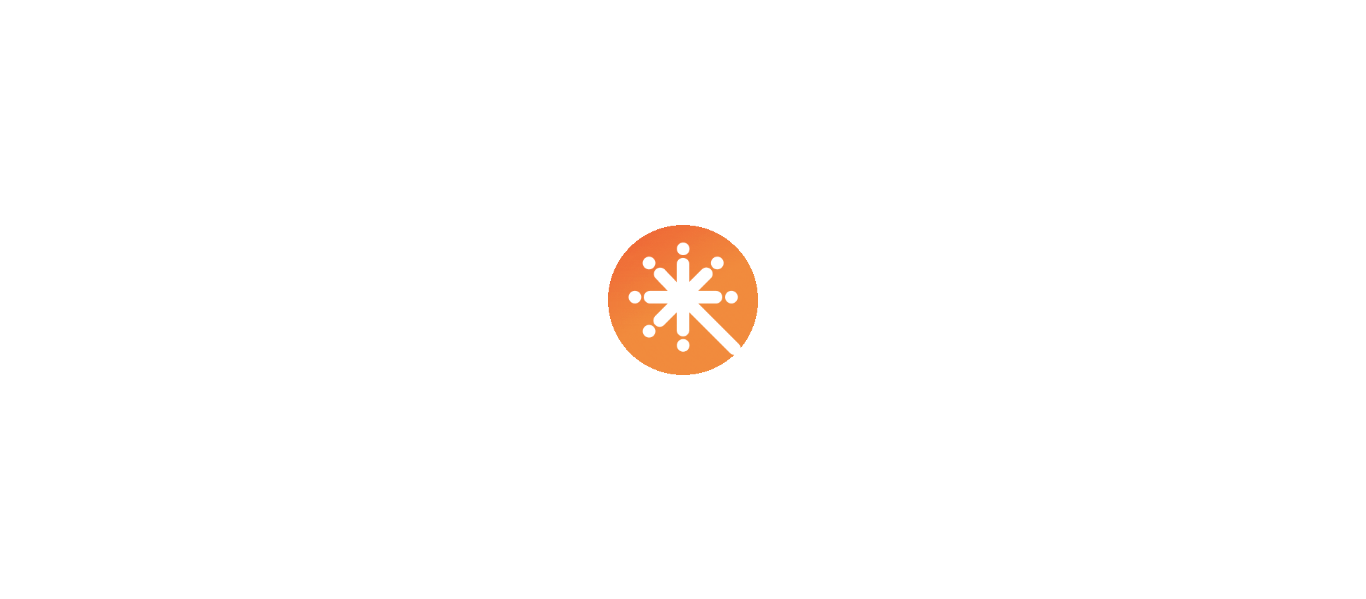 scroll, scrollTop: 0, scrollLeft: 0, axis: both 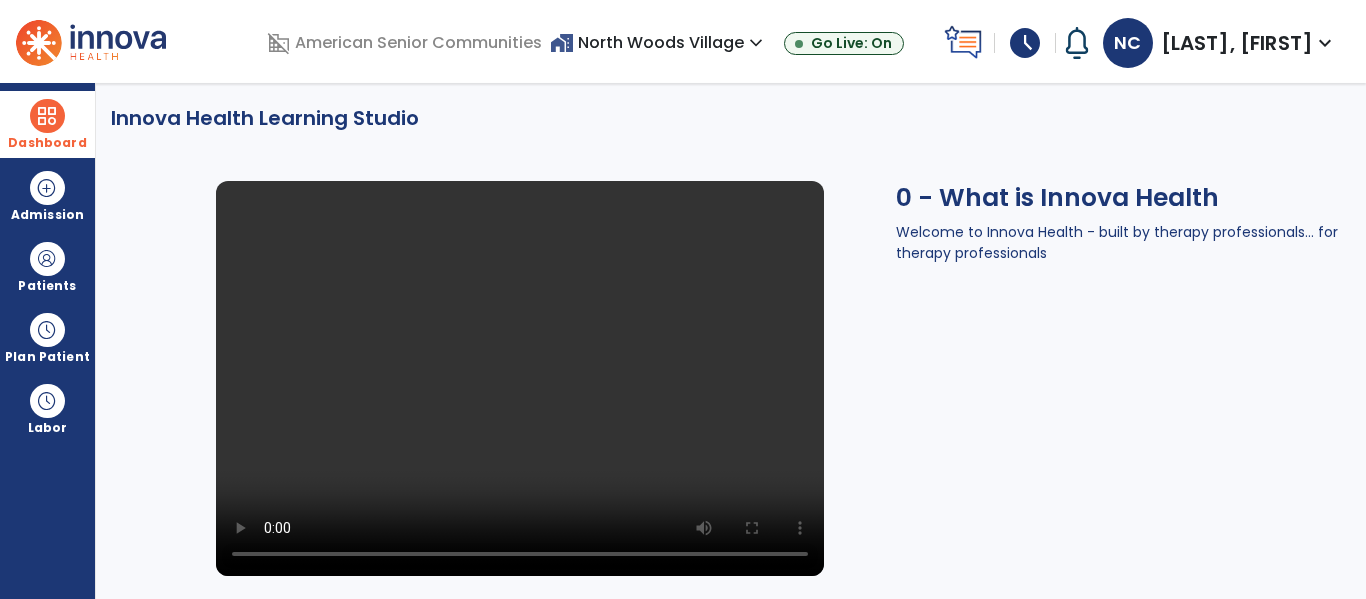 click at bounding box center [47, 116] 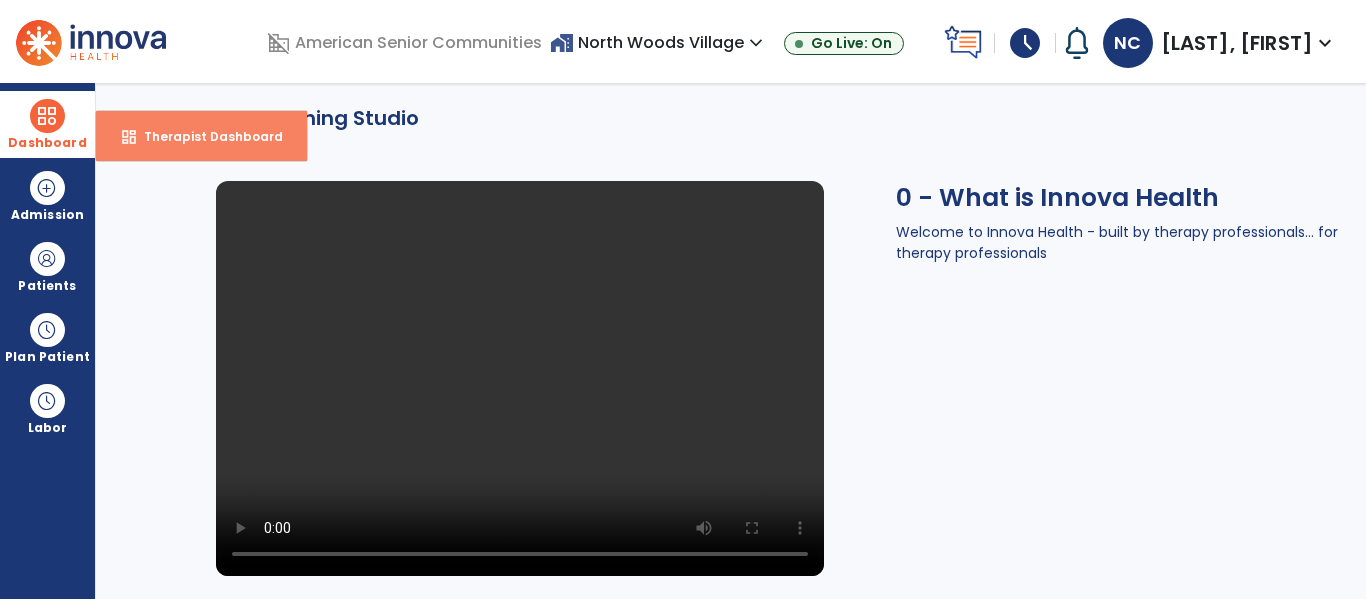 click on "dashboard  Therapist Dashboard" at bounding box center (201, 136) 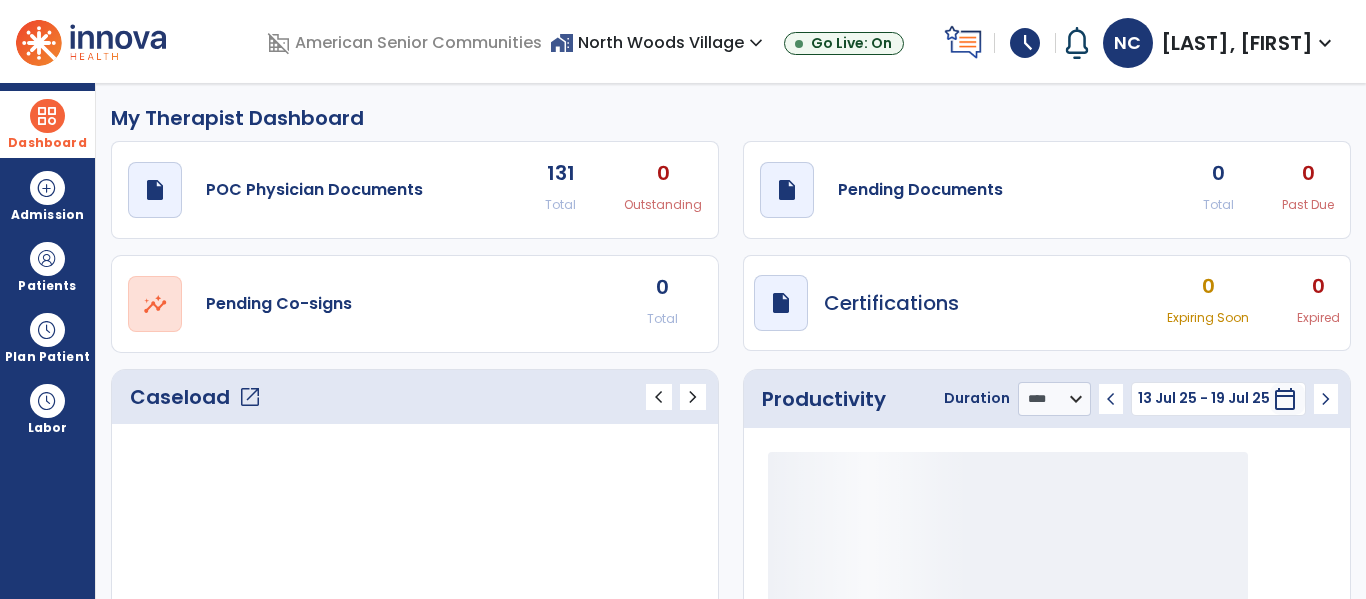 click on "open_in_new" 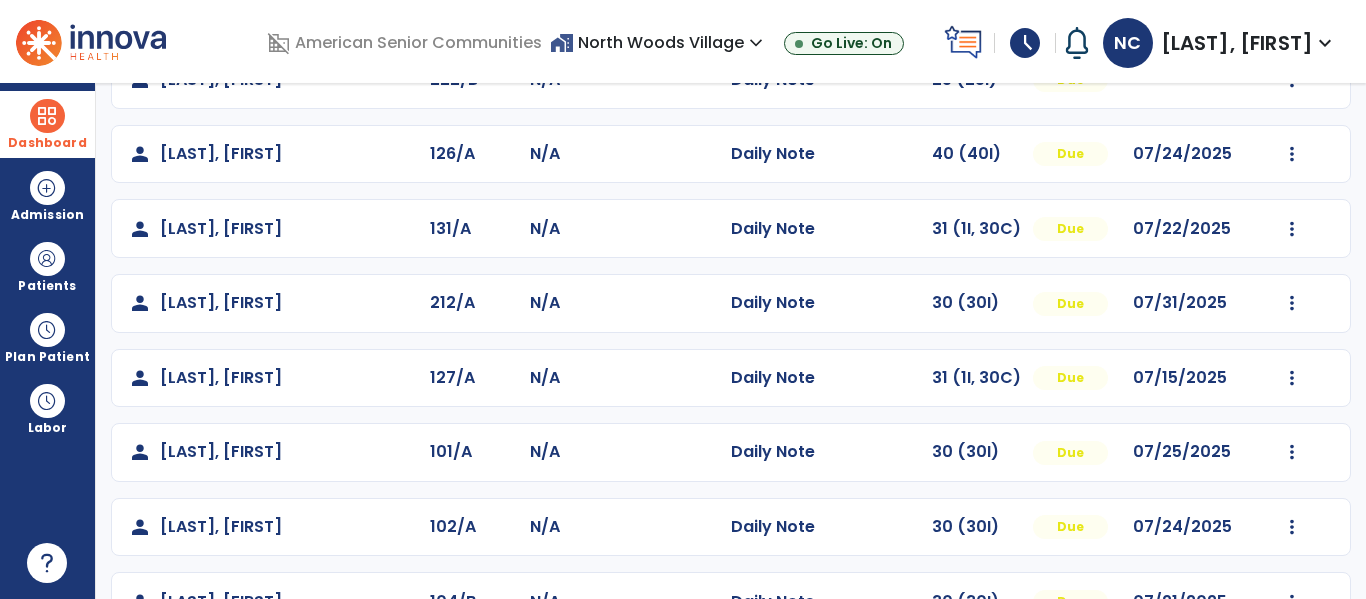 scroll, scrollTop: 410, scrollLeft: 0, axis: vertical 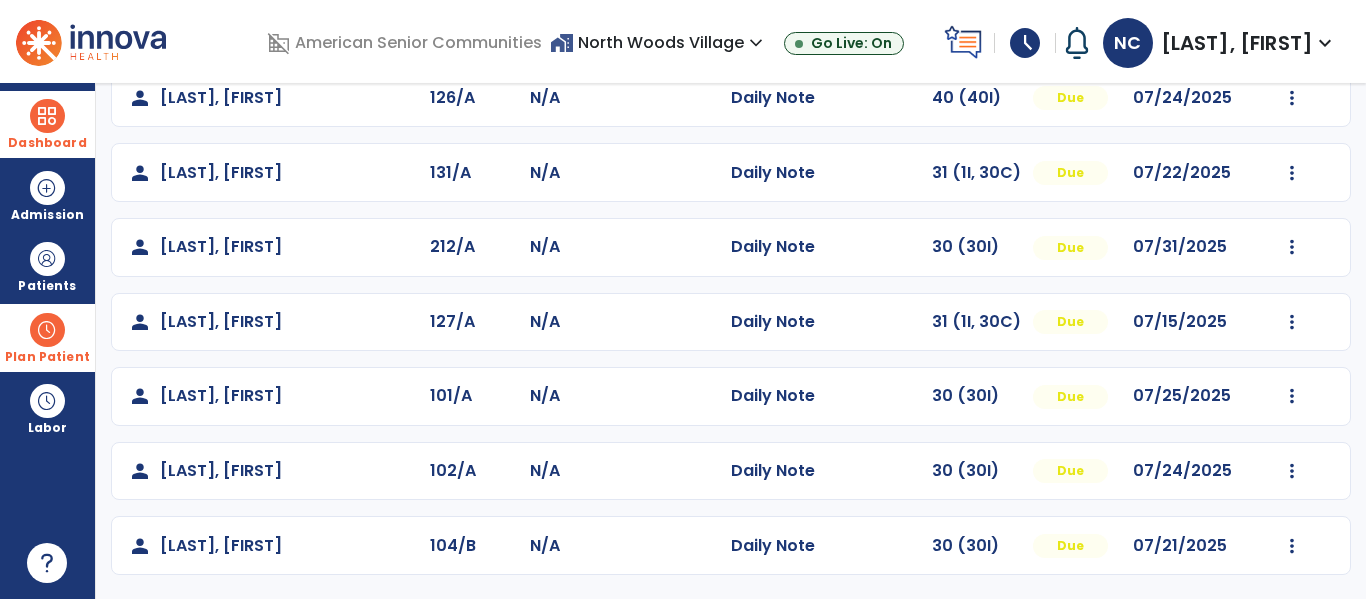 click at bounding box center (47, 330) 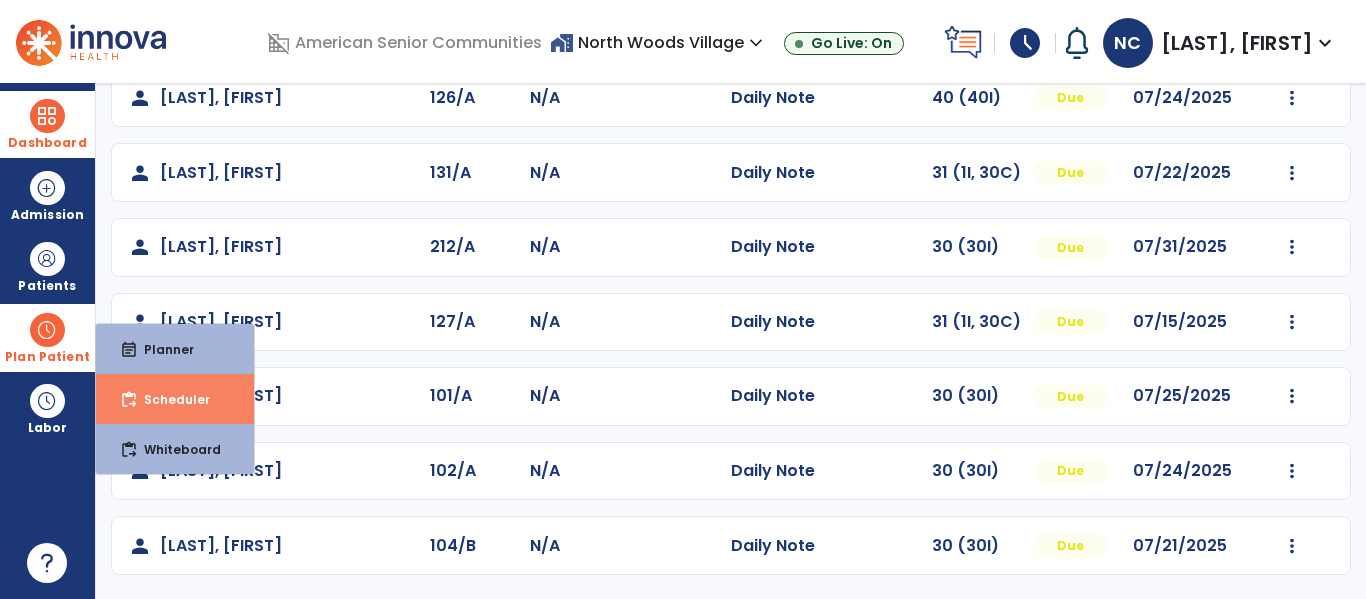 click on "content_paste_go  Scheduler" at bounding box center (175, 399) 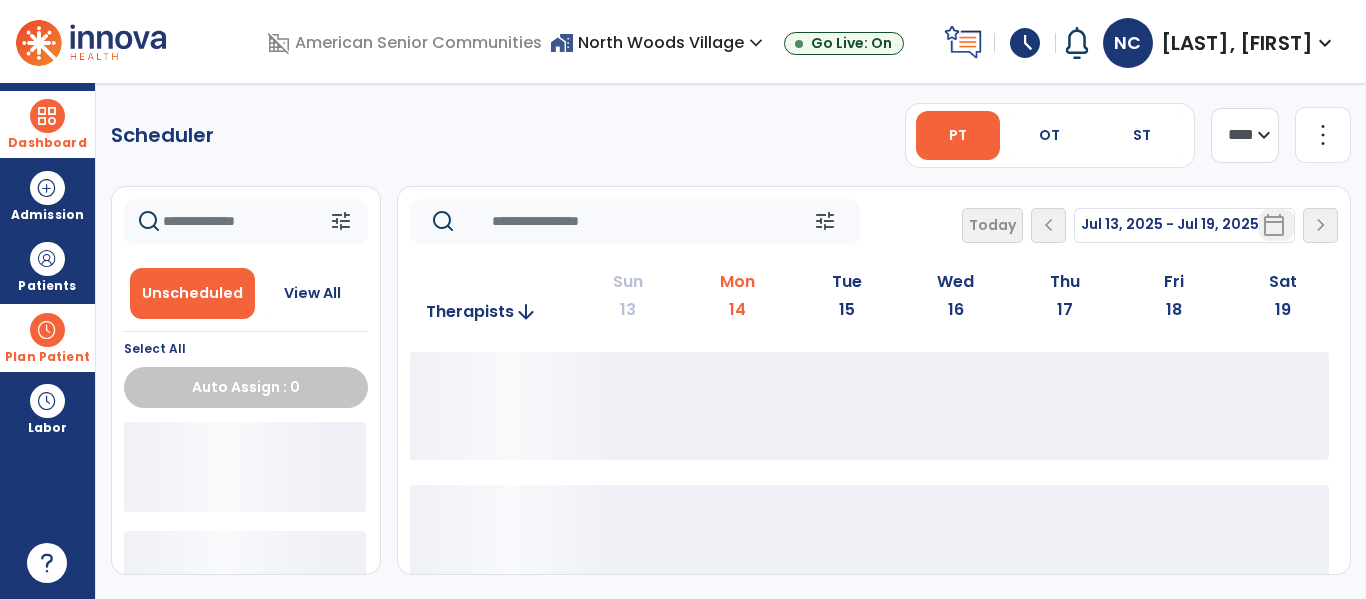 scroll, scrollTop: 0, scrollLeft: 0, axis: both 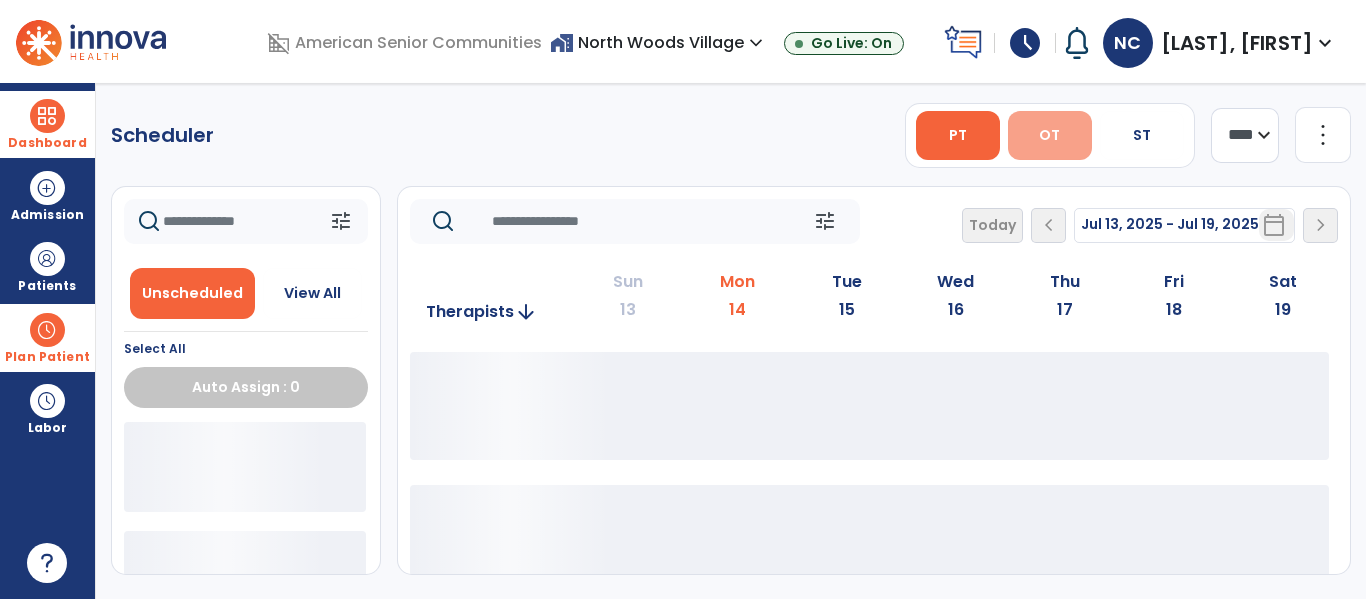 click on "OT" at bounding box center [1050, 135] 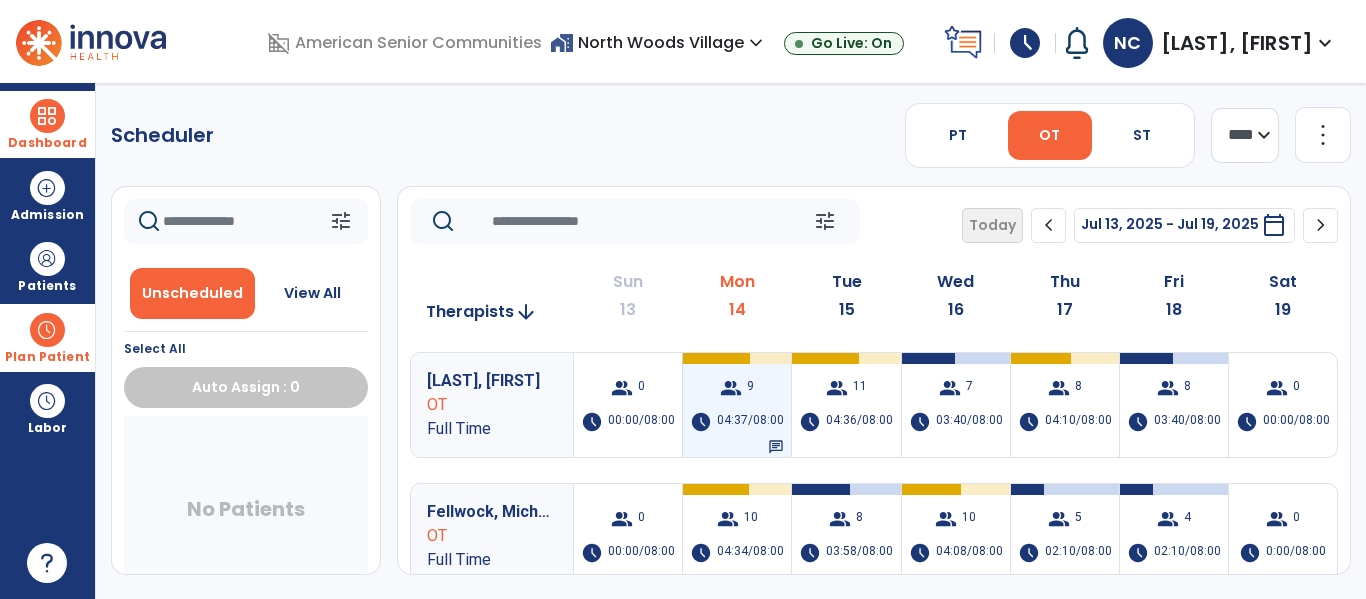 click on "group" at bounding box center [731, 388] 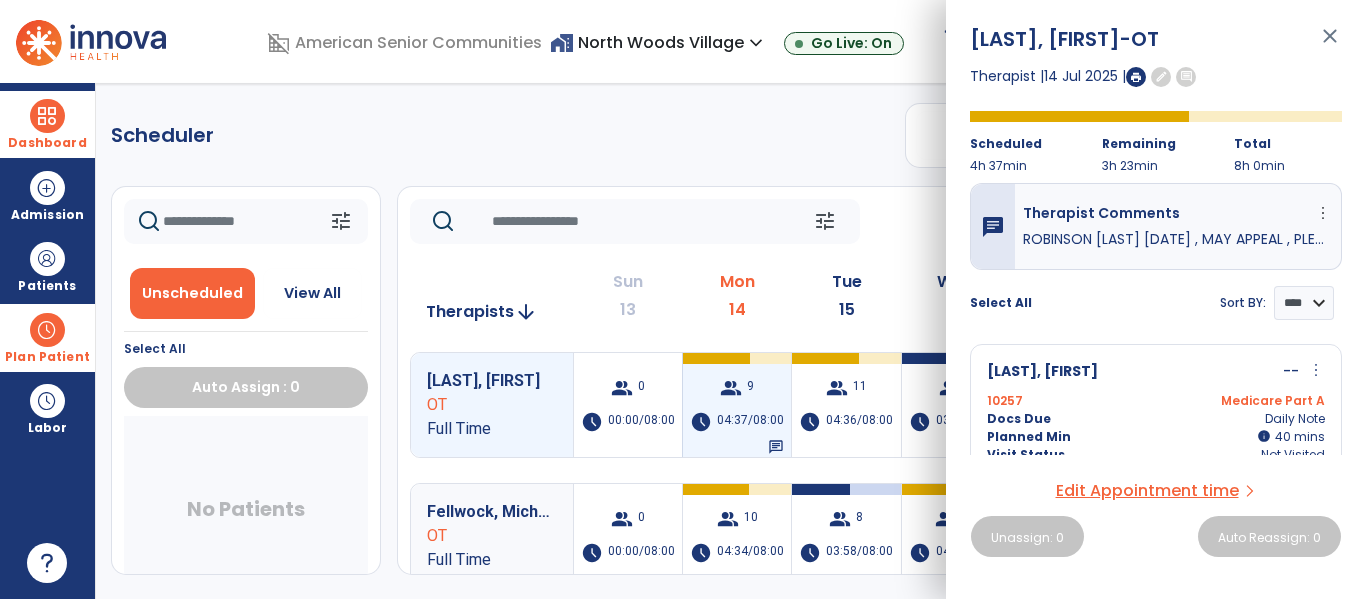 click on "group  [NUMBER]  schedule  [TIME]/[TIME]   chat" at bounding box center [737, 405] 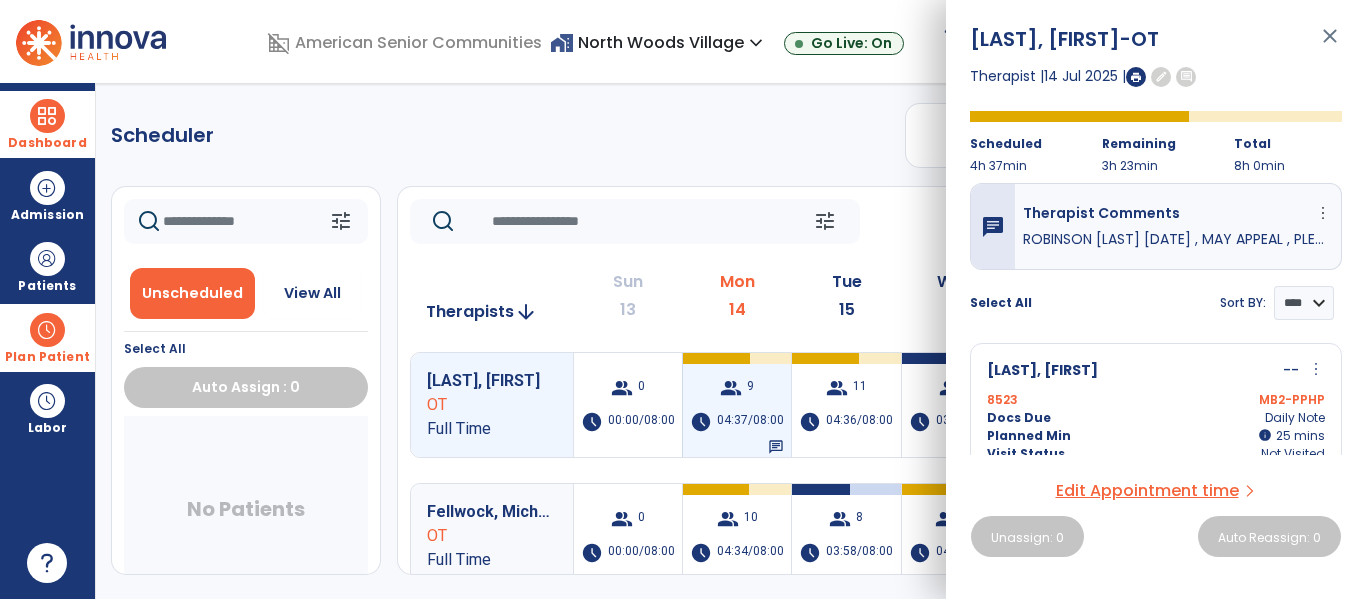 scroll, scrollTop: 1186, scrollLeft: 0, axis: vertical 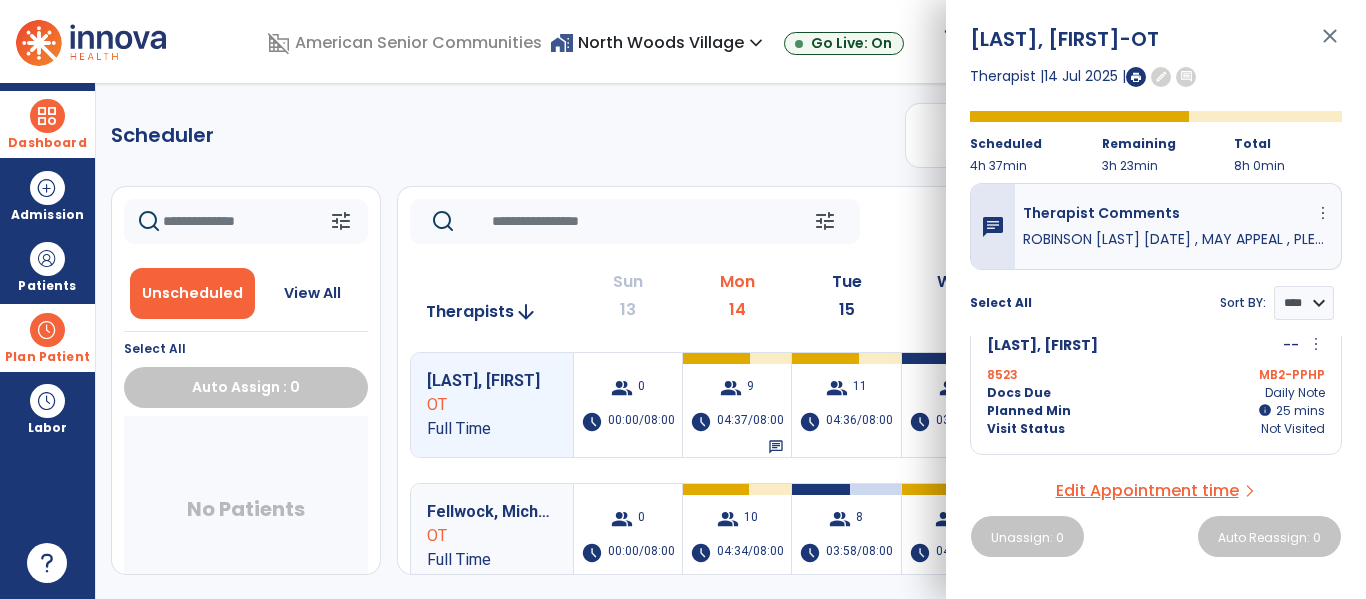 click on "Scheduler   PT   OT   ST  **** *** more_vert  Manage Labor   View All Therapists   Print" 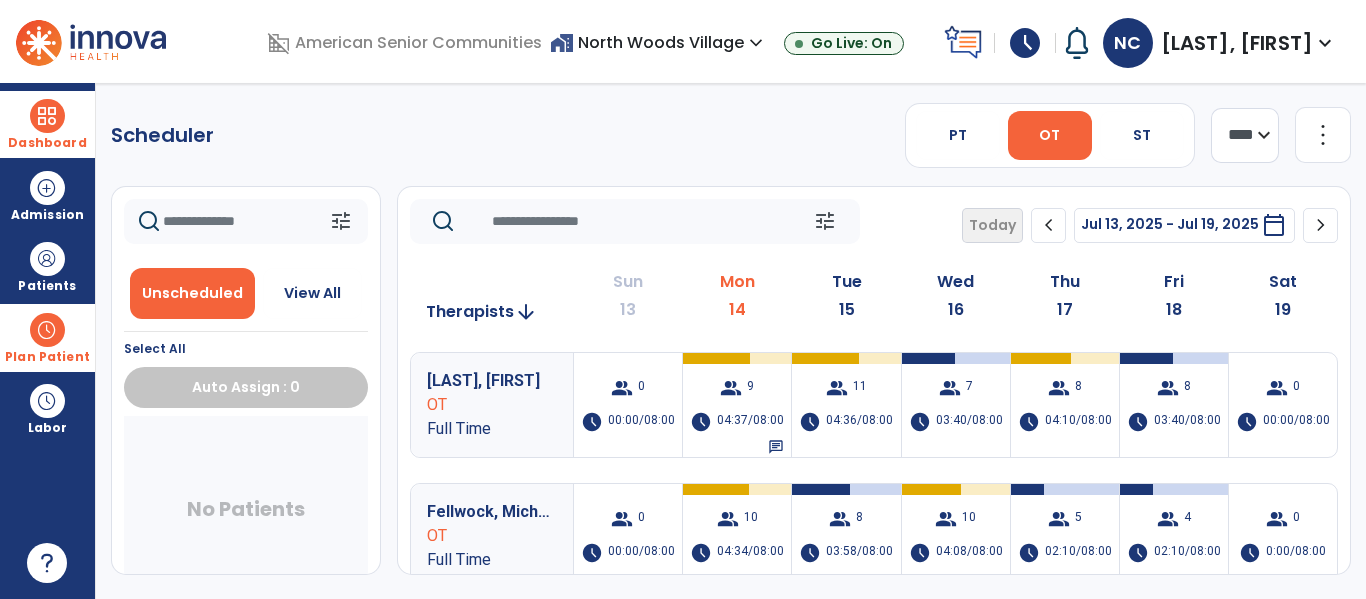 click on "Dashboard" at bounding box center [47, 124] 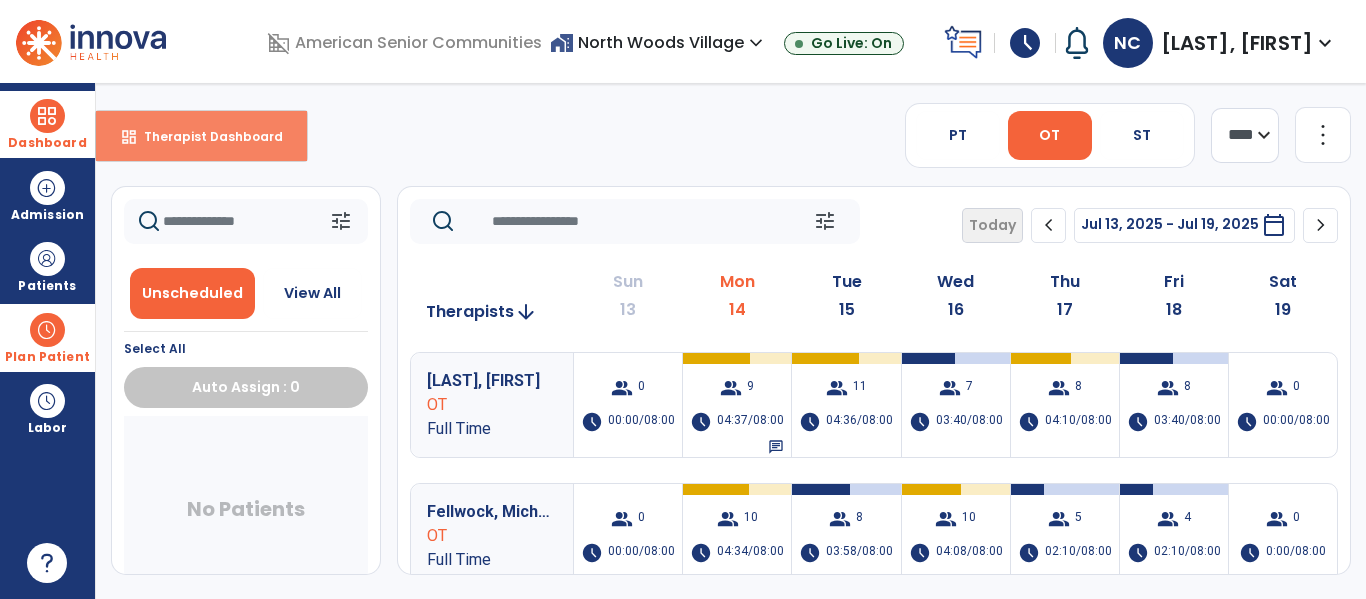 click on "Therapist Dashboard" at bounding box center (205, 136) 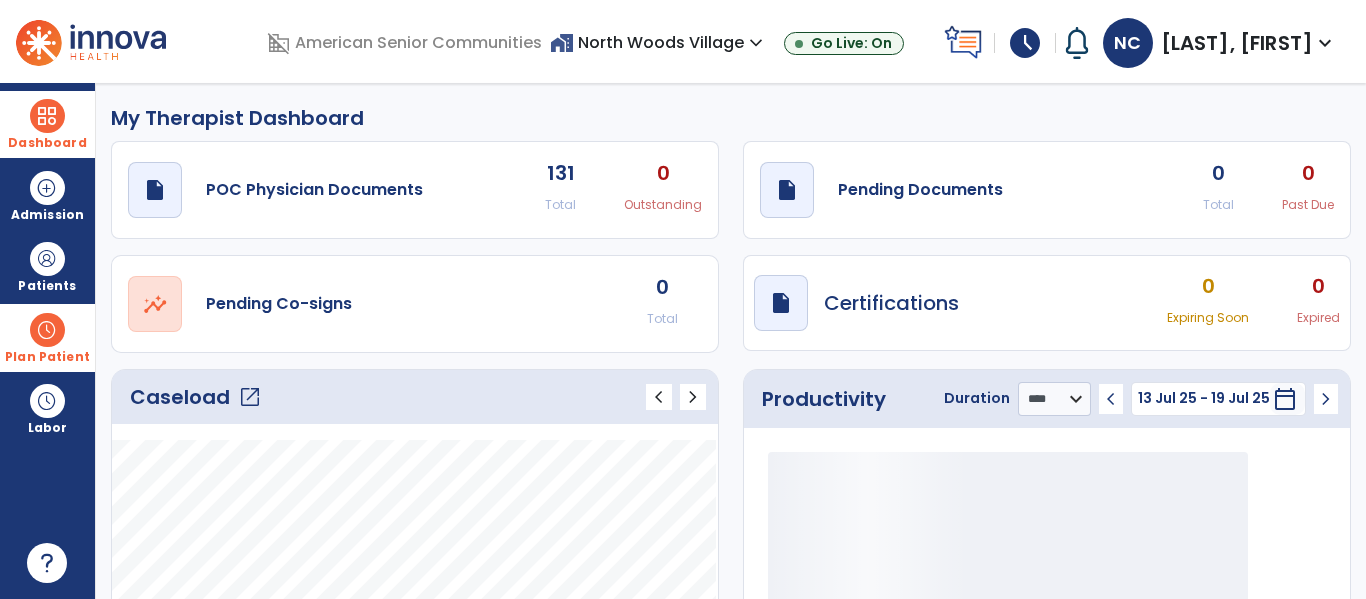 click on "open_in_new" 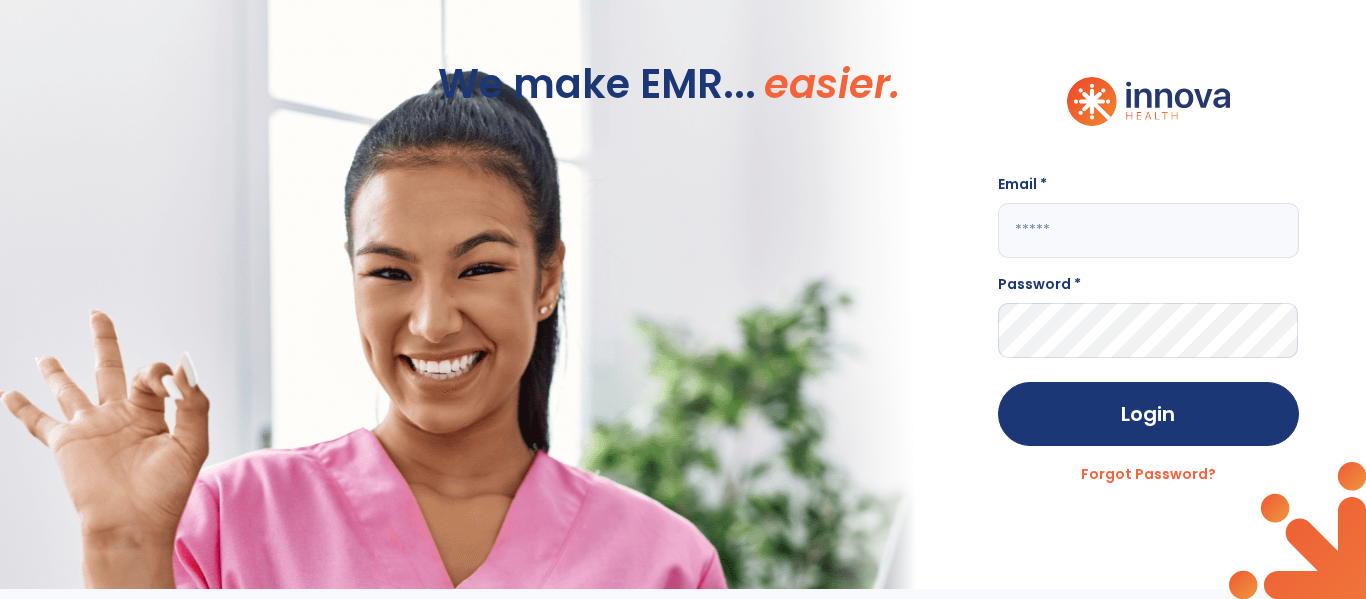 click 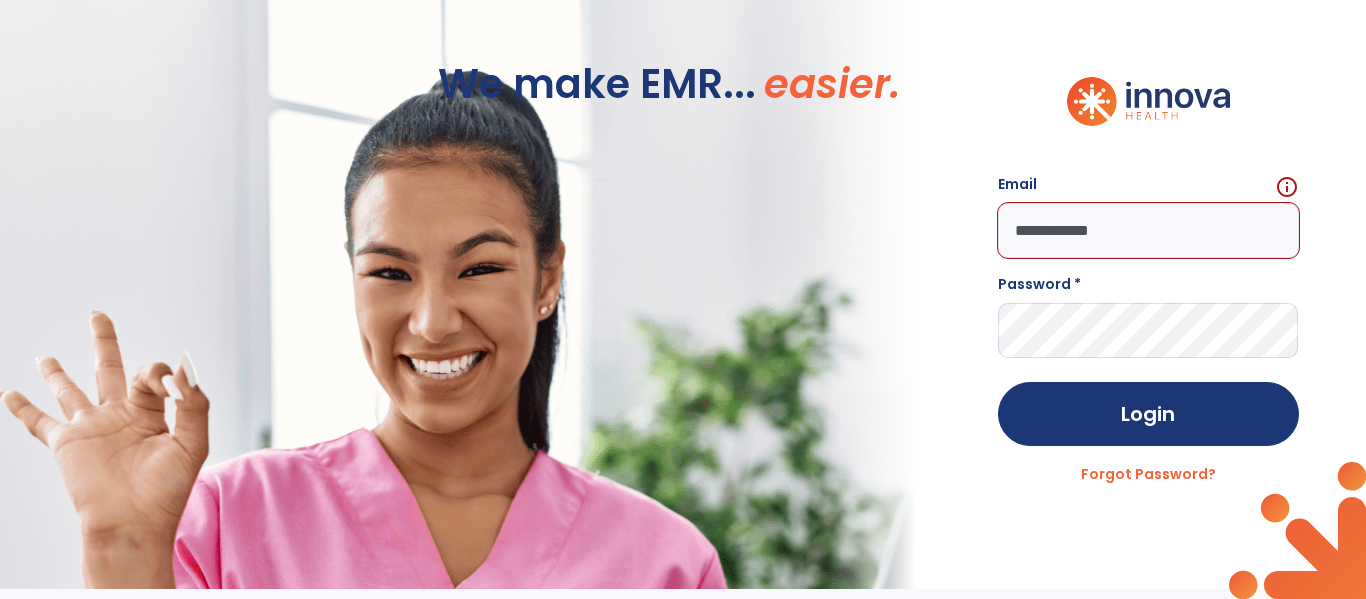 scroll, scrollTop: 0, scrollLeft: 0, axis: both 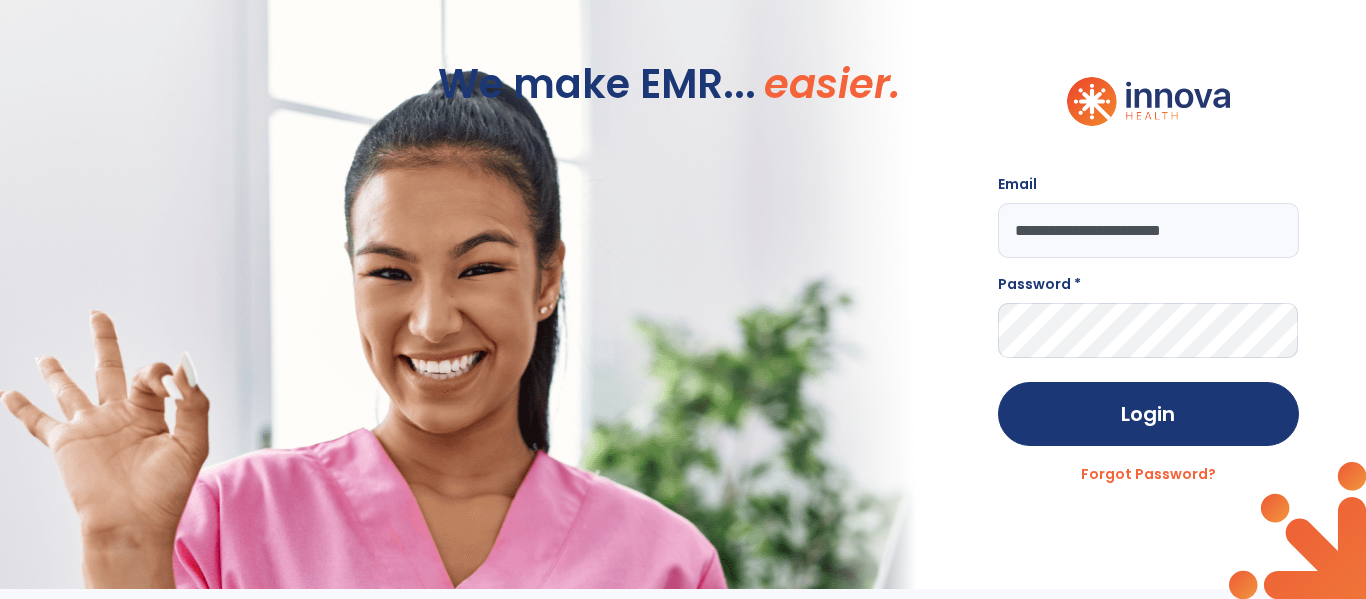 type on "**********" 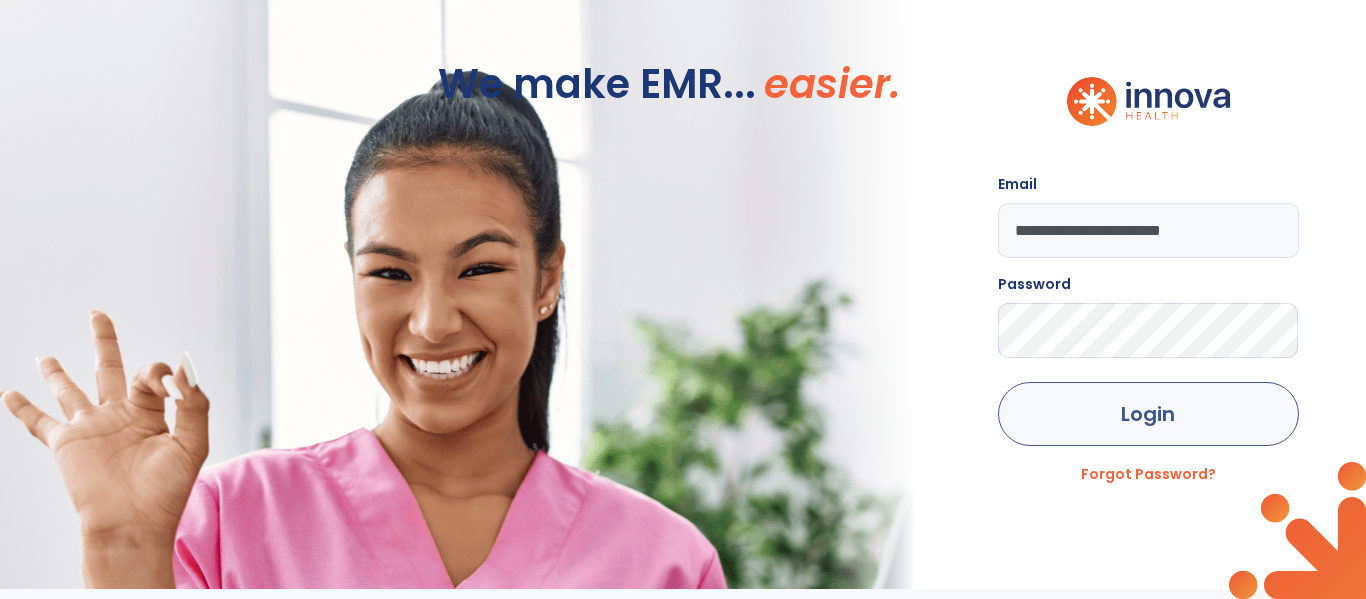 click on "Login" 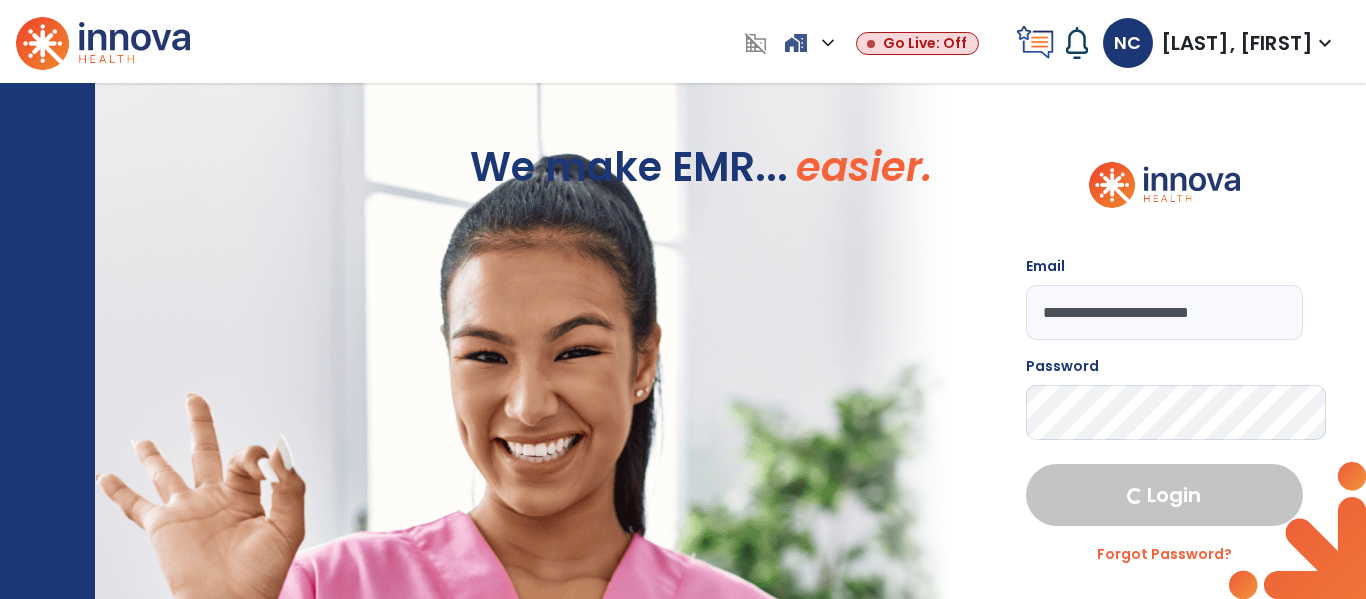 select on "****" 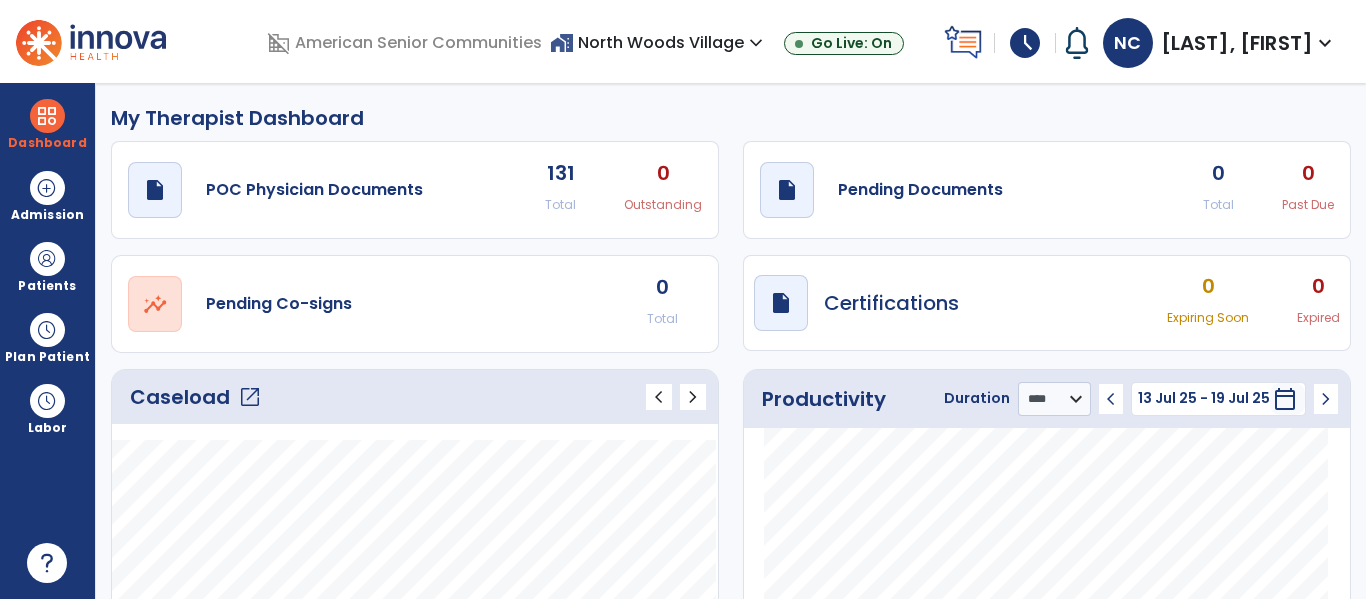 click on "open_in_new" 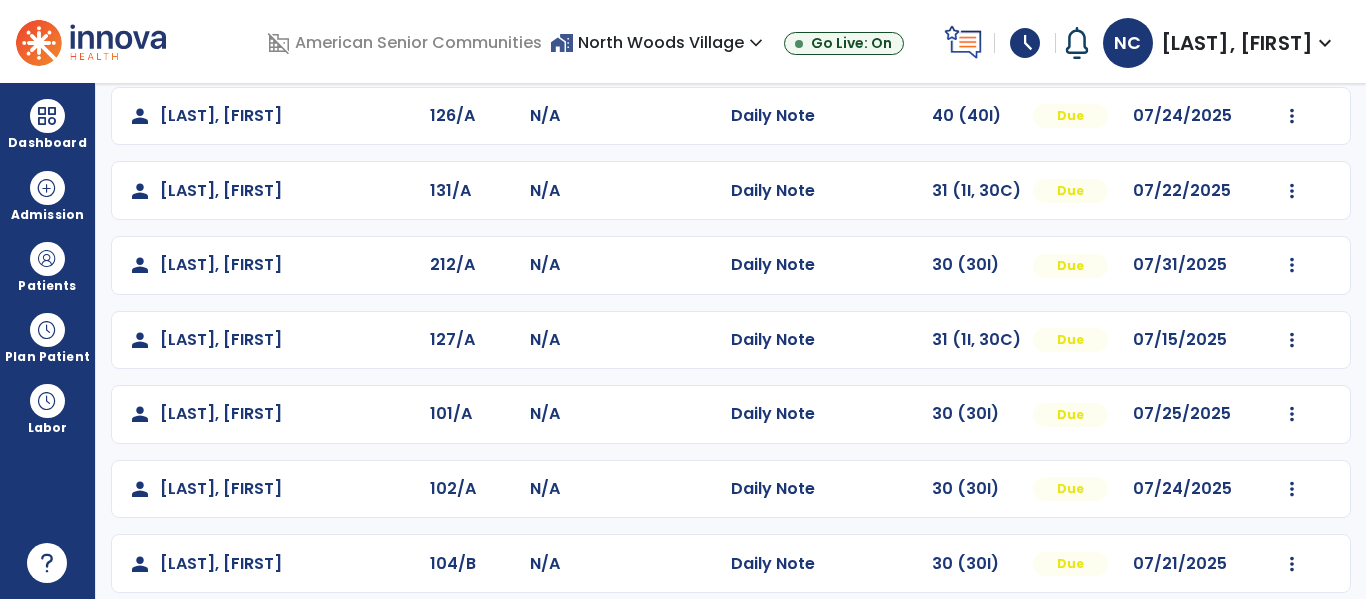 scroll, scrollTop: 410, scrollLeft: 0, axis: vertical 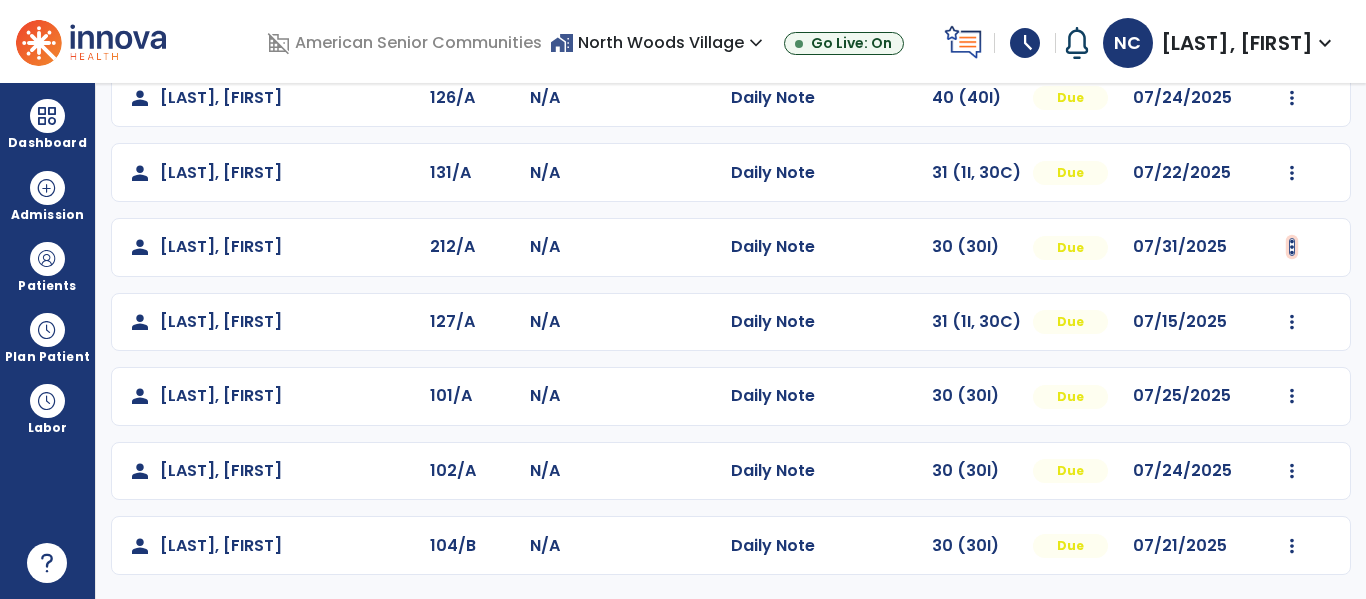 click at bounding box center (1292, -51) 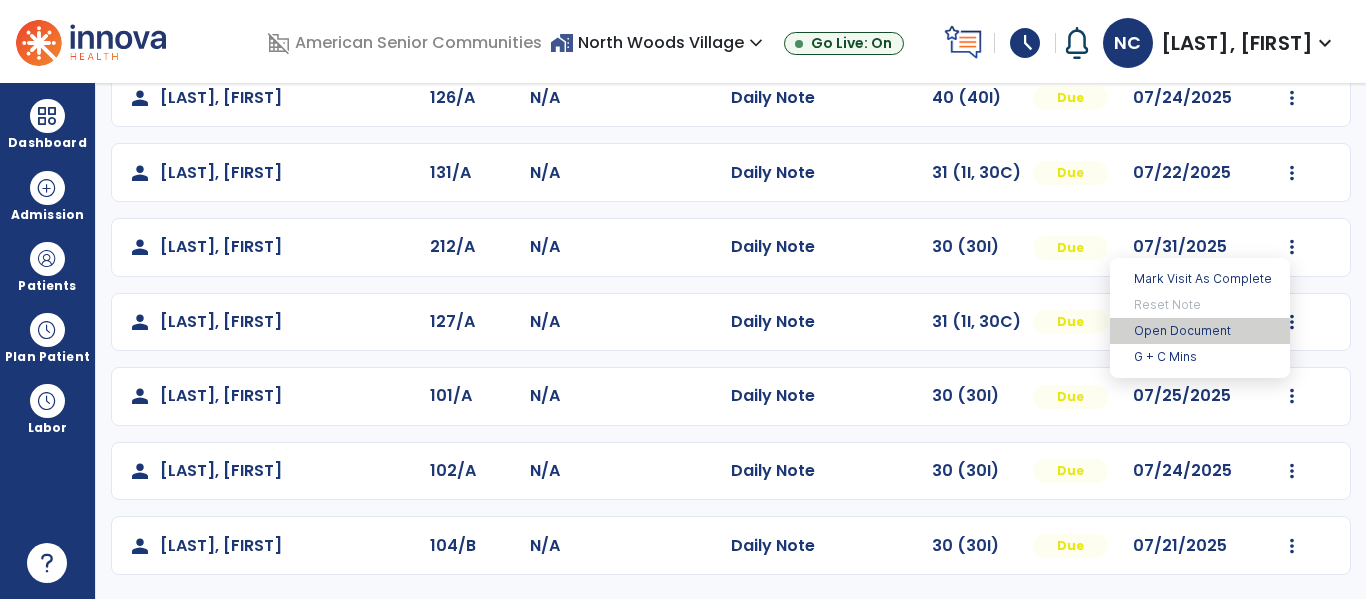 click on "Open Document" at bounding box center [1200, 331] 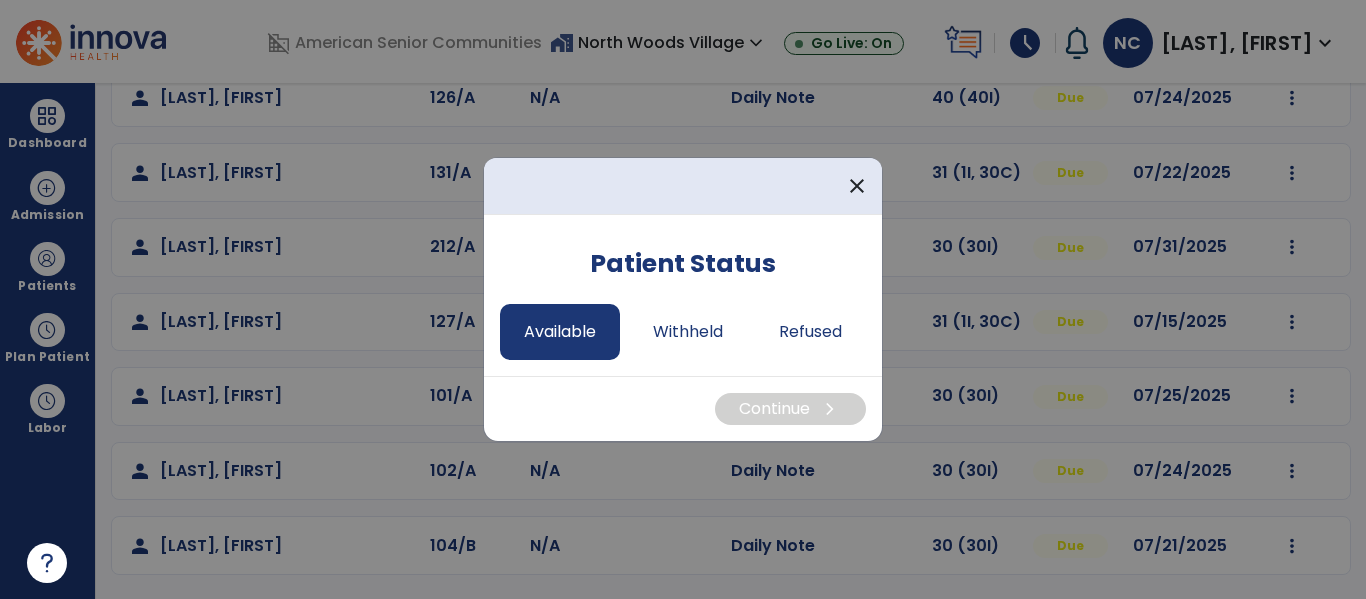 click on "Available" at bounding box center (560, 332) 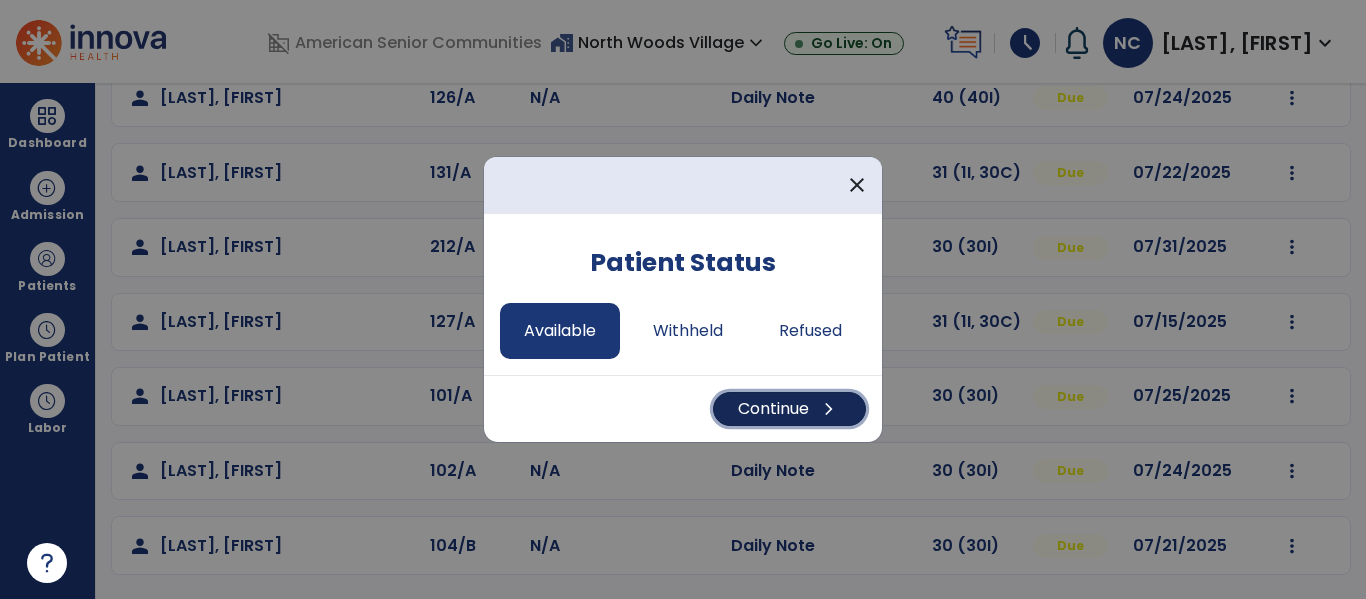 click on "Continue   chevron_right" at bounding box center [789, 409] 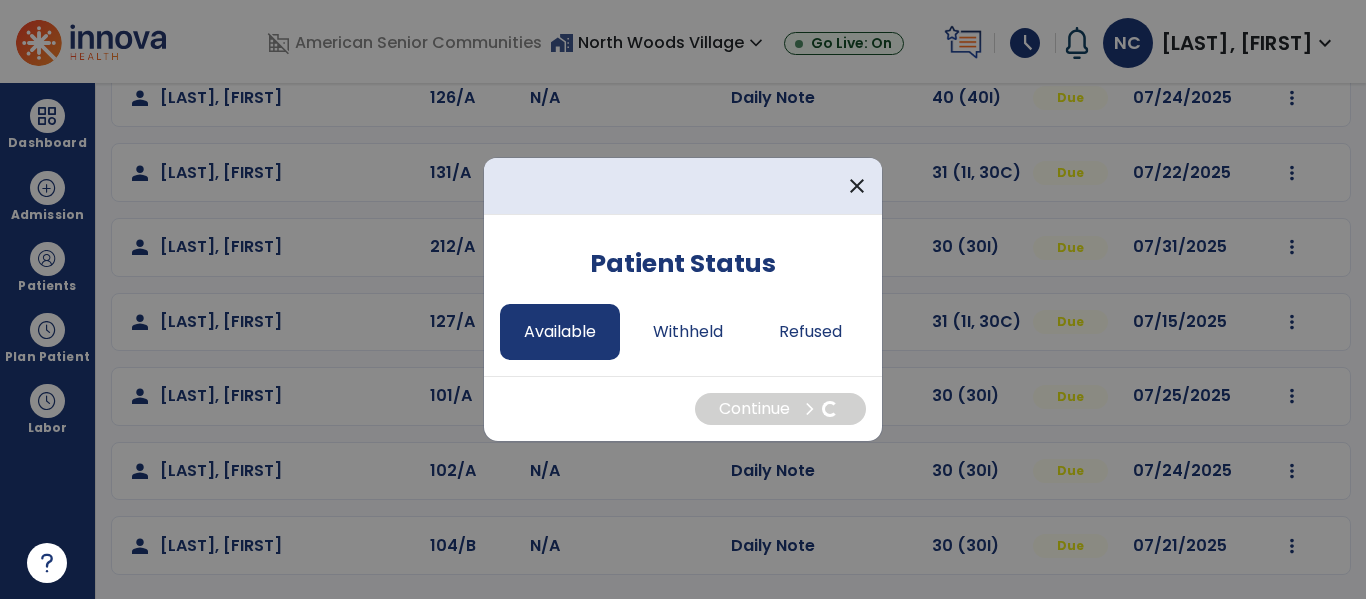 select on "*" 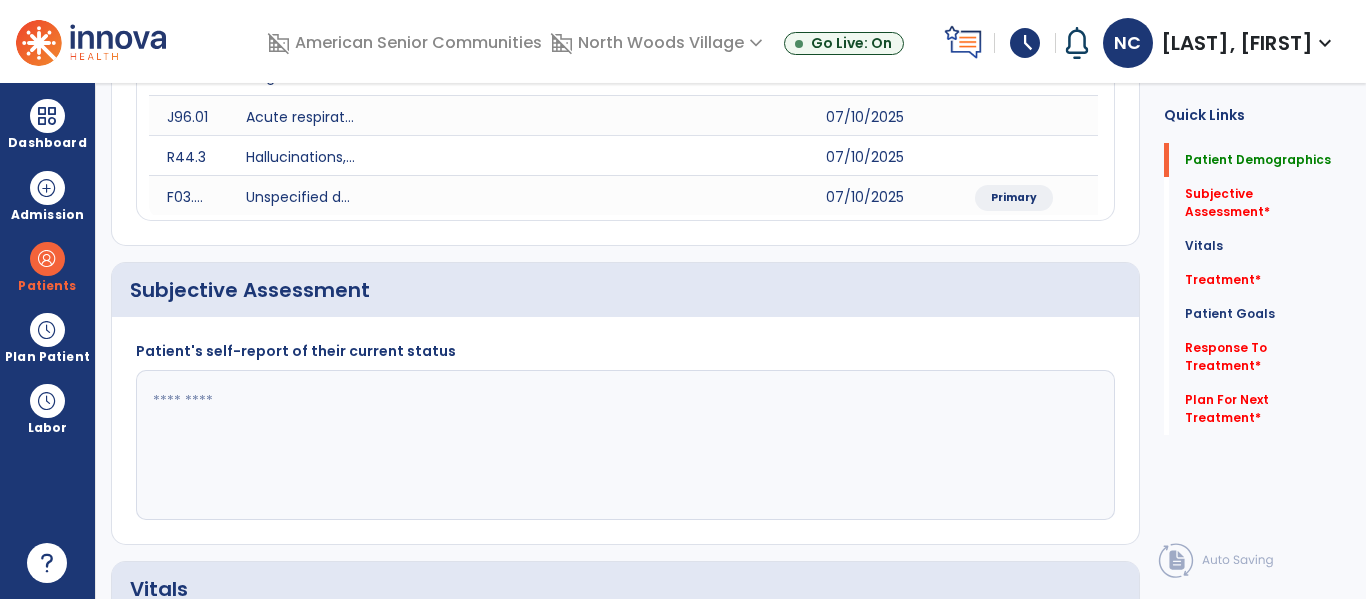 scroll, scrollTop: 0, scrollLeft: 0, axis: both 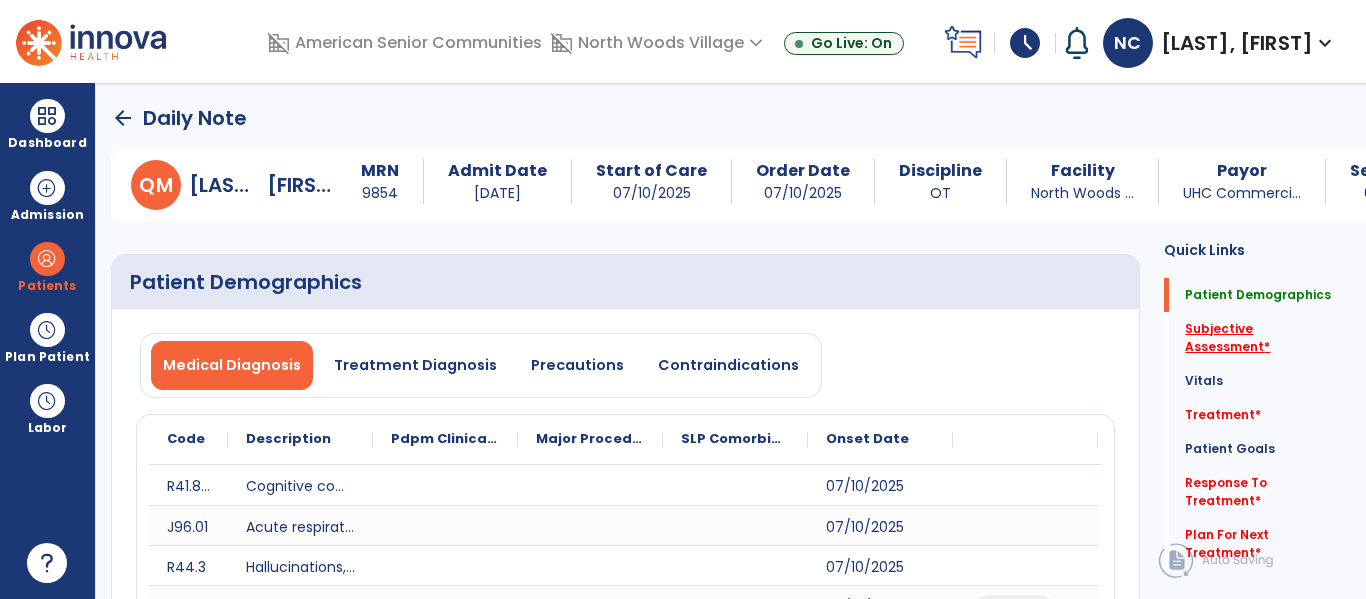 click on "Subjective Assessment   *" 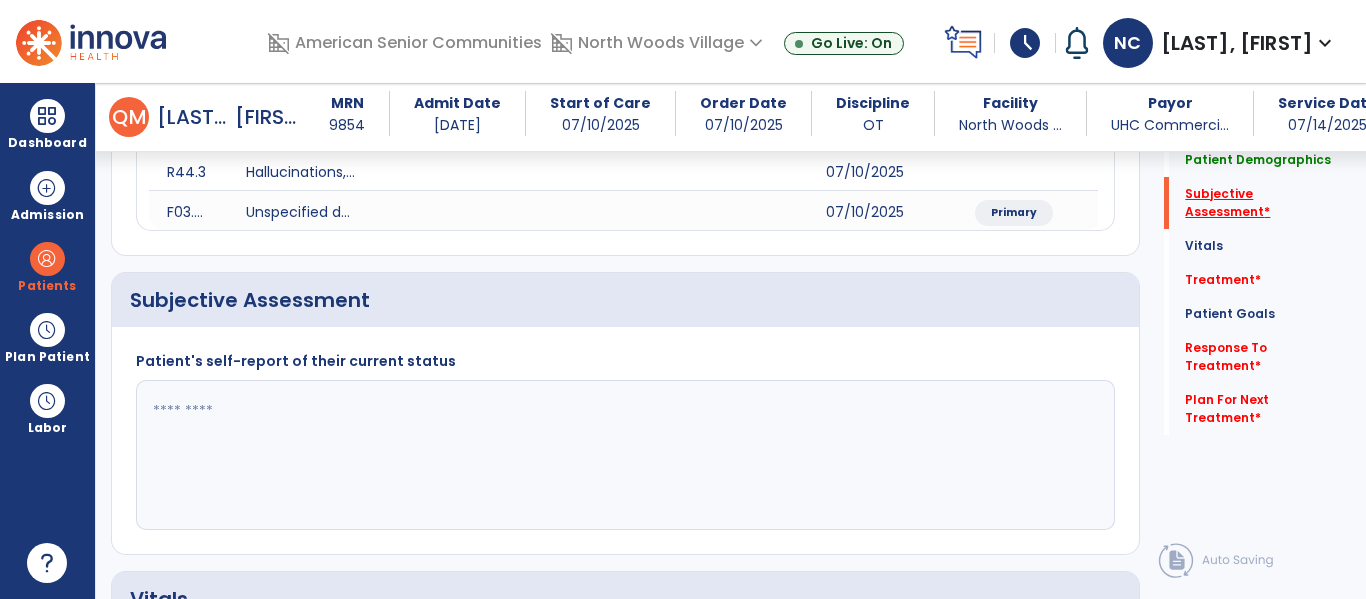 scroll, scrollTop: 467, scrollLeft: 0, axis: vertical 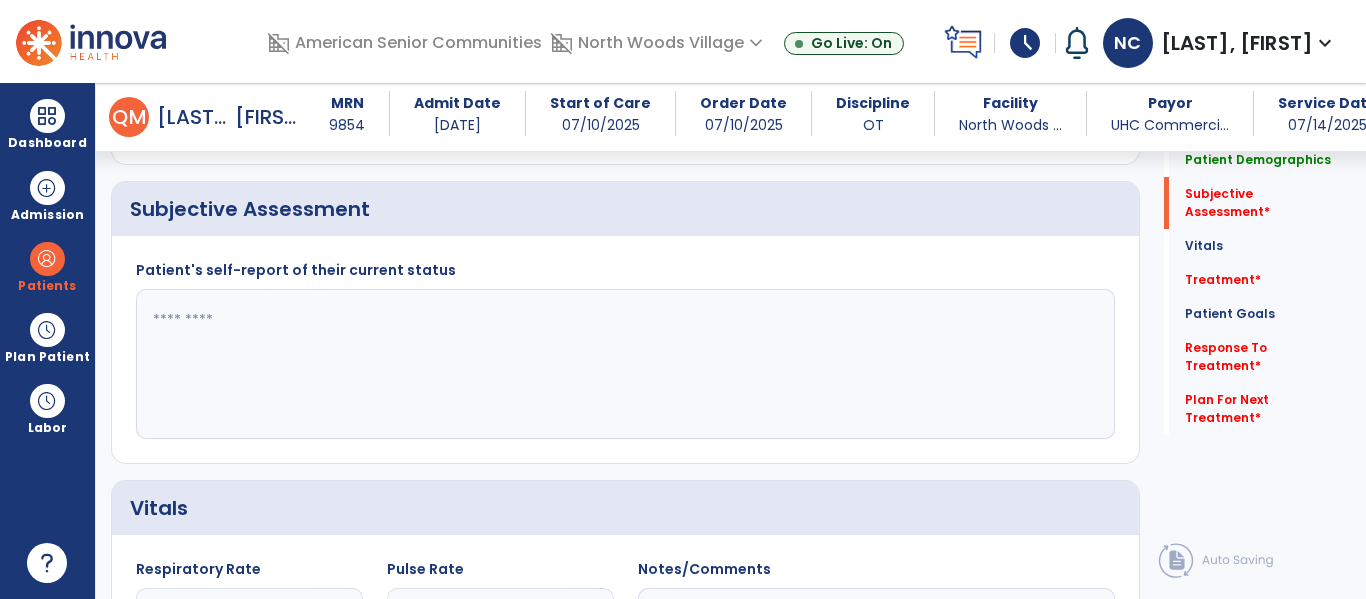 click 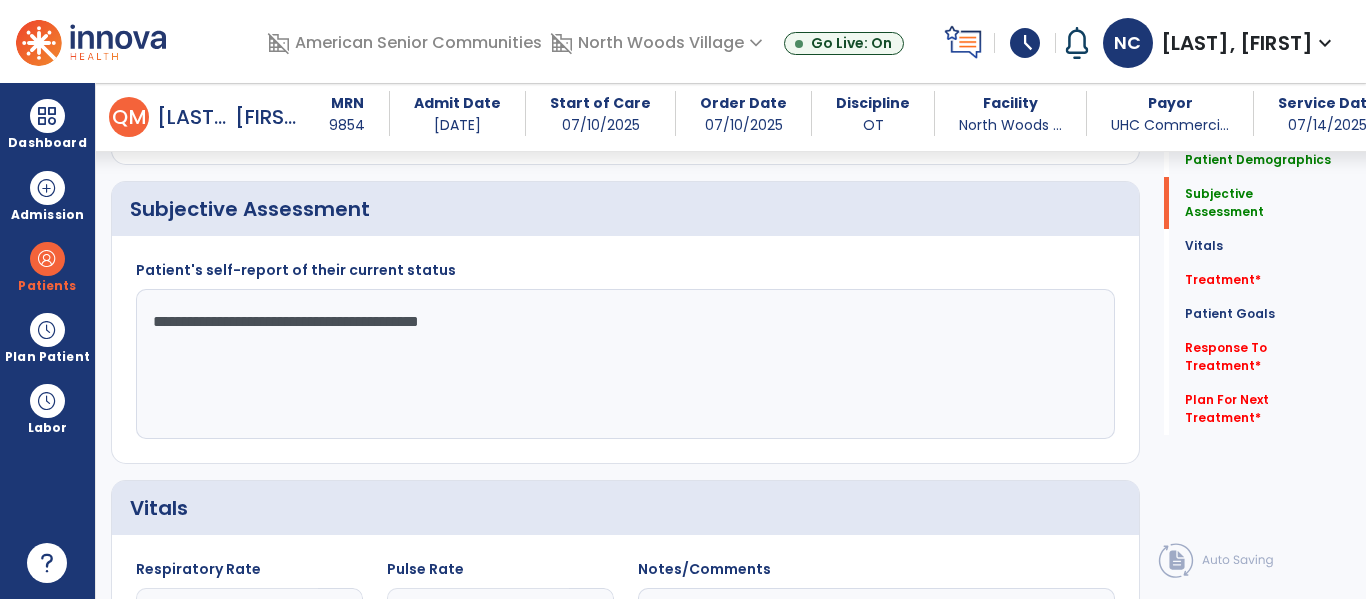 click on "**********" 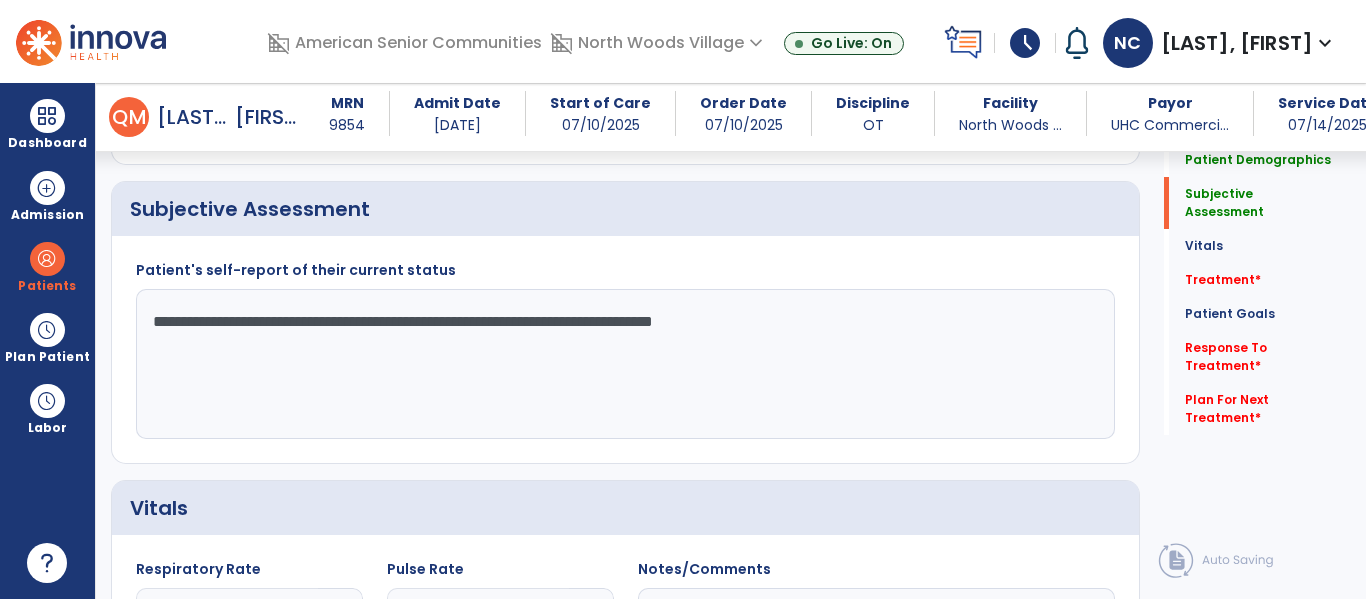 click on "**********" 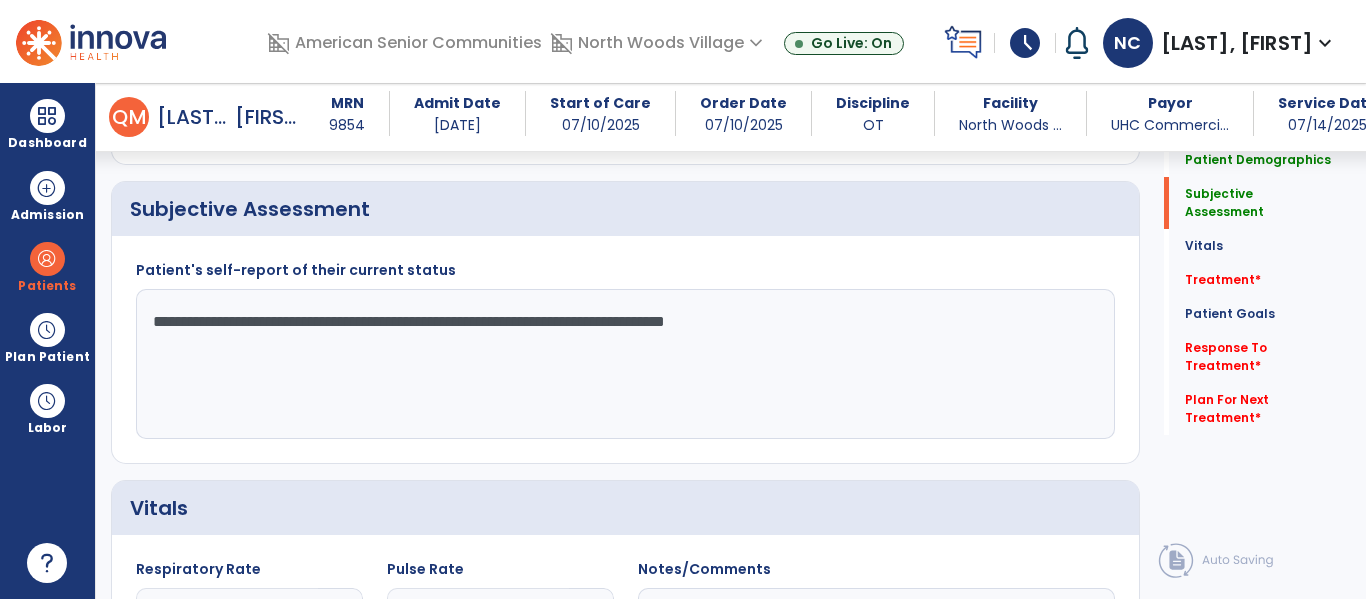 click on "**********" 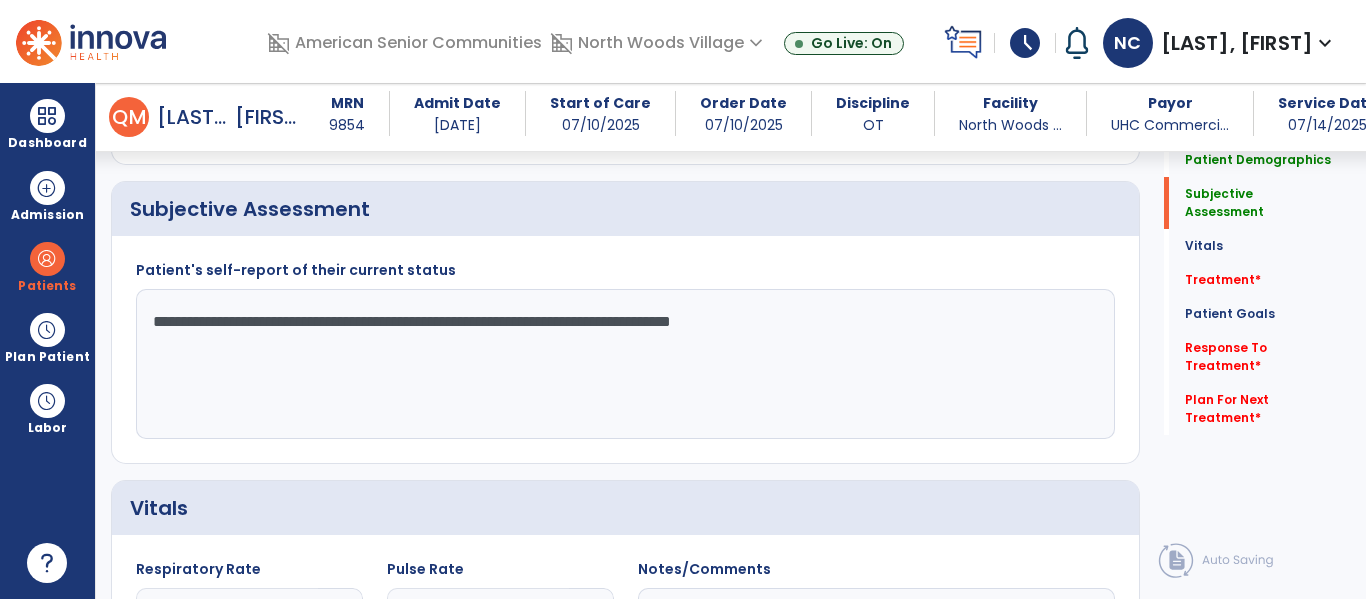 click on "**********" 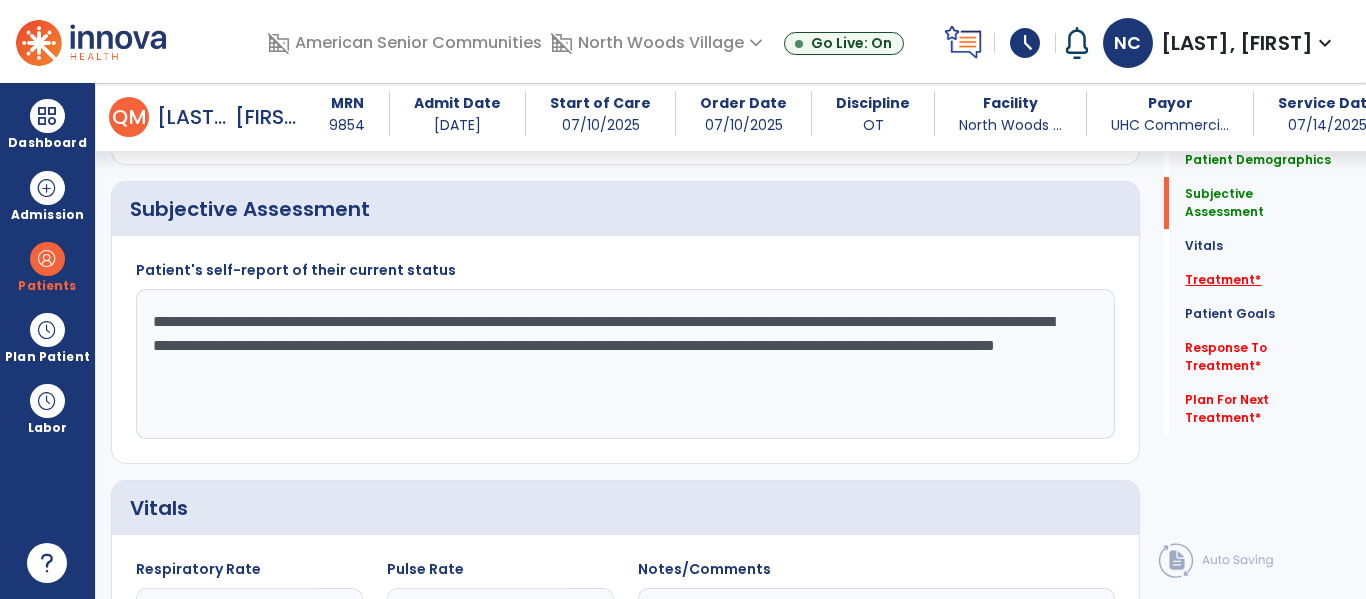 type on "**********" 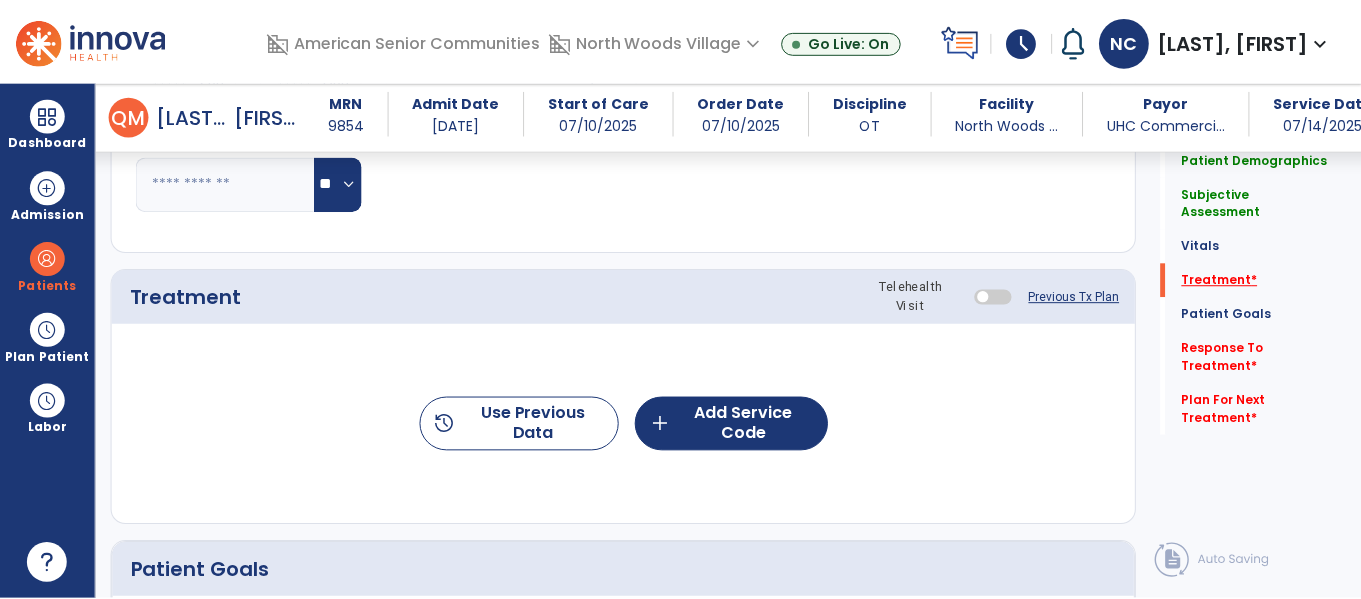scroll, scrollTop: 1156, scrollLeft: 0, axis: vertical 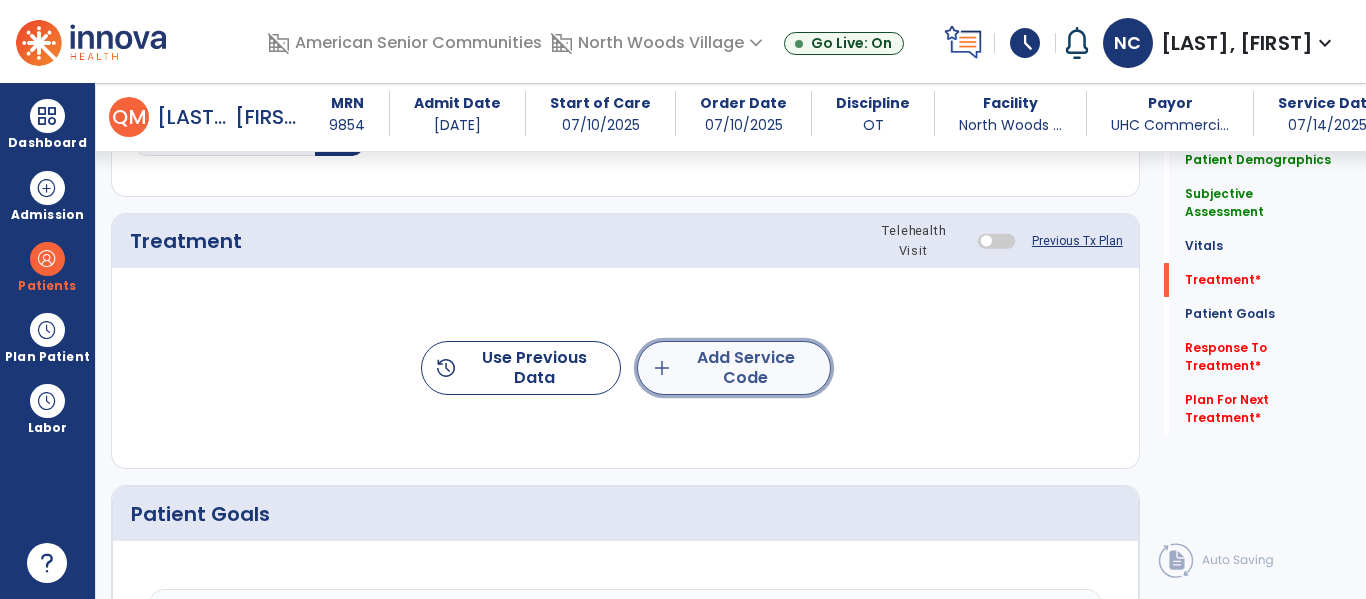 click on "add  Add Service Code" 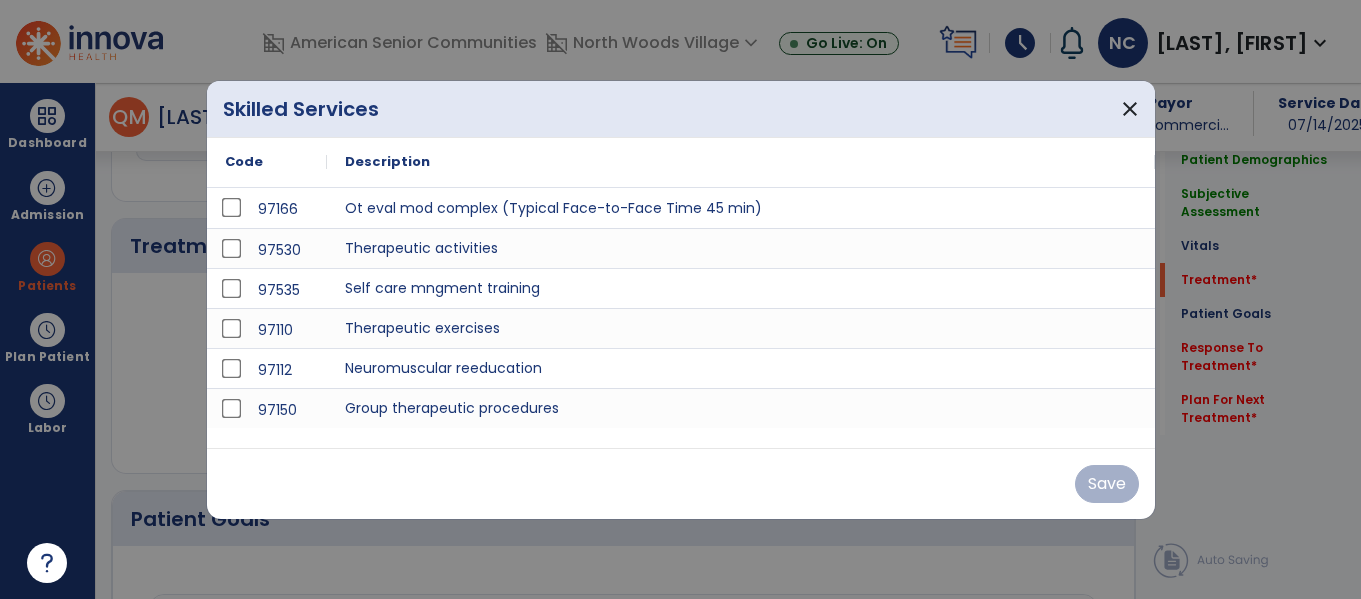 scroll, scrollTop: 1156, scrollLeft: 0, axis: vertical 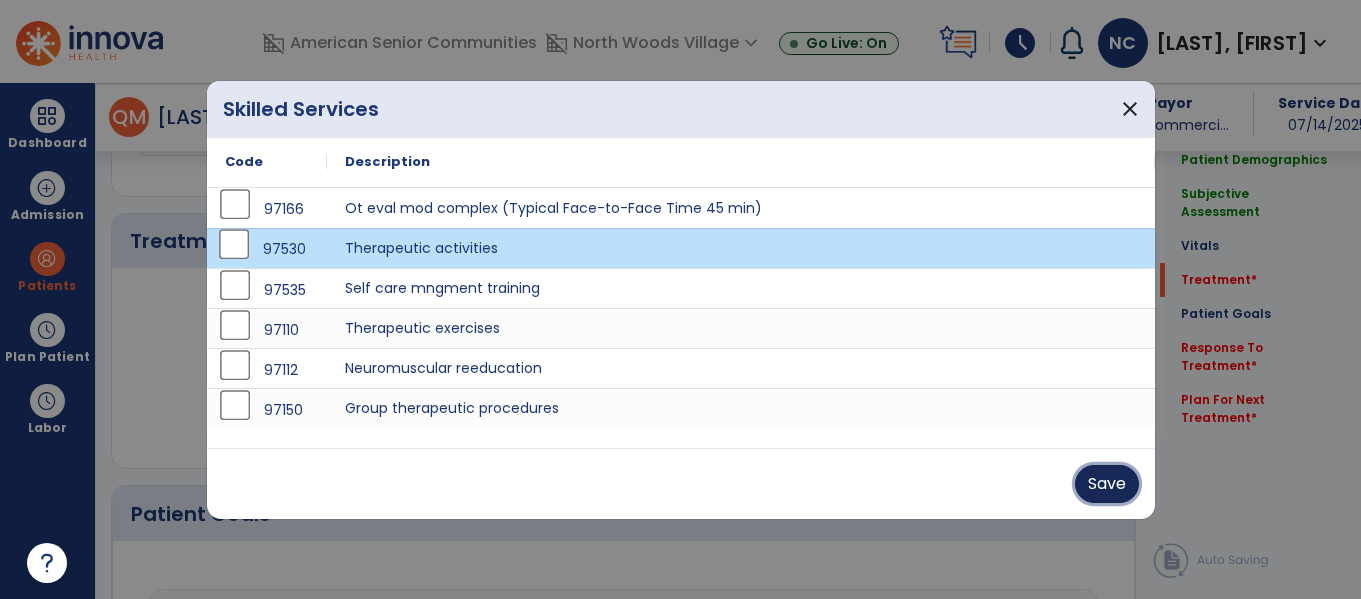 click on "Save" at bounding box center (1107, 484) 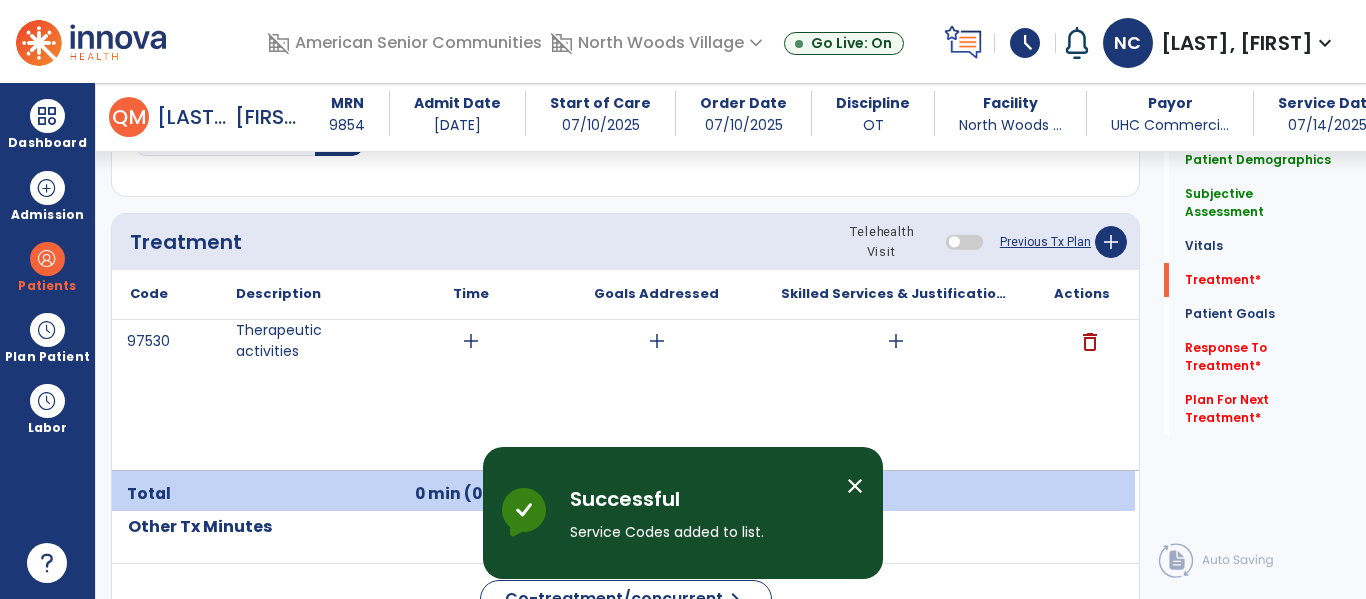 click on "add" at bounding box center [471, 341] 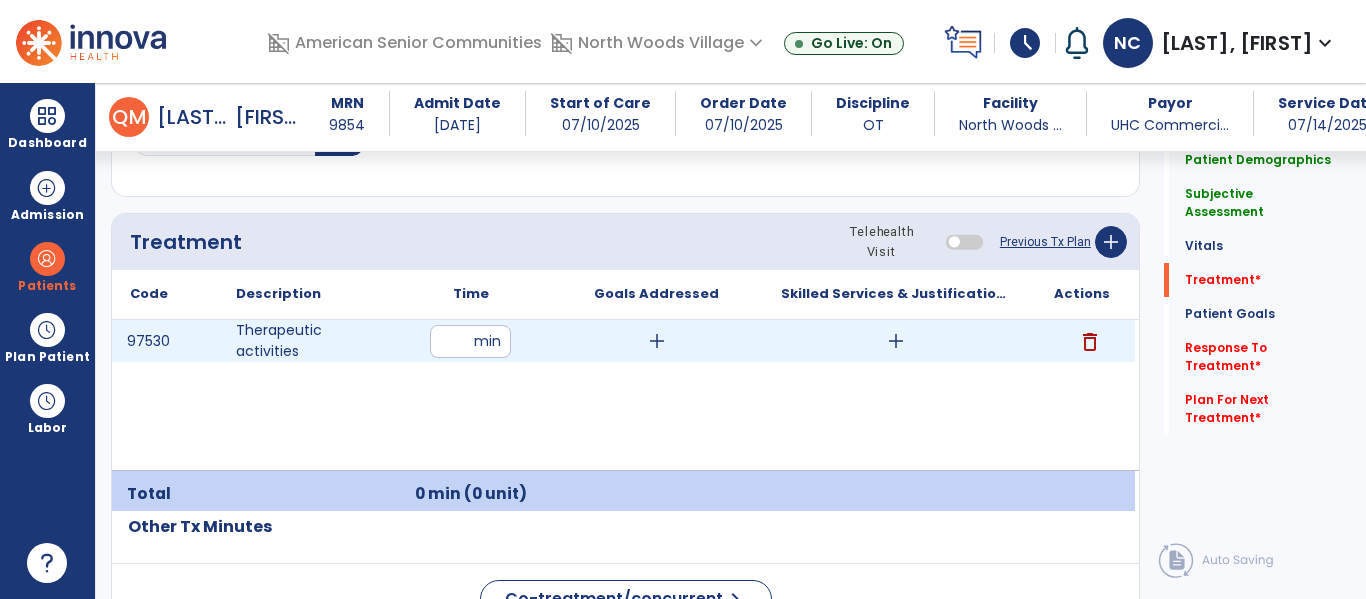 type on "**" 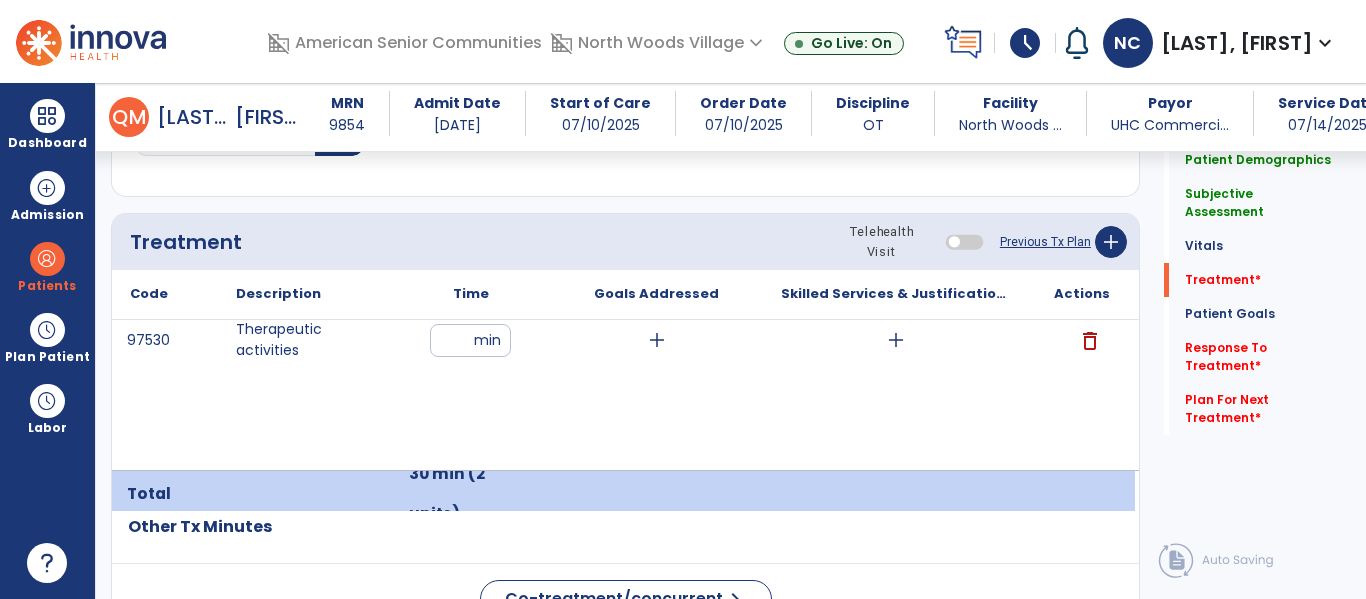 click on "add" at bounding box center [657, 340] 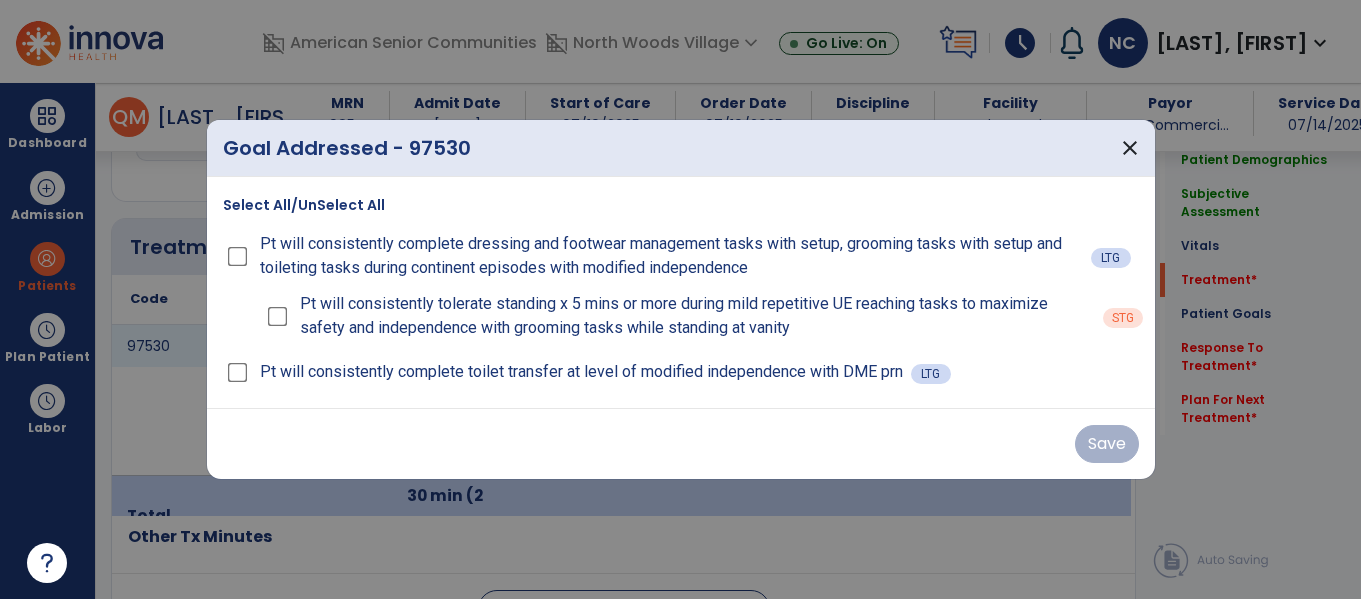 scroll, scrollTop: 1156, scrollLeft: 0, axis: vertical 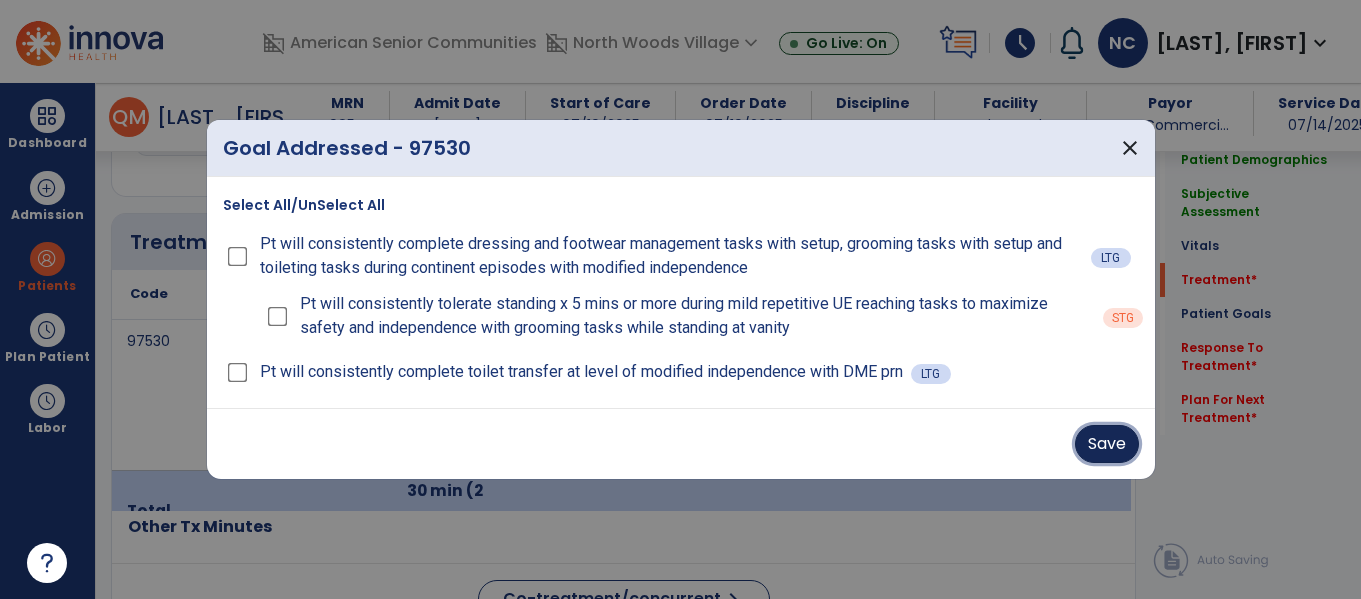 click on "Save" at bounding box center [1107, 444] 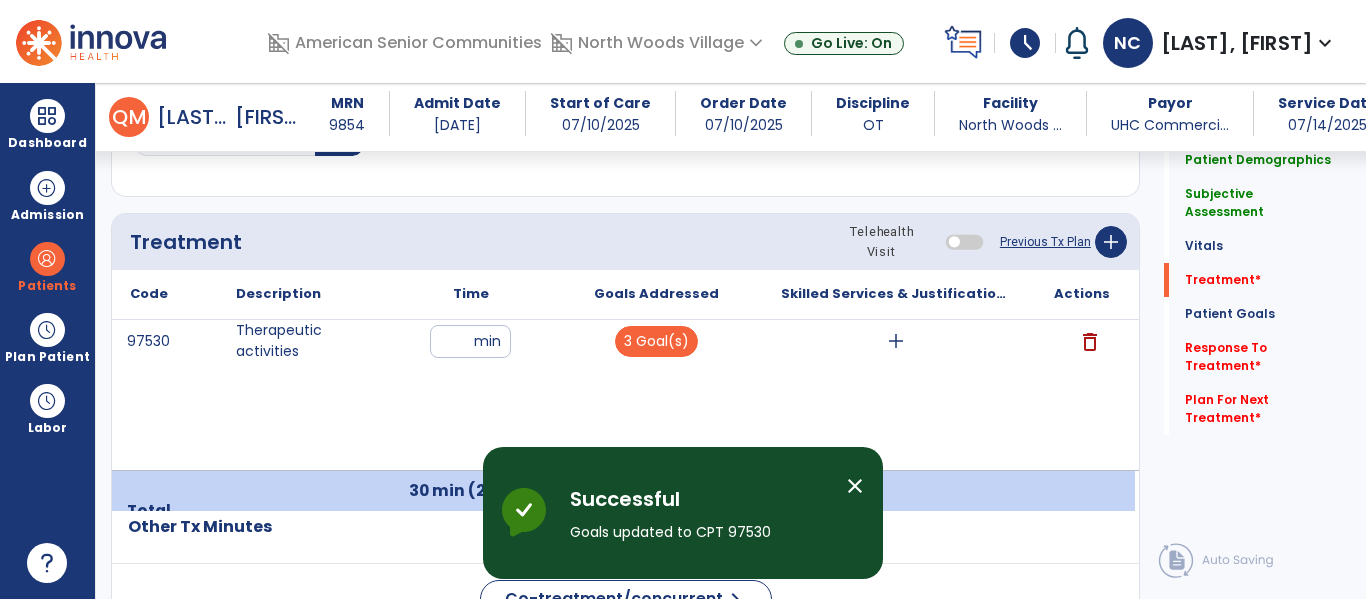click on "add" at bounding box center [896, 341] 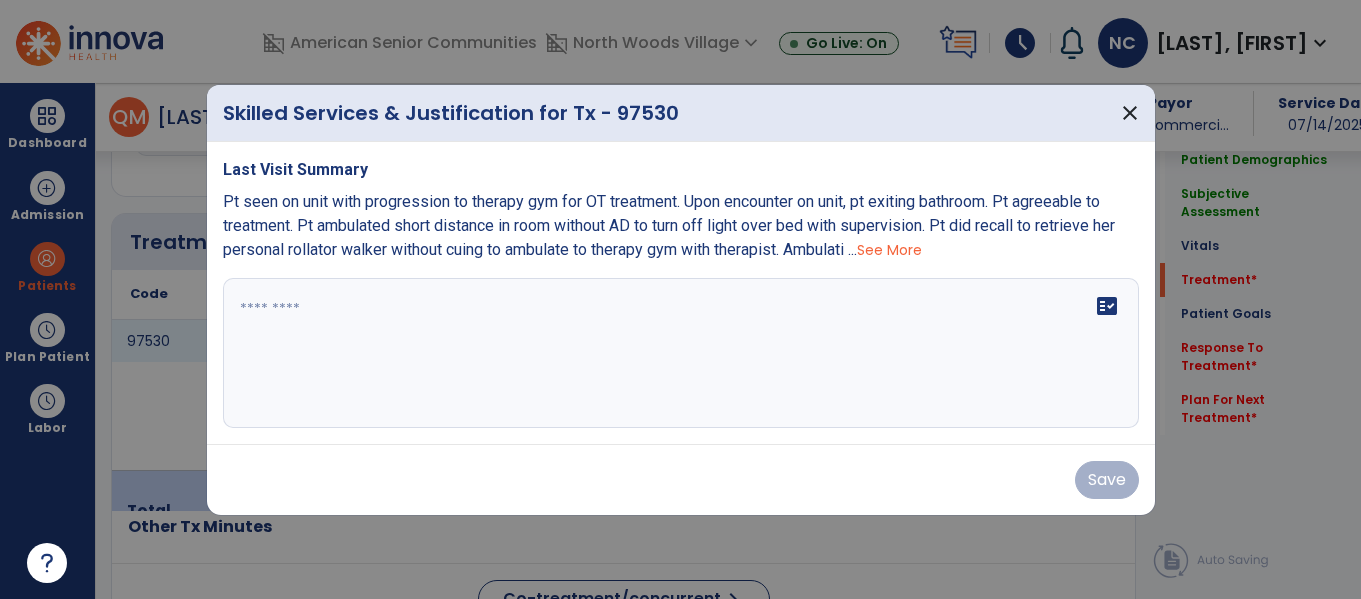scroll, scrollTop: 1156, scrollLeft: 0, axis: vertical 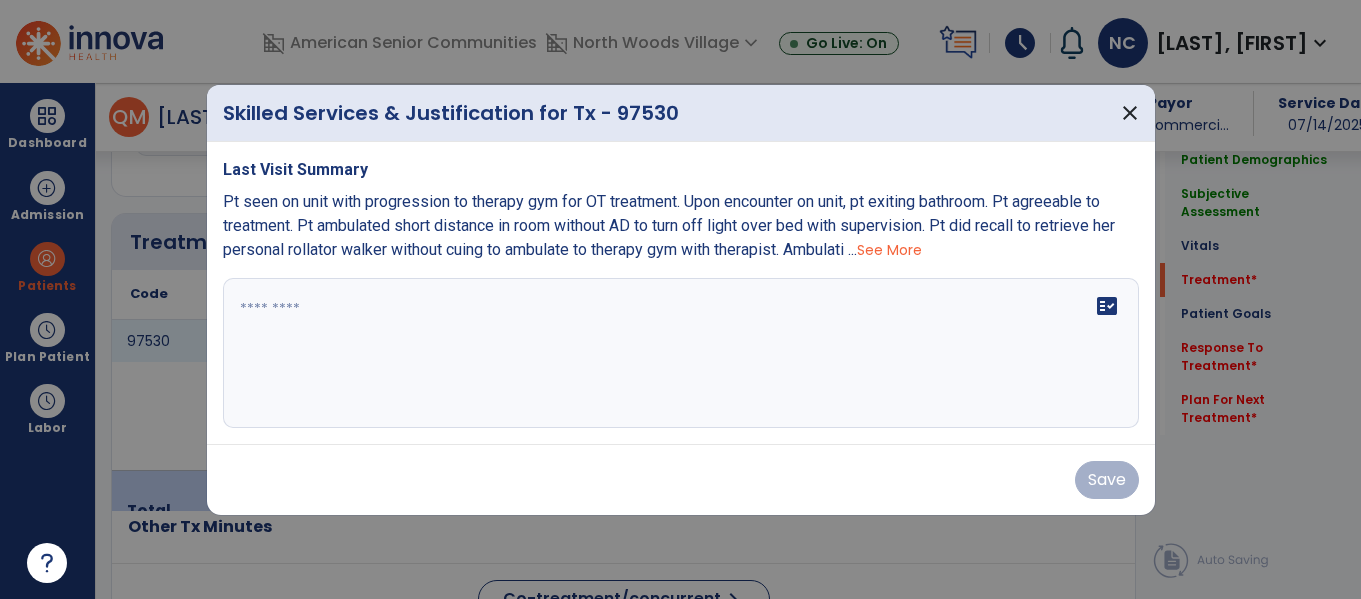 click on "fact_check" at bounding box center (681, 353) 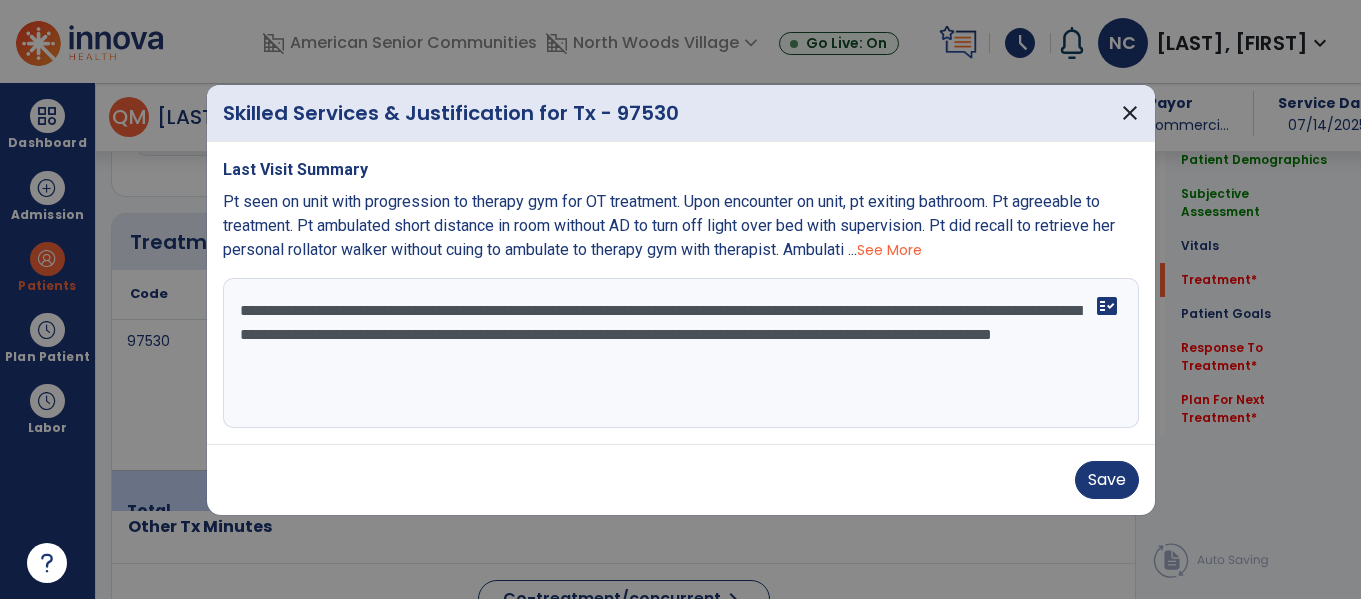 click on "**********" at bounding box center (681, 353) 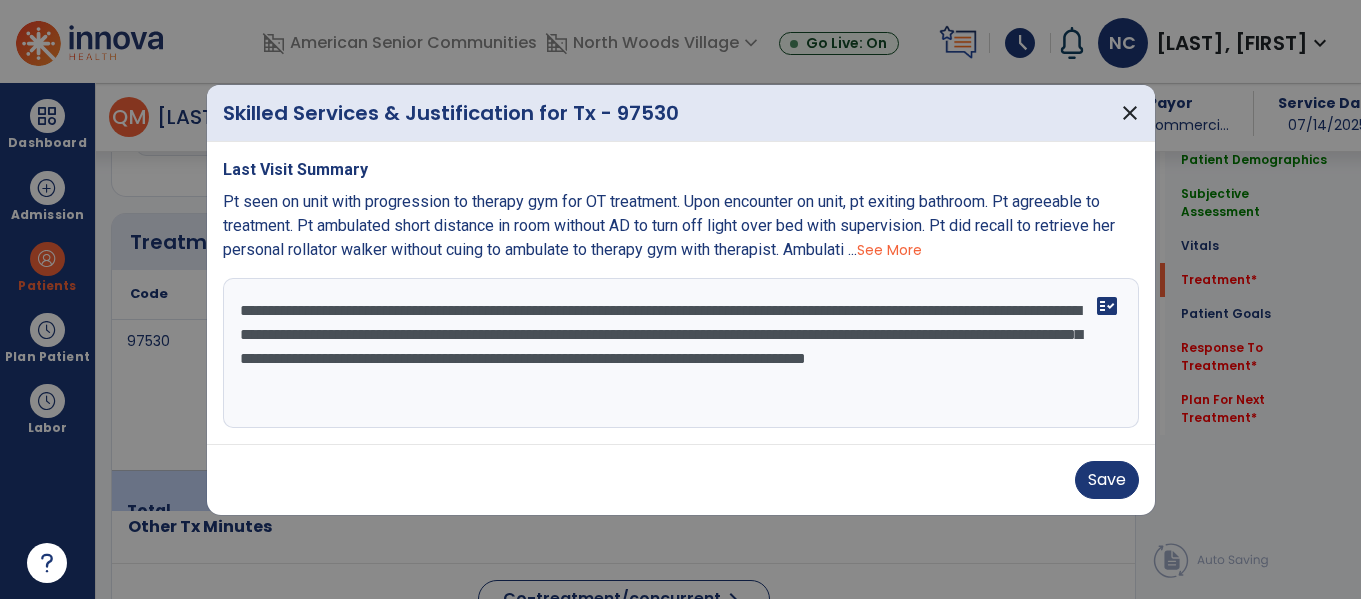 click on "**********" at bounding box center (681, 353) 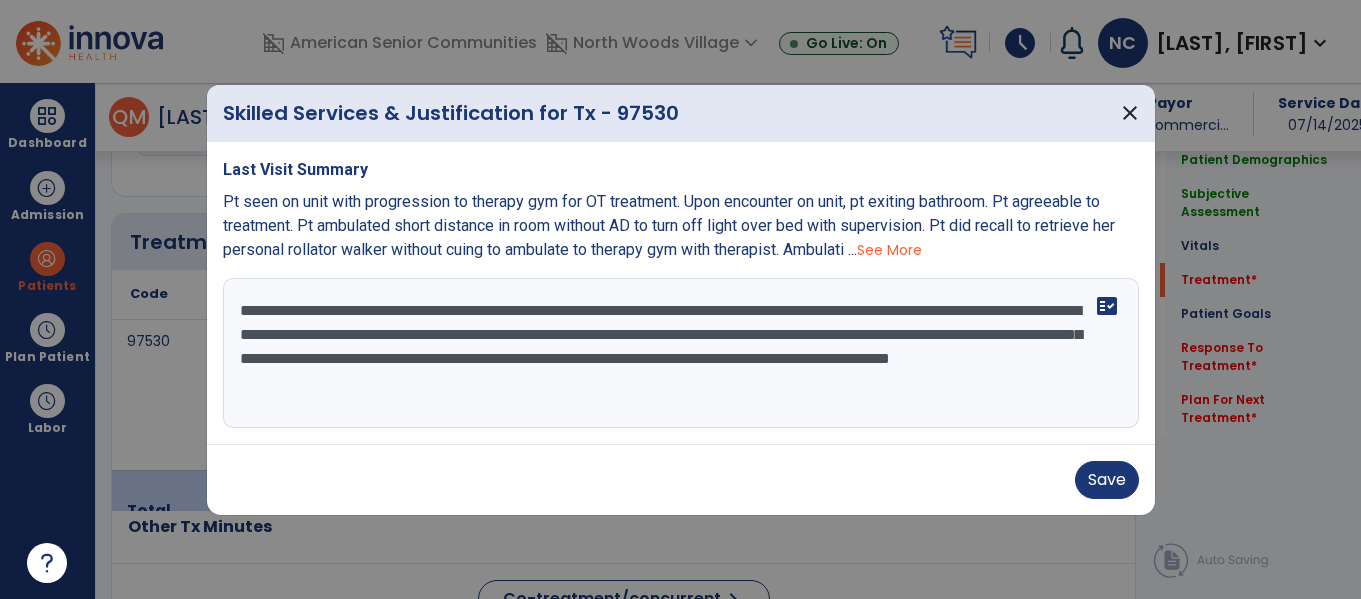 click on "**********" at bounding box center (681, 353) 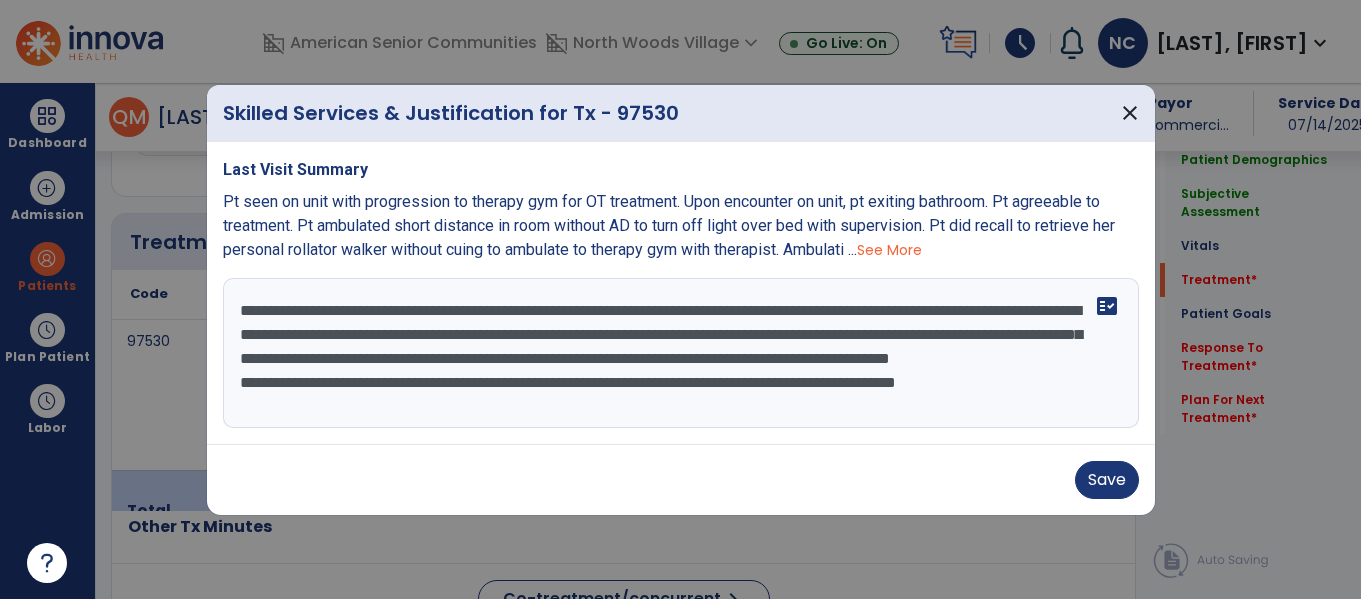 scroll, scrollTop: 16, scrollLeft: 0, axis: vertical 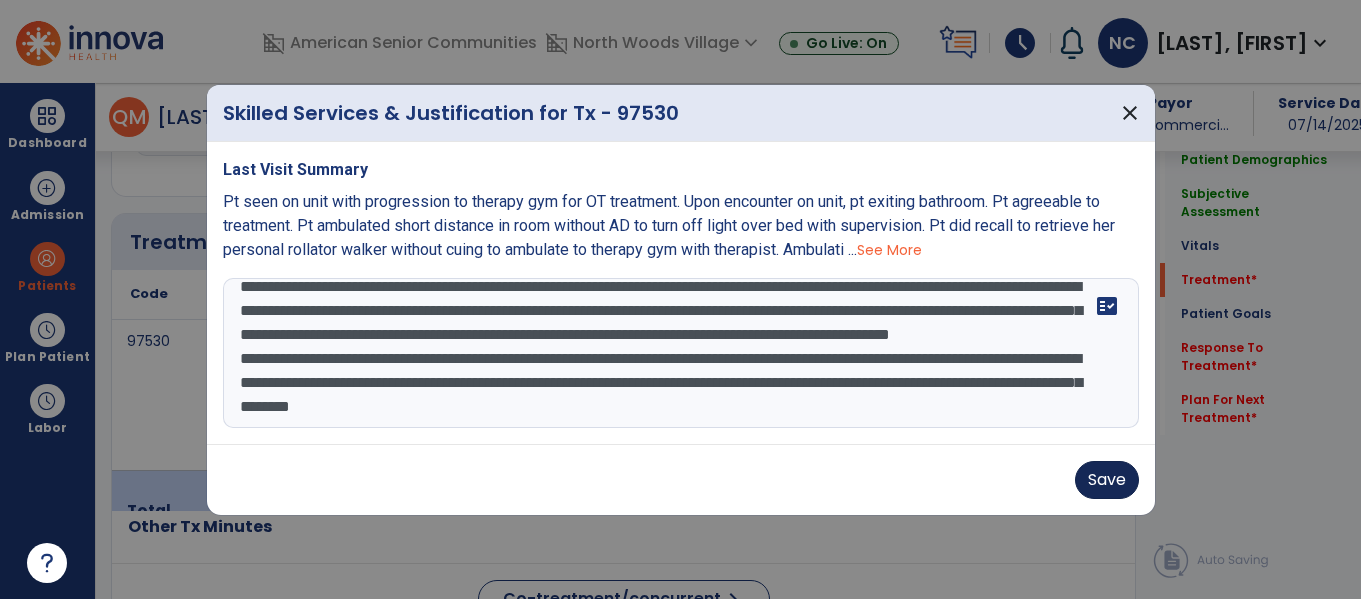 type on "**********" 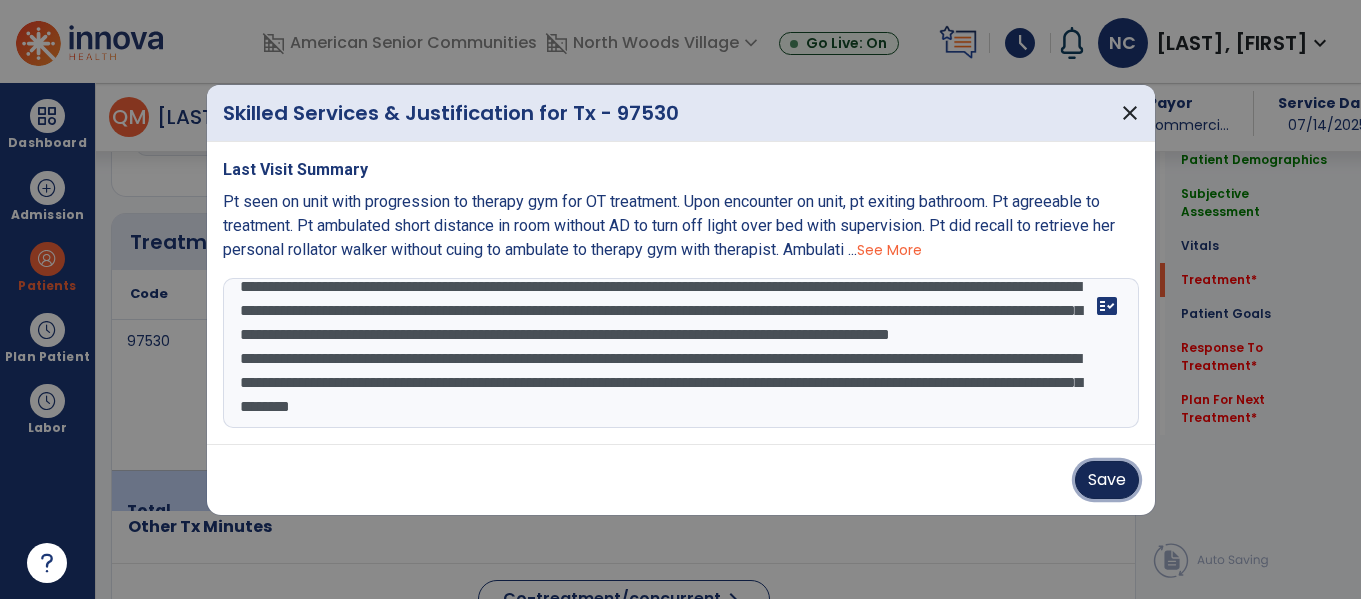 click on "Save" at bounding box center [1107, 480] 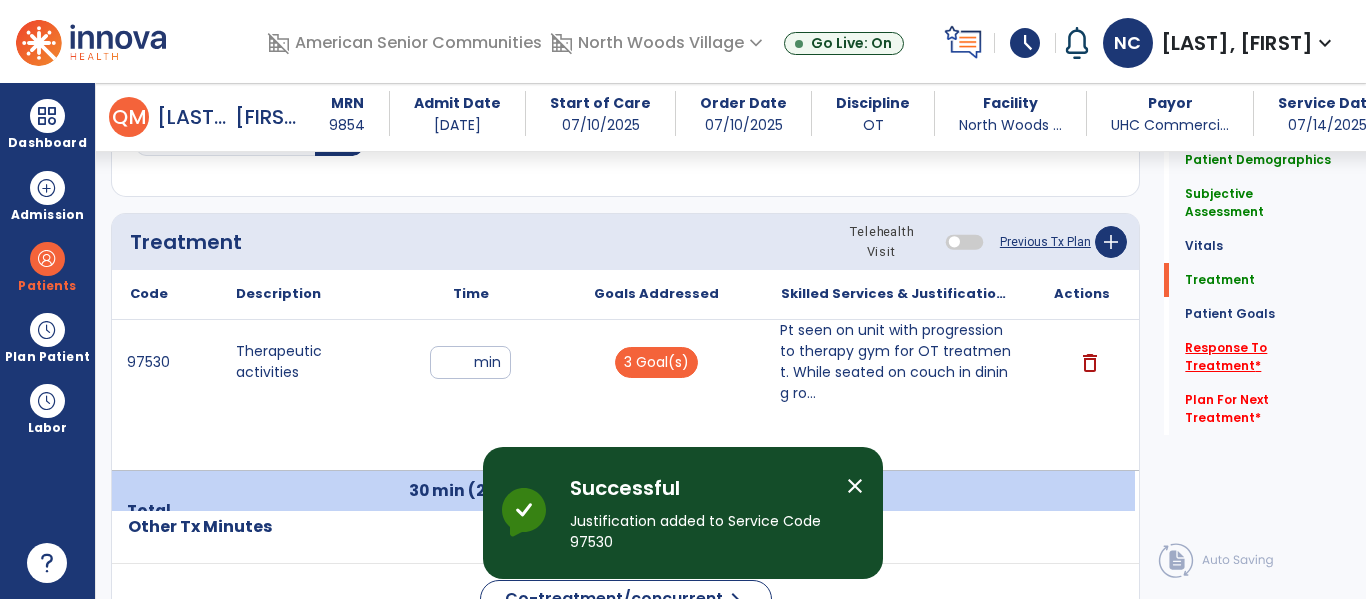 click on "Response To Treatment   *" 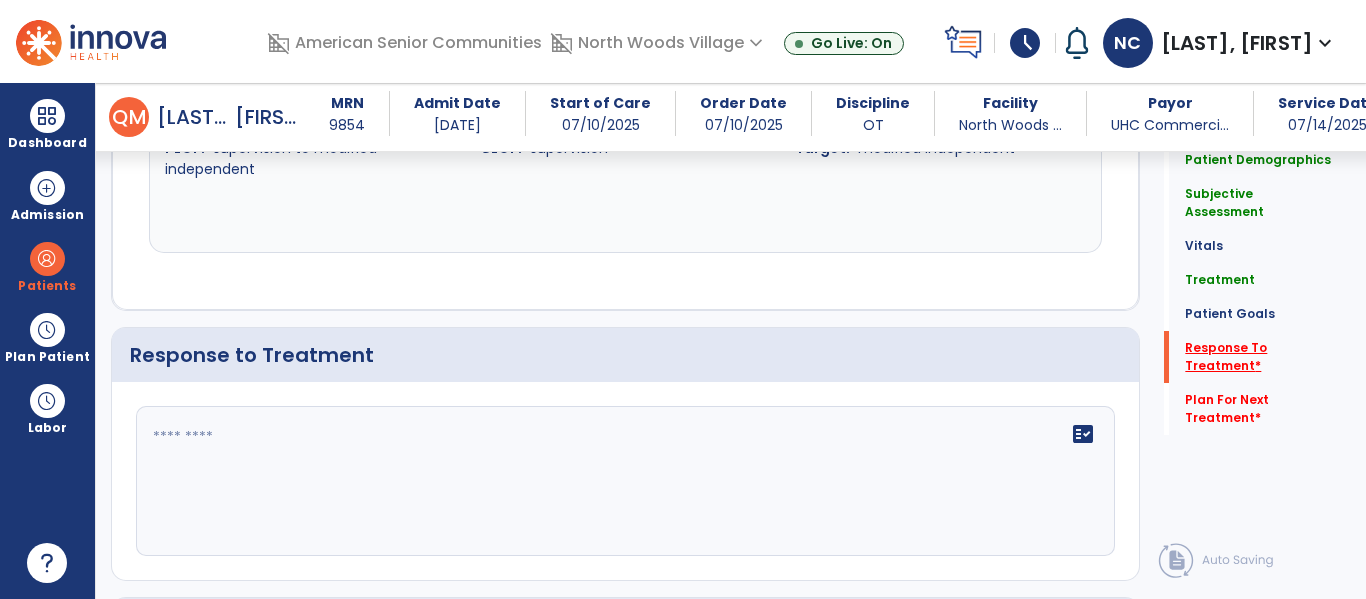 scroll, scrollTop: 2412, scrollLeft: 0, axis: vertical 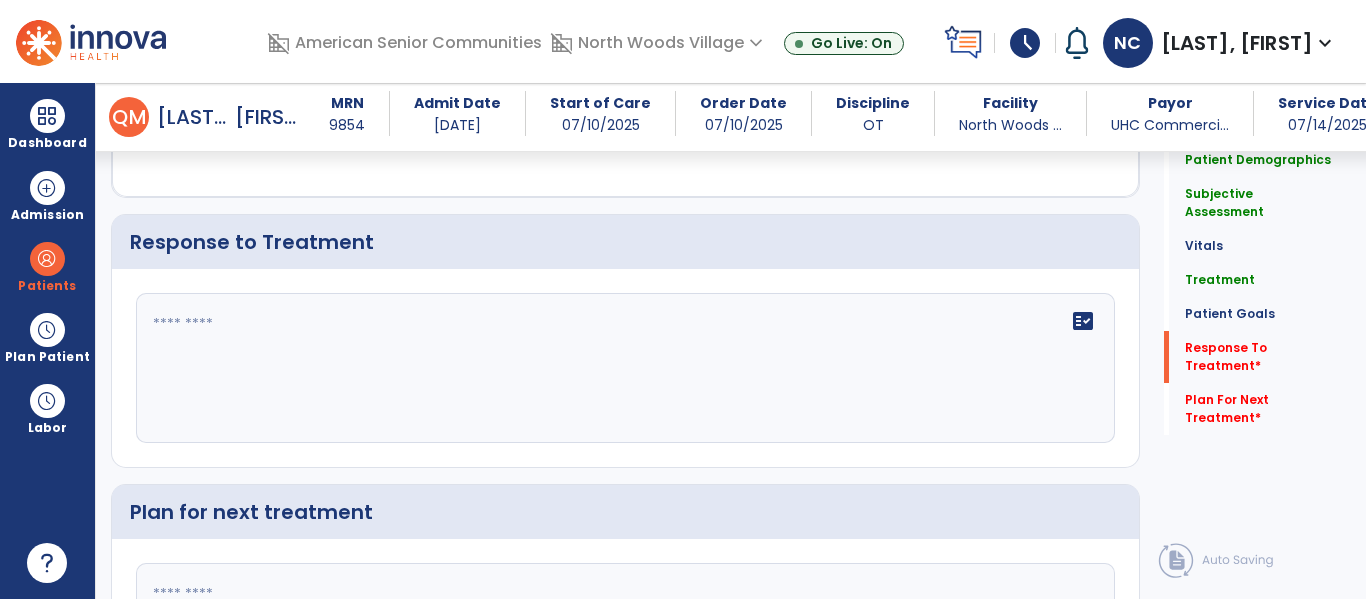 click on "fact_check" 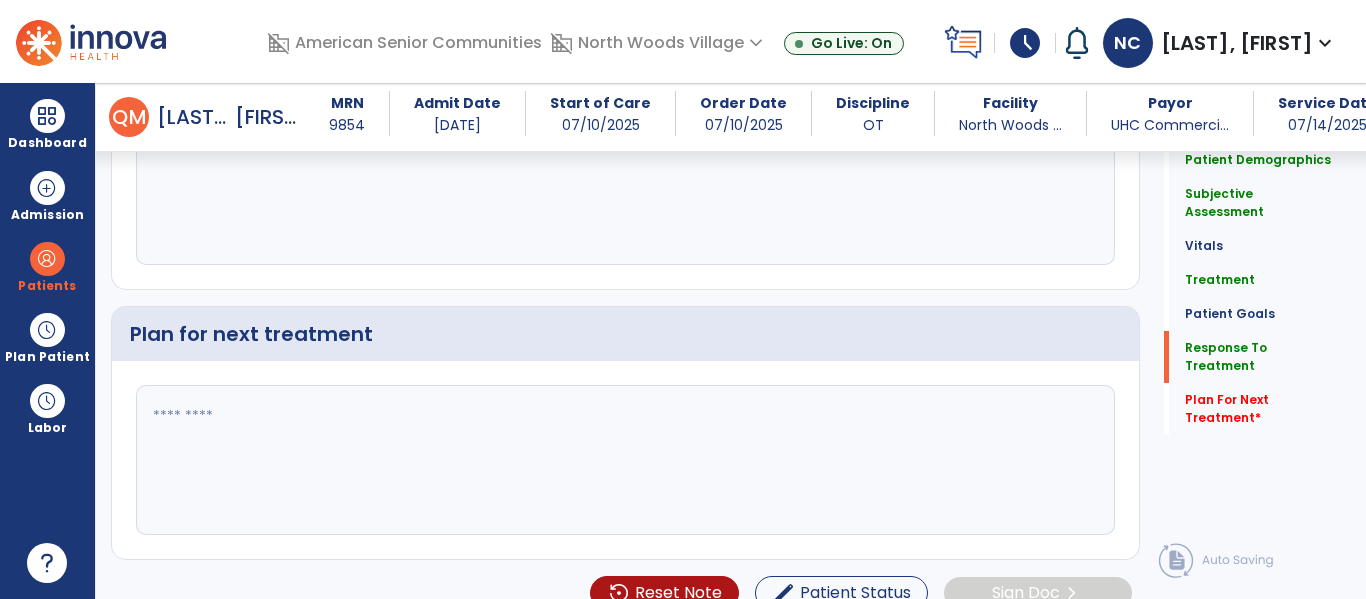 scroll, scrollTop: 2595, scrollLeft: 0, axis: vertical 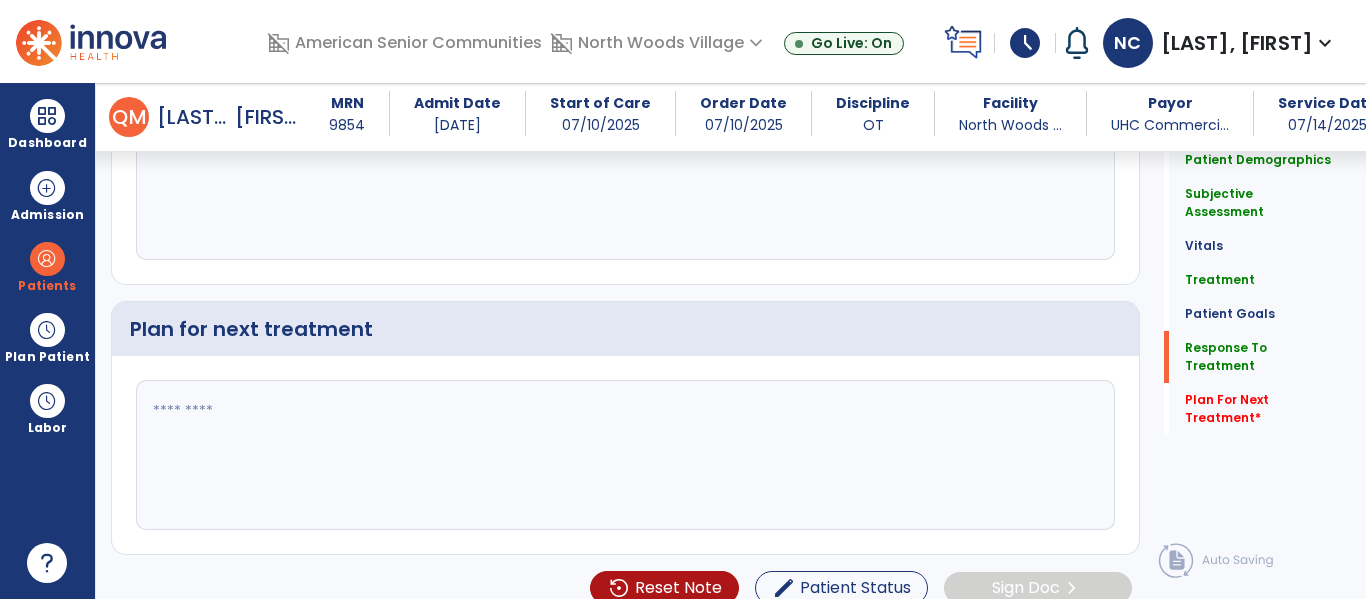 type on "**********" 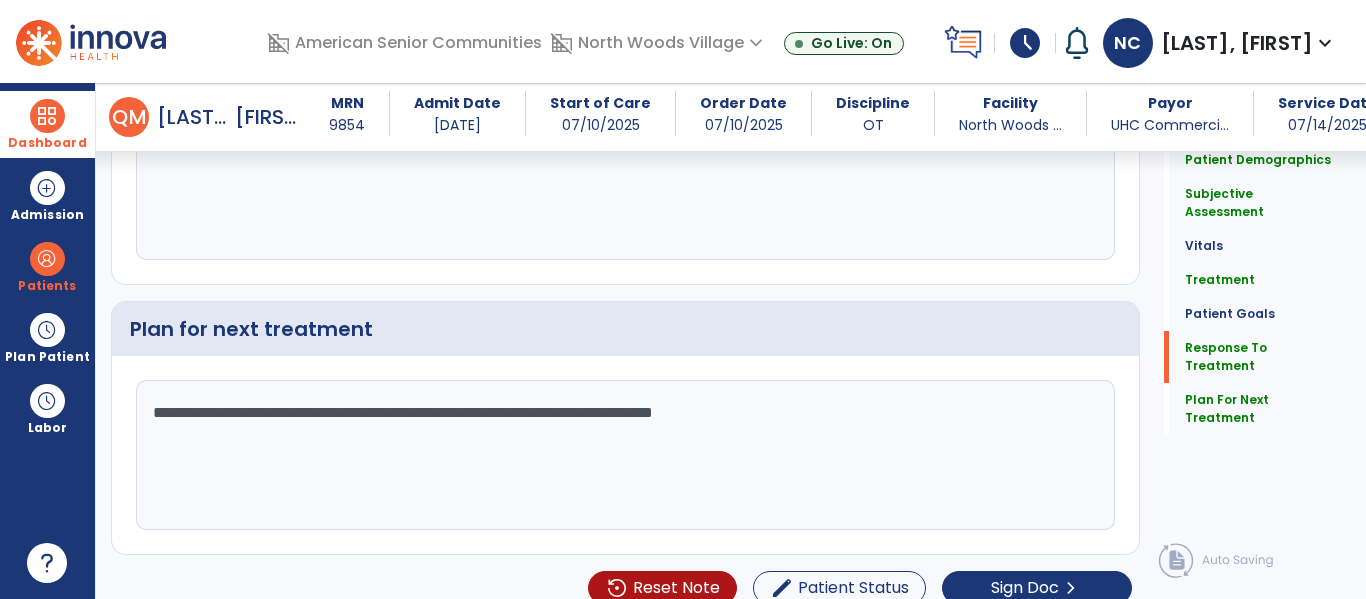 type on "**********" 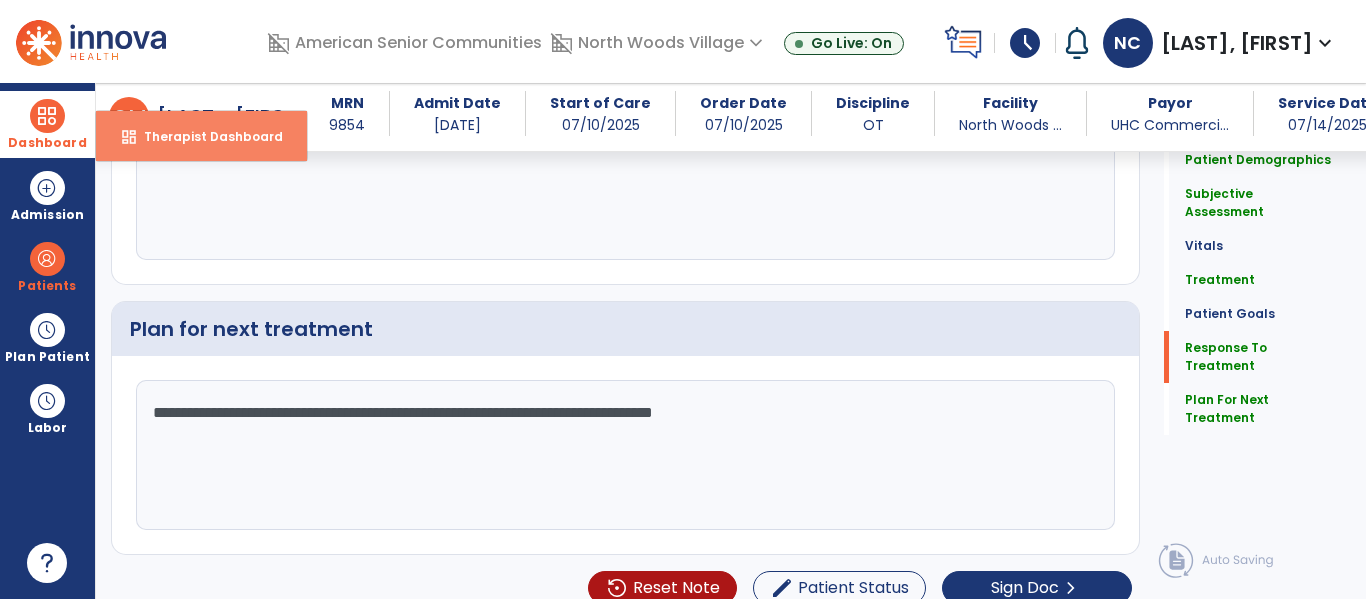 click on "Therapist Dashboard" at bounding box center [205, 136] 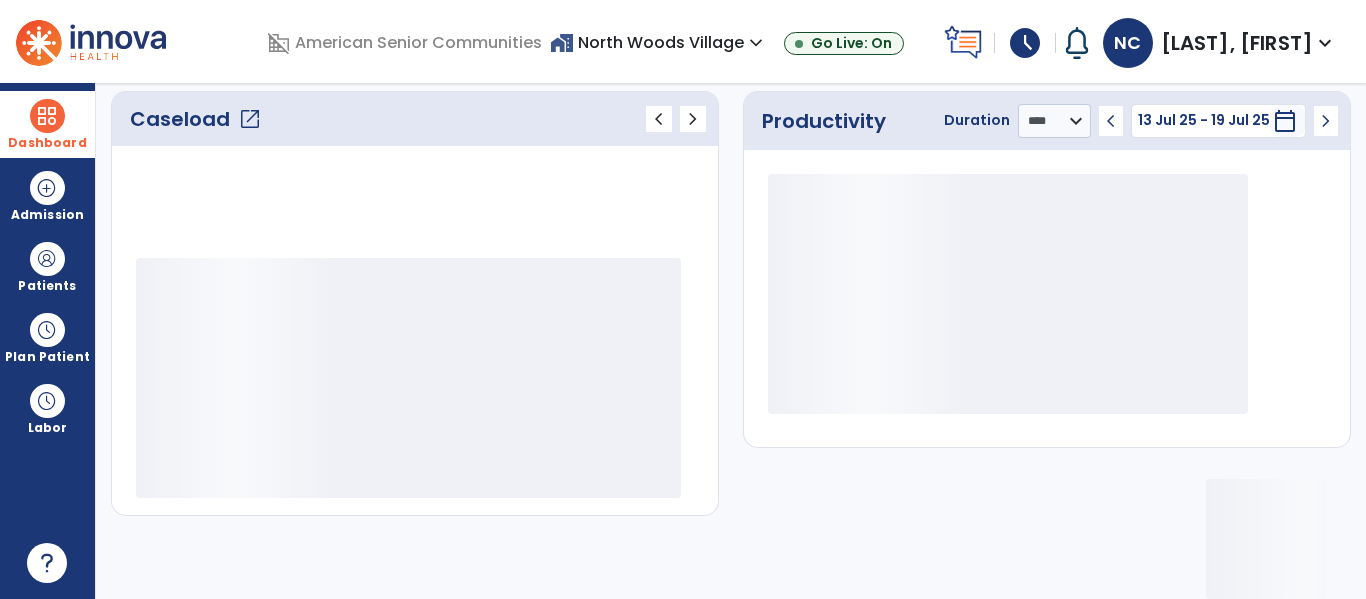 scroll, scrollTop: 278, scrollLeft: 0, axis: vertical 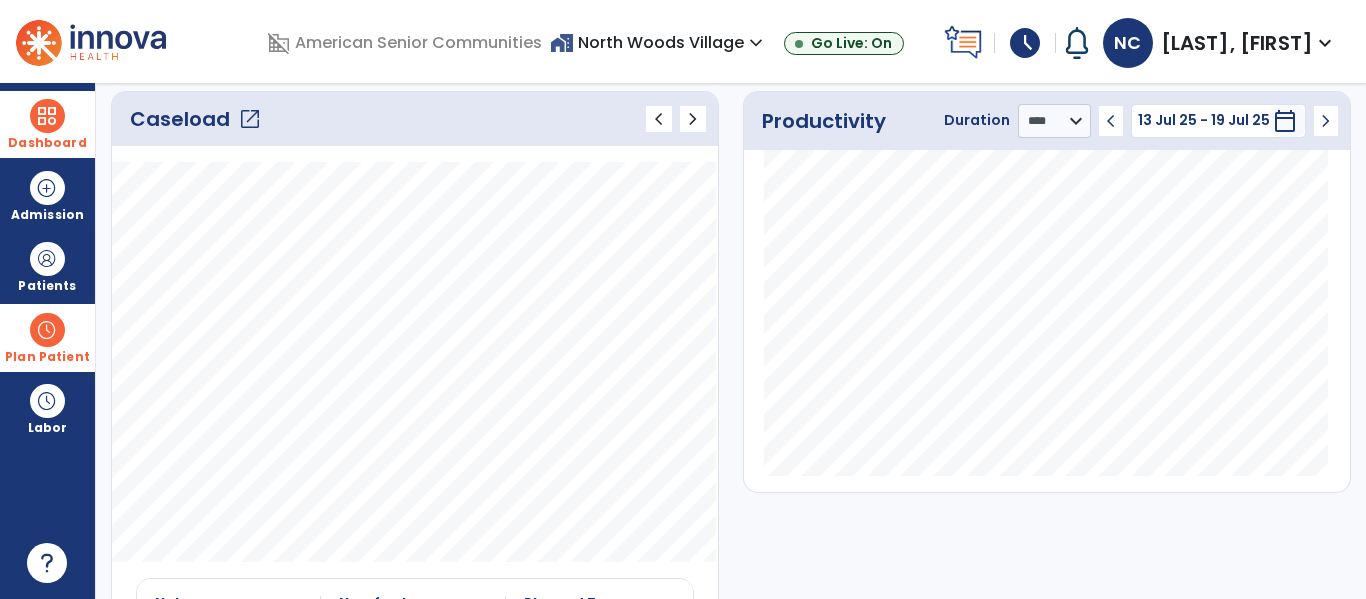 click at bounding box center (47, 330) 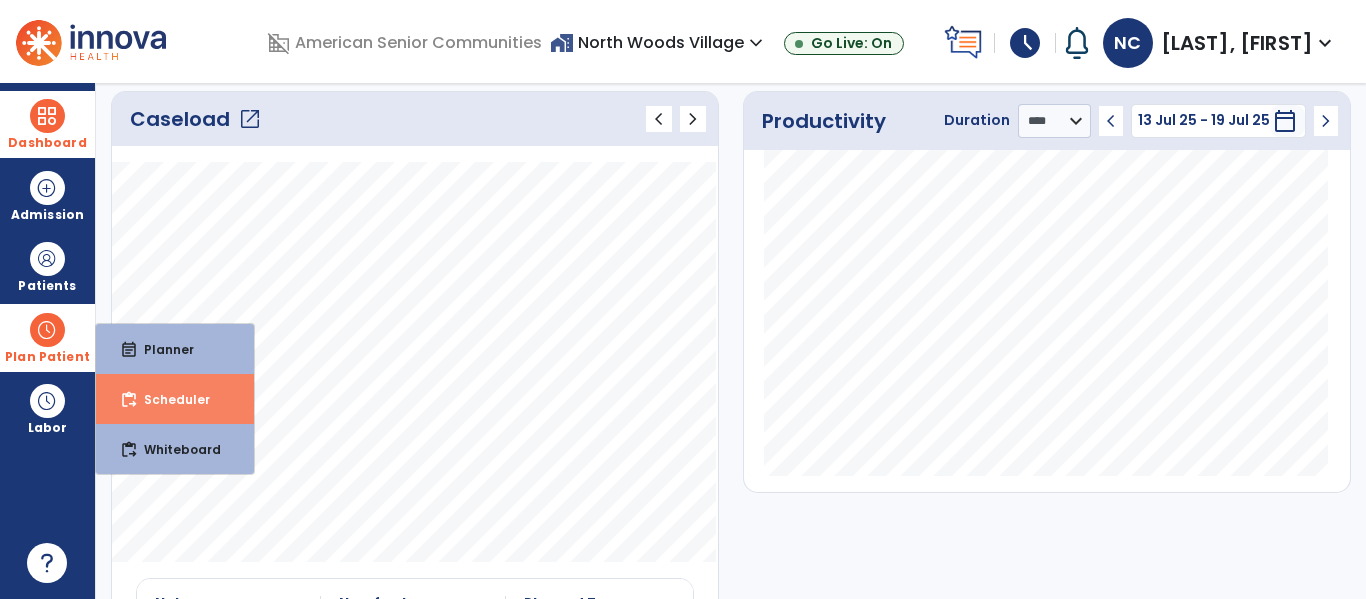 click on "content_paste_go  Scheduler" at bounding box center [175, 399] 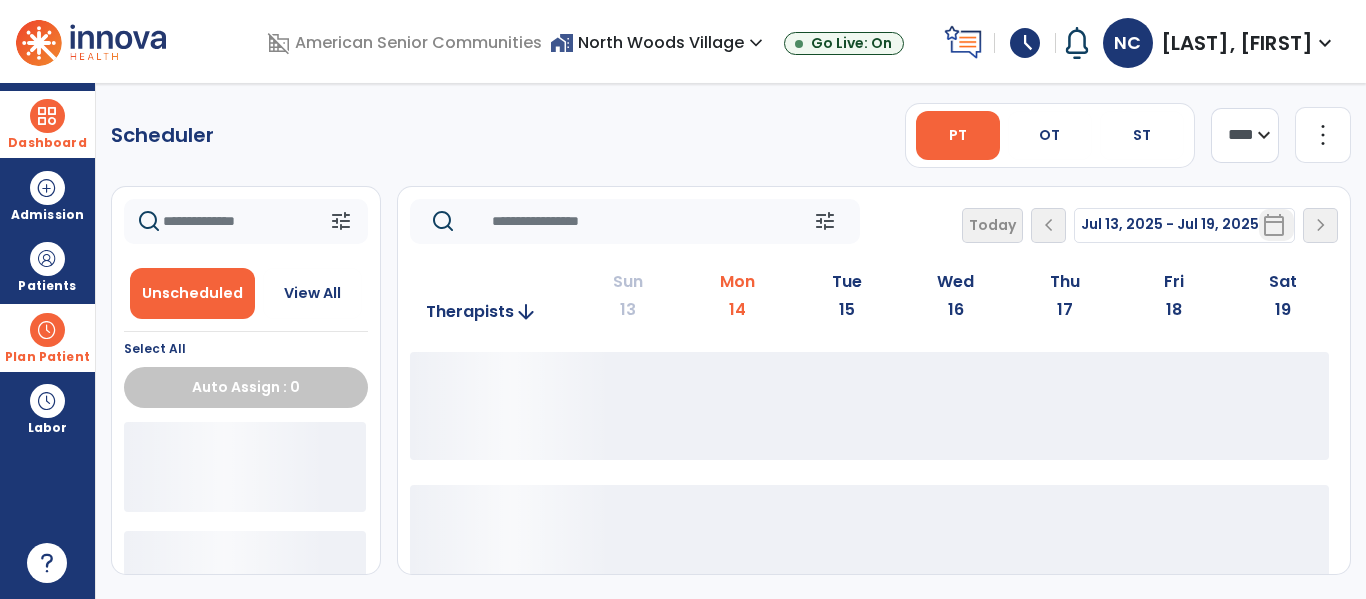 scroll, scrollTop: 0, scrollLeft: 0, axis: both 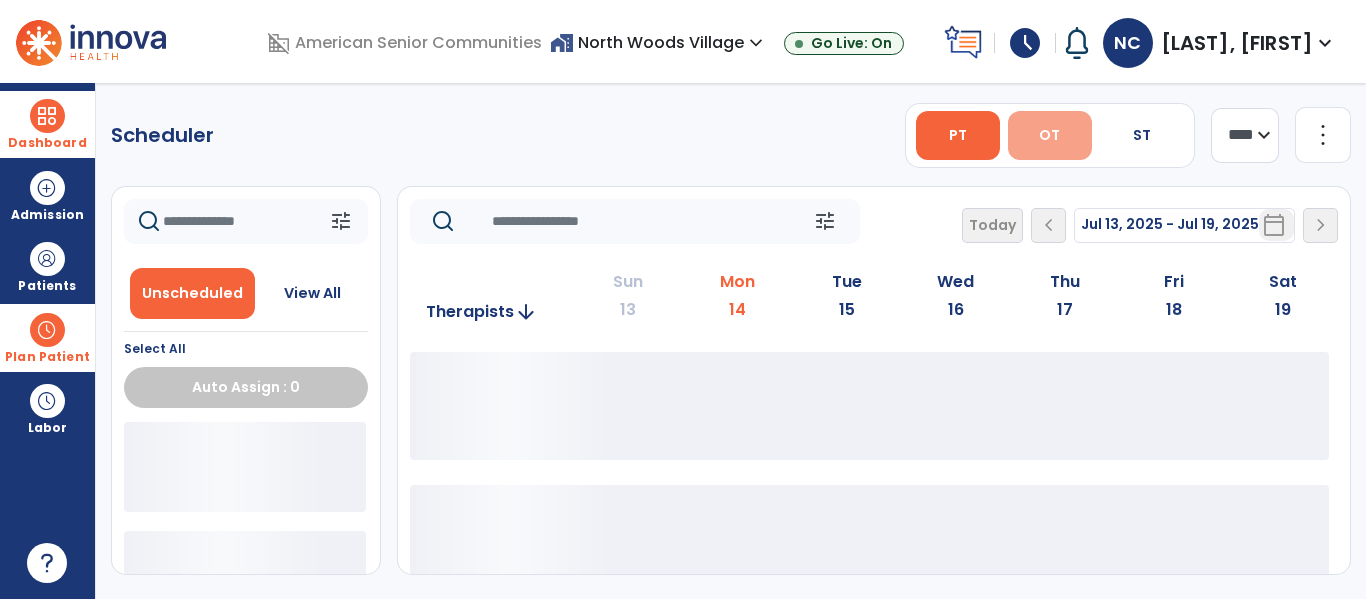 click on "OT" at bounding box center [1050, 135] 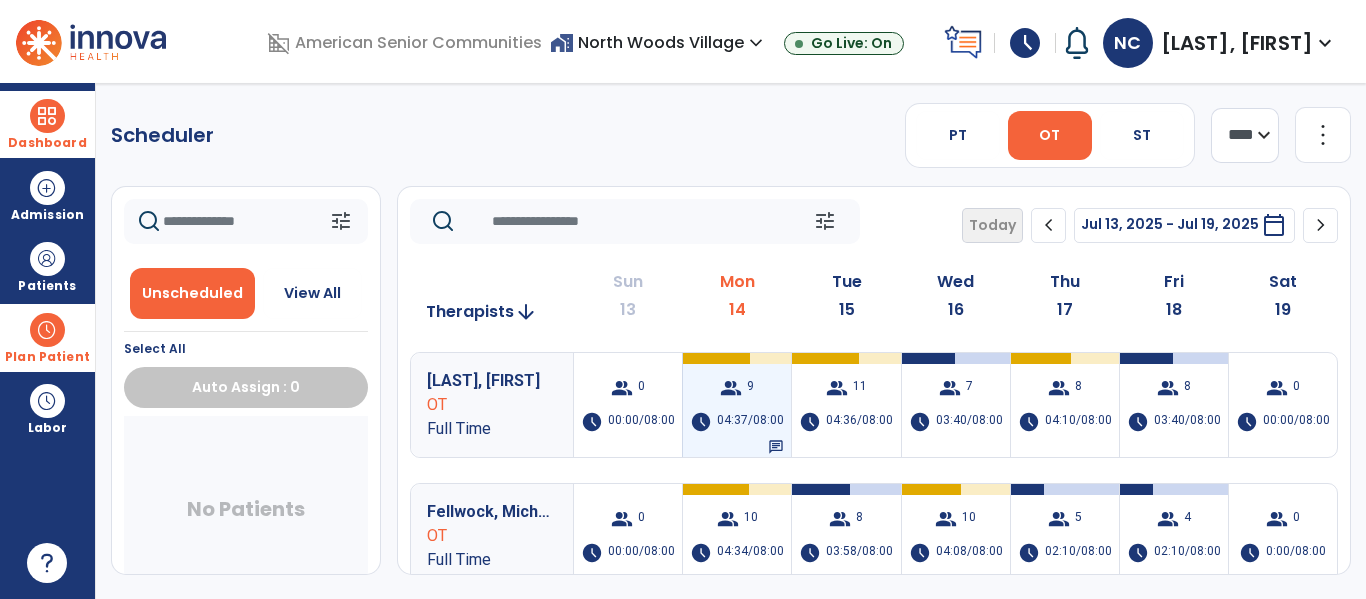 click on "group  9  schedule  04:37/08:00   chat" at bounding box center (737, 405) 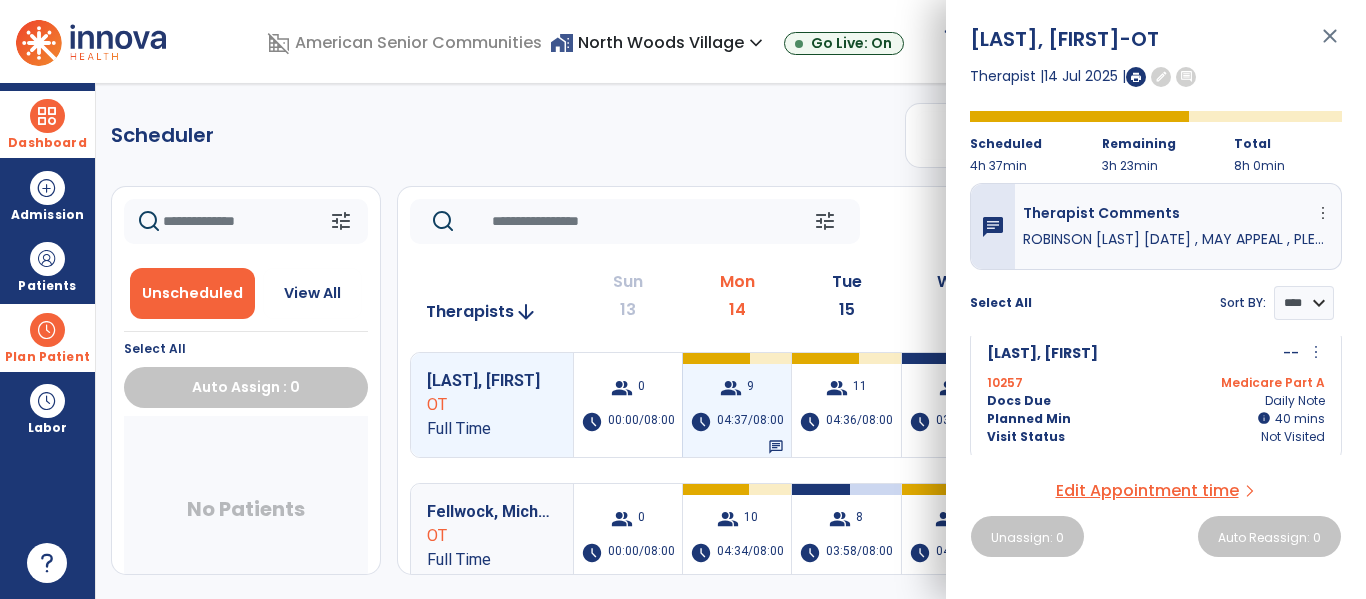 scroll, scrollTop: 0, scrollLeft: 0, axis: both 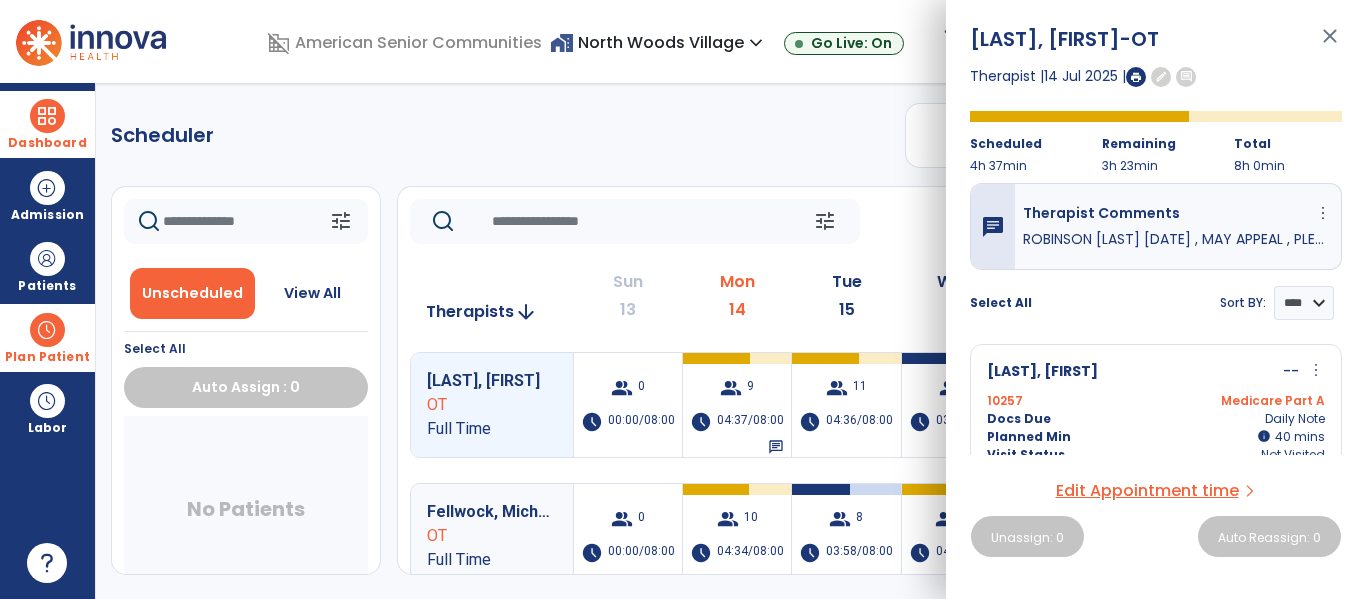 click on "Scheduler   PT   OT   ST  **** *** more_vert  Manage Labor   View All Therapists   Print" 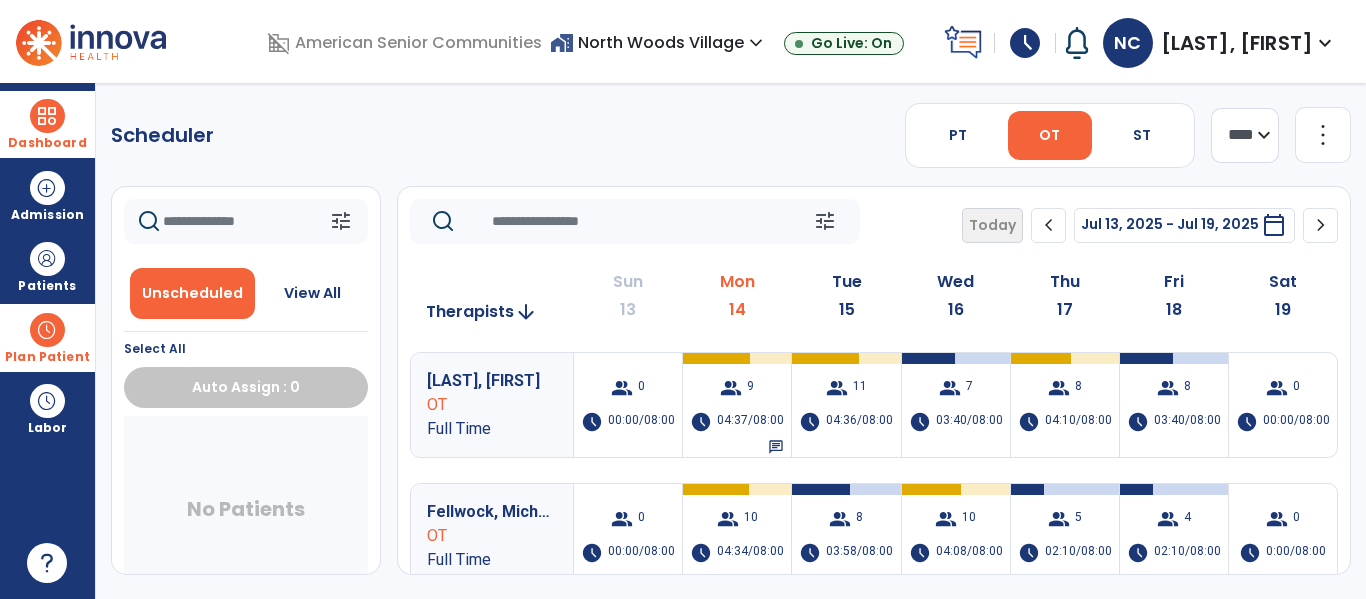 click at bounding box center (47, 116) 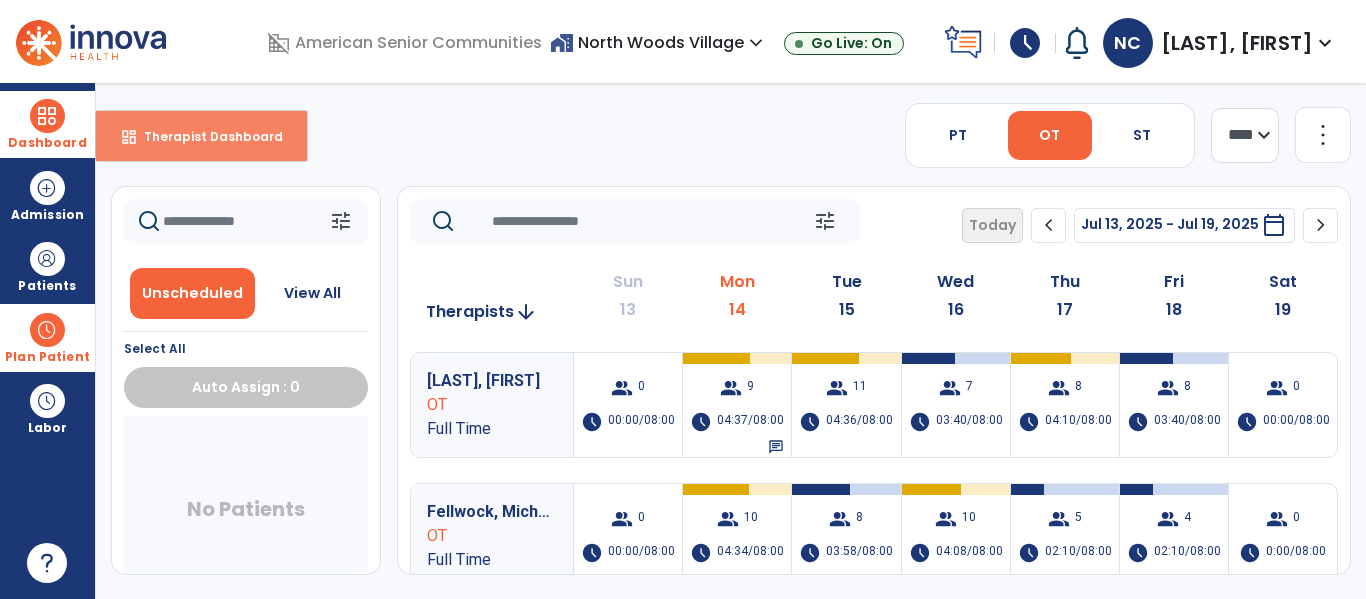 click on "Therapist Dashboard" at bounding box center (205, 136) 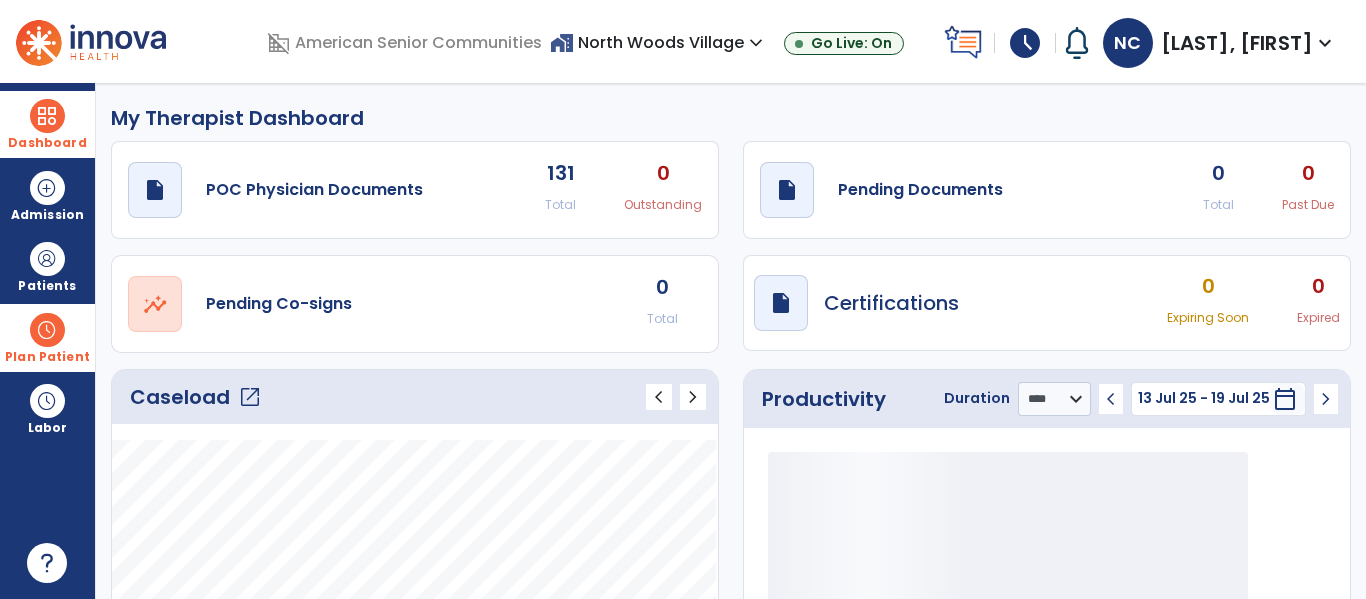 click on "open_in_new" 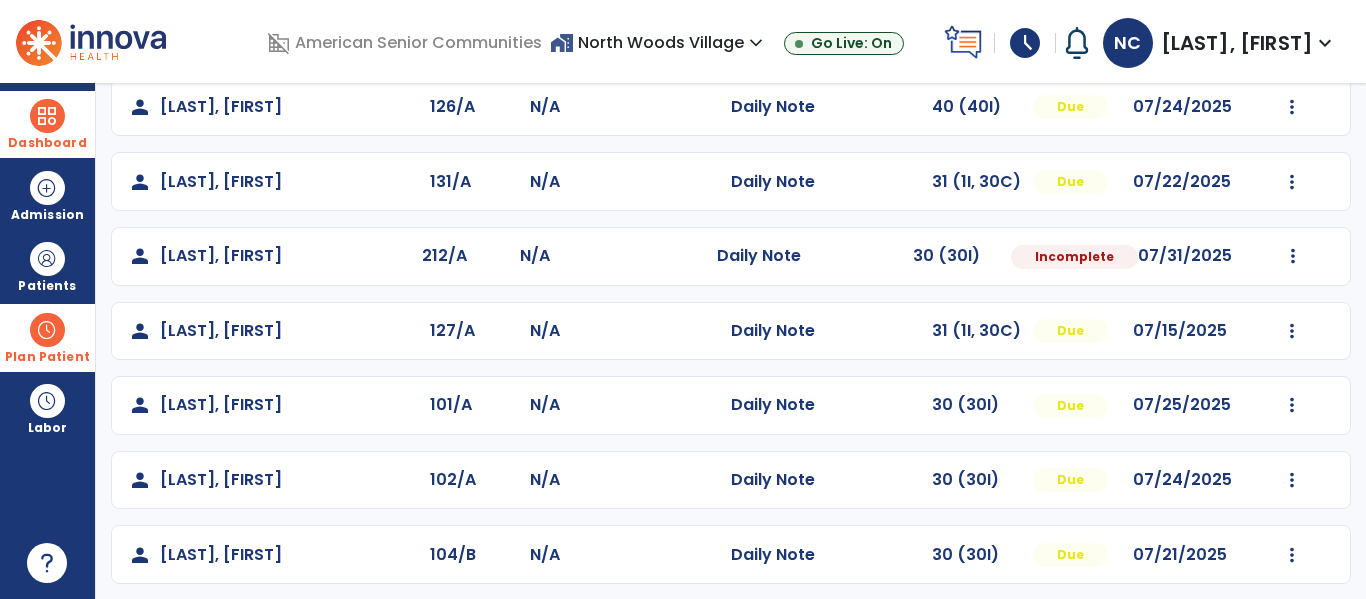 scroll, scrollTop: 410, scrollLeft: 0, axis: vertical 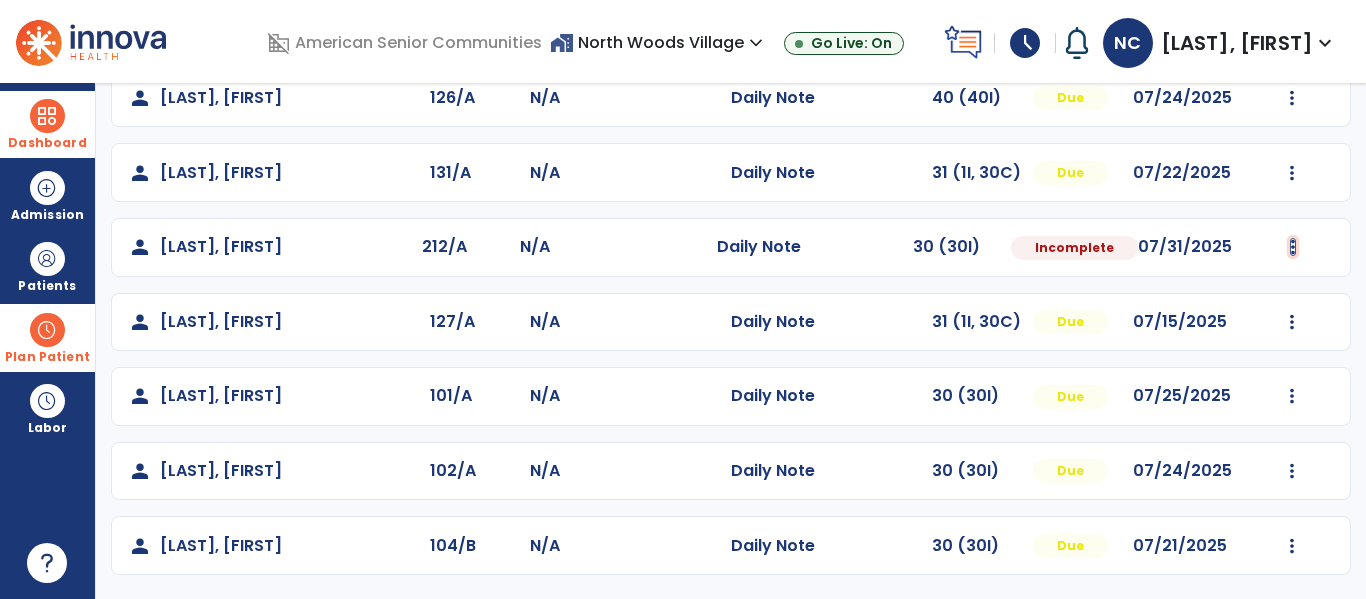 click at bounding box center [1292, -51] 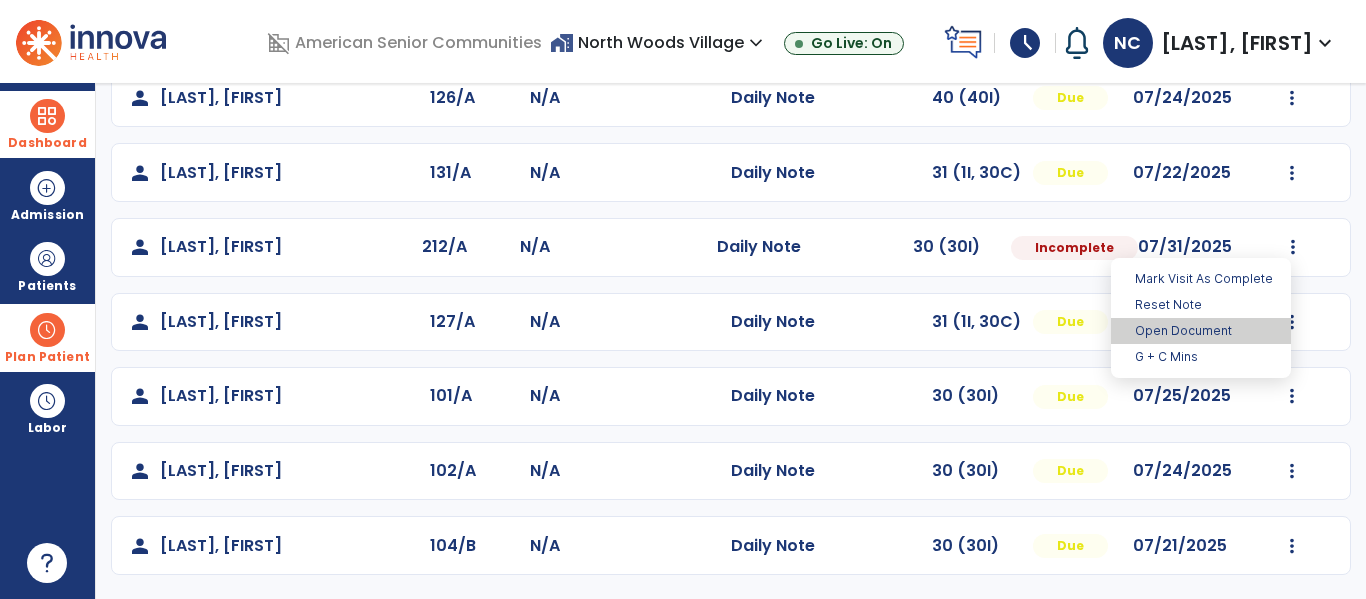 click on "Open Document" at bounding box center (1201, 331) 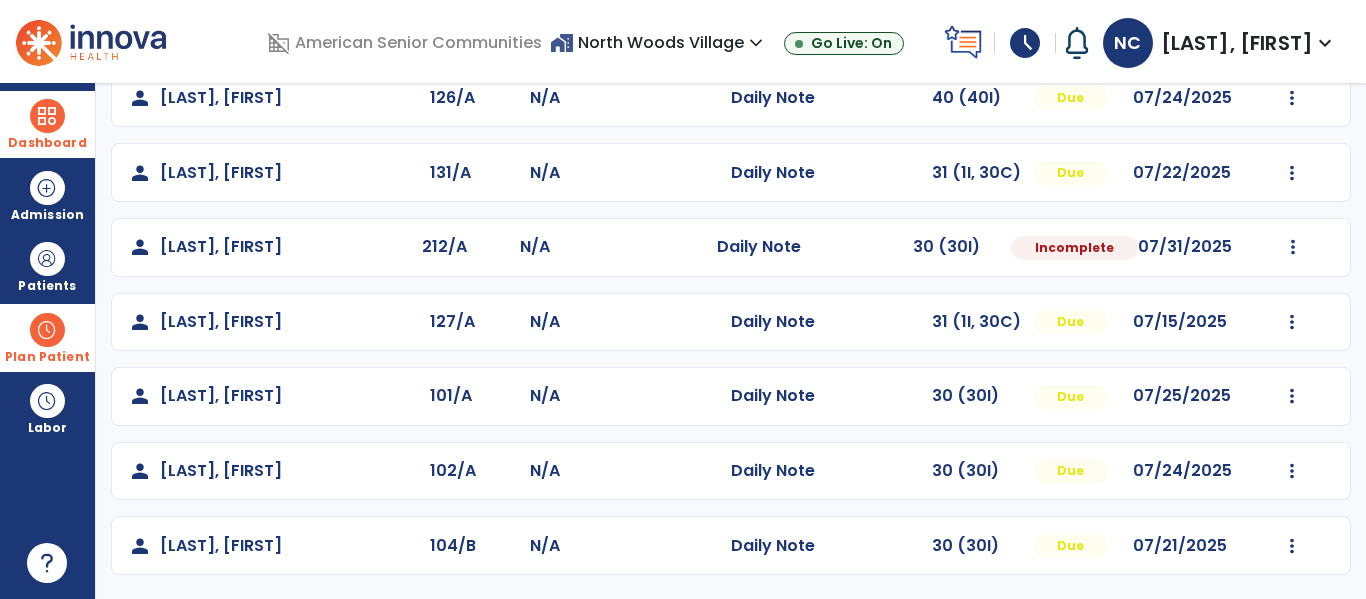 select on "*" 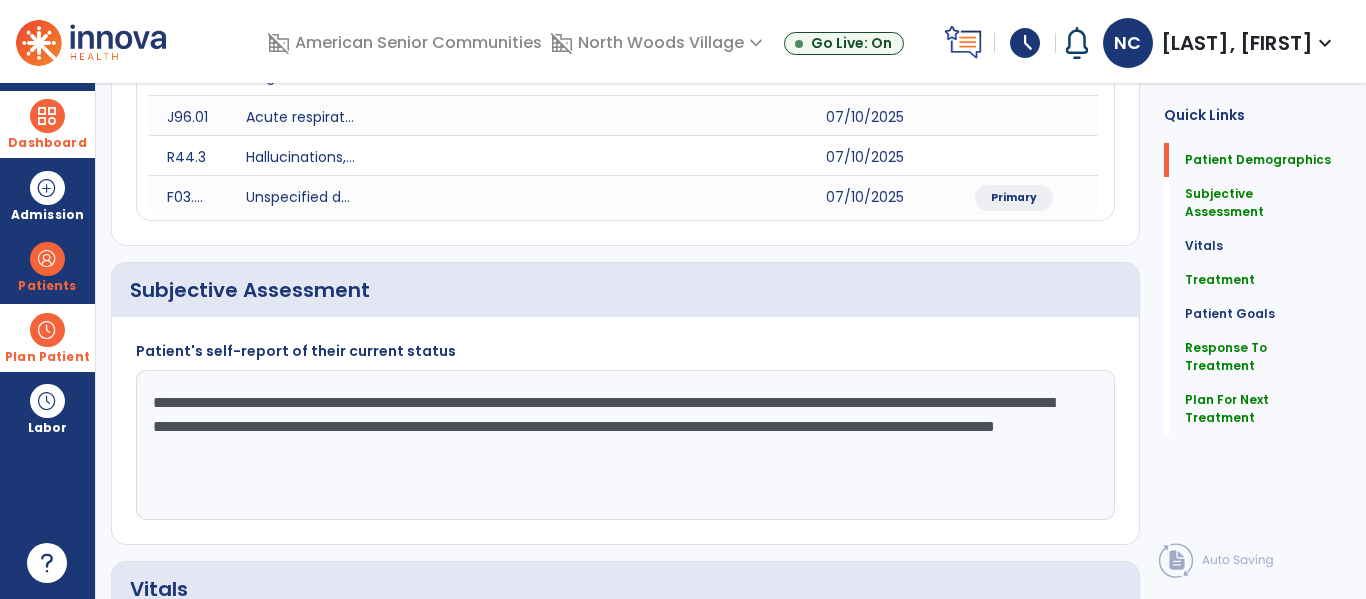 scroll, scrollTop: 0, scrollLeft: 0, axis: both 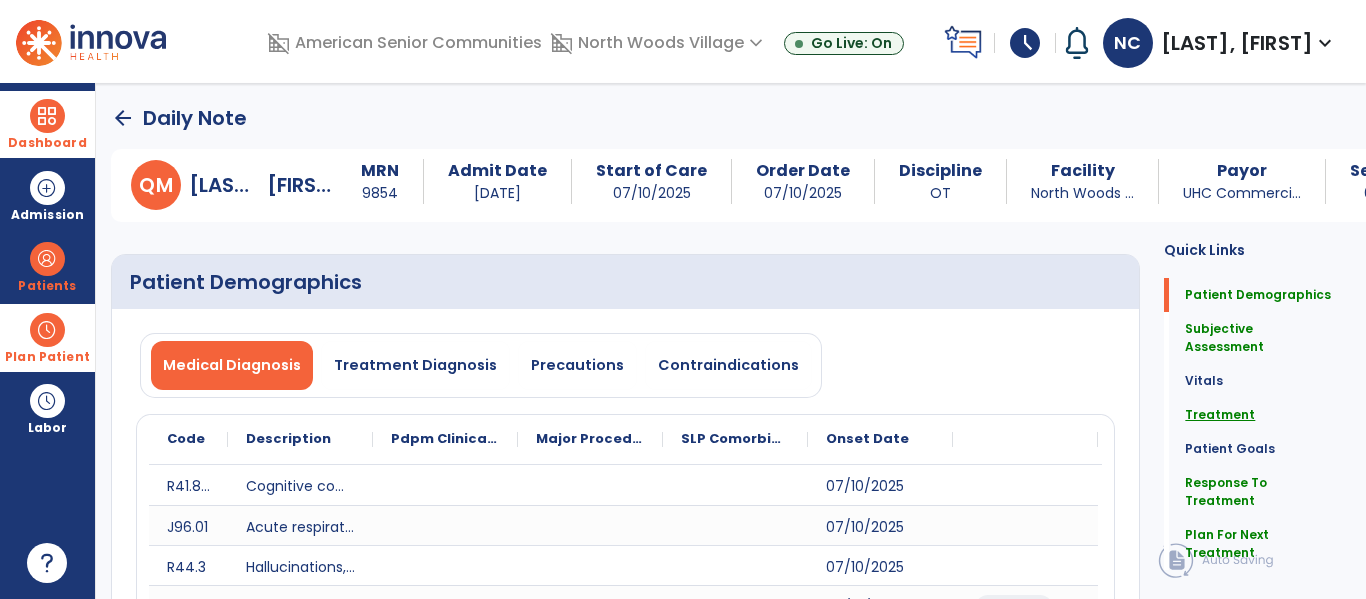 click on "Treatment" 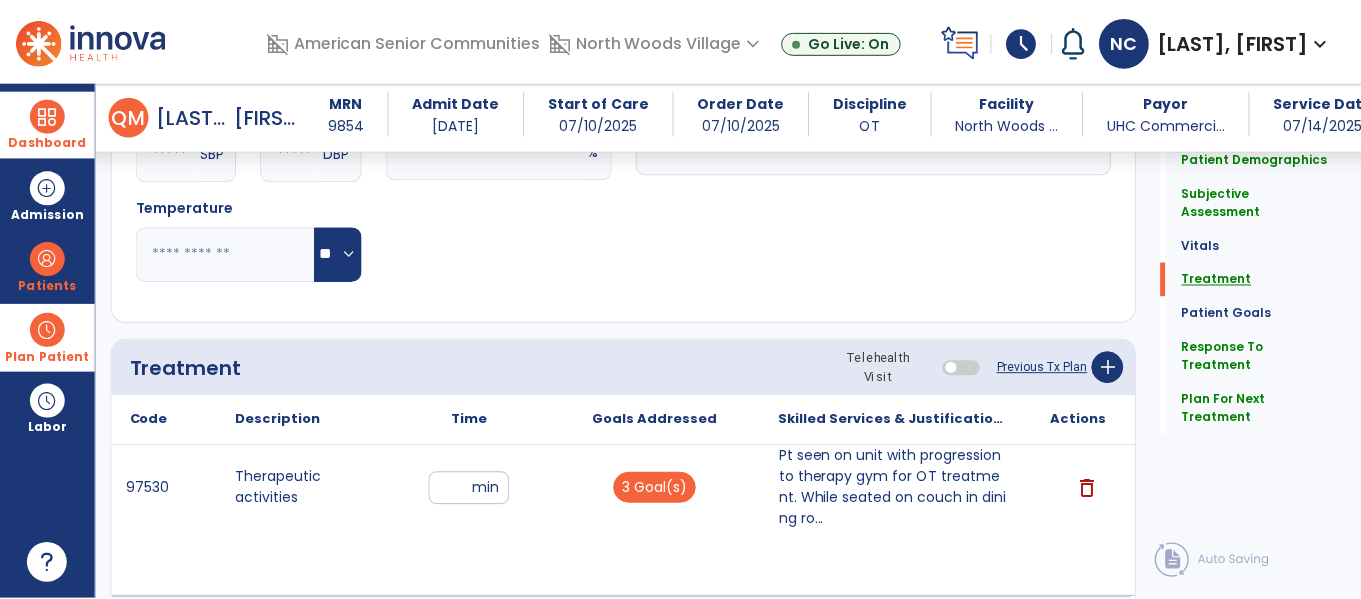 scroll, scrollTop: 1258, scrollLeft: 0, axis: vertical 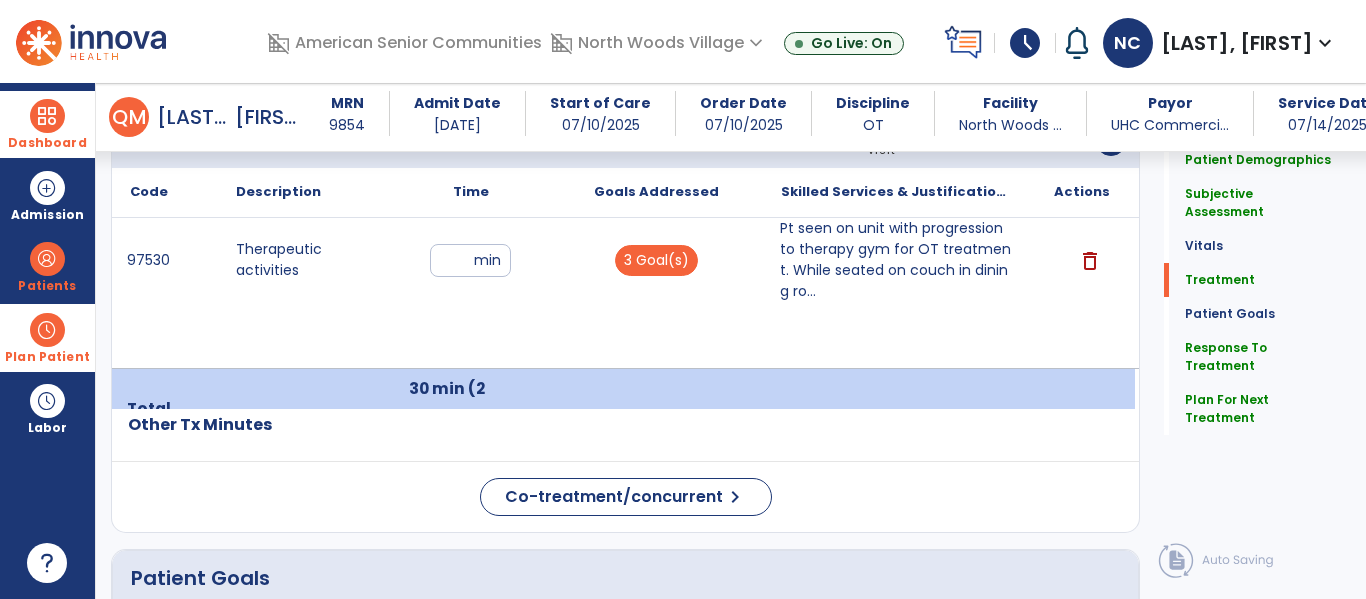 click on "Pt seen on unit with progression to therapy gym for OT treatment. While seated on couch in dining ro..." at bounding box center (896, 260) 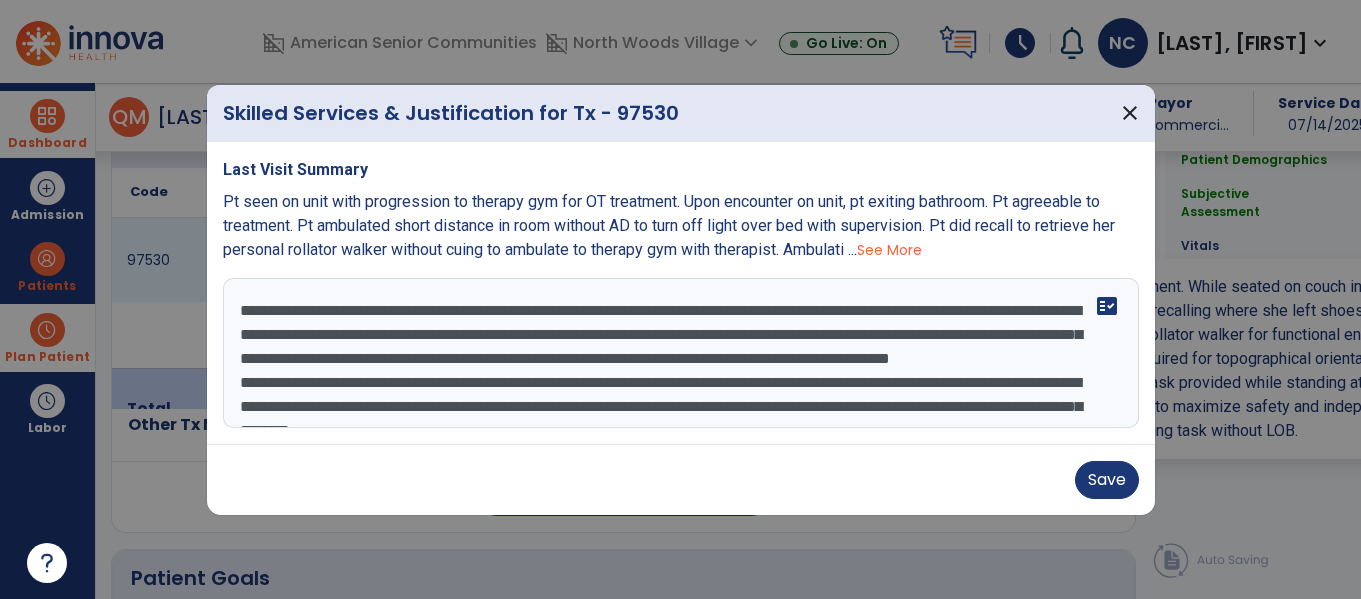 scroll, scrollTop: 1258, scrollLeft: 0, axis: vertical 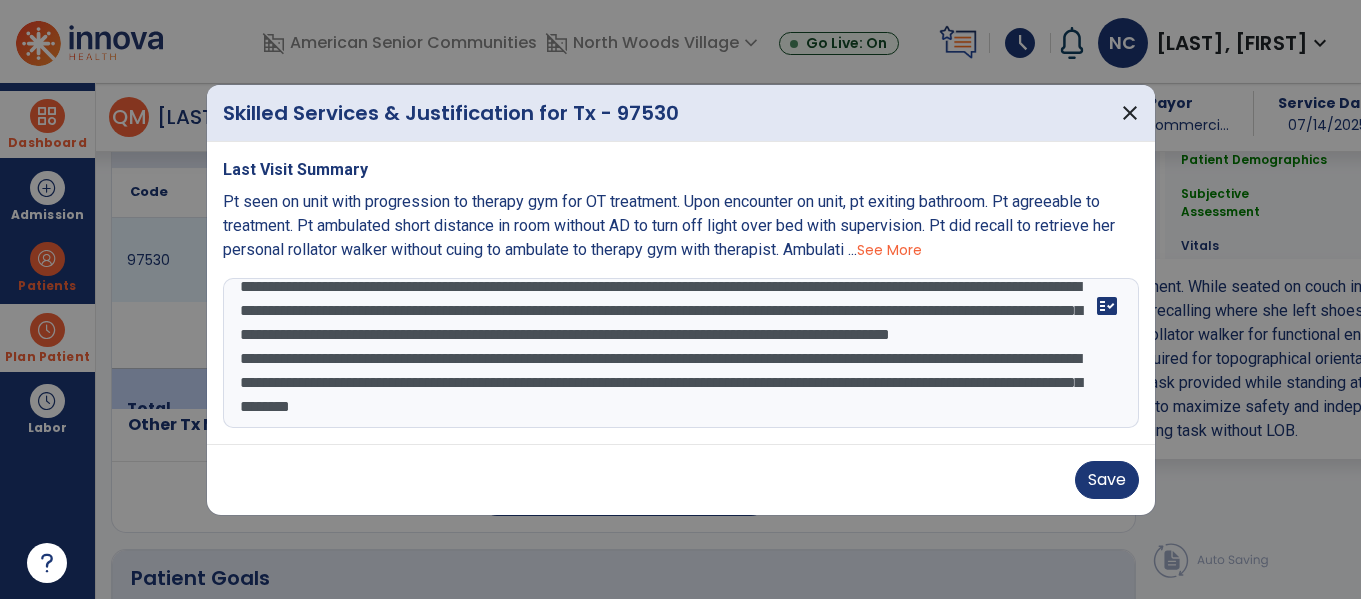click on "**********" at bounding box center (681, 353) 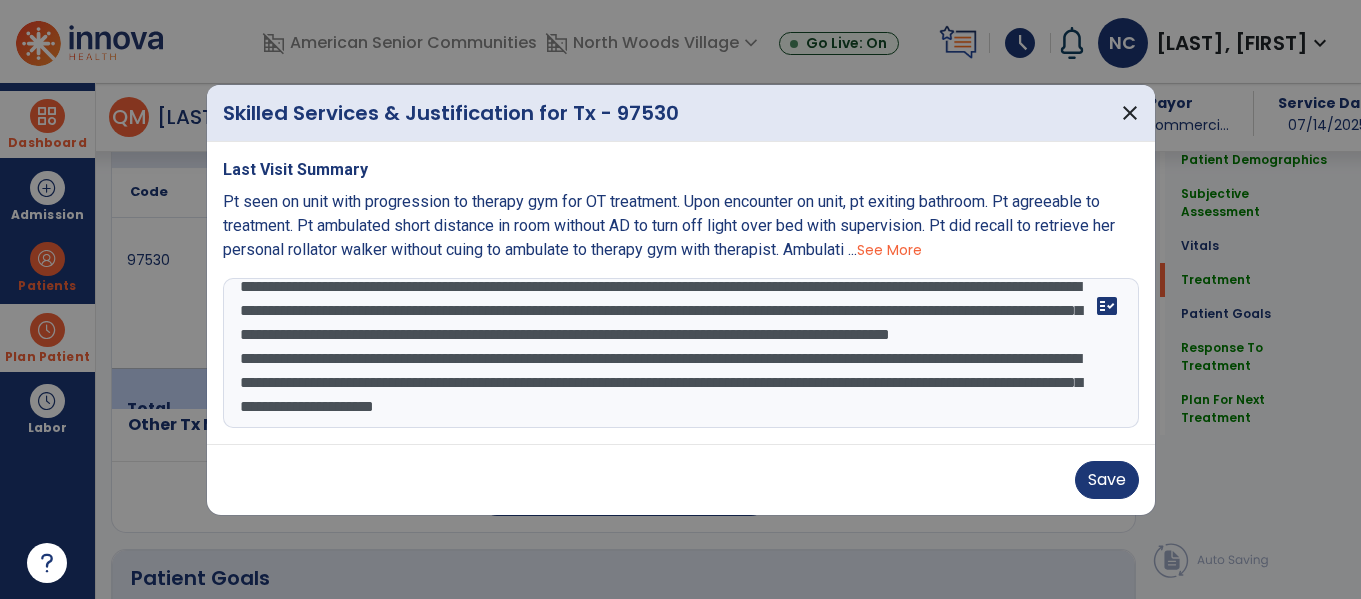 click on "**********" at bounding box center [681, 353] 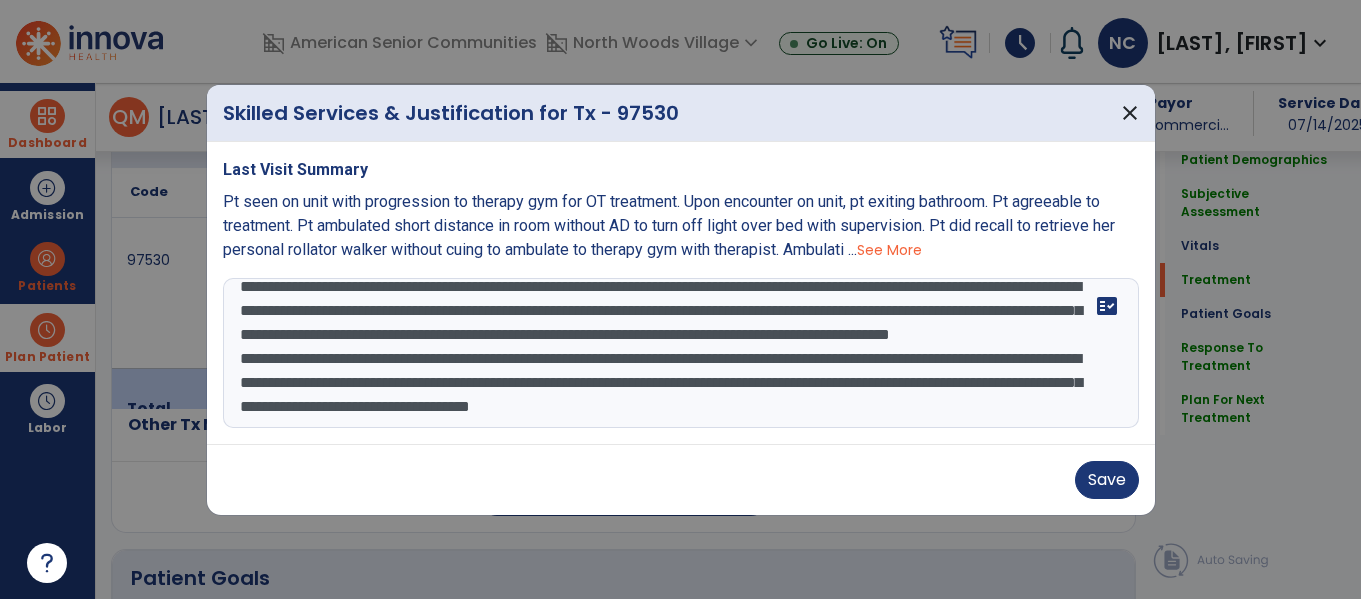 scroll, scrollTop: 64, scrollLeft: 0, axis: vertical 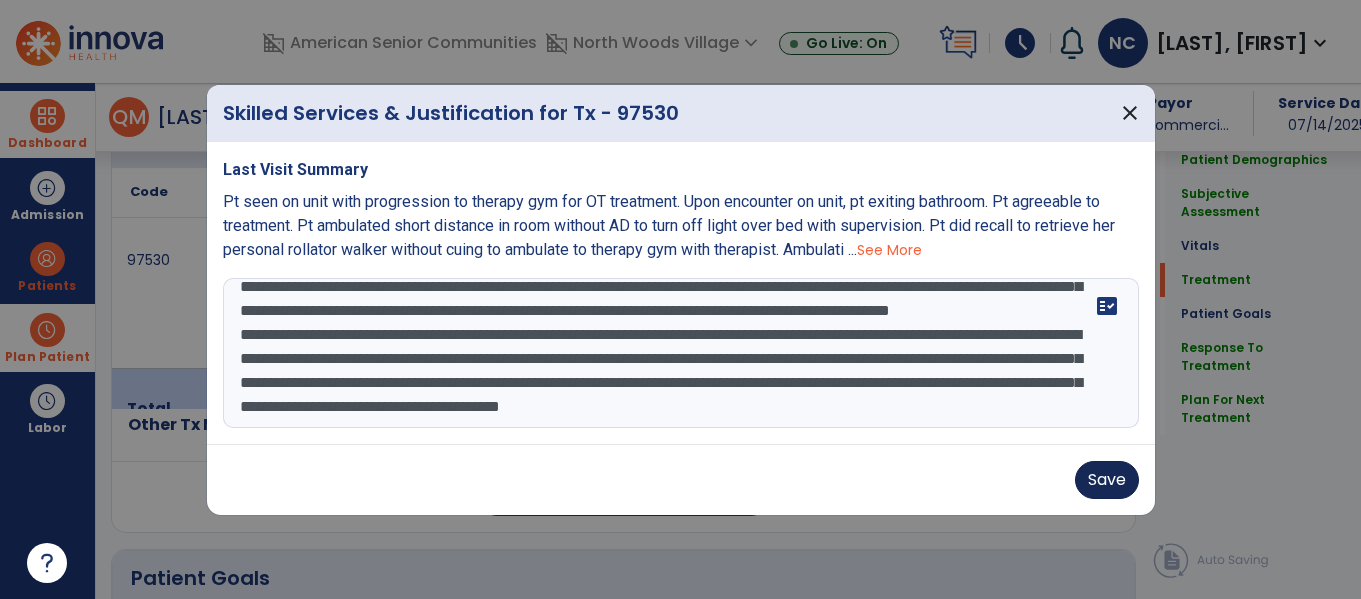 type on "**********" 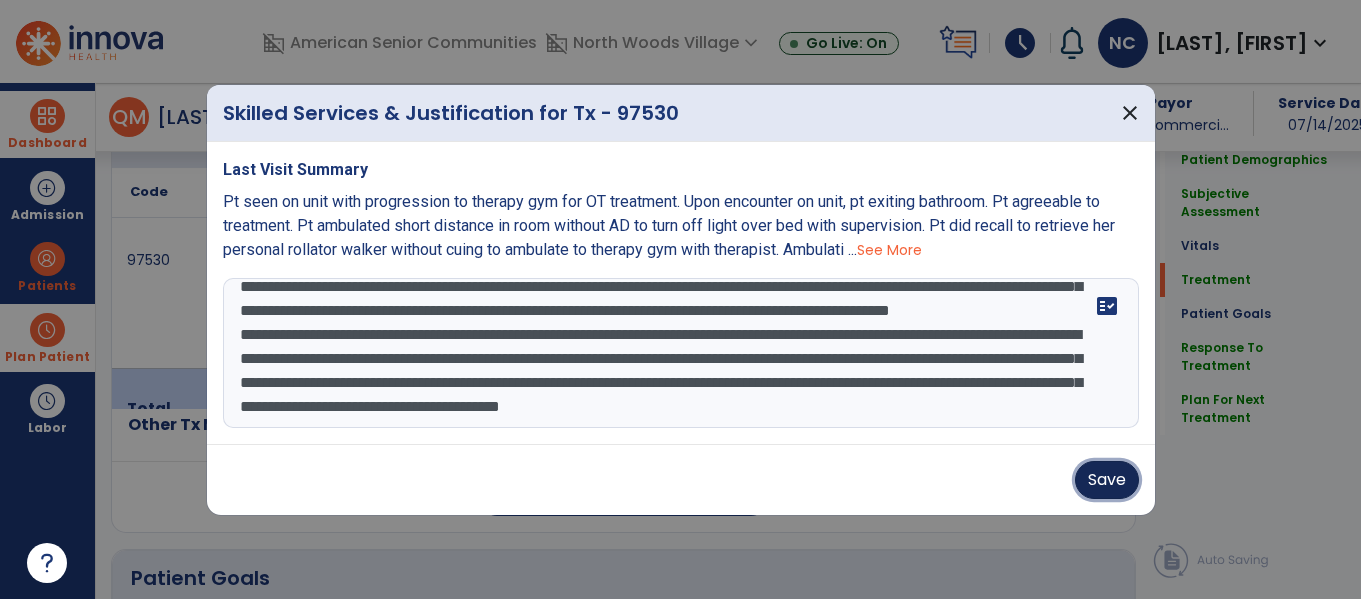 click on "Save" at bounding box center [1107, 480] 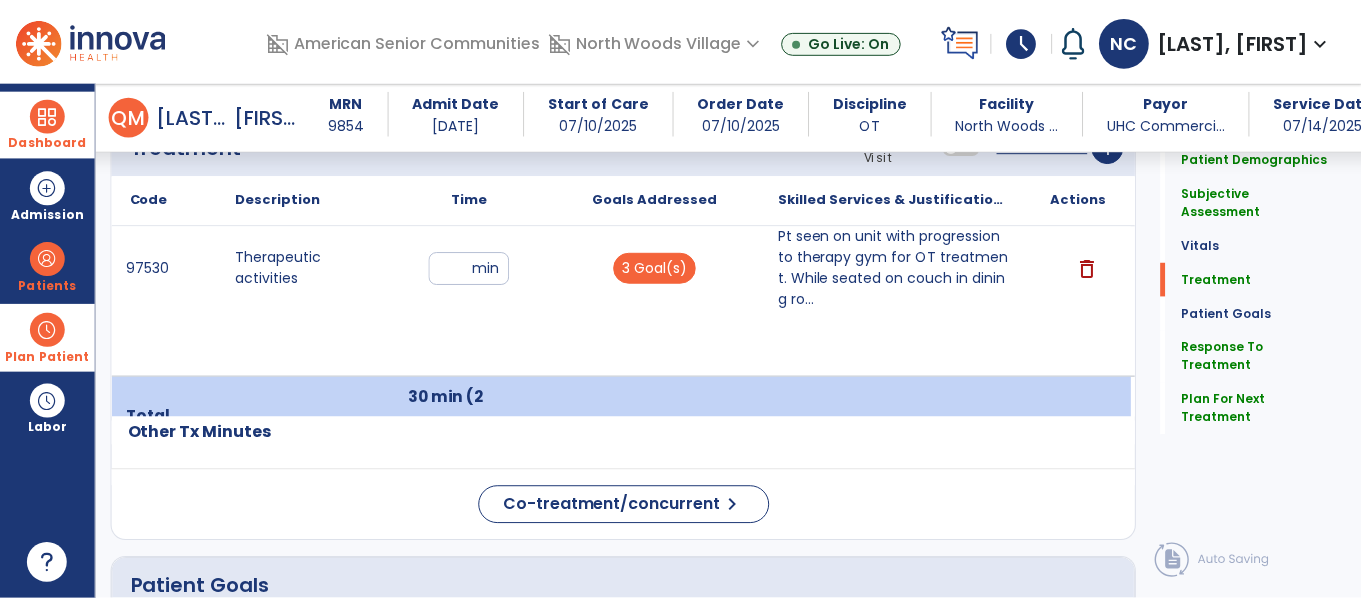 scroll, scrollTop: 1252, scrollLeft: 0, axis: vertical 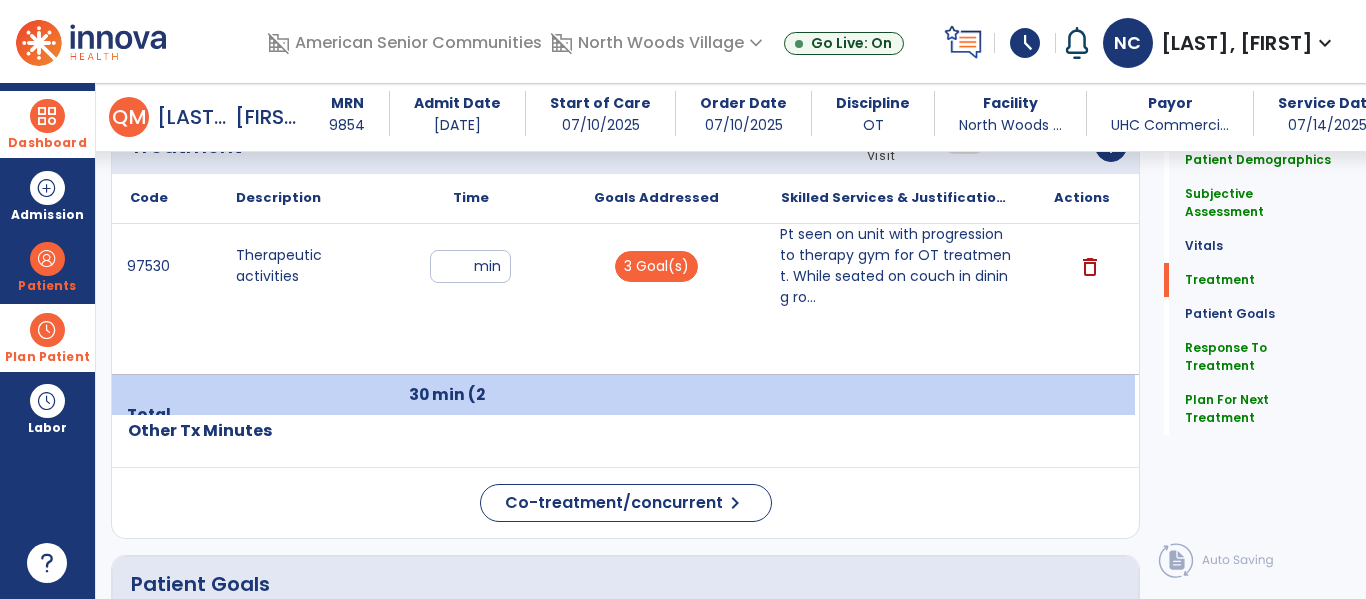 click on "Pt seen on unit with progression to therapy gym for OT treatment. While seated on couch in dining ro..." at bounding box center [896, 266] 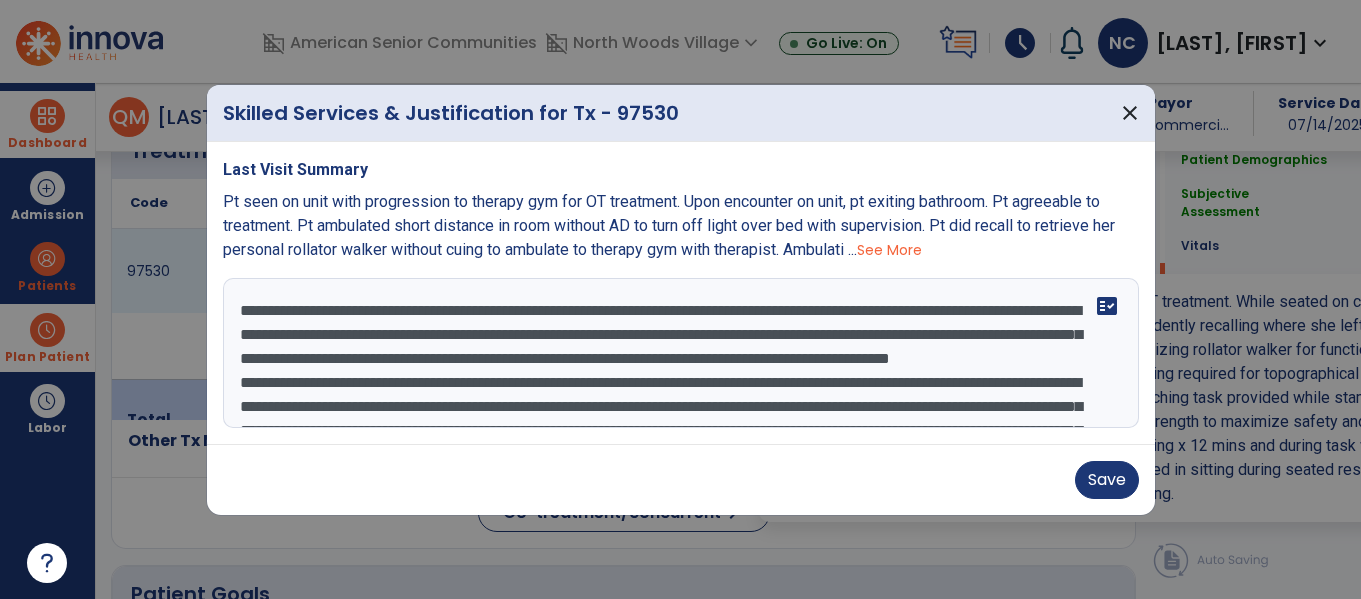 scroll, scrollTop: 1252, scrollLeft: 0, axis: vertical 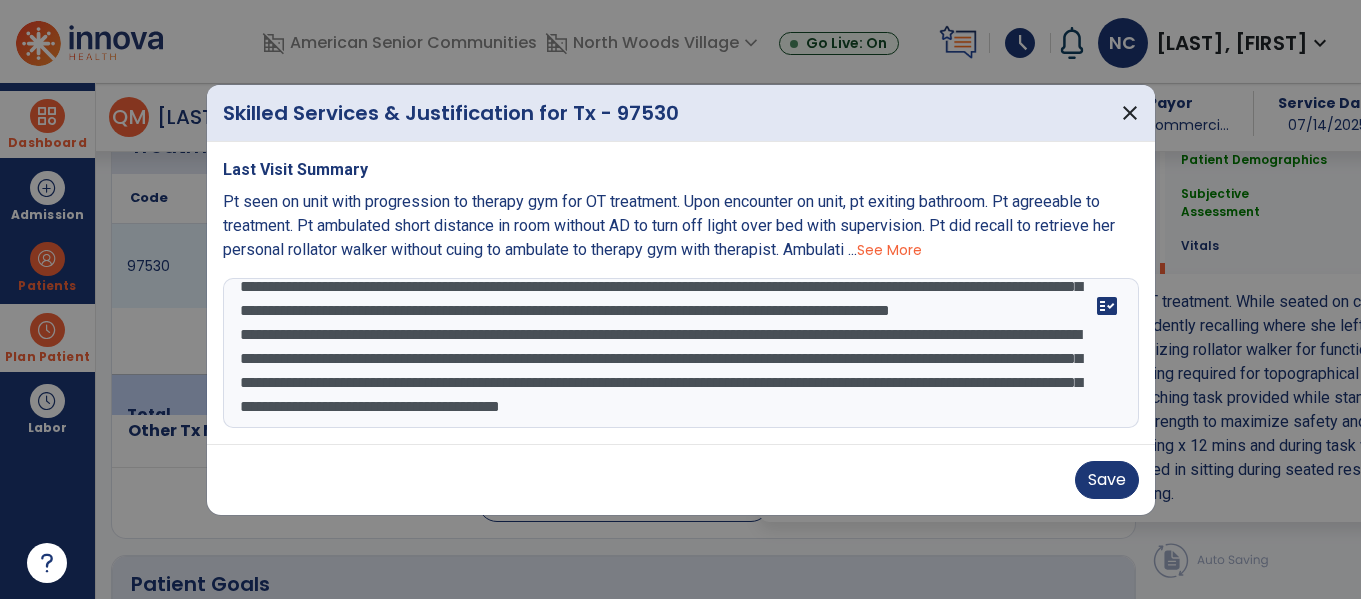 click on "**********" at bounding box center [681, 353] 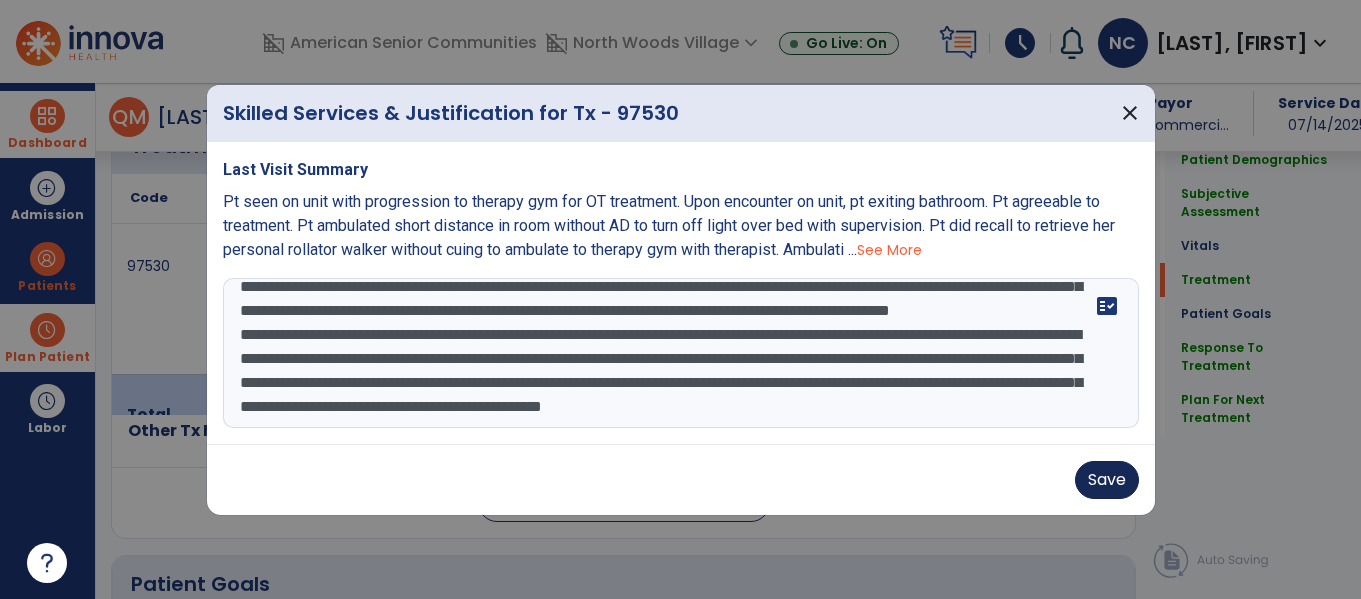 type on "**********" 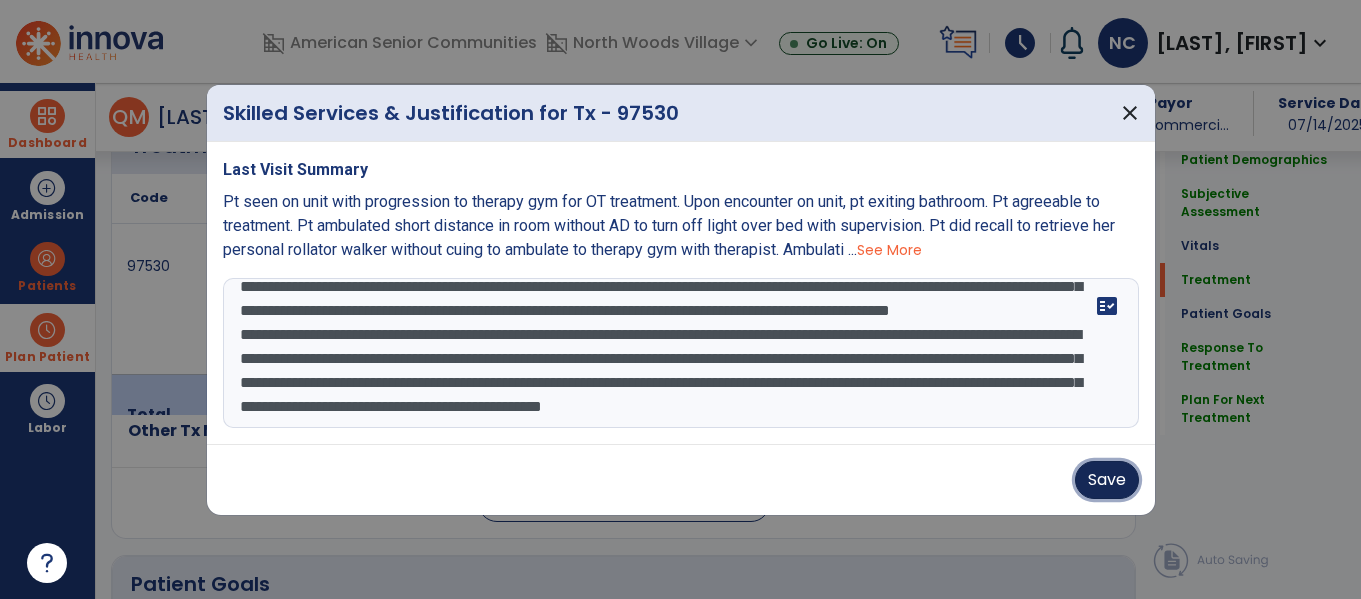 click on "Save" at bounding box center [1107, 480] 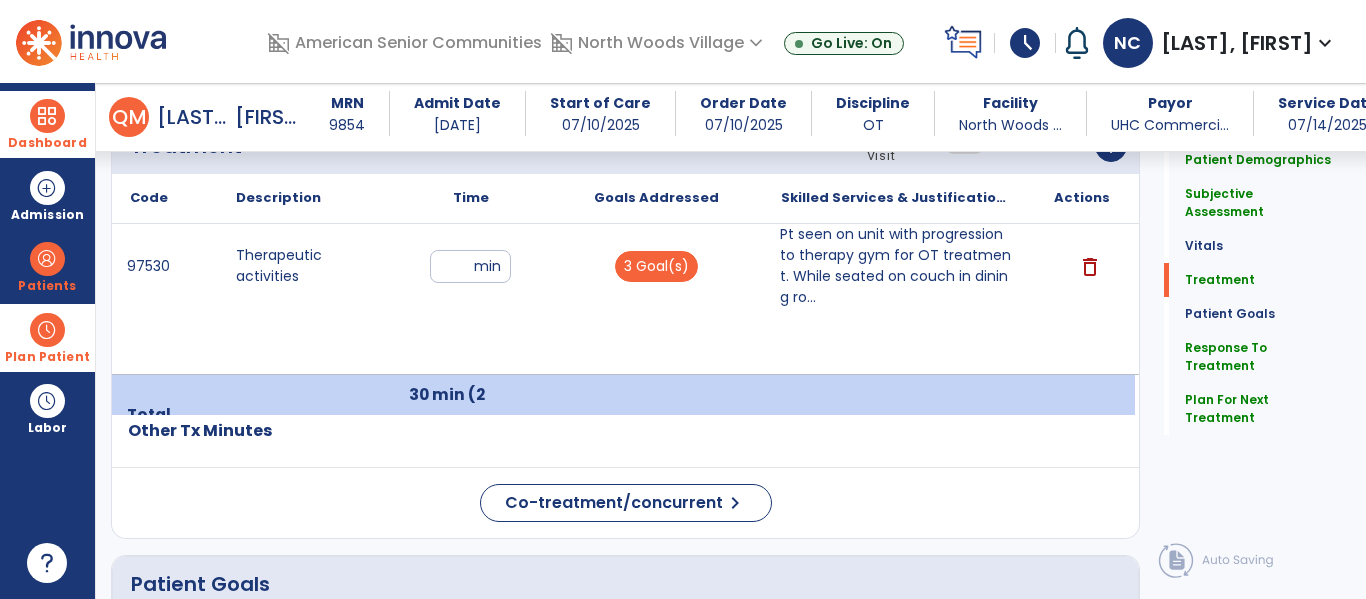 click on "**" at bounding box center [470, 266] 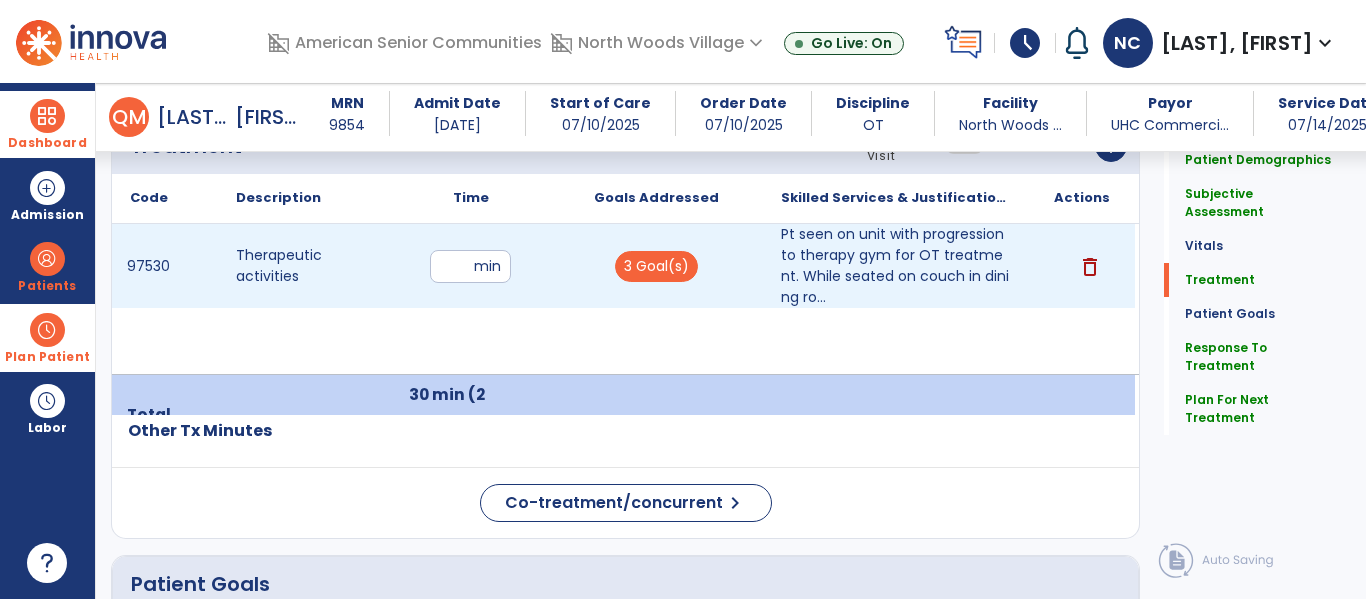 type on "**" 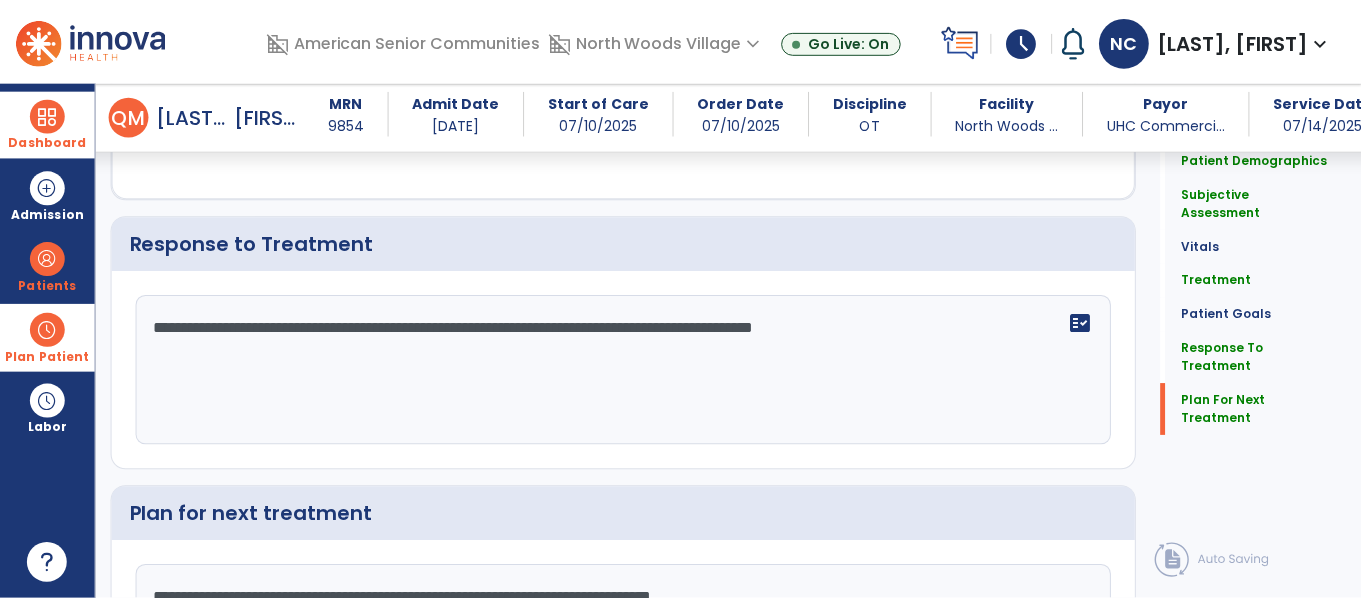 scroll, scrollTop: 2617, scrollLeft: 0, axis: vertical 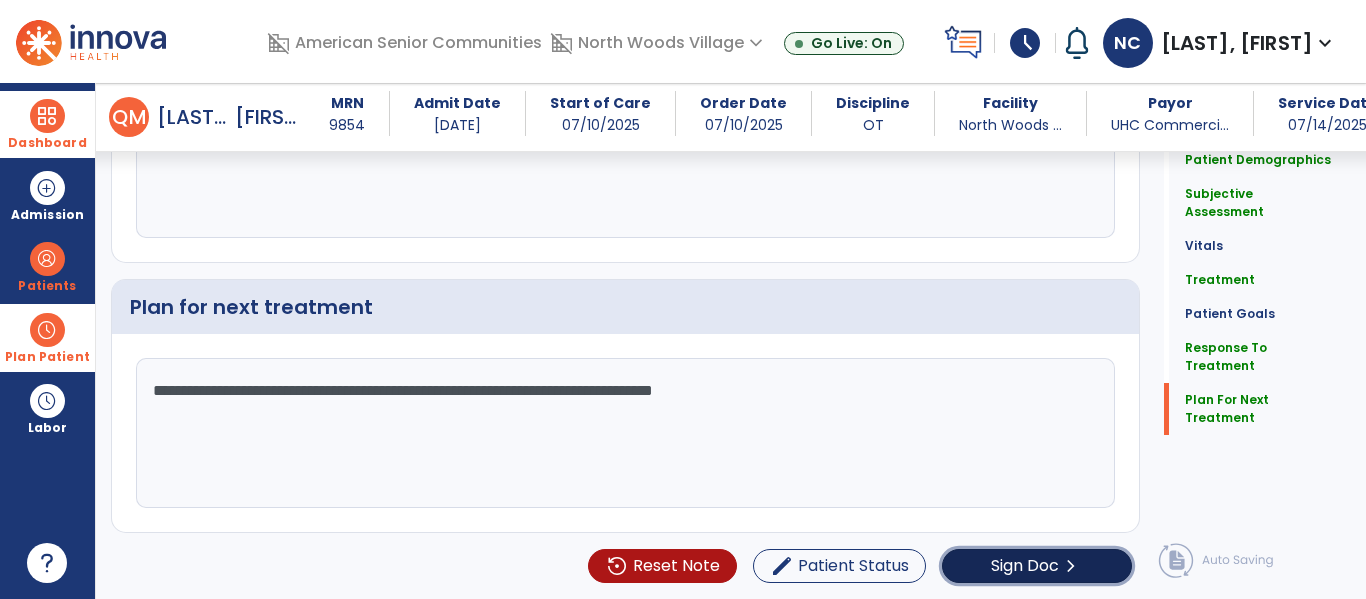 click on "Sign Doc" 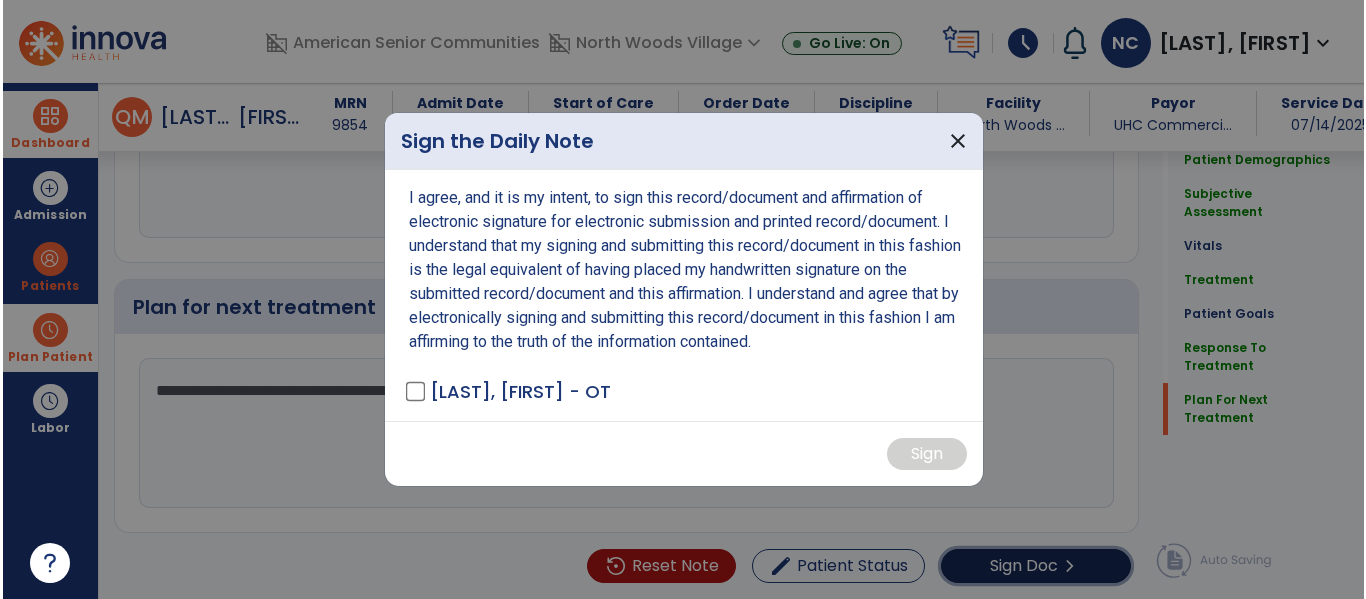 scroll, scrollTop: 2617, scrollLeft: 0, axis: vertical 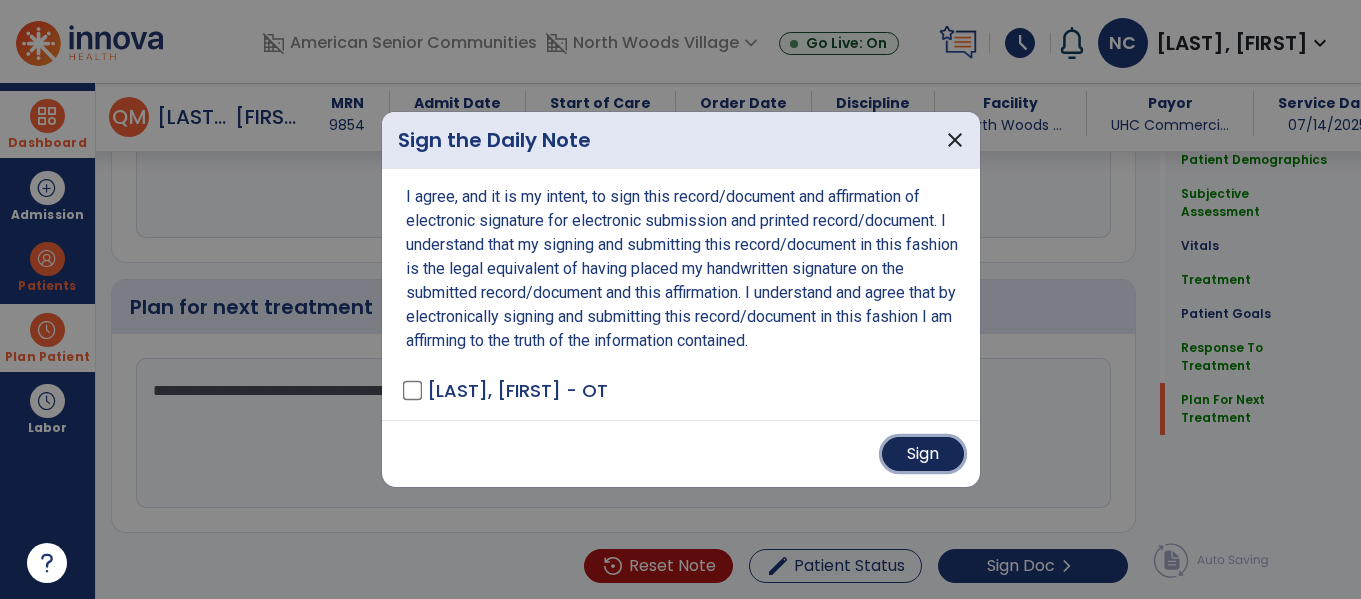 click on "Sign" at bounding box center (923, 454) 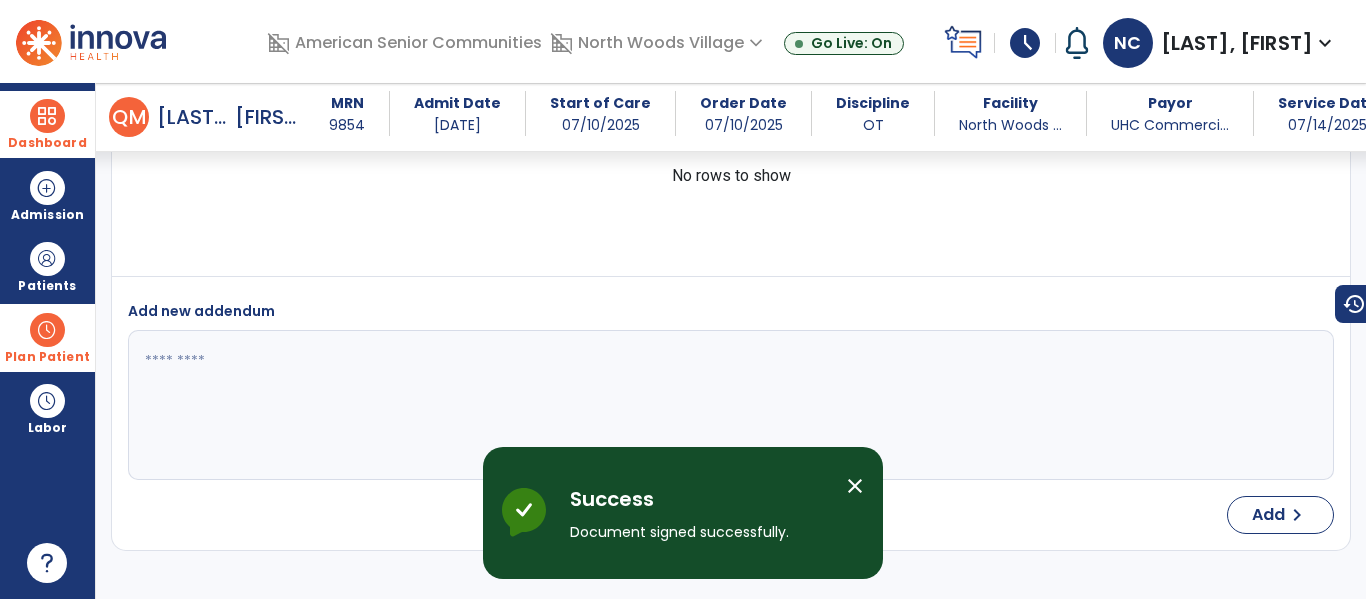 scroll, scrollTop: 3988, scrollLeft: 0, axis: vertical 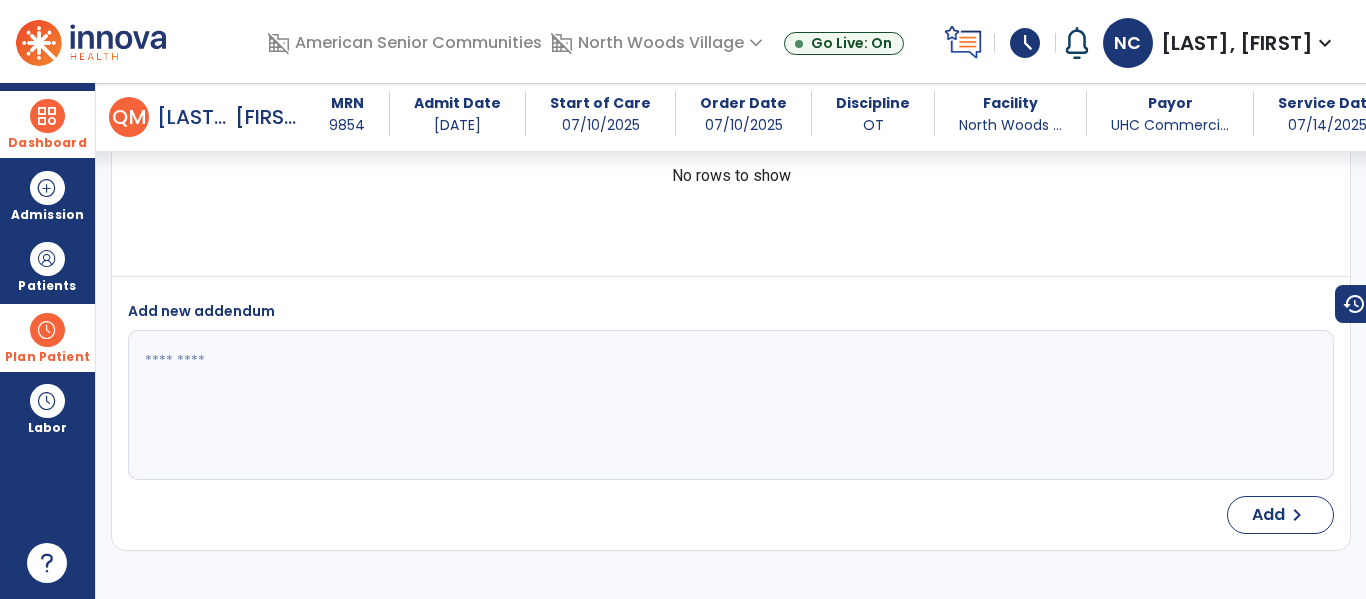 click at bounding box center (47, 116) 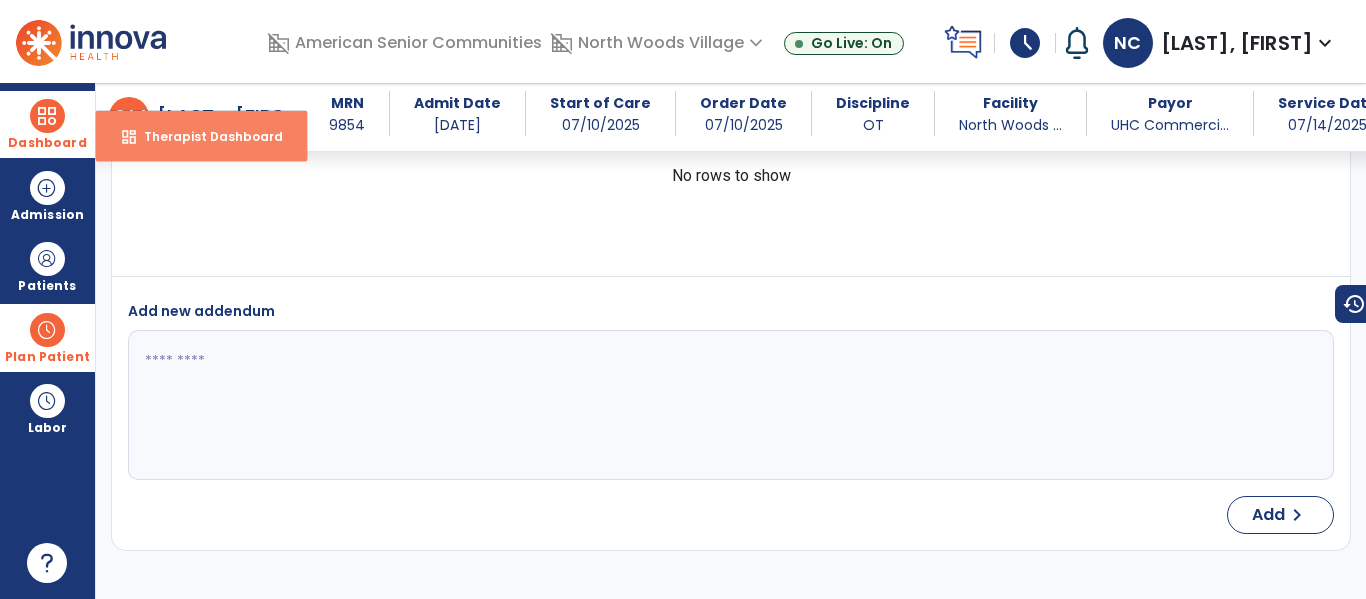 click on "Therapist Dashboard" at bounding box center [205, 136] 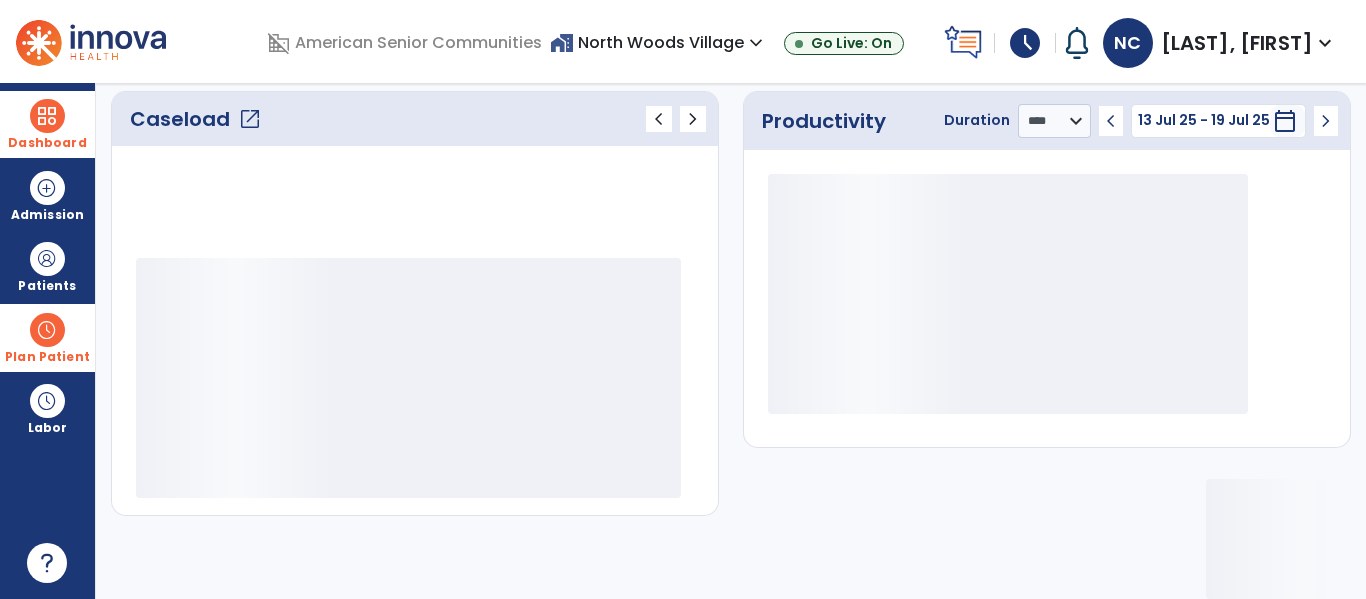 scroll, scrollTop: 278, scrollLeft: 0, axis: vertical 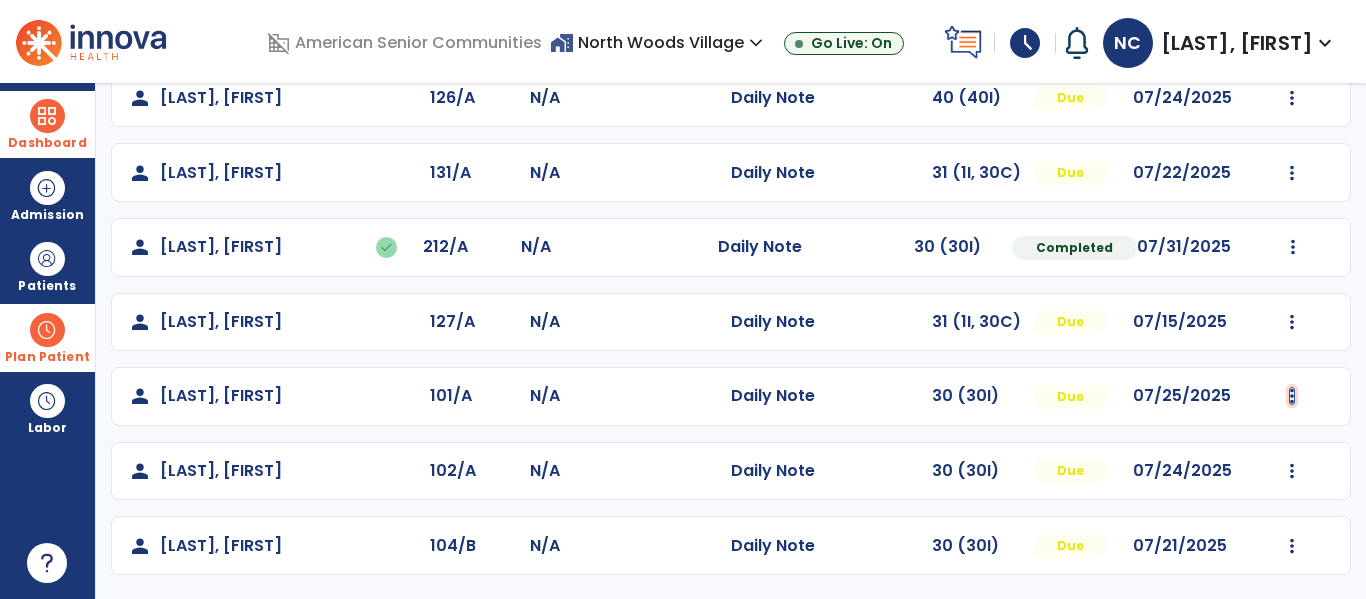 click at bounding box center [1292, -51] 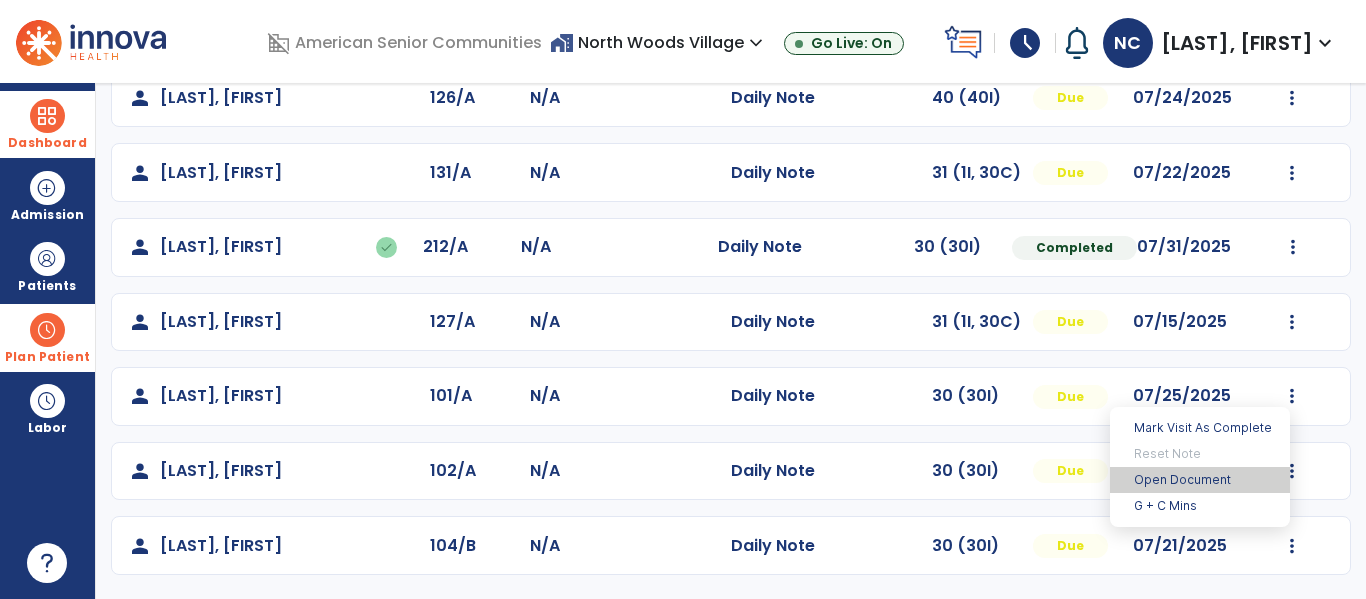 click on "Open Document" at bounding box center [1200, 480] 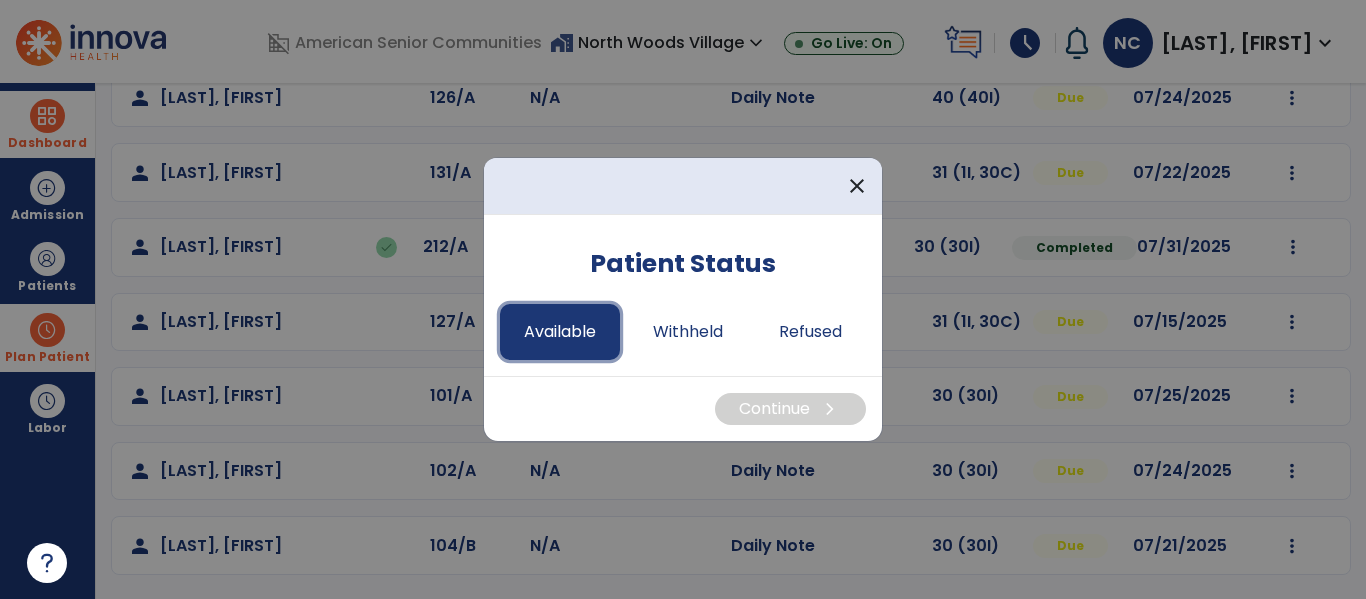 click on "Available" at bounding box center (560, 332) 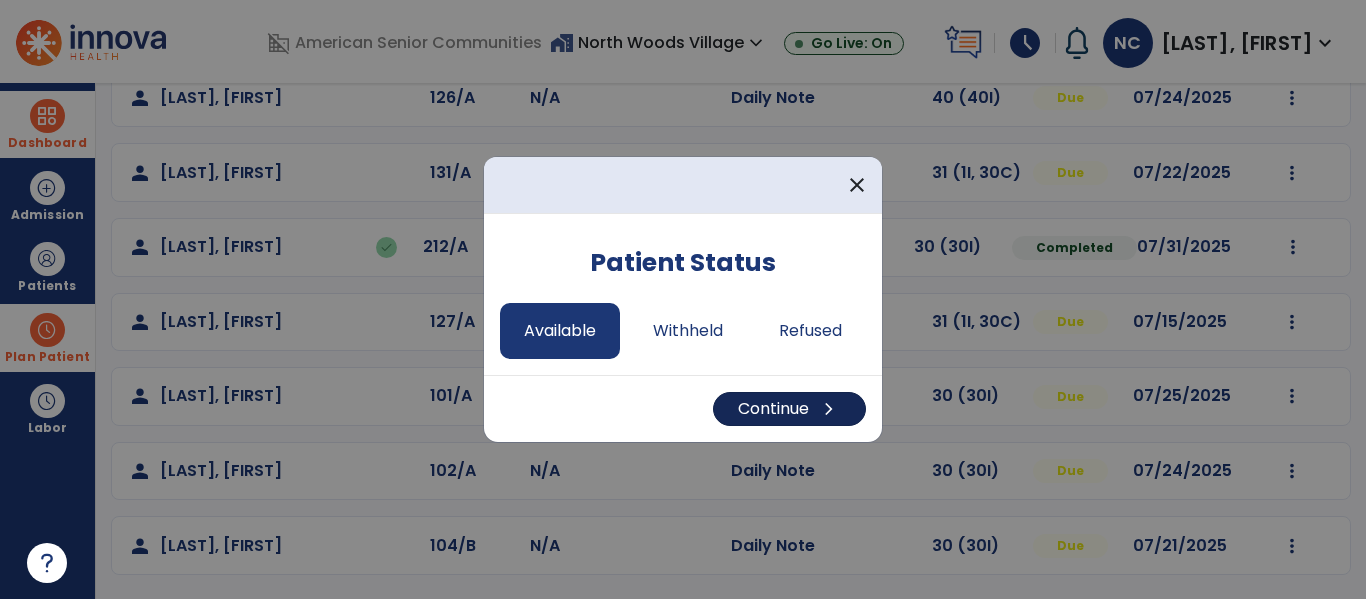 click on "Continue   chevron_right" at bounding box center [789, 409] 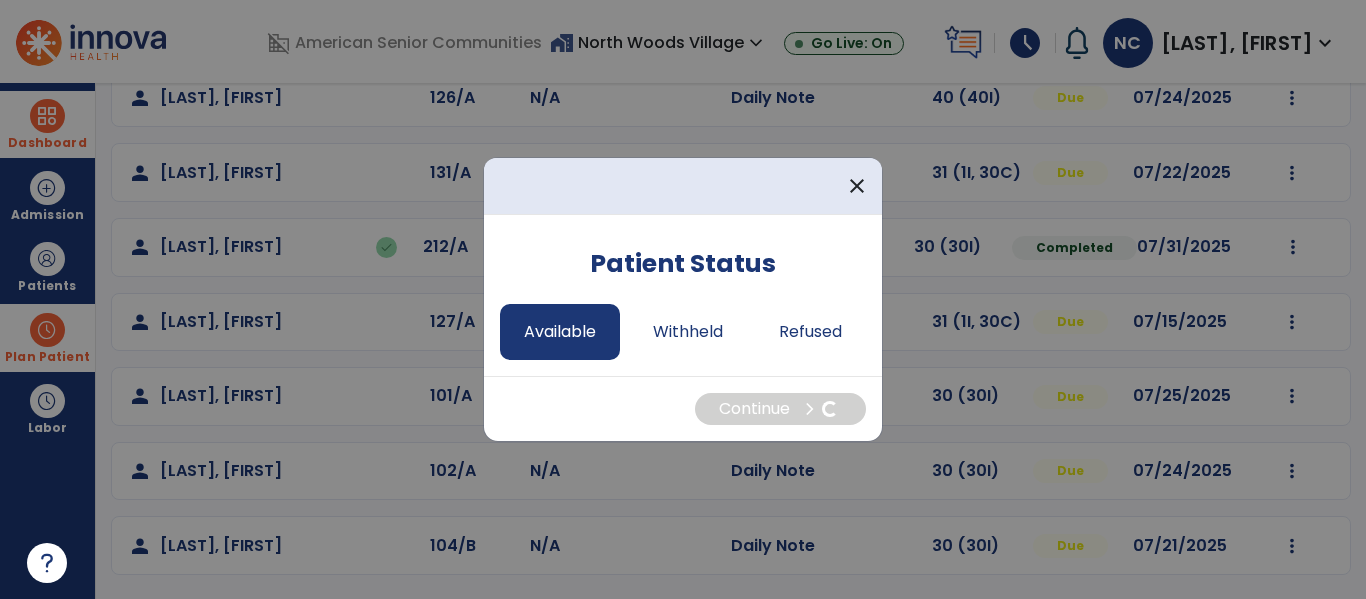select on "*" 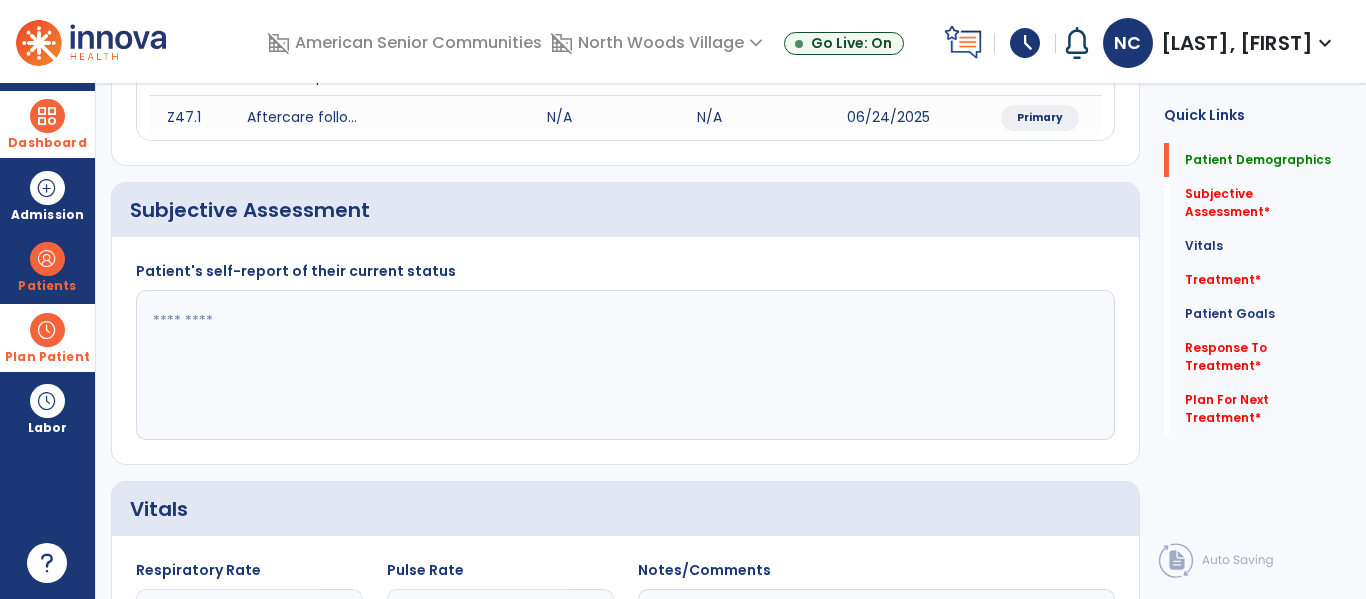 scroll, scrollTop: 0, scrollLeft: 0, axis: both 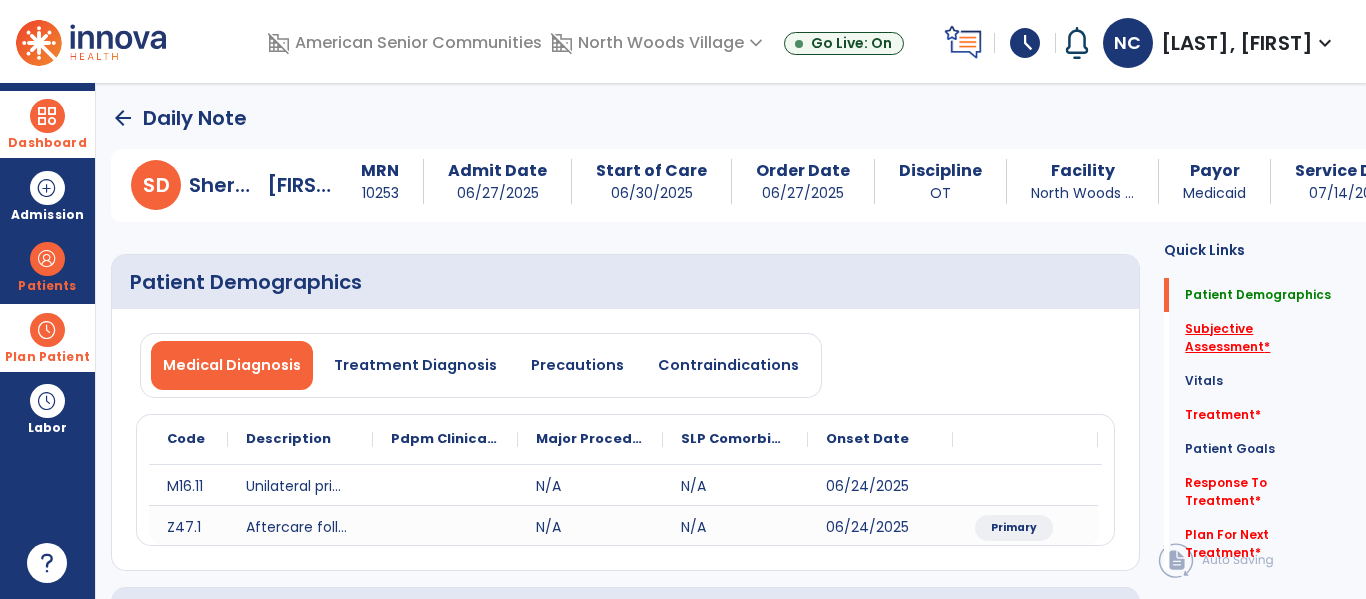 click on "Subjective Assessment   *" 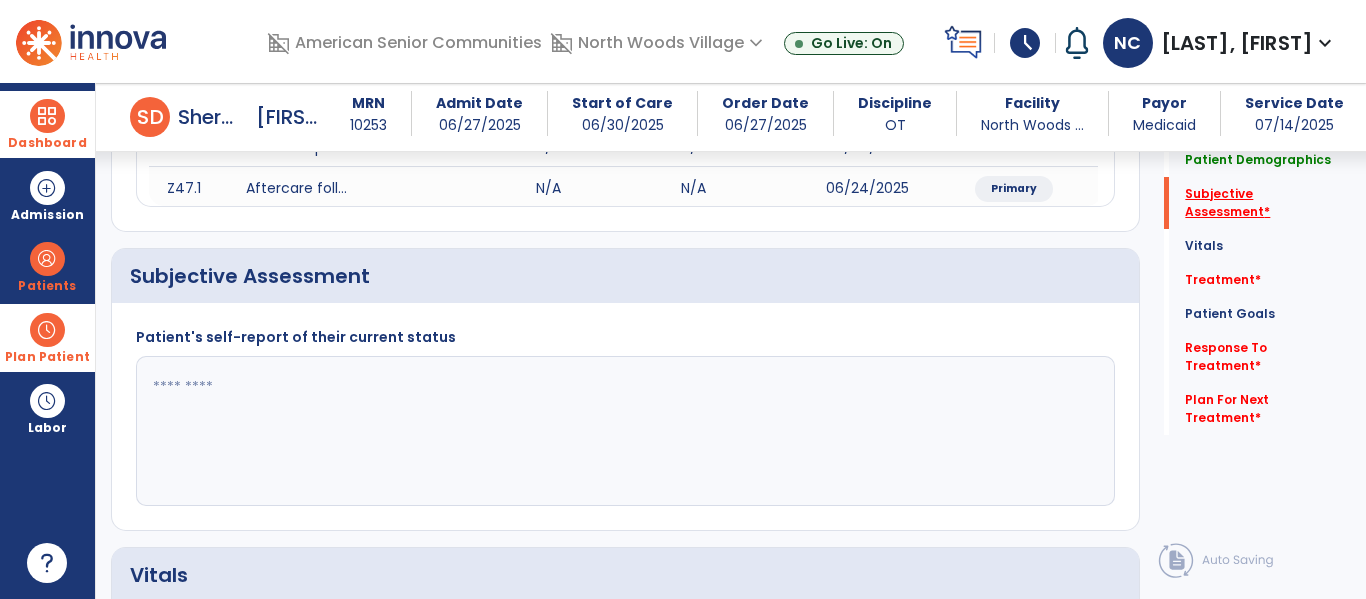 scroll, scrollTop: 387, scrollLeft: 0, axis: vertical 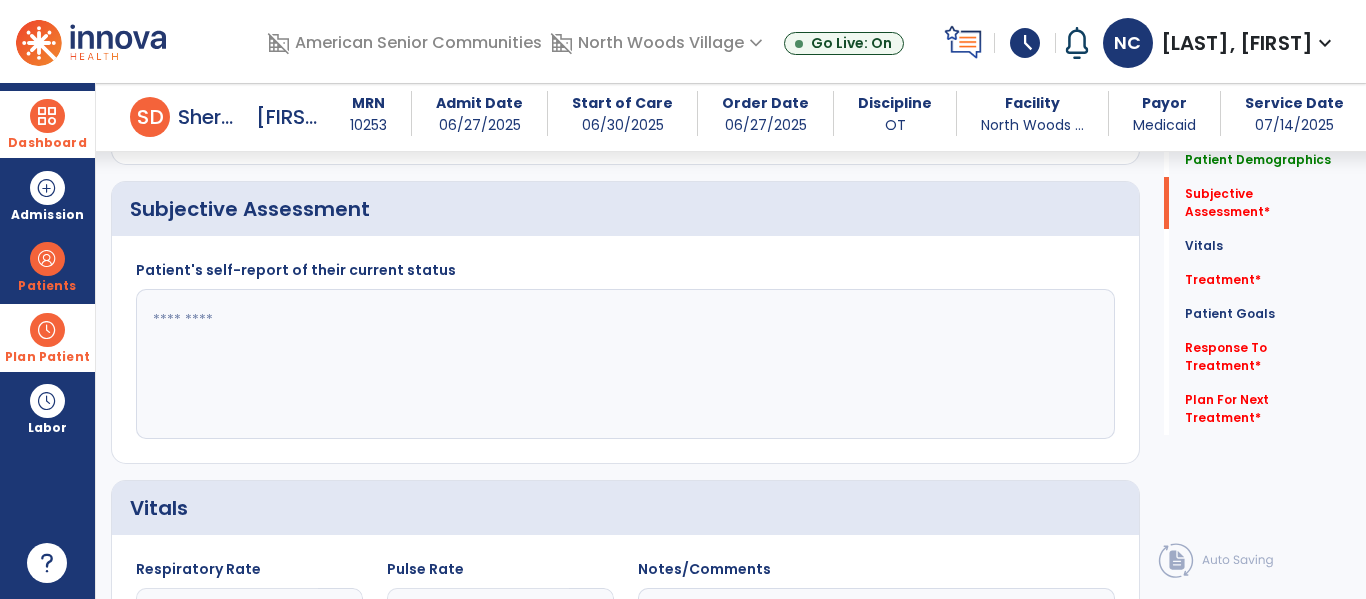 click 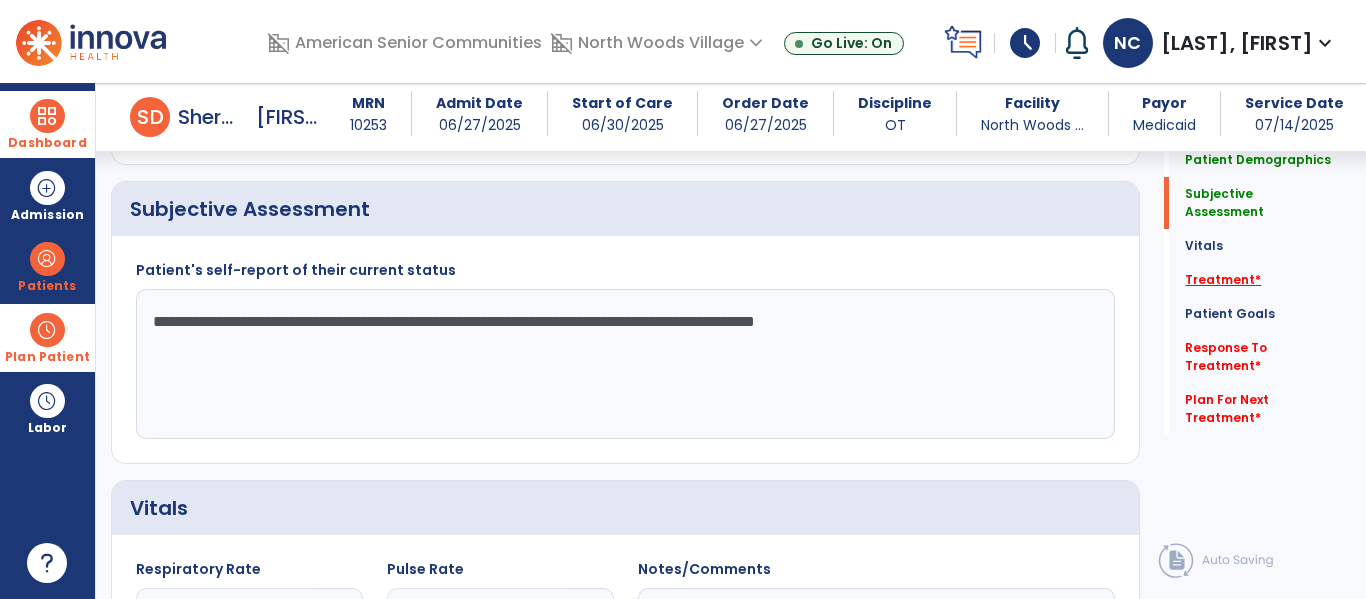 type on "**********" 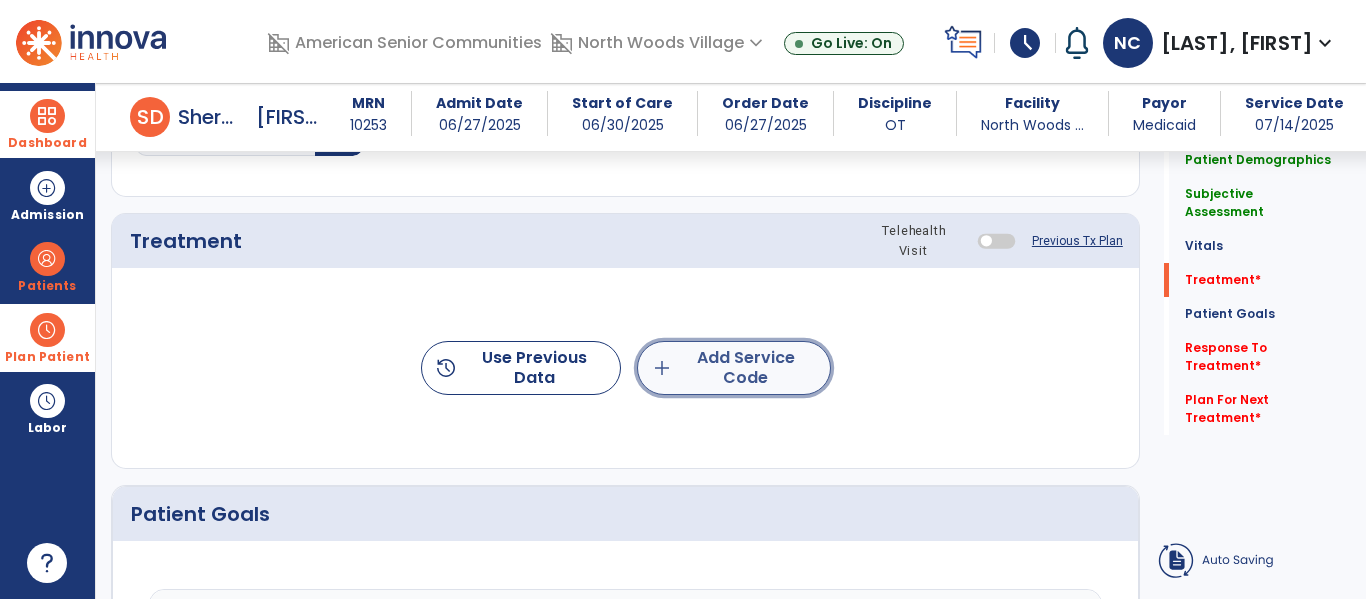 click on "add  Add Service Code" 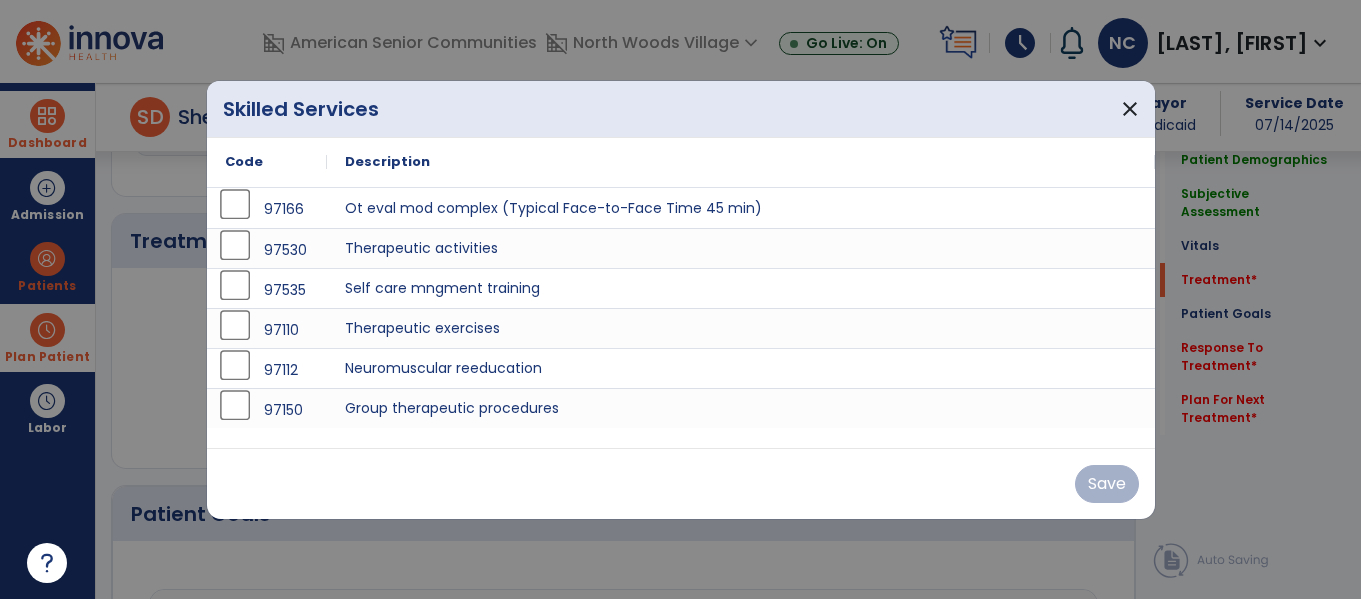 scroll, scrollTop: 1076, scrollLeft: 0, axis: vertical 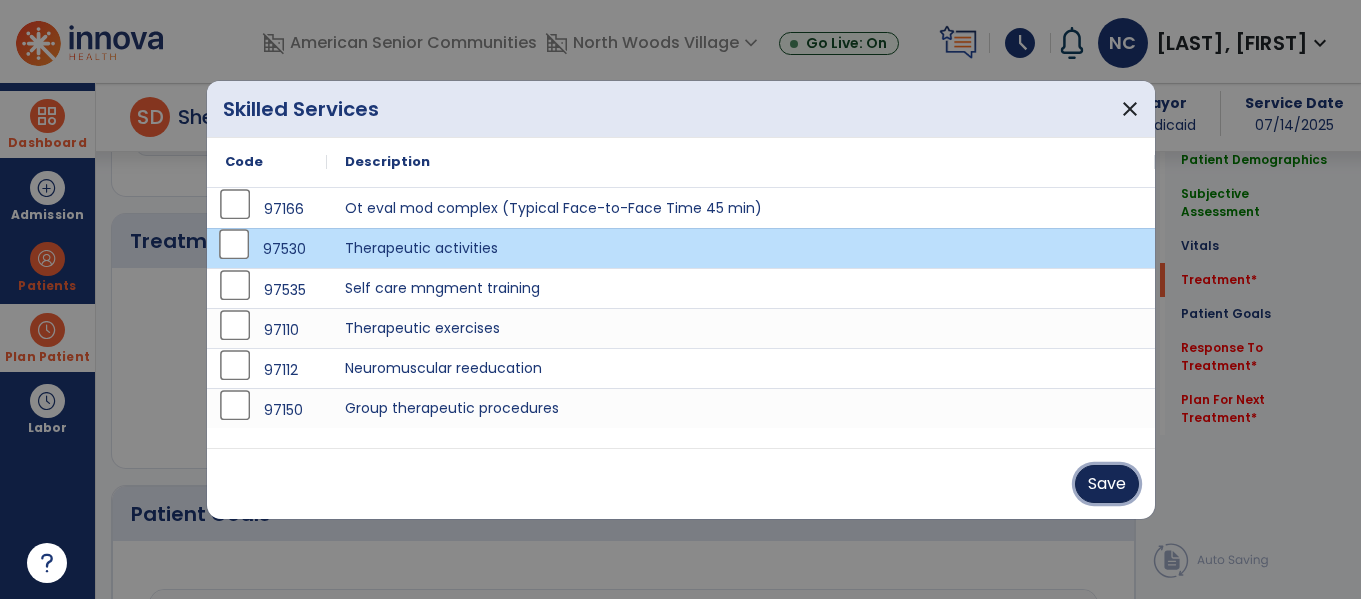 click on "Save" at bounding box center (1107, 484) 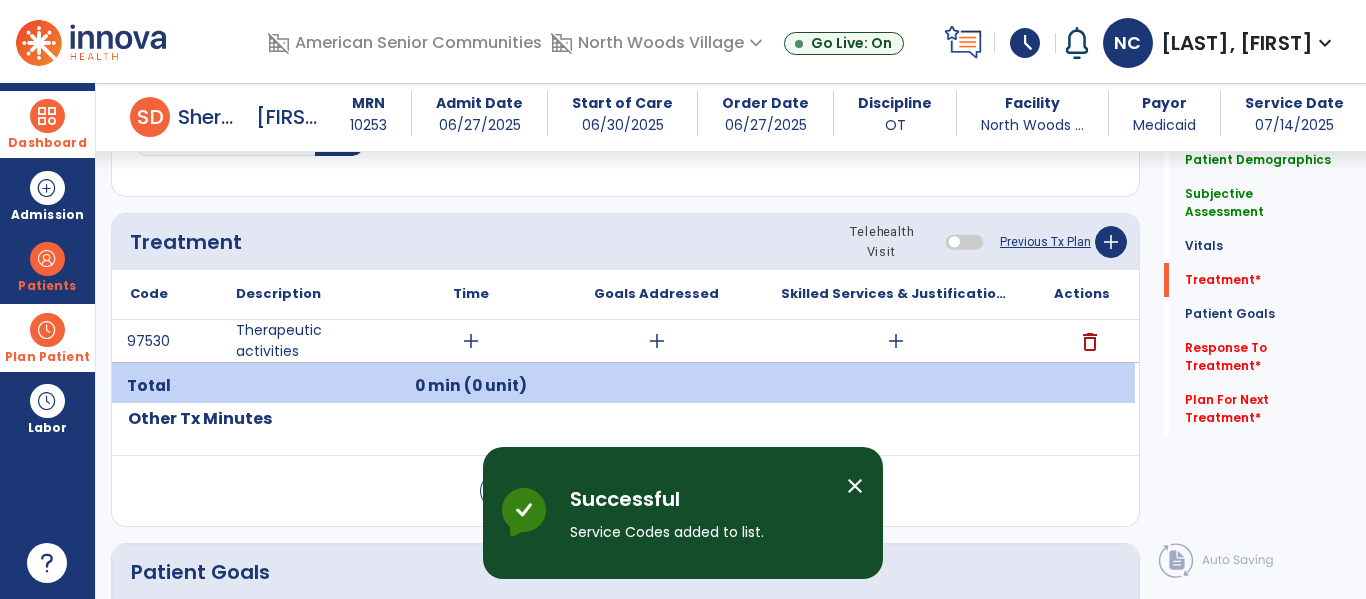 click on "add" at bounding box center [471, 341] 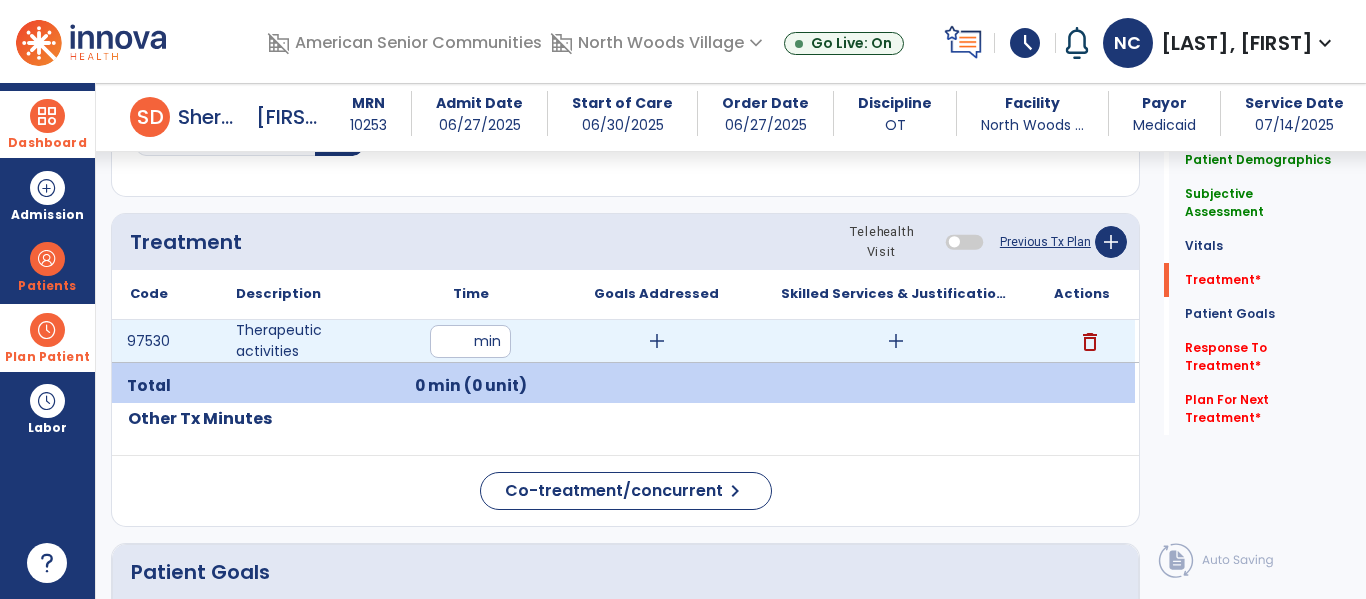 type on "**" 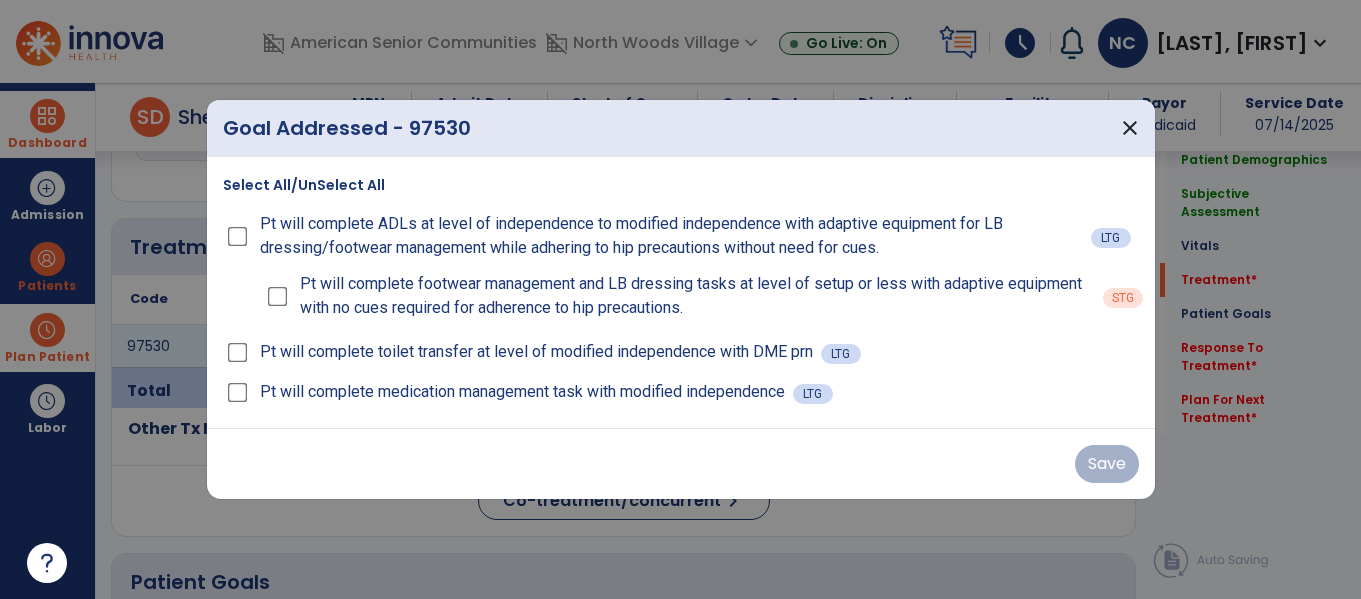 scroll, scrollTop: 1076, scrollLeft: 0, axis: vertical 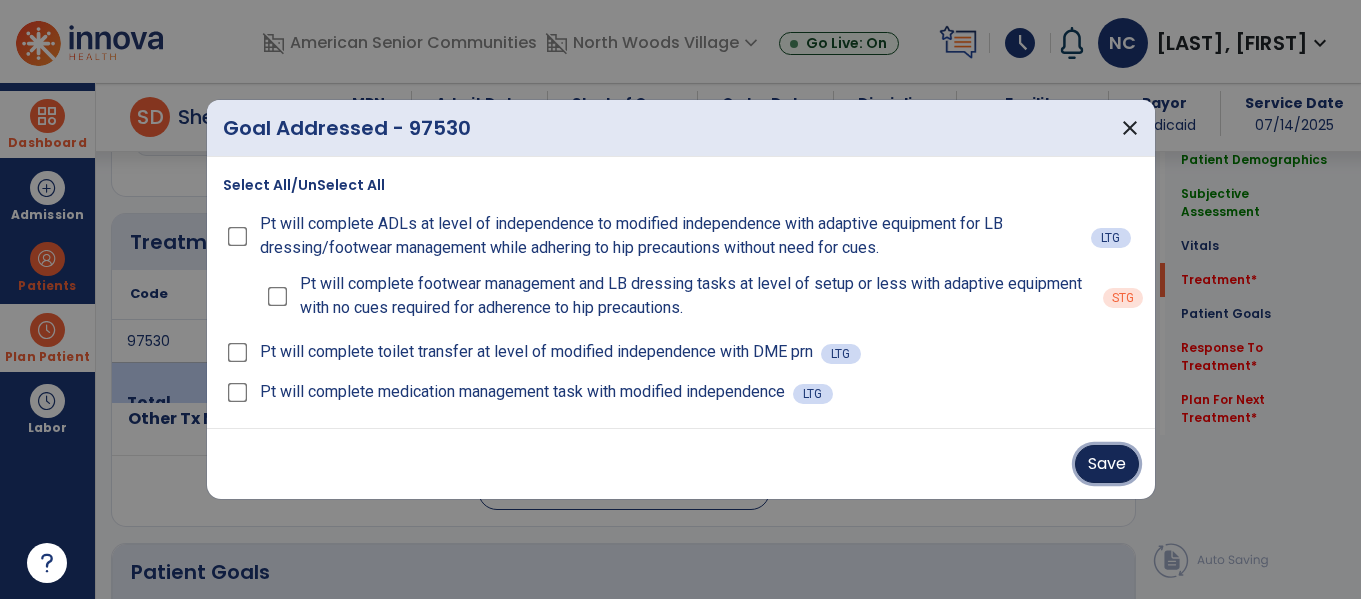 click on "Save" at bounding box center (1107, 464) 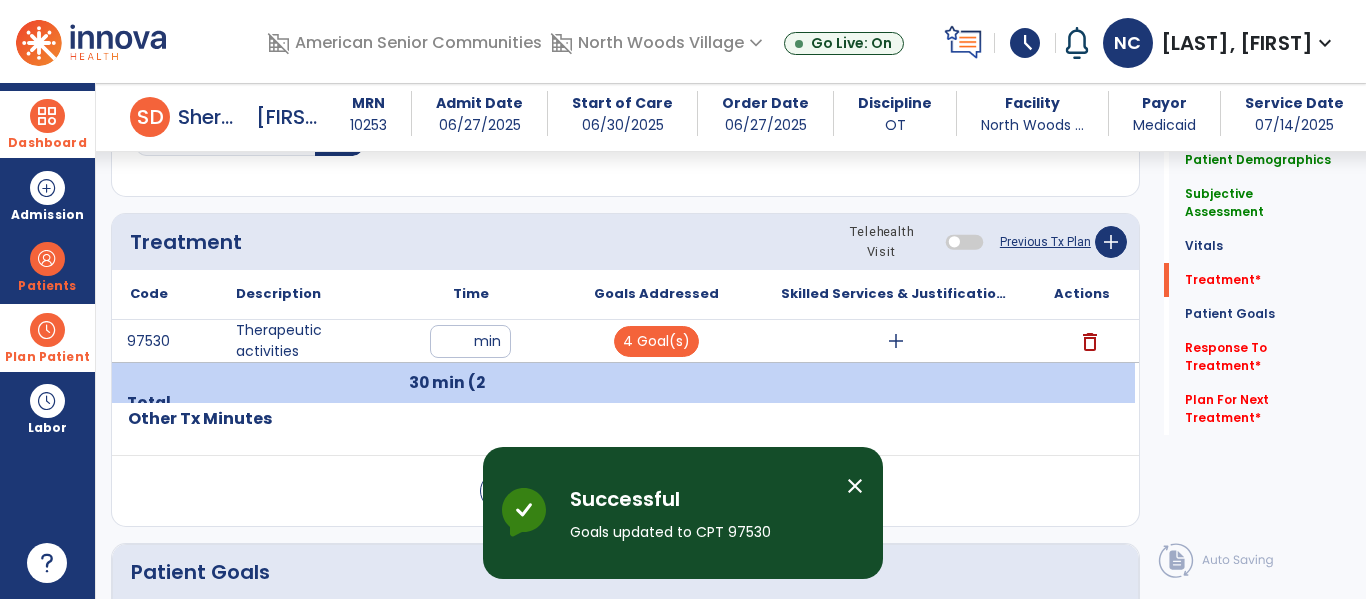 click on "add" at bounding box center (896, 341) 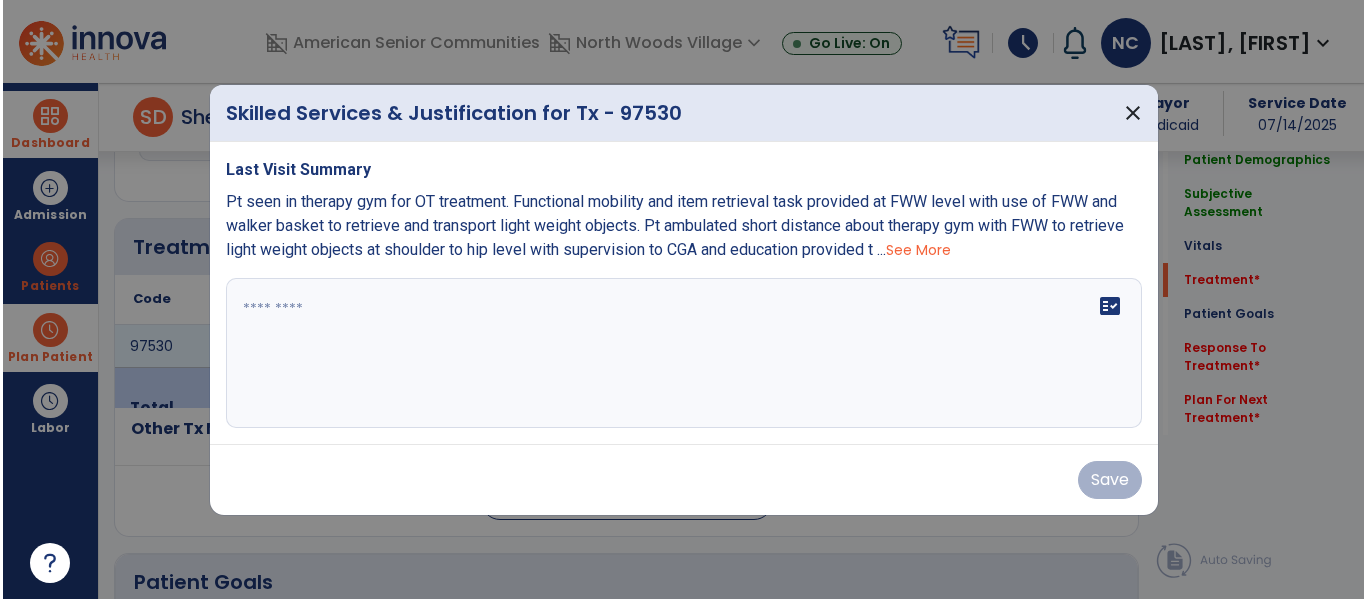 scroll, scrollTop: 1076, scrollLeft: 0, axis: vertical 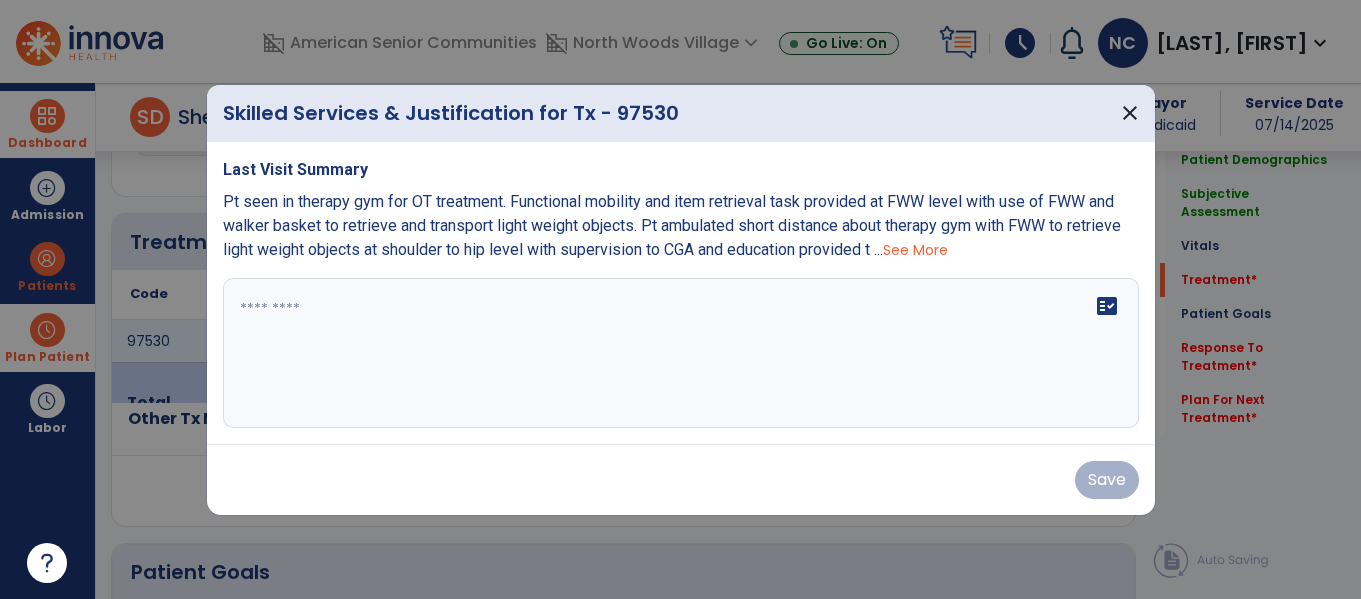 click at bounding box center [681, 353] 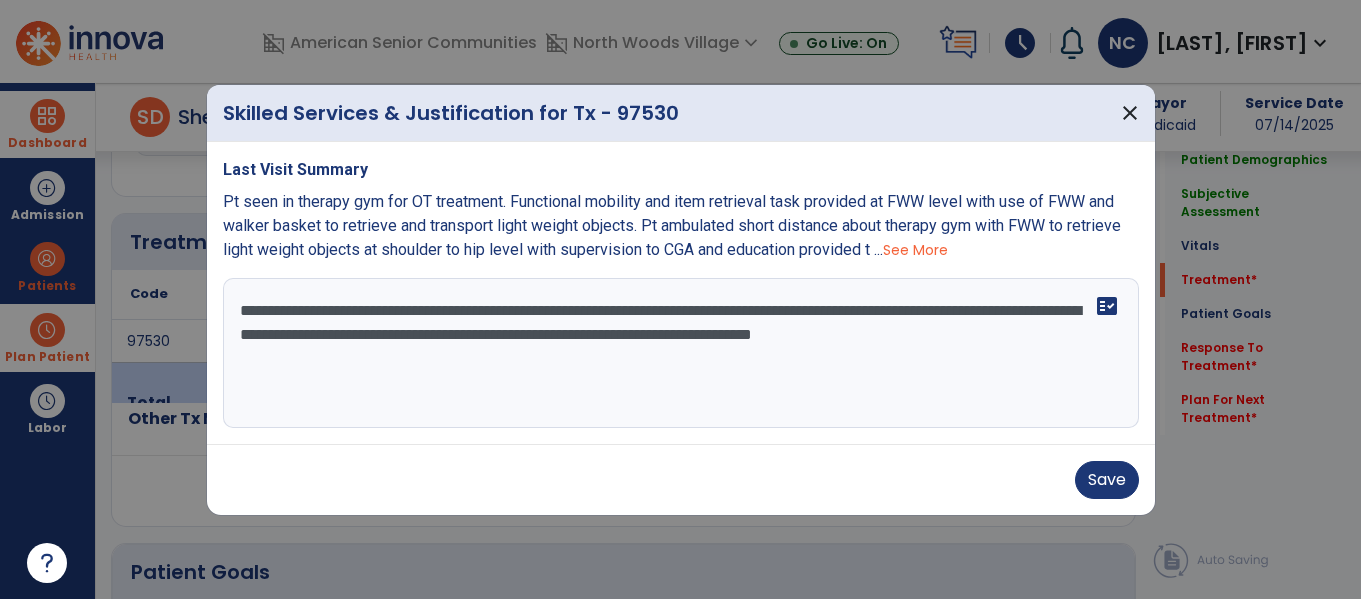 click on "**********" at bounding box center (681, 353) 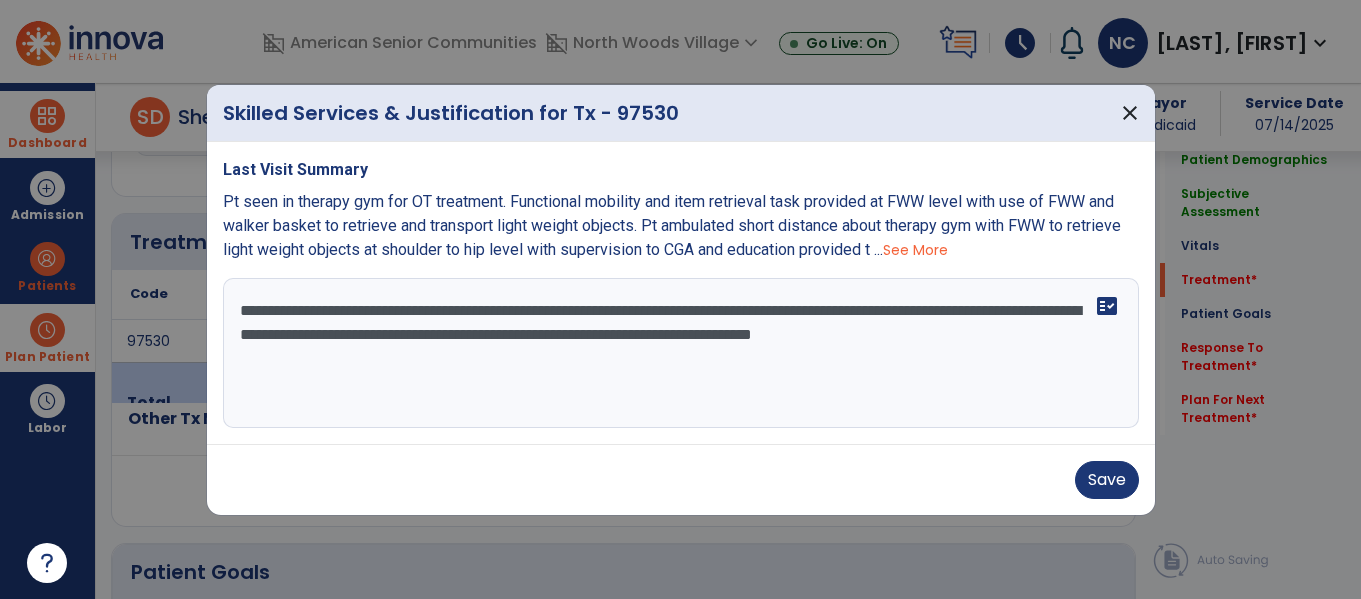 click on "**********" at bounding box center (681, 353) 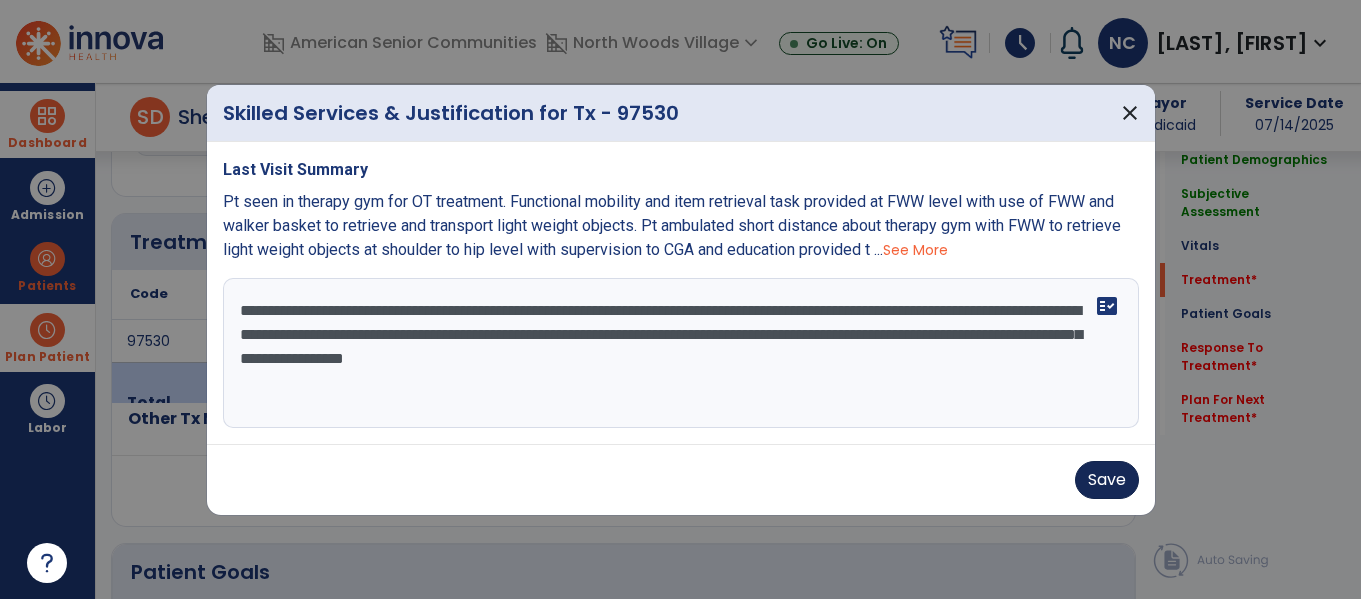 type on "**********" 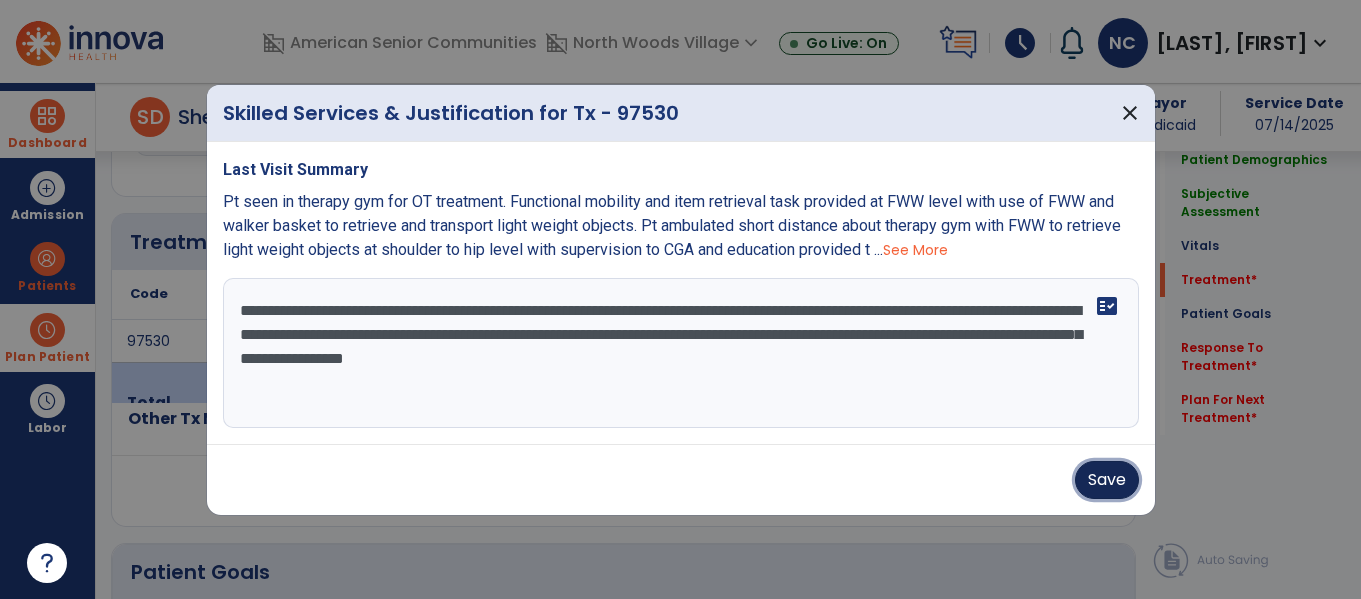 click on "Save" at bounding box center (1107, 480) 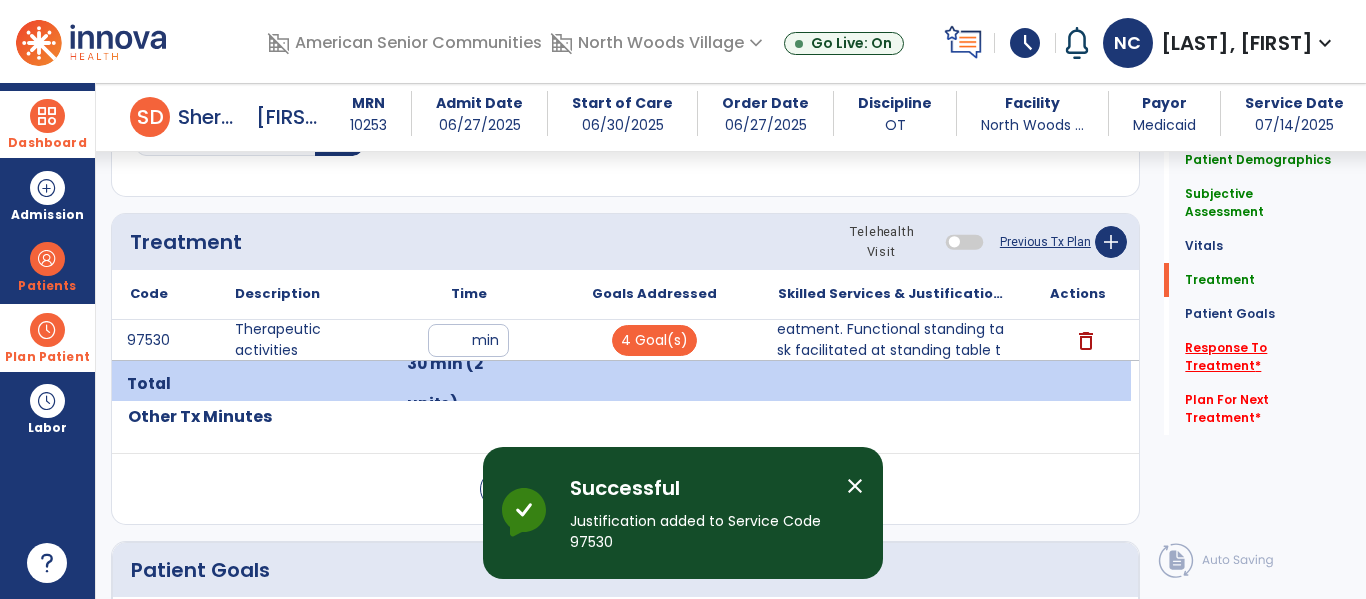 click on "Response To Treatment   *" 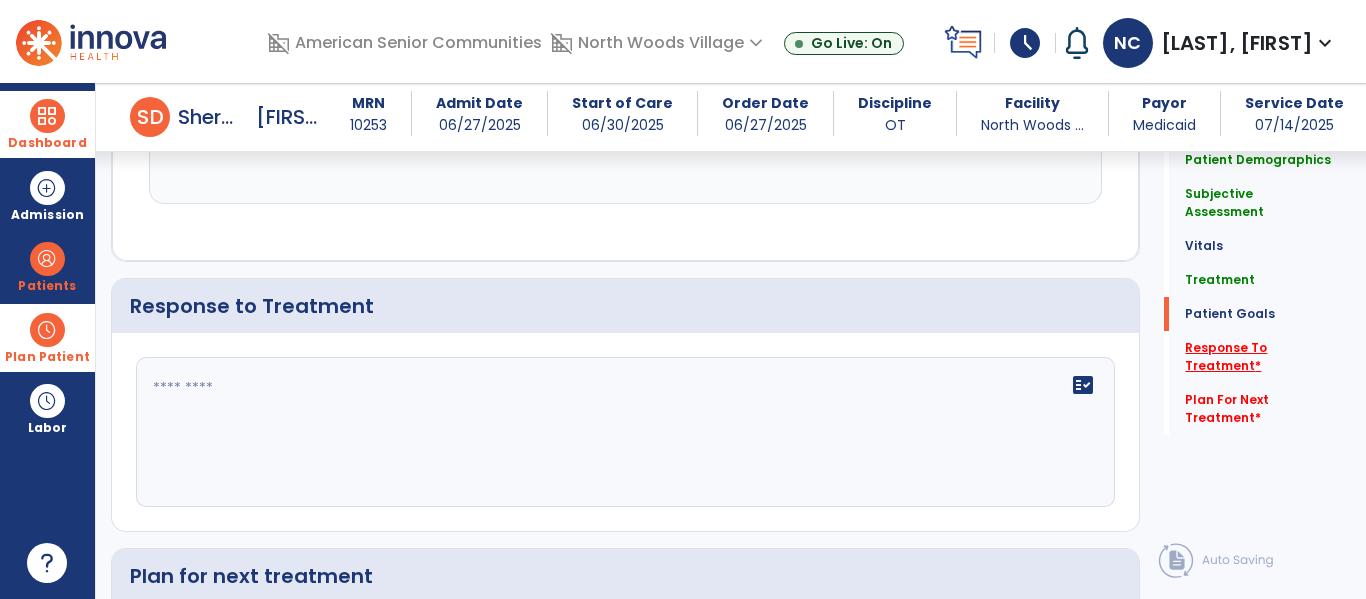 scroll, scrollTop: 2339, scrollLeft: 0, axis: vertical 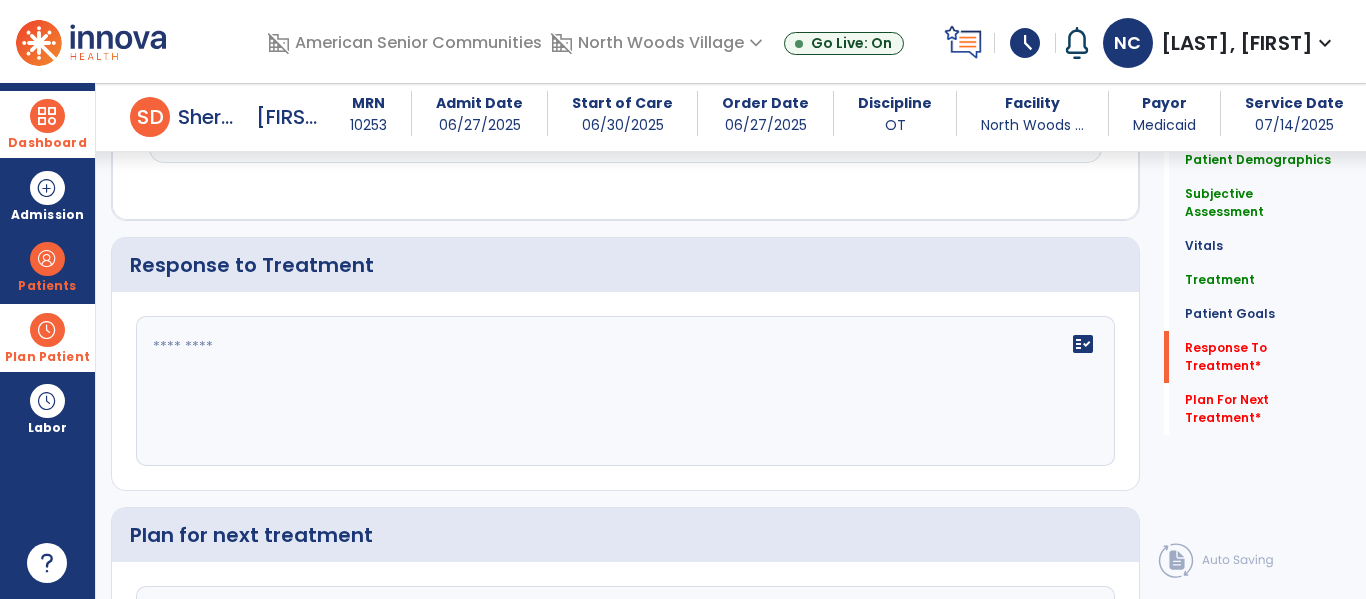 click on "fact_check" 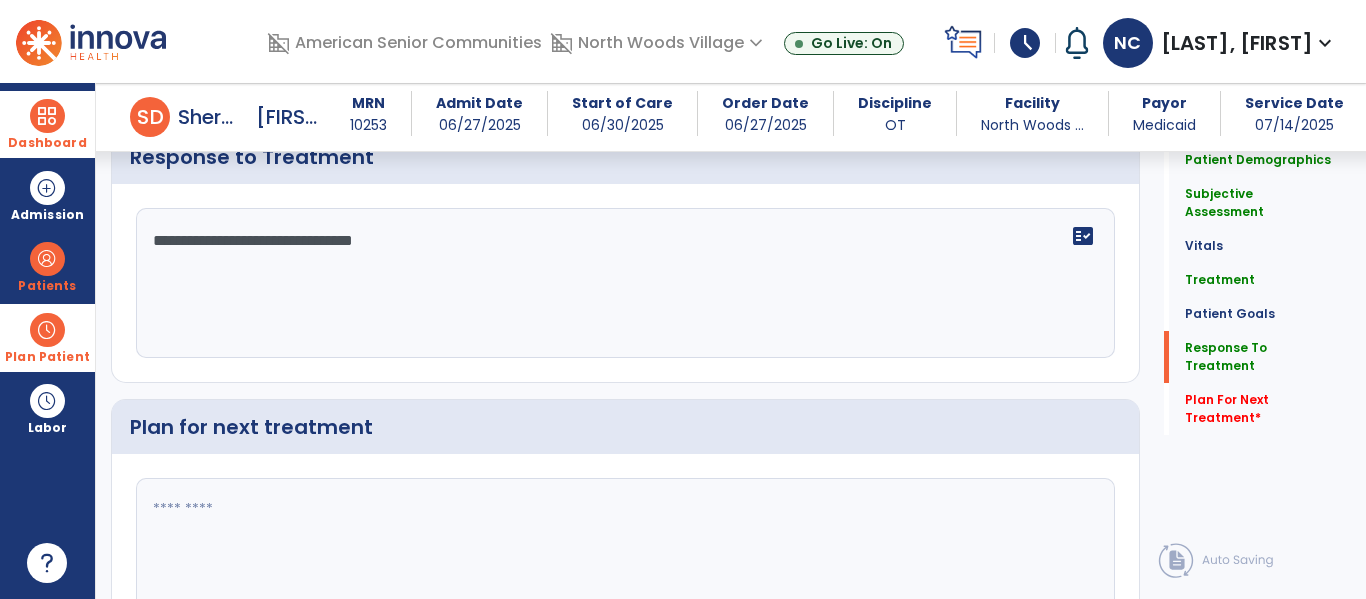 scroll, scrollTop: 2470, scrollLeft: 0, axis: vertical 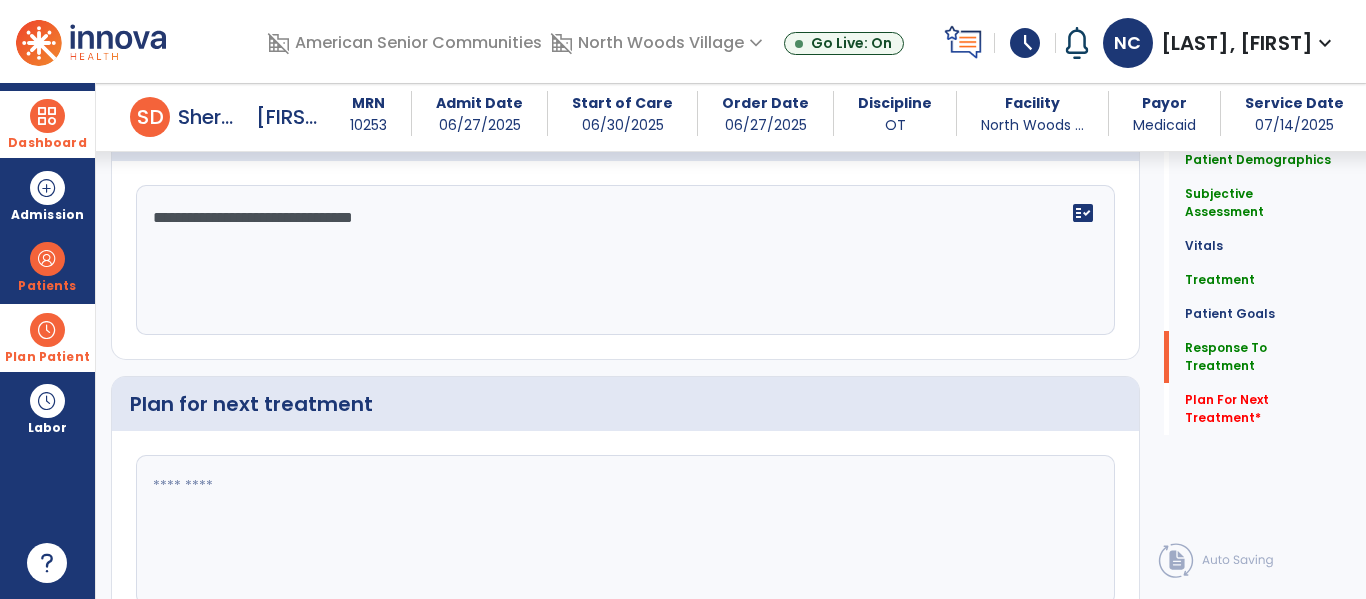 type on "**********" 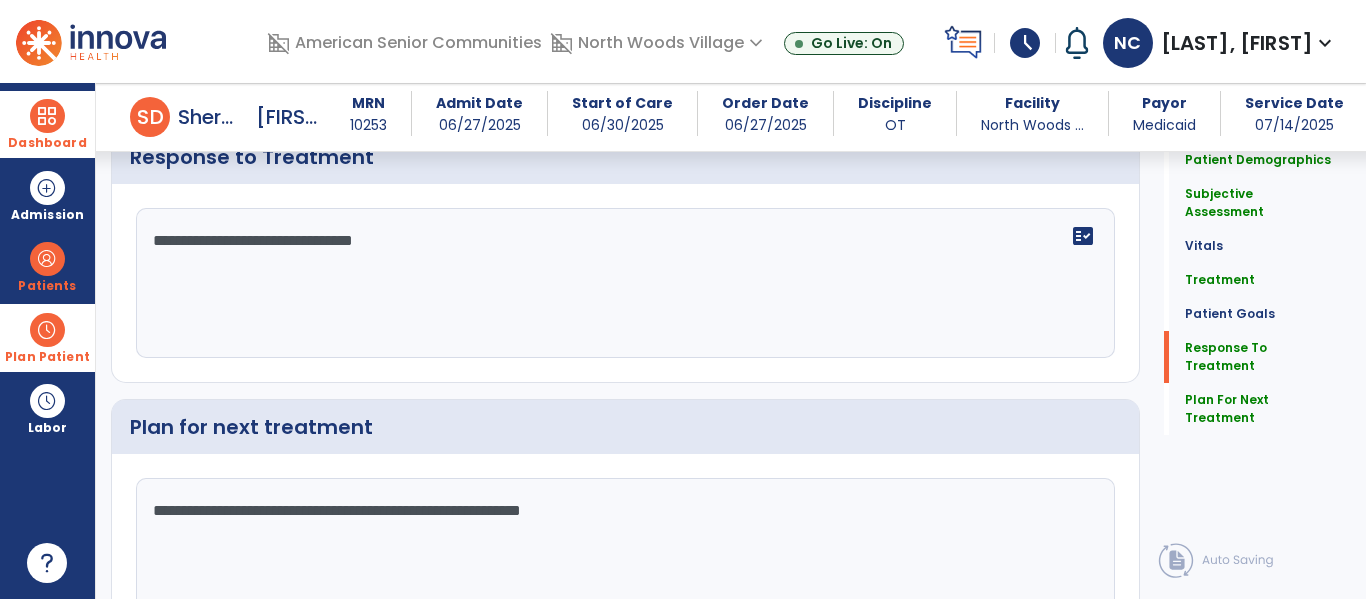 scroll, scrollTop: 2470, scrollLeft: 0, axis: vertical 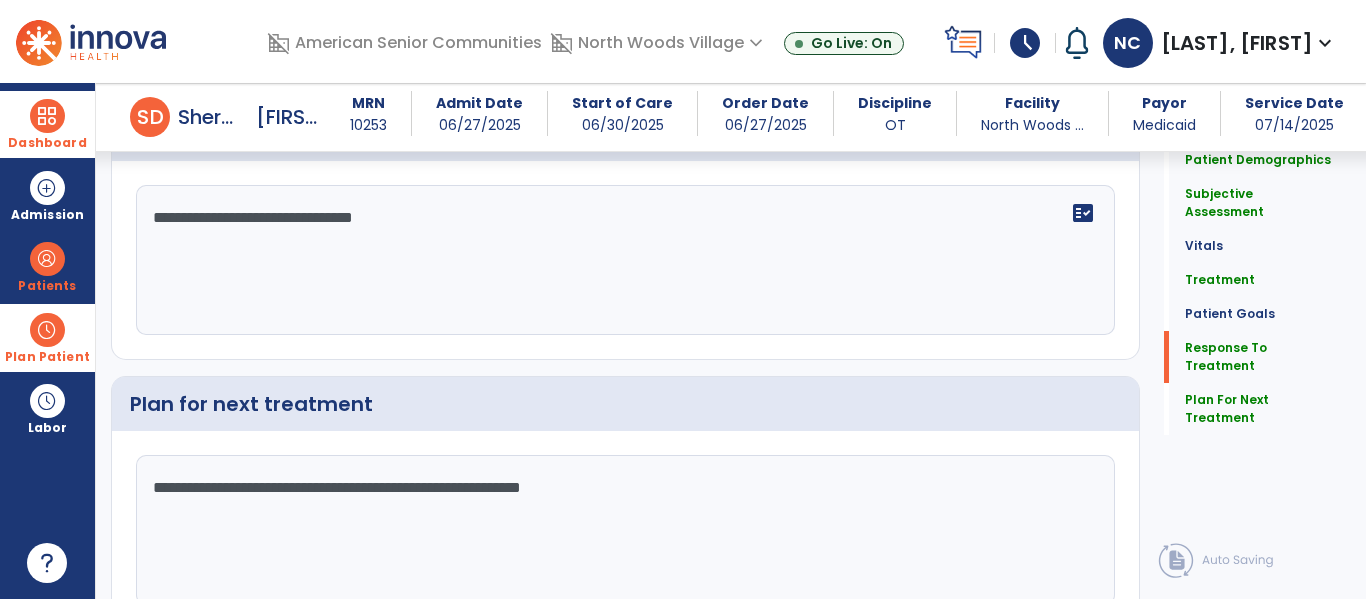 type on "**********" 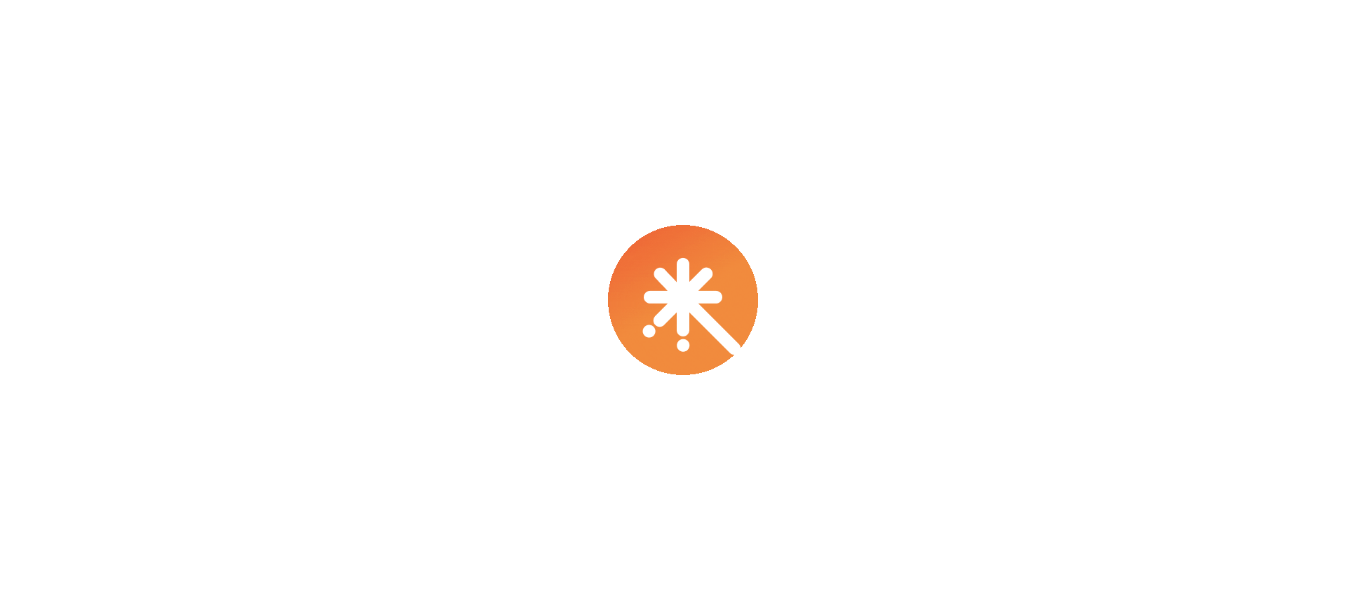 scroll, scrollTop: 0, scrollLeft: 0, axis: both 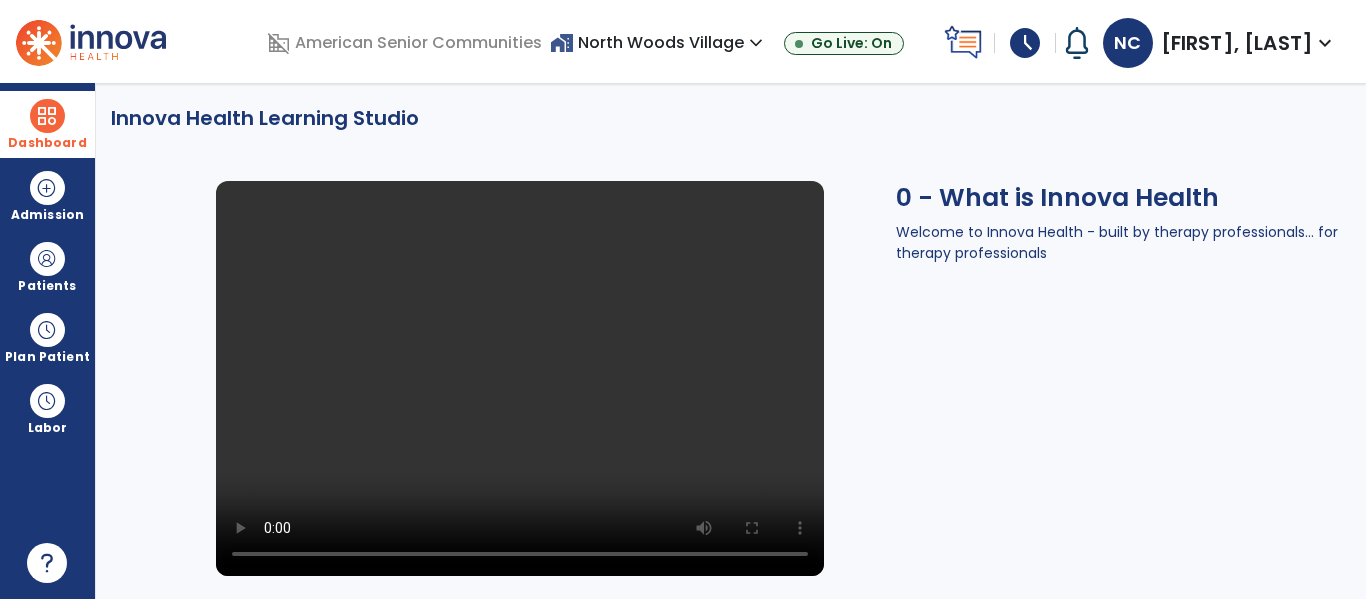 click at bounding box center [47, 116] 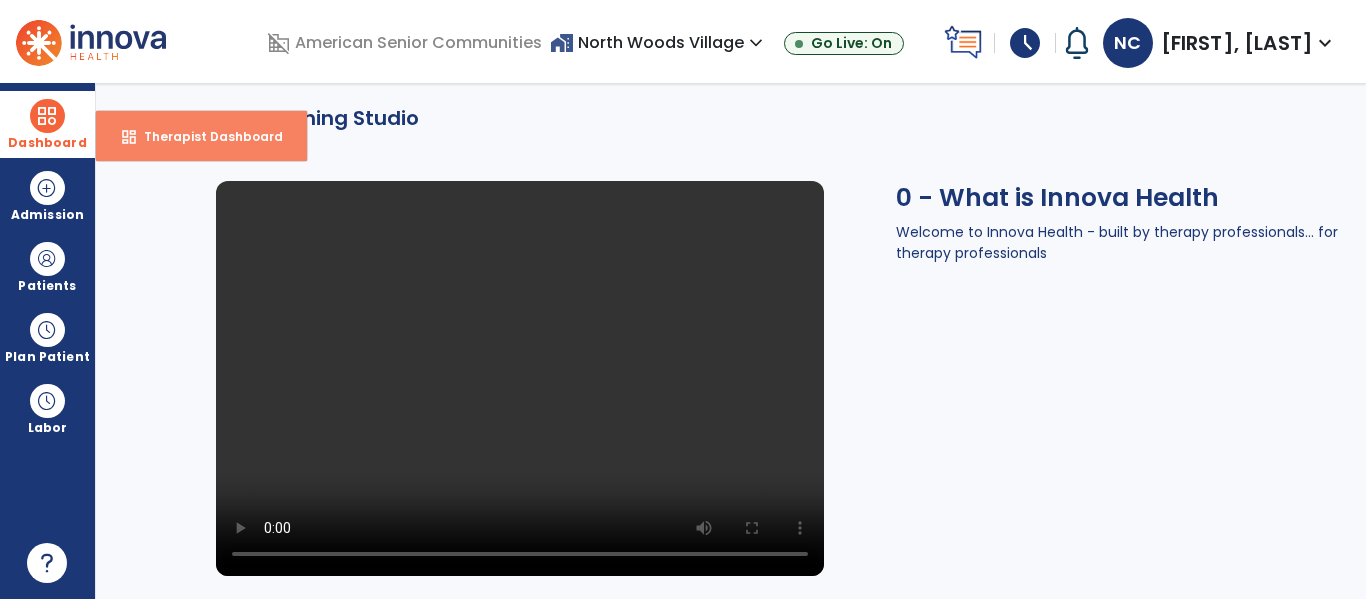 click on "Therapist Dashboard" at bounding box center [205, 136] 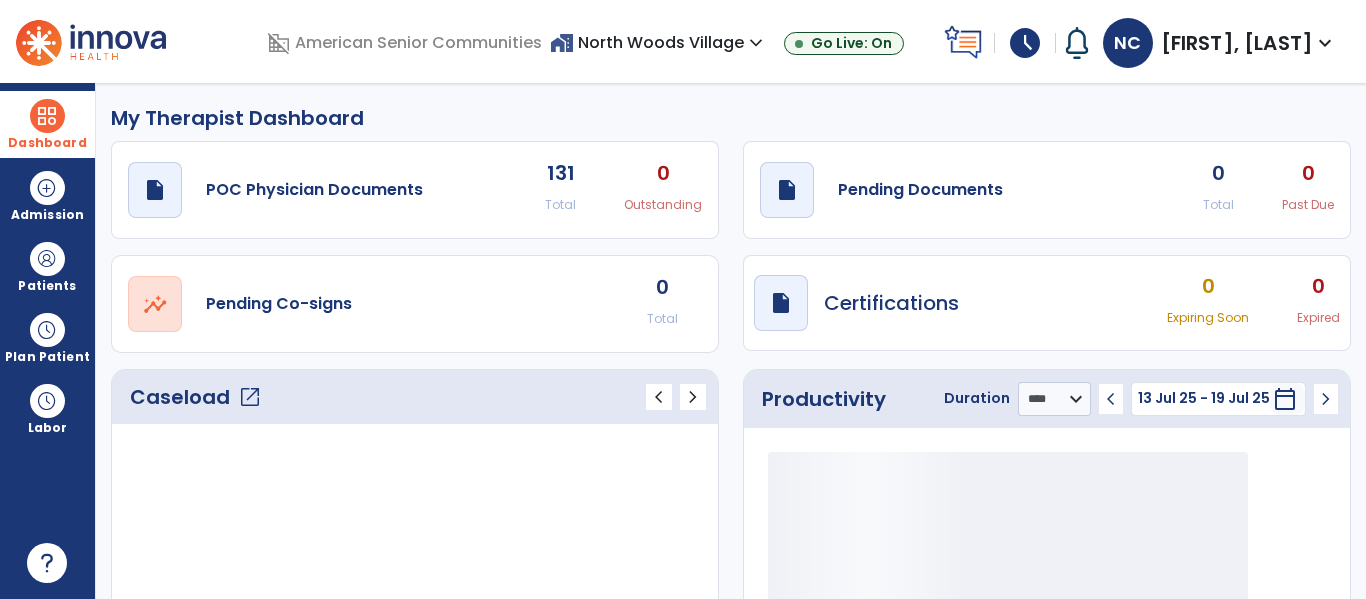 click on "open_in_new" 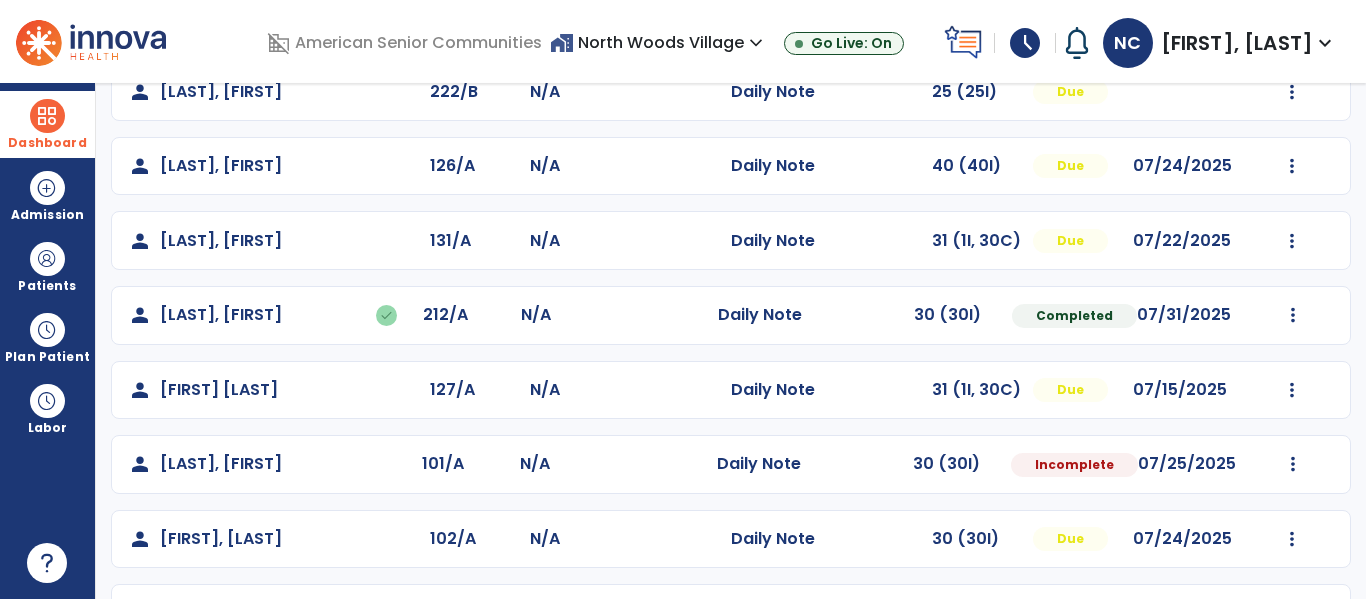 scroll, scrollTop: 350, scrollLeft: 0, axis: vertical 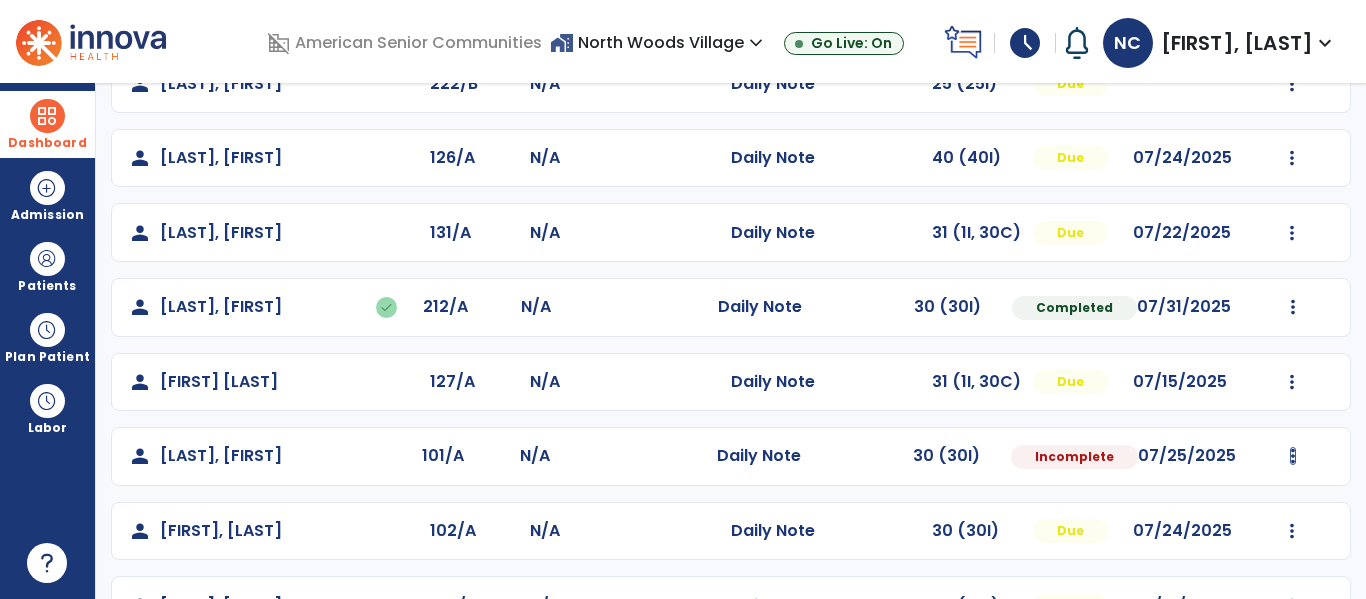 click at bounding box center (1292, 9) 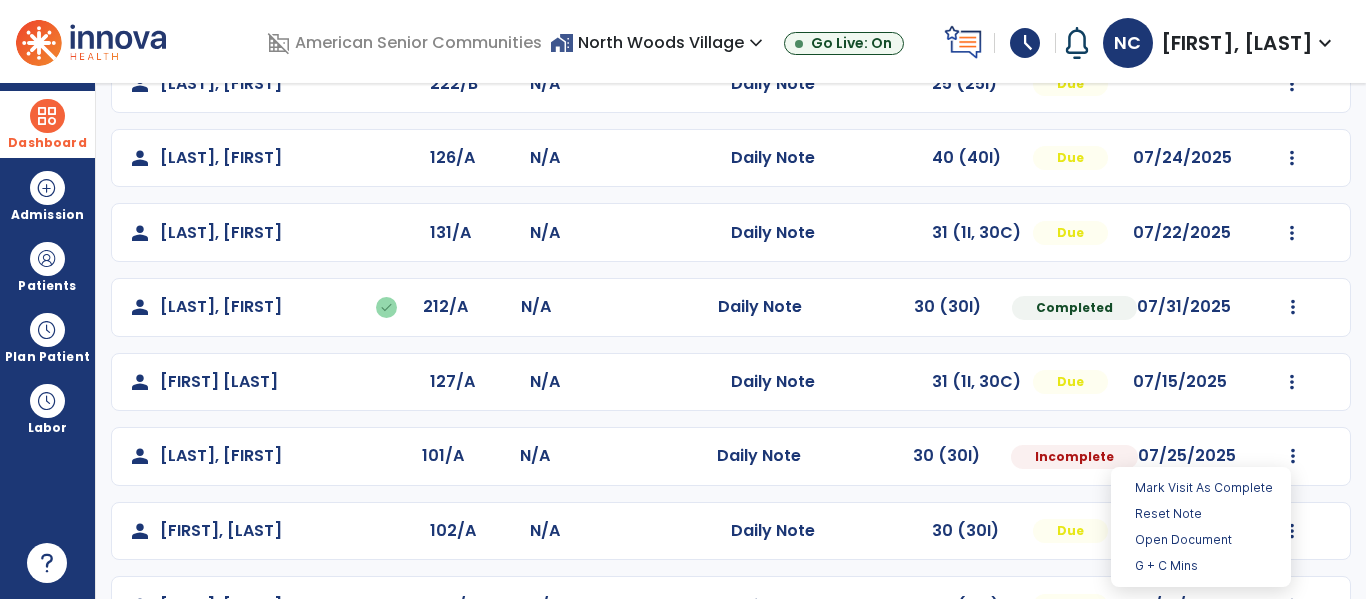 click on "**********" at bounding box center [731, 341] 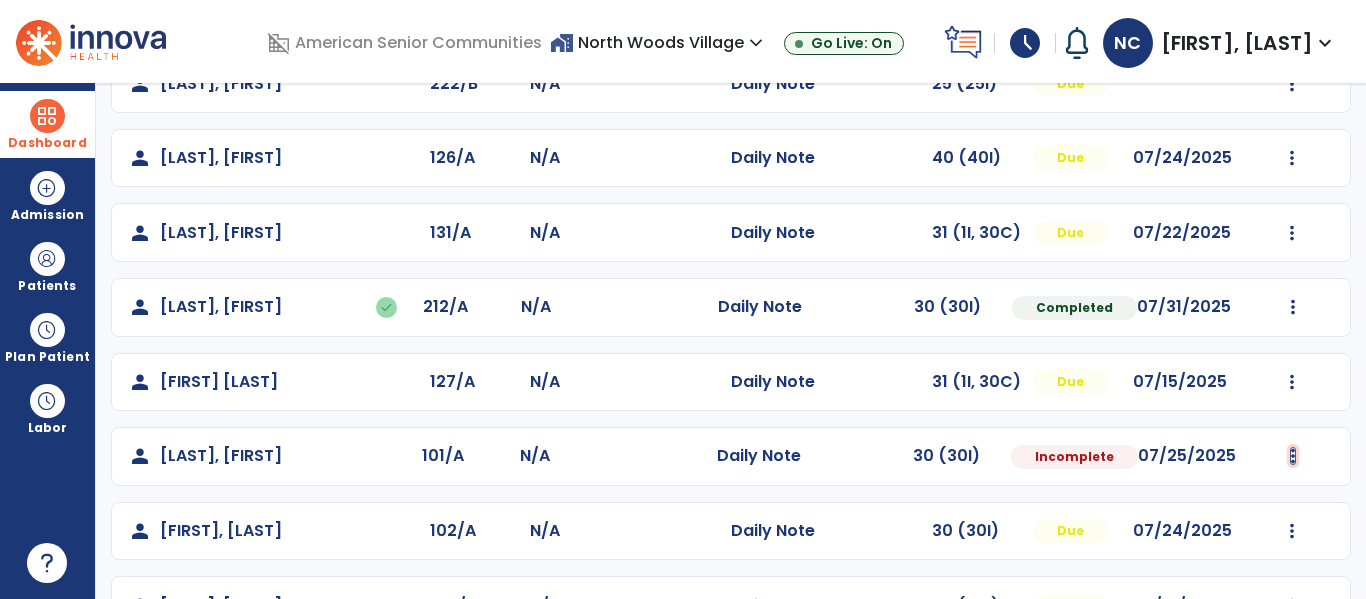 click at bounding box center [1292, 9] 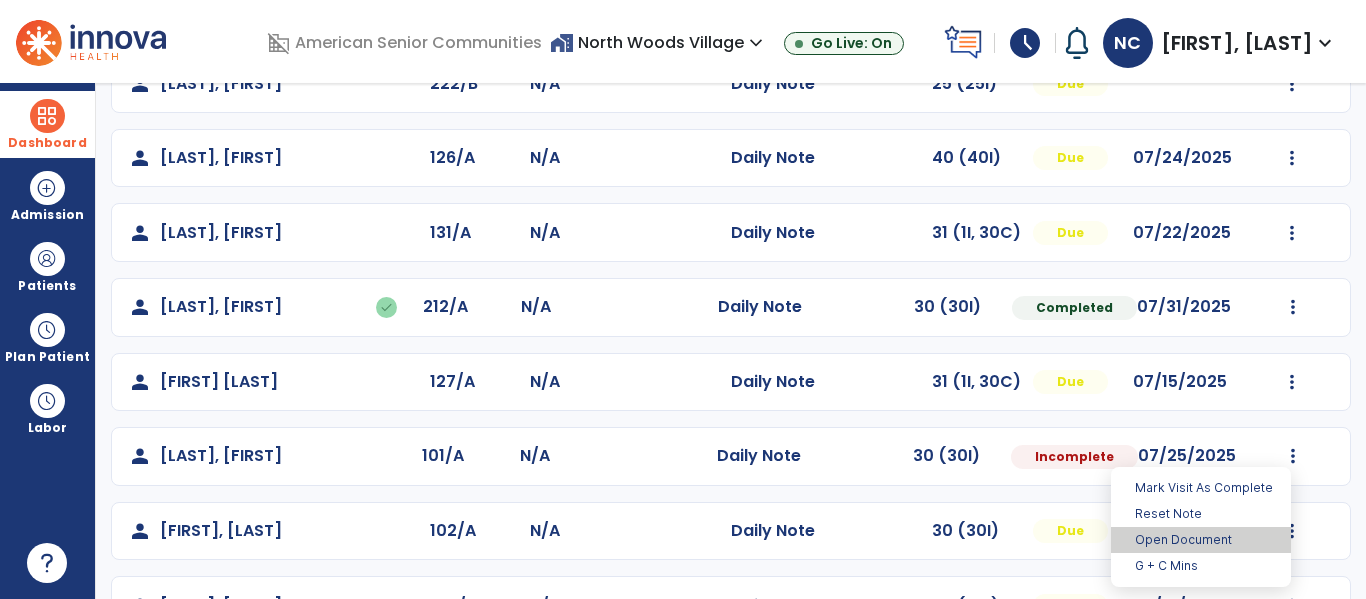 click on "Open Document" at bounding box center (1201, 540) 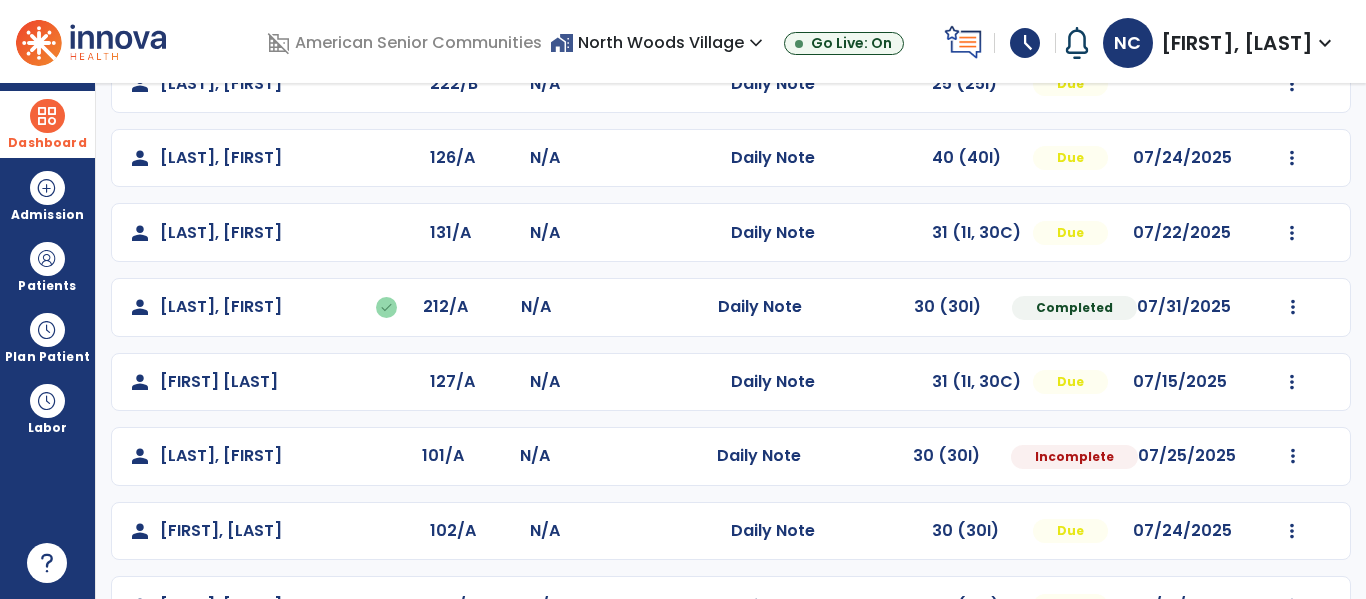 select on "*" 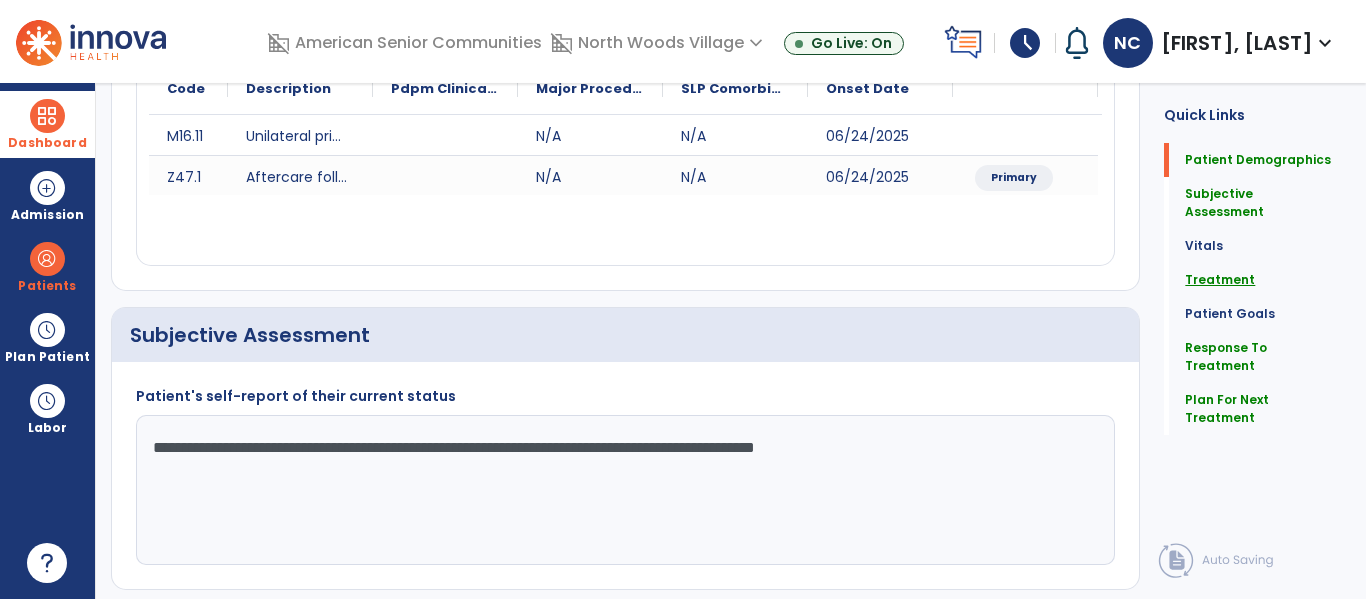 click on "Treatment" 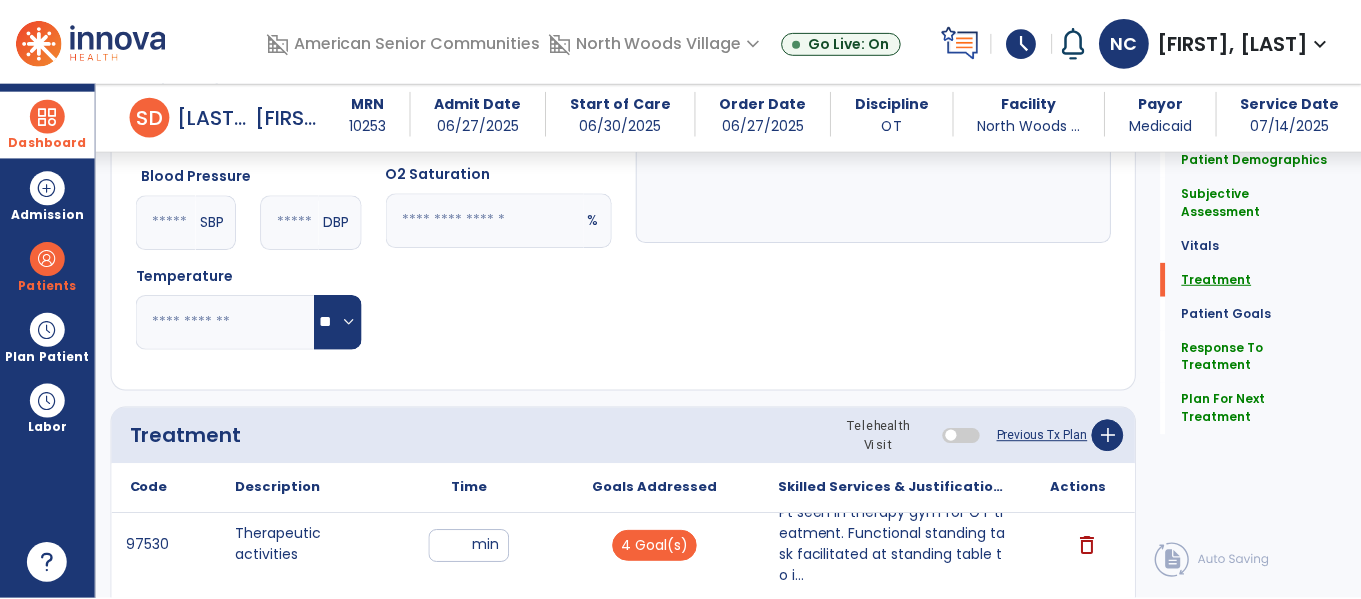 scroll, scrollTop: 1248, scrollLeft: 0, axis: vertical 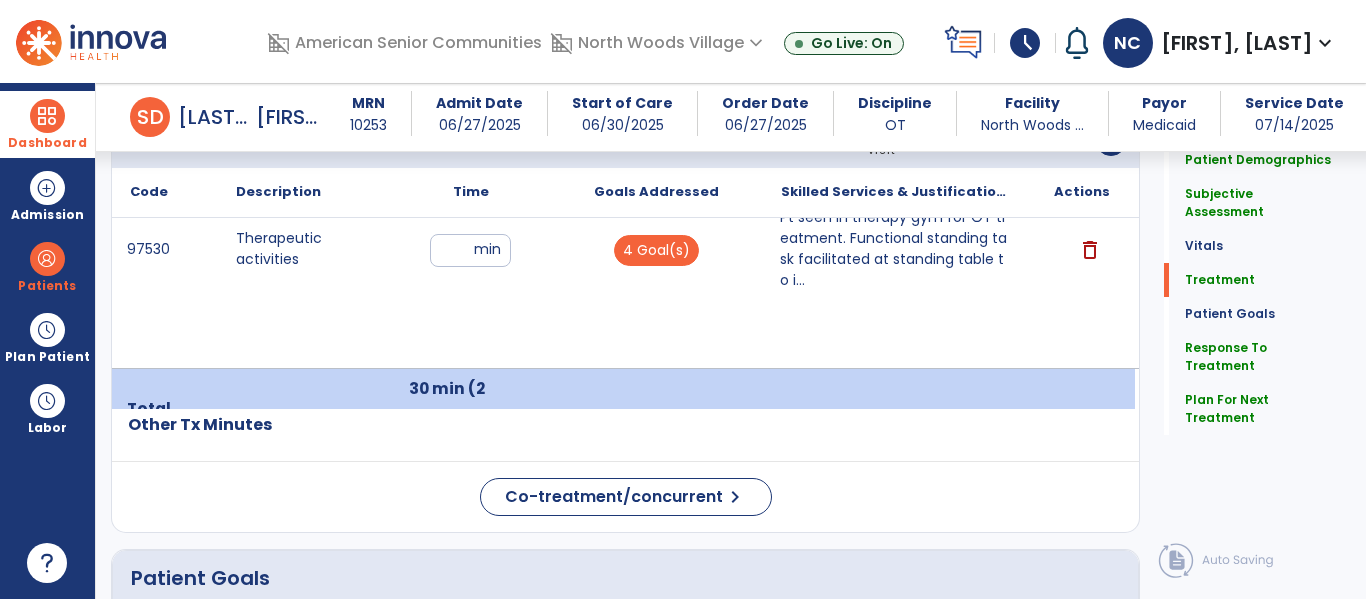 click on "Pt seen in therapy gym for OT treatment. Functional standing task facilitated at standing table to i..." at bounding box center (896, 249) 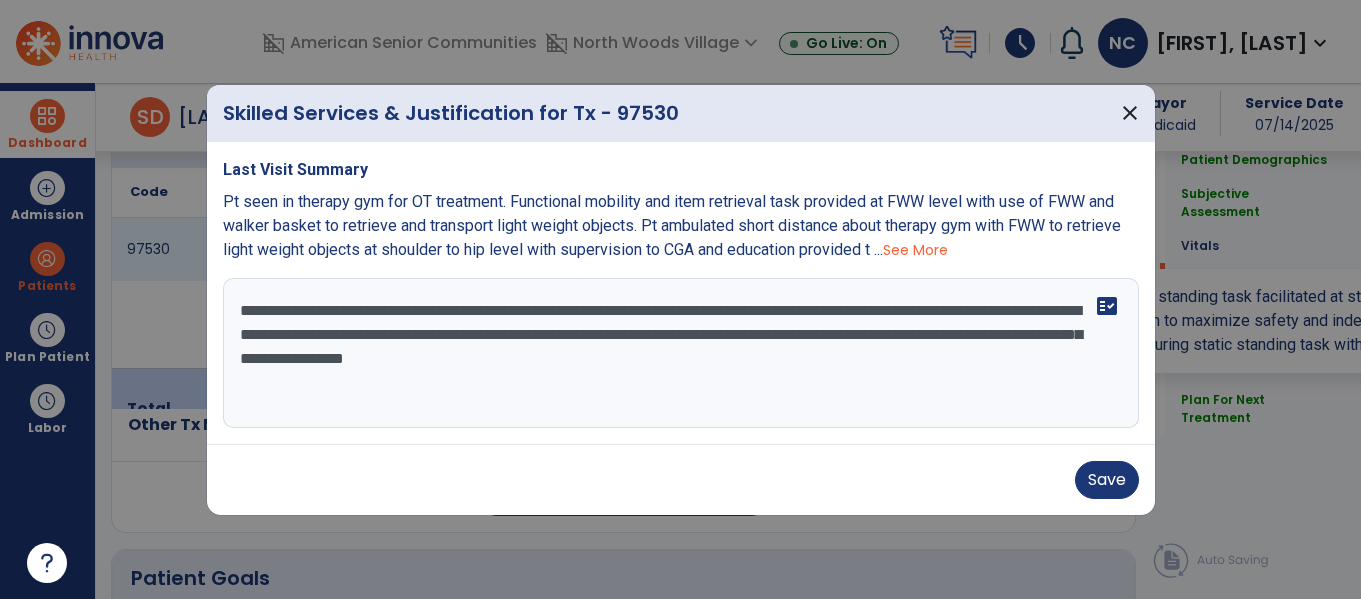 scroll, scrollTop: 1248, scrollLeft: 0, axis: vertical 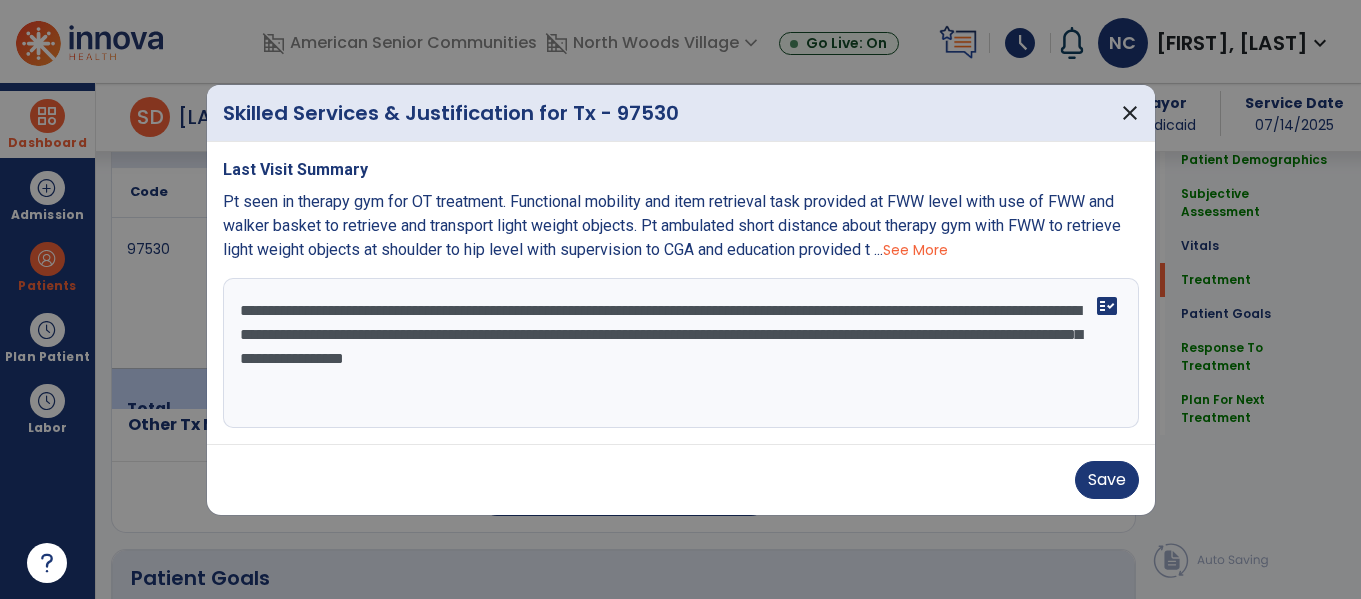 click on "**********" at bounding box center (681, 353) 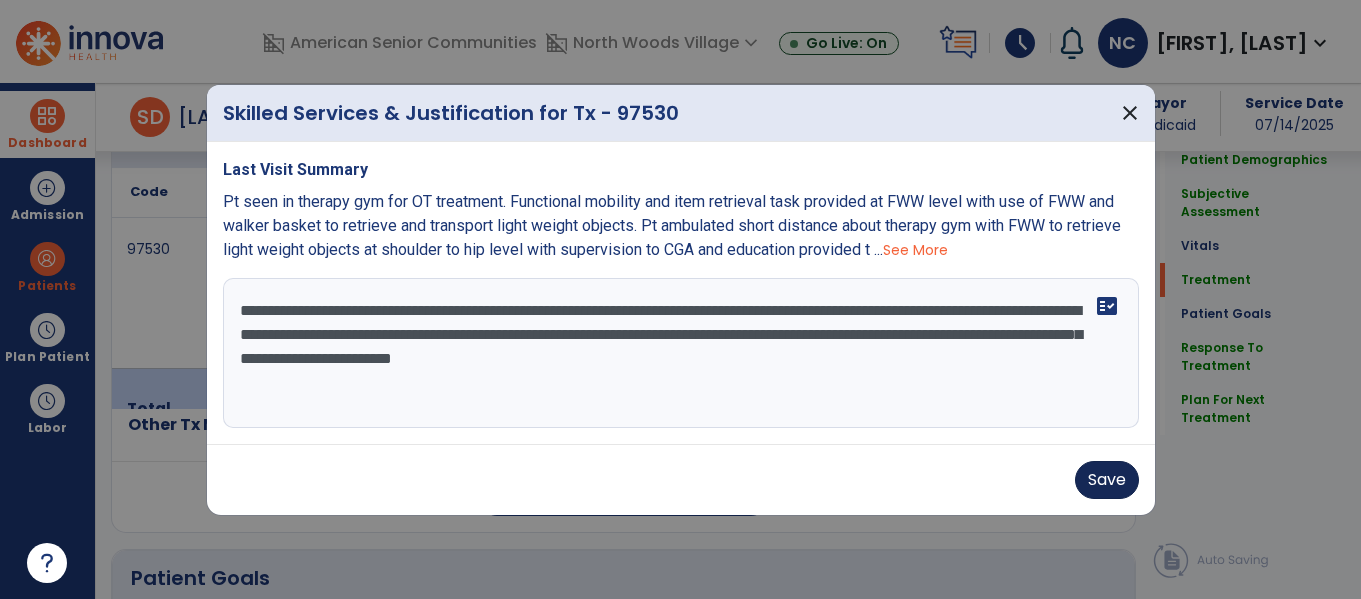 type on "**********" 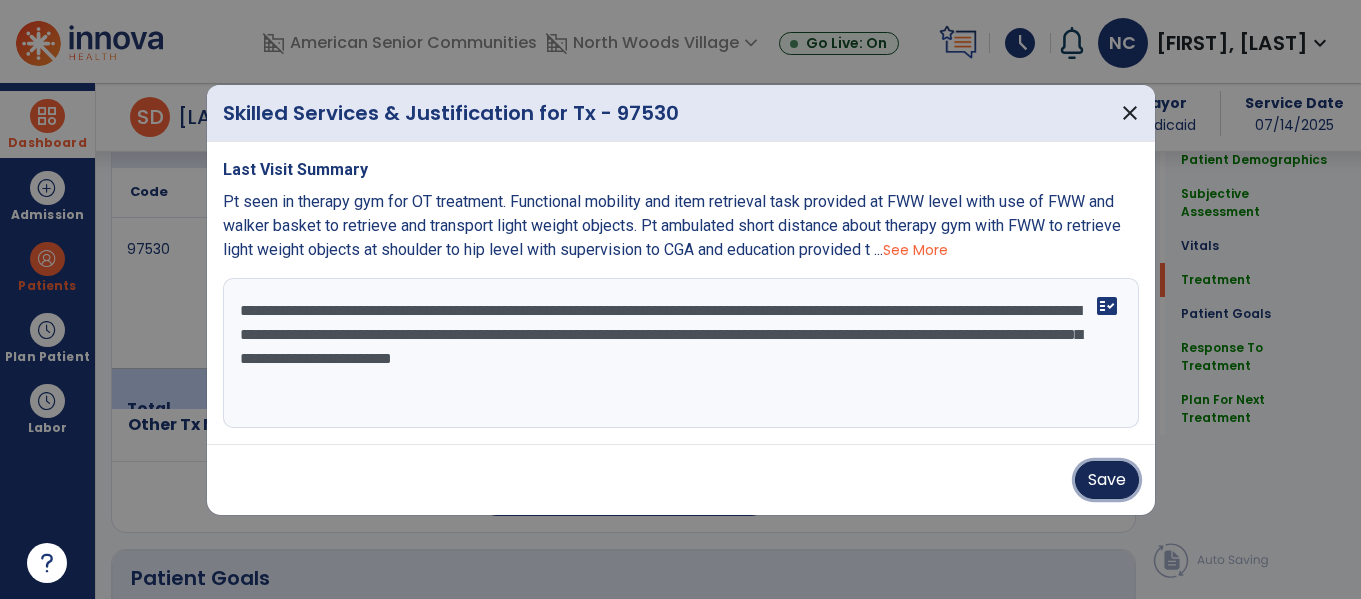 click on "Save" at bounding box center (1107, 480) 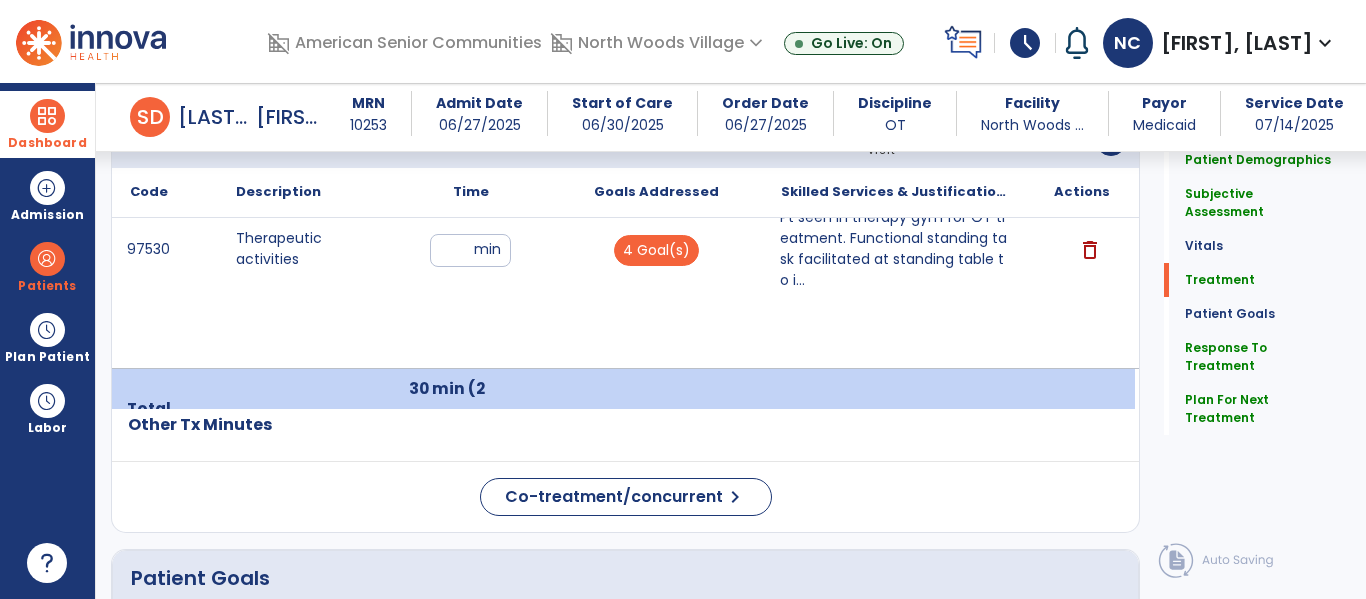 click on "Pt seen in therapy gym for OT treatment. Functional standing task facilitated at standing table to i..." at bounding box center [896, 249] 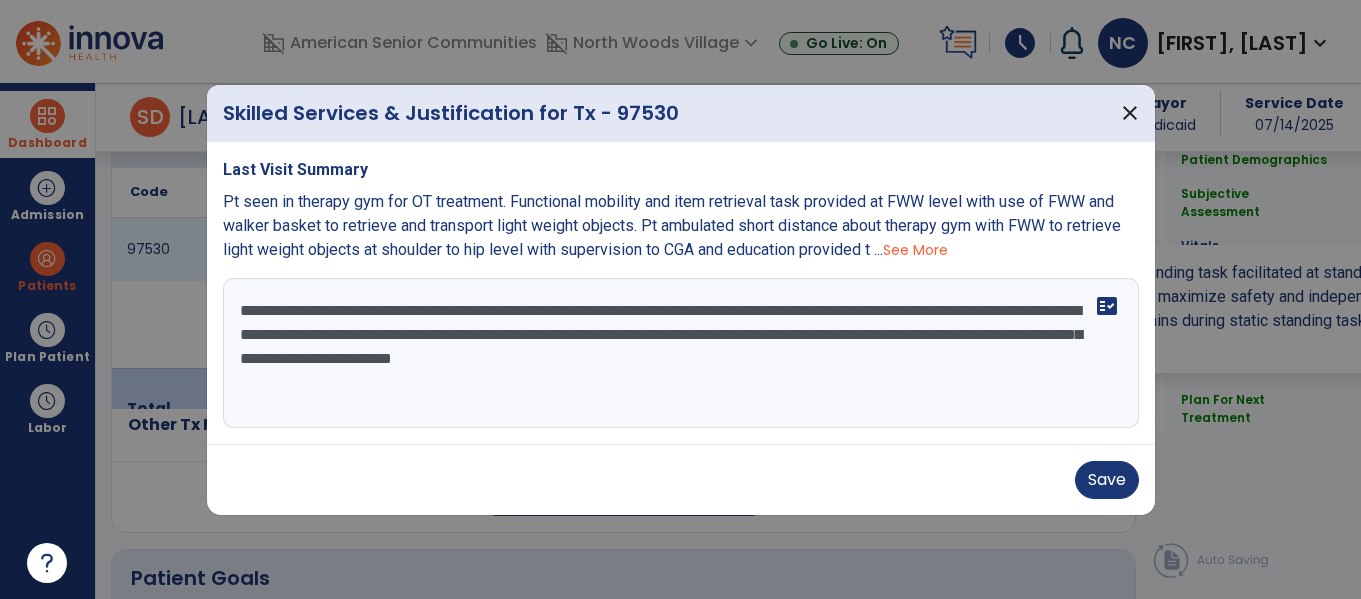scroll, scrollTop: 1248, scrollLeft: 0, axis: vertical 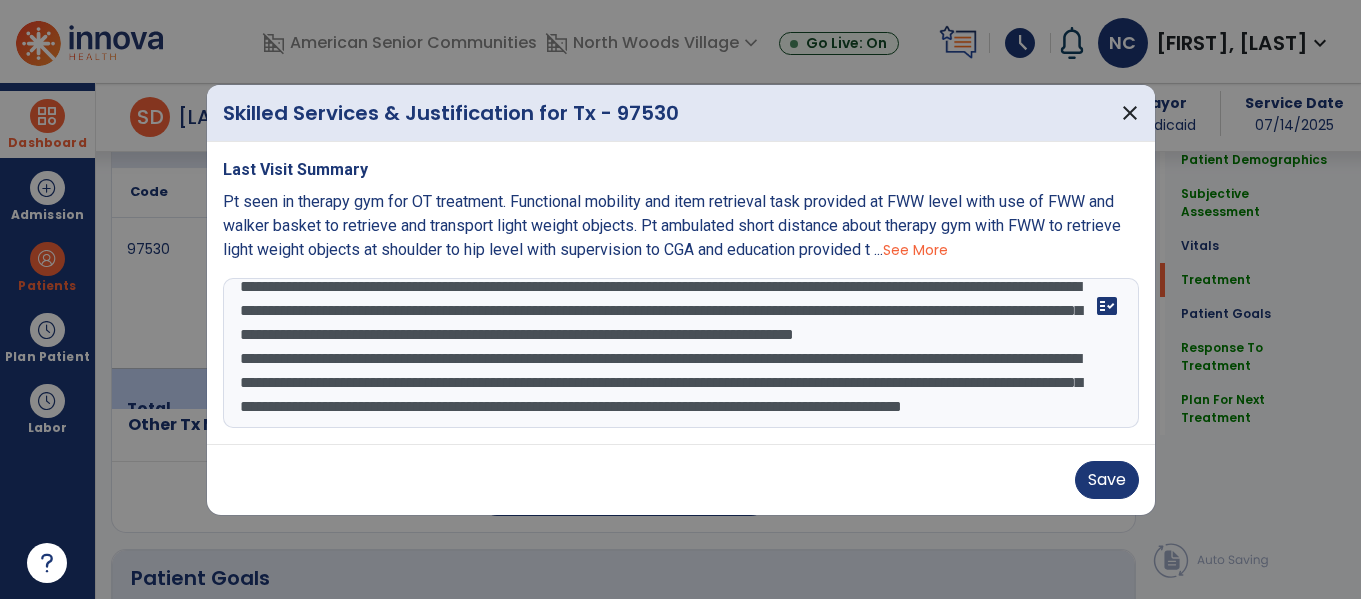 click on "**********" at bounding box center (681, 353) 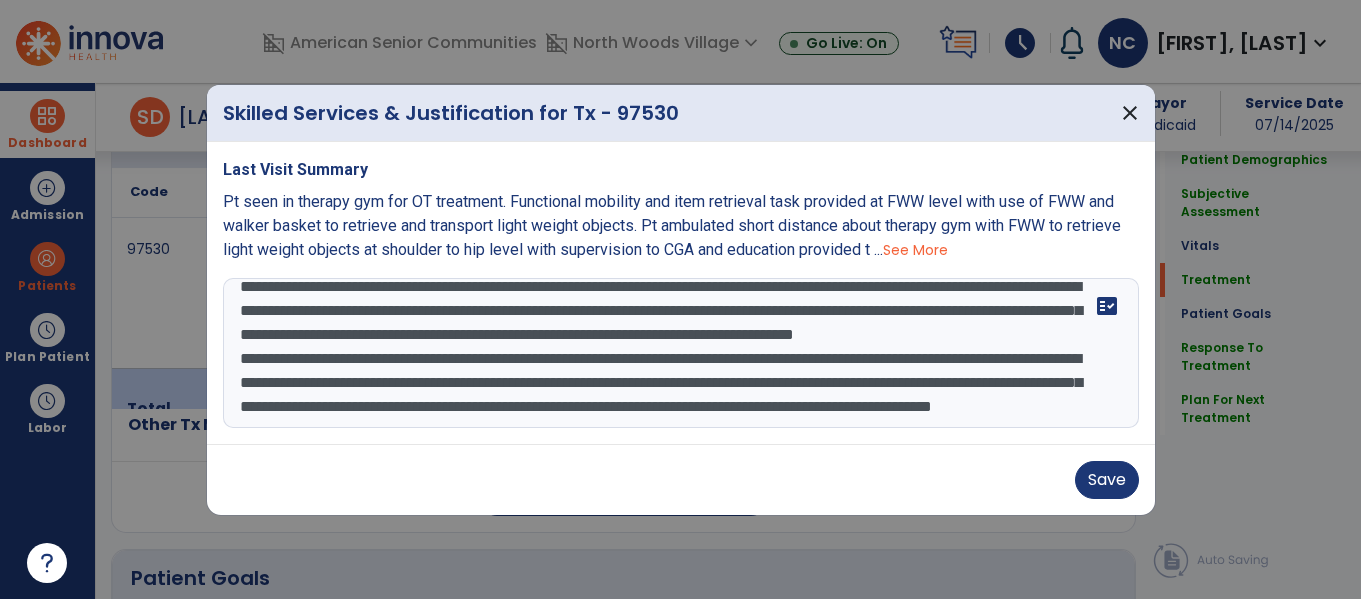 click on "**********" at bounding box center [681, 353] 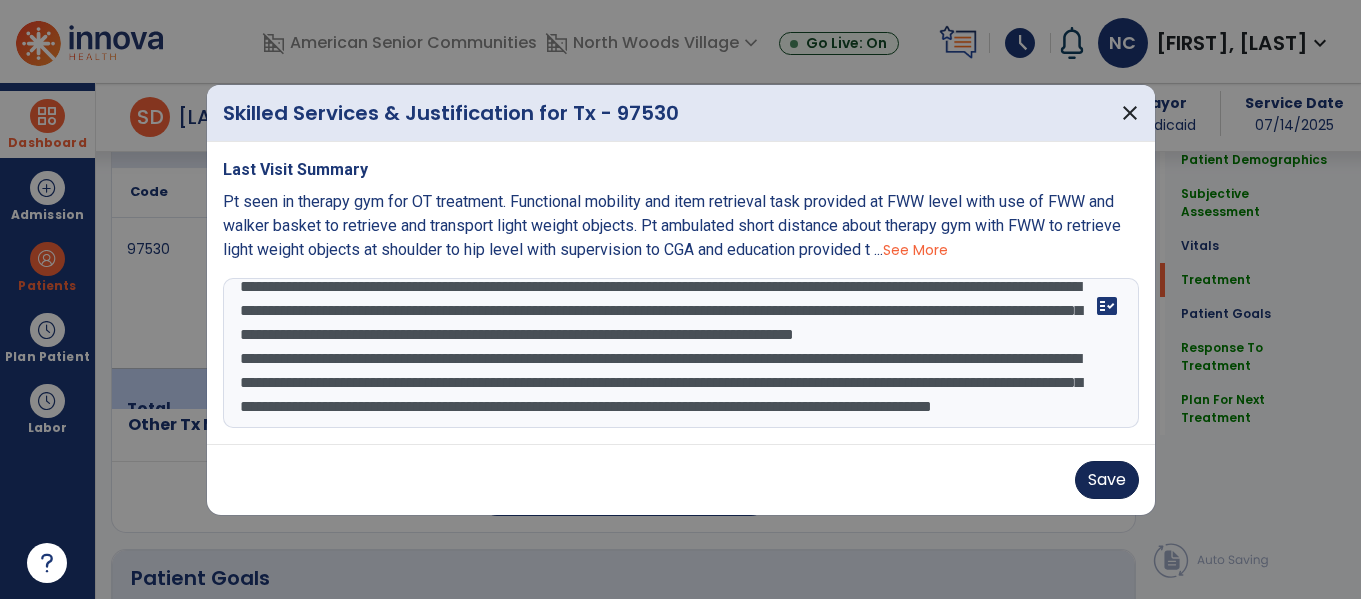 type on "**********" 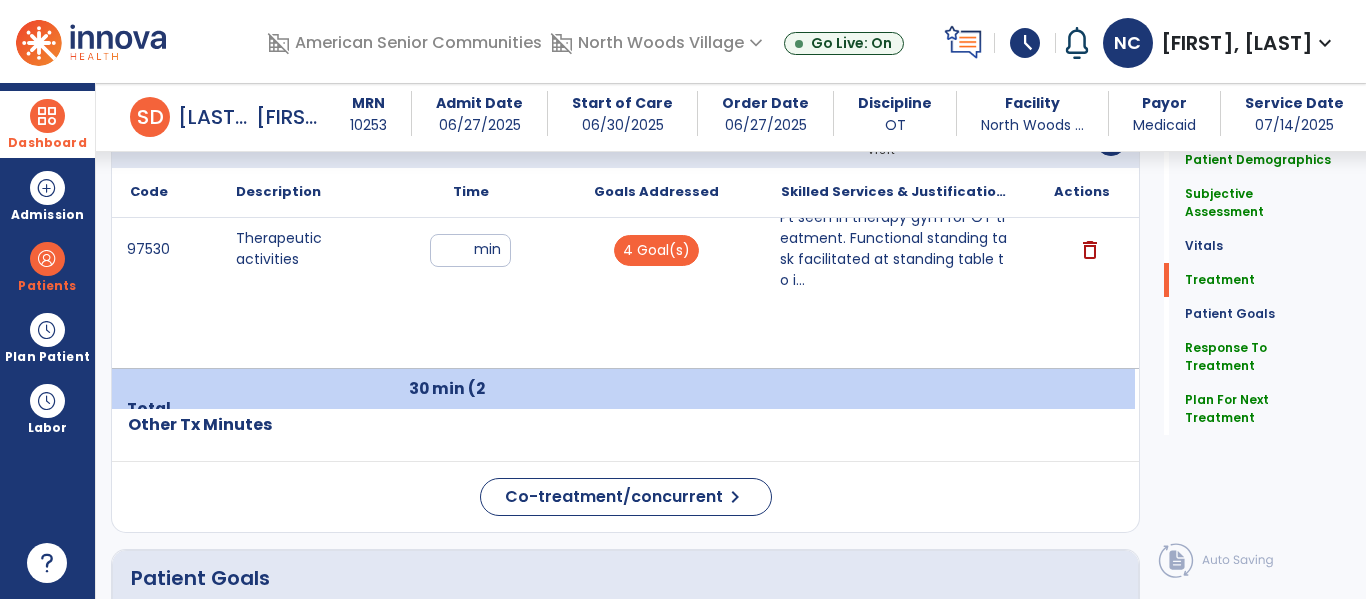 click on "Pt seen in therapy gym for OT treatment. Functional standing task facilitated at standing table to i..." at bounding box center [896, 249] 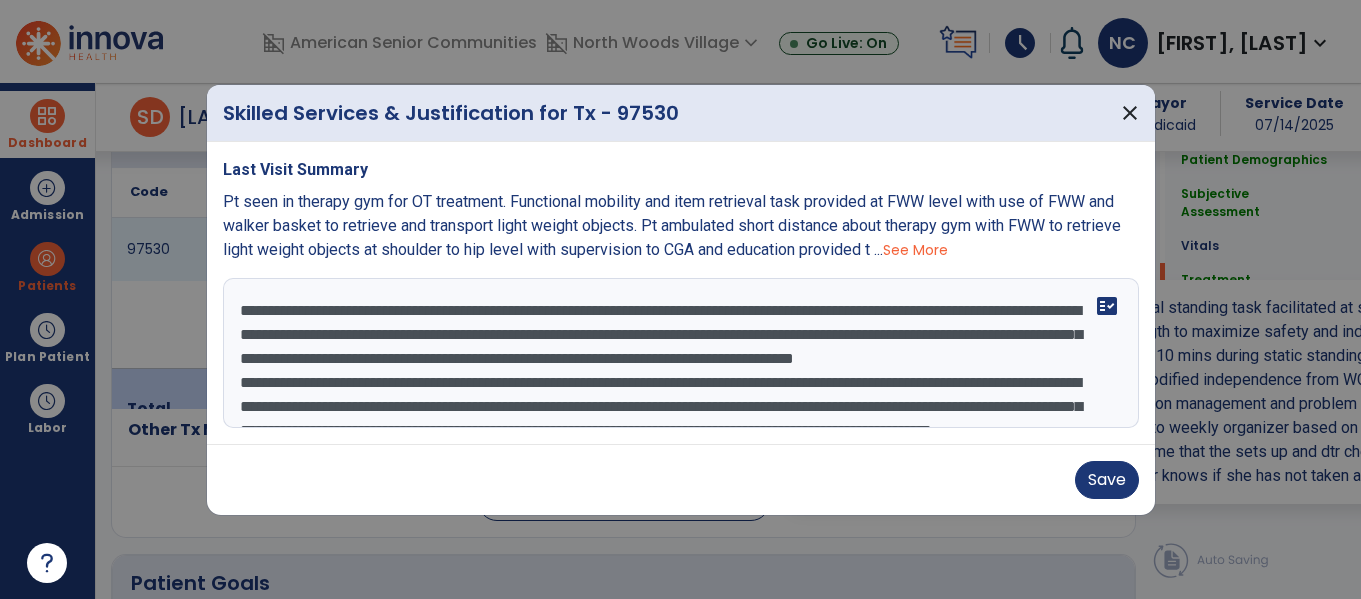 scroll, scrollTop: 1248, scrollLeft: 0, axis: vertical 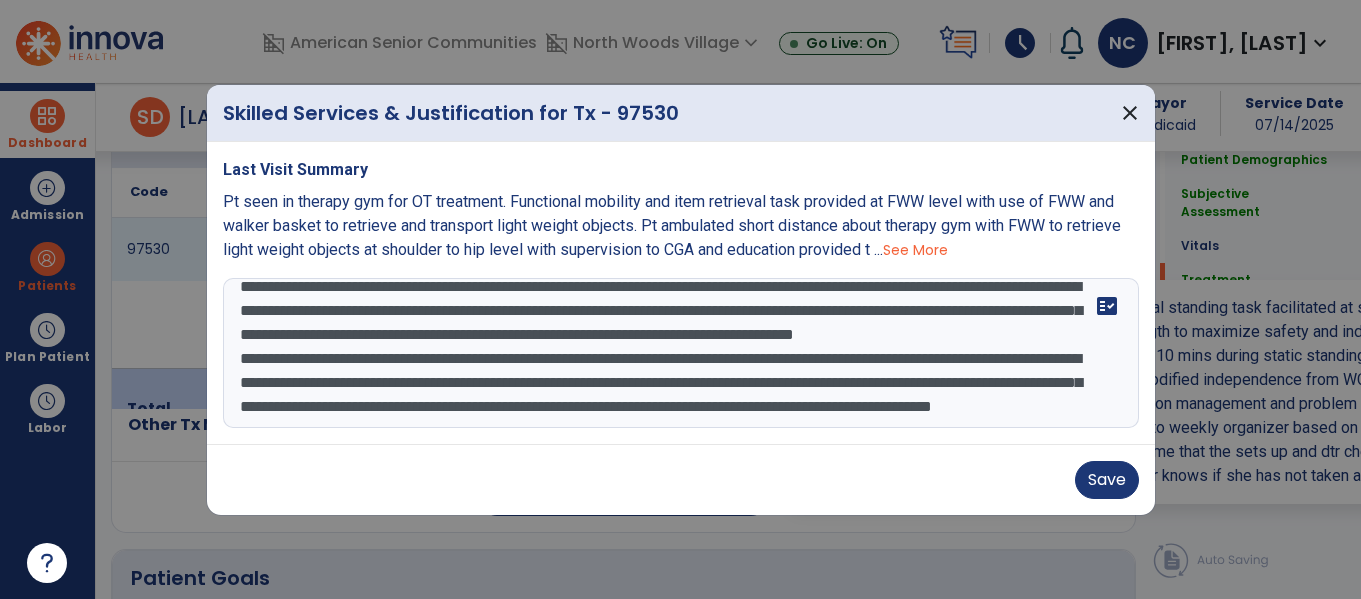 click on "**********" at bounding box center (681, 353) 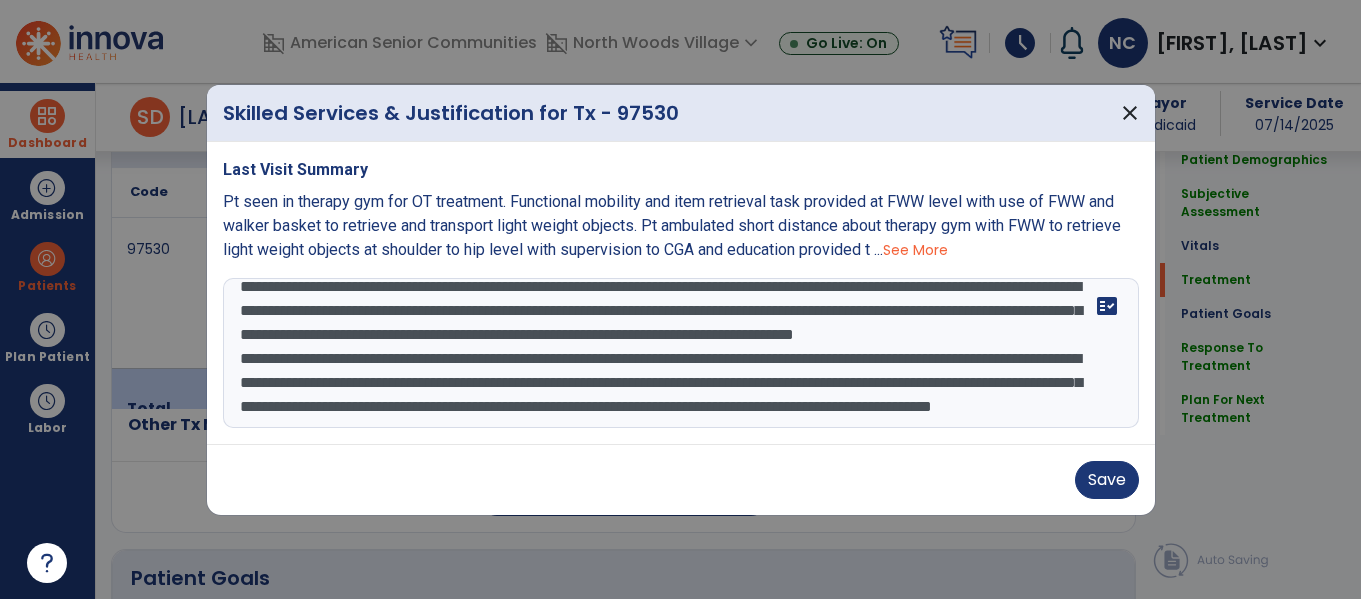 click on "**********" at bounding box center (681, 353) 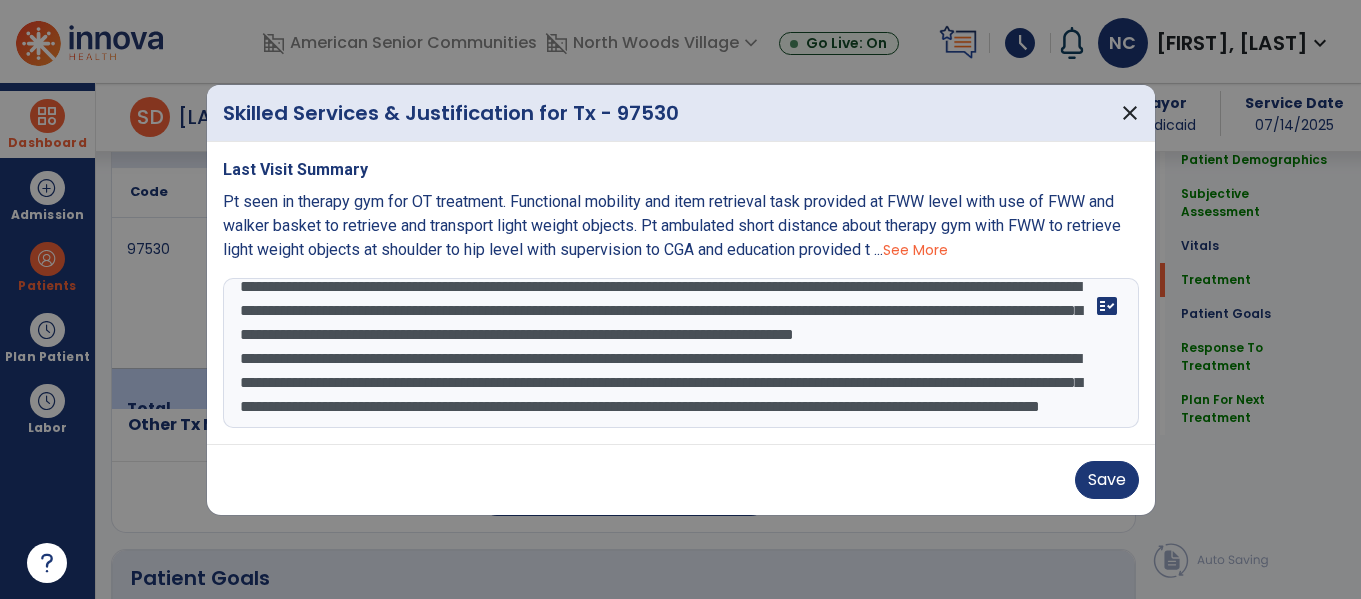scroll, scrollTop: 96, scrollLeft: 0, axis: vertical 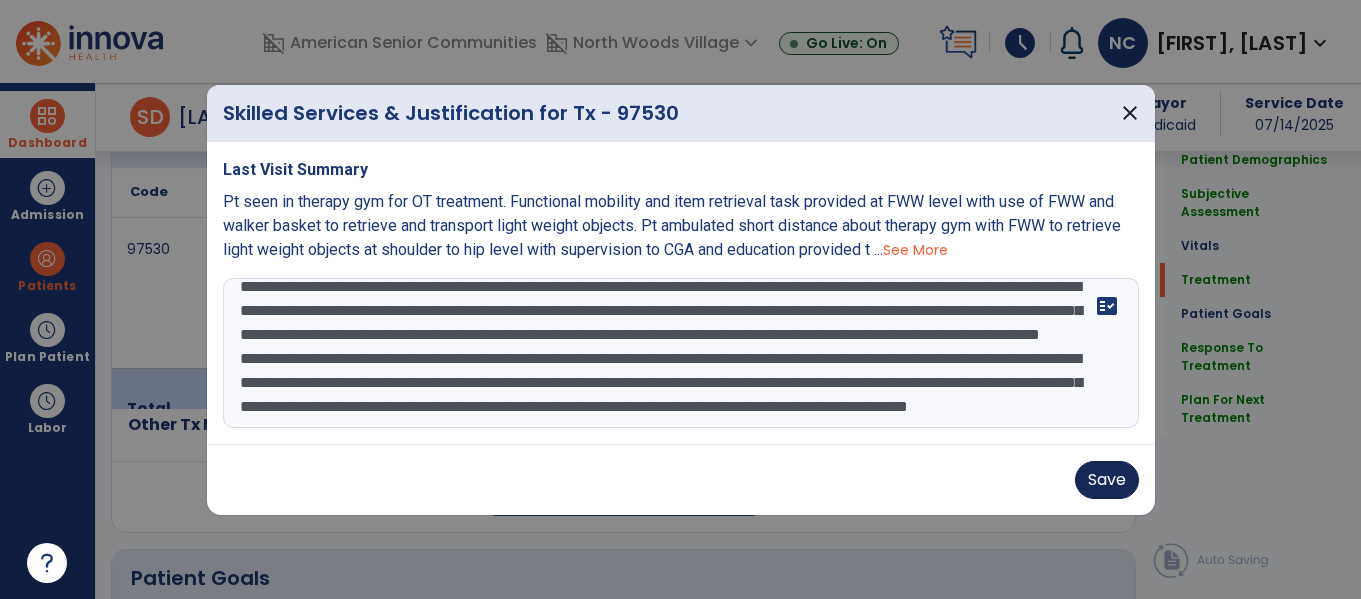 type on "**********" 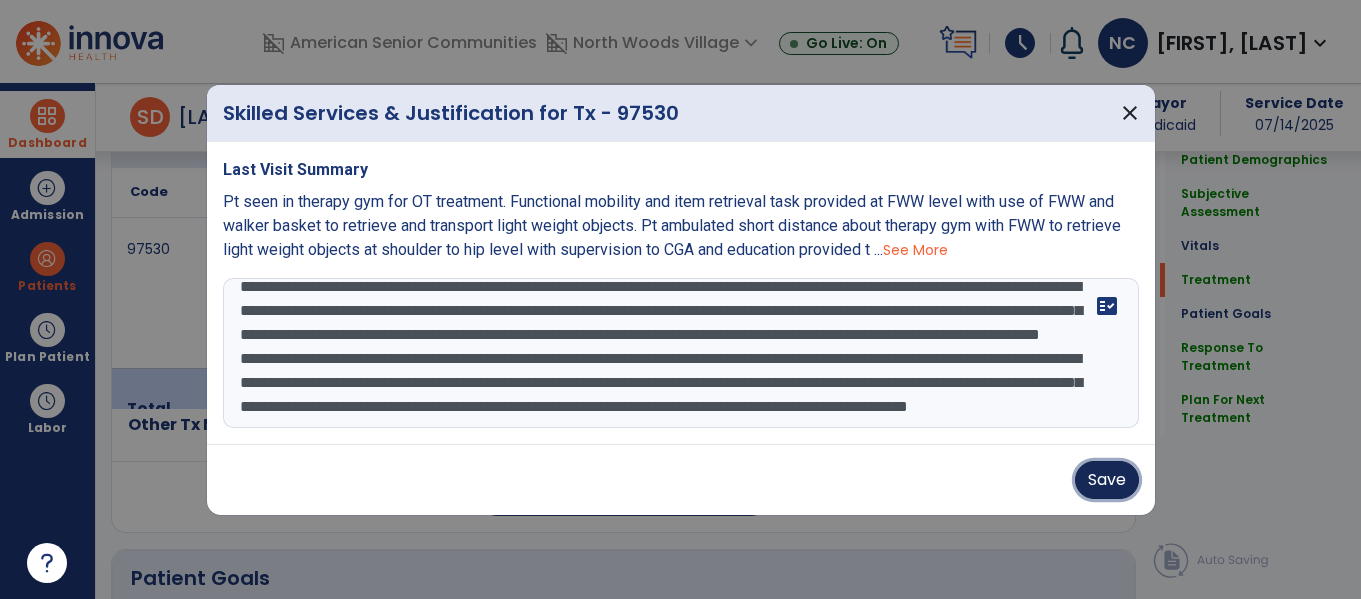 click on "Save" at bounding box center (1107, 480) 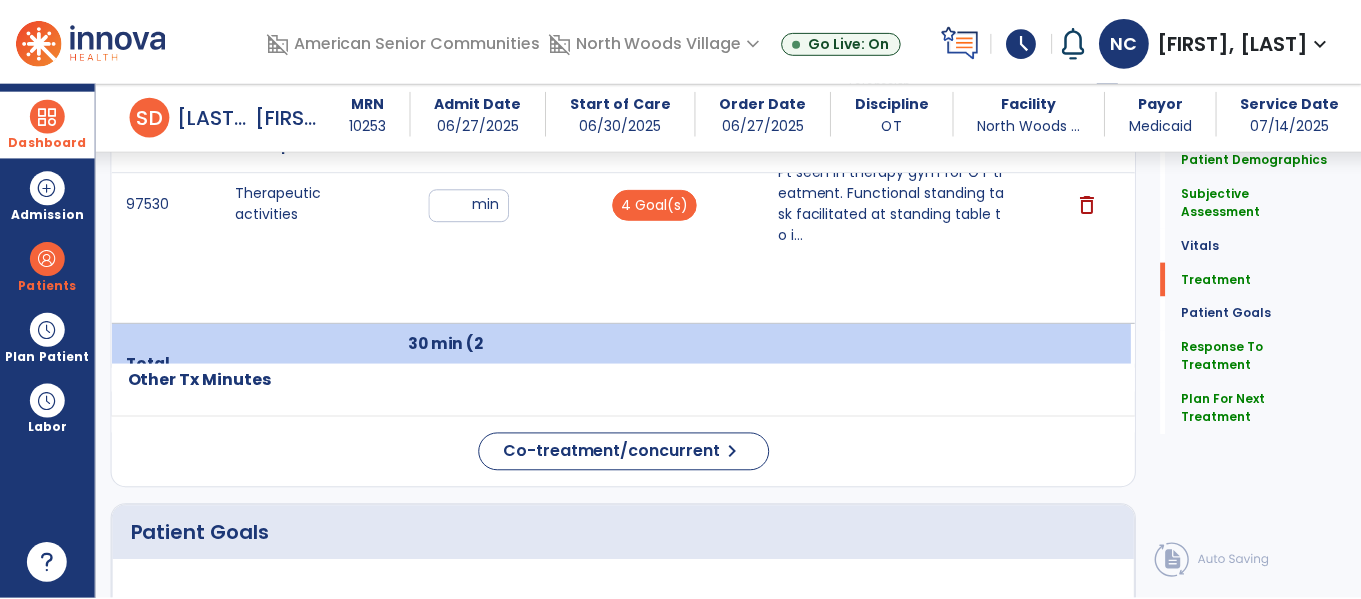 scroll, scrollTop: 1289, scrollLeft: 0, axis: vertical 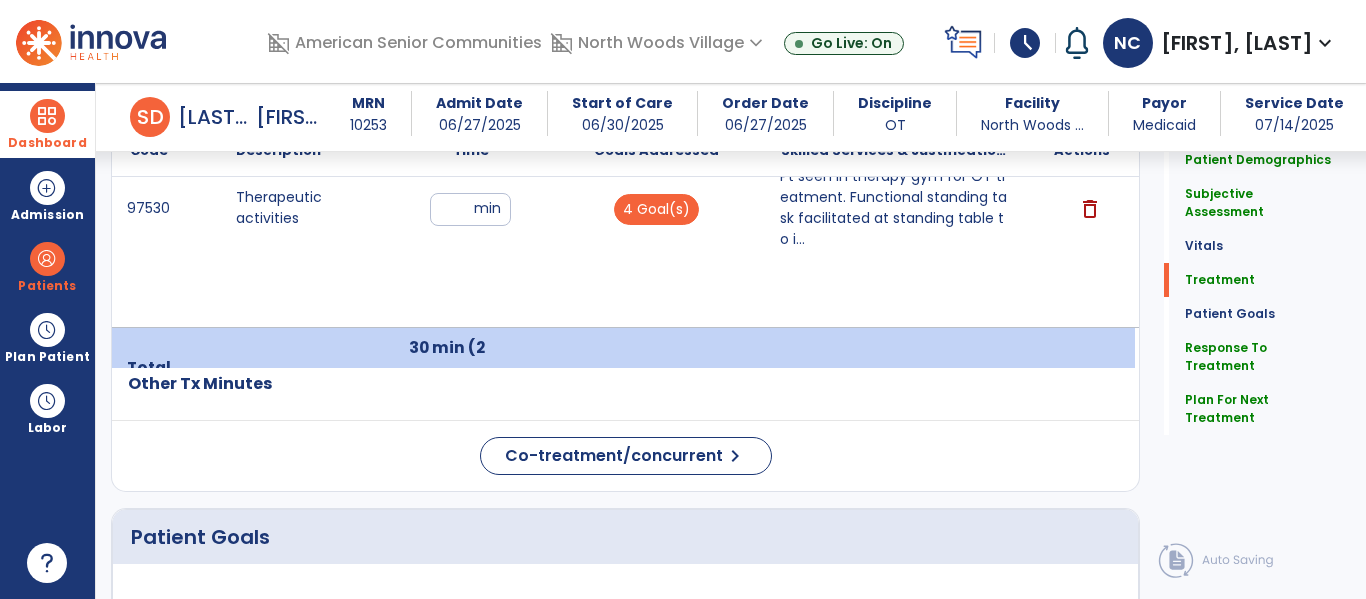 click on "Pt seen in therapy gym for OT treatment. Functional standing task facilitated at standing table to i..." at bounding box center [896, 208] 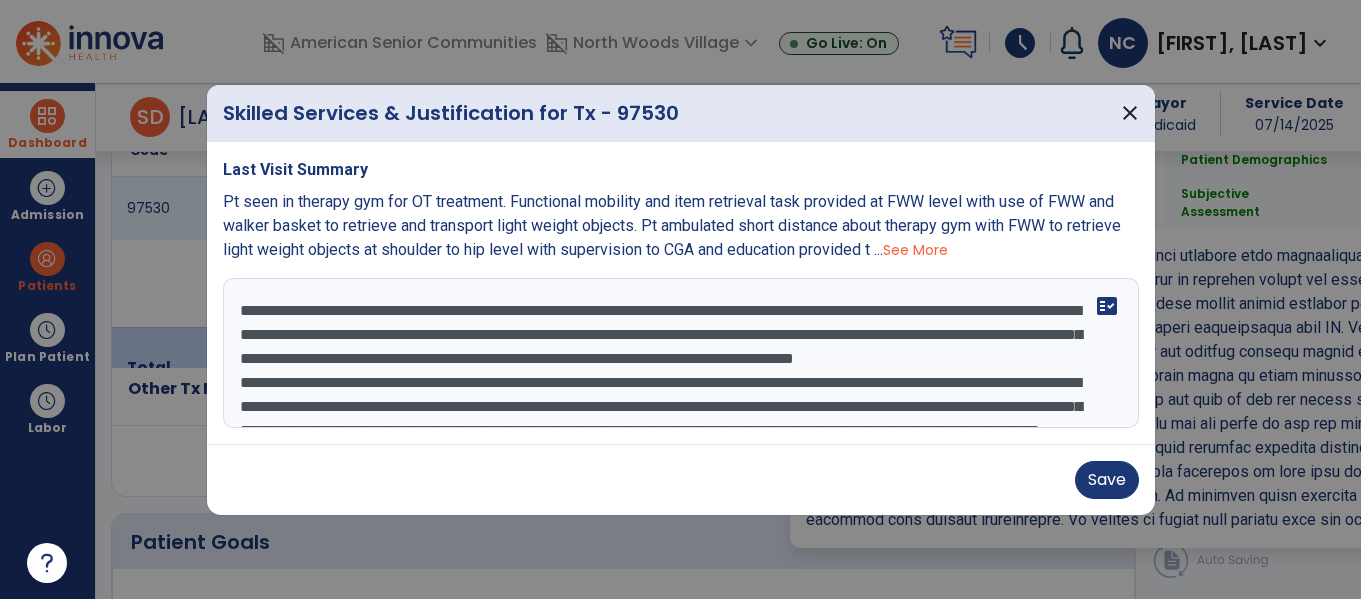 scroll, scrollTop: 1289, scrollLeft: 0, axis: vertical 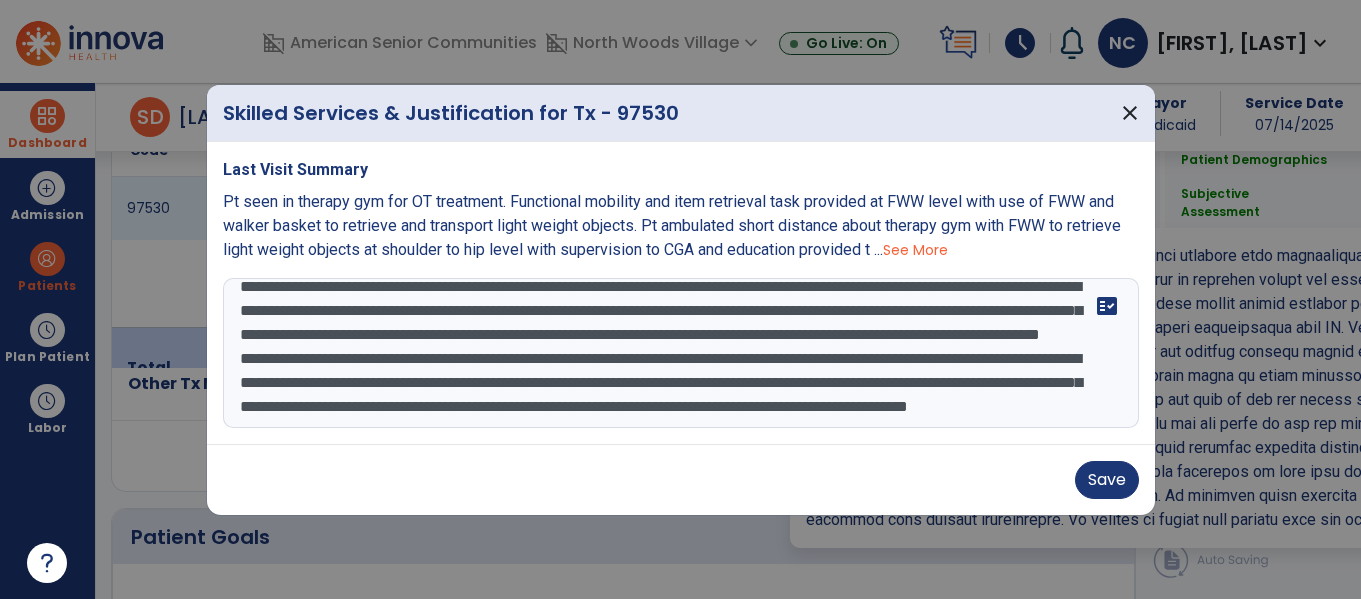 click at bounding box center (681, 353) 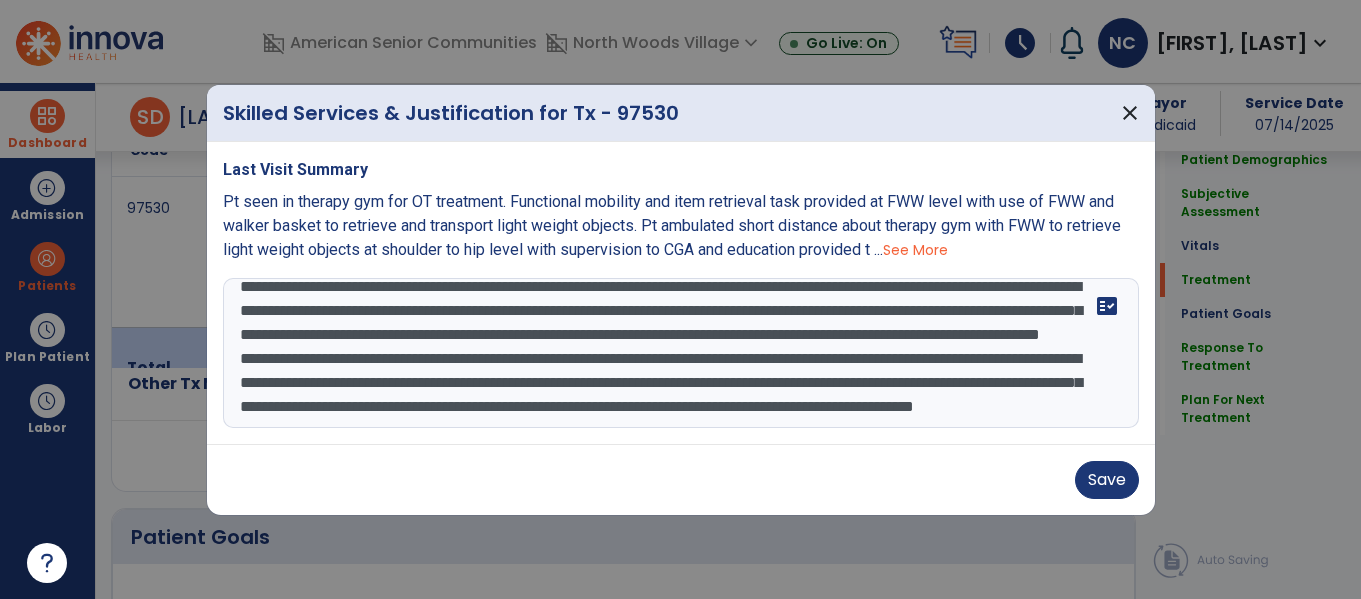 scroll, scrollTop: 208, scrollLeft: 0, axis: vertical 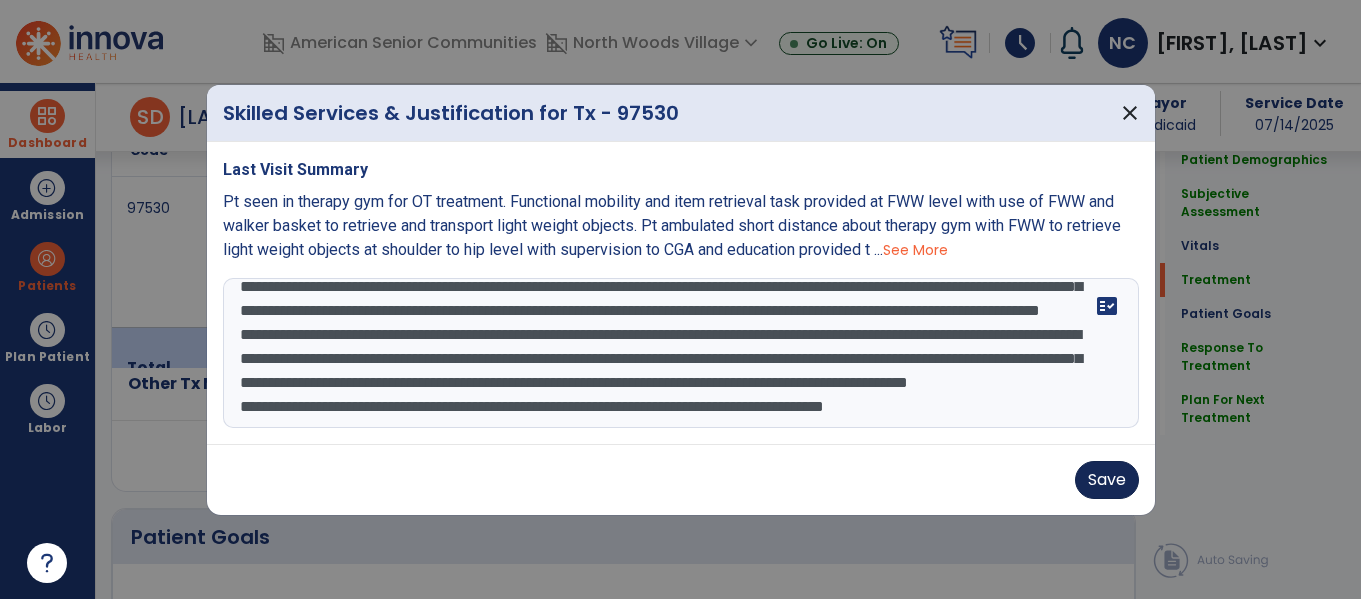 type on "**********" 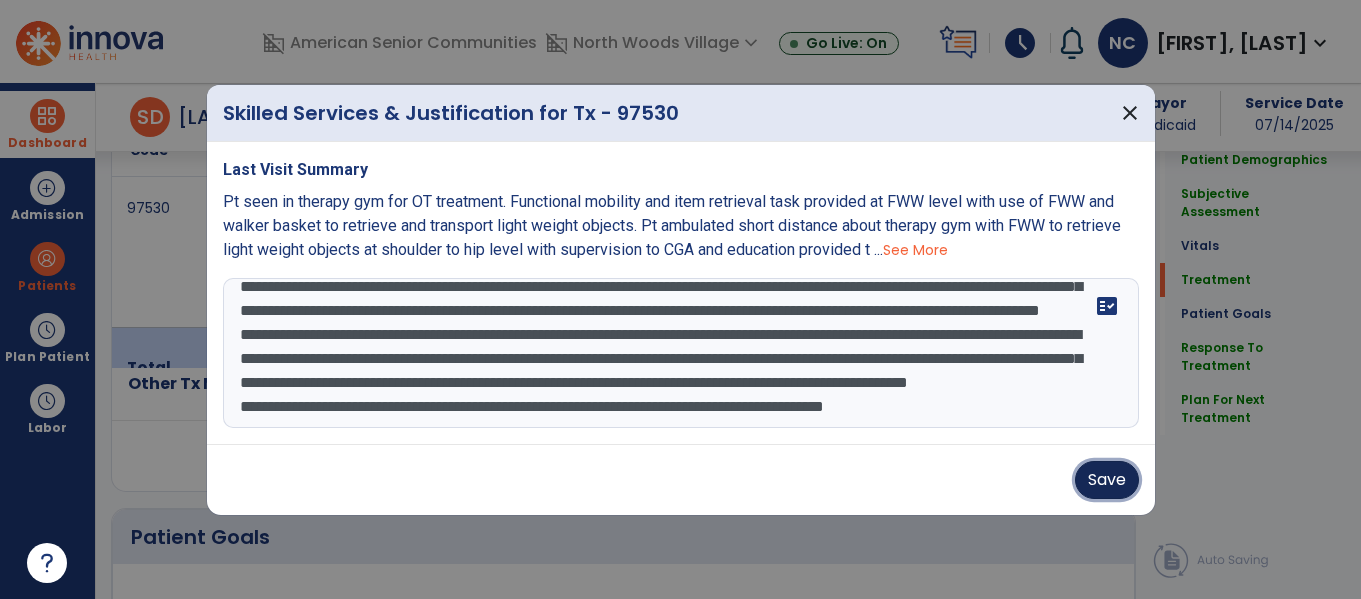 click on "Save" at bounding box center [1107, 480] 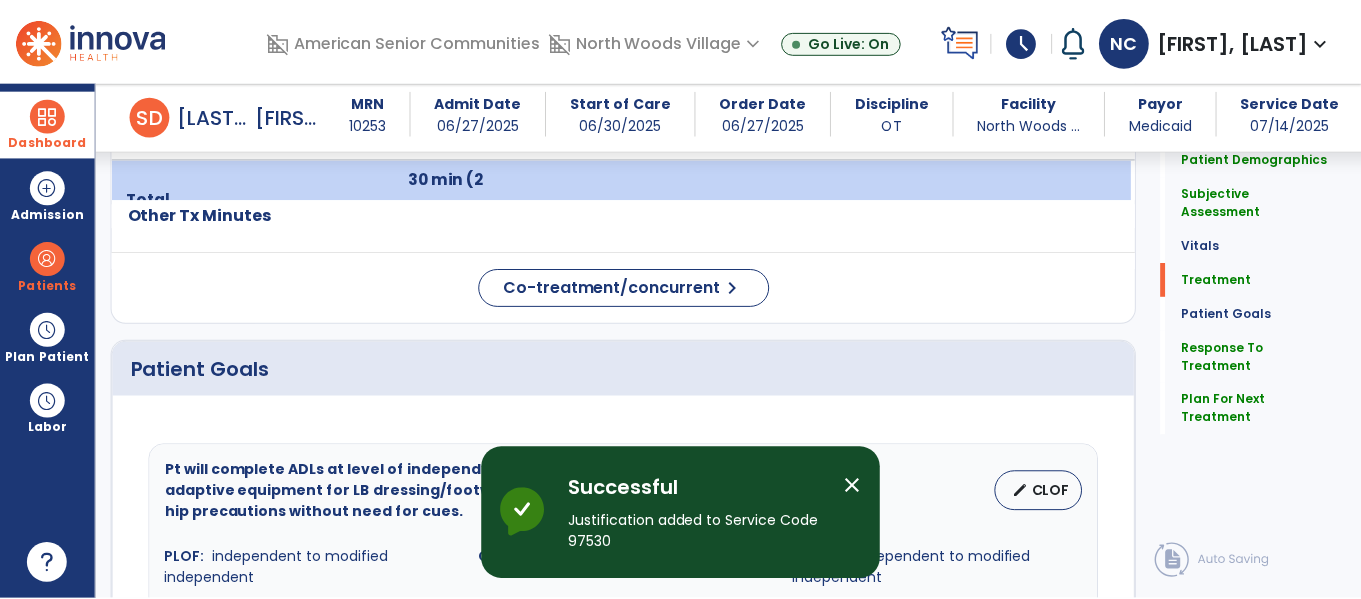 scroll, scrollTop: 1471, scrollLeft: 0, axis: vertical 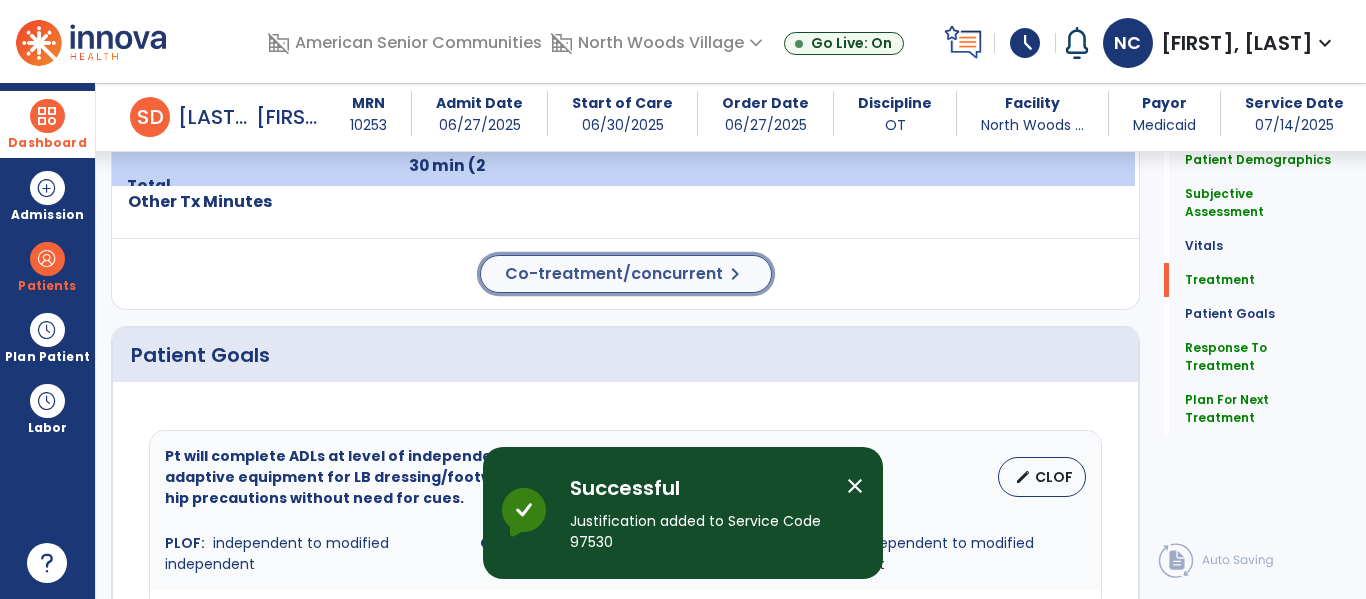 click on "chevron_right" 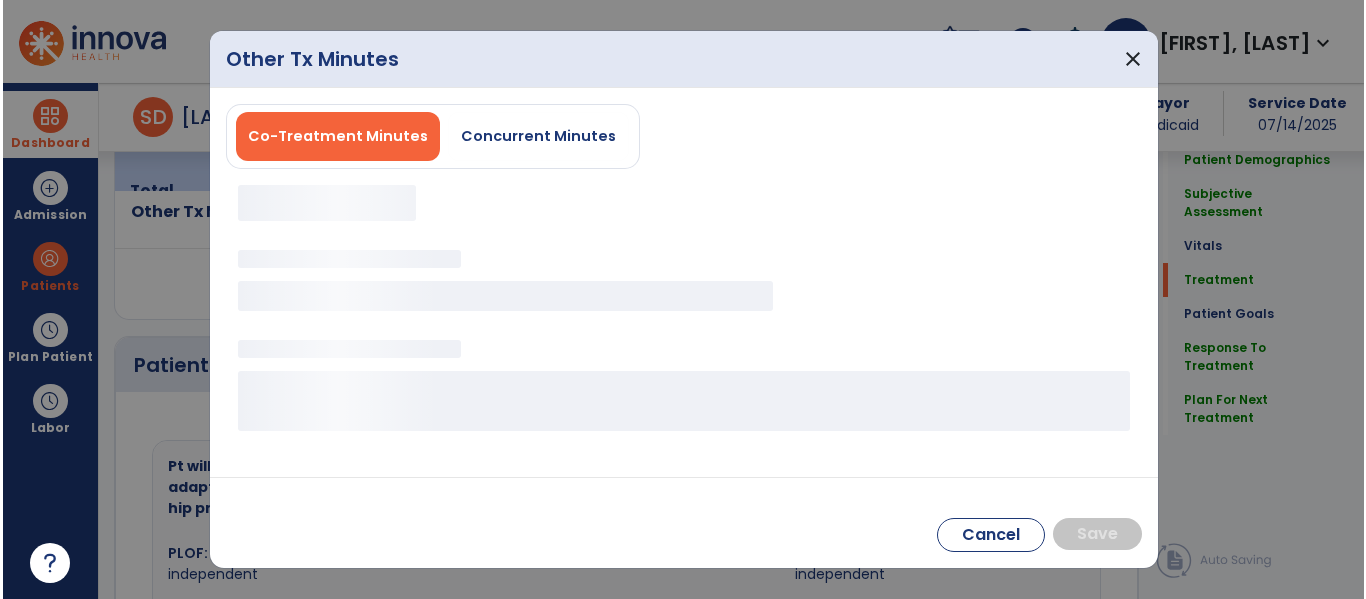 scroll, scrollTop: 1471, scrollLeft: 0, axis: vertical 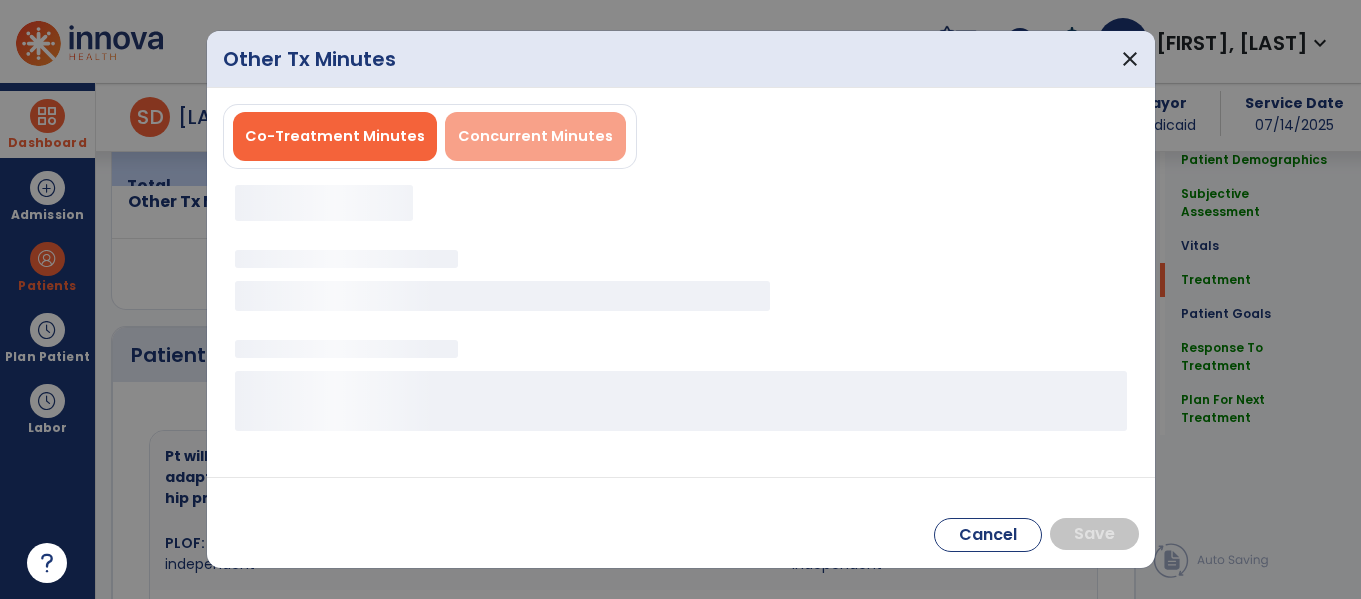 click on "Concurrent Minutes" at bounding box center [535, 136] 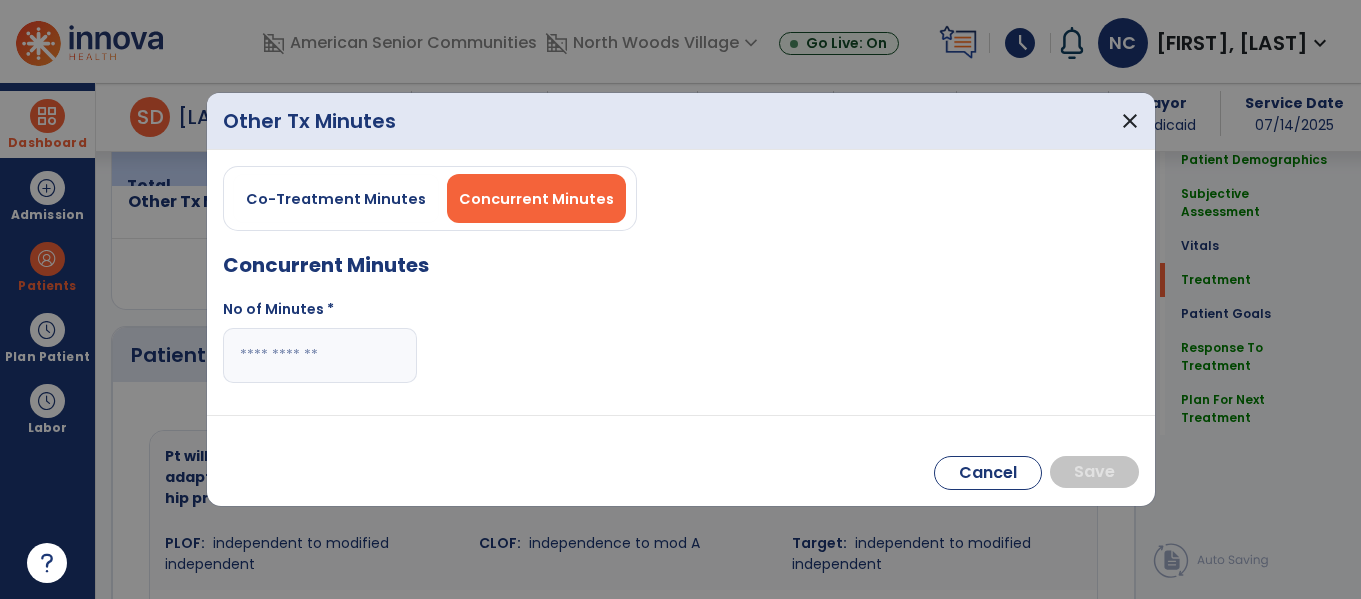 click at bounding box center [320, 355] 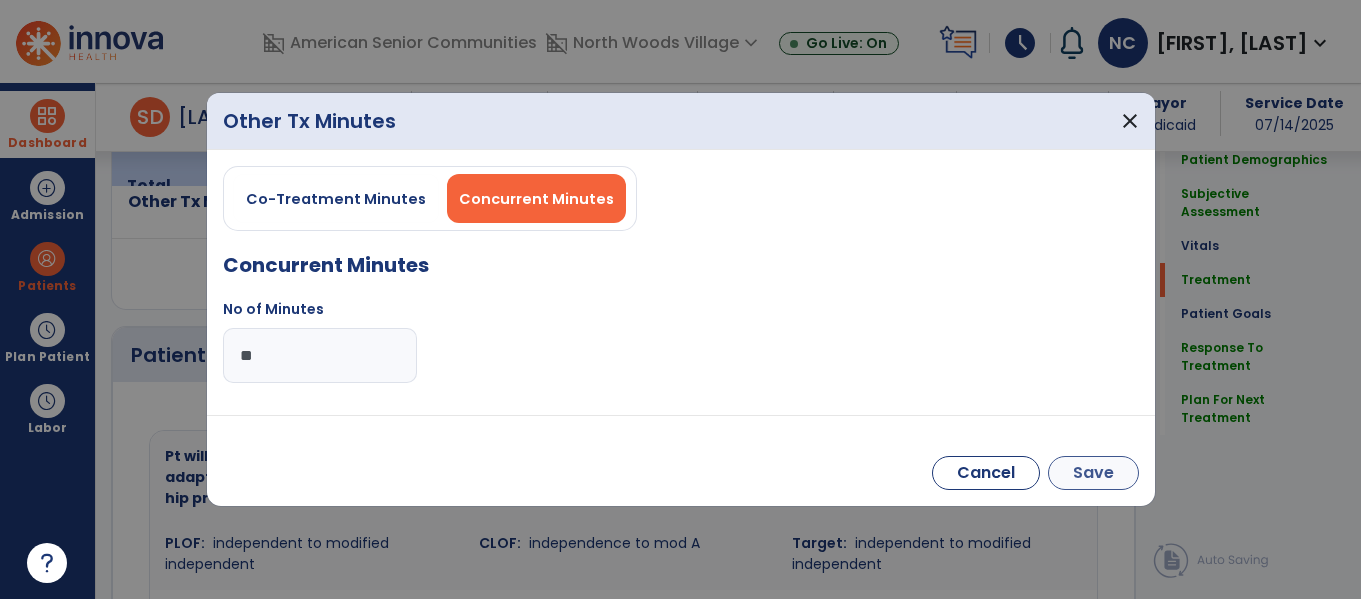 type on "**" 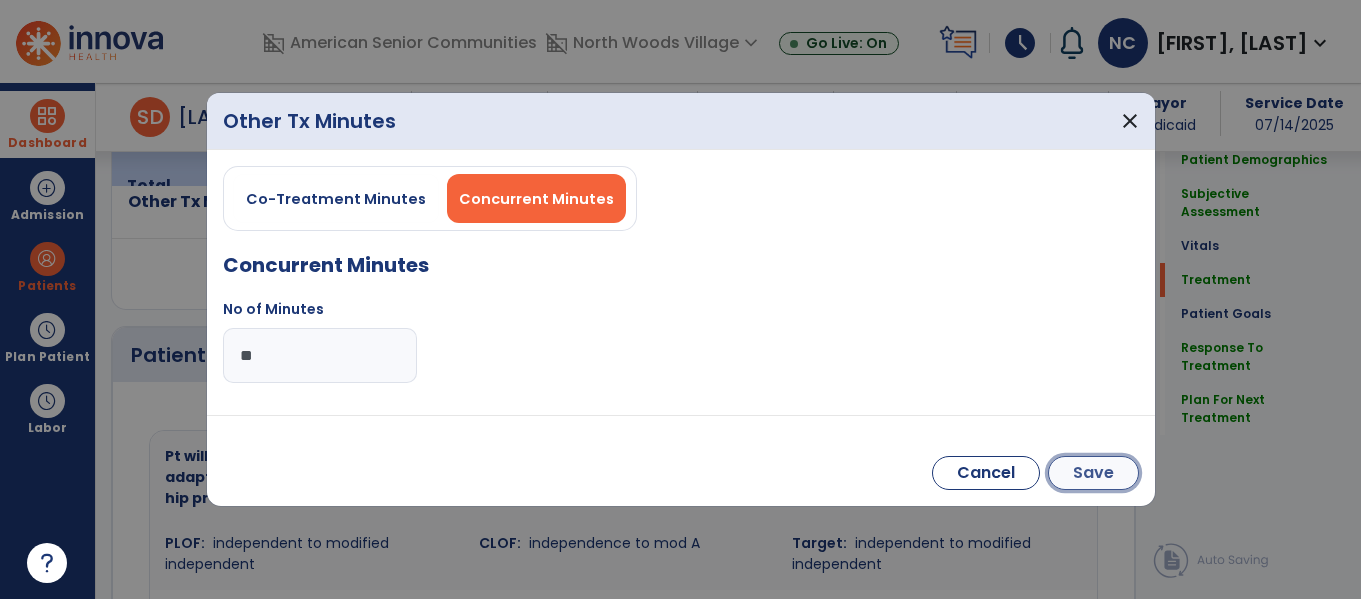 click on "Save" at bounding box center [1093, 473] 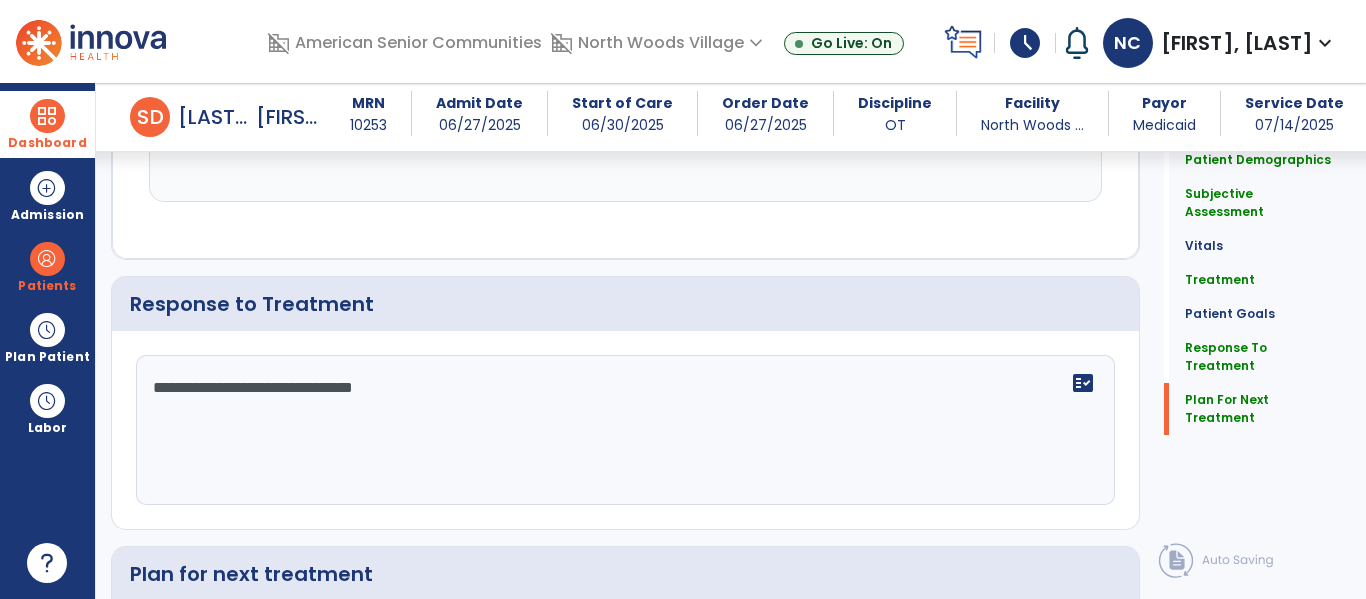 scroll, scrollTop: 2870, scrollLeft: 0, axis: vertical 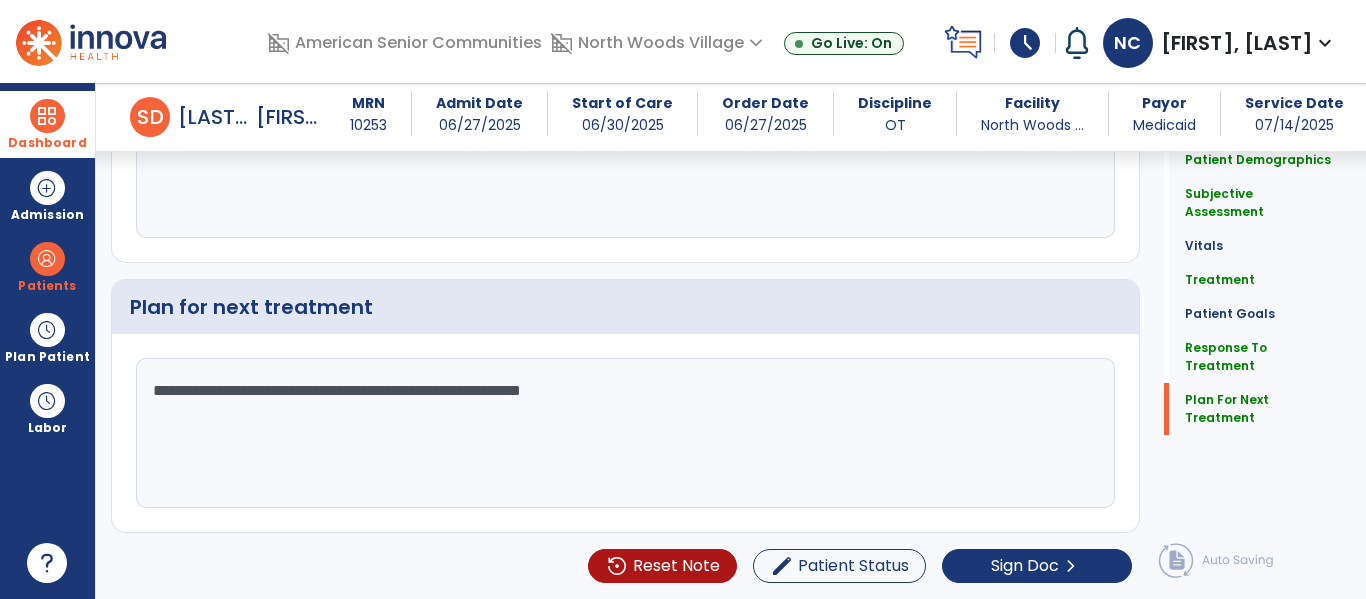 click at bounding box center [47, 116] 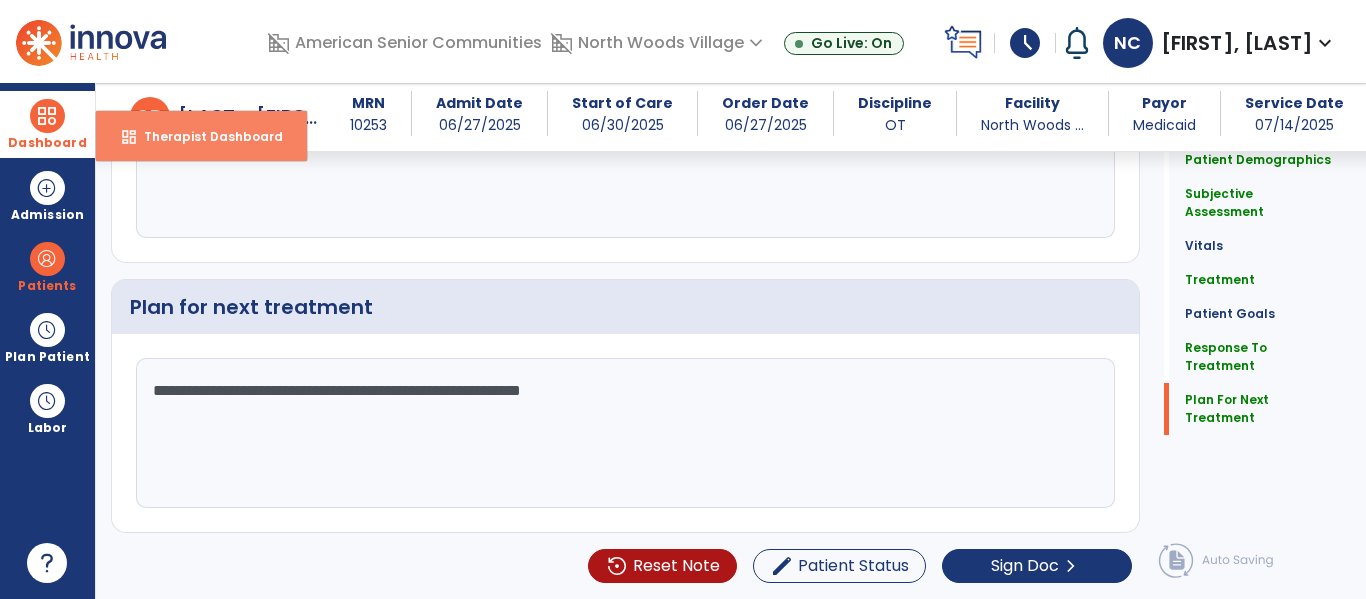 click on "Therapist Dashboard" at bounding box center [205, 136] 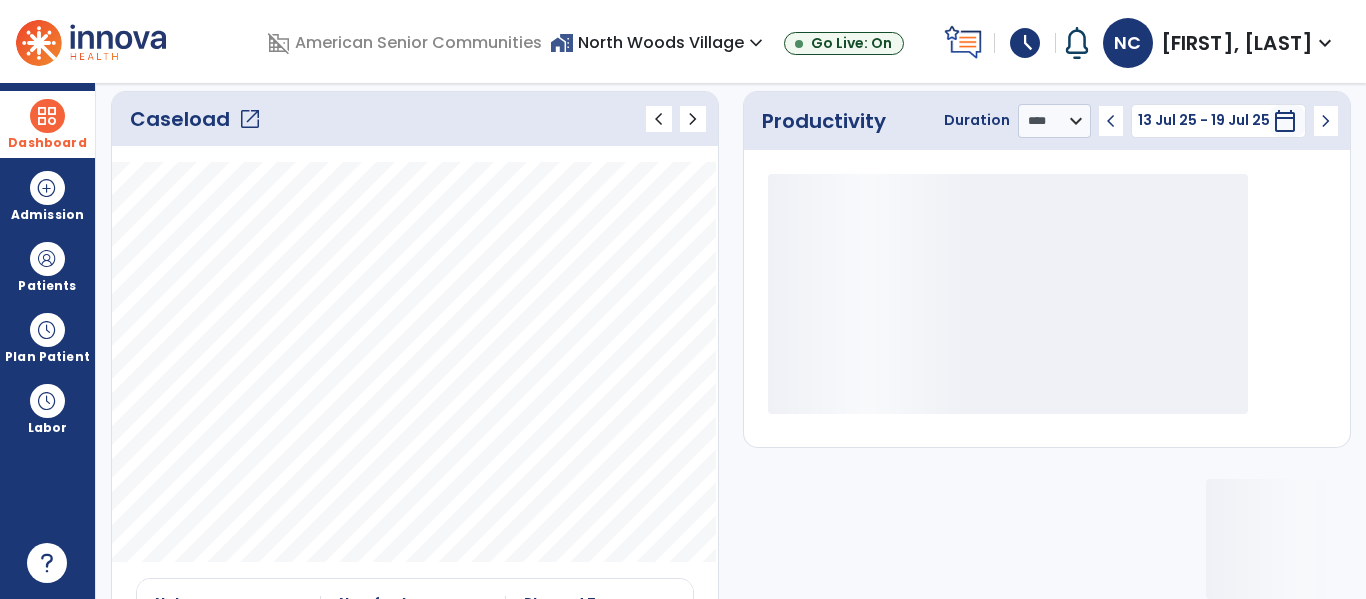 click on "open_in_new" 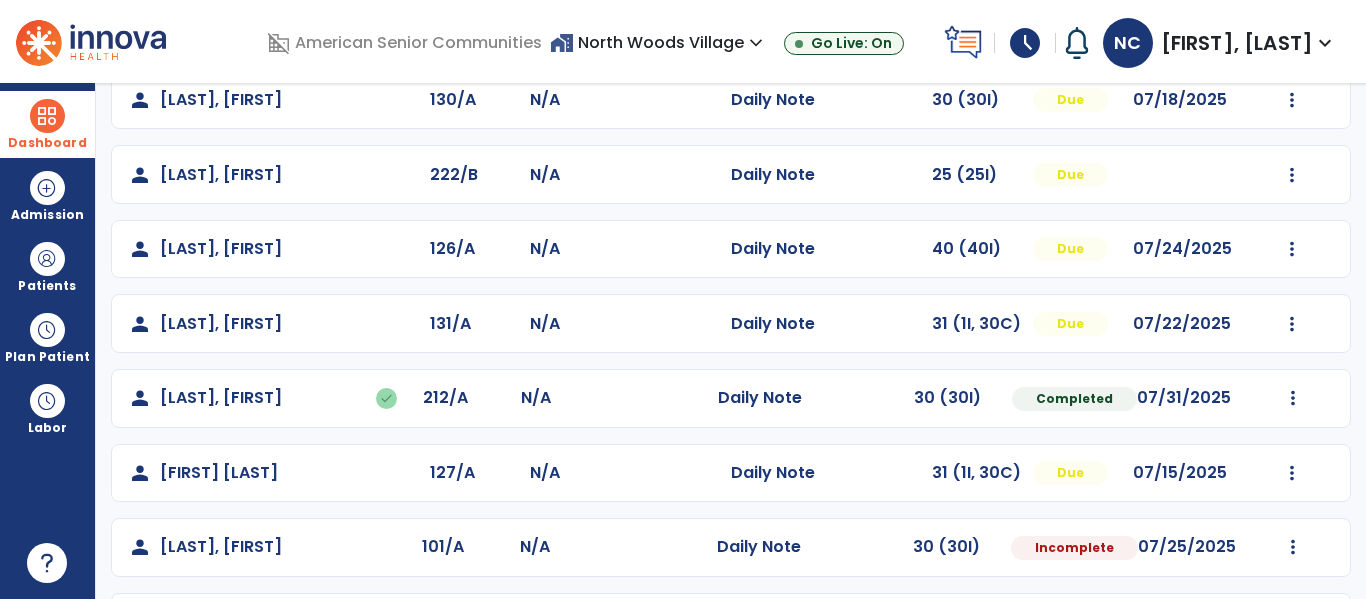 scroll, scrollTop: 254, scrollLeft: 0, axis: vertical 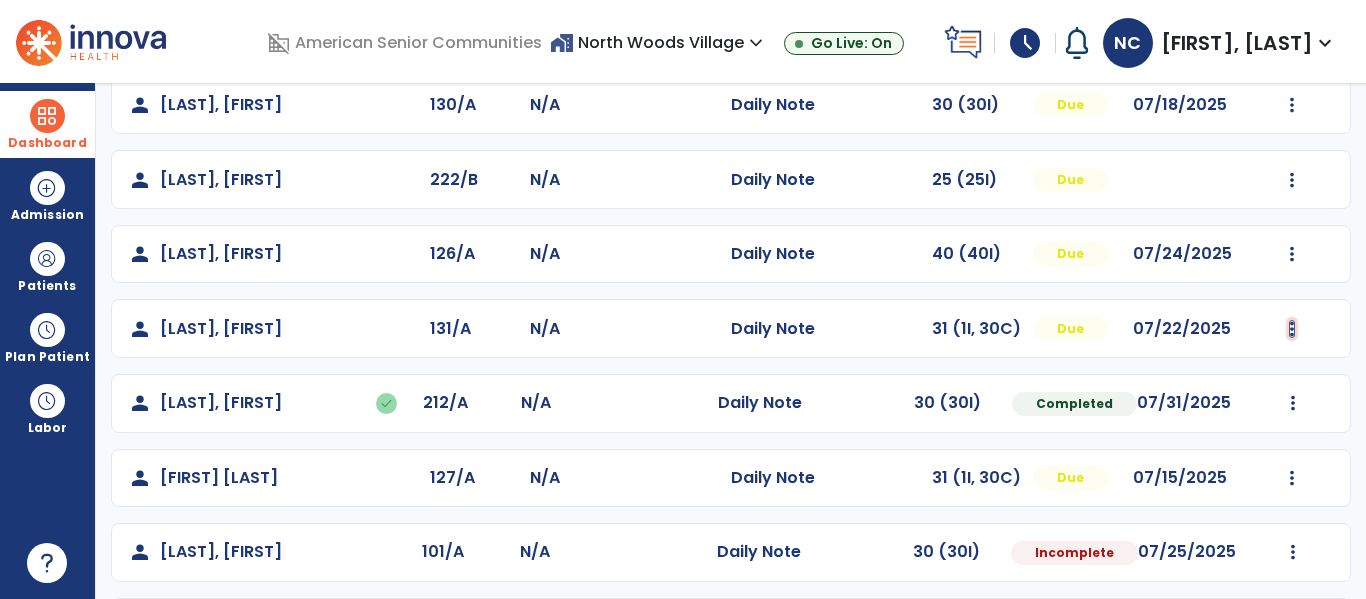 click at bounding box center [1292, 105] 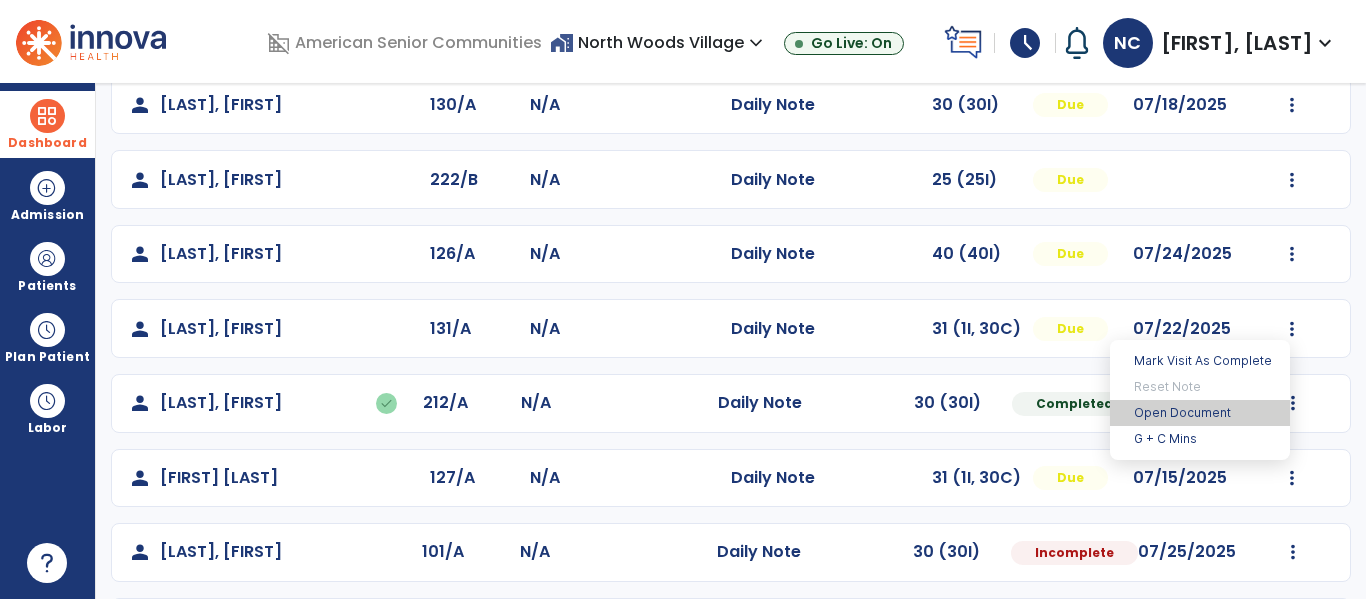click on "Open Document" at bounding box center (1200, 413) 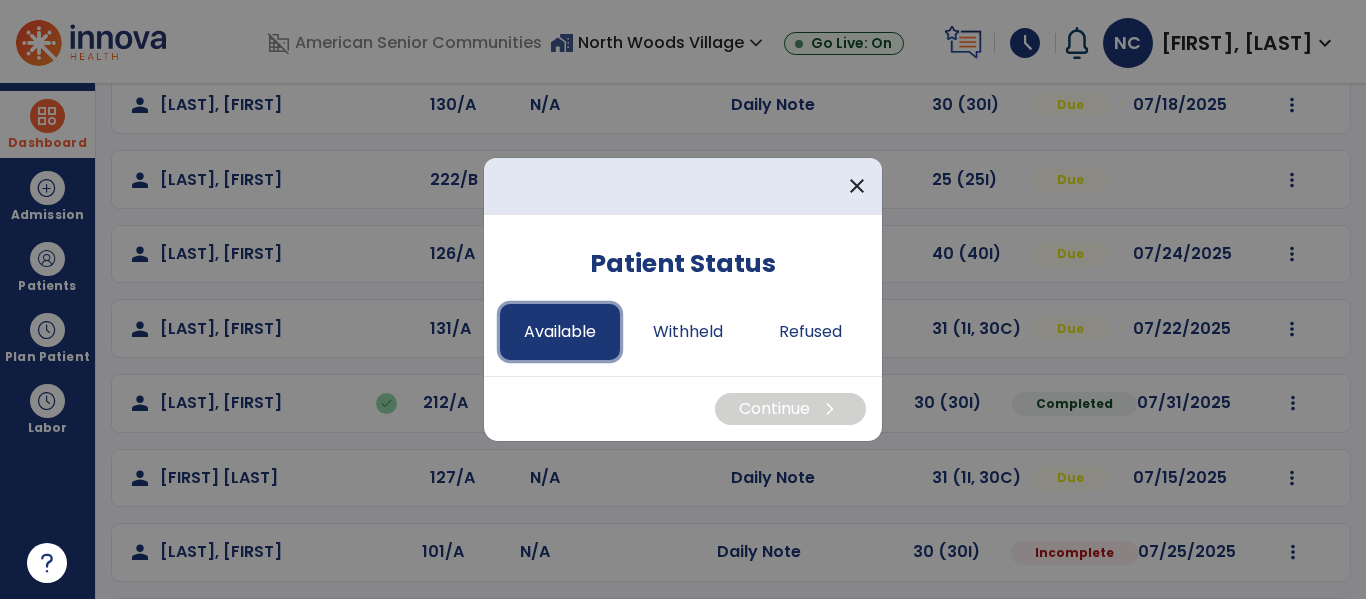 click on "Available" at bounding box center [560, 332] 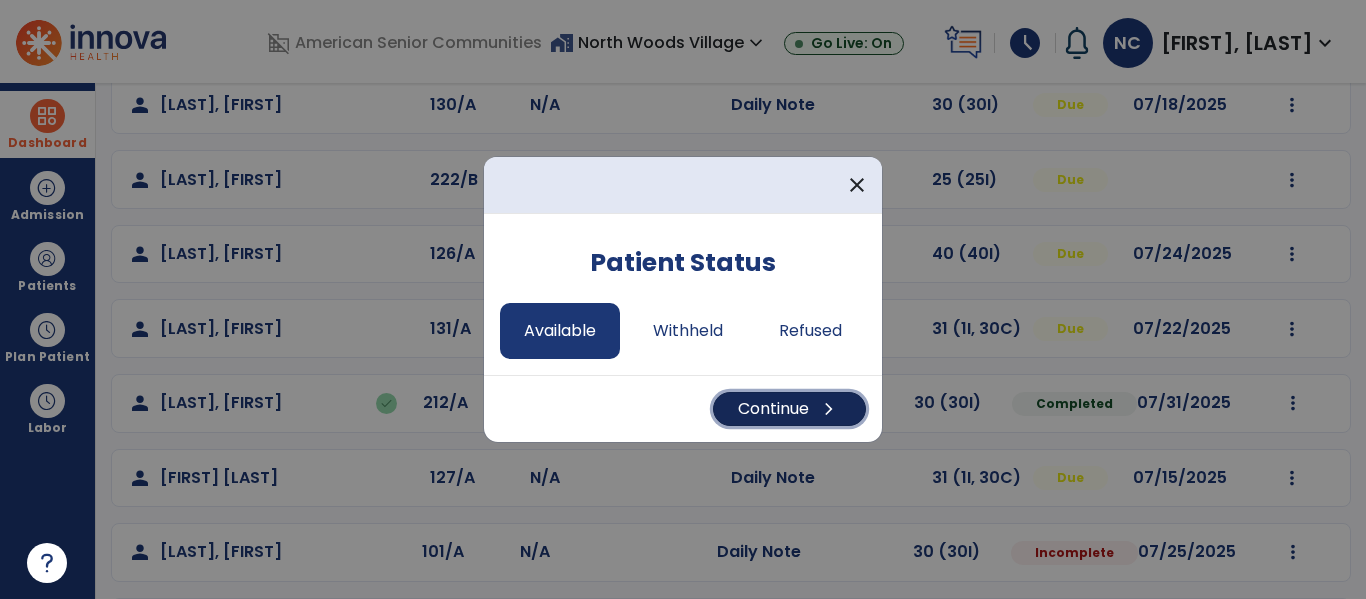 click on "Continue   chevron_right" at bounding box center (789, 409) 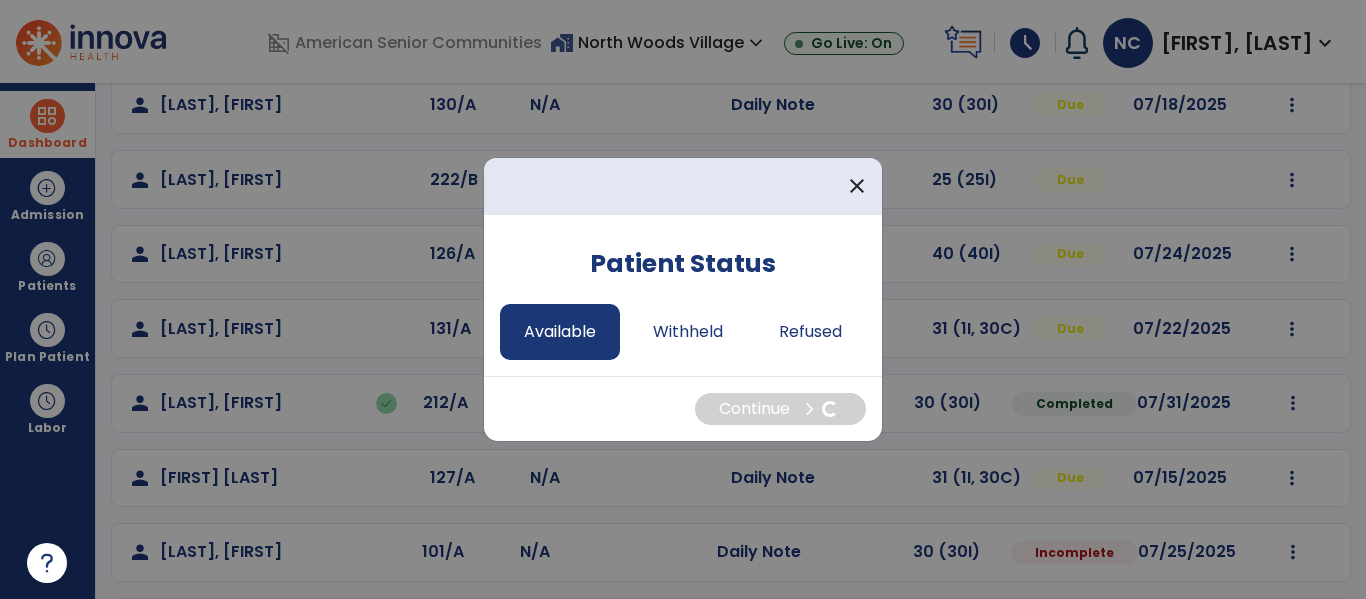 select on "*" 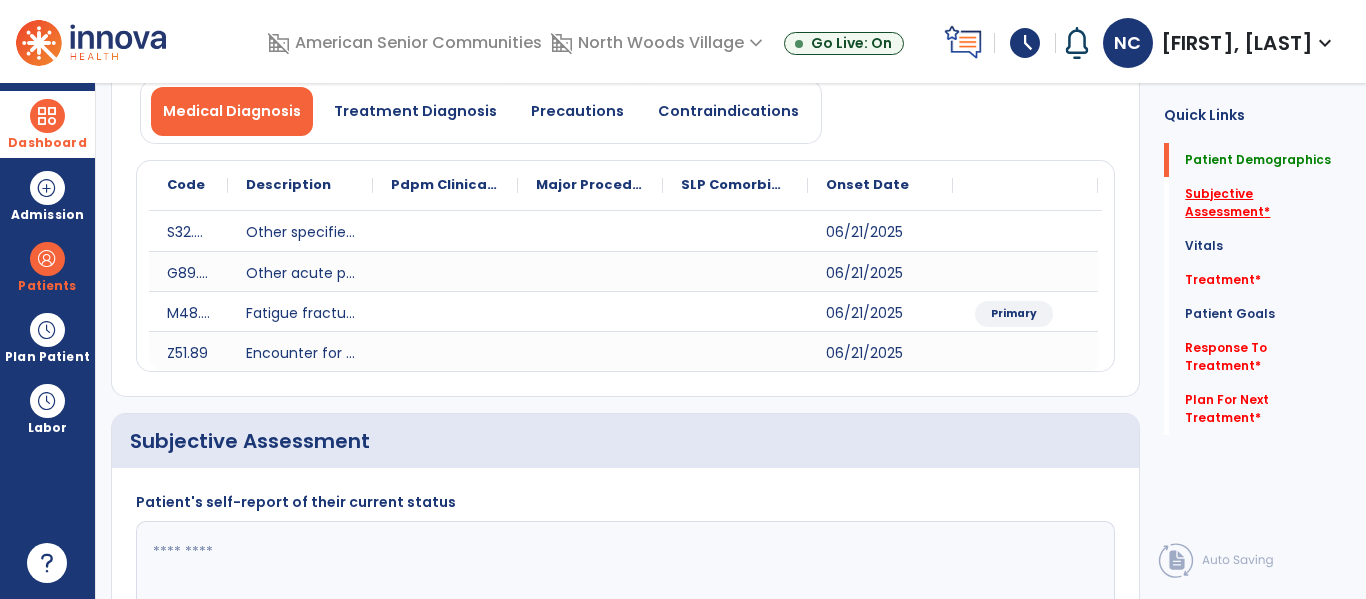 click on "Subjective Assessment   *" 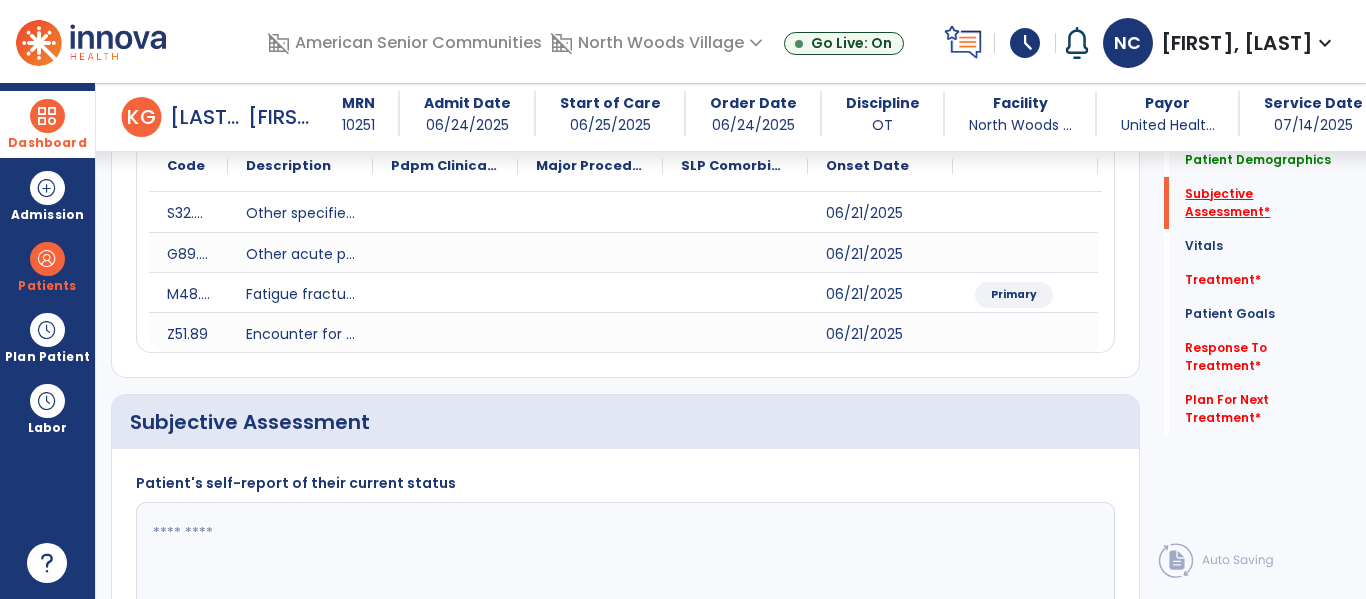 scroll, scrollTop: 467, scrollLeft: 0, axis: vertical 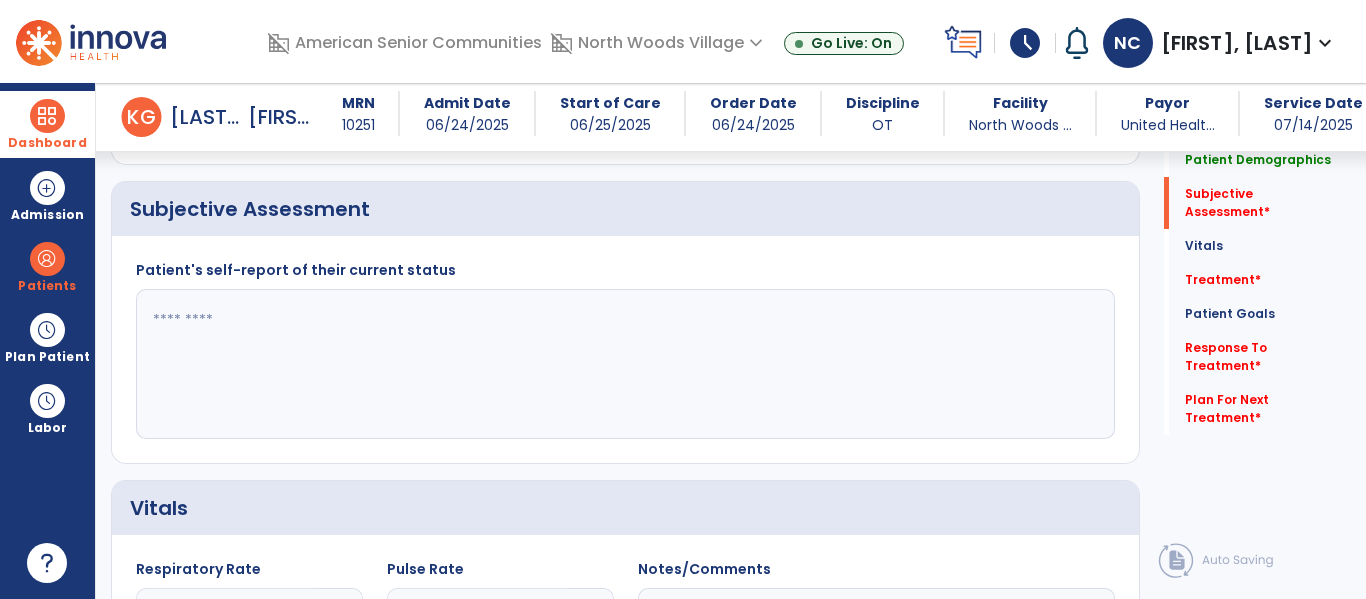 click 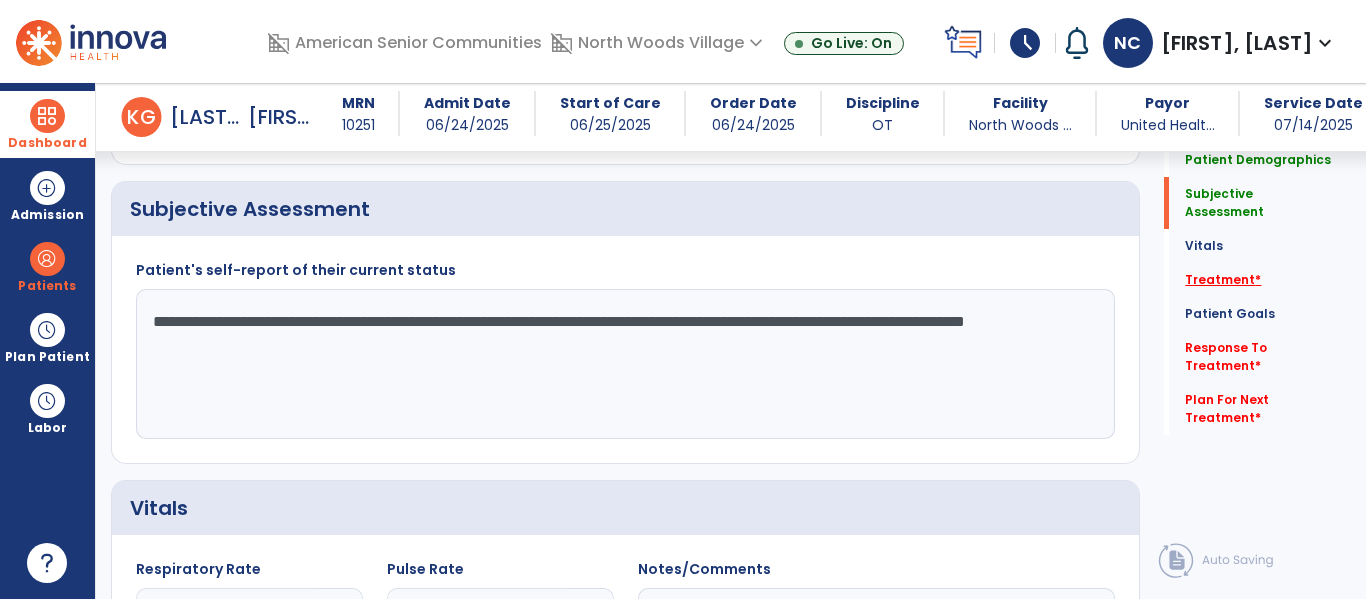 type on "**********" 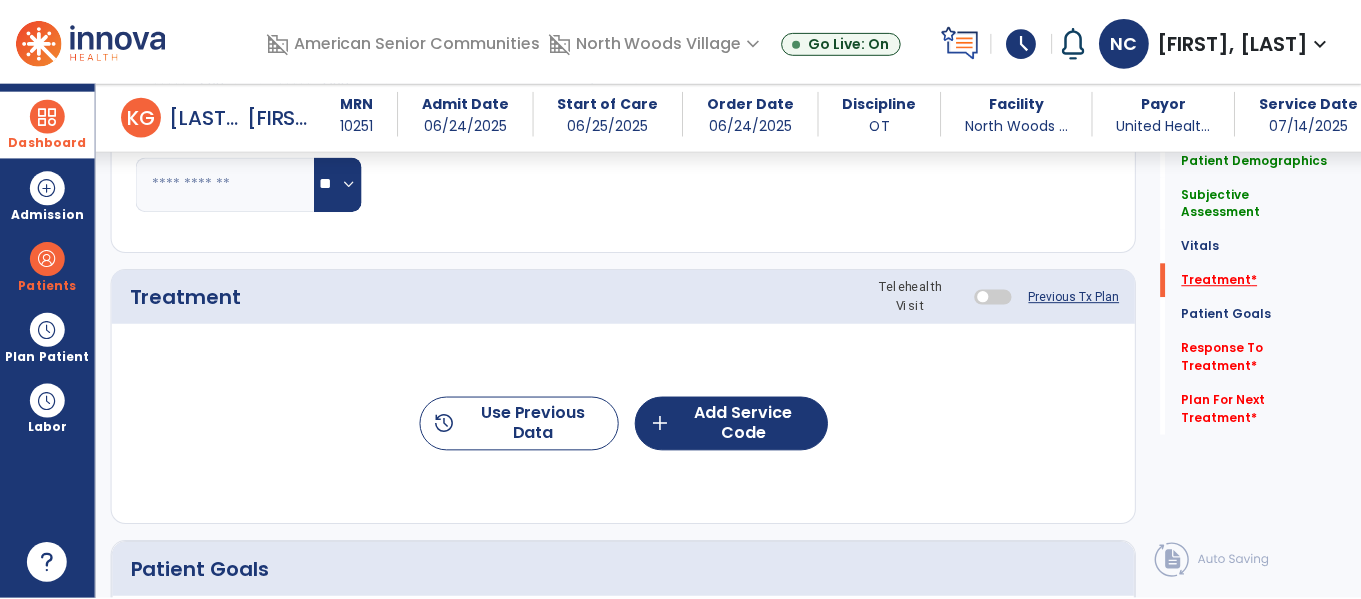 scroll, scrollTop: 1156, scrollLeft: 0, axis: vertical 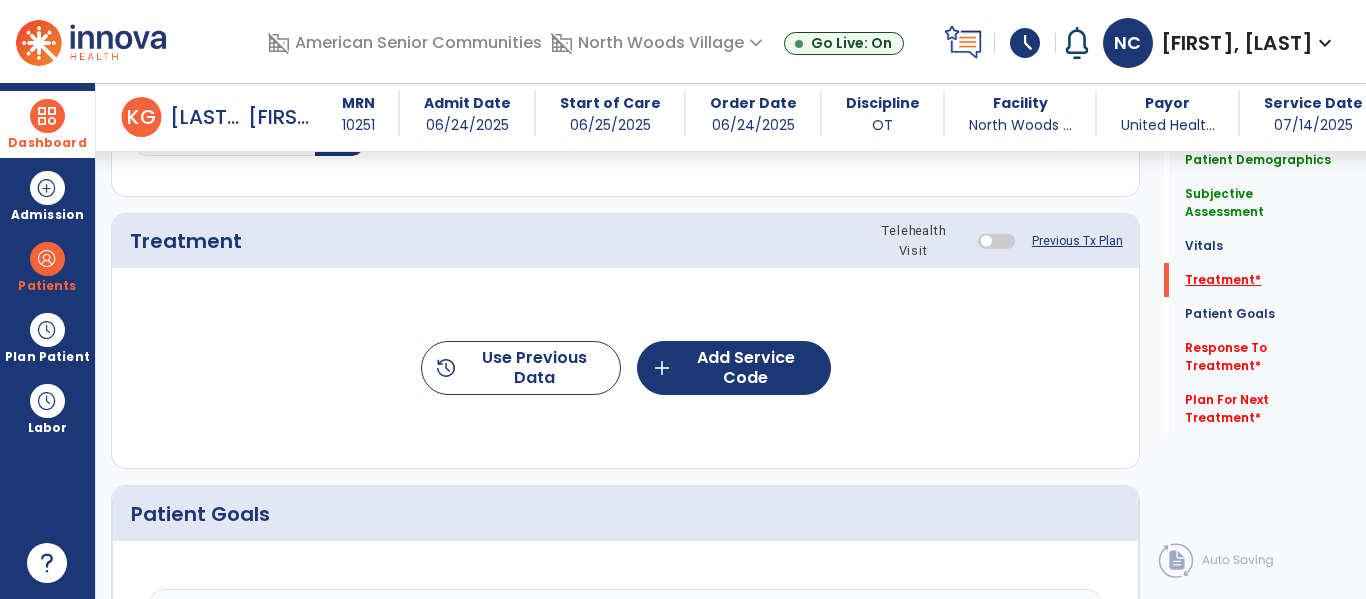 click on "Treatment   *" 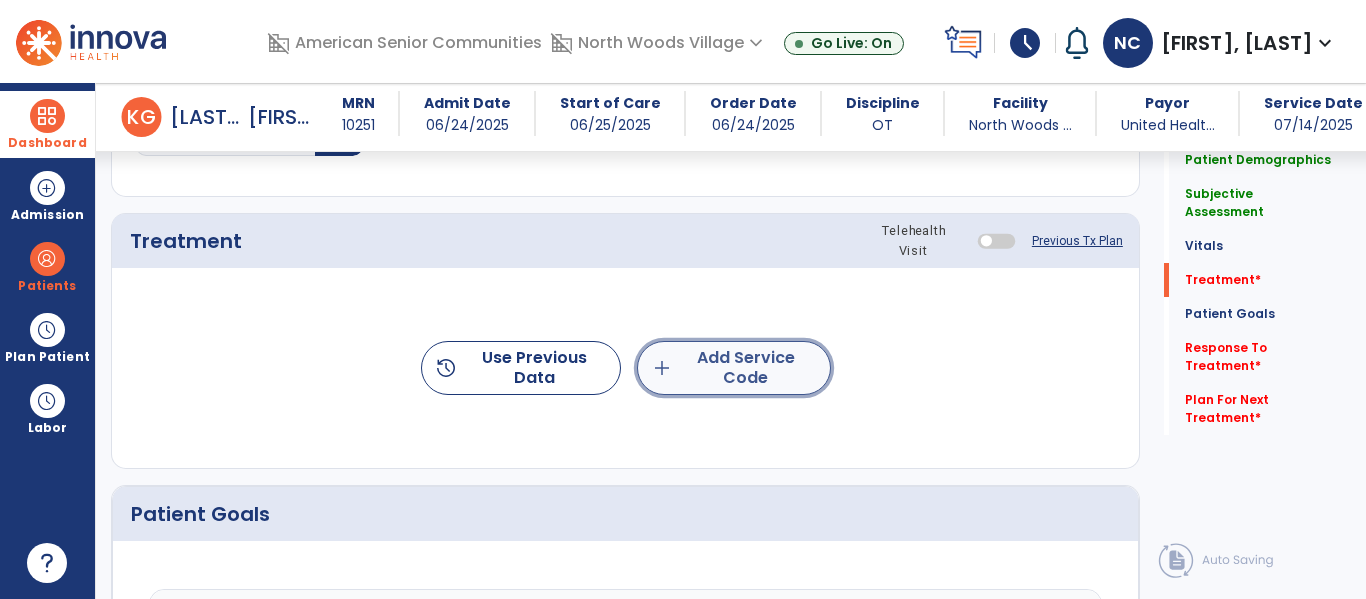 click on "add  Add Service Code" 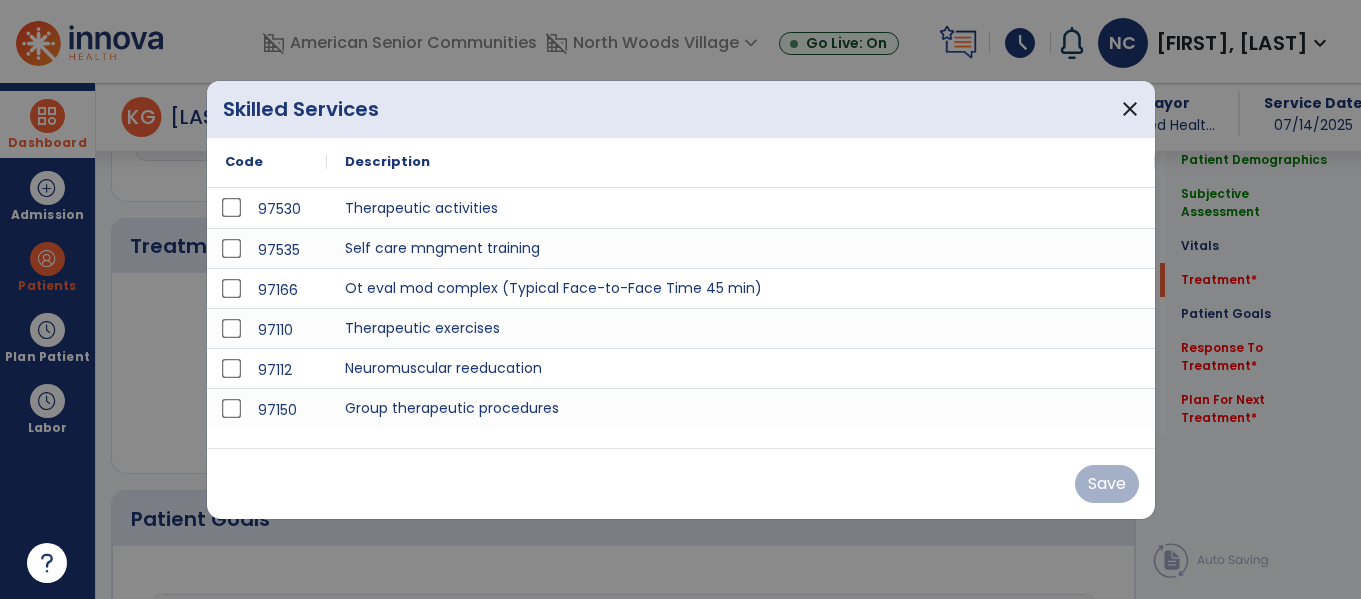 scroll, scrollTop: 1156, scrollLeft: 0, axis: vertical 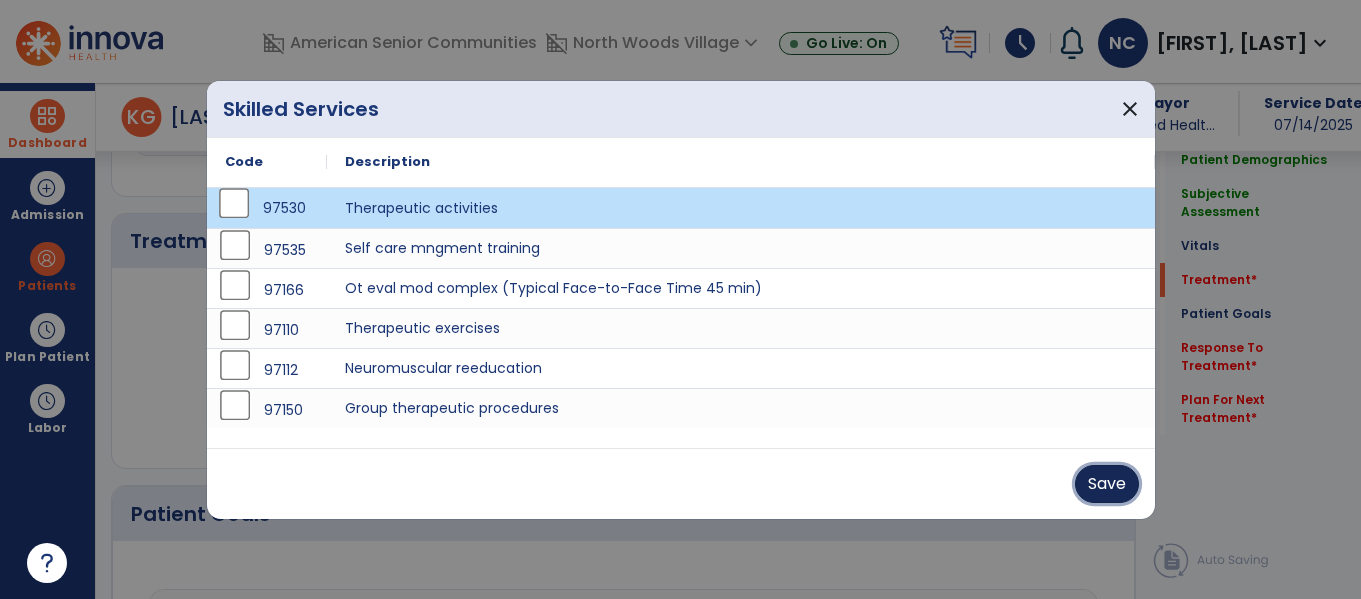 click on "Save" at bounding box center (1107, 484) 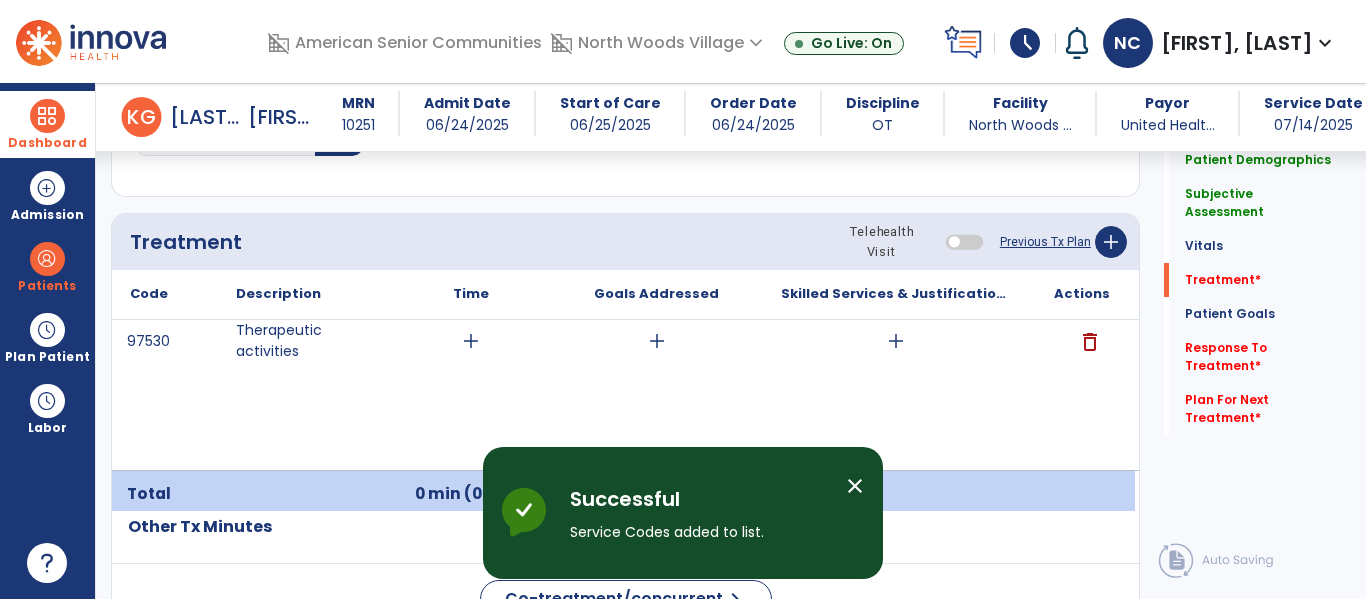 click on "add" at bounding box center (471, 341) 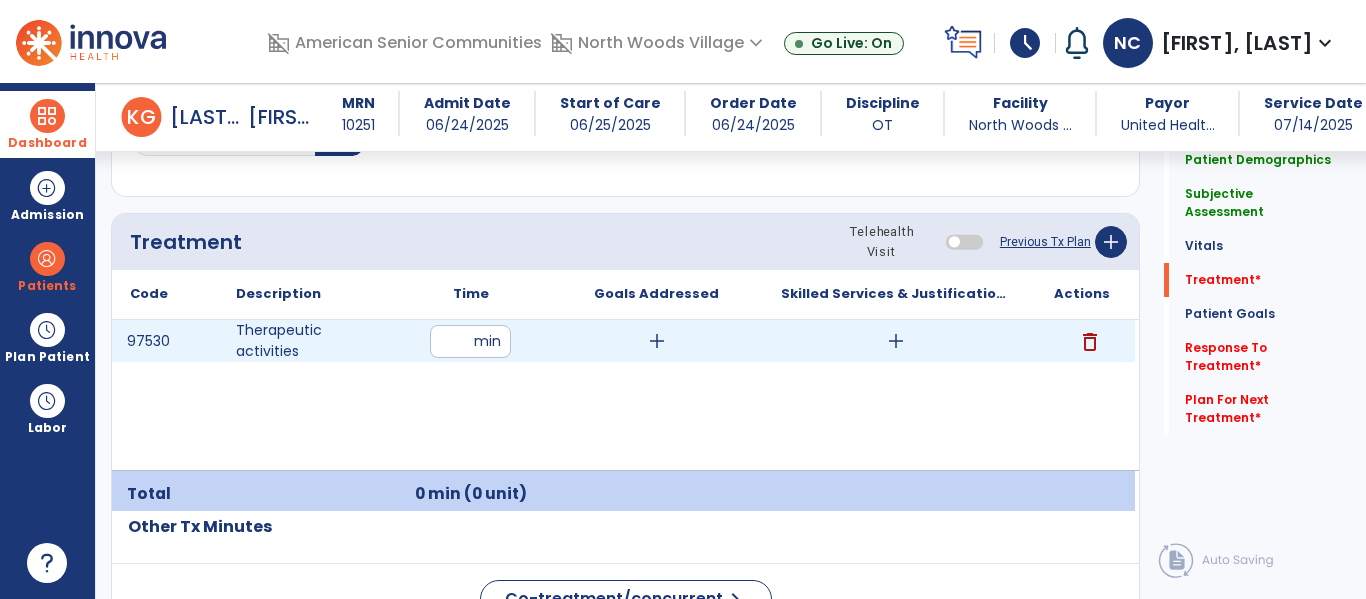 type on "**" 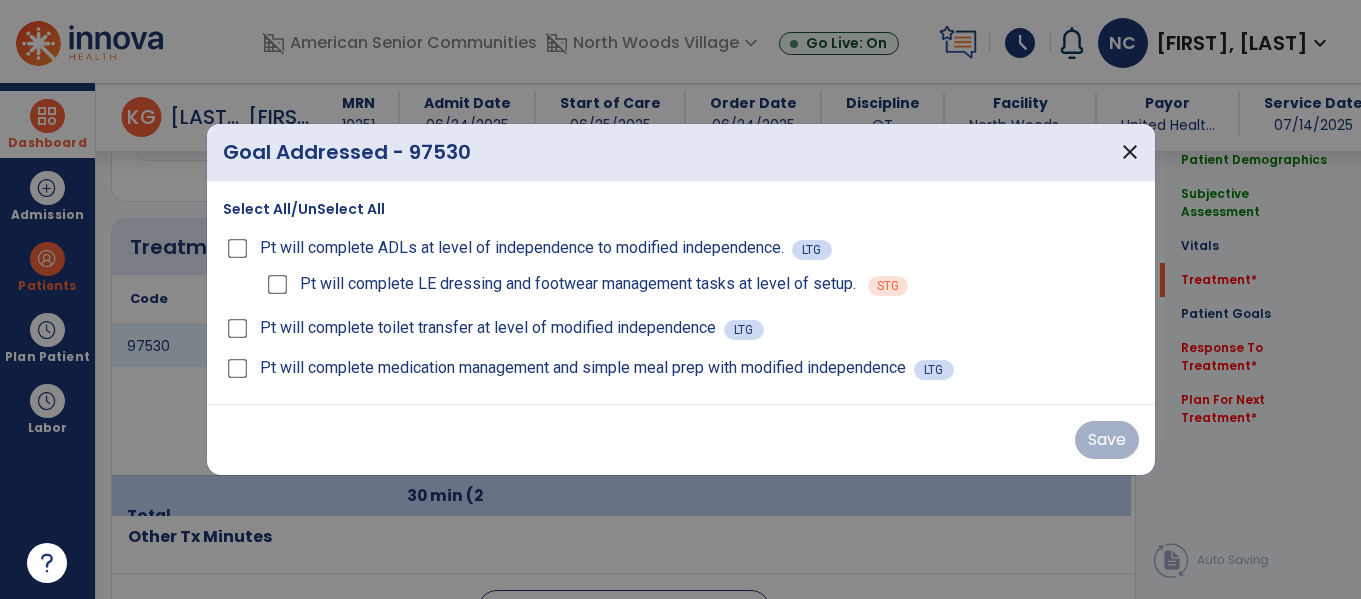 scroll, scrollTop: 1156, scrollLeft: 0, axis: vertical 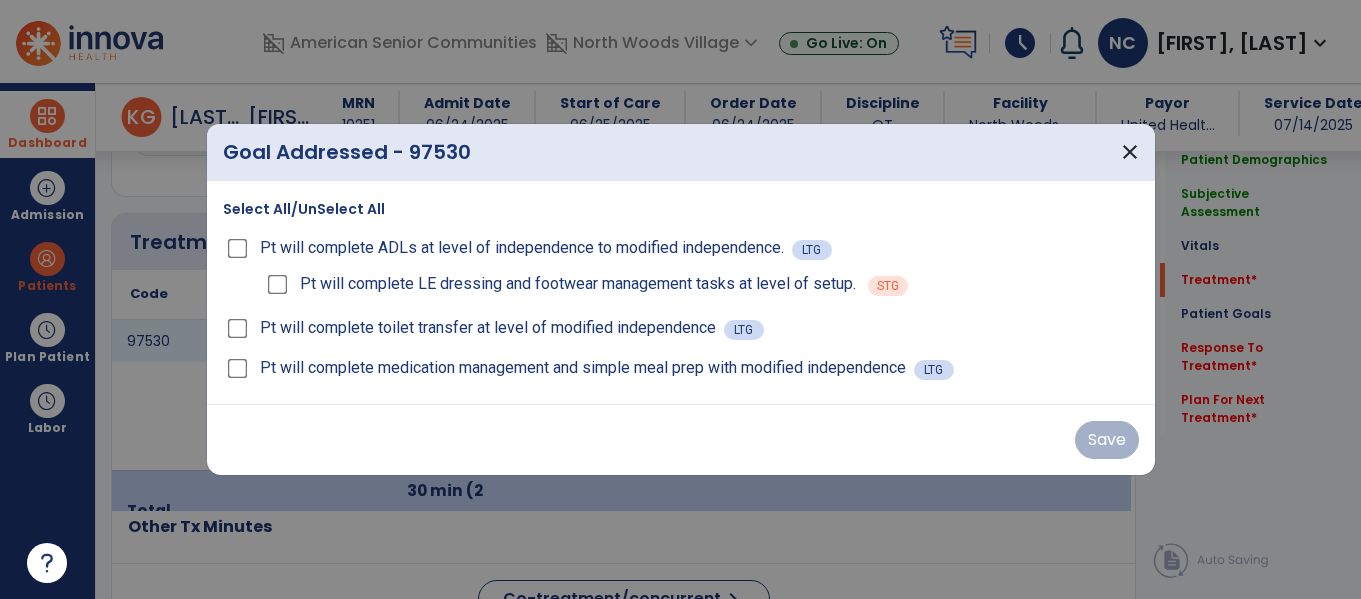 click on "Select All/UnSelect All" at bounding box center [304, 209] 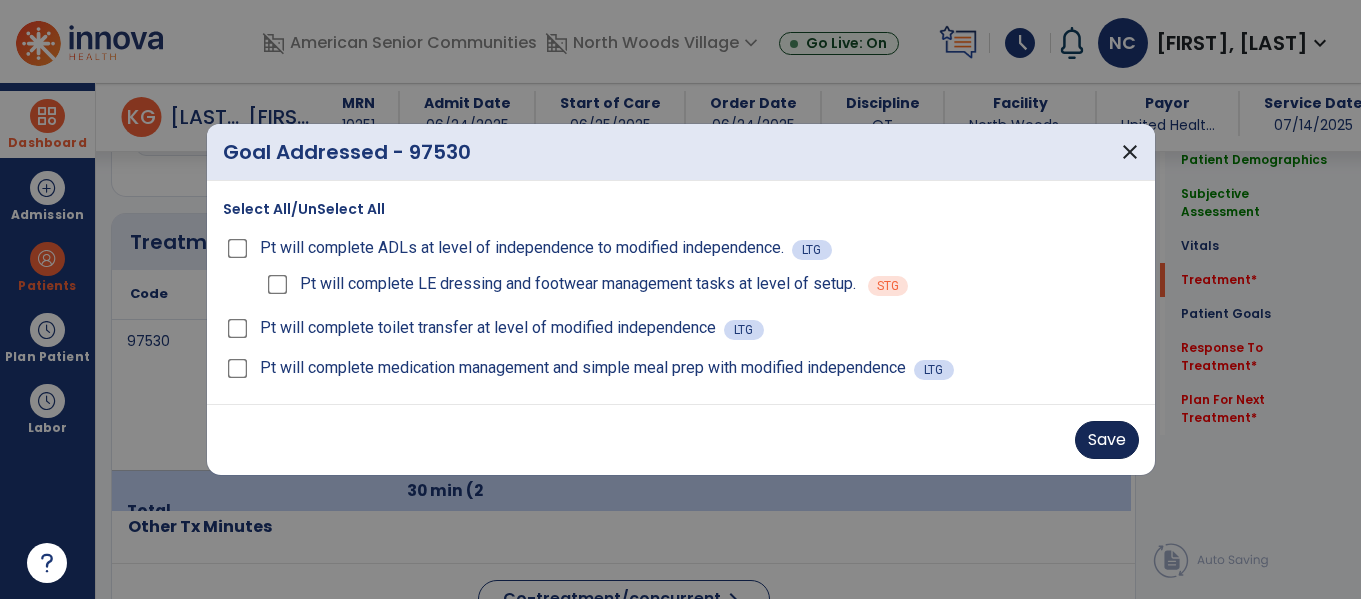 click on "Save" at bounding box center (1107, 440) 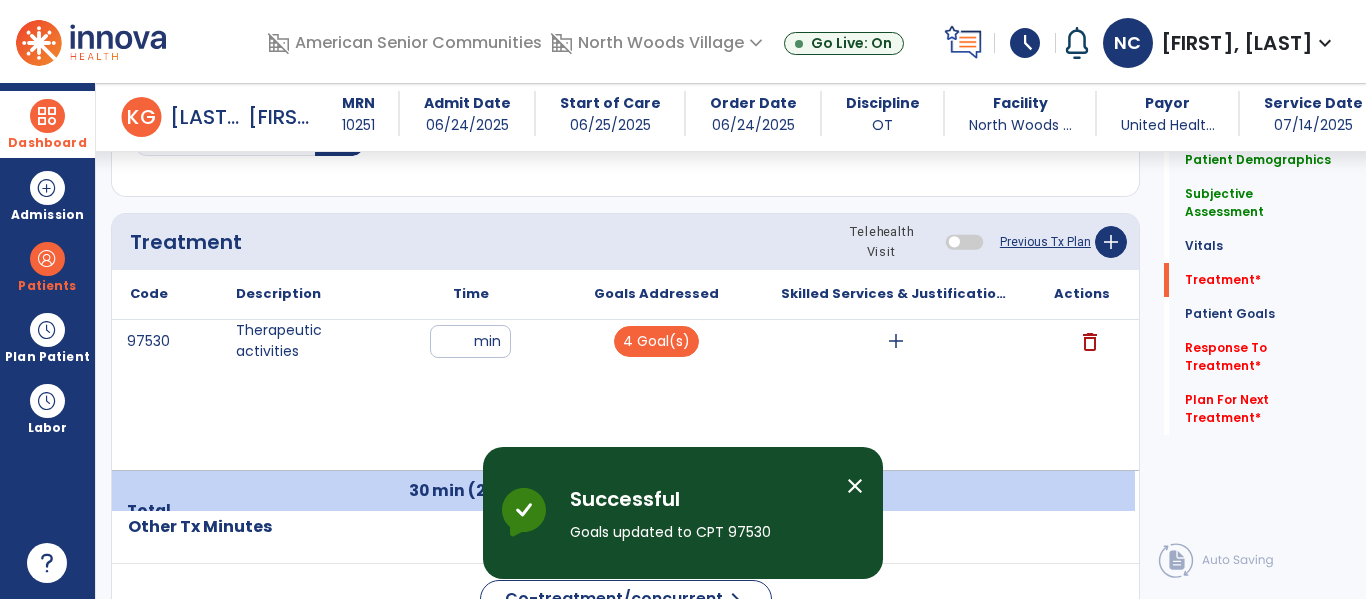 click on "add" at bounding box center (896, 341) 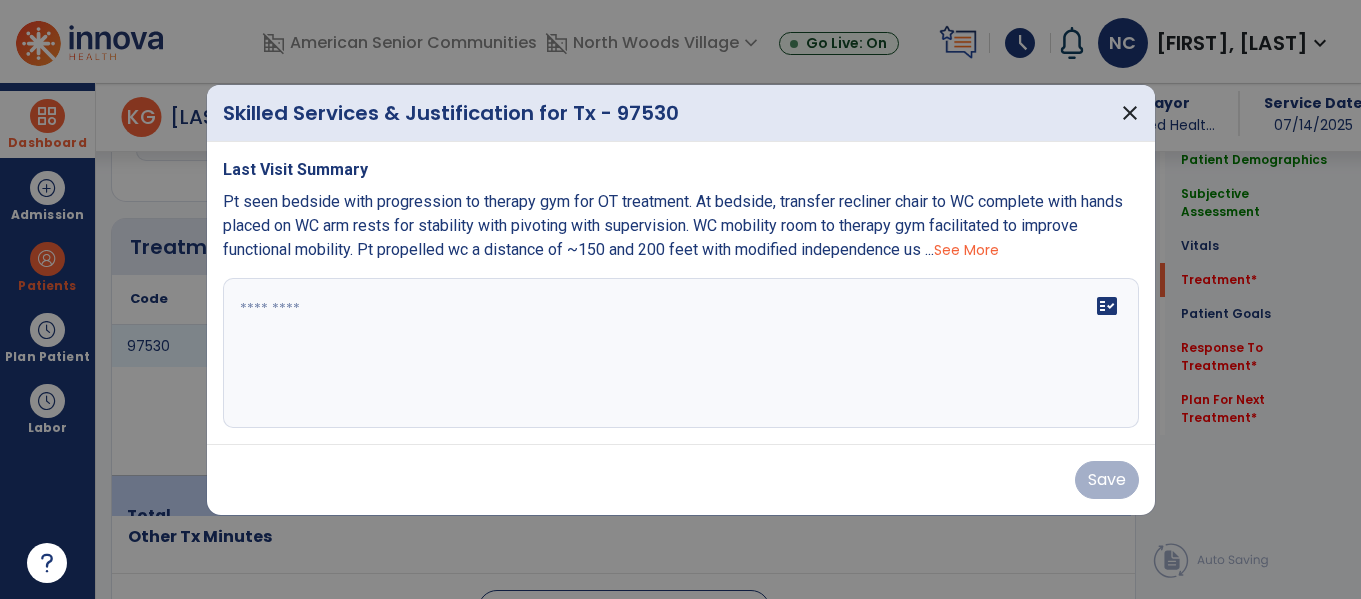 scroll, scrollTop: 1156, scrollLeft: 0, axis: vertical 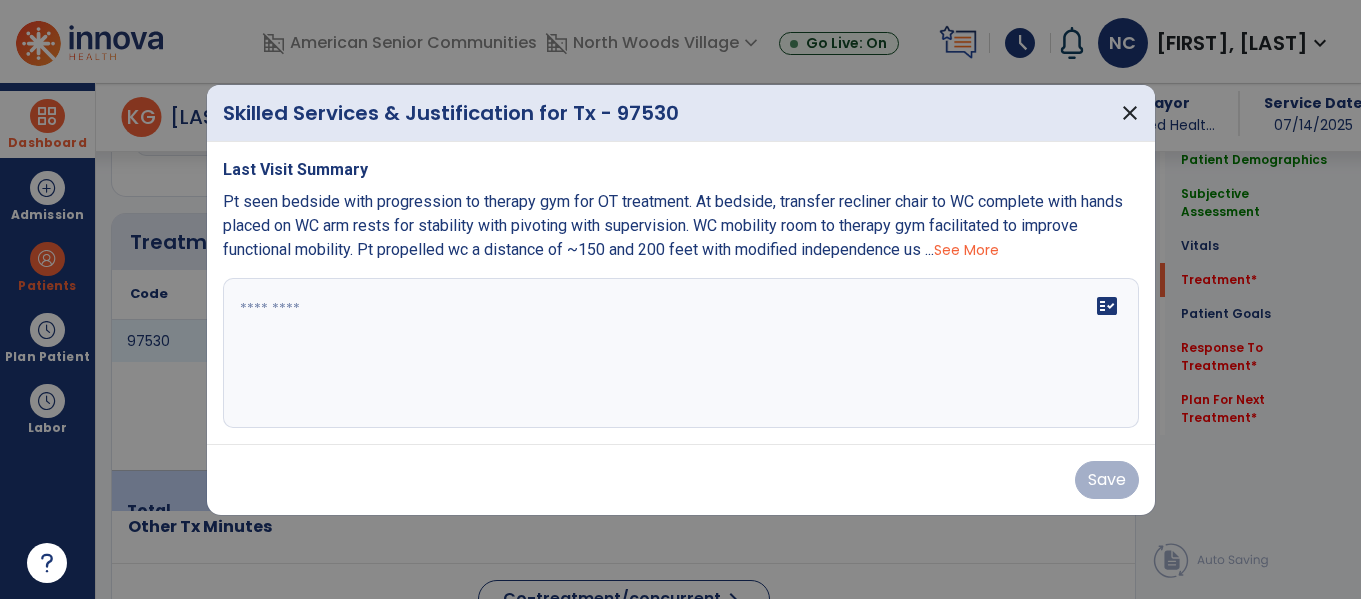 click at bounding box center [681, 353] 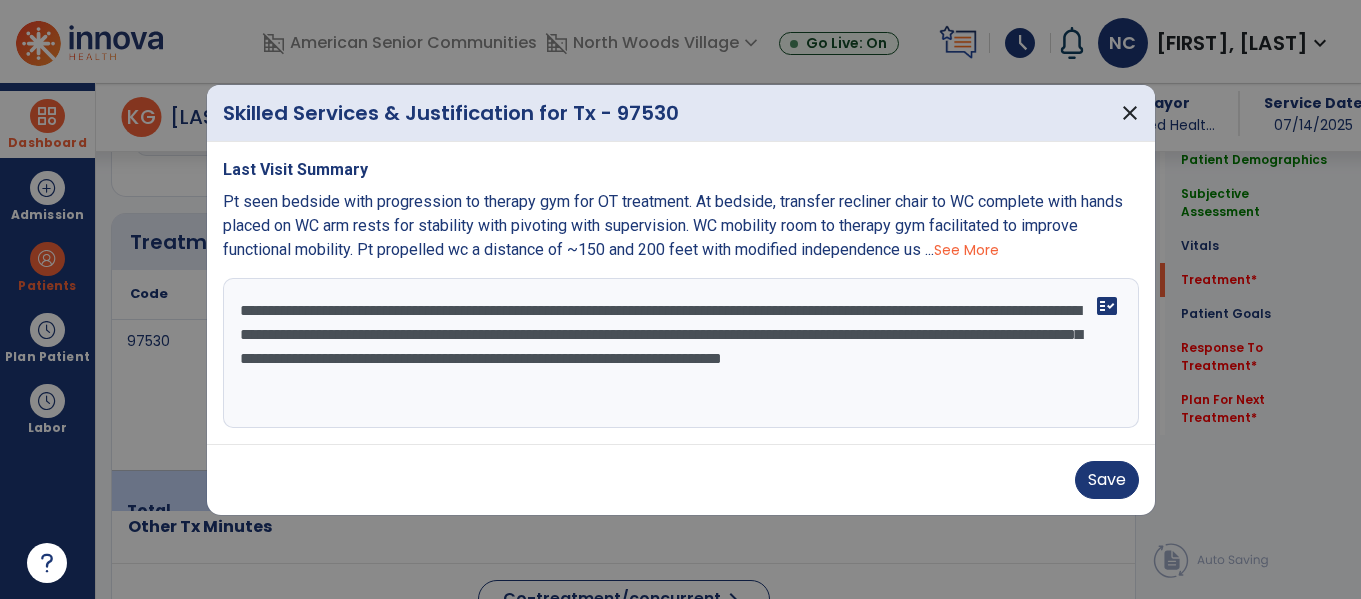 click on "**********" at bounding box center (681, 353) 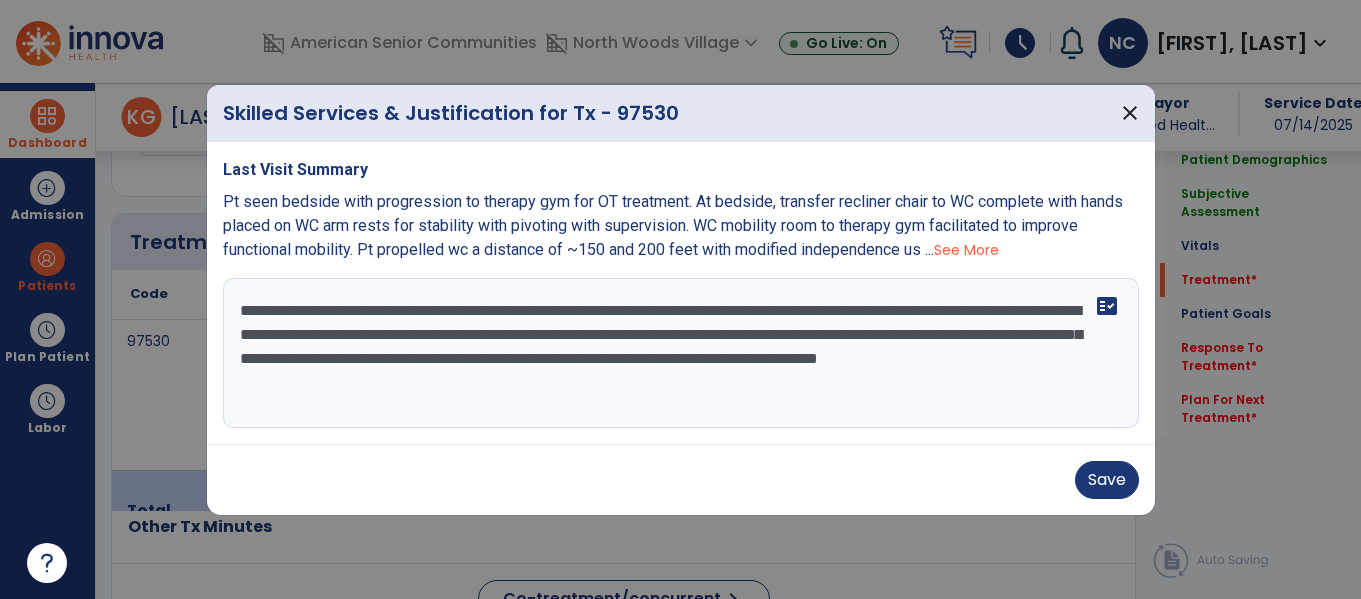 click on "**********" at bounding box center (681, 353) 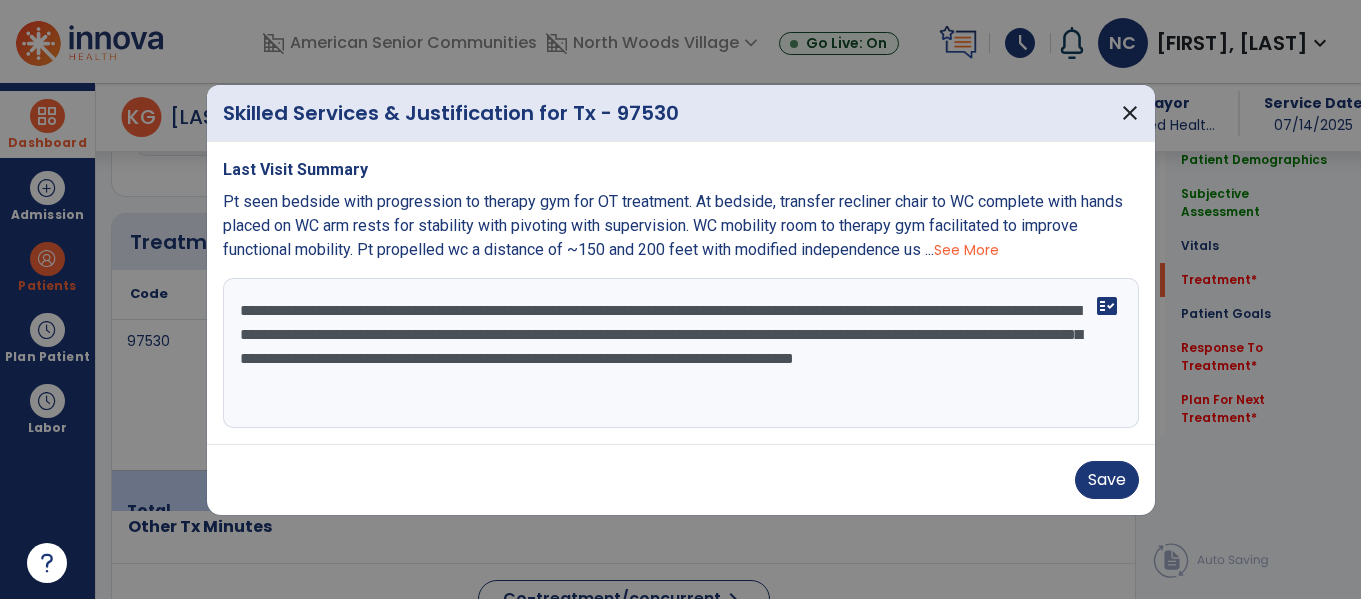 click on "**********" at bounding box center (681, 353) 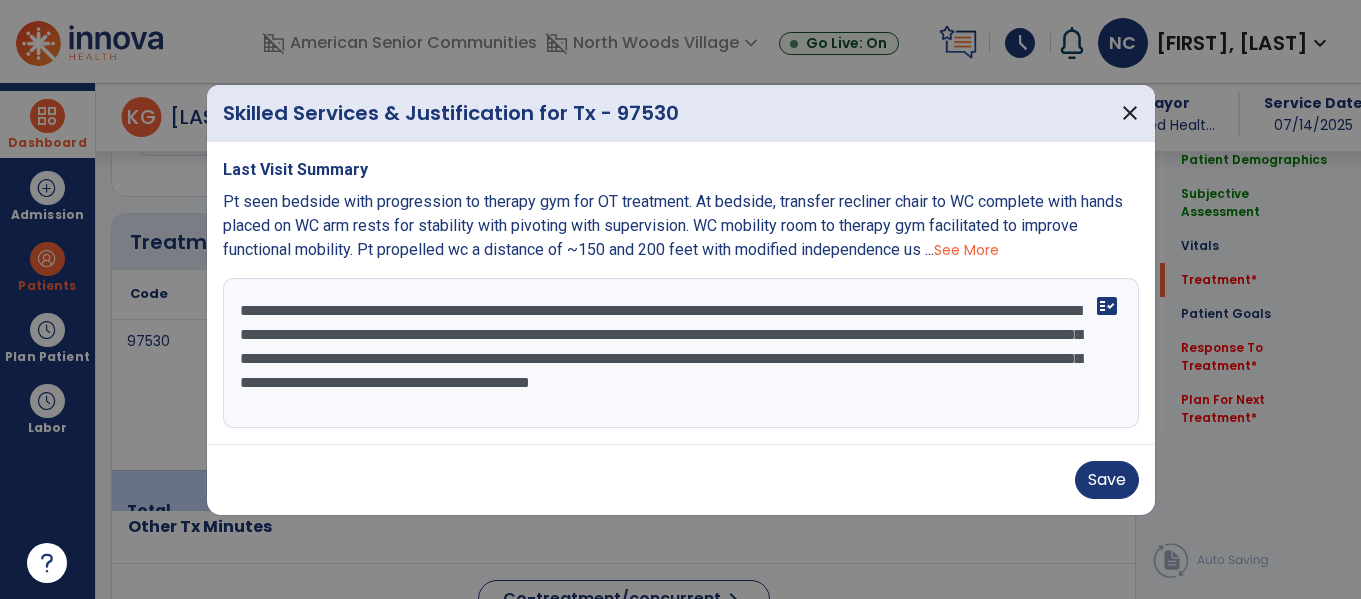scroll, scrollTop: 16, scrollLeft: 0, axis: vertical 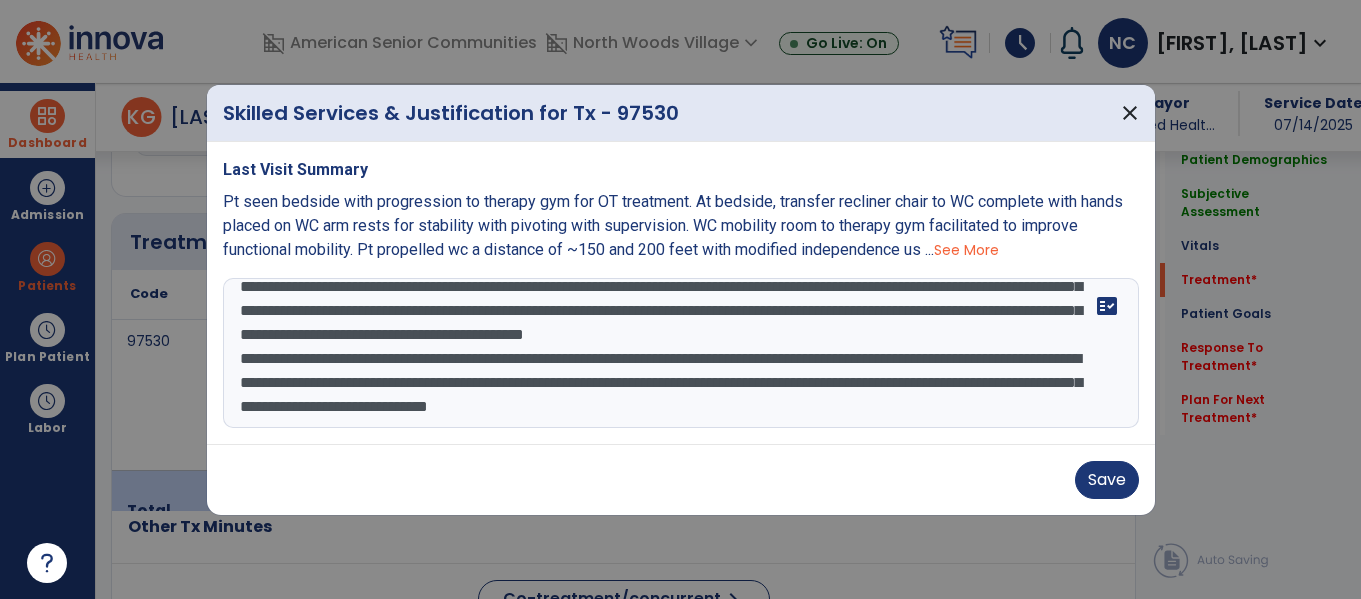 click on "**********" at bounding box center [681, 353] 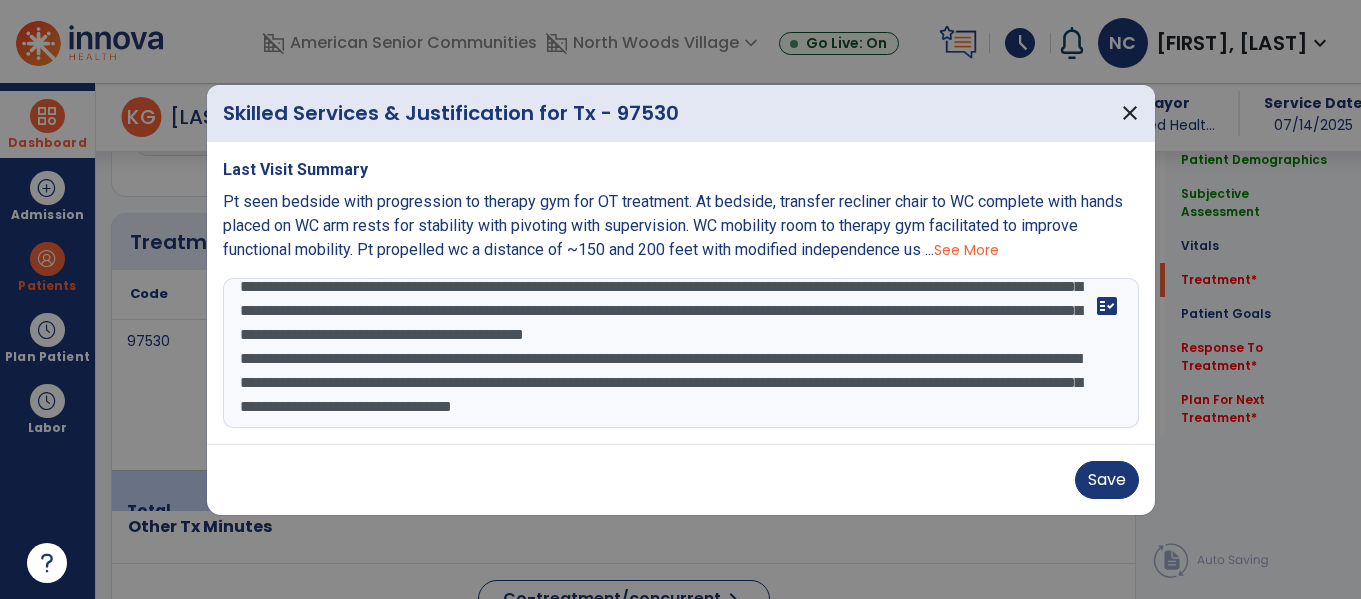 click on "**********" at bounding box center (681, 353) 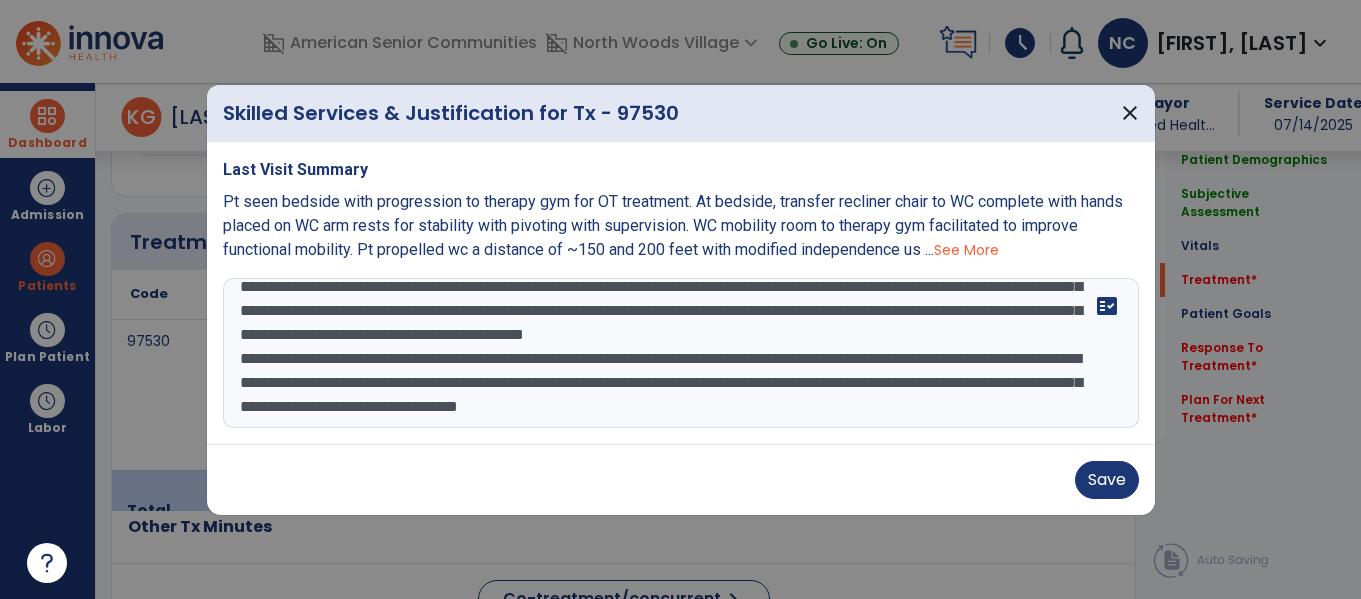scroll, scrollTop: 112, scrollLeft: 0, axis: vertical 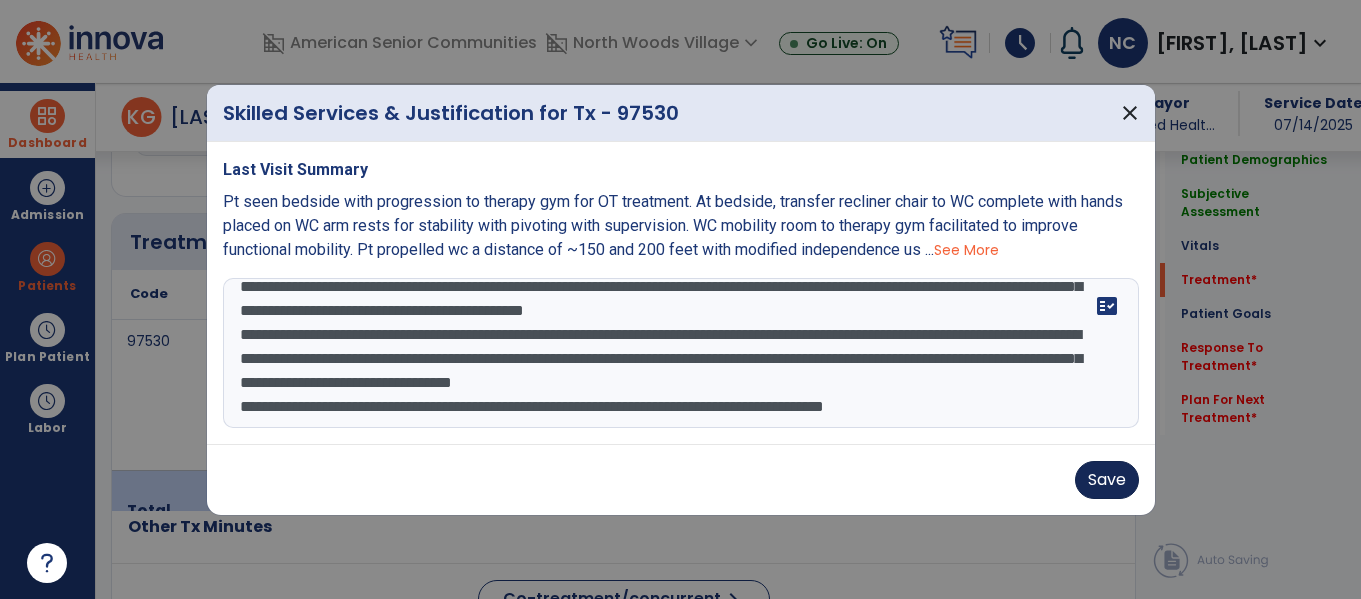 type on "**********" 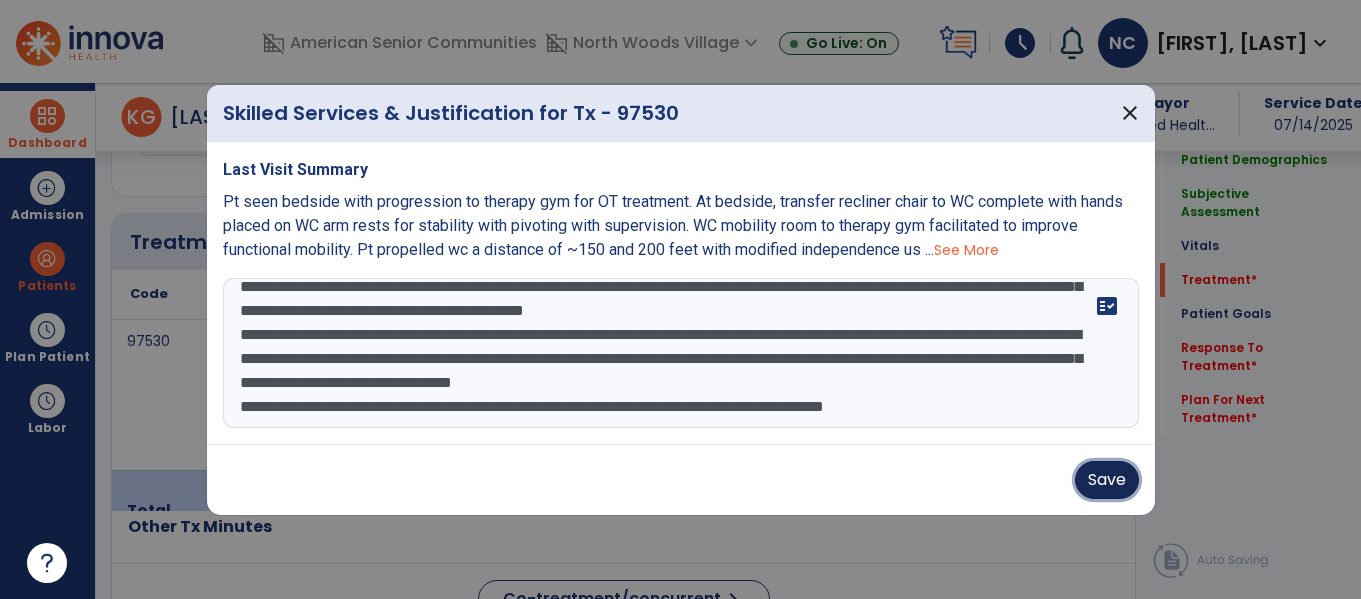 click on "Save" at bounding box center (1107, 480) 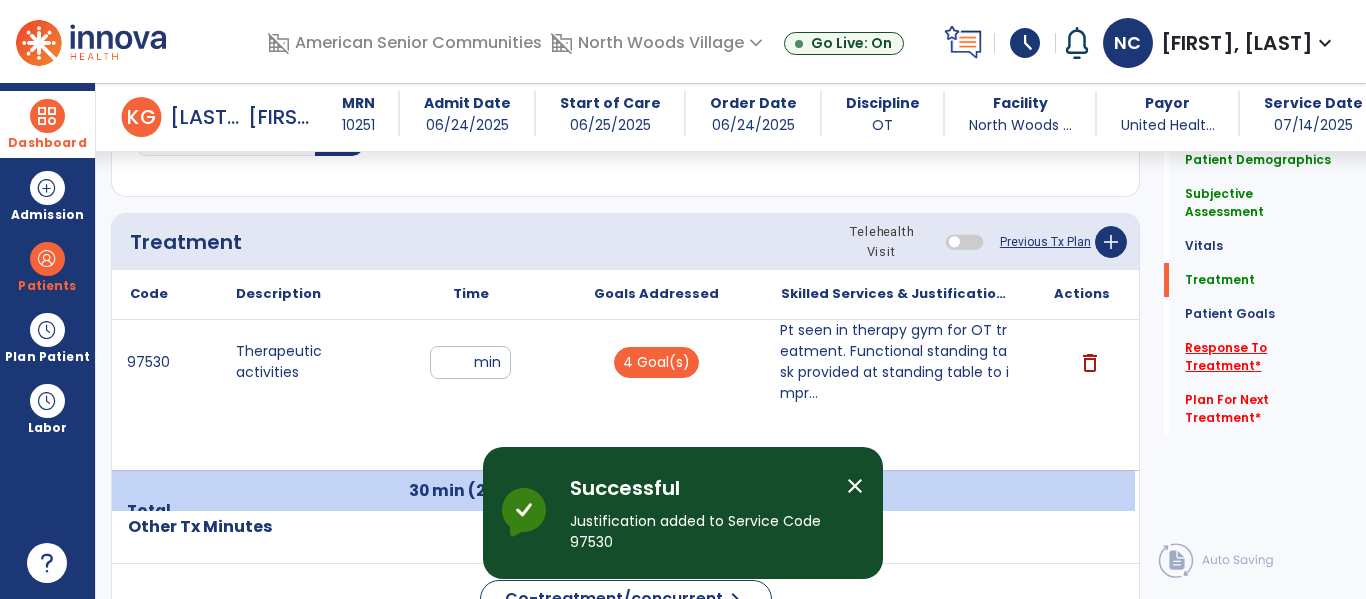 click on "Response To Treatment   *" 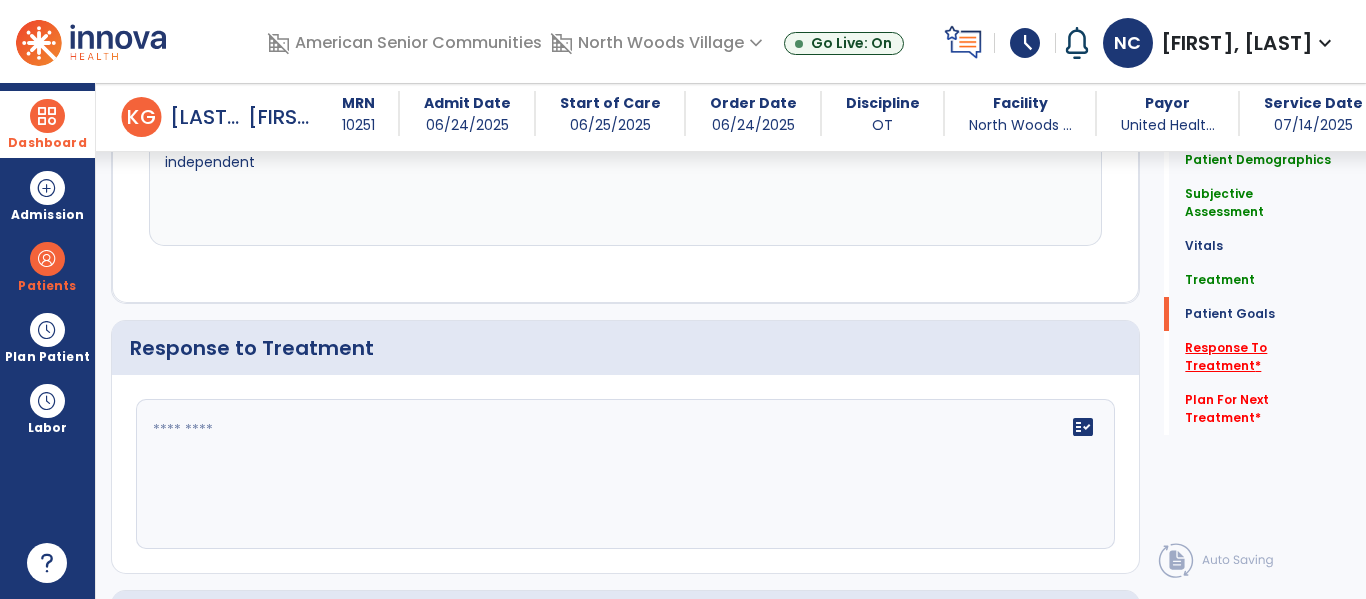 scroll, scrollTop: 2466, scrollLeft: 0, axis: vertical 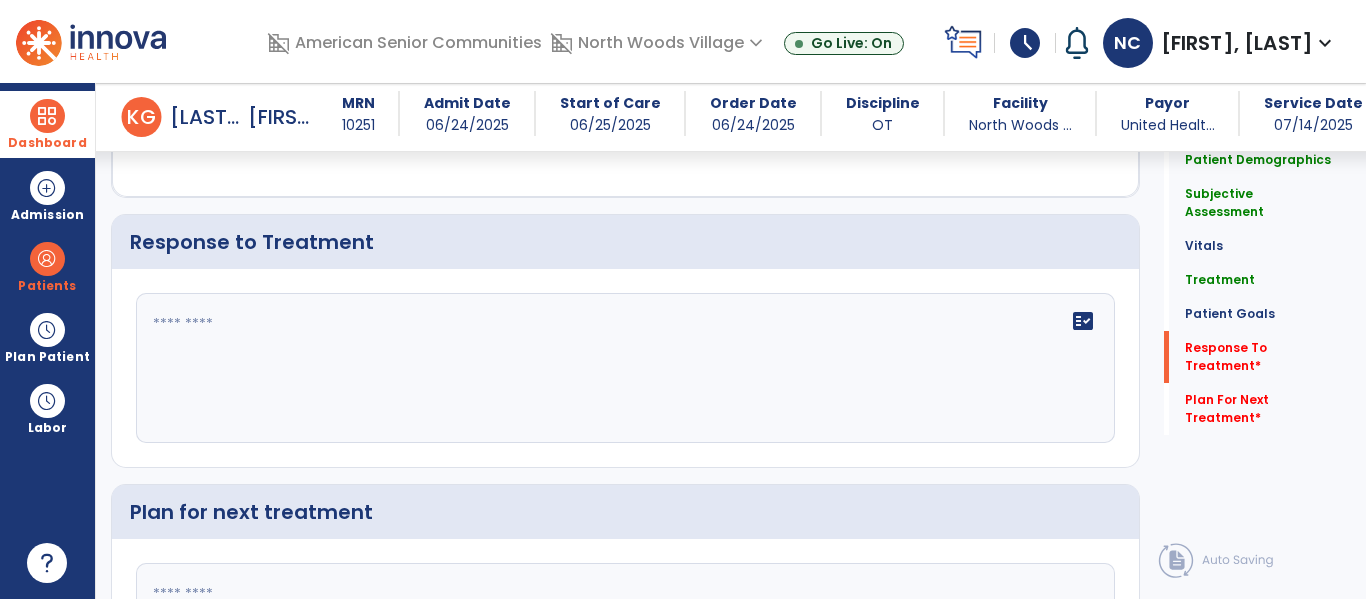 click on "fact_check" 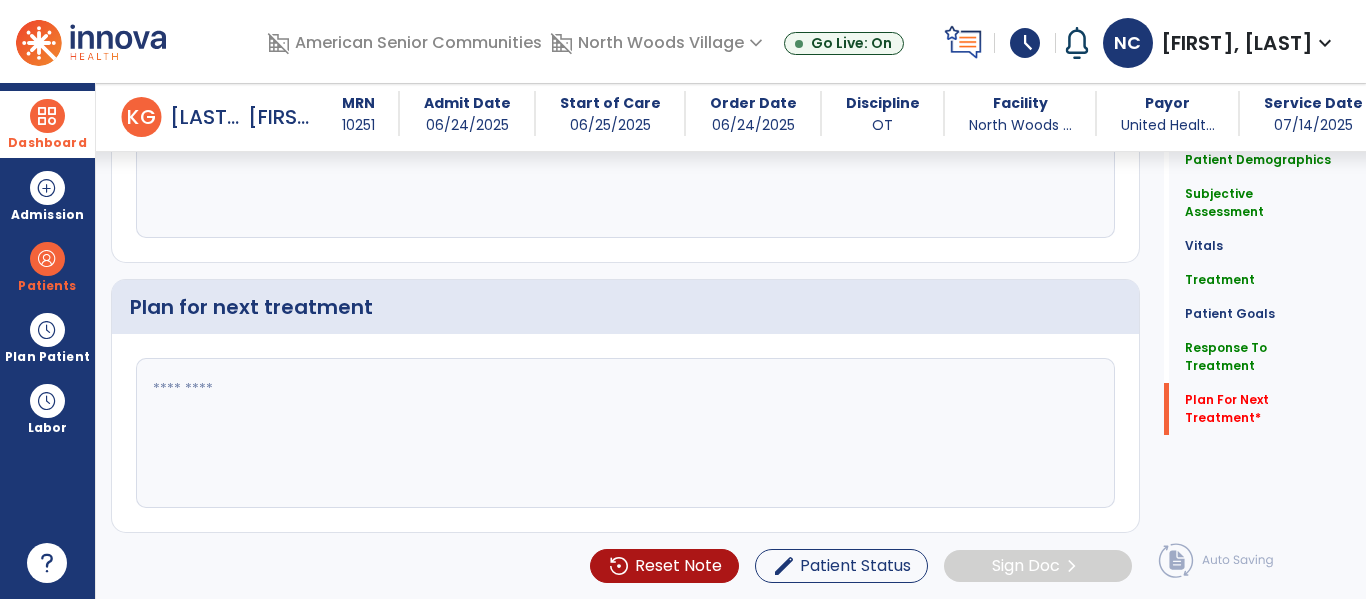 scroll, scrollTop: 2669, scrollLeft: 0, axis: vertical 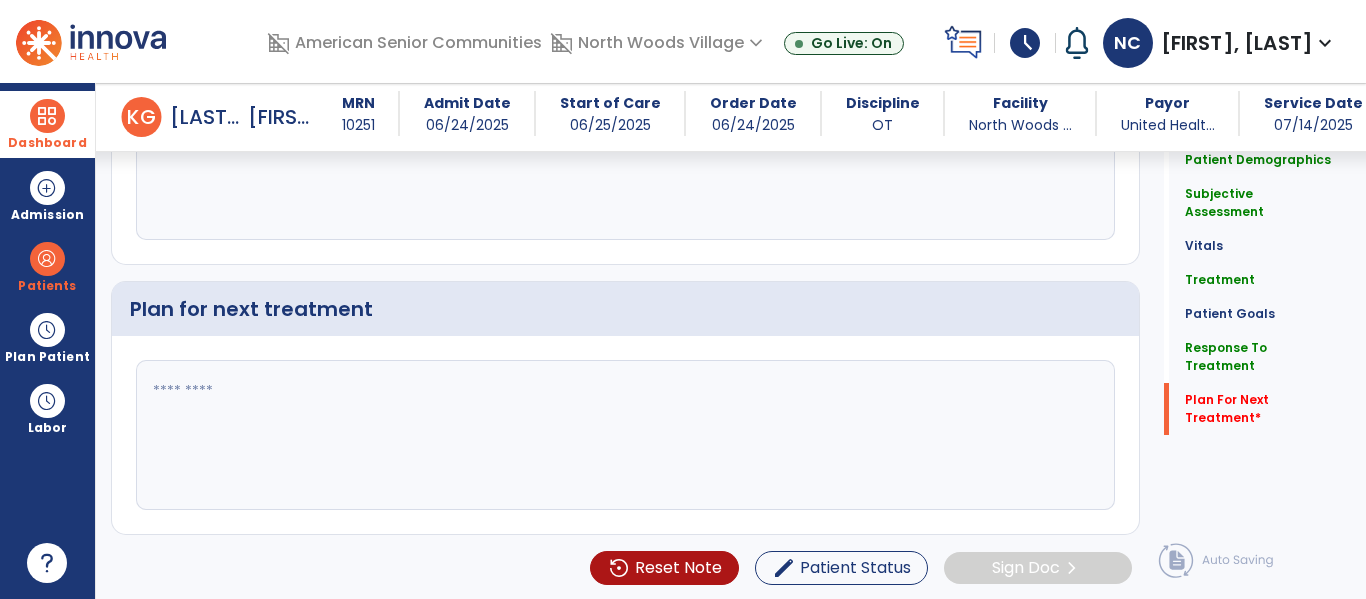 type on "**********" 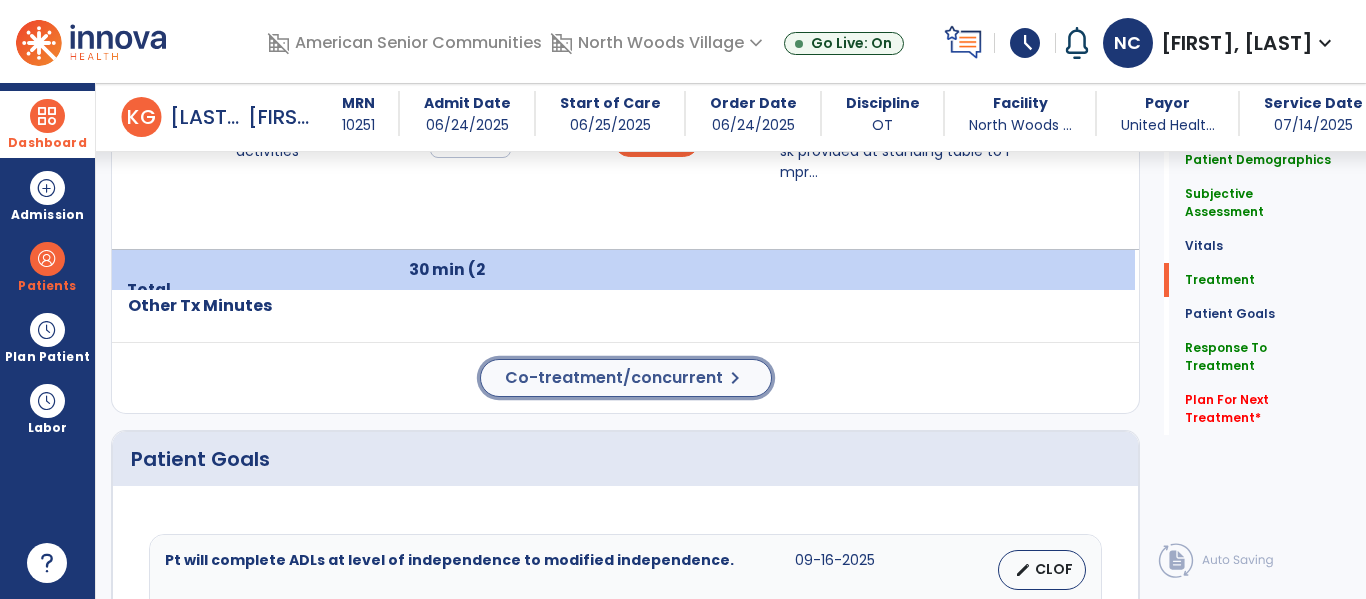 click on "chevron_right" 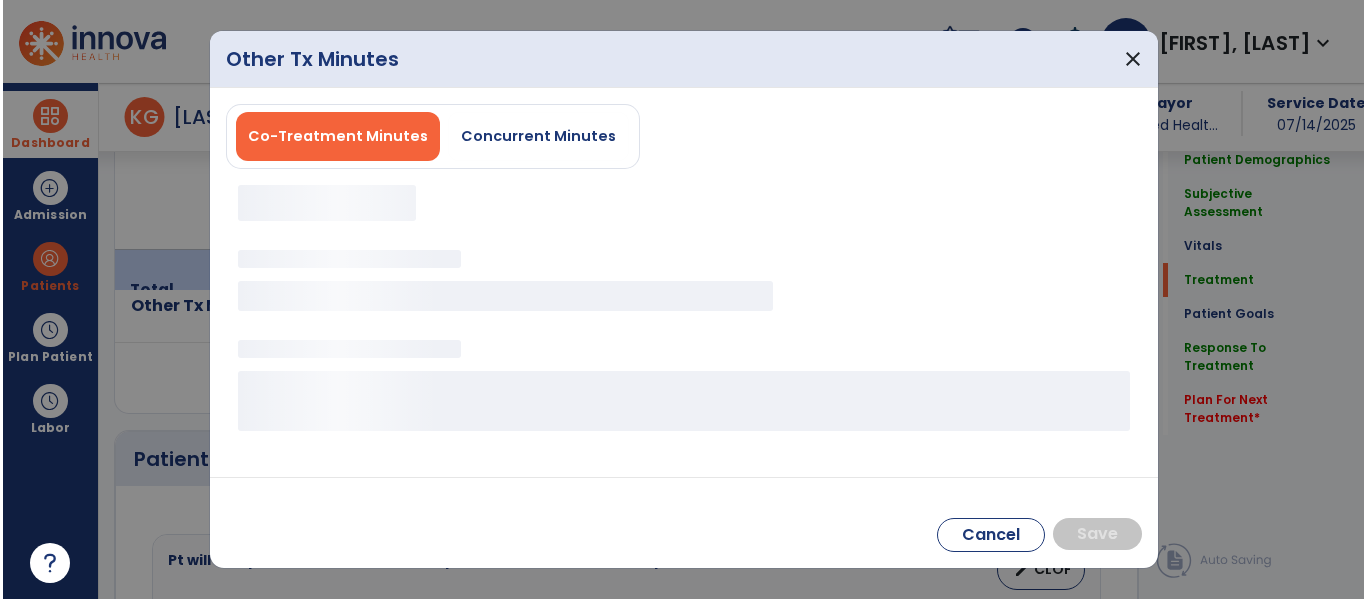 scroll, scrollTop: 1377, scrollLeft: 0, axis: vertical 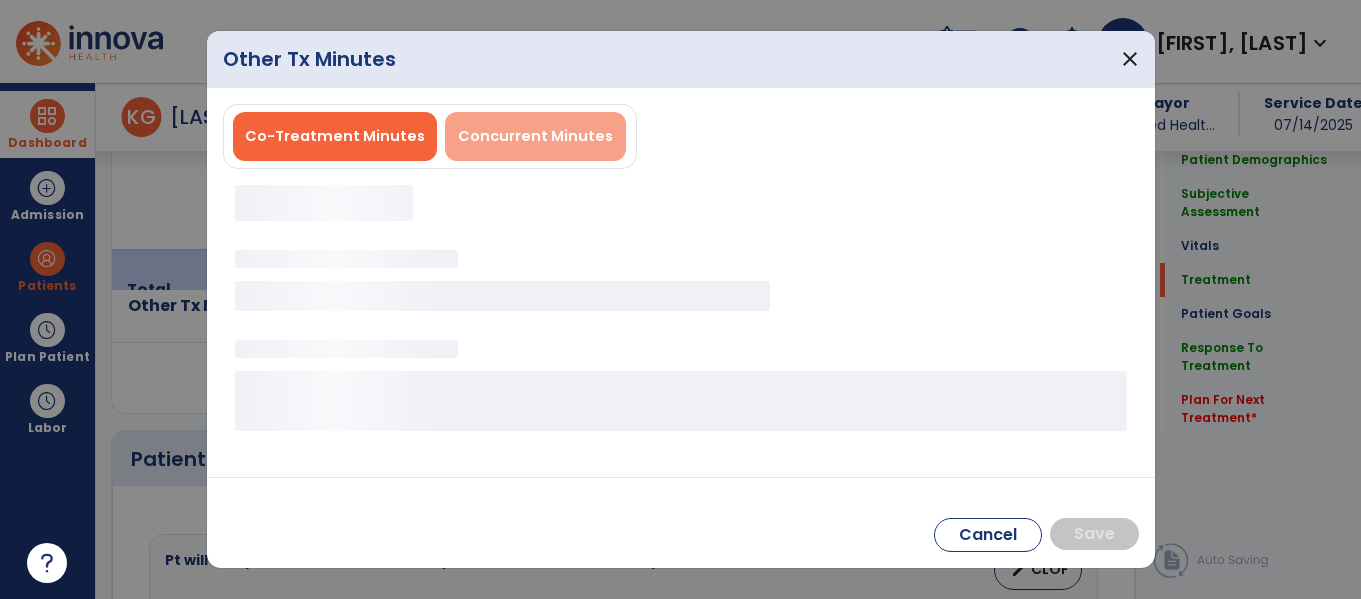 click on "Concurrent Minutes" at bounding box center [535, 136] 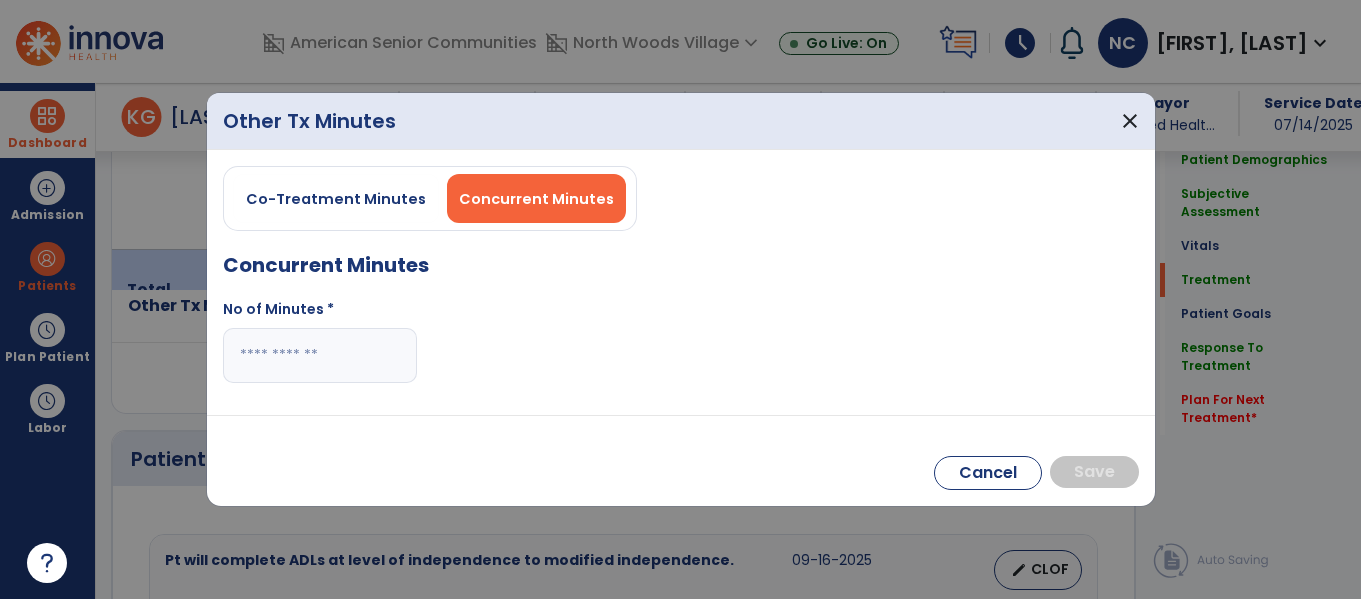 click at bounding box center [320, 355] 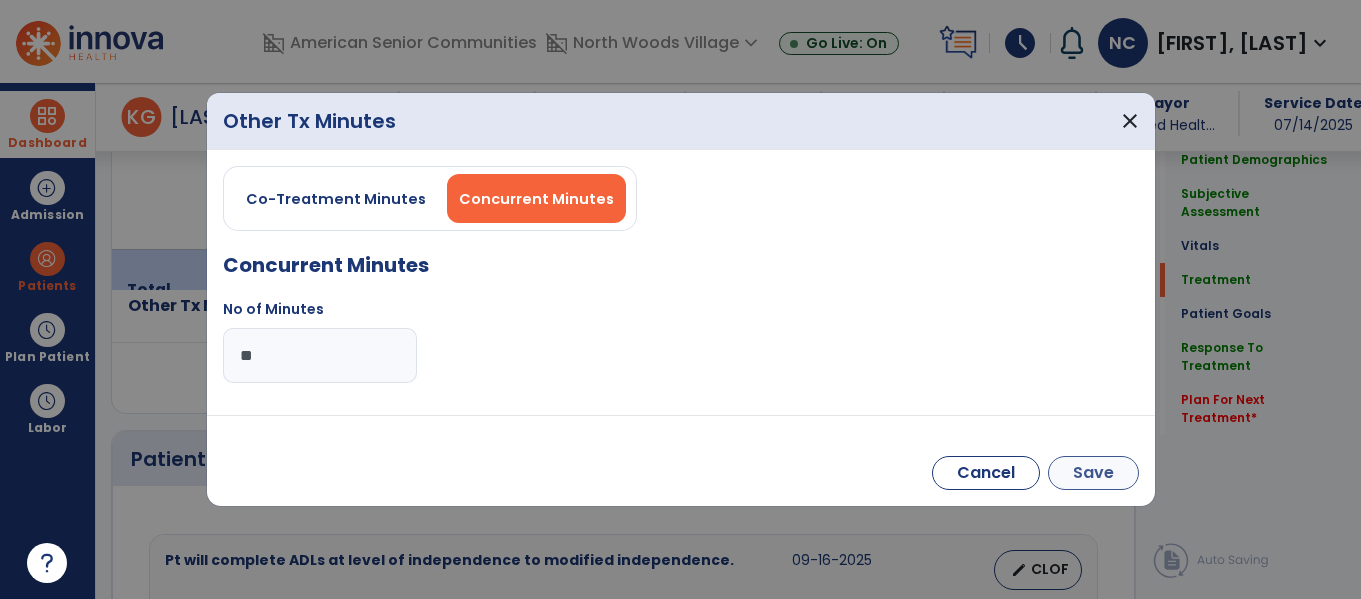 type on "**" 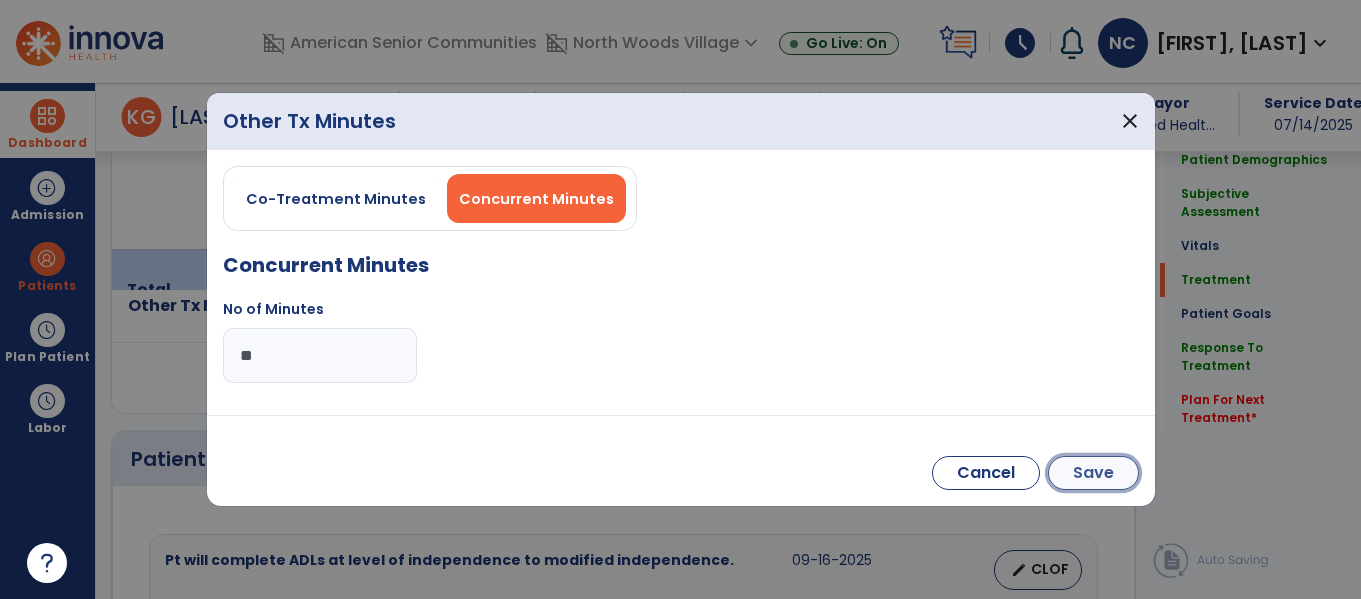click on "Save" at bounding box center [1093, 473] 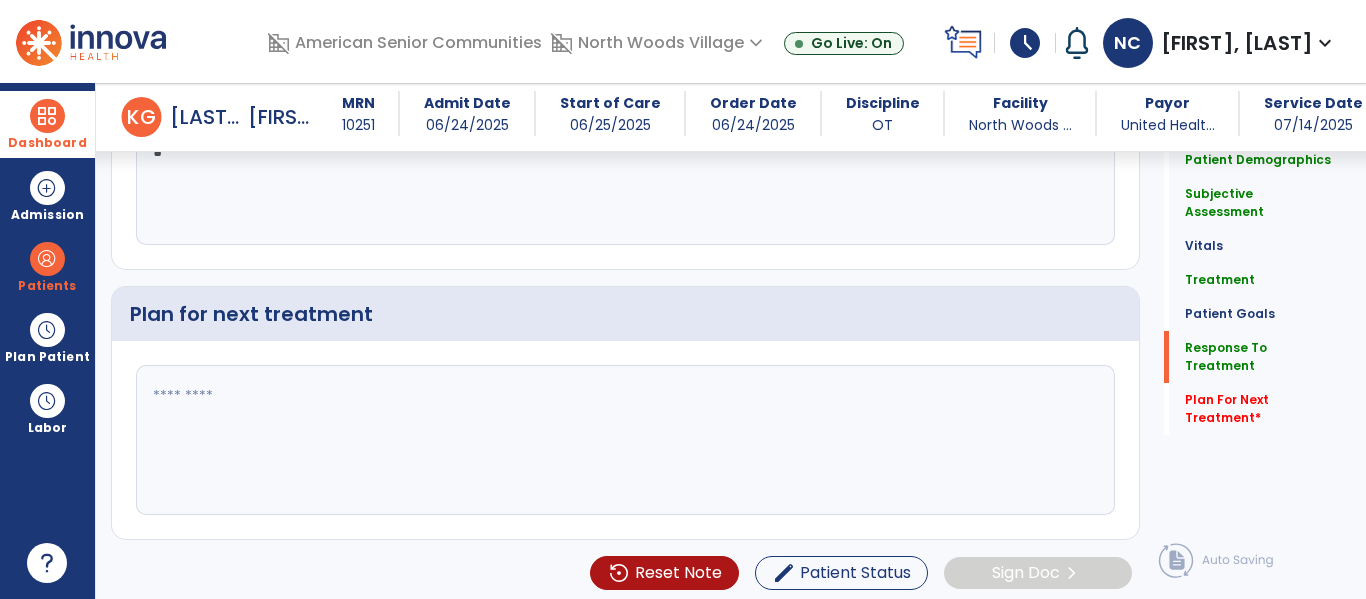 scroll, scrollTop: 2817, scrollLeft: 0, axis: vertical 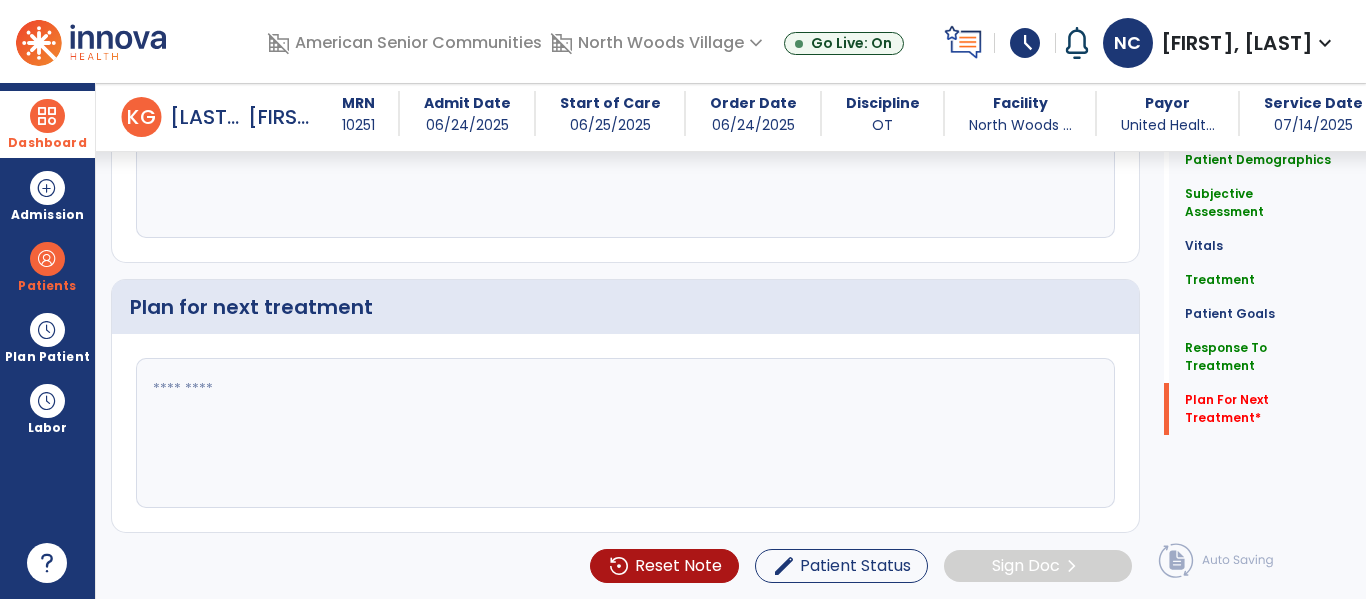 click 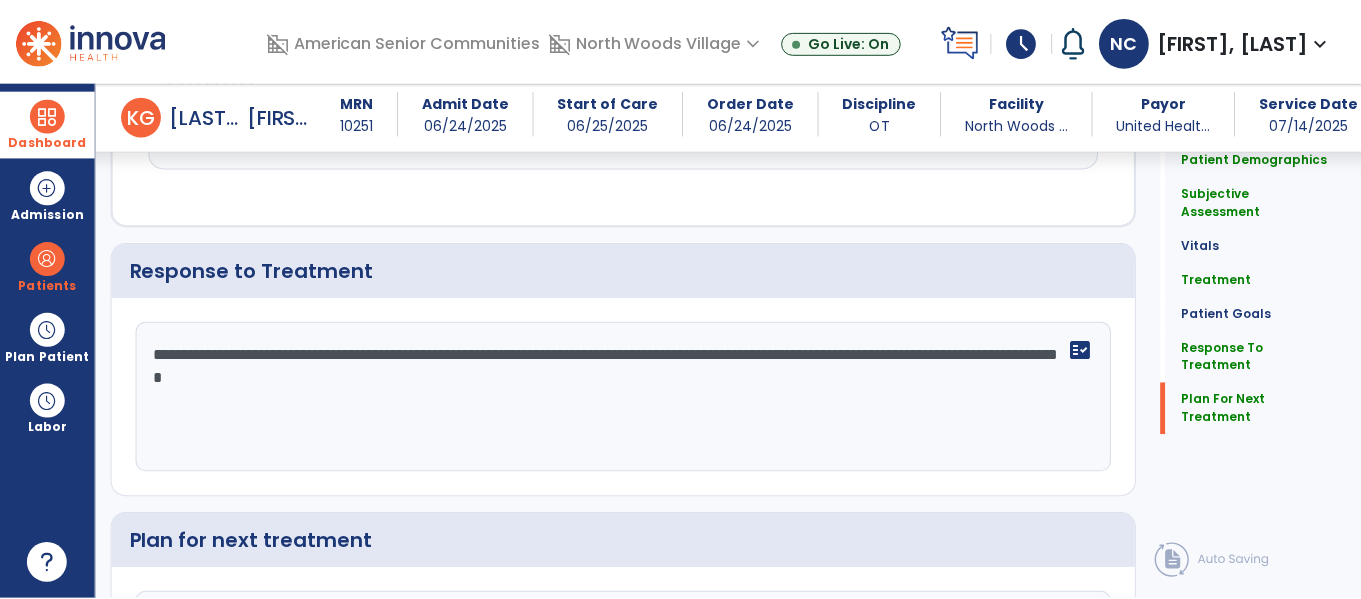 scroll, scrollTop: 2817, scrollLeft: 0, axis: vertical 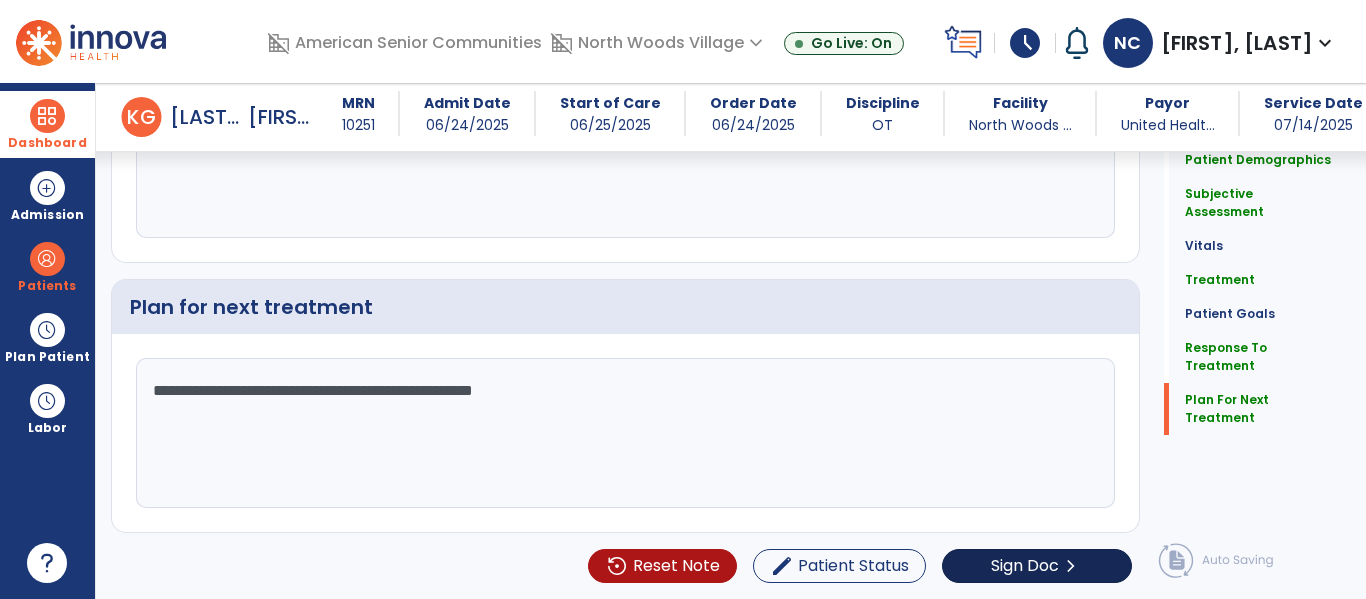 type on "**********" 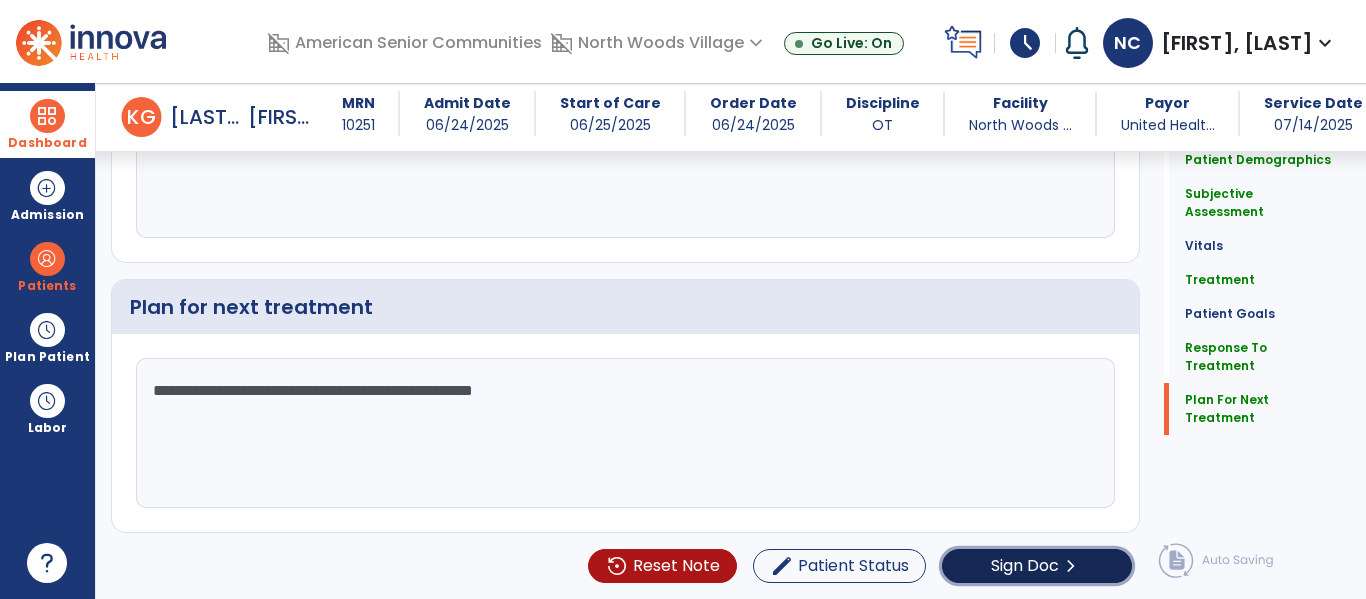 click on "Sign Doc" 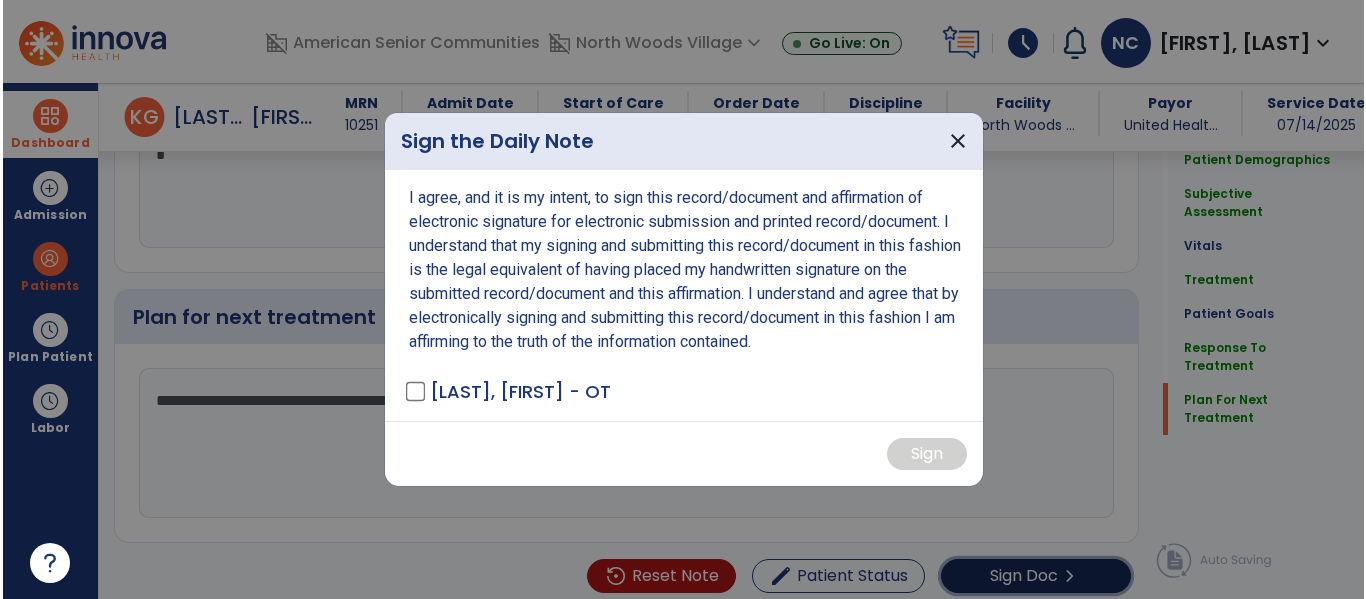 scroll, scrollTop: 2827, scrollLeft: 0, axis: vertical 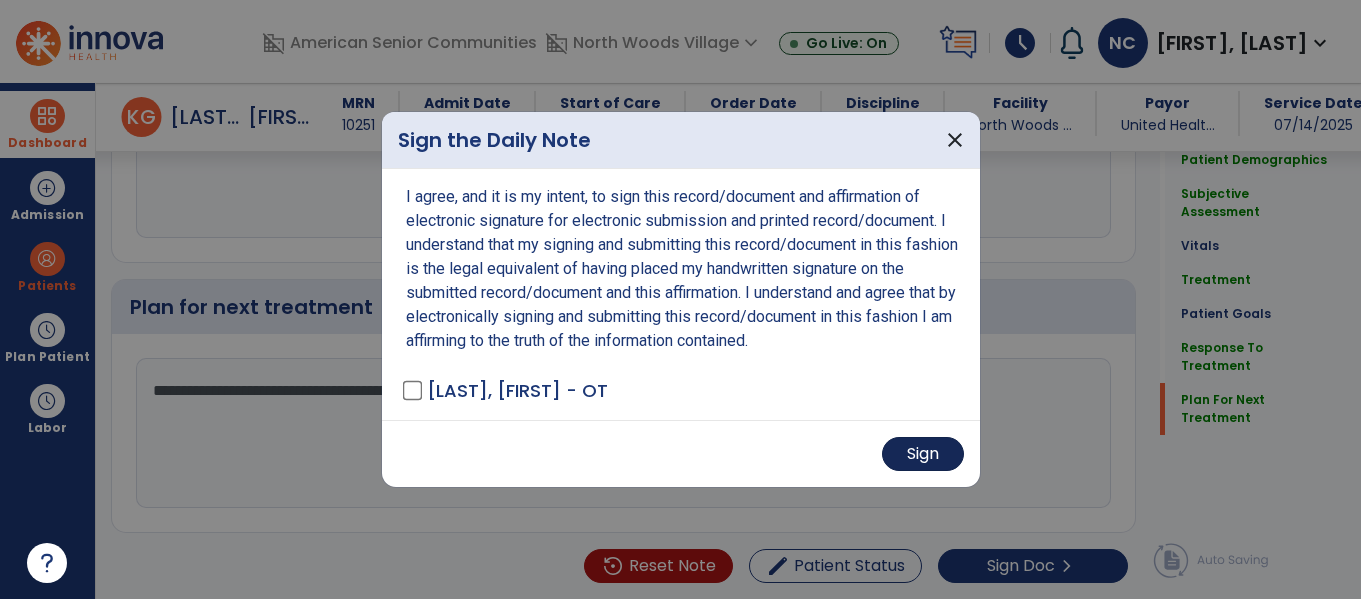 click on "Sign" at bounding box center [923, 454] 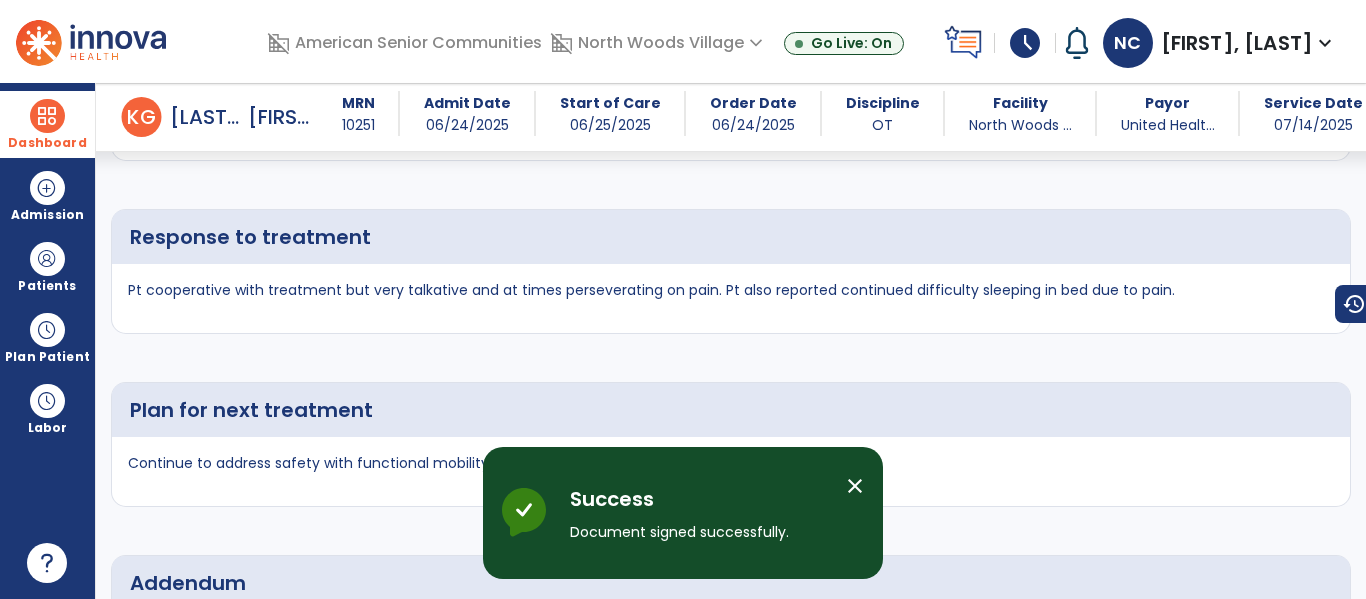 click at bounding box center (47, 116) 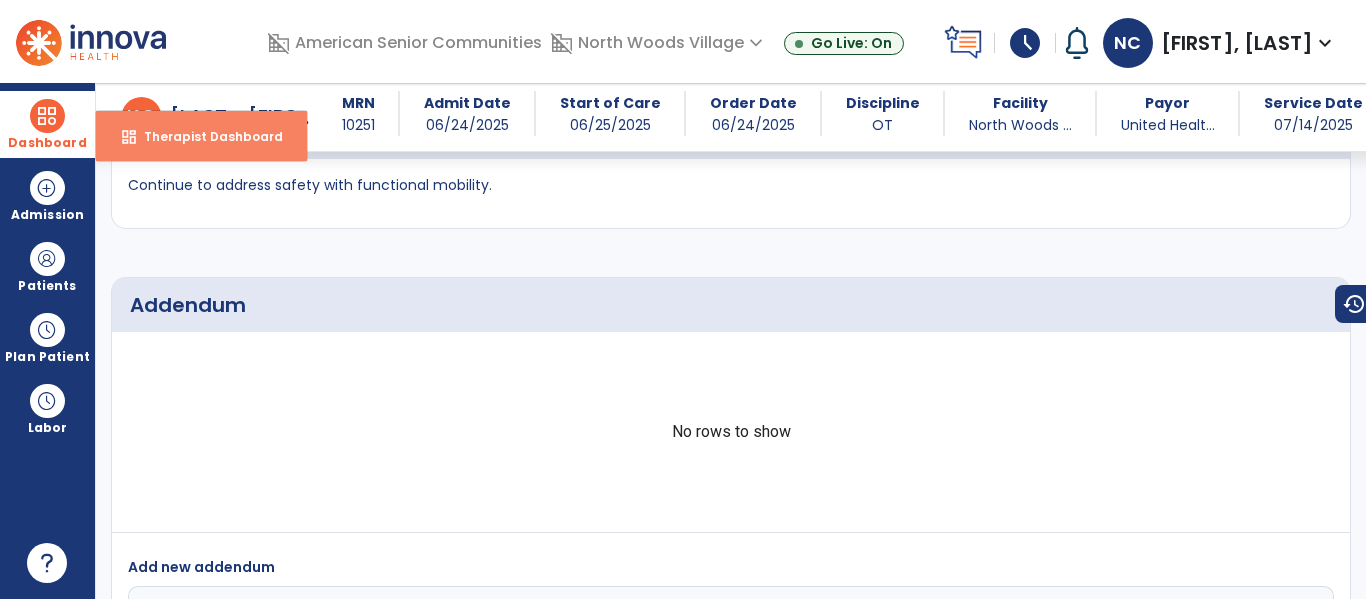 click on "Therapist Dashboard" at bounding box center (205, 136) 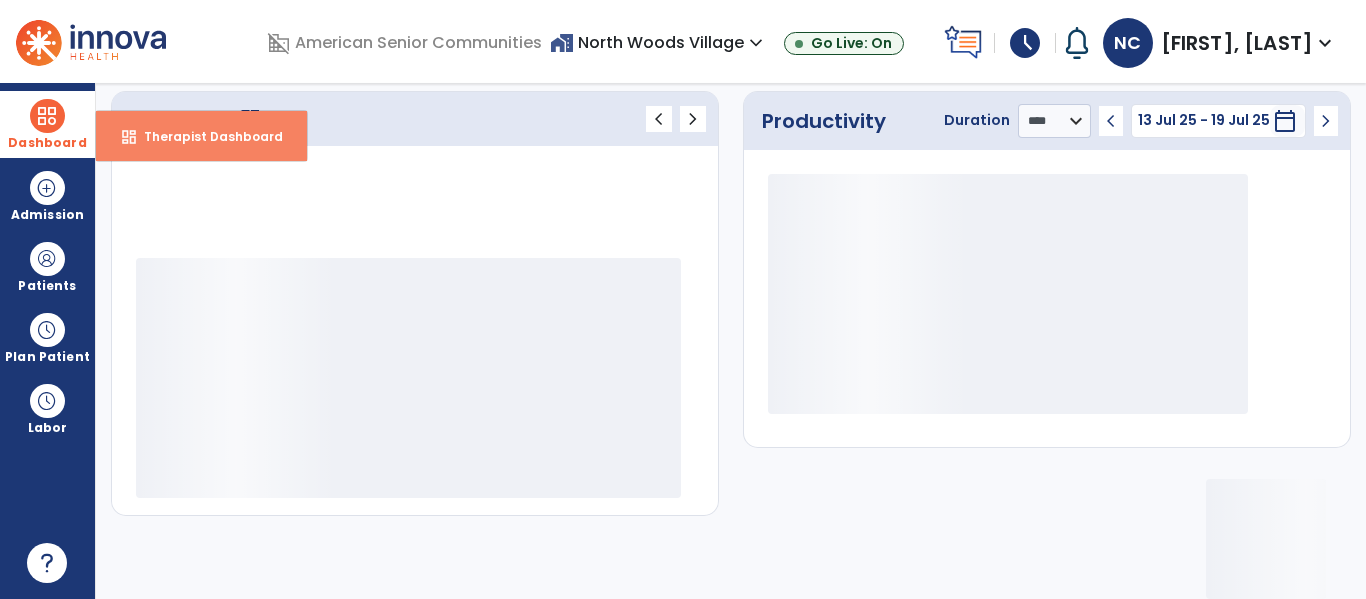 scroll, scrollTop: 278, scrollLeft: 0, axis: vertical 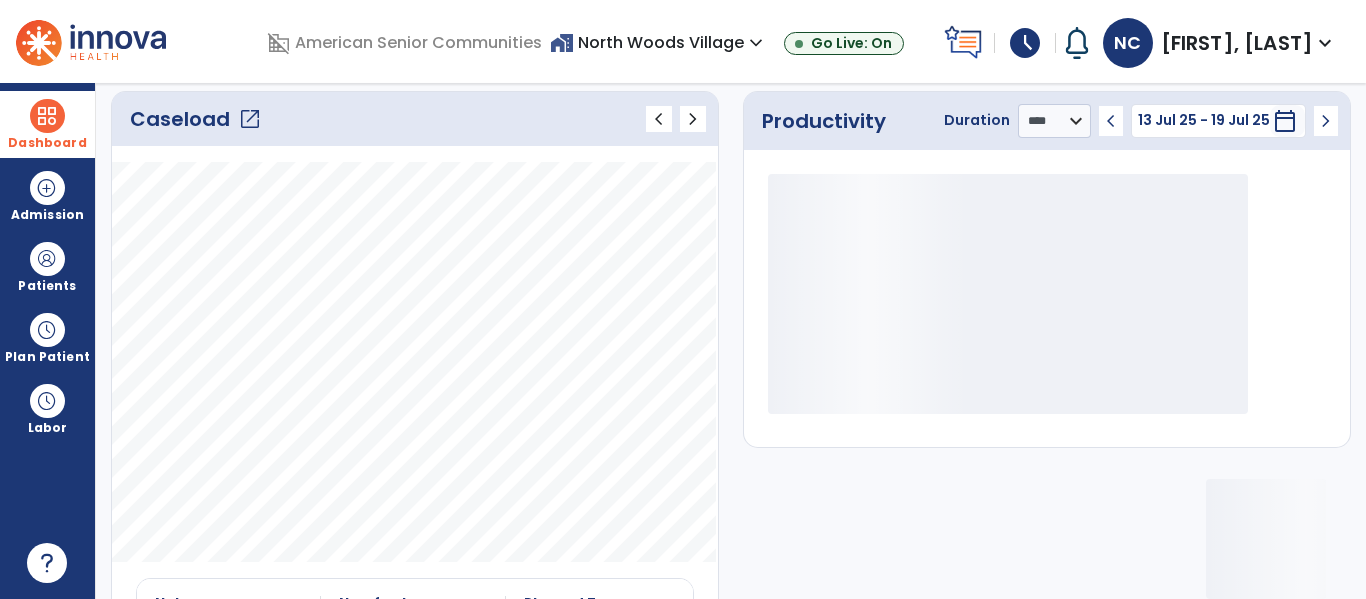 click on "open_in_new" 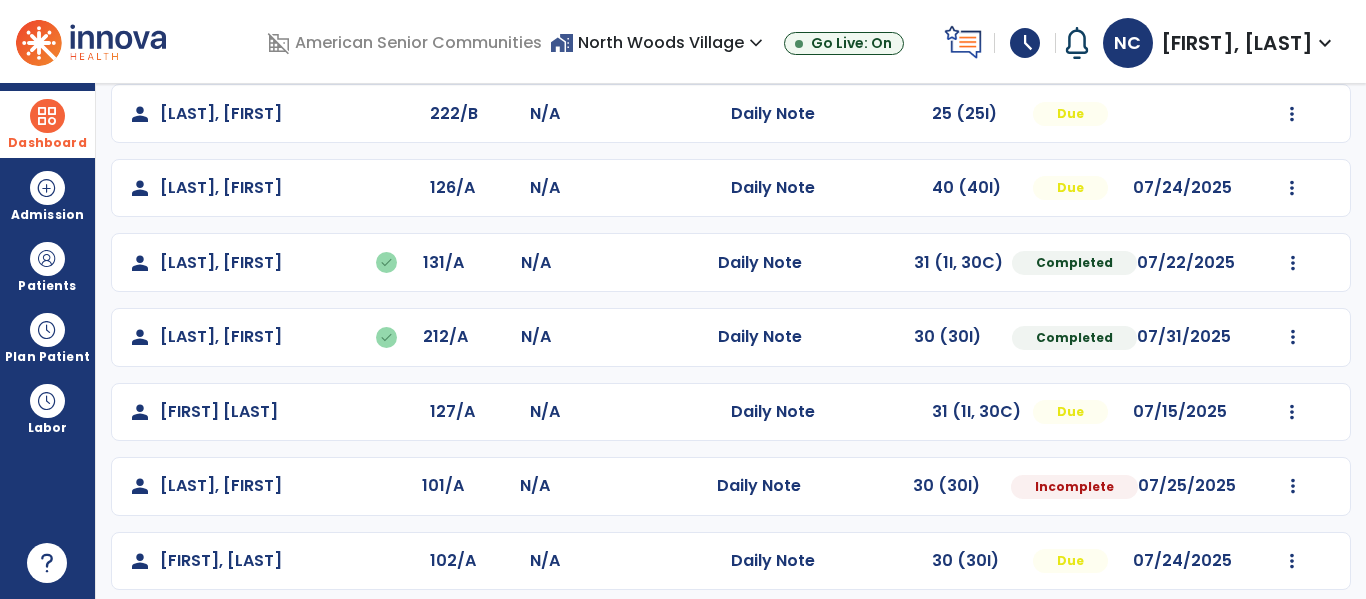 scroll, scrollTop: 410, scrollLeft: 0, axis: vertical 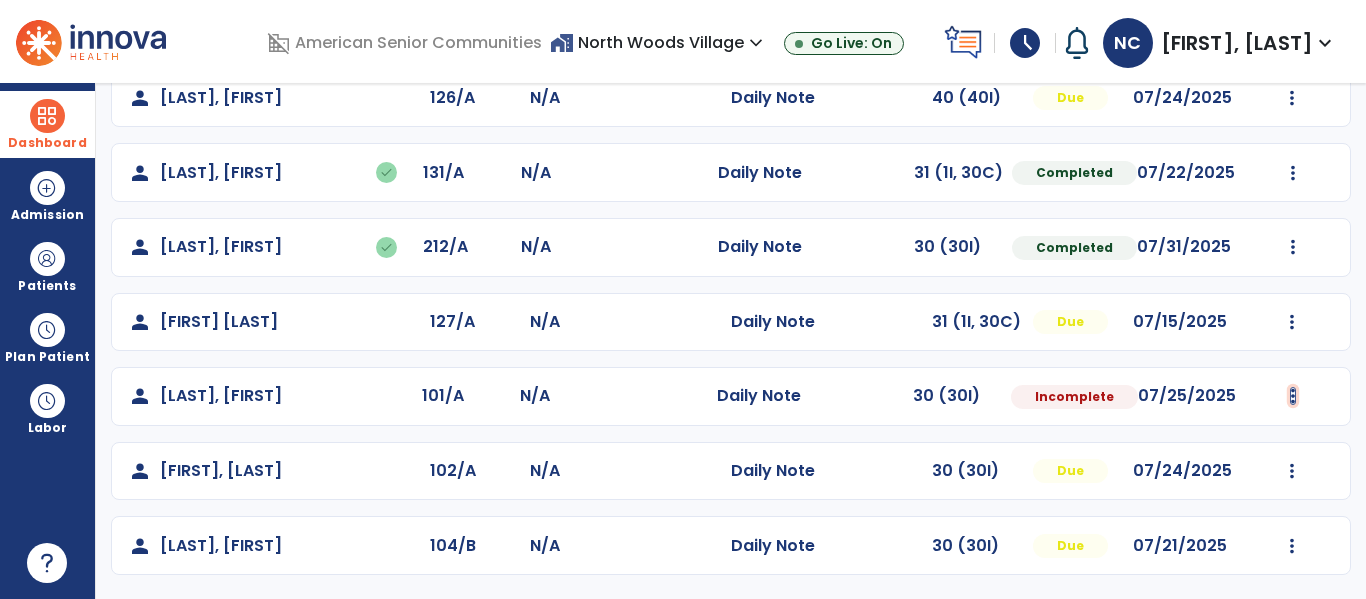 click at bounding box center (1292, -51) 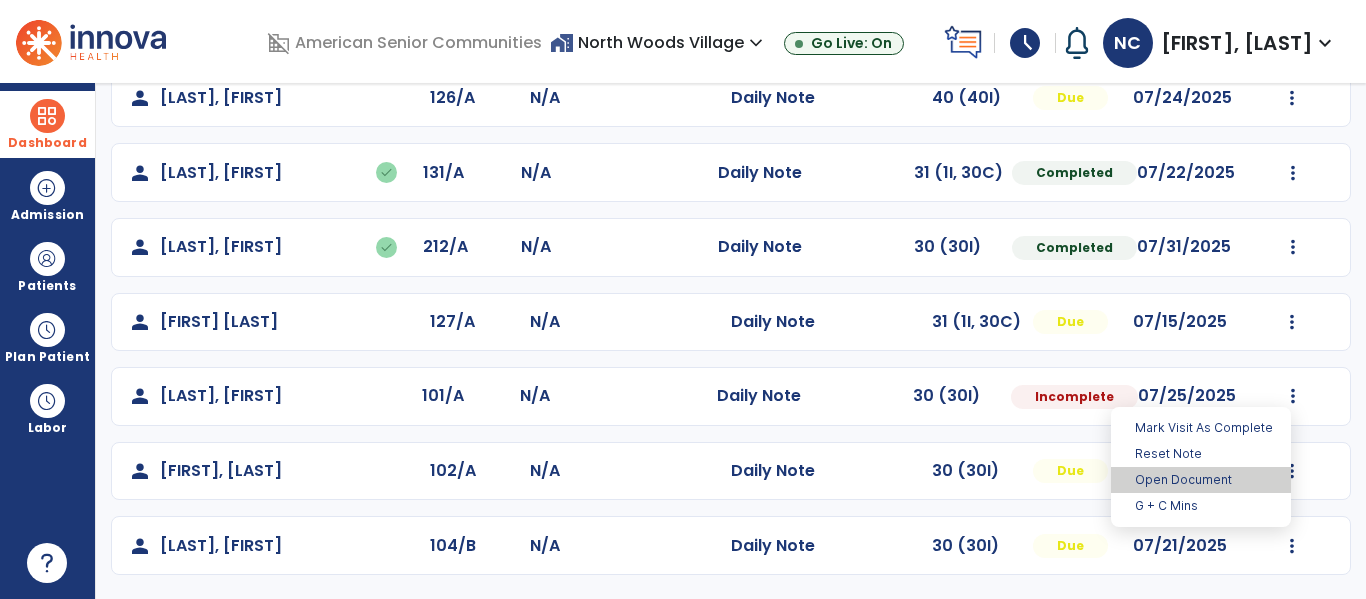 click on "Open Document" at bounding box center (1201, 480) 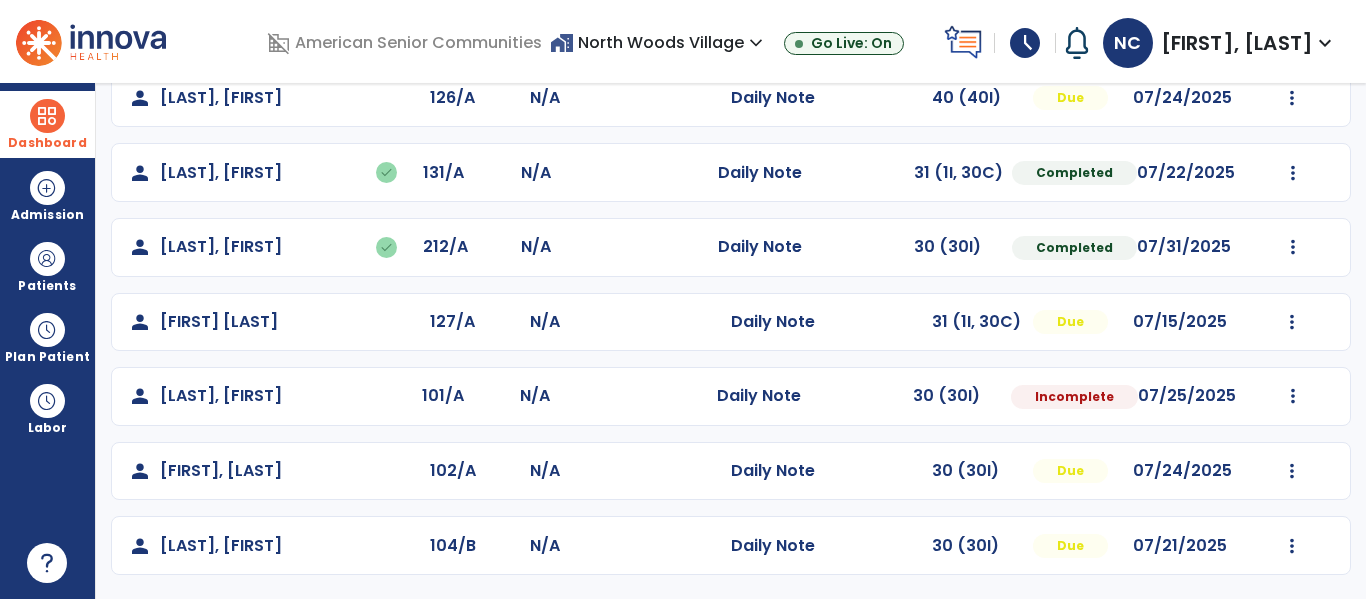 select on "*" 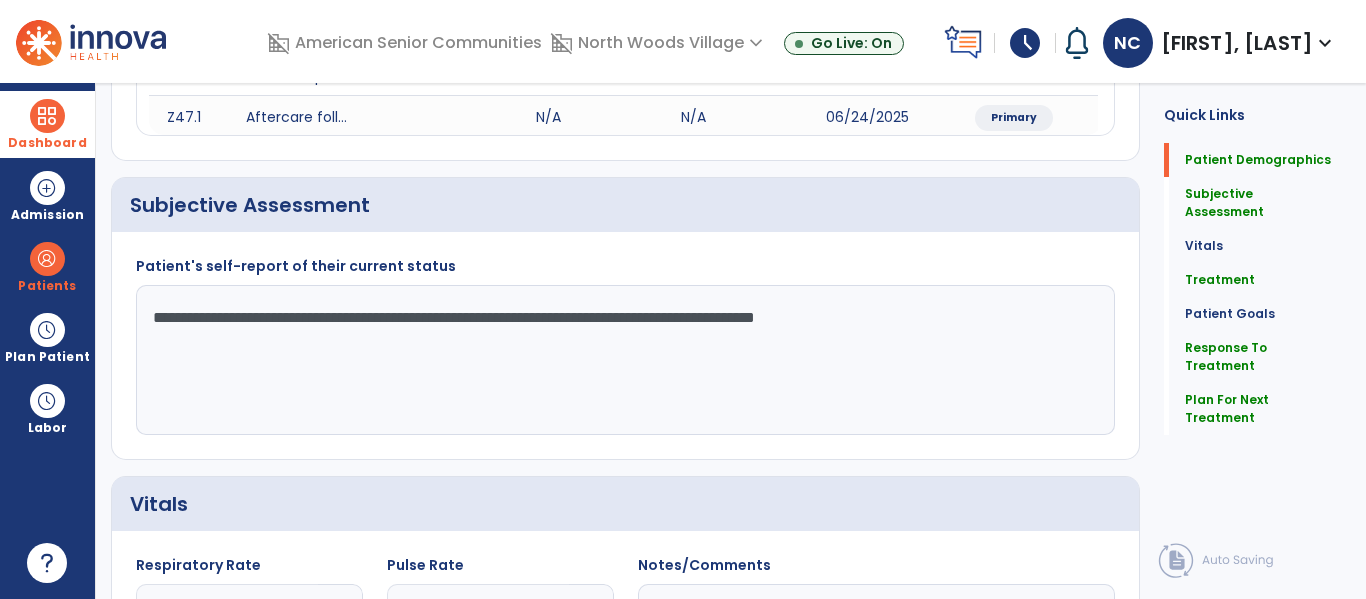 scroll, scrollTop: 0, scrollLeft: 0, axis: both 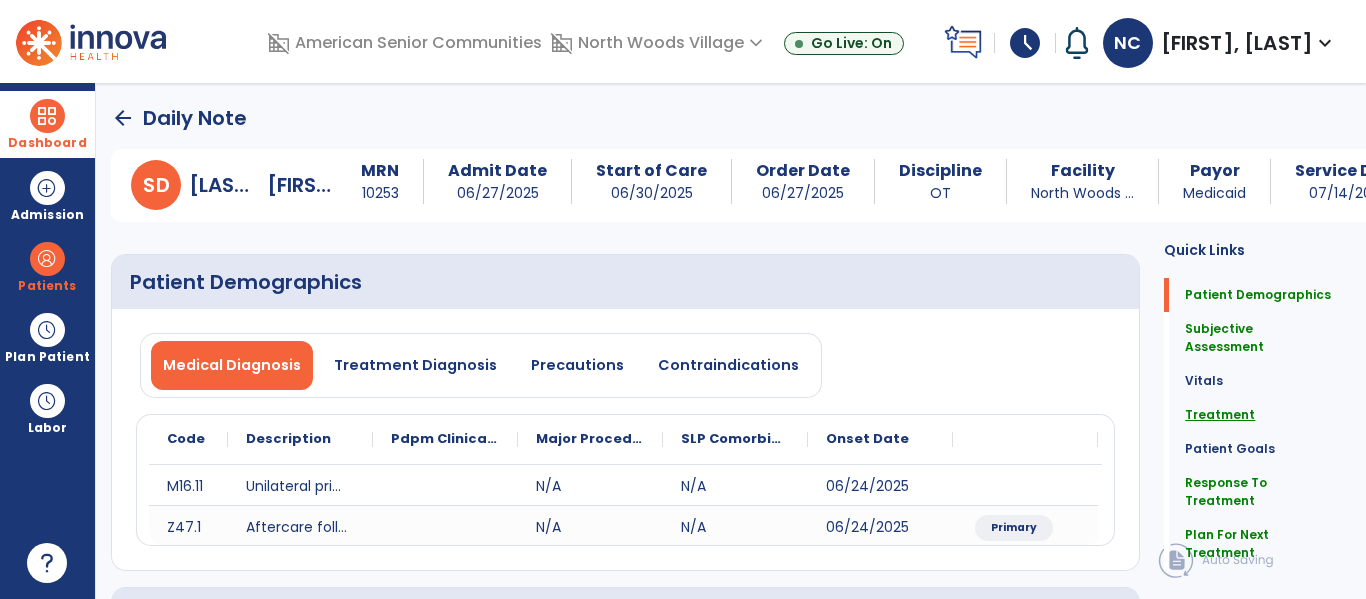 click on "Treatment" 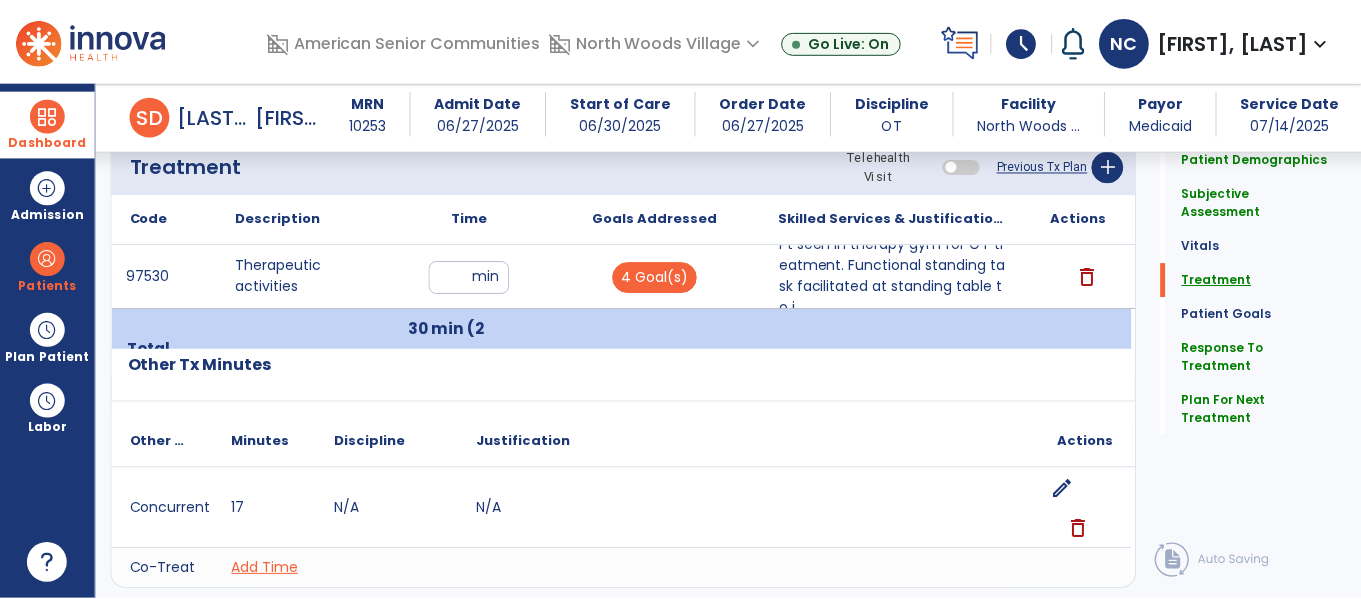 scroll, scrollTop: 1192, scrollLeft: 0, axis: vertical 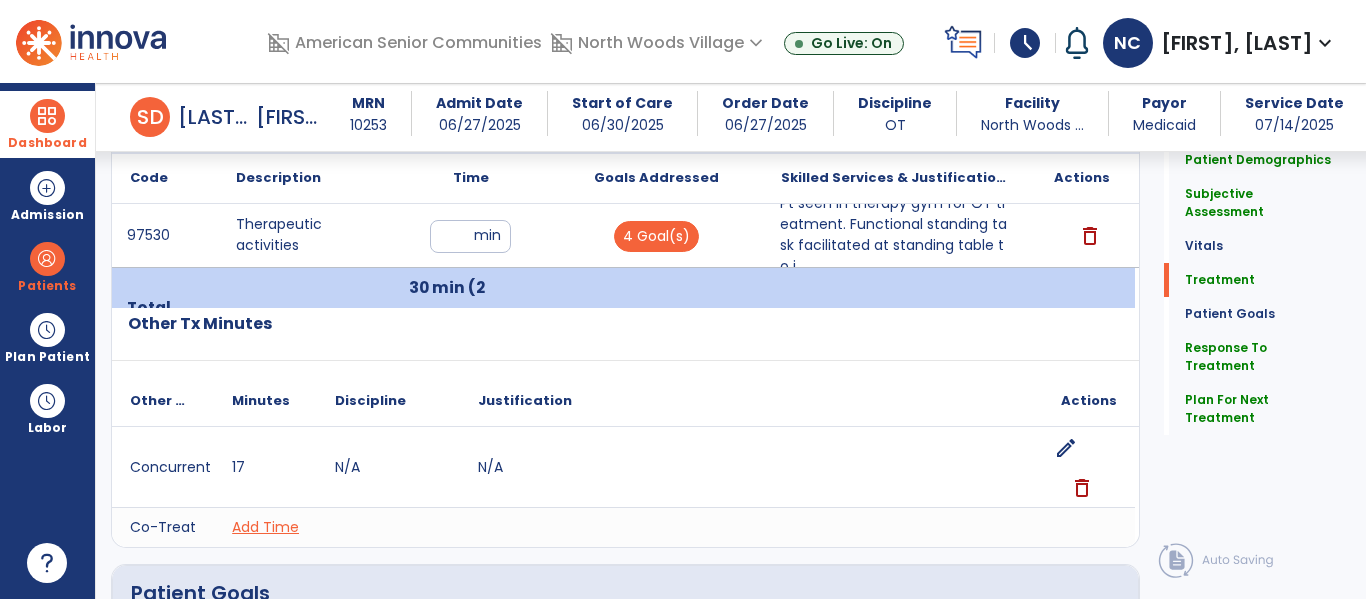 click on "Pt seen in therapy gym for OT treatment. Functional standing task facilitated at standing table to i..." at bounding box center (896, 235) 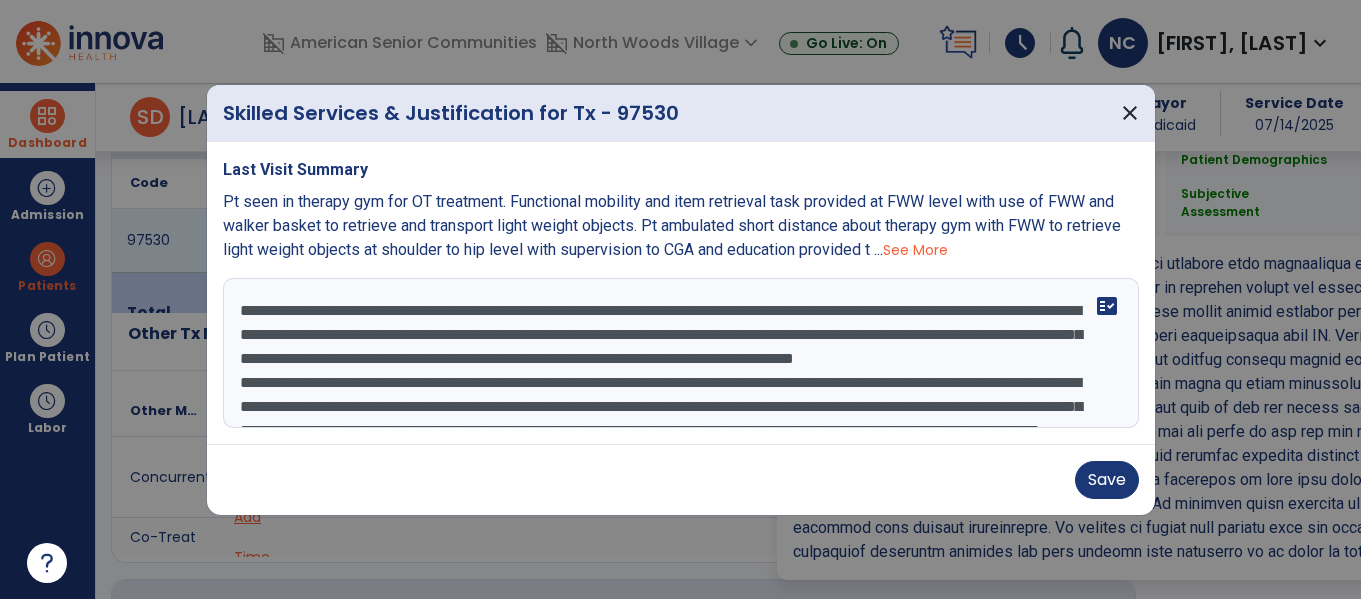scroll, scrollTop: 1192, scrollLeft: 0, axis: vertical 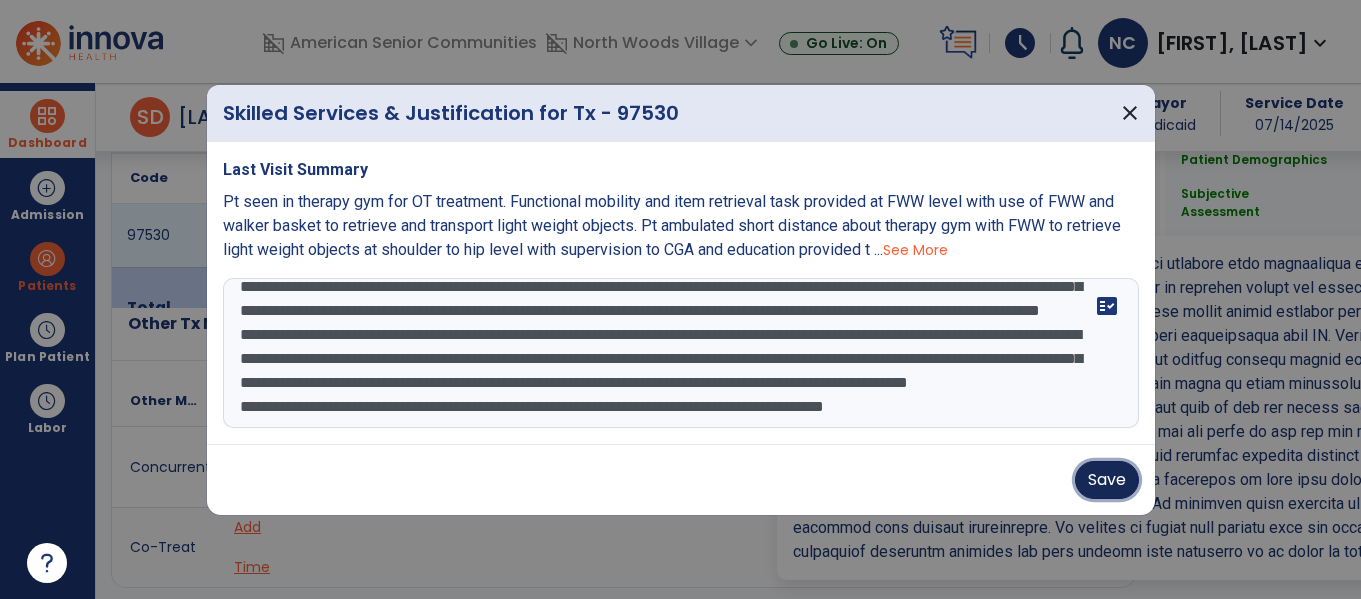 click on "Save" at bounding box center [1107, 480] 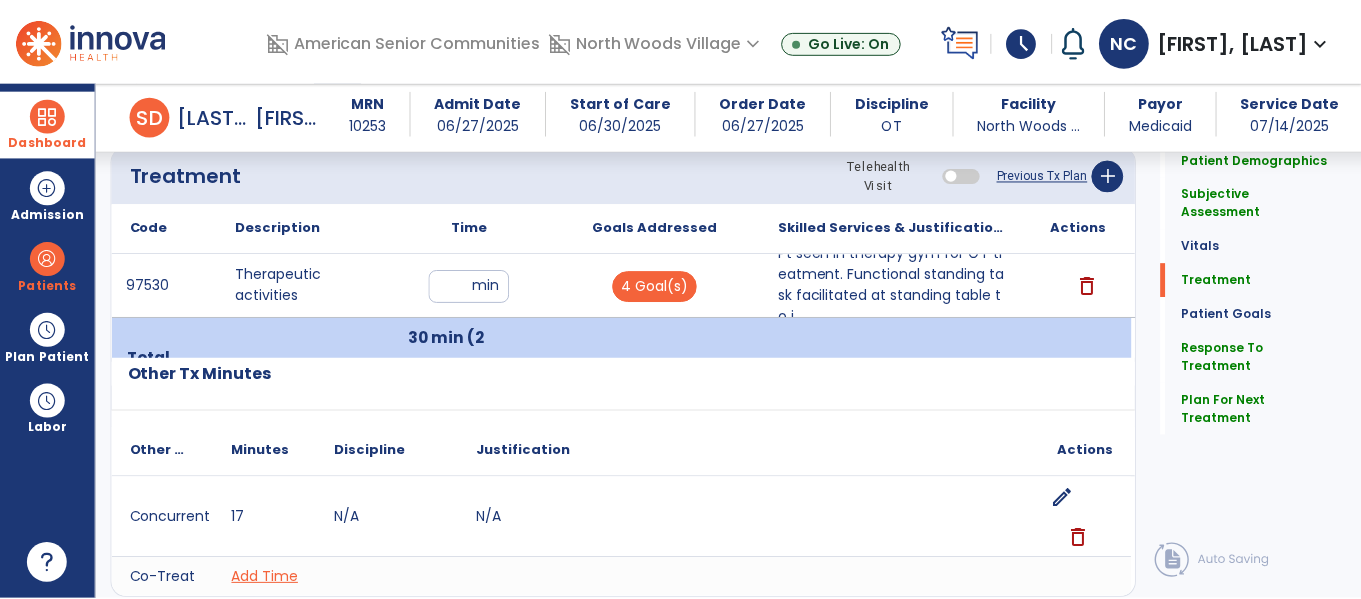 scroll, scrollTop: 1138, scrollLeft: 0, axis: vertical 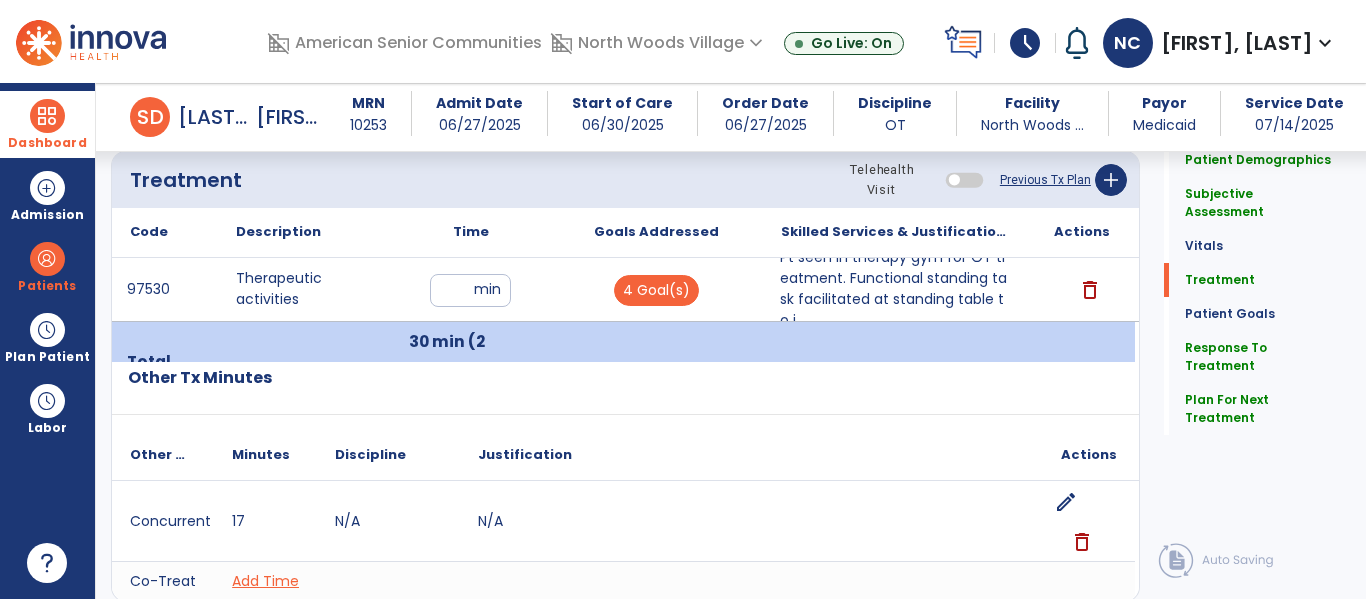 click on "Pt seen in therapy gym for OT treatment. Functional standing task facilitated at standing table to i..." at bounding box center [896, 289] 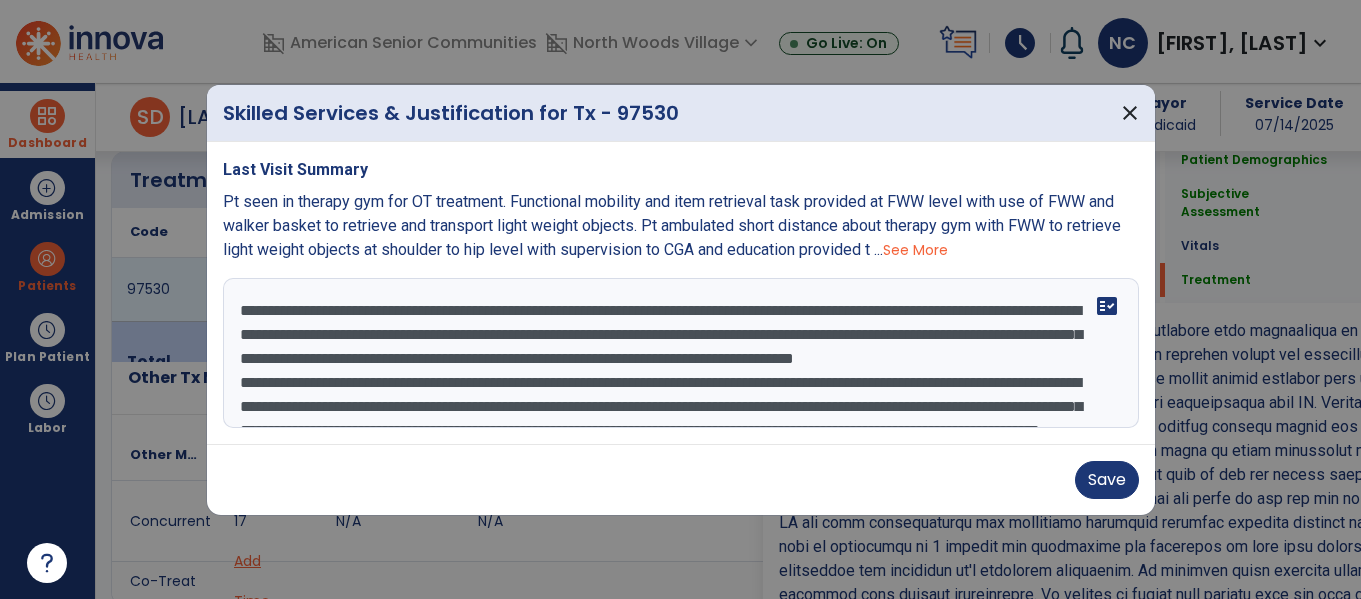 scroll, scrollTop: 1138, scrollLeft: 0, axis: vertical 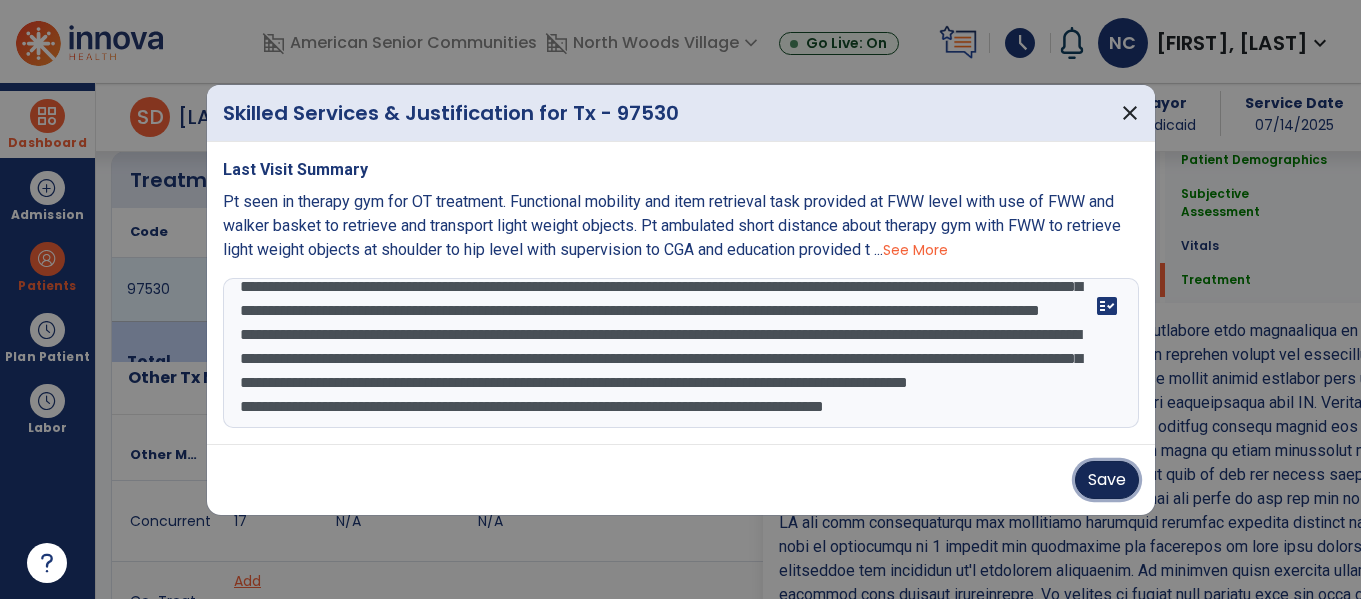 click on "Save" at bounding box center [1107, 480] 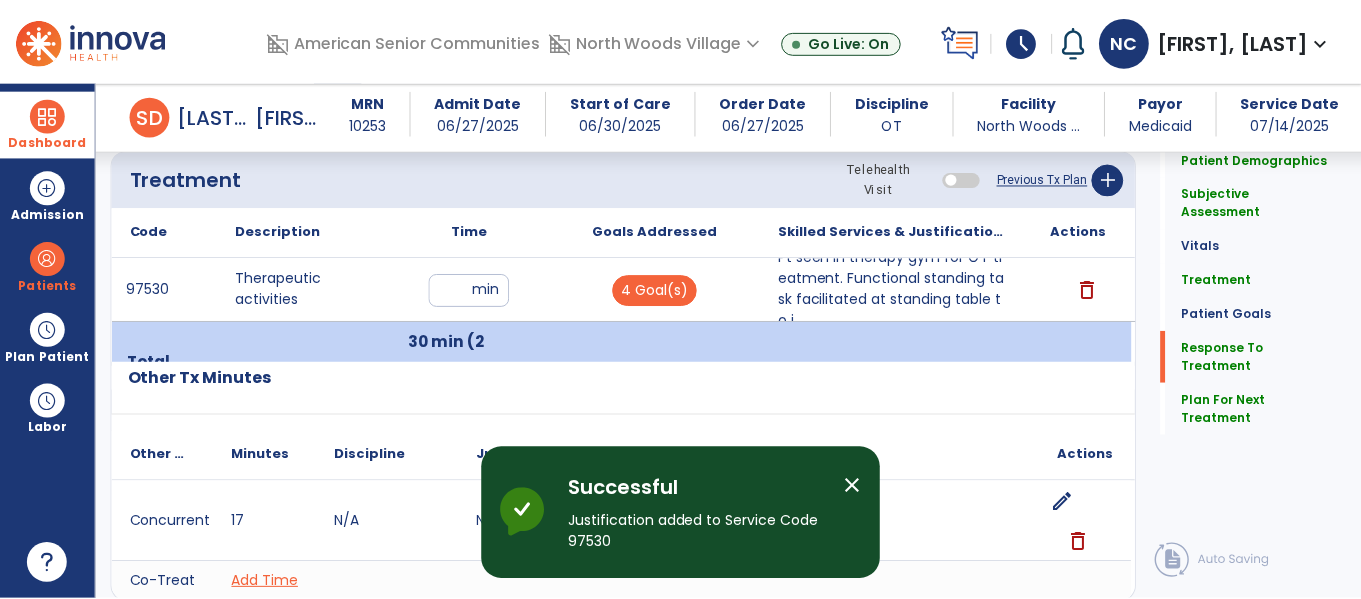 scroll, scrollTop: 2683, scrollLeft: 0, axis: vertical 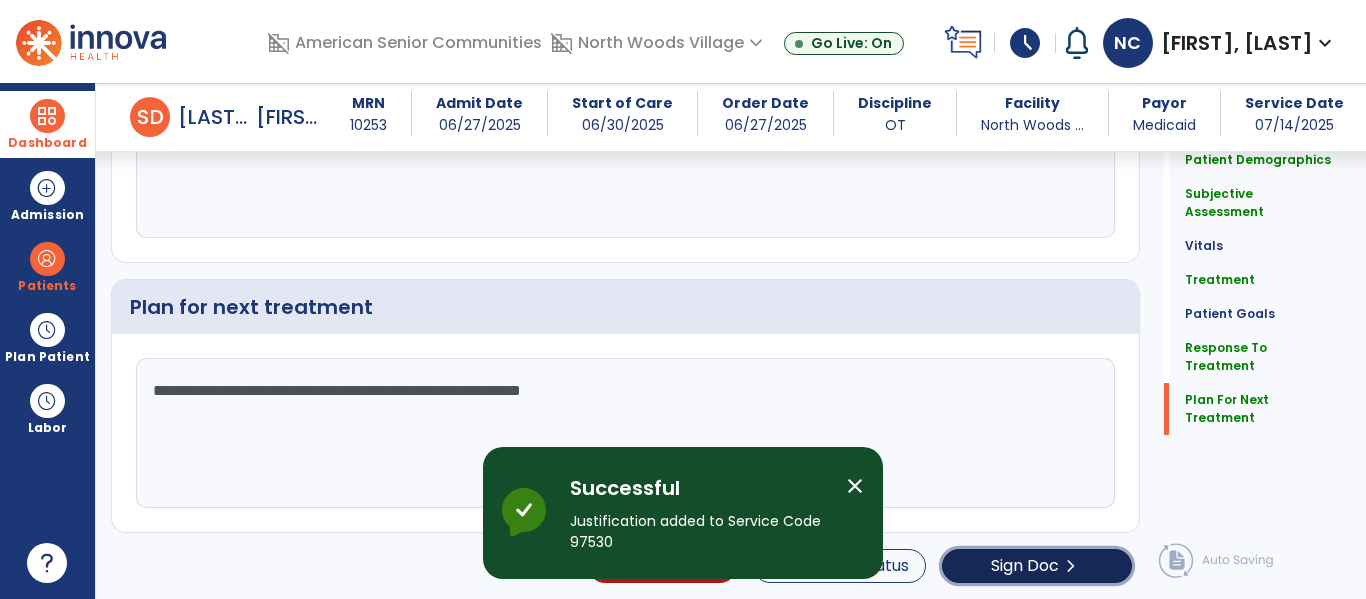 click on "Sign Doc" 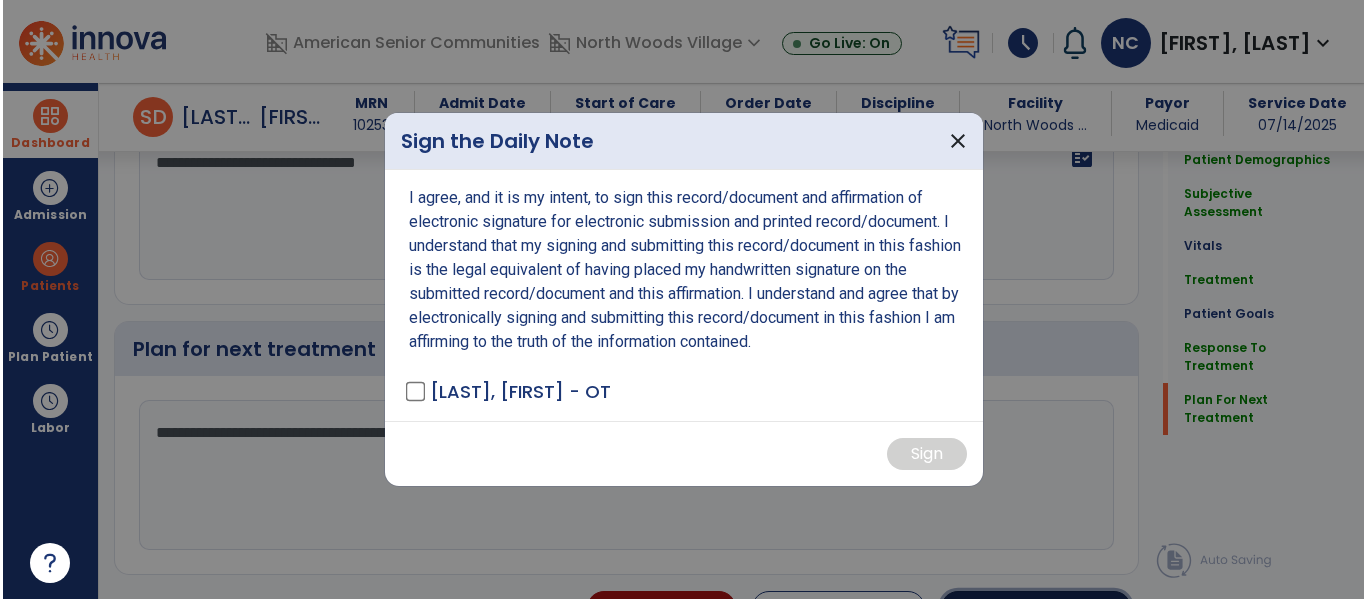 scroll, scrollTop: 2723, scrollLeft: 0, axis: vertical 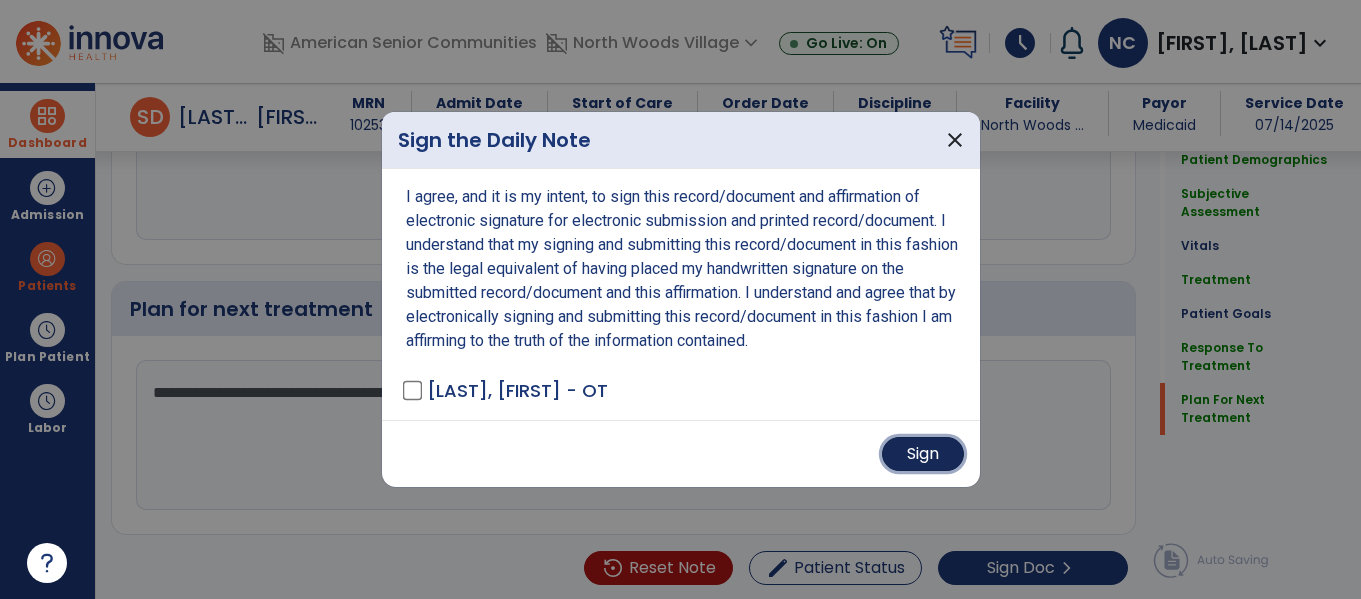 click on "Sign" at bounding box center (923, 454) 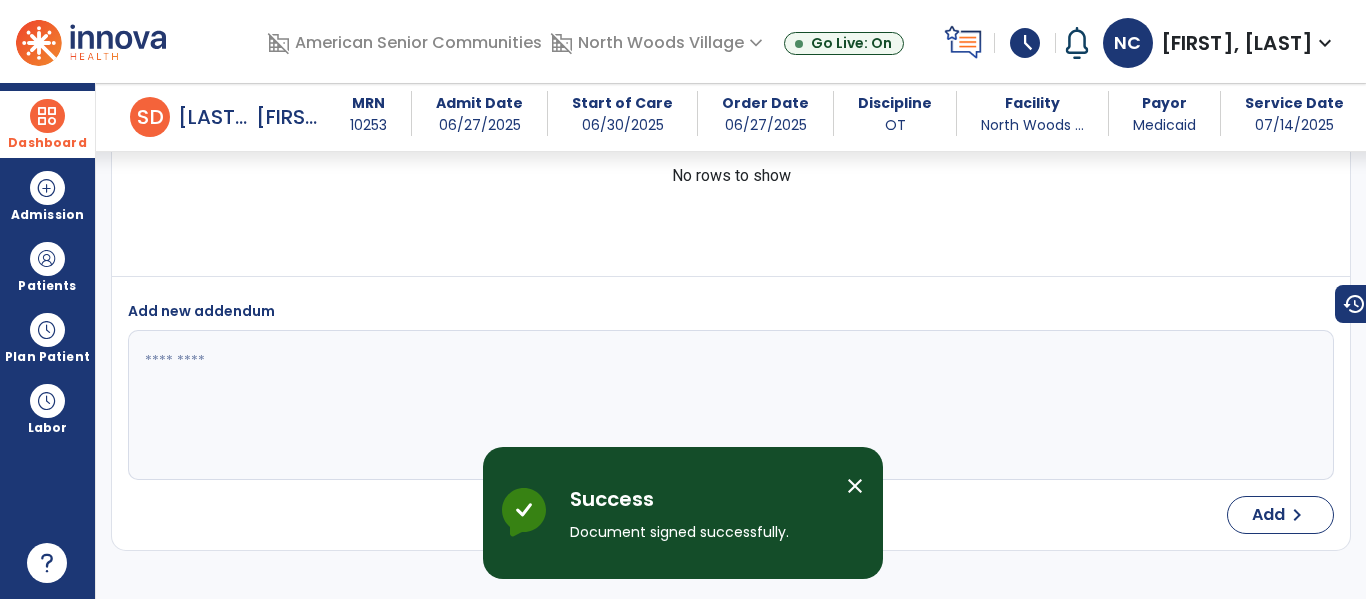scroll, scrollTop: 3997, scrollLeft: 0, axis: vertical 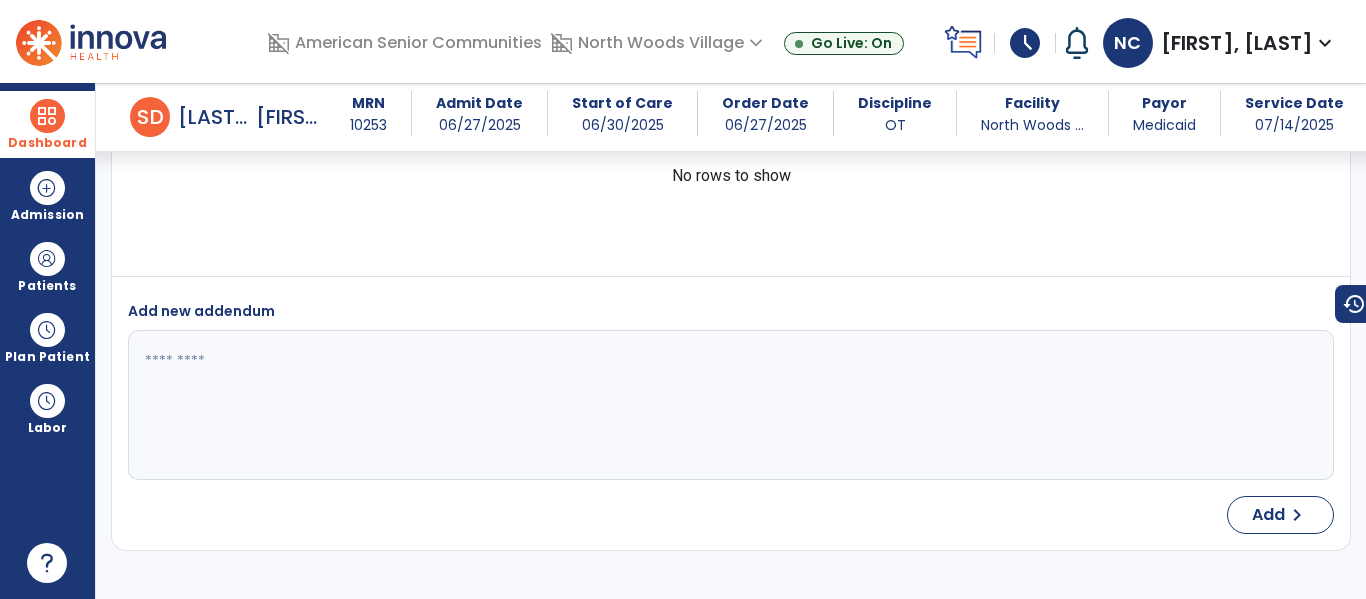 click at bounding box center (47, 116) 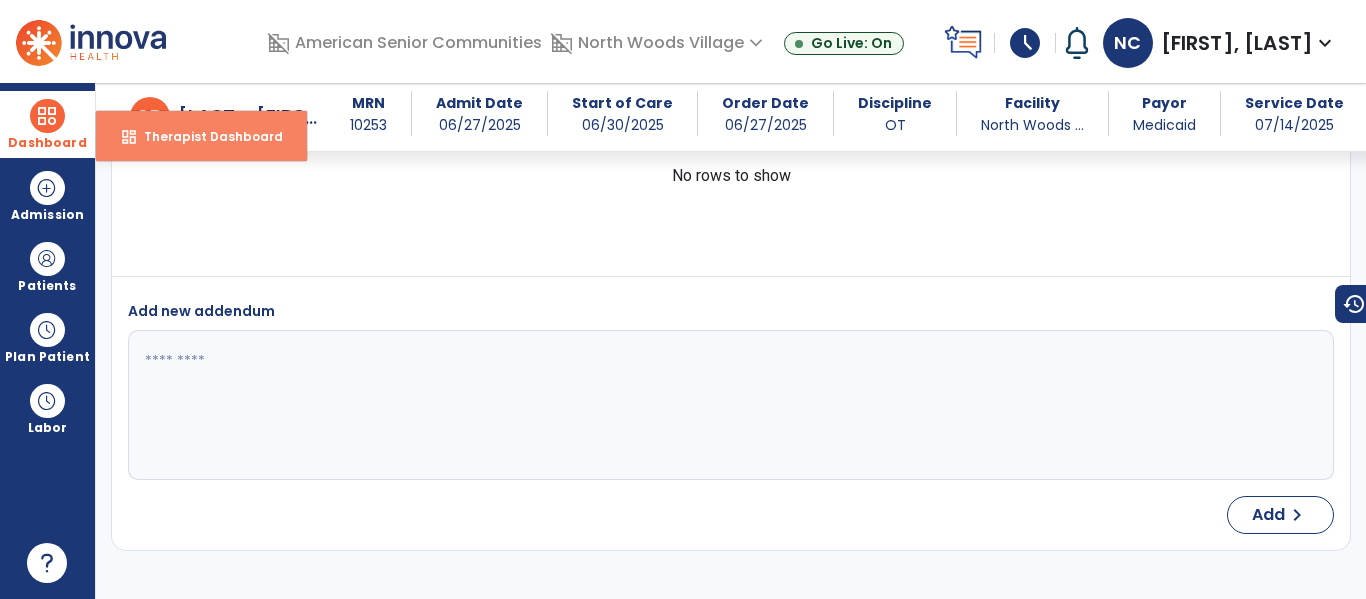 click on "Therapist Dashboard" at bounding box center [205, 136] 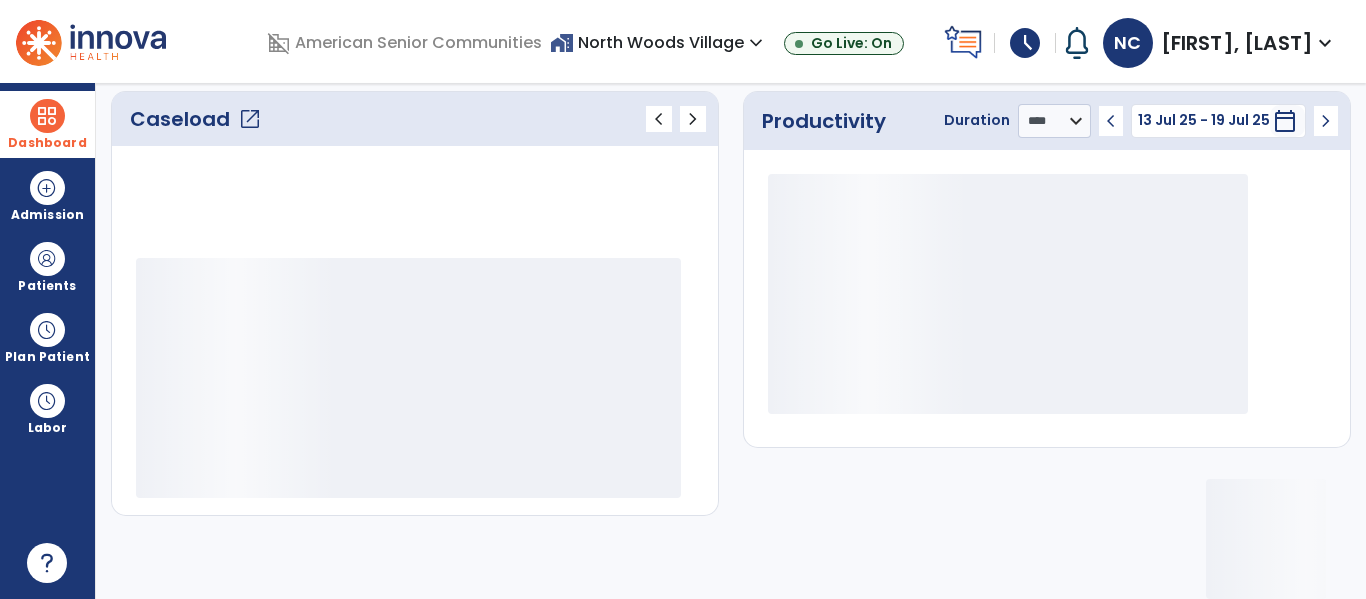 scroll, scrollTop: 278, scrollLeft: 0, axis: vertical 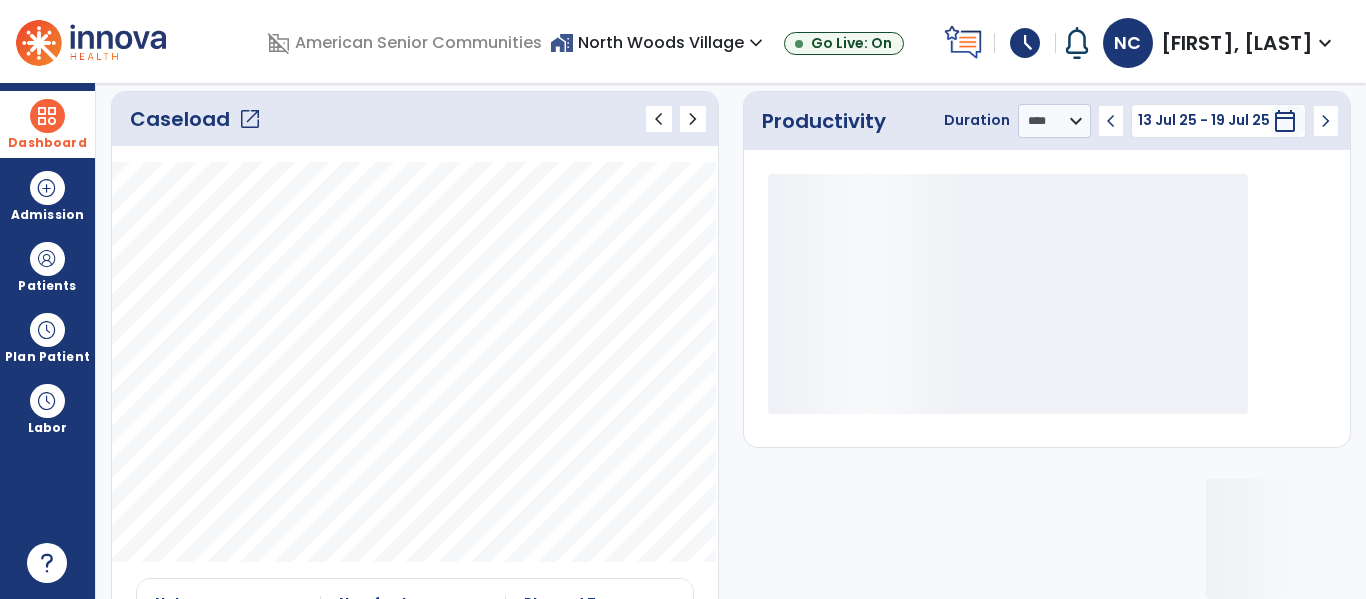 click on "open_in_new" 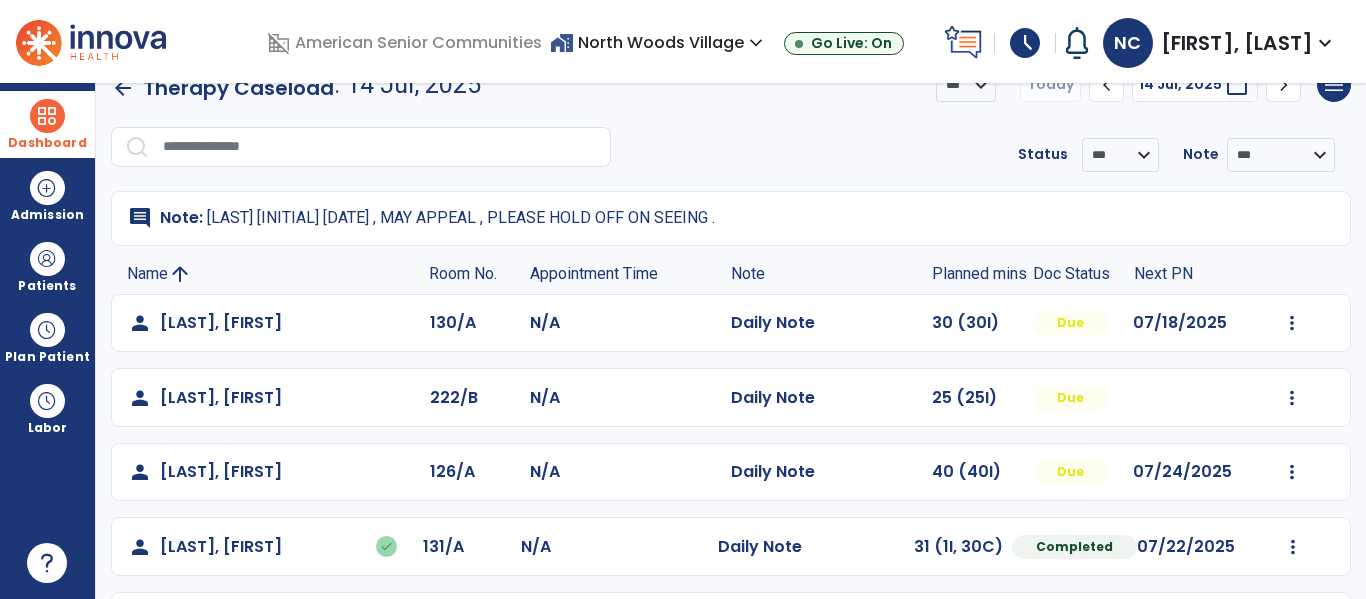 scroll, scrollTop: 0, scrollLeft: 0, axis: both 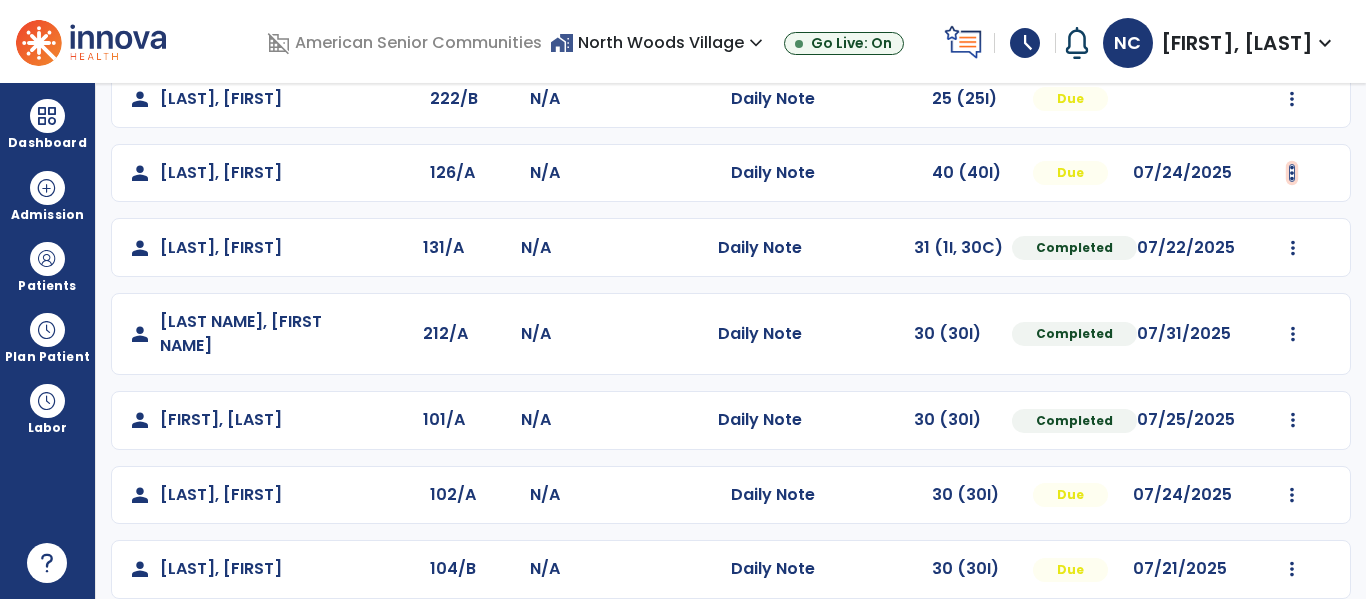 click at bounding box center (1292, 24) 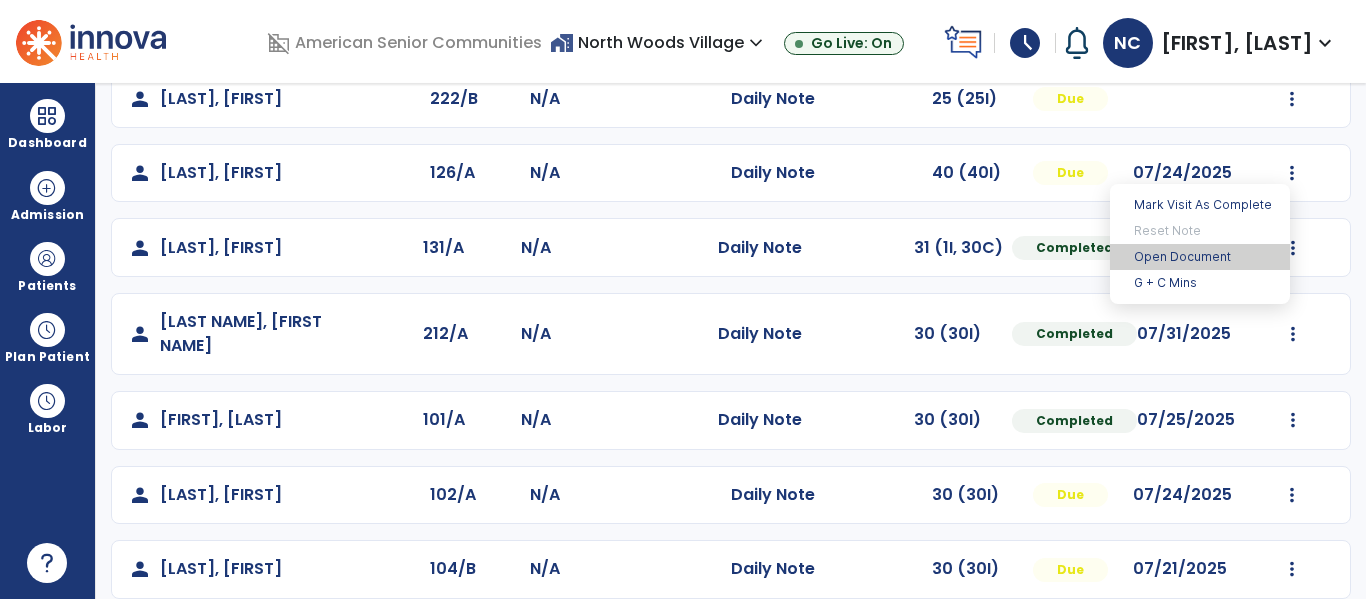 click on "Open Document" at bounding box center [1200, 257] 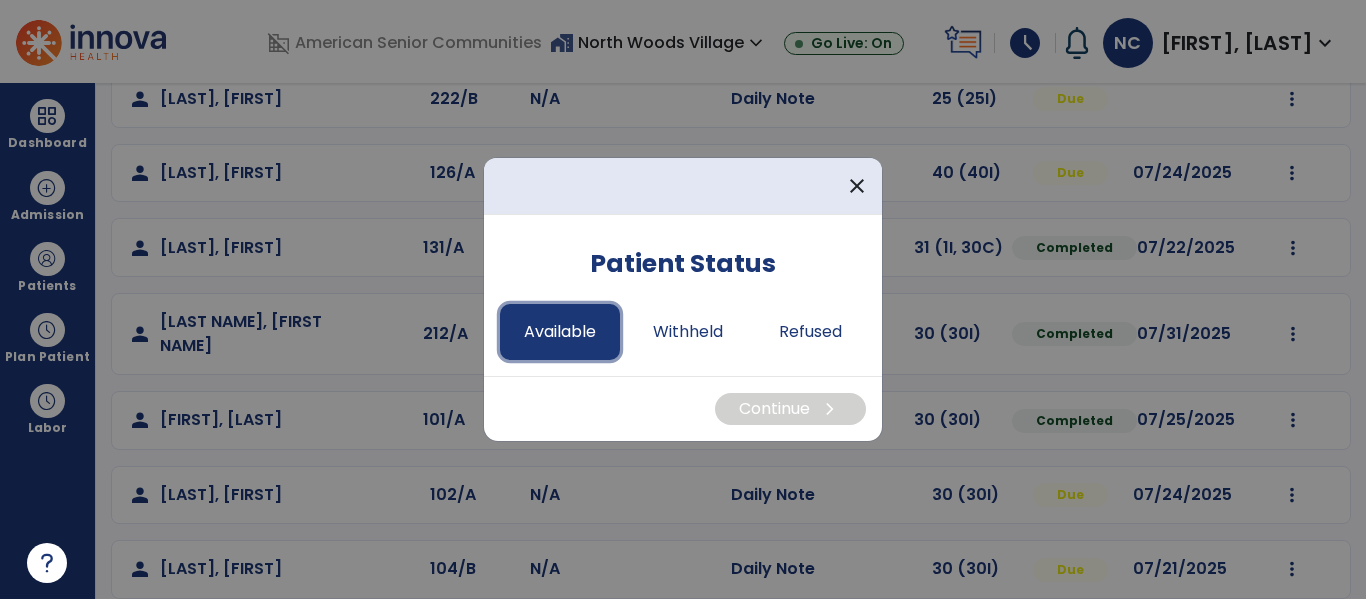 click on "Available" at bounding box center [560, 332] 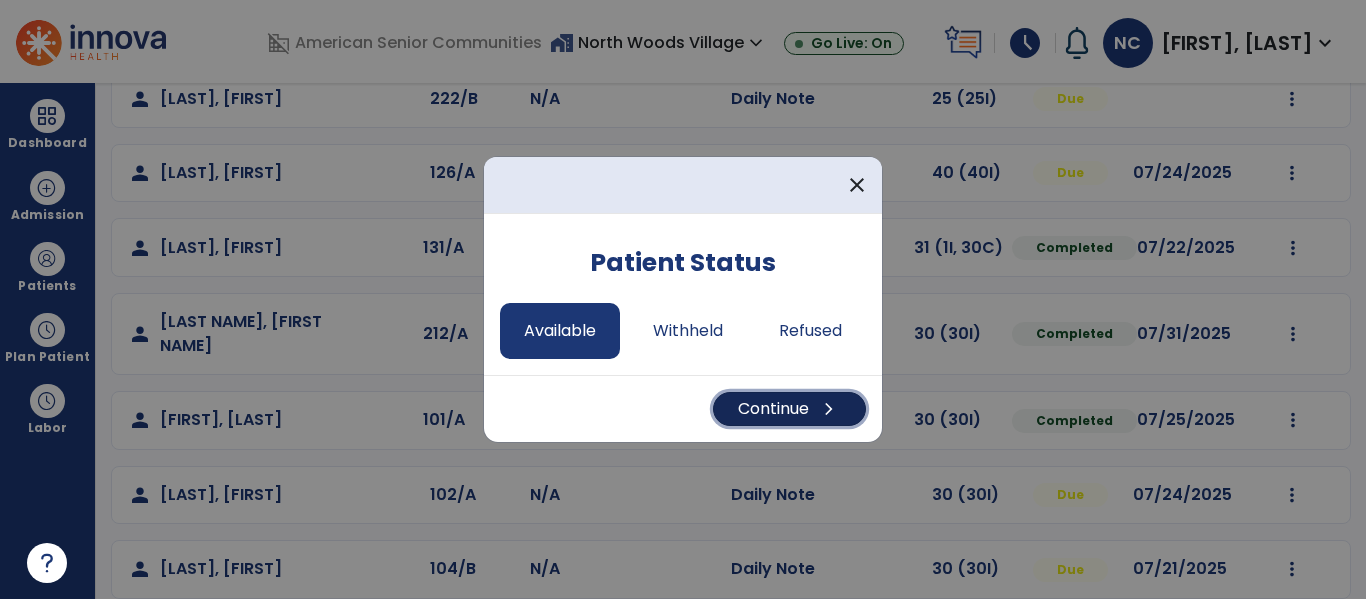 click on "Continue   chevron_right" at bounding box center [789, 409] 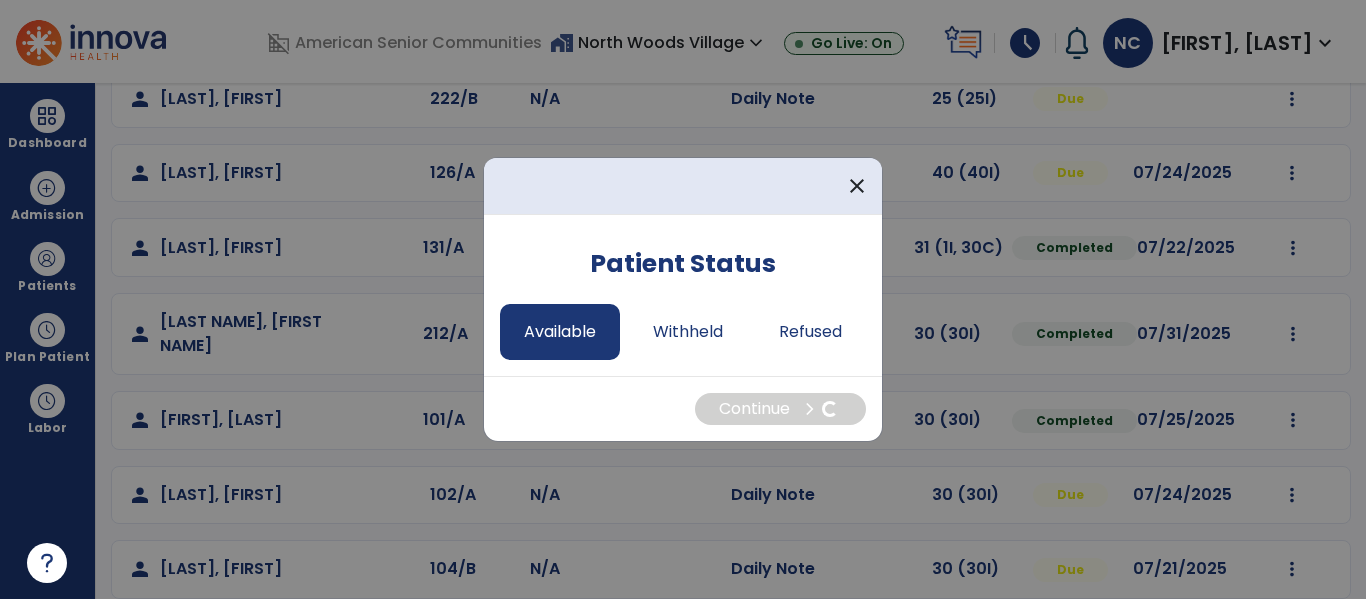 select on "*" 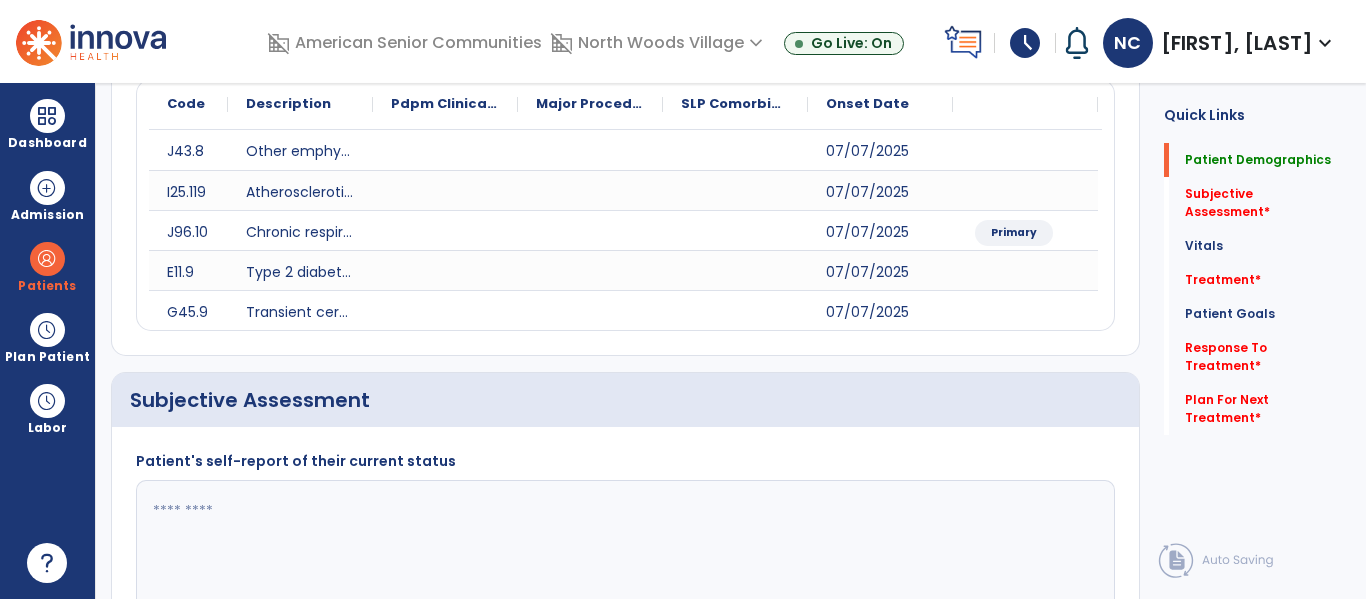 click 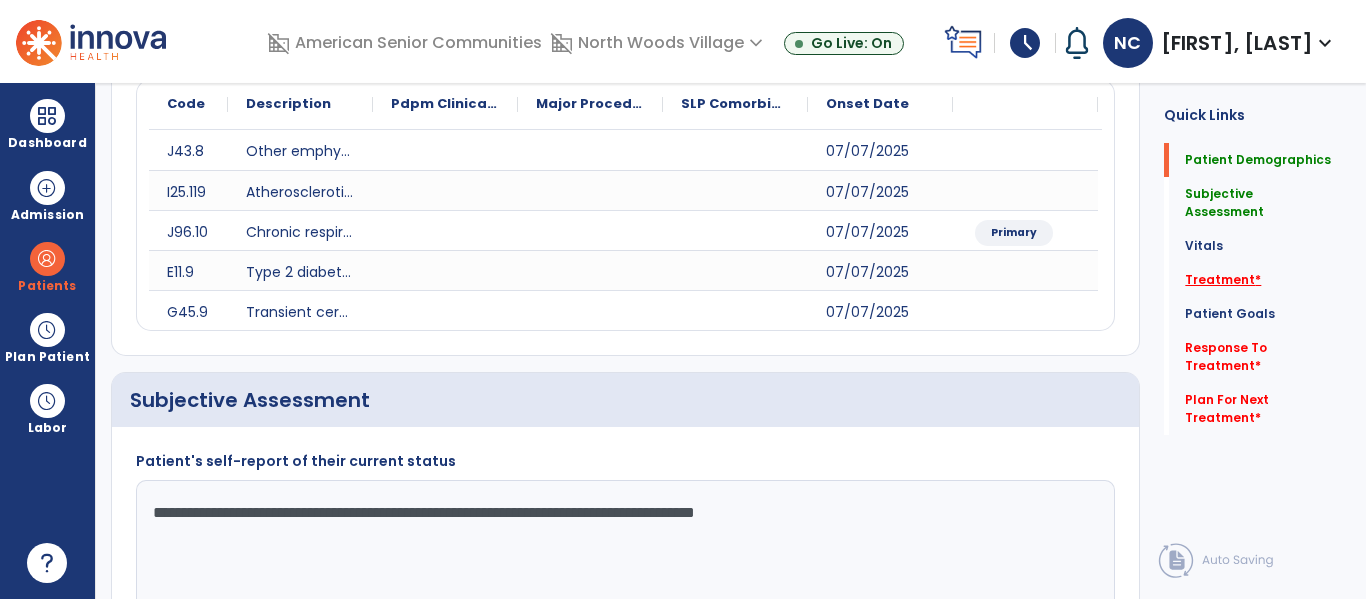type on "**********" 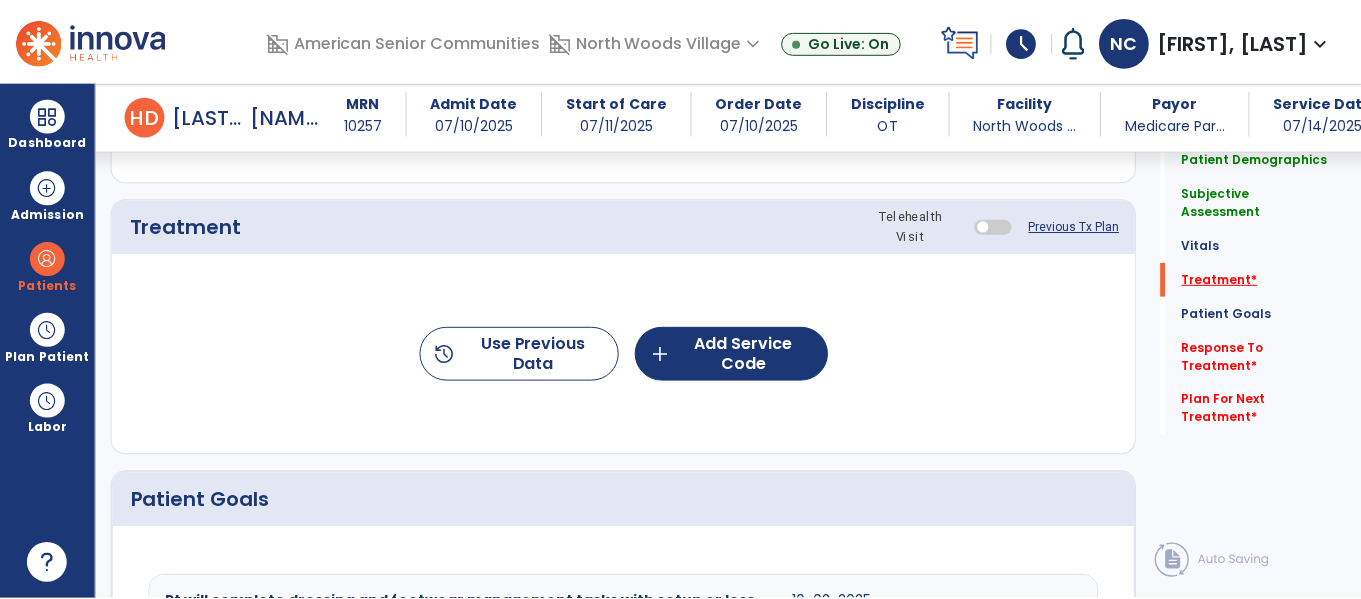 scroll, scrollTop: 1215, scrollLeft: 0, axis: vertical 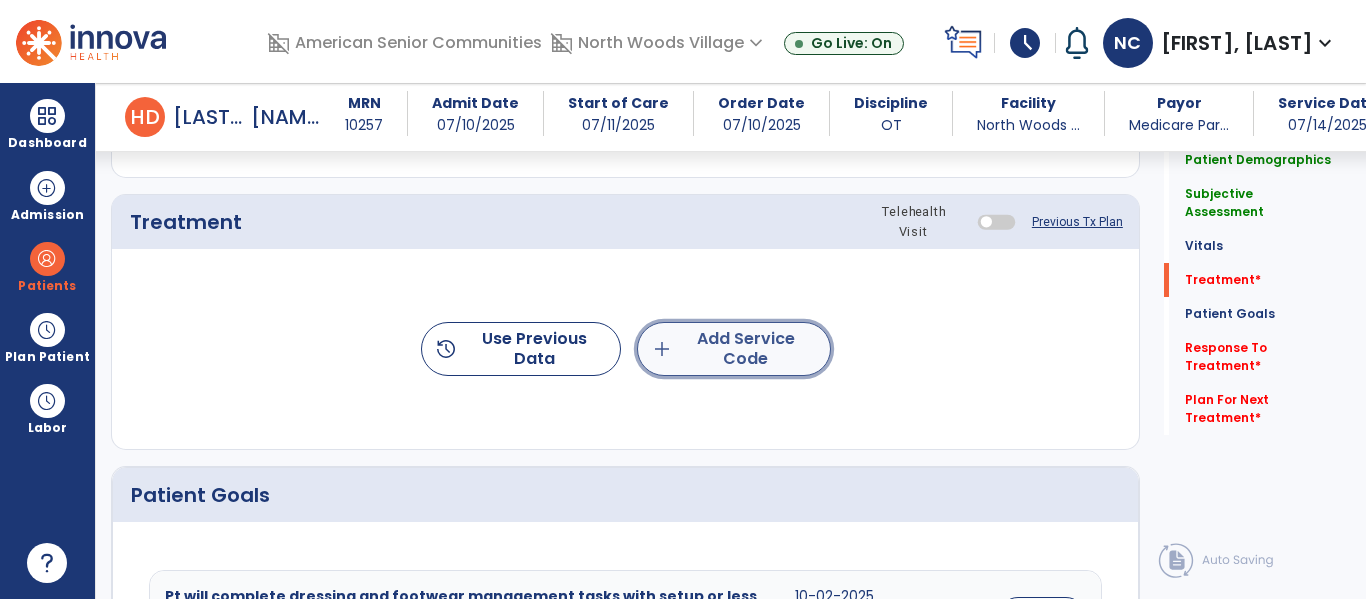 click on "add  Add Service Code" 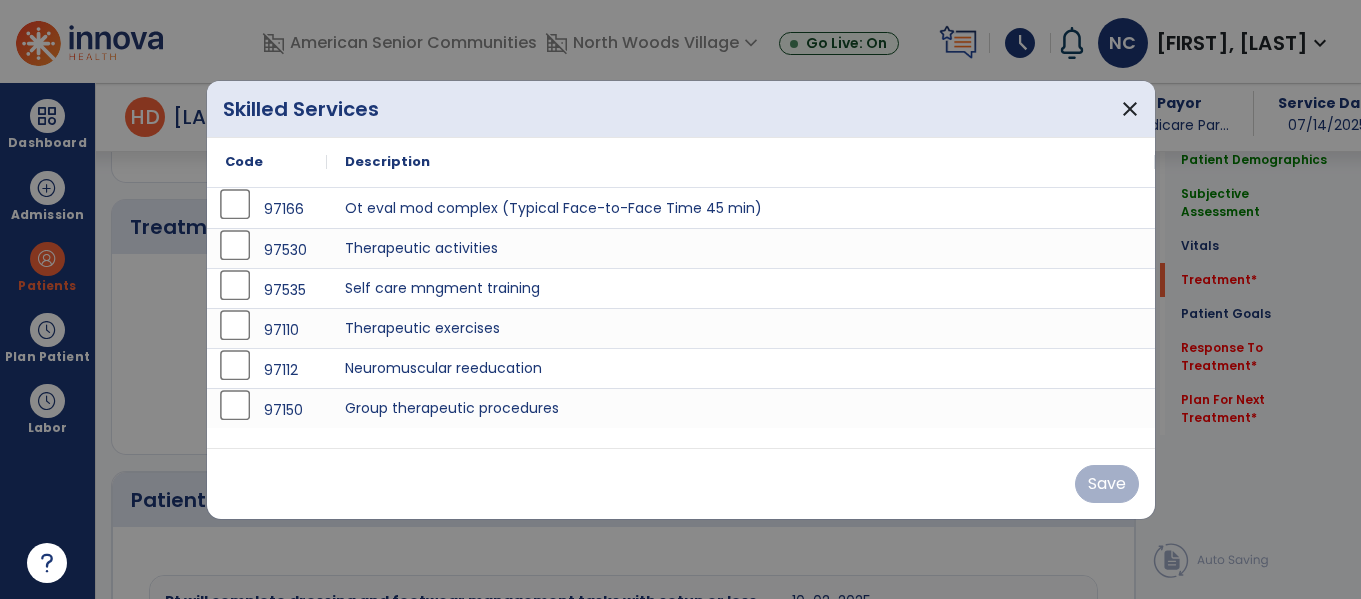 scroll, scrollTop: 1215, scrollLeft: 0, axis: vertical 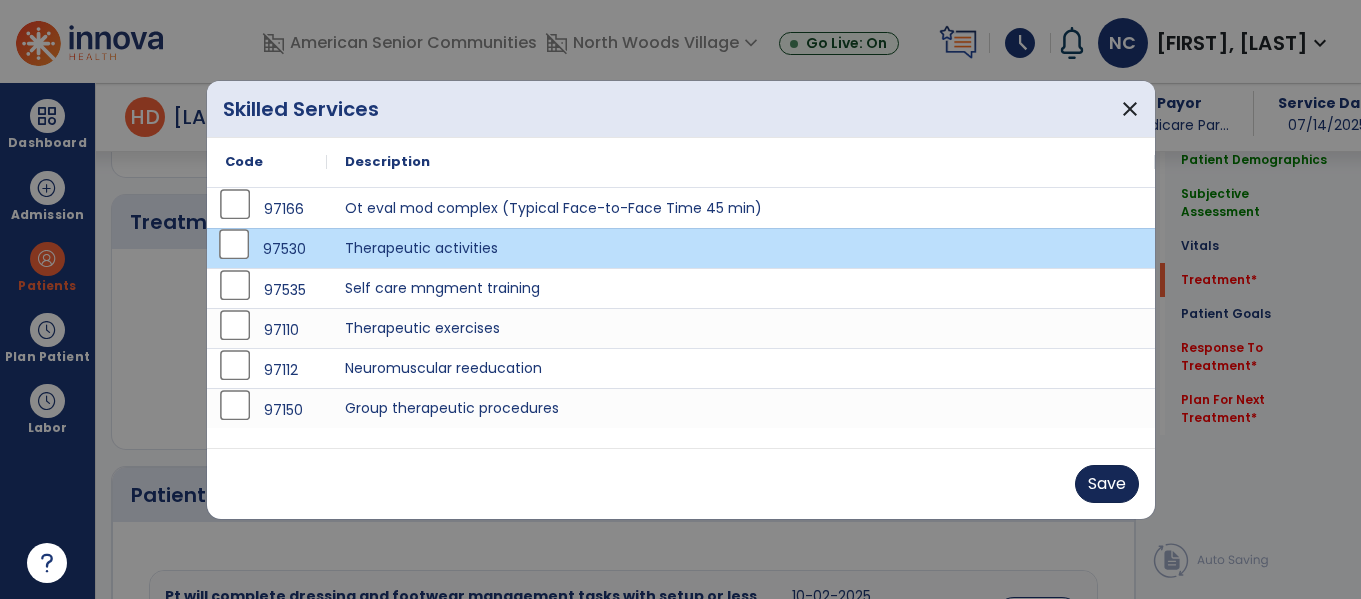 click on "Save" at bounding box center (1107, 484) 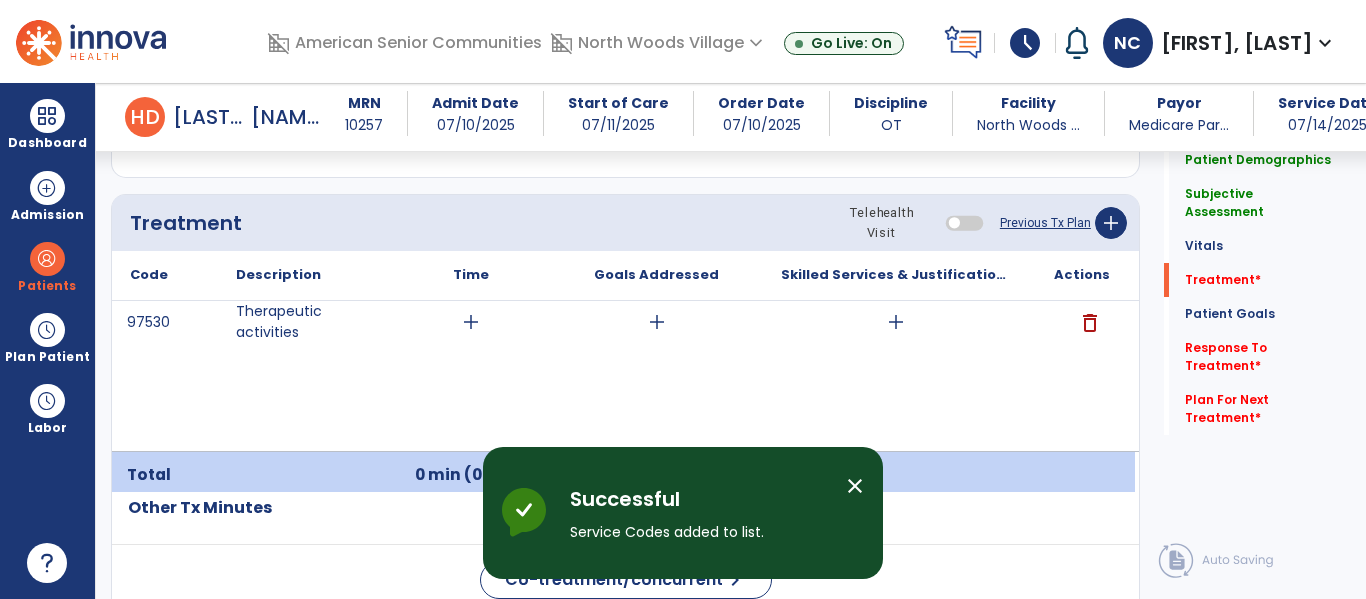click on "add" at bounding box center [471, 322] 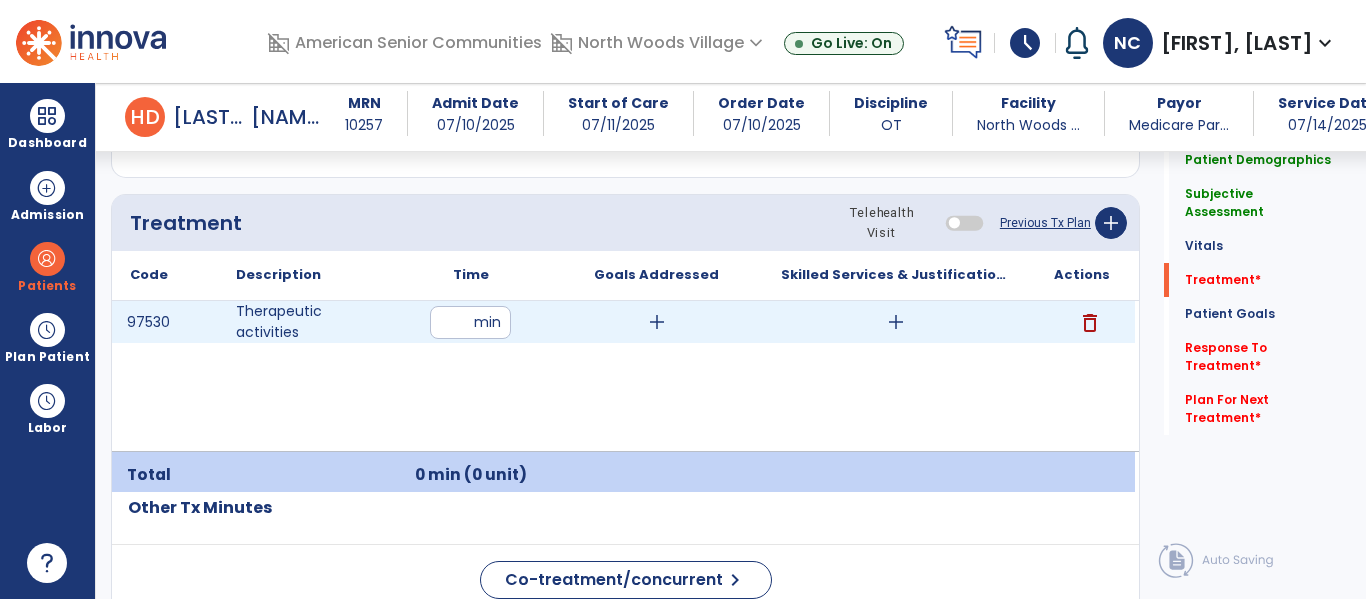 type on "**" 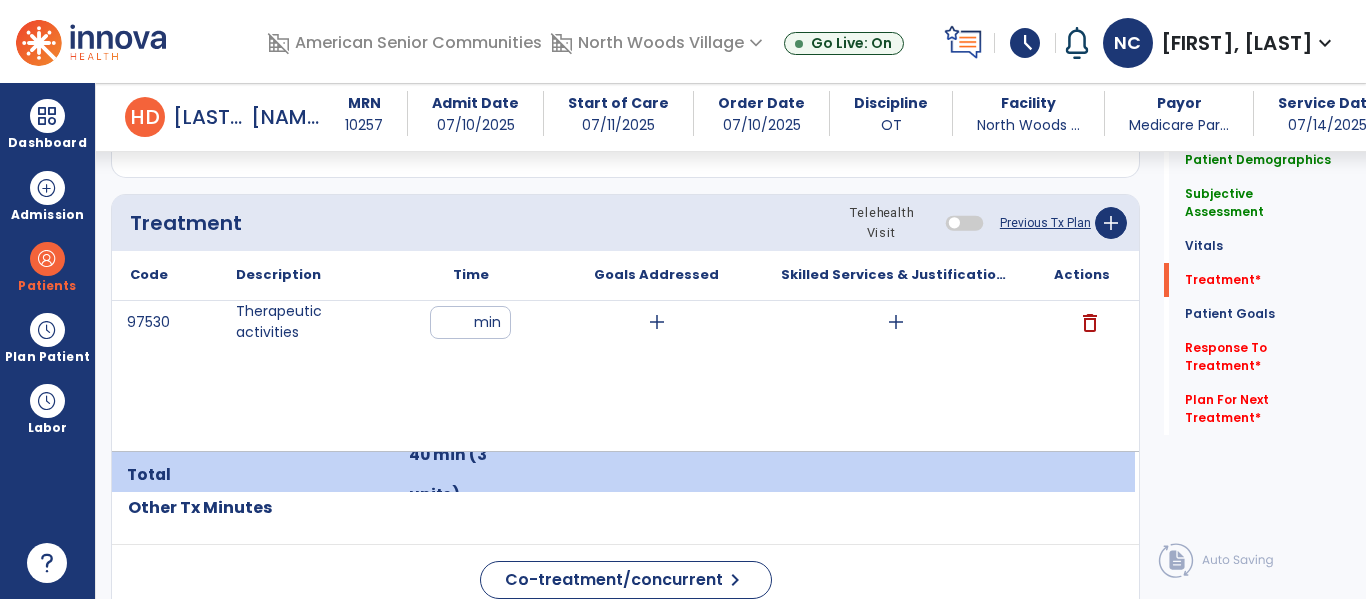 click on "add" at bounding box center [657, 322] 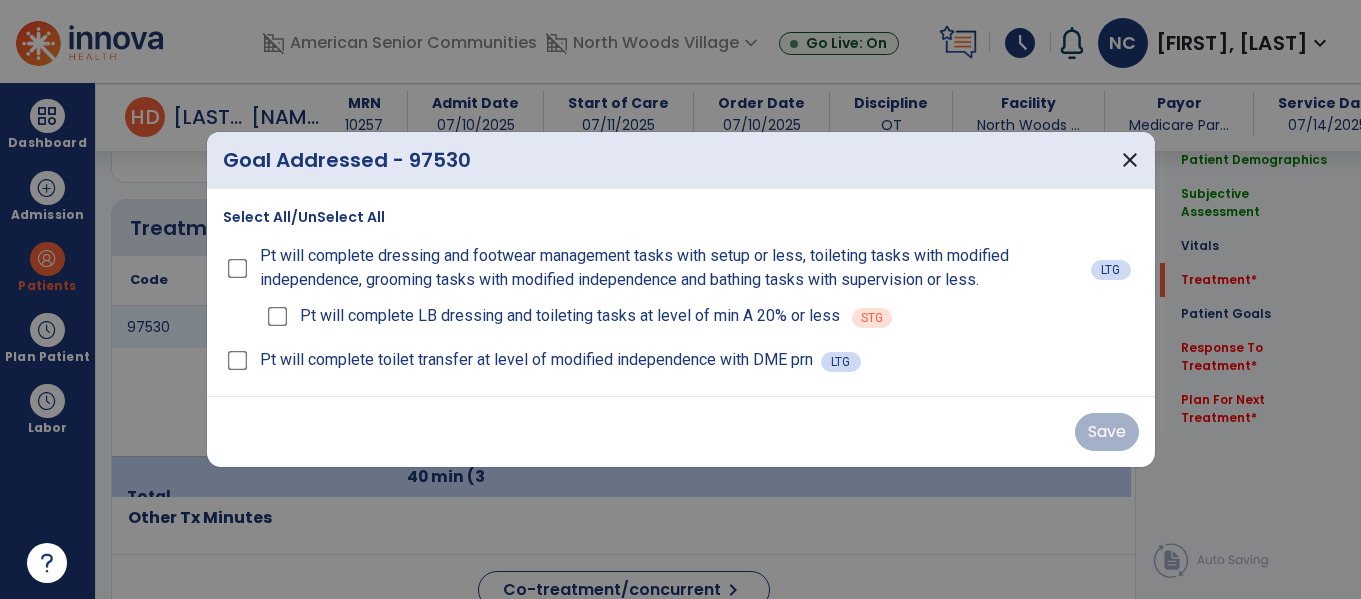 scroll, scrollTop: 1215, scrollLeft: 0, axis: vertical 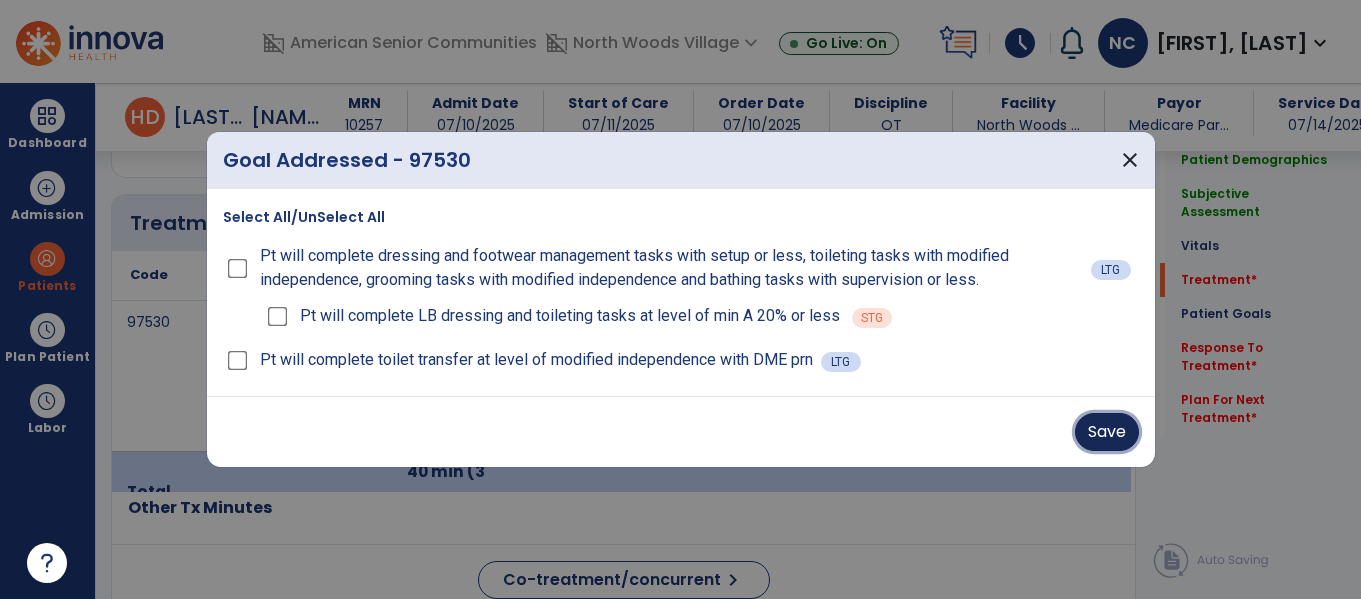 click on "Save" at bounding box center (1107, 432) 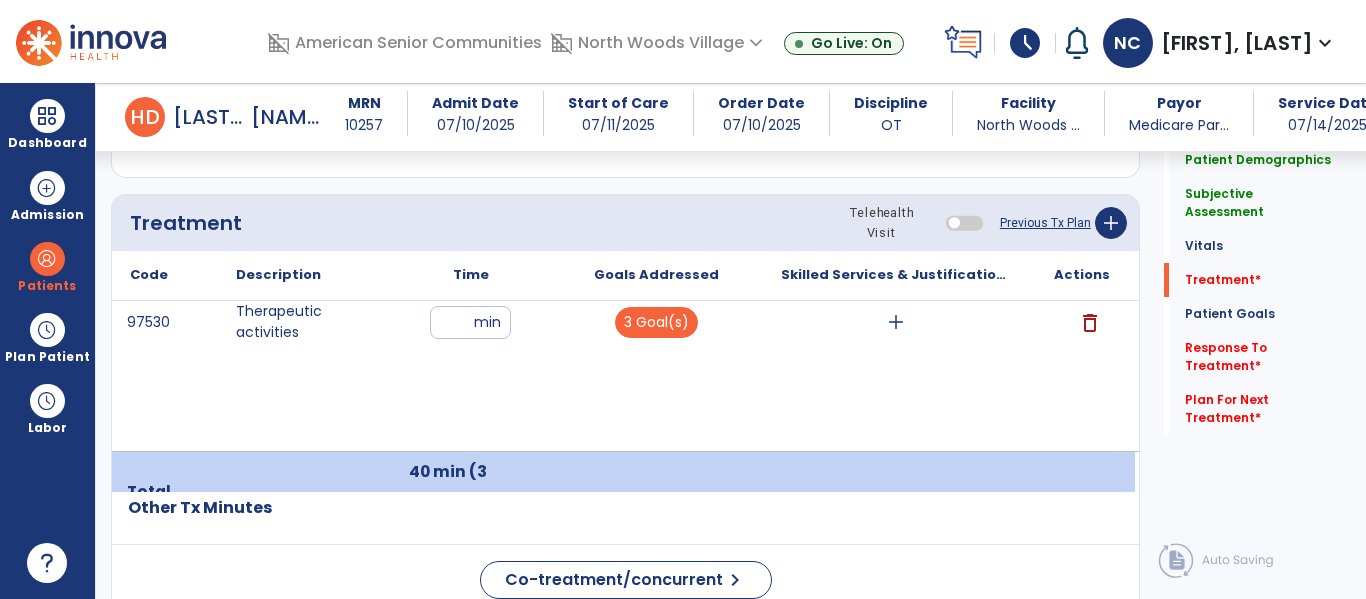 click on "add" at bounding box center (896, 322) 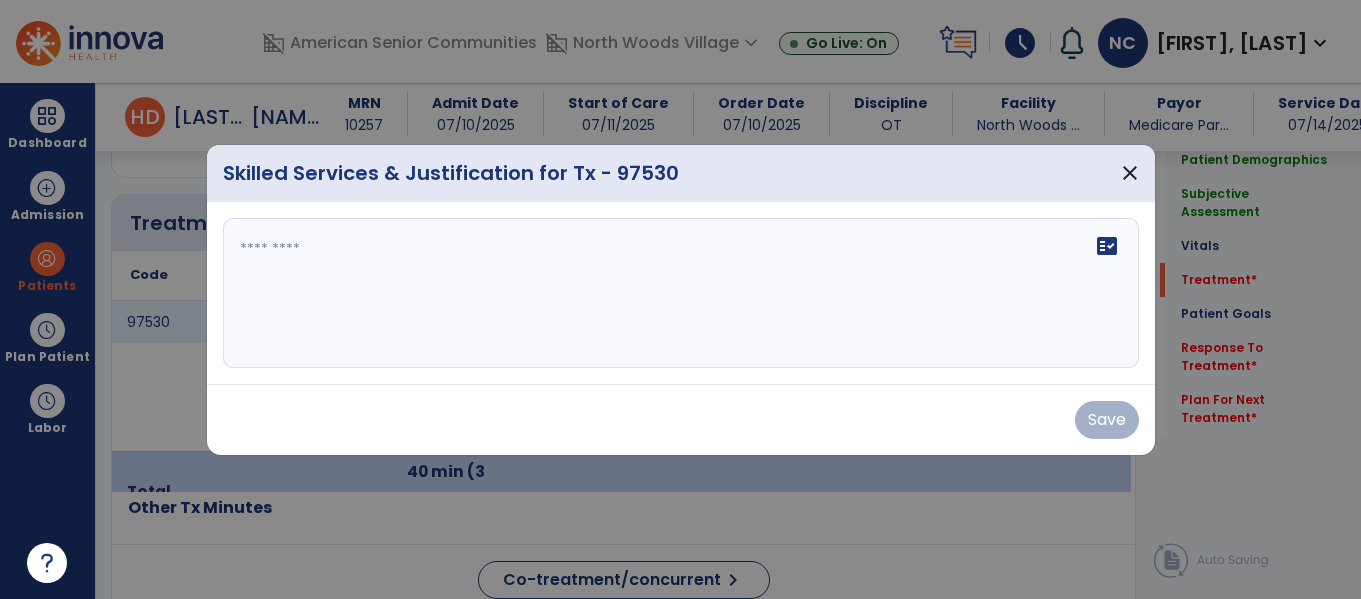scroll, scrollTop: 1215, scrollLeft: 0, axis: vertical 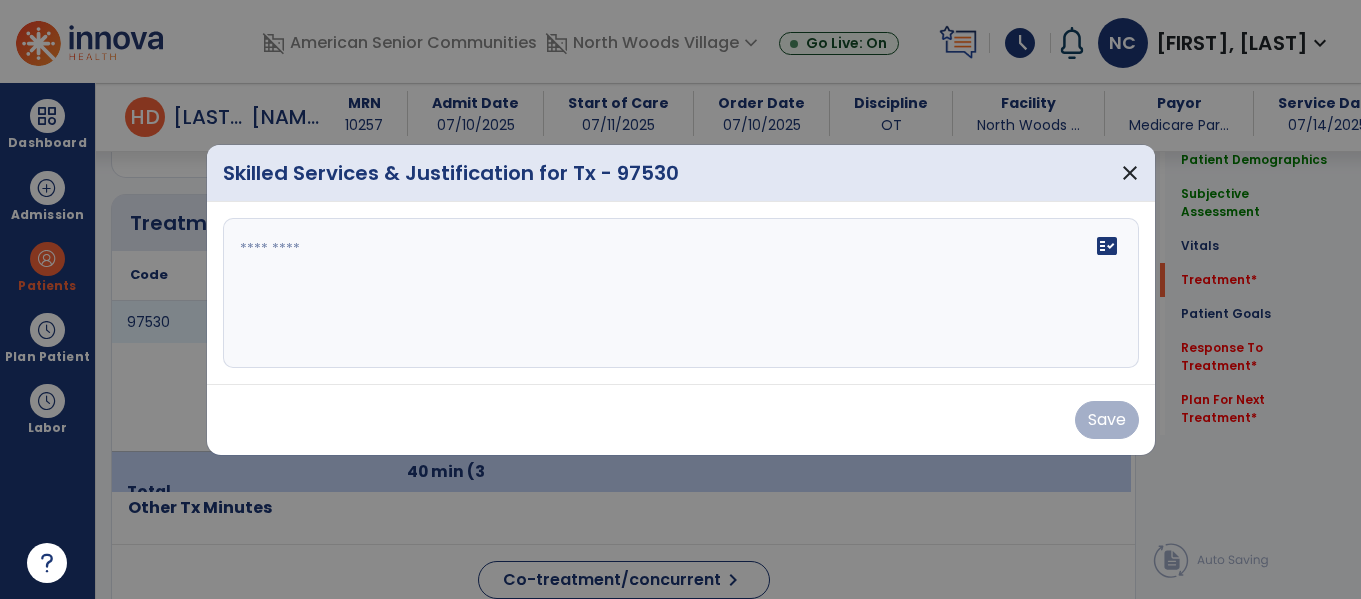 click at bounding box center [681, 293] 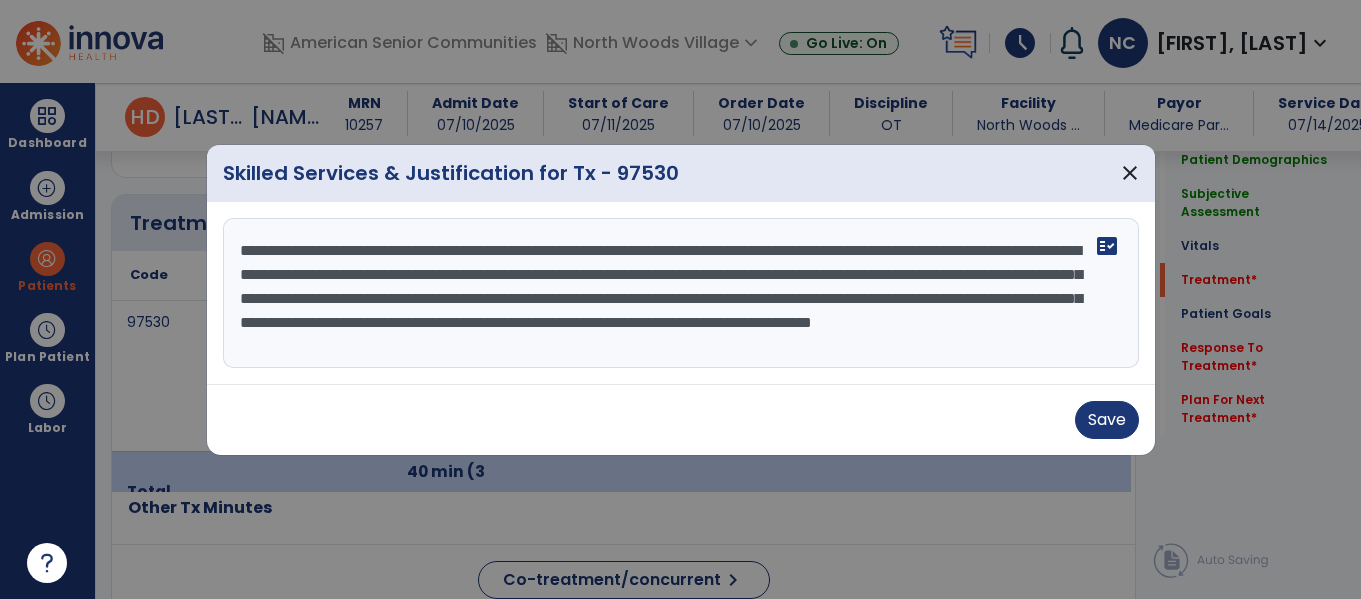 scroll, scrollTop: 16, scrollLeft: 0, axis: vertical 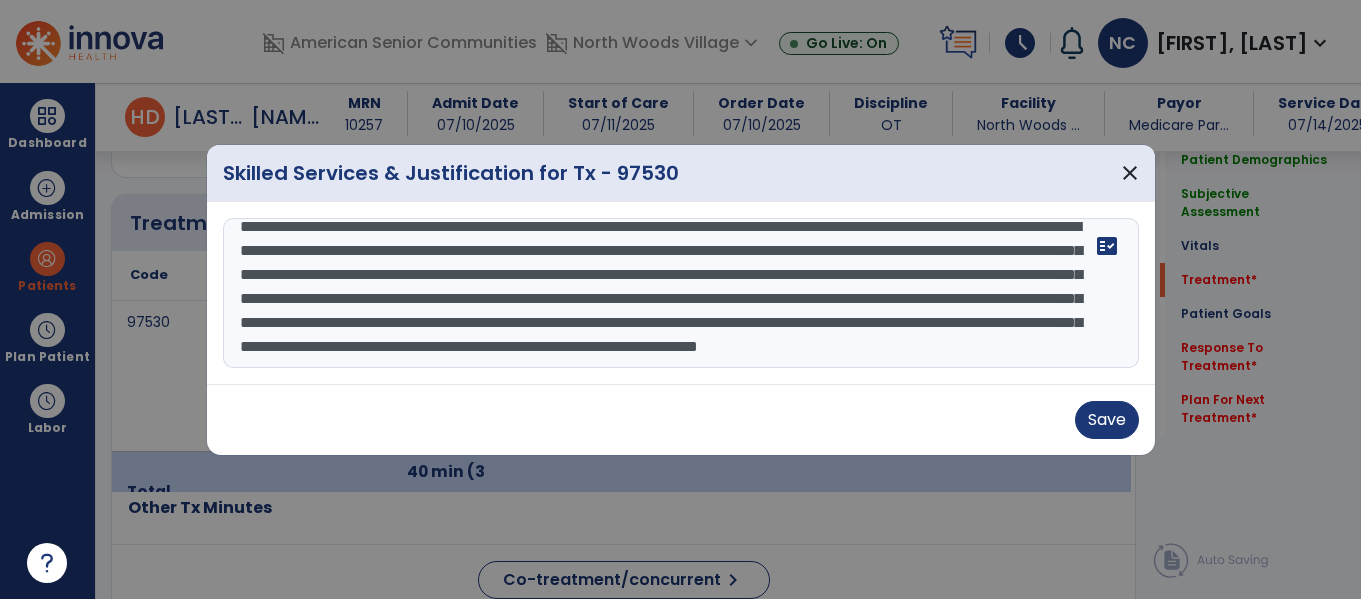 click on "**********" at bounding box center (681, 293) 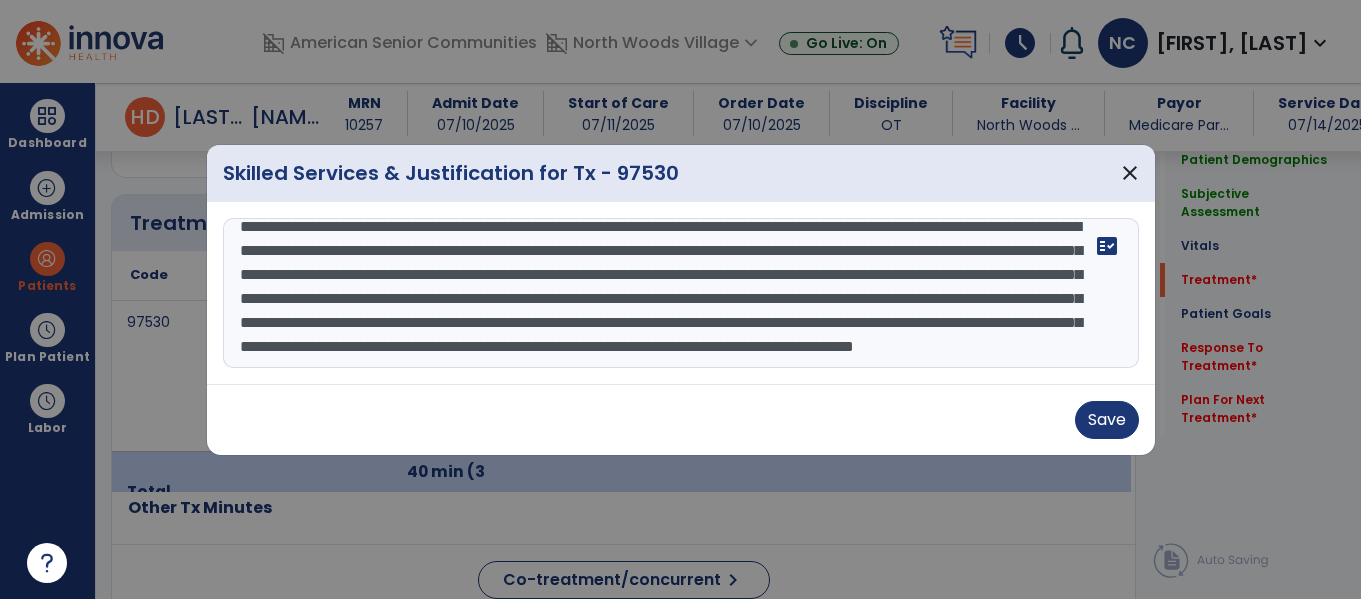 click on "**********" at bounding box center (681, 293) 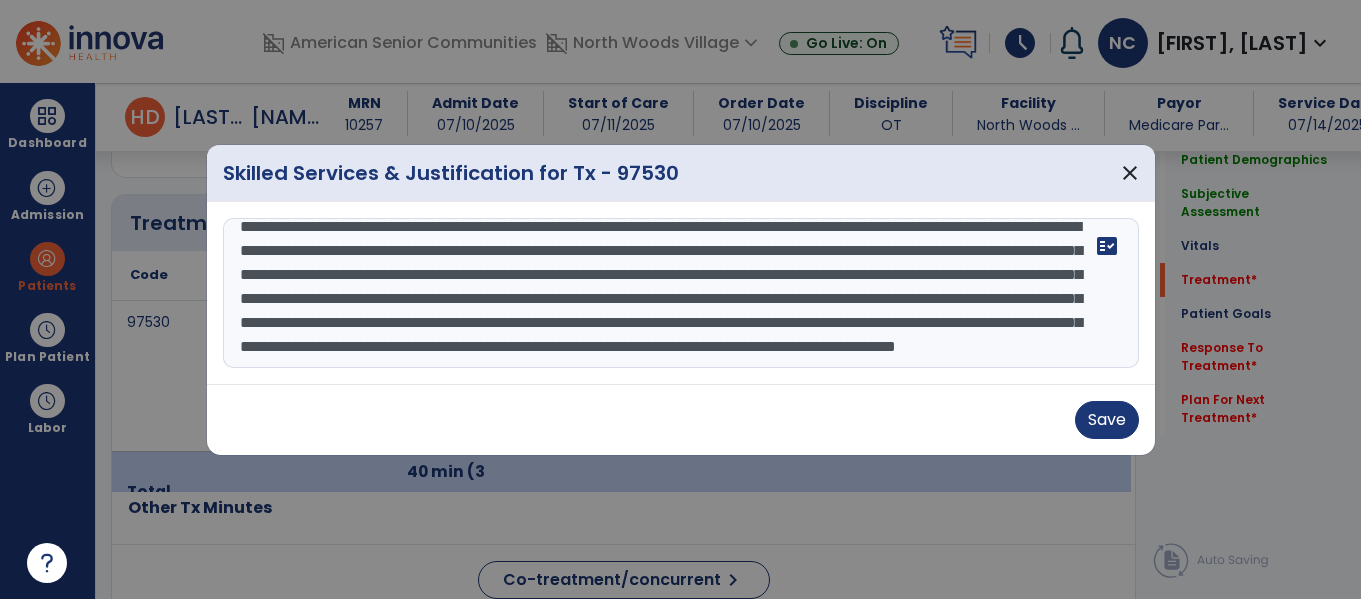 scroll, scrollTop: 72, scrollLeft: 0, axis: vertical 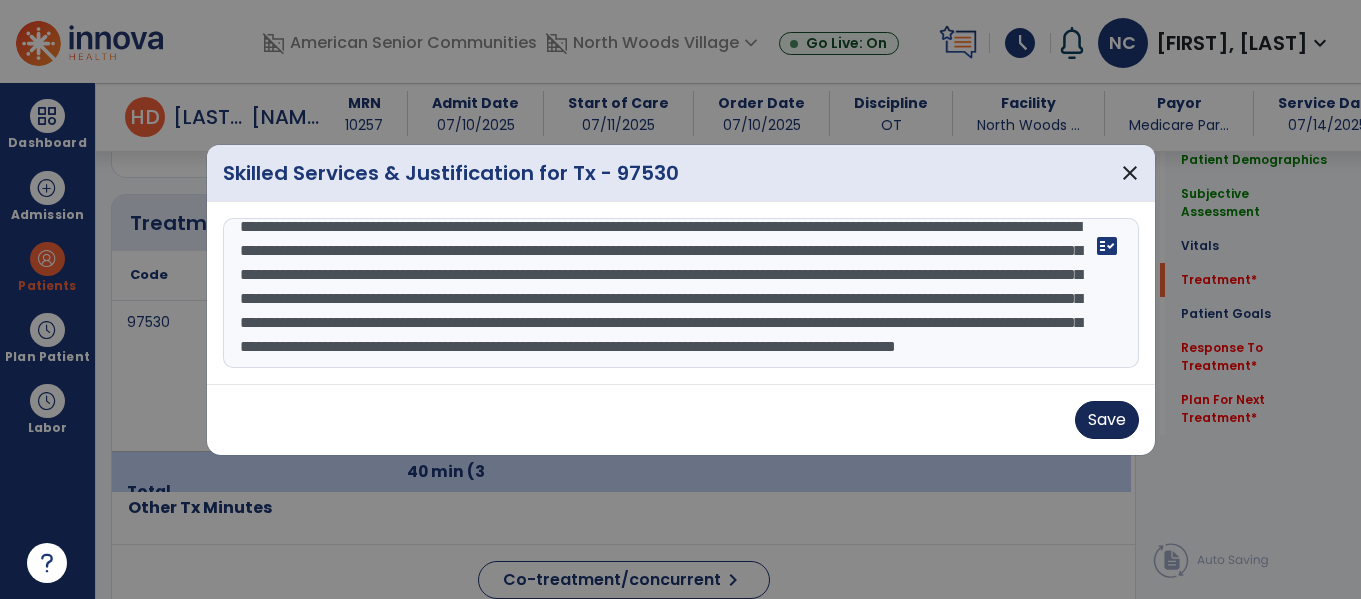 type on "**********" 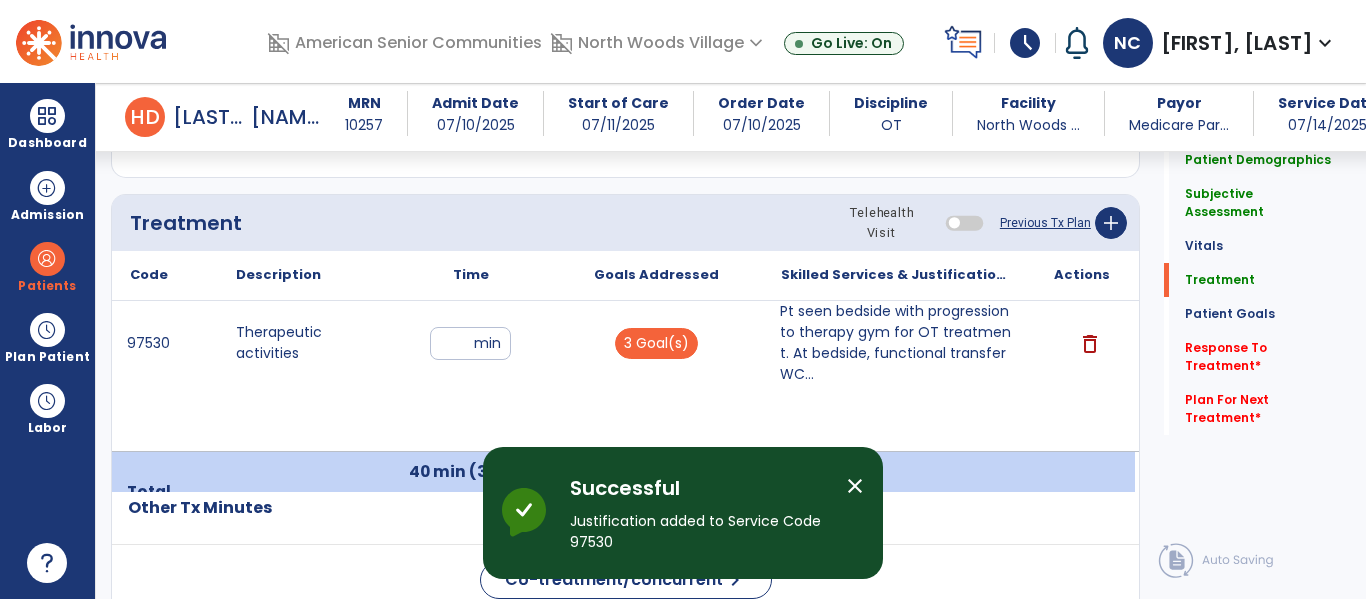 click on "Pt seen bedside with progression to therapy gym for OT treatment. At bedside, functional transfer WC..." at bounding box center [896, 343] 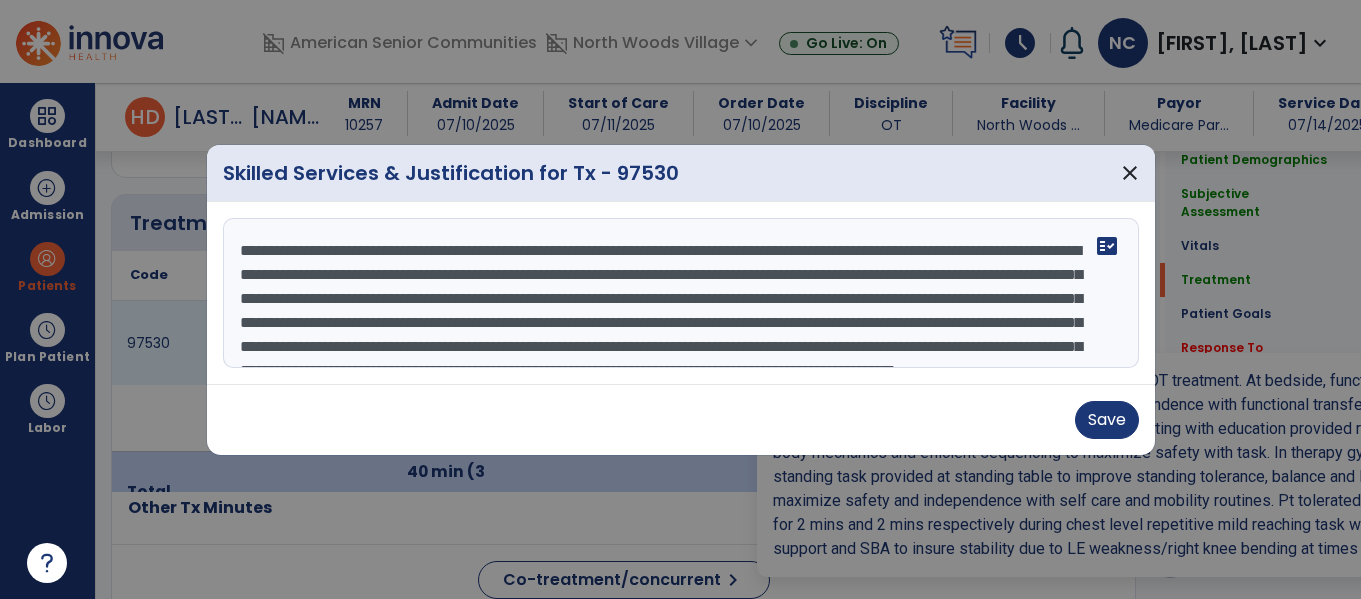scroll, scrollTop: 1215, scrollLeft: 0, axis: vertical 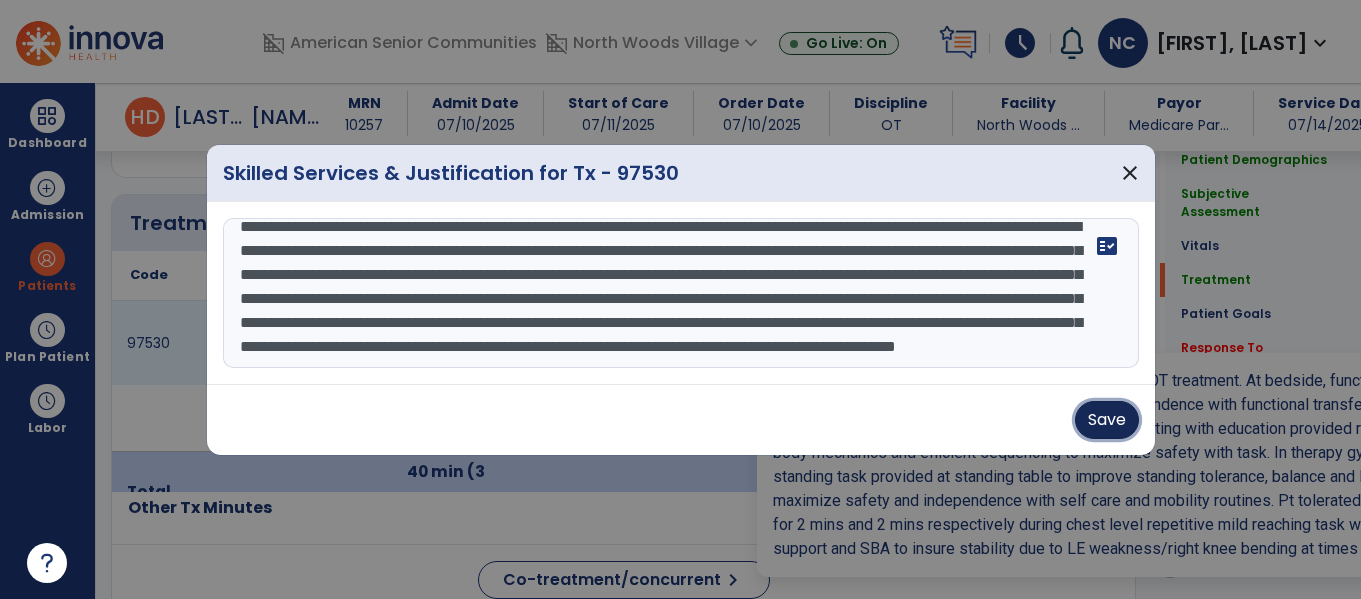 click on "Save" at bounding box center (1107, 420) 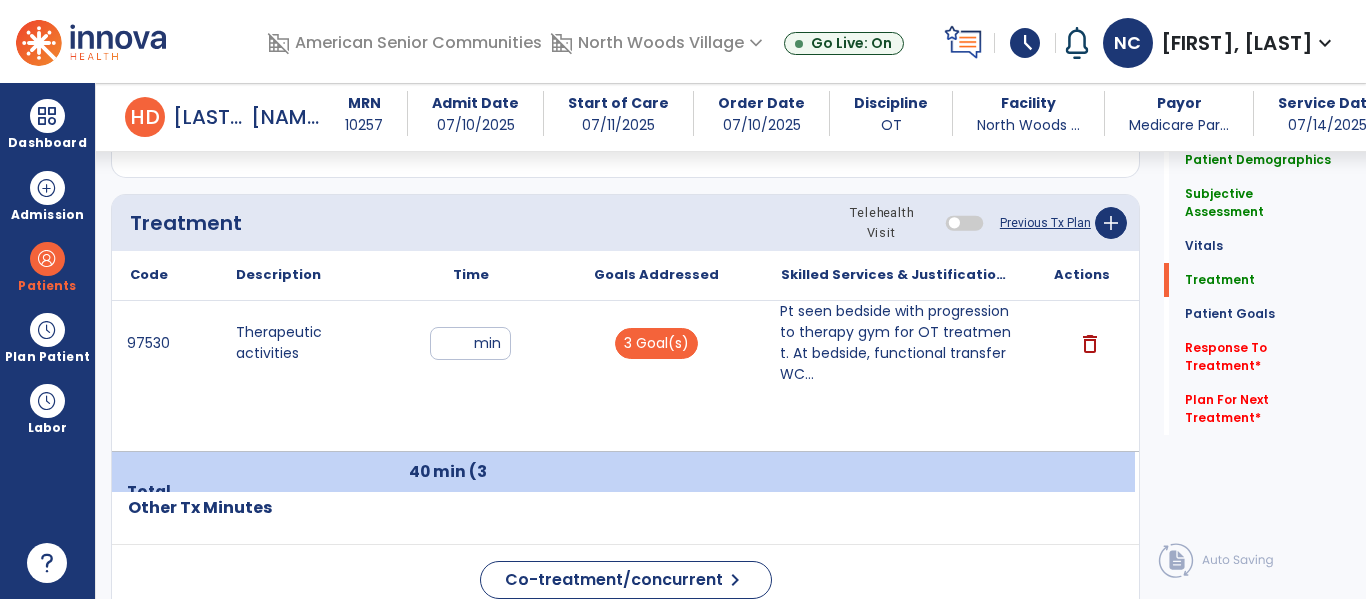 click on "Pt seen bedside with progression to therapy gym for OT treatment. At bedside, functional transfer WC..." at bounding box center (896, 343) 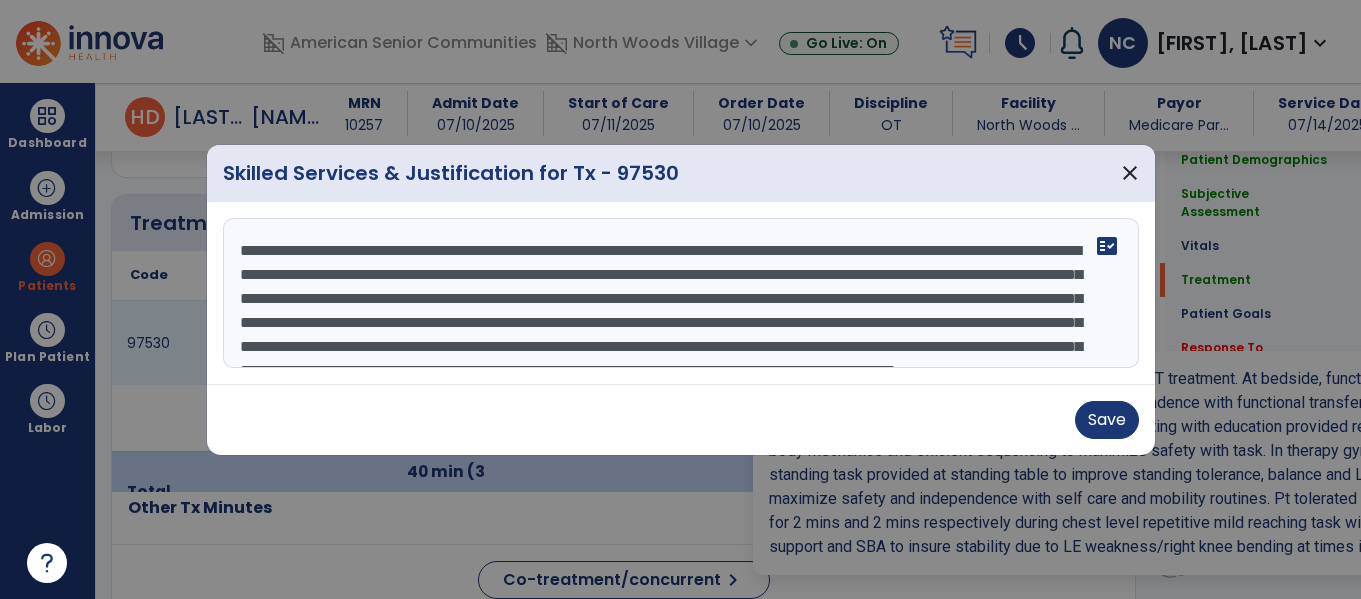 scroll, scrollTop: 1215, scrollLeft: 0, axis: vertical 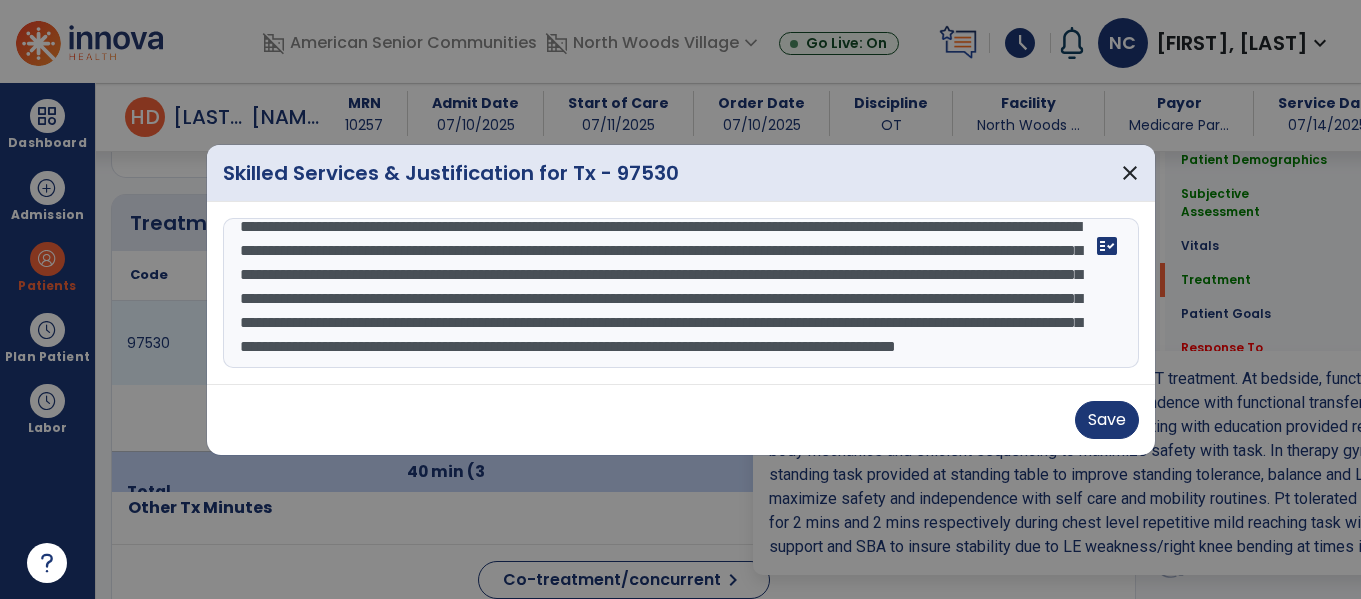 click on "**********" at bounding box center (681, 293) 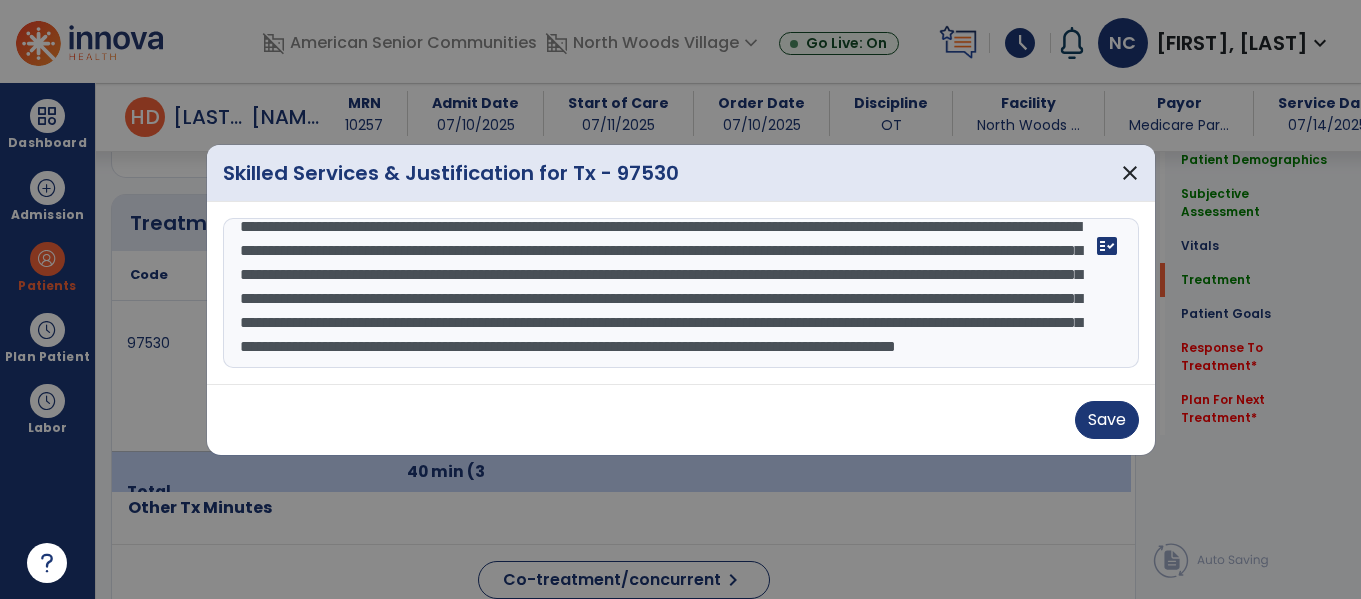 click on "**********" at bounding box center [681, 293] 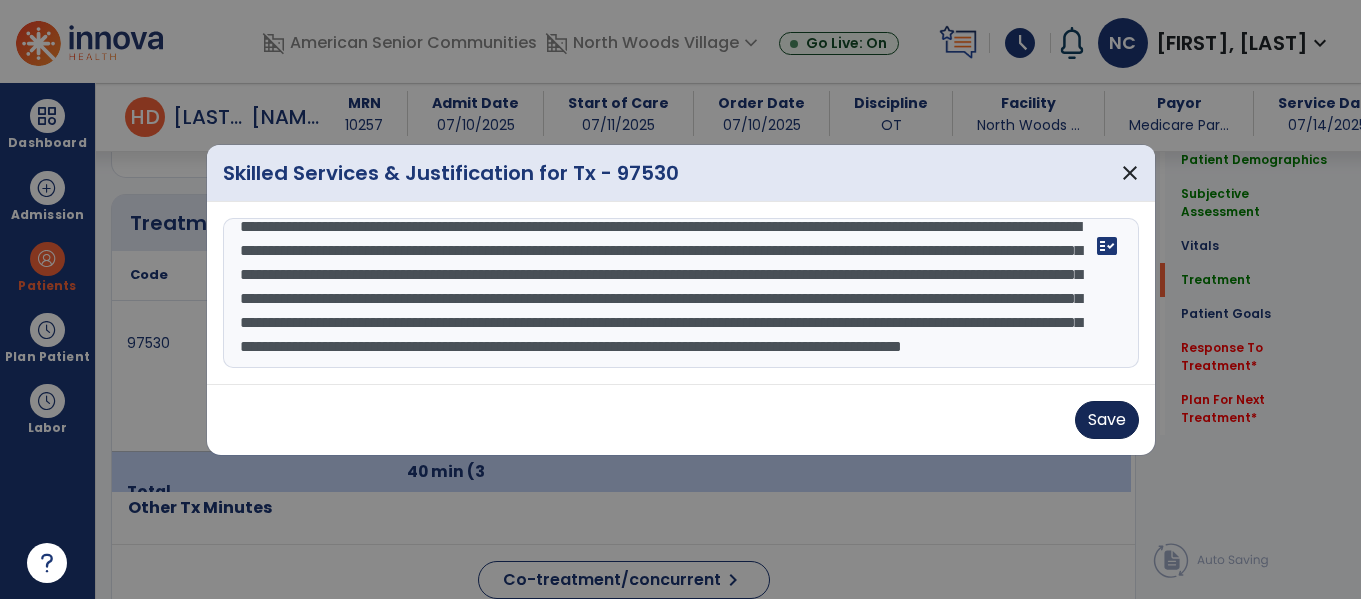 type on "**********" 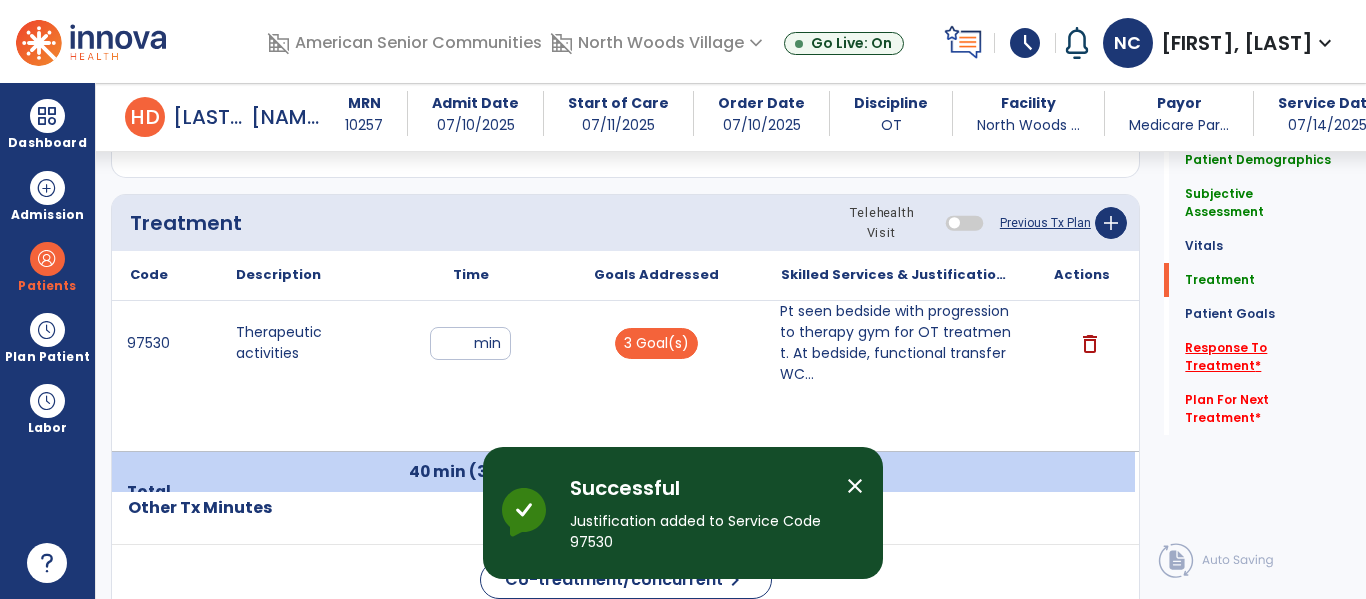 click on "Response To Treatment   *" 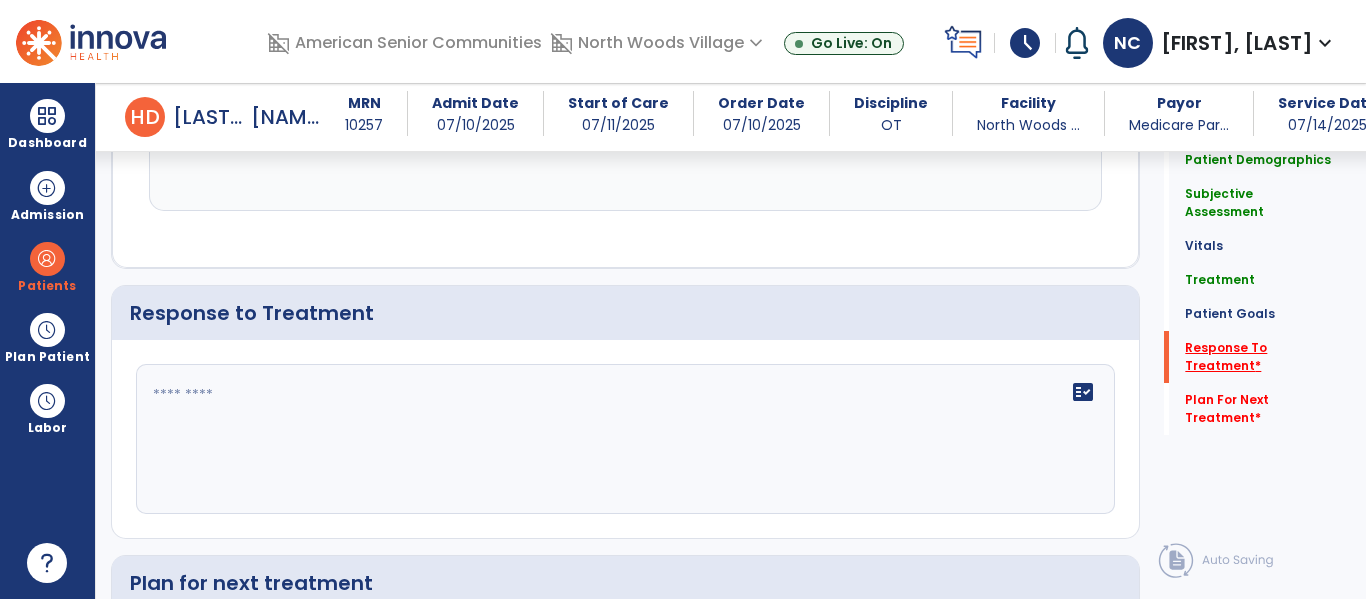 scroll, scrollTop: 2366, scrollLeft: 0, axis: vertical 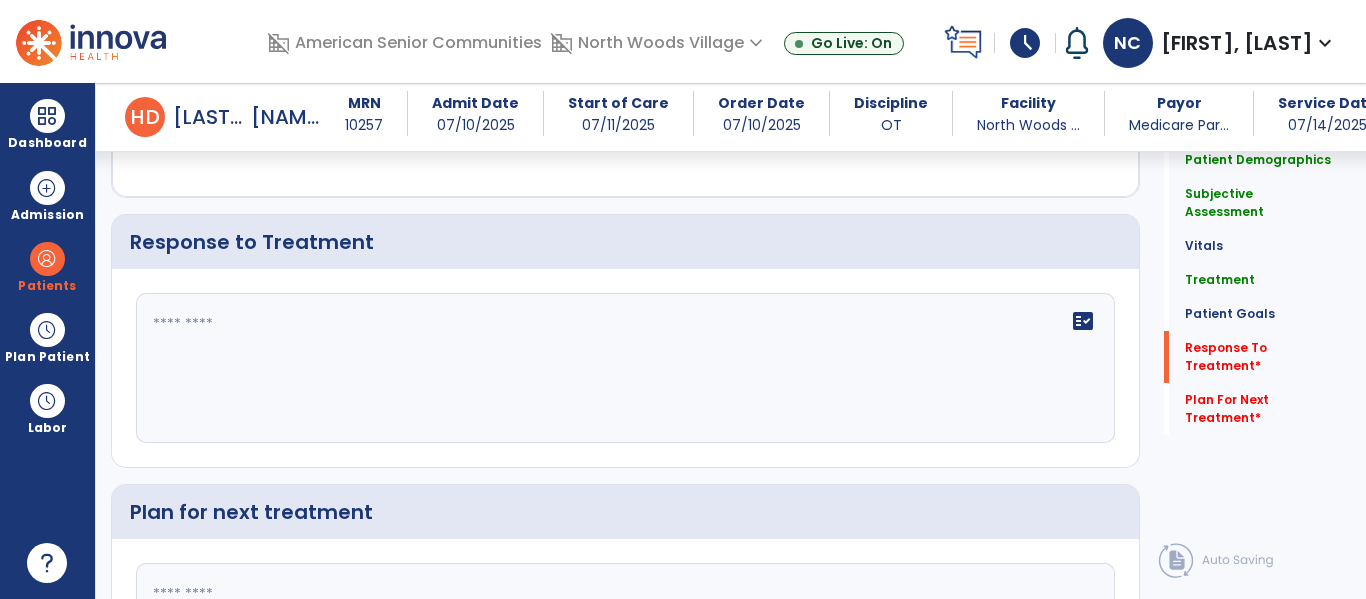 click on "fact_check" 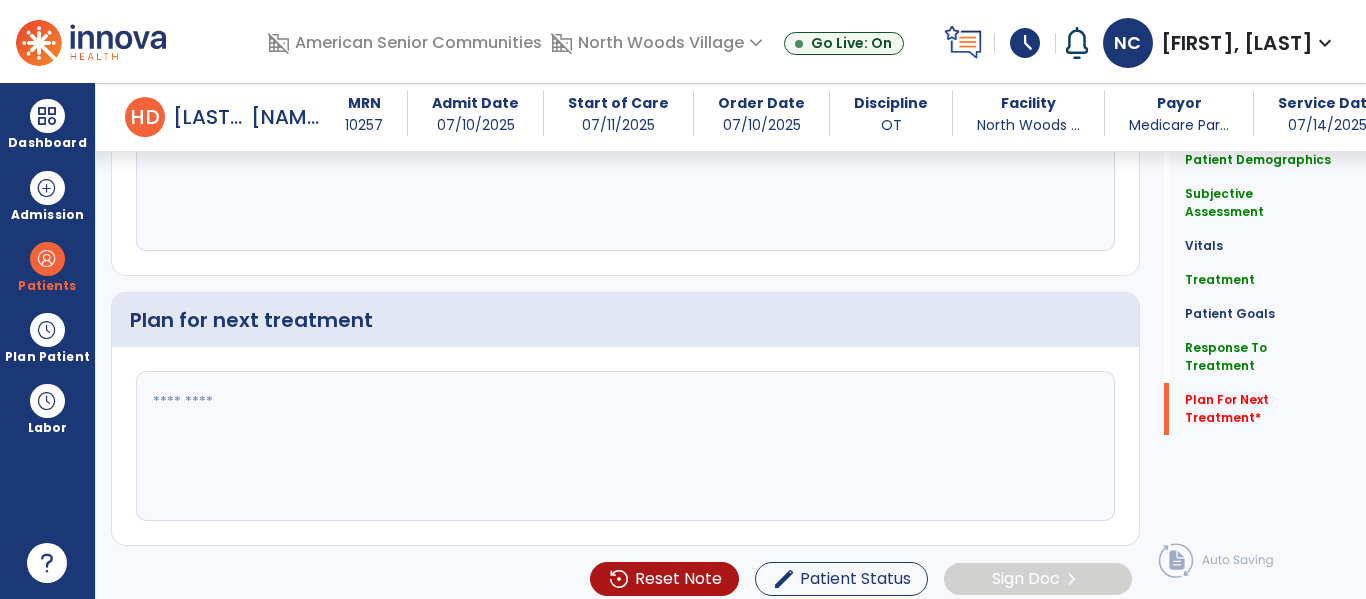 scroll, scrollTop: 2571, scrollLeft: 0, axis: vertical 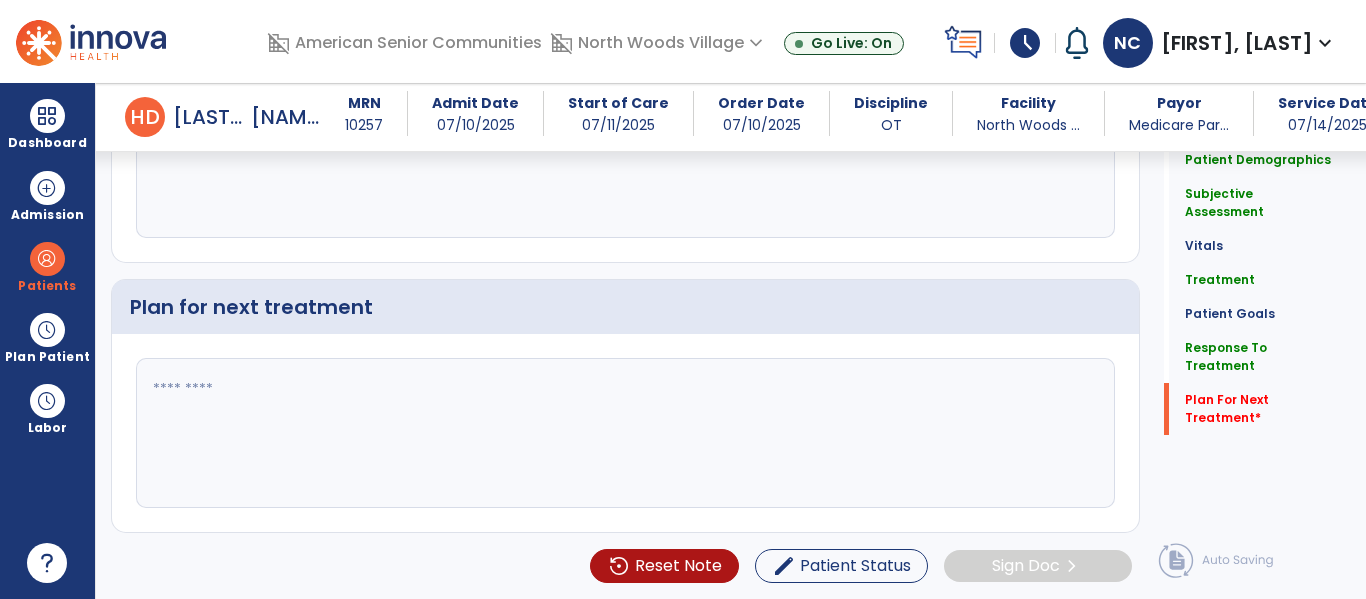type on "**********" 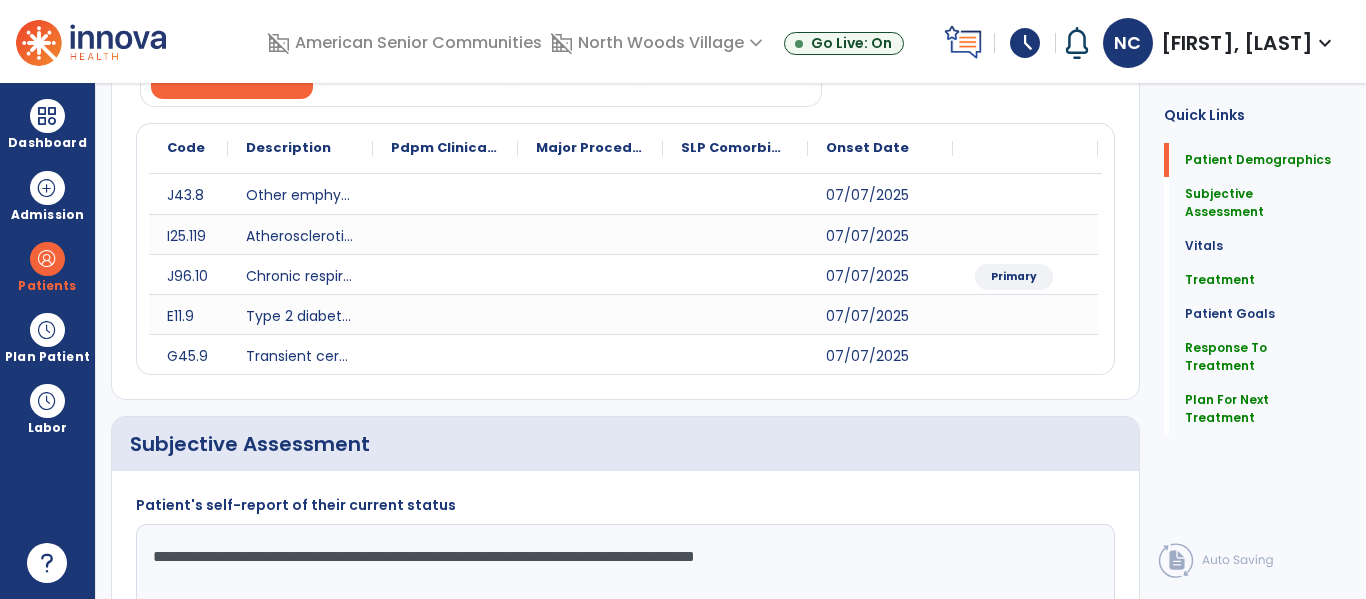 scroll, scrollTop: 0, scrollLeft: 0, axis: both 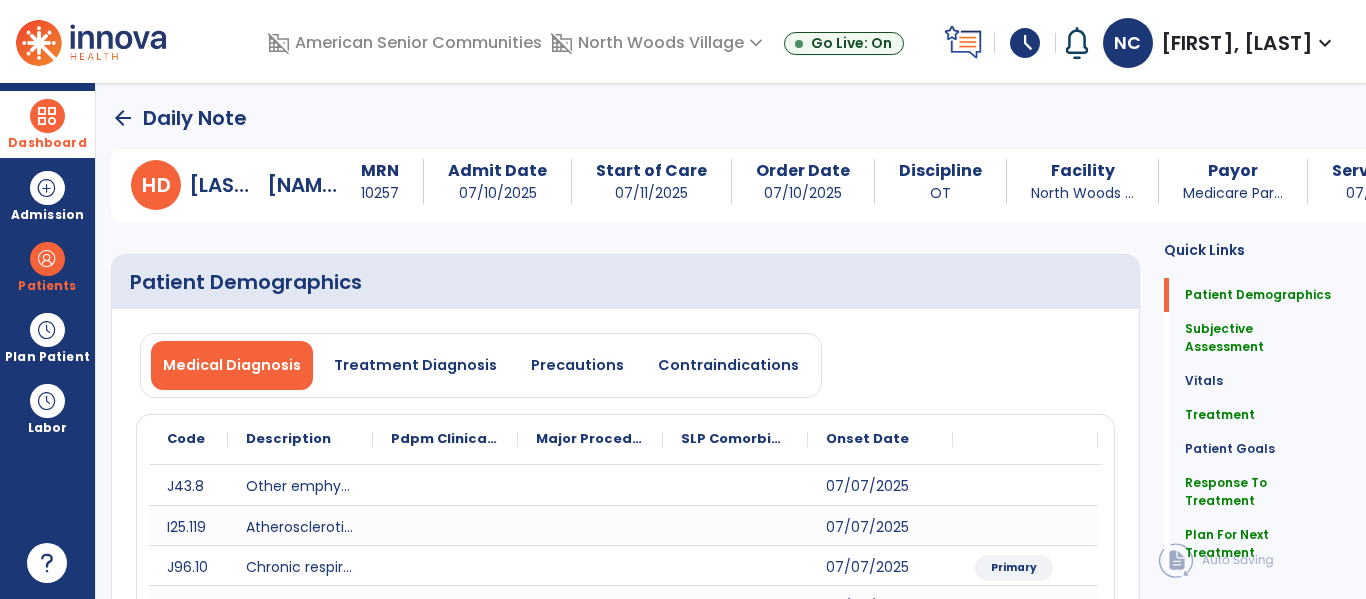 type on "**********" 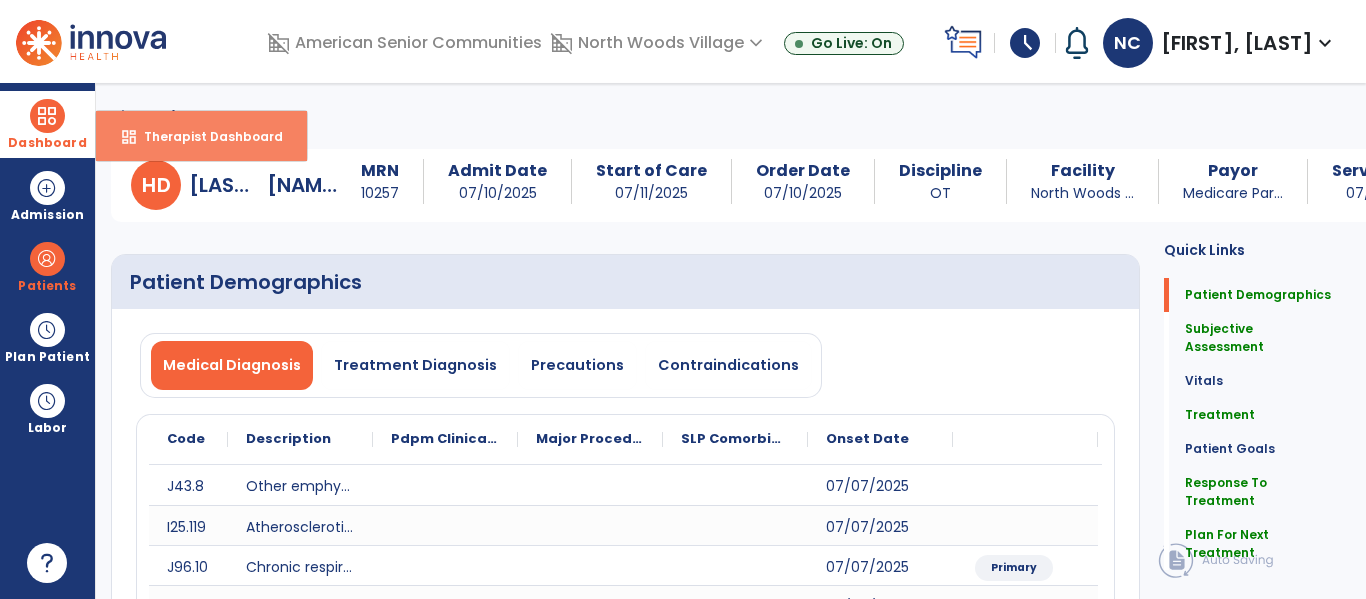 click on "Therapist Dashboard" at bounding box center (205, 136) 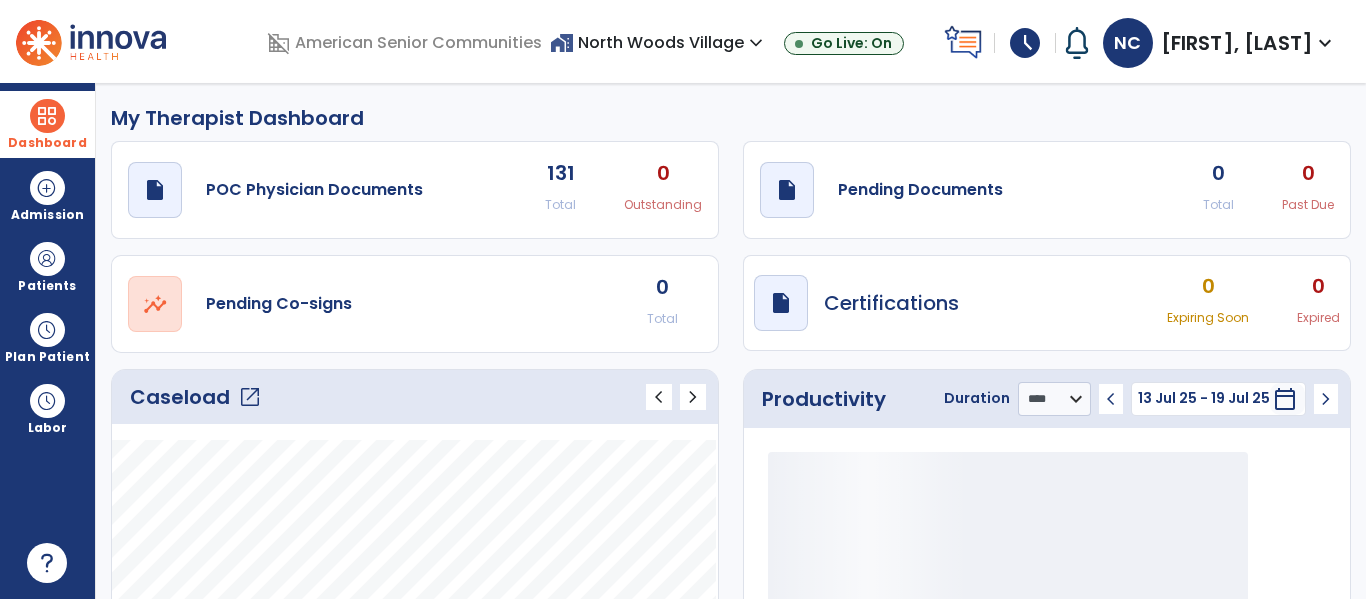 click on "open_in_new" 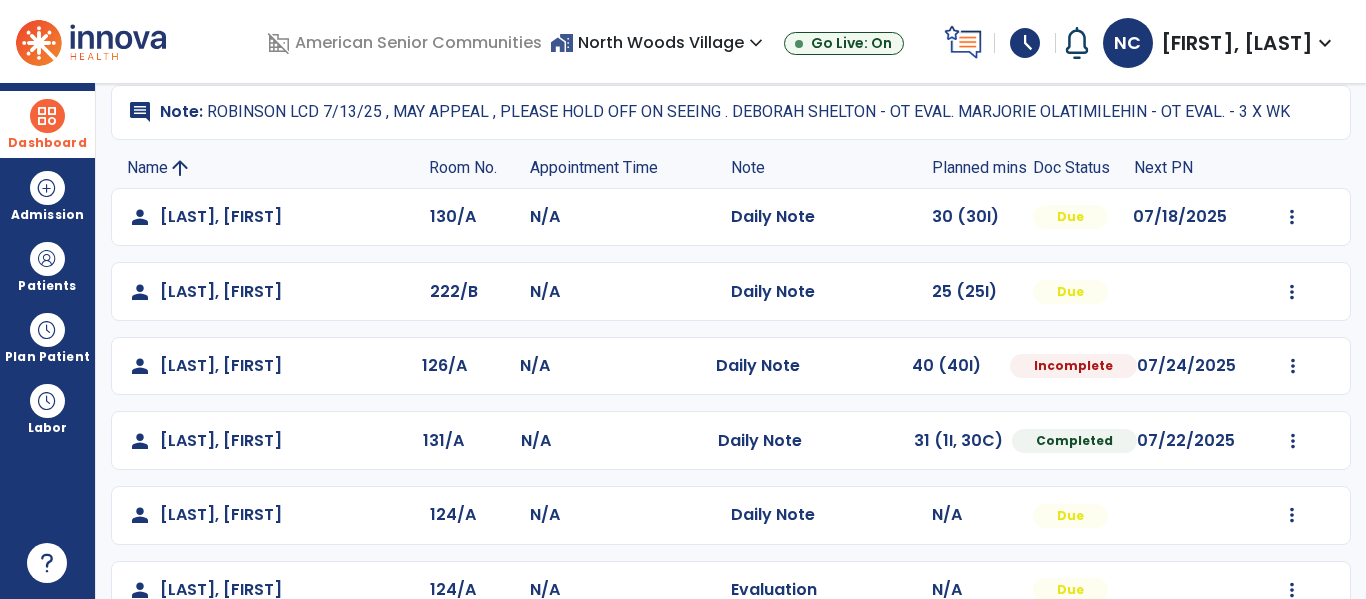 scroll, scrollTop: 0, scrollLeft: 0, axis: both 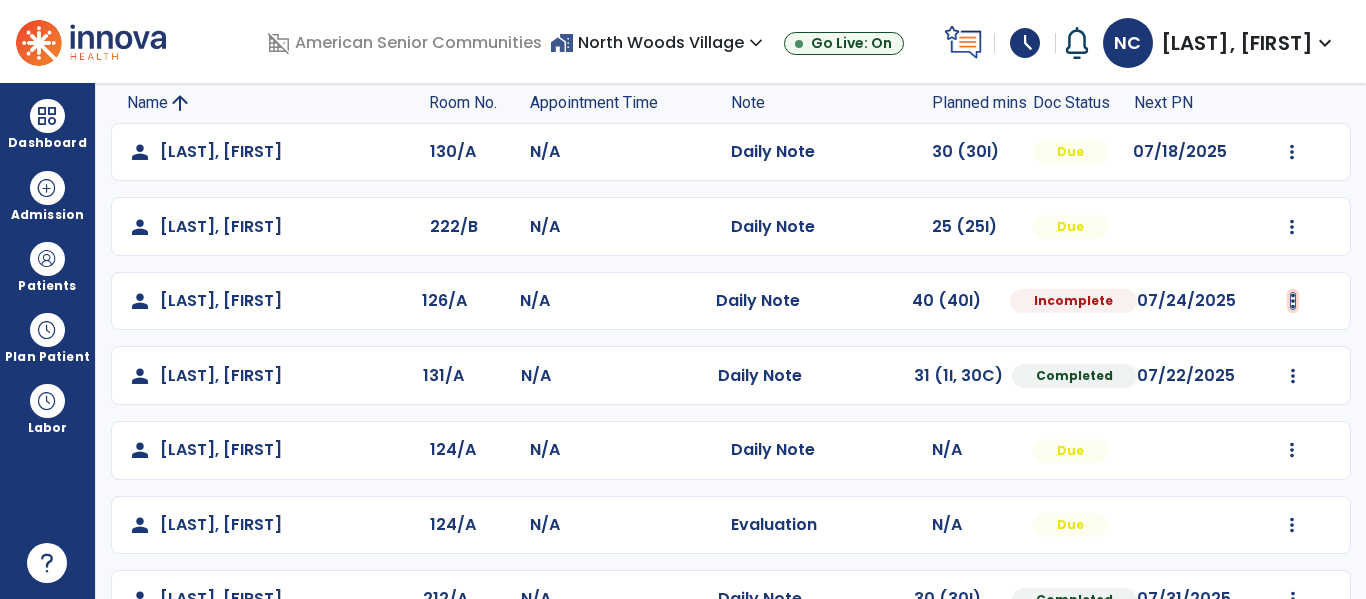 click at bounding box center [1292, 152] 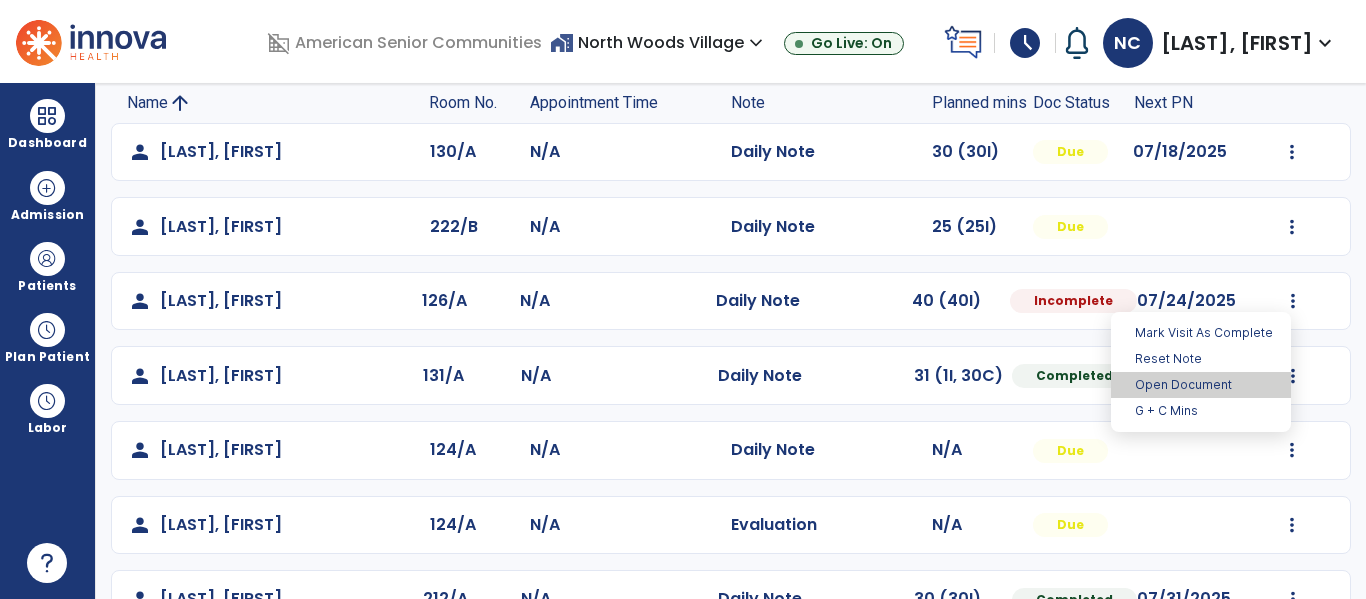 click on "Open Document" at bounding box center (1201, 385) 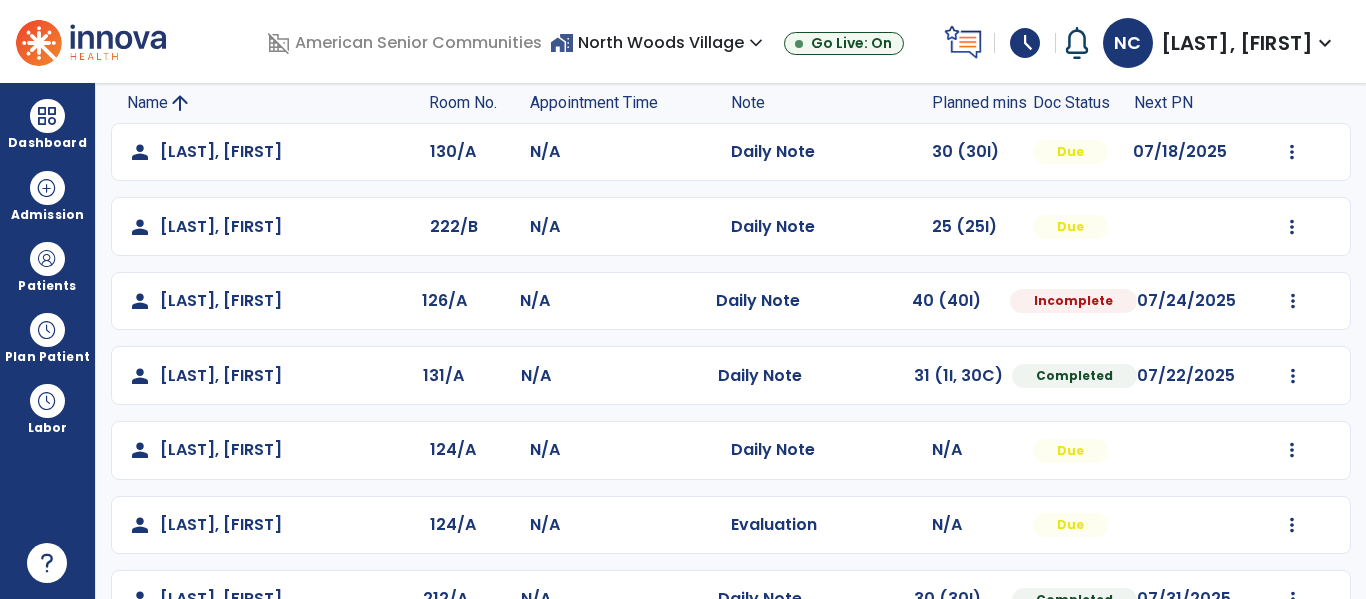 select on "*" 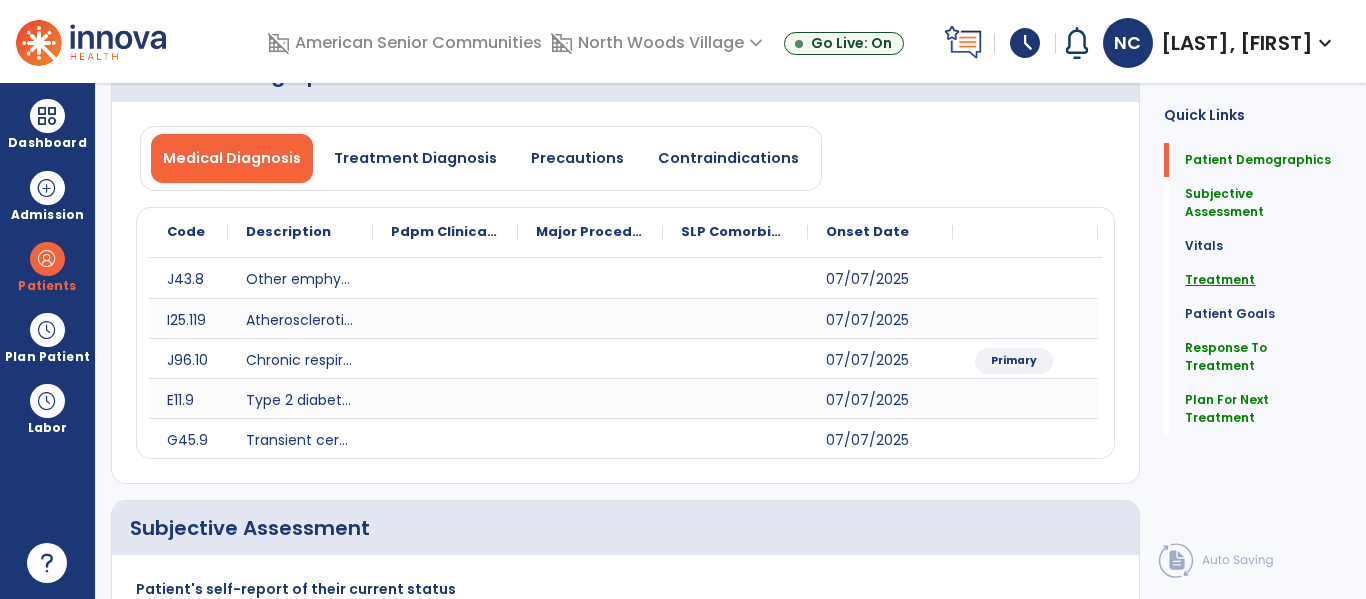 click on "Treatment" 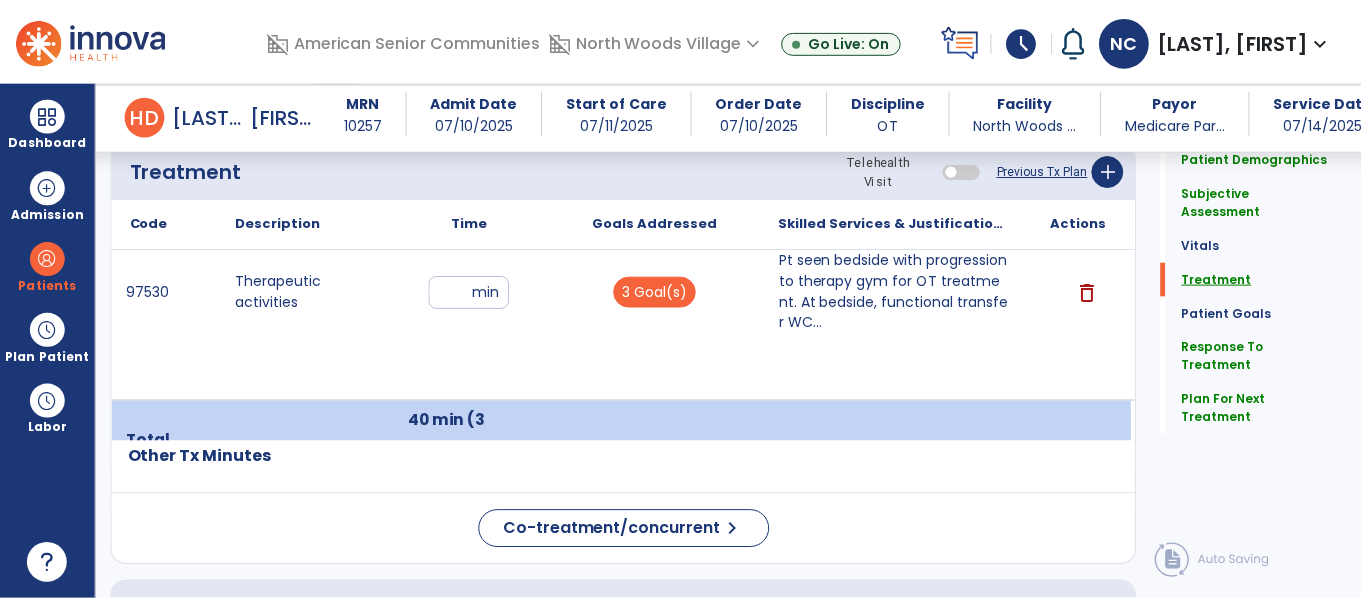 scroll, scrollTop: 1298, scrollLeft: 0, axis: vertical 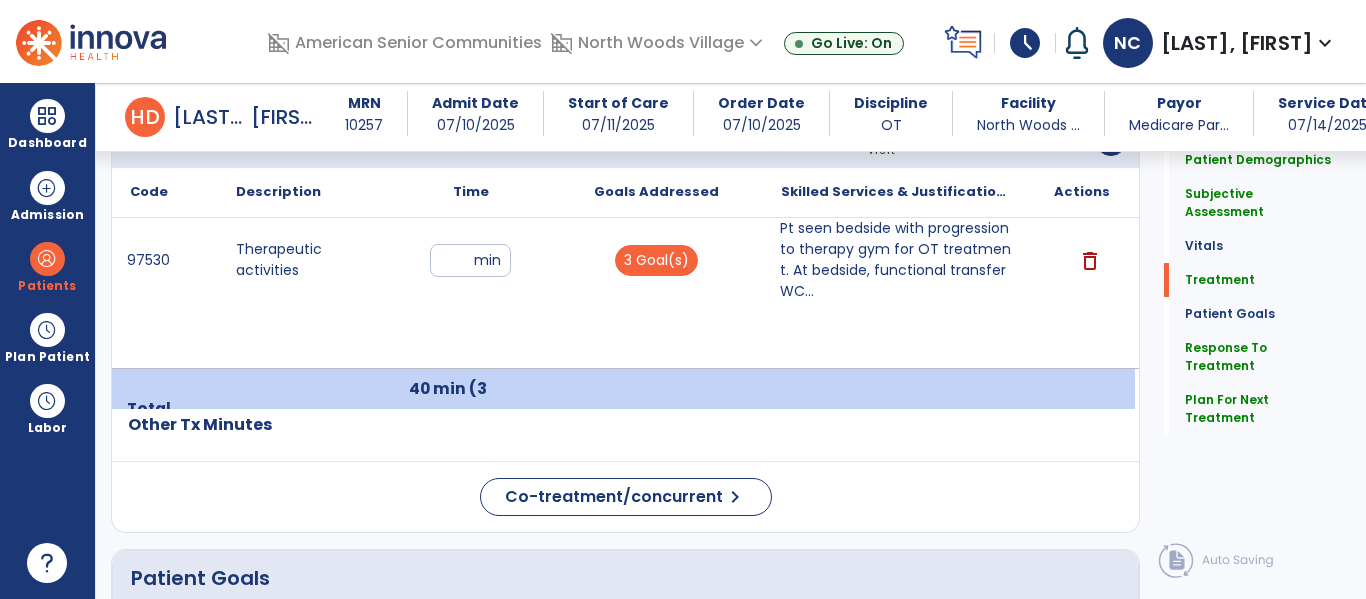 click on "Pt seen bedside with progression to therapy gym for OT treatment. At bedside, functional transfer WC..." at bounding box center [896, 260] 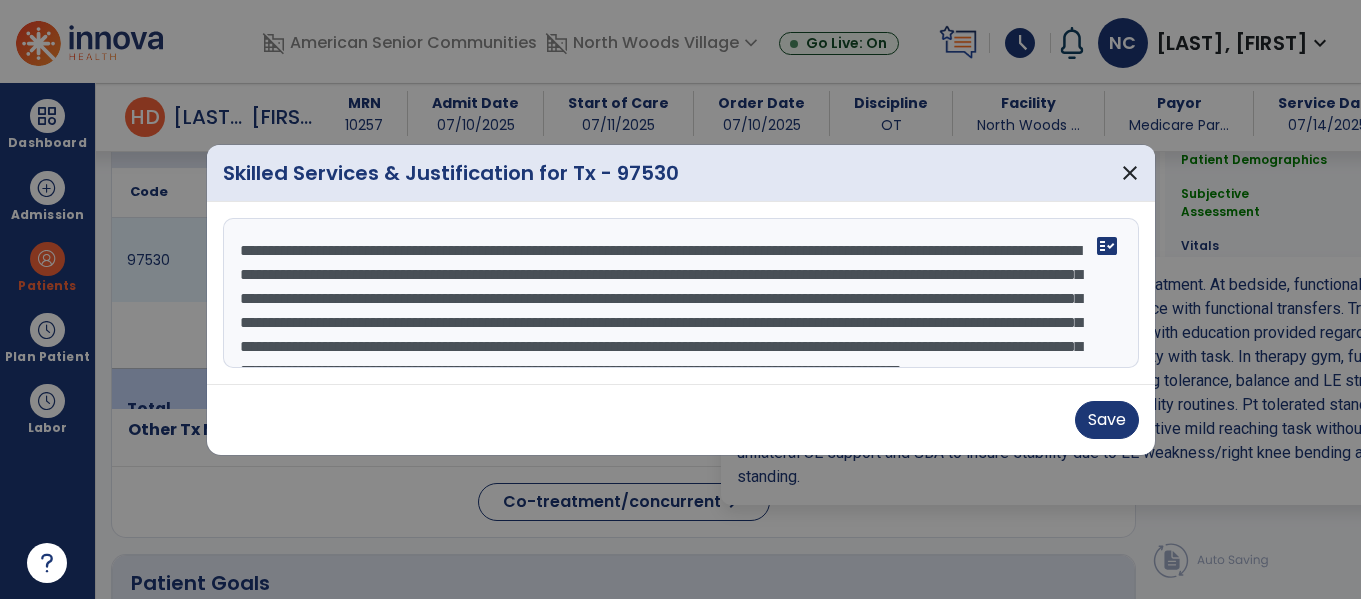 scroll, scrollTop: 1298, scrollLeft: 0, axis: vertical 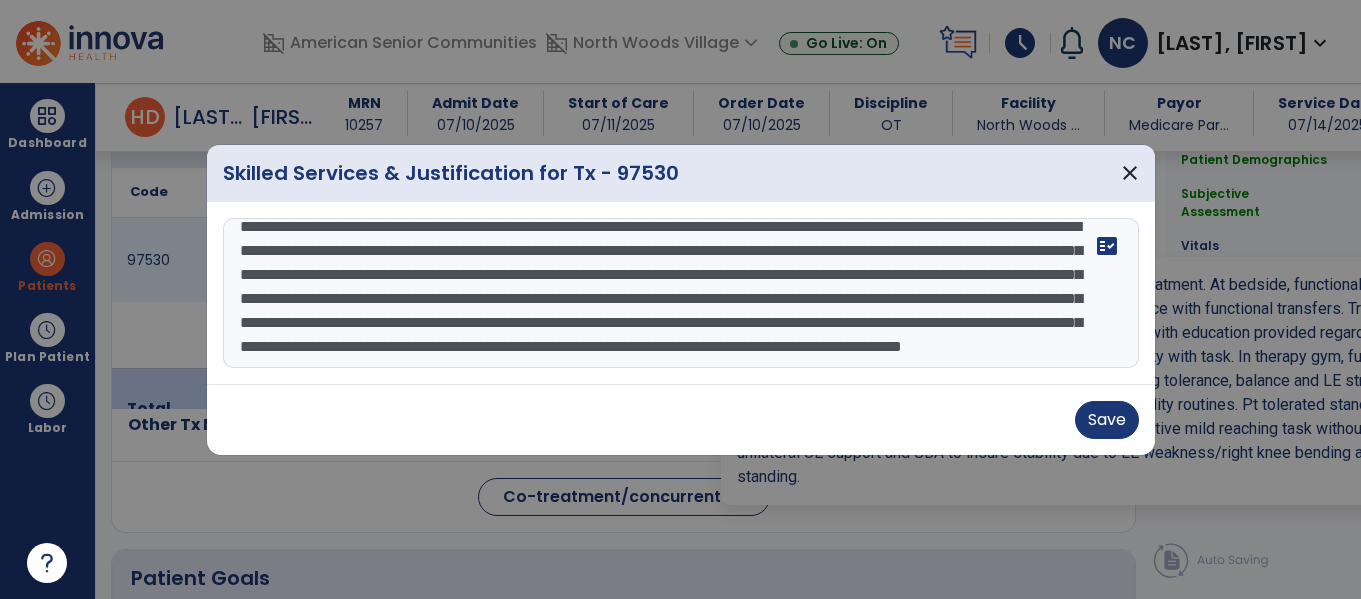 click on "**********" at bounding box center [681, 293] 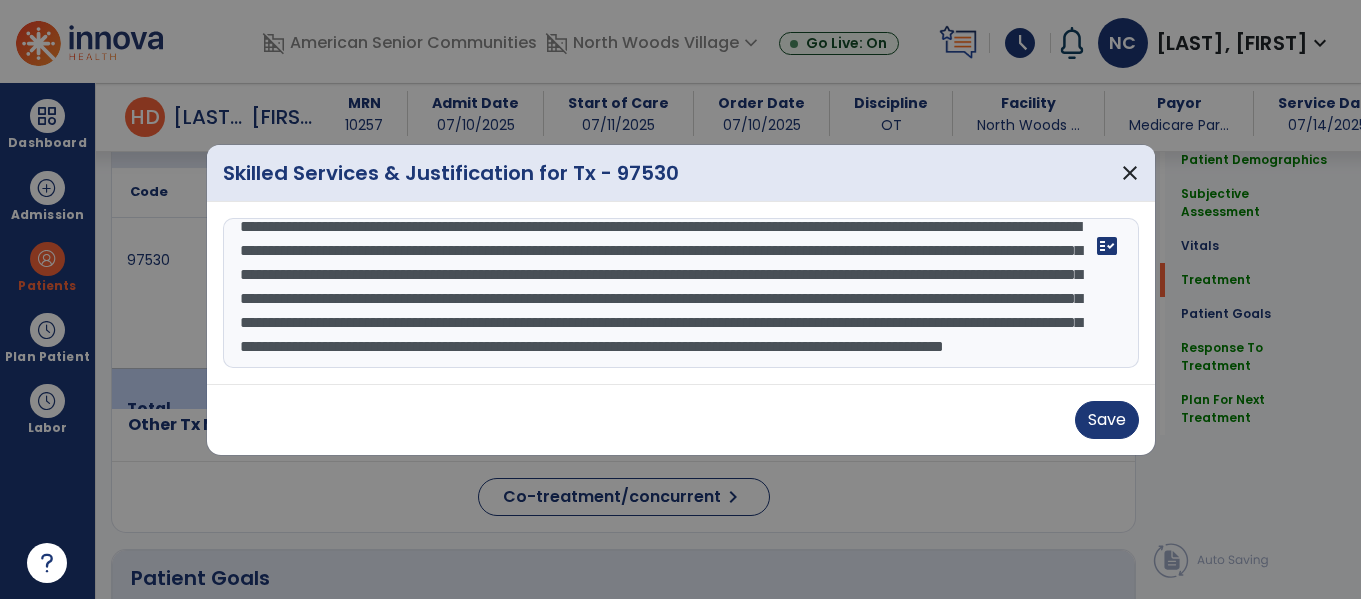 type on "**********" 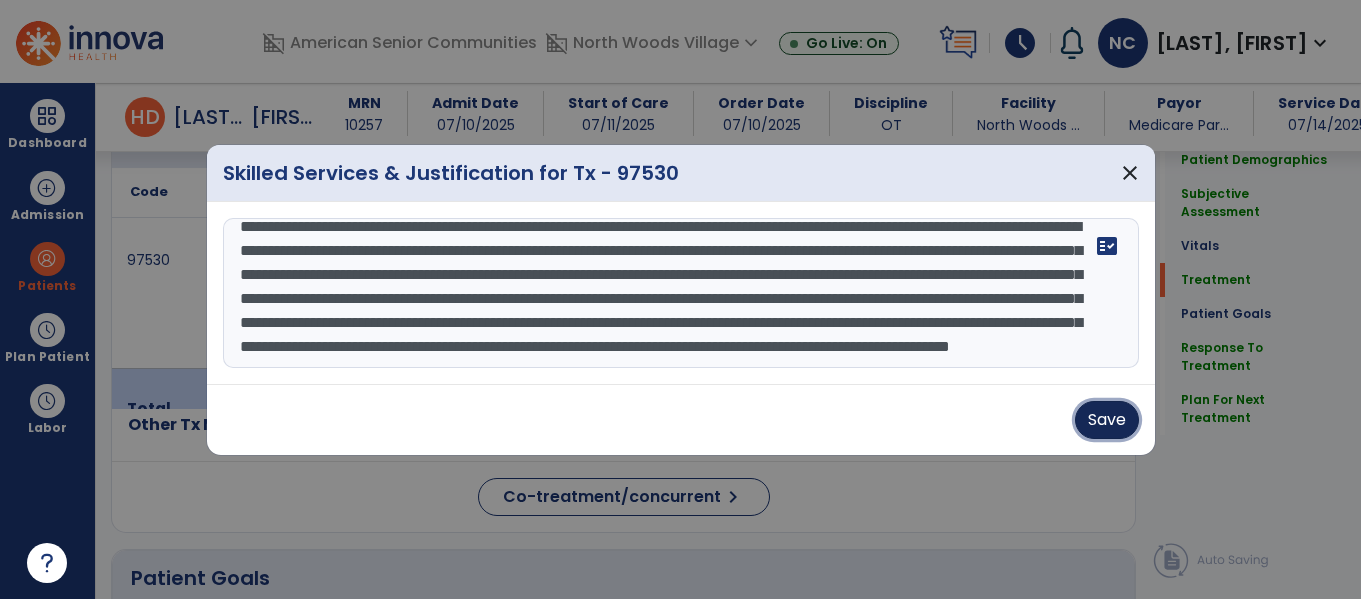 click on "Save" at bounding box center [1107, 420] 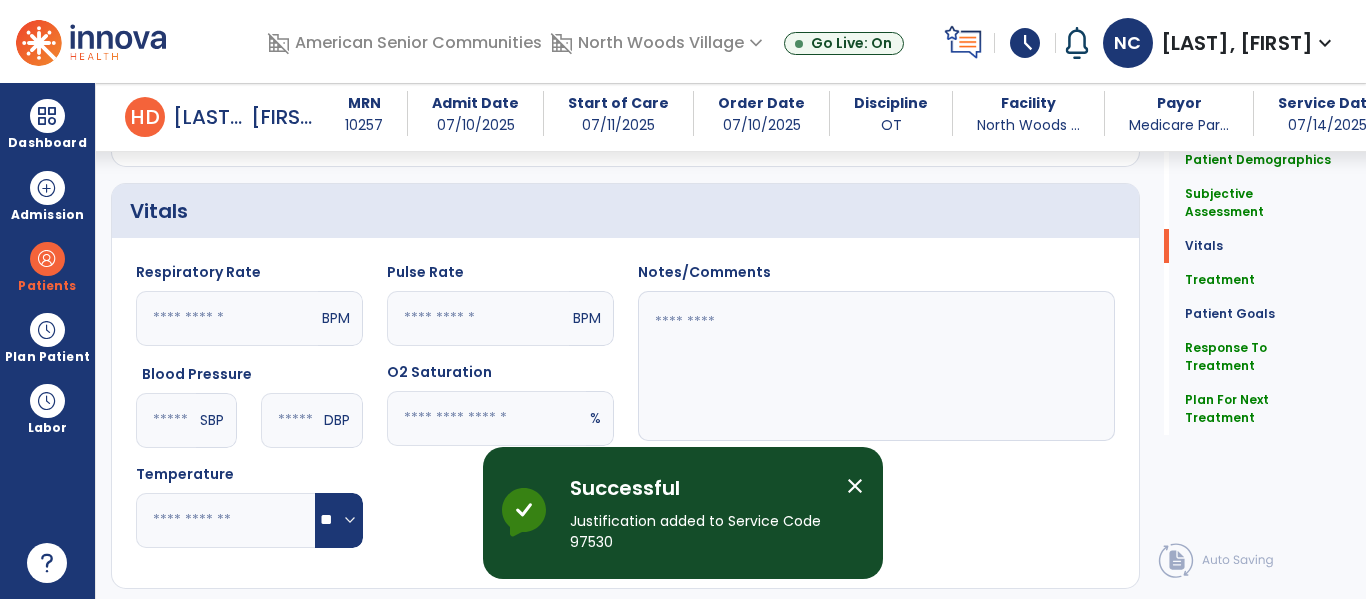 scroll, scrollTop: 0, scrollLeft: 0, axis: both 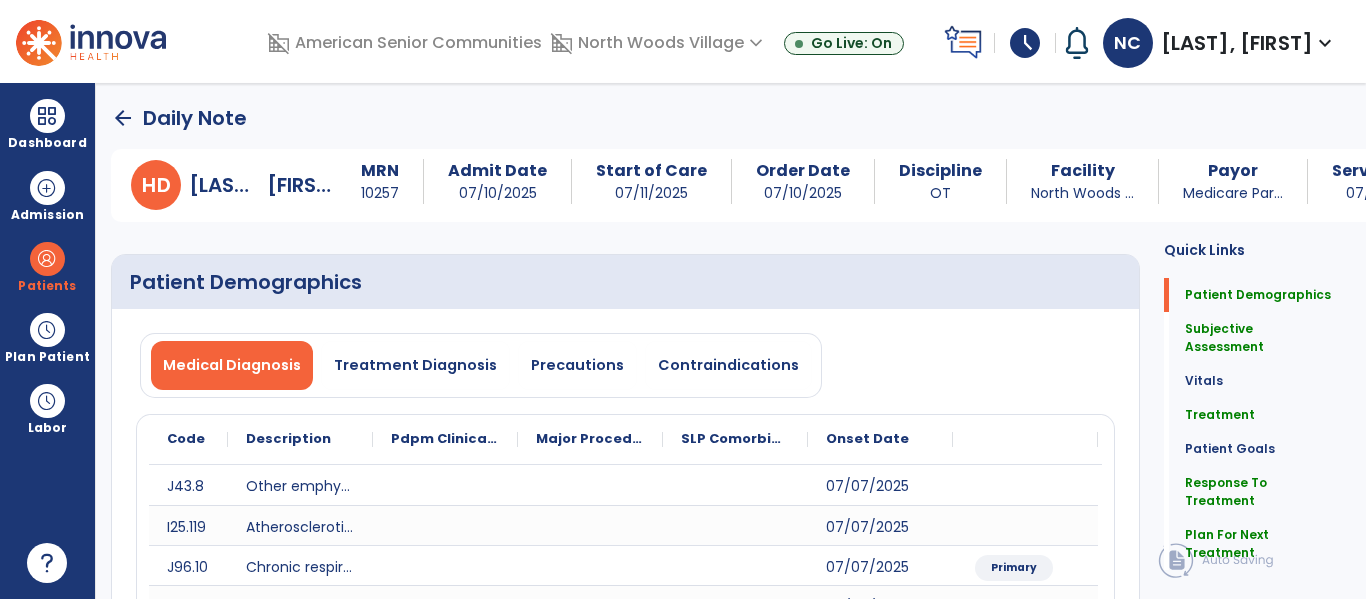 click on "arrow_back" 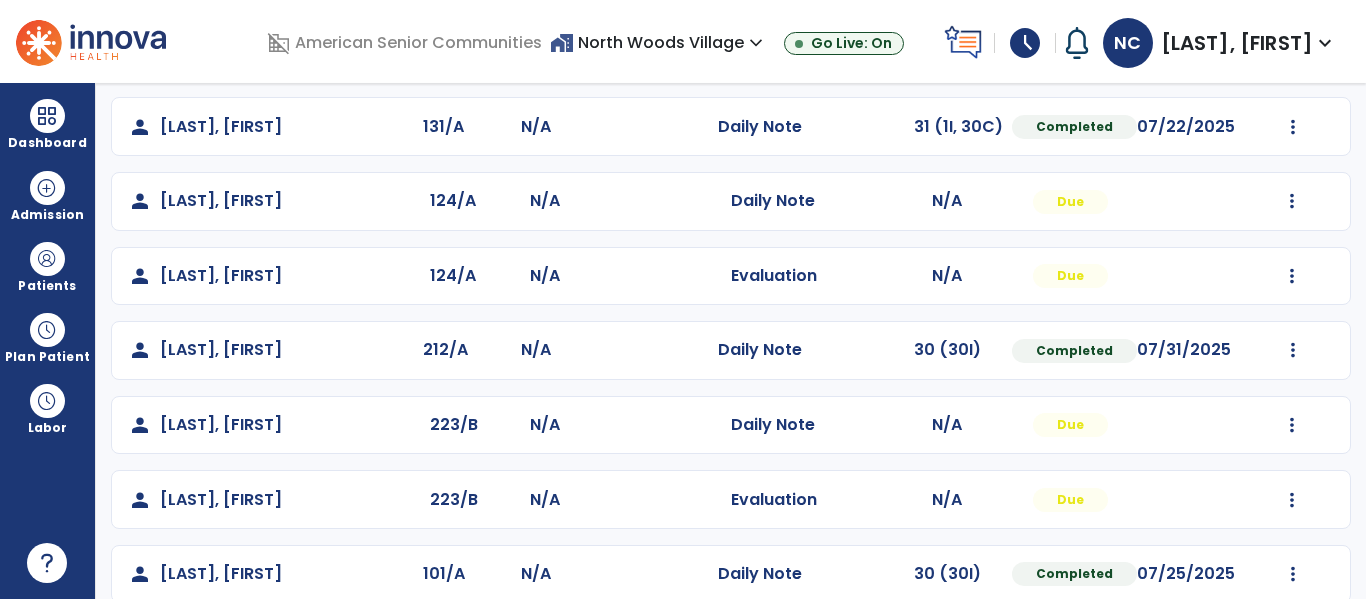 scroll, scrollTop: 457, scrollLeft: 0, axis: vertical 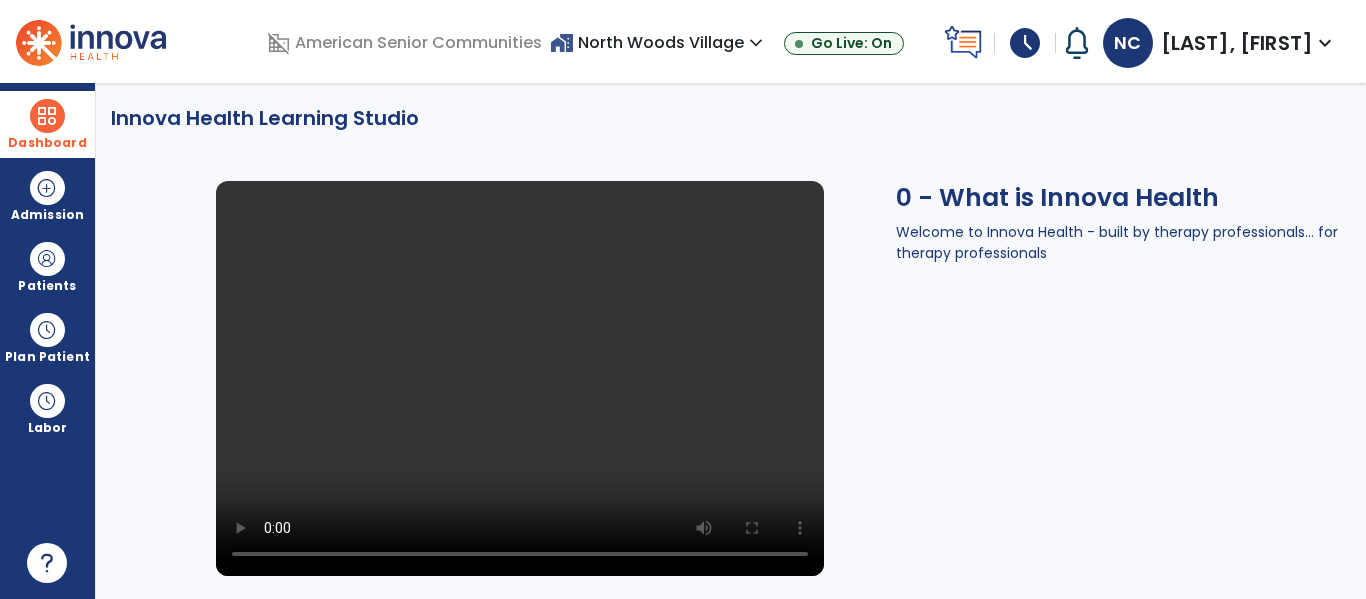 click at bounding box center (47, 116) 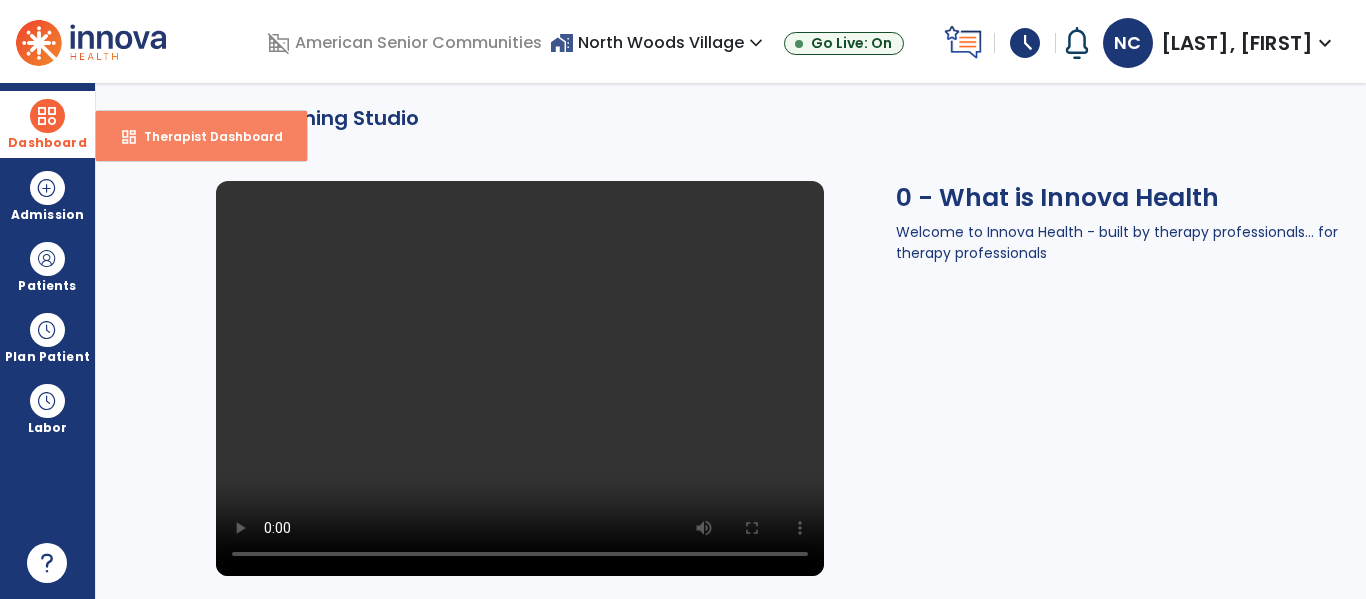 click on "Therapist Dashboard" at bounding box center [205, 136] 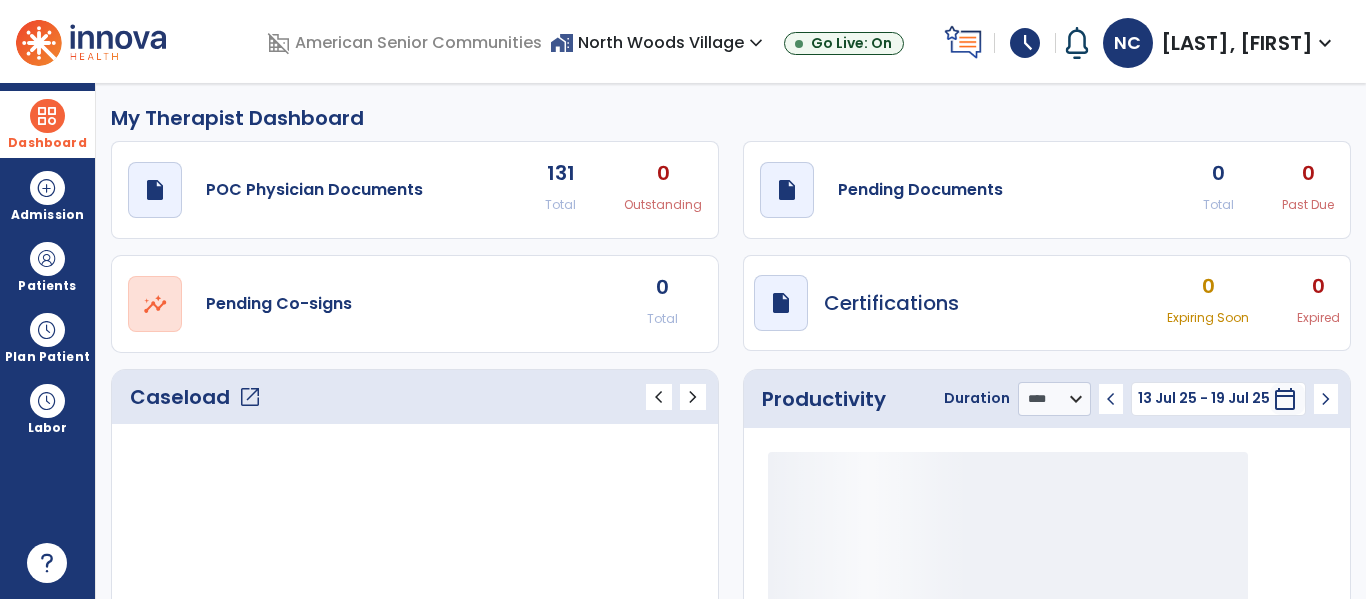 click on "open_in_new" 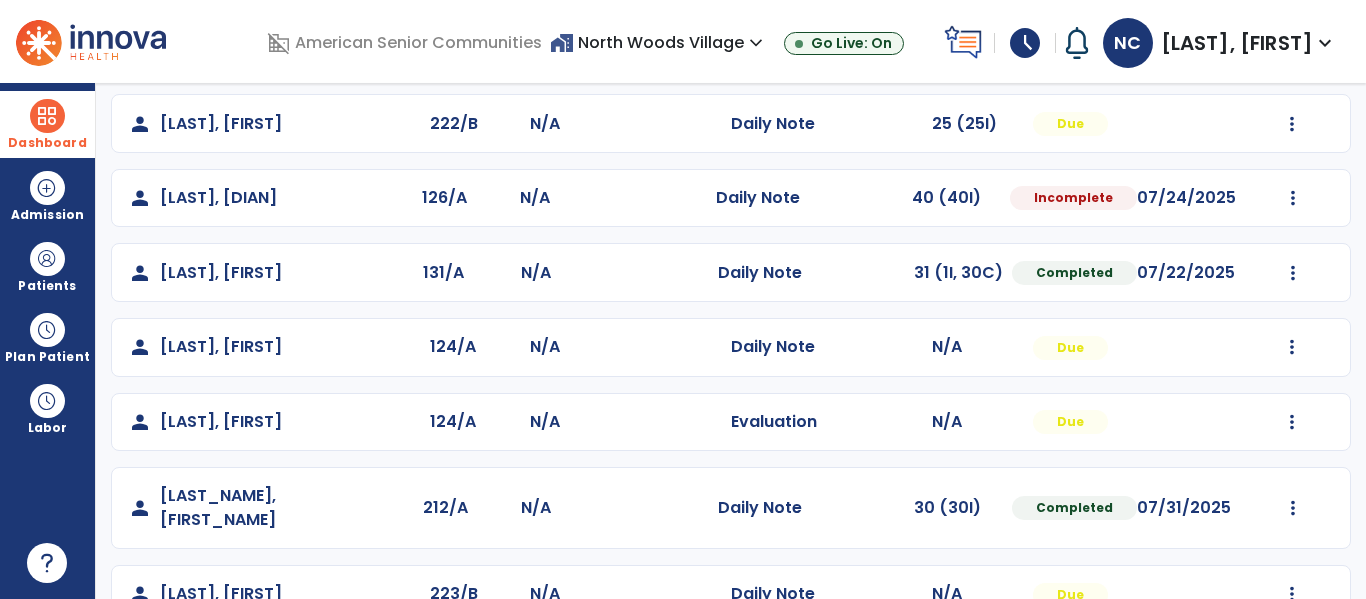 scroll, scrollTop: 300, scrollLeft: 0, axis: vertical 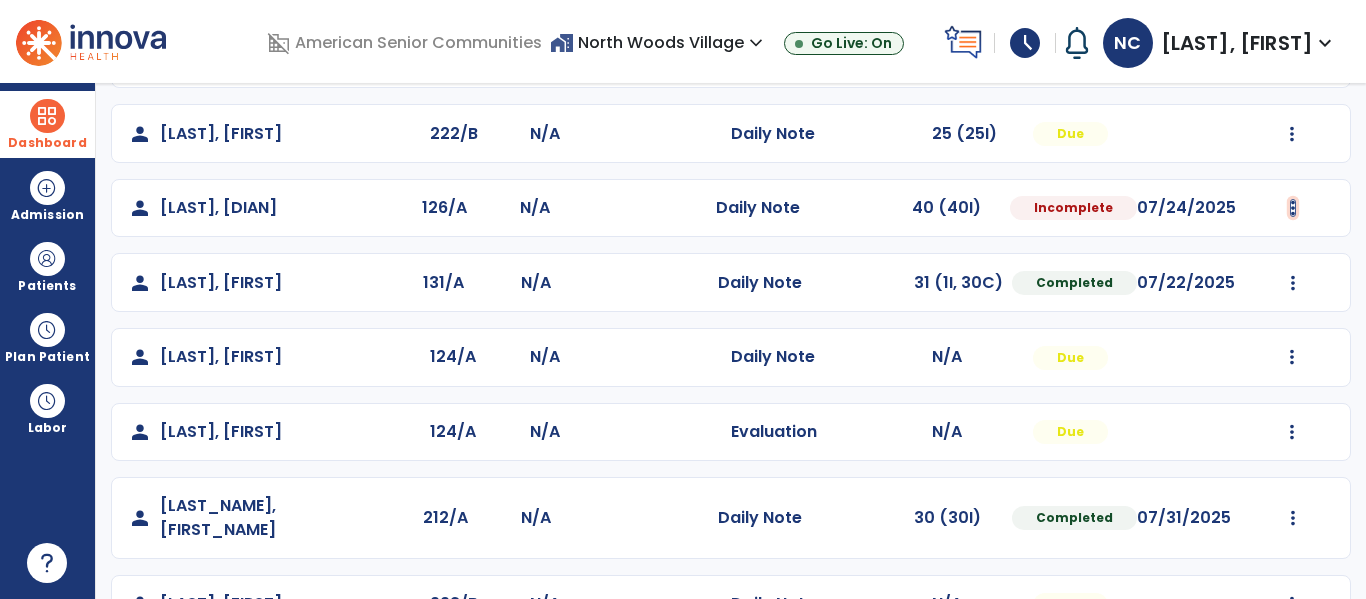 click at bounding box center (1292, 59) 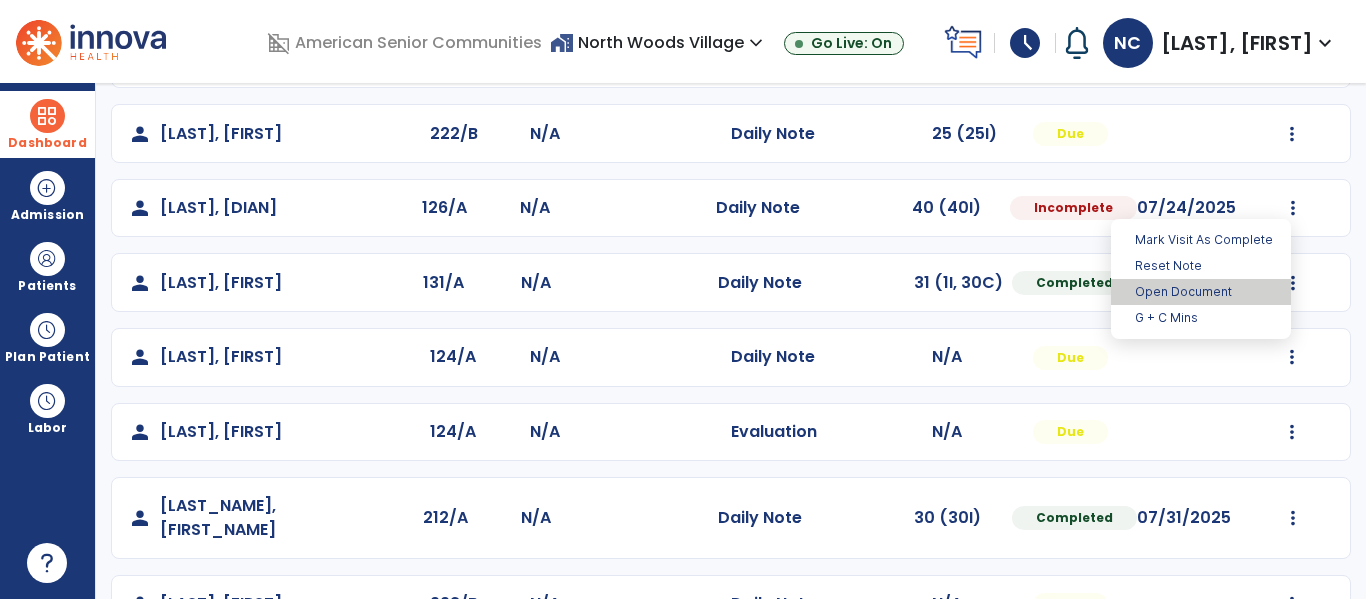 click on "Open Document" at bounding box center [1201, 292] 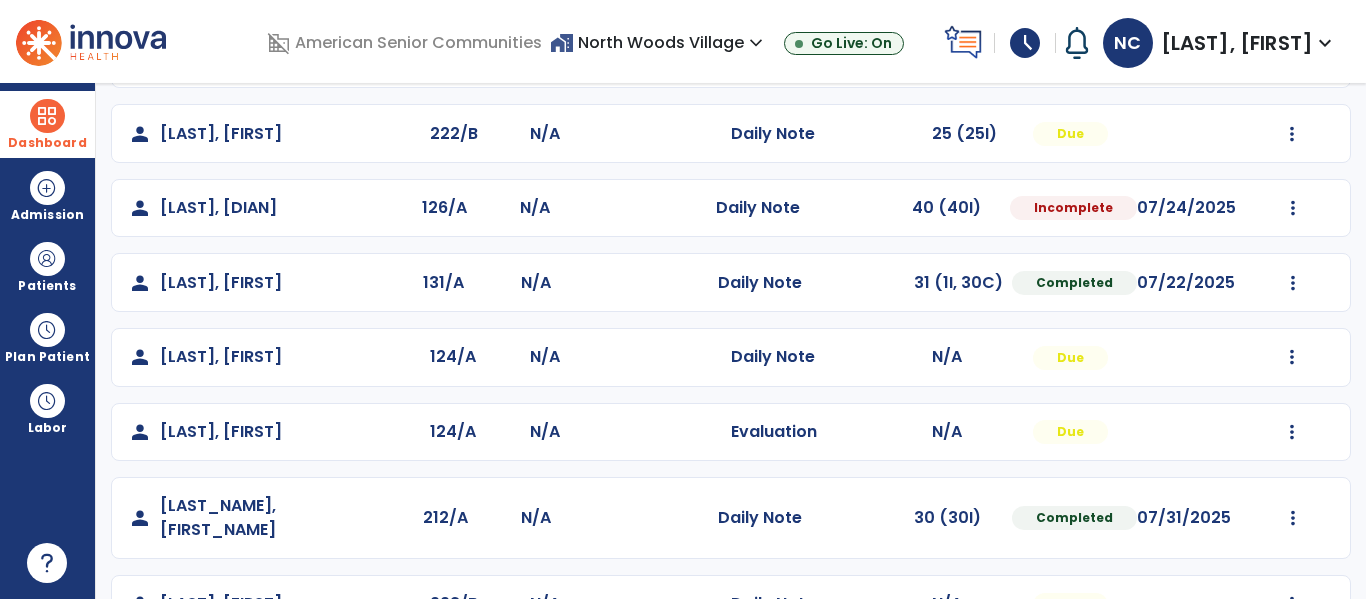 select on "*" 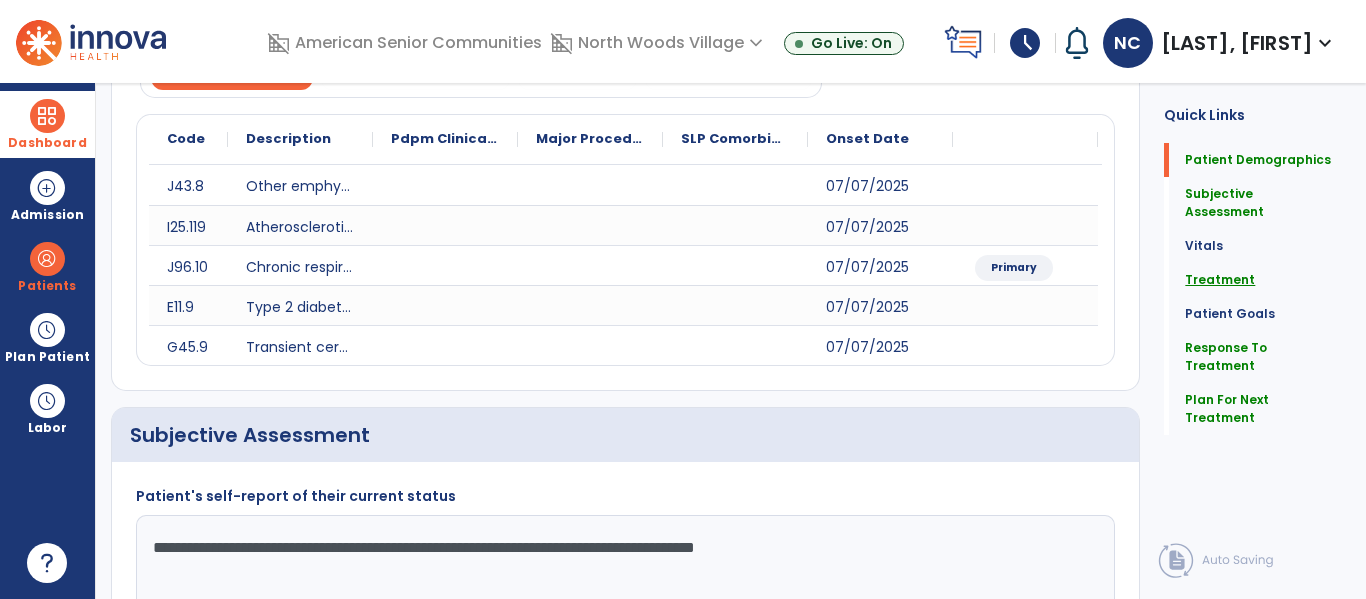click on "Treatment" 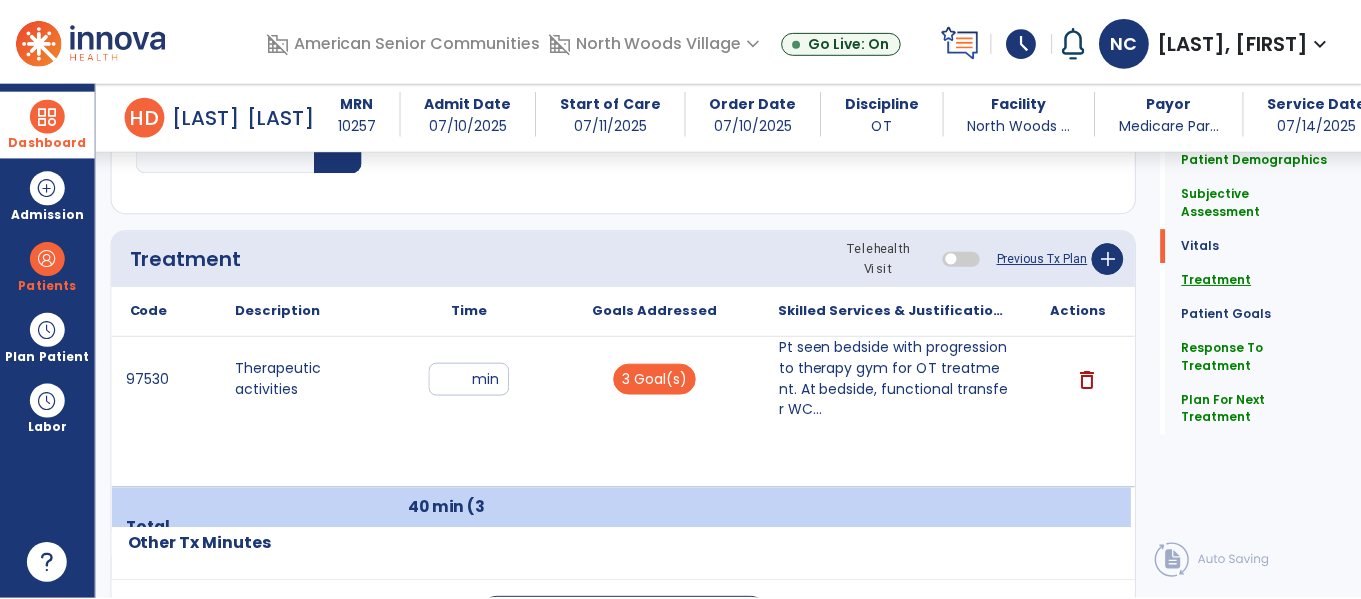 scroll, scrollTop: 1298, scrollLeft: 0, axis: vertical 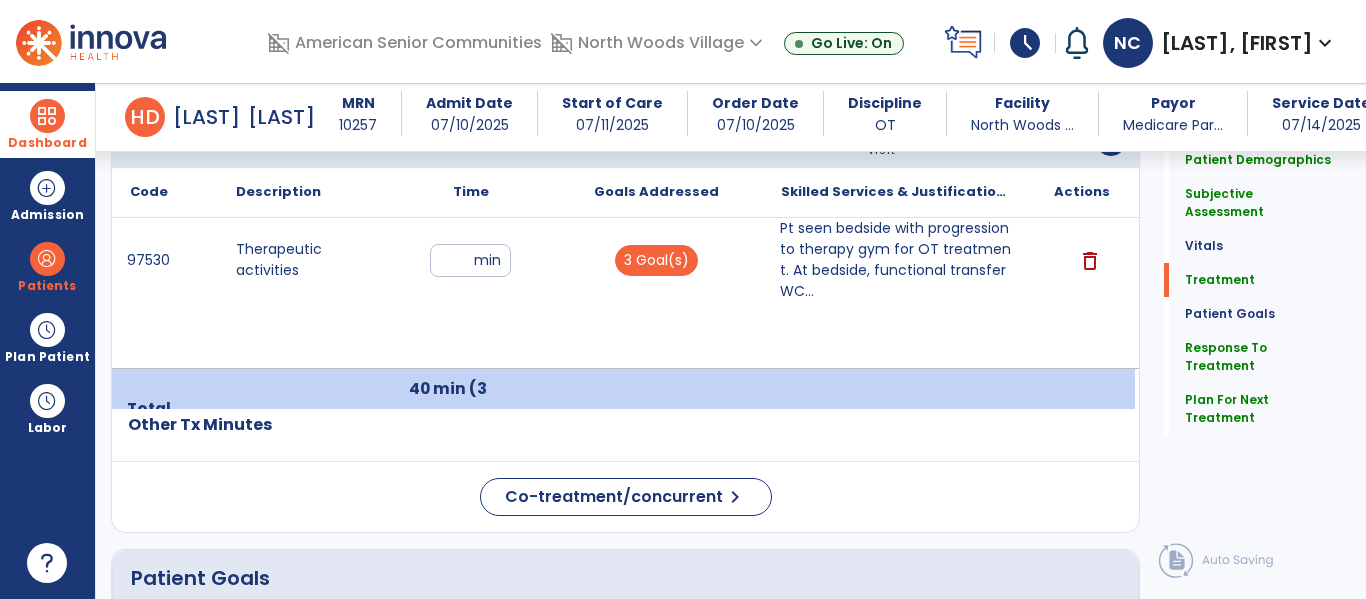 click on "Pt seen bedside with progression to therapy gym for OT treatment. At bedside, functional transfer WC..." at bounding box center (896, 260) 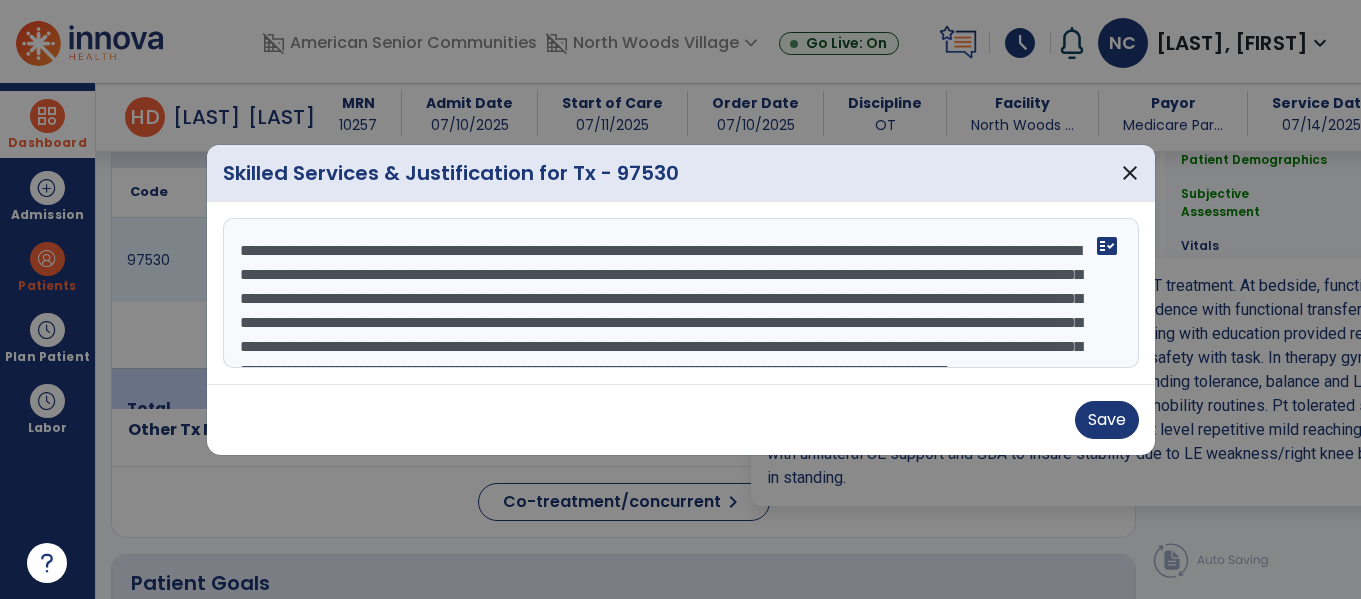 scroll, scrollTop: 1298, scrollLeft: 0, axis: vertical 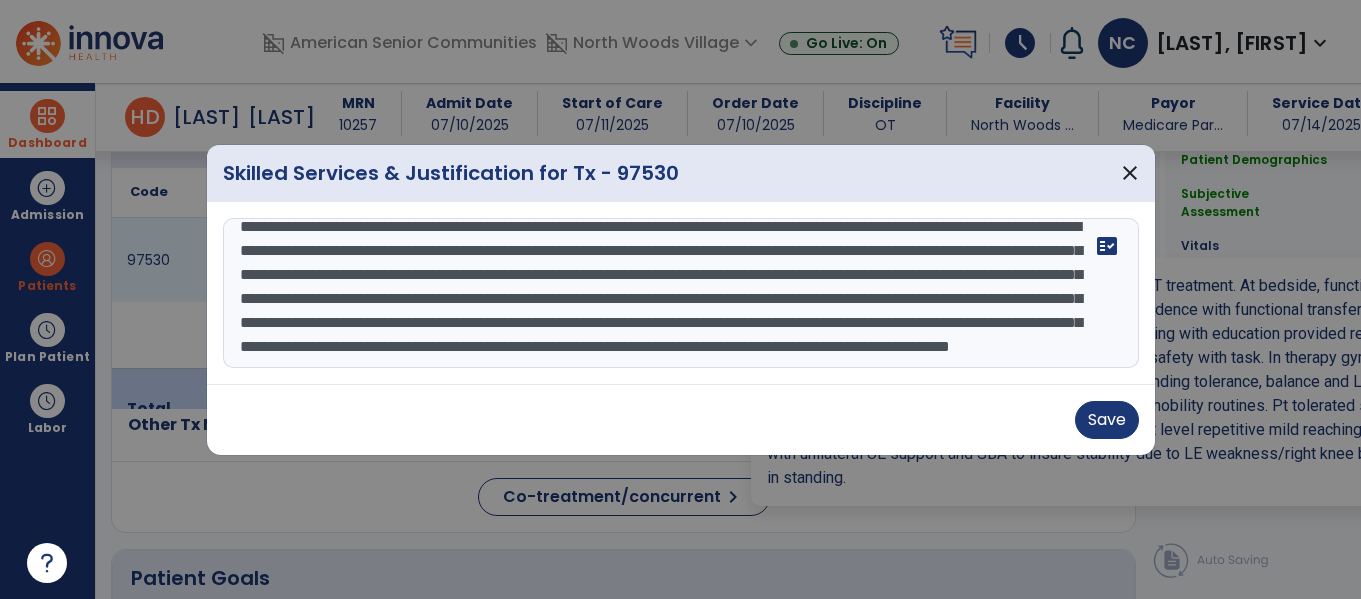 click on "**********" at bounding box center [681, 293] 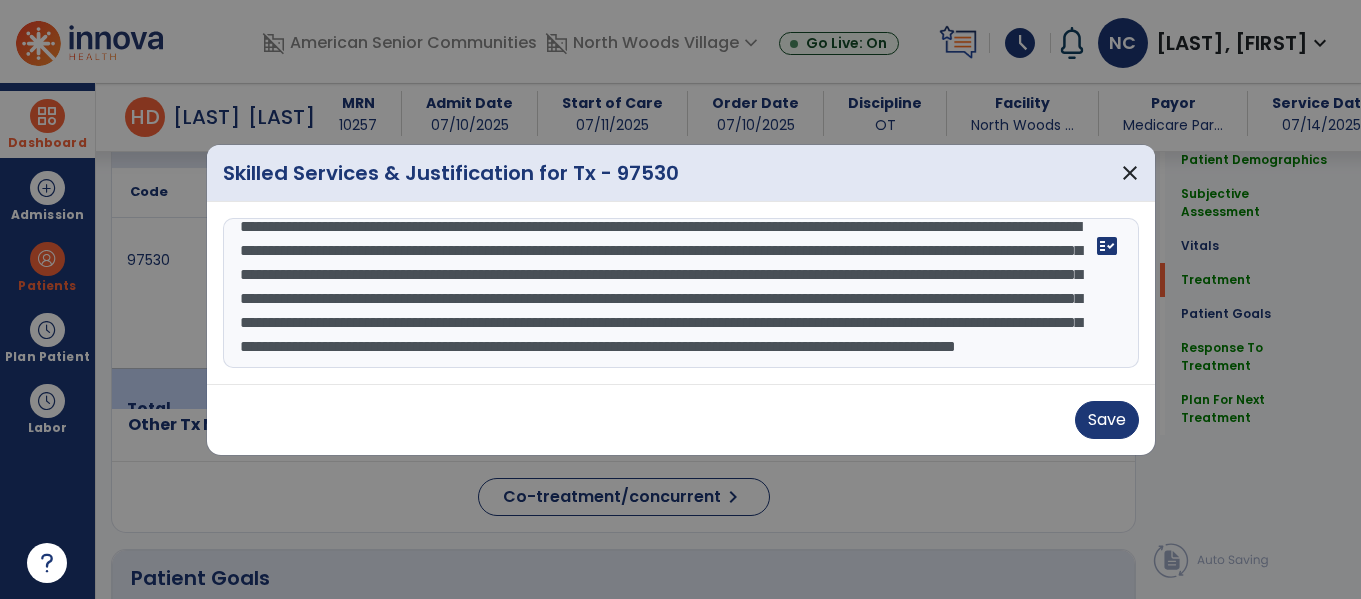 scroll, scrollTop: 88, scrollLeft: 0, axis: vertical 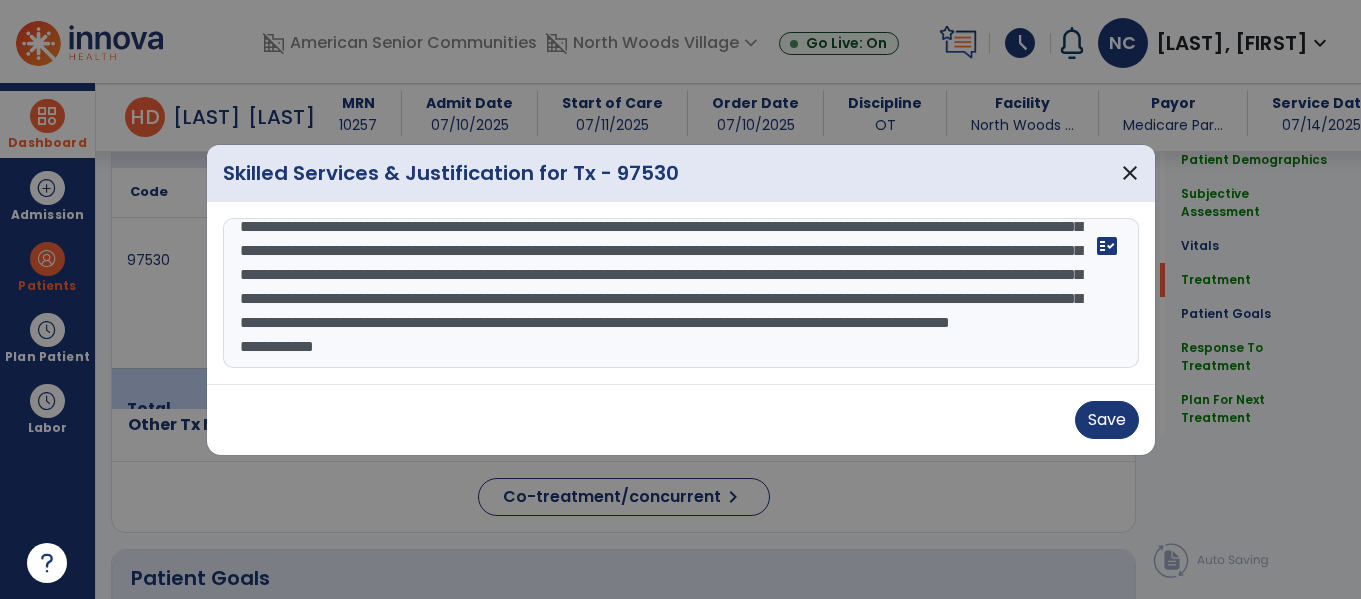 click on "**********" at bounding box center [681, 293] 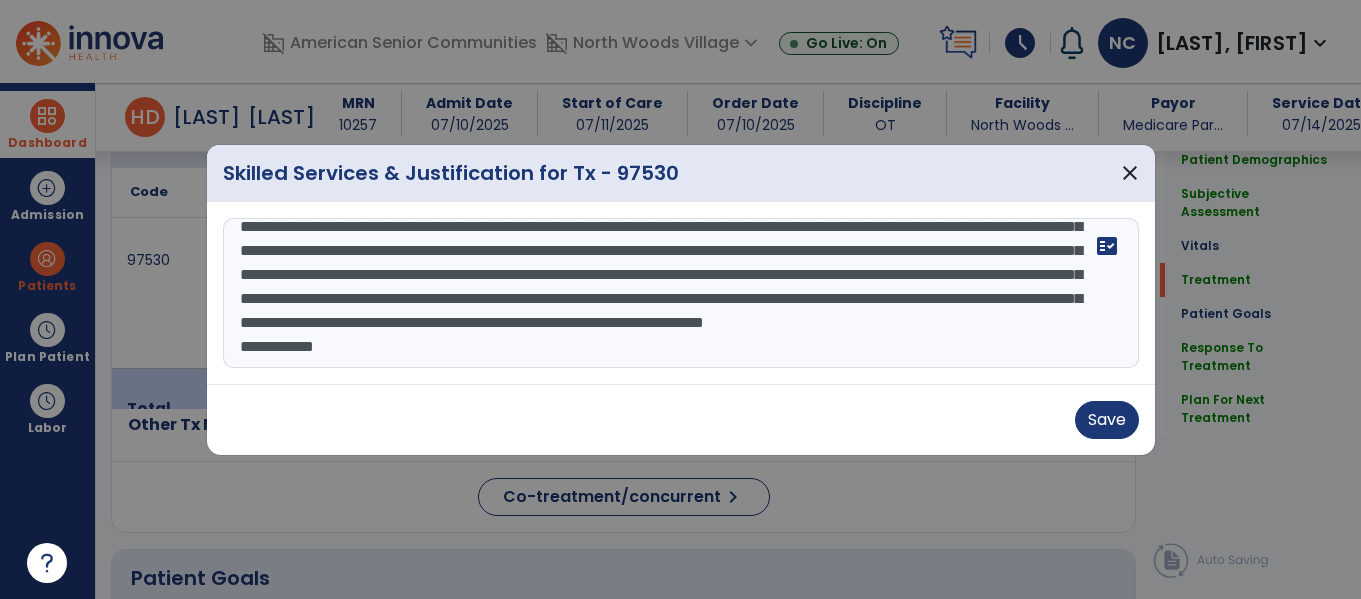 scroll, scrollTop: 112, scrollLeft: 0, axis: vertical 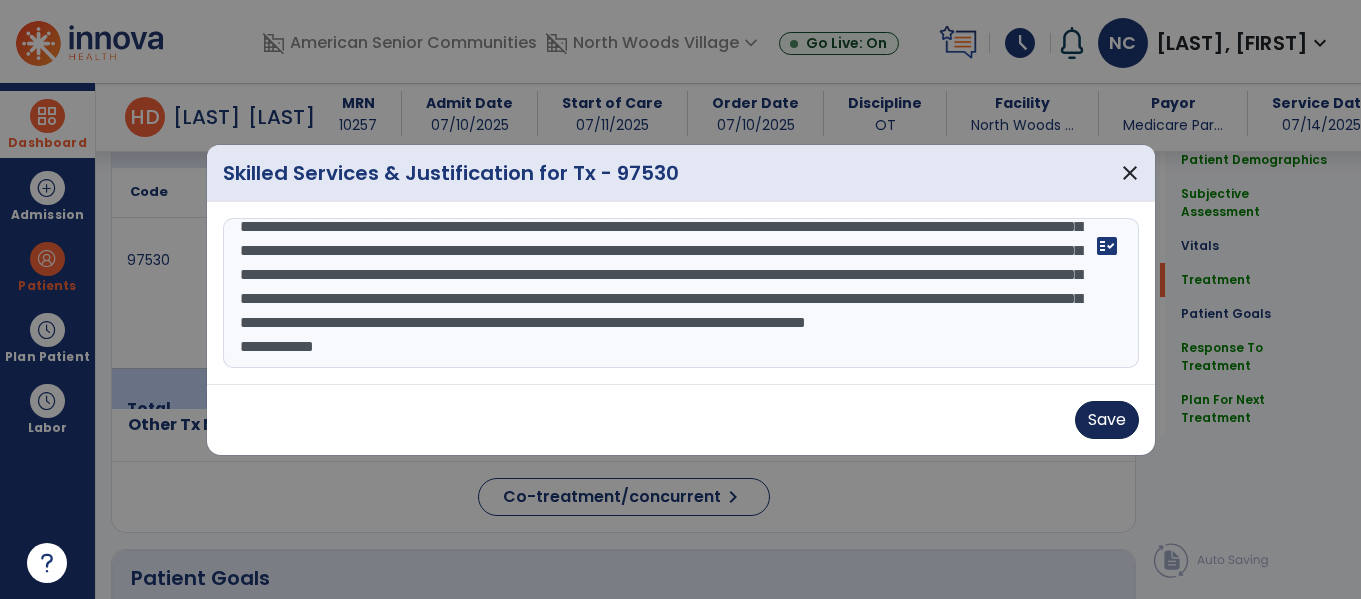 type on "**********" 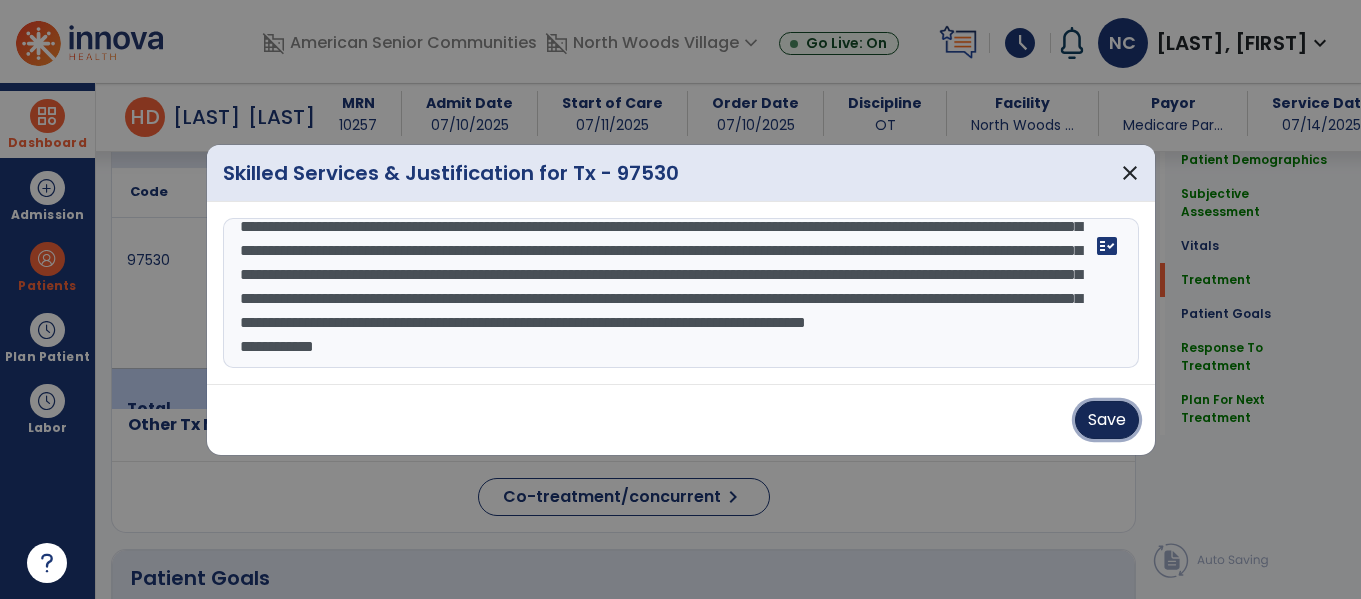 click on "Save" at bounding box center [1107, 420] 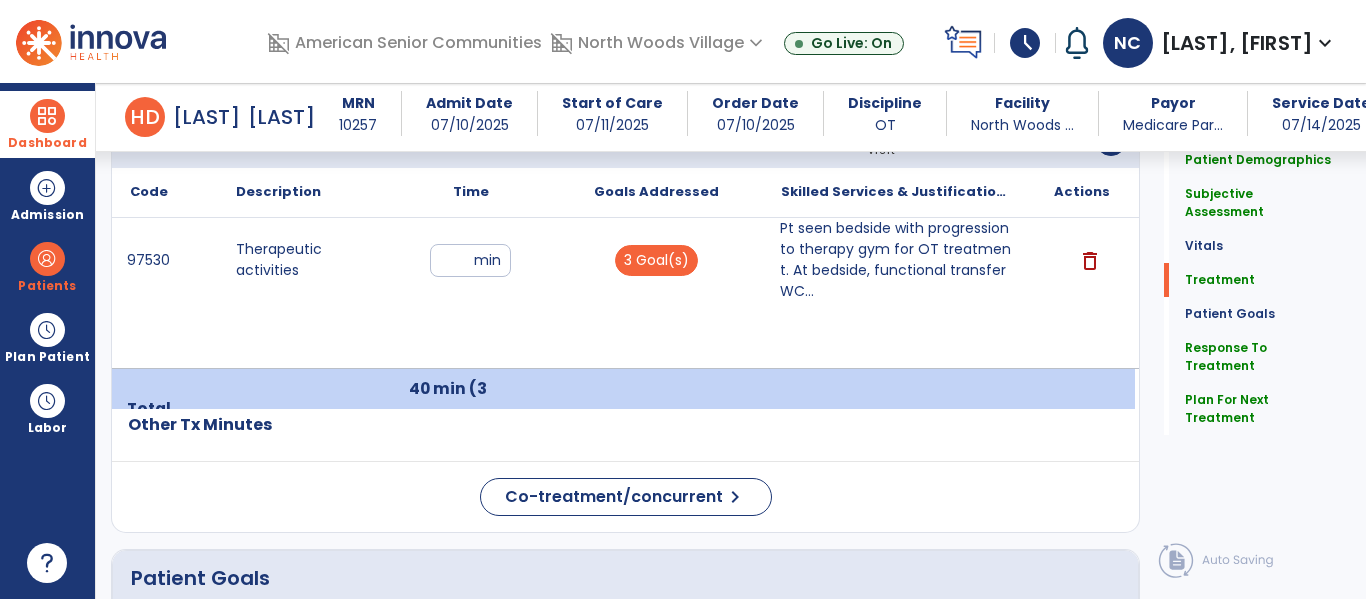 click on "Pt seen bedside with progression to therapy gym for OT treatment. At bedside, functional transfer WC..." at bounding box center [896, 260] 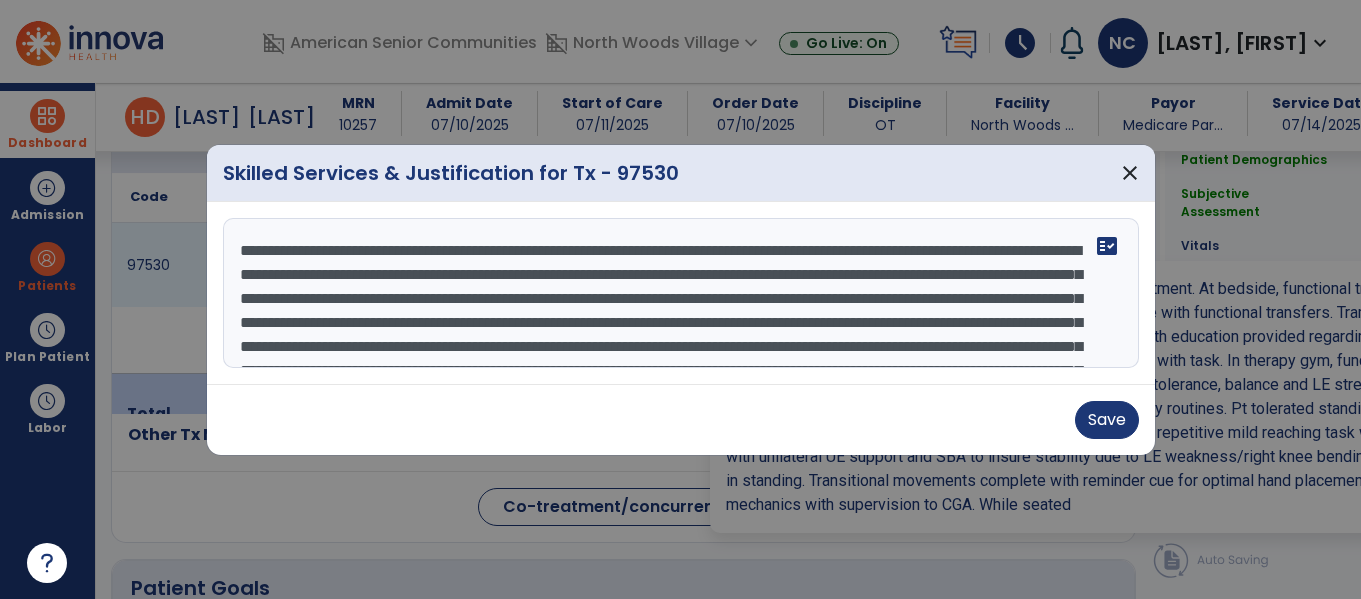 scroll, scrollTop: 1298, scrollLeft: 0, axis: vertical 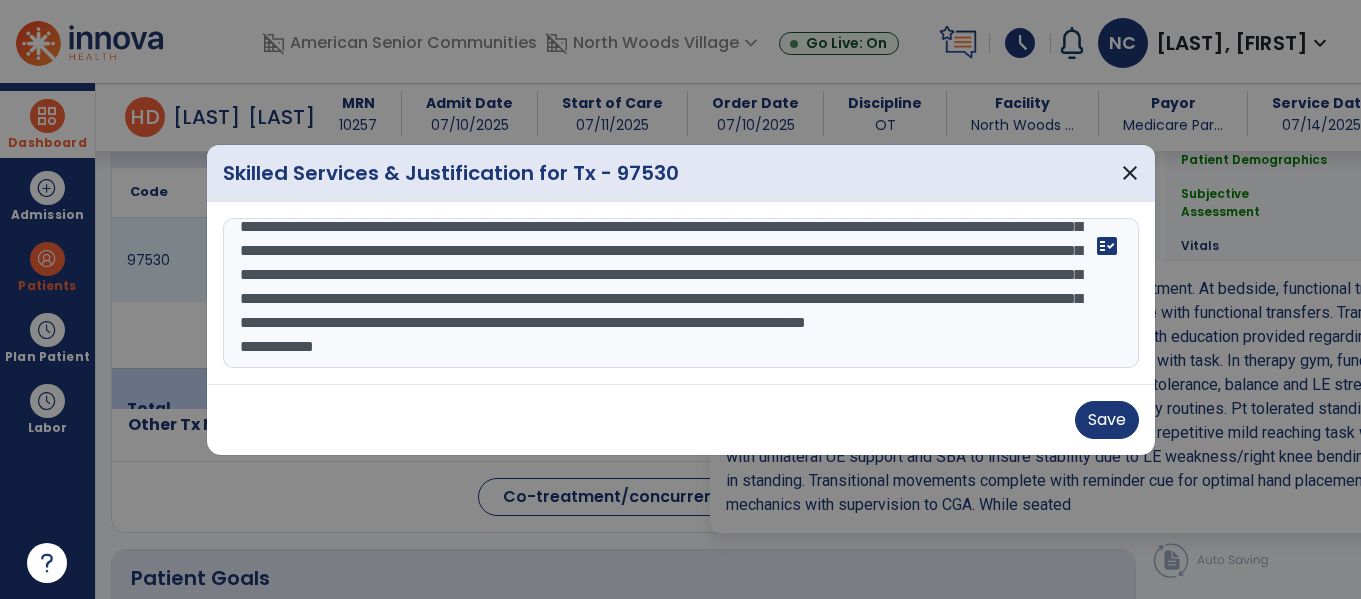 click on "**********" at bounding box center (681, 293) 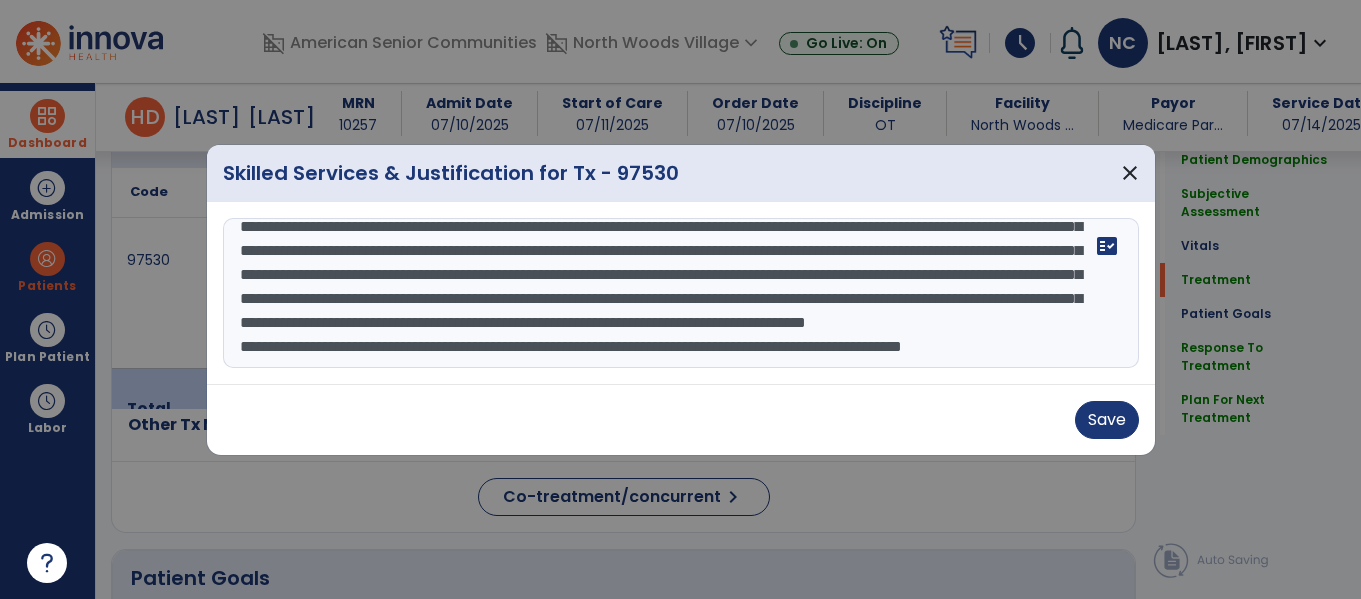 scroll, scrollTop: 160, scrollLeft: 0, axis: vertical 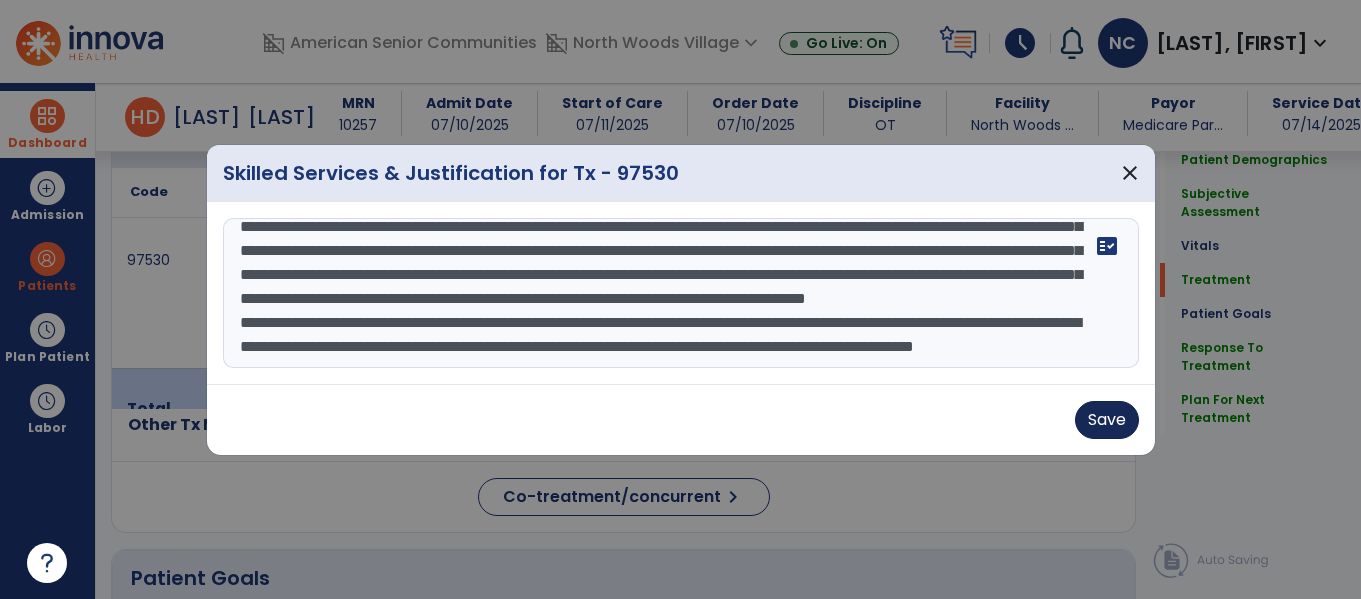 type on "**********" 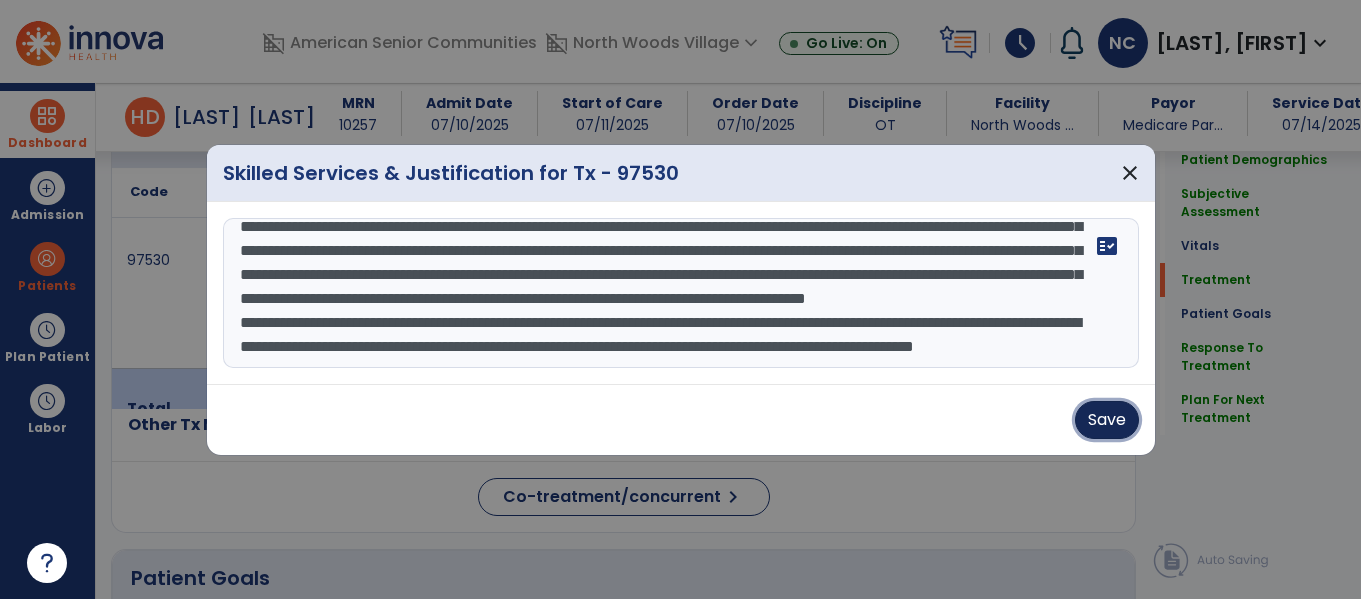 click on "Save" at bounding box center [1107, 420] 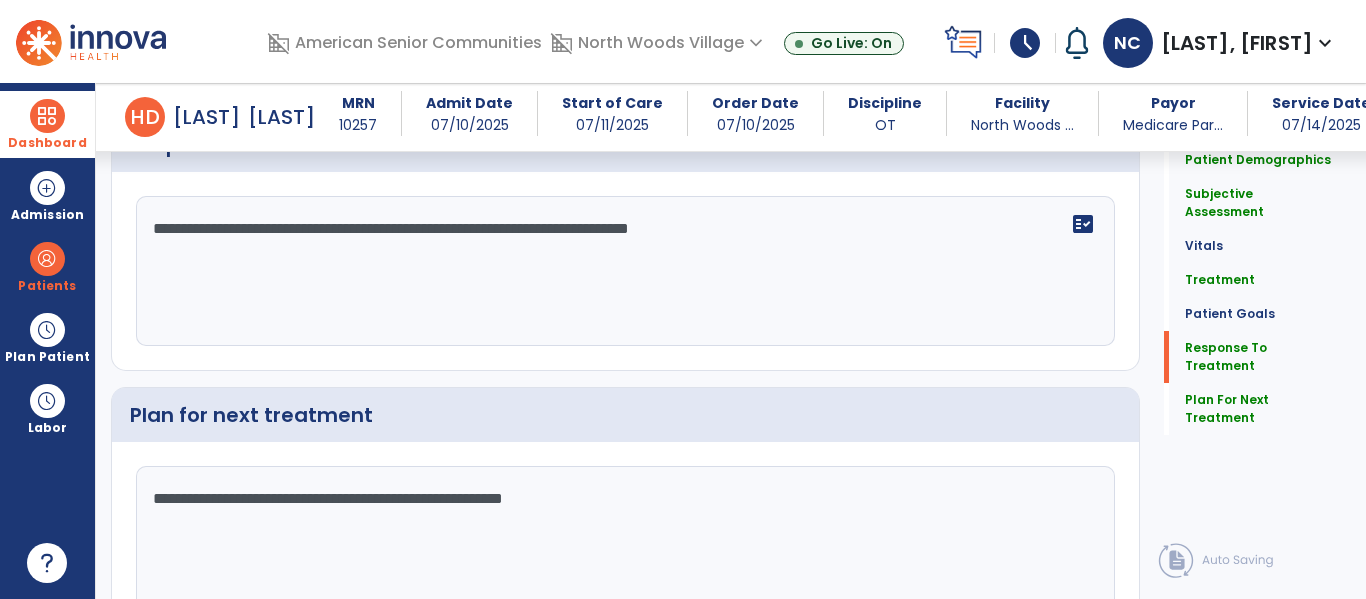 scroll, scrollTop: 2571, scrollLeft: 0, axis: vertical 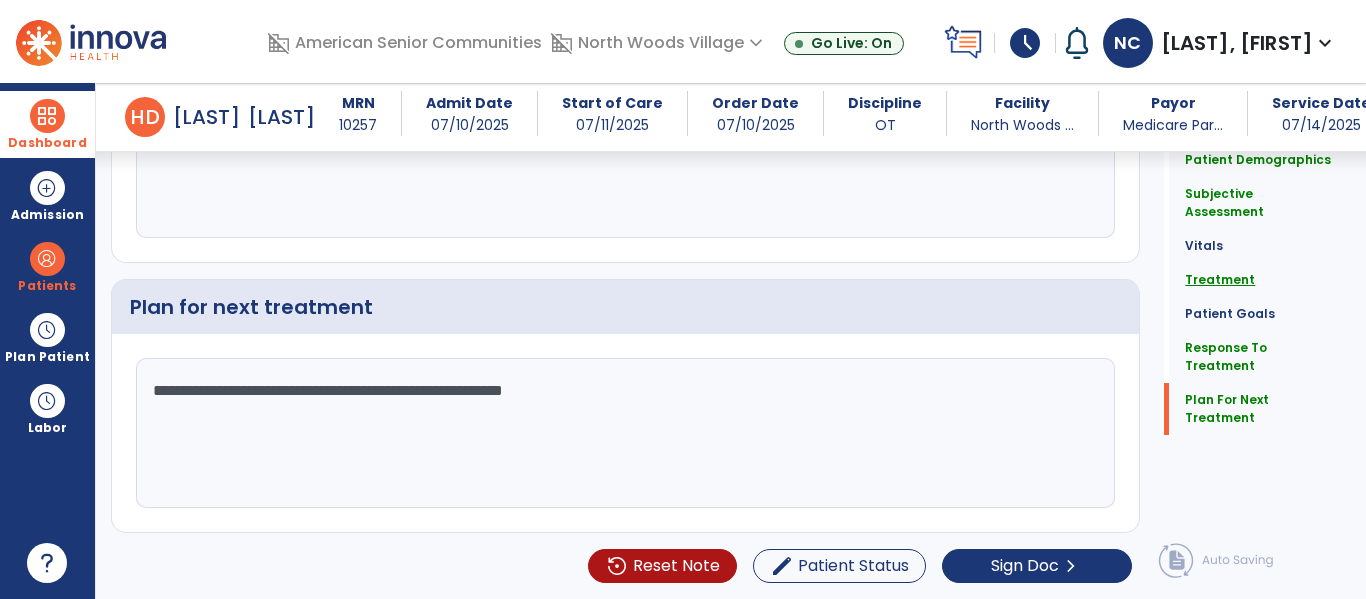 click on "Treatment" 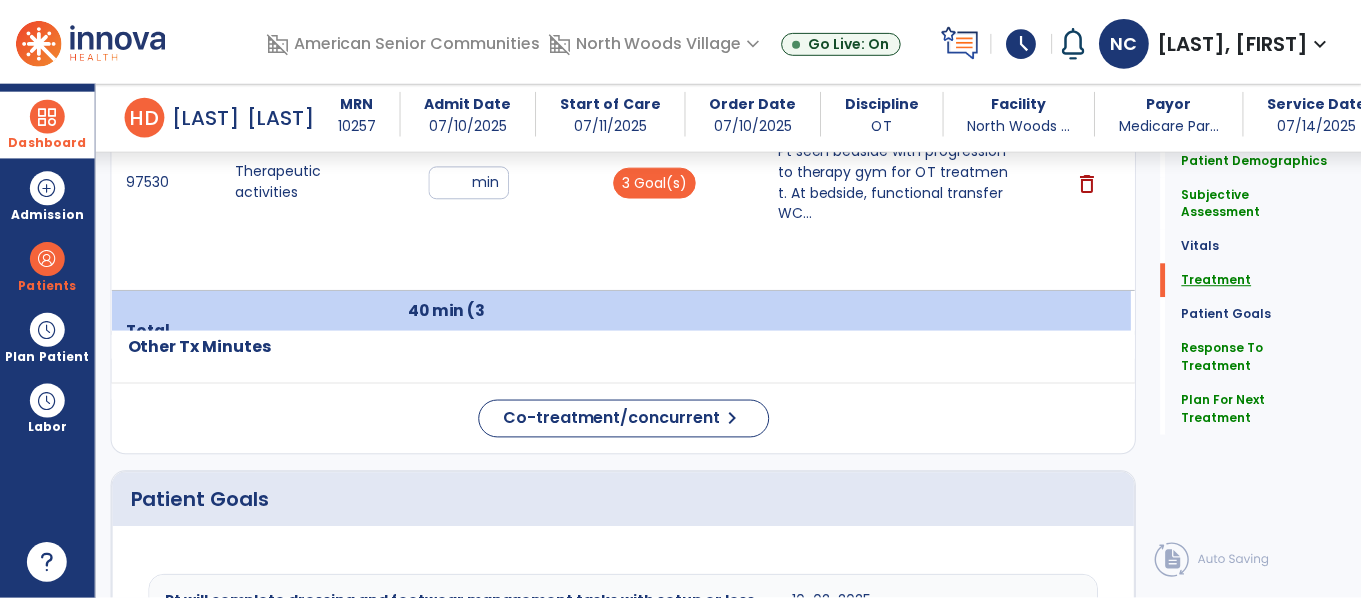 scroll, scrollTop: 1279, scrollLeft: 0, axis: vertical 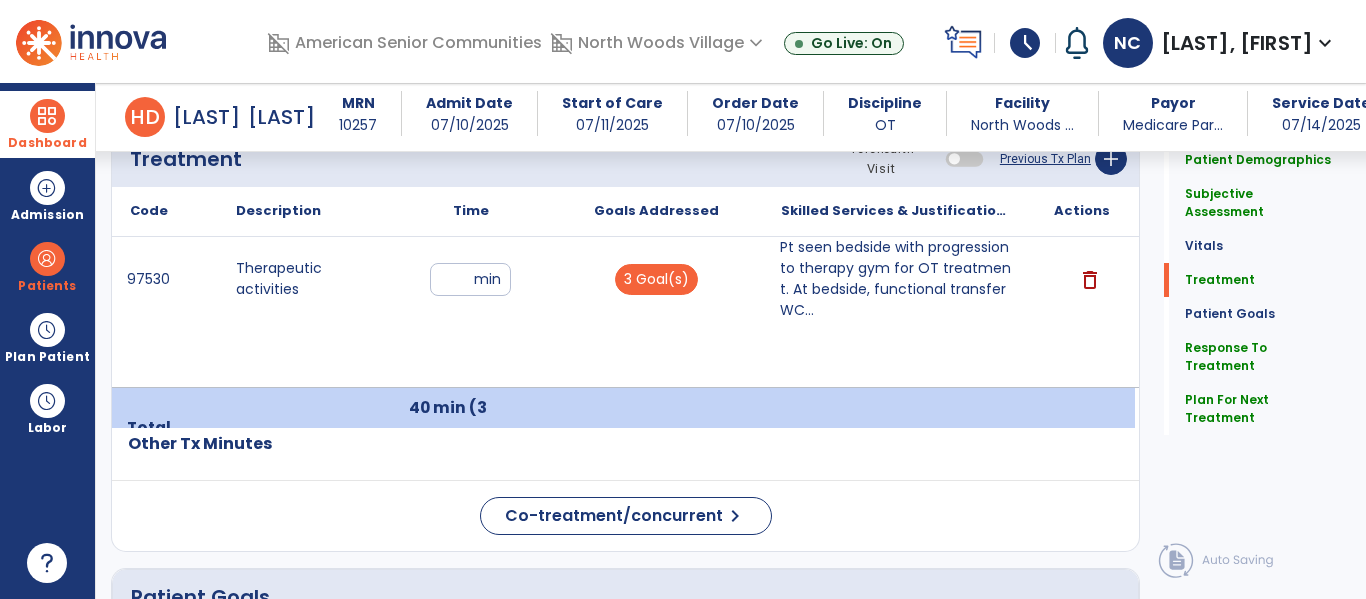 click on "Pt seen bedside with progression to therapy gym for OT treatment. At bedside, functional transfer WC..." at bounding box center [896, 279] 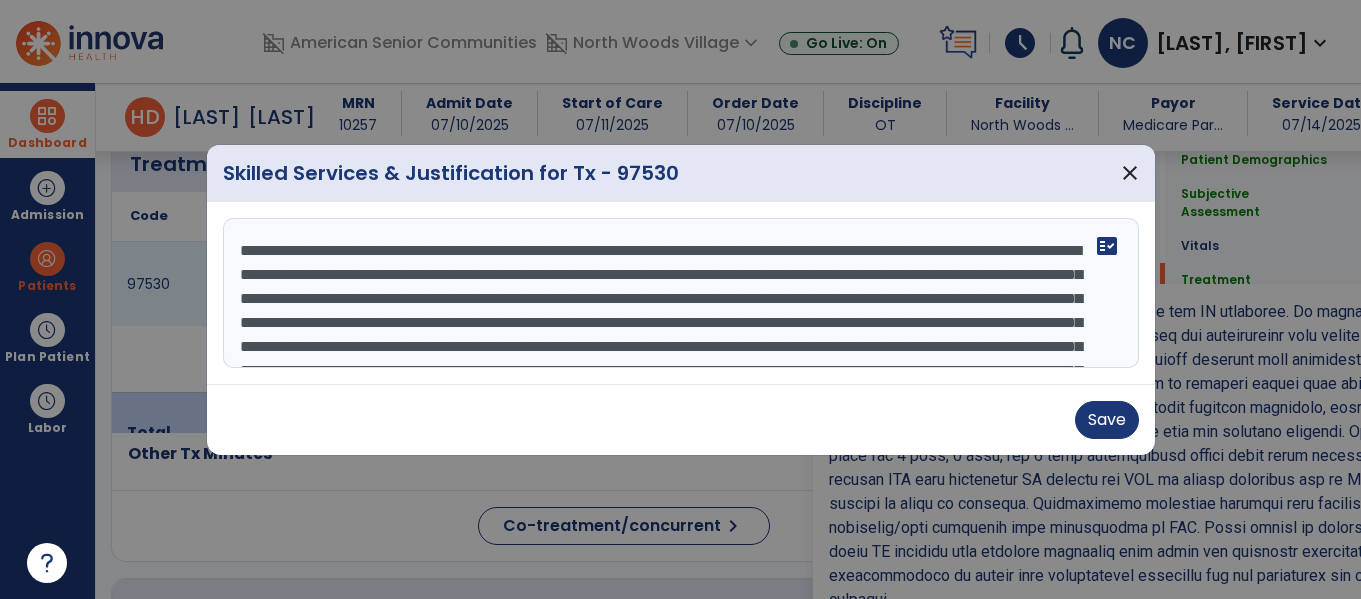 scroll, scrollTop: 1279, scrollLeft: 0, axis: vertical 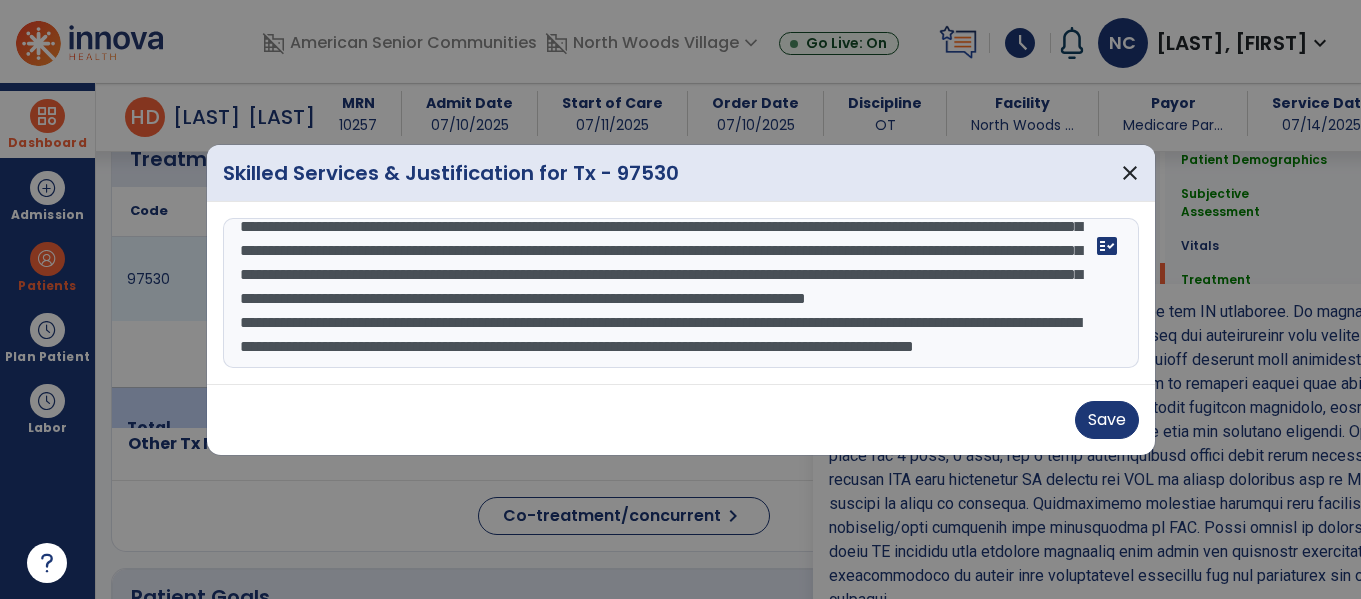 click at bounding box center (681, 293) 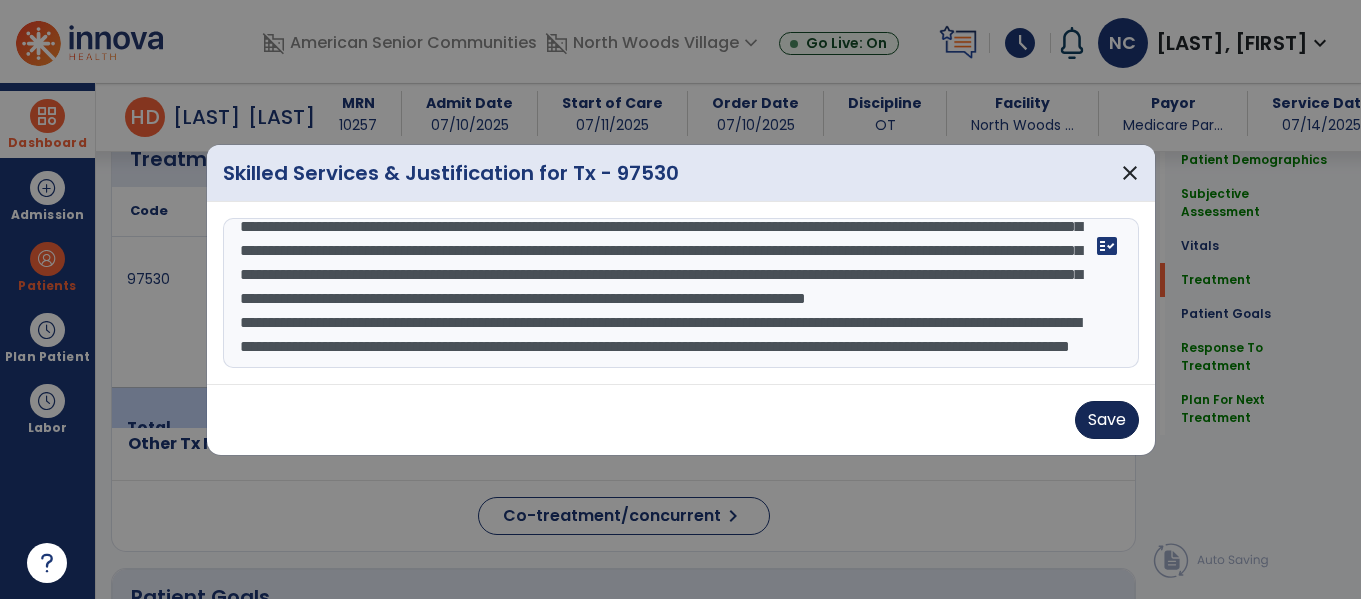 type on "**********" 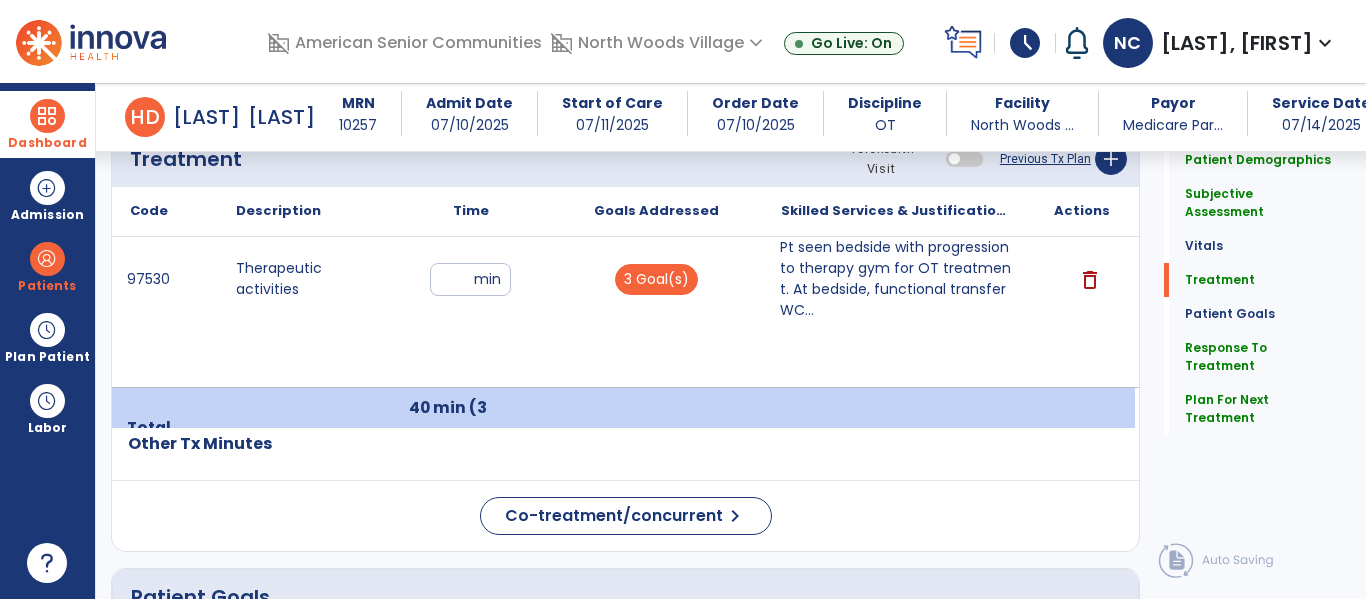 click at bounding box center [47, 116] 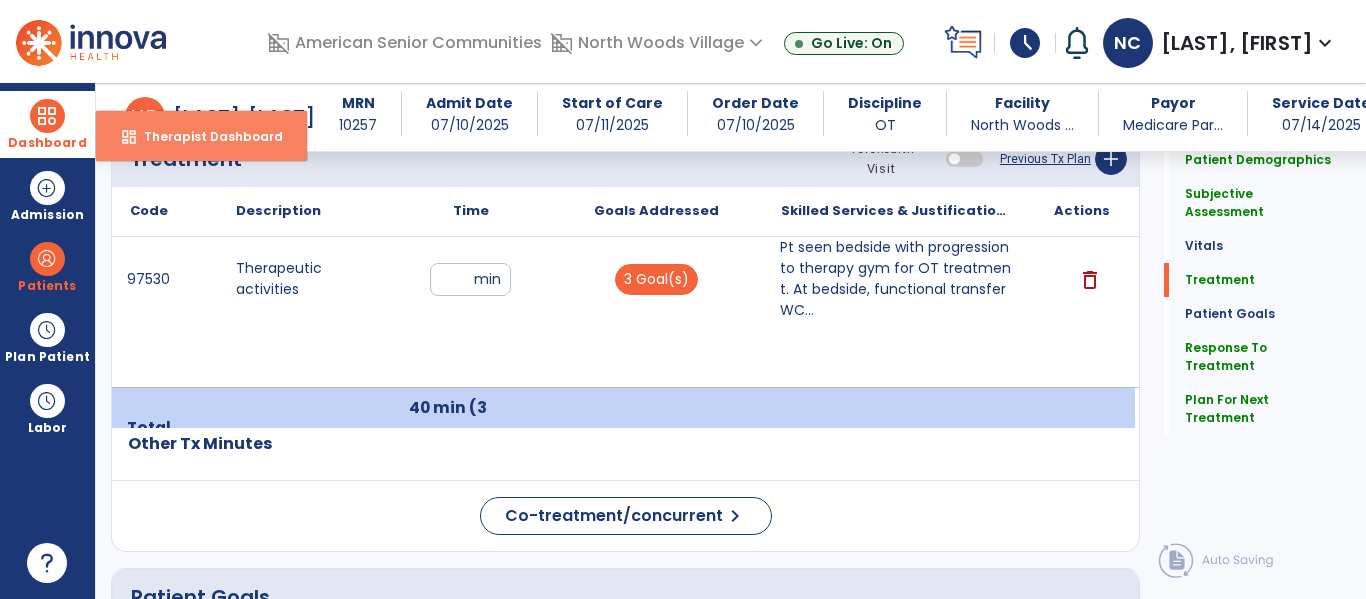 click on "dashboard  Therapist Dashboard" at bounding box center [201, 136] 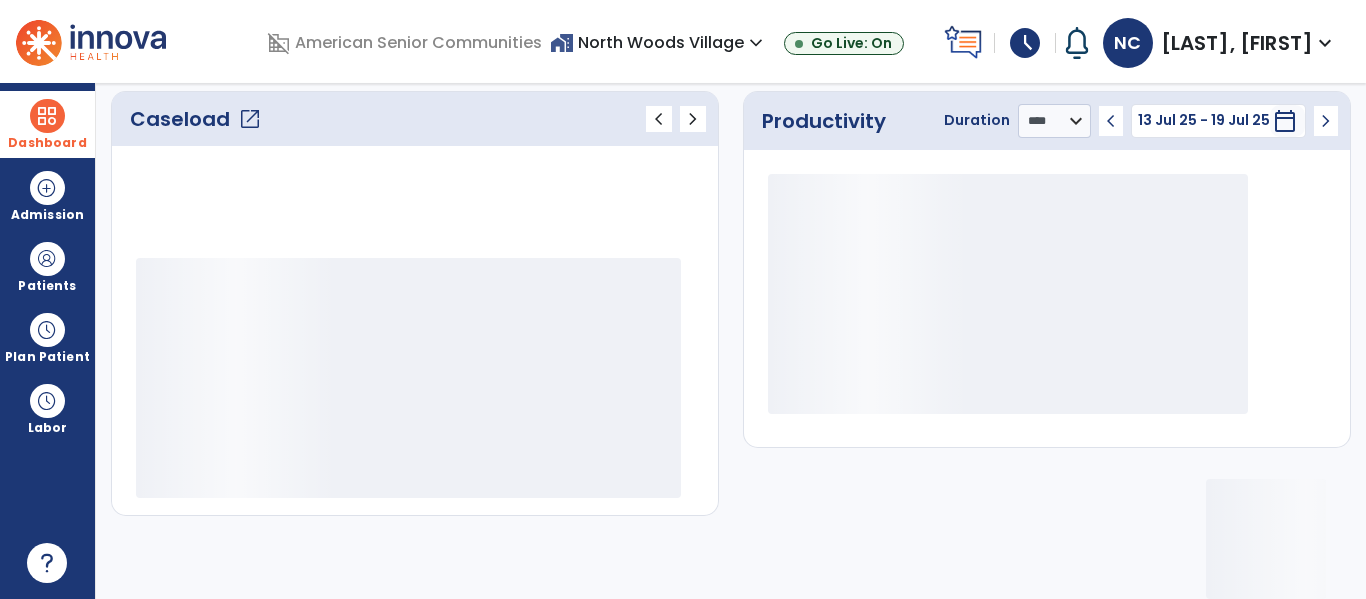 scroll, scrollTop: 278, scrollLeft: 0, axis: vertical 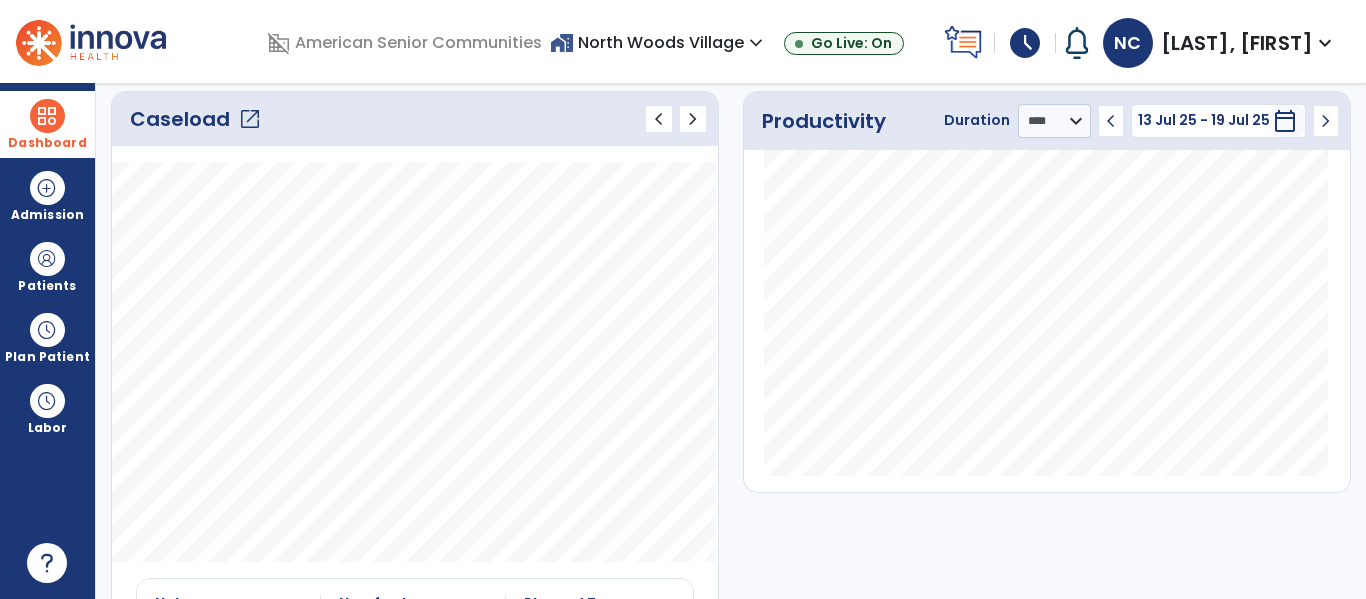 click on "open_in_new" 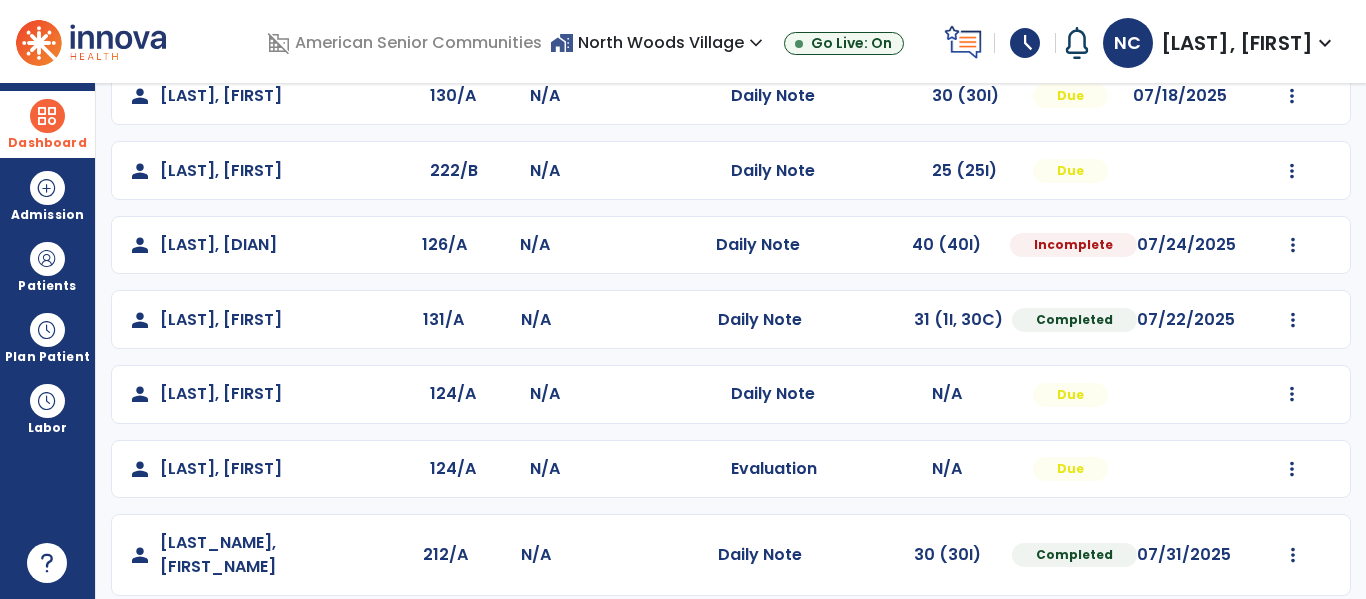 scroll, scrollTop: 265, scrollLeft: 0, axis: vertical 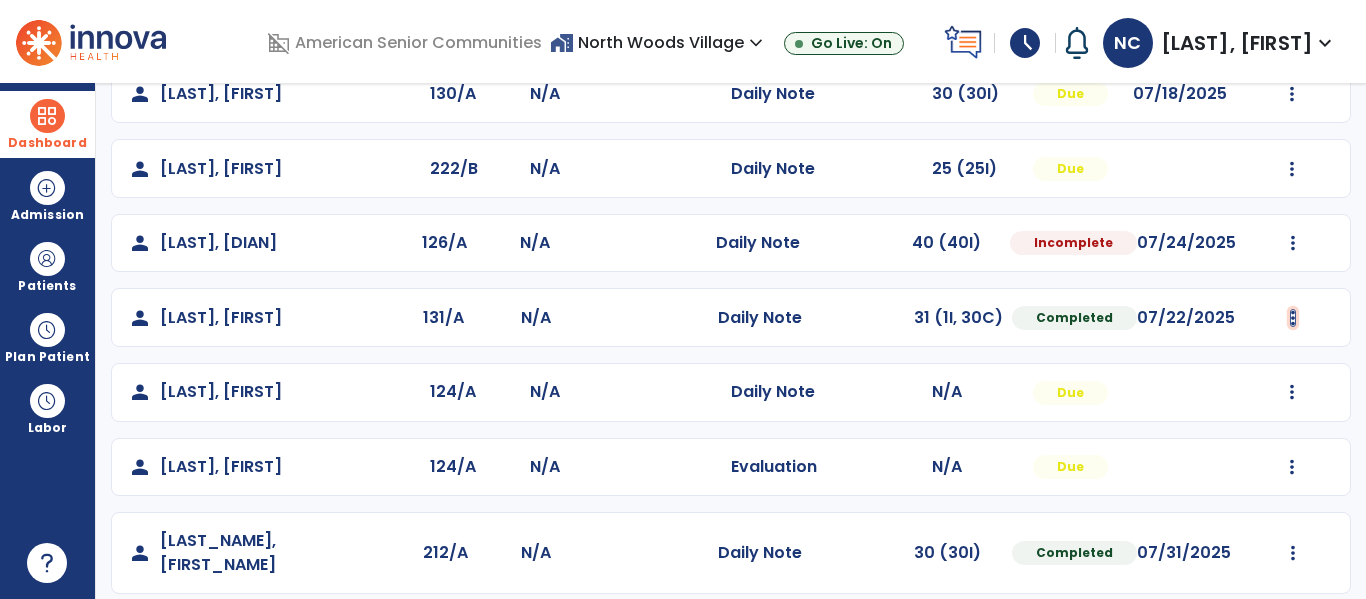 click at bounding box center [1292, 94] 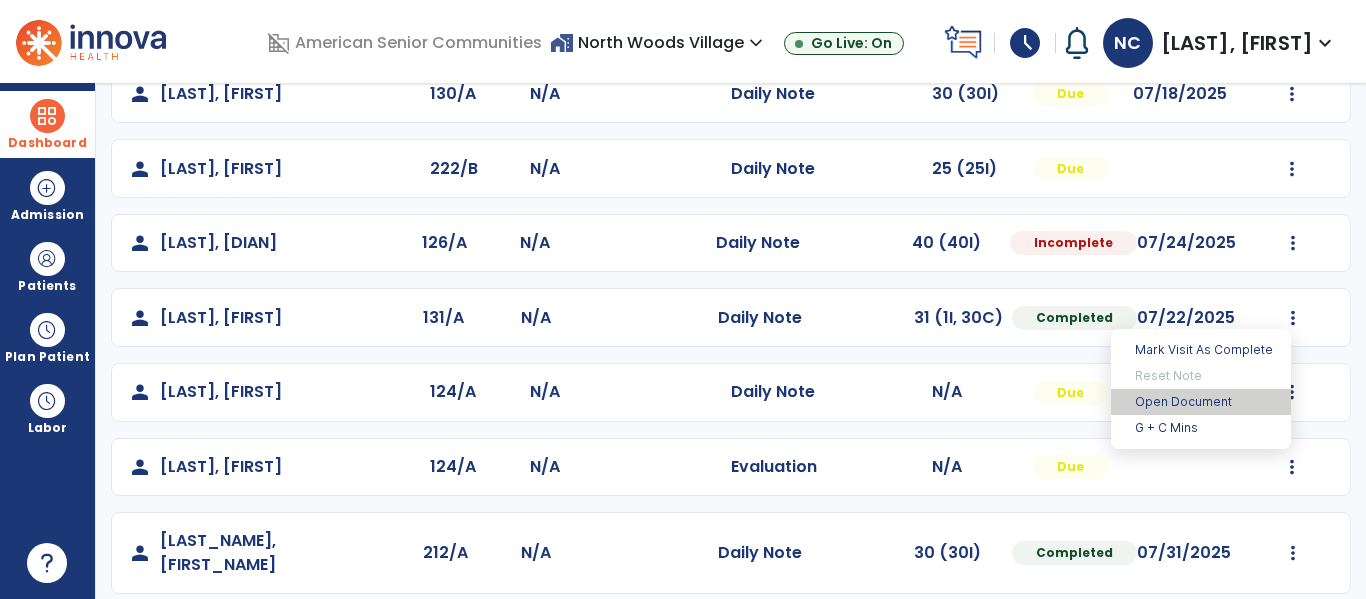 click on "Open Document" at bounding box center [1201, 402] 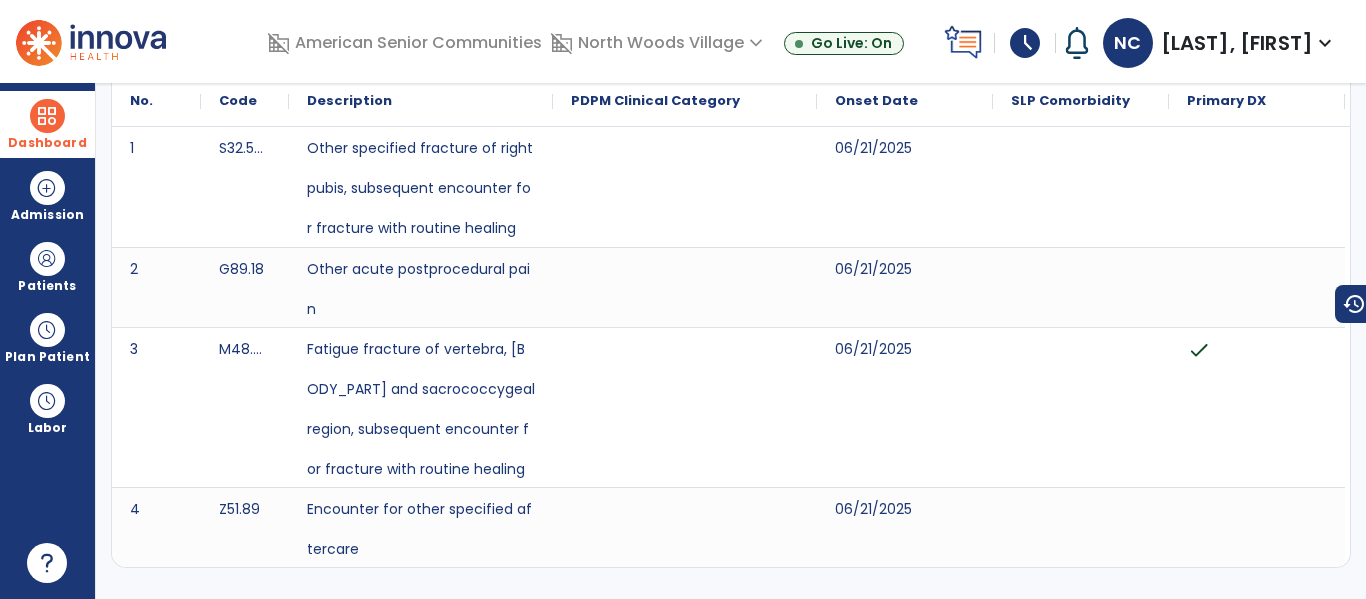 scroll, scrollTop: 0, scrollLeft: 0, axis: both 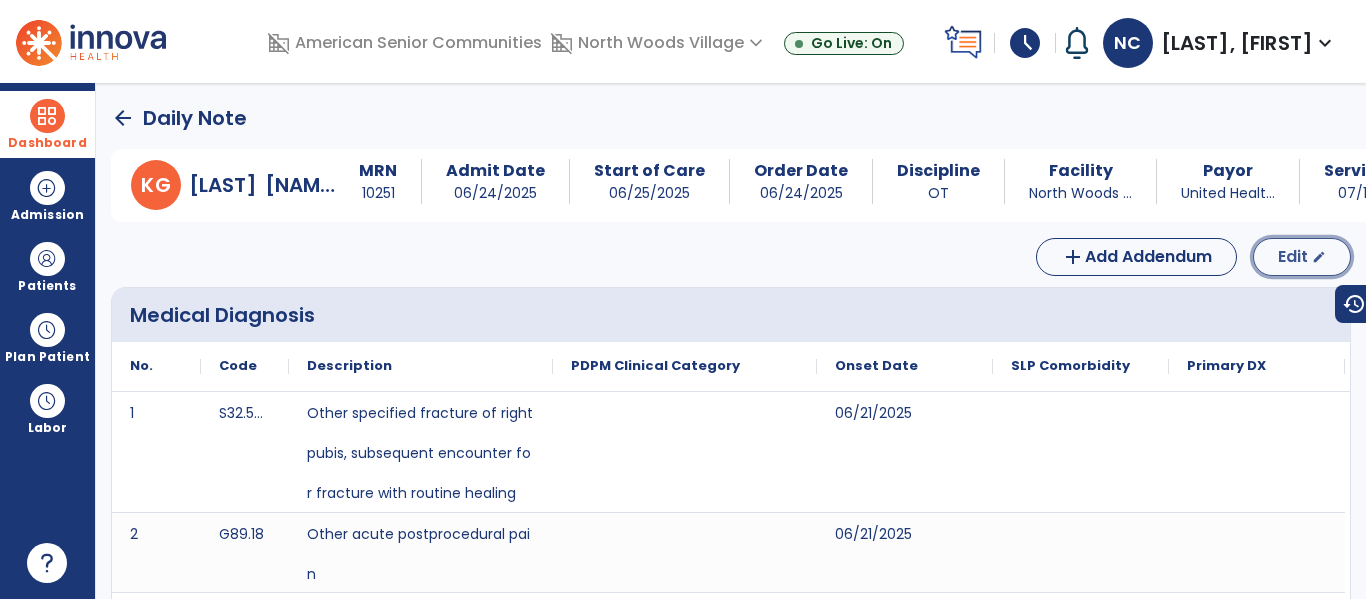 click on "Edit" 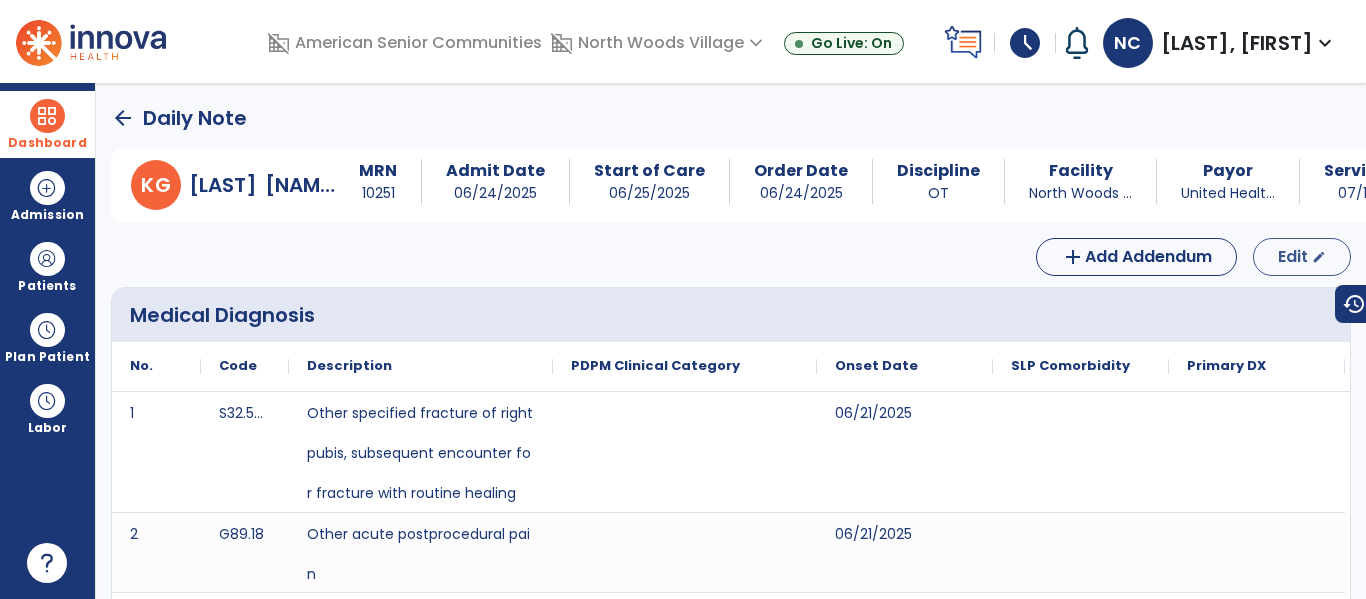 select on "*" 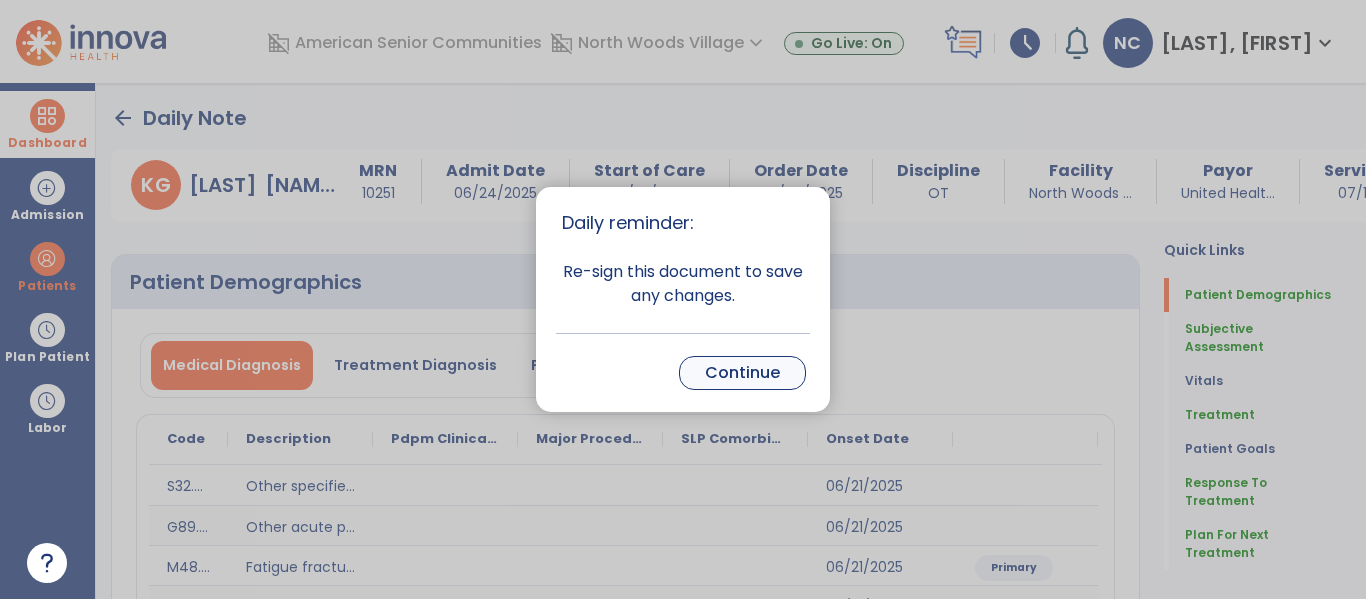 click on "Continue" at bounding box center [742, 373] 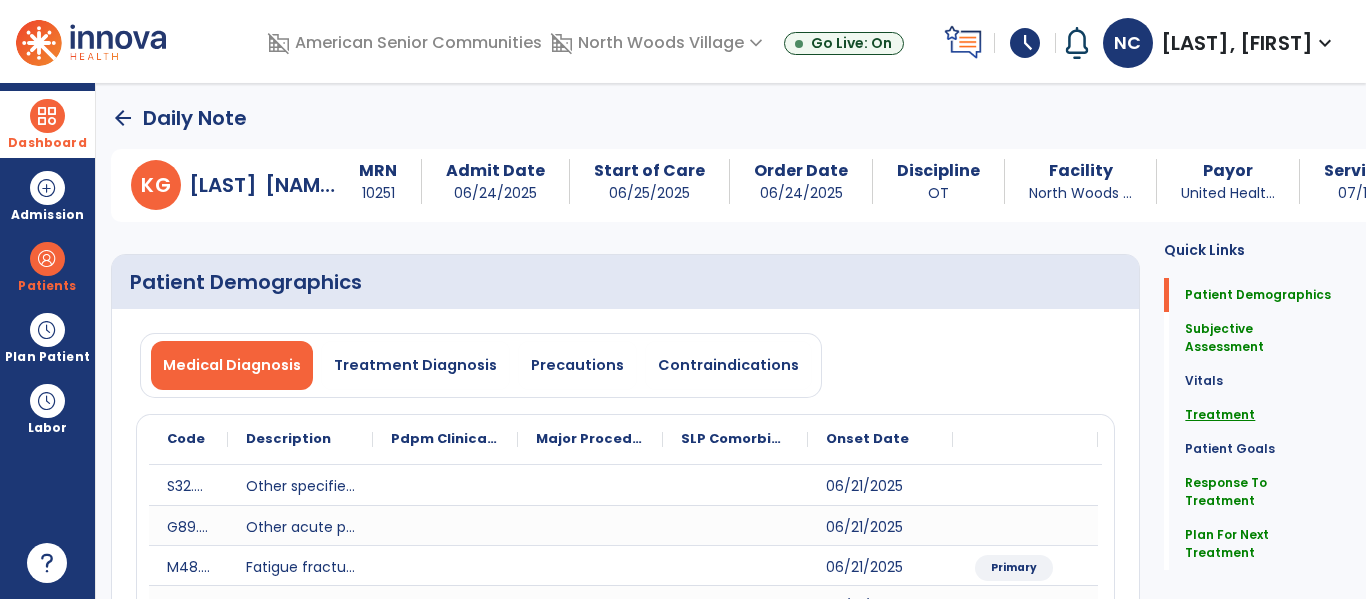 click on "Treatment" 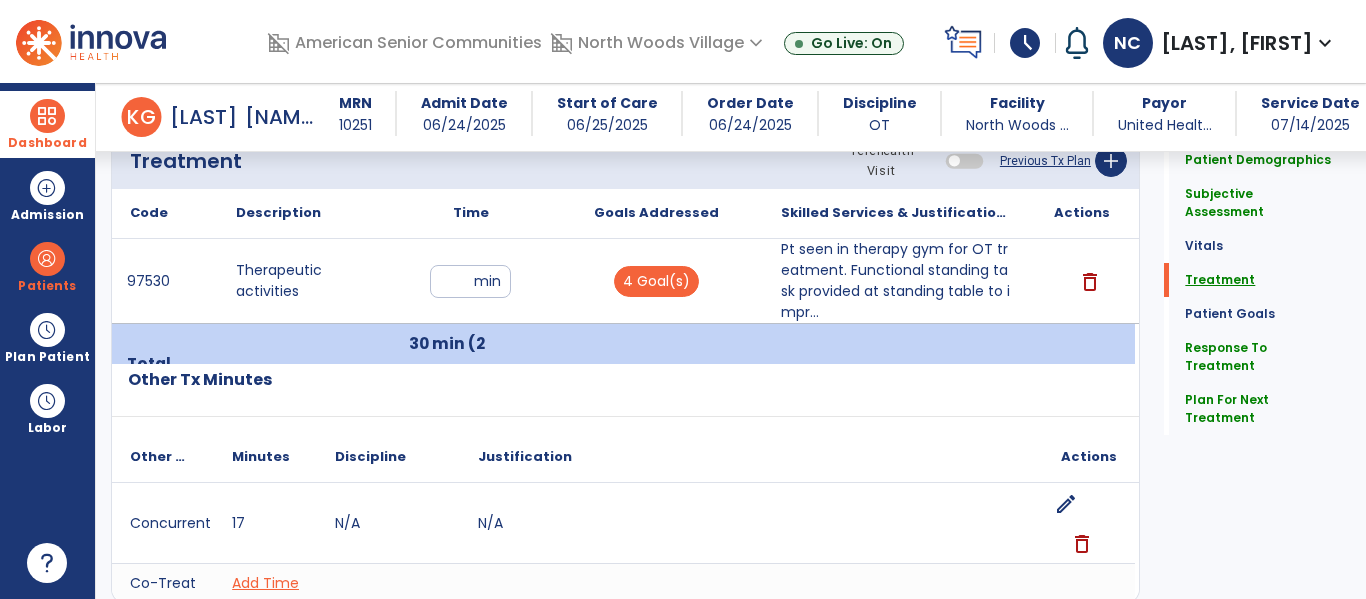 scroll, scrollTop: 1283, scrollLeft: 0, axis: vertical 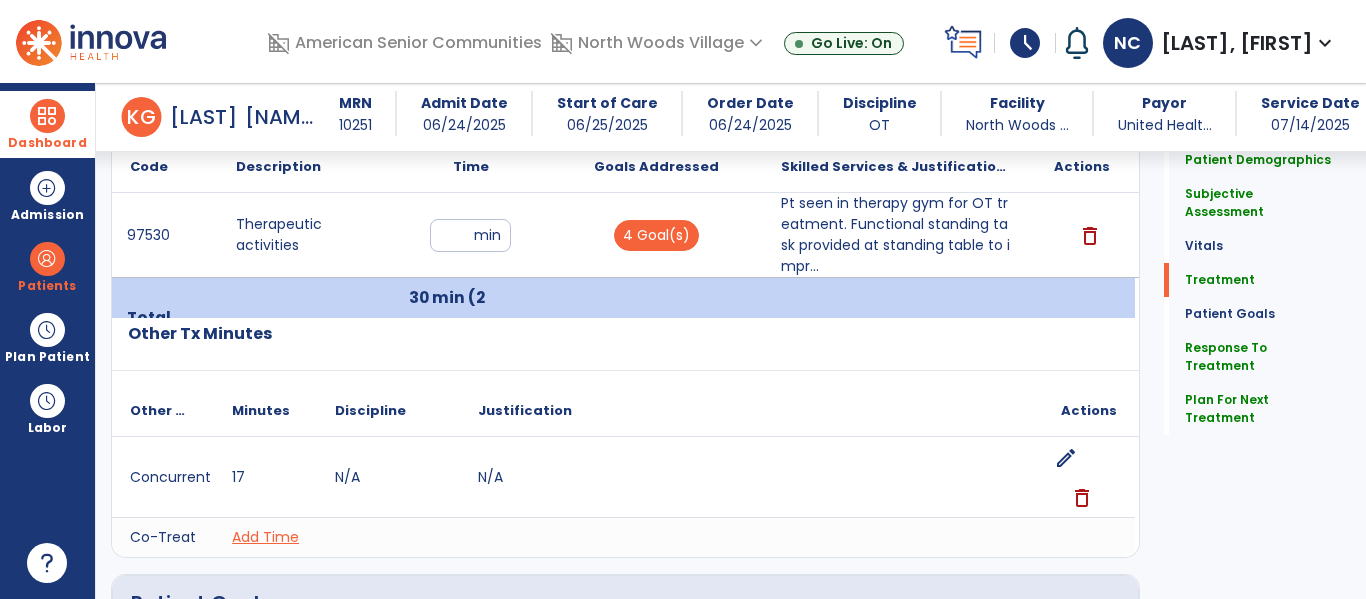 click on "**" at bounding box center (470, 235) 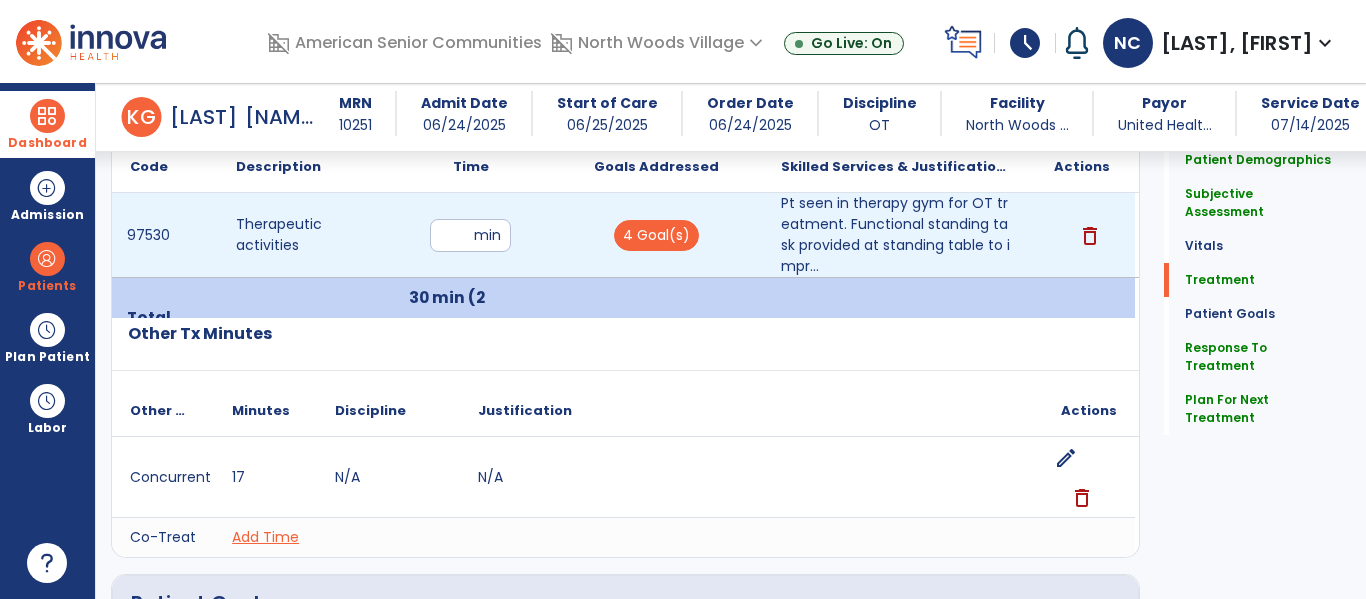 click on "**" at bounding box center (470, 235) 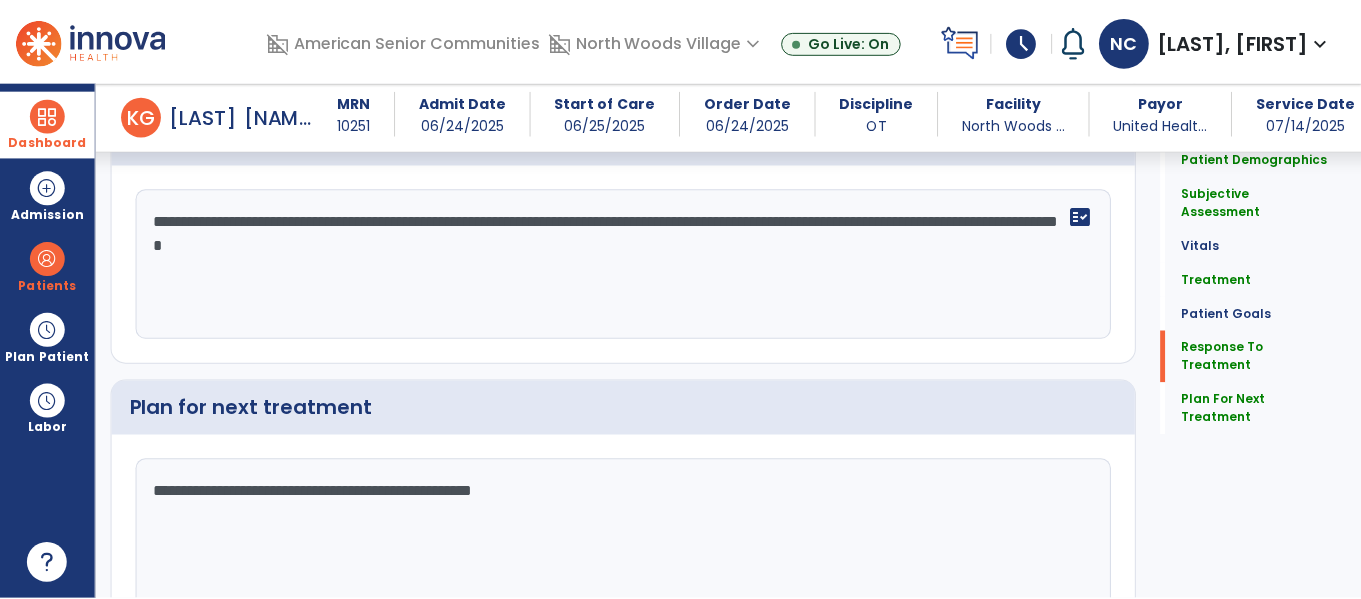 scroll, scrollTop: 2721, scrollLeft: 0, axis: vertical 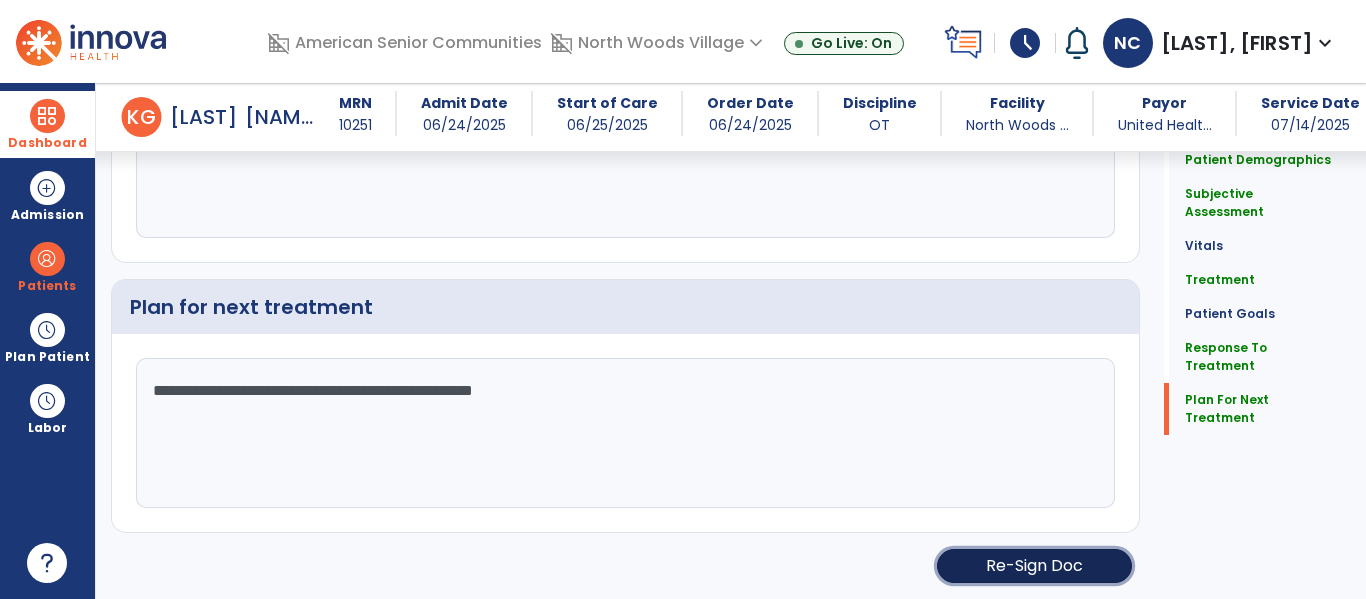 click on "Re-Sign Doc" 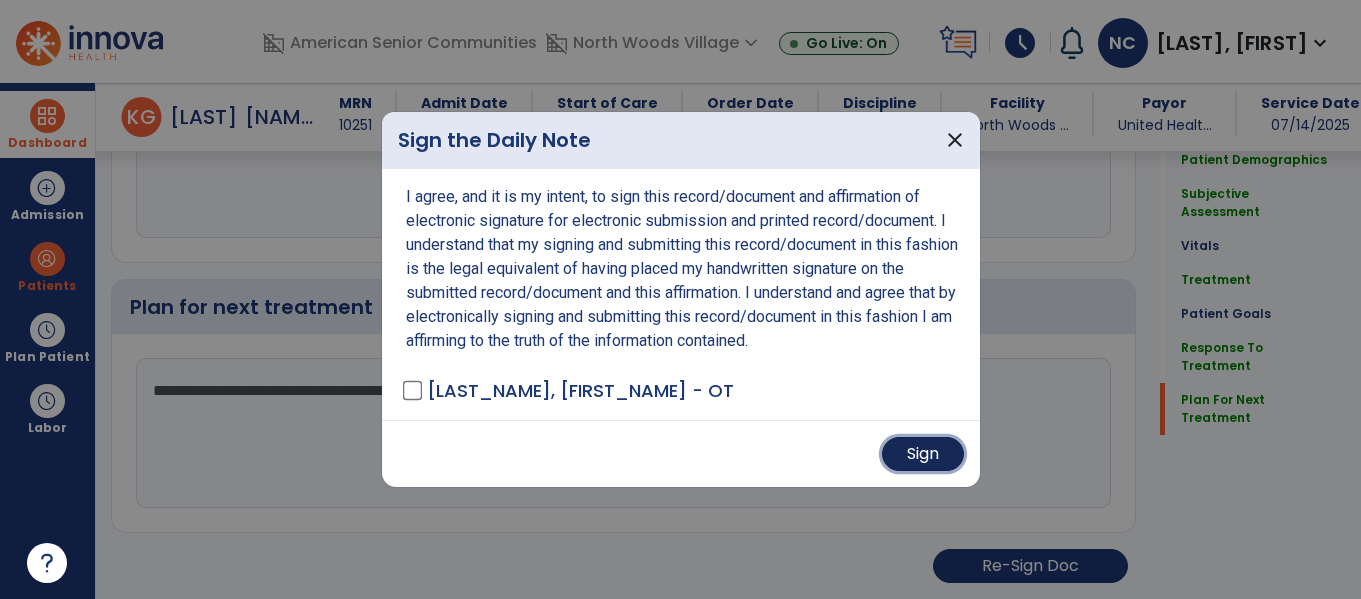 click on "Sign" at bounding box center [923, 454] 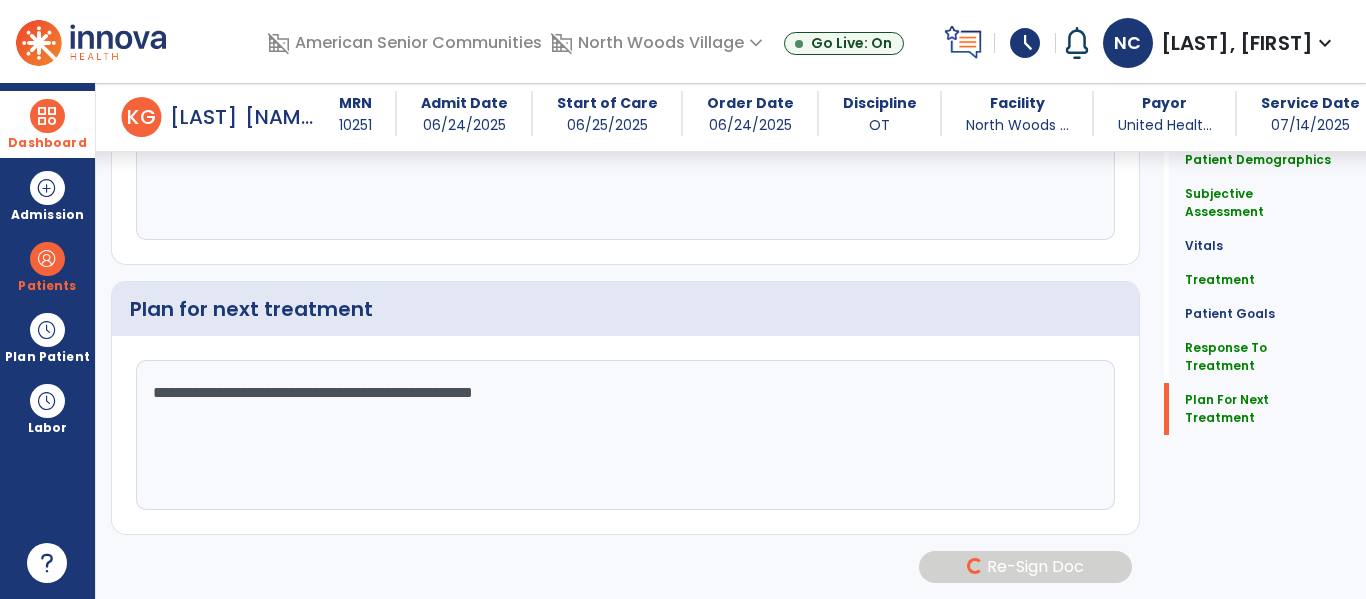 scroll, scrollTop: 2719, scrollLeft: 0, axis: vertical 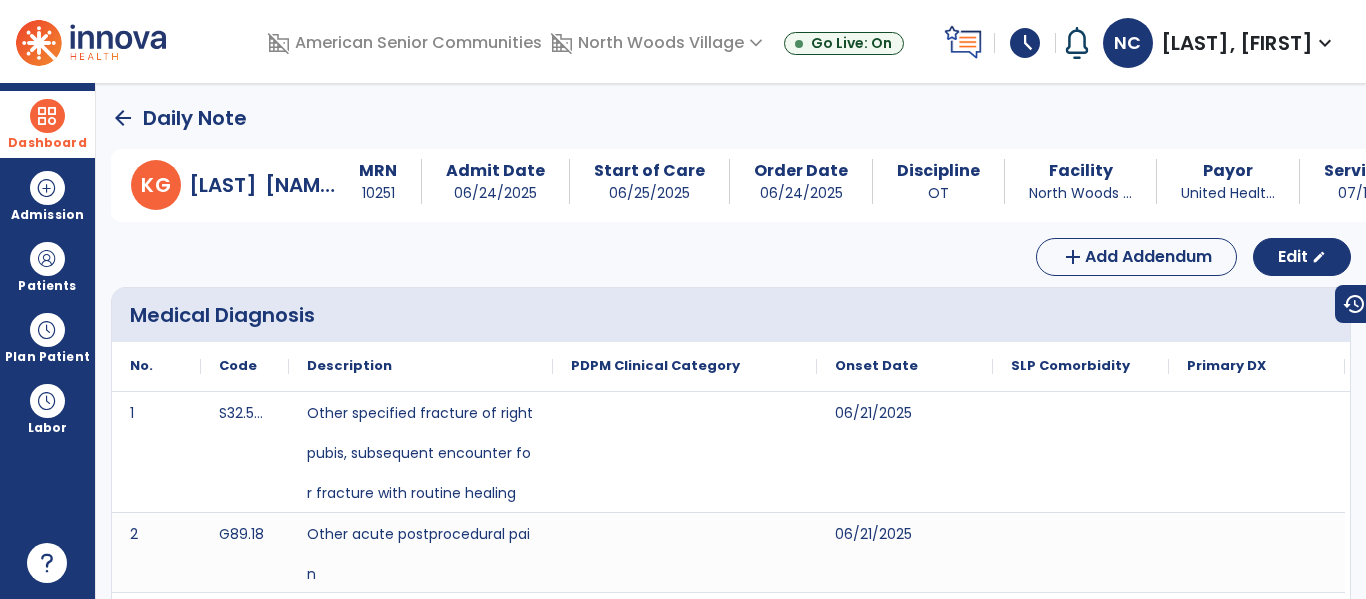click on "arrow_back" 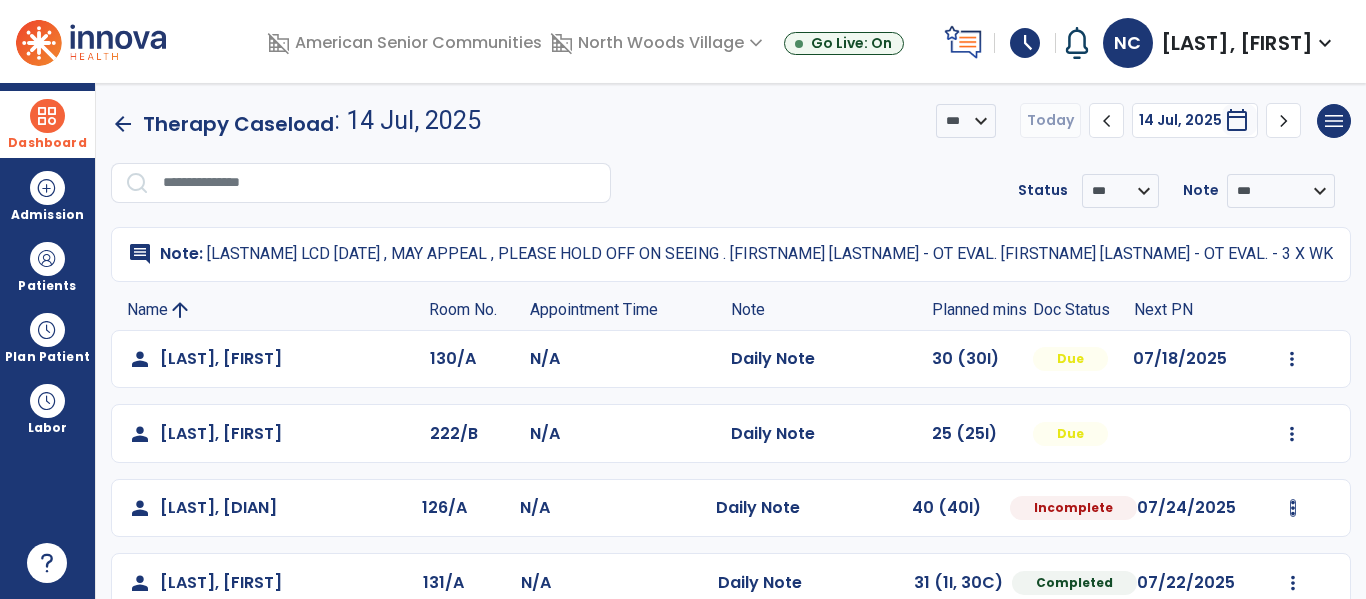 click at bounding box center [1292, 359] 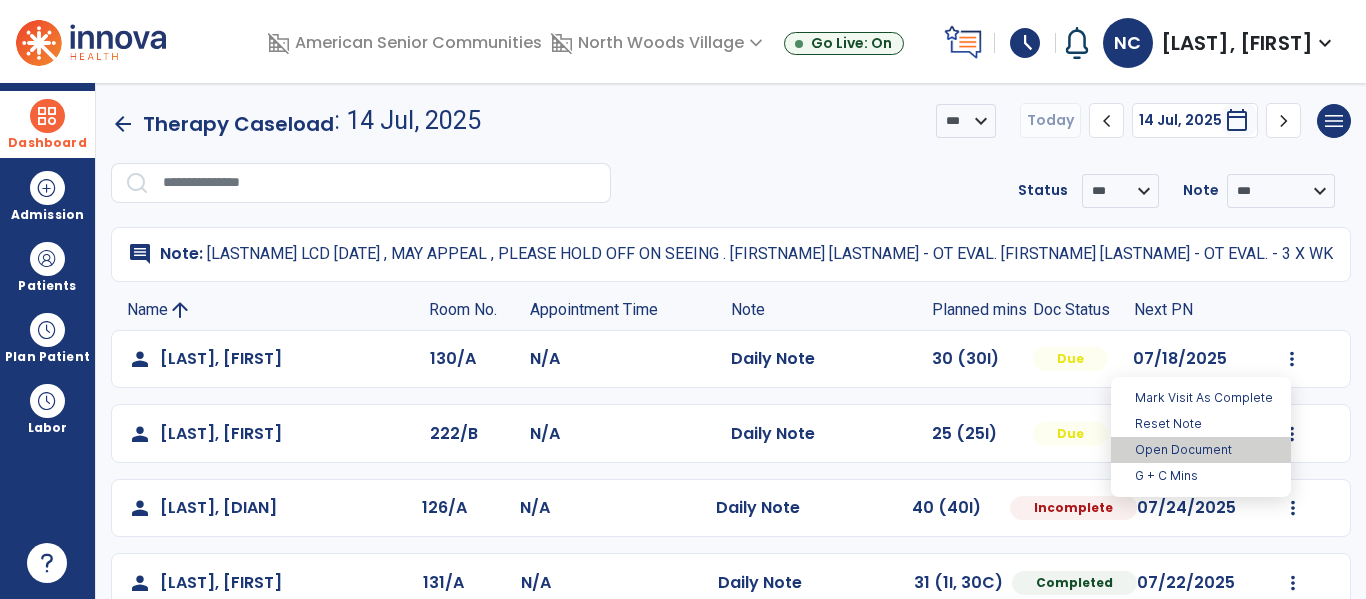 click on "Open Document" at bounding box center (1201, 450) 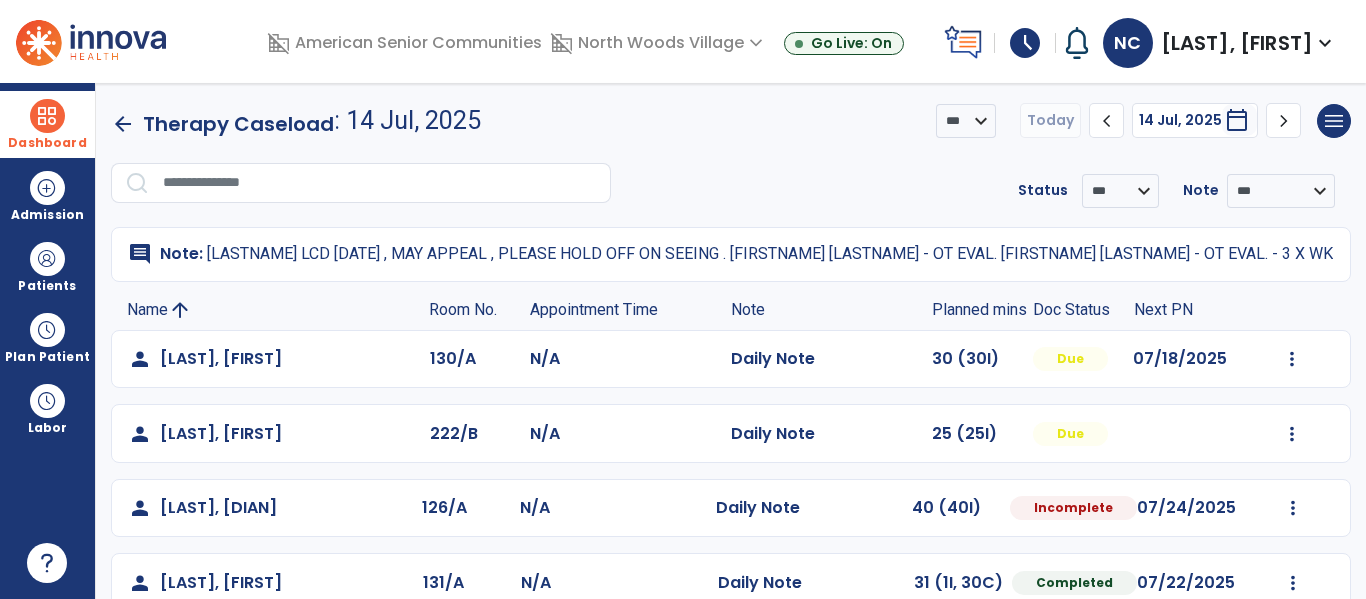 select on "*" 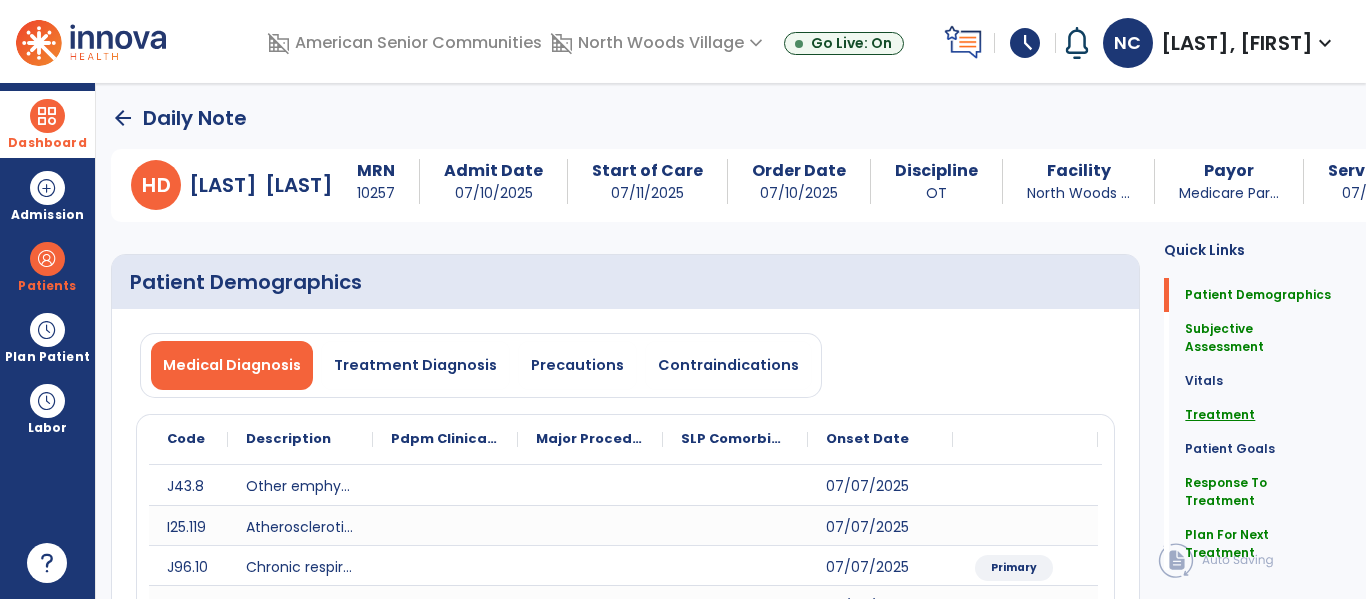 click on "Treatment" 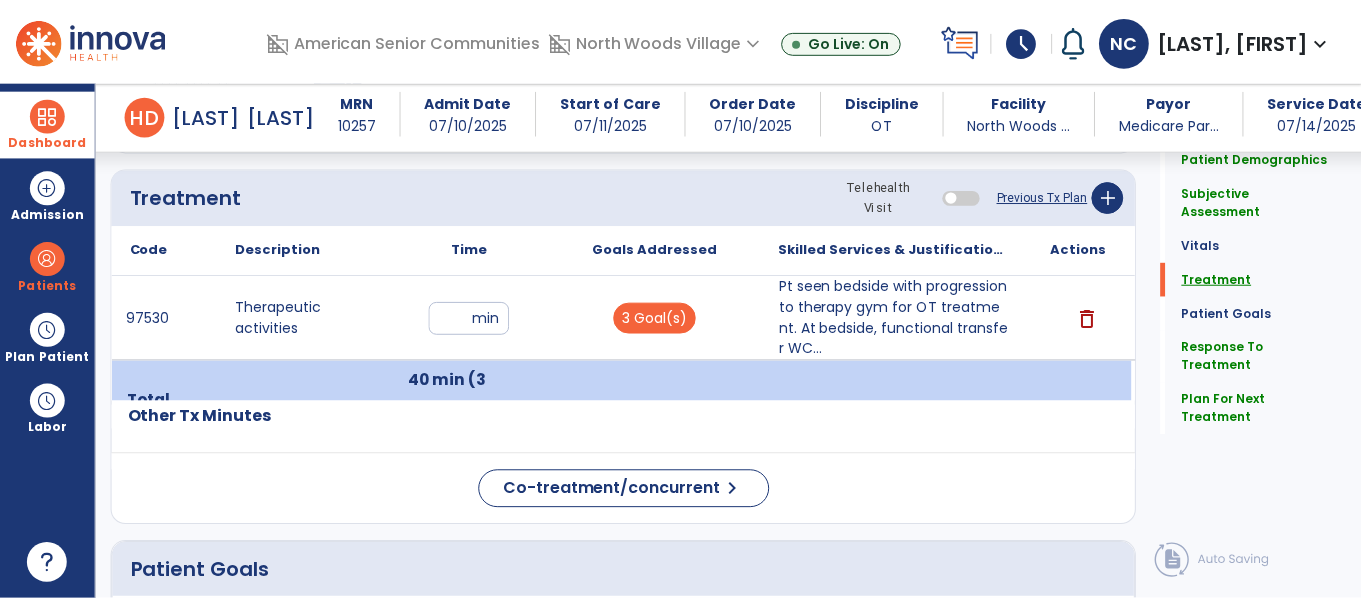 scroll, scrollTop: 1265, scrollLeft: 0, axis: vertical 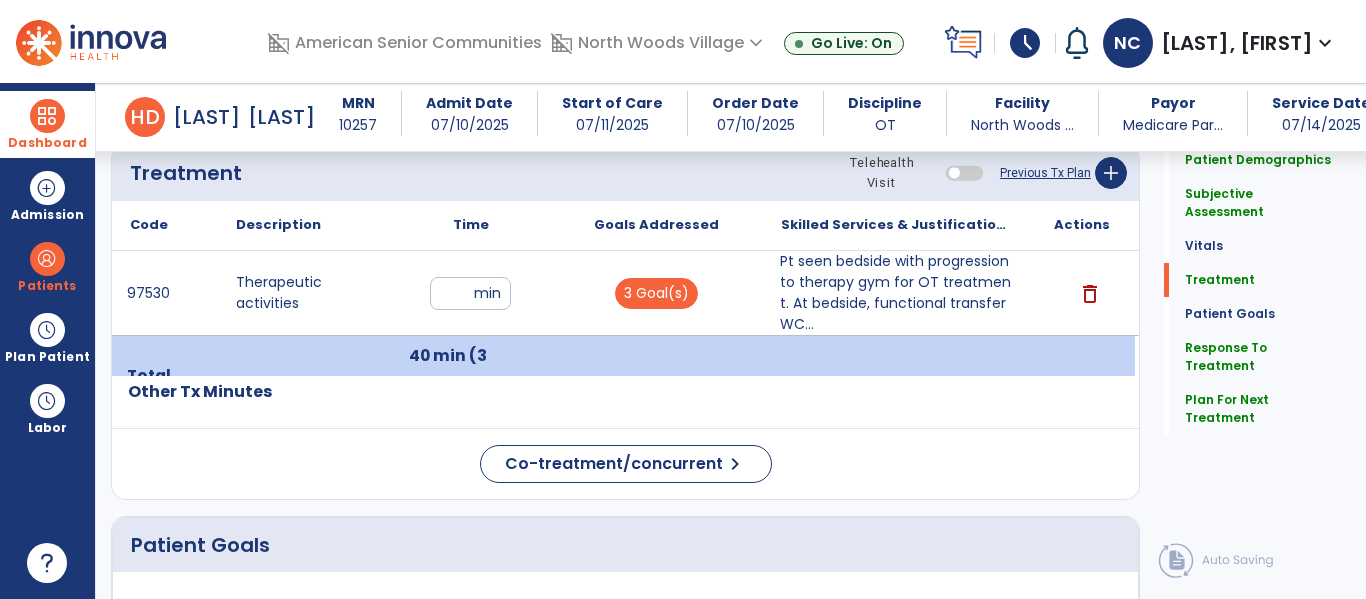 click on "Pt seen bedside with progression to therapy gym for OT treatment. At bedside, functional transfer WC..." at bounding box center (896, 293) 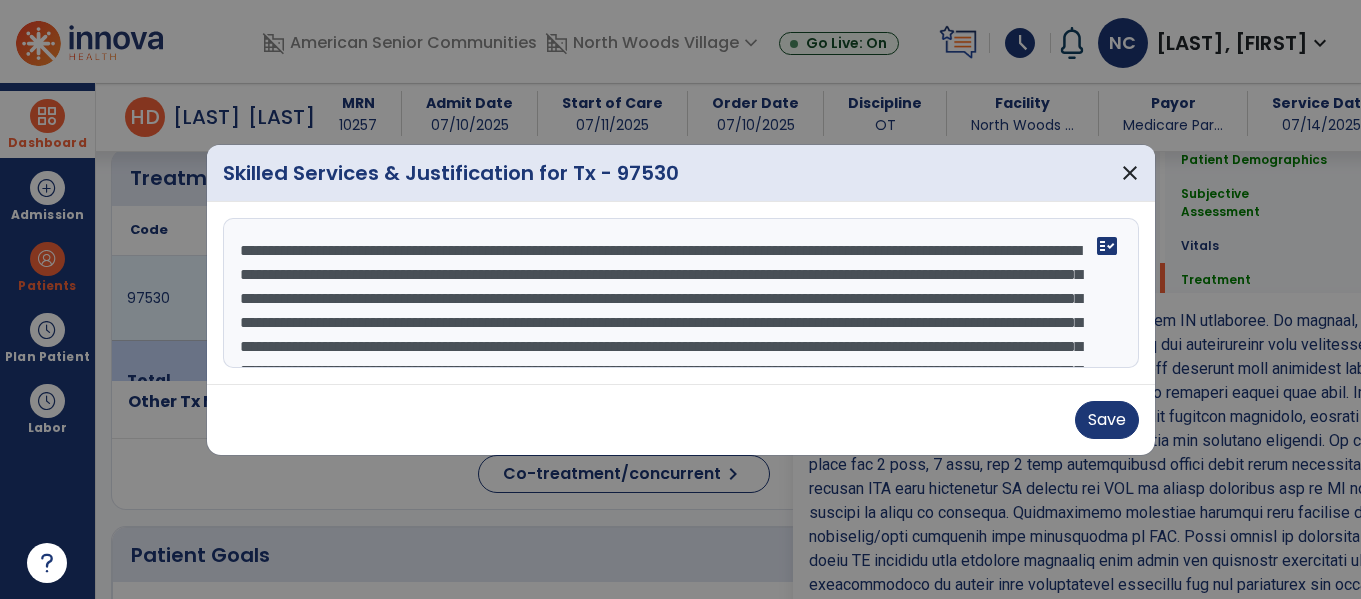 scroll, scrollTop: 1265, scrollLeft: 0, axis: vertical 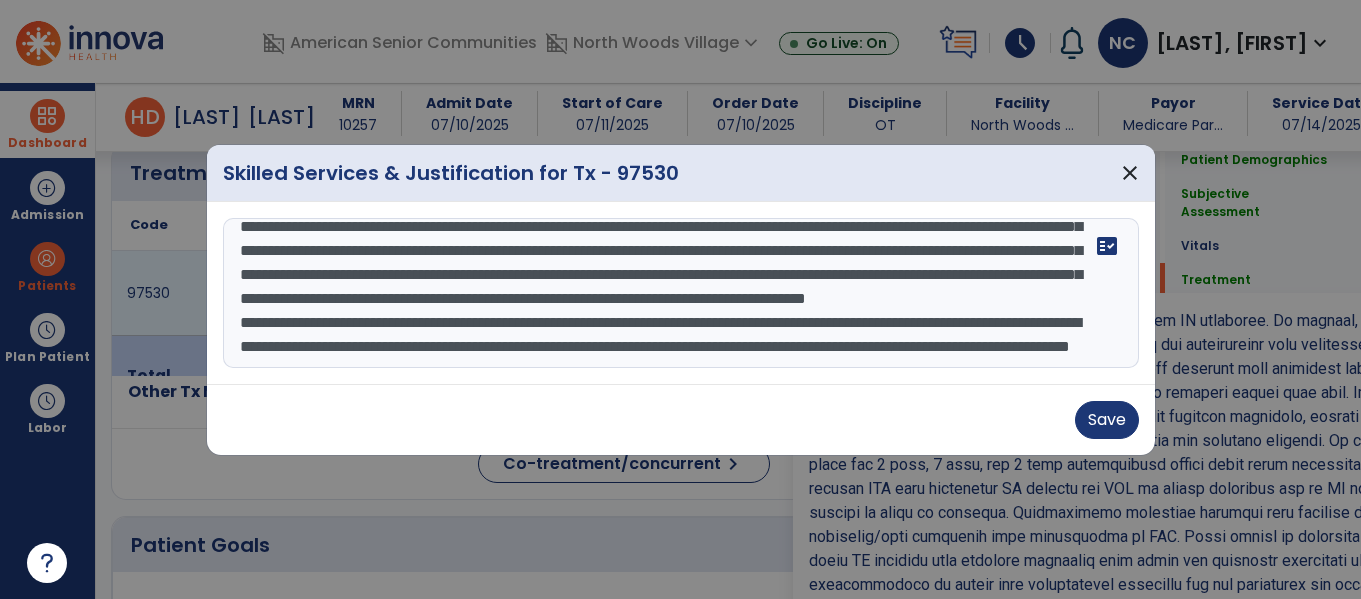 click at bounding box center (681, 293) 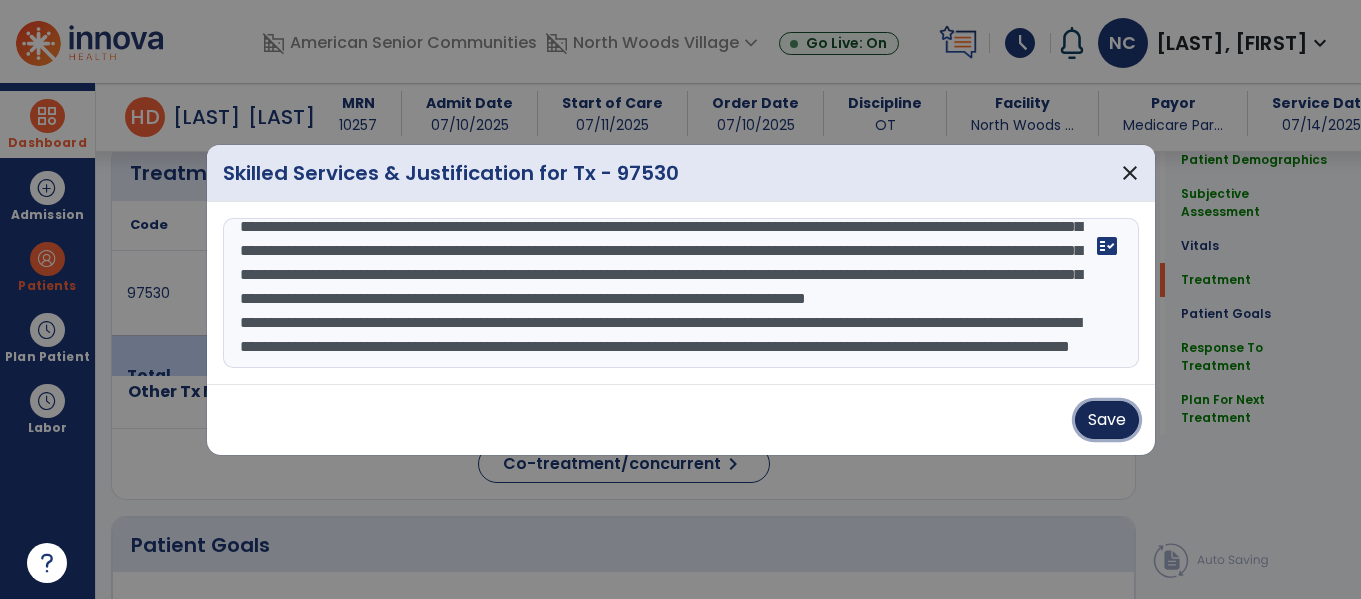 click on "Save" at bounding box center (1107, 420) 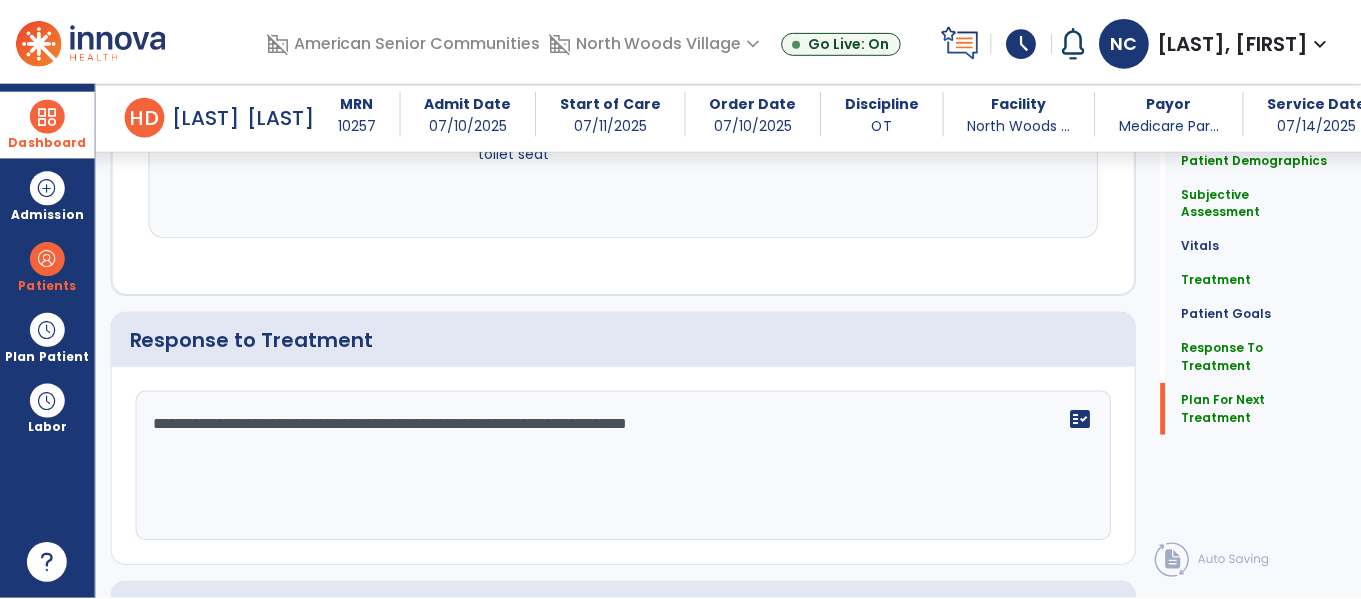 scroll, scrollTop: 2505, scrollLeft: 0, axis: vertical 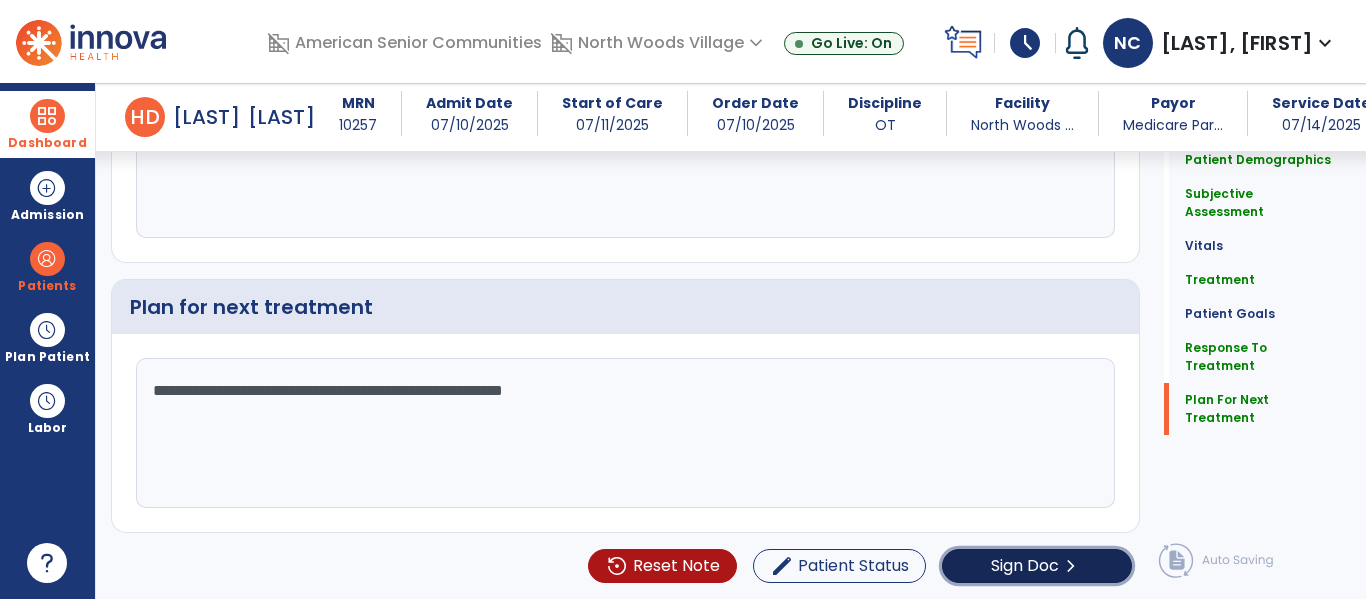 click on "Sign Doc  chevron_right" 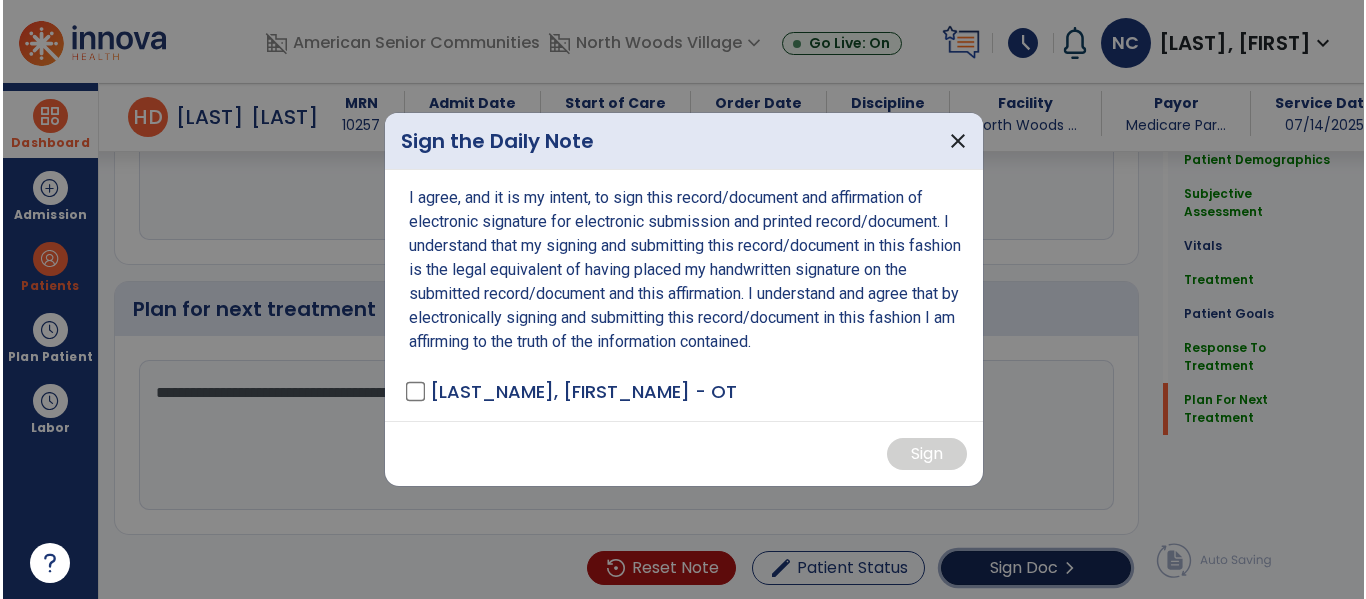 scroll, scrollTop: 2505, scrollLeft: 0, axis: vertical 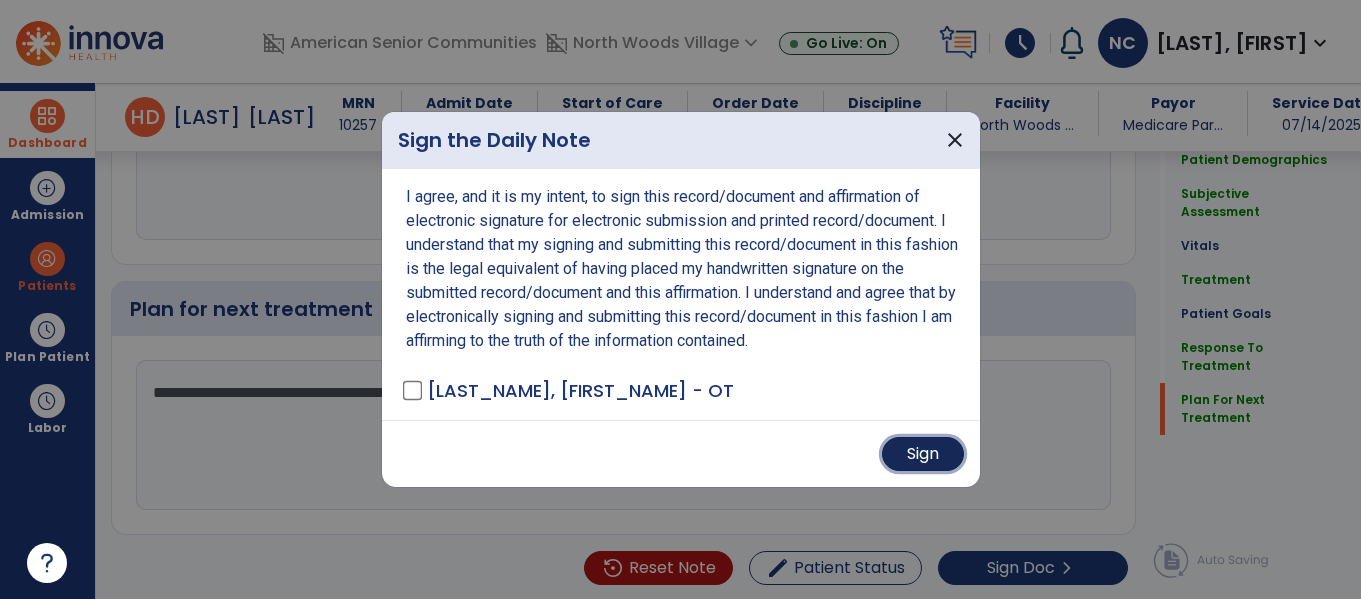 click on "Sign" at bounding box center [923, 454] 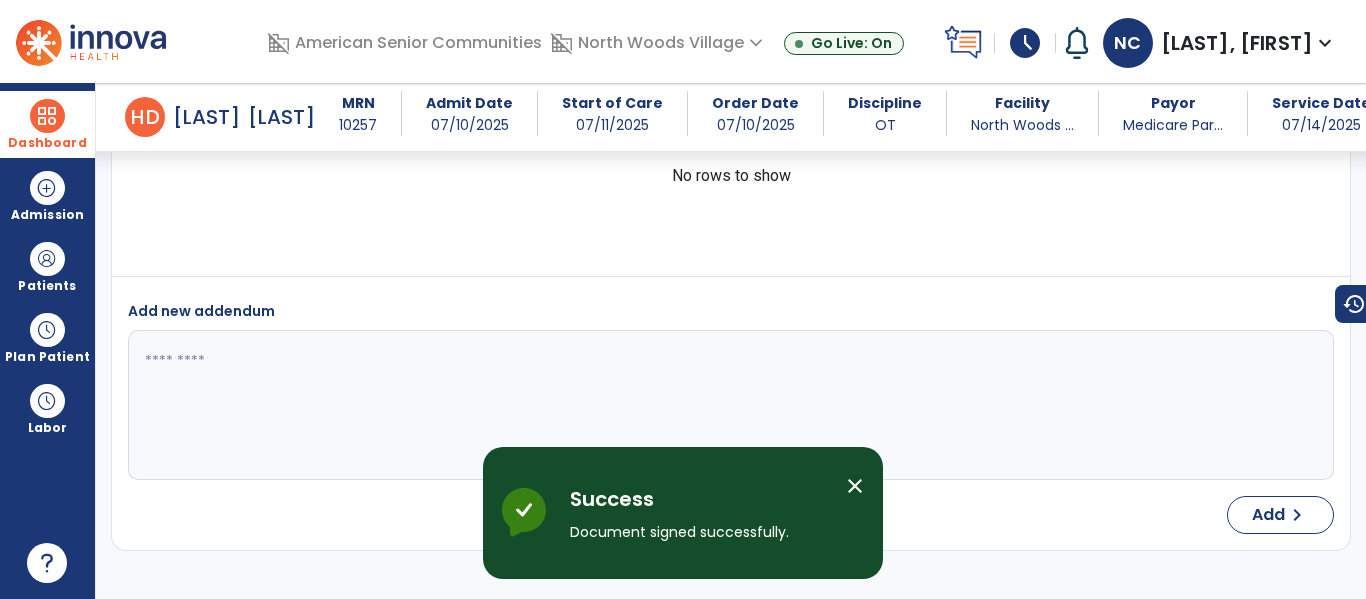 scroll, scrollTop: 4080, scrollLeft: 0, axis: vertical 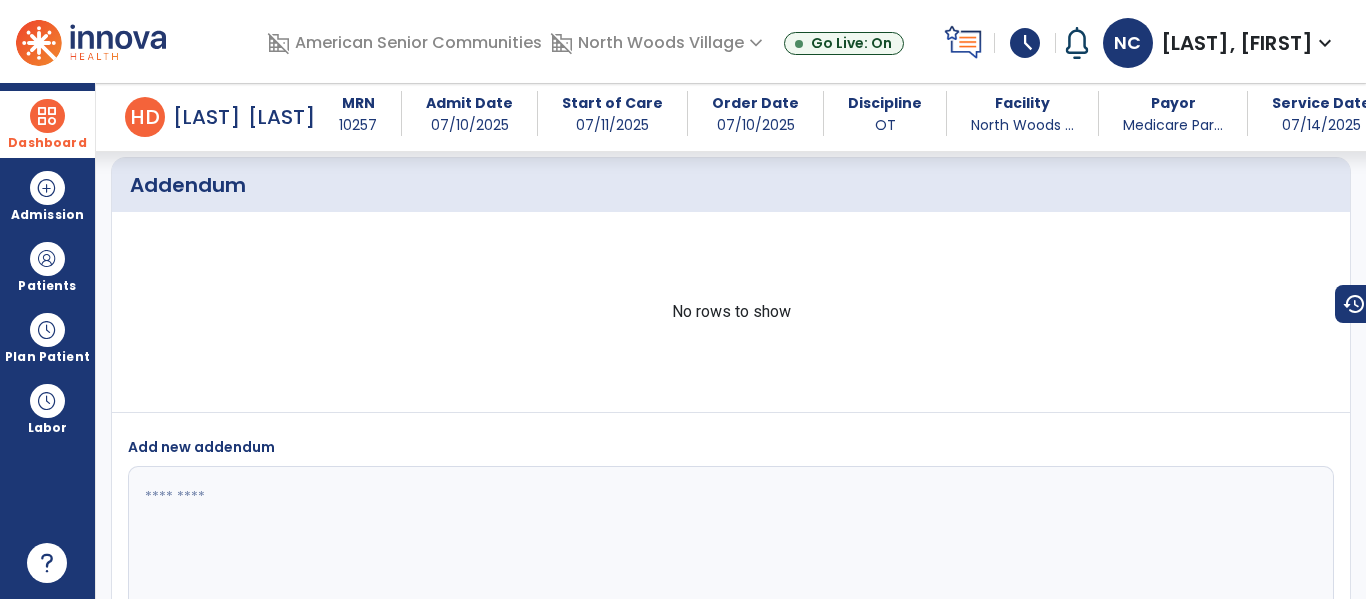 click at bounding box center [47, 116] 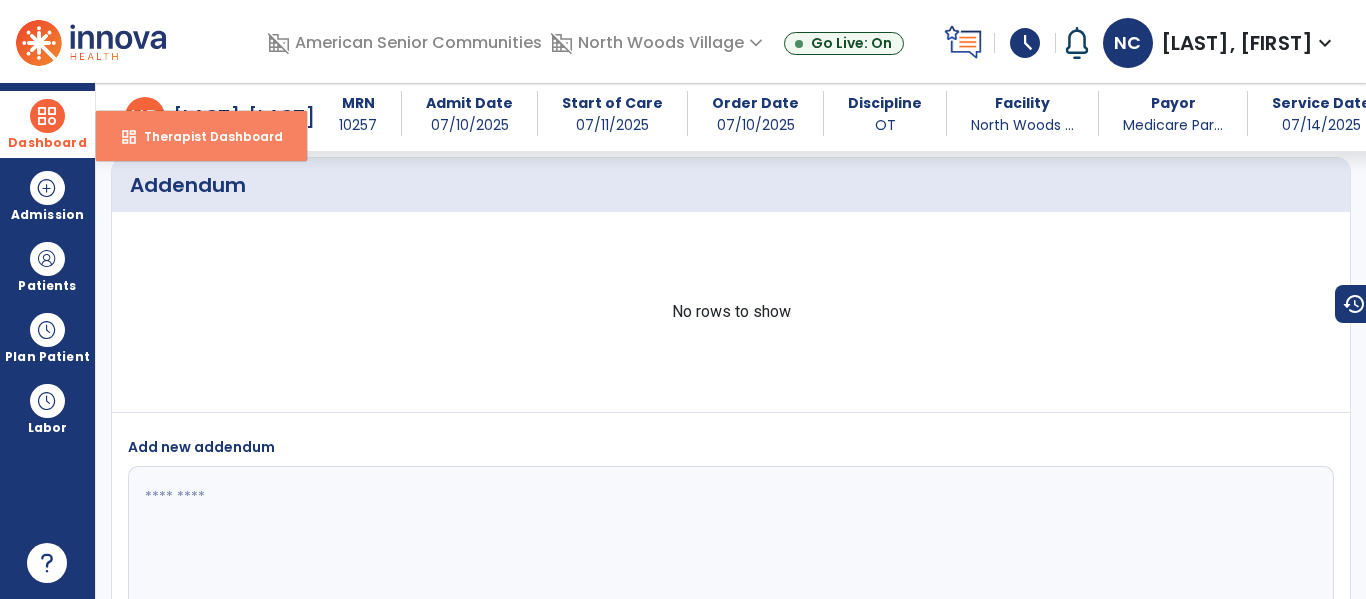 click on "Therapist Dashboard" at bounding box center (205, 136) 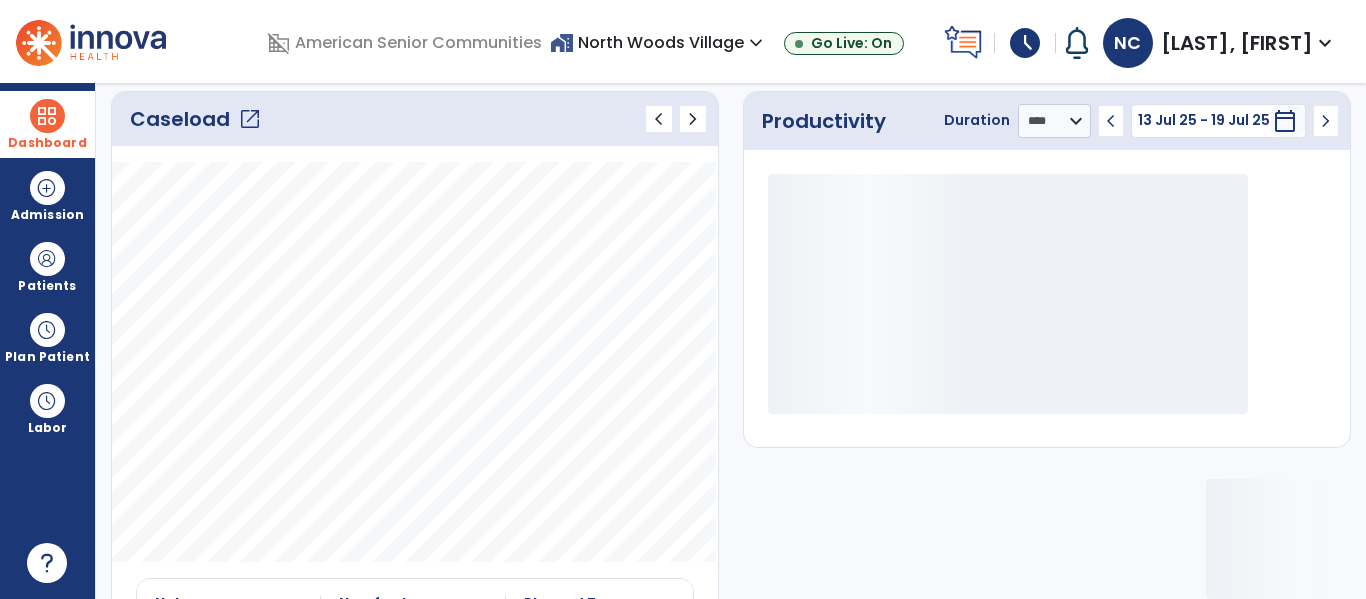 click on "open_in_new" 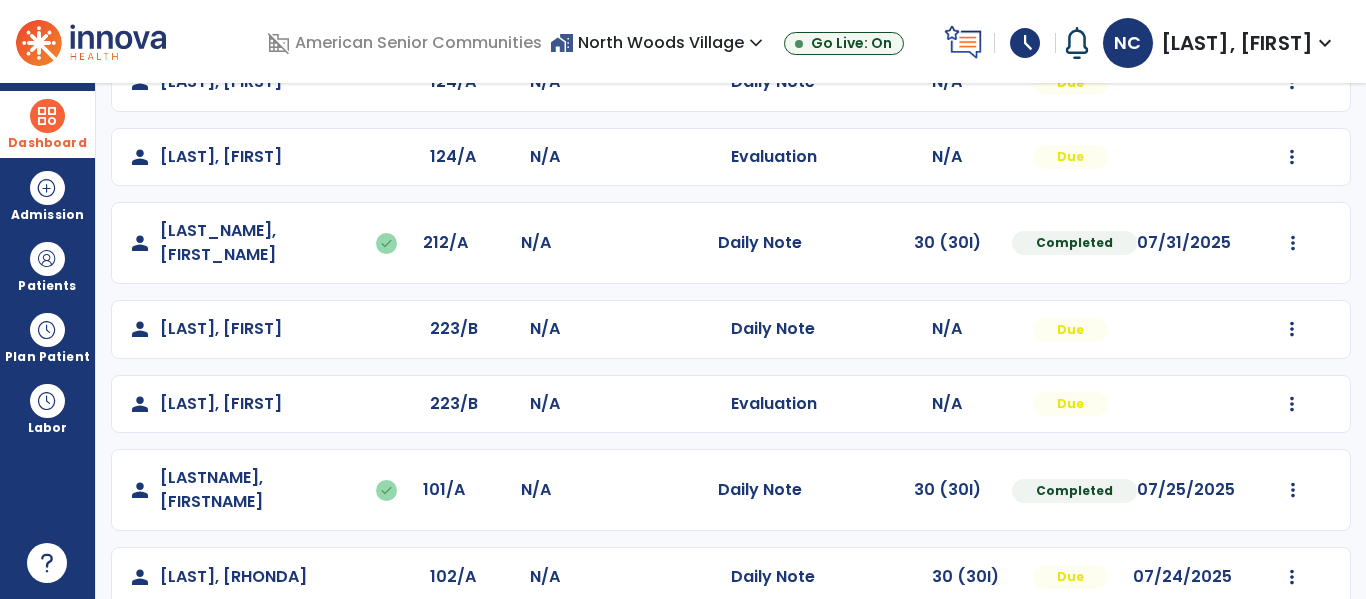 scroll, scrollTop: 634, scrollLeft: 0, axis: vertical 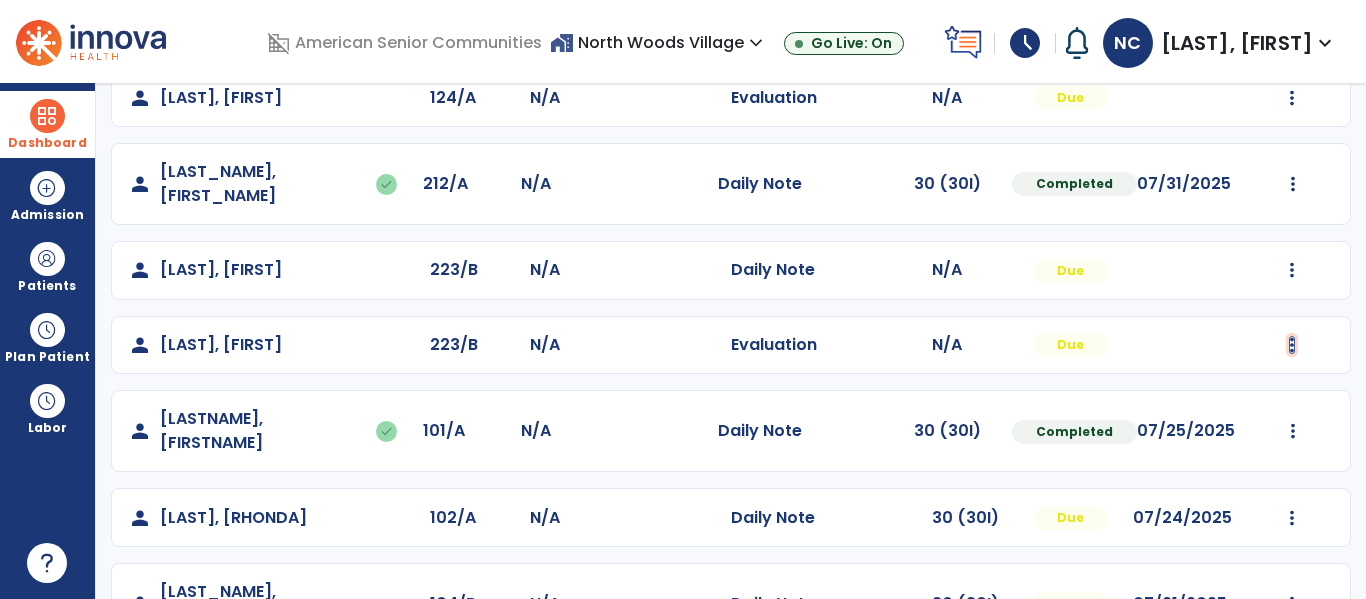 click at bounding box center [1292, -275] 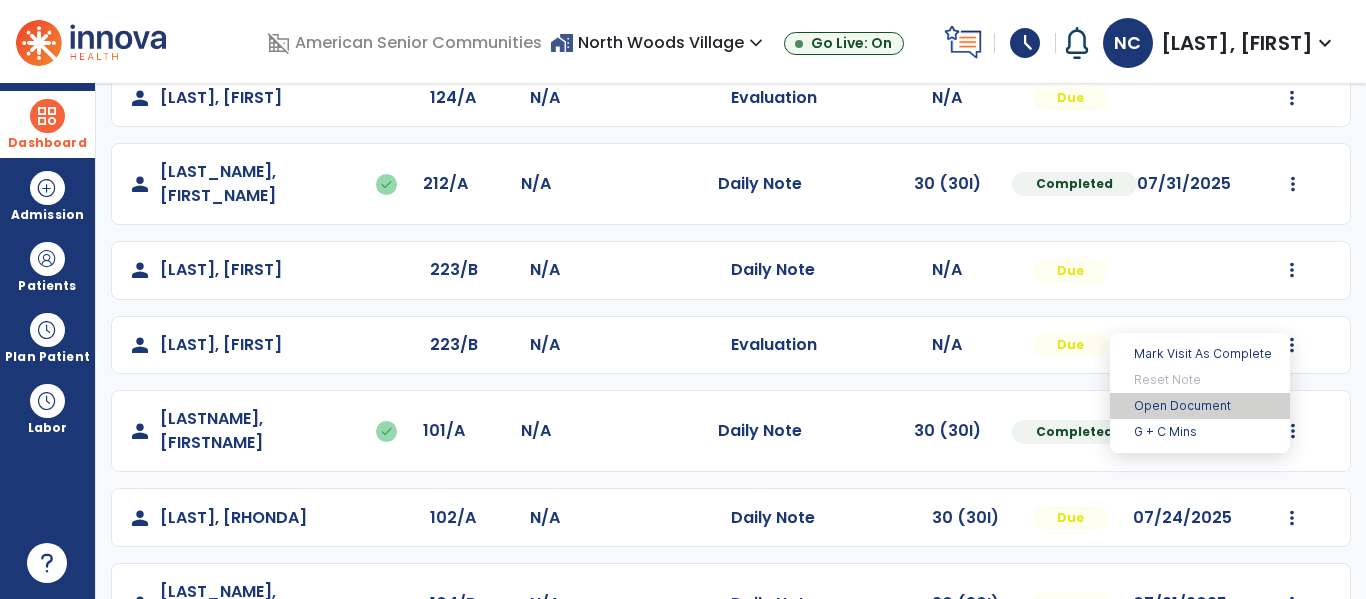 click on "Open Document" at bounding box center [1200, 406] 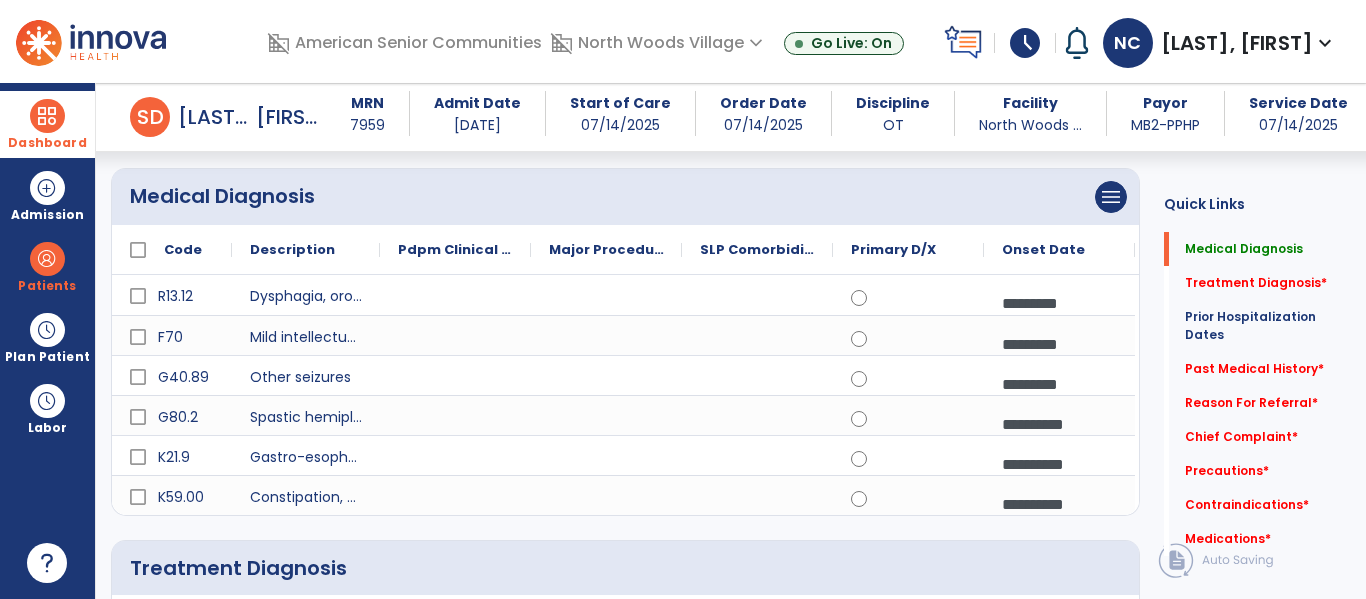 scroll, scrollTop: 157, scrollLeft: 0, axis: vertical 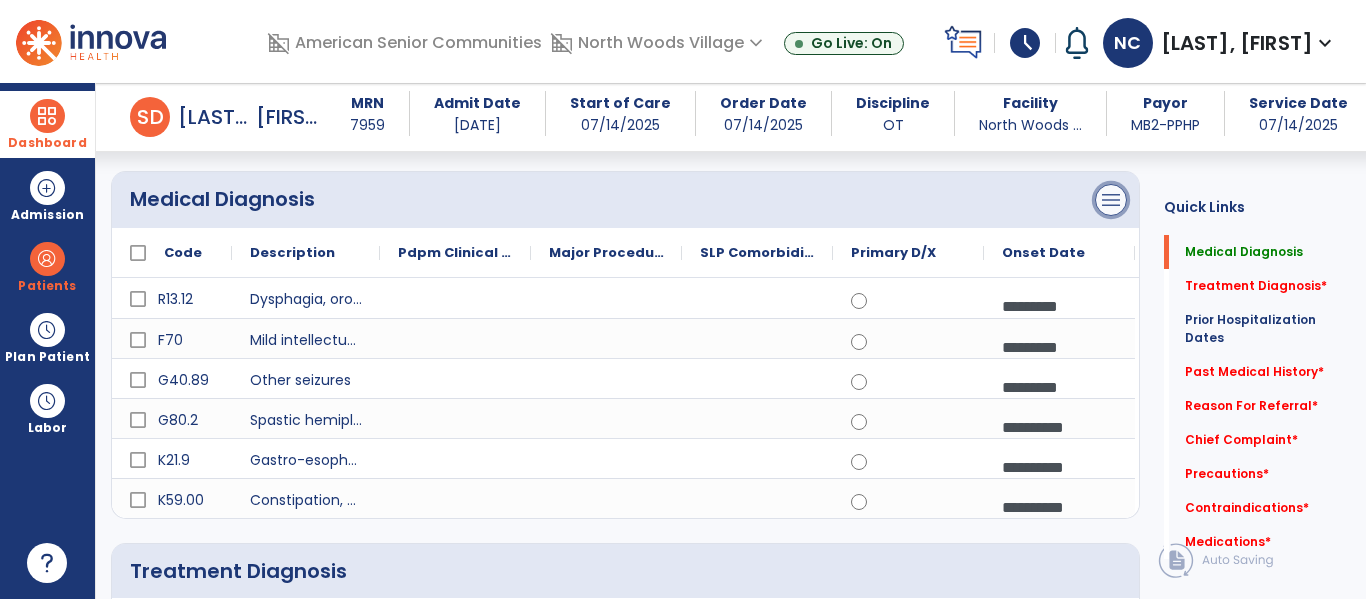 click on "menu" at bounding box center [1111, 200] 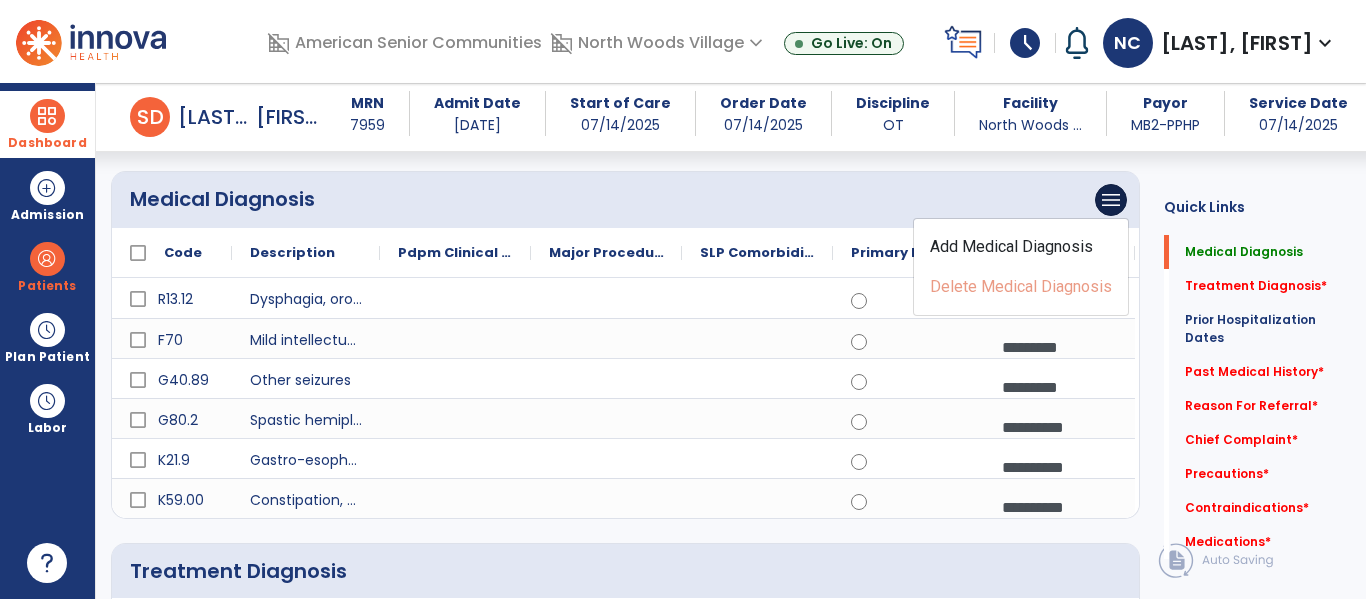 click on "menu   Add Medical Diagnosis   Delete Medical Diagnosis" 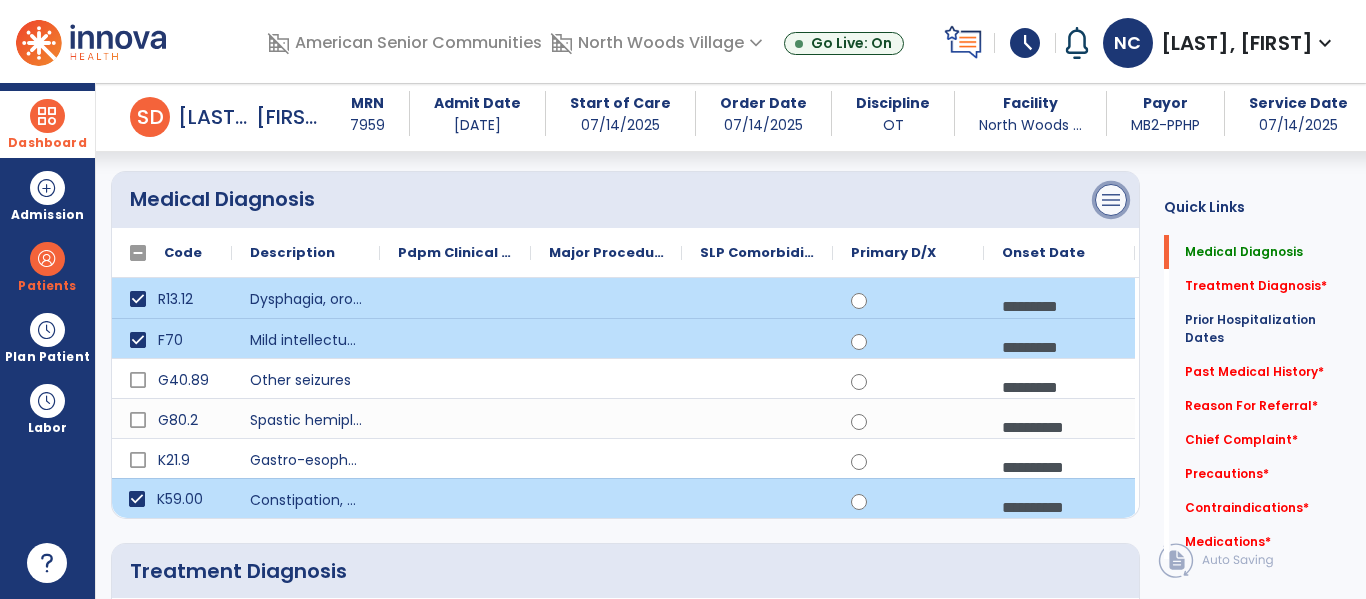 click on "menu" at bounding box center (1111, 200) 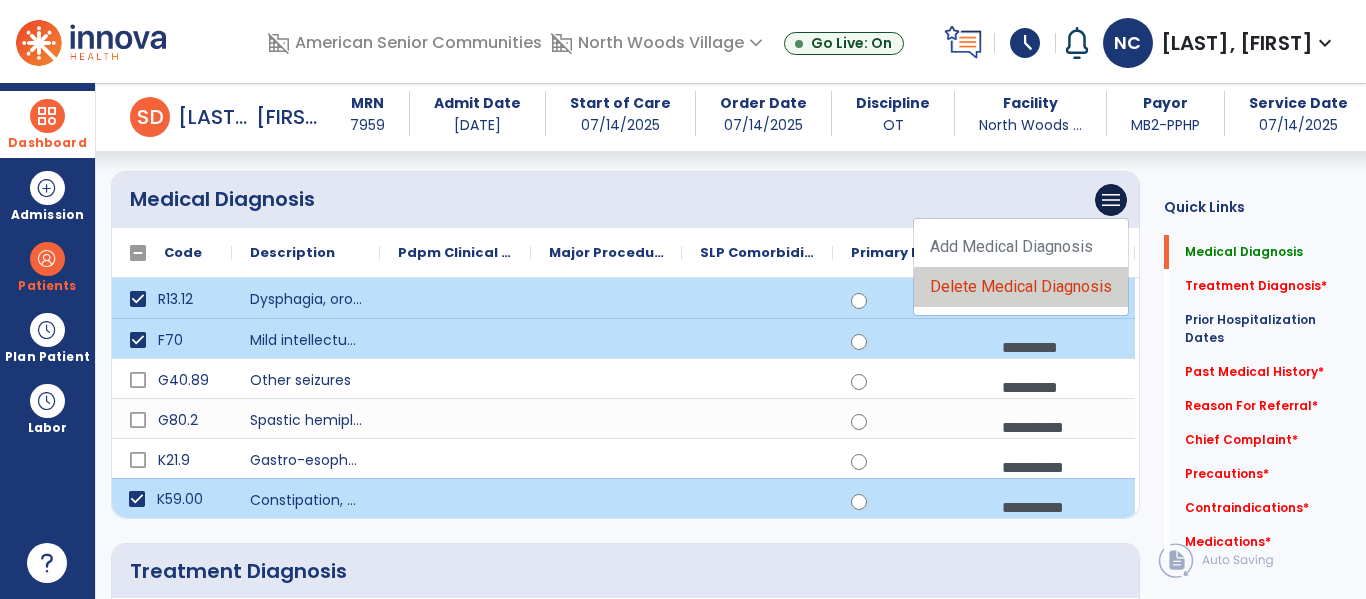 click on "Delete Medical Diagnosis" 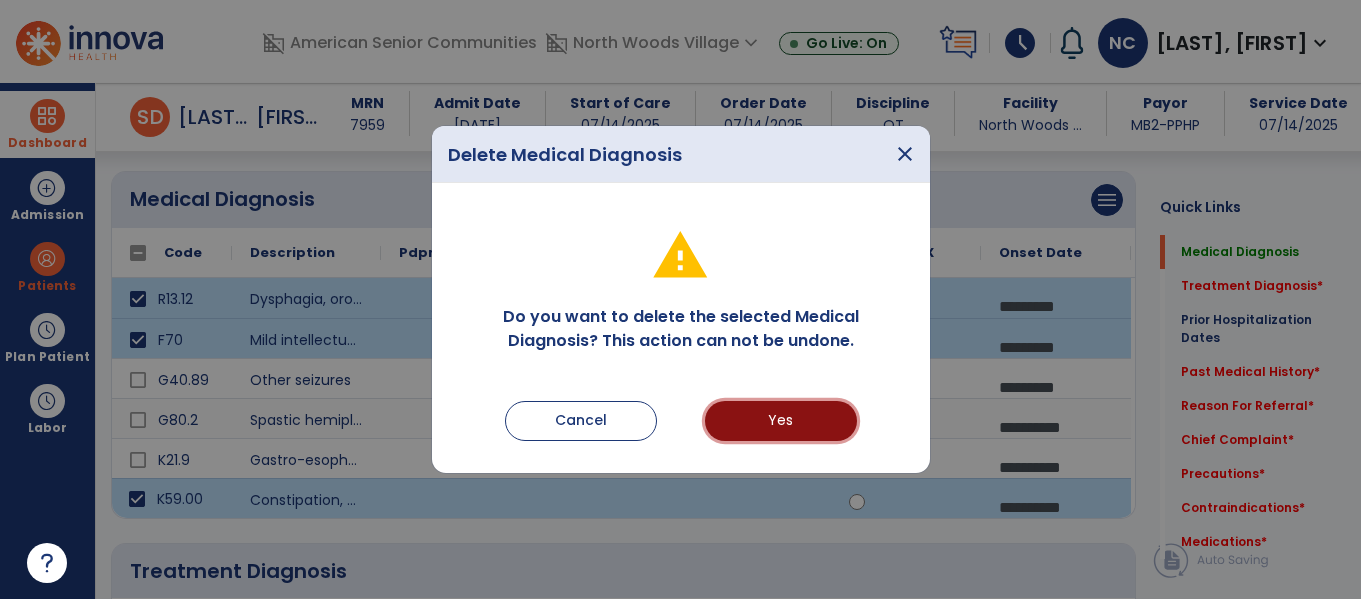 click on "Yes" at bounding box center (781, 421) 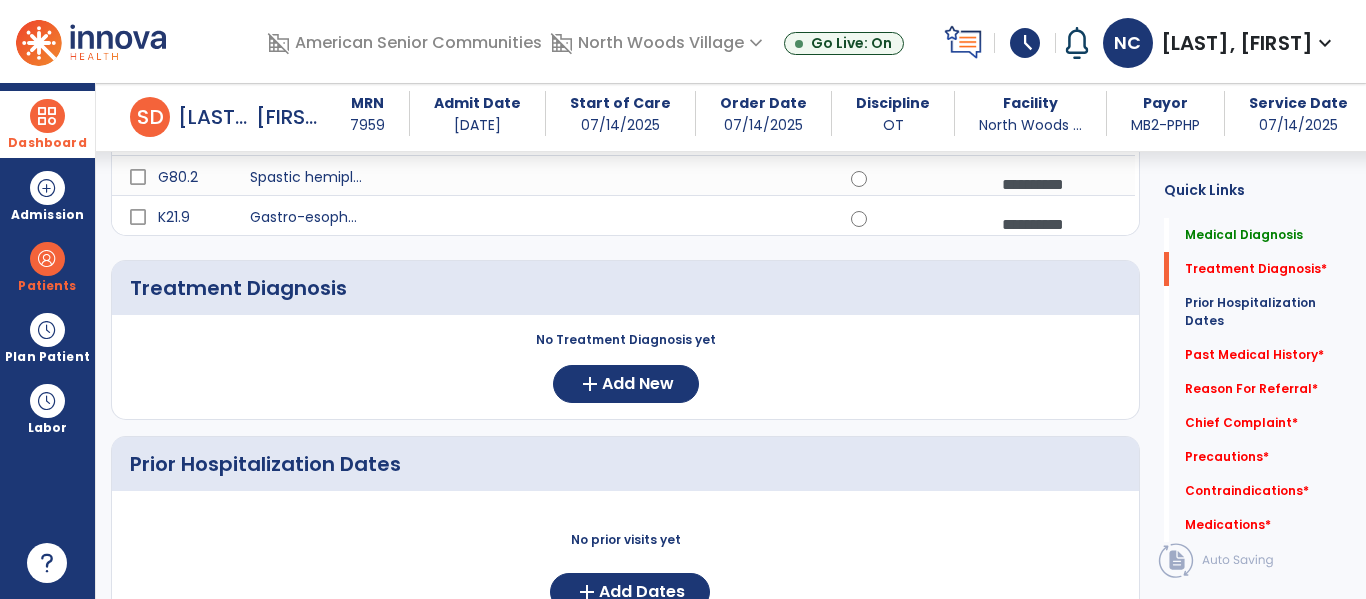 scroll, scrollTop: 322, scrollLeft: 0, axis: vertical 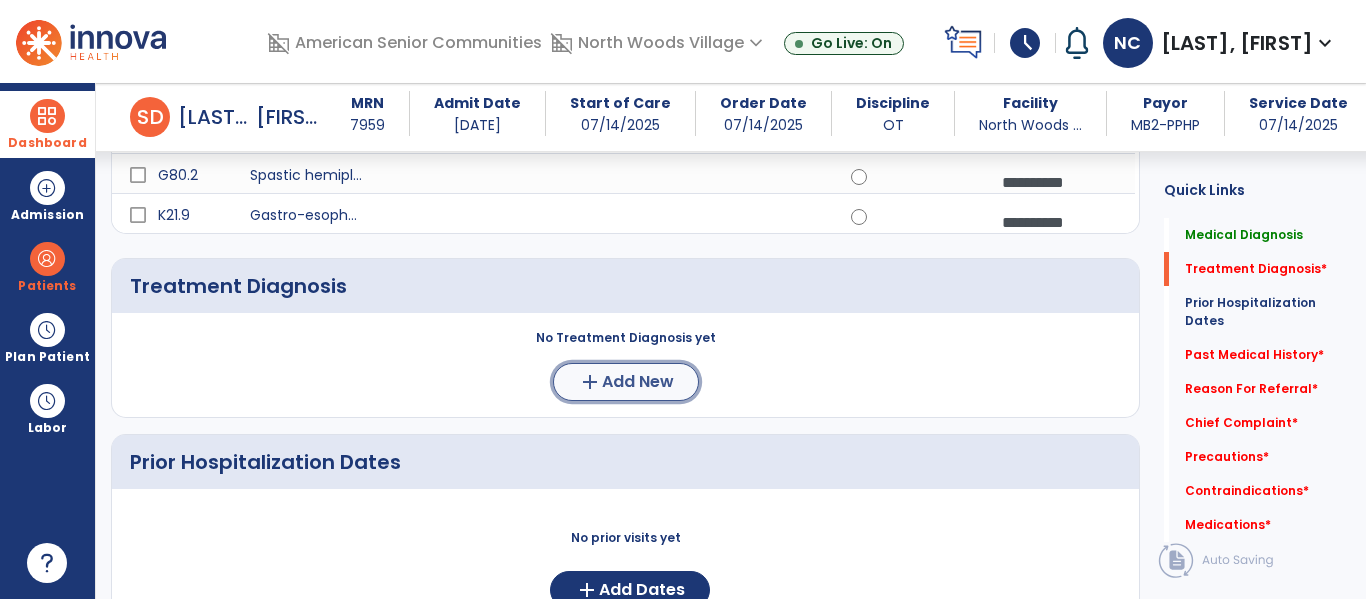 click on "add  Add New" 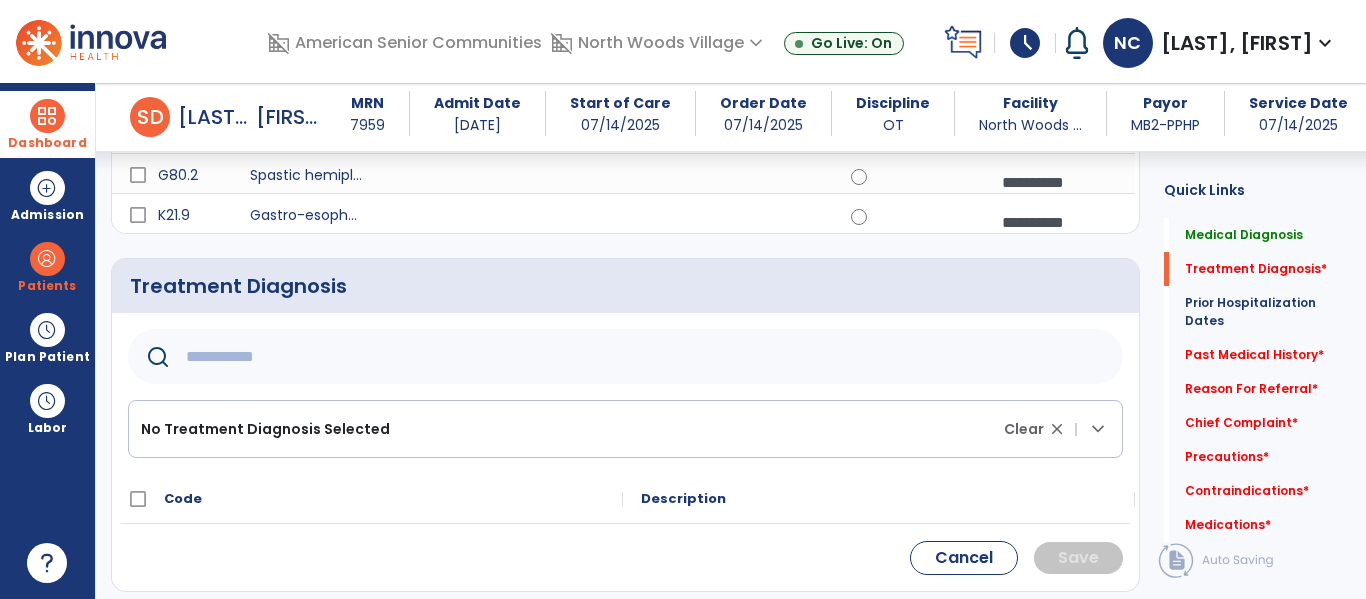 click 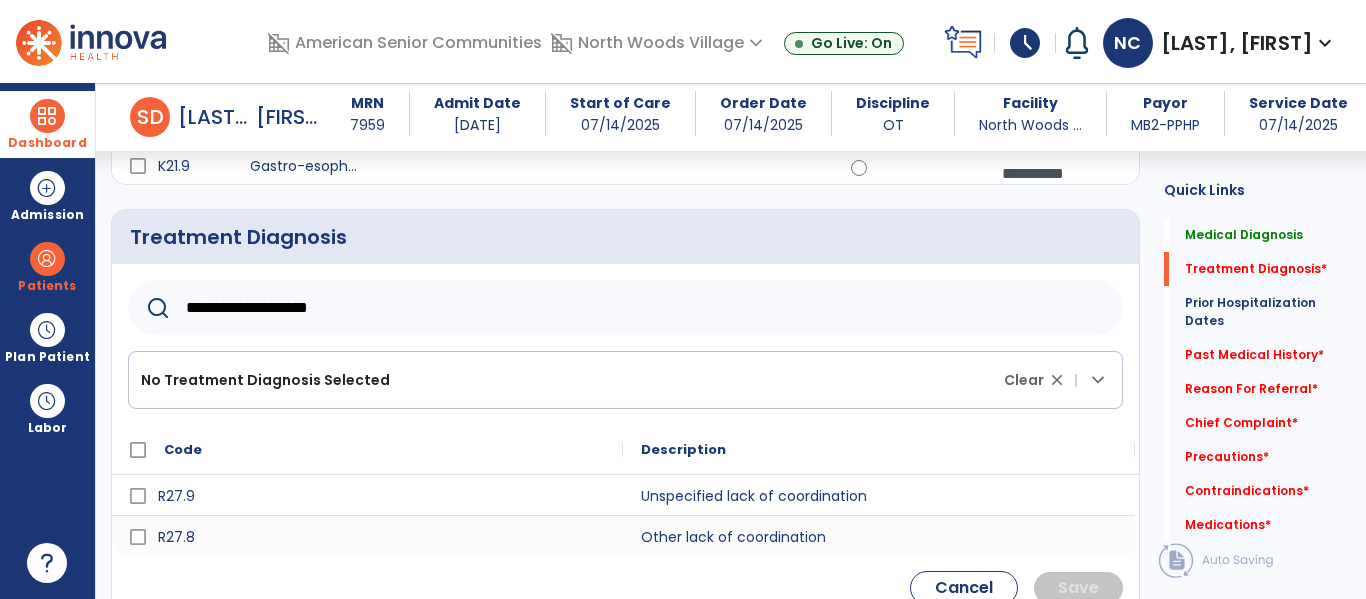 scroll, scrollTop: 417, scrollLeft: 0, axis: vertical 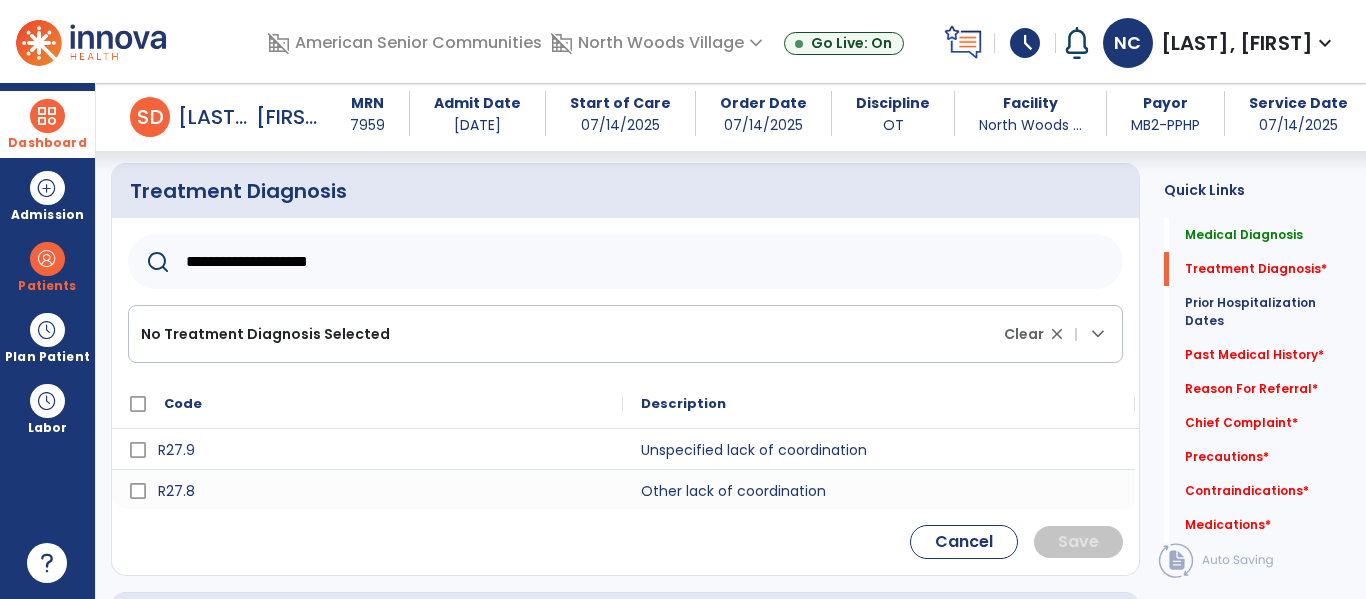 type on "**********" 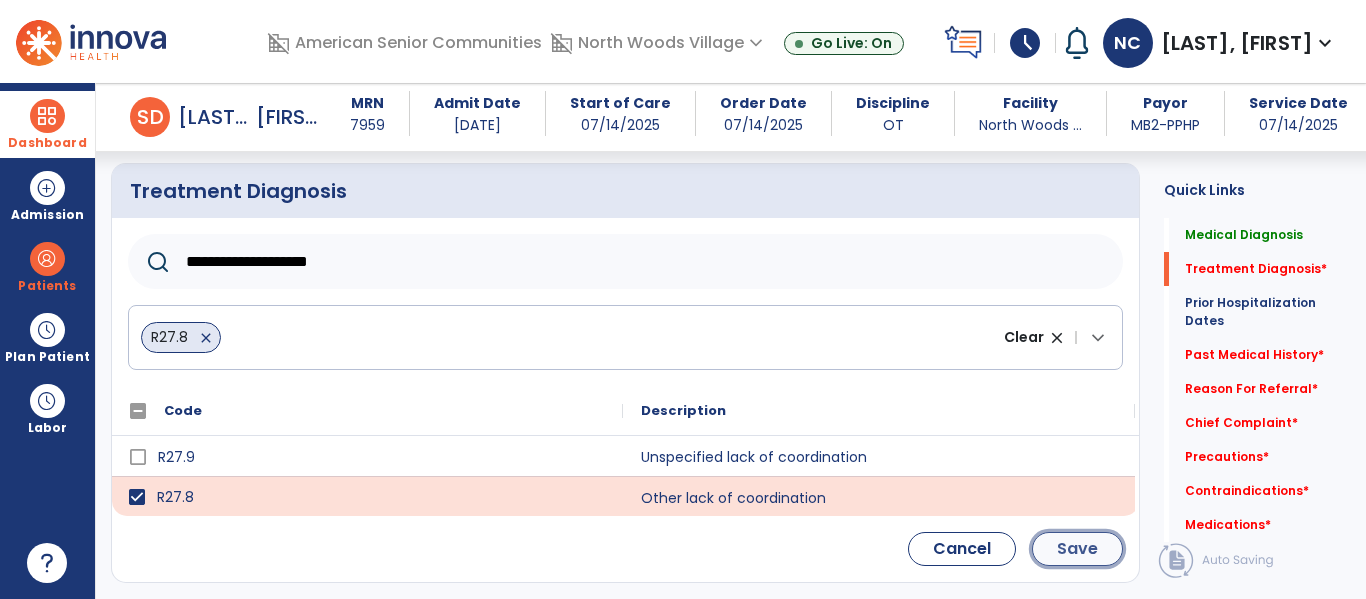 click on "Save" 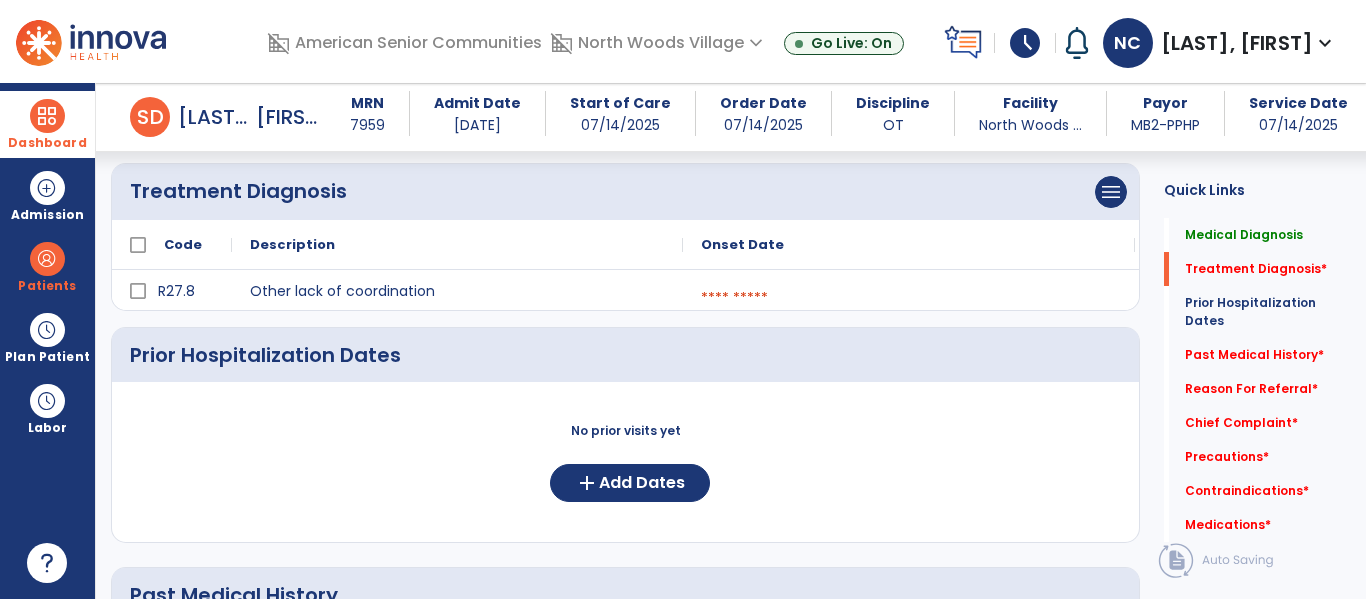 click at bounding box center [909, 298] 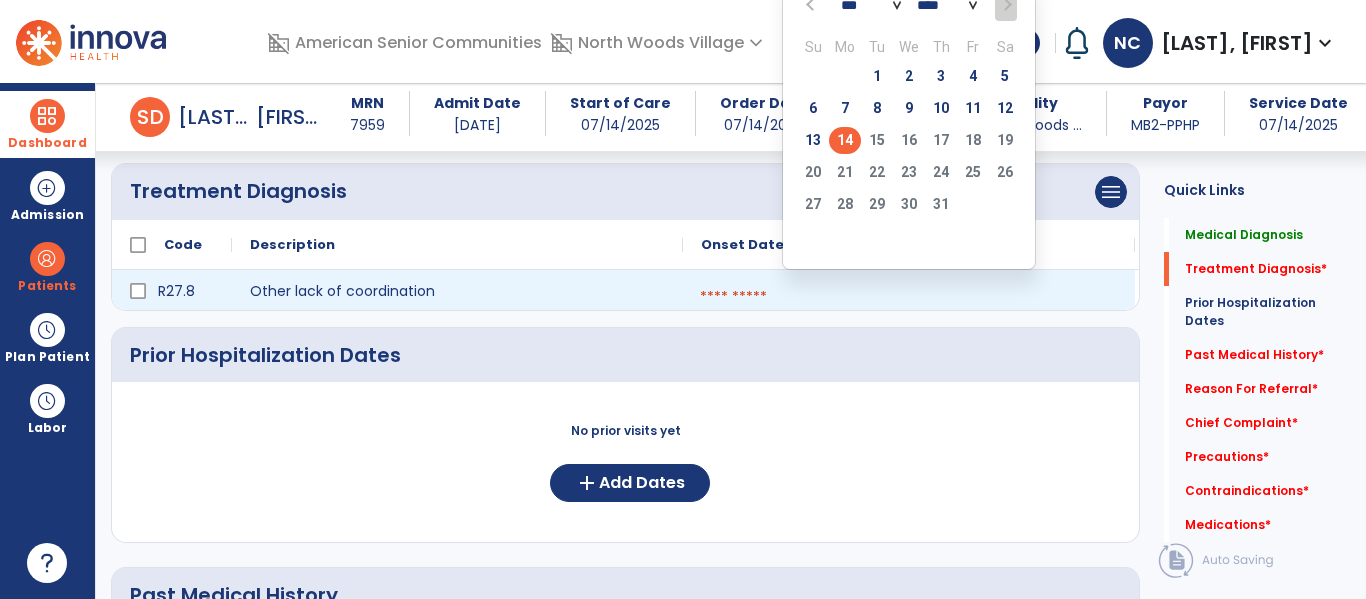 click on "14" 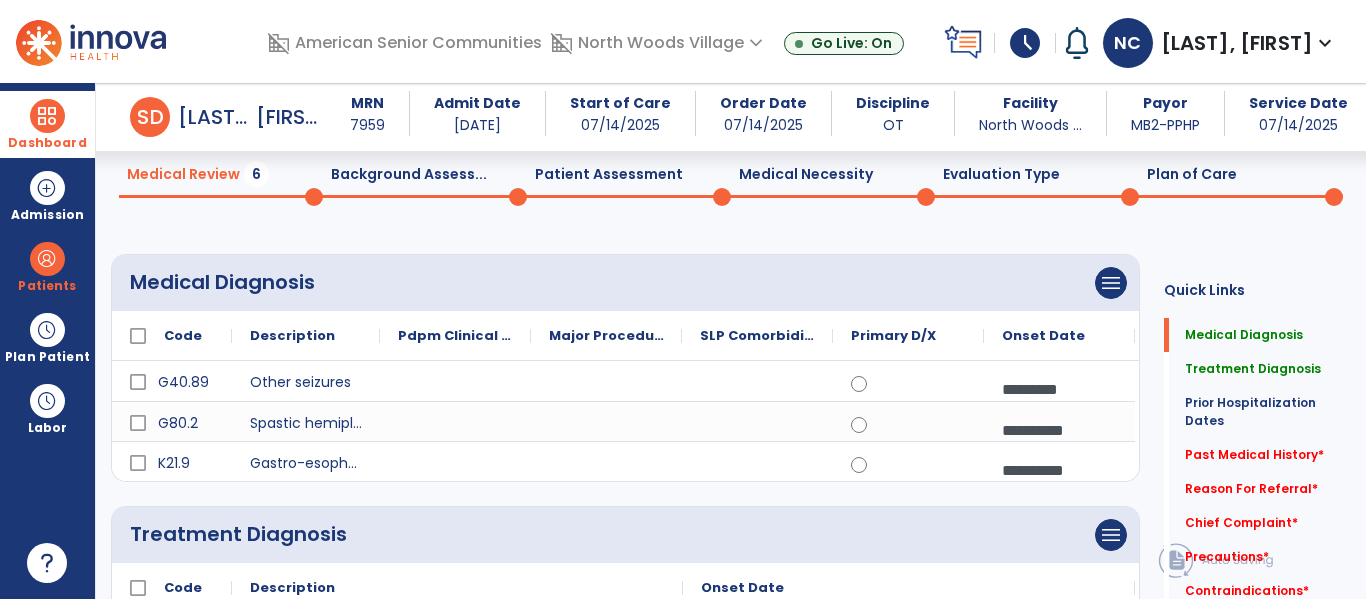 scroll, scrollTop: 62, scrollLeft: 0, axis: vertical 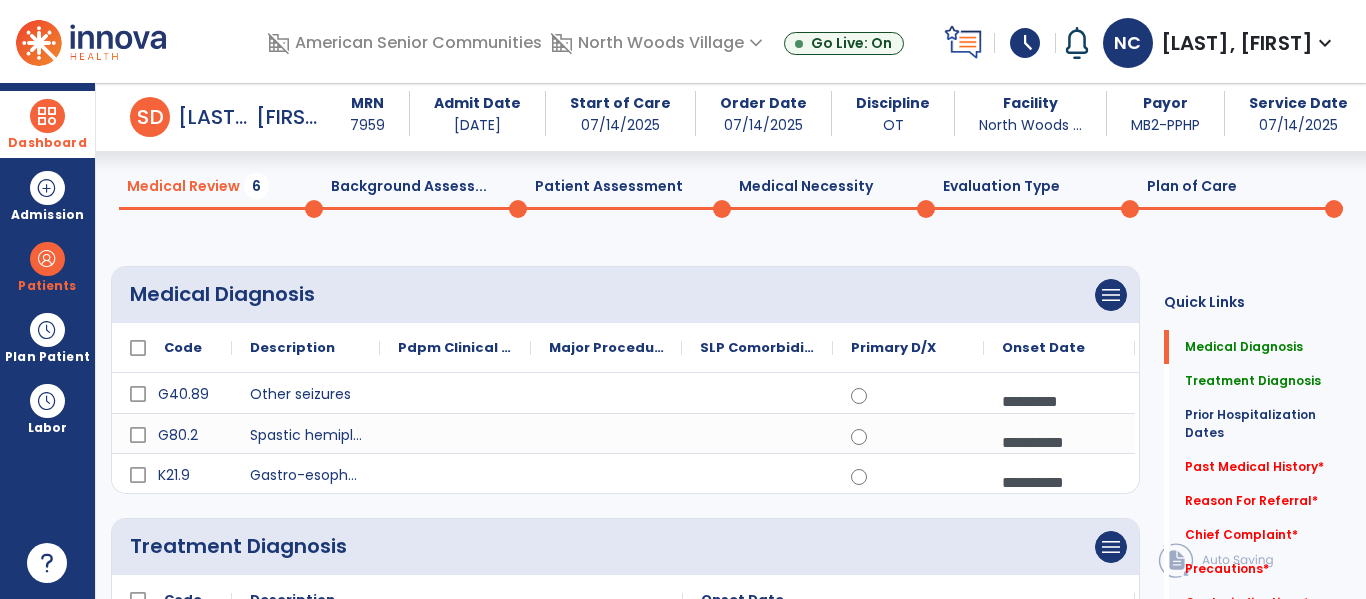 click on "*********" at bounding box center (1059, 401) 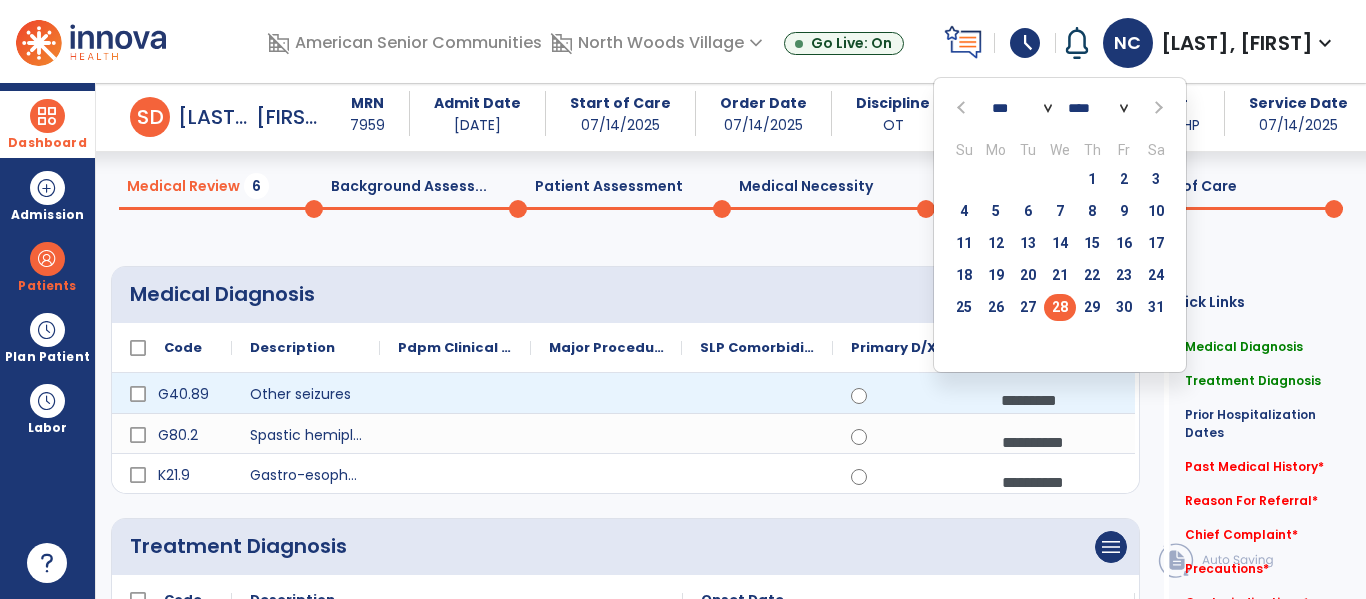 click 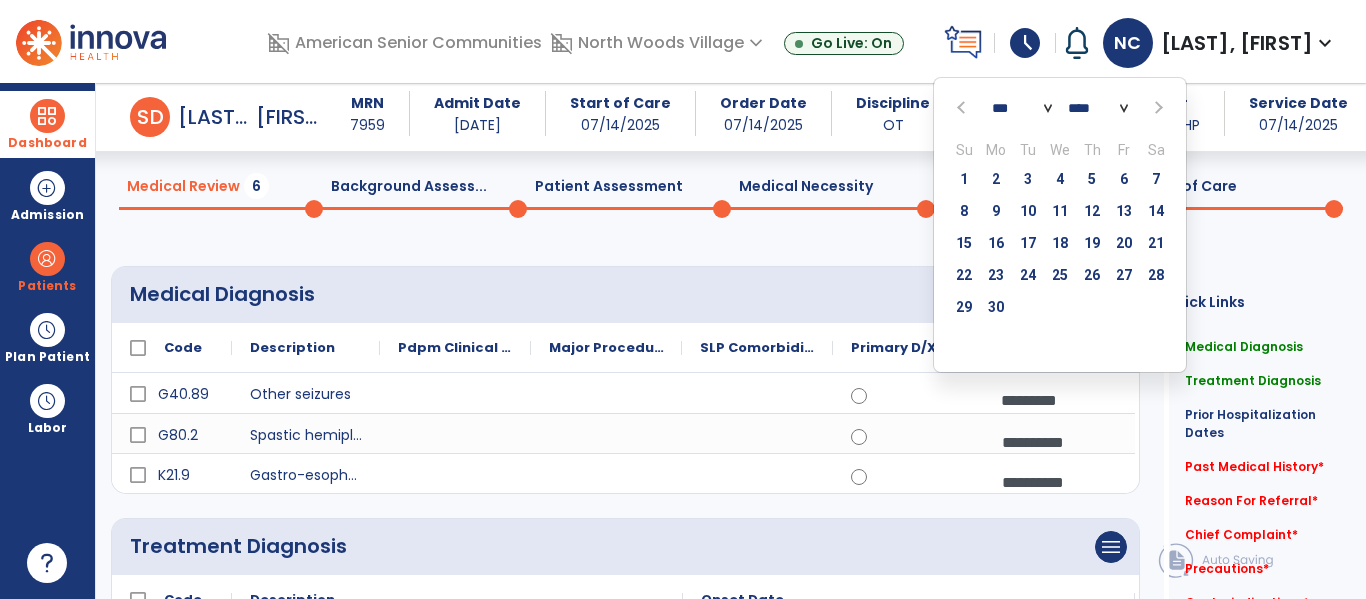 click 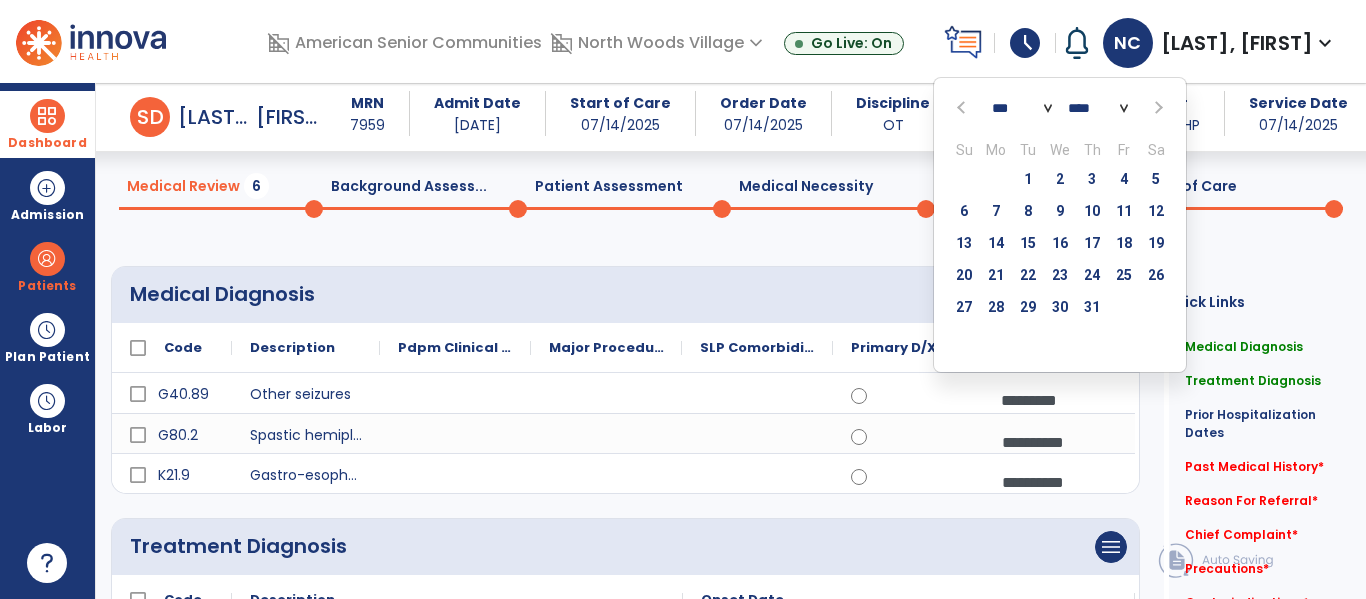 click 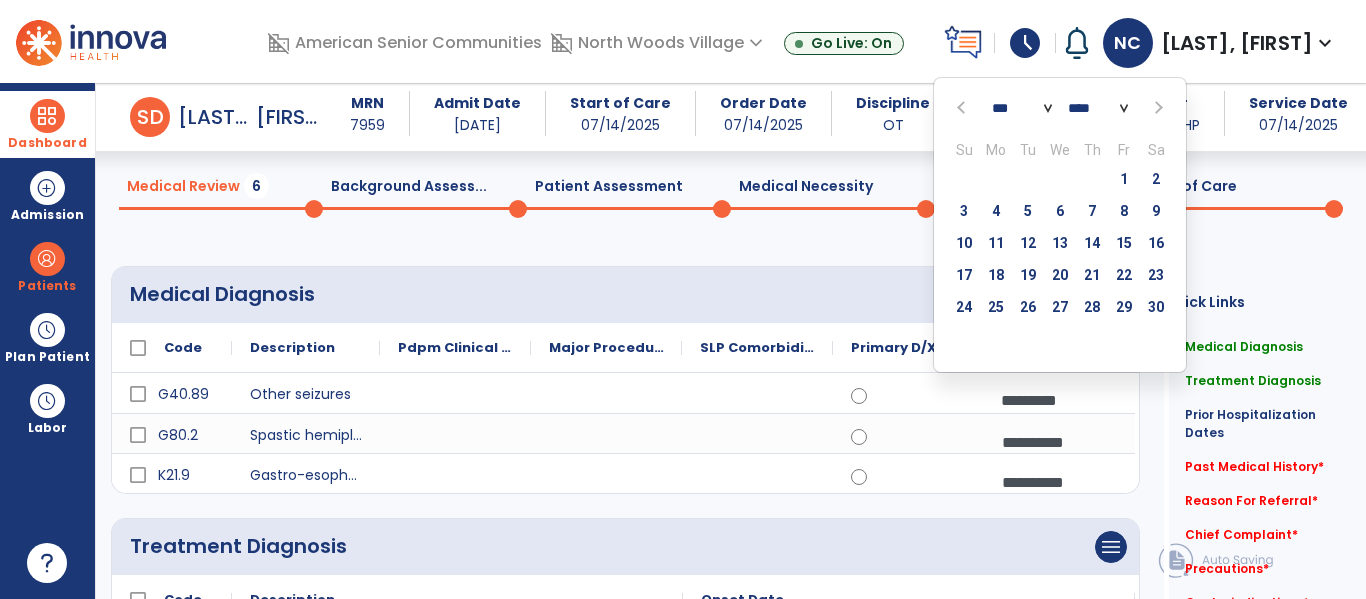 click 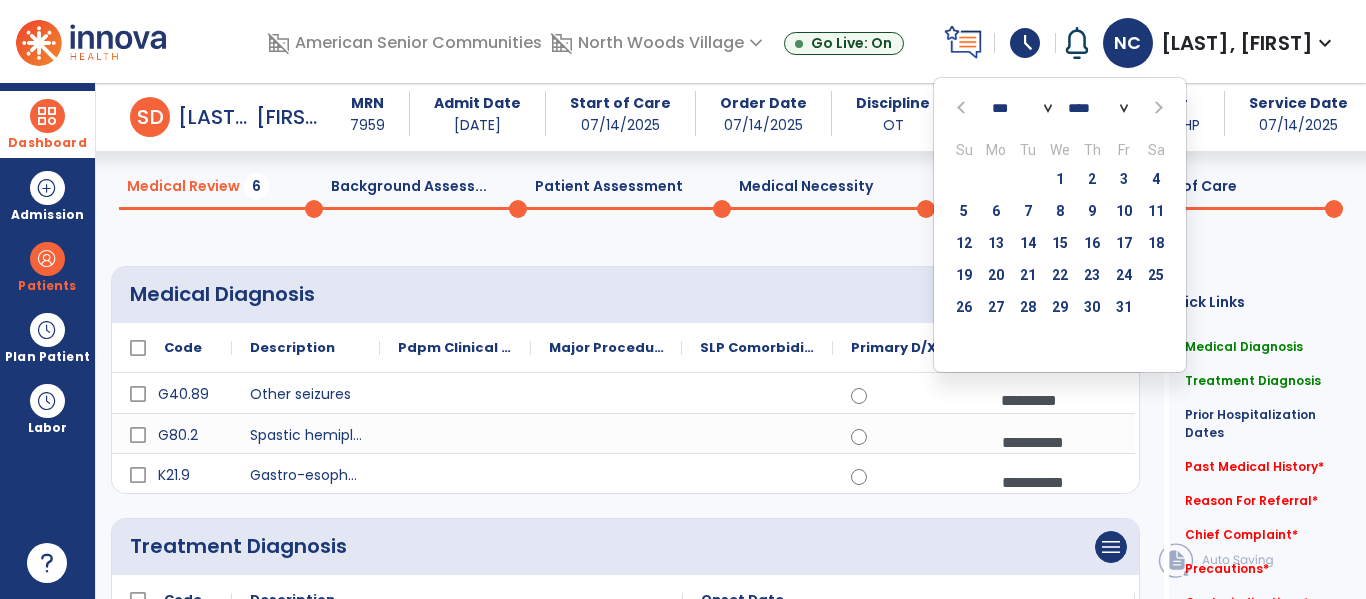 click 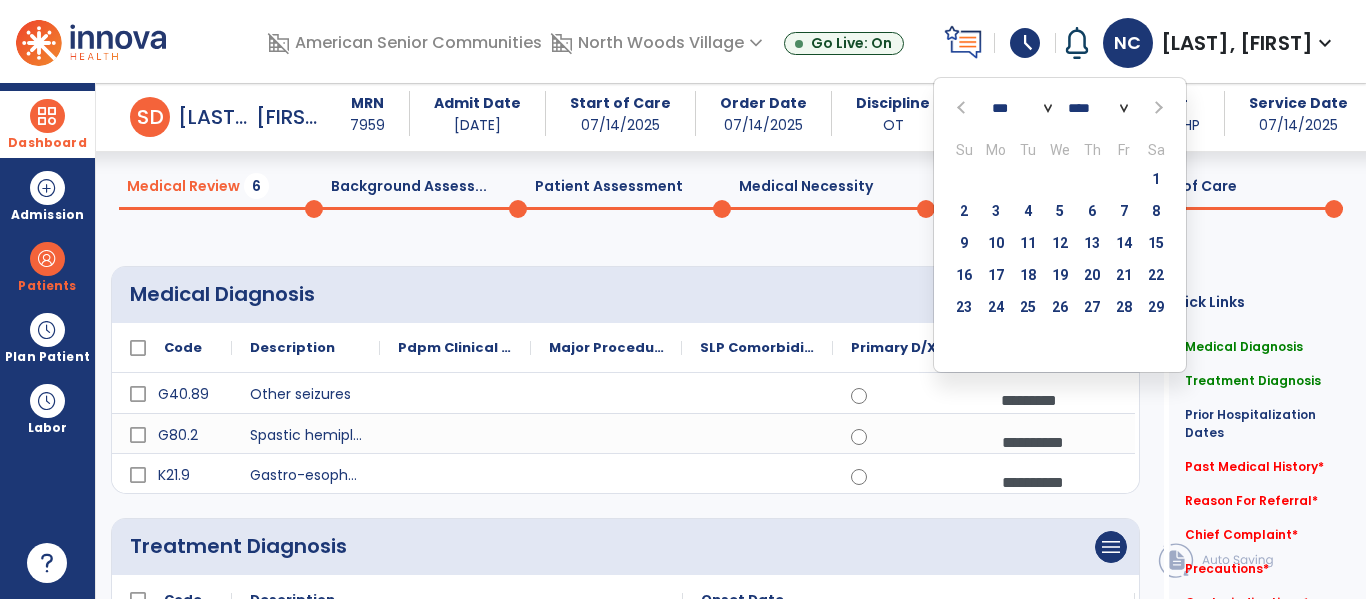 click 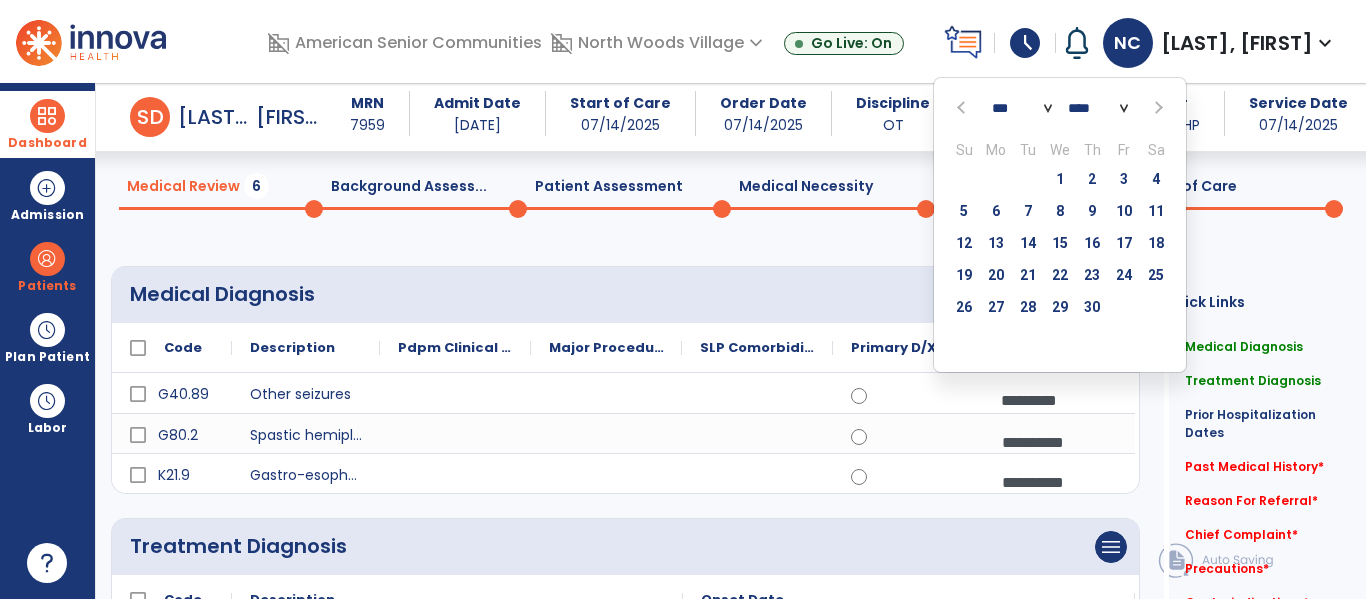 click 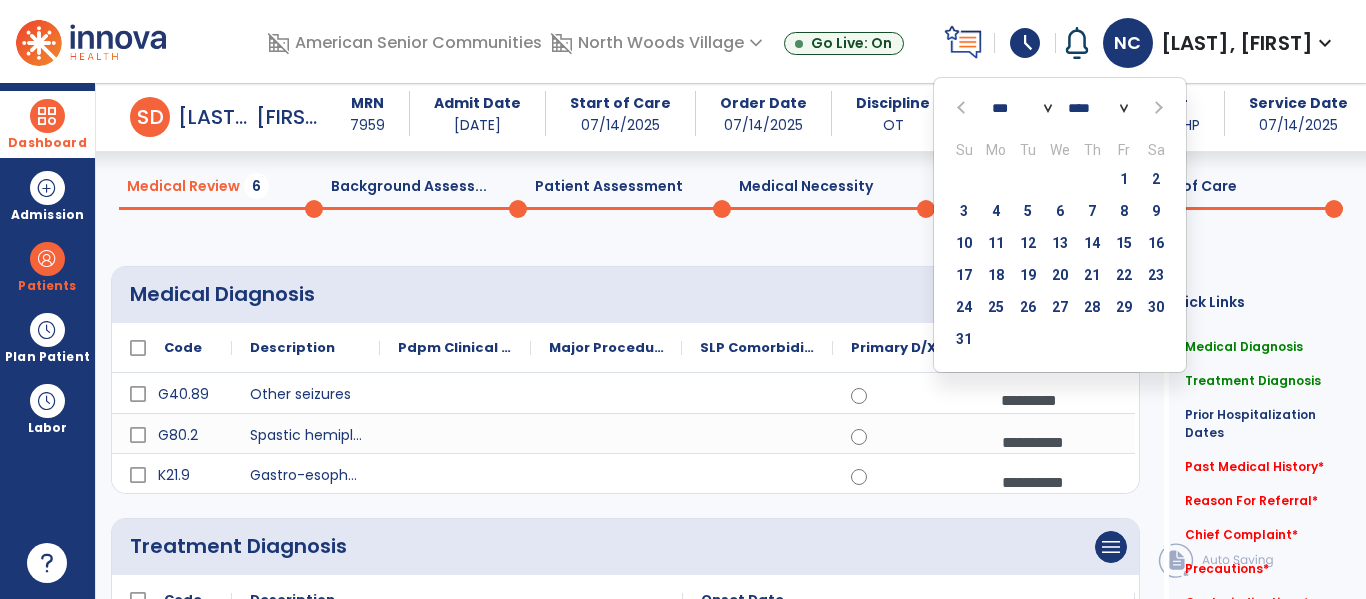 click 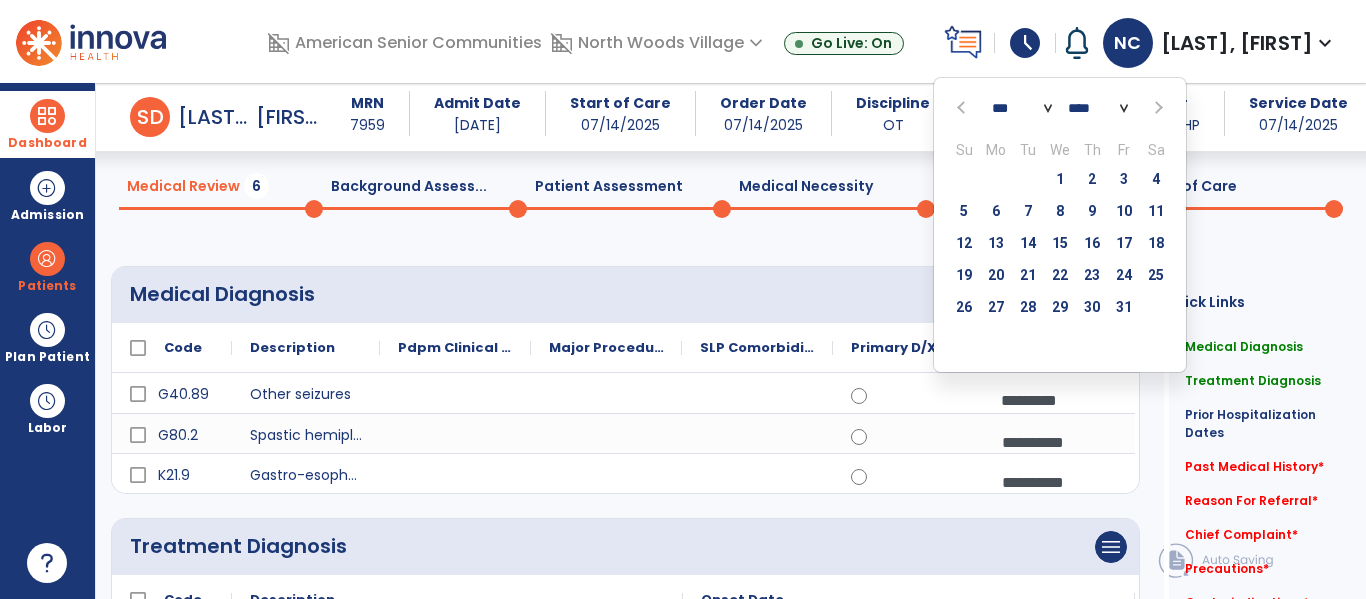 click 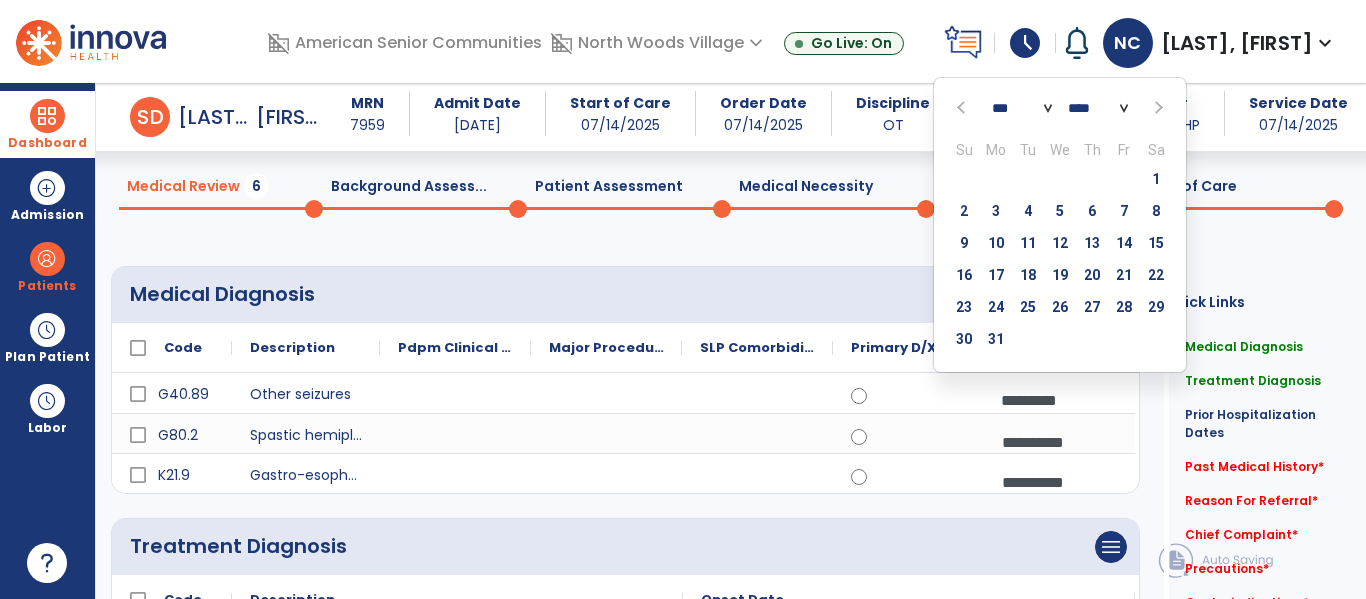 click 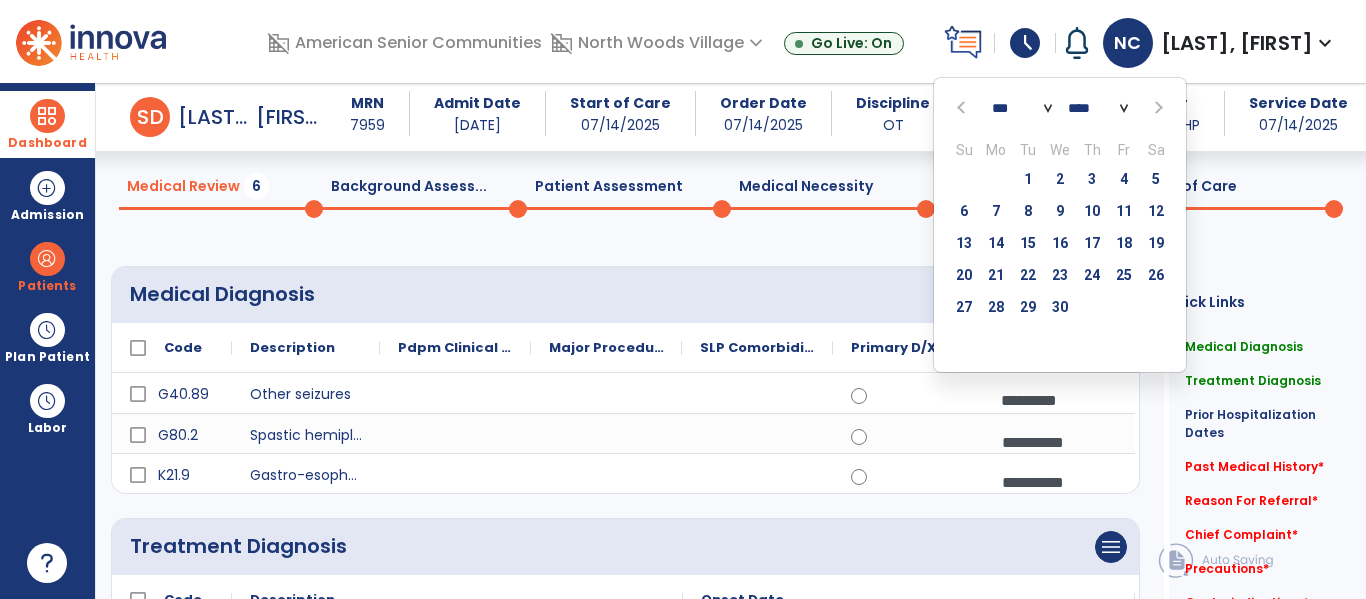 click 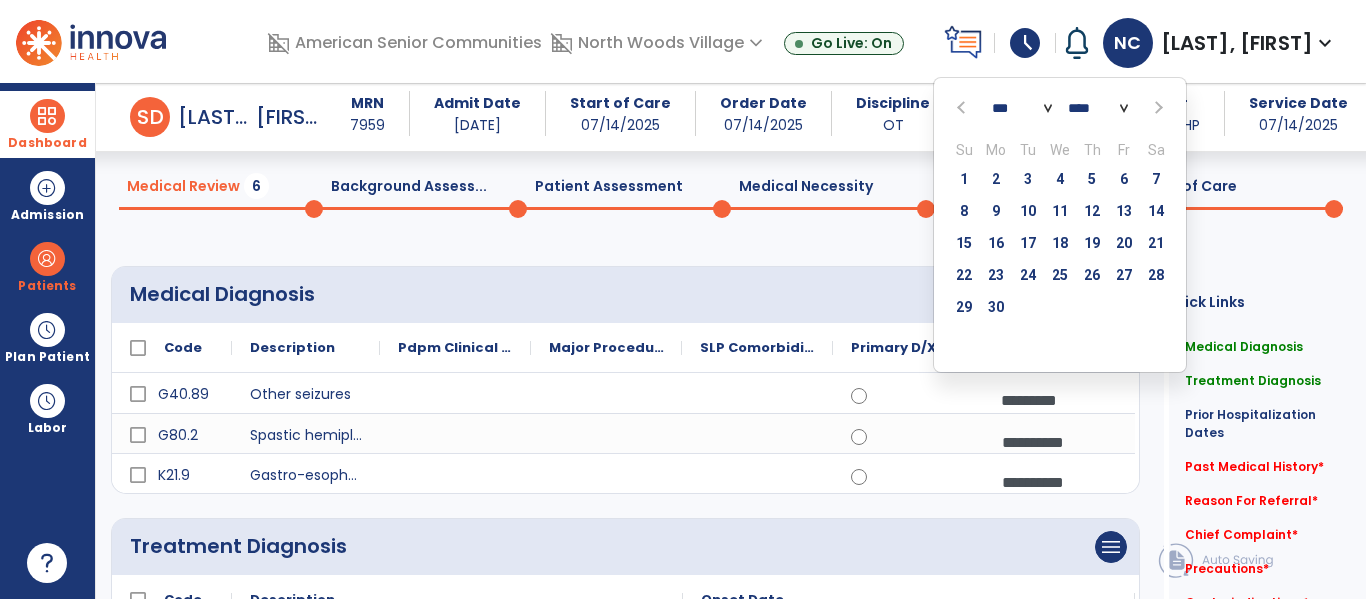 click 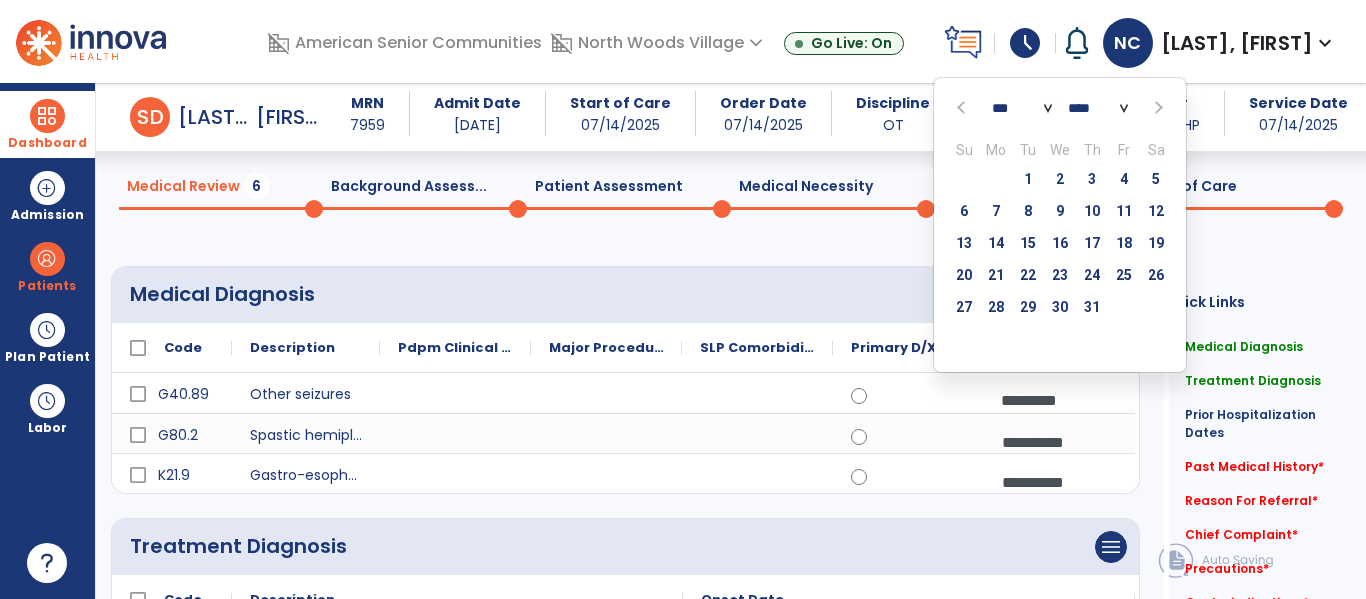 click 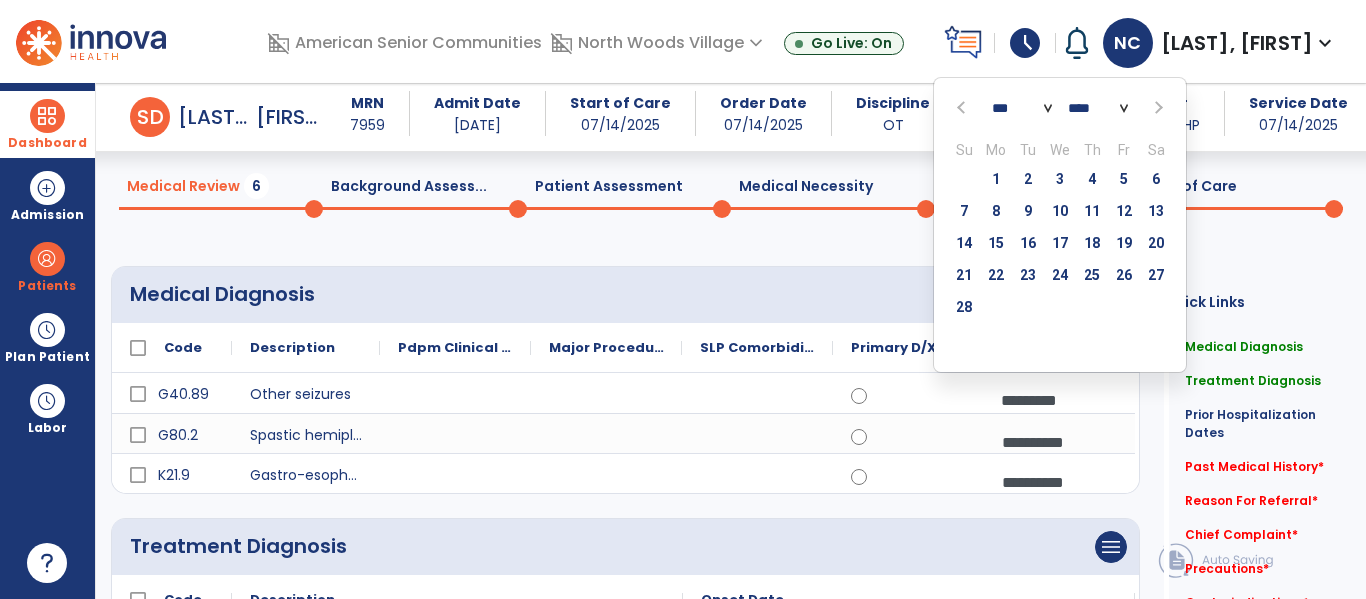 click 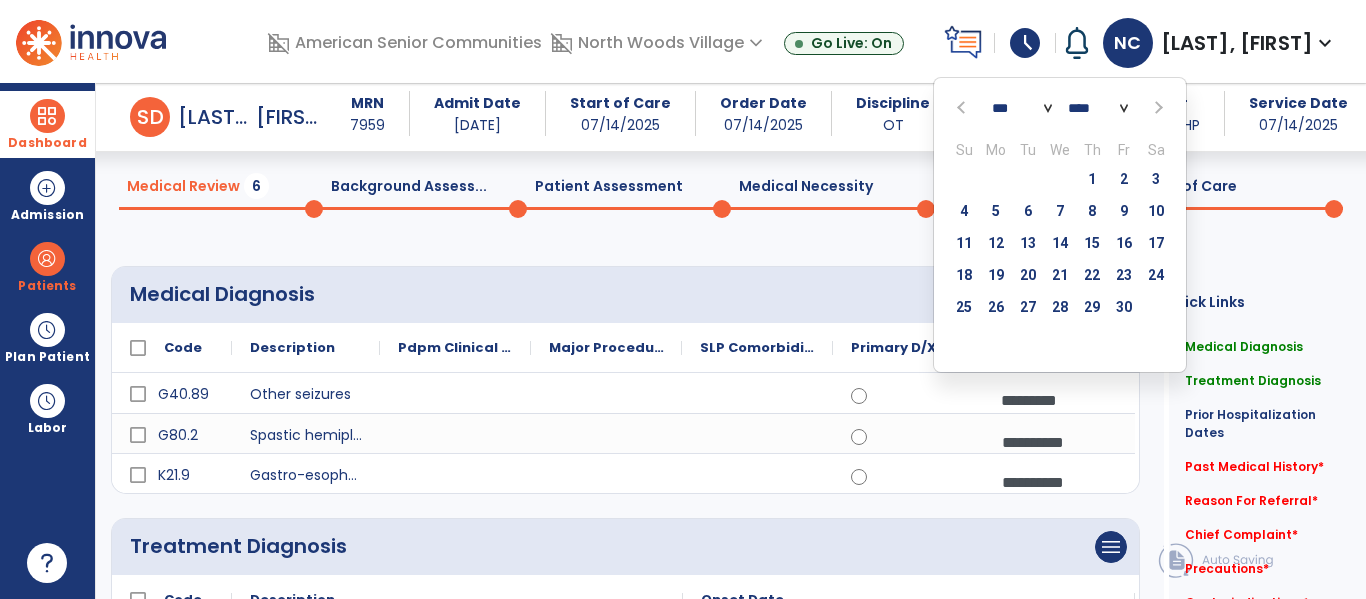 click 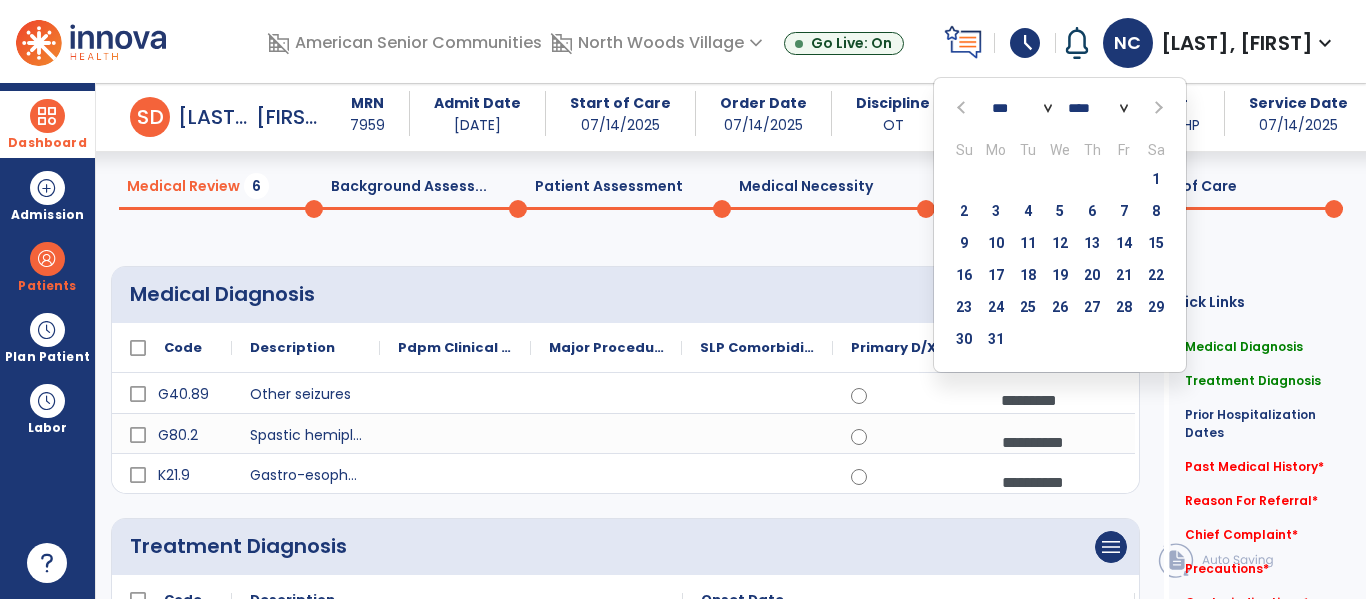 click 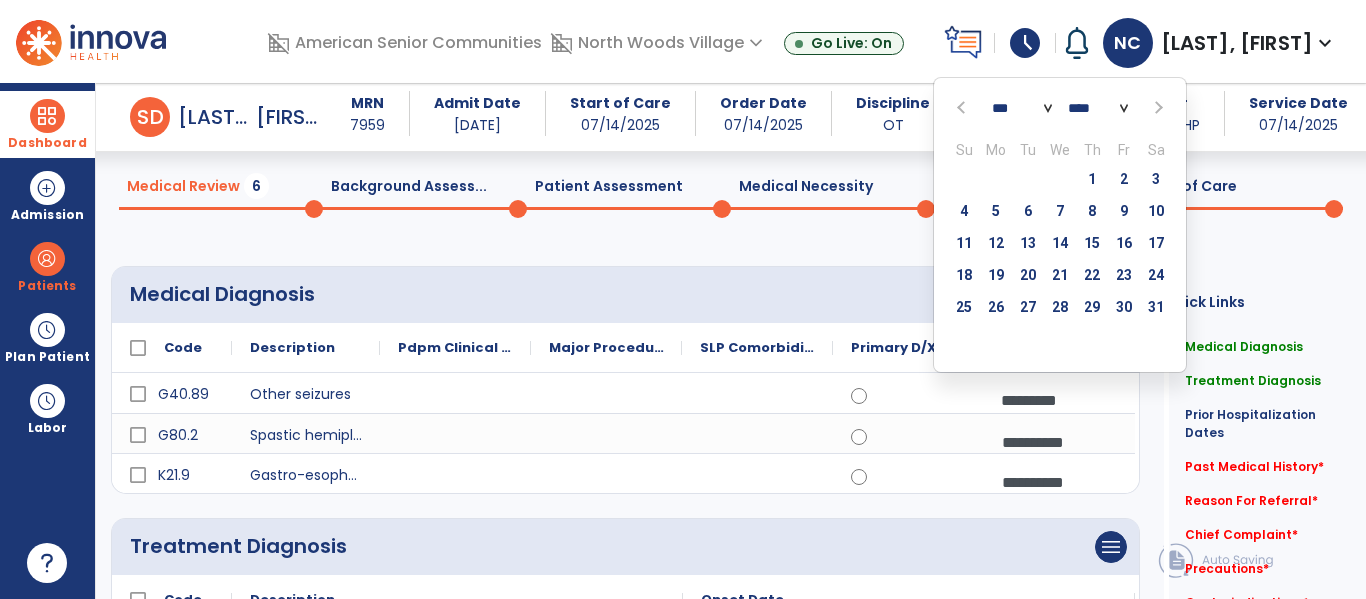 click 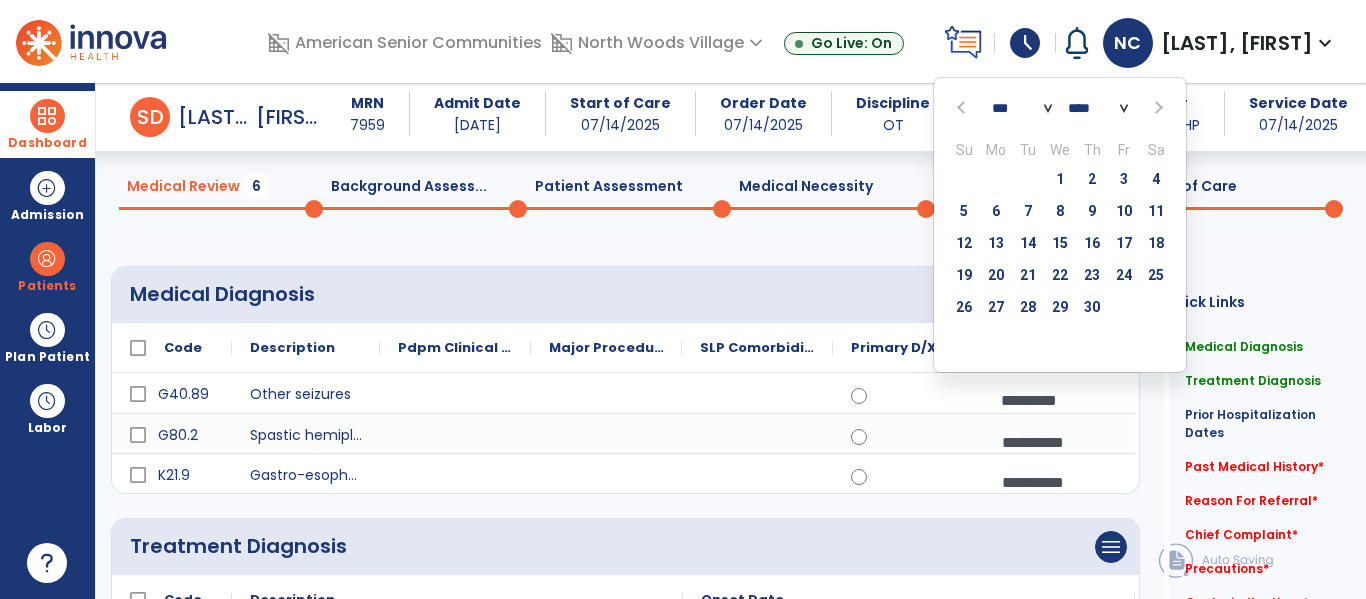 click 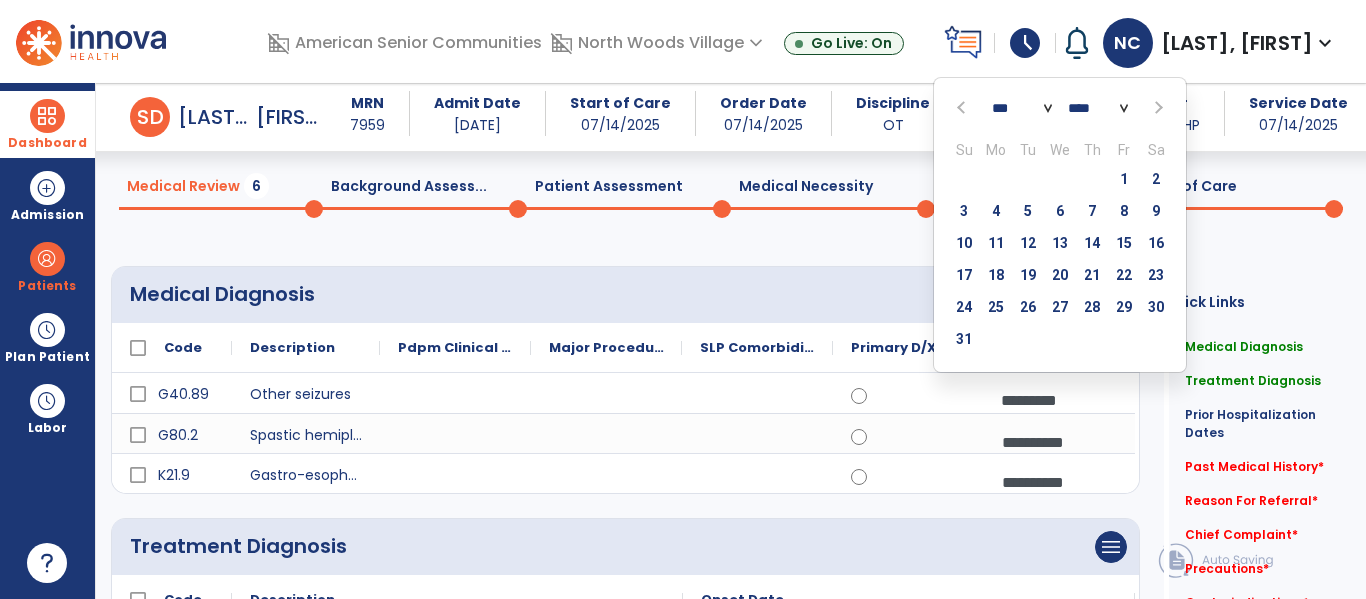 click 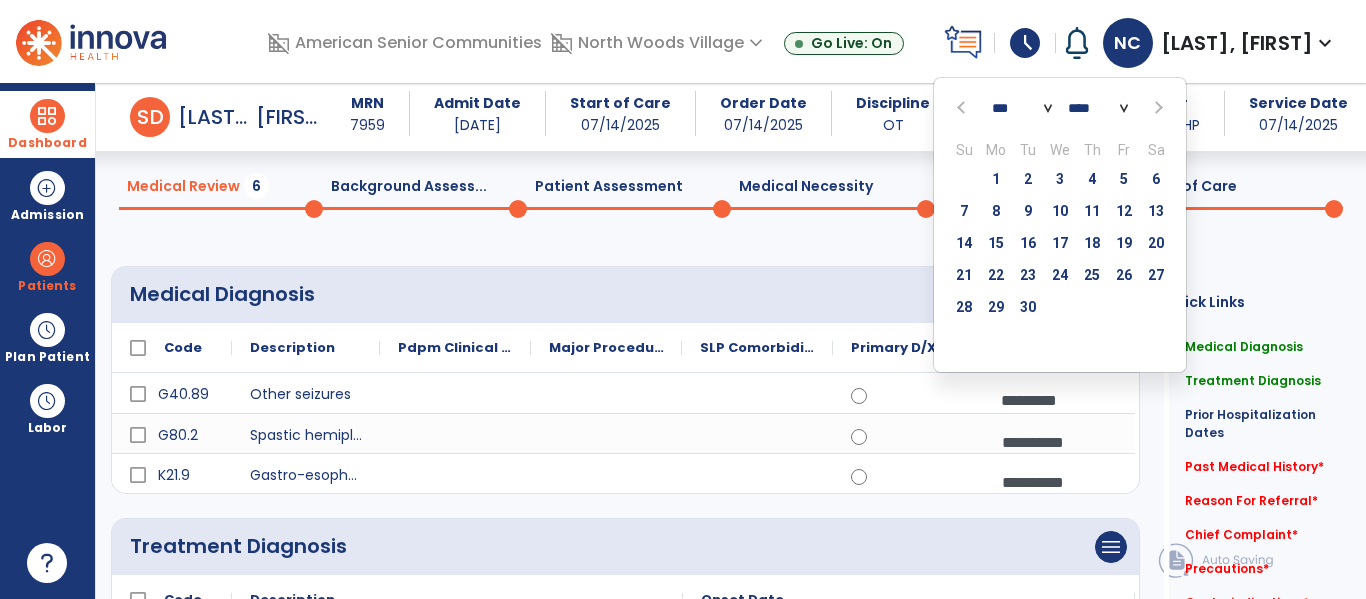 click 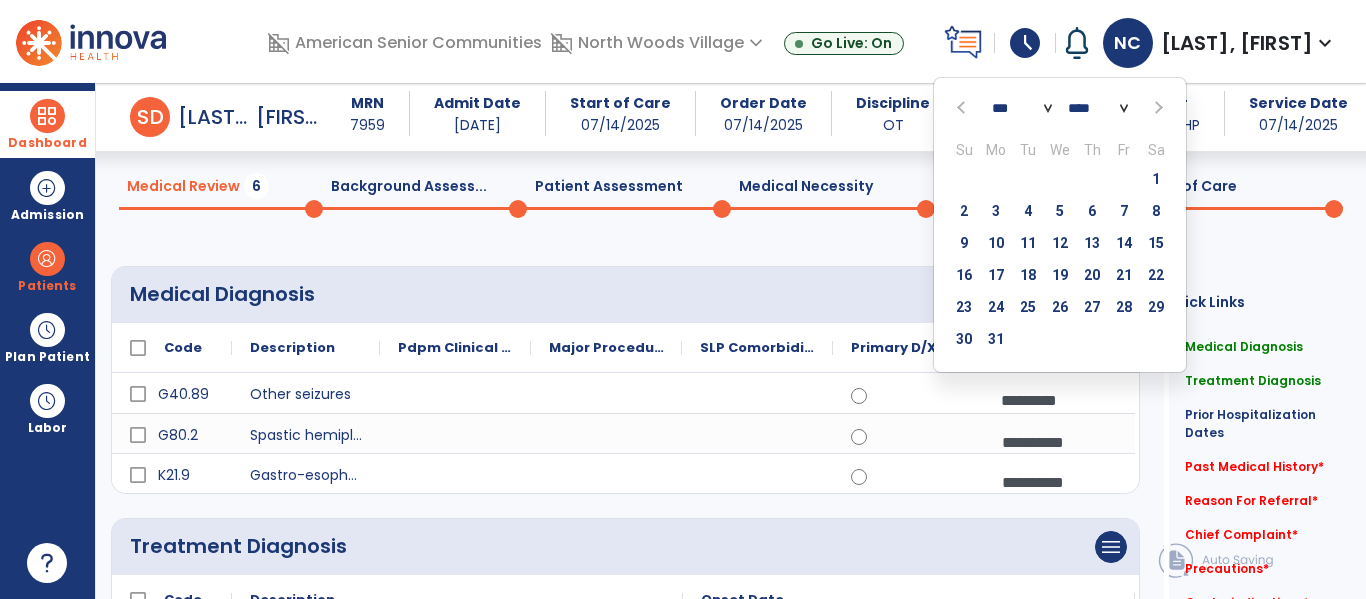 click 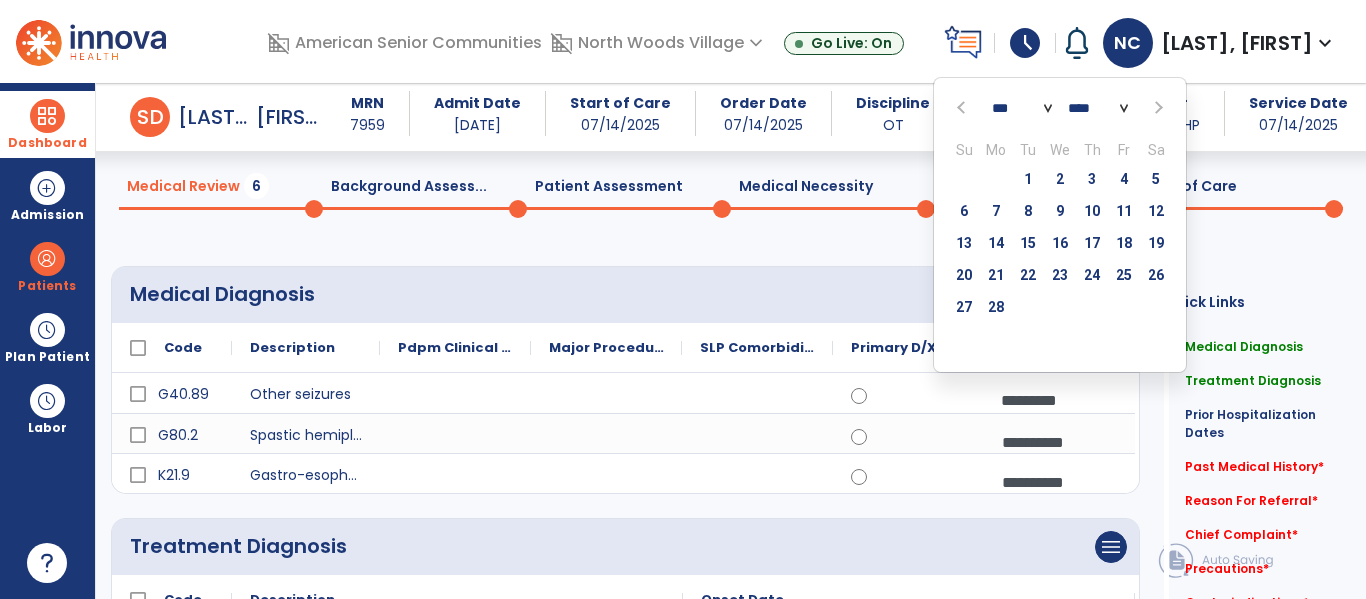 click 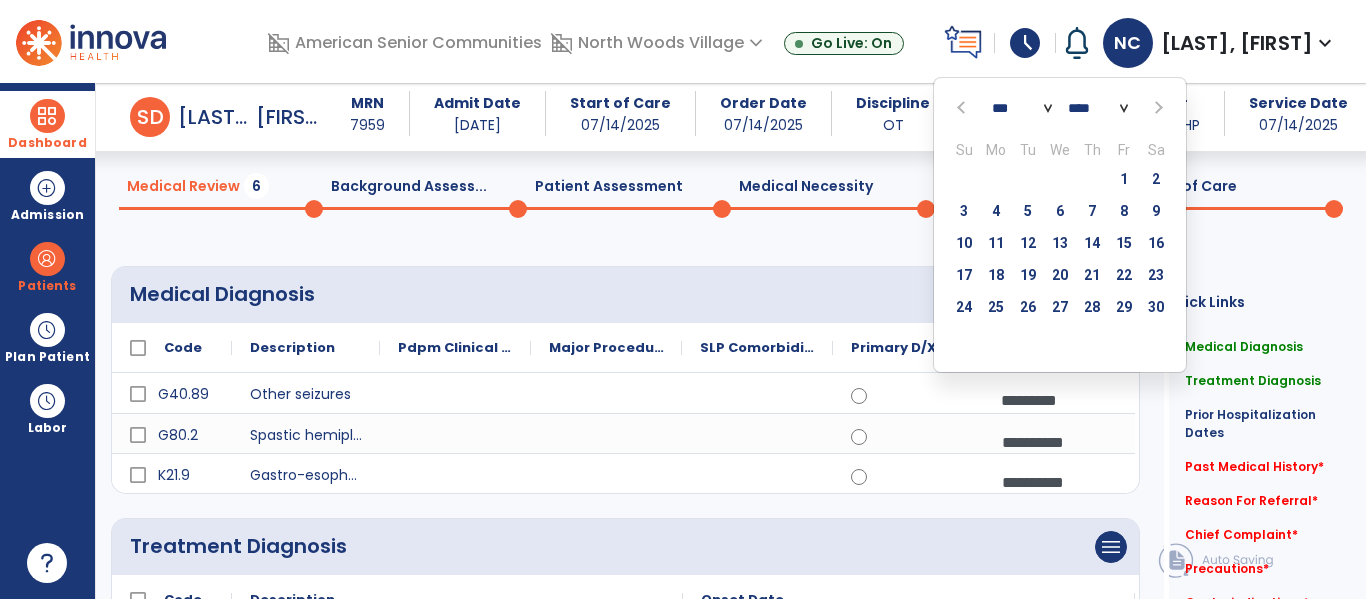 click 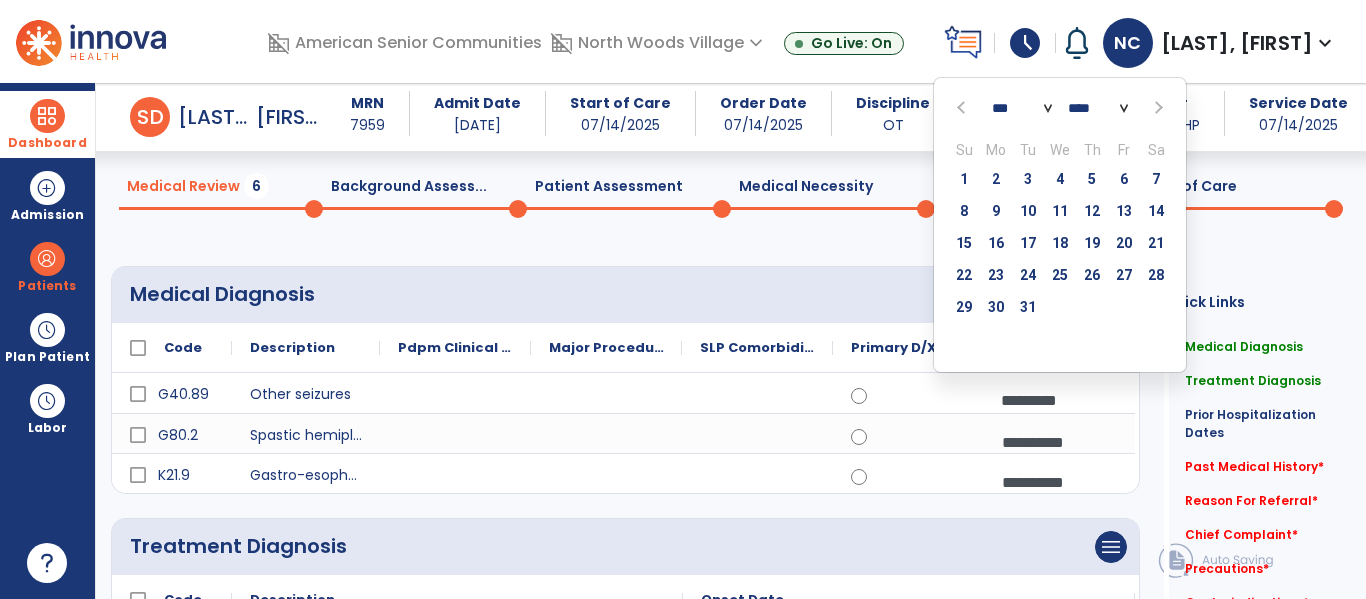 click 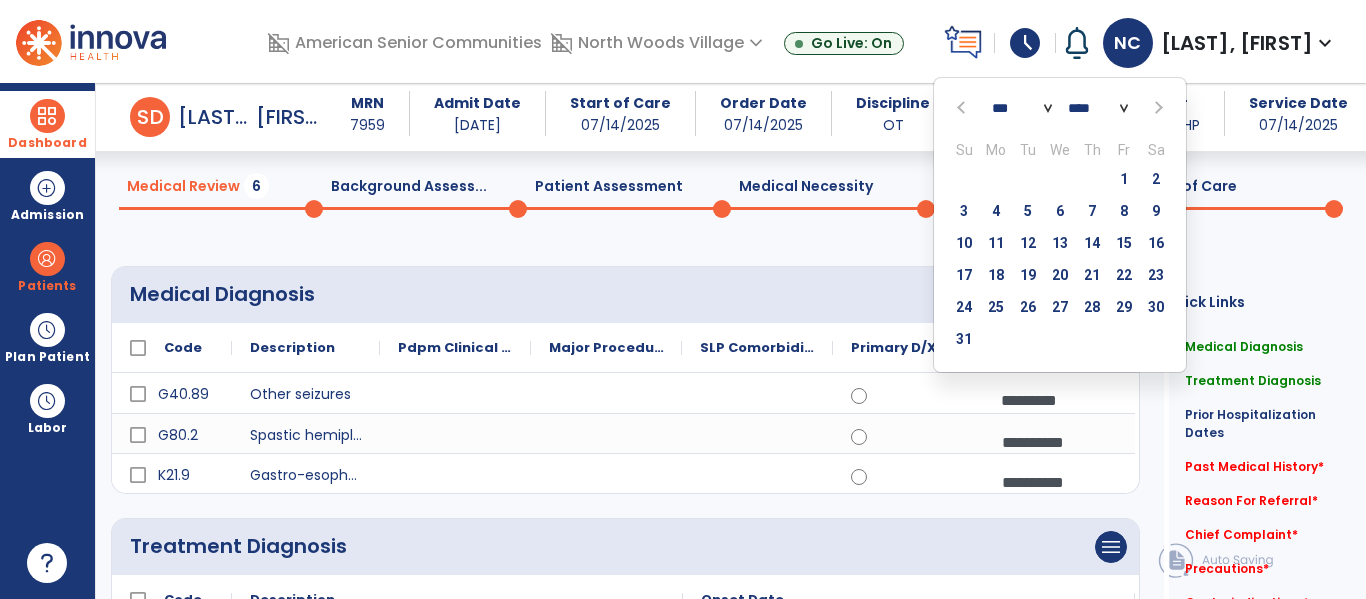 click 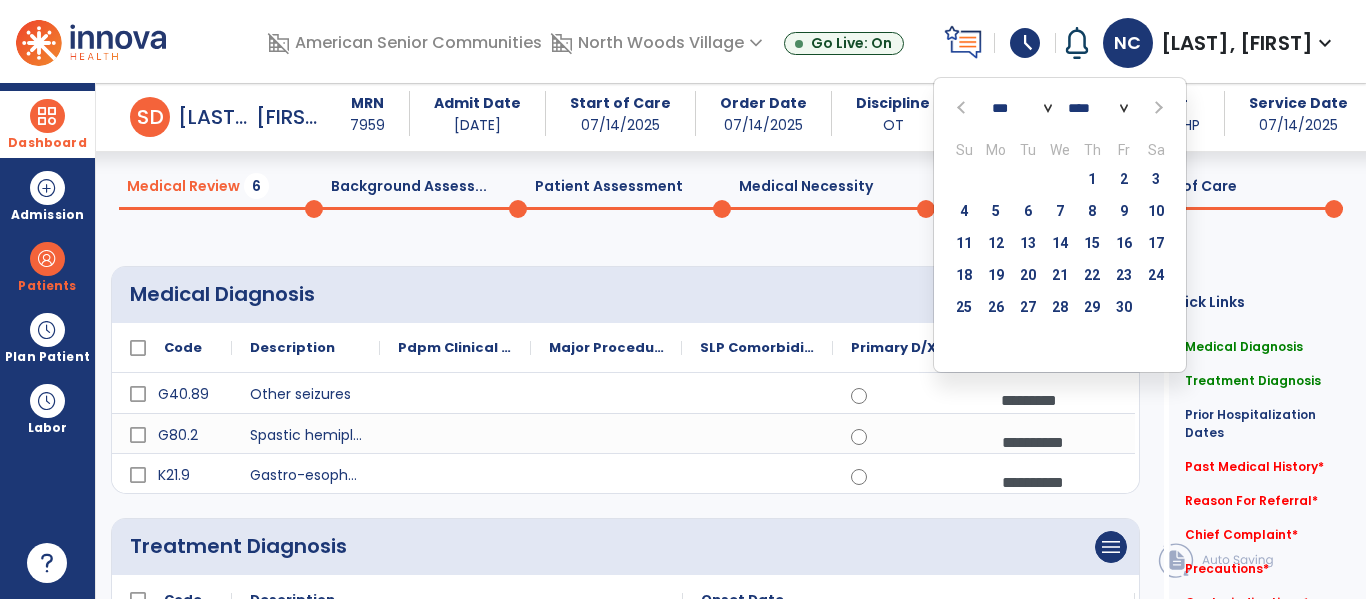 click 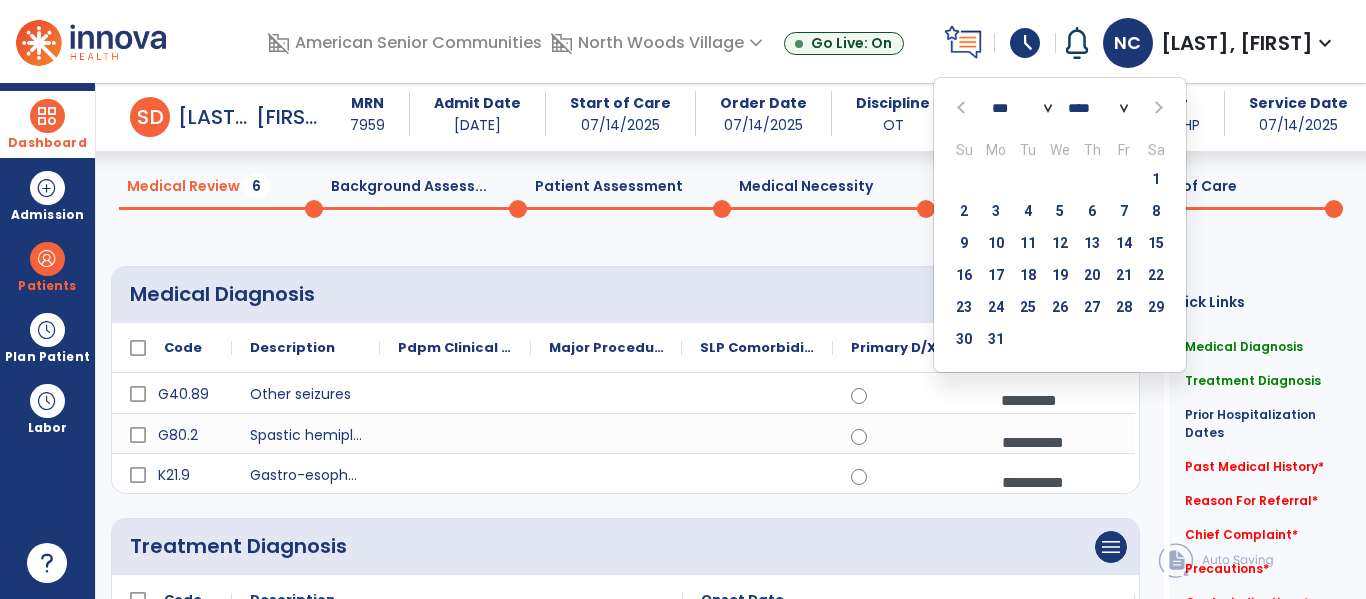 click 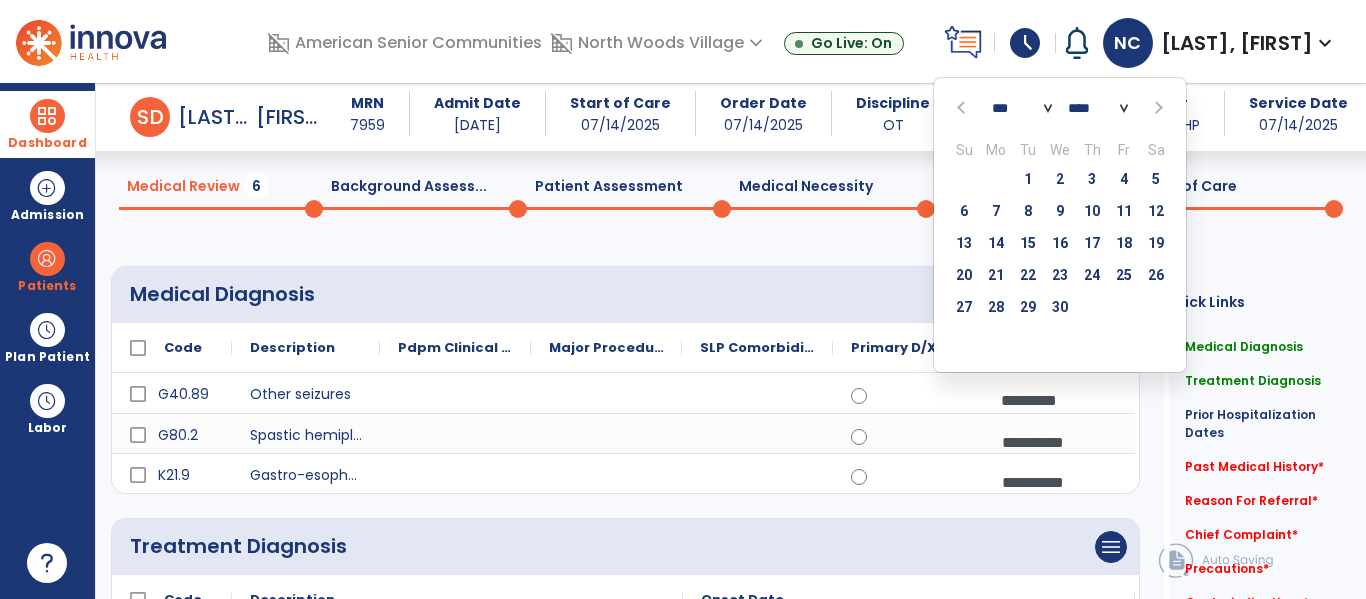 click 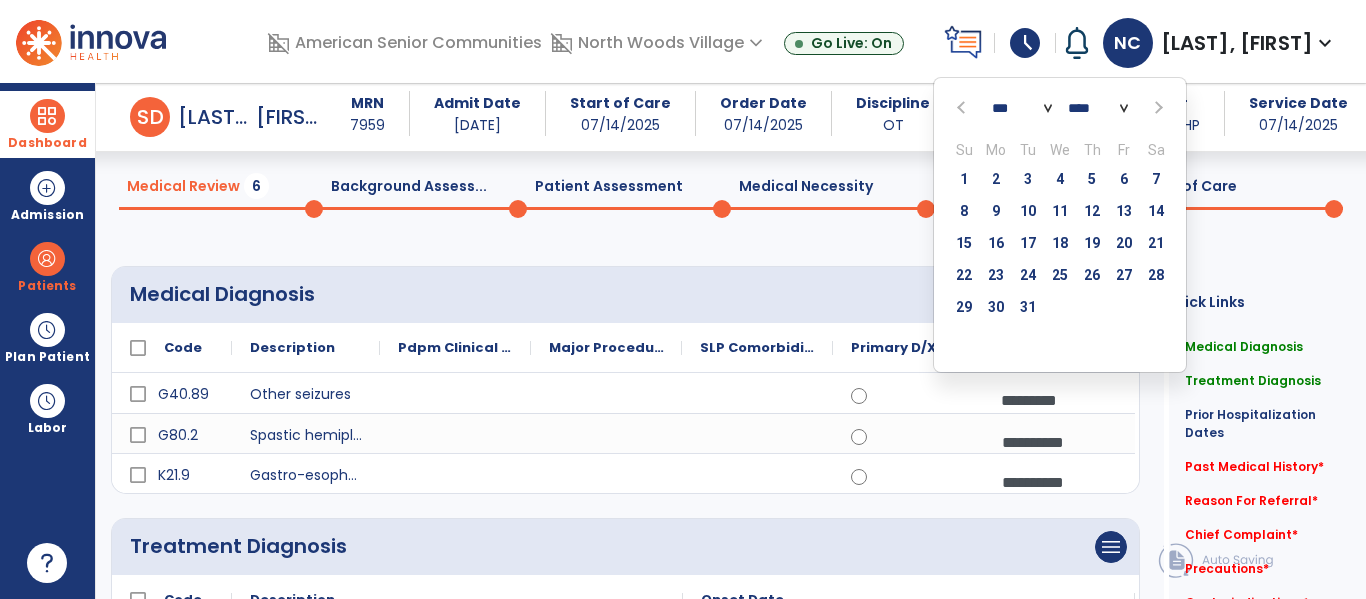 click 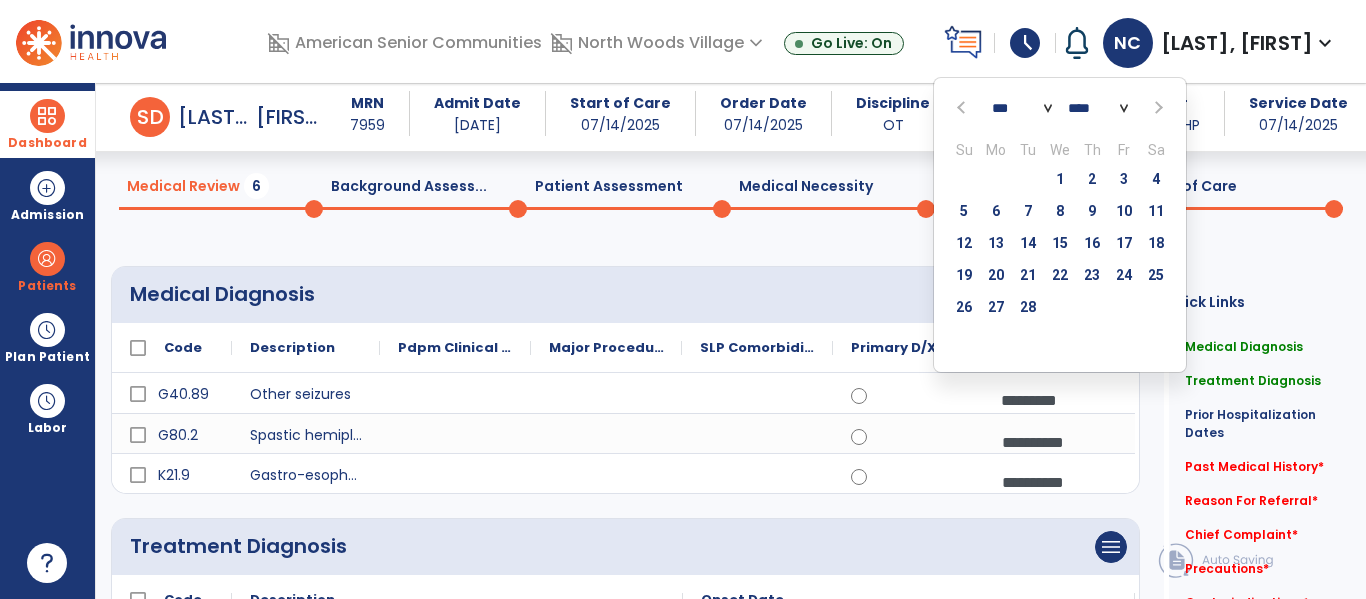 click 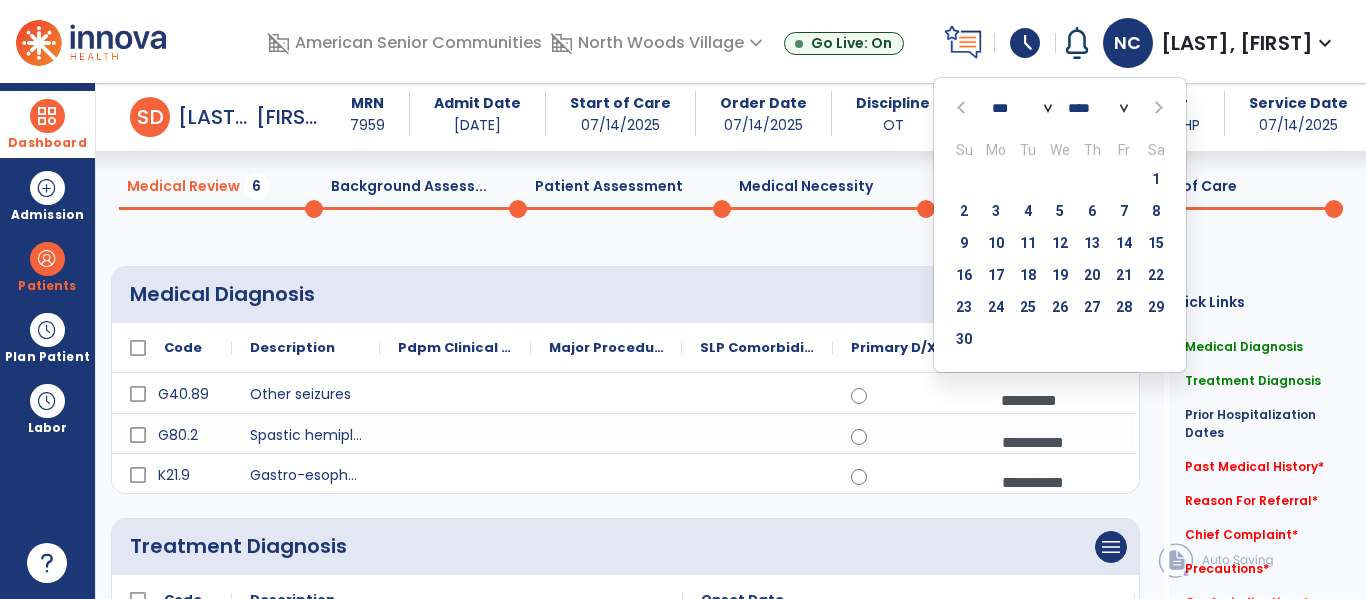 click 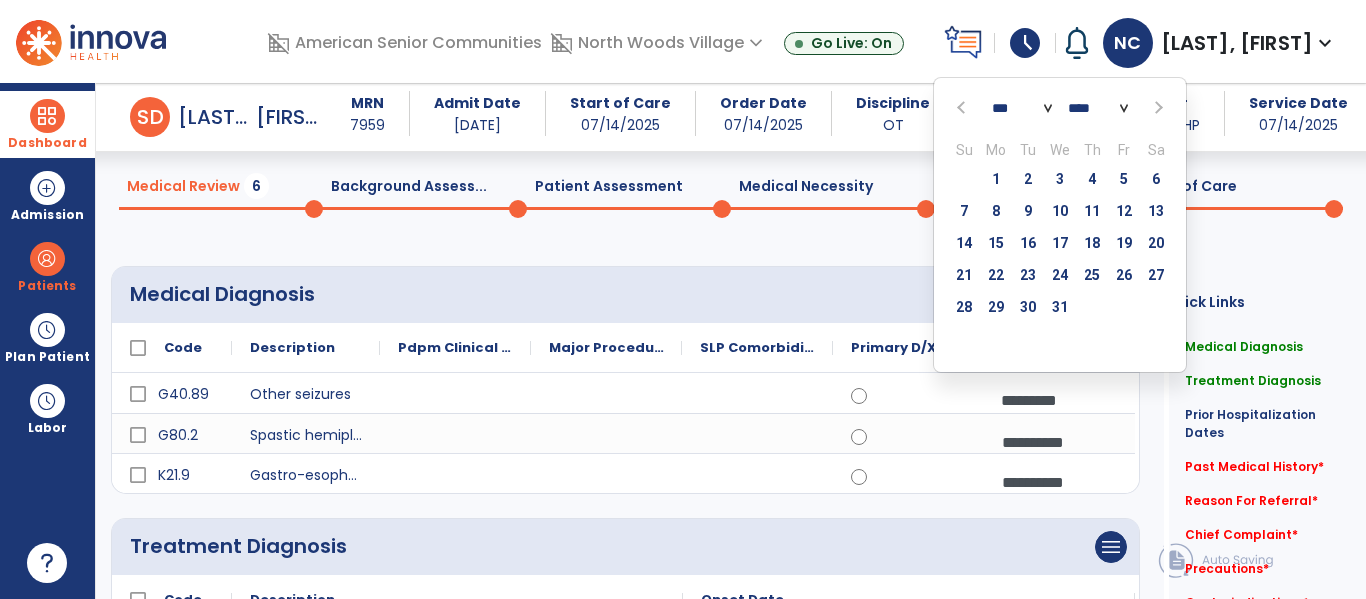 click 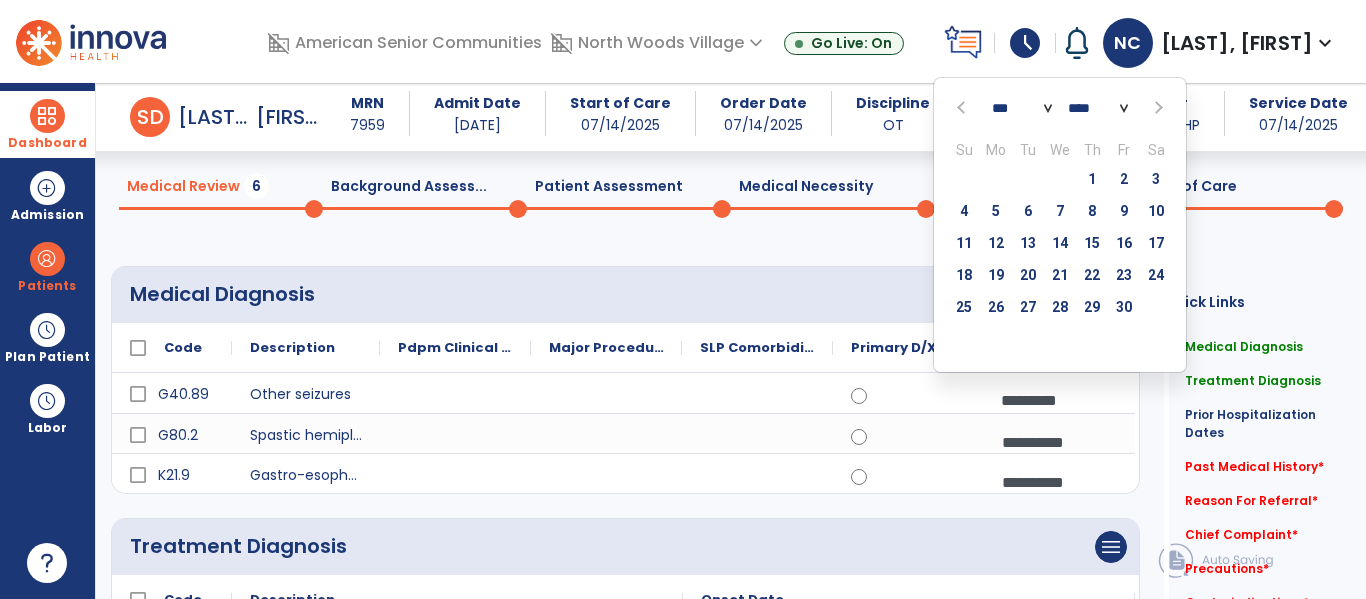 click 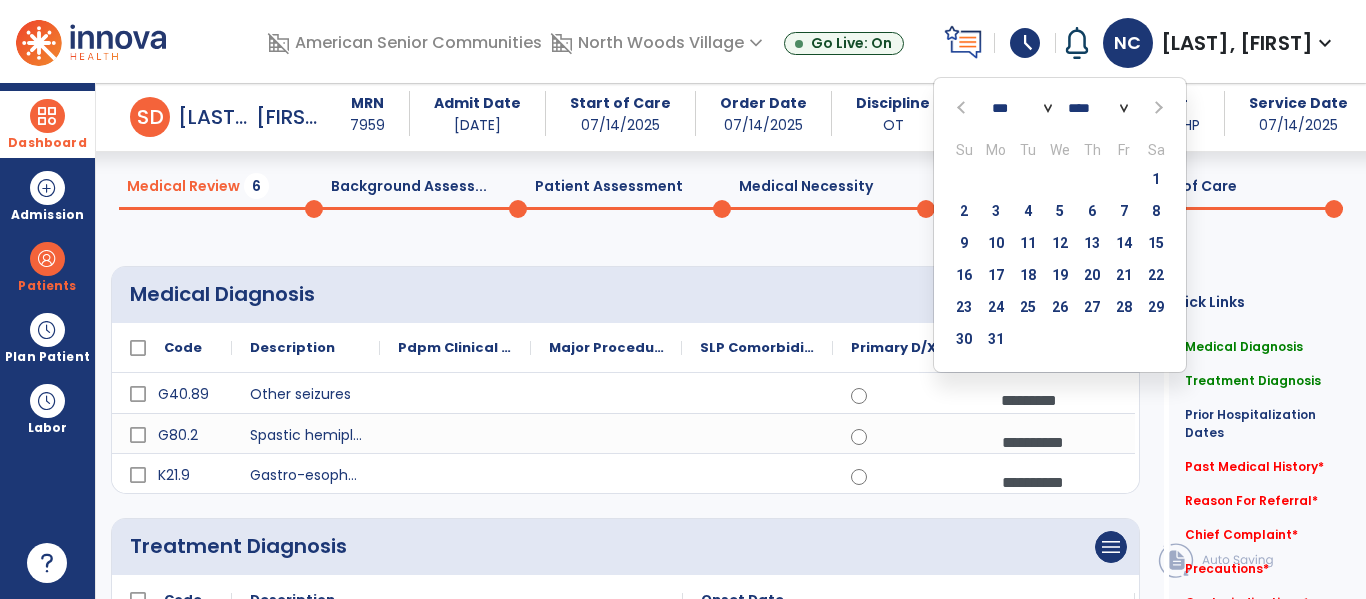 click 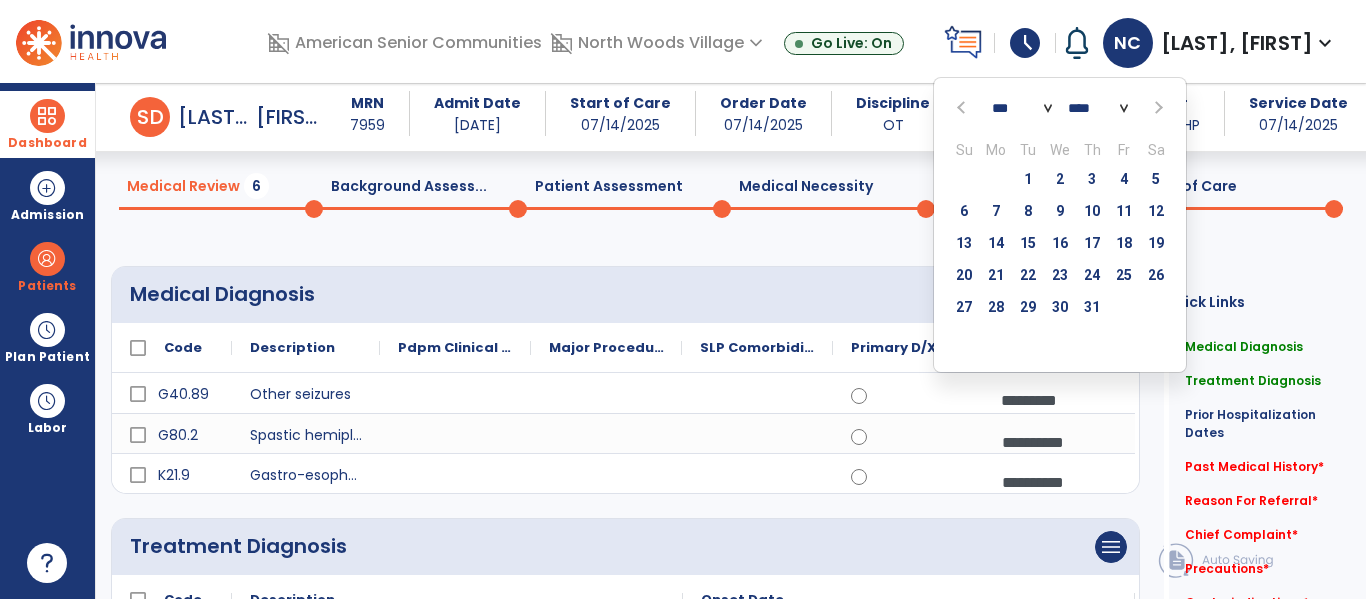 click 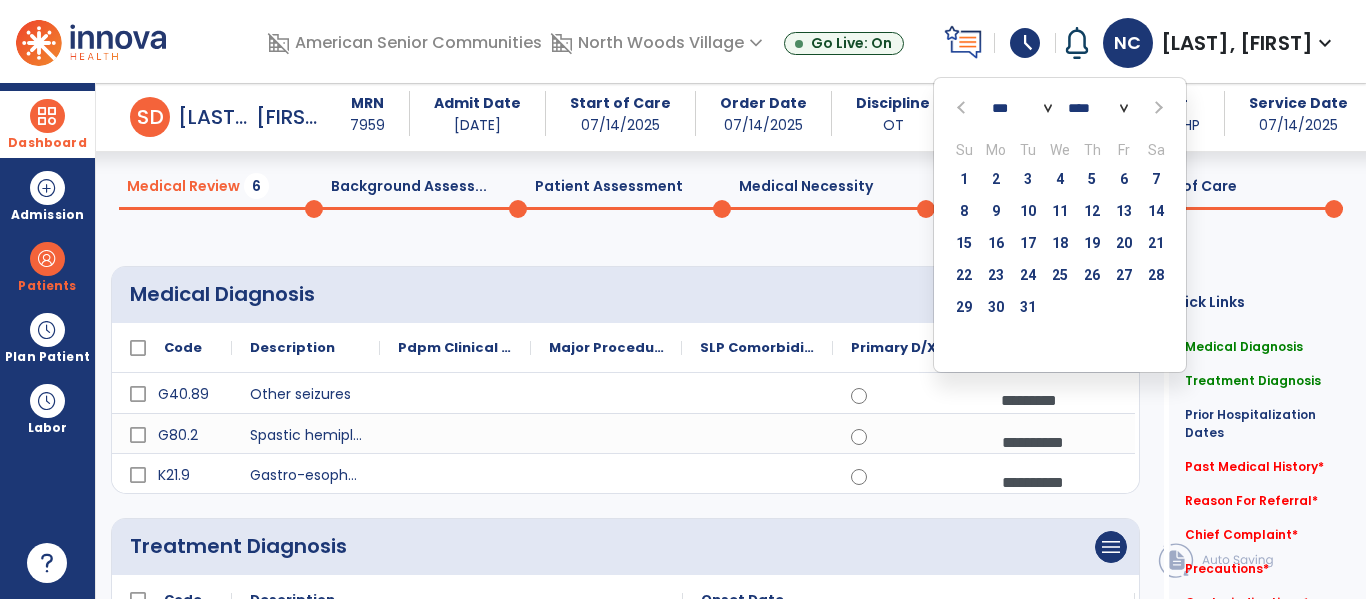 click 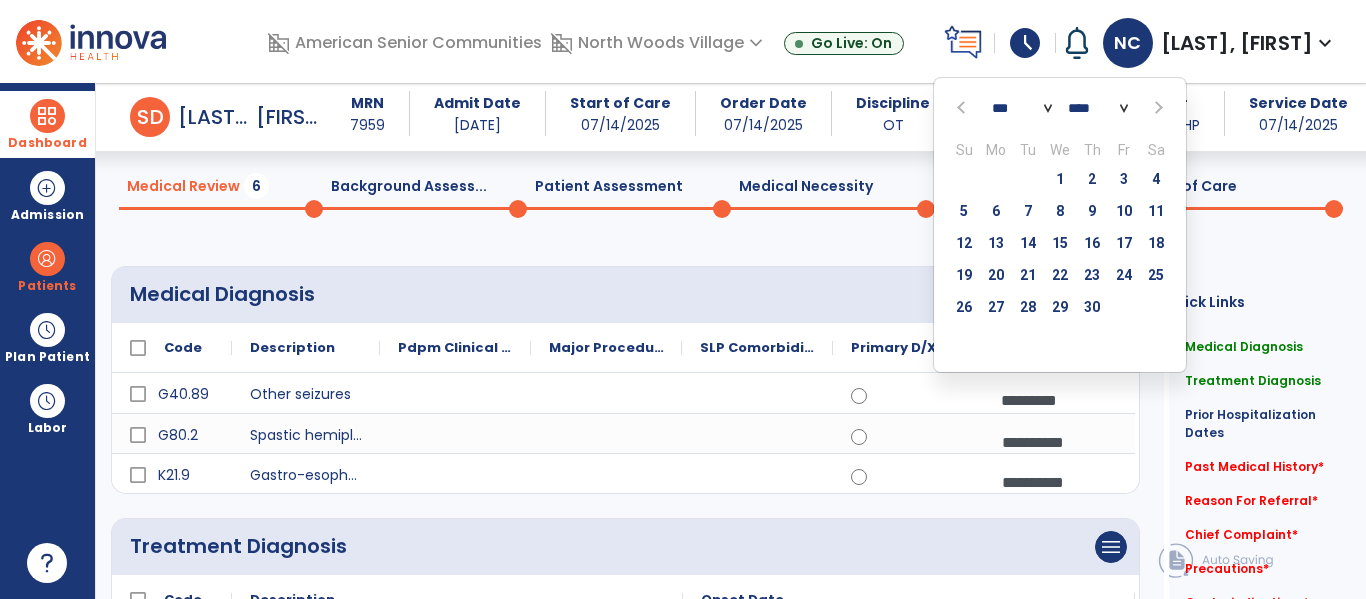 click 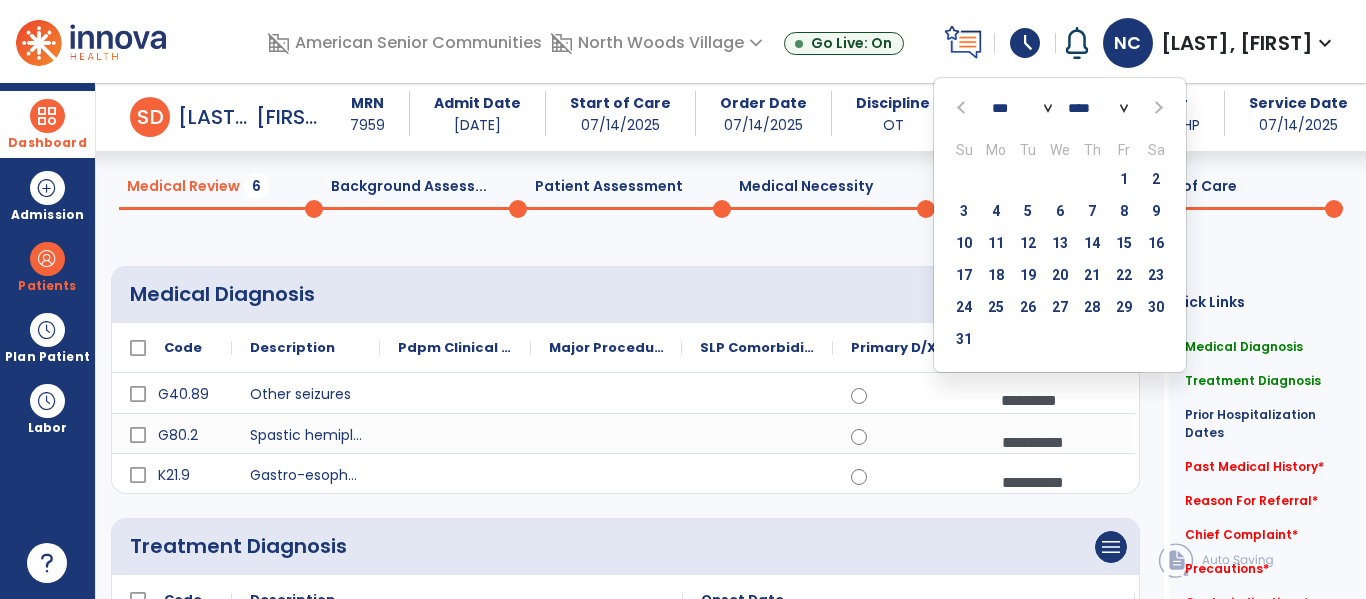 click 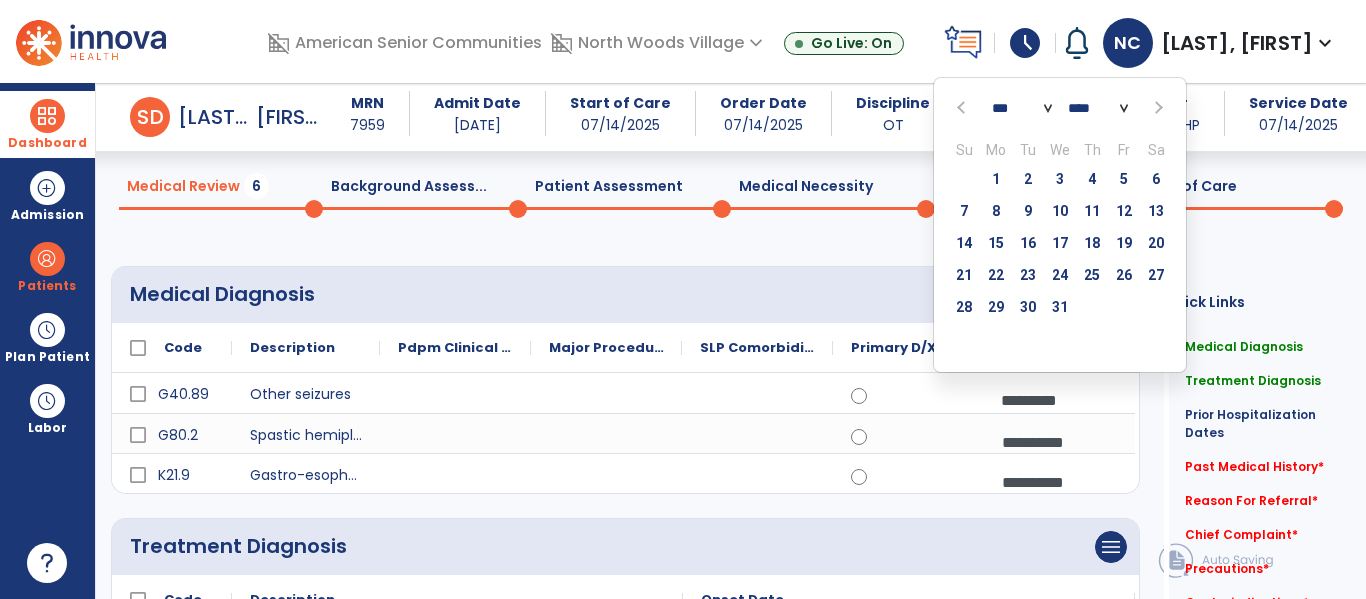 click 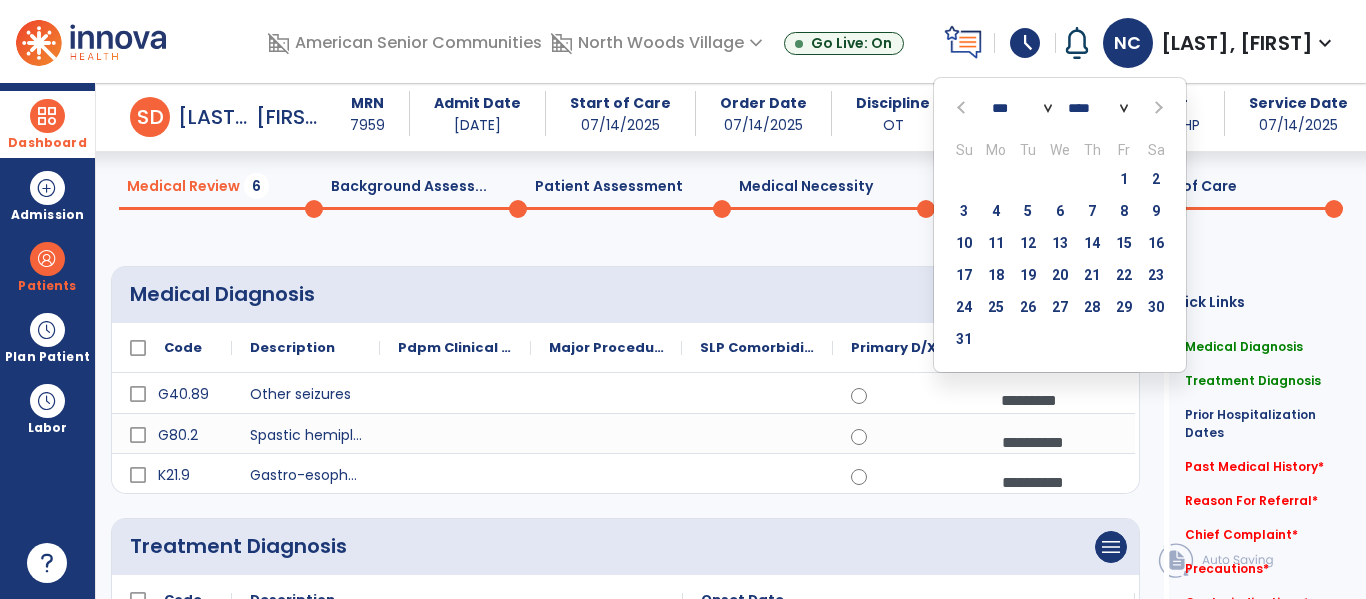 click 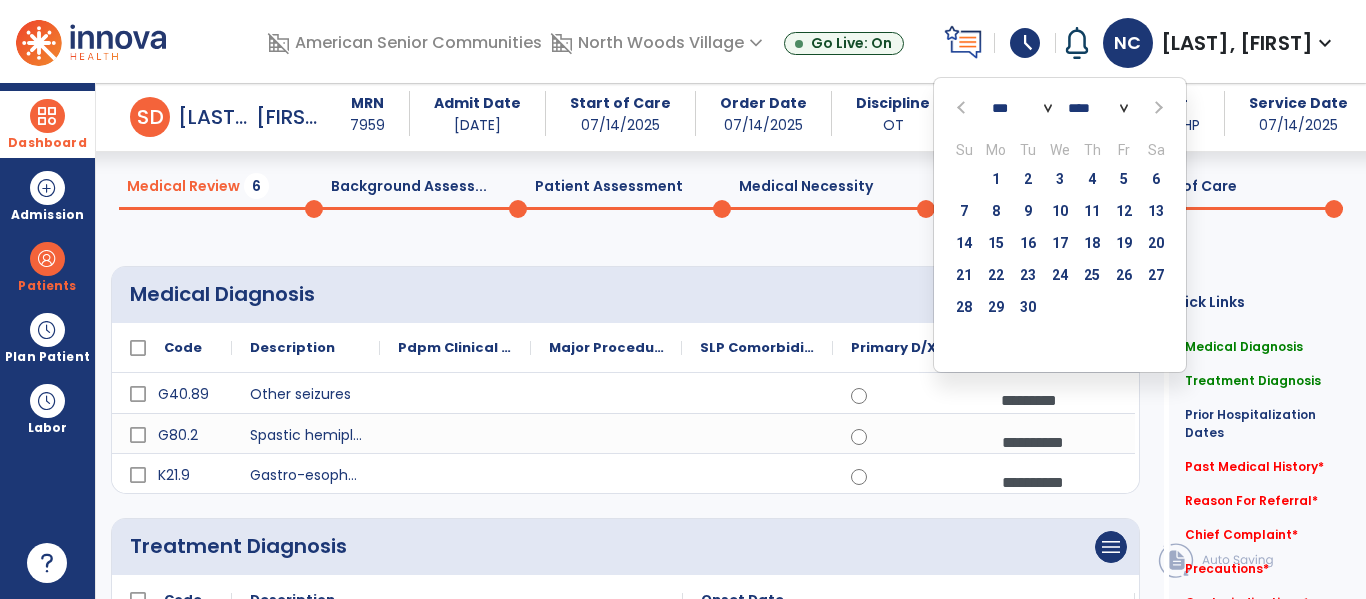 click 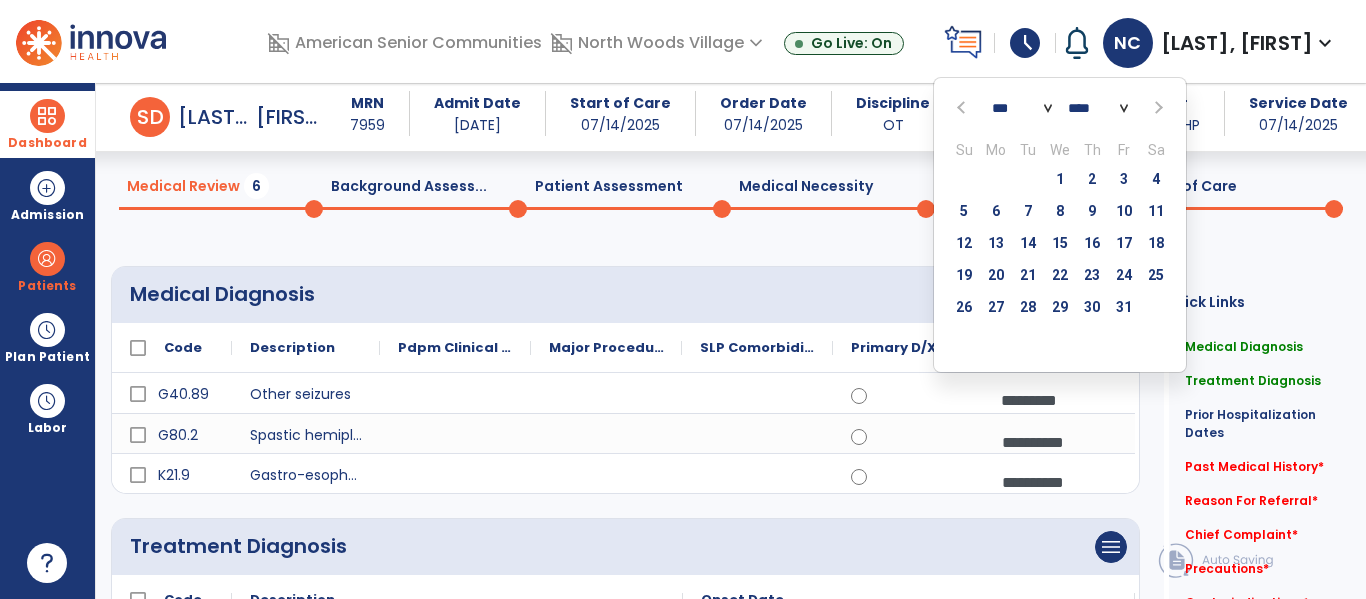 click 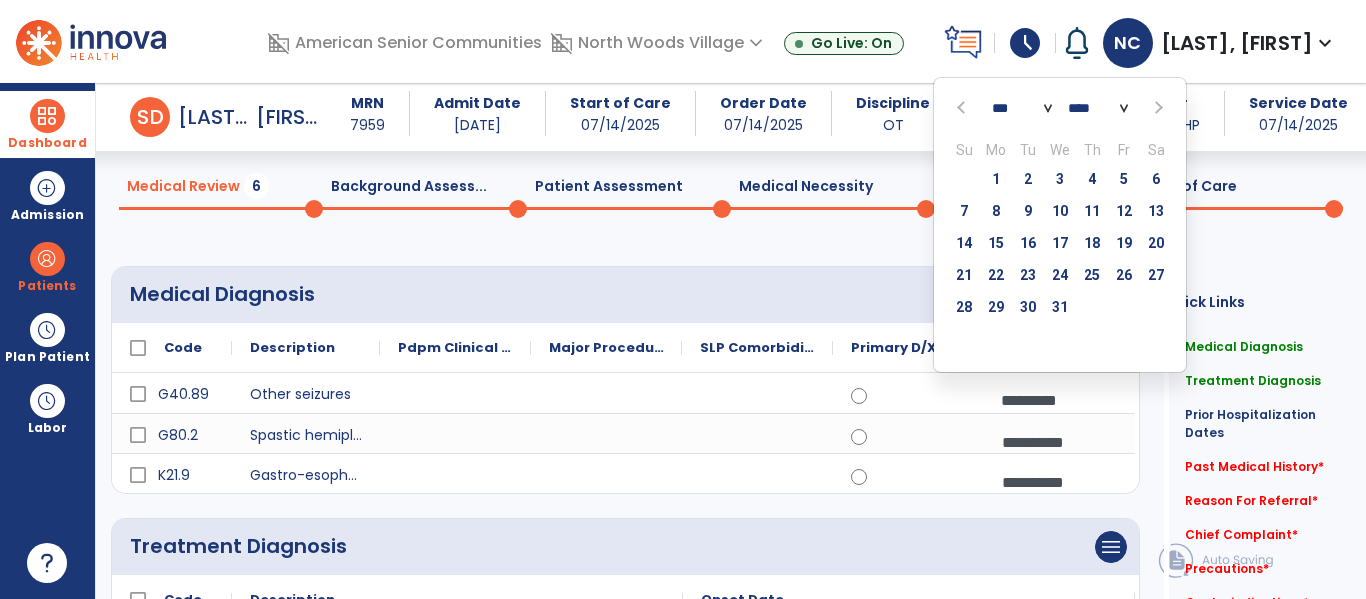 click 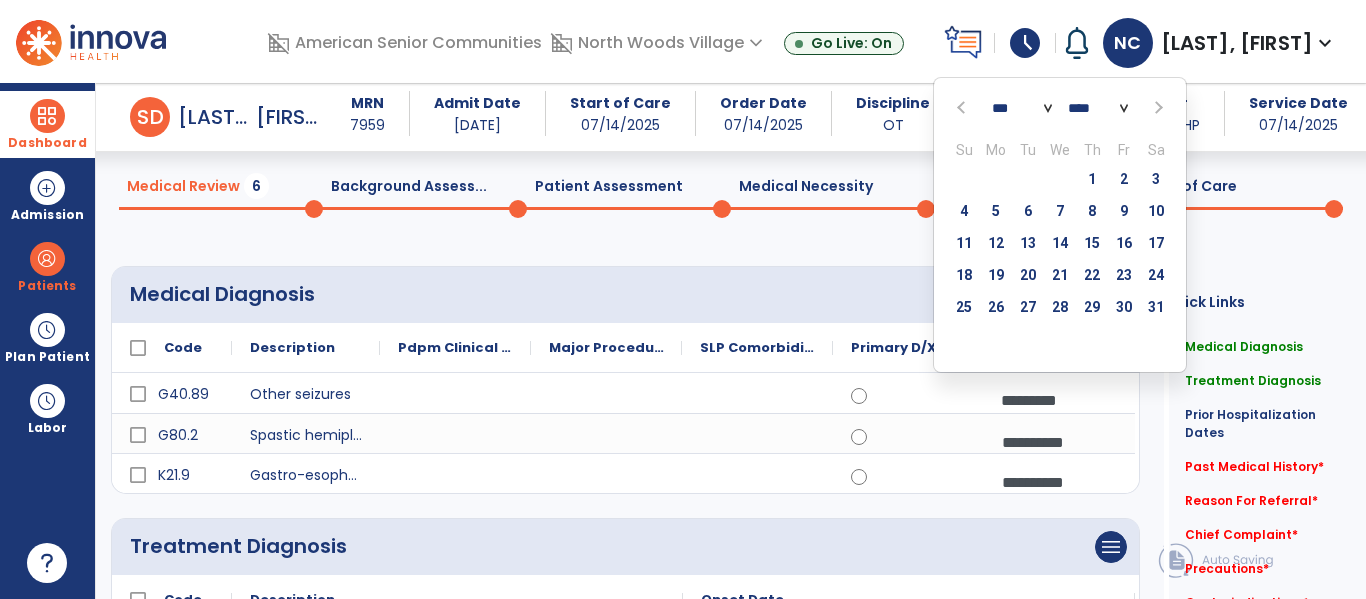 click 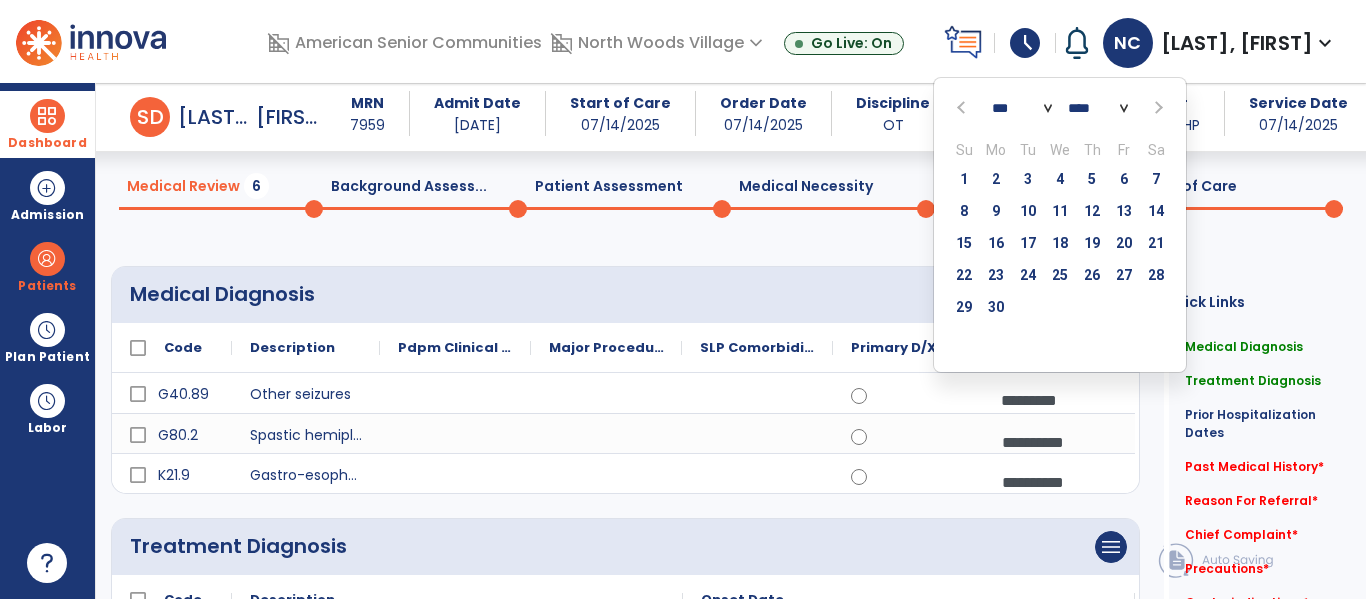 click 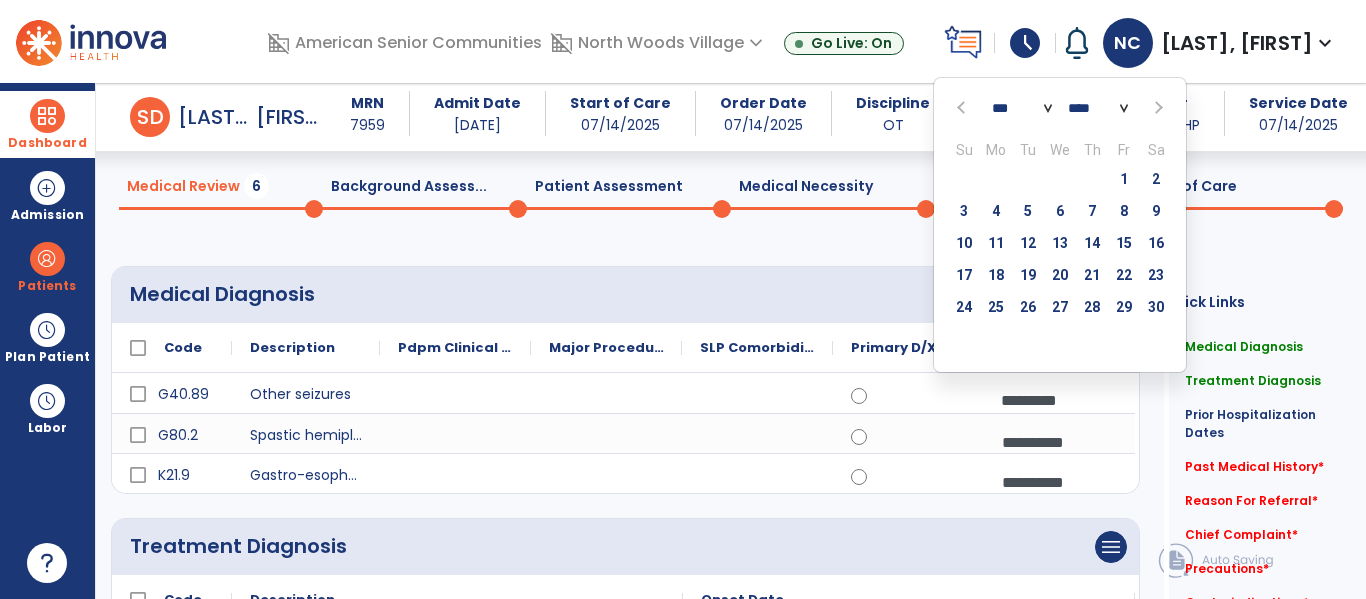 click 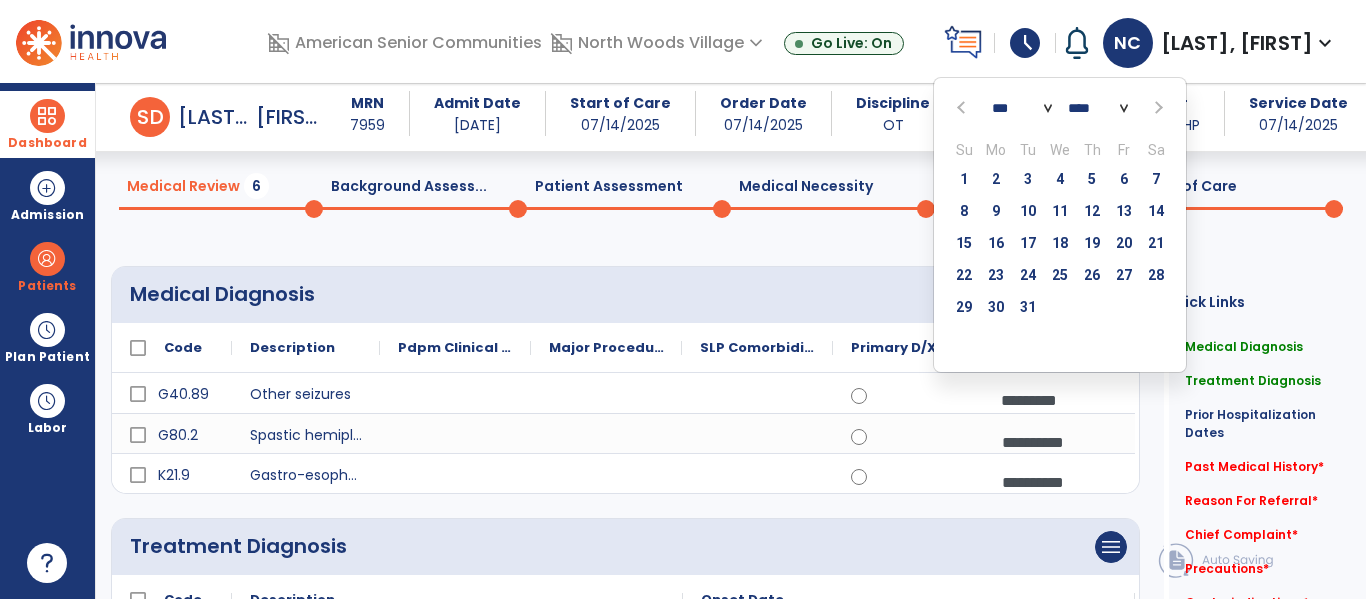 click 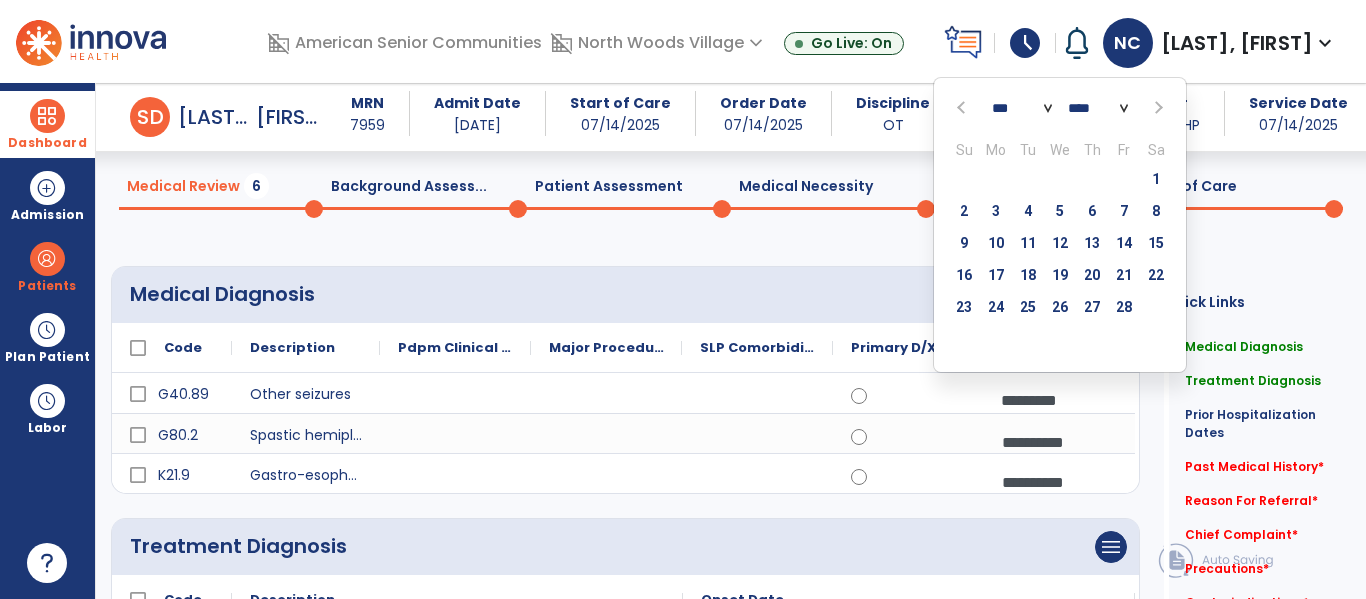 click 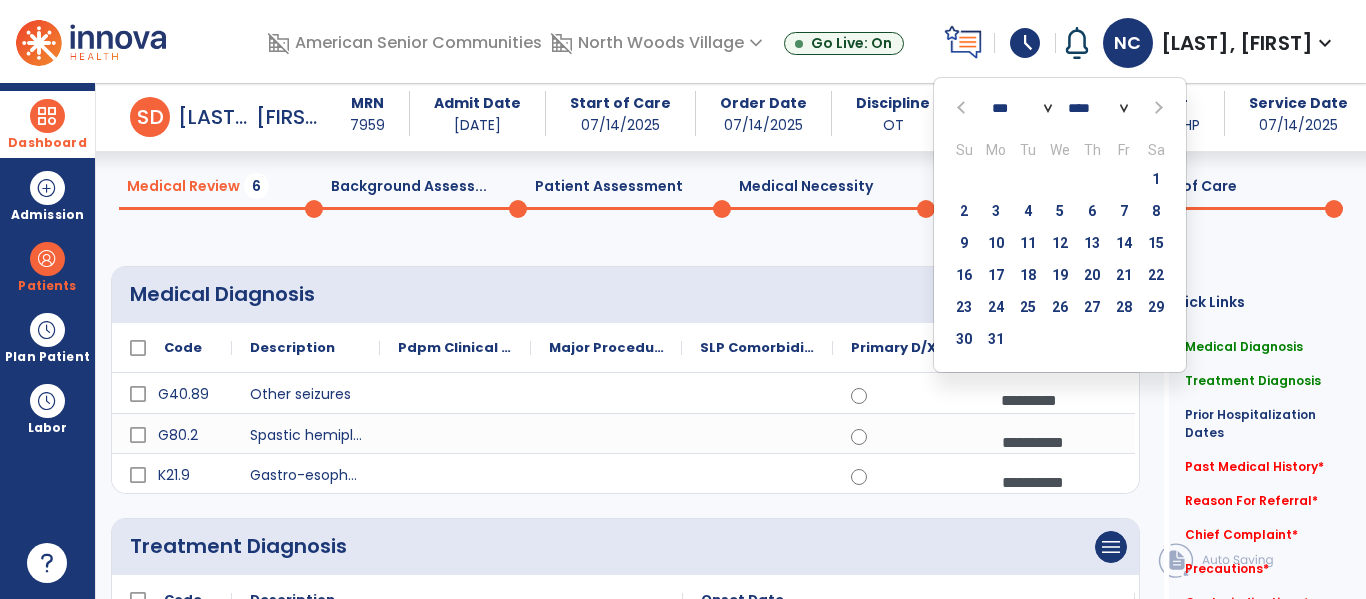 click 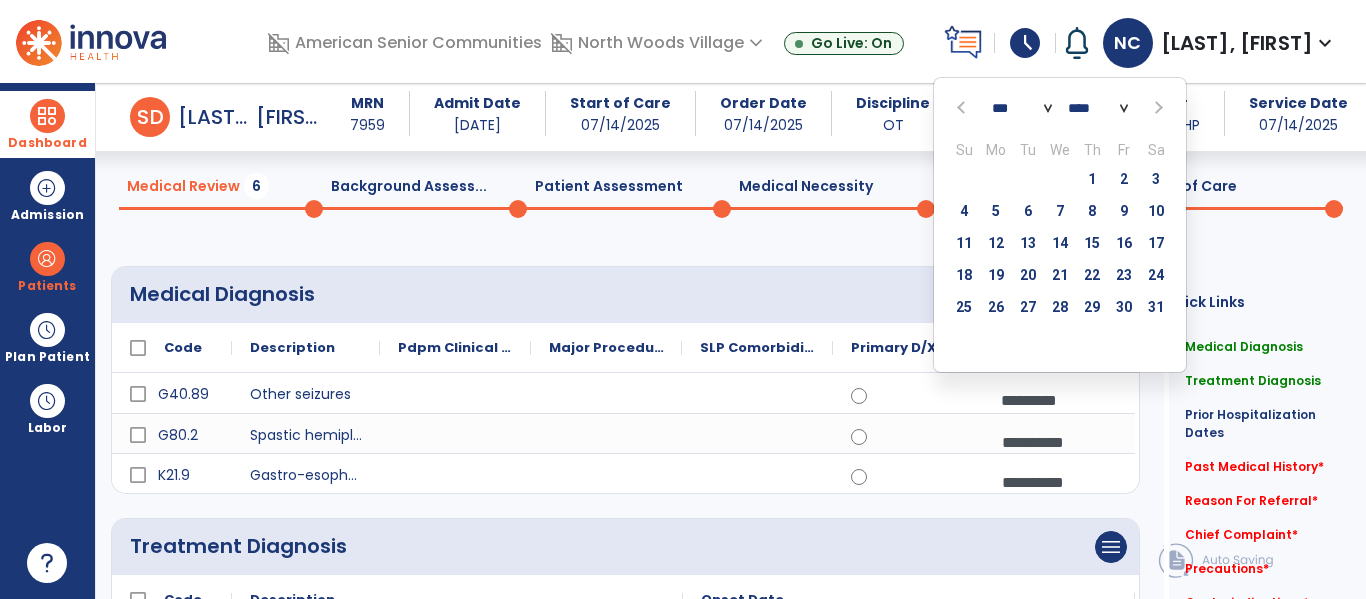 click 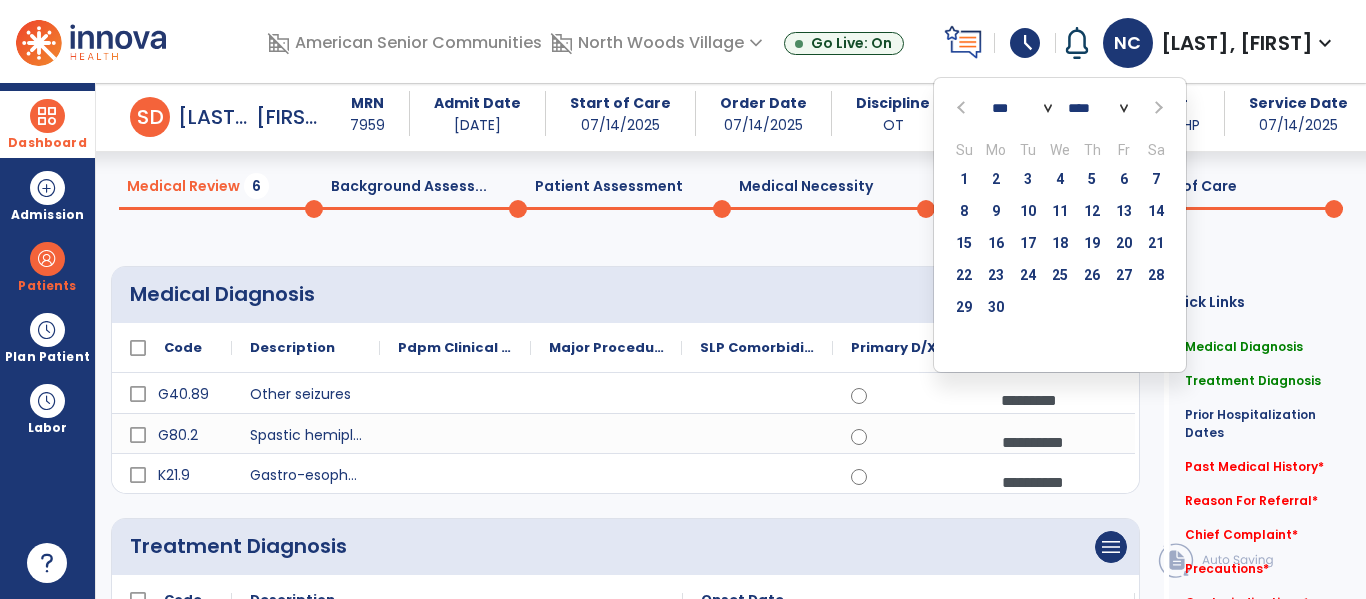 click 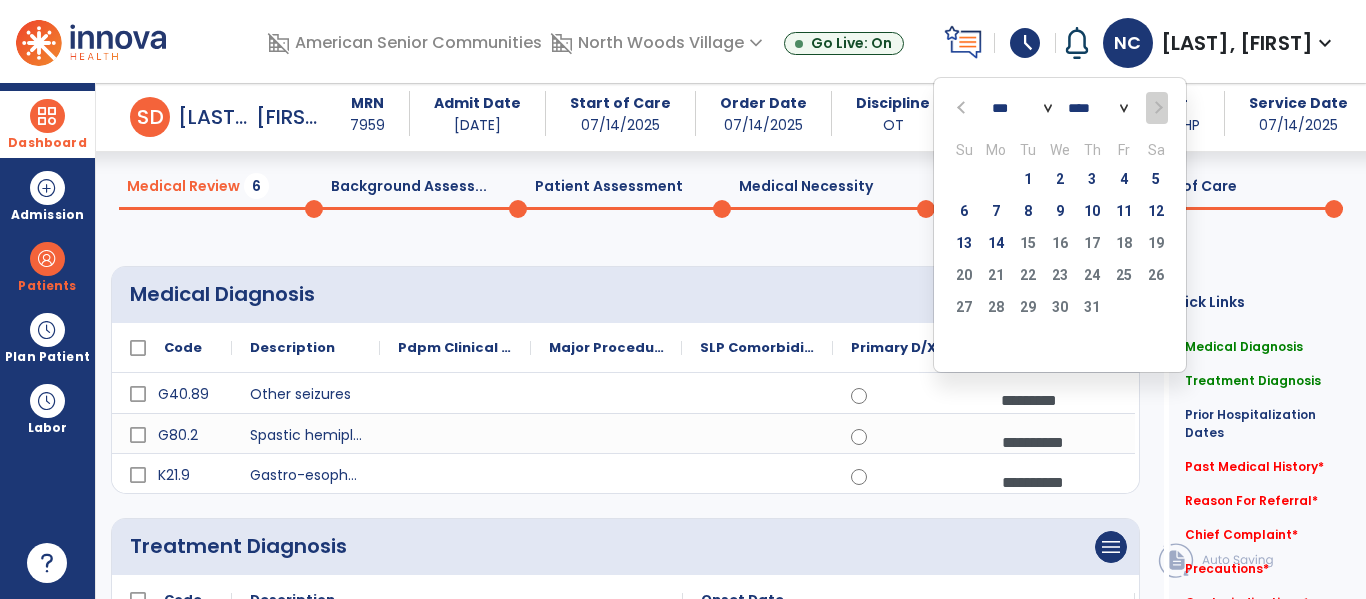 click on "Su Mo Tu We Th Fr Sa" 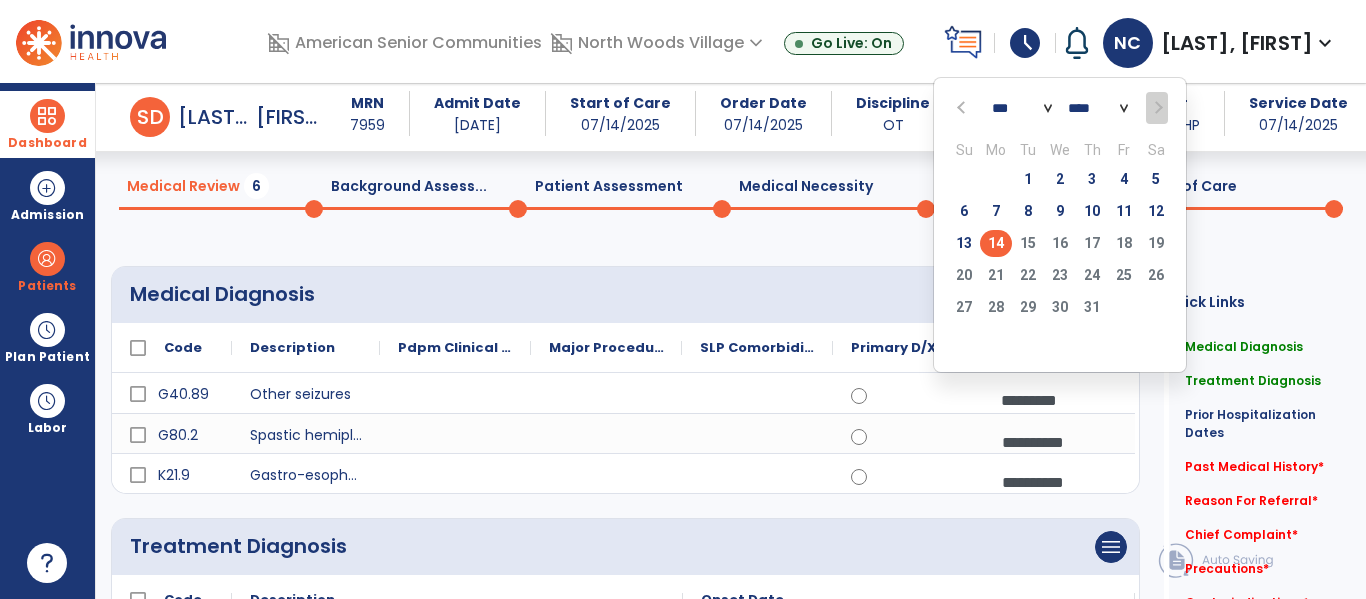 click on "14" 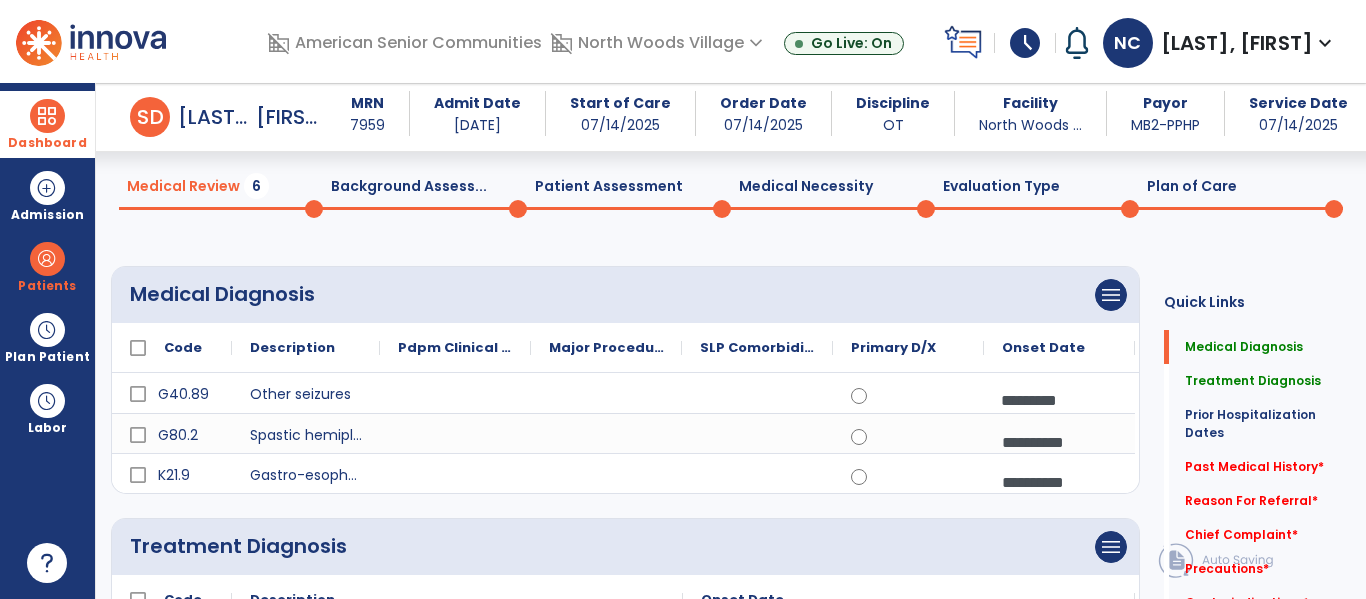click on "**********" at bounding box center (1059, 442) 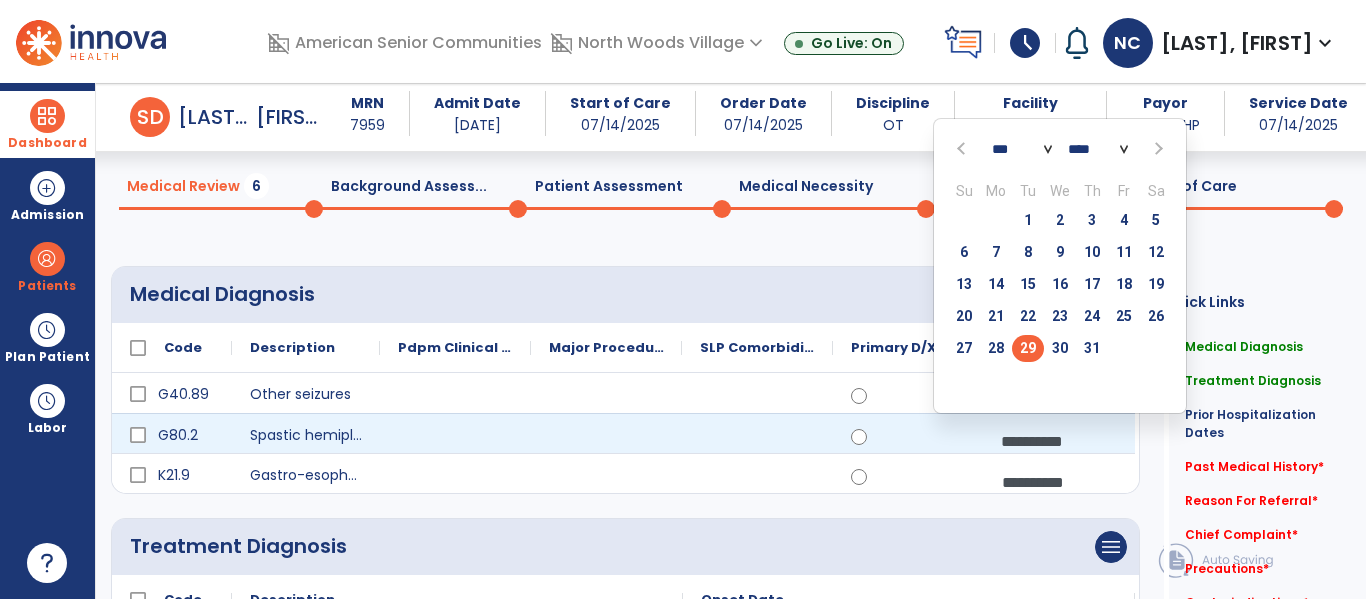 click 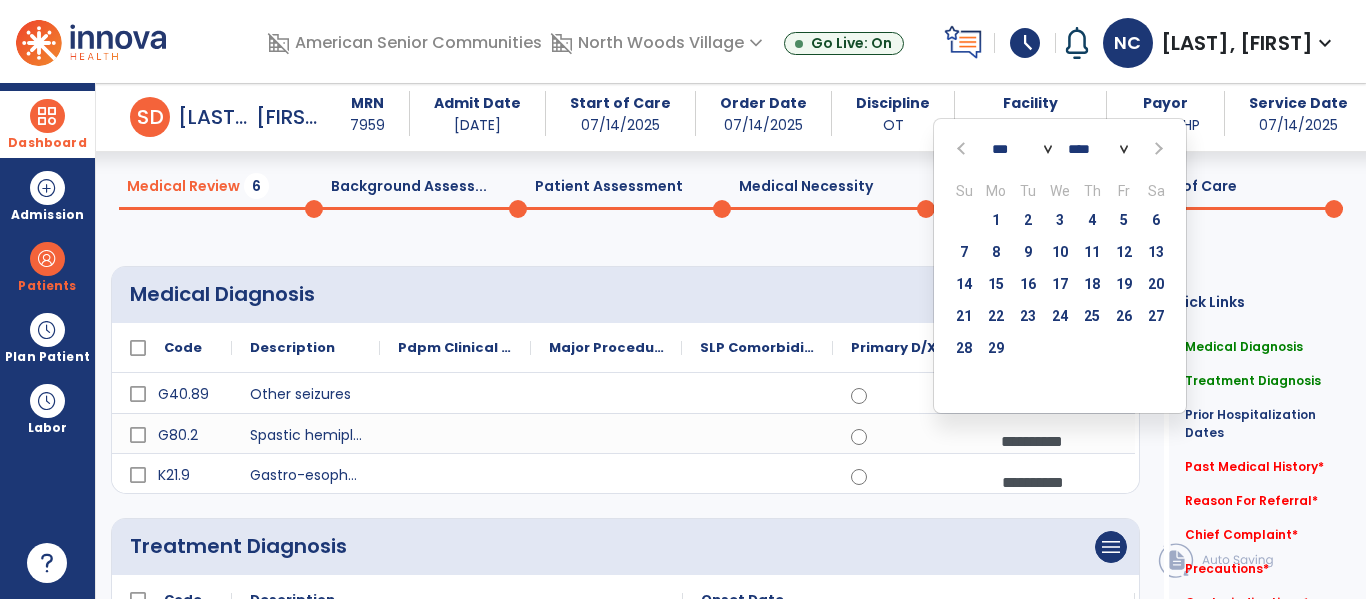 click 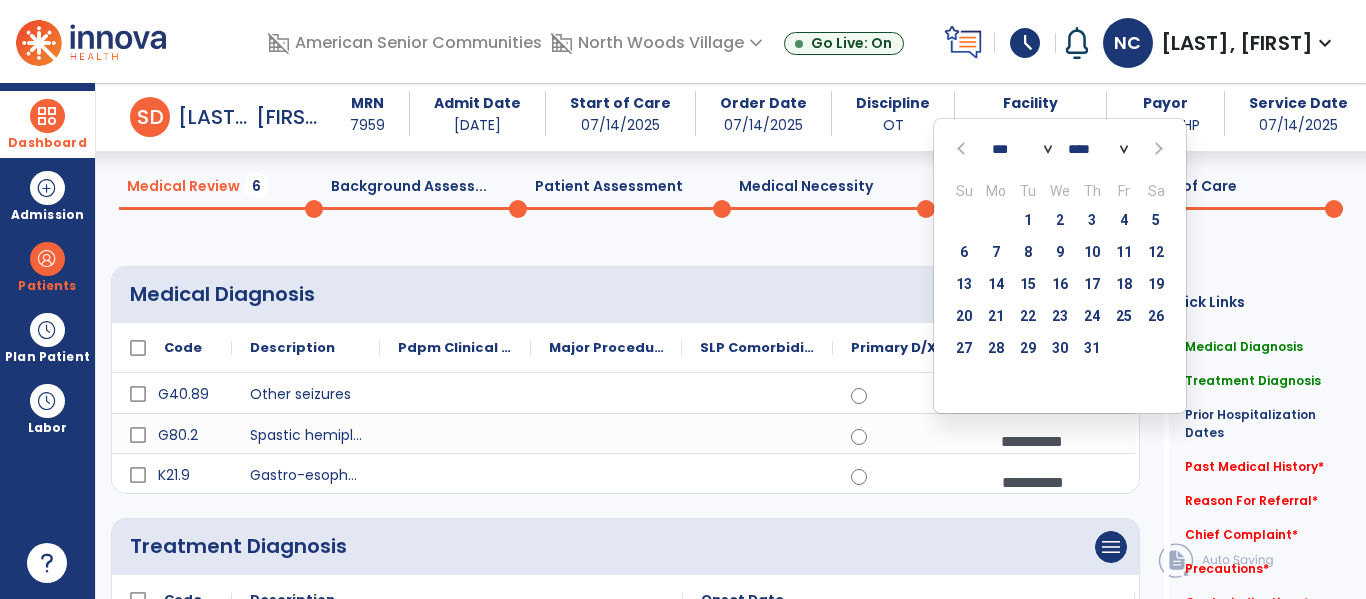 click 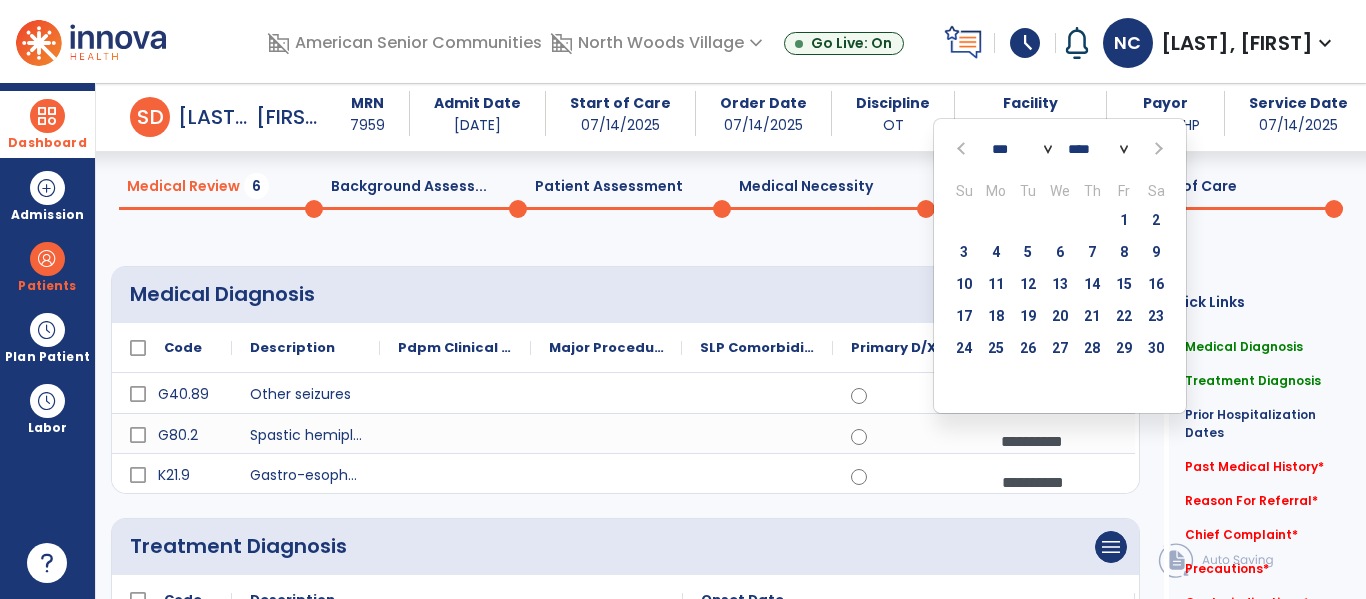 click 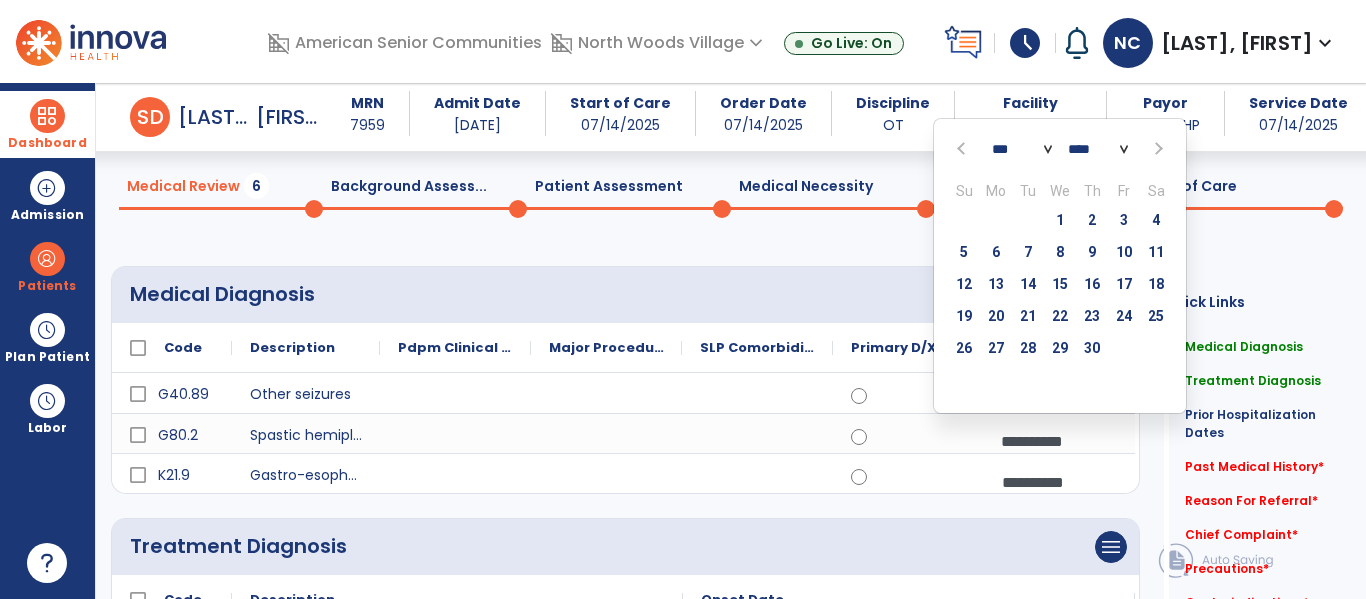 click 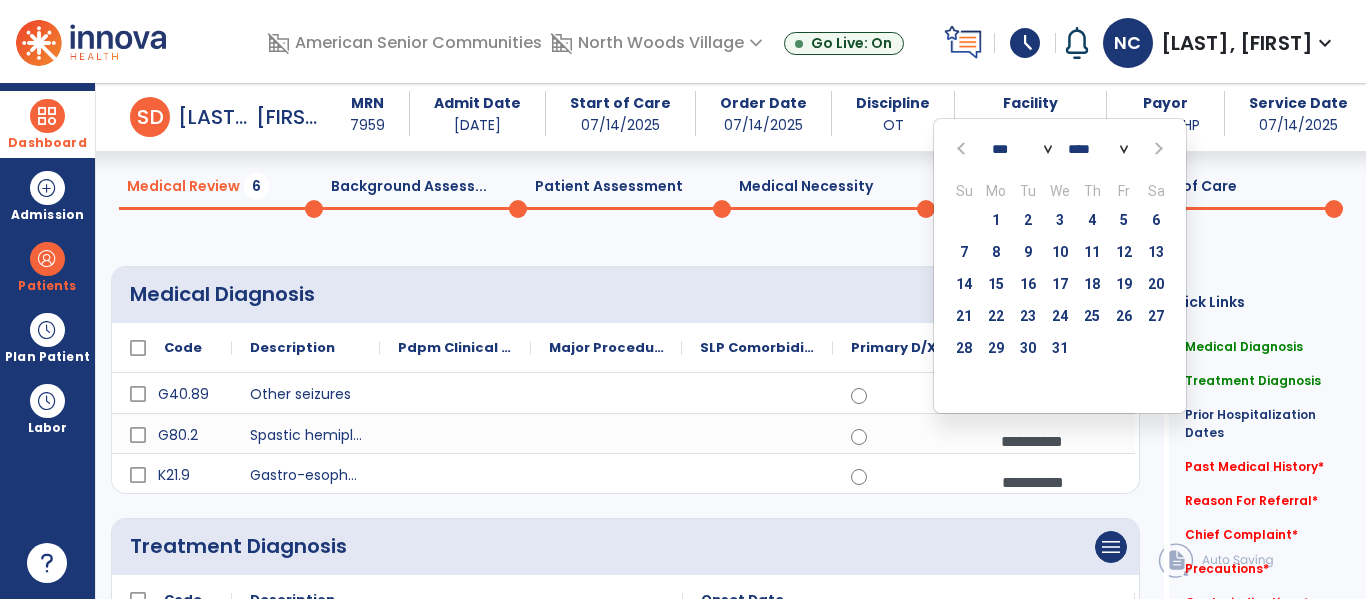 click 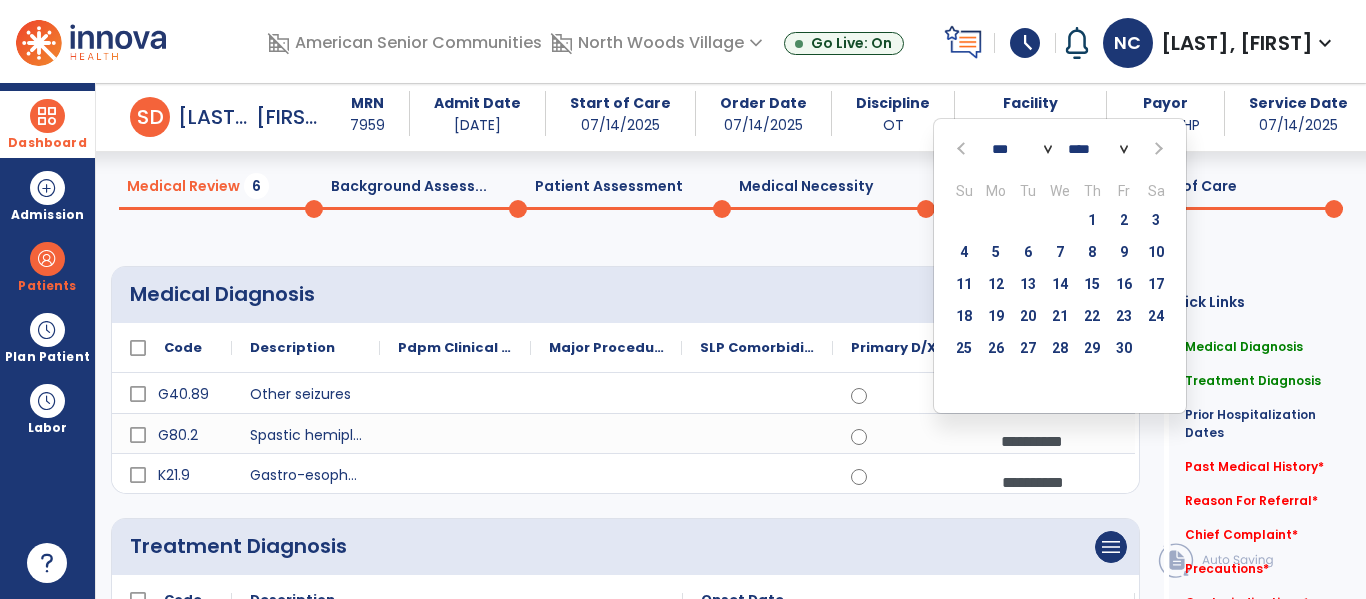 click 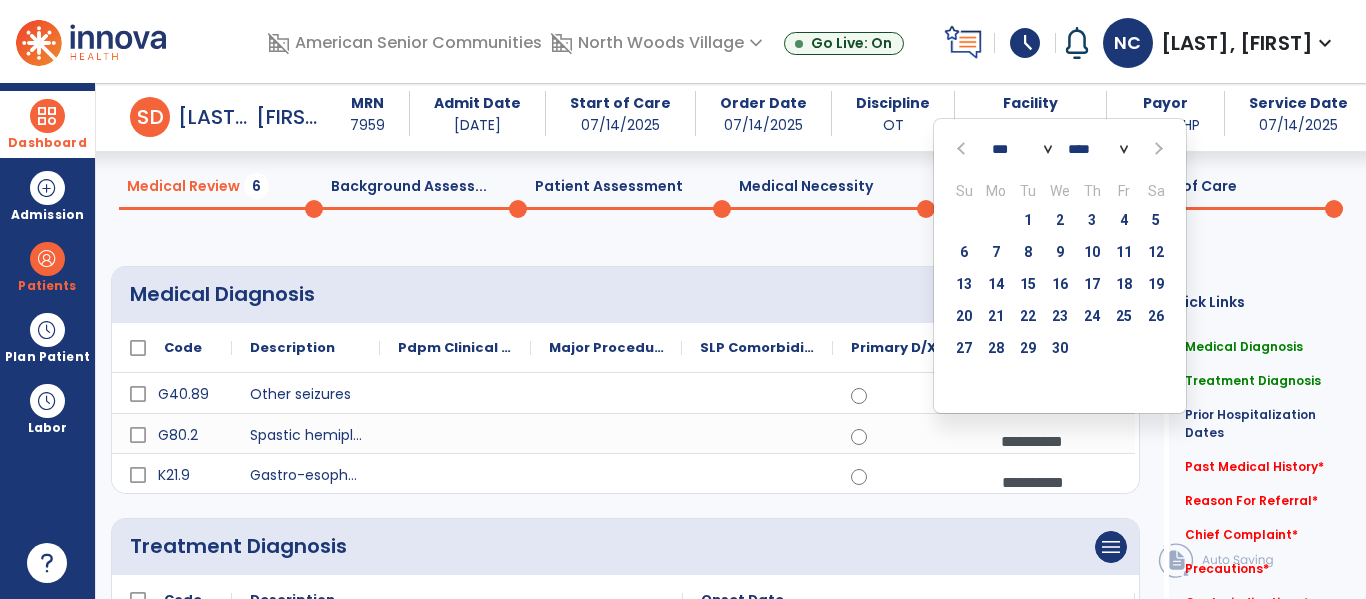 click 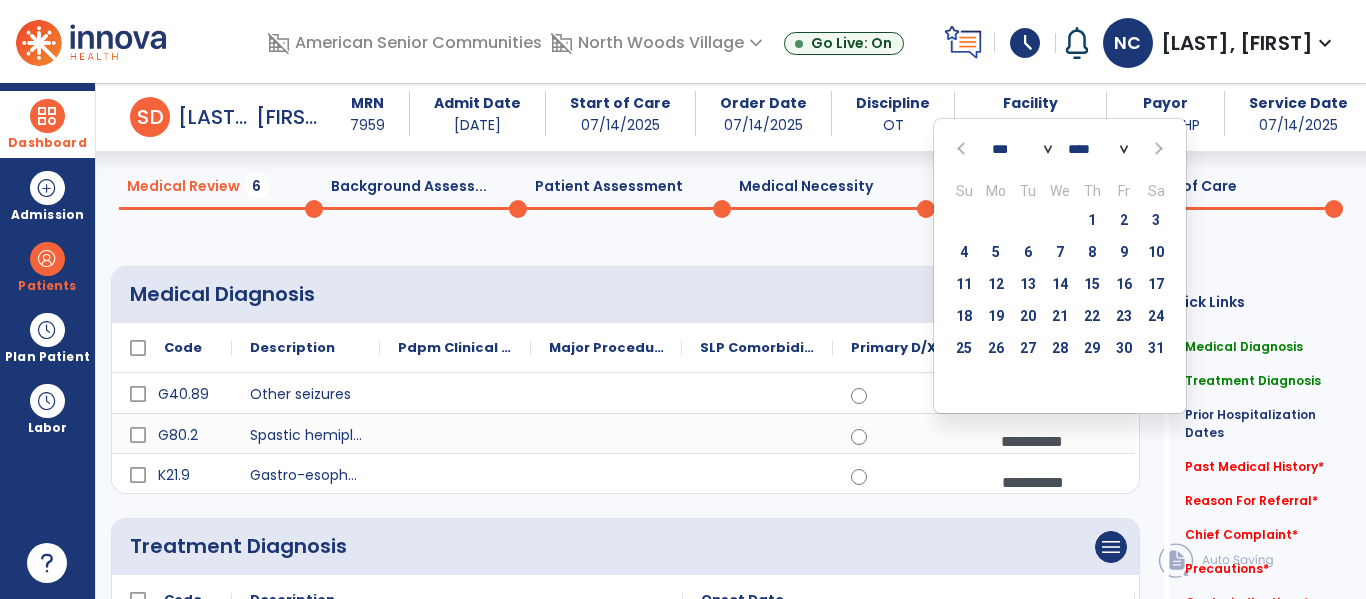 click 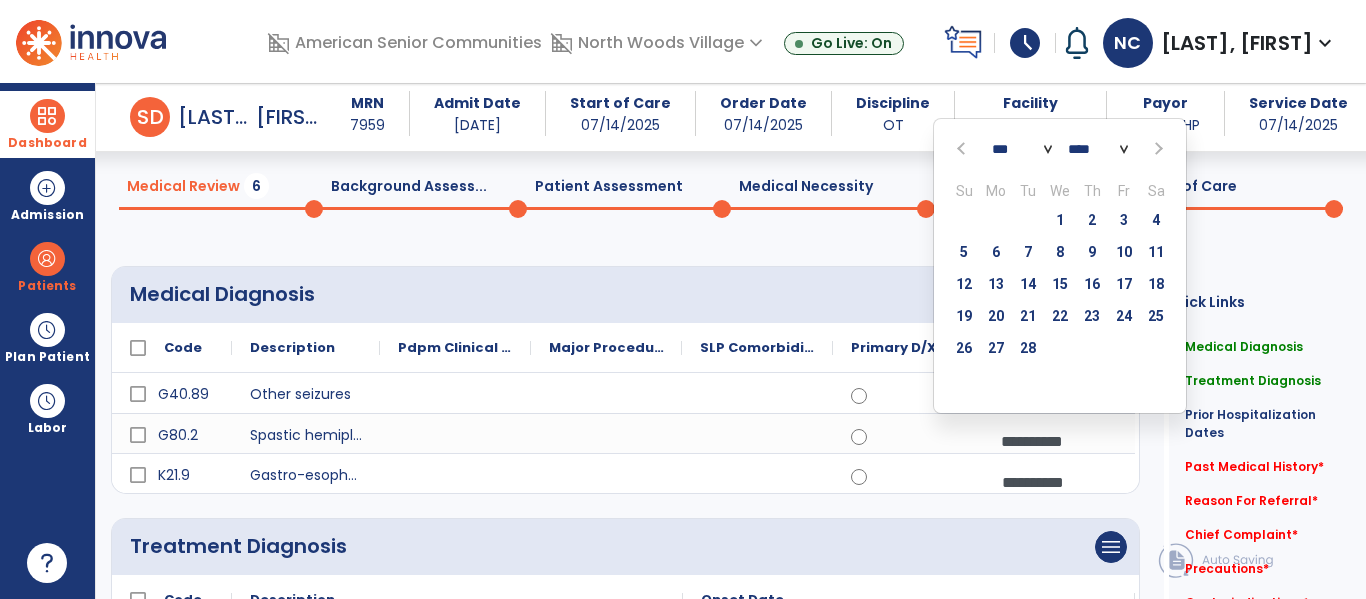 click 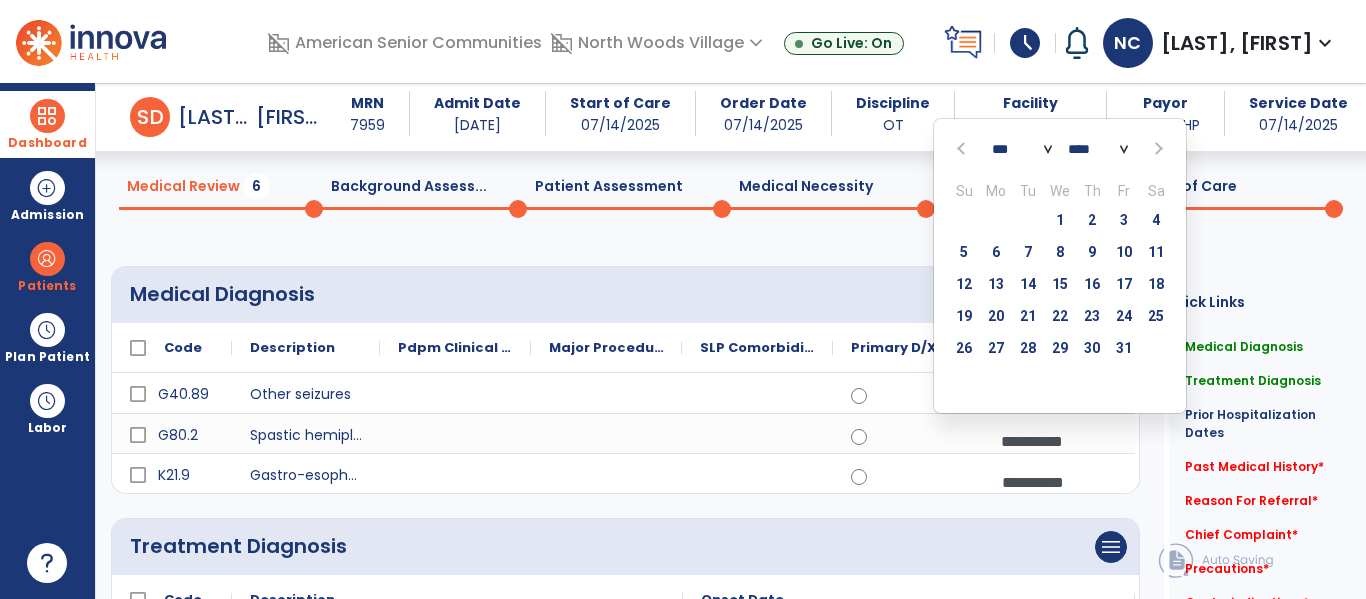 click 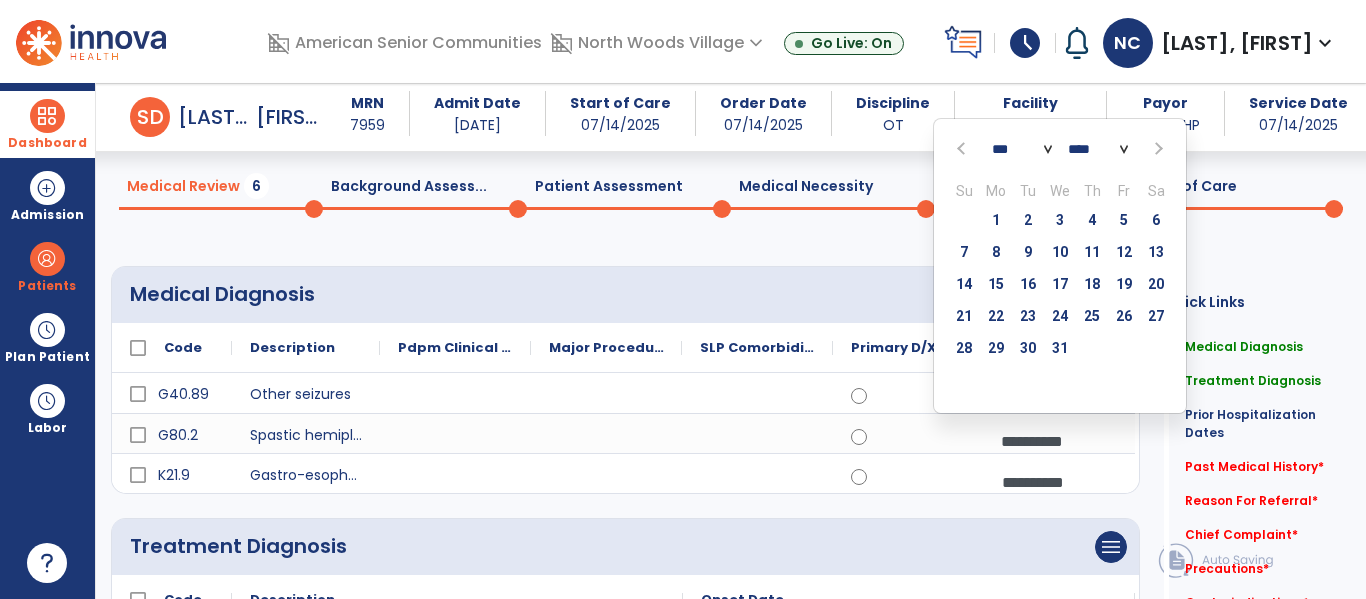 click 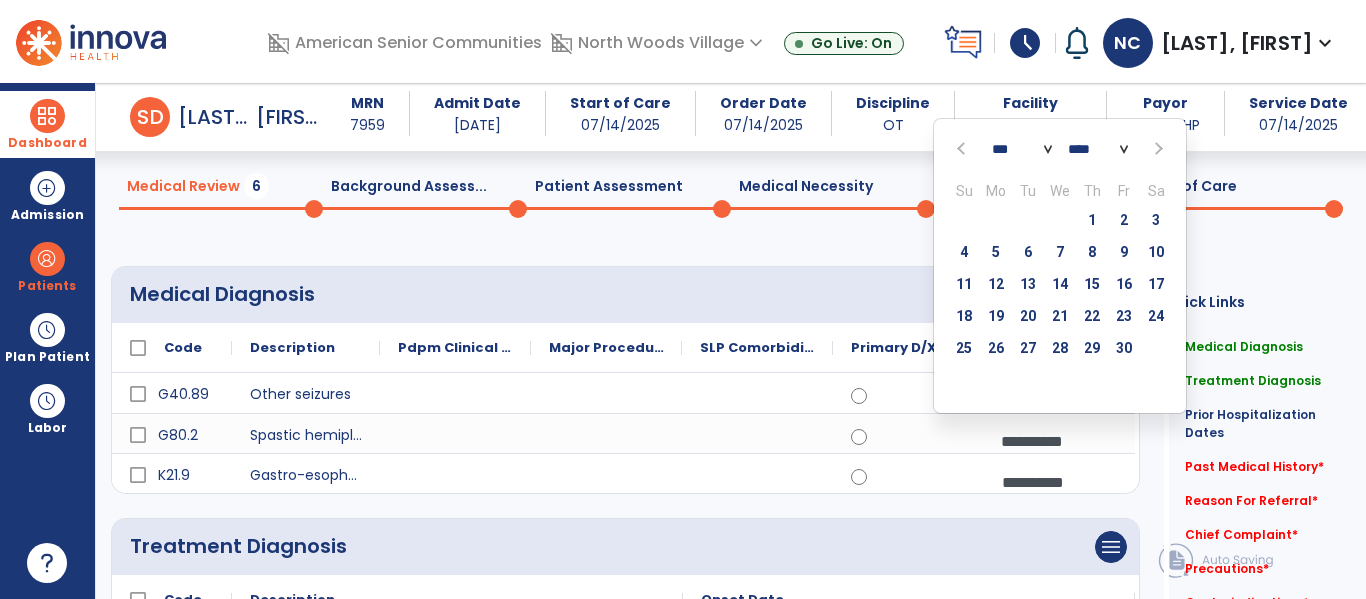 click 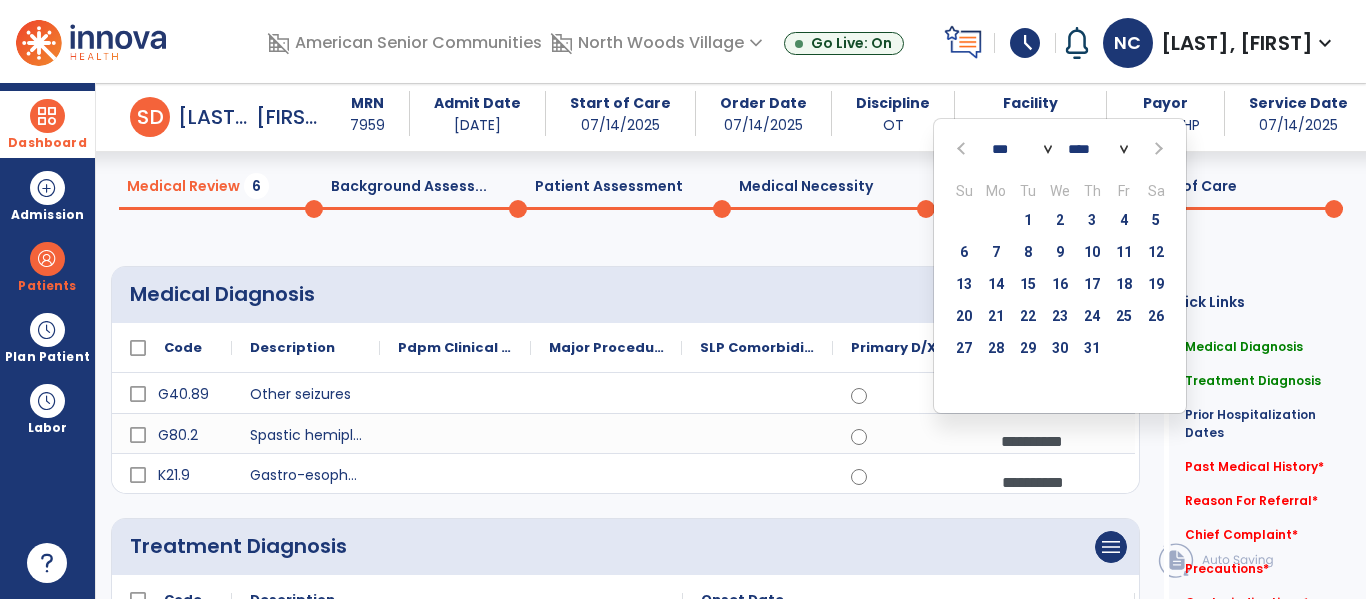 click 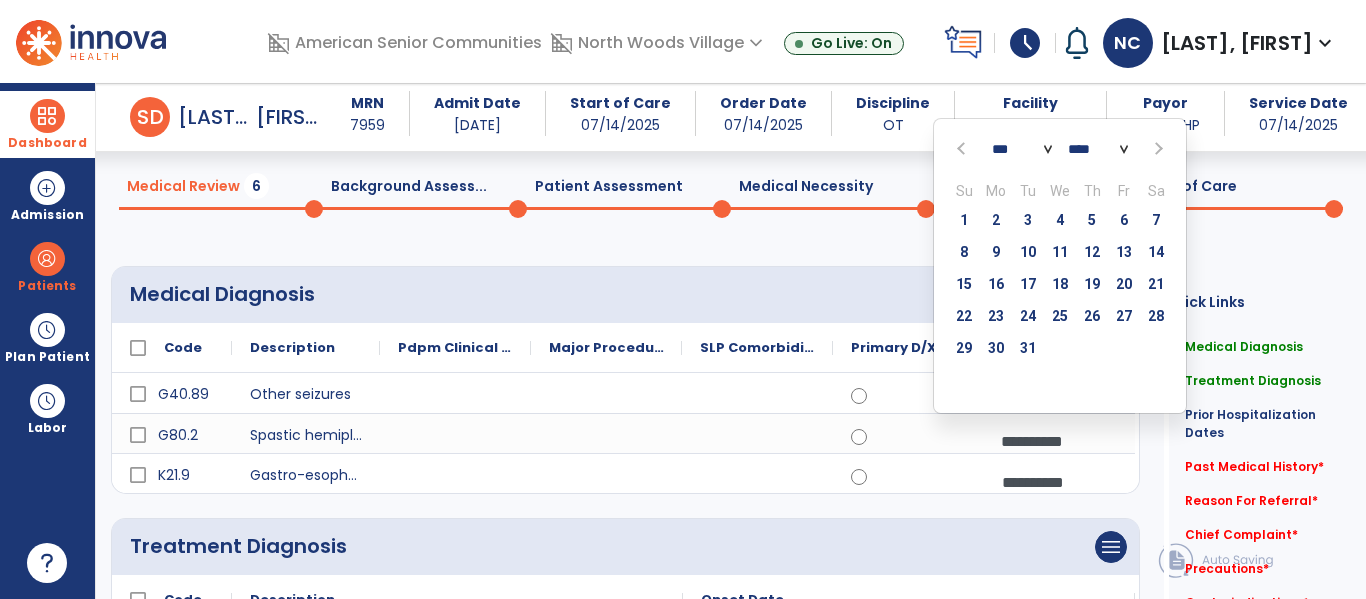 click 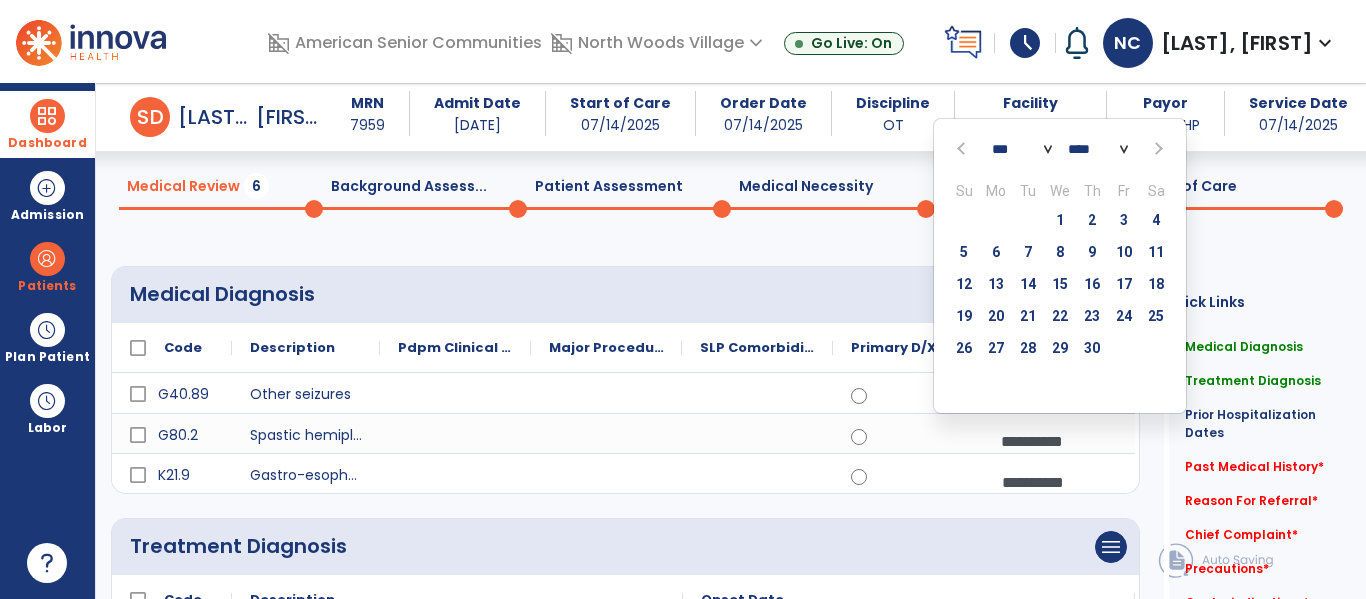 click 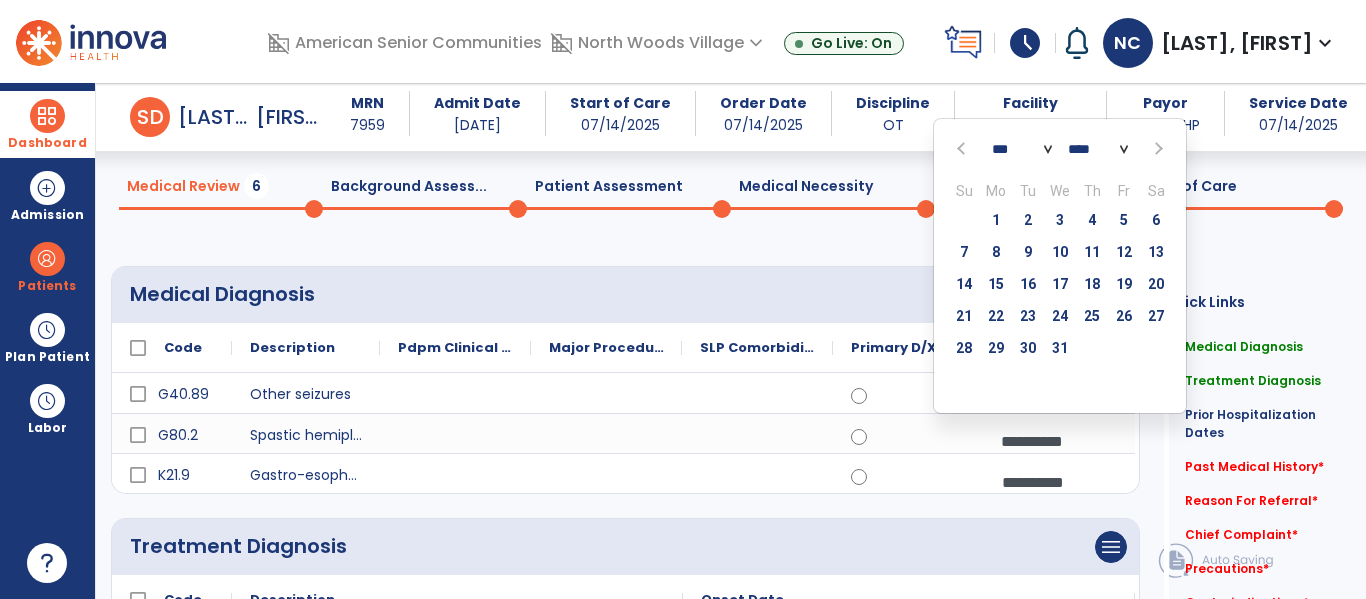click 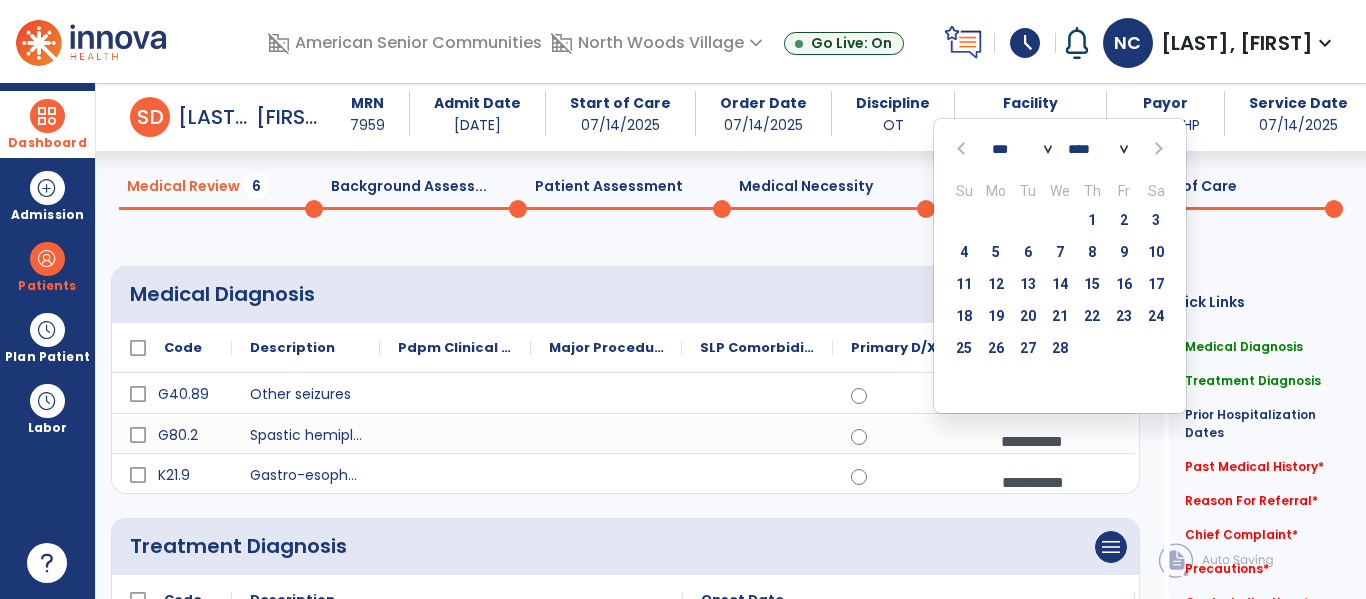 click 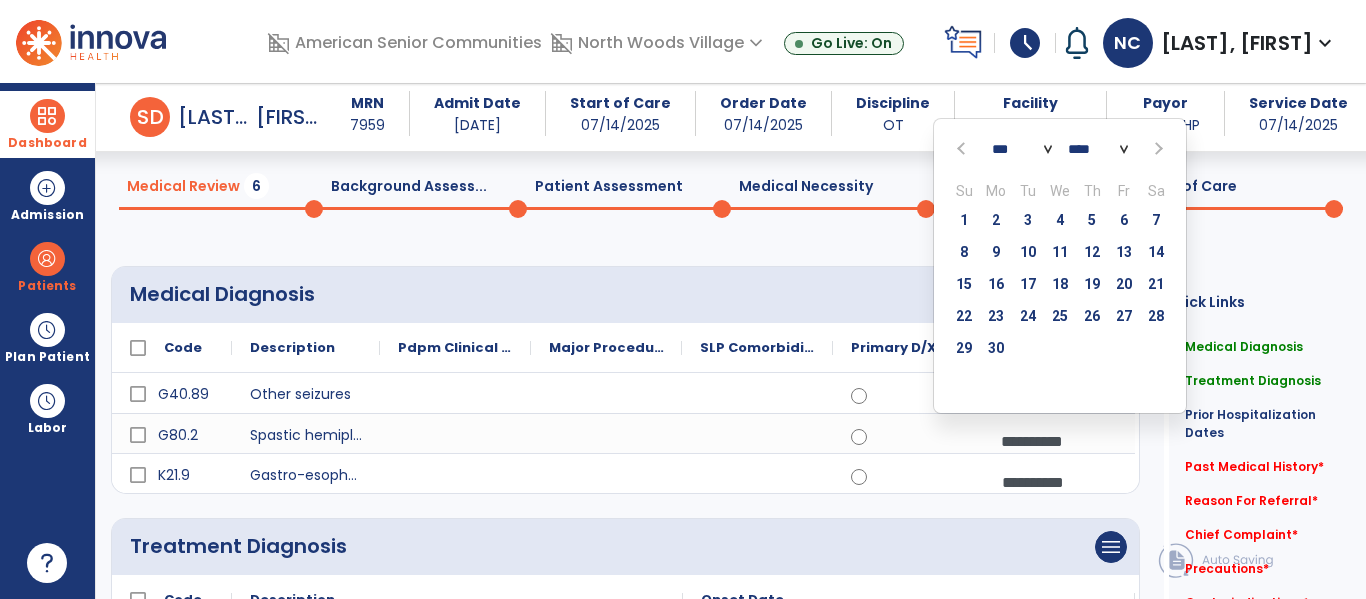 click 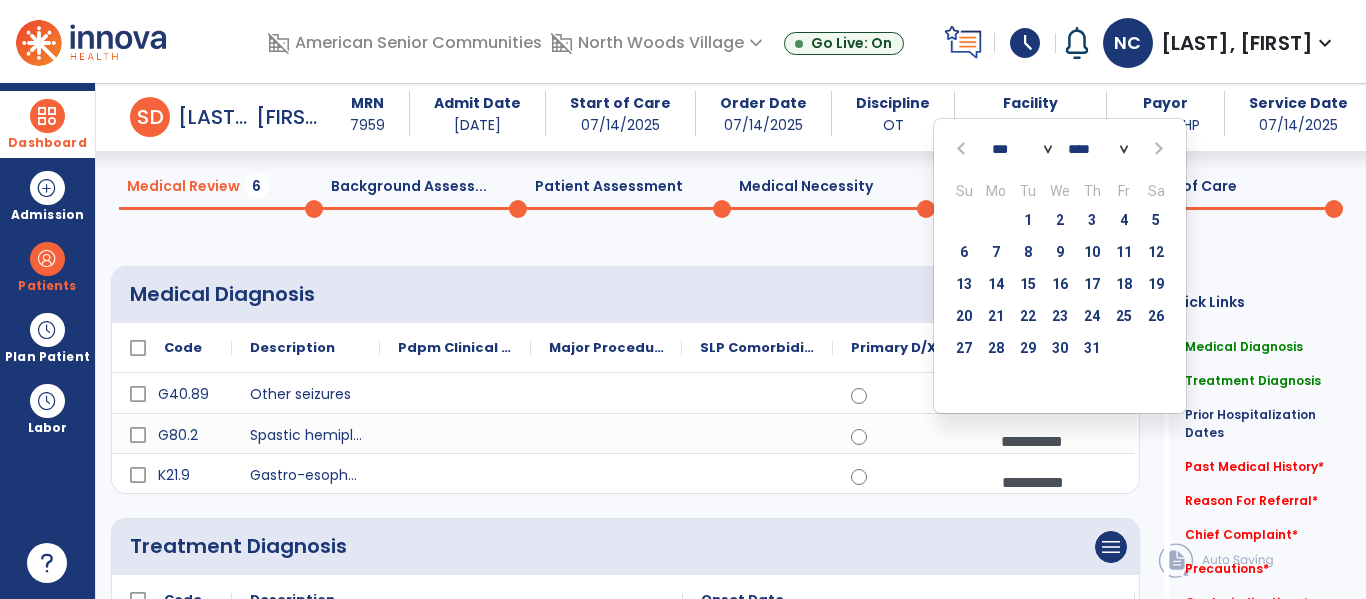 click 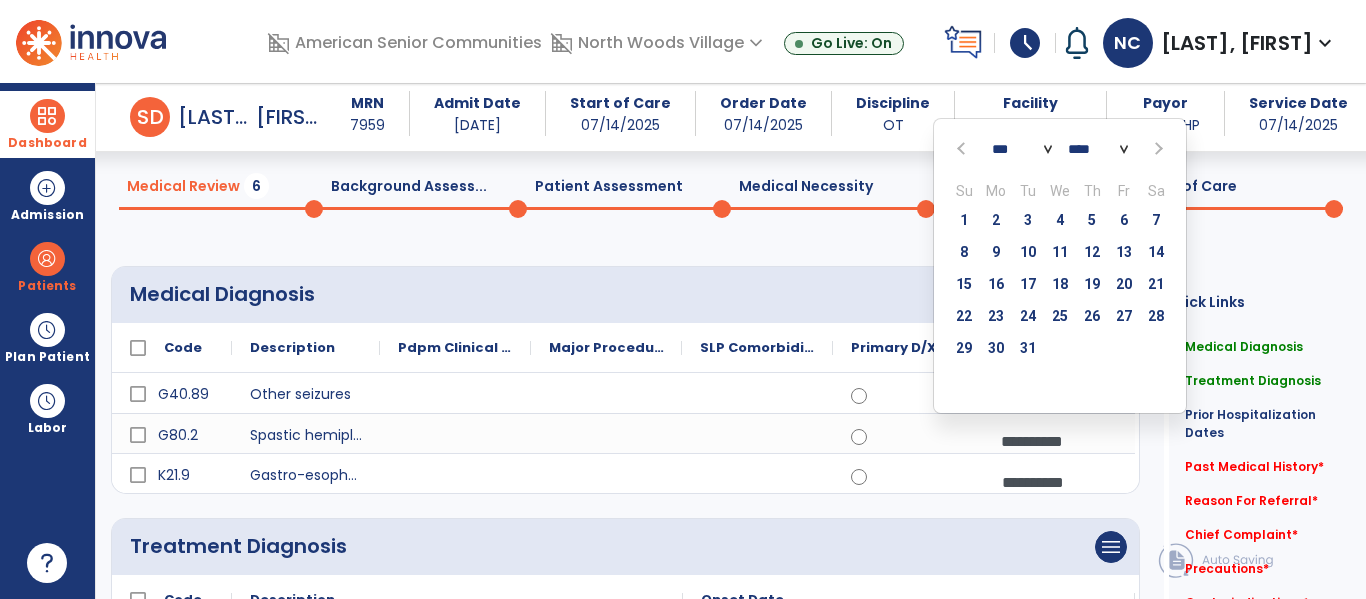 click 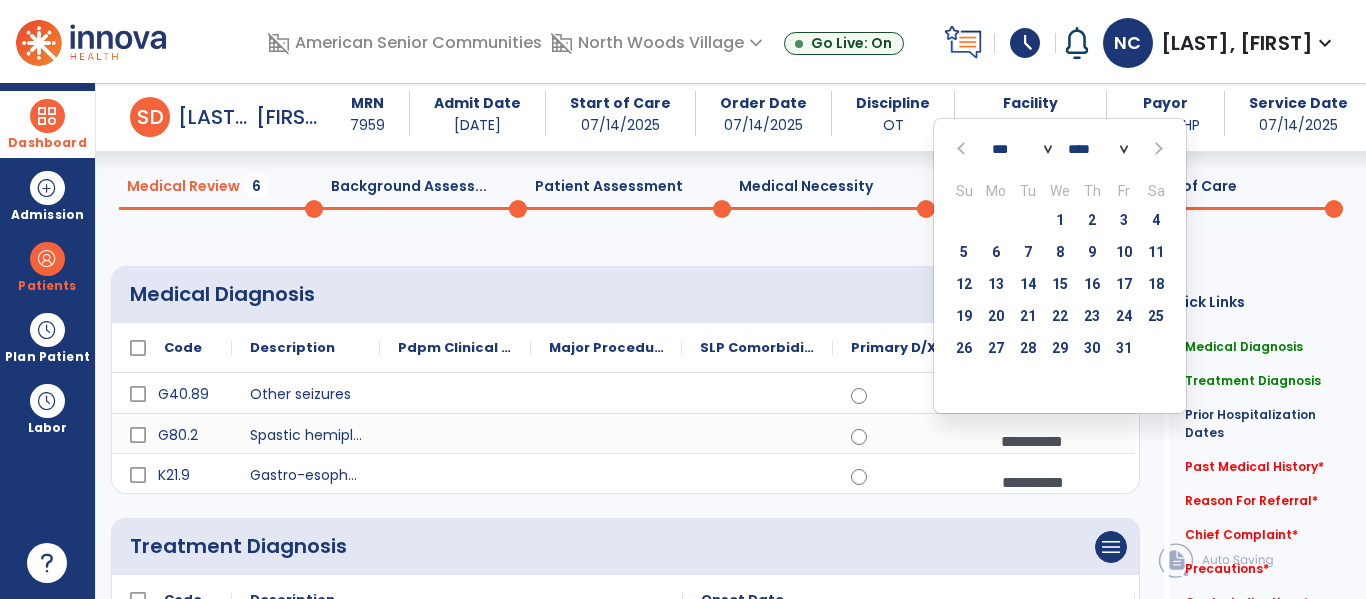 click 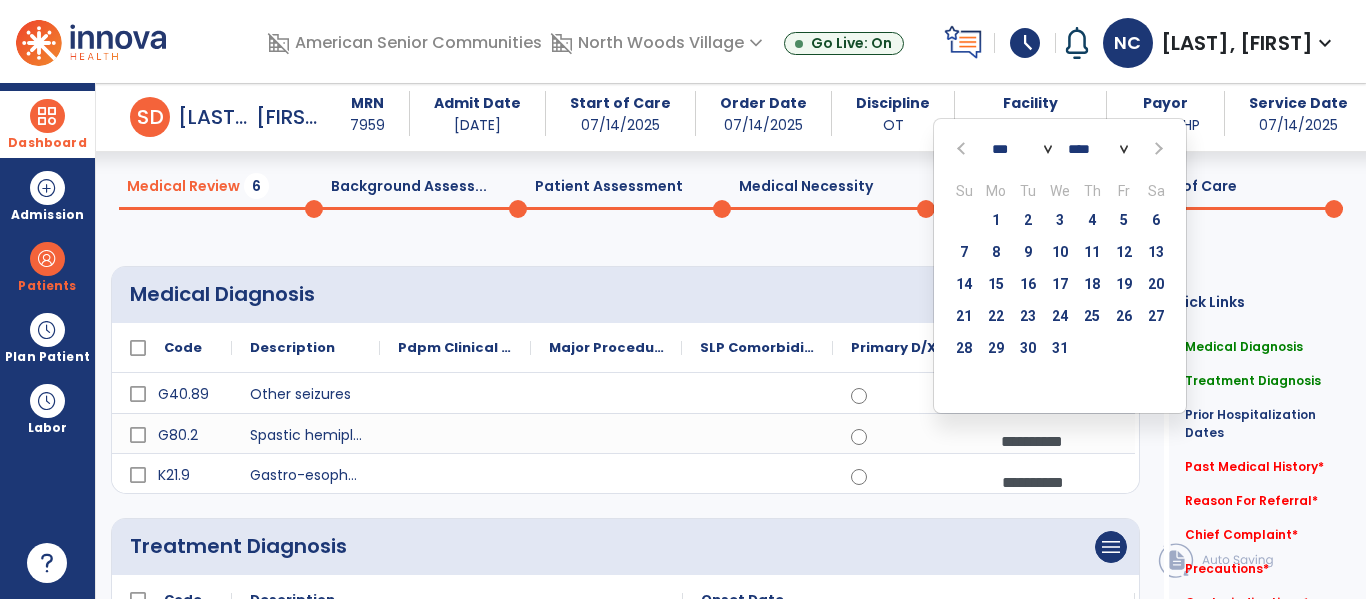 click 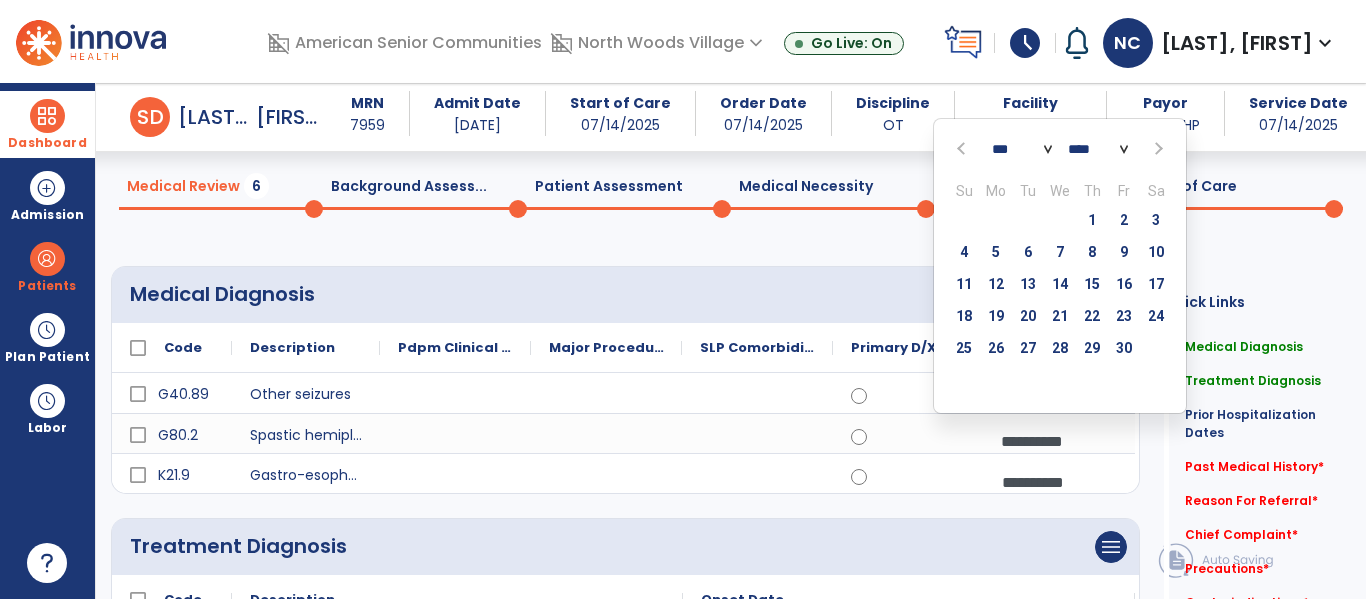 click 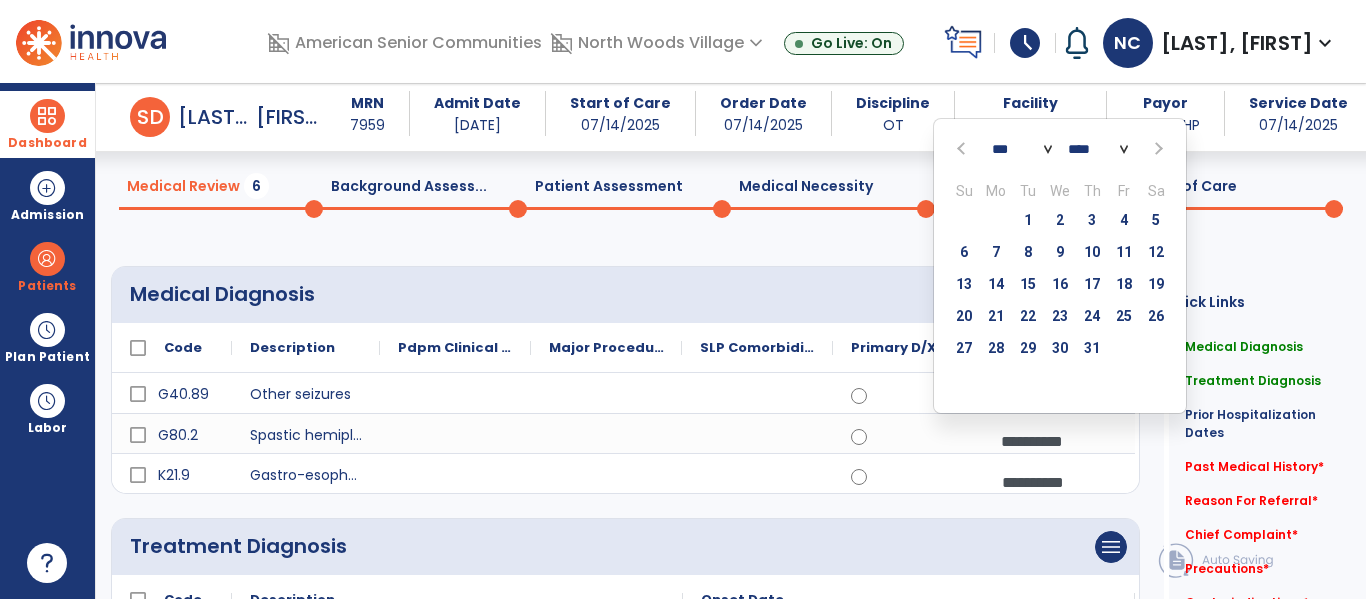 click 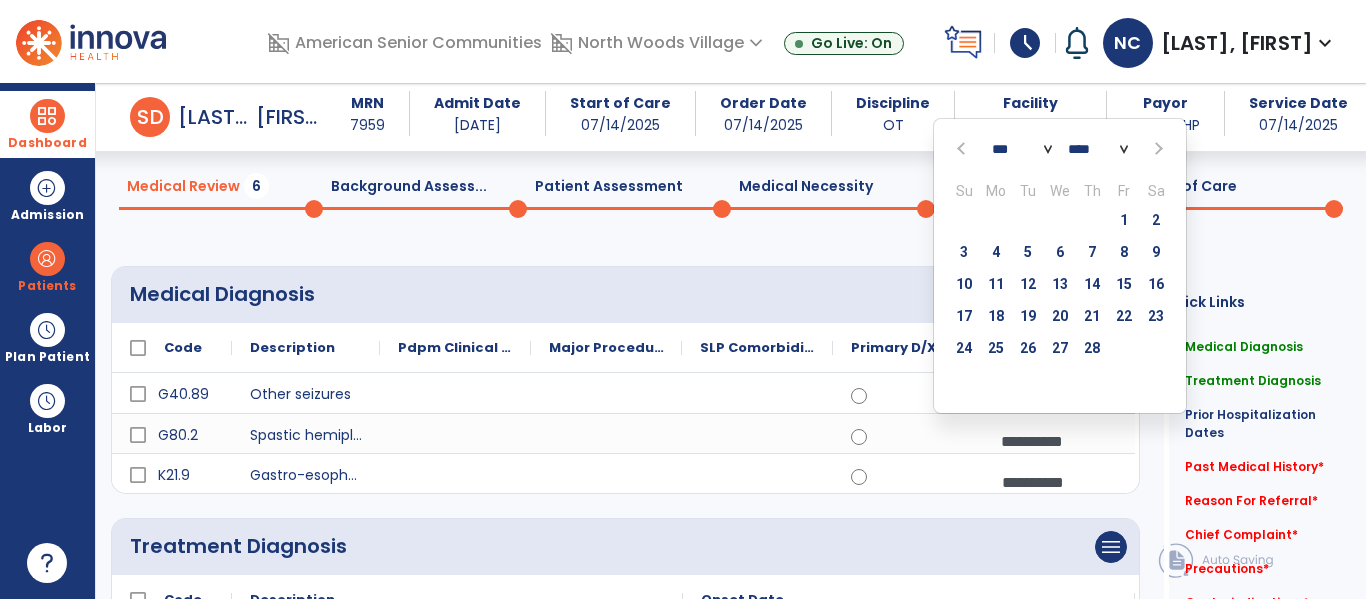 click 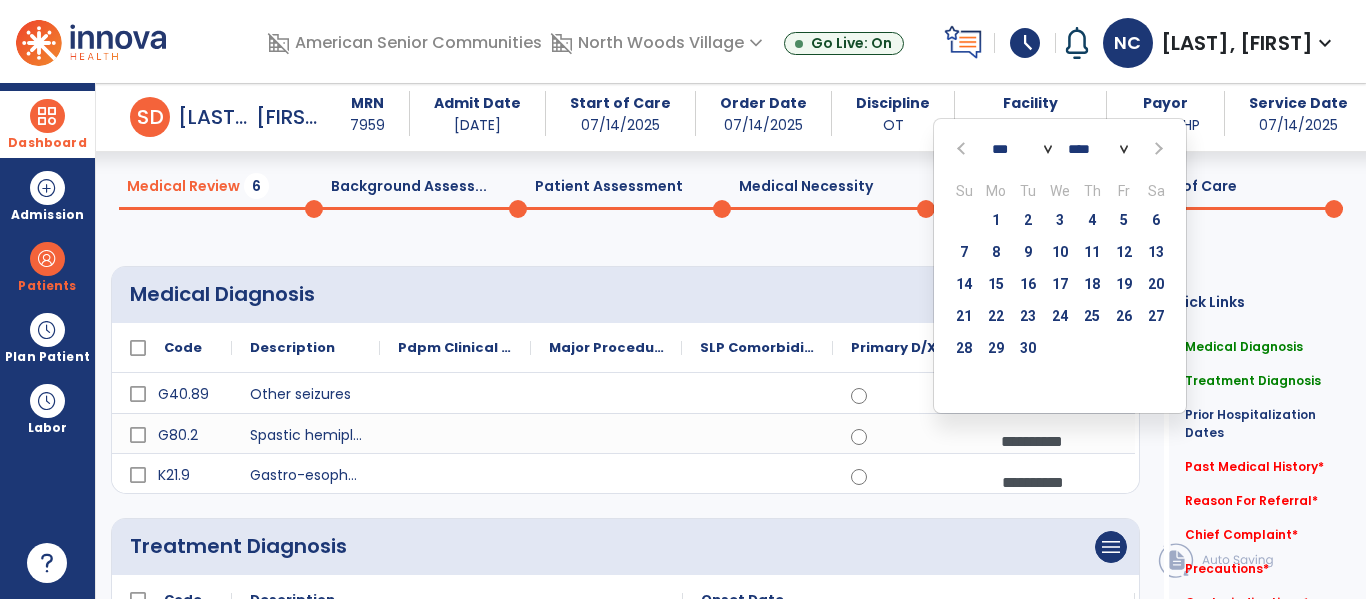 click 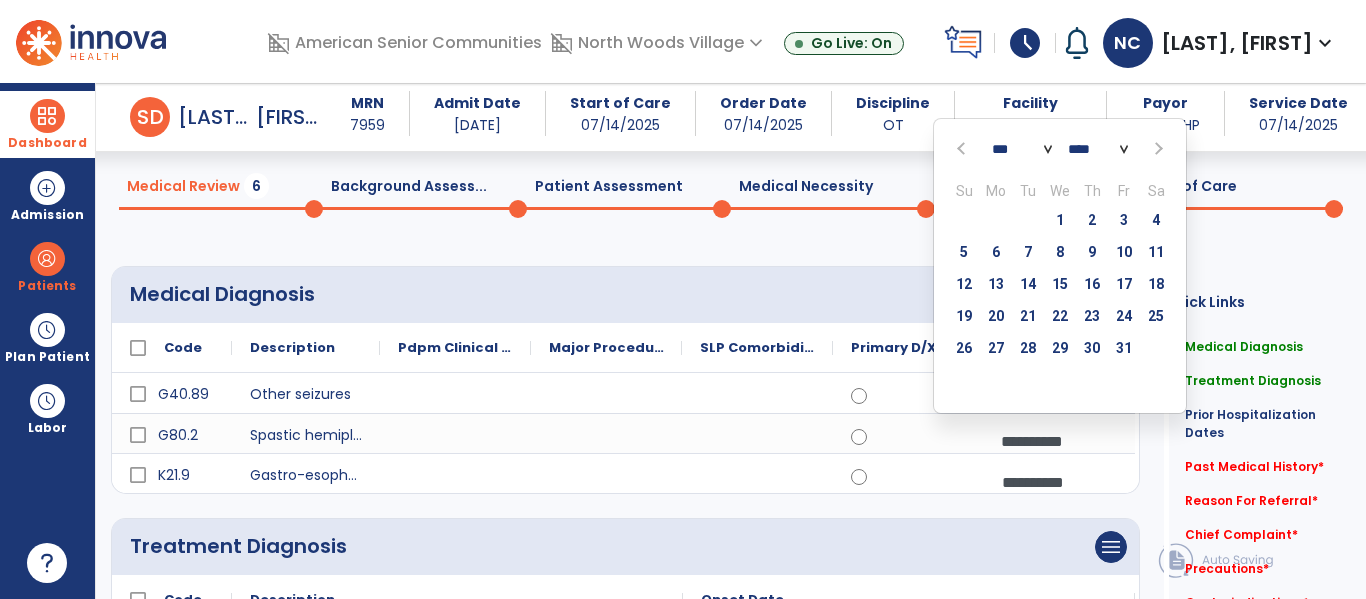 click 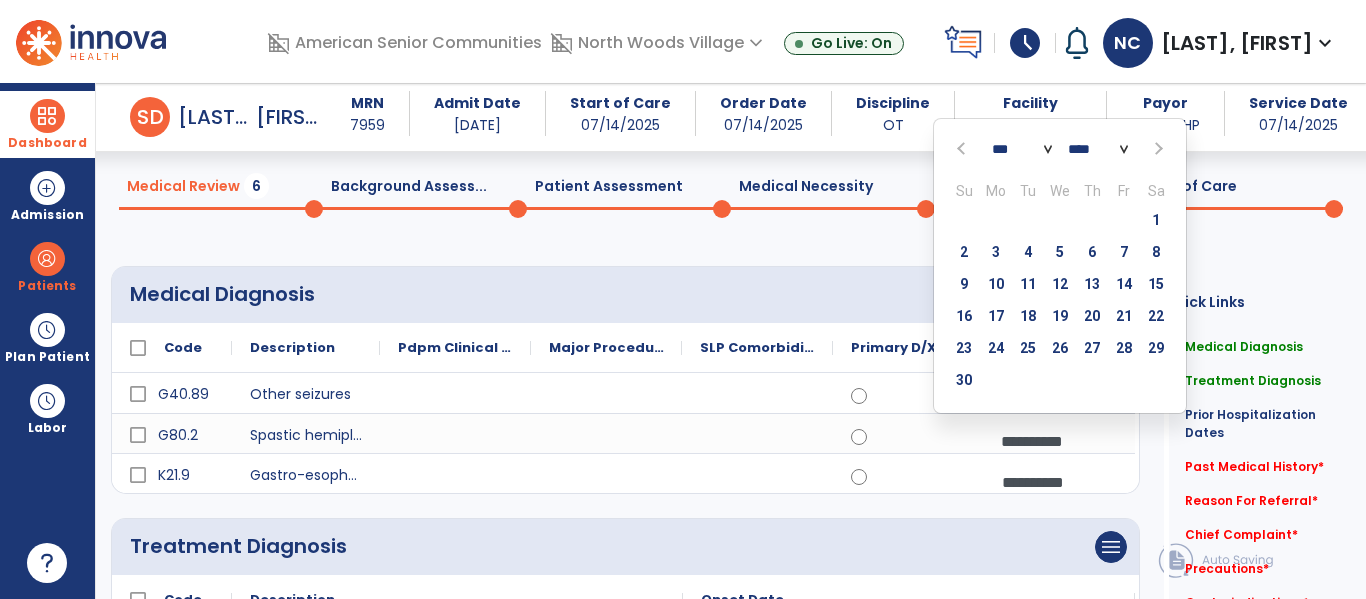 click 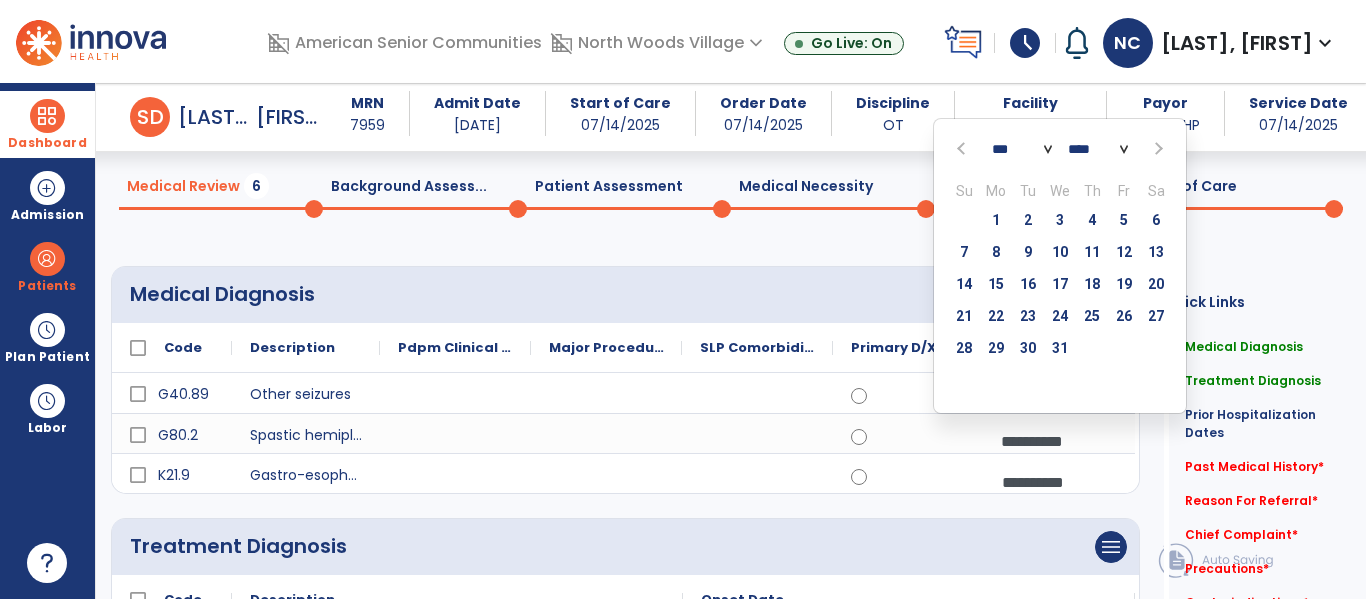 click 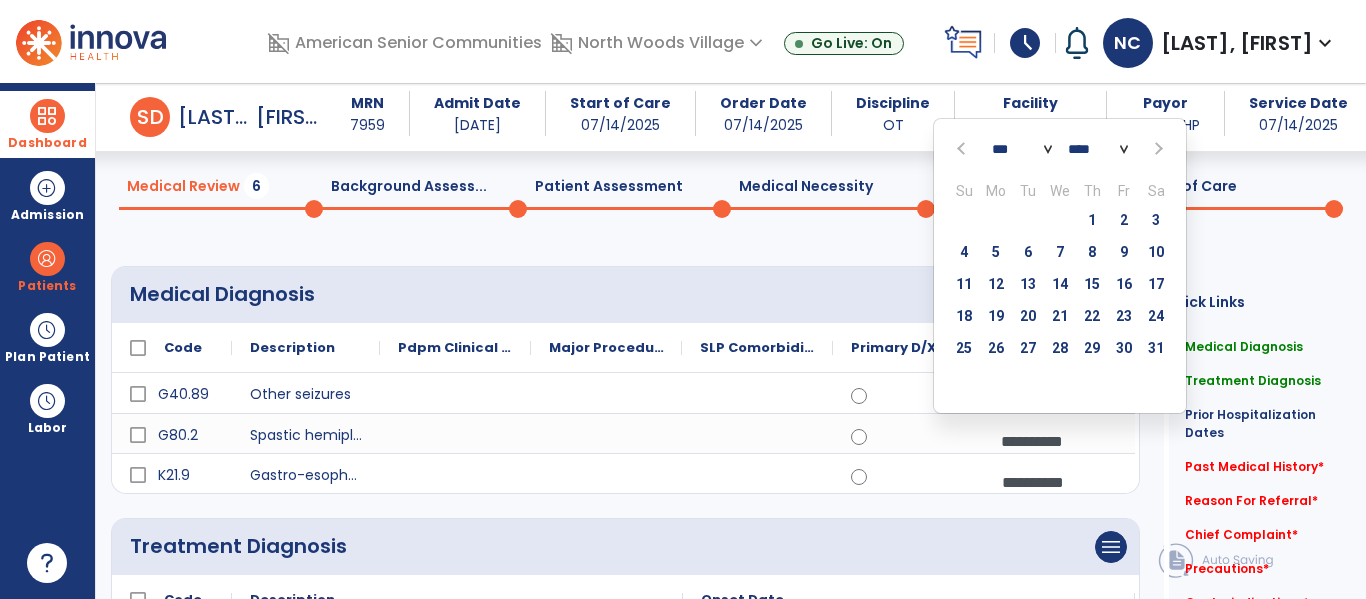click on "*** *** *** *** *** *** *** *** *** *** *** *** **** **** **** **** **** **** **** **** **** **** **** **** **** **** **** **** **** **** **** **** **** **** **** **** **** **** **** **** **** **** **** **** **** **** **** **** **** **** **** **** **** **** **** **** **** **** **** **** **** **** **** **** **** **** **** **** **** **** **** **** **** **** **** **** **** **** **** **** **** **** **** **** **** **** **** **** **** **** **** **** **** **** **** **** **** **** **** **** **** **** **** **** **** **** **** **** **** **** **** **** **** **** **** **** **** **** **** **** **** **** **** **** **** **** **** **** **** **** **** **** **** **** **** **** **** **** Su Mo Tu We Th Fr Sa  28   29   30   31   1   2   3   4   5   6   7   8   9   10   11   12   13   14   15   16   17   18   19   20   21   22   23   24   25   26   27   28   29   30   31   1   2   3   4   5   6   7" 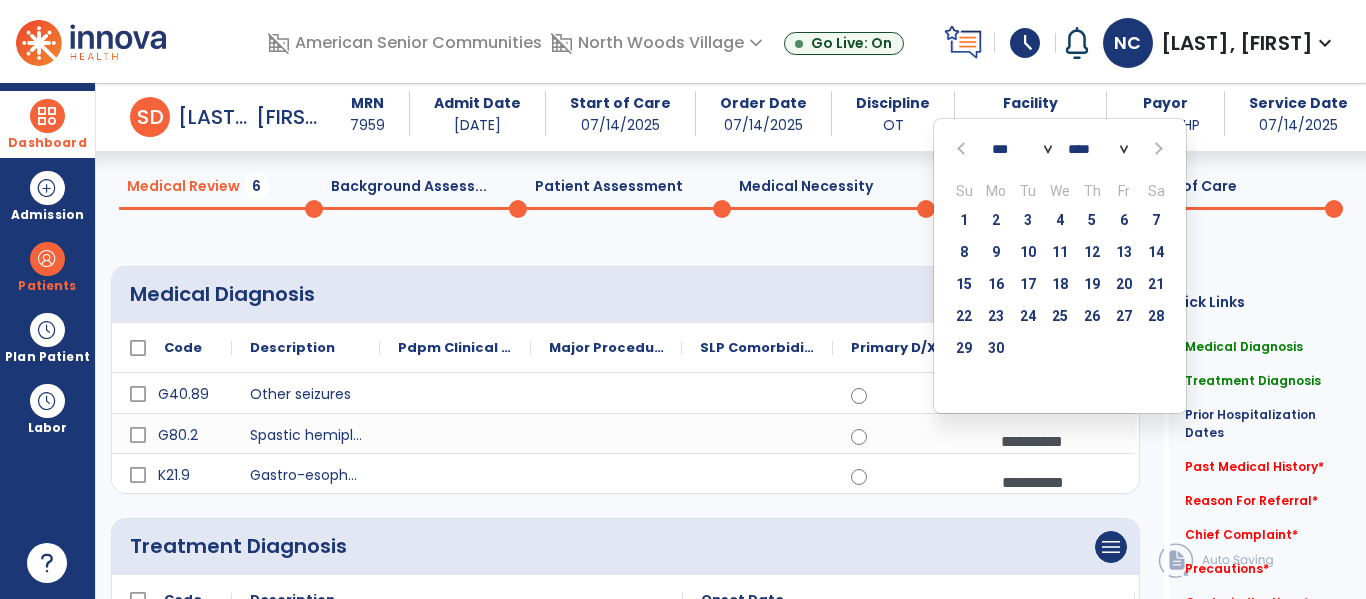 click on "*** *** *** *** *** *** *** *** *** *** *** *** **** **** **** **** **** **** **** **** **** **** **** **** **** **** **** **** **** **** **** **** **** **** **** **** **** **** **** **** **** **** **** **** **** **** **** **** **** **** **** **** **** **** **** **** **** **** **** **** **** **** **** **** **** **** **** **** **** **** **** **** **** **** **** **** **** **** **** **** **** **** **** **** **** **** **** **** **** **** **** **** **** **** **** **** **** **** **** **** **** **** **** **** **** **** **** **** **** **** **** **** **** **** **** **** **** **** **** **** **** **** **** **** **** **** **** **** **** **** **** **** **** **** **** **** **** **** Su Mo Tu We Th Fr Sa  1   2   3   4   5   6   7   8   9   10   11   12   13   14   15   16   17   18   19   20   21   22   23   24   25   26   27   28   29   30   1   2   3   4   5   6   7   8   9   10   11   12" 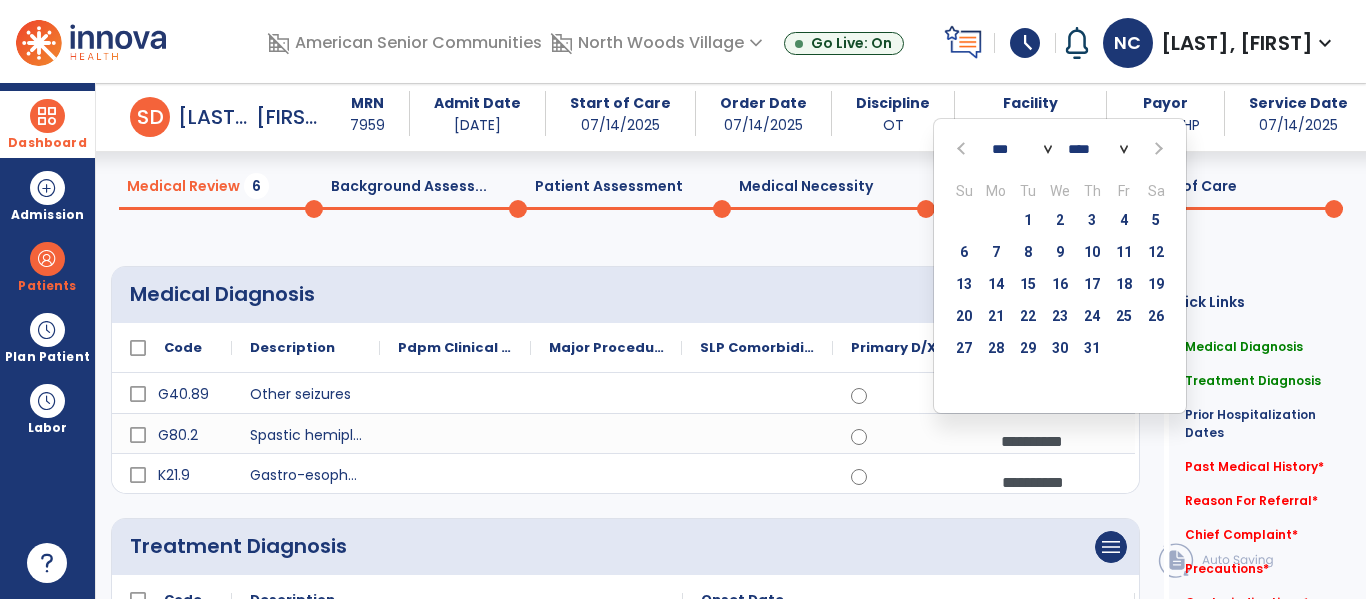 click 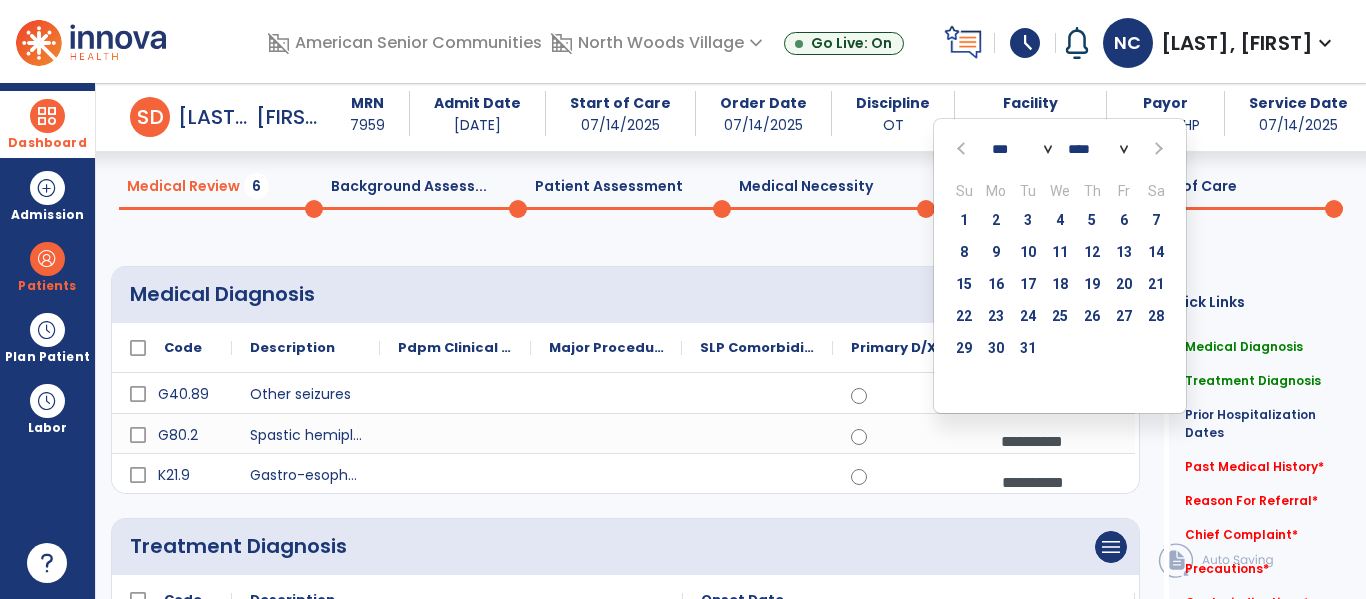 click on "*** *** *** *** *** *** *** *** *** *** *** *** **** **** **** **** **** **** **** **** **** **** **** **** **** **** **** **** **** **** **** **** **** **** **** **** **** **** **** **** **** **** **** **** **** **** **** **** **** **** **** **** **** **** **** **** **** **** **** **** **** **** **** **** **** **** **** **** **** **** **** **** **** **** **** **** **** **** **** **** **** **** **** **** **** **** **** **** **** **** **** **** **** **** **** **** **** **** **** **** **** **** **** **** **** **** **** **** **** **** **** **** **** **** **** **** **** **** **** **** **** **** **** **** **** **** **** **** **** **** **** **** **** **** **** **** **** **** Su Mo Tu We Th Fr Sa  1   2   3   4   5   6   7   8   9   10   11   12   13   14   15   16   17   18   19   20   21   22   23   24   25   26   27   28   29   30   31   1   2   3   4   5   6   7   8   9   10   11" 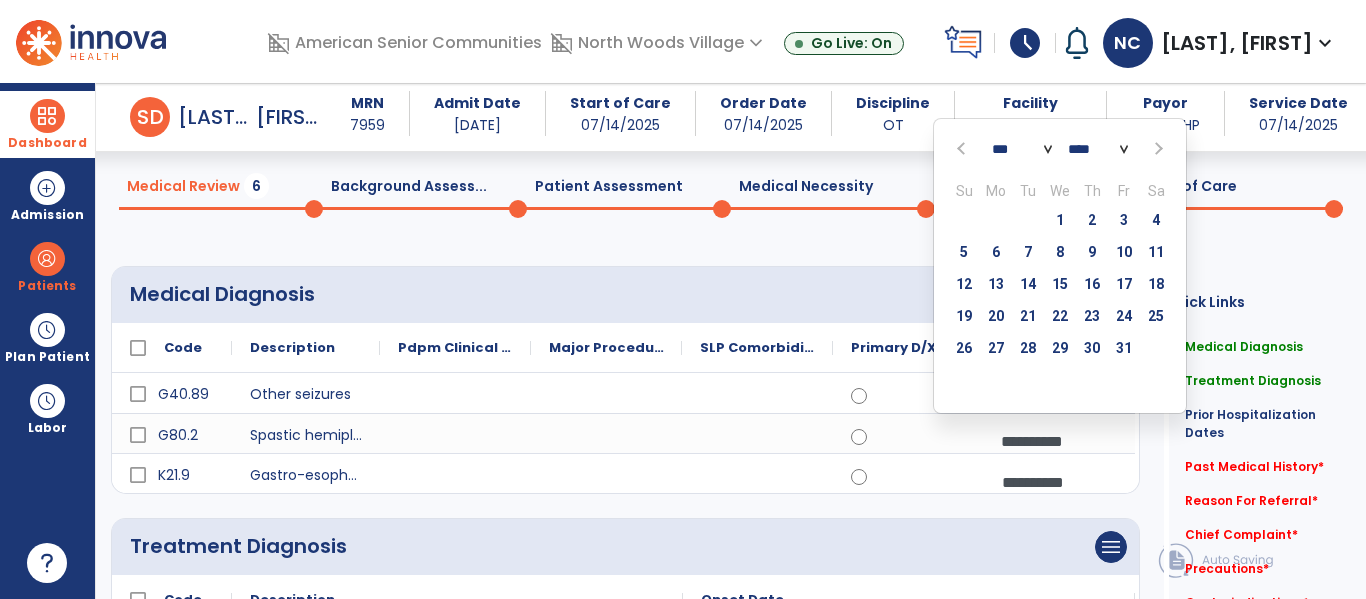 click 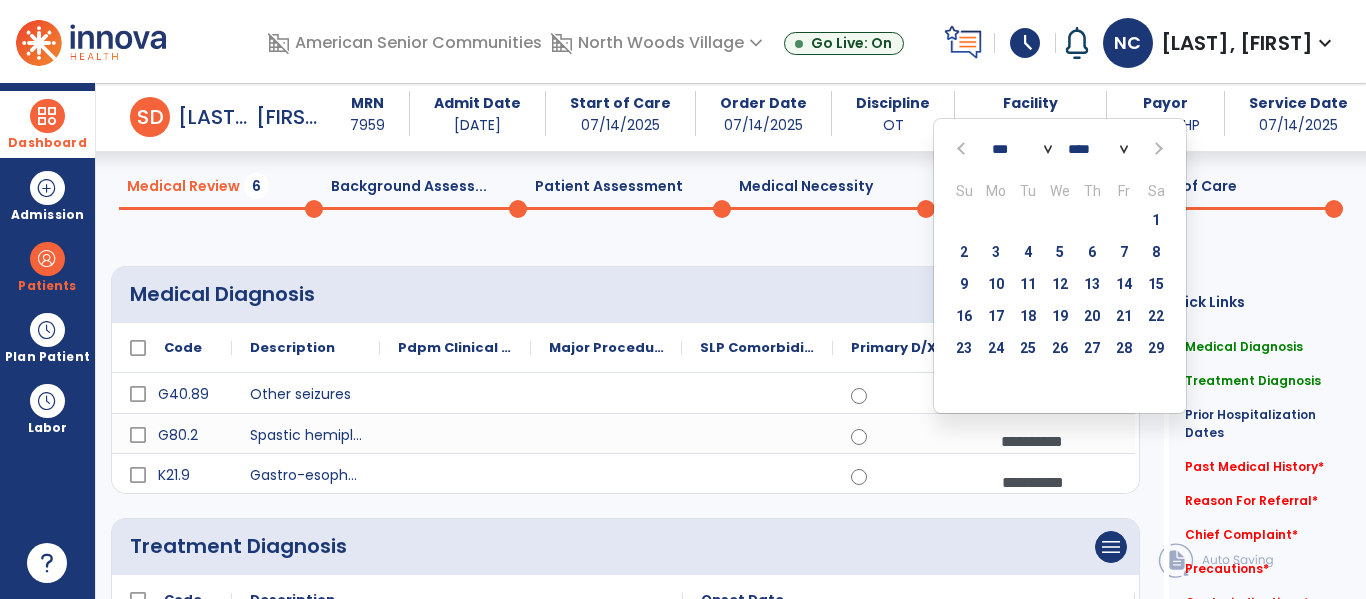 click 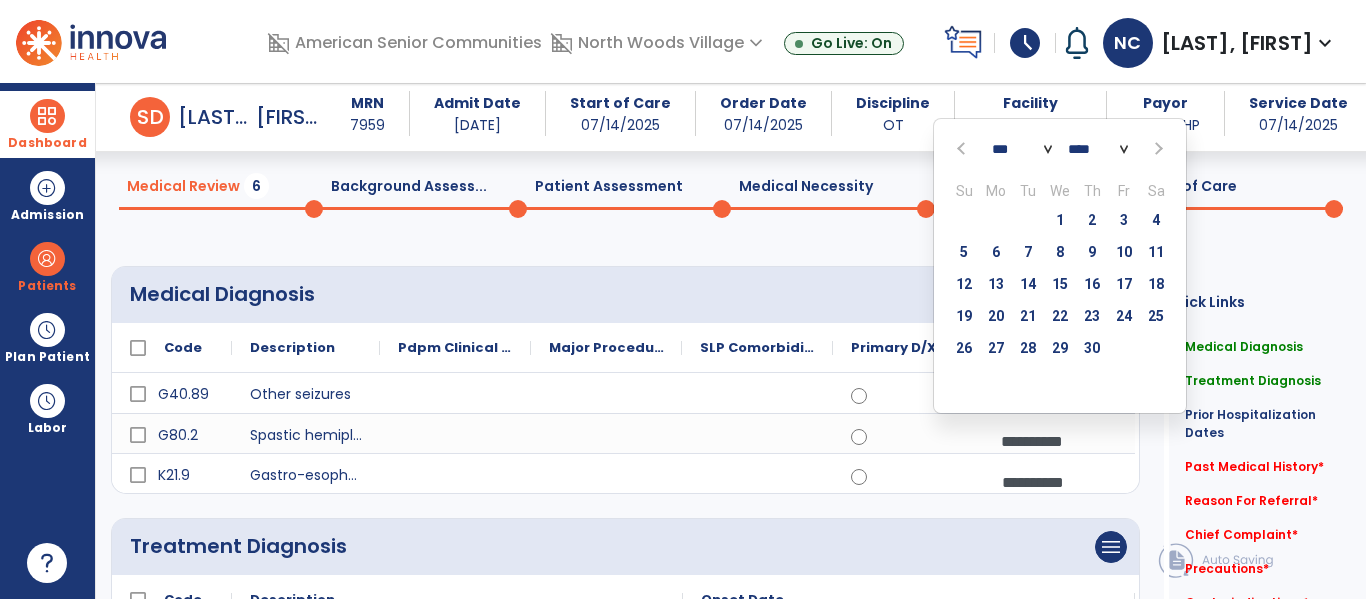 click 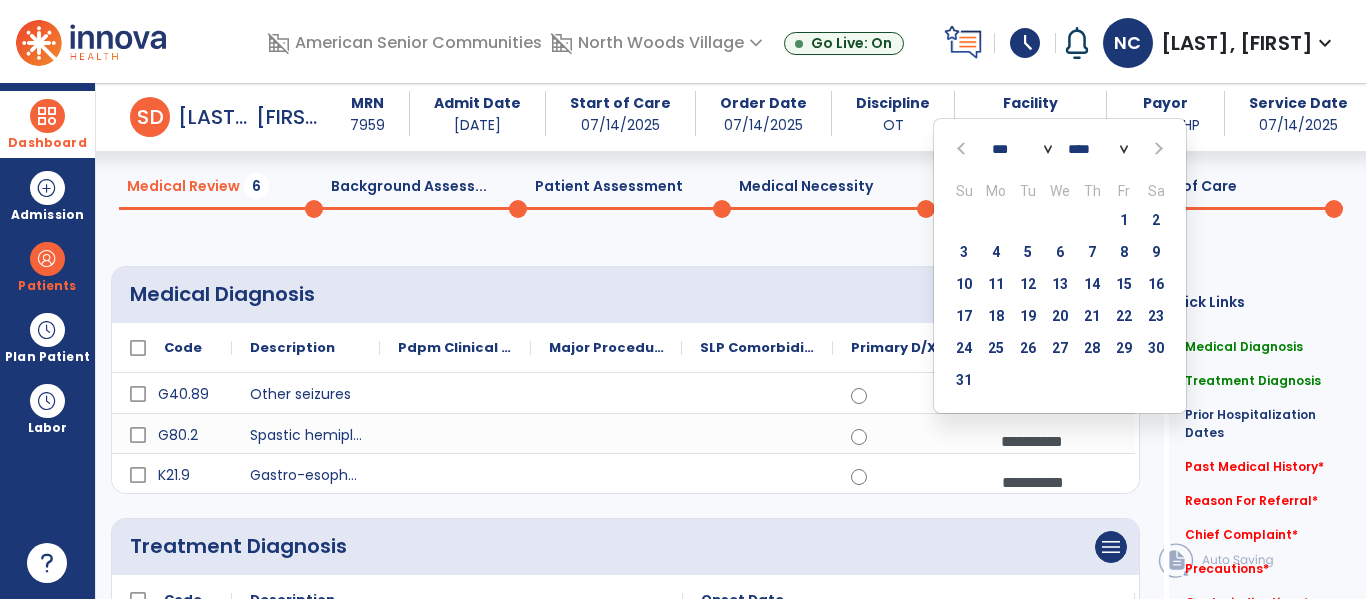 click 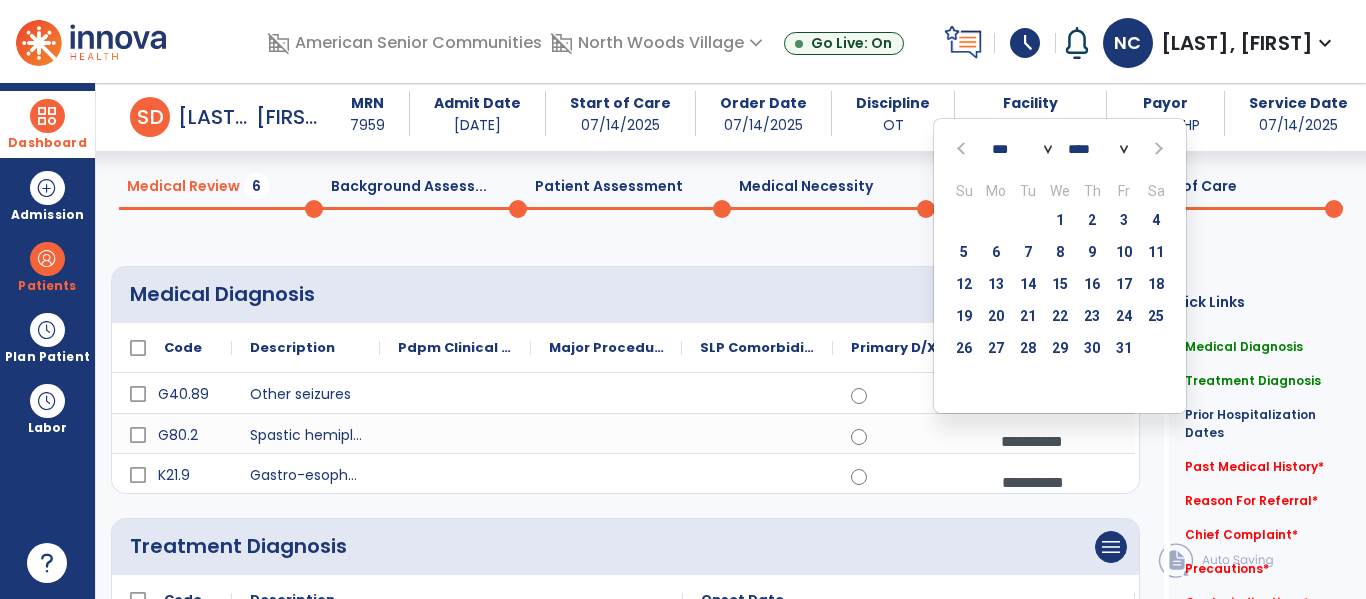 click 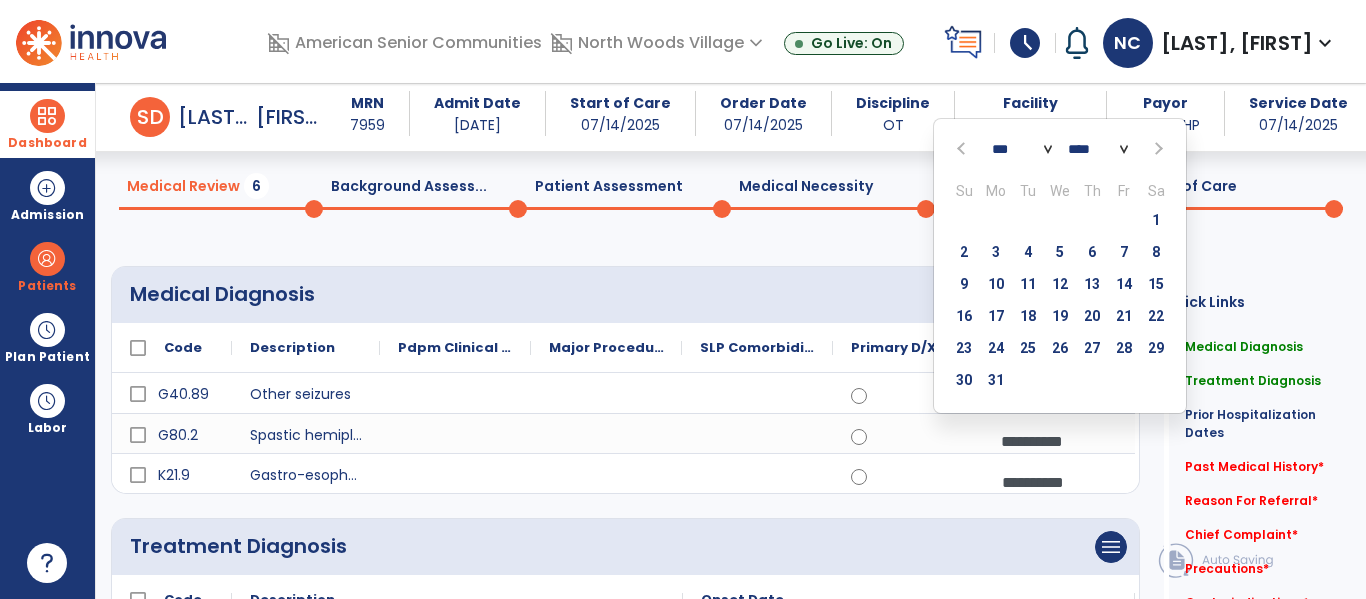 click 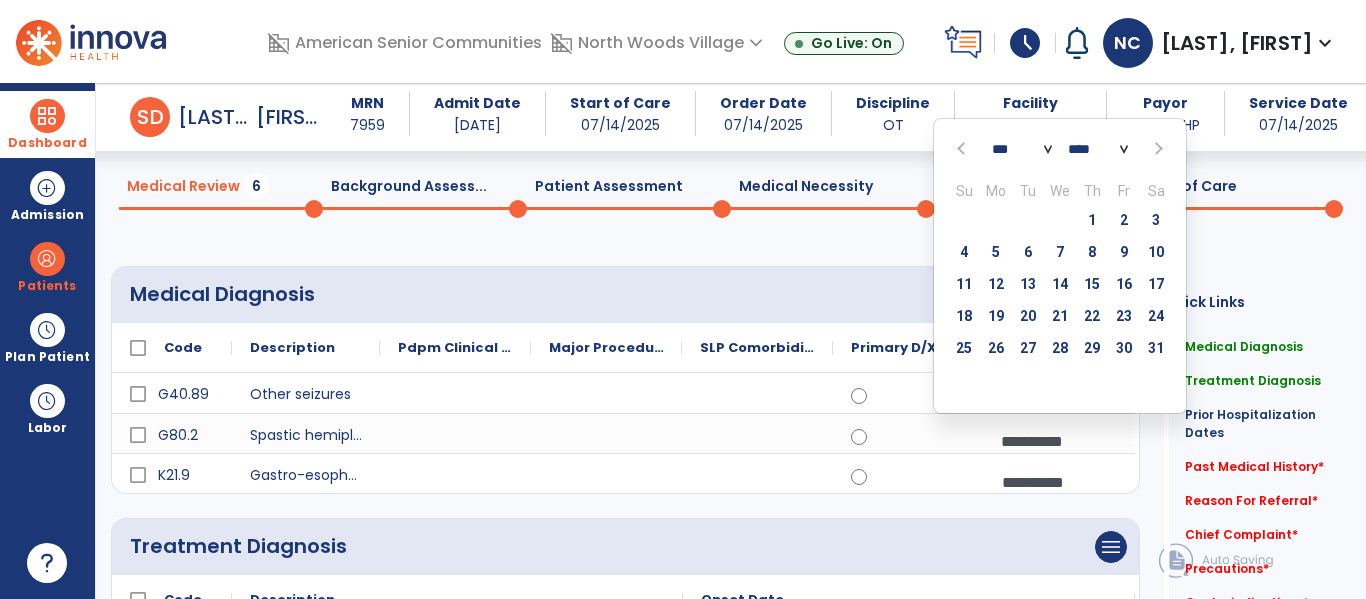 click 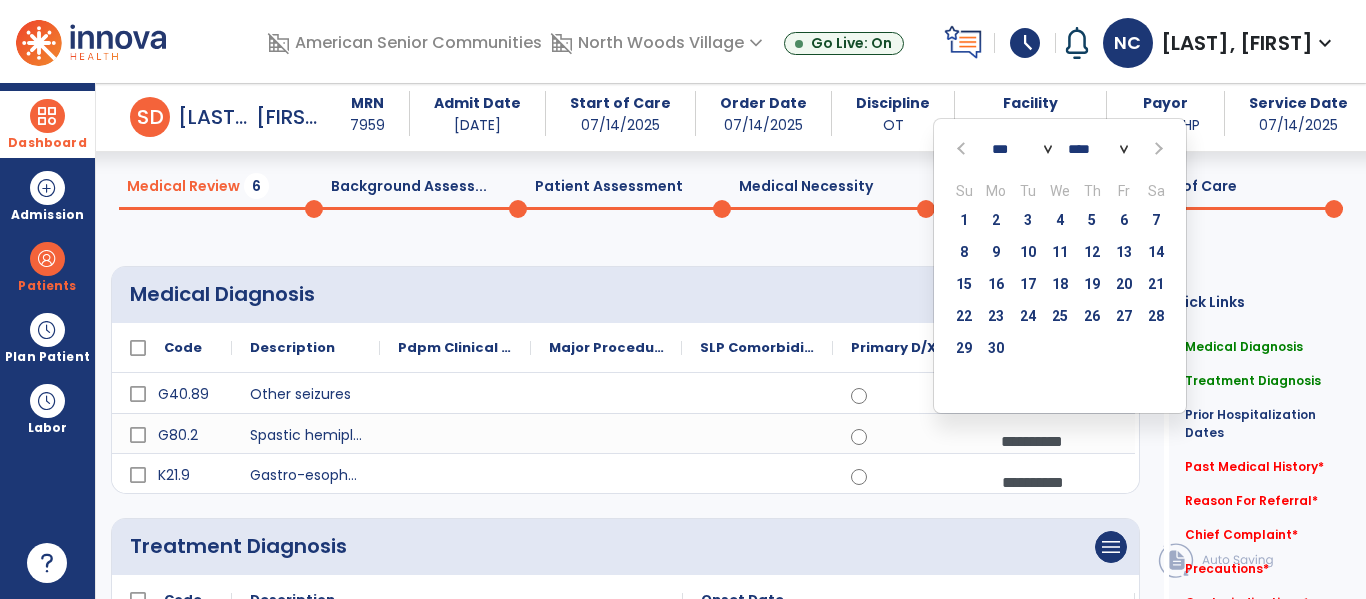 click 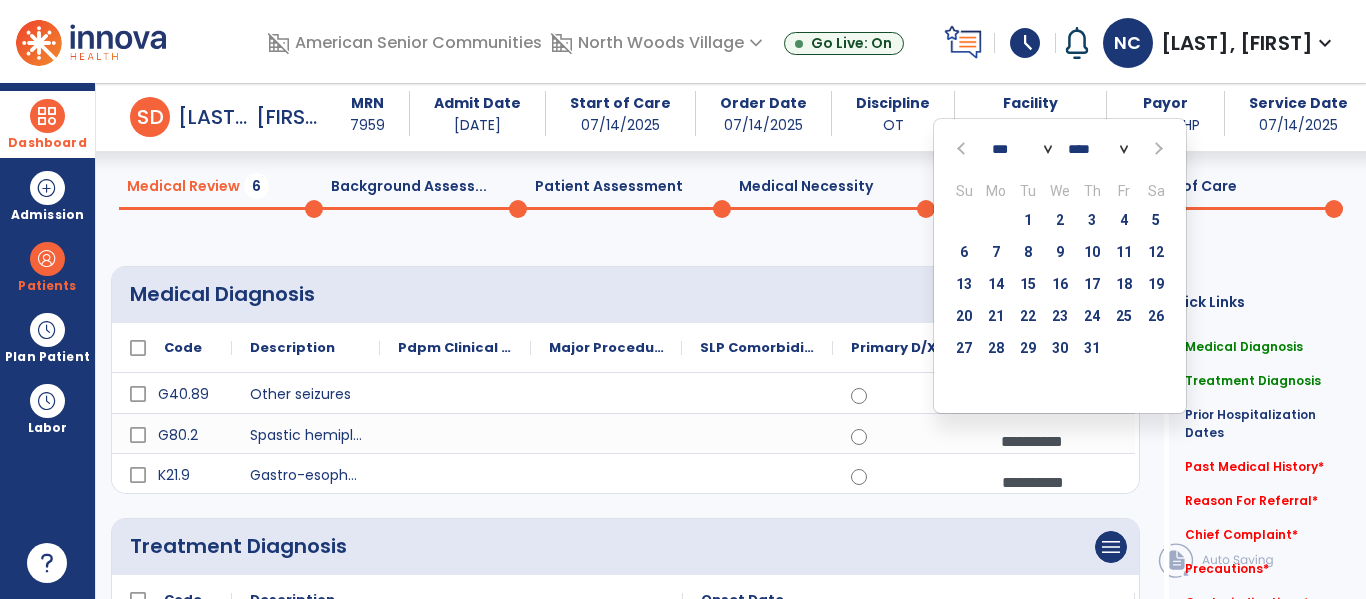 click 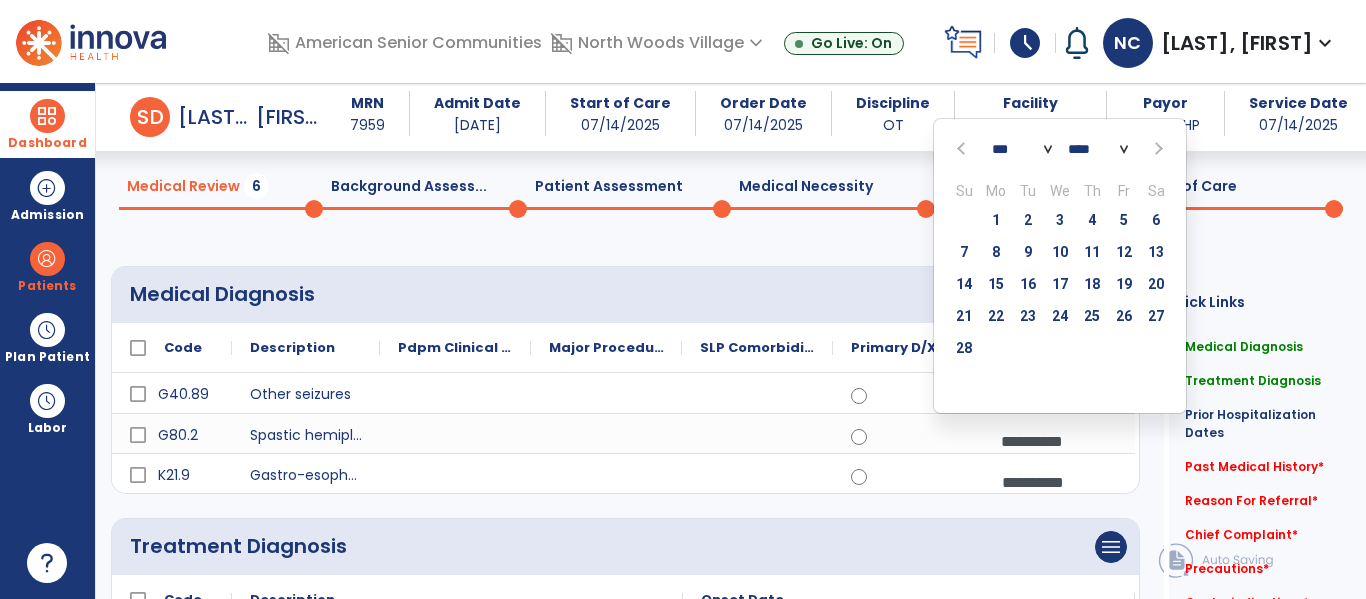 click 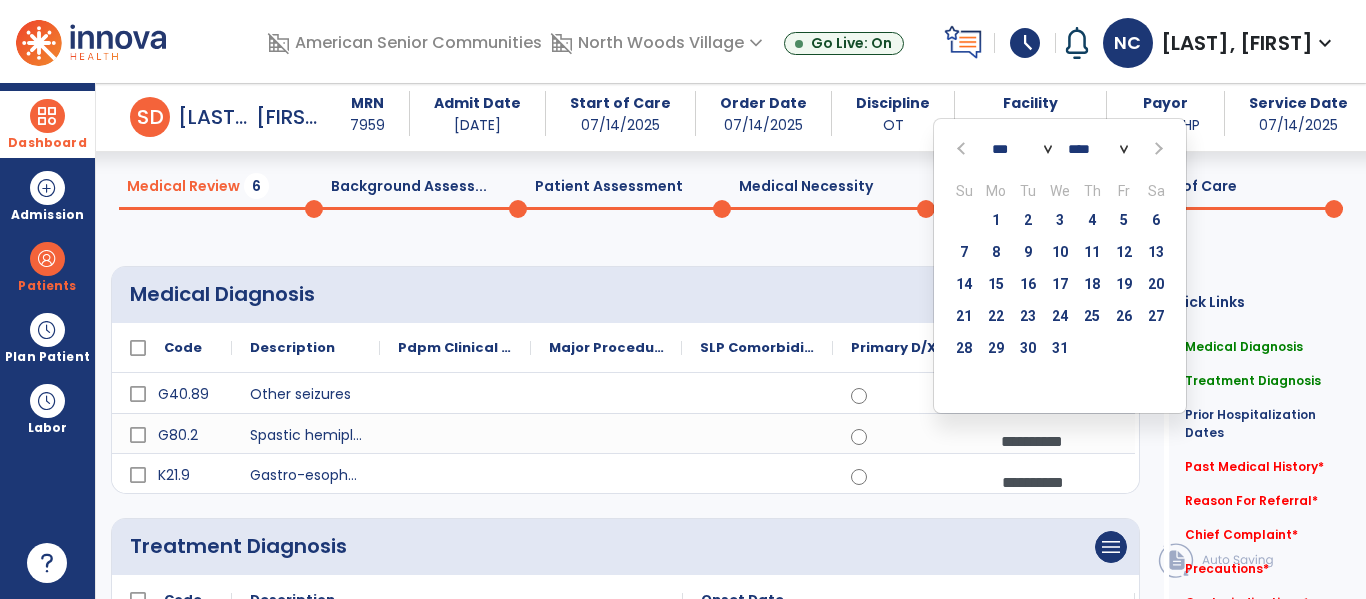 click 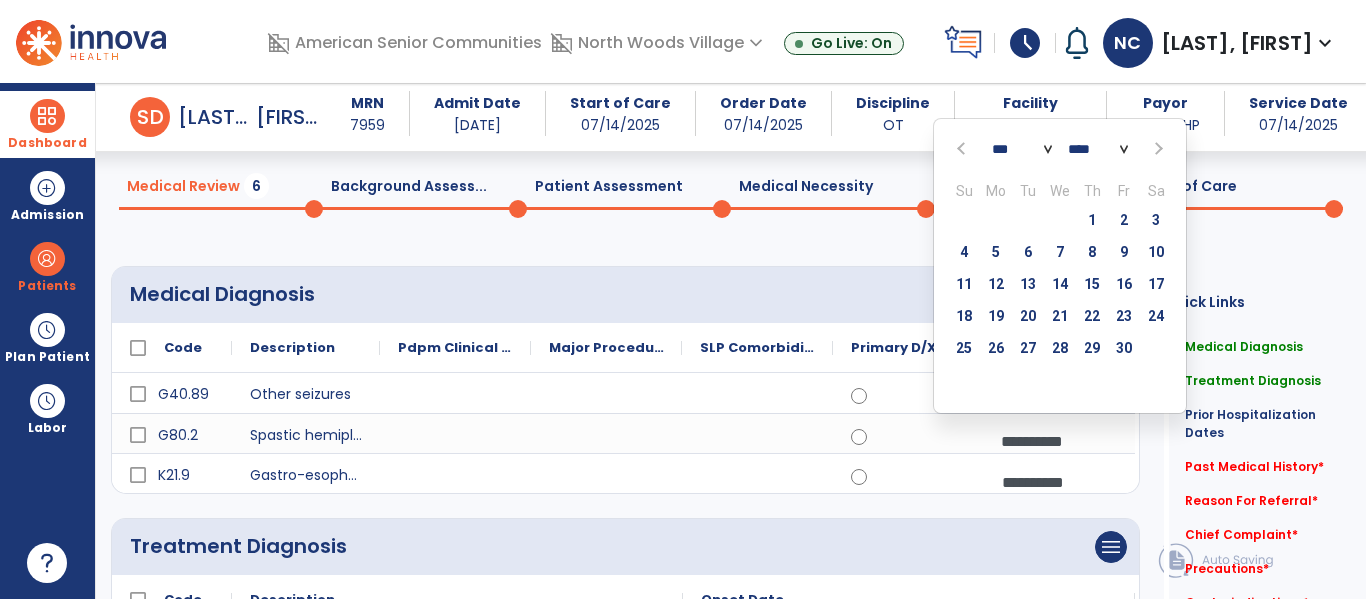 click 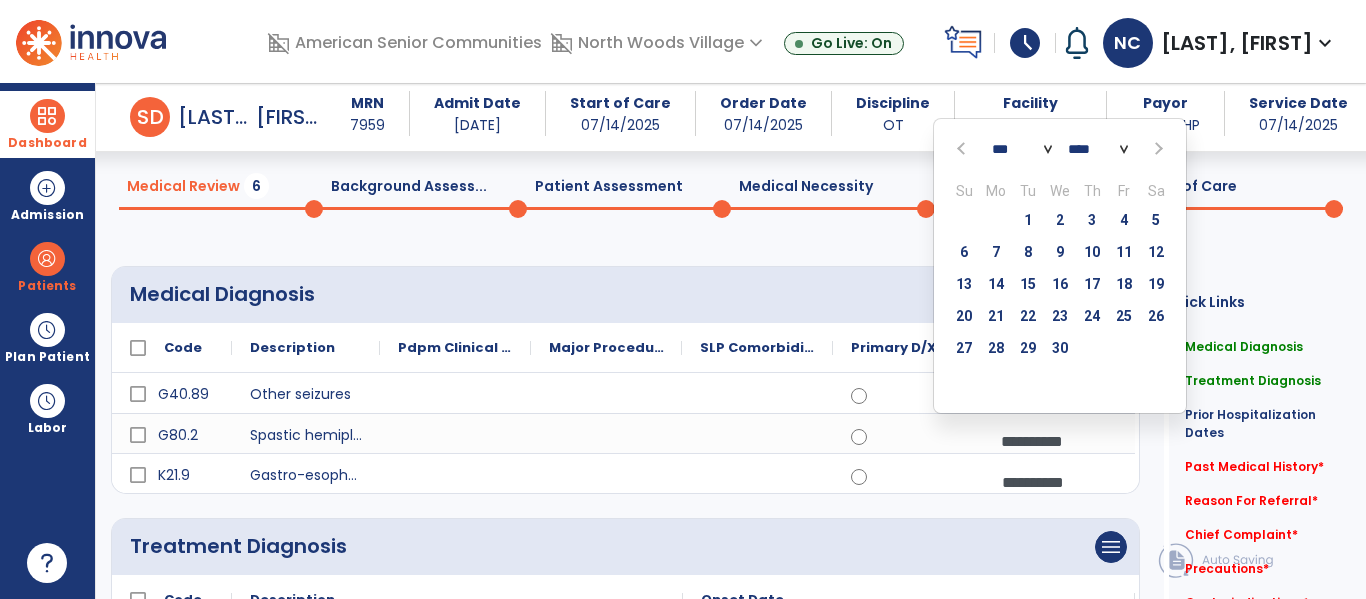 click 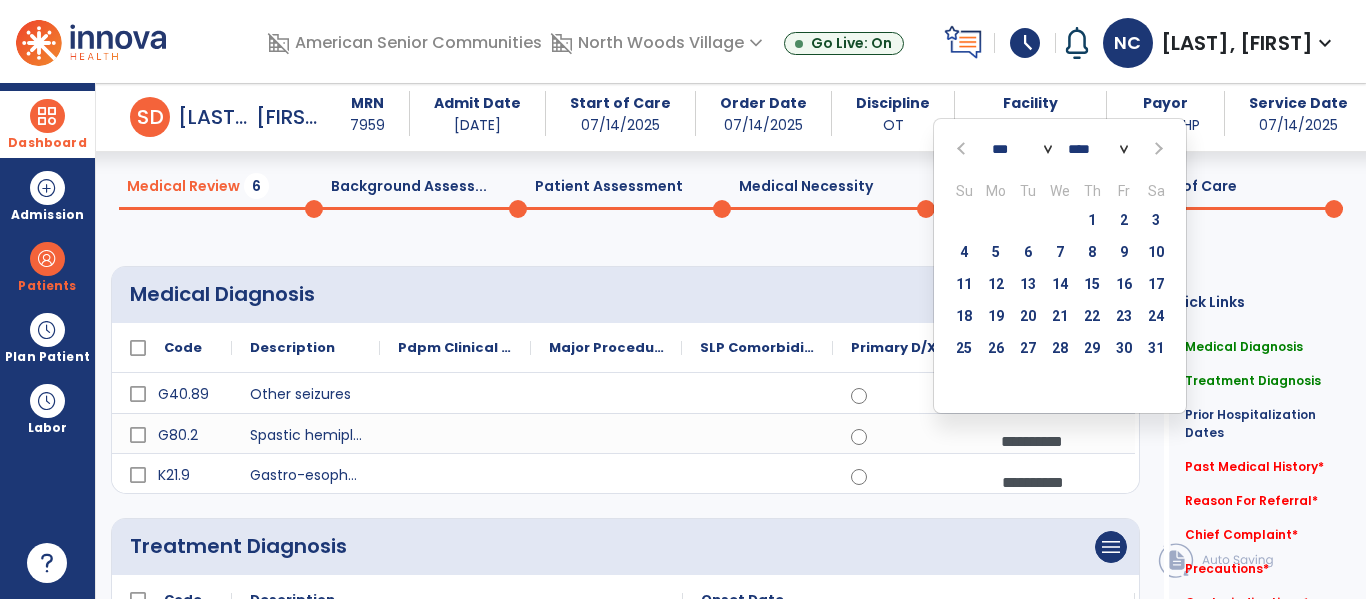 click 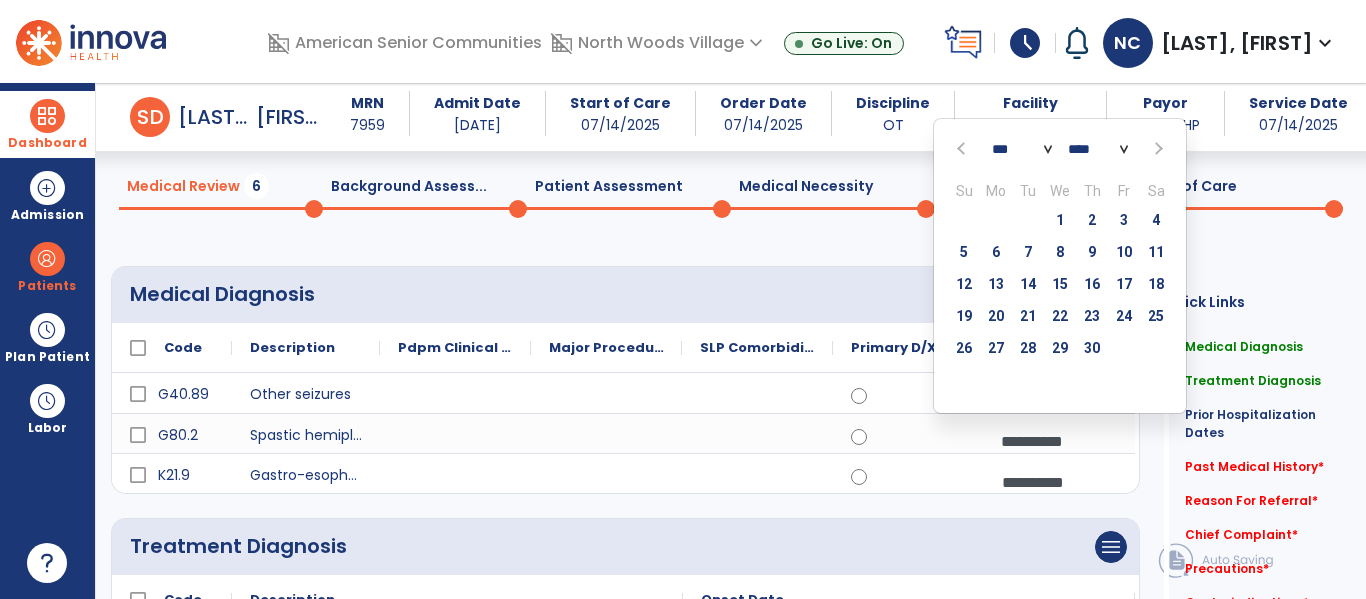 click 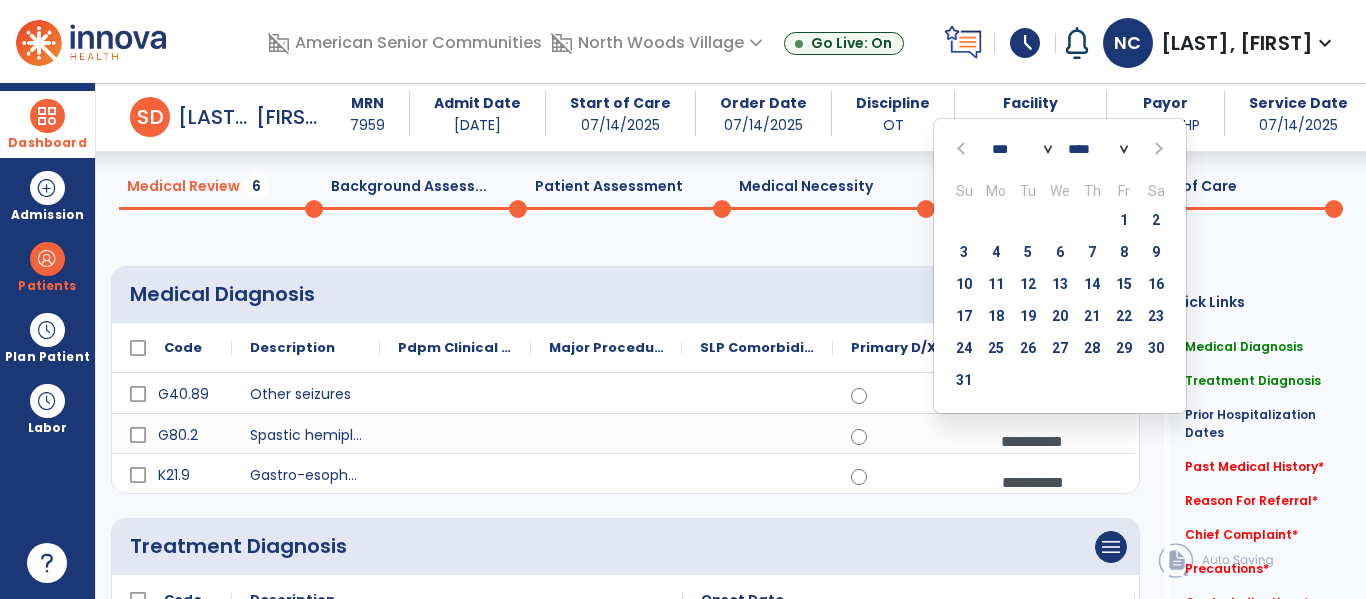 click 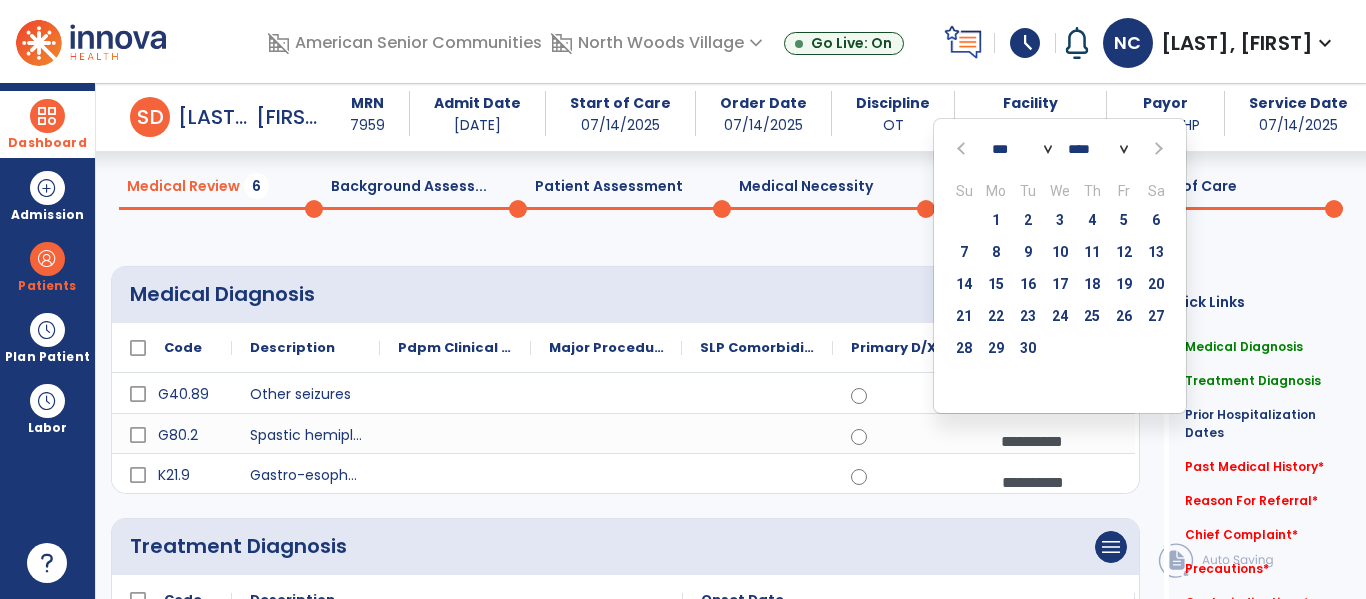click 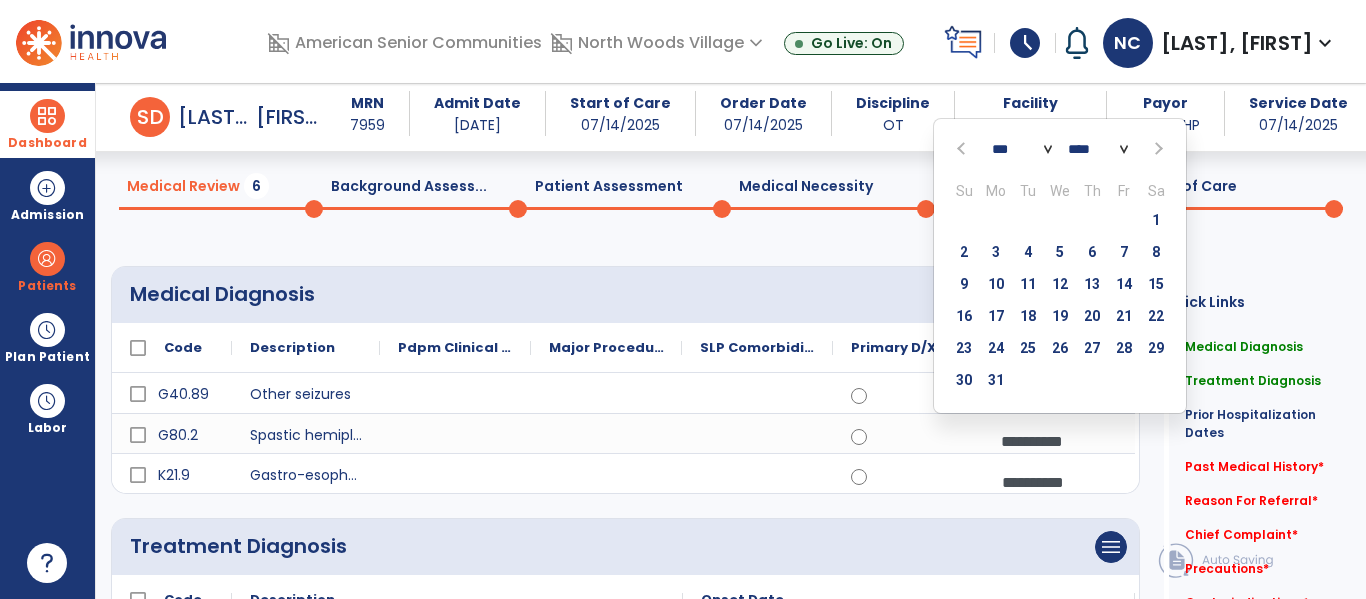 click 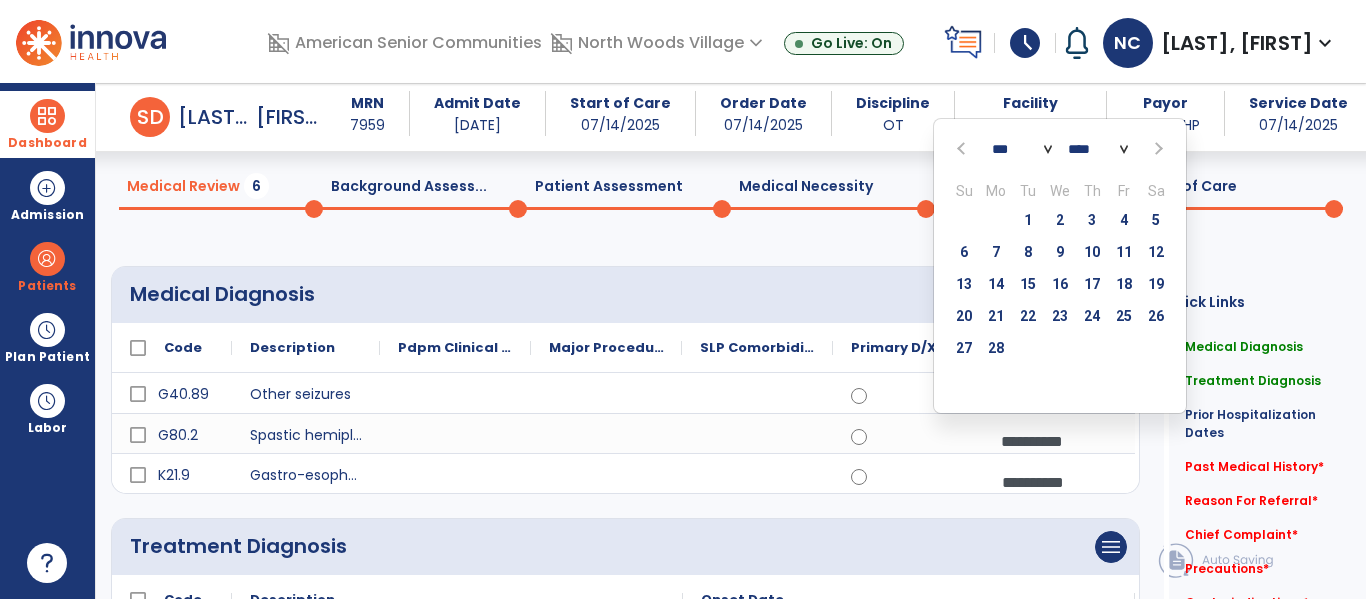 click 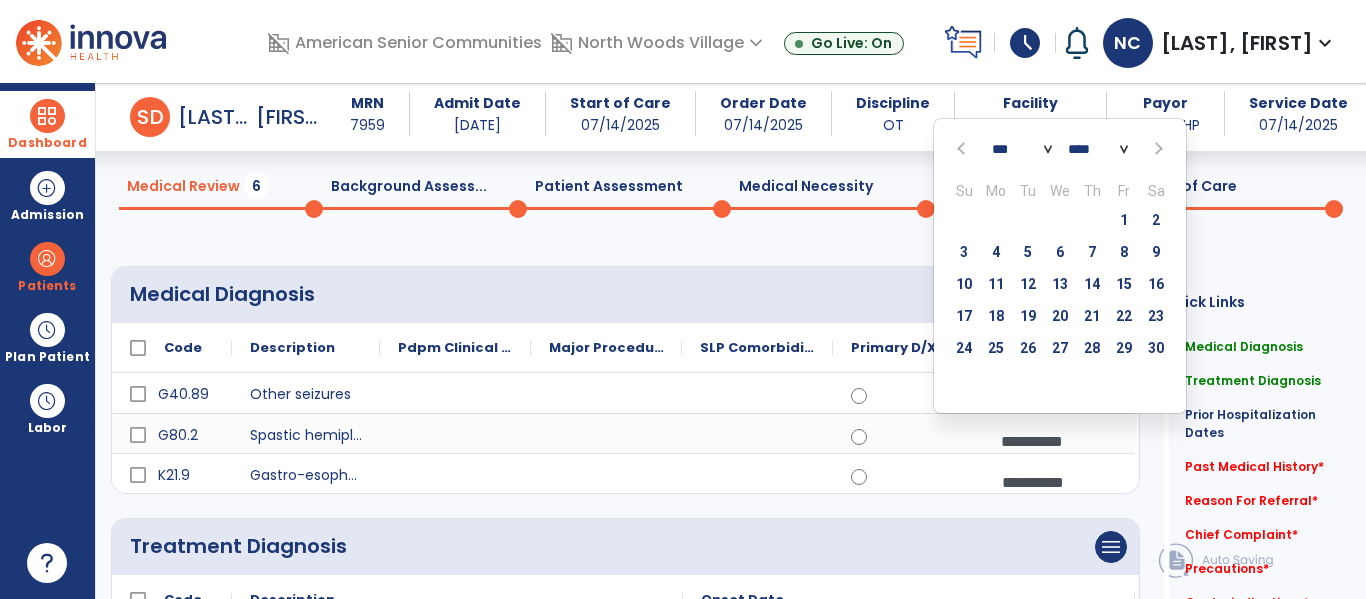 click 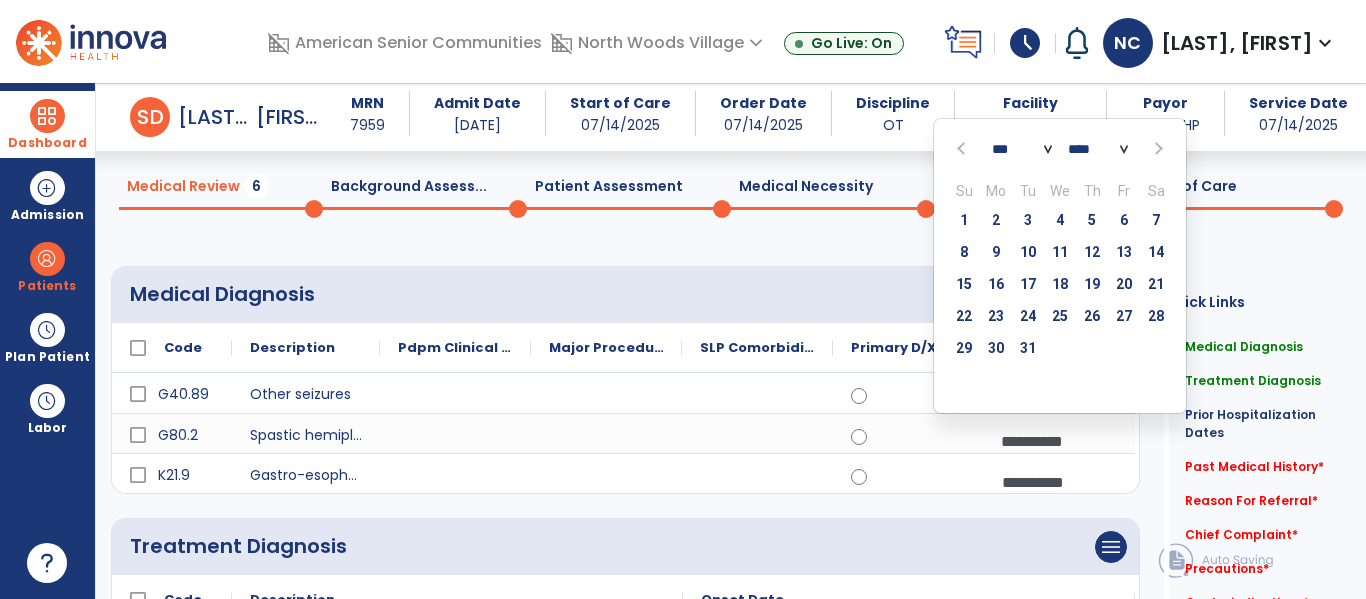 click 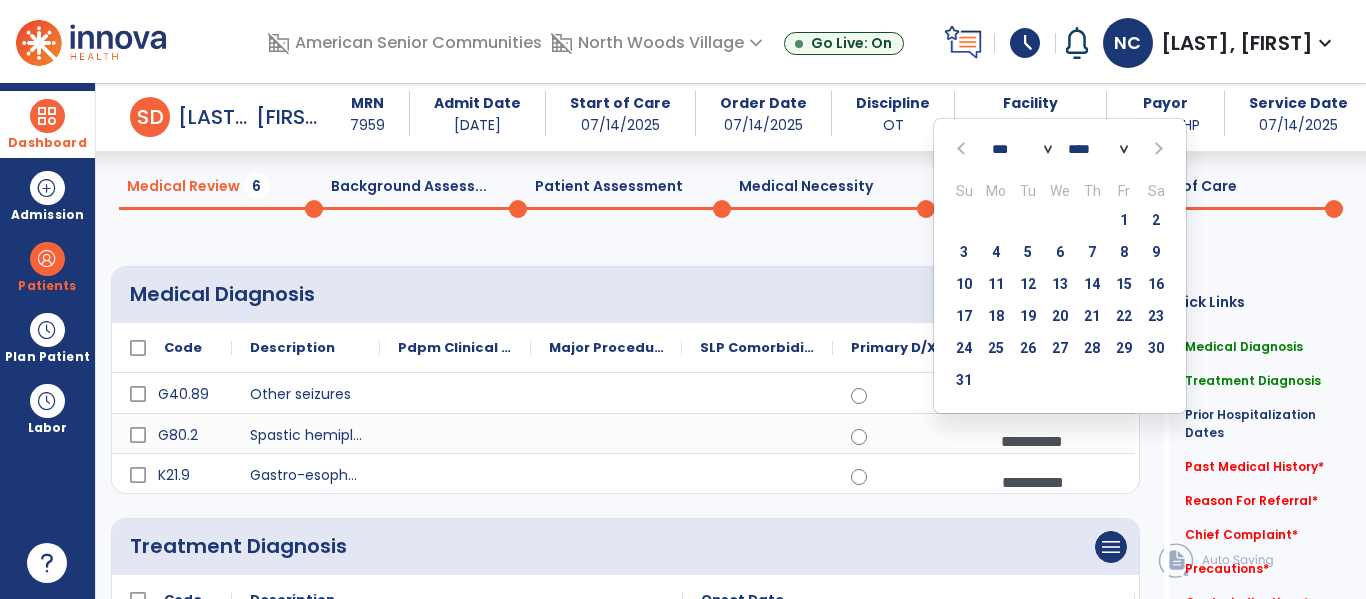 click 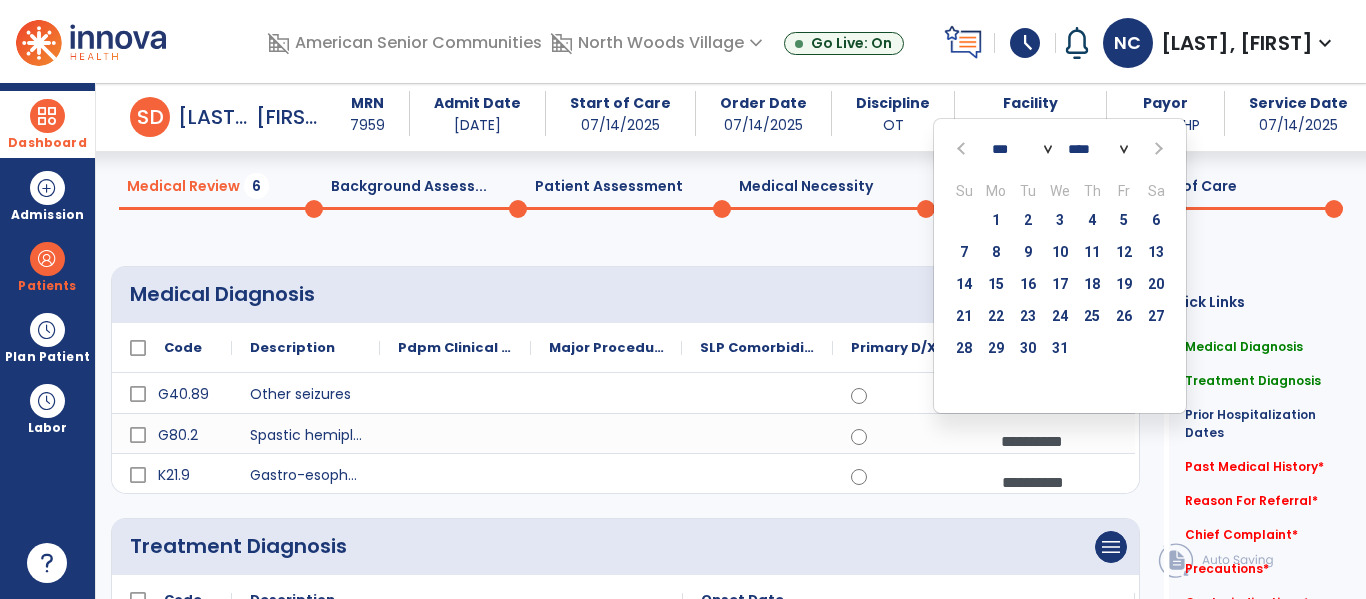 click 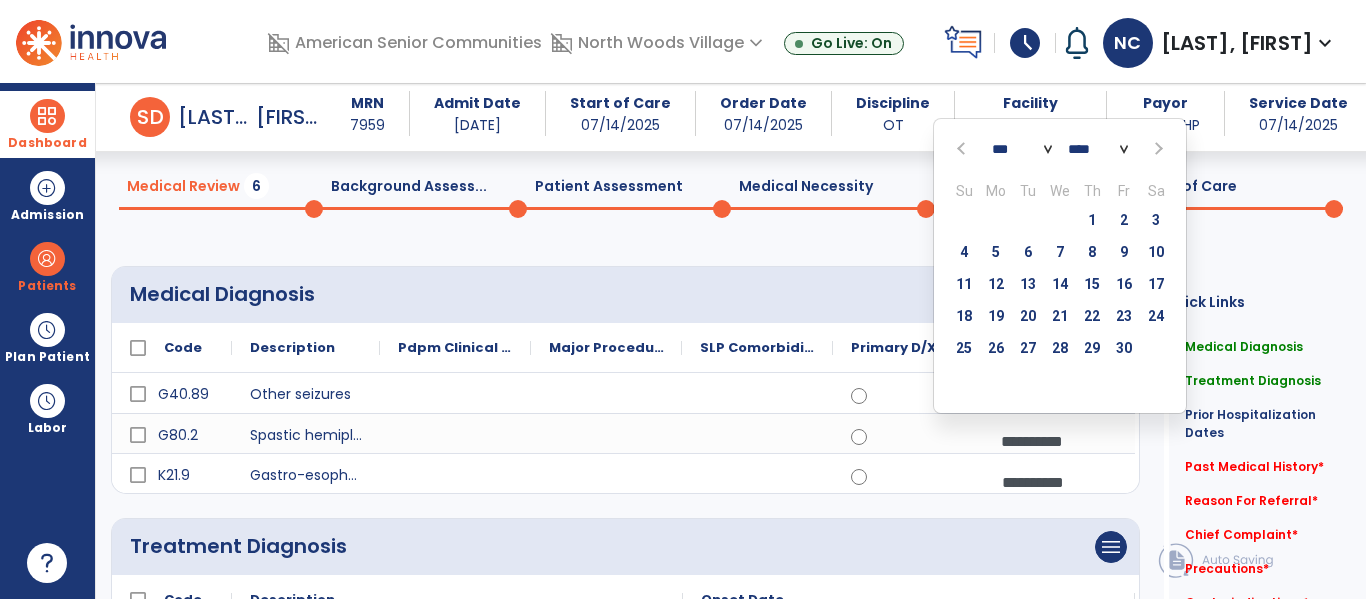click 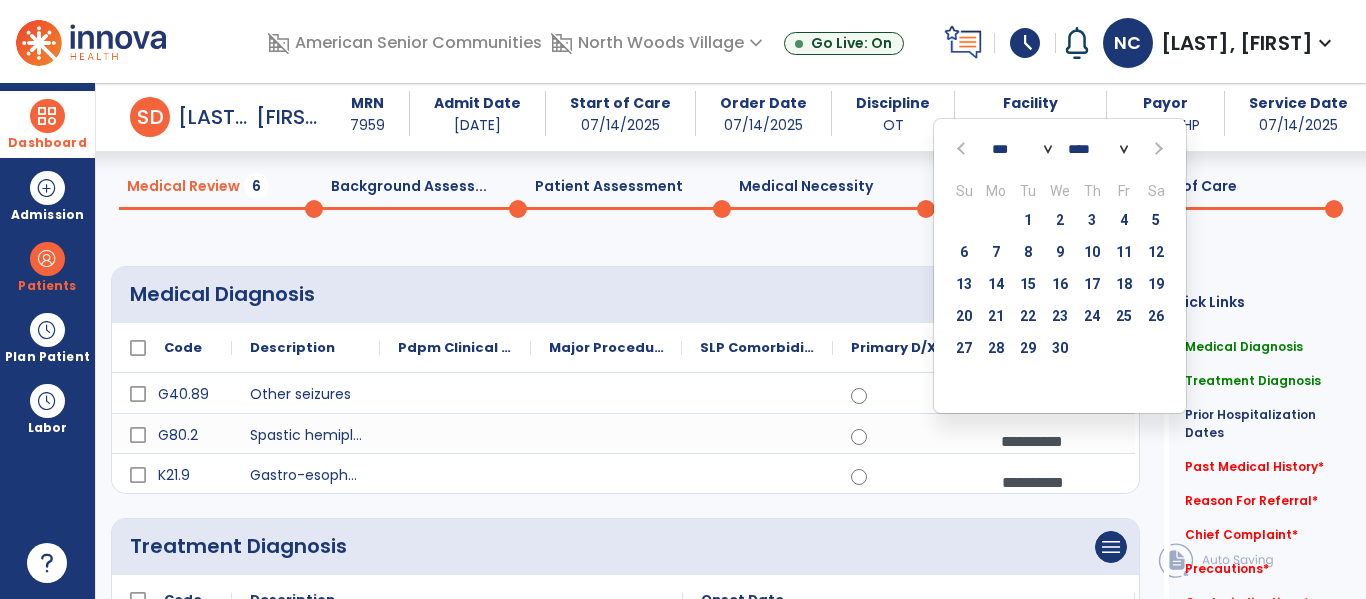 click 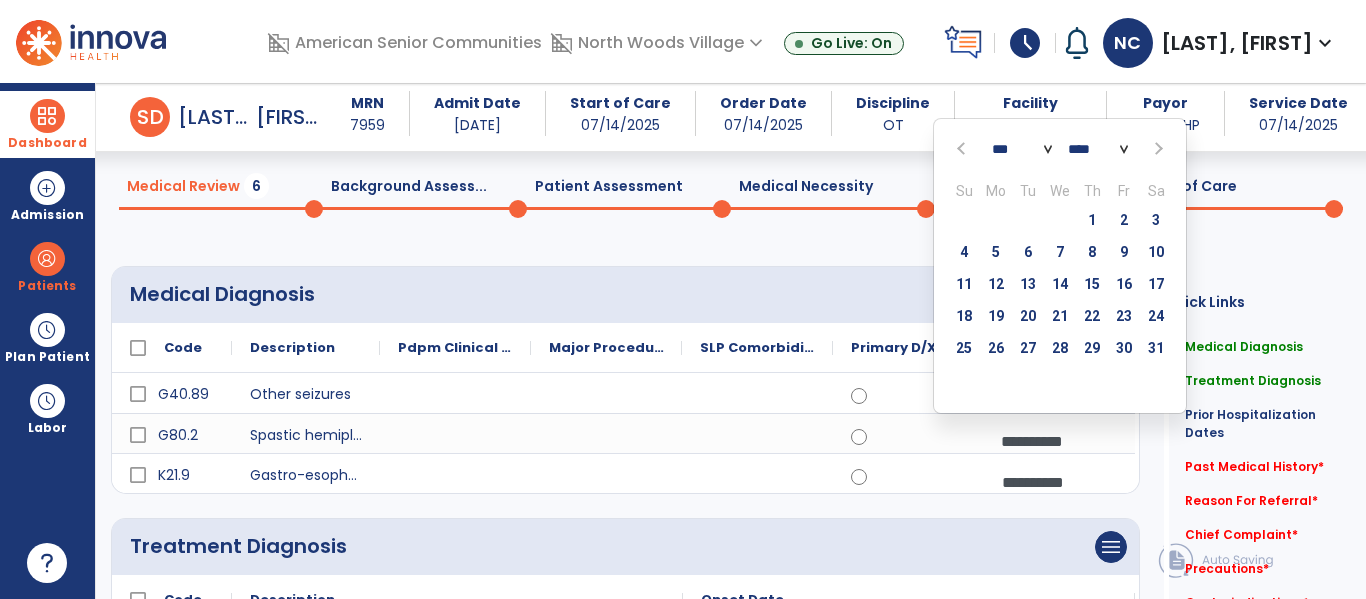 click 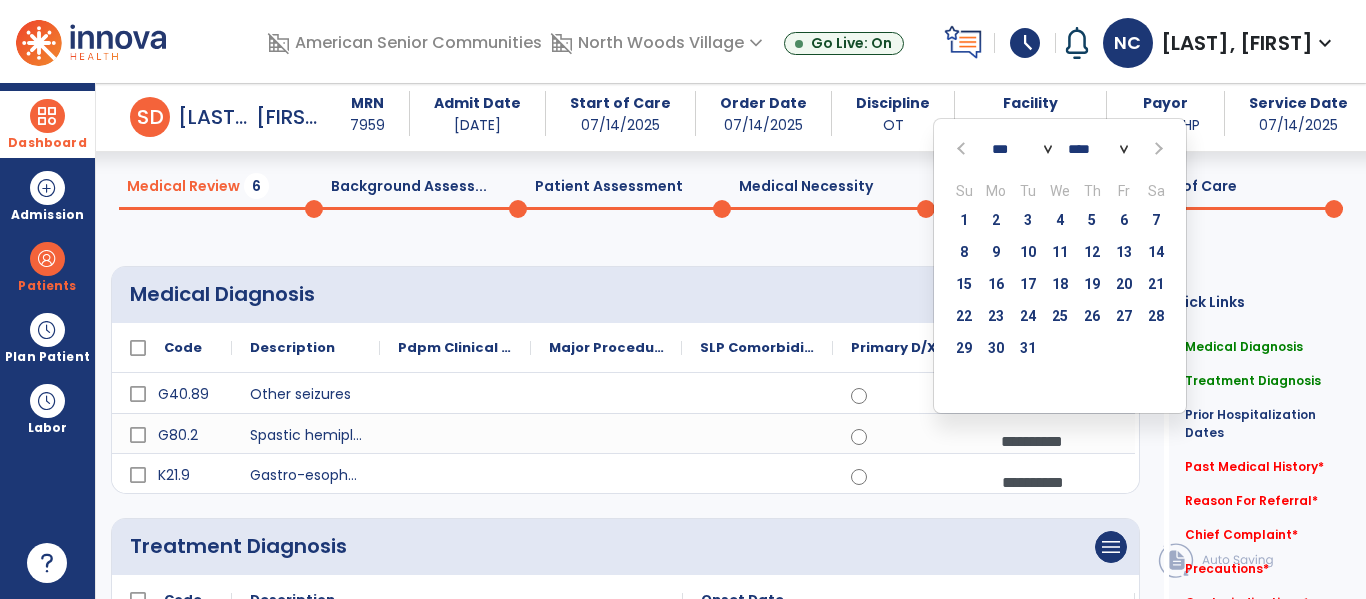 click 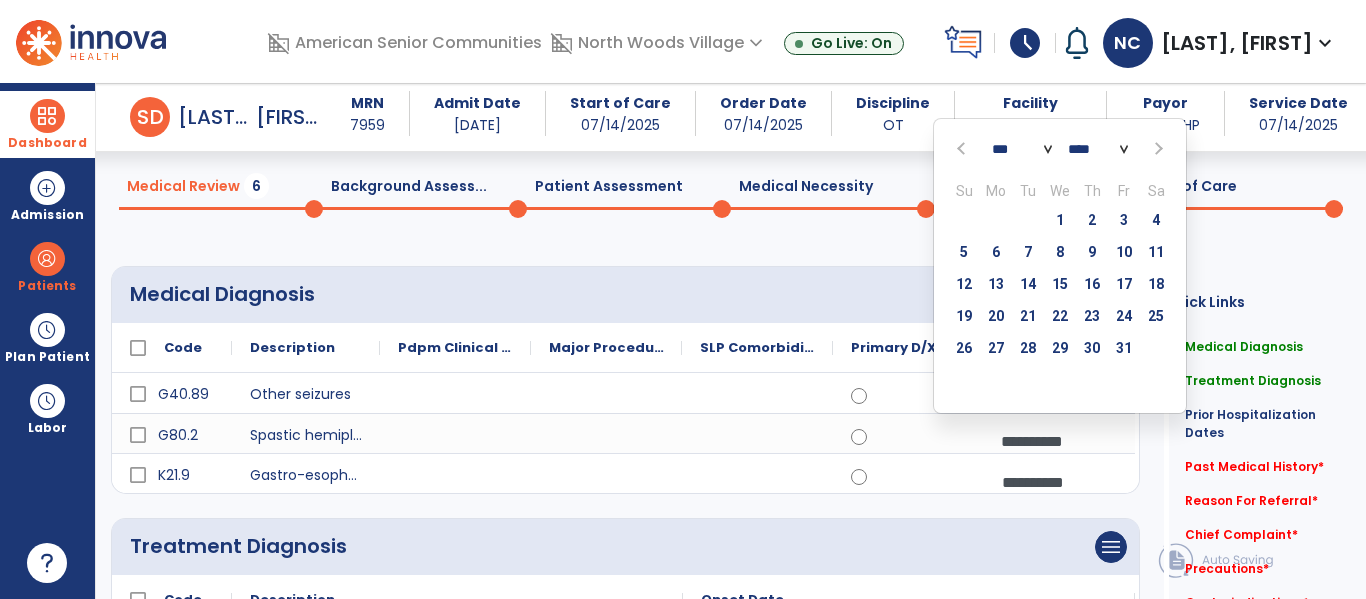 click 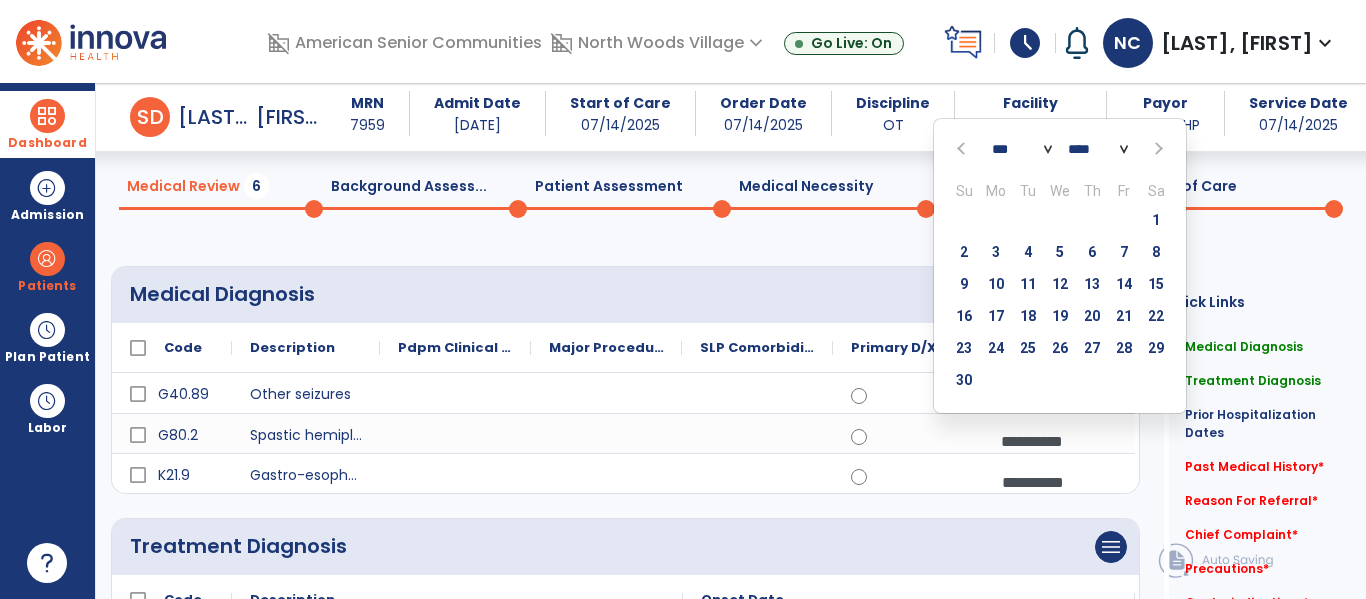 click 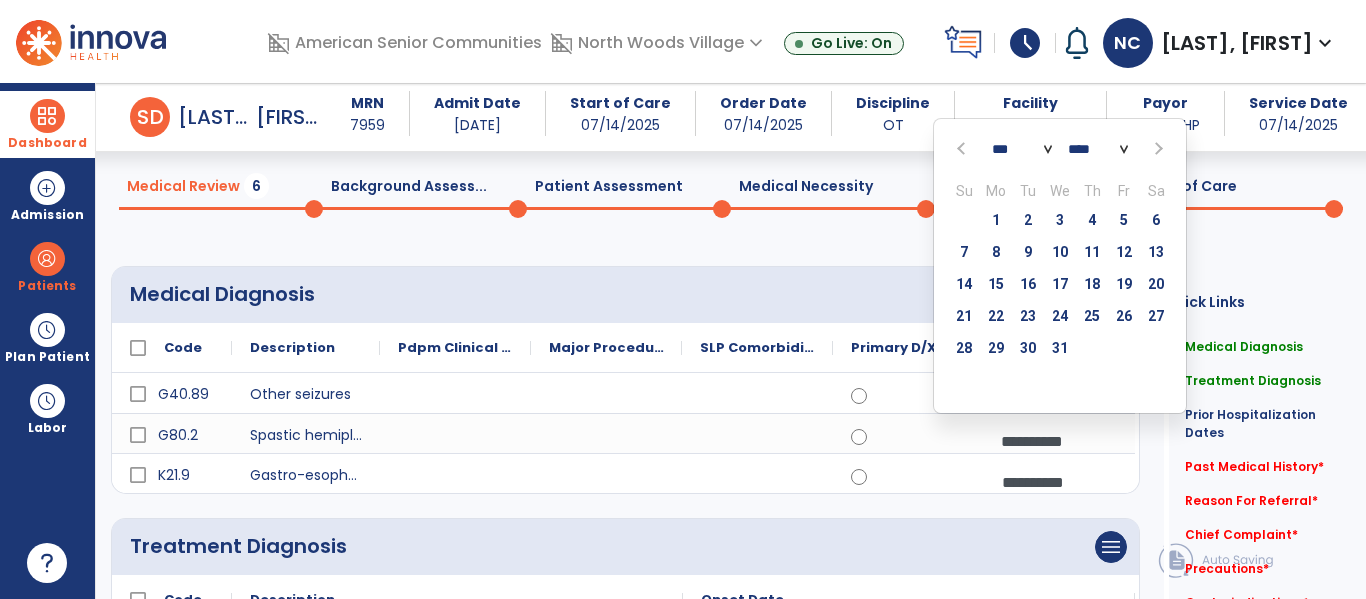 click 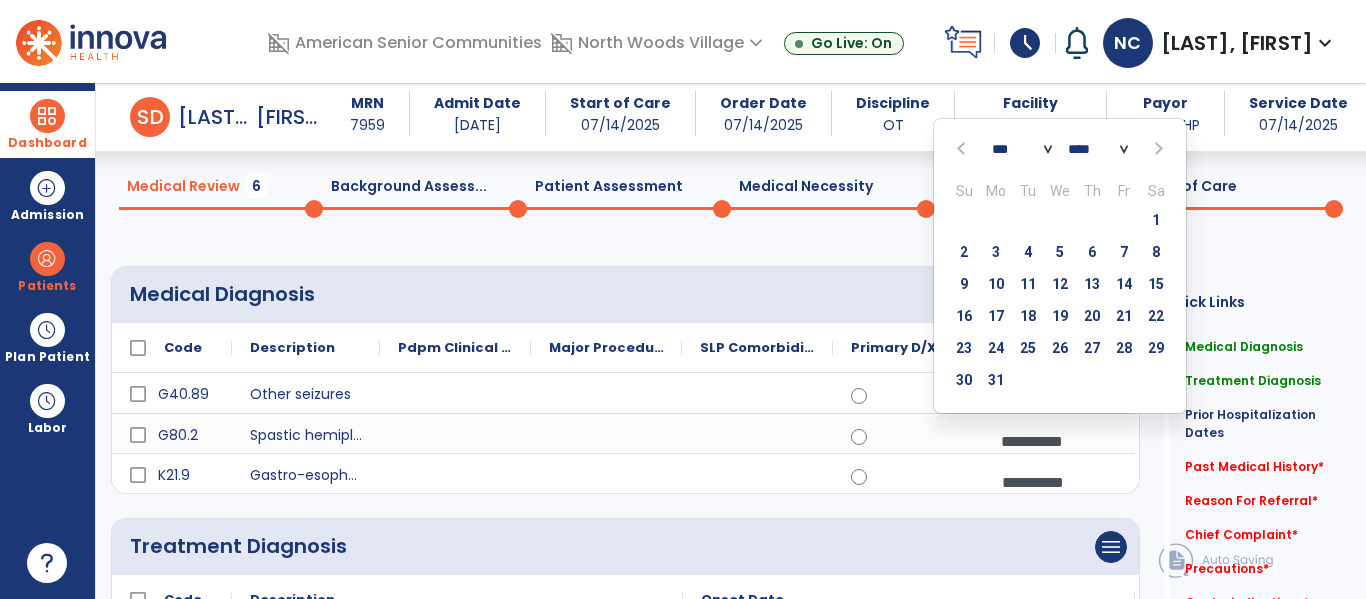 click 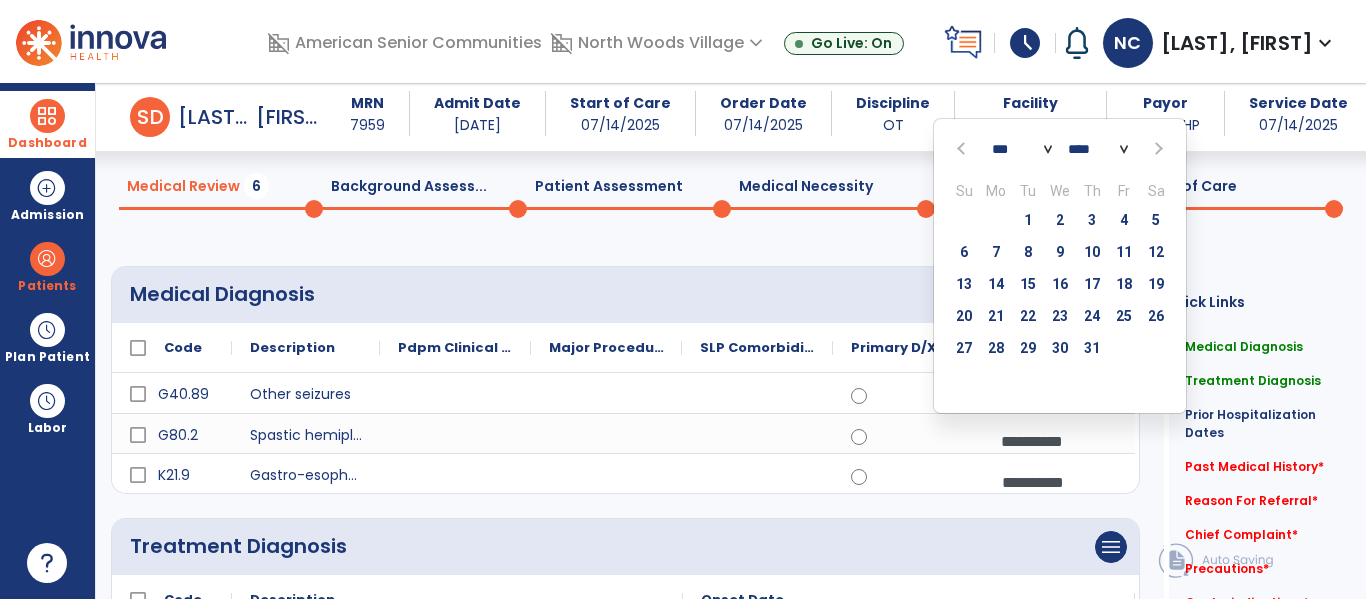 click 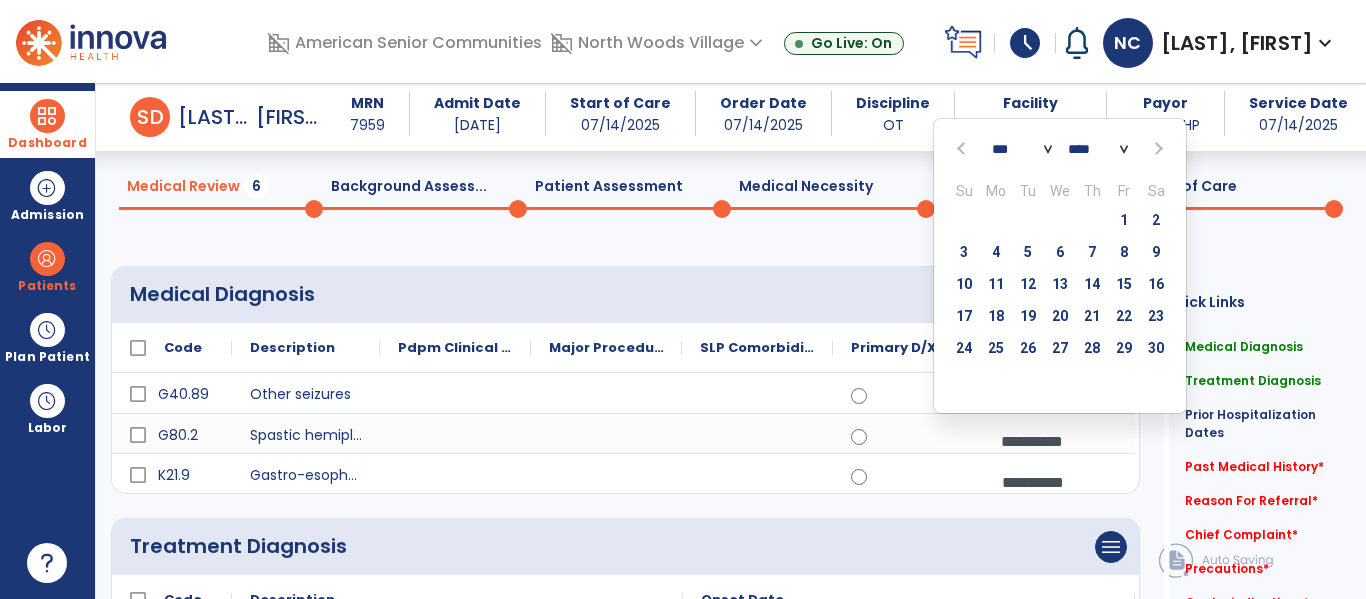 click 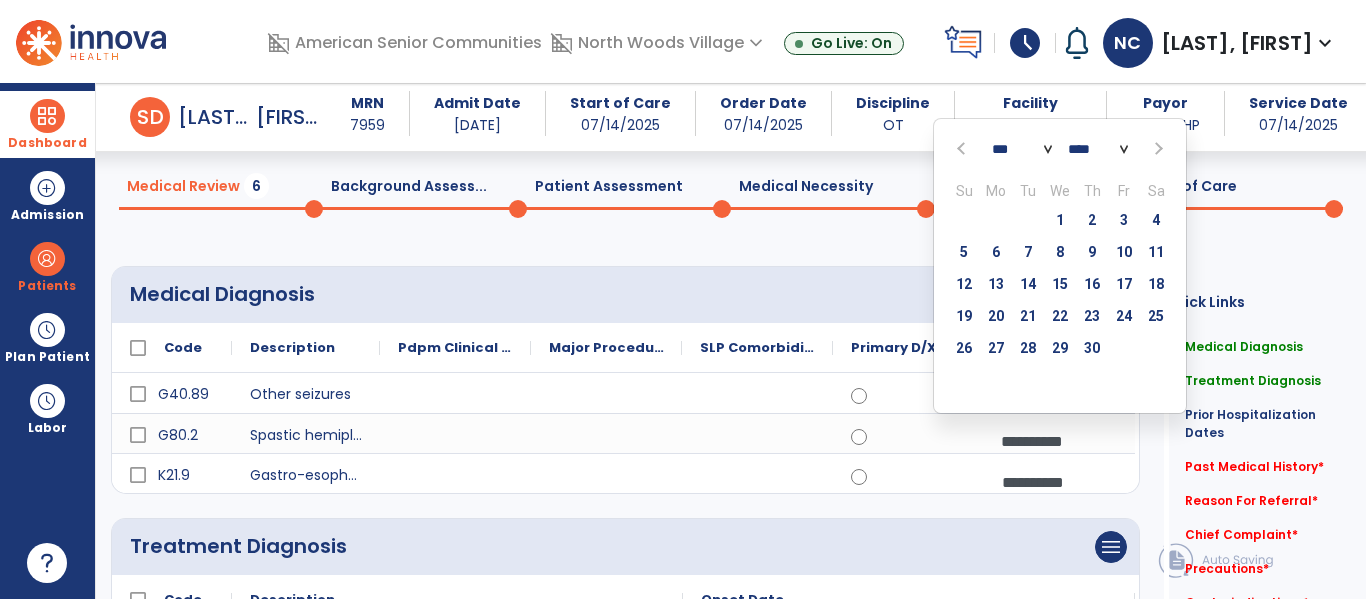 click 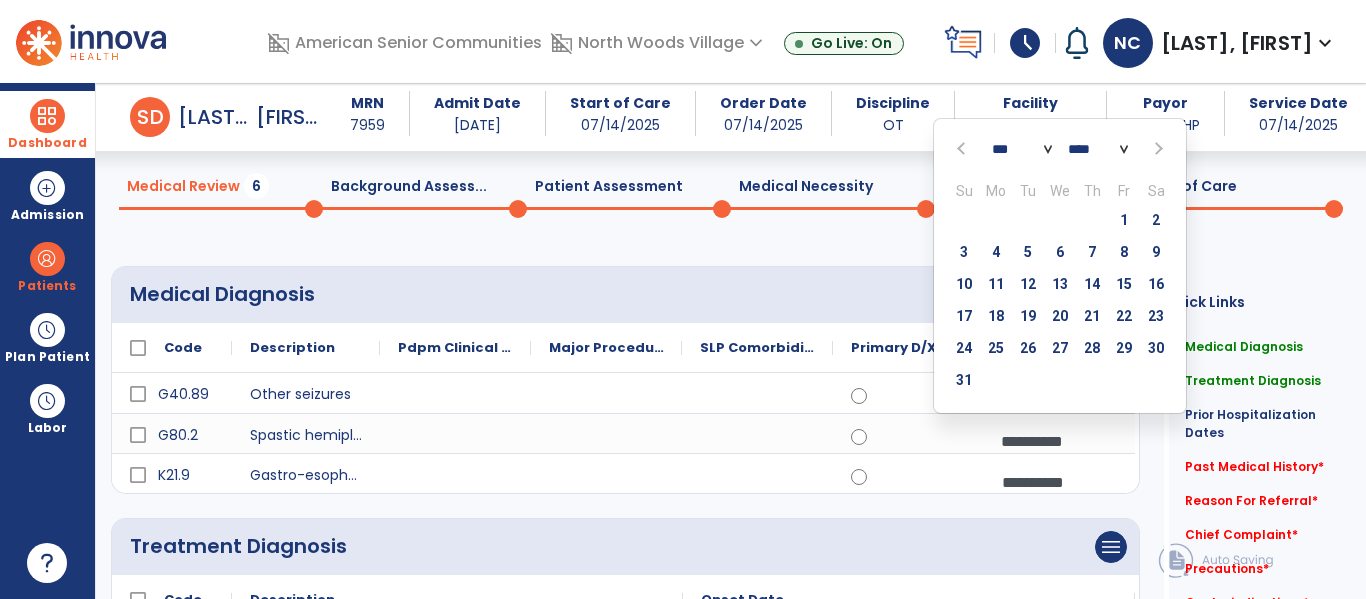 click 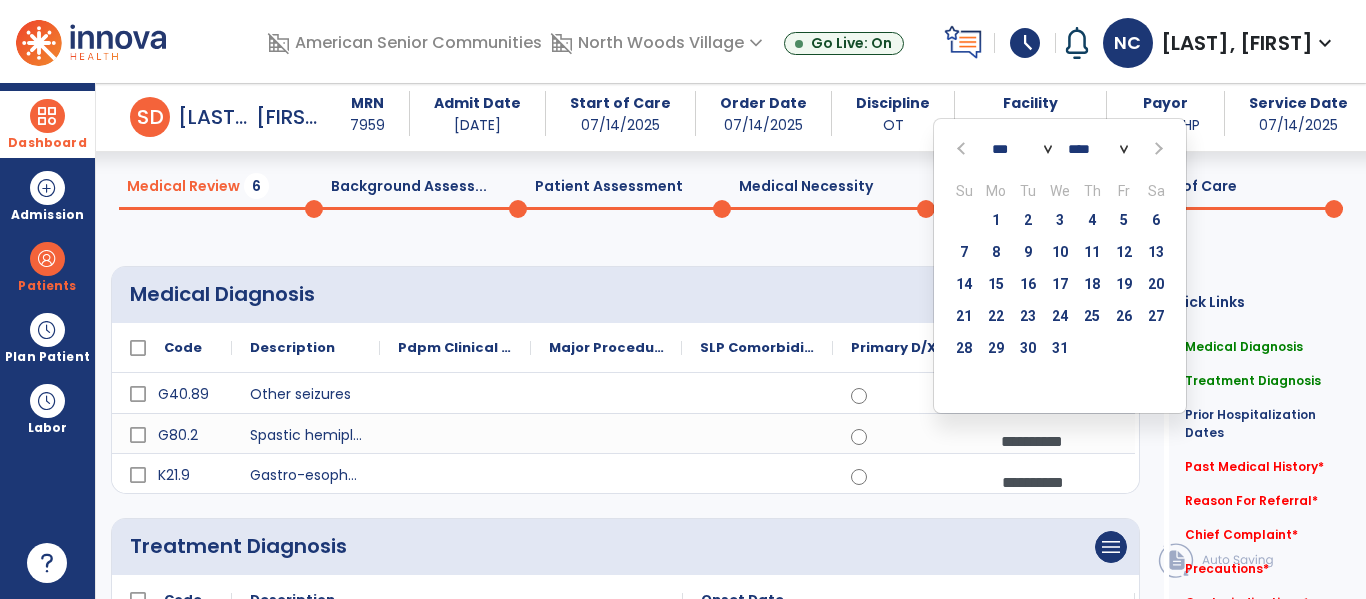 click 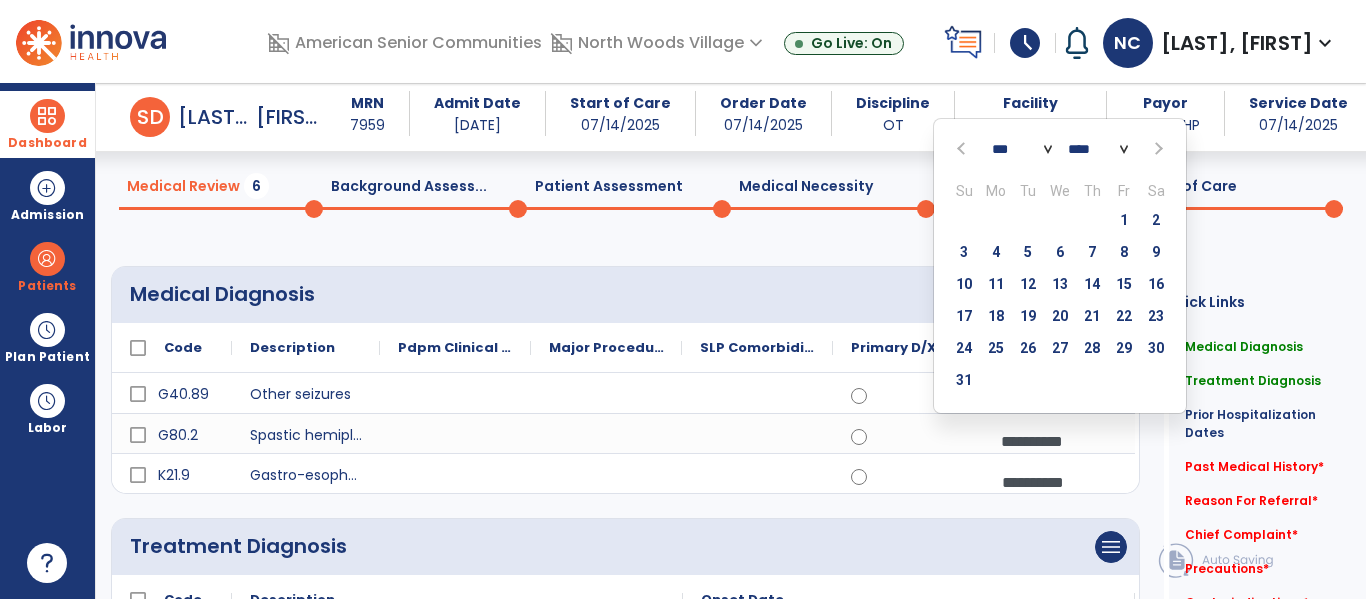 click 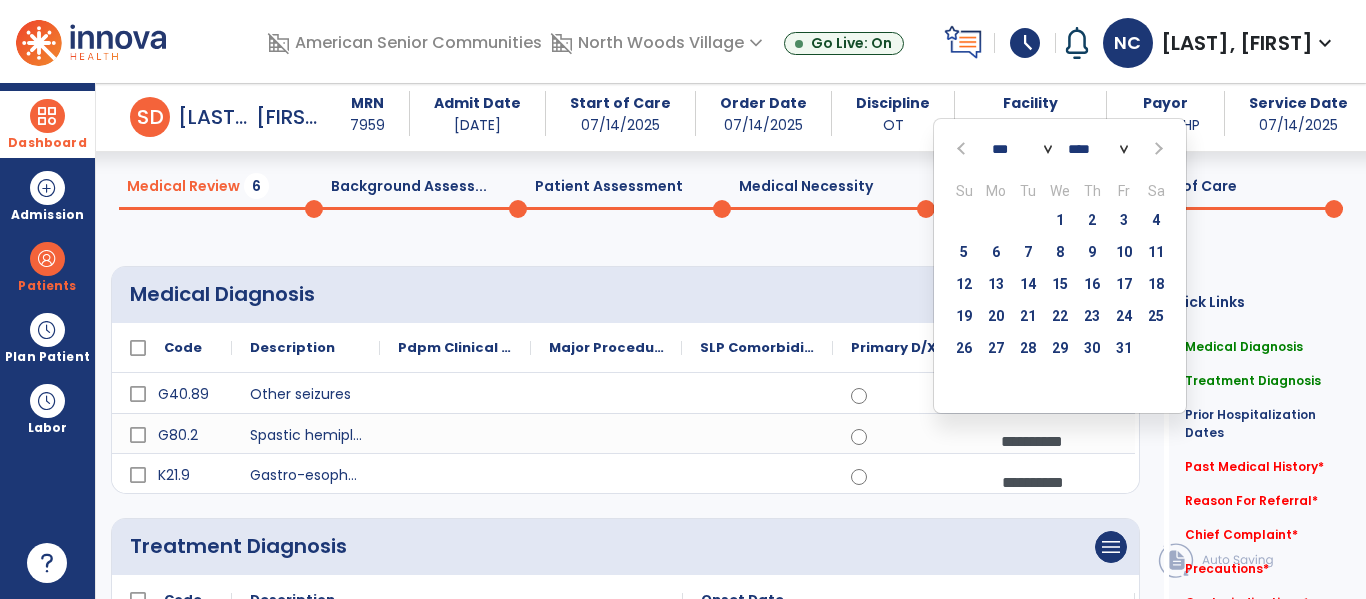click 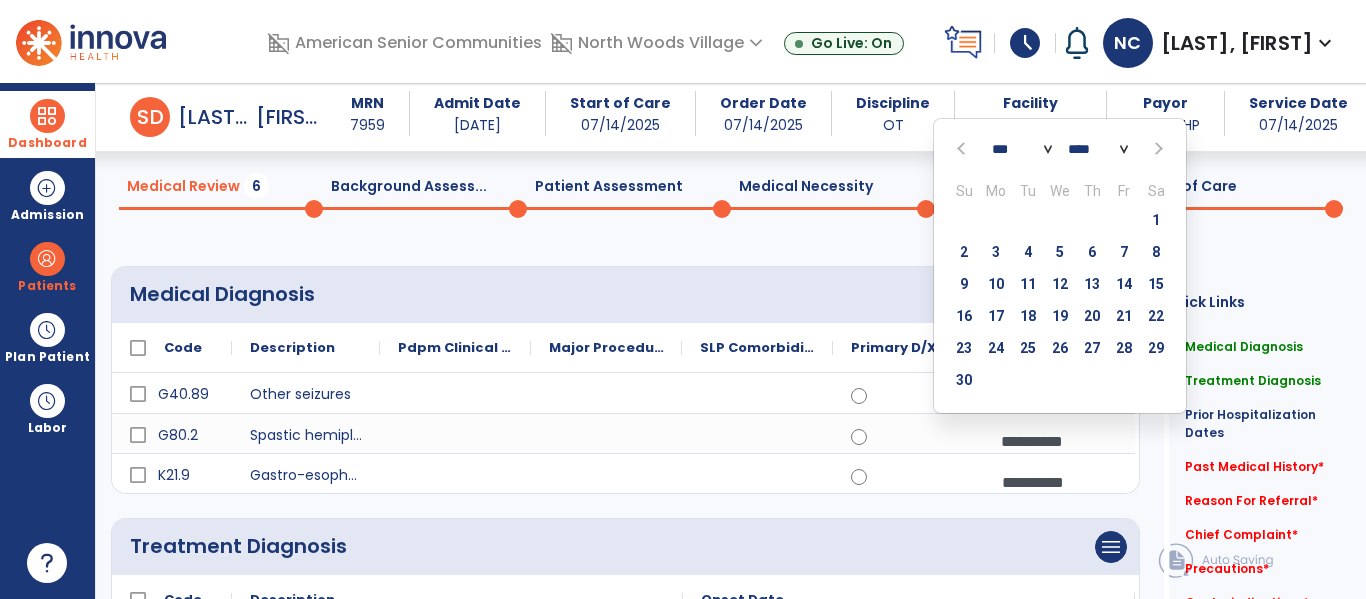 click 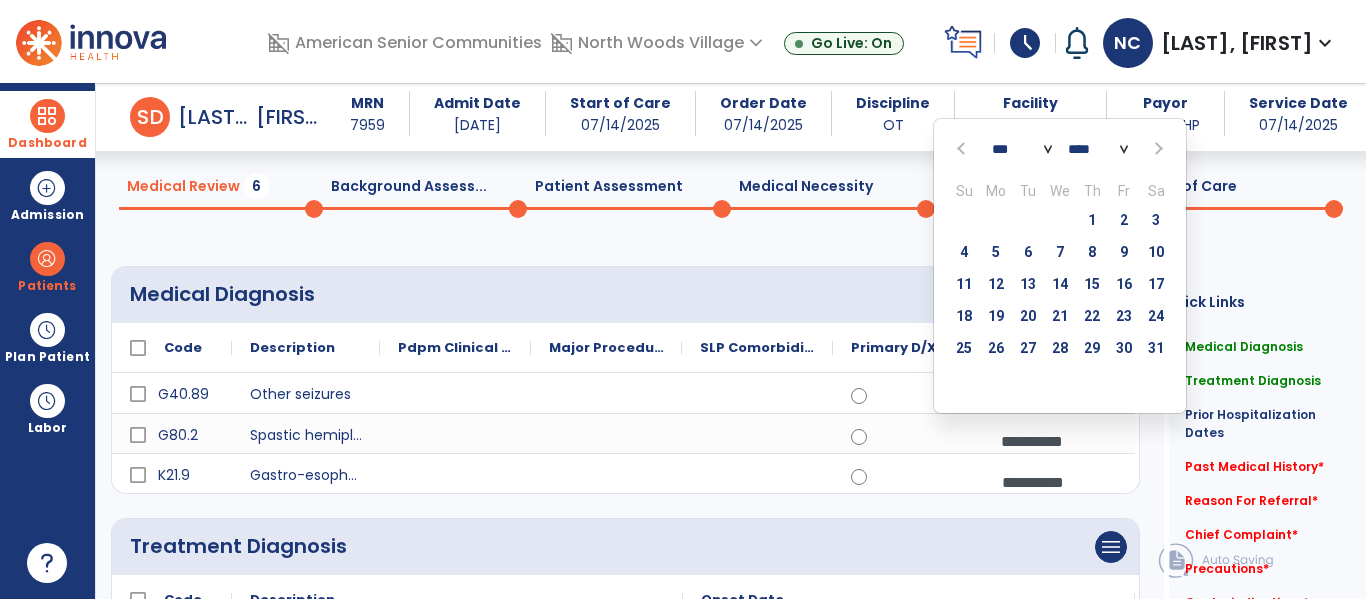click 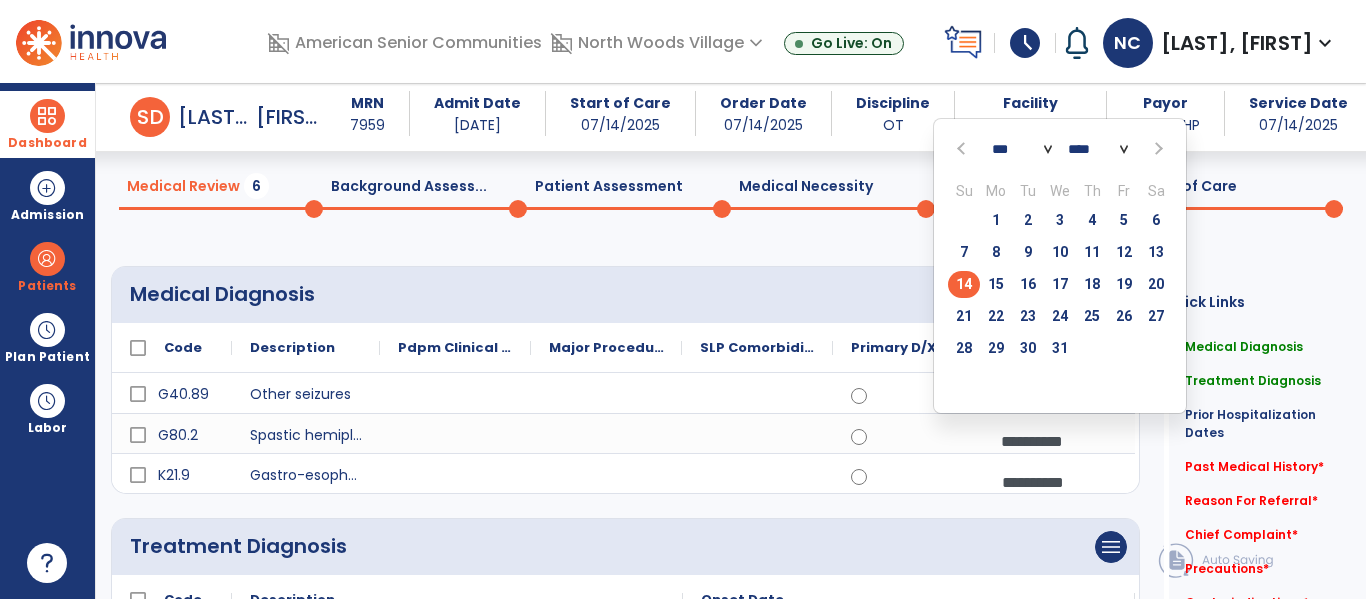 click on "14" 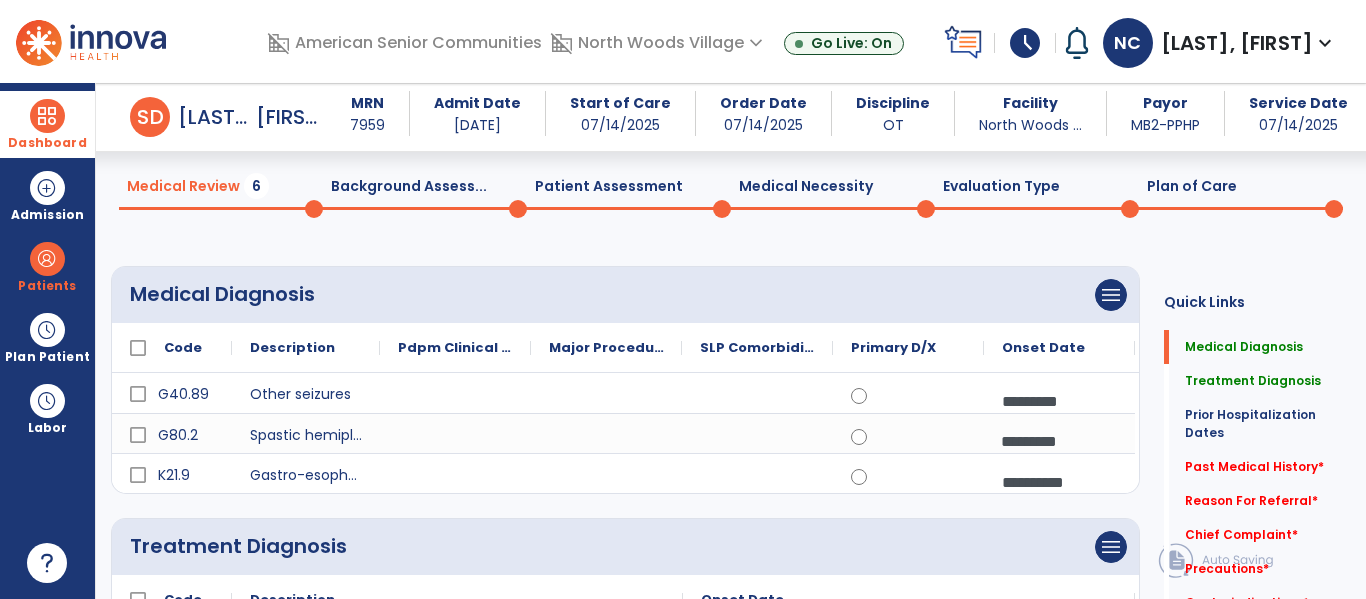 click on "**********" at bounding box center (1059, 482) 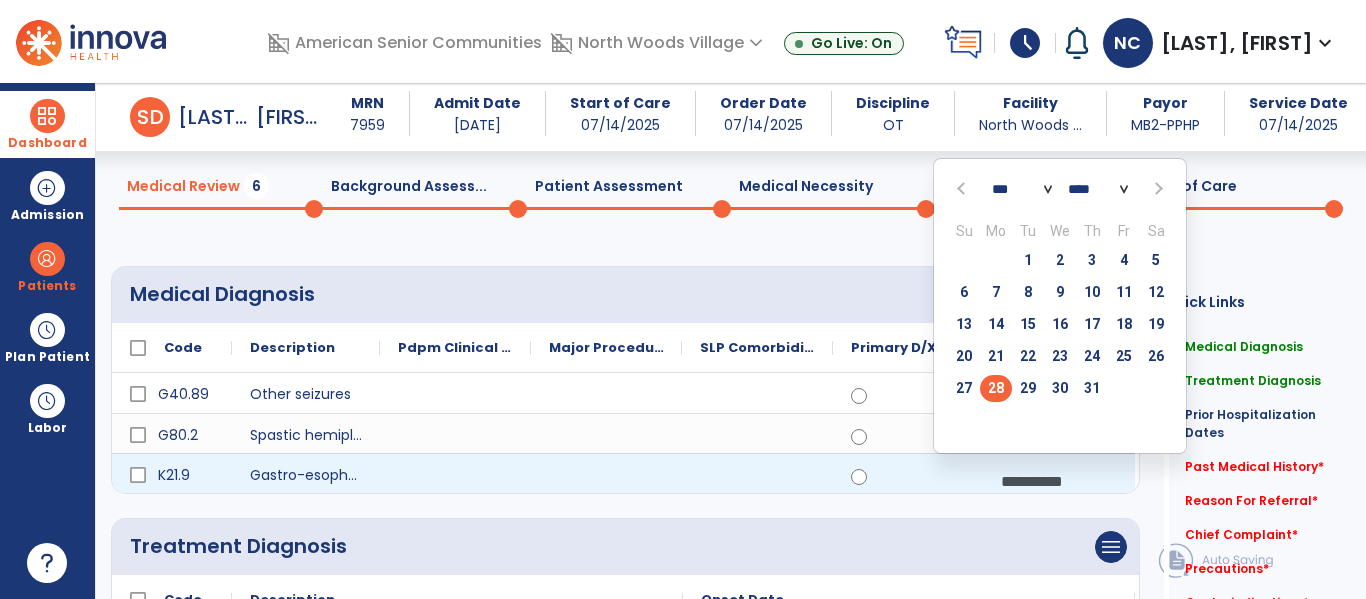 click 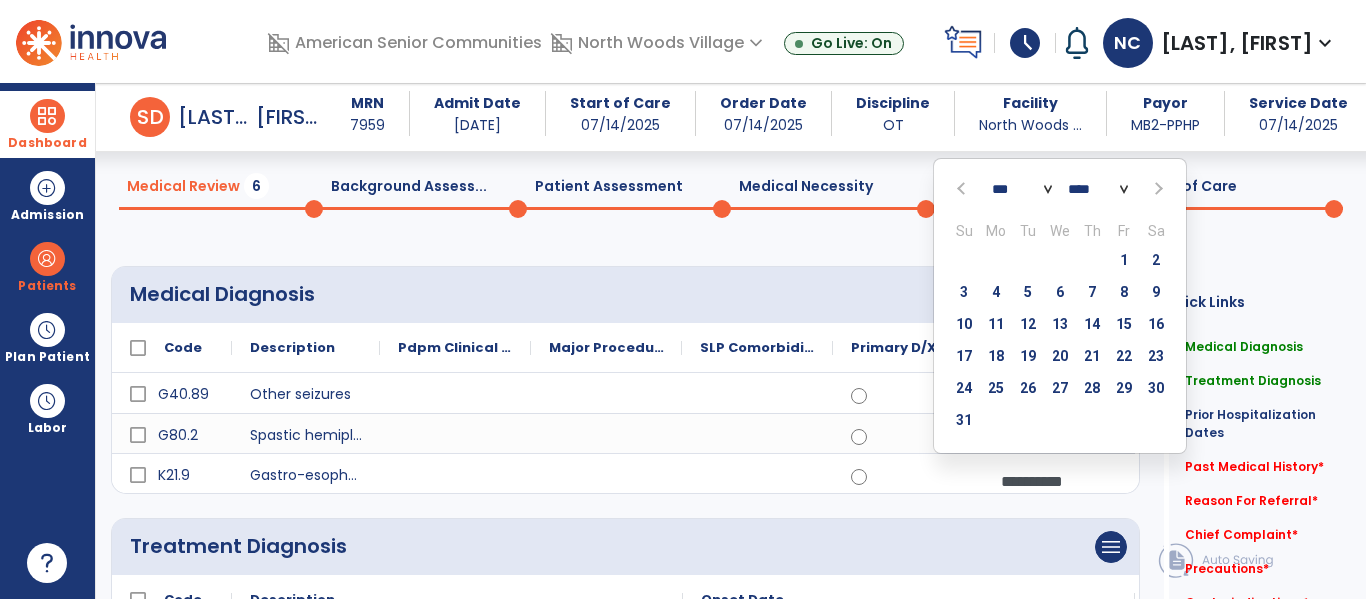 click 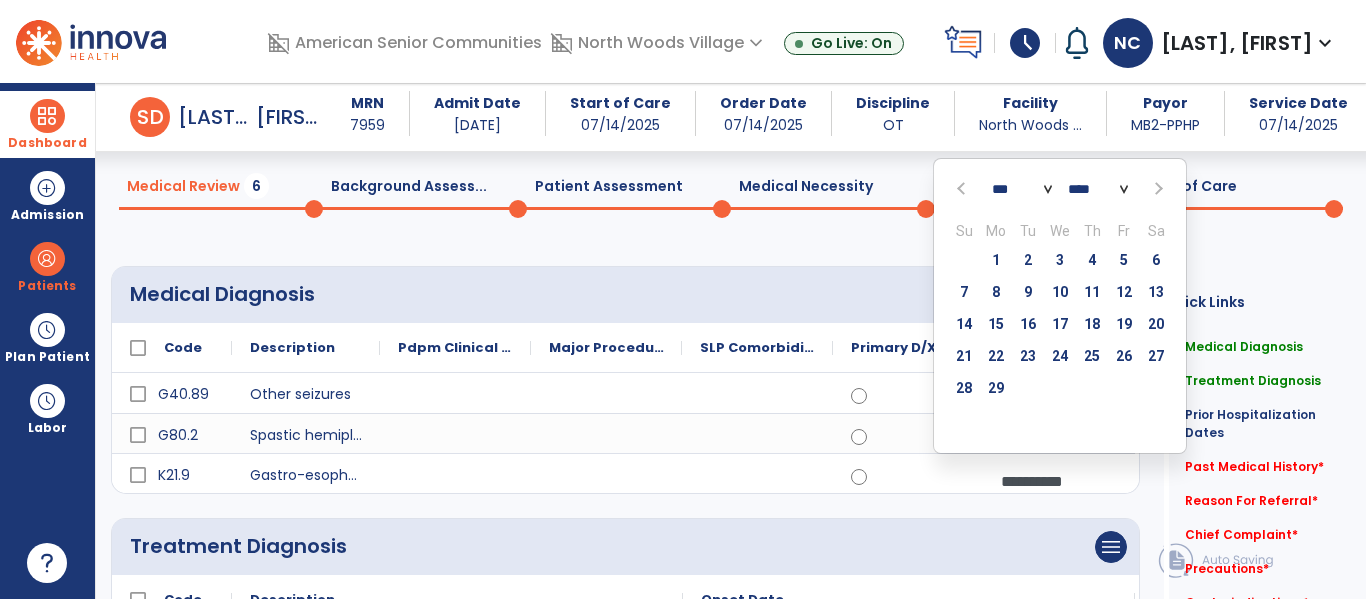 click 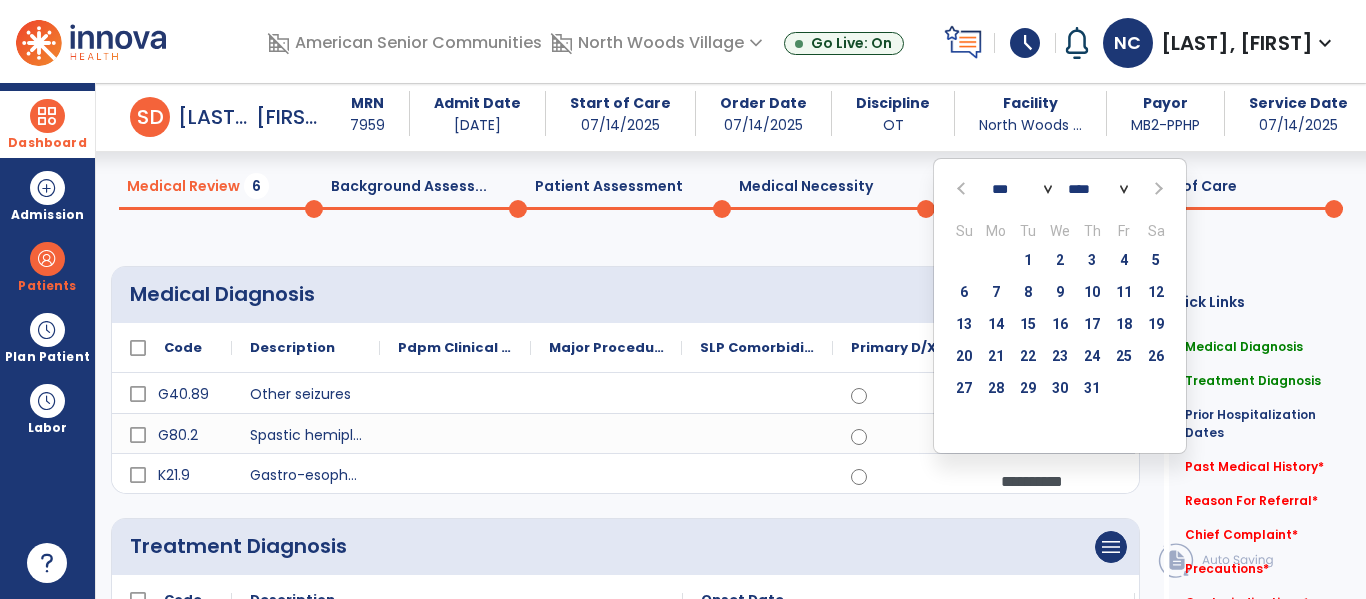 click 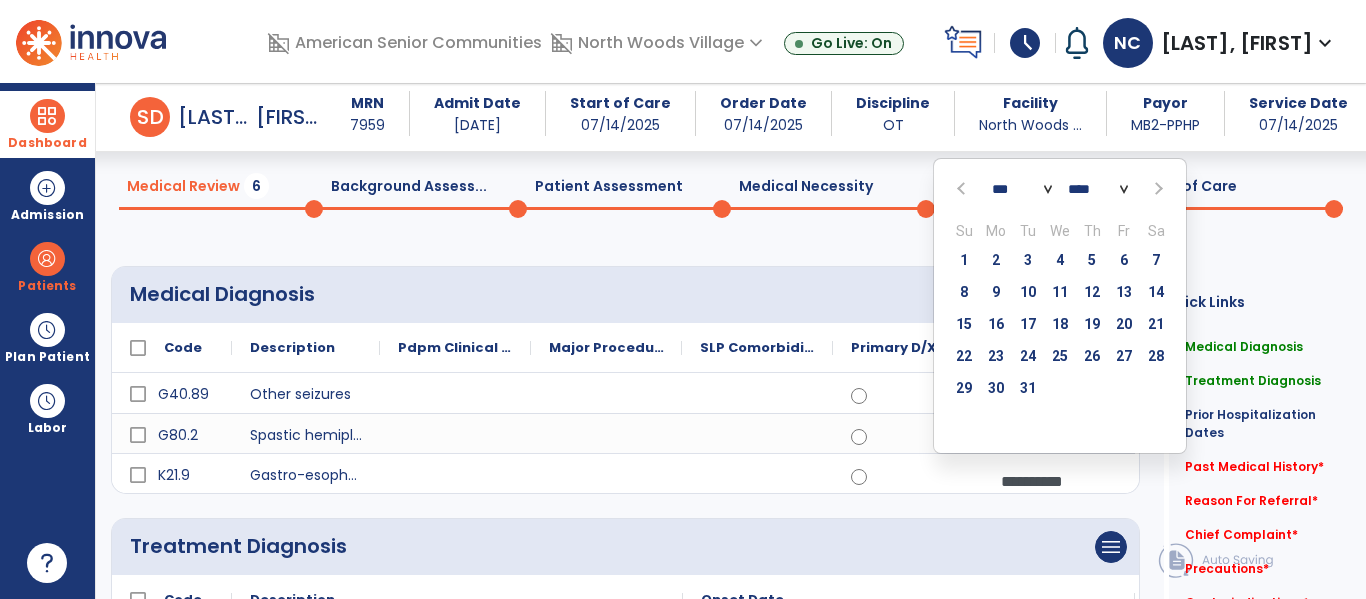 click 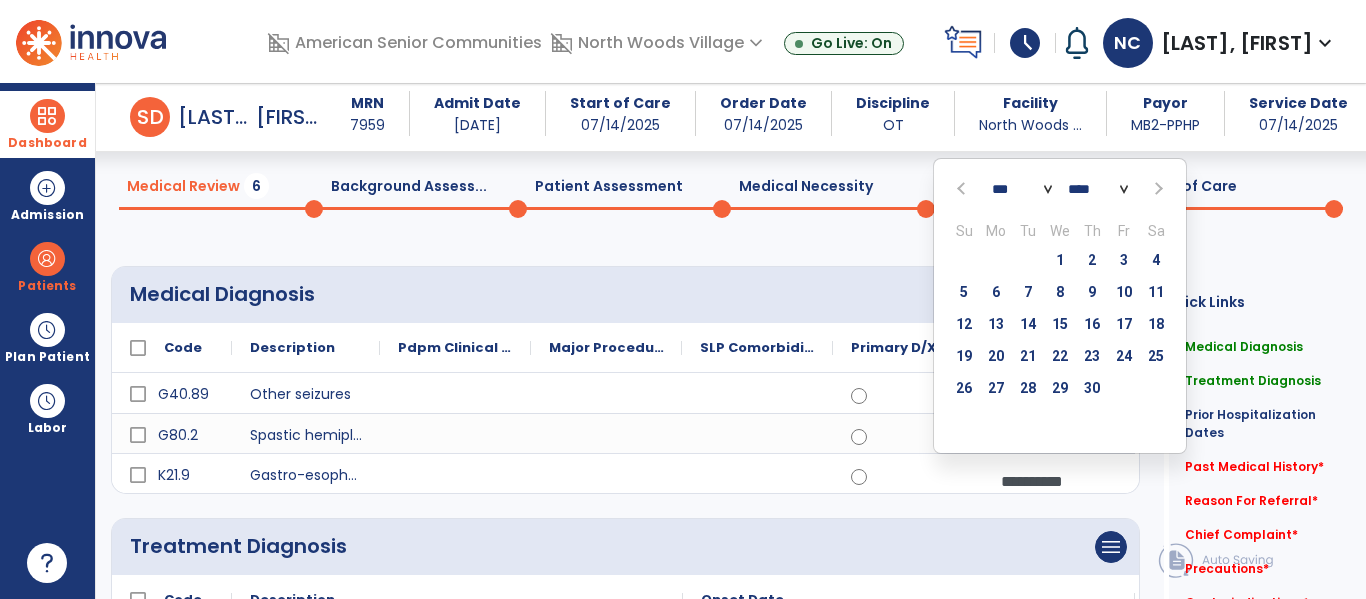 click 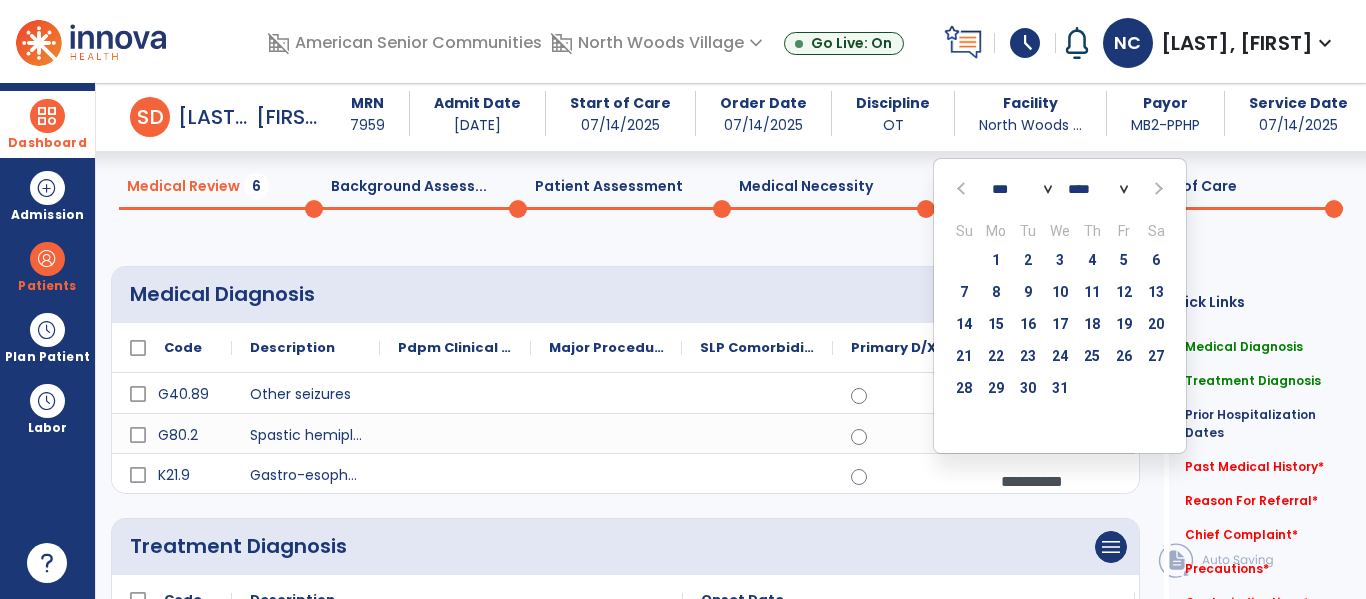 click 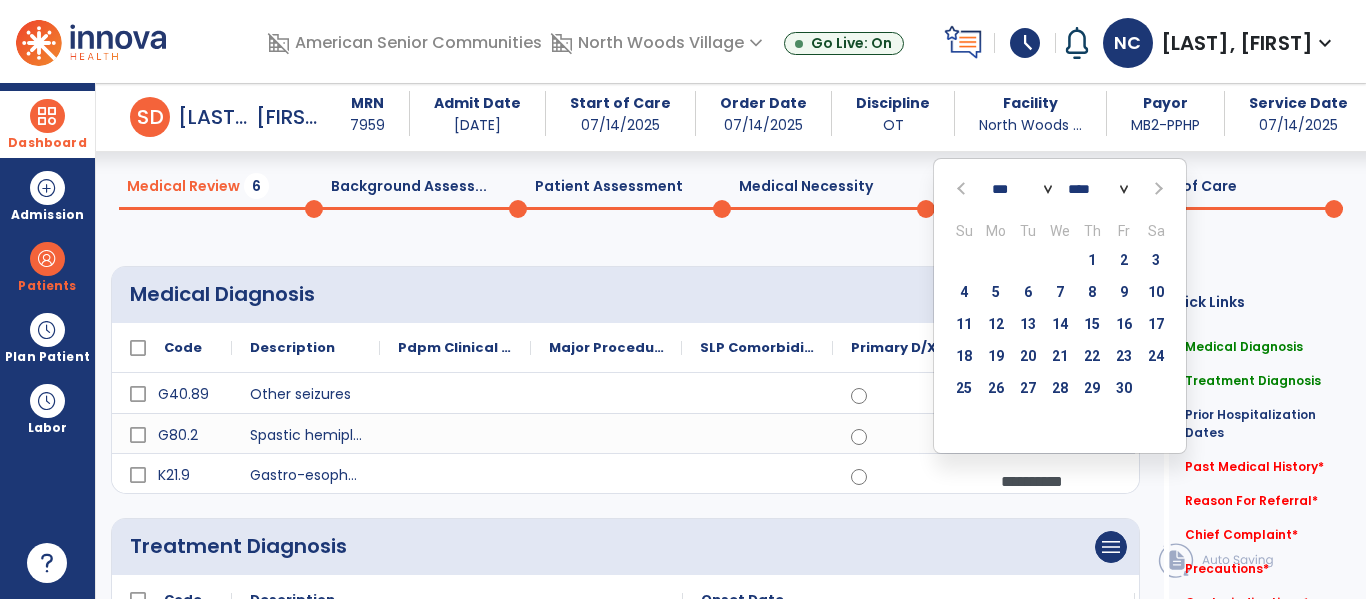 click 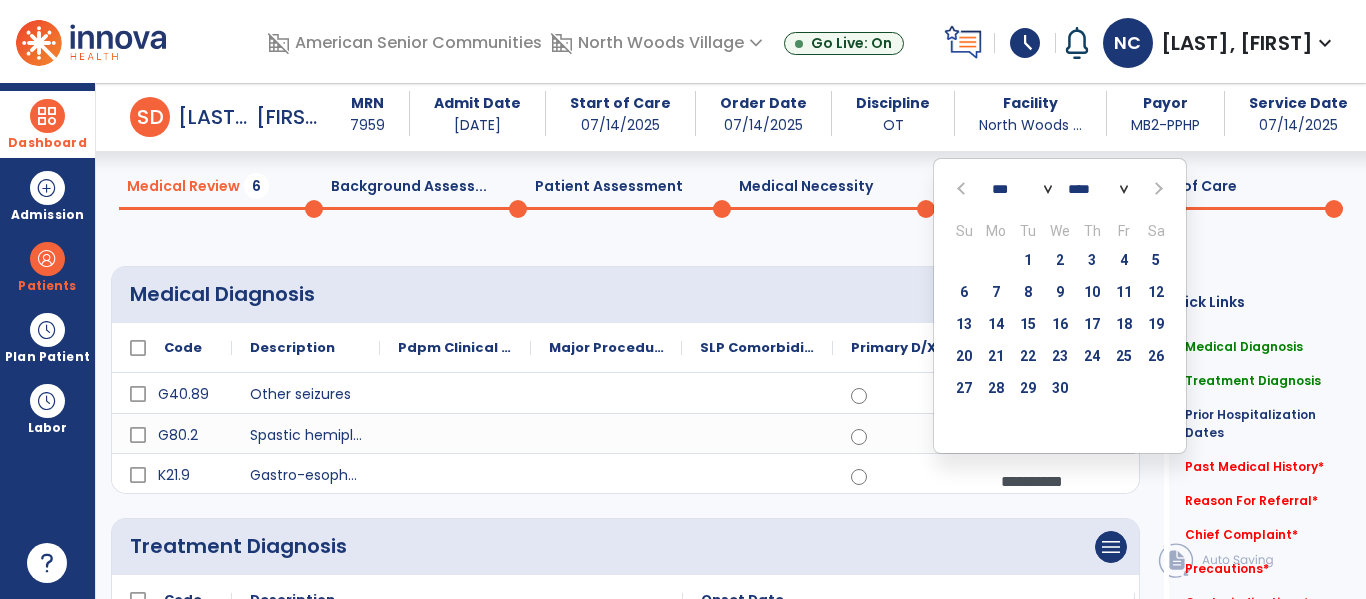 click 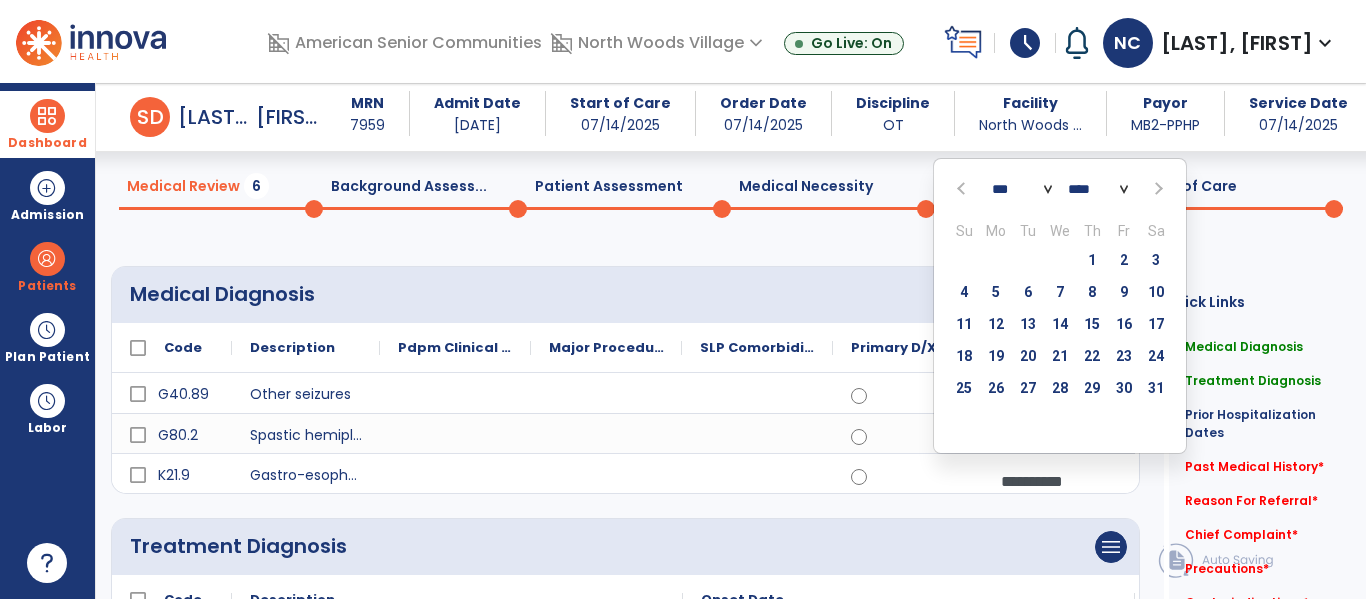 click 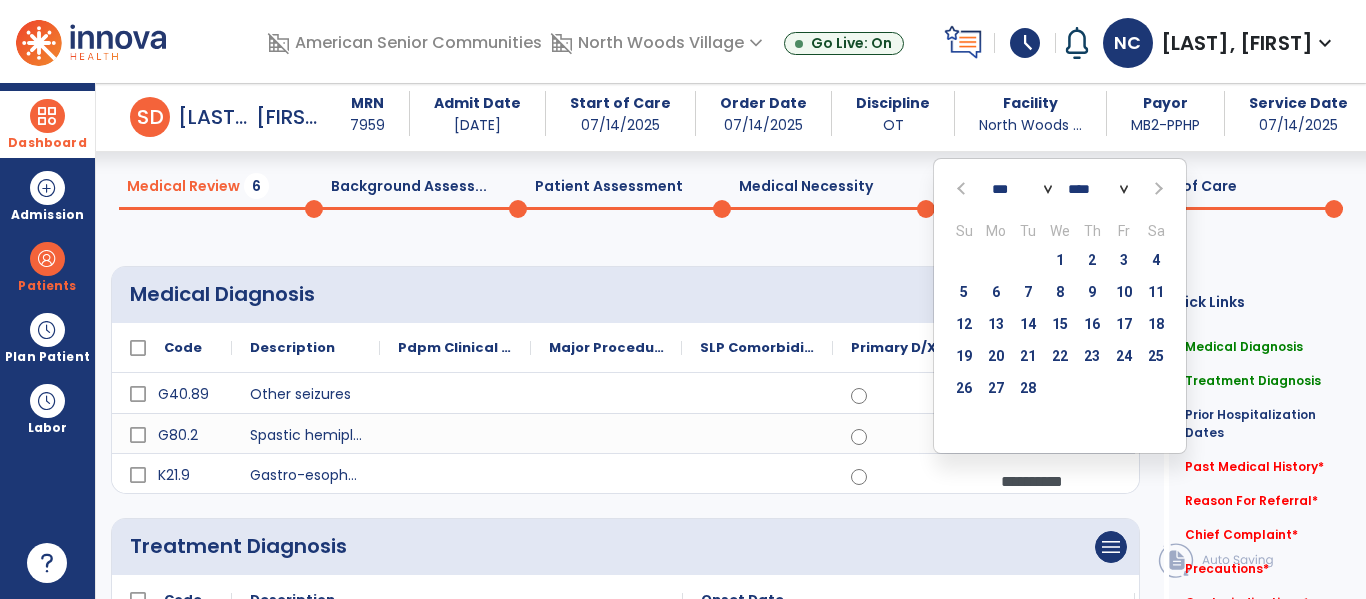 click 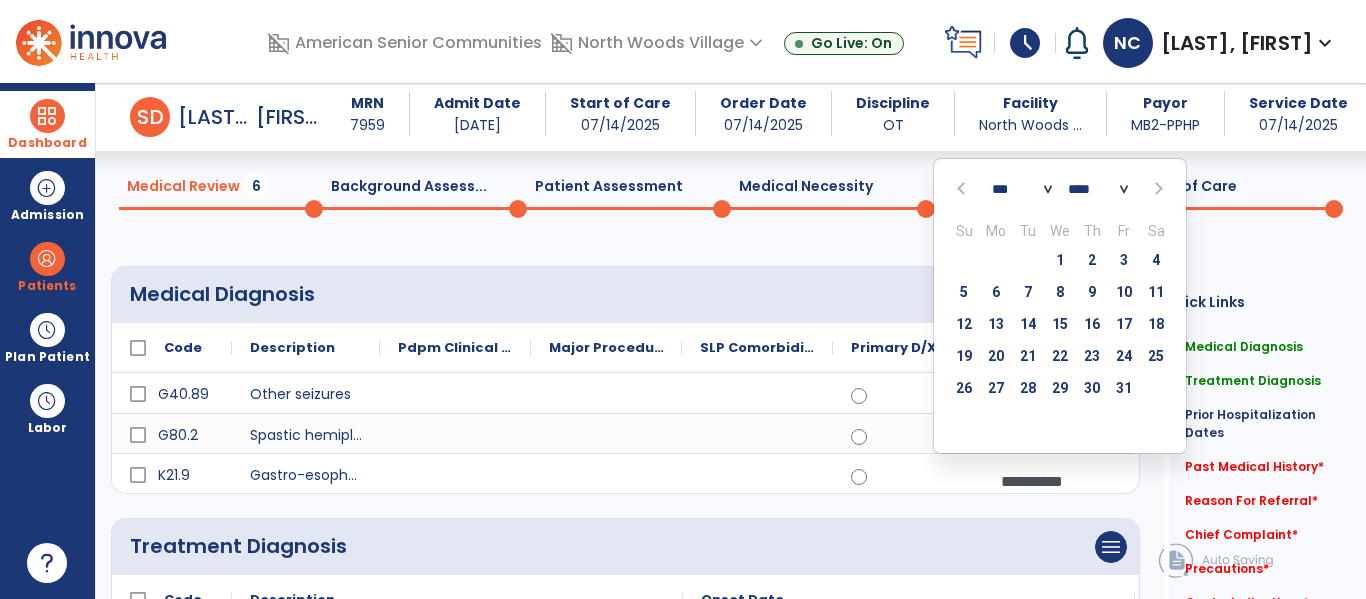 click 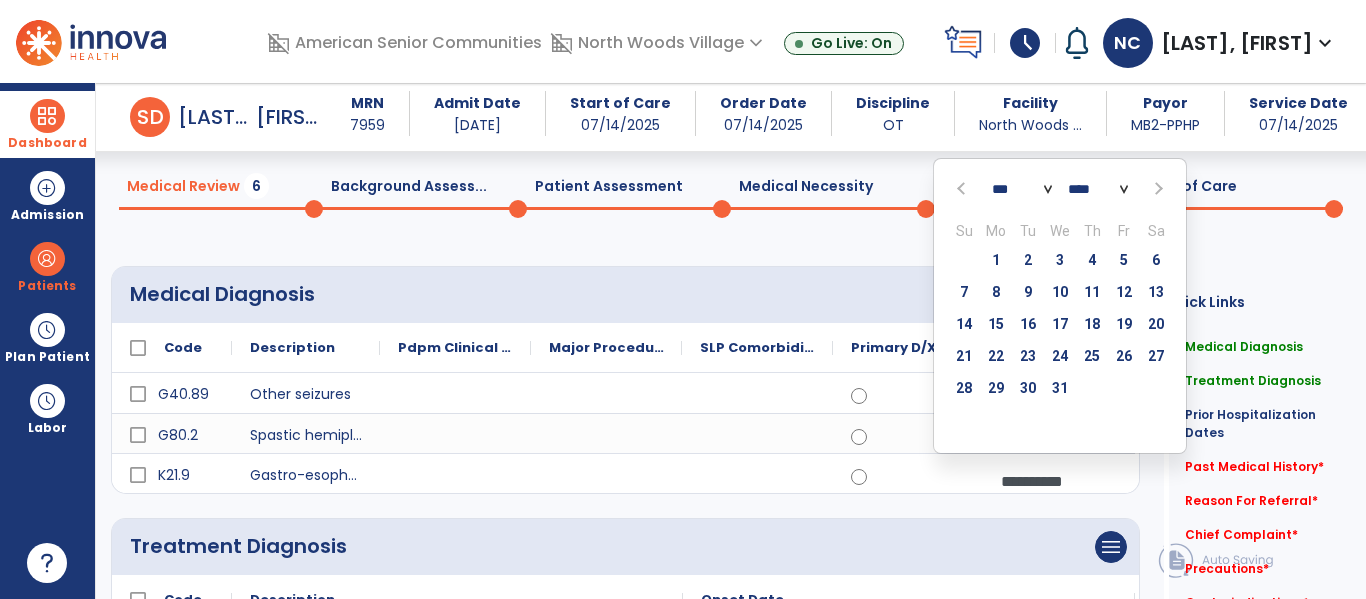 click 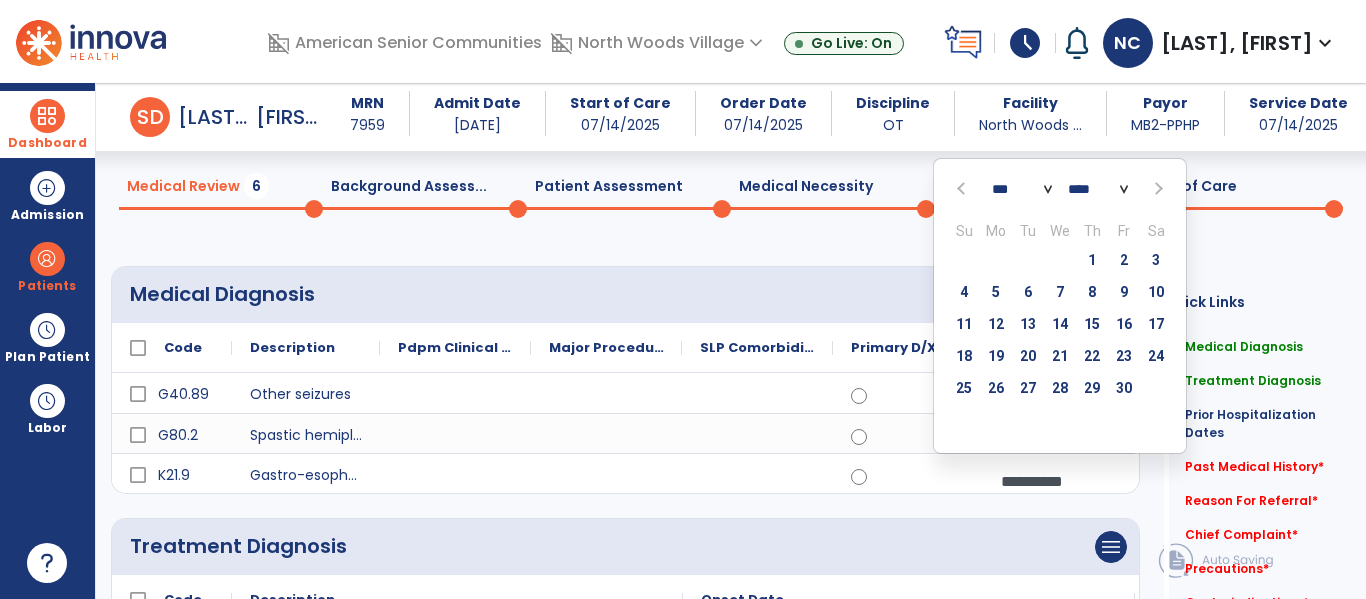 click 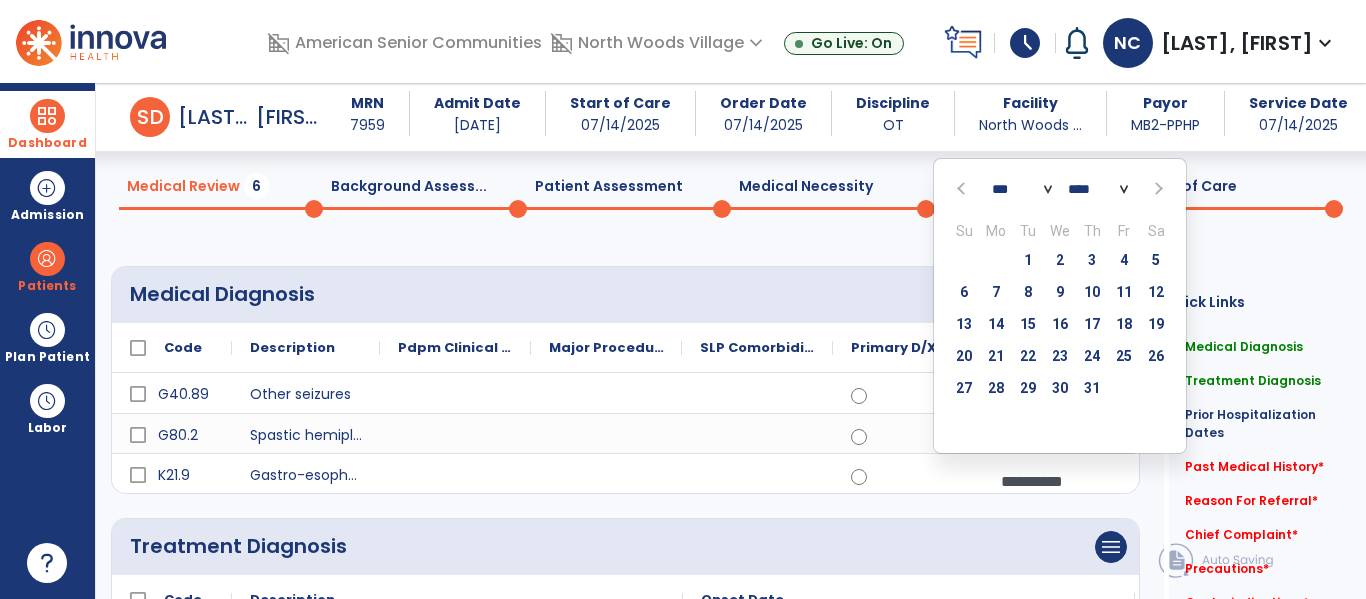 click 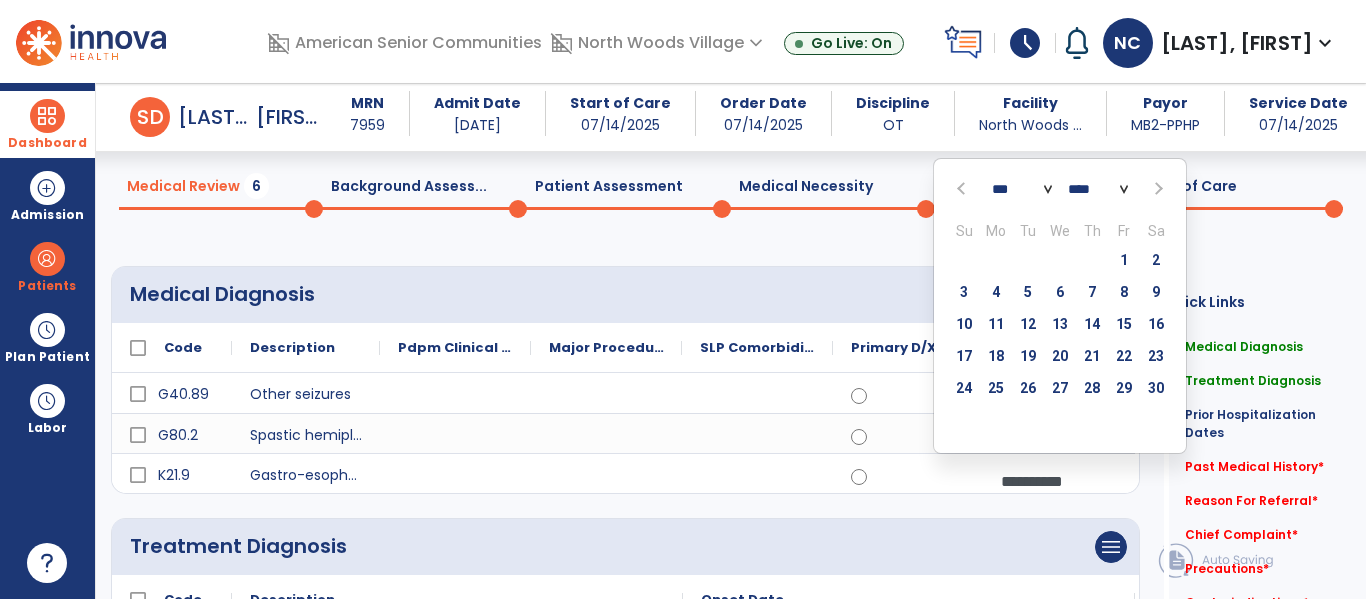 click 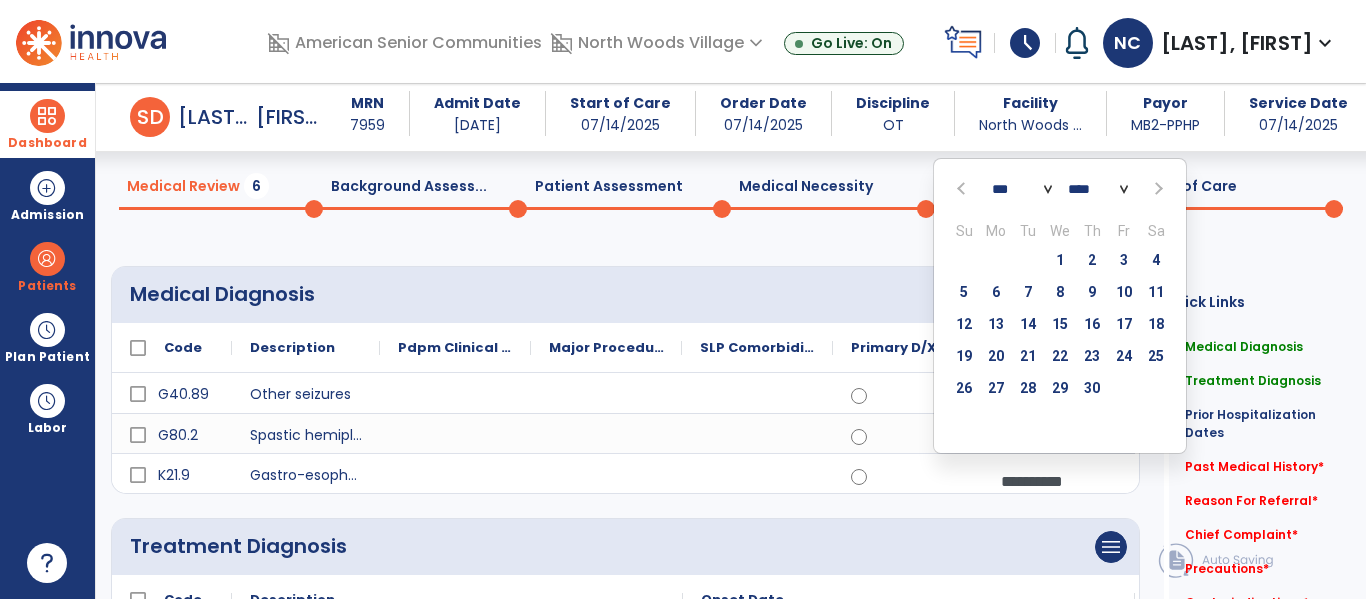 click 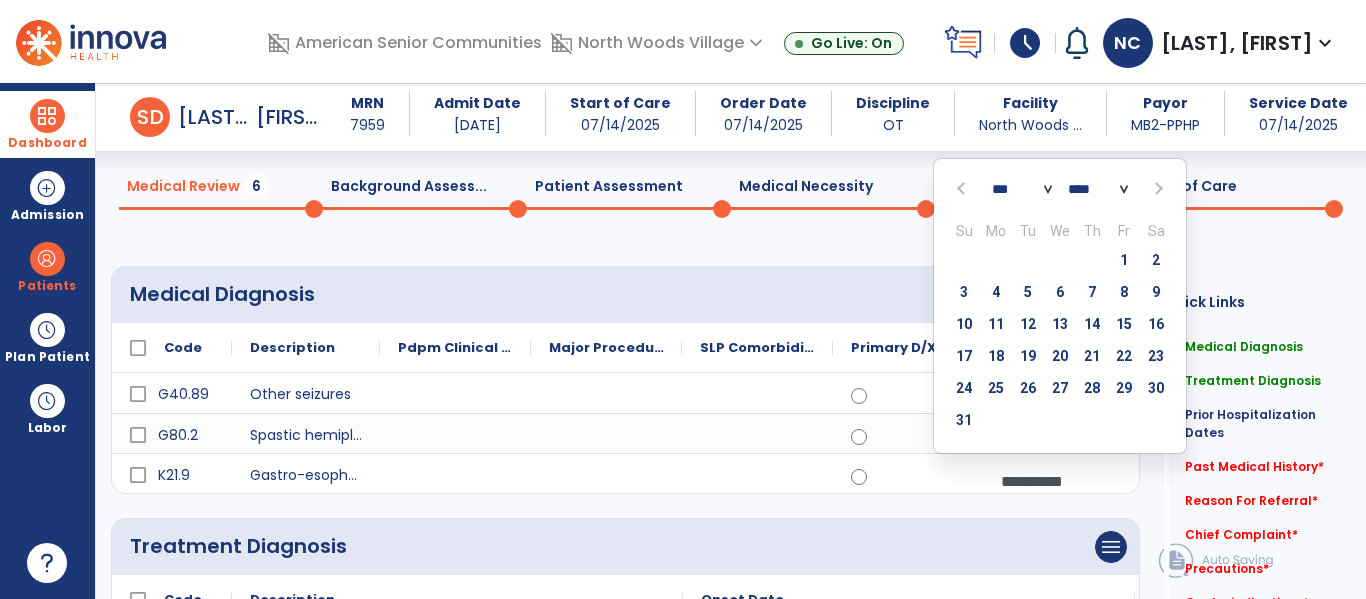 click 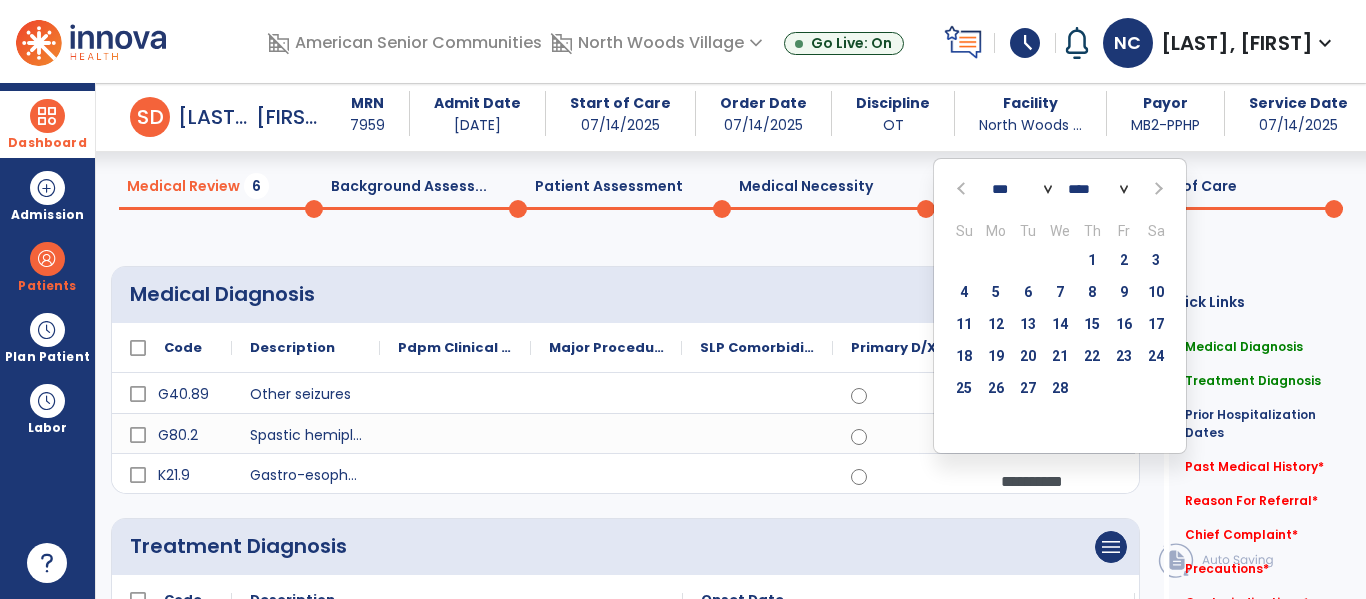 click 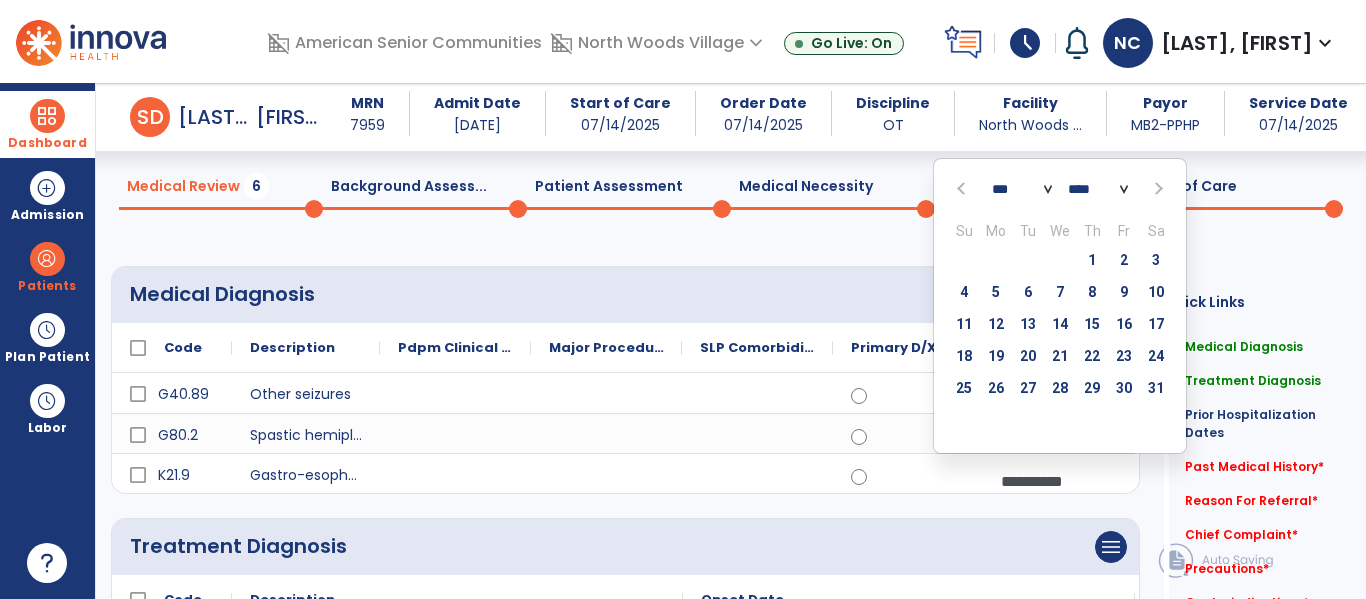 click 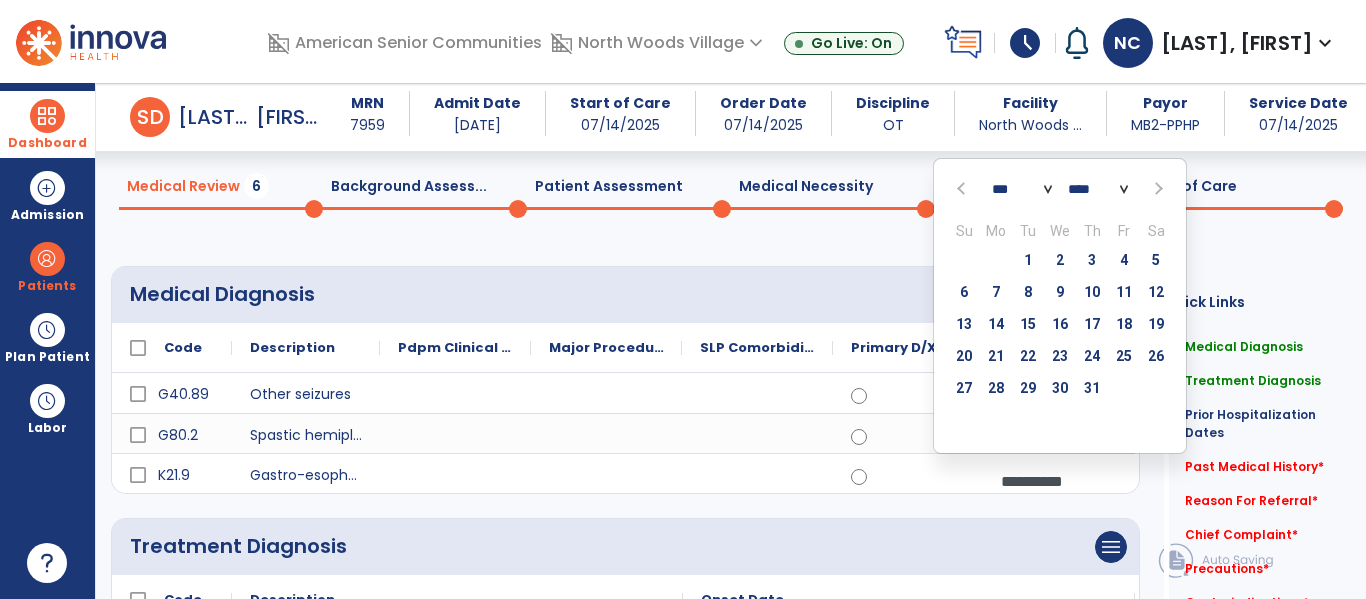 click 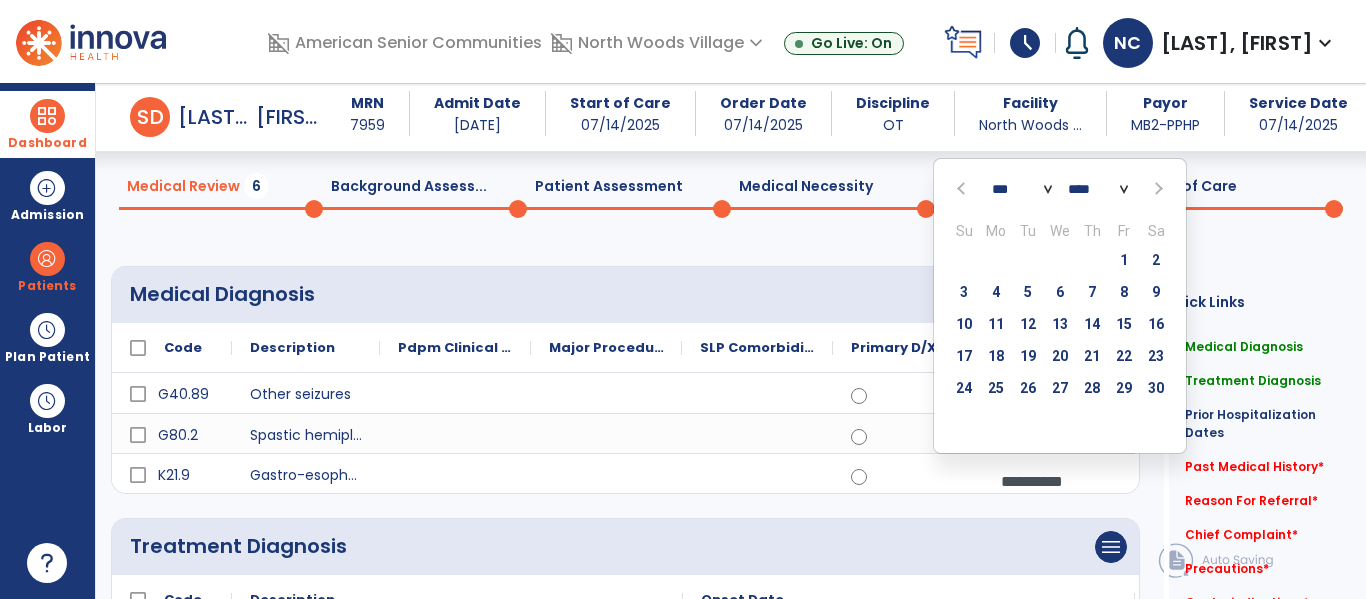 click 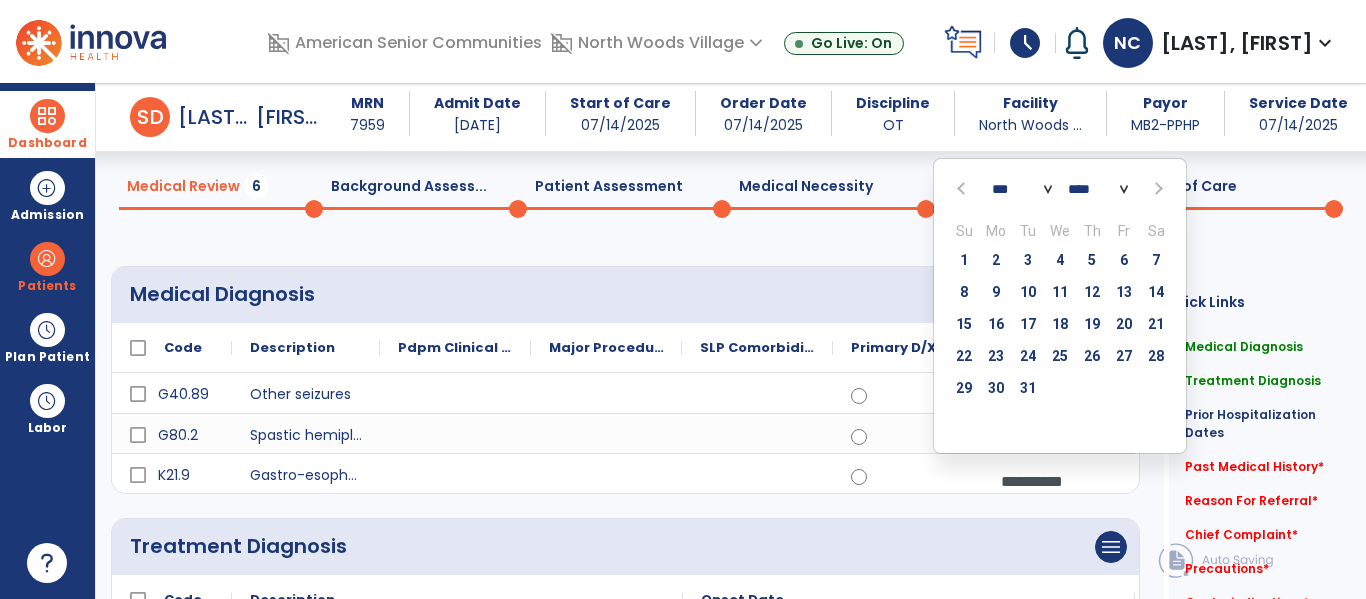 click 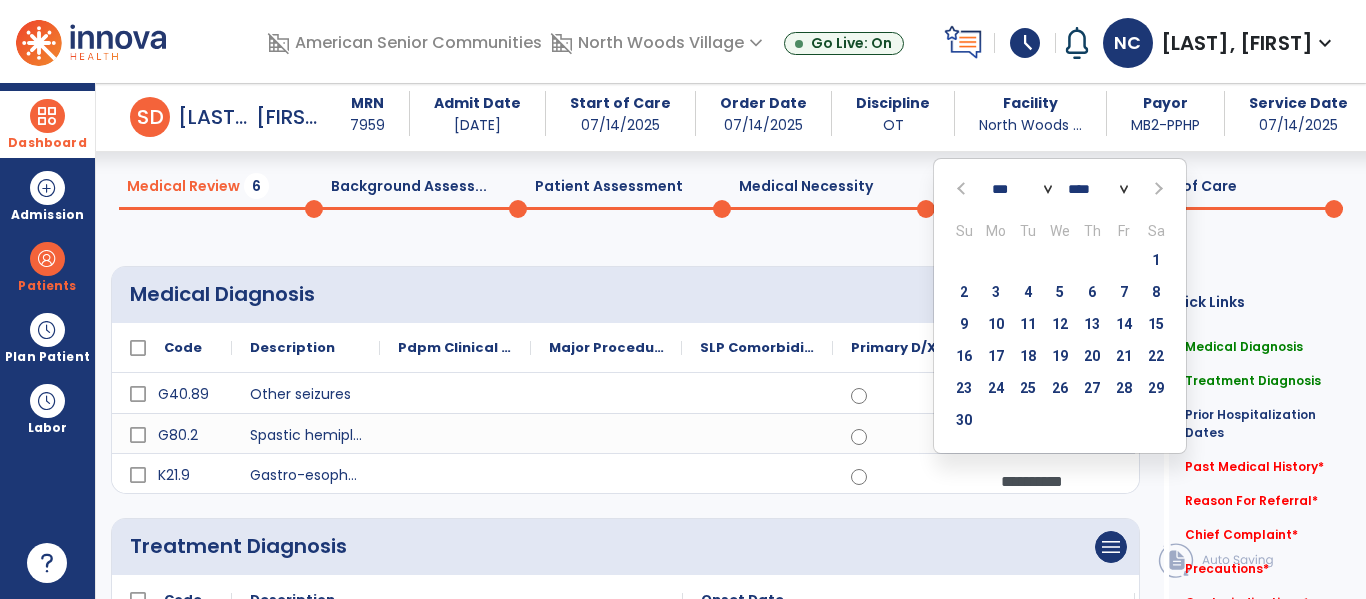 click 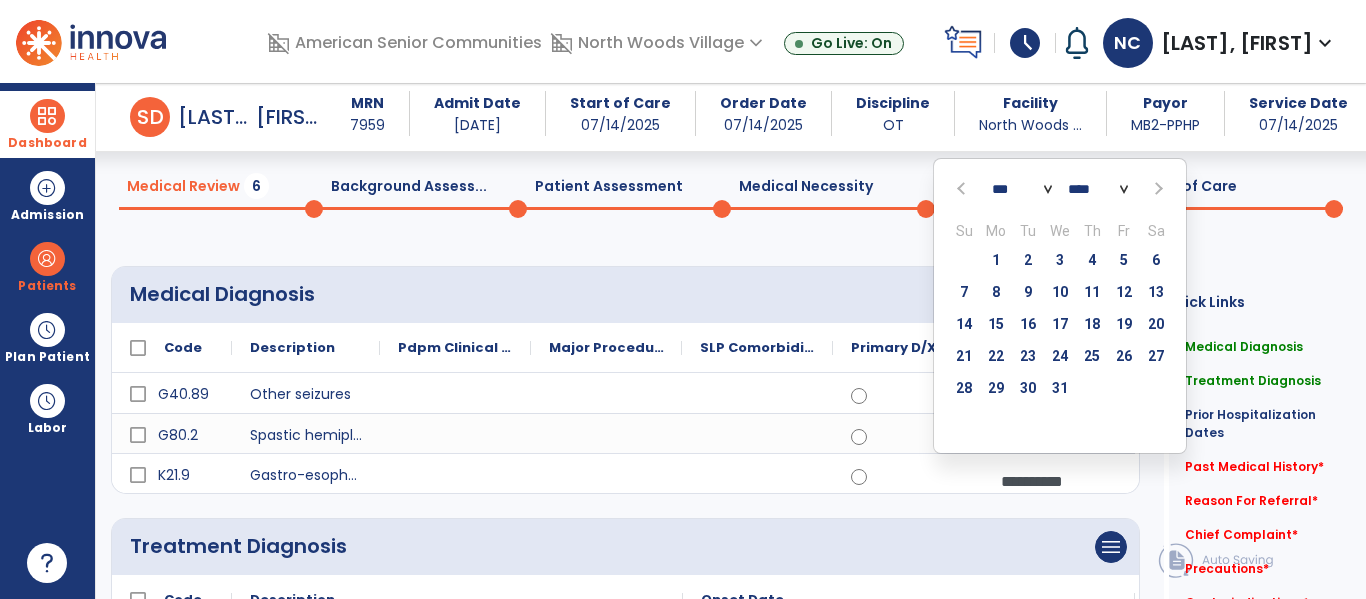 click 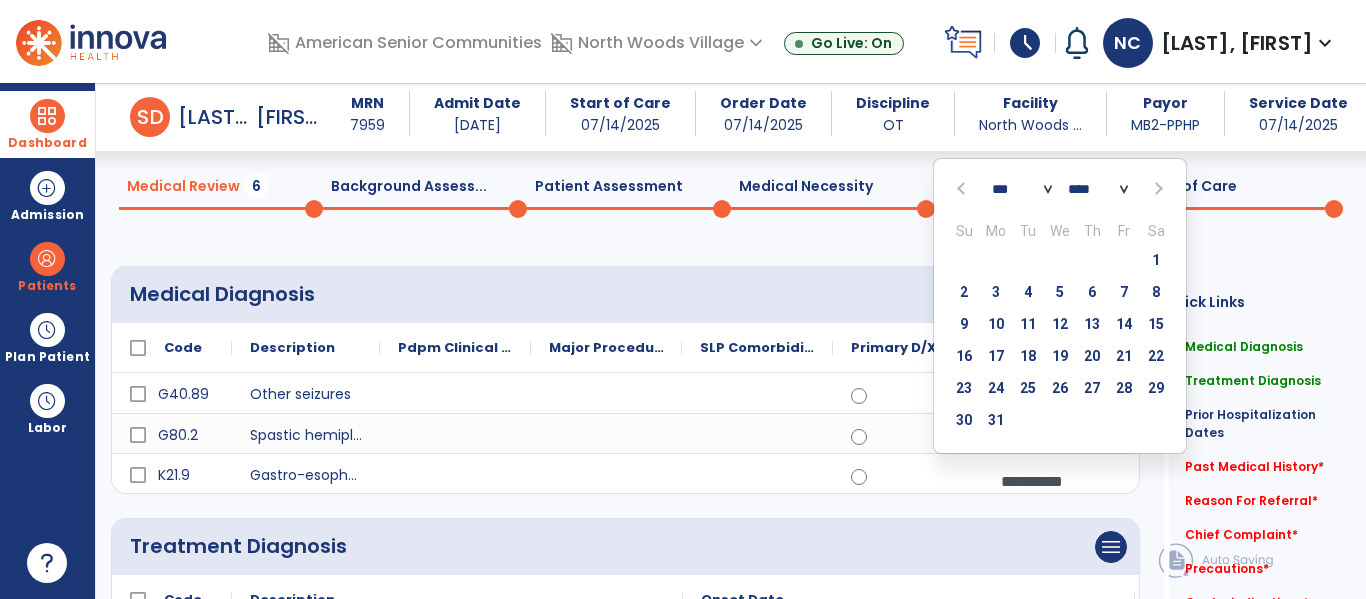 click 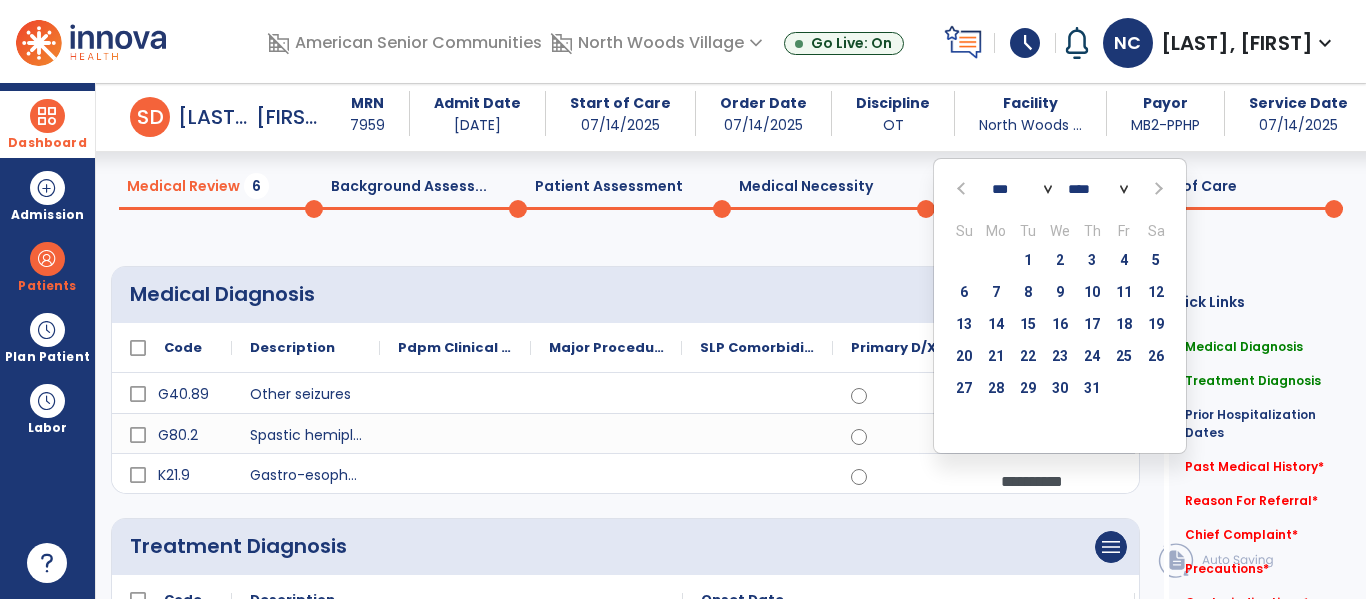 click 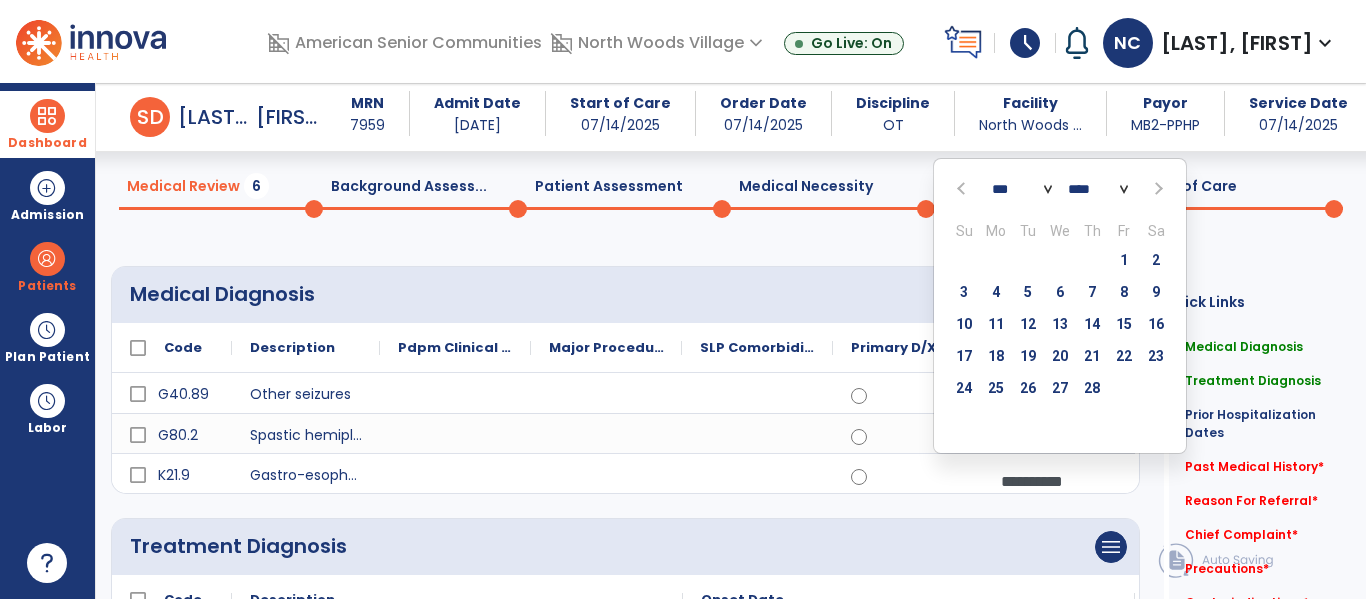 click 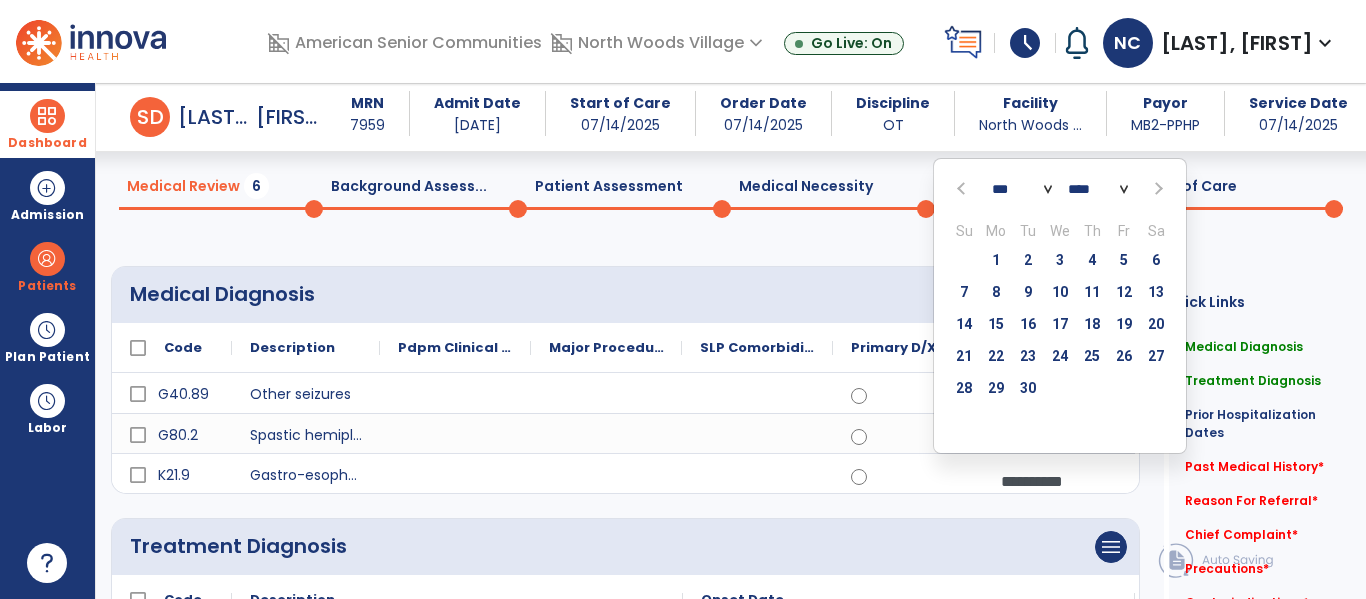 click 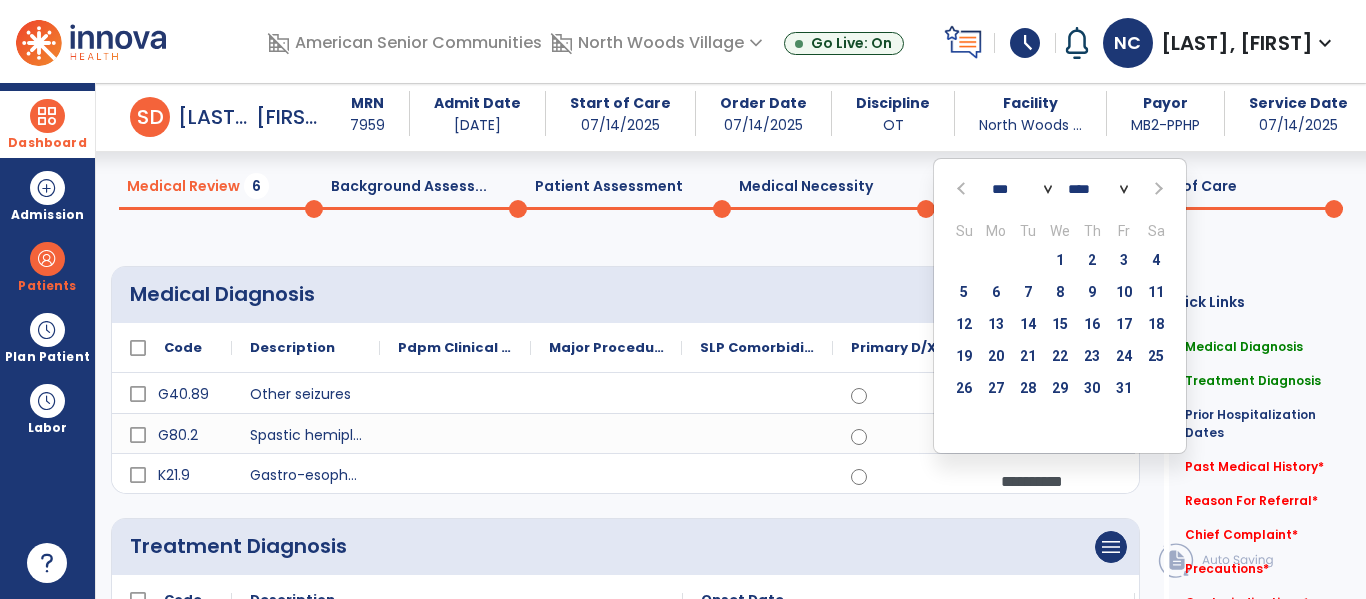 click 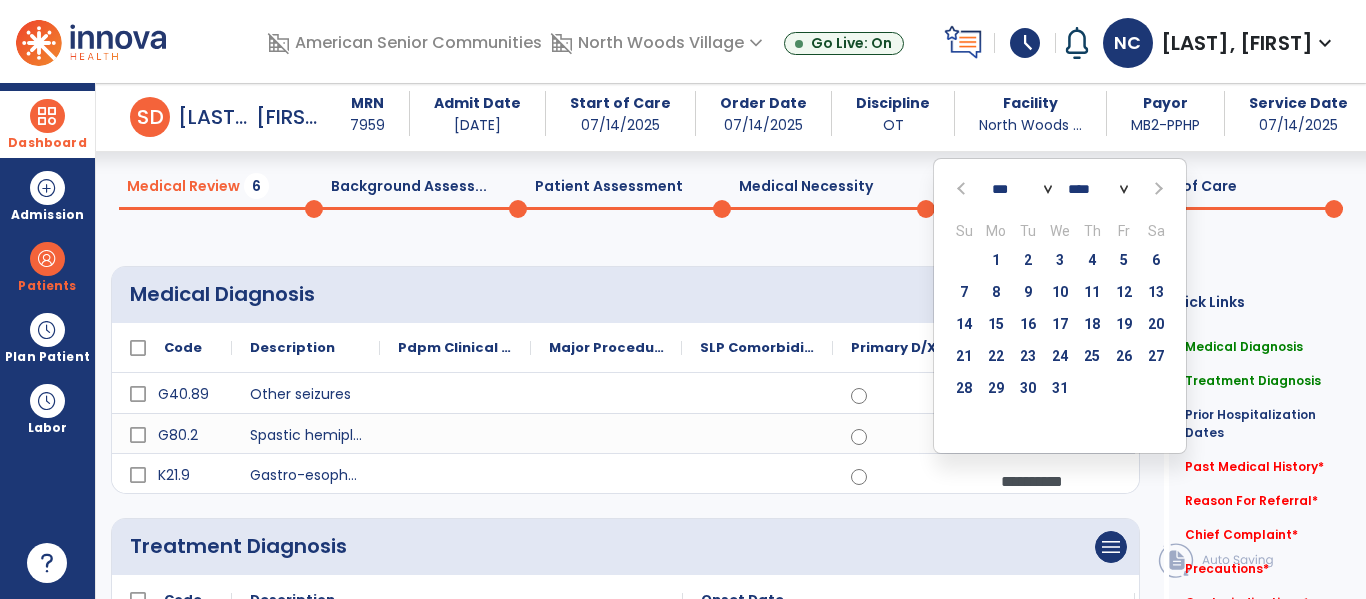 click 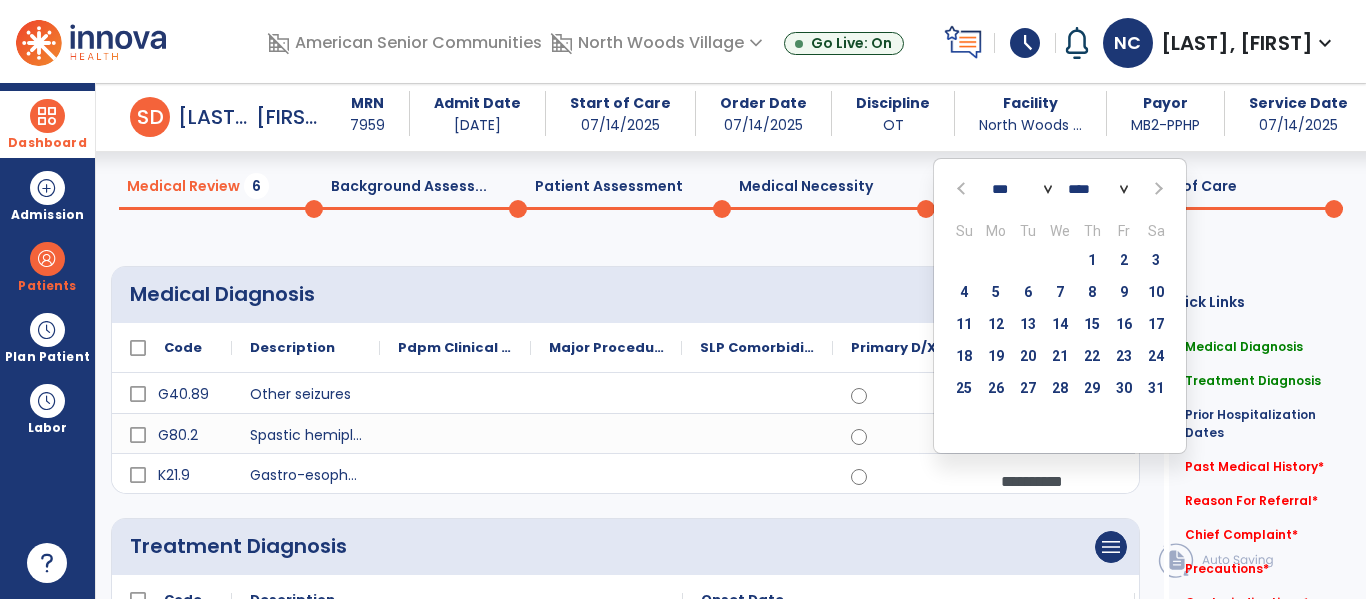click 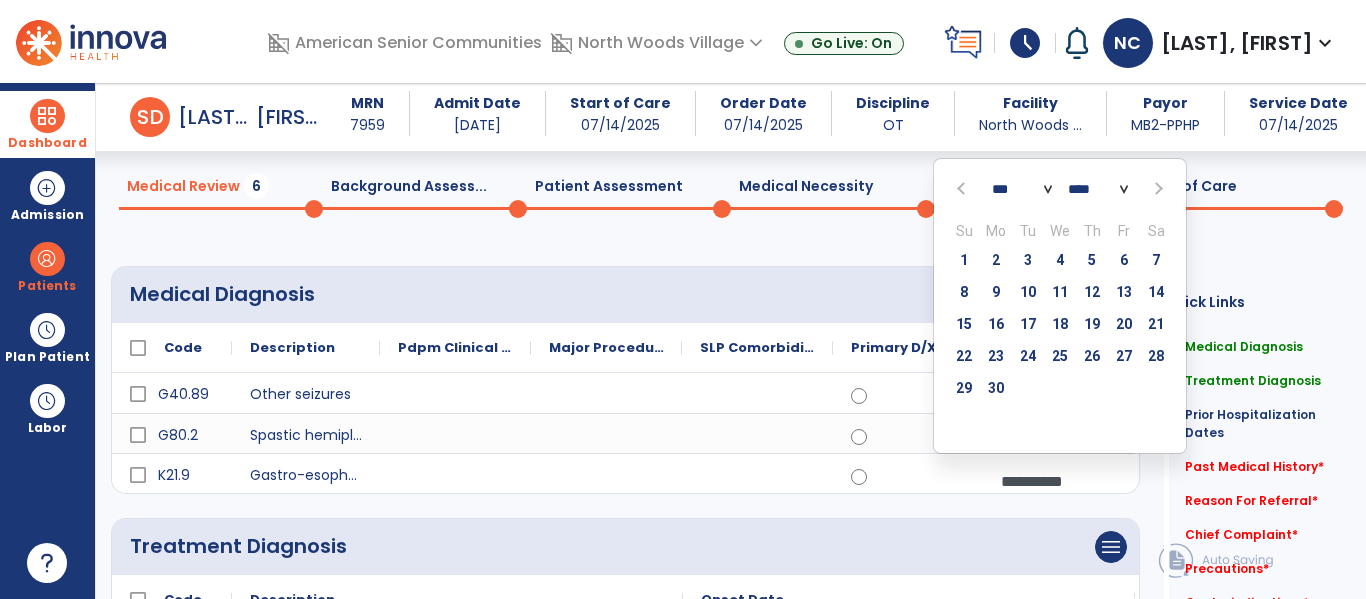 click 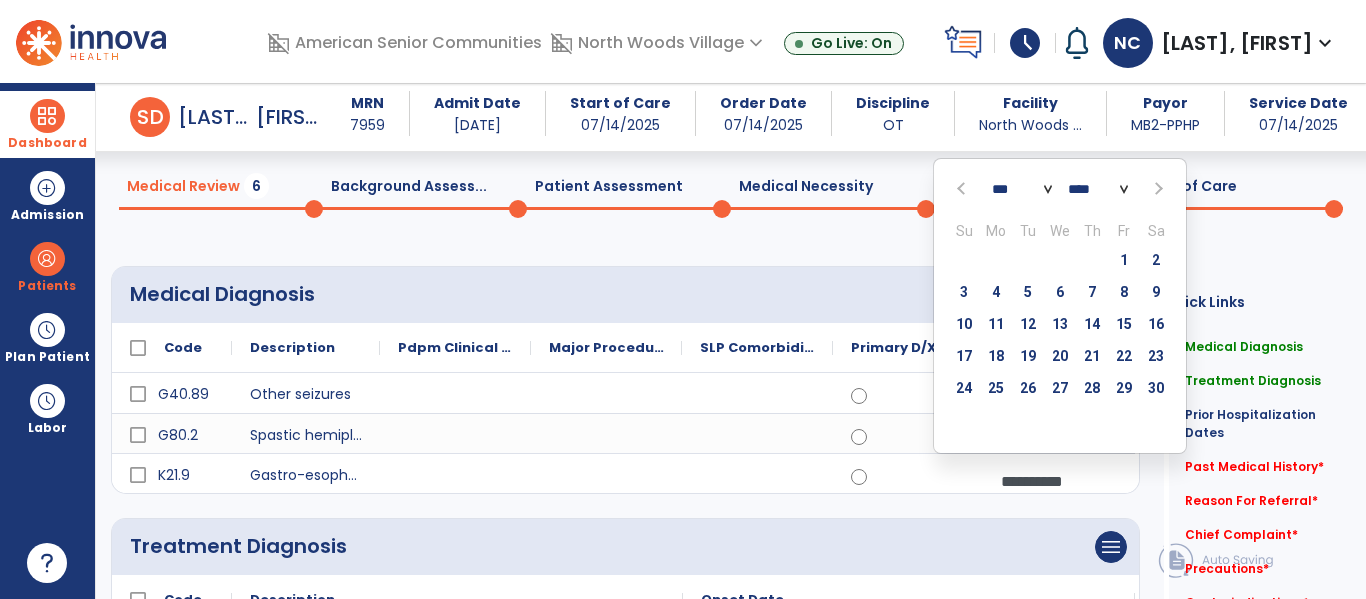 click 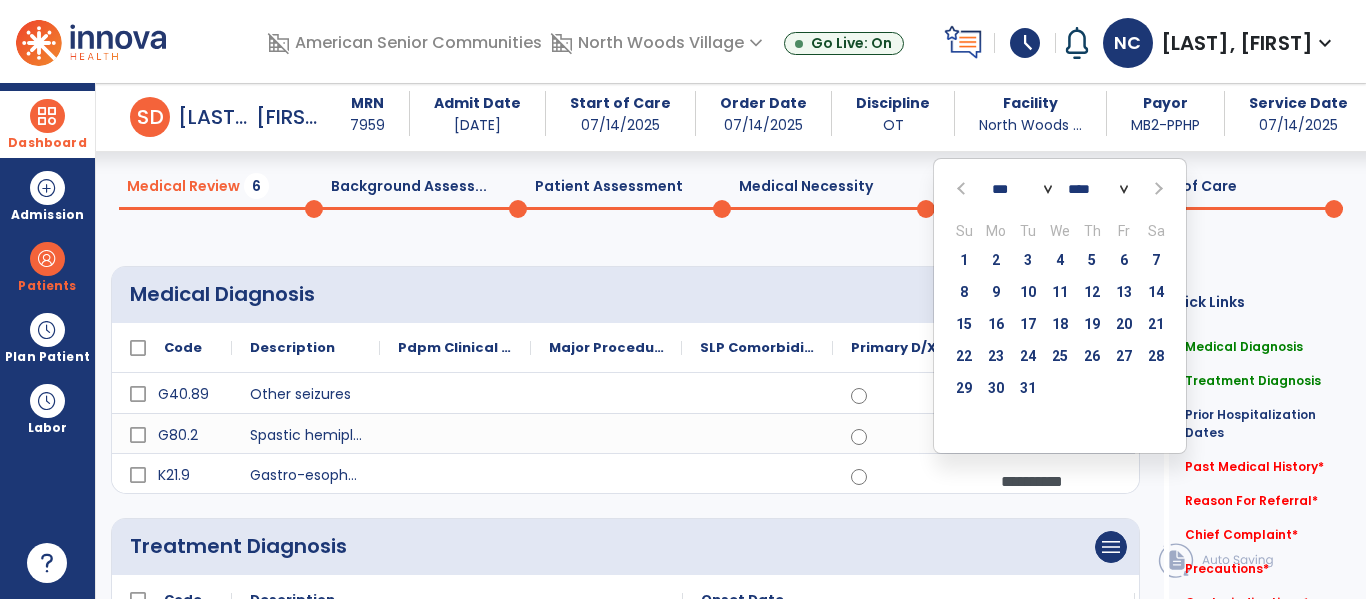 click 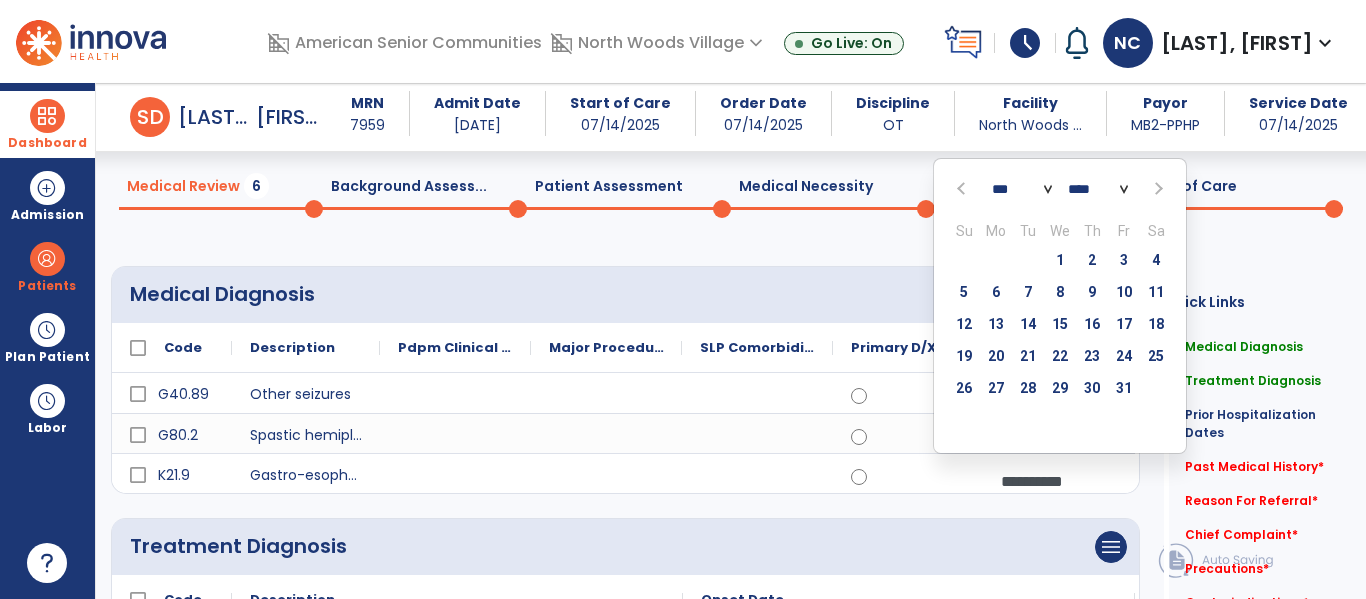 click 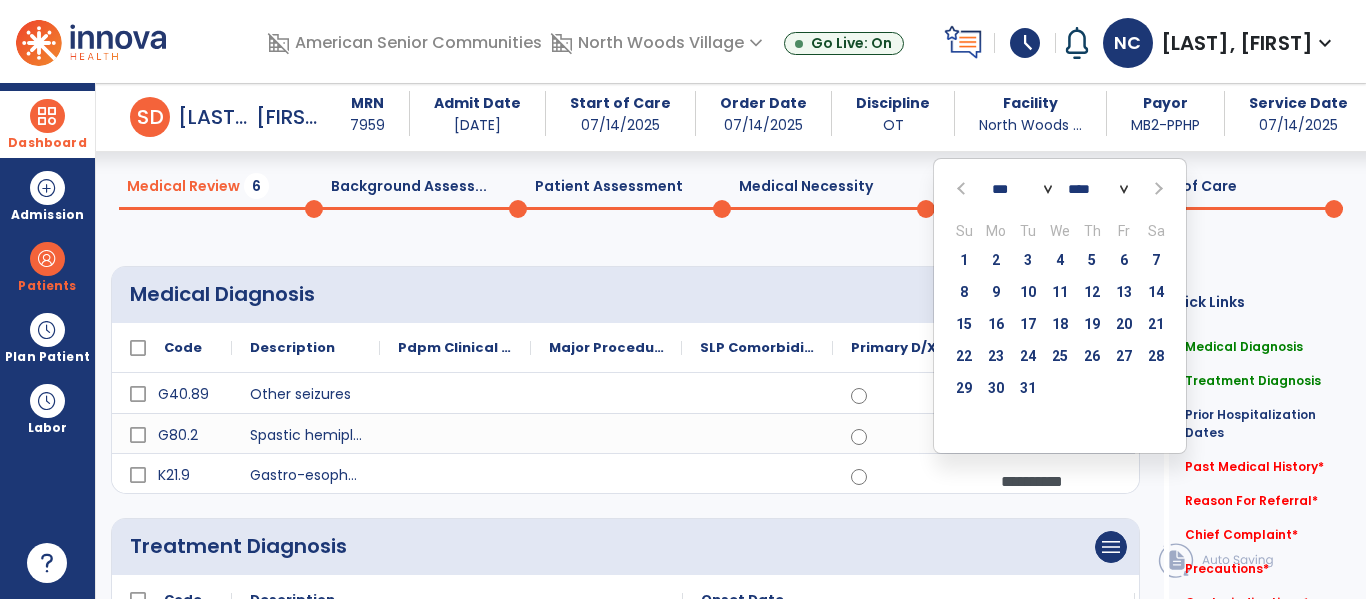 click 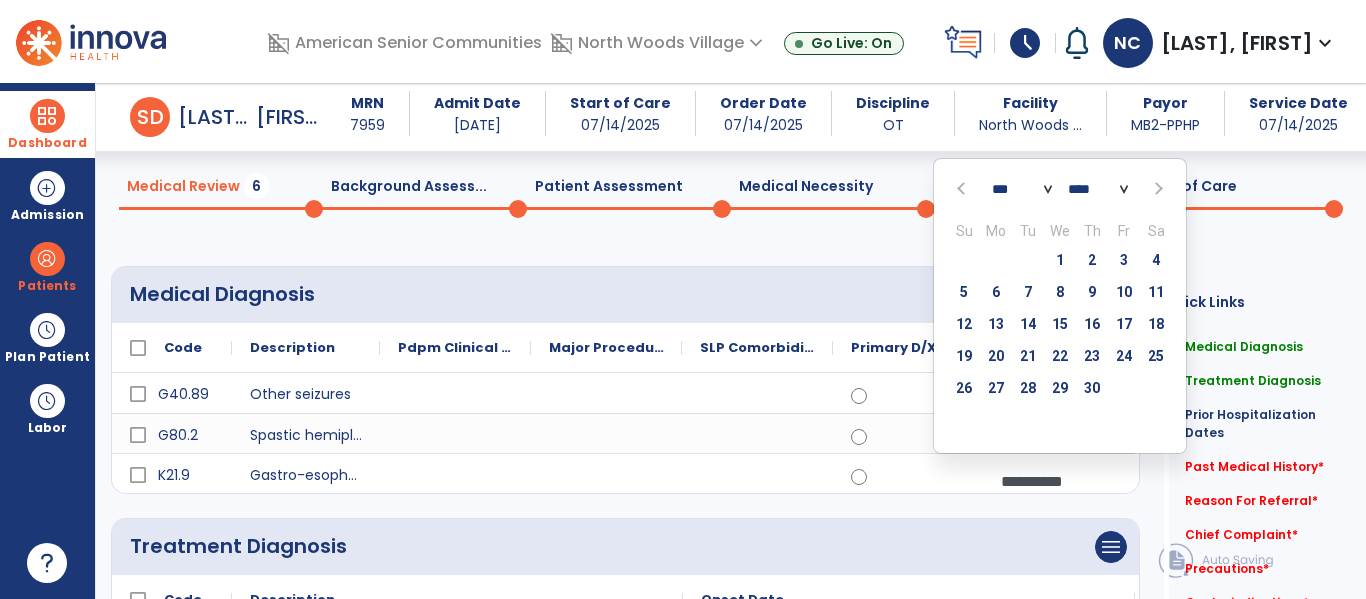 click 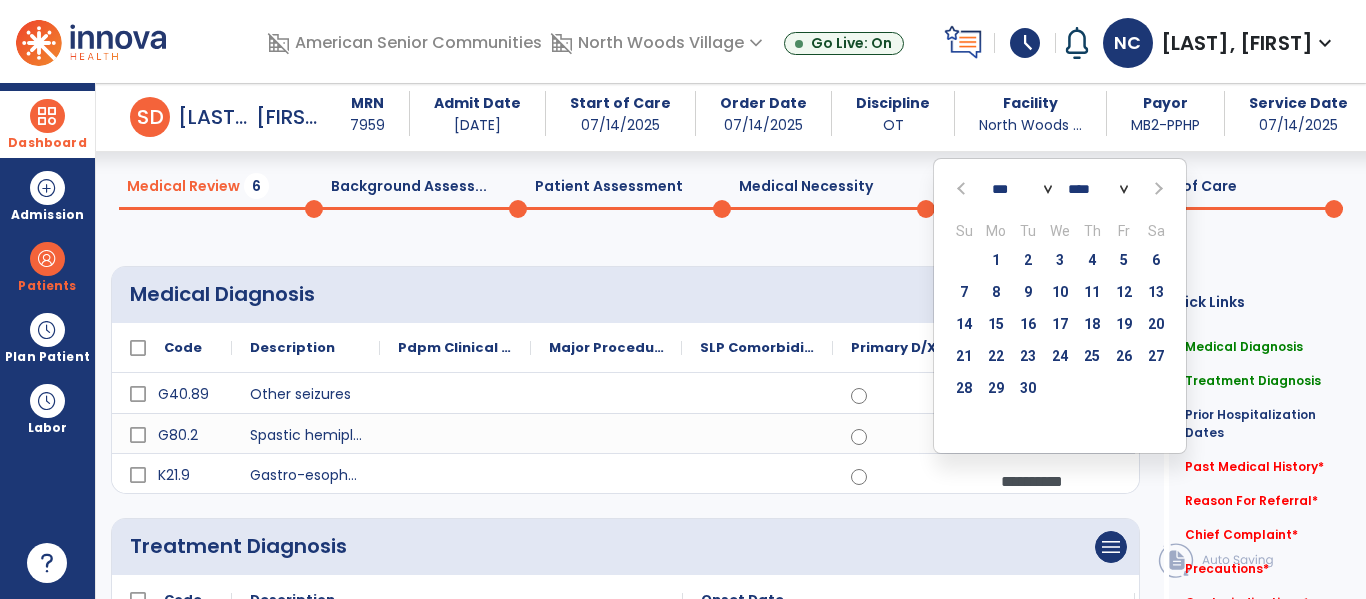 click 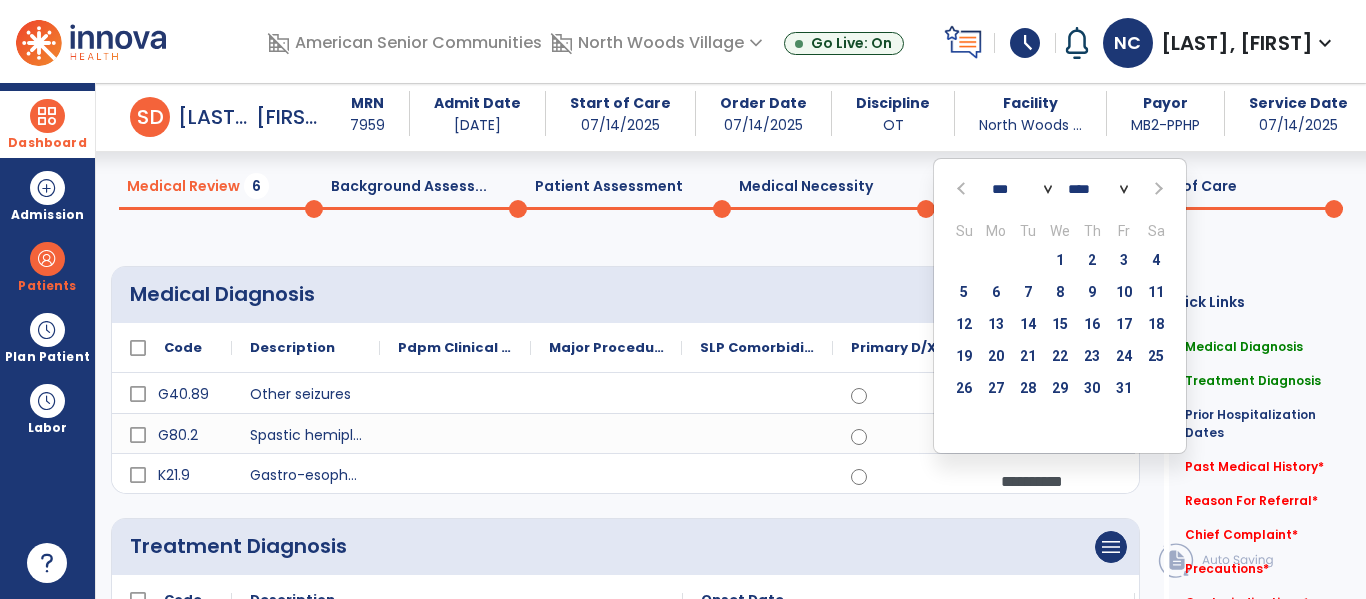 click 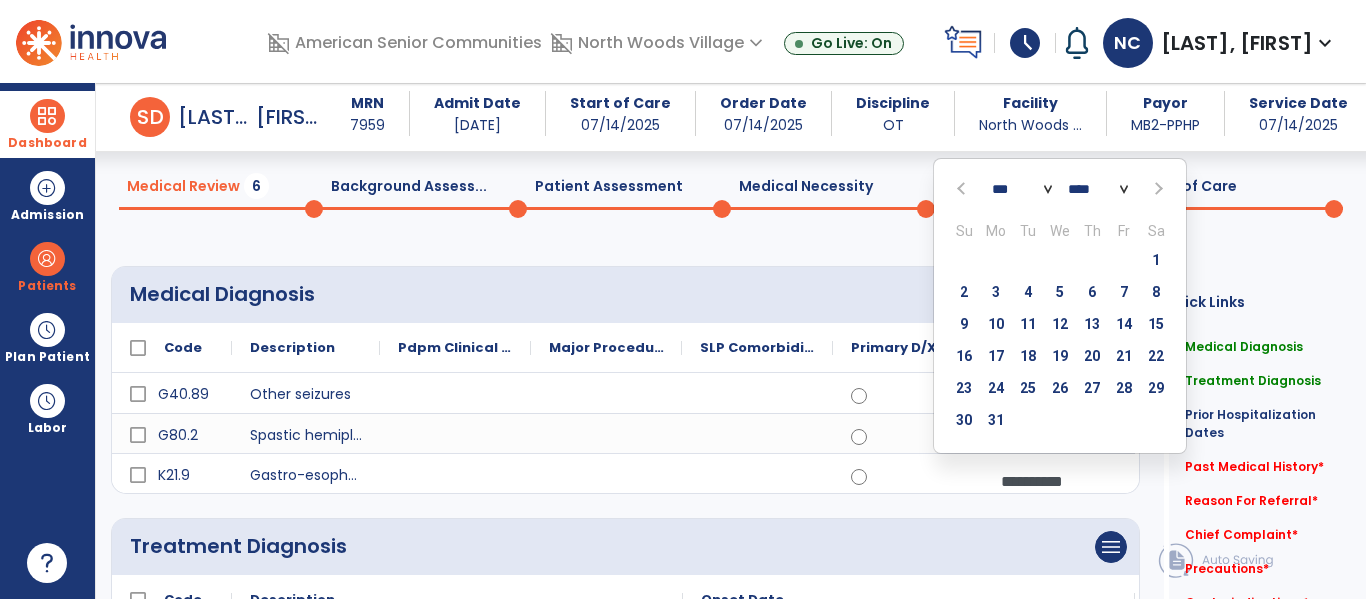 click 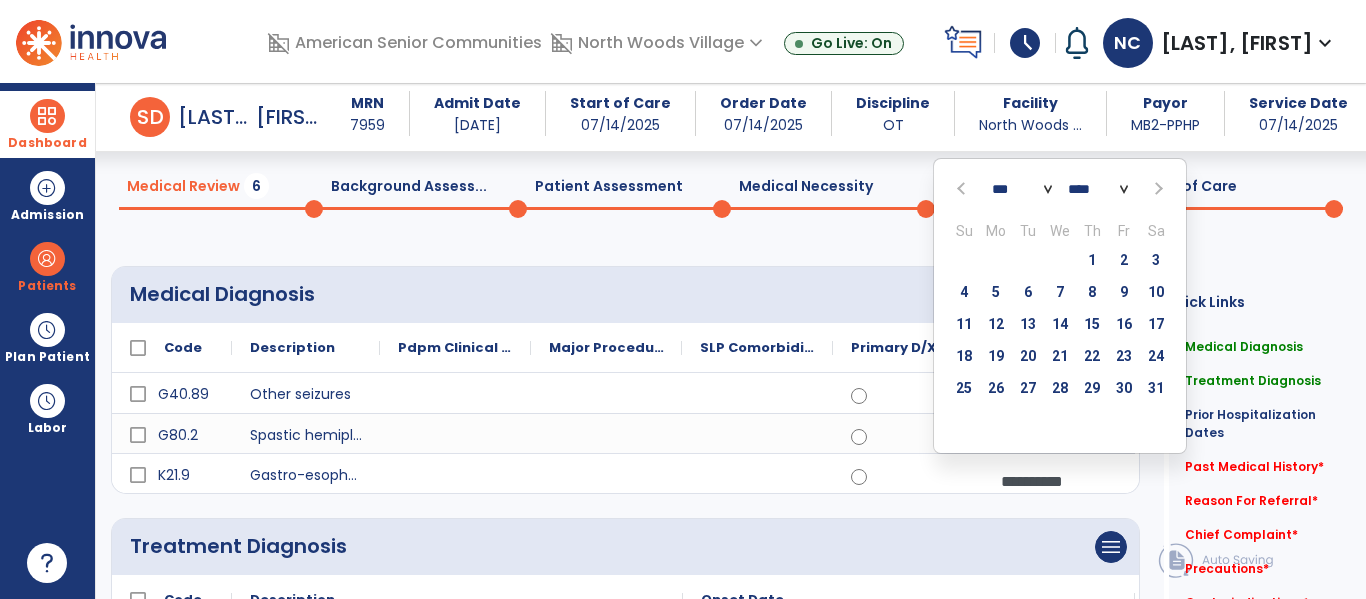 click 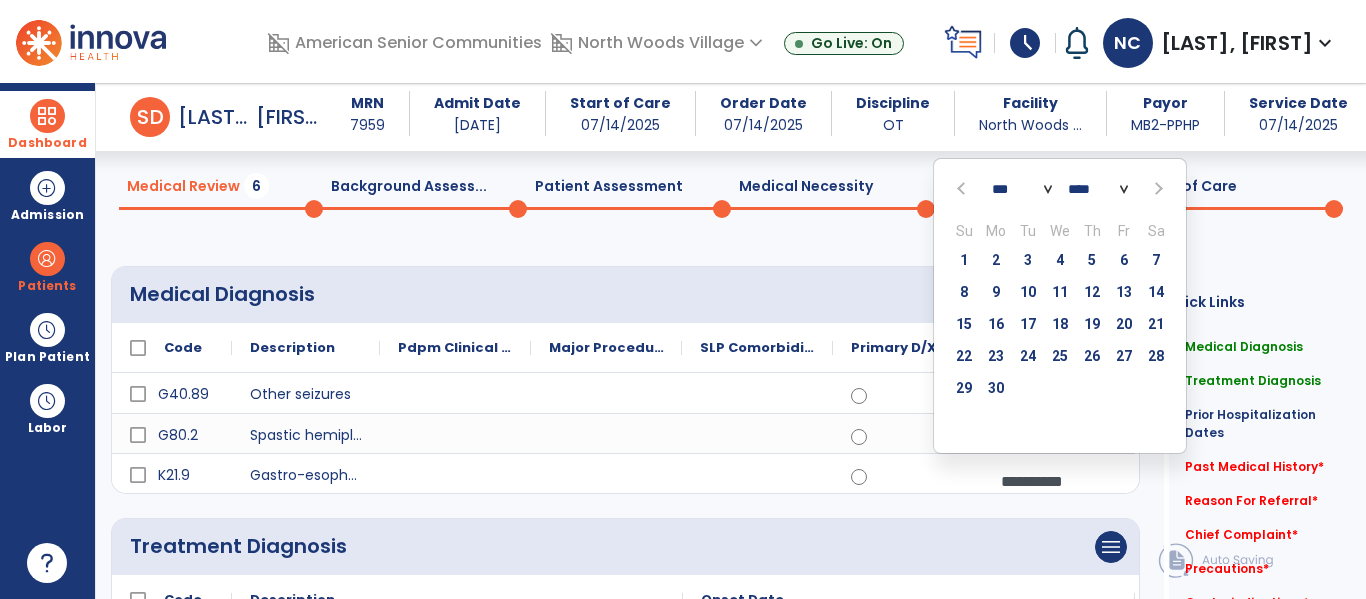 click 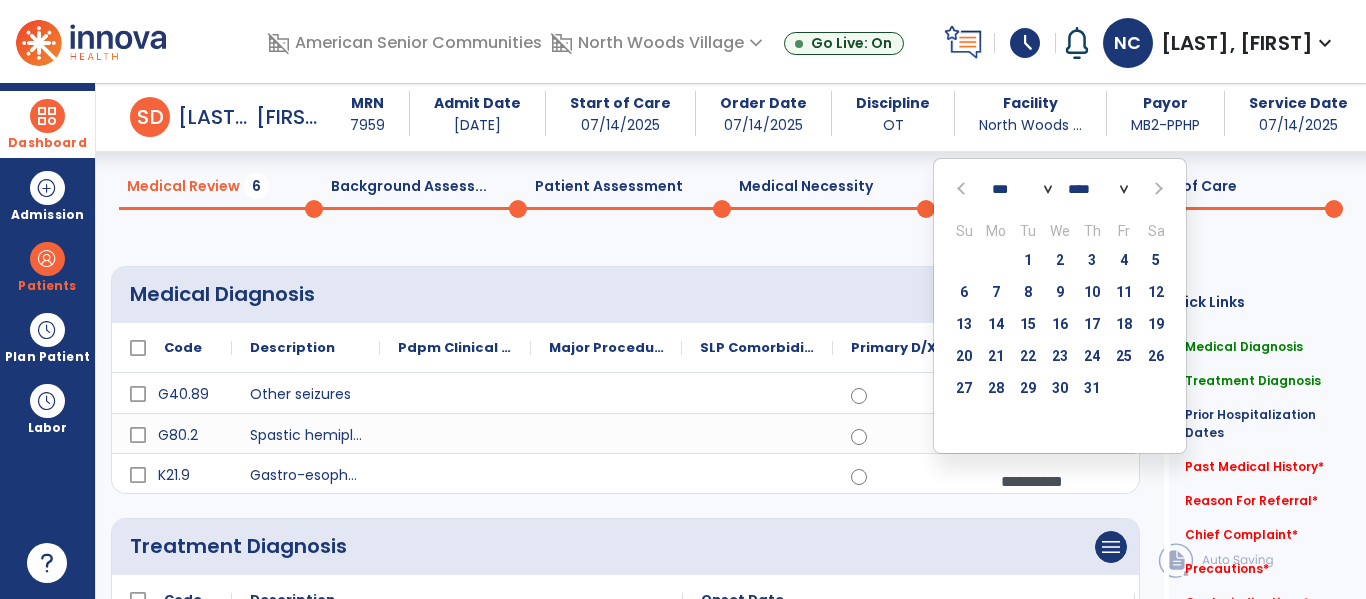 click 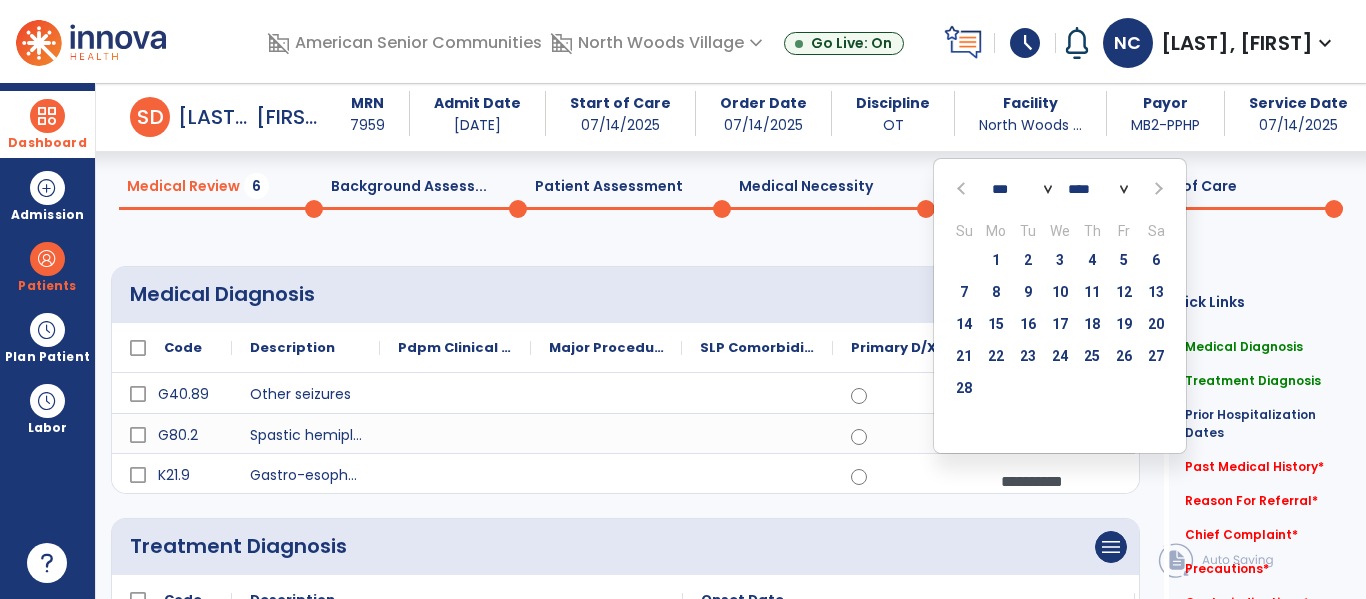 click 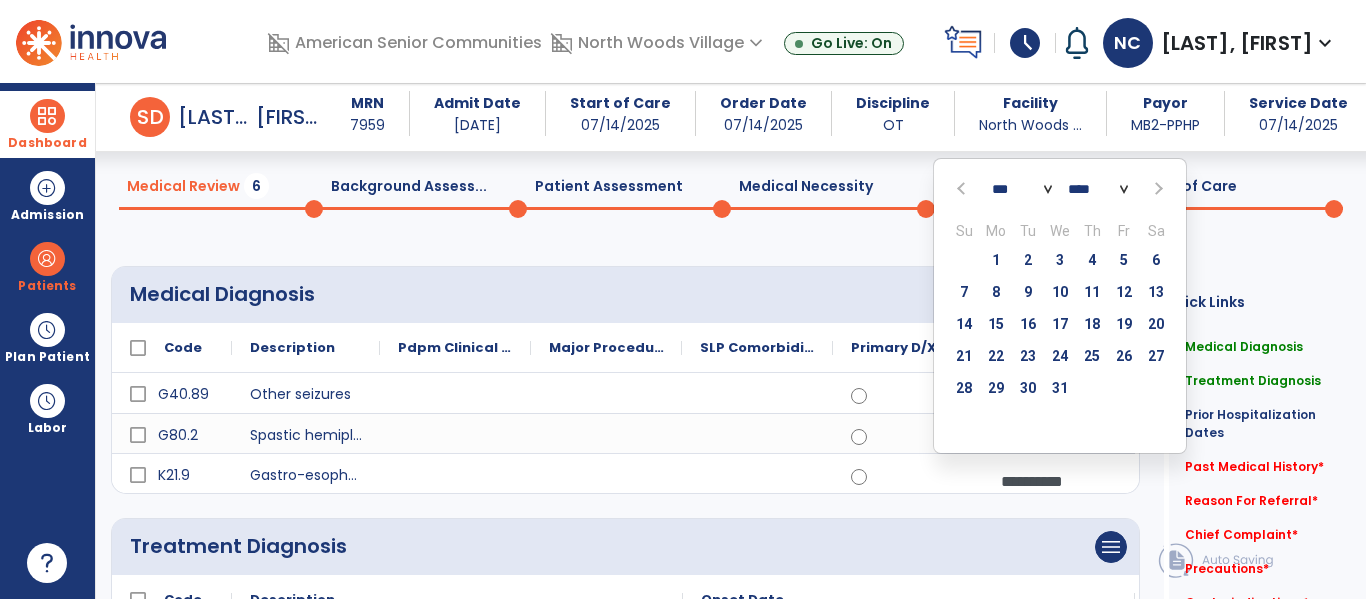 click 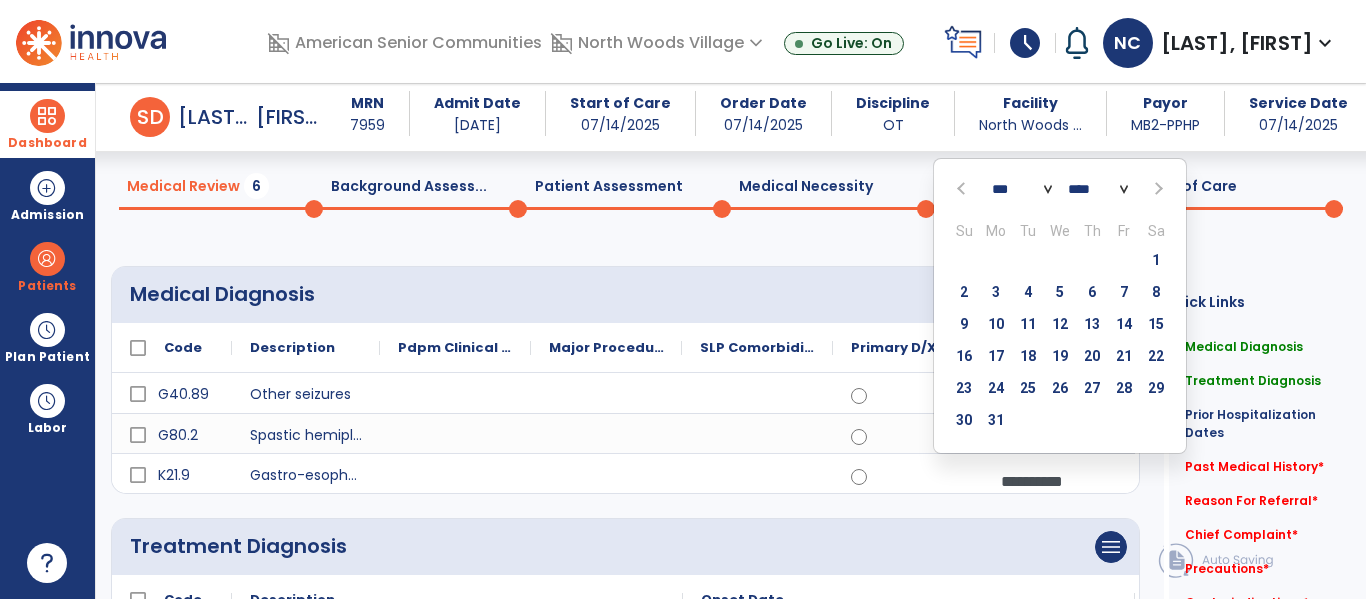 click 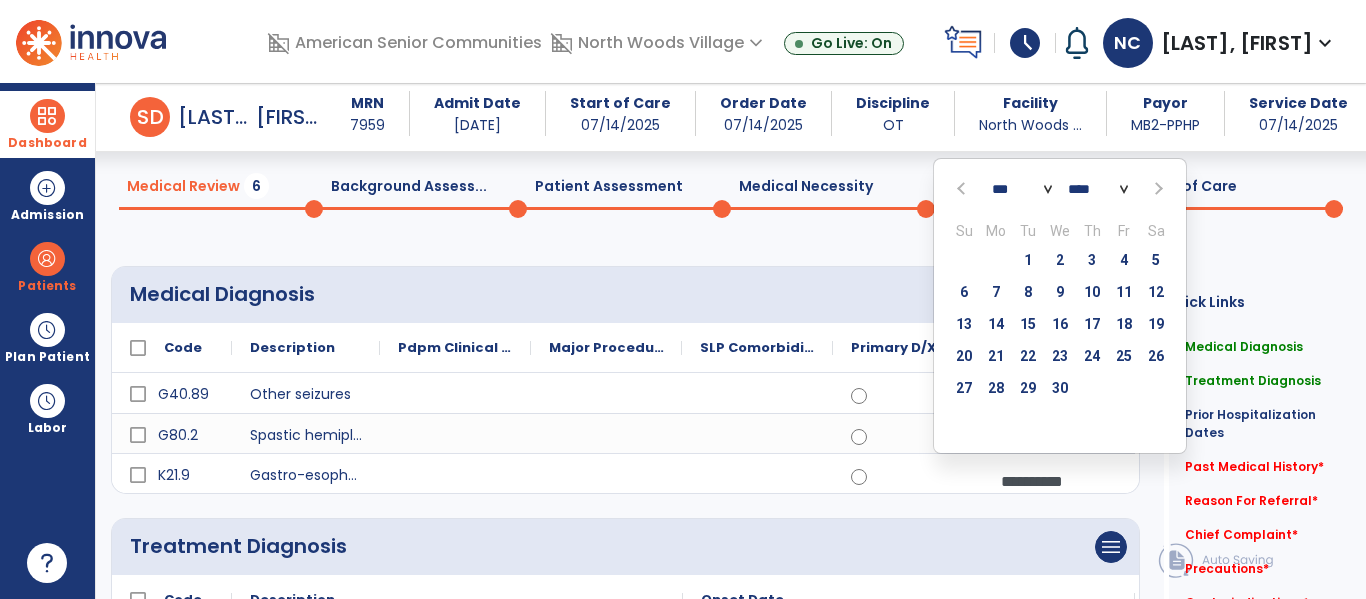 click 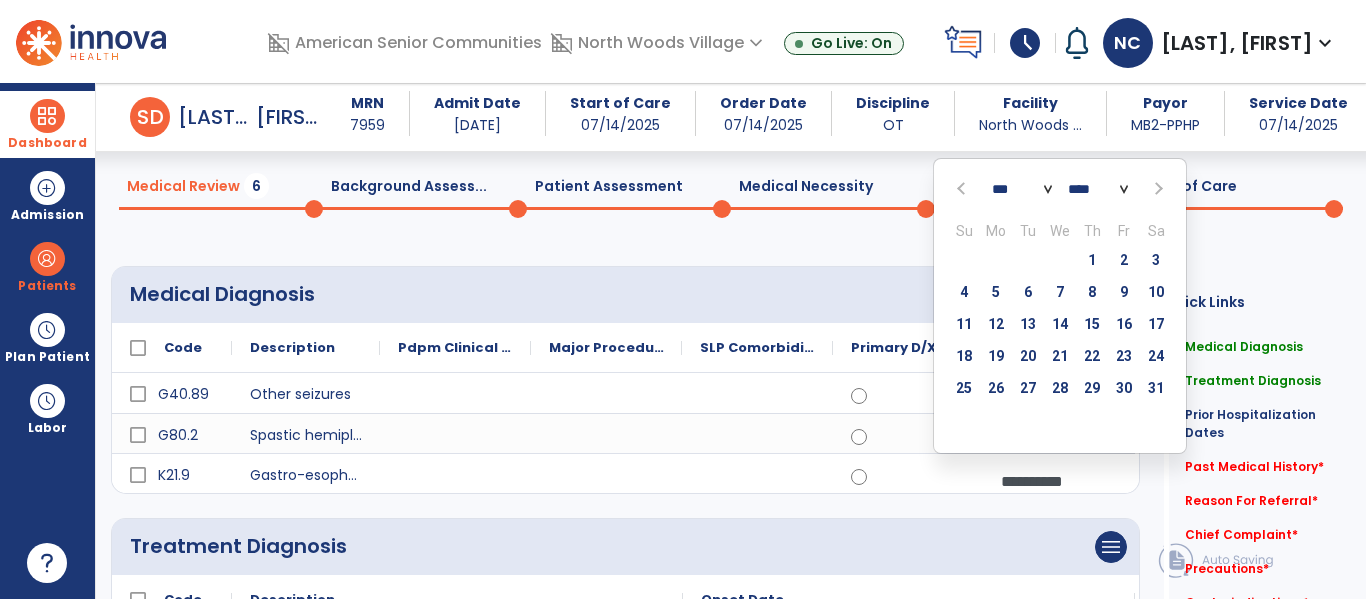 click 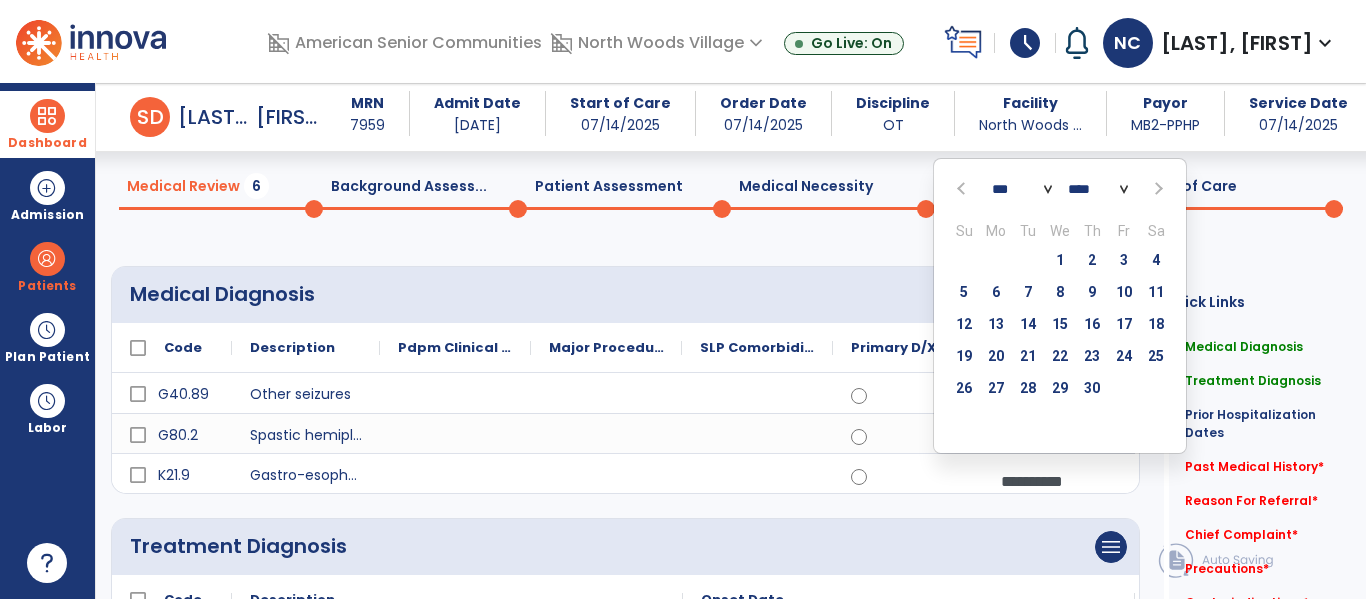 click 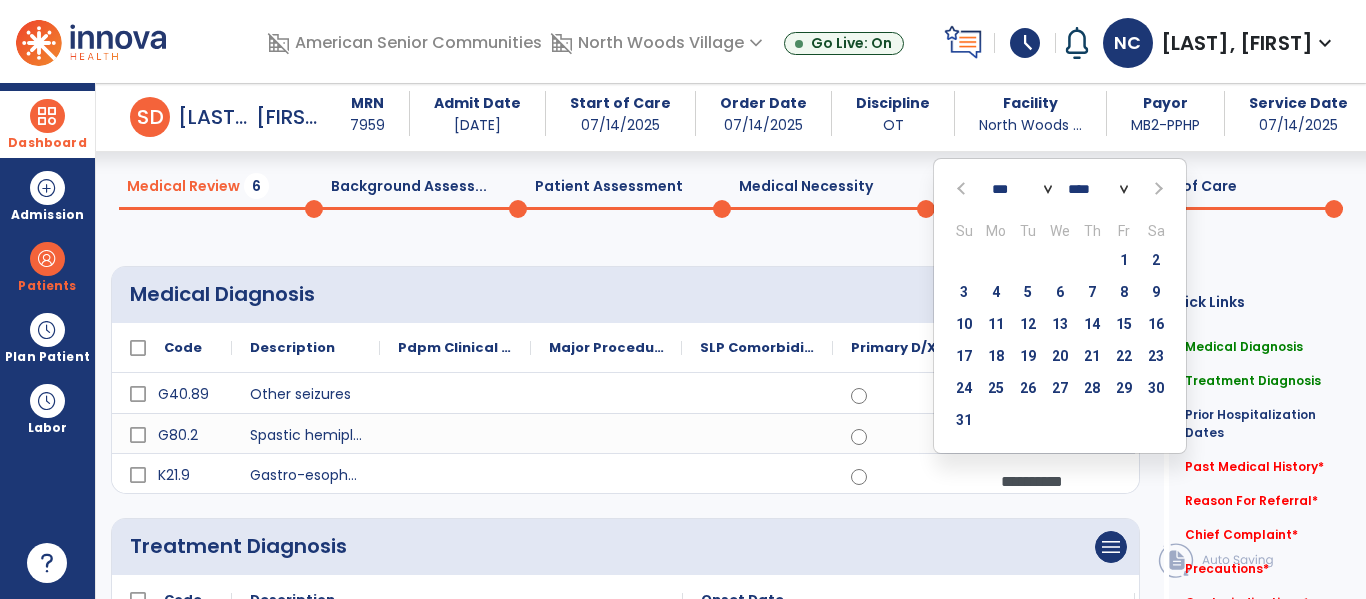 click 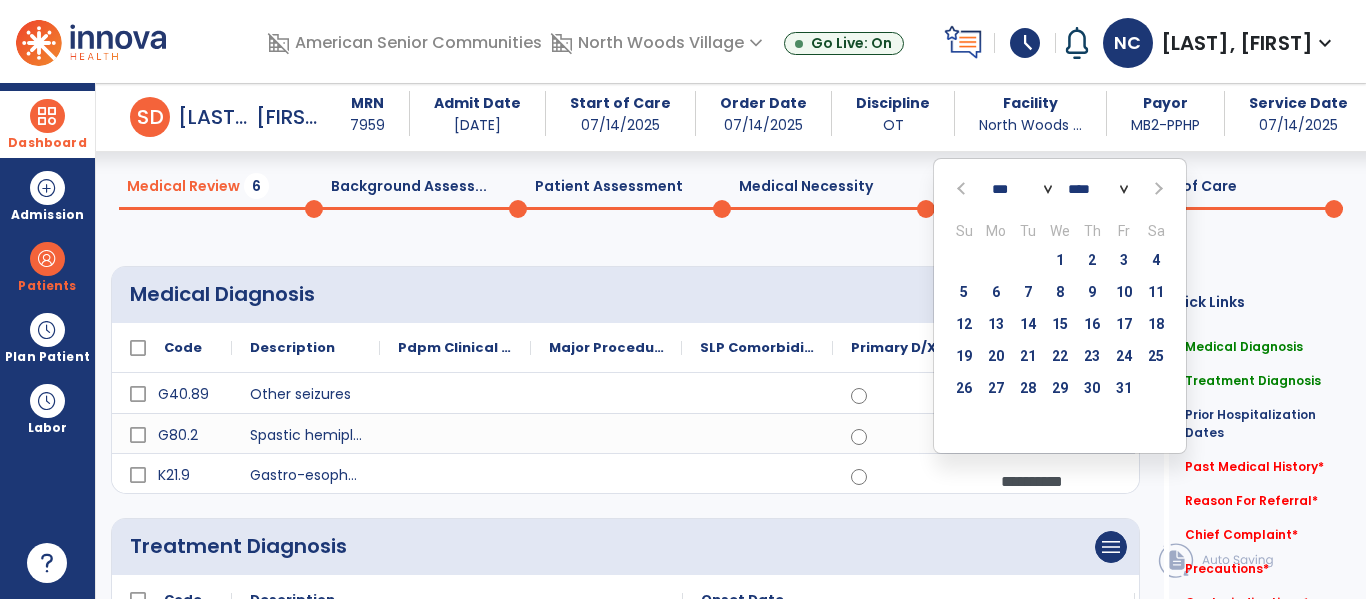 click 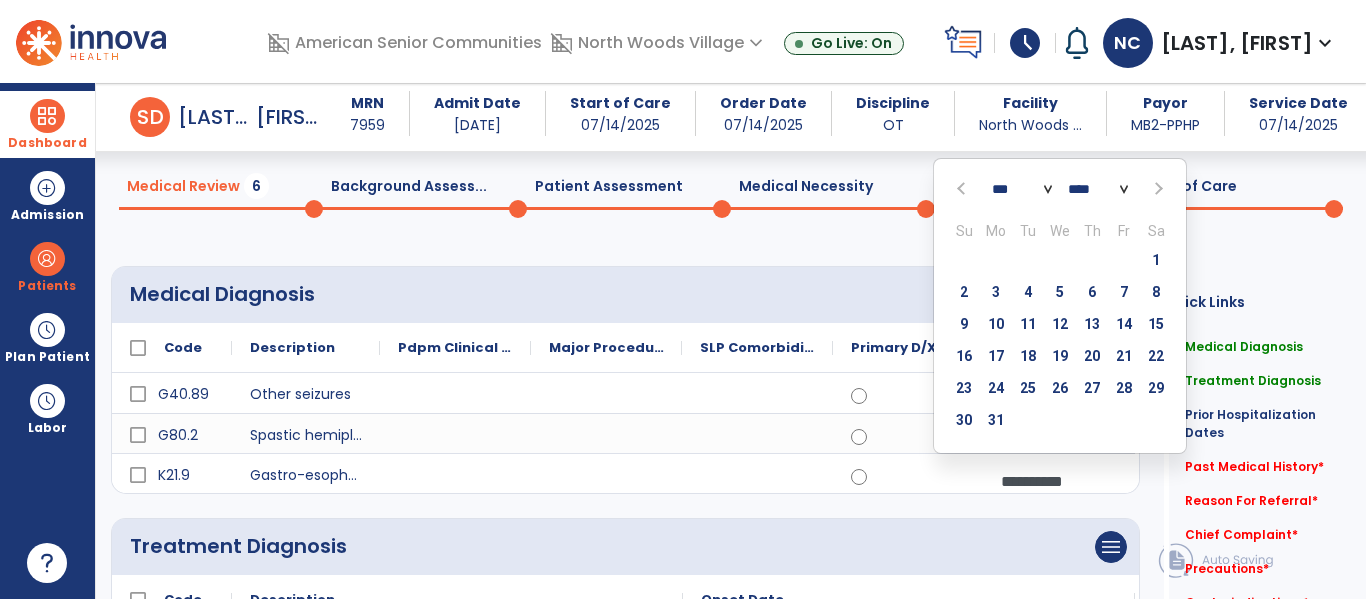 click 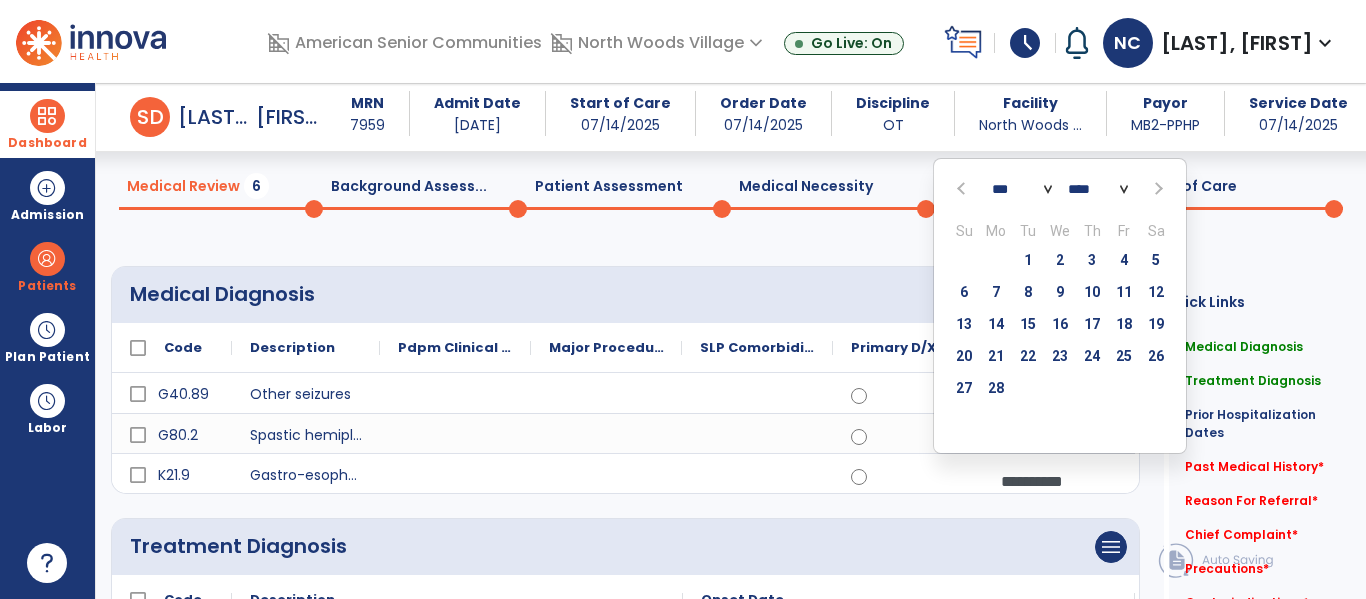 click 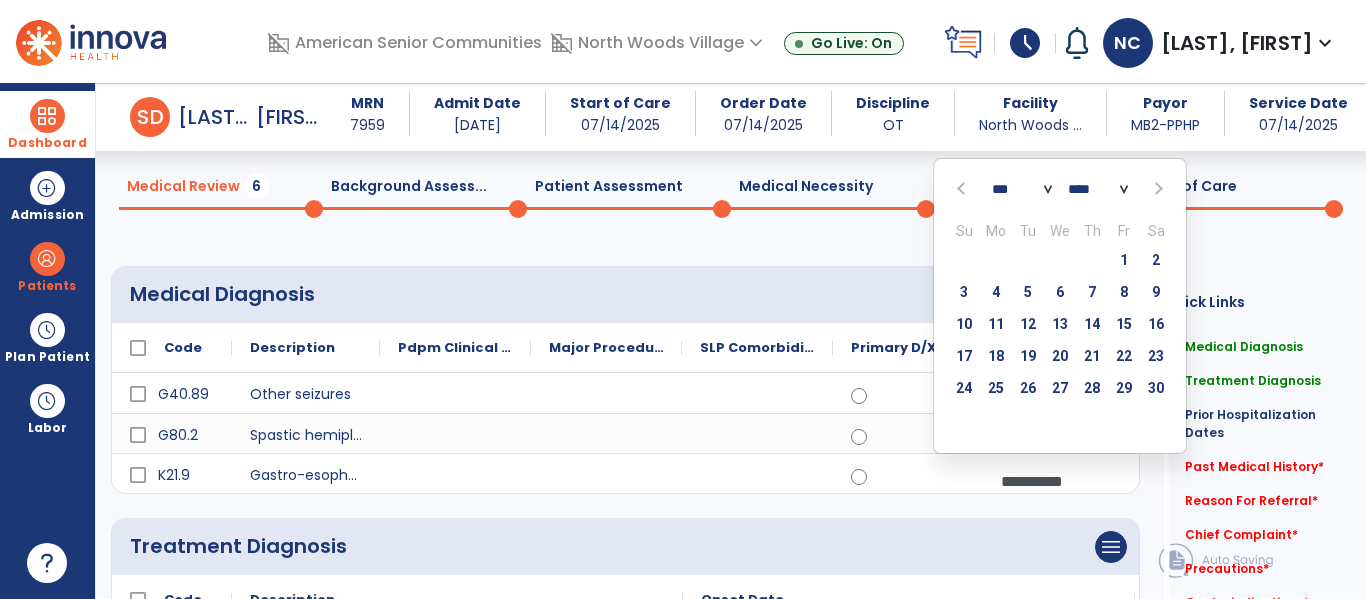 click 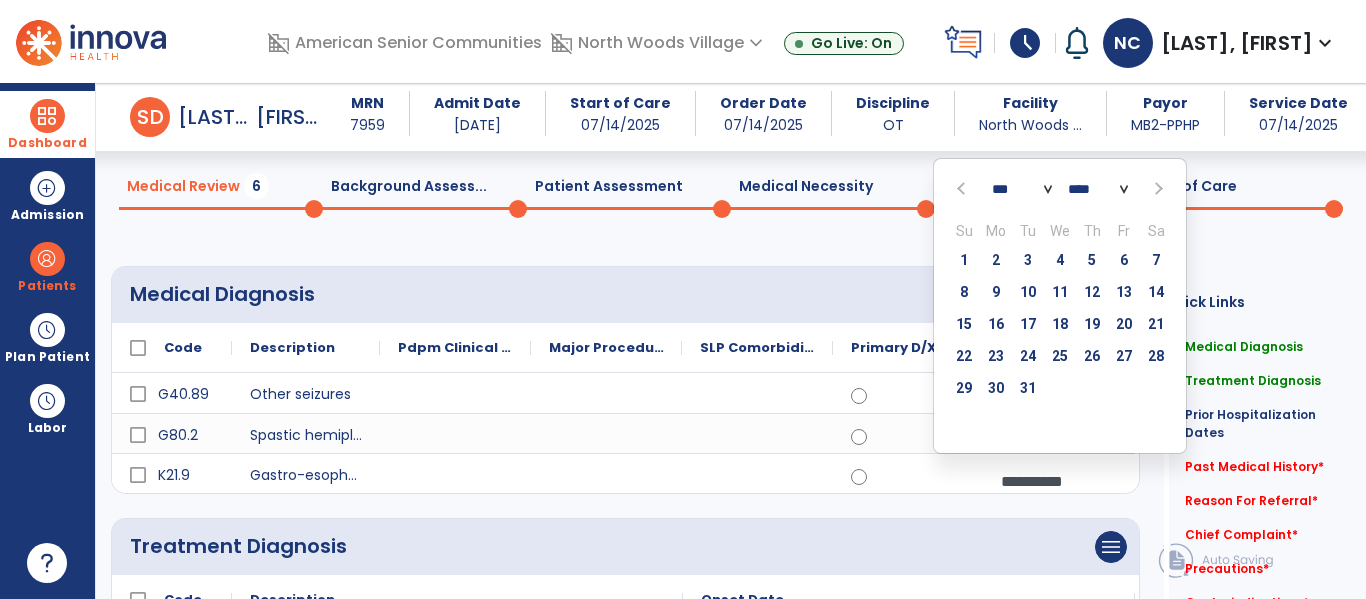 click 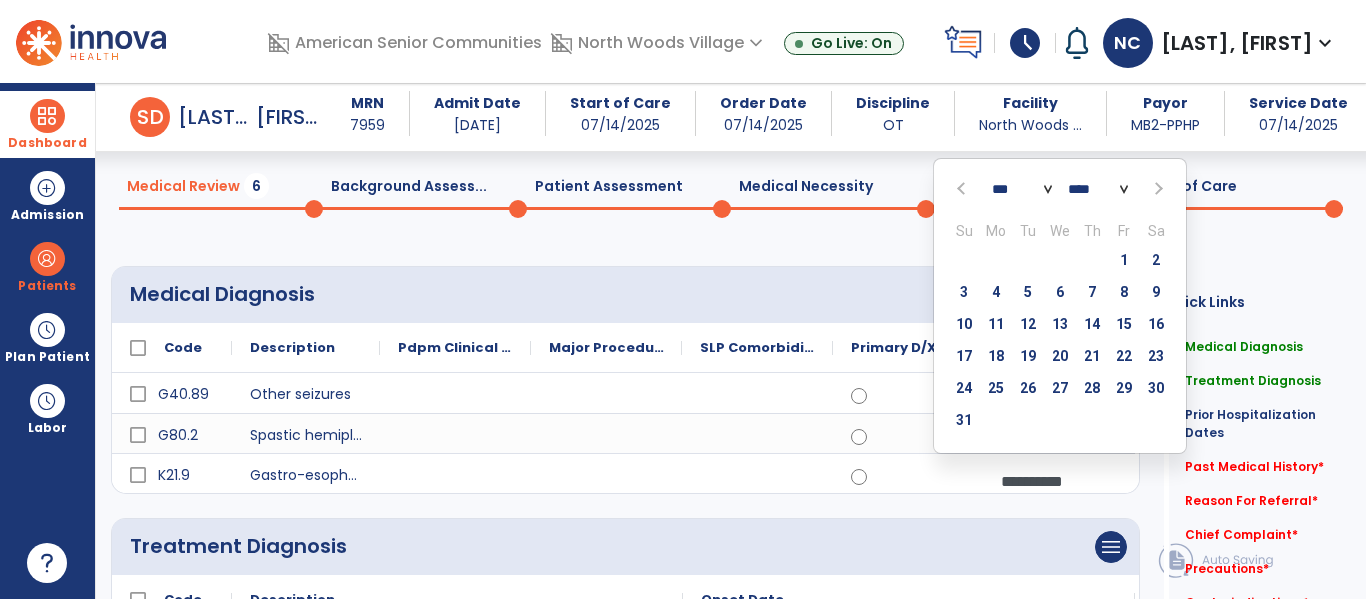 click 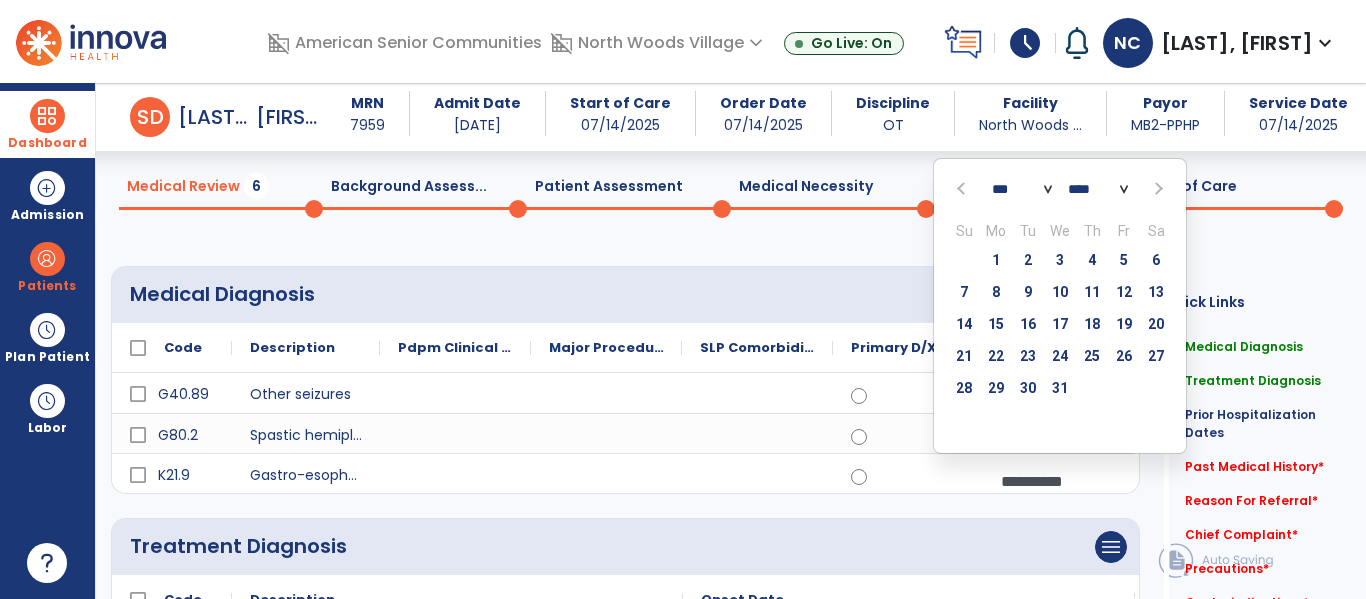 click 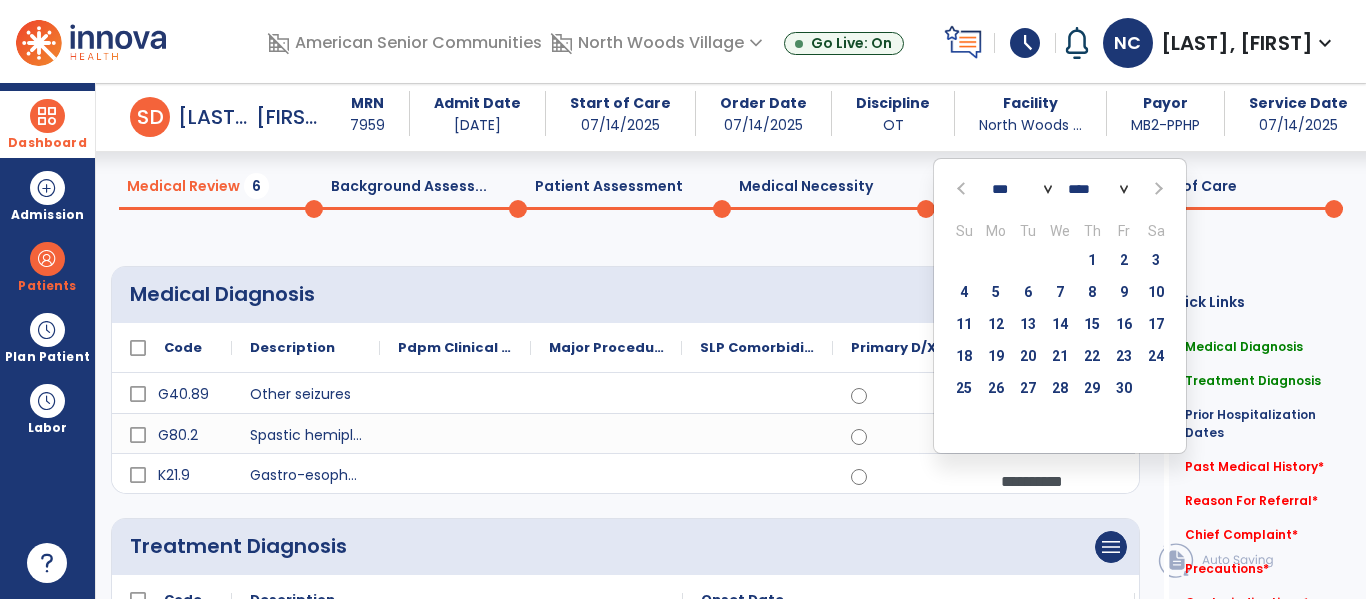 click 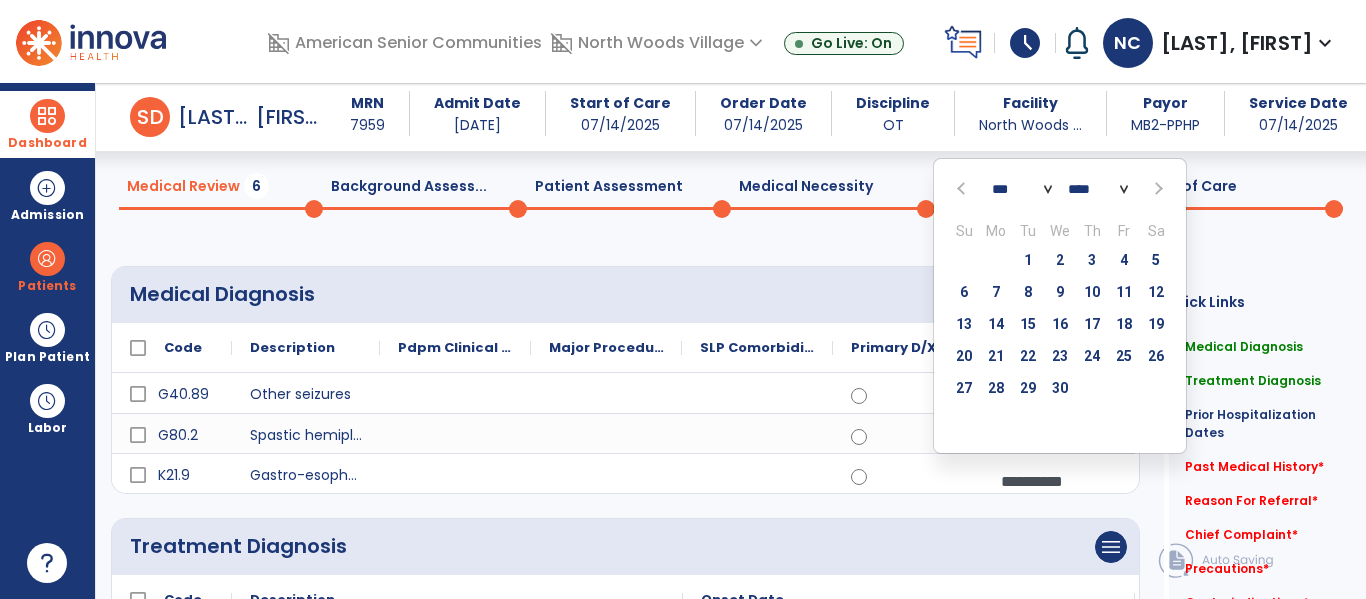click 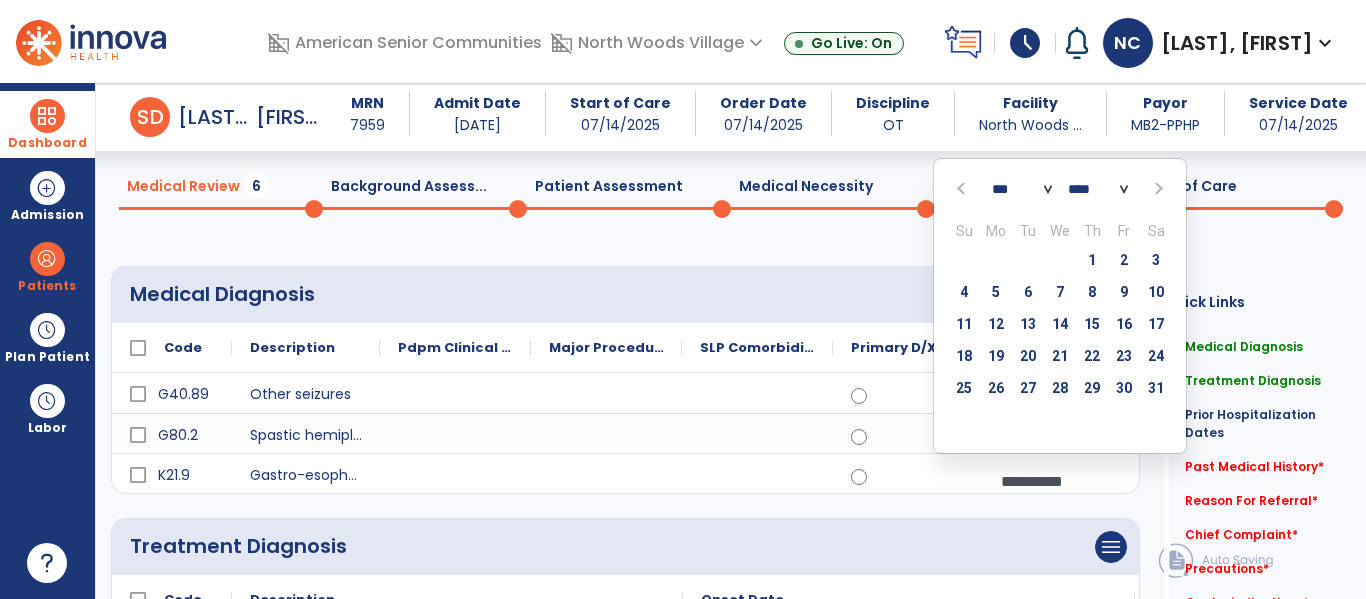 click 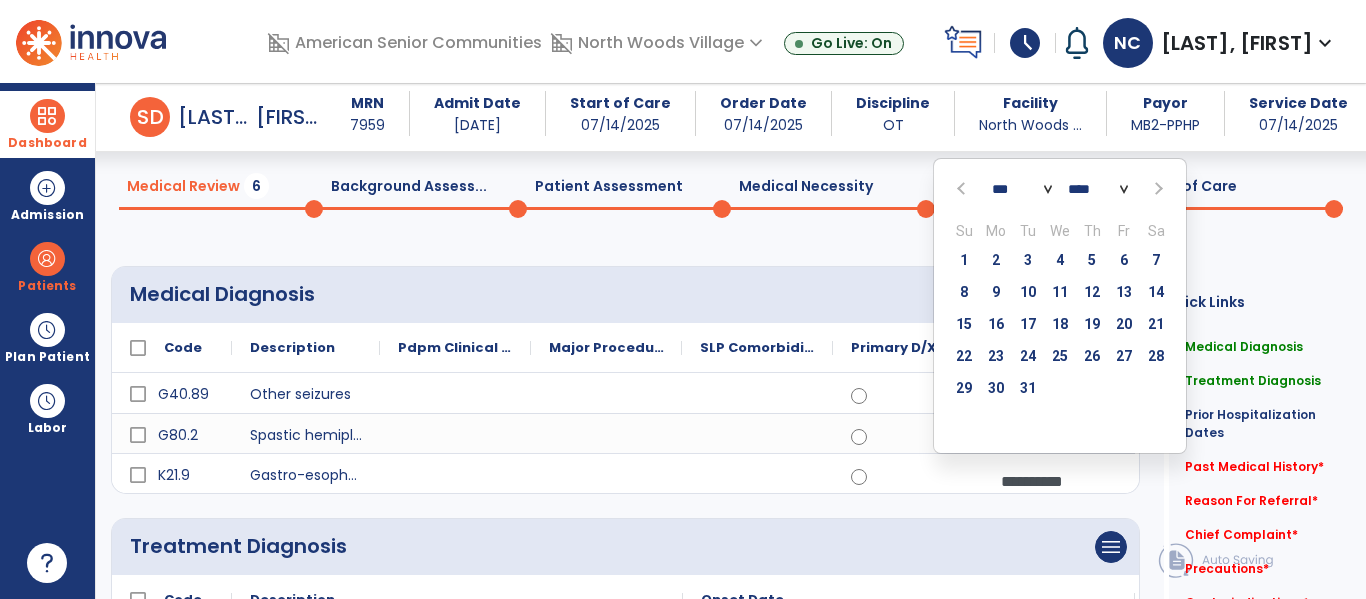click 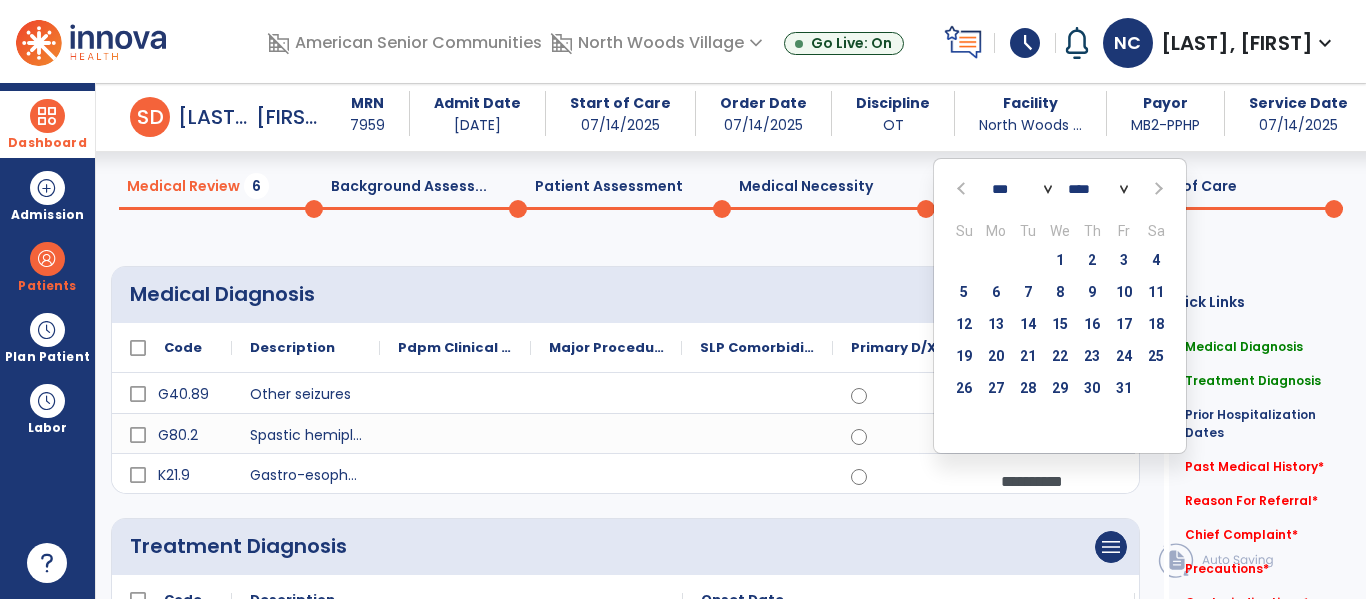 click 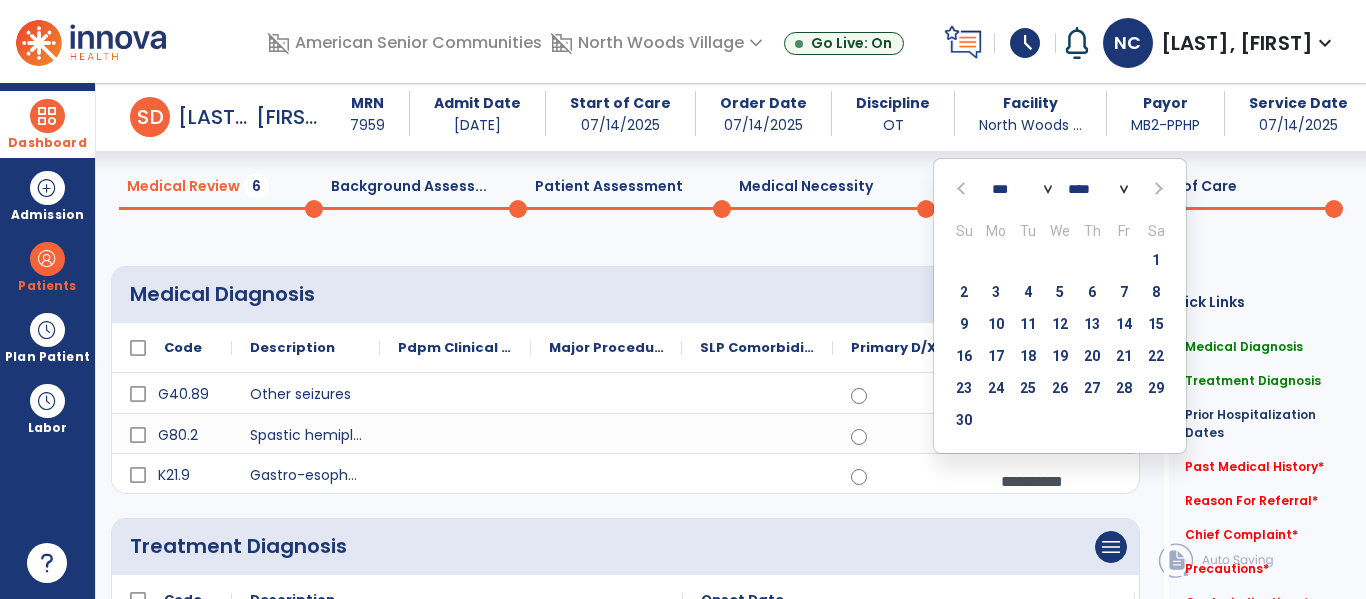 click 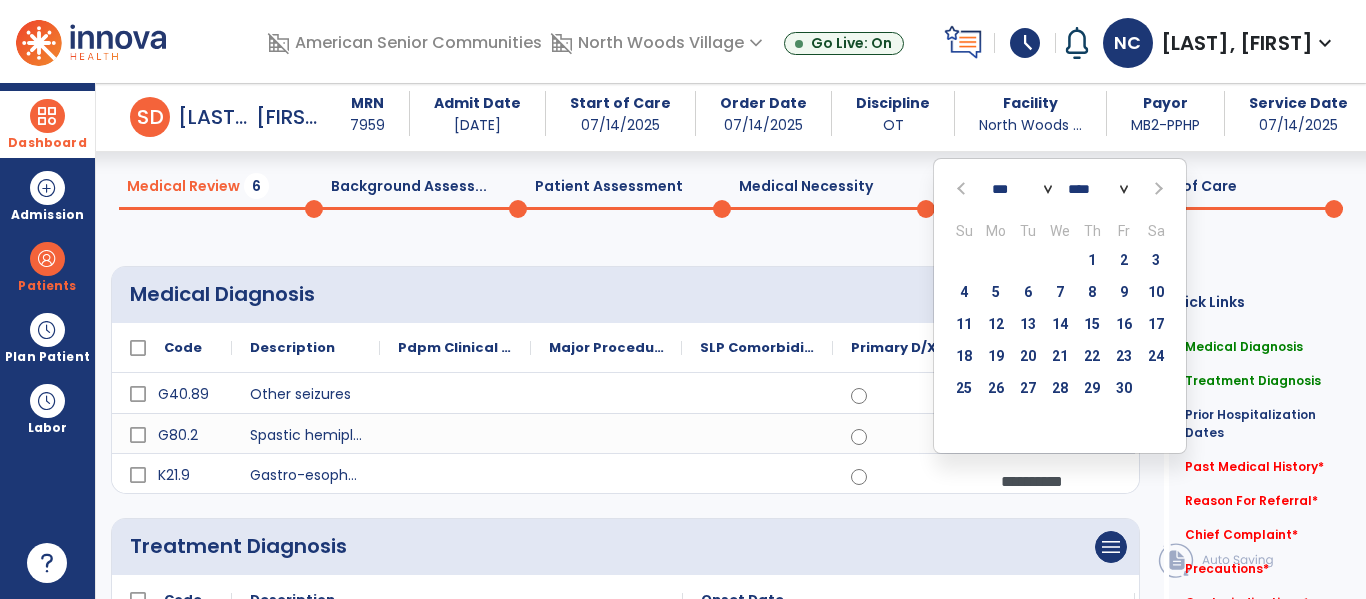 click 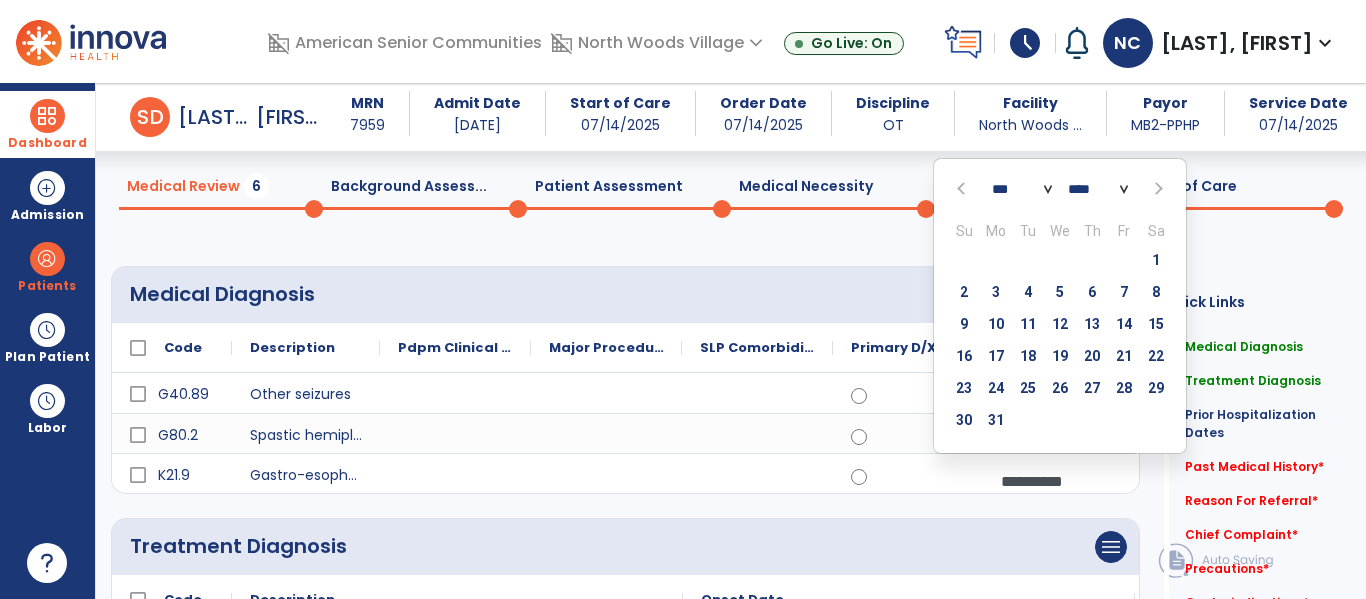 click 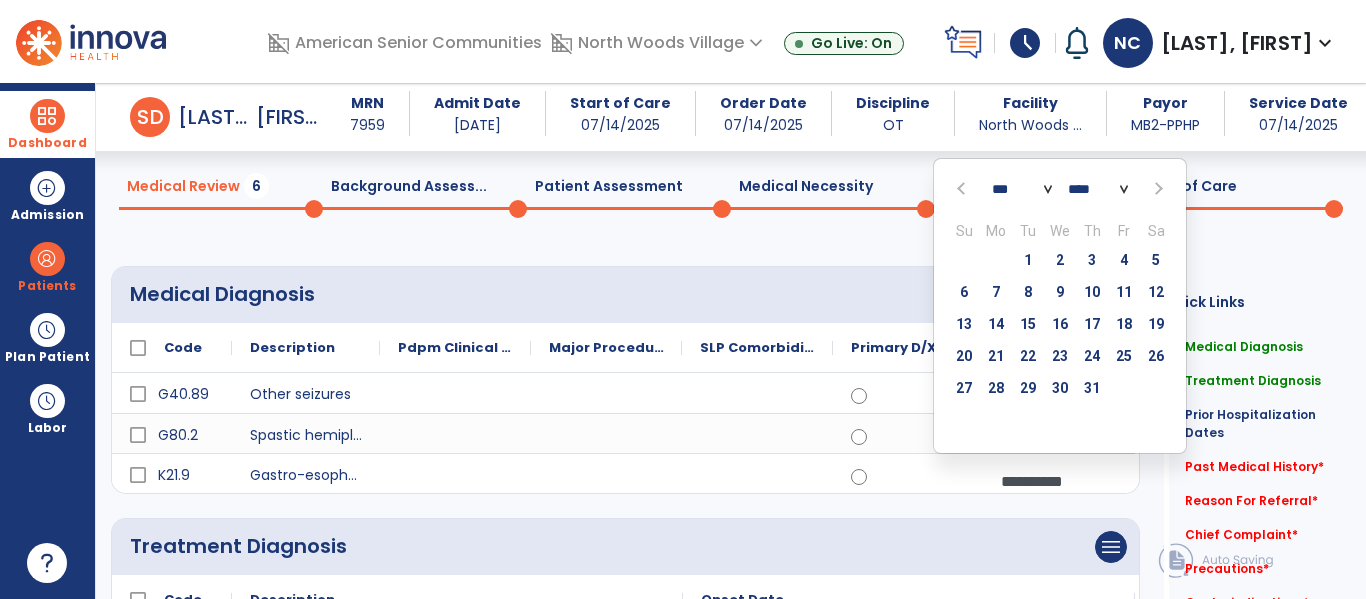 click 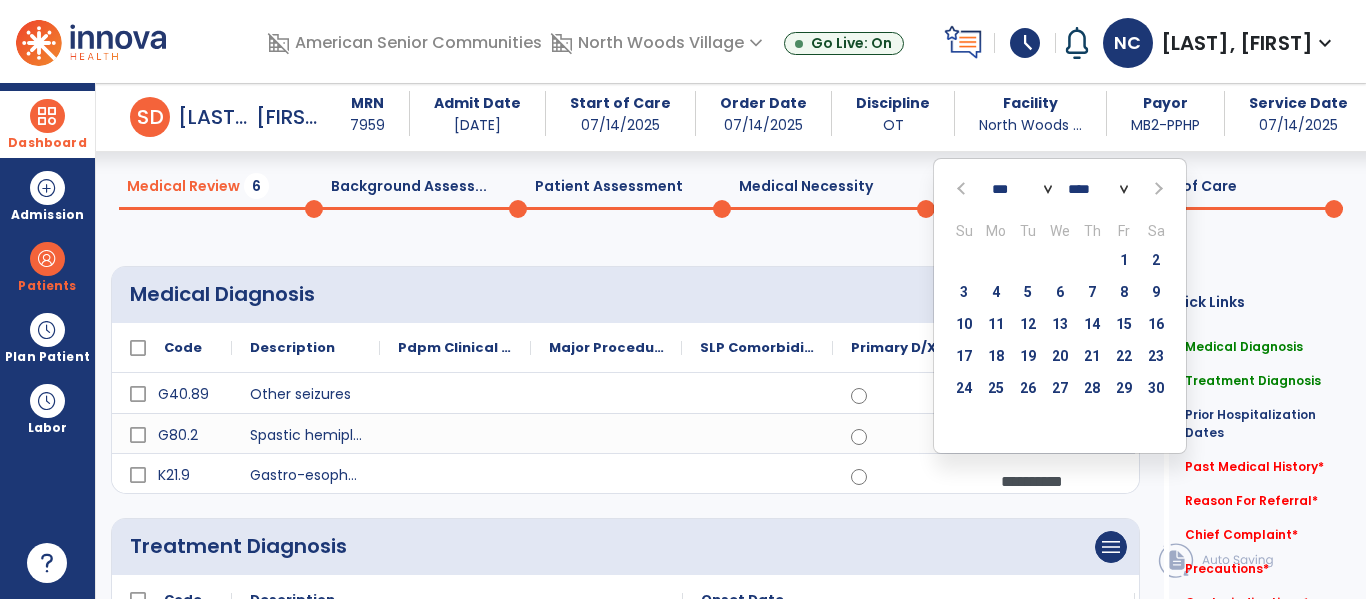 click 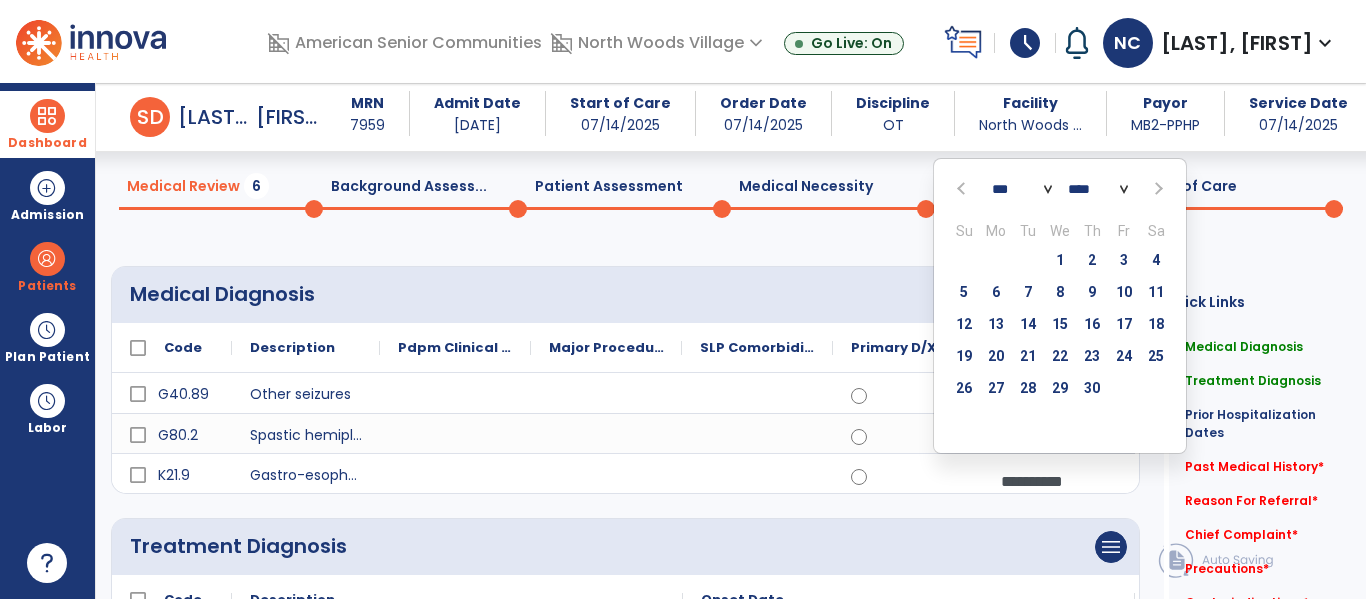 click 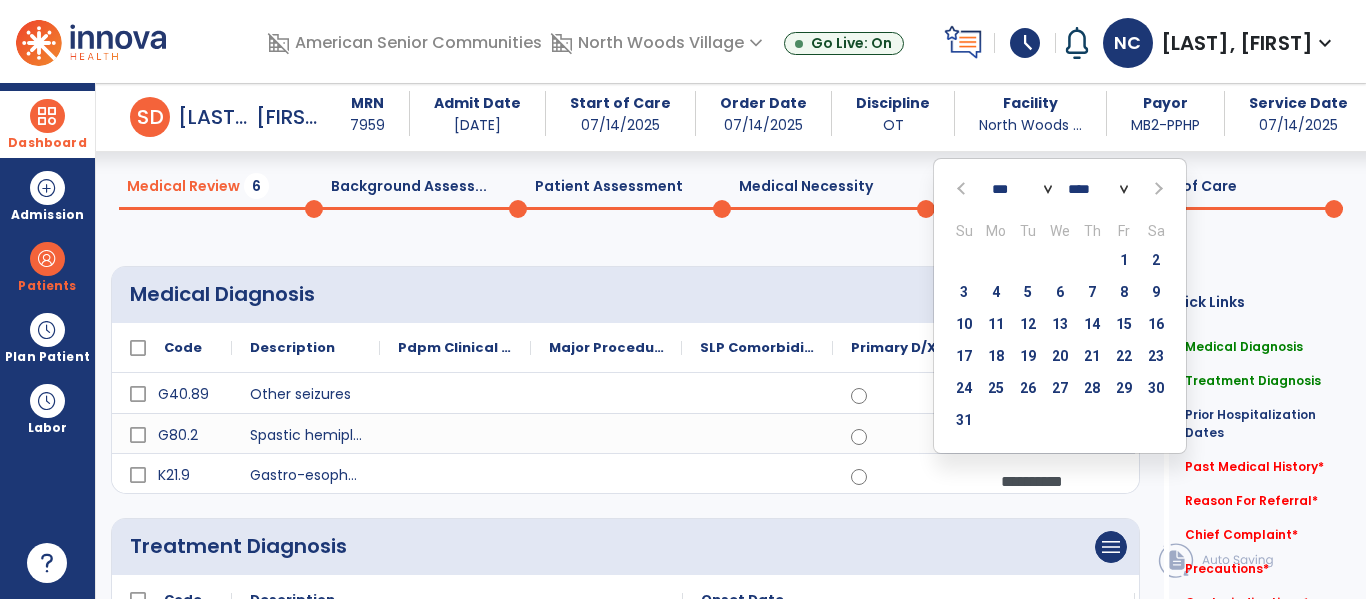click 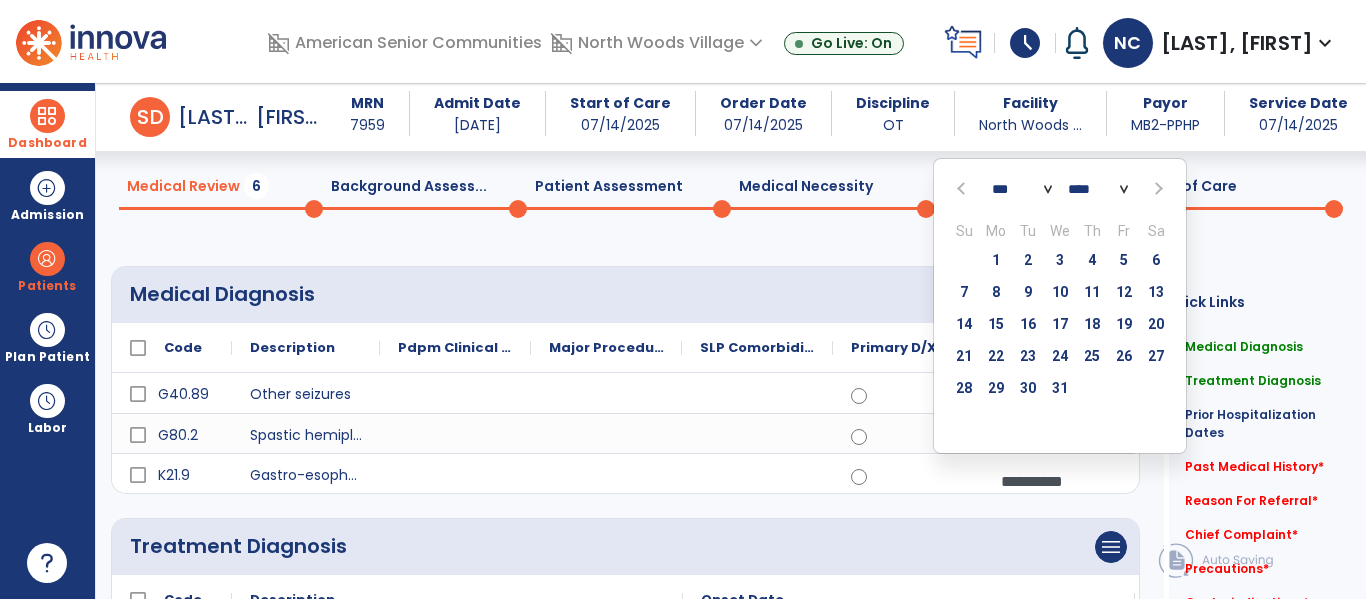 click 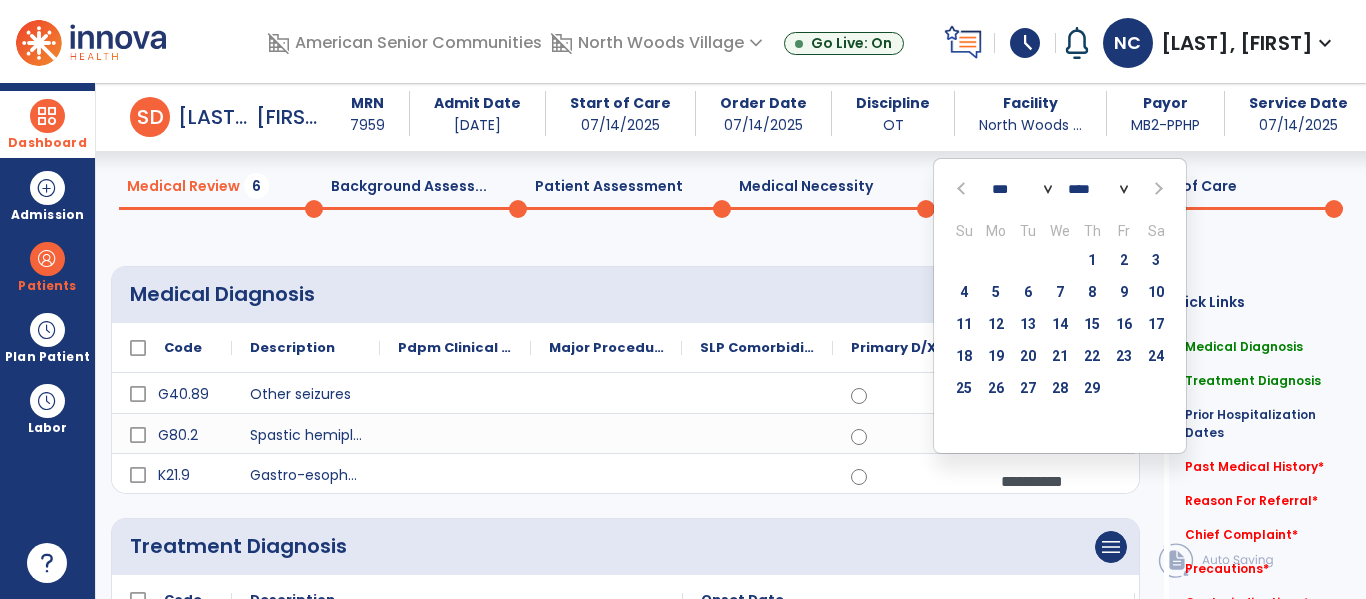 click 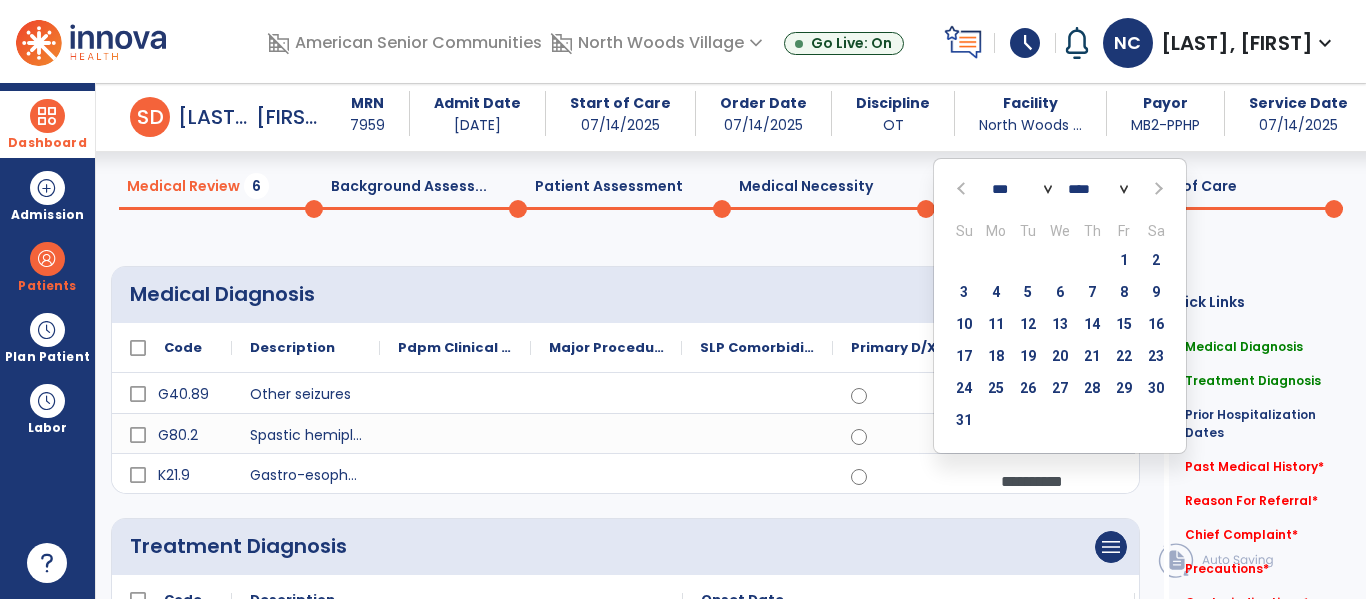 click 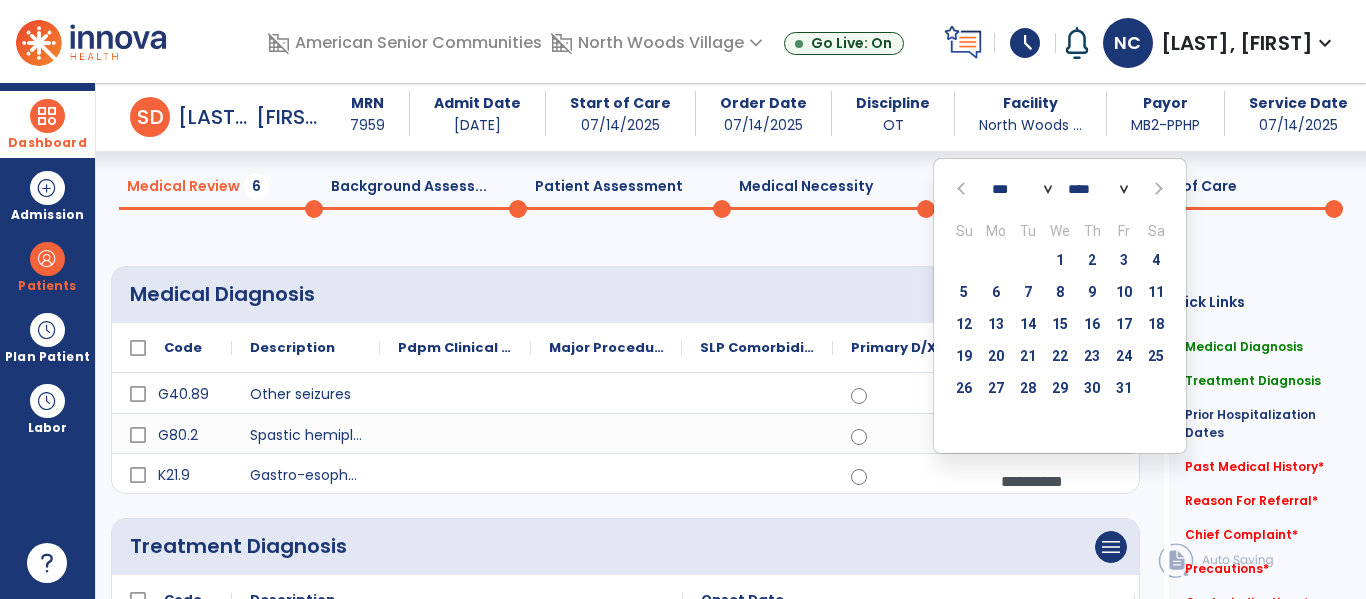 click 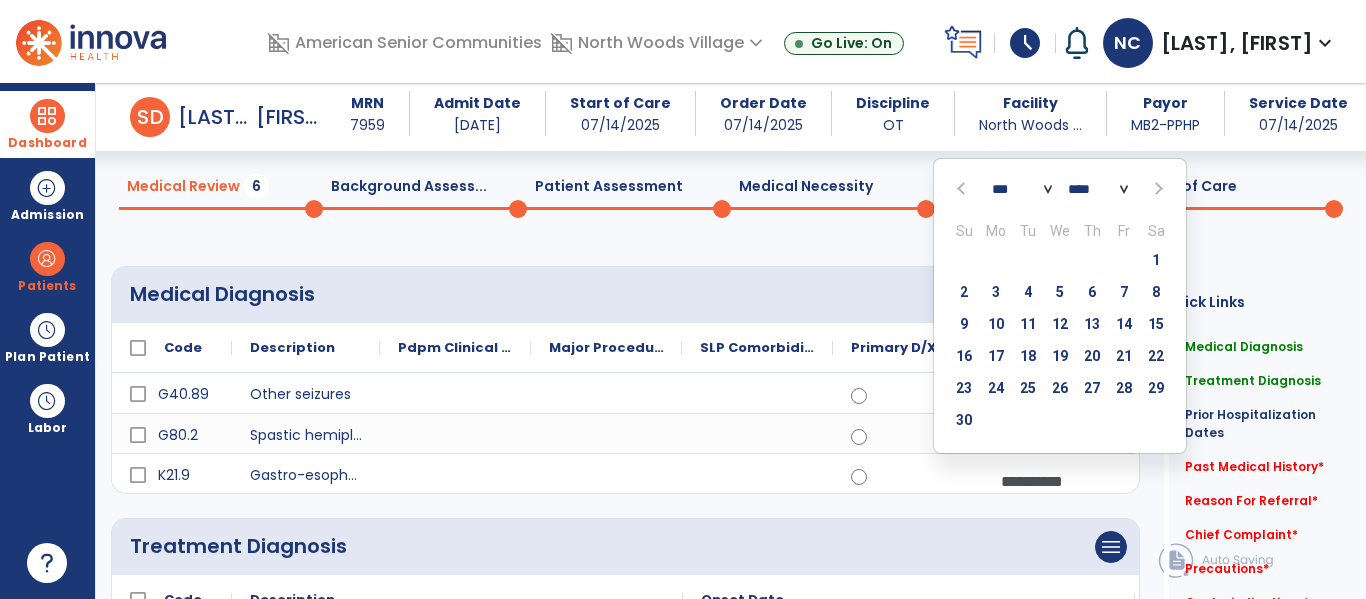 click 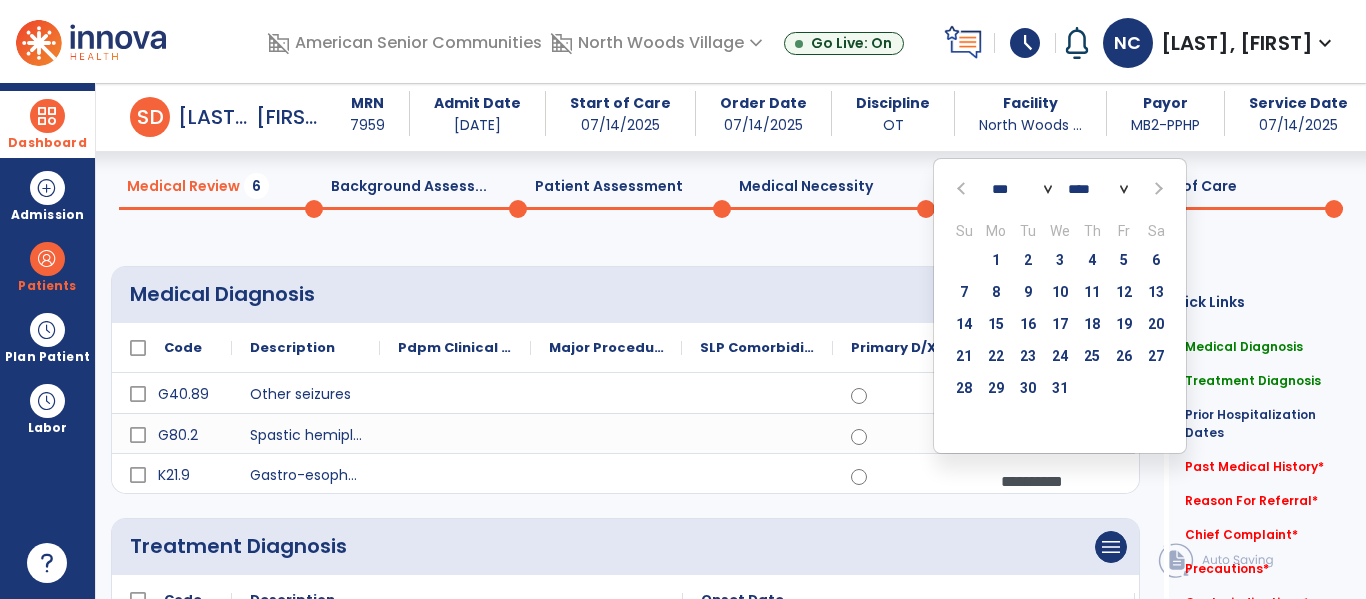 click 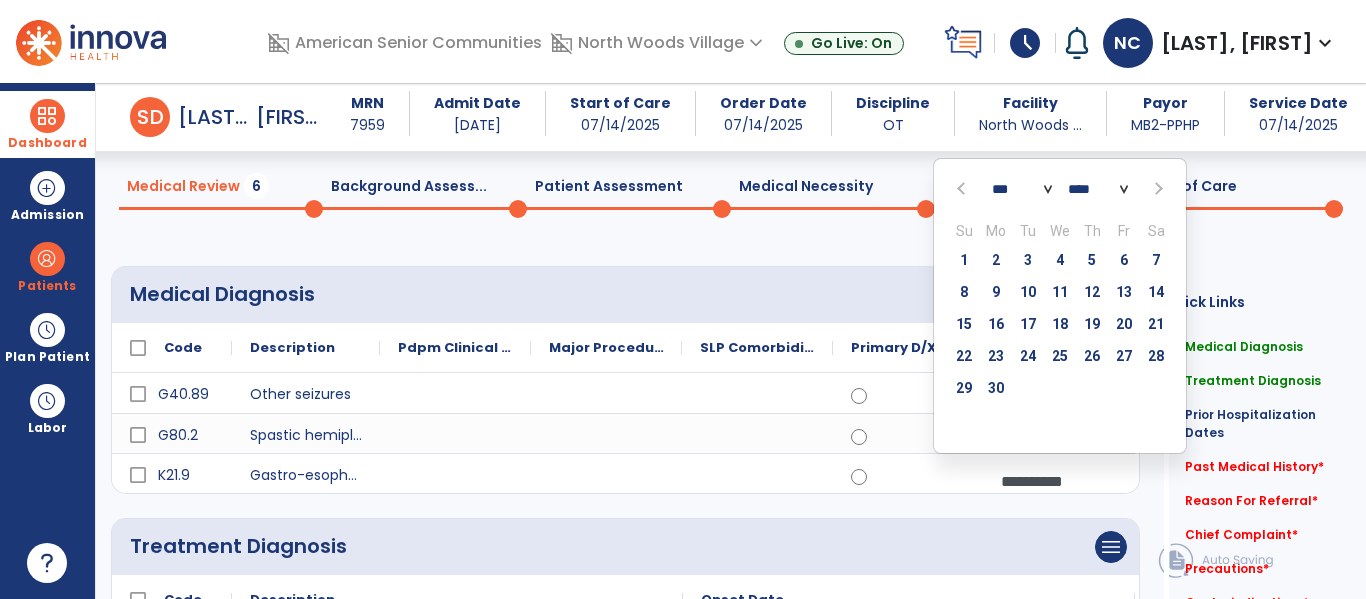 click 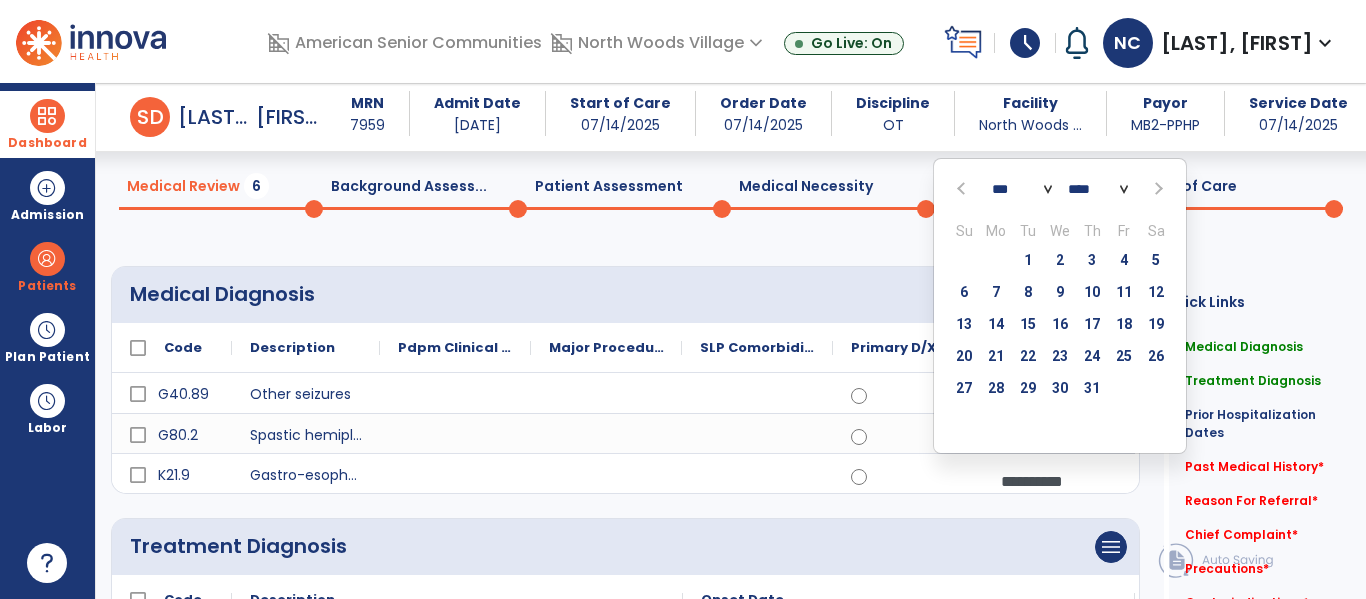 click 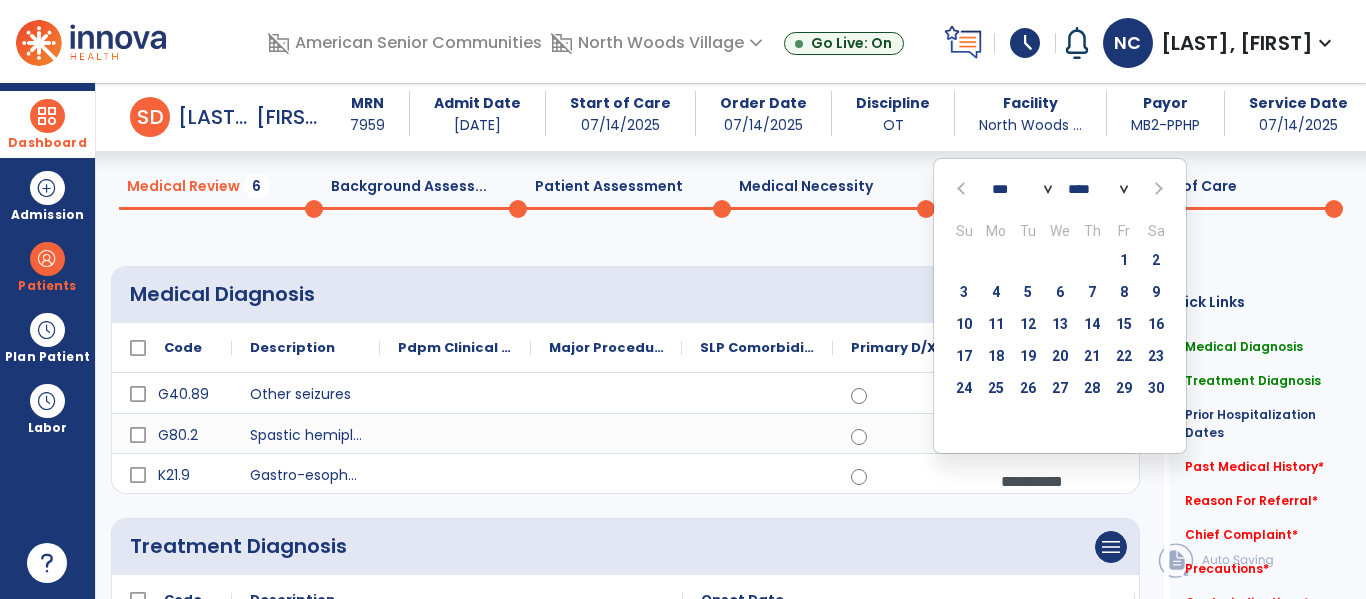 click 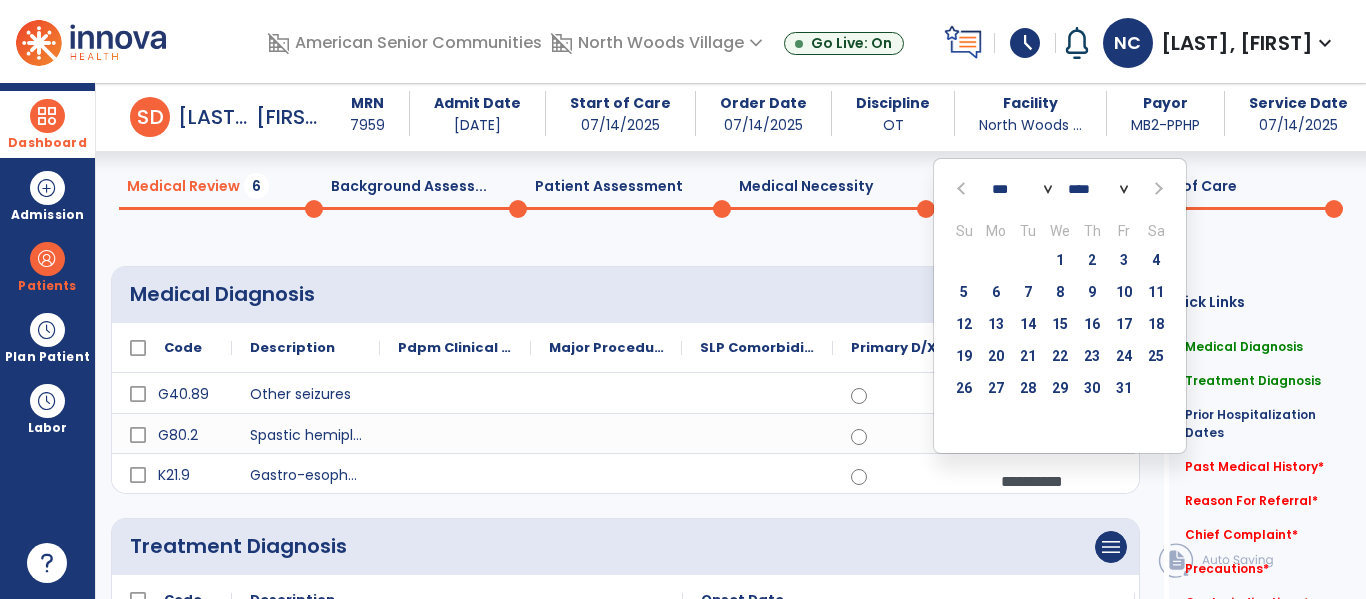 click 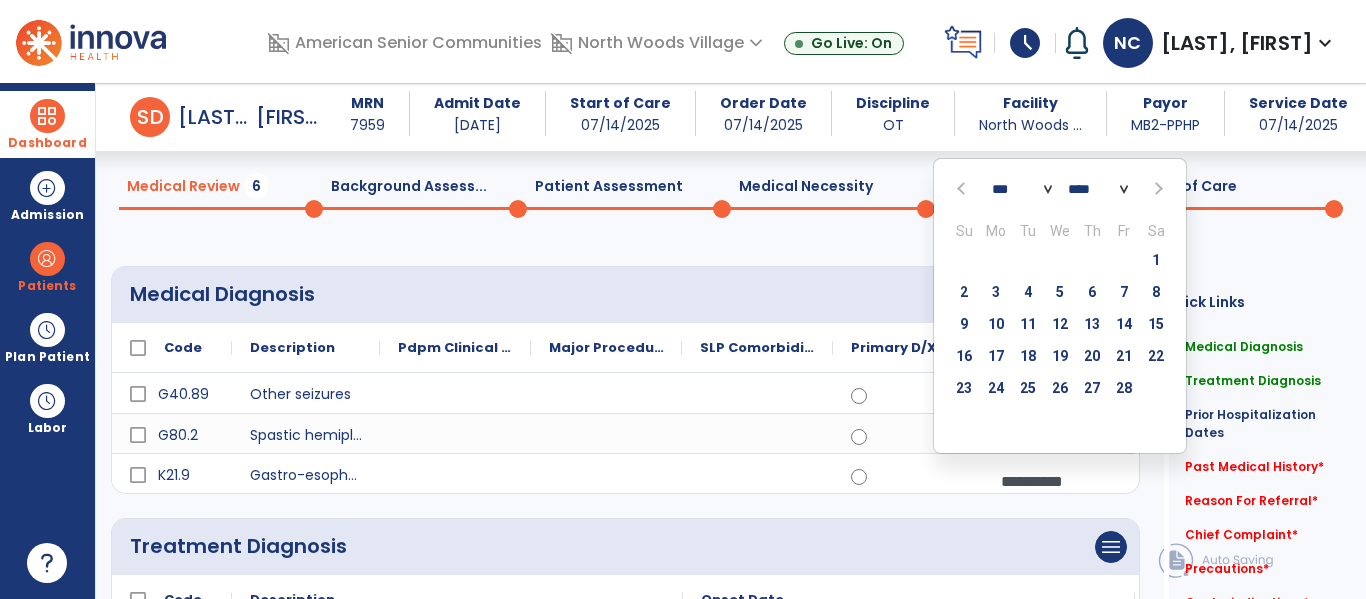 click 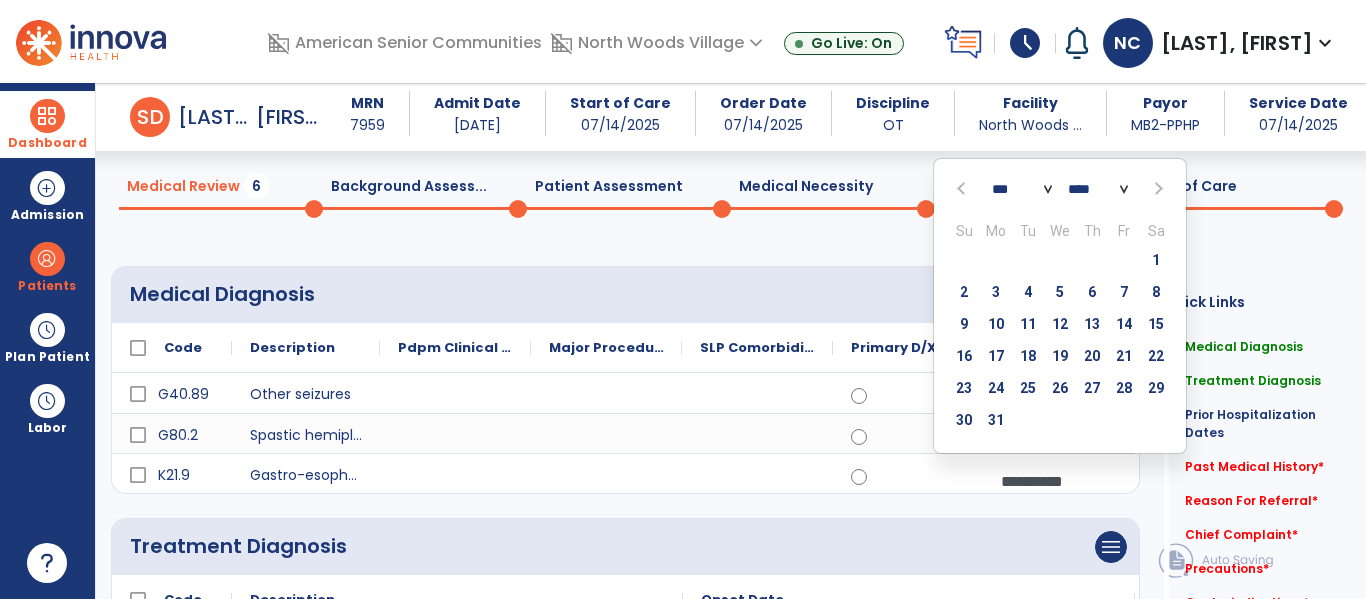 click 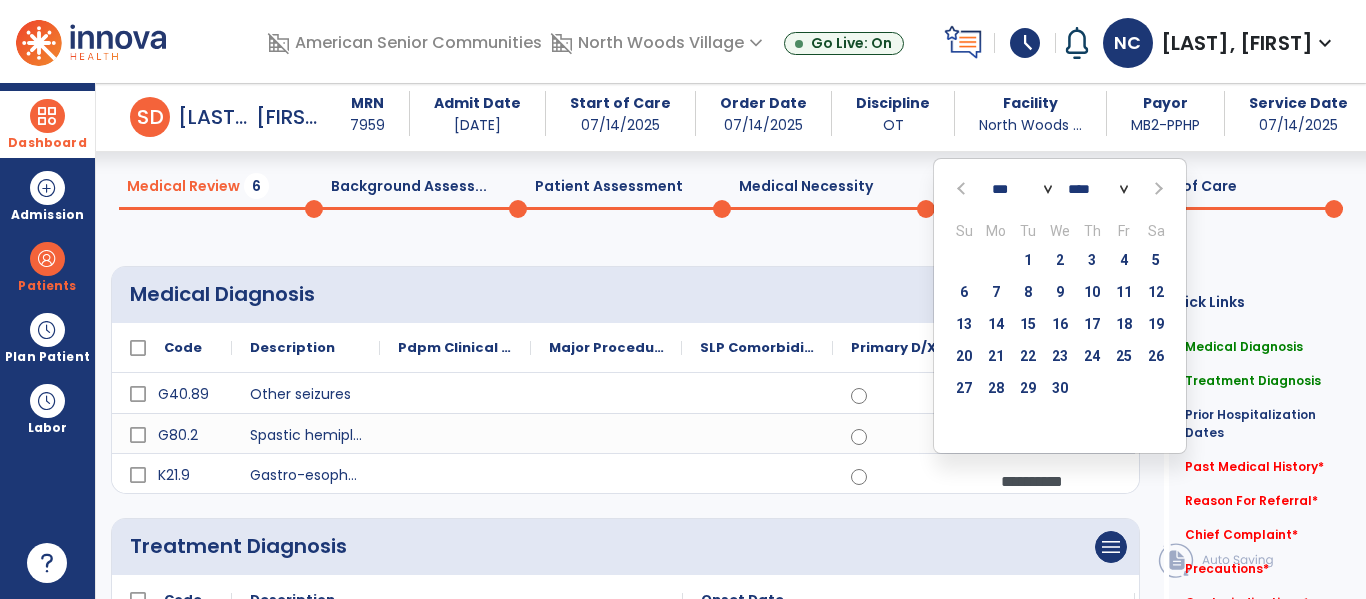 click 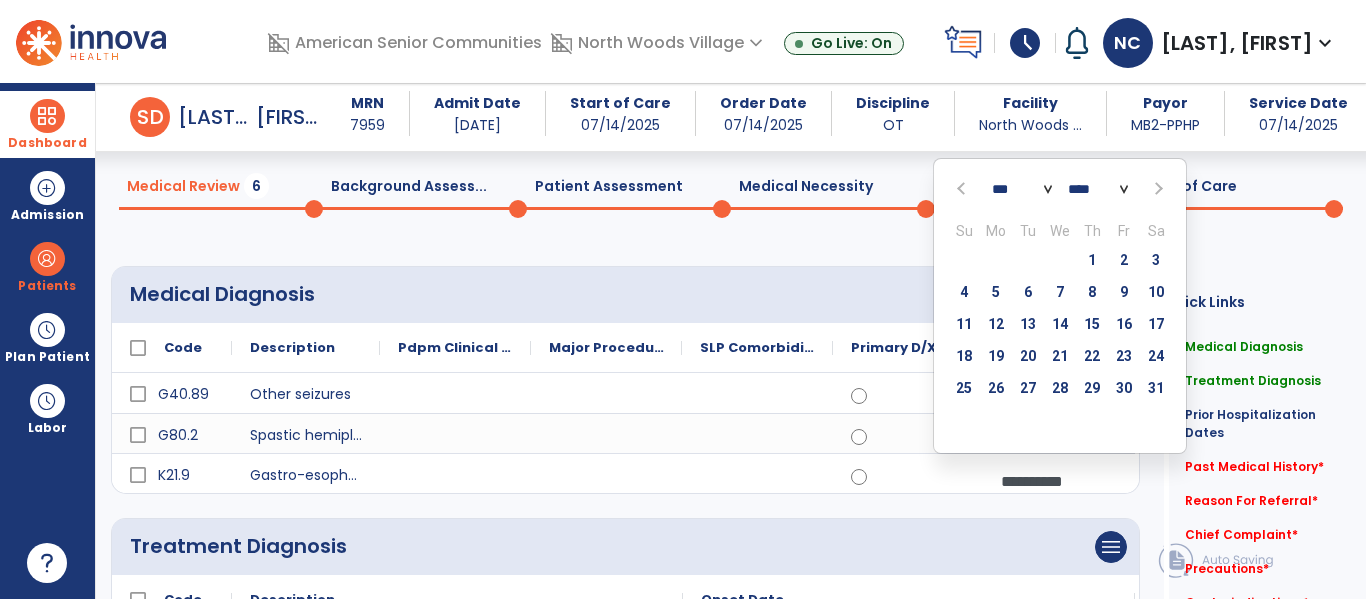 click 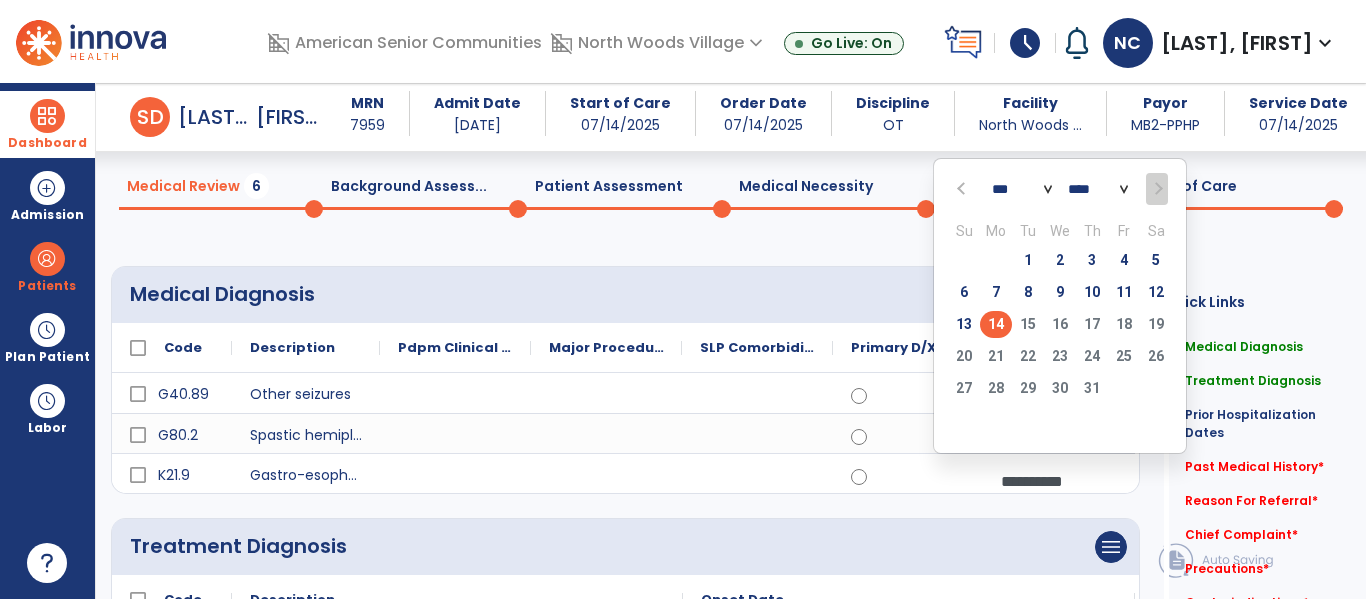 click on "14" 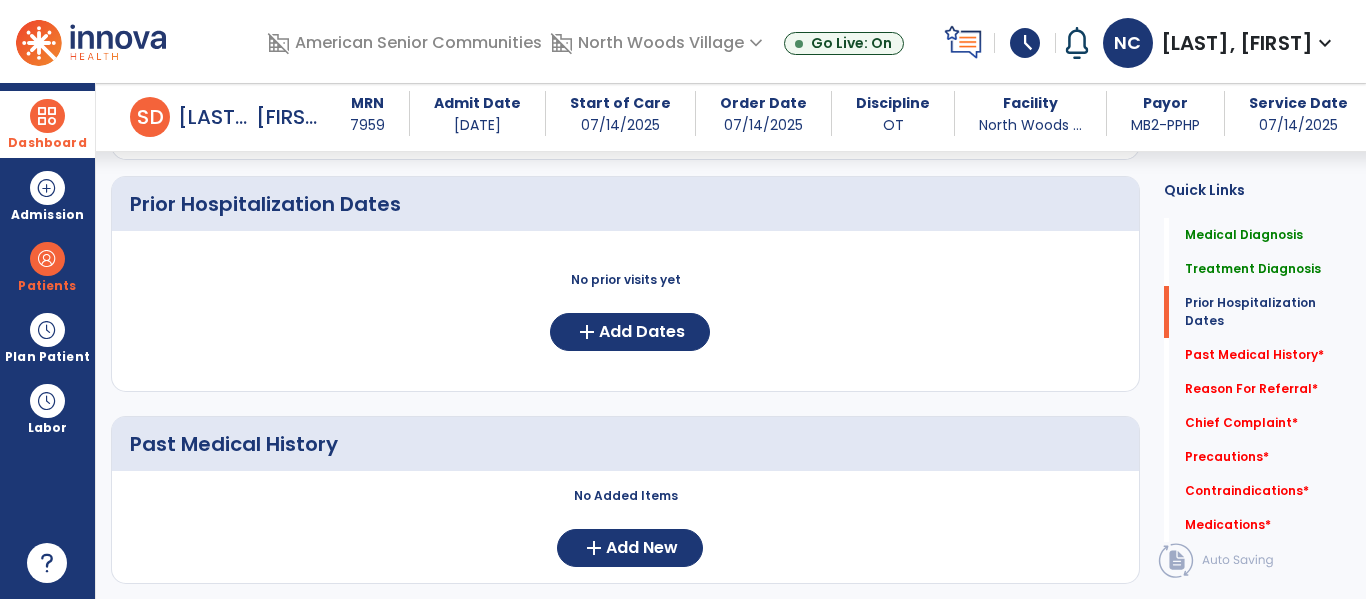 scroll, scrollTop: 694, scrollLeft: 0, axis: vertical 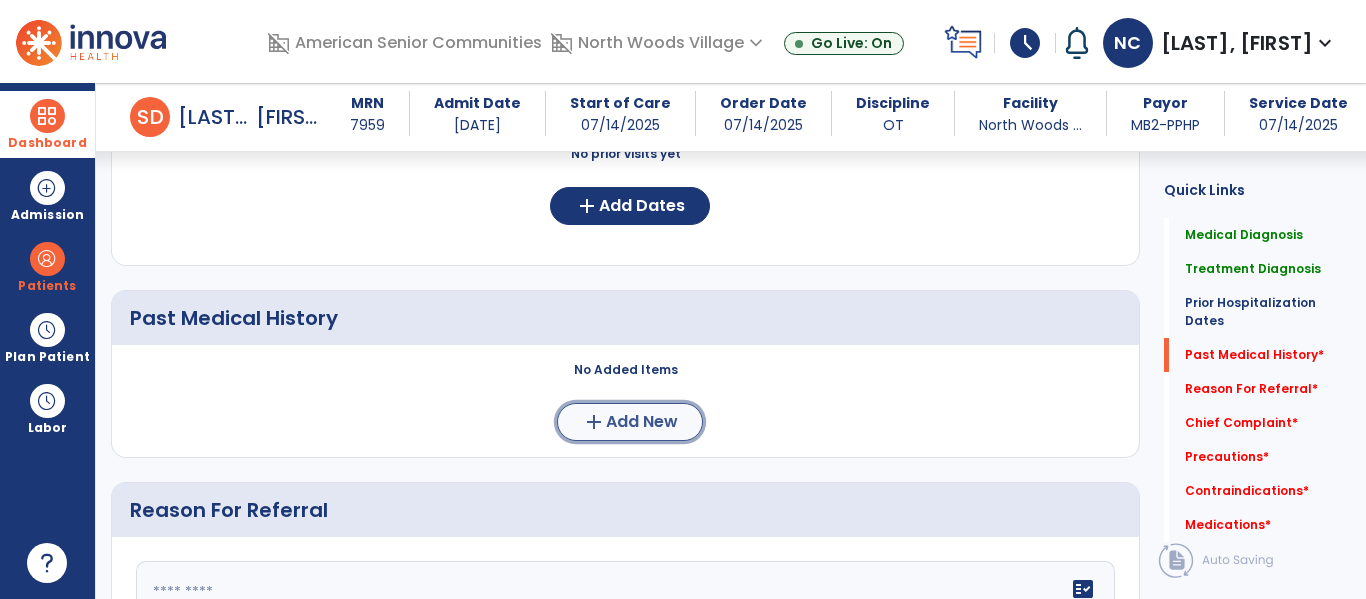 click on "add  Add New" 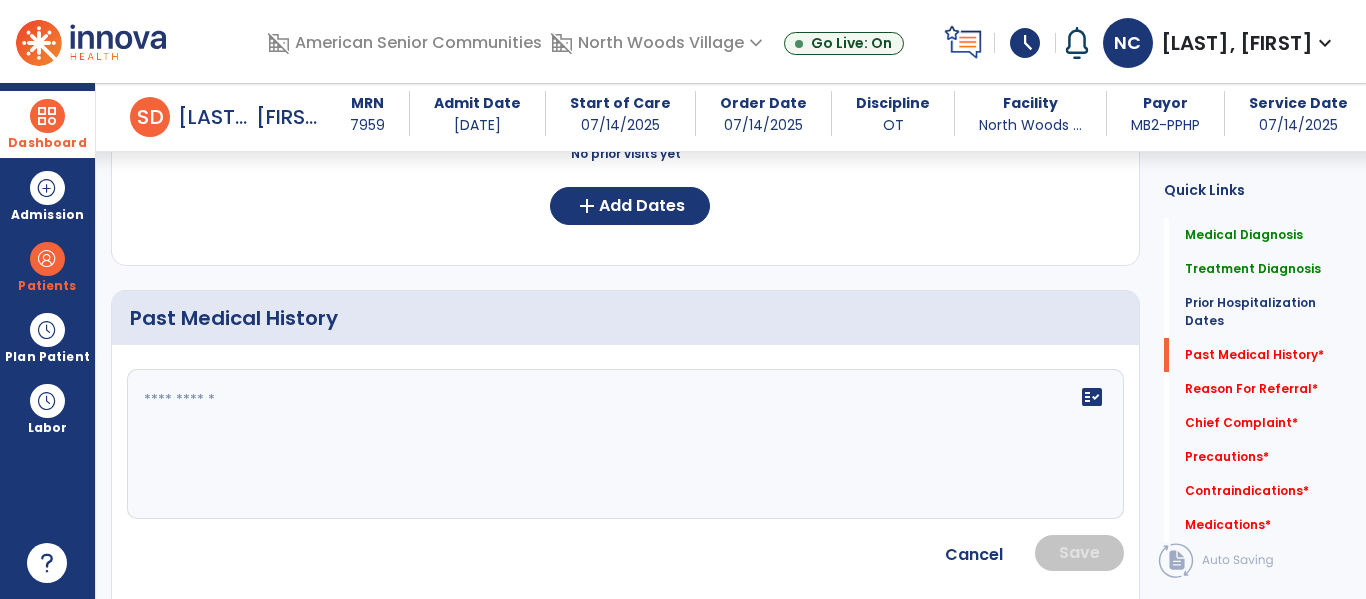click 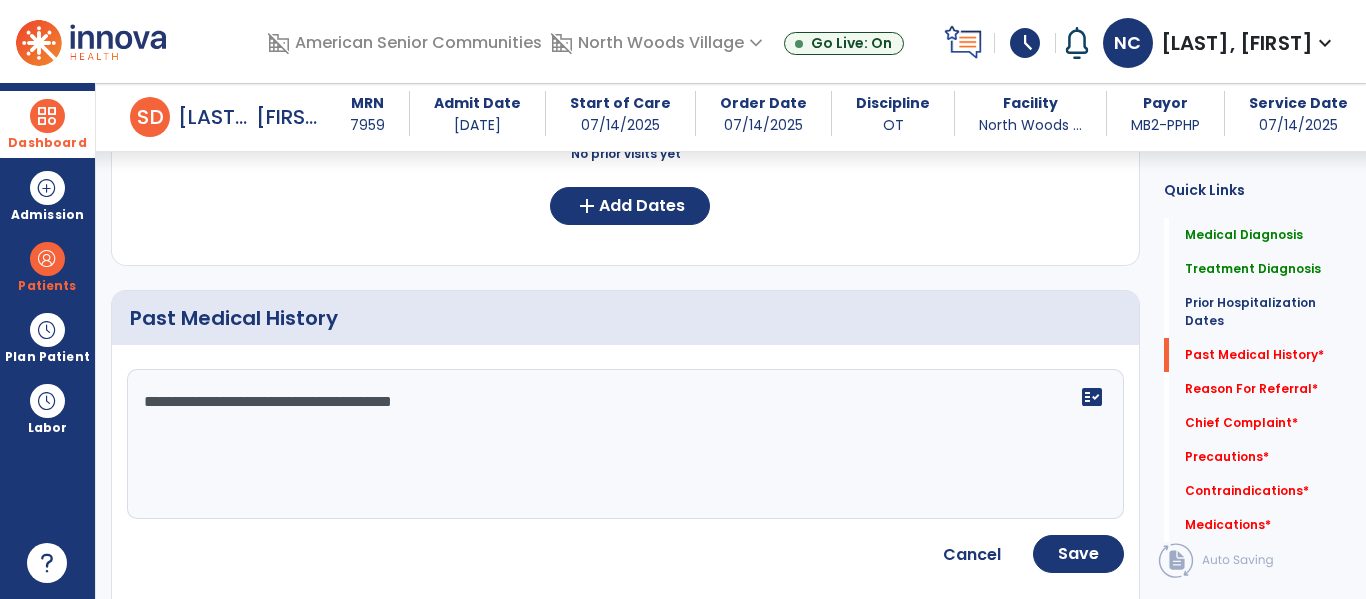 type on "**********" 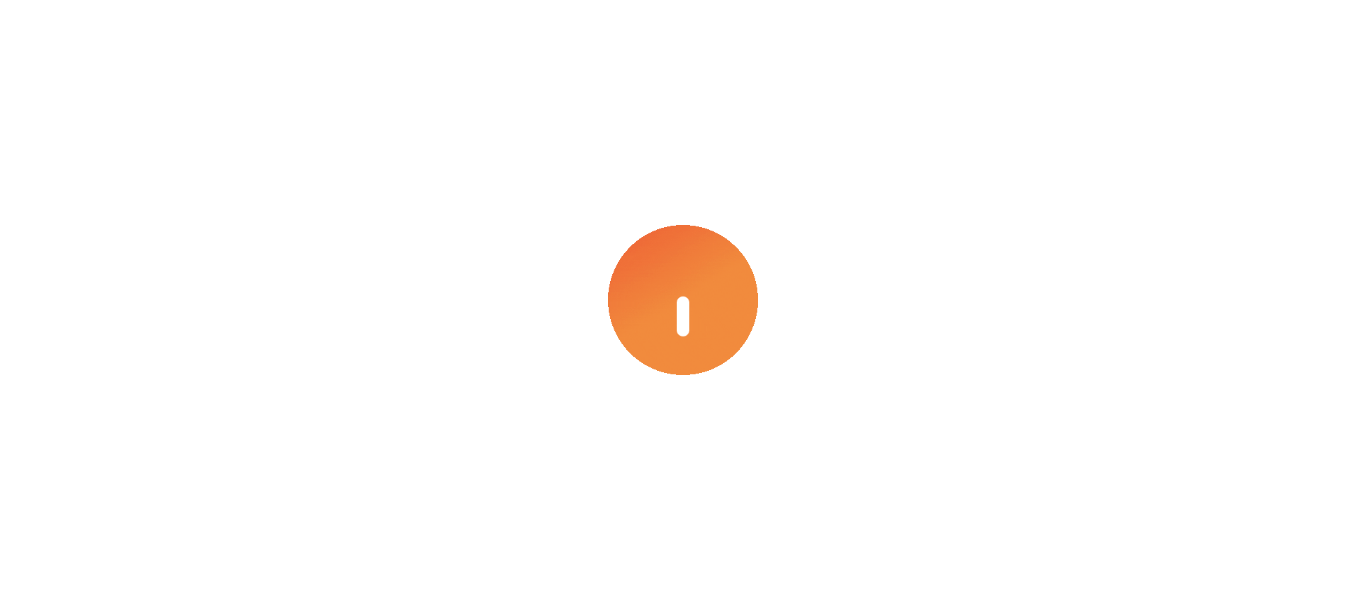 scroll, scrollTop: 0, scrollLeft: 0, axis: both 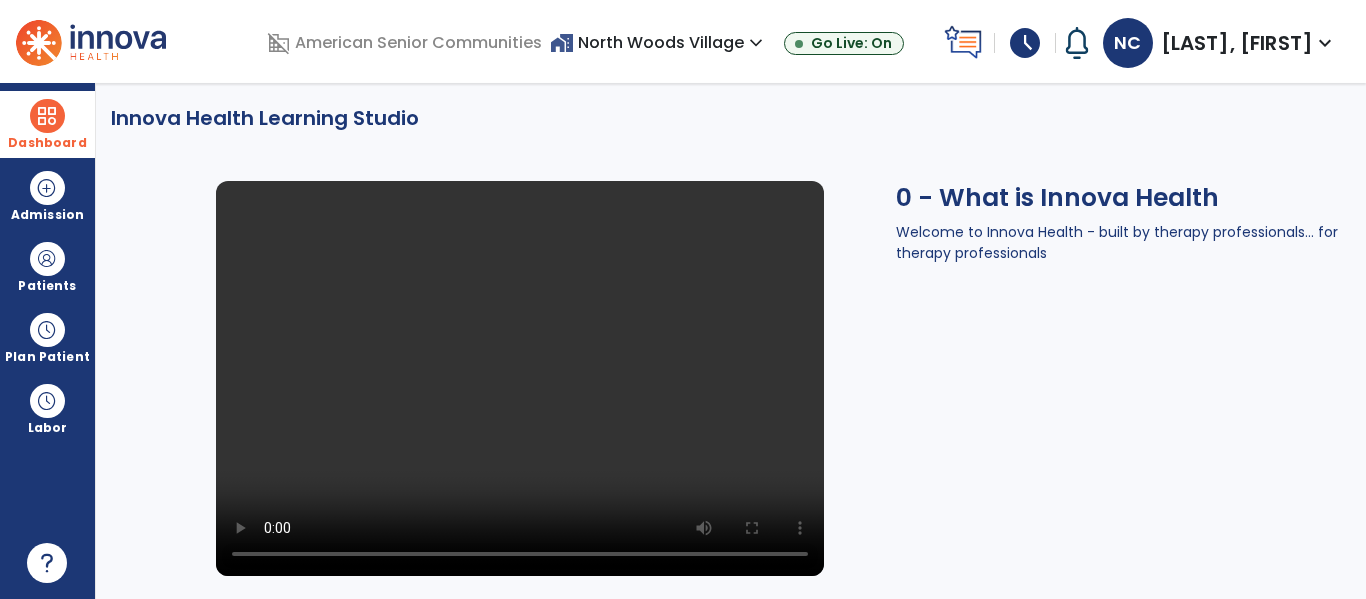 click at bounding box center (47, 116) 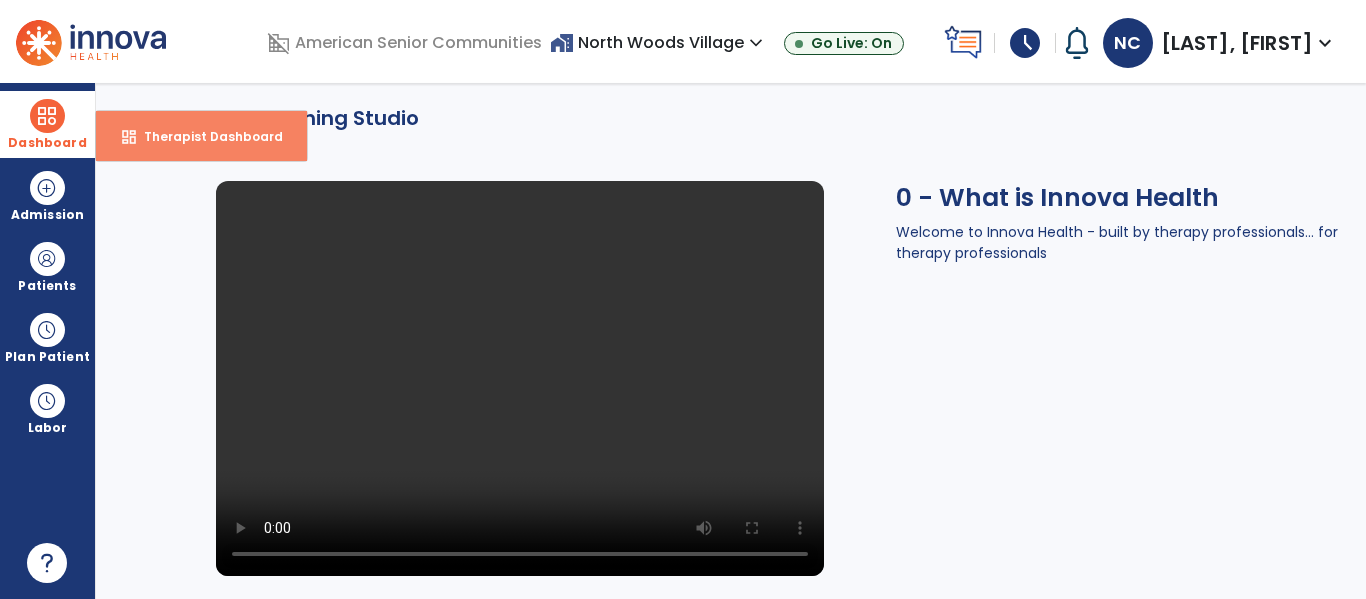 click on "dashboard  Therapist Dashboard" at bounding box center [201, 136] 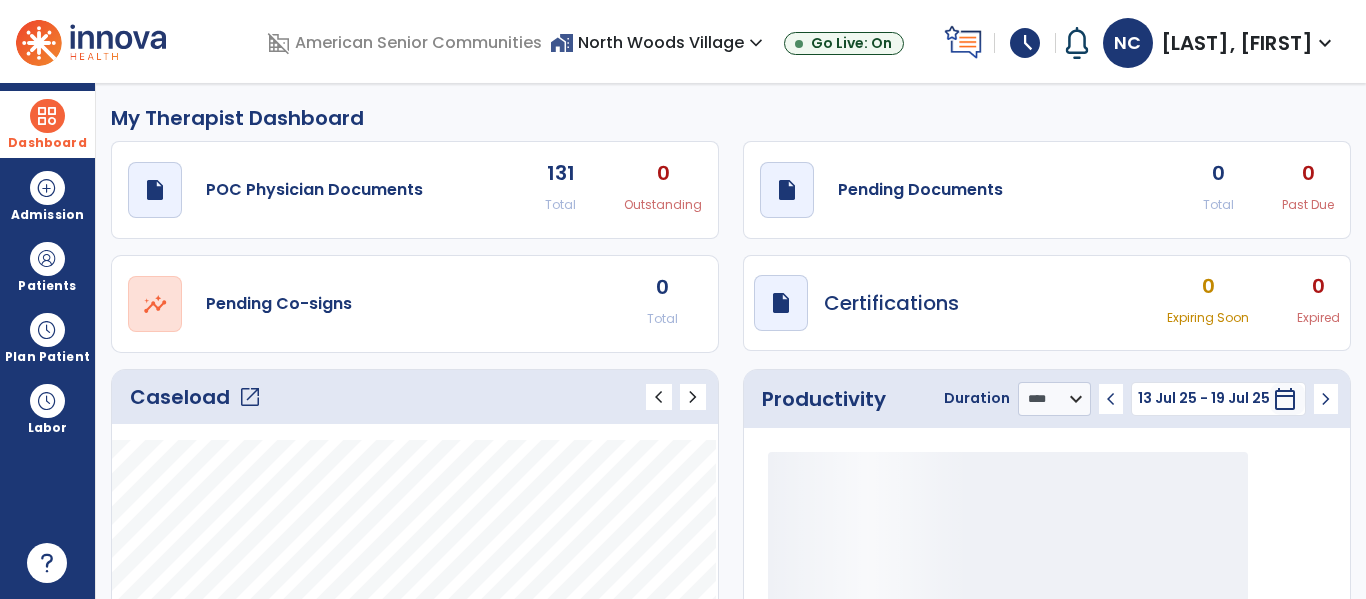 click on "open_in_new" 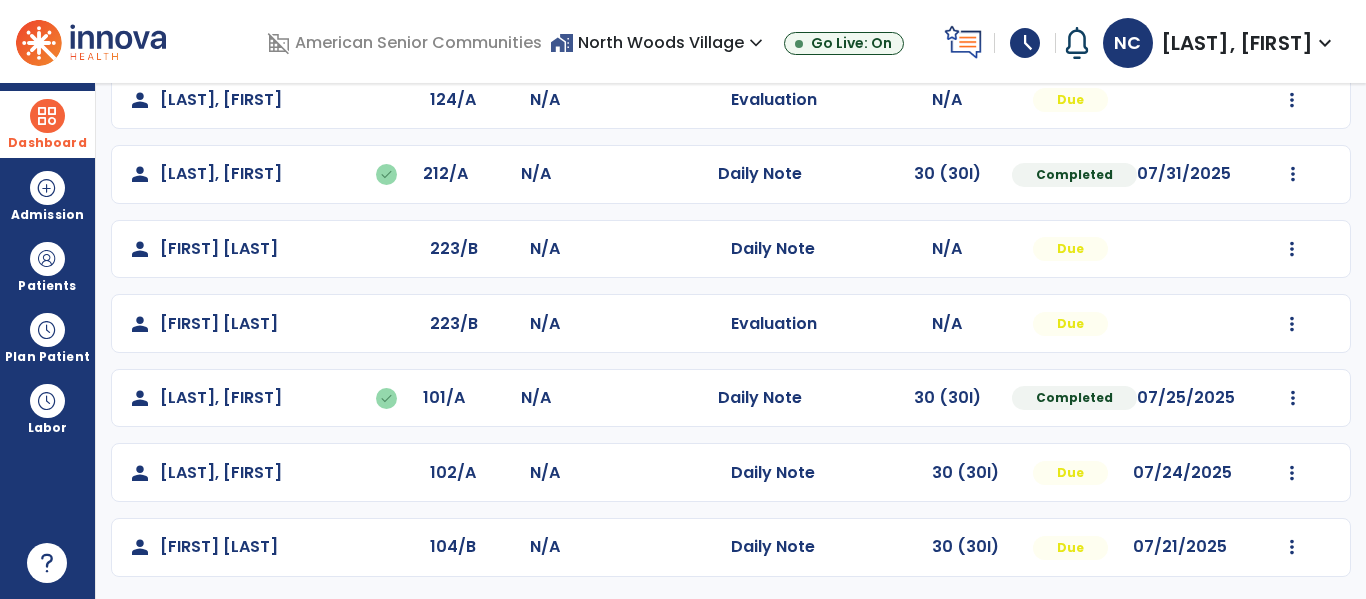 scroll, scrollTop: 634, scrollLeft: 0, axis: vertical 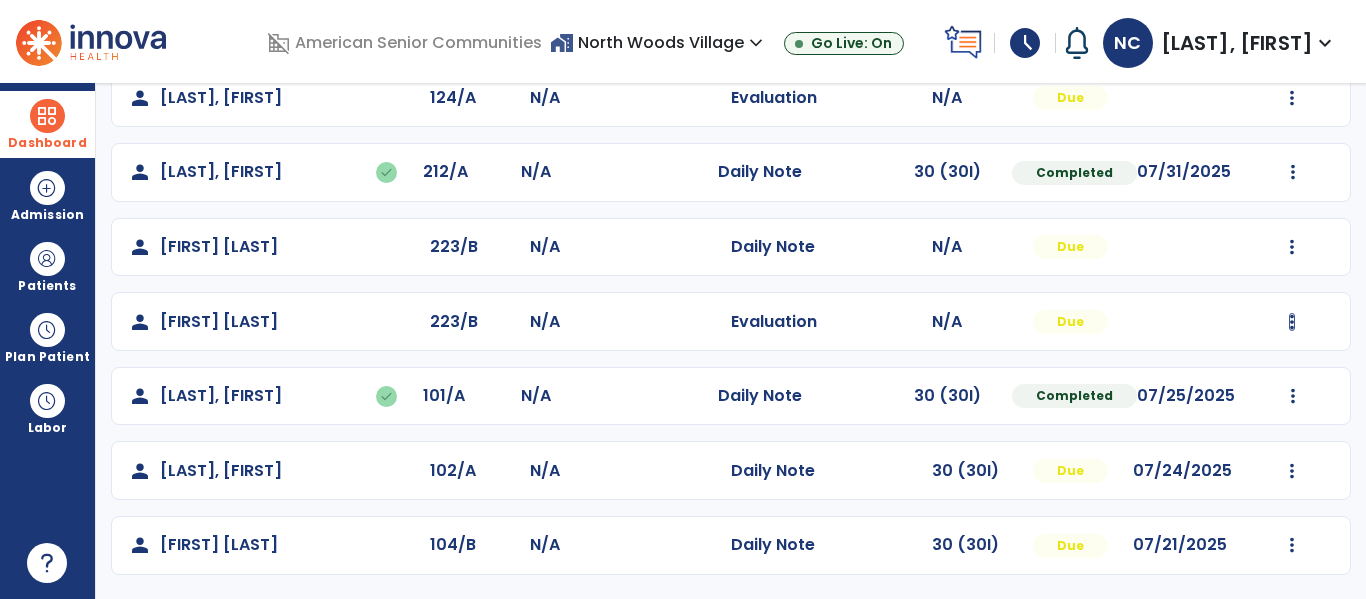 click at bounding box center [1292, -275] 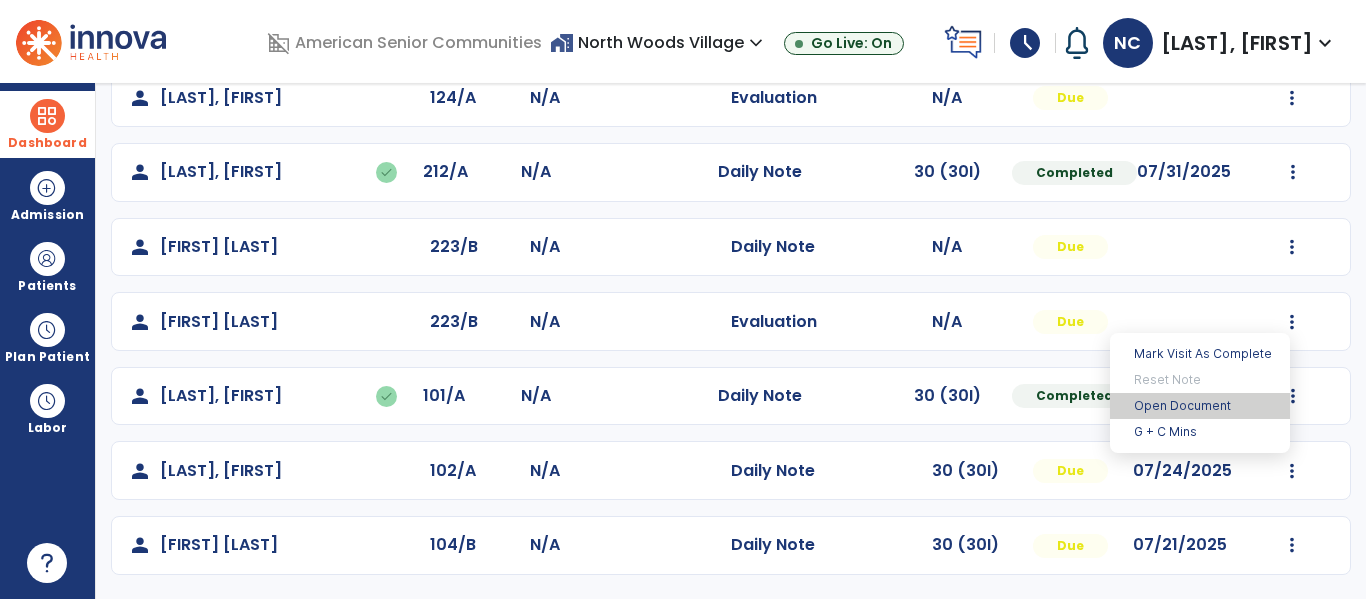 click on "Open Document" at bounding box center (1200, 406) 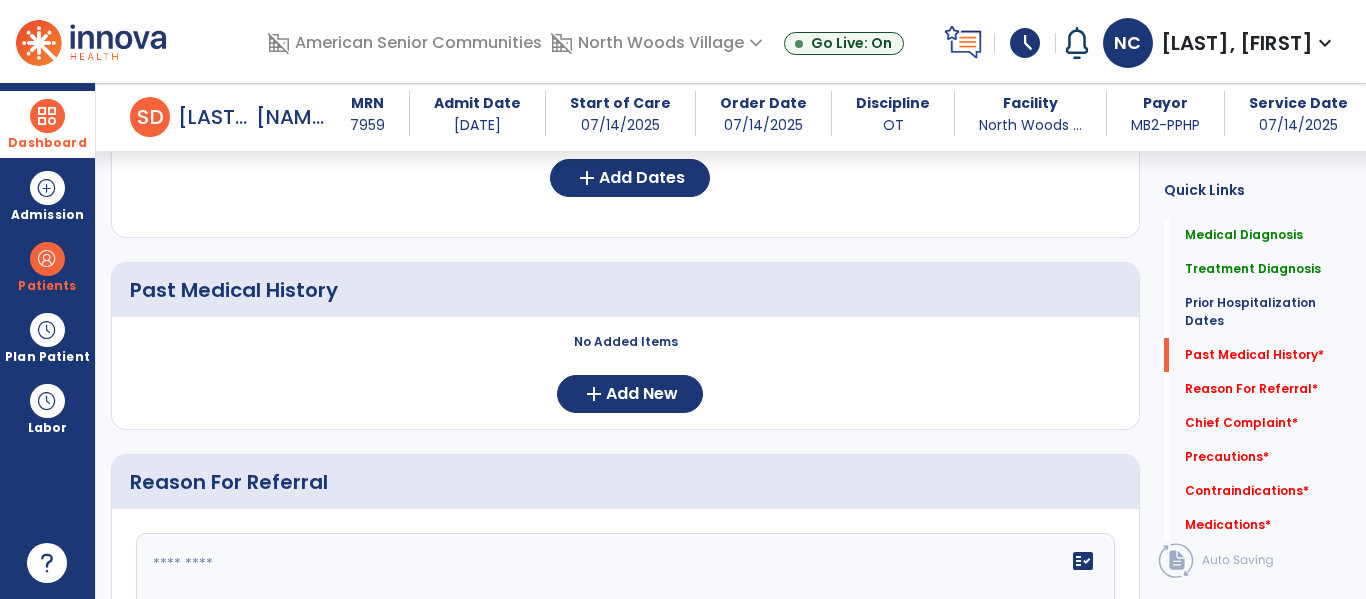scroll, scrollTop: 866, scrollLeft: 0, axis: vertical 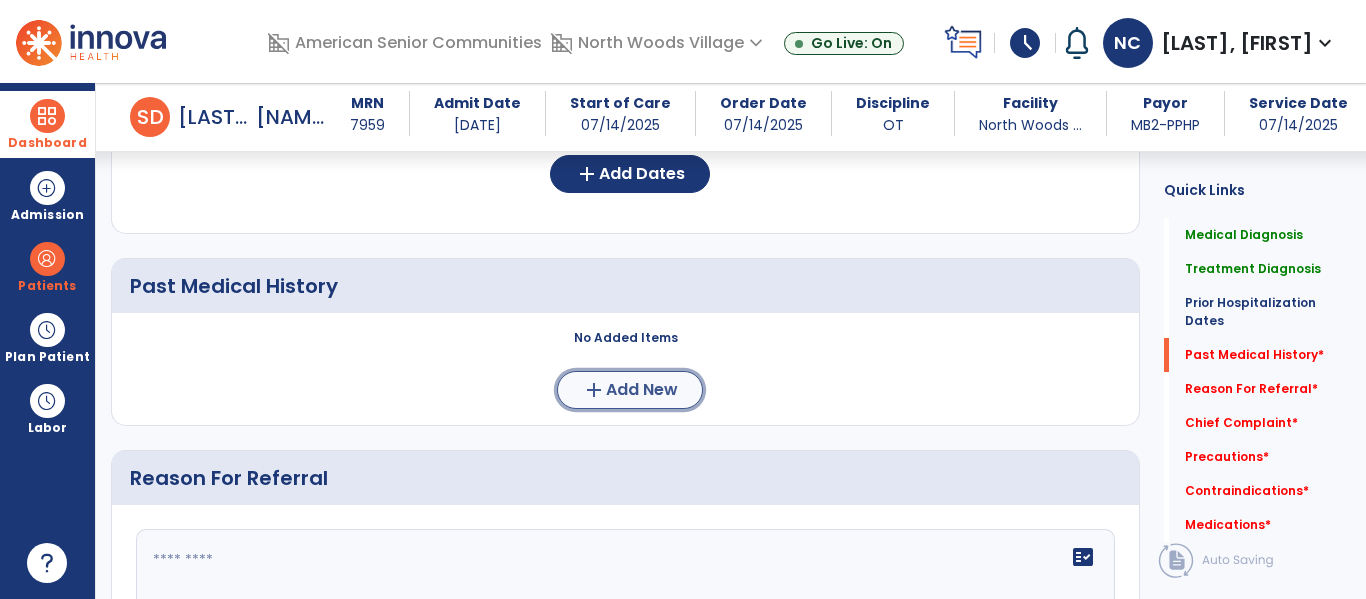 click on "Add New" 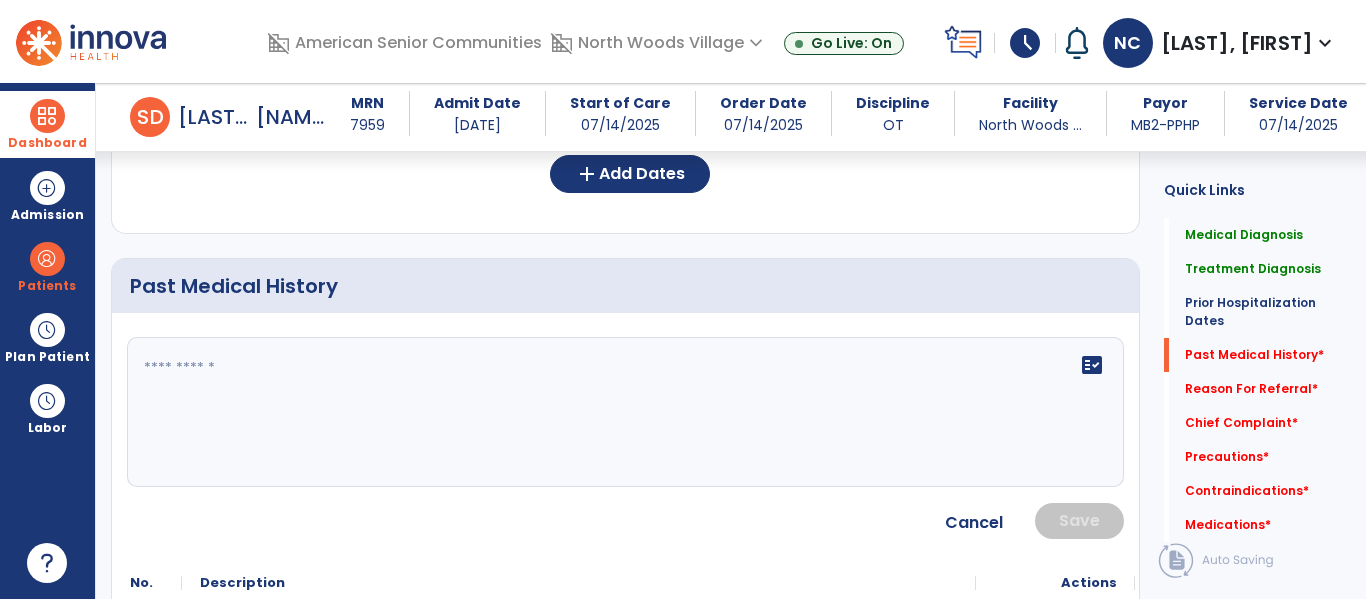 click 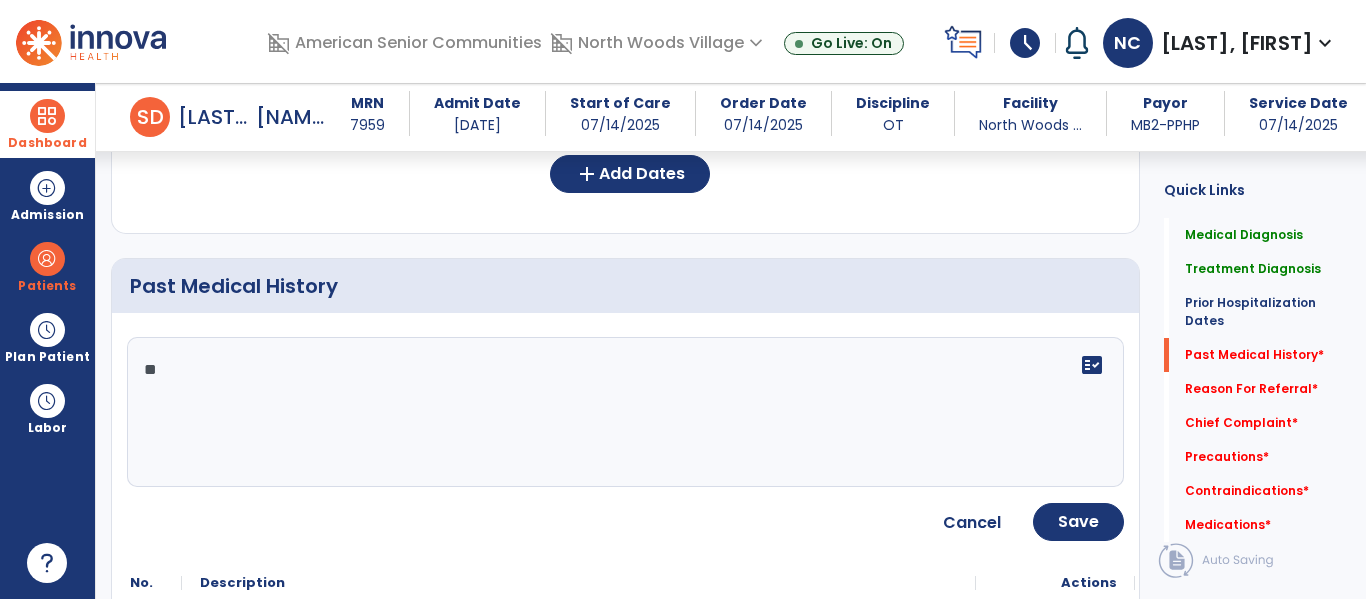 type on "*" 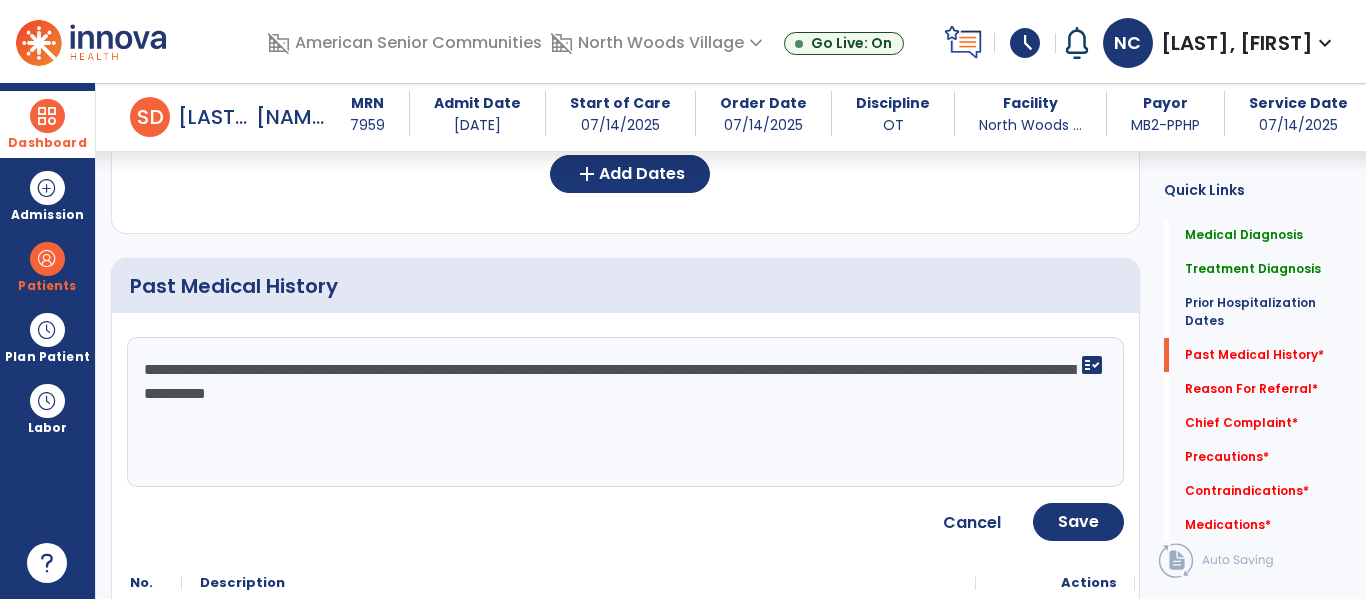 click on "**********" 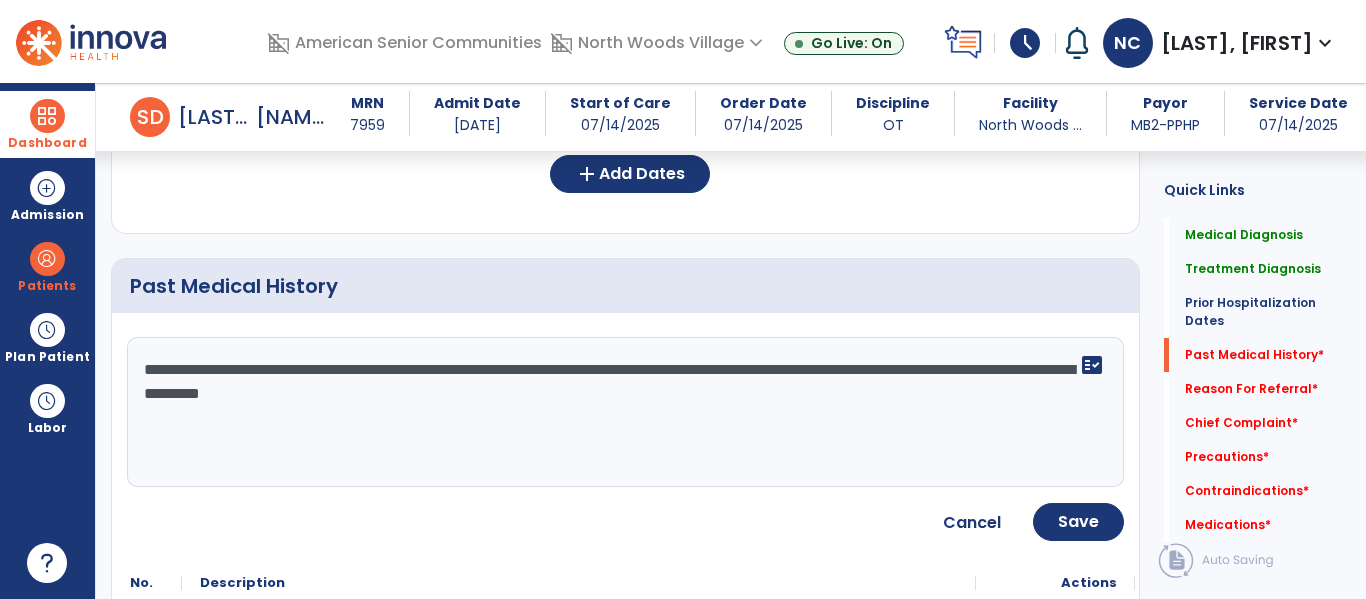 type on "**********" 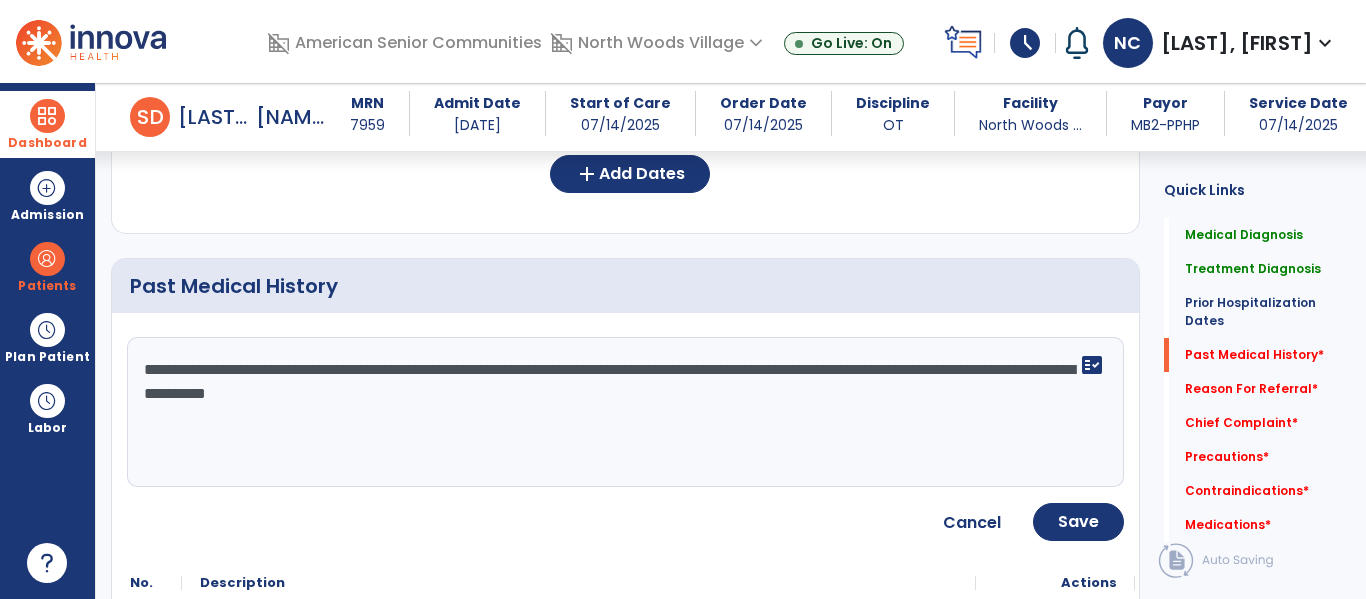click on "**********" 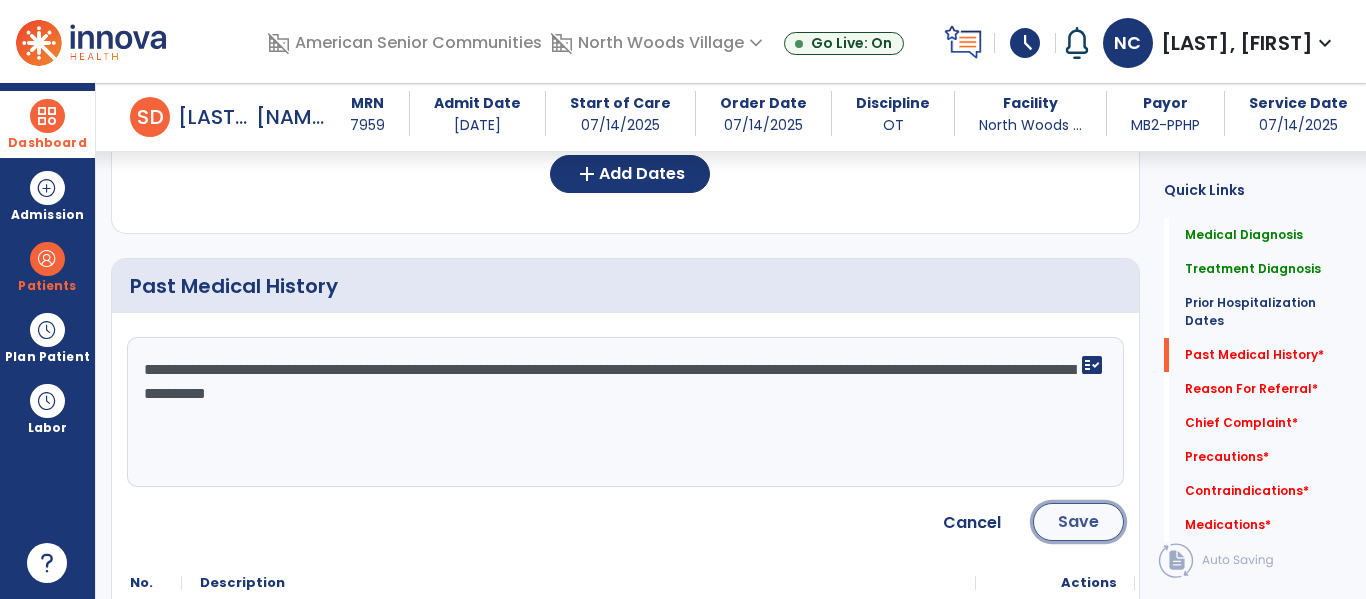 click on "Save" 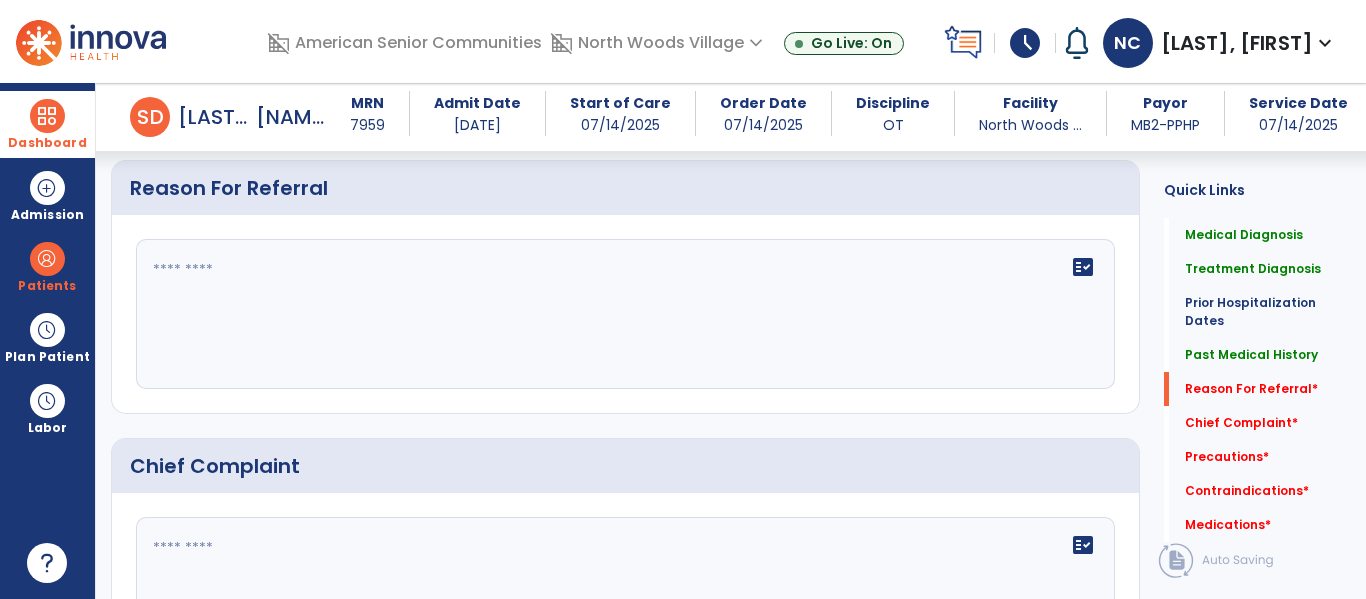 scroll, scrollTop: 1272, scrollLeft: 0, axis: vertical 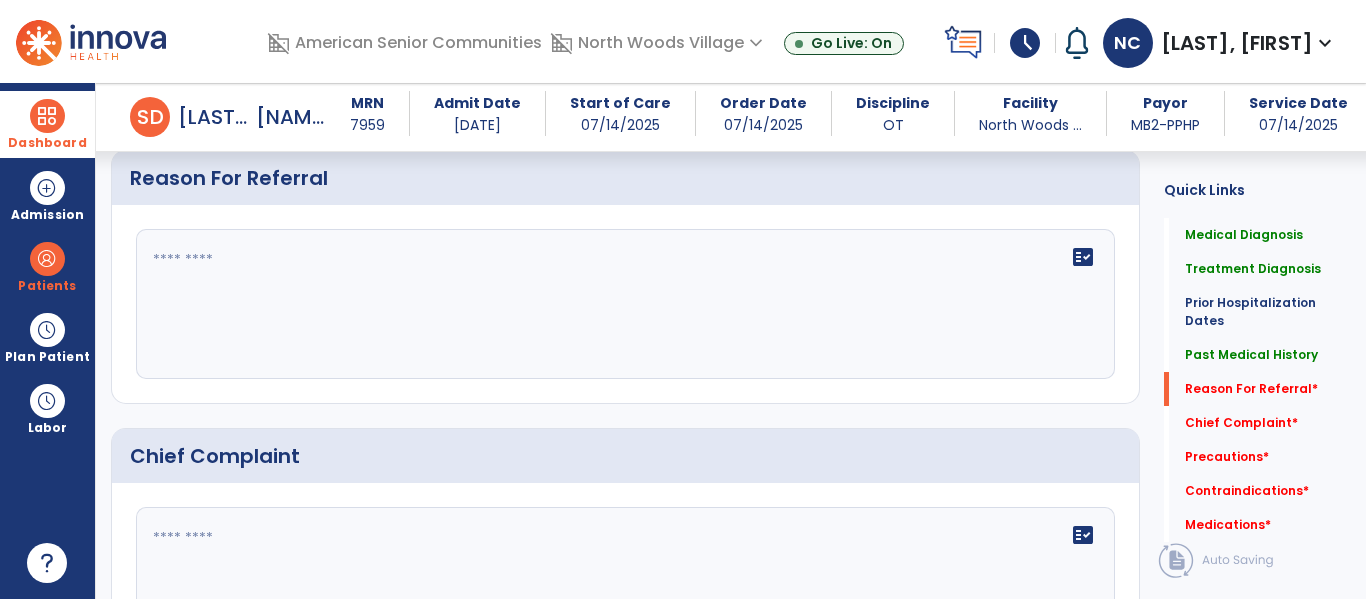 click on "fact_check" 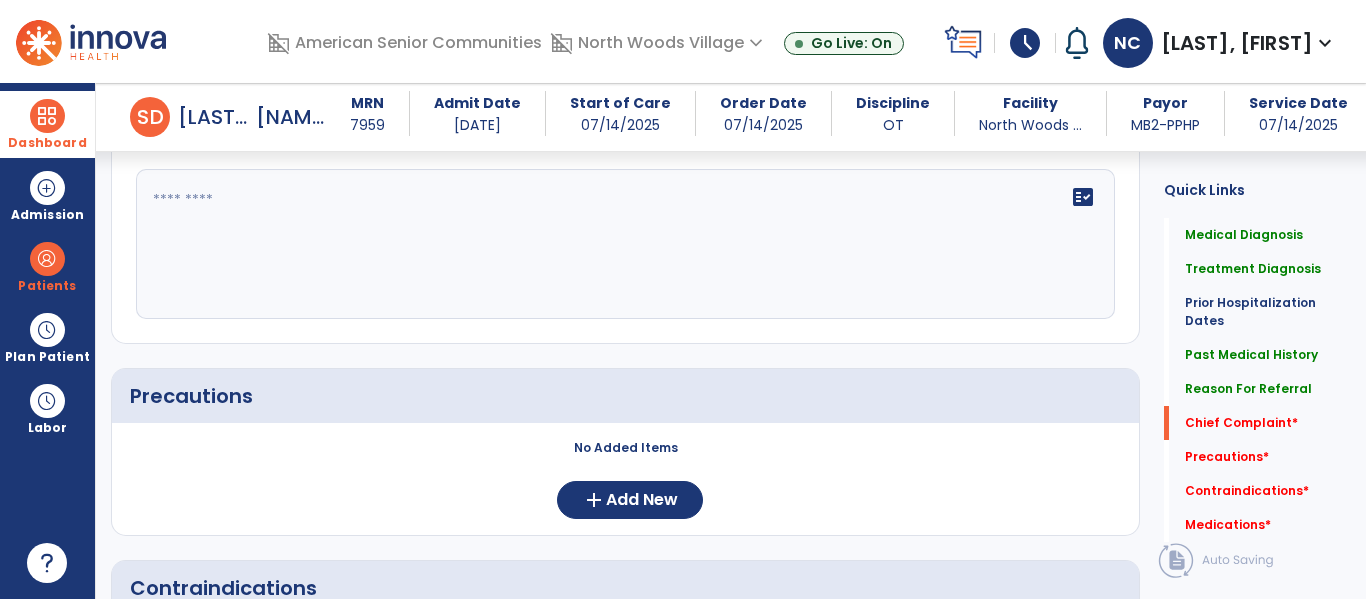scroll, scrollTop: 1463, scrollLeft: 0, axis: vertical 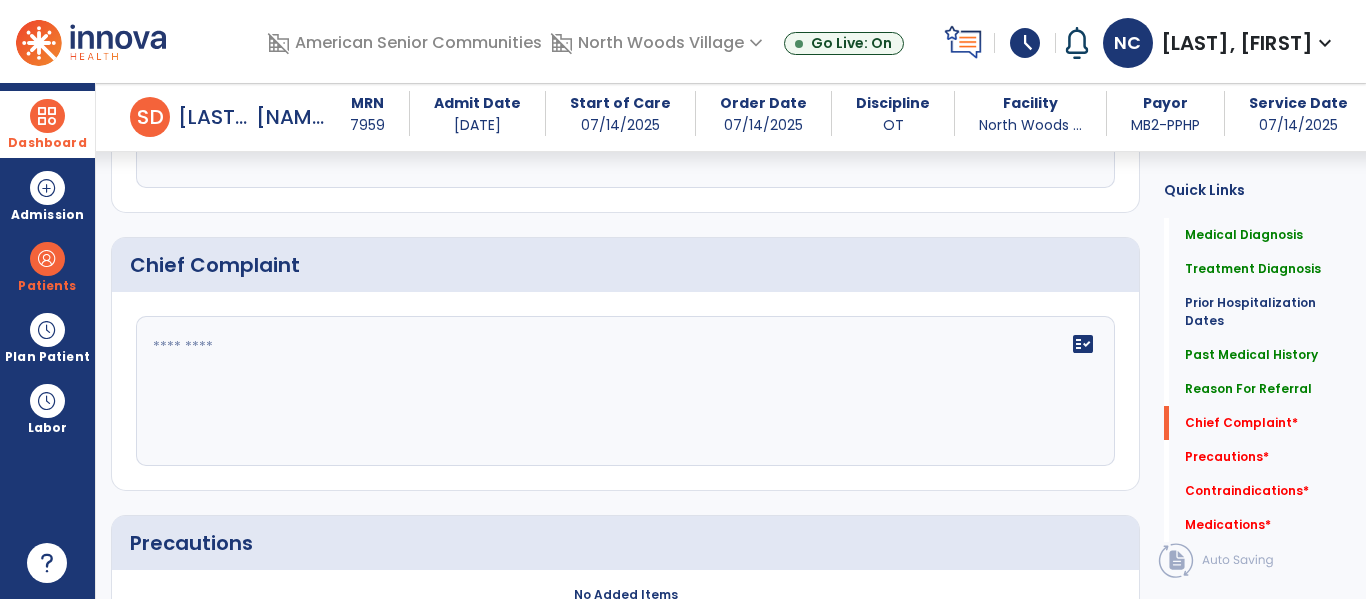 type on "**********" 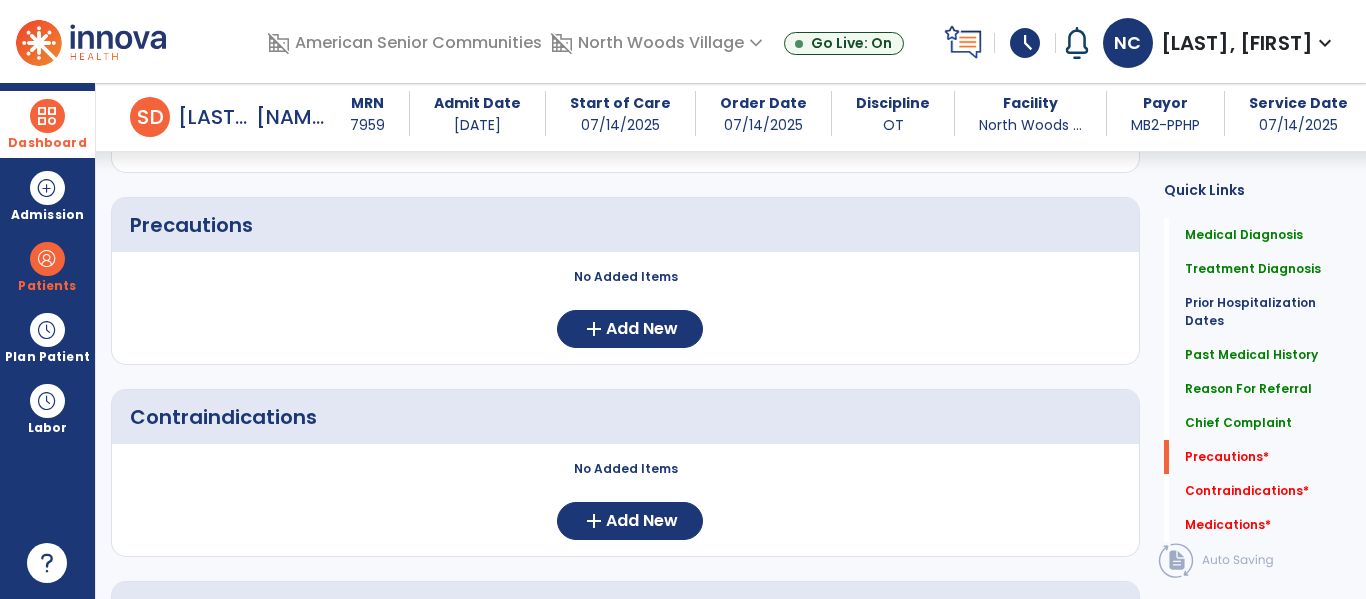 scroll, scrollTop: 1783, scrollLeft: 0, axis: vertical 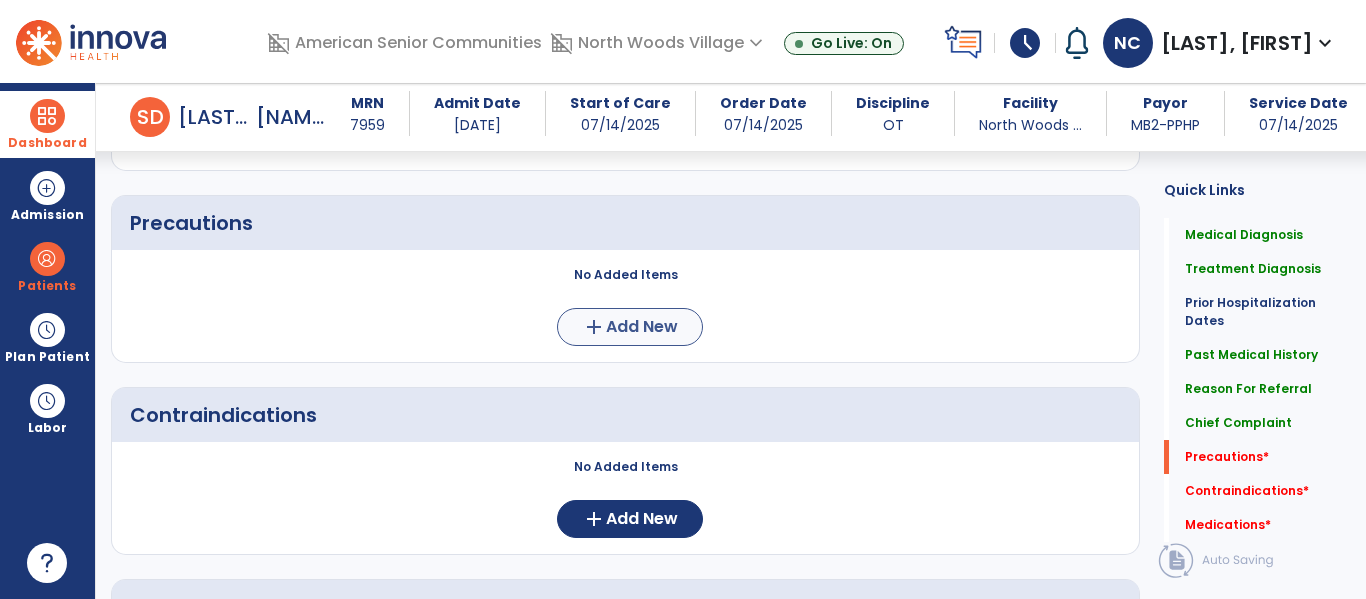 type on "**********" 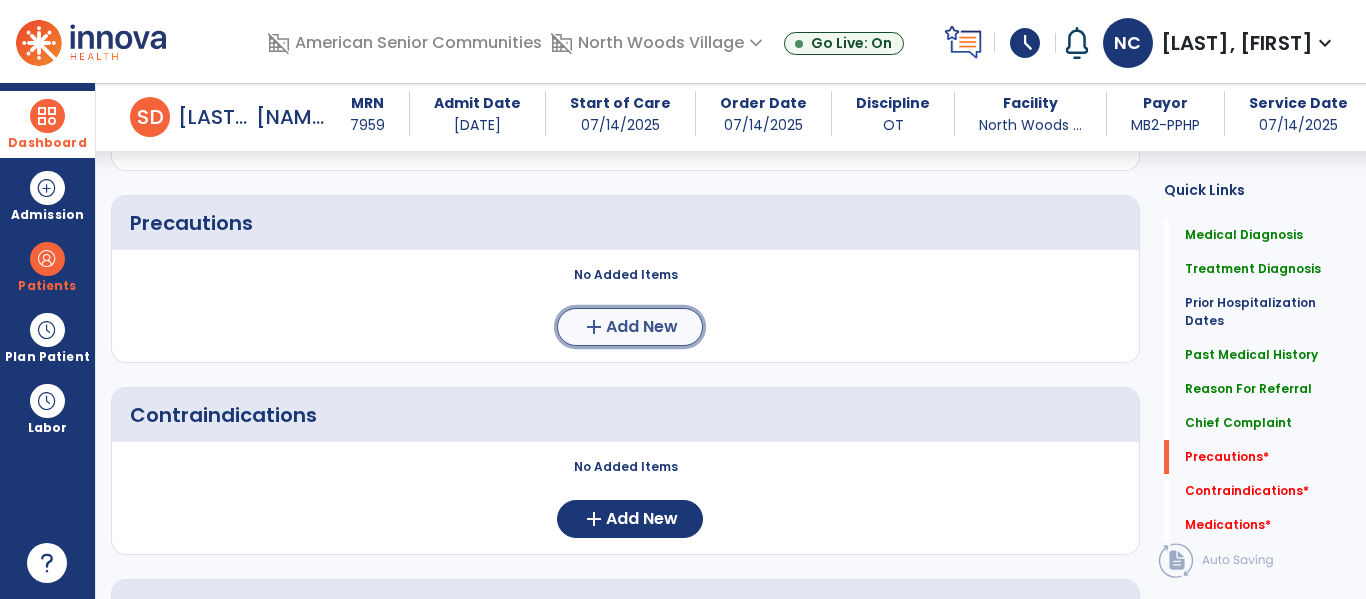 click on "Add New" 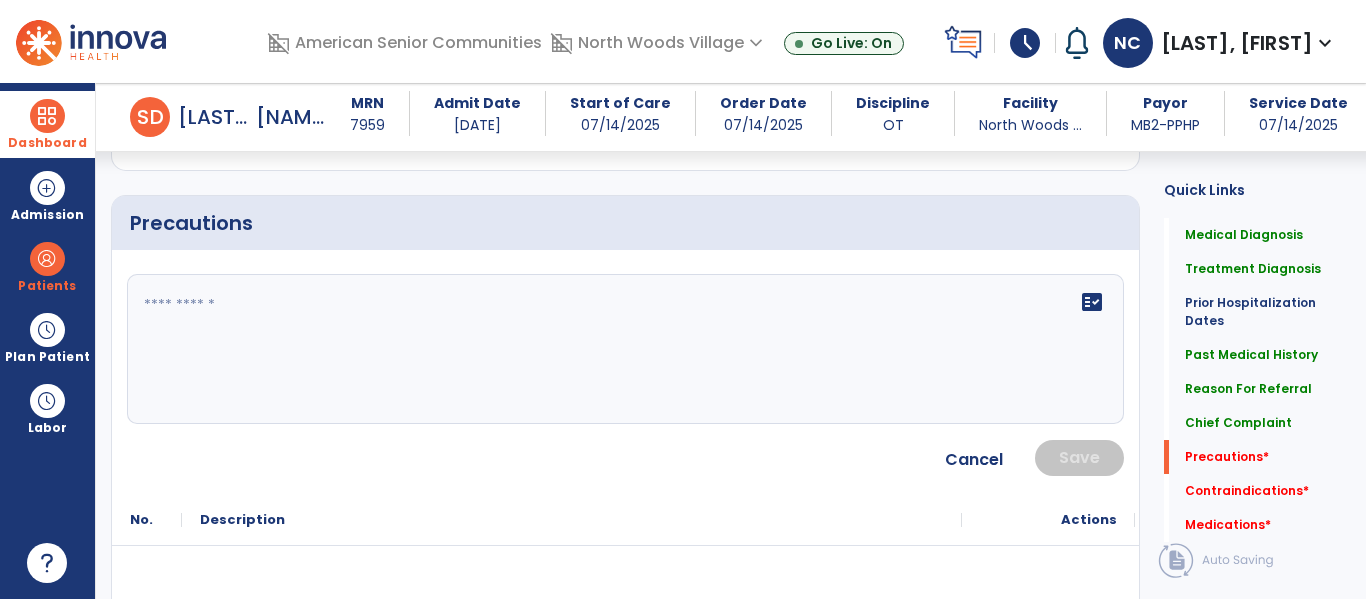 click 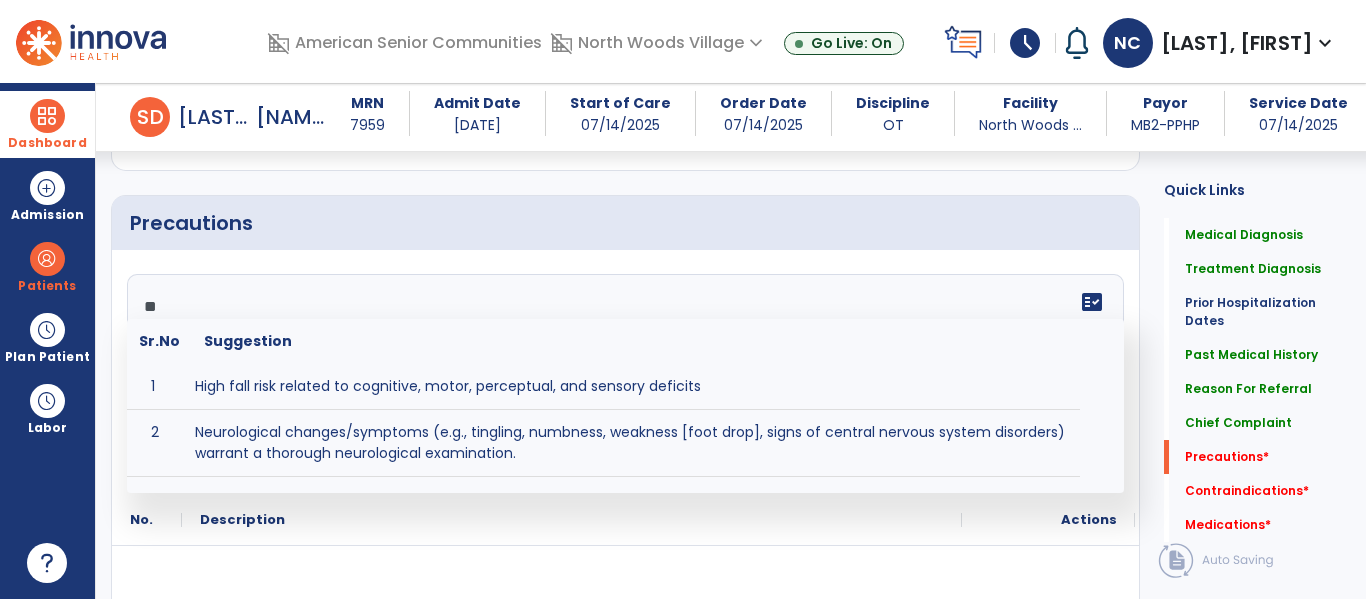 type on "*" 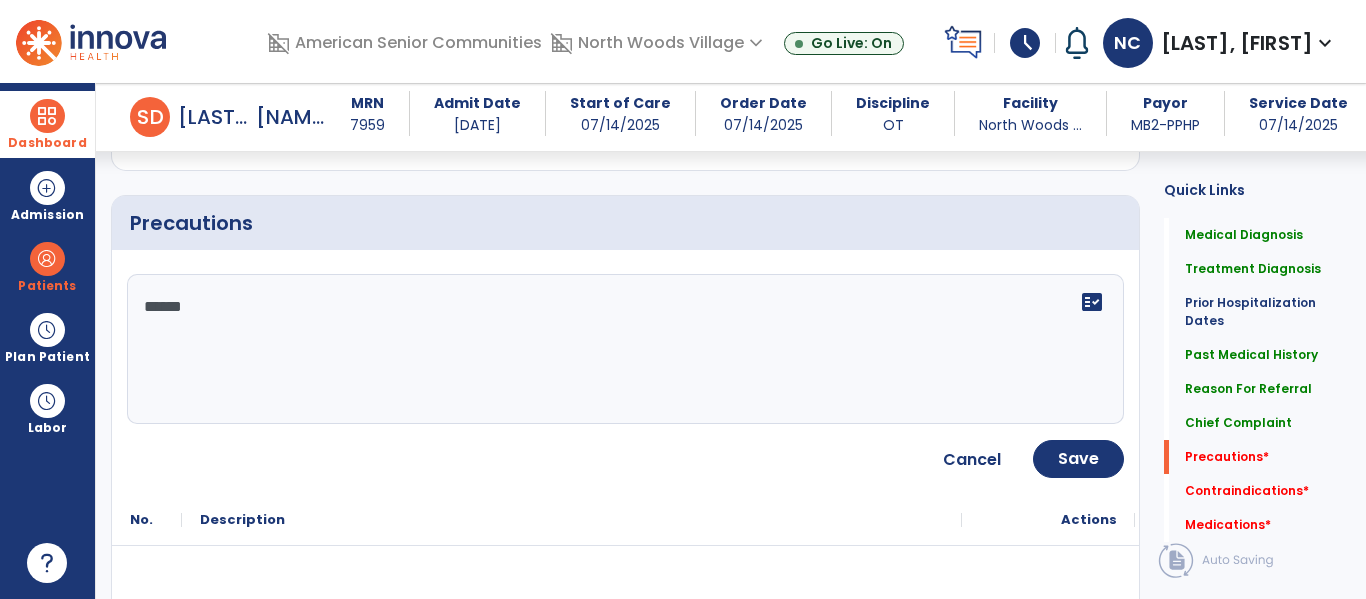 type on "*****" 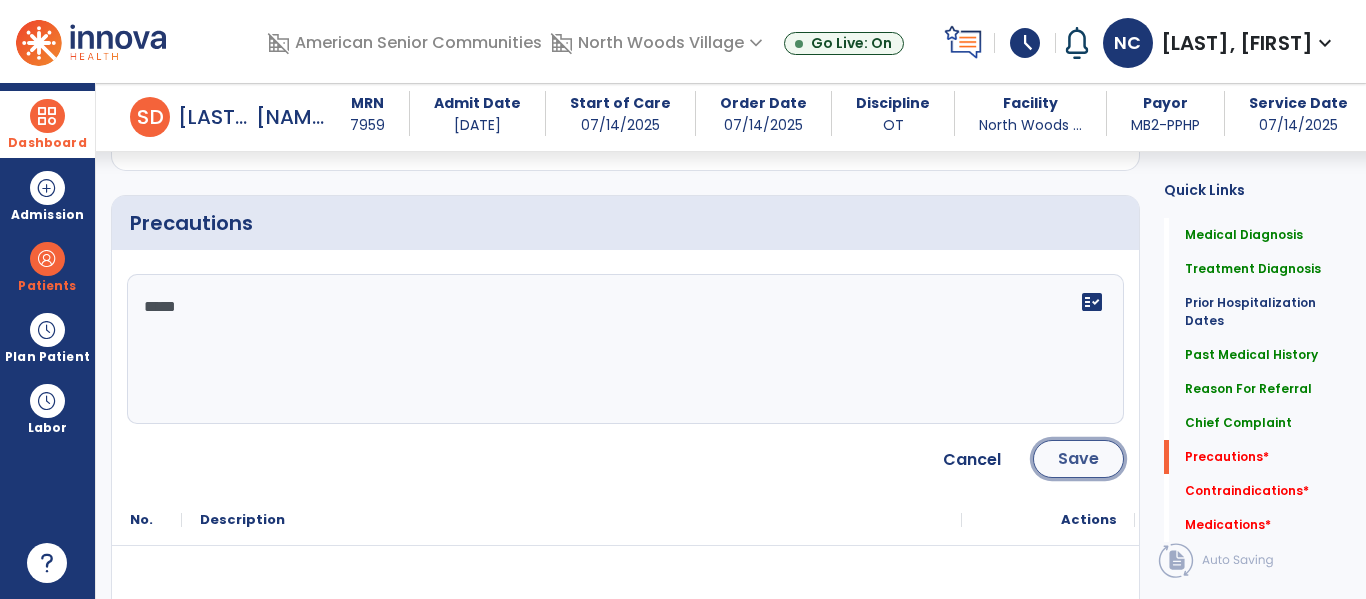 click on "Save" 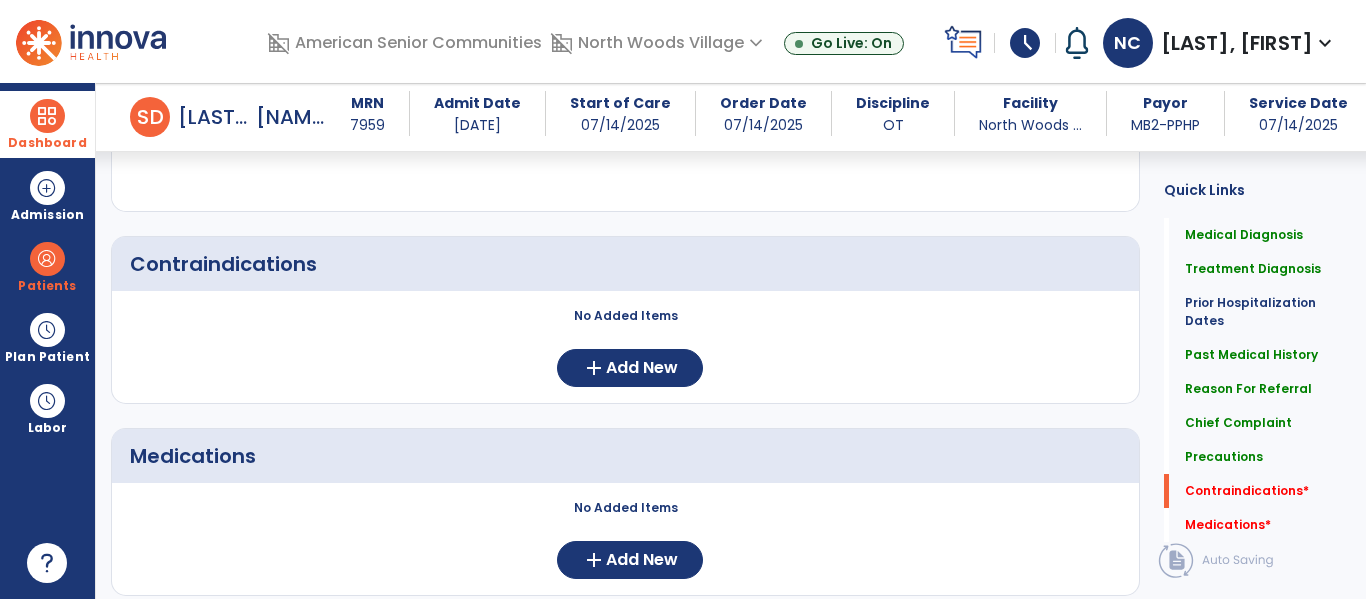 scroll, scrollTop: 2048, scrollLeft: 0, axis: vertical 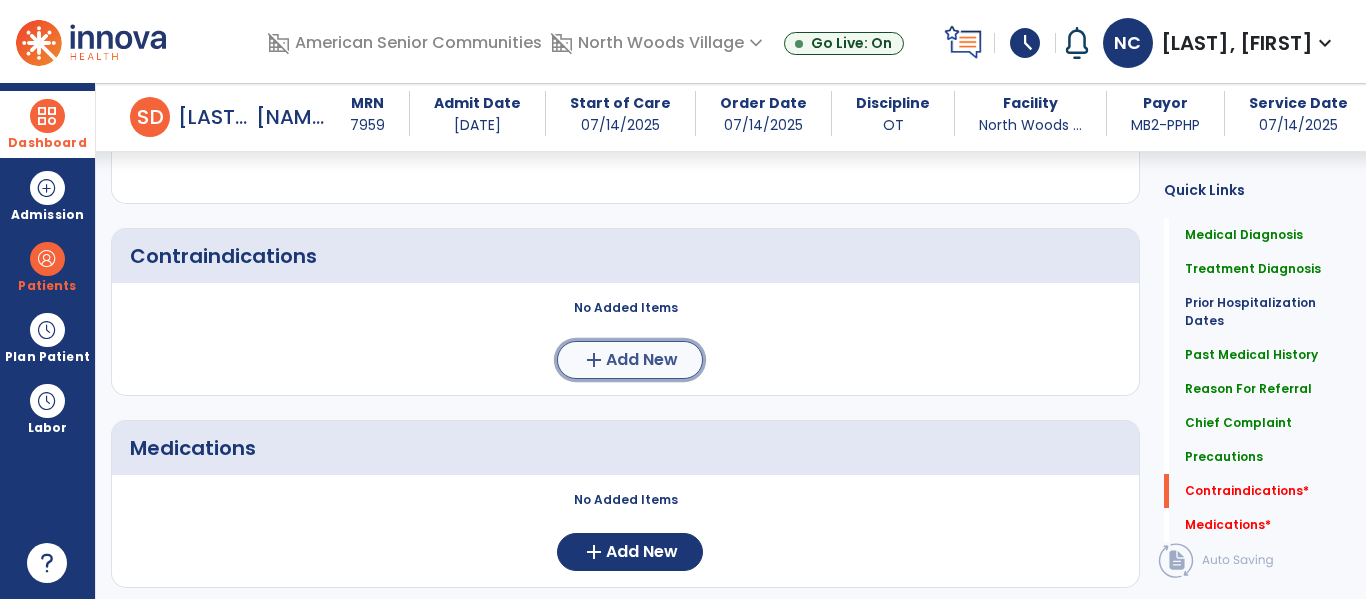 click on "add  Add New" 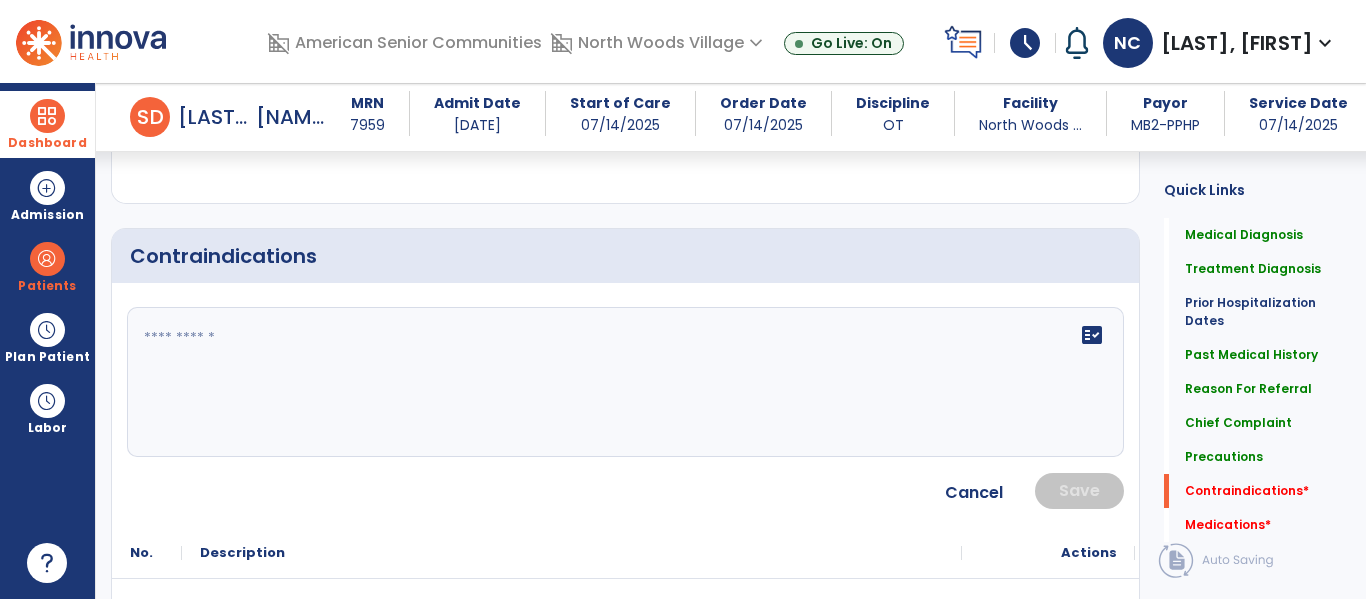click 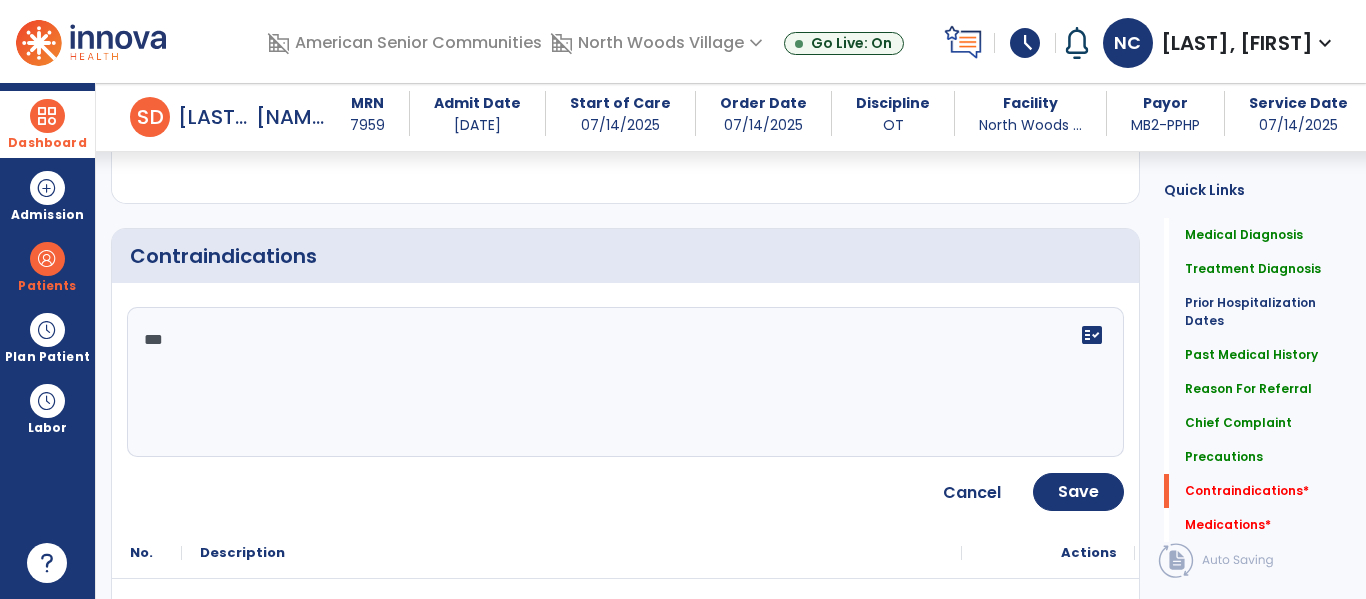 type on "****" 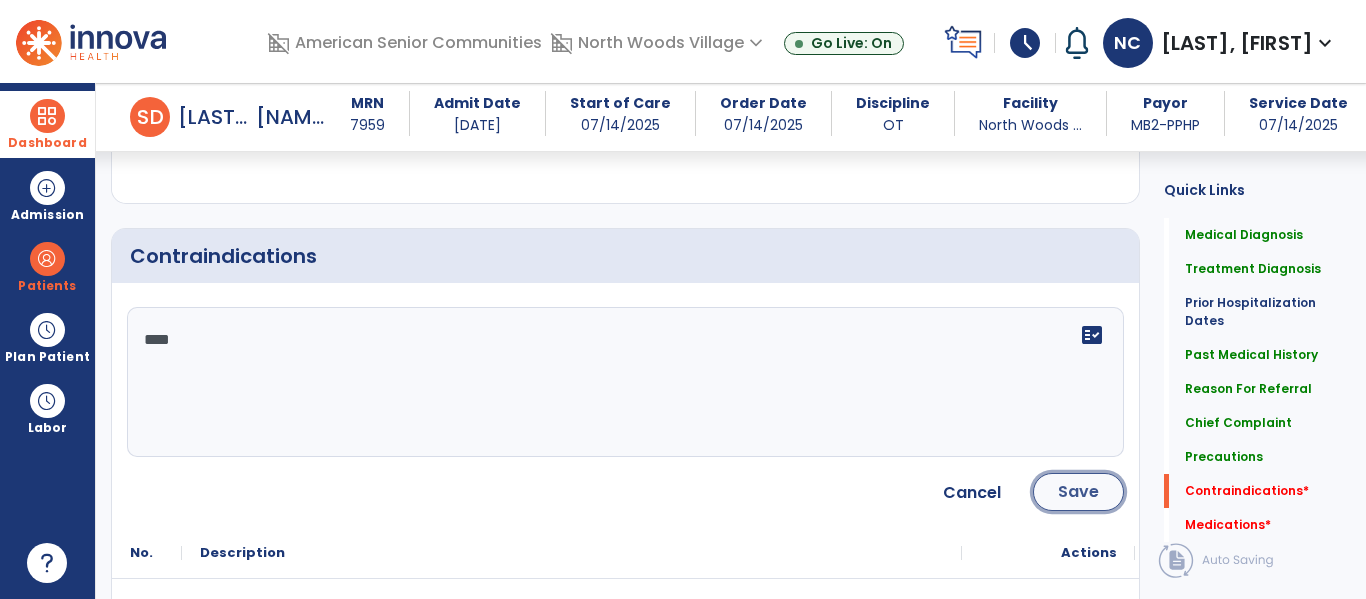 click on "Save" 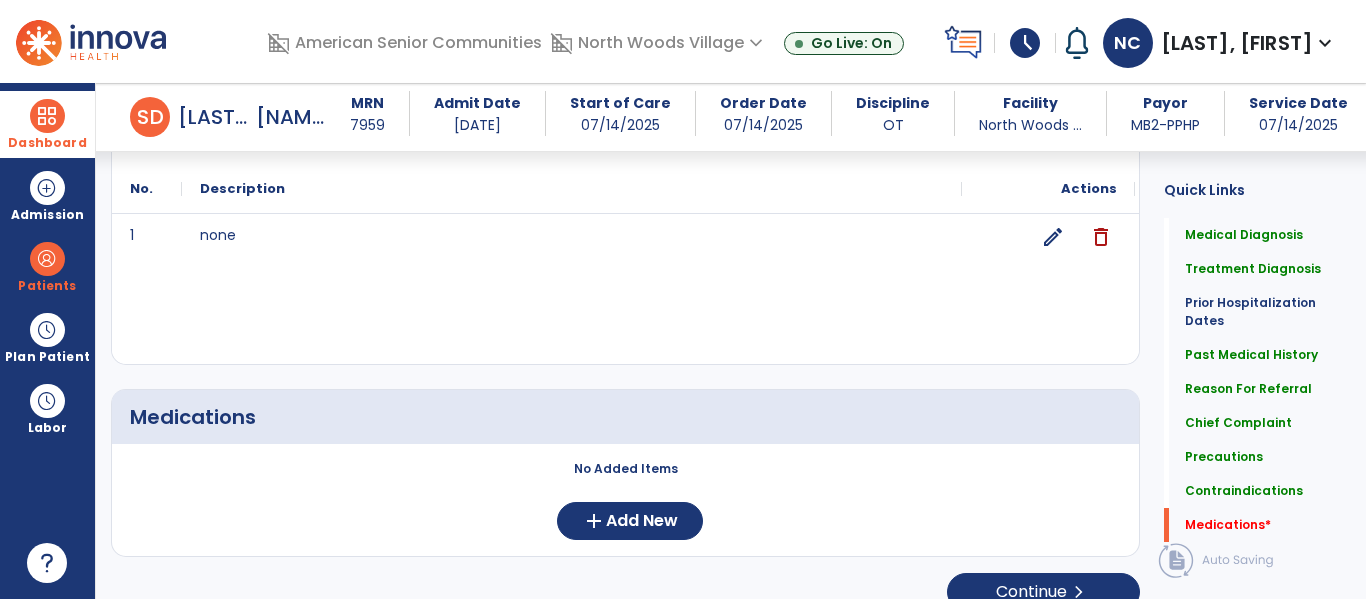 scroll, scrollTop: 2213, scrollLeft: 0, axis: vertical 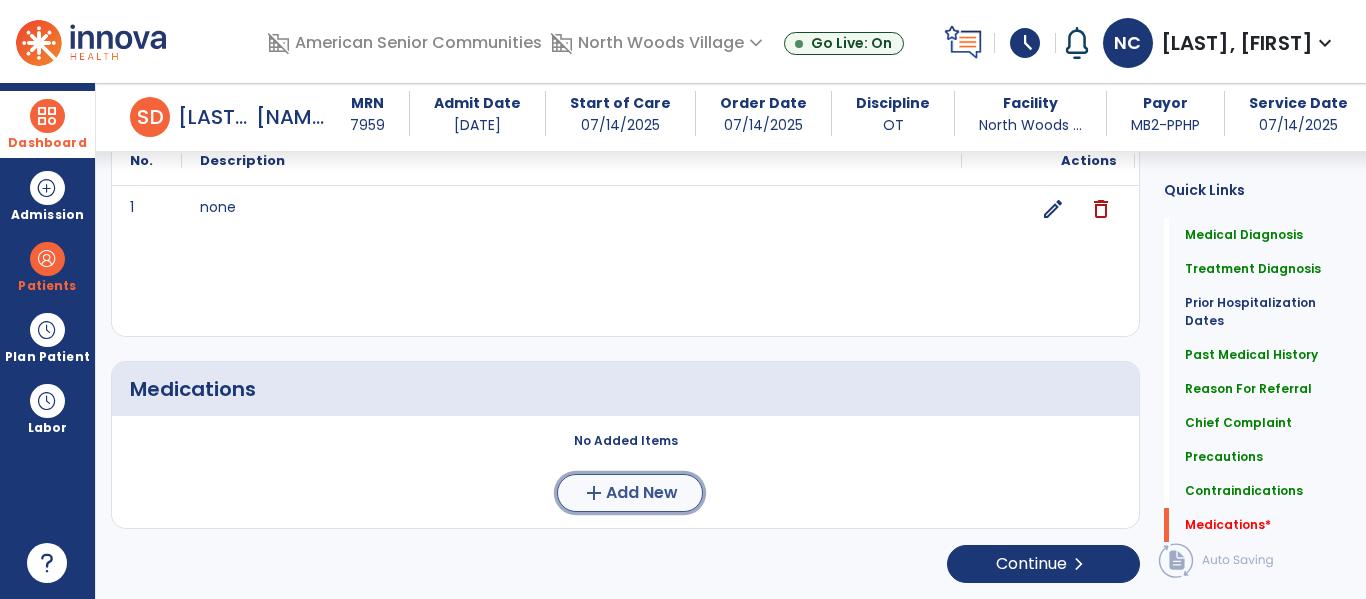 click on "add  Add New" 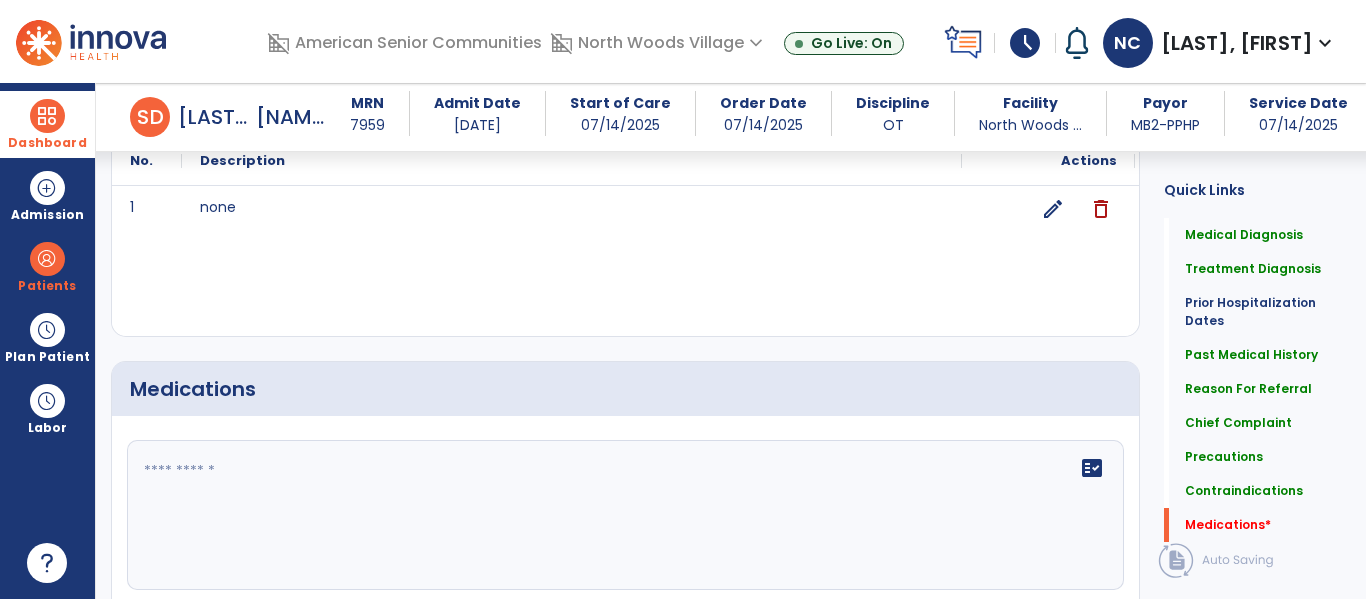 click 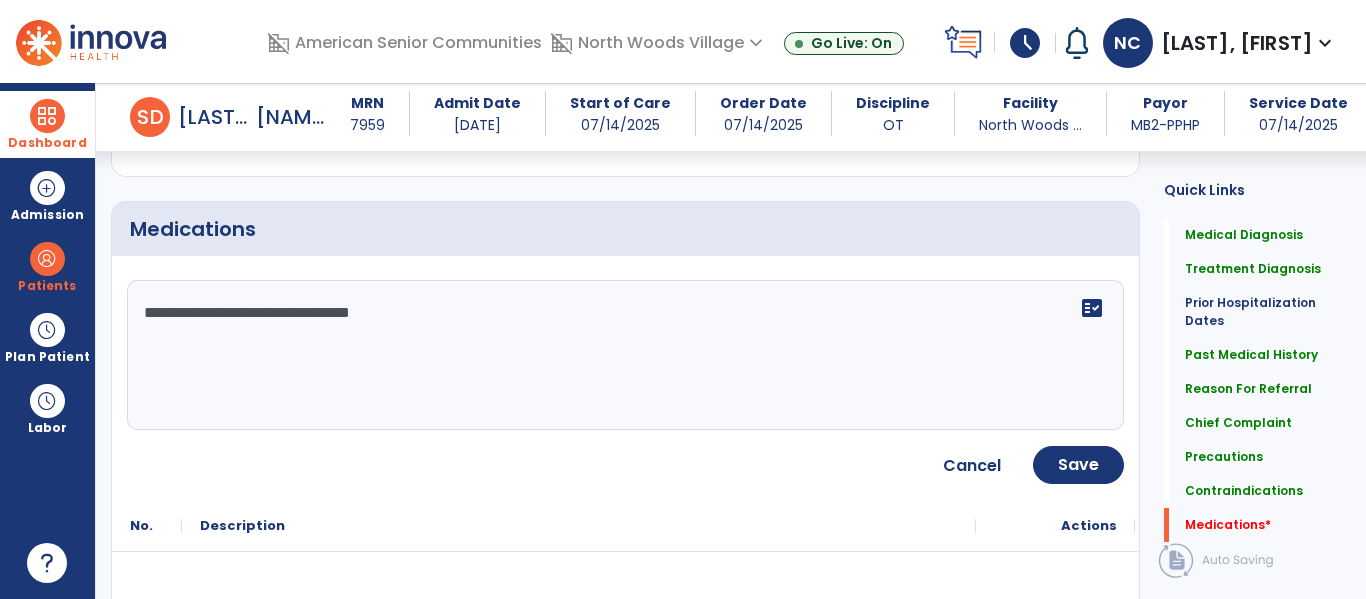 scroll, scrollTop: 2372, scrollLeft: 0, axis: vertical 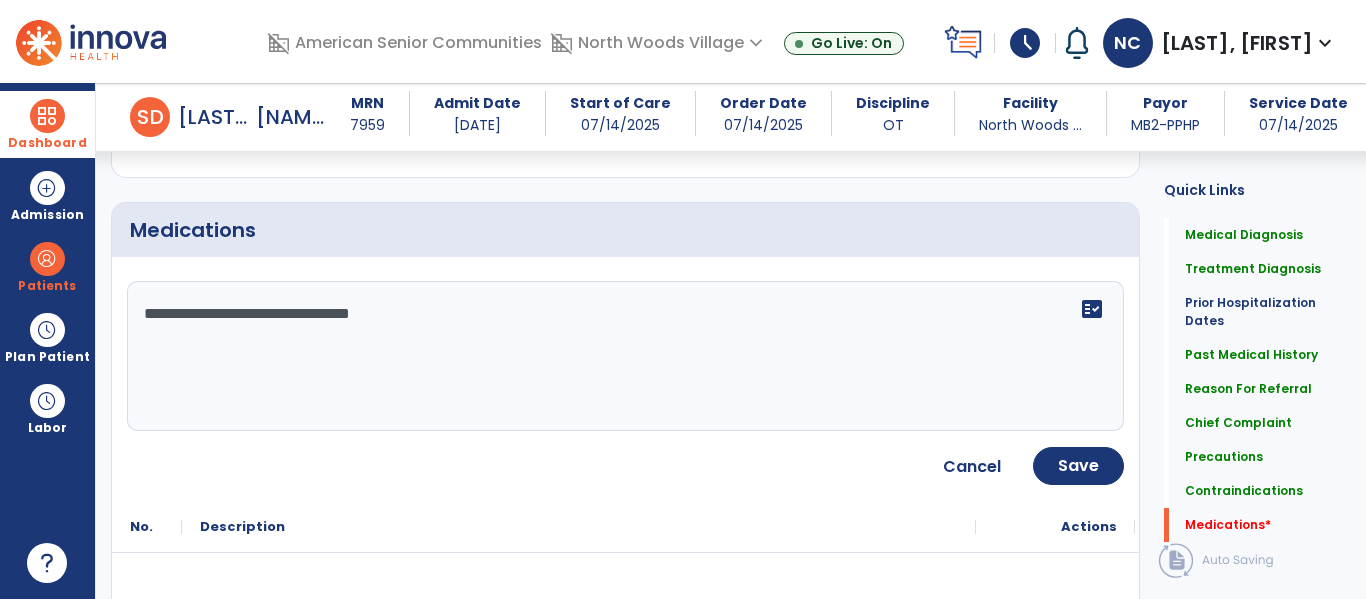 type on "**********" 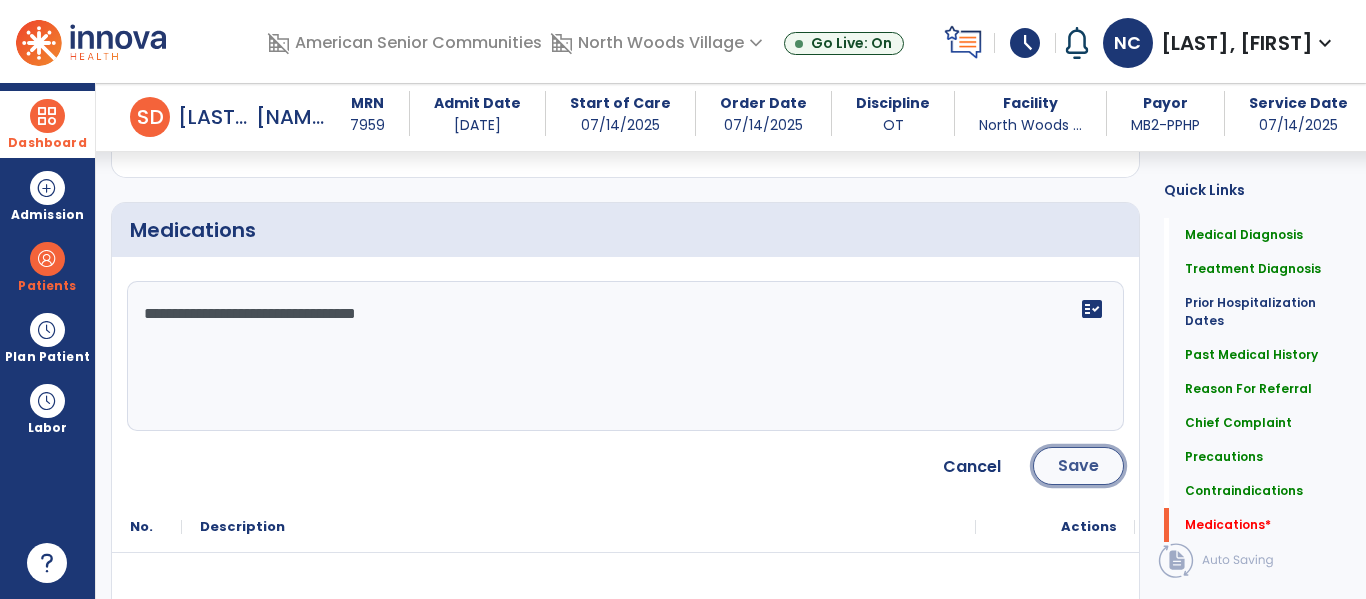 click on "Save" 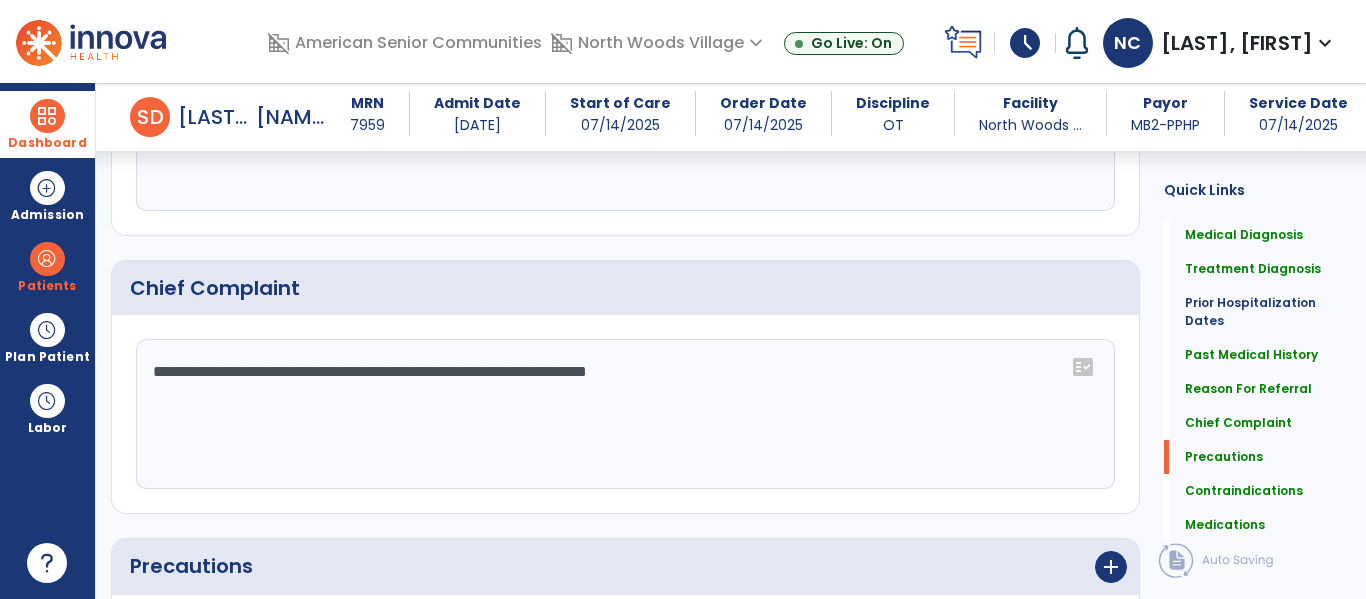 scroll, scrollTop: 2319, scrollLeft: 0, axis: vertical 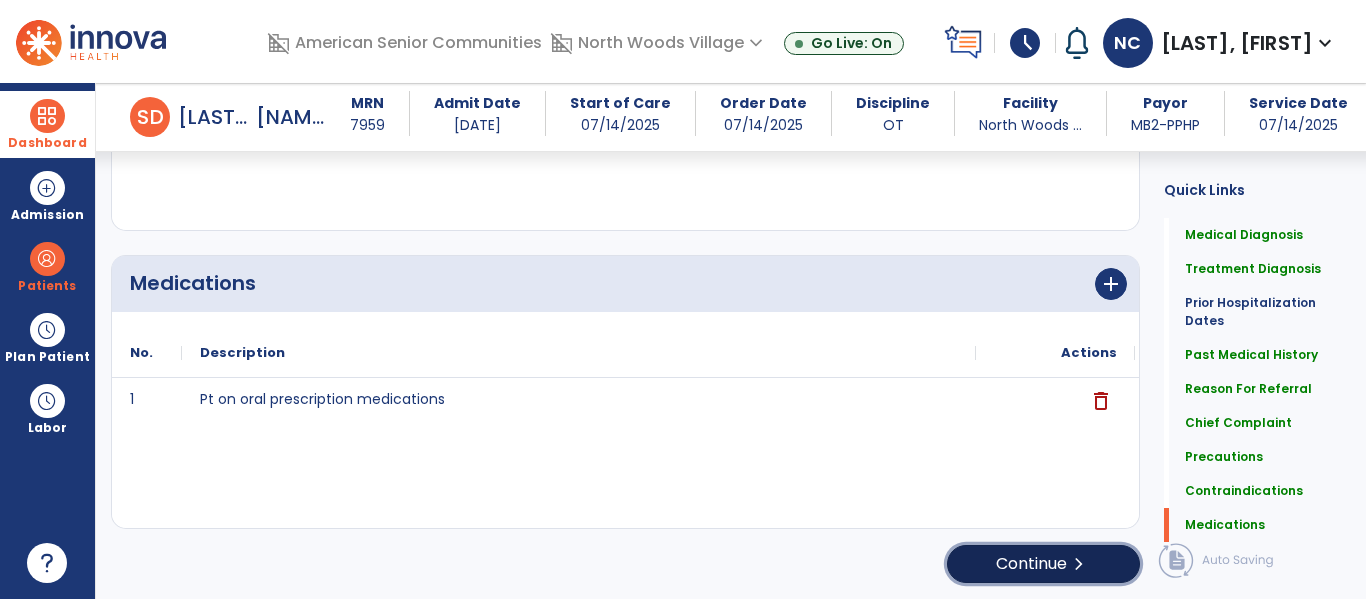 click on "Continue  chevron_right" 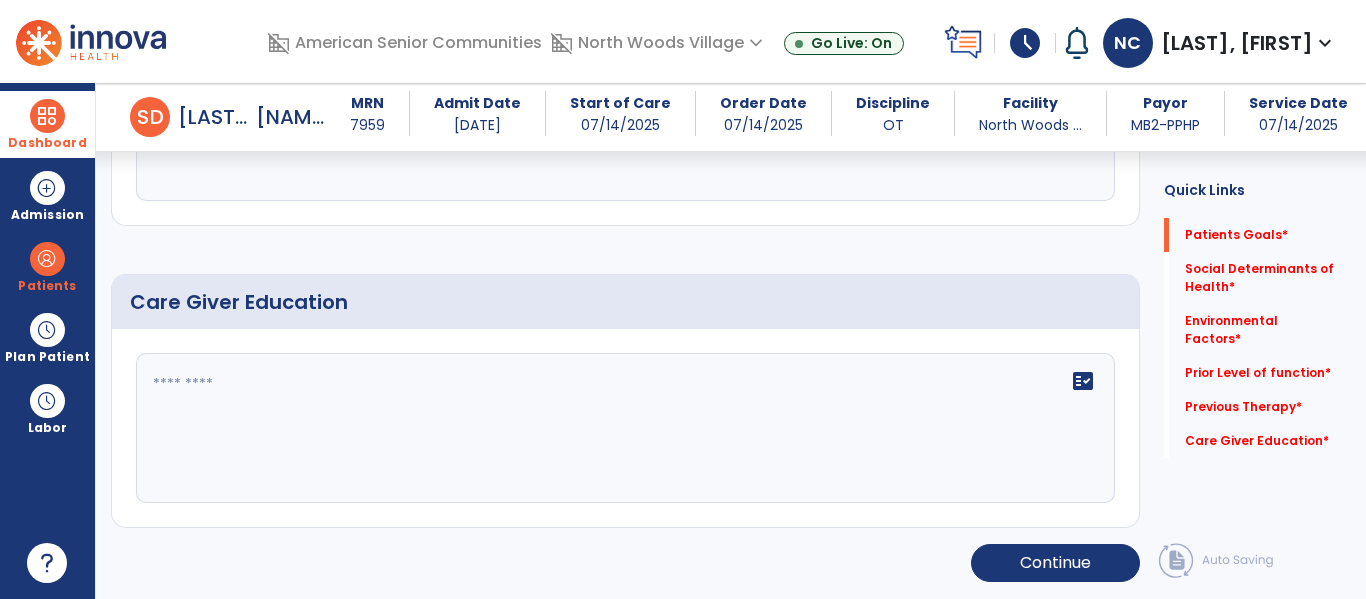 scroll, scrollTop: 105, scrollLeft: 0, axis: vertical 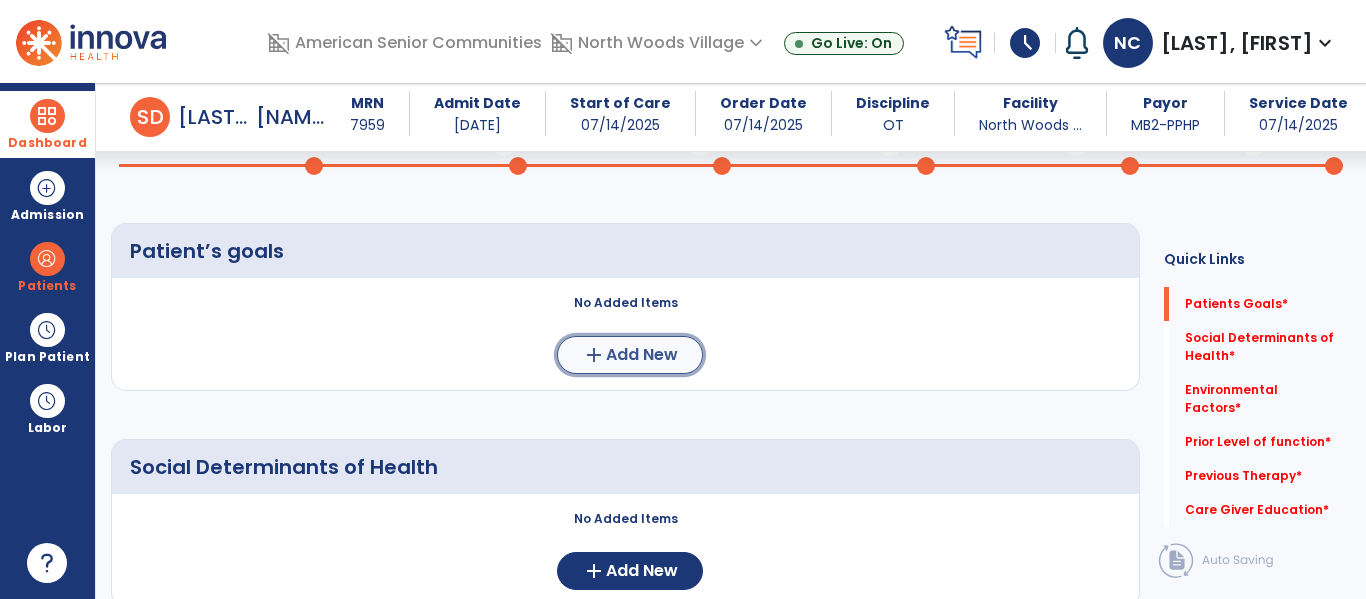 click on "Add New" 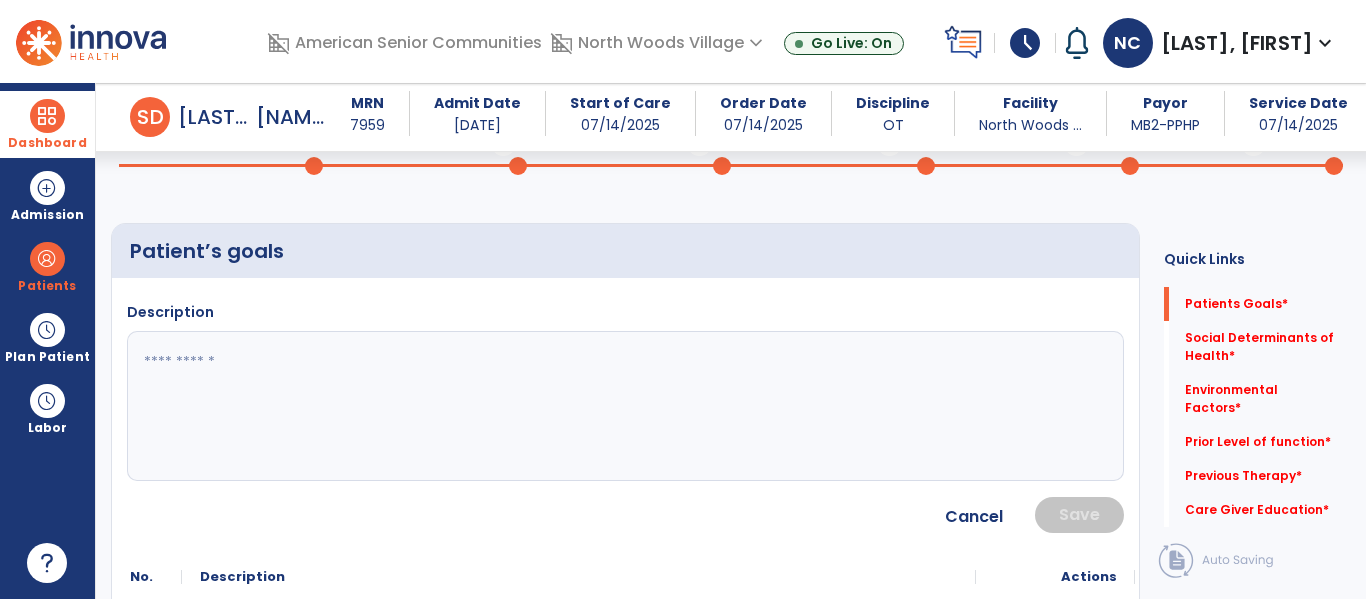 click 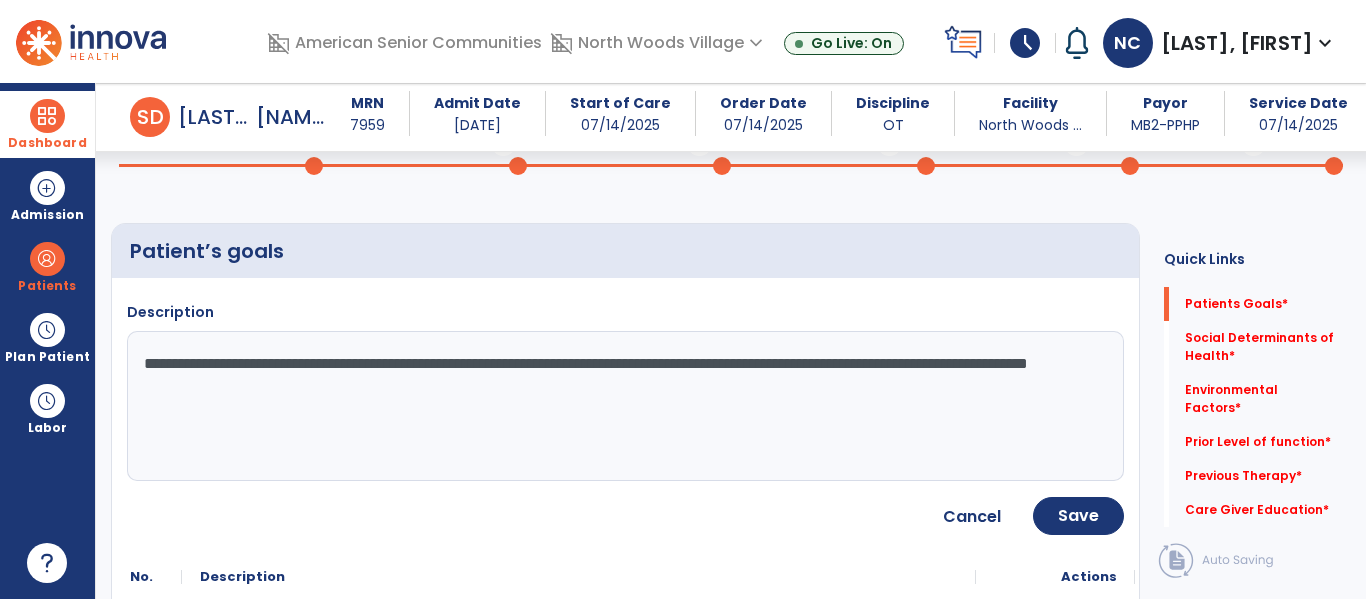 type on "**********" 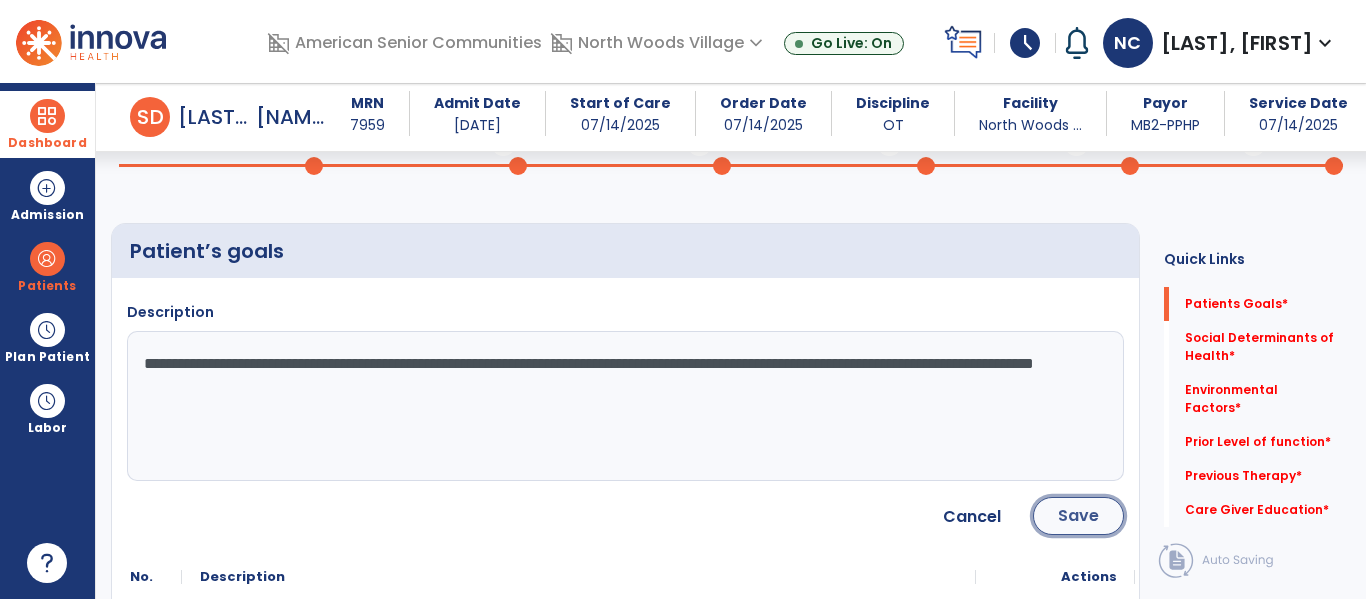 click on "Save" 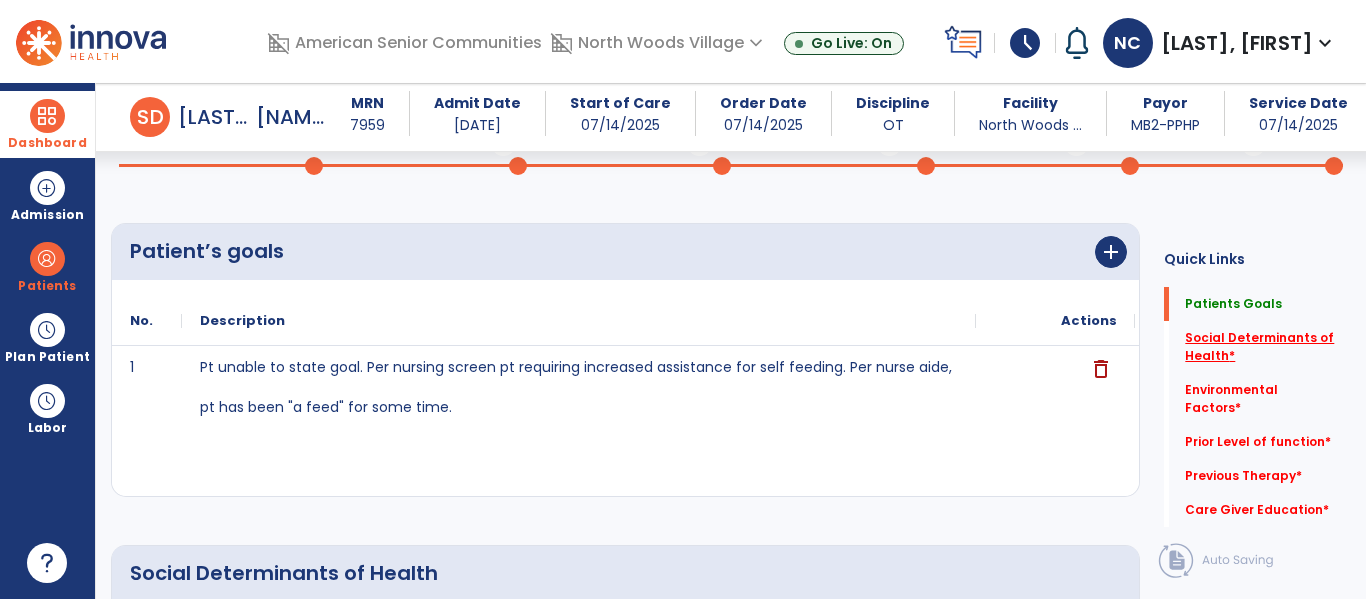 click on "Social Determinants of Health   *" 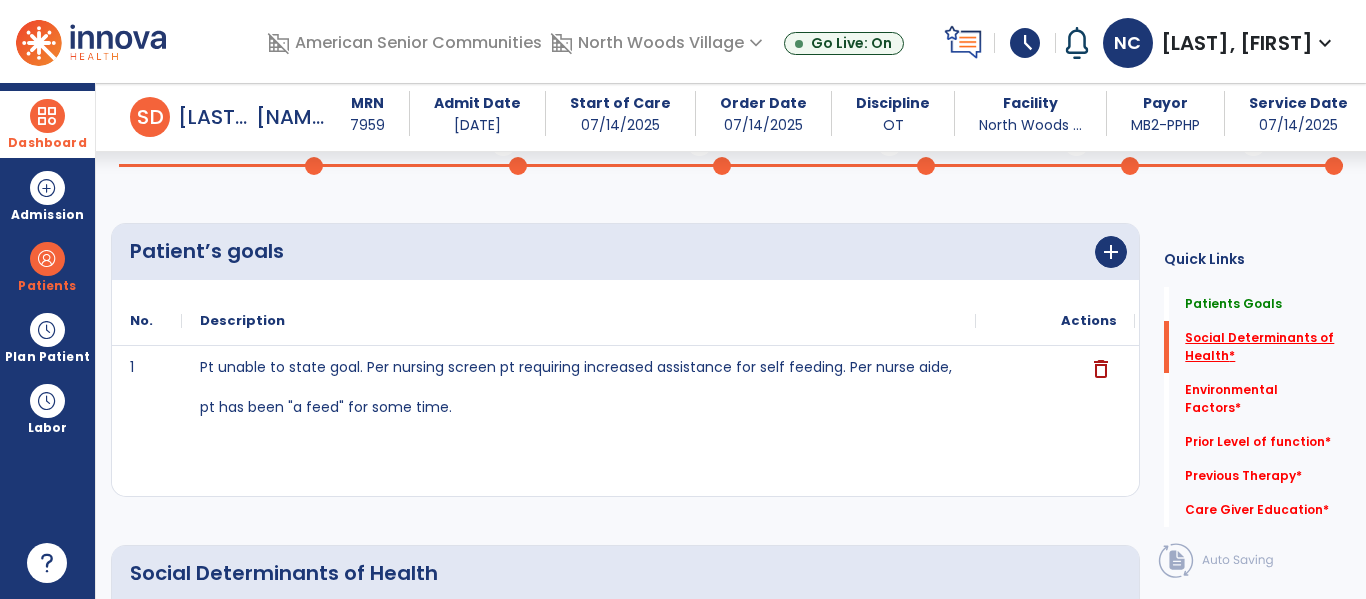 click on "Social Determinants of Health   *" 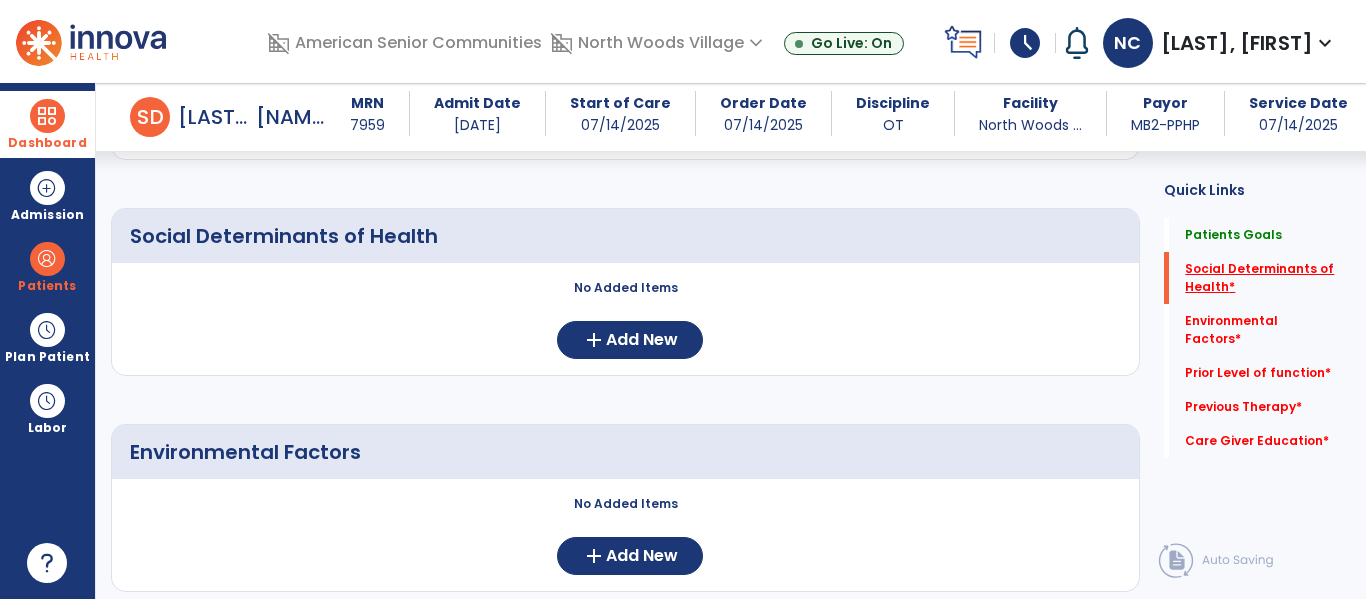 scroll, scrollTop: 435, scrollLeft: 0, axis: vertical 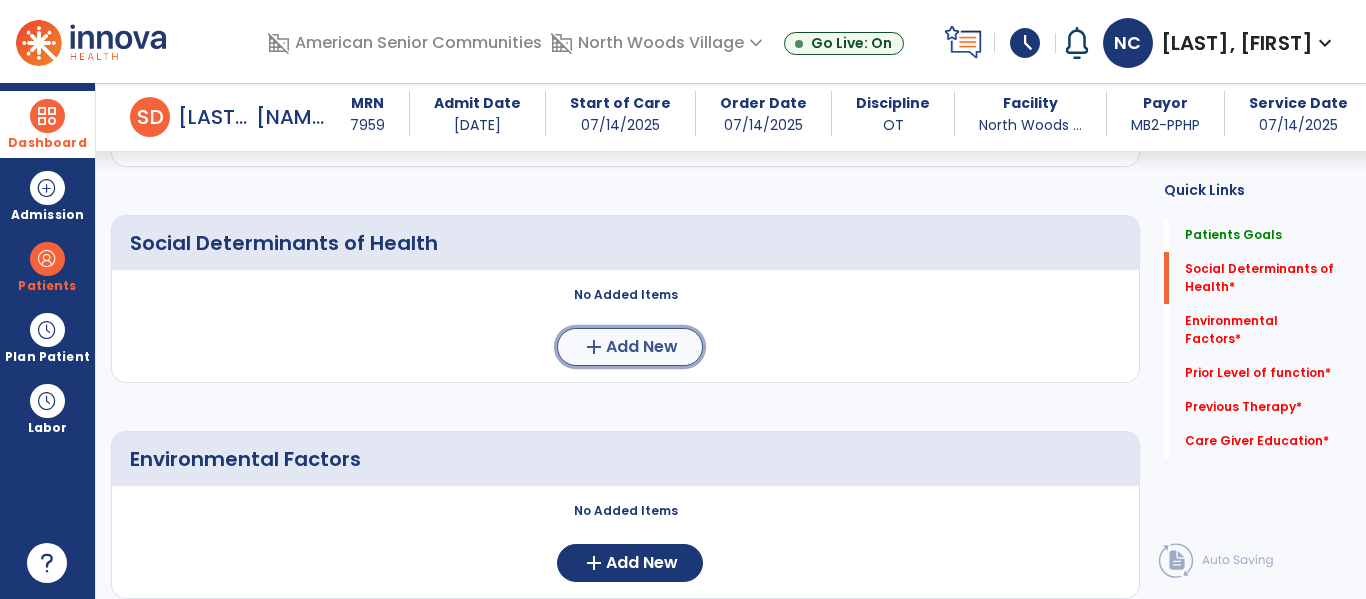 click on "Add New" 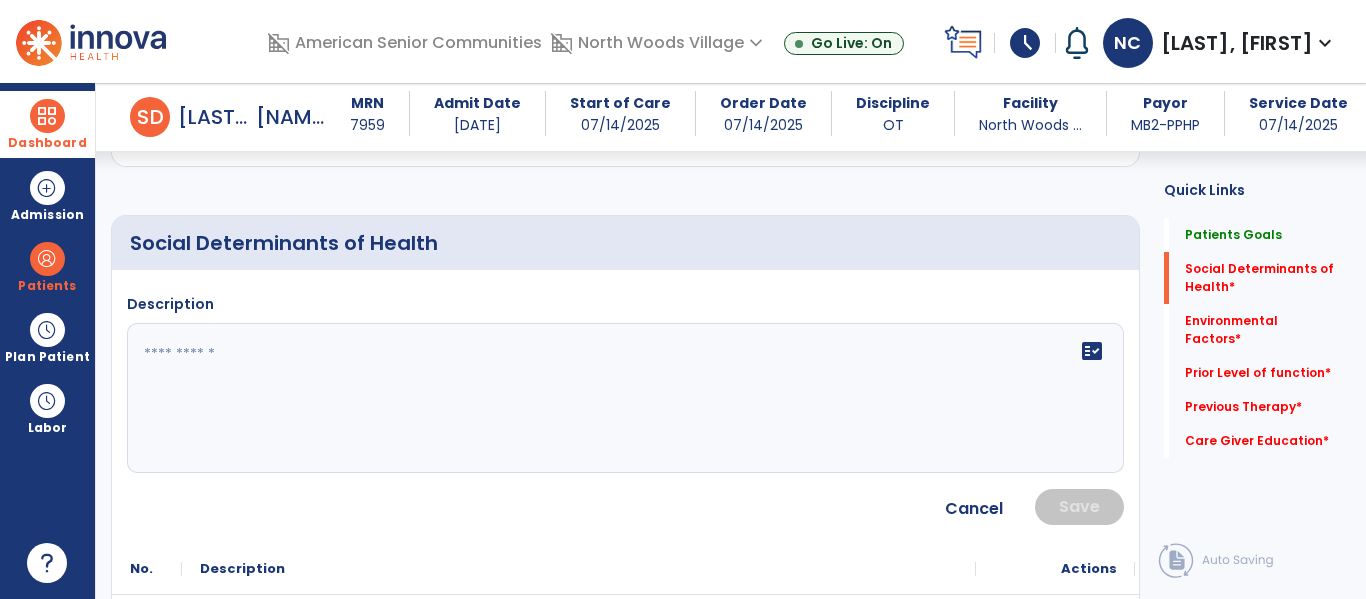 click 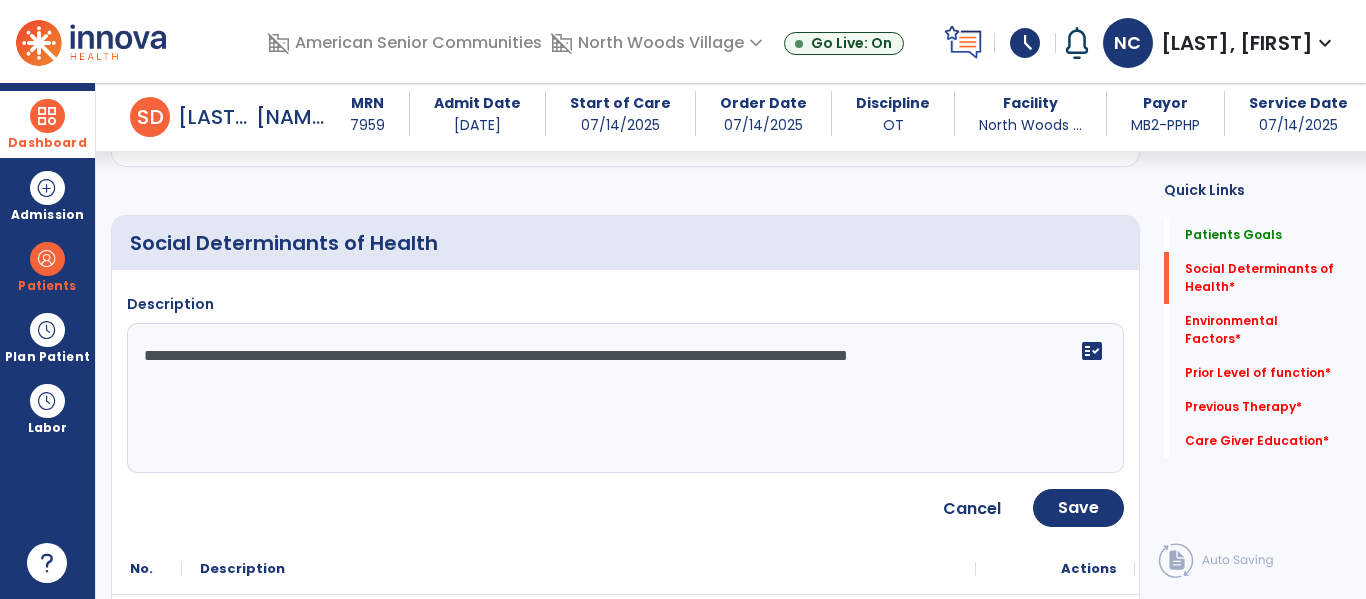 type on "**********" 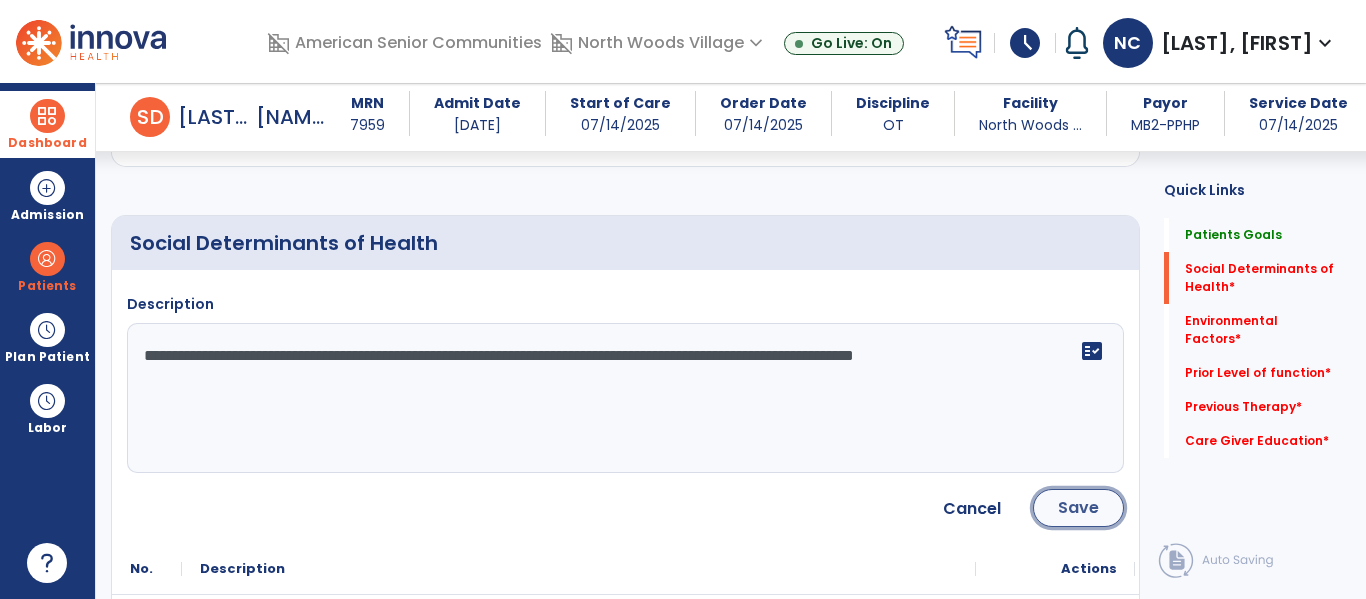 click on "Save" 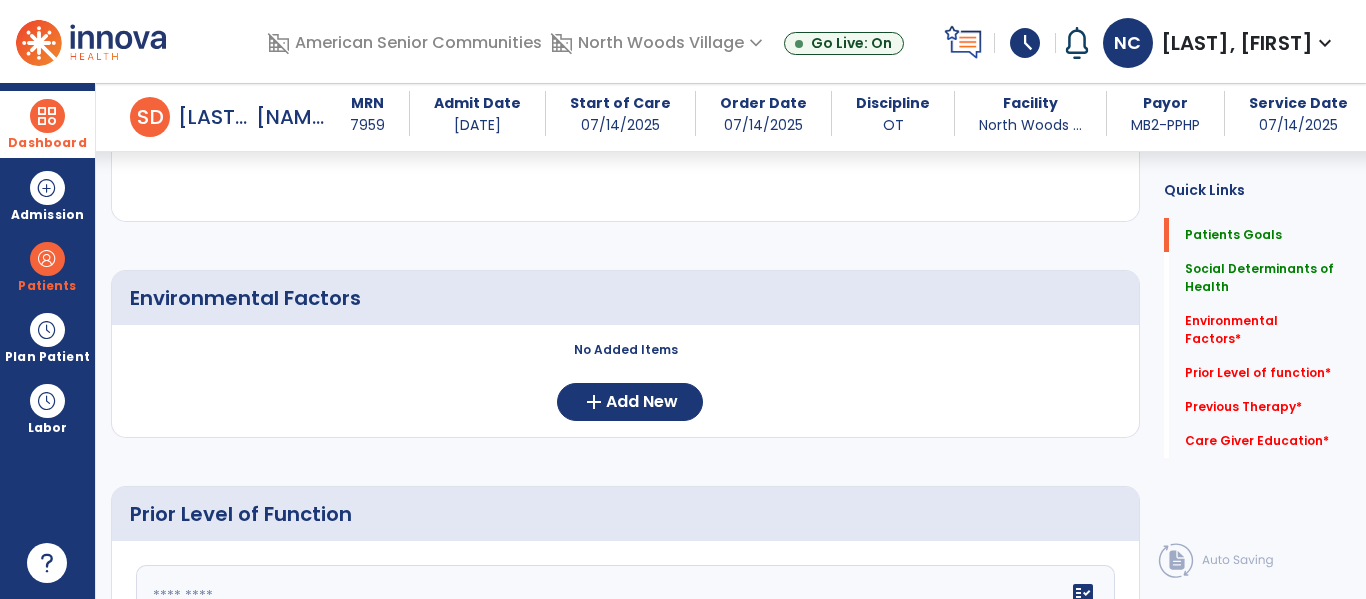 scroll, scrollTop: 703, scrollLeft: 0, axis: vertical 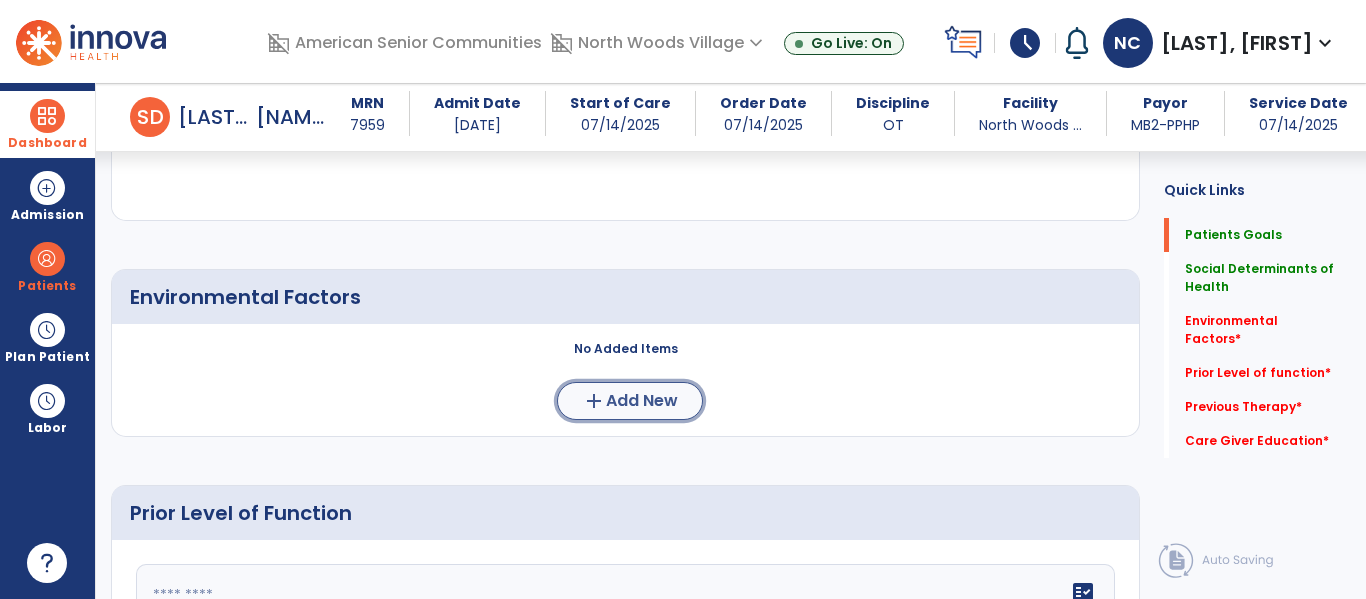 click on "add  Add New" 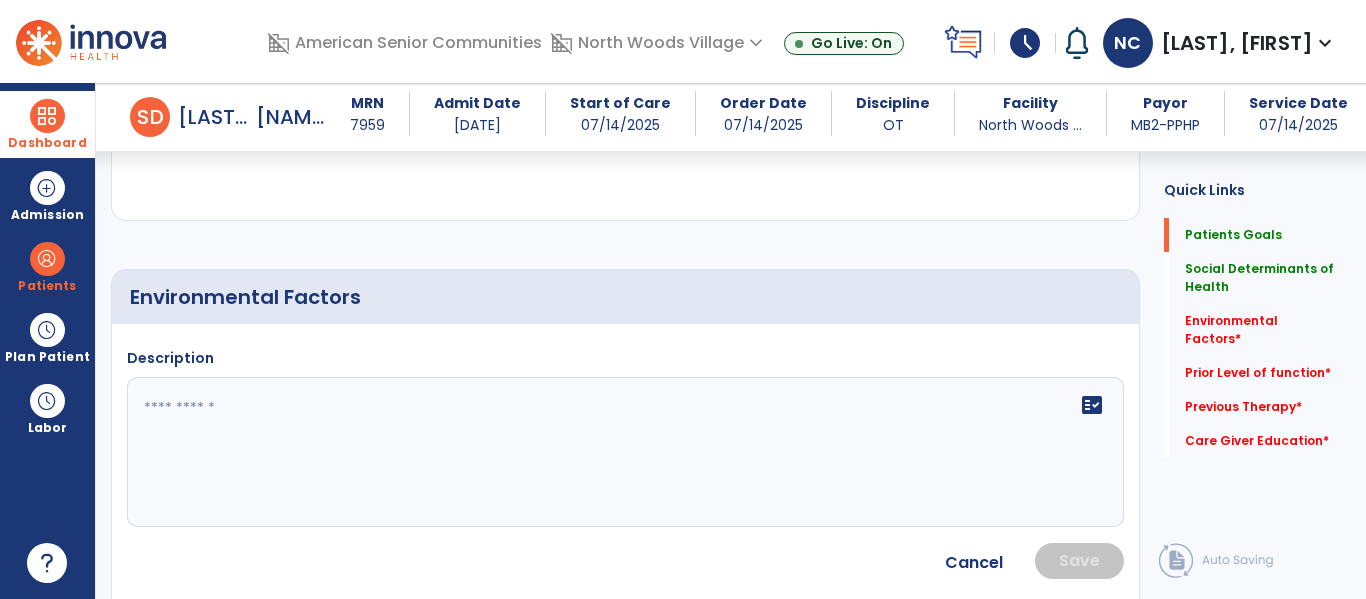 click 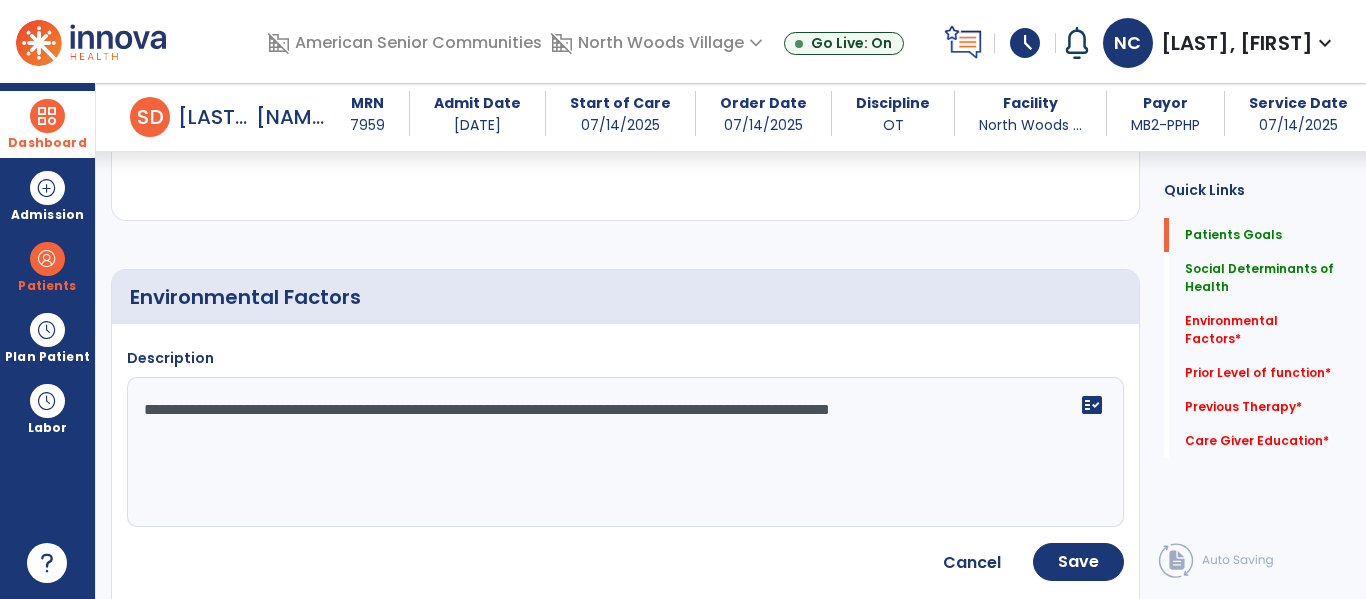 type on "**********" 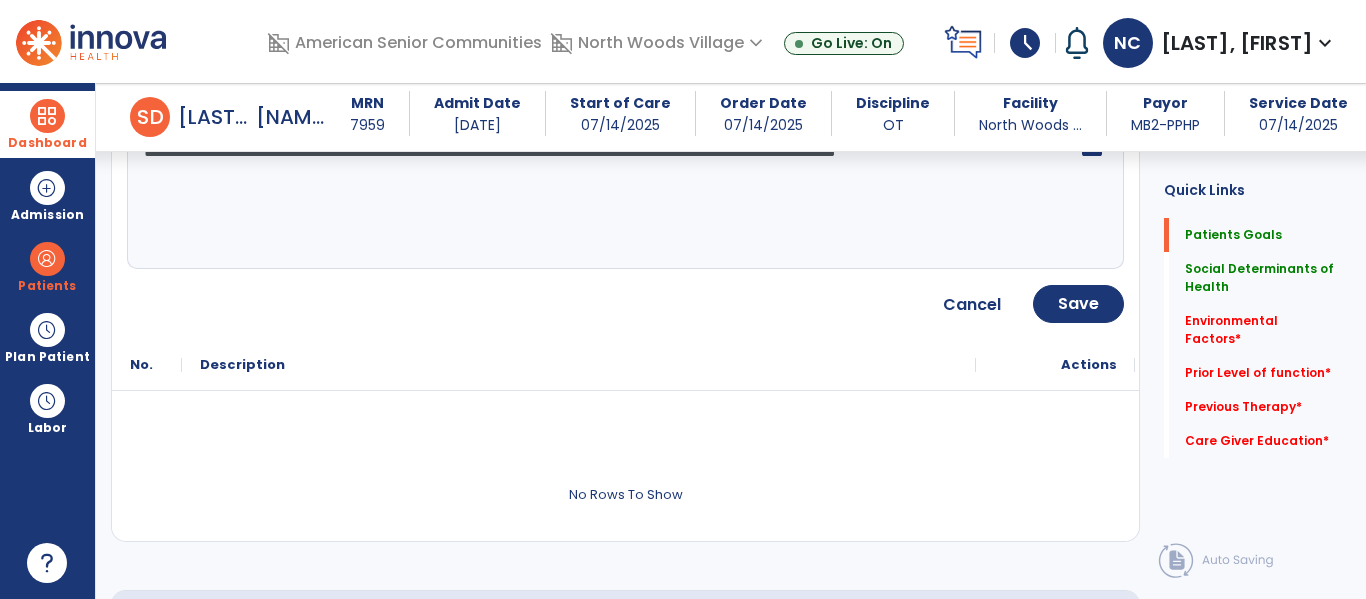 scroll, scrollTop: 970, scrollLeft: 0, axis: vertical 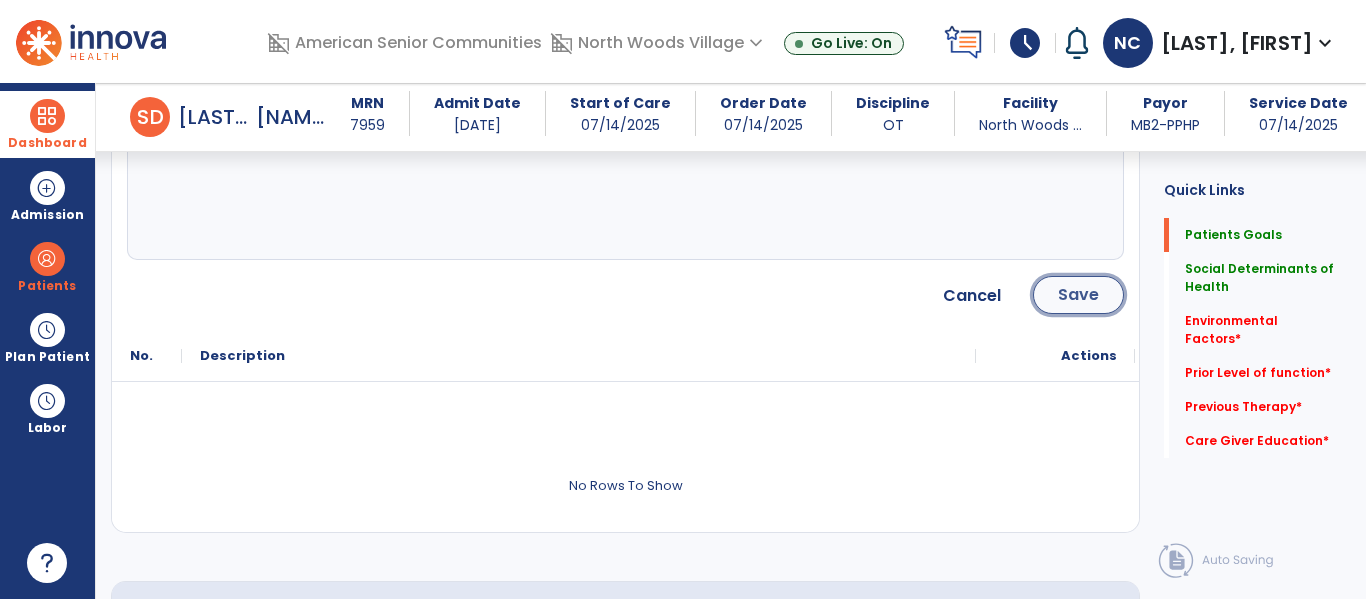 click on "Save" 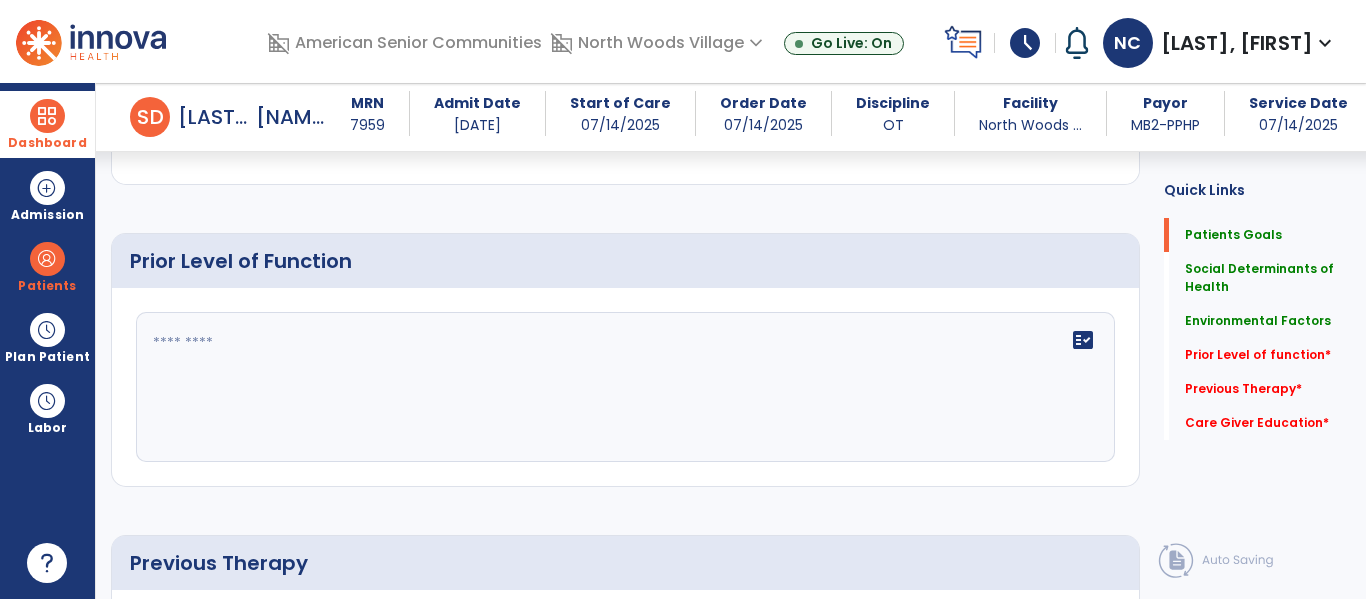 scroll, scrollTop: 1071, scrollLeft: 0, axis: vertical 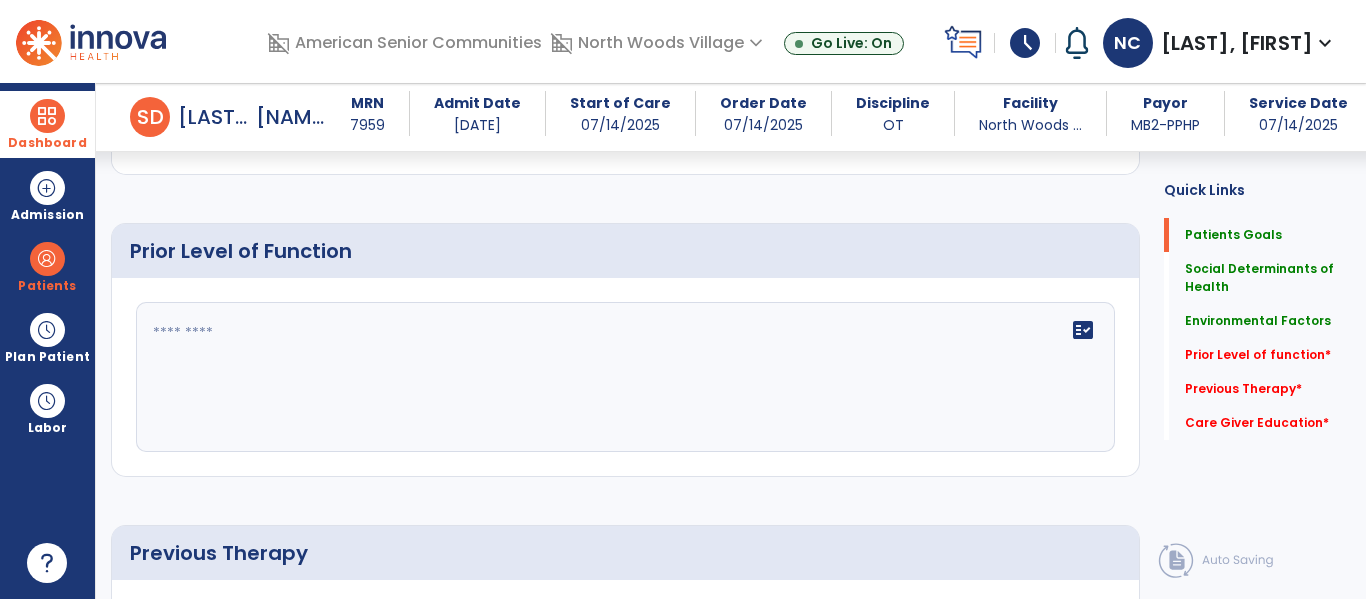 click 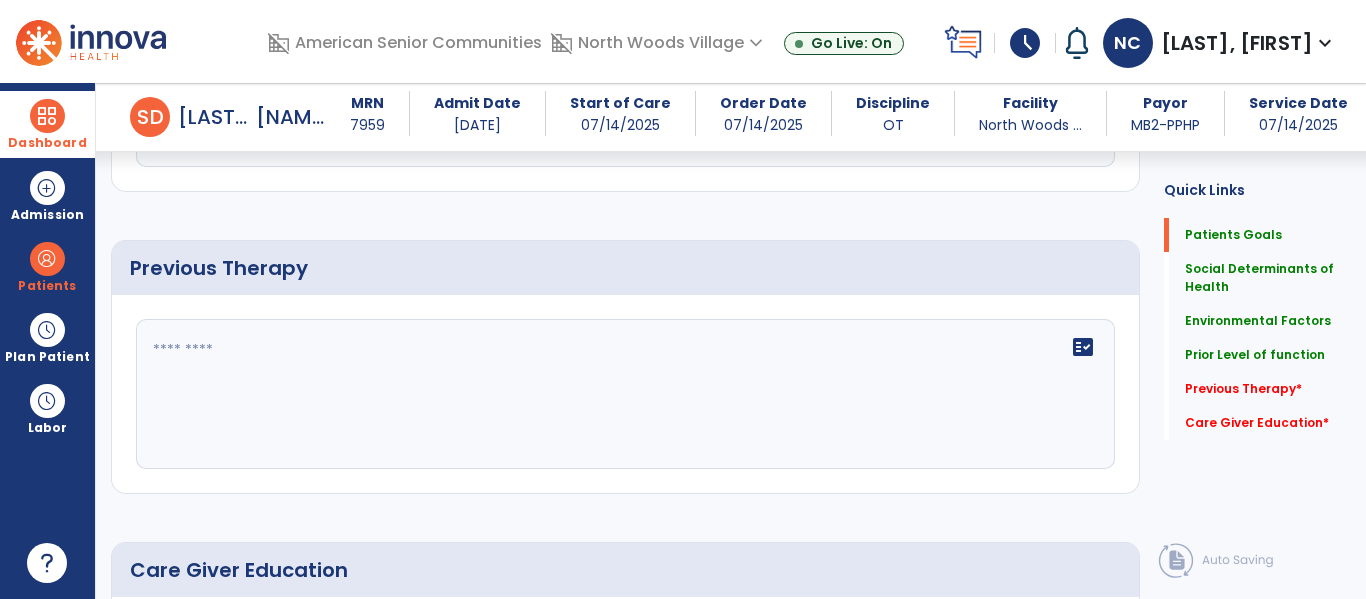 scroll, scrollTop: 1367, scrollLeft: 0, axis: vertical 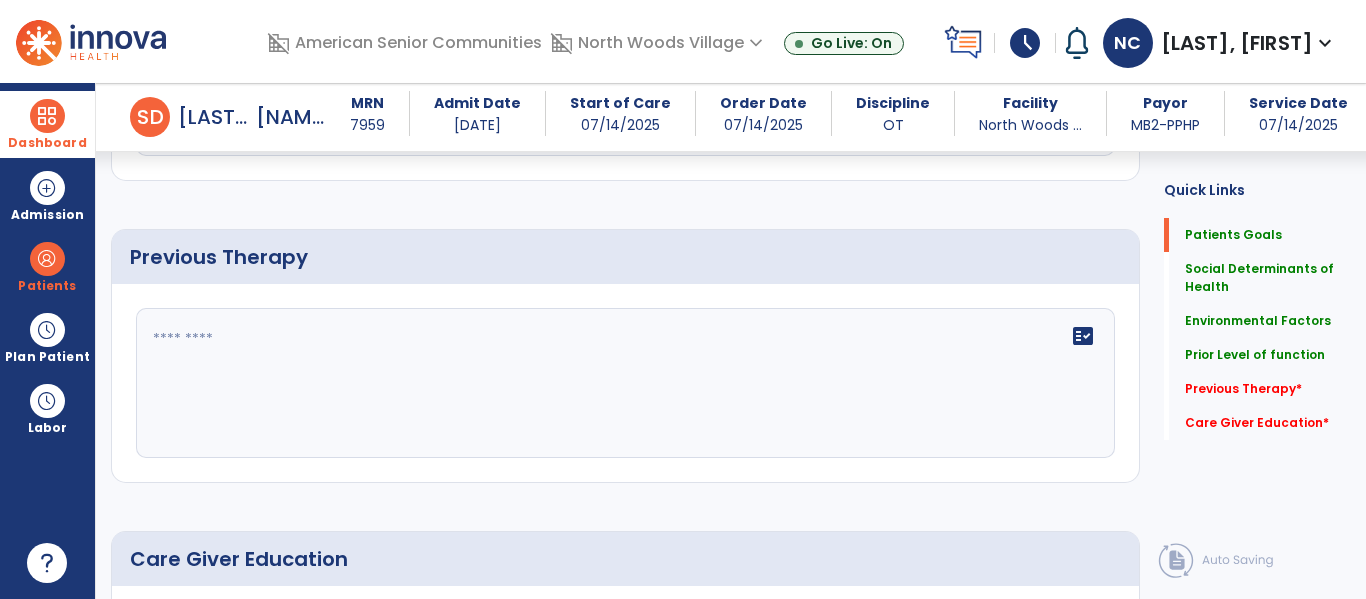 type on "**********" 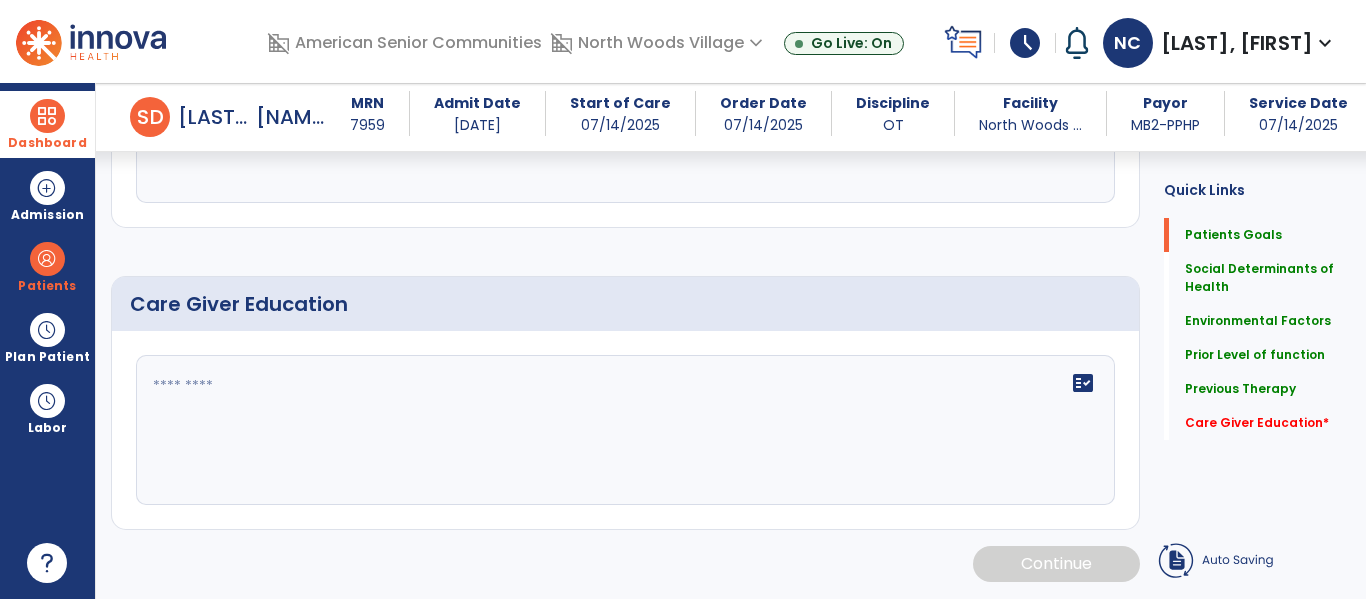 type on "**********" 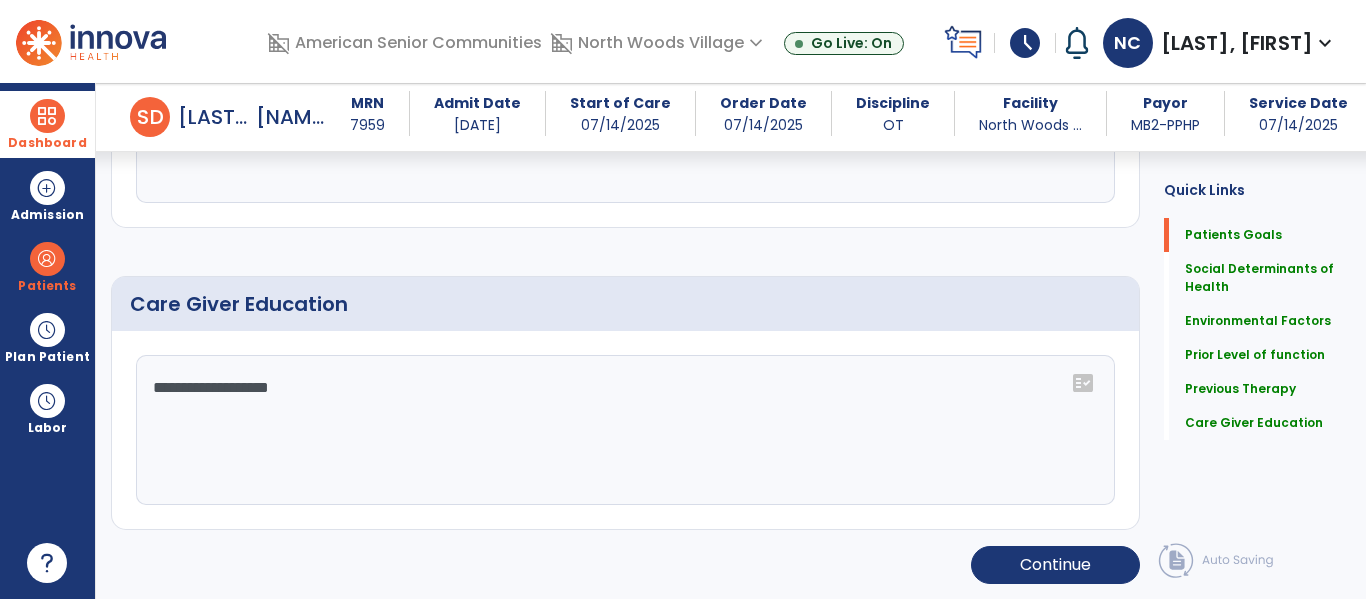 scroll, scrollTop: 1623, scrollLeft: 0, axis: vertical 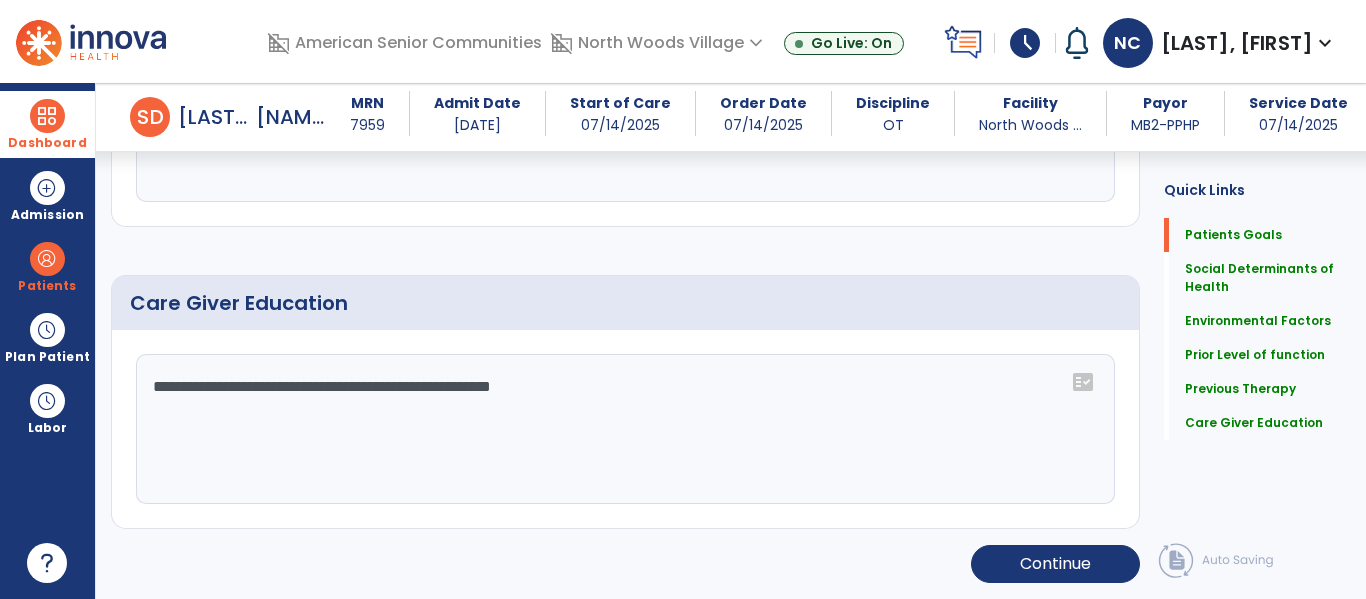 type on "**********" 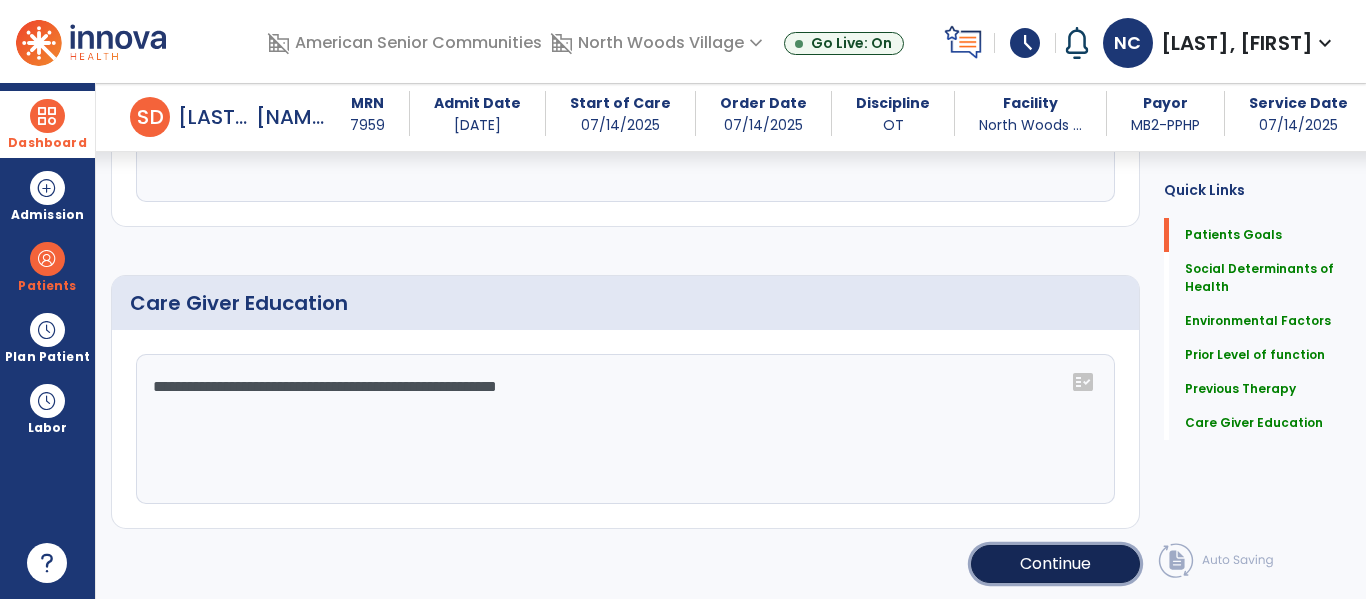 click on "Continue" 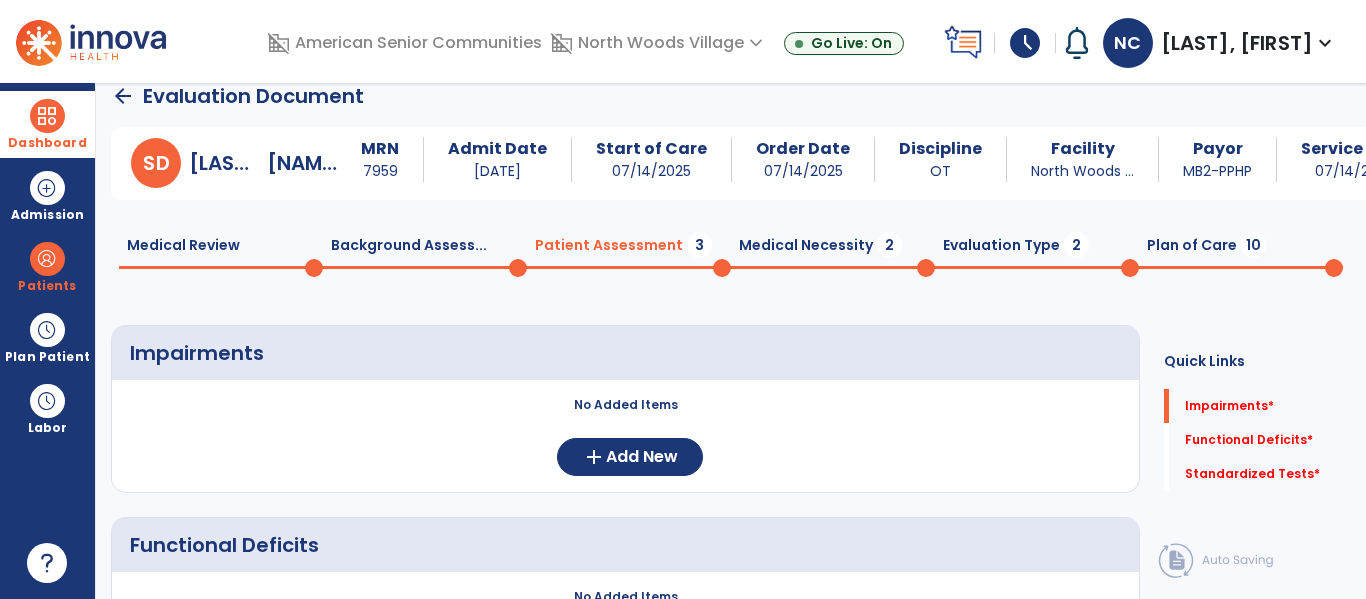 scroll, scrollTop: 21, scrollLeft: 0, axis: vertical 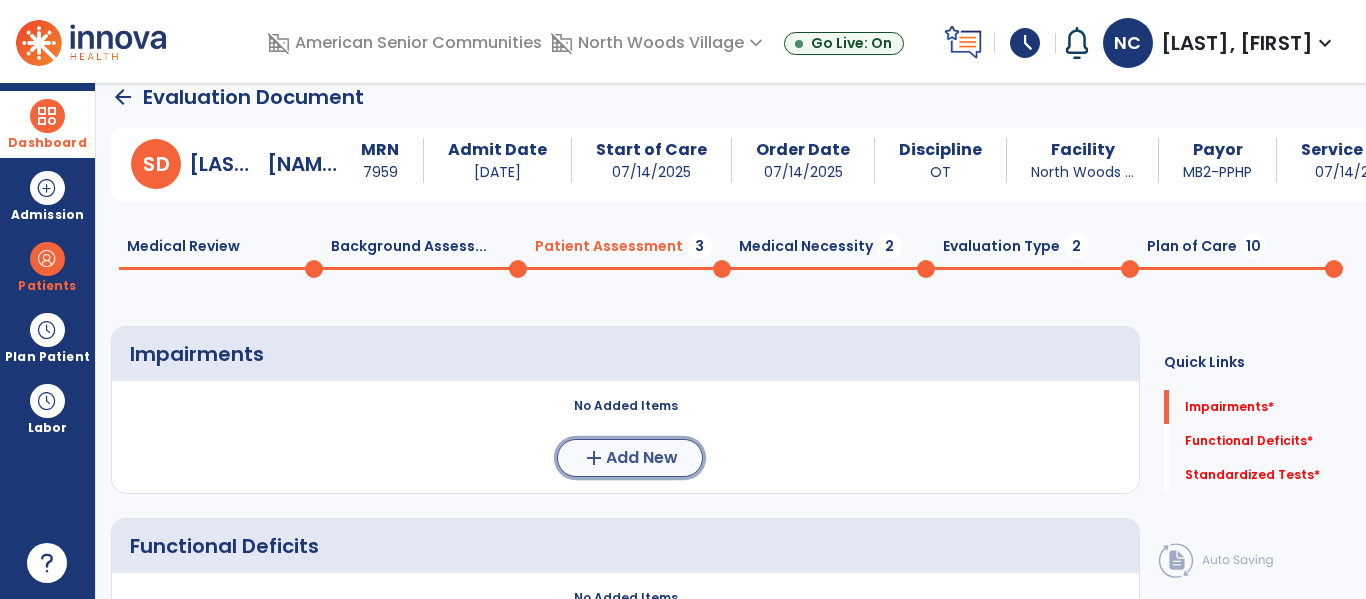 click on "Add New" 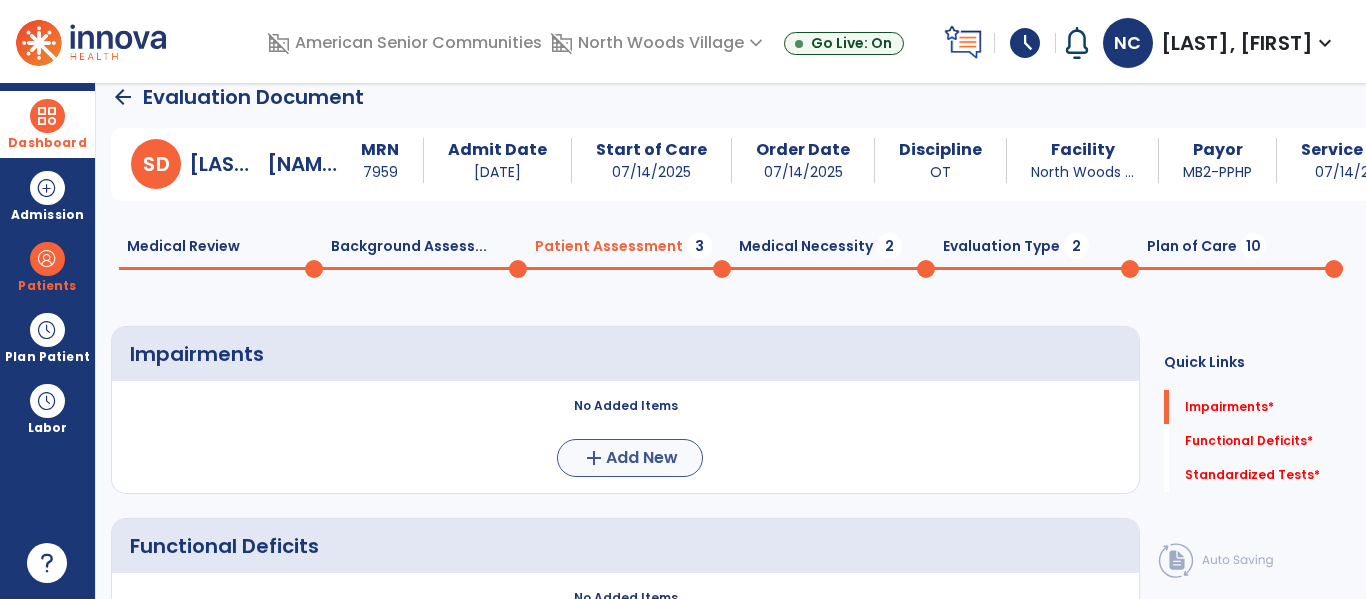 scroll, scrollTop: 0, scrollLeft: 0, axis: both 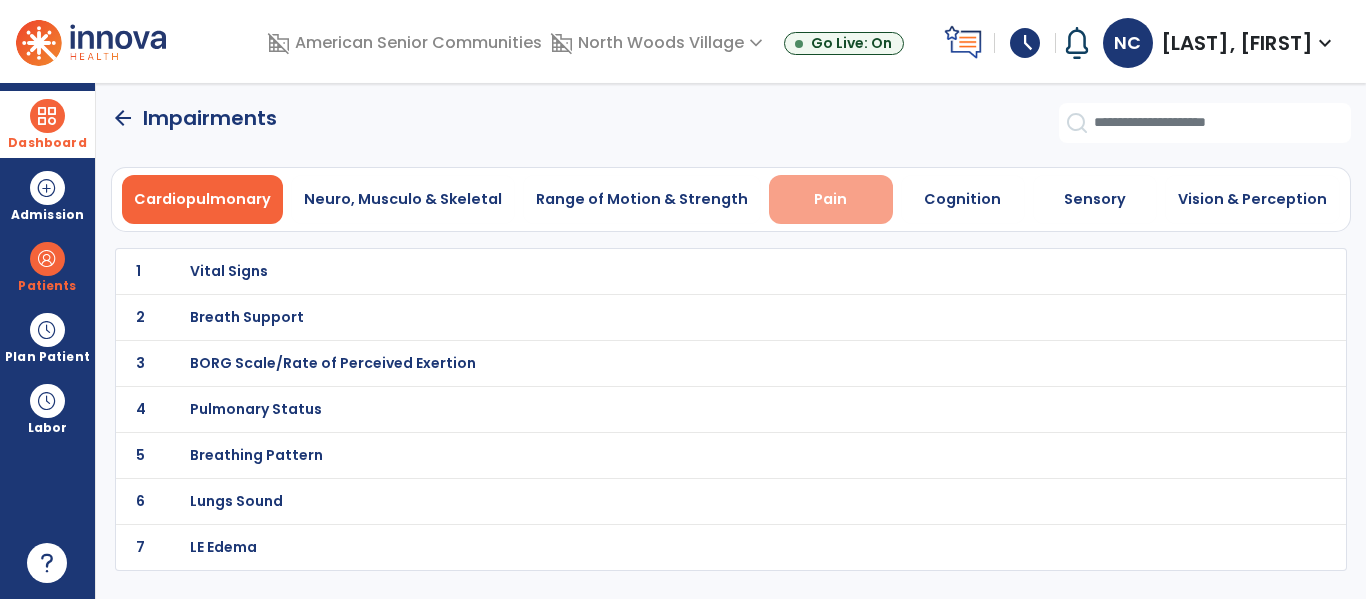 click on "Pain" at bounding box center [830, 199] 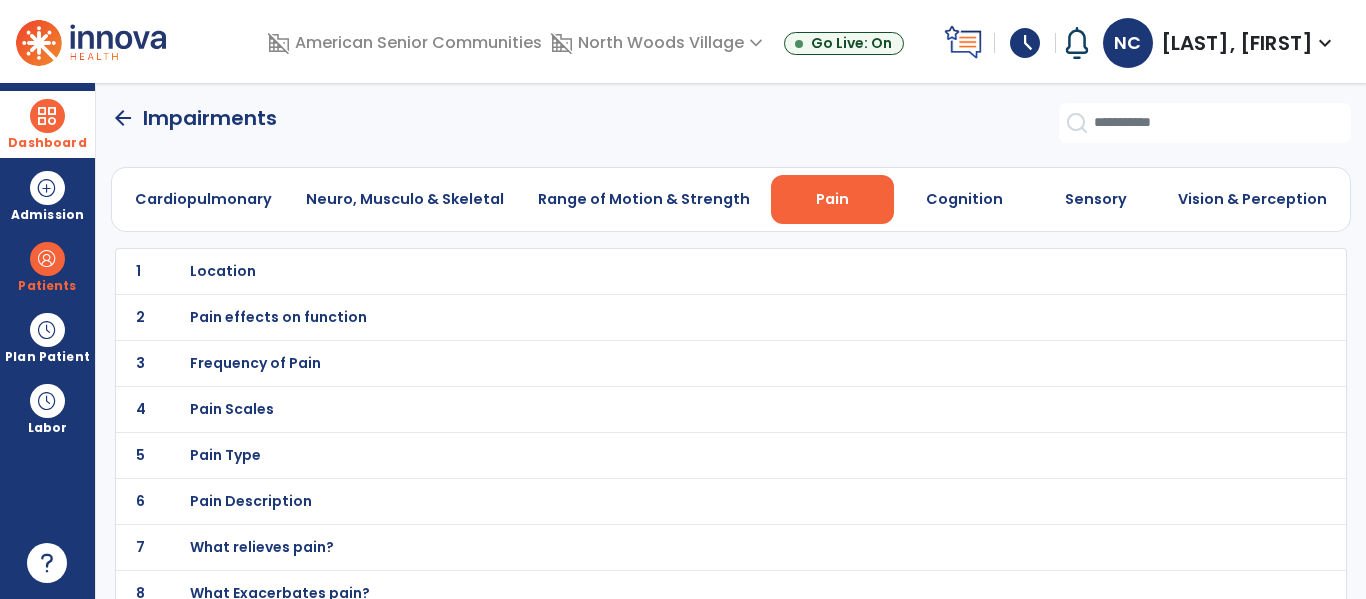 click on "Location" at bounding box center [687, 271] 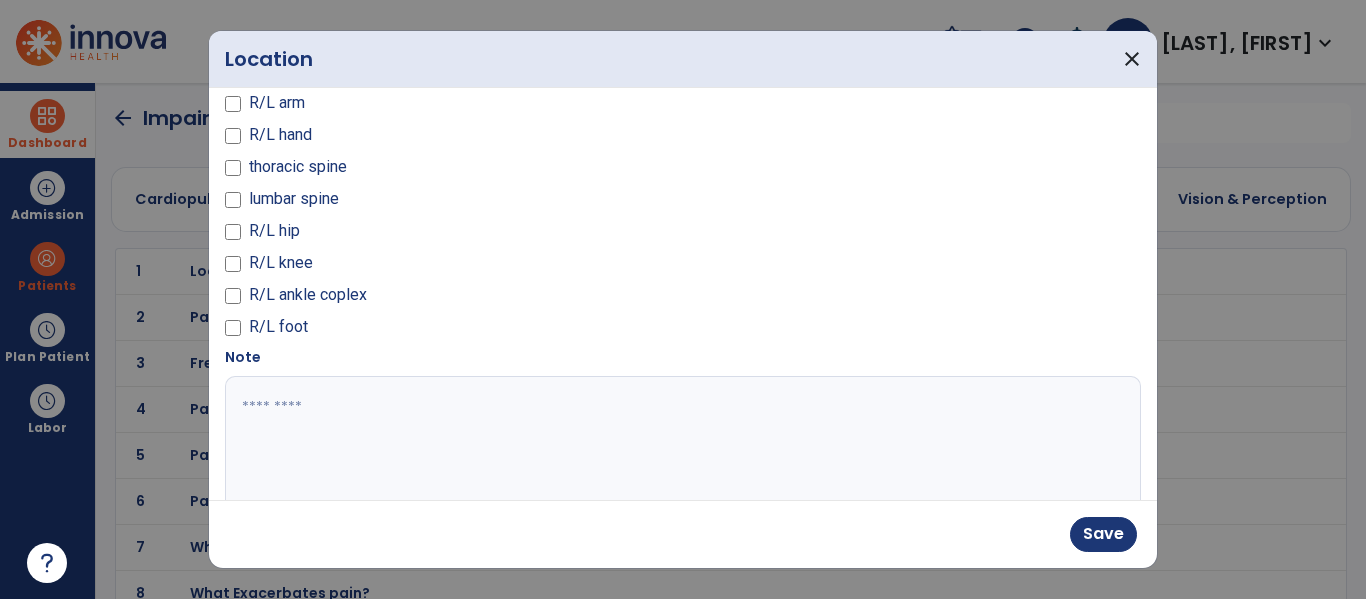 scroll, scrollTop: 191, scrollLeft: 0, axis: vertical 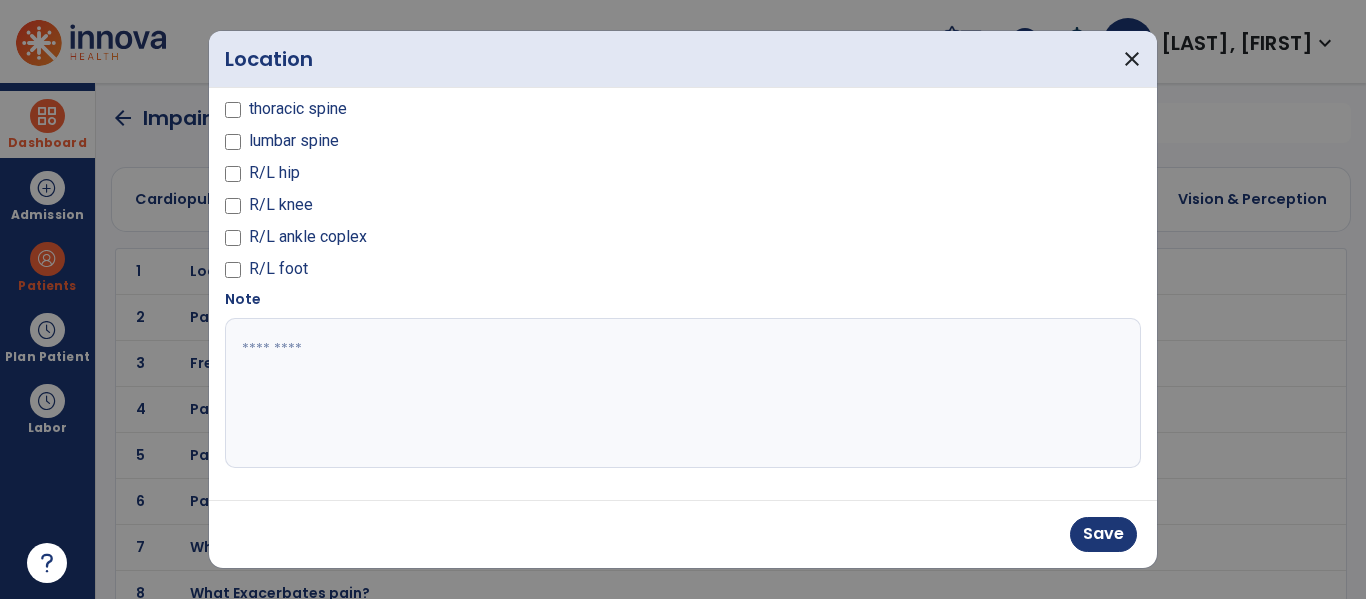 click at bounding box center (680, 393) 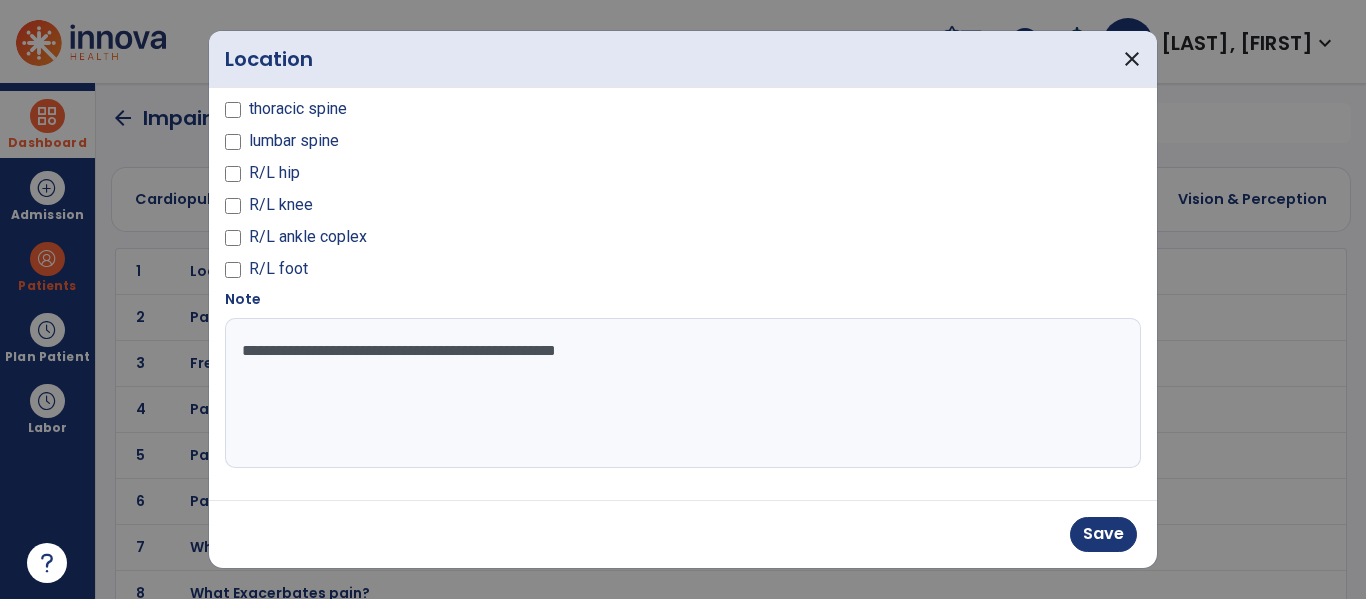 type on "**********" 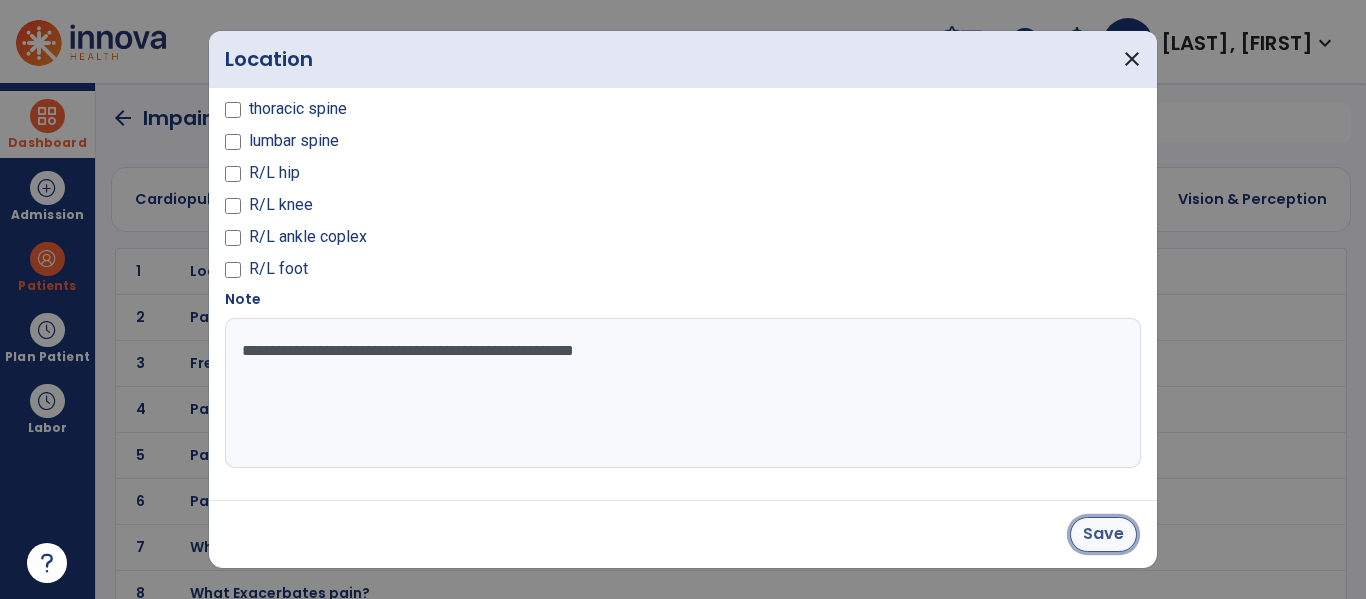 click on "Save" at bounding box center (1103, 534) 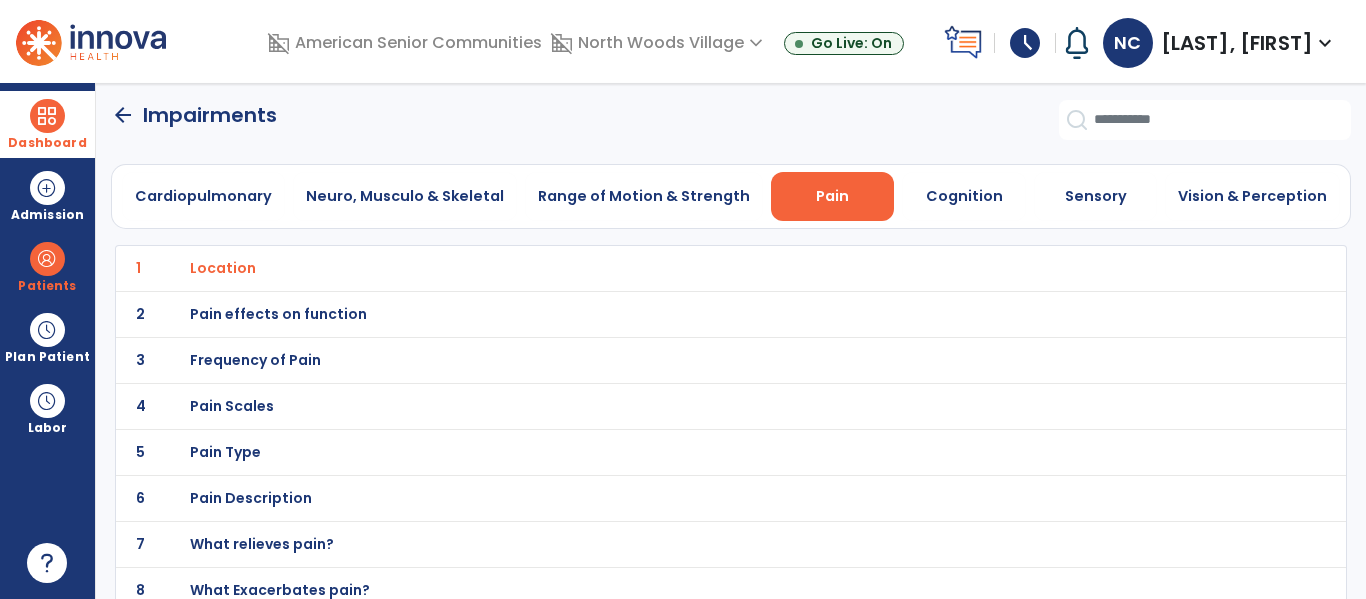 scroll, scrollTop: 0, scrollLeft: 0, axis: both 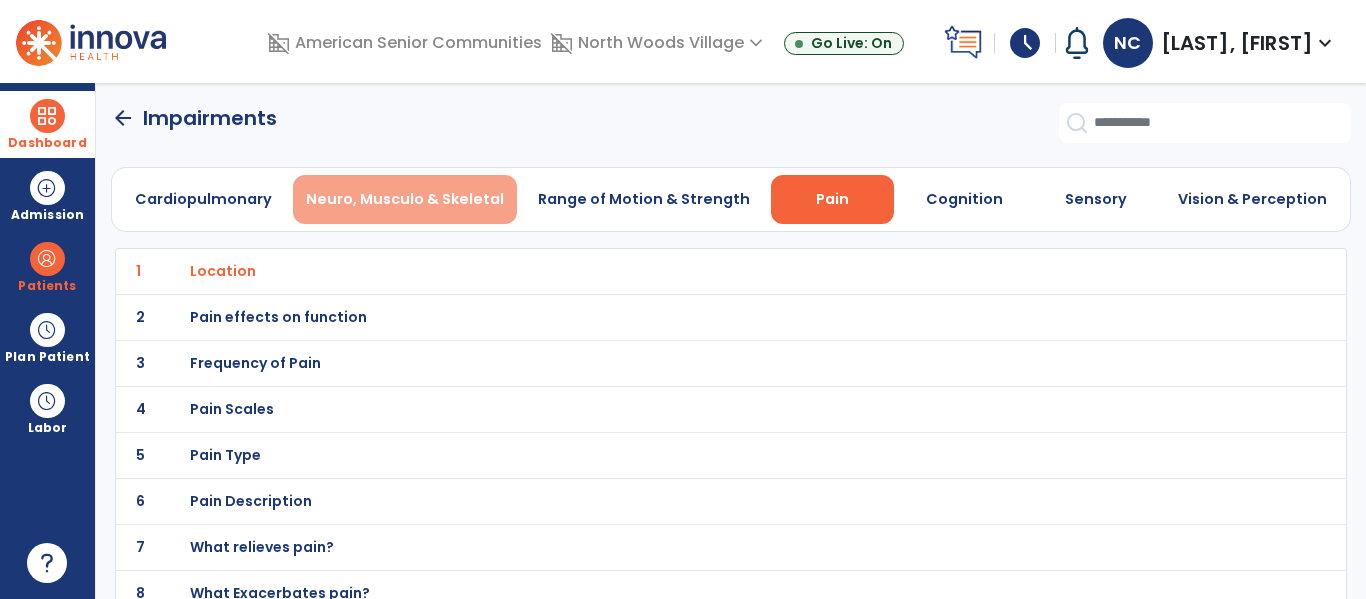 click on "Neuro, Musculo & Skeletal" at bounding box center [405, 199] 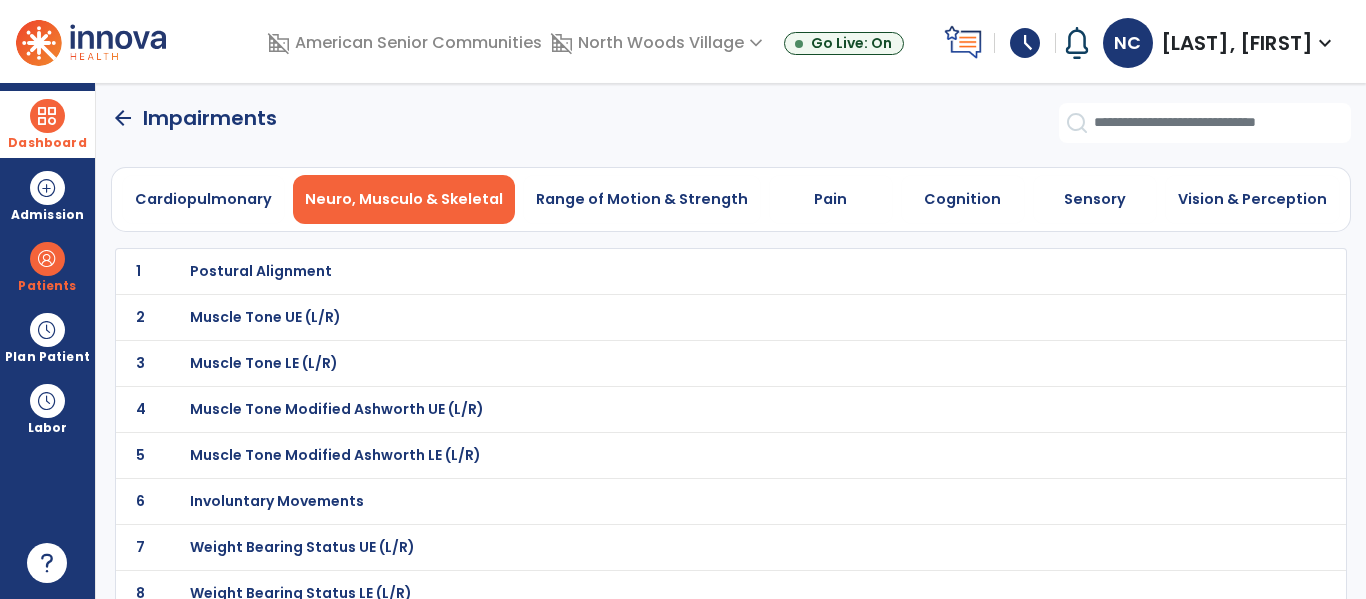 click on "Postural Alignment" at bounding box center [687, 271] 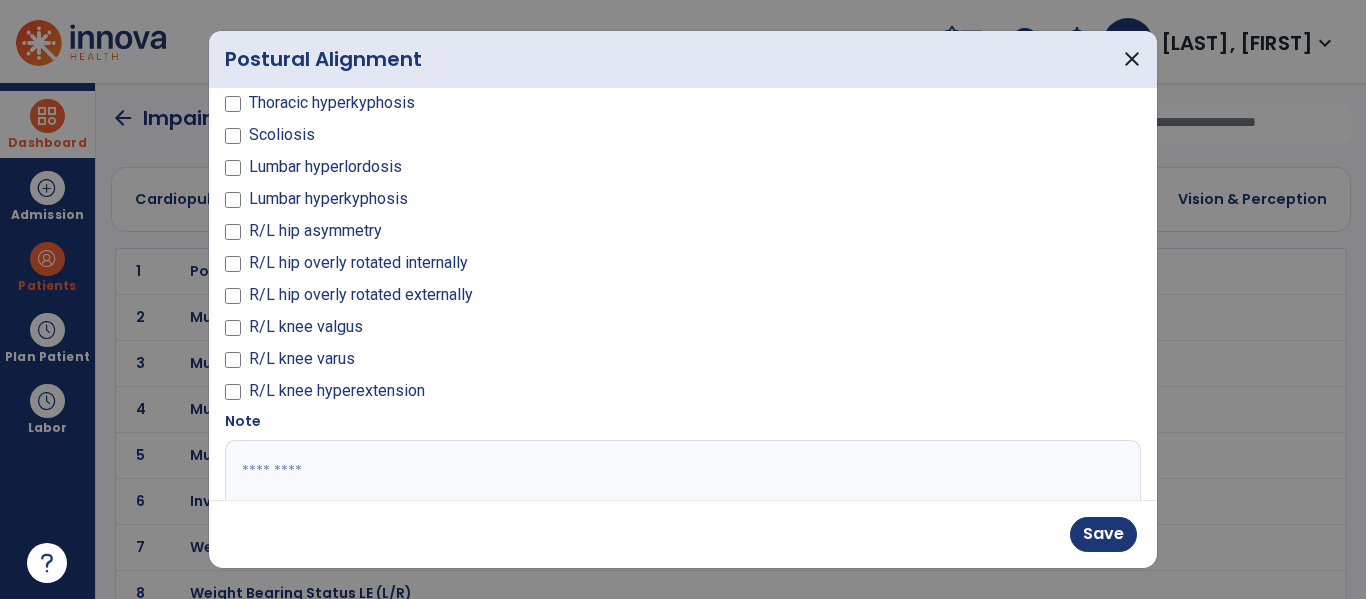 scroll, scrollTop: 223, scrollLeft: 0, axis: vertical 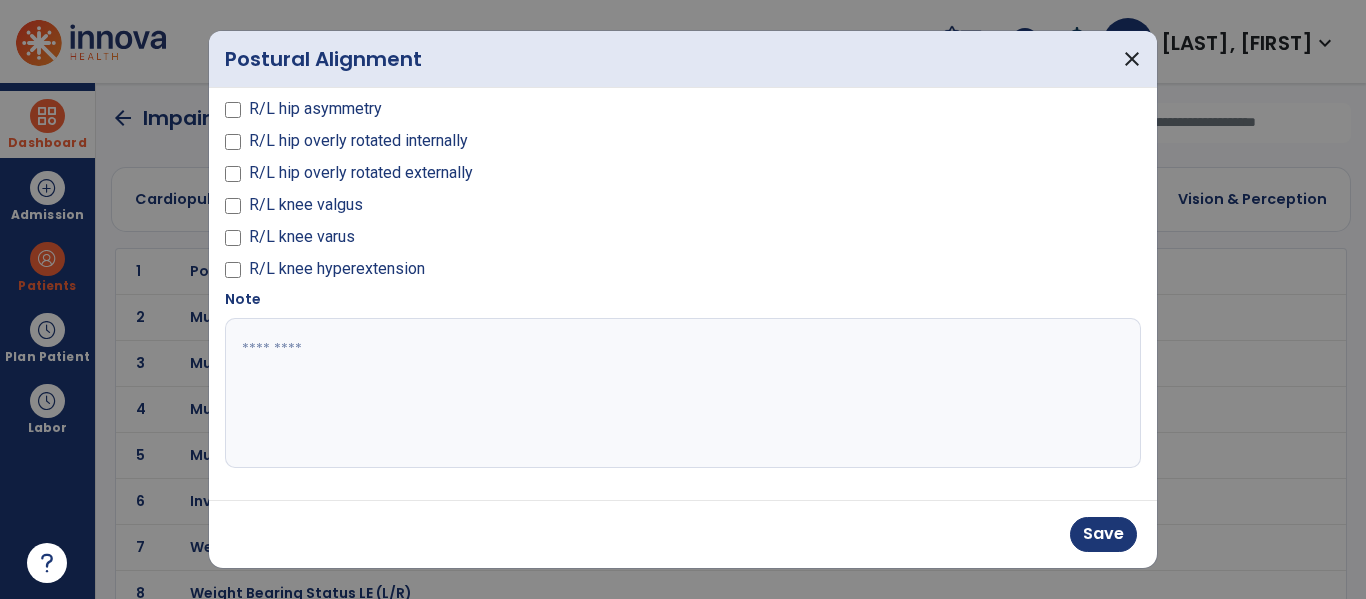 click at bounding box center (680, 393) 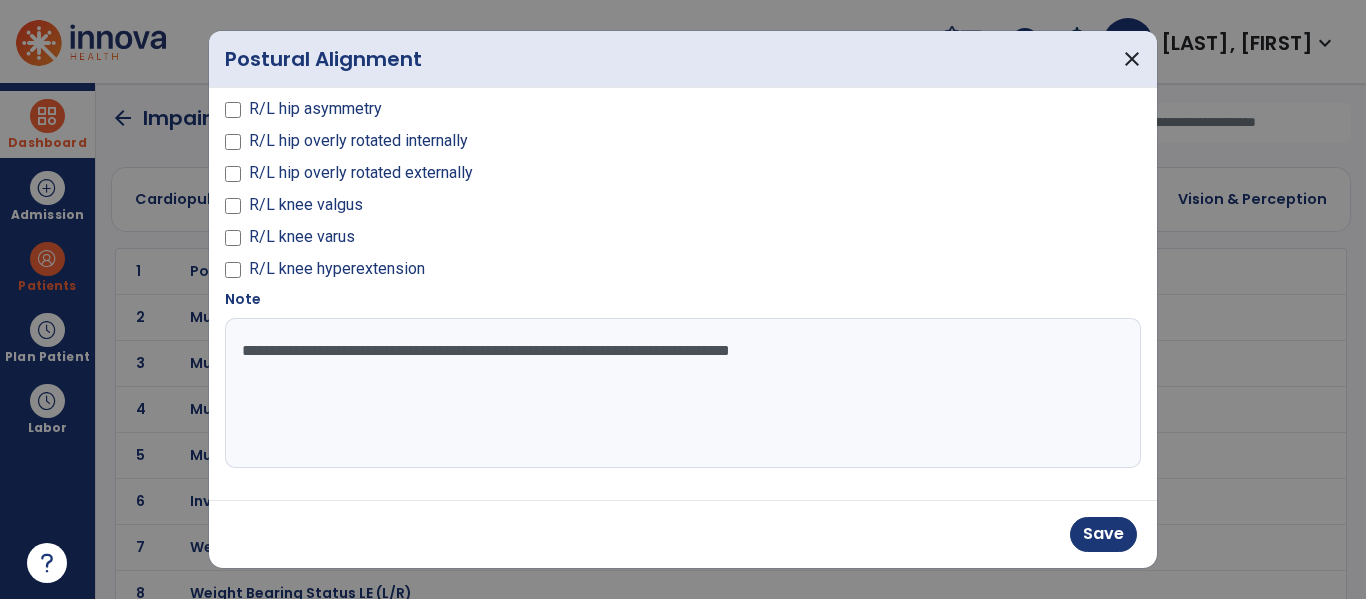 type on "**********" 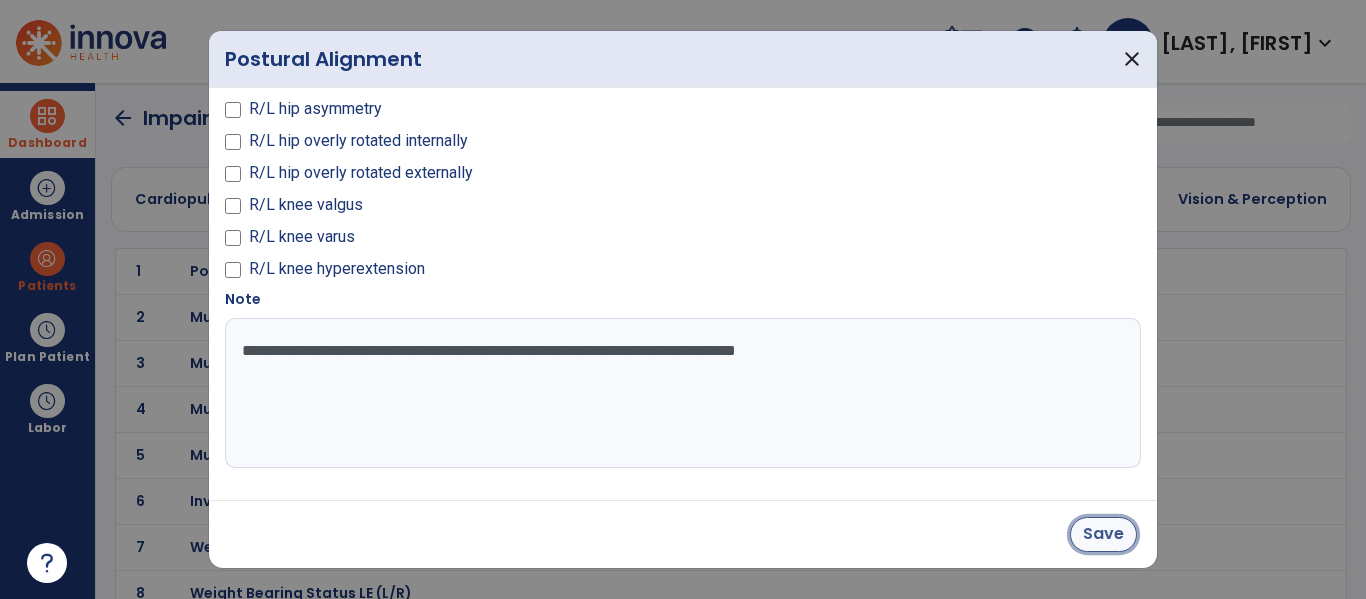 click on "Save" at bounding box center [1103, 534] 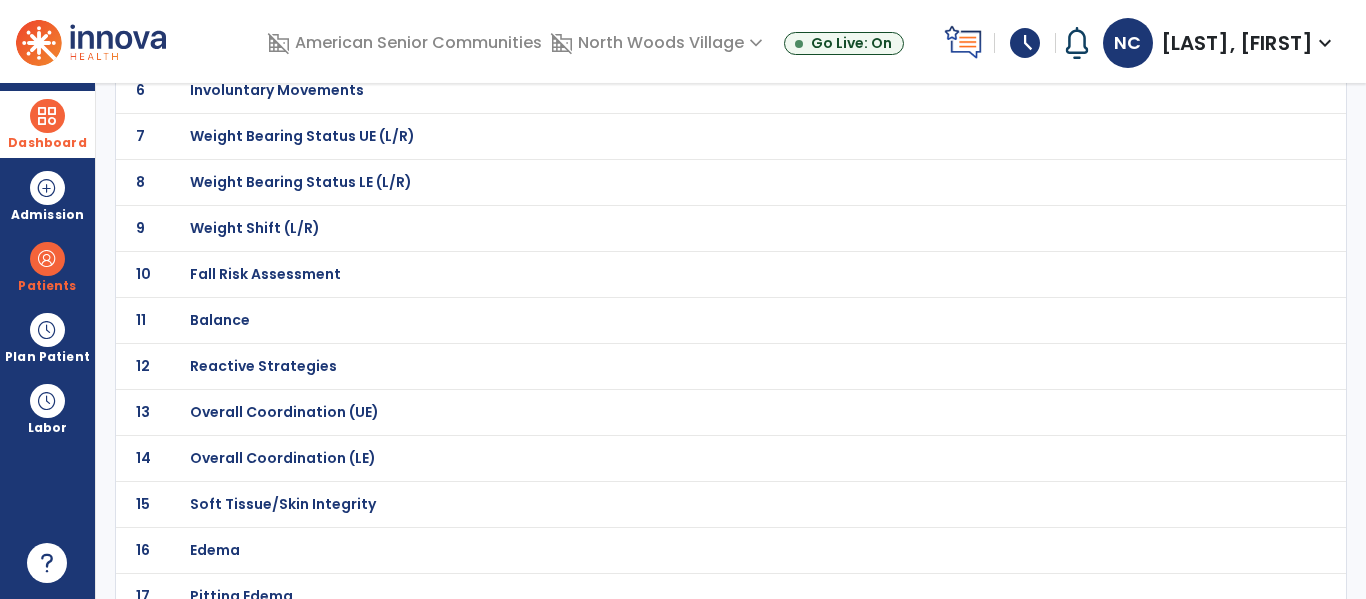 scroll, scrollTop: 413, scrollLeft: 0, axis: vertical 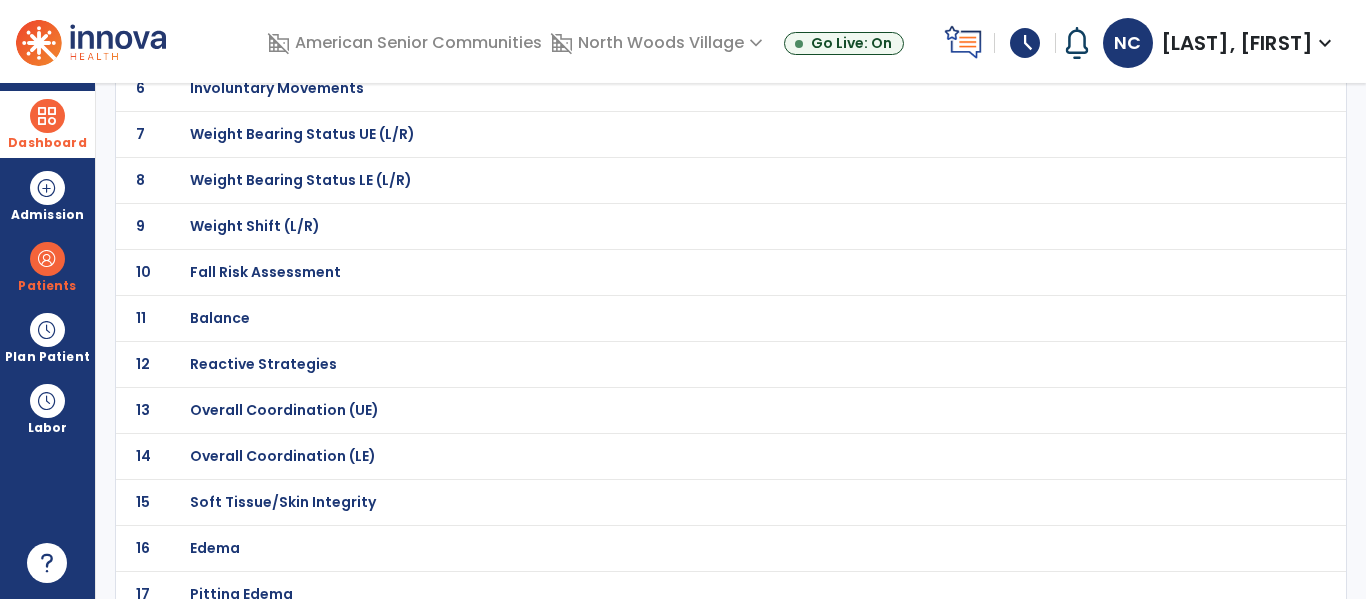 click on "Overall Coordination (UE)" at bounding box center [687, -142] 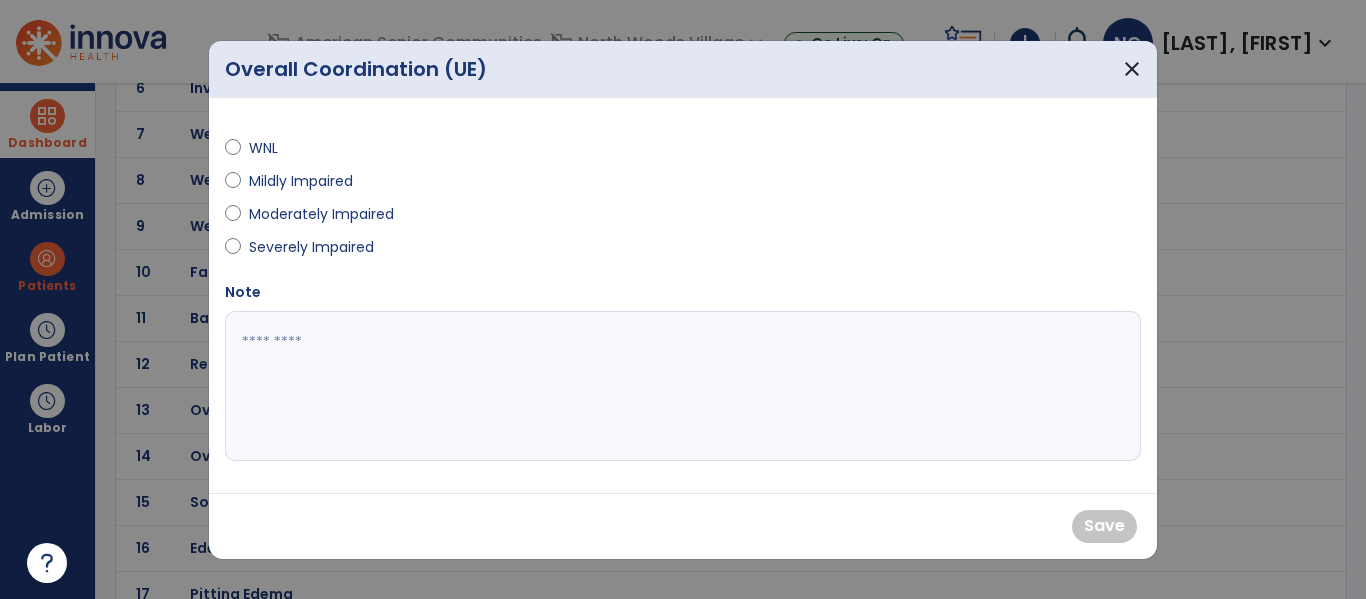 click on "Moderately Impaired" at bounding box center [321, 214] 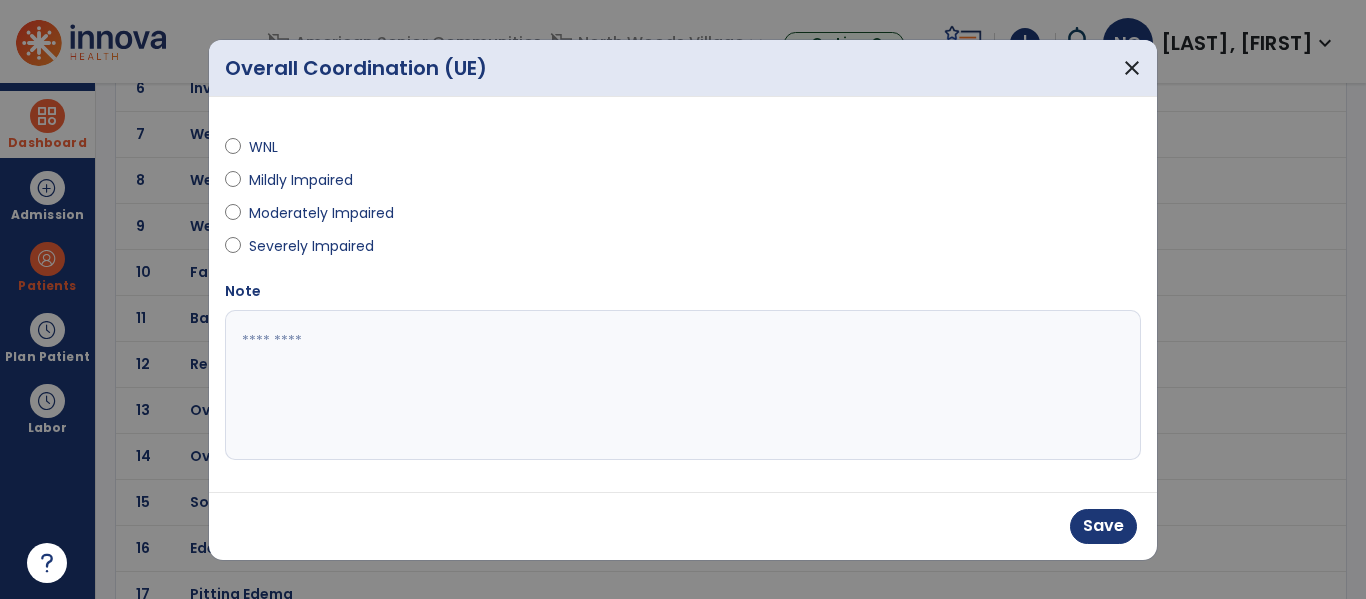 click at bounding box center (683, 385) 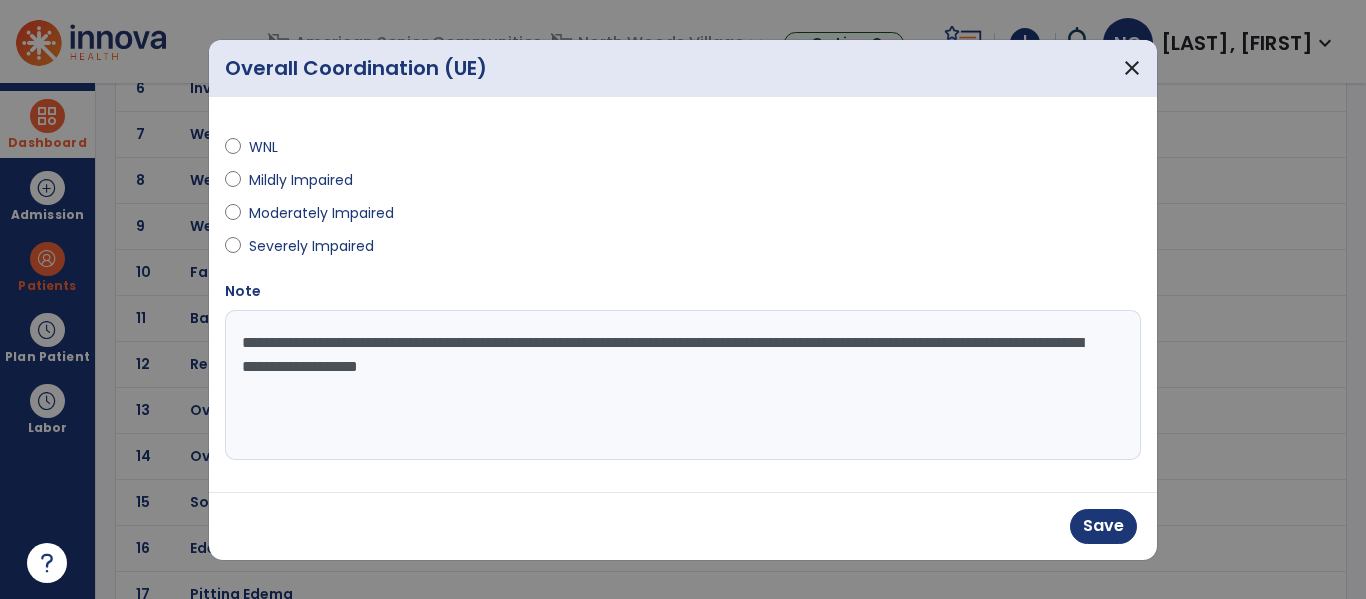 type on "**********" 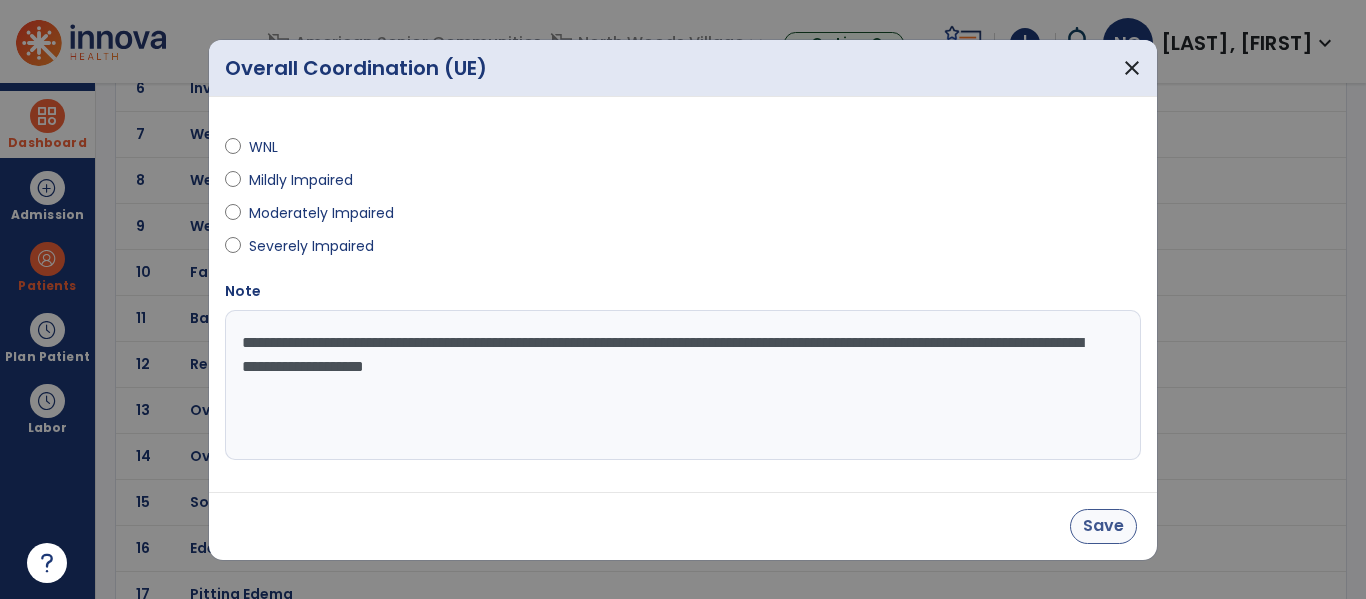 click on "Save" at bounding box center [1103, 526] 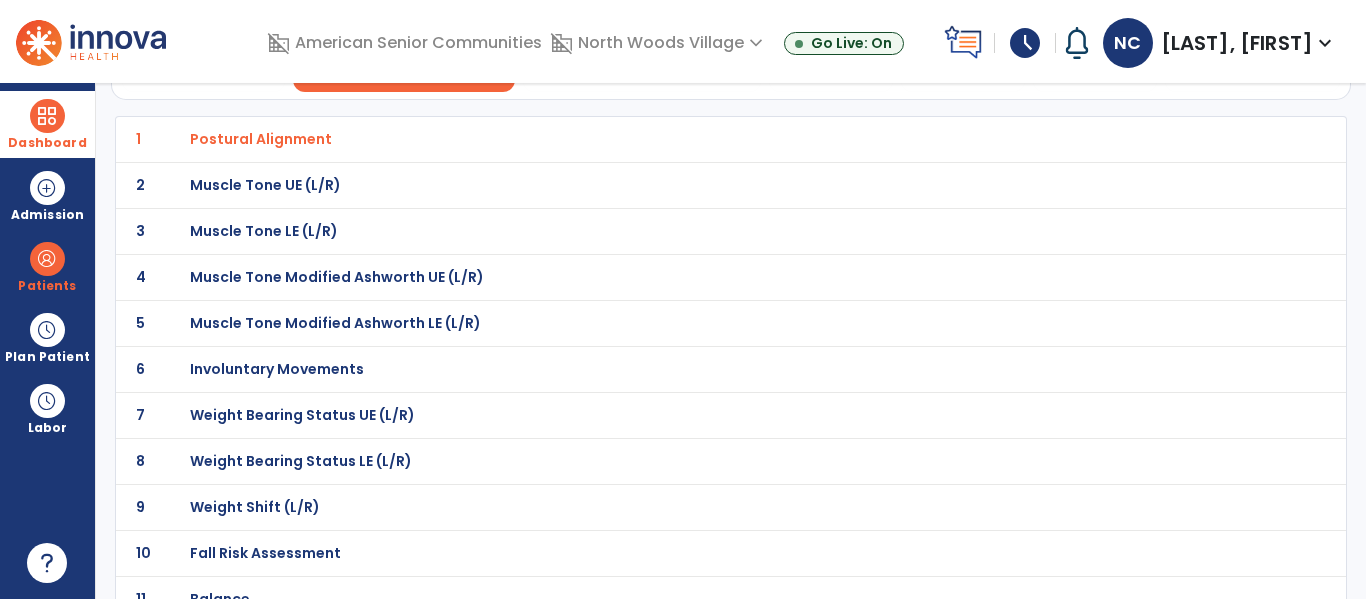 scroll, scrollTop: 131, scrollLeft: 0, axis: vertical 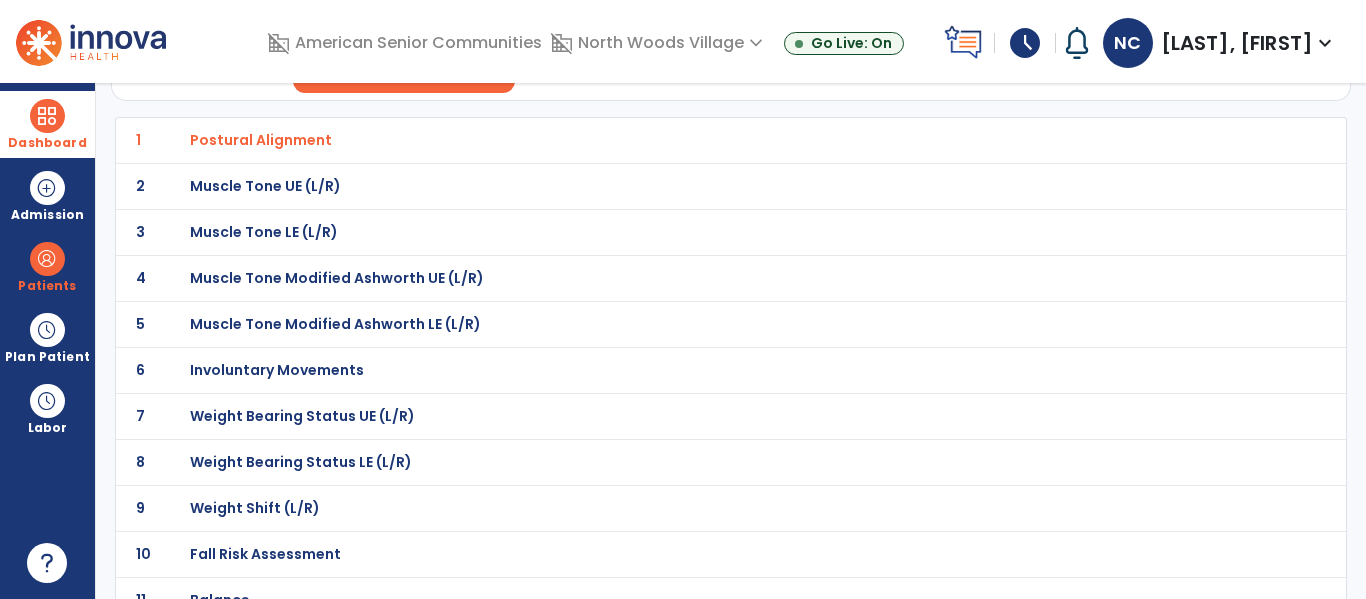 click on "Muscle Tone UE (L/R)" at bounding box center [687, 140] 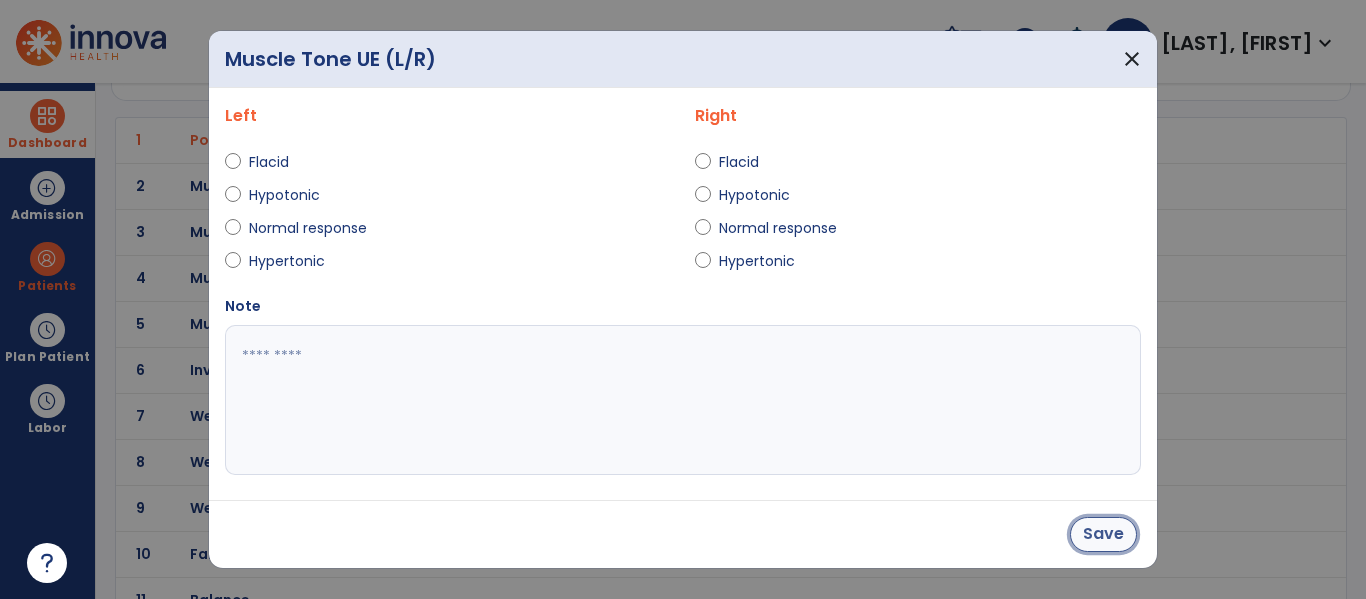 click on "Save" at bounding box center [1103, 534] 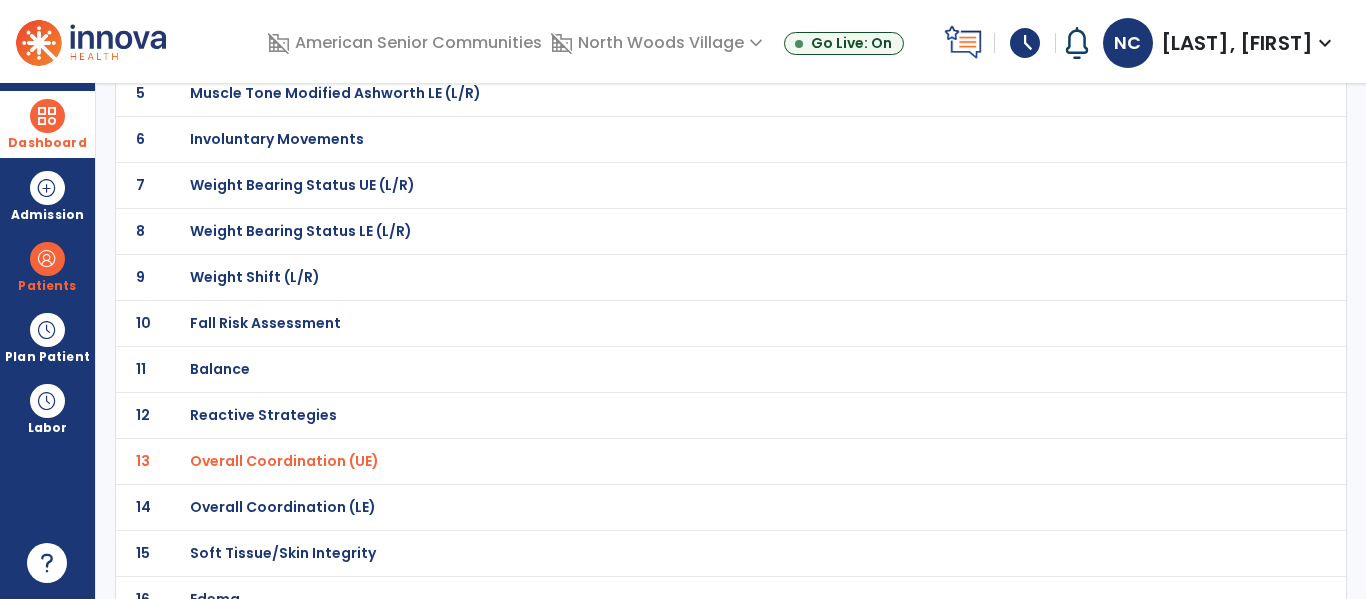scroll, scrollTop: 0, scrollLeft: 0, axis: both 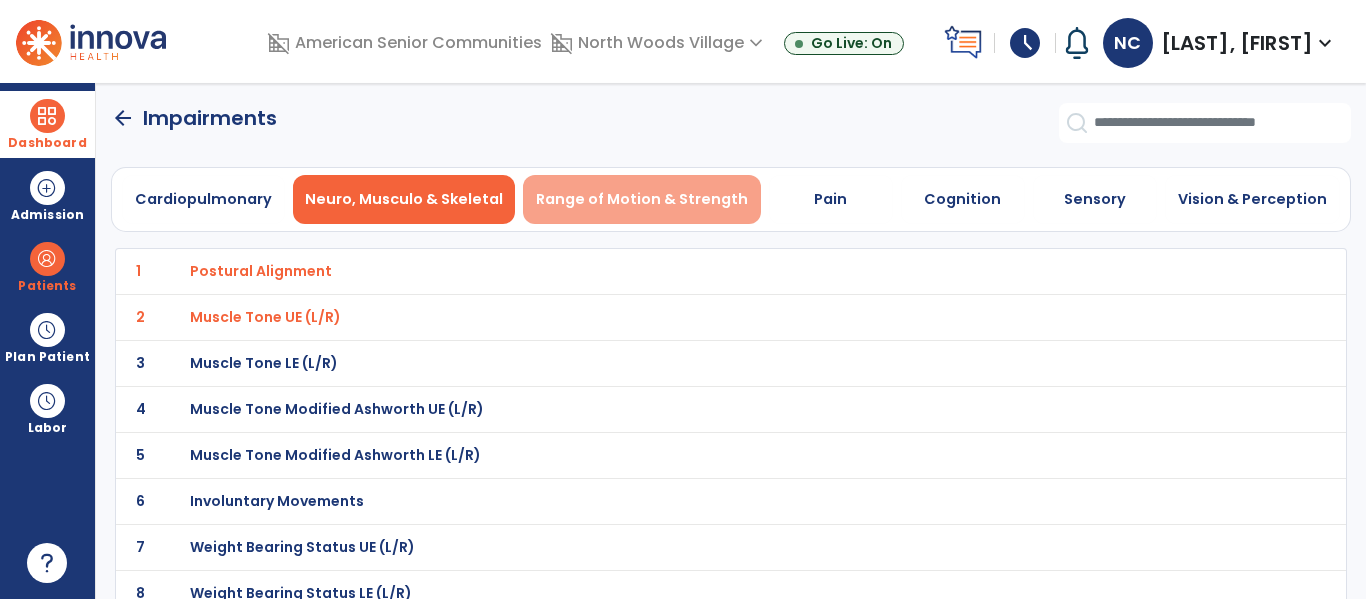 click on "Range of Motion & Strength" at bounding box center (642, 199) 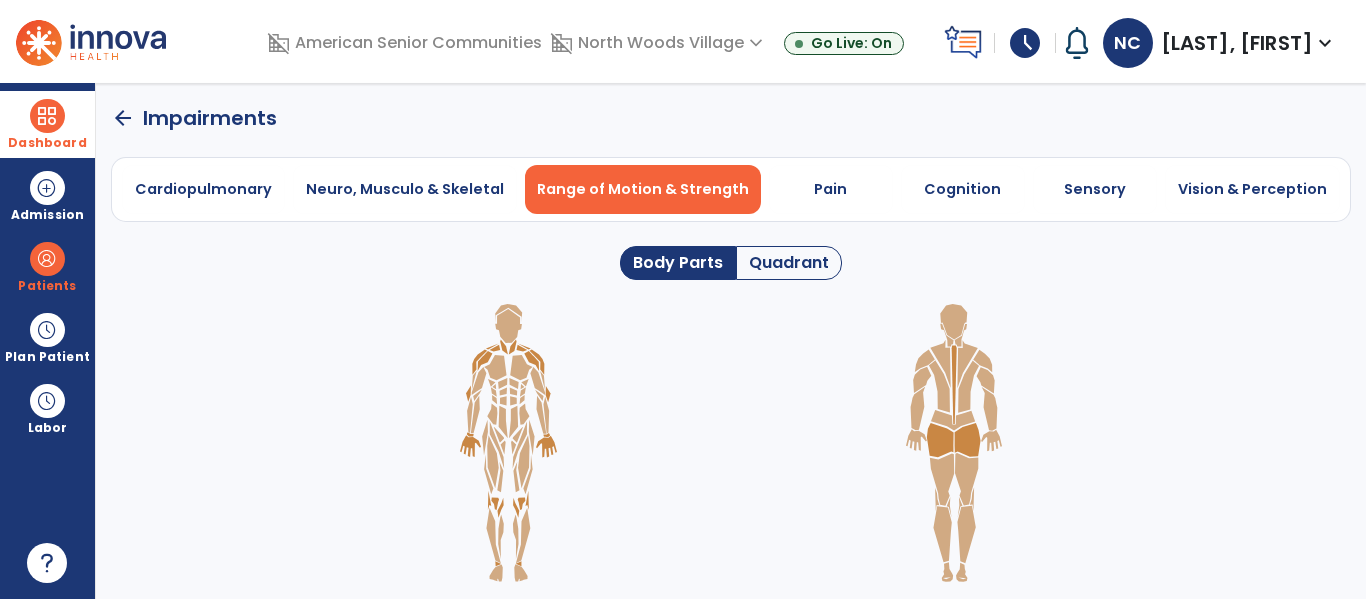 click on "Quadrant" 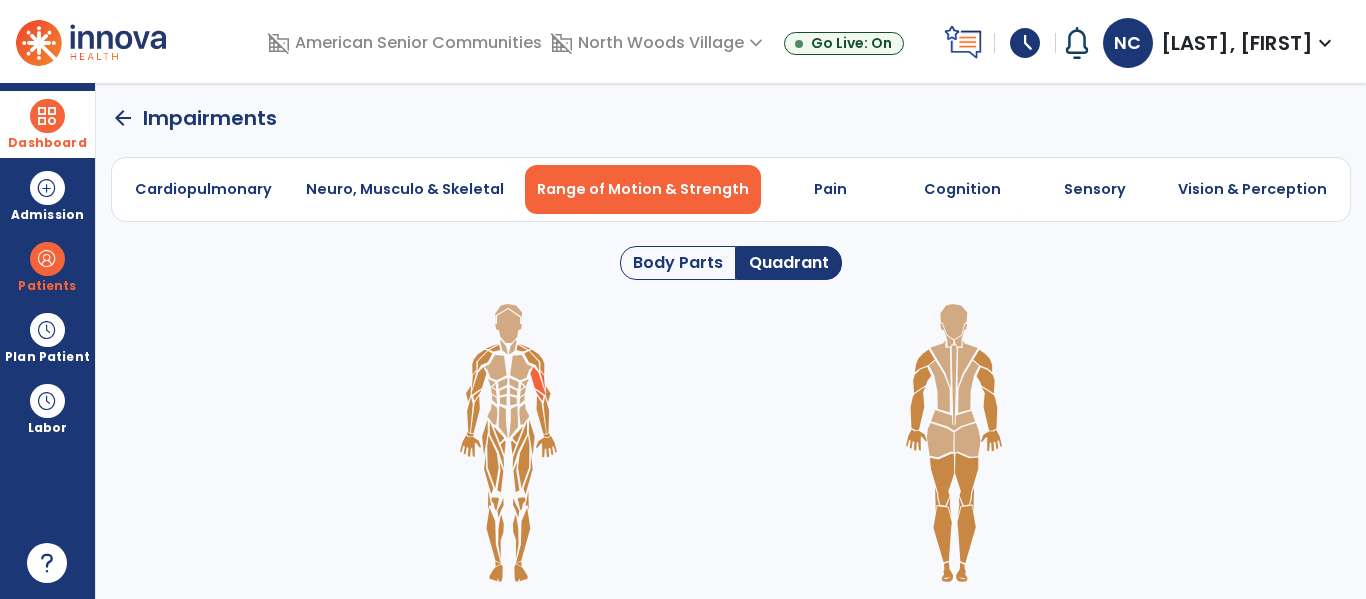 click 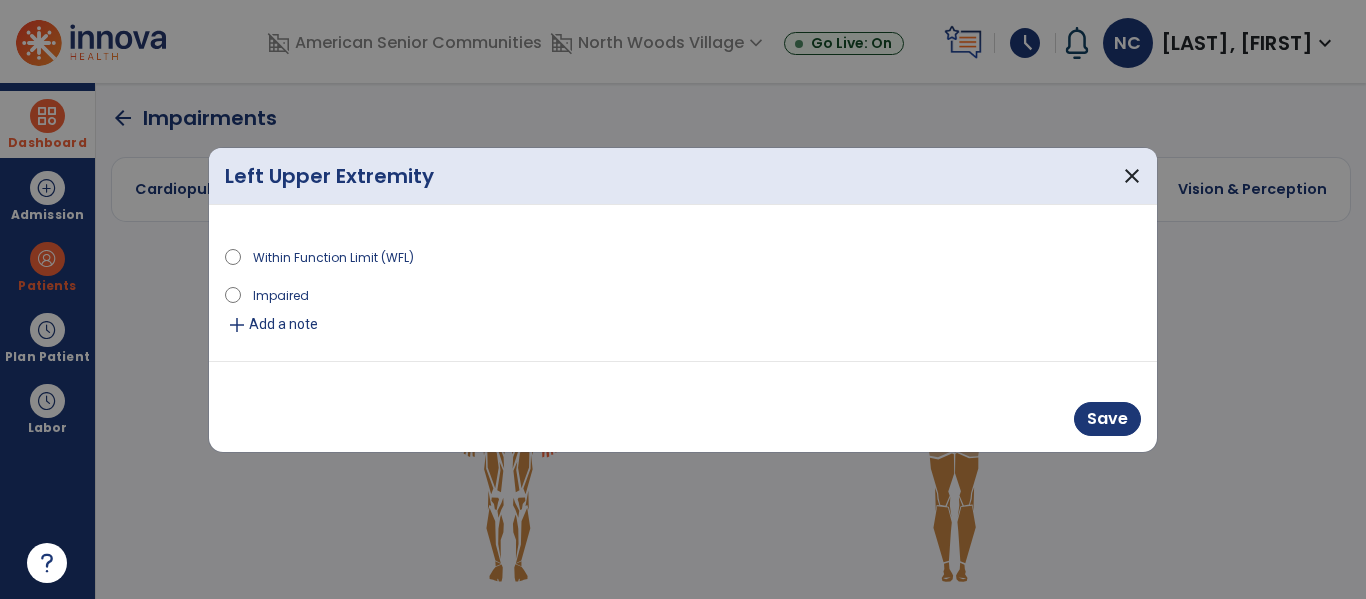 click on "Impaired" at bounding box center (683, 298) 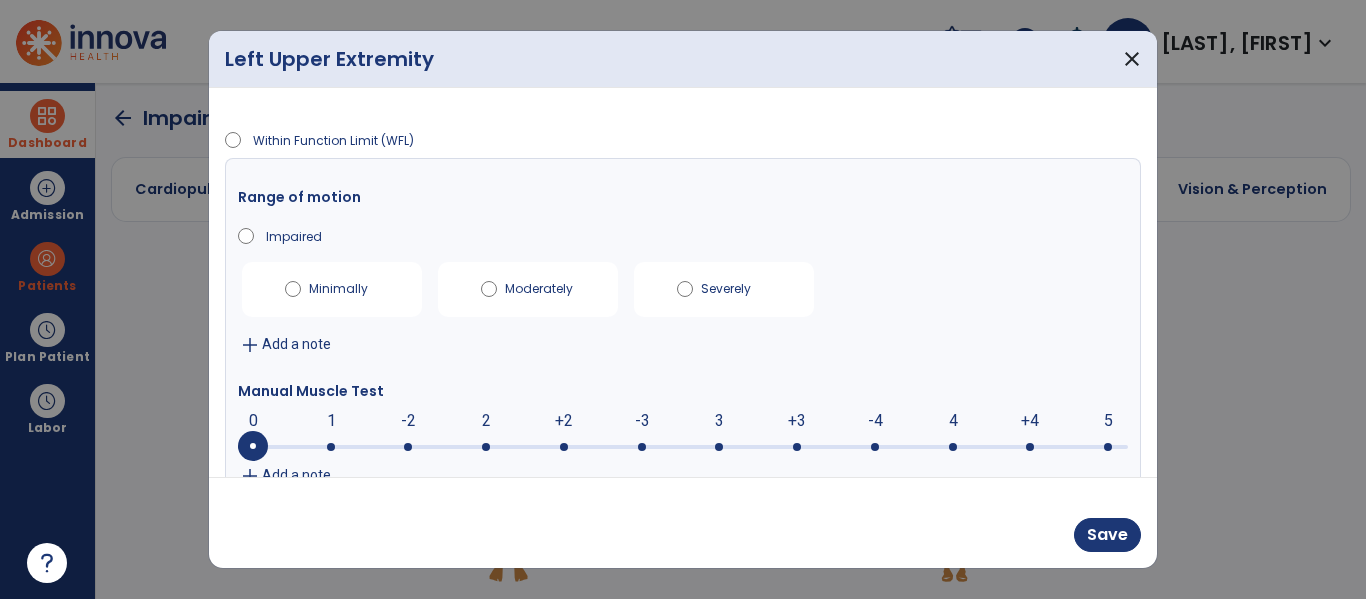 scroll, scrollTop: 48, scrollLeft: 0, axis: vertical 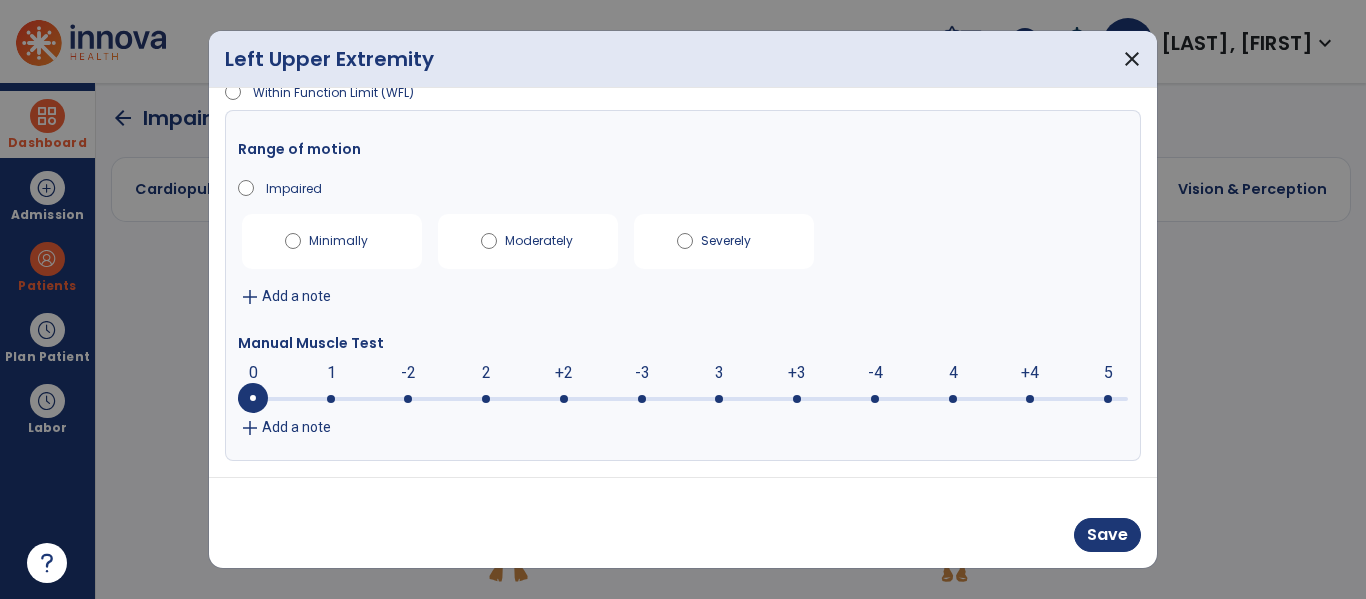 click on "add Add a note" at bounding box center (683, 297) 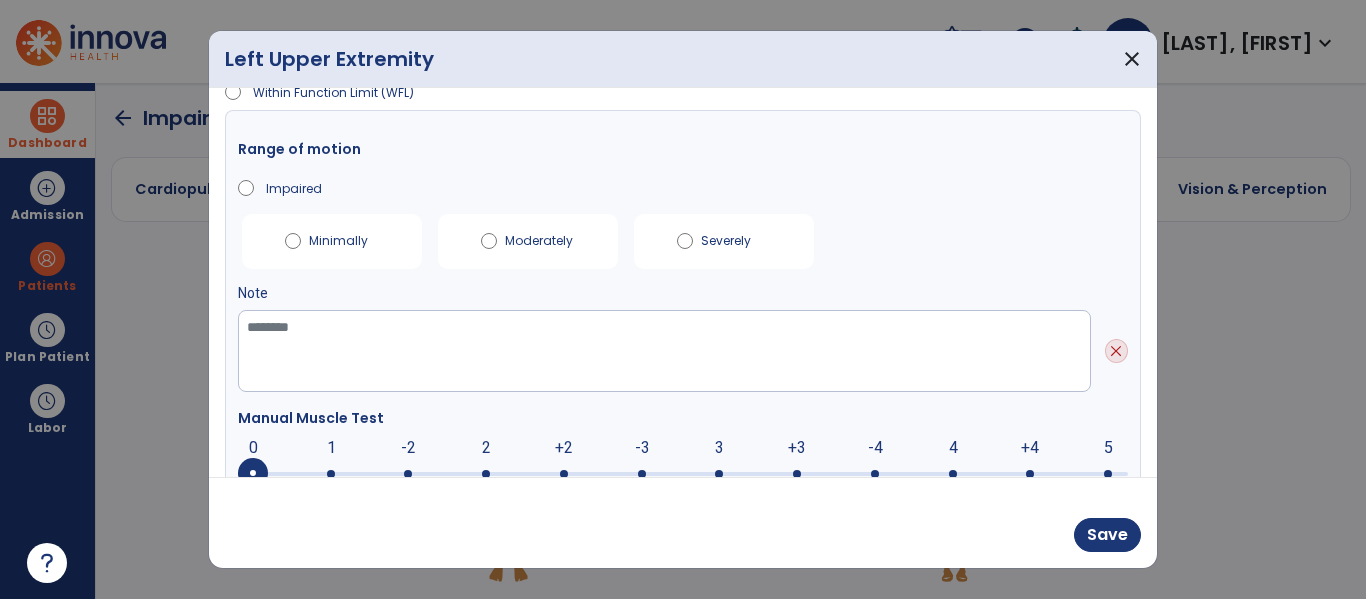 scroll, scrollTop: 123, scrollLeft: 0, axis: vertical 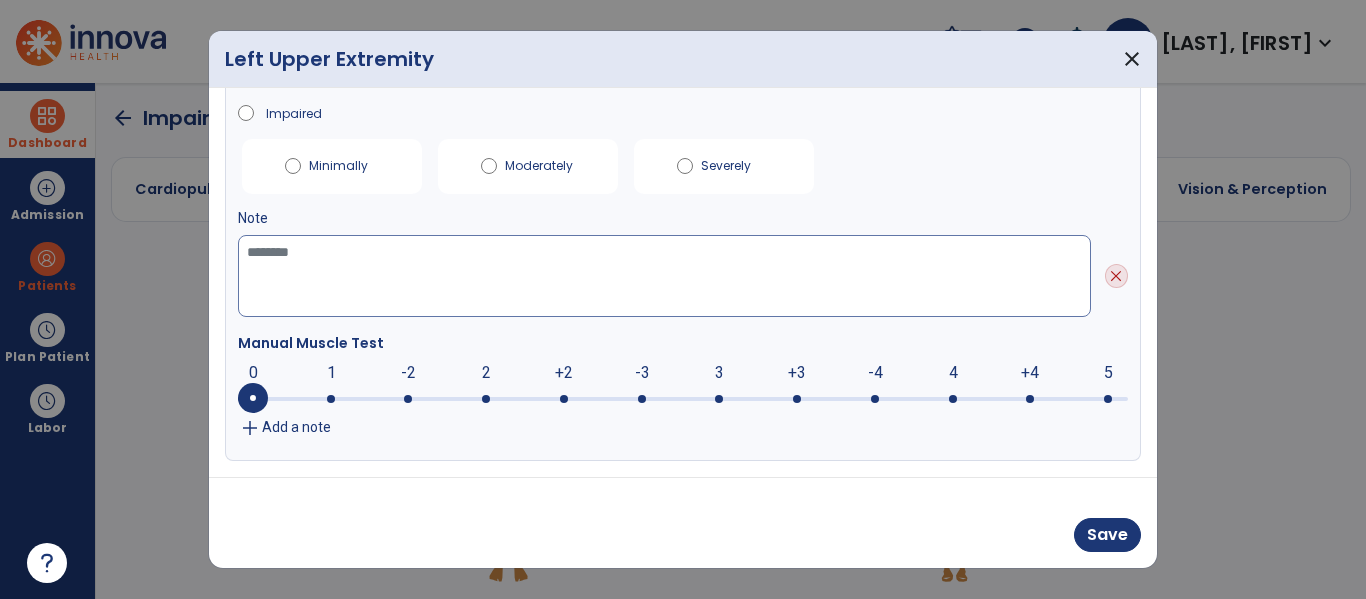 click at bounding box center (664, 276) 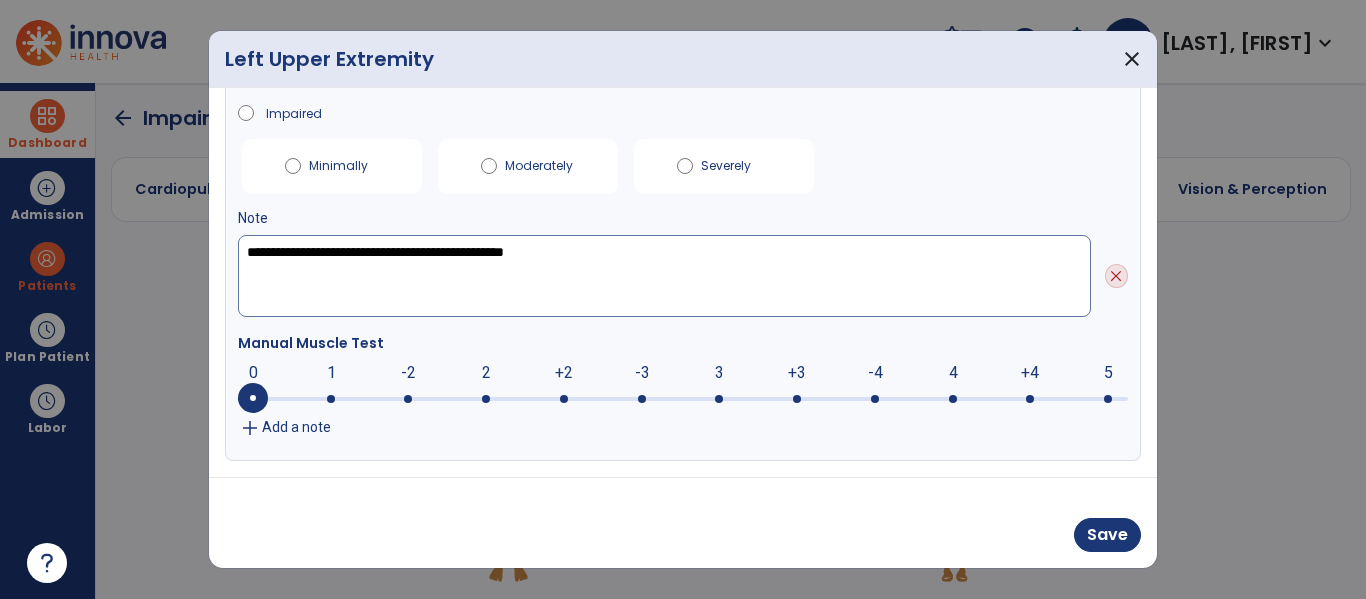 type on "**********" 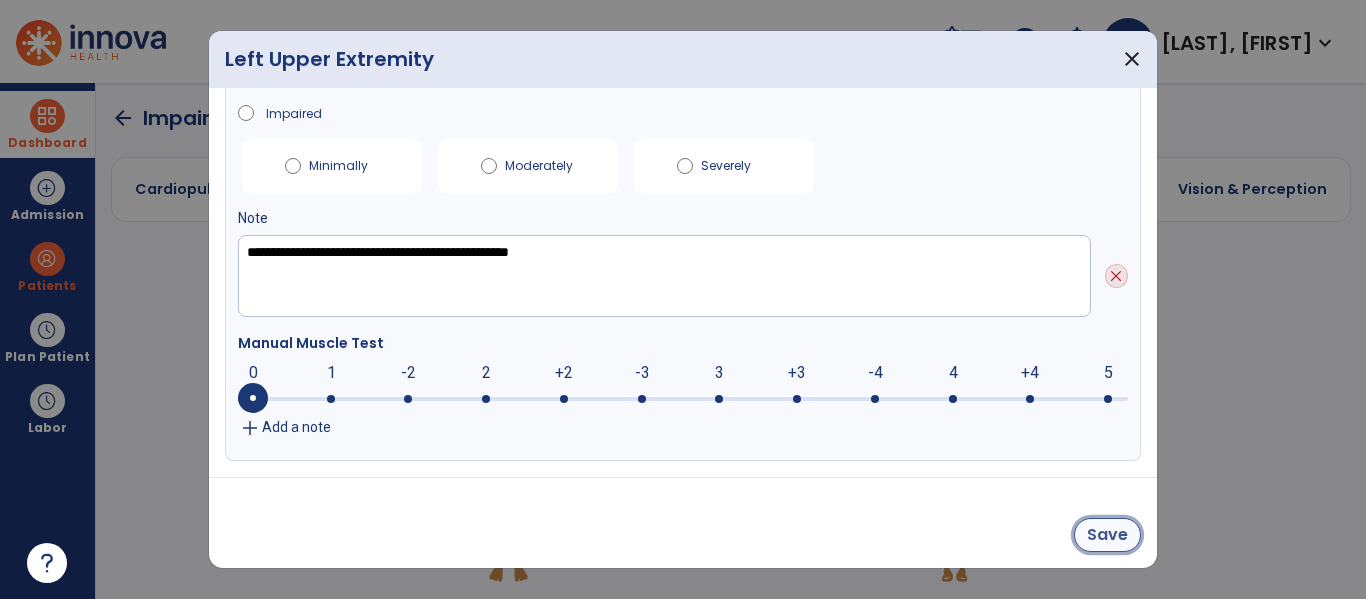 click on "Save" at bounding box center [1107, 535] 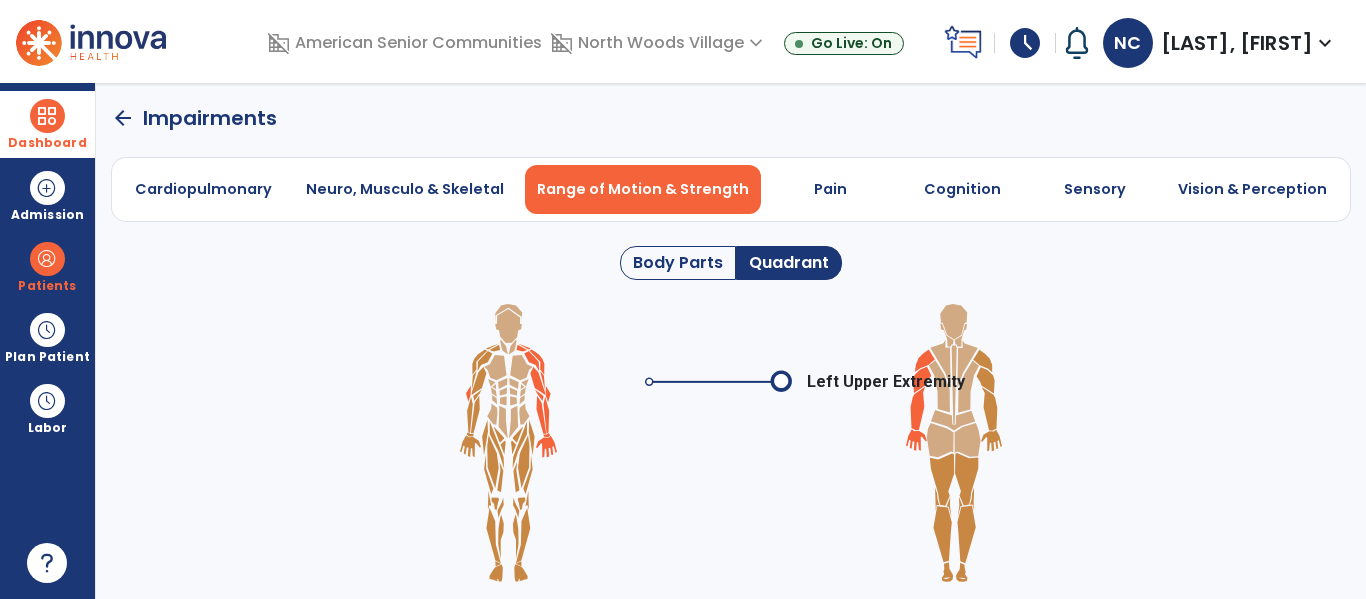 click 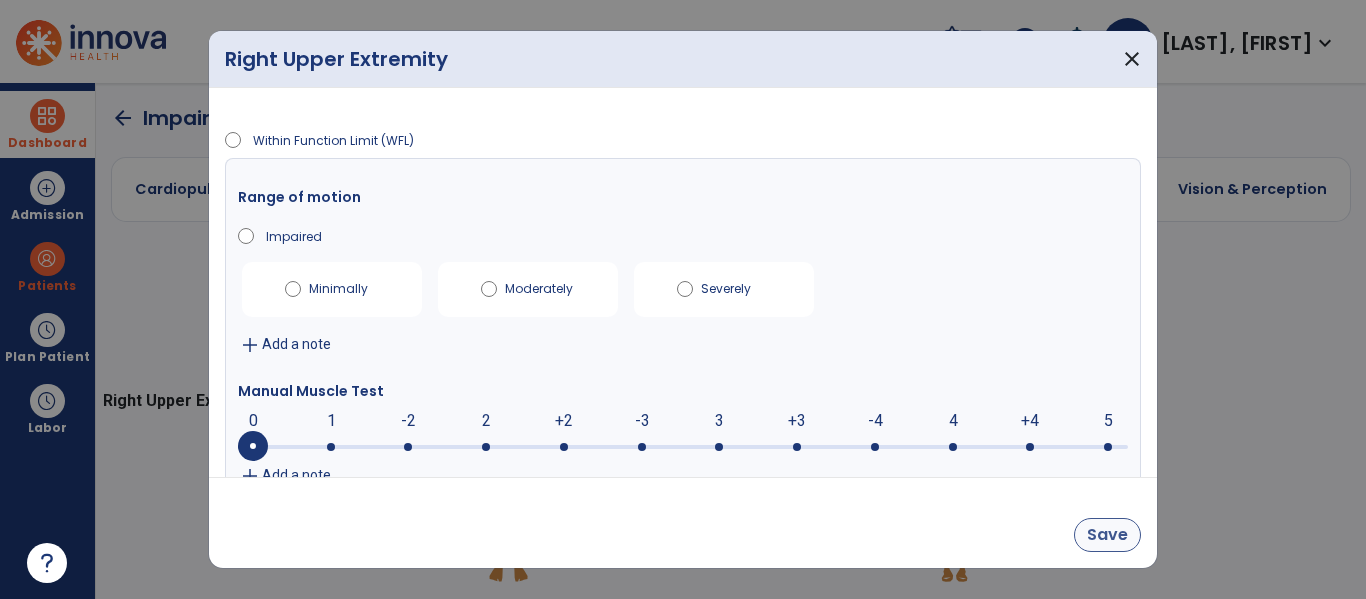 click on "Save" at bounding box center [1107, 535] 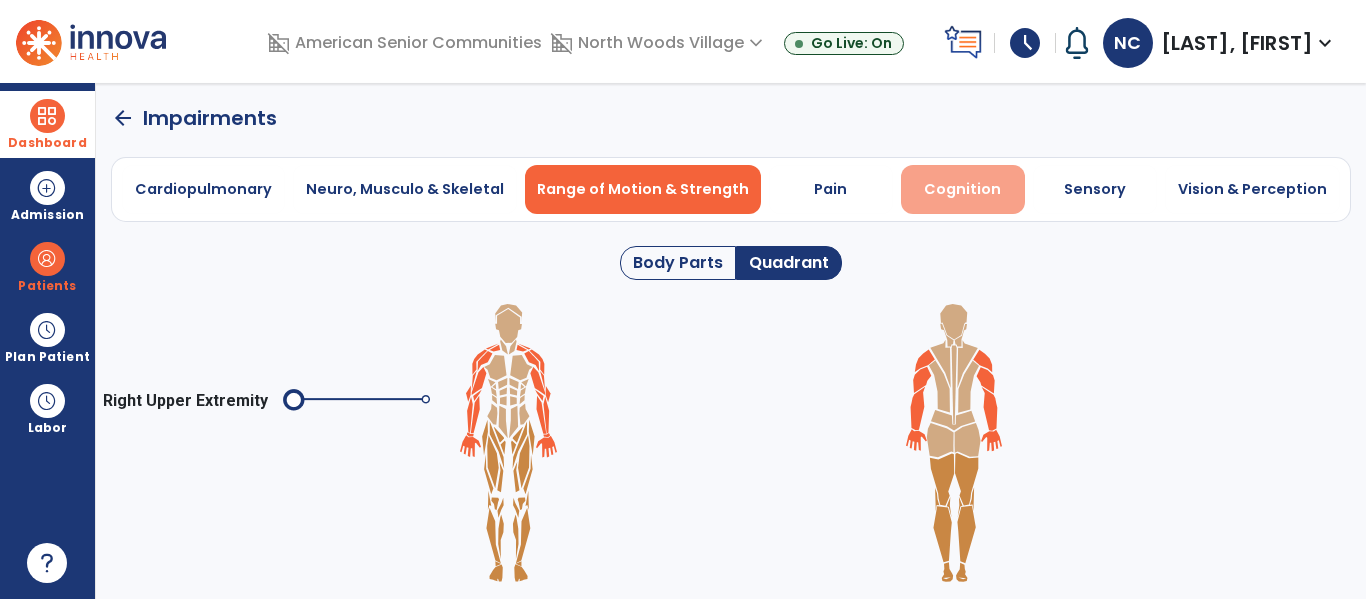 click on "Cognition" at bounding box center (962, 189) 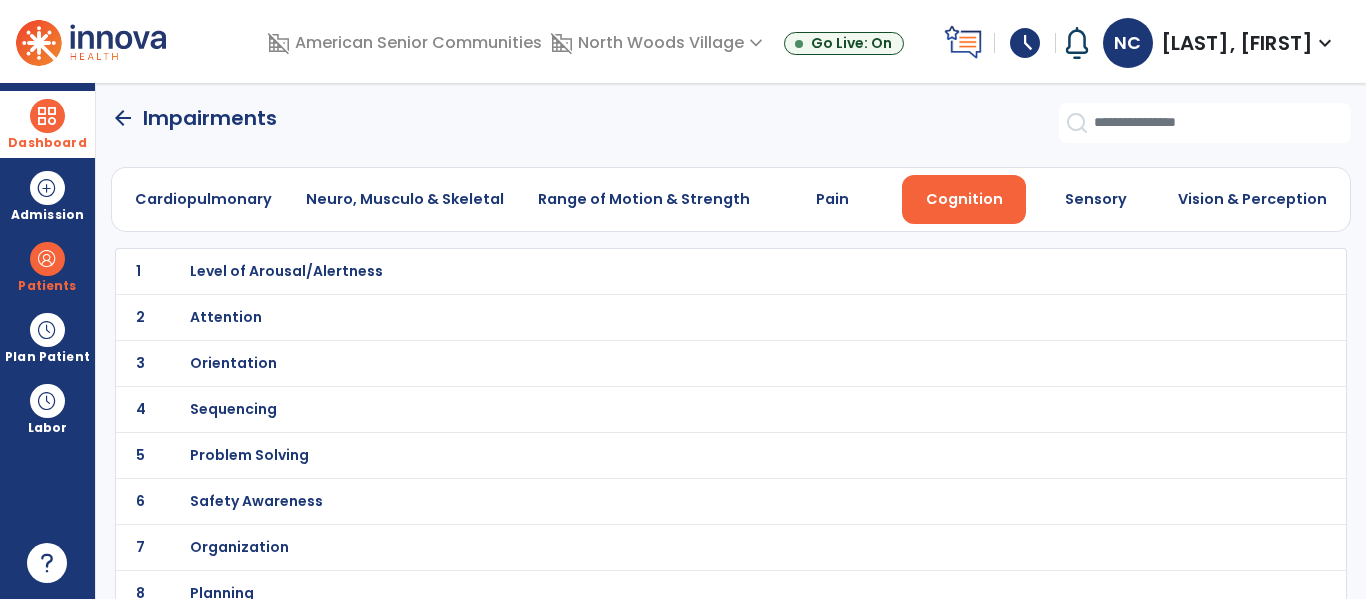 click on "Level of Arousal/Alertness" at bounding box center [687, 271] 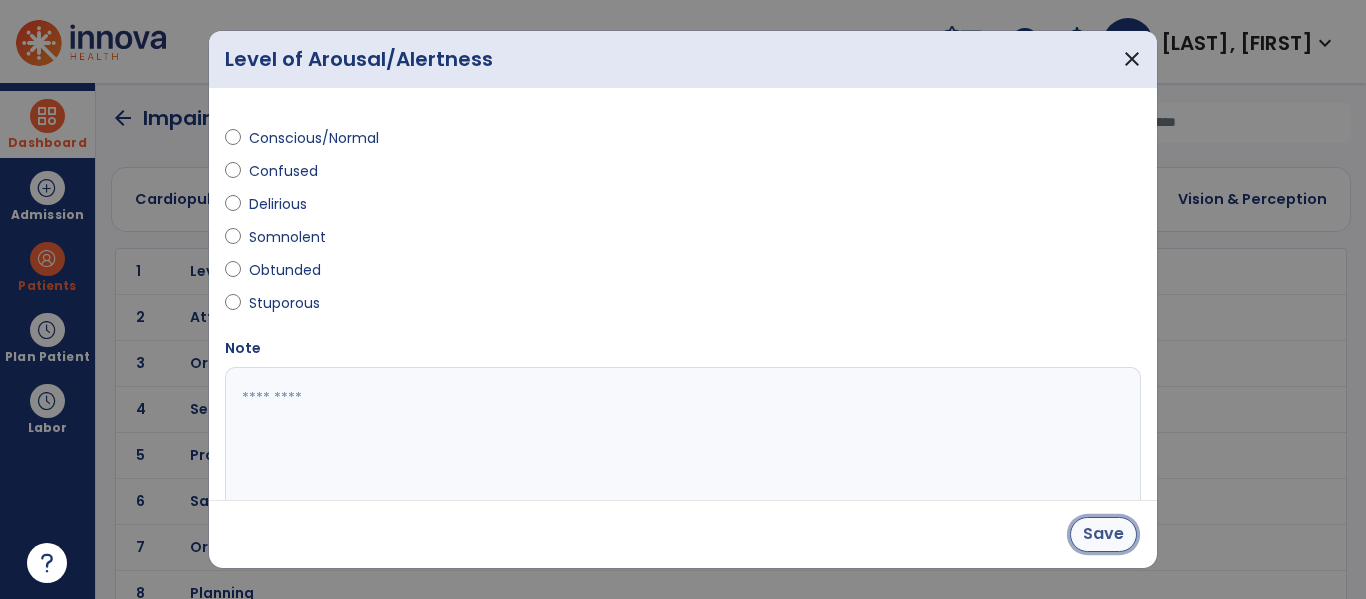 click on "Save" at bounding box center (1103, 534) 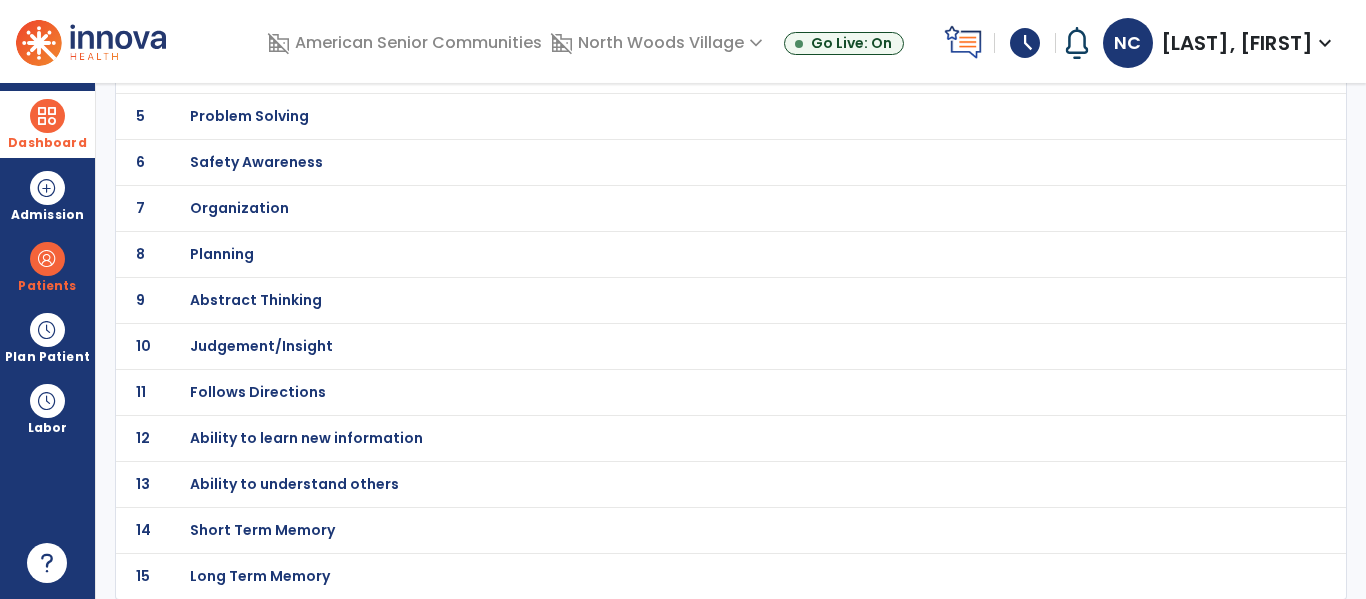scroll, scrollTop: 340, scrollLeft: 0, axis: vertical 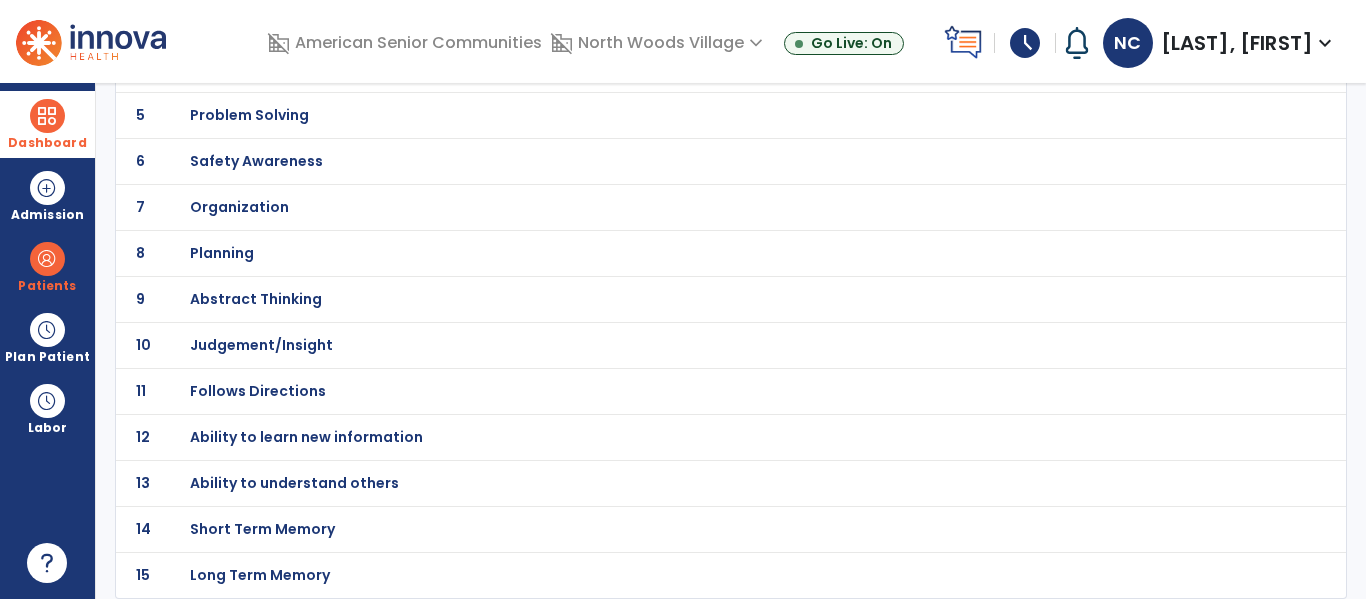 click on "Follows Directions" at bounding box center [687, -69] 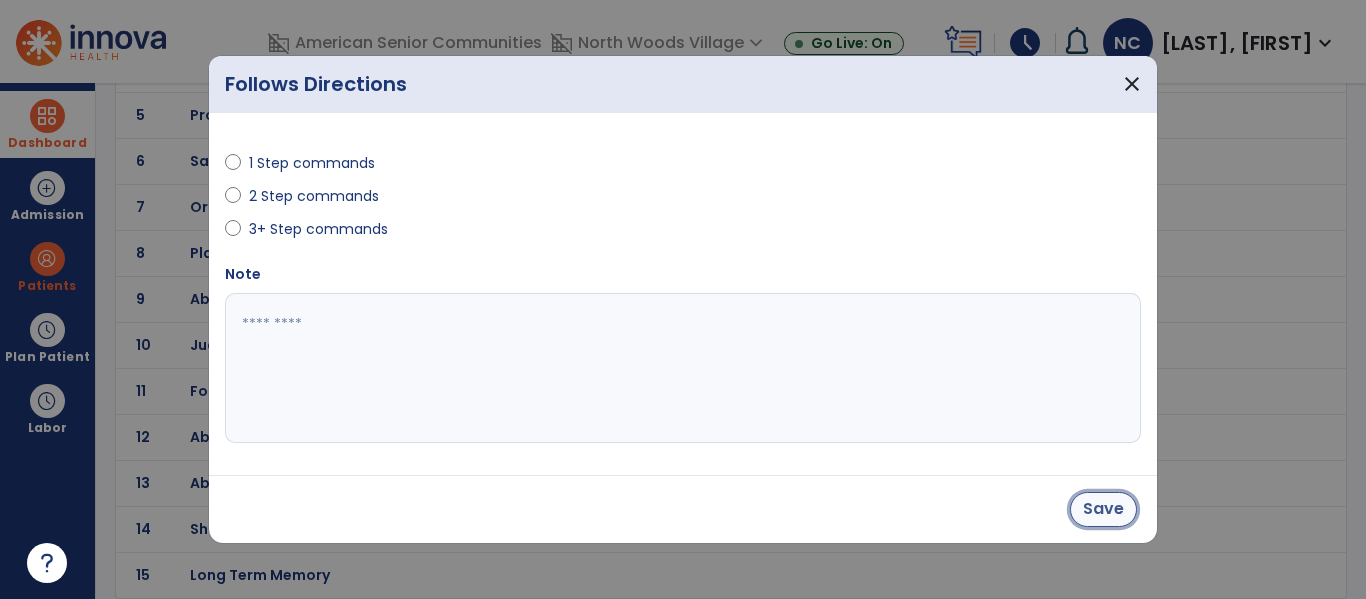 click on "Save" at bounding box center (1103, 509) 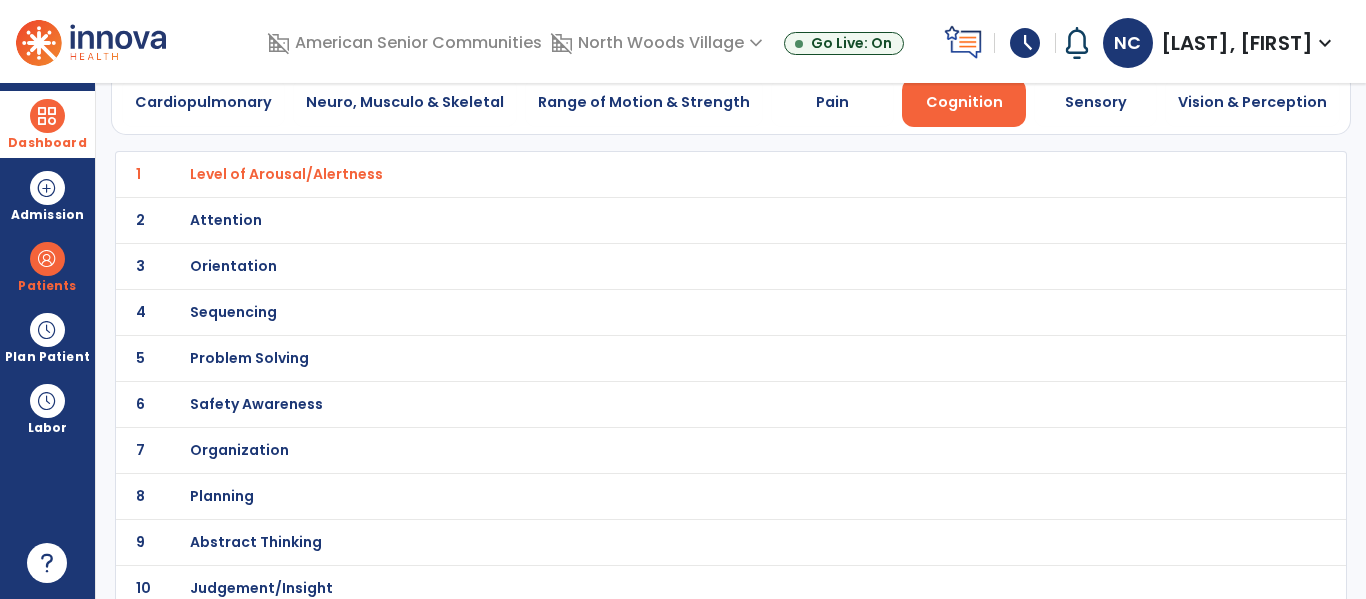 scroll, scrollTop: 96, scrollLeft: 0, axis: vertical 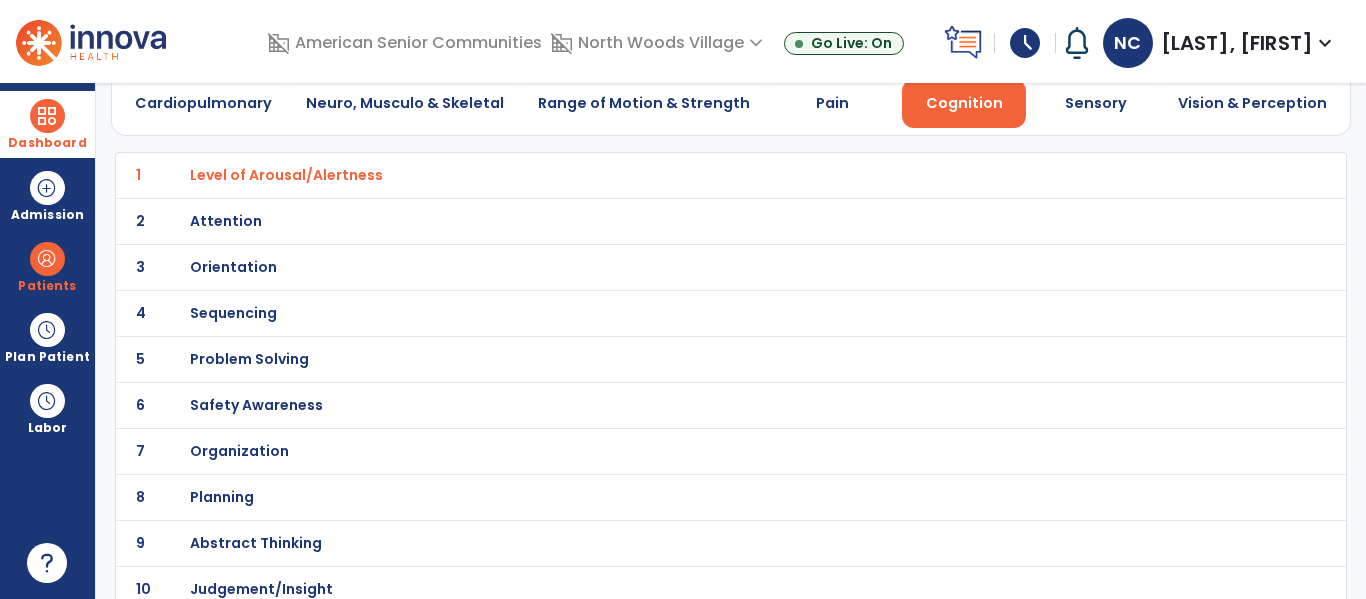 click on "Orientation" at bounding box center [687, 175] 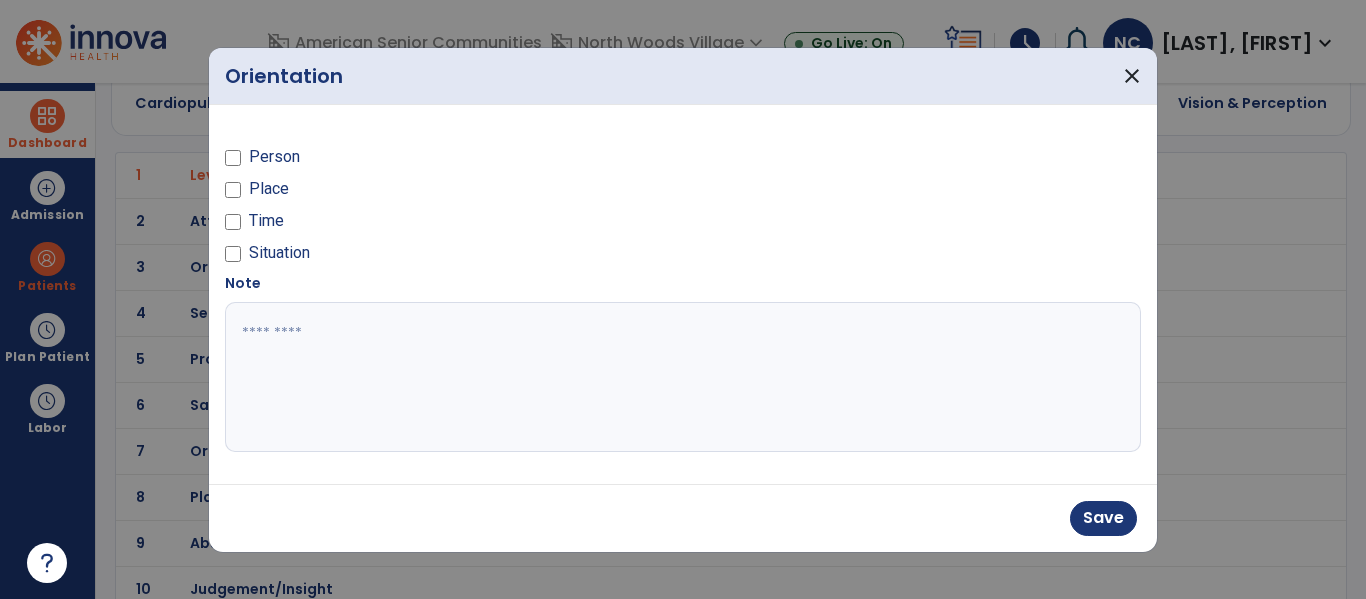 click at bounding box center (683, 377) 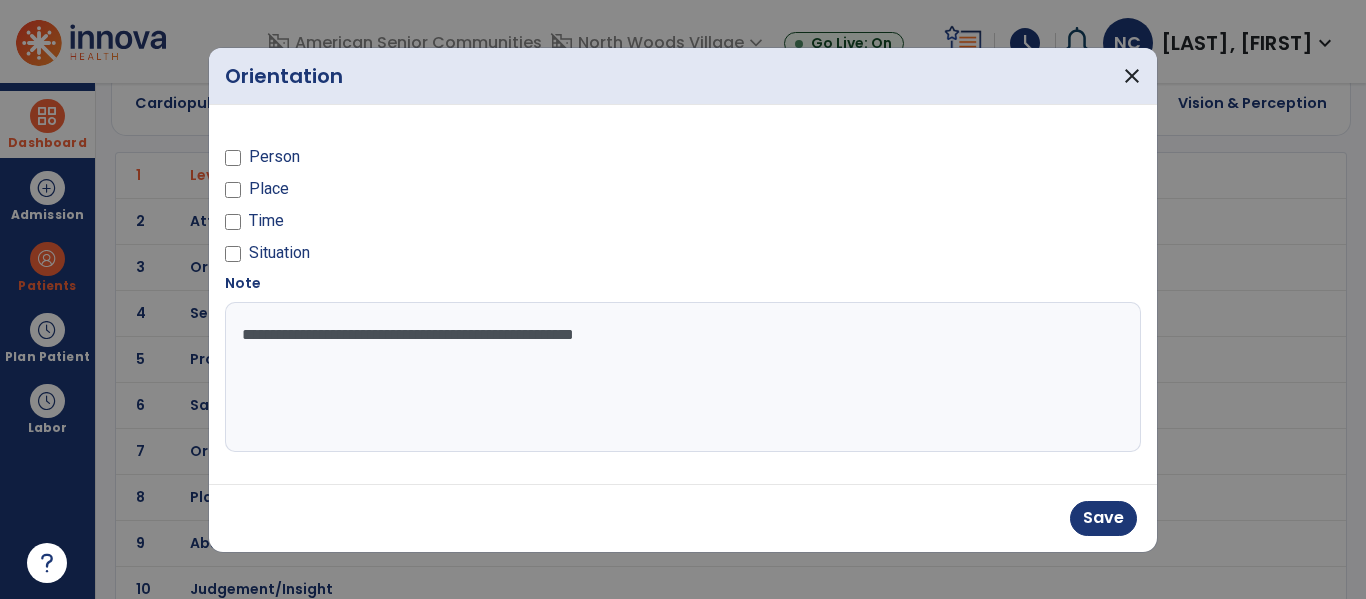 click on "**********" at bounding box center (683, 377) 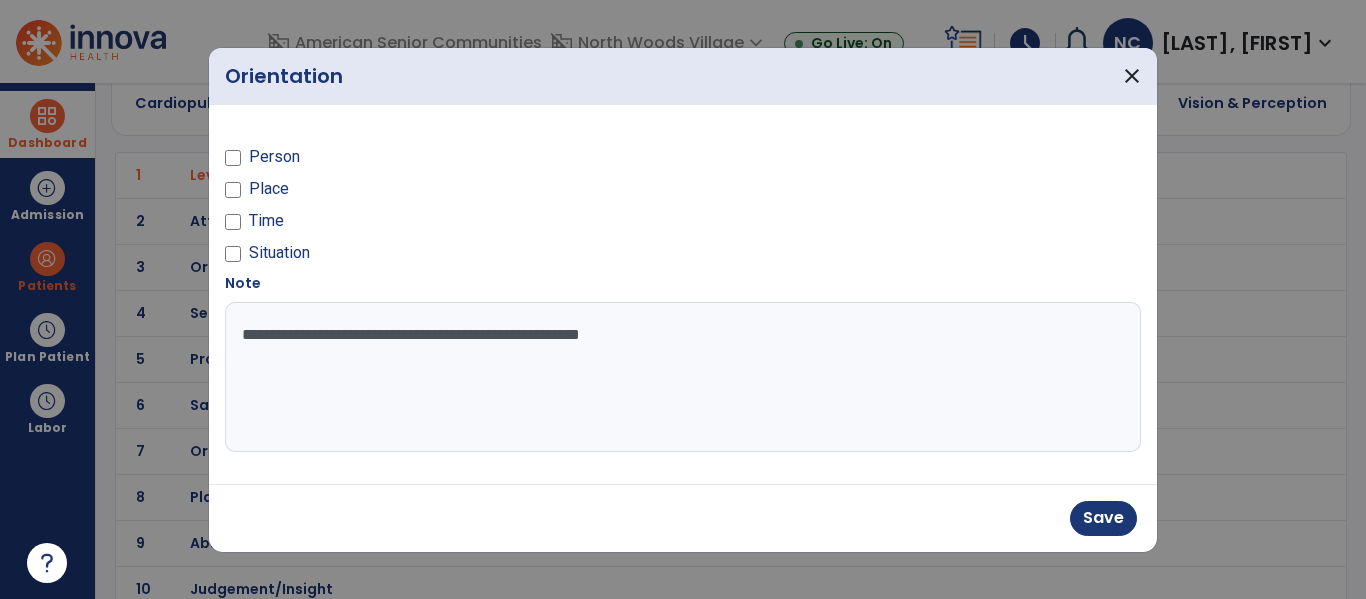 click on "**********" at bounding box center [683, 377] 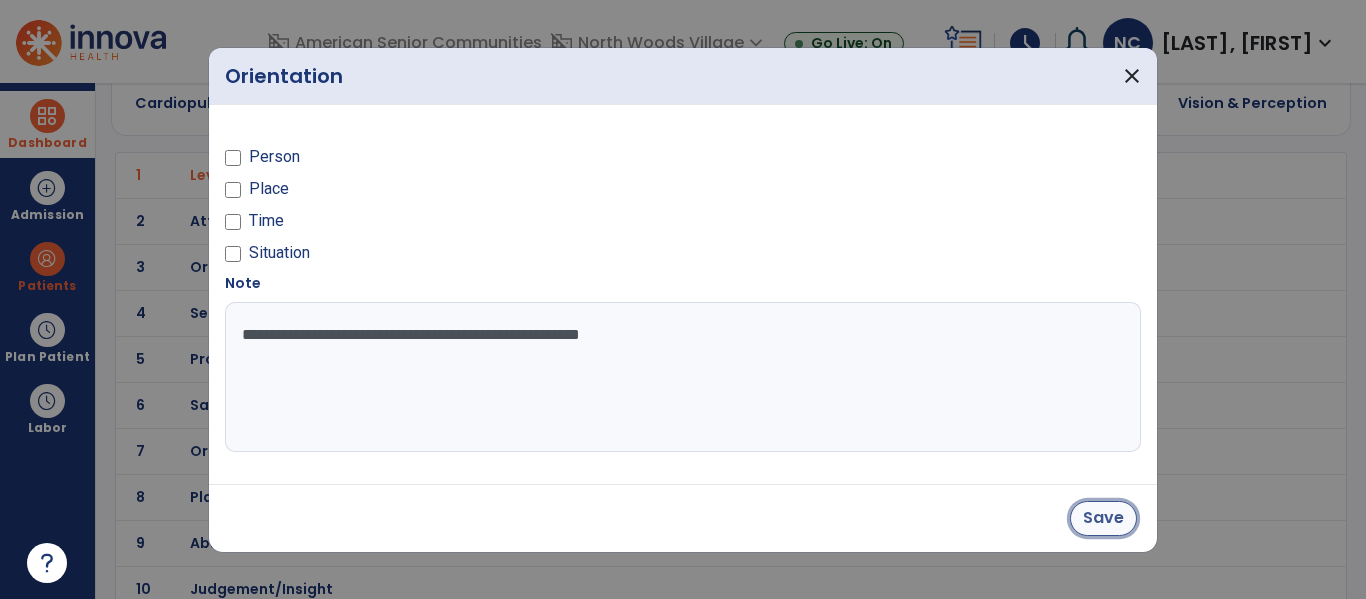 click on "Save" at bounding box center [1103, 518] 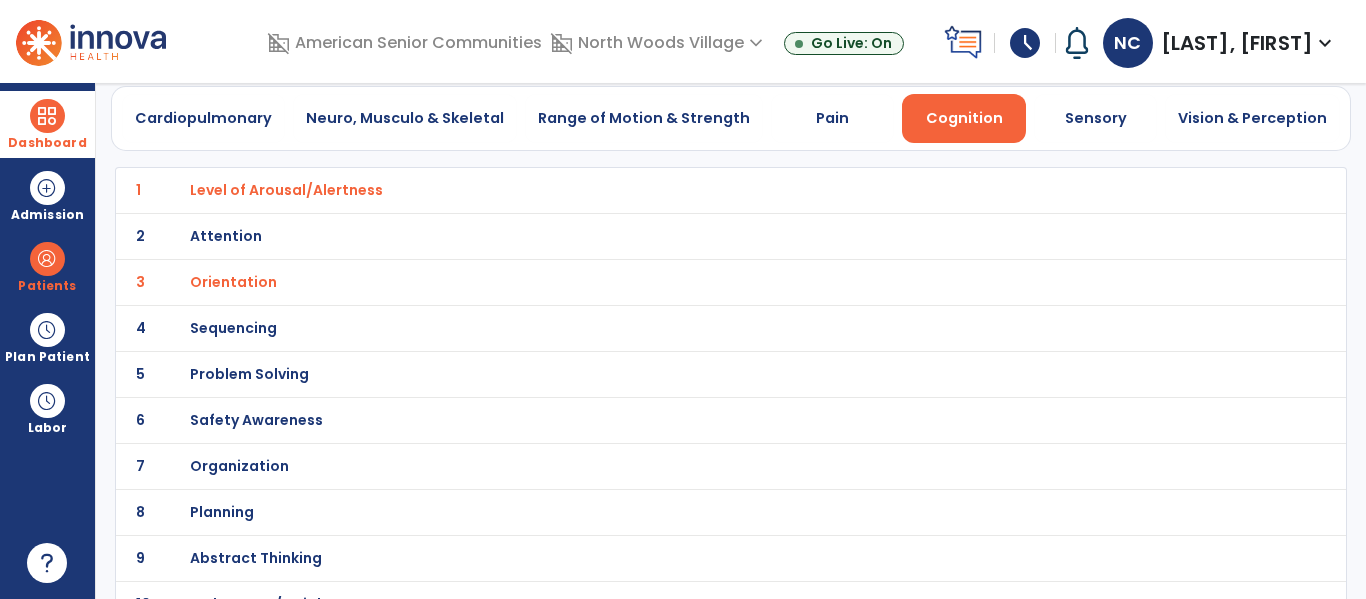 scroll, scrollTop: 0, scrollLeft: 0, axis: both 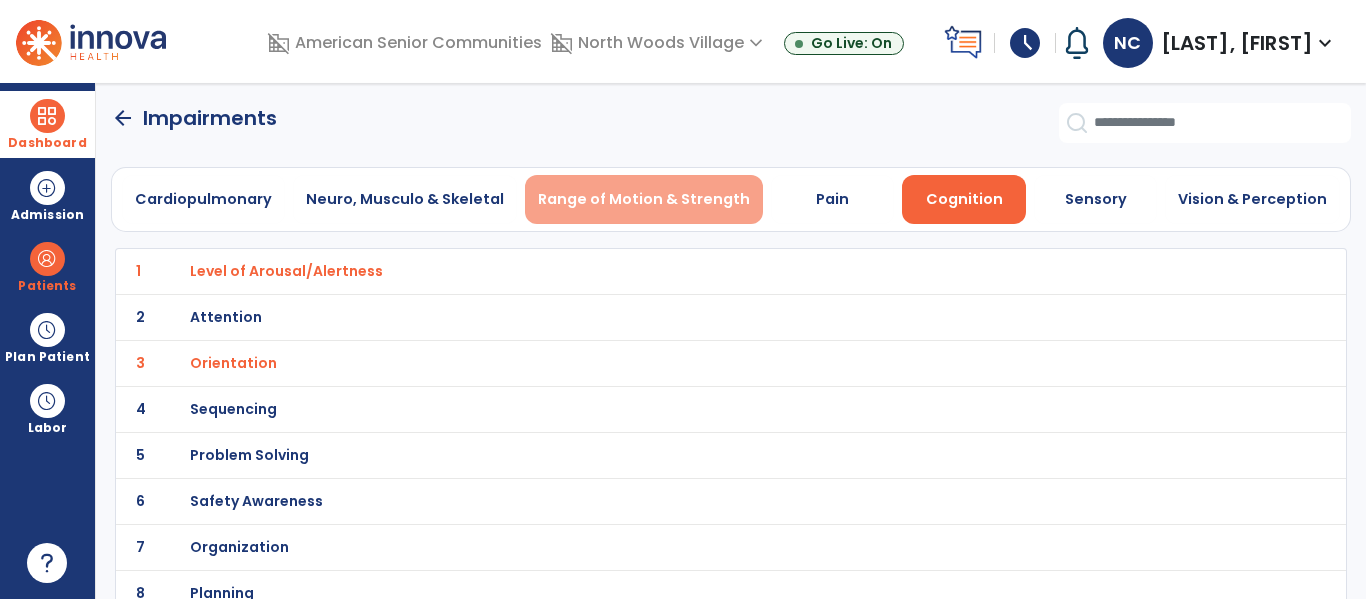 click on "Range of Motion & Strength" at bounding box center [644, 199] 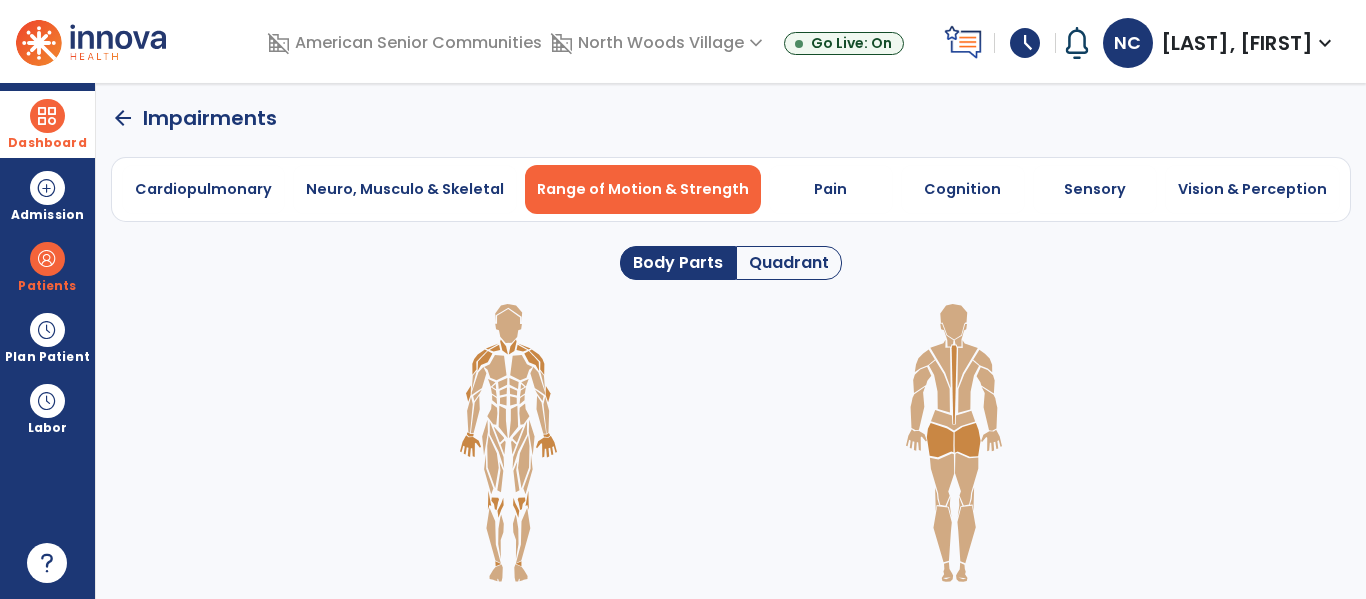 click on "Quadrant" 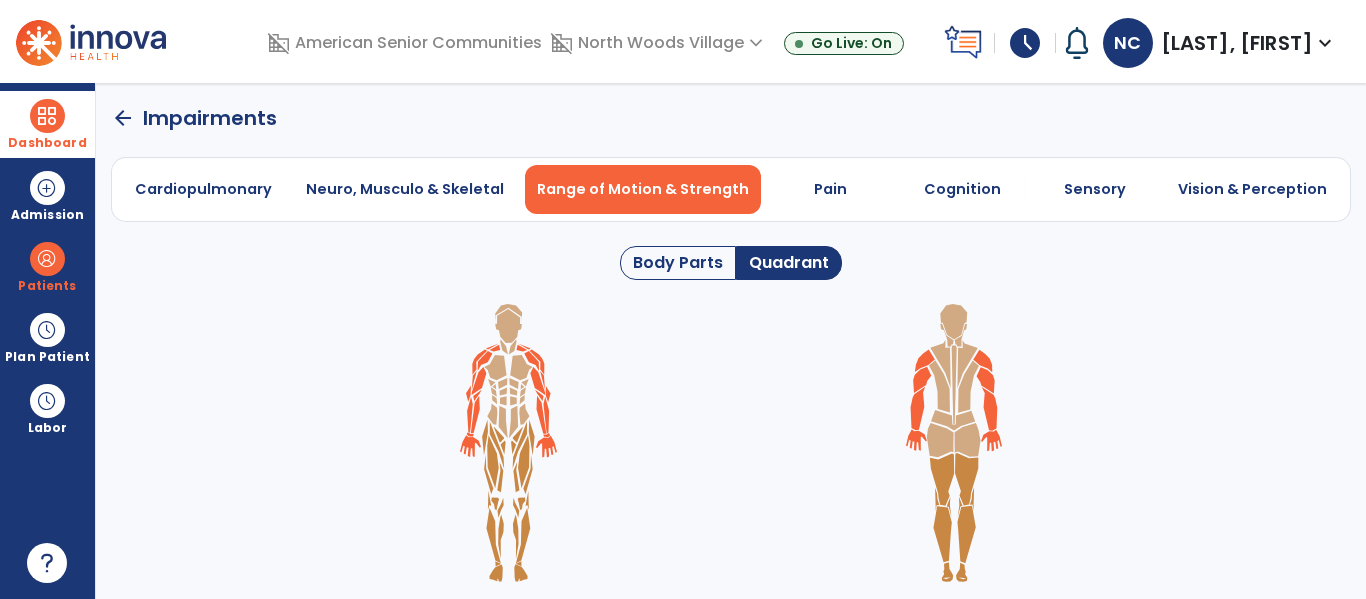 click 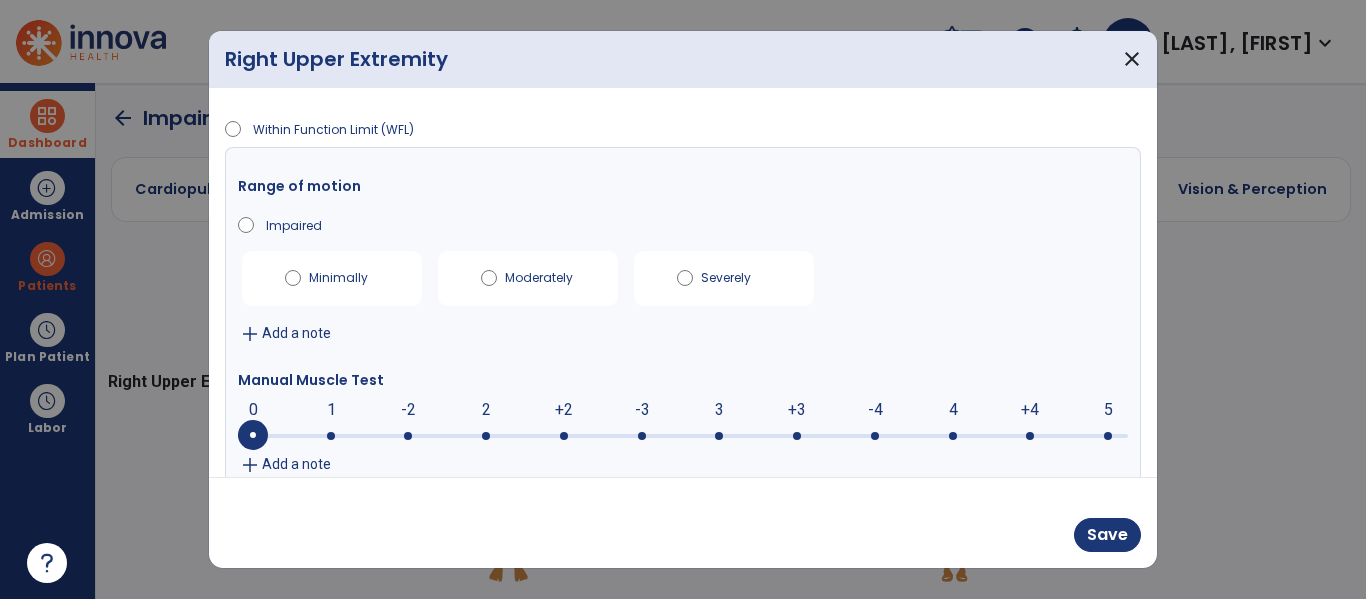 scroll, scrollTop: 0, scrollLeft: 0, axis: both 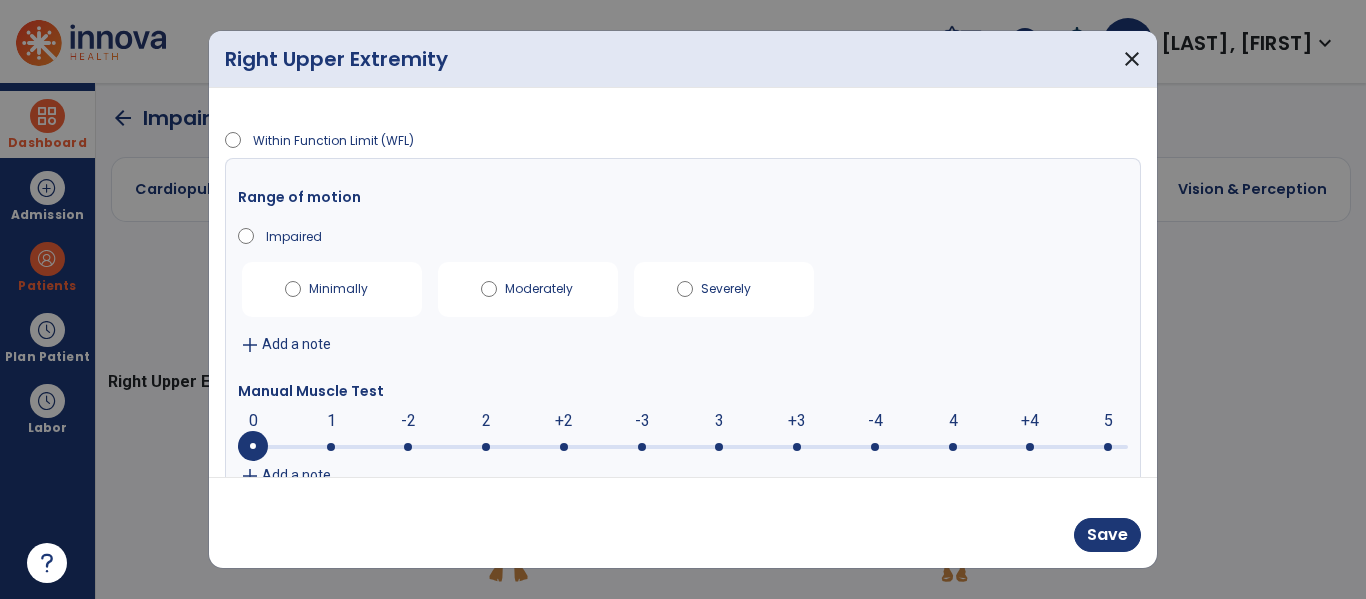 click on "add Add a note" at bounding box center [683, 345] 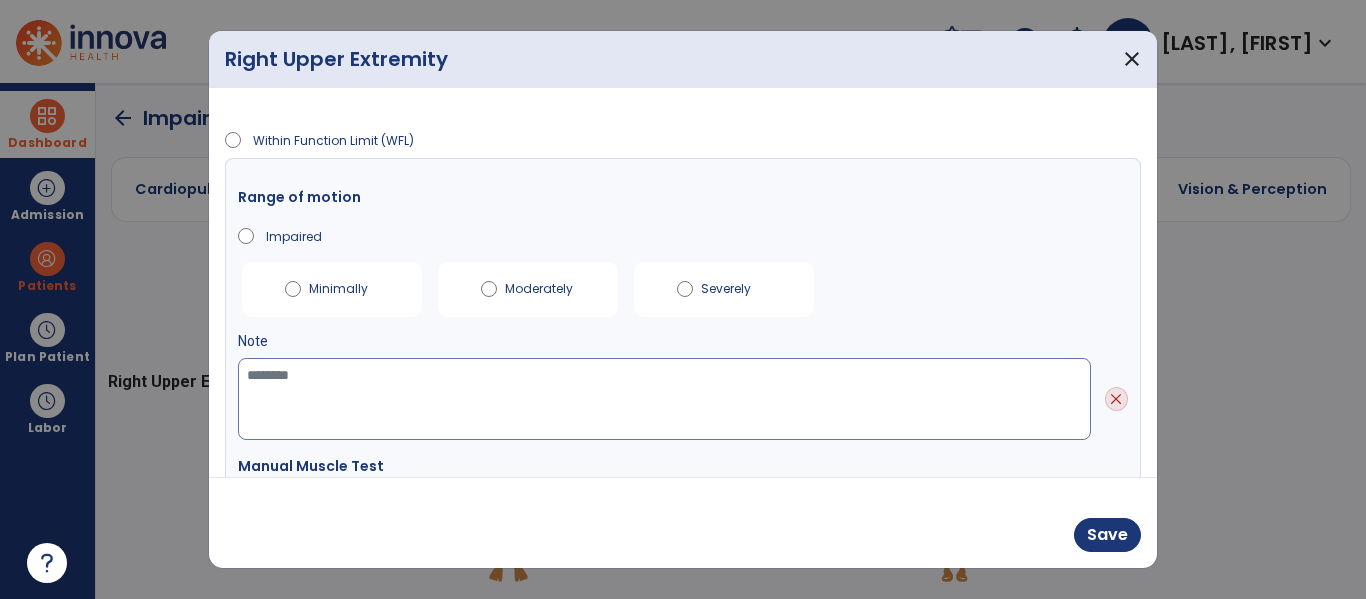 click at bounding box center [664, 399] 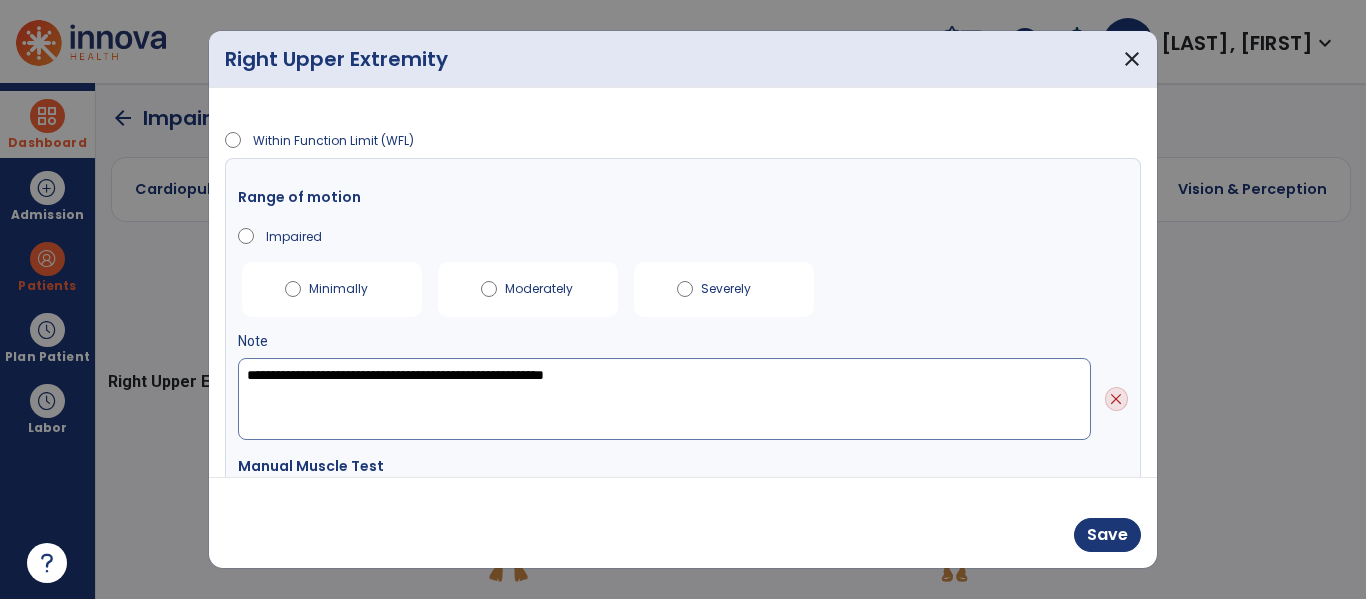 type on "**********" 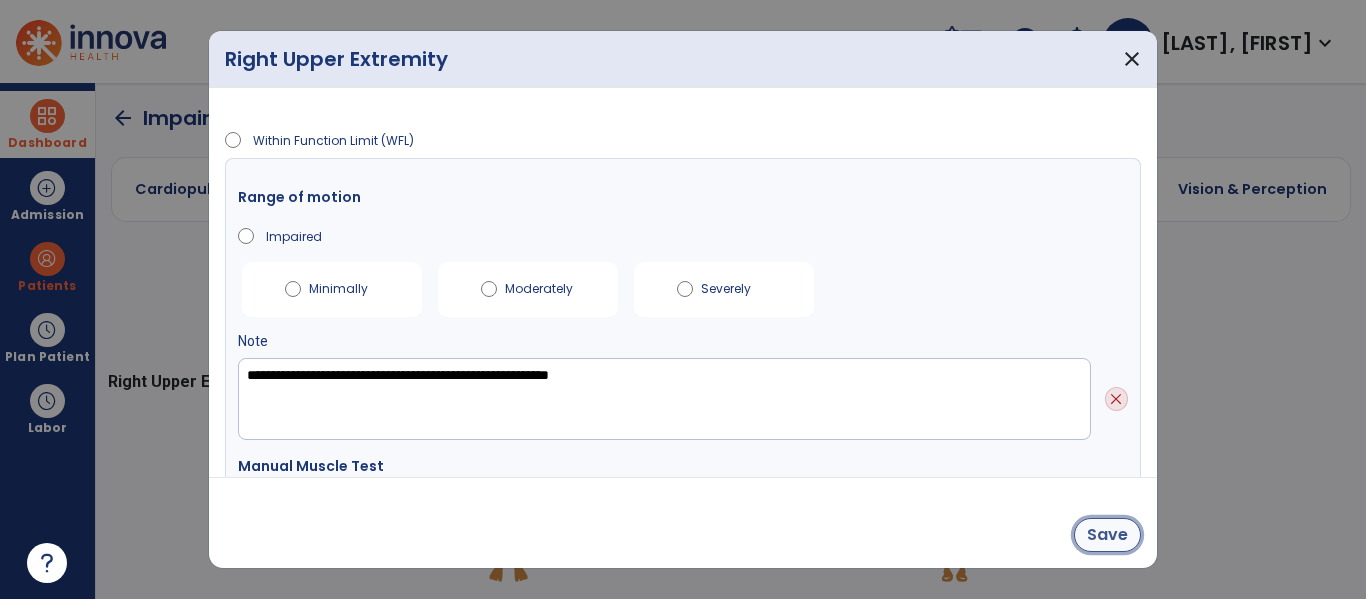 click on "Save" at bounding box center (1107, 535) 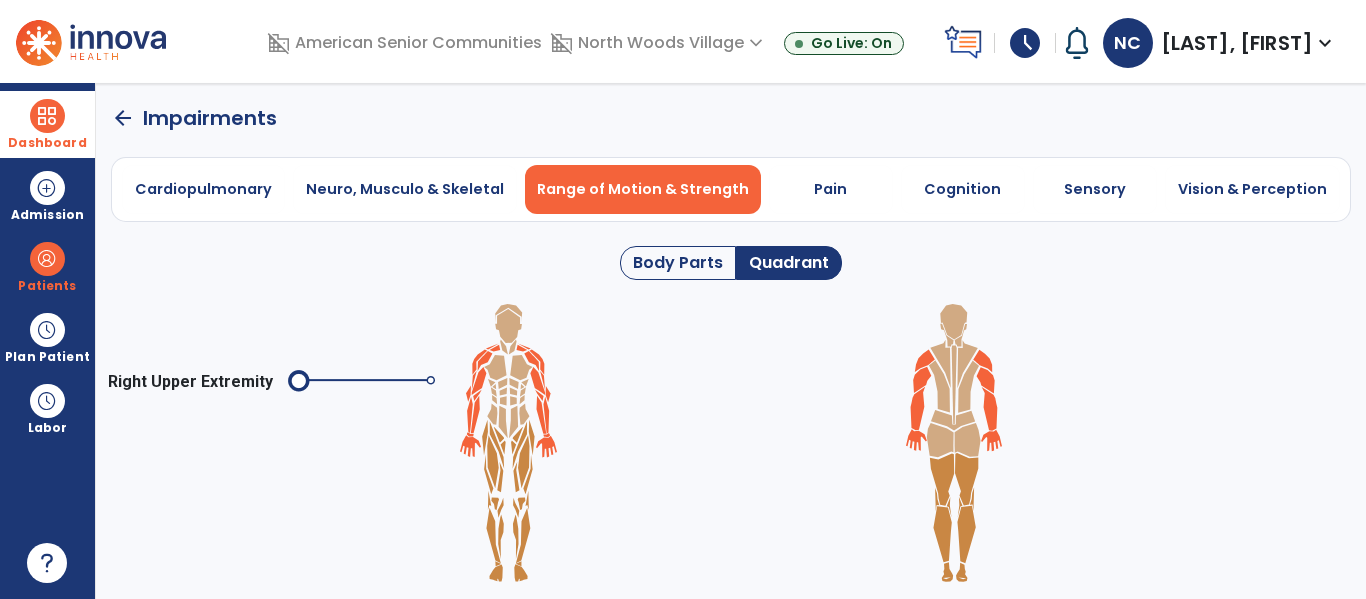 click 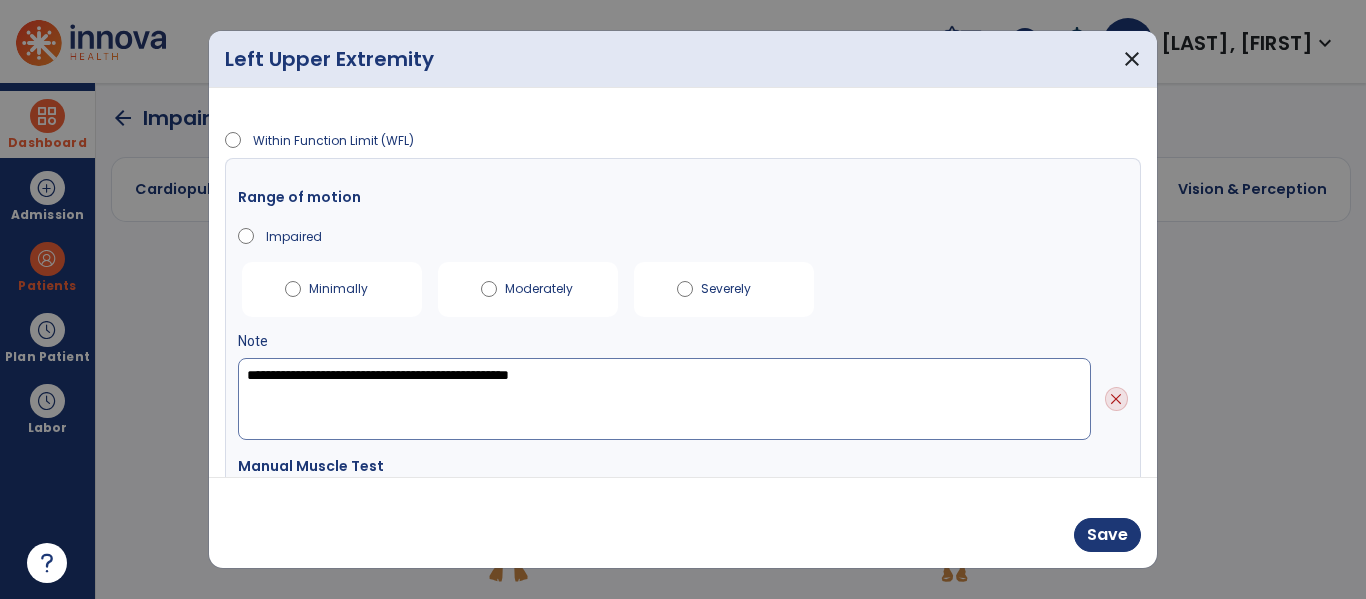 click on "**********" at bounding box center (664, 399) 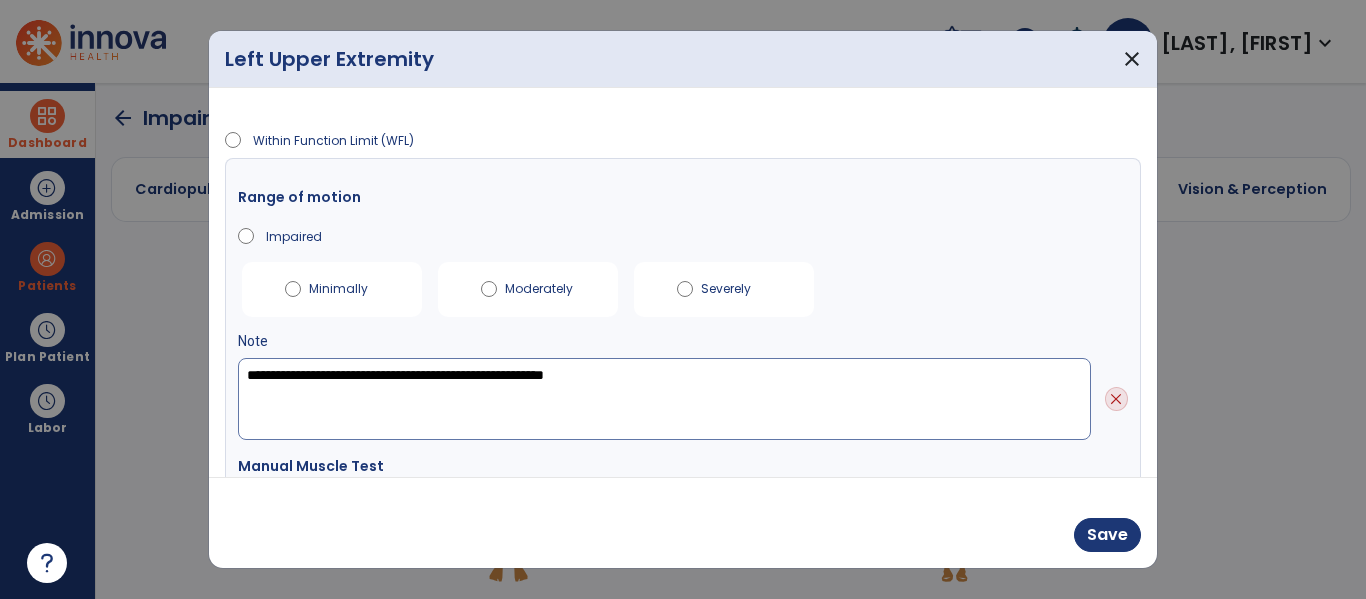 type on "**********" 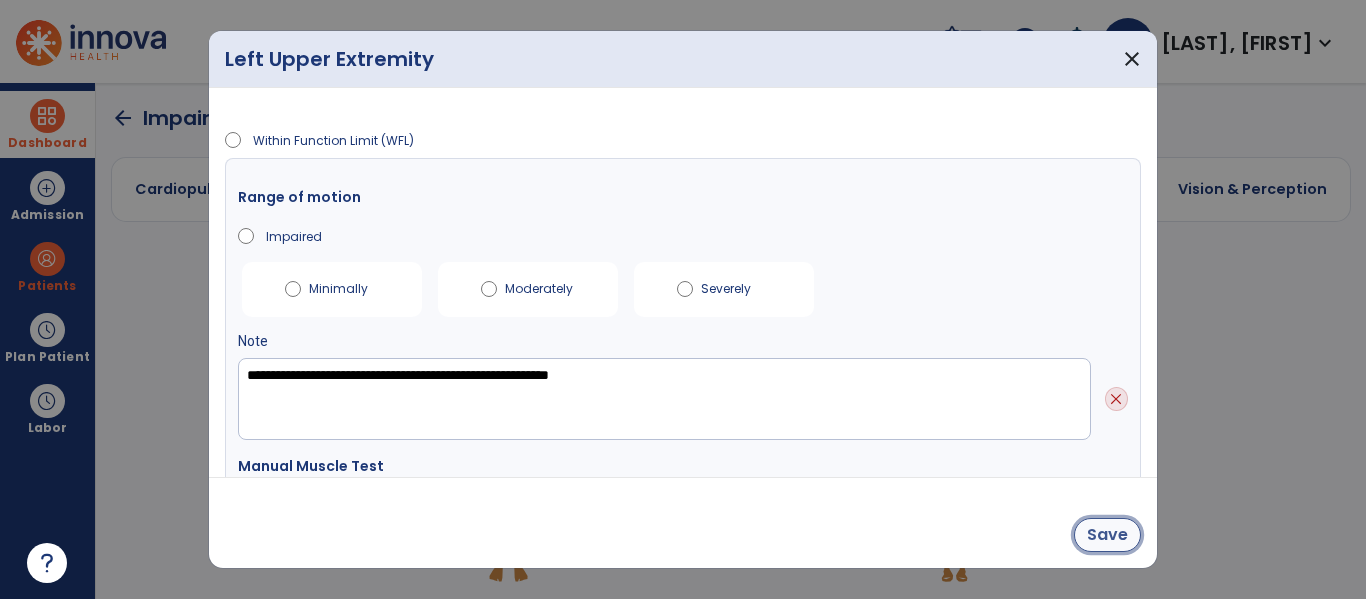 click on "Save" at bounding box center [1107, 535] 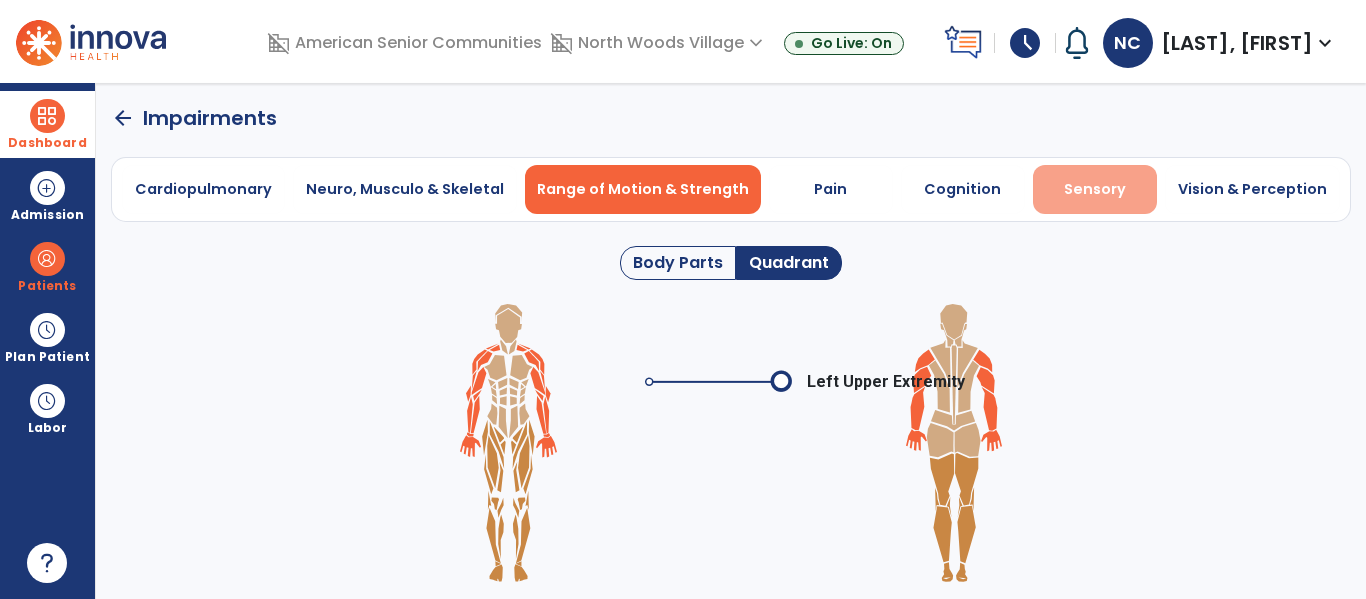 click on "Sensory" at bounding box center [1095, 189] 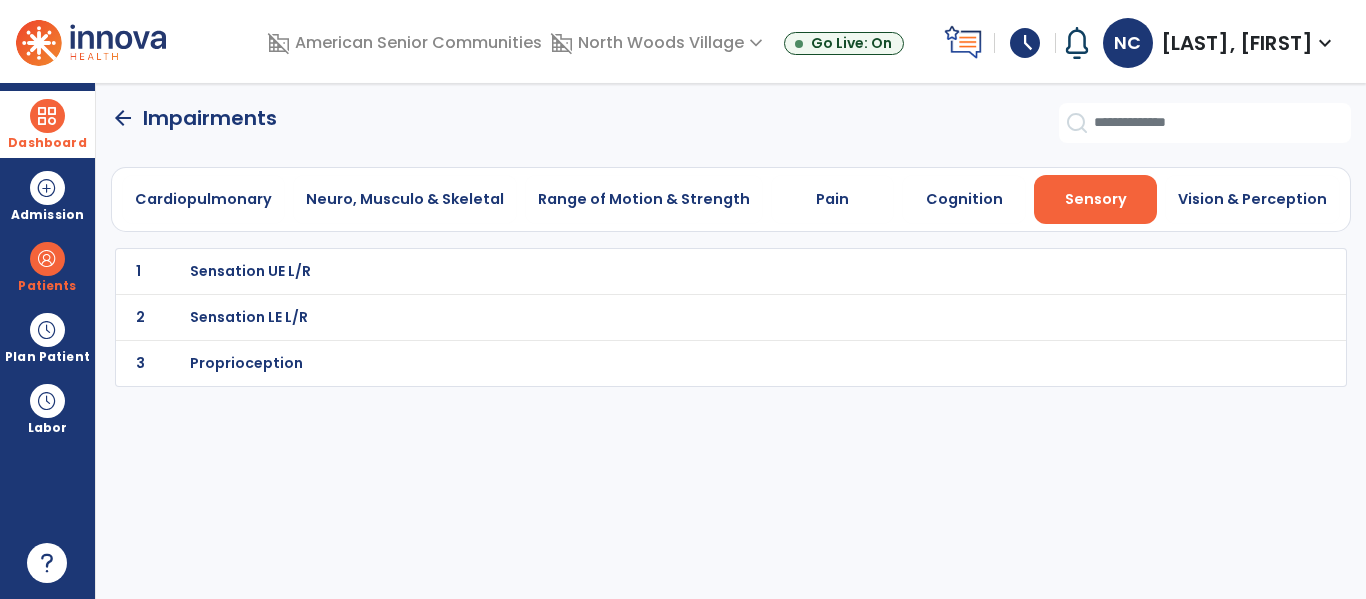 click on "Sensation UE L/R" at bounding box center (687, 271) 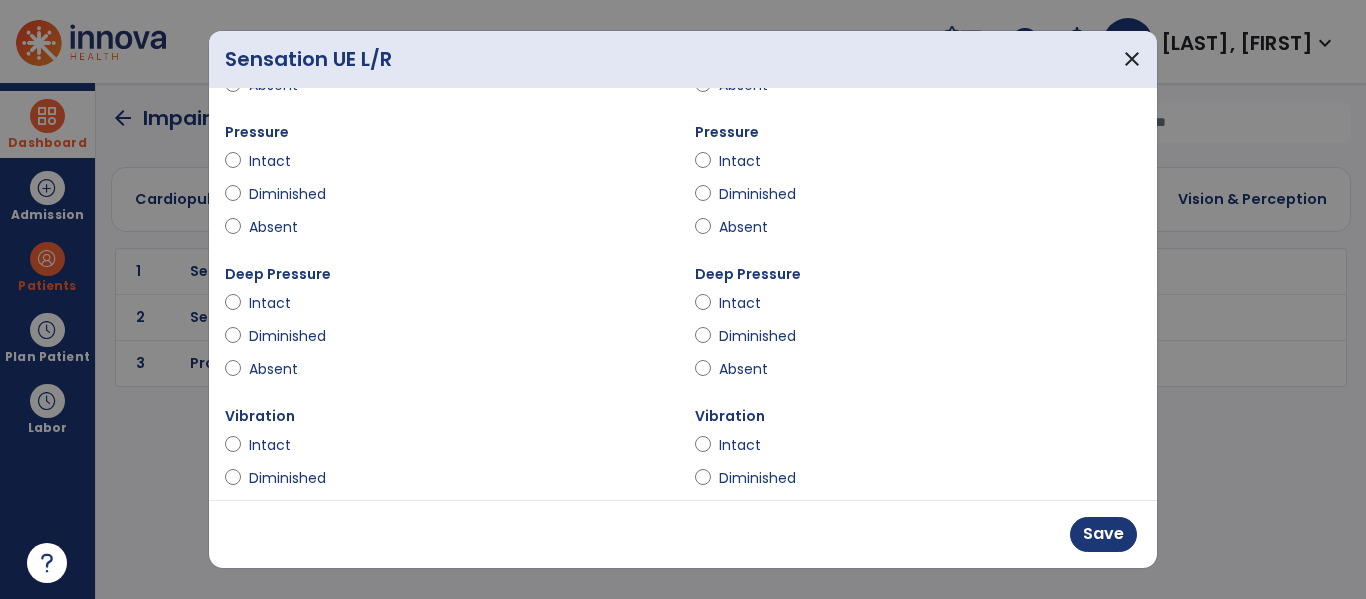 scroll, scrollTop: 407, scrollLeft: 0, axis: vertical 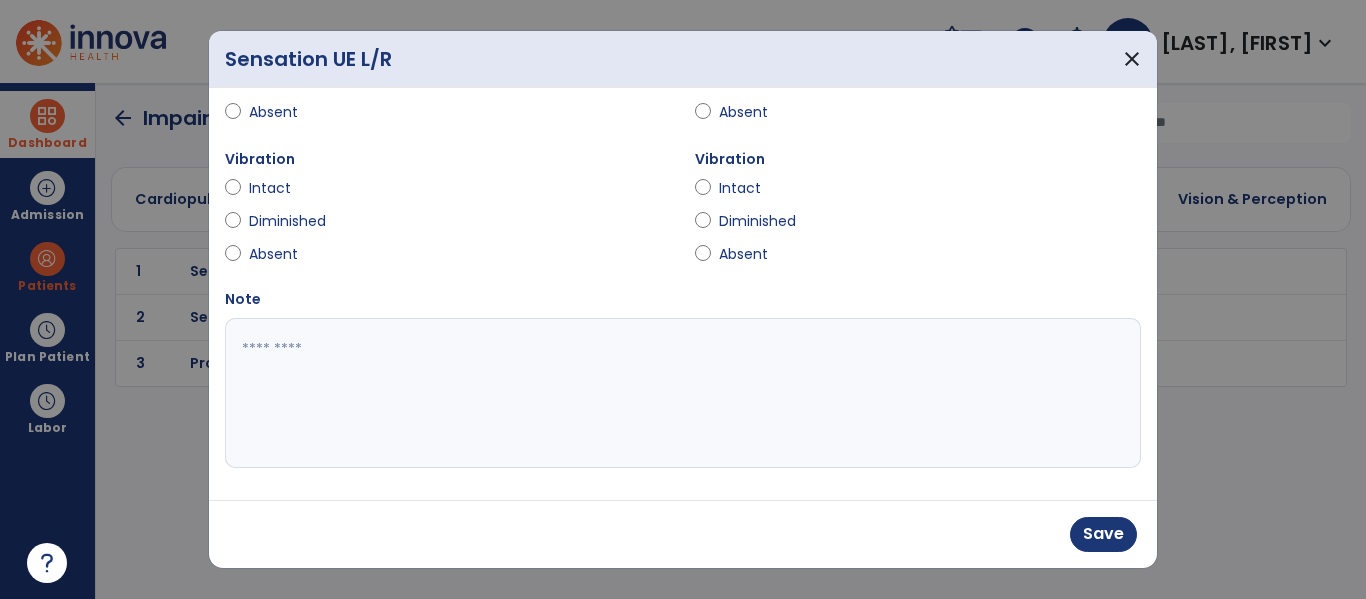 click at bounding box center (680, 393) 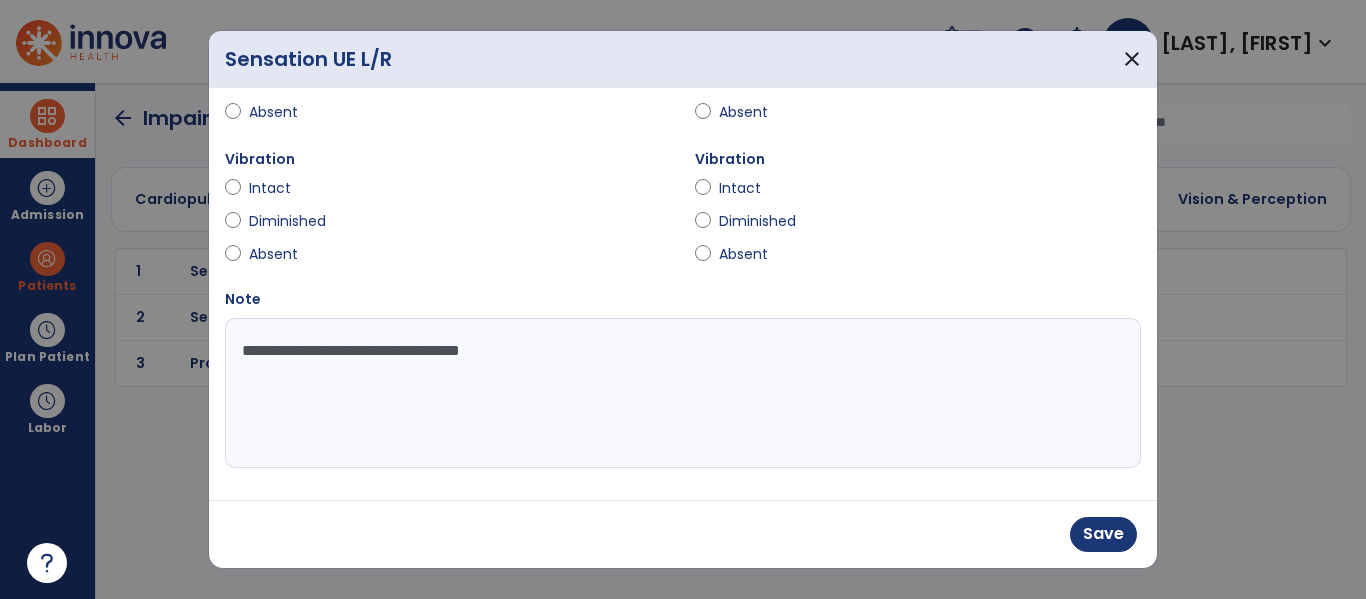 type on "**********" 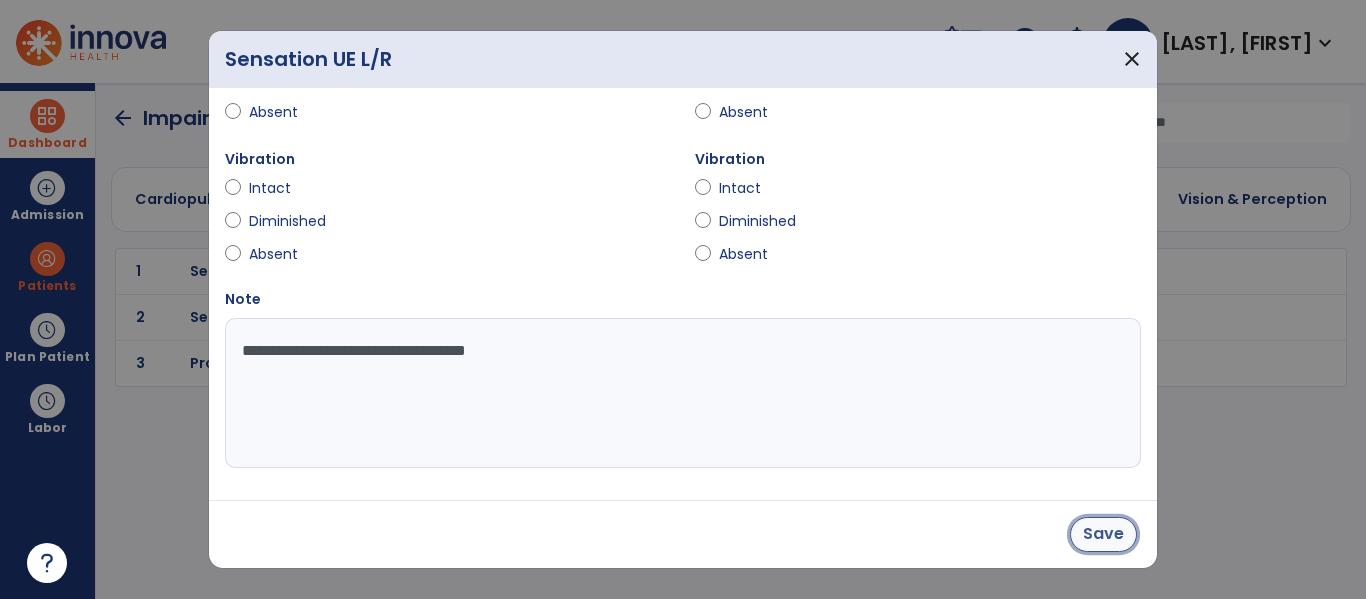 click on "Save" at bounding box center [1103, 534] 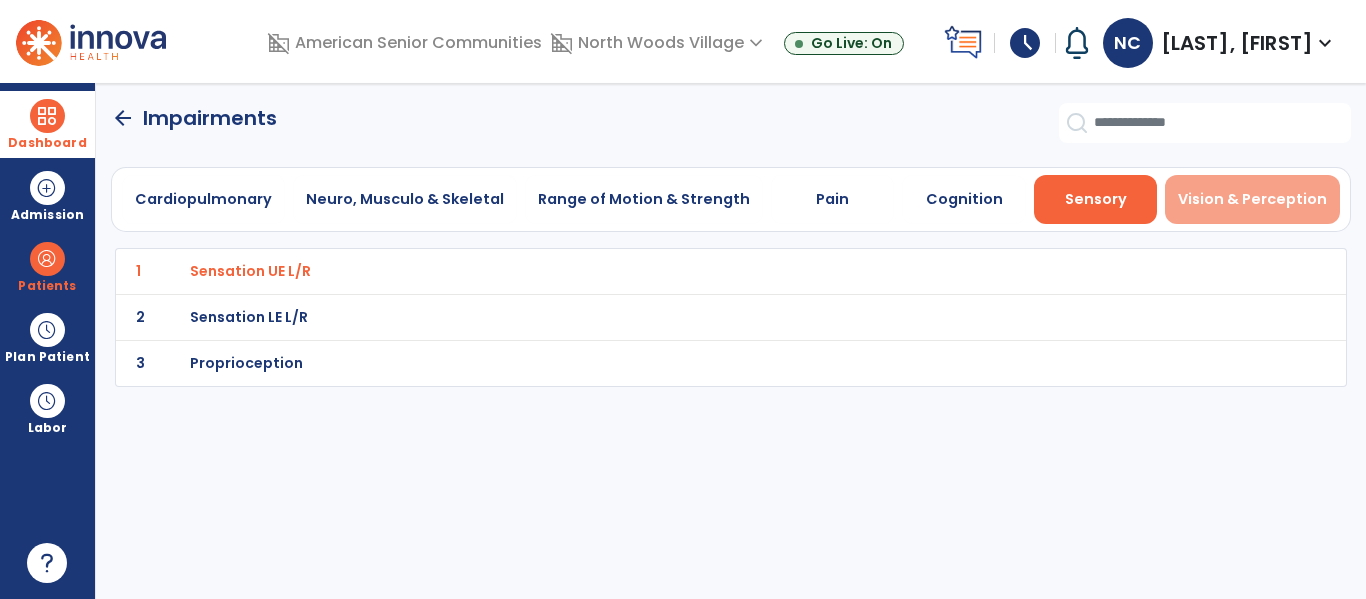click on "Vision & Perception" at bounding box center (1252, 199) 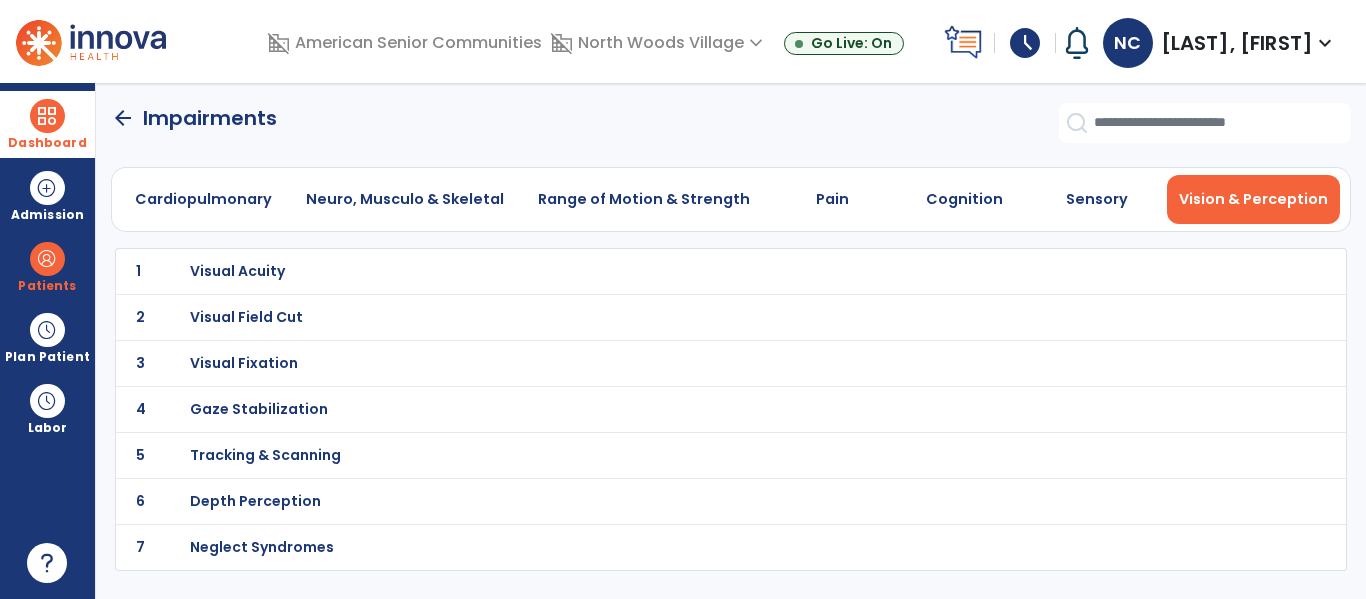 click on "Visual Acuity" at bounding box center [687, 271] 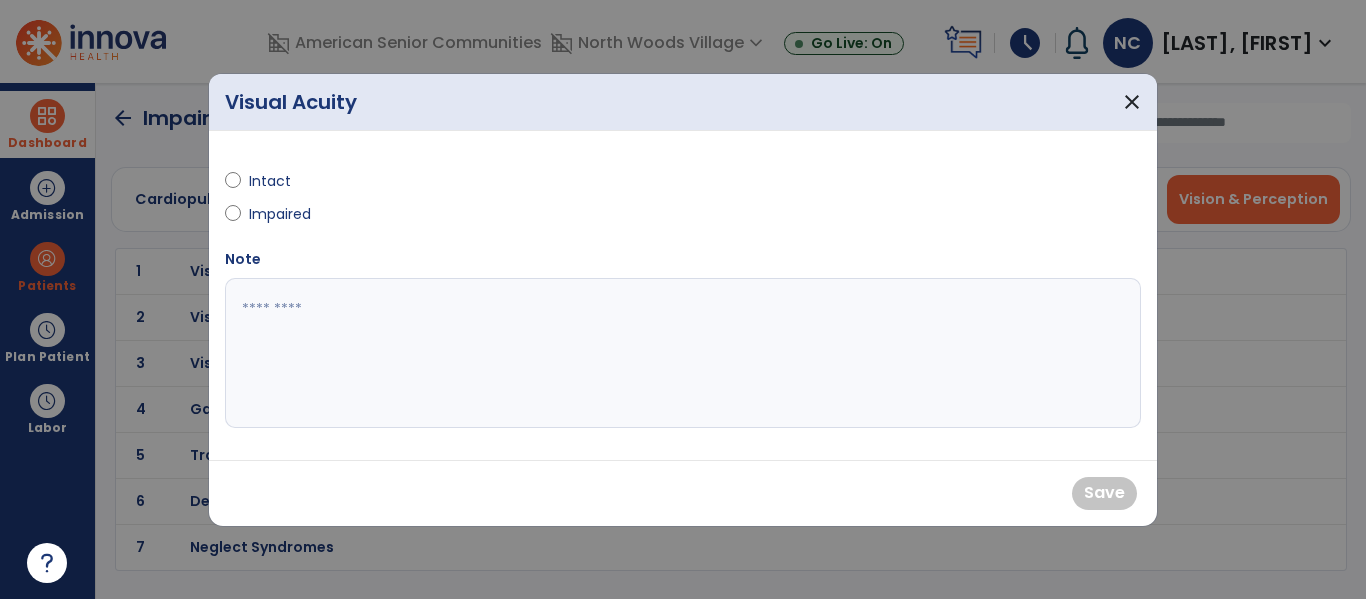 click on "Intact Impaired Note" at bounding box center (683, 295) 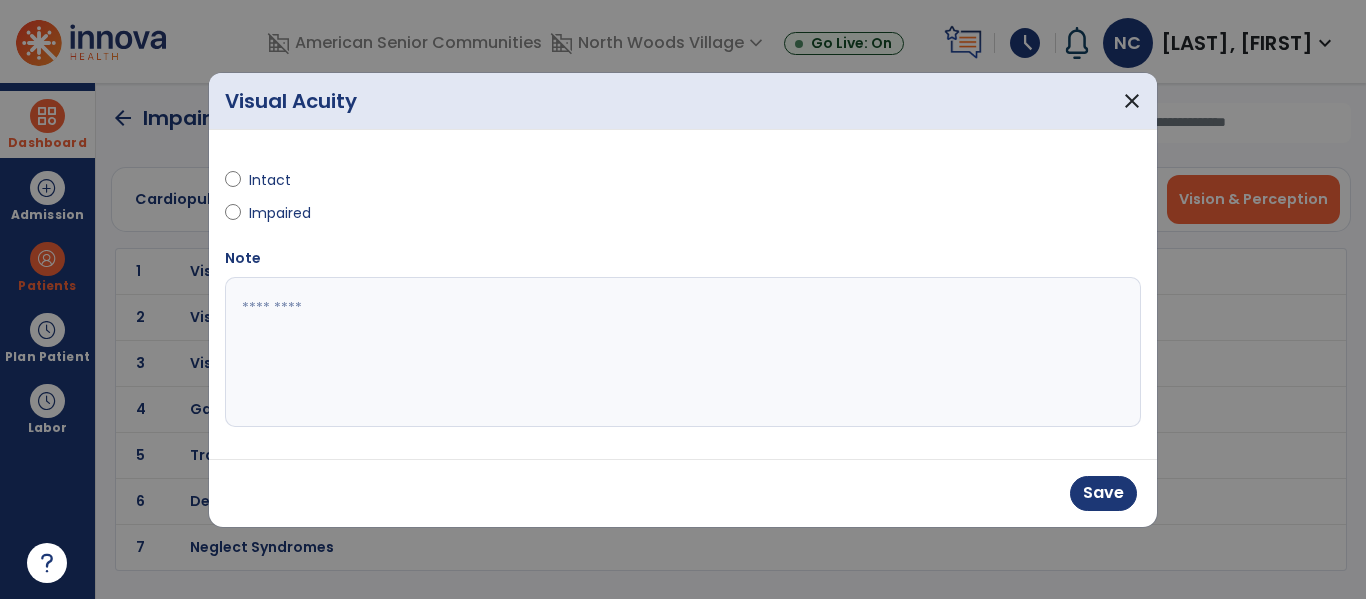 click at bounding box center [683, 352] 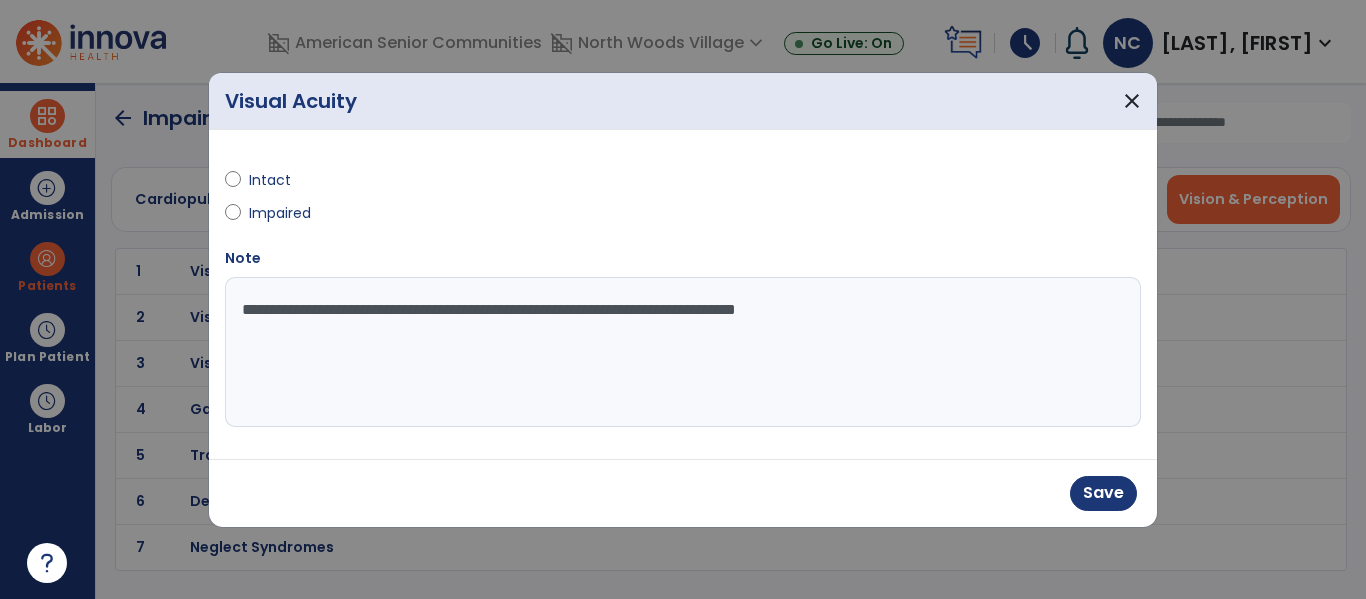 type on "**********" 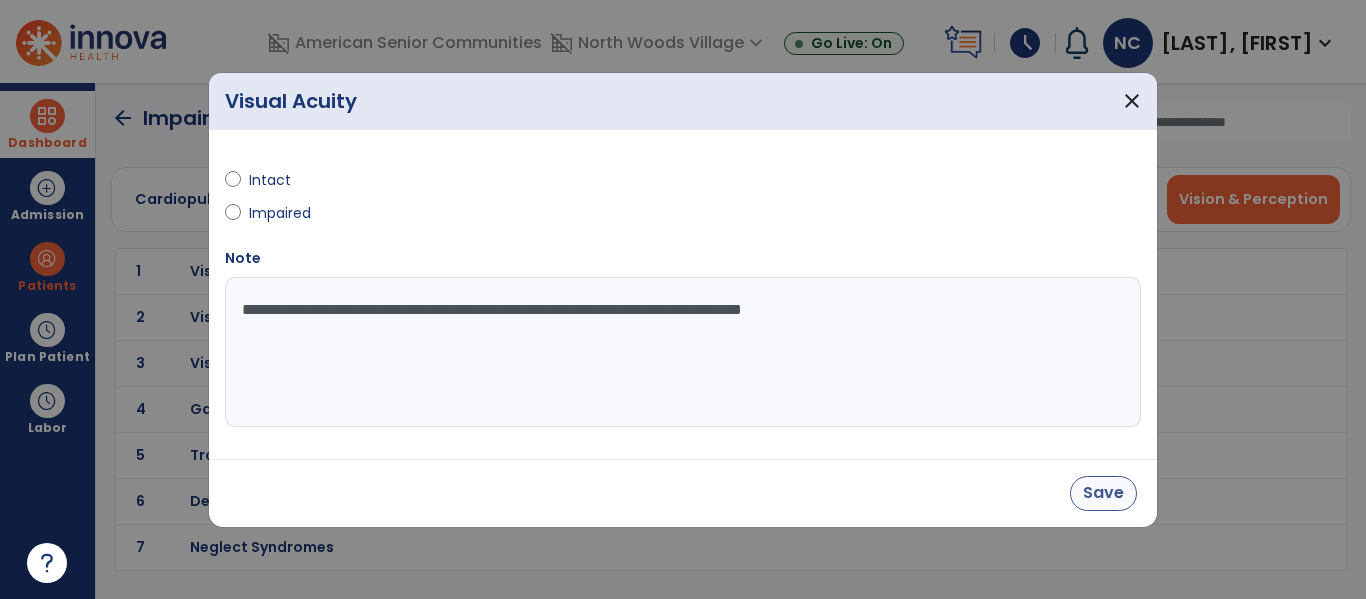 click on "Save" at bounding box center (1103, 493) 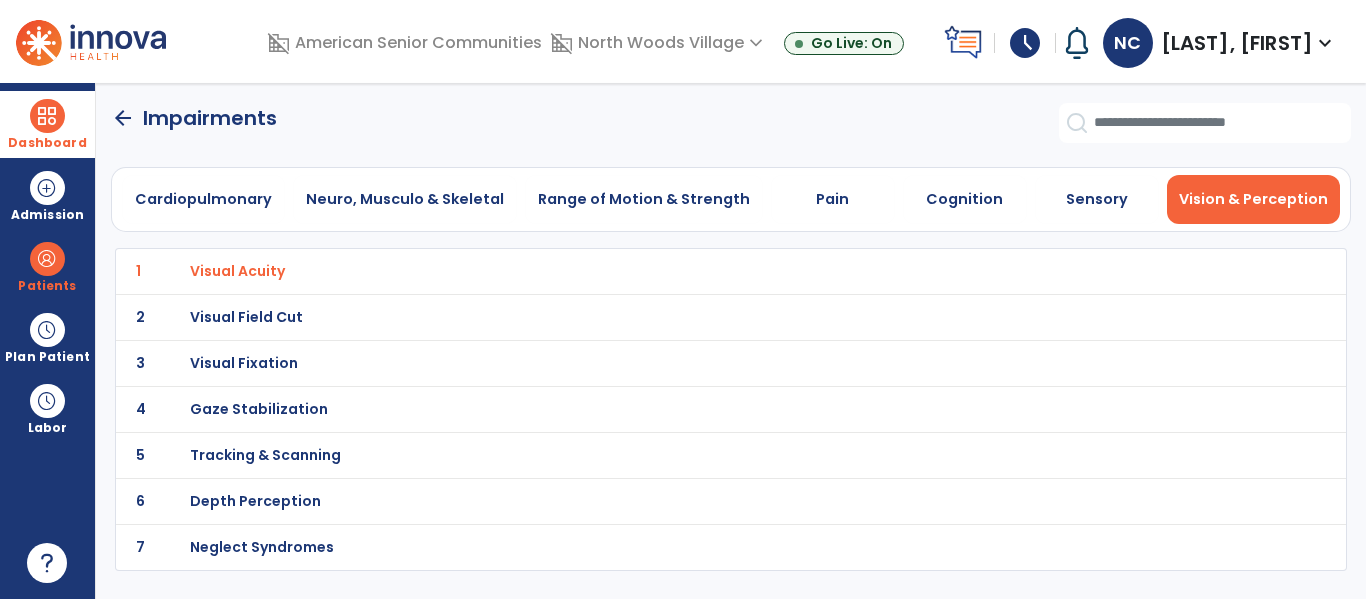 click on "arrow_back" 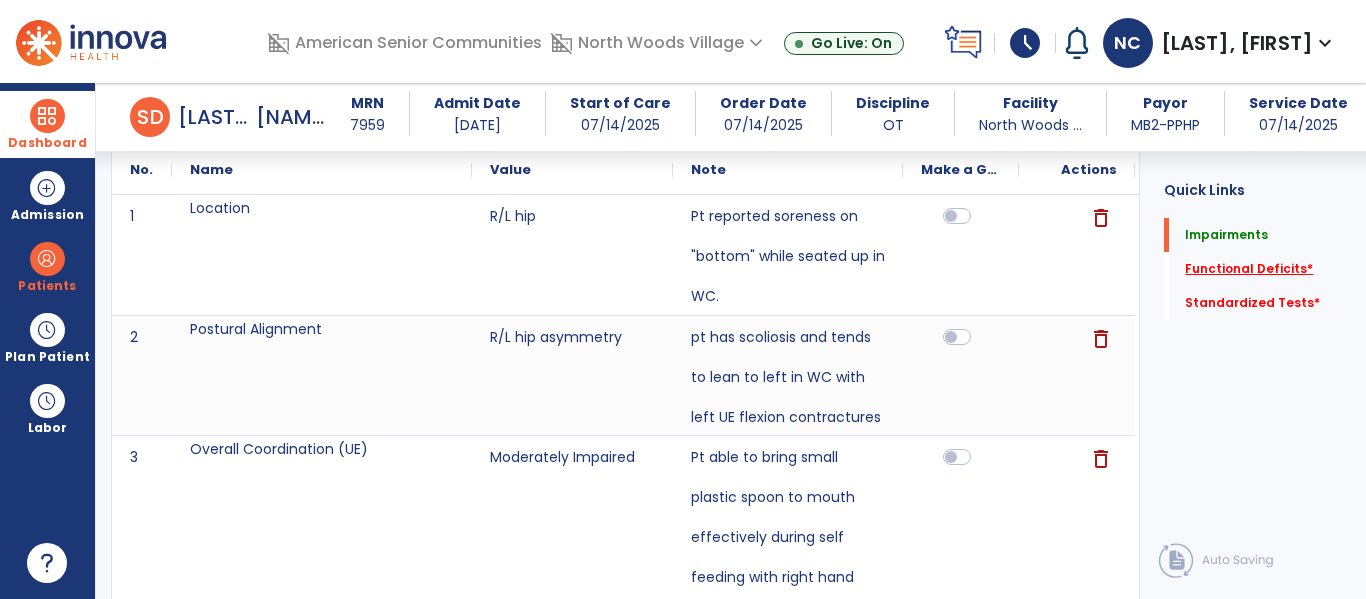 click on "Functional Deficits   *" 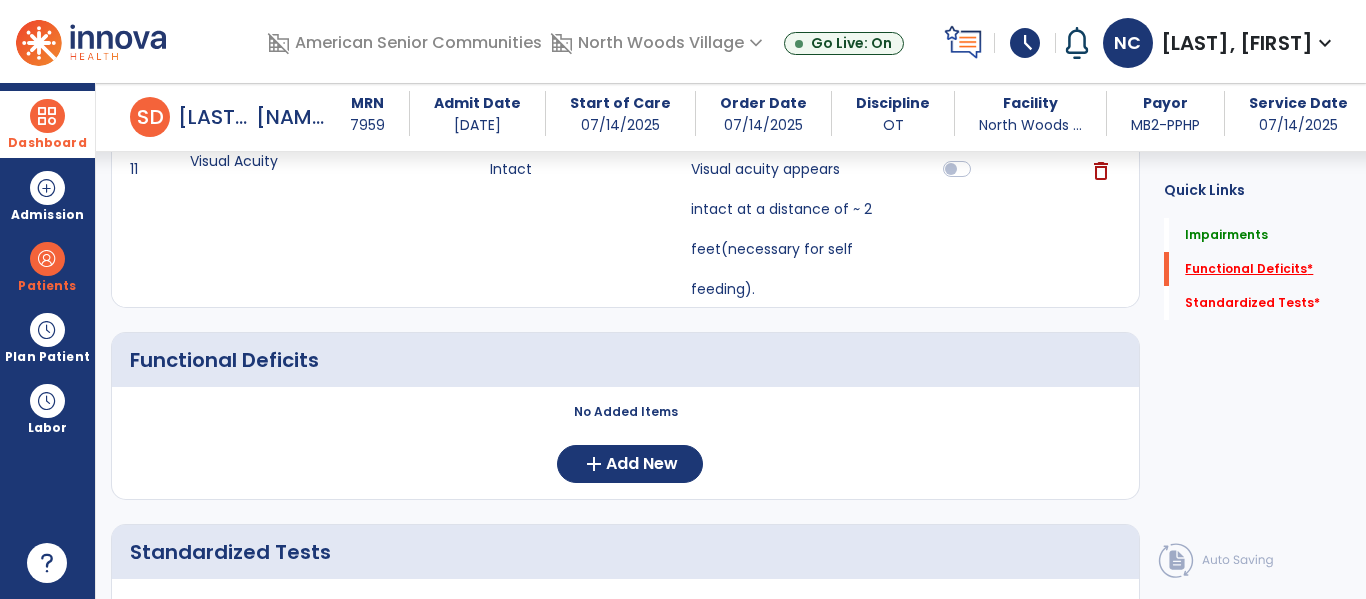 scroll, scrollTop: 1412, scrollLeft: 0, axis: vertical 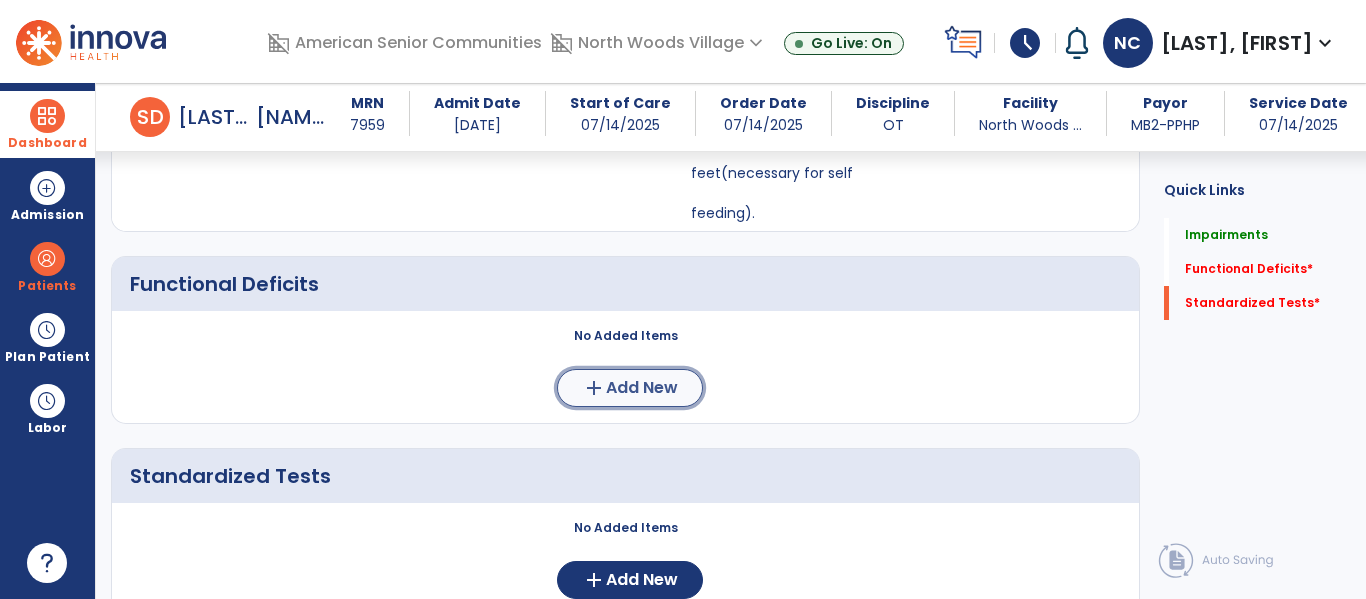 click on "Add New" 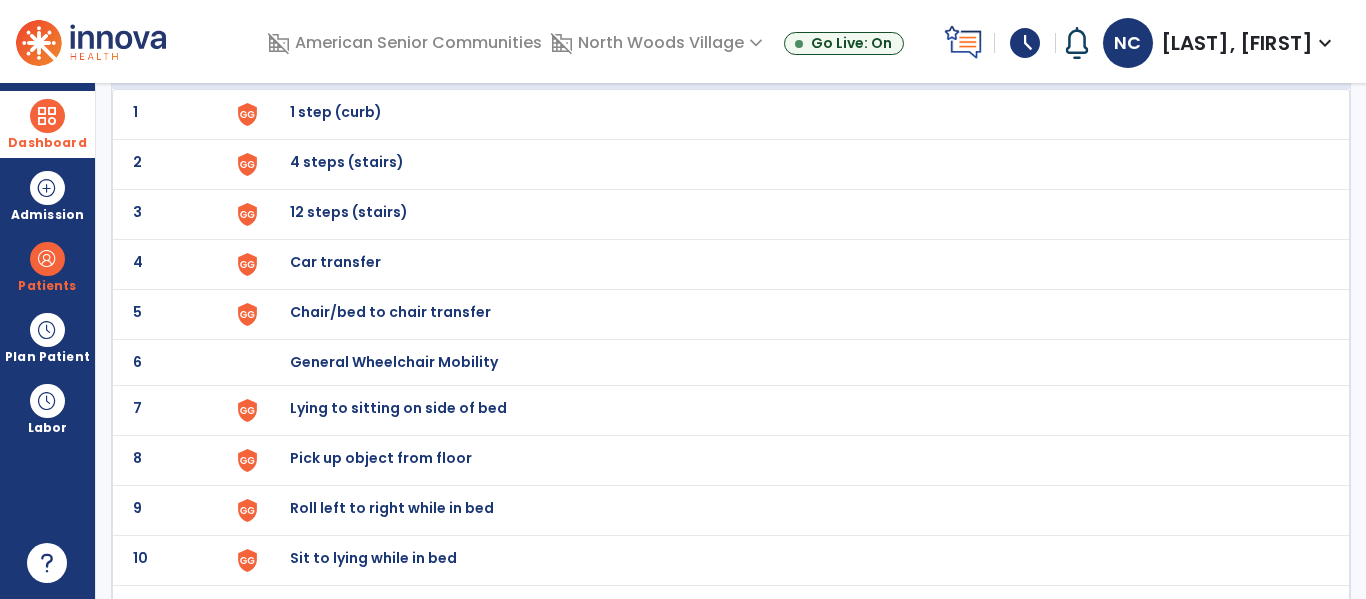 scroll, scrollTop: 151, scrollLeft: 0, axis: vertical 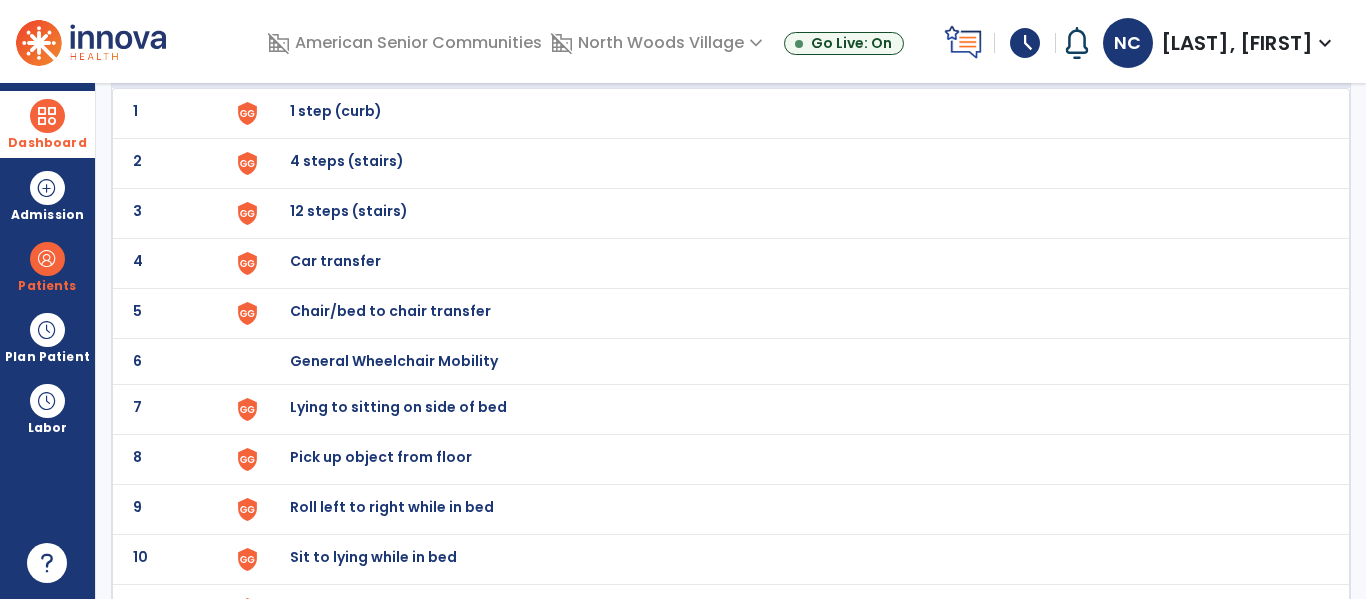 click on "Chair/bed to chair transfer" at bounding box center (789, 113) 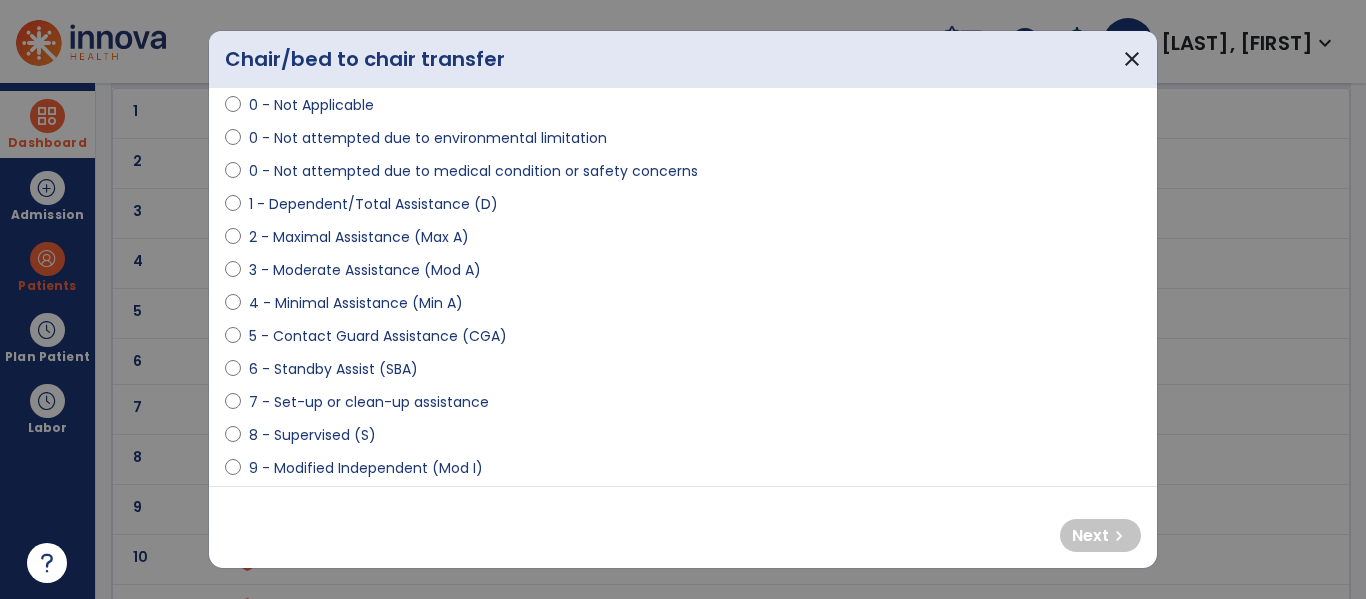 scroll, scrollTop: 132, scrollLeft: 0, axis: vertical 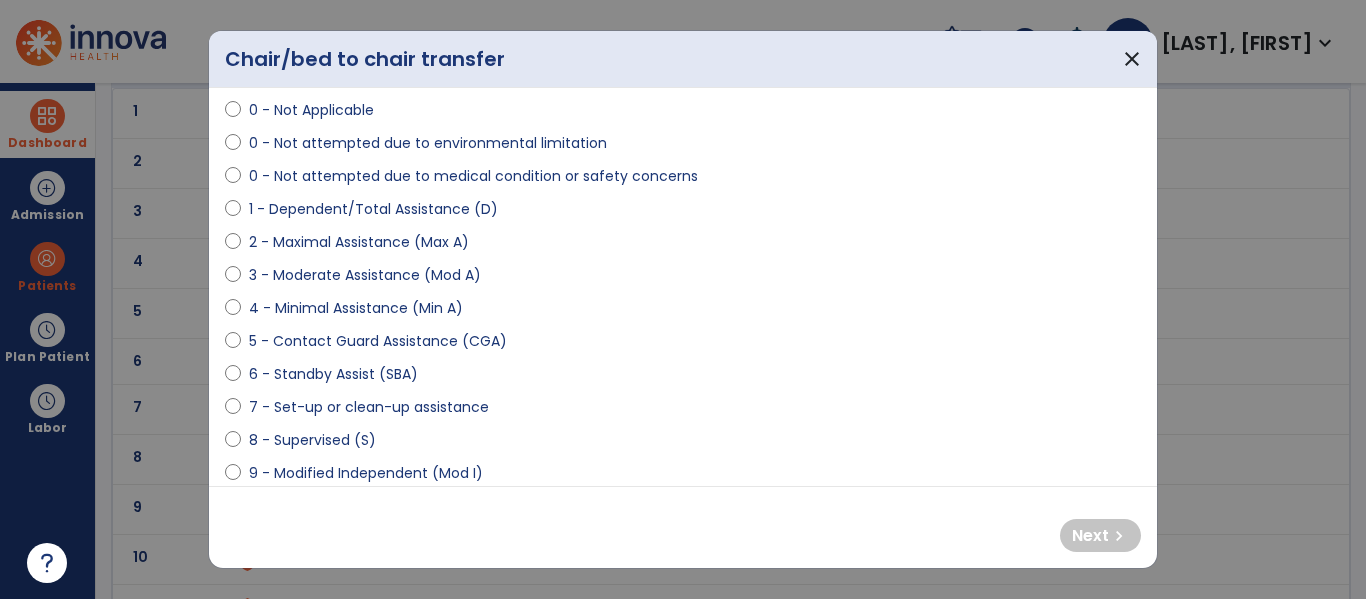 select on "**********" 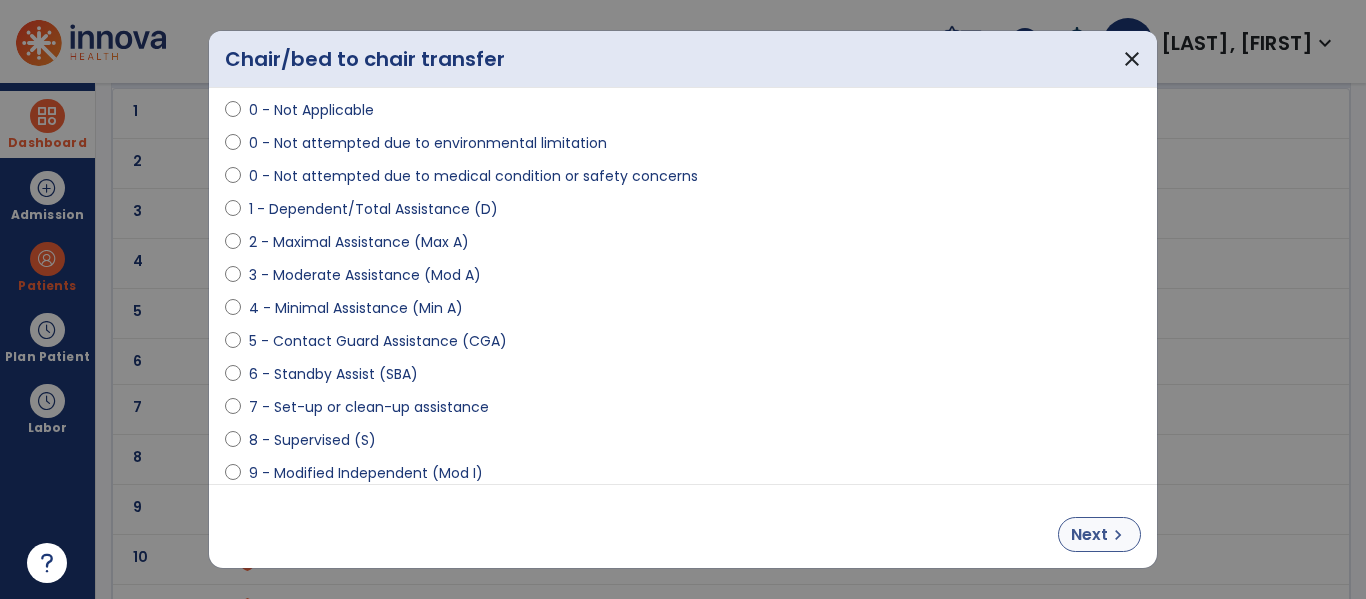 click on "Next" at bounding box center [1089, 535] 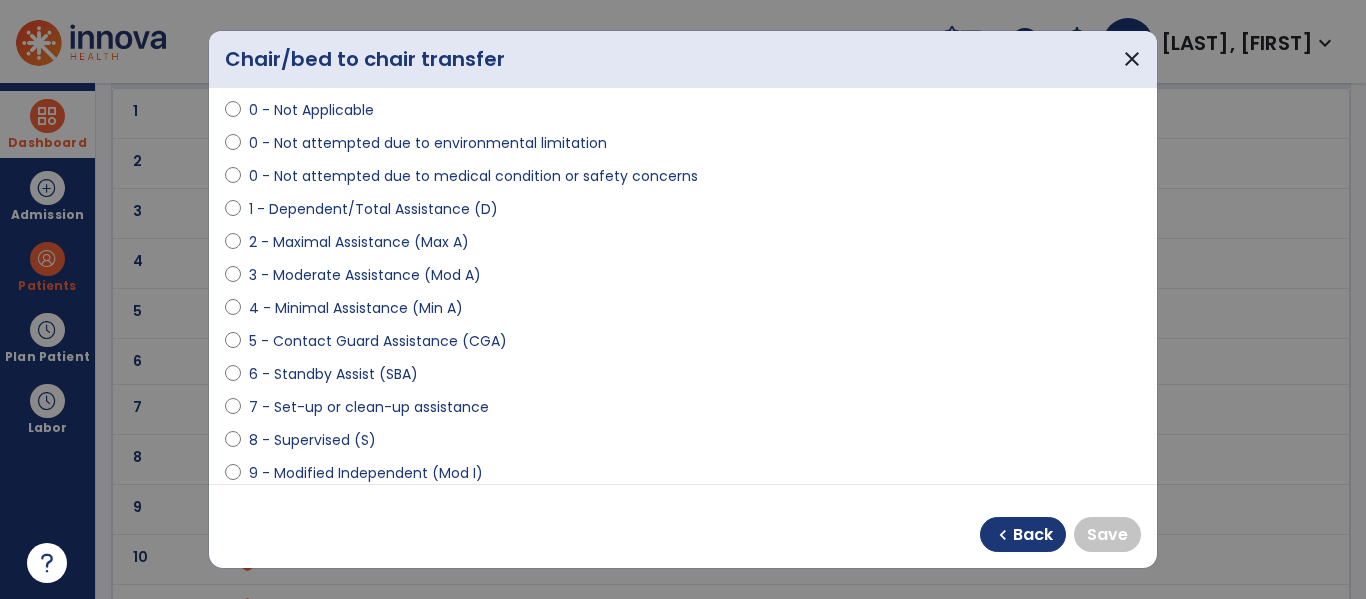 select on "**********" 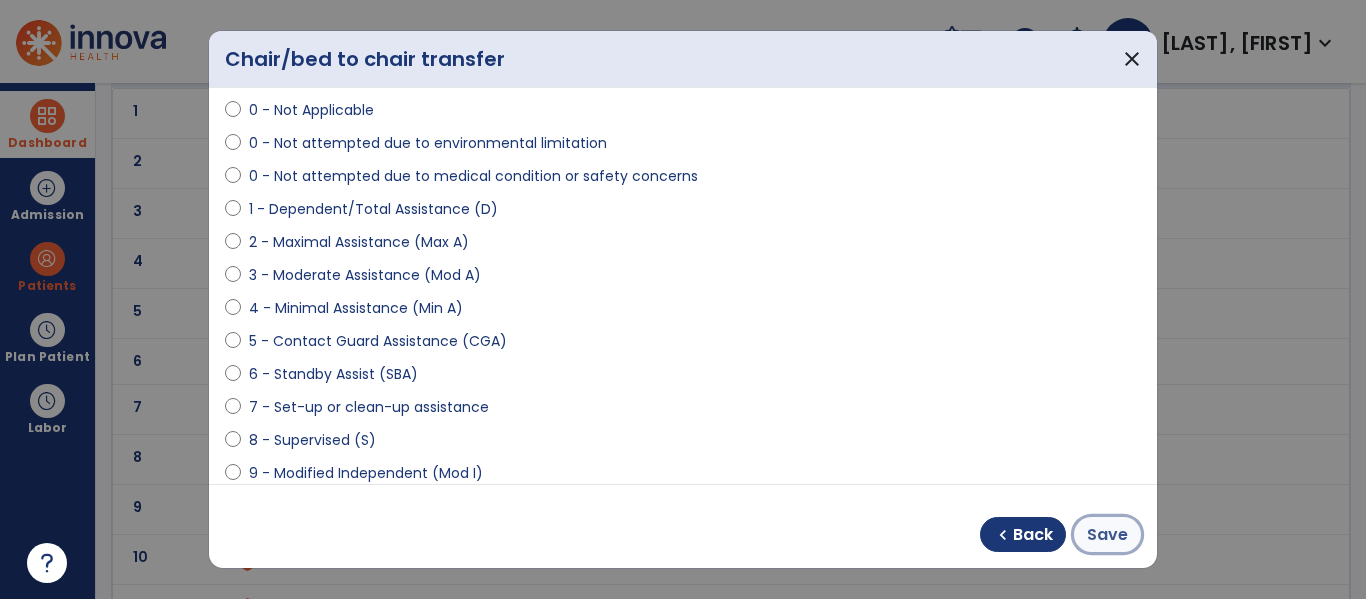 click on "Save" at bounding box center (1107, 535) 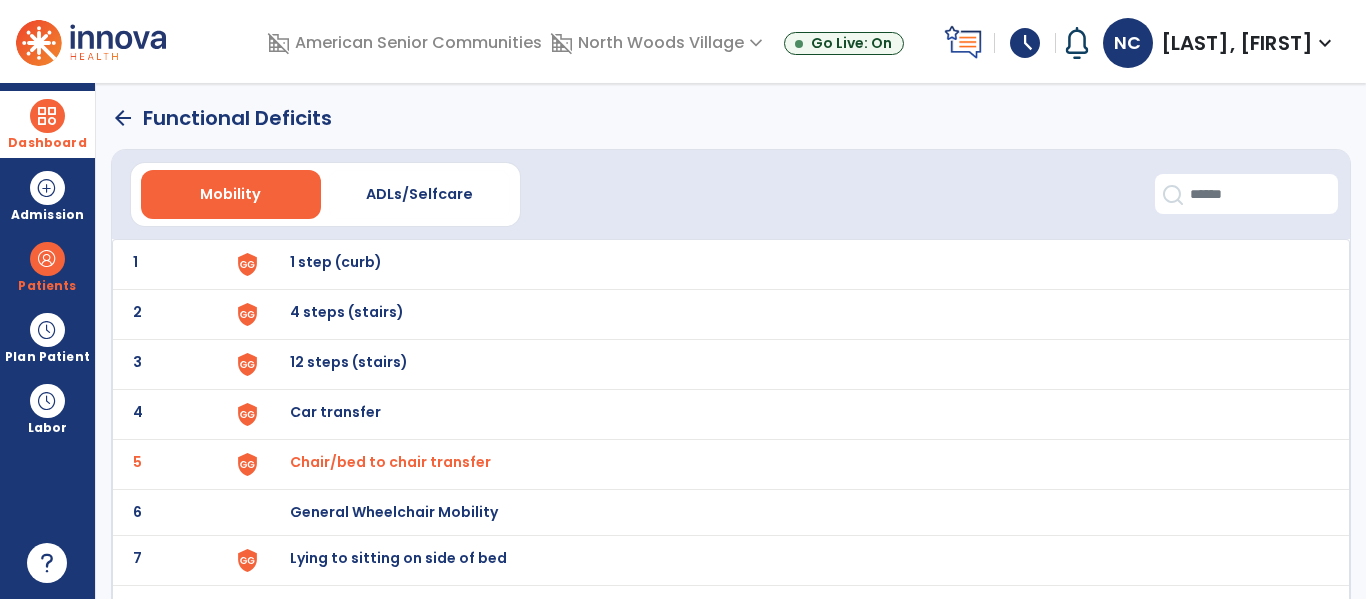 scroll, scrollTop: 1, scrollLeft: 0, axis: vertical 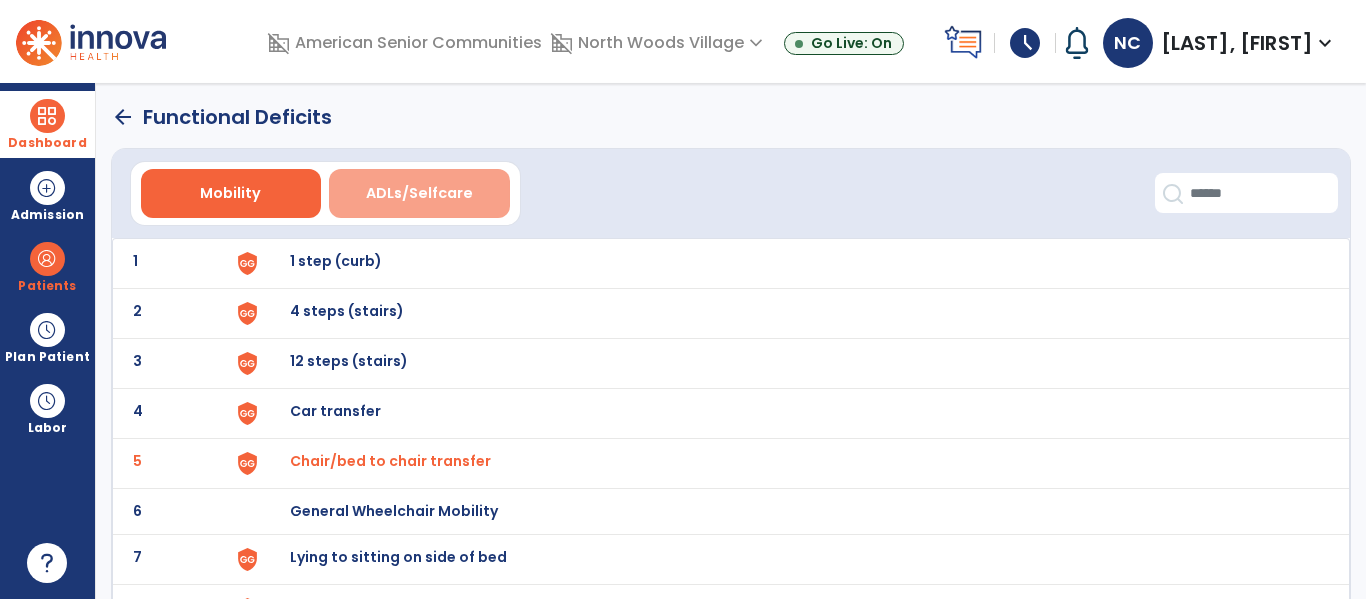 click on "ADLs/Selfcare" at bounding box center [419, 193] 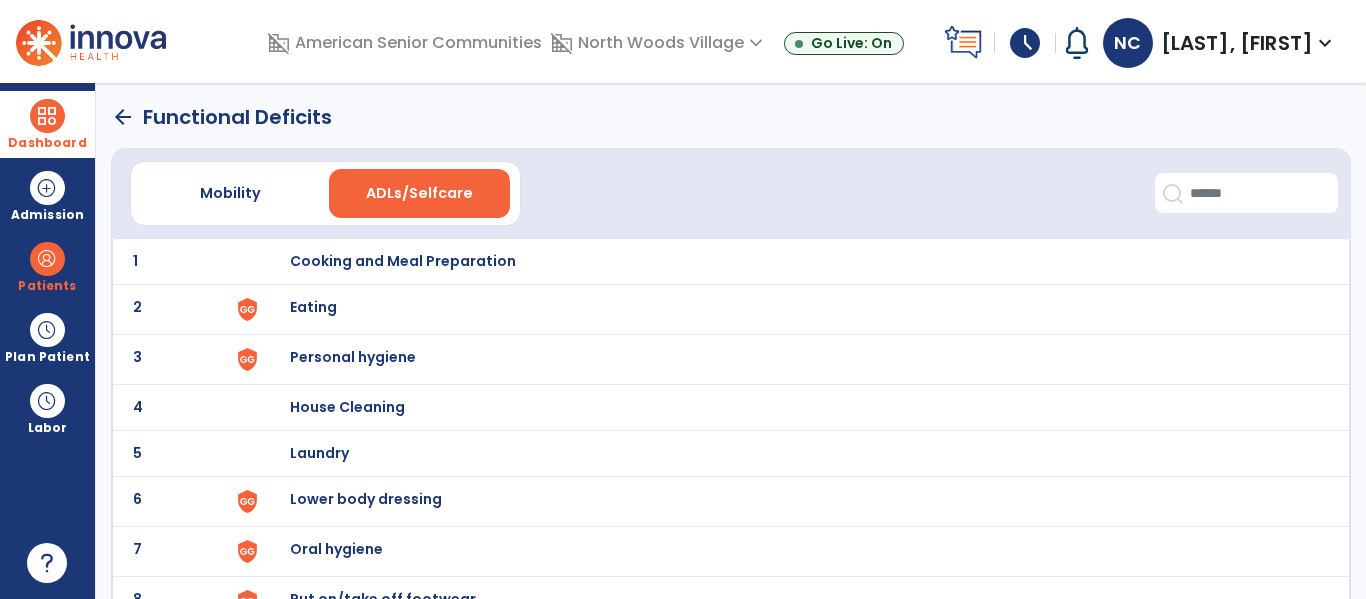 click on "Eating" at bounding box center (789, 261) 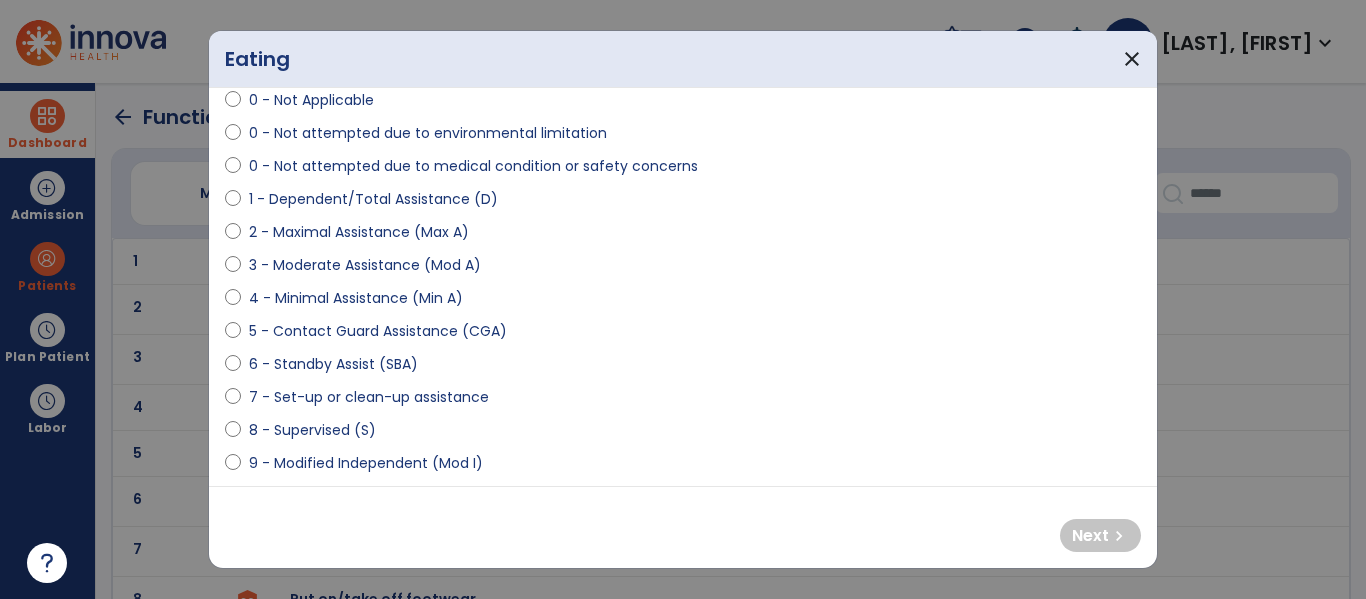 scroll, scrollTop: 141, scrollLeft: 0, axis: vertical 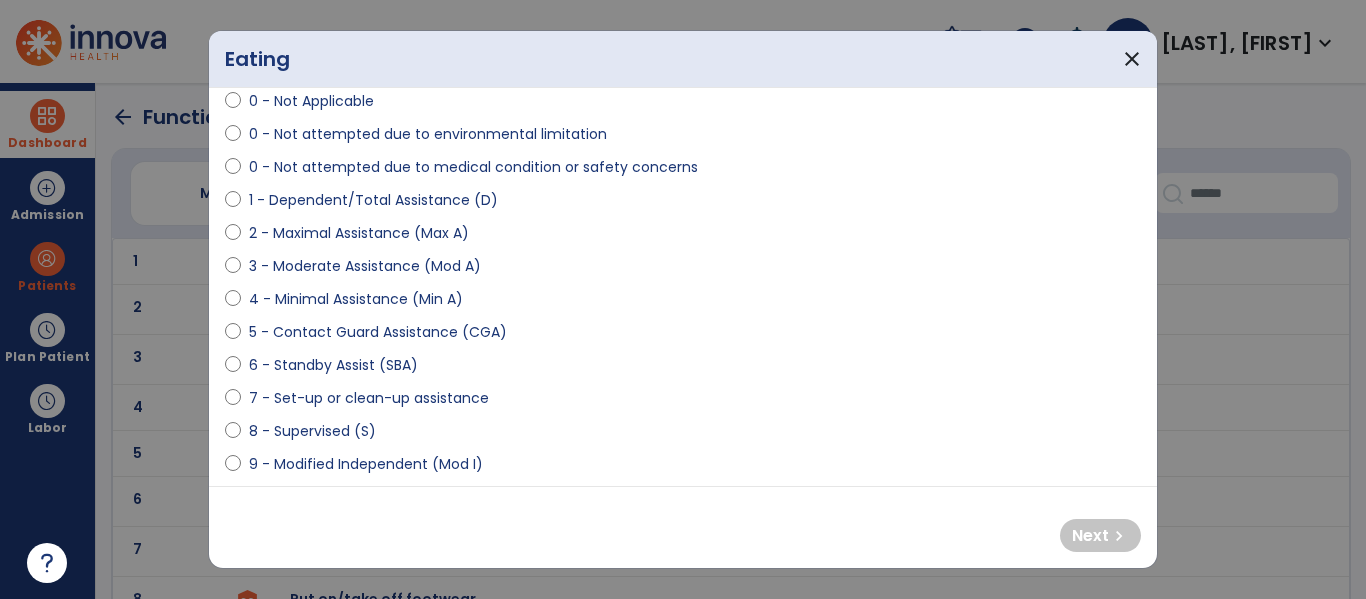 select on "**********" 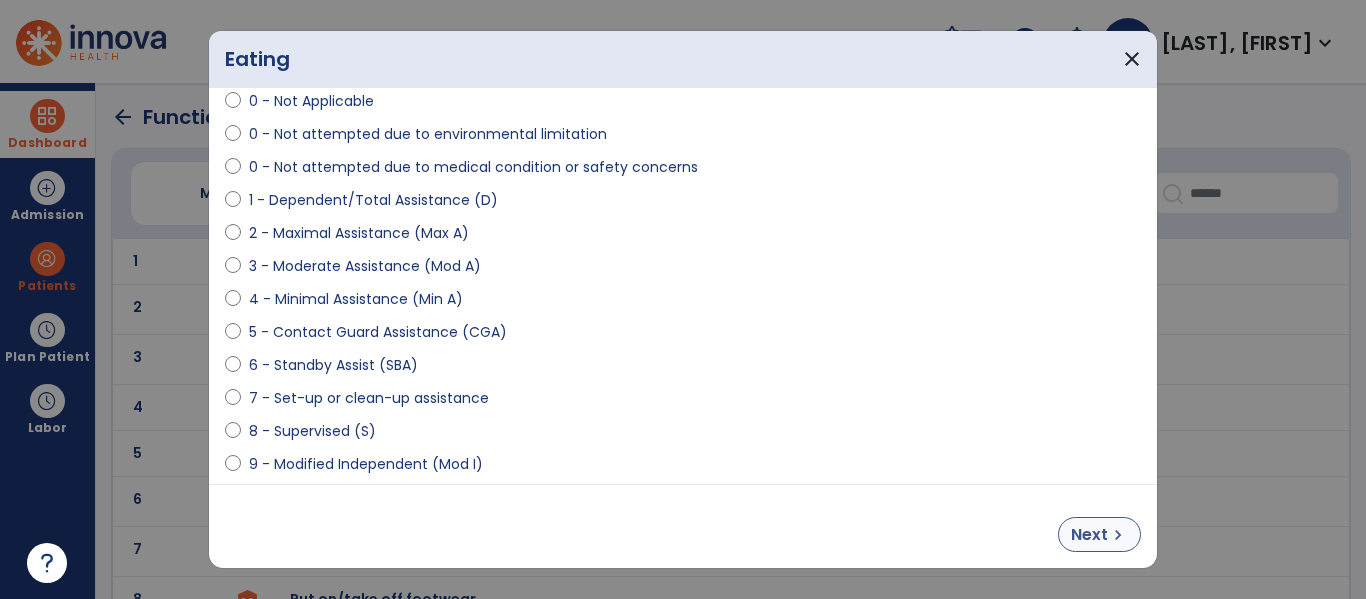 click on "Next" at bounding box center (1089, 535) 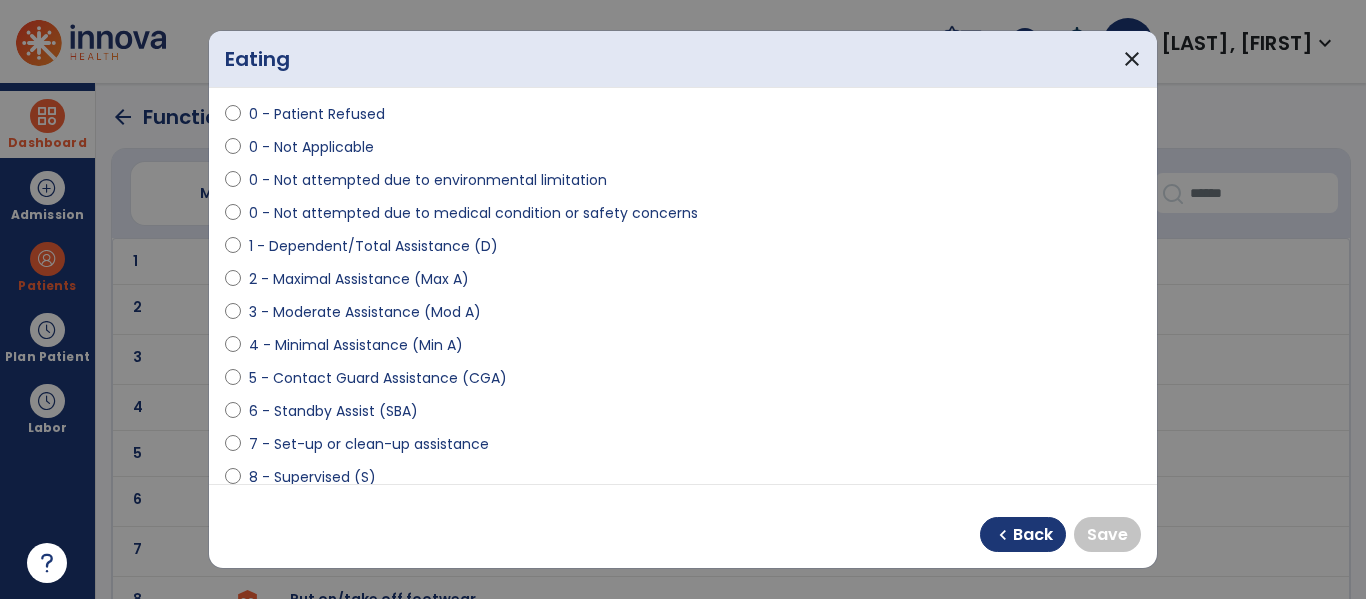 scroll, scrollTop: 94, scrollLeft: 0, axis: vertical 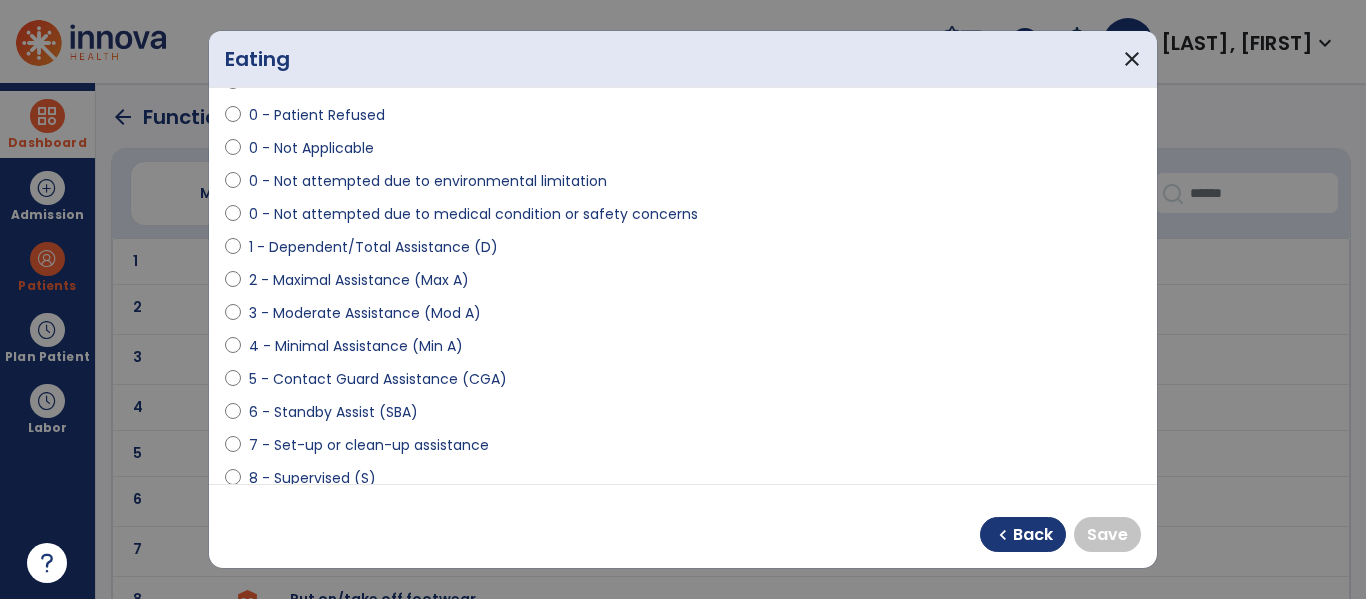 select on "**********" 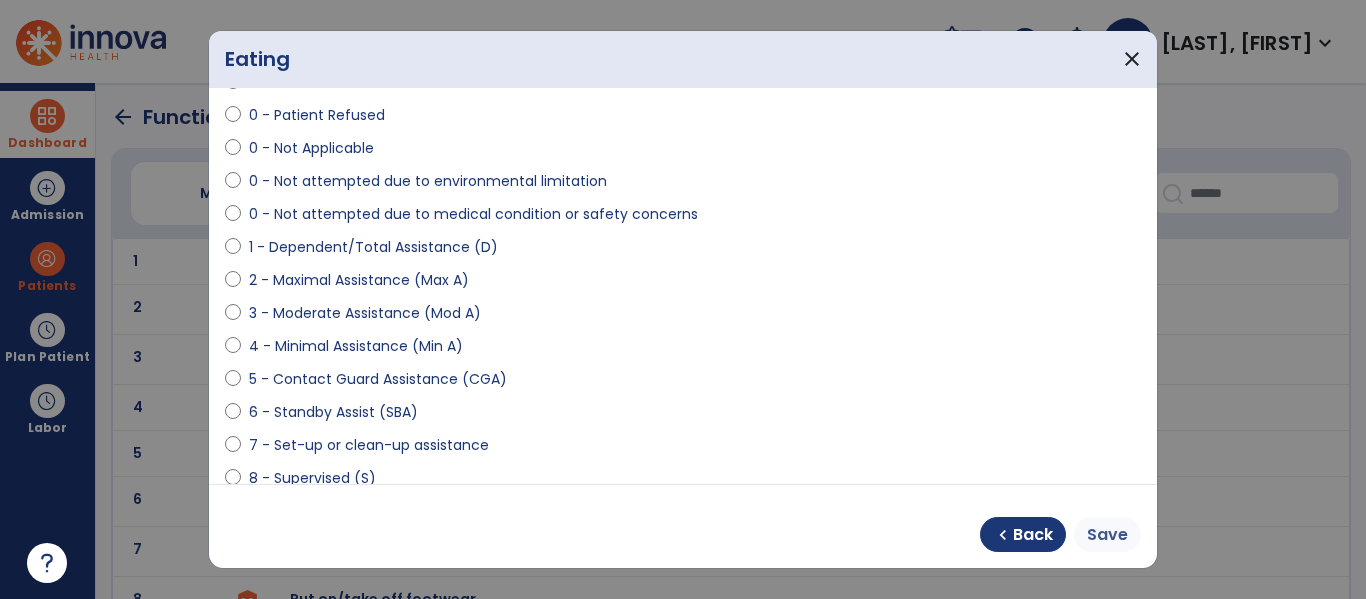 click on "Save" at bounding box center [1107, 535] 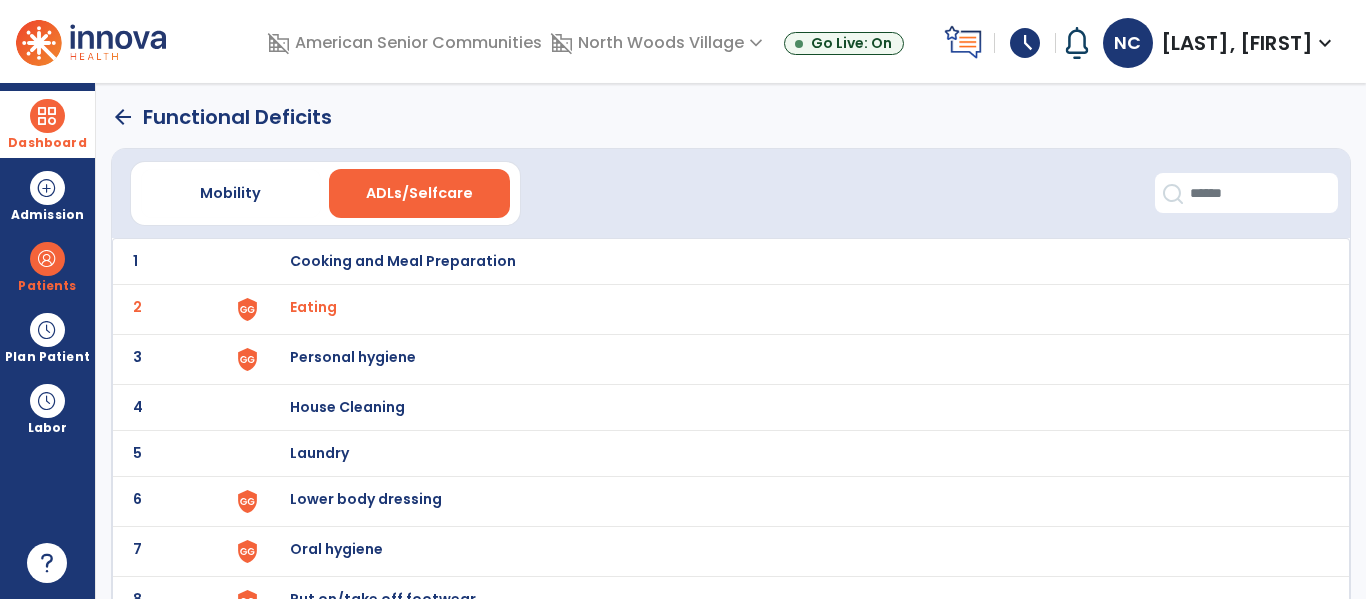 click on "Personal hygiene" at bounding box center (789, 261) 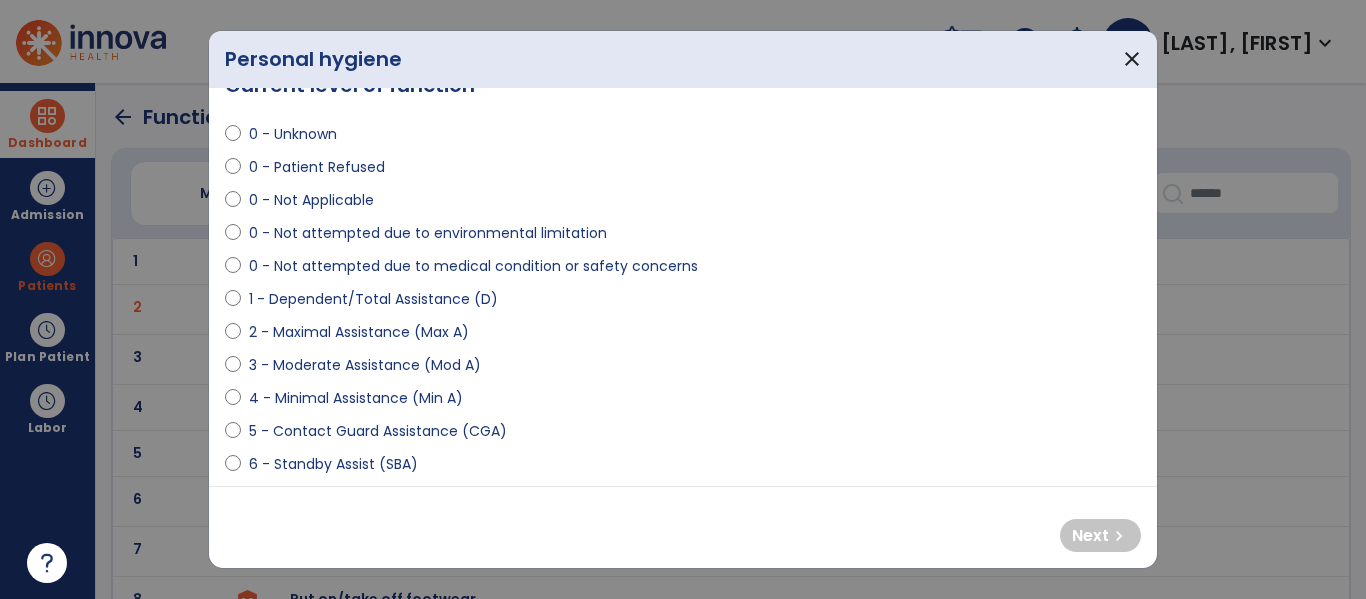 scroll, scrollTop: 45, scrollLeft: 0, axis: vertical 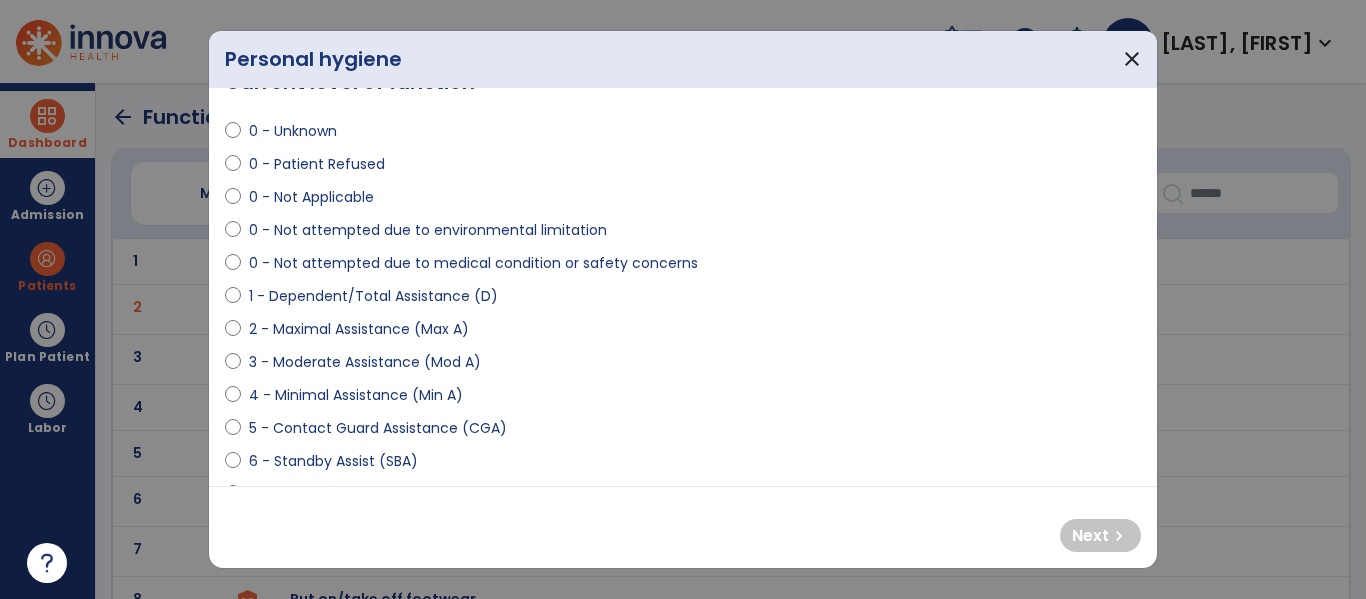 click on "2 - Maximal Assistance (Max A)" at bounding box center (359, 329) 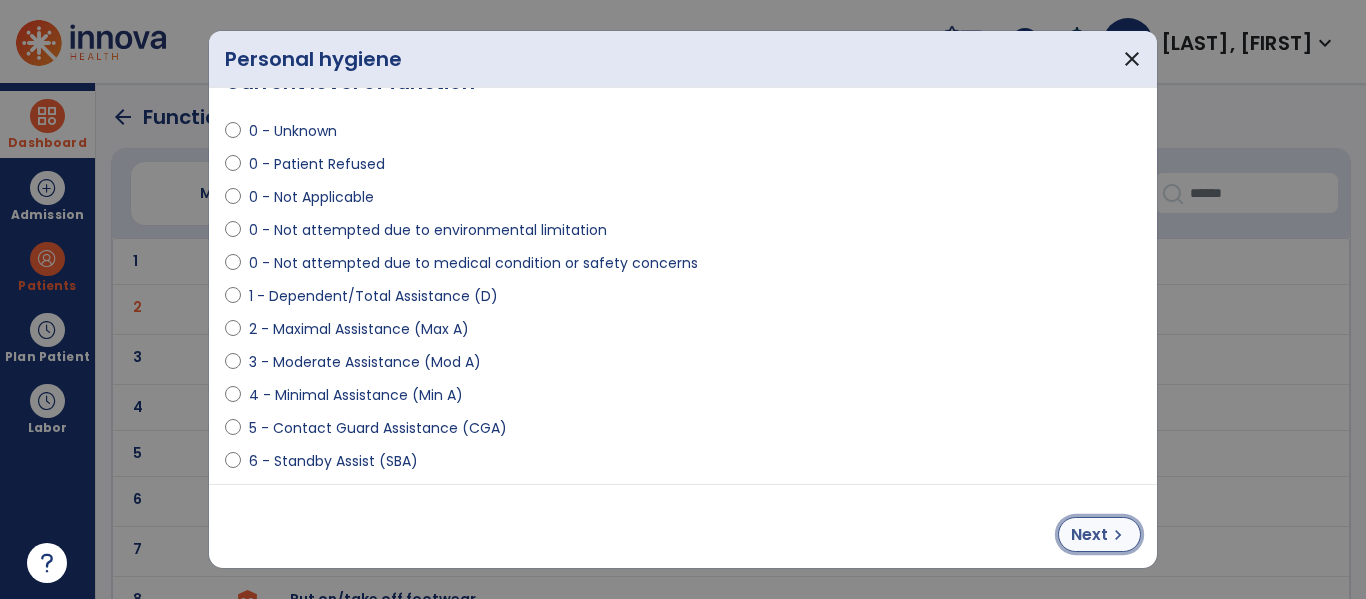 click on "Next" at bounding box center [1089, 535] 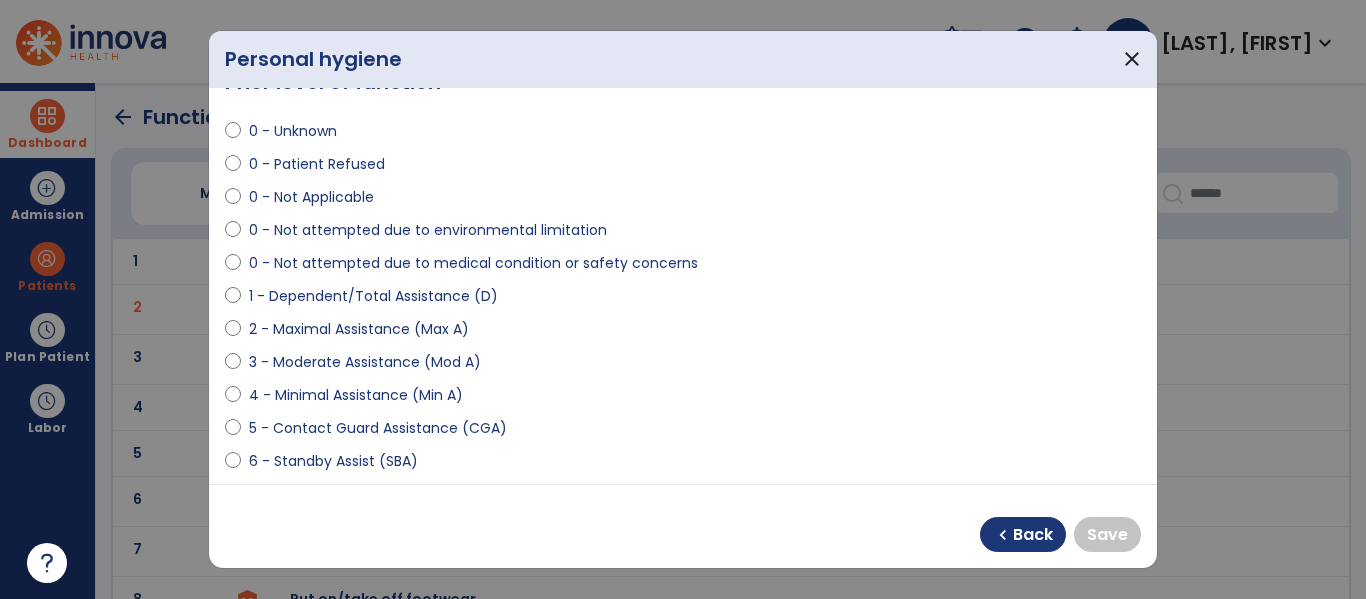 select on "**********" 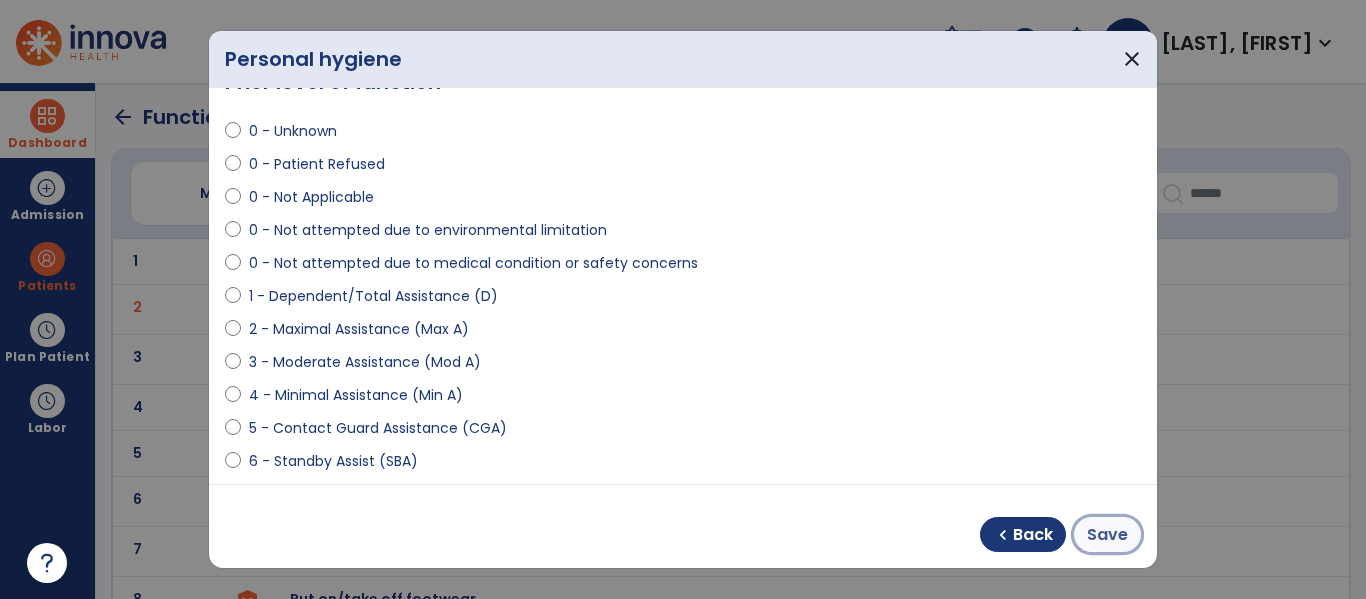 click on "Save" at bounding box center [1107, 535] 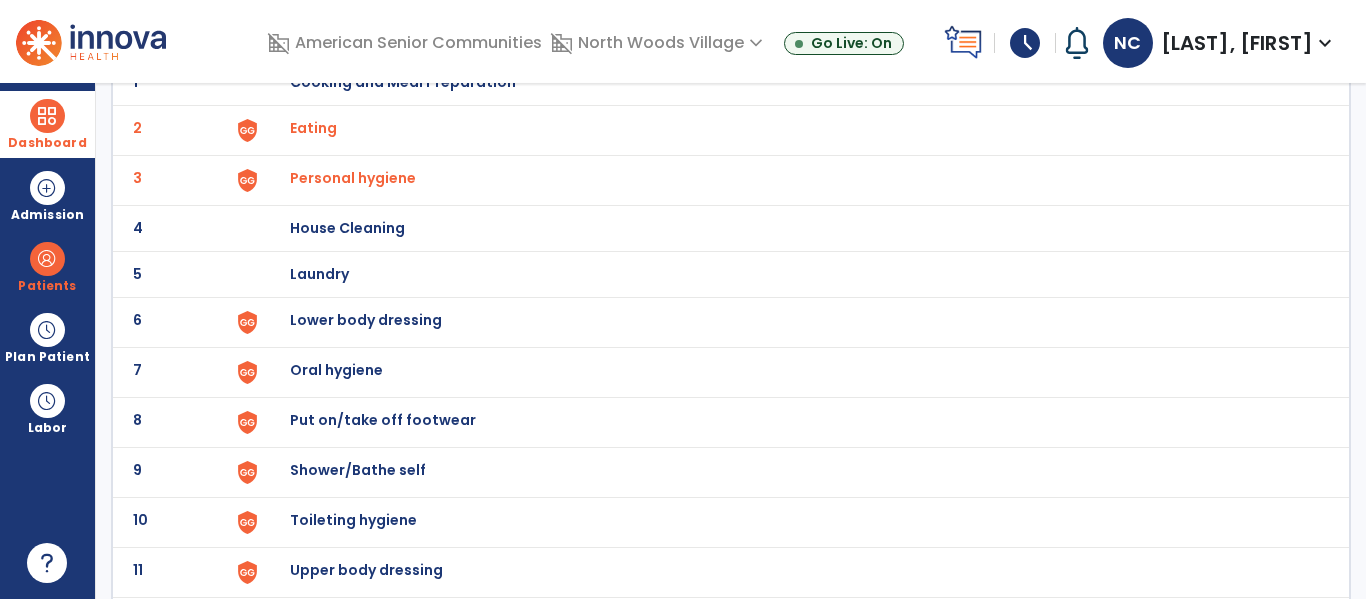scroll, scrollTop: 189, scrollLeft: 0, axis: vertical 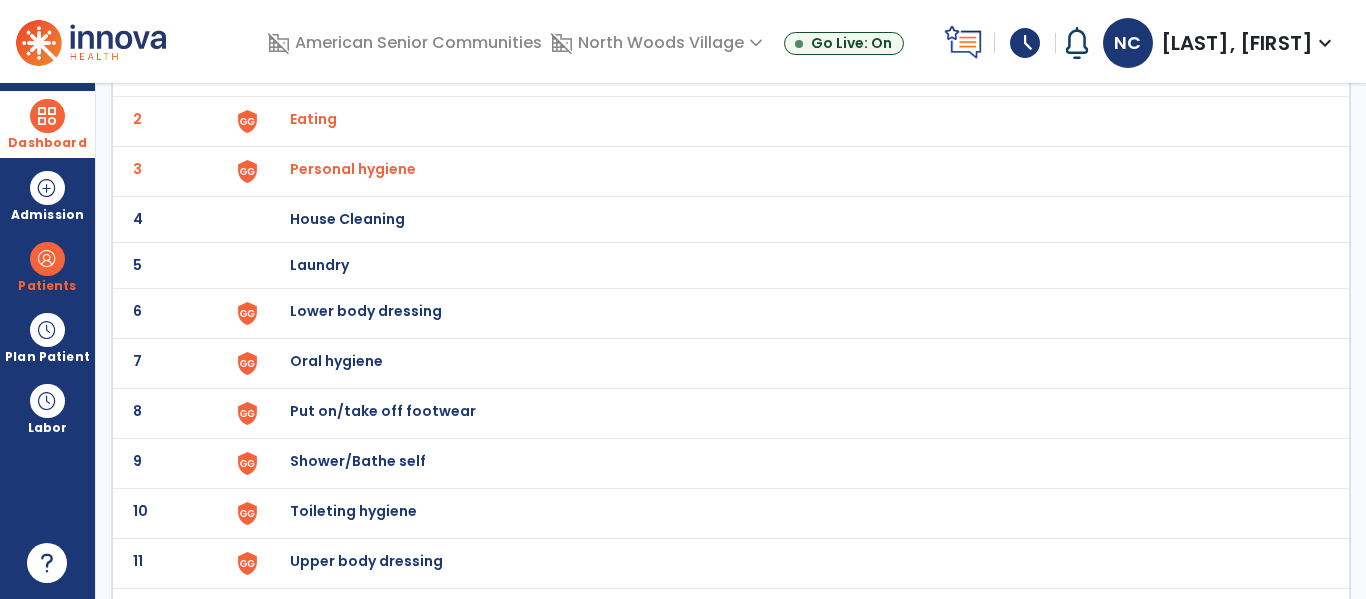 click on "Lower body dressing" at bounding box center (789, 73) 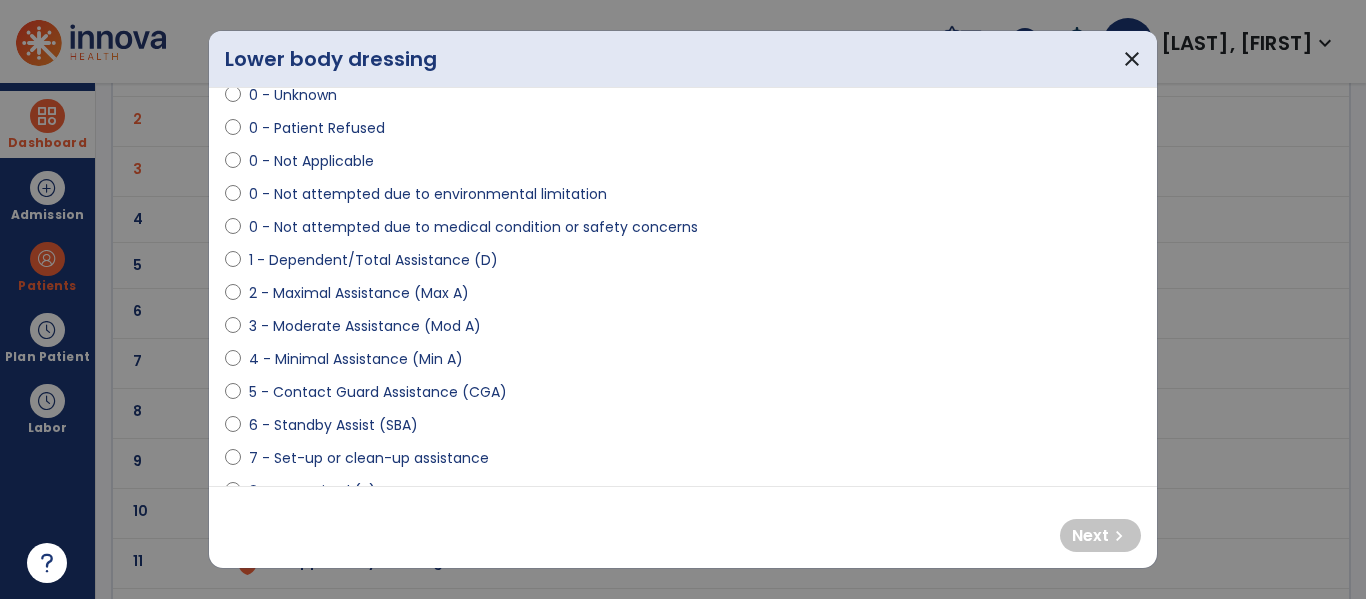 scroll, scrollTop: 77, scrollLeft: 0, axis: vertical 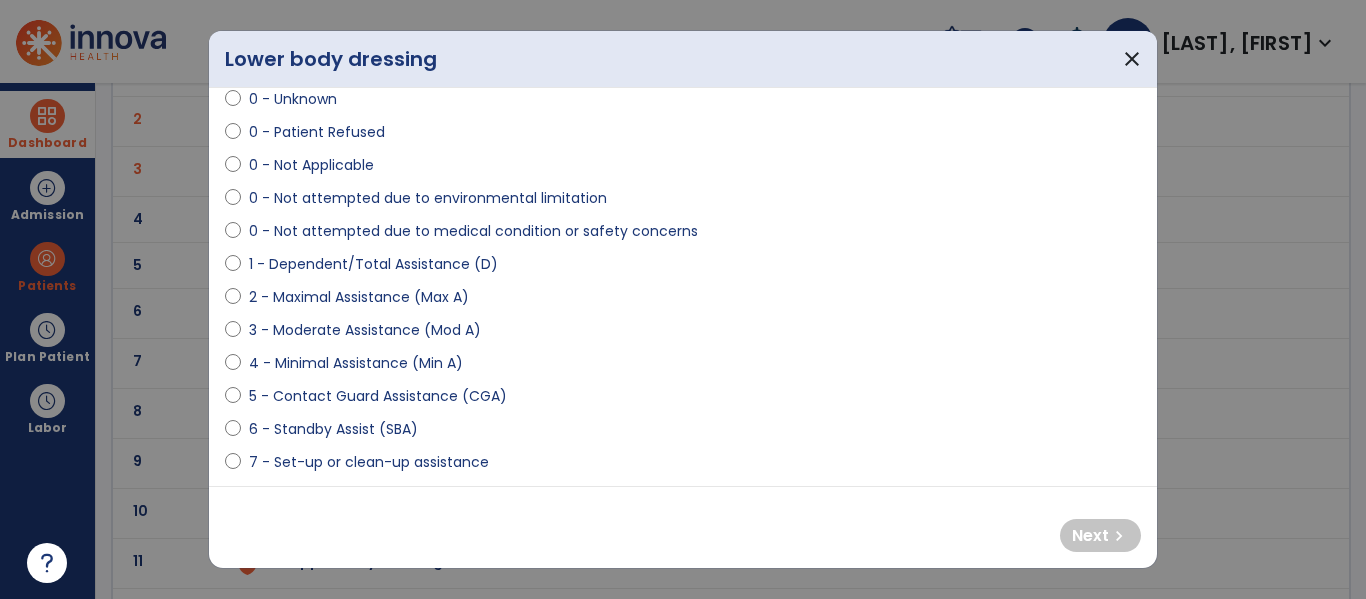 select on "**********" 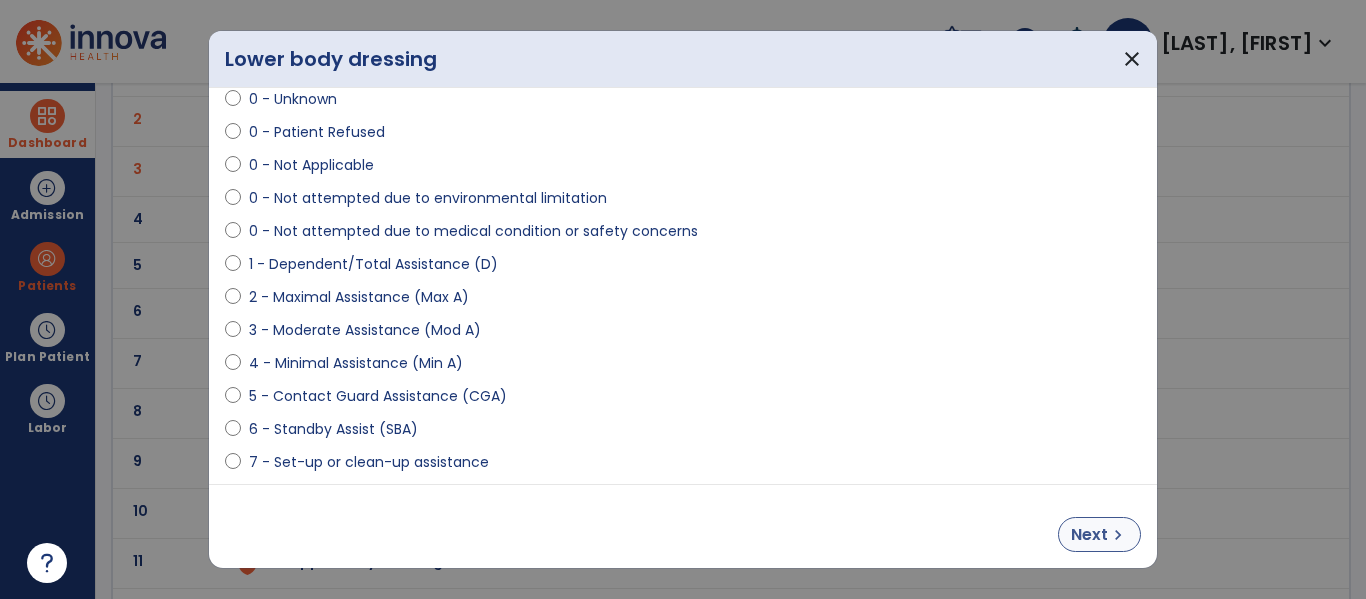 click on "Next" at bounding box center [1089, 535] 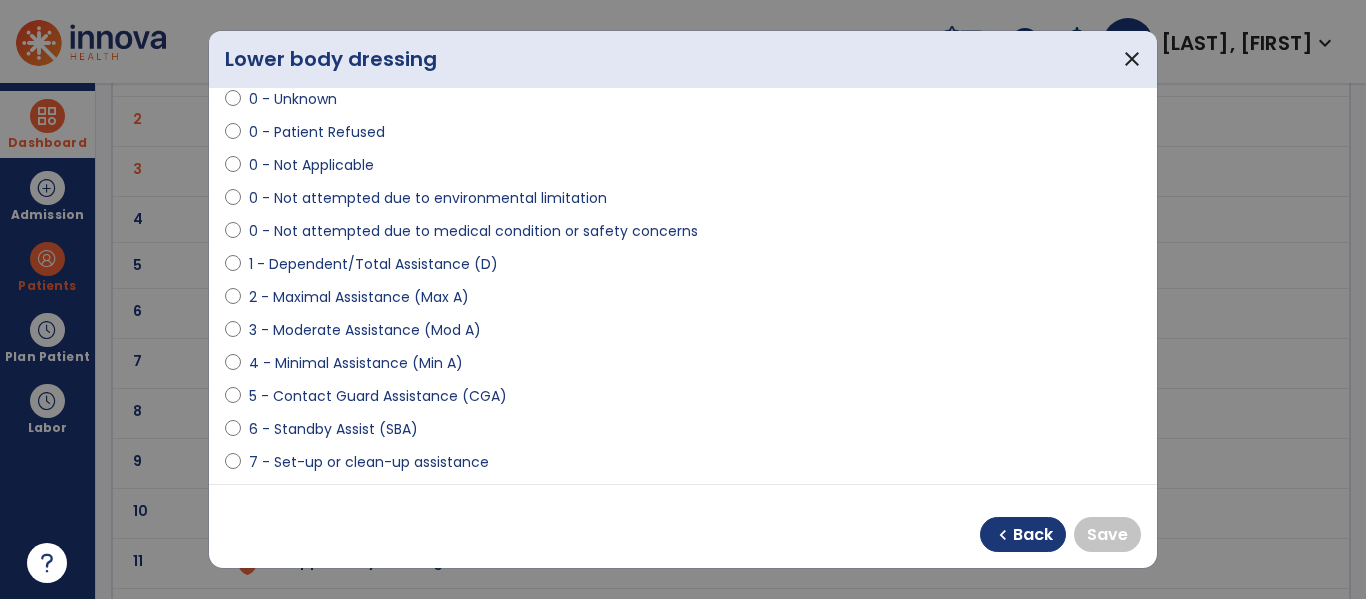 select on "**********" 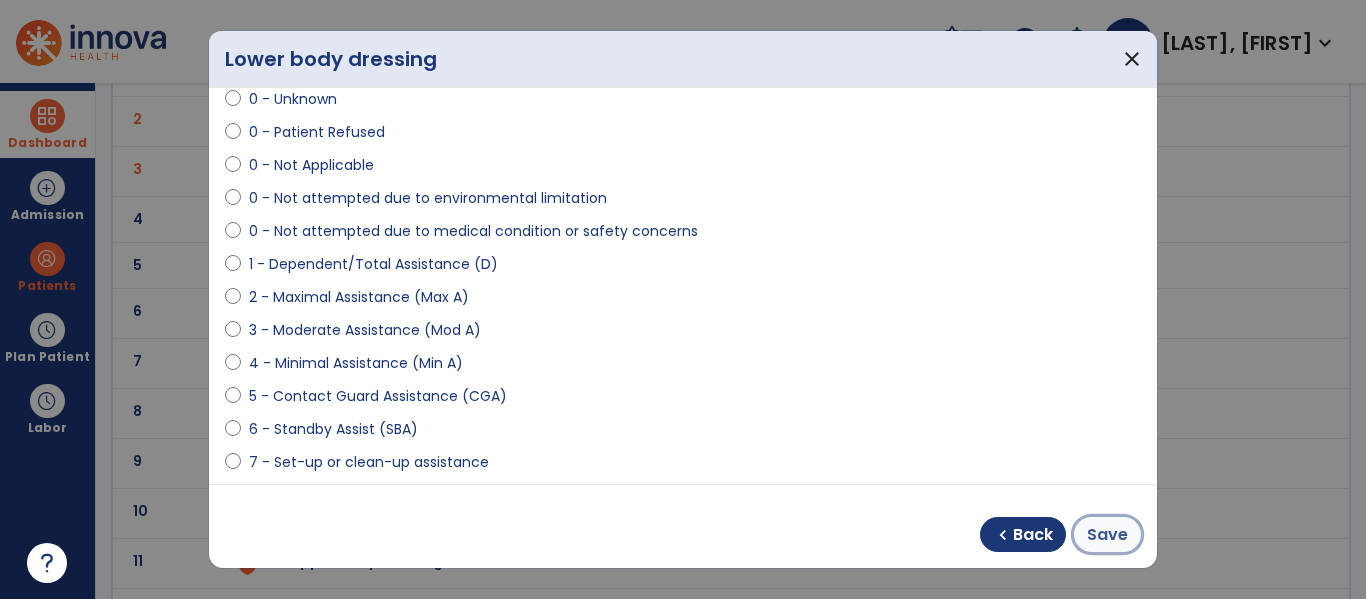click on "Save" at bounding box center (1107, 535) 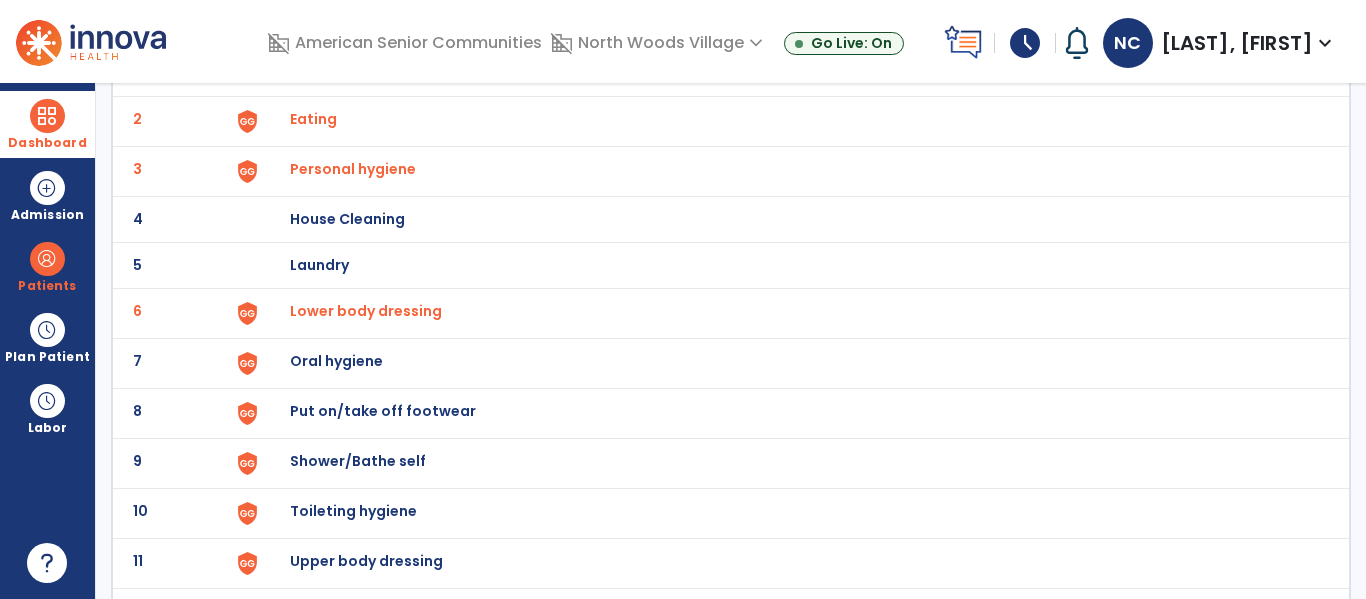 click on "Oral hygiene" at bounding box center [789, 73] 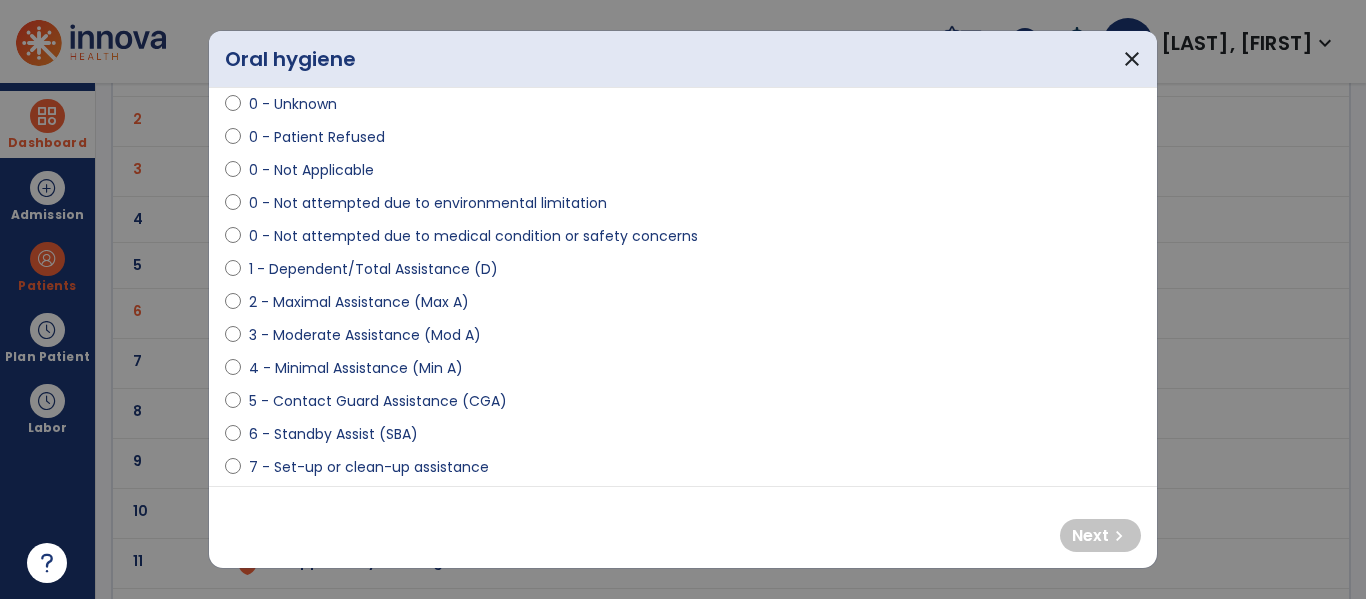 scroll, scrollTop: 78, scrollLeft: 0, axis: vertical 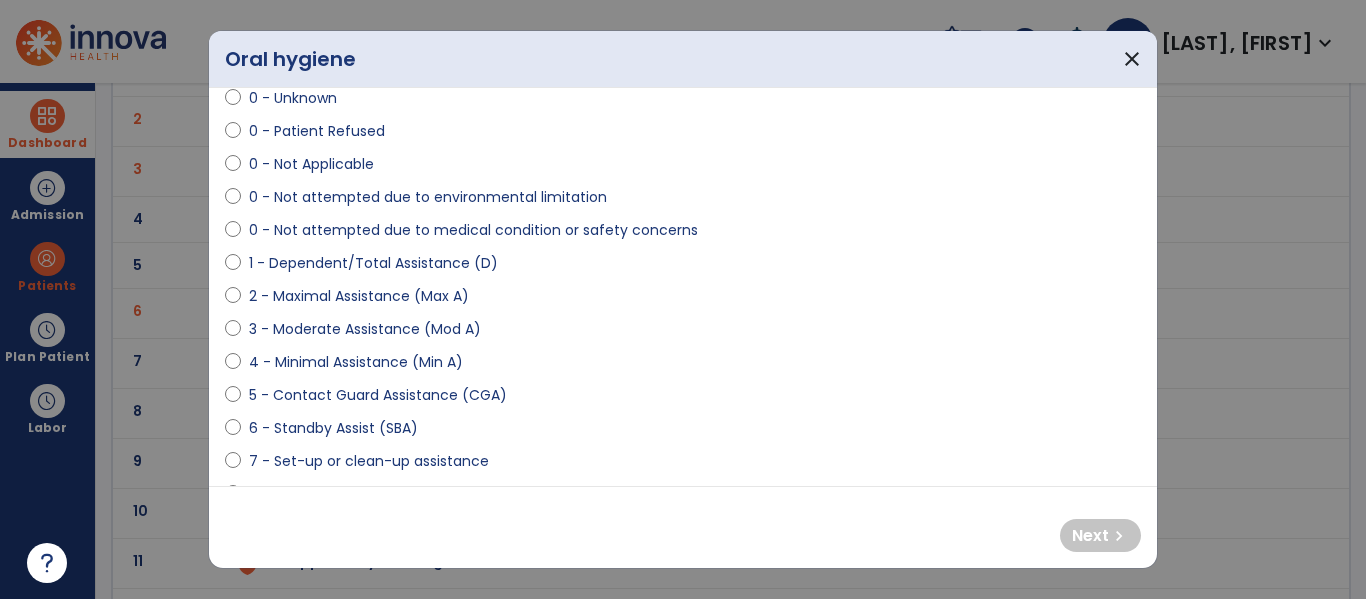 select on "**********" 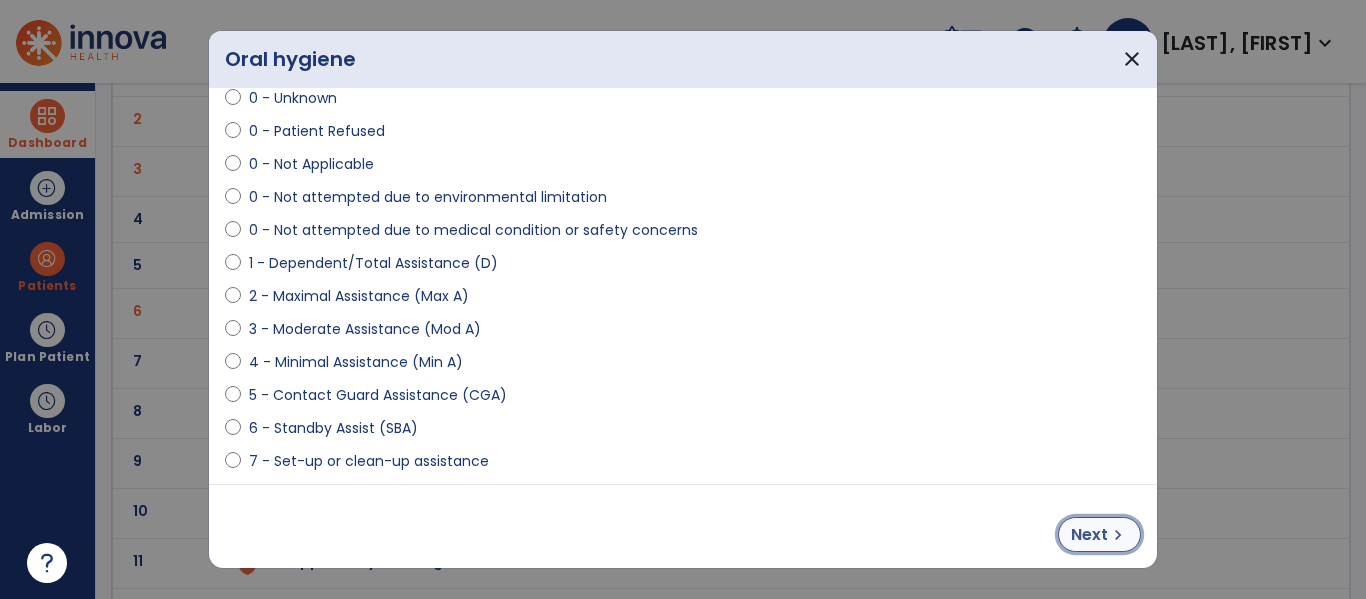 click on "Next" at bounding box center (1089, 535) 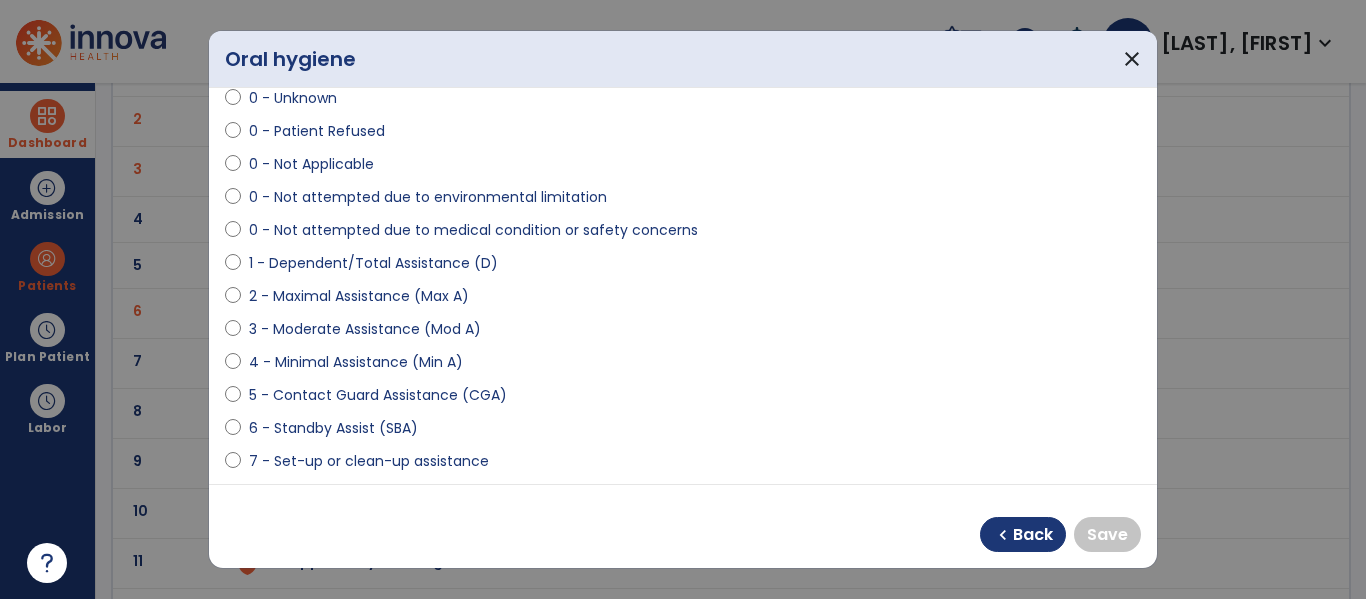 select on "**********" 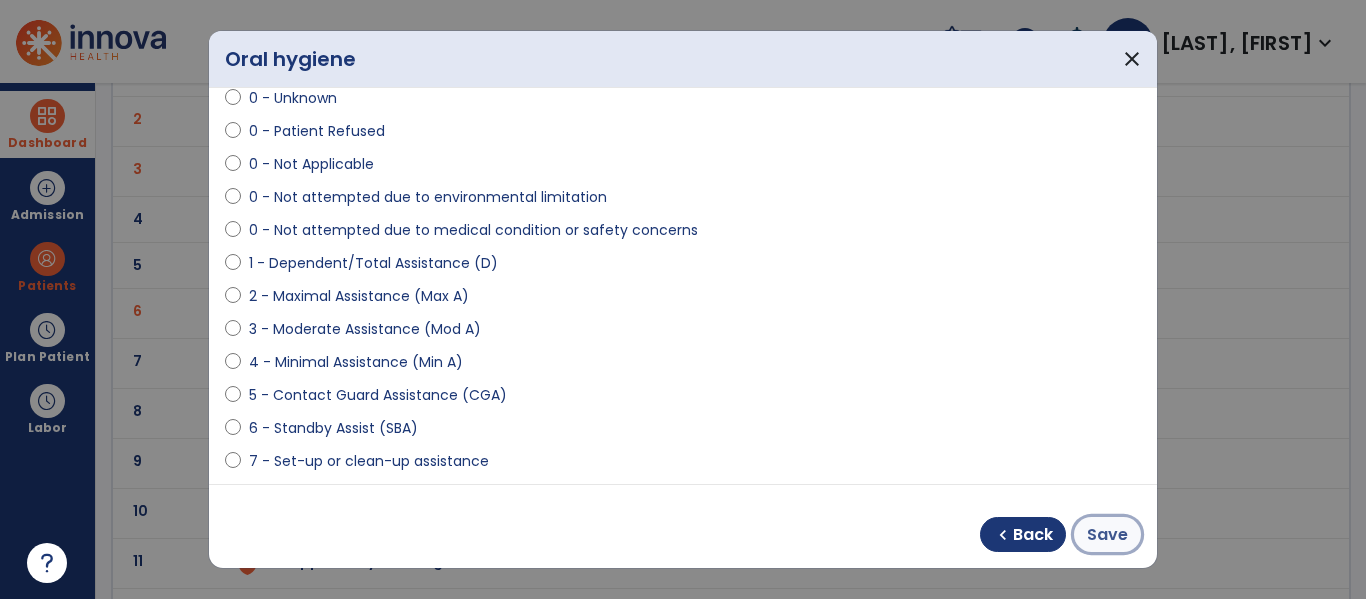 click on "Save" at bounding box center (1107, 535) 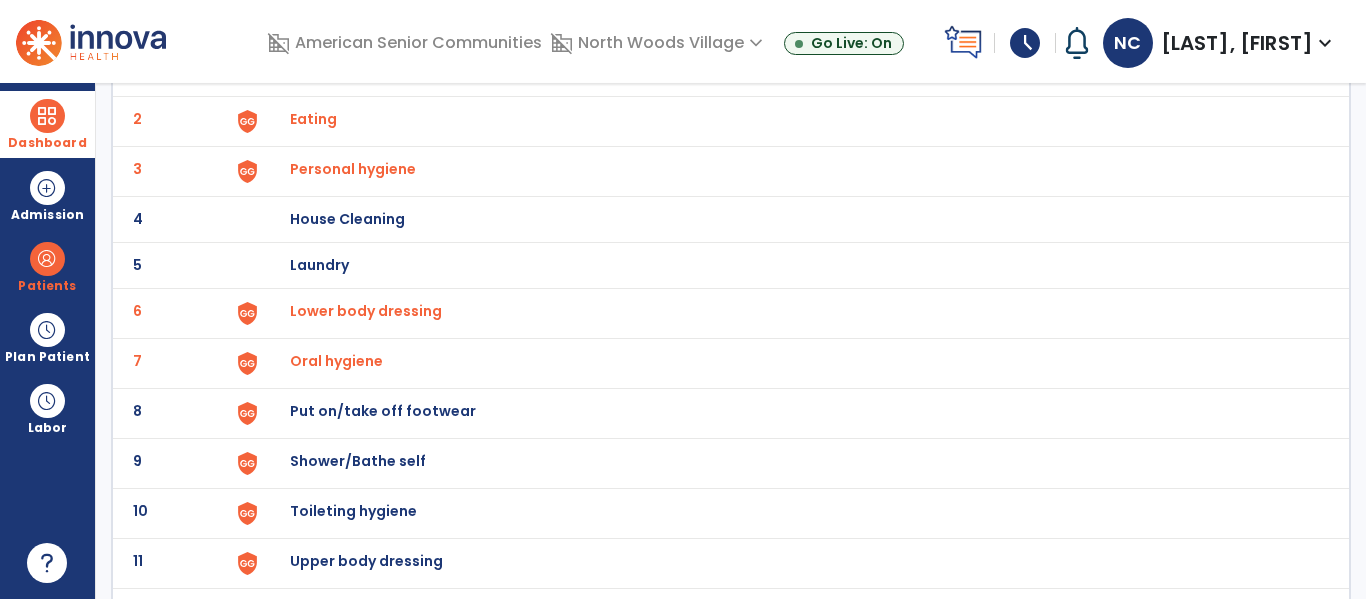 click on "Put on/take off footwear" at bounding box center [789, 73] 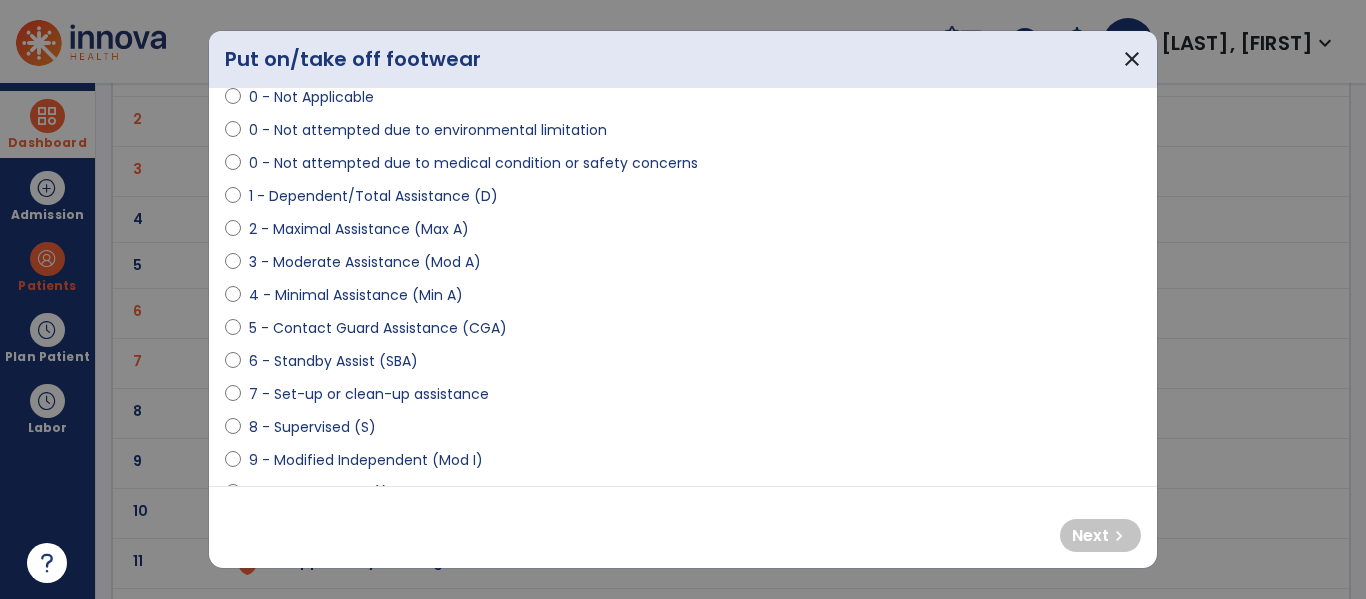 scroll, scrollTop: 151, scrollLeft: 0, axis: vertical 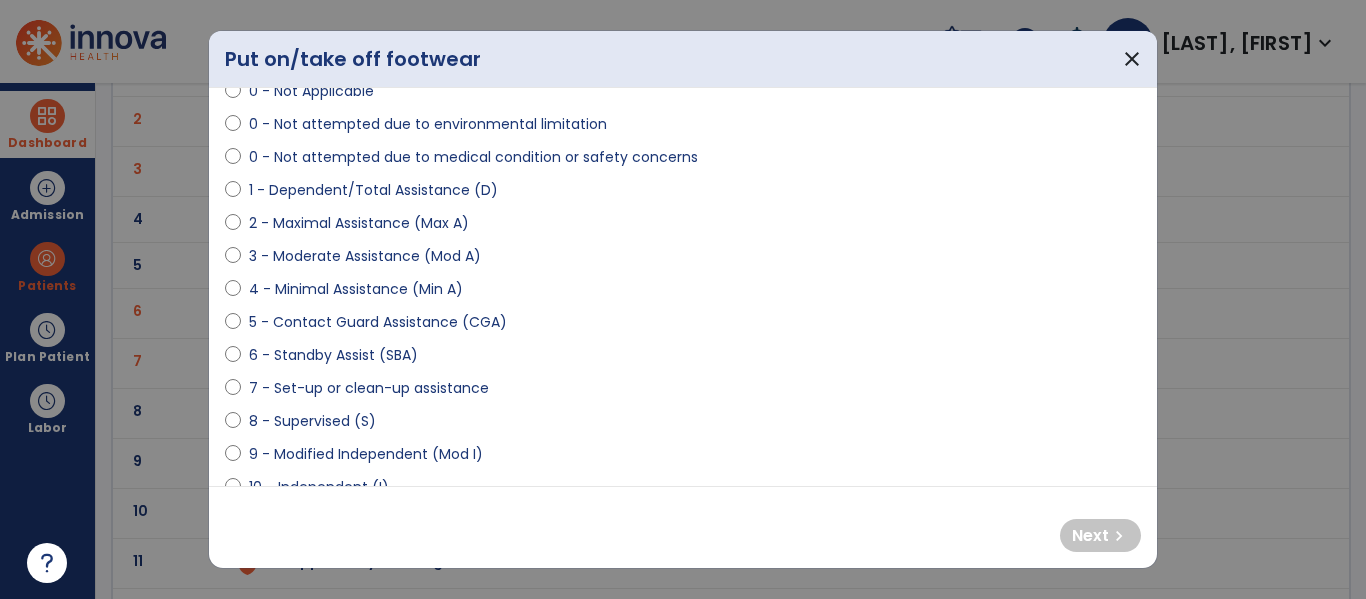 select on "**********" 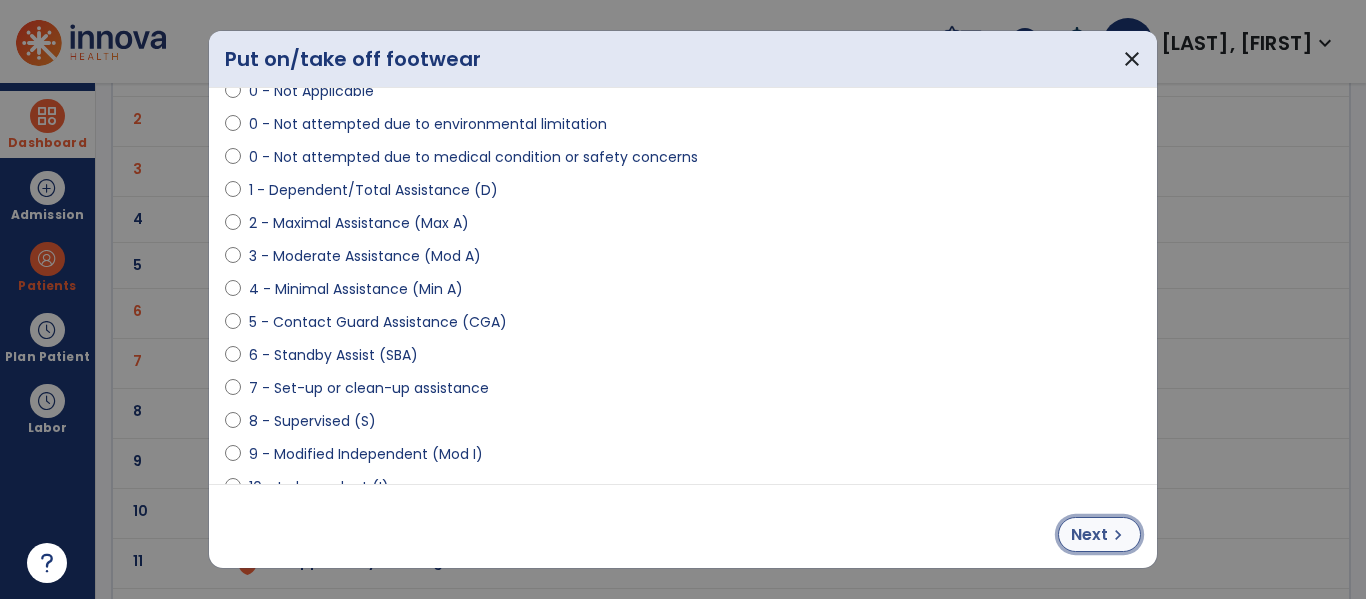 click on "Next" at bounding box center [1089, 535] 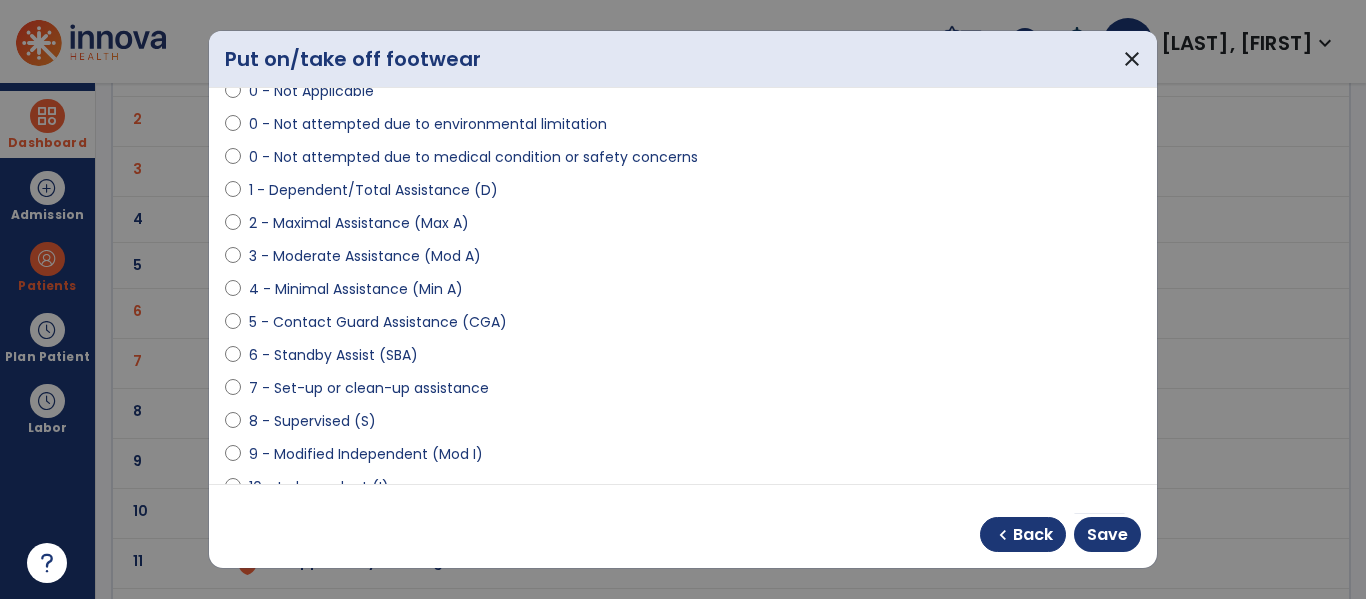 select on "**********" 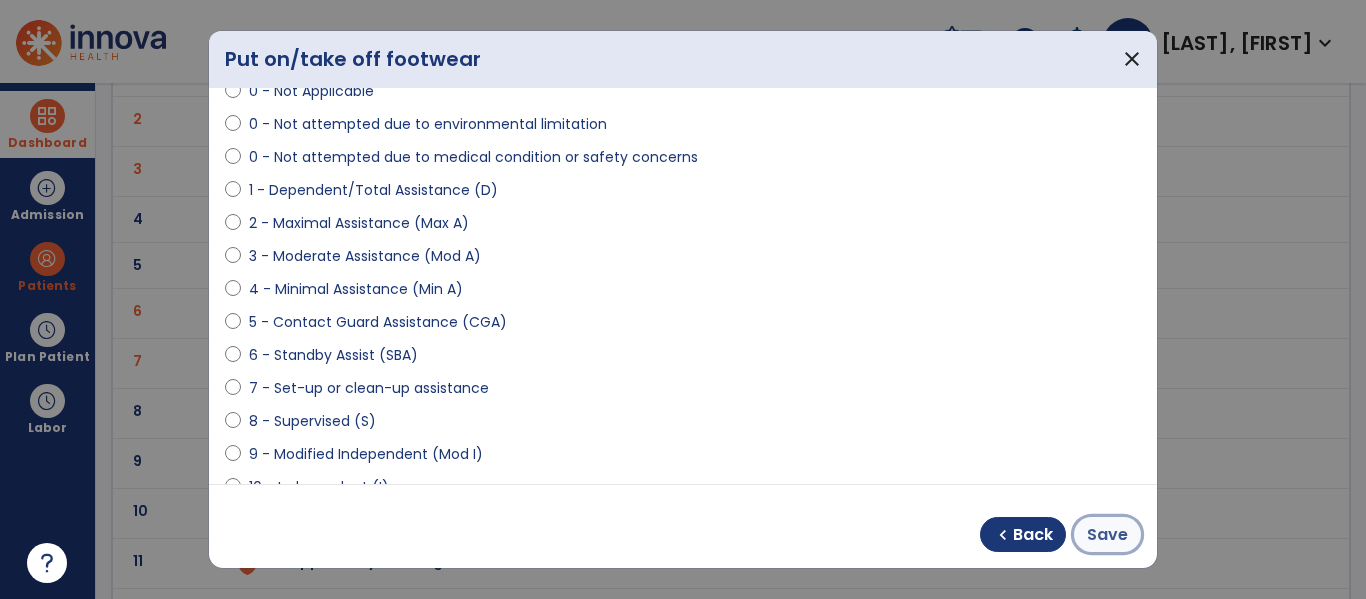 click on "Save" at bounding box center [1107, 535] 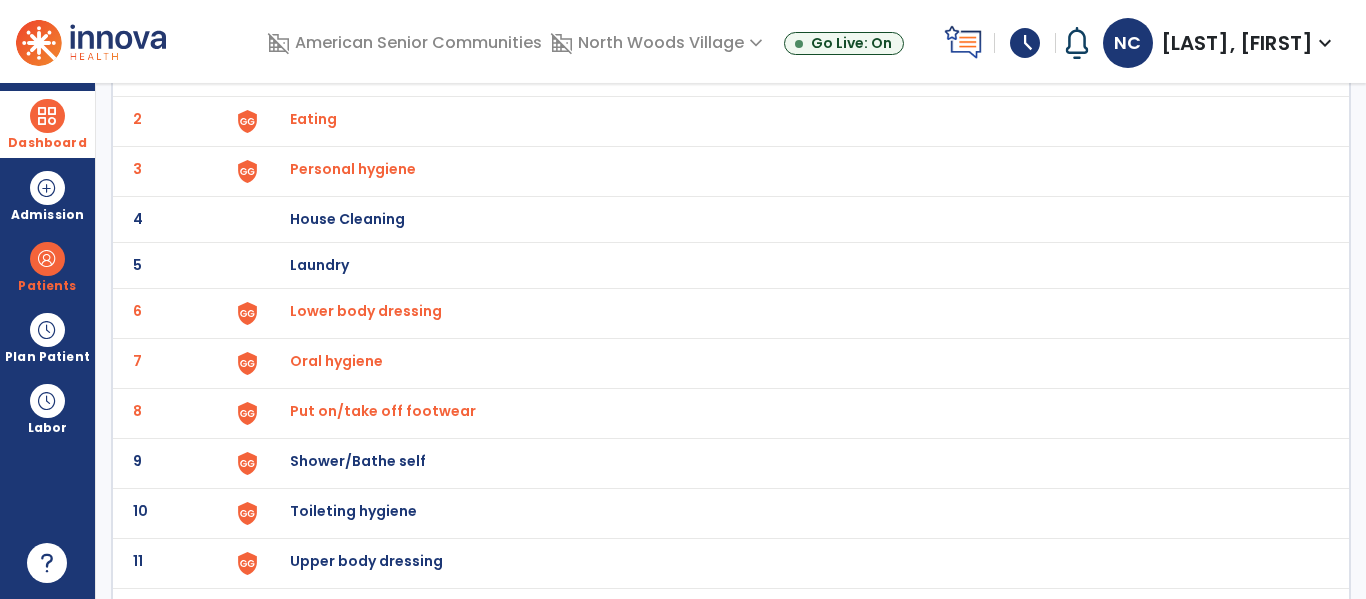 click on "Shower/Bathe self" at bounding box center [789, 73] 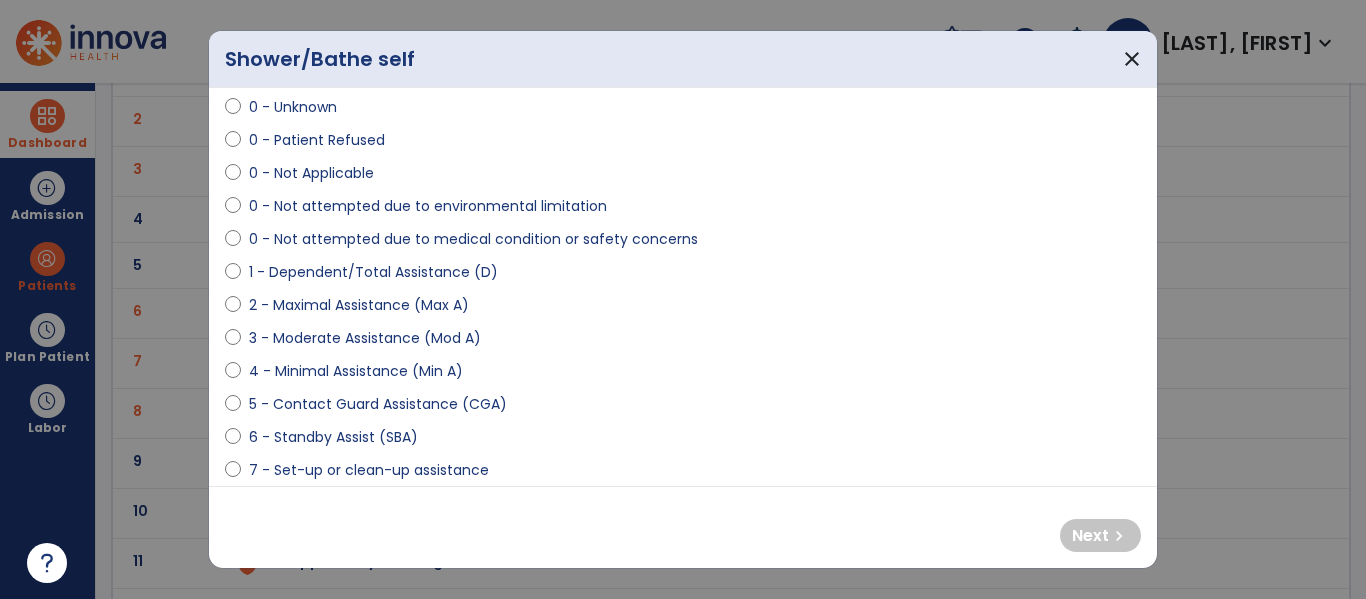 scroll, scrollTop: 70, scrollLeft: 0, axis: vertical 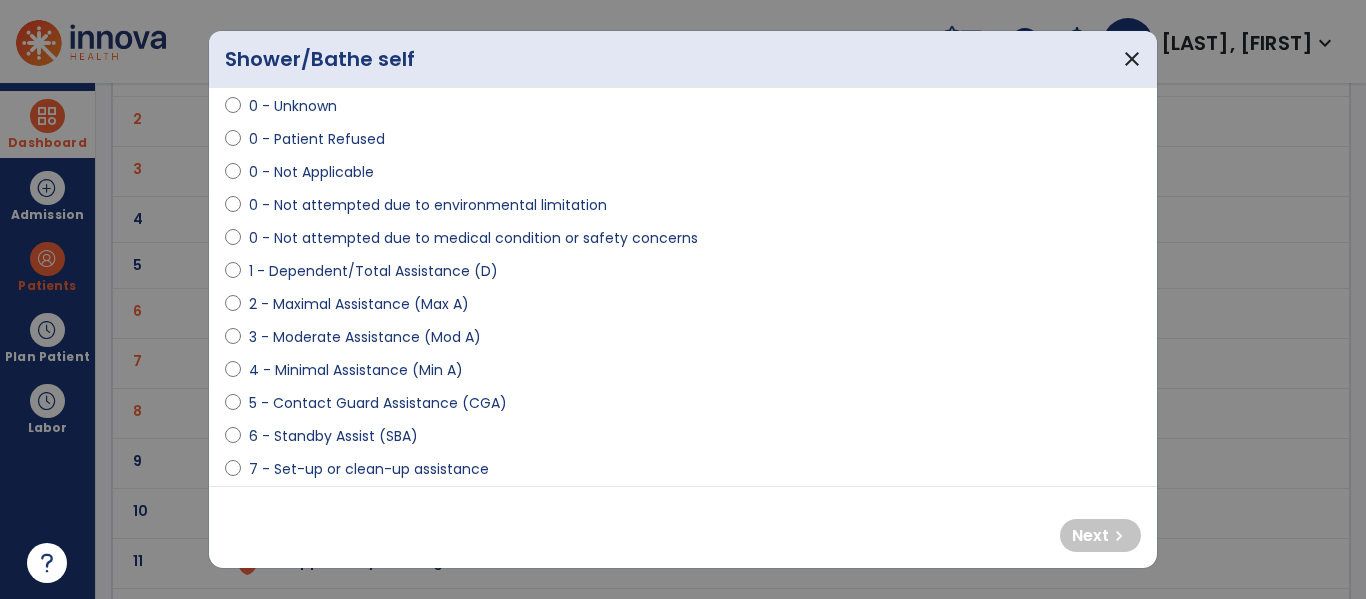 select on "**********" 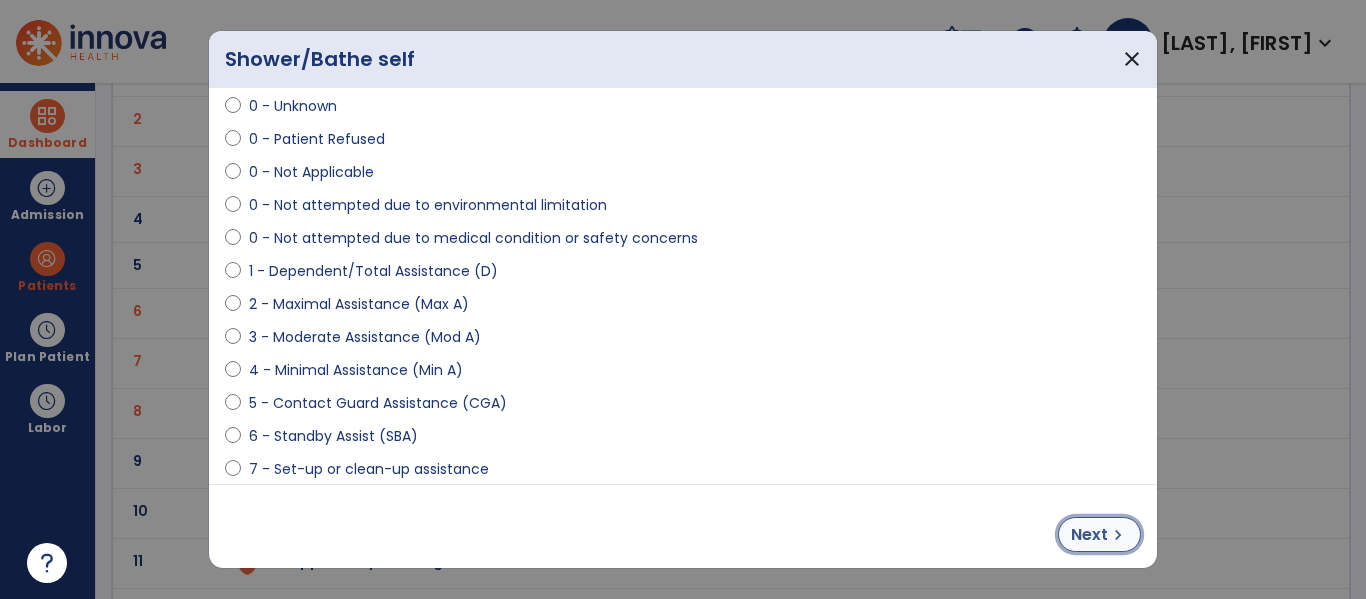 click on "Next" at bounding box center [1089, 535] 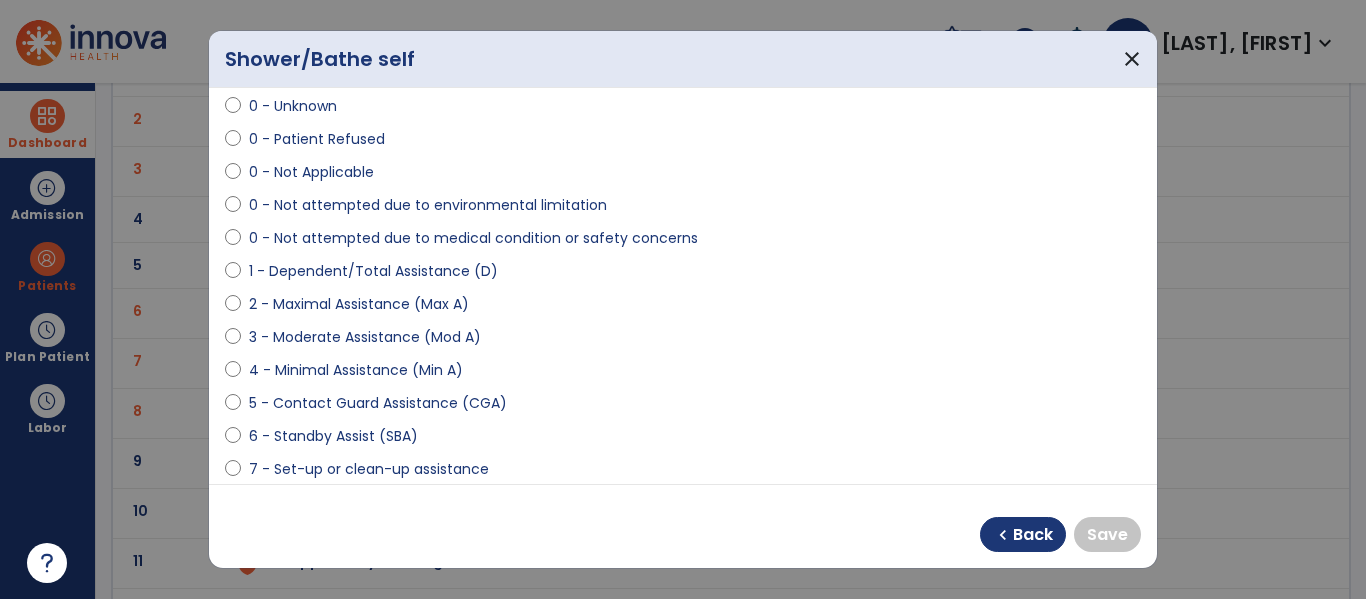 select on "**********" 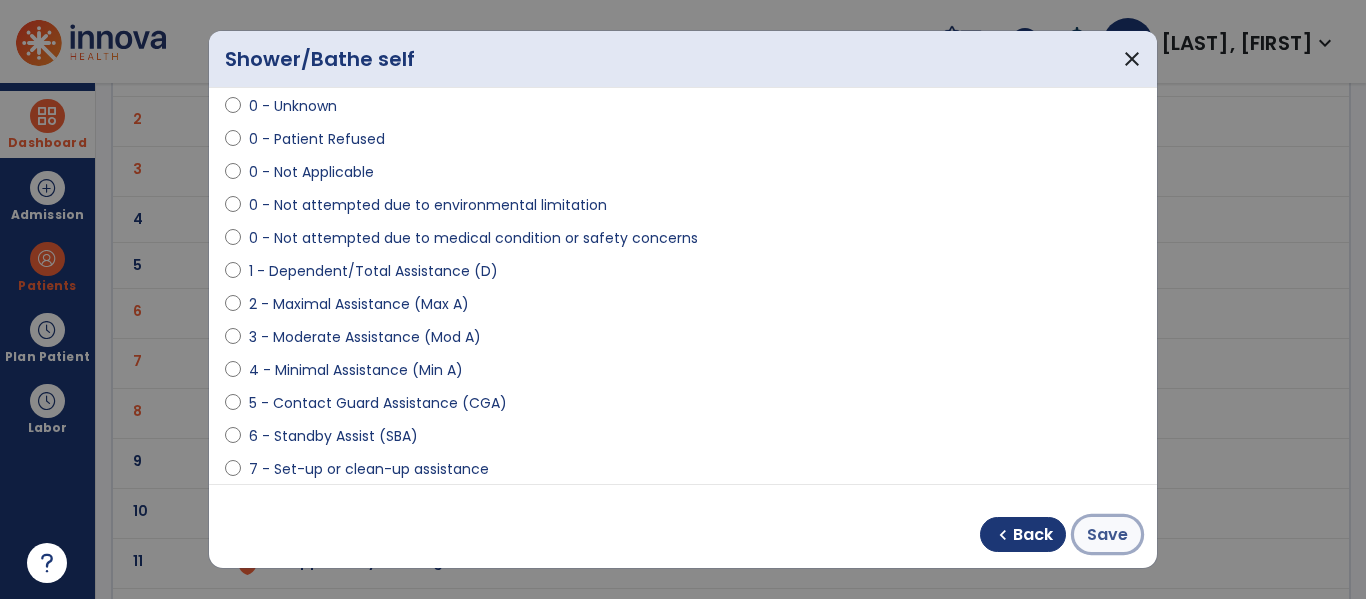 click on "Save" at bounding box center [1107, 534] 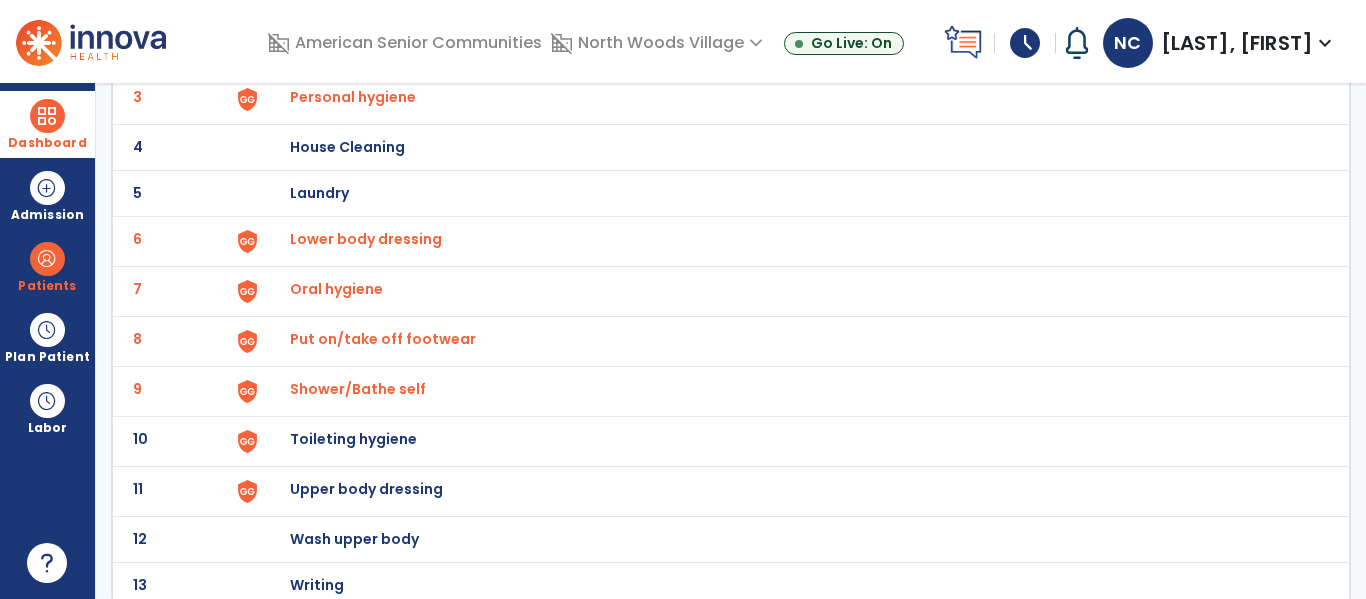 scroll, scrollTop: 272, scrollLeft: 0, axis: vertical 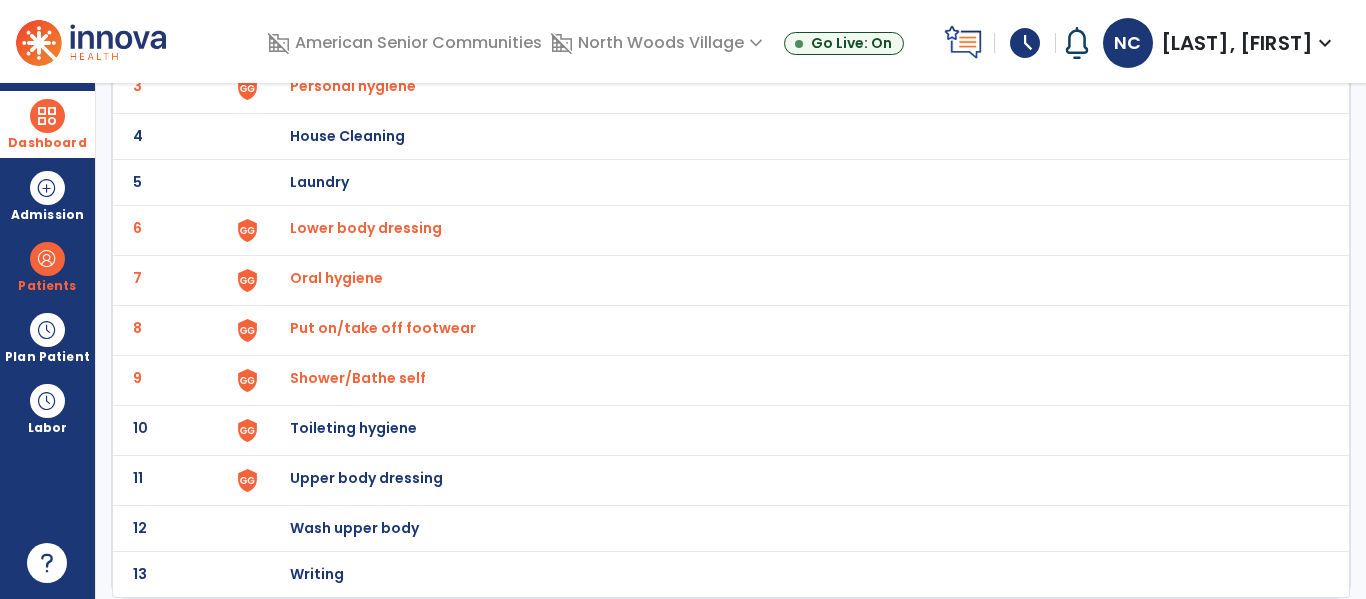 click on "Toileting hygiene" at bounding box center [789, -10] 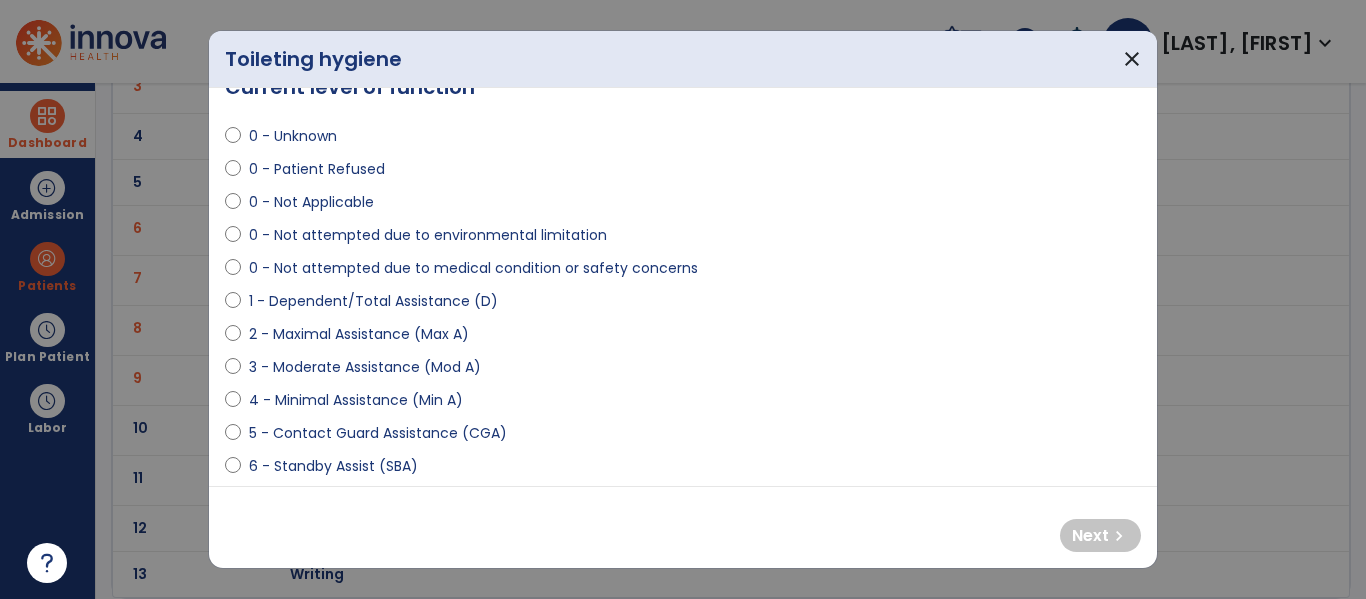 scroll, scrollTop: 38, scrollLeft: 0, axis: vertical 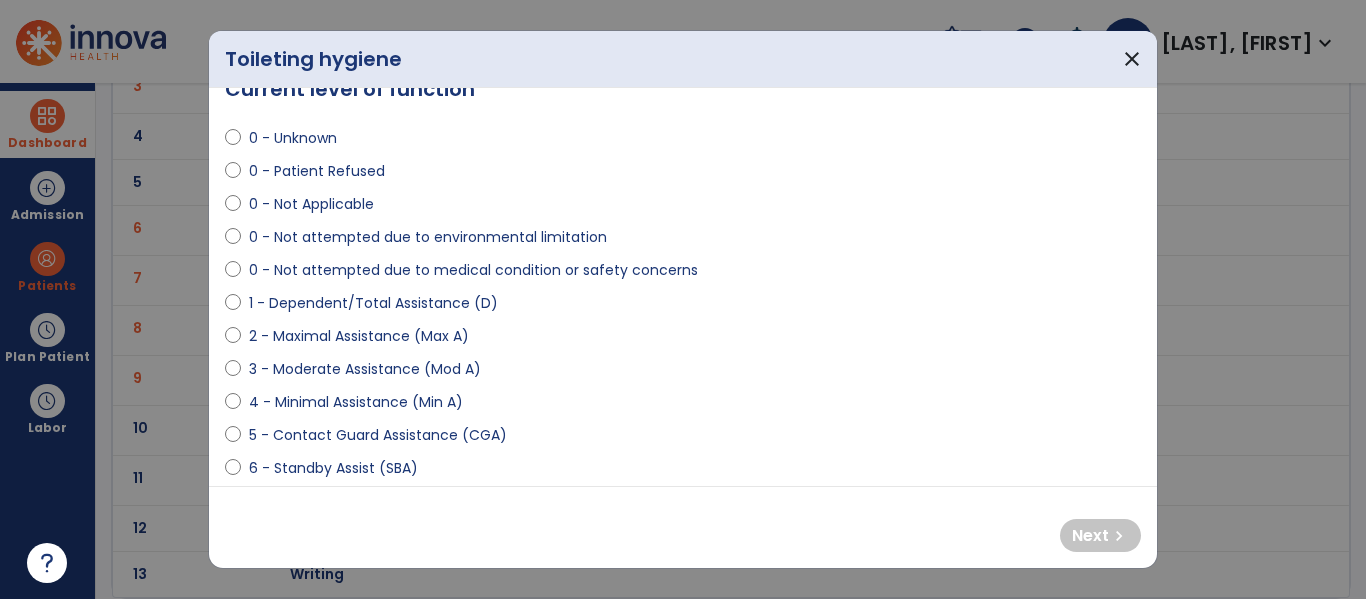 select on "**********" 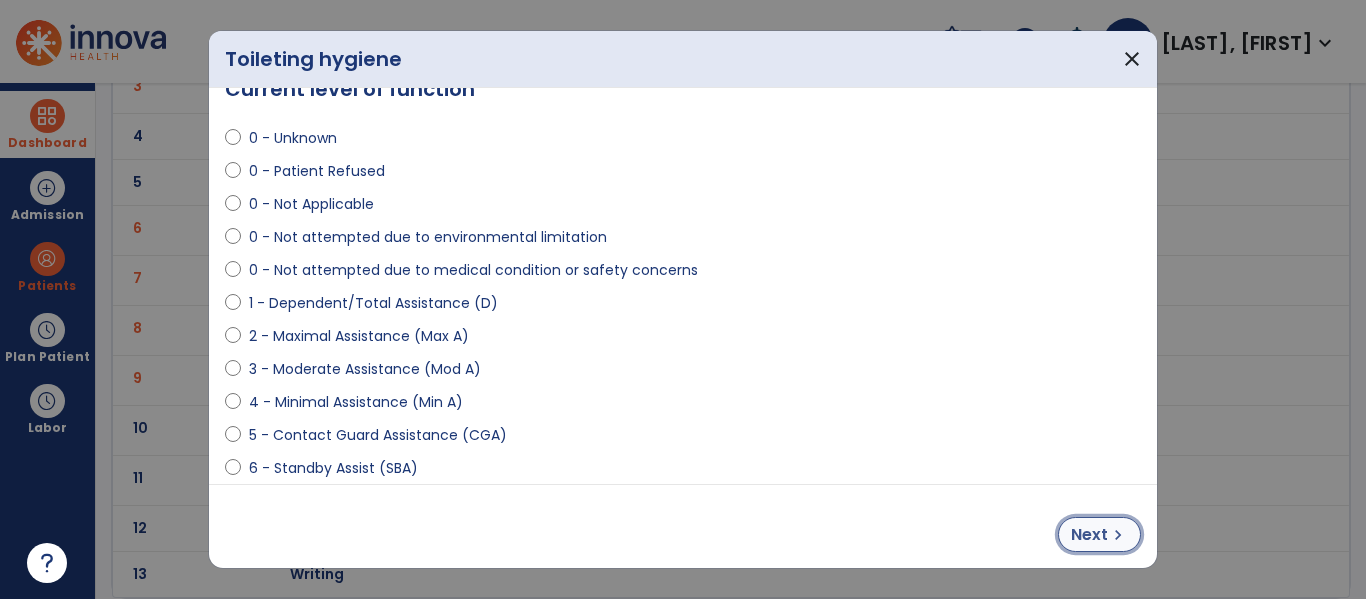 click on "chevron_right" at bounding box center [1118, 535] 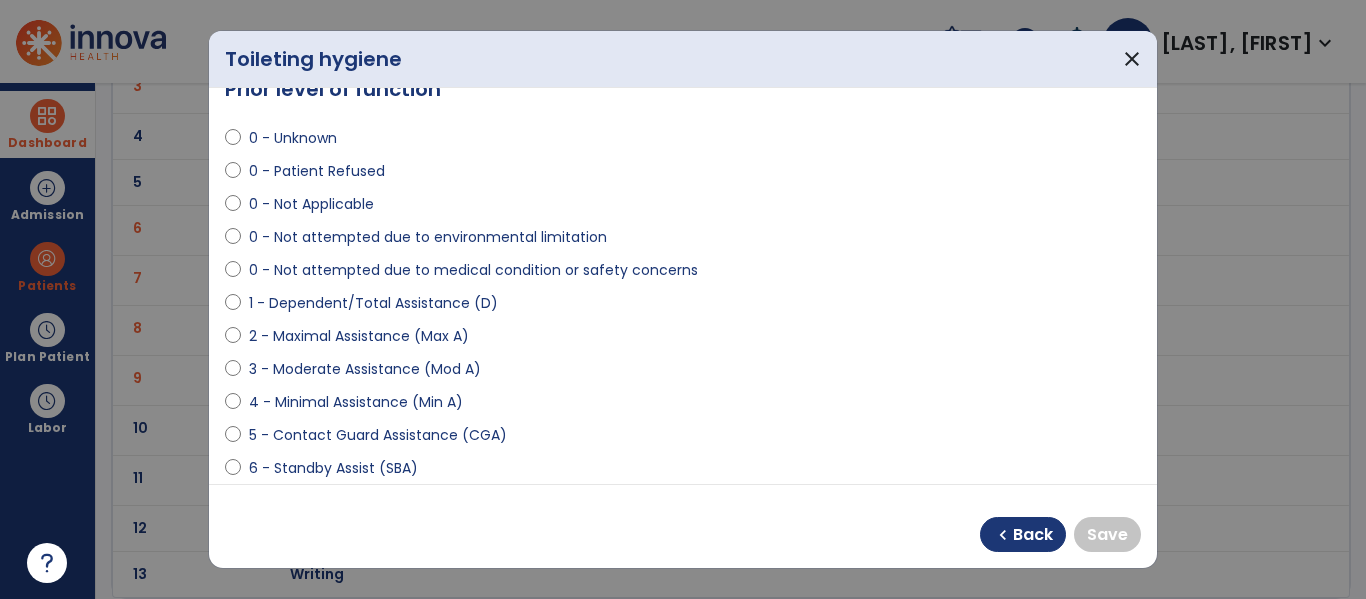 select on "**********" 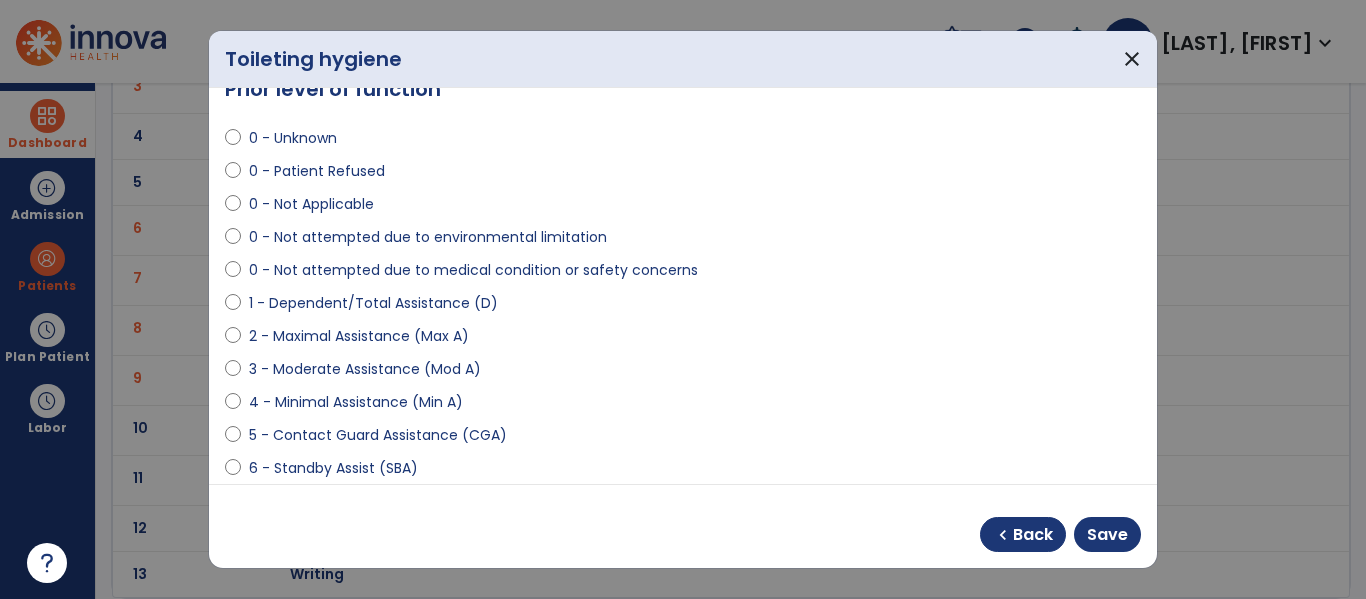 click on "chevron_left  Back Save" at bounding box center (1060, 534) 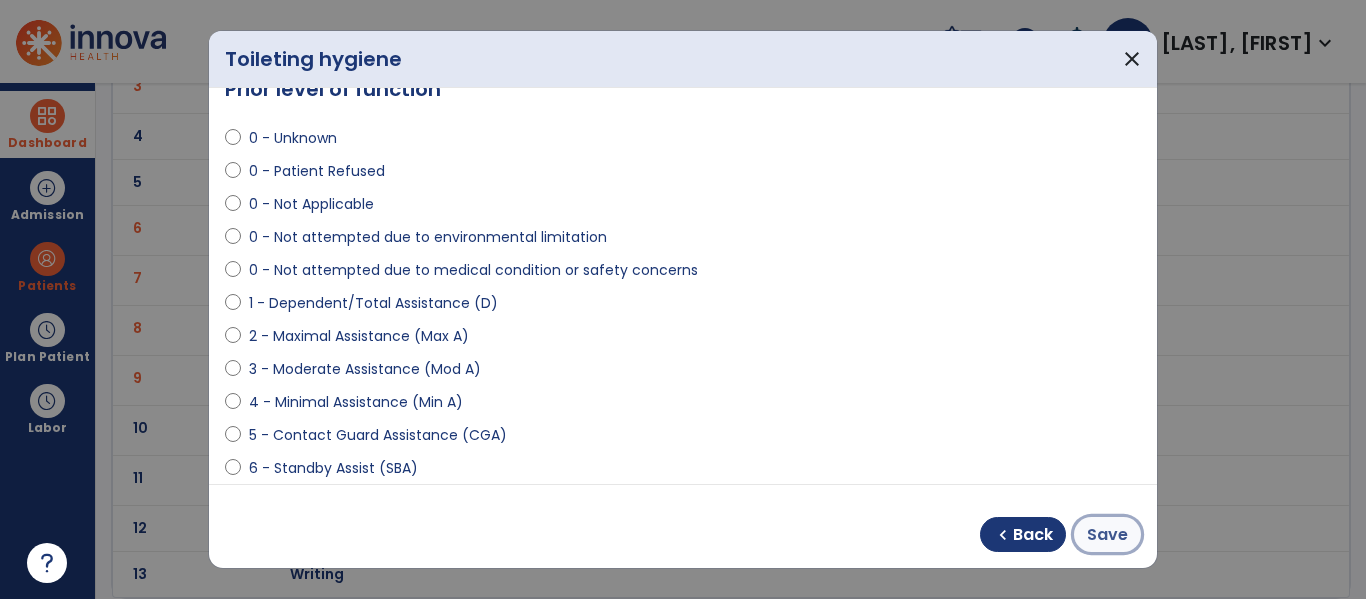 click on "Save" at bounding box center [1107, 535] 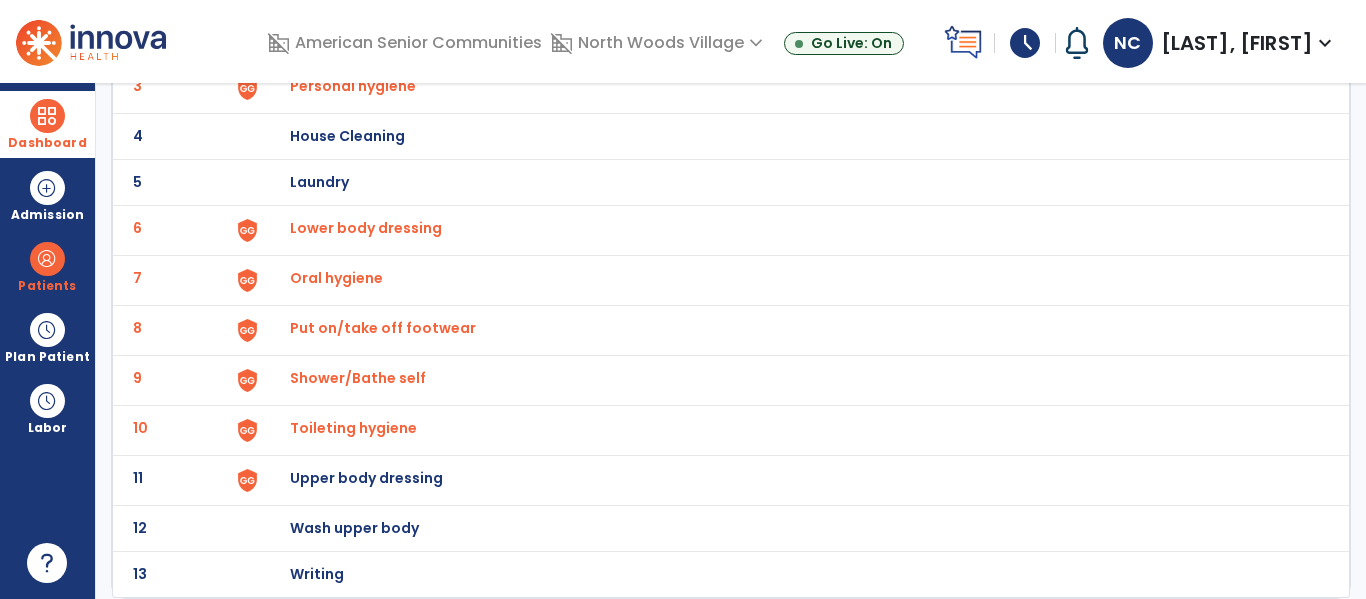 click on "Upper body dressing" at bounding box center (789, -10) 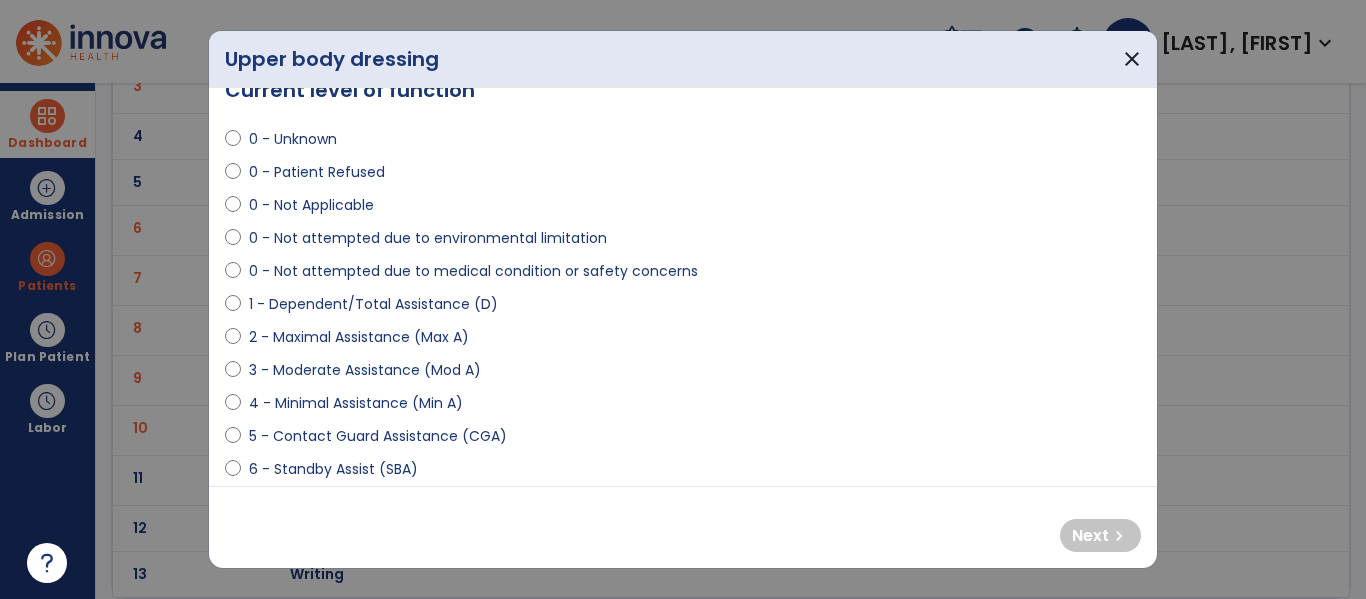 scroll, scrollTop: 58, scrollLeft: 0, axis: vertical 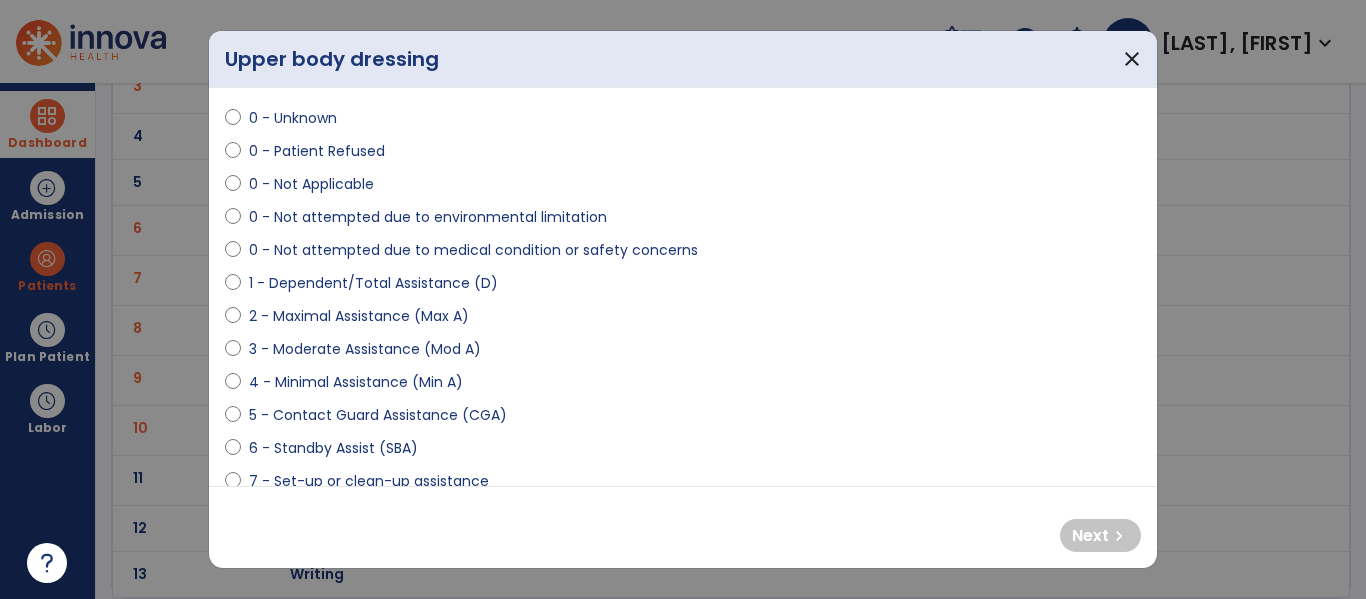 select on "**********" 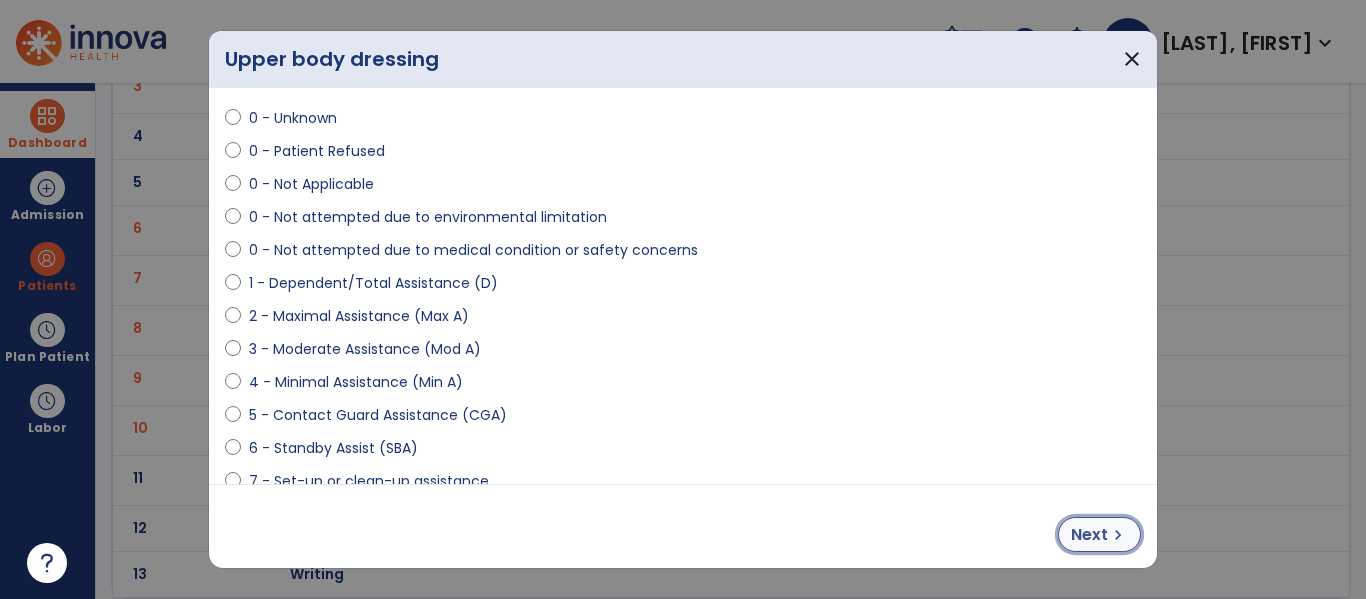 click on "chevron_right" at bounding box center [1118, 535] 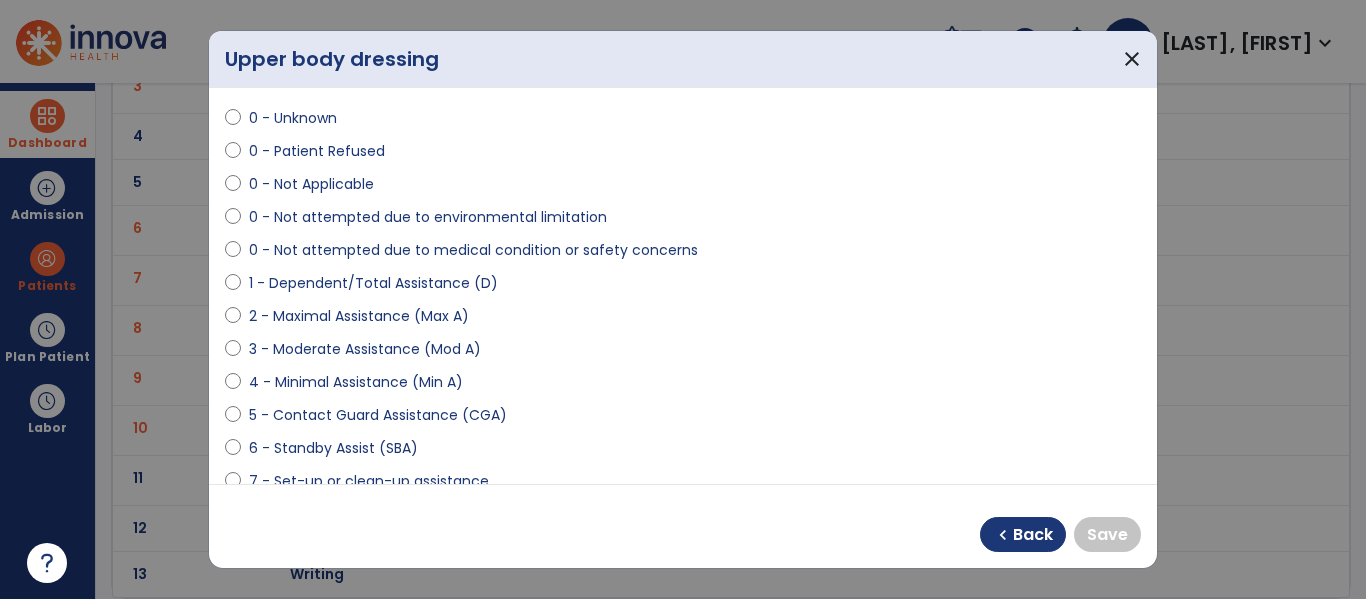 select on "**********" 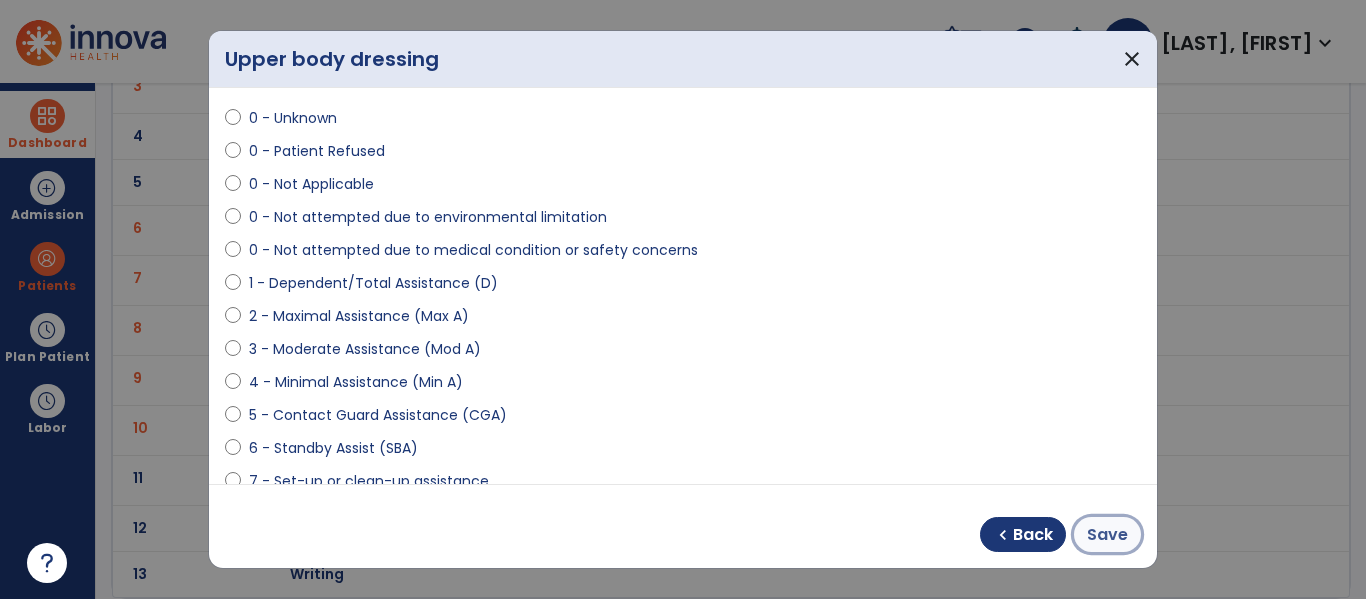 click on "Save" at bounding box center [1107, 535] 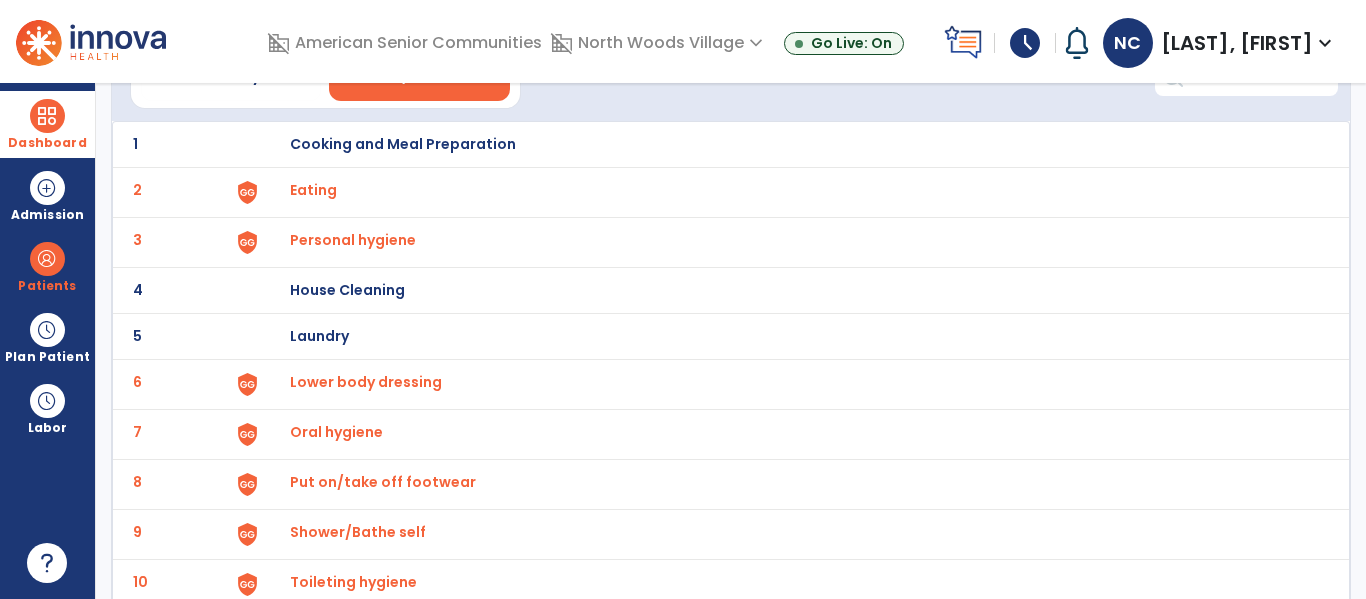 scroll, scrollTop: 0, scrollLeft: 0, axis: both 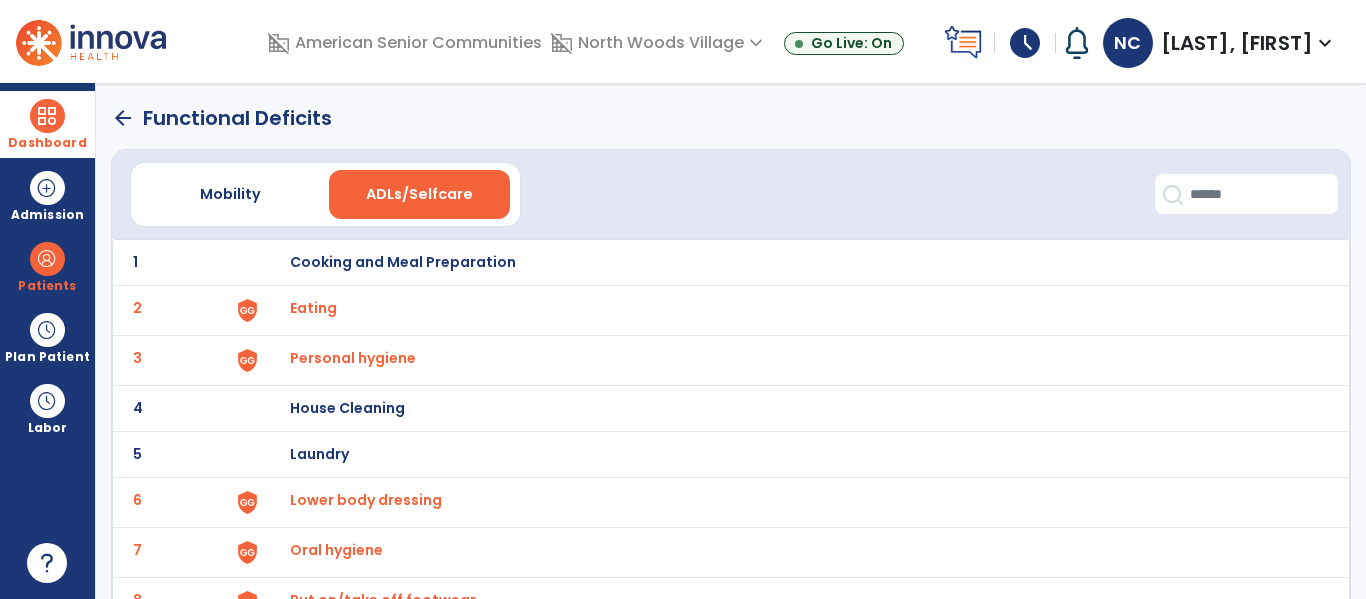 click on "arrow_back" 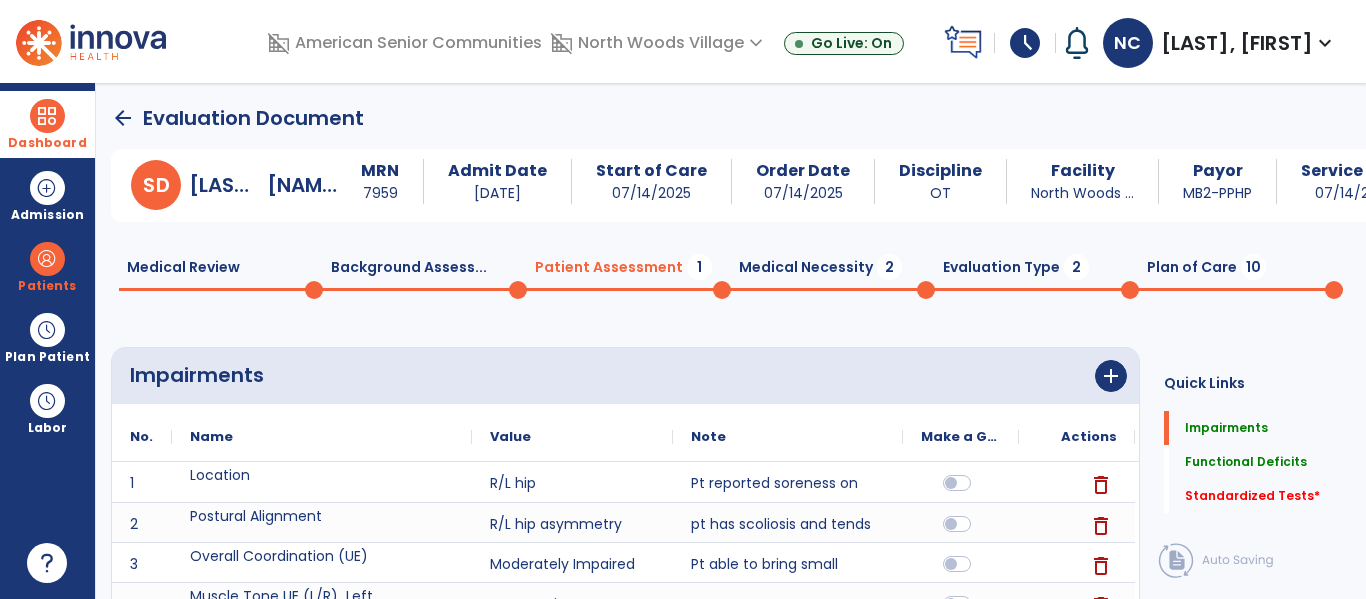 scroll, scrollTop: 20, scrollLeft: 0, axis: vertical 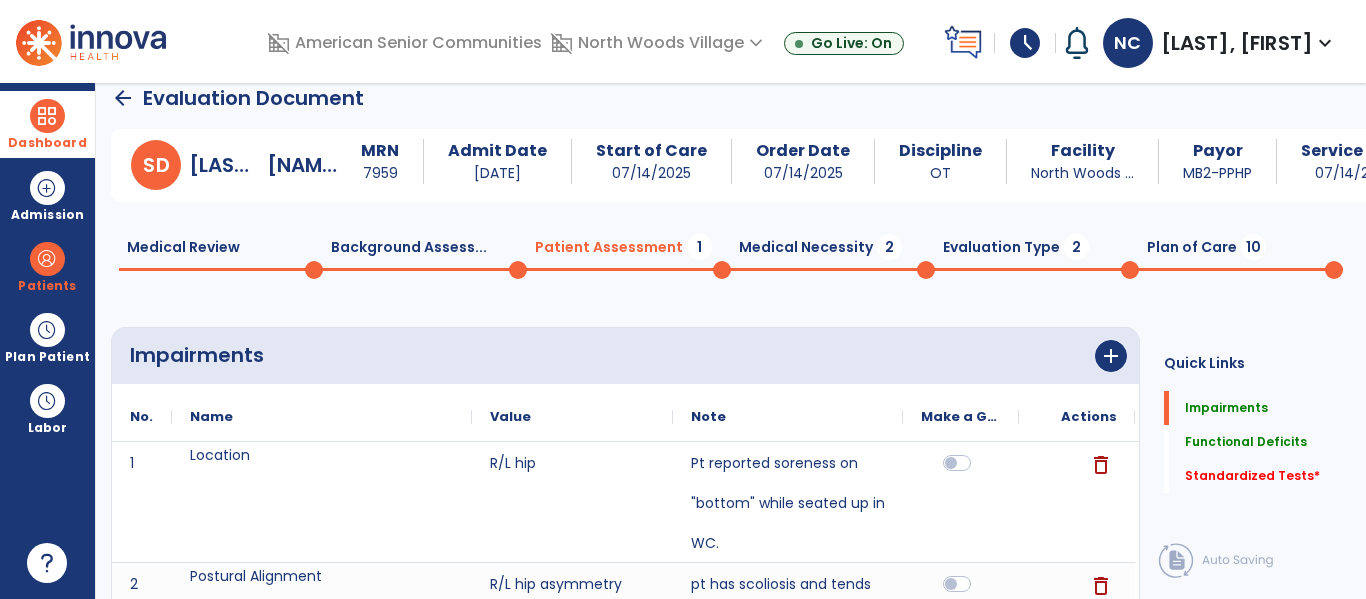 click on "Medical Necessity  2" 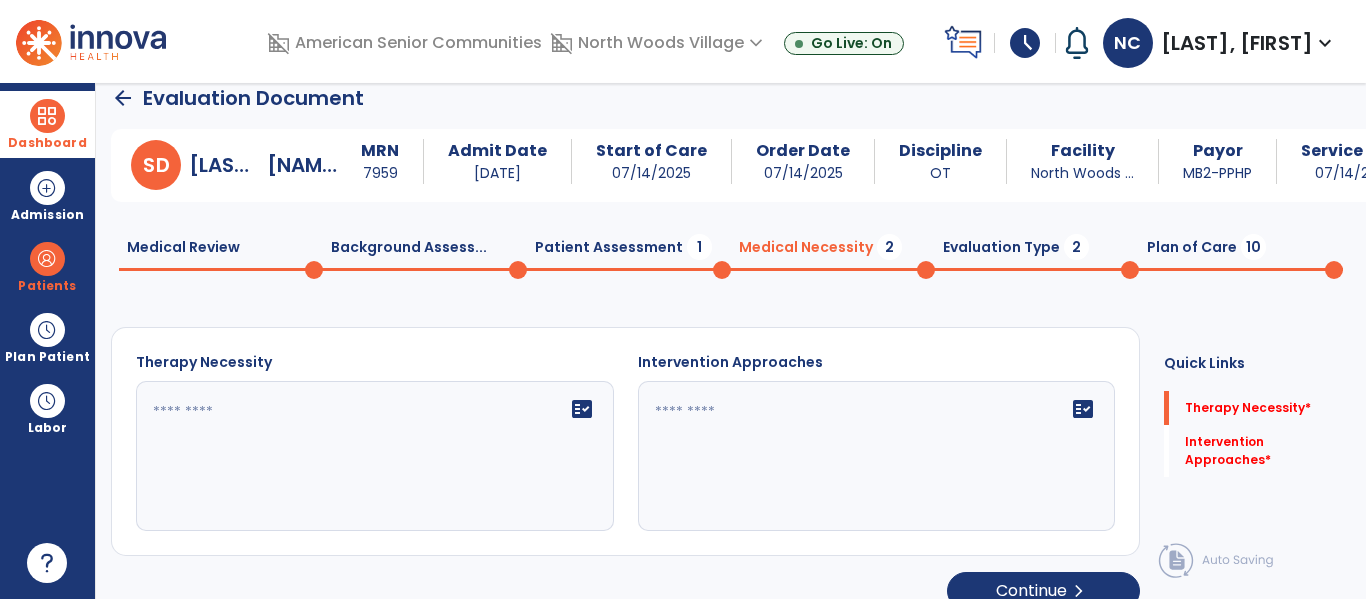 click on "Patient Assessment  1" 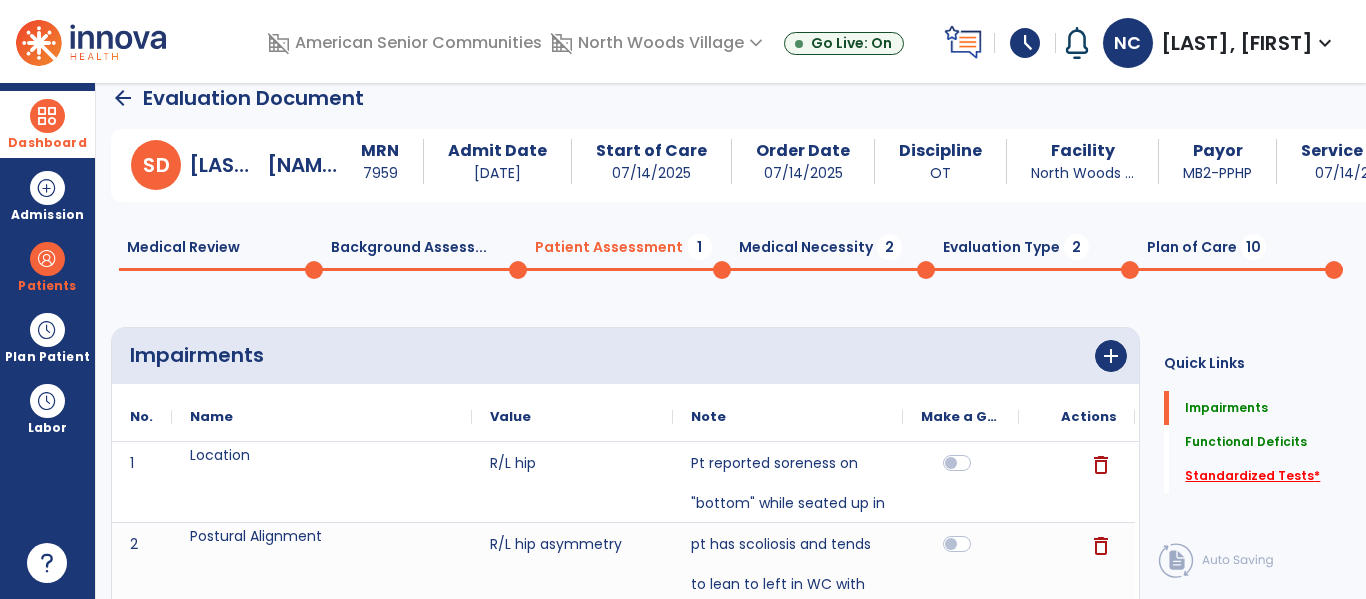 click on "Standardized Tests   *" 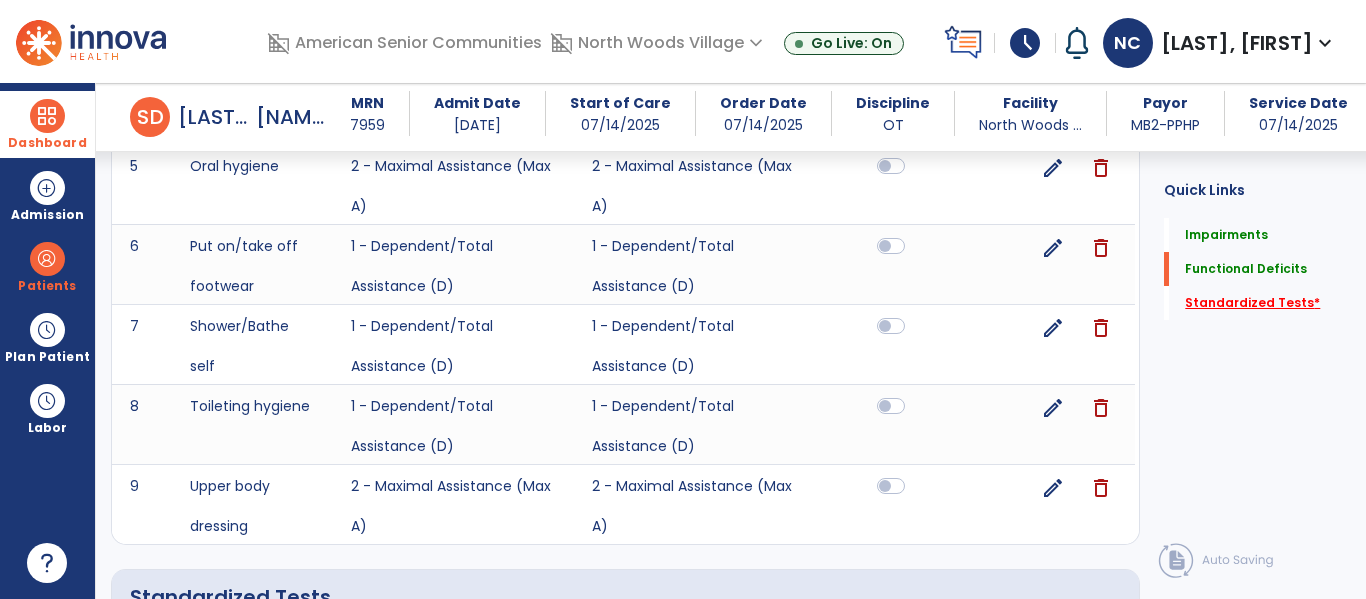 scroll, scrollTop: 2167, scrollLeft: 0, axis: vertical 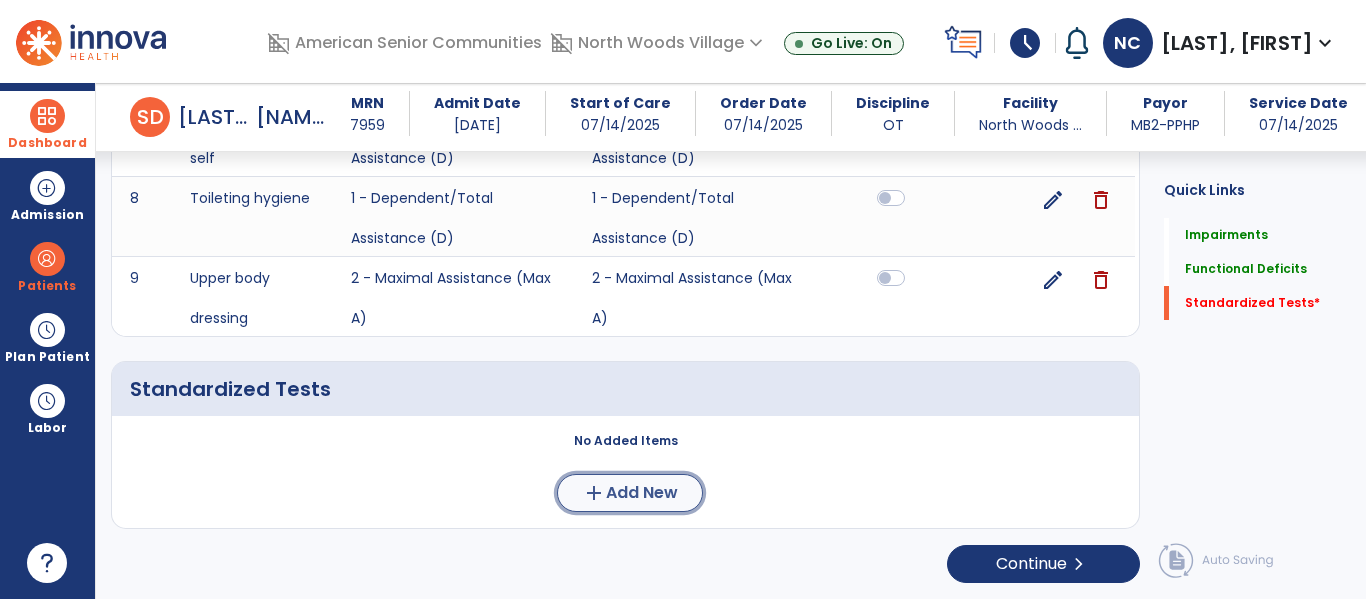 click on "Add New" 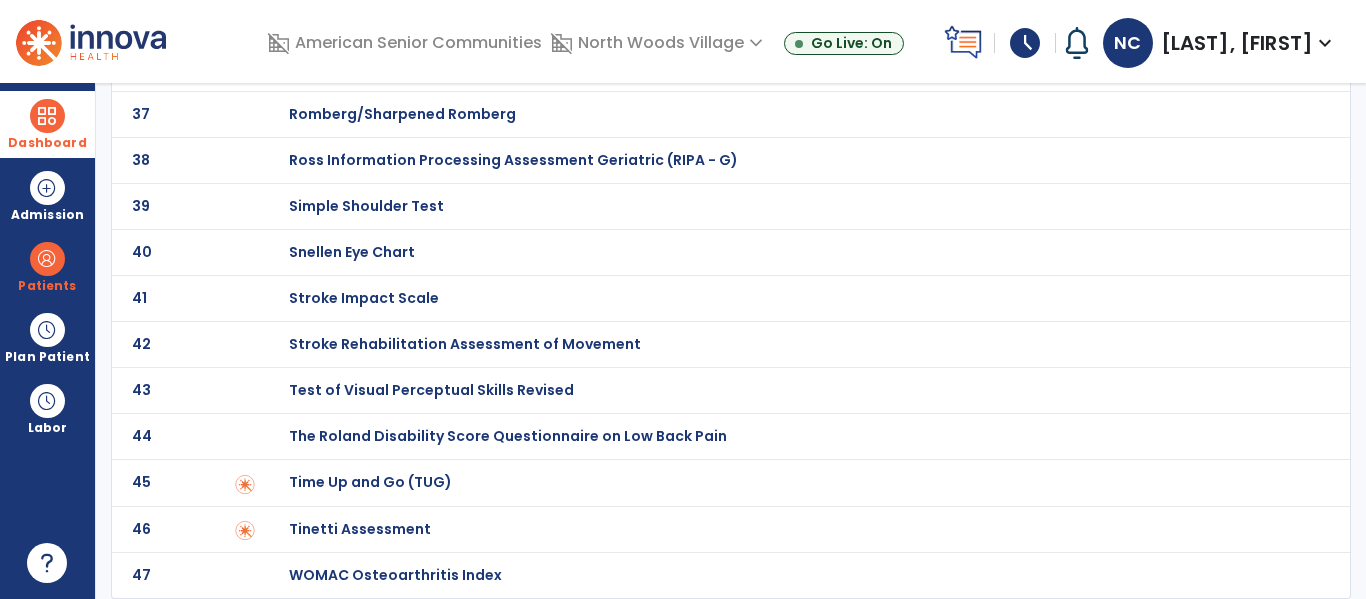 scroll, scrollTop: 0, scrollLeft: 0, axis: both 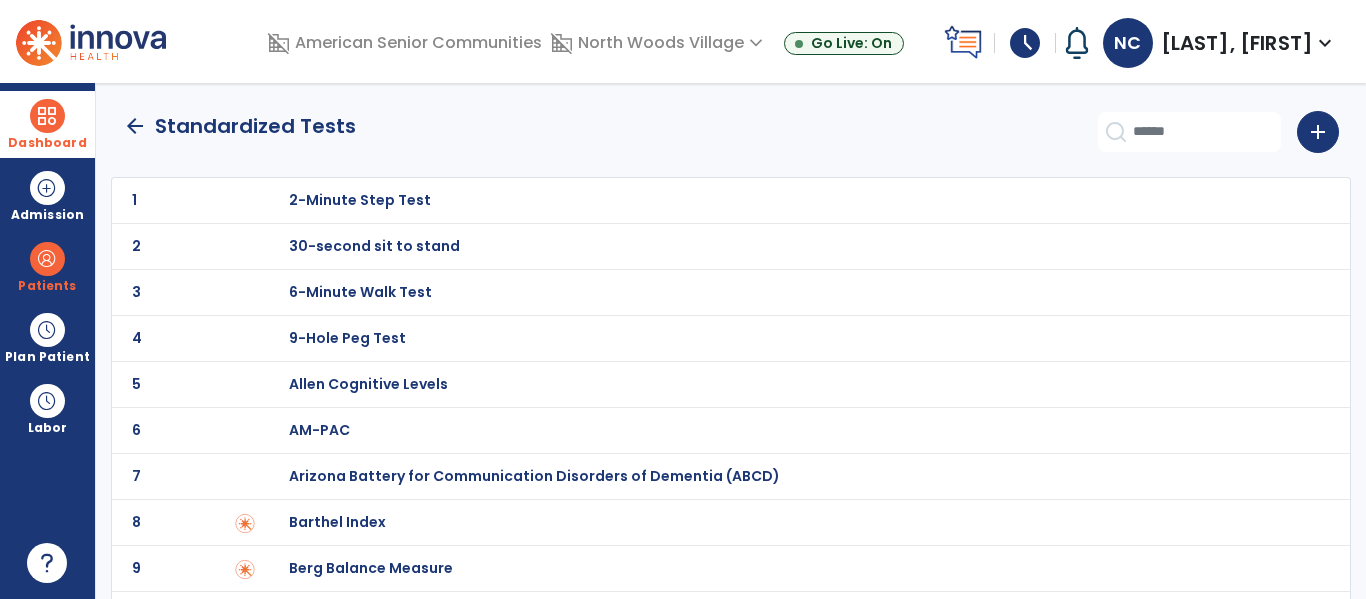 click on "Barthel Index" at bounding box center [789, 200] 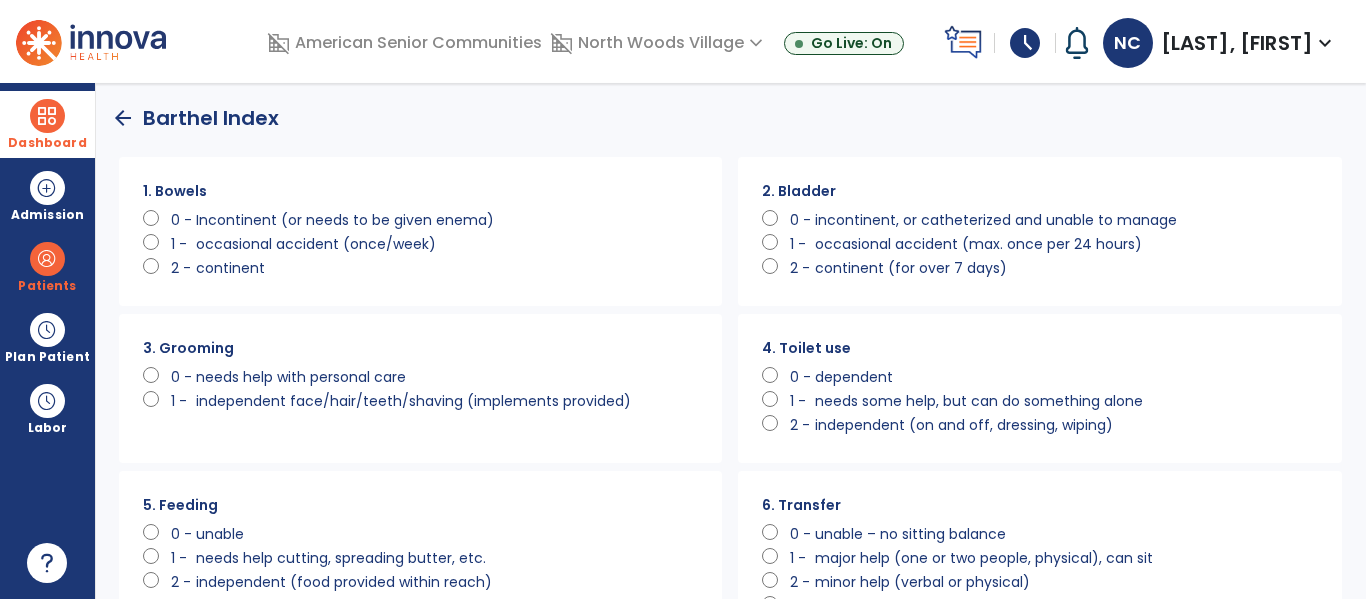 scroll, scrollTop: 0, scrollLeft: 0, axis: both 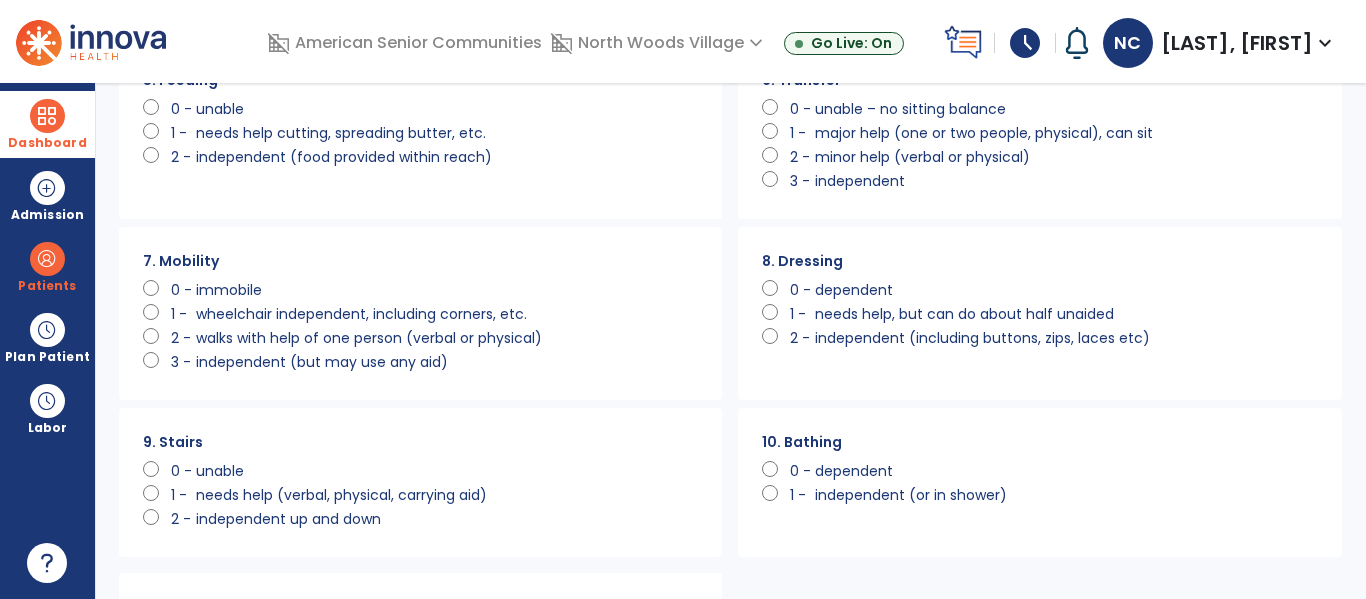 click on "0 -" 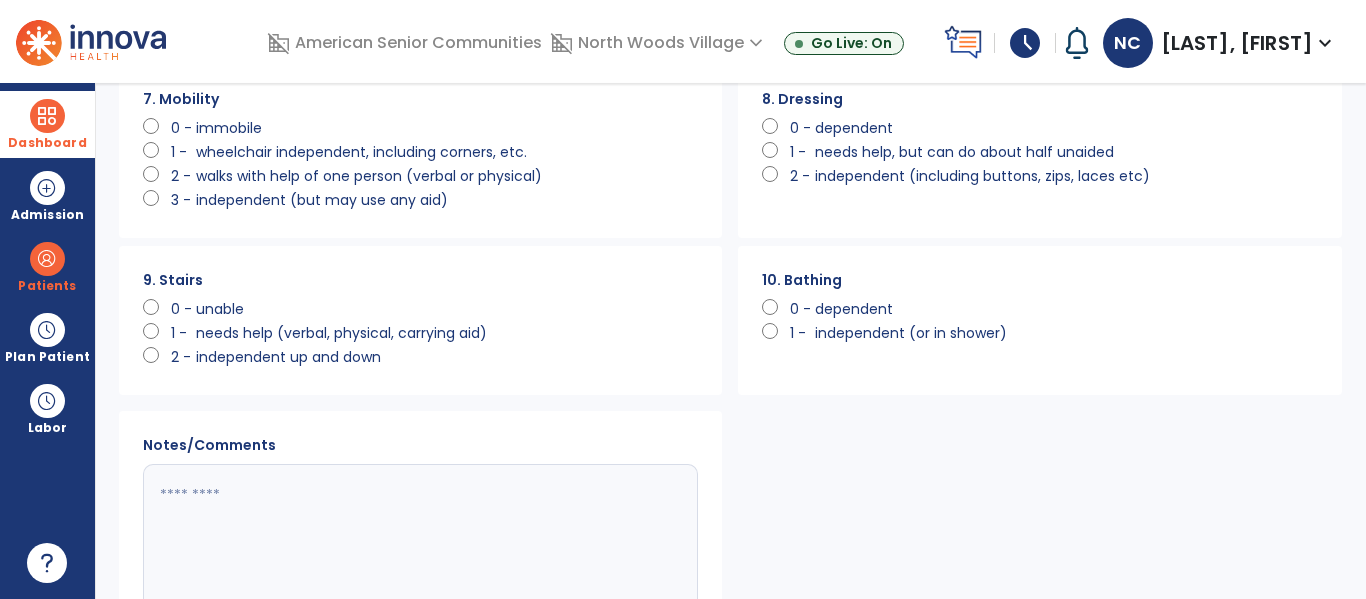 scroll, scrollTop: 599, scrollLeft: 0, axis: vertical 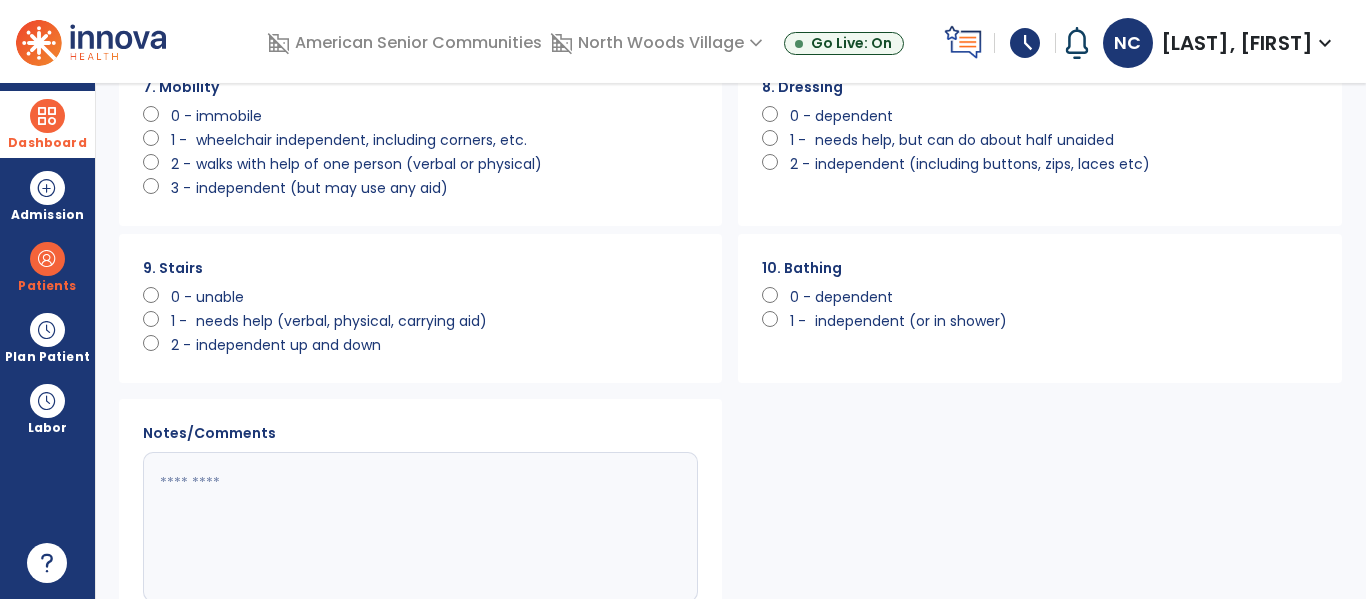 click on "0 -" 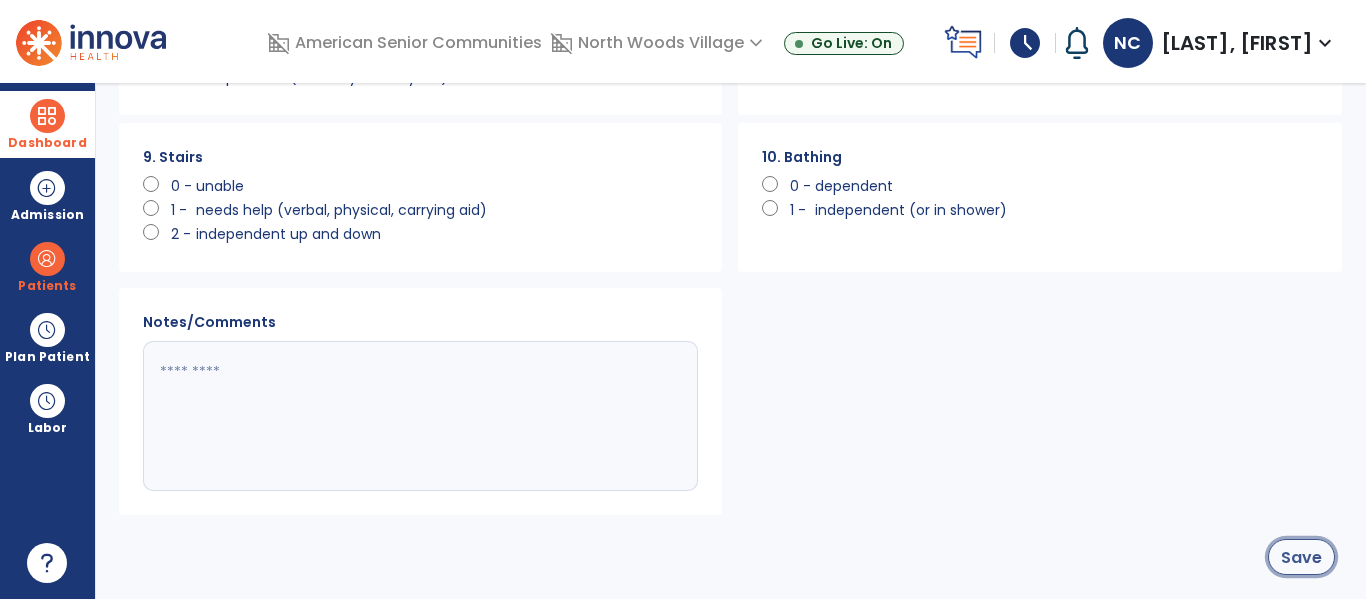 click on "Save" 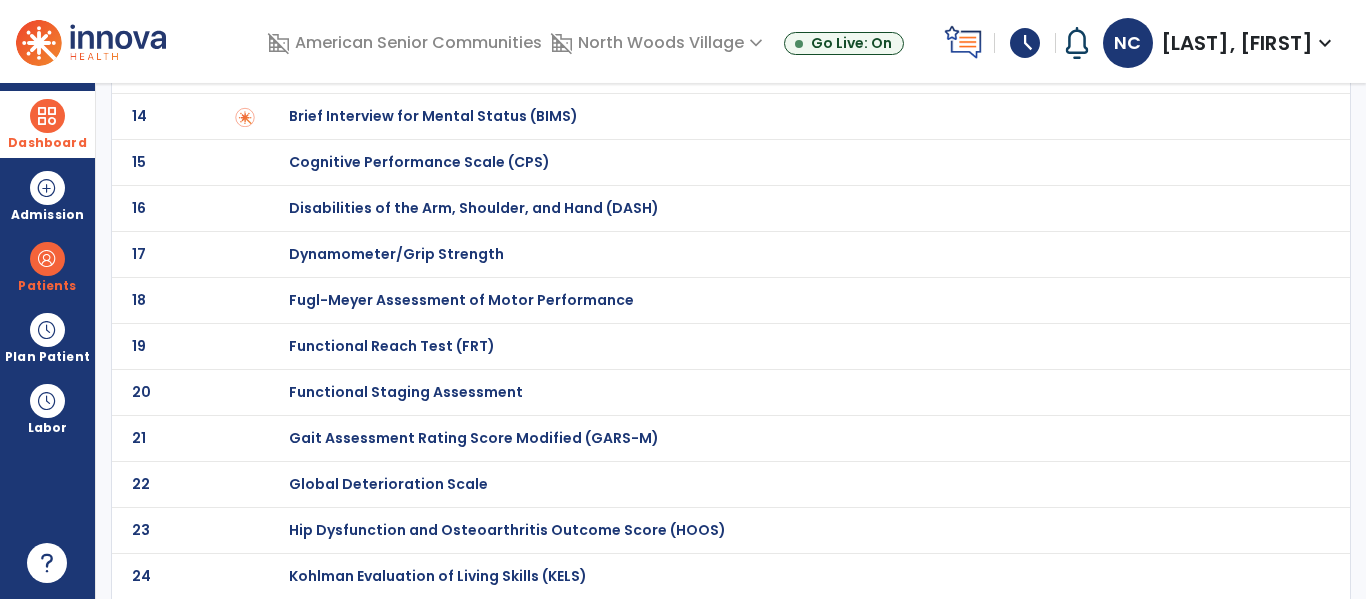 scroll, scrollTop: 0, scrollLeft: 0, axis: both 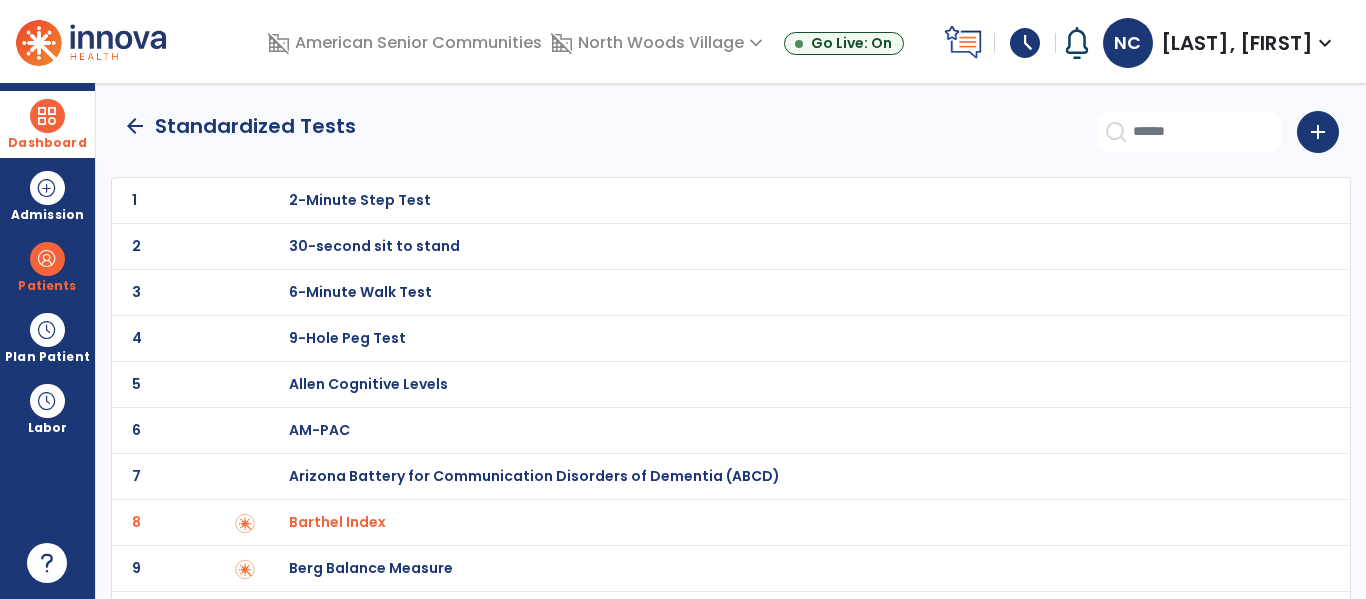 click on "arrow_back" 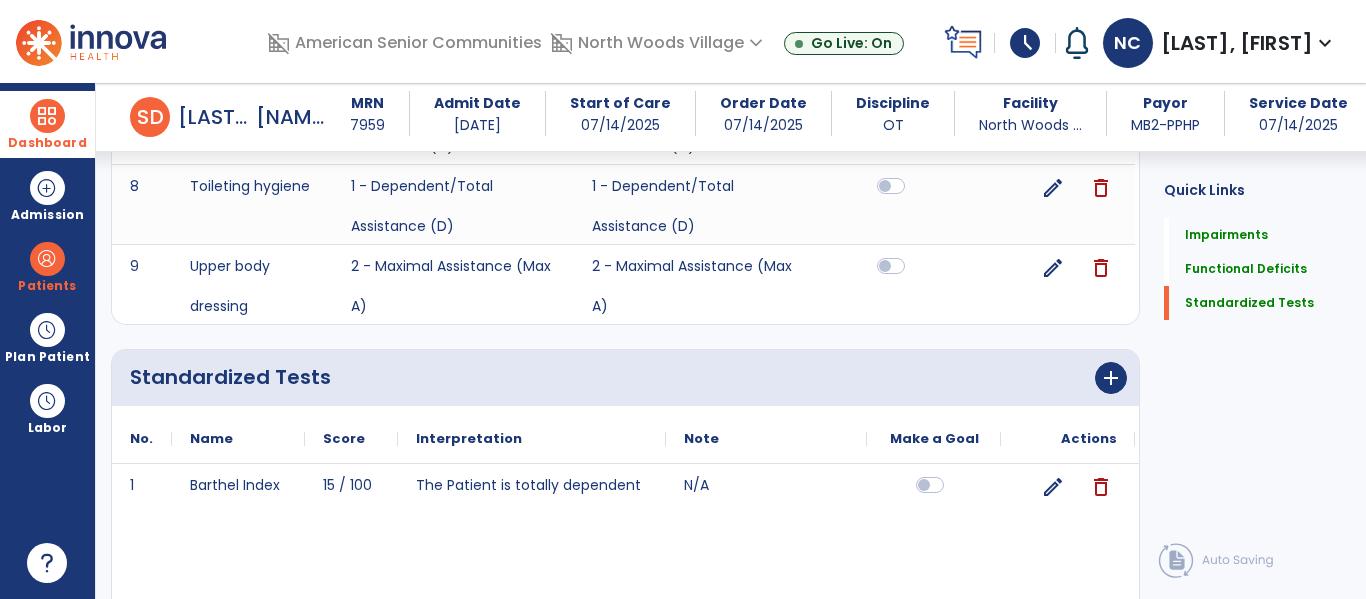 scroll, scrollTop: 2265, scrollLeft: 0, axis: vertical 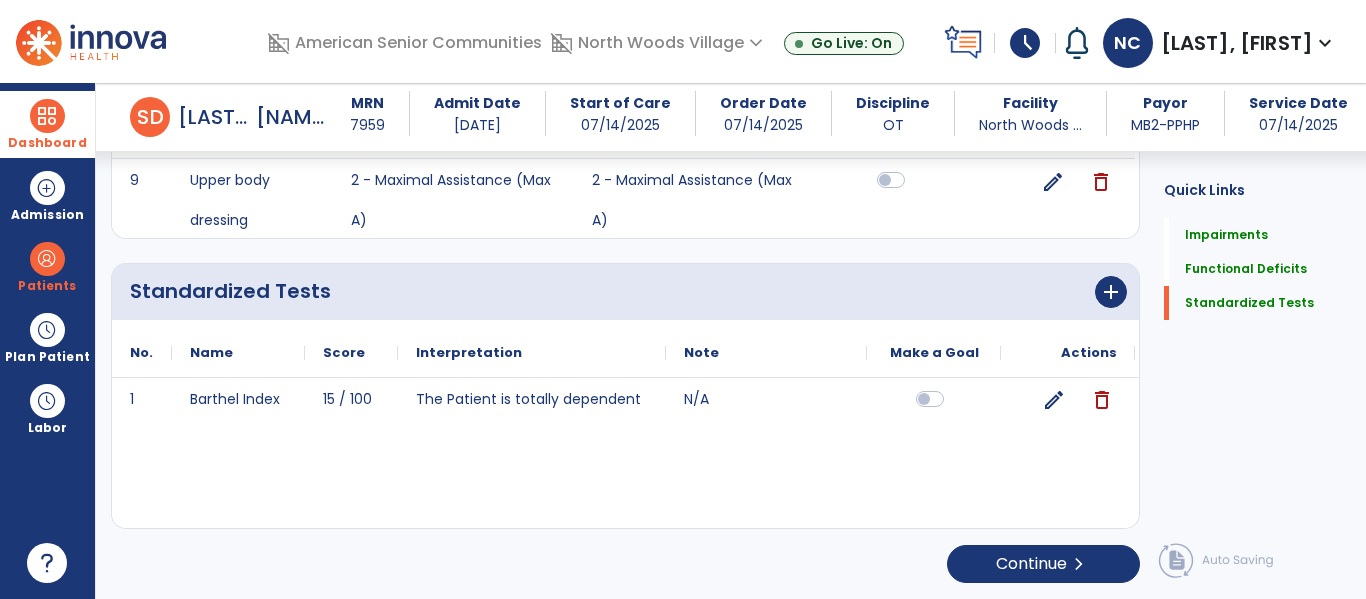 click on "edit" 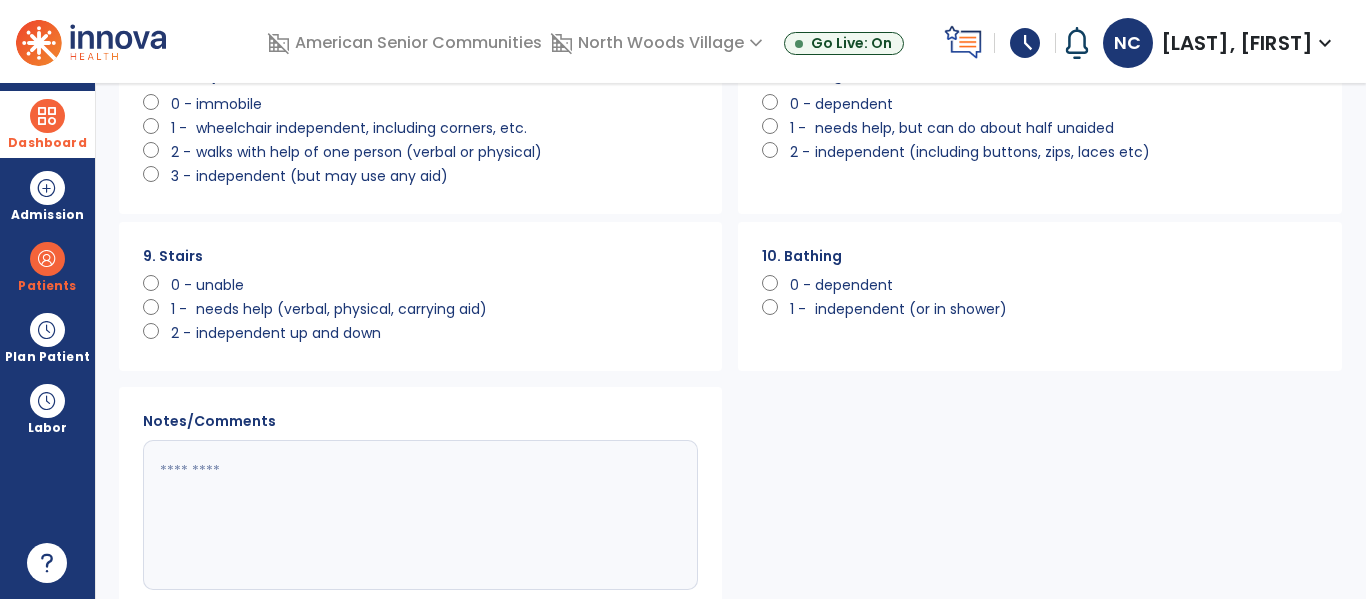 scroll, scrollTop: 710, scrollLeft: 0, axis: vertical 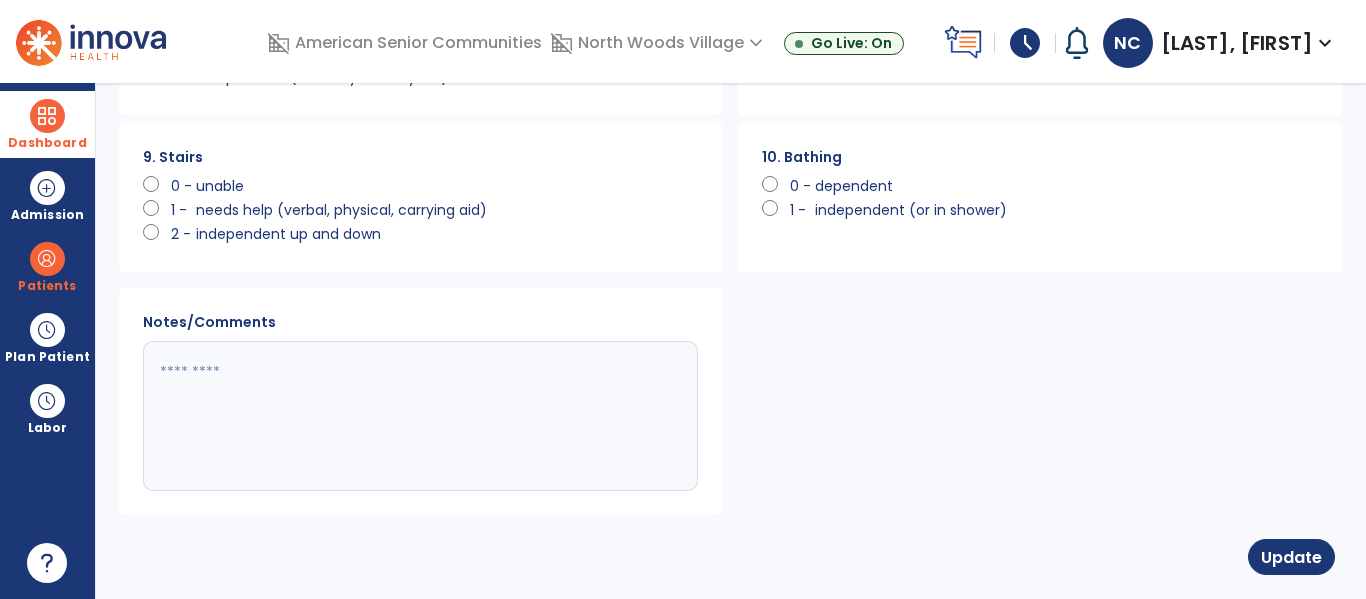click 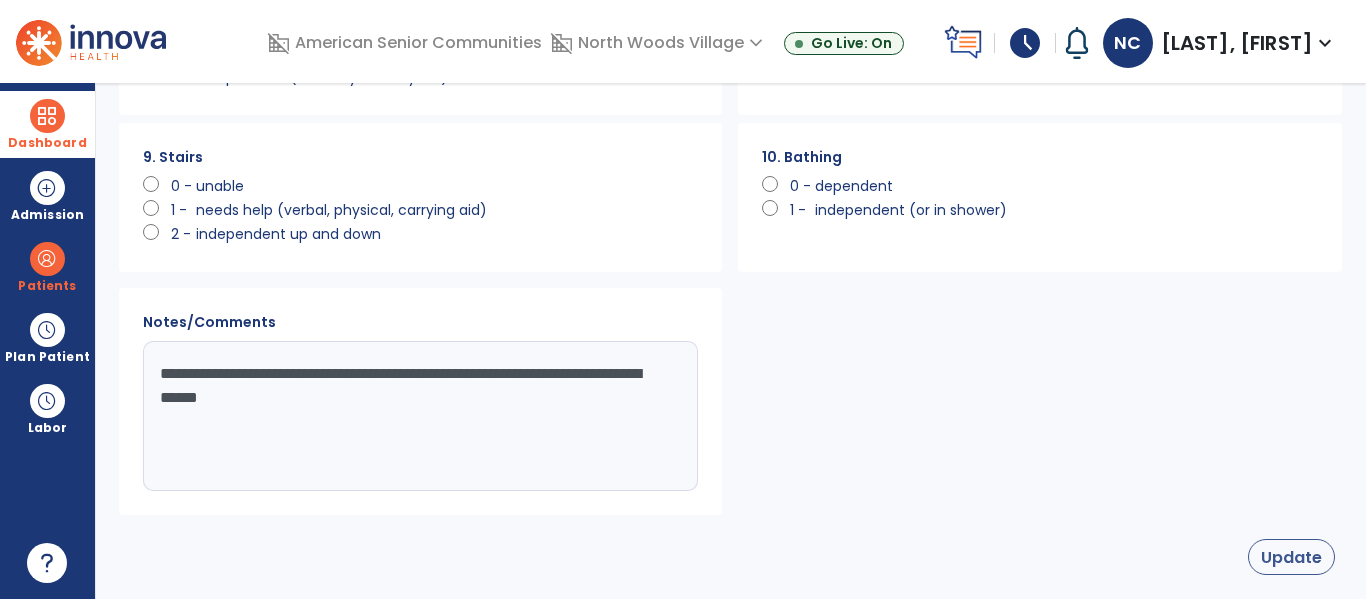 type on "**********" 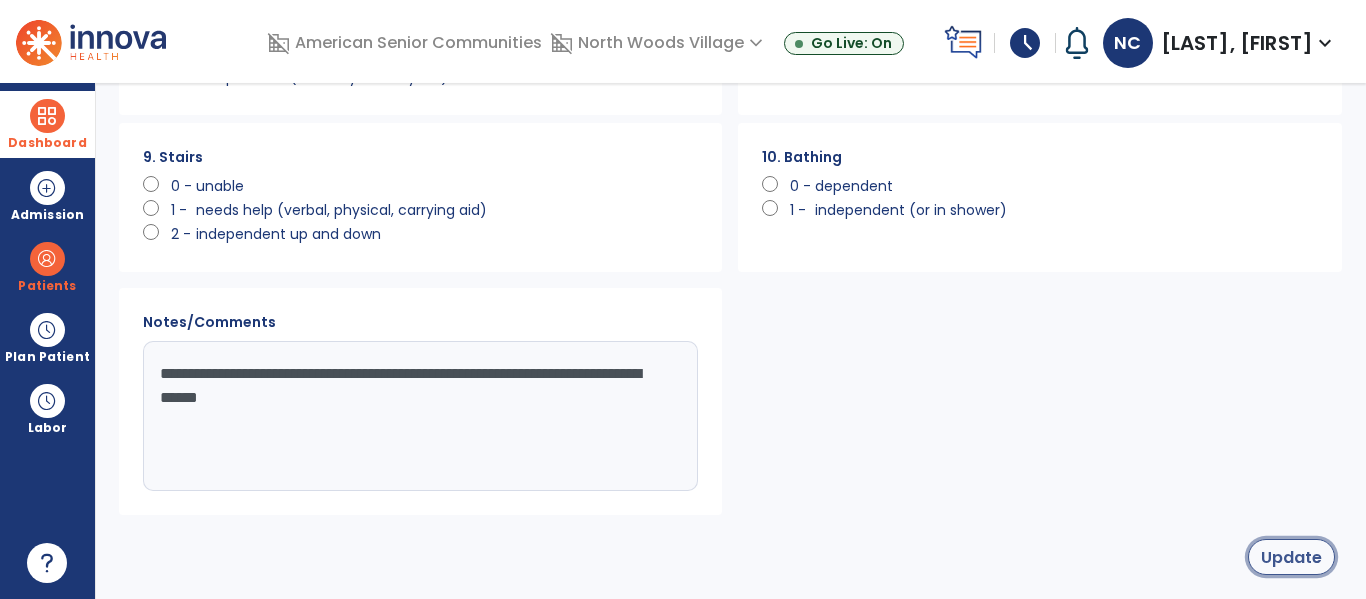 click on "Update" 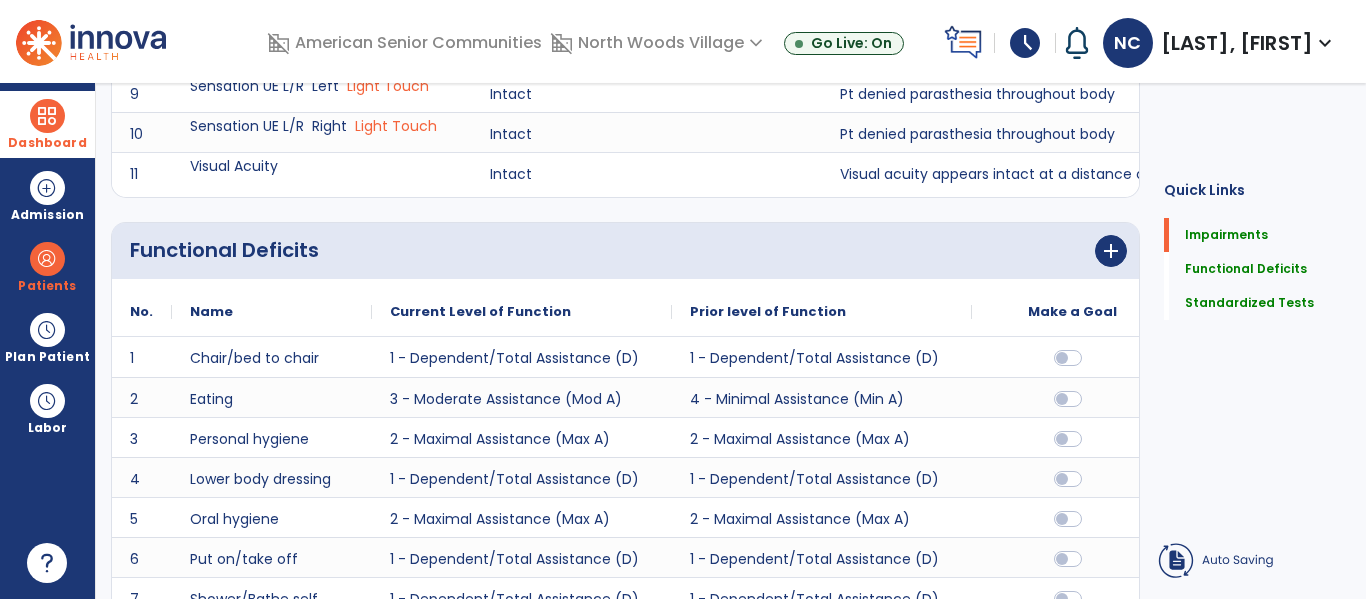 scroll, scrollTop: 20, scrollLeft: 0, axis: vertical 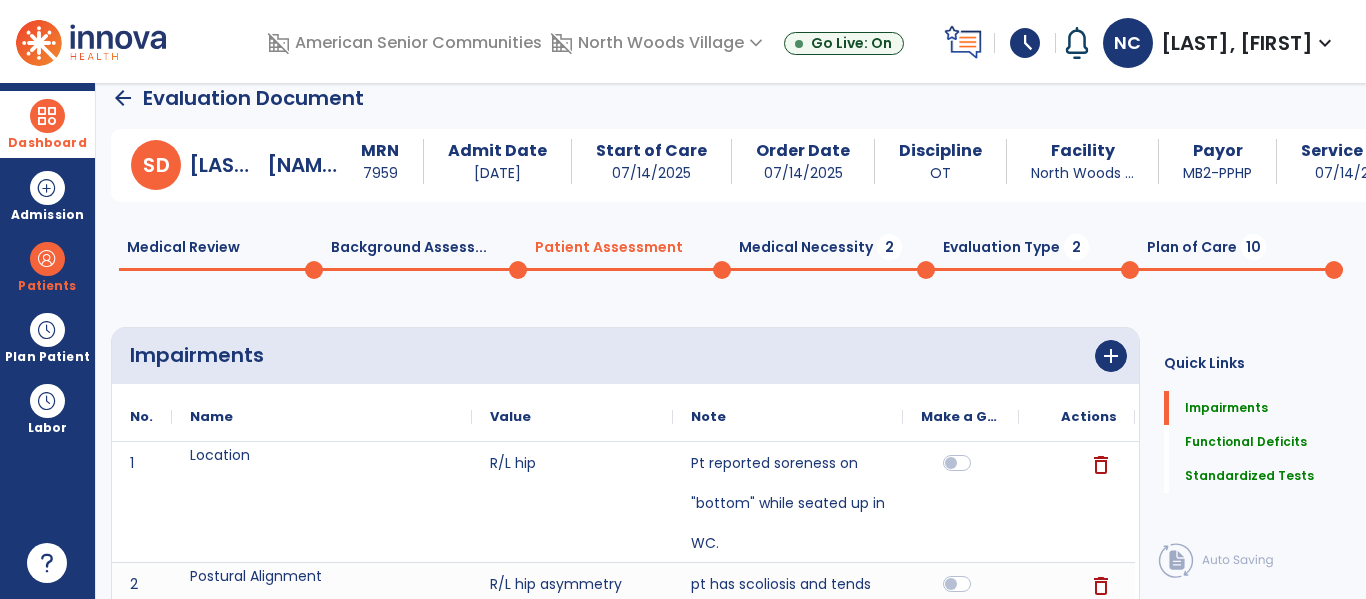 click on "Medical Necessity  2" 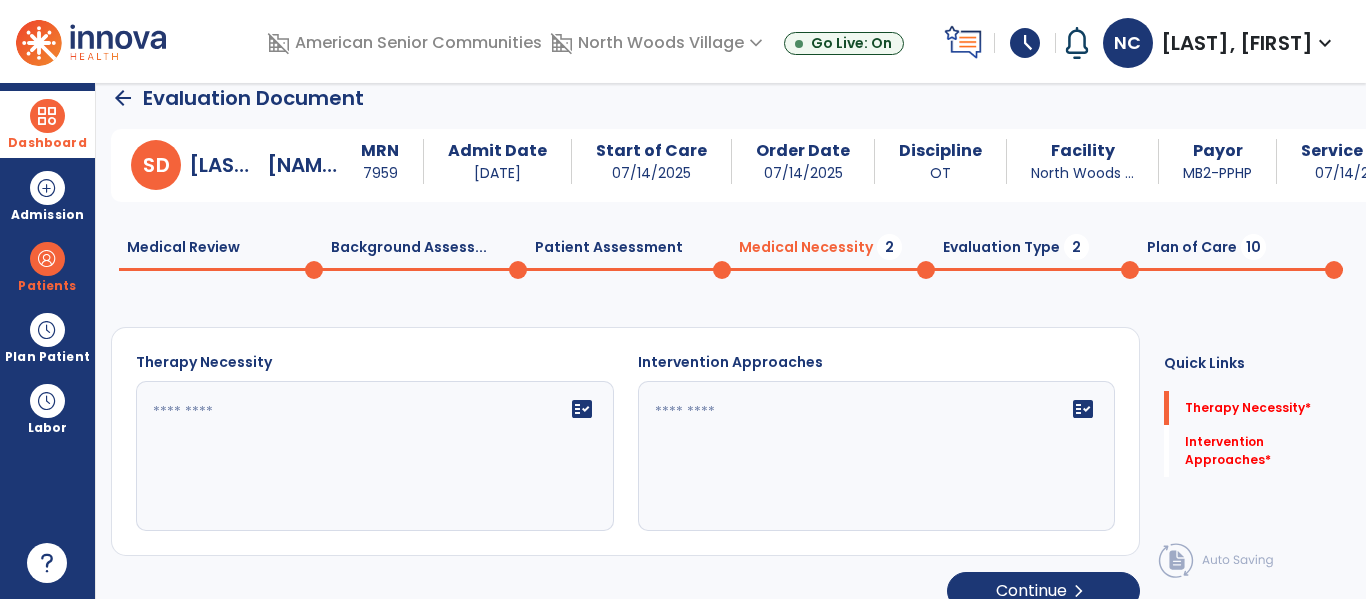 click 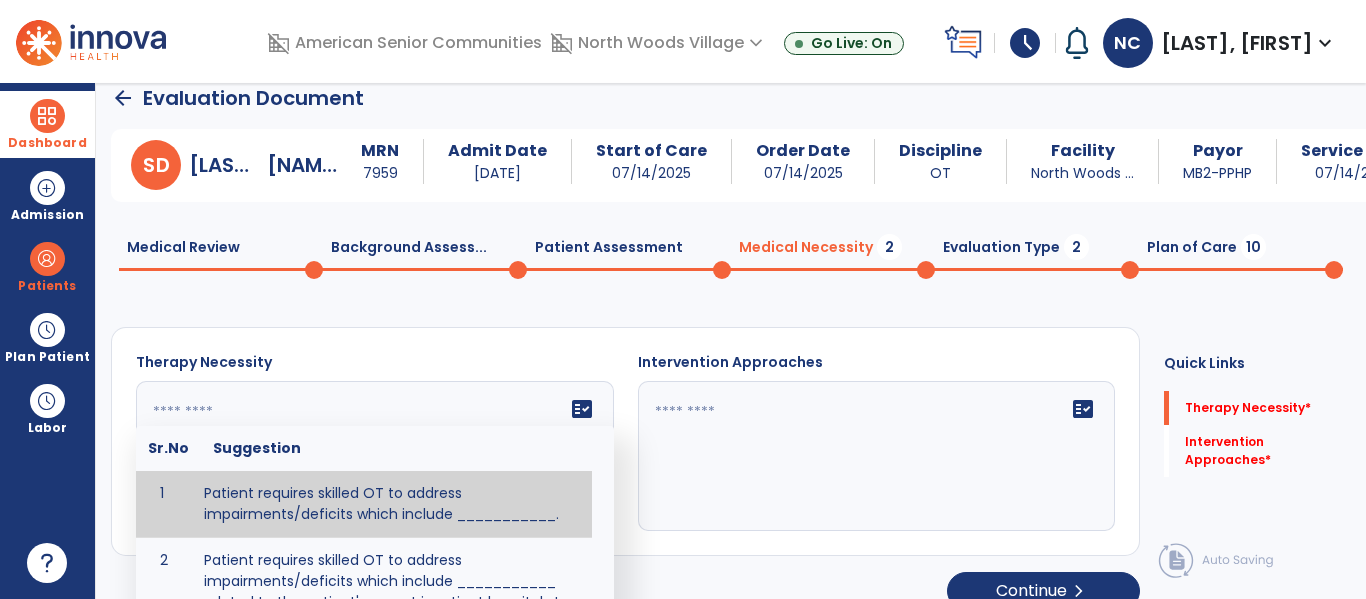 type on "**********" 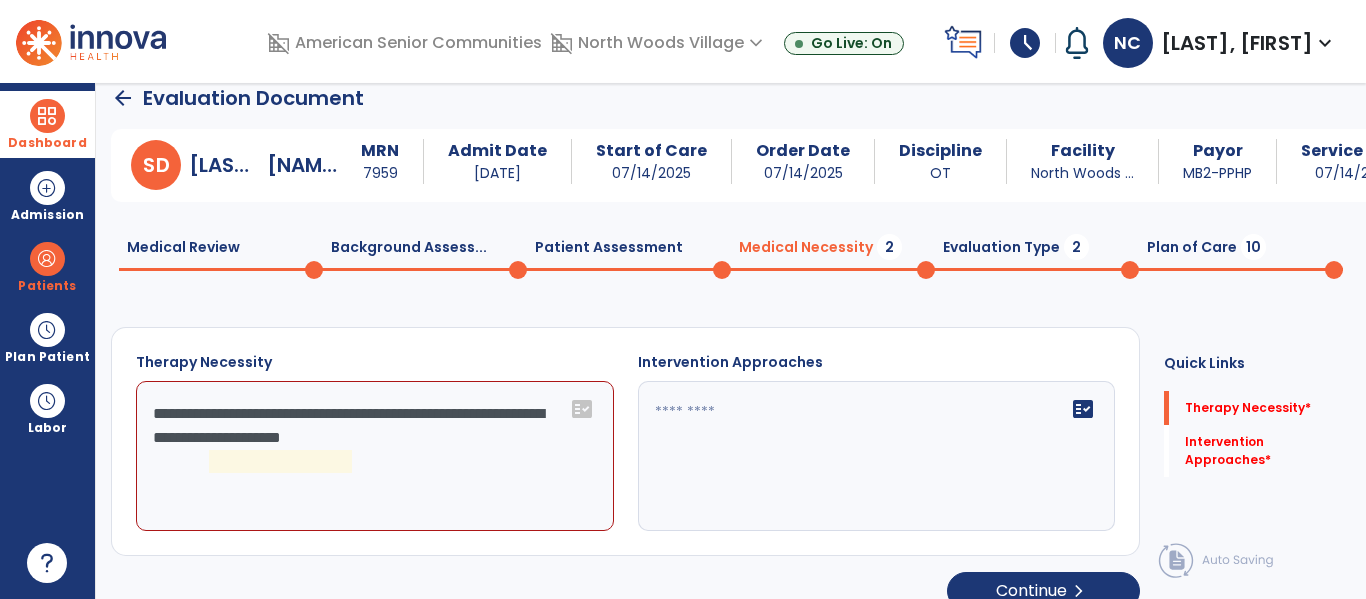 click on "fact_check" 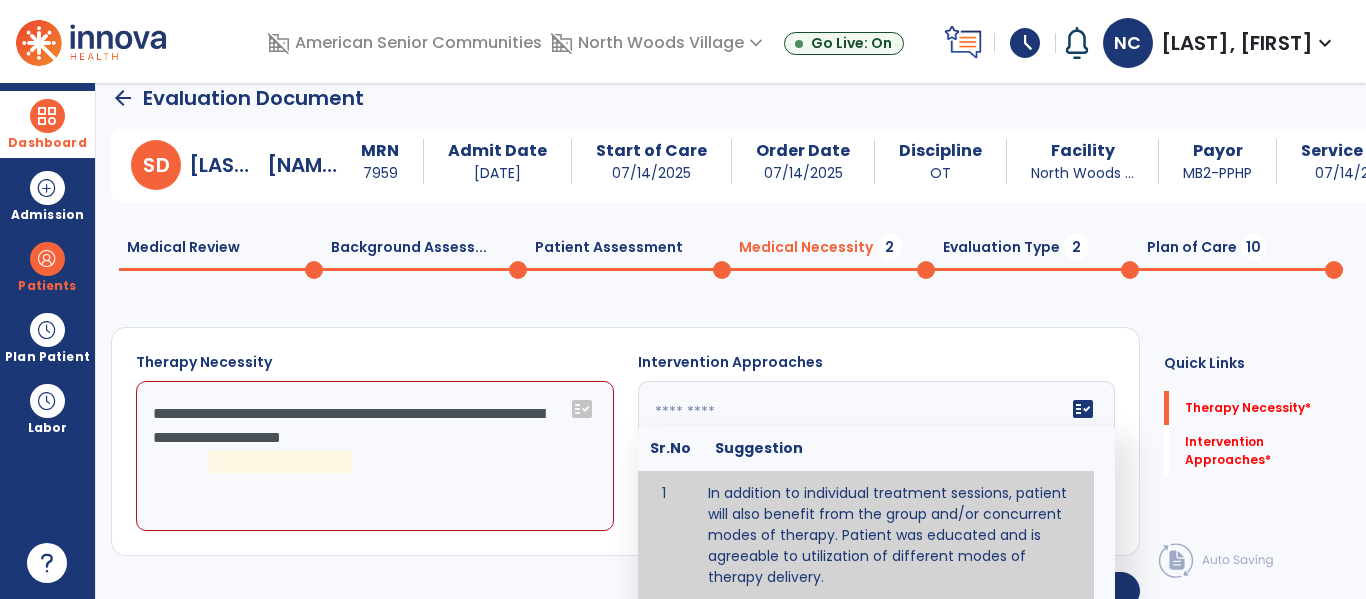 type on "**********" 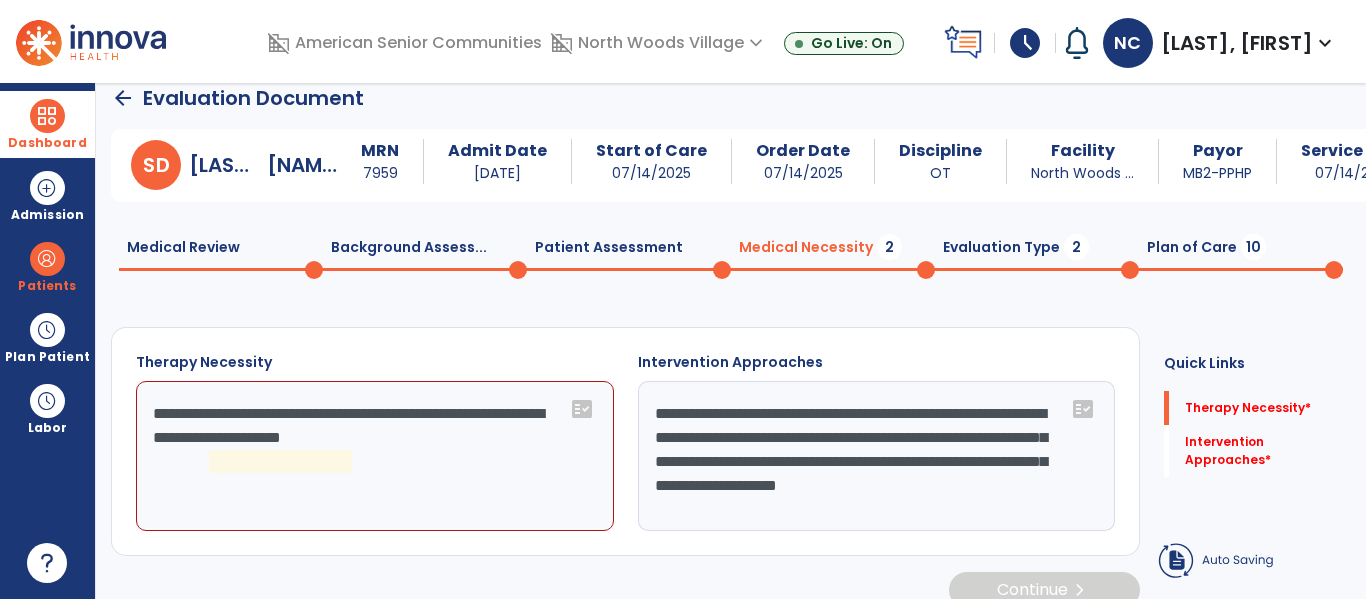 click on "**********" 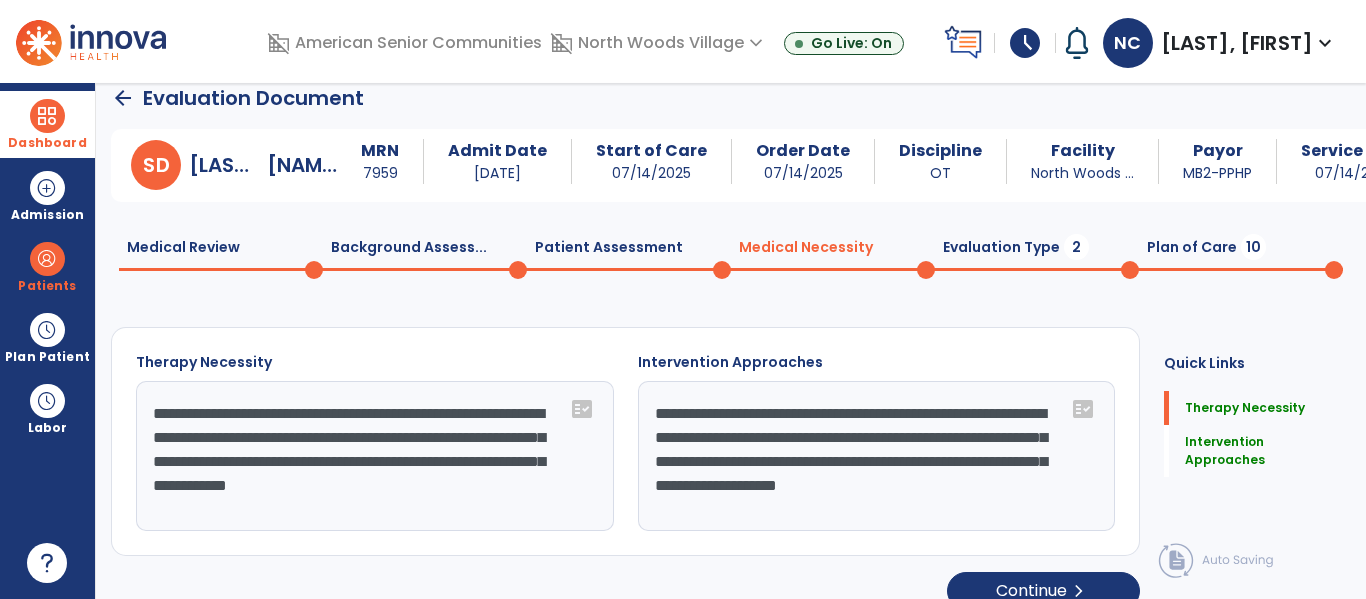 type on "**********" 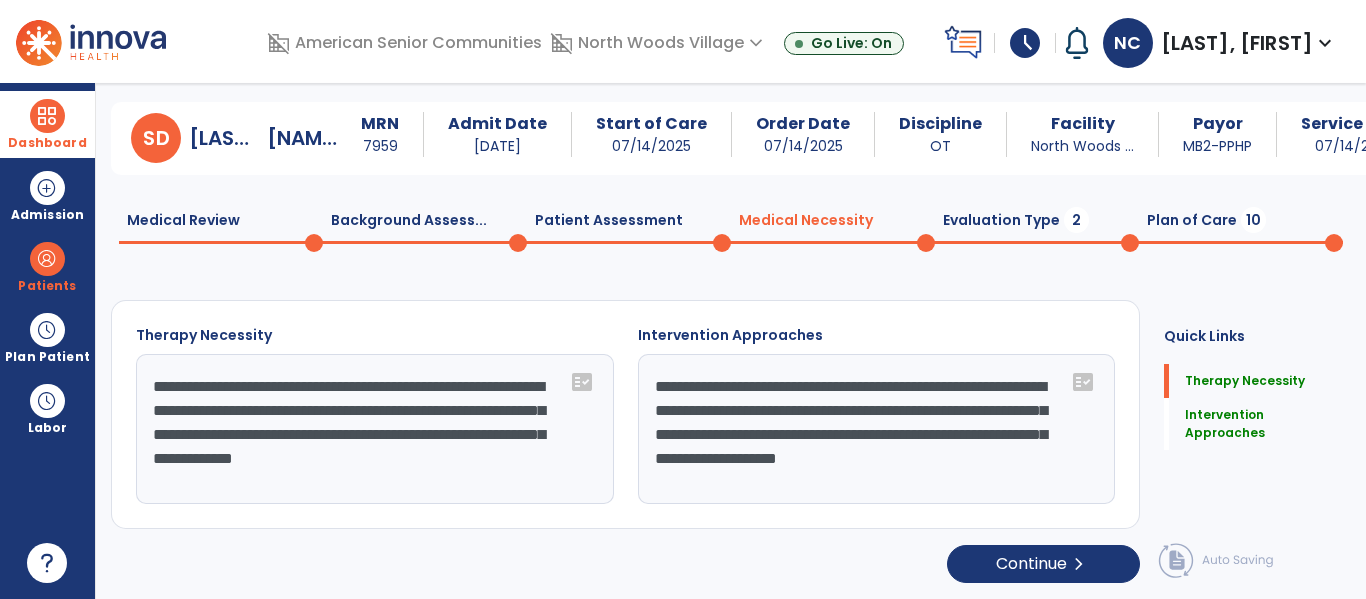 scroll, scrollTop: 45, scrollLeft: 0, axis: vertical 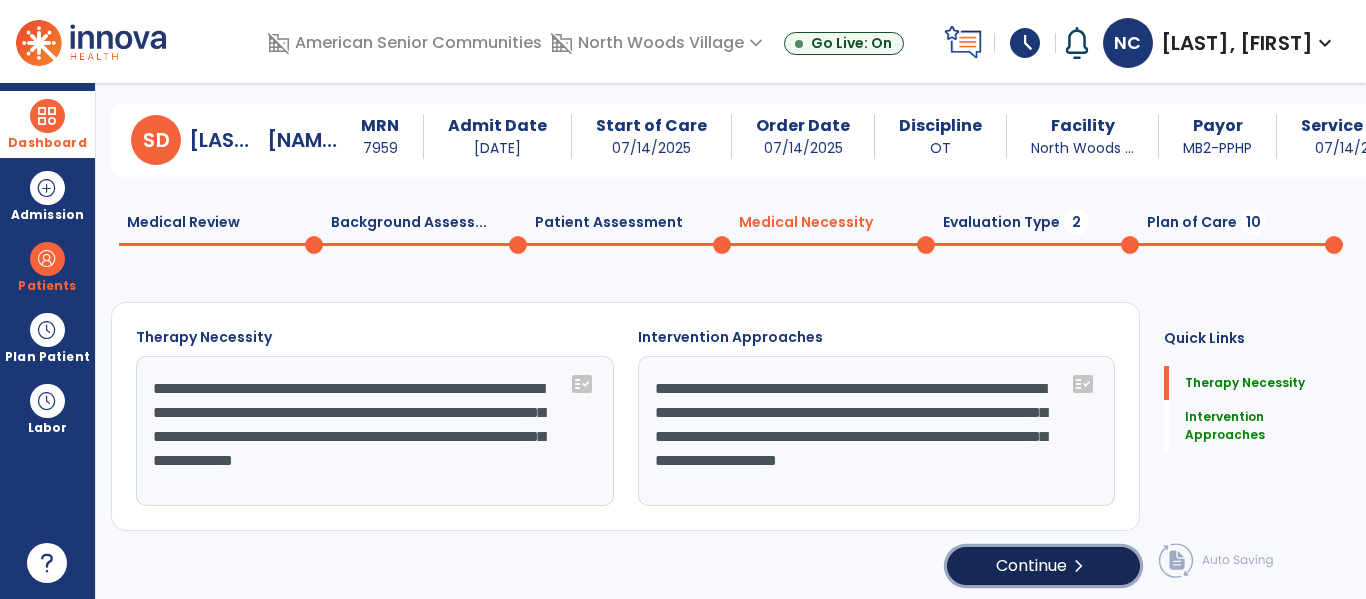 click on "Continue  chevron_right" 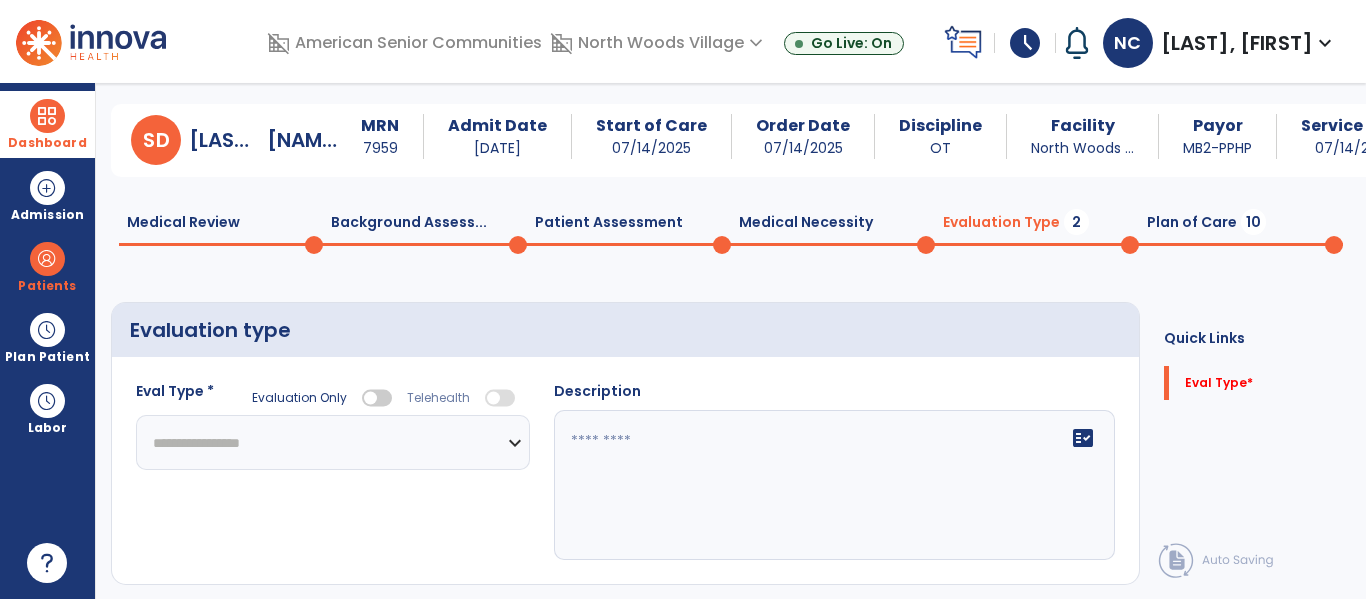 click on "**********" 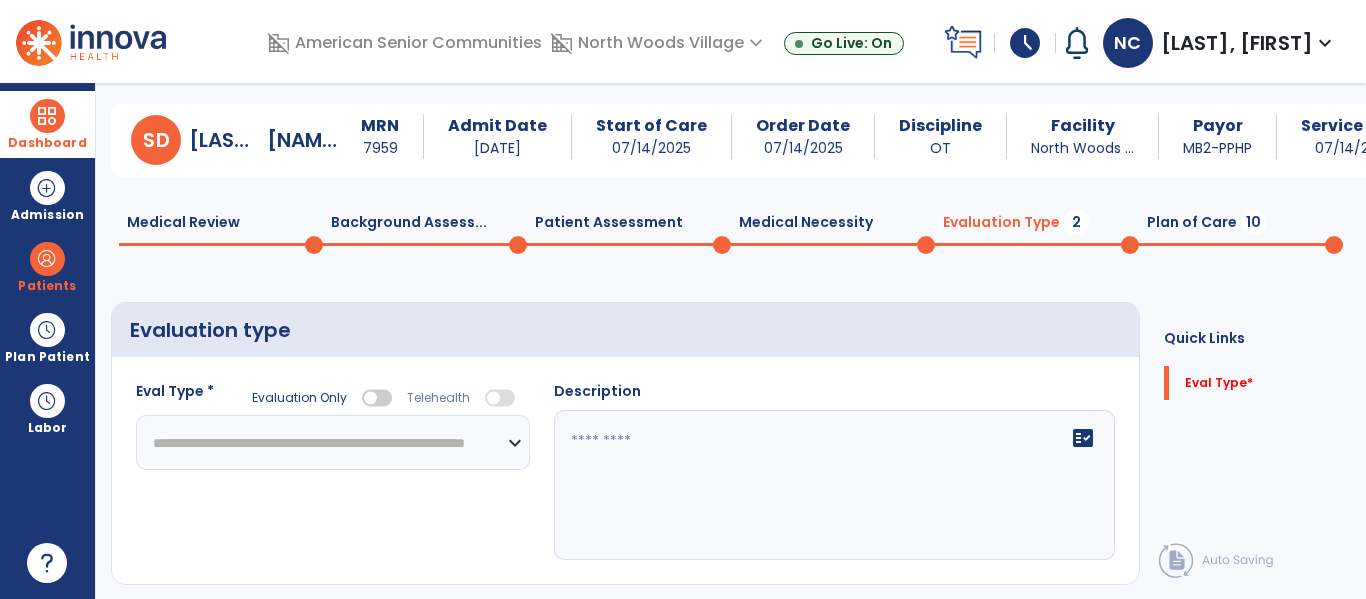 click on "**********" 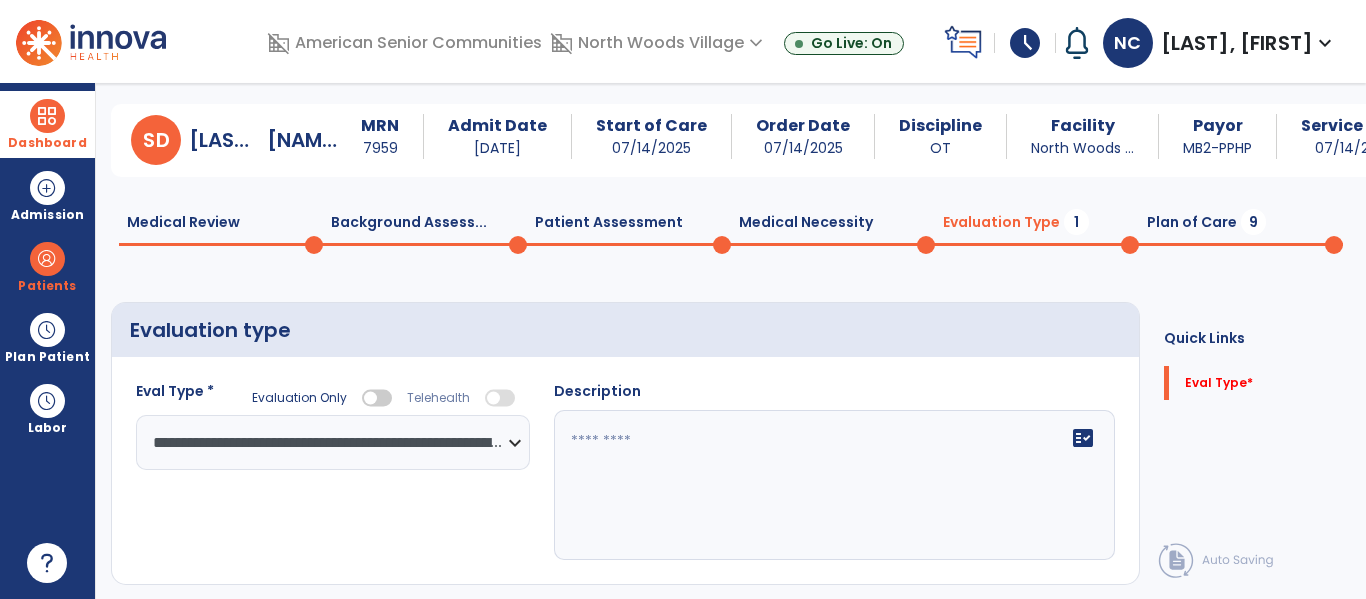 click on "fact_check" 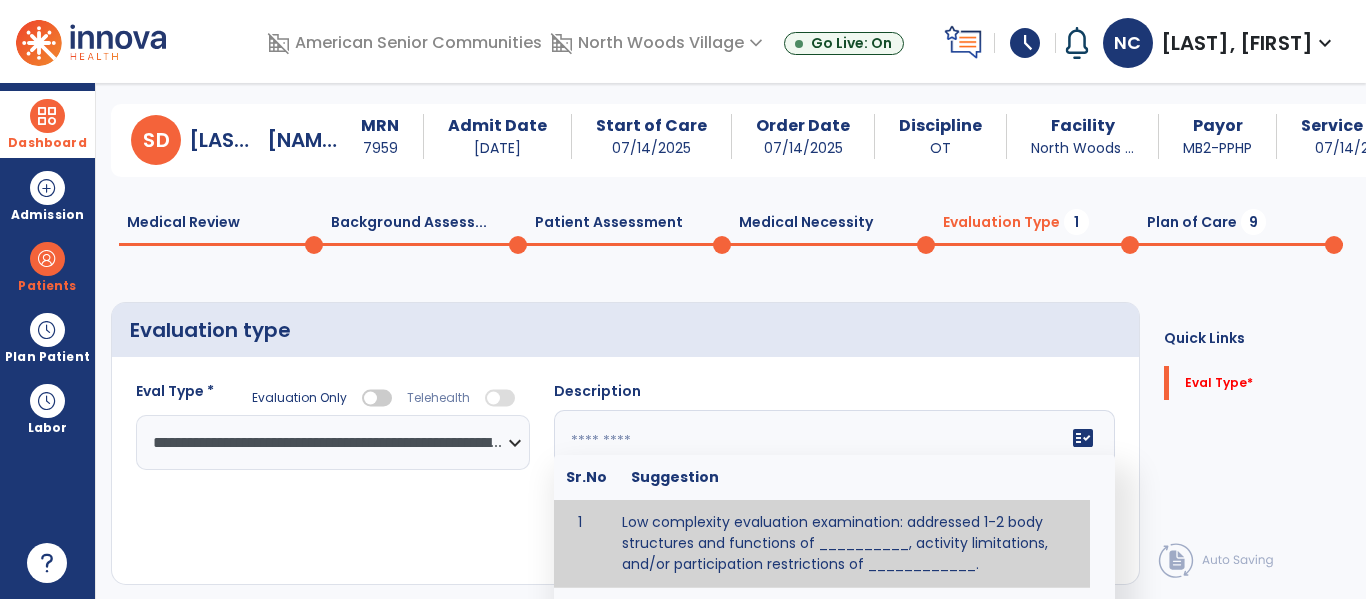 click 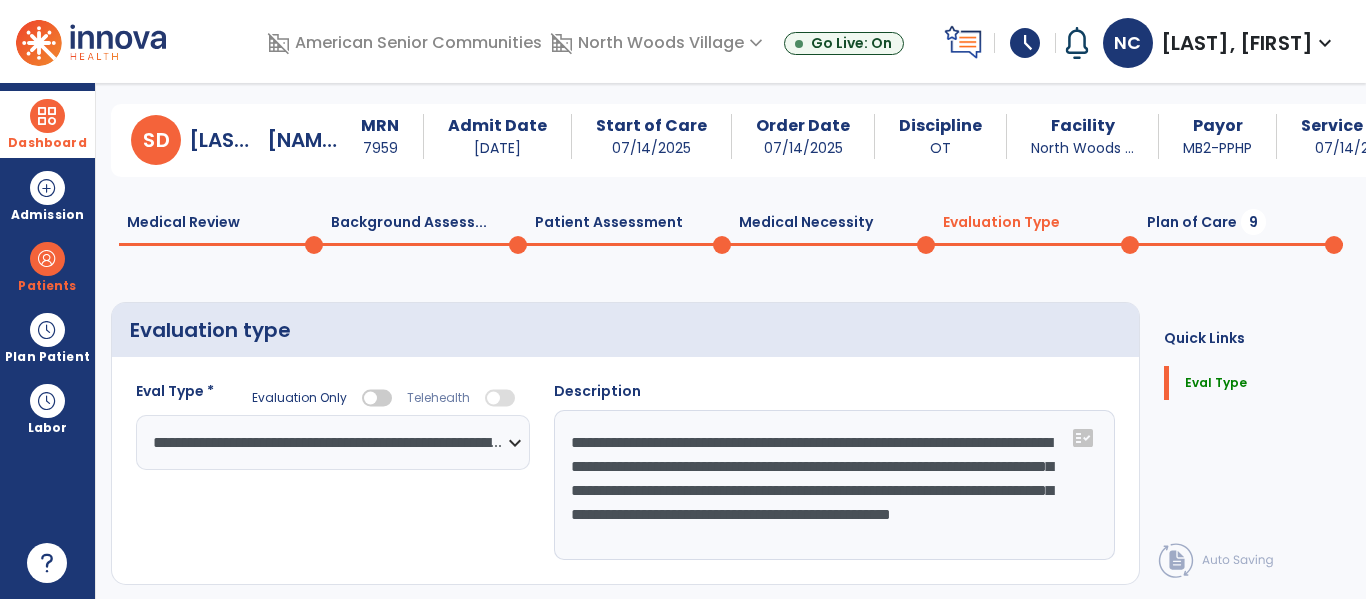 scroll, scrollTop: 16, scrollLeft: 0, axis: vertical 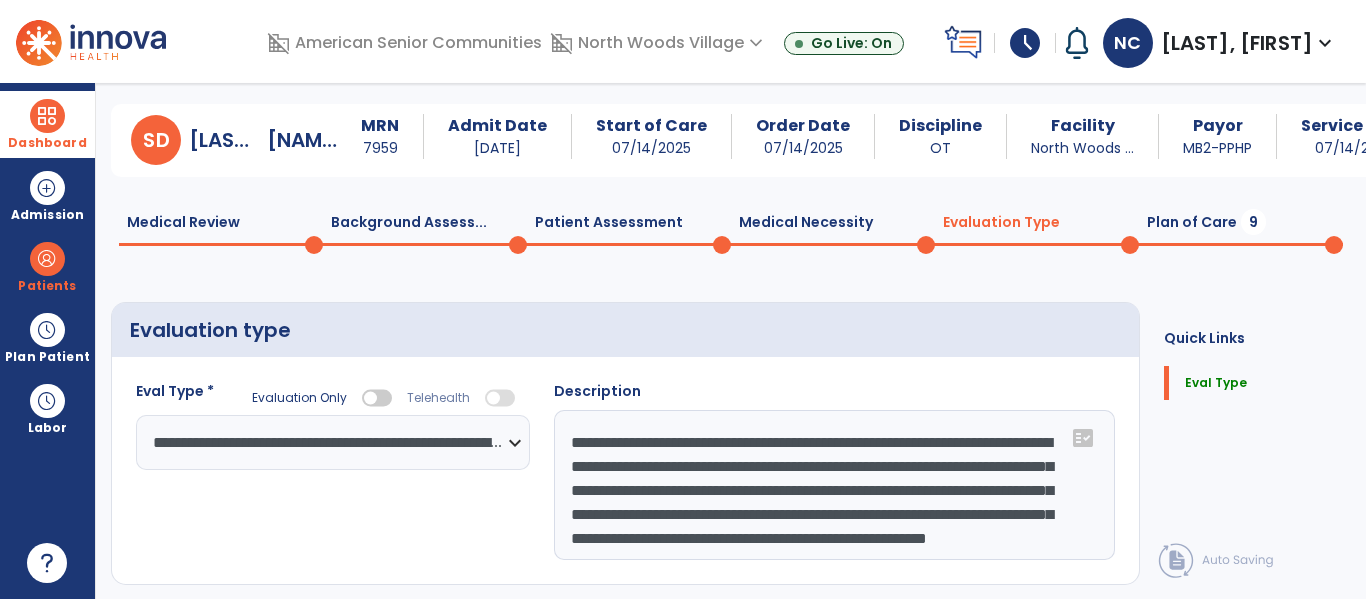type on "**********" 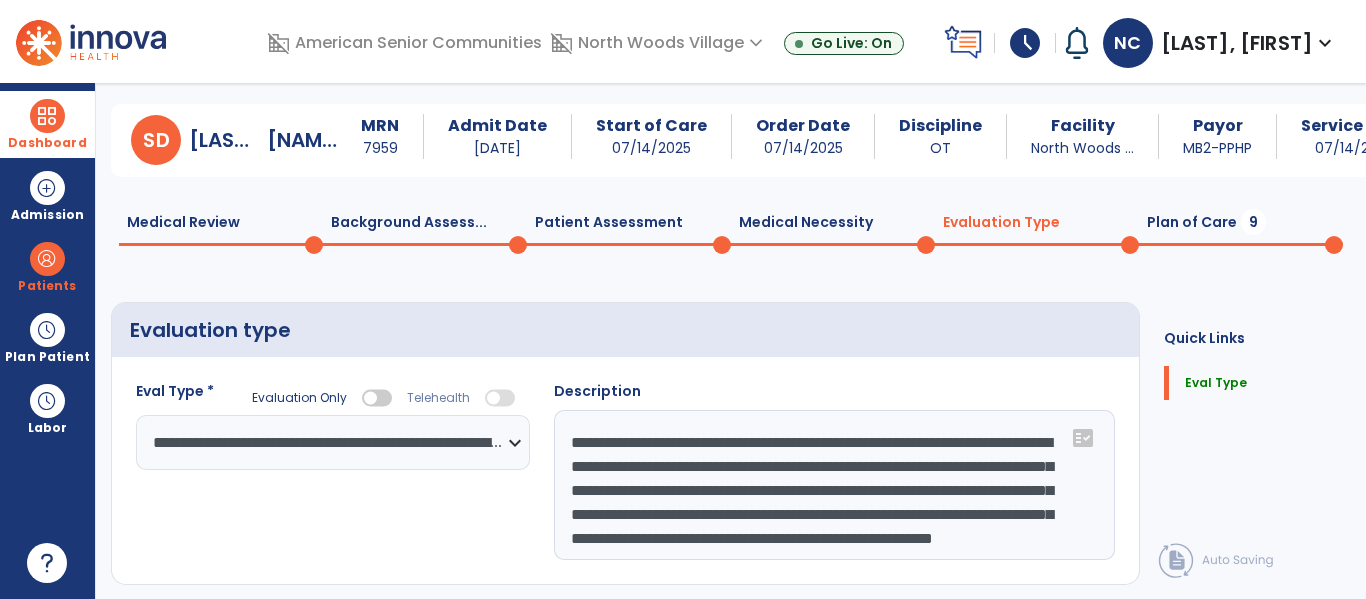 scroll, scrollTop: 48, scrollLeft: 0, axis: vertical 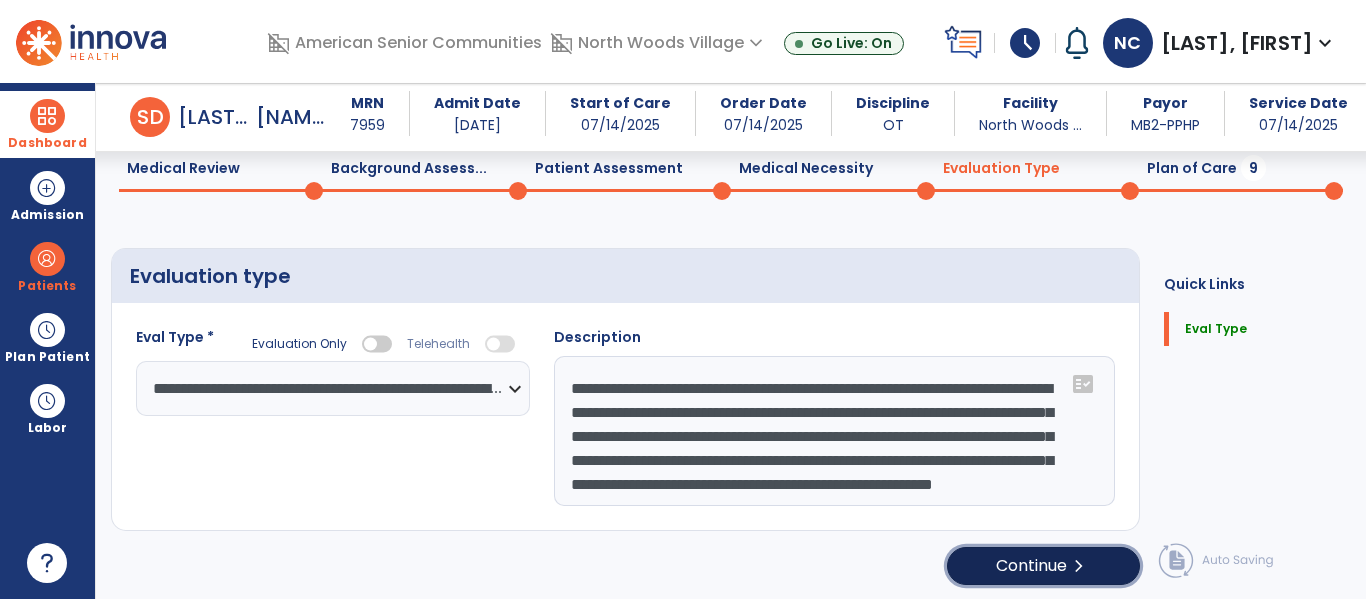 click on "Continue  chevron_right" 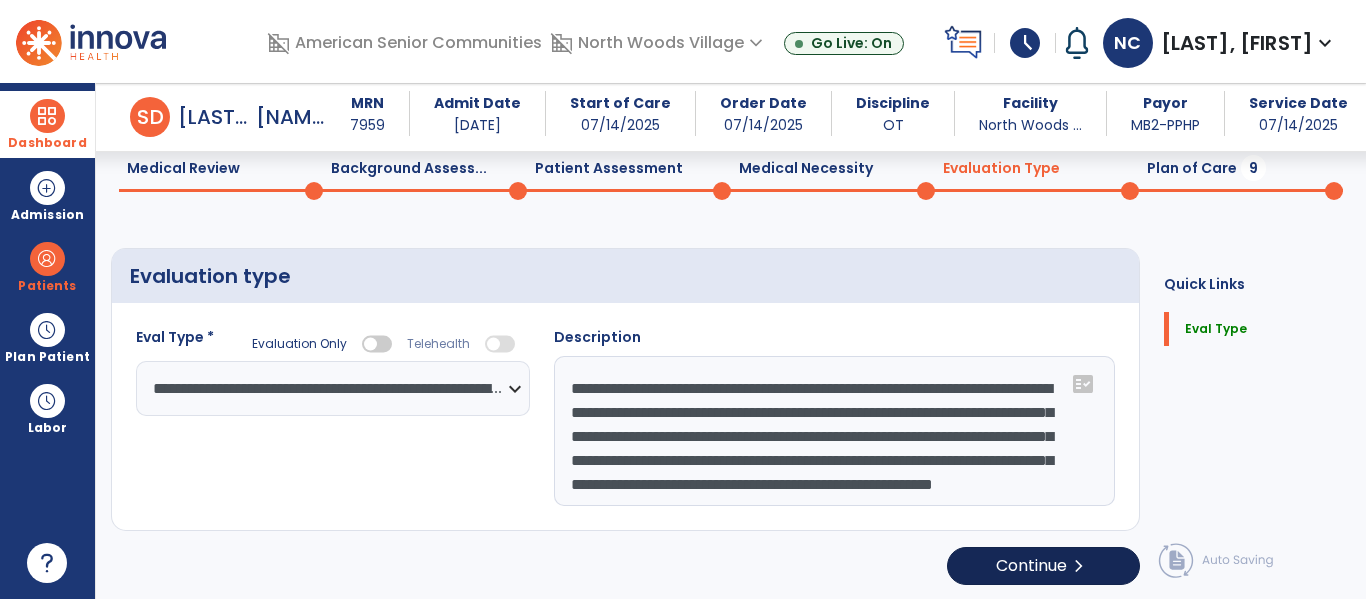 select on "*****" 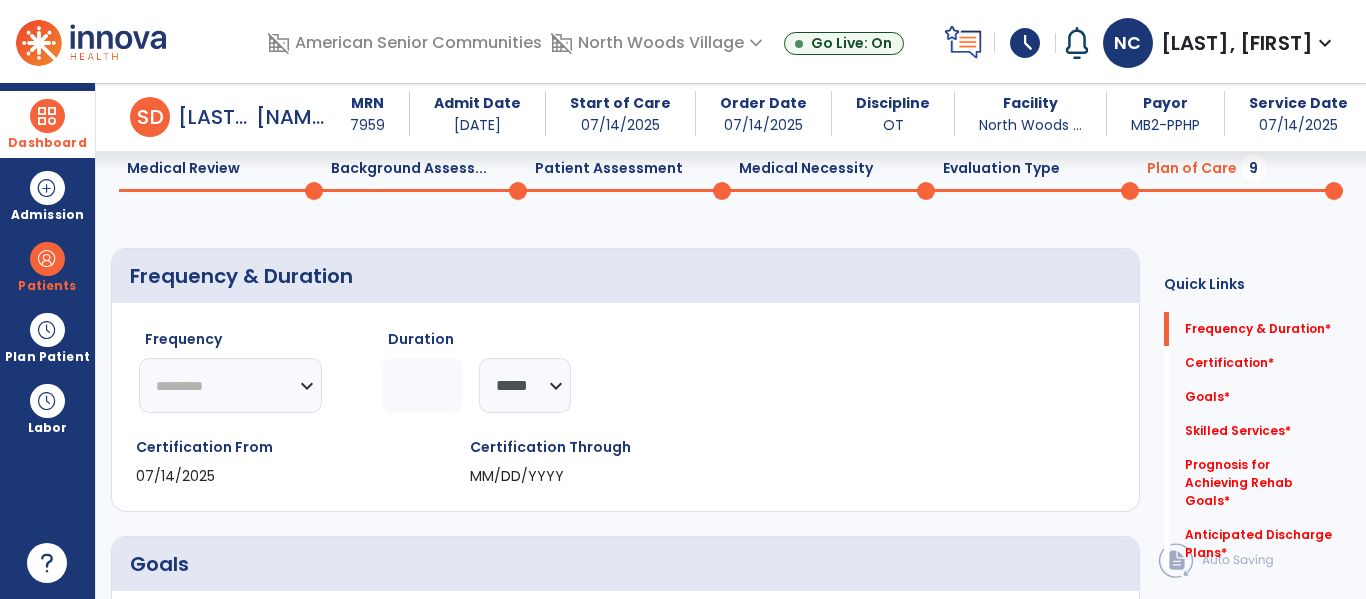 click on "********* ** ** ** ** ** ** **" 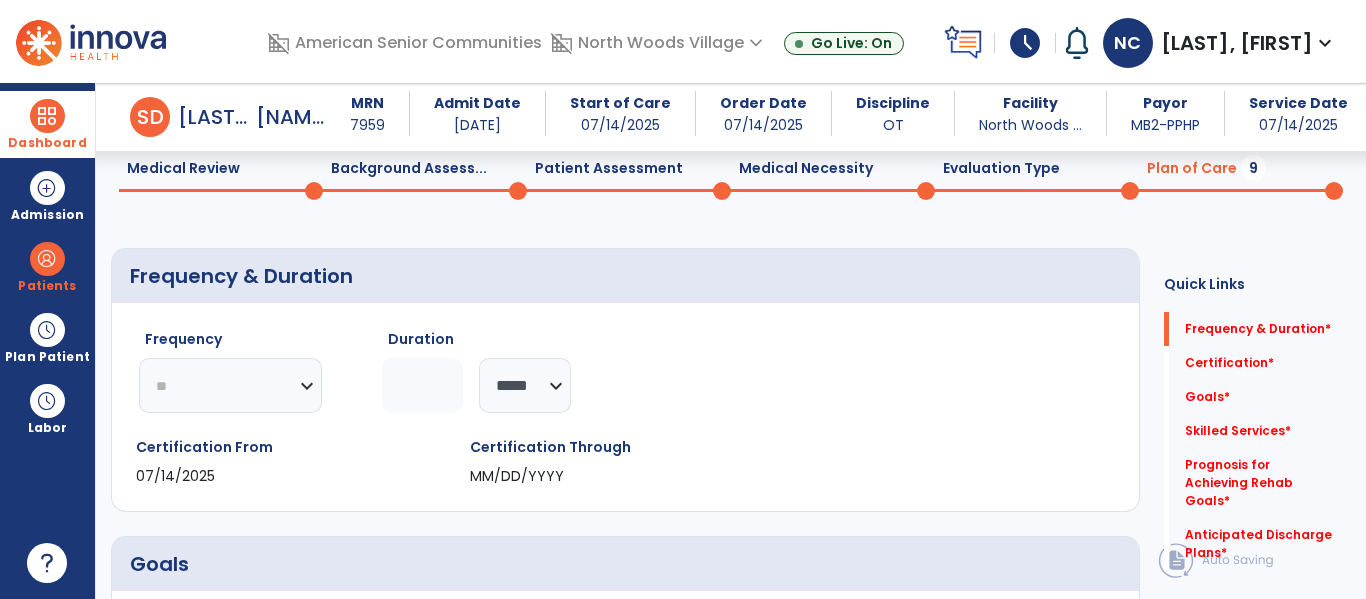 click on "********* ** ** ** ** ** ** **" 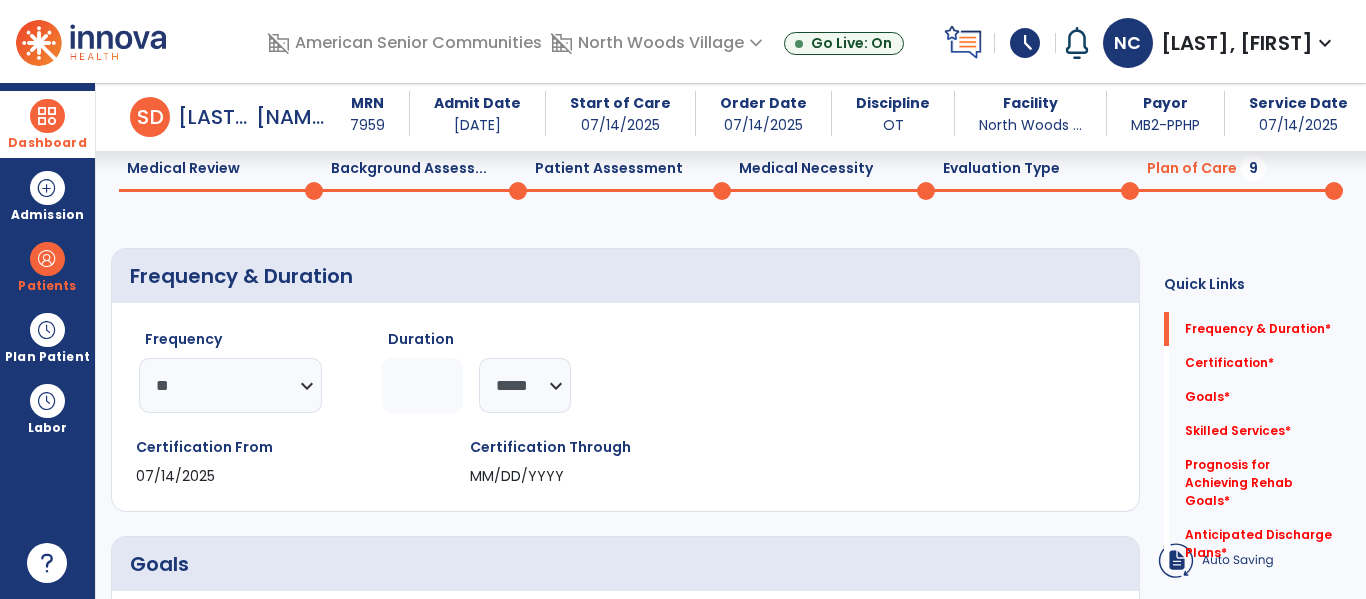 click 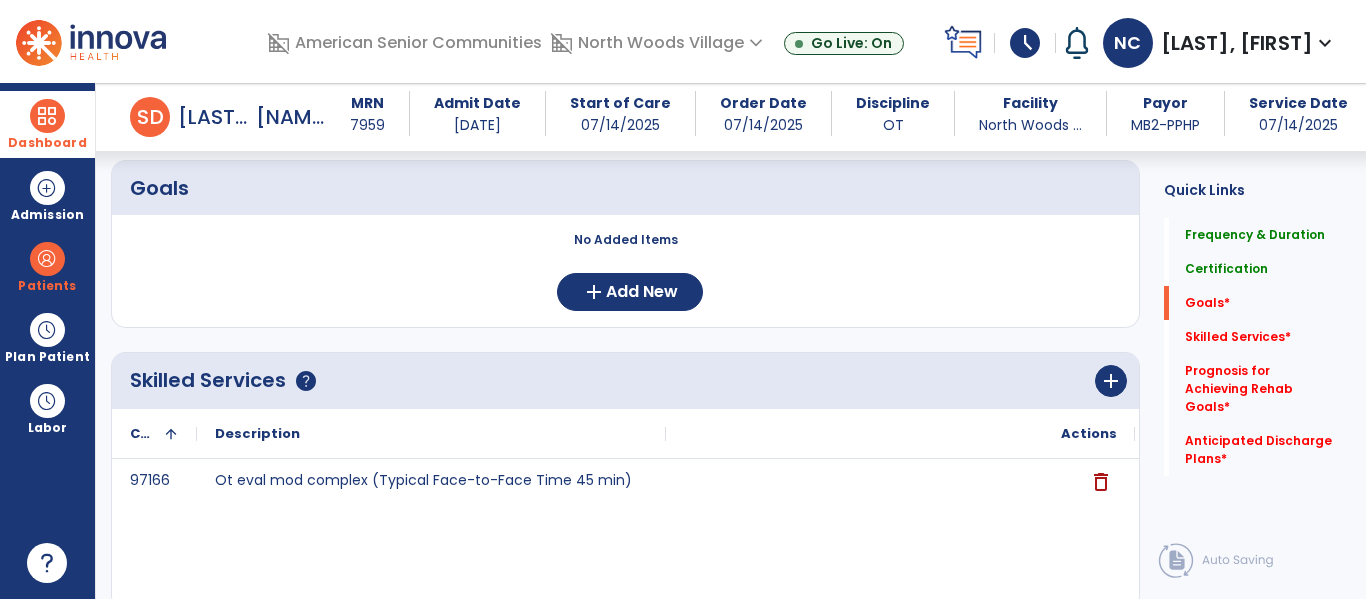 scroll, scrollTop: 468, scrollLeft: 0, axis: vertical 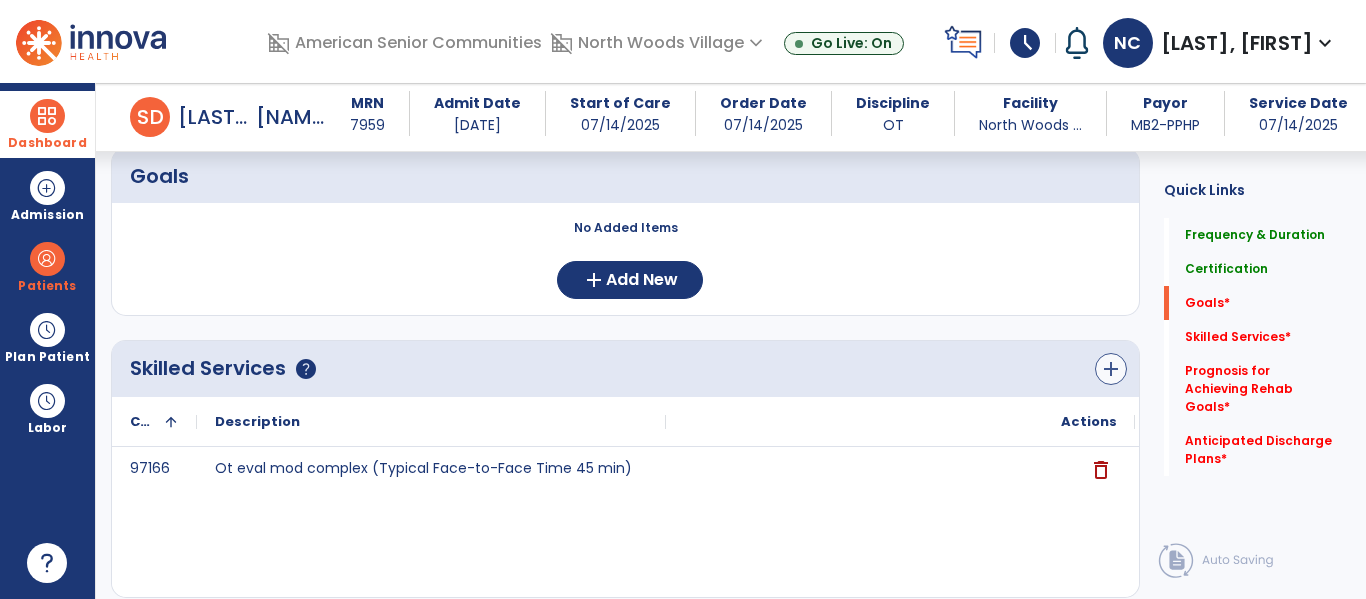 type on "**" 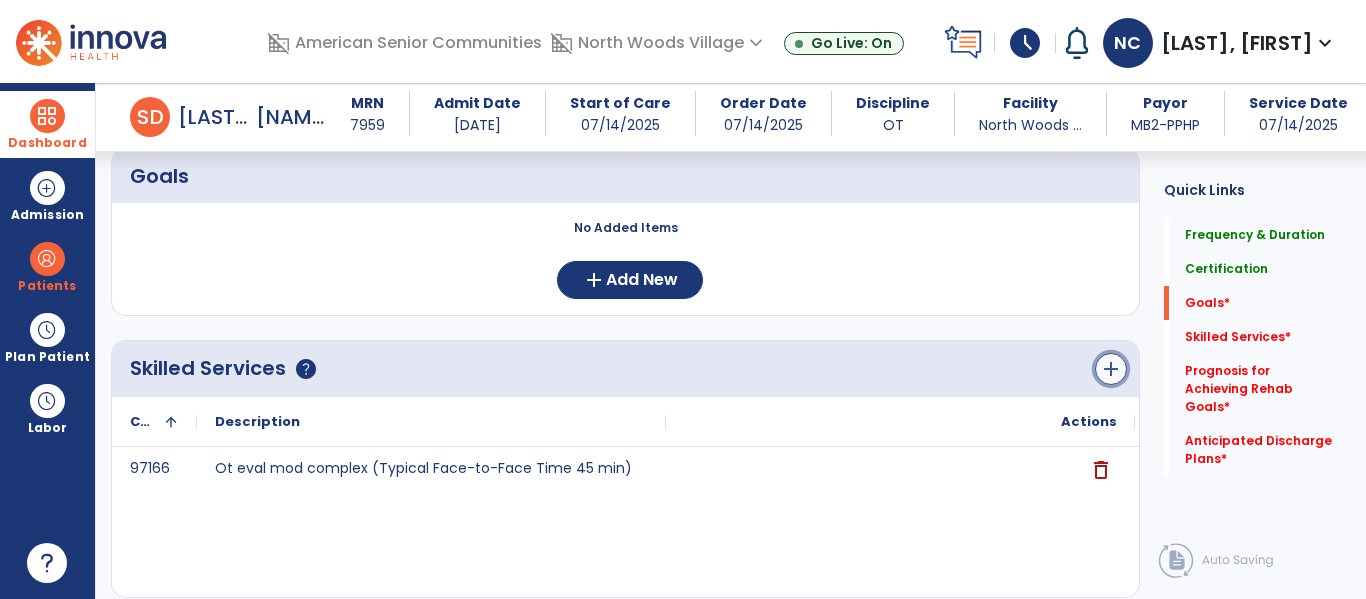 click on "add" 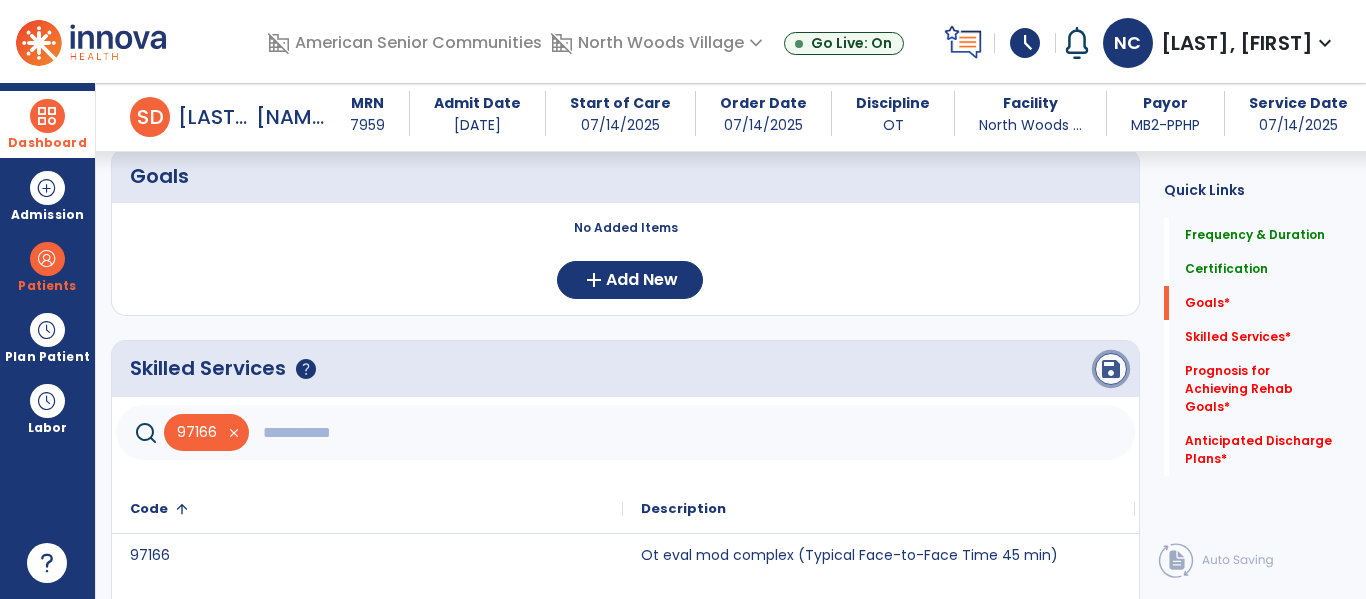 click on "save" 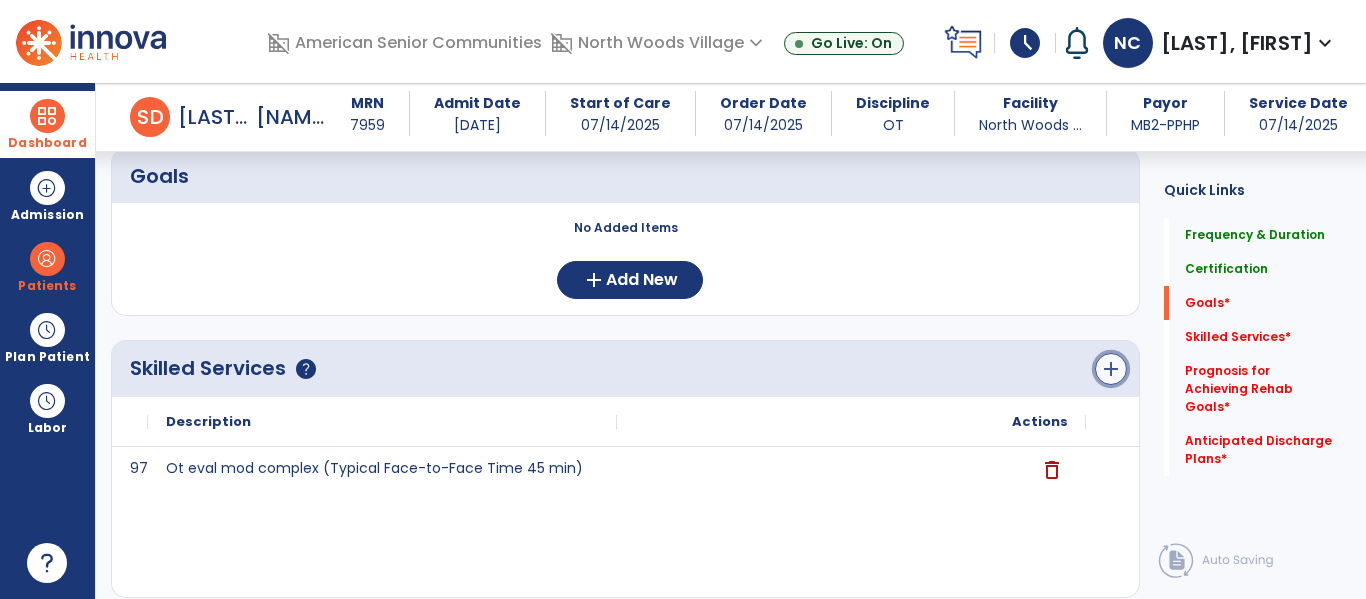 click on "add" 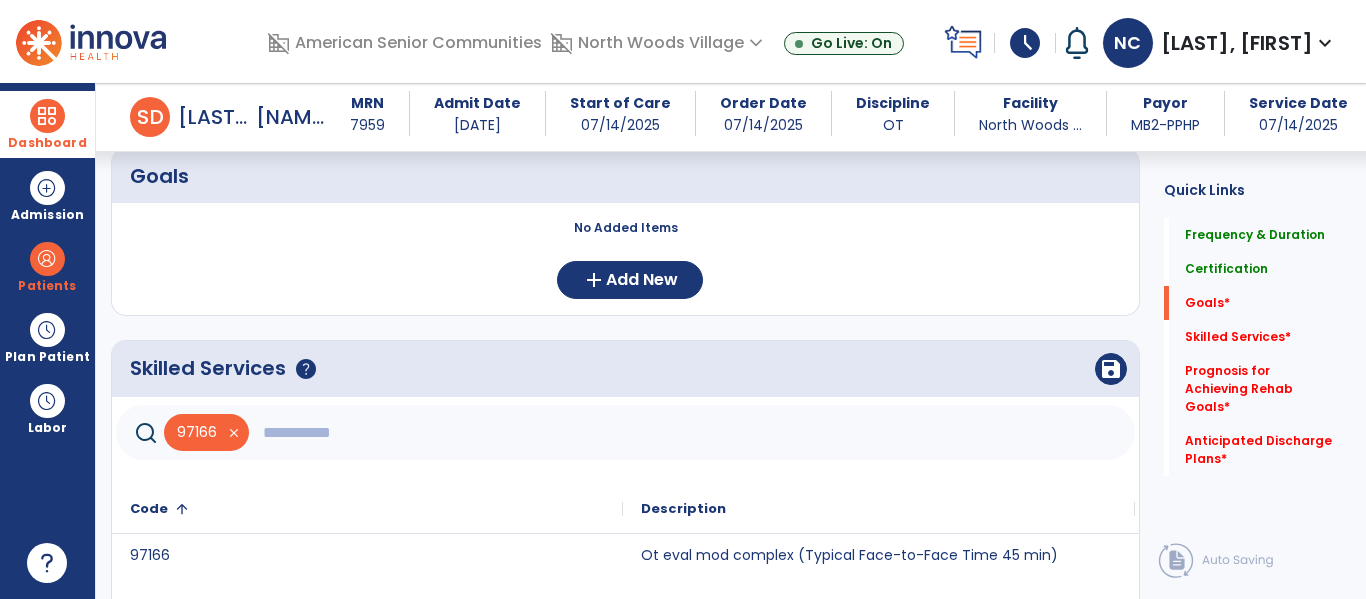 click 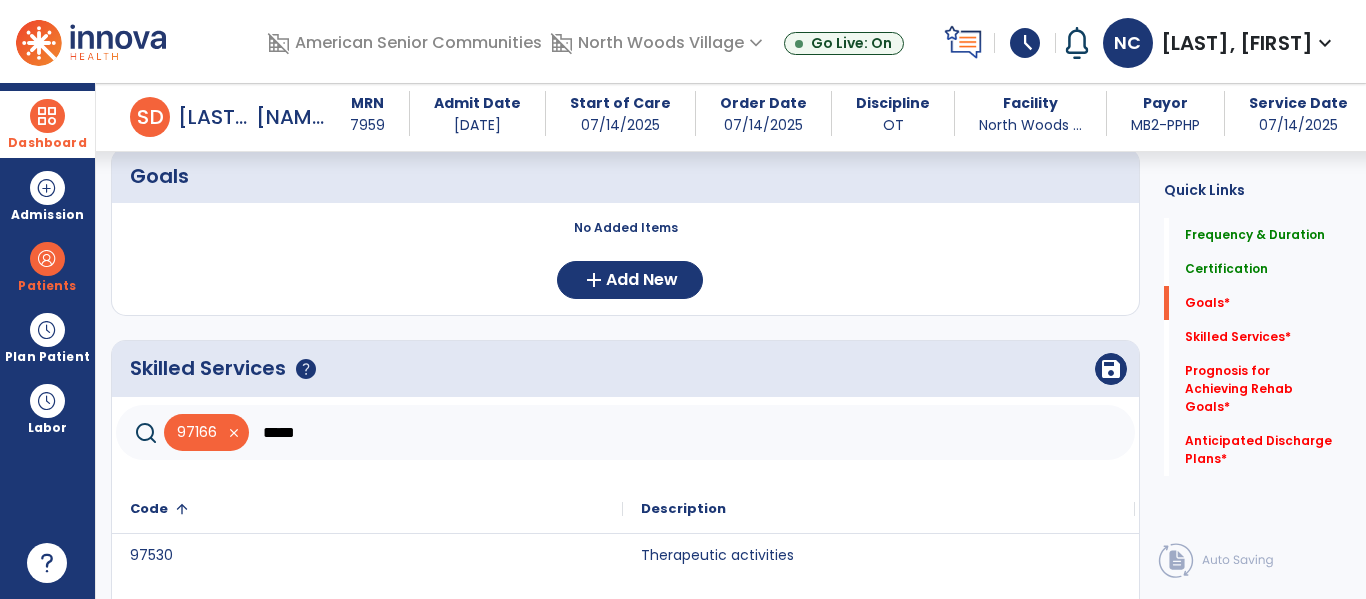 type on "*****" 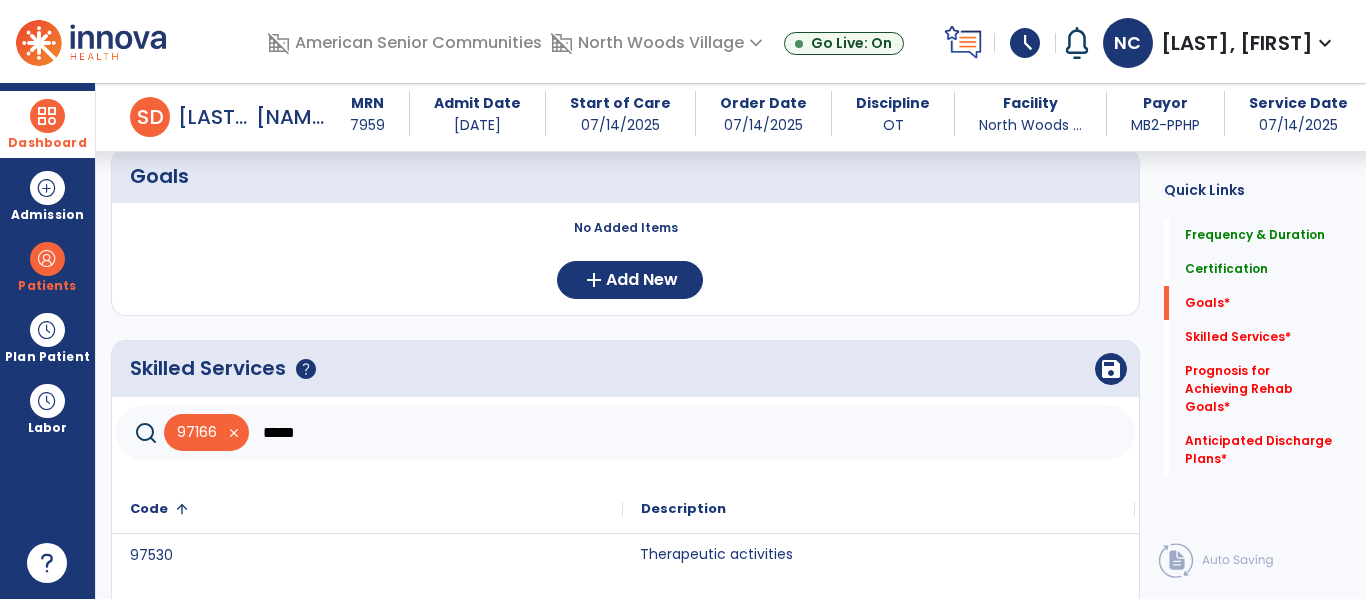click on "Therapeutic activities" 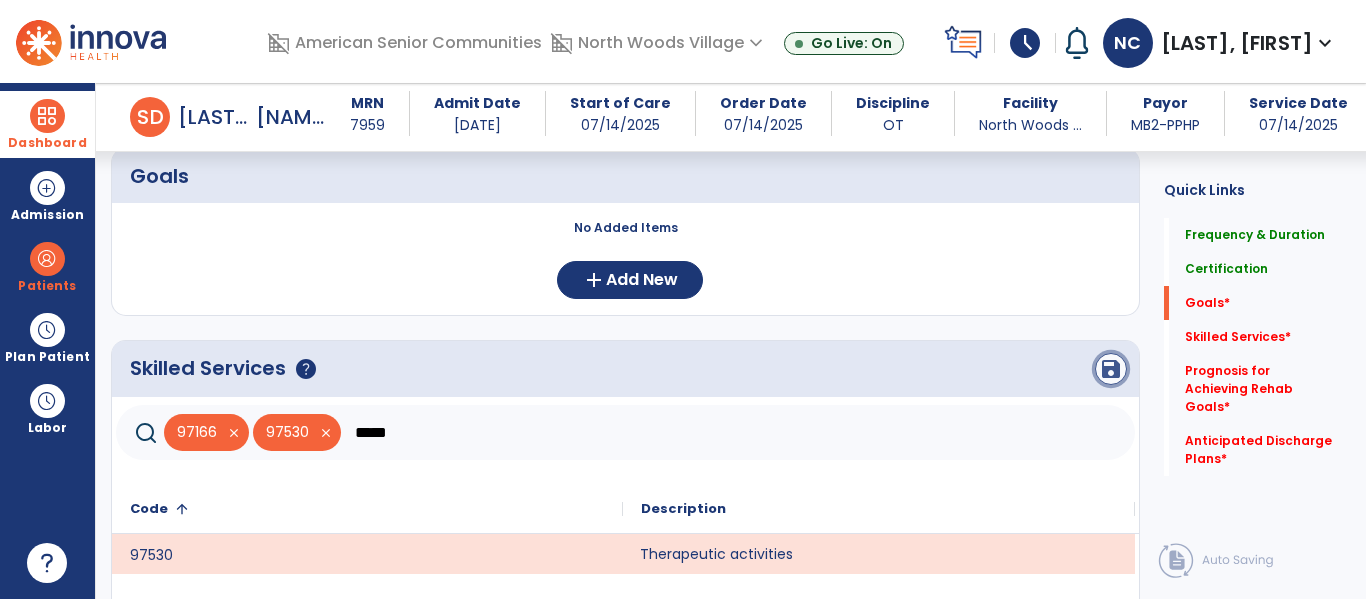 click on "save" 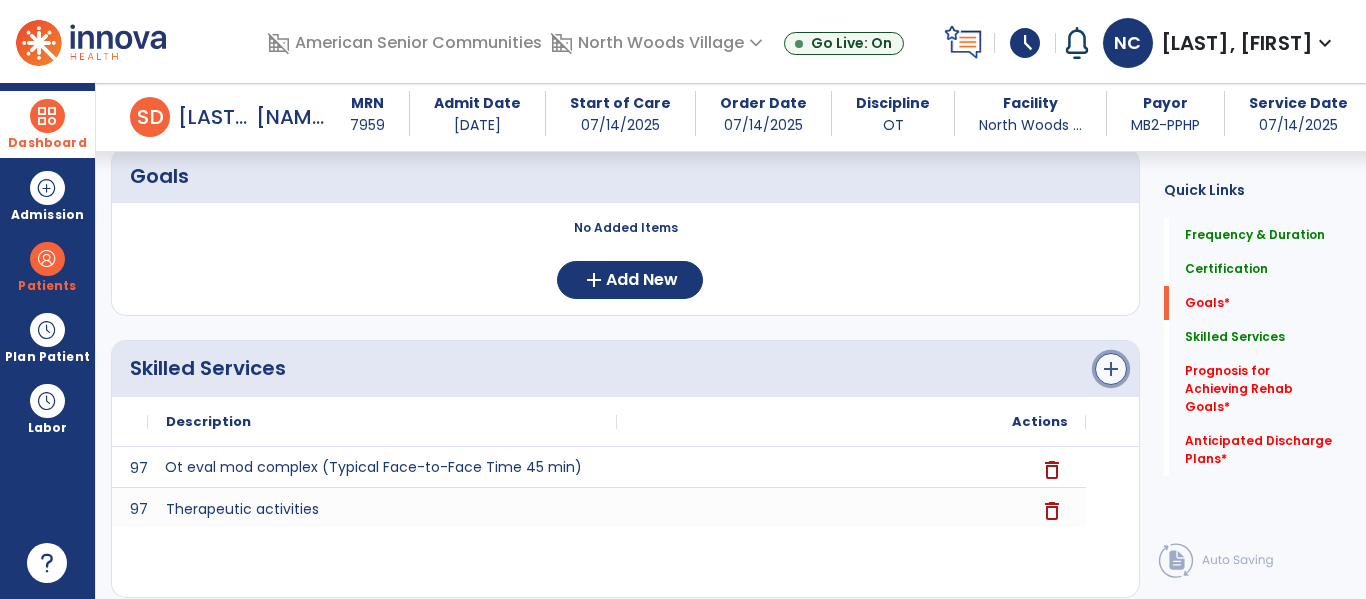 click on "add" 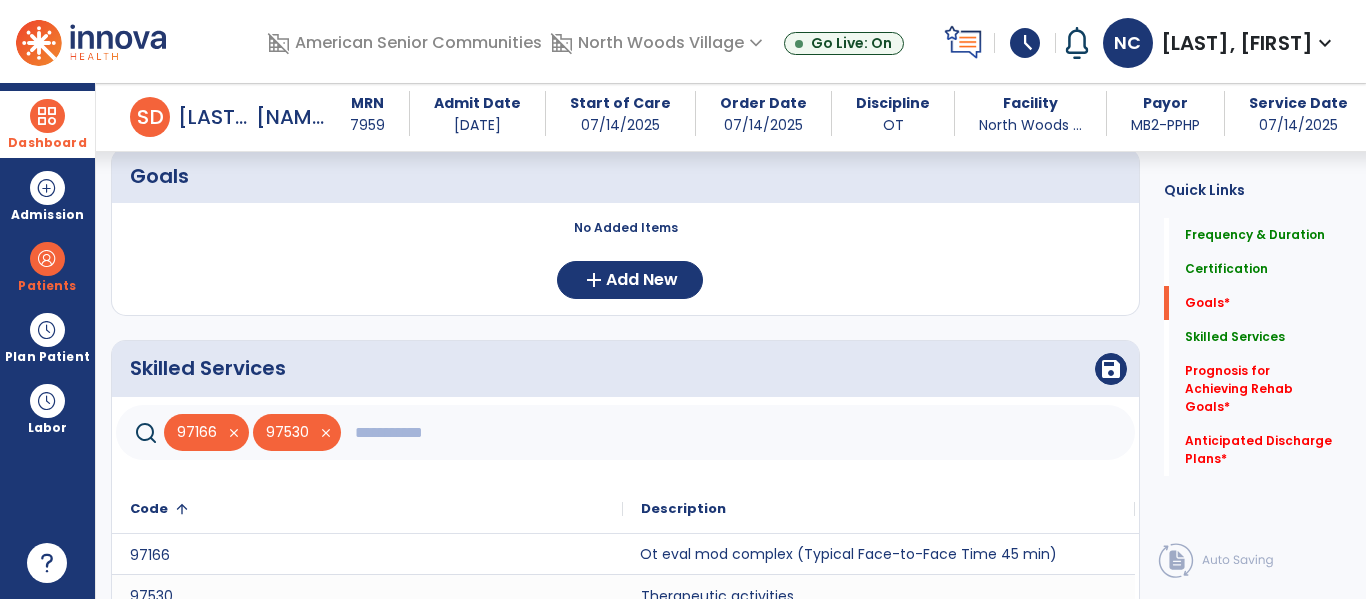 click 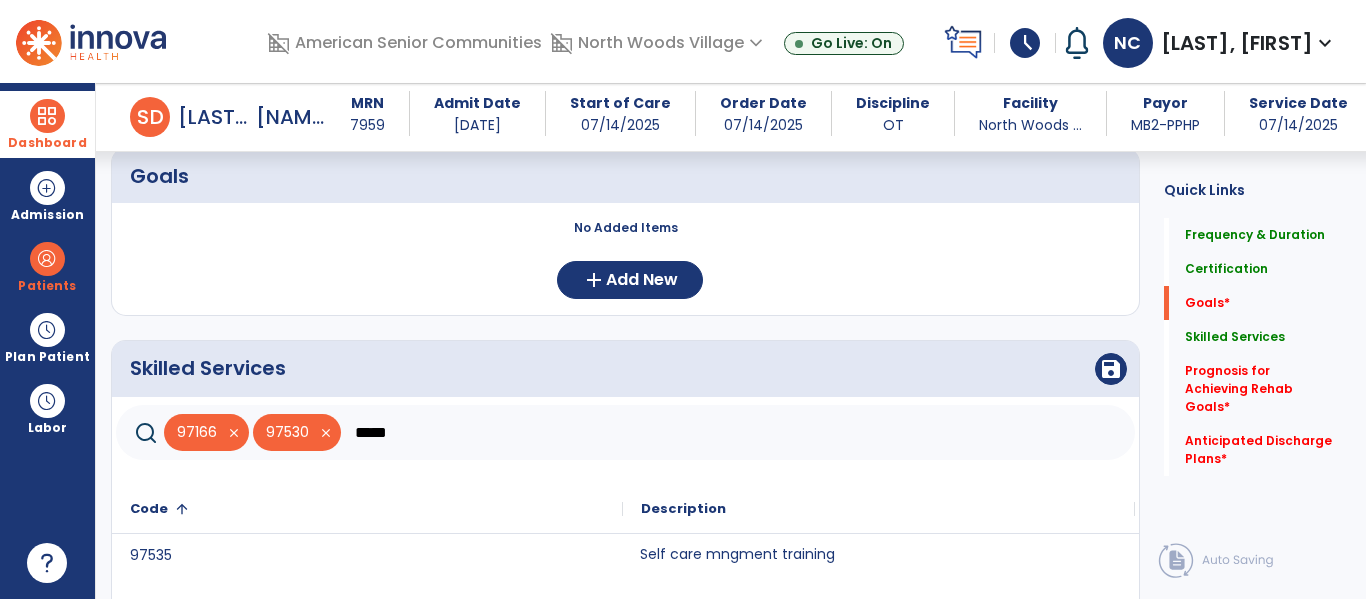 type on "*****" 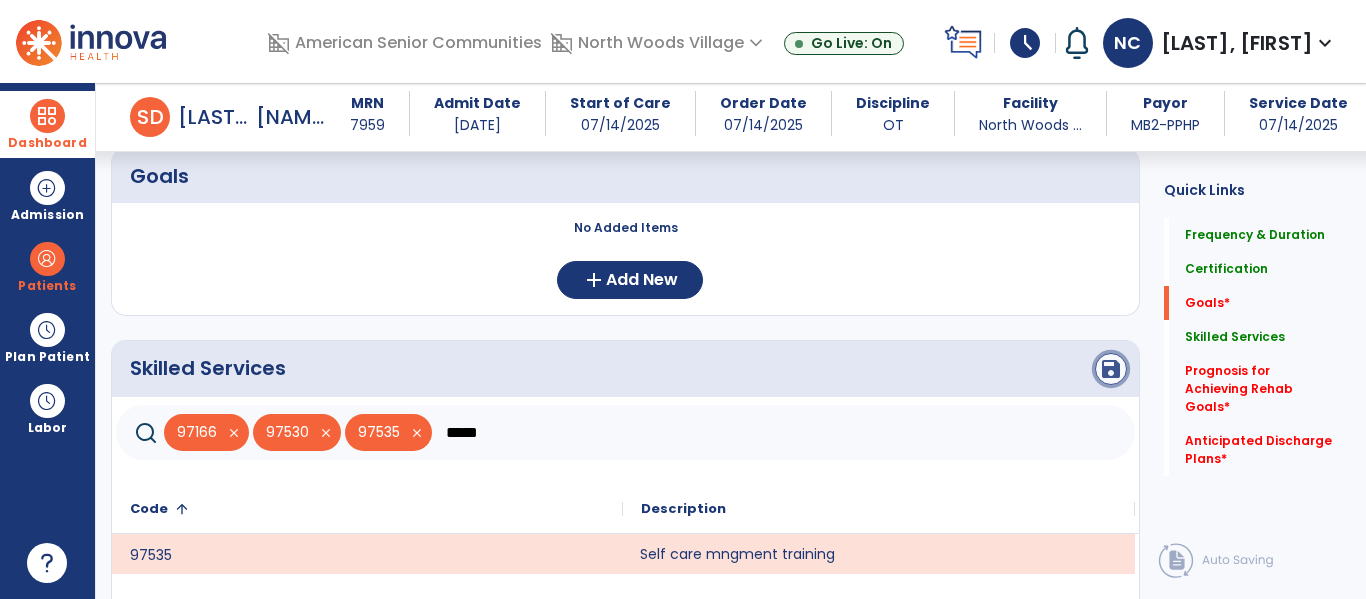 click on "save" 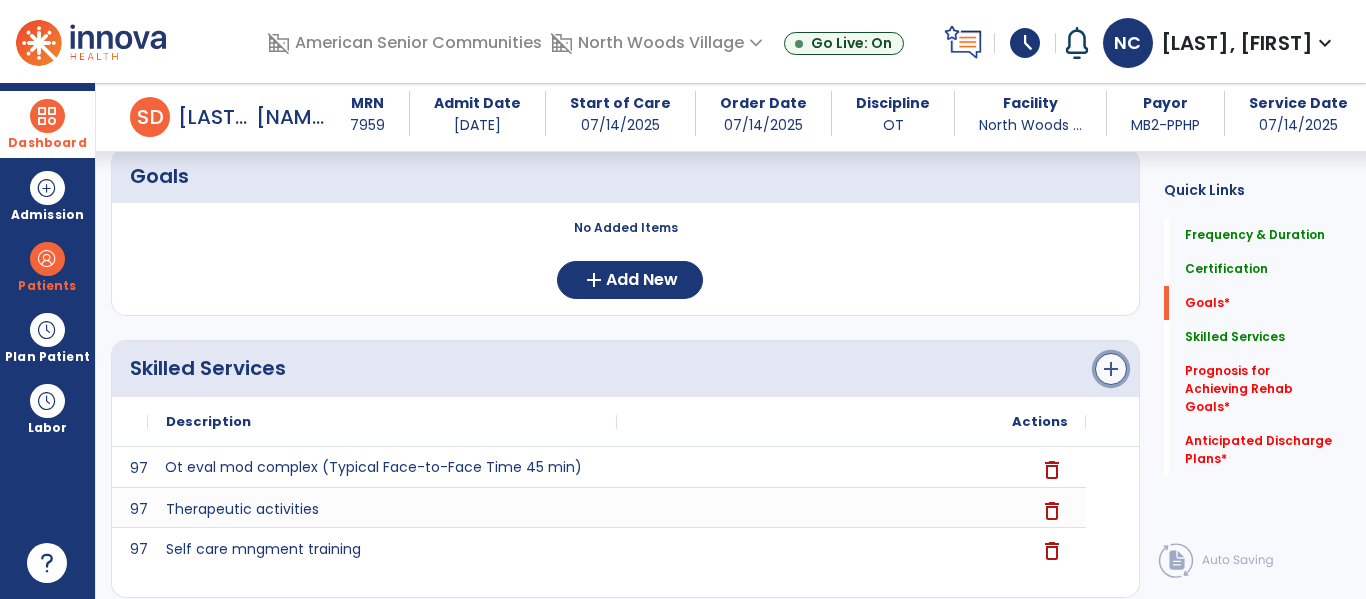 click on "add" 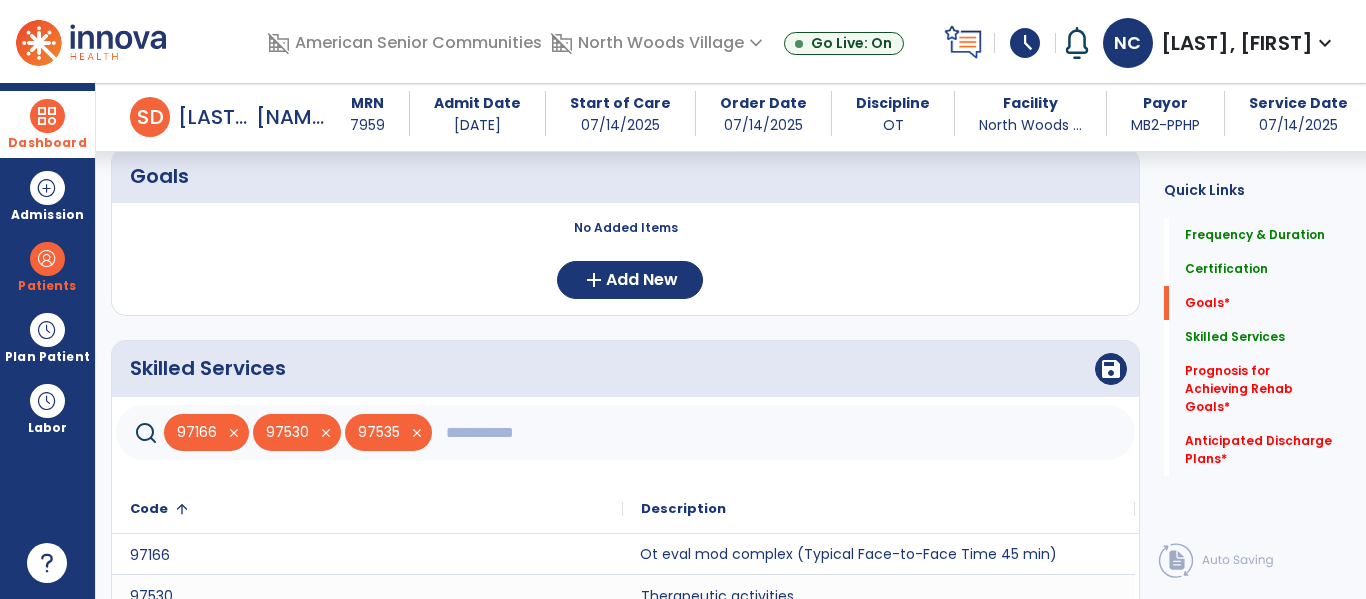 click 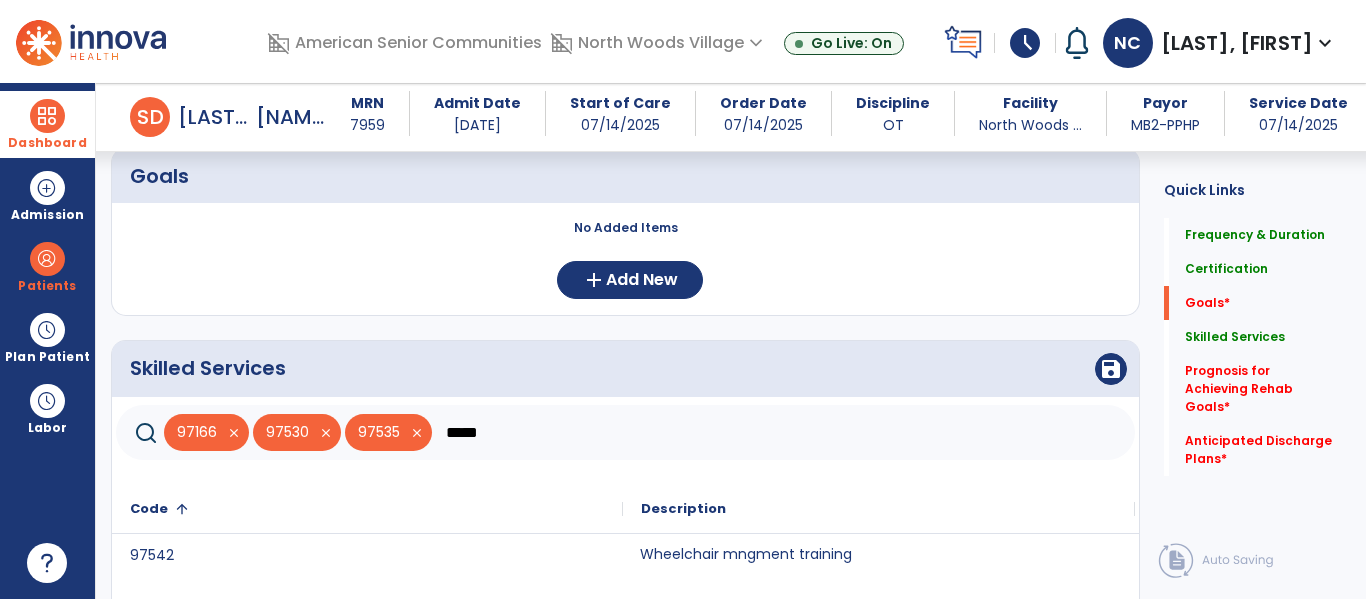 type on "*****" 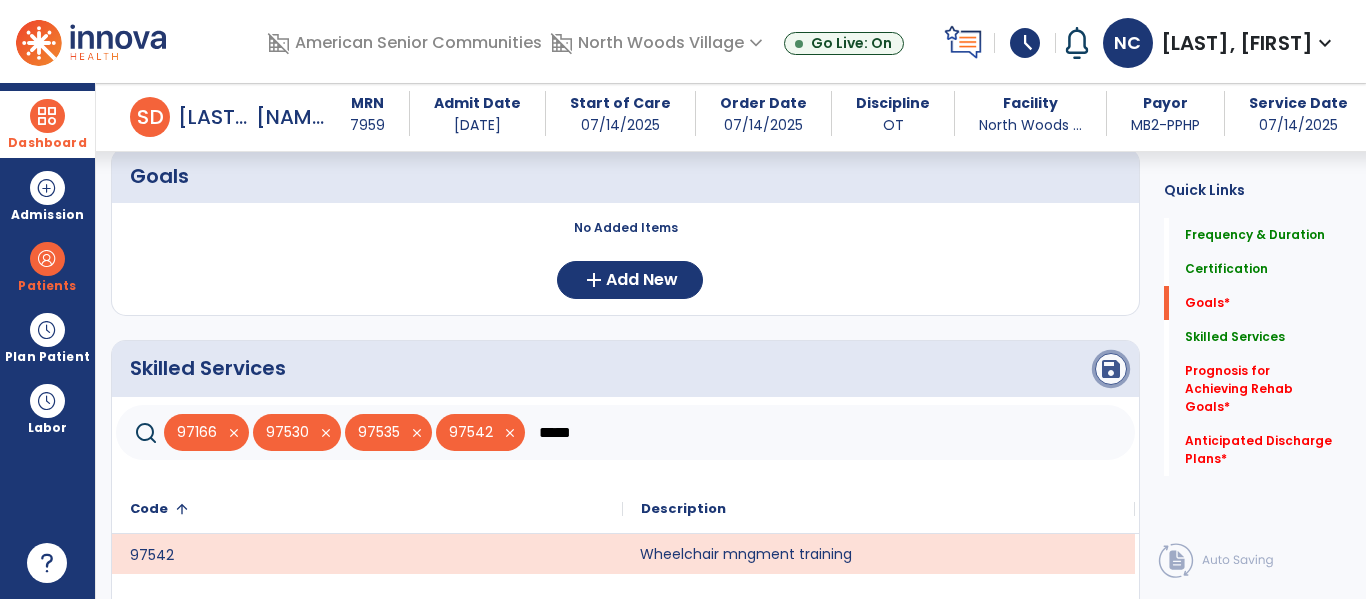 click on "save" 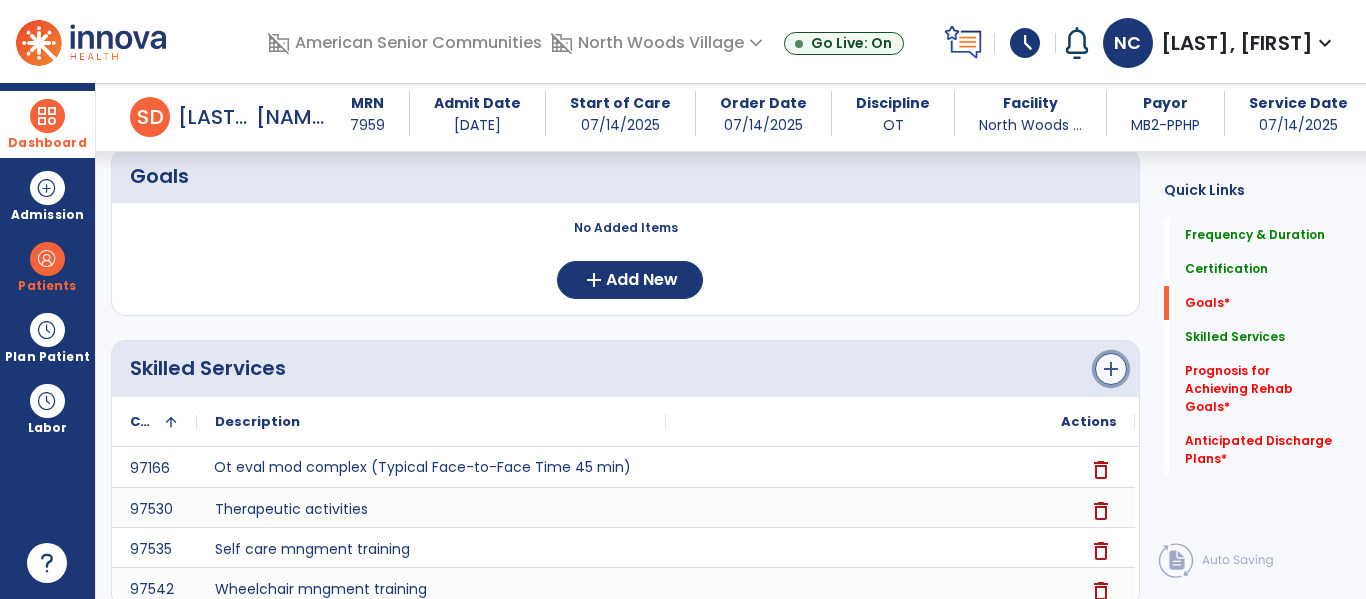 click on "add" 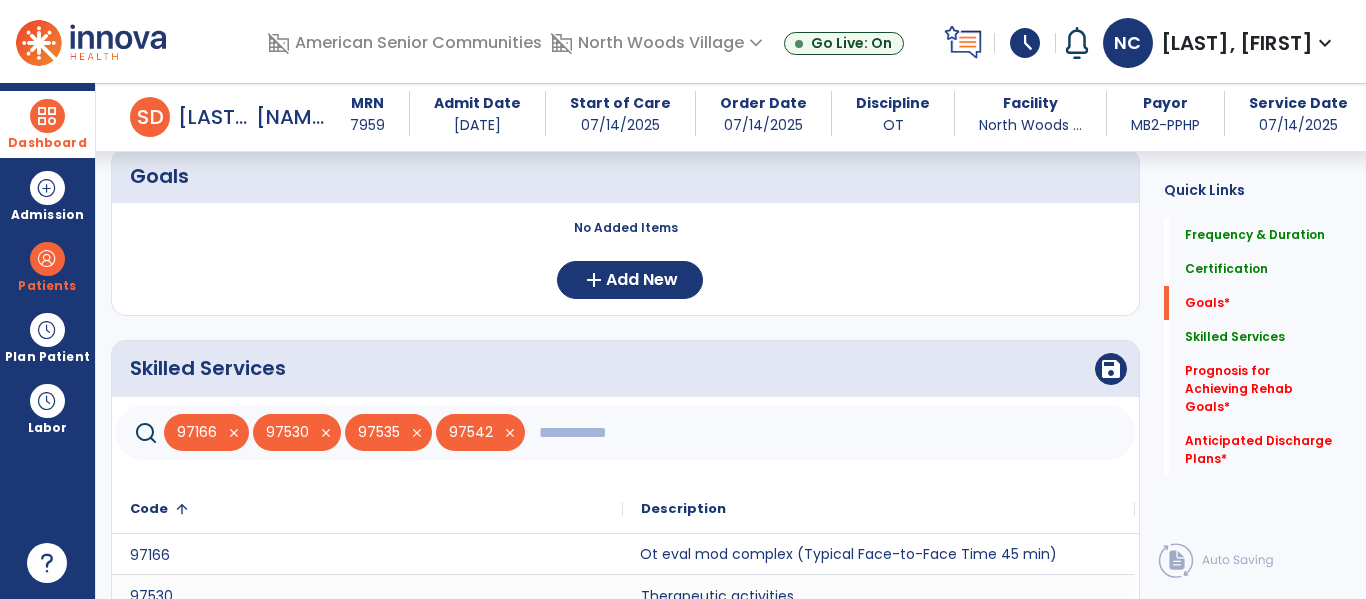 click 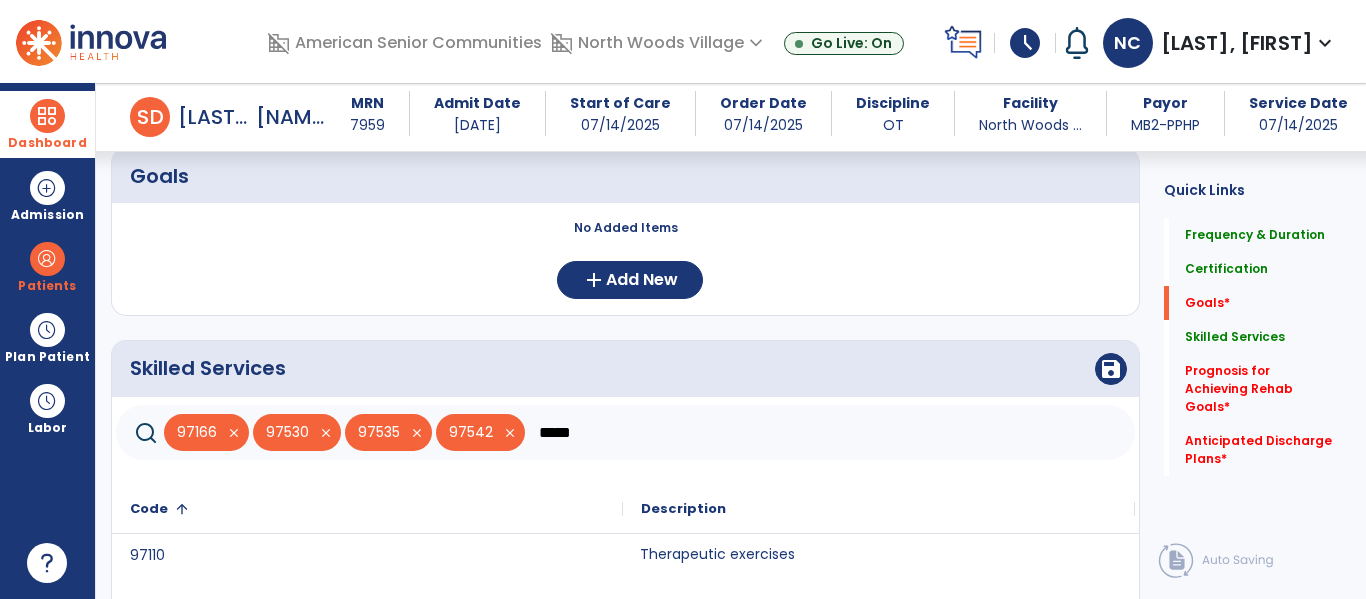type on "*****" 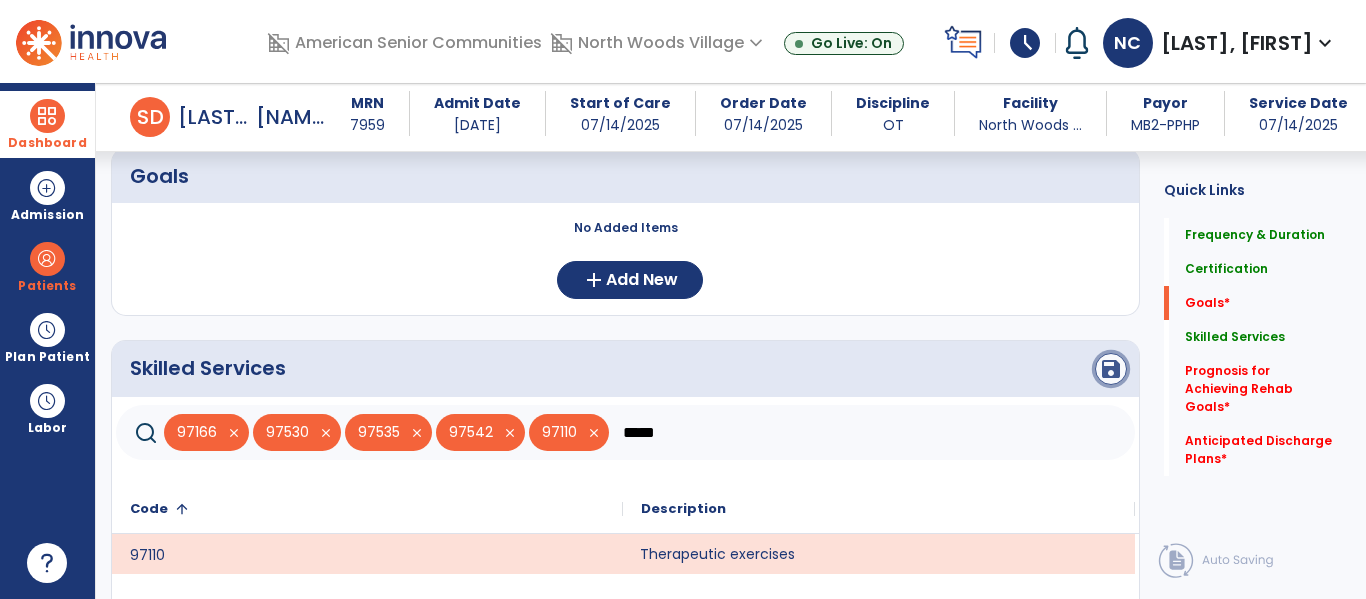 click on "save" 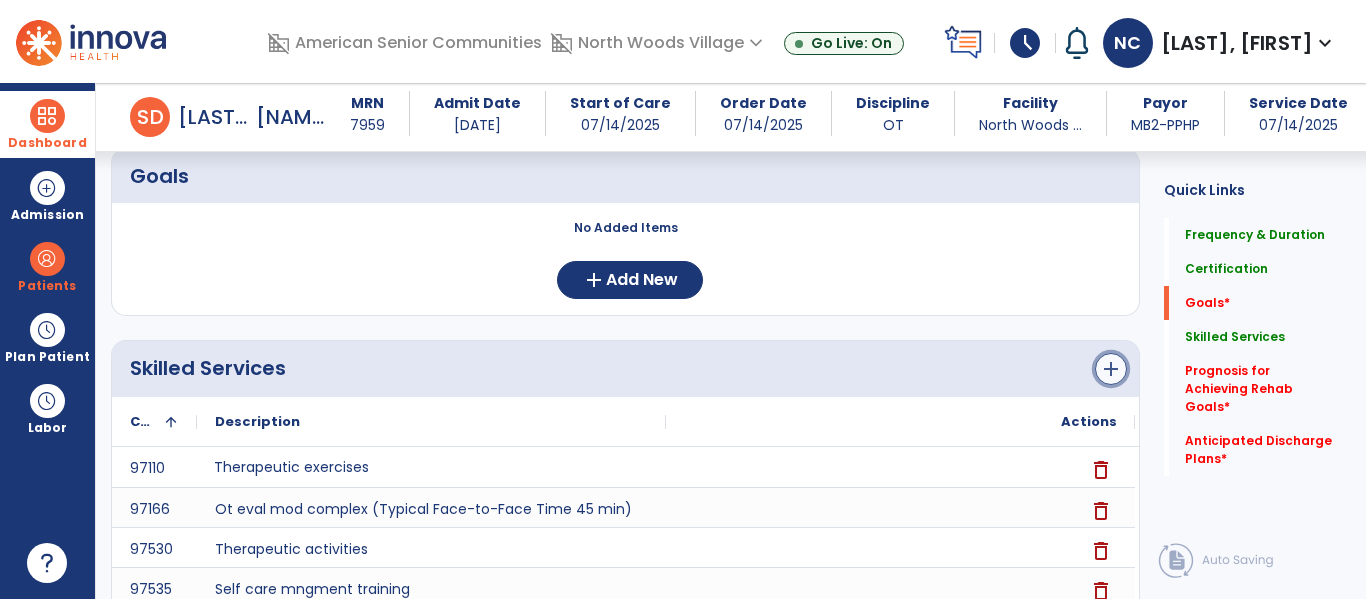 click on "add" 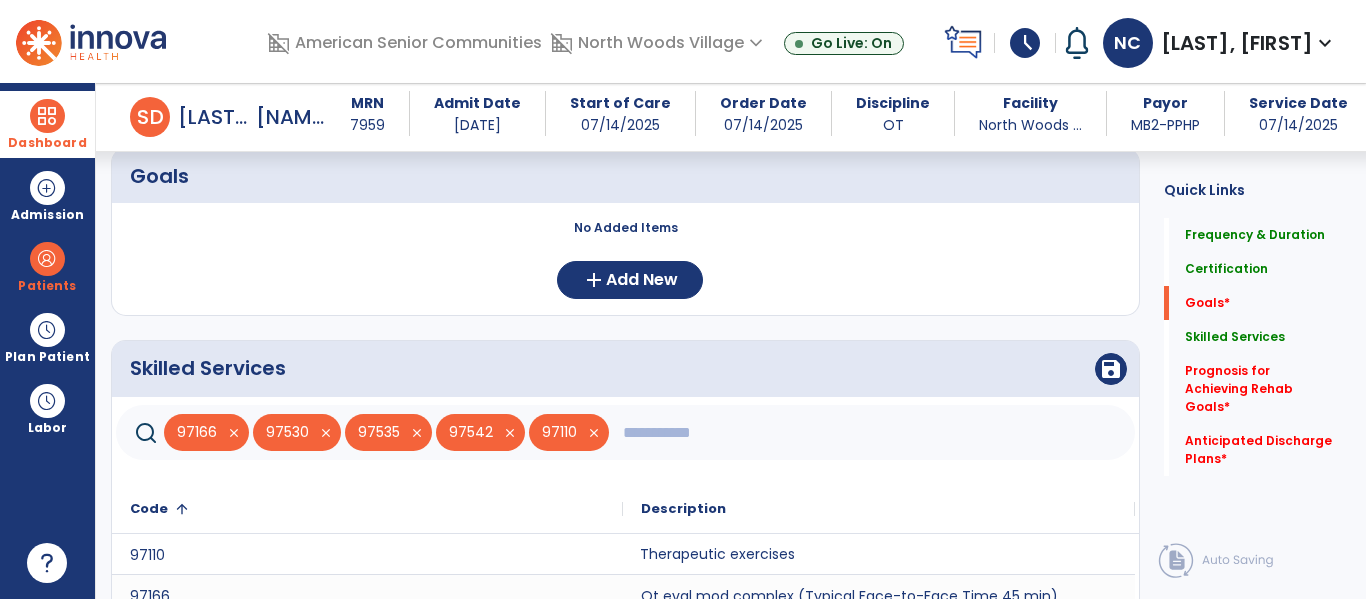 click 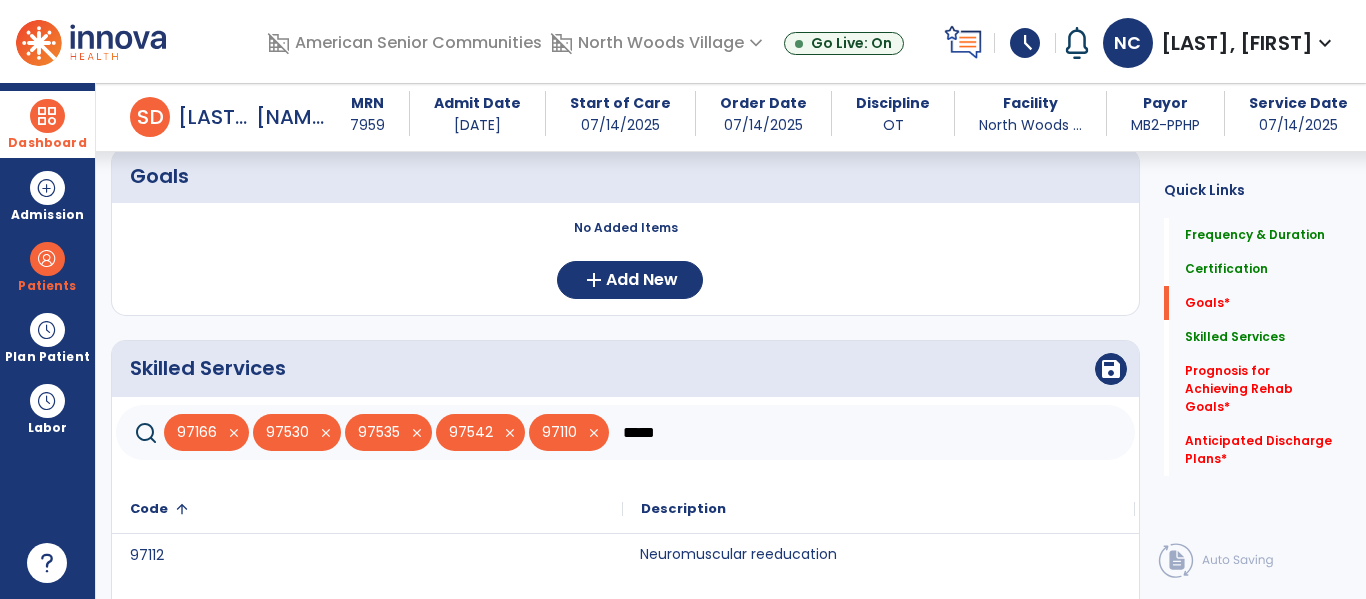 type on "*****" 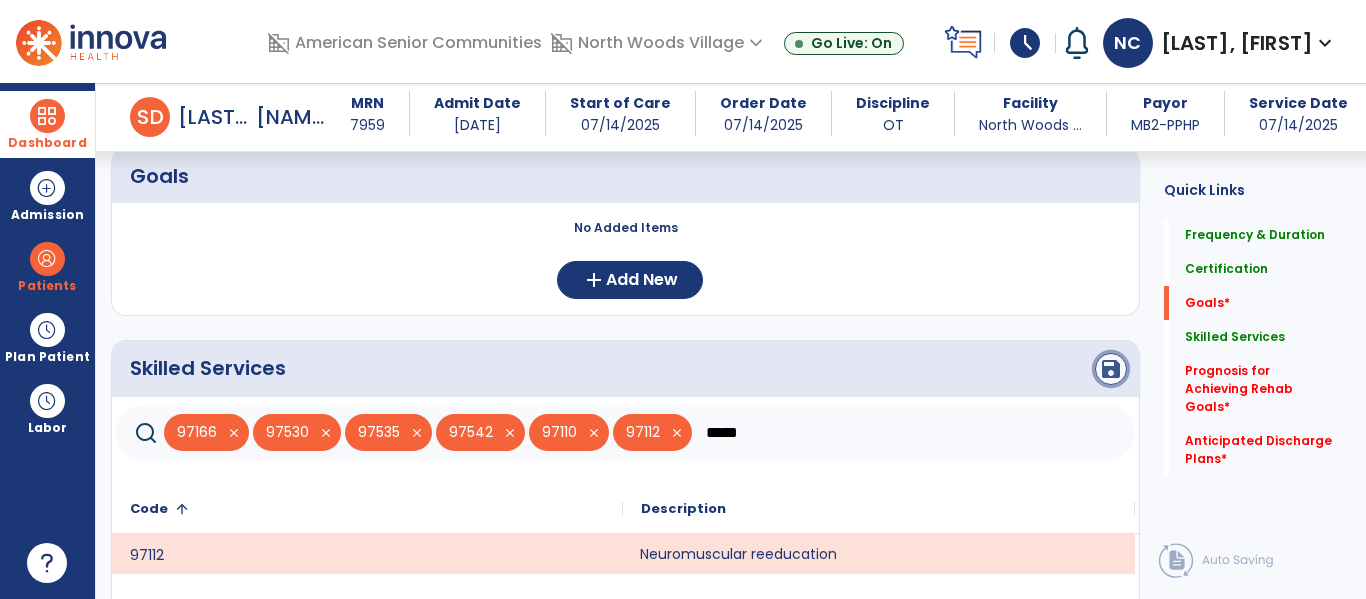 click on "save" 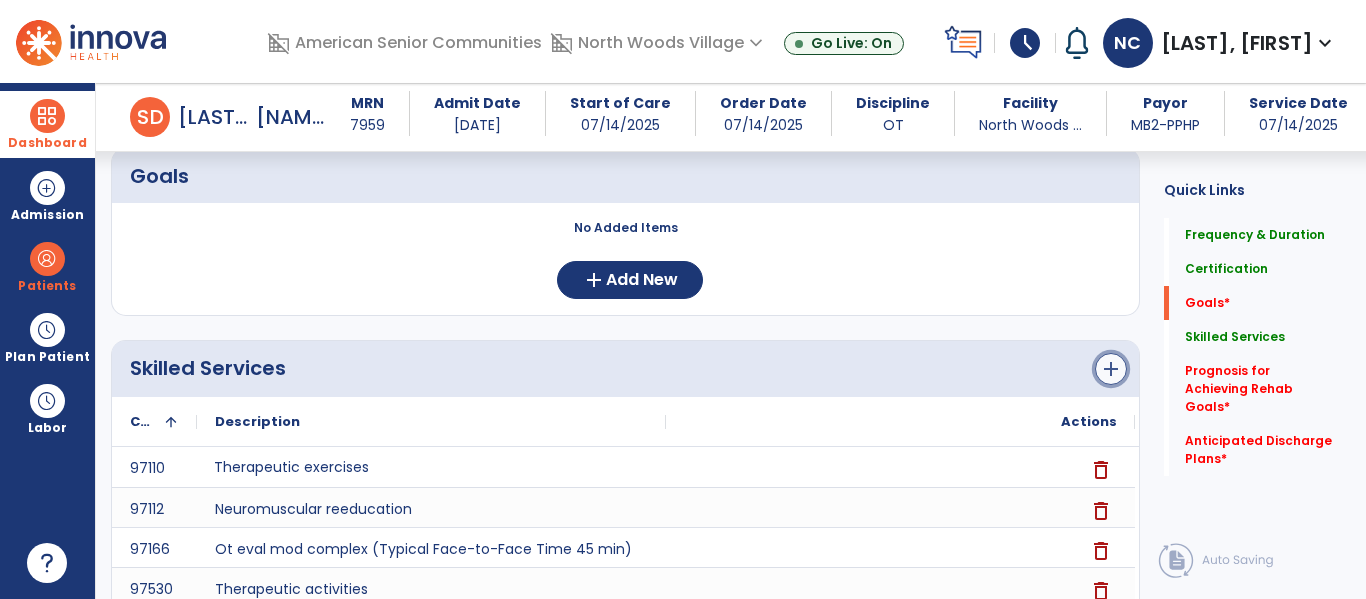 click on "add" 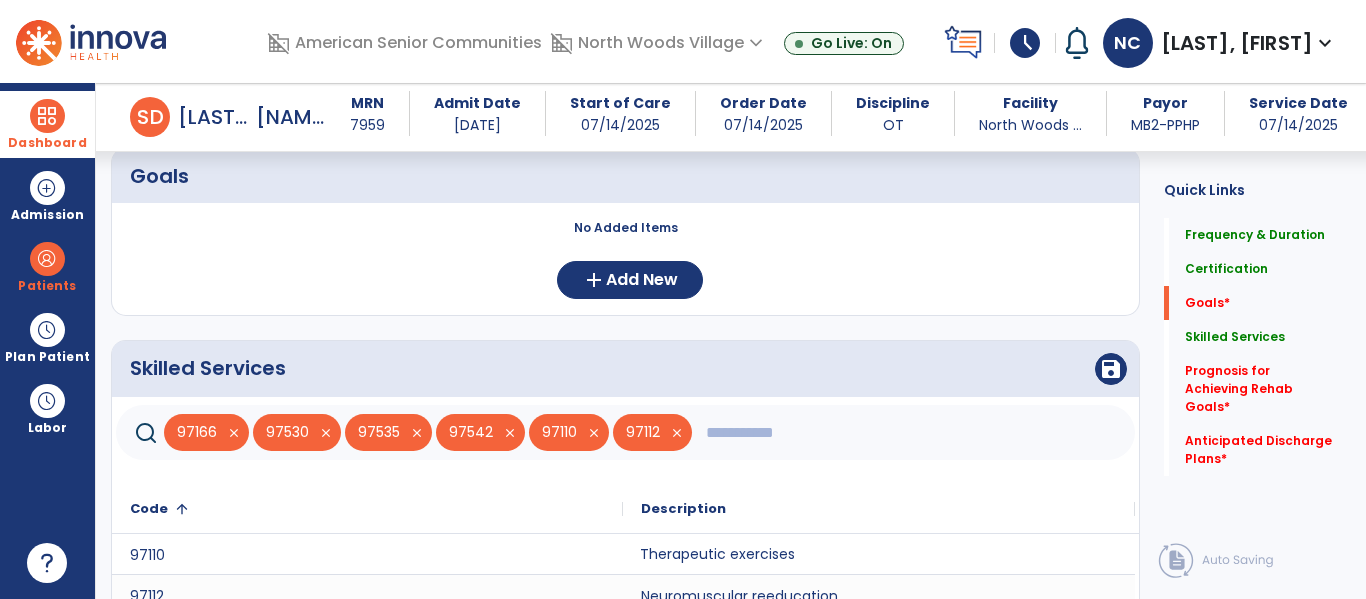 click 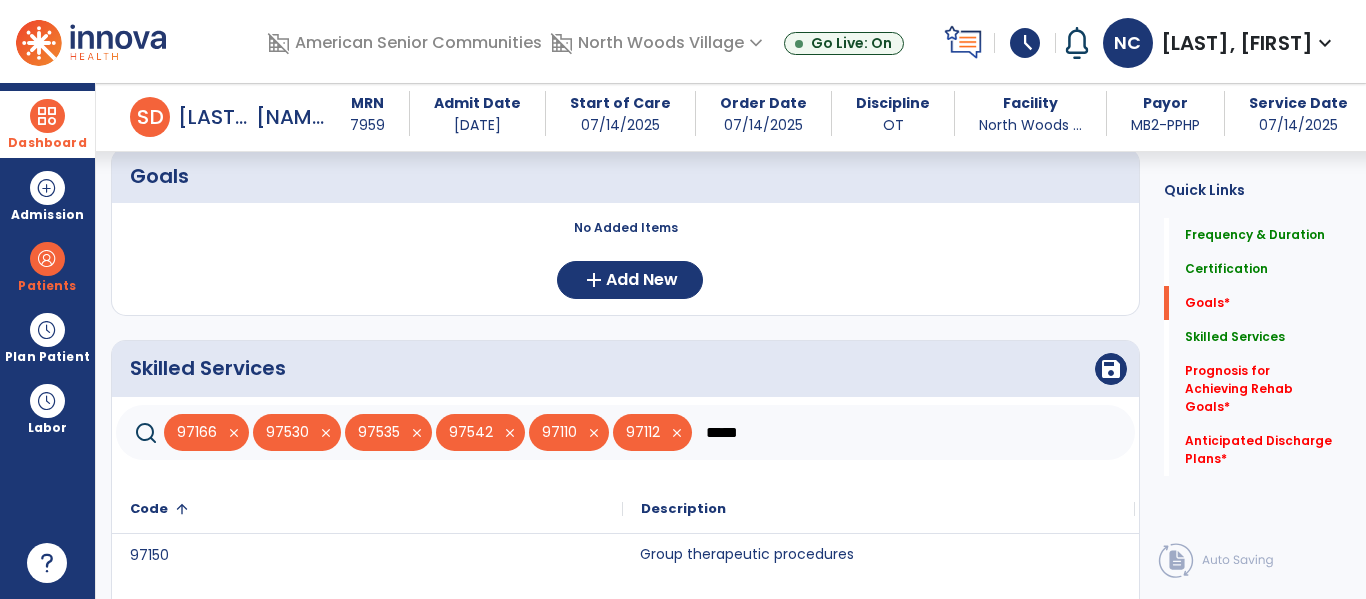 type on "*****" 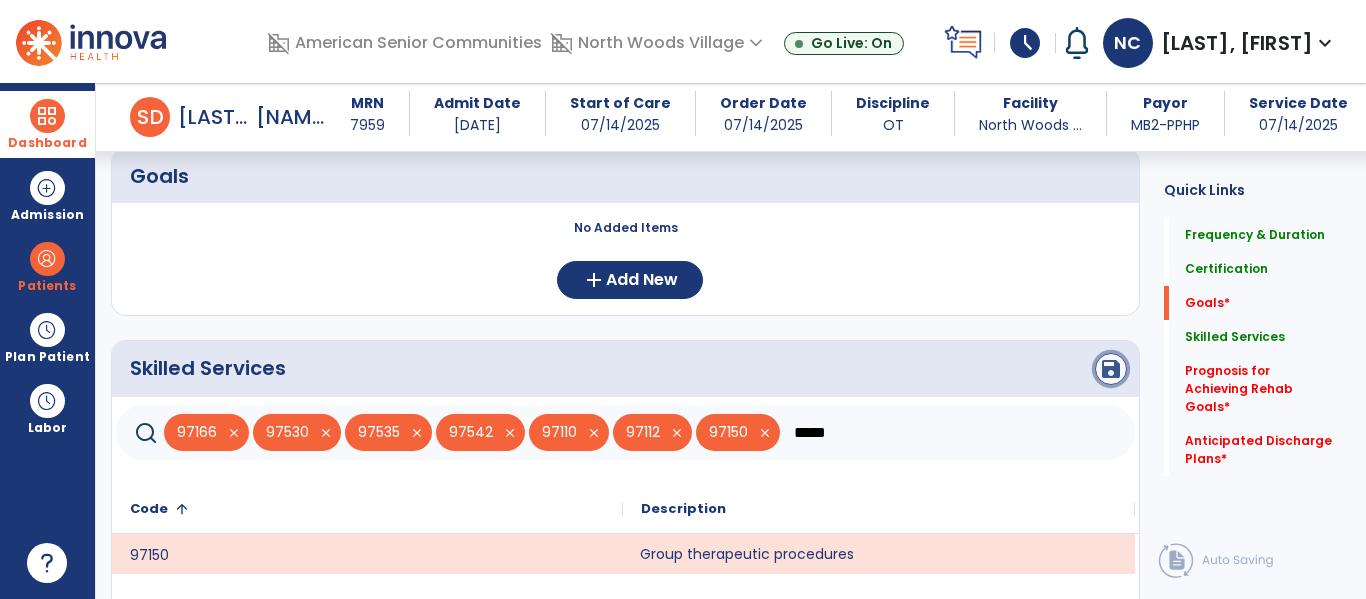 click on "save" 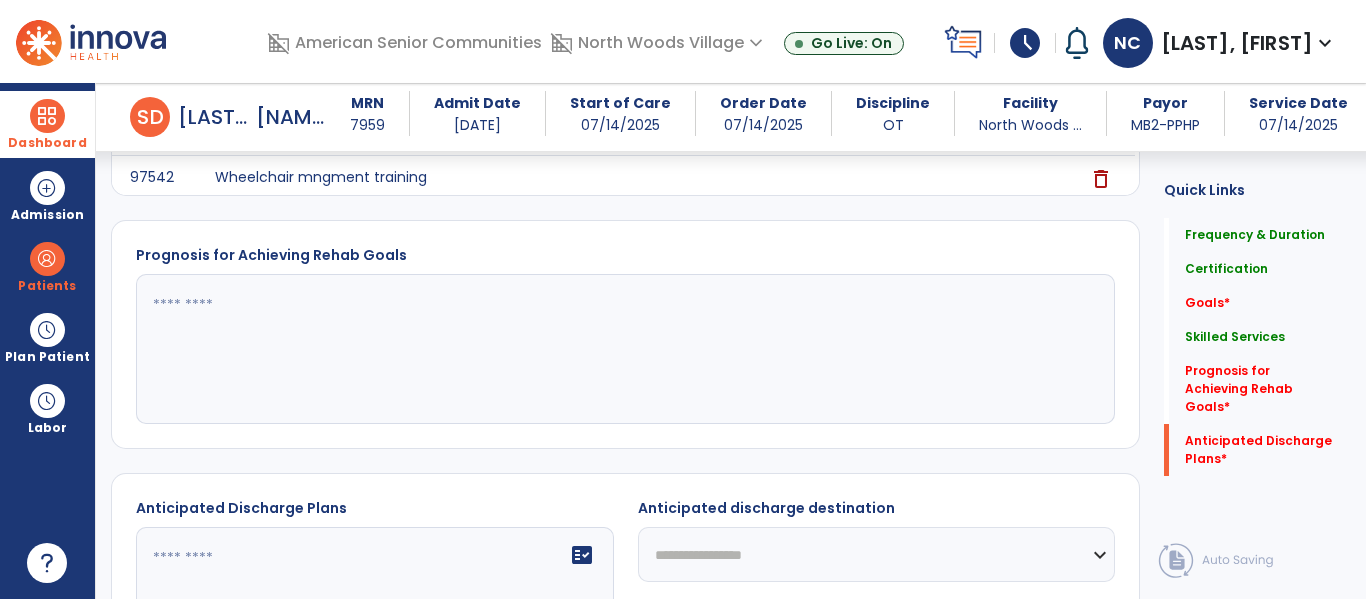 scroll, scrollTop: 1001, scrollLeft: 0, axis: vertical 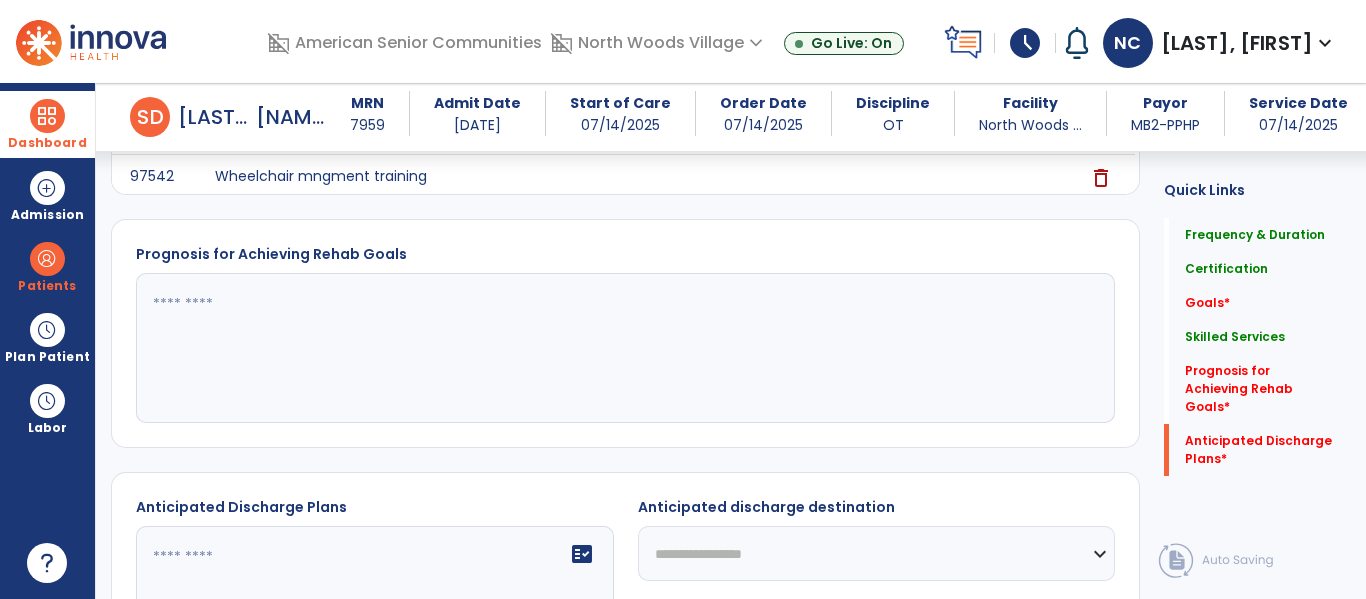 click 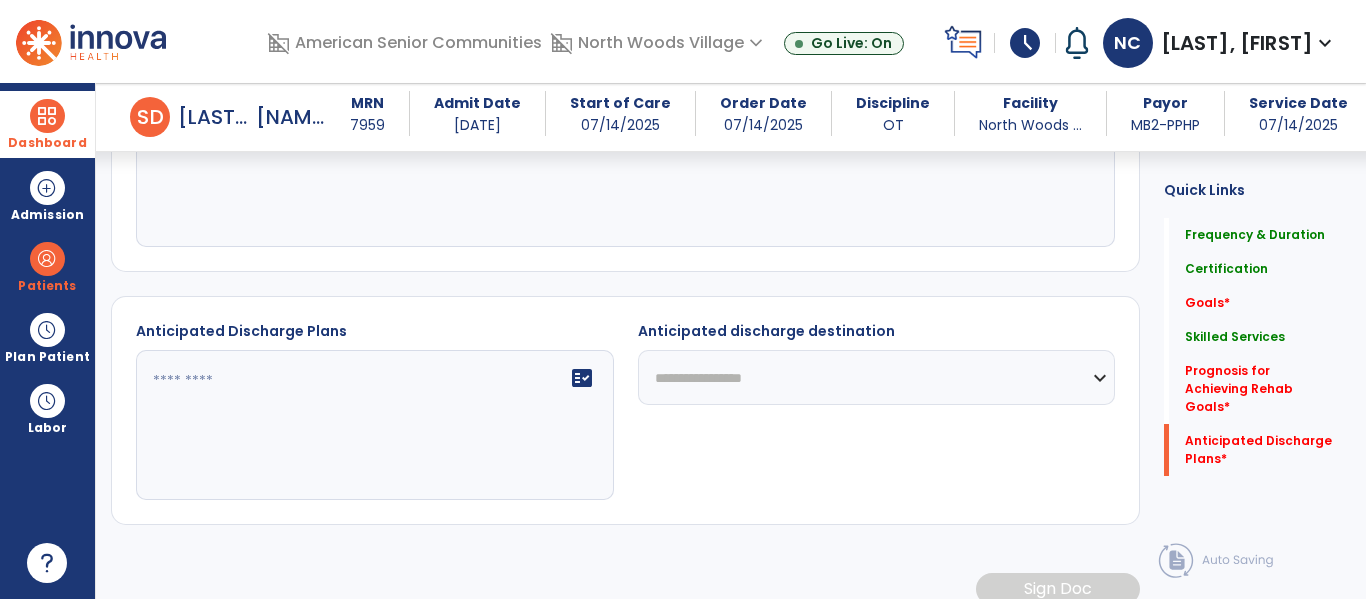 scroll, scrollTop: 1184, scrollLeft: 0, axis: vertical 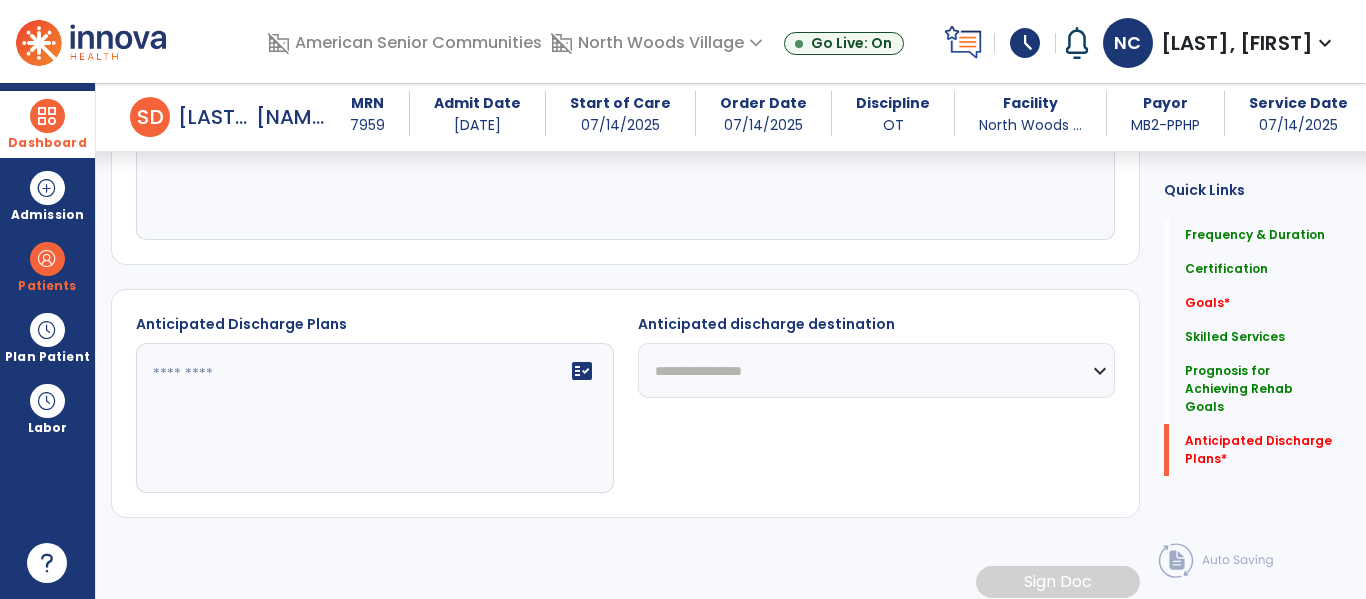 type on "**********" 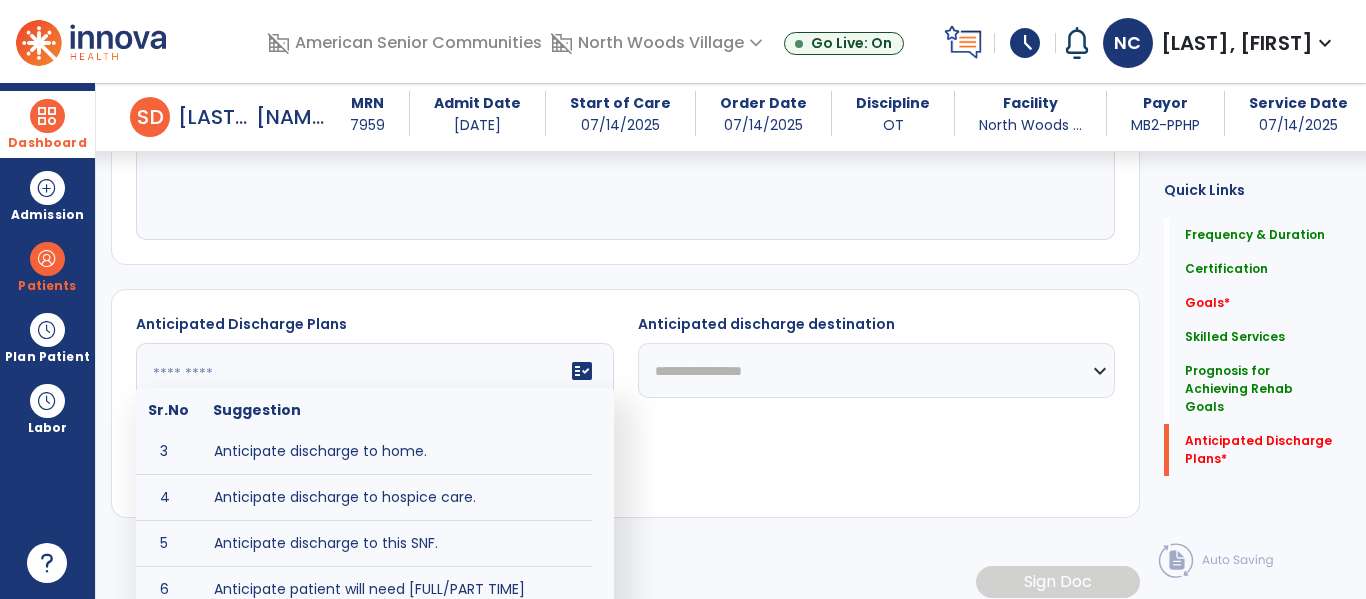 scroll, scrollTop: 97, scrollLeft: 0, axis: vertical 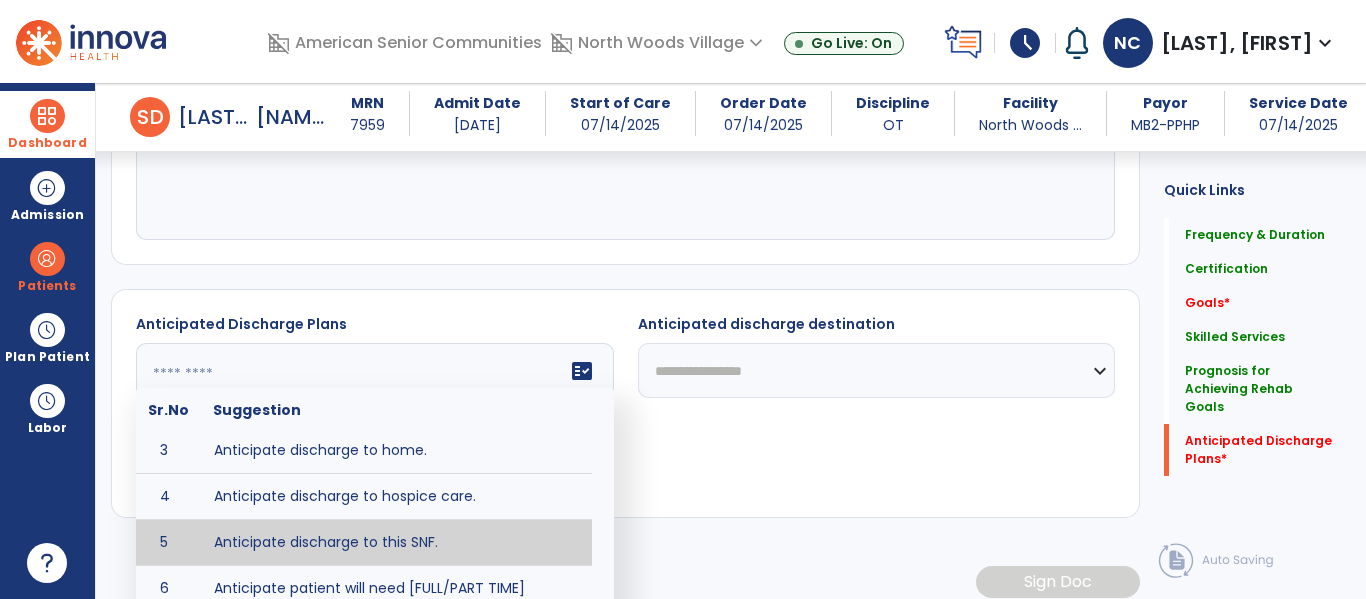 type on "**********" 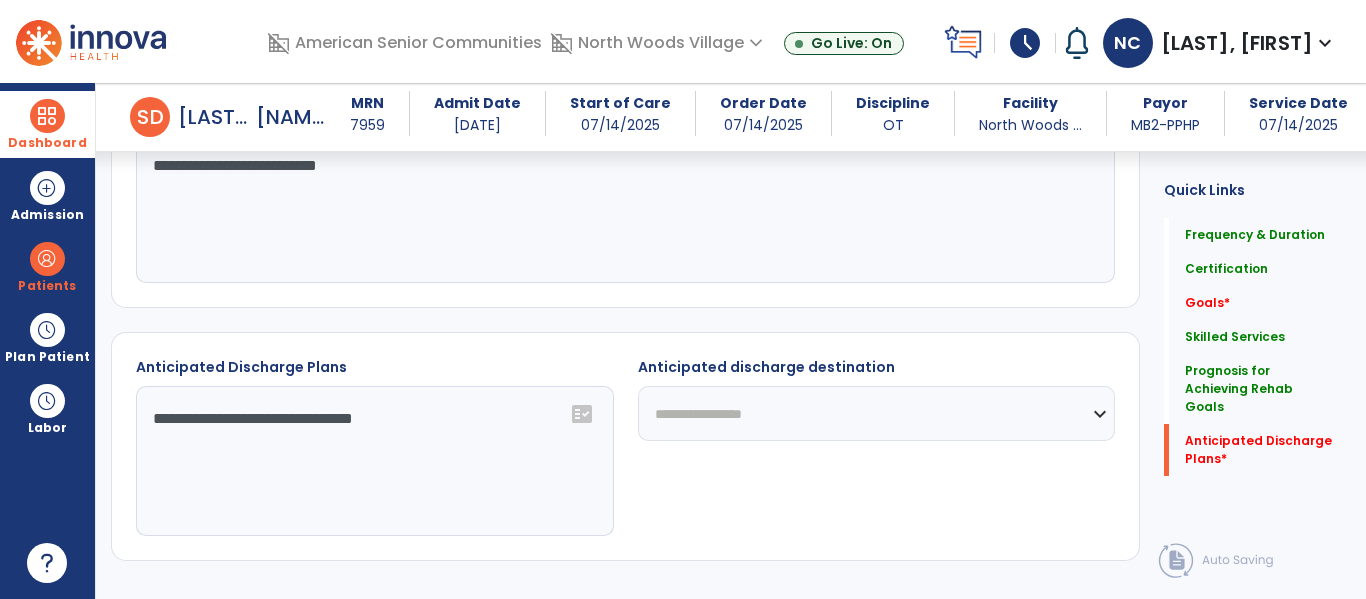 scroll, scrollTop: 1142, scrollLeft: 0, axis: vertical 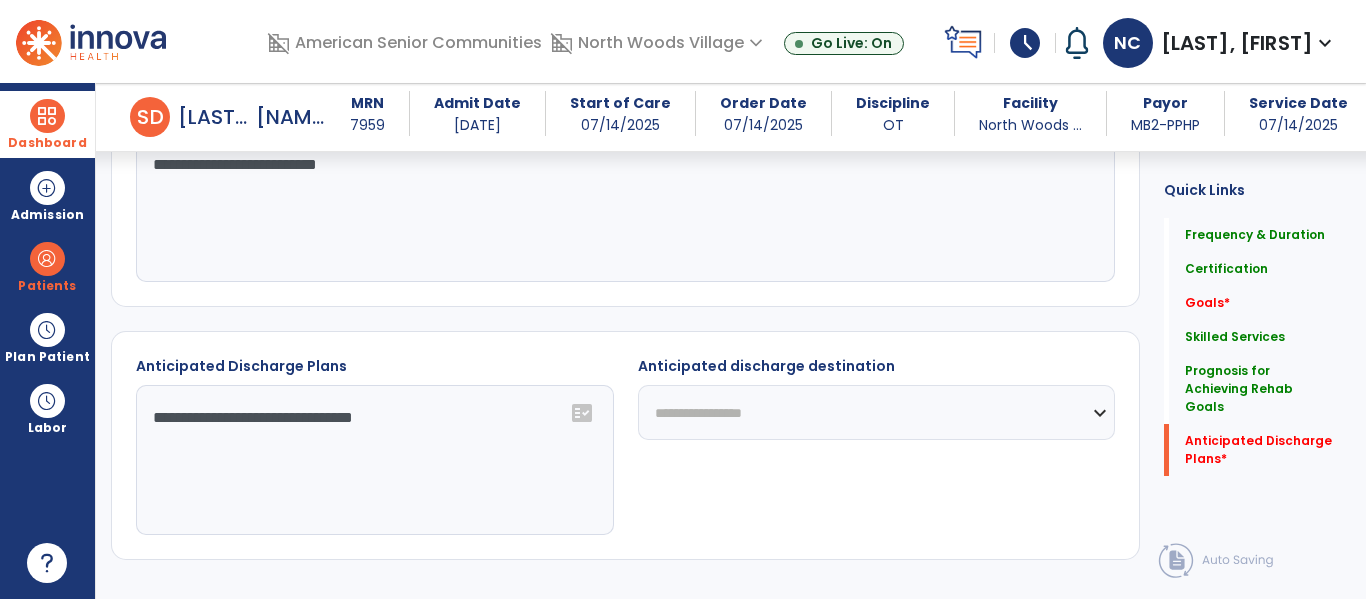 click on "**********" 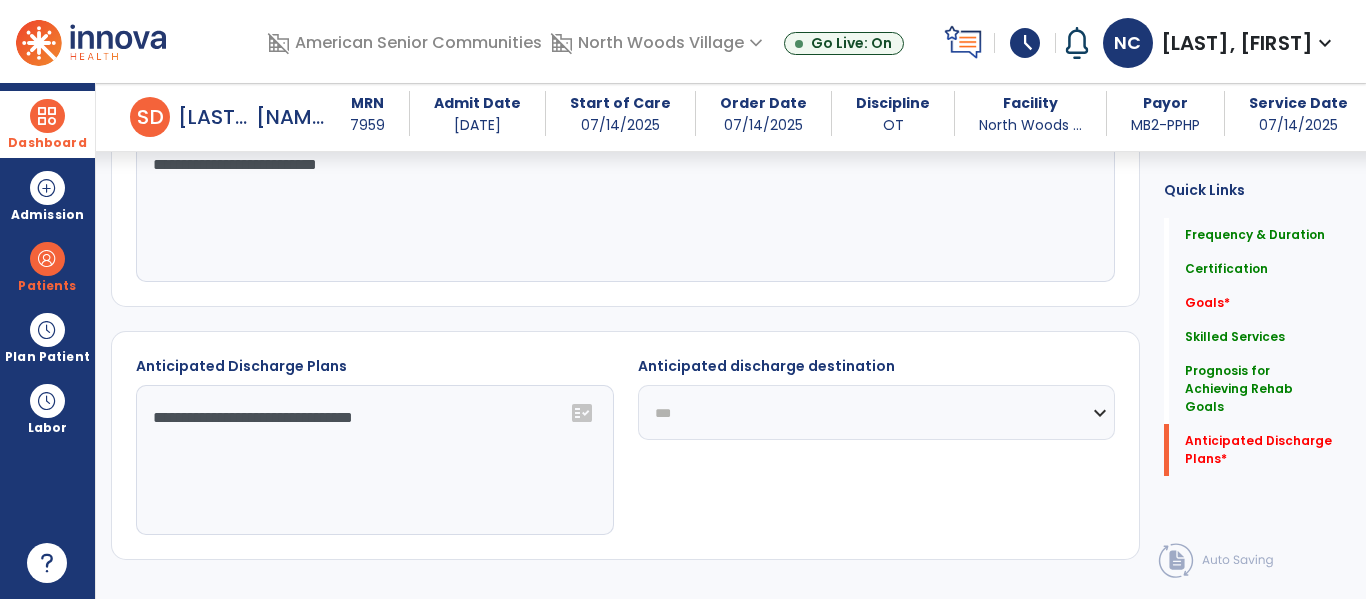 click on "**********" 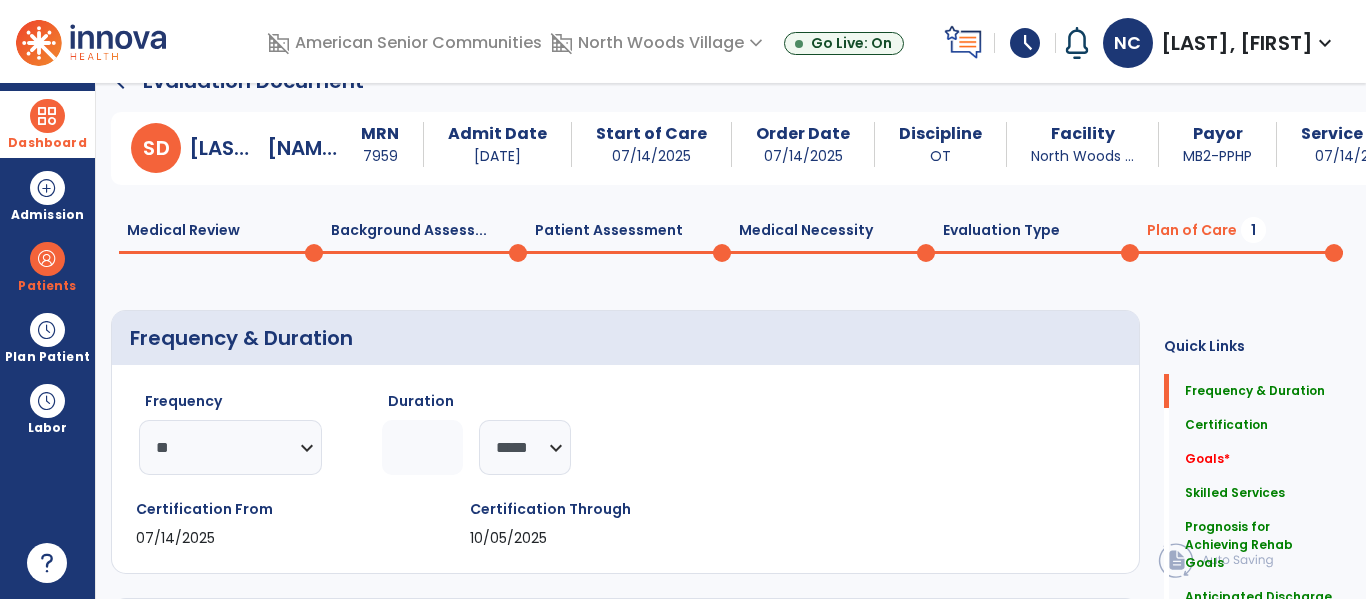 scroll, scrollTop: 0, scrollLeft: 0, axis: both 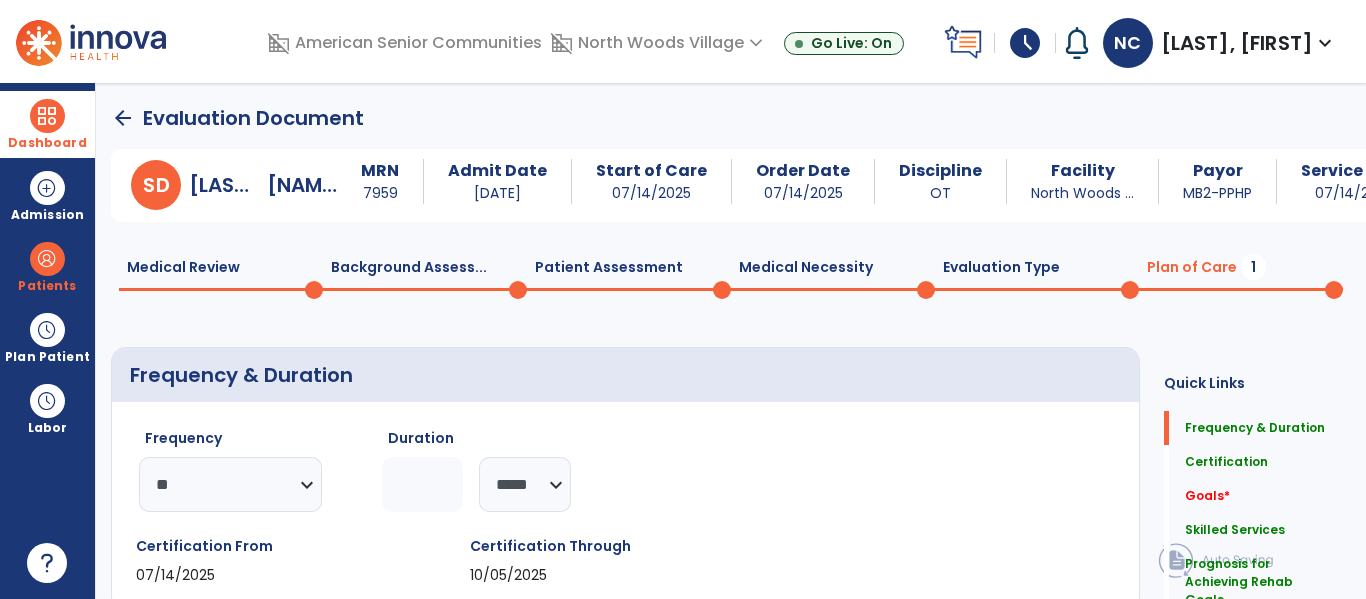 click on "Background Assess...  0" 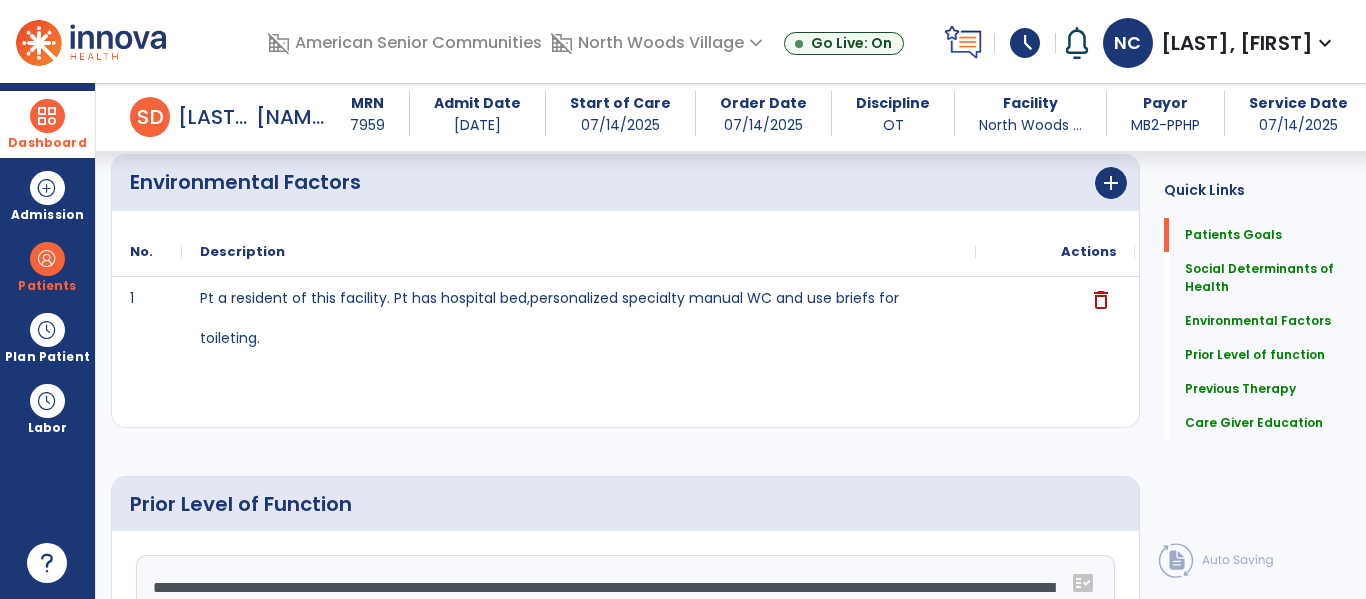 scroll, scrollTop: 837, scrollLeft: 0, axis: vertical 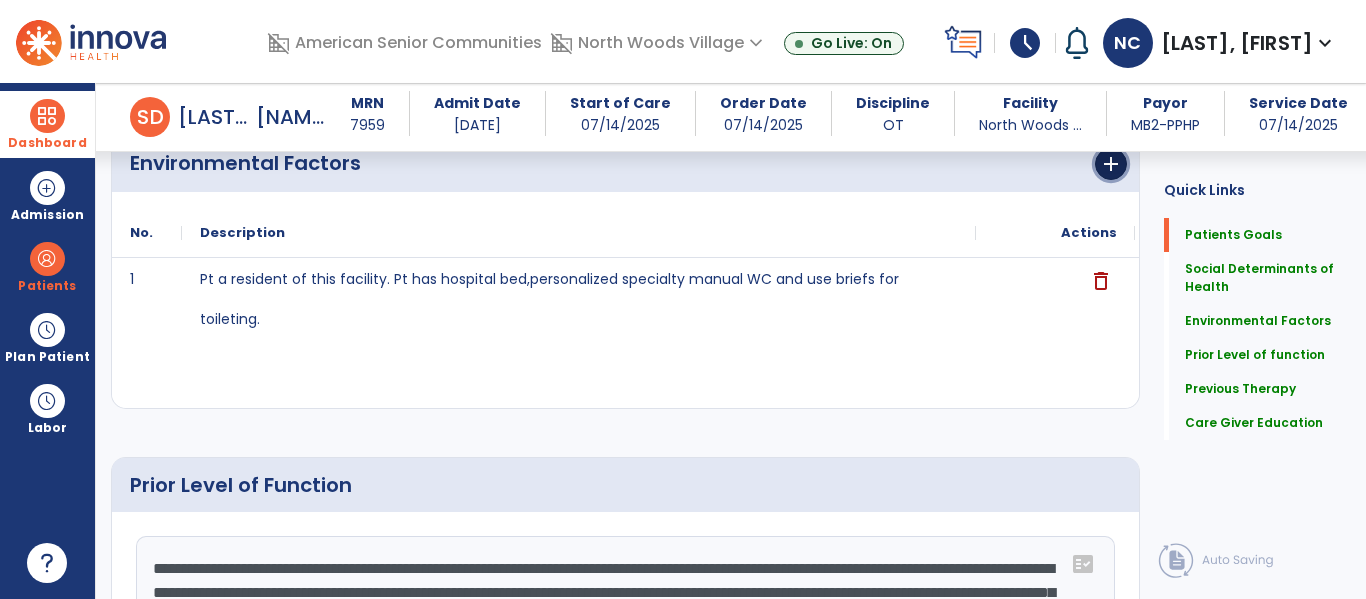 click on "add" 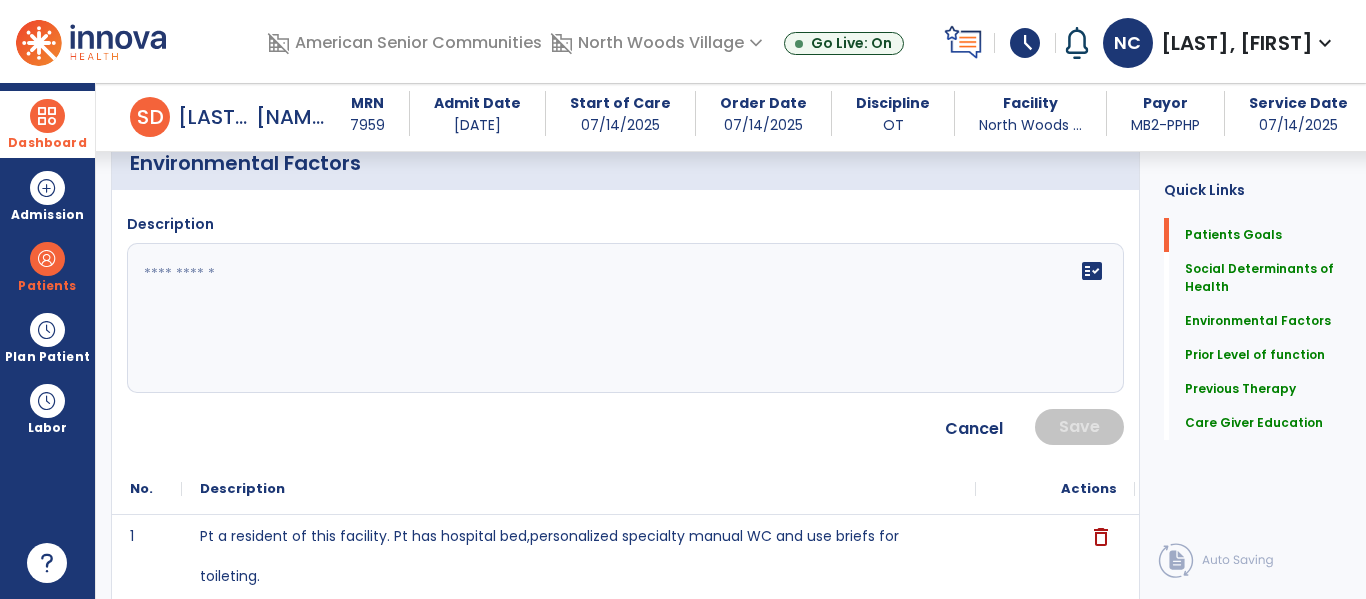 click on "fact_check" 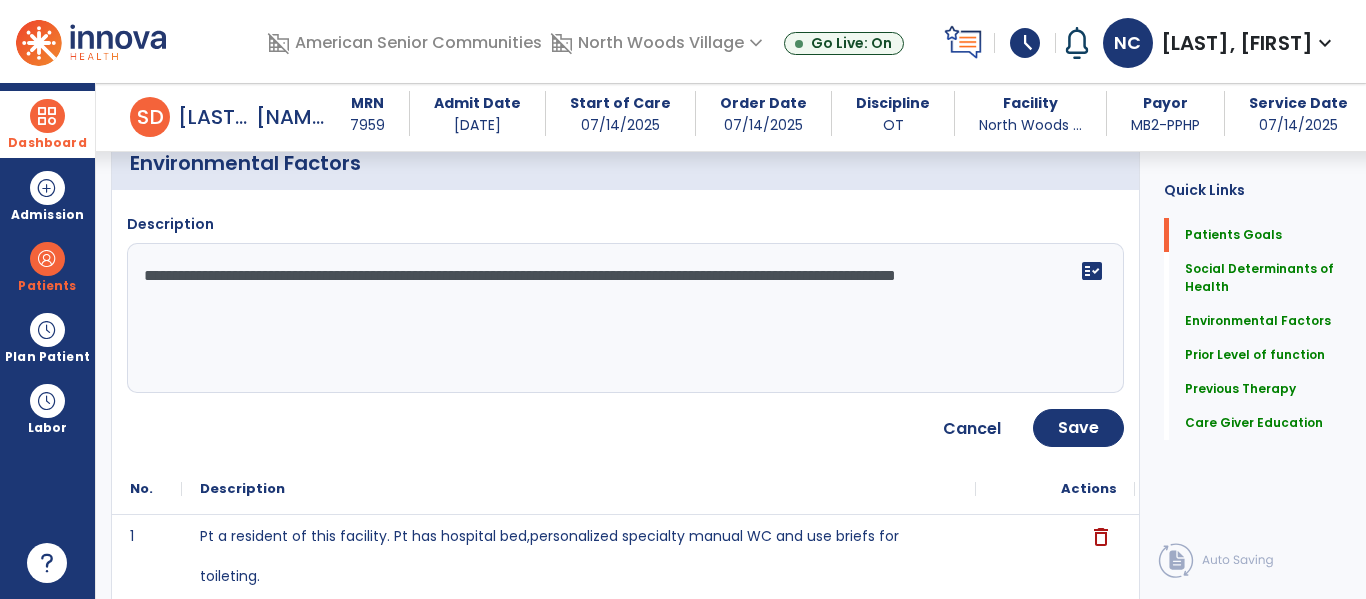 type on "**********" 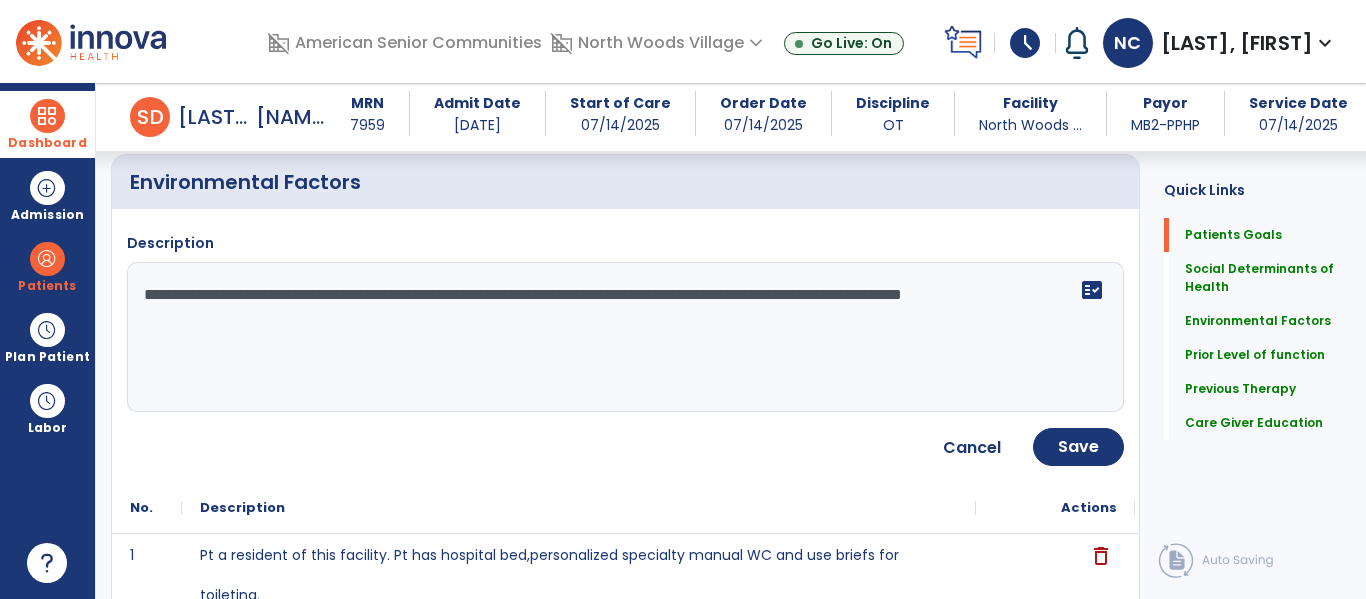 scroll, scrollTop: 813, scrollLeft: 0, axis: vertical 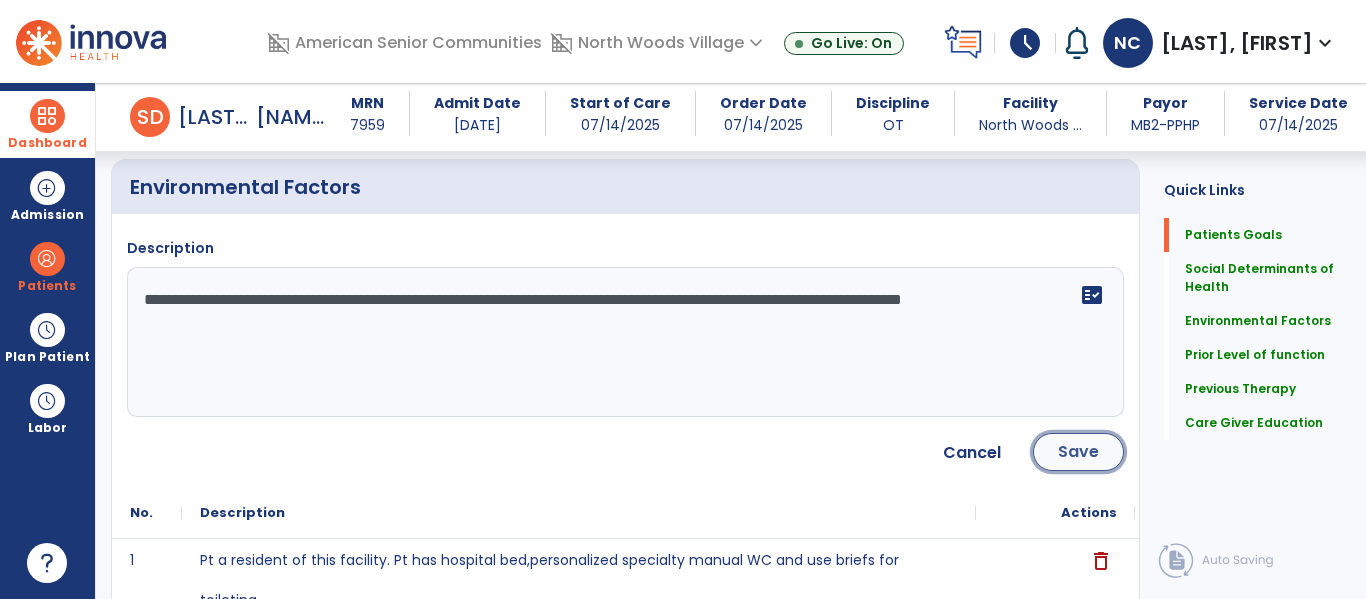 click on "Save" 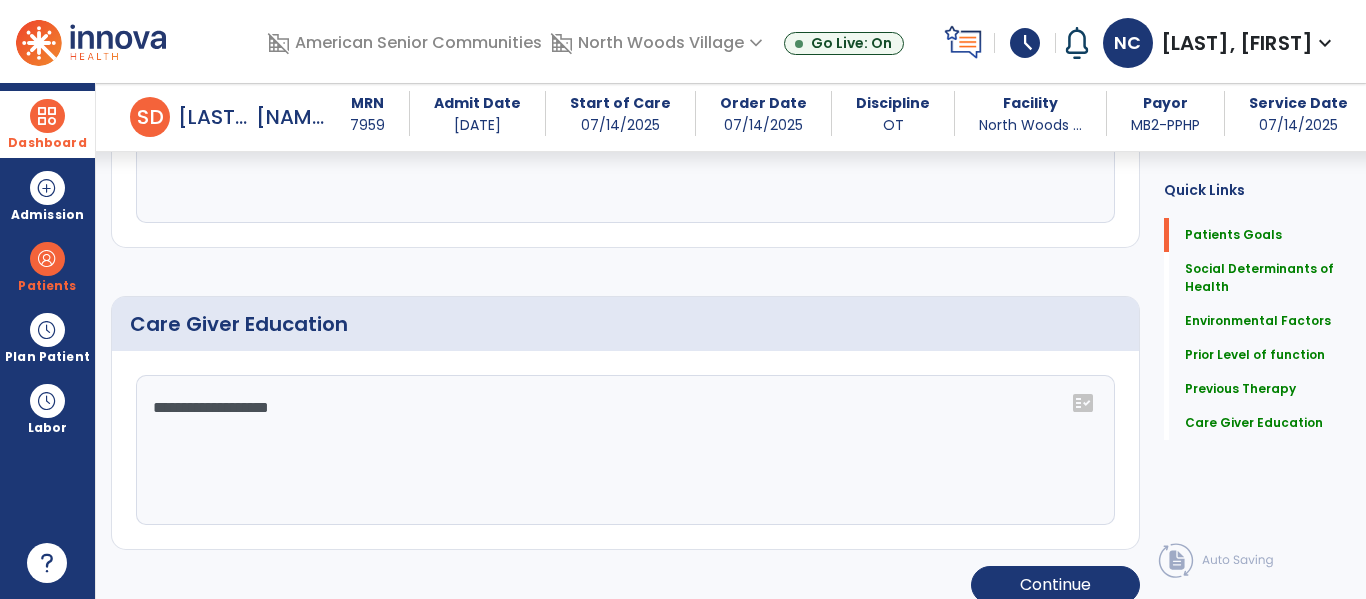 scroll, scrollTop: 1623, scrollLeft: 0, axis: vertical 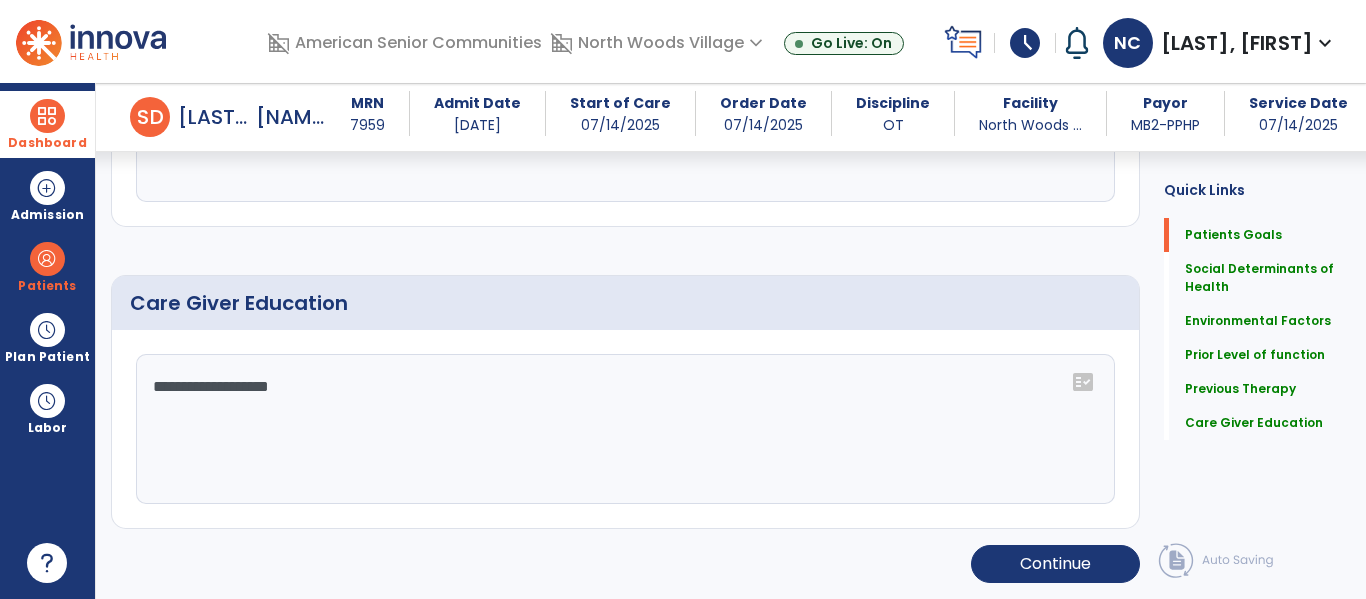click on "**********" 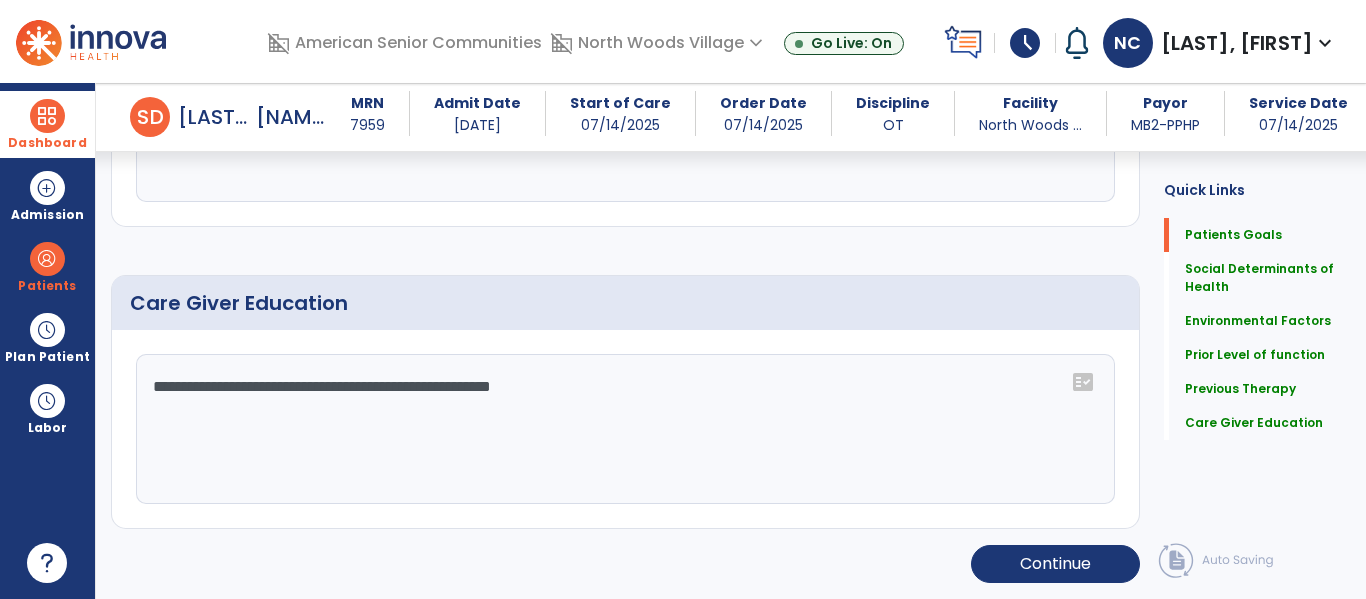 type on "**********" 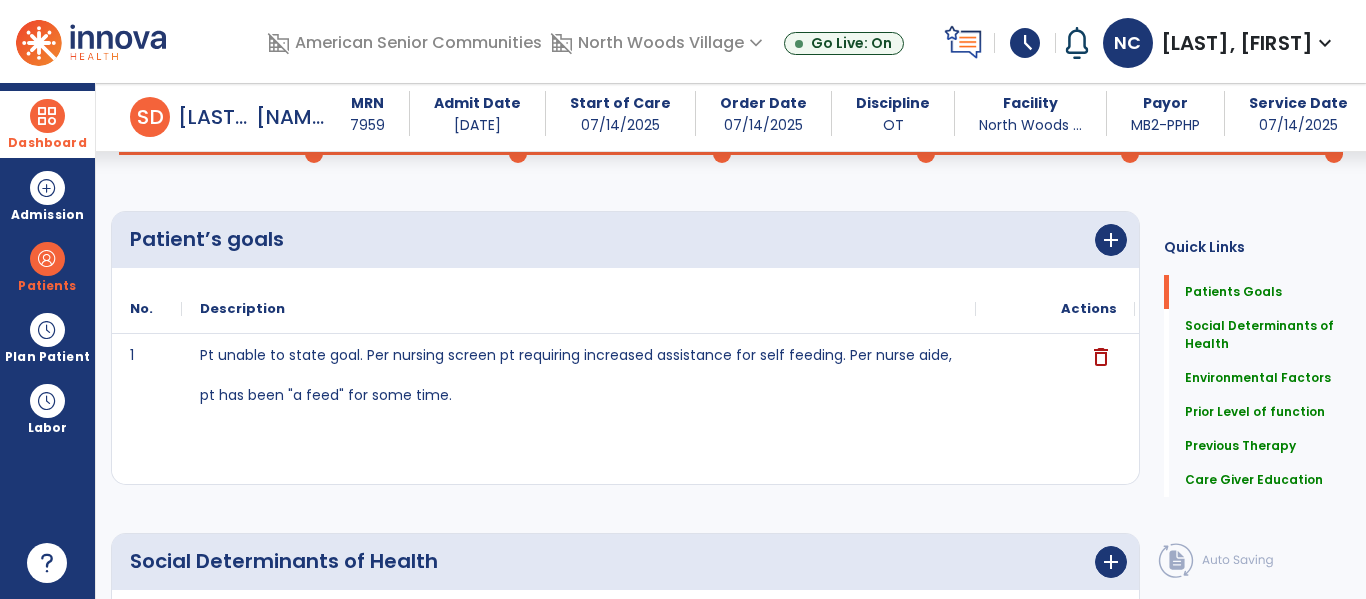 scroll, scrollTop: 0, scrollLeft: 0, axis: both 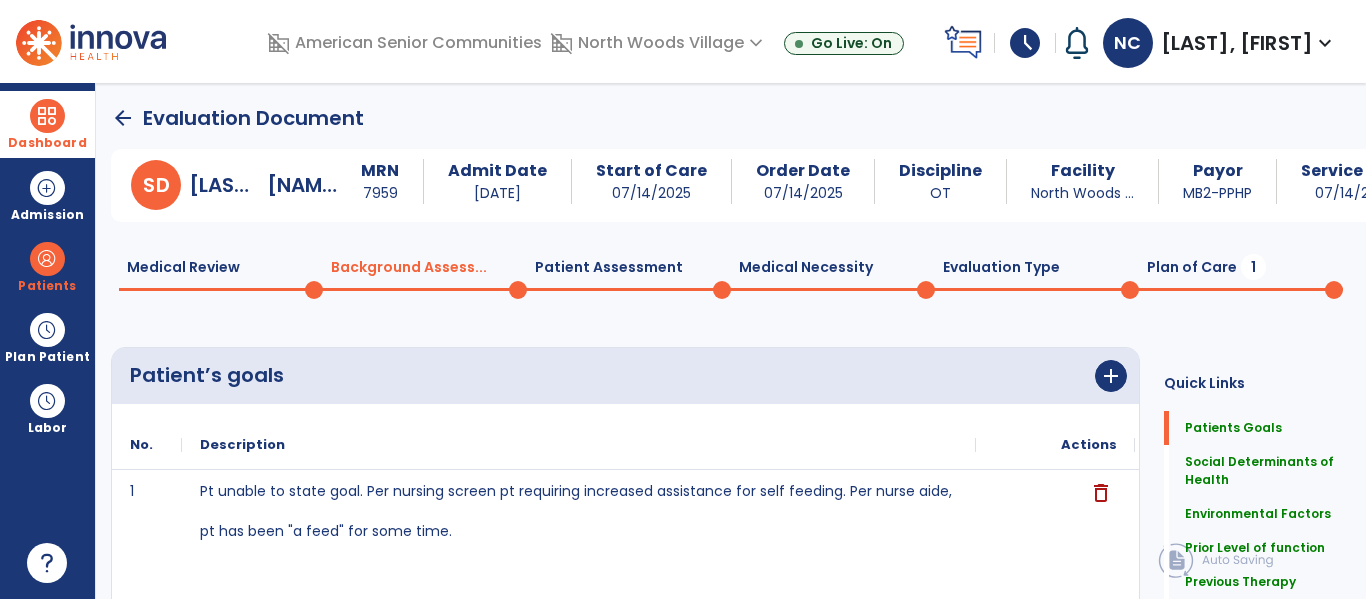 click on "Medical Review  0" 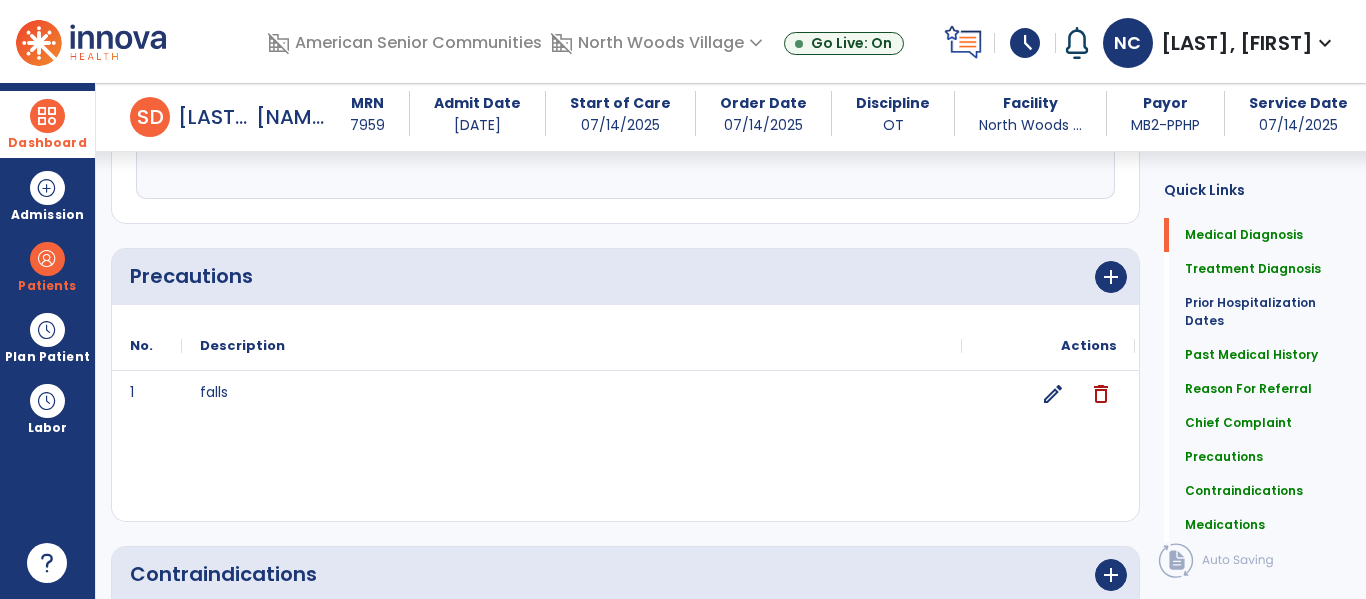 scroll, scrollTop: 1741, scrollLeft: 0, axis: vertical 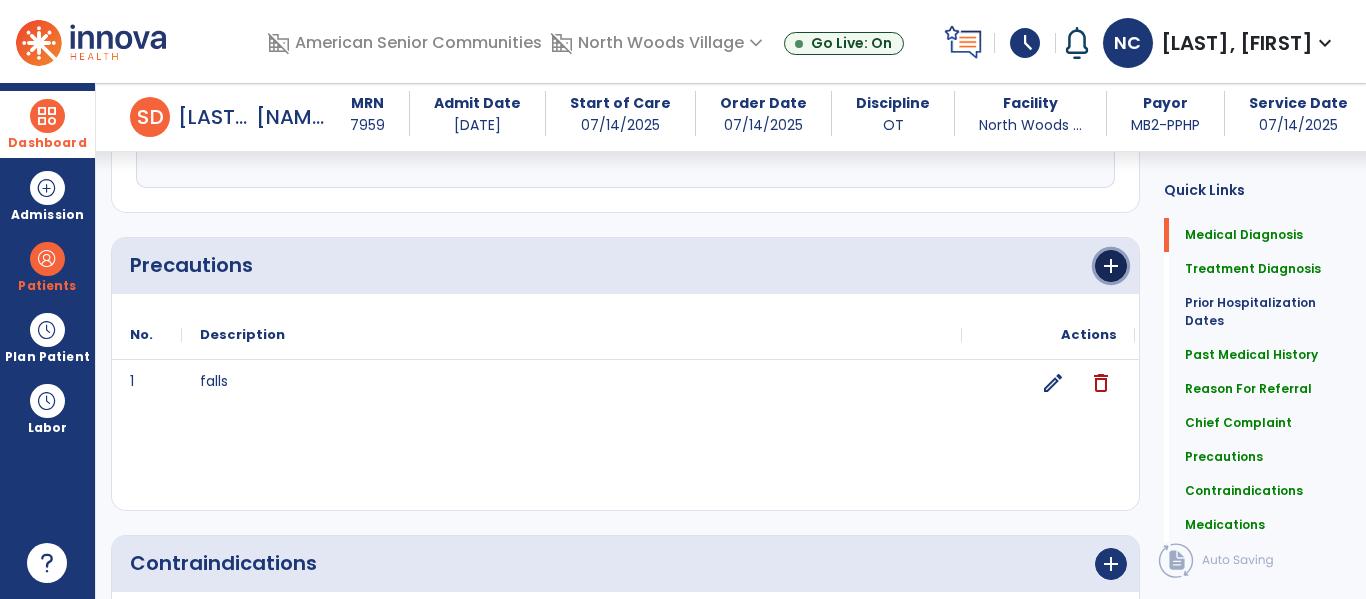 click on "add" 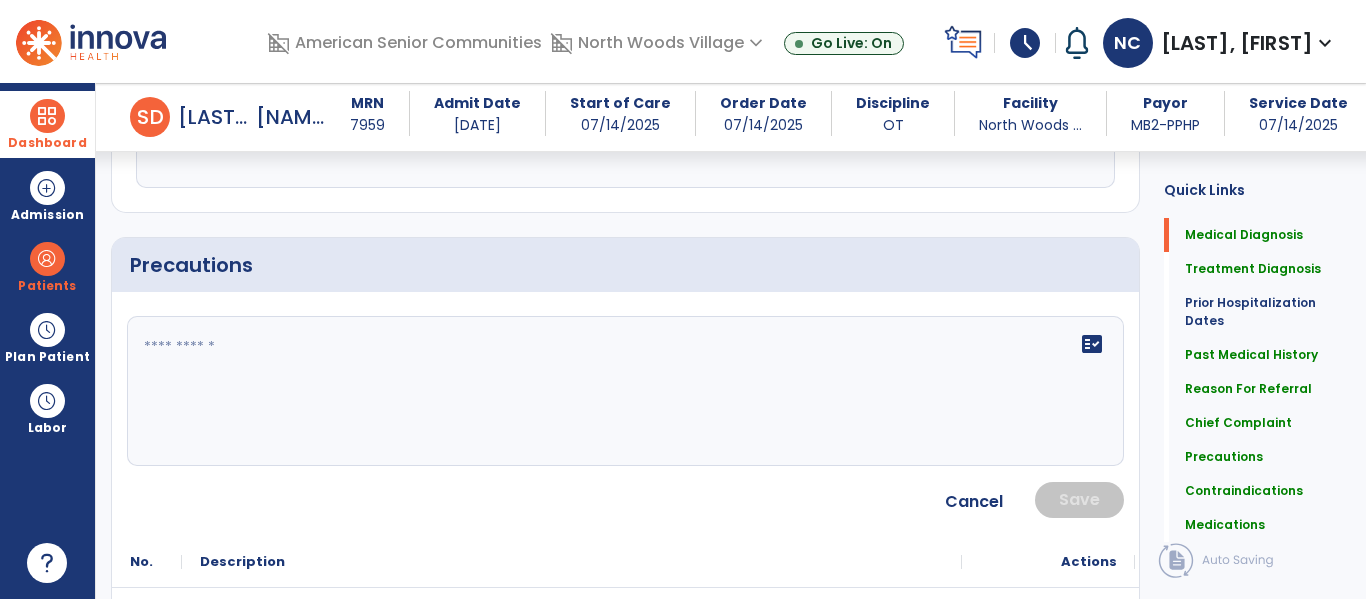 click 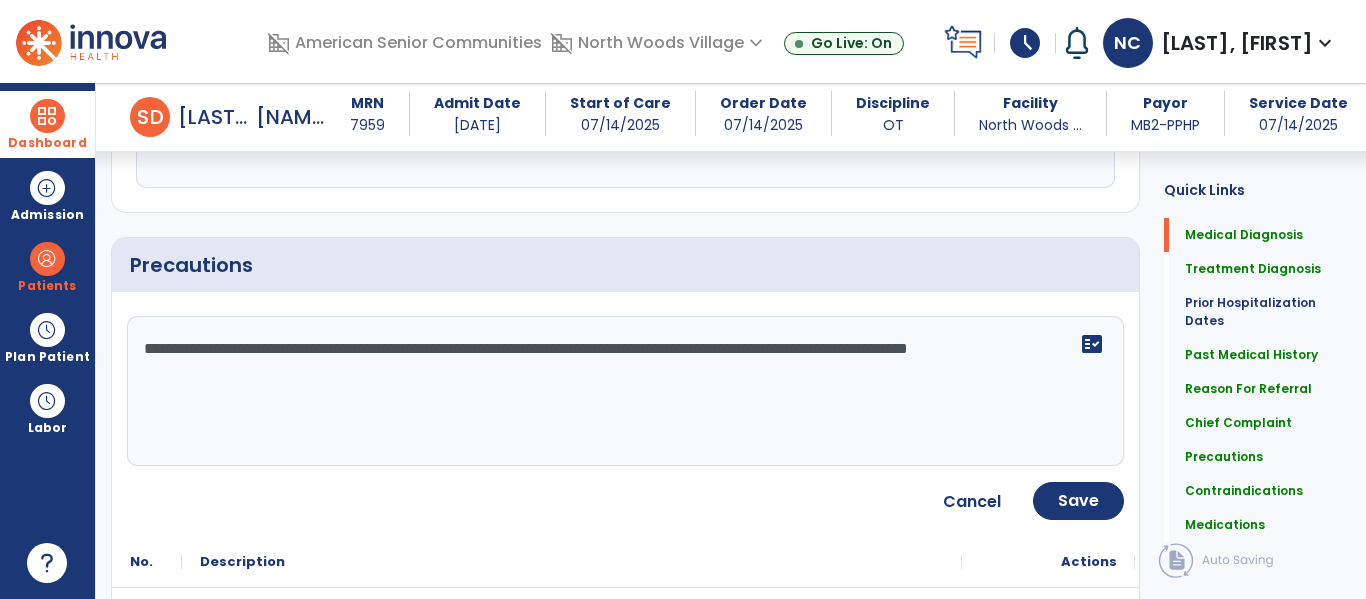type on "**********" 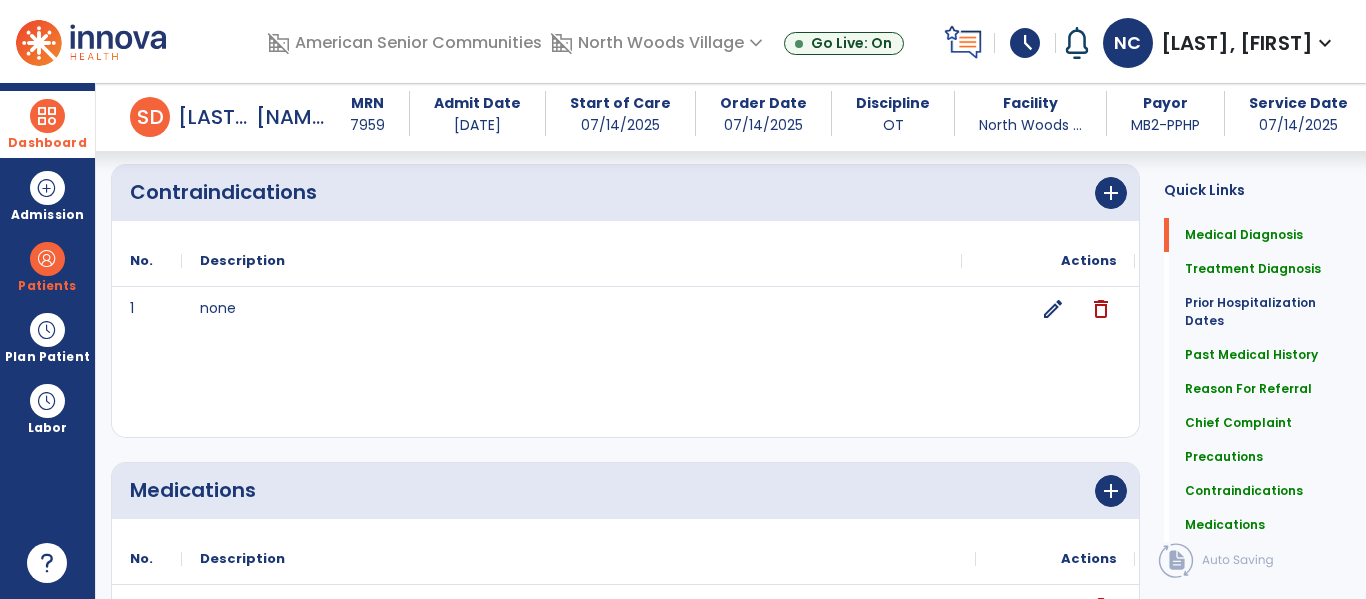 scroll, scrollTop: 2547, scrollLeft: 0, axis: vertical 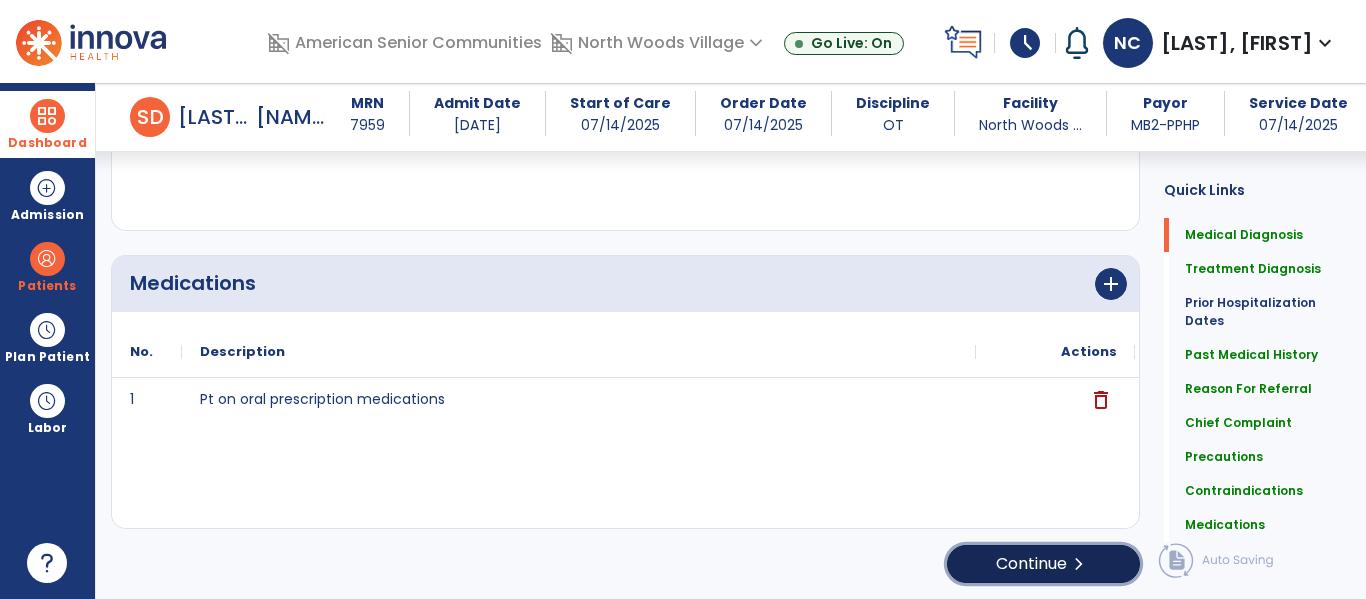 click on "Continue  chevron_right" 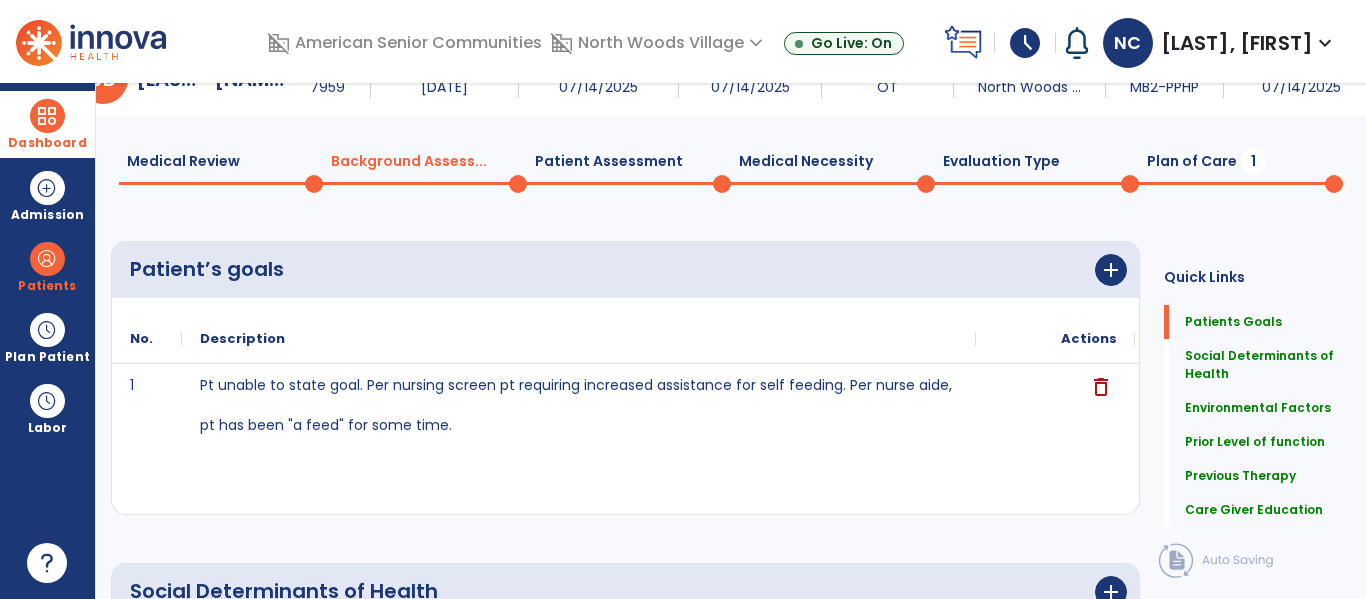 scroll, scrollTop: 0, scrollLeft: 0, axis: both 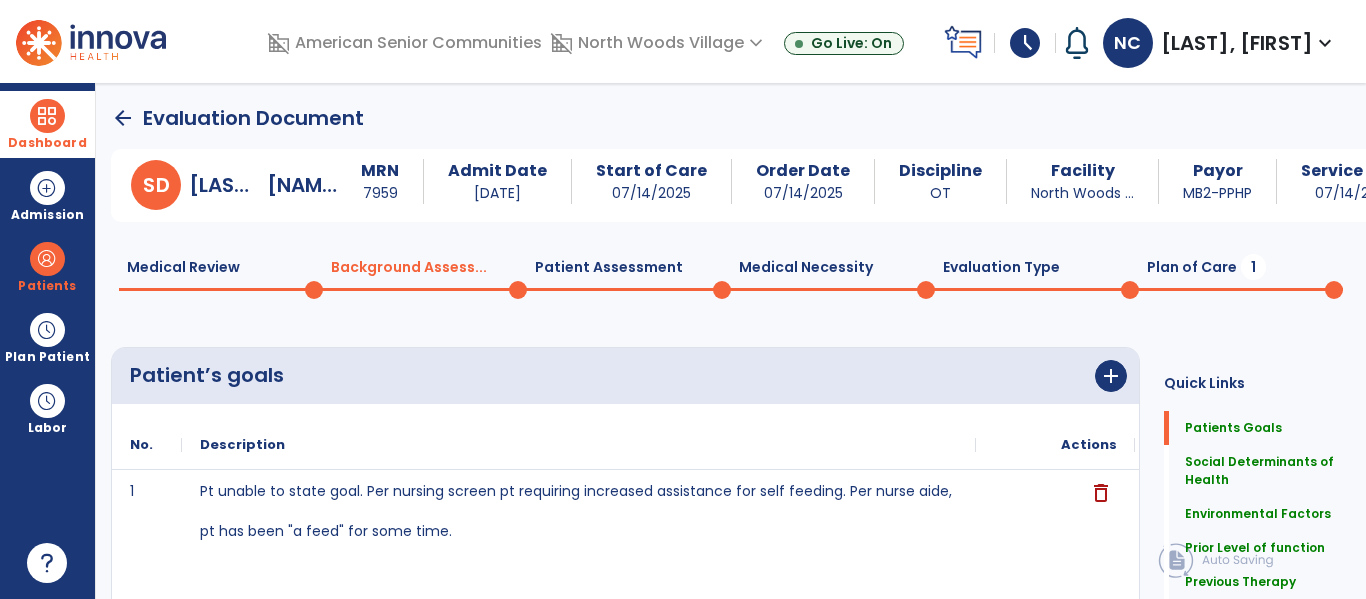 click on "Plan of Care  1" 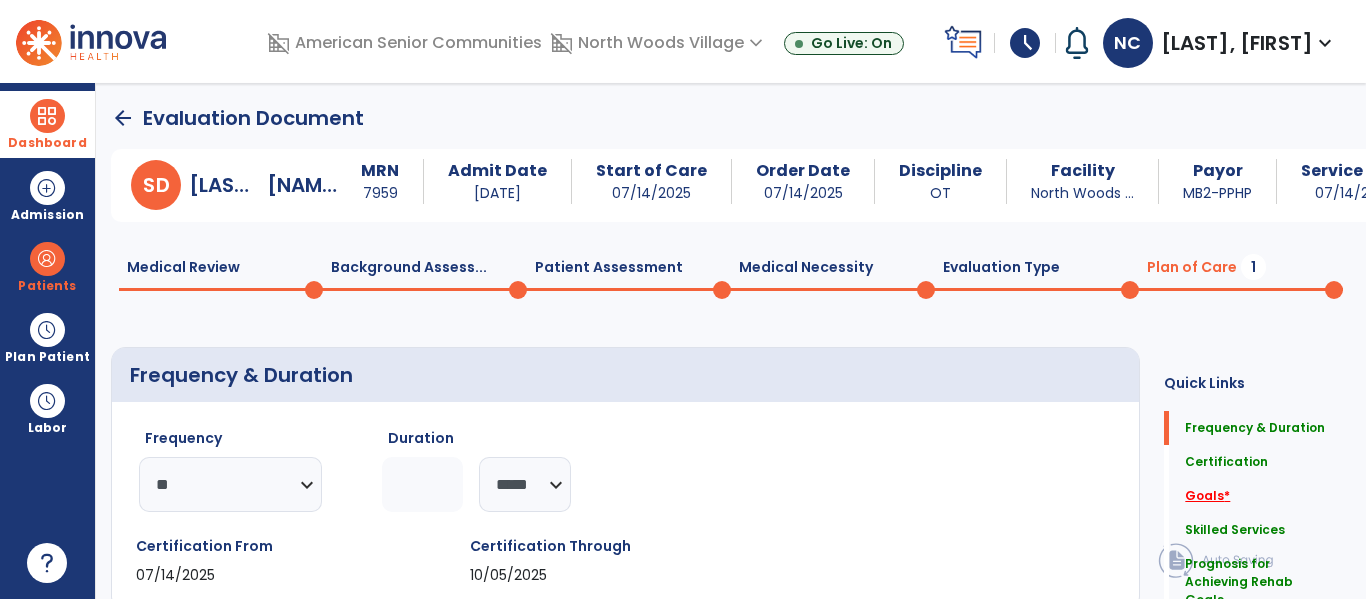 click on "Goals   *" 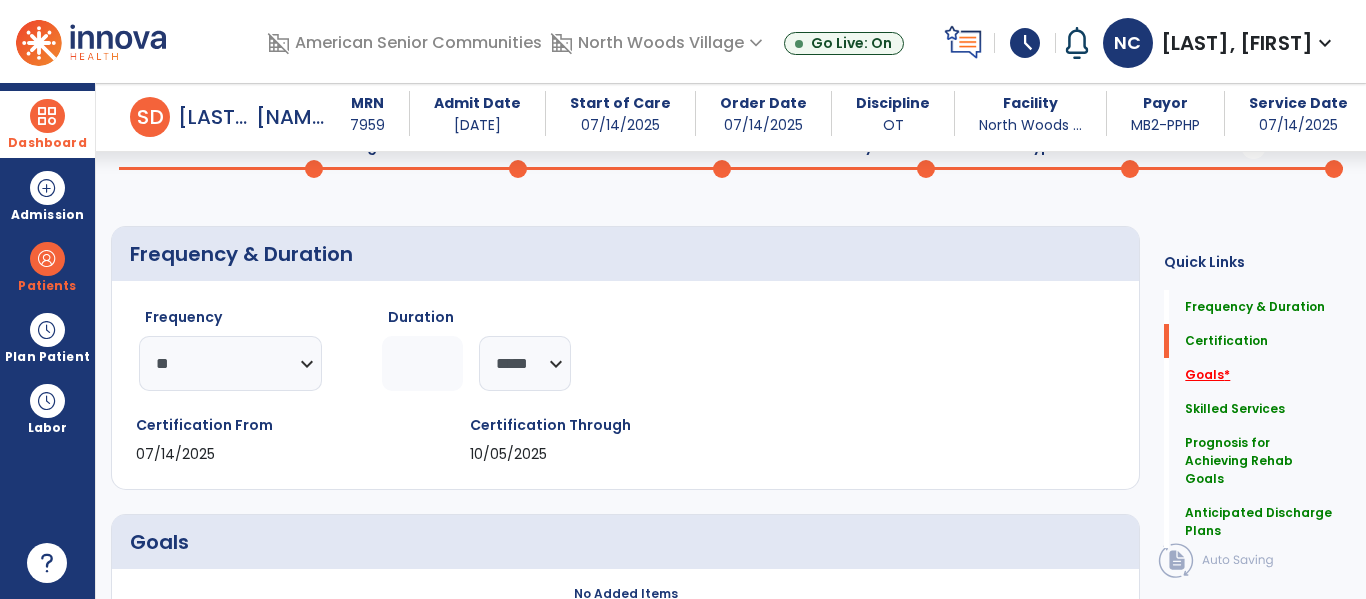 scroll, scrollTop: 379, scrollLeft: 0, axis: vertical 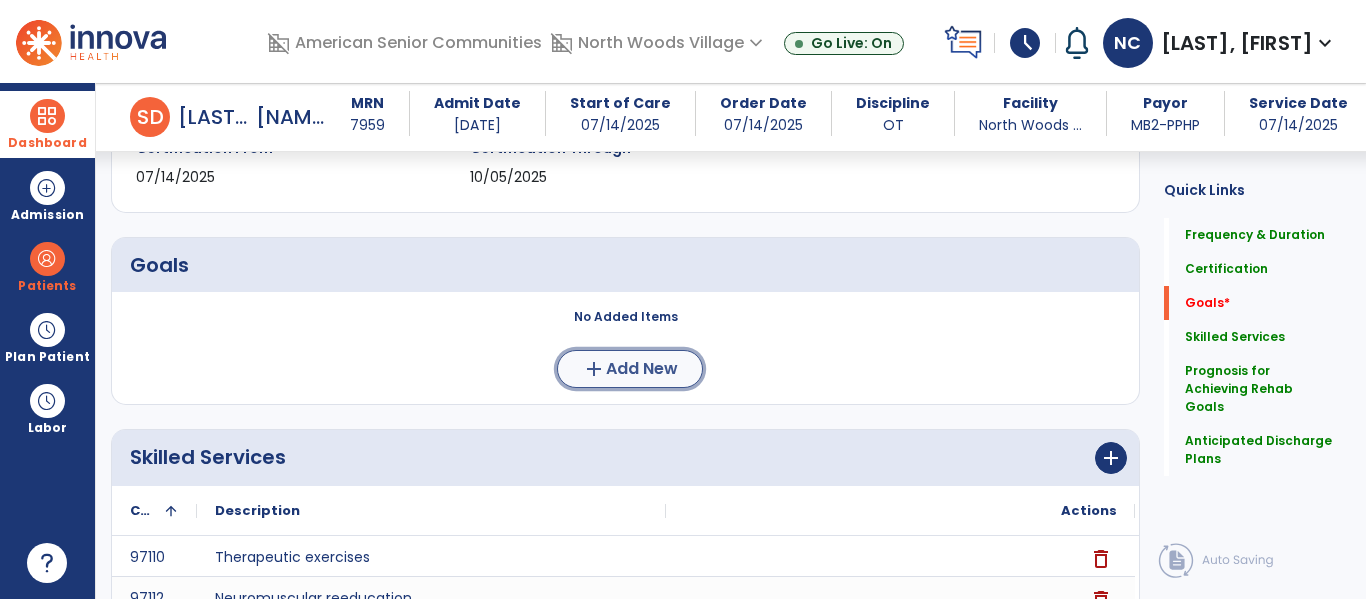 click on "add  Add New" at bounding box center (630, 369) 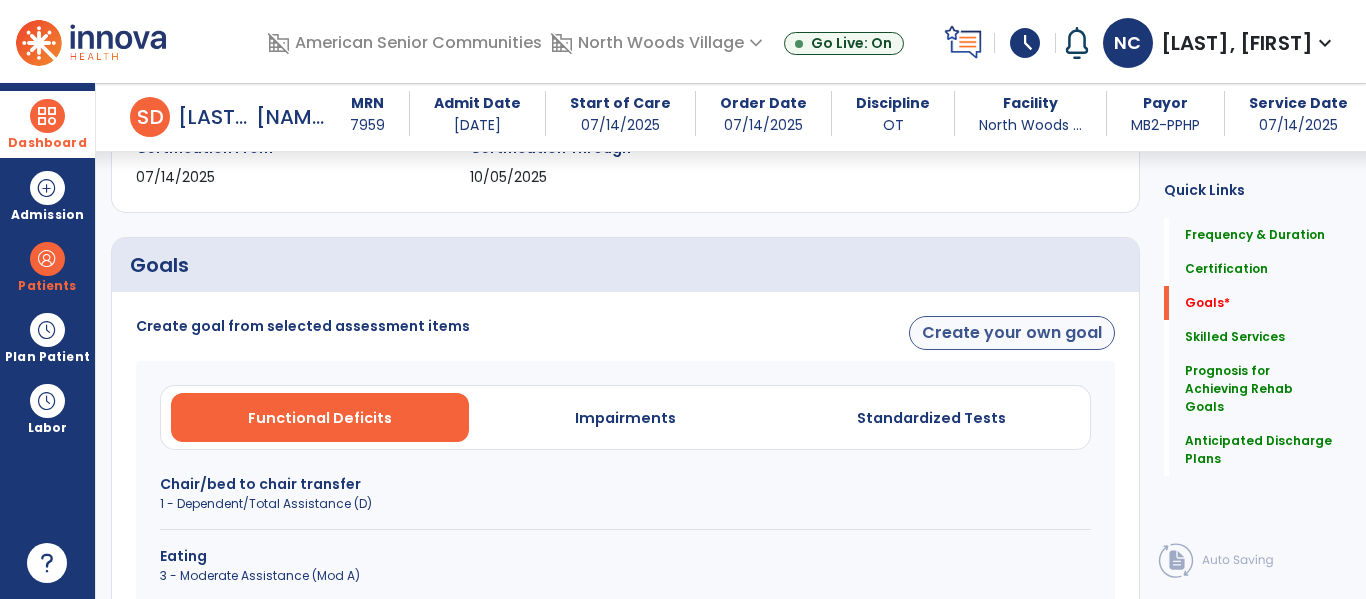 click on "Create your own goal" at bounding box center (1012, 333) 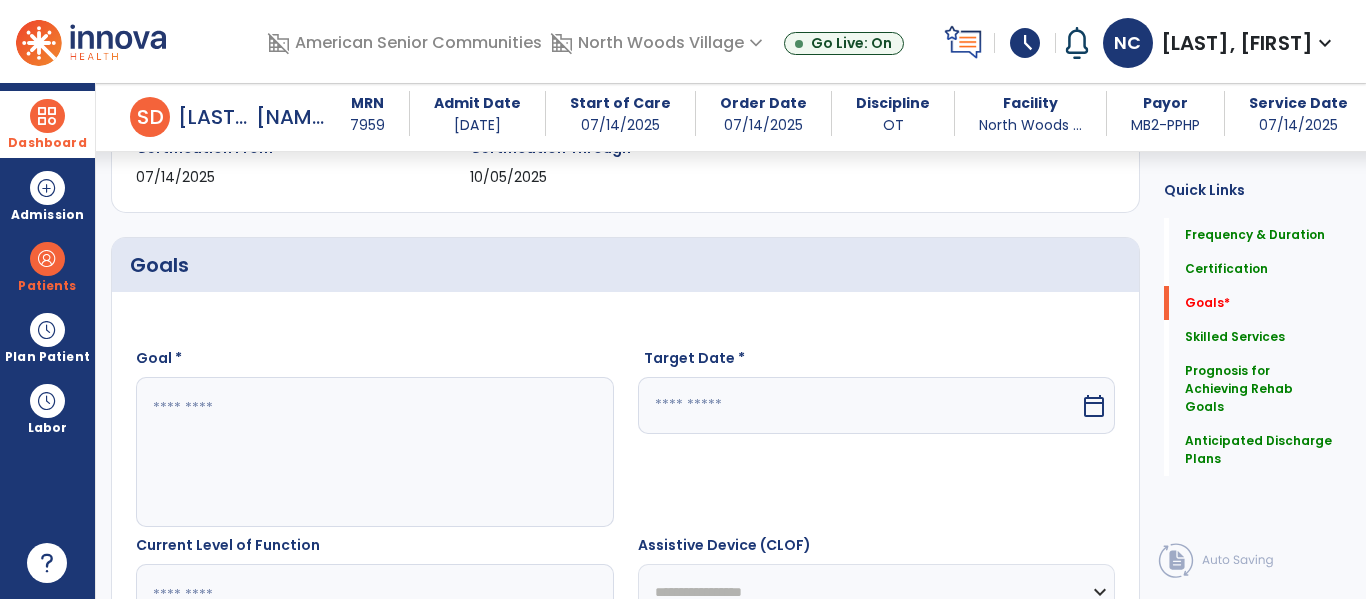 click at bounding box center (374, 452) 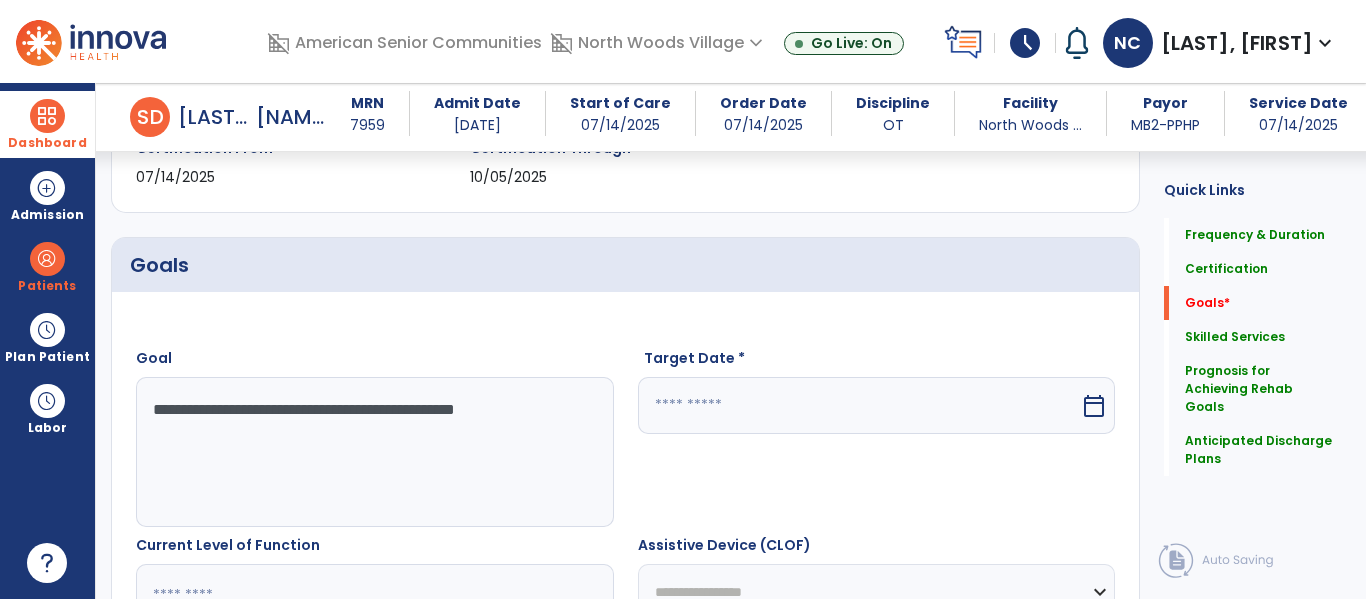 click on "**********" at bounding box center (374, 452) 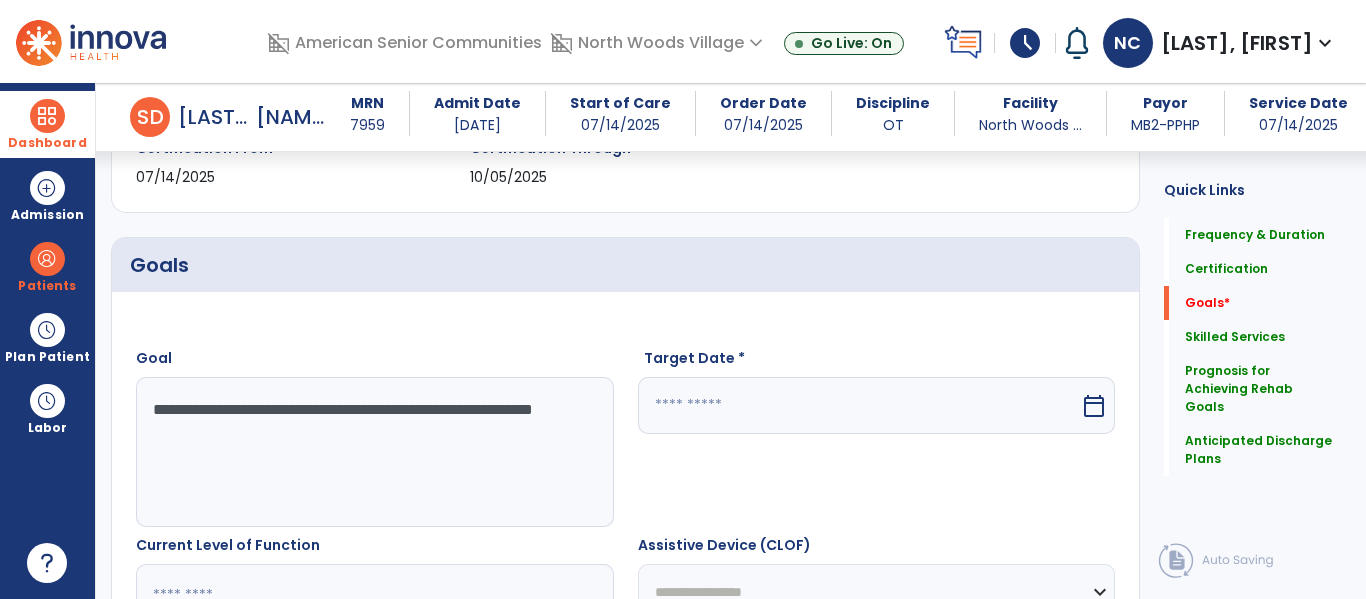 click on "**********" at bounding box center [374, 452] 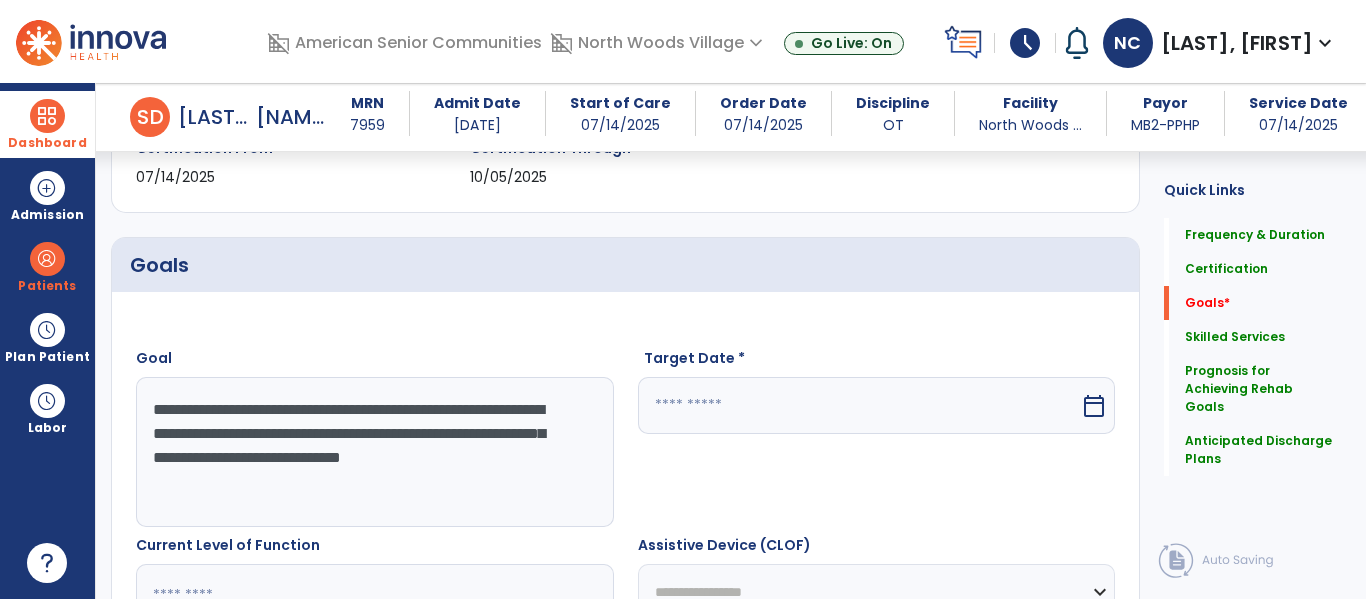 type on "**********" 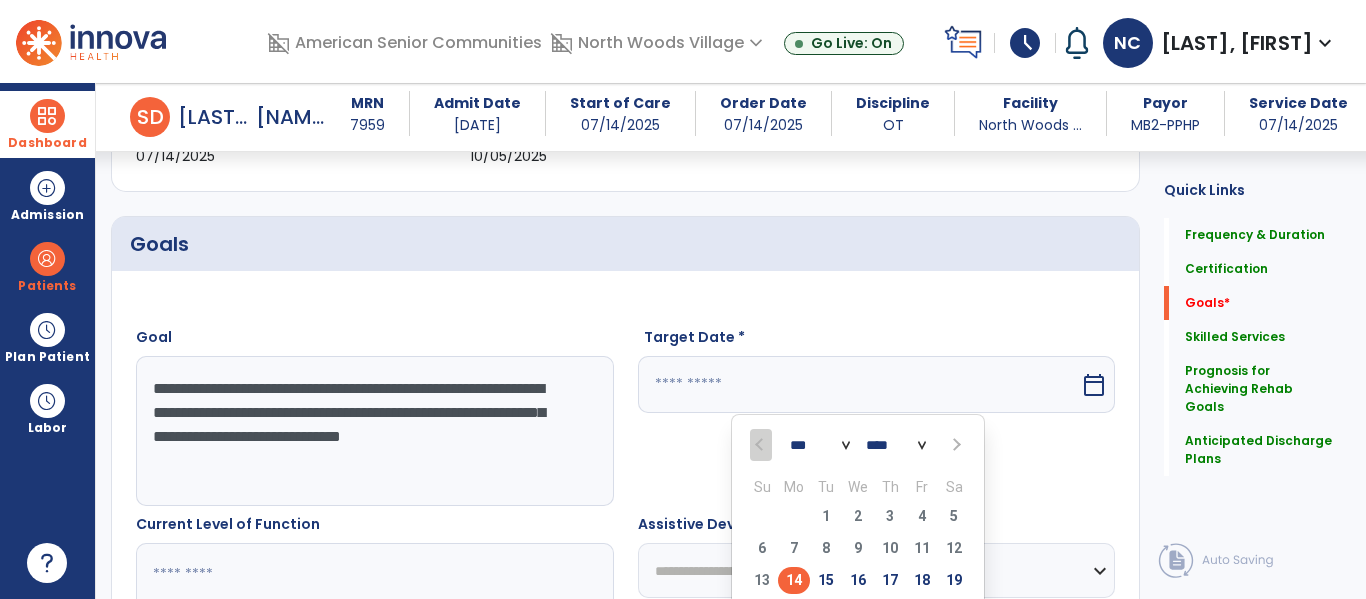 click at bounding box center [954, 445] 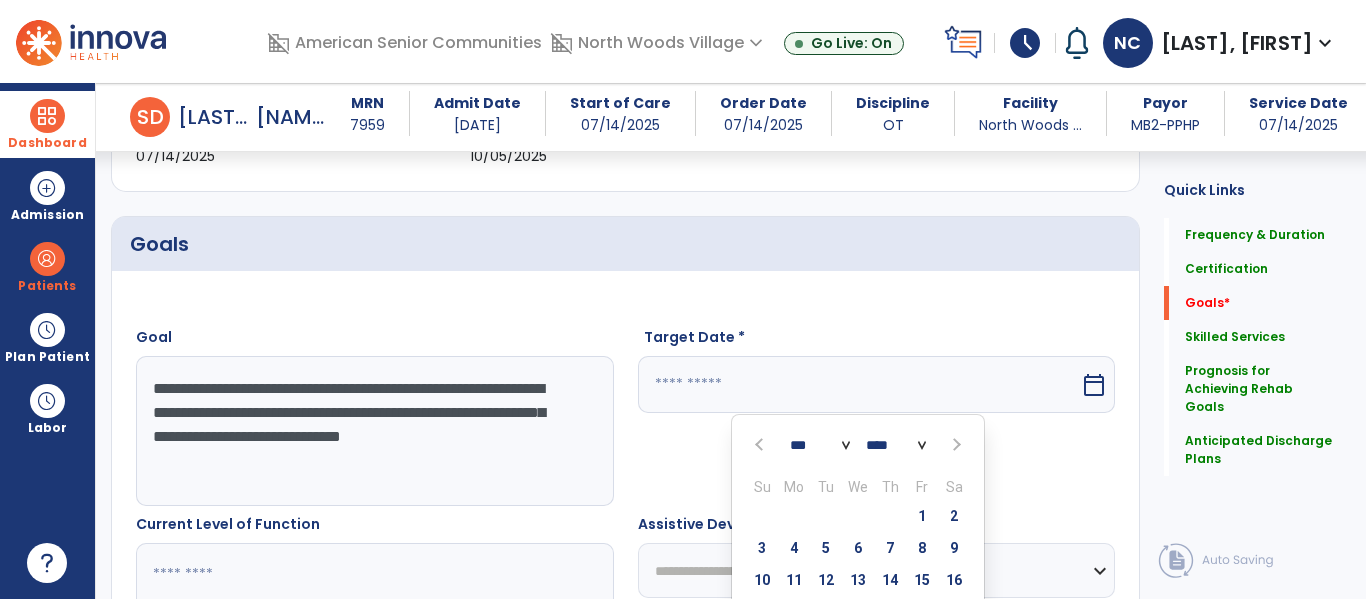 click at bounding box center [954, 445] 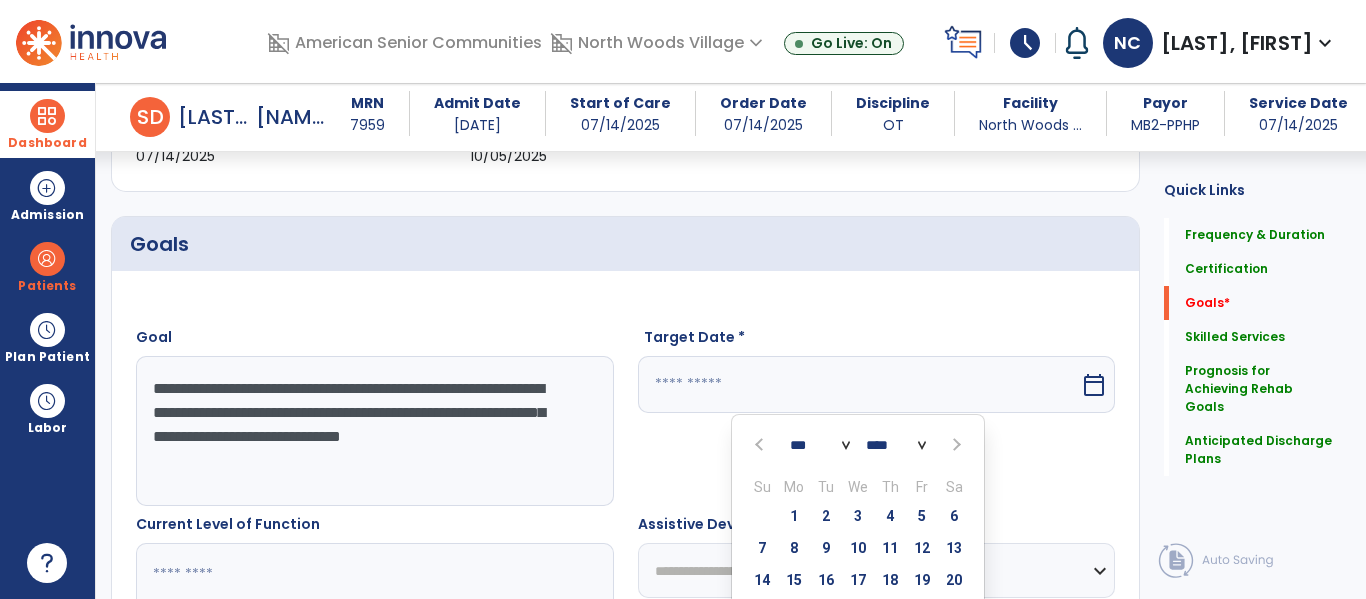click at bounding box center [954, 445] 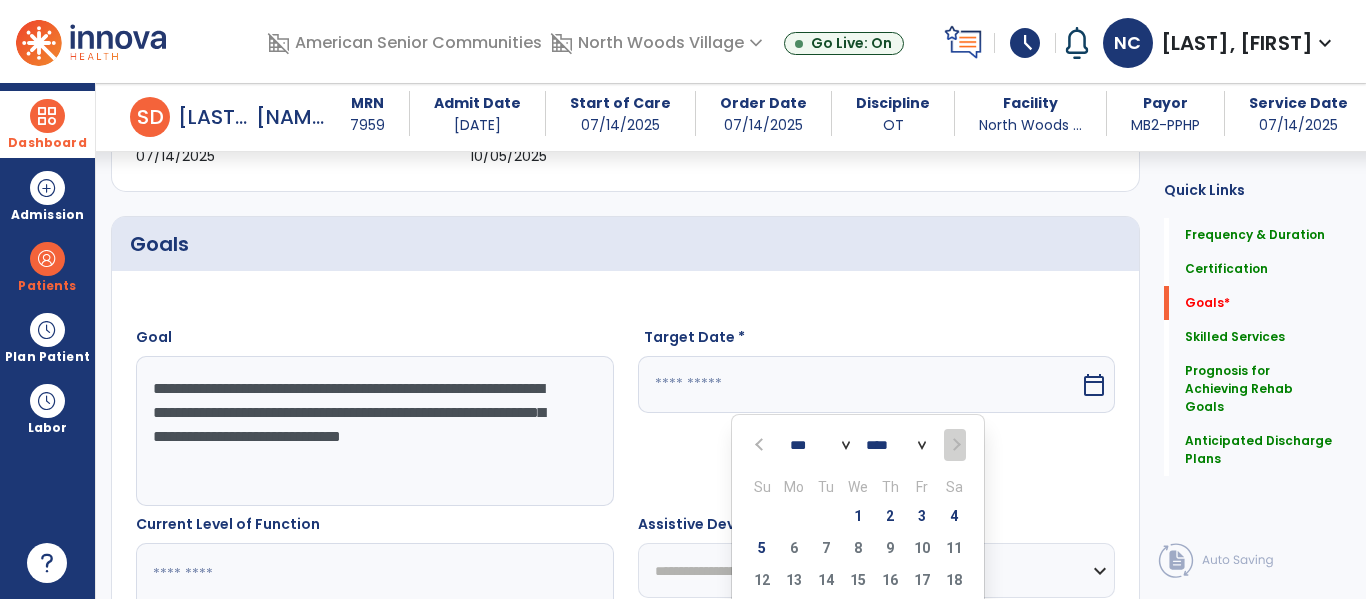 click at bounding box center (954, 445) 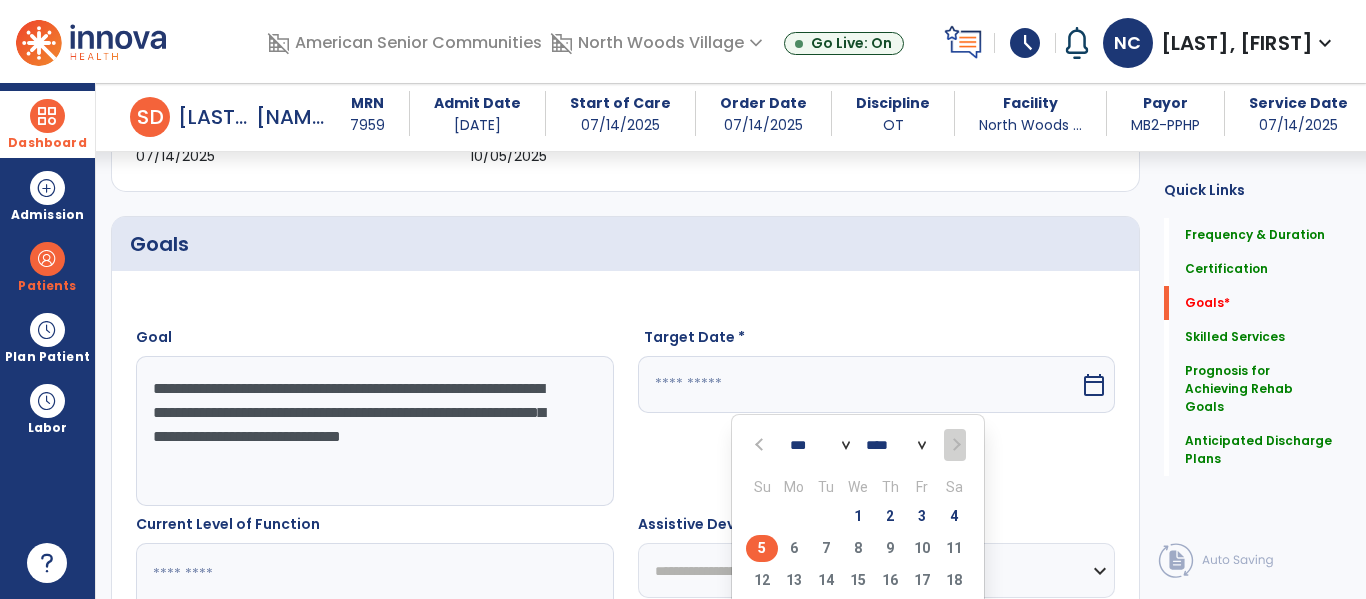 click on "5" at bounding box center [762, 548] 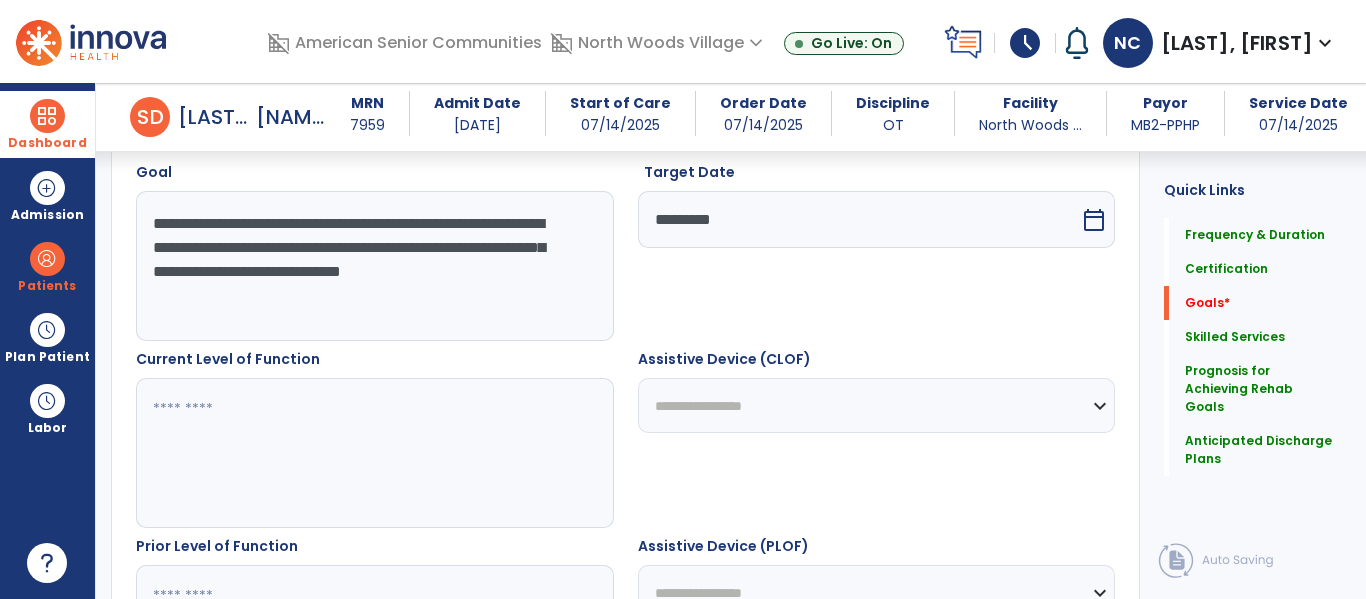 scroll, scrollTop: 568, scrollLeft: 0, axis: vertical 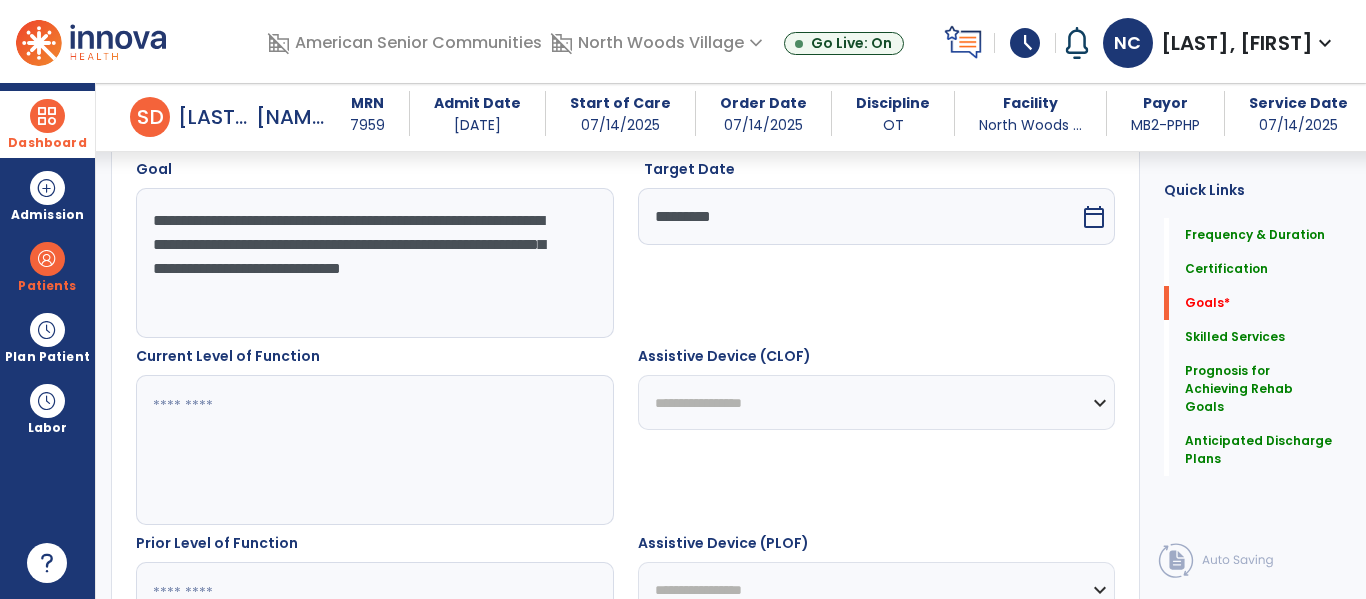 click at bounding box center (374, 450) 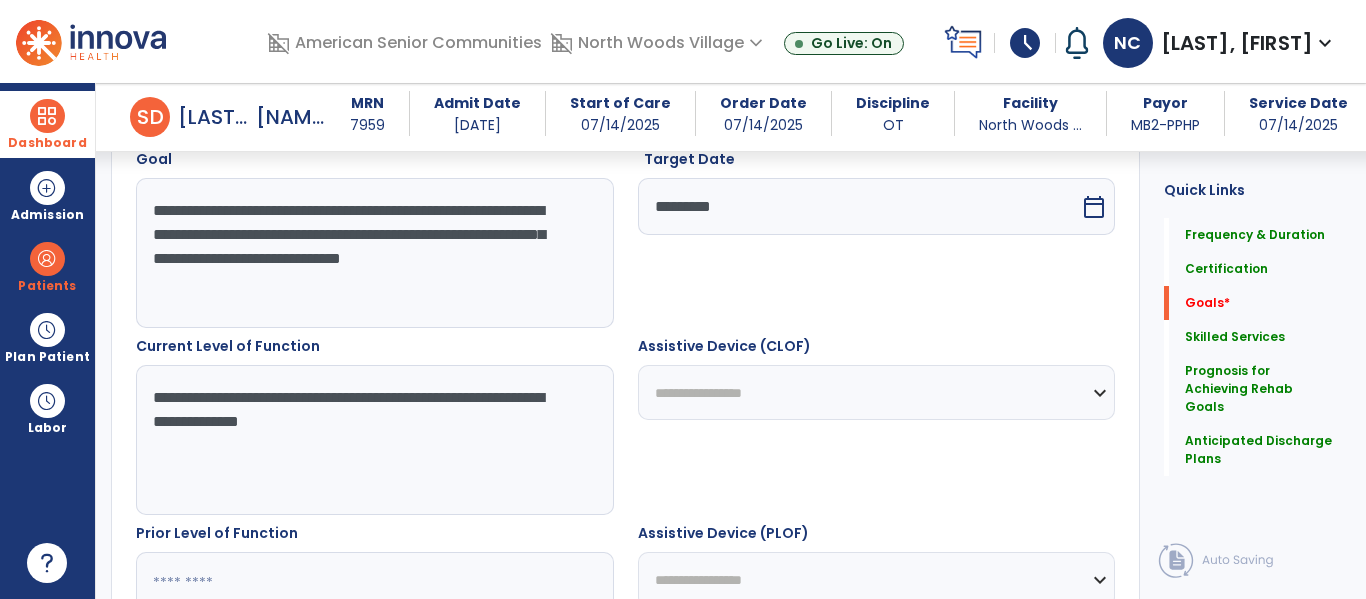 scroll, scrollTop: 576, scrollLeft: 0, axis: vertical 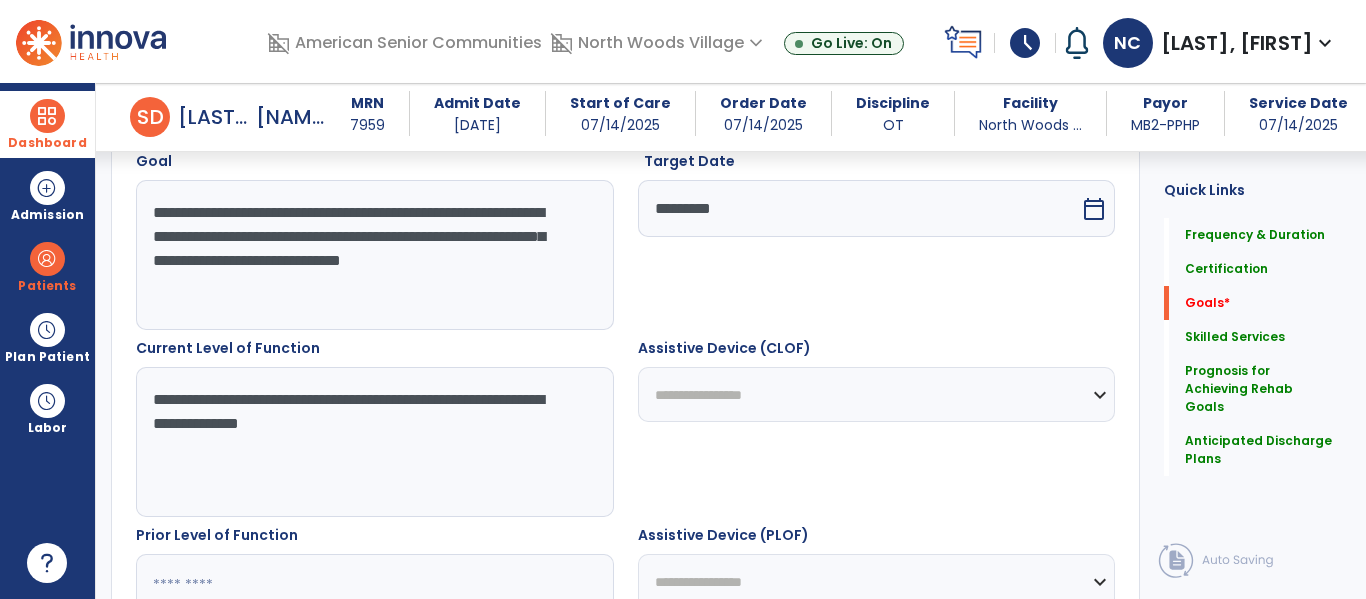 type on "**********" 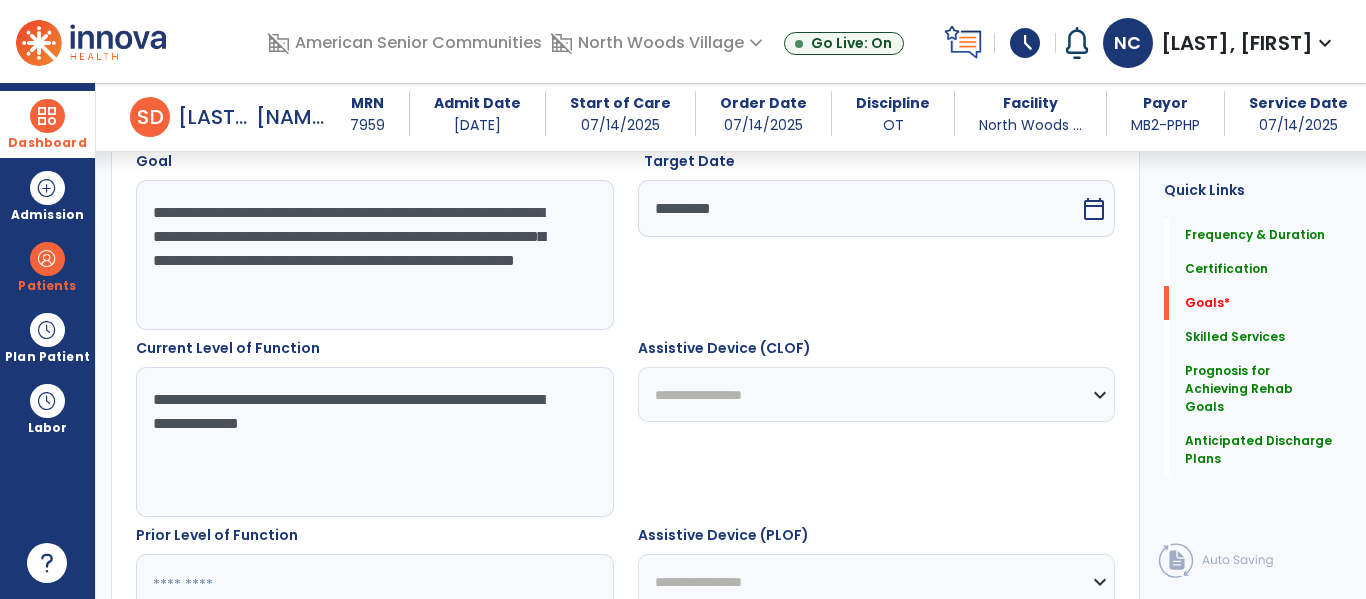 type on "**********" 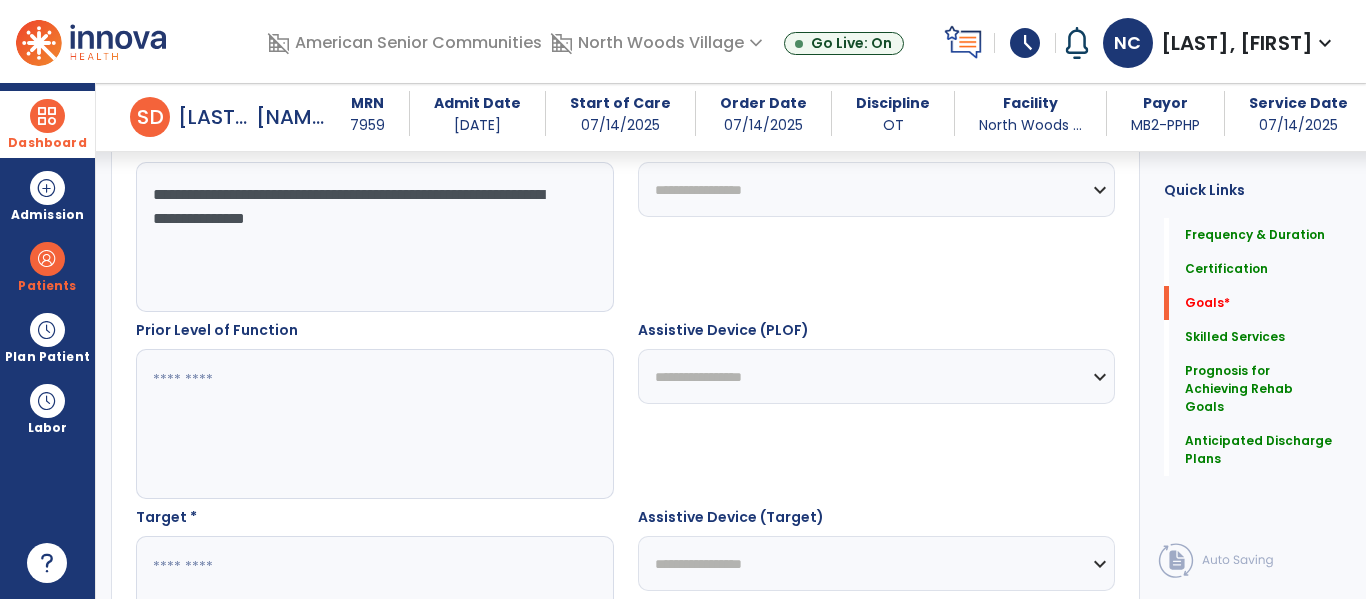 scroll, scrollTop: 782, scrollLeft: 0, axis: vertical 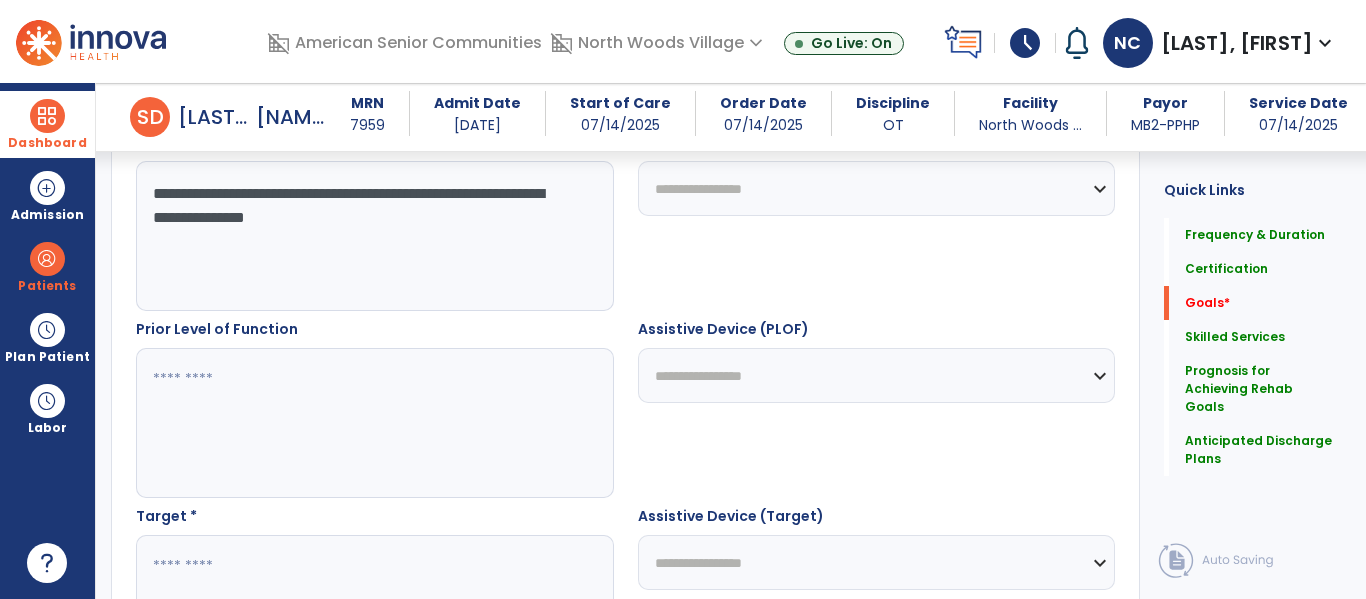 type on "**********" 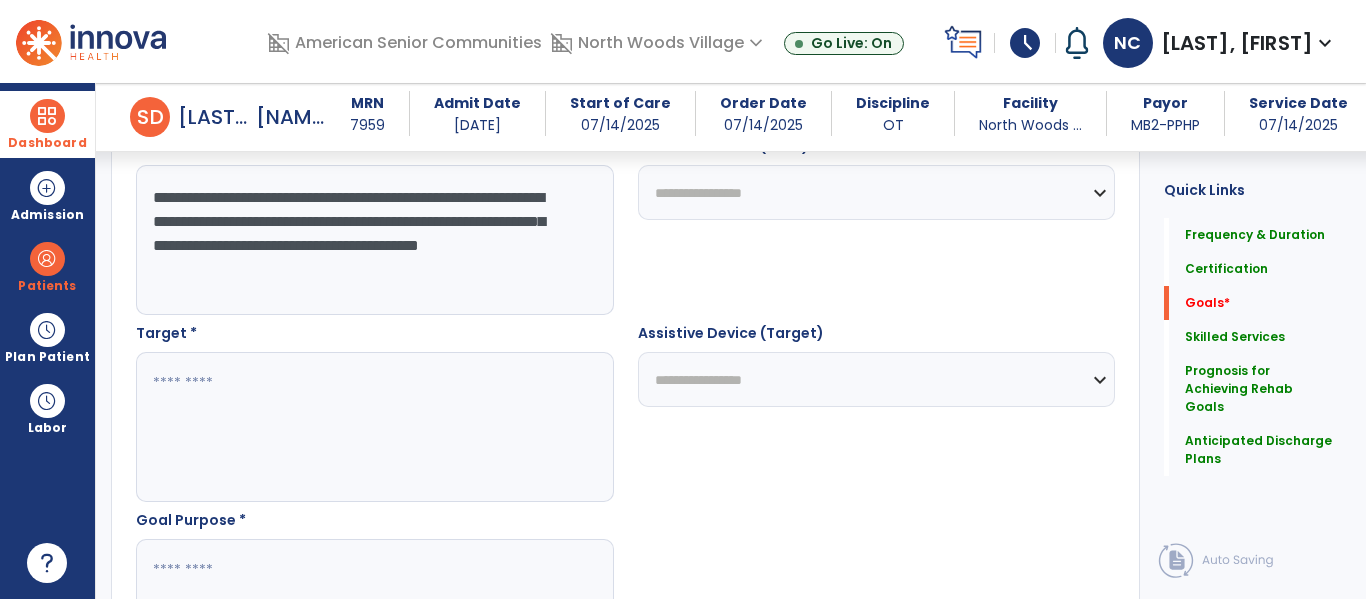 scroll, scrollTop: 967, scrollLeft: 0, axis: vertical 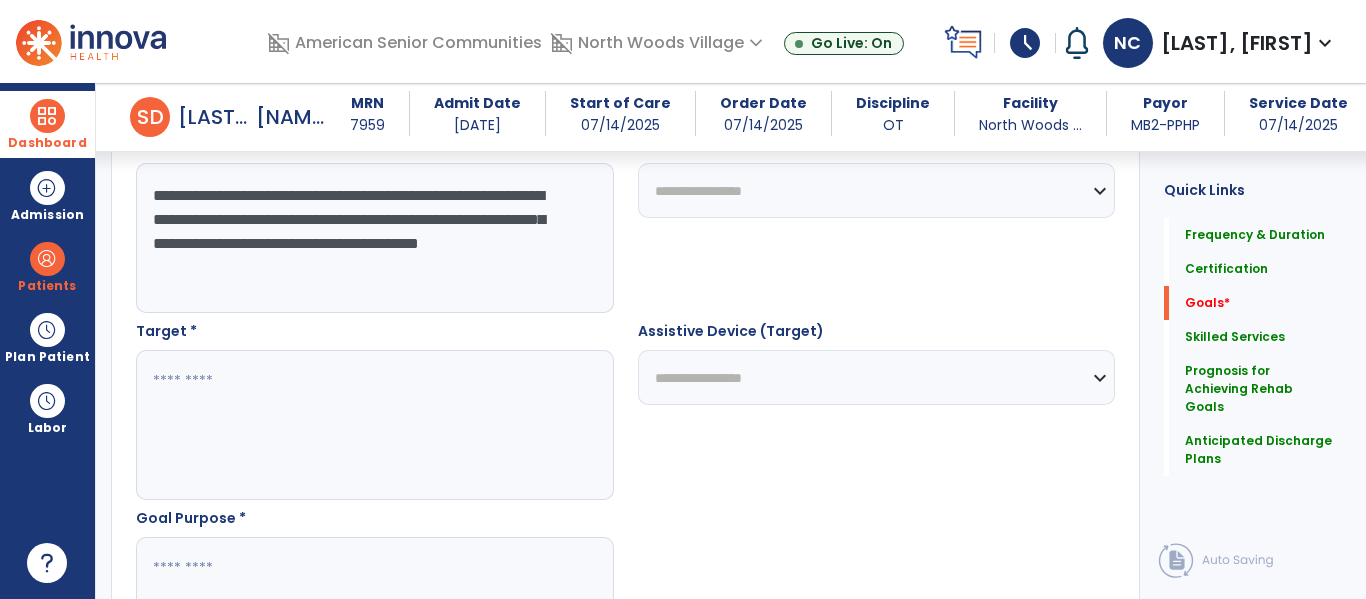 type on "**********" 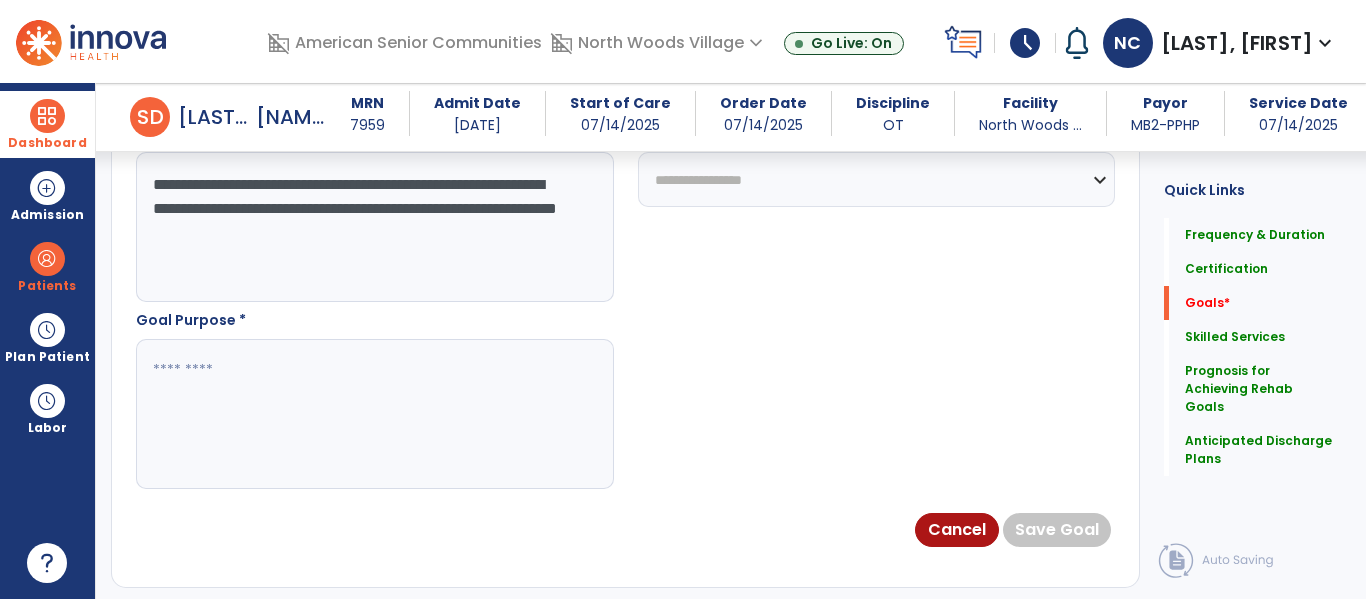 scroll, scrollTop: 1166, scrollLeft: 0, axis: vertical 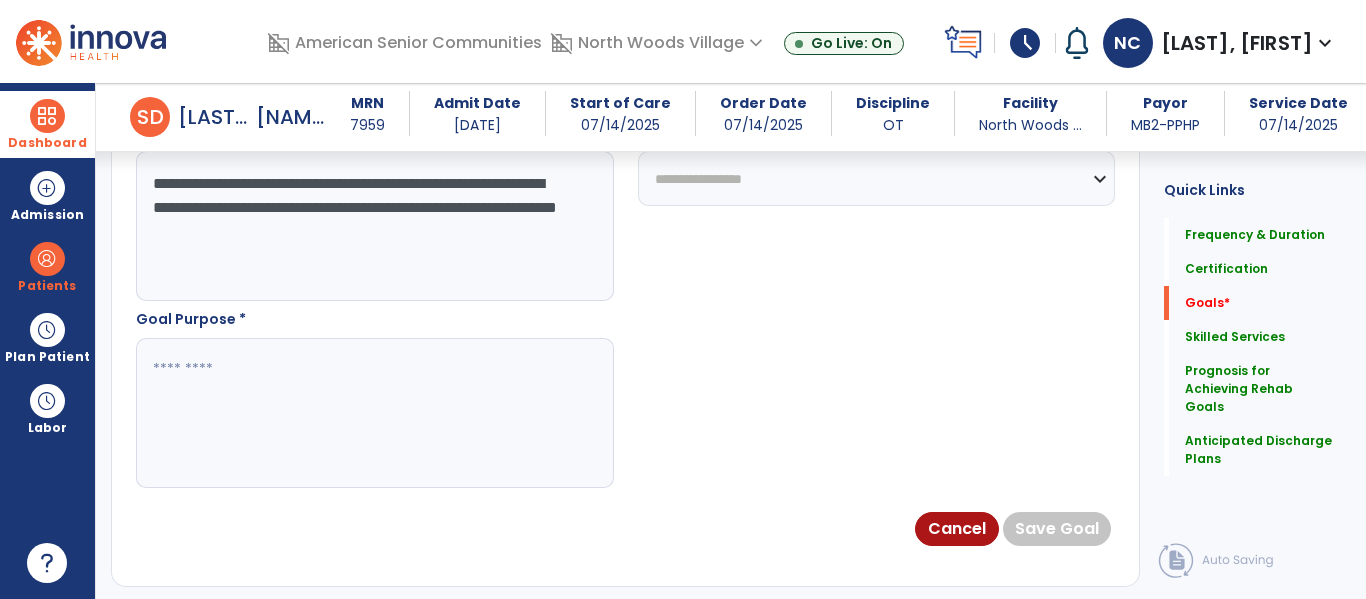 type on "**********" 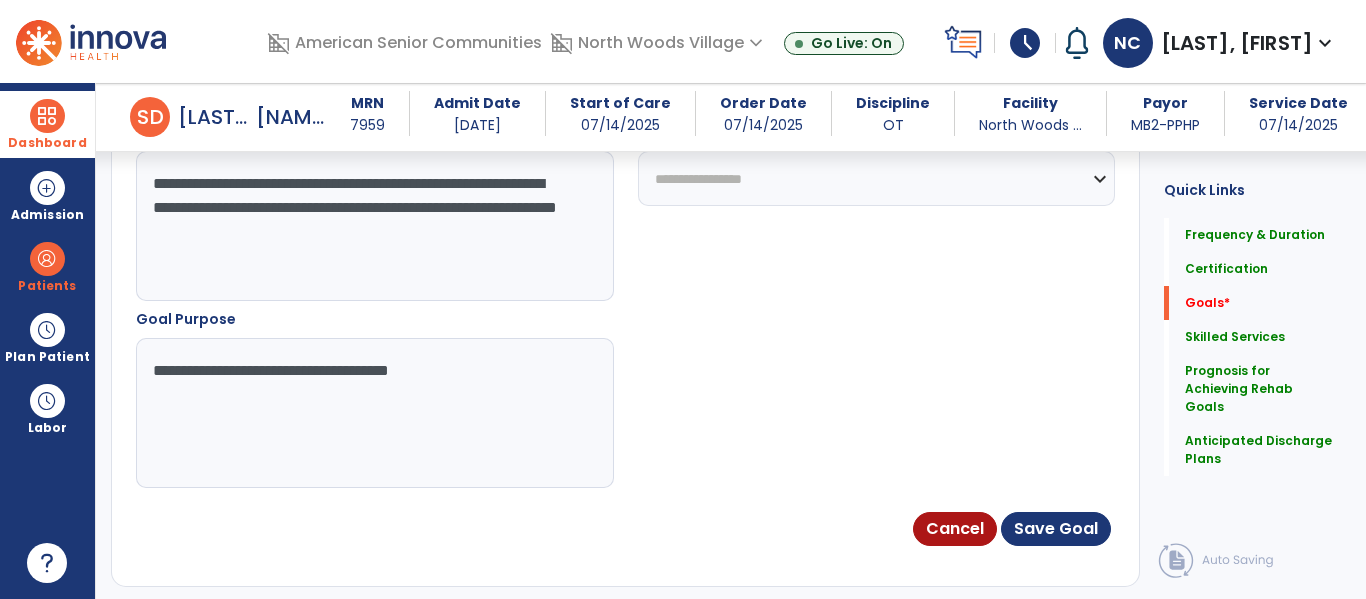 type on "**********" 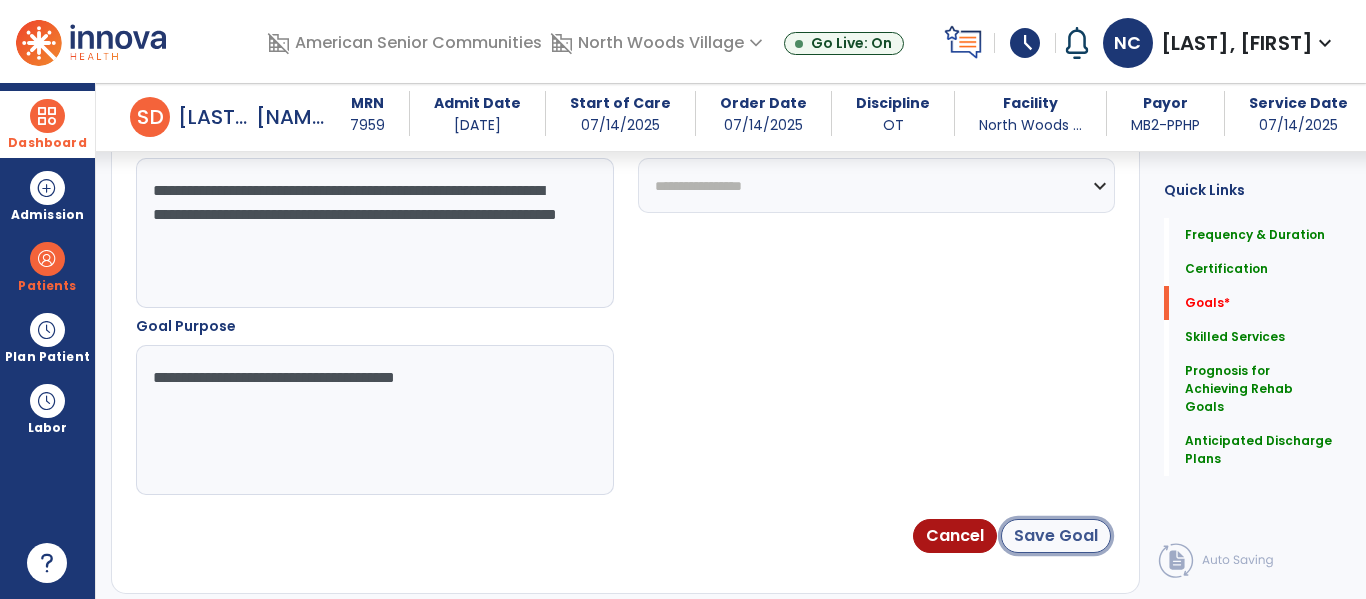 click on "Save Goal" at bounding box center [1056, 536] 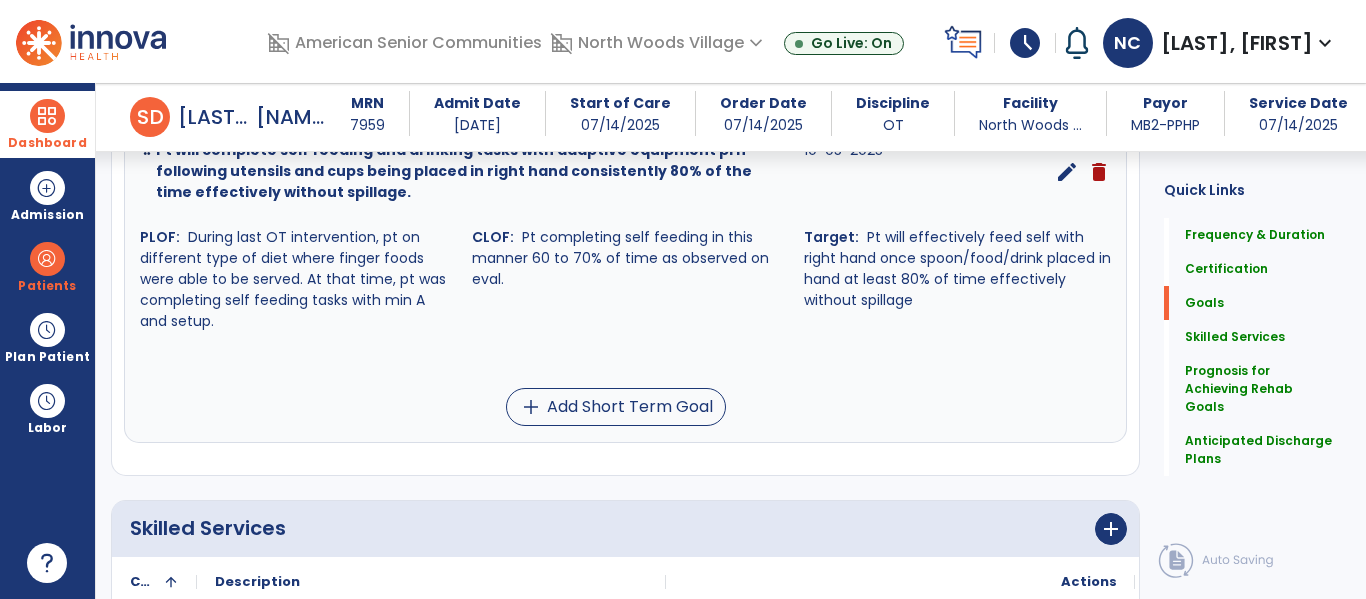 scroll, scrollTop: 579, scrollLeft: 0, axis: vertical 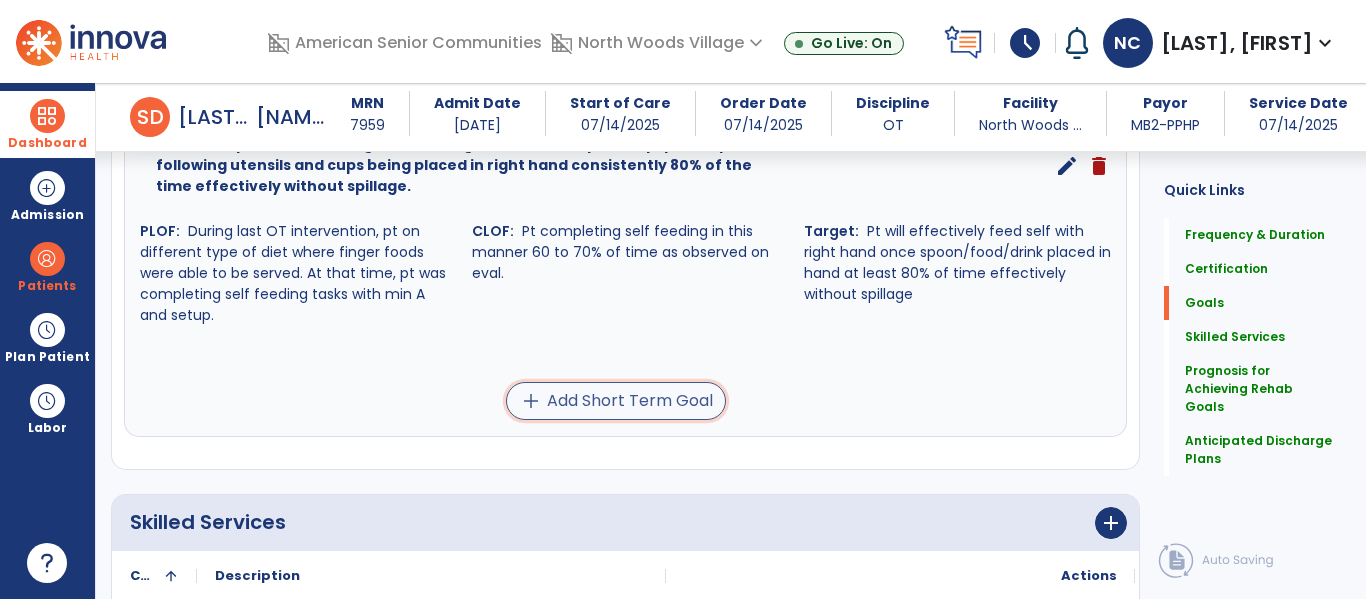 click on "add  Add Short Term Goal" at bounding box center [616, 401] 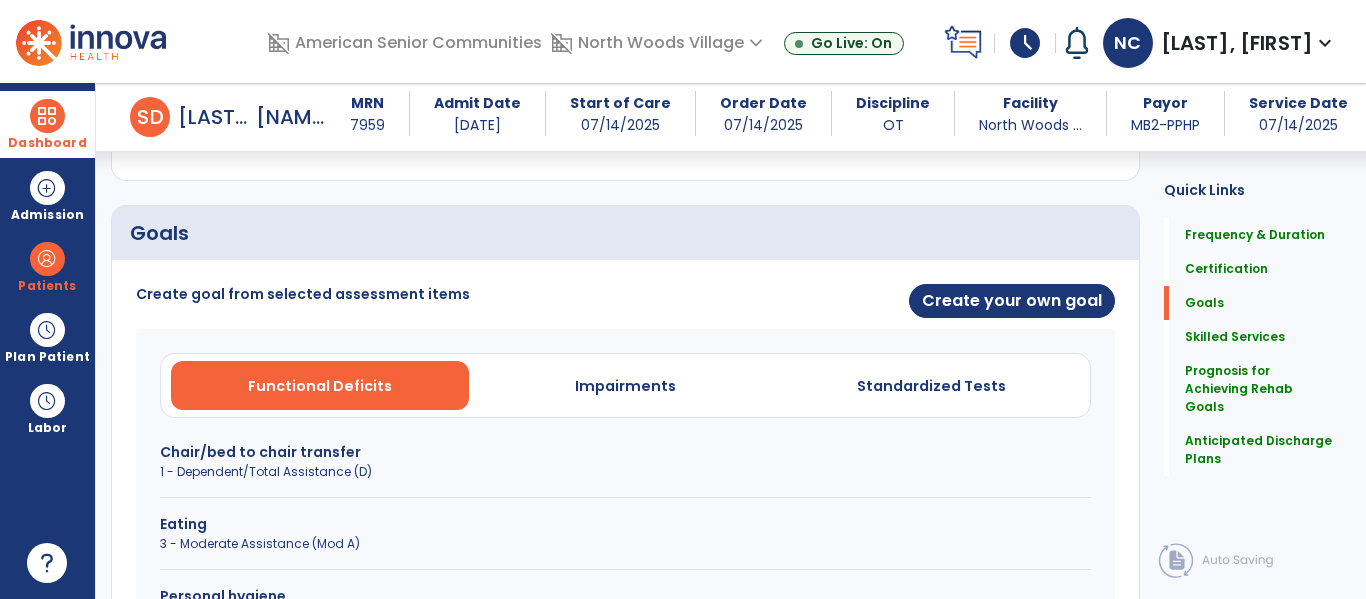 scroll, scrollTop: 408, scrollLeft: 0, axis: vertical 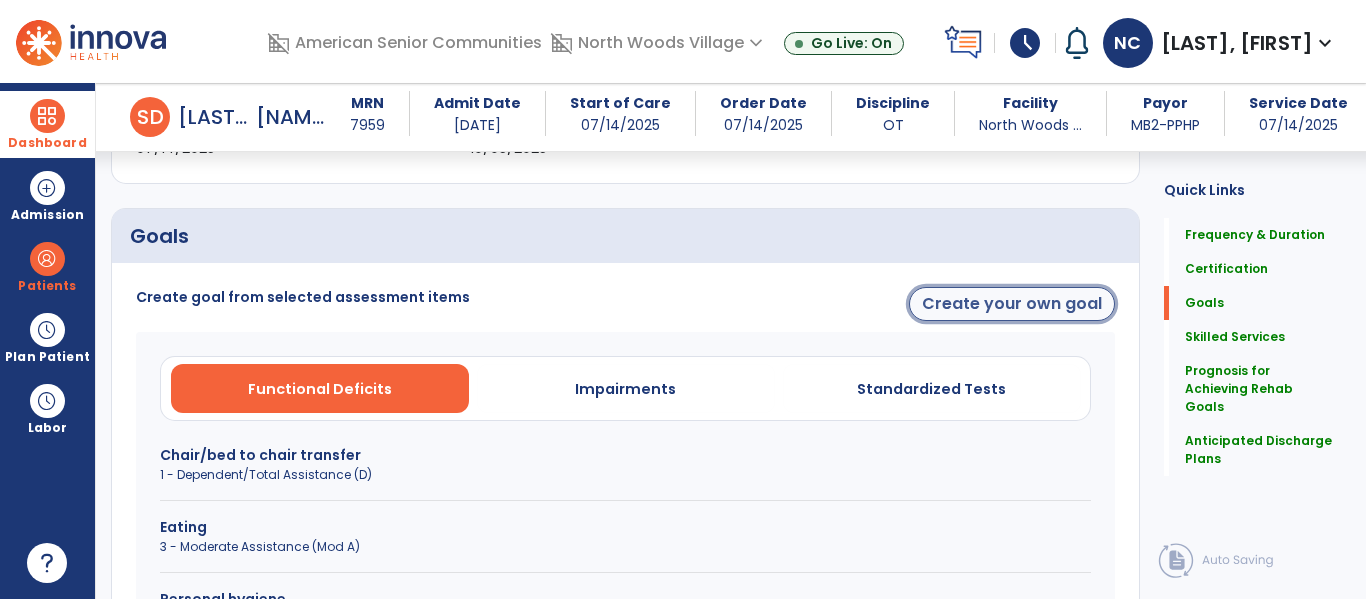 click on "Create your own goal" at bounding box center [1012, 304] 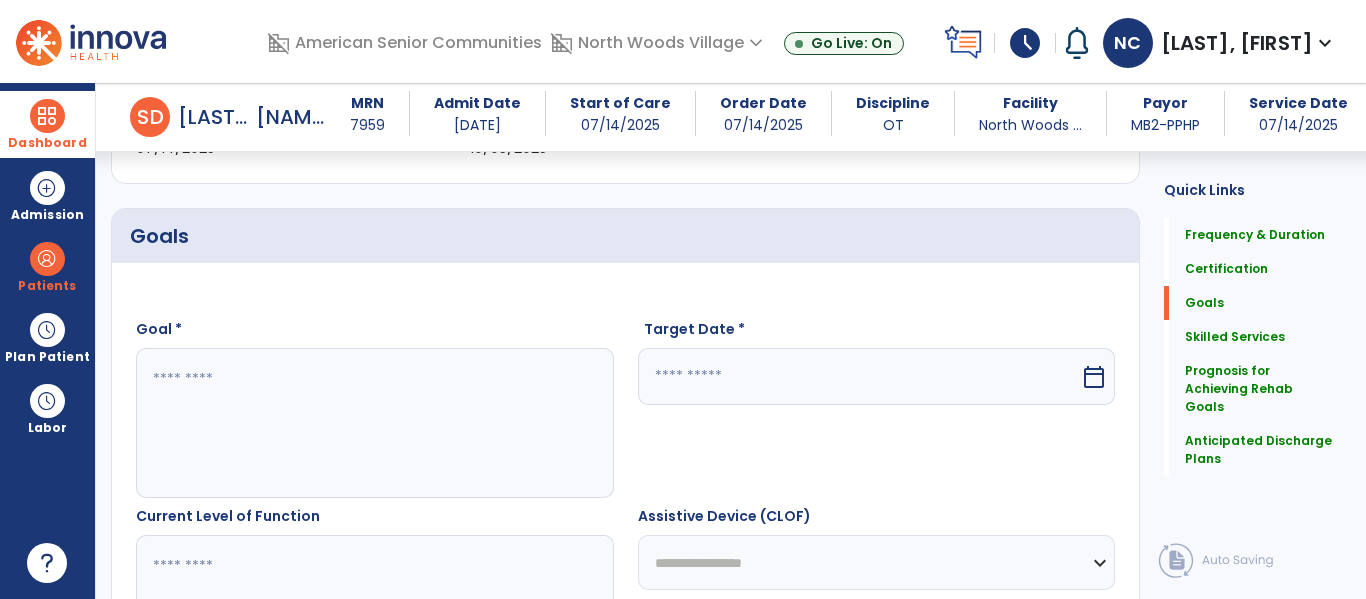 click at bounding box center [374, 423] 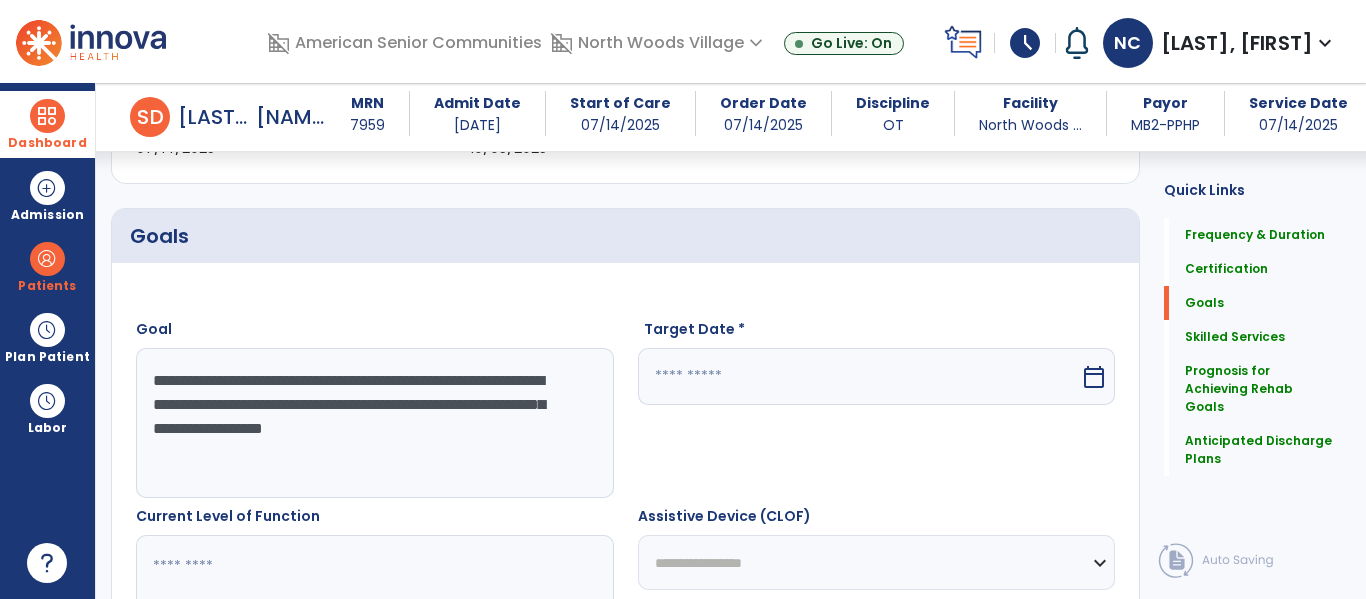click on "**********" at bounding box center (374, 423) 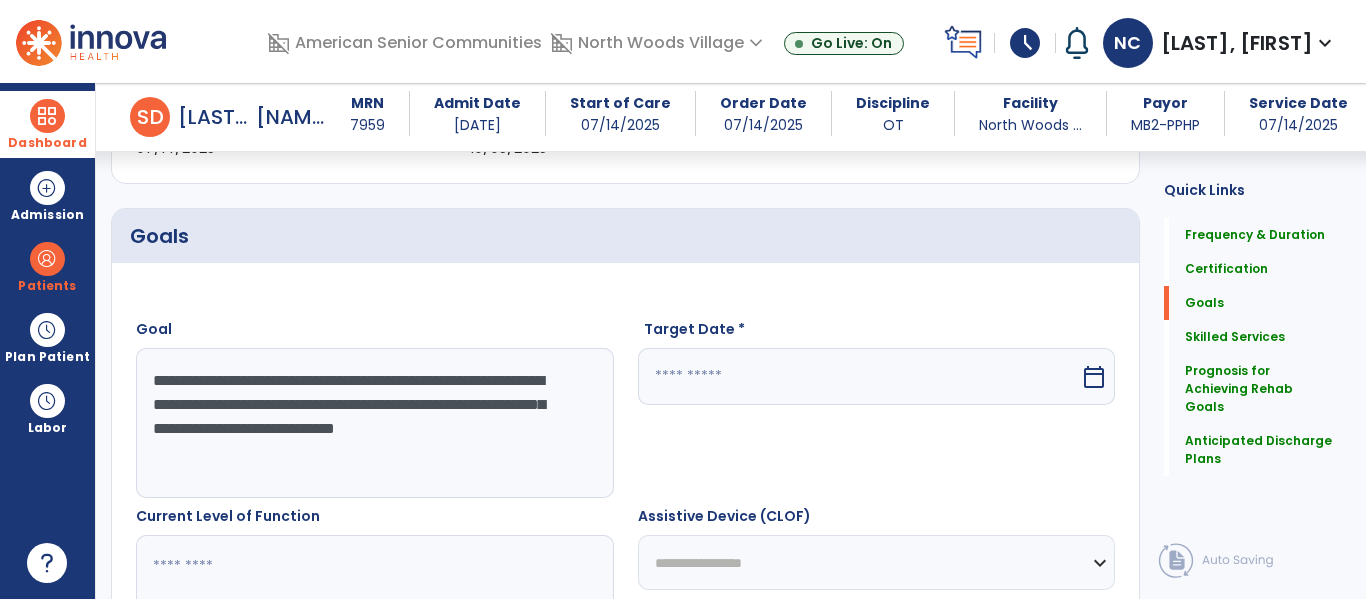 click on "**********" at bounding box center [374, 423] 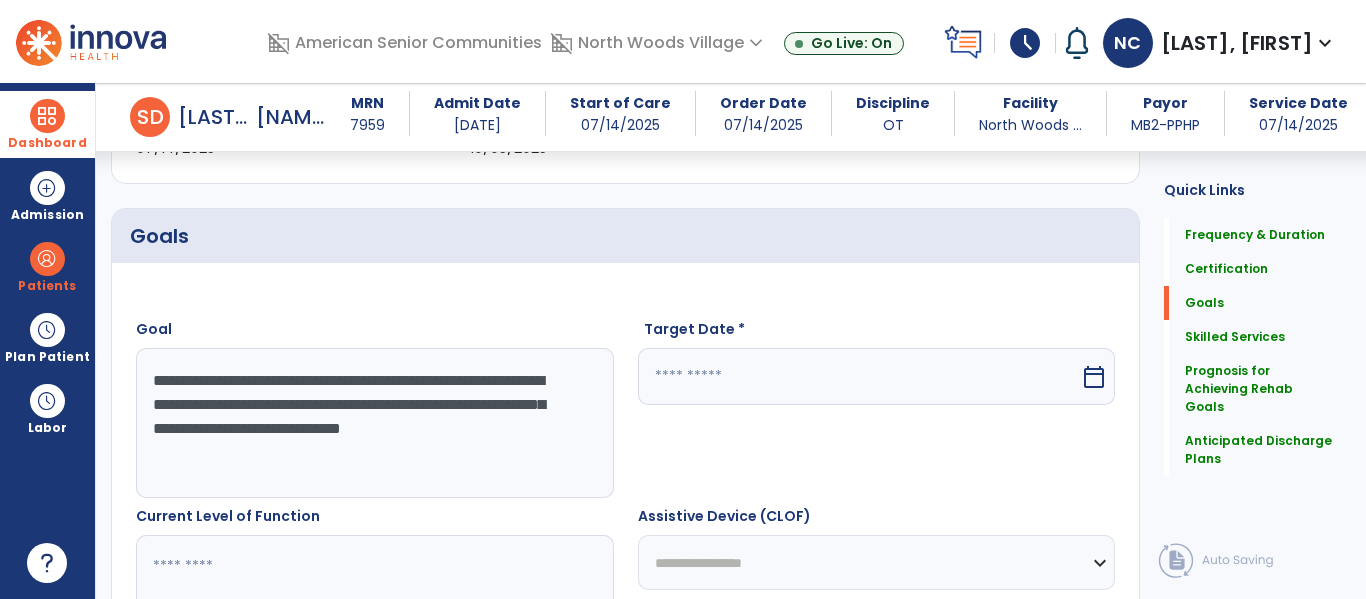 type on "**********" 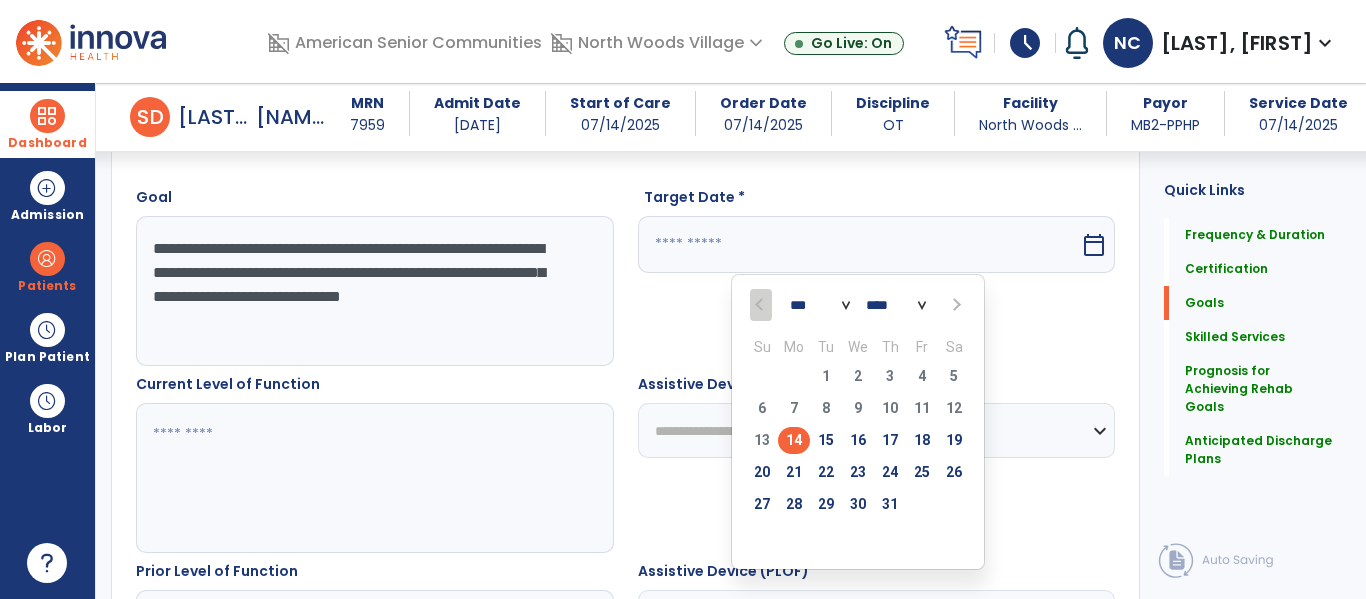 scroll, scrollTop: 541, scrollLeft: 0, axis: vertical 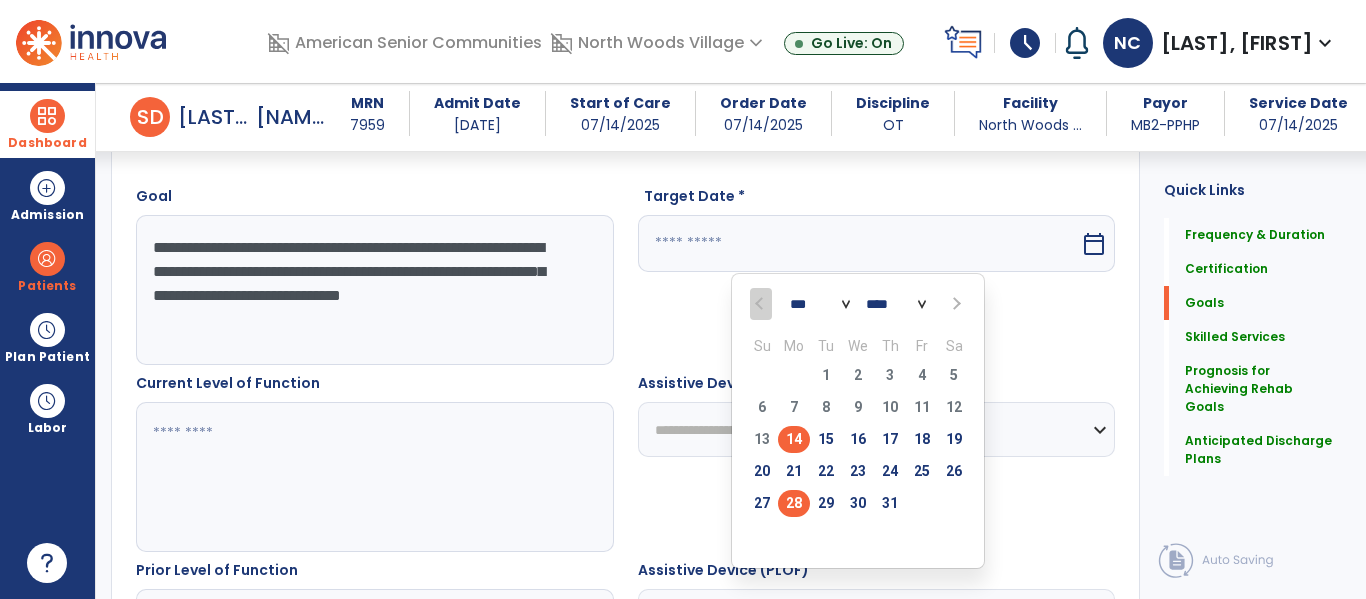 click on "28" at bounding box center [794, 503] 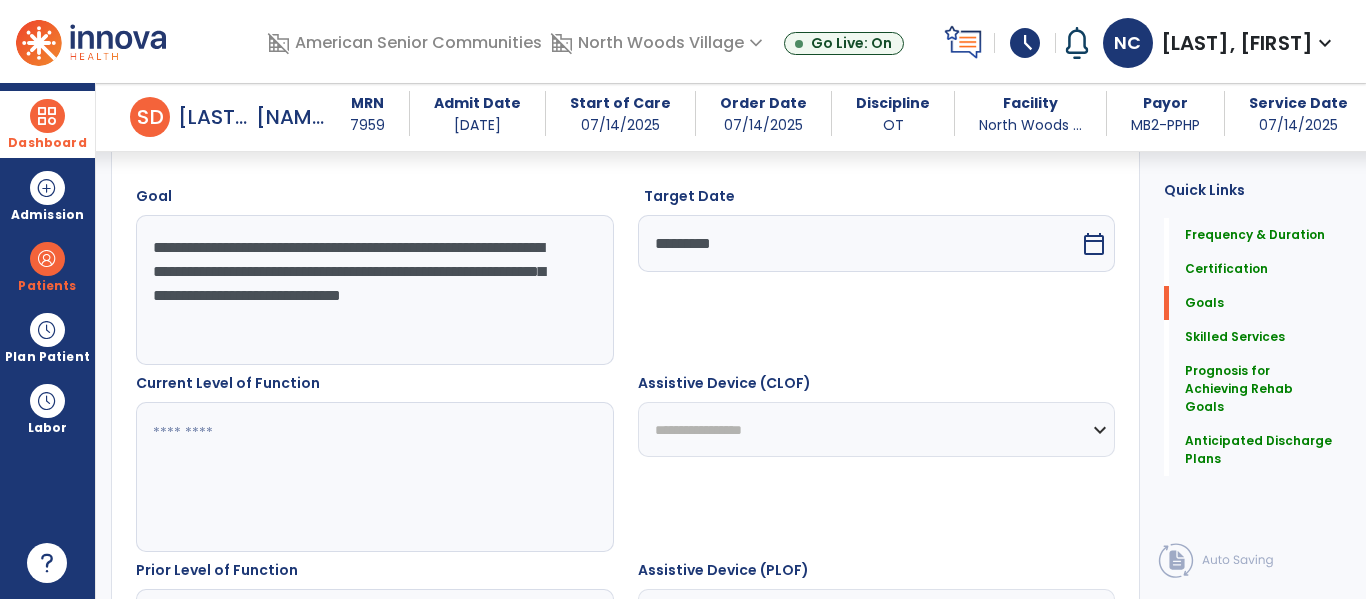 click at bounding box center [374, 477] 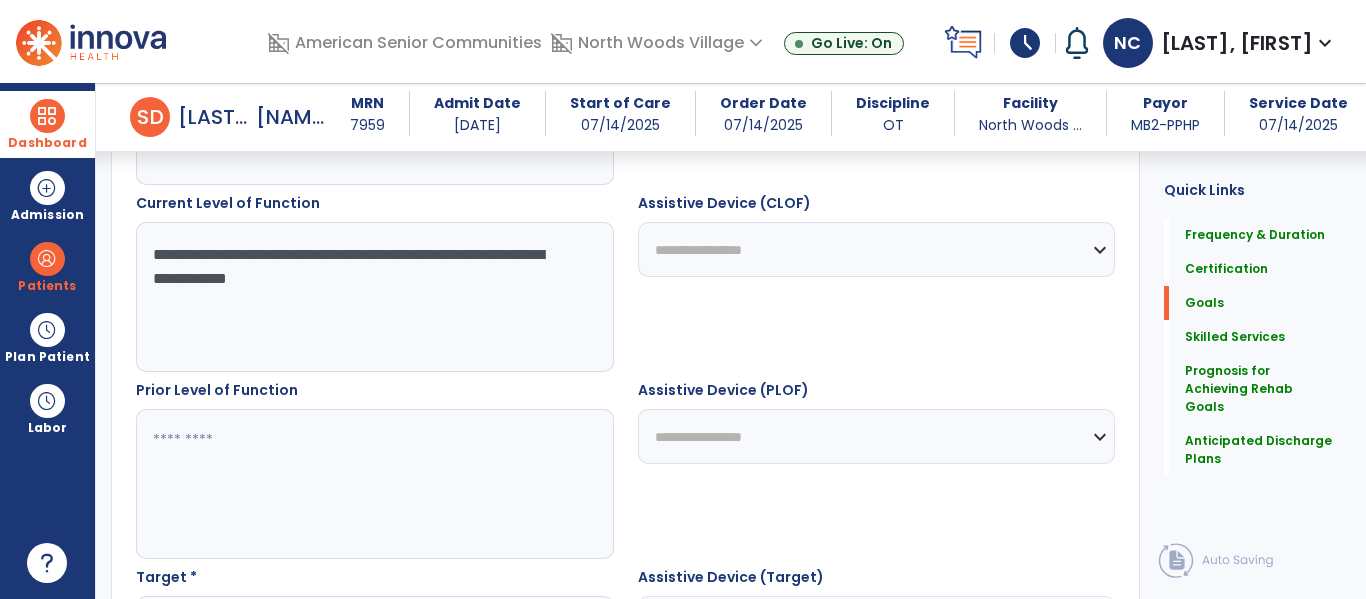 scroll, scrollTop: 734, scrollLeft: 0, axis: vertical 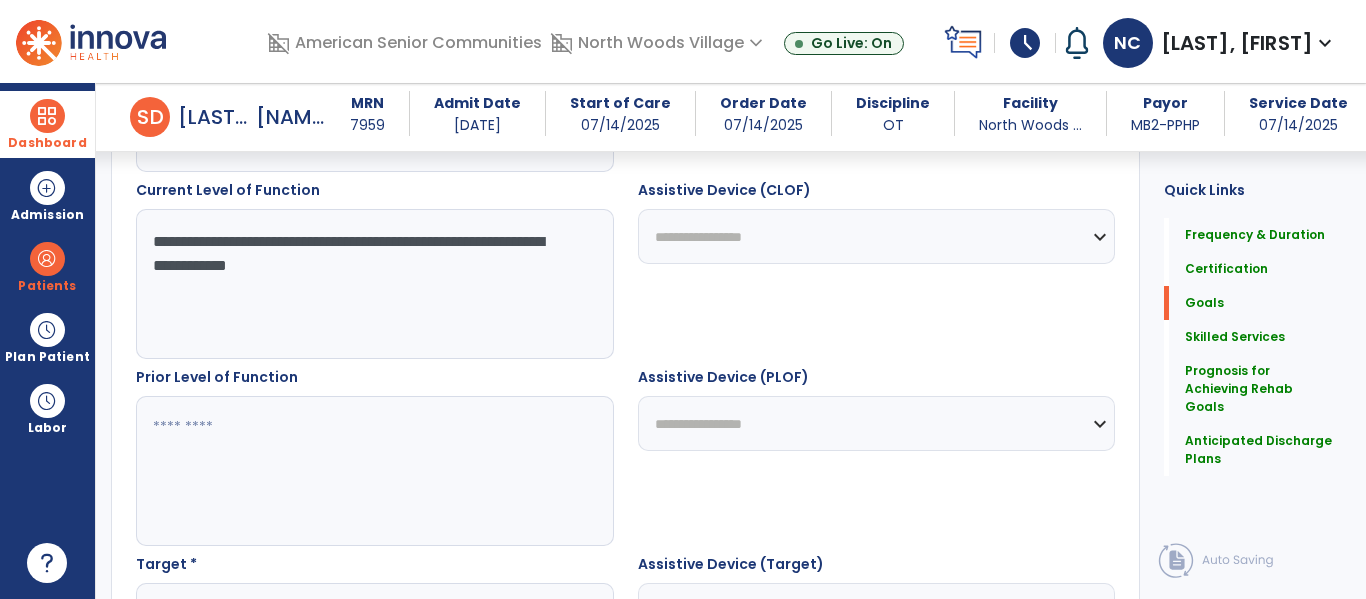 type on "**********" 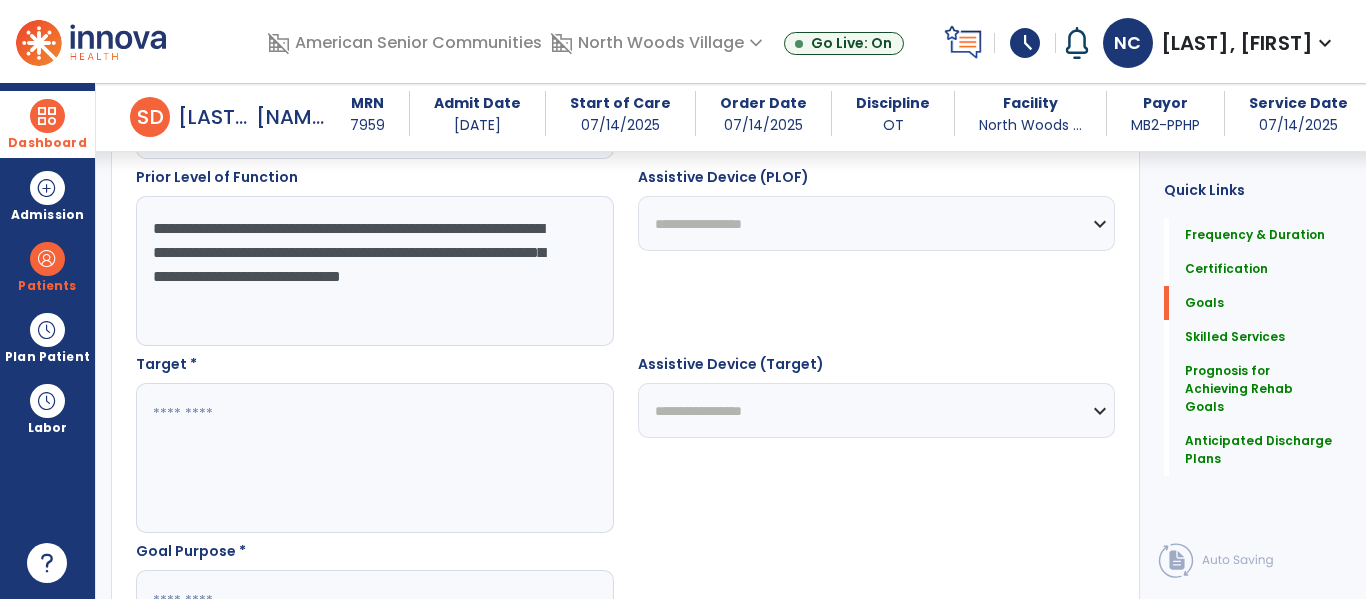 scroll, scrollTop: 938, scrollLeft: 0, axis: vertical 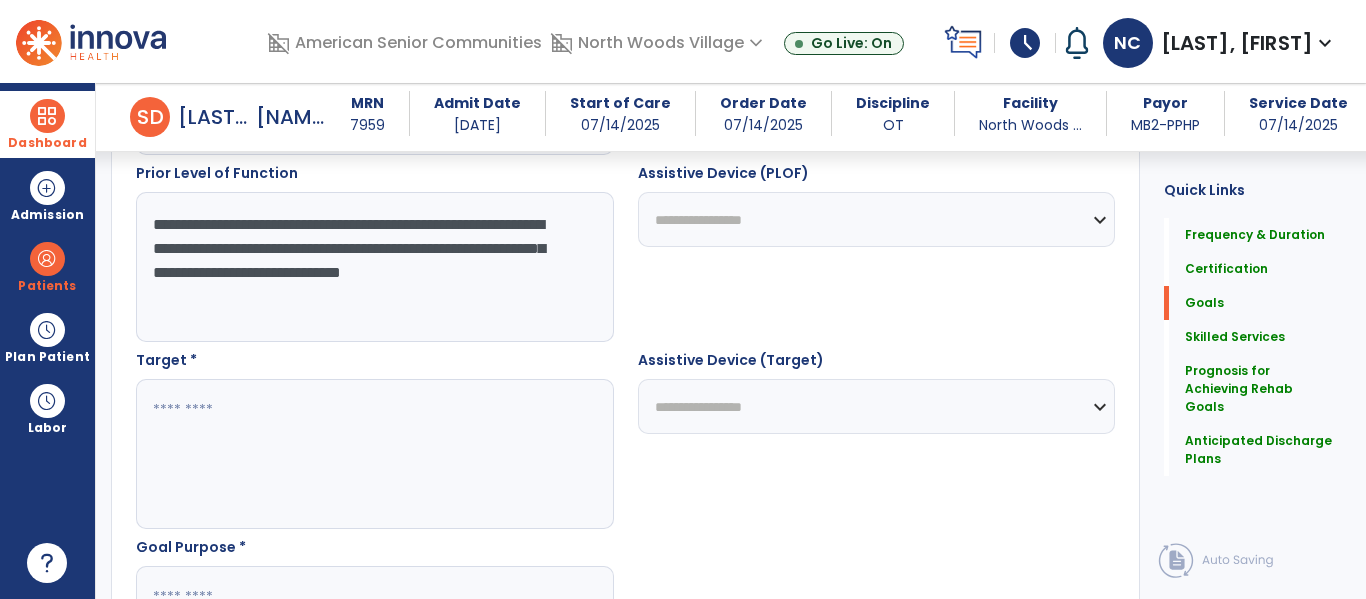 type on "**********" 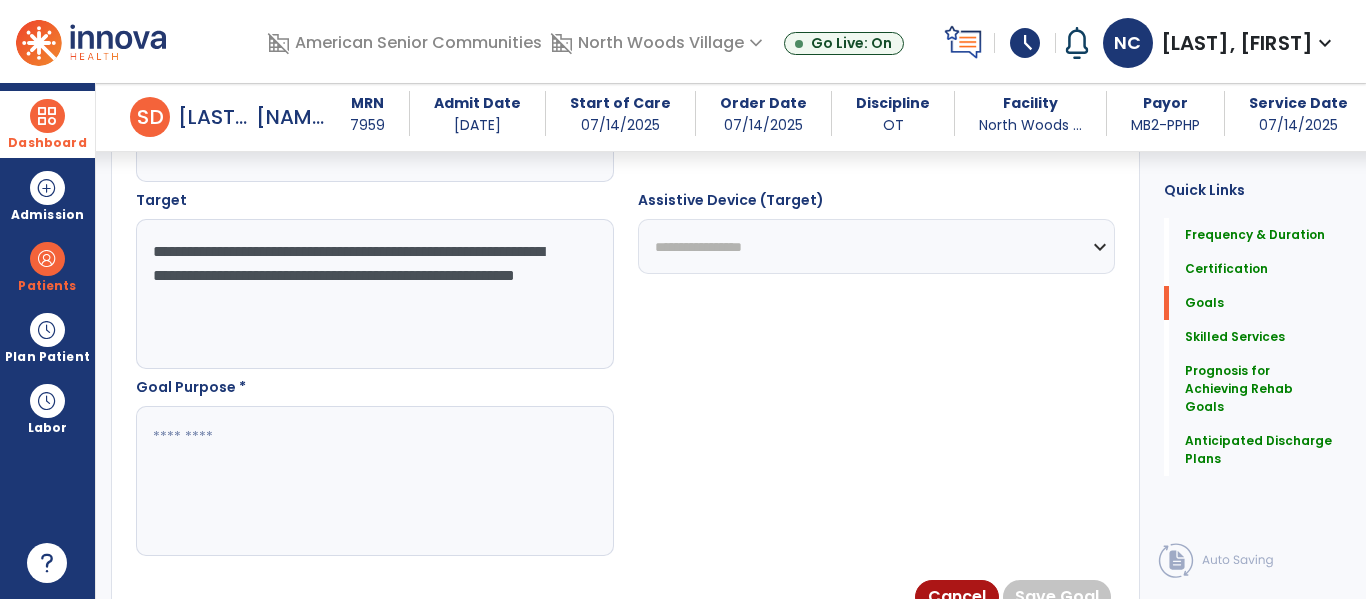 scroll, scrollTop: 1099, scrollLeft: 0, axis: vertical 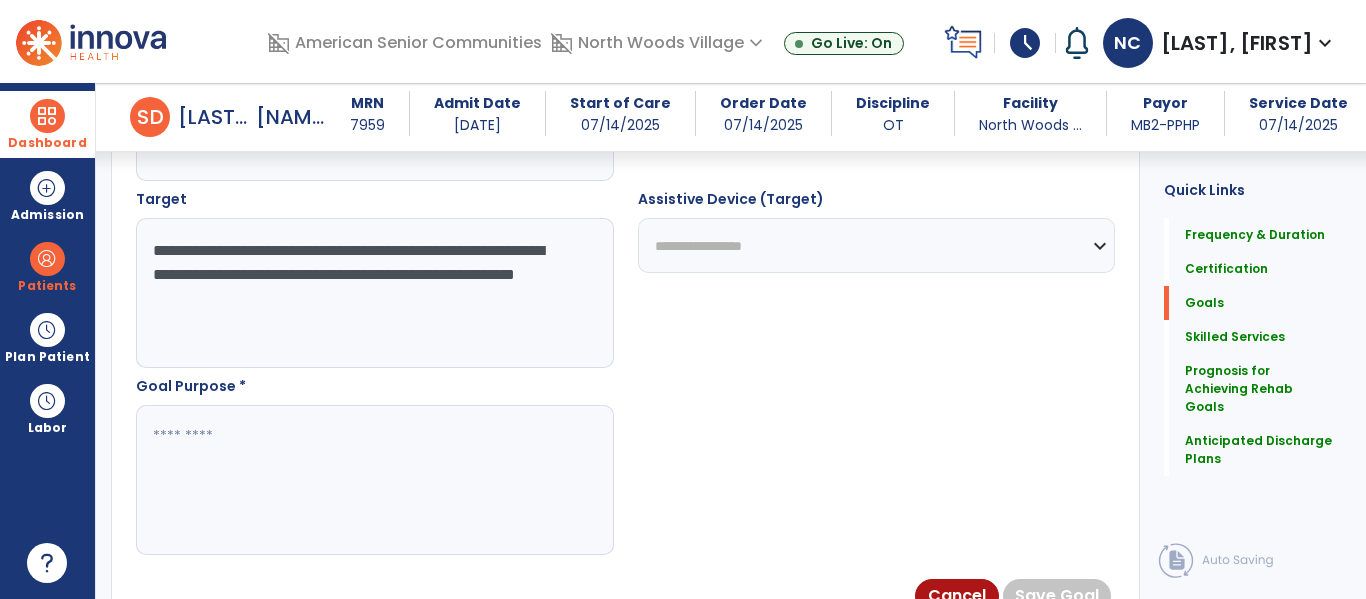 type on "**********" 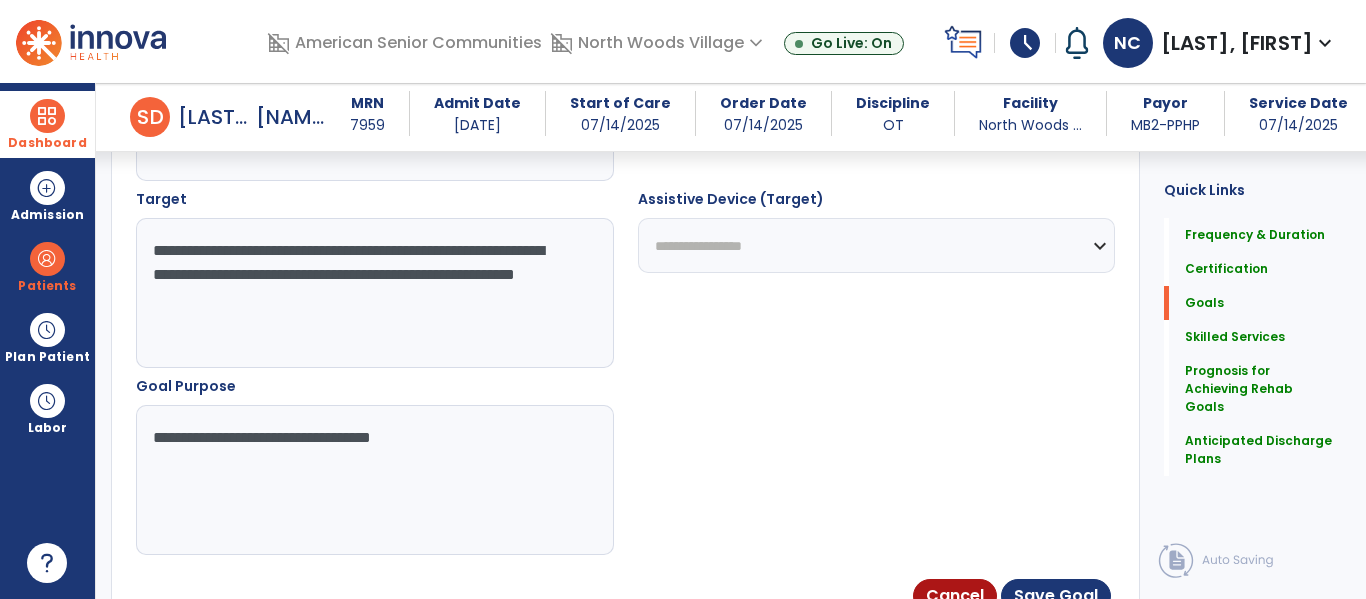 type on "**********" 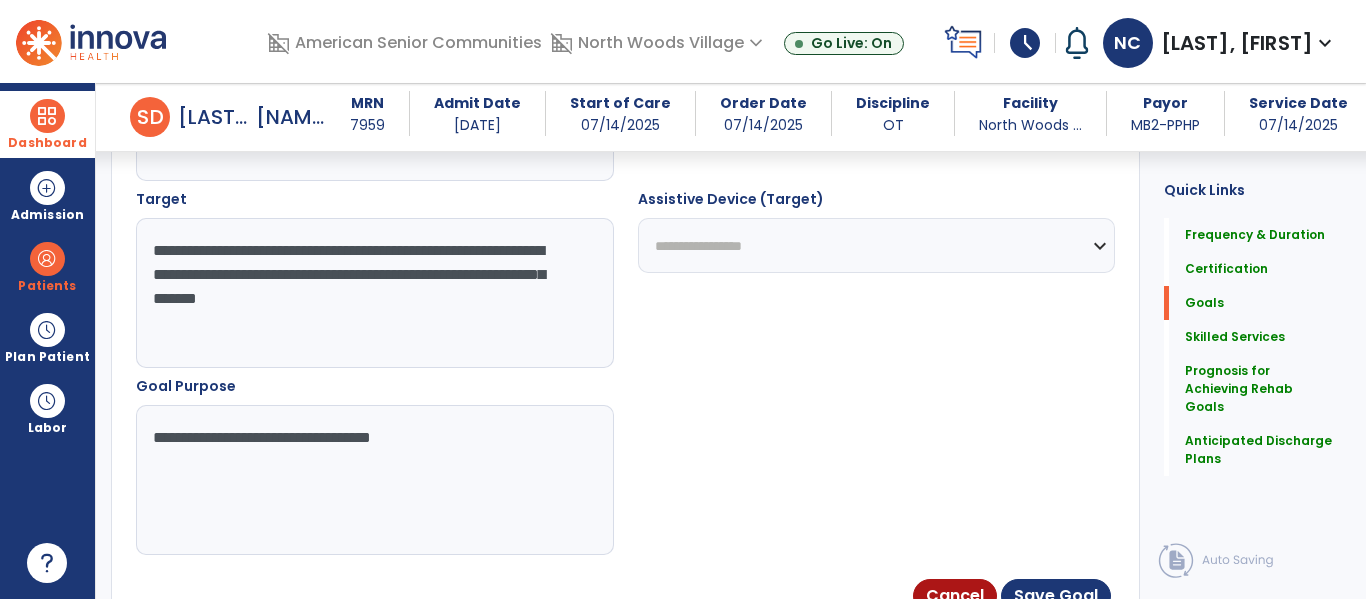 type on "**********" 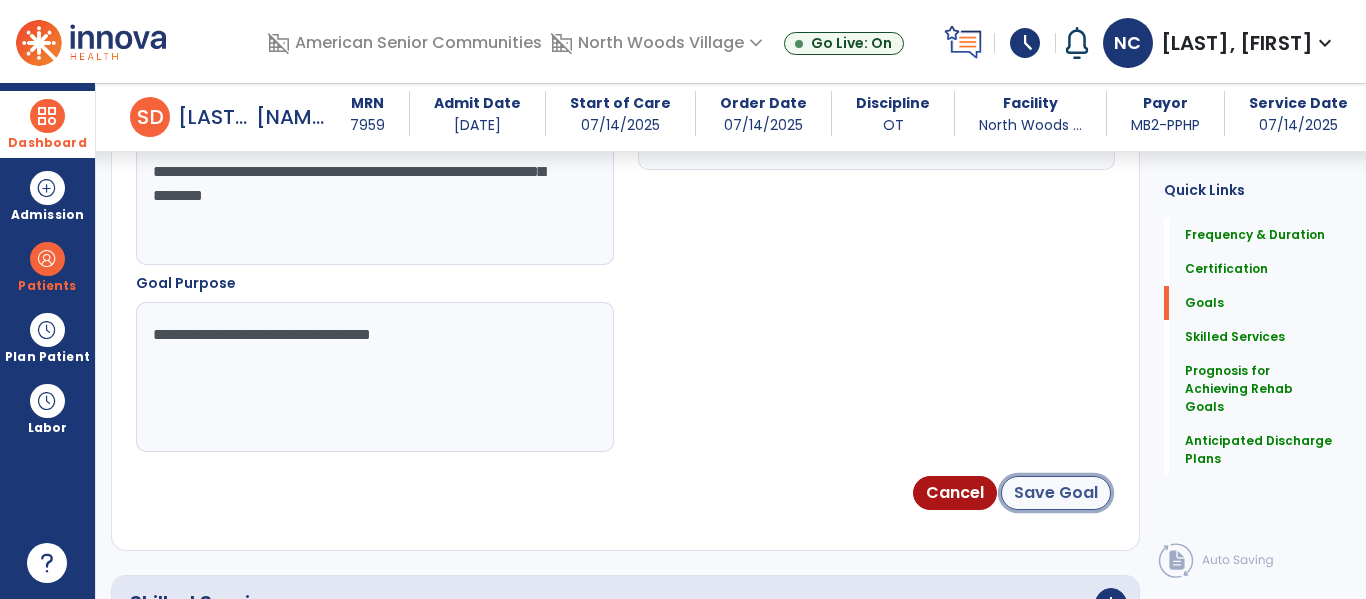 click on "Save Goal" at bounding box center [1056, 493] 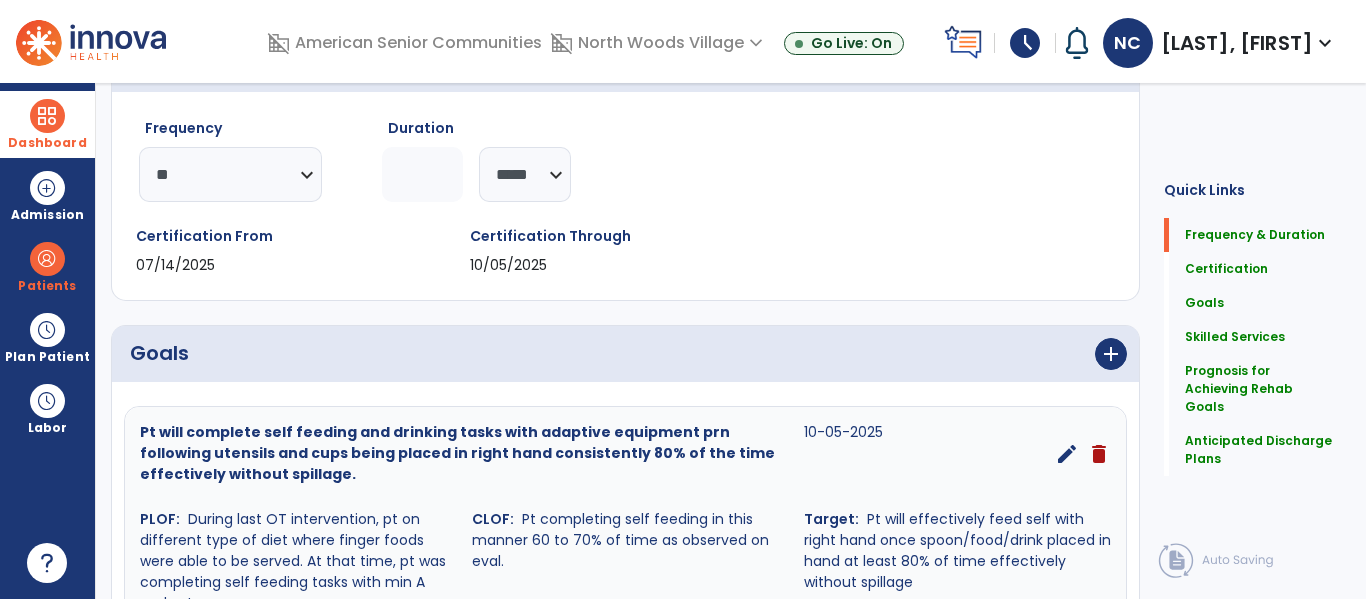 scroll, scrollTop: 0, scrollLeft: 0, axis: both 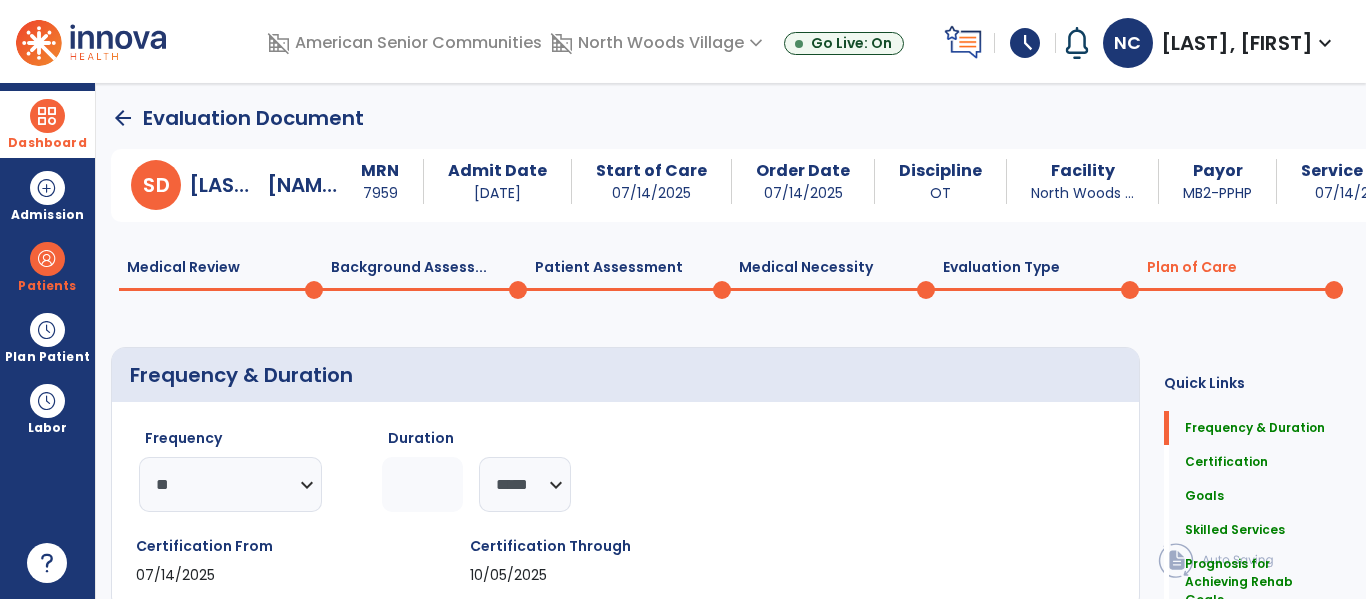 click on "Background Assess...  0" 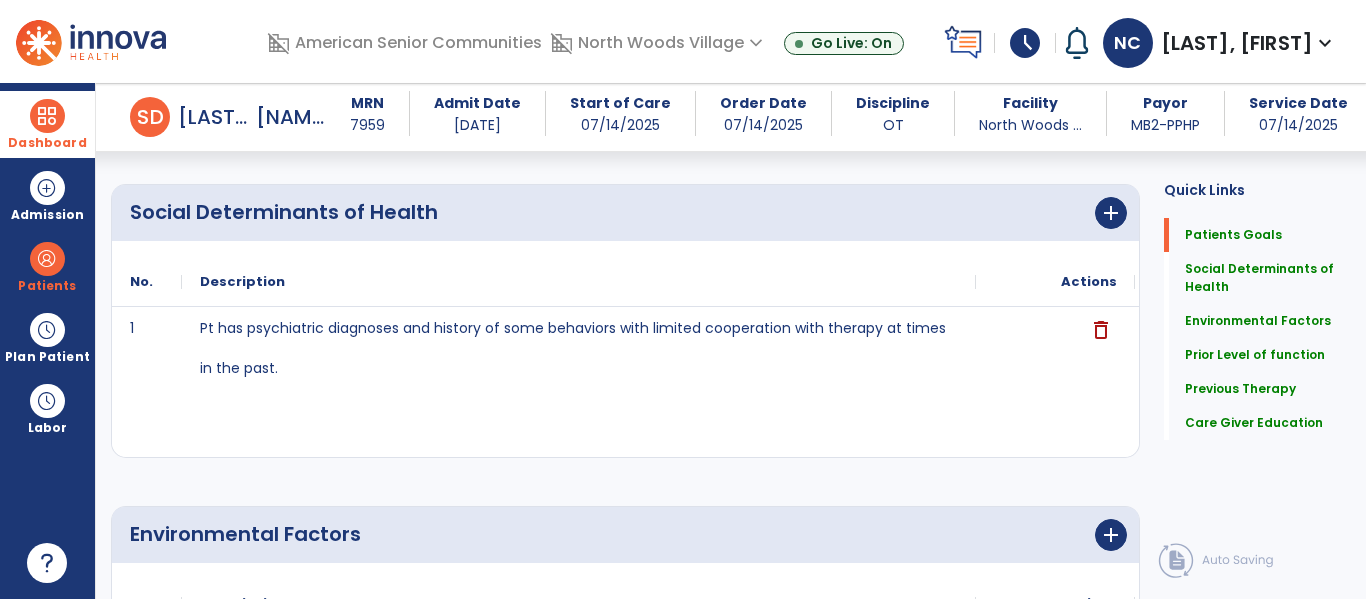 scroll, scrollTop: 0, scrollLeft: 0, axis: both 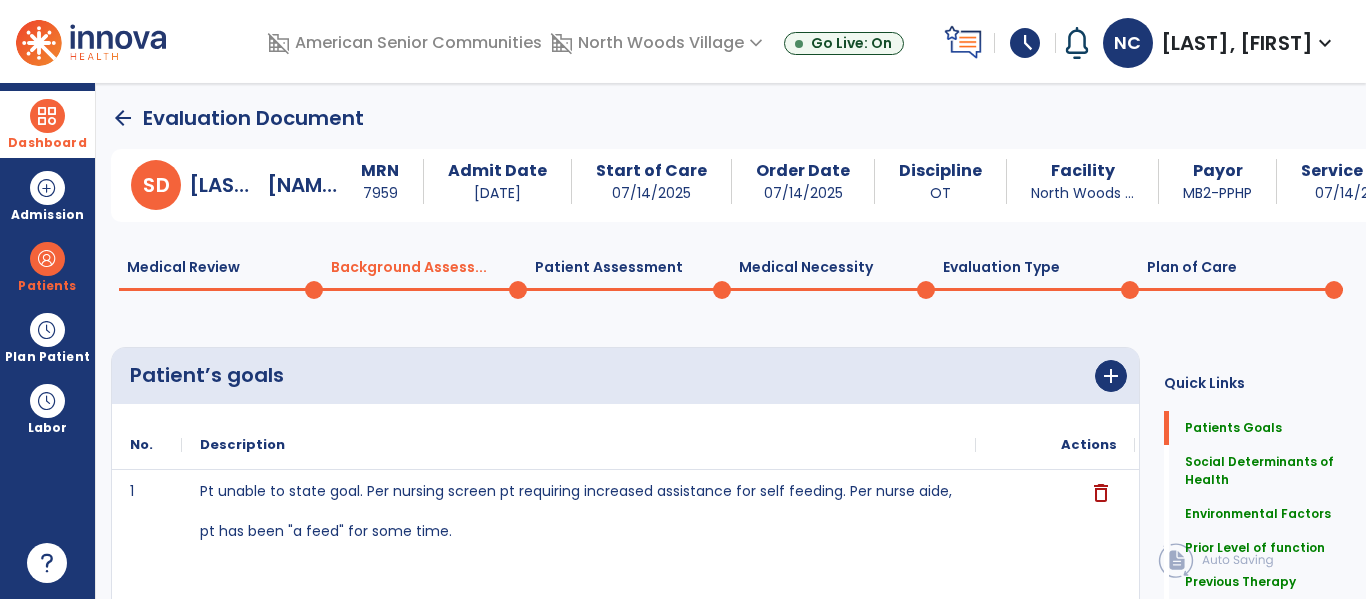 click on "Plan of Care  0" 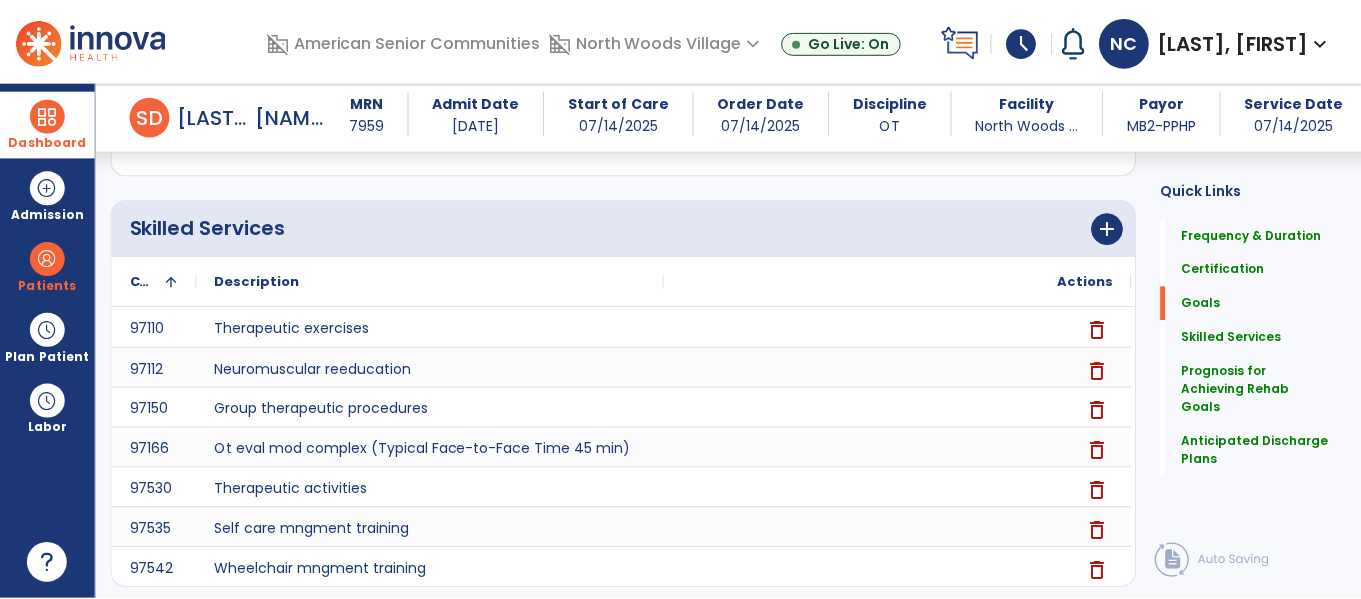 scroll, scrollTop: 1663, scrollLeft: 0, axis: vertical 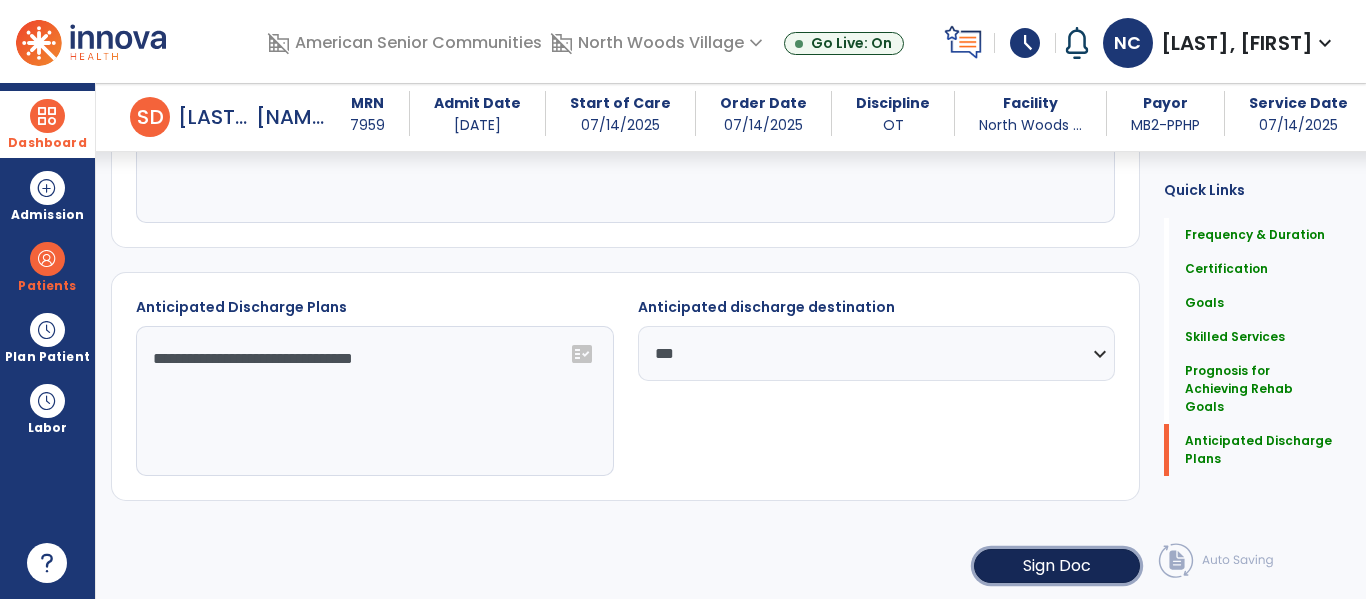 click on "Sign Doc" 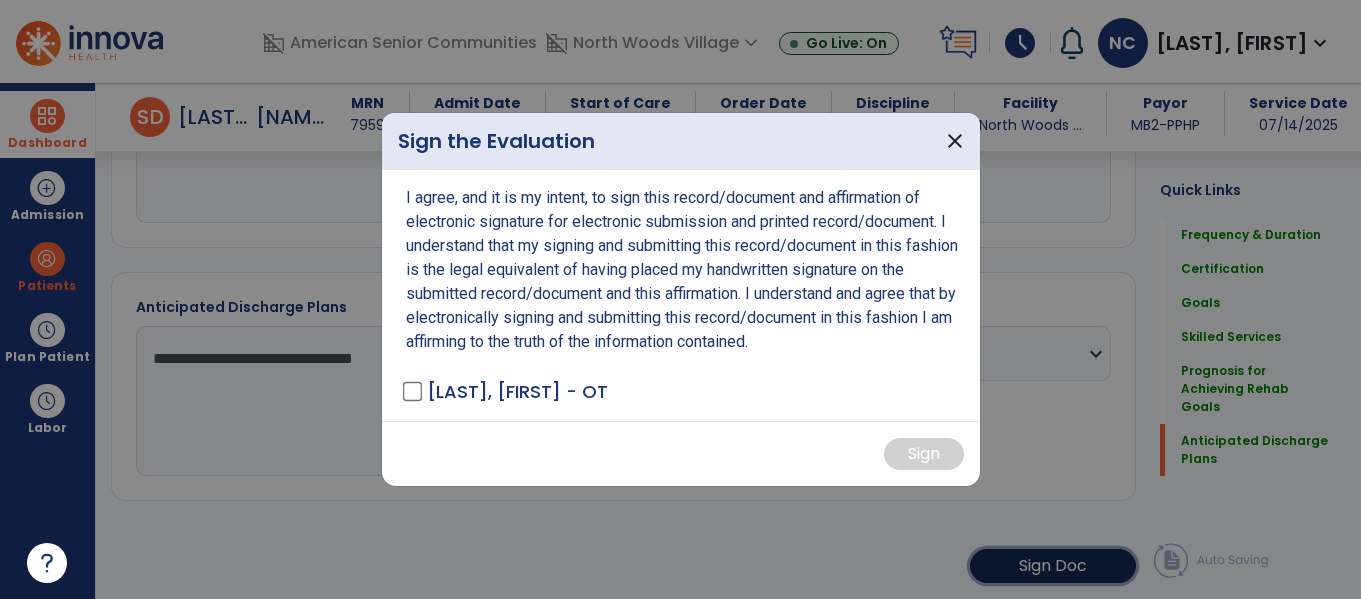 scroll, scrollTop: 1663, scrollLeft: 0, axis: vertical 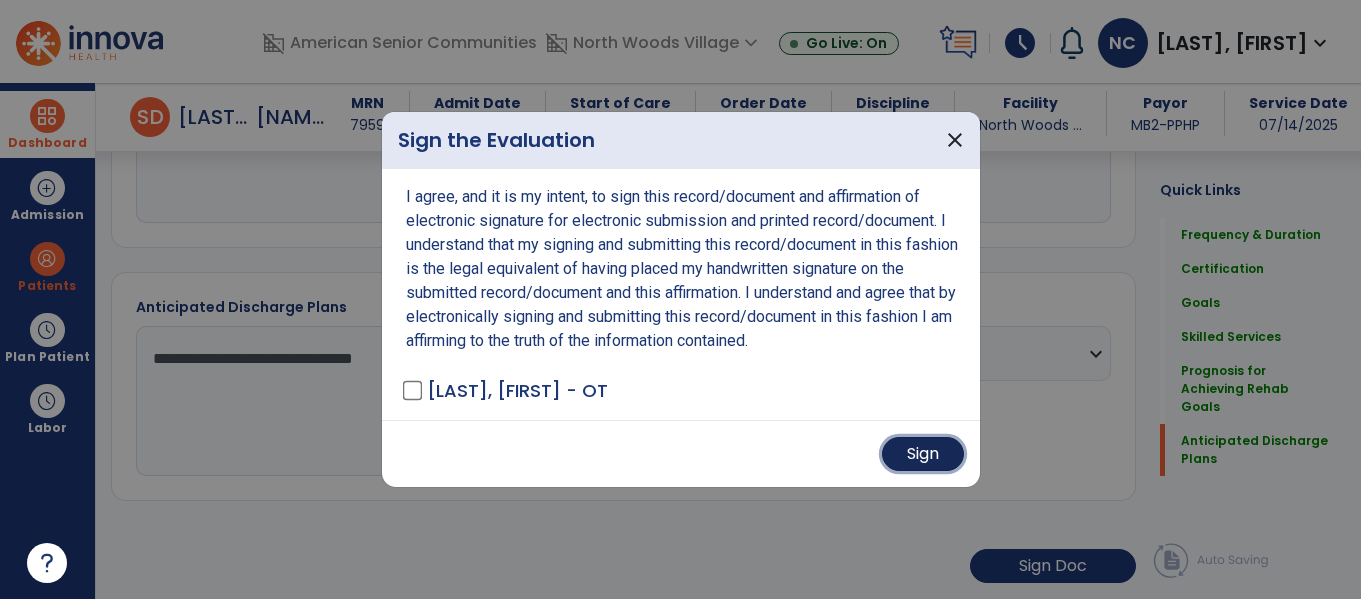click on "Sign" at bounding box center [923, 454] 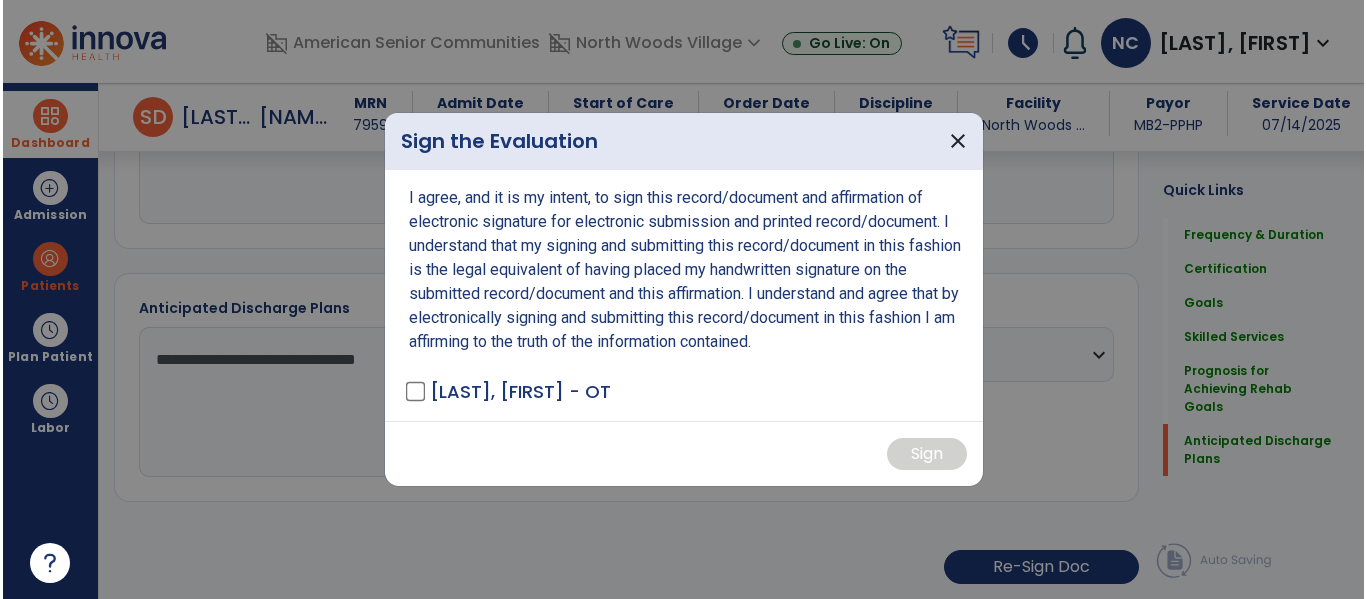 scroll, scrollTop: 1663, scrollLeft: 0, axis: vertical 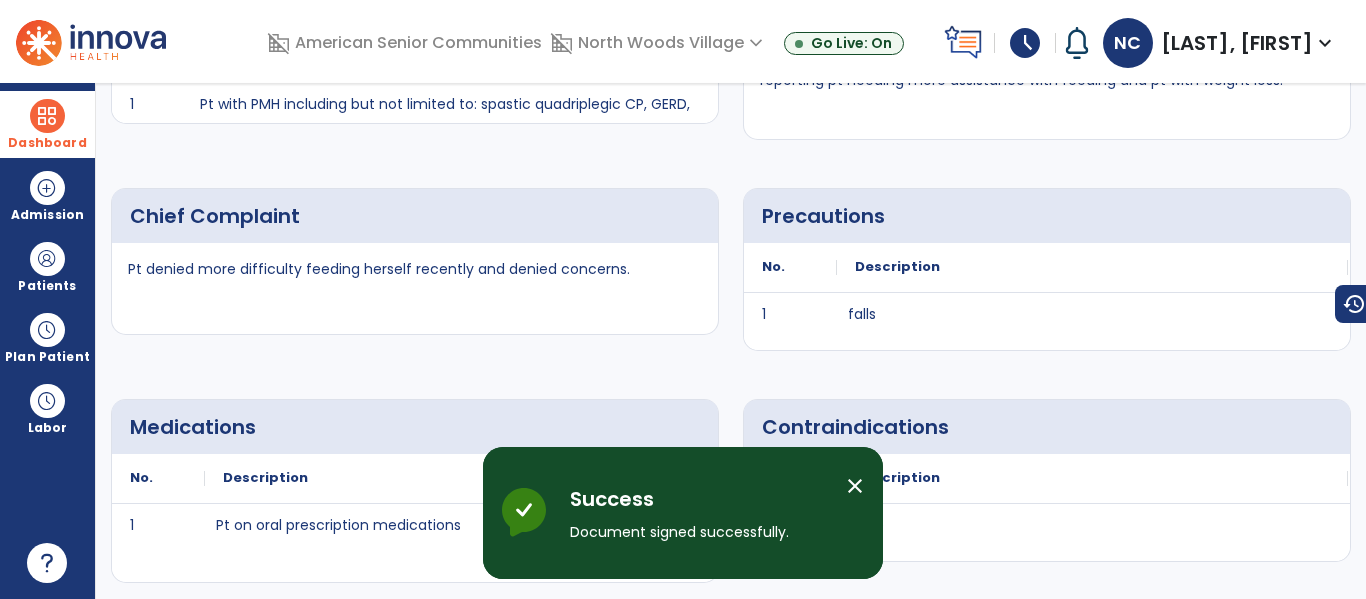 click at bounding box center (47, 116) 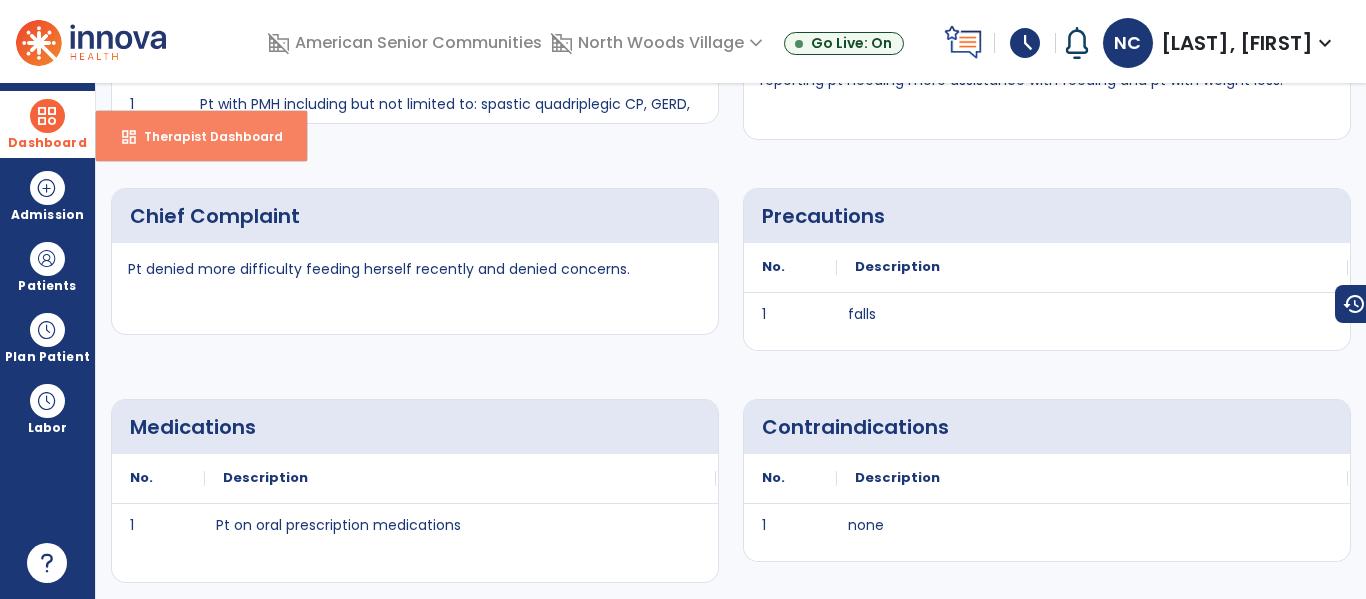 click on "Therapist Dashboard" at bounding box center (205, 136) 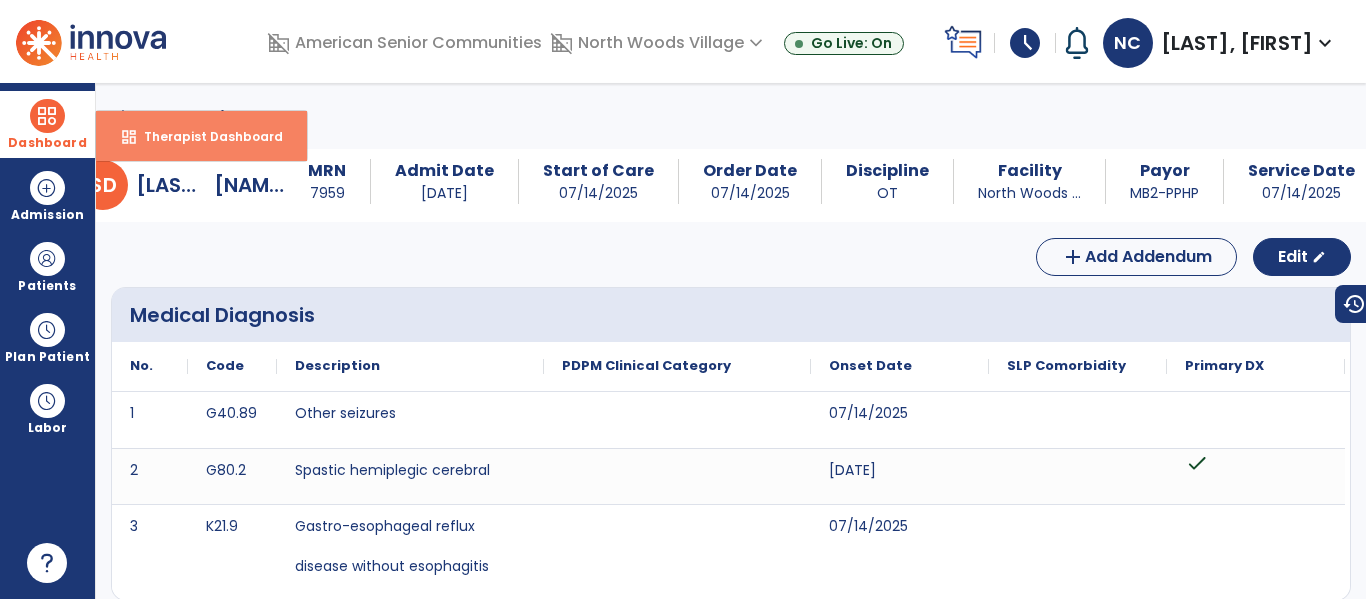 select on "****" 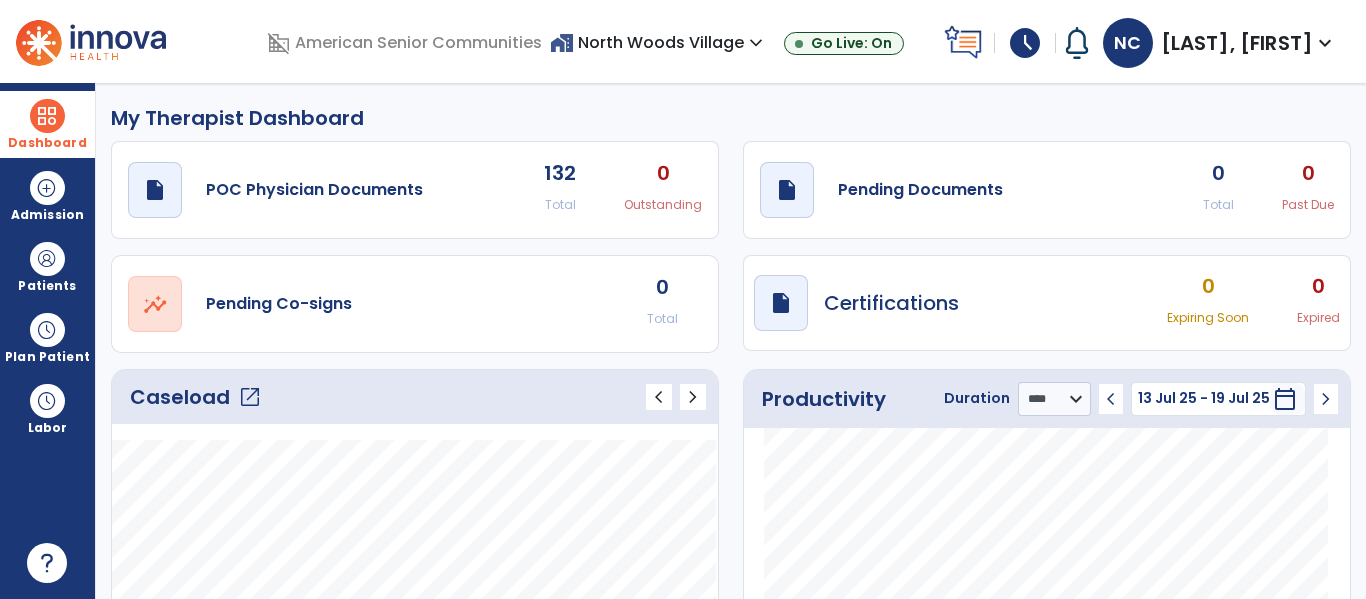 click on "open_in_new" 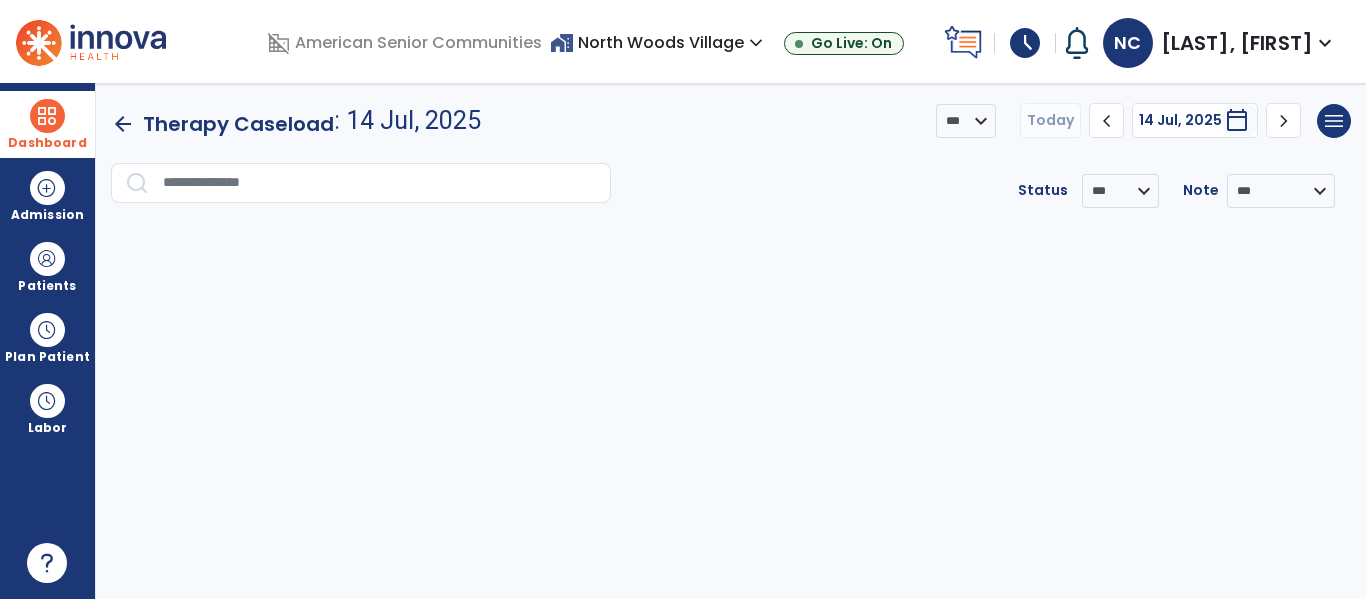 click at bounding box center [47, 116] 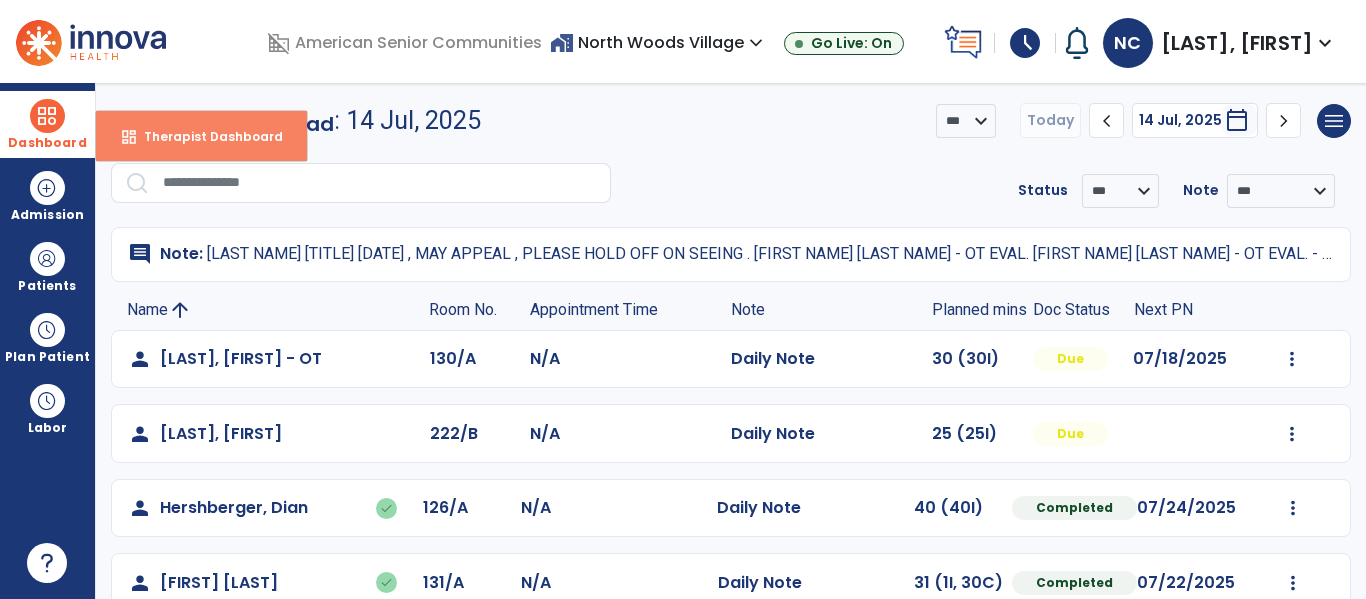 click on "Therapist Dashboard" at bounding box center (205, 136) 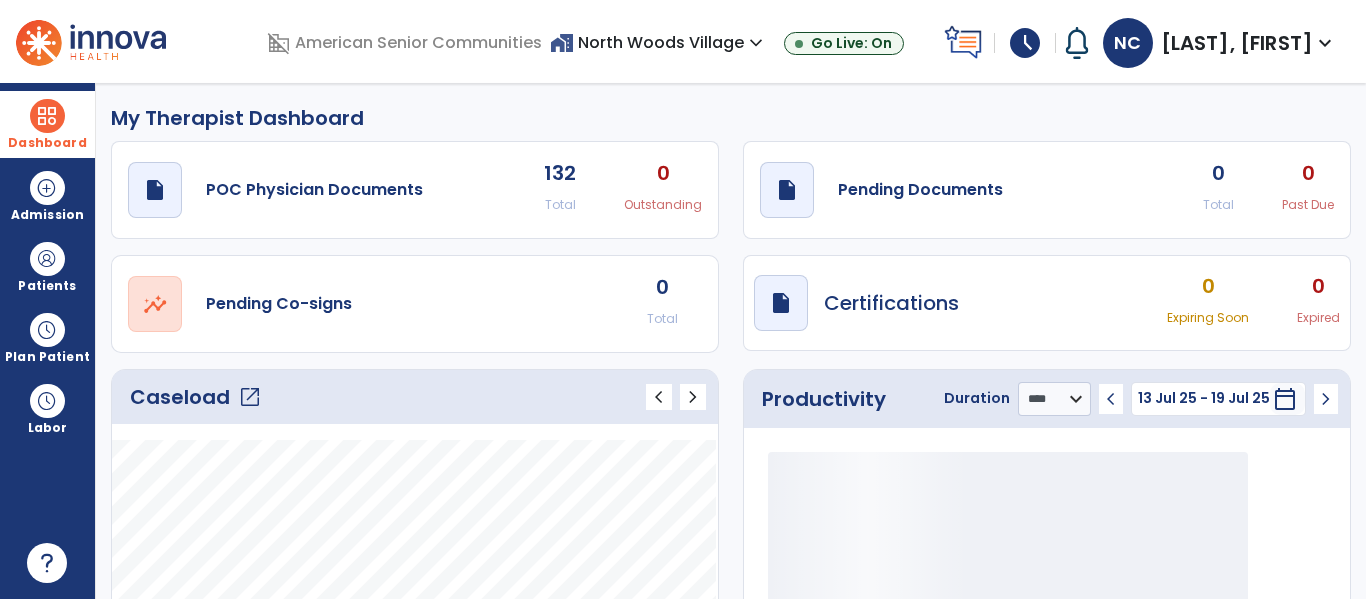 click on "open_in_new" 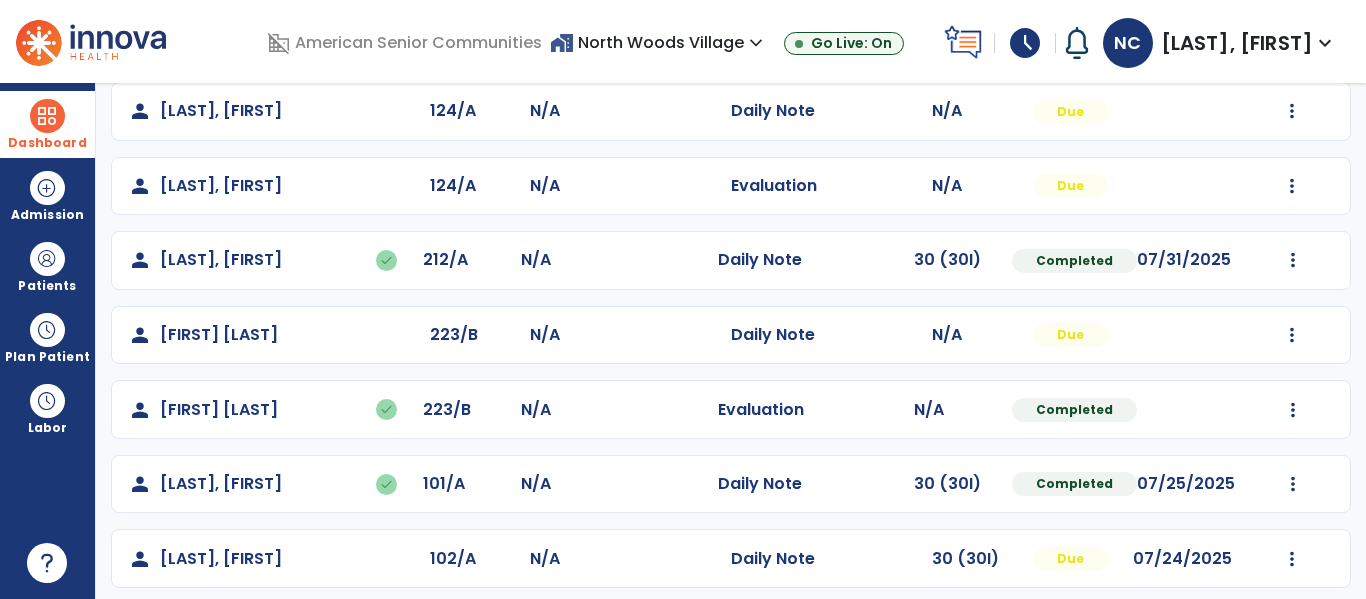 scroll, scrollTop: 547, scrollLeft: 0, axis: vertical 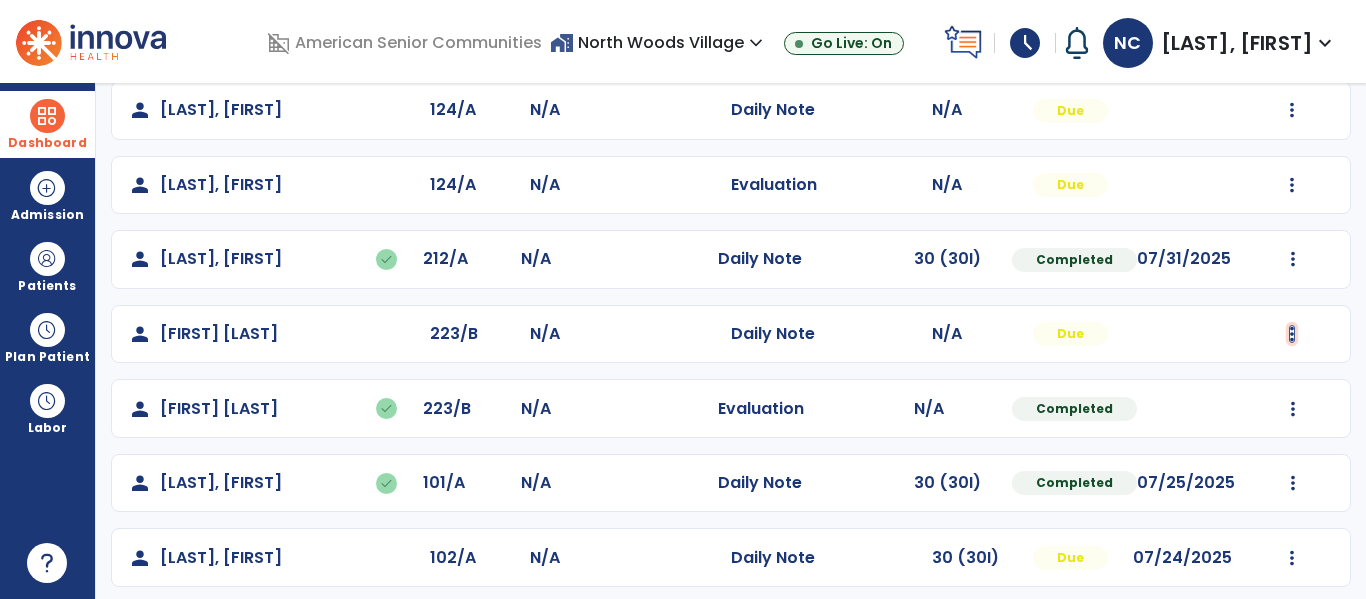 click at bounding box center [1292, -188] 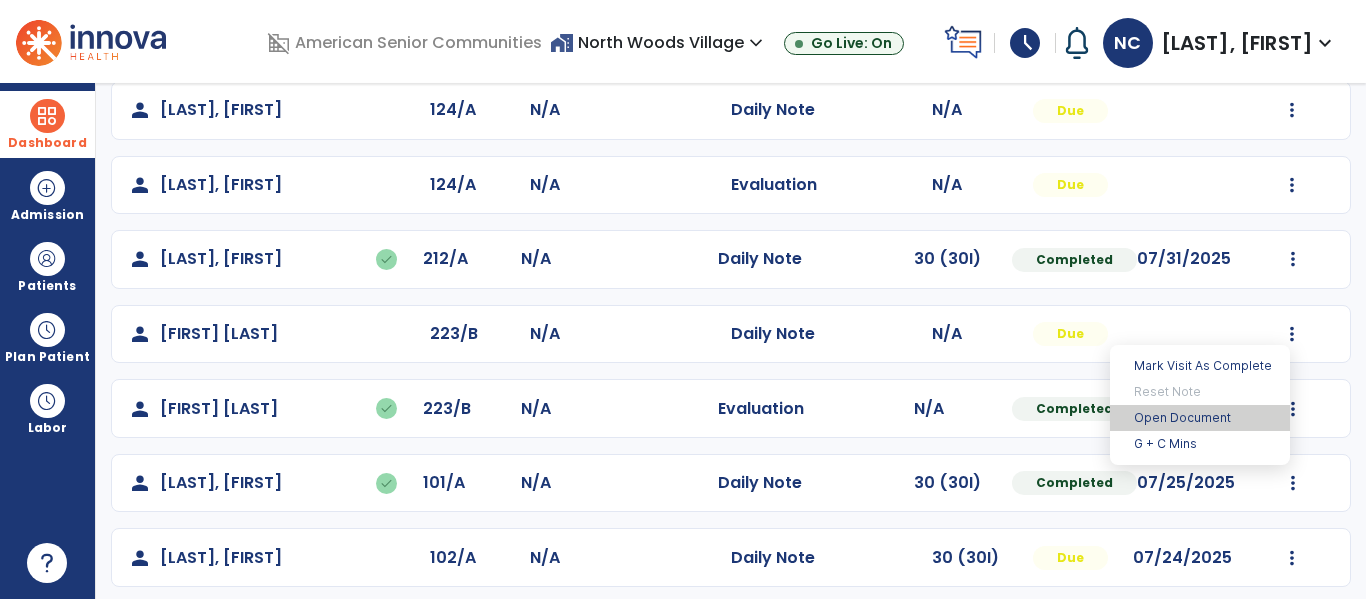 click on "Open Document" at bounding box center [1200, 418] 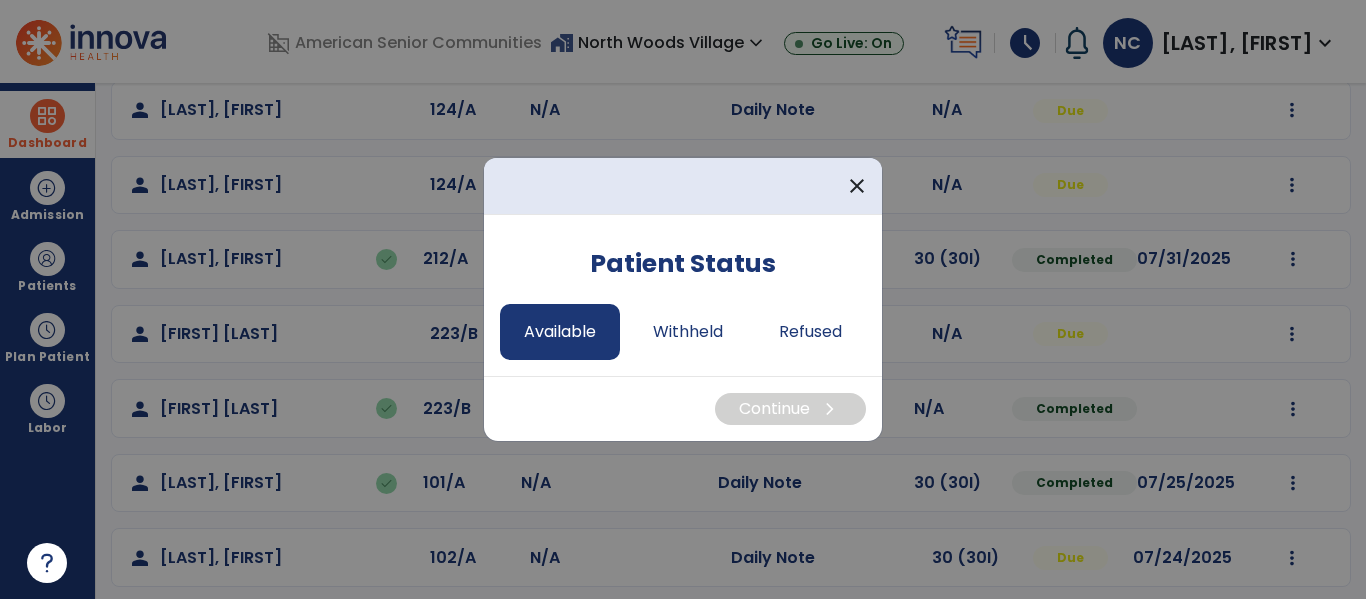 click on "Available" at bounding box center (560, 332) 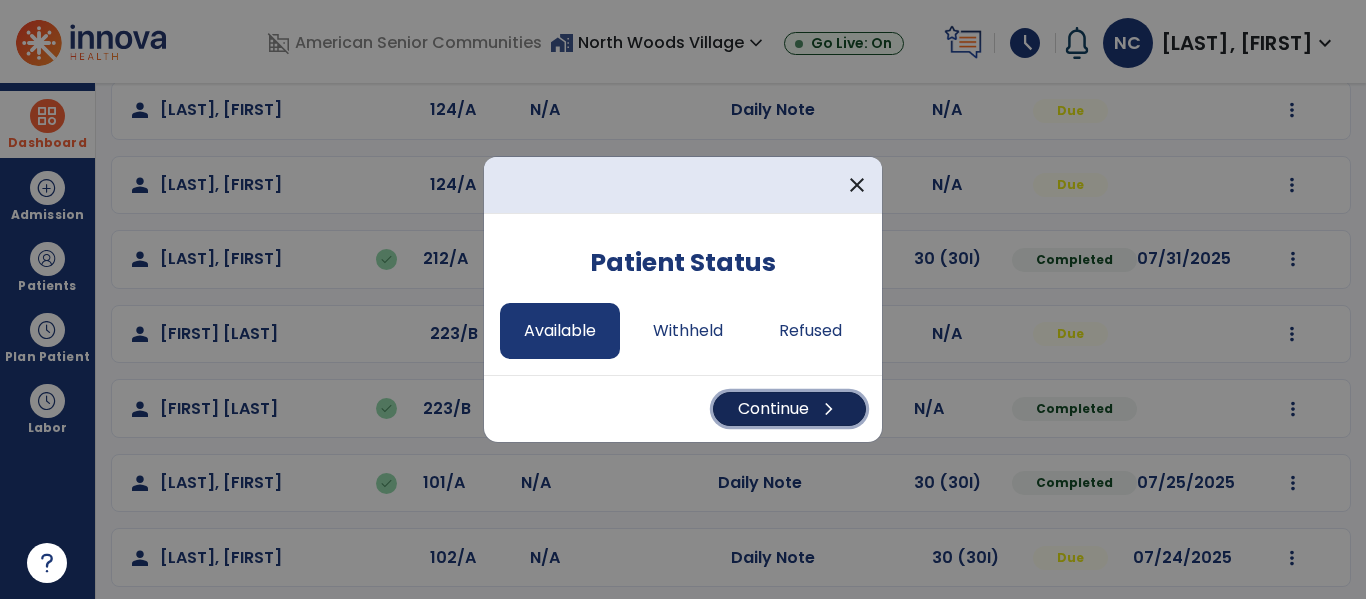 click on "Continue   chevron_right" at bounding box center [789, 409] 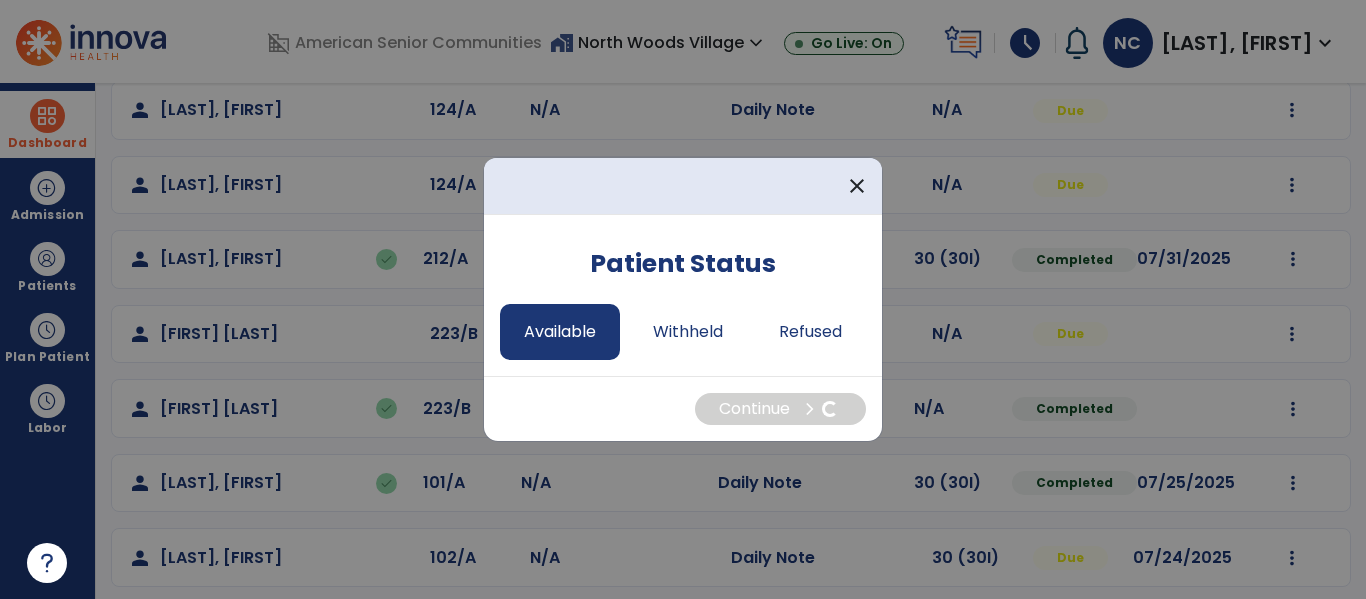 select on "*" 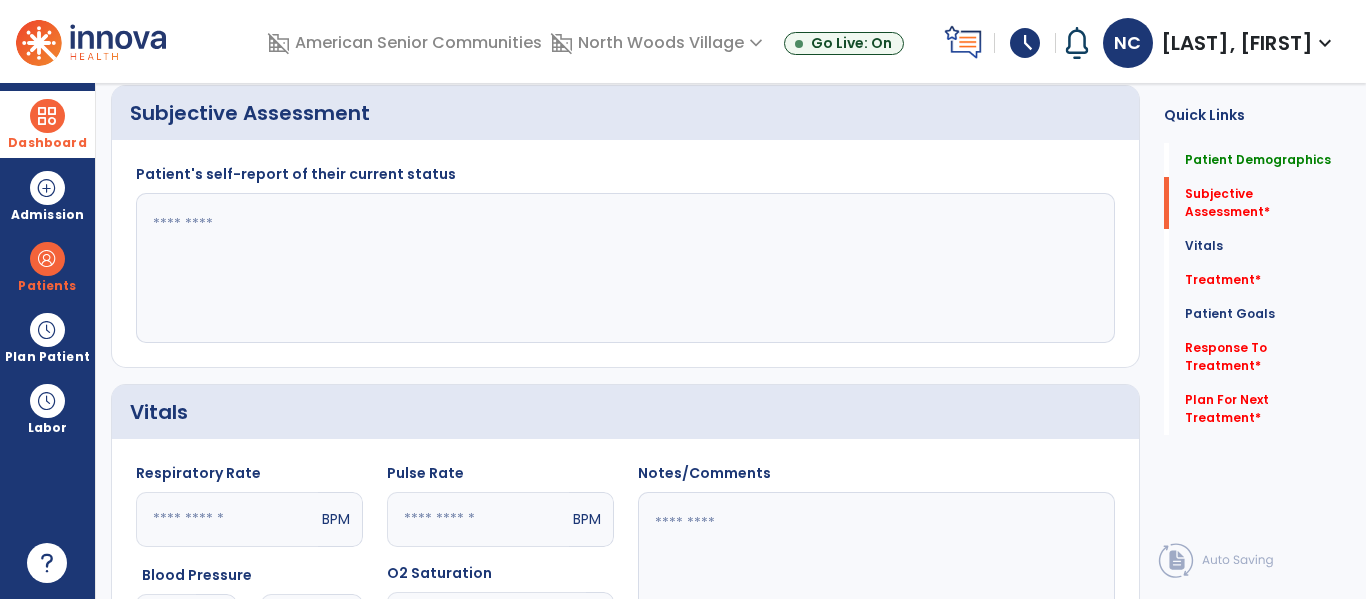 scroll, scrollTop: 542, scrollLeft: 0, axis: vertical 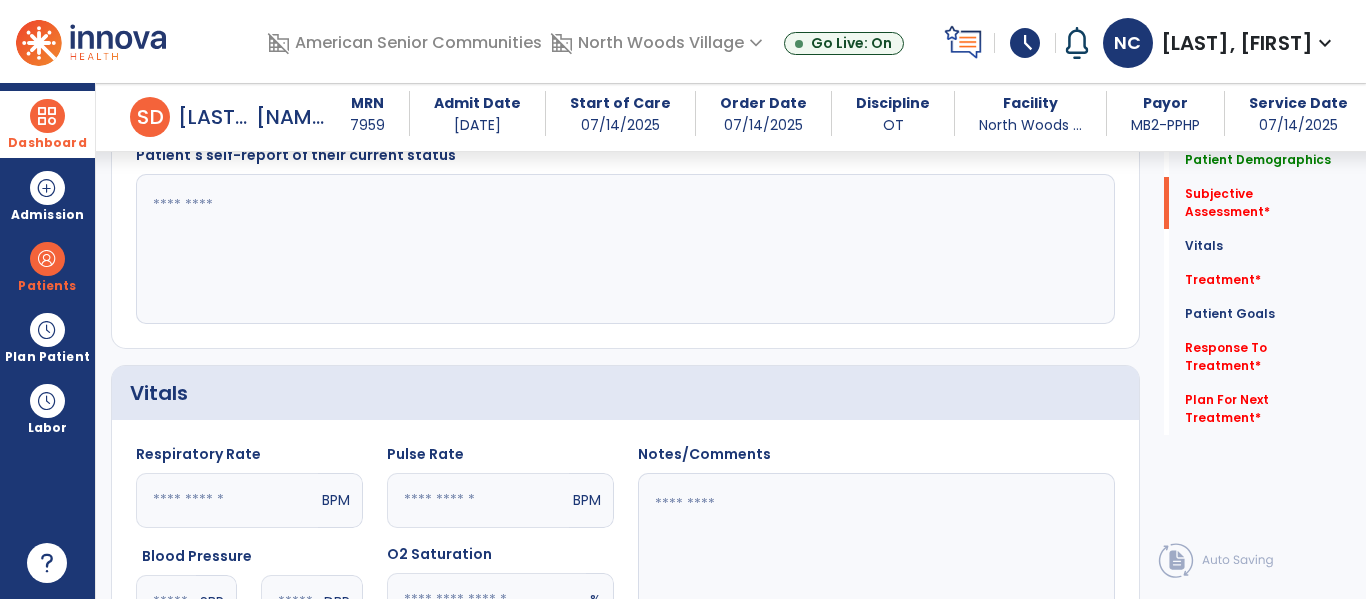 click 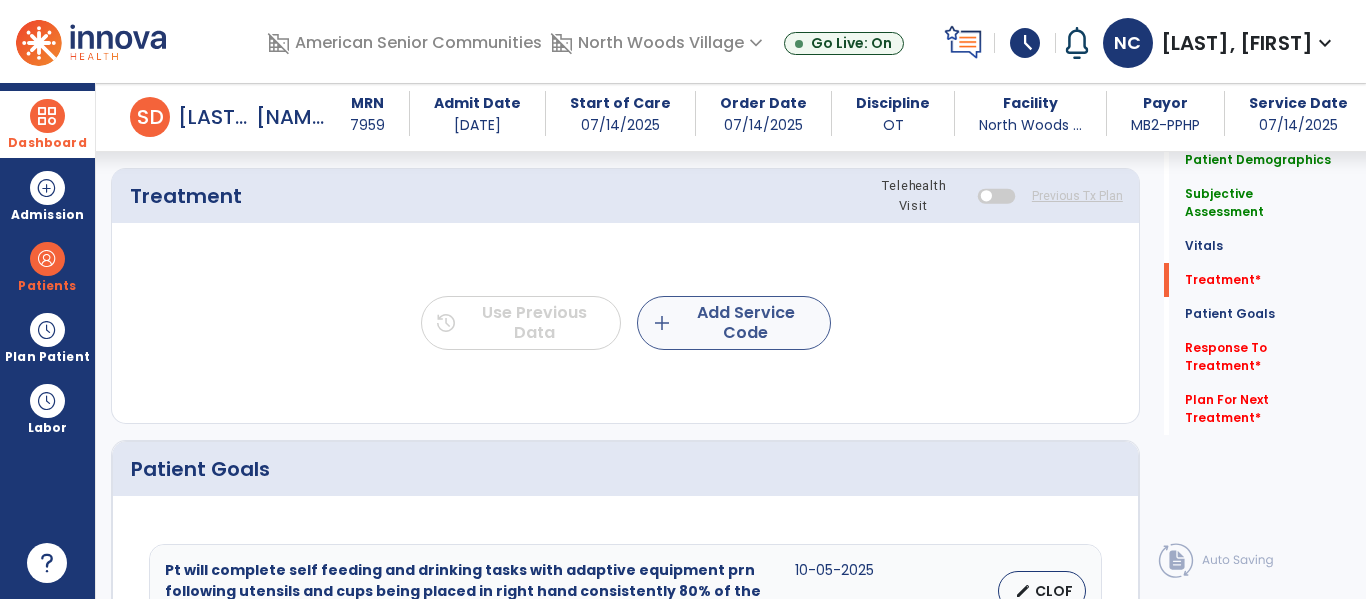 type on "**********" 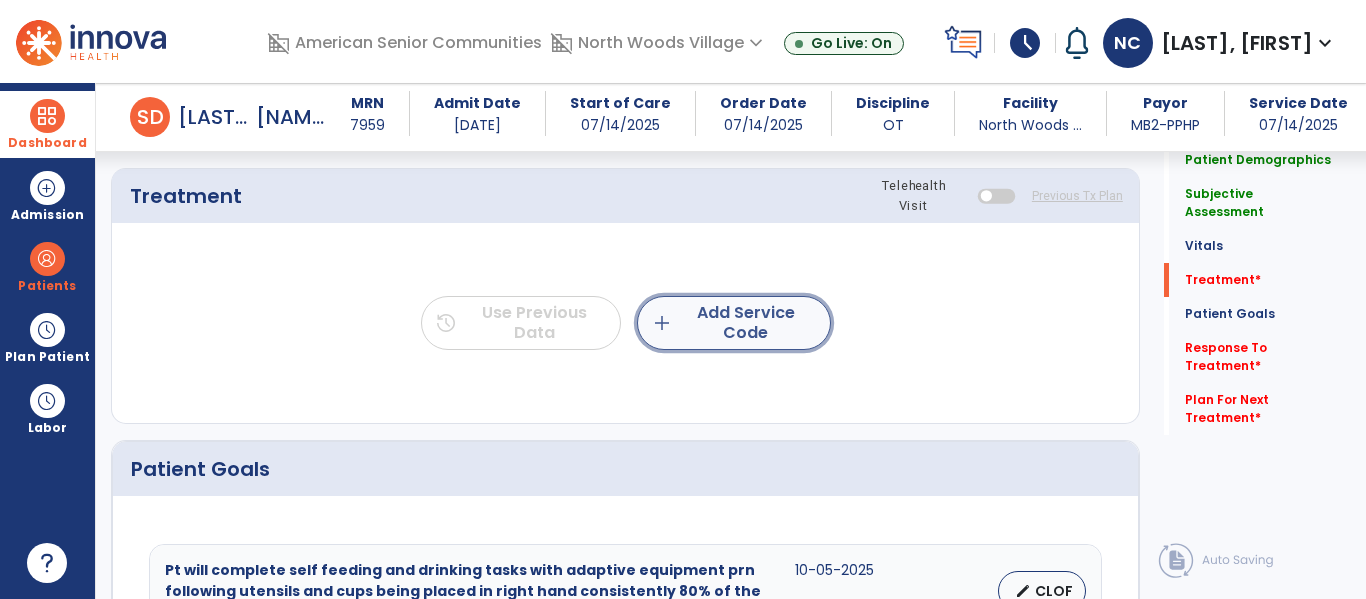 click on "add  Add Service Code" 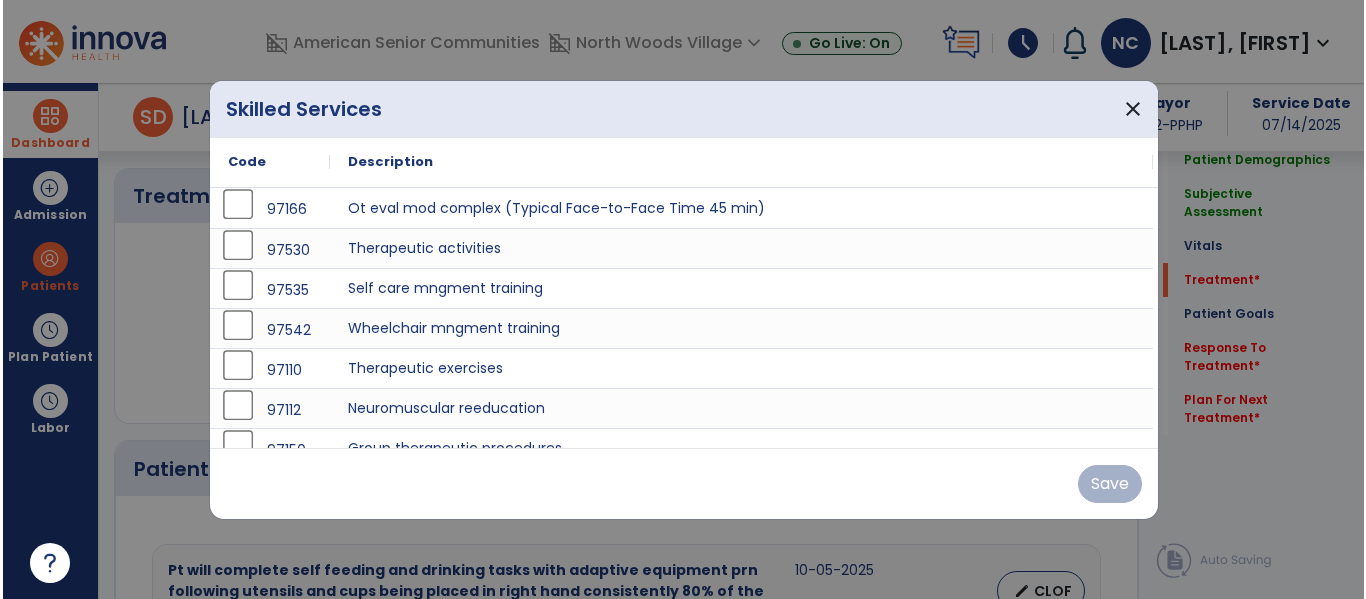 scroll, scrollTop: 1161, scrollLeft: 0, axis: vertical 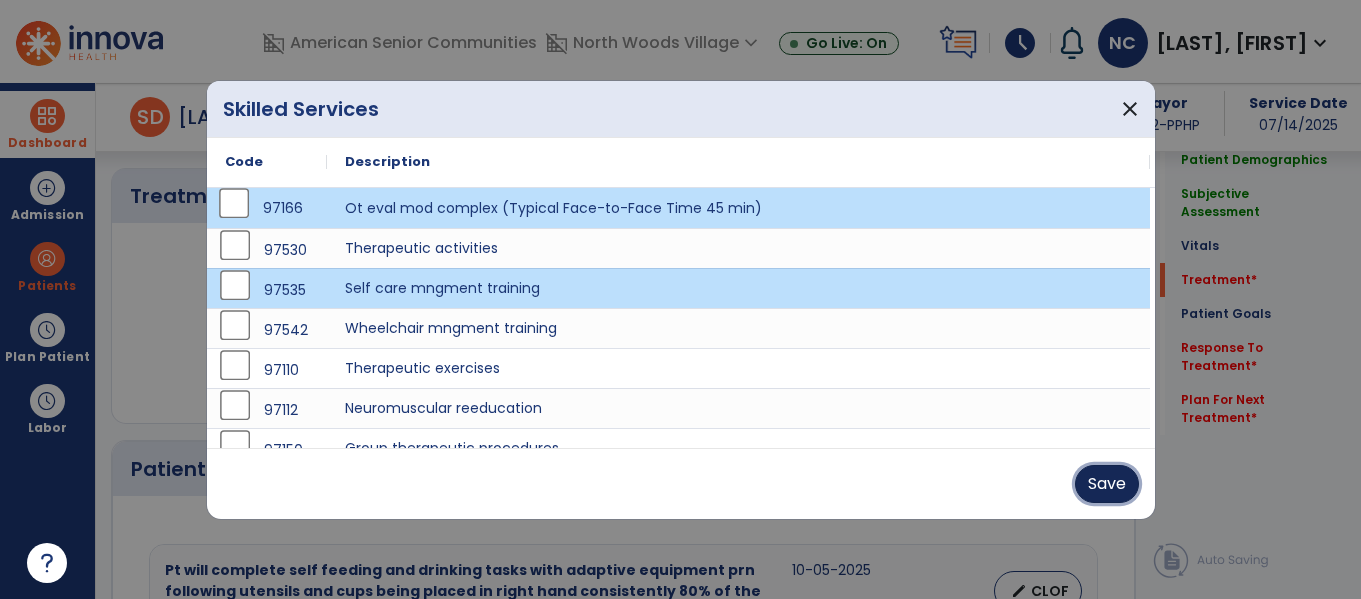 click on "Save" at bounding box center [1107, 484] 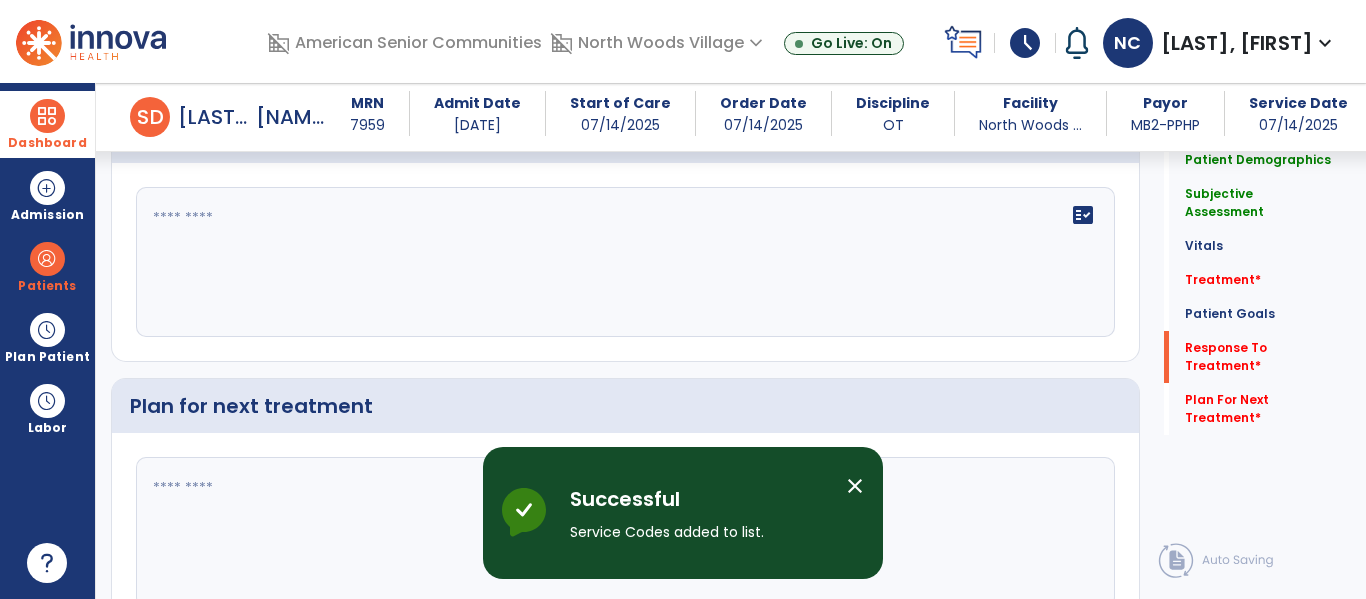 scroll, scrollTop: 2390, scrollLeft: 0, axis: vertical 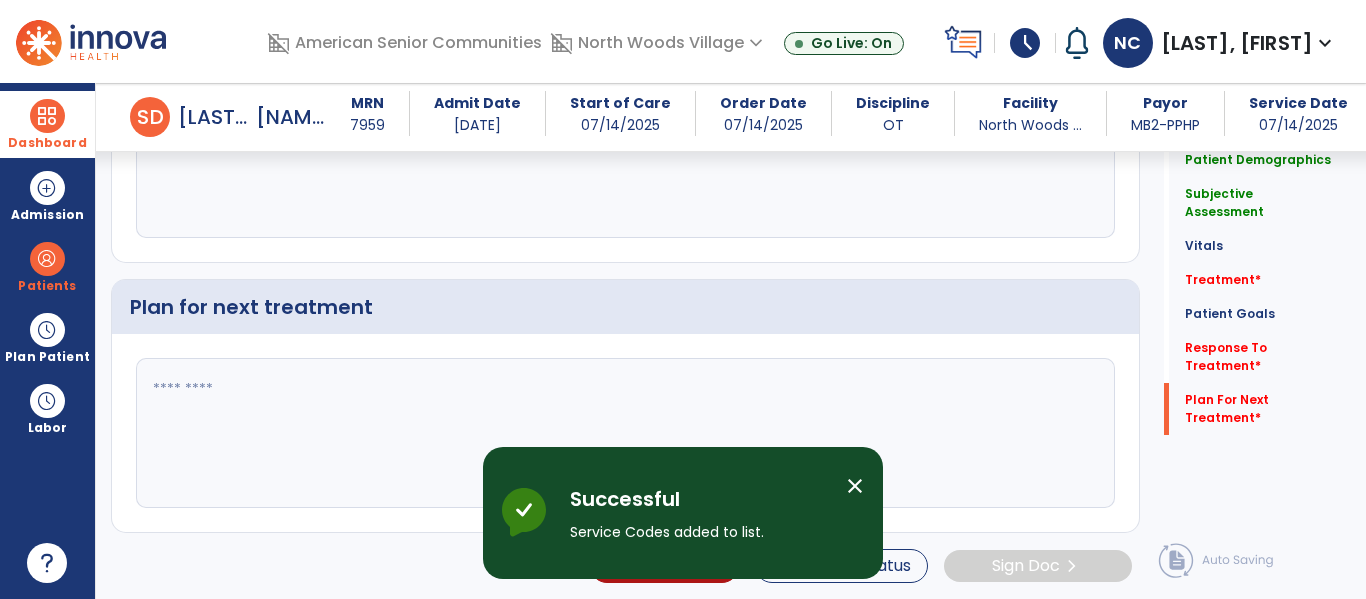 click 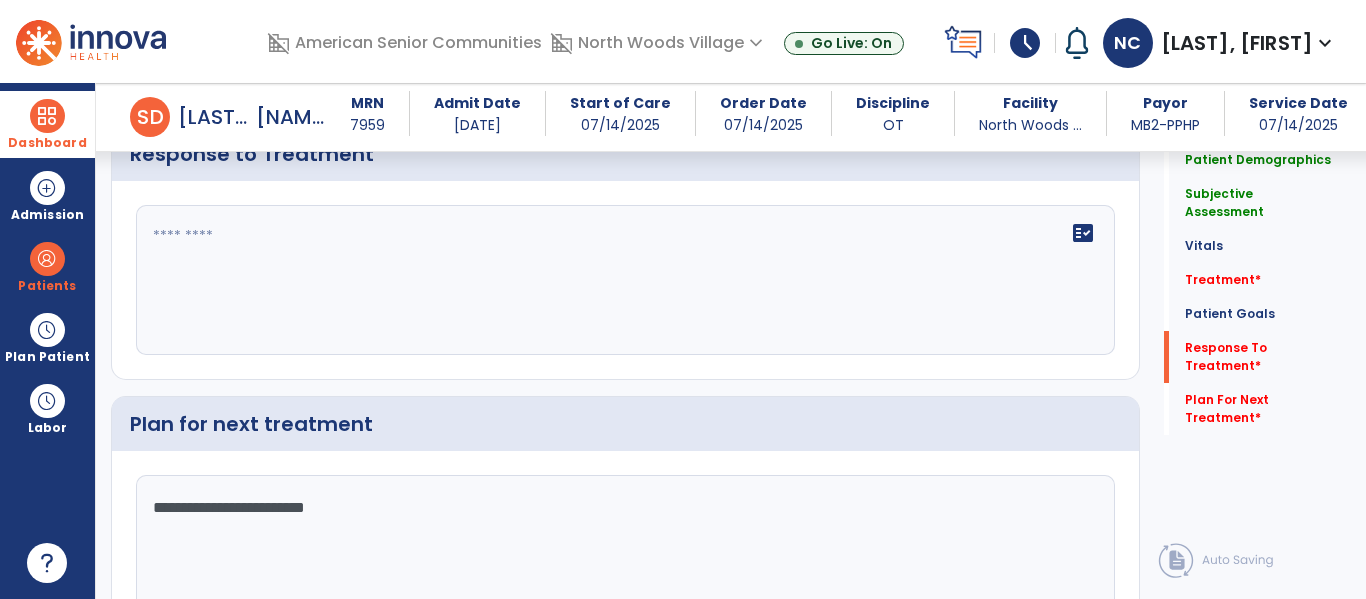 scroll, scrollTop: 2272, scrollLeft: 0, axis: vertical 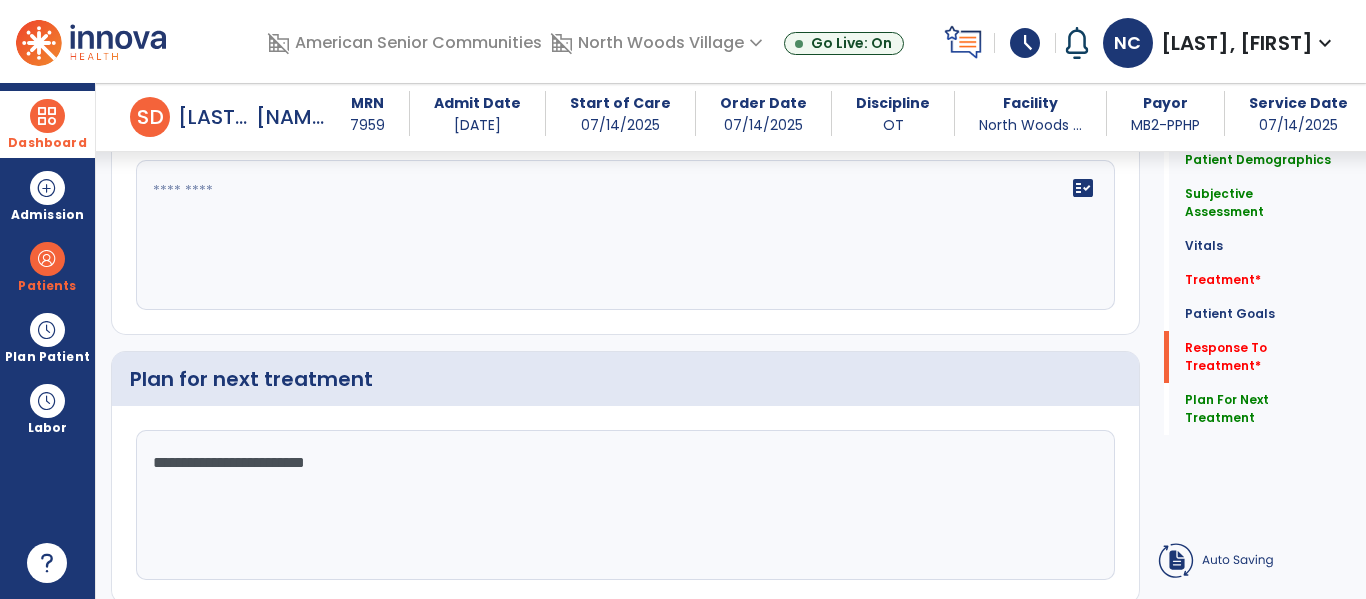 type on "**********" 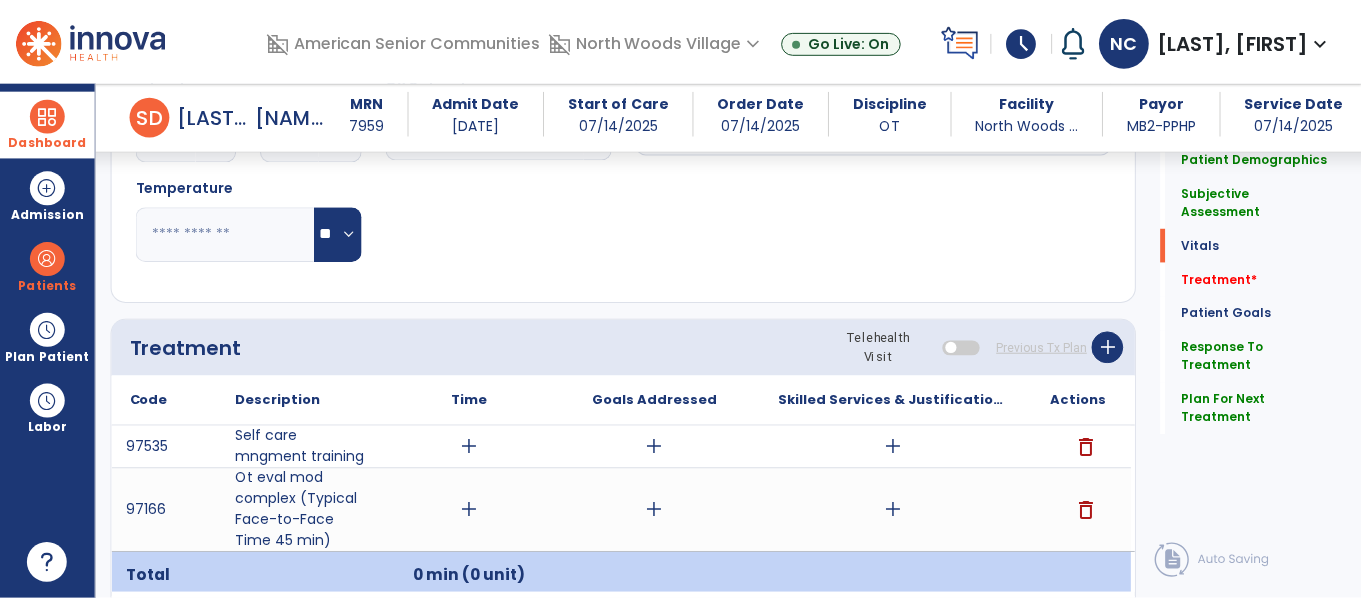 scroll, scrollTop: 1013, scrollLeft: 0, axis: vertical 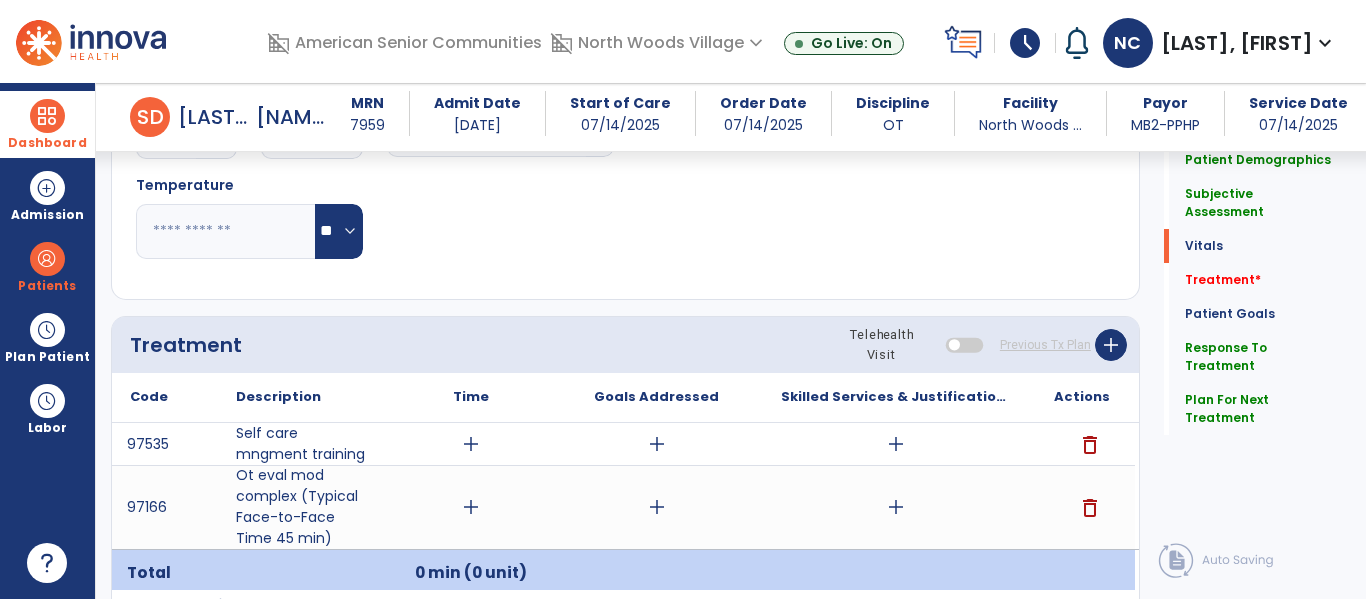 type on "**********" 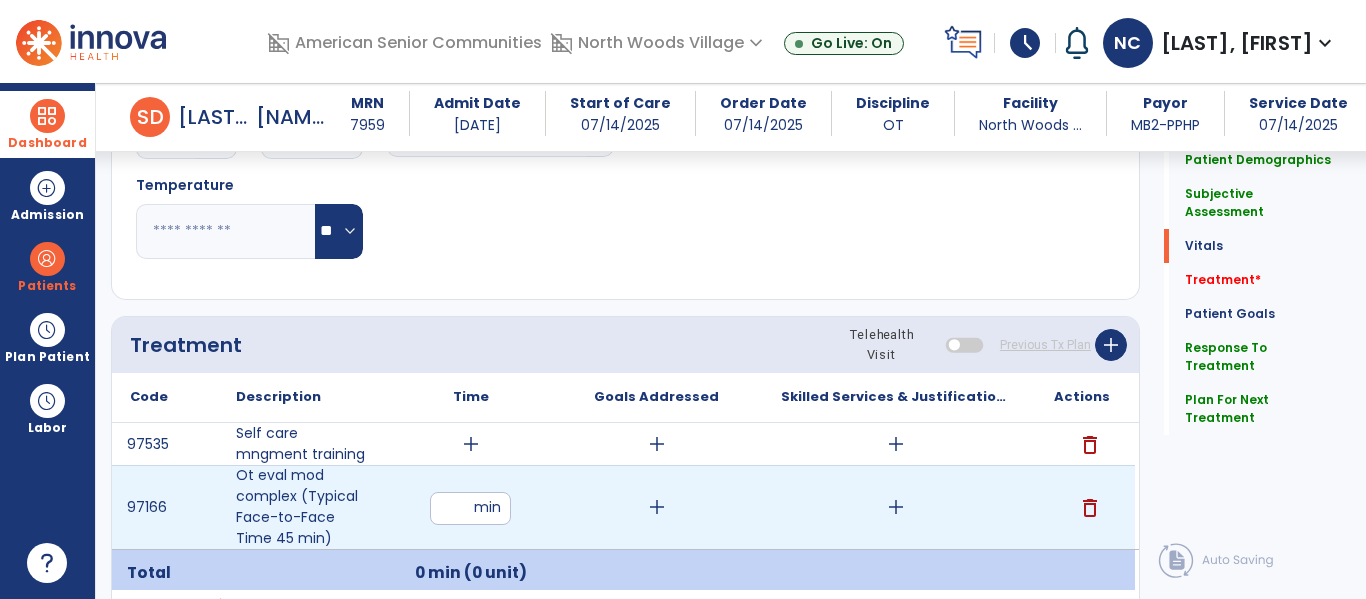 type on "**" 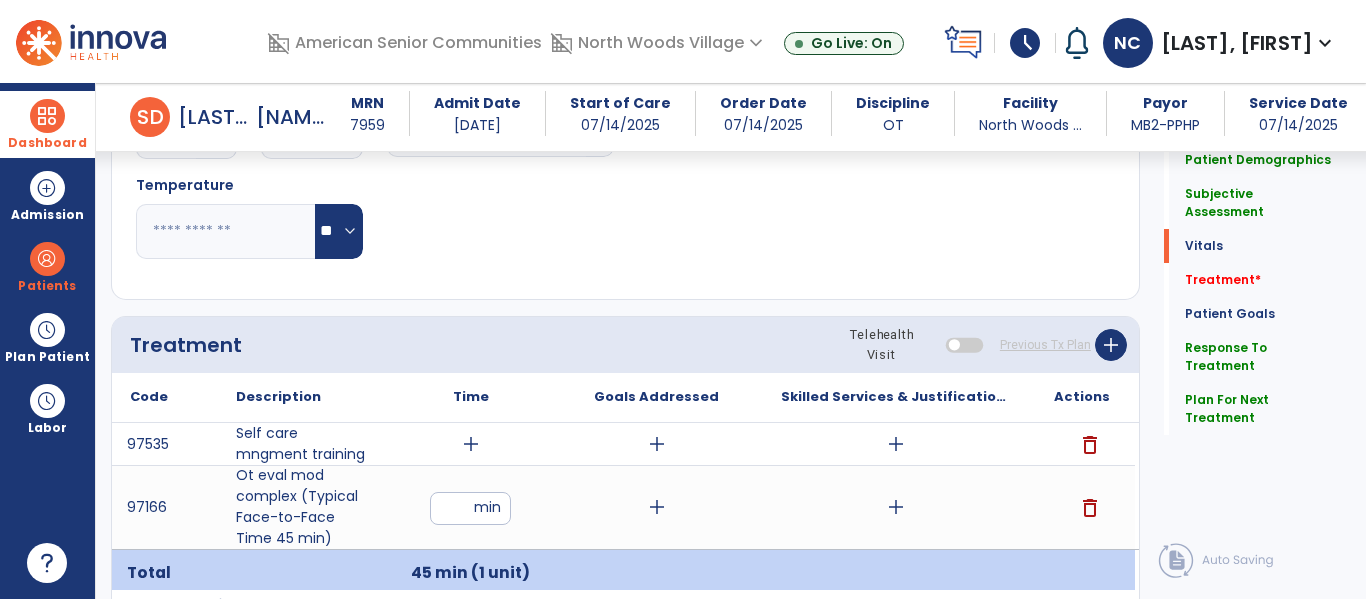 click on "add" at bounding box center (471, 444) 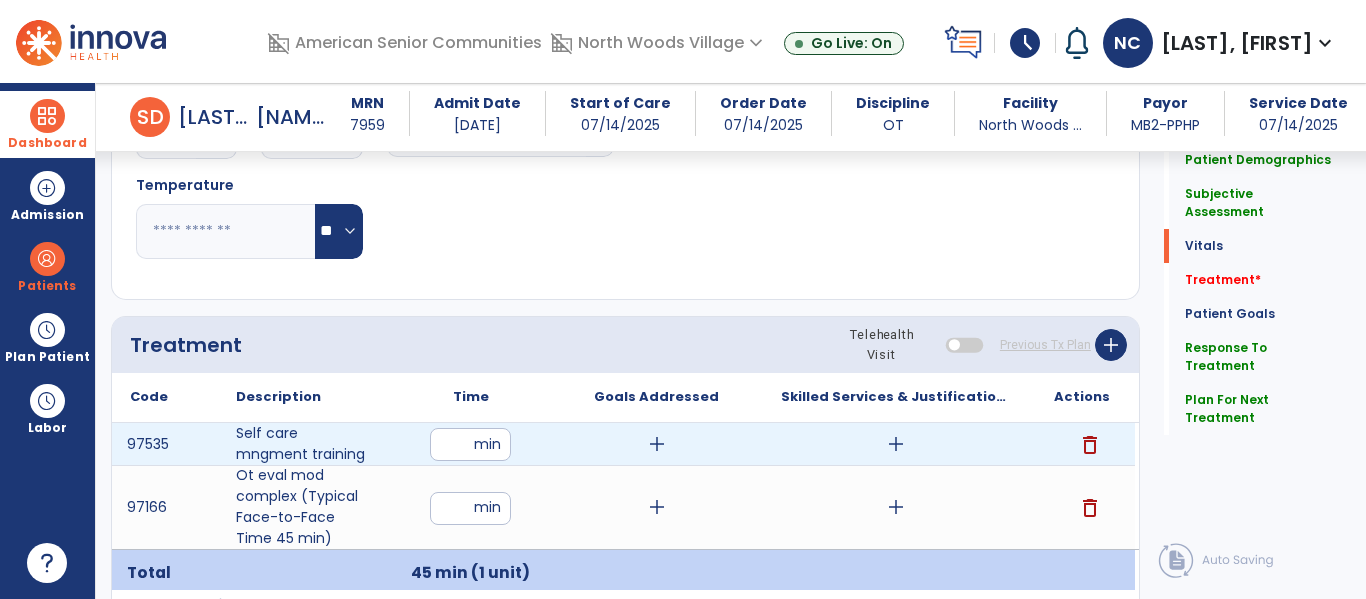 type on "**" 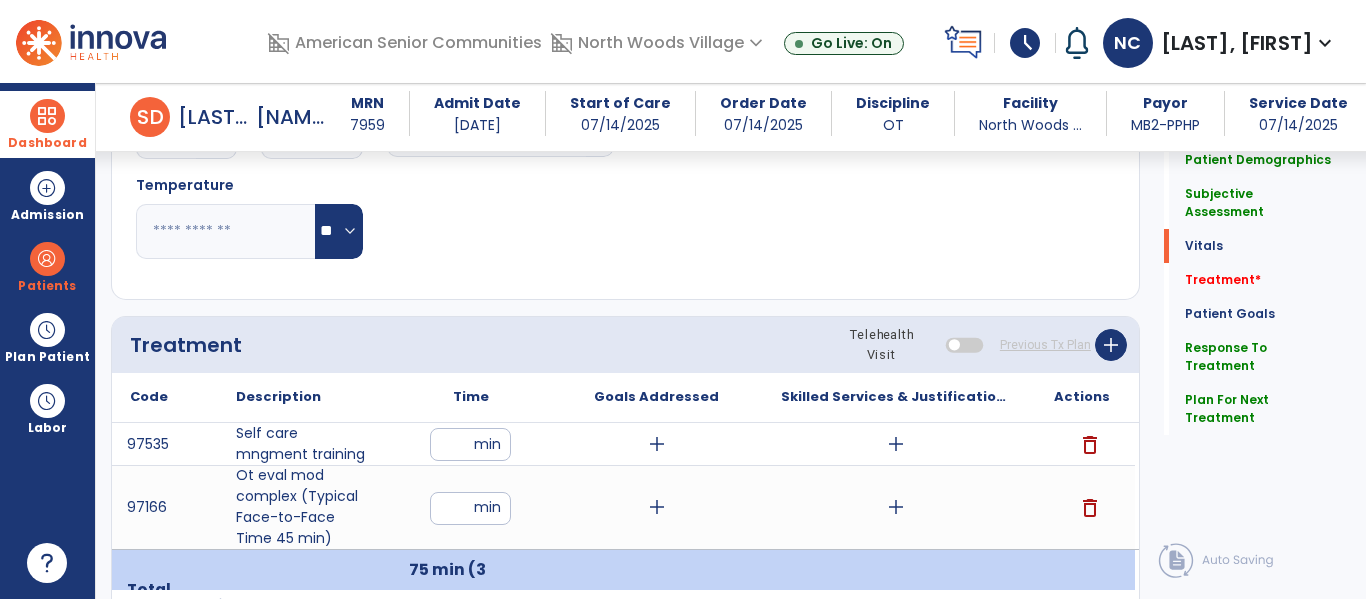click on "add" at bounding box center [657, 507] 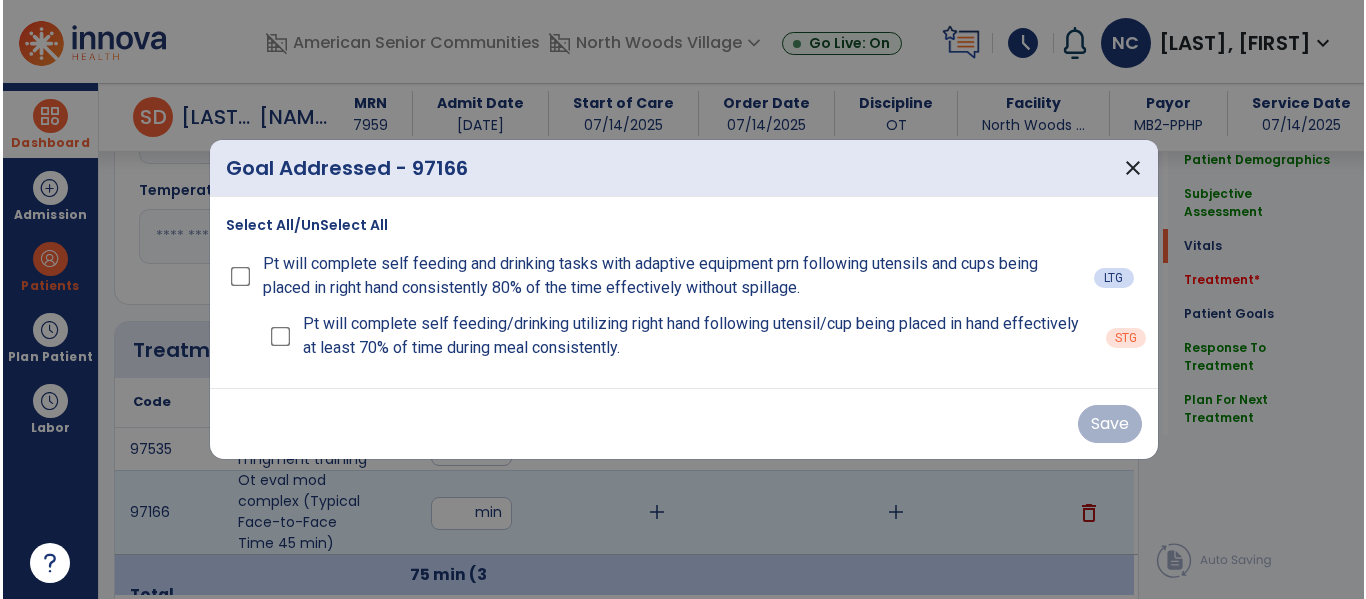 scroll, scrollTop: 1013, scrollLeft: 0, axis: vertical 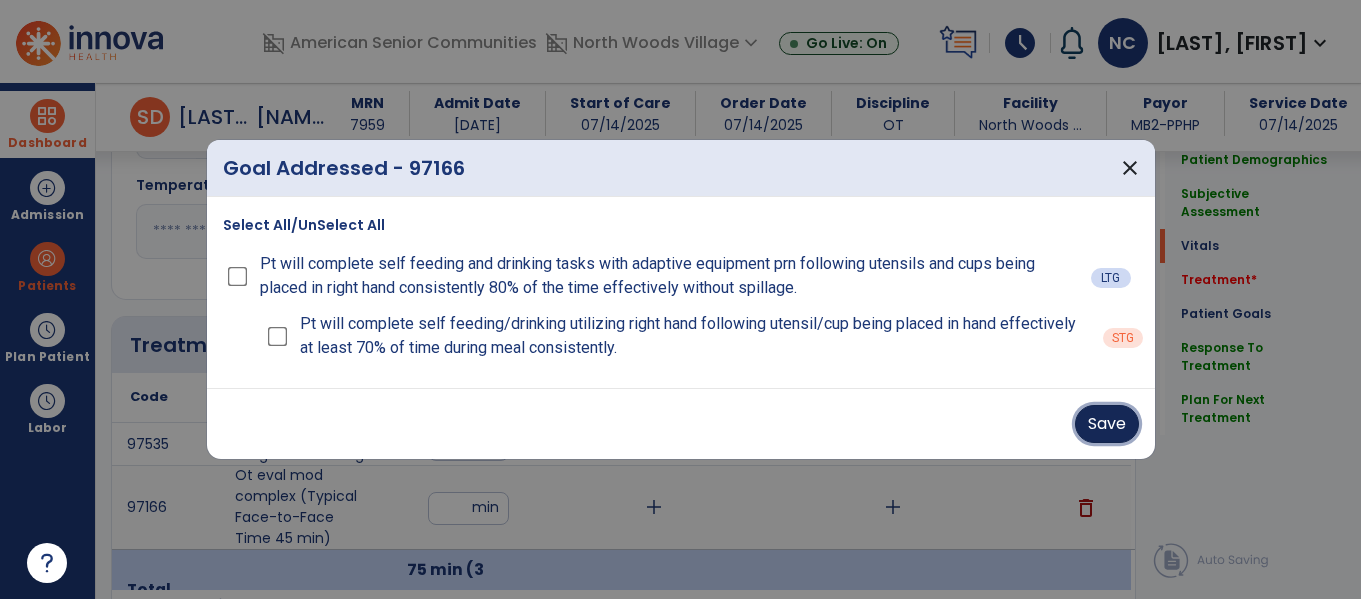 click on "Save" at bounding box center (1107, 424) 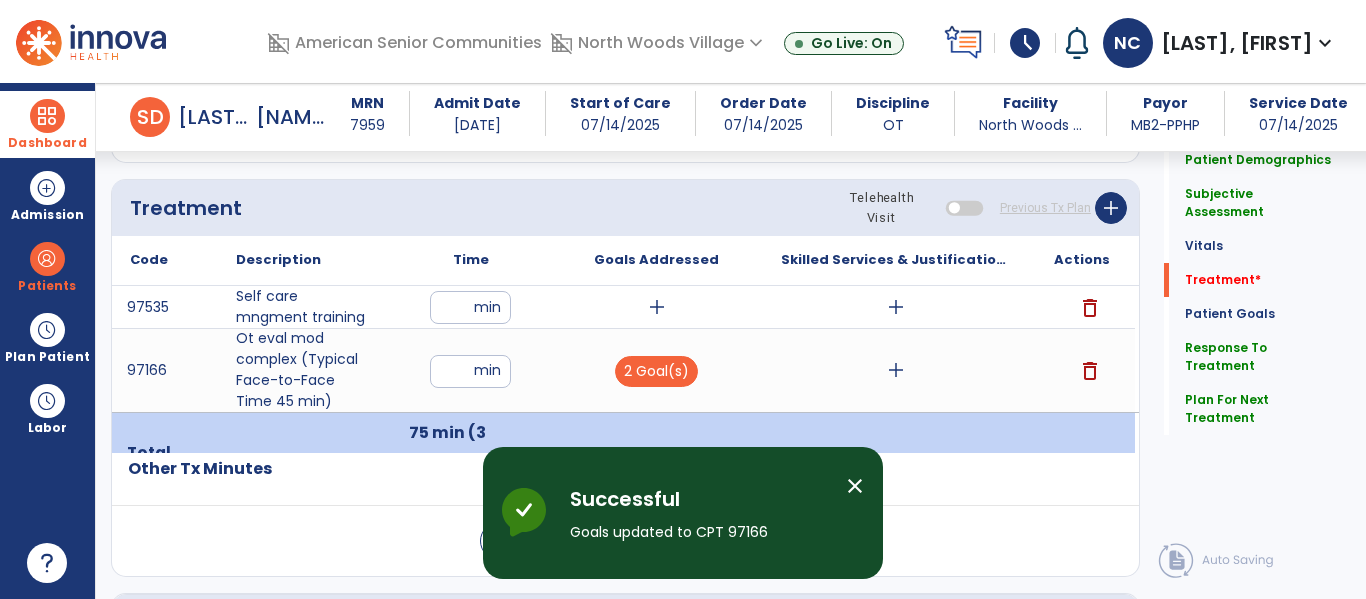 click on "add" at bounding box center (657, 307) 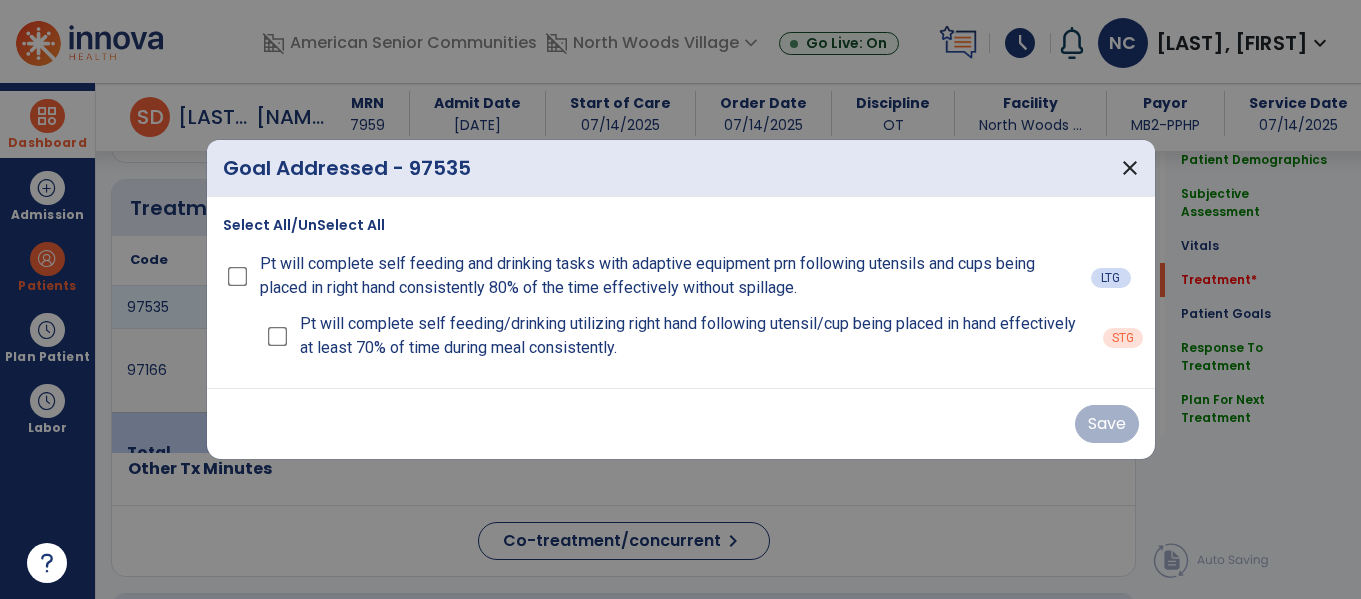 scroll, scrollTop: 1150, scrollLeft: 0, axis: vertical 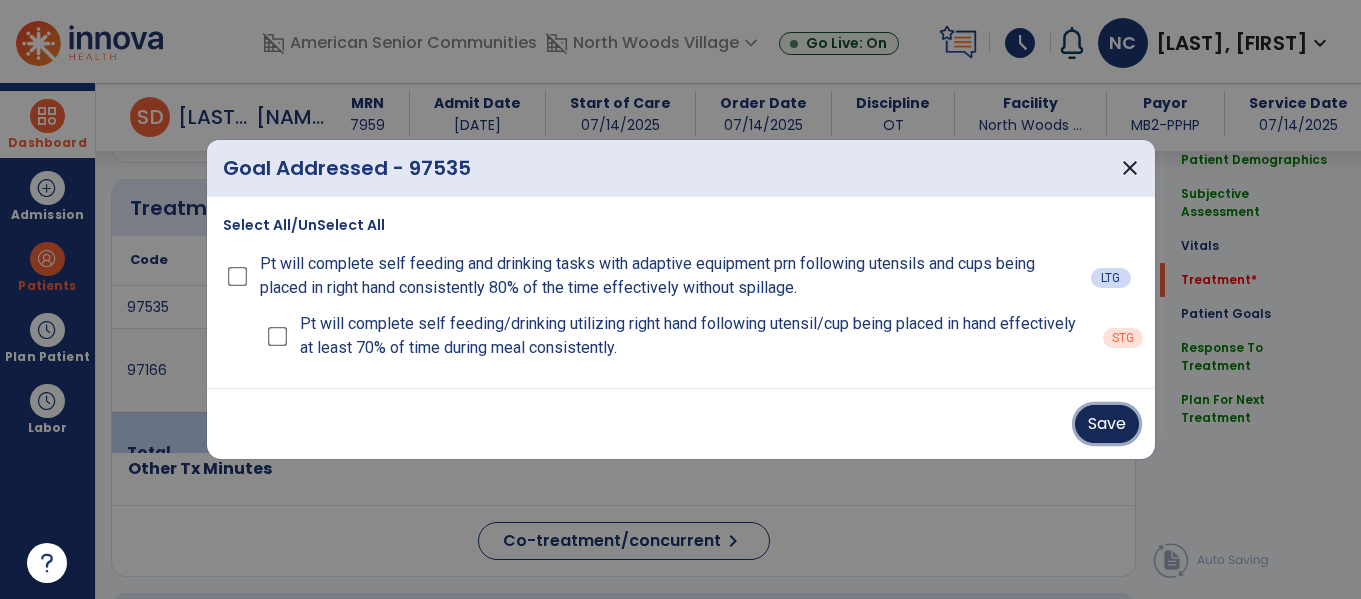 click on "Save" at bounding box center [1107, 424] 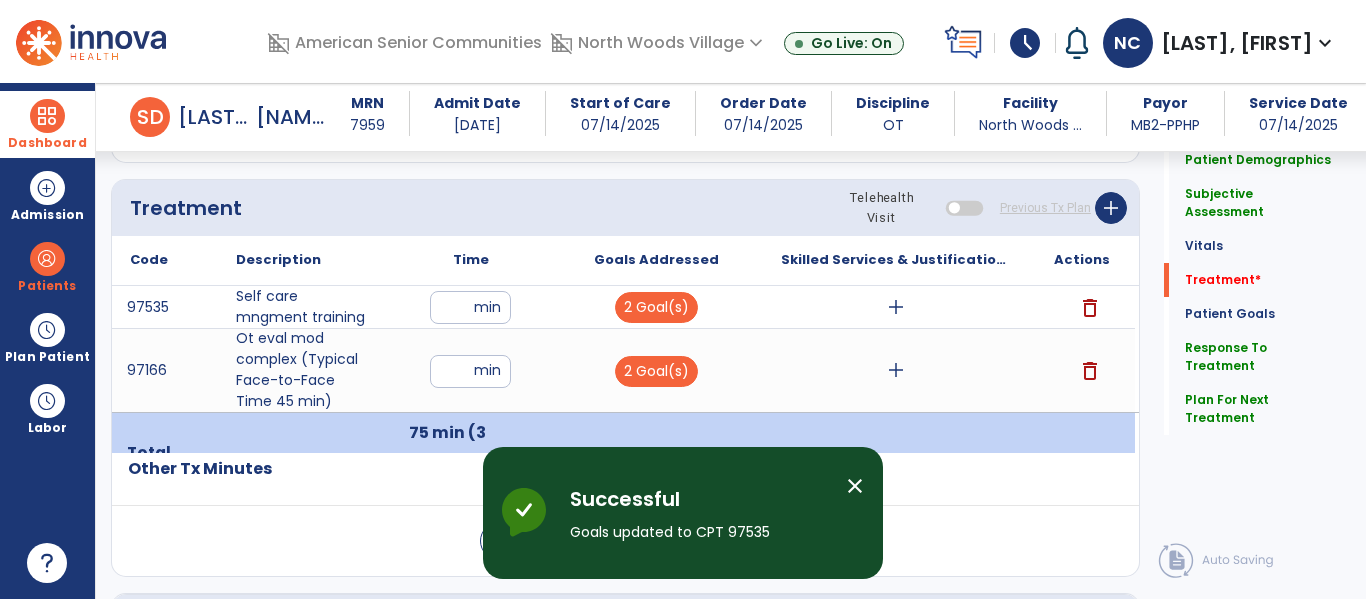 click on "add" at bounding box center [896, 370] 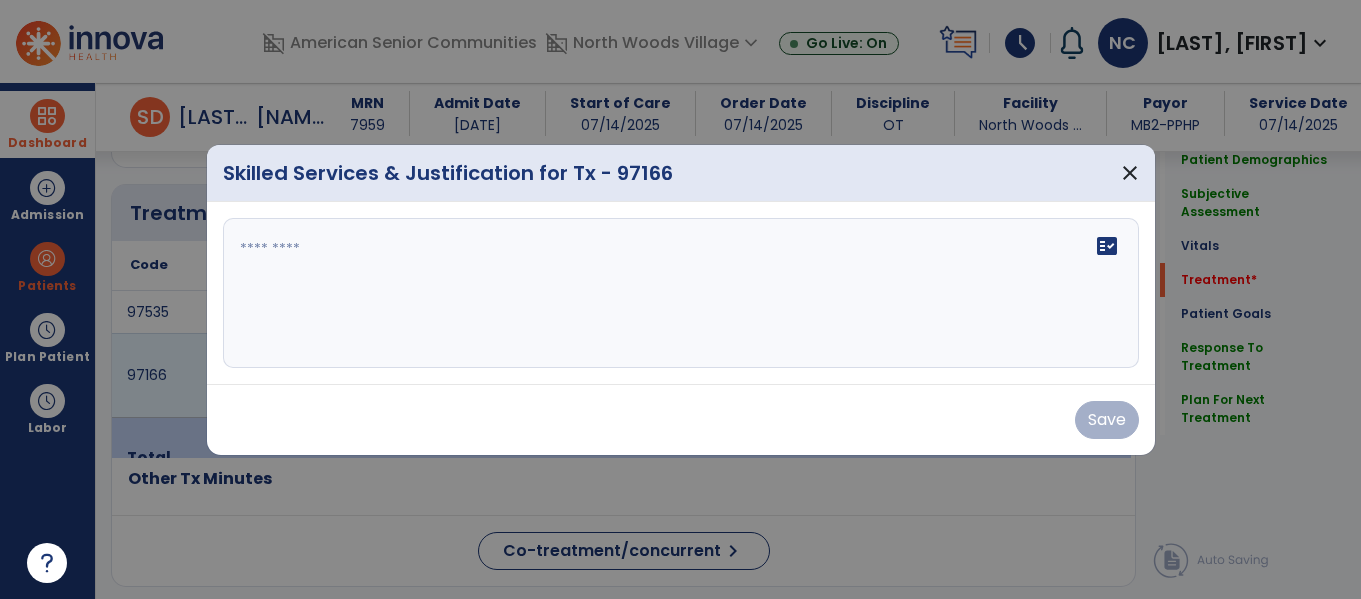scroll, scrollTop: 1150, scrollLeft: 0, axis: vertical 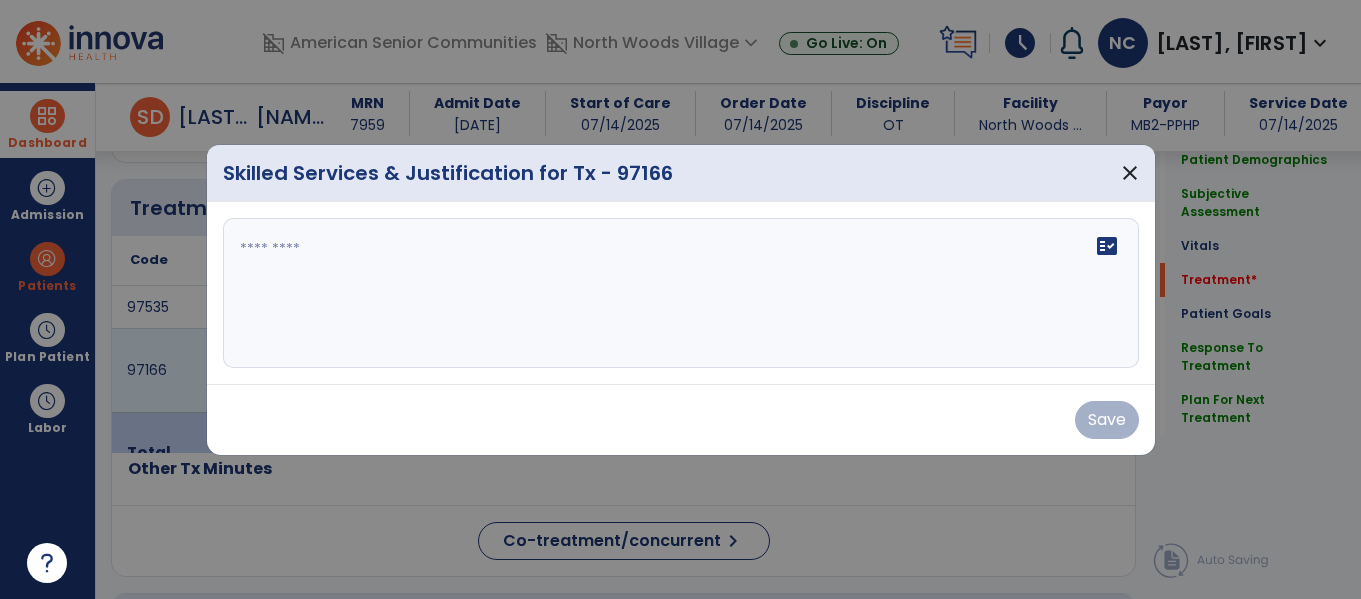 click on "fact_check" at bounding box center (681, 293) 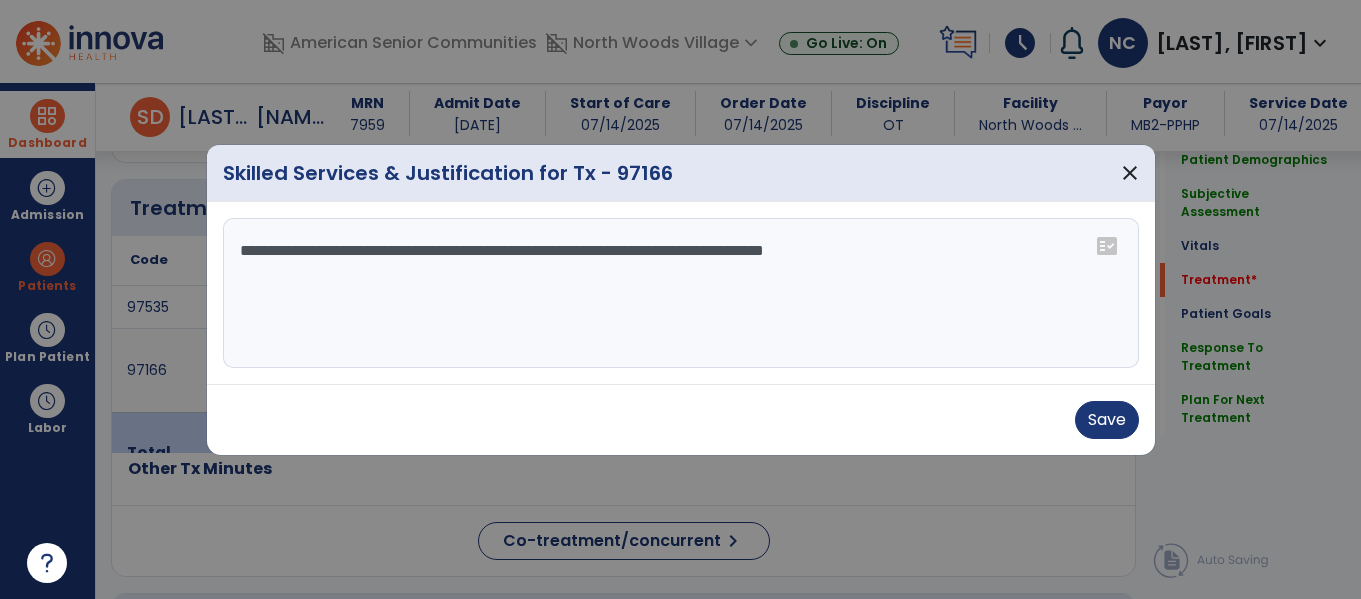 click on "**********" at bounding box center [681, 293] 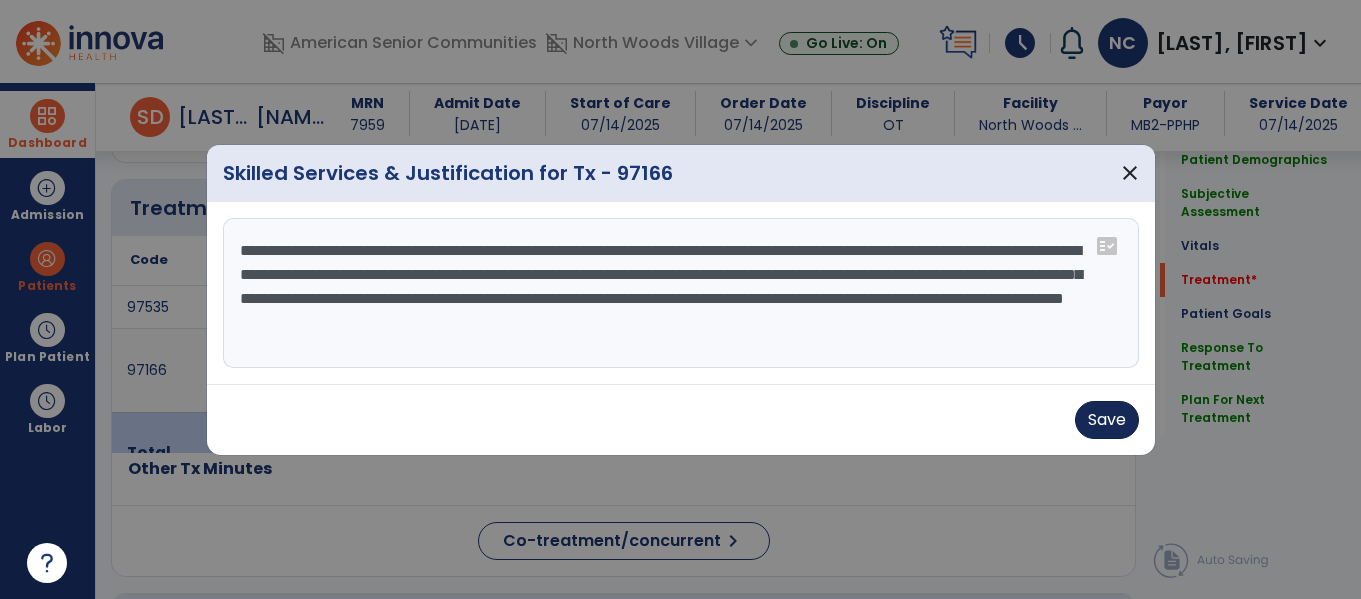 type on "**********" 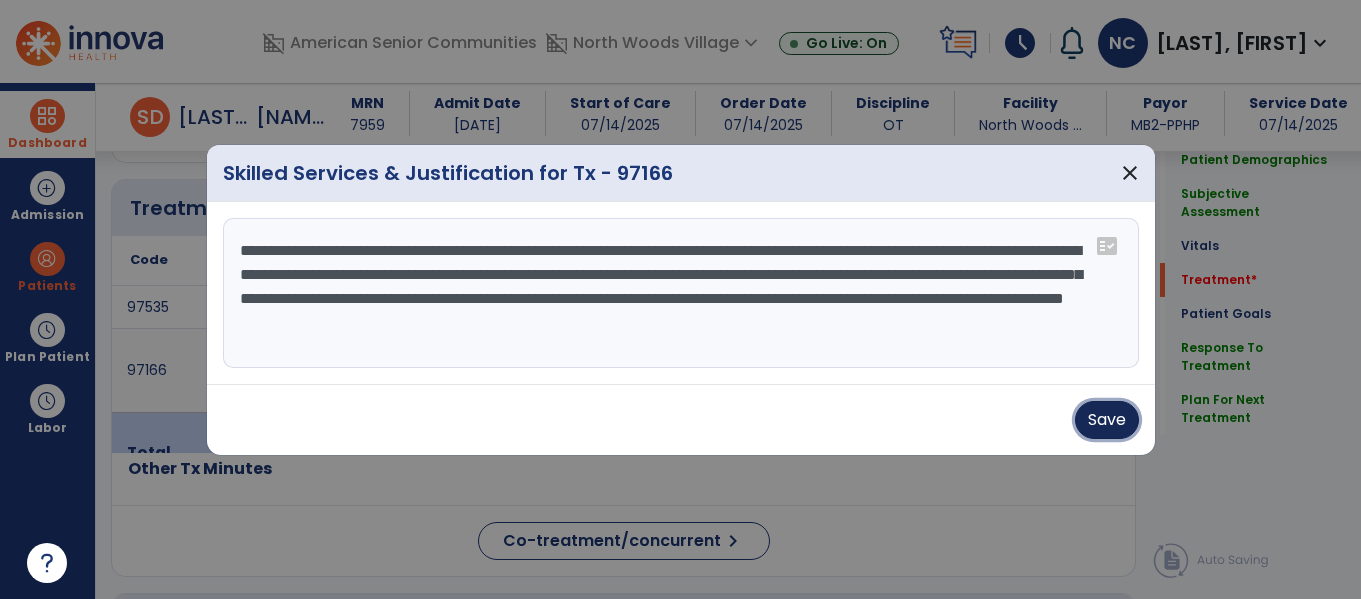 click on "Save" at bounding box center [1107, 420] 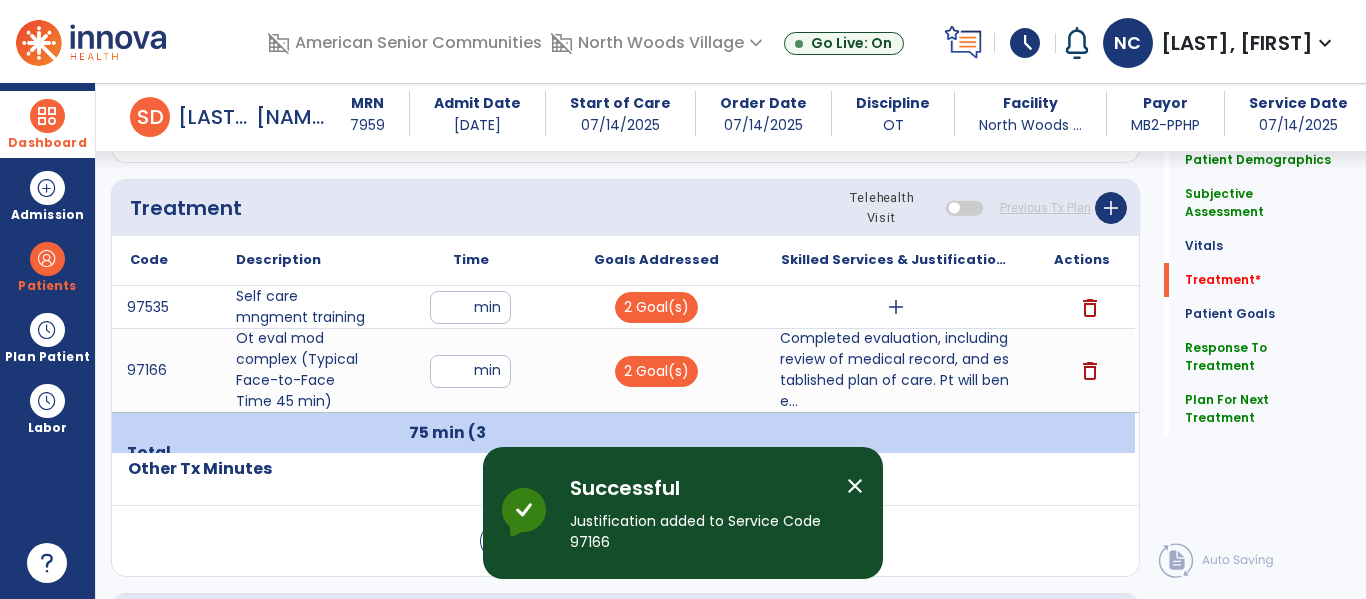 click on "add" at bounding box center (896, 307) 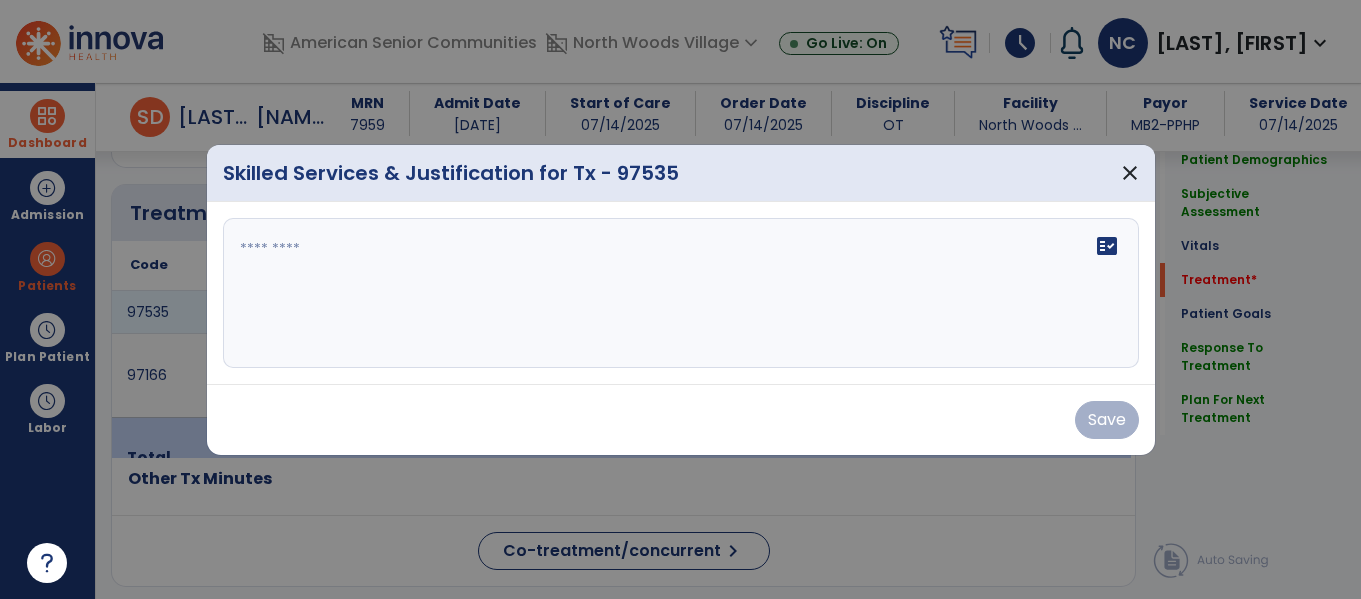 scroll, scrollTop: 1150, scrollLeft: 0, axis: vertical 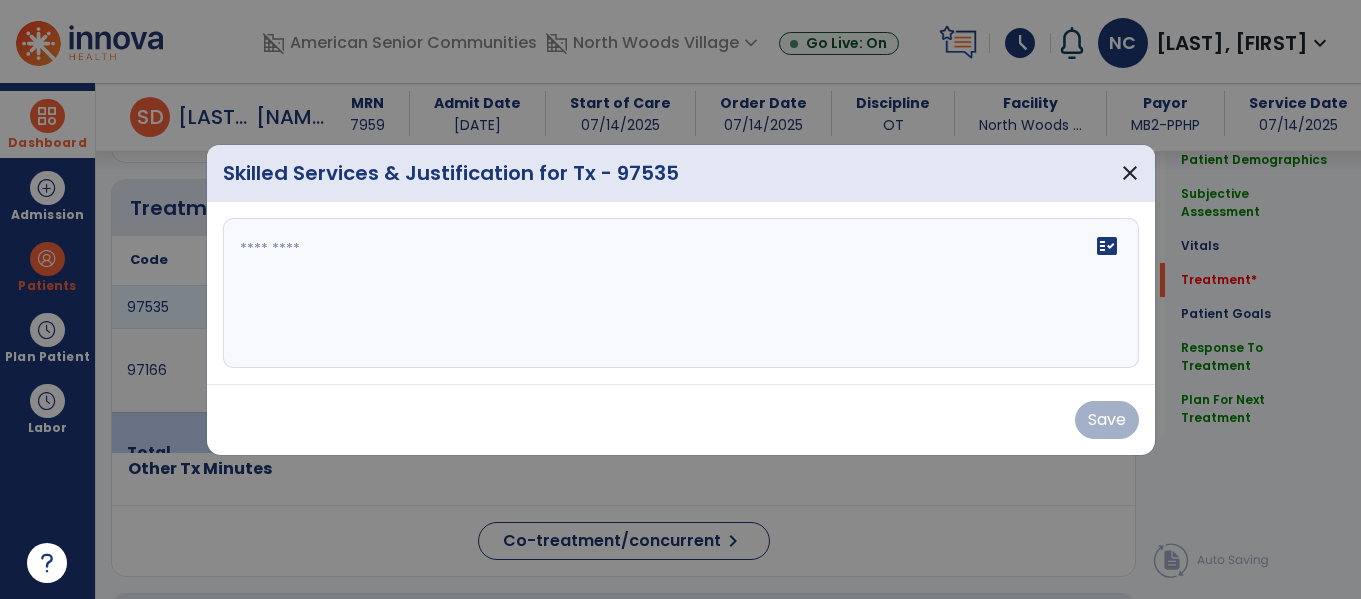click on "fact_check" at bounding box center (681, 293) 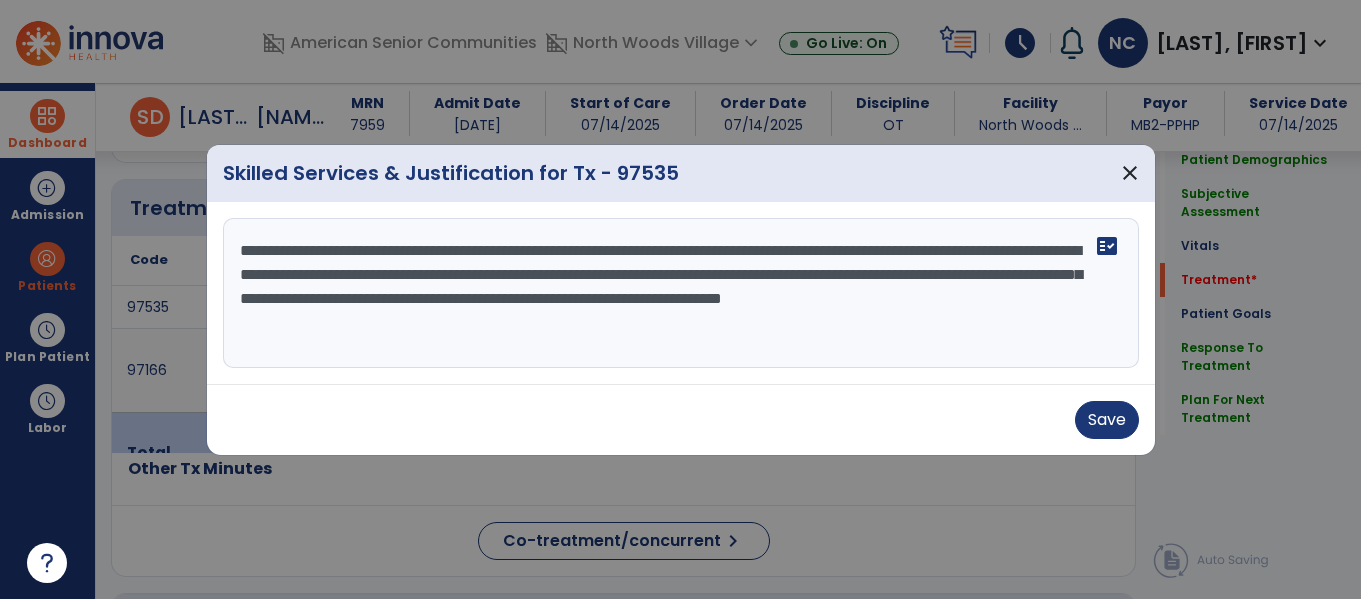 click on "**********" at bounding box center [681, 293] 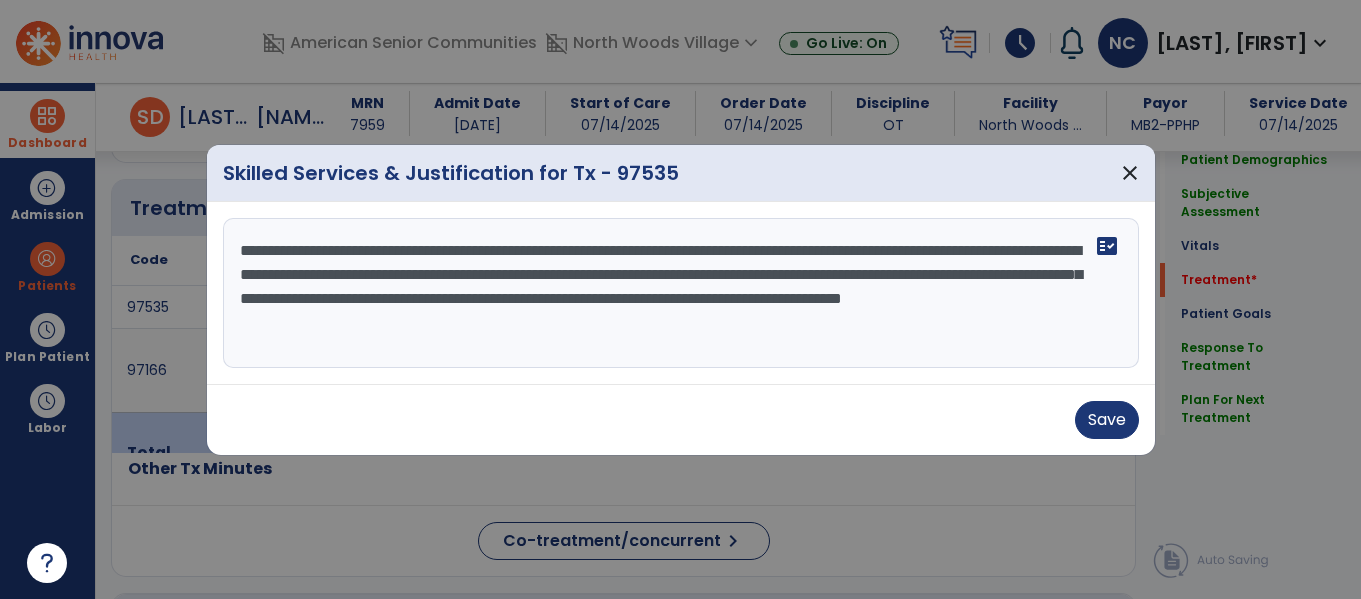 click on "**********" at bounding box center (681, 293) 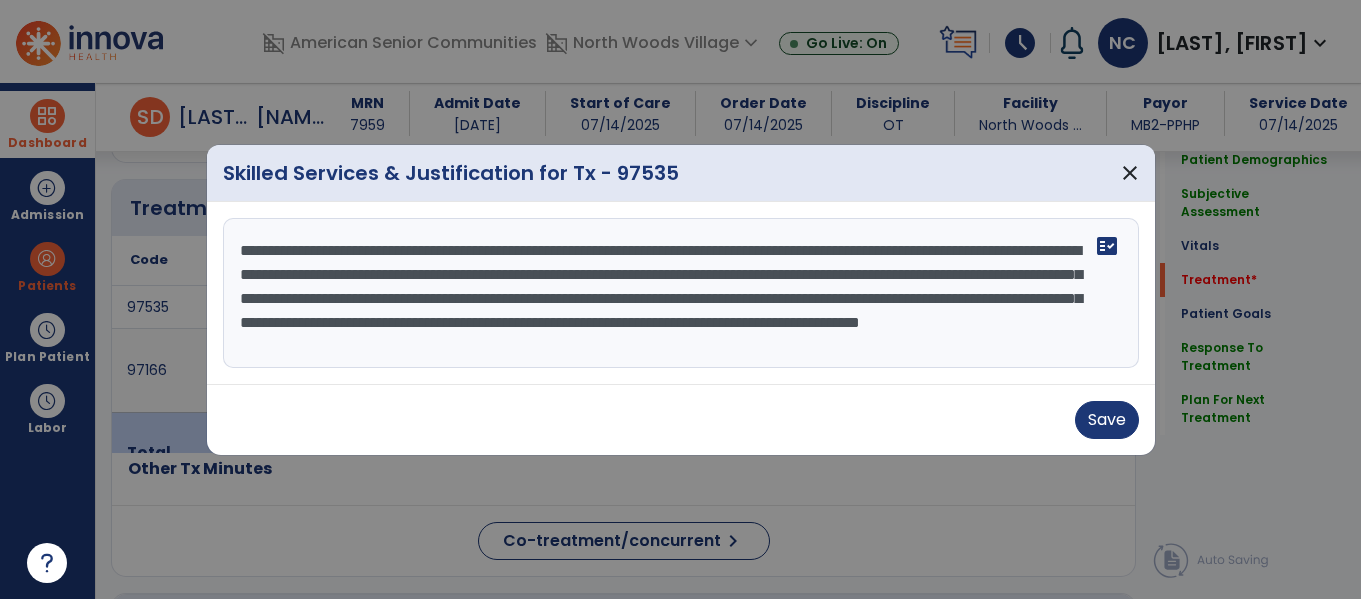 scroll, scrollTop: 16, scrollLeft: 0, axis: vertical 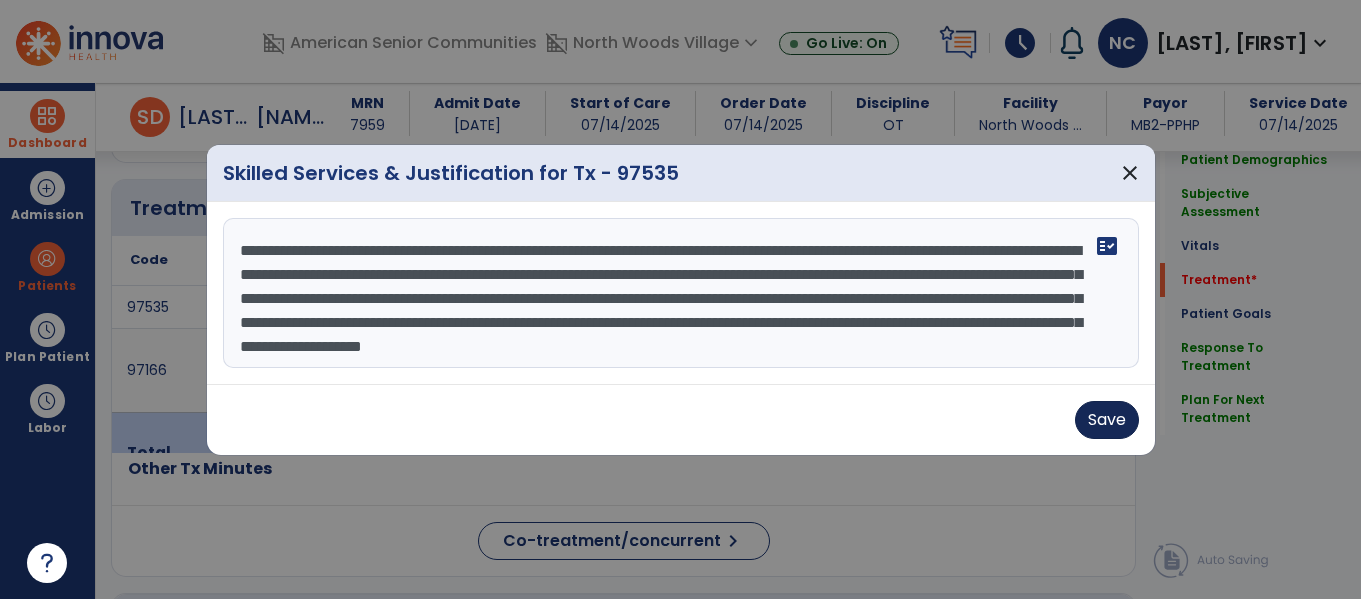 type on "**********" 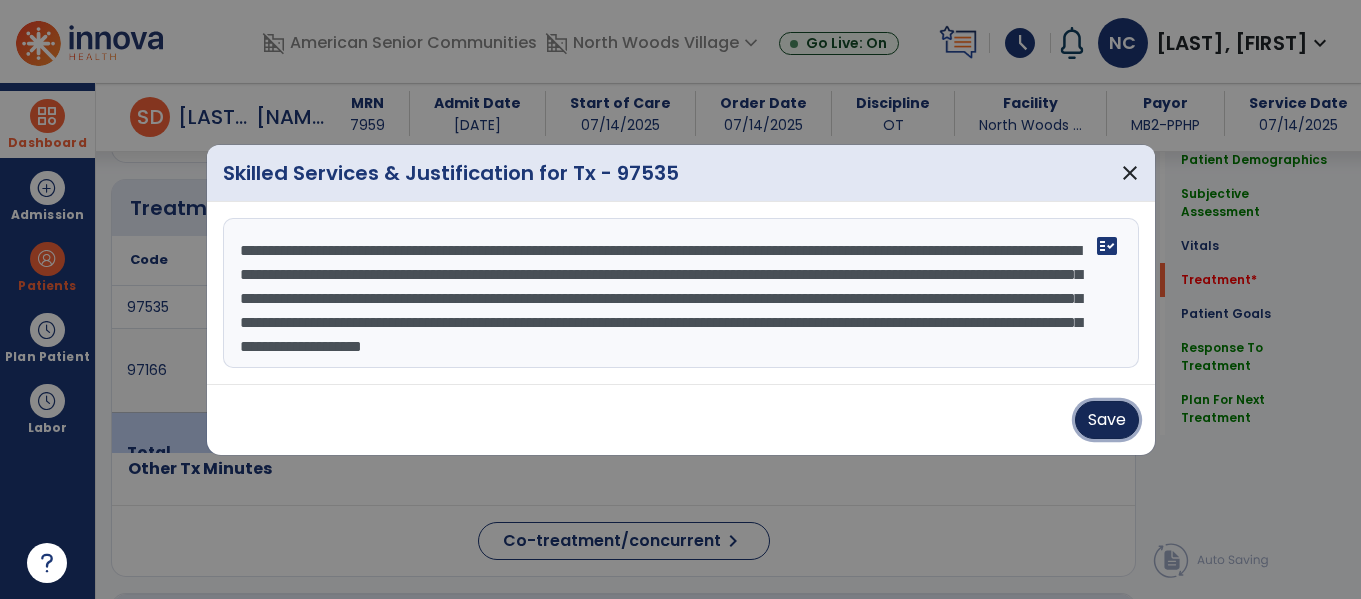 click on "Save" at bounding box center (1107, 420) 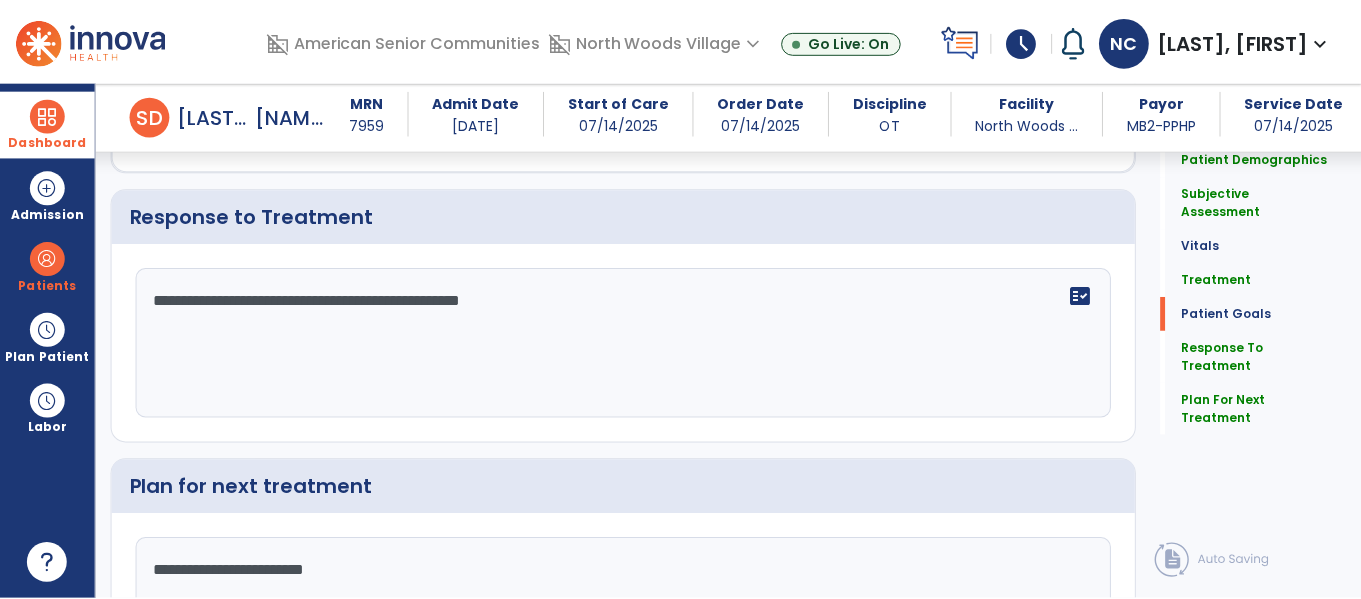 scroll, scrollTop: 2432, scrollLeft: 0, axis: vertical 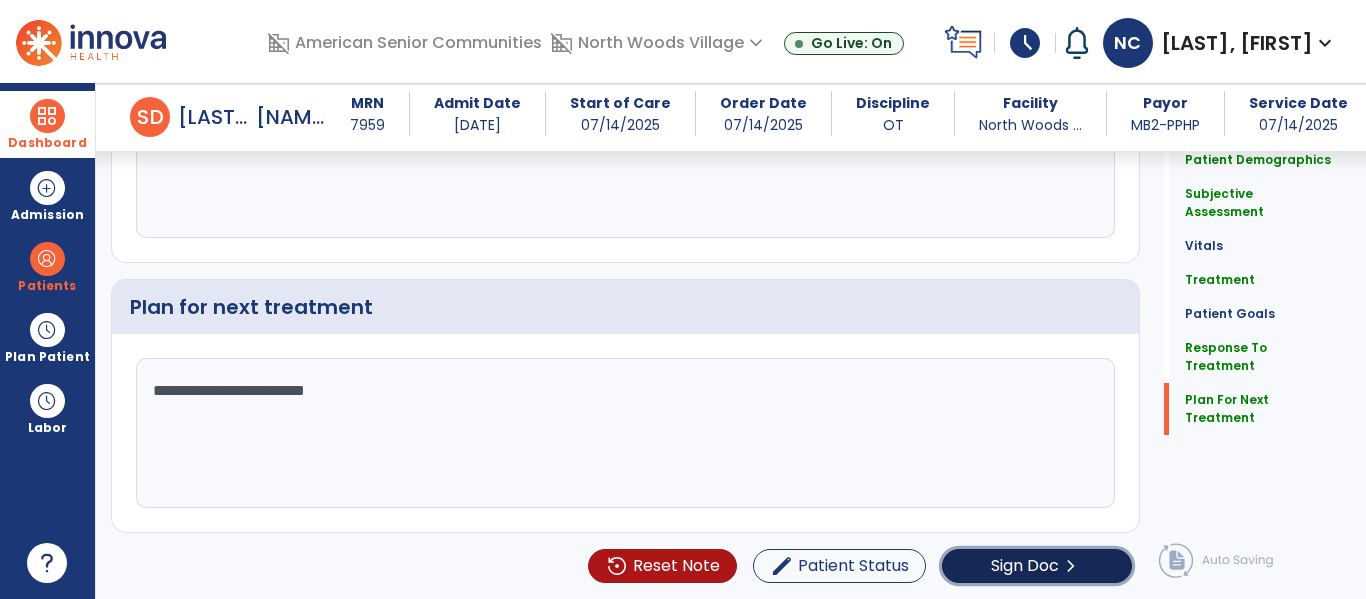 click on "Sign Doc" 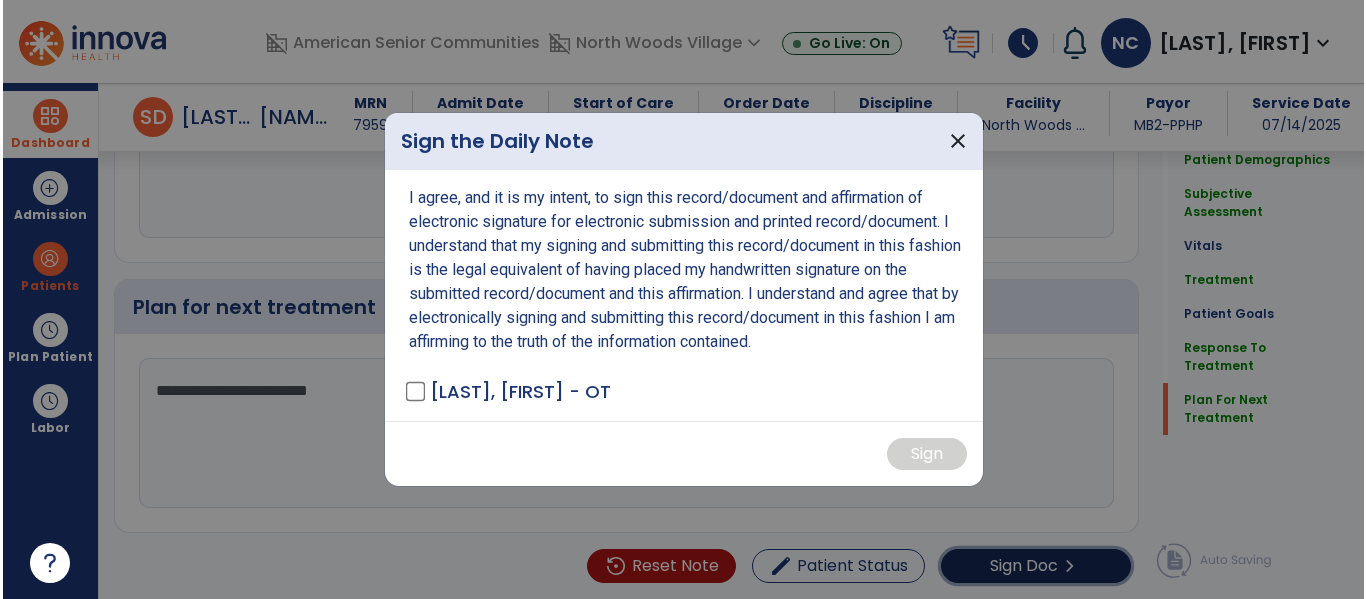 scroll, scrollTop: 2432, scrollLeft: 0, axis: vertical 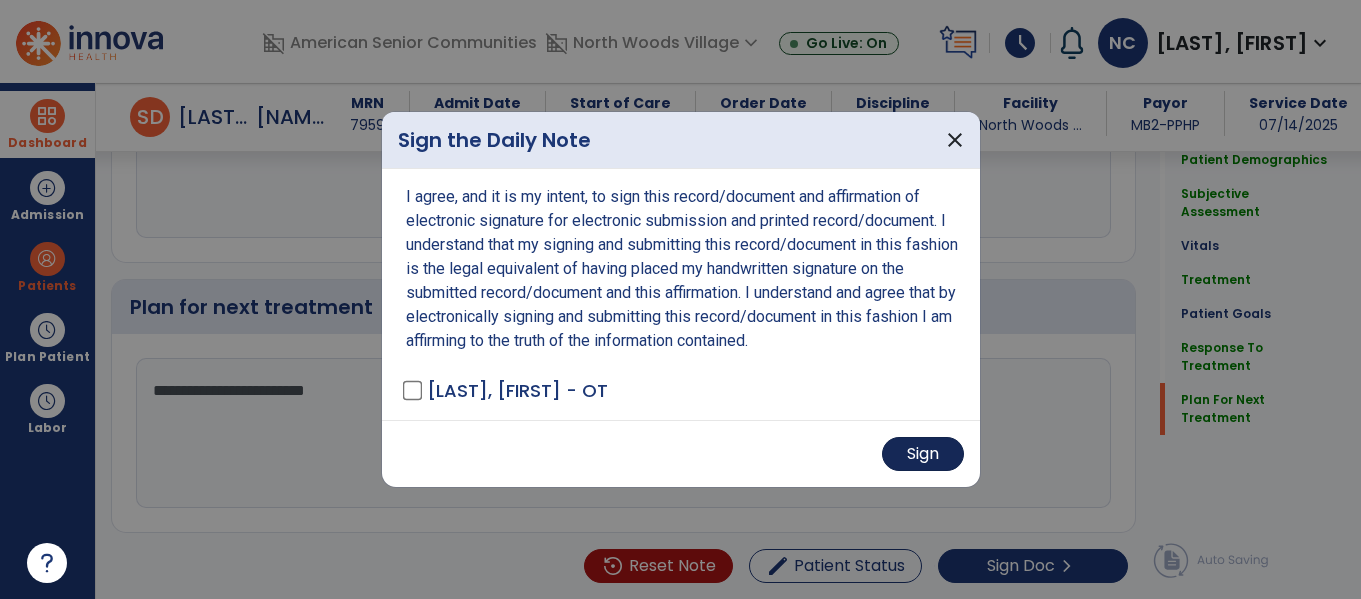click on "Sign" at bounding box center [923, 454] 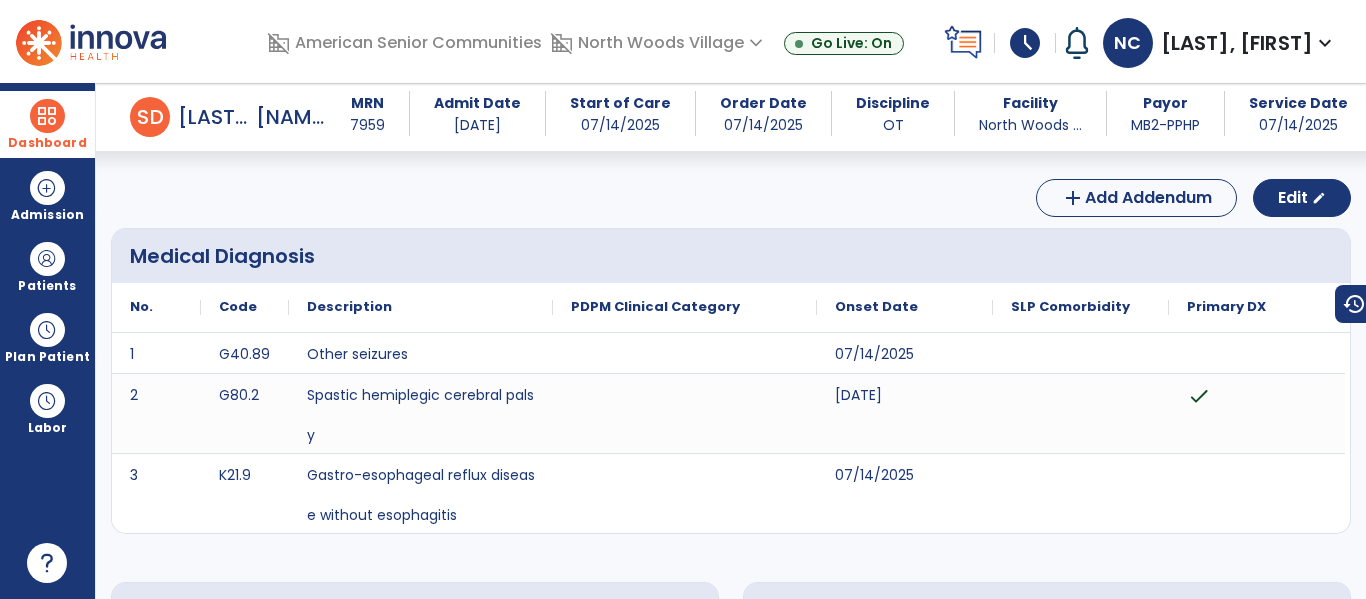 scroll, scrollTop: 0, scrollLeft: 0, axis: both 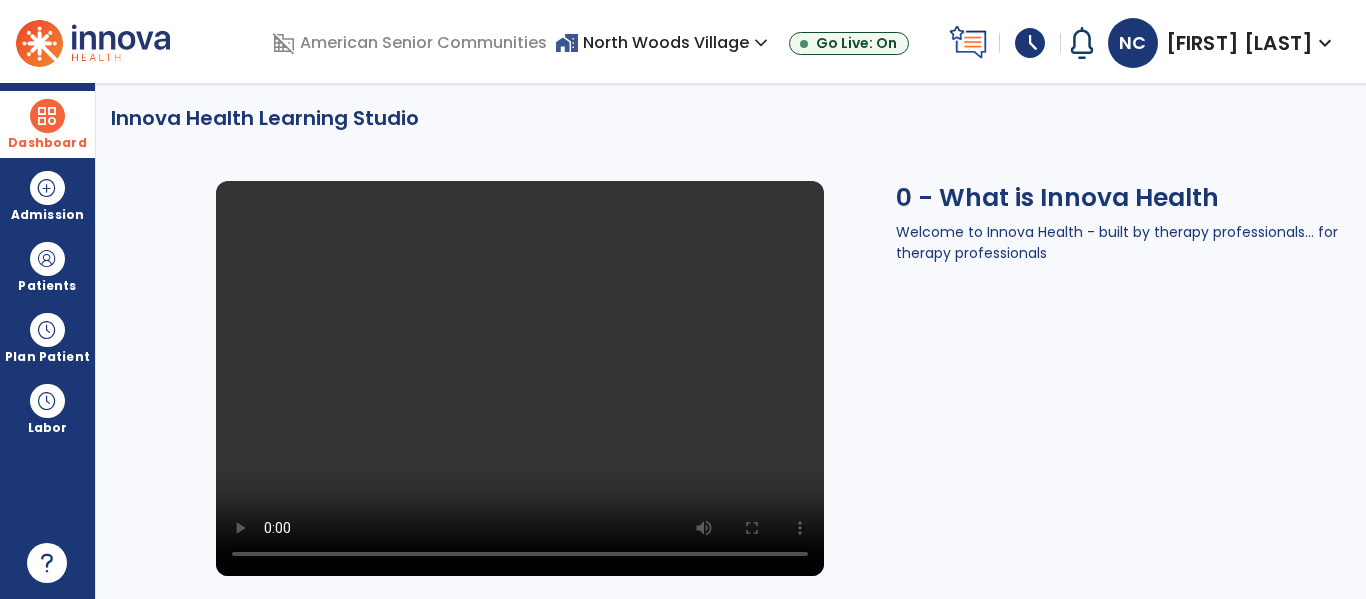 click at bounding box center (47, 116) 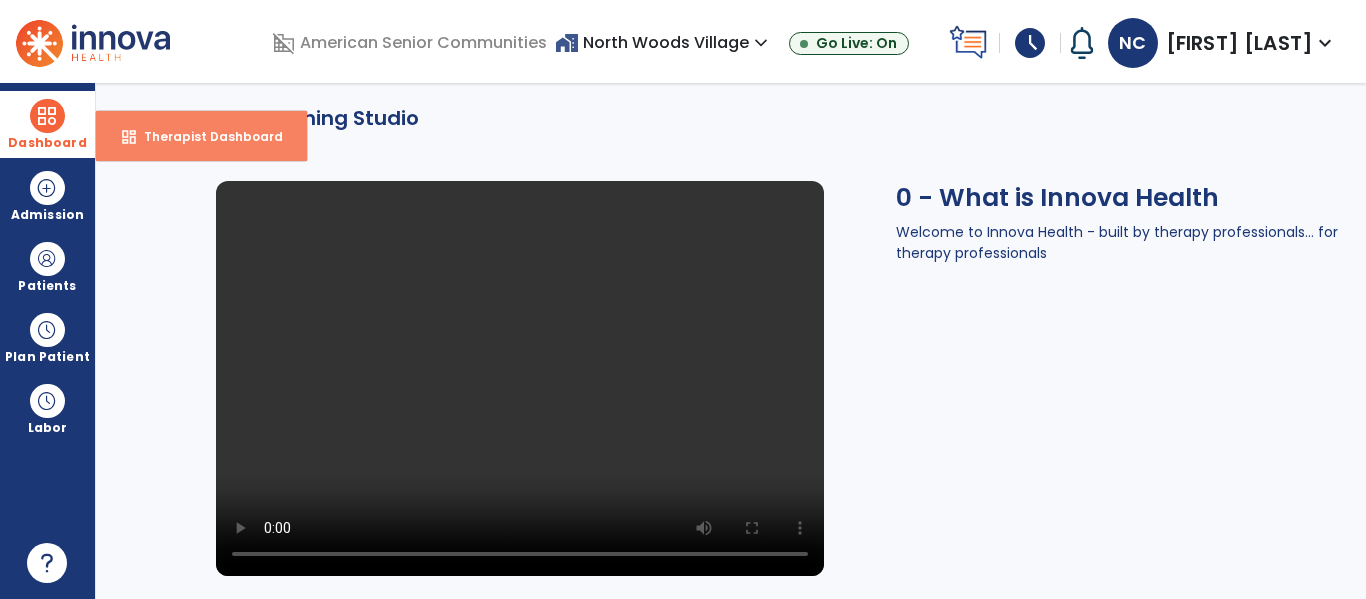 click on "Therapist Dashboard" at bounding box center [205, 136] 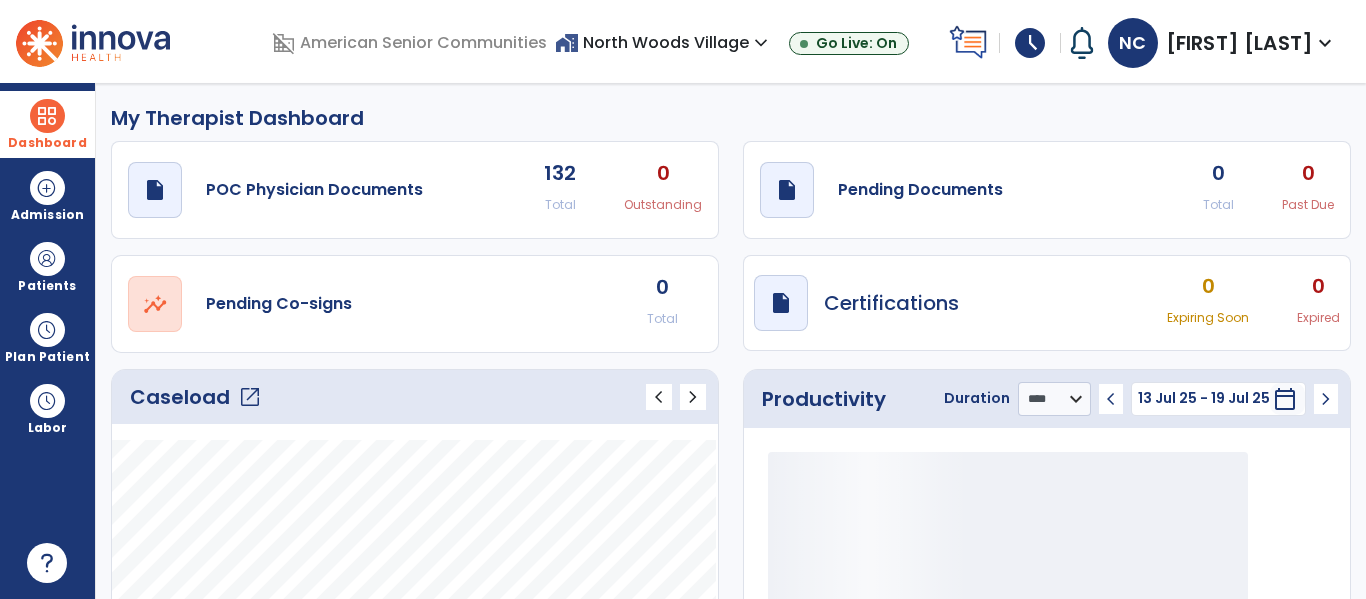 click on "open_in_new" 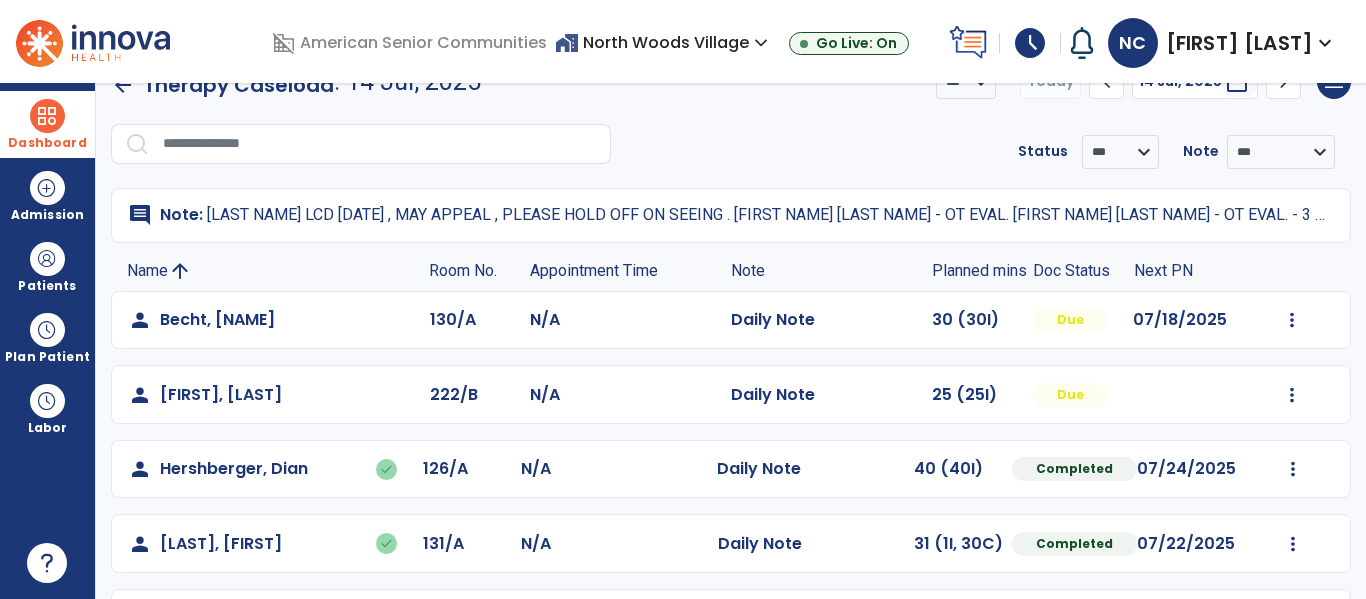 scroll, scrollTop: 0, scrollLeft: 0, axis: both 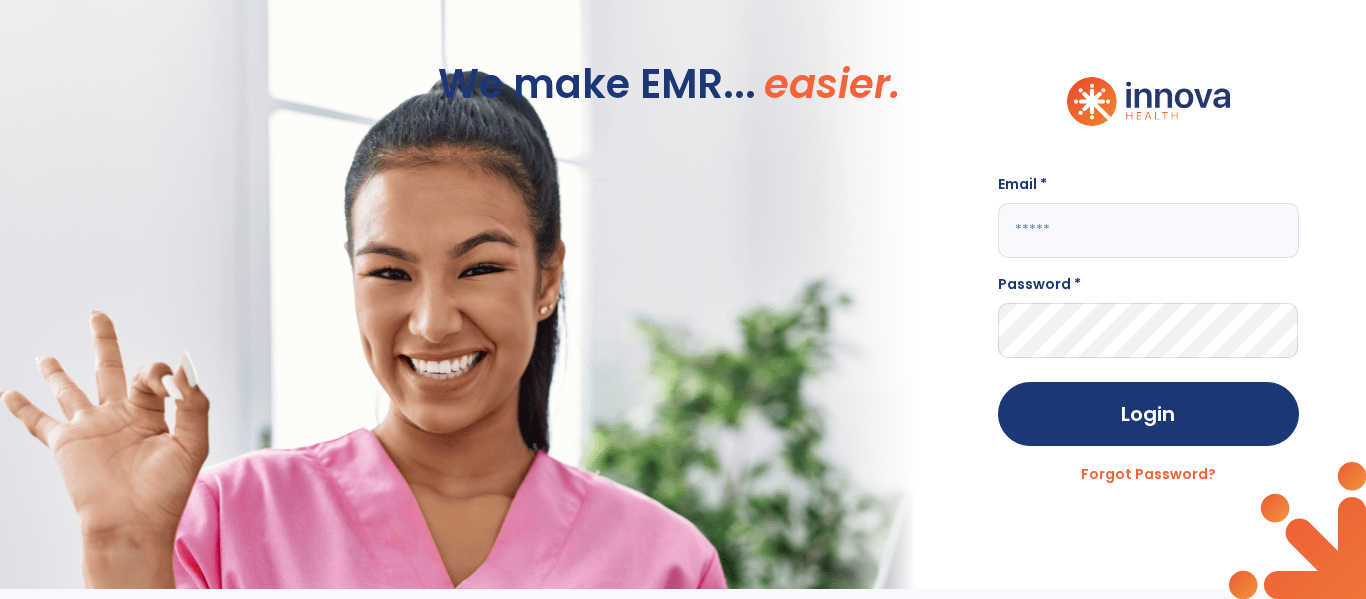 click 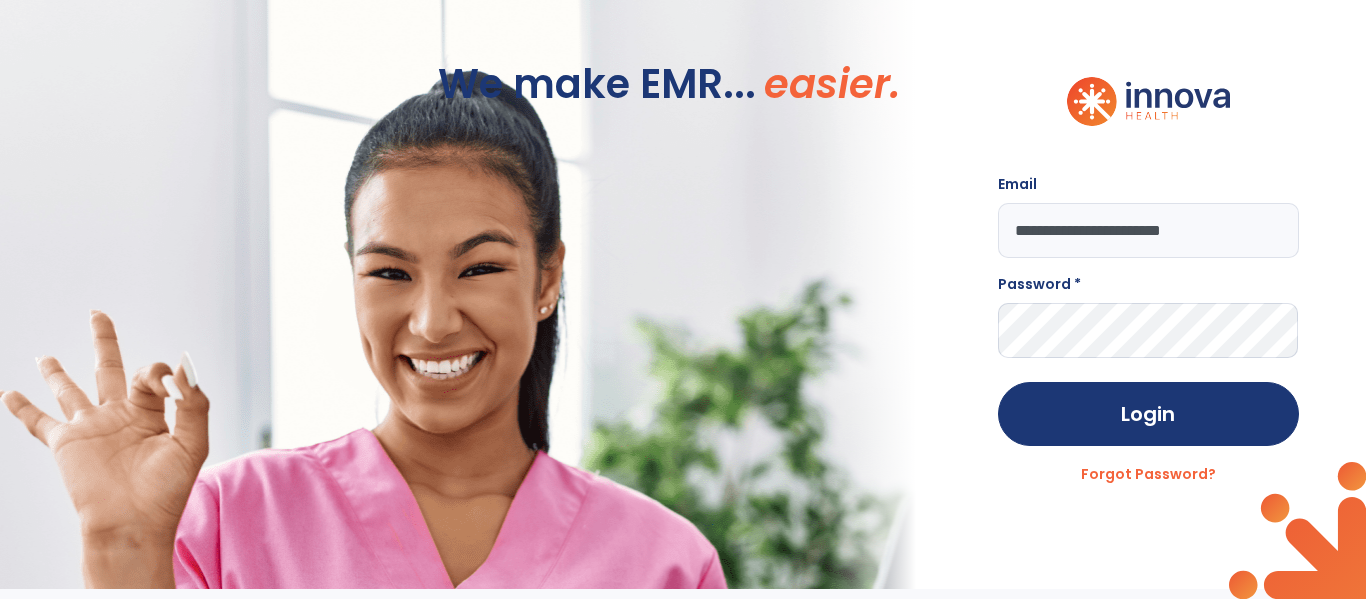 type on "**********" 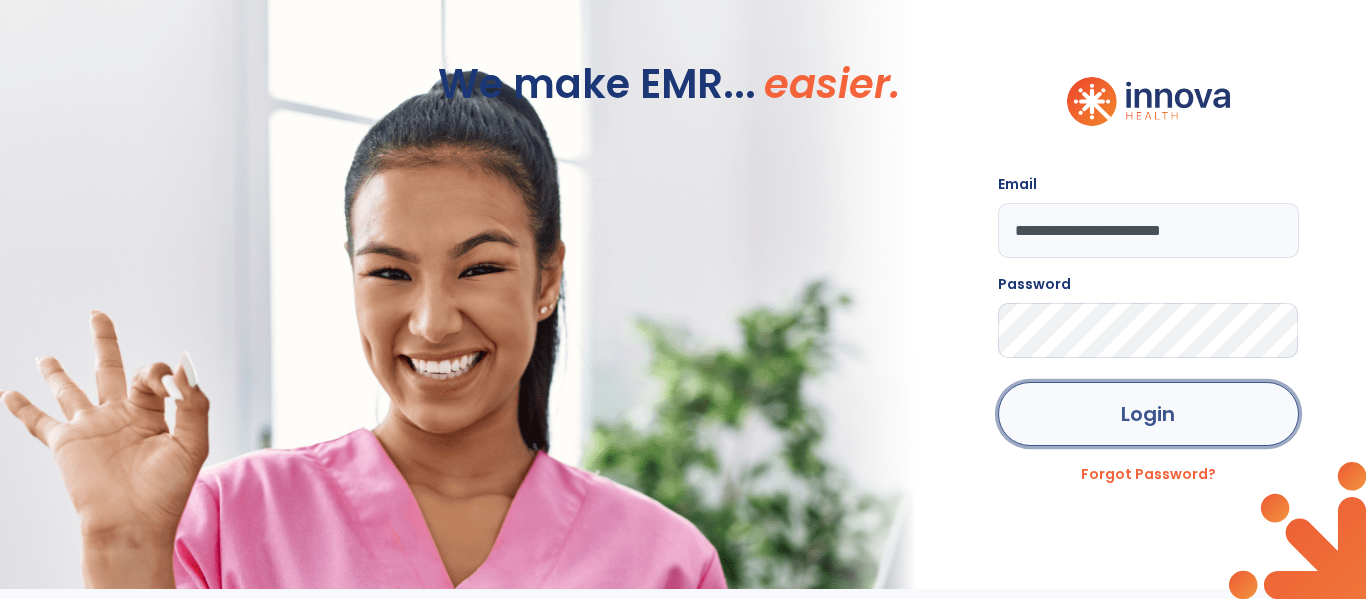 click on "Login" 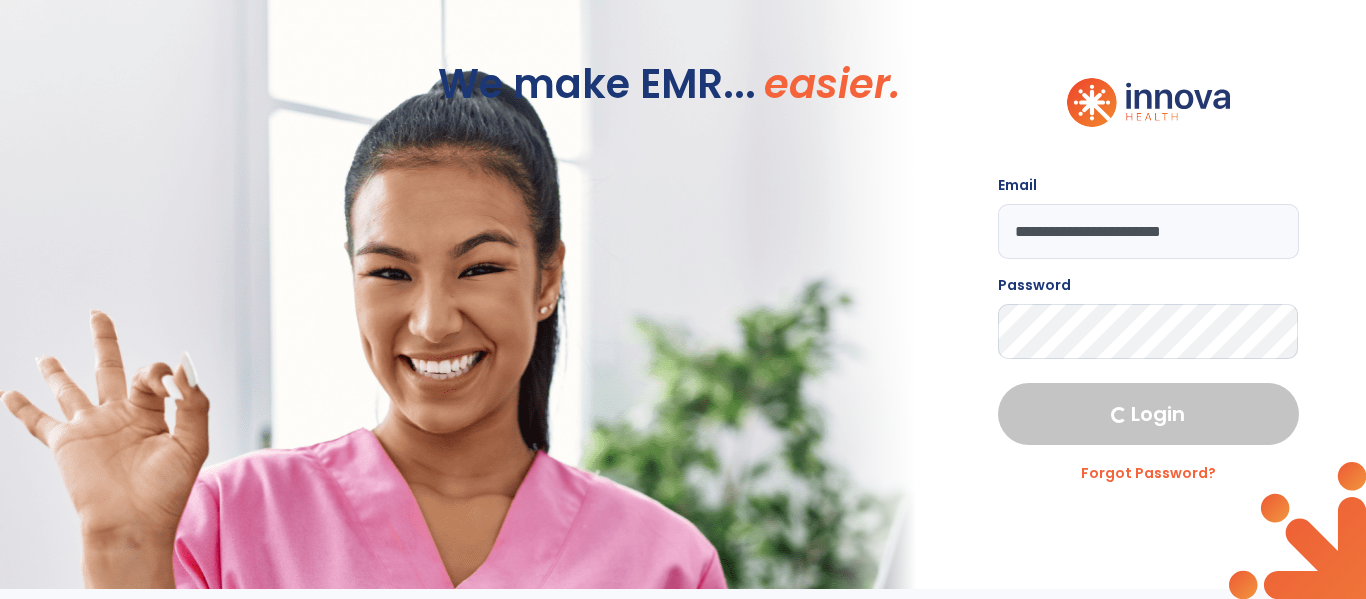 select on "****" 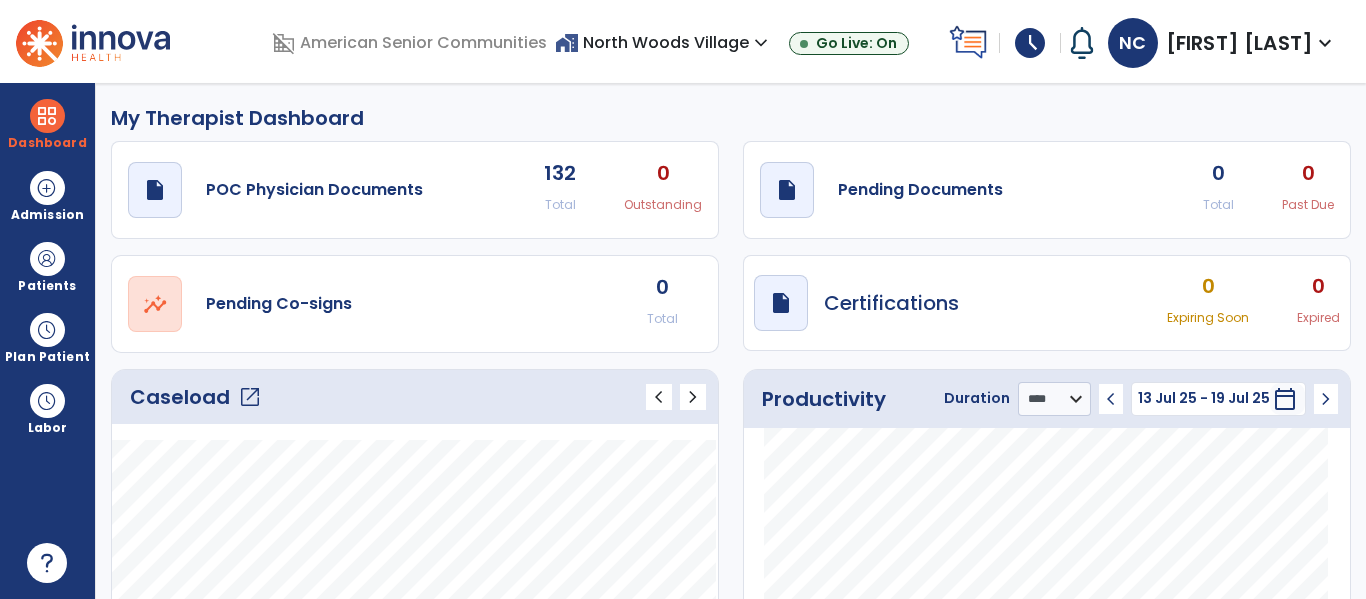 click on "open_in_new" 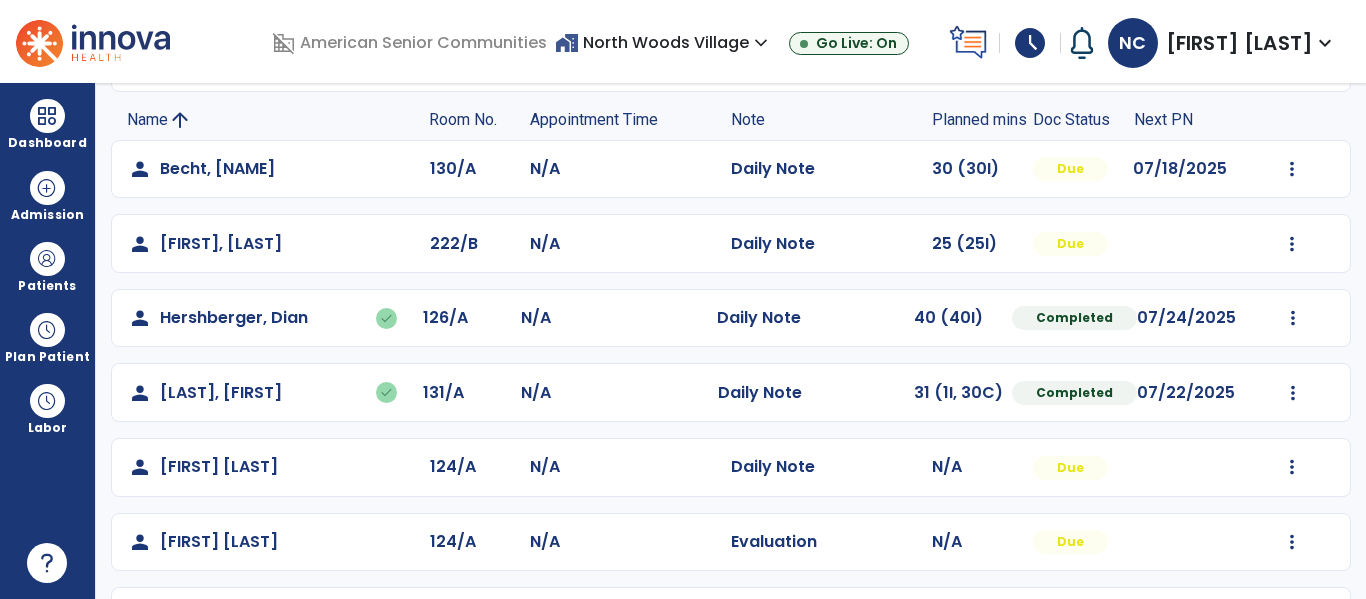 scroll, scrollTop: 189, scrollLeft: 0, axis: vertical 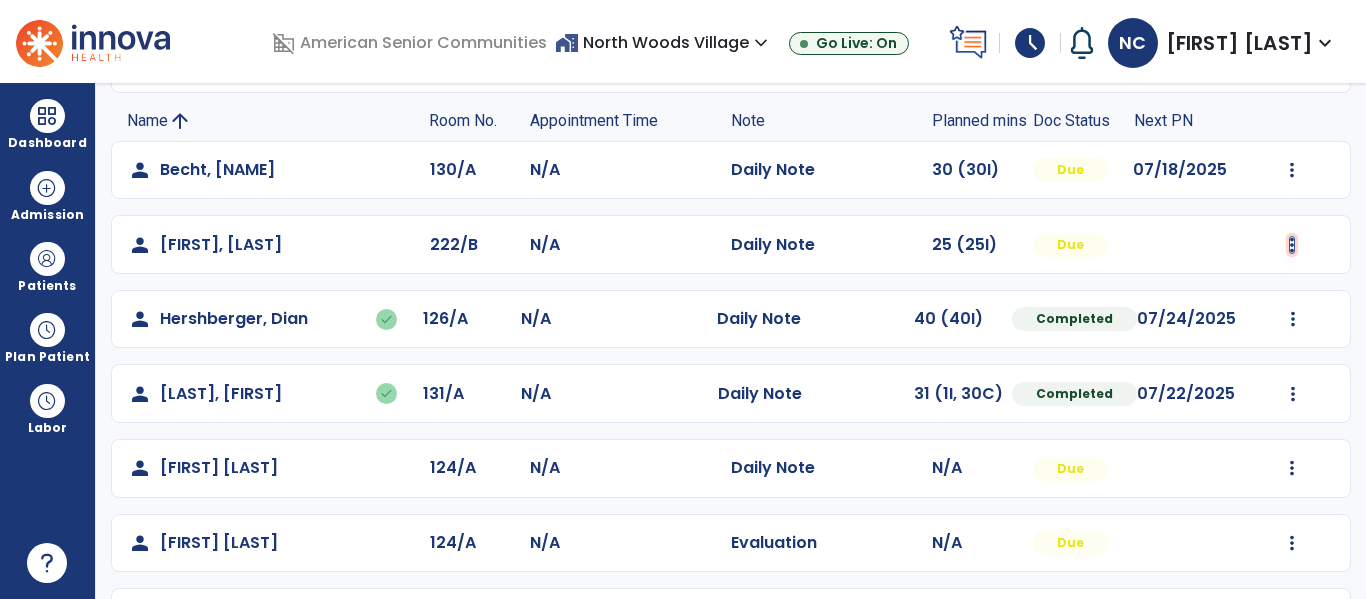 click at bounding box center (1292, 170) 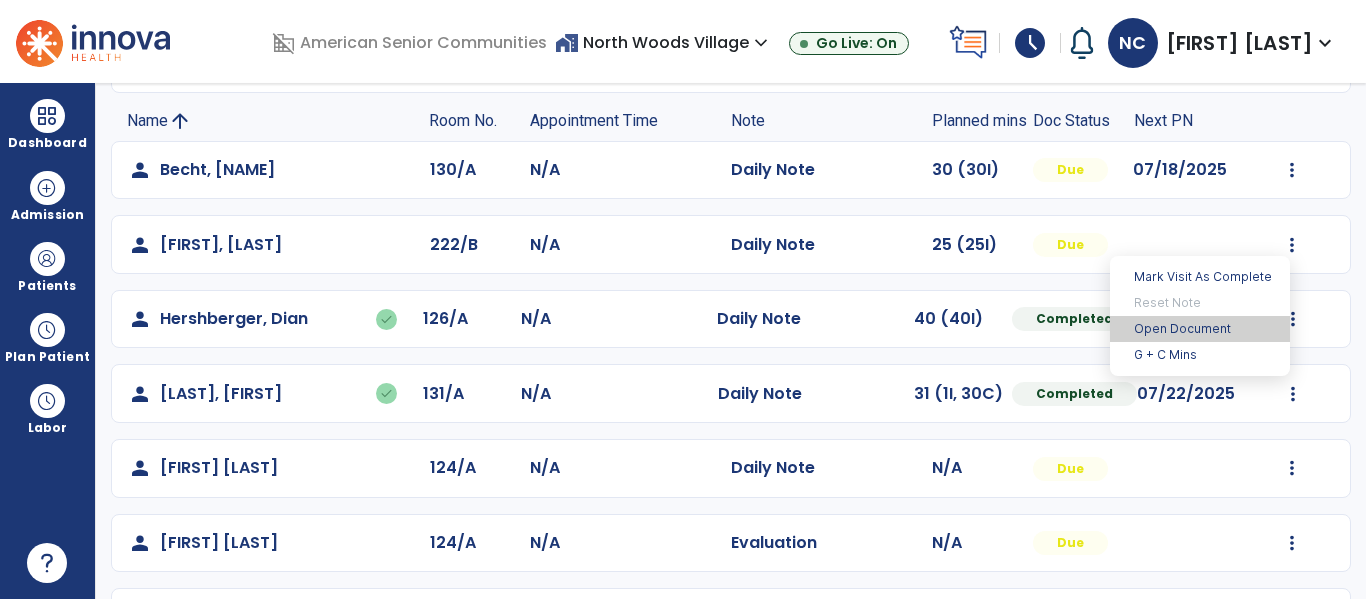 click on "Open Document" at bounding box center [1200, 329] 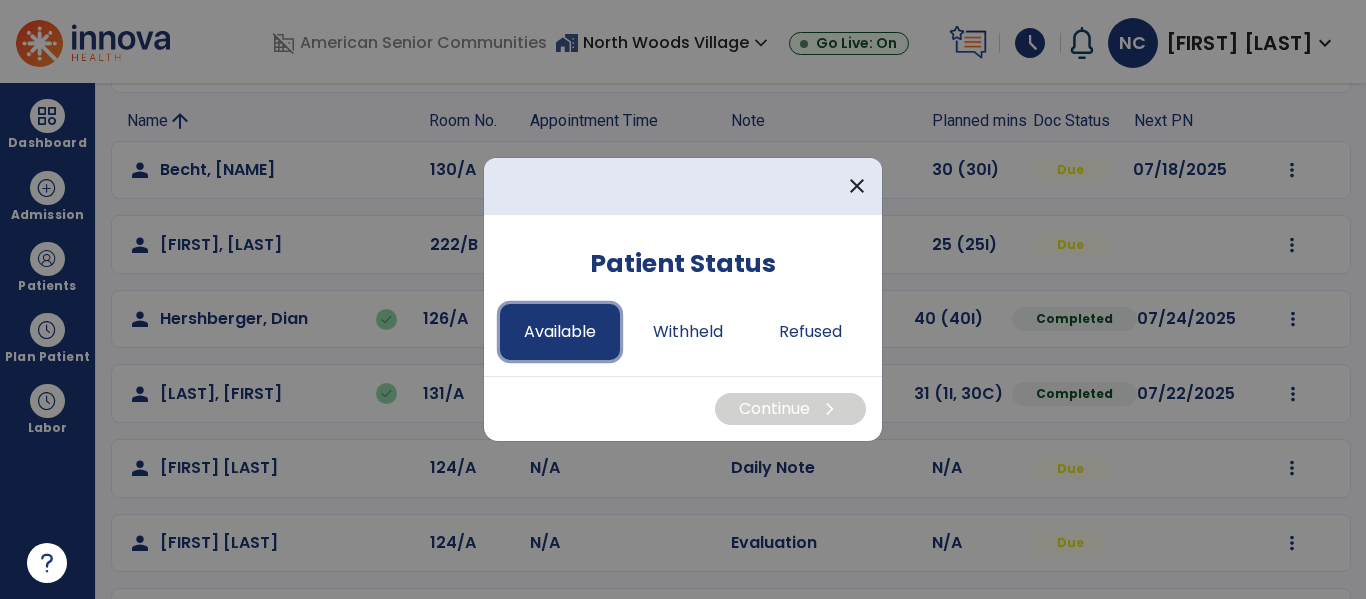 click on "Available" at bounding box center (560, 332) 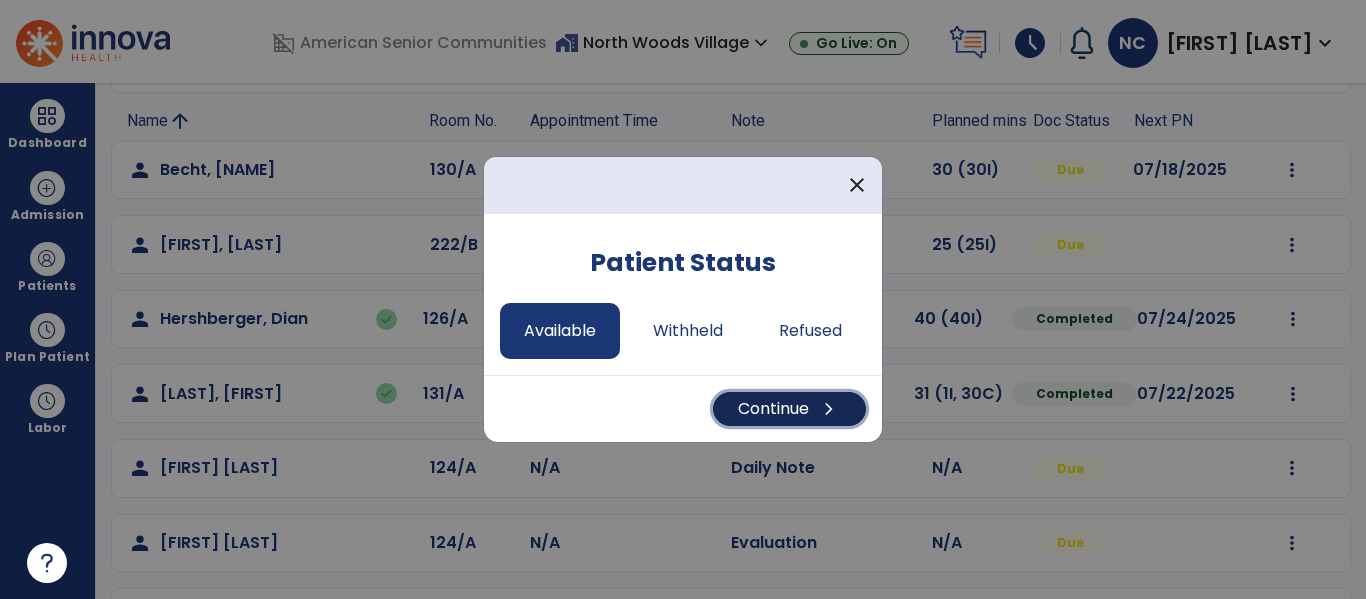 click on "Continue   chevron_right" at bounding box center [789, 409] 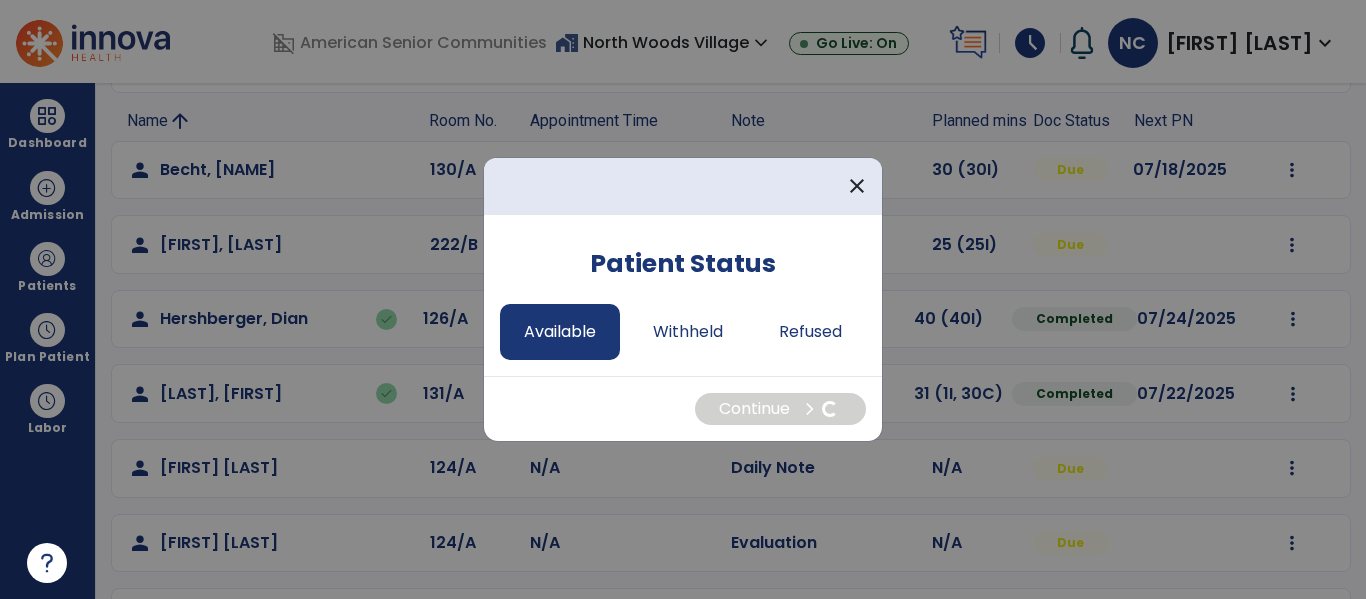 select on "*" 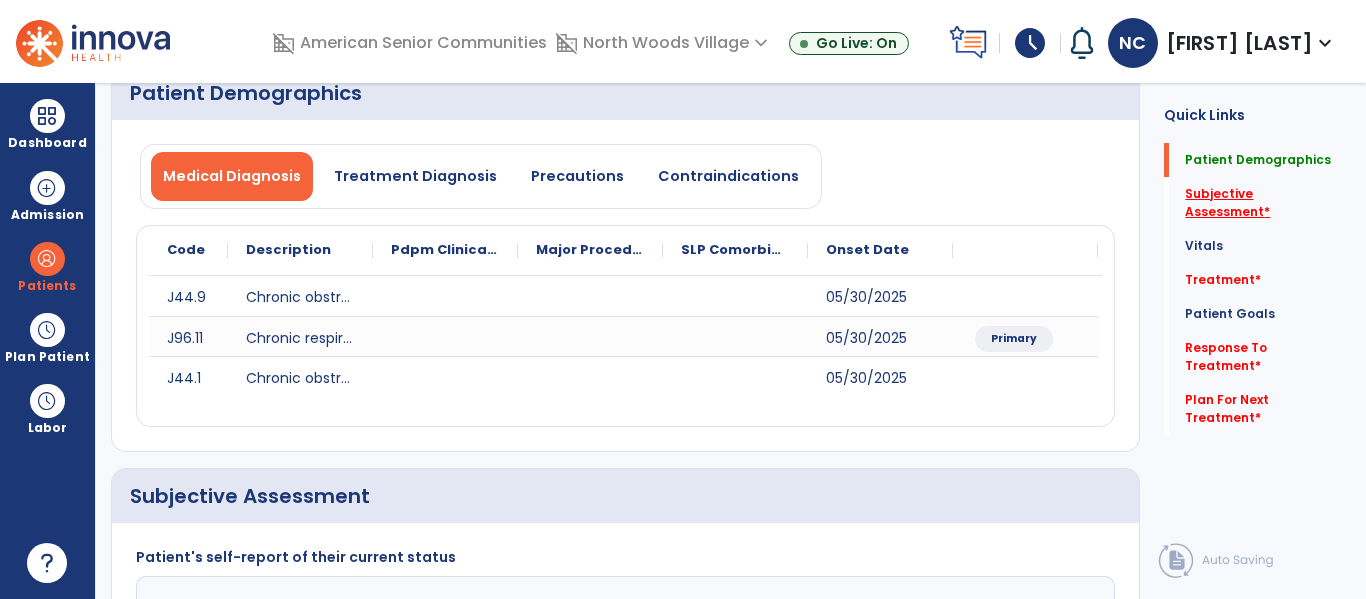 click on "Subjective Assessment   *" 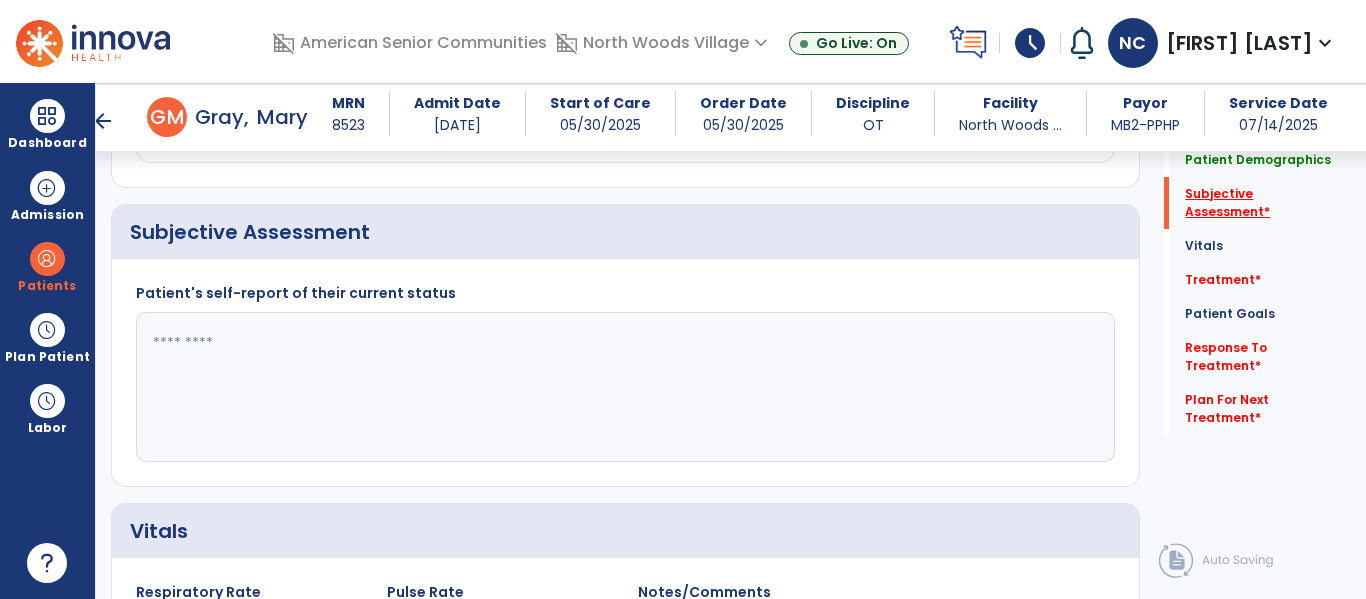 scroll, scrollTop: 457, scrollLeft: 0, axis: vertical 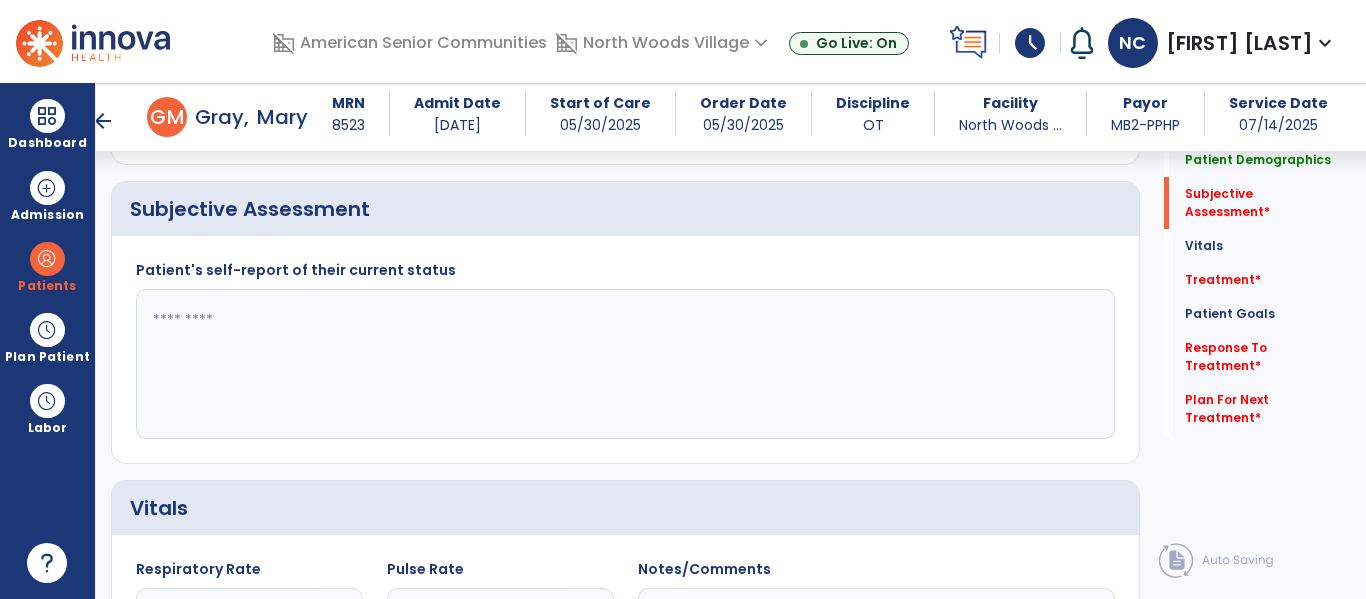 click 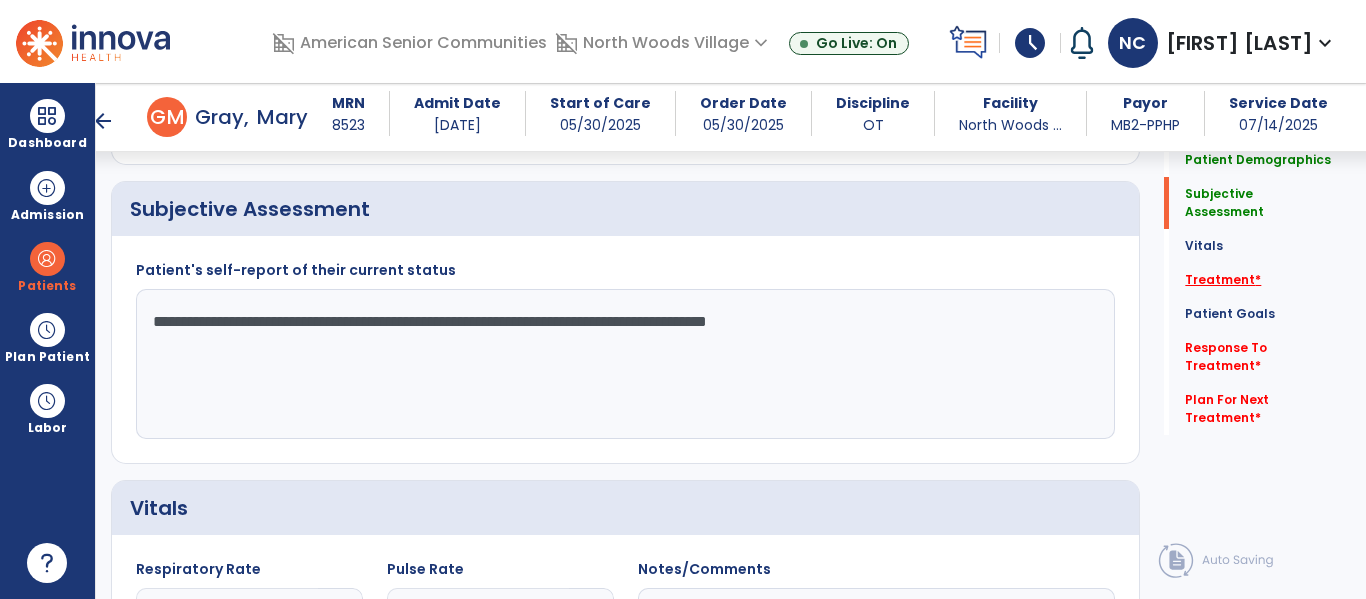 type on "**********" 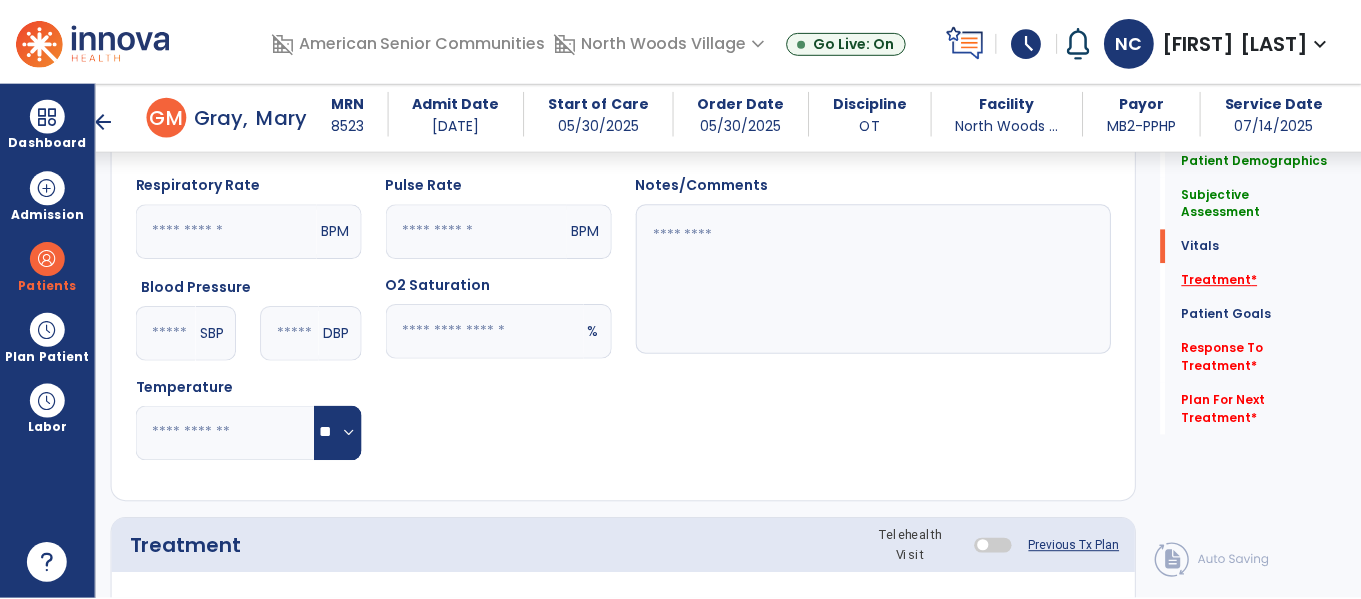 scroll, scrollTop: 1146, scrollLeft: 0, axis: vertical 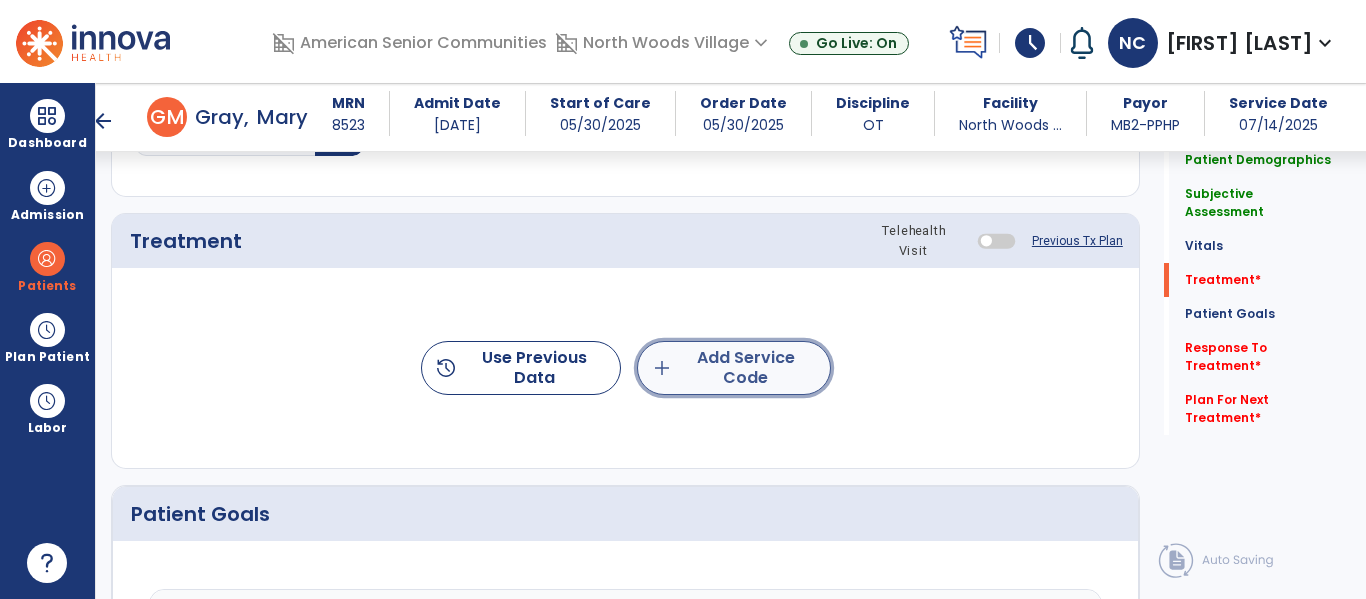 click on "add  Add Service Code" 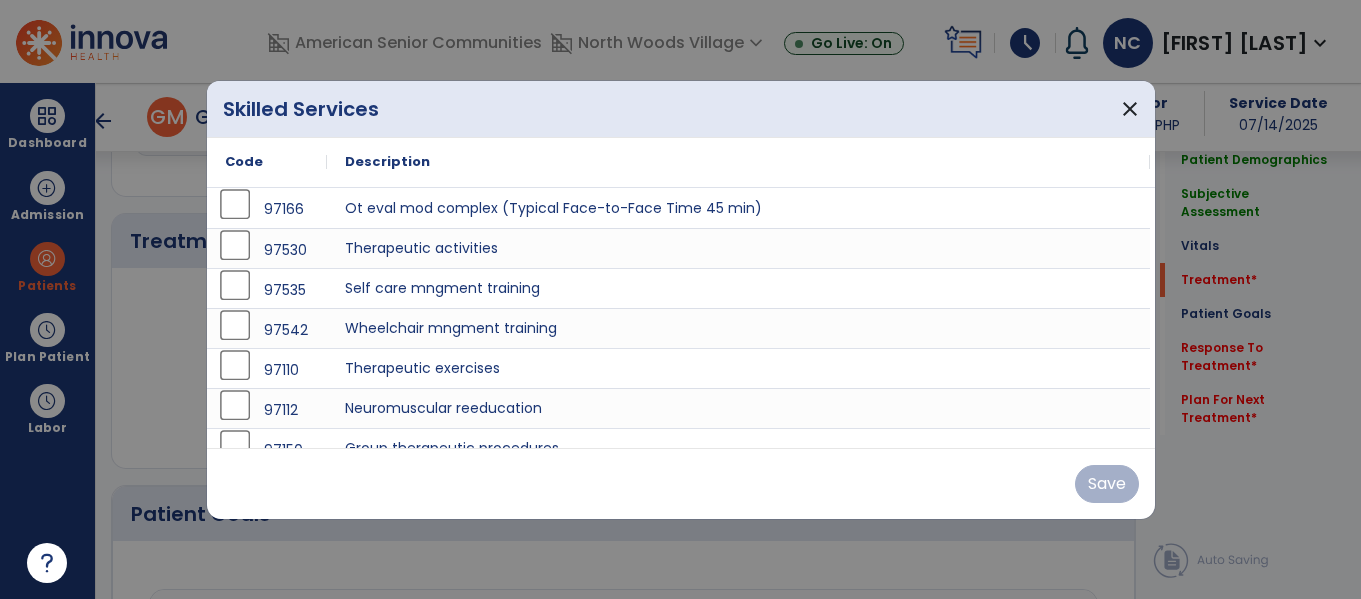 scroll, scrollTop: 1146, scrollLeft: 0, axis: vertical 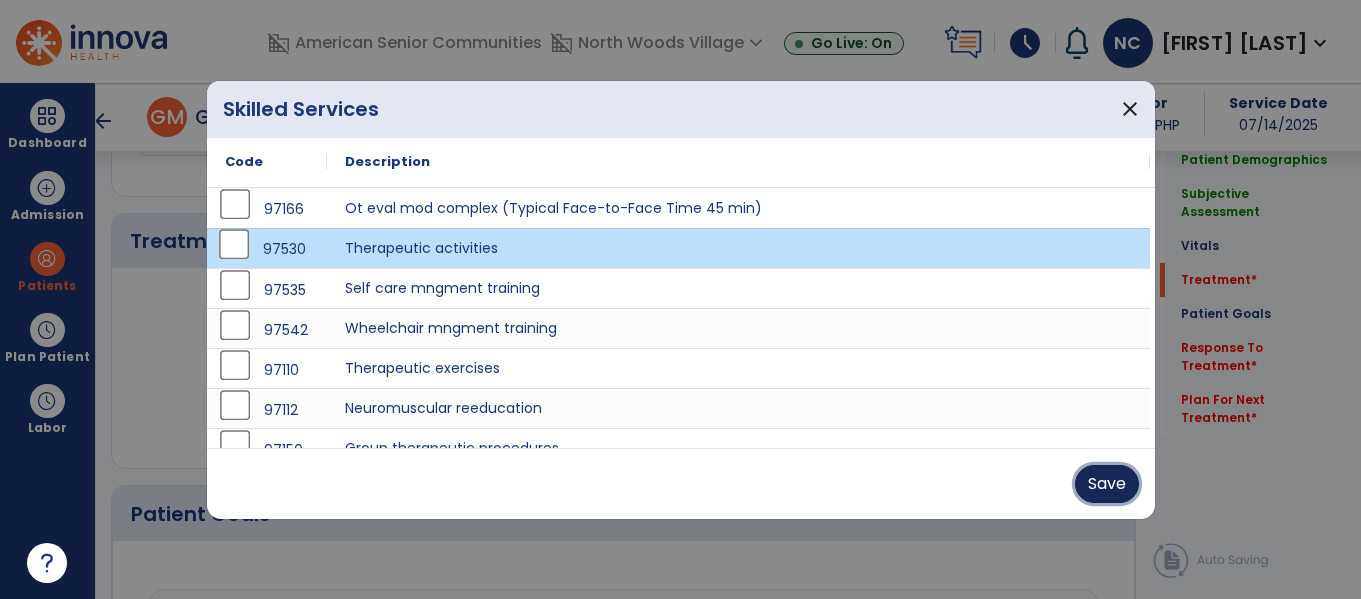 click on "Save" at bounding box center (1107, 484) 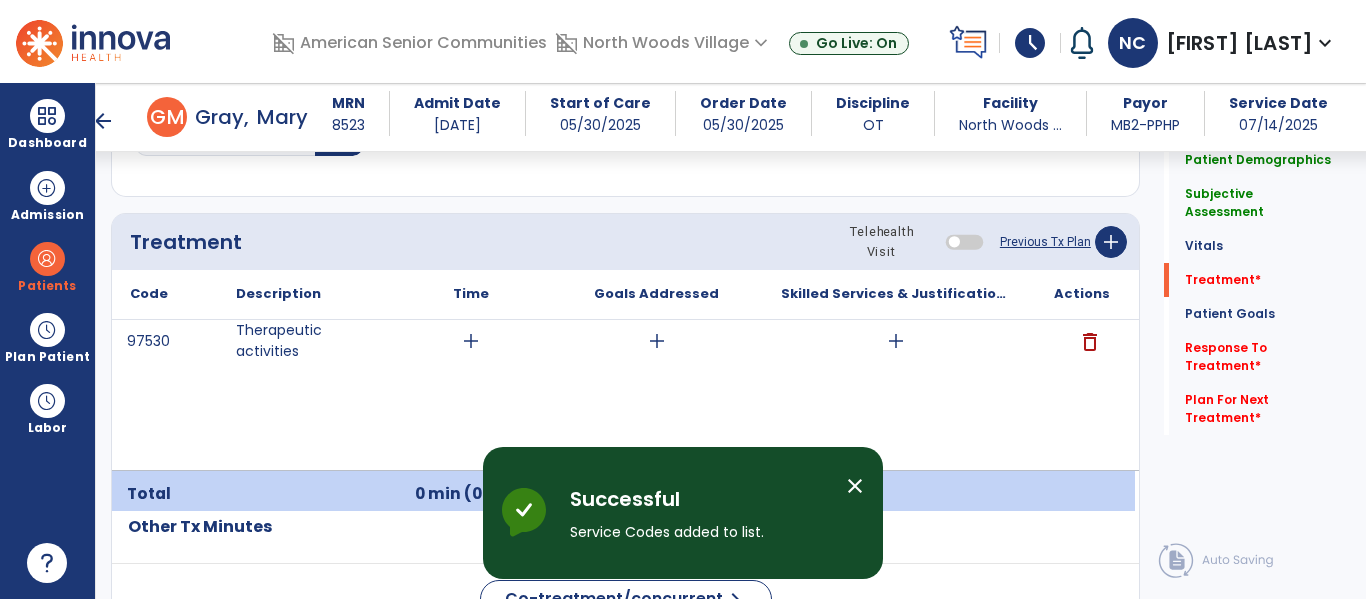 click on "add" at bounding box center (471, 341) 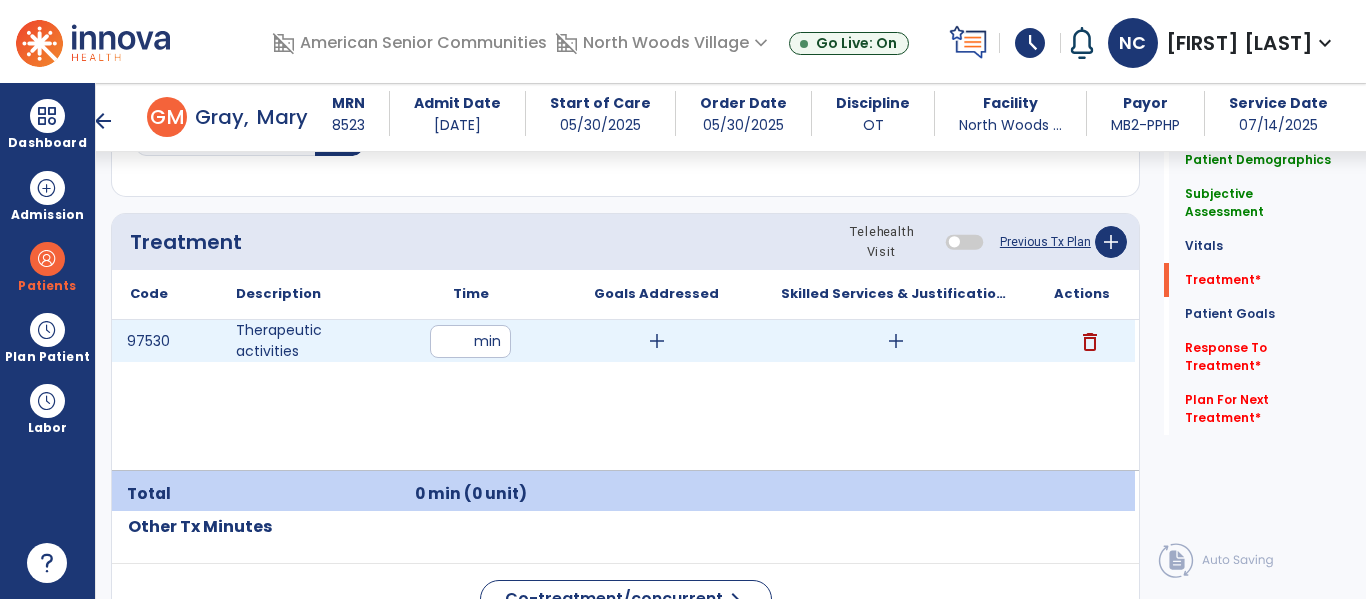 type on "**" 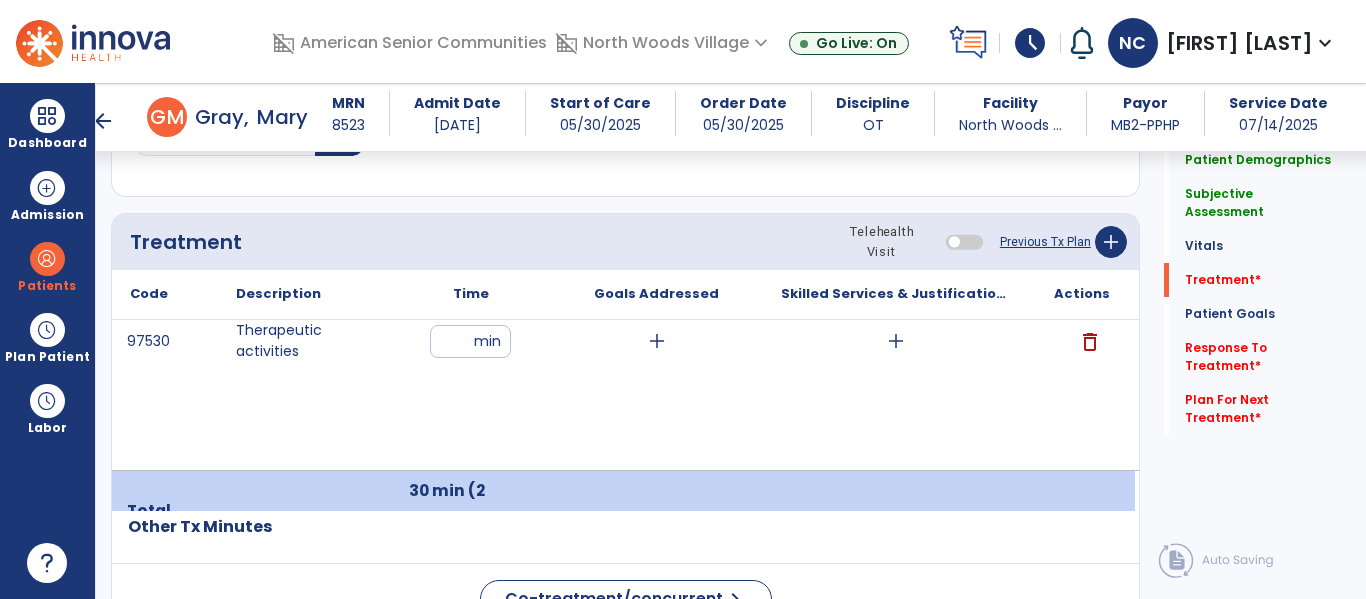 click on "add" at bounding box center (657, 341) 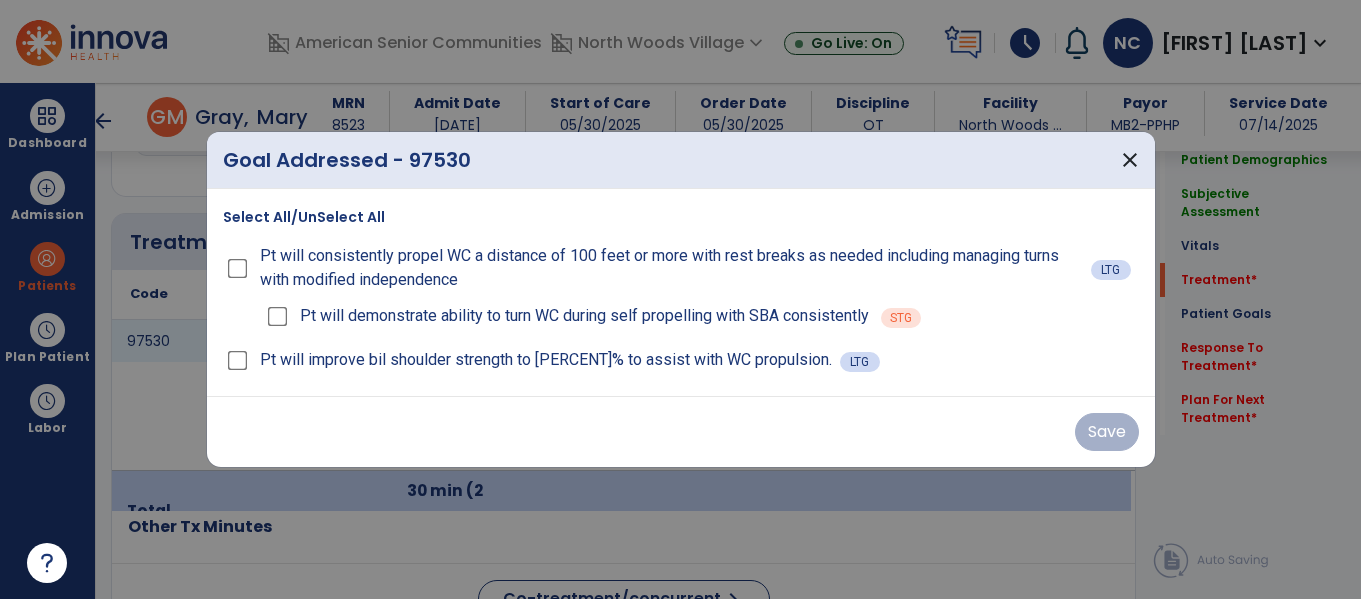 scroll, scrollTop: 1146, scrollLeft: 0, axis: vertical 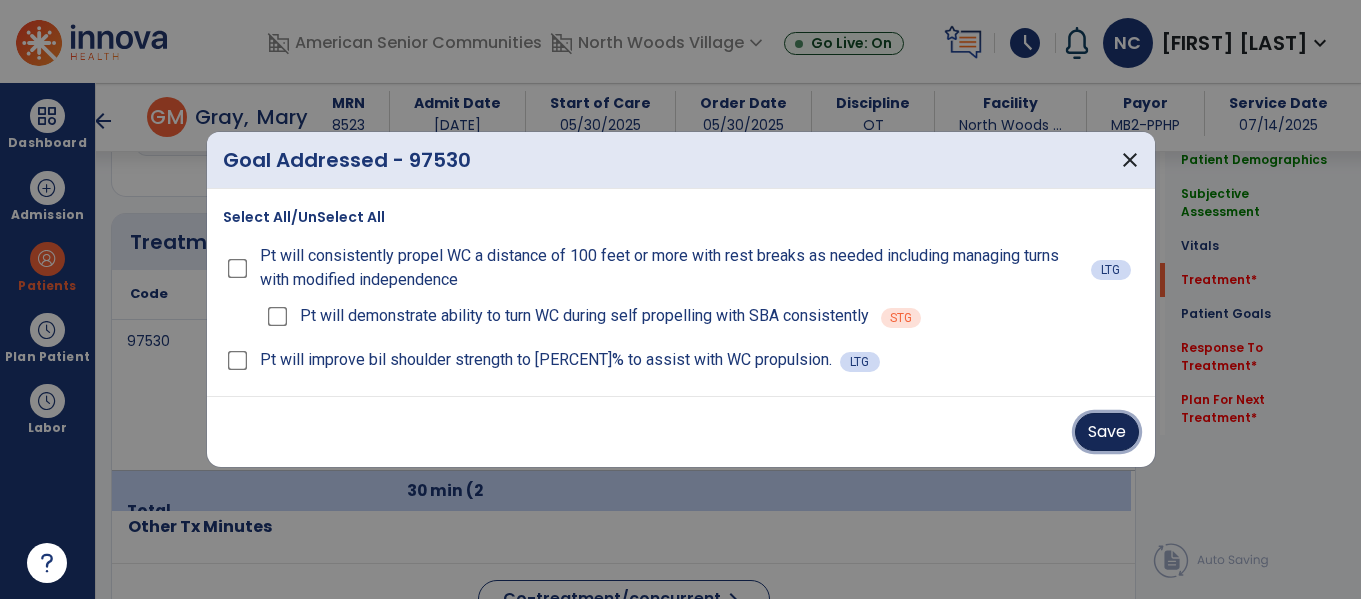 click on "Save" at bounding box center [1107, 432] 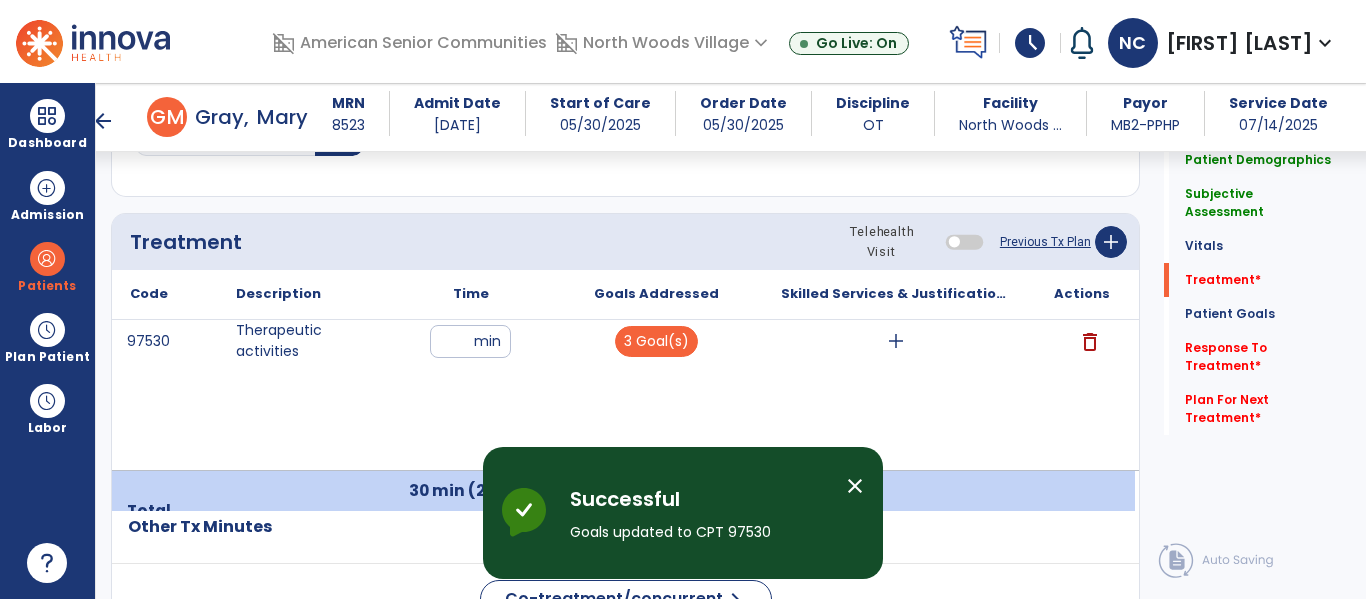 click on "add" at bounding box center (896, 341) 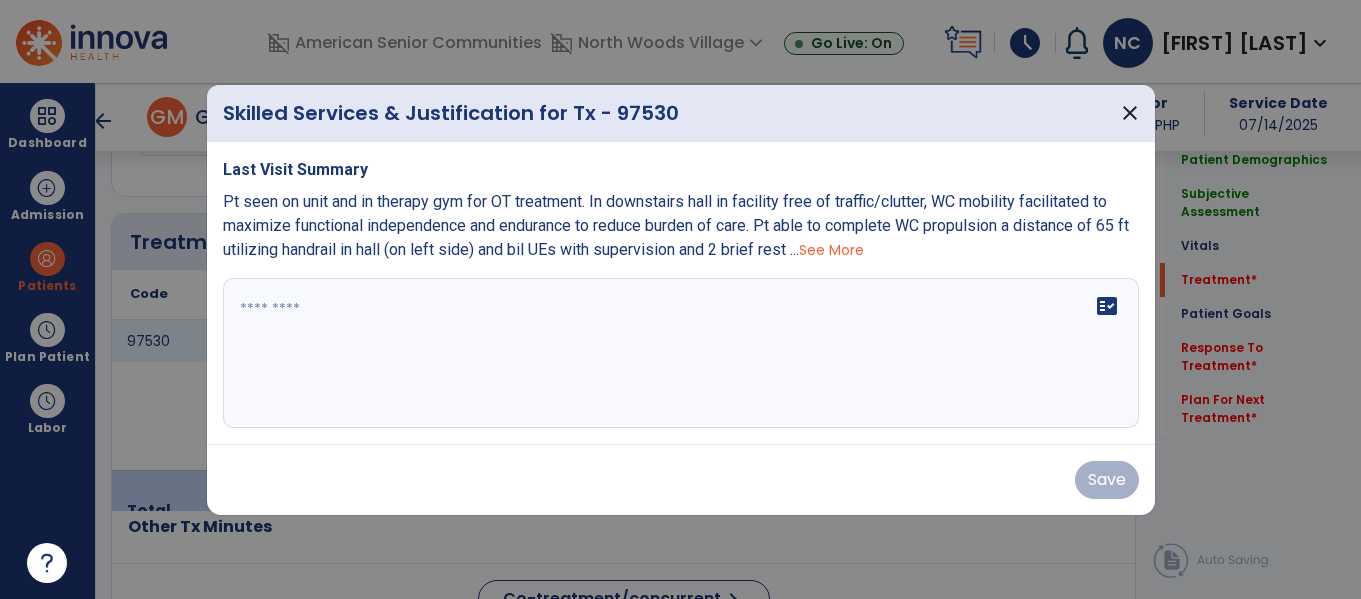 scroll, scrollTop: 1146, scrollLeft: 0, axis: vertical 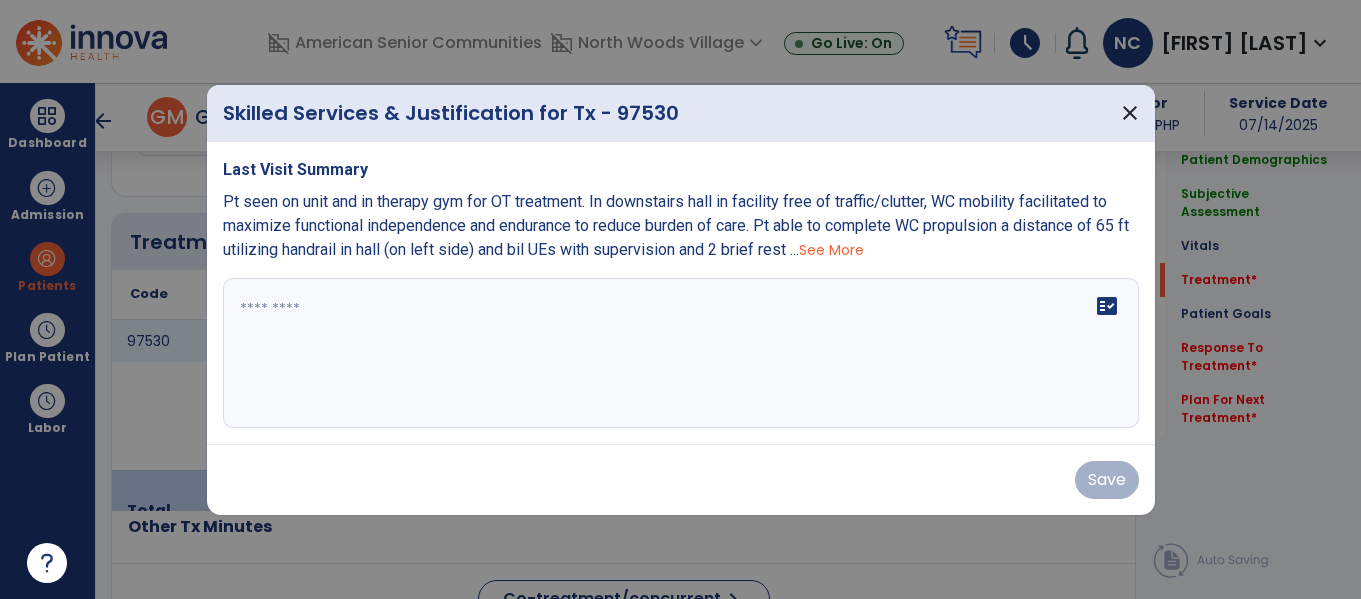 click at bounding box center [681, 353] 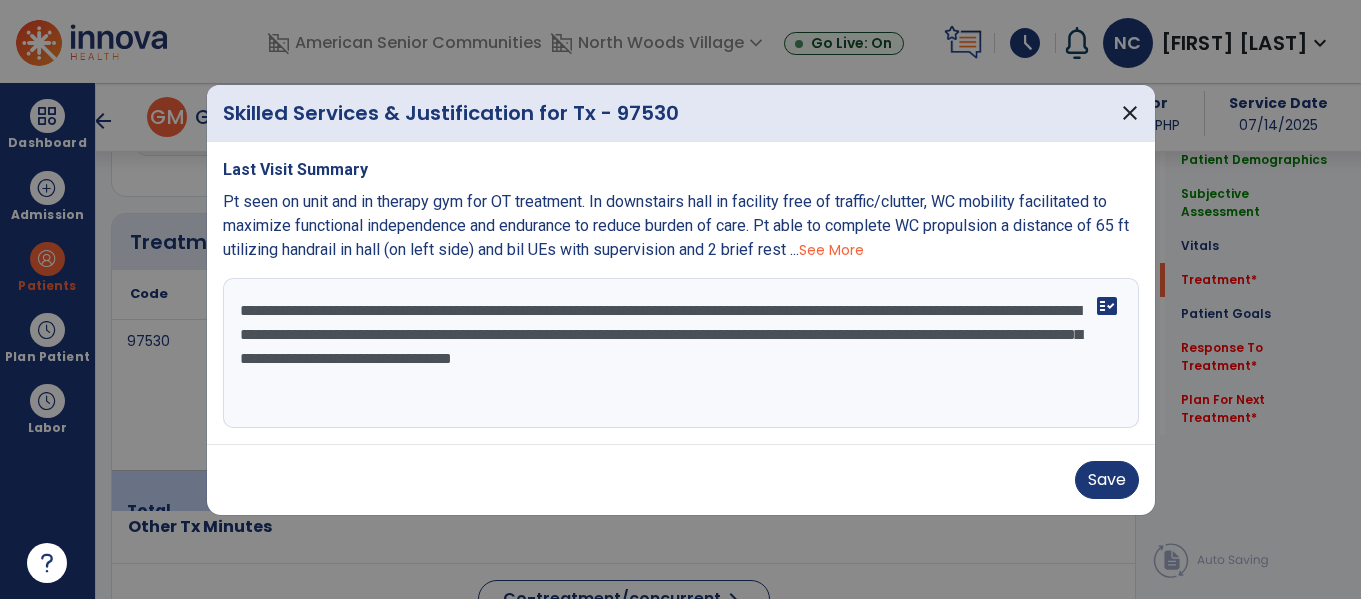 click on "**********" at bounding box center (681, 353) 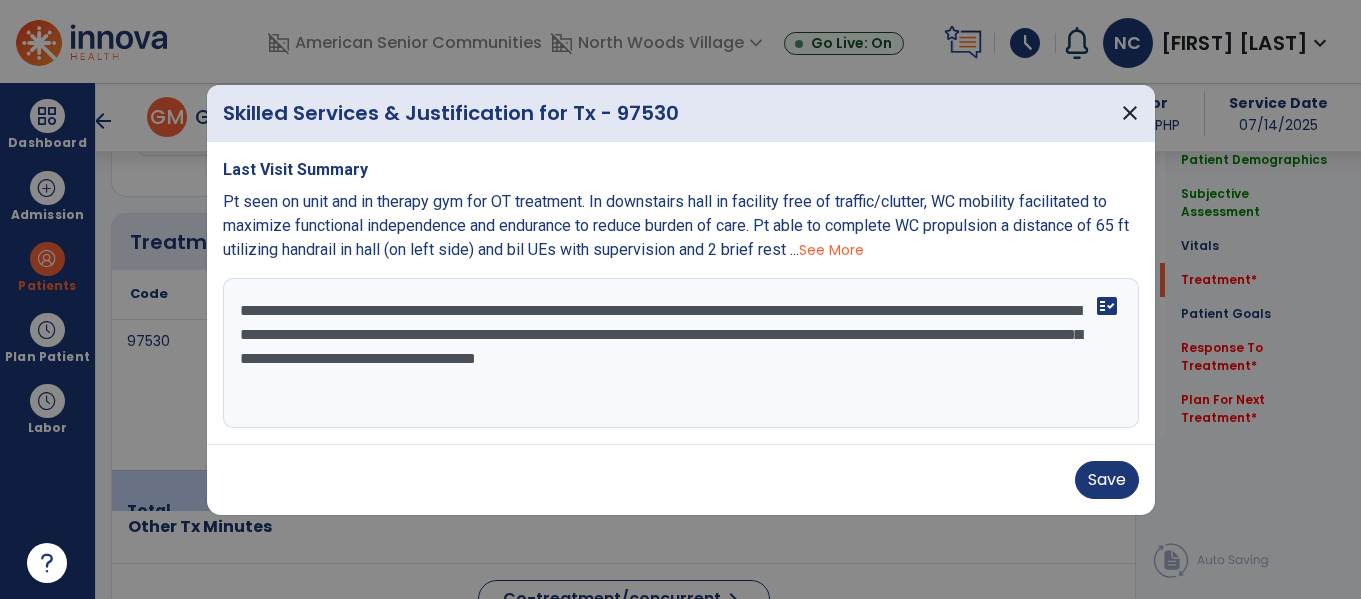 click on "**********" at bounding box center (681, 353) 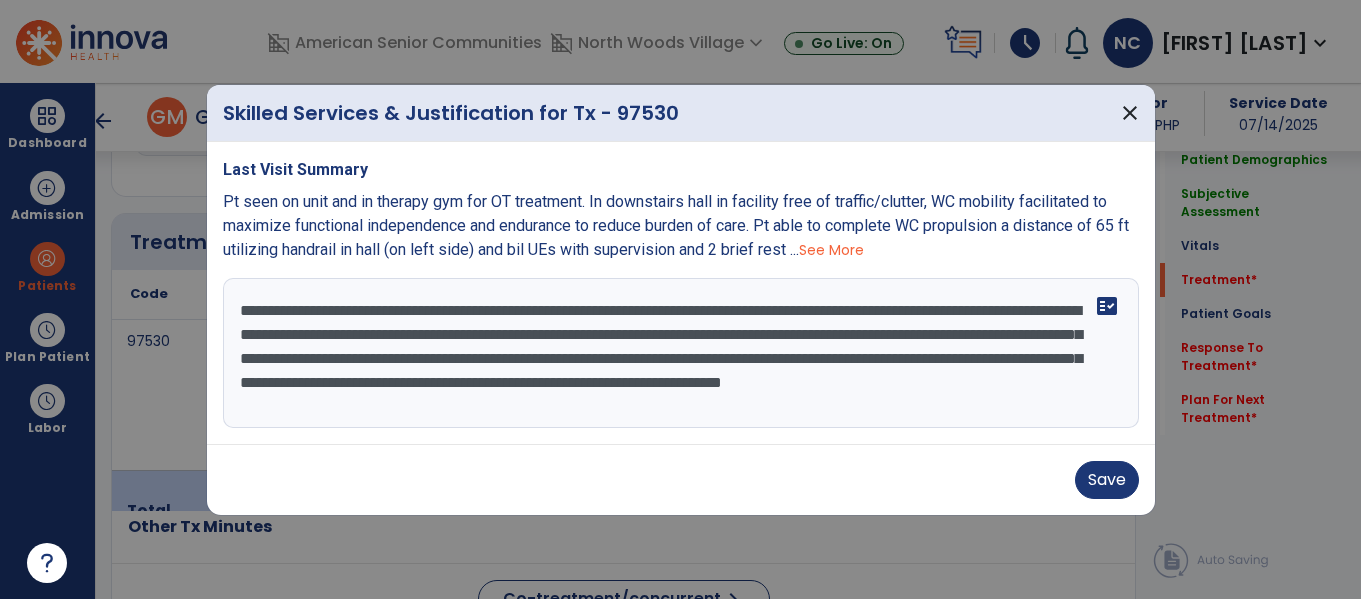 scroll, scrollTop: 16, scrollLeft: 0, axis: vertical 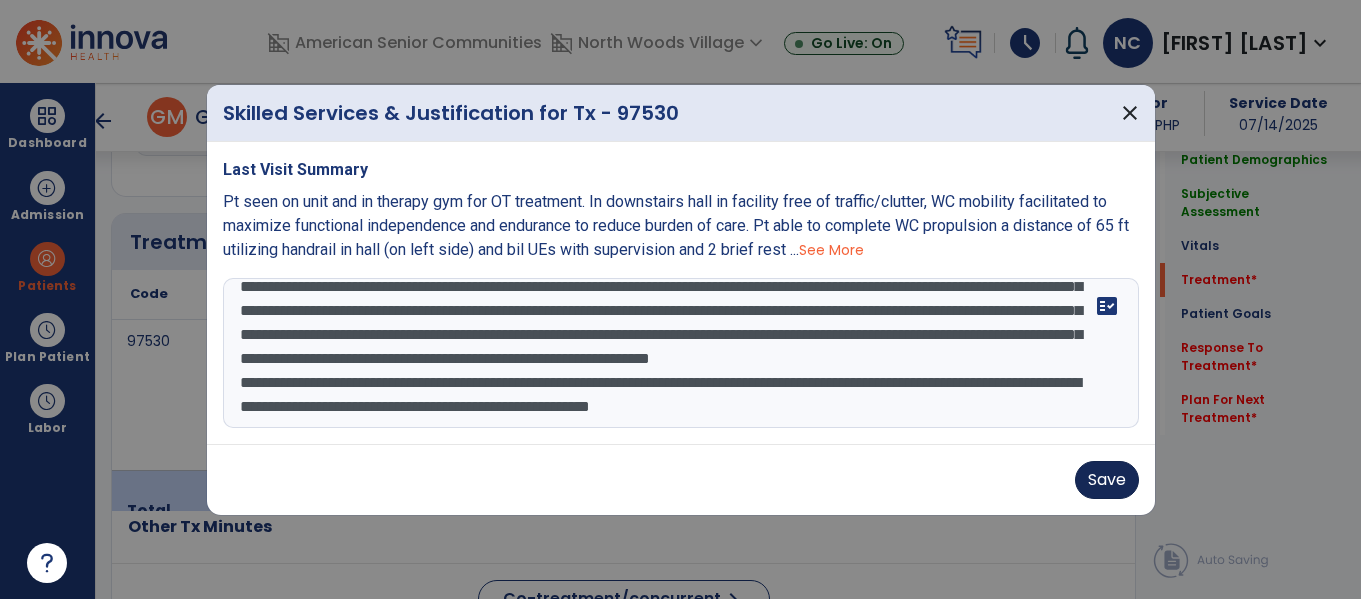 type on "**********" 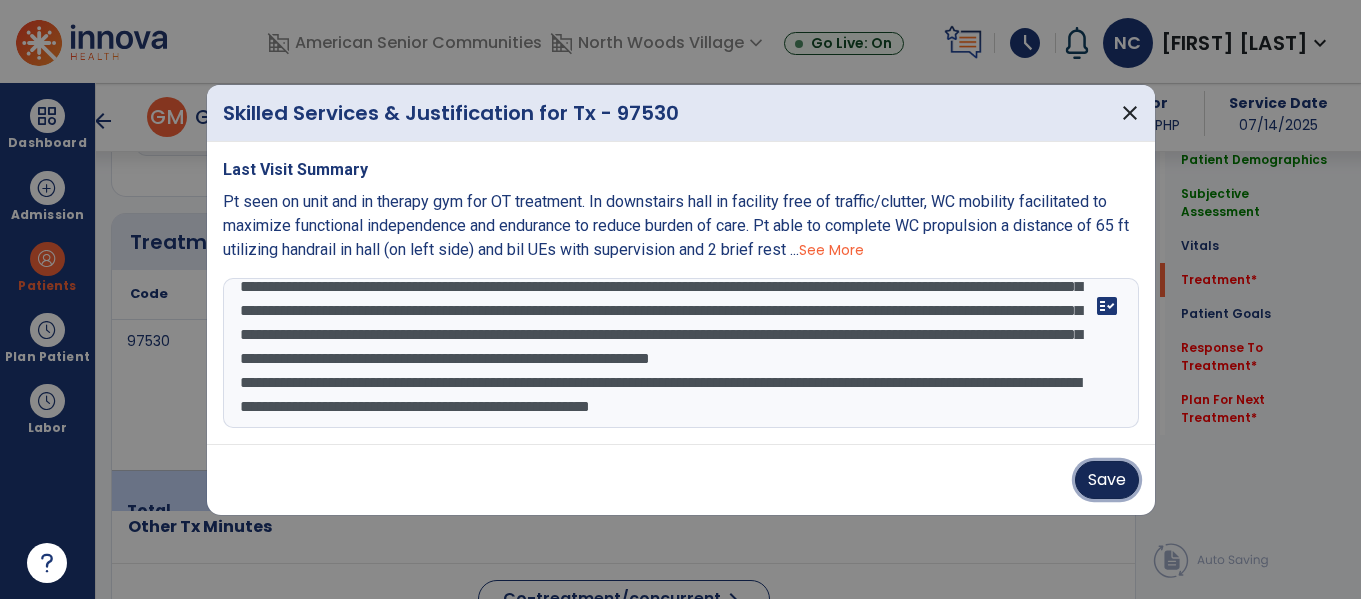 click on "Save" at bounding box center (1107, 480) 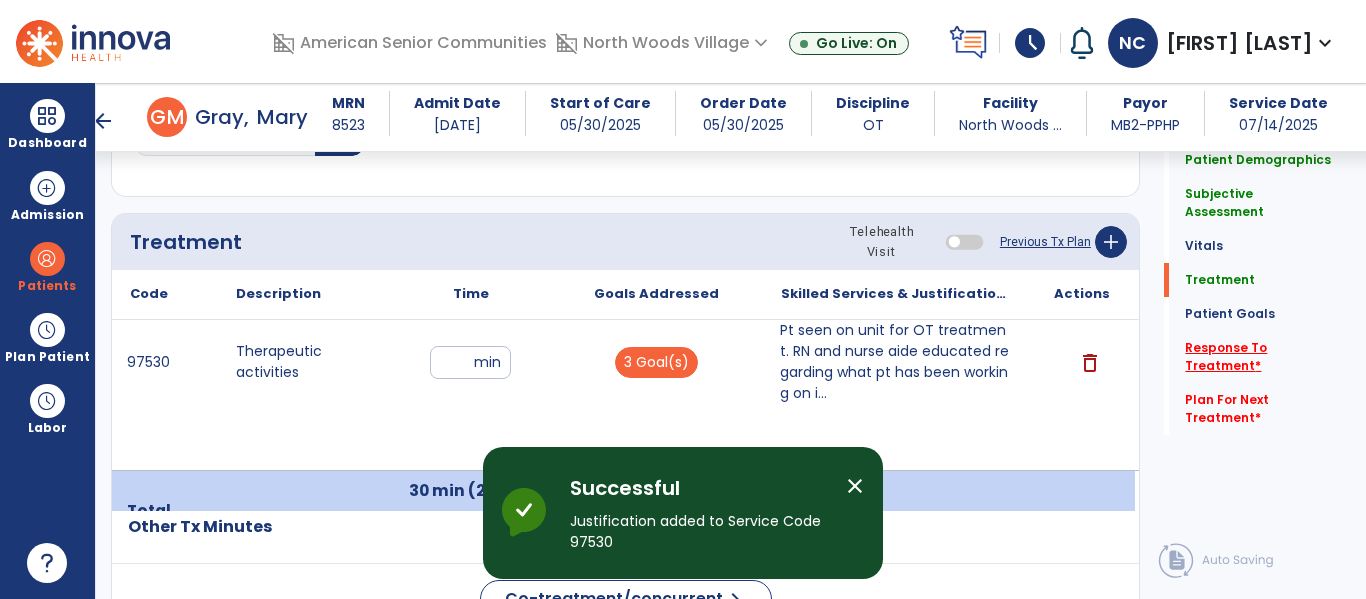 click on "Response To Treatment   *" 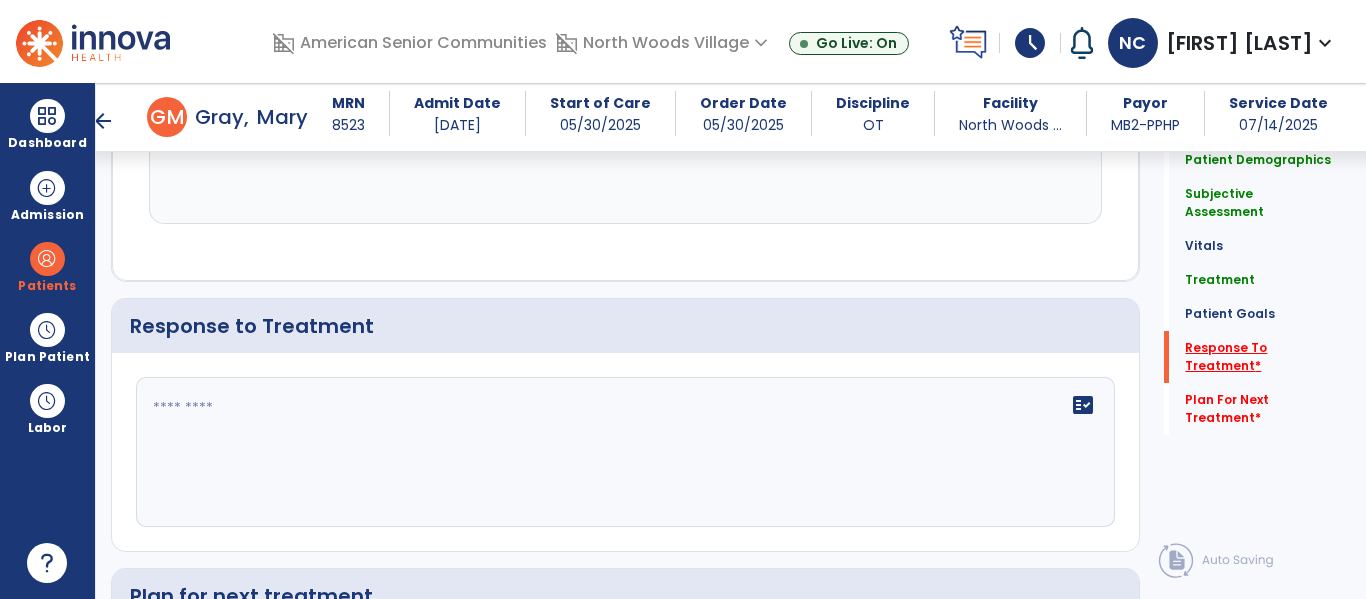 scroll, scrollTop: 2337, scrollLeft: 0, axis: vertical 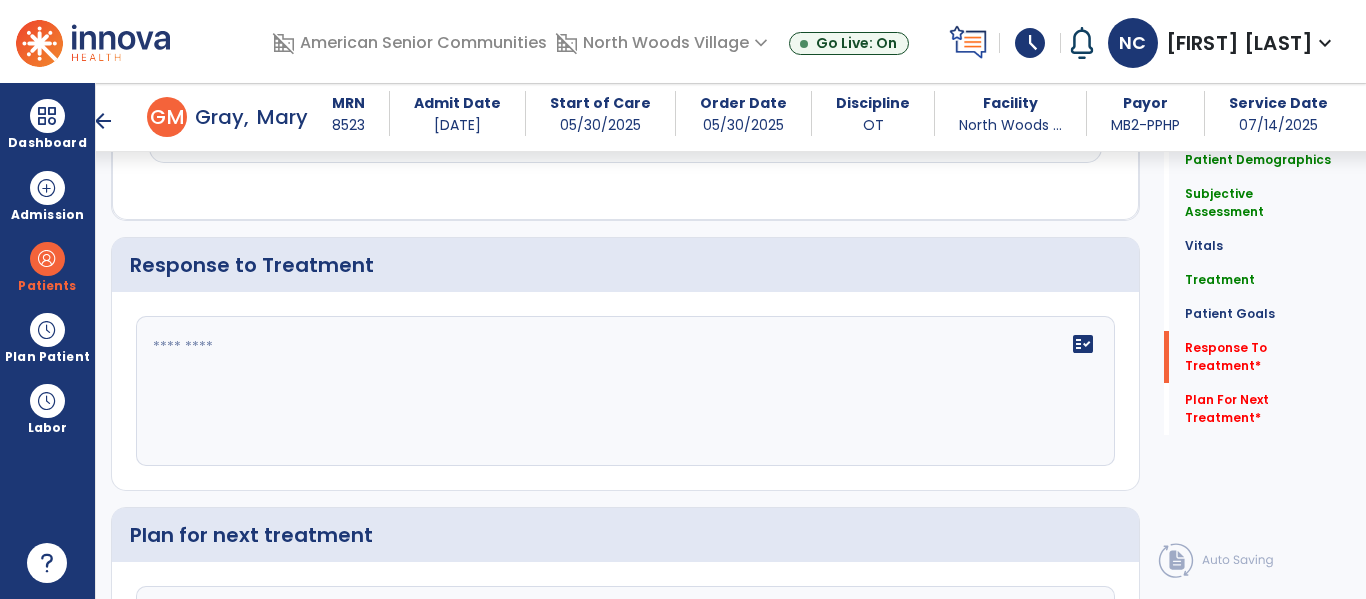 click 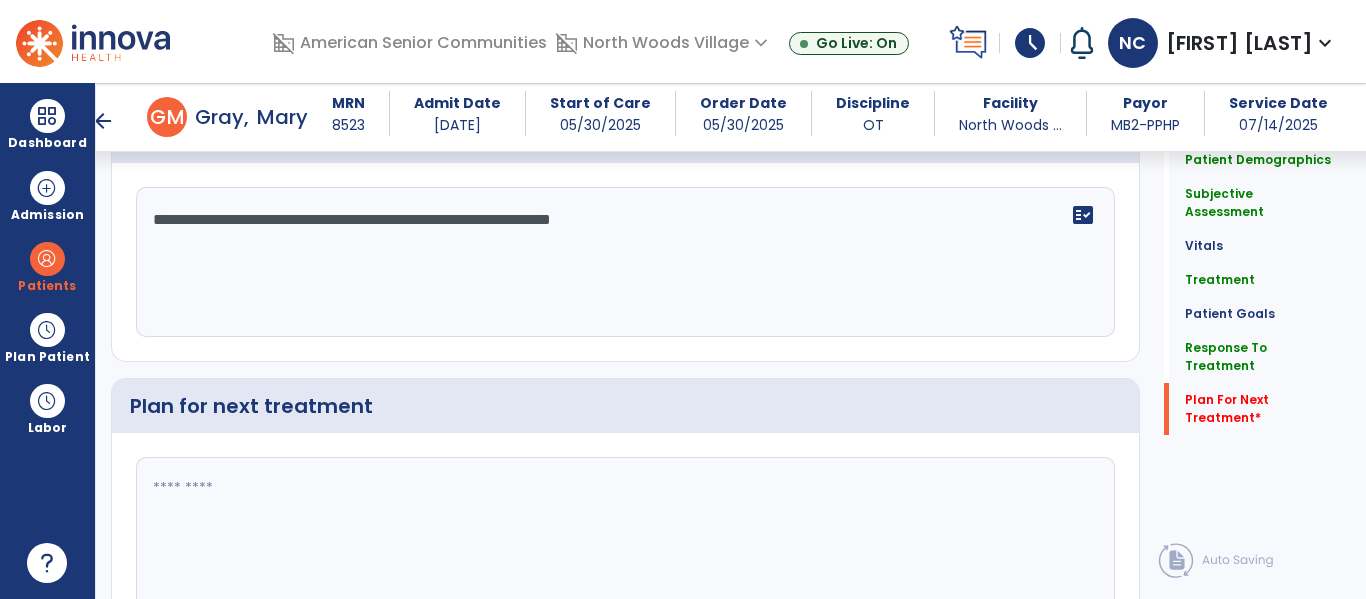 scroll, scrollTop: 2526, scrollLeft: 0, axis: vertical 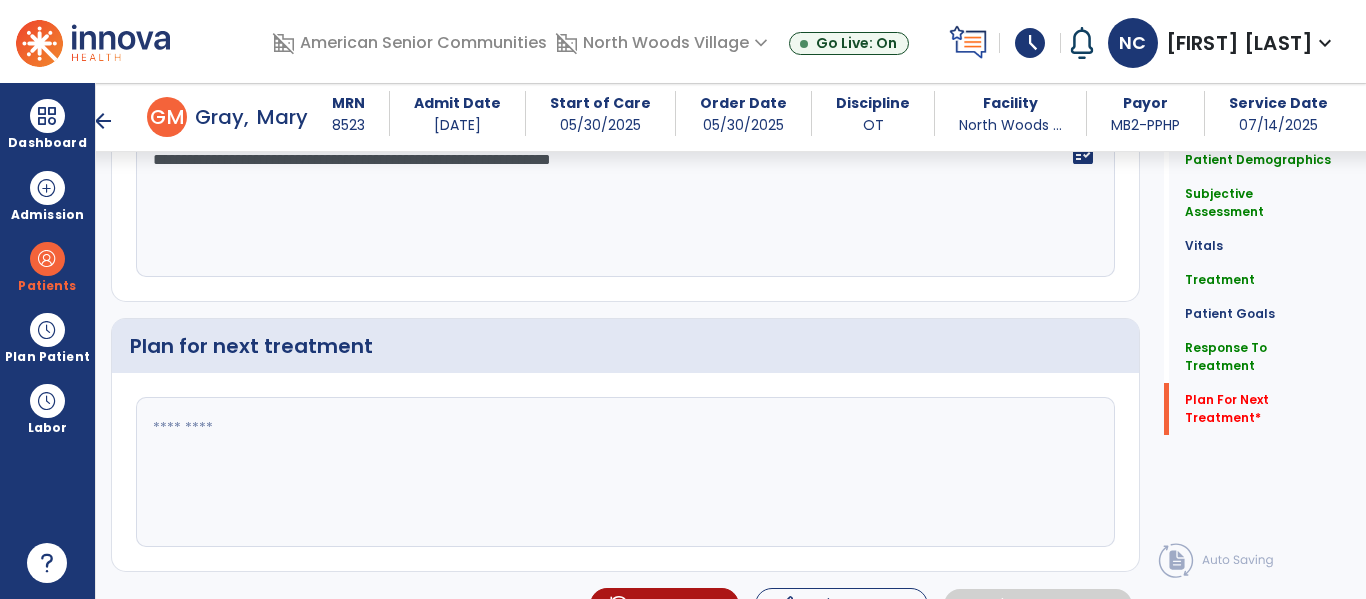 type on "**********" 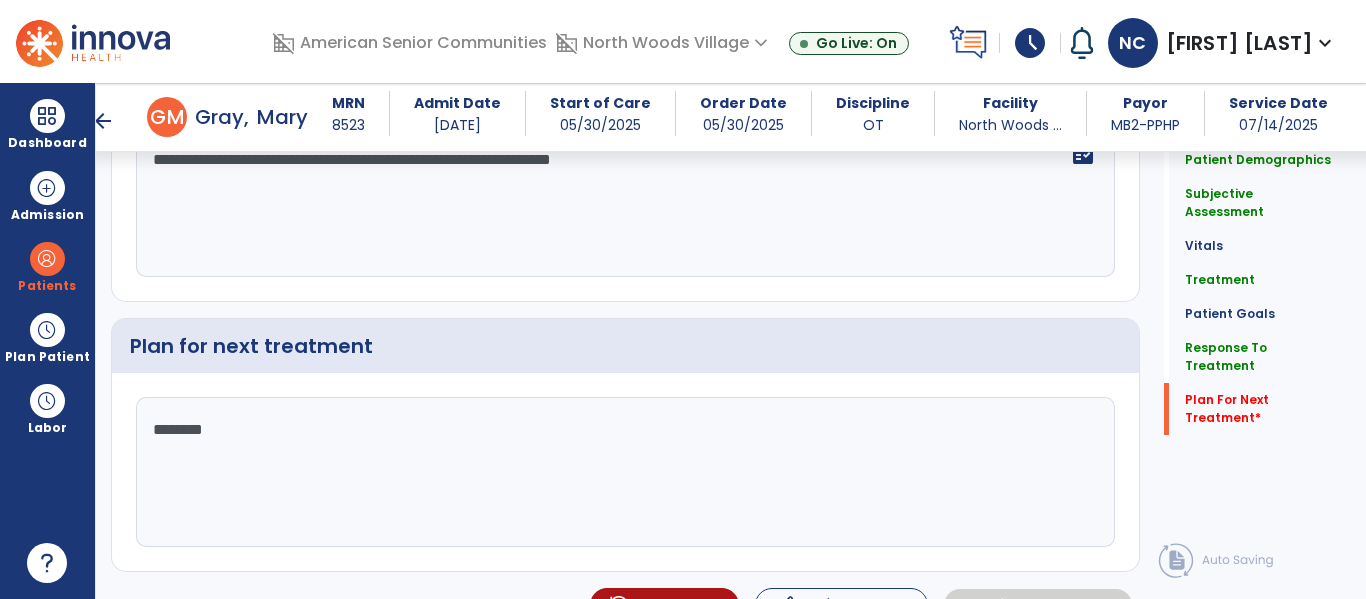 type on "*********" 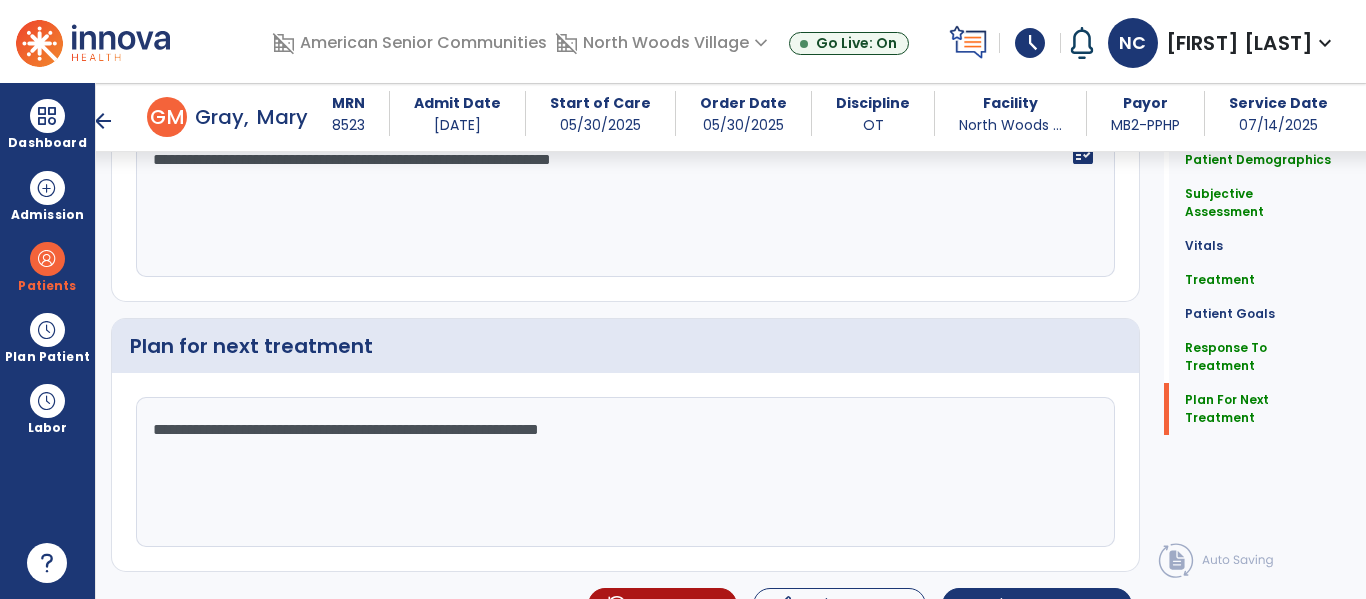 click on "**********" 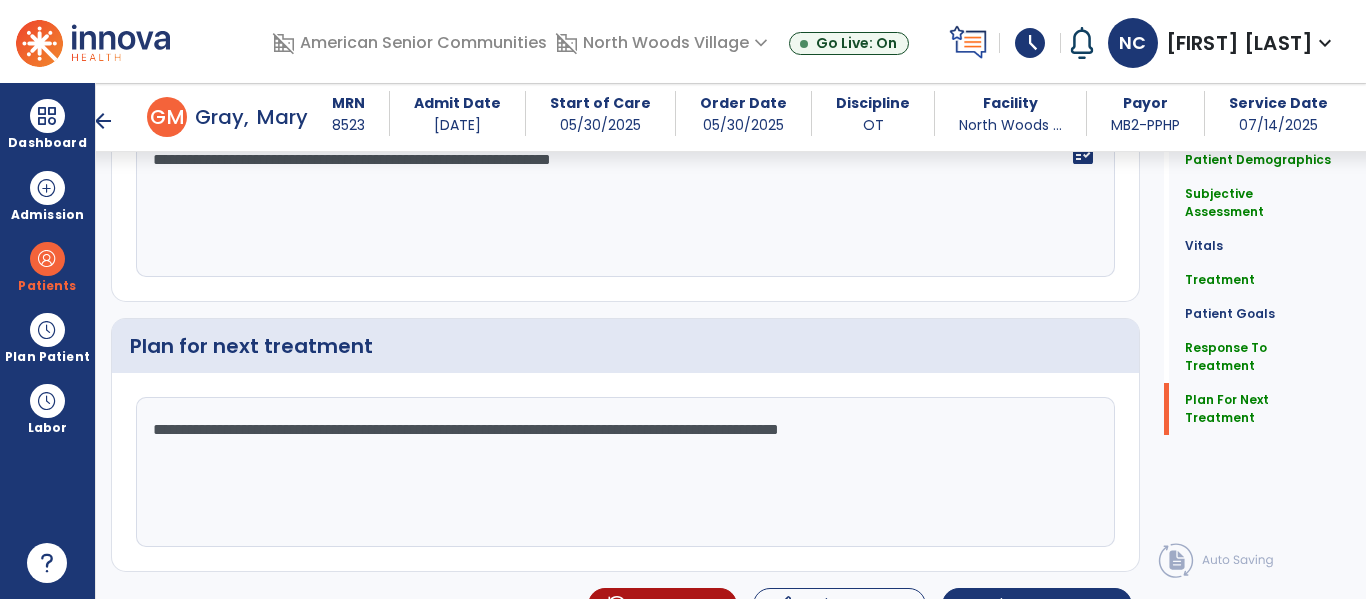 click on "**********" 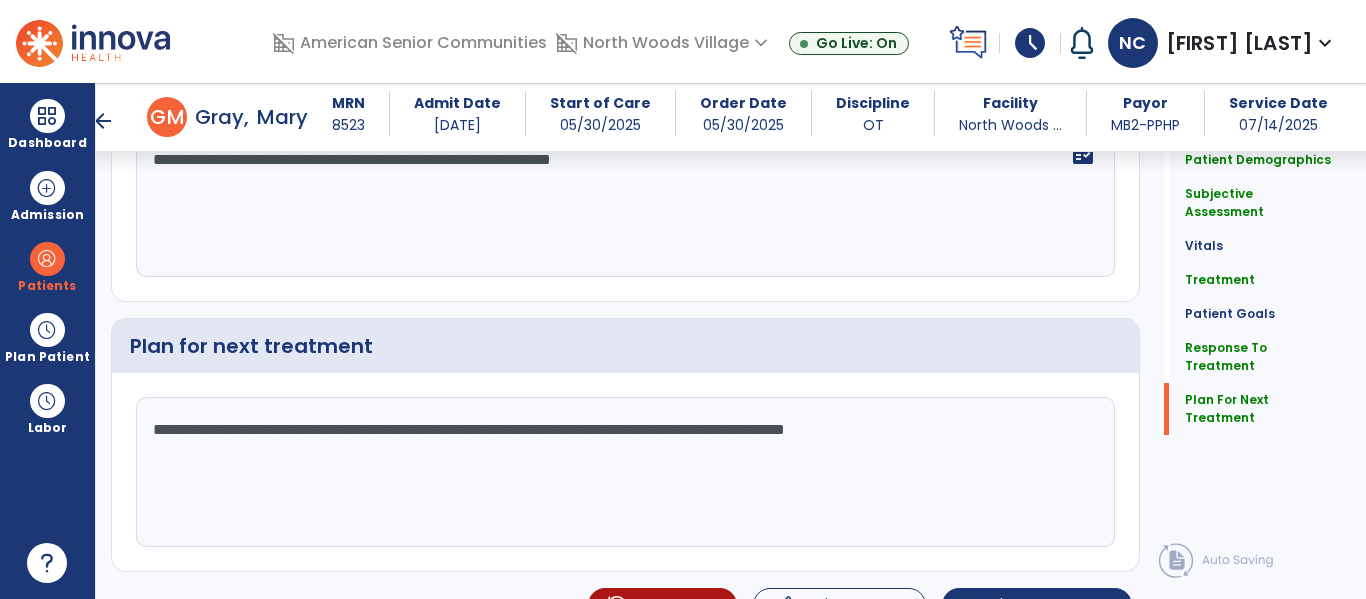 click on "Quick Links  Patient Demographics   Patient Demographics   Subjective Assessment   Subjective Assessment   Vitals   Vitals   Treatment   Treatment   Patient Goals   Patient Goals   Response To Treatment   Response To Treatment   Plan For Next Treatment   Plan For Next Treatment" 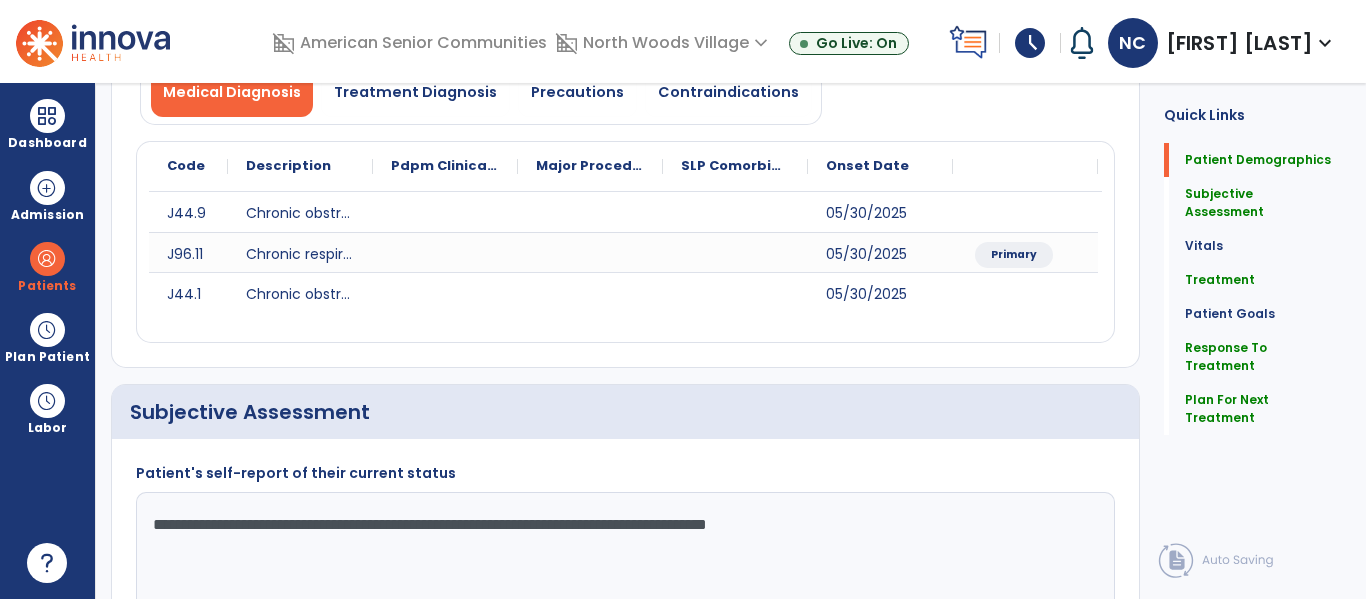 scroll, scrollTop: 0, scrollLeft: 0, axis: both 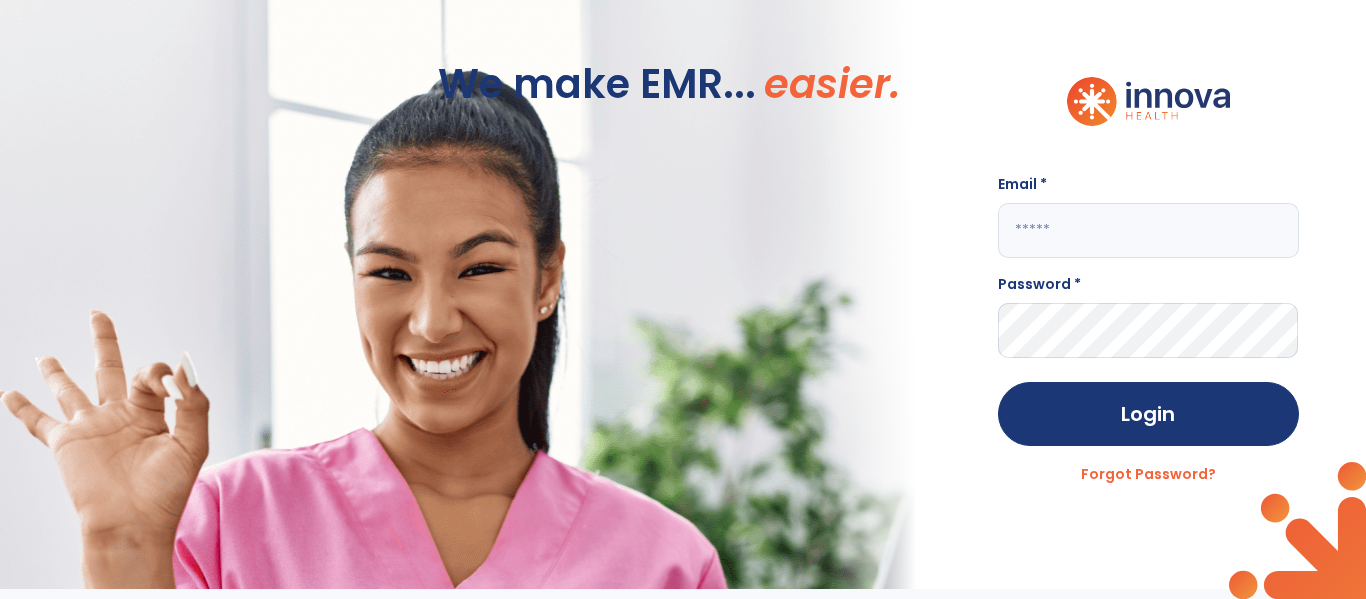 click 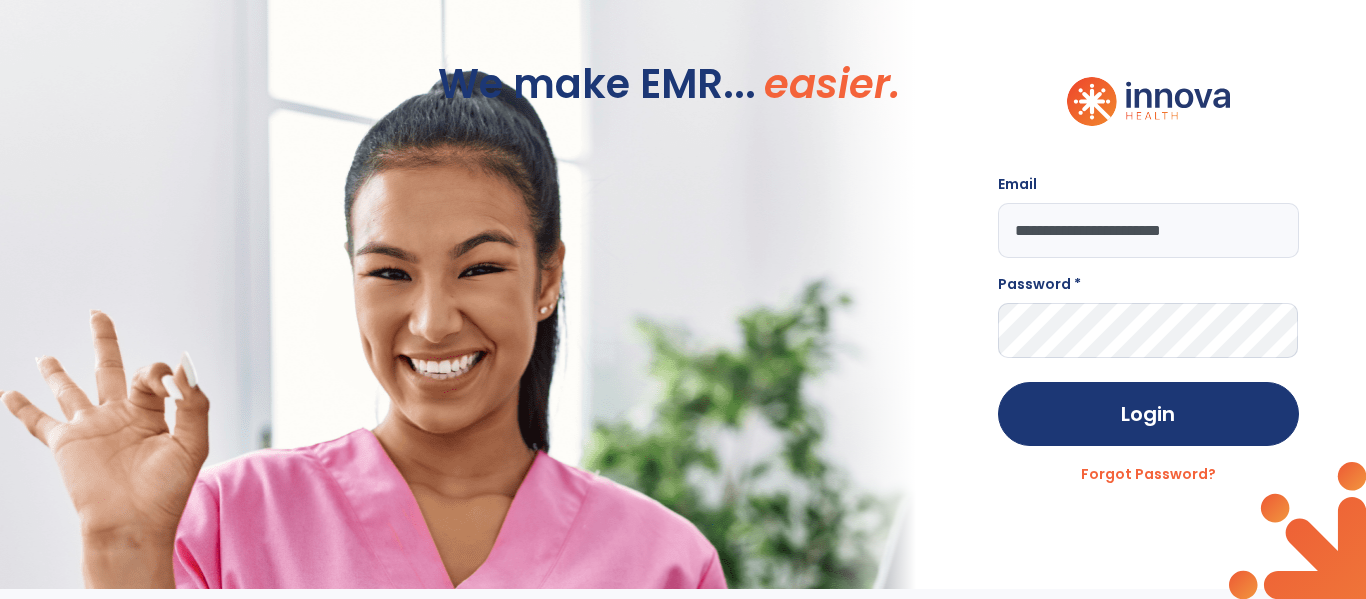 type on "**********" 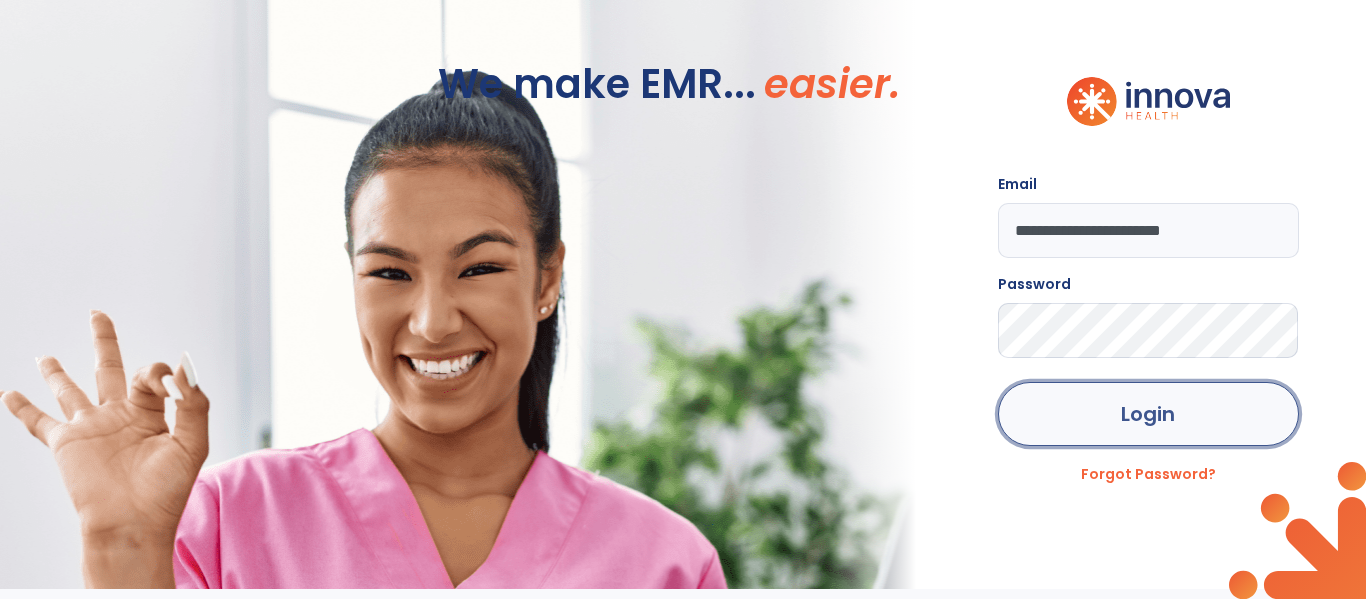 click on "Login" 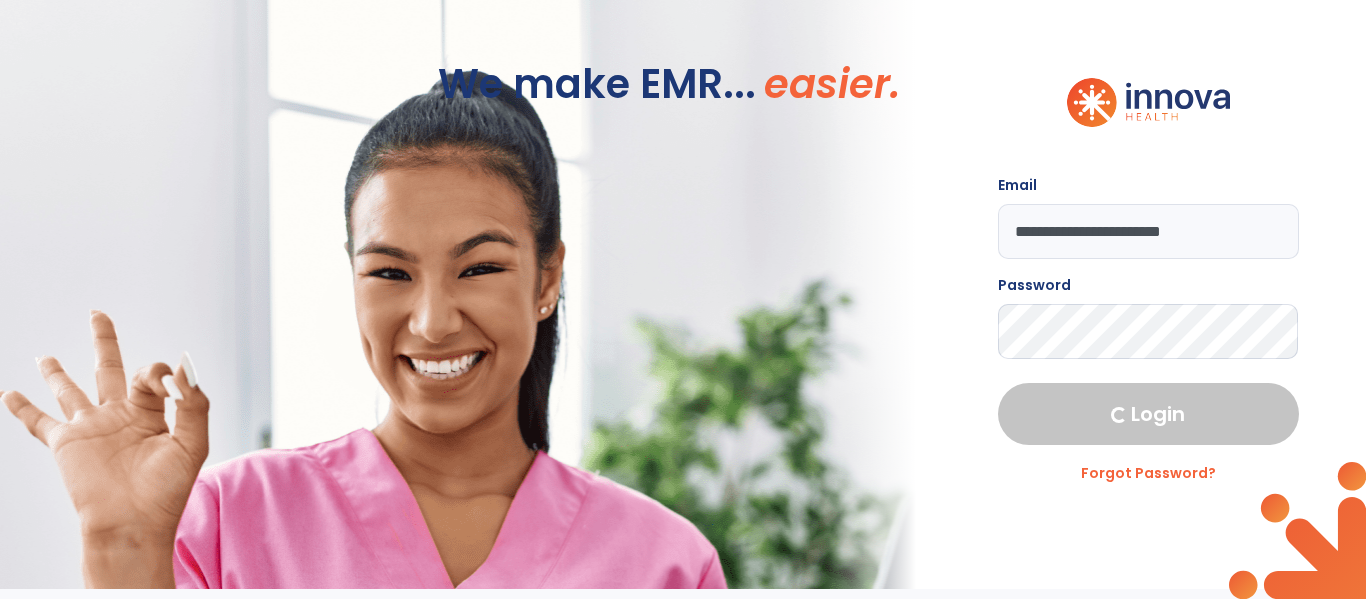 select on "****" 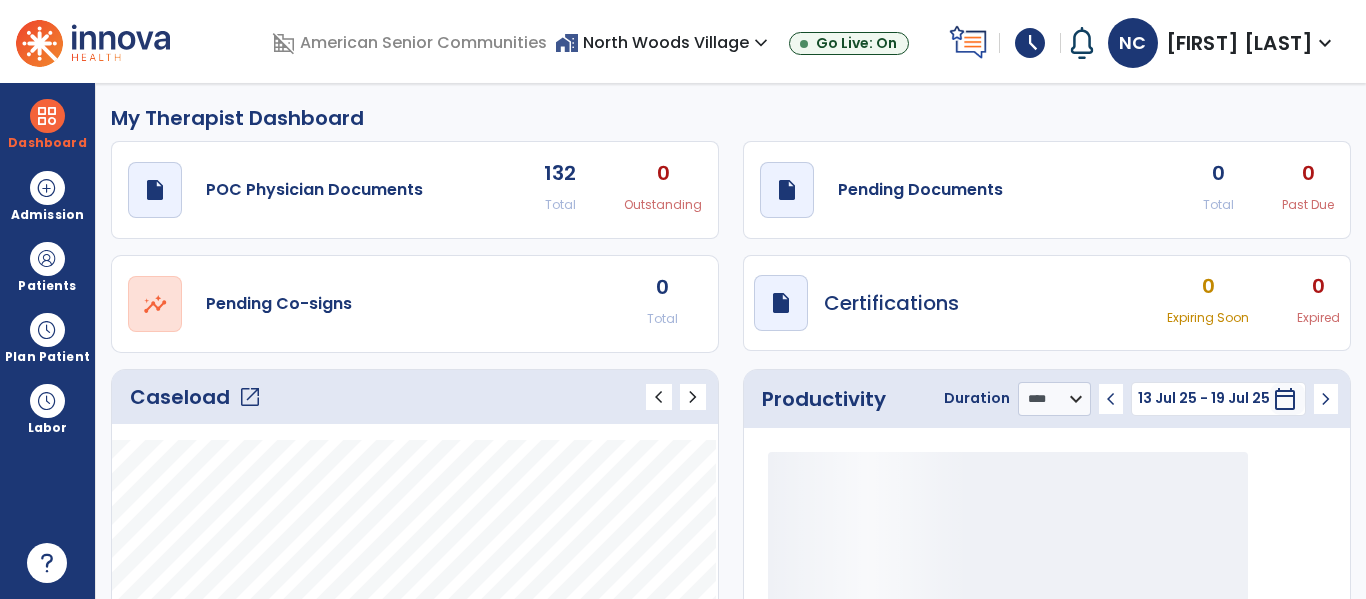 click on "open_in_new" 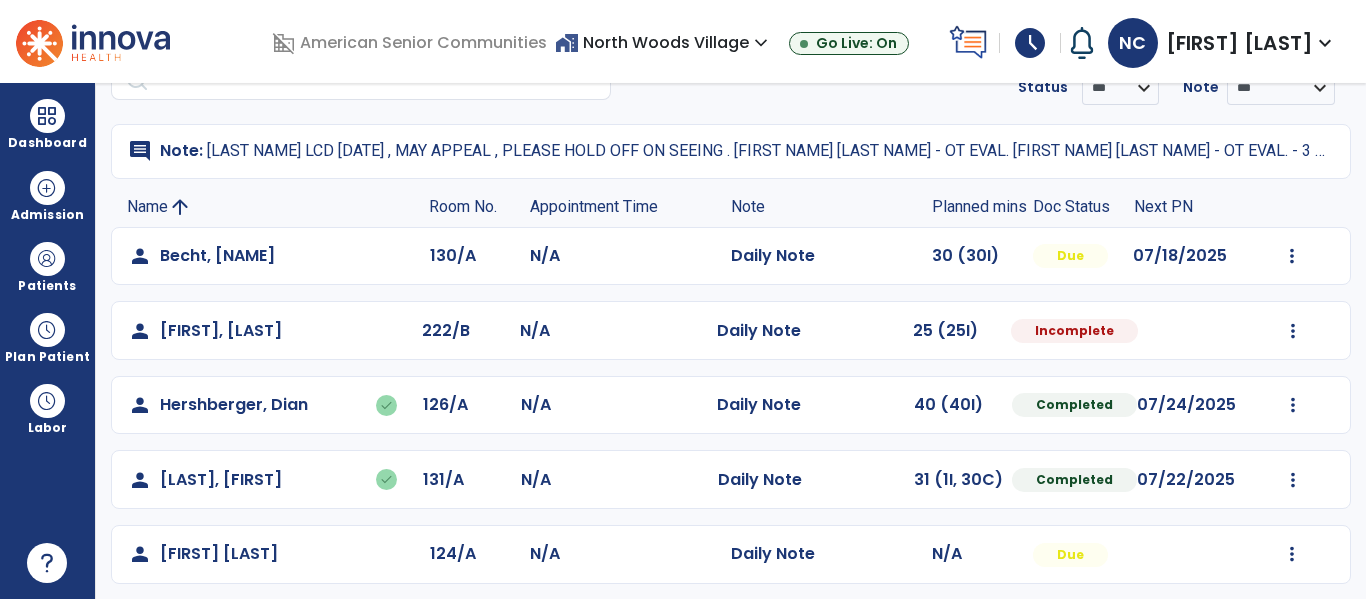 scroll, scrollTop: 99, scrollLeft: 0, axis: vertical 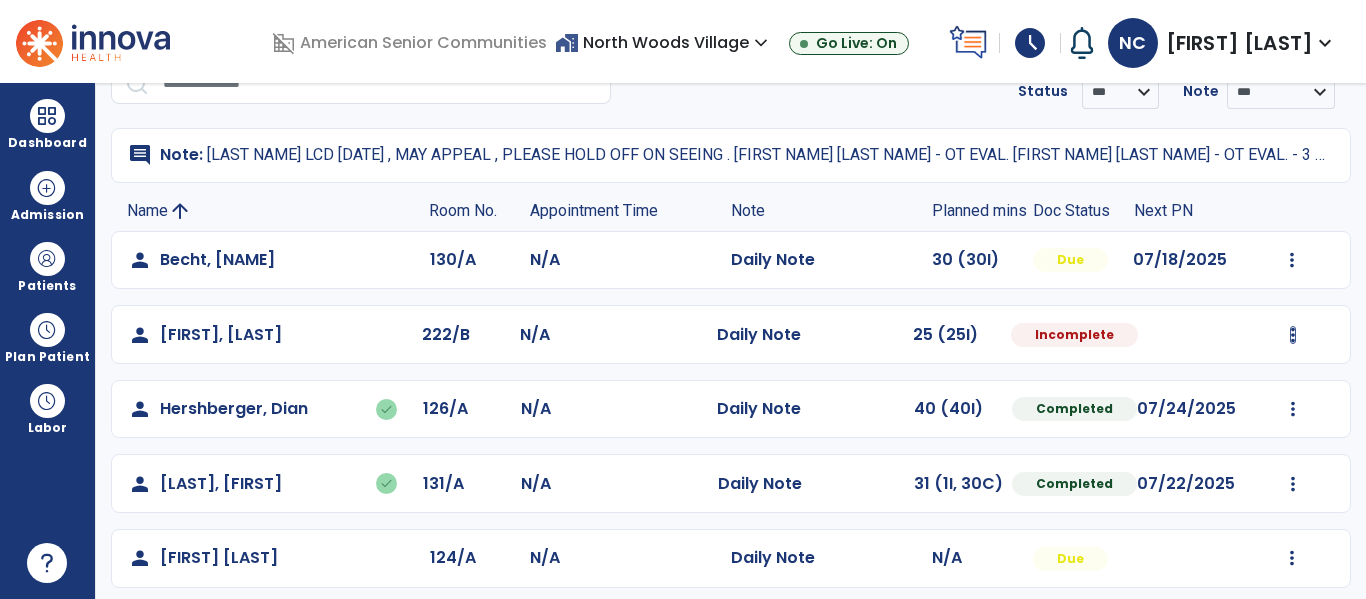 click at bounding box center [1292, 260] 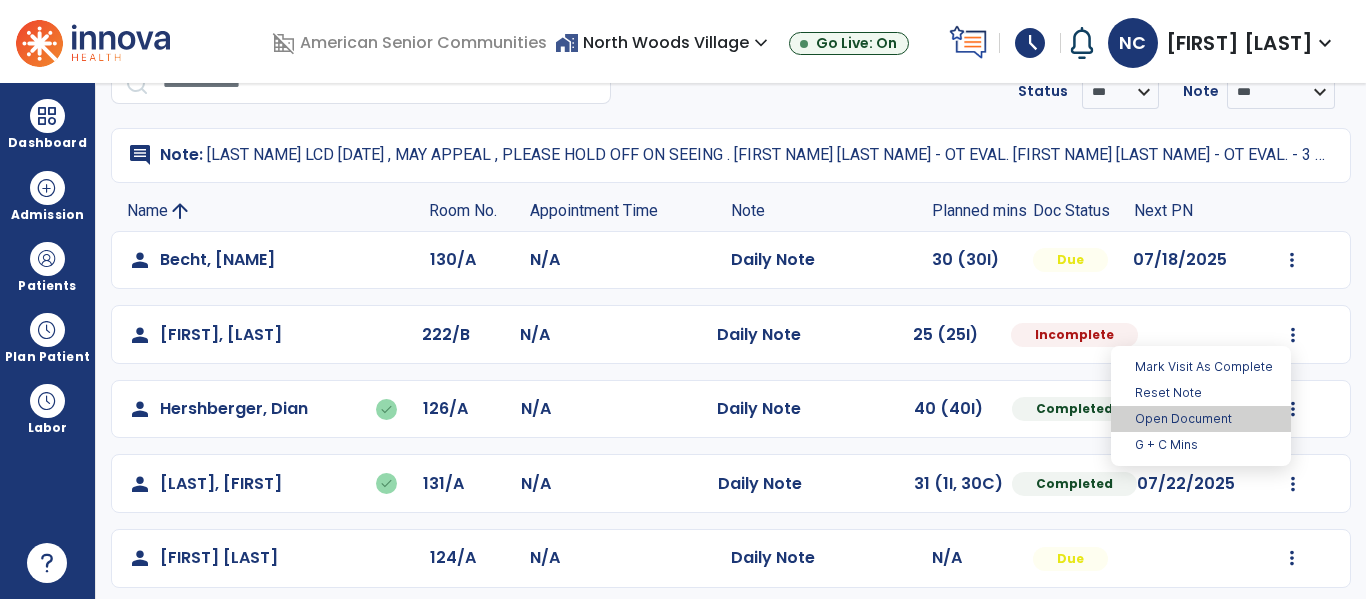 click on "Open Document" at bounding box center (1201, 419) 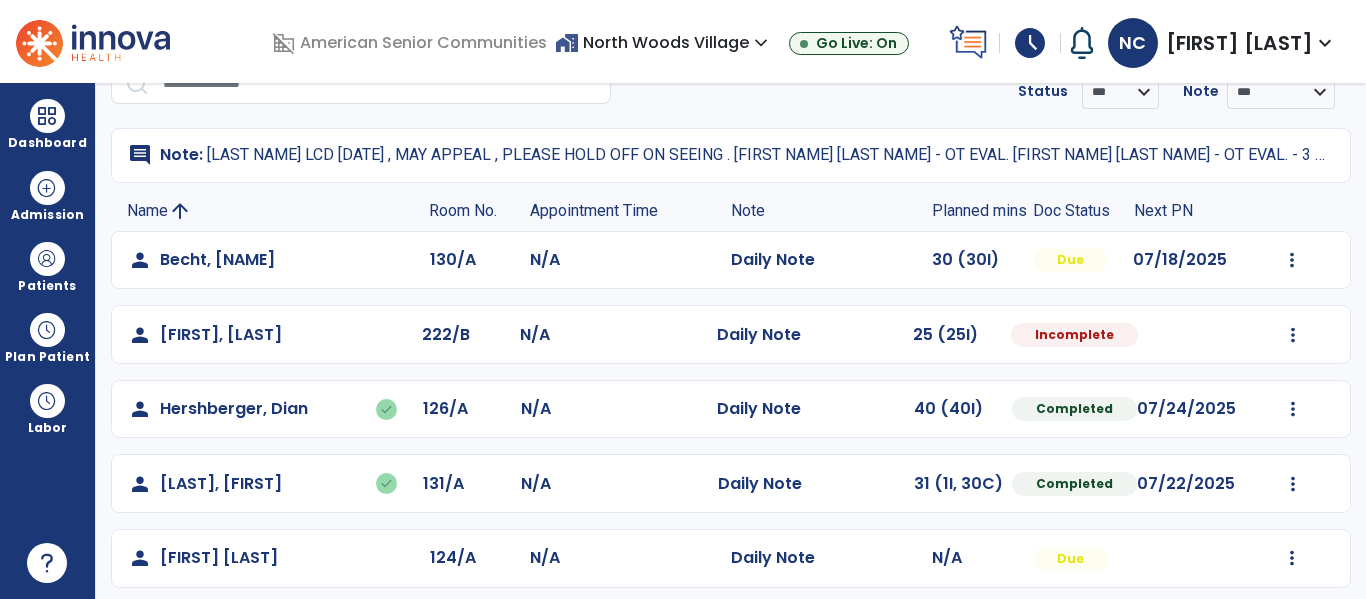 select on "*" 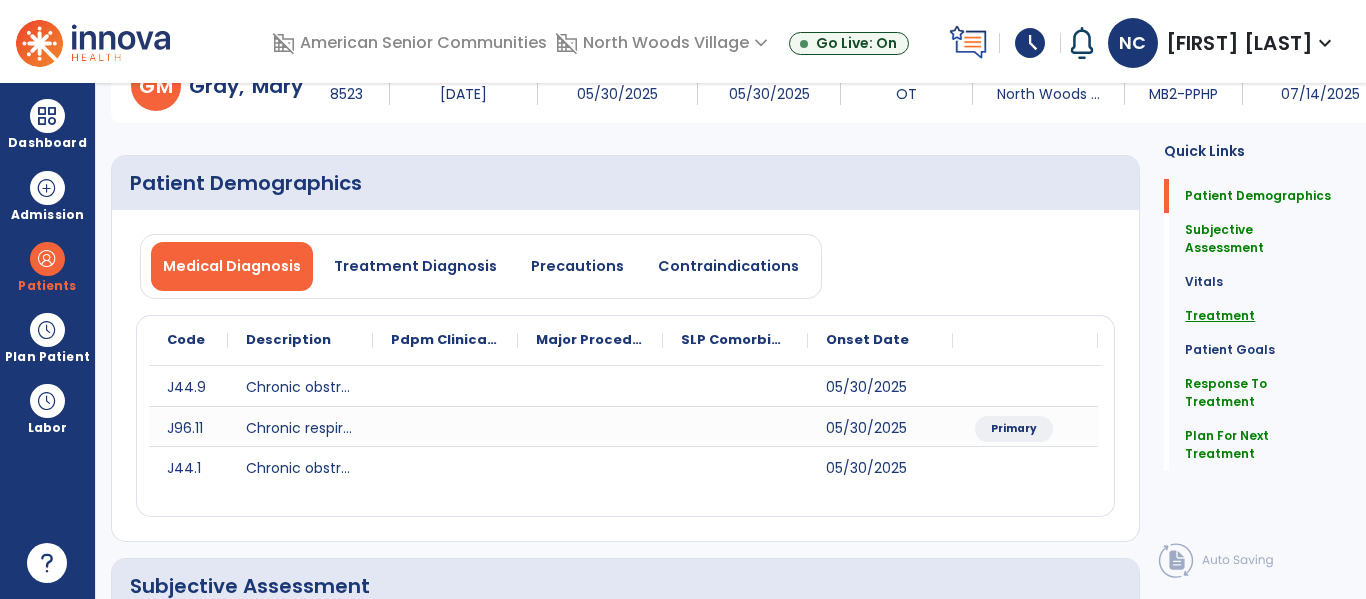 click on "Treatment" 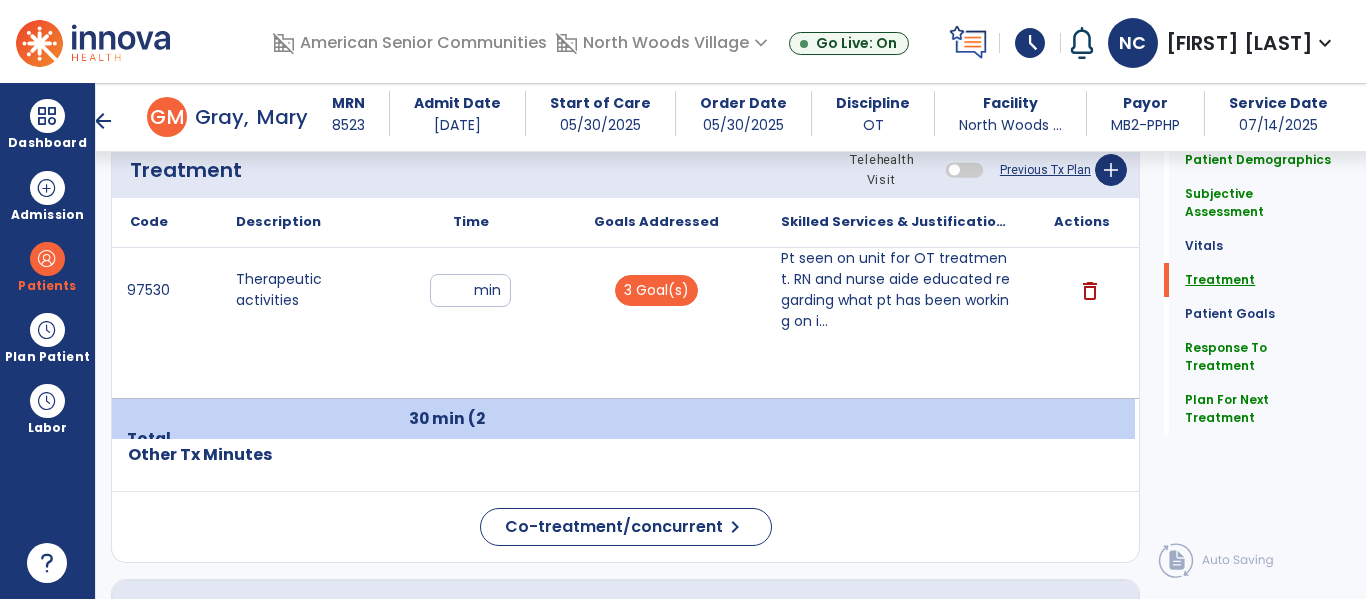 scroll, scrollTop: 1248, scrollLeft: 0, axis: vertical 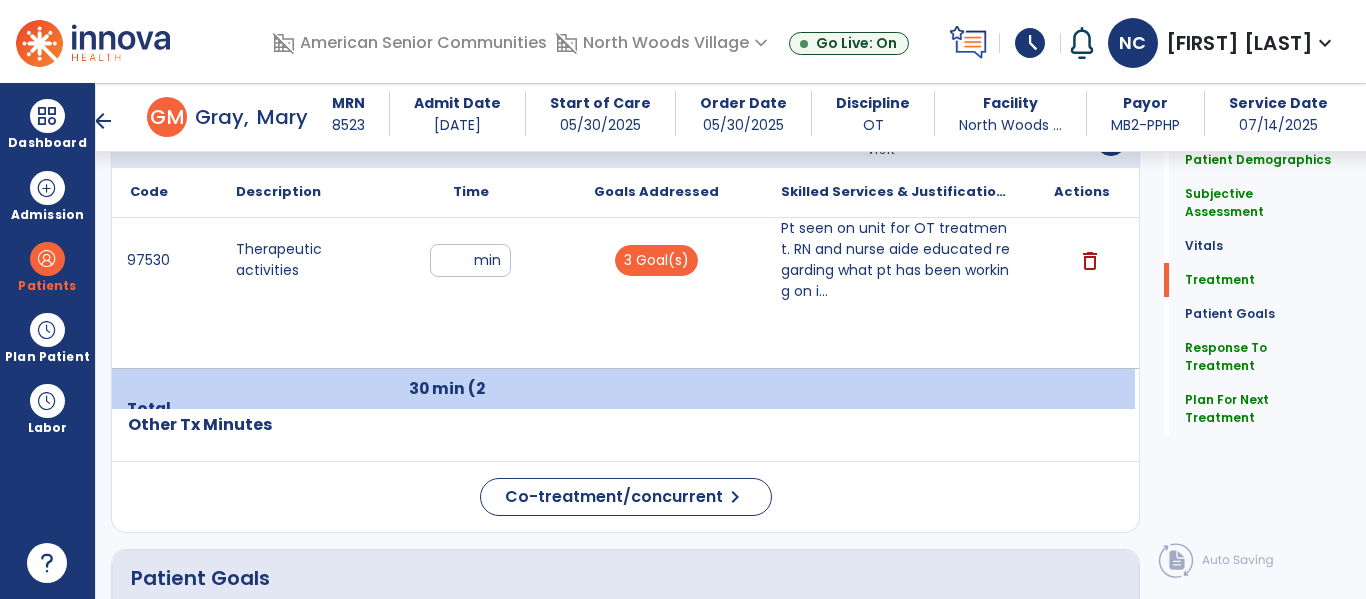 click on "**" at bounding box center [470, 260] 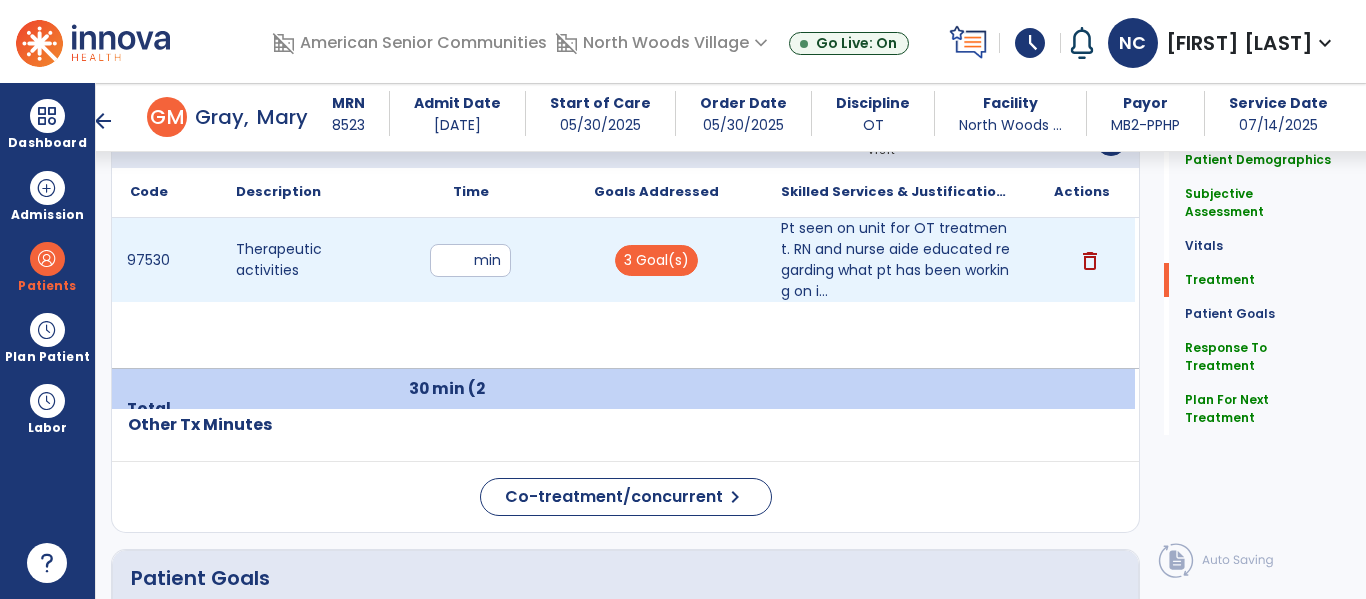 type on "*" 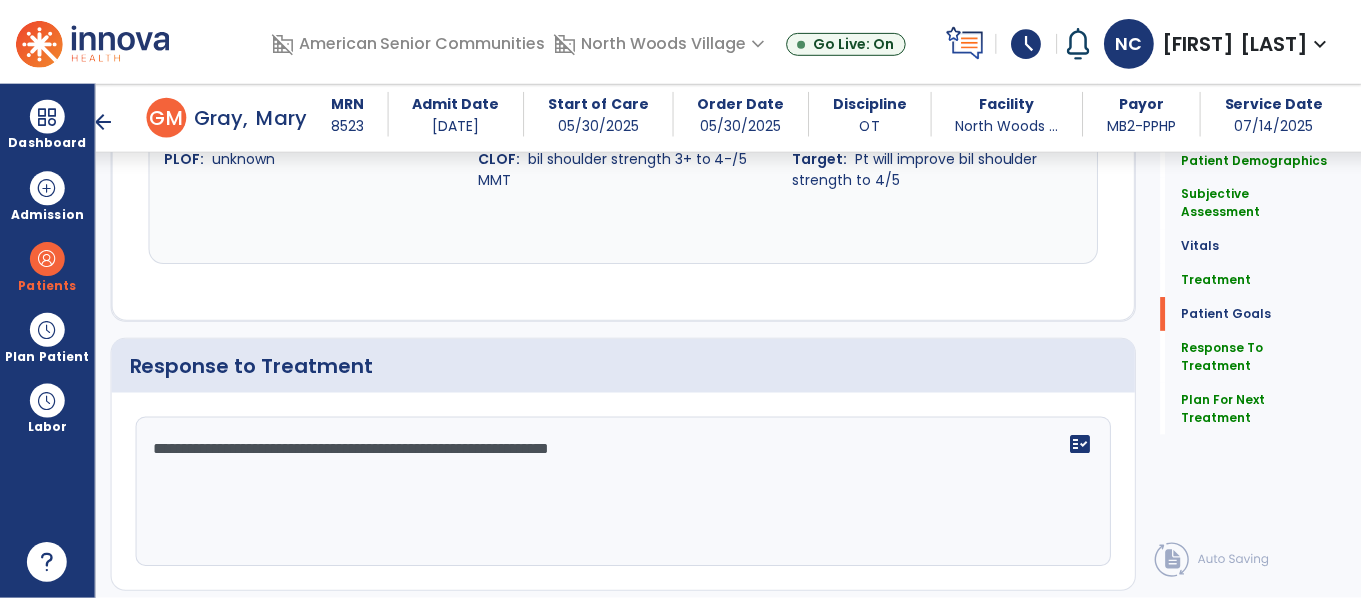 scroll, scrollTop: 2542, scrollLeft: 0, axis: vertical 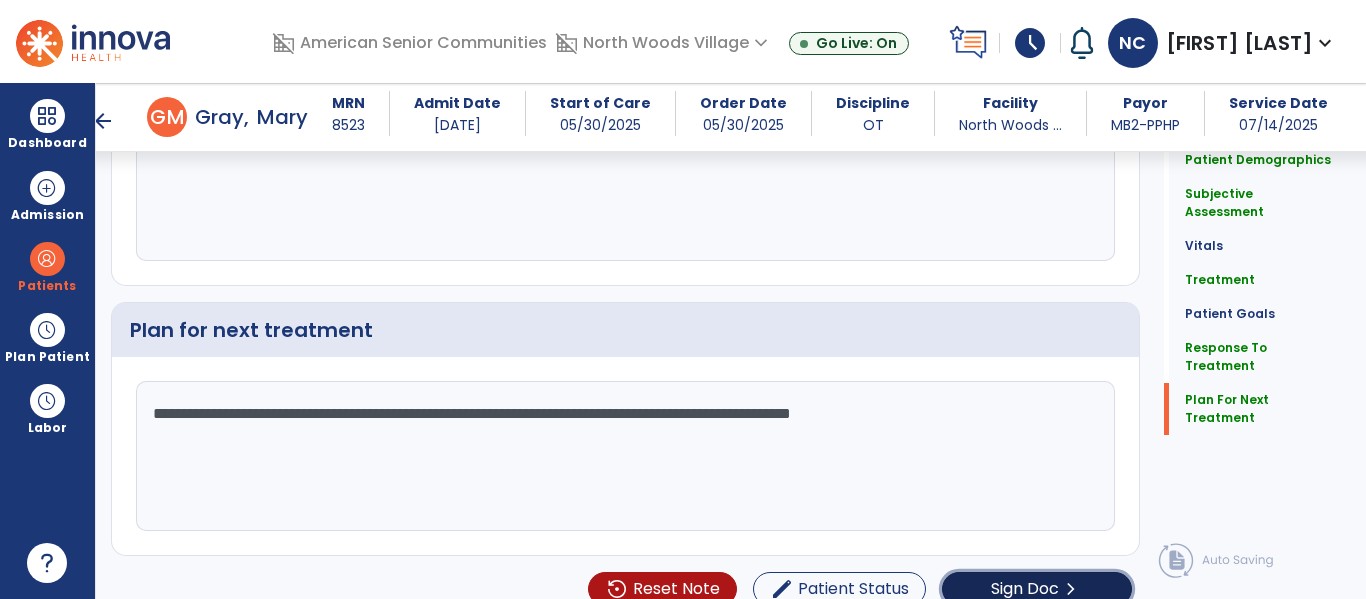 click on "Sign Doc" 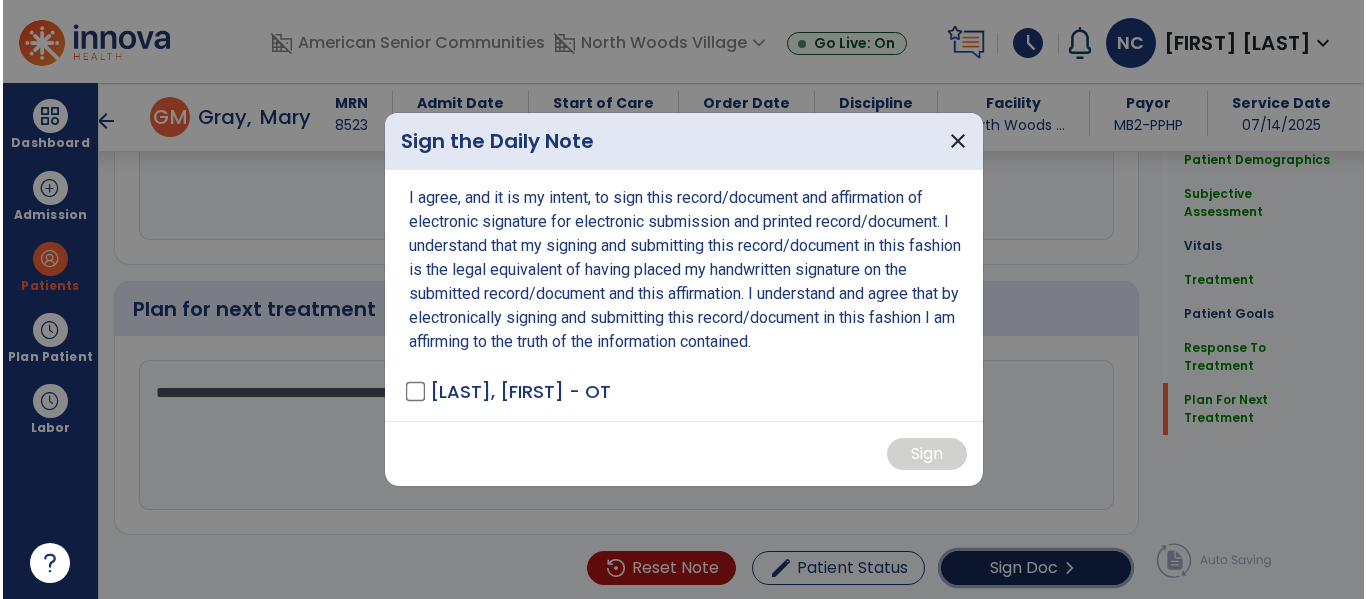 scroll, scrollTop: 2563, scrollLeft: 0, axis: vertical 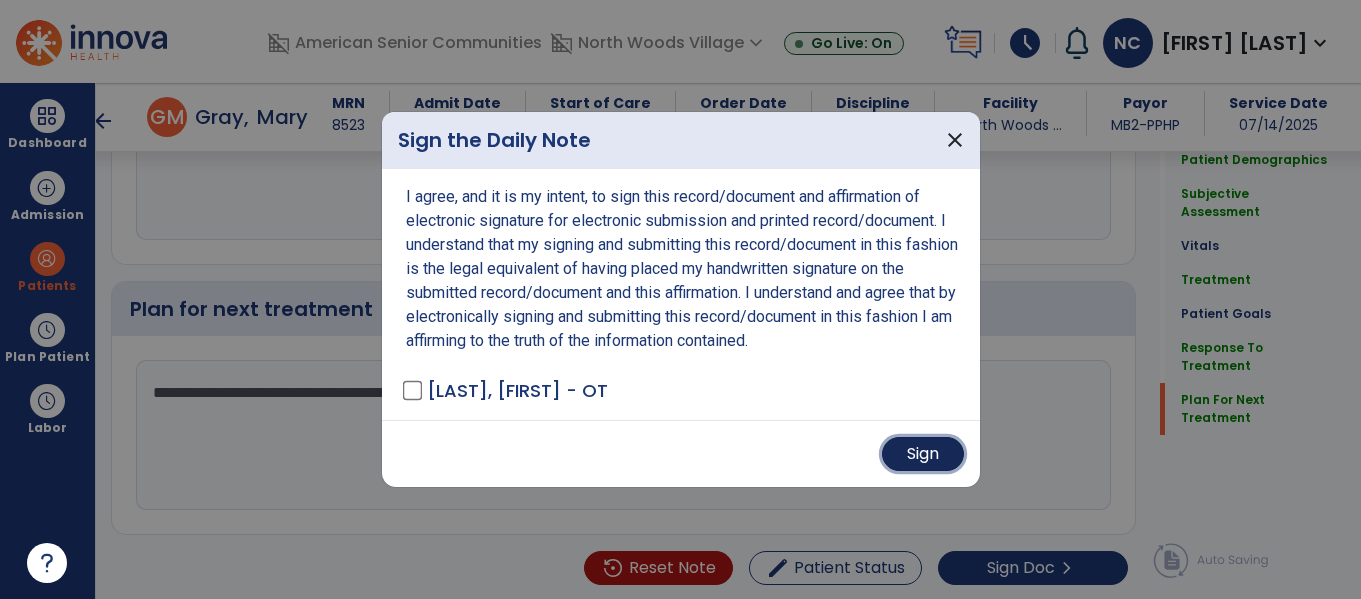 click on "Sign" at bounding box center [923, 454] 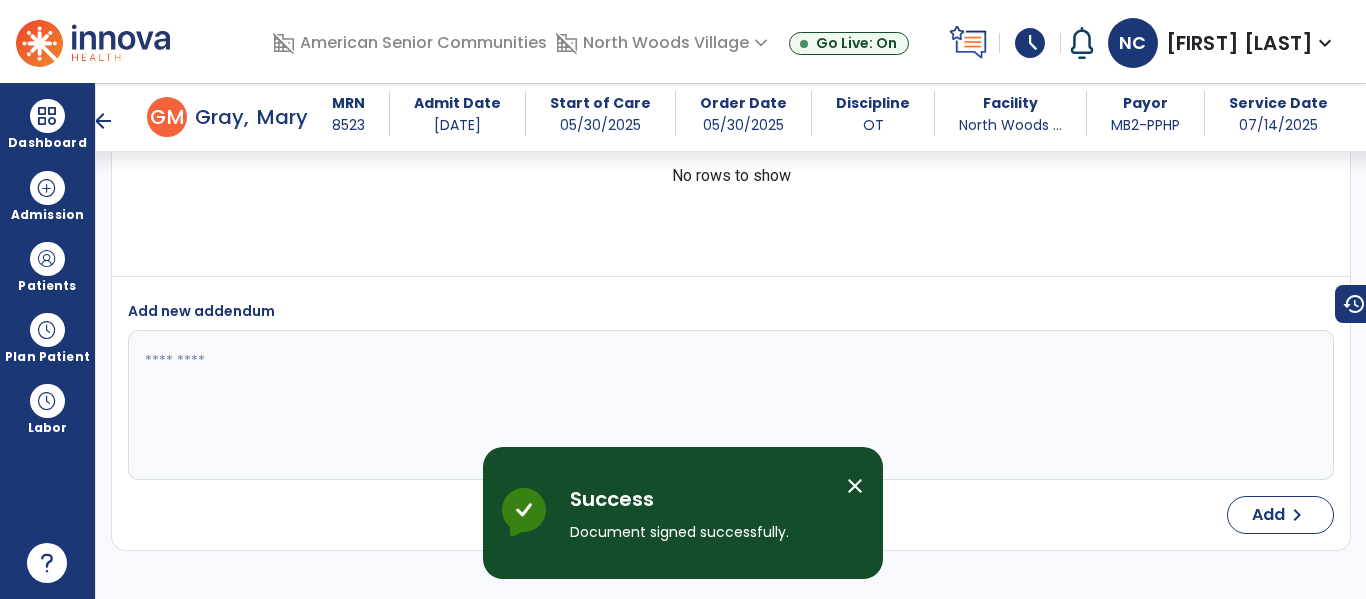scroll, scrollTop: 3909, scrollLeft: 0, axis: vertical 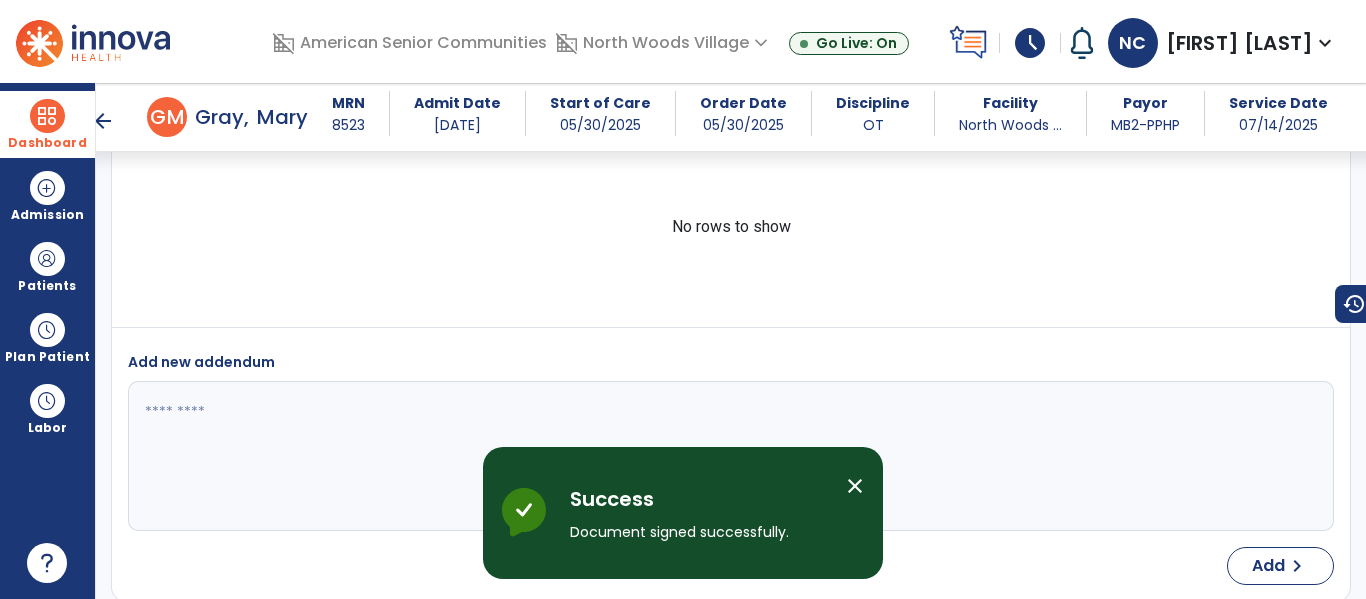 click at bounding box center [47, 116] 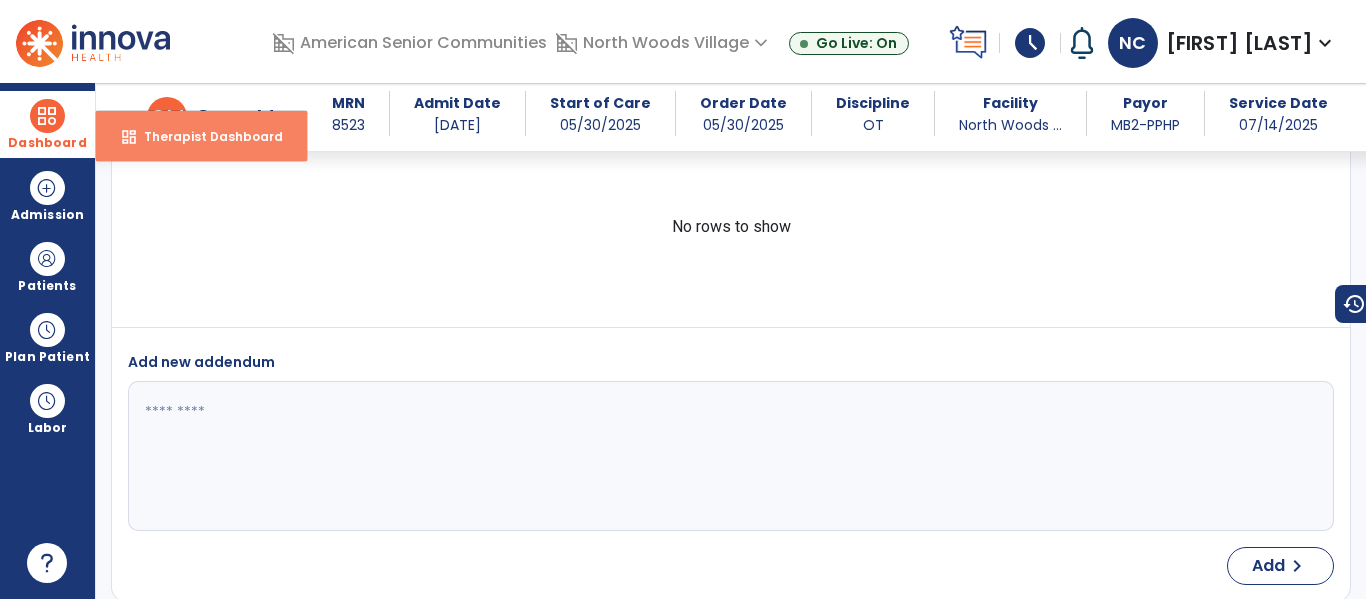 click on "dashboard  Therapist Dashboard" at bounding box center (201, 136) 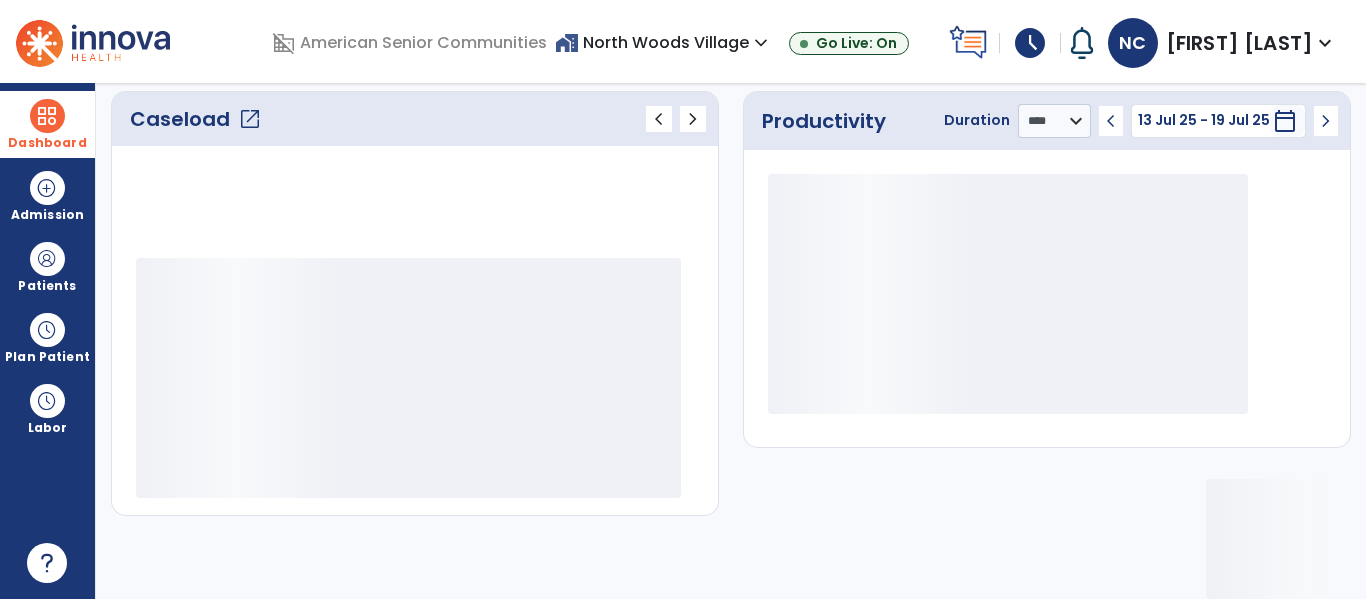 scroll, scrollTop: 278, scrollLeft: 0, axis: vertical 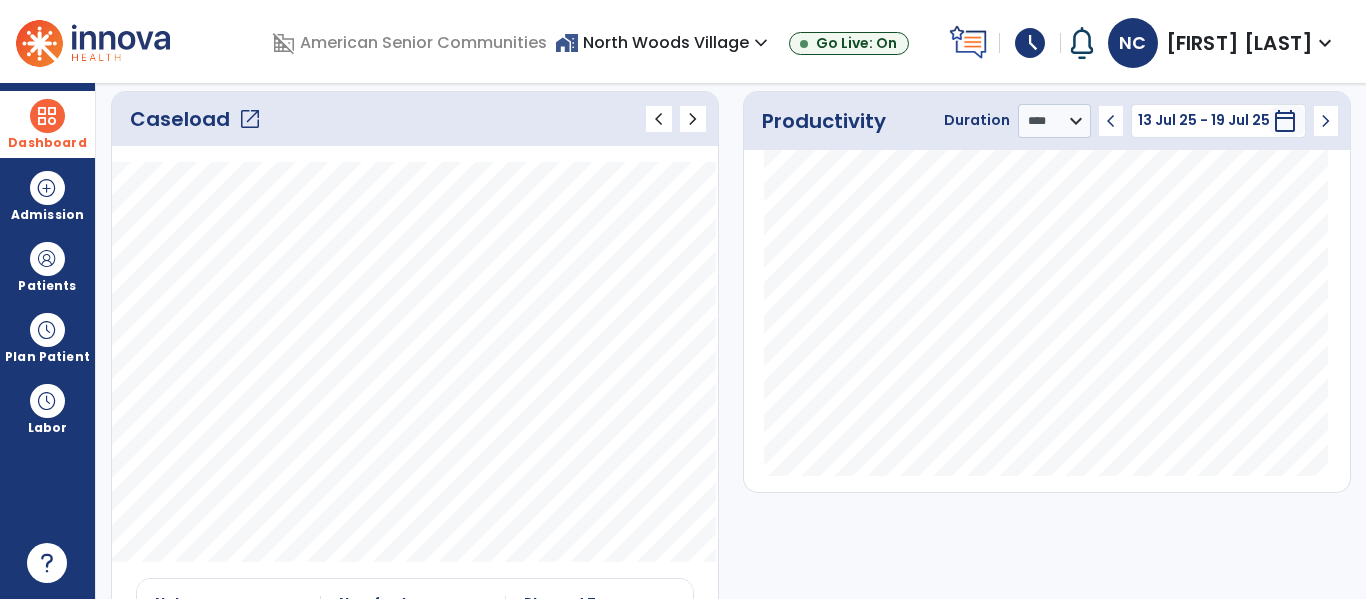 click on "open_in_new" 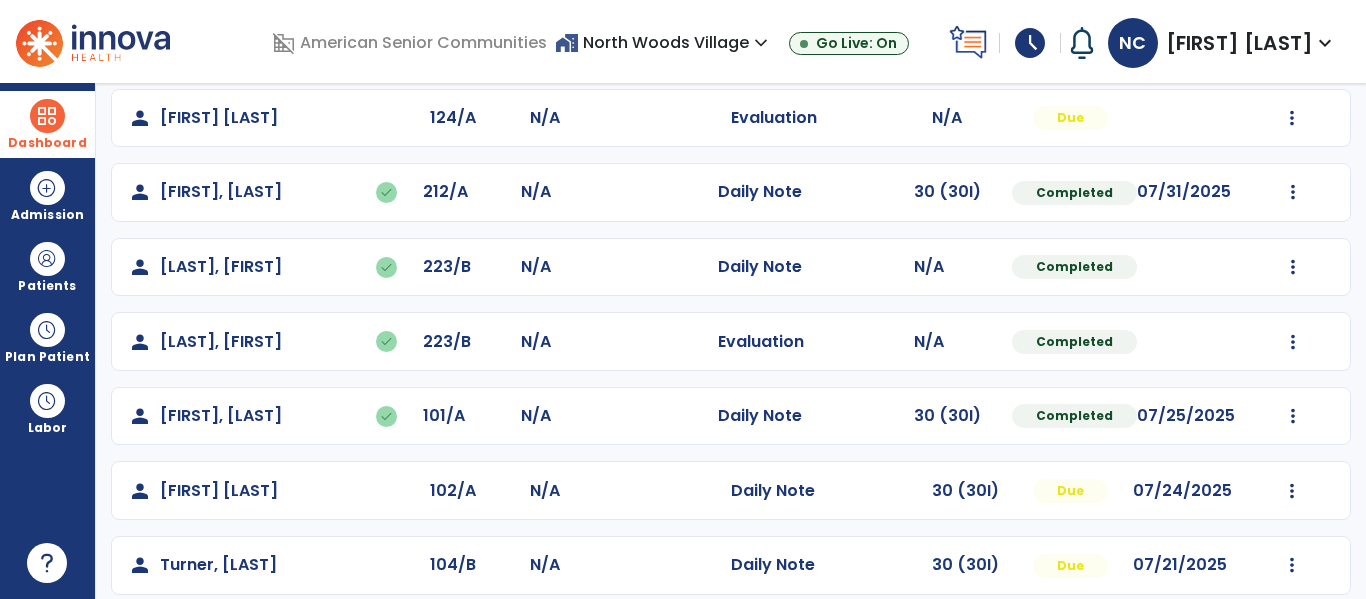 scroll, scrollTop: 634, scrollLeft: 0, axis: vertical 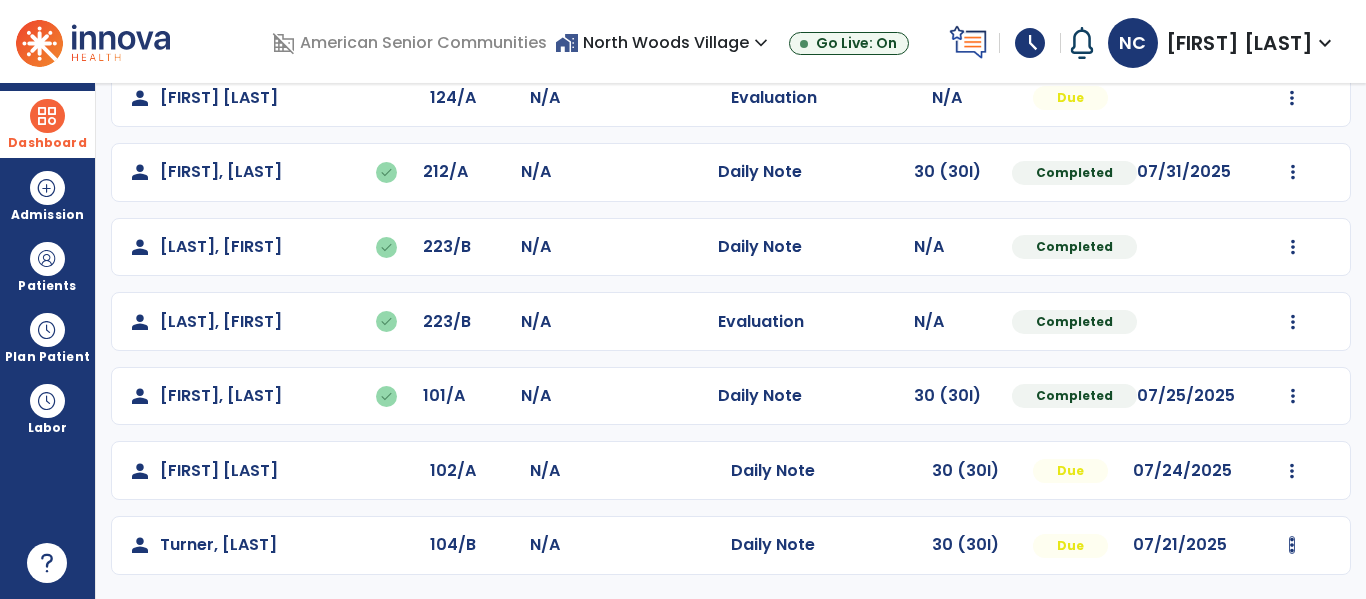 click at bounding box center [1292, -275] 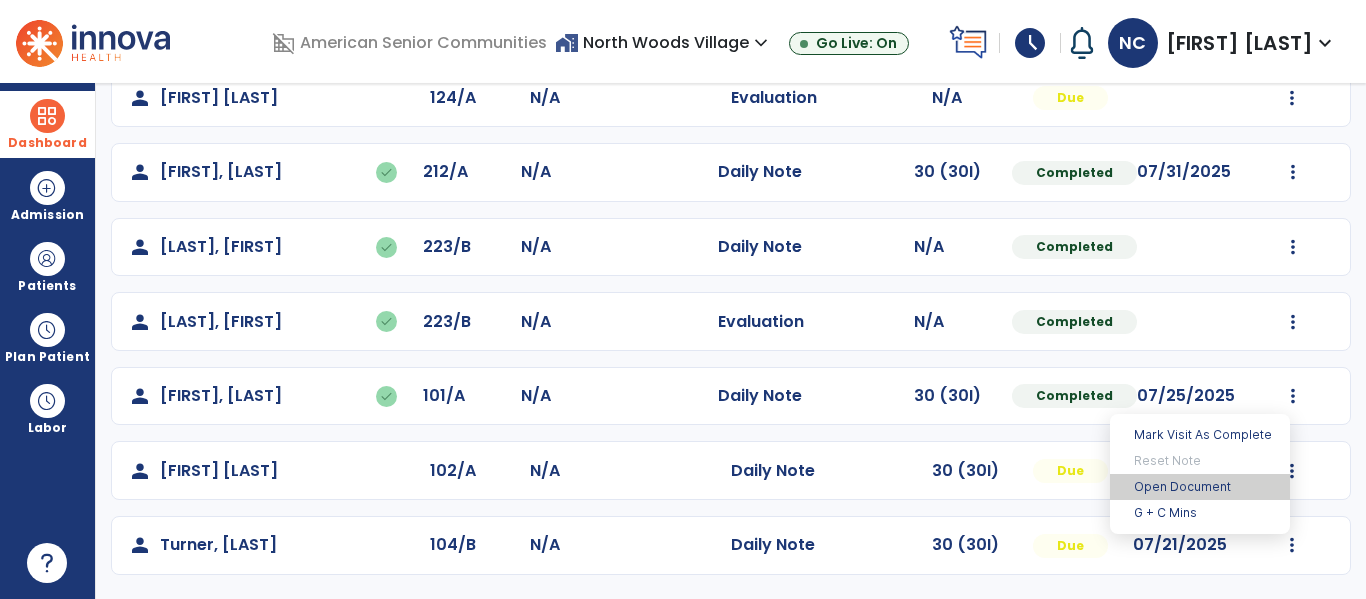 click on "Open Document" at bounding box center [1200, 487] 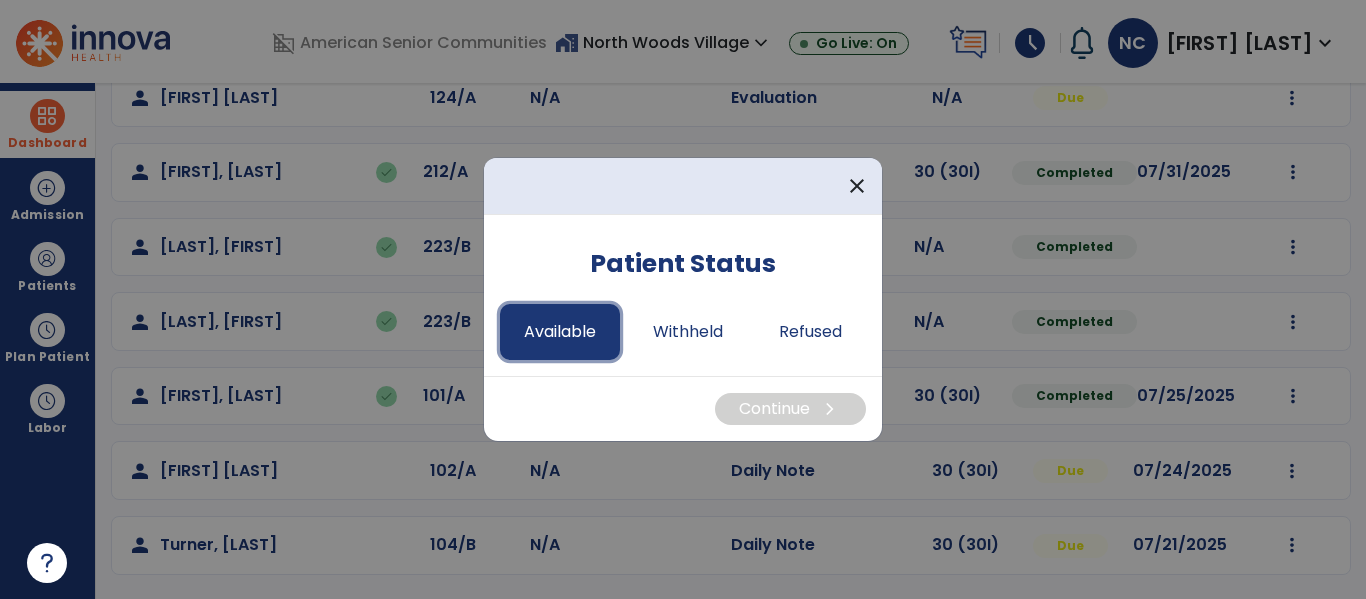 click on "Available" at bounding box center (560, 332) 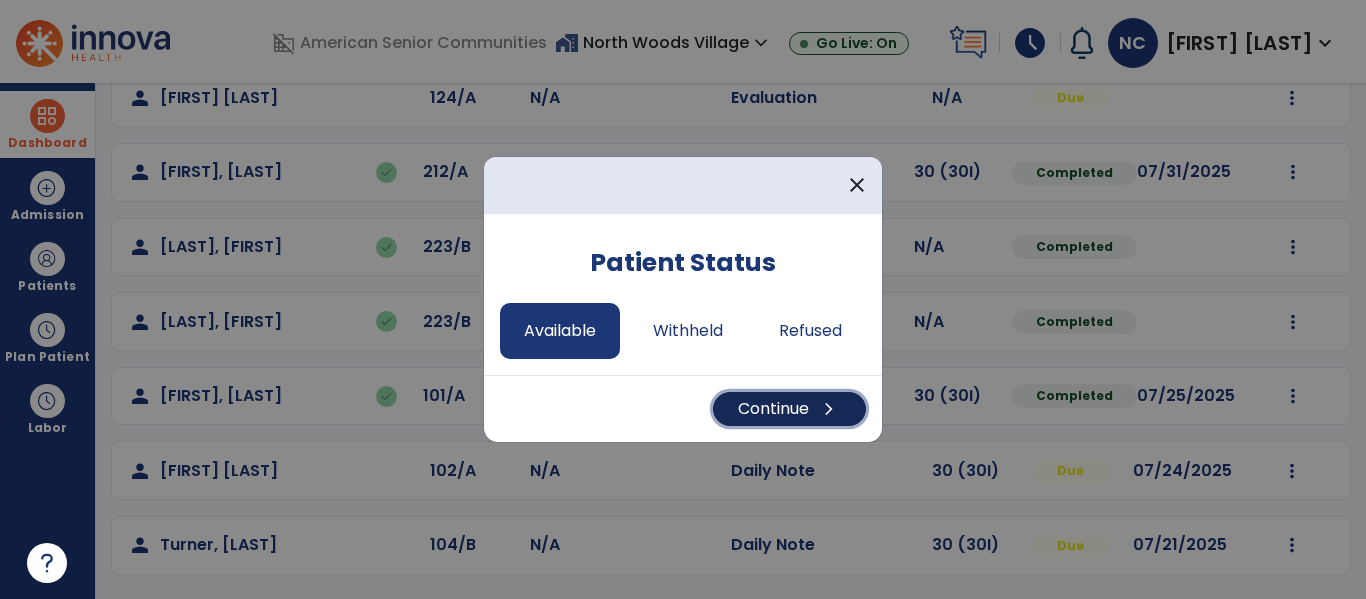 click on "Continue   chevron_right" at bounding box center (789, 409) 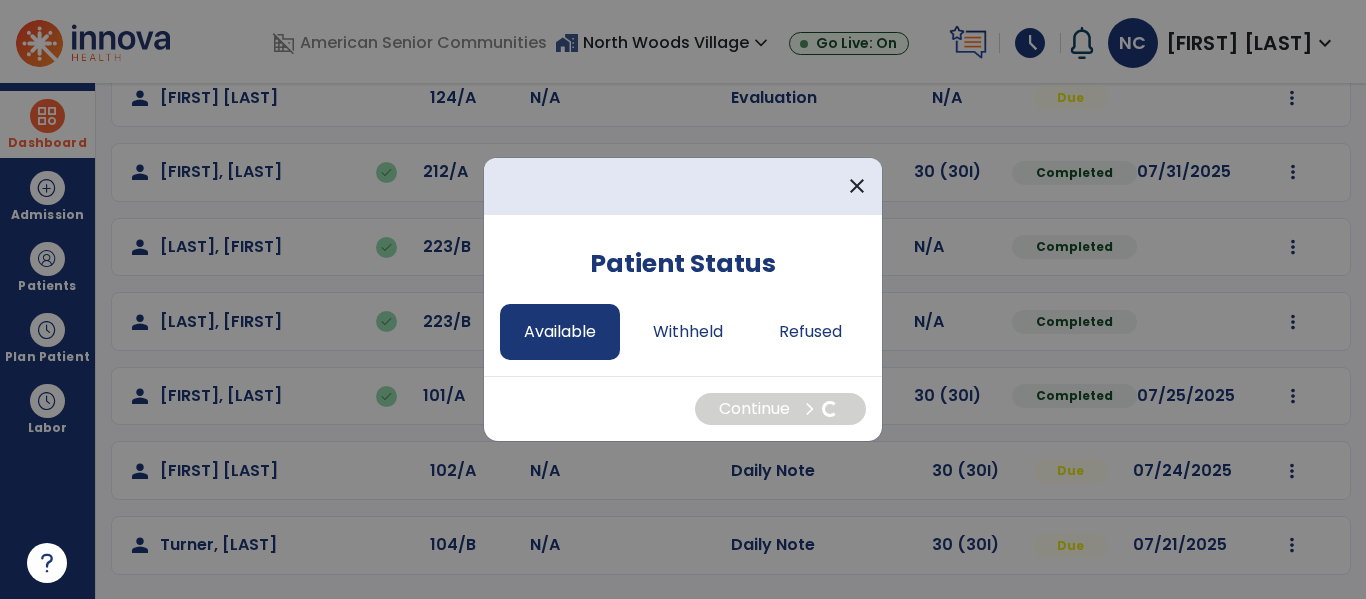 select on "*" 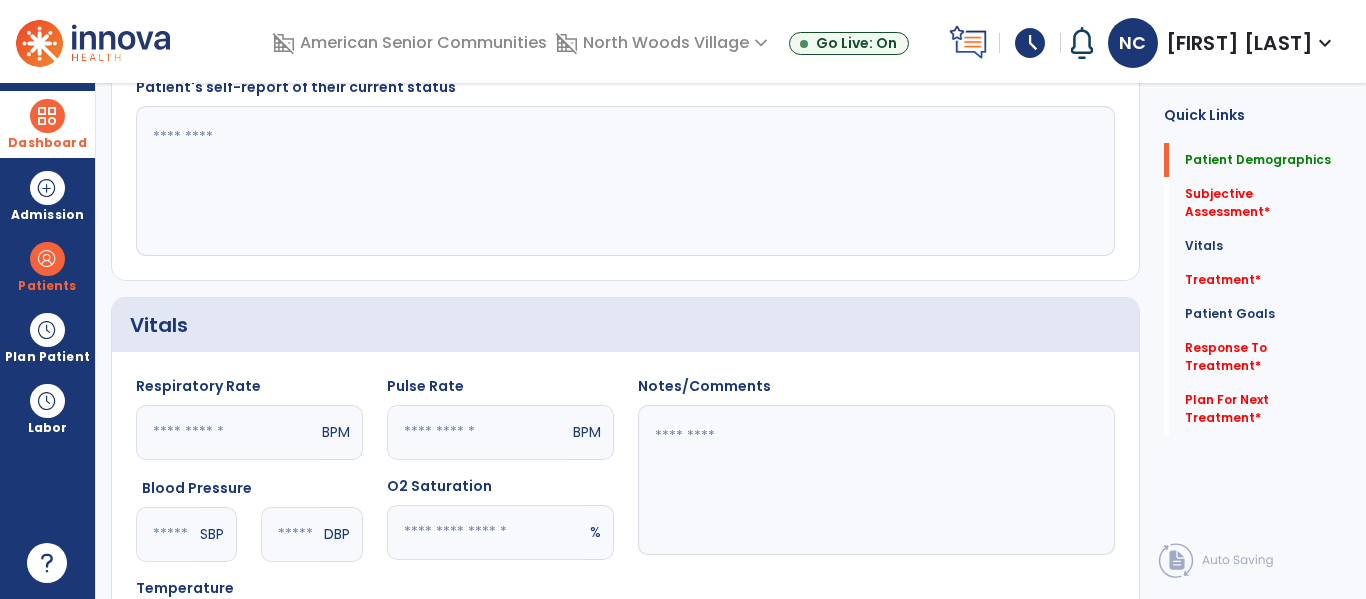 scroll, scrollTop: 0, scrollLeft: 0, axis: both 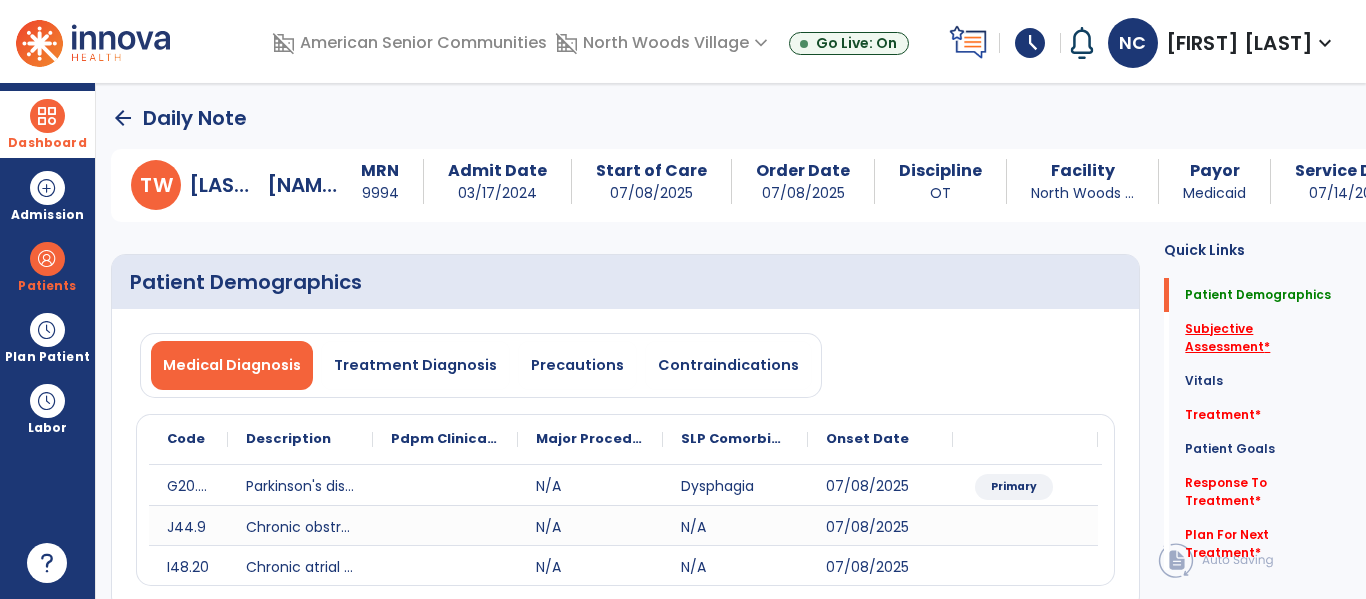 click on "Subjective Assessment   *" 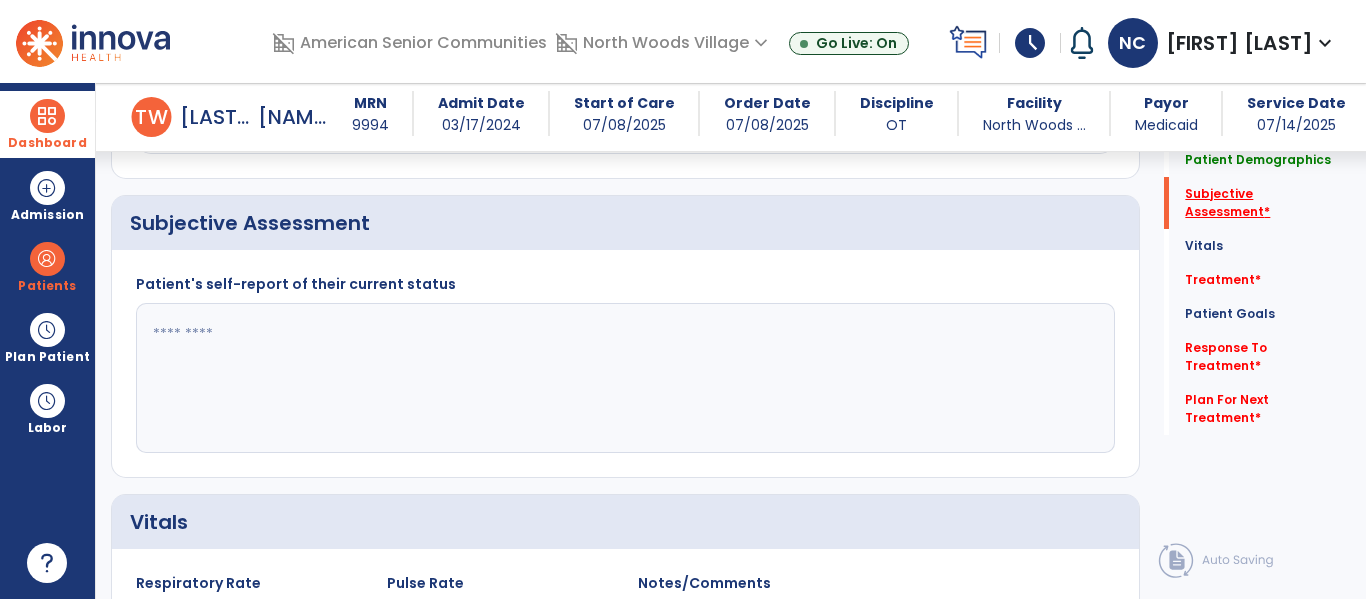 scroll, scrollTop: 427, scrollLeft: 0, axis: vertical 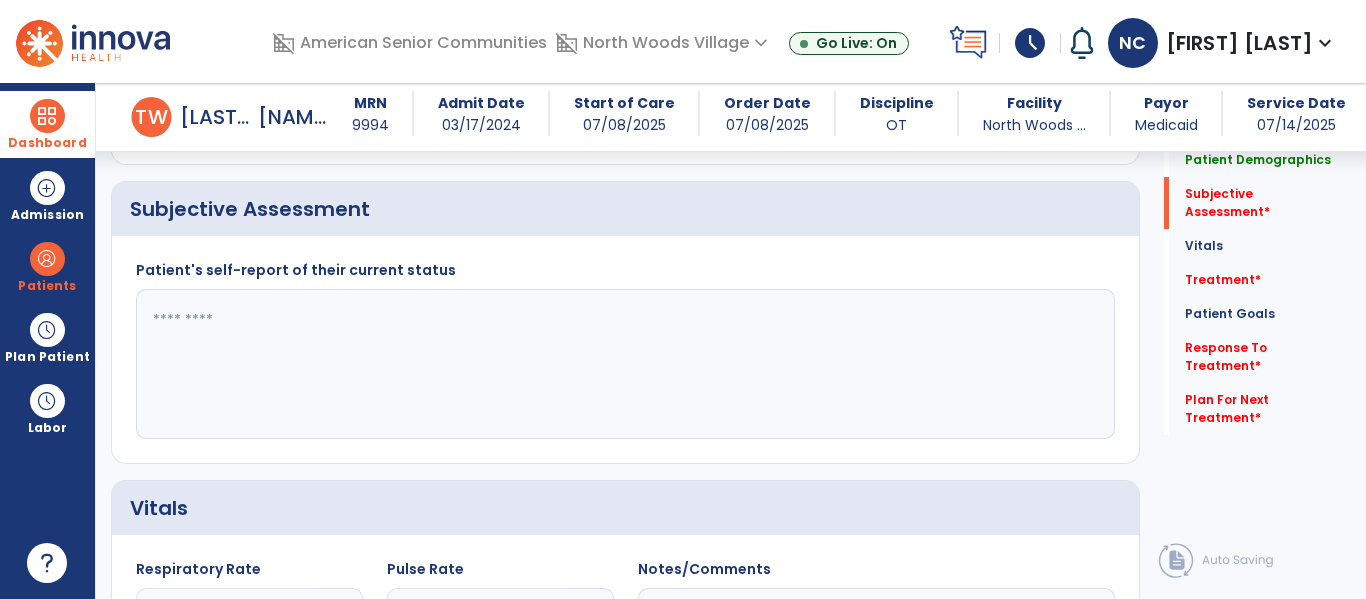 click 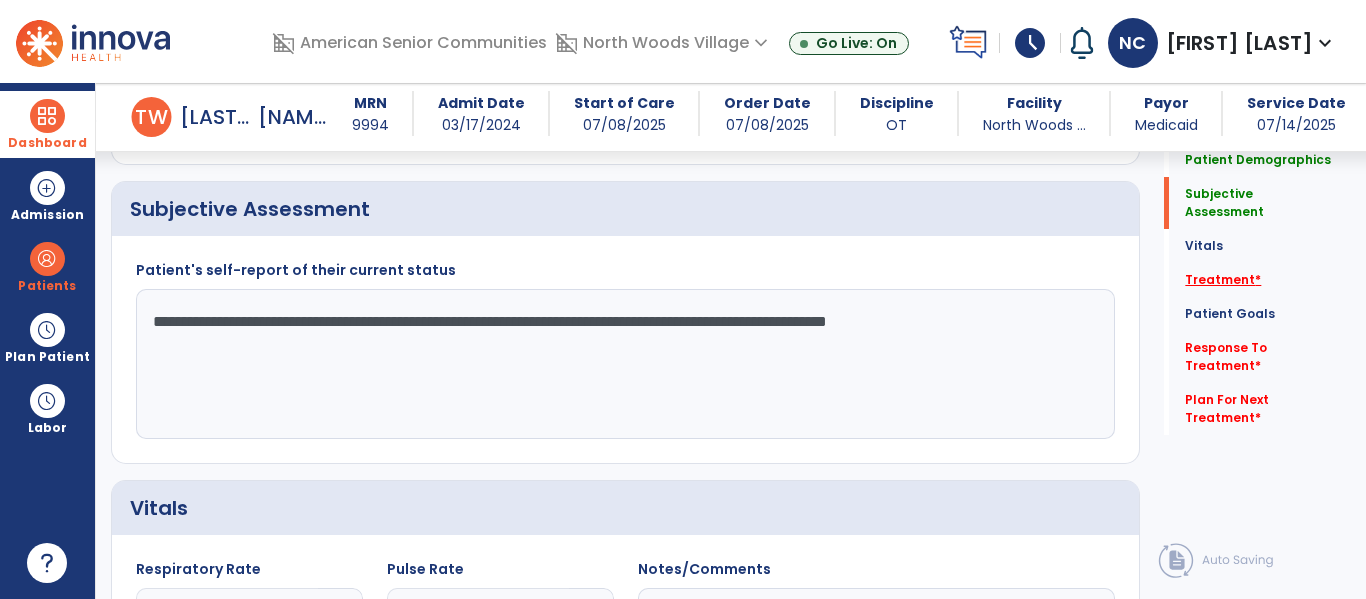 type on "**********" 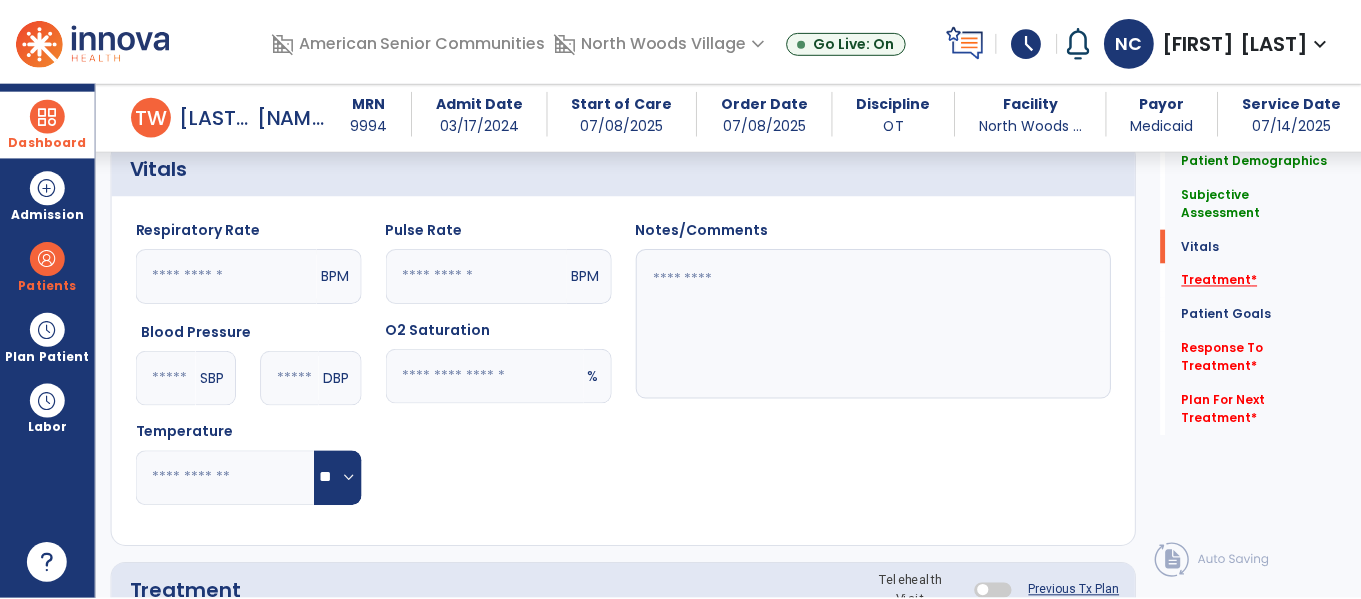 scroll, scrollTop: 1116, scrollLeft: 0, axis: vertical 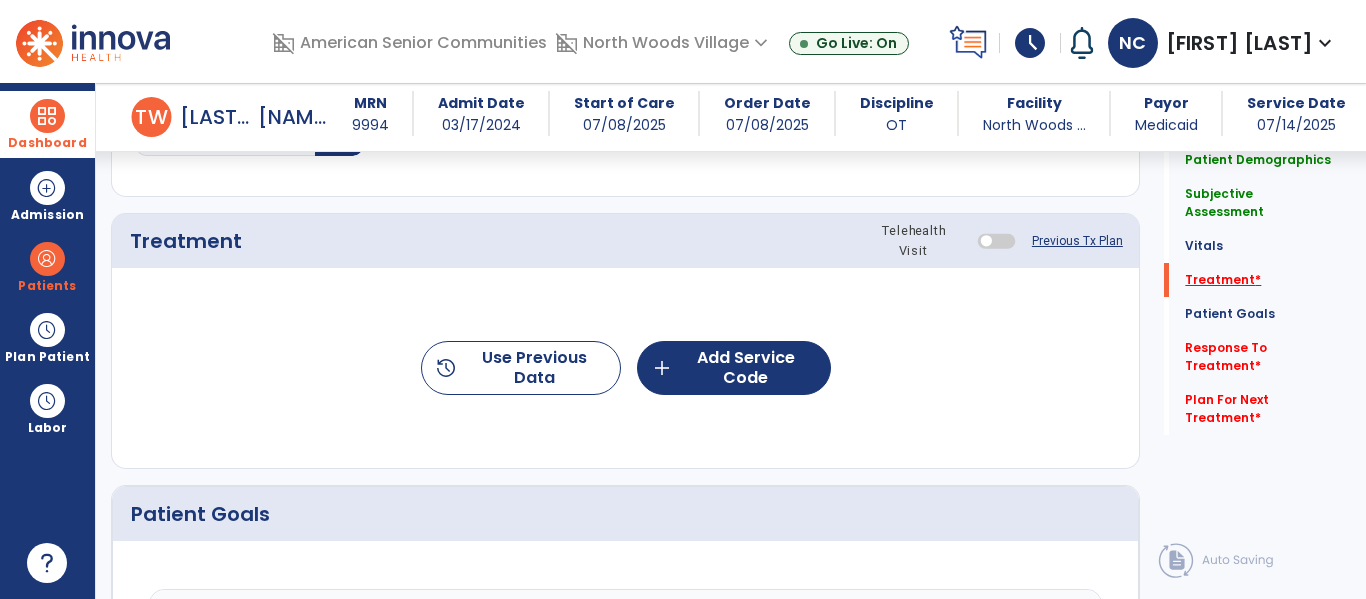 click on "Treatment   *" 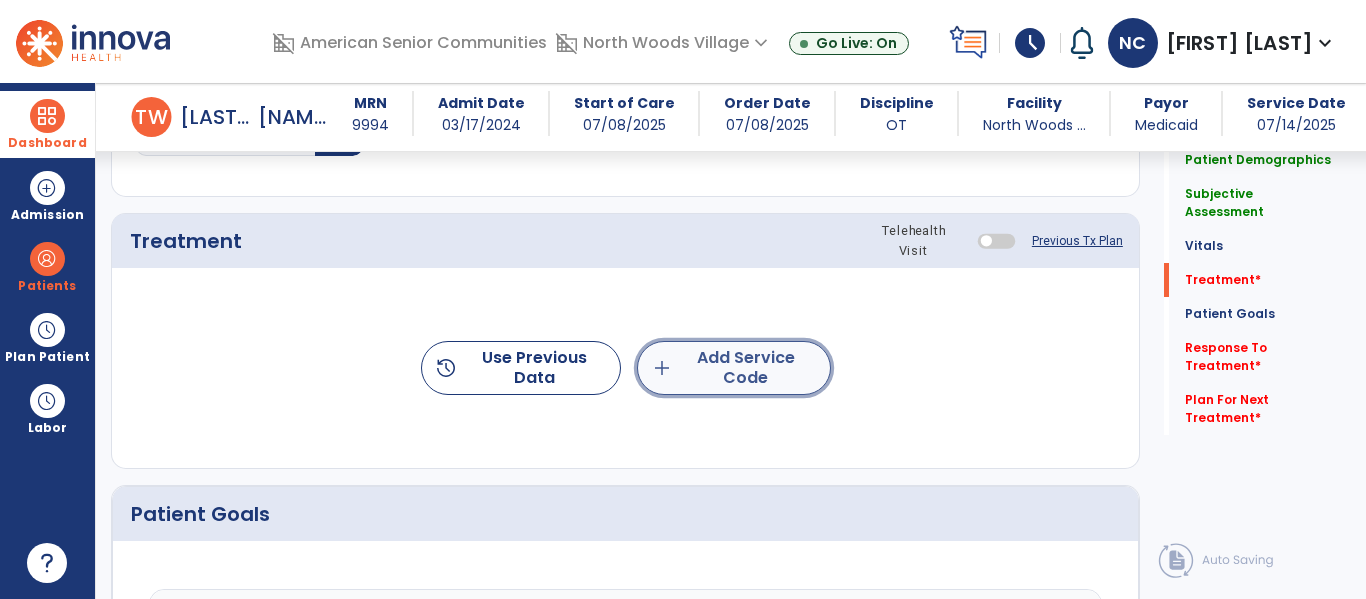 click on "add  Add Service Code" 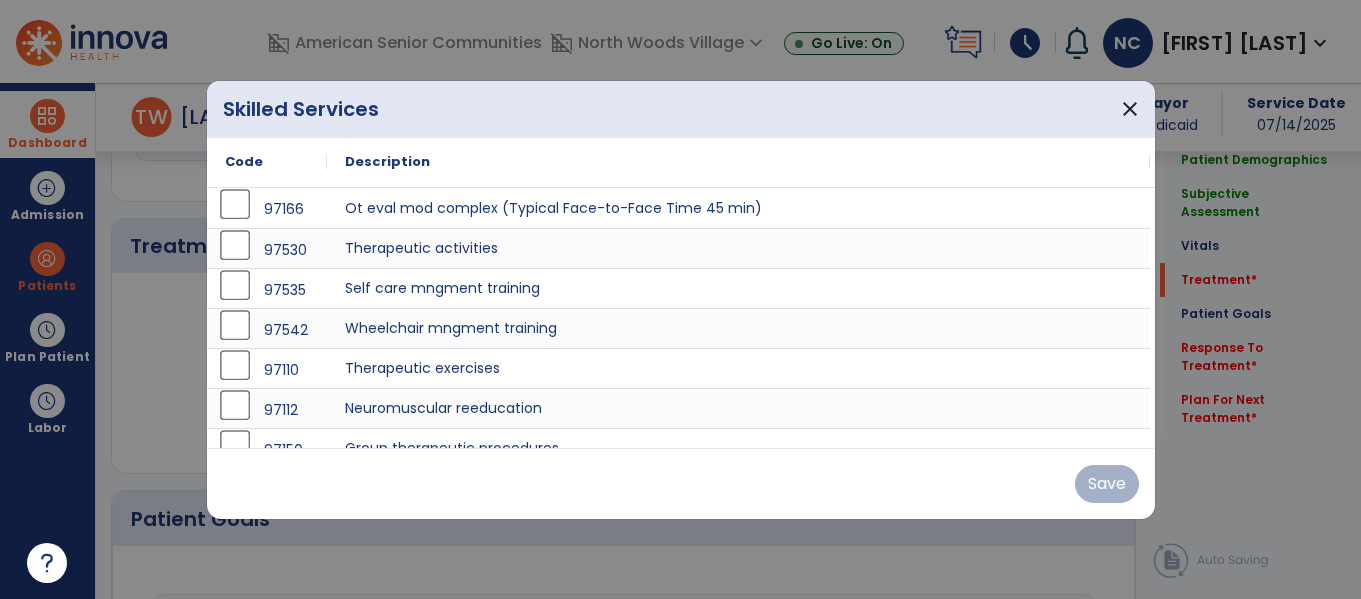 scroll, scrollTop: 1116, scrollLeft: 0, axis: vertical 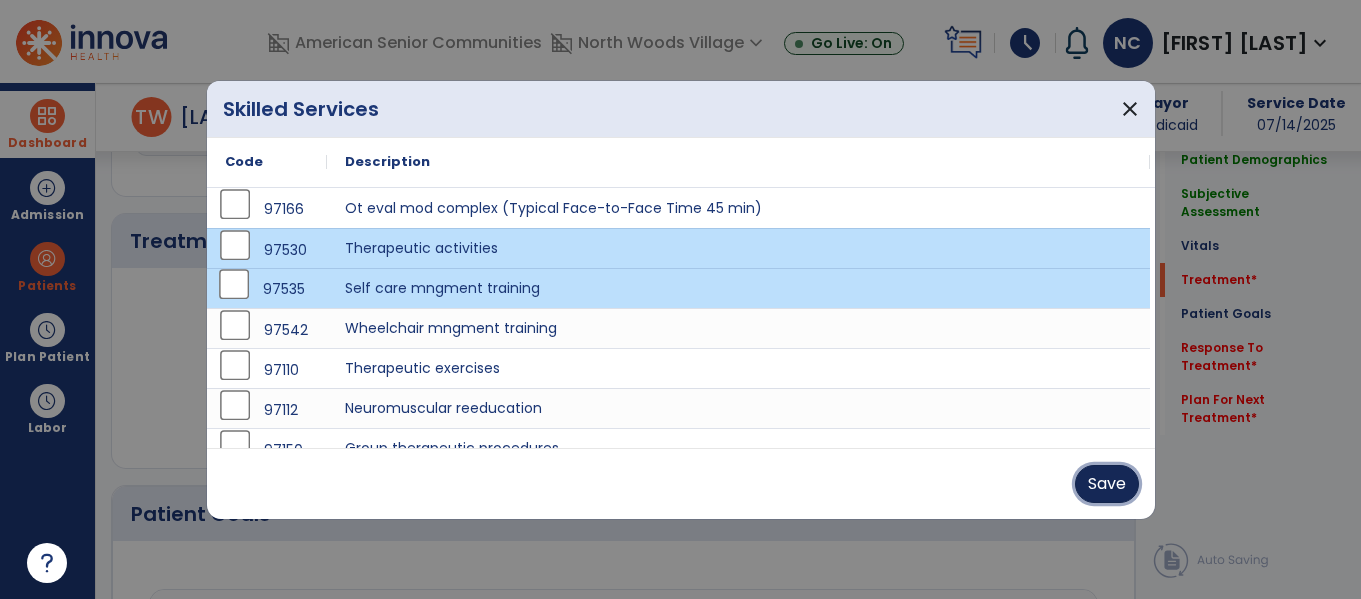 click on "Save" at bounding box center [1107, 484] 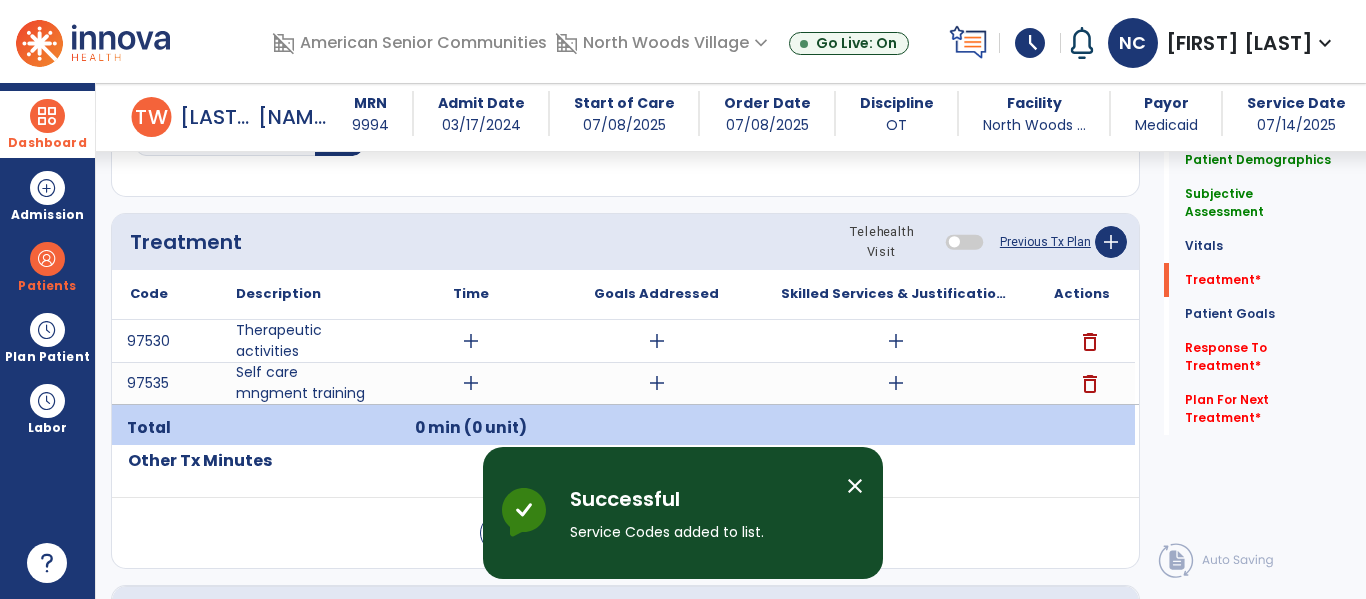 click on "add" at bounding box center [471, 341] 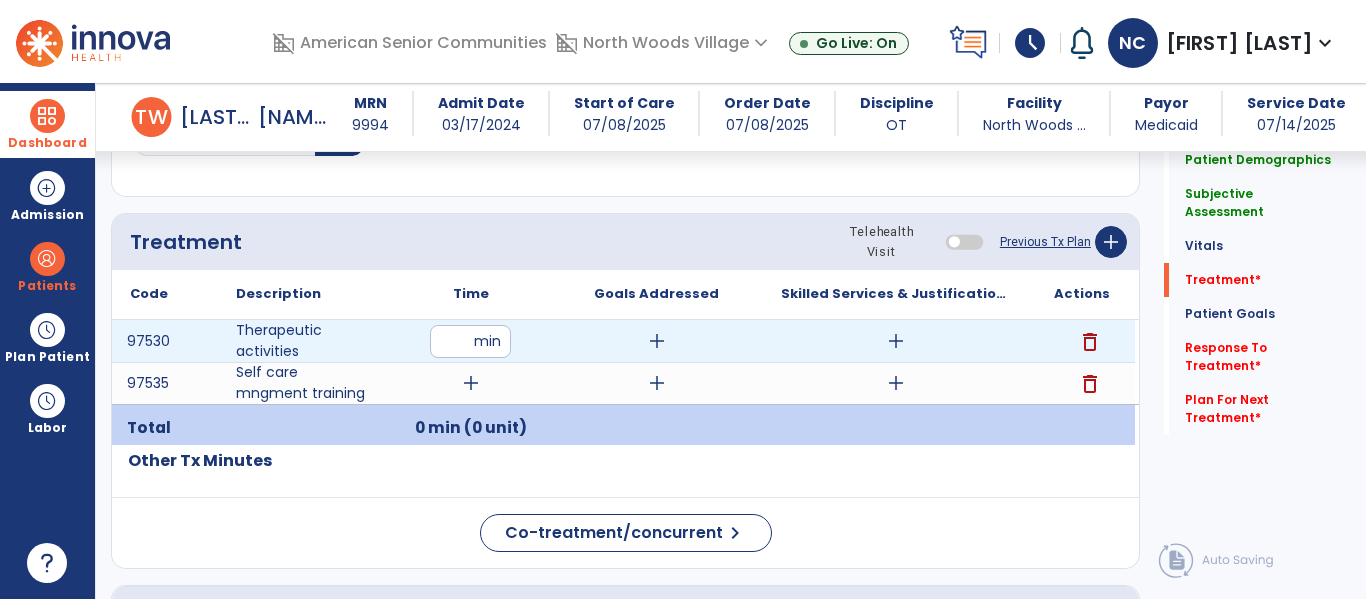 type on "**" 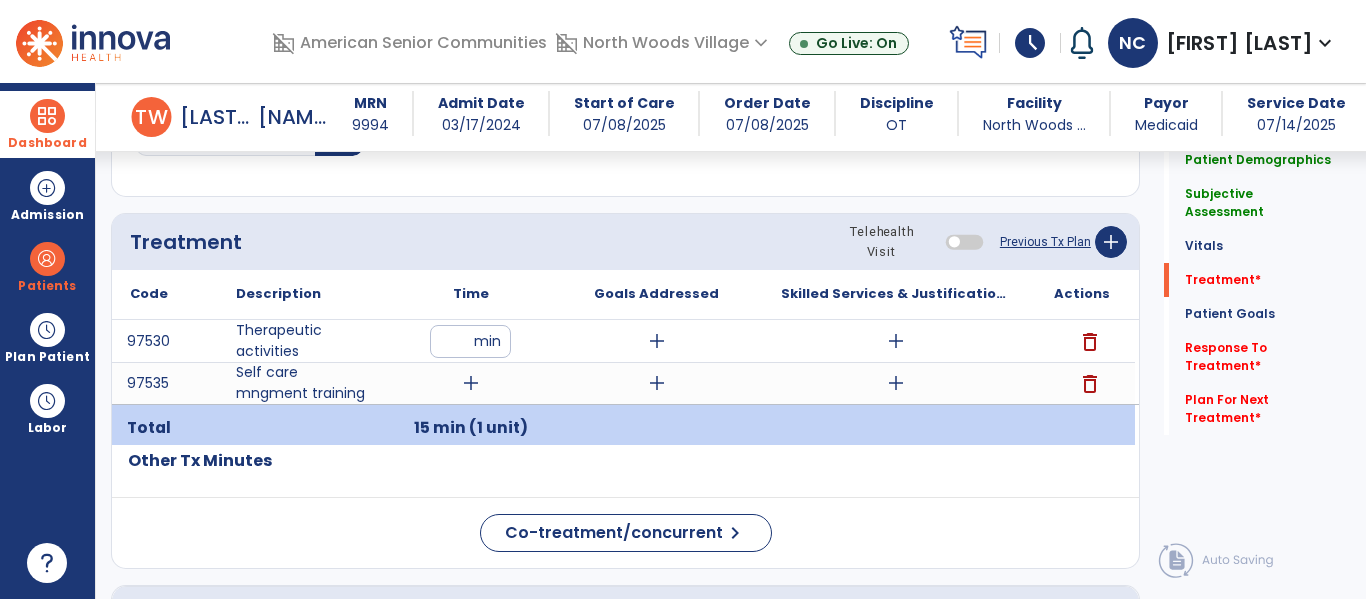 click on "add" at bounding box center (471, 383) 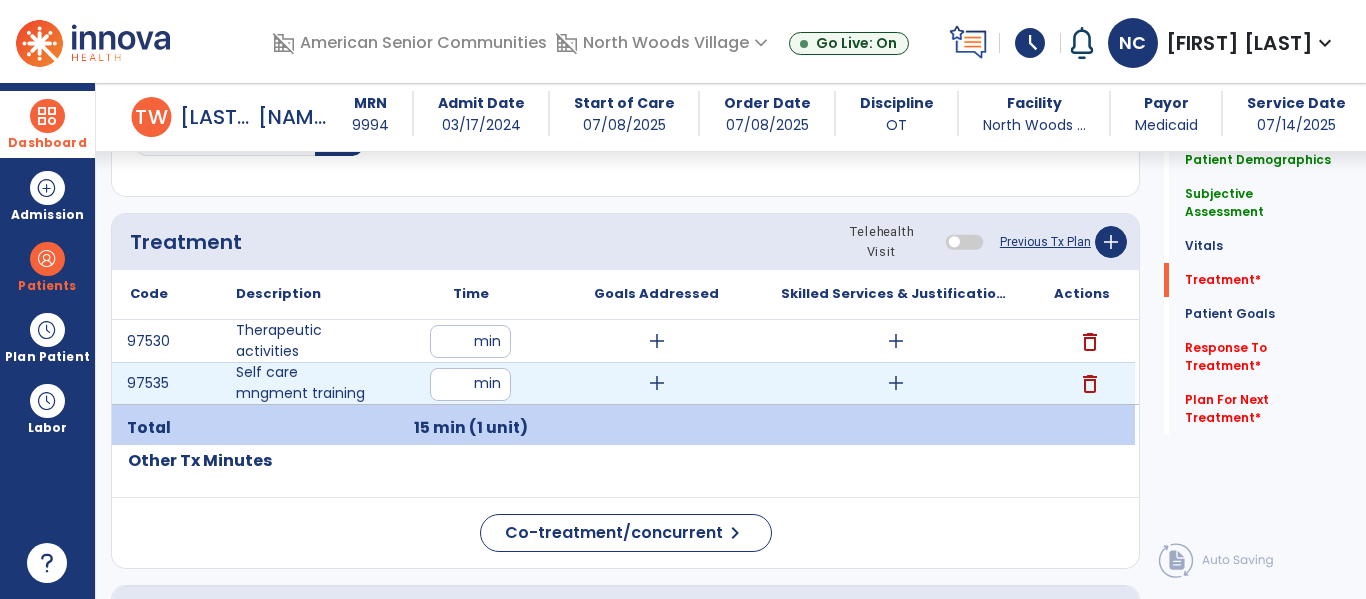 type on "**" 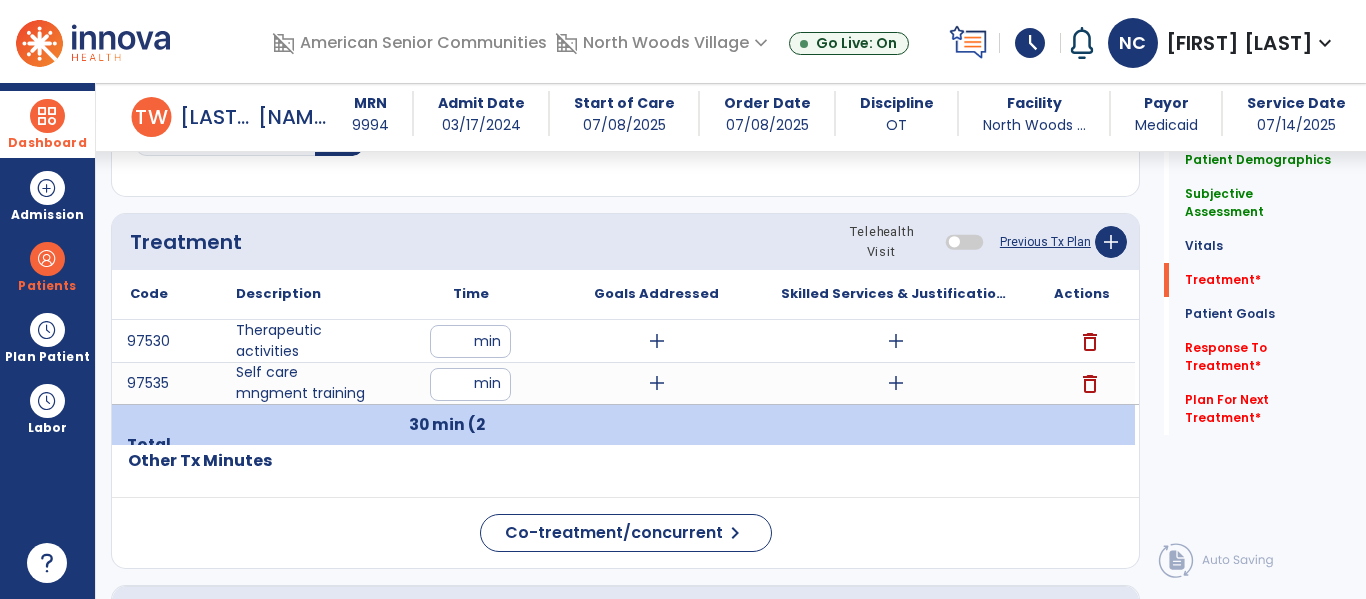 click on "add" at bounding box center [657, 341] 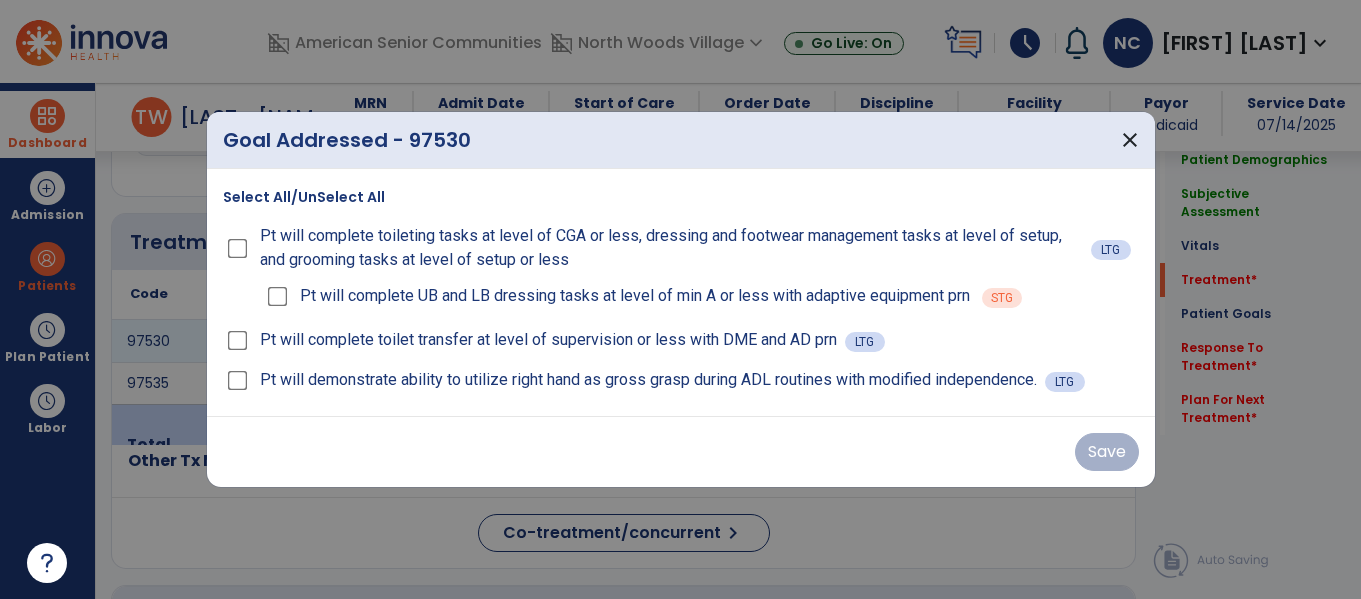scroll, scrollTop: 1116, scrollLeft: 0, axis: vertical 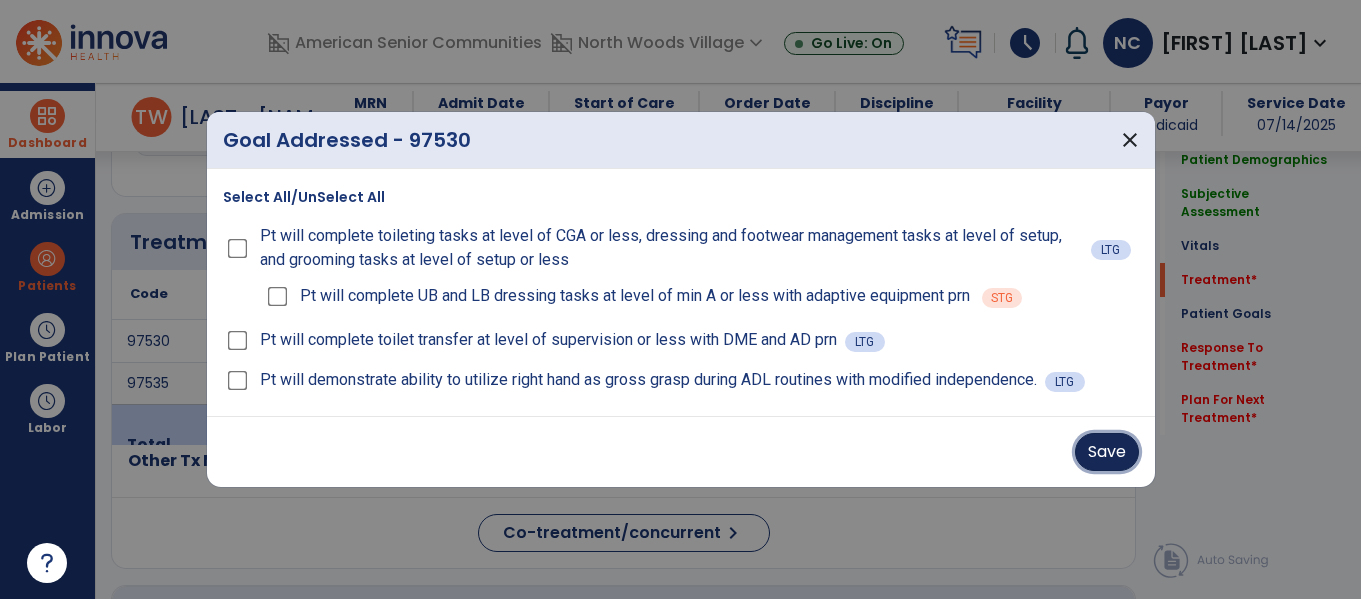 click on "Save" at bounding box center [1107, 452] 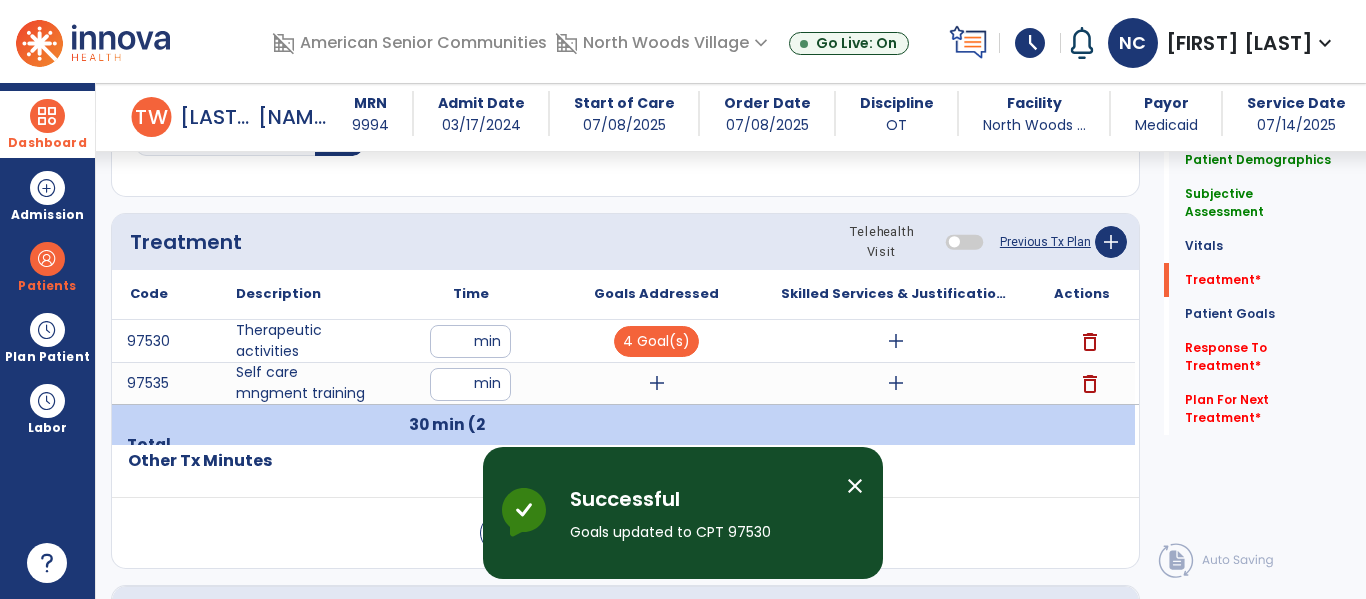 click on "add" at bounding box center [656, 383] 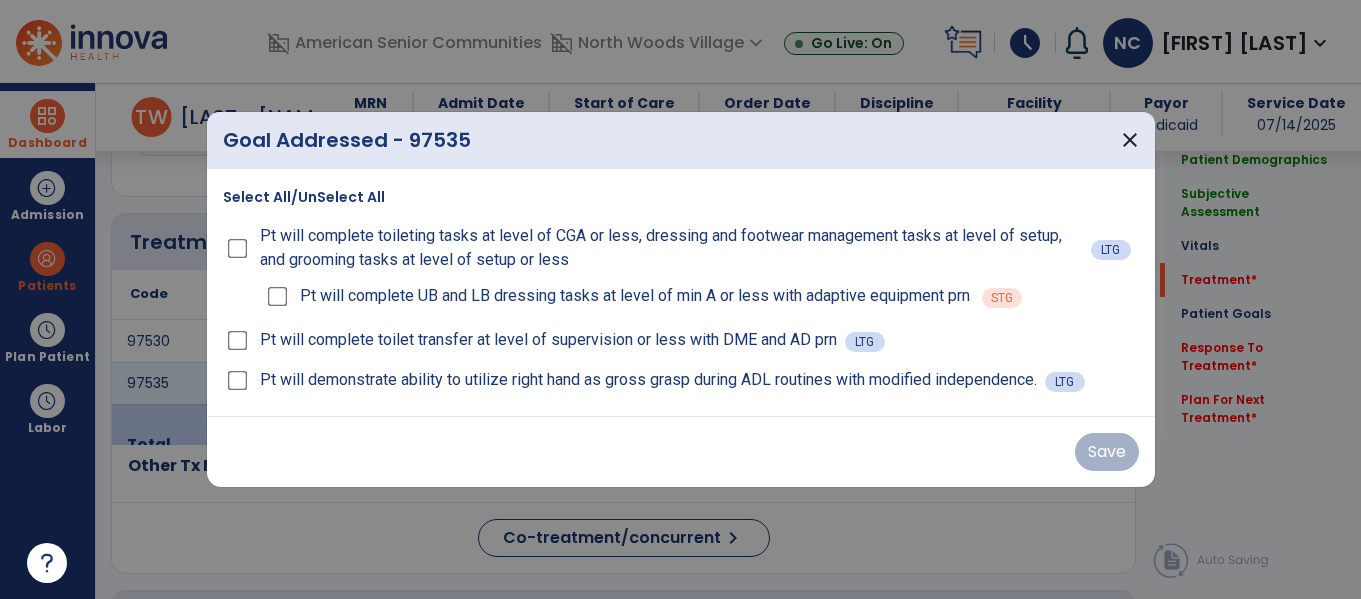 scroll, scrollTop: 1116, scrollLeft: 0, axis: vertical 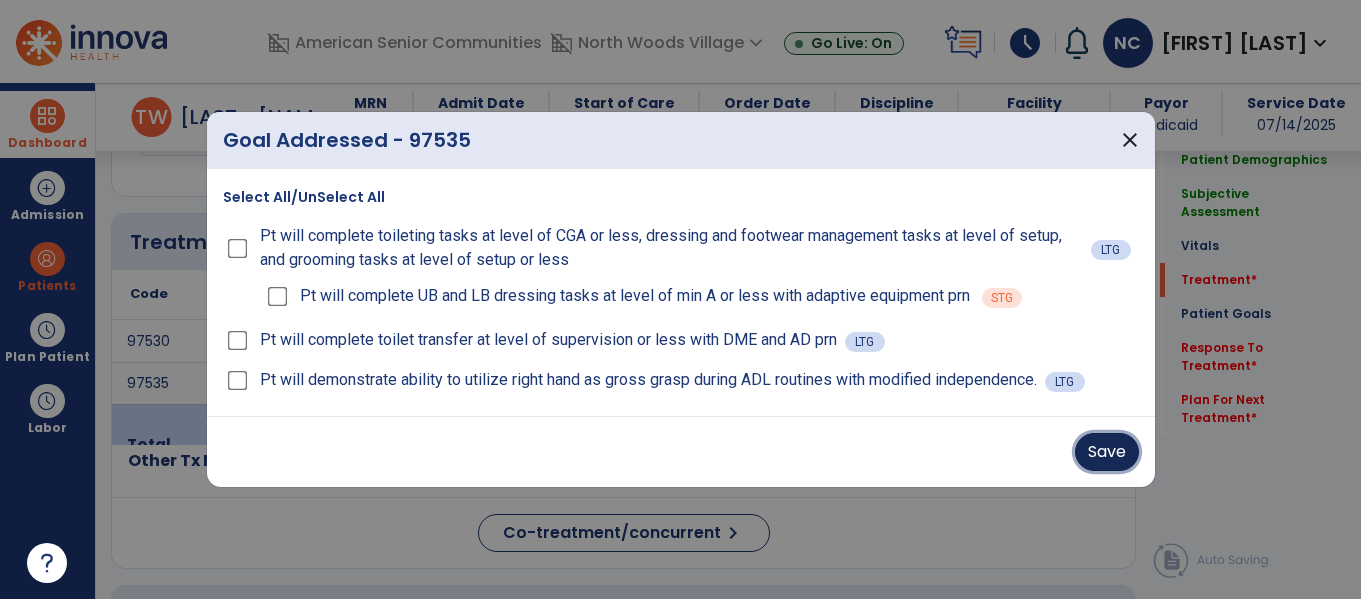 click on "Save" at bounding box center [1107, 452] 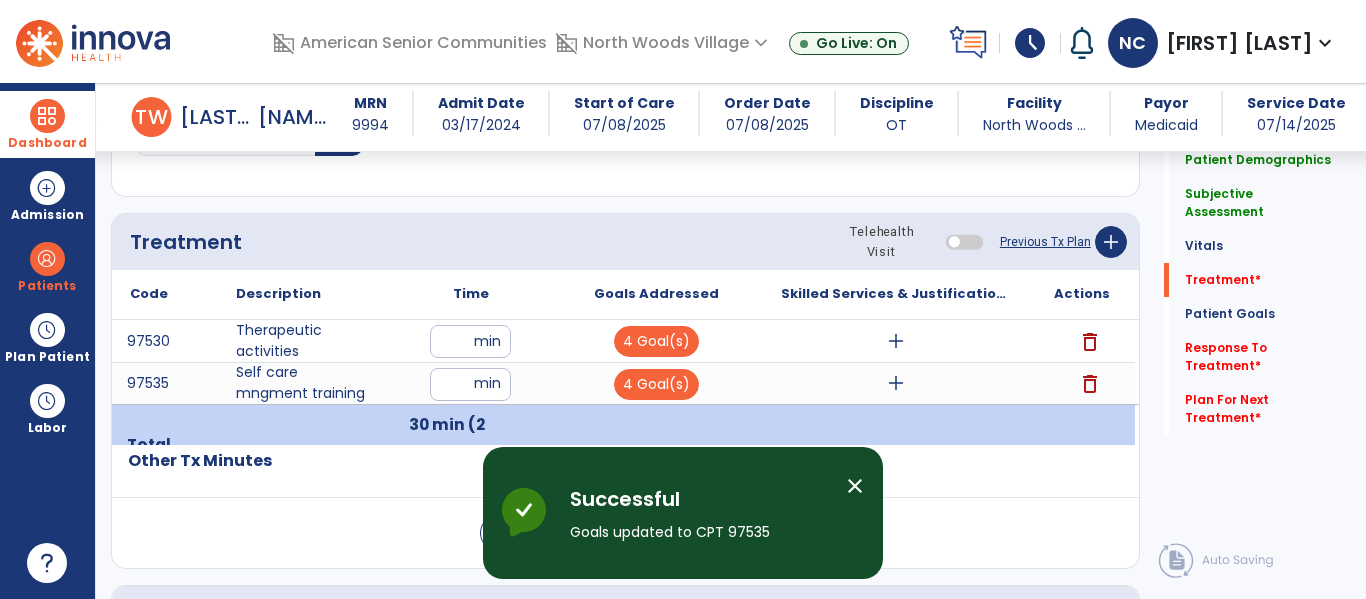 click on "add" at bounding box center [896, 341] 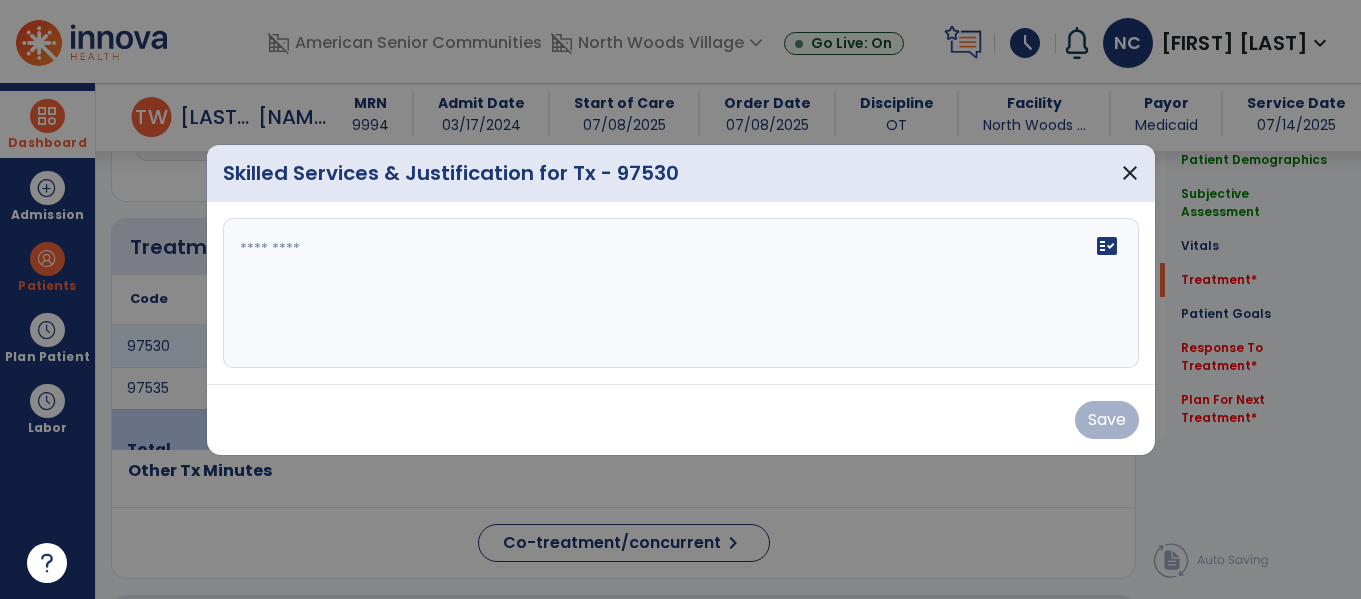 scroll, scrollTop: 1116, scrollLeft: 0, axis: vertical 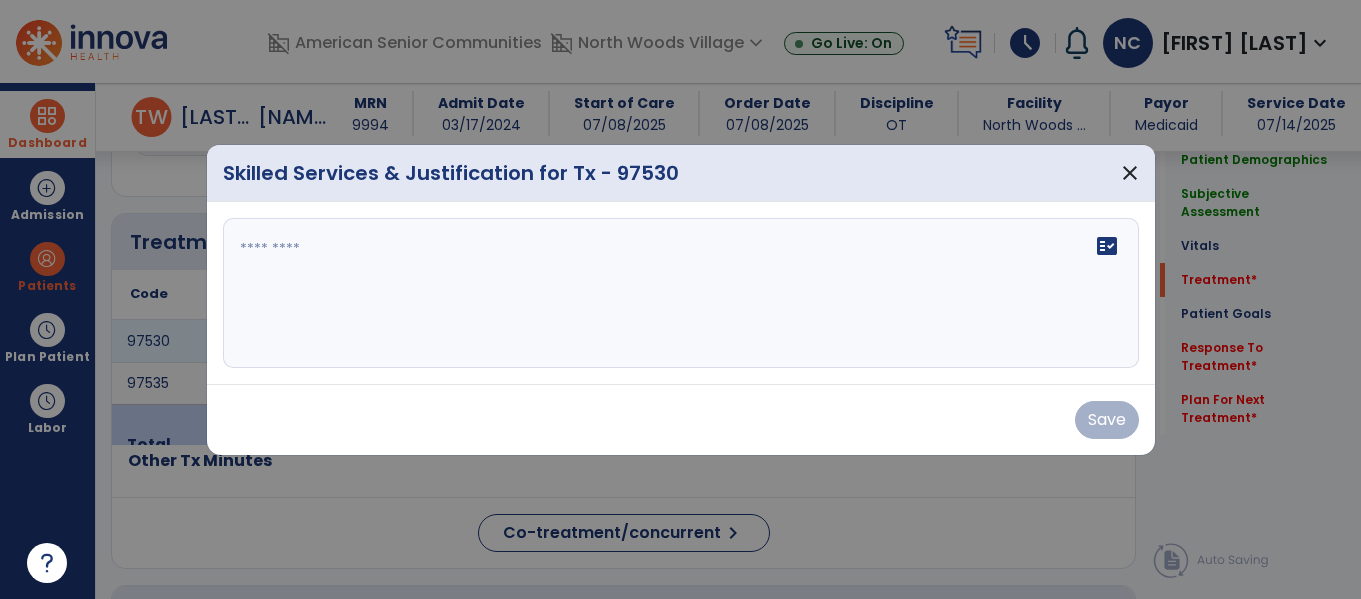click on "fact_check" at bounding box center [681, 293] 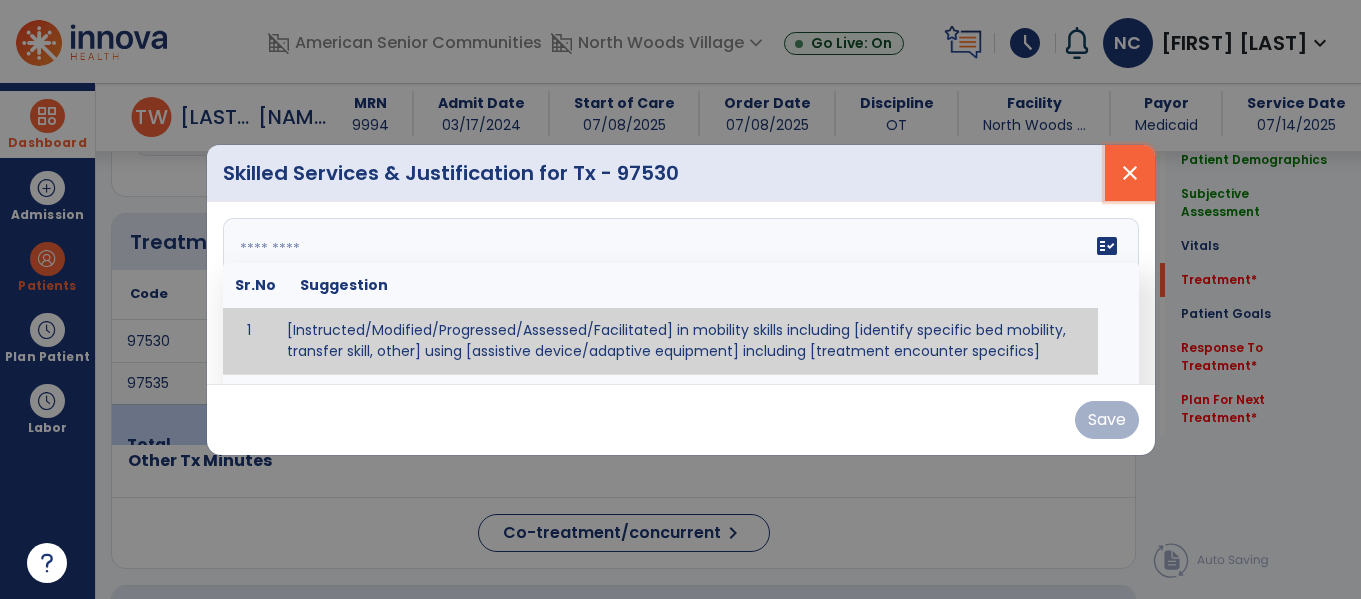 click on "close" at bounding box center [1130, 173] 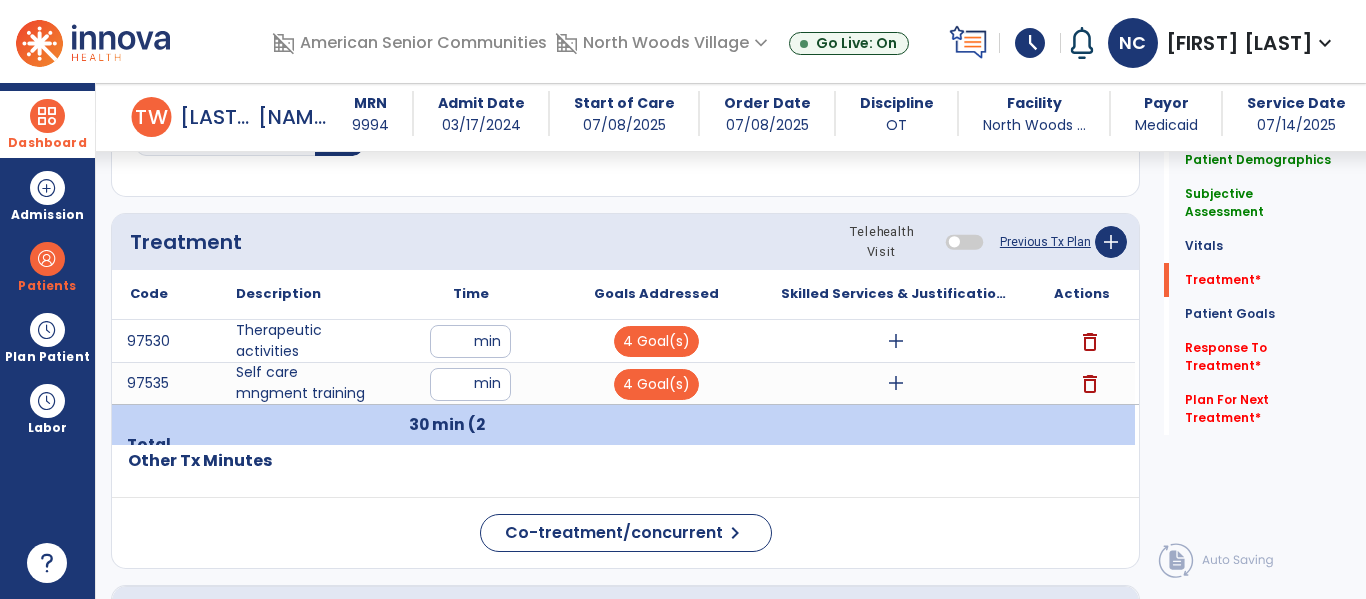 click on "add" at bounding box center (896, 383) 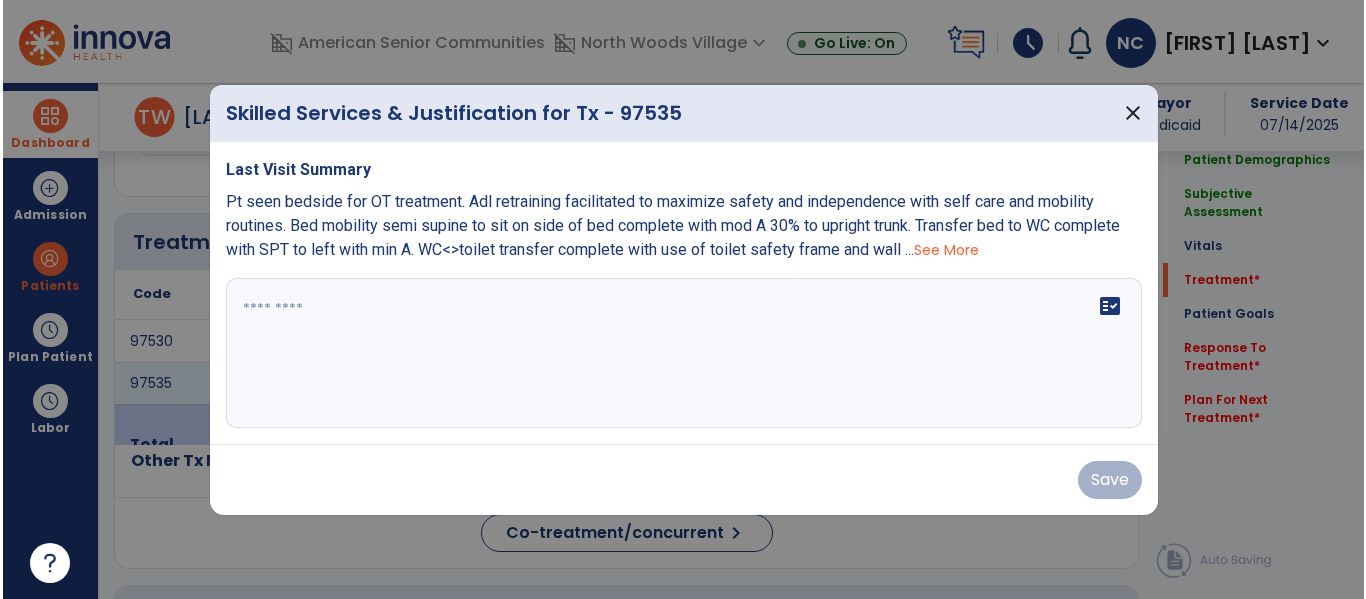 scroll, scrollTop: 1116, scrollLeft: 0, axis: vertical 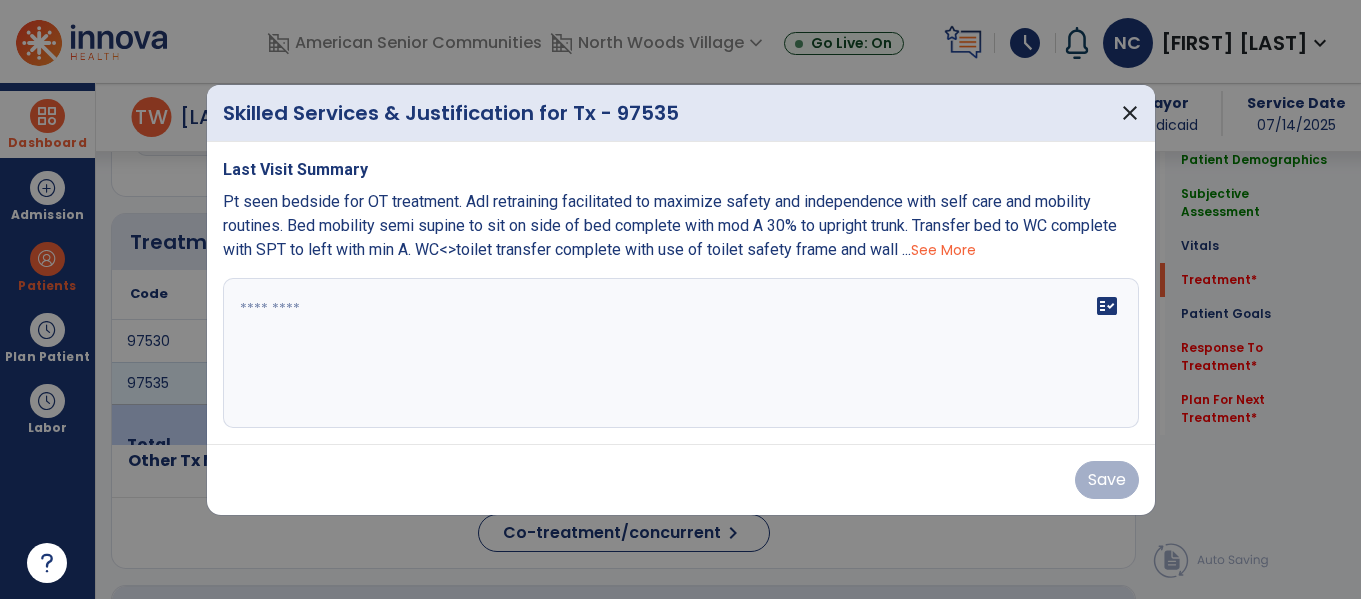 click at bounding box center [681, 353] 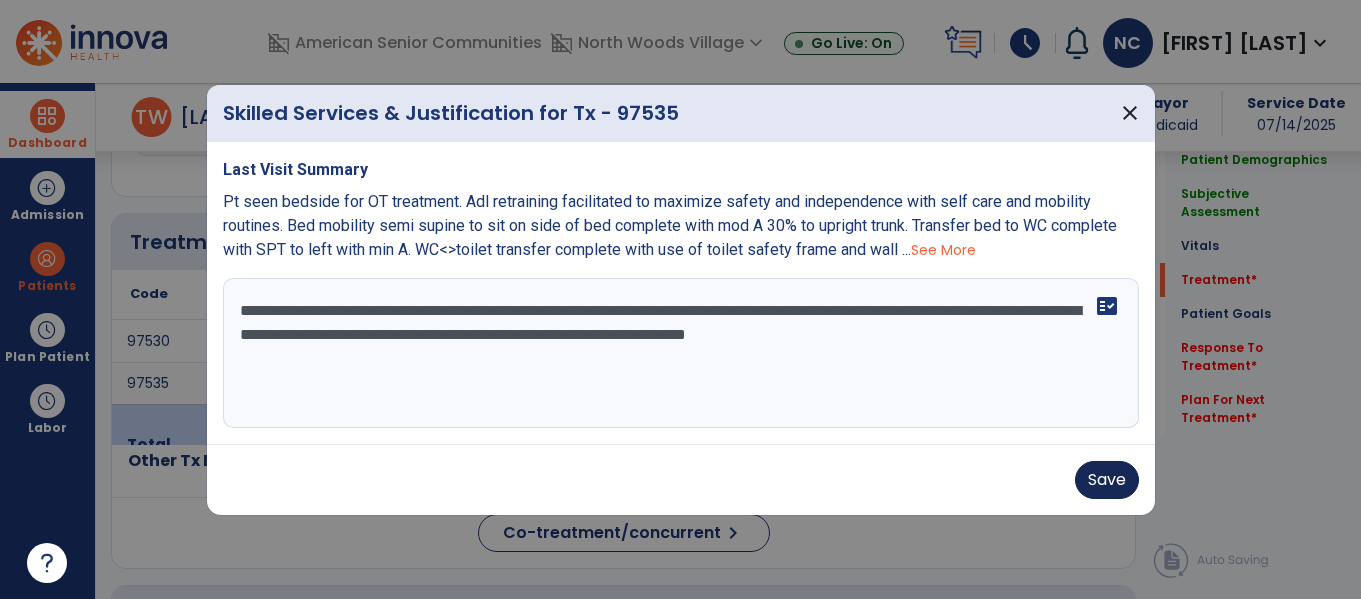 type on "**********" 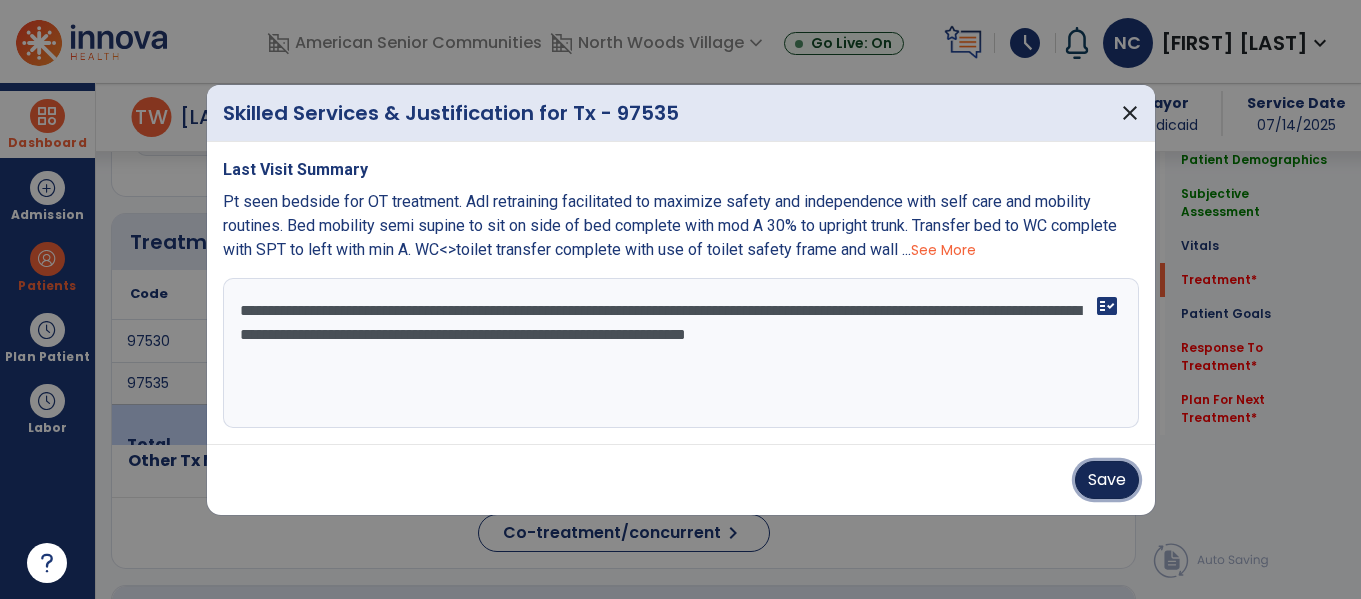 click on "Save" at bounding box center (1107, 480) 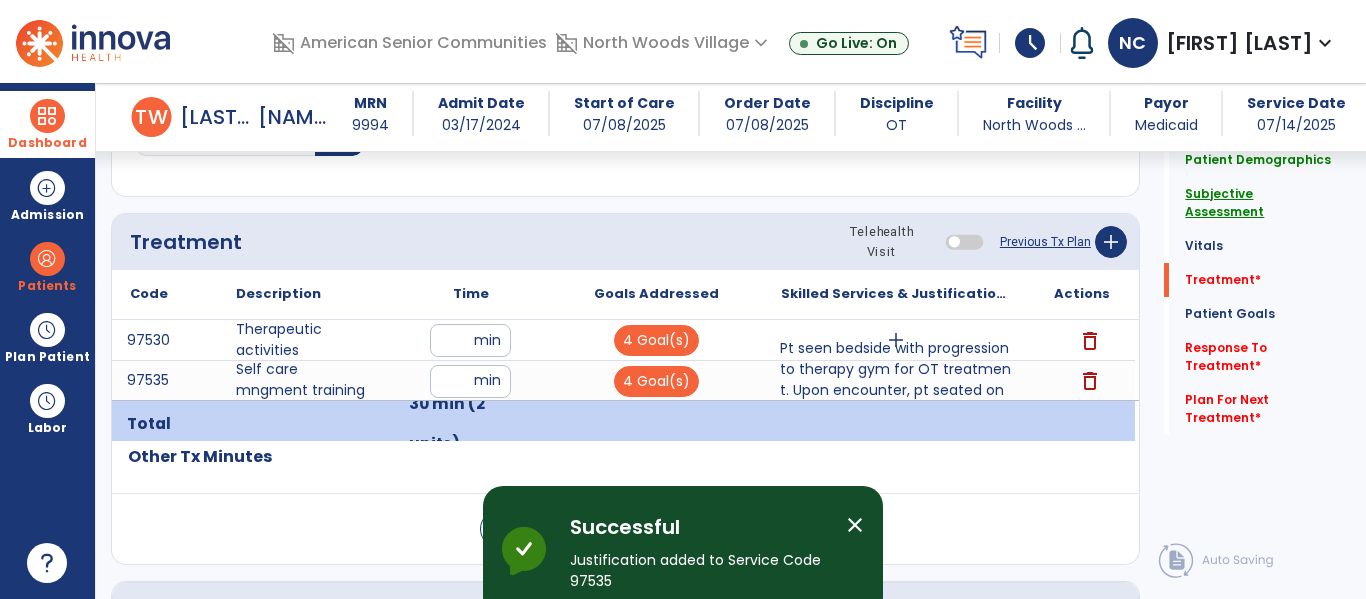 click on "Subjective Assessment" 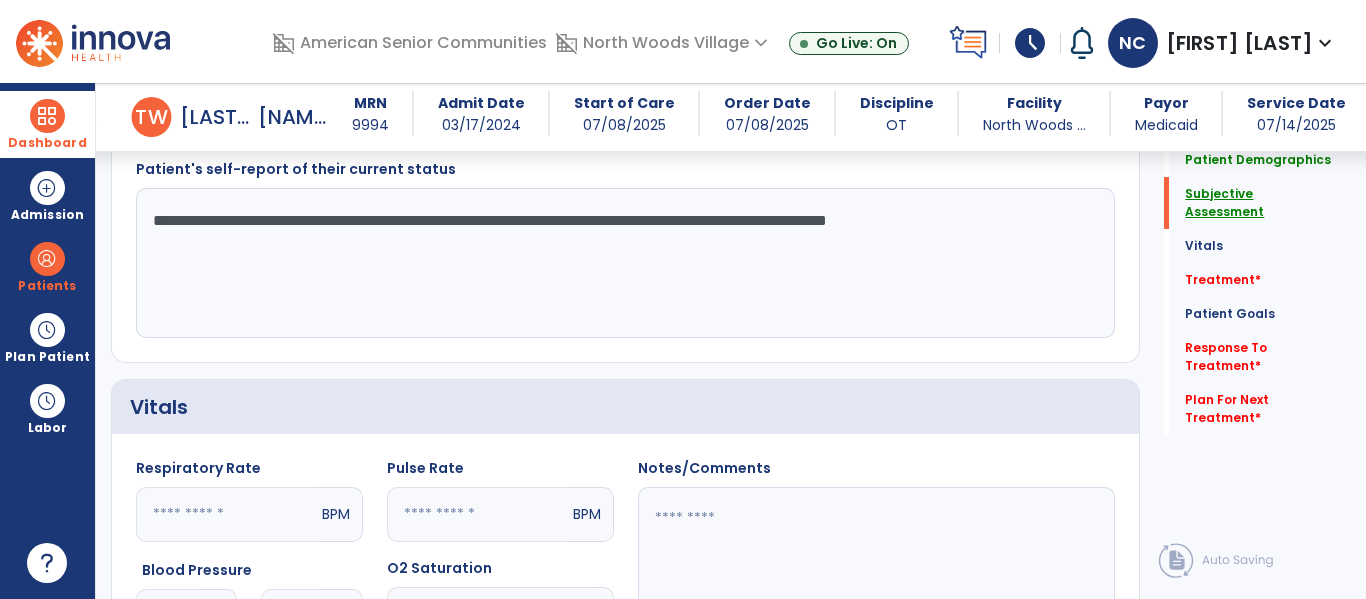 scroll, scrollTop: 408, scrollLeft: 0, axis: vertical 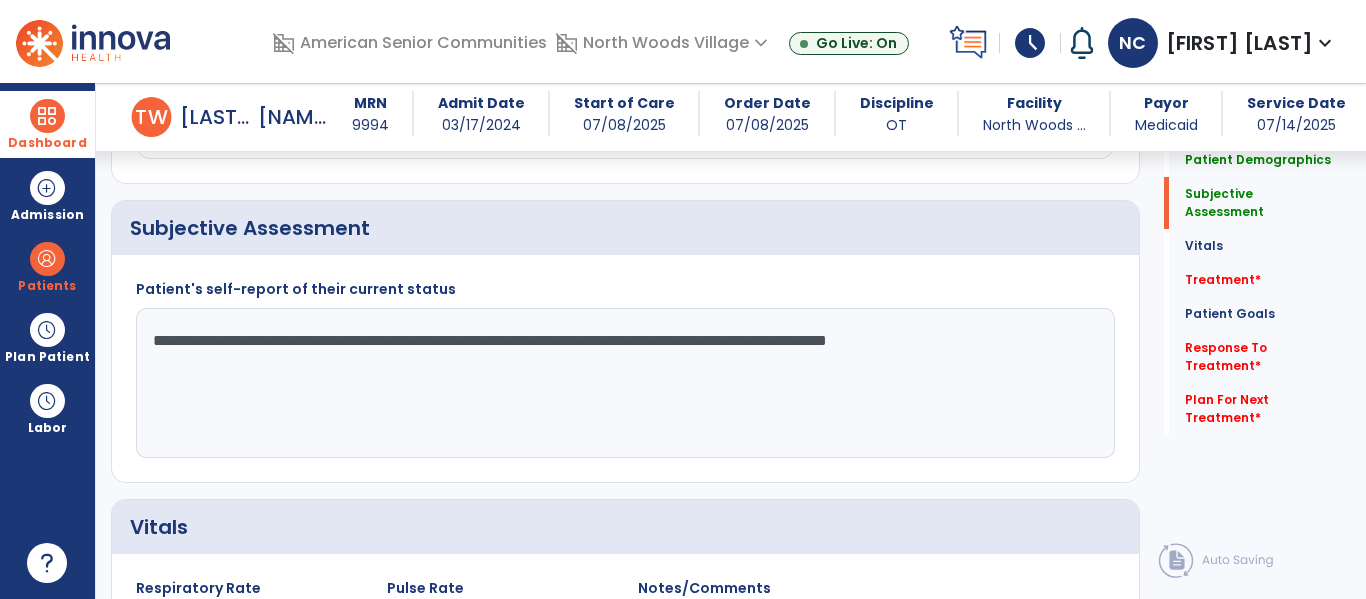 click on "**********" 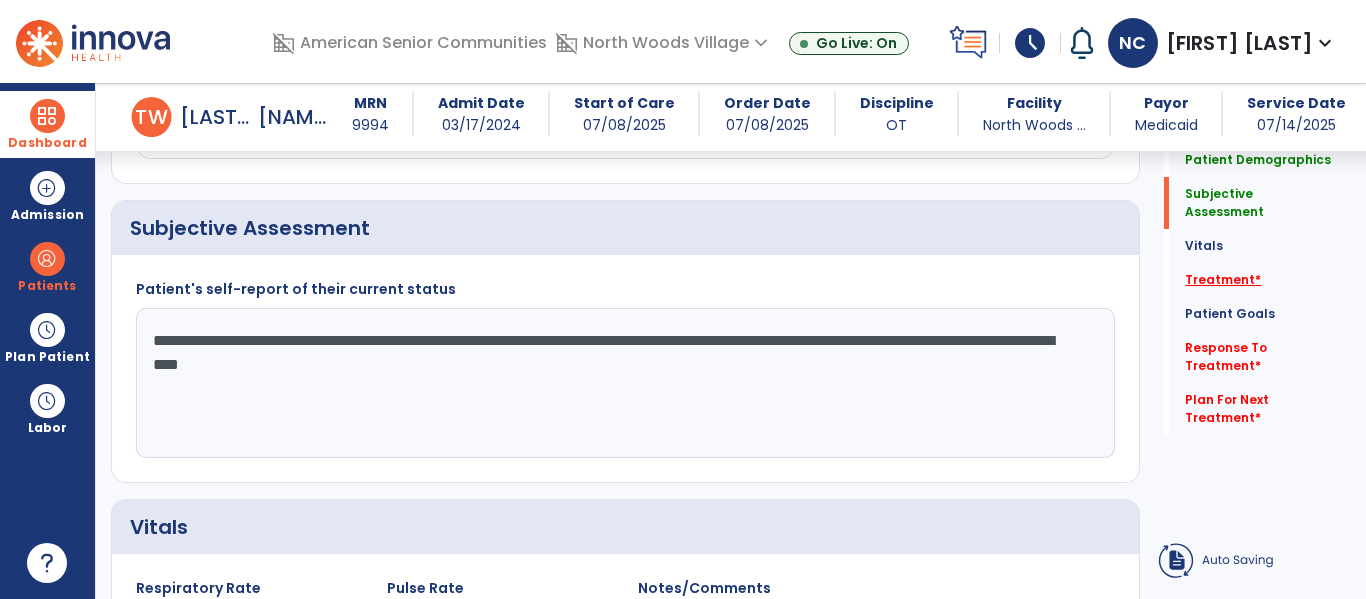 type on "**********" 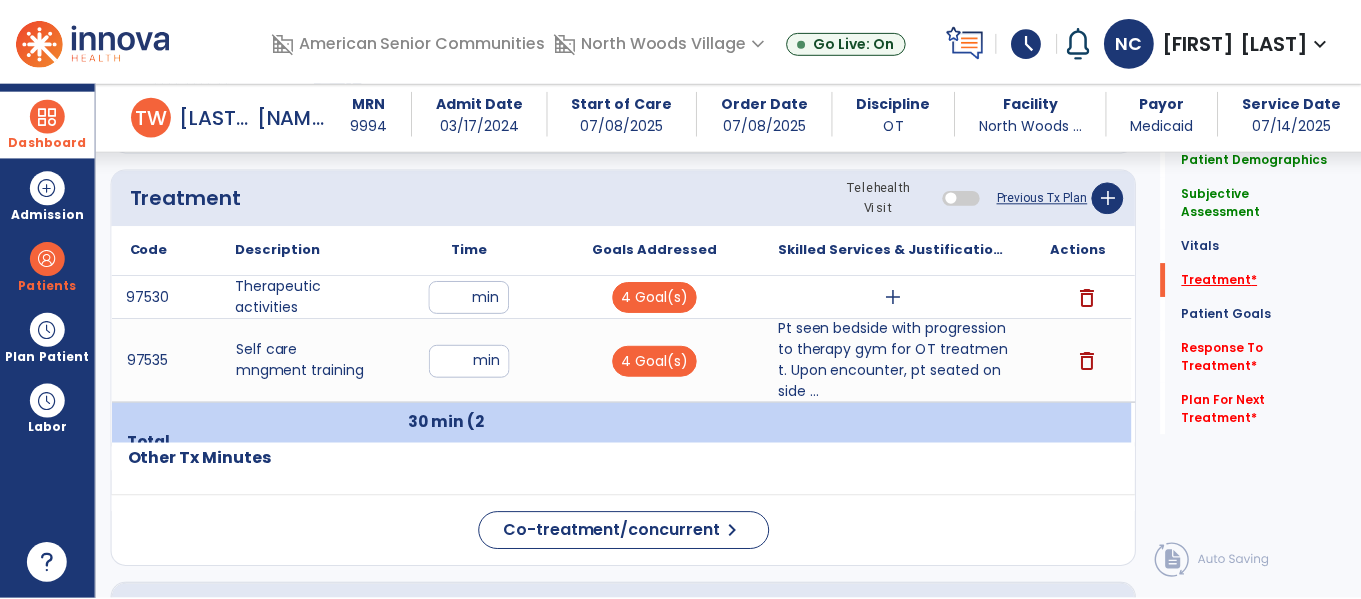 scroll, scrollTop: 1164, scrollLeft: 0, axis: vertical 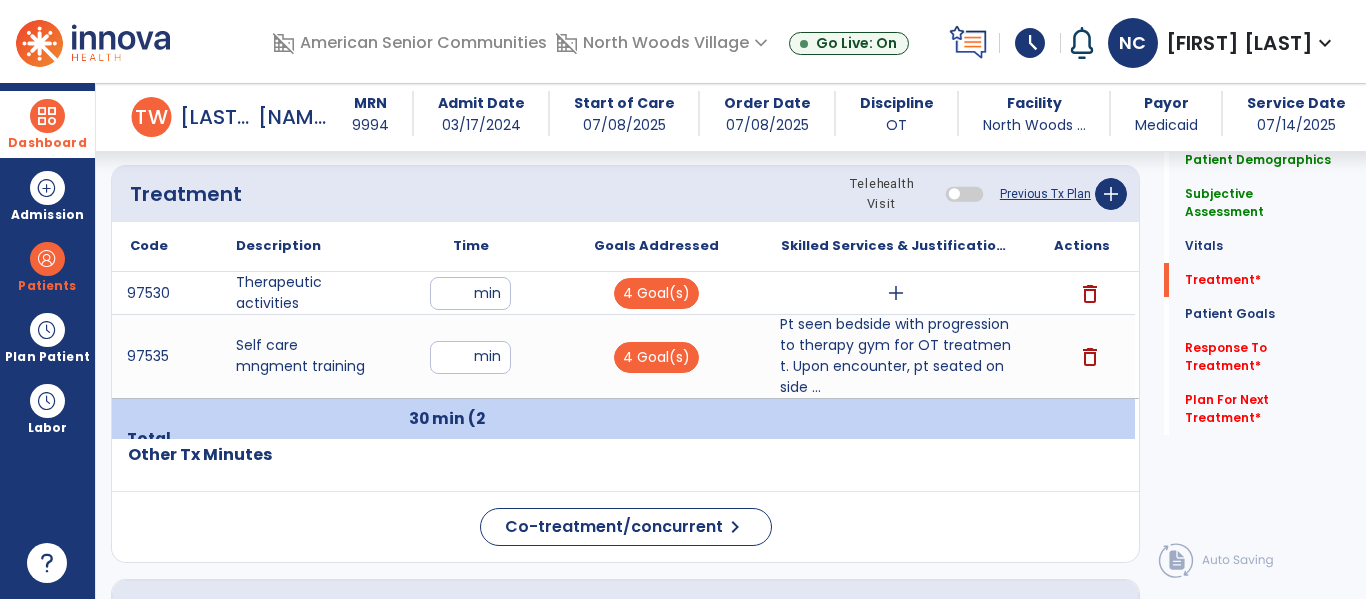 click on "Pt seen bedside with progression to therapy gym for OT treatment. Upon encounter, pt seated on side ..." at bounding box center (896, 356) 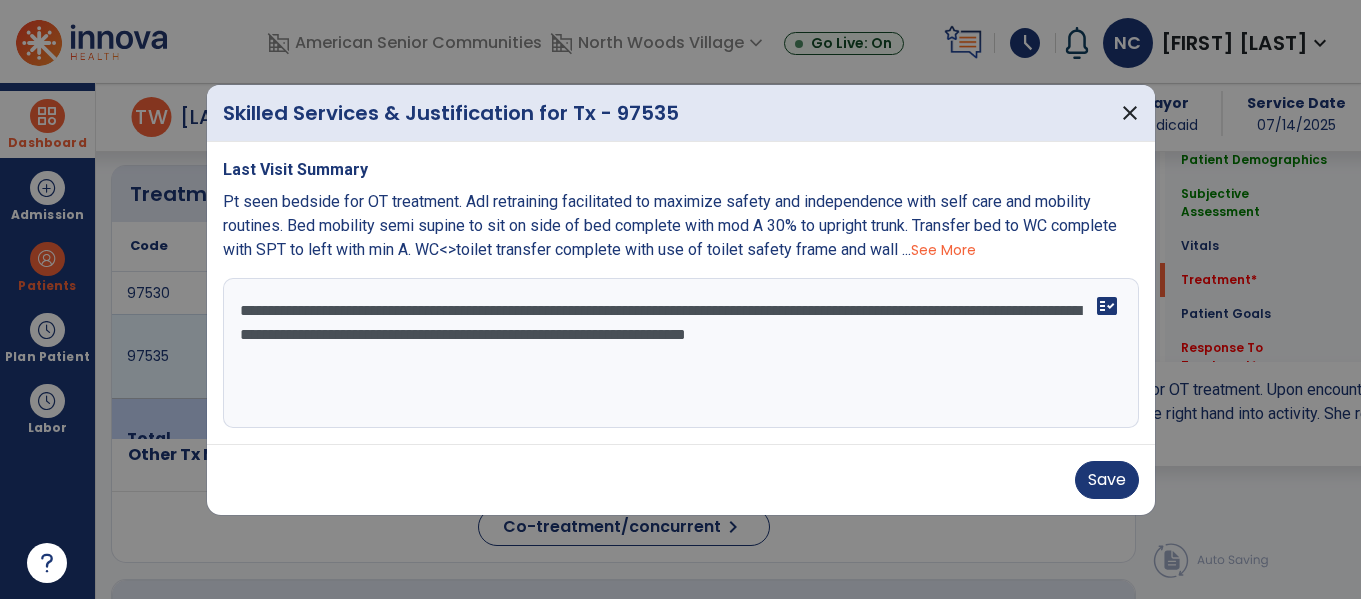 scroll, scrollTop: 1164, scrollLeft: 0, axis: vertical 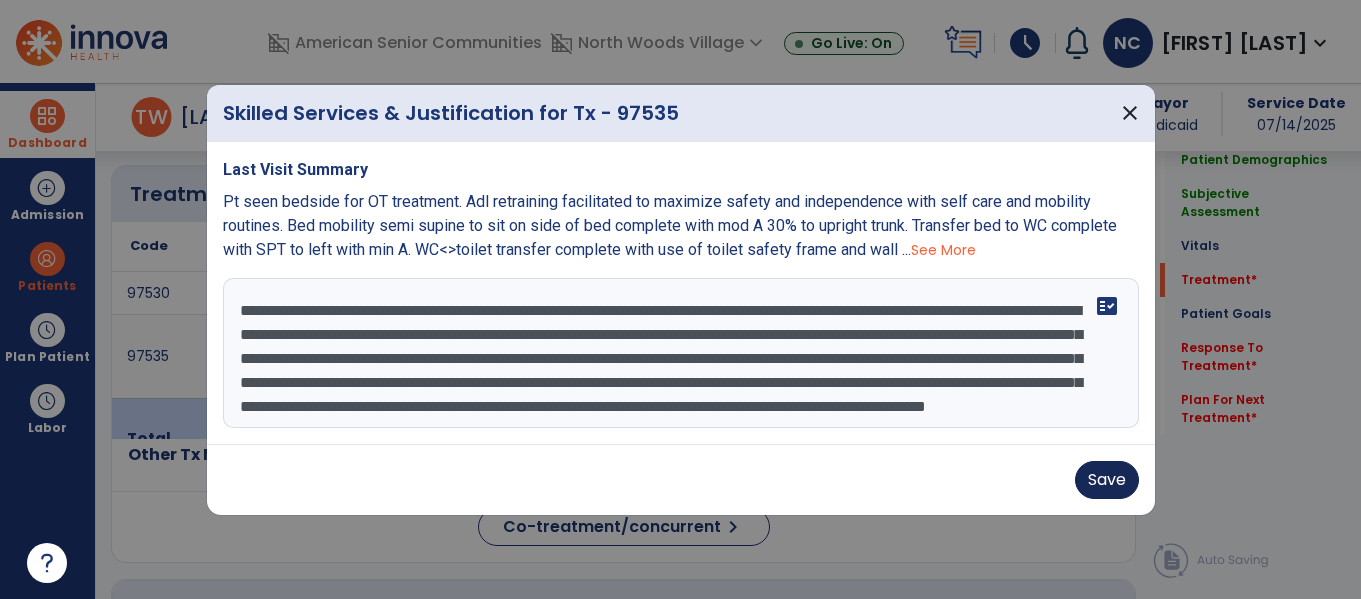 type on "**********" 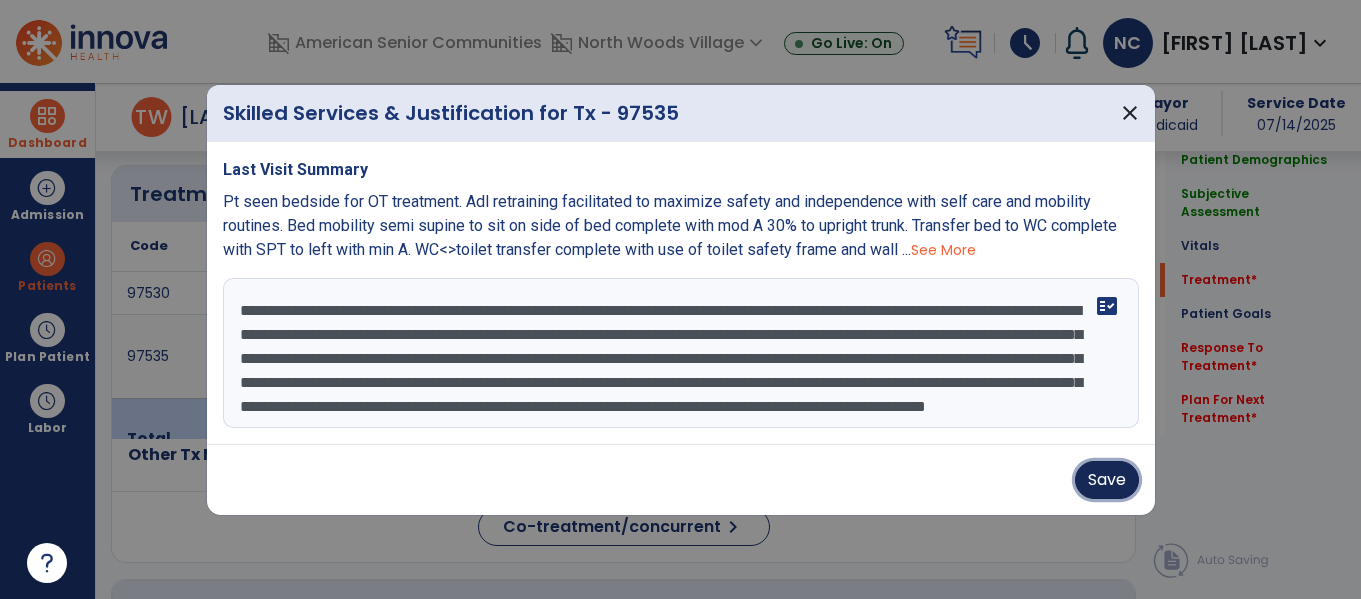 click on "Save" at bounding box center (1107, 480) 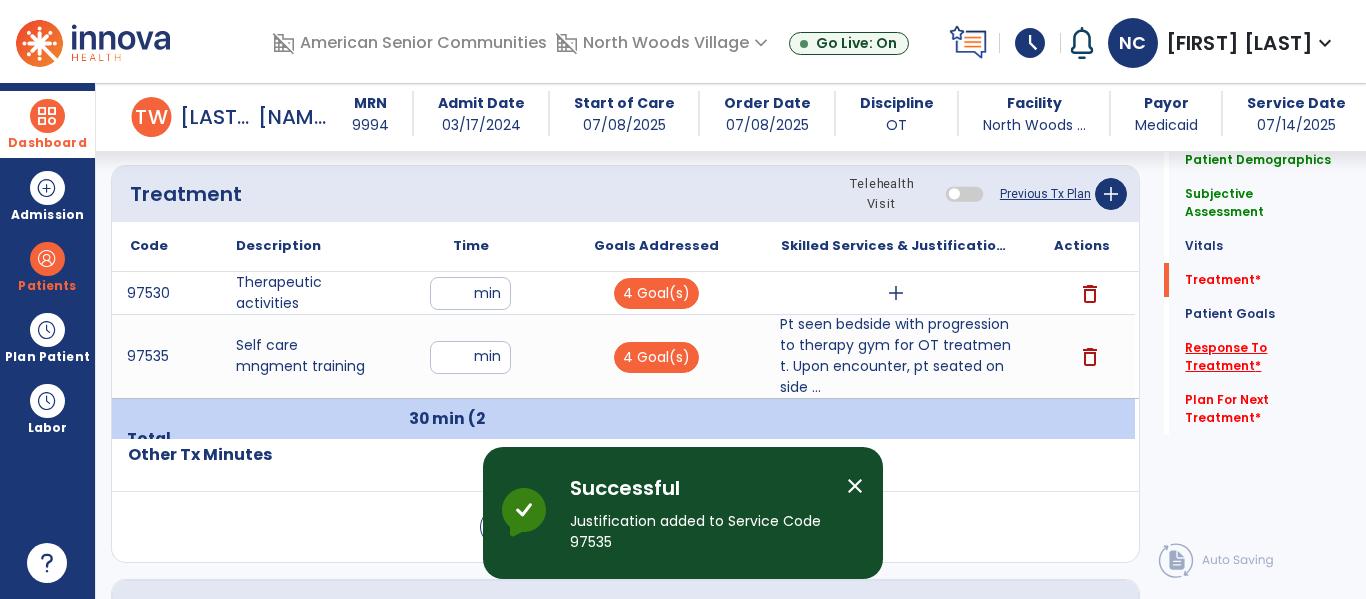 click on "Response To Treatment   *" 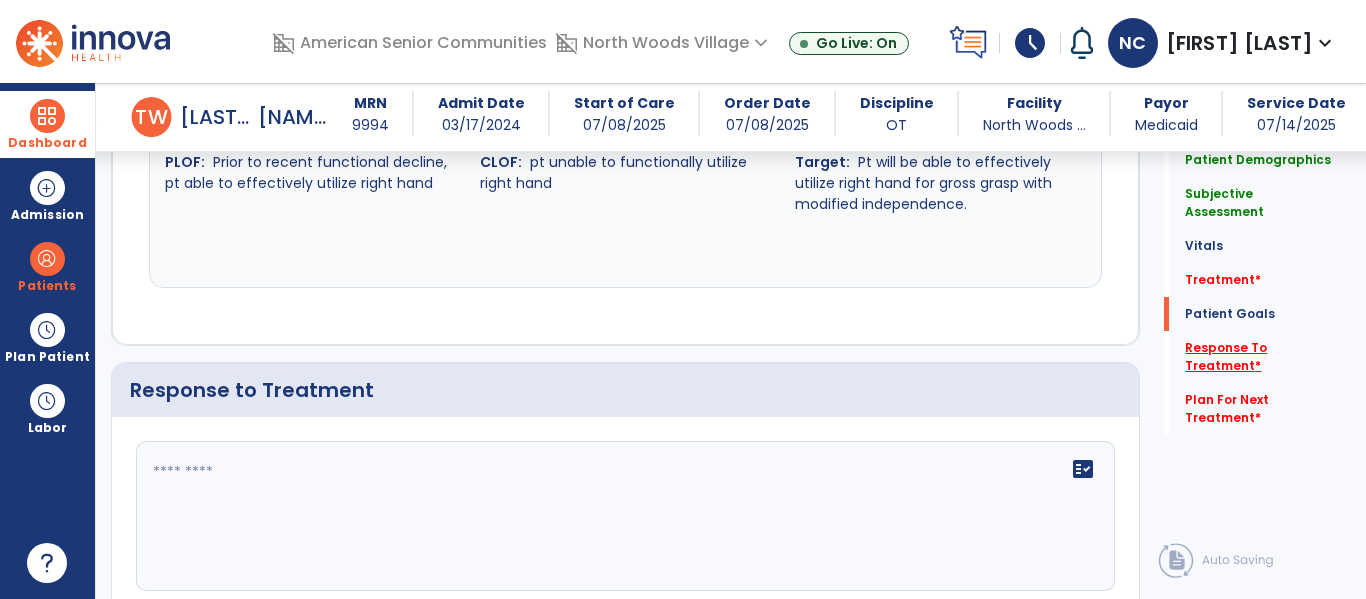 scroll, scrollTop: 2446, scrollLeft: 0, axis: vertical 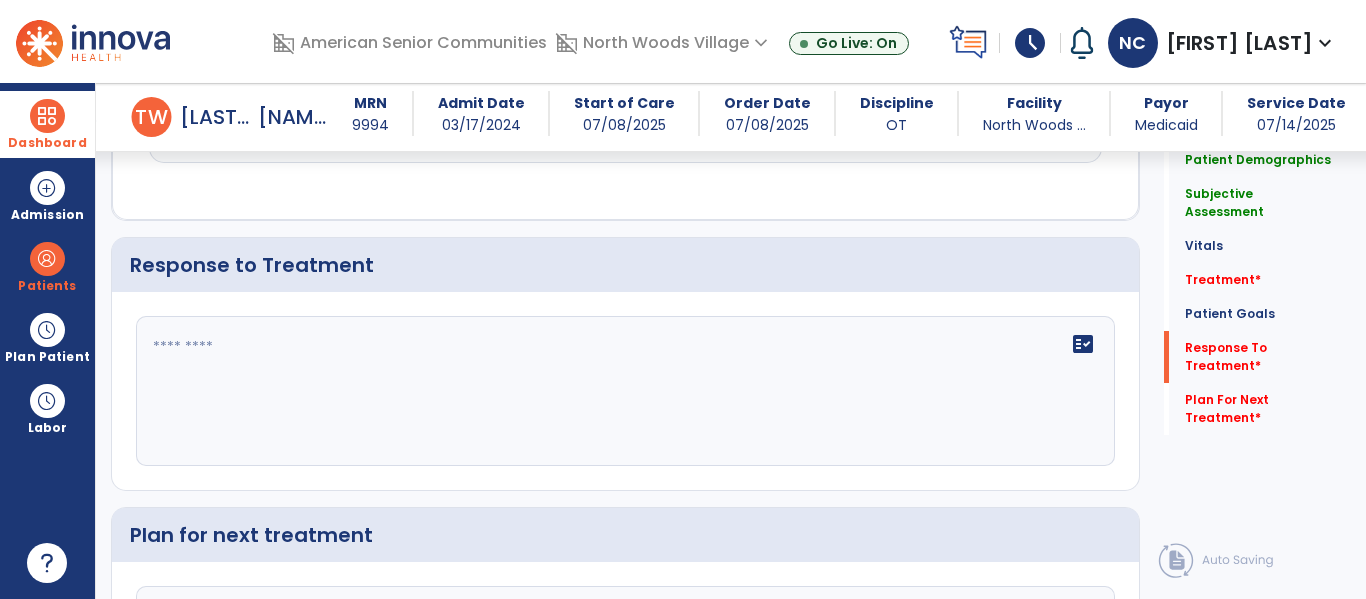 click on "fact_check" 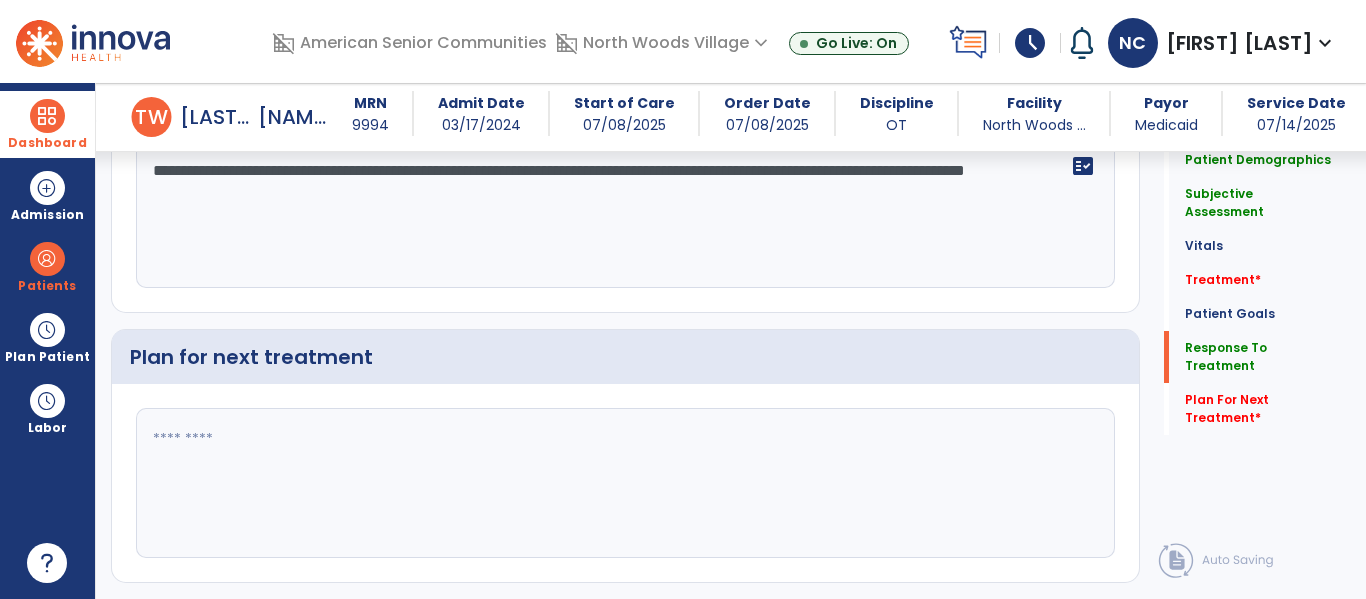 scroll, scrollTop: 2650, scrollLeft: 0, axis: vertical 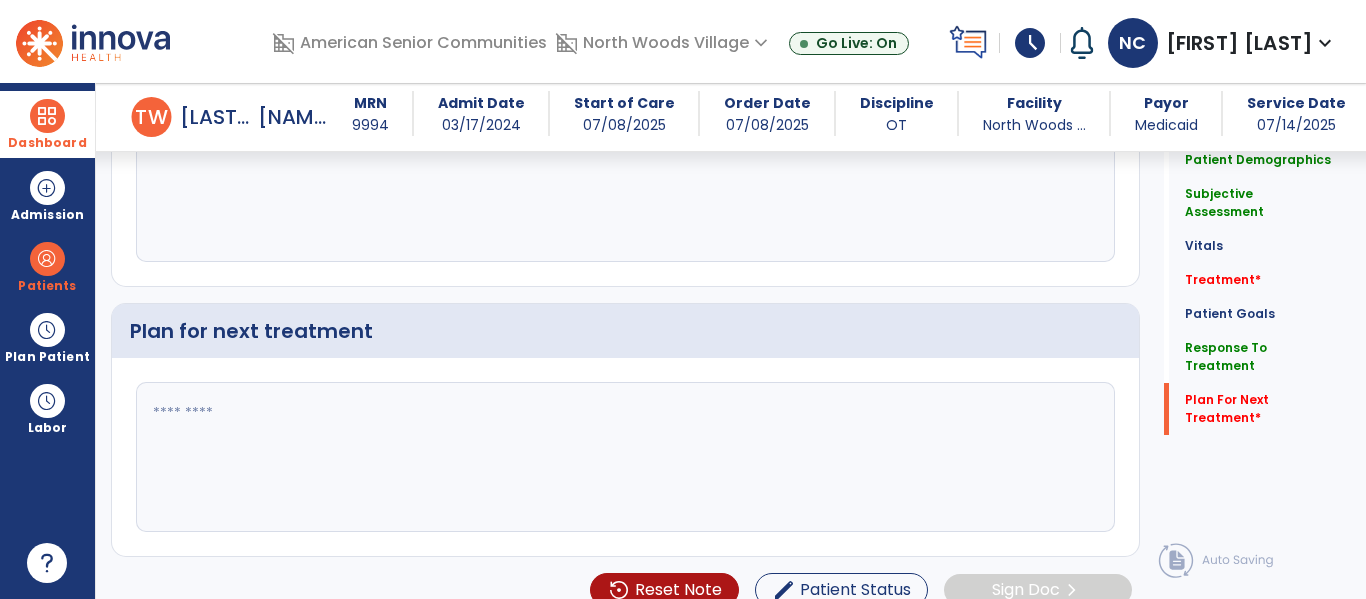 type on "**********" 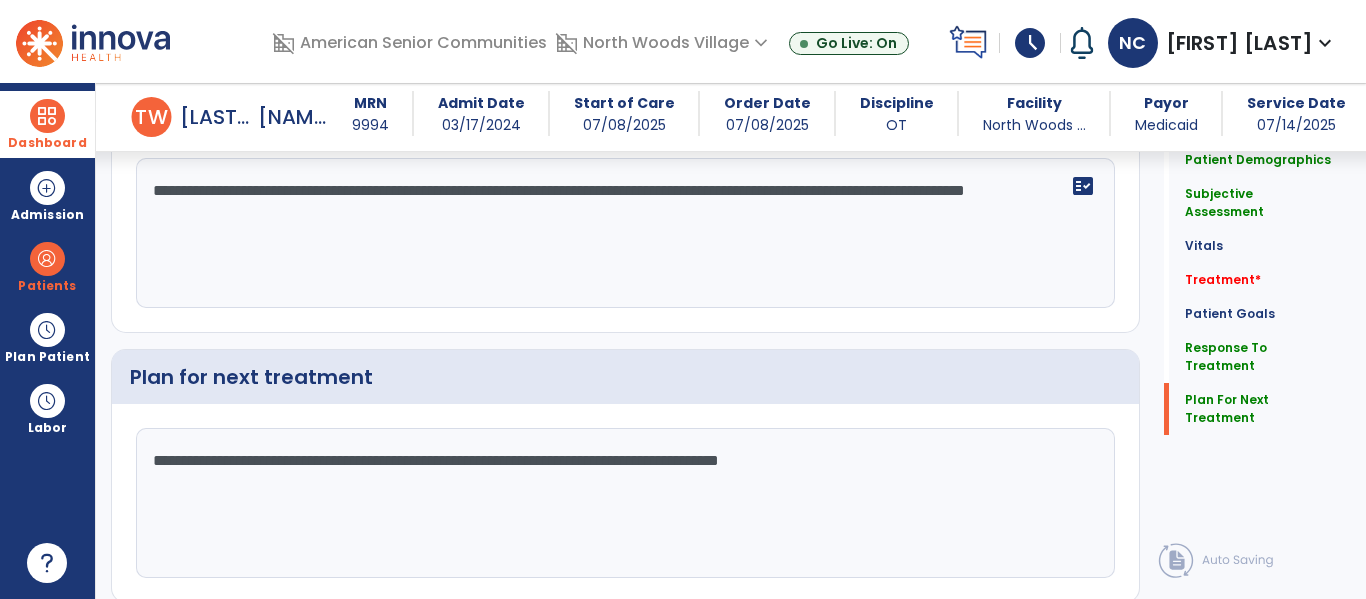 scroll, scrollTop: 2650, scrollLeft: 0, axis: vertical 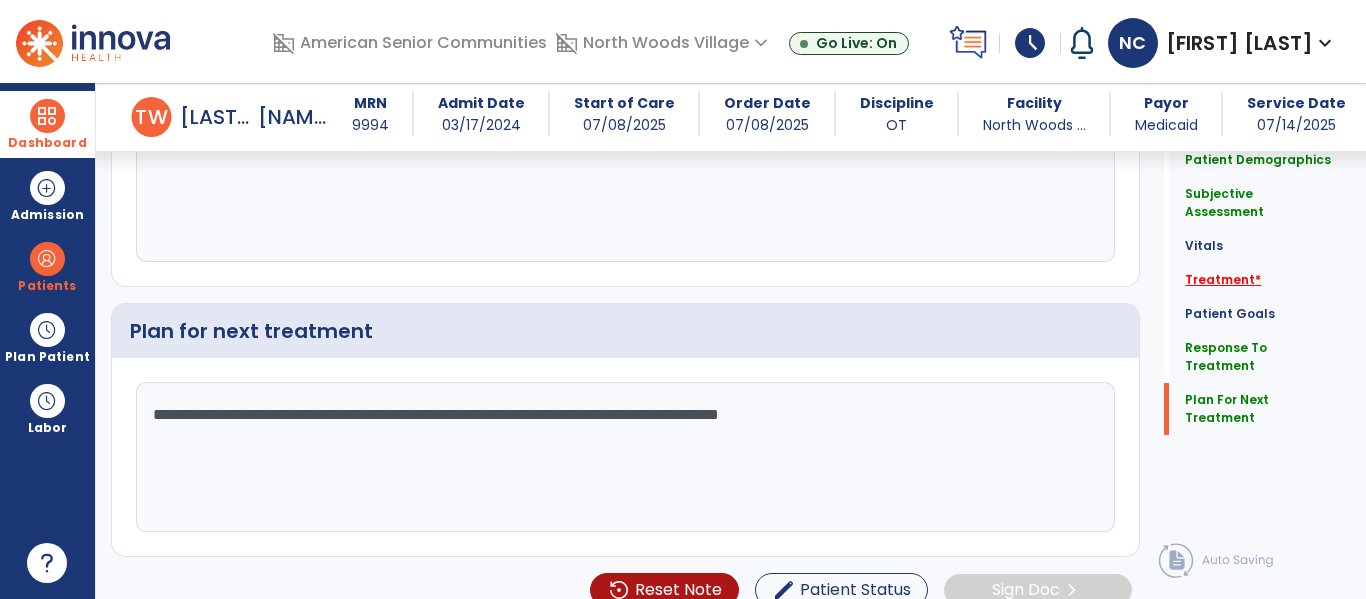 type on "**********" 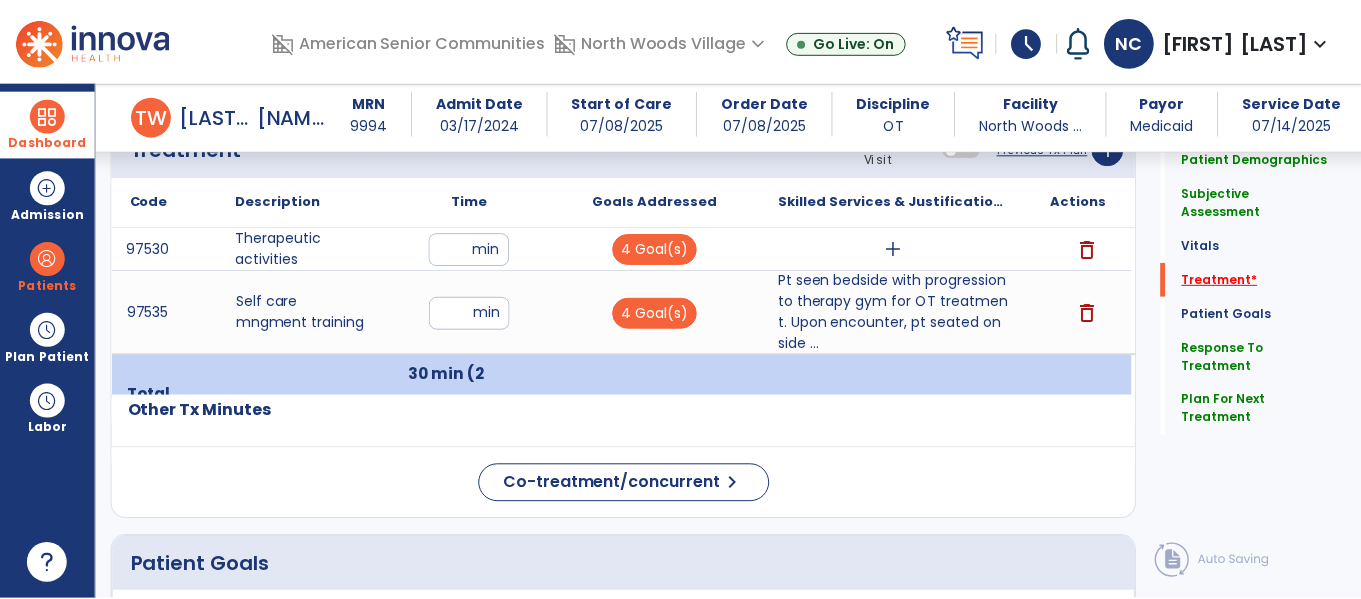 scroll, scrollTop: 1187, scrollLeft: 0, axis: vertical 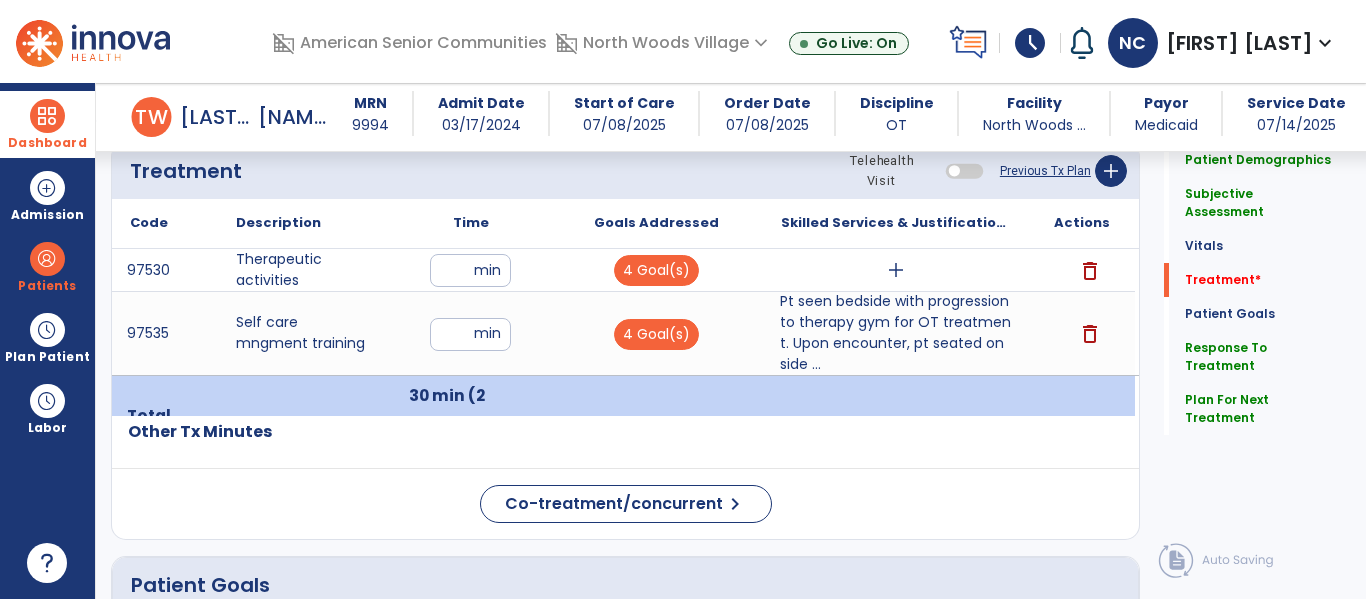 click on "add" at bounding box center (896, 270) 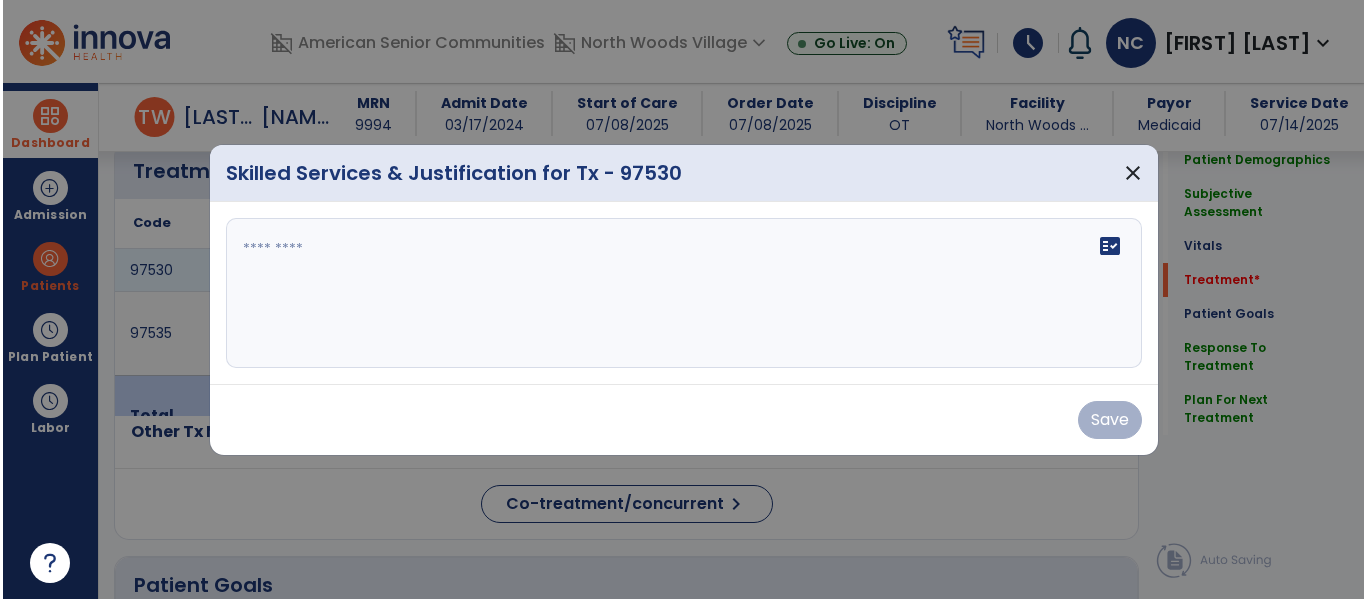 scroll, scrollTop: 1187, scrollLeft: 0, axis: vertical 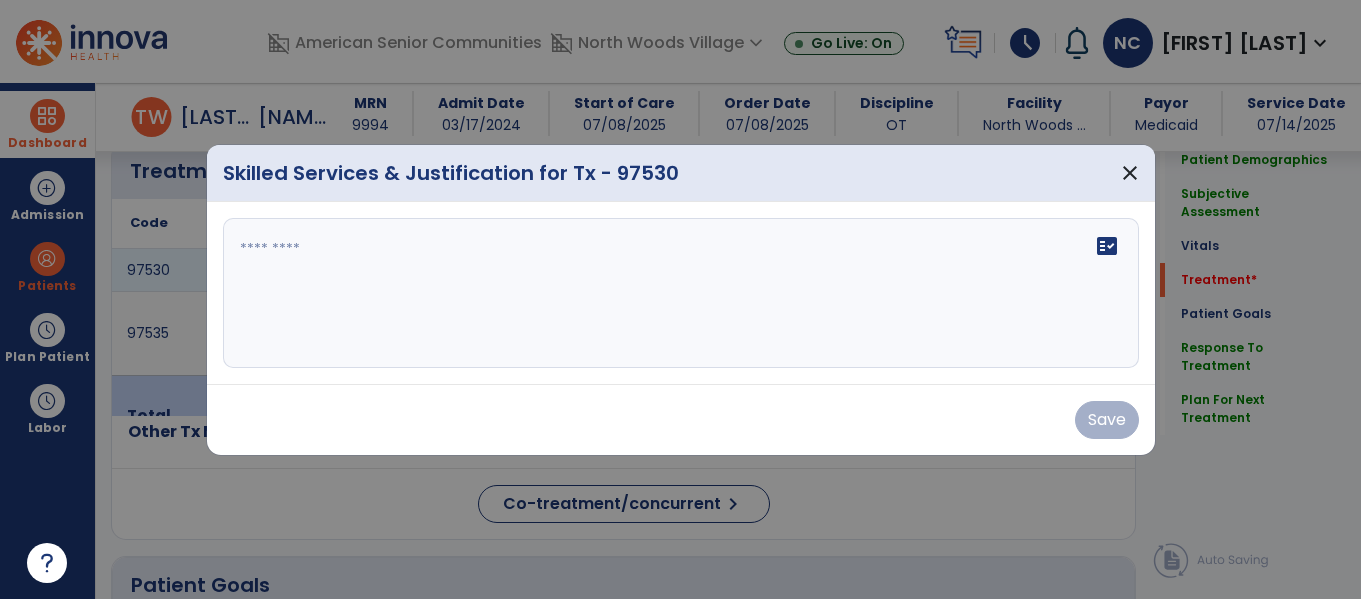 click on "fact_check" at bounding box center [681, 293] 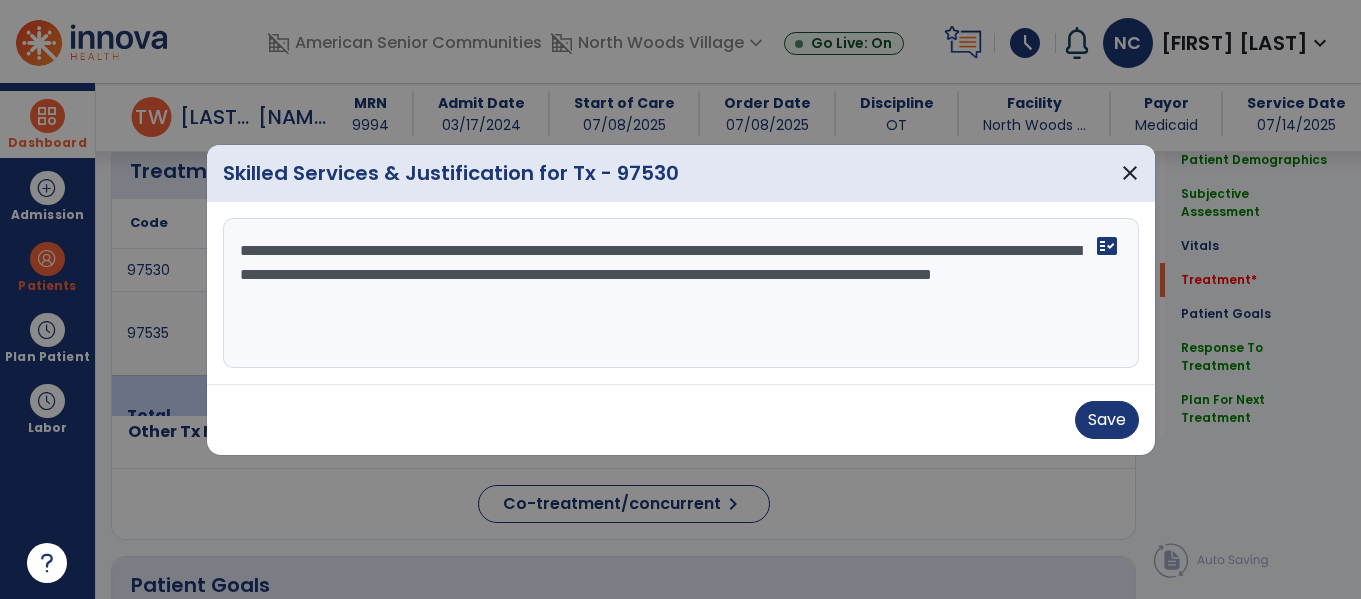 click on "**********" at bounding box center [681, 293] 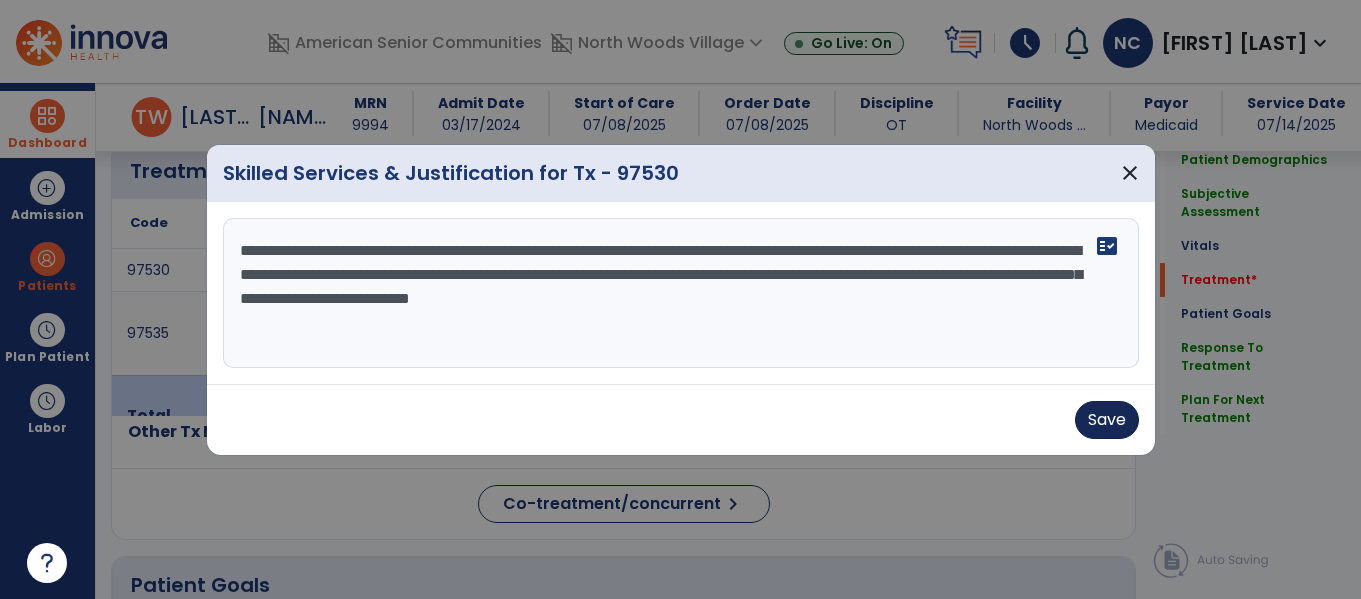 type on "**********" 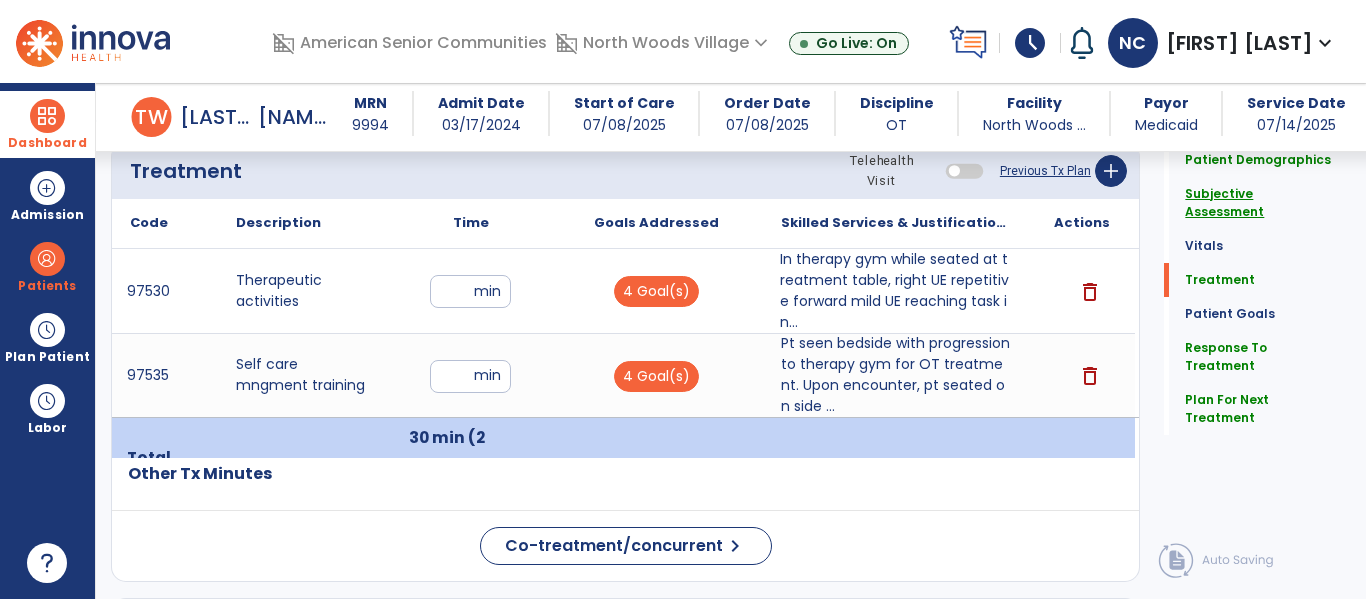 click on "Subjective Assessment" 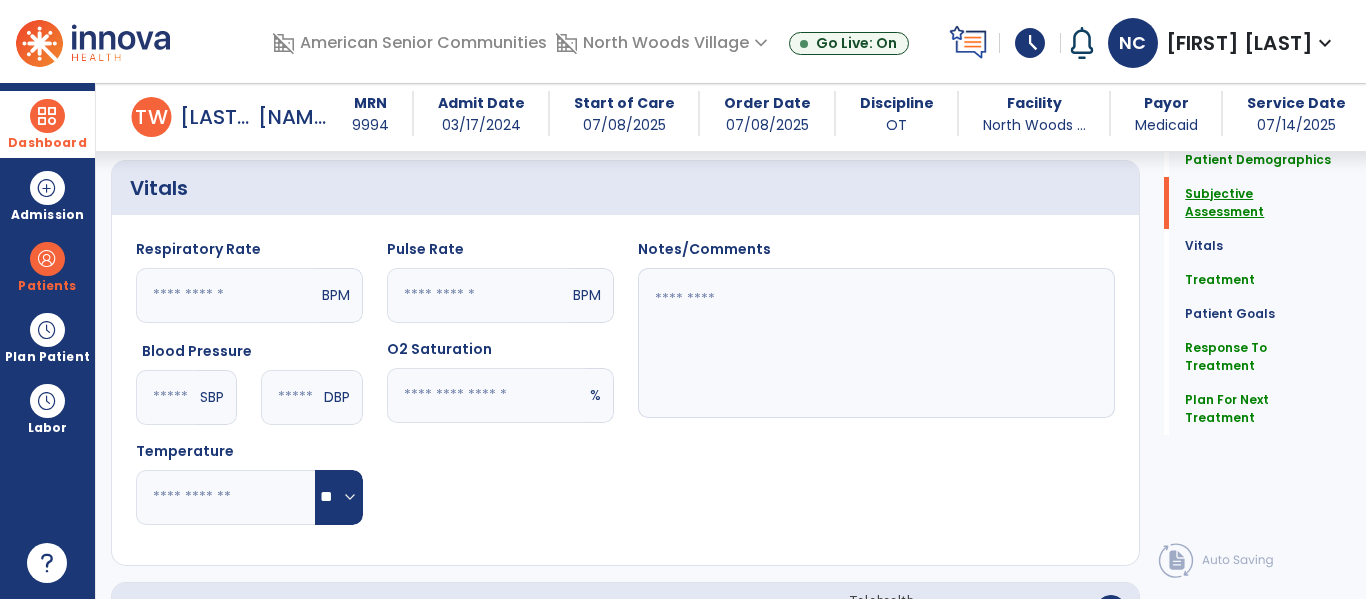 scroll, scrollTop: 408, scrollLeft: 0, axis: vertical 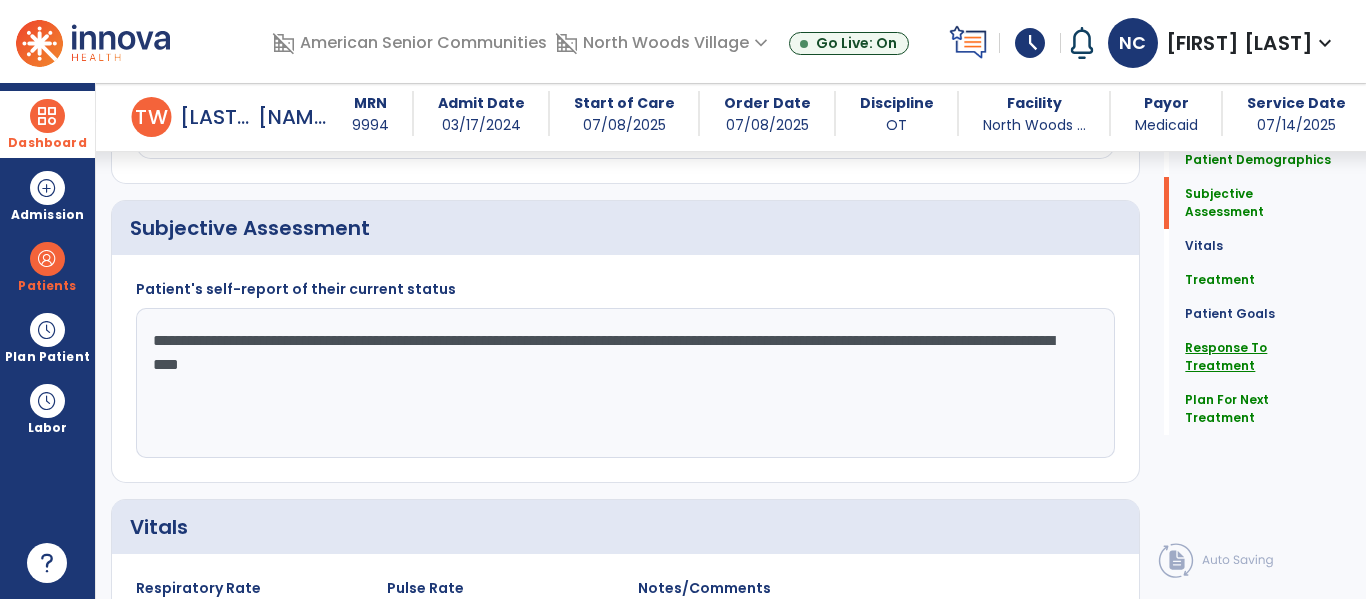 click on "Response To Treatment" 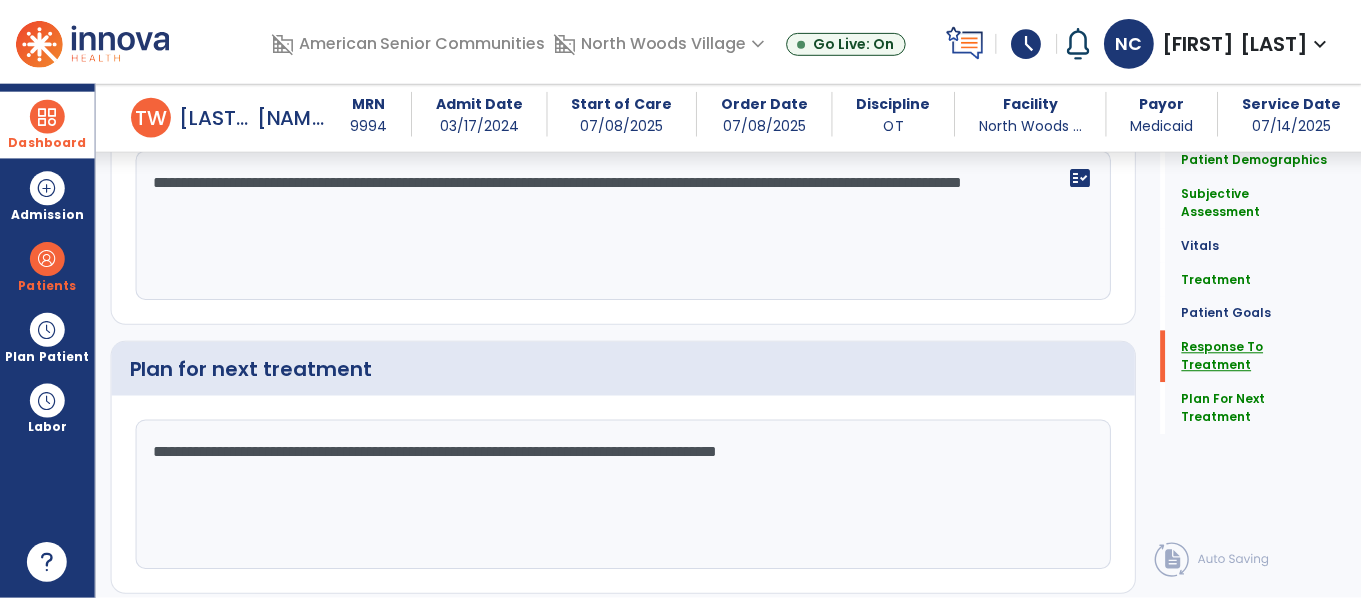 scroll, scrollTop: 2693, scrollLeft: 0, axis: vertical 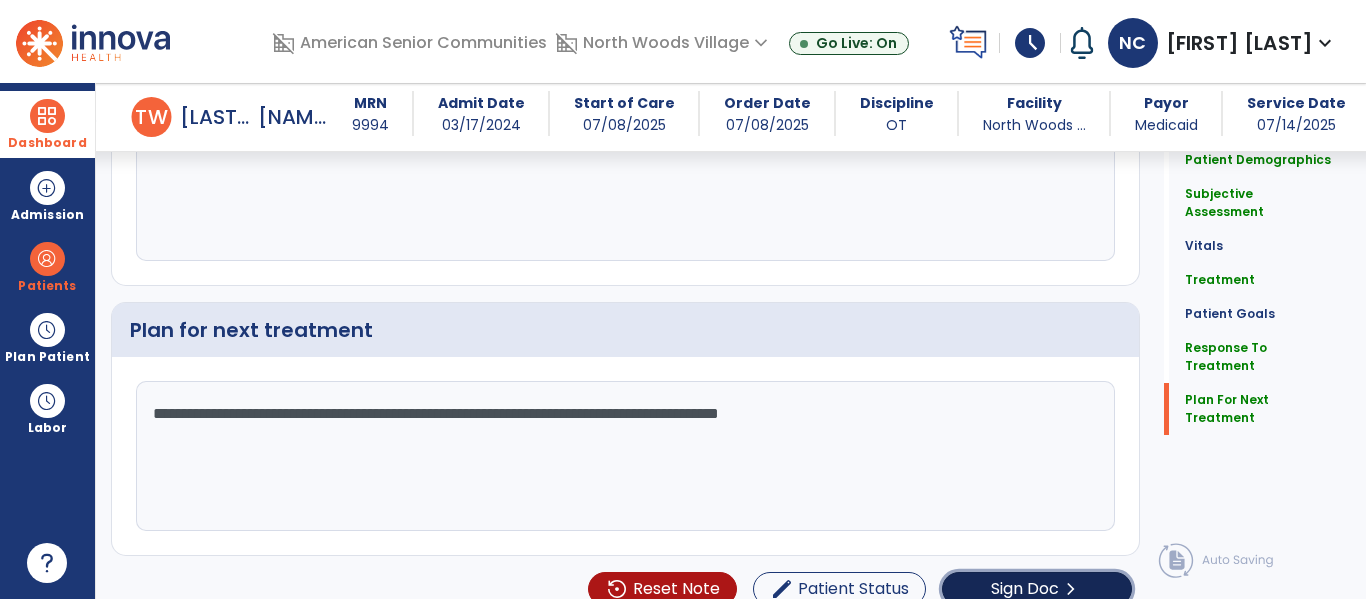 click on "Sign Doc  chevron_right" 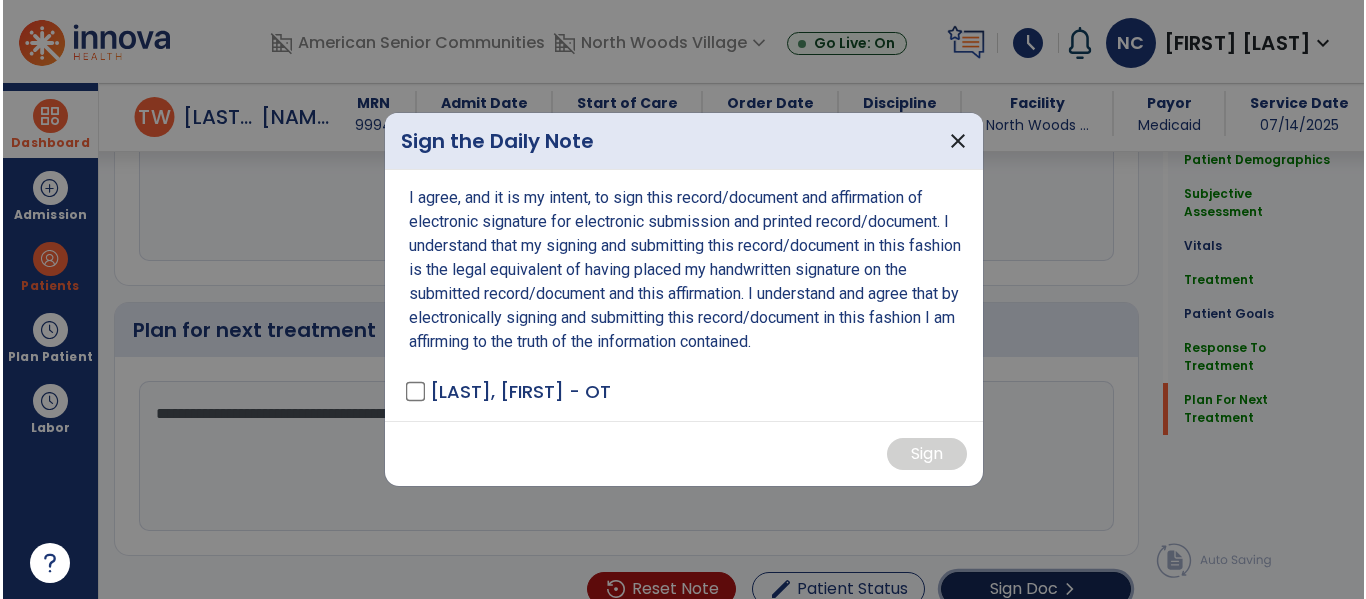 scroll, scrollTop: 2693, scrollLeft: 0, axis: vertical 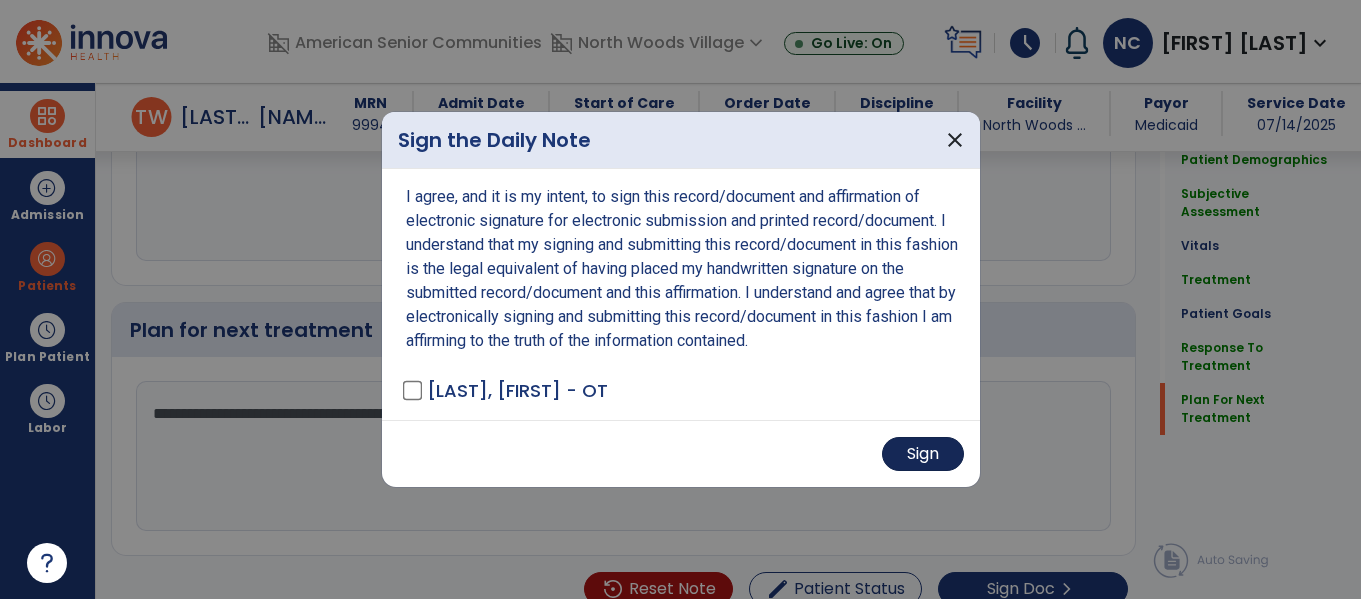 click on "Sign" at bounding box center (923, 454) 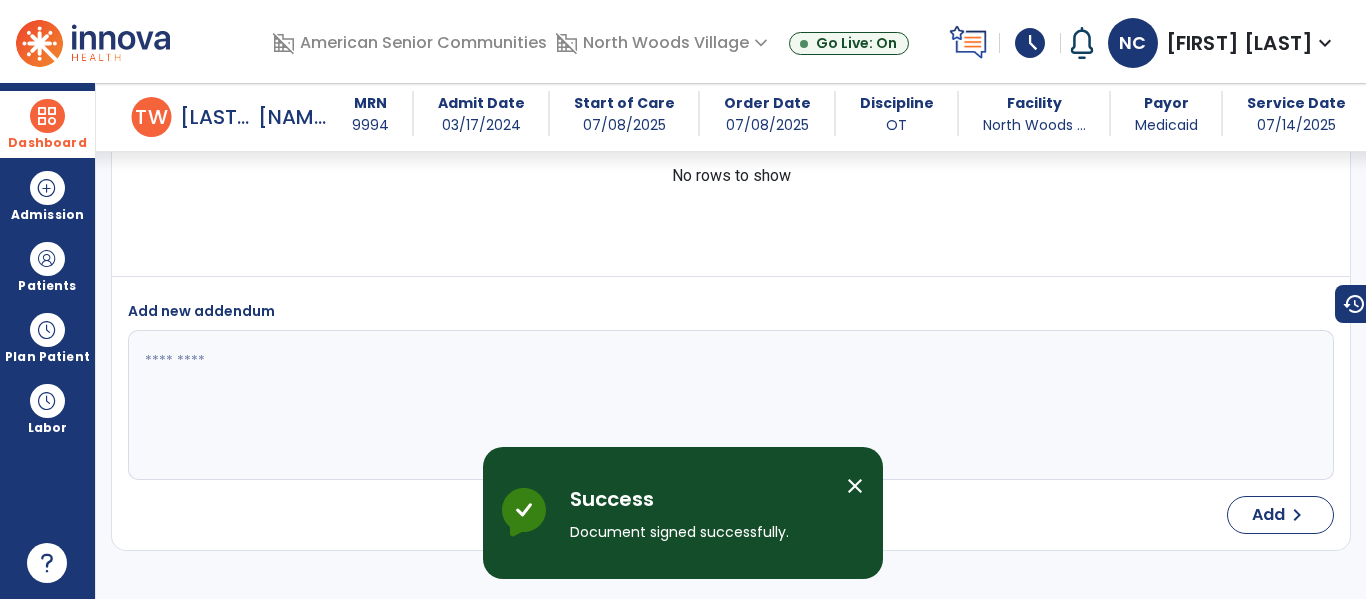 scroll, scrollTop: 4500, scrollLeft: 0, axis: vertical 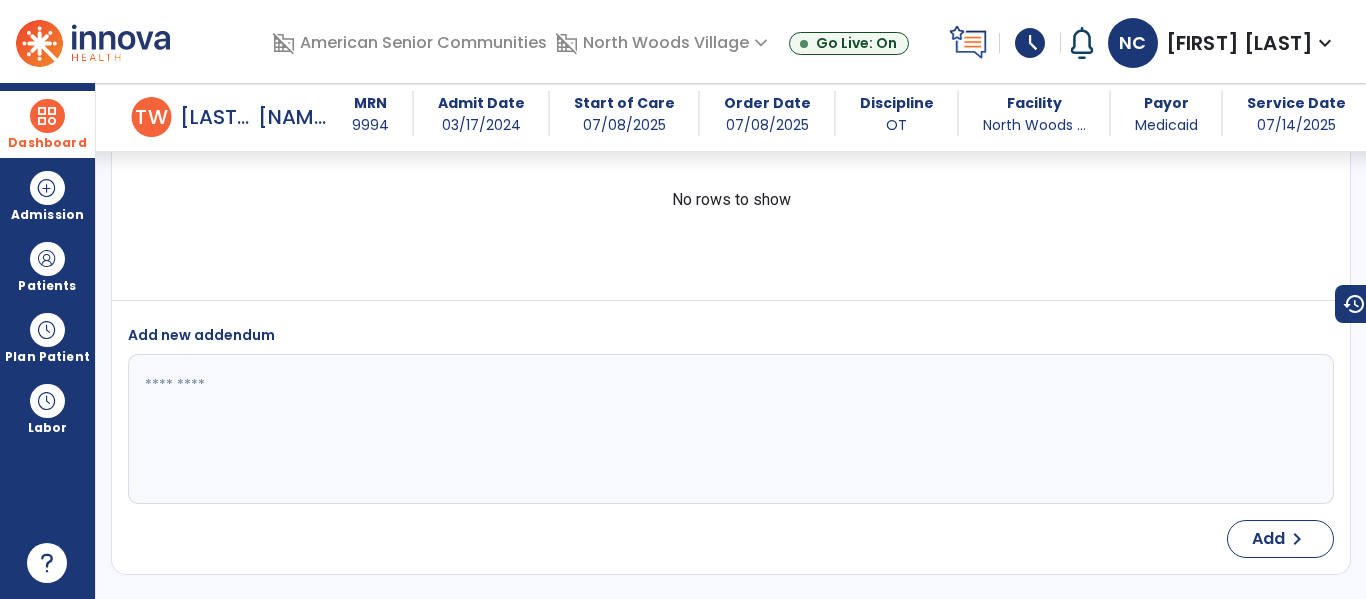 click at bounding box center (47, 116) 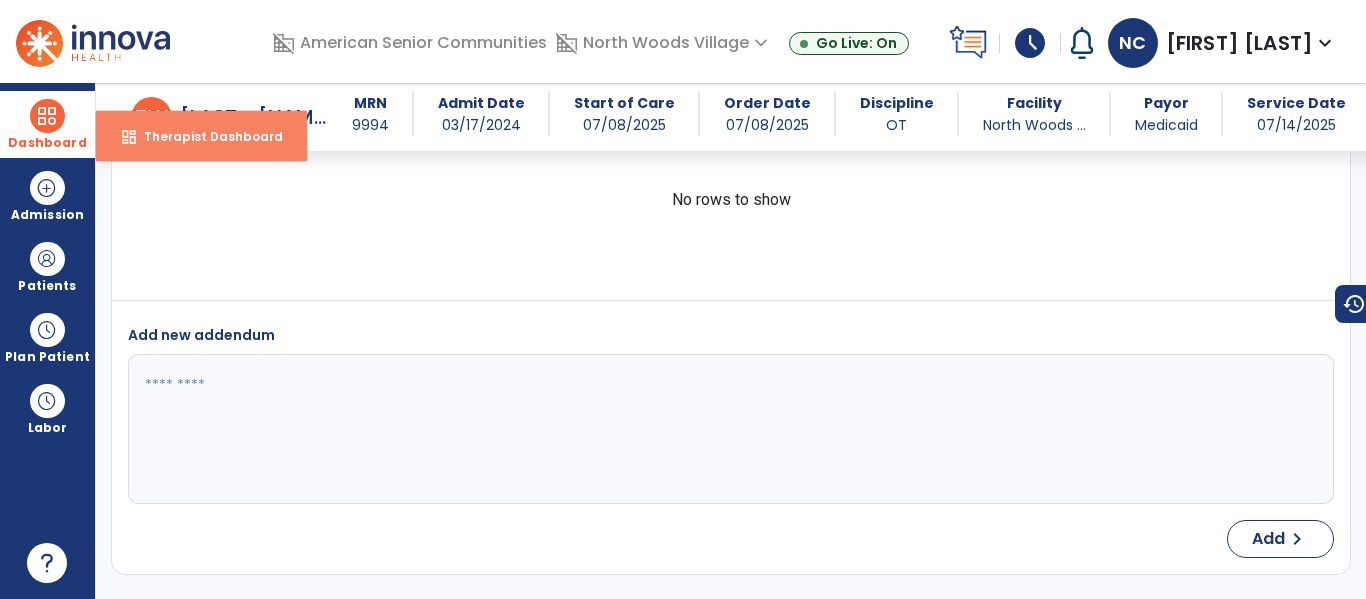 click on "Therapist Dashboard" at bounding box center (205, 136) 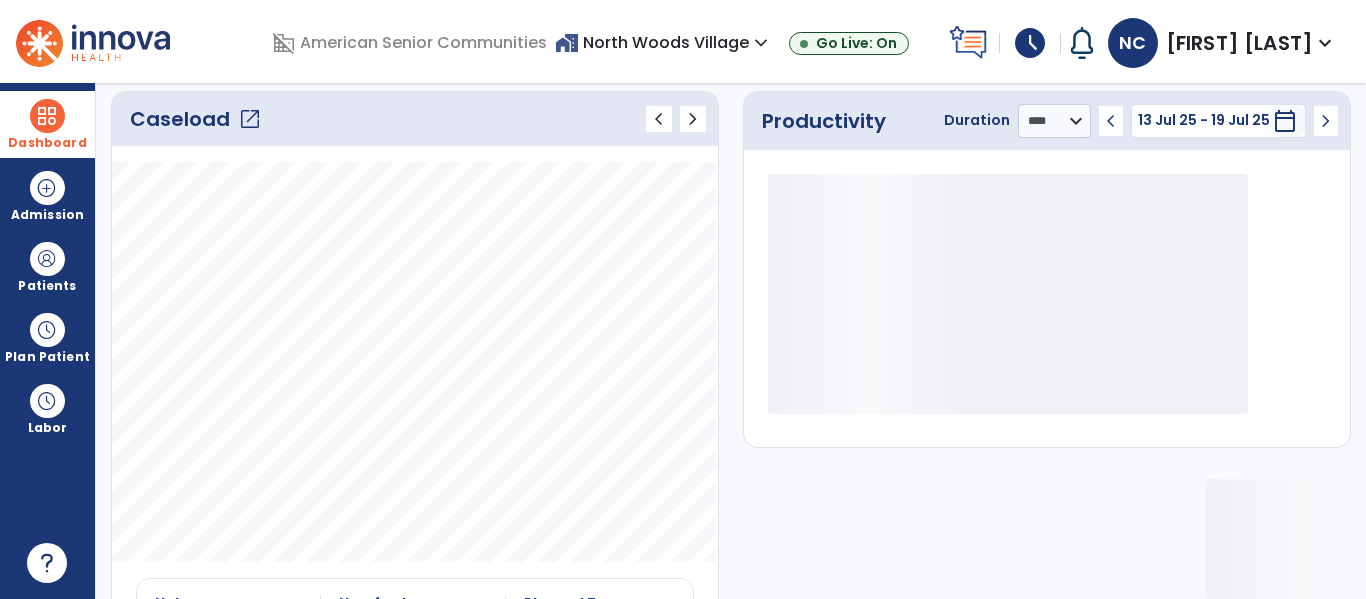 click on "open_in_new" 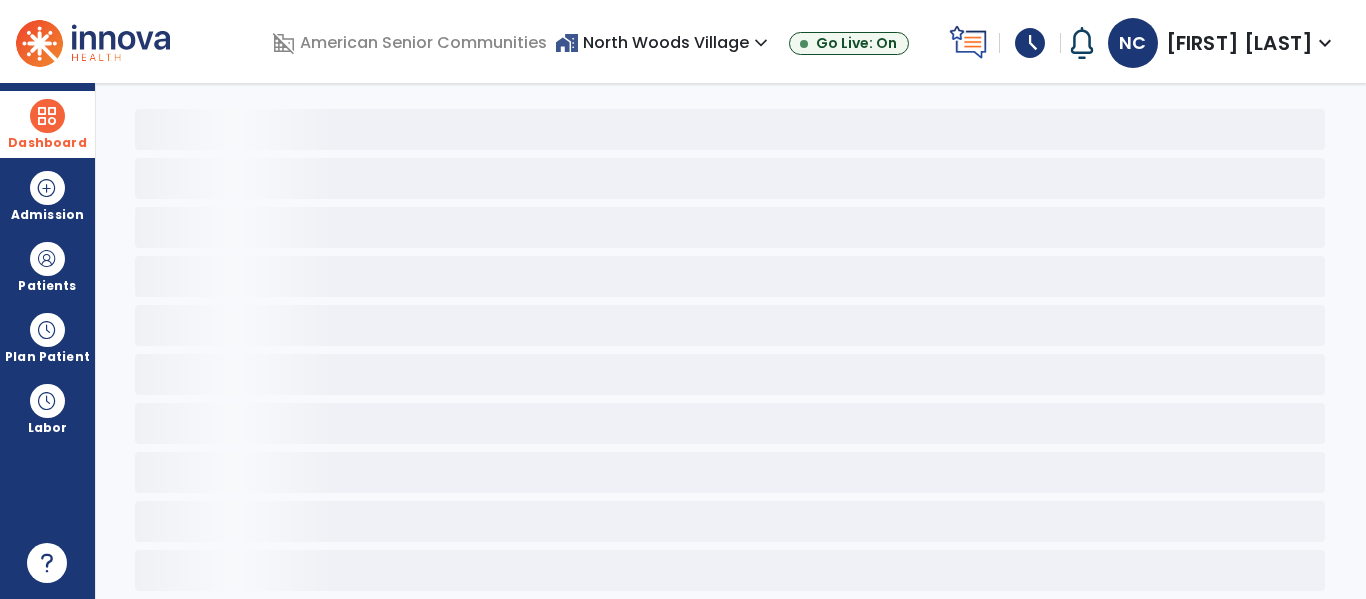 scroll, scrollTop: 78, scrollLeft: 0, axis: vertical 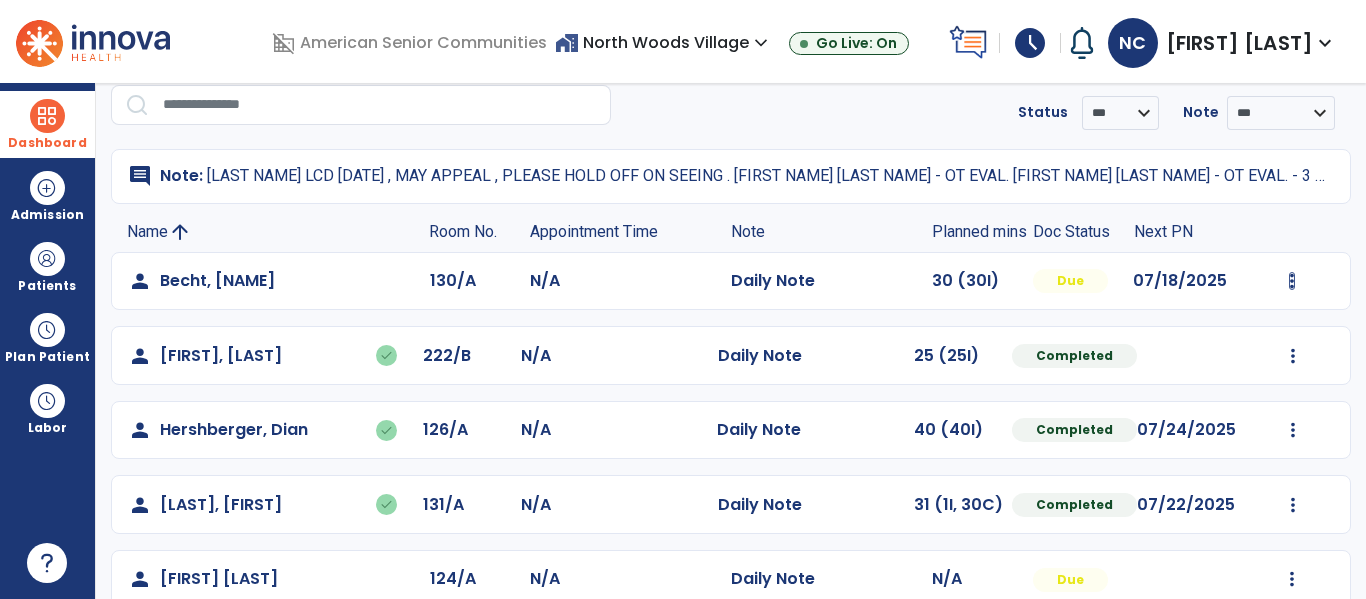 click at bounding box center (1292, 281) 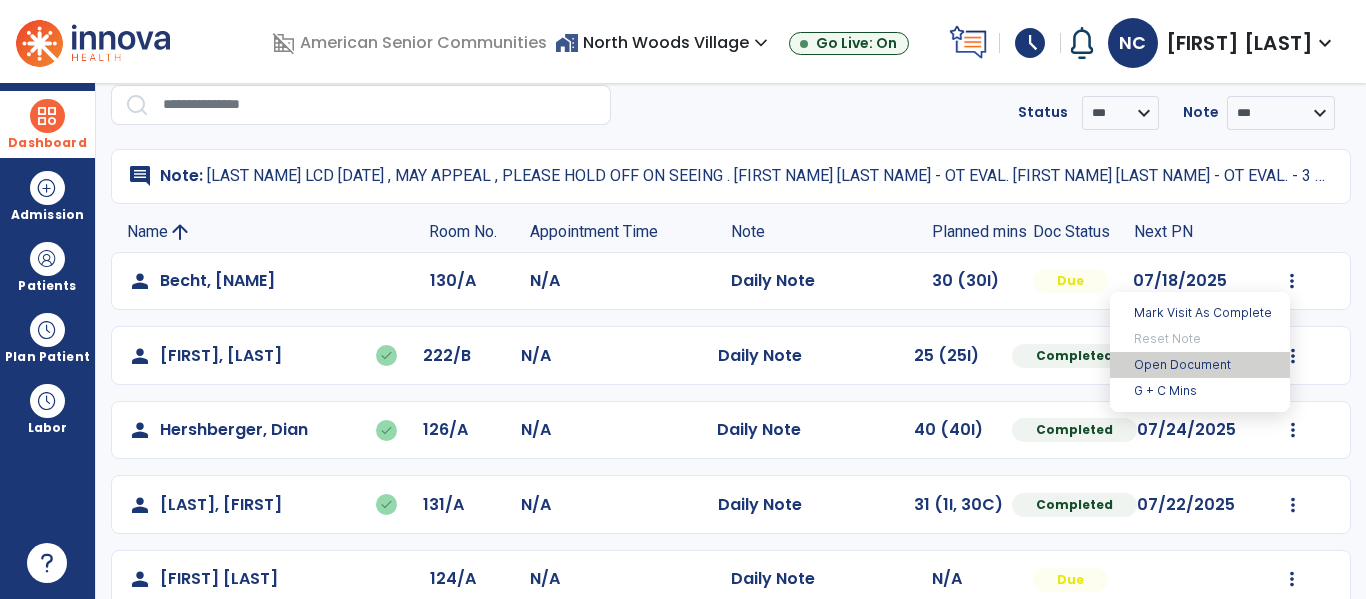 click on "Open Document" at bounding box center [1200, 365] 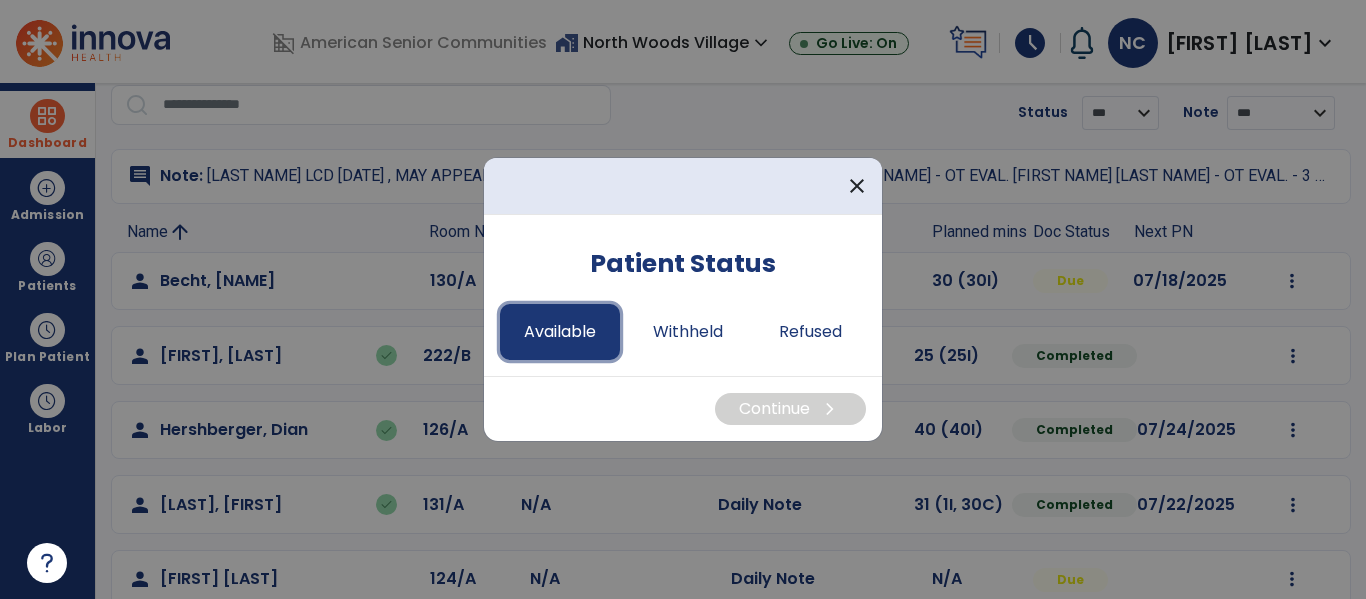 click on "Available" at bounding box center [560, 332] 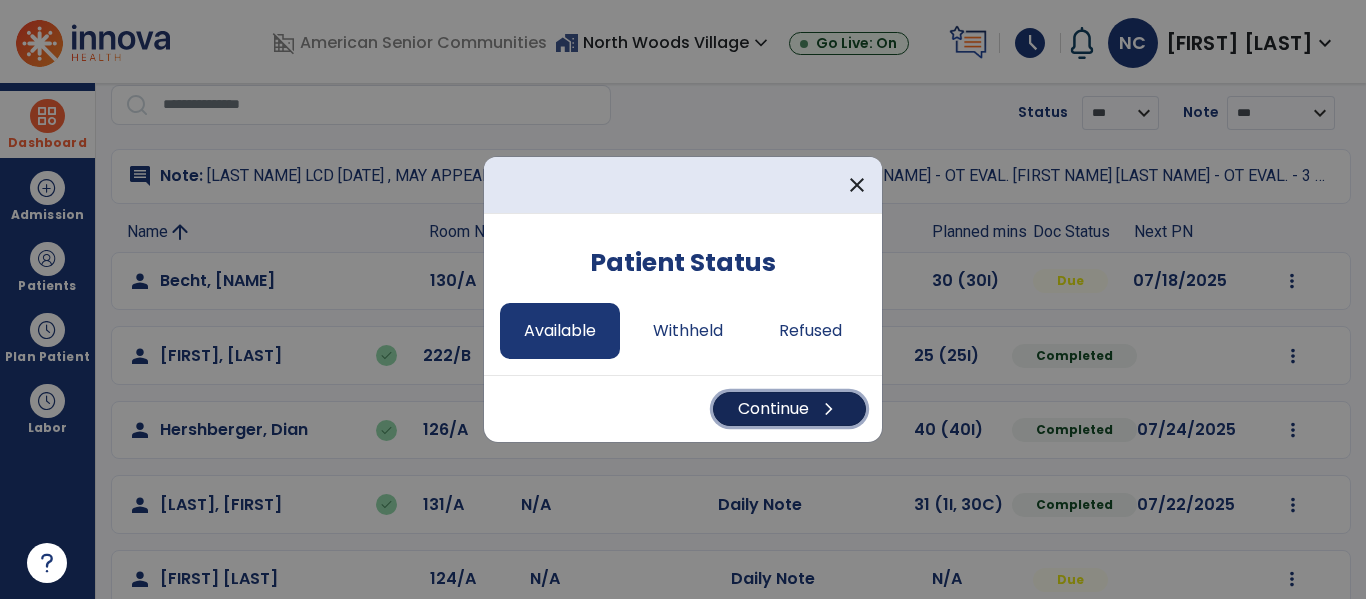 click on "Continue   chevron_right" at bounding box center [789, 409] 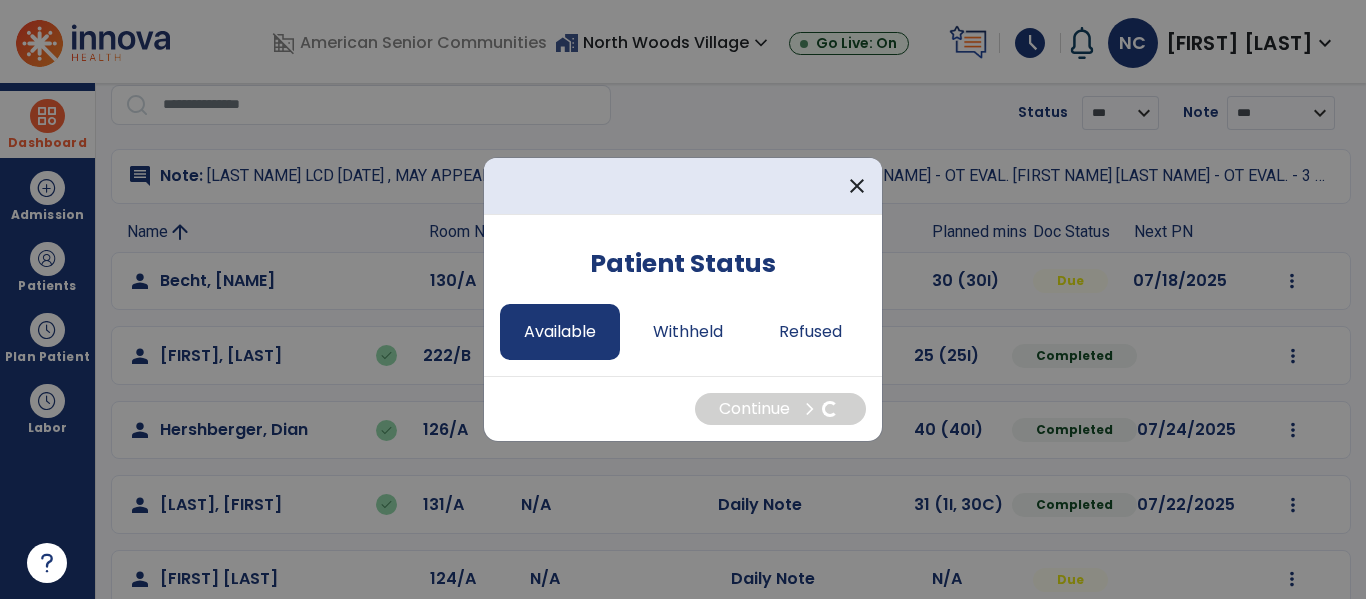 select on "*" 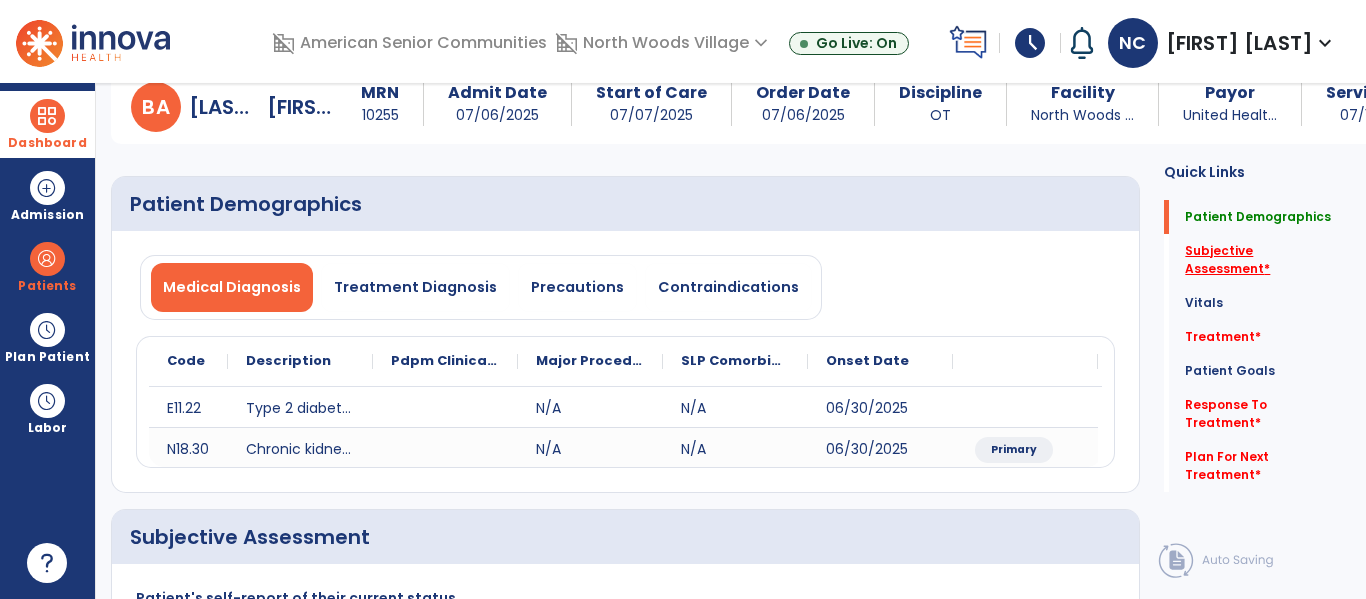 click on "Subjective Assessment   *" 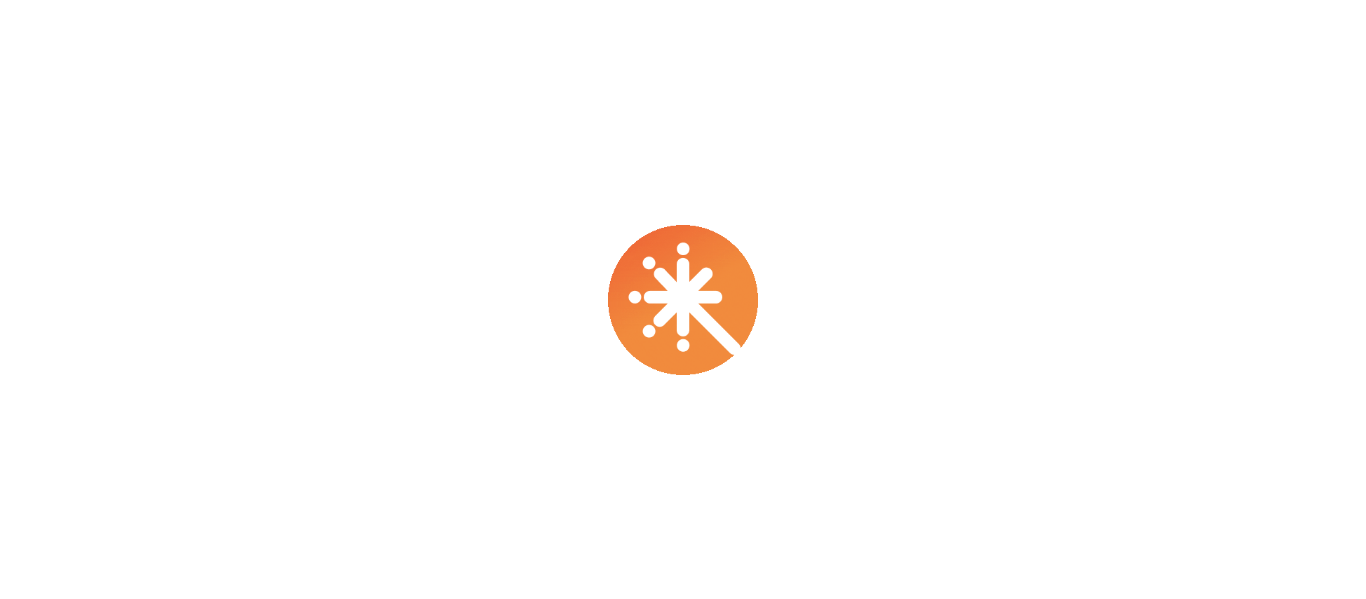 scroll, scrollTop: 0, scrollLeft: 0, axis: both 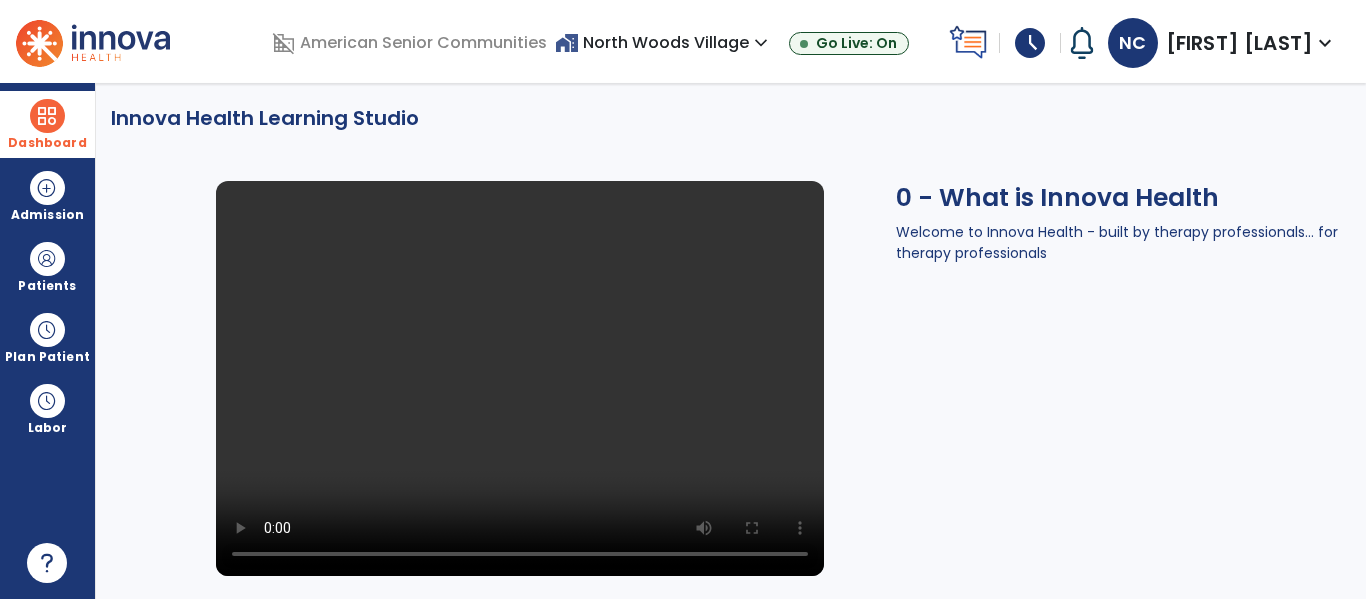 click on "Dashboard" at bounding box center (47, 124) 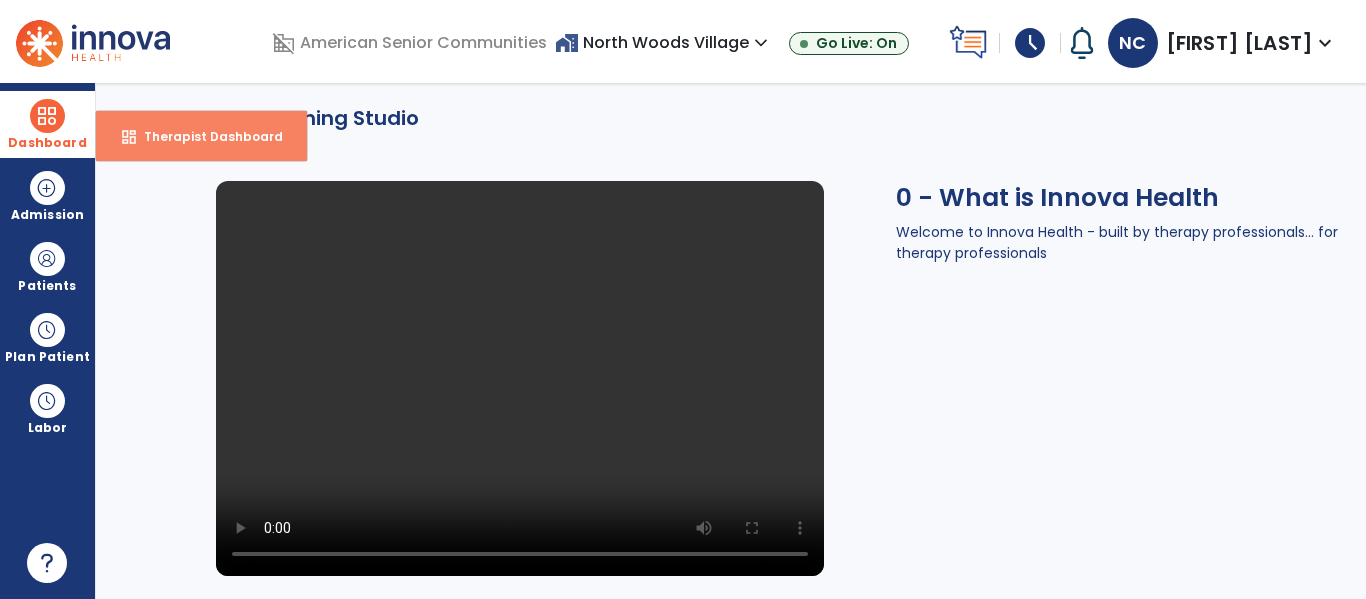click on "dashboard  Therapist Dashboard" at bounding box center (201, 136) 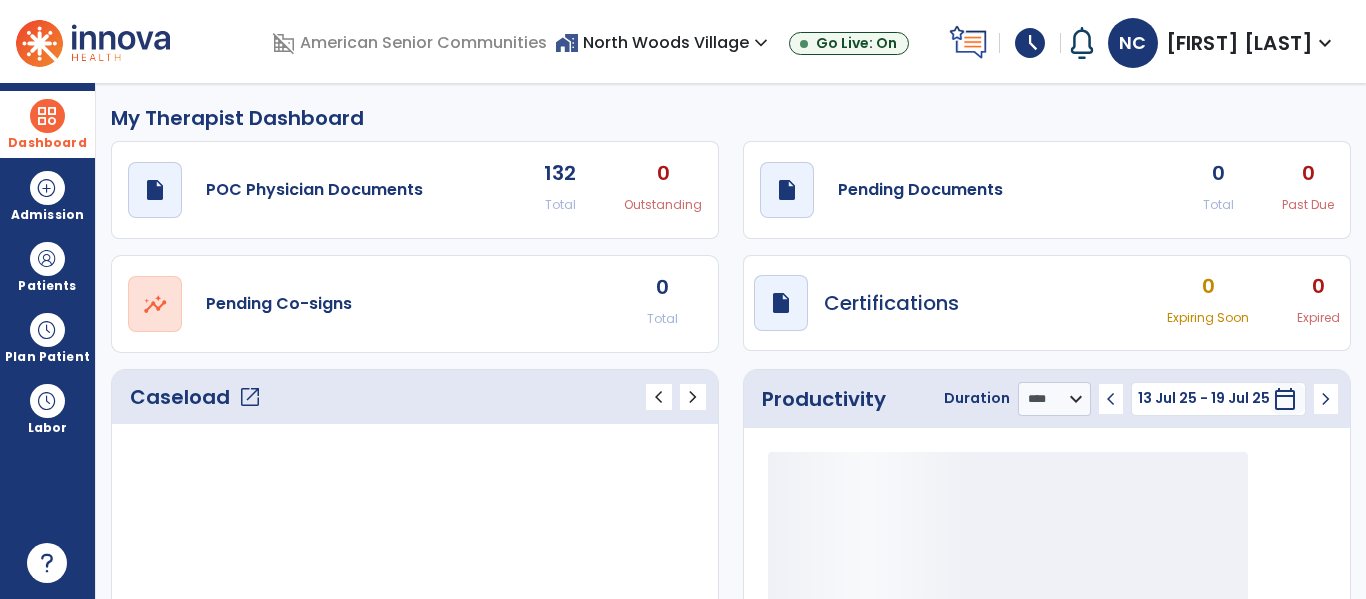 click on "open_in_new" 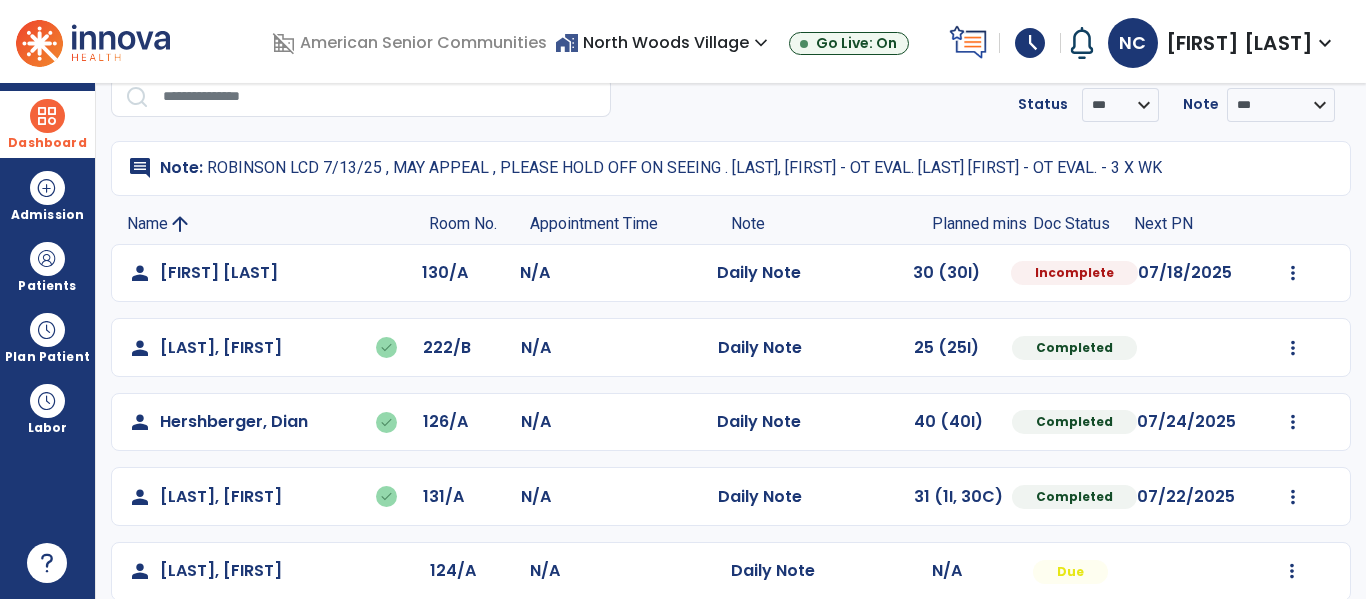 scroll, scrollTop: 63, scrollLeft: 0, axis: vertical 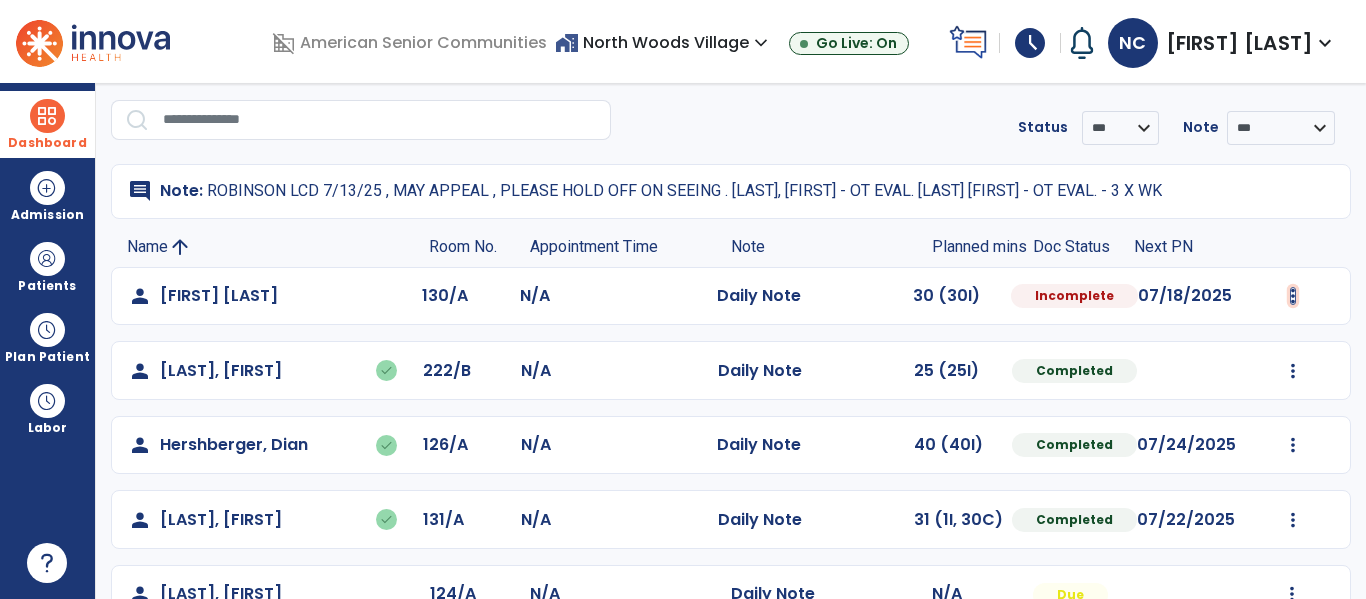 click at bounding box center (1293, 296) 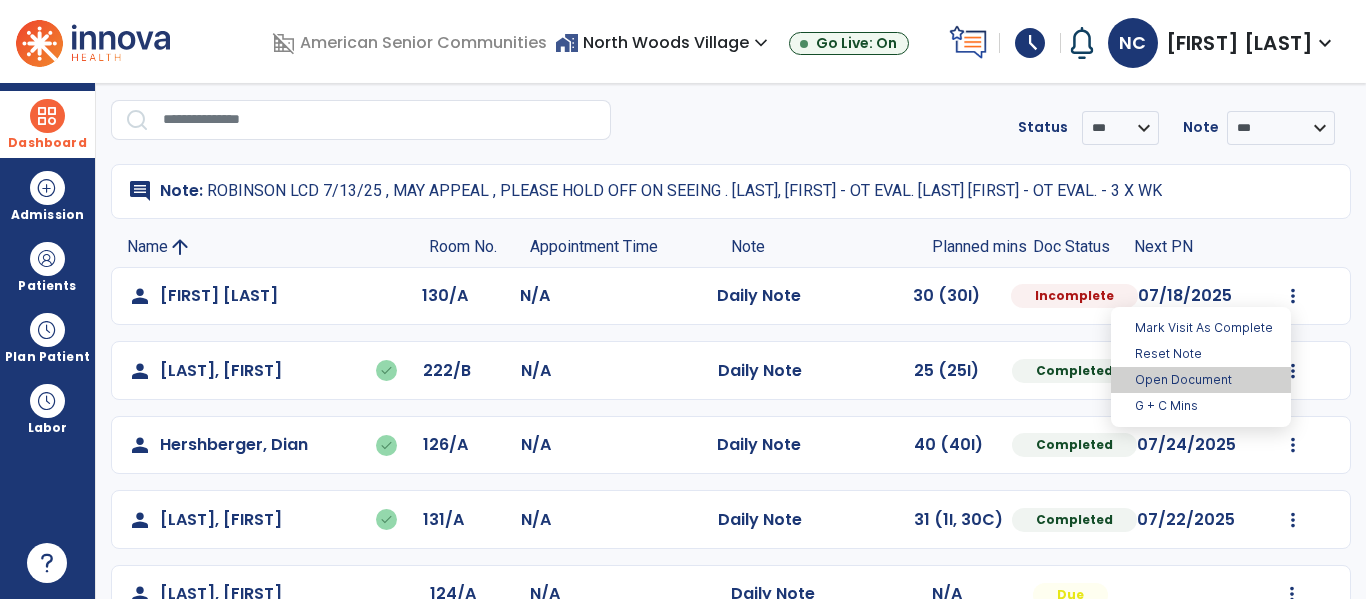 click on "Open Document" at bounding box center (1201, 380) 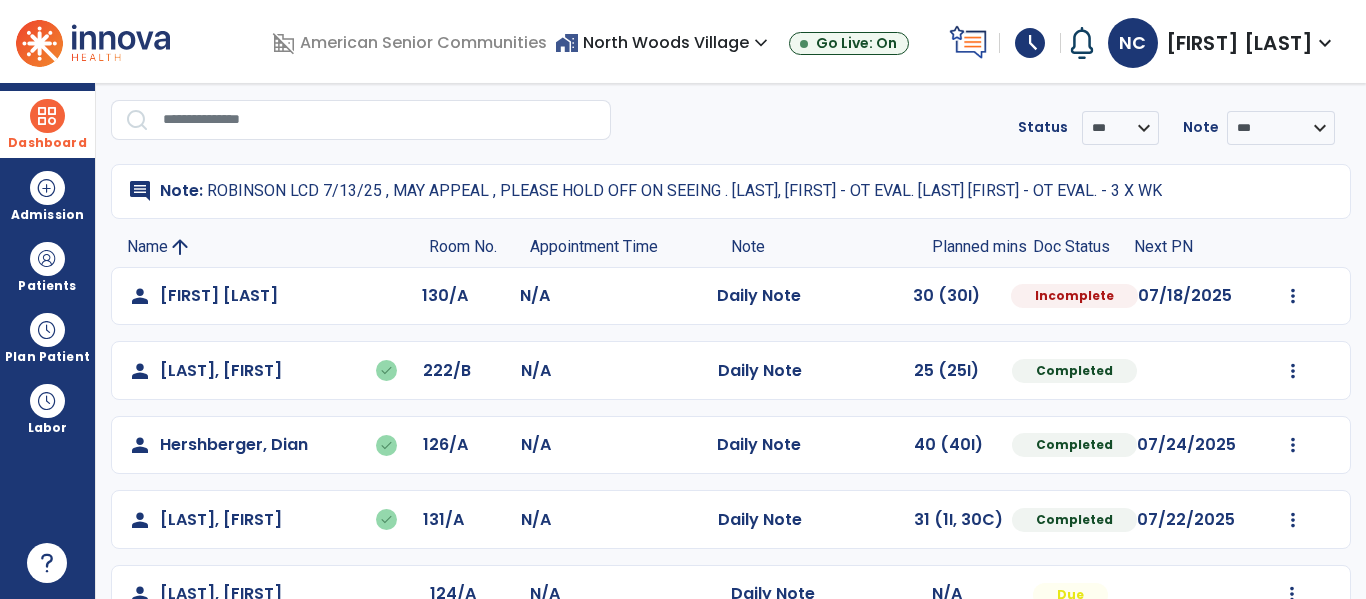 select on "*" 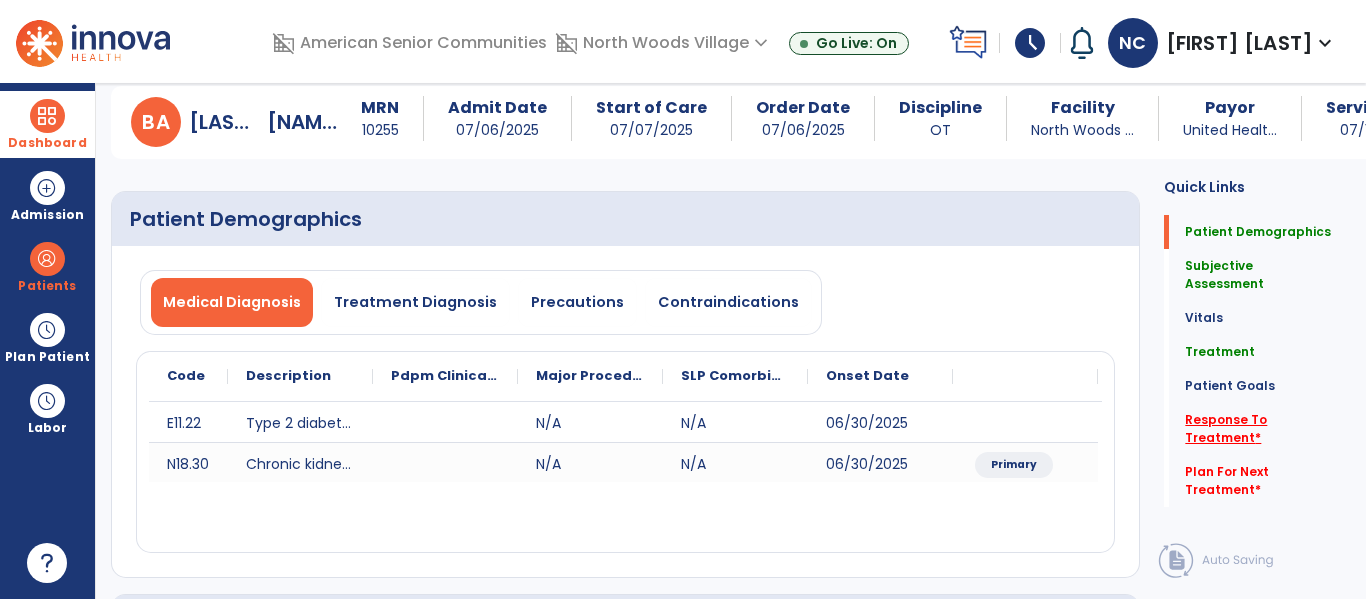 click on "Response To Treatment   *" 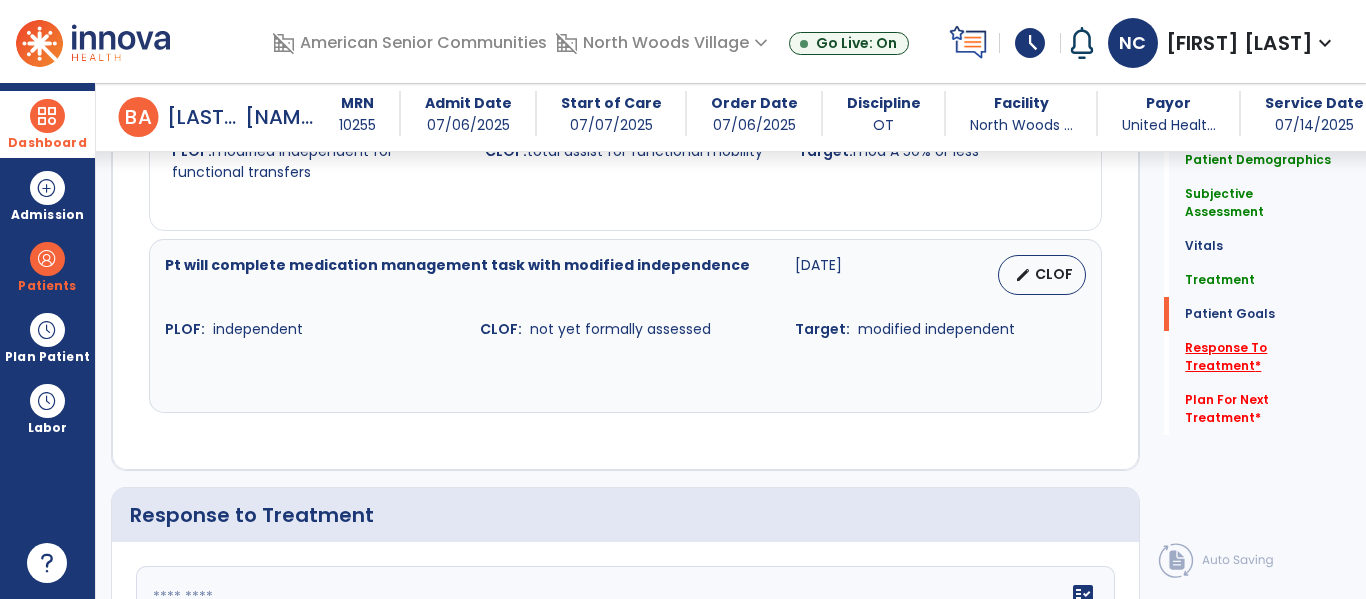 scroll, scrollTop: 2567, scrollLeft: 0, axis: vertical 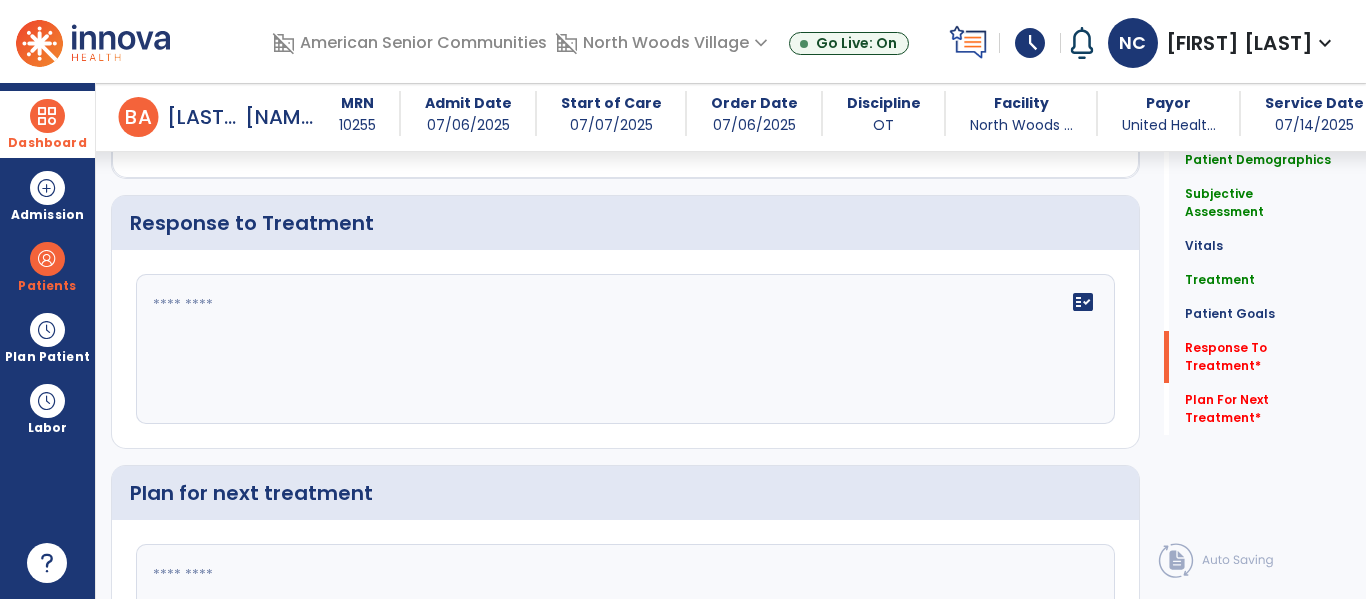click on "fact_check" 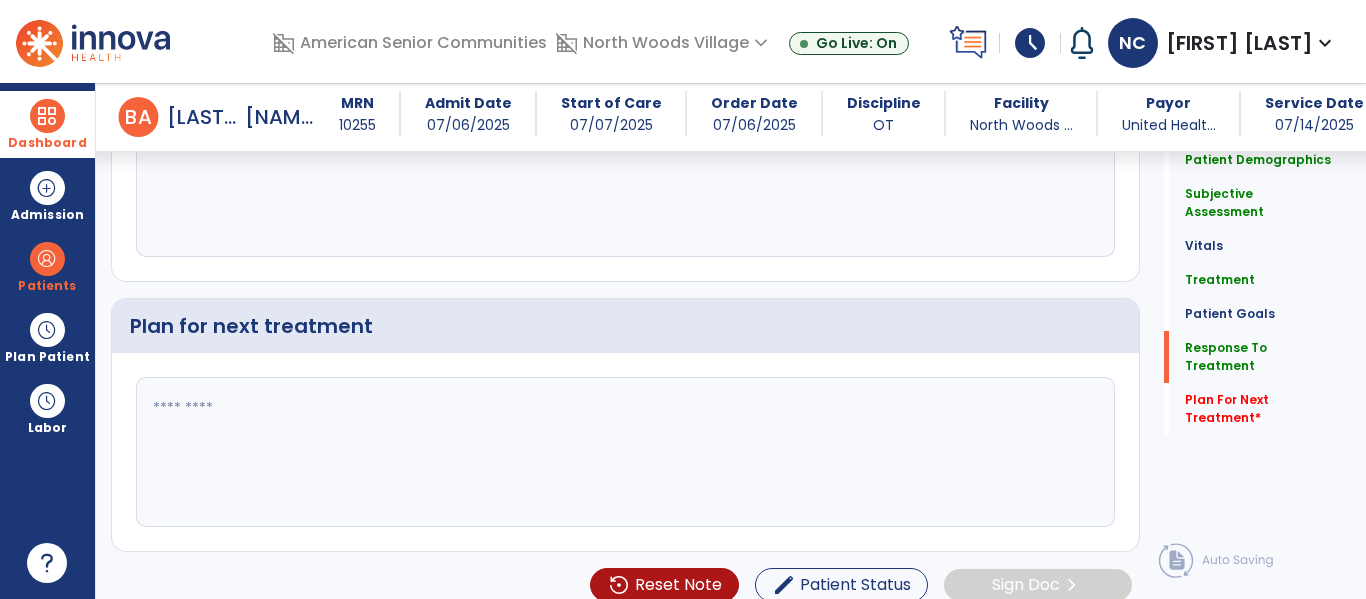 scroll, scrollTop: 2753, scrollLeft: 0, axis: vertical 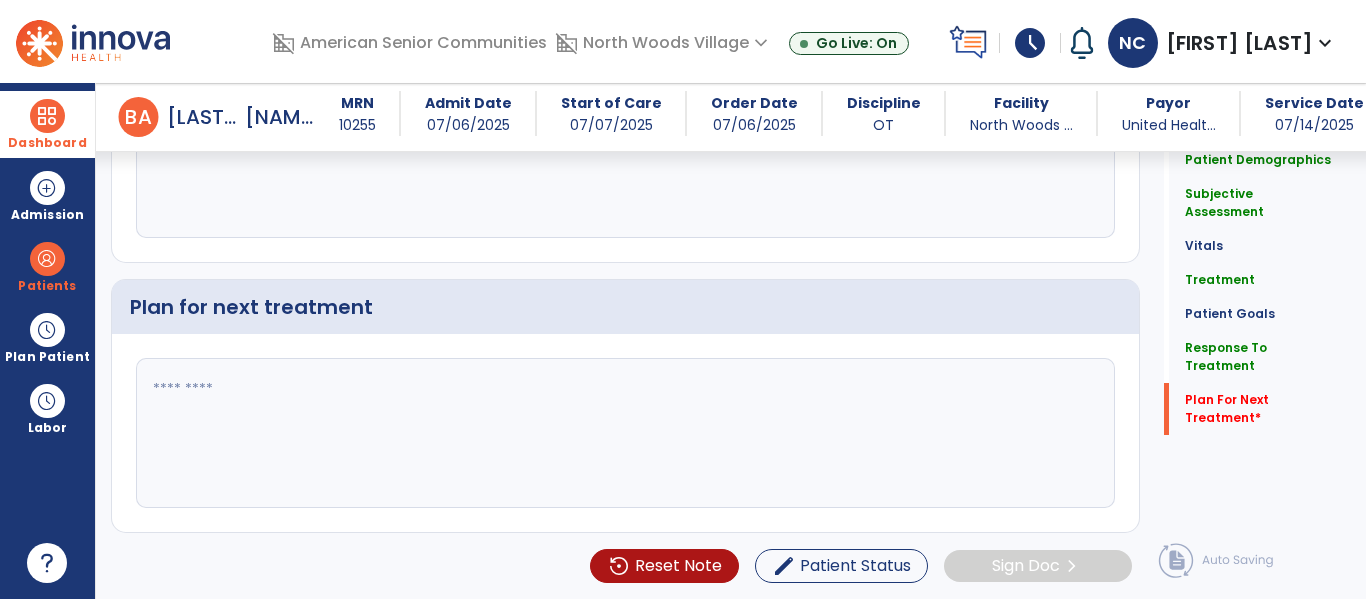 type on "**********" 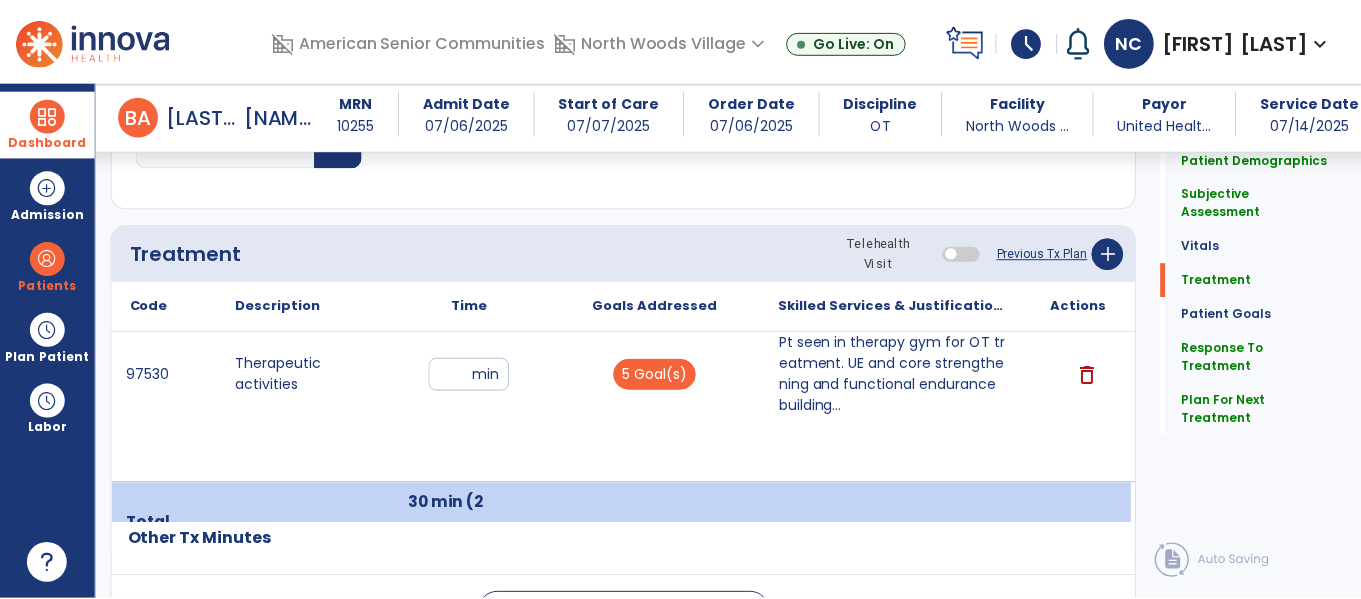 scroll, scrollTop: 1127, scrollLeft: 0, axis: vertical 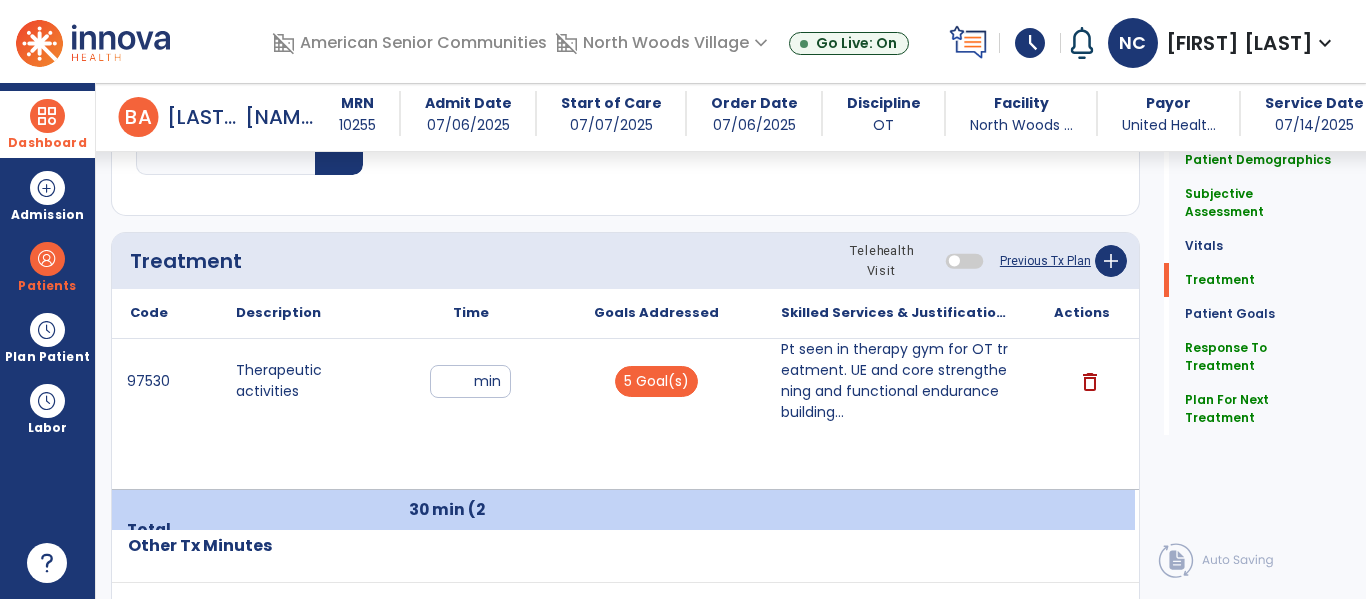 type on "**********" 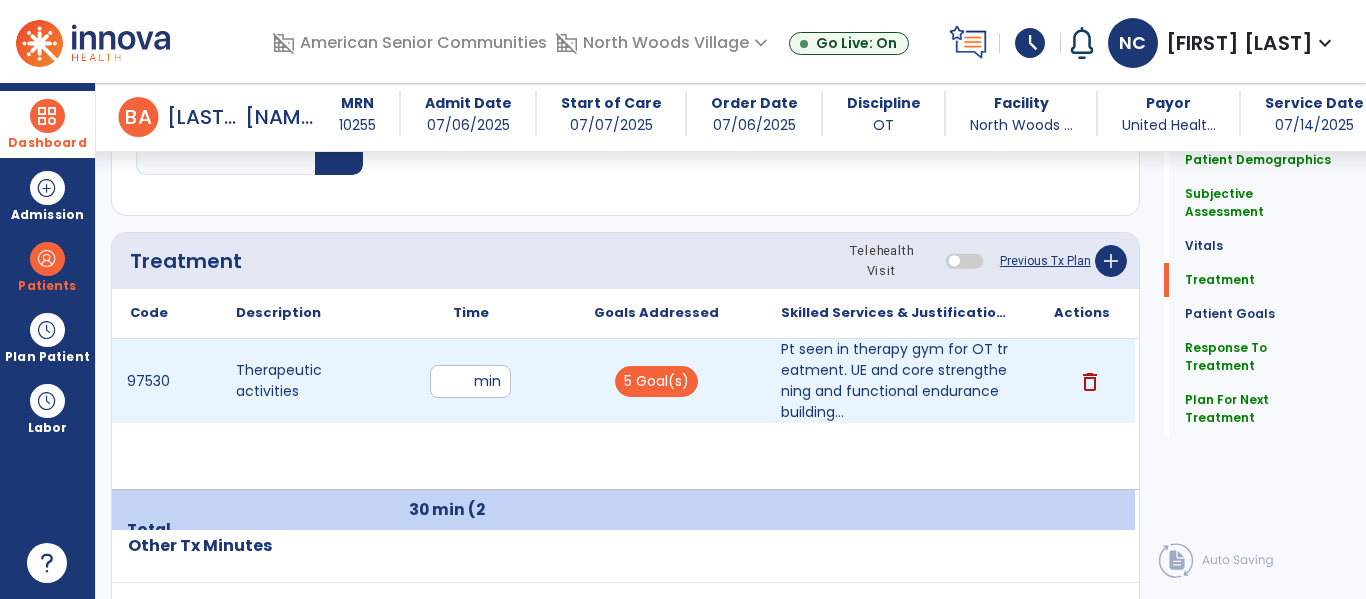 type on "*" 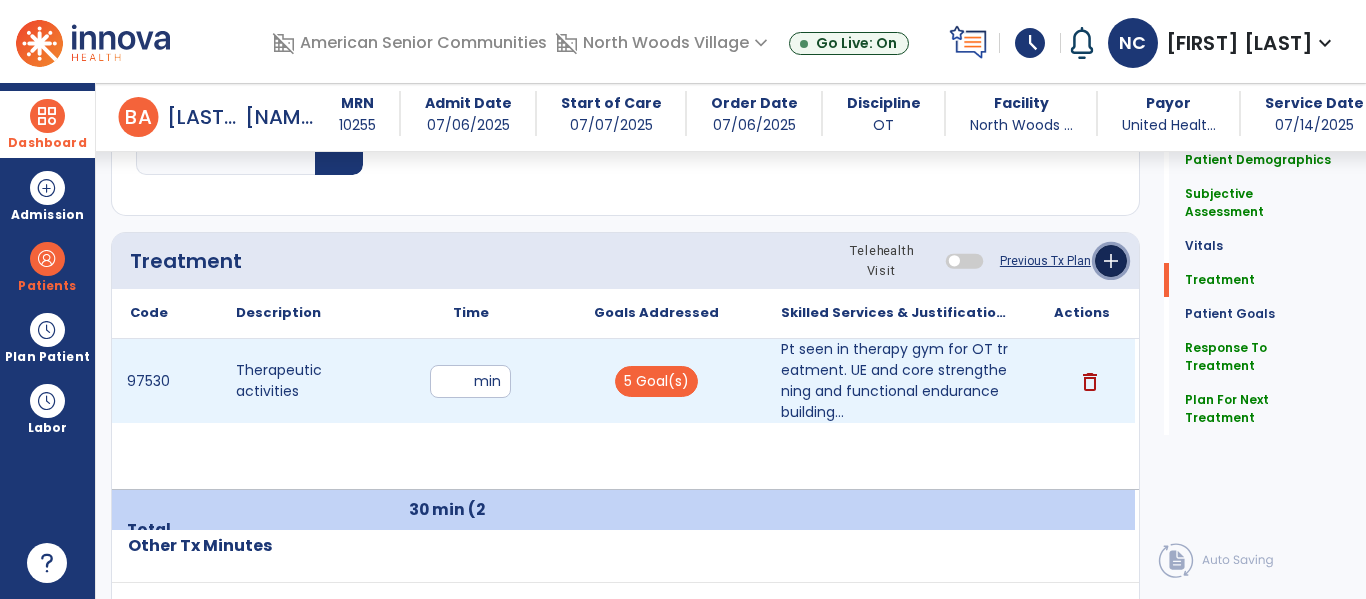 click on "add" 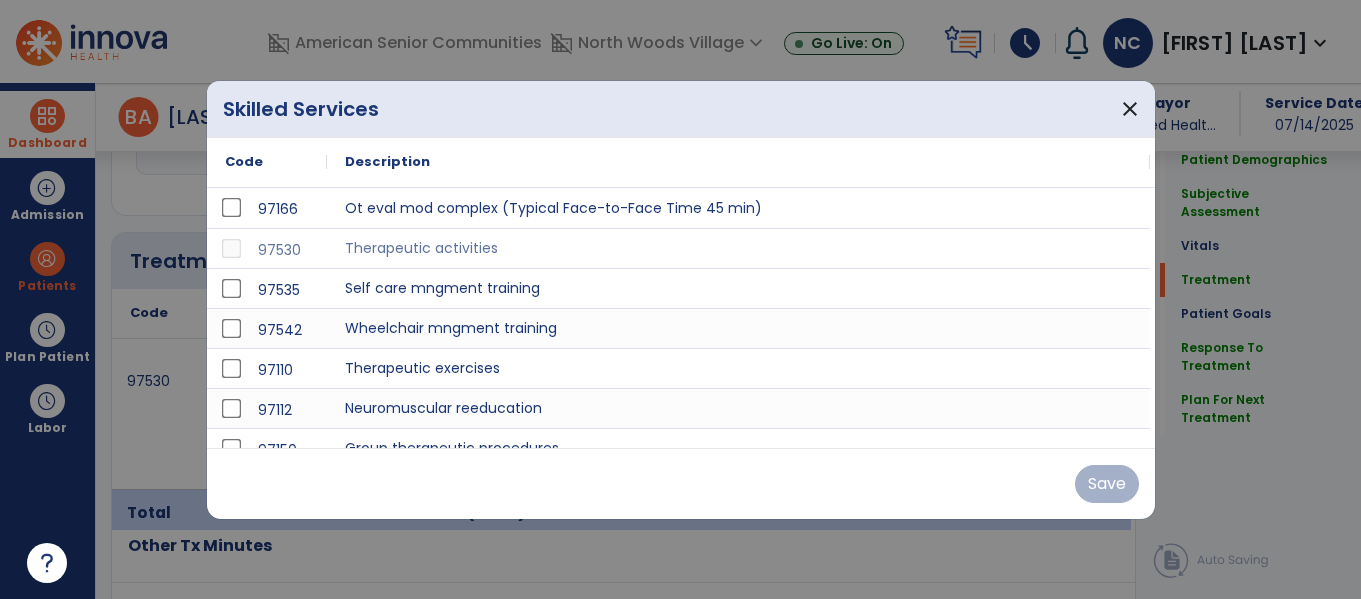 scroll, scrollTop: 1127, scrollLeft: 0, axis: vertical 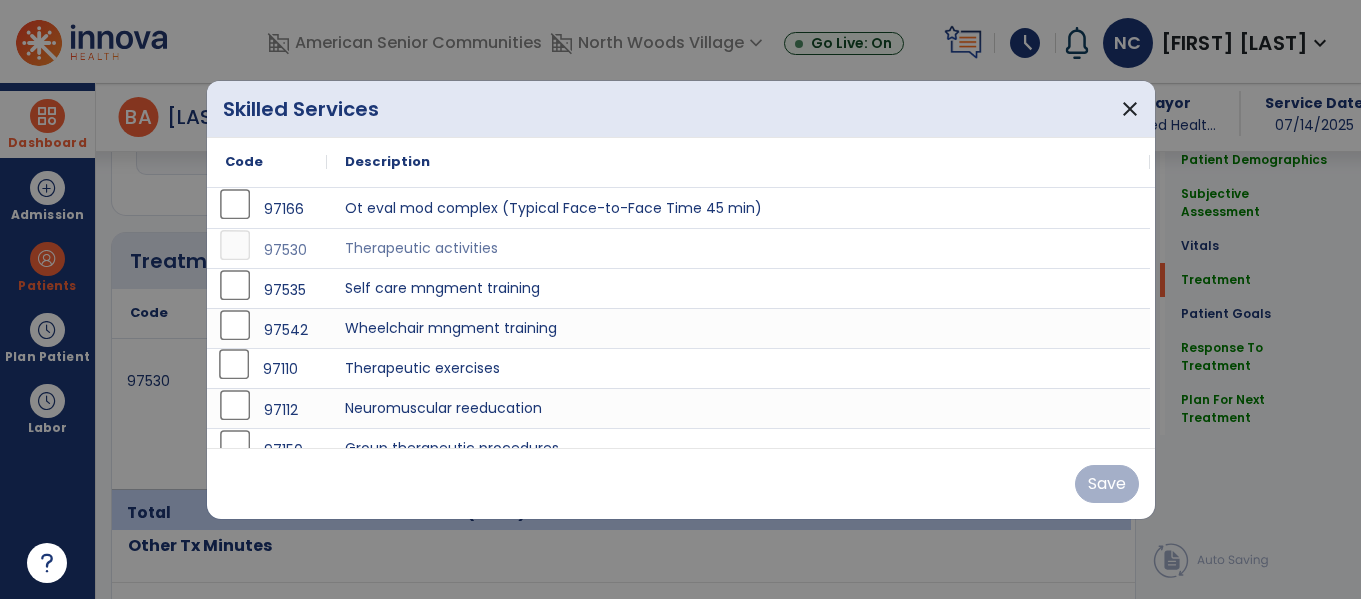 click on "97110" at bounding box center [267, 368] 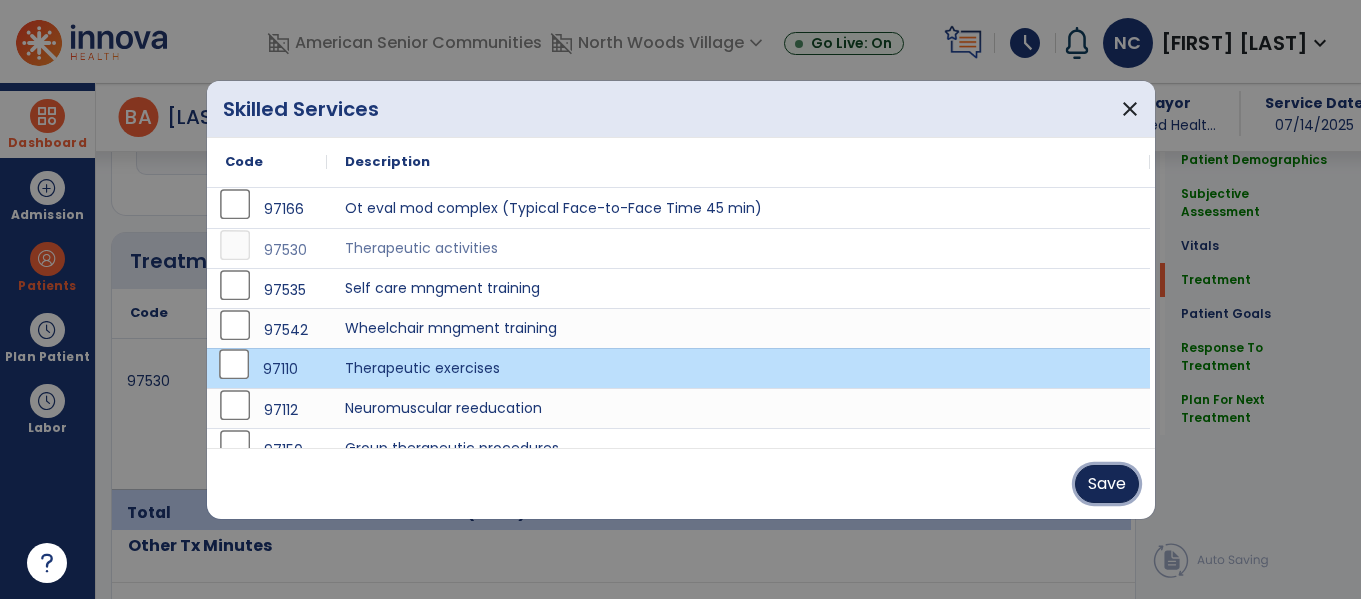 click on "Save" at bounding box center [1107, 484] 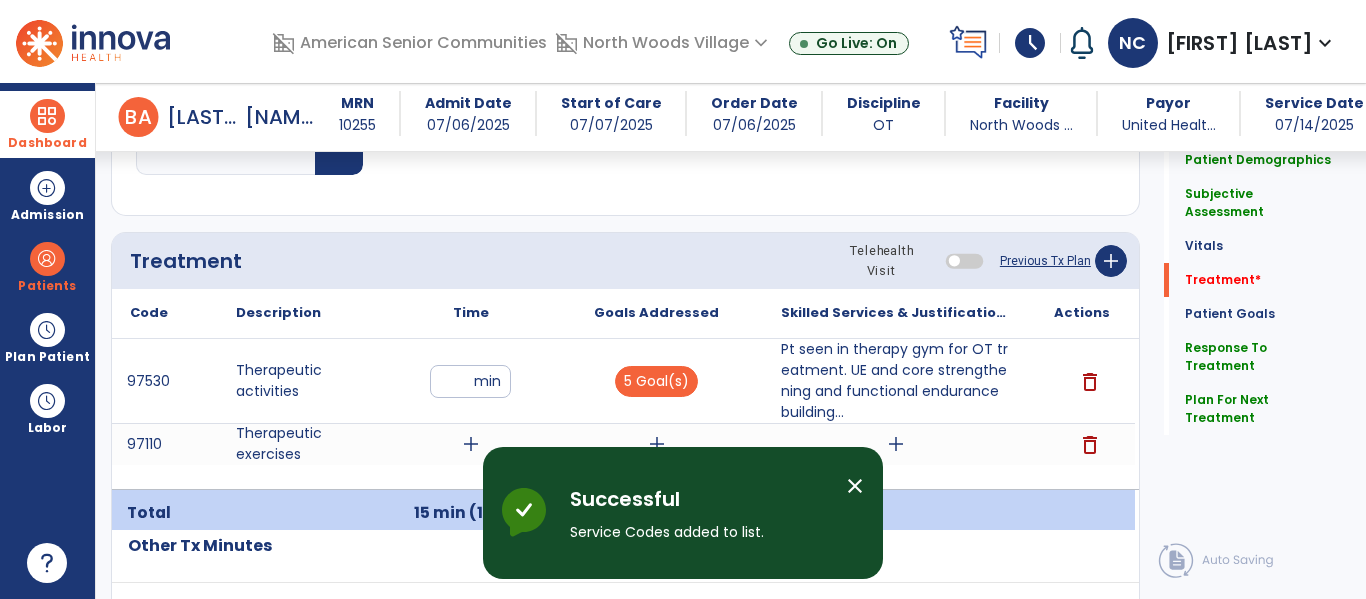 click on "add" at bounding box center (471, 444) 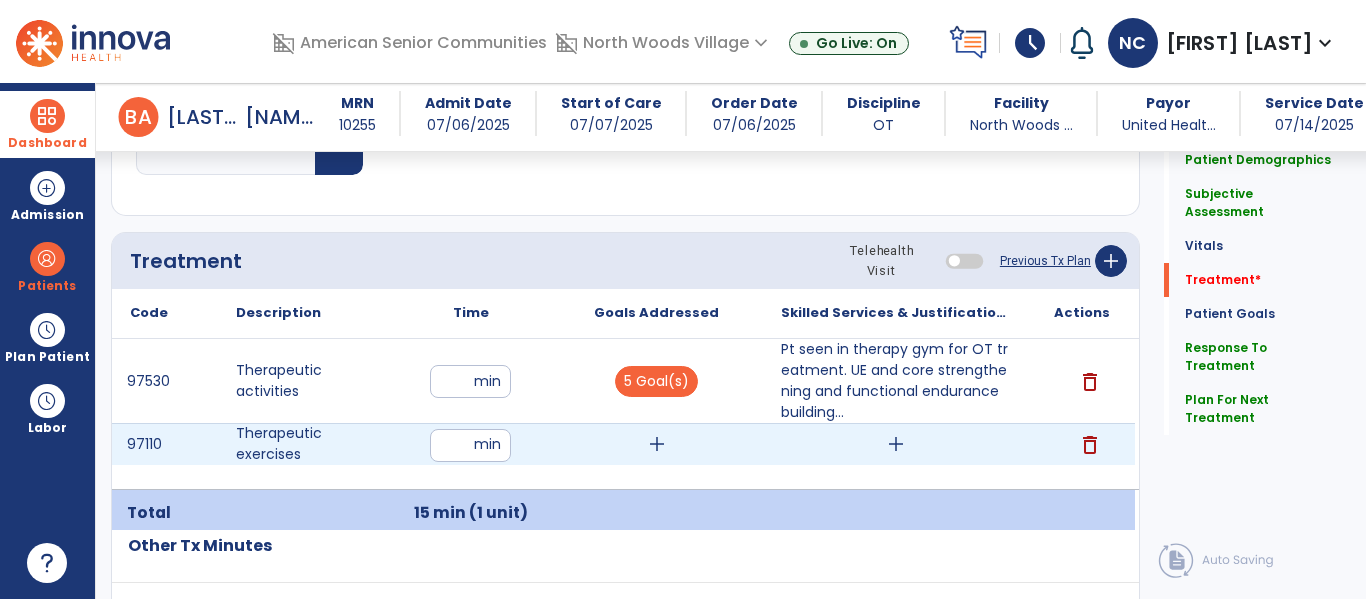 type on "**" 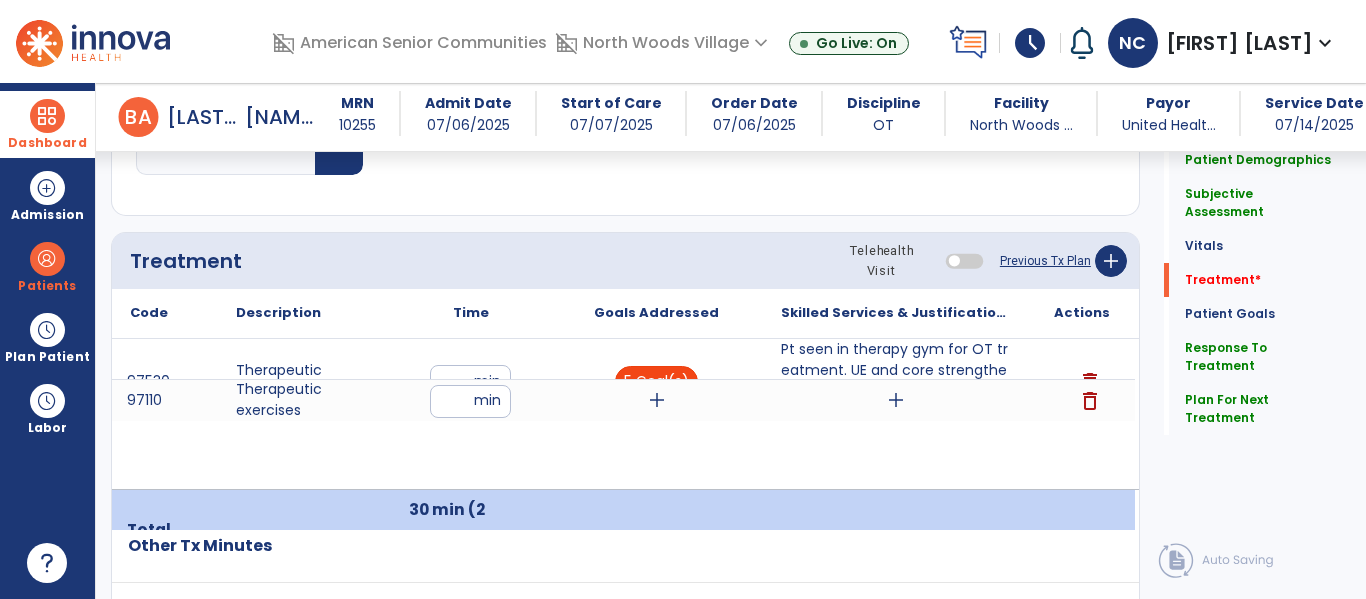 click on "5 Goal(s)" at bounding box center (656, 381) 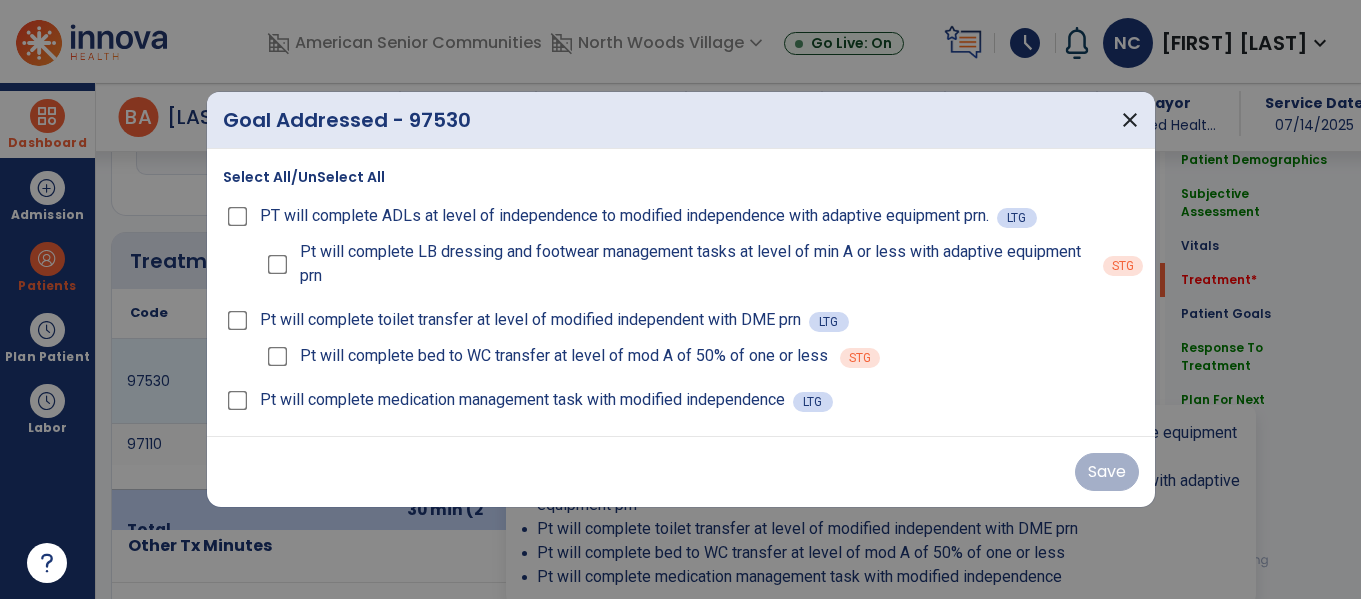 scroll, scrollTop: 1127, scrollLeft: 0, axis: vertical 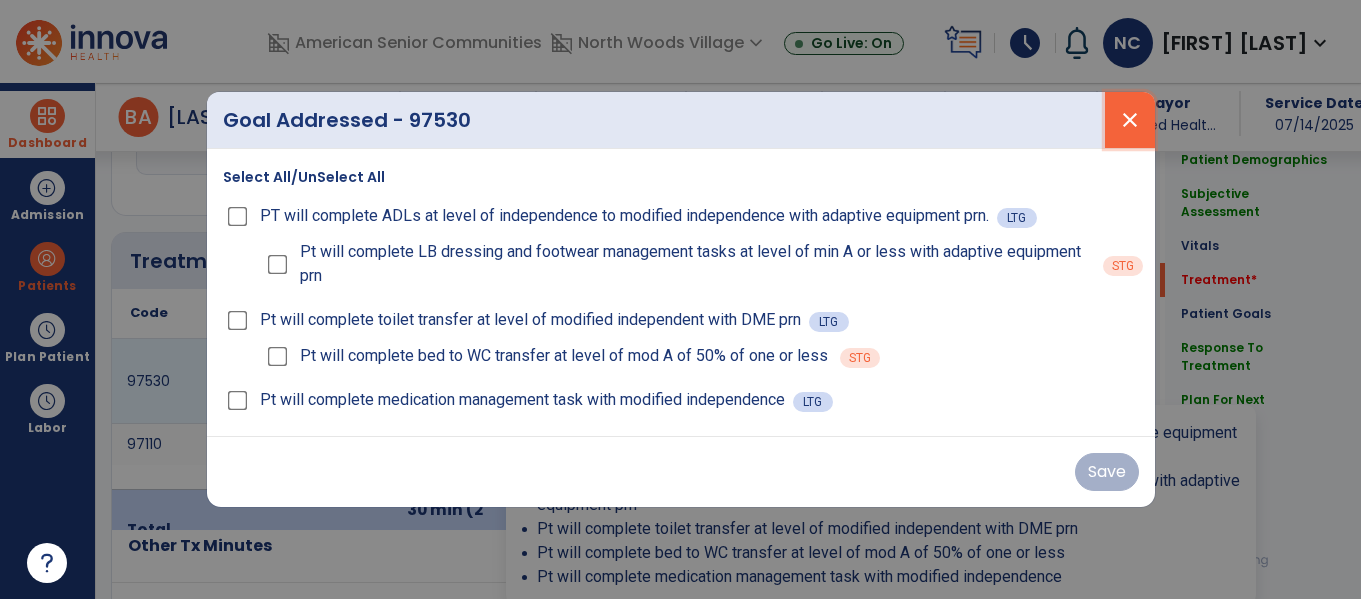 click on "close" at bounding box center [1130, 120] 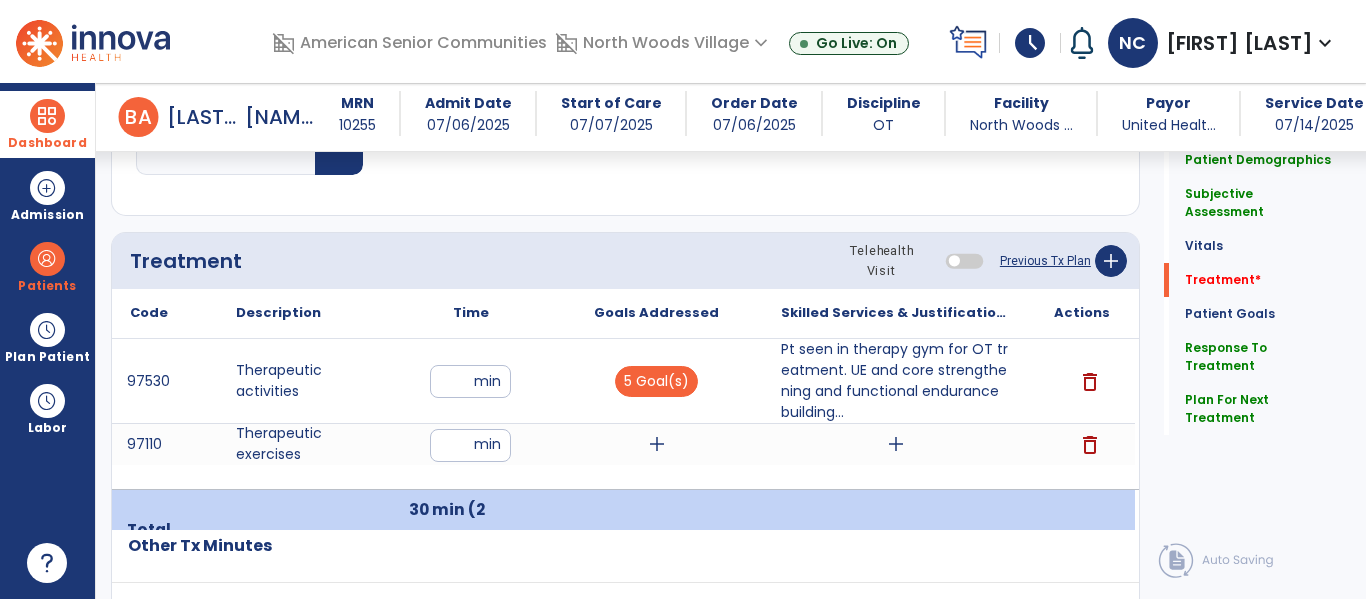 click on "add" at bounding box center [656, 444] 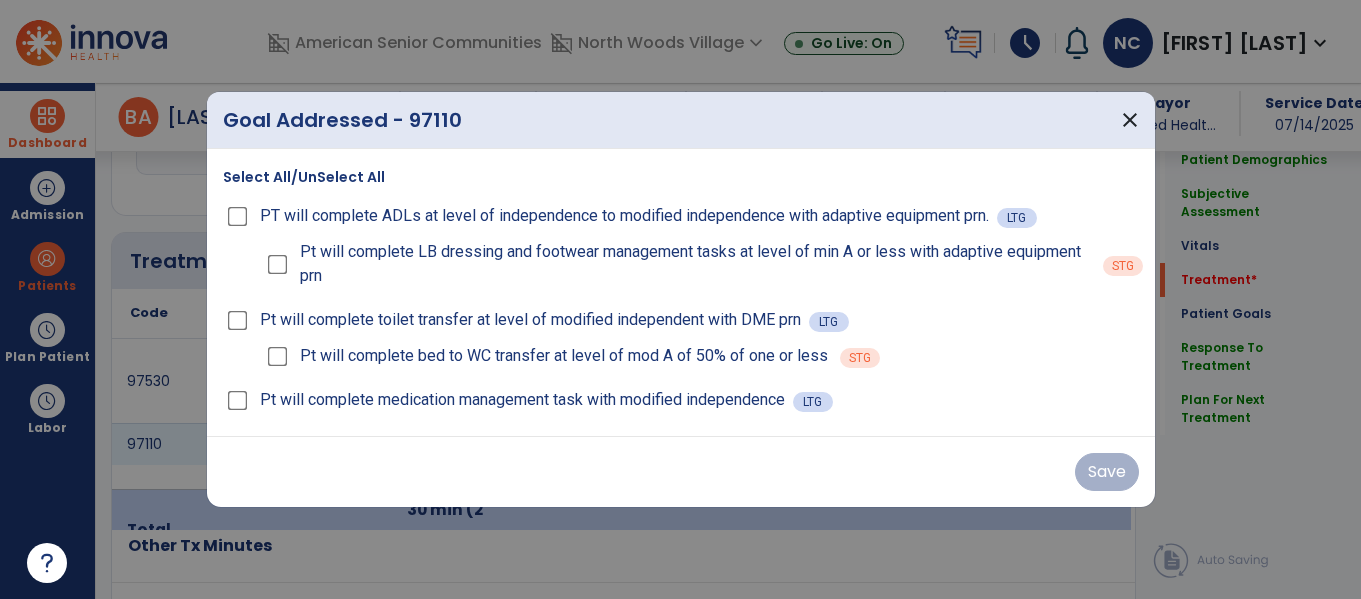 scroll, scrollTop: 1127, scrollLeft: 0, axis: vertical 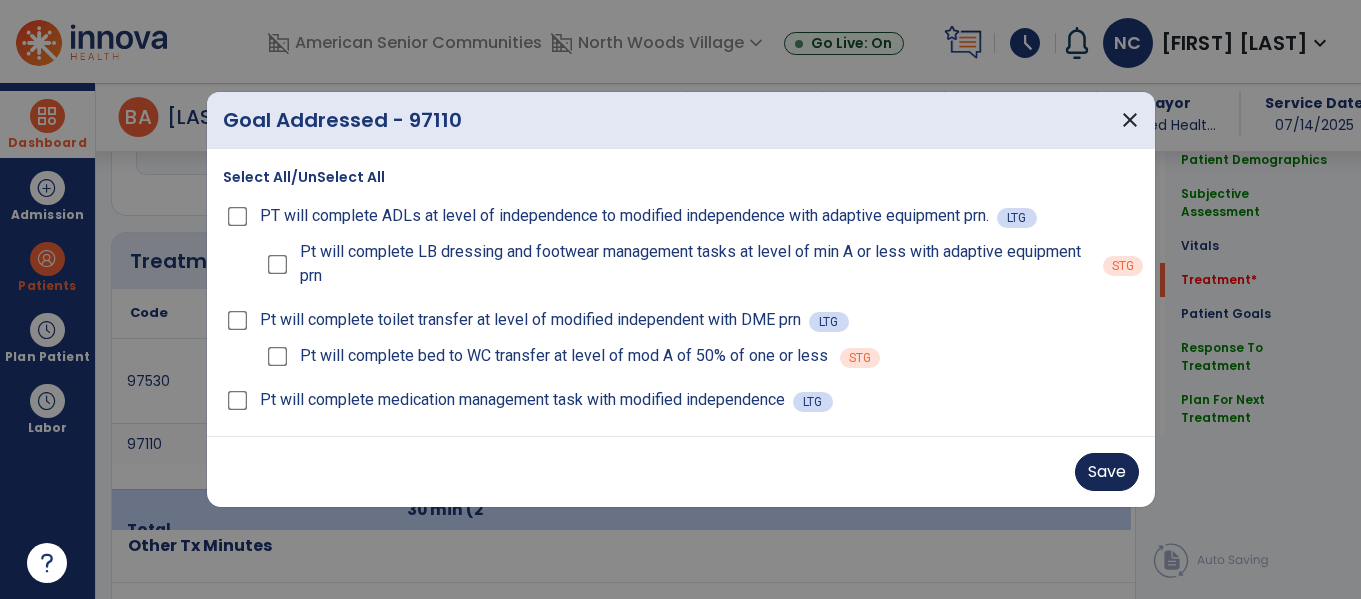 click on "Save" at bounding box center [1107, 472] 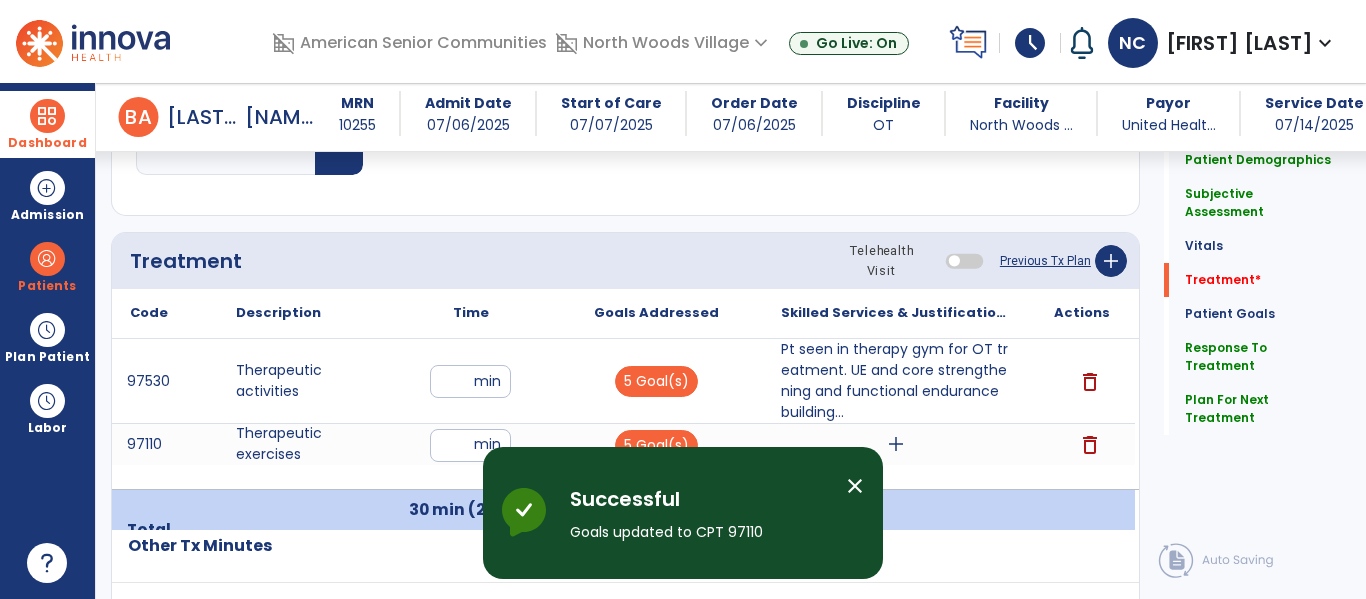 click on "add" at bounding box center (896, 444) 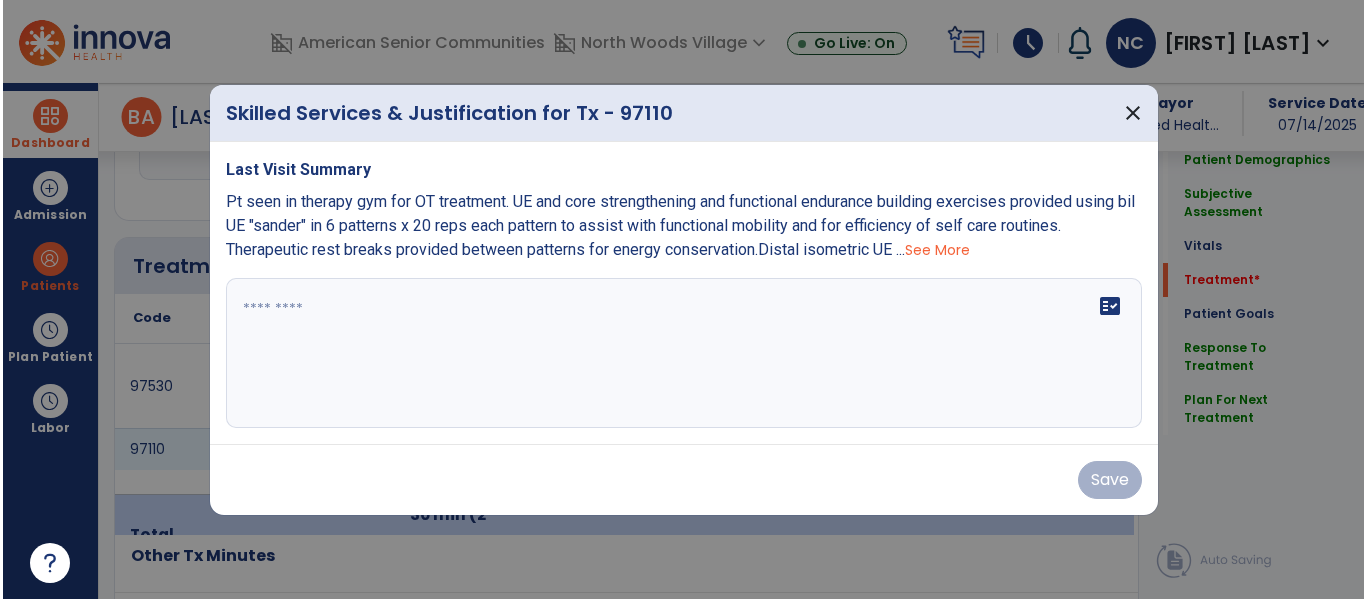 scroll, scrollTop: 1127, scrollLeft: 0, axis: vertical 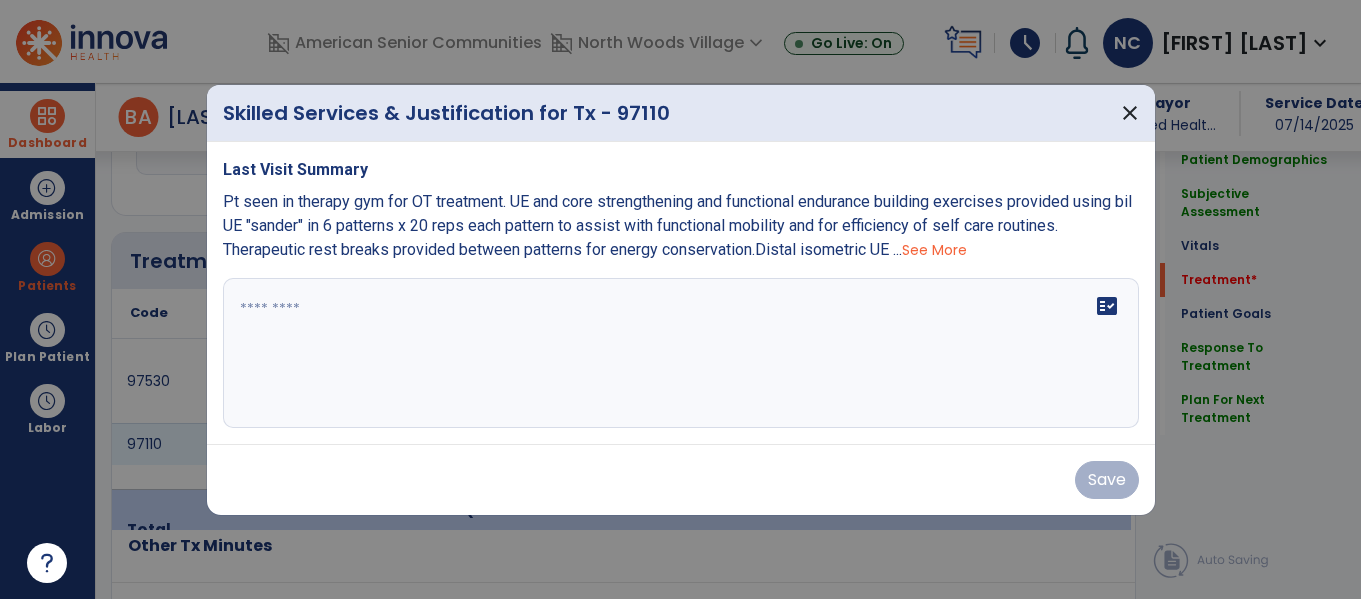 click at bounding box center (681, 353) 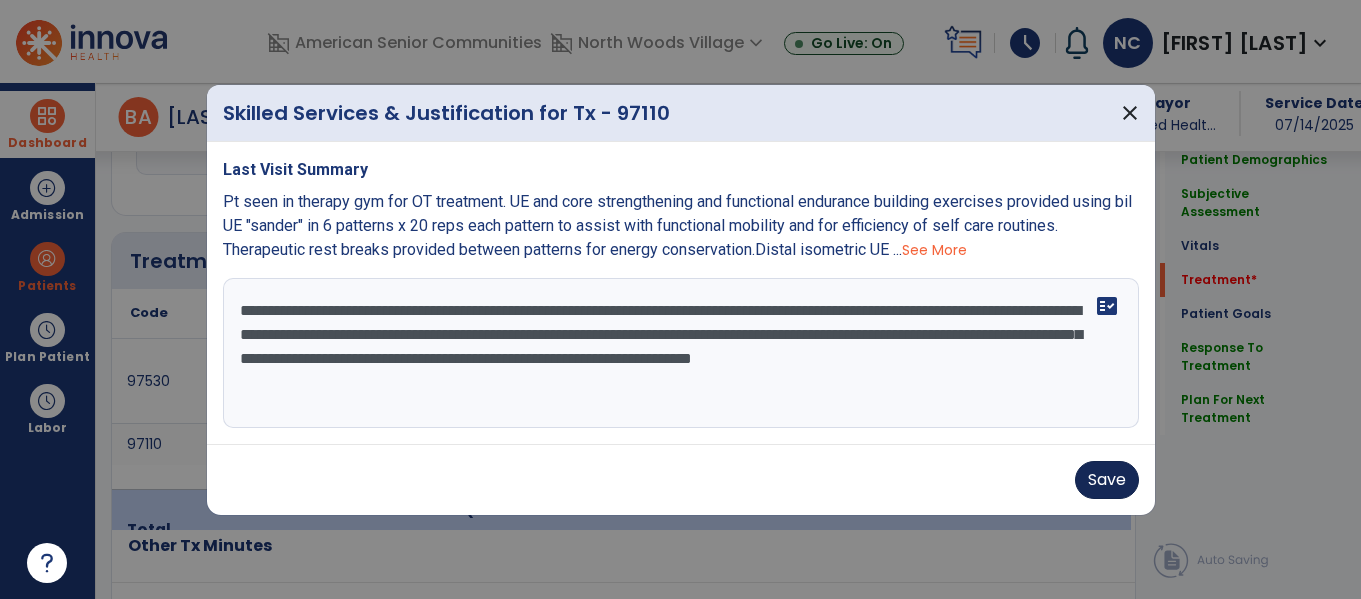 type on "**********" 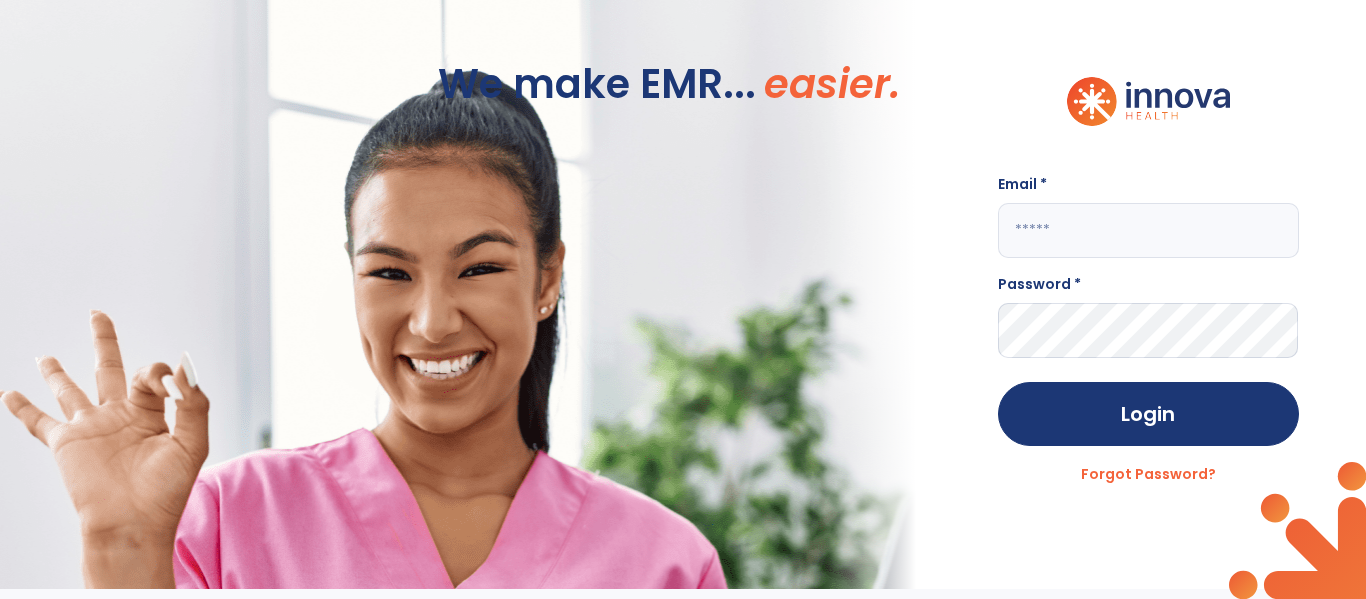 scroll, scrollTop: -10, scrollLeft: 0, axis: vertical 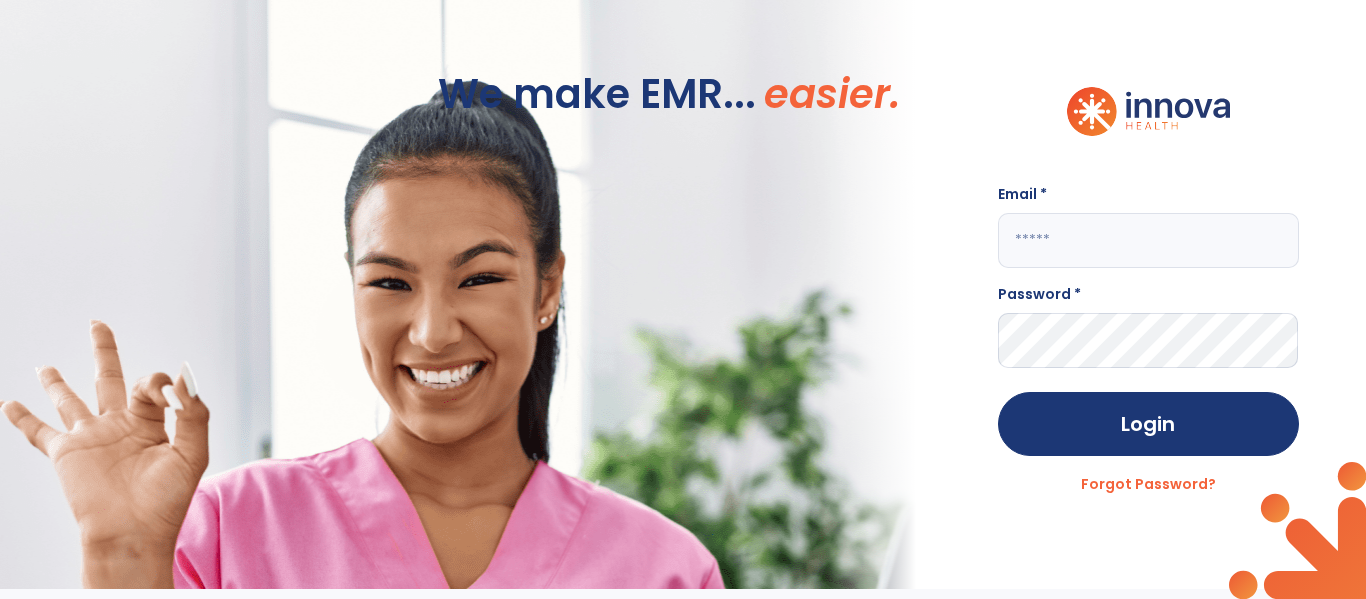 click 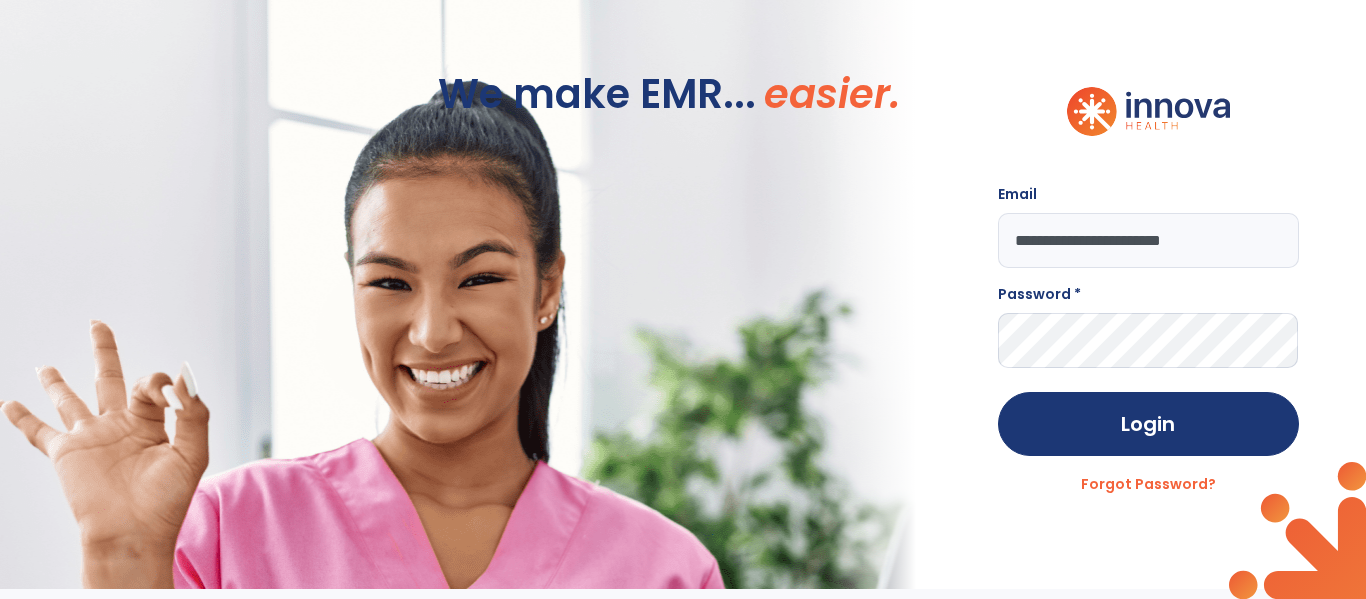 type on "**********" 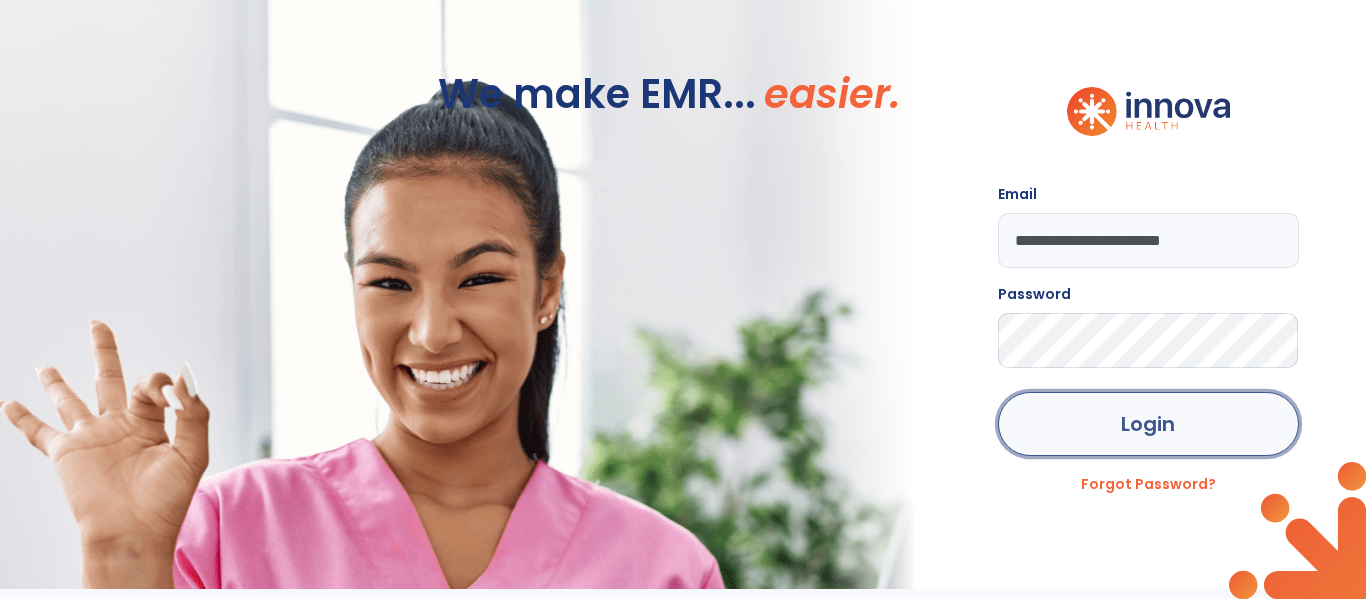click on "Login" 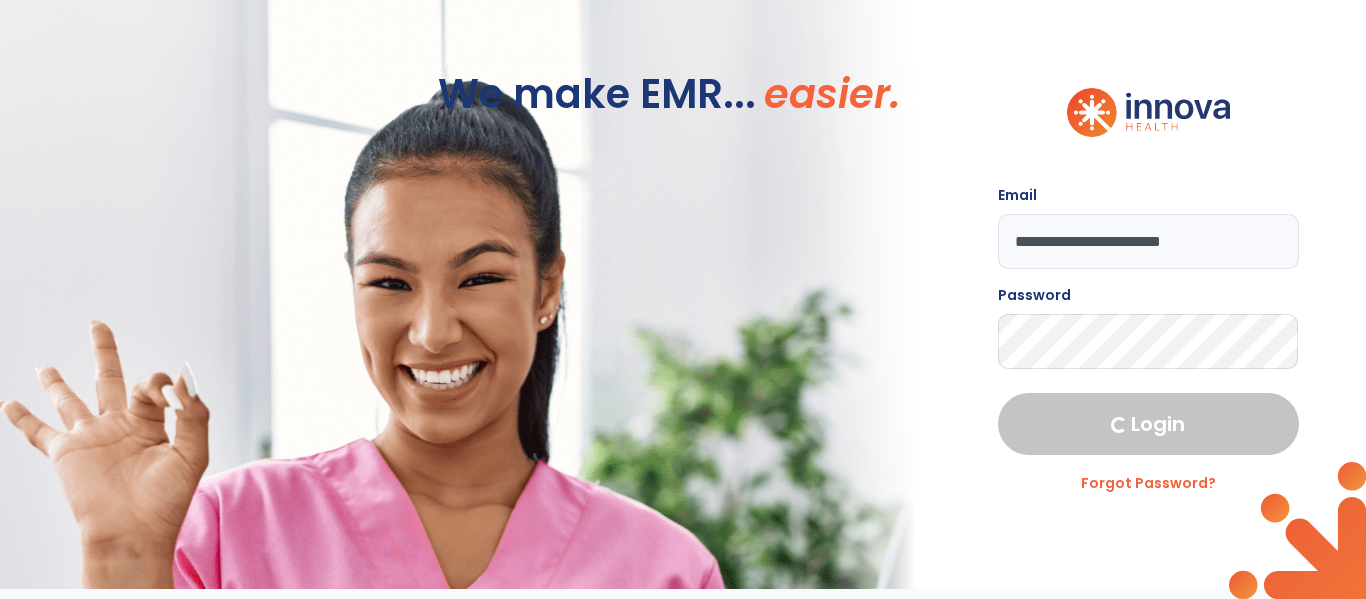 select on "****" 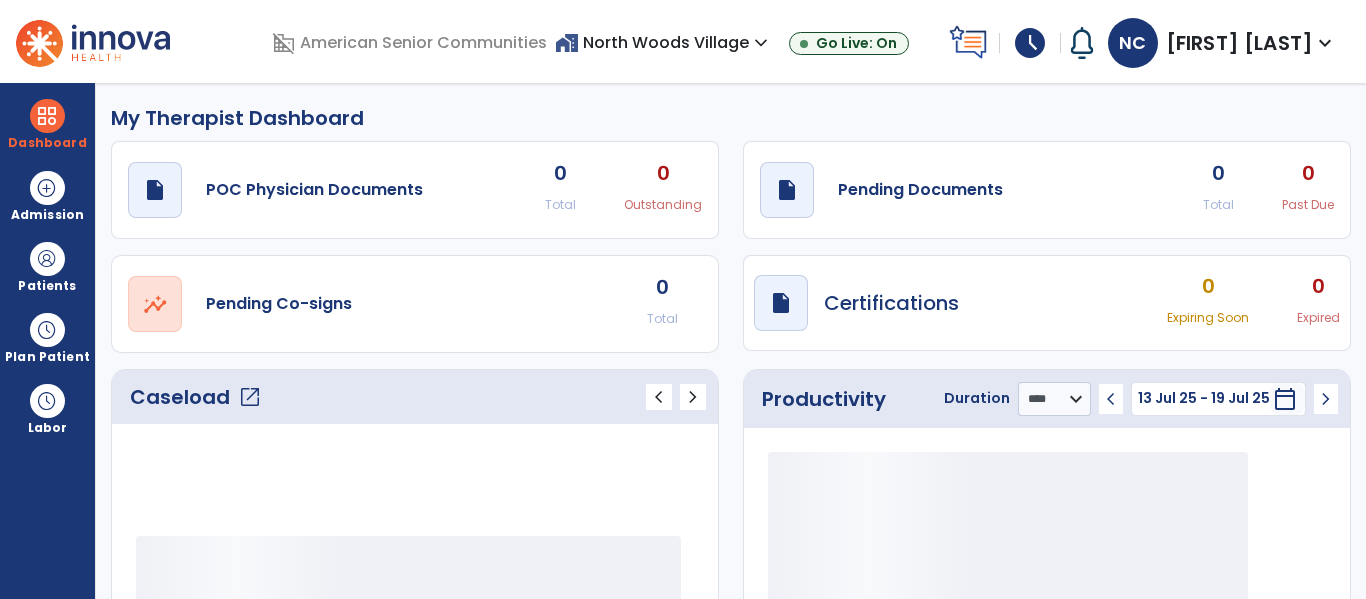 scroll, scrollTop: 0, scrollLeft: 0, axis: both 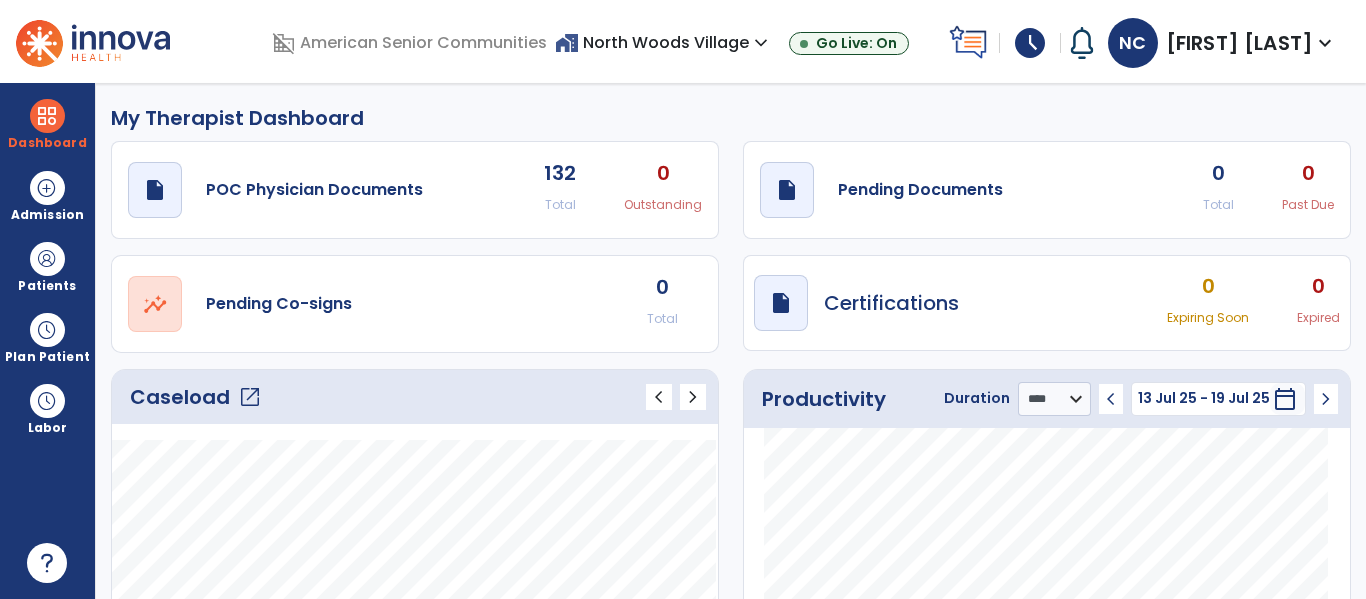 click on "open_in_new" 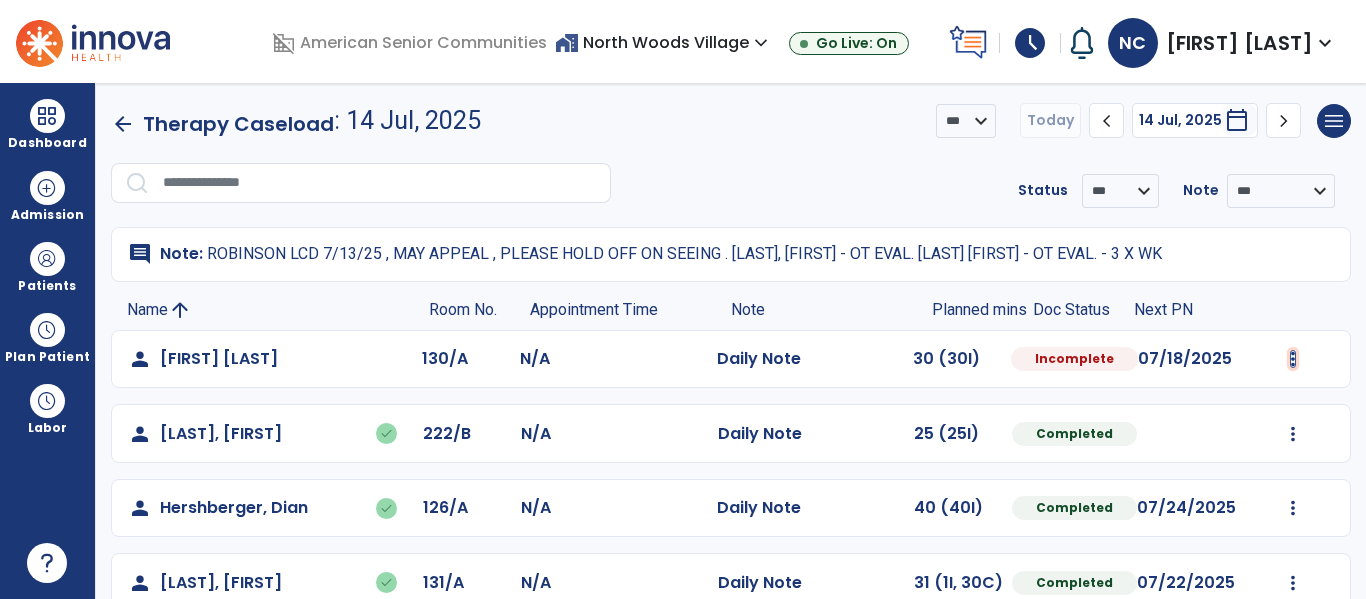 click at bounding box center [1293, 359] 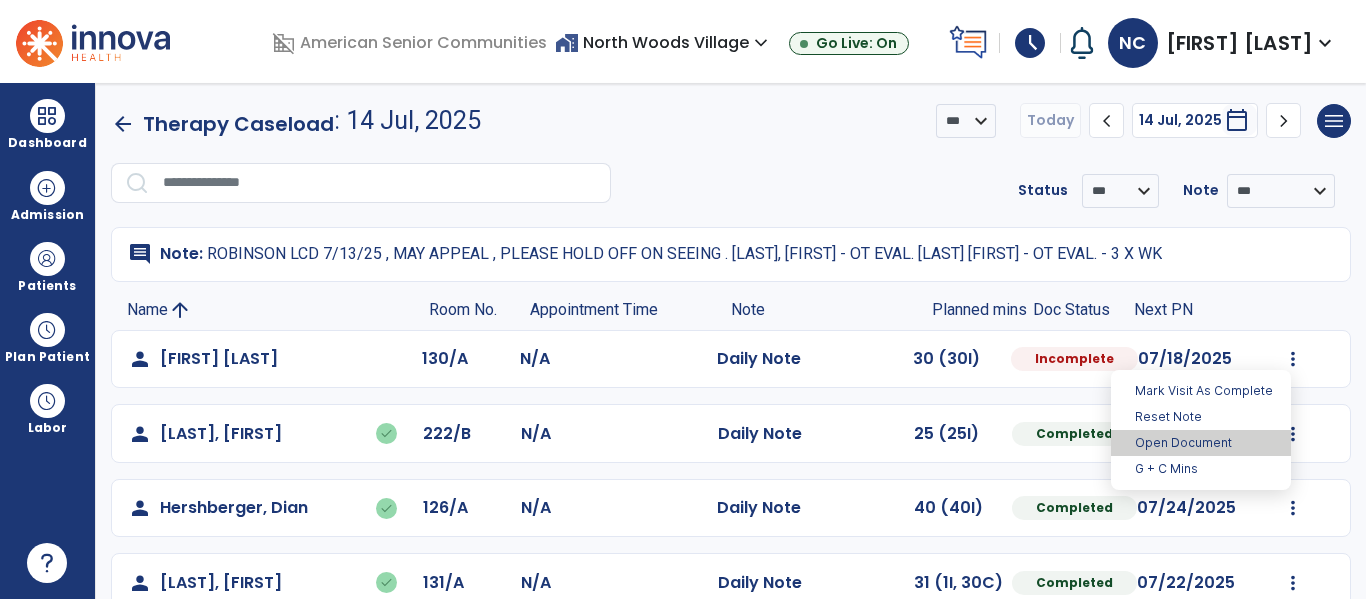 click on "Open Document" at bounding box center (1201, 443) 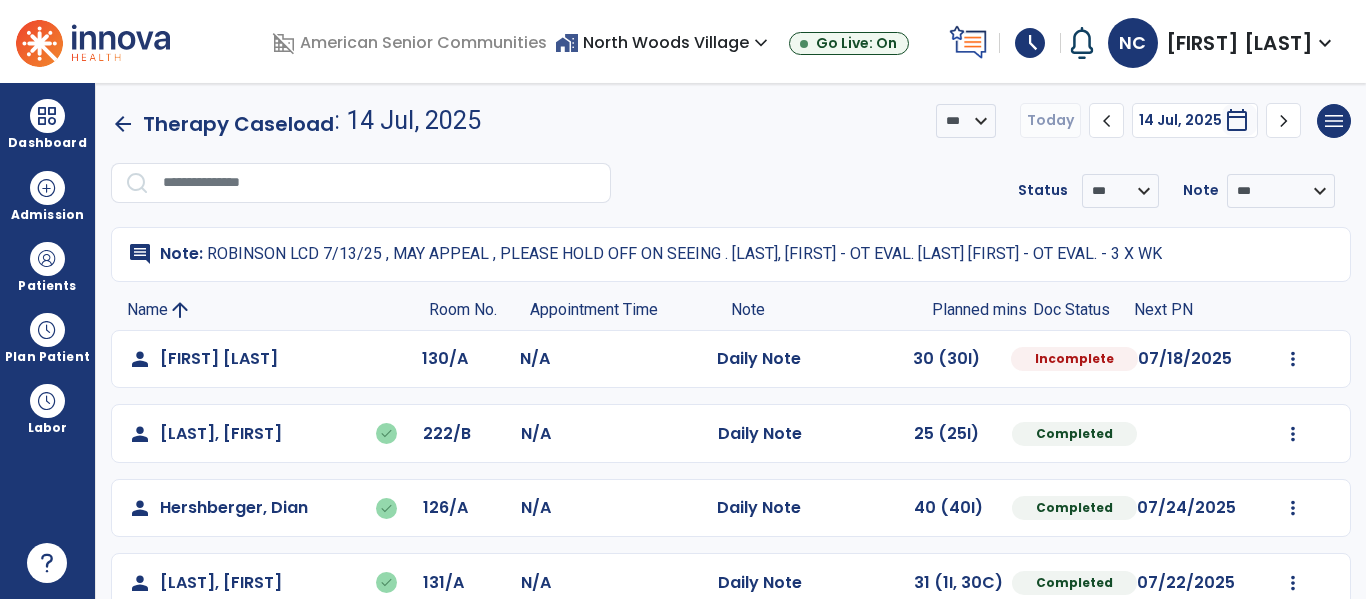 select on "*" 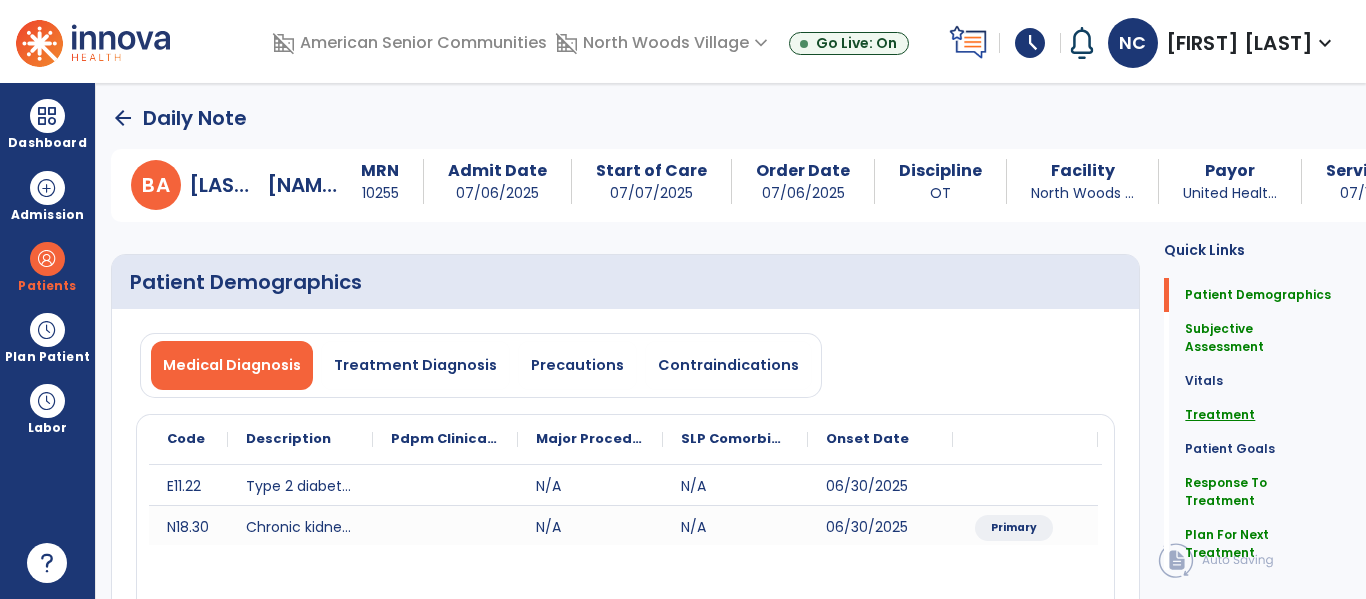 click on "Treatment" 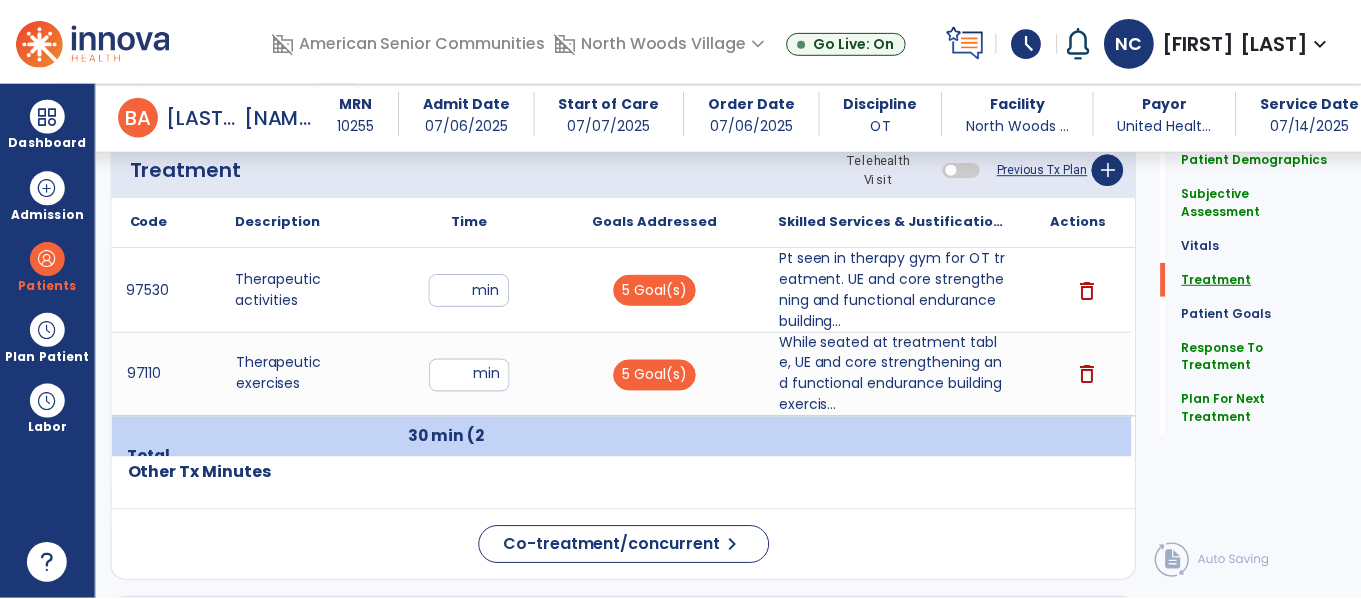 scroll, scrollTop: 1257, scrollLeft: 0, axis: vertical 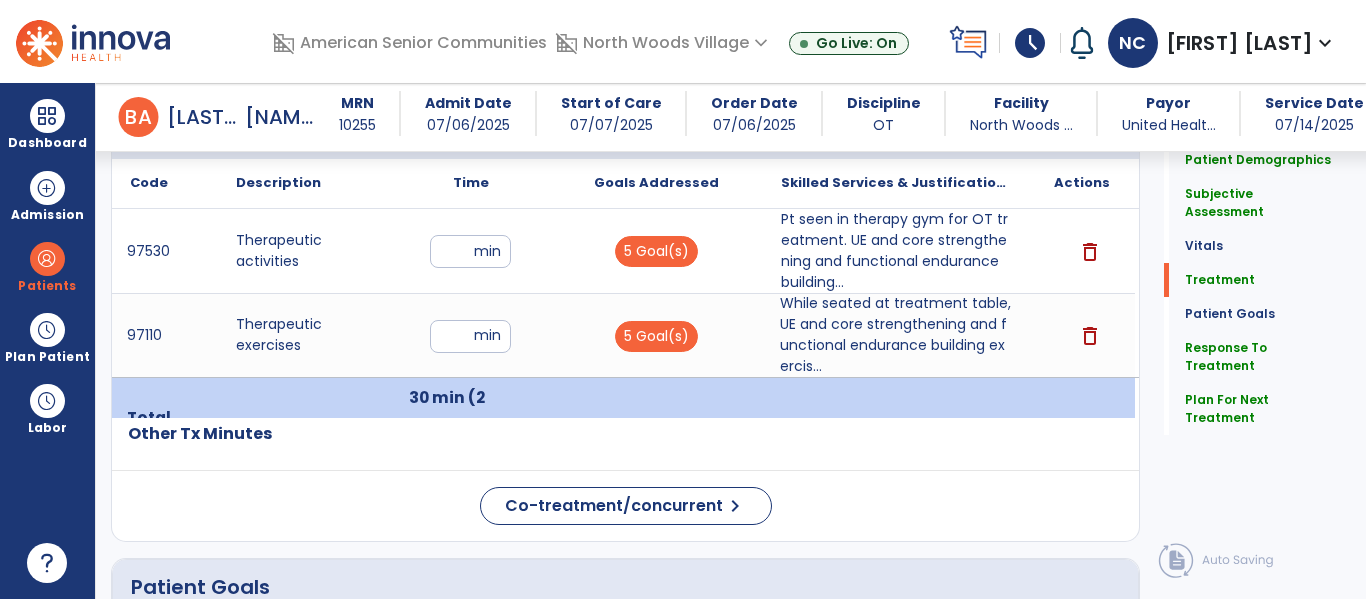 click on "While seated at treatment table, UE and core strengthening and functional endurance building exercis..." at bounding box center [896, 335] 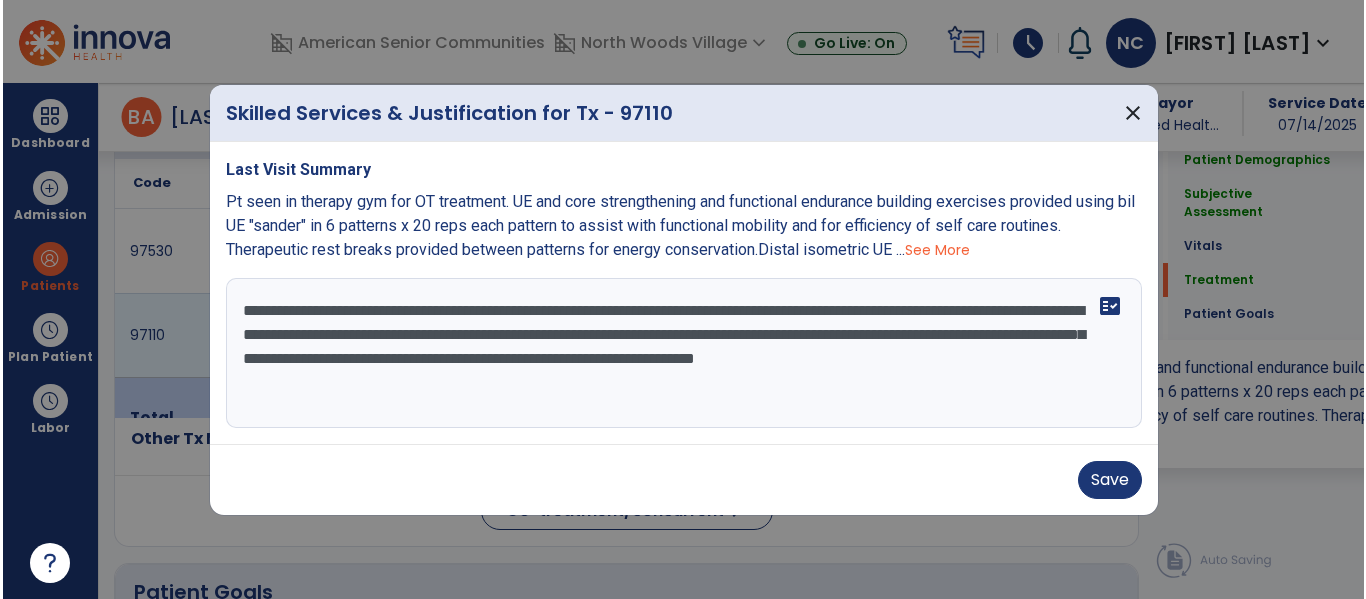 scroll, scrollTop: 1257, scrollLeft: 0, axis: vertical 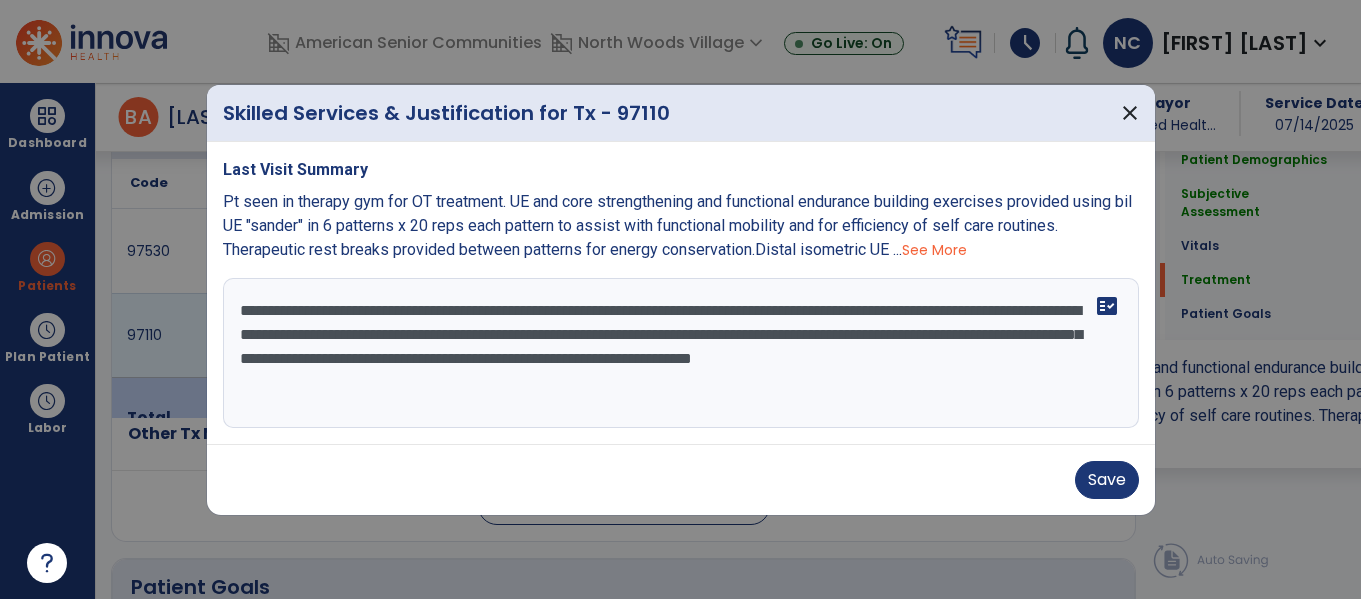 click on "**********" at bounding box center (681, 353) 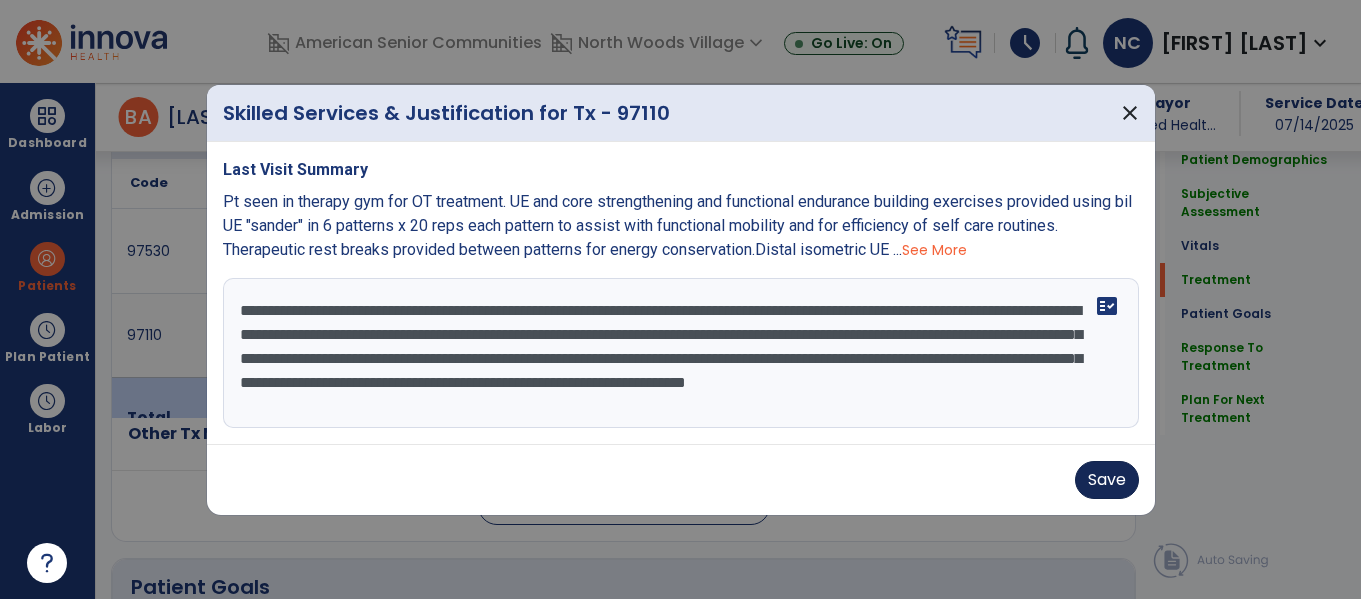 type on "**********" 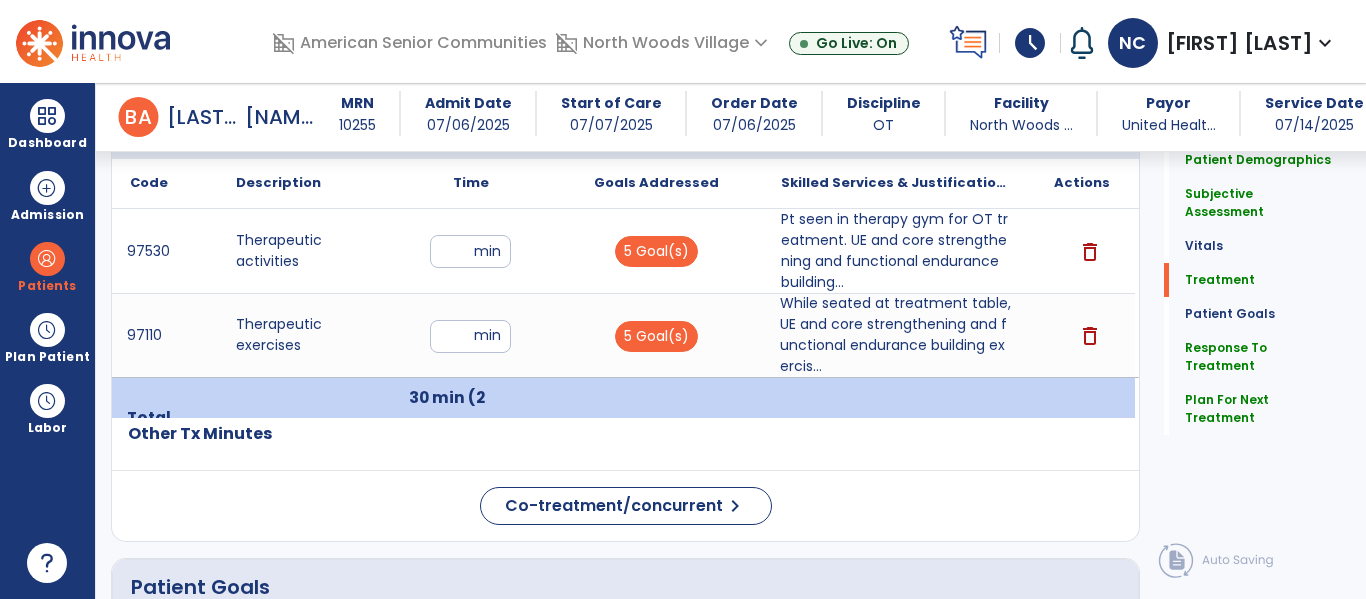 click on "**" at bounding box center [470, 336] 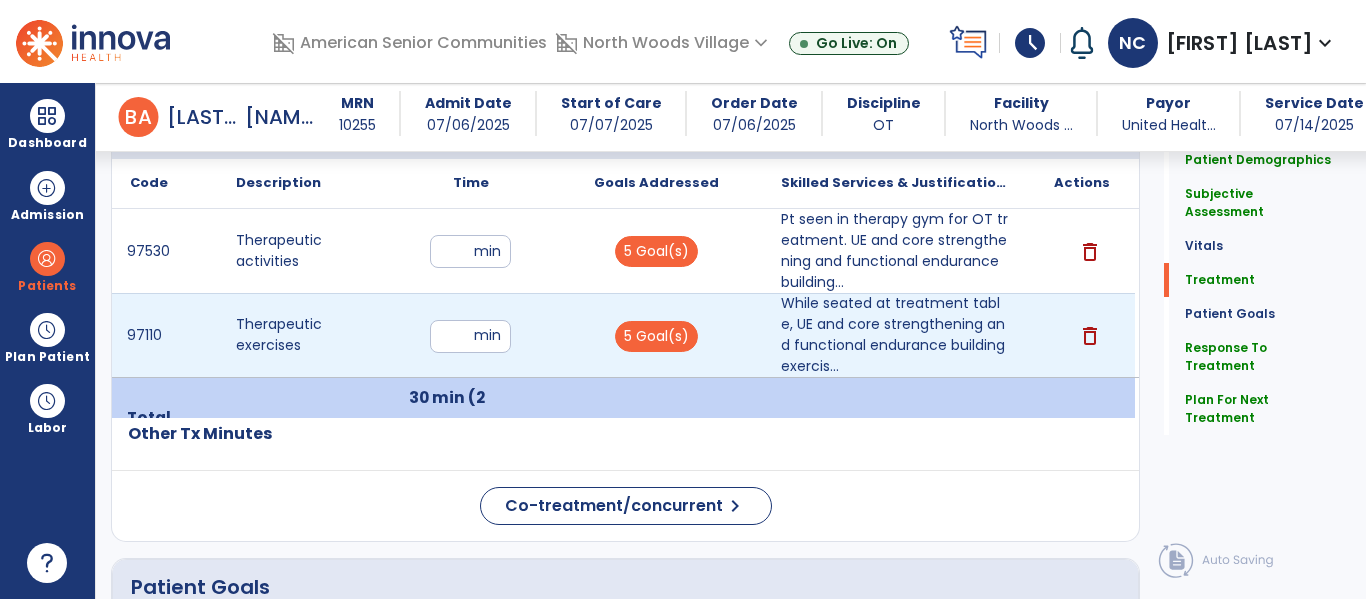 type on "*" 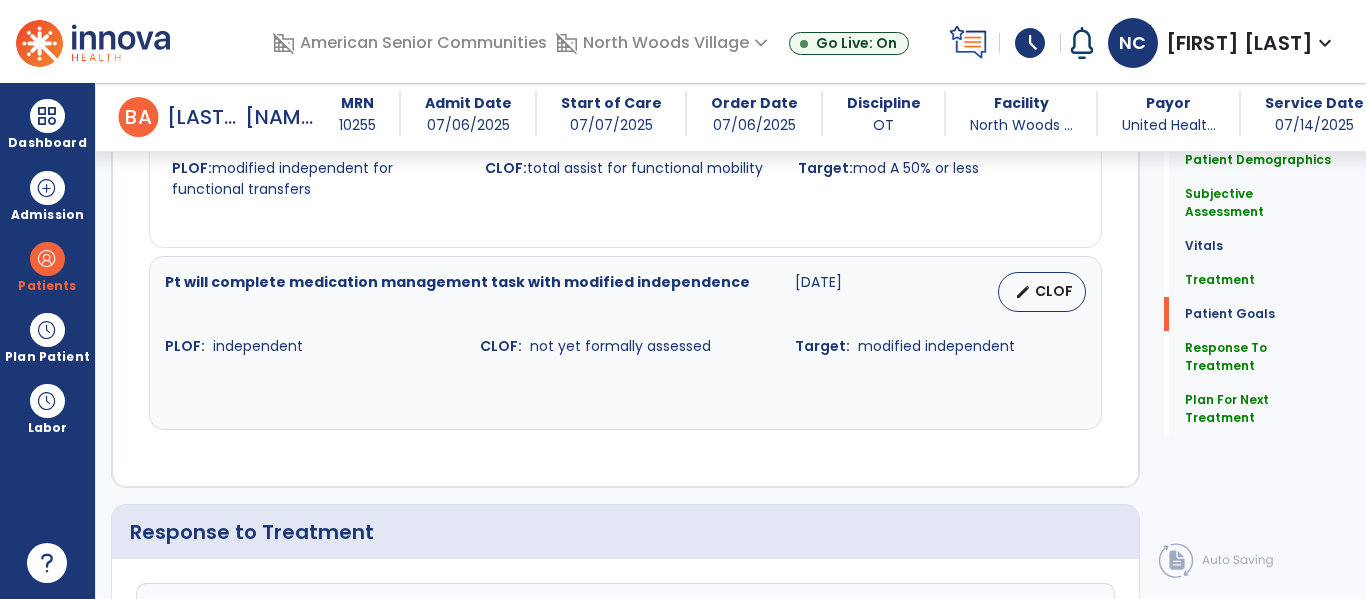 scroll, scrollTop: 2771, scrollLeft: 0, axis: vertical 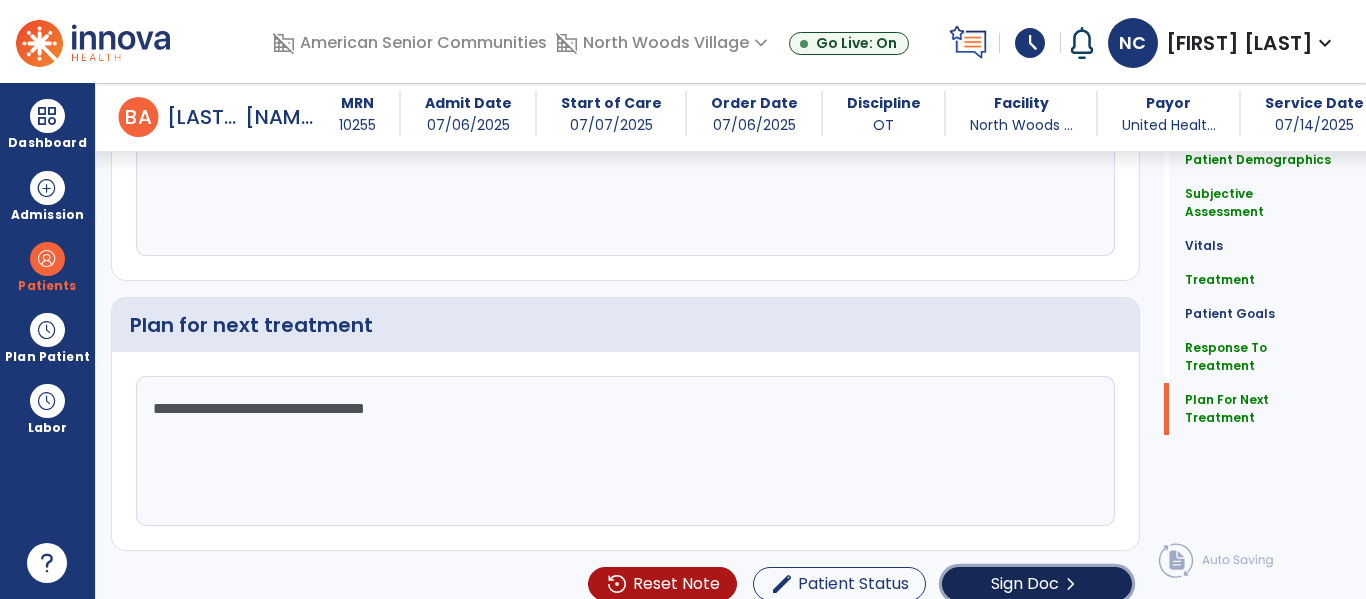 click on "Sign Doc" 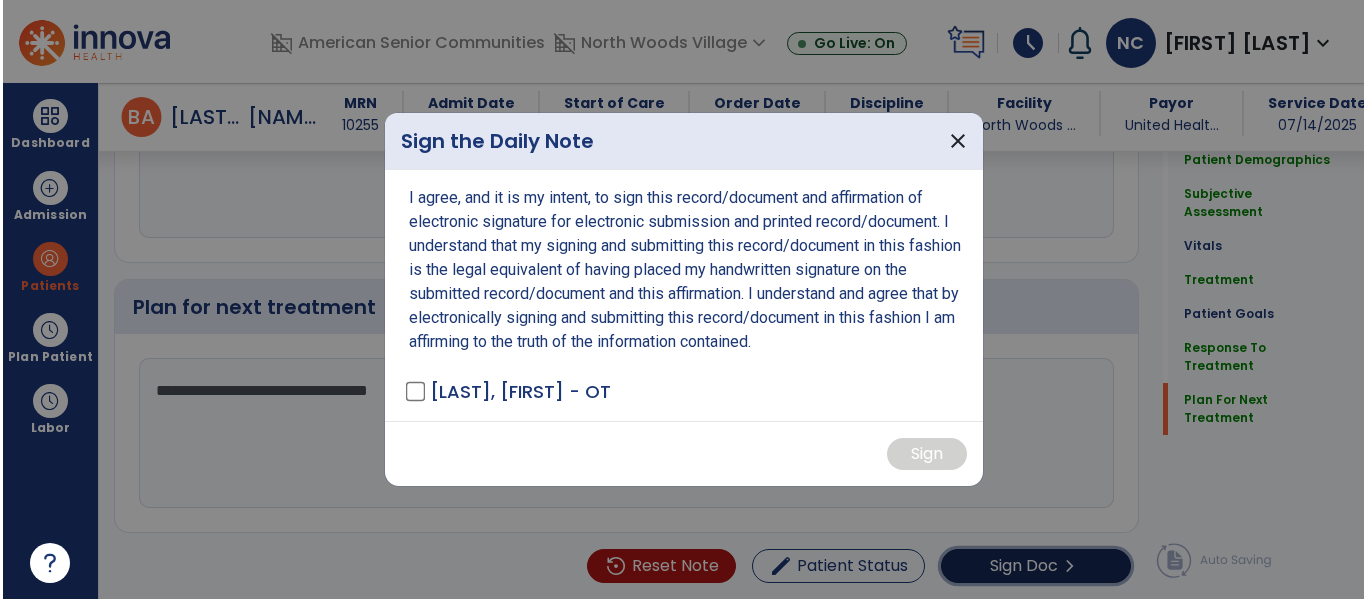 scroll, scrollTop: 2771, scrollLeft: 0, axis: vertical 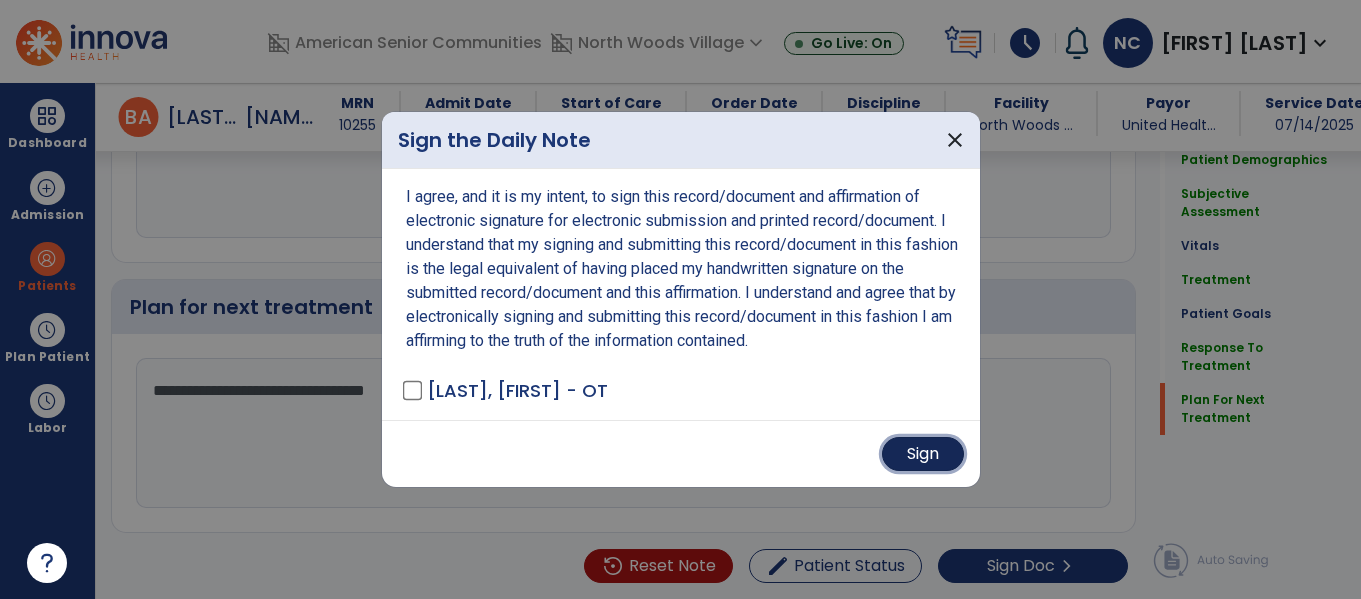click on "Sign" at bounding box center [923, 454] 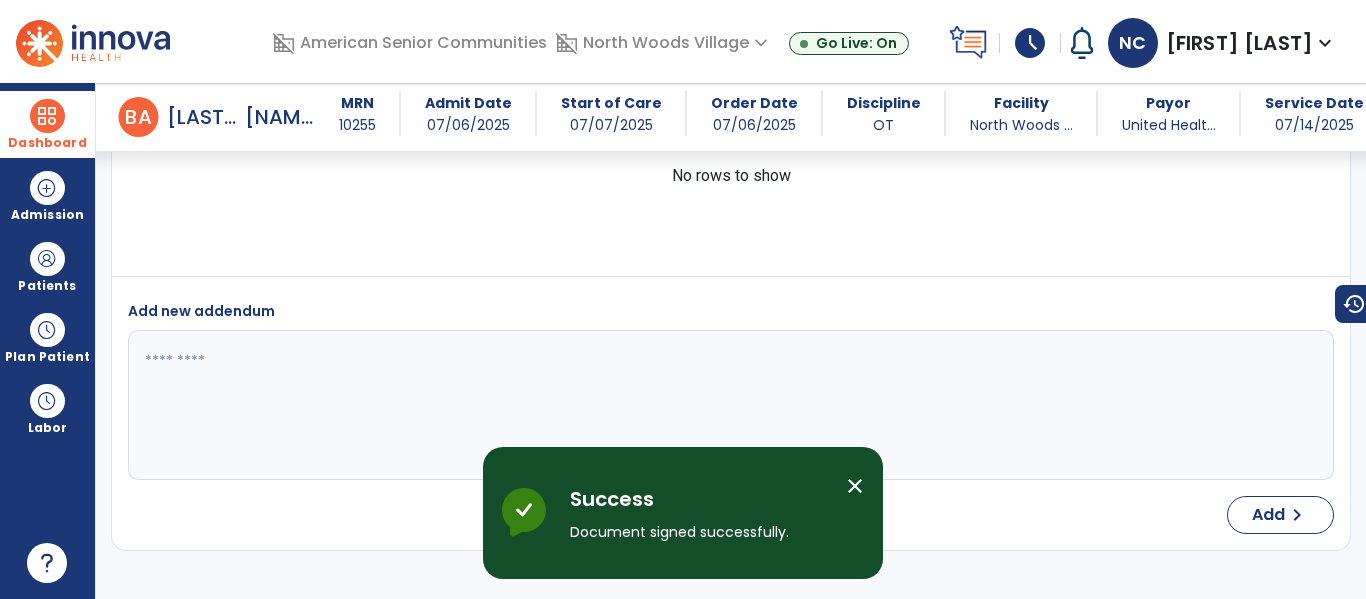 click on "Dashboard" at bounding box center (47, 124) 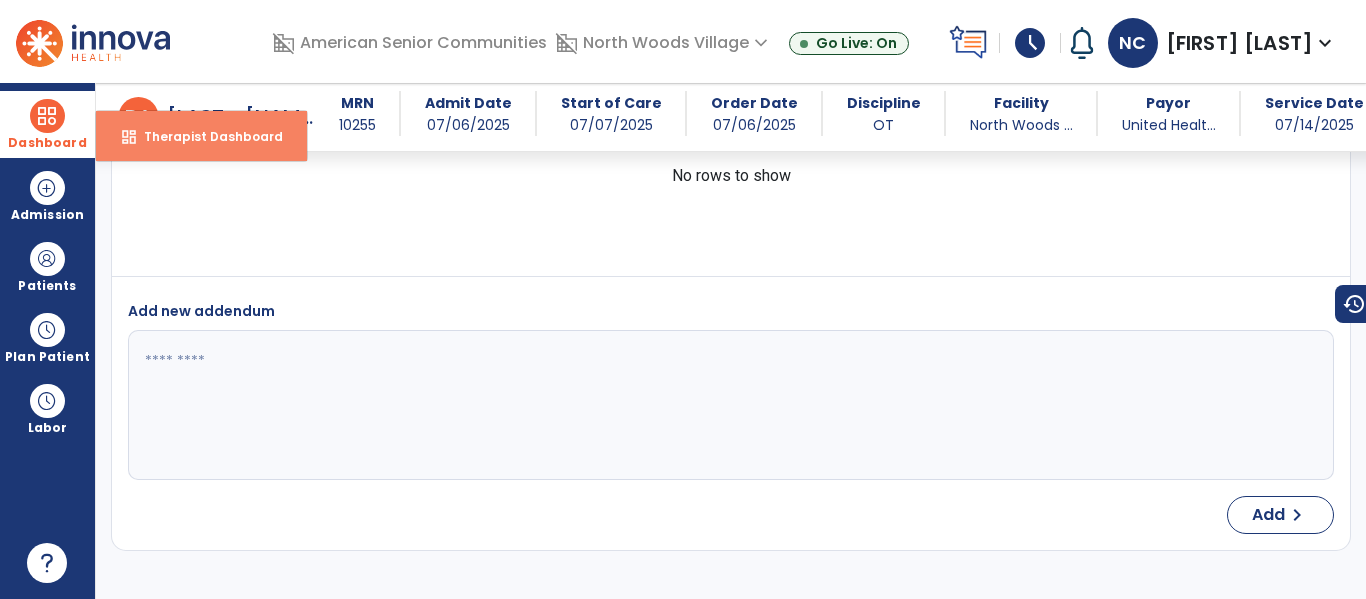 click on "Therapist Dashboard" at bounding box center (205, 136) 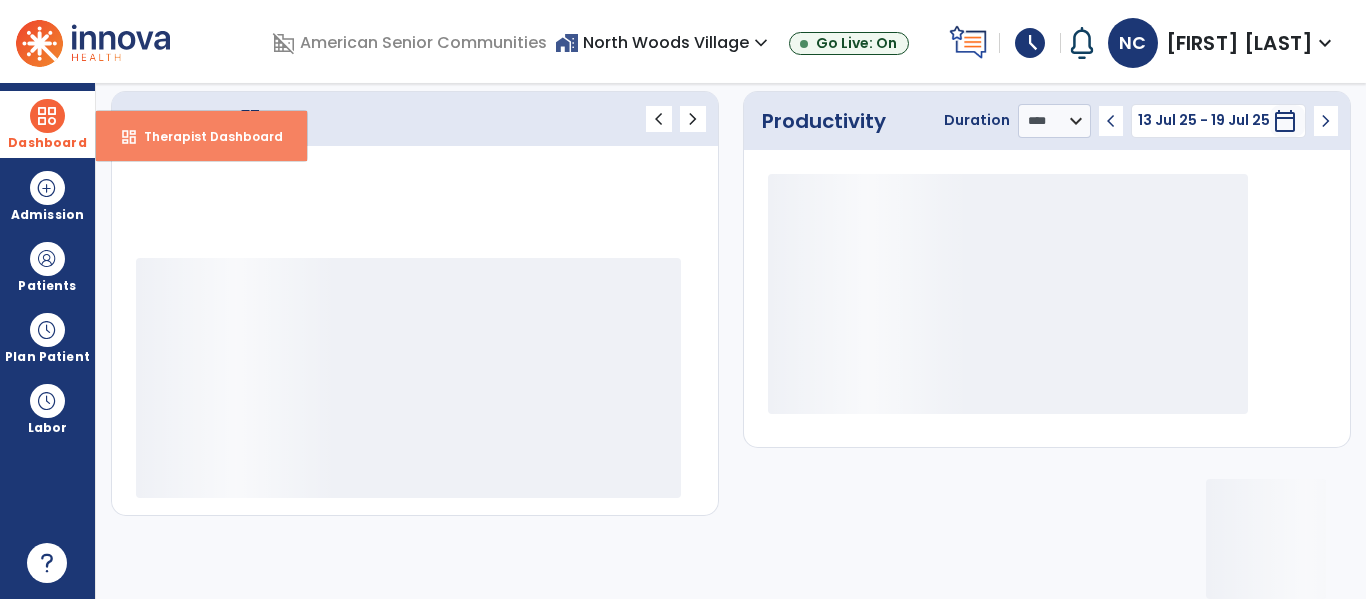 scroll, scrollTop: 278, scrollLeft: 0, axis: vertical 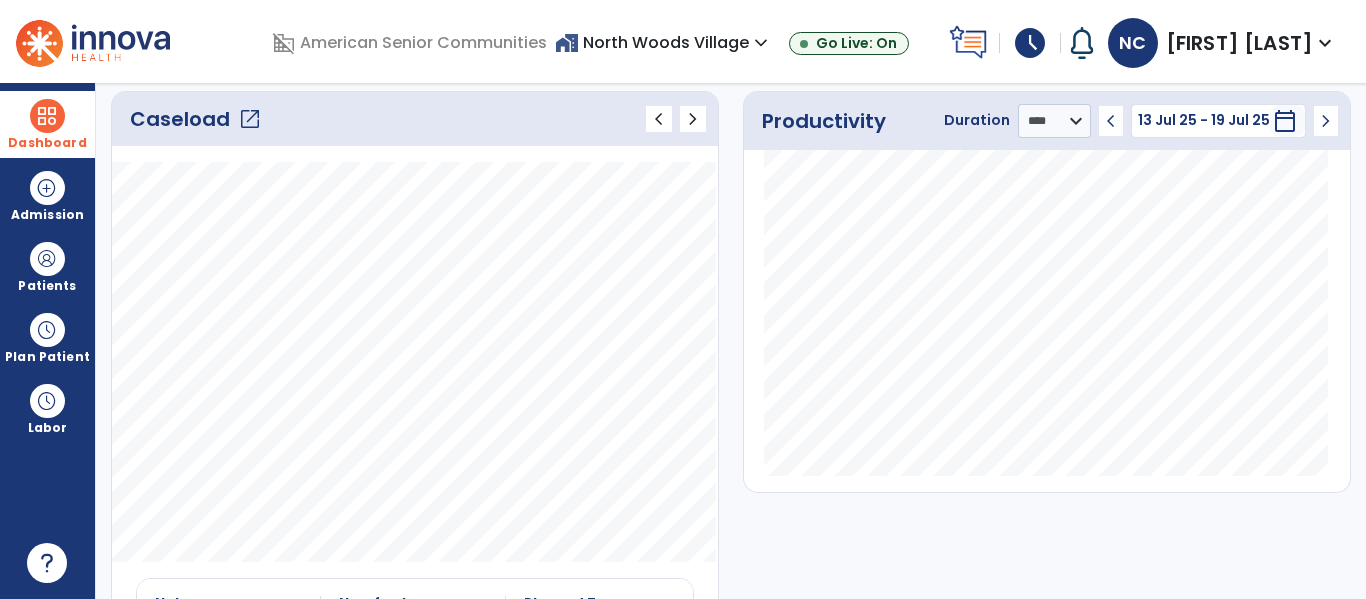 click on "Caseload   open_in_new" 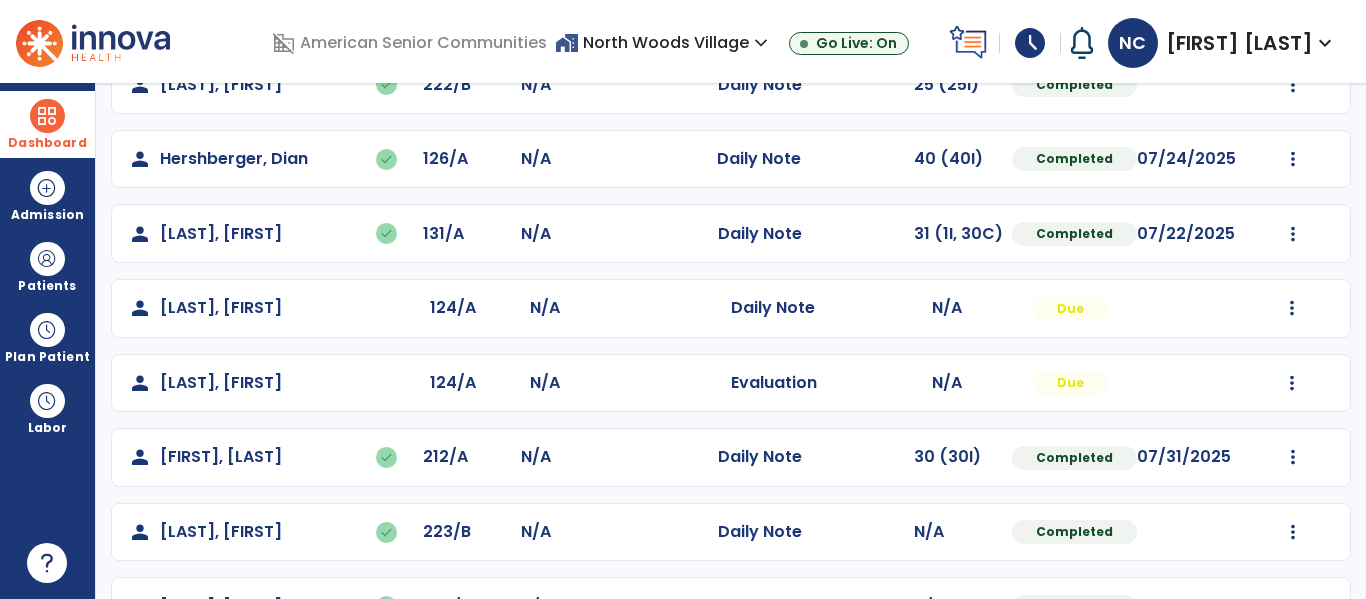 scroll, scrollTop: 355, scrollLeft: 0, axis: vertical 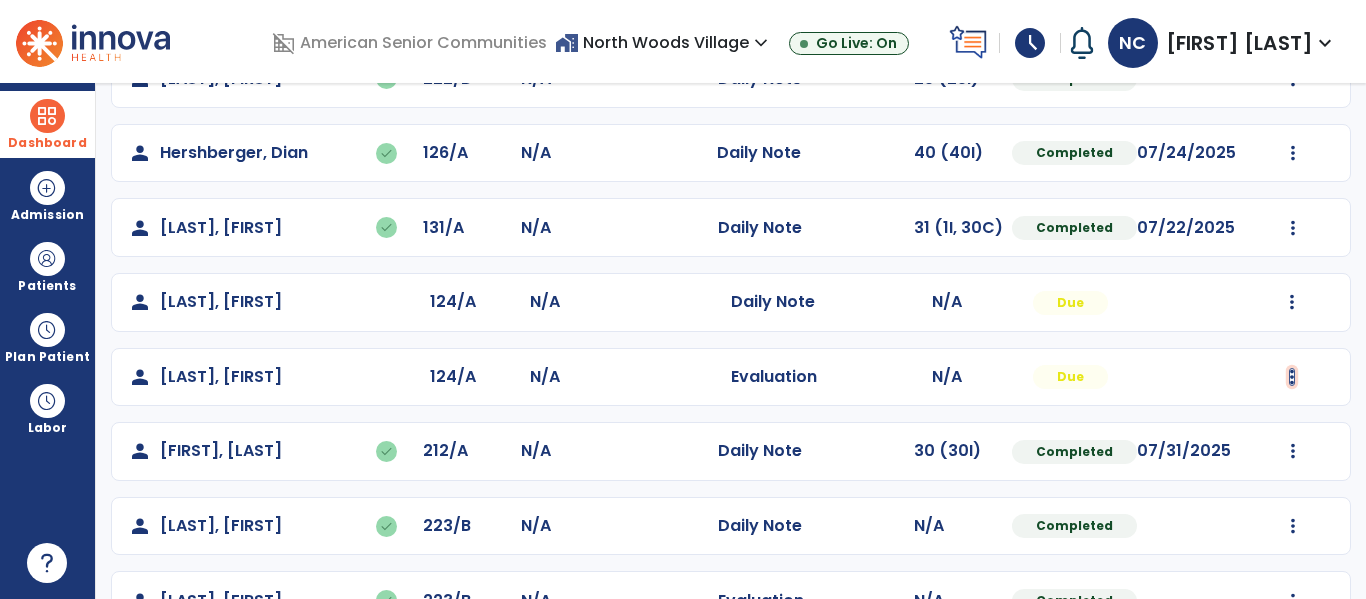 click at bounding box center [1293, 4] 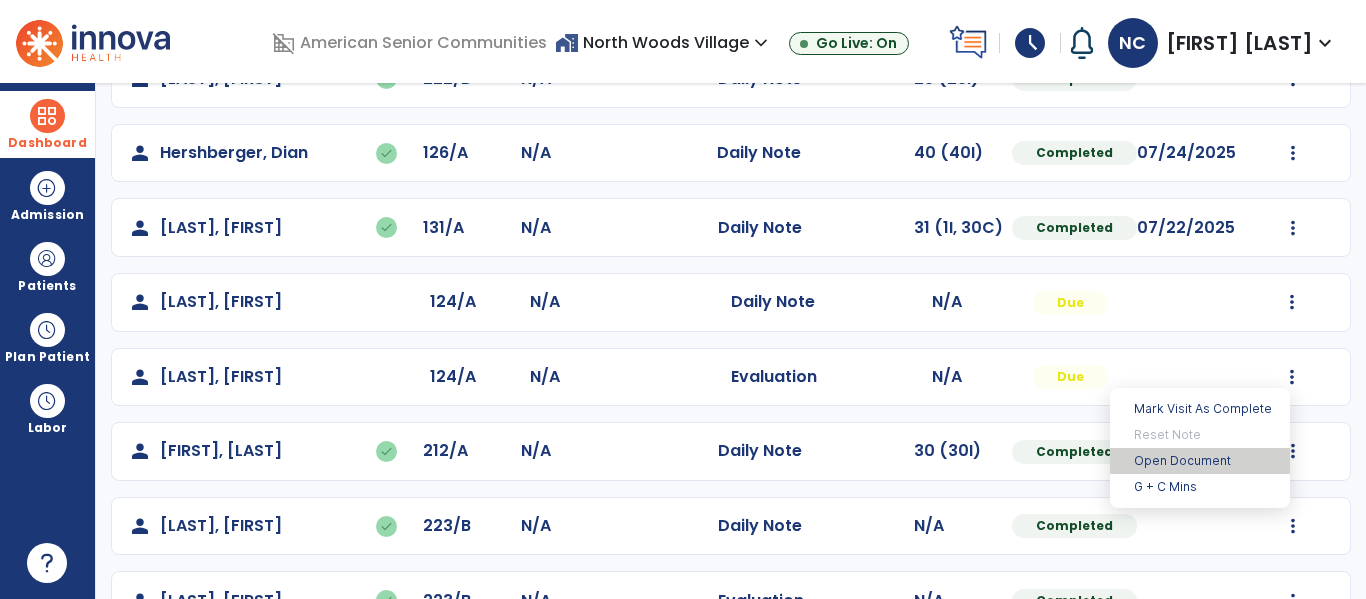 click on "Open Document" at bounding box center (1200, 461) 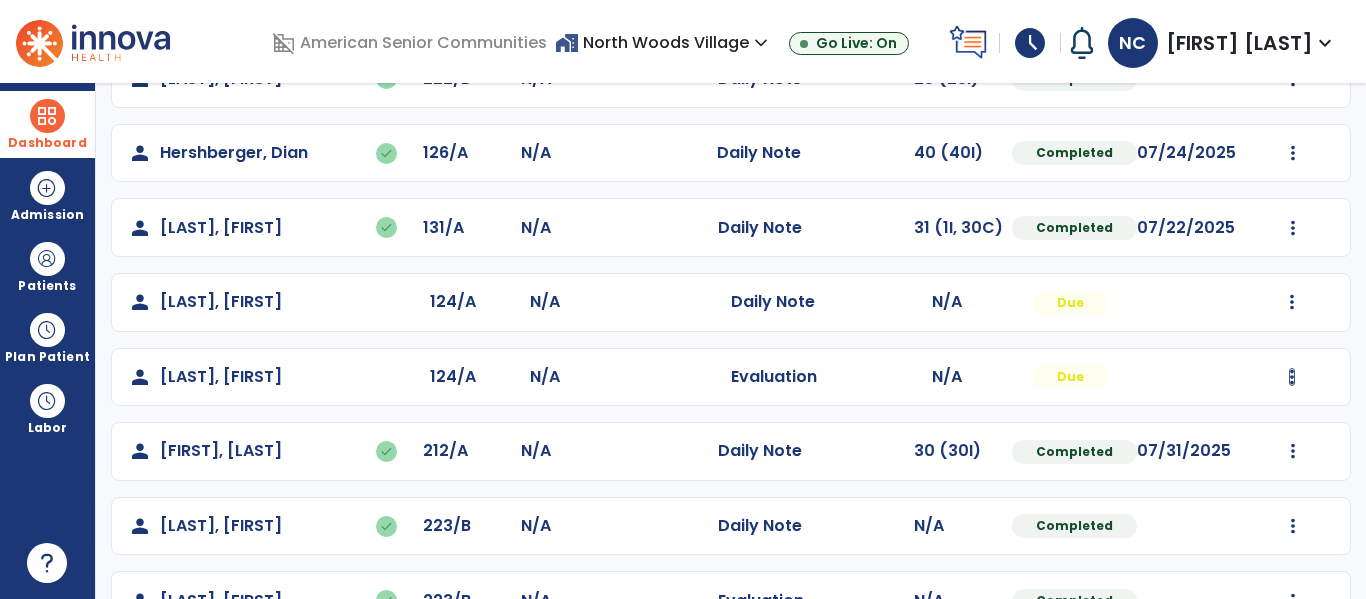 click at bounding box center [1293, 4] 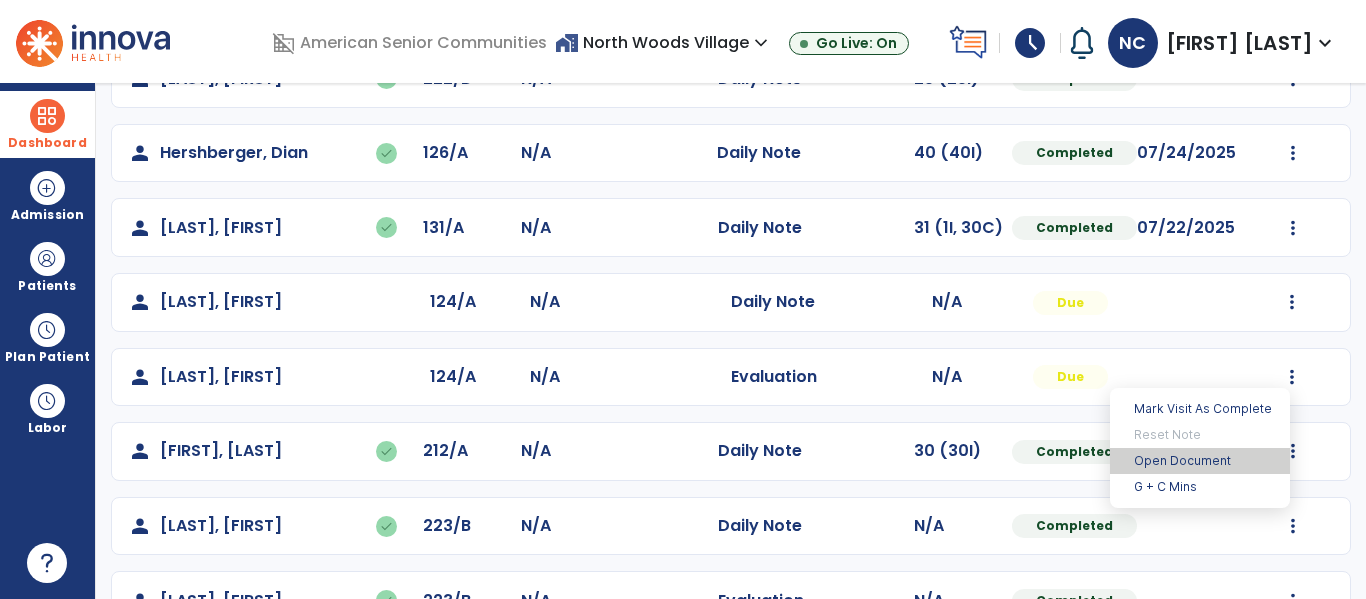 click on "Open Document" at bounding box center [1200, 461] 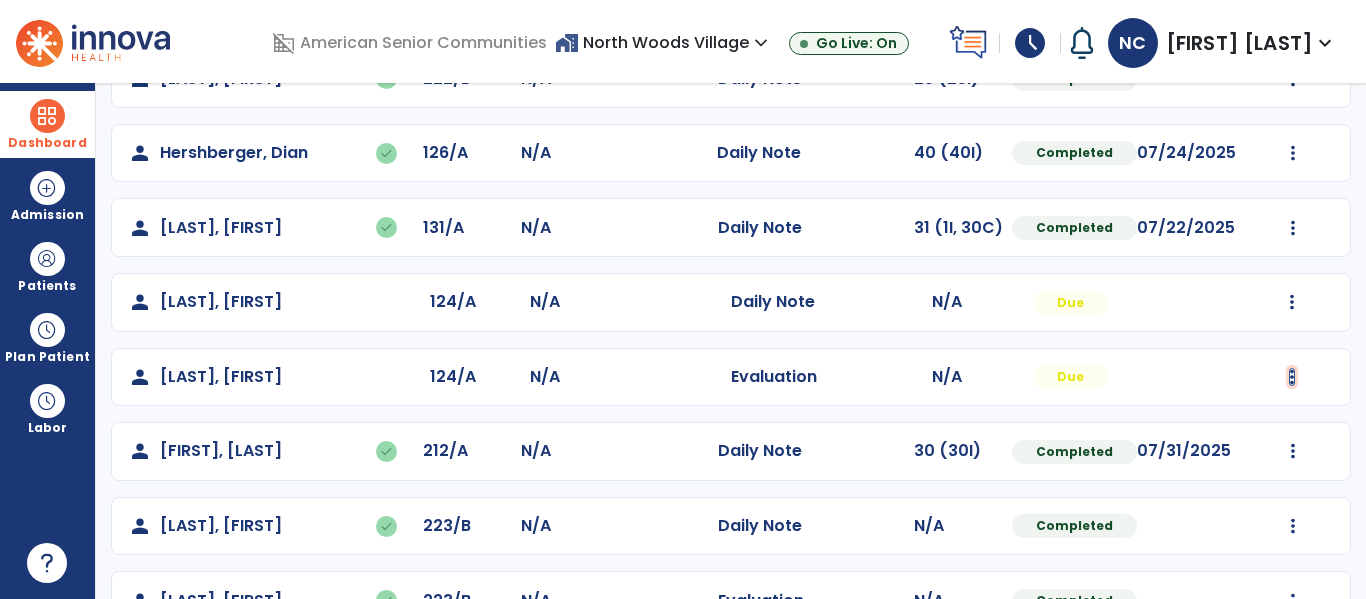 click at bounding box center [1293, 4] 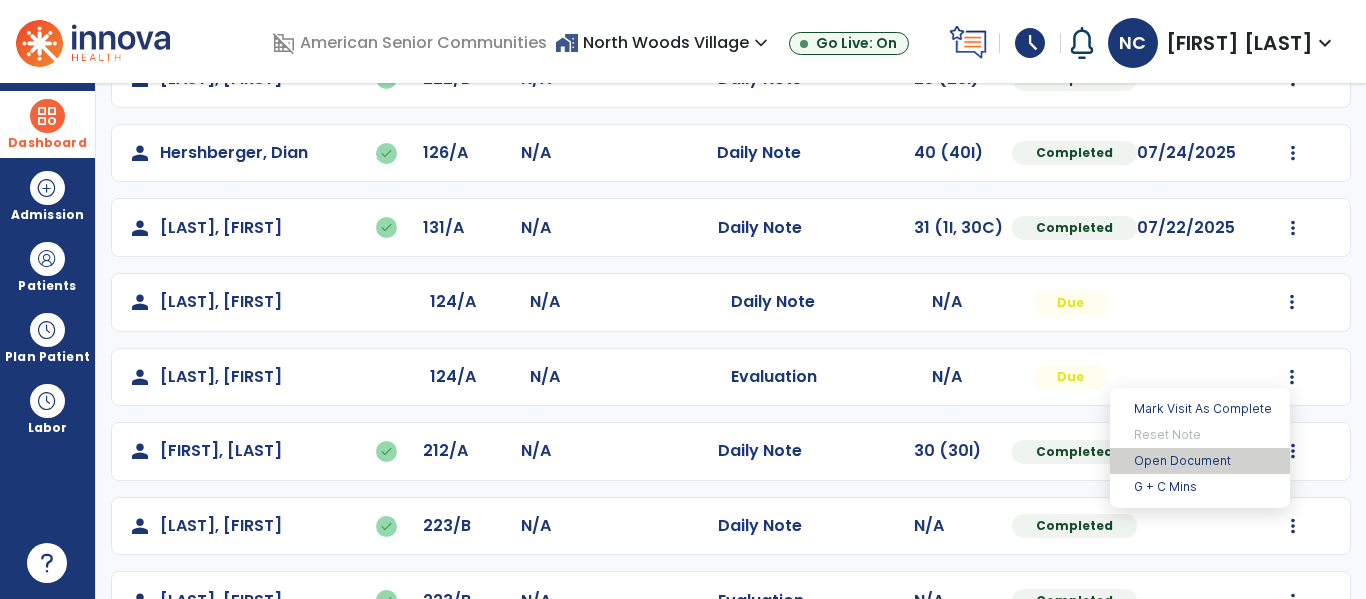 click on "Open Document" at bounding box center [1200, 461] 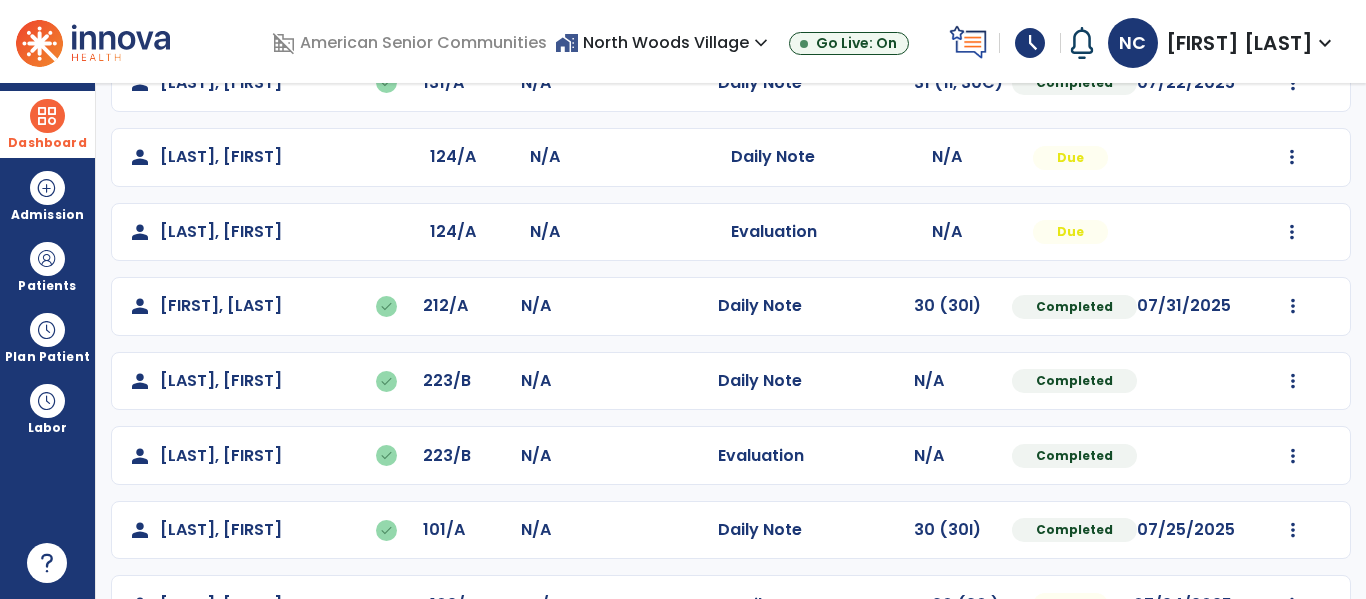 scroll, scrollTop: 489, scrollLeft: 0, axis: vertical 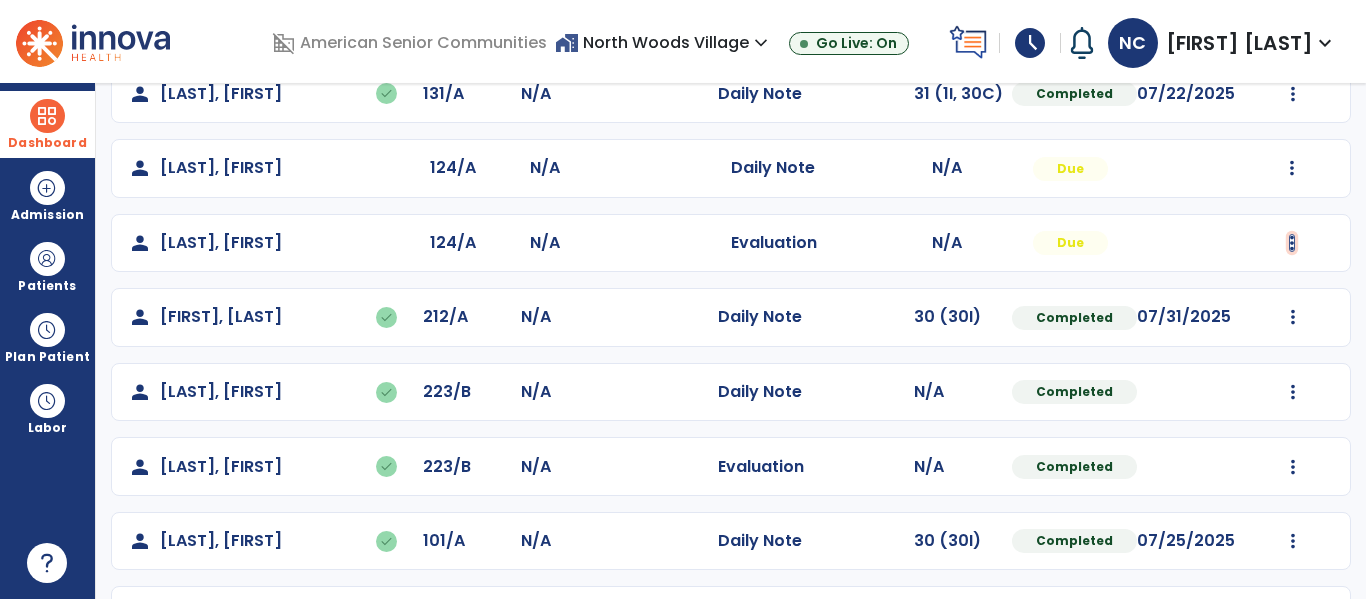 click at bounding box center [1293, -130] 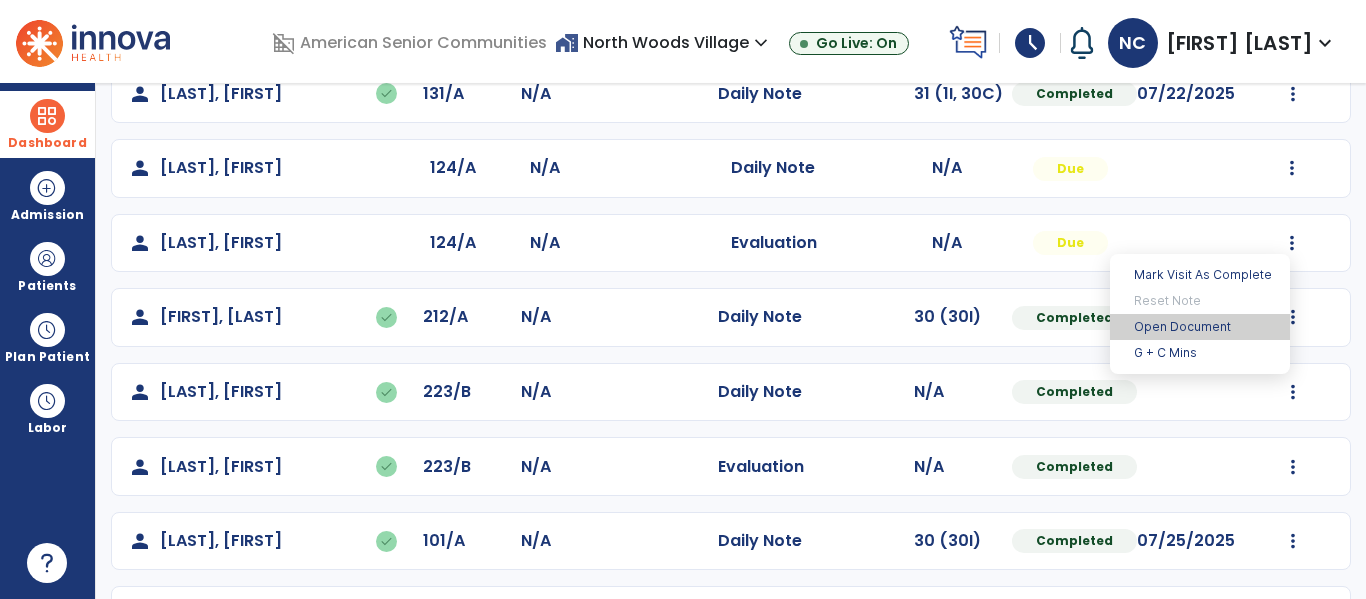 click on "Open Document" at bounding box center (1200, 327) 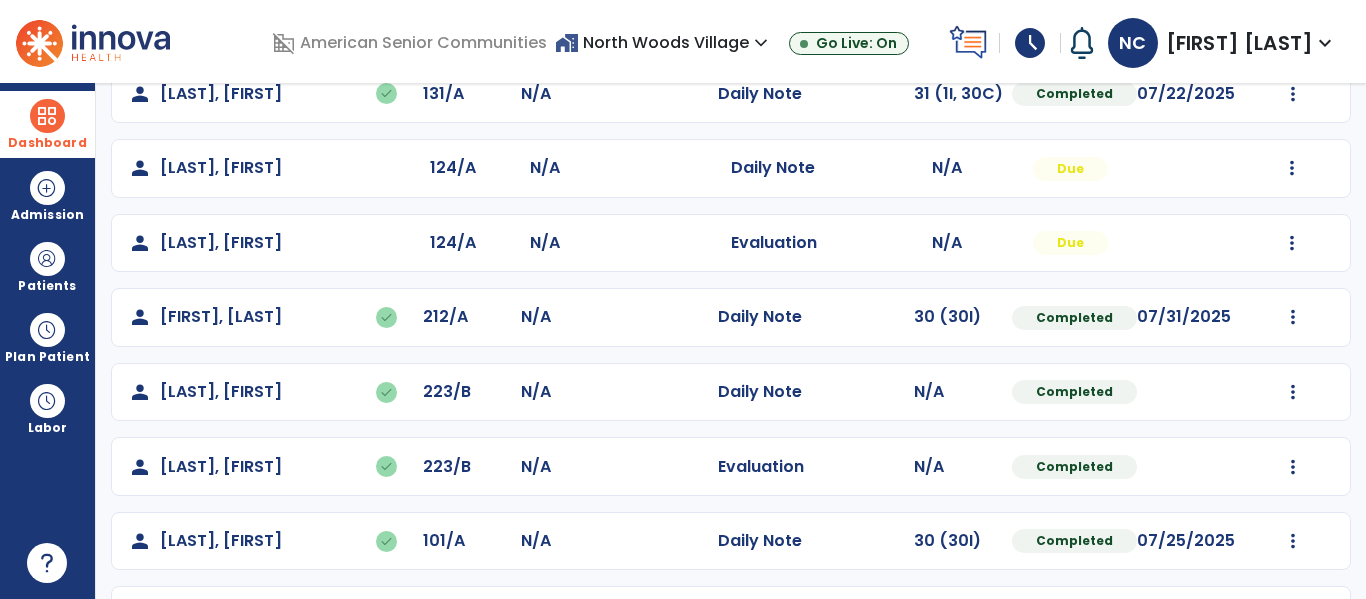 scroll, scrollTop: 634, scrollLeft: 0, axis: vertical 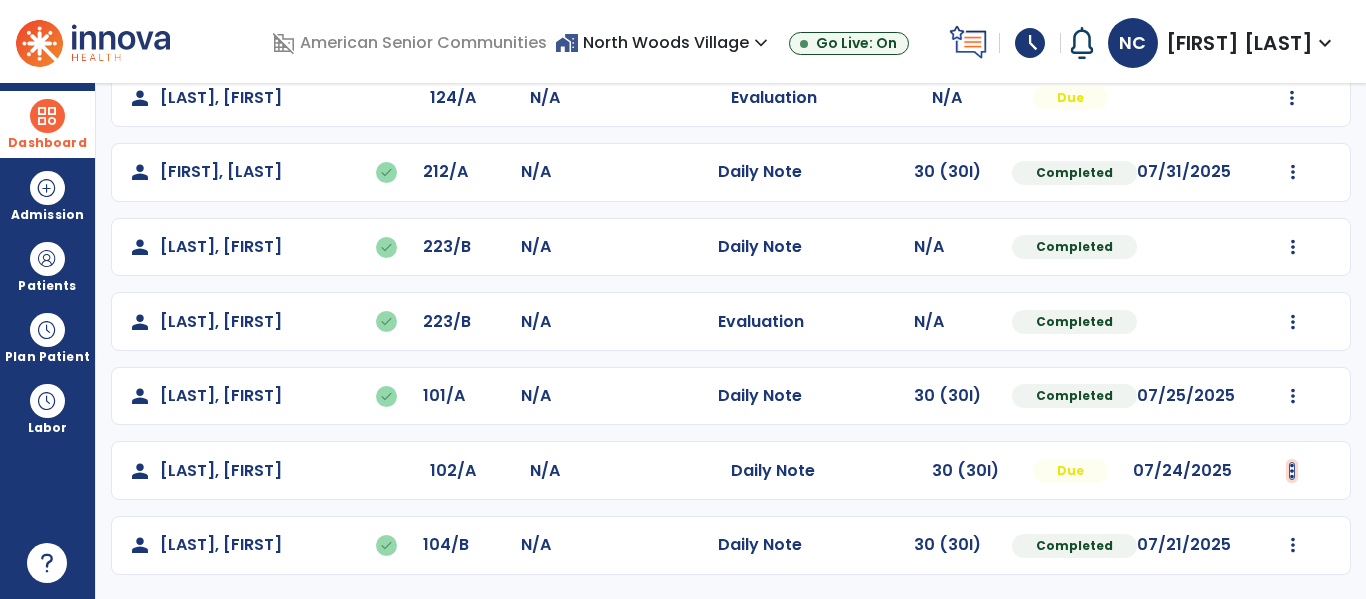 click at bounding box center [1293, -275] 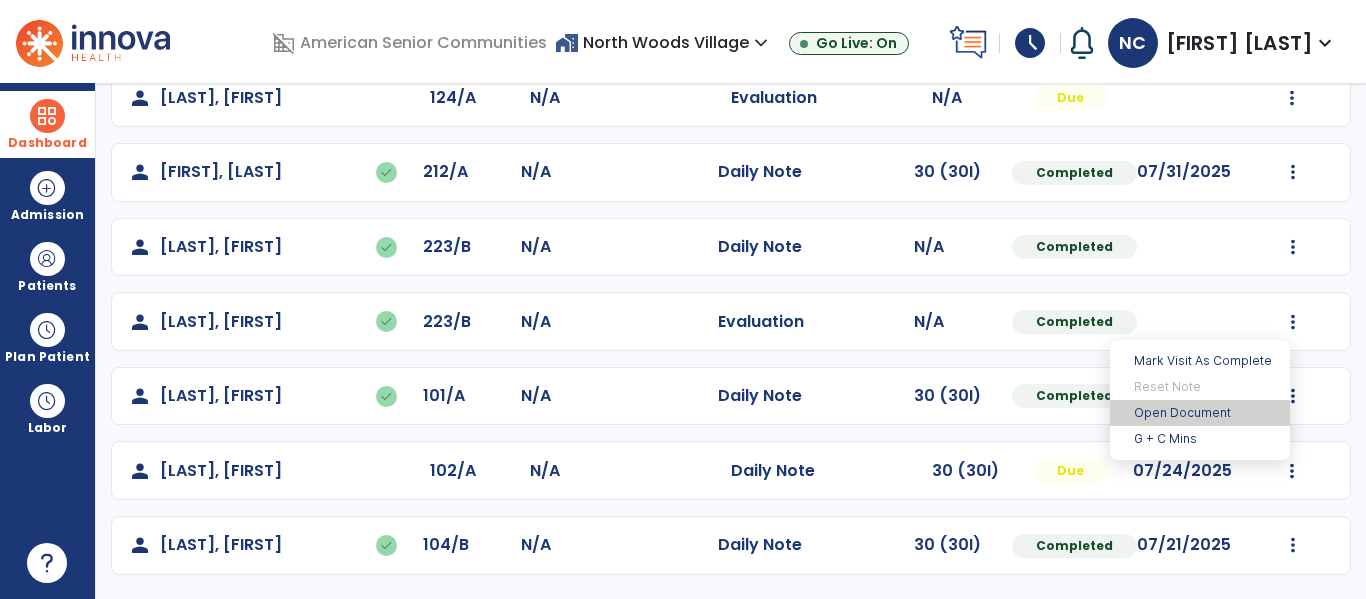click on "Open Document" at bounding box center [1200, 413] 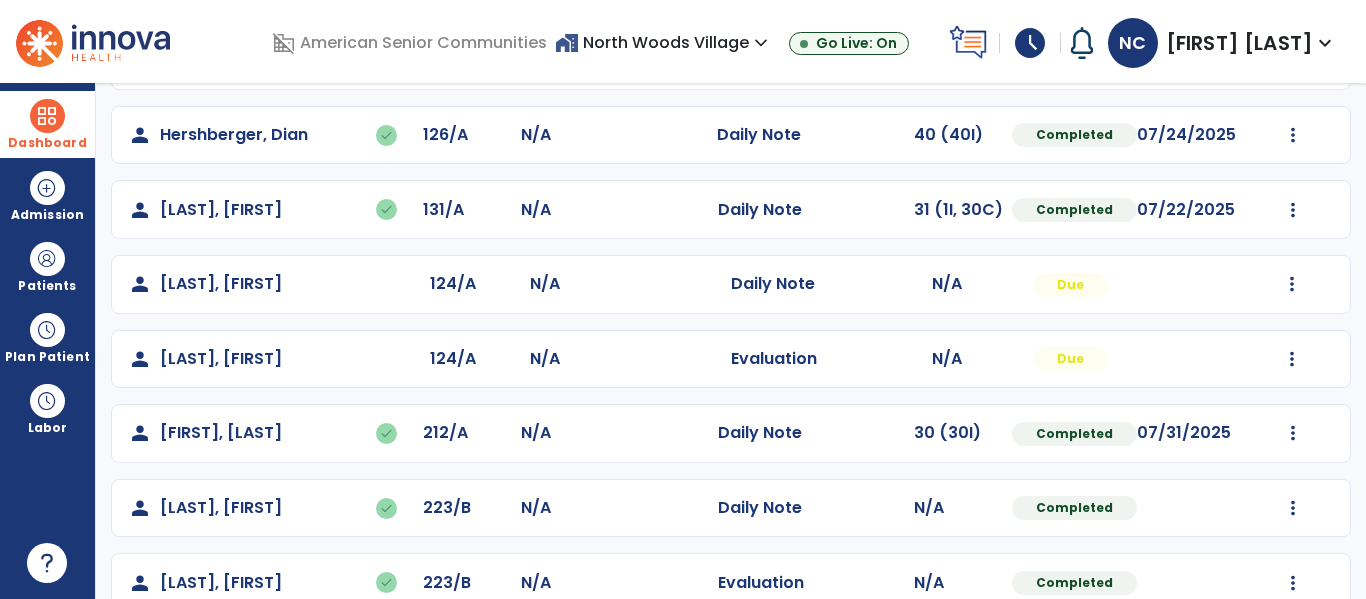 scroll, scrollTop: 0, scrollLeft: 0, axis: both 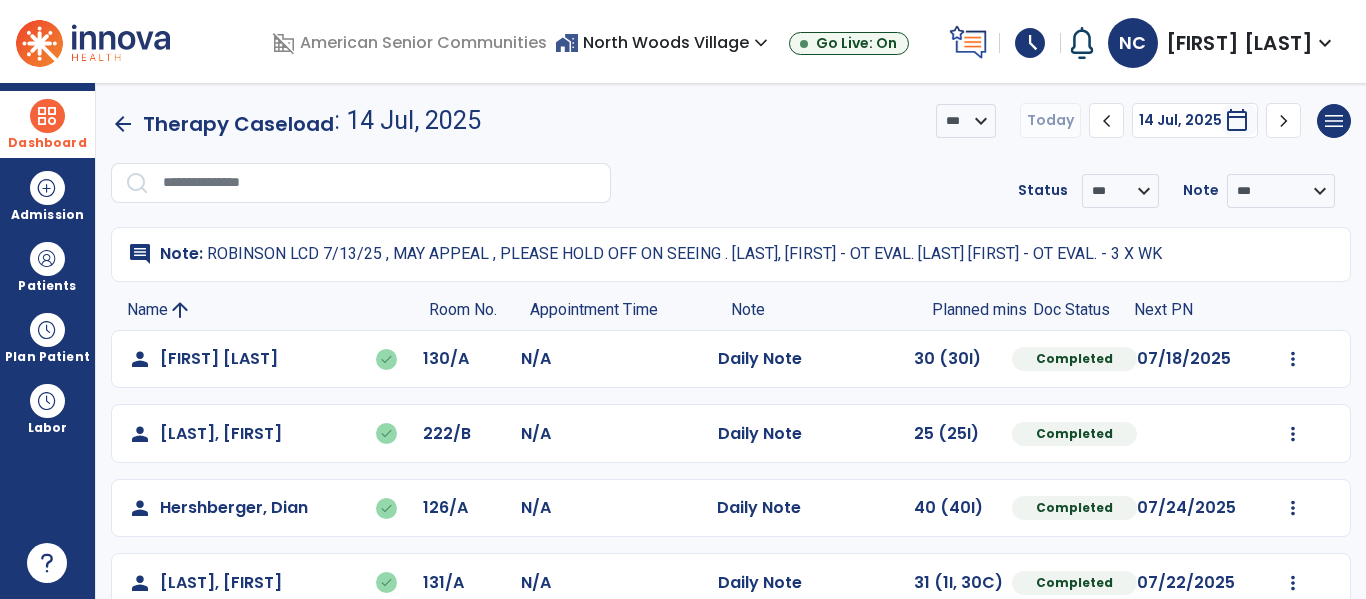 click at bounding box center (47, 116) 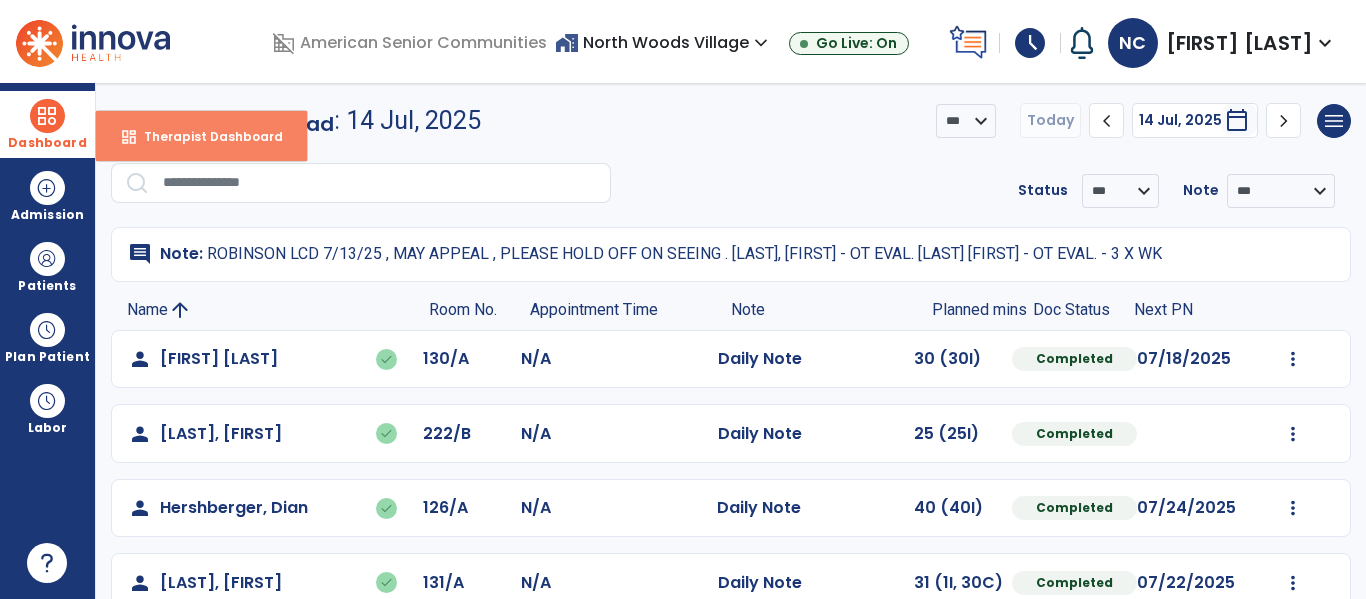 click on "Therapist Dashboard" at bounding box center (205, 136) 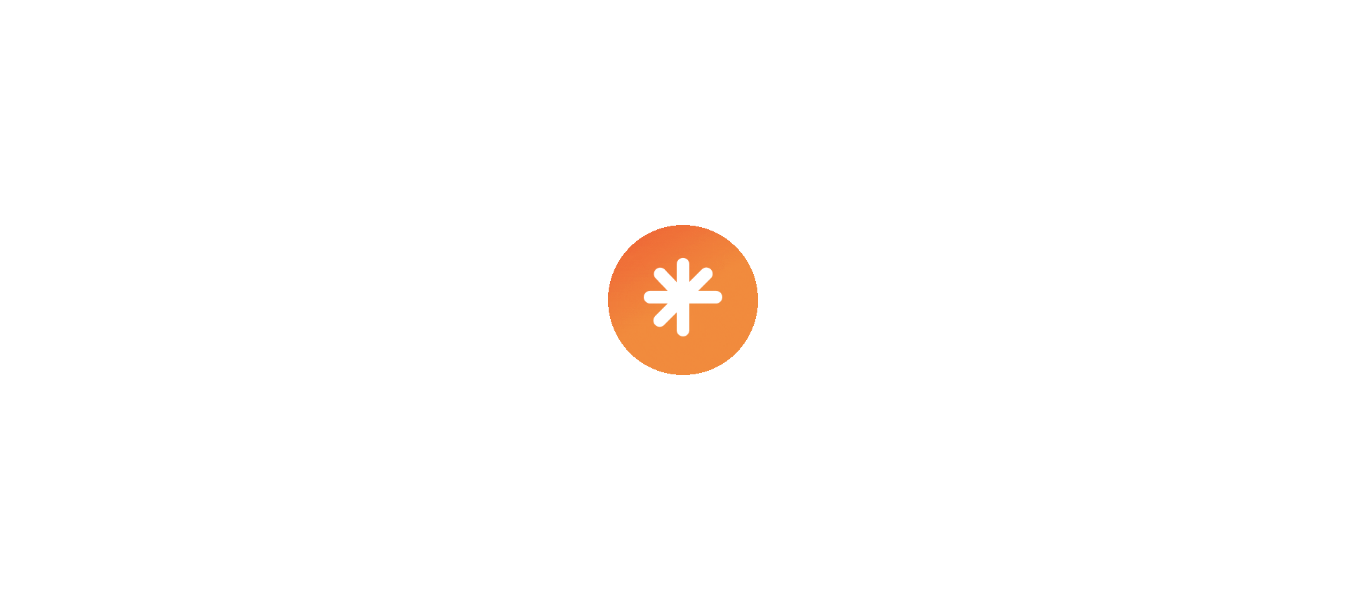 scroll, scrollTop: 0, scrollLeft: 0, axis: both 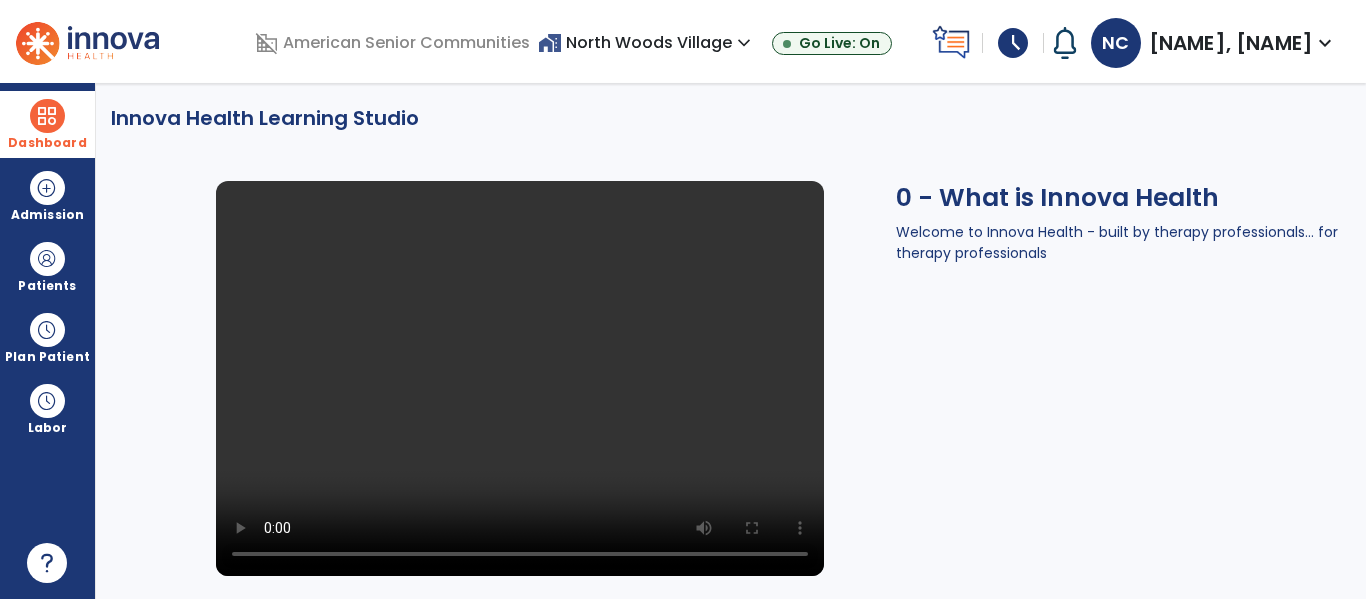 click at bounding box center (47, 116) 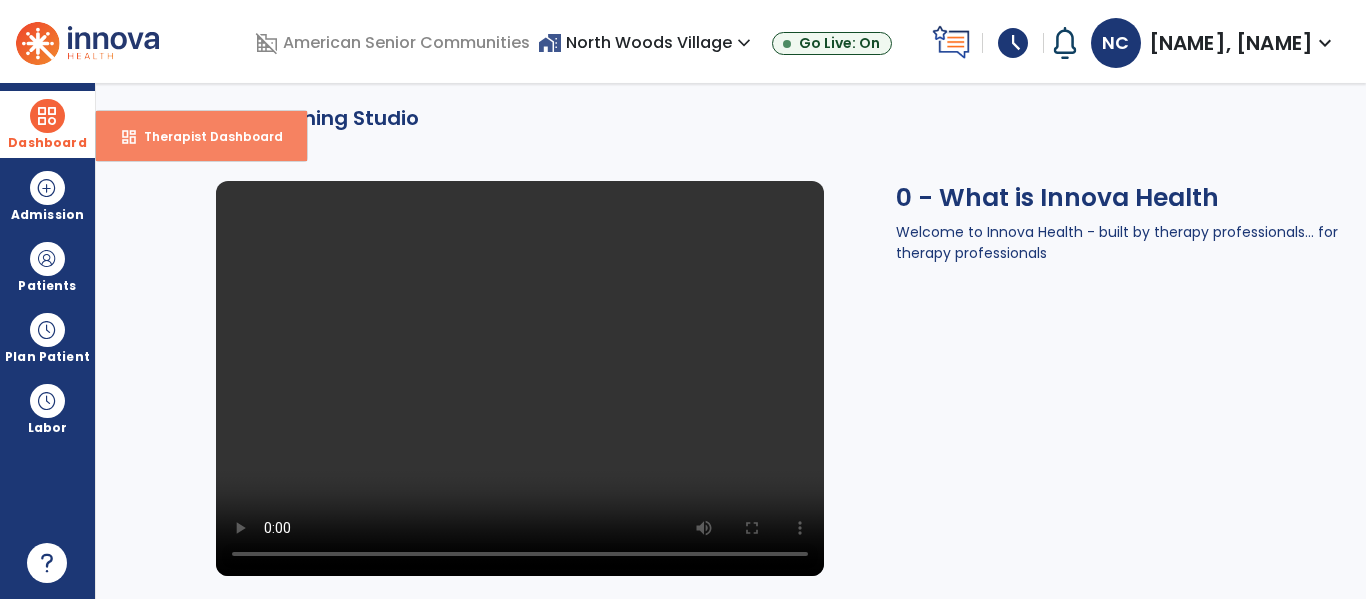click on "Therapist Dashboard" at bounding box center [205, 136] 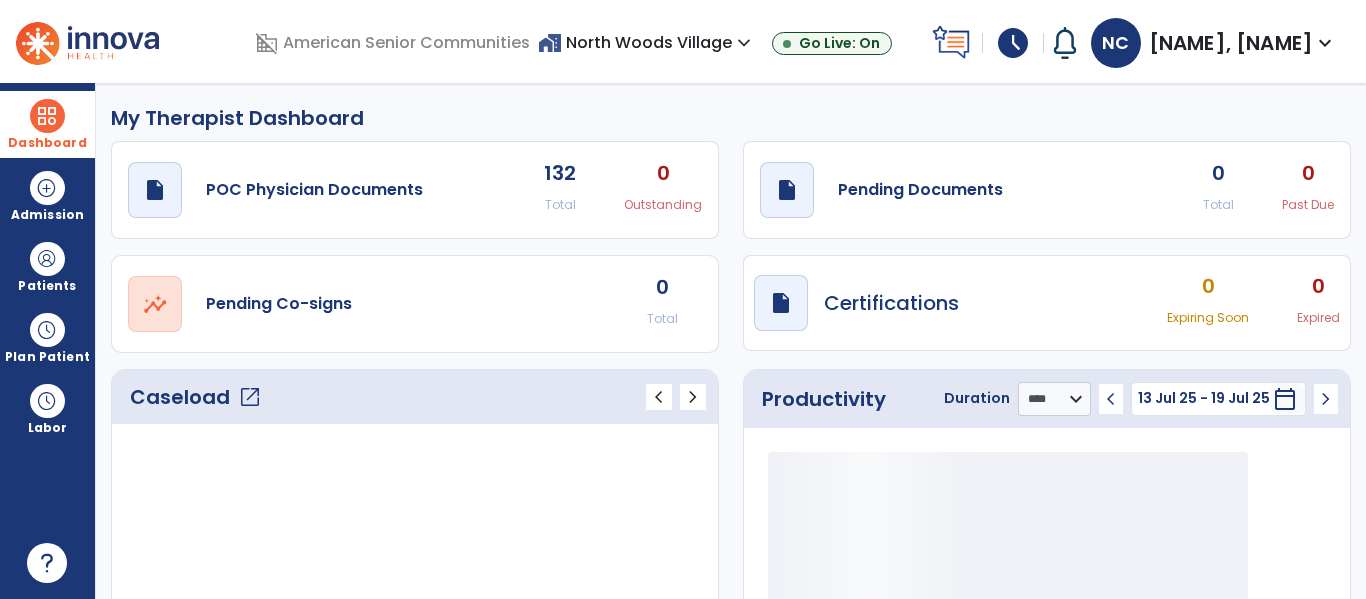 click on "open_in_new" 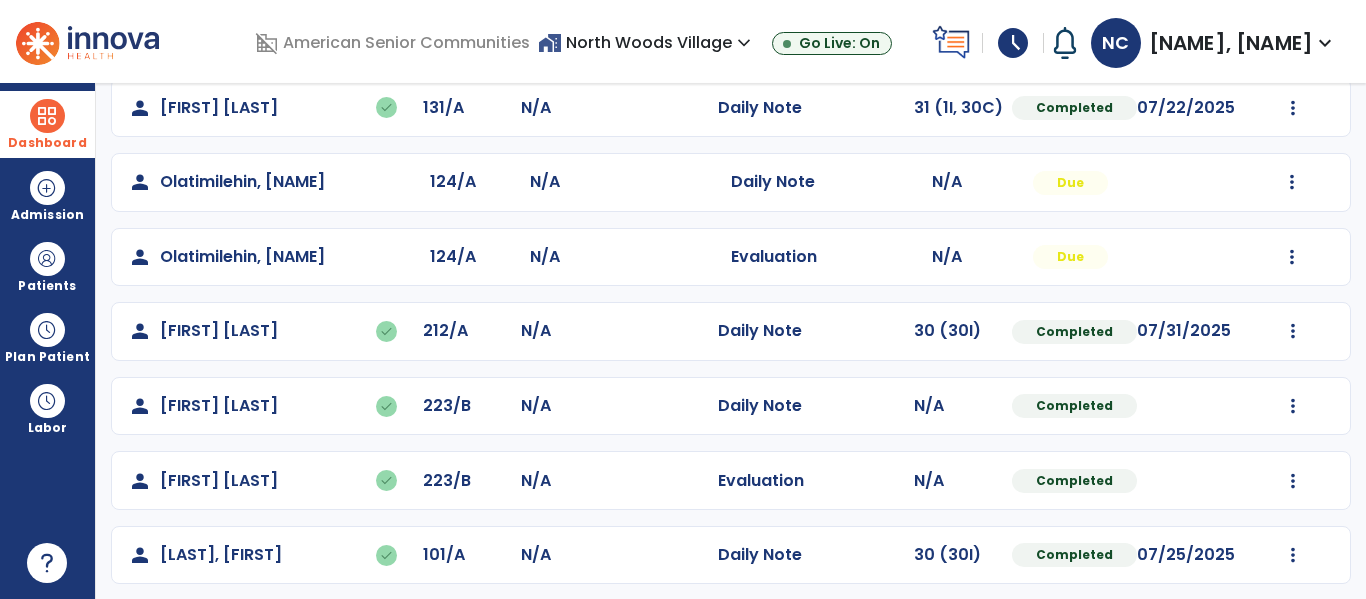 scroll, scrollTop: 474, scrollLeft: 0, axis: vertical 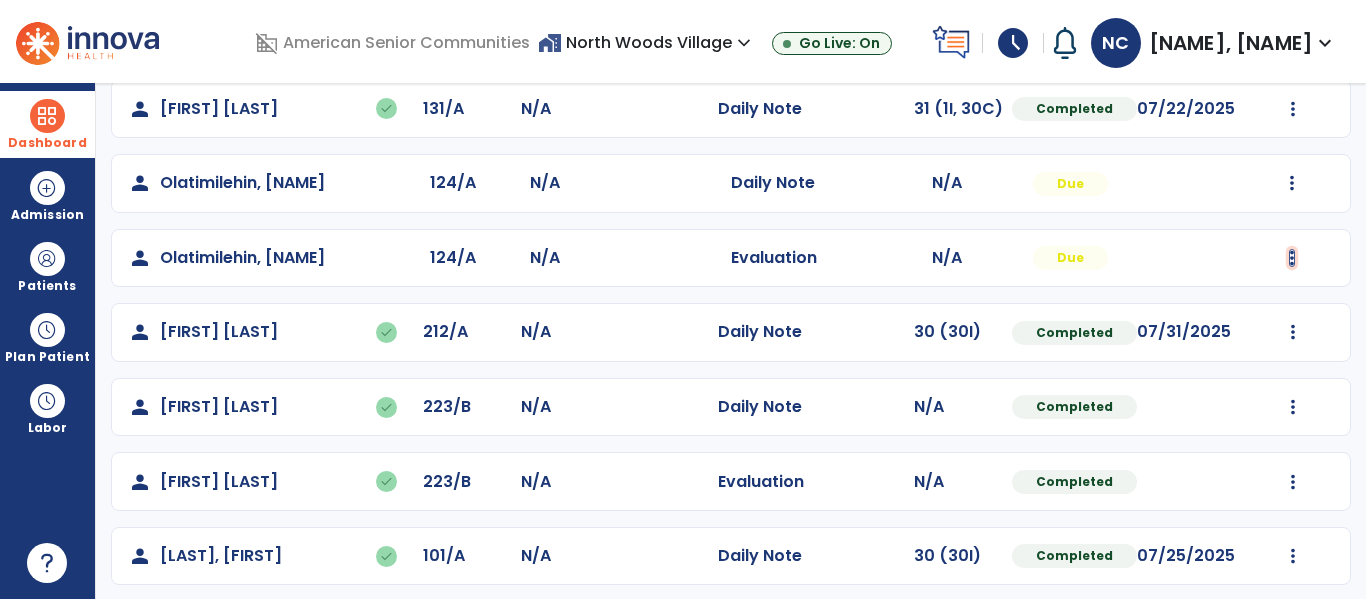 click at bounding box center (1293, -115) 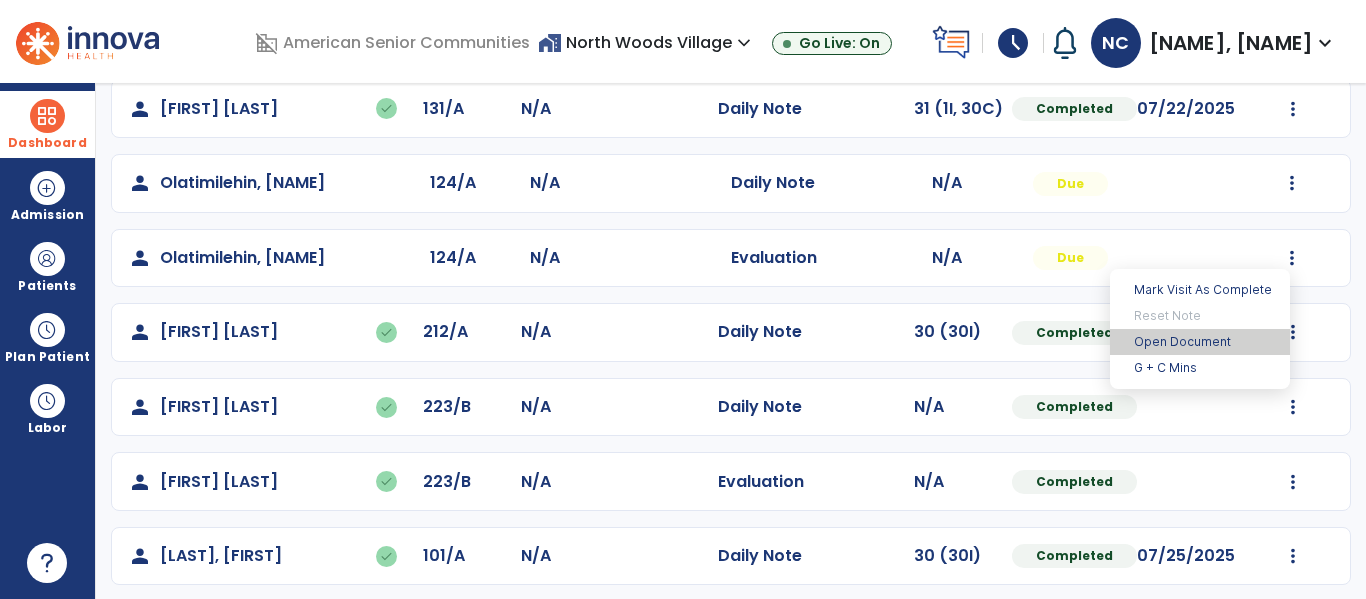 click on "Open Document" at bounding box center [1200, 342] 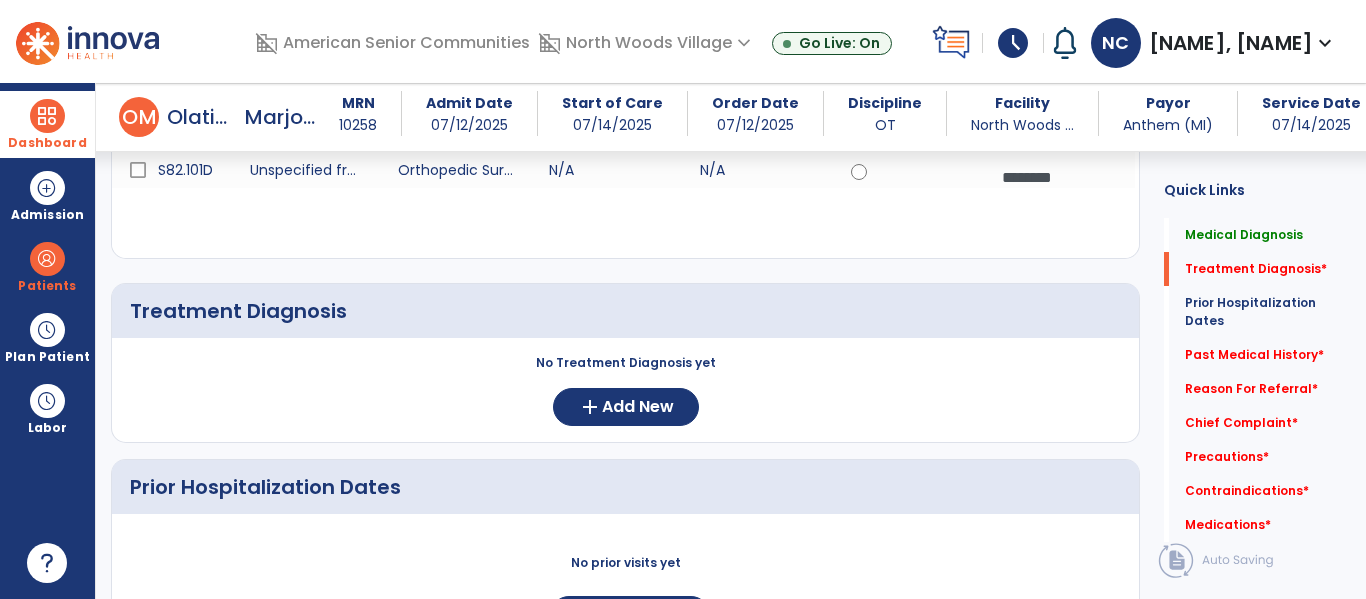 scroll, scrollTop: 329, scrollLeft: 0, axis: vertical 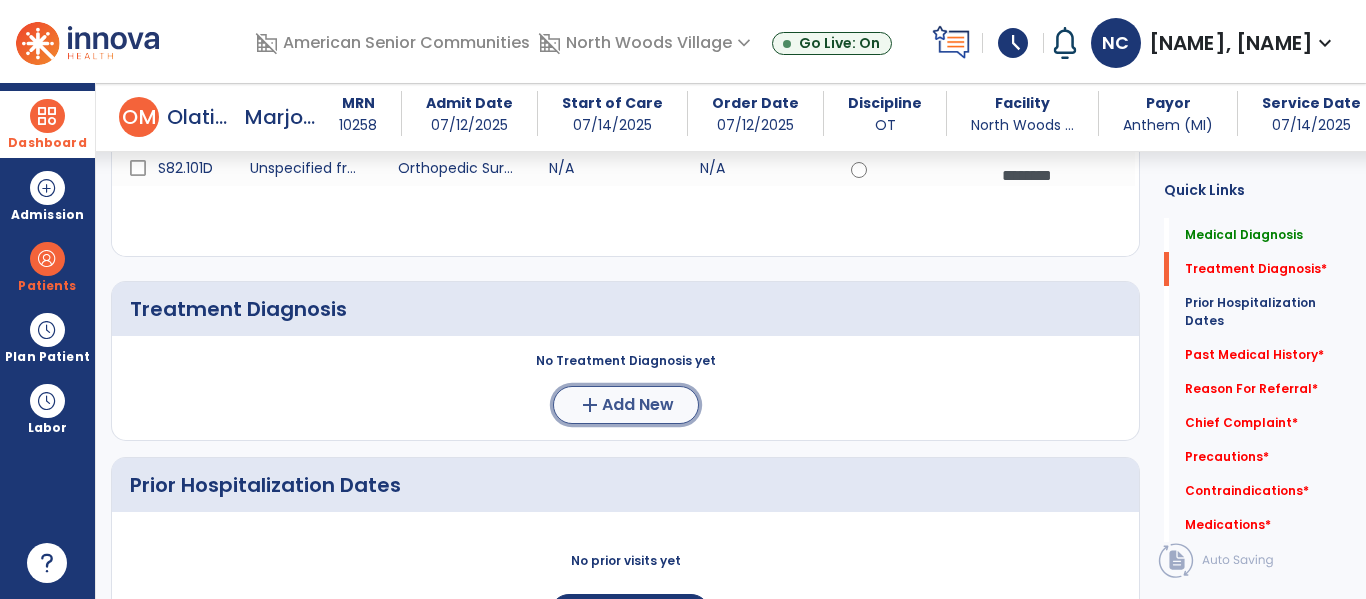 click on "add  Add New" 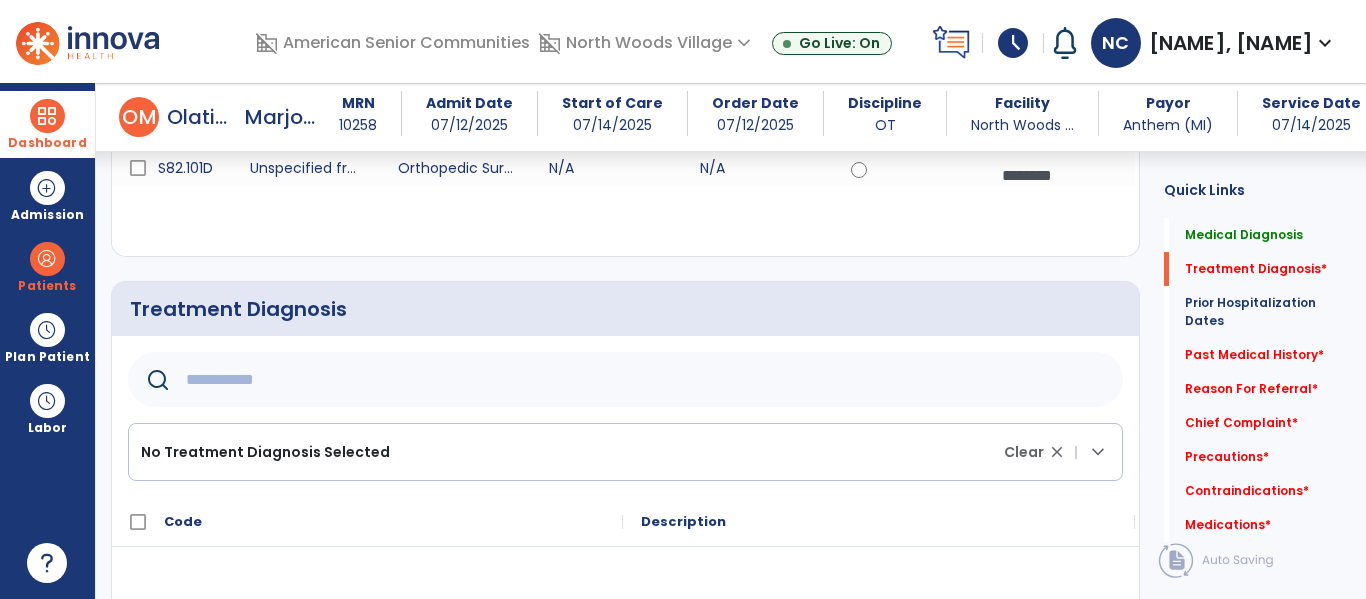 click 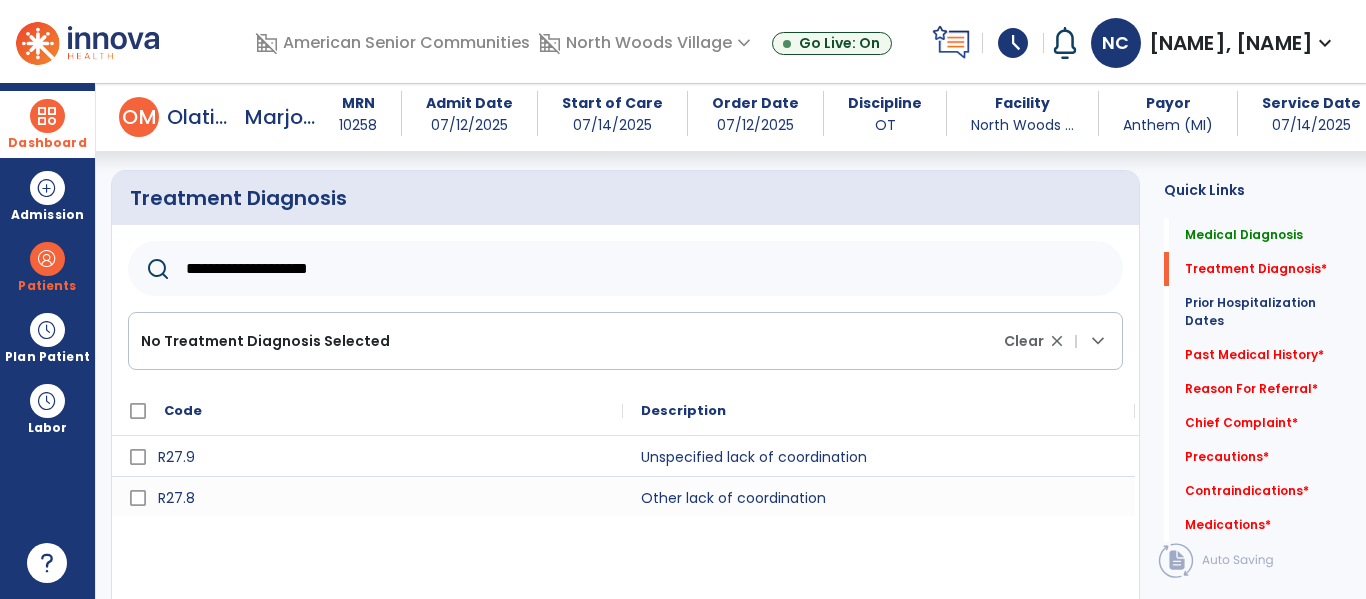 scroll, scrollTop: 451, scrollLeft: 0, axis: vertical 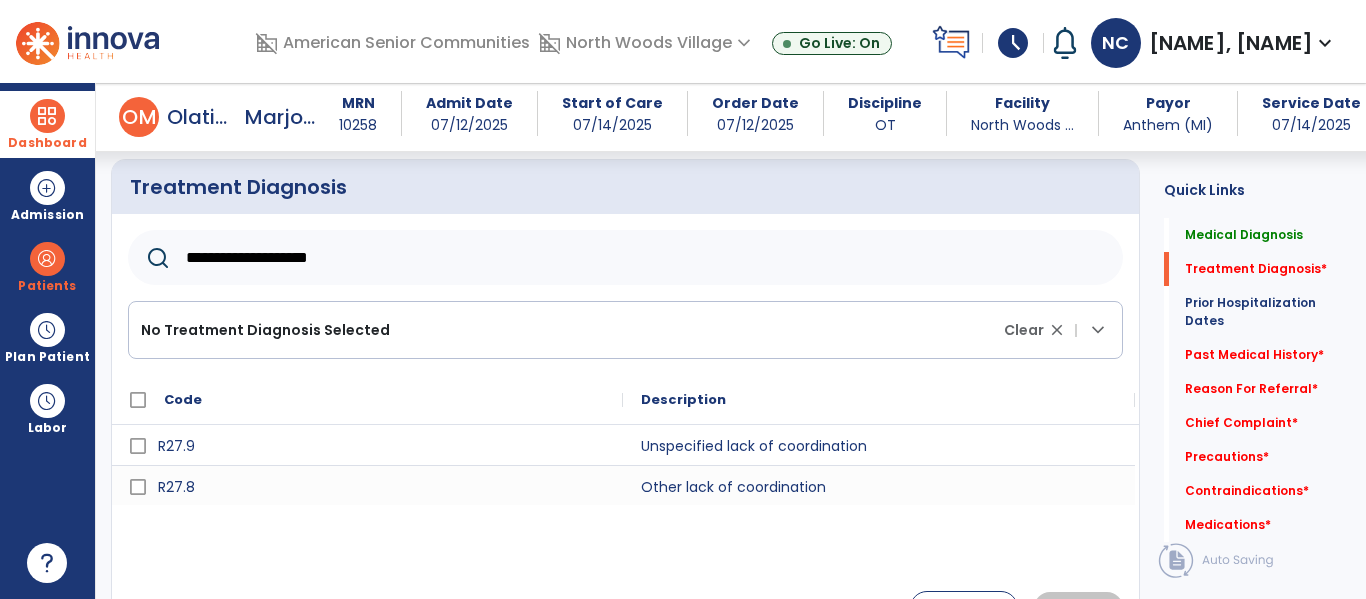 type on "**********" 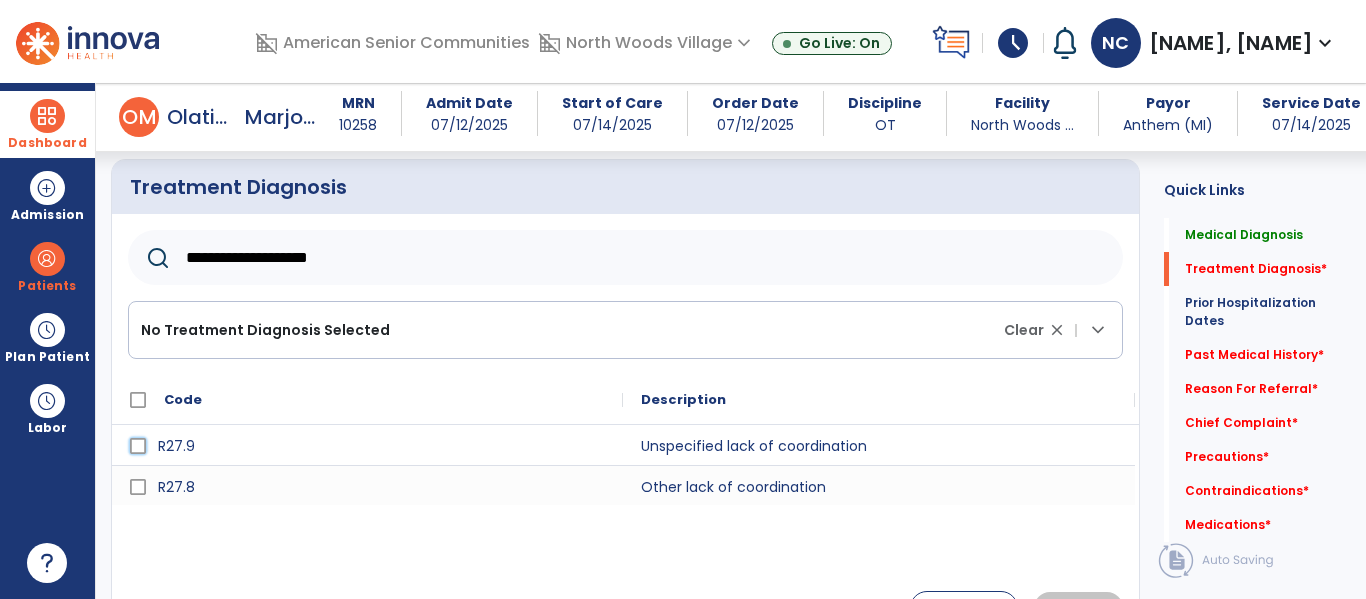 click 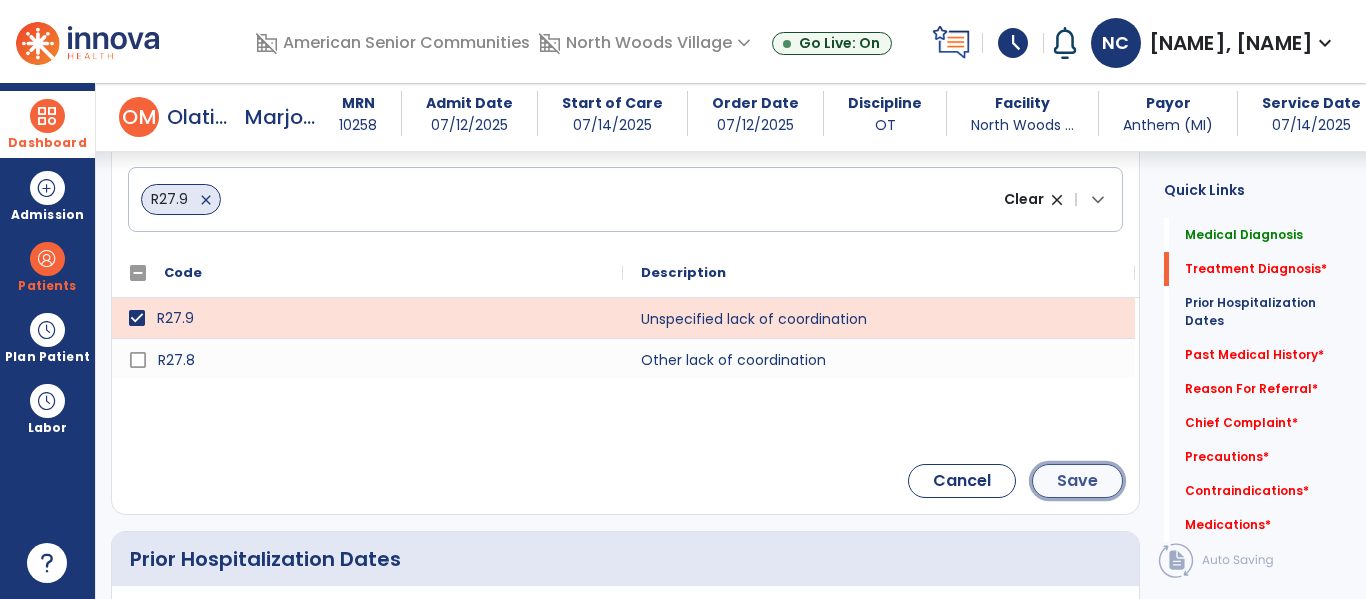 click on "Save" 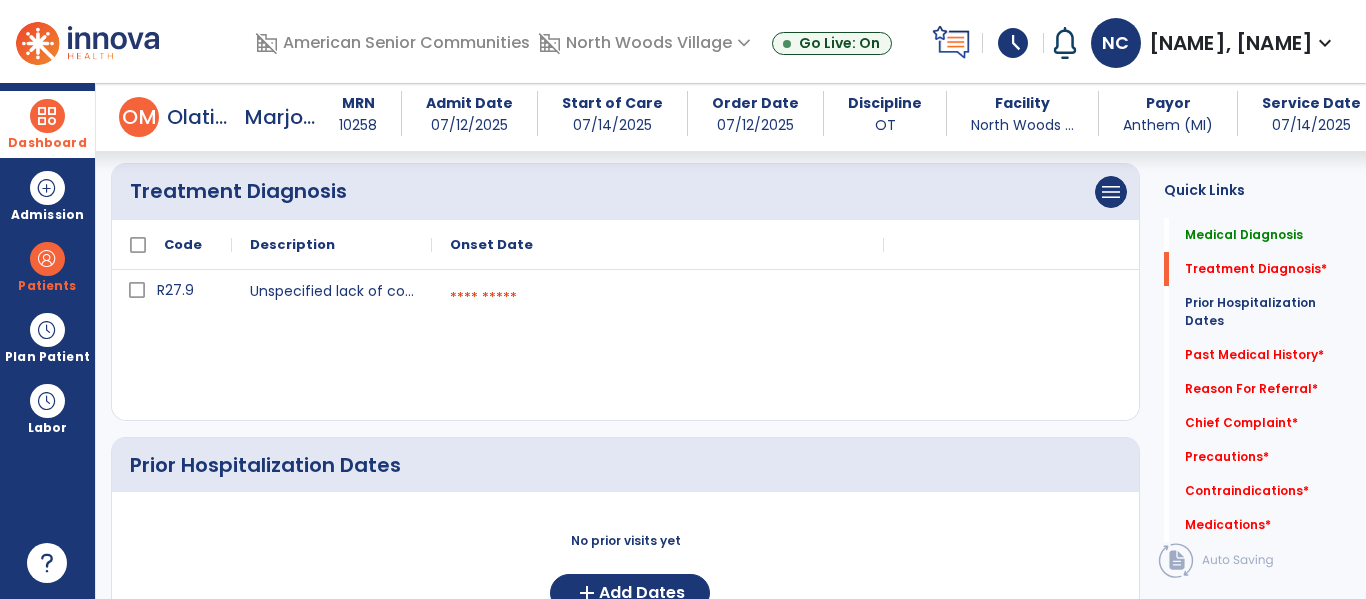 scroll, scrollTop: 430, scrollLeft: 0, axis: vertical 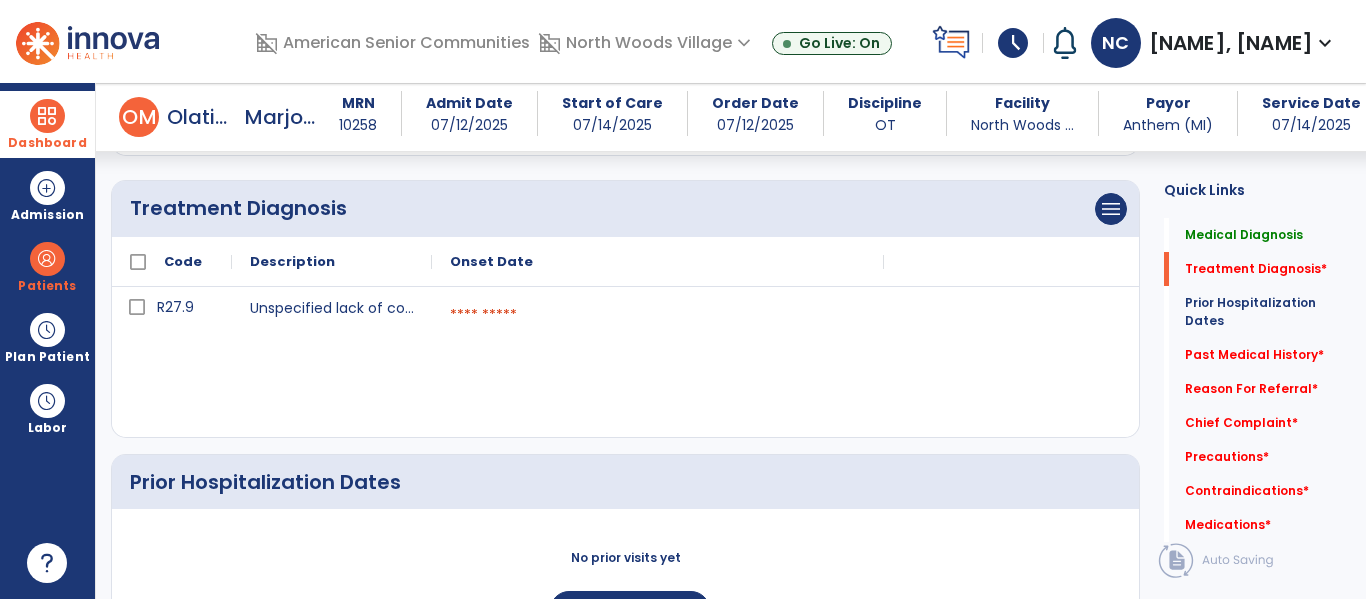 click at bounding box center [658, 315] 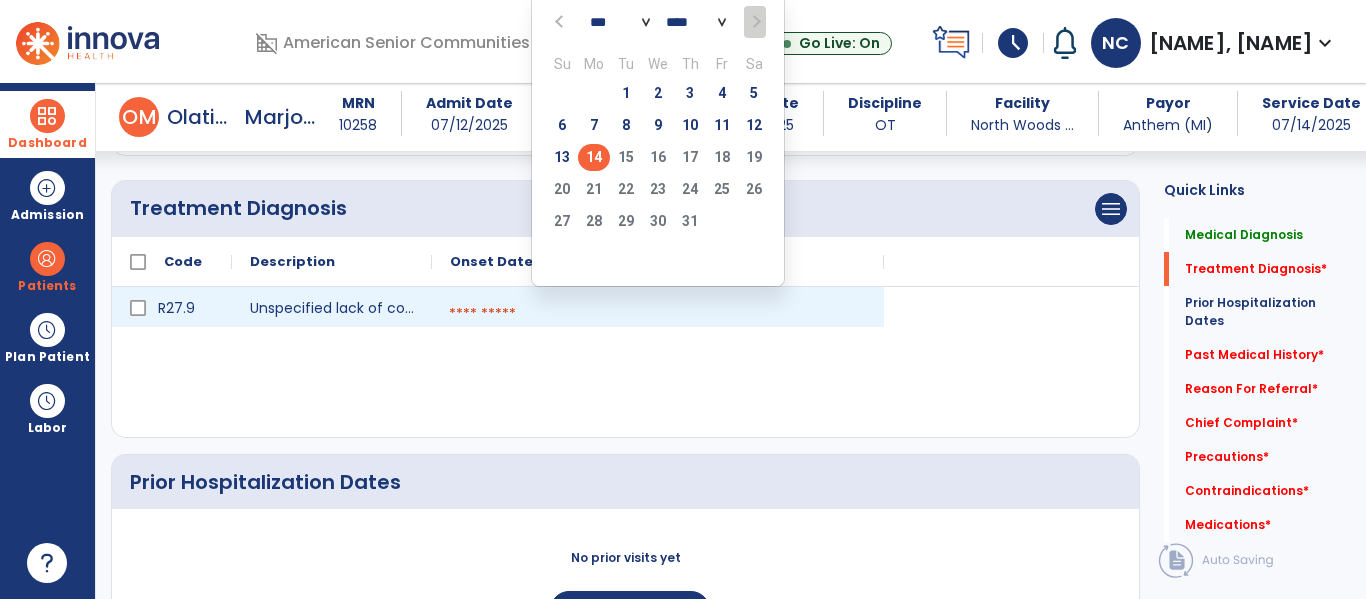 click on "14" 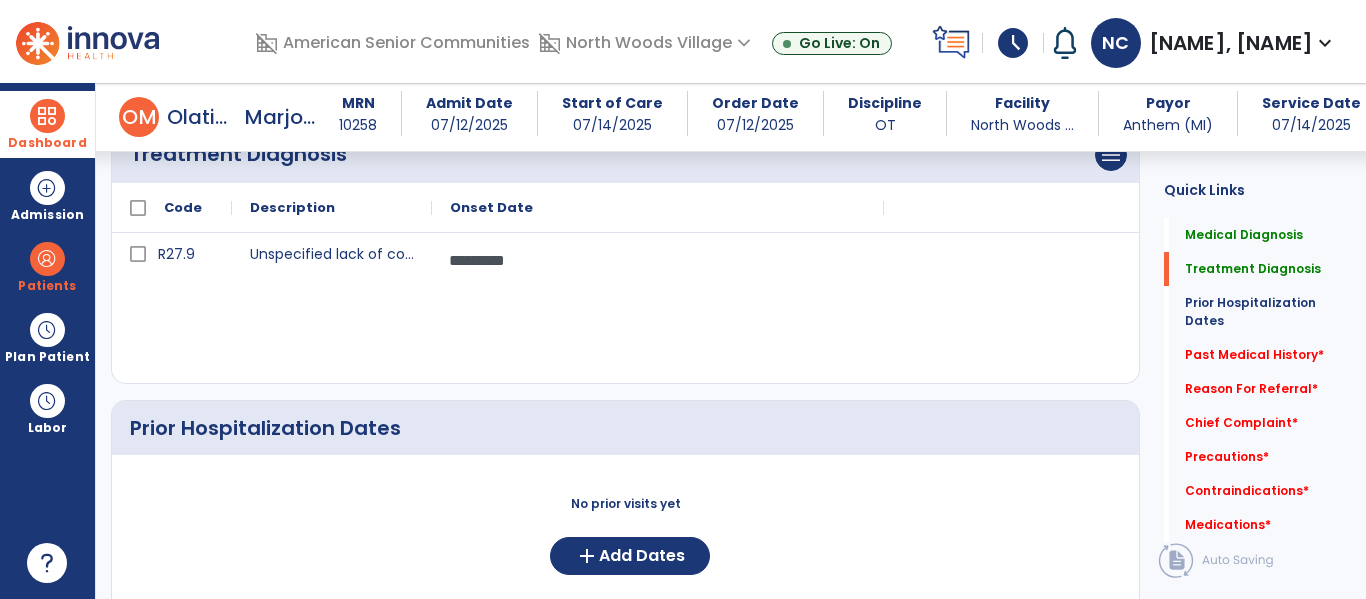 scroll, scrollTop: 486, scrollLeft: 0, axis: vertical 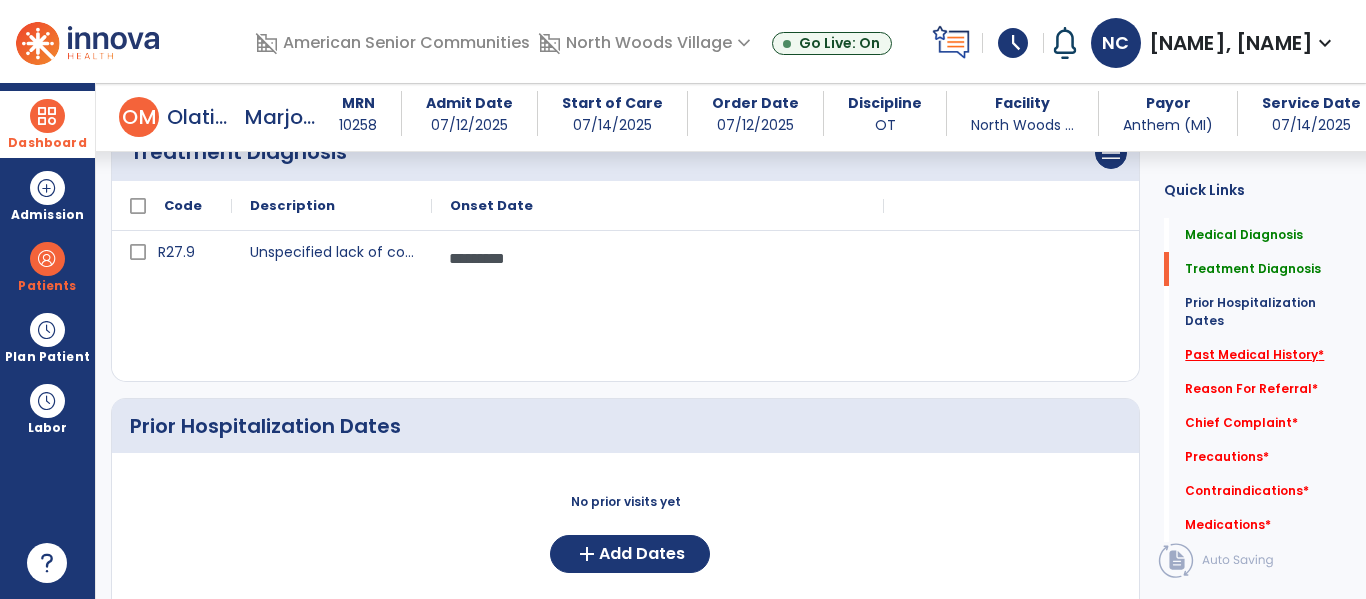 click on "Past Medical History   *" 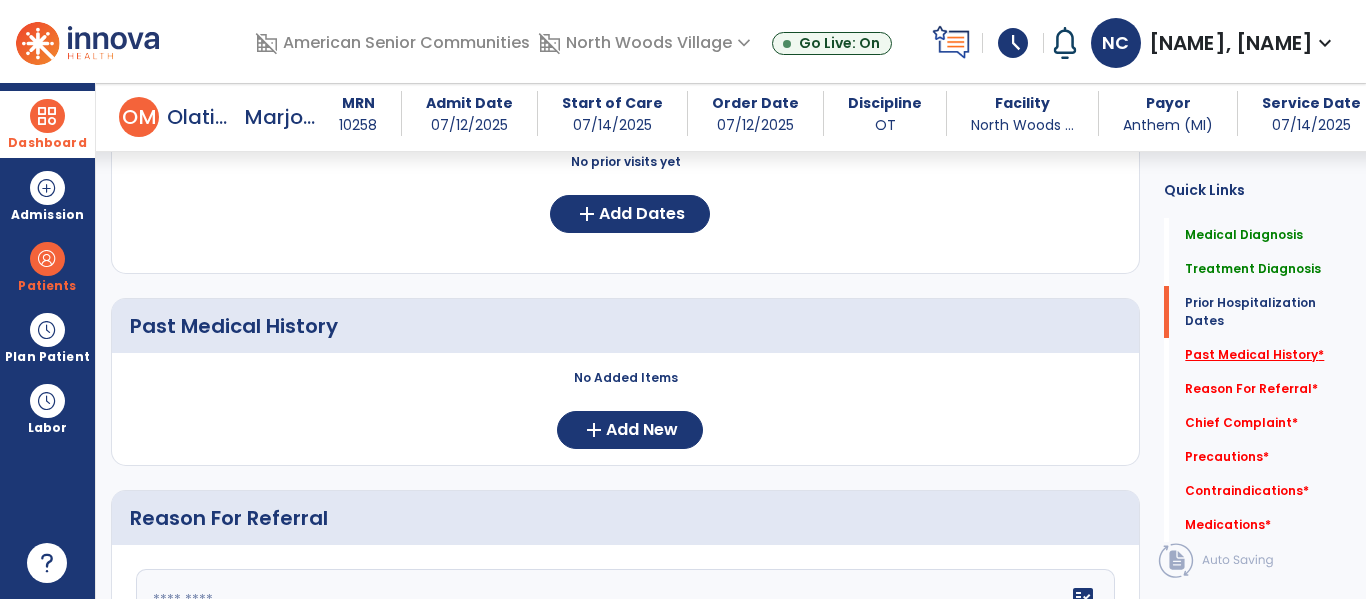 scroll, scrollTop: 868, scrollLeft: 0, axis: vertical 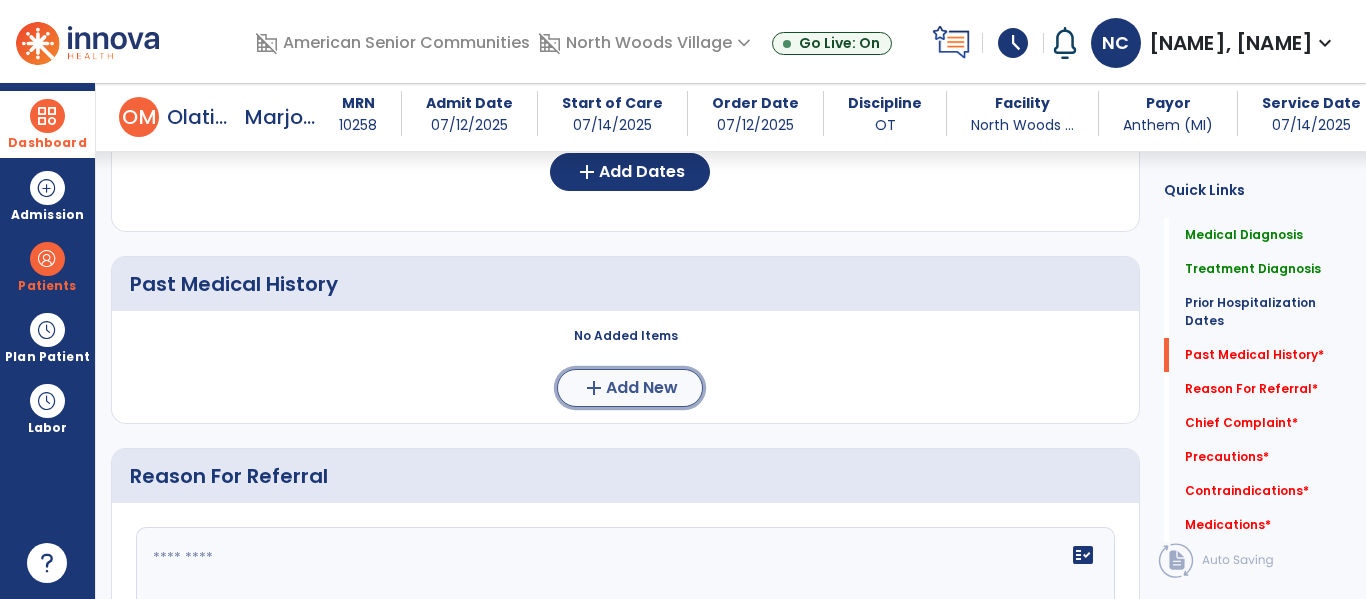 click on "add  Add New" 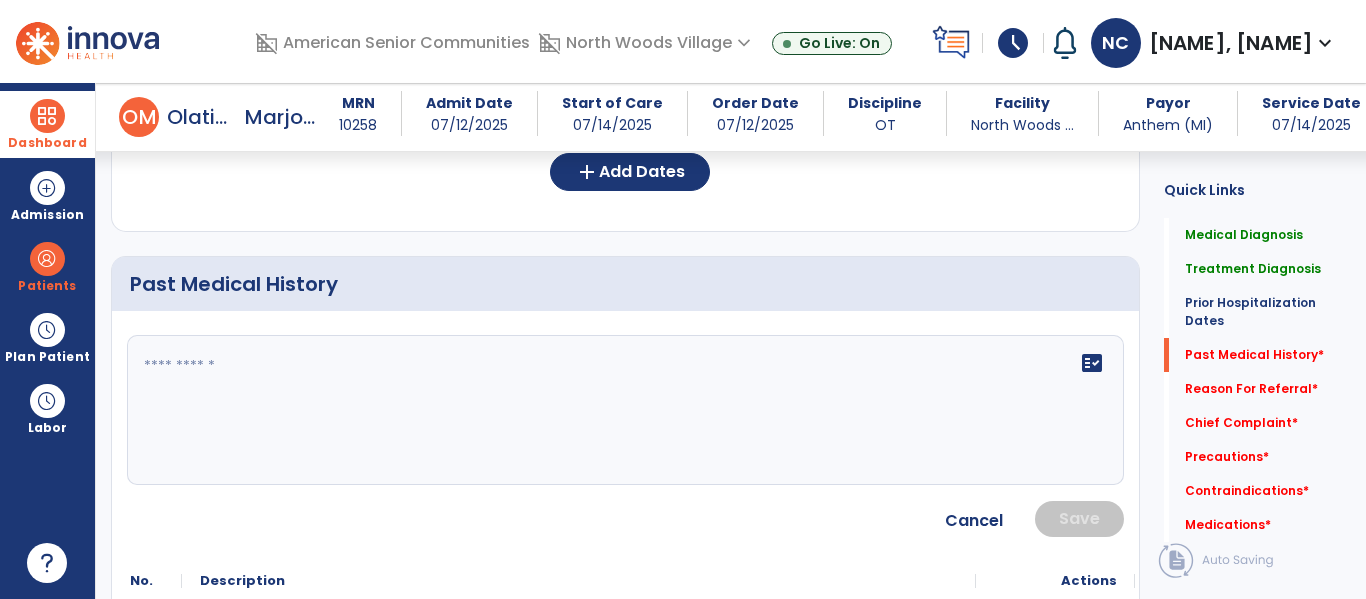 click 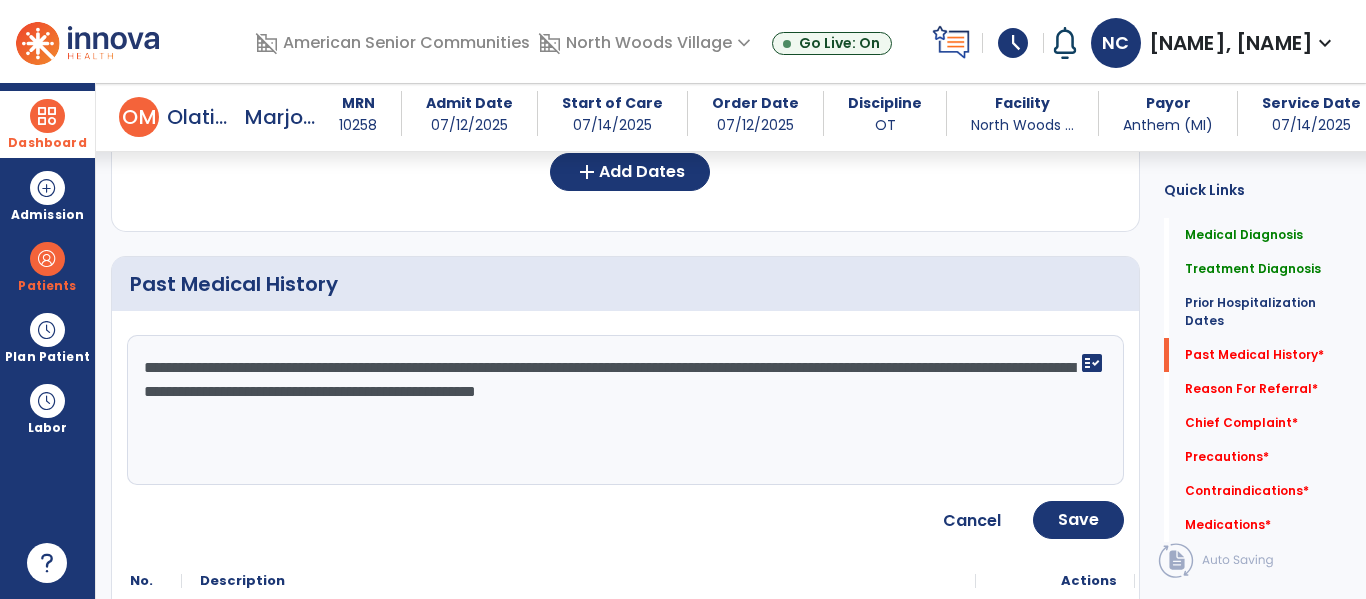 type on "**********" 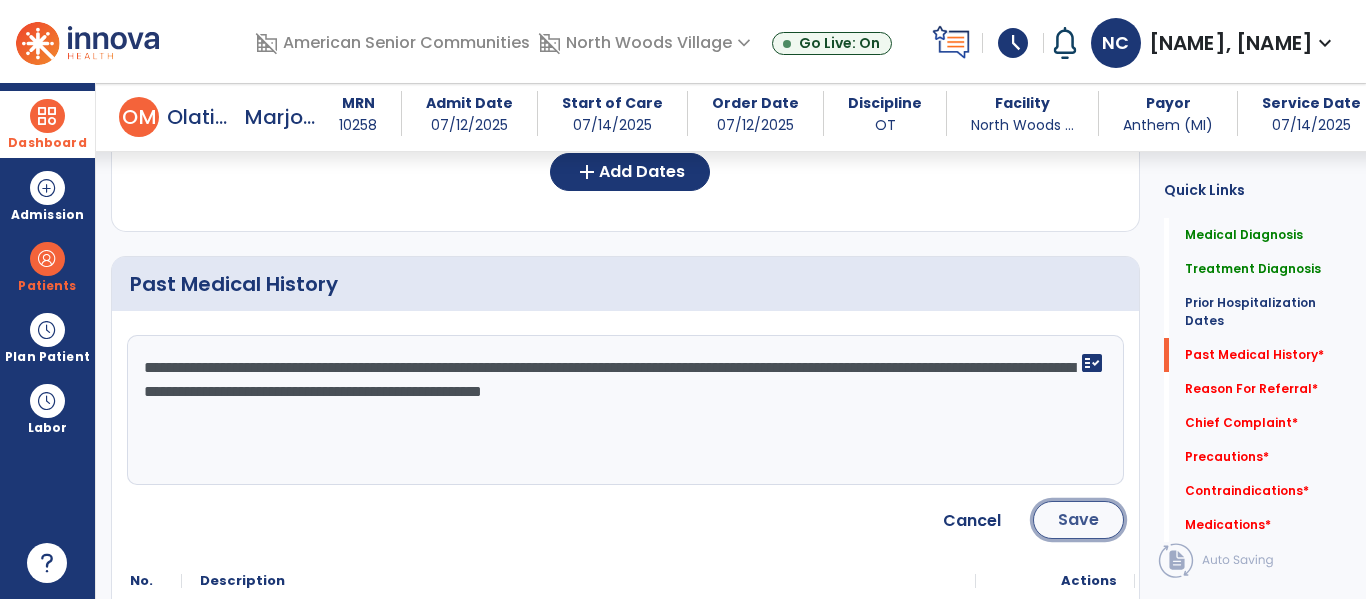 click on "Save" 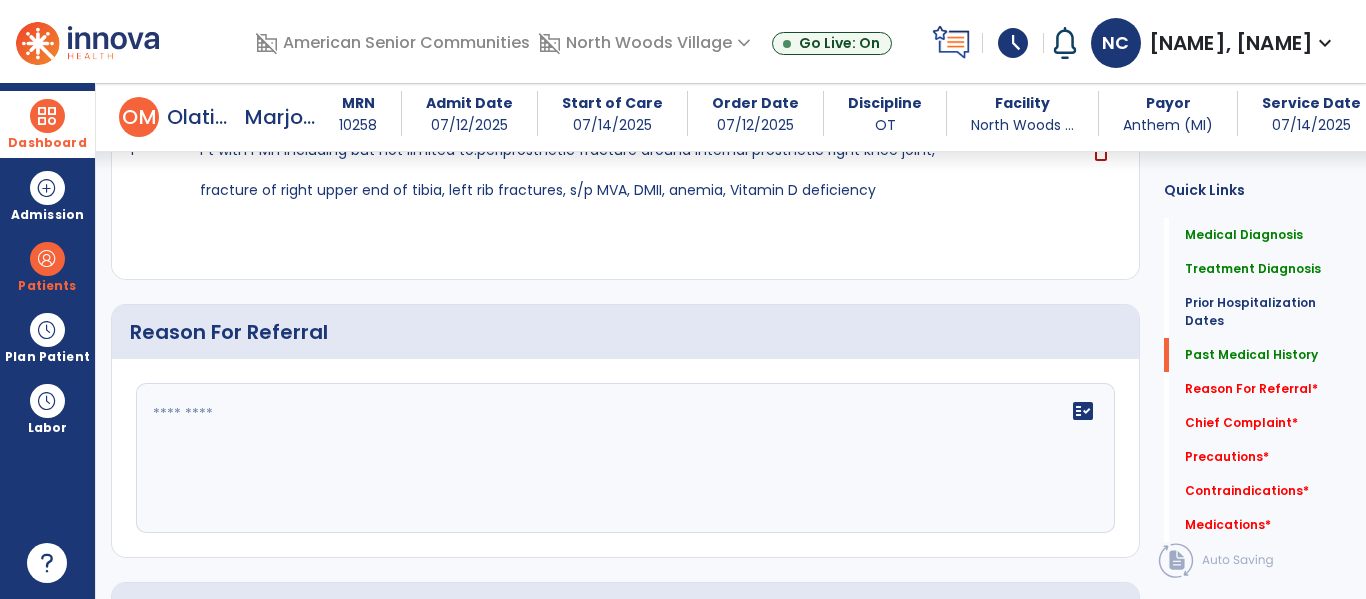scroll, scrollTop: 1137, scrollLeft: 0, axis: vertical 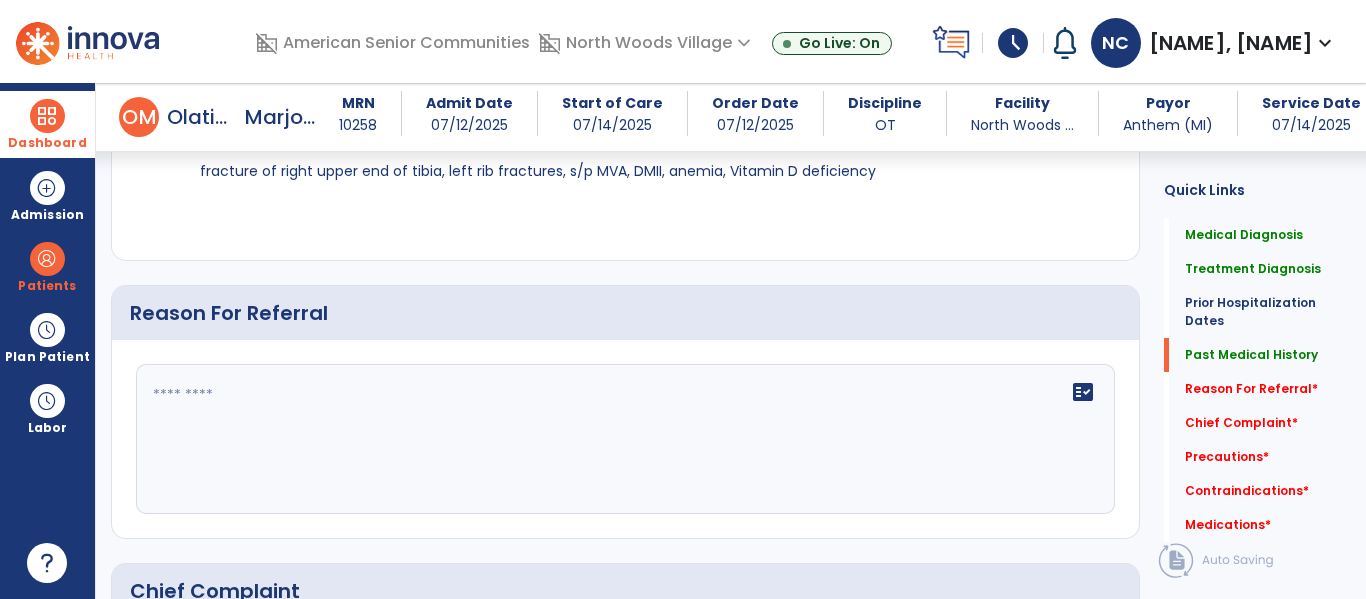 click 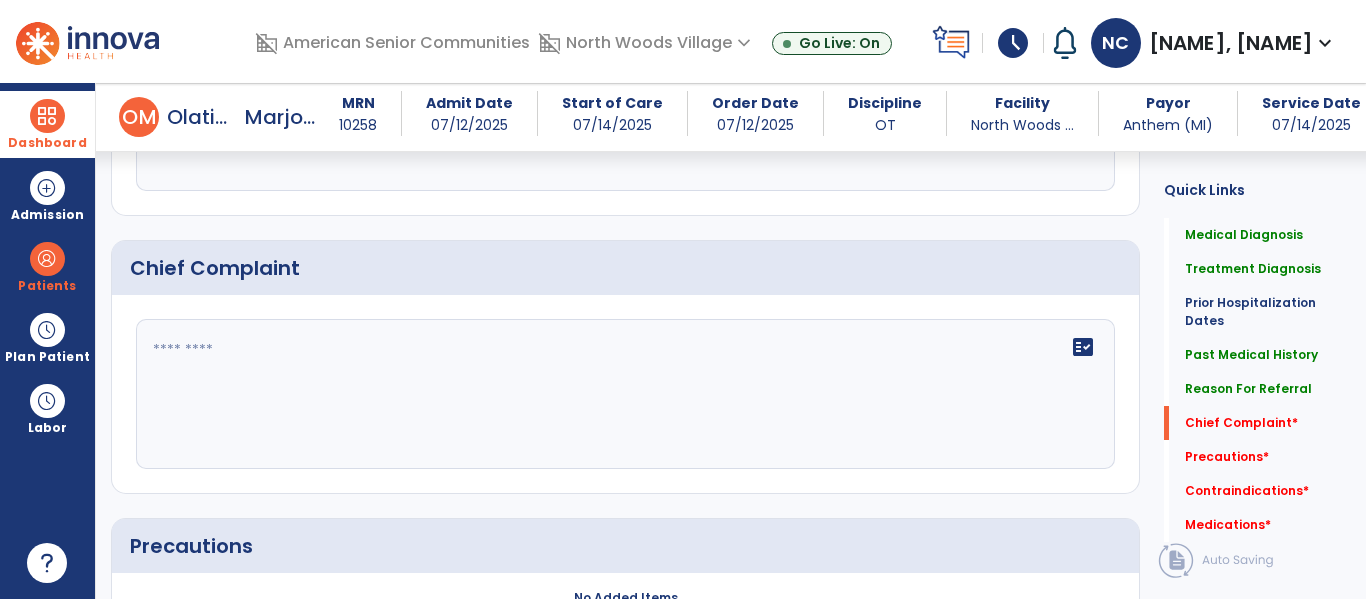 scroll, scrollTop: 1517, scrollLeft: 0, axis: vertical 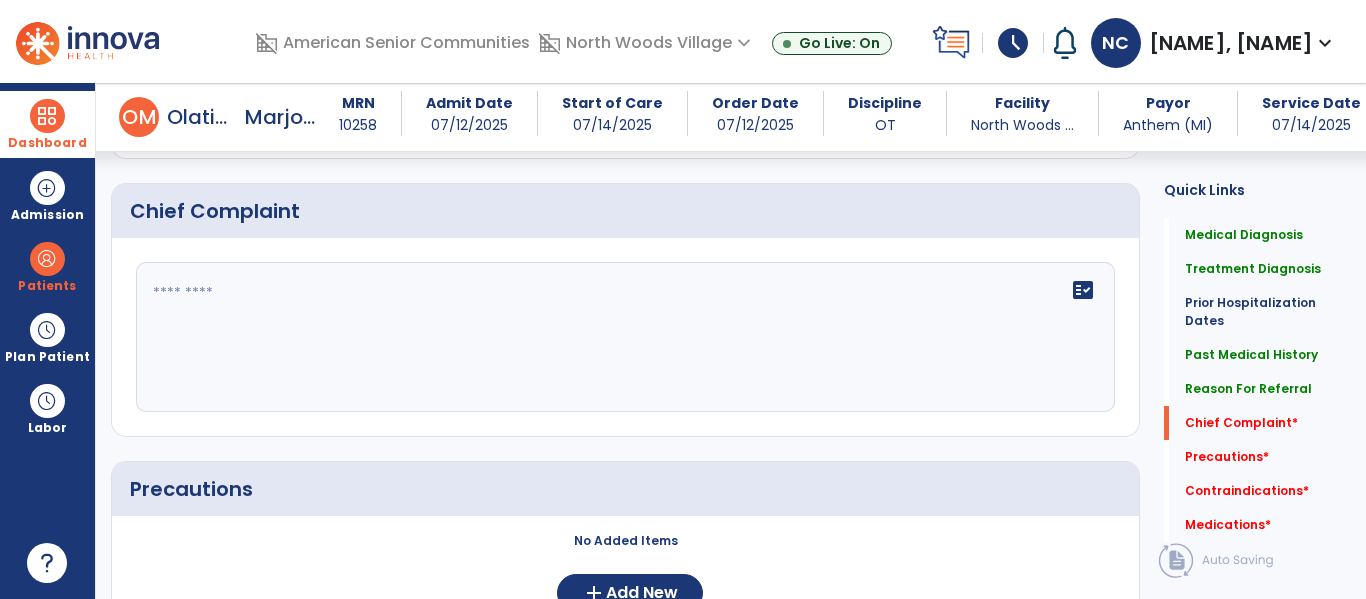 type on "**********" 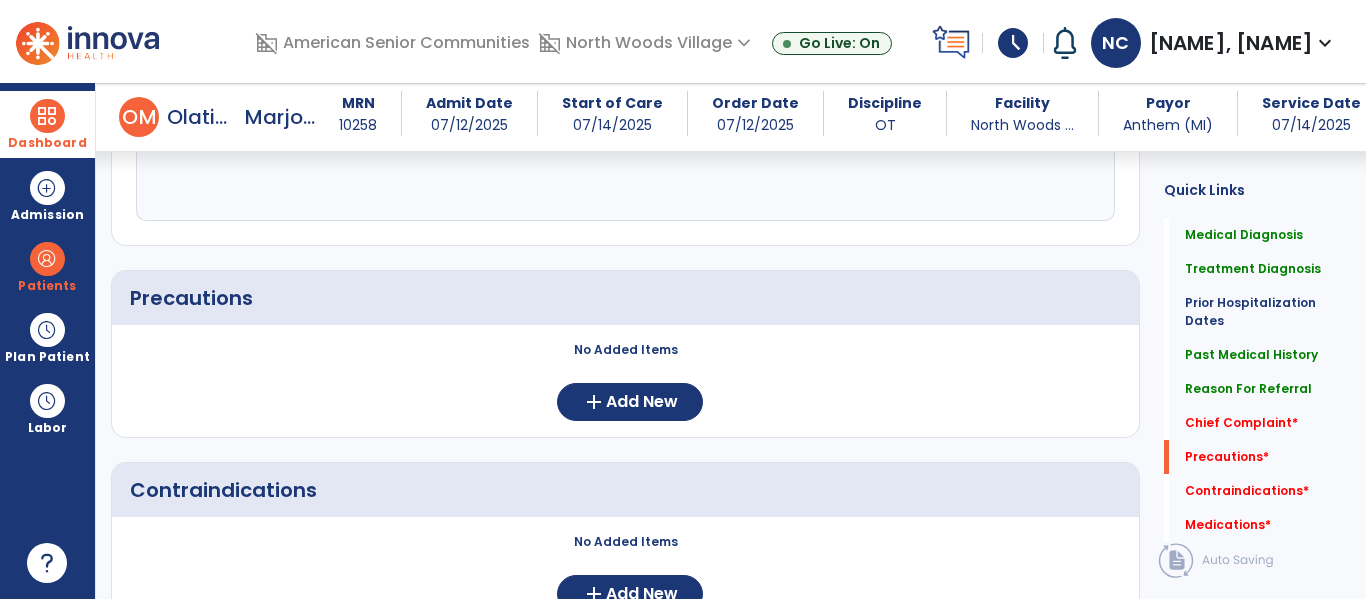 scroll, scrollTop: 1715, scrollLeft: 0, axis: vertical 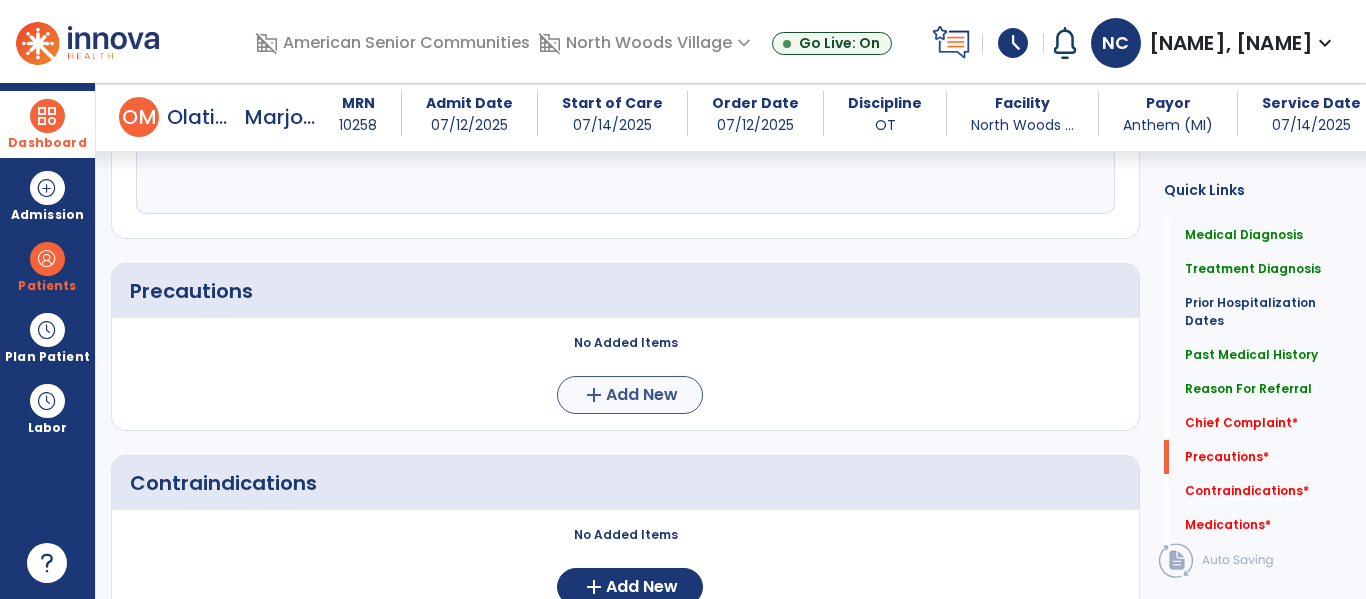 type on "**********" 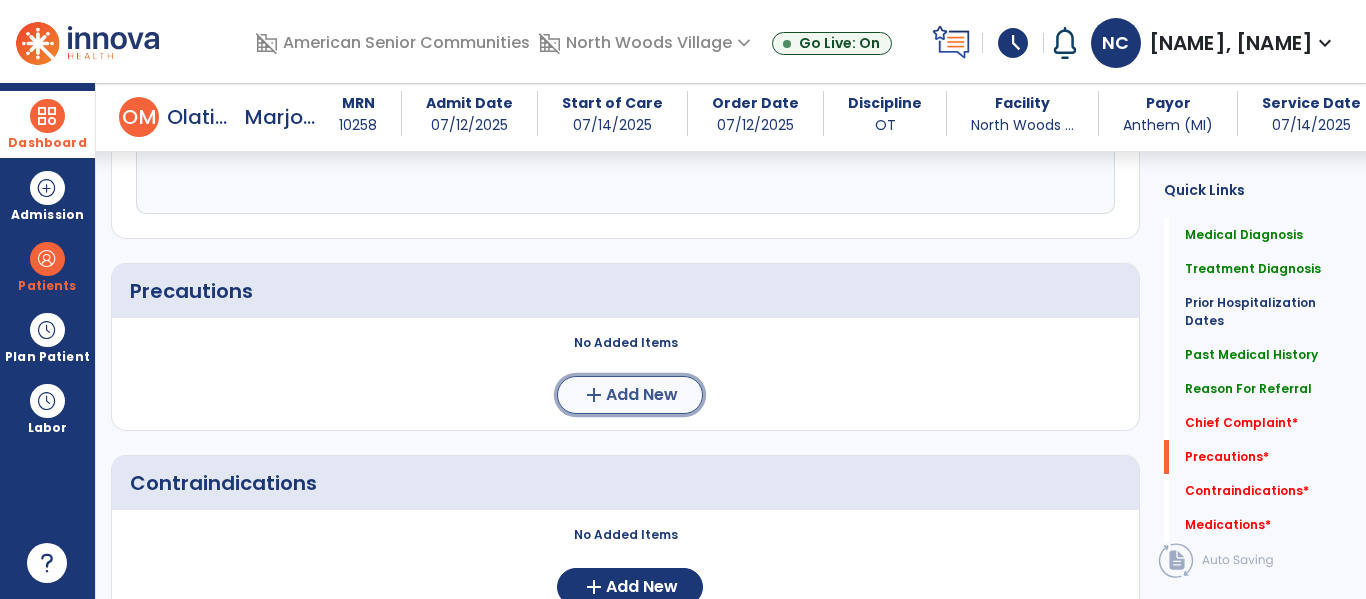 click on "add  Add New" 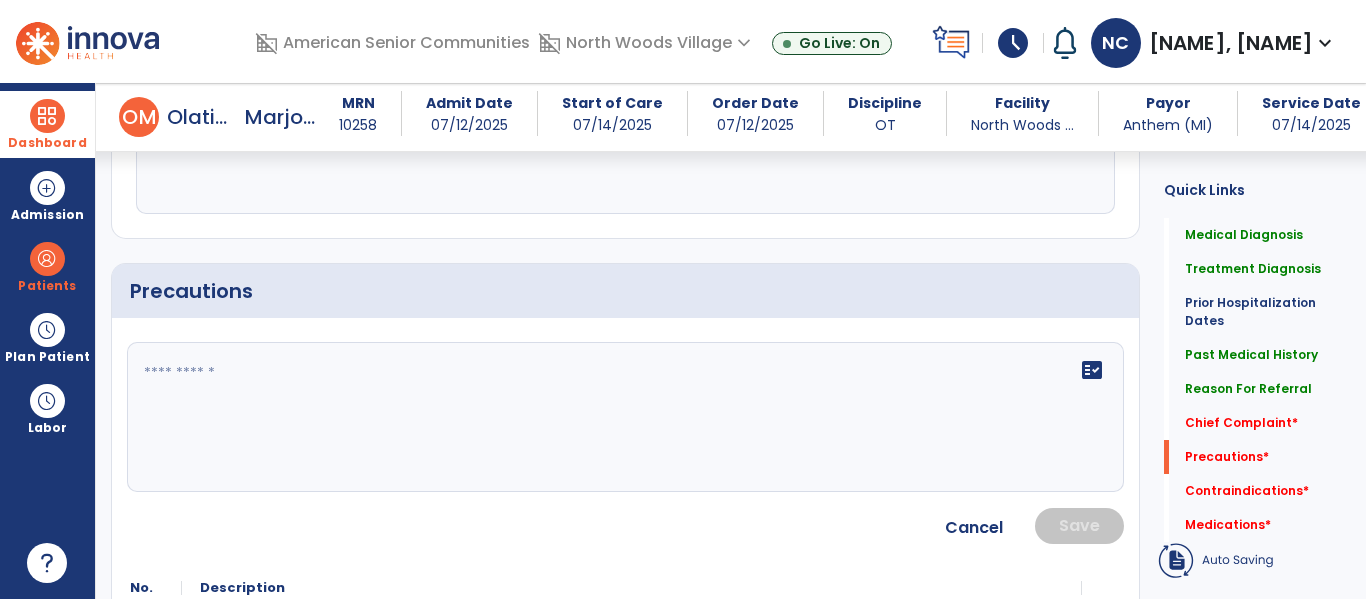 click 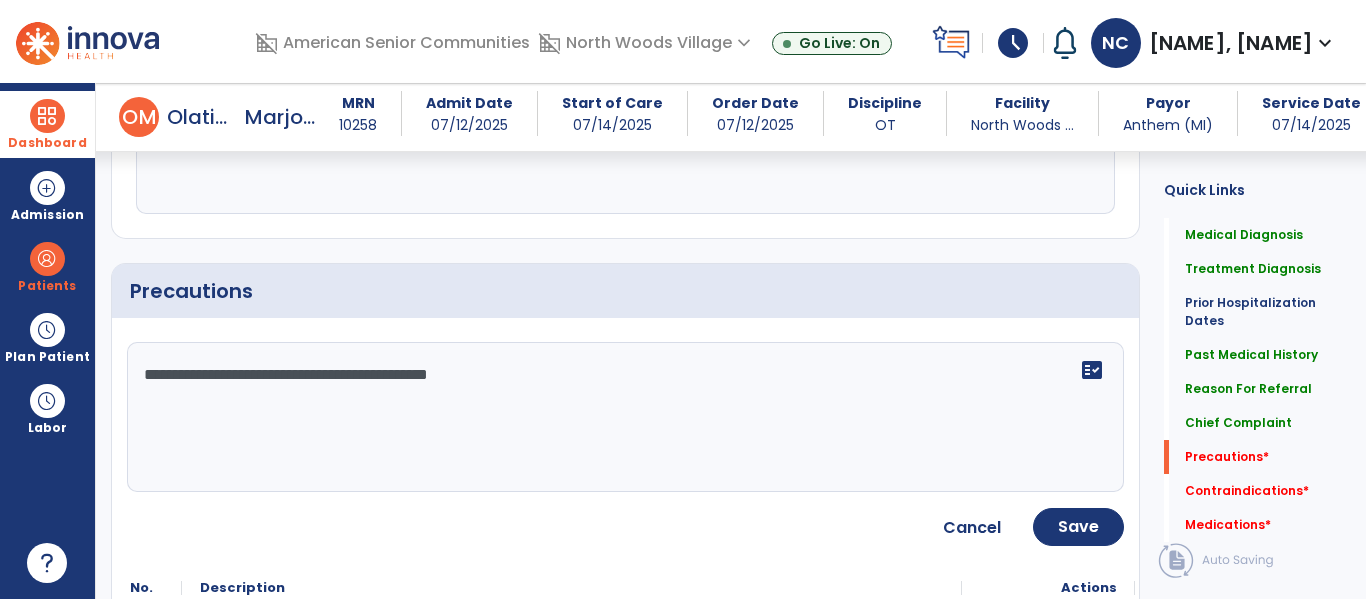 type on "**********" 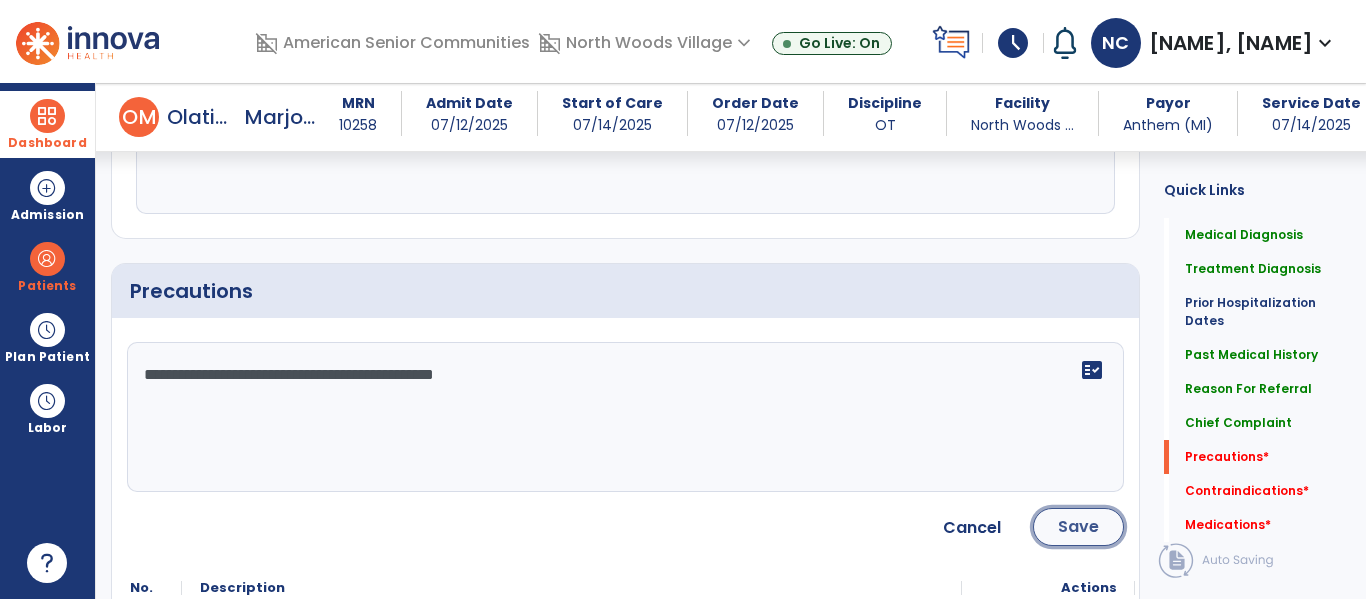 click on "Save" 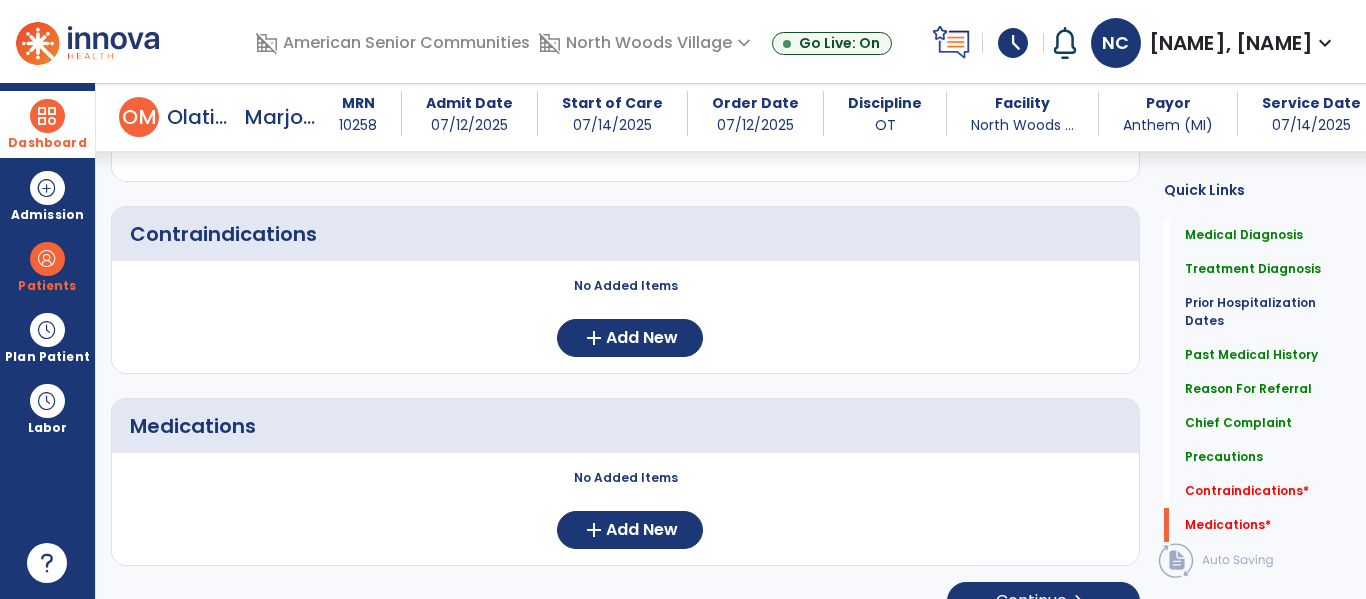 scroll, scrollTop: 2076, scrollLeft: 0, axis: vertical 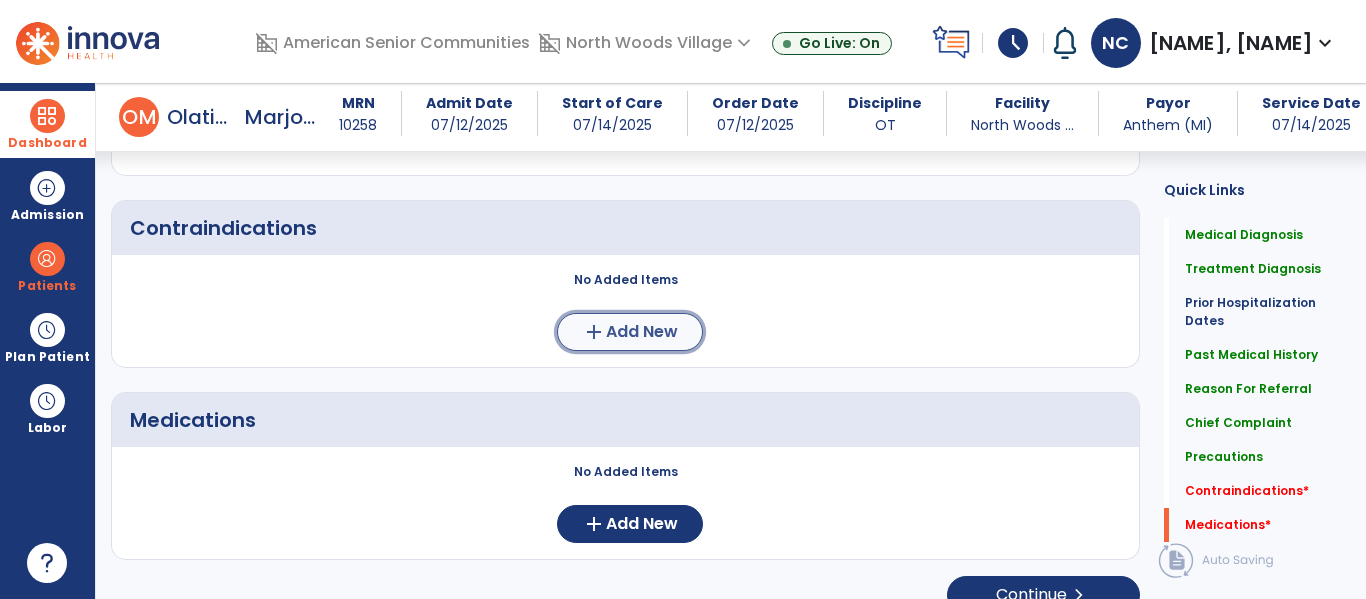 click on "Add New" 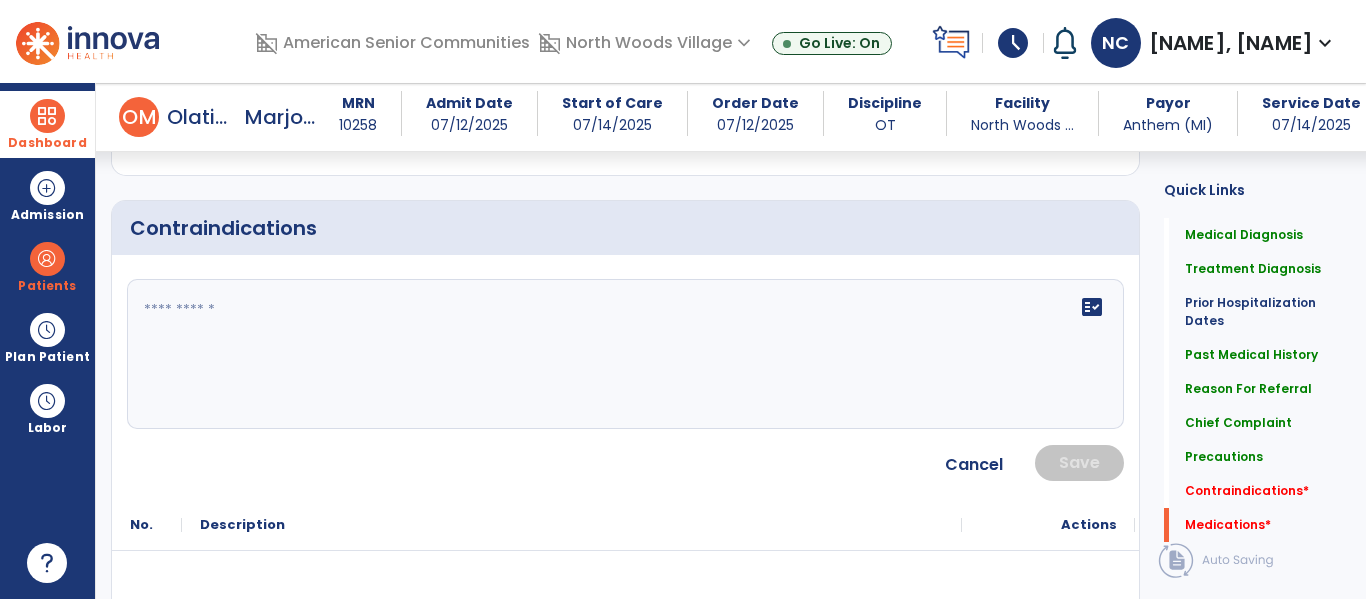 click on "fact_check" 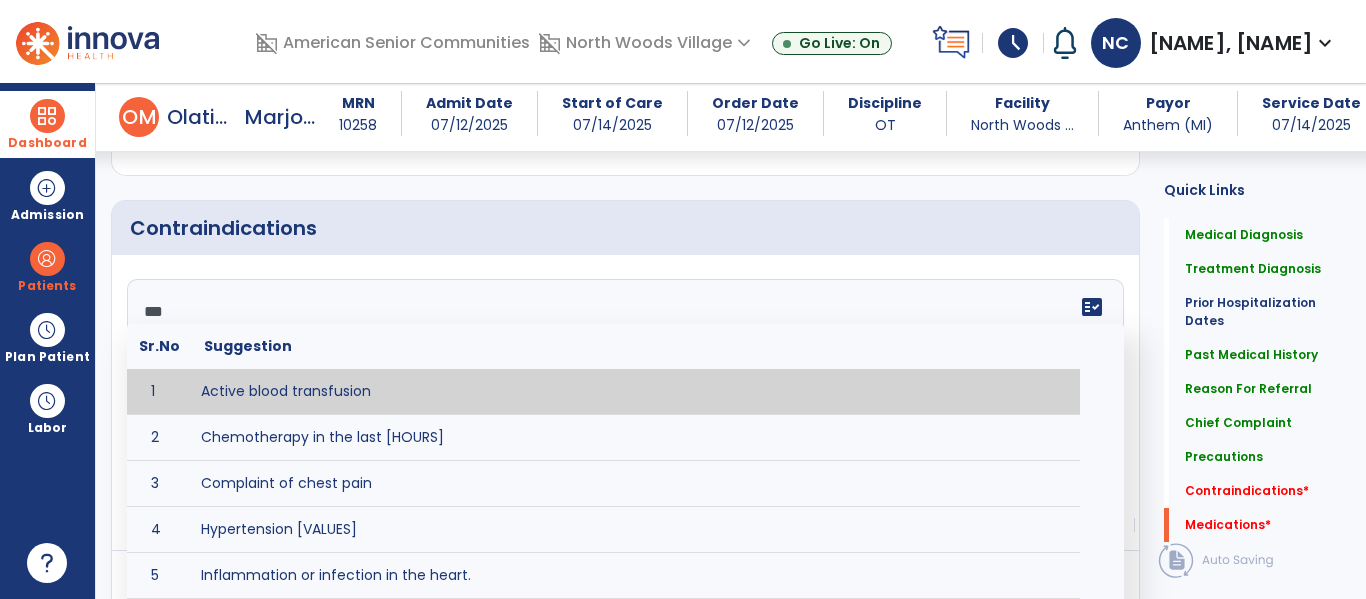 type on "****" 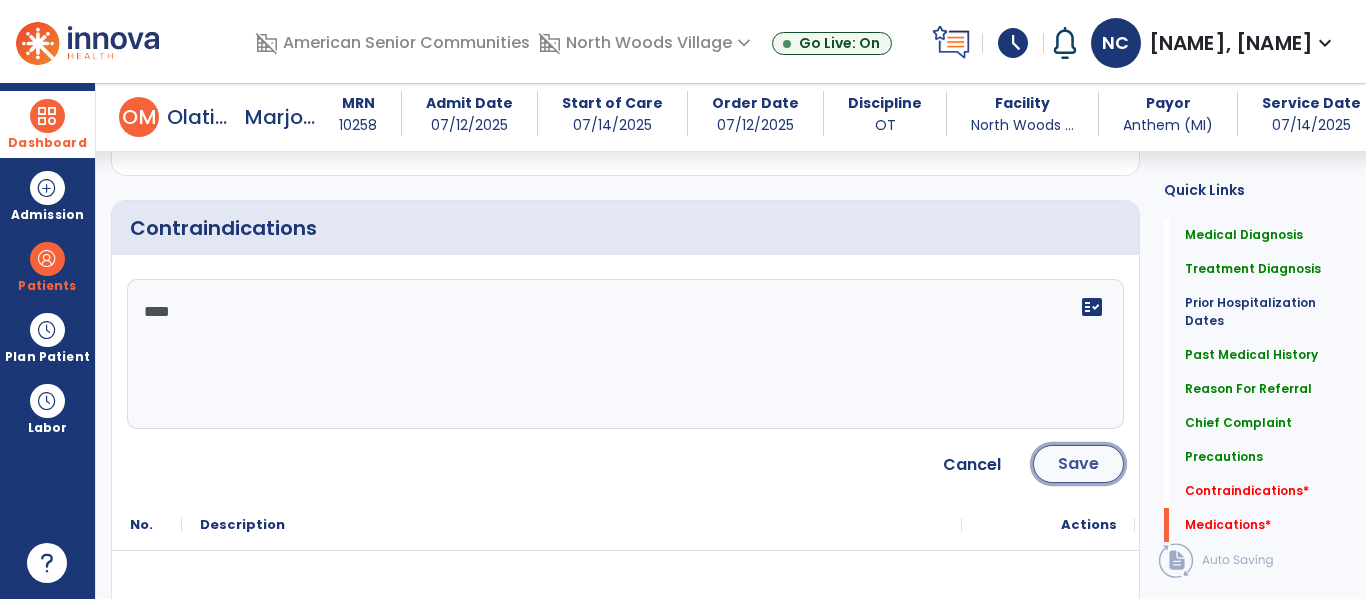 click on "Save" 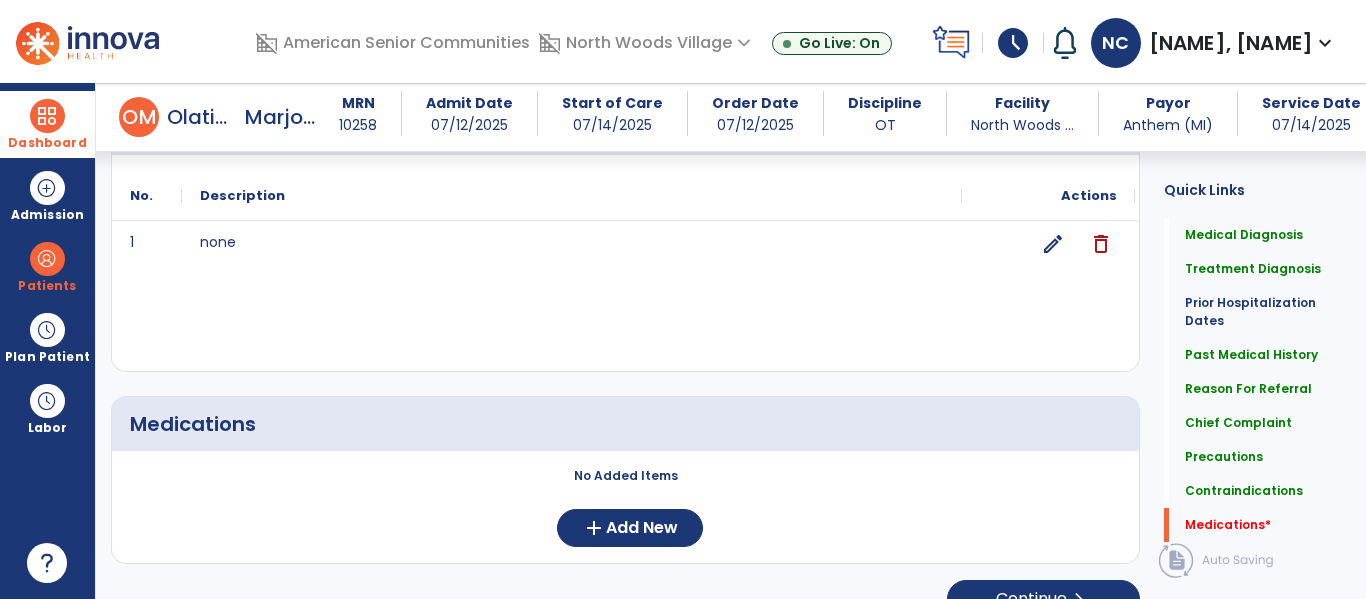 scroll, scrollTop: 2213, scrollLeft: 0, axis: vertical 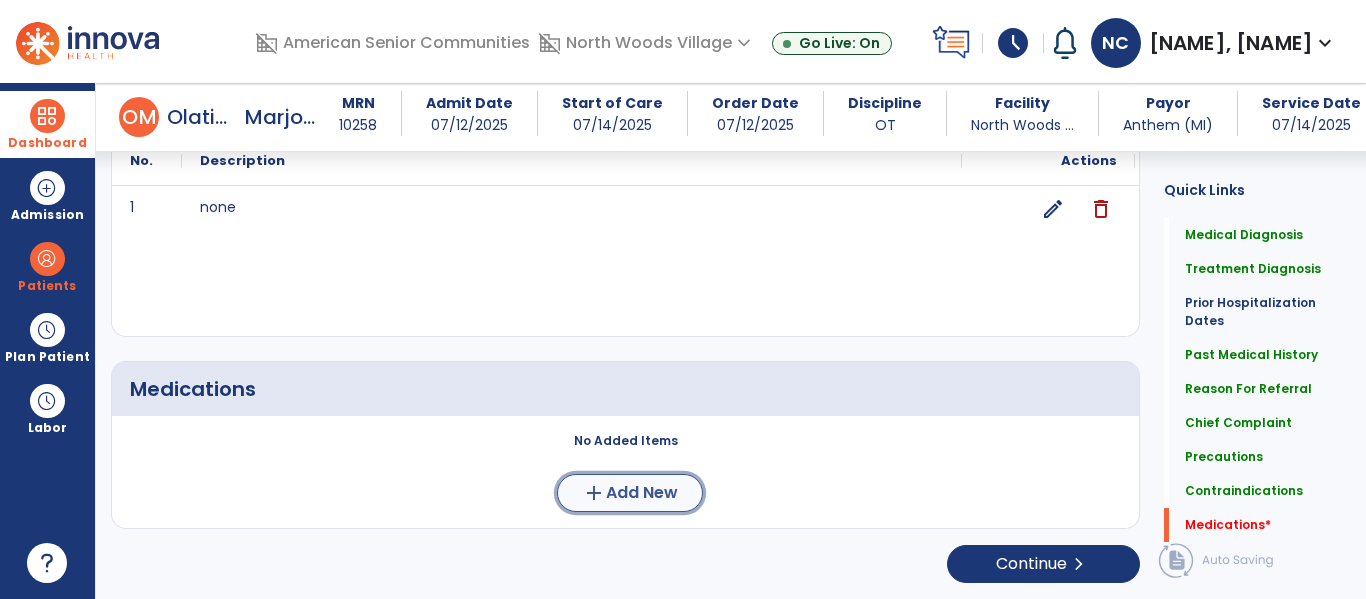 click on "Add New" 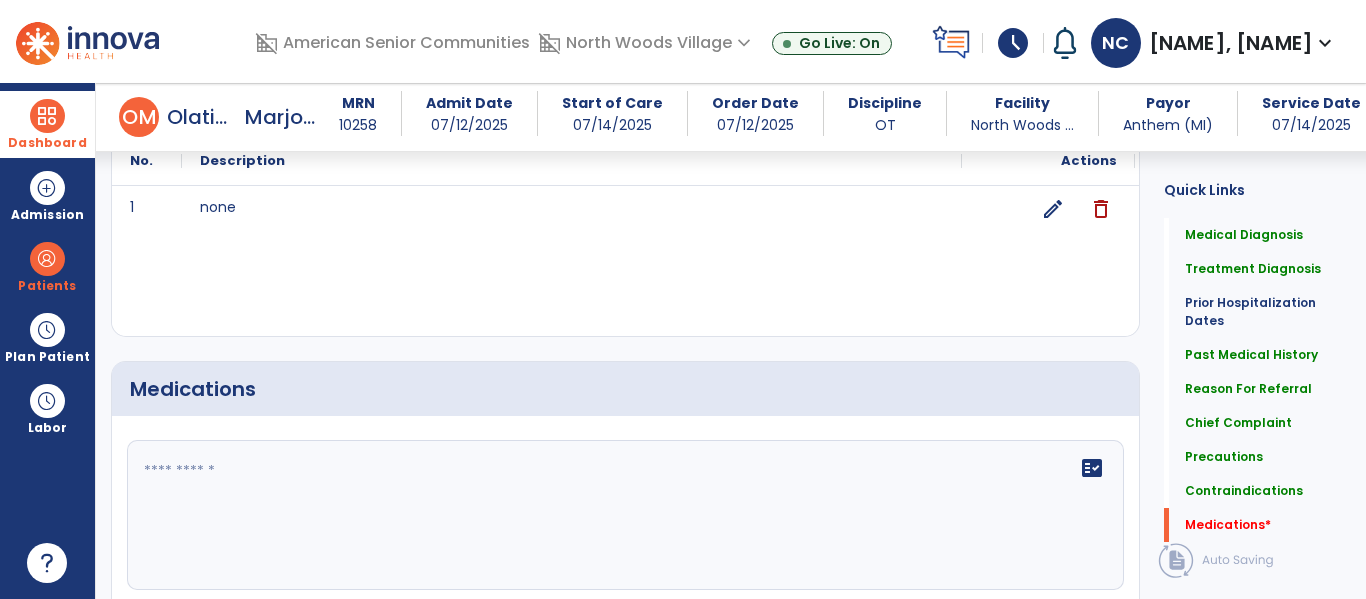 click 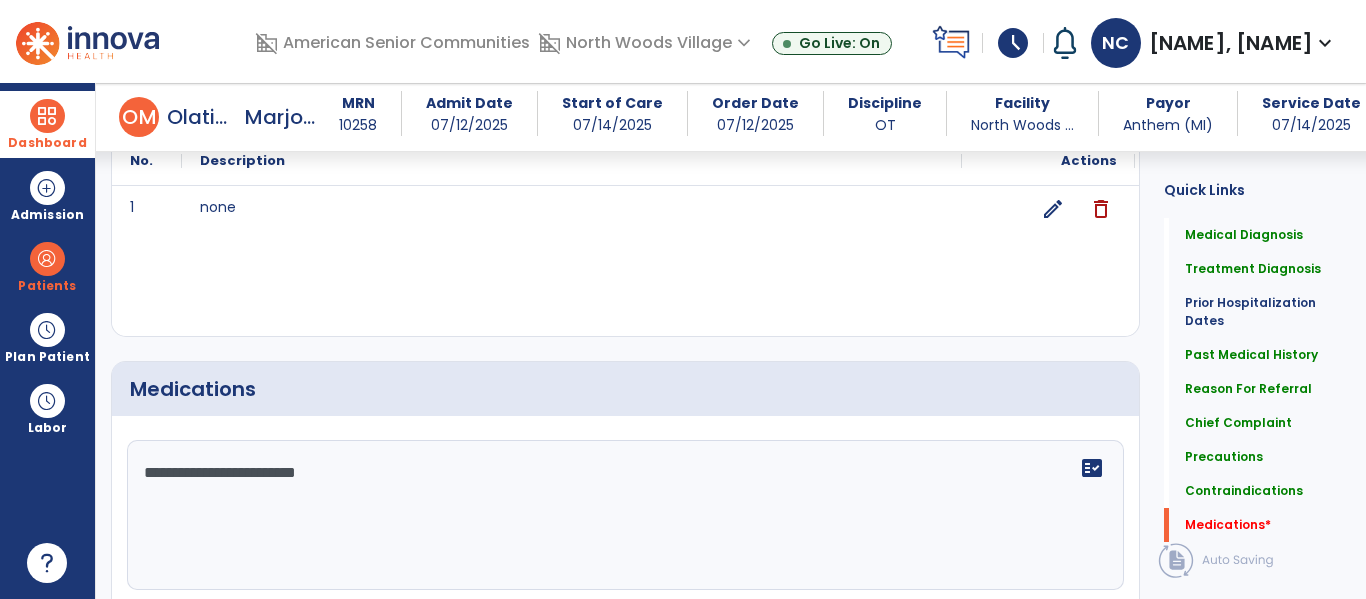 type on "**********" 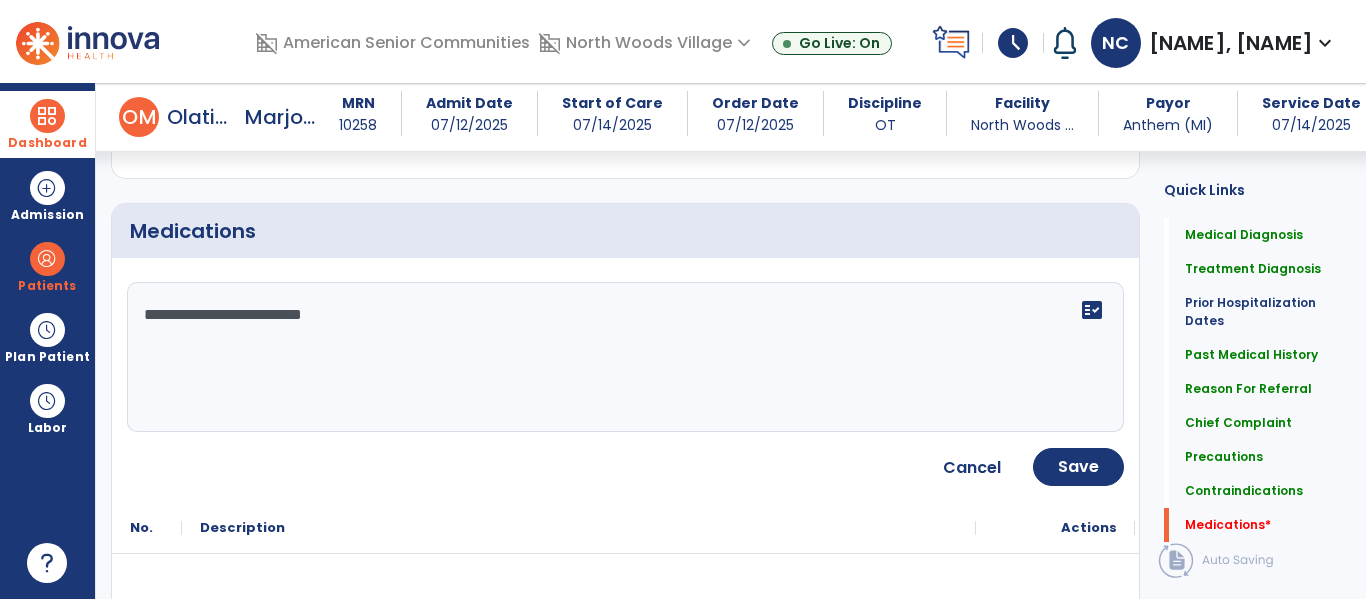 scroll, scrollTop: 2547, scrollLeft: 0, axis: vertical 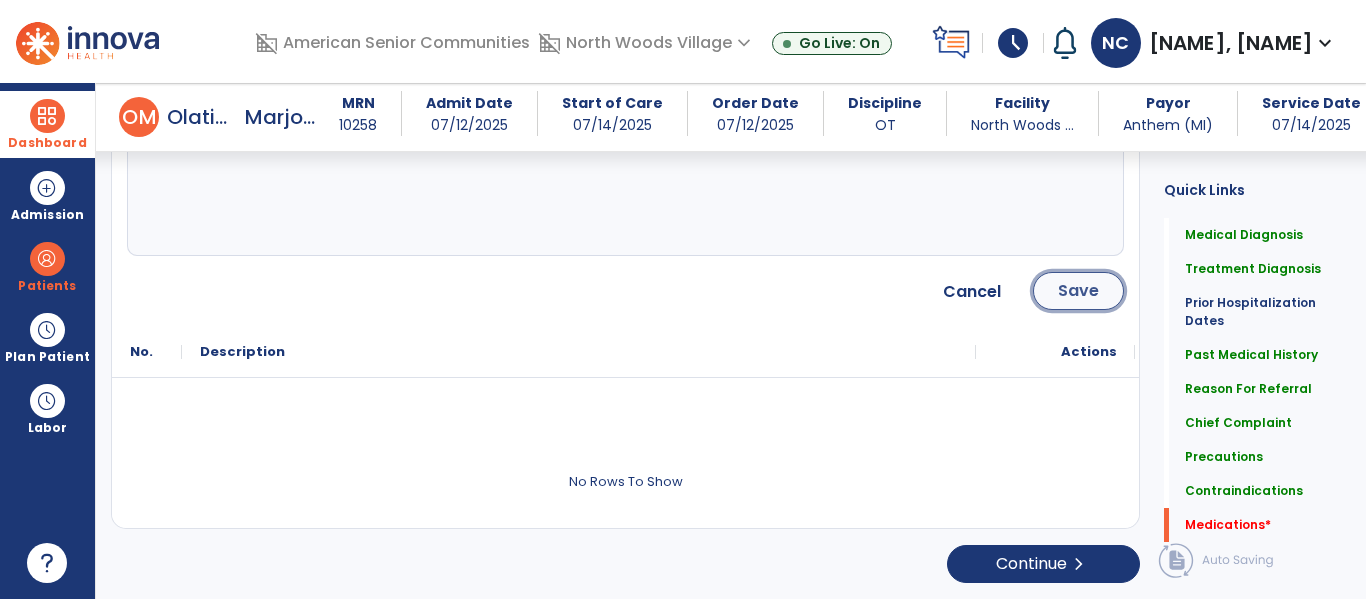 click on "Save" 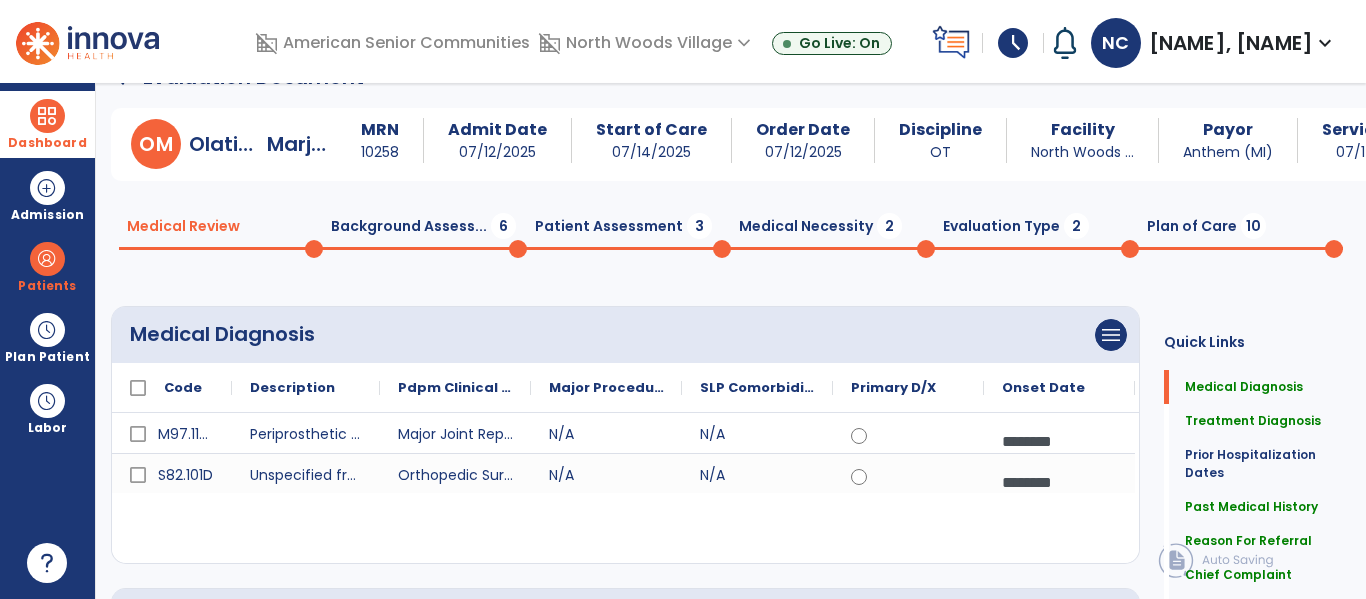 scroll, scrollTop: 0, scrollLeft: 0, axis: both 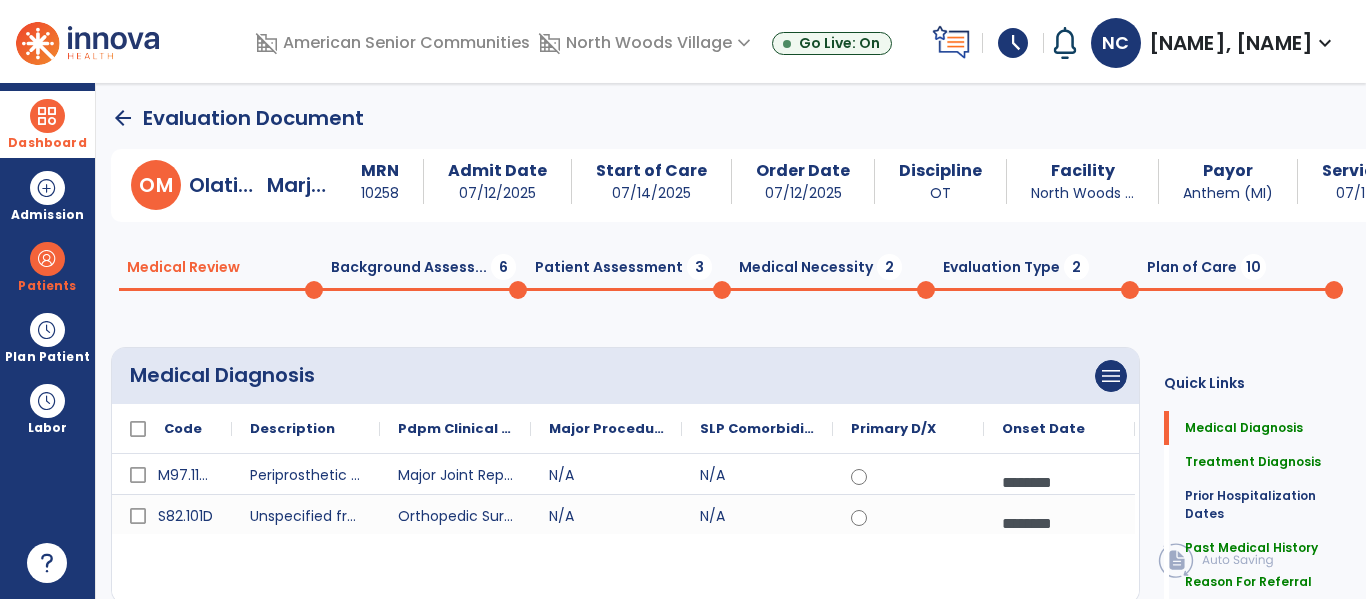 click 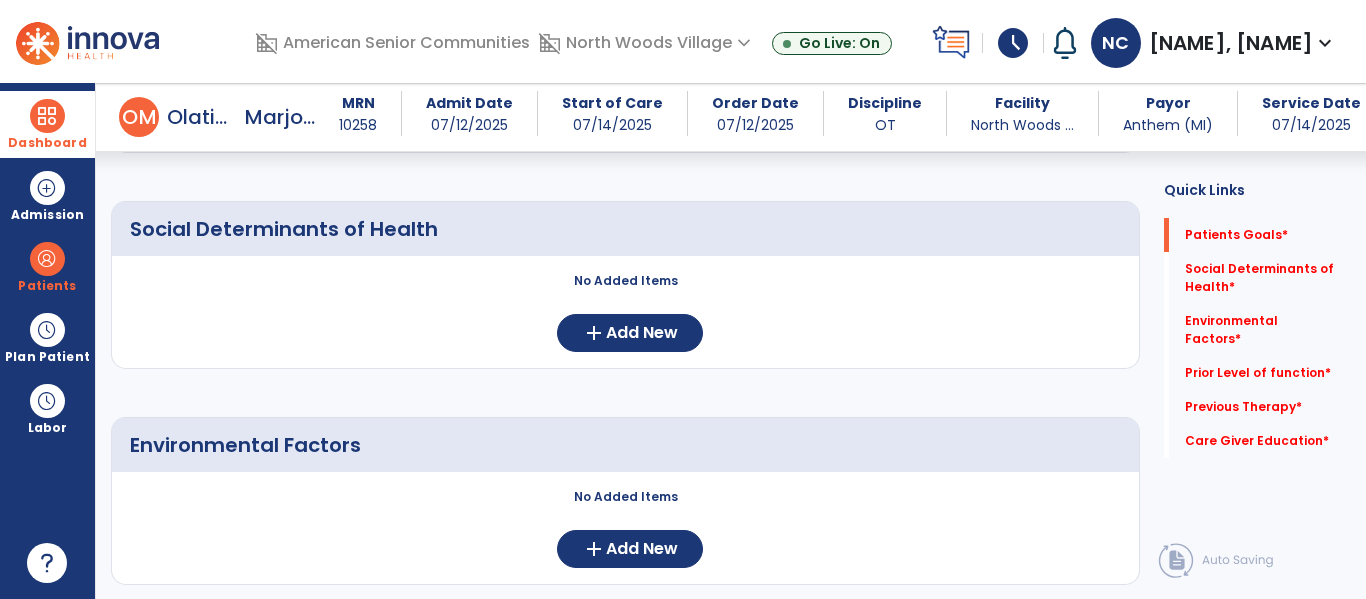 scroll, scrollTop: 362, scrollLeft: 0, axis: vertical 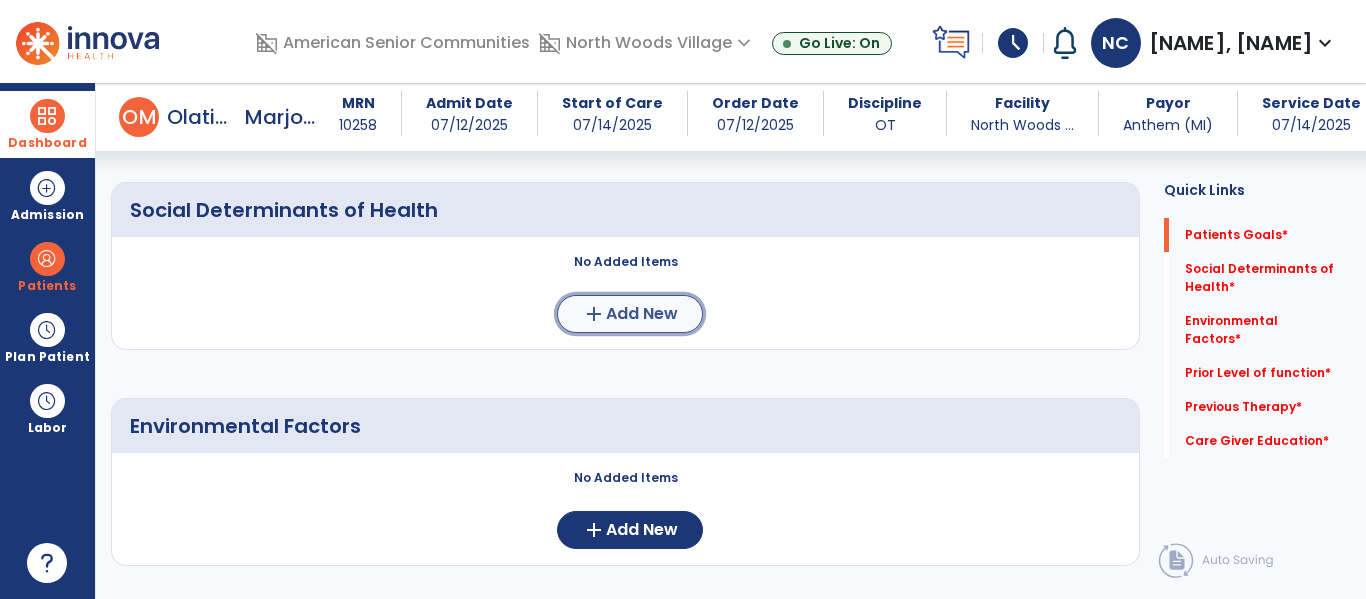 click on "Add New" 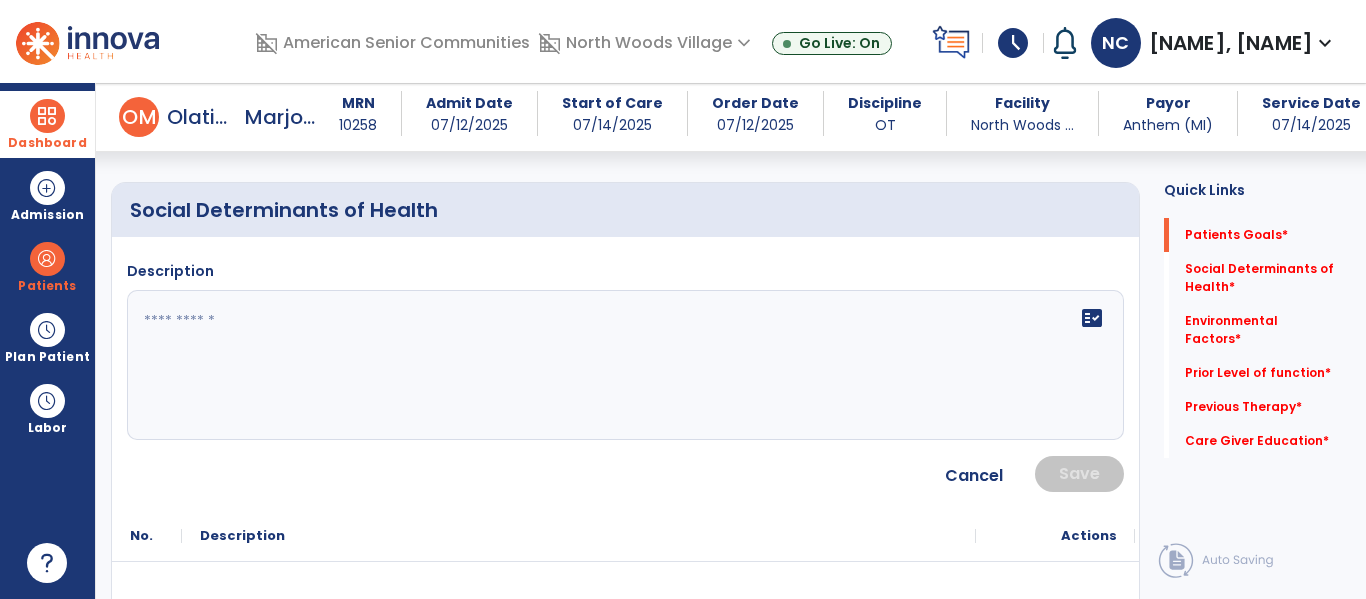 click 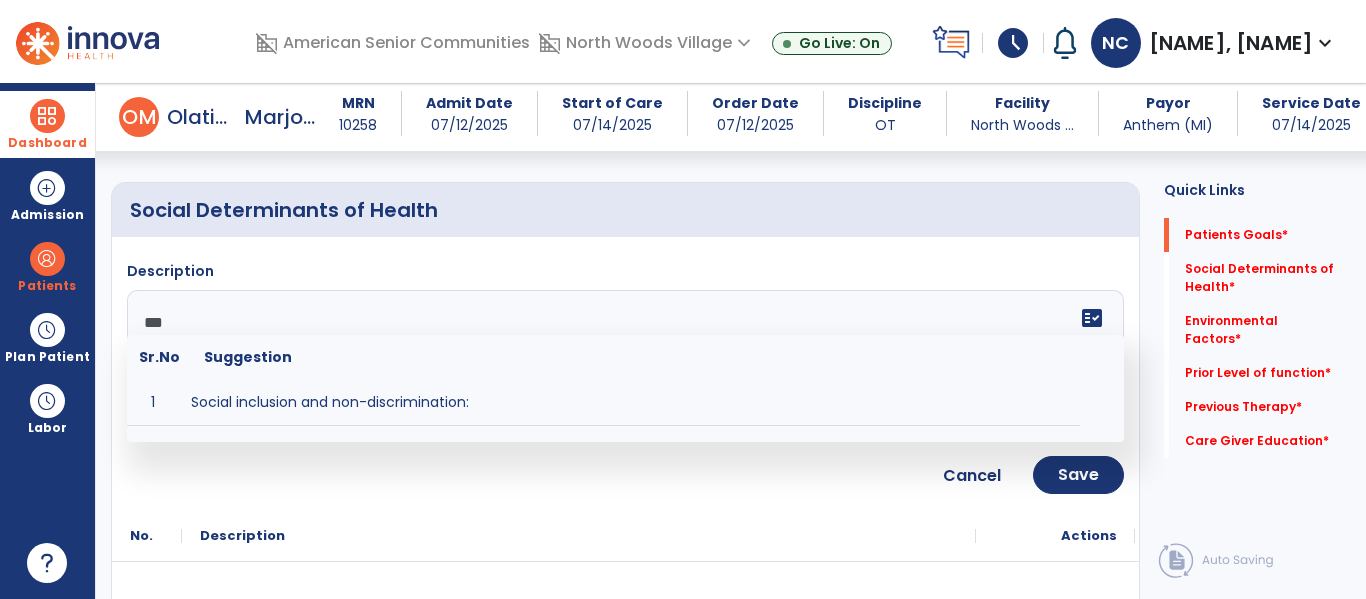 type on "****" 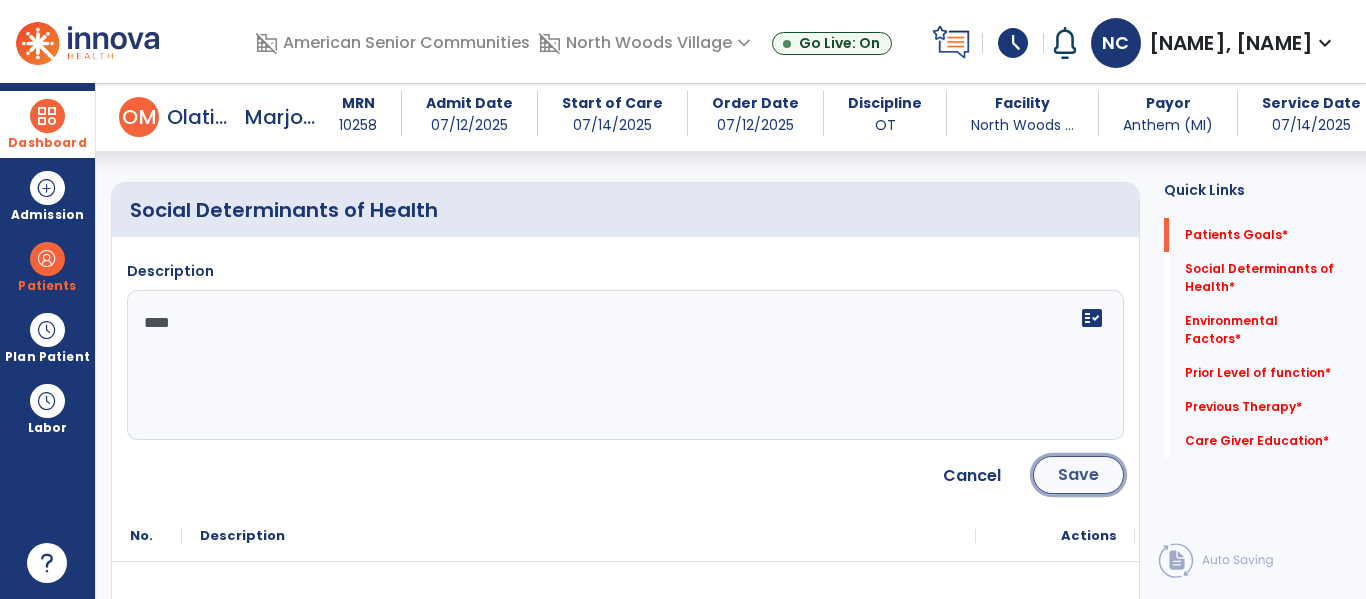 click on "Save" 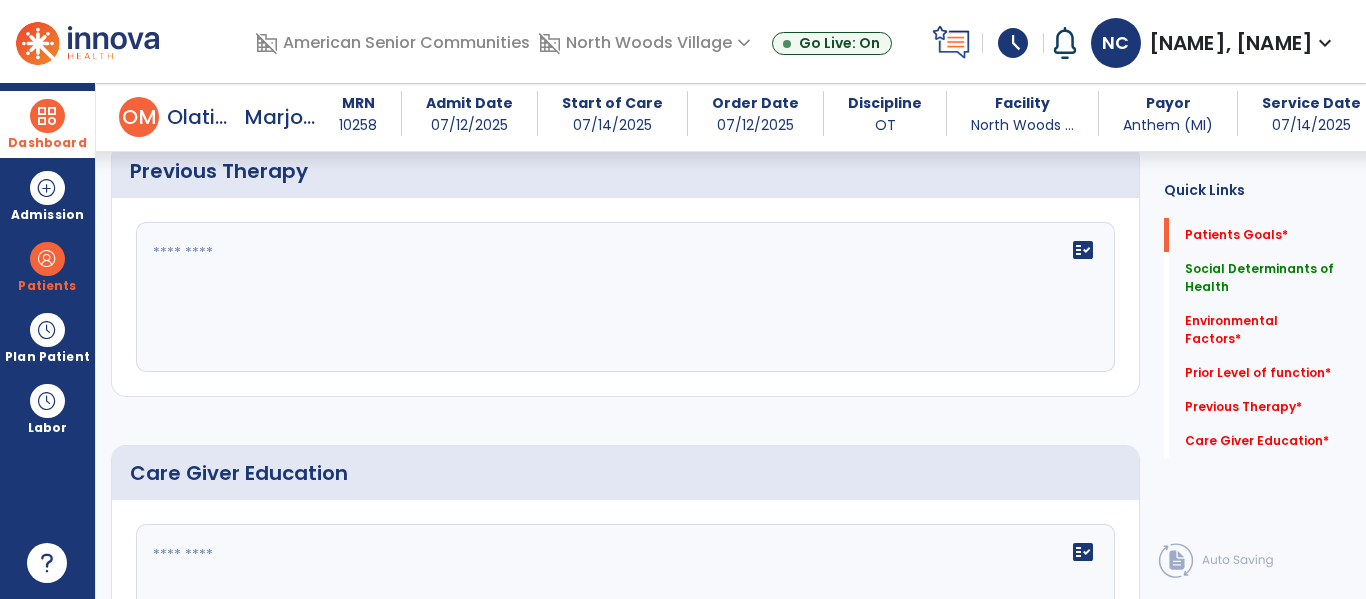 scroll, scrollTop: 1237, scrollLeft: 0, axis: vertical 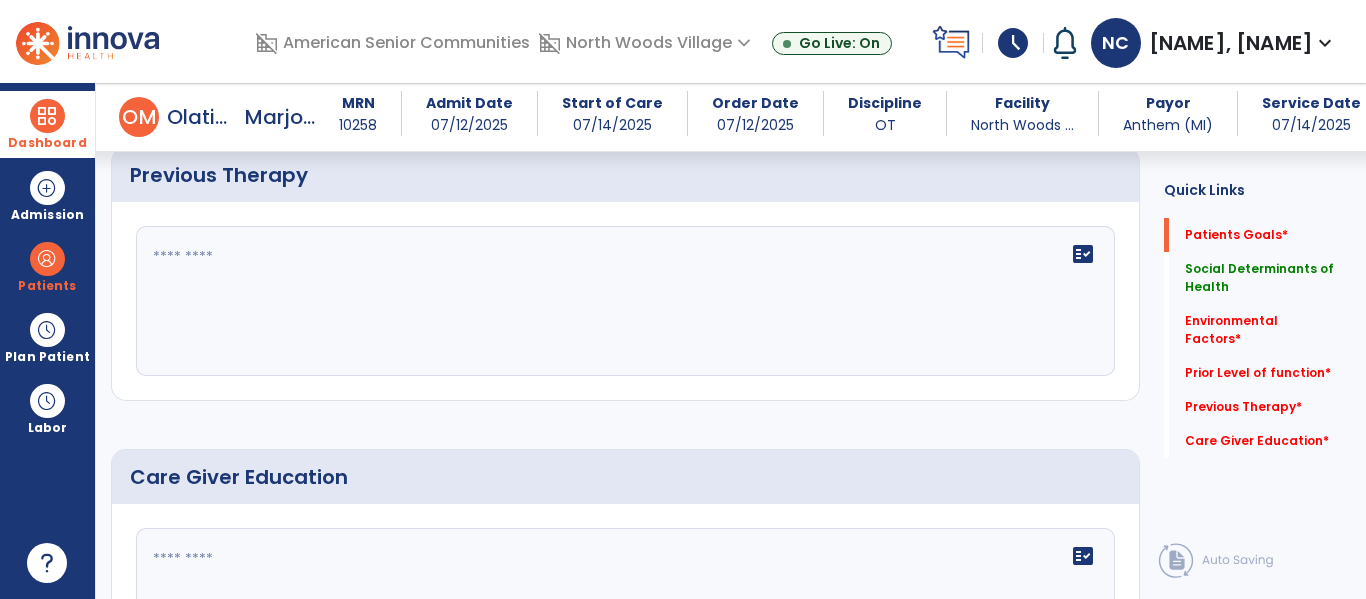 click on "fact_check" 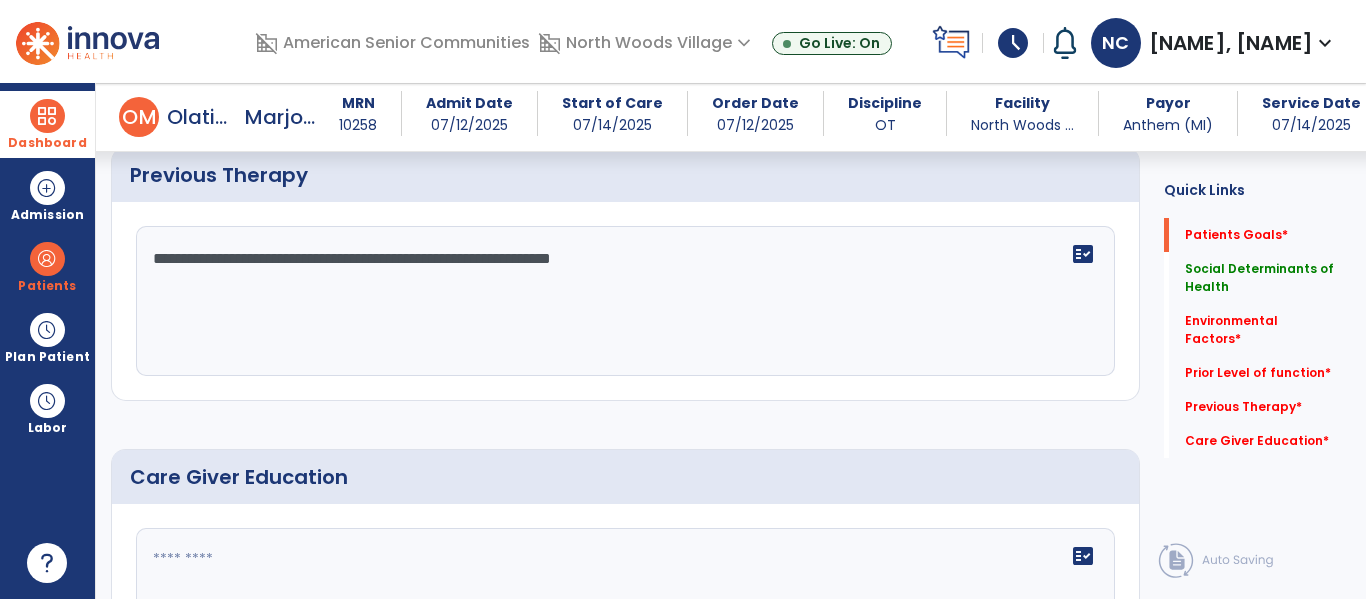type on "**********" 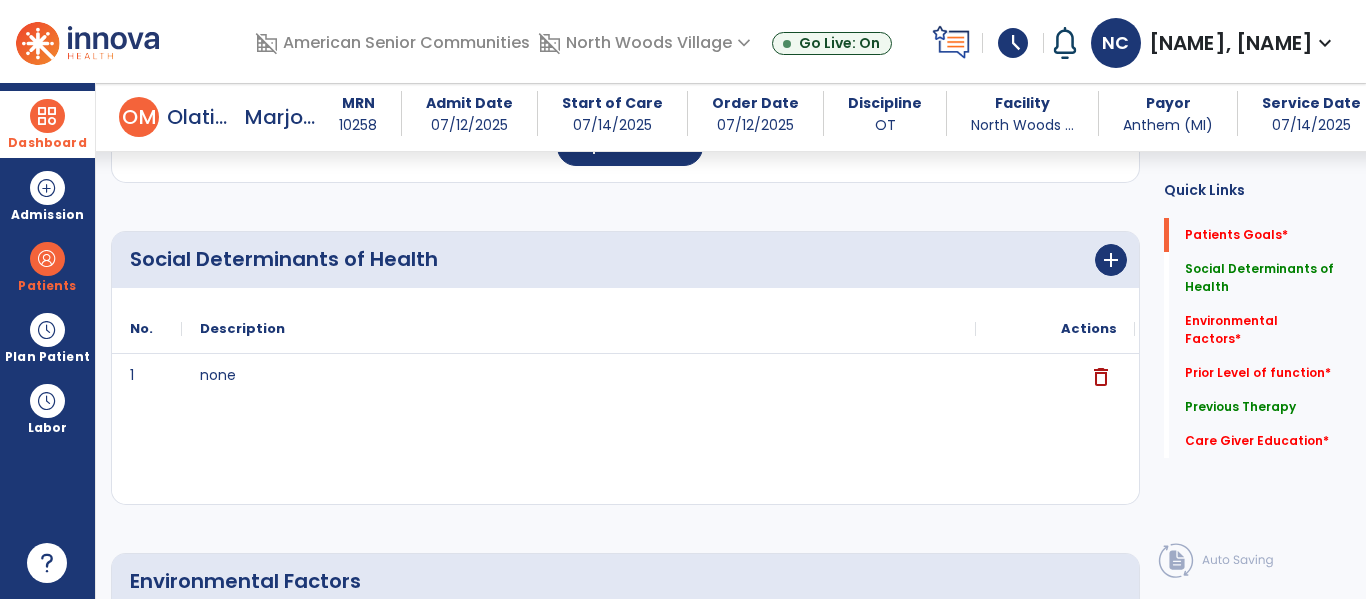 scroll, scrollTop: 0, scrollLeft: 0, axis: both 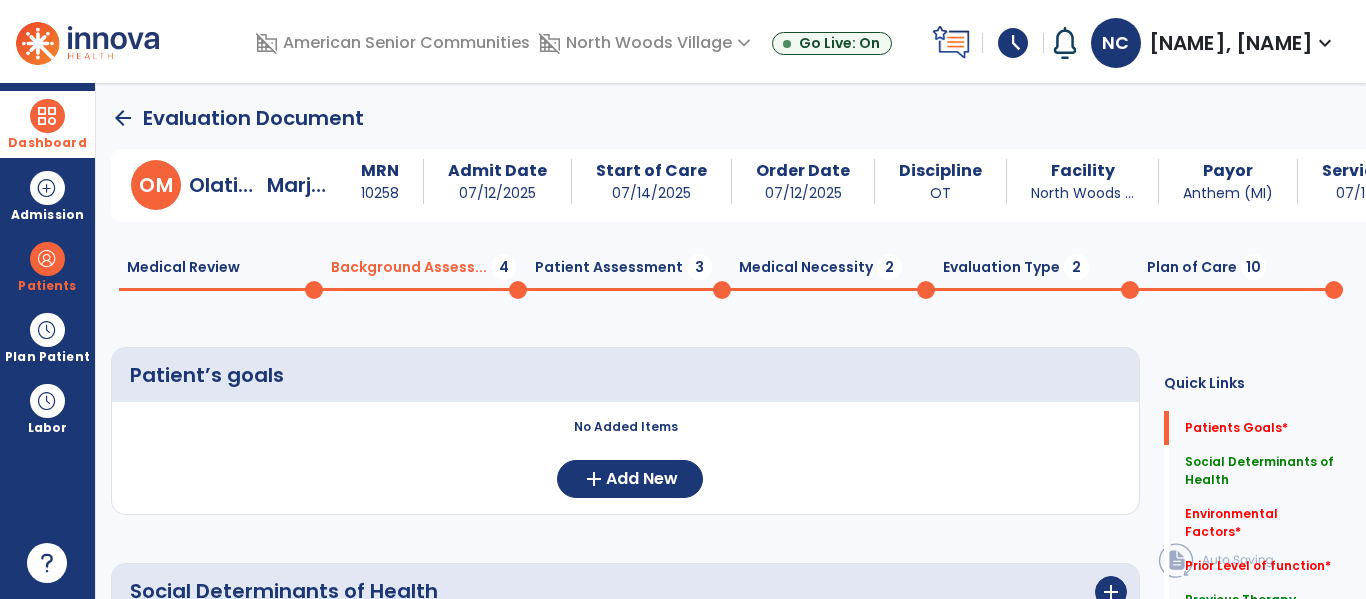click on "Medical Review  0" 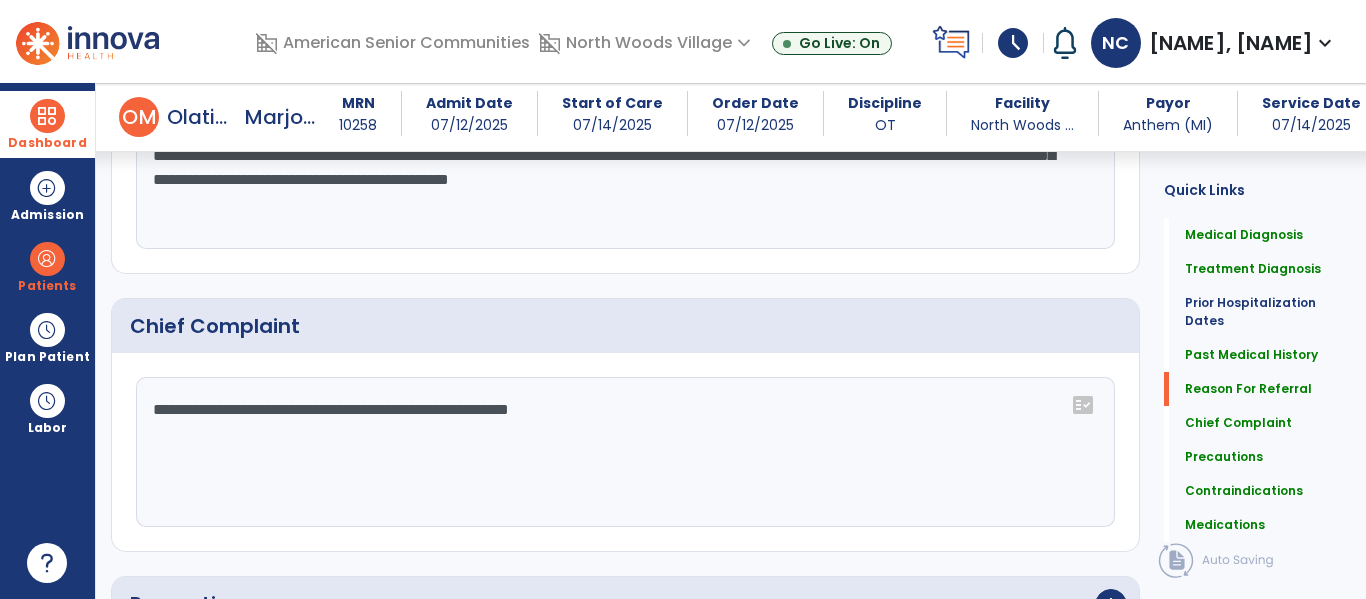 scroll, scrollTop: 1423, scrollLeft: 0, axis: vertical 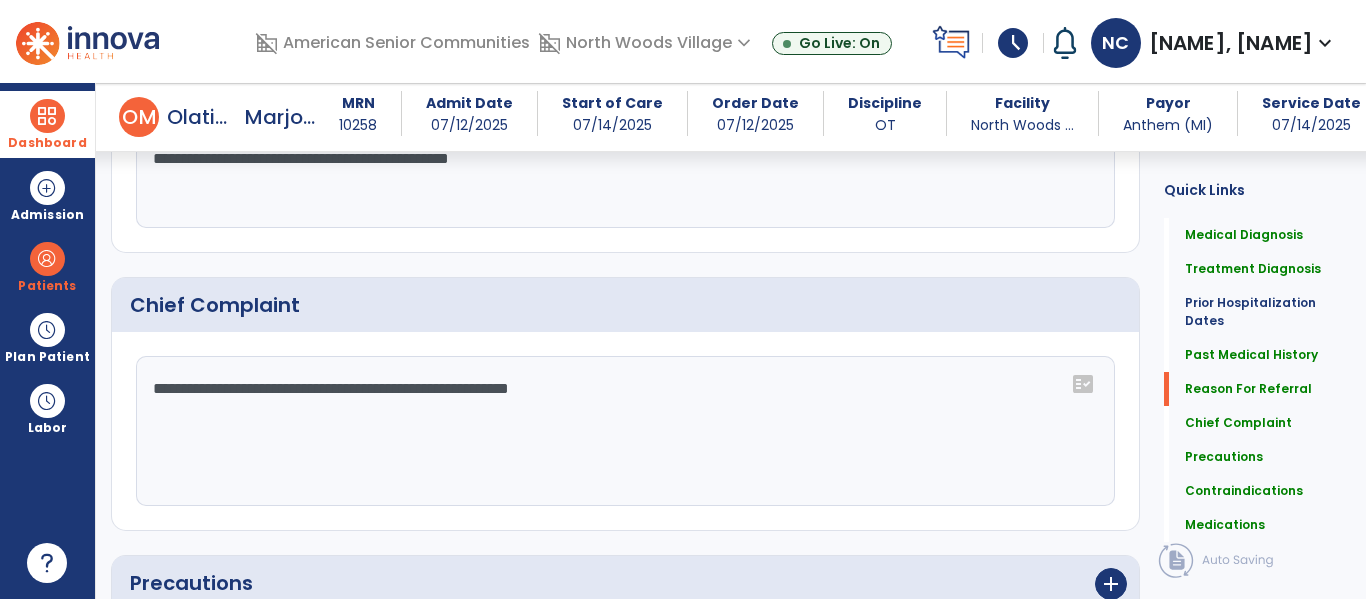 click on "**********" 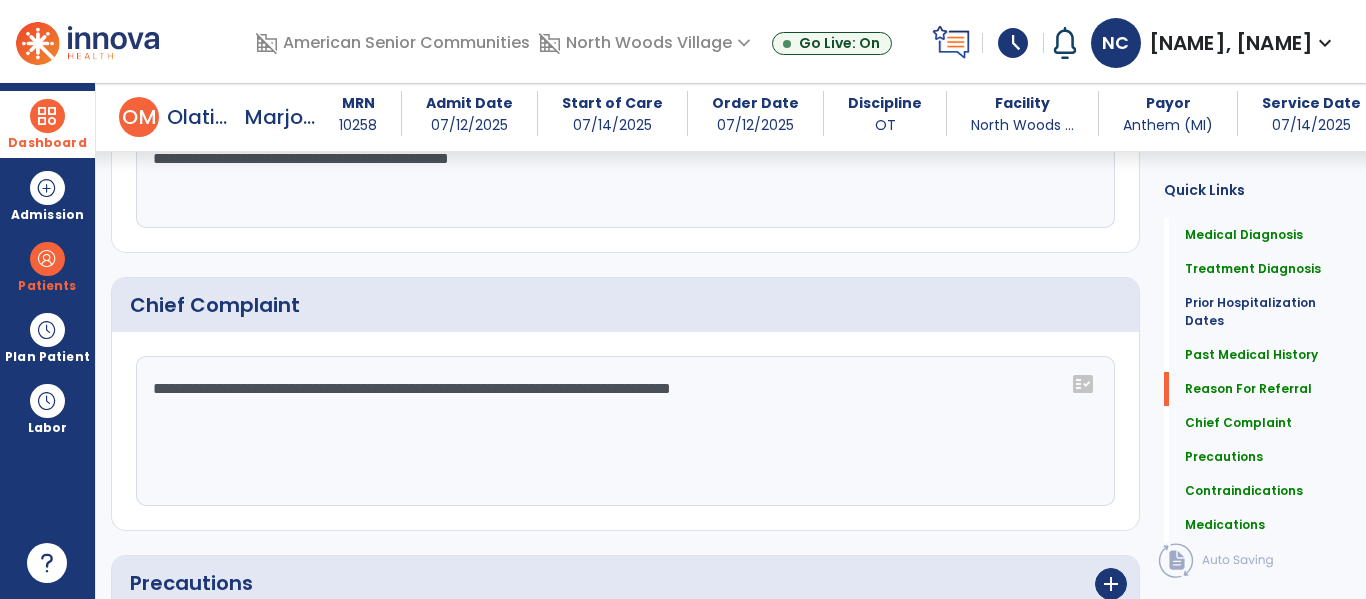 type on "**********" 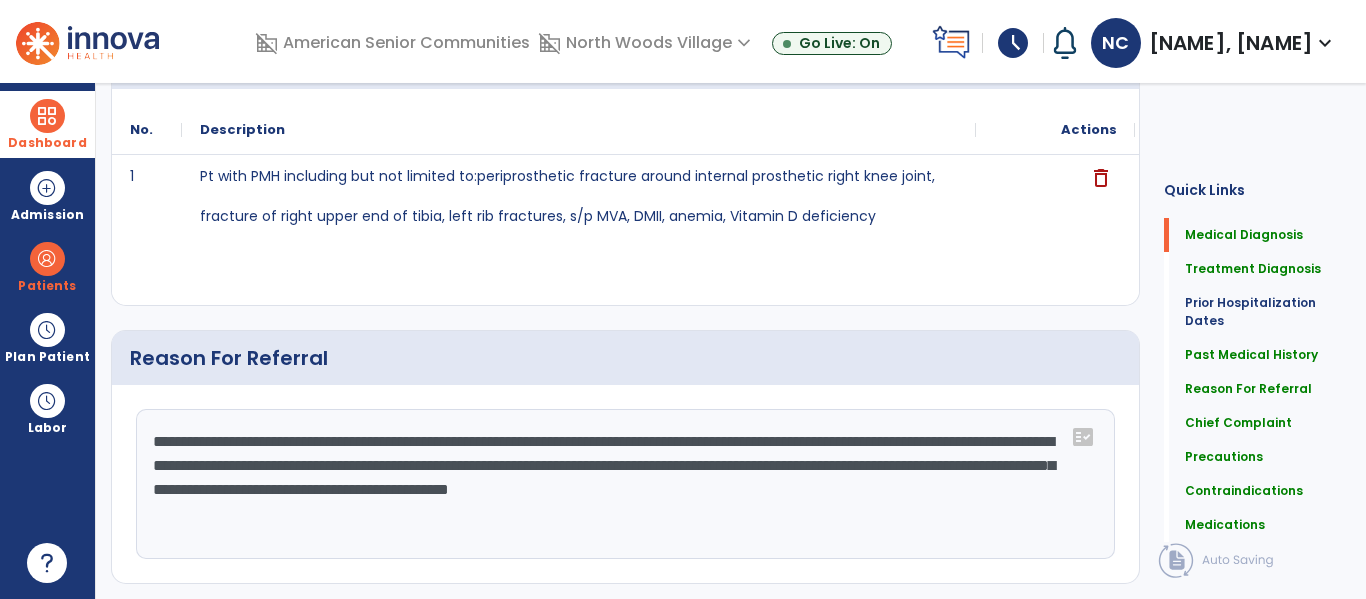 scroll, scrollTop: 0, scrollLeft: 0, axis: both 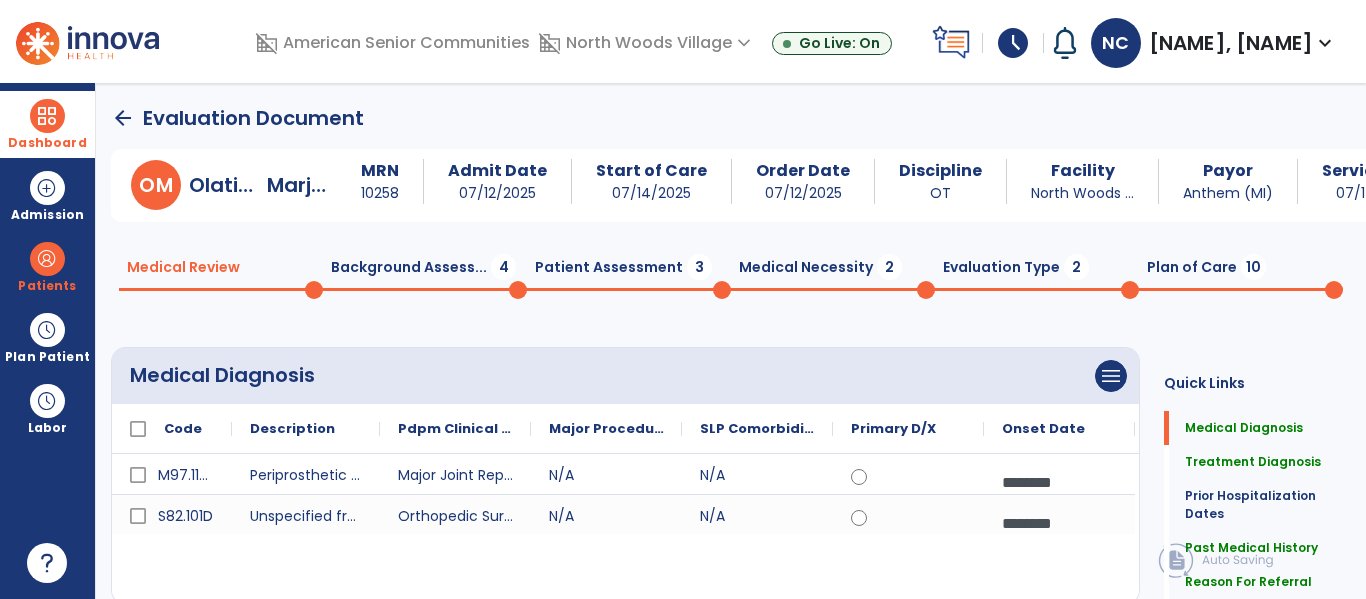 click on "Background Assess...  4" 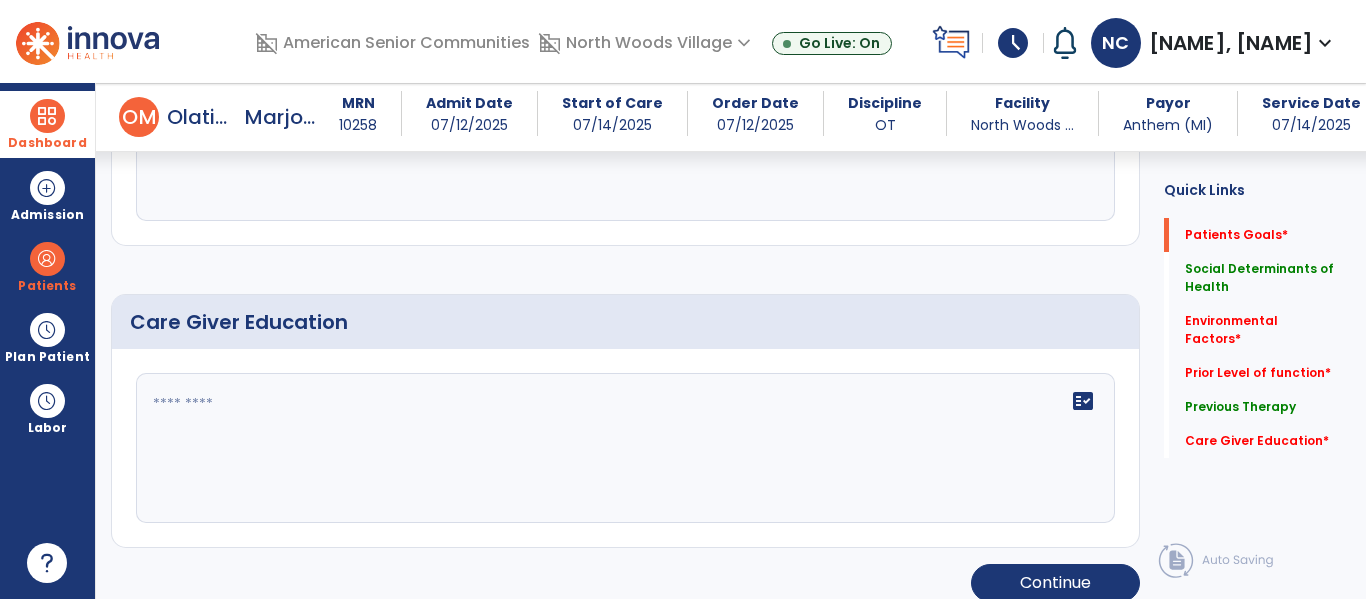 scroll, scrollTop: 1411, scrollLeft: 0, axis: vertical 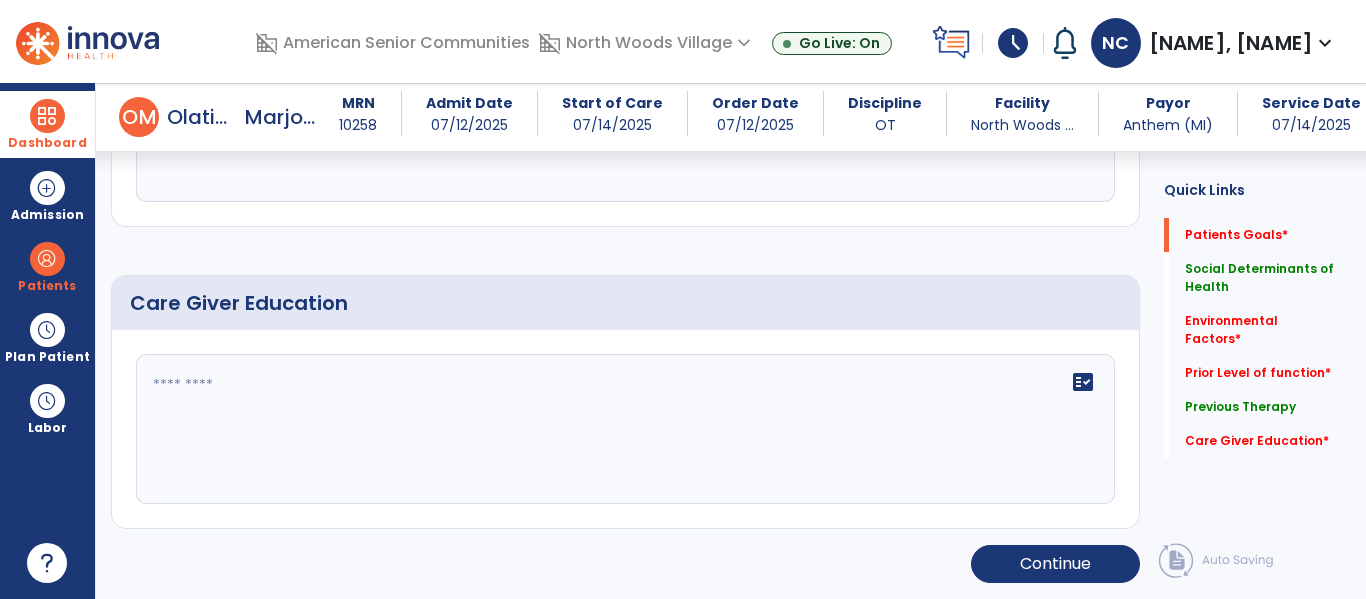 click 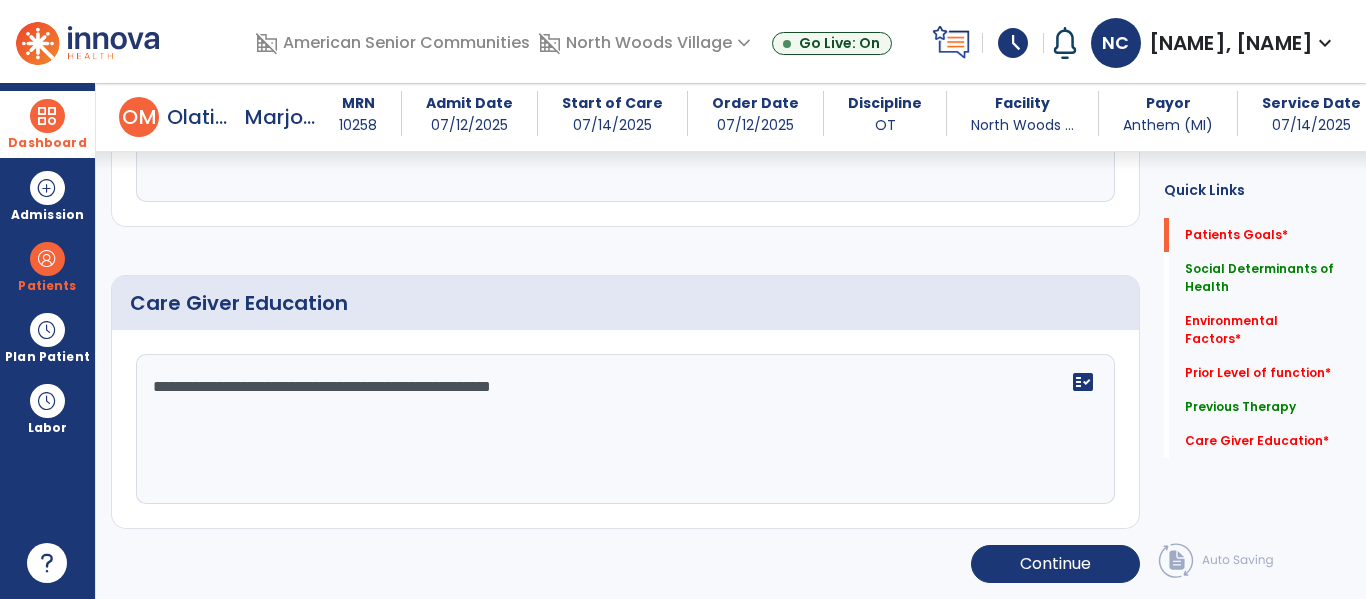 type on "**********" 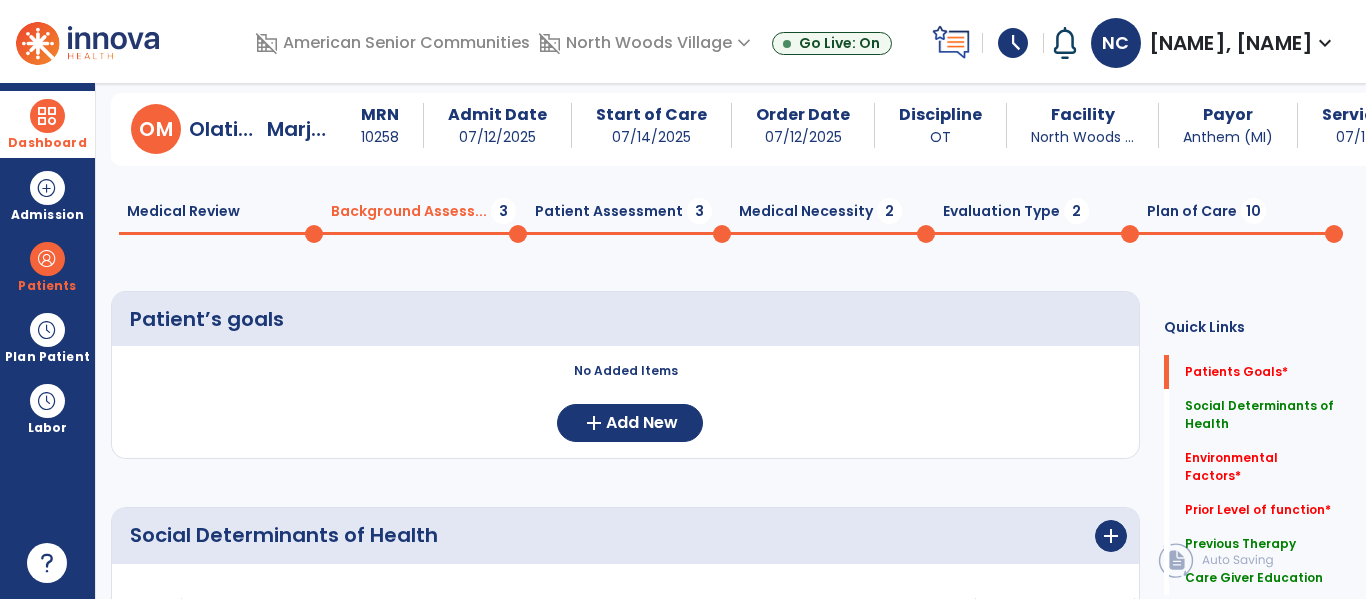 scroll, scrollTop: 0, scrollLeft: 0, axis: both 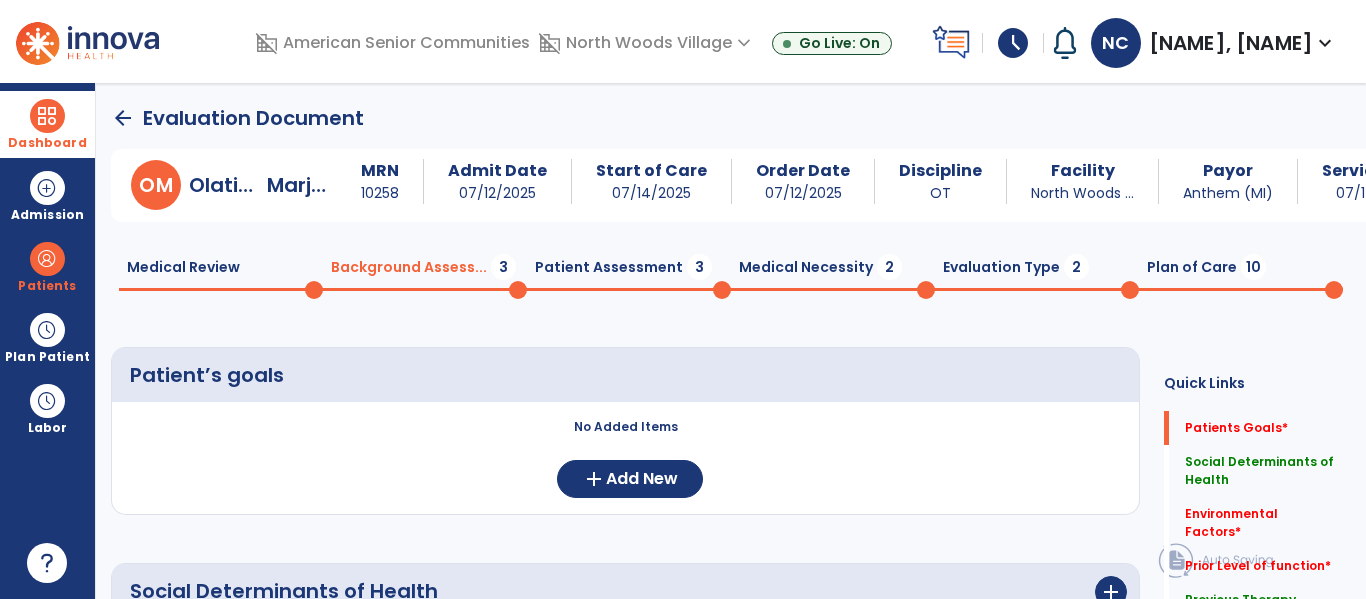 click on "Patient Assessment  3" 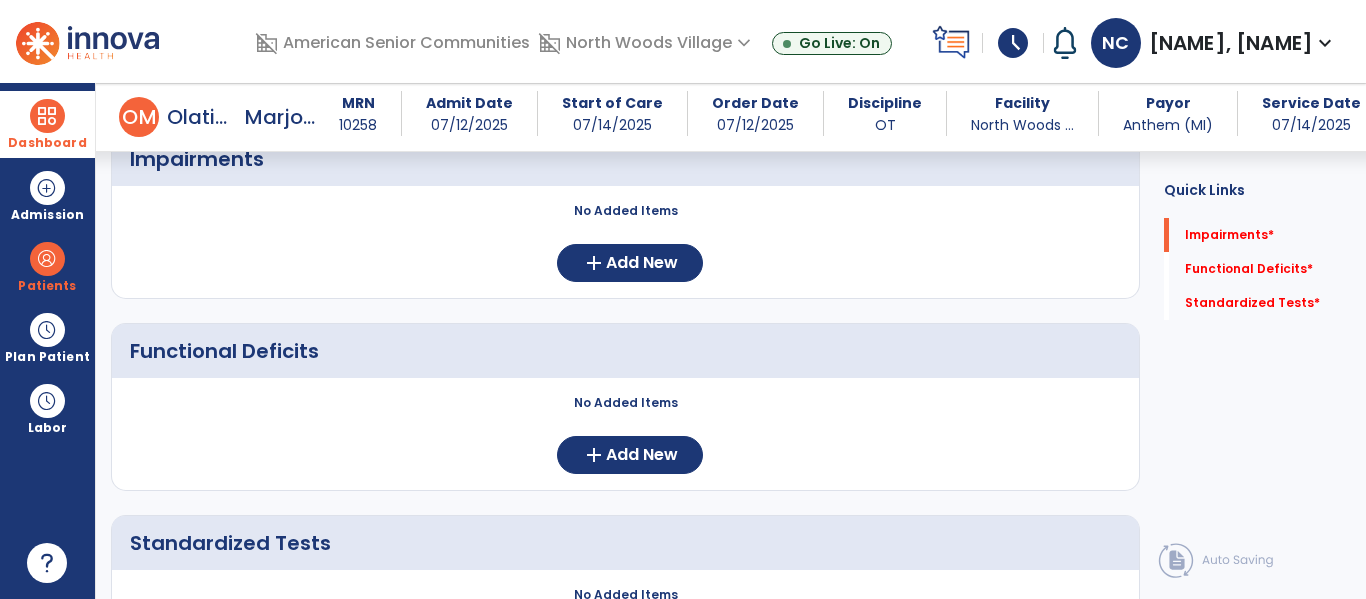 scroll, scrollTop: 123, scrollLeft: 0, axis: vertical 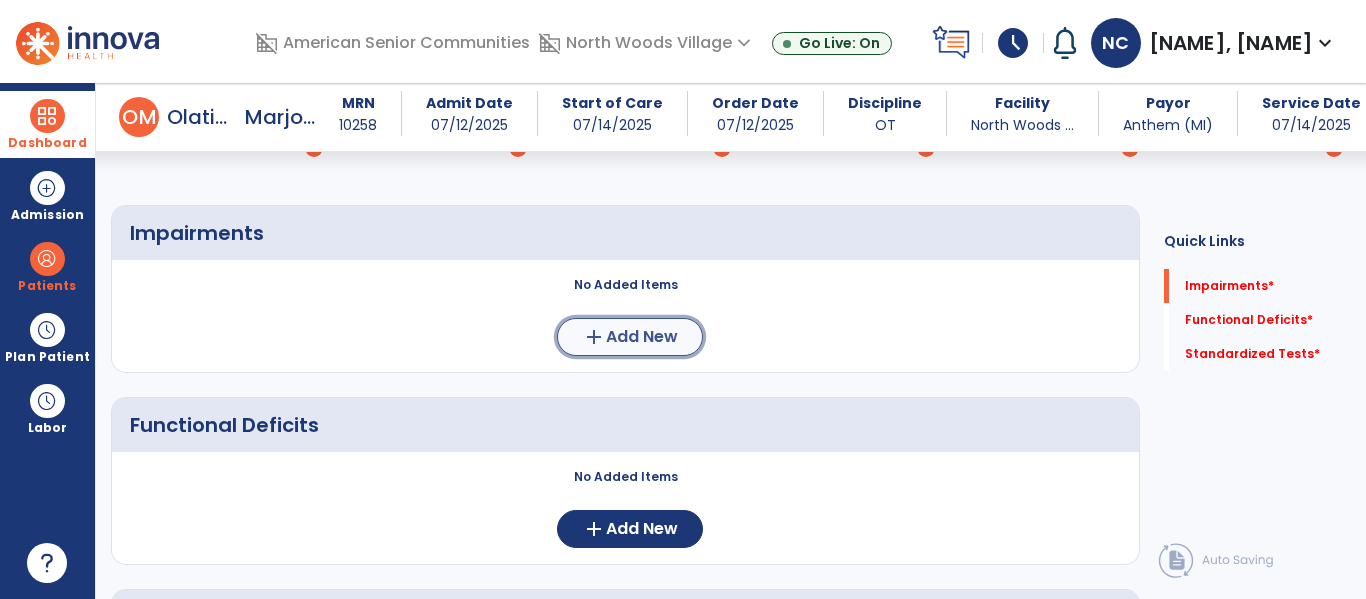 click on "Add New" 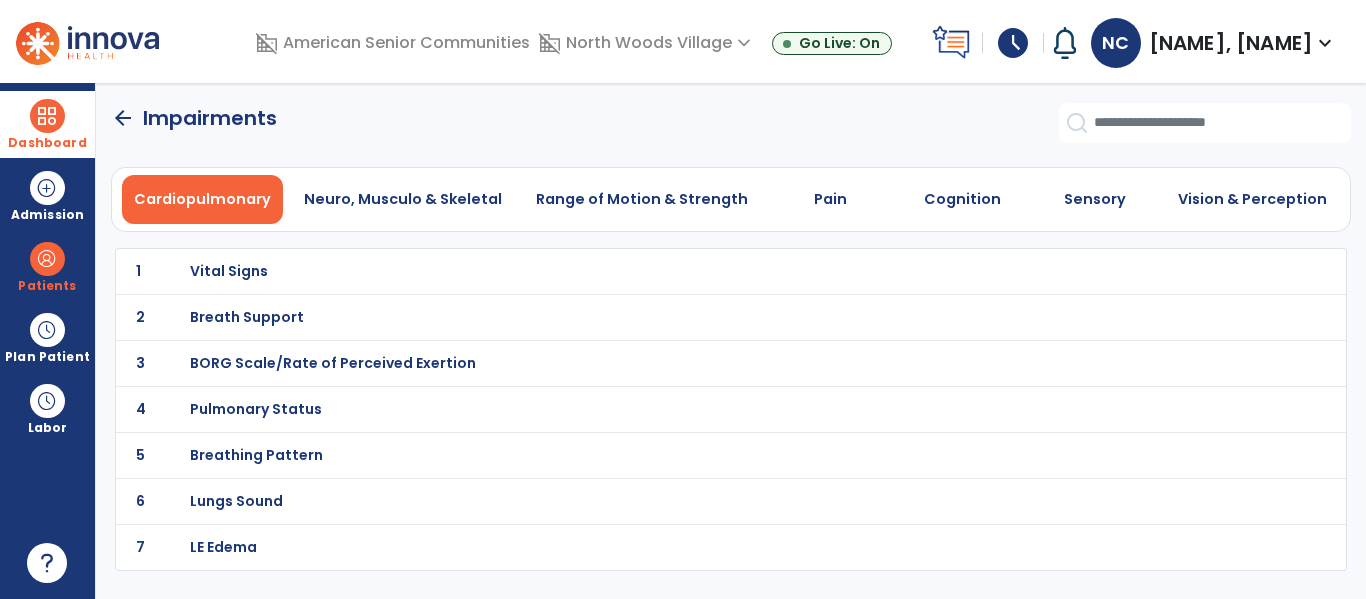 scroll, scrollTop: 0, scrollLeft: 0, axis: both 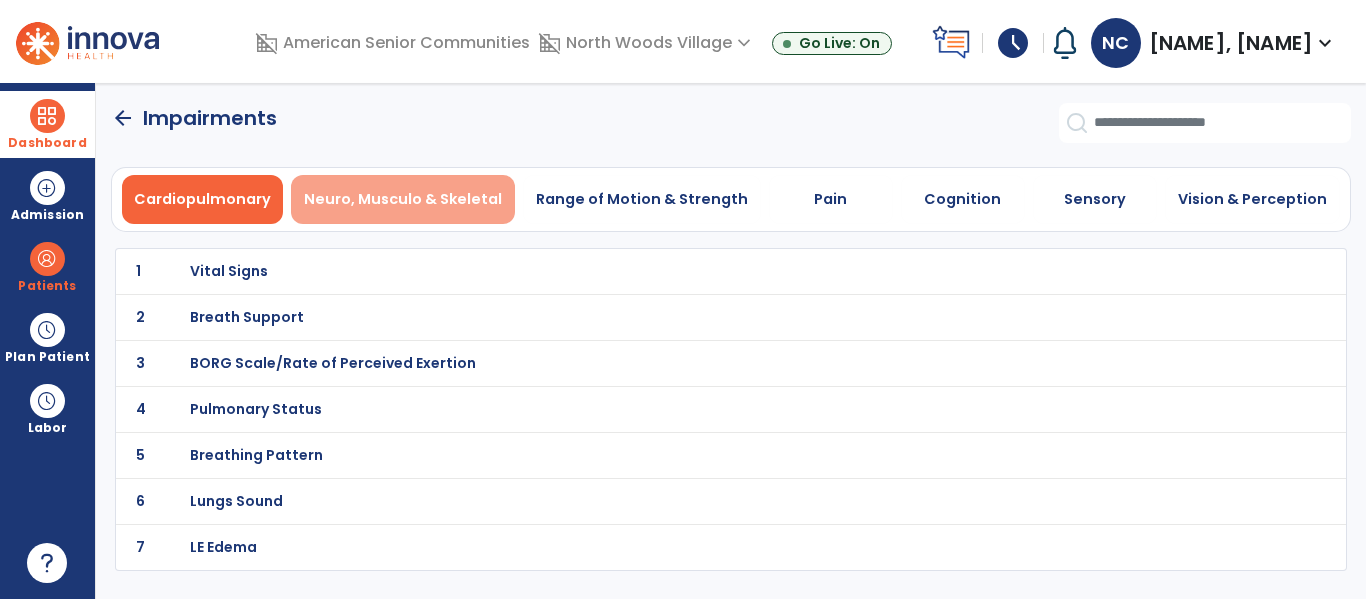 click on "Neuro, Musculo & Skeletal" at bounding box center (403, 199) 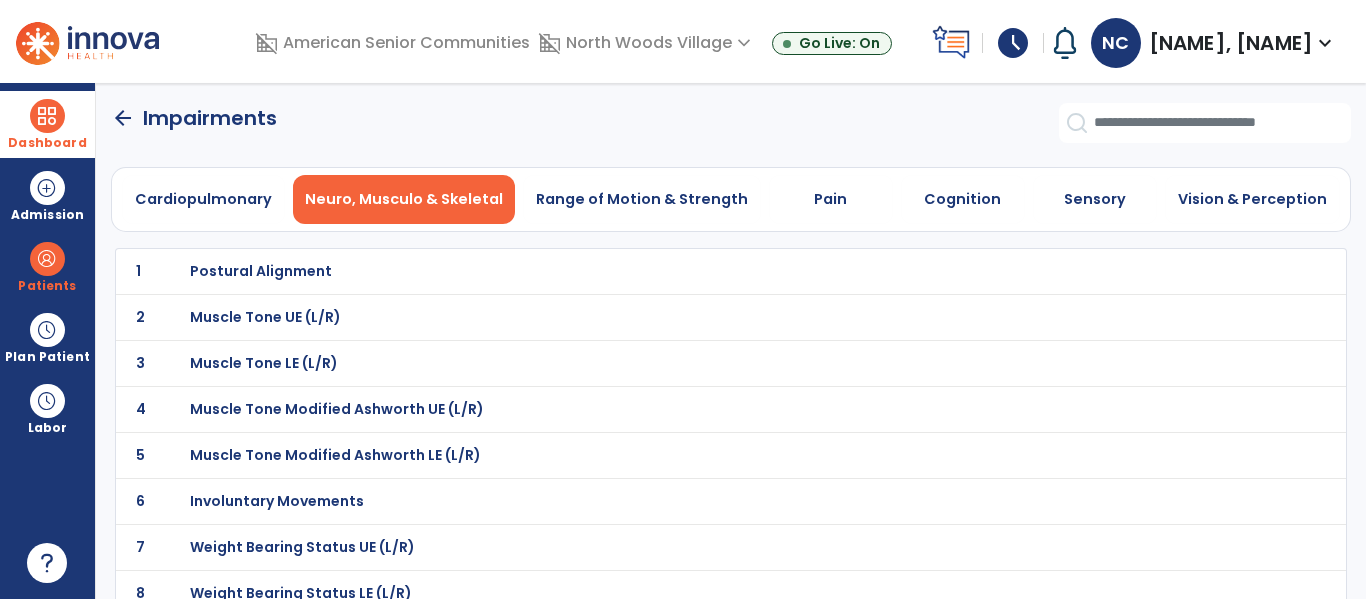 click on "Muscle Tone UE (L/R)" at bounding box center [687, 271] 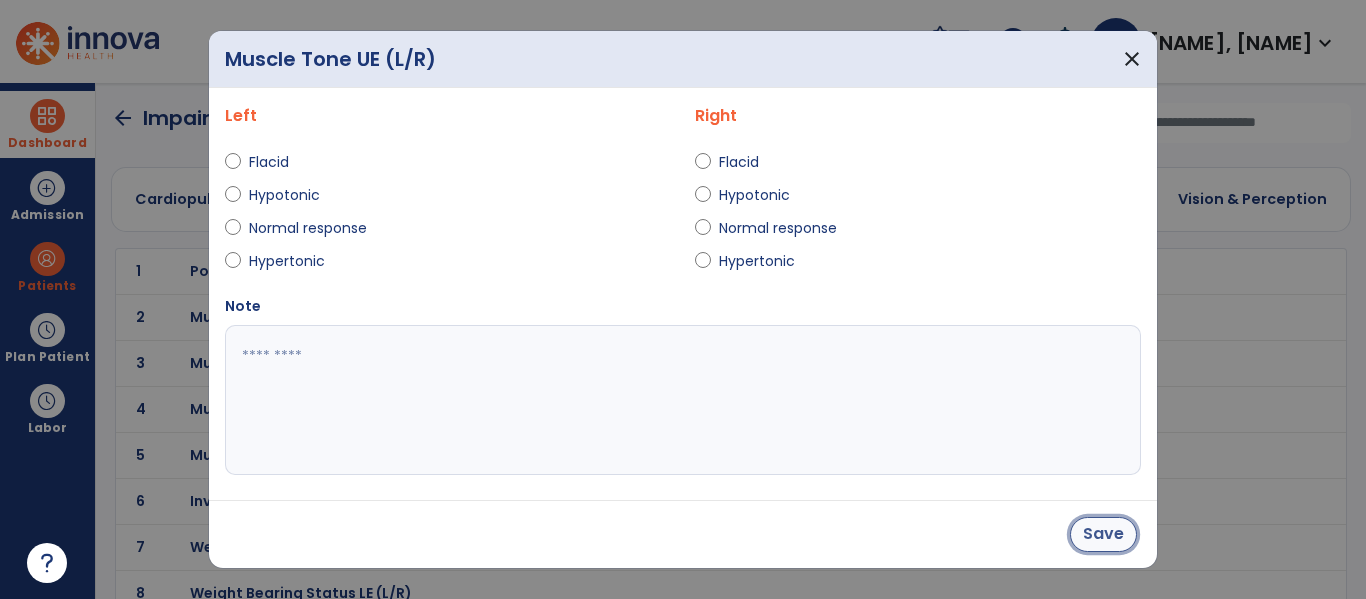 click on "Save" at bounding box center [1103, 534] 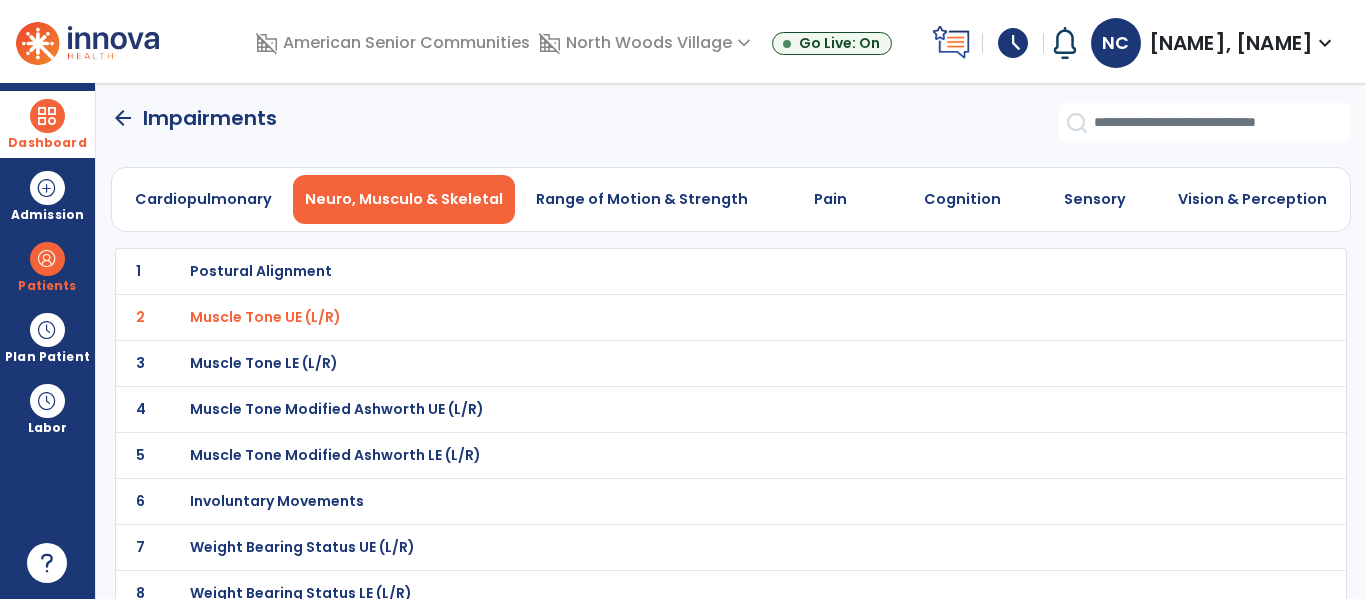 click on "Muscle Tone LE (L/R)" at bounding box center (687, 271) 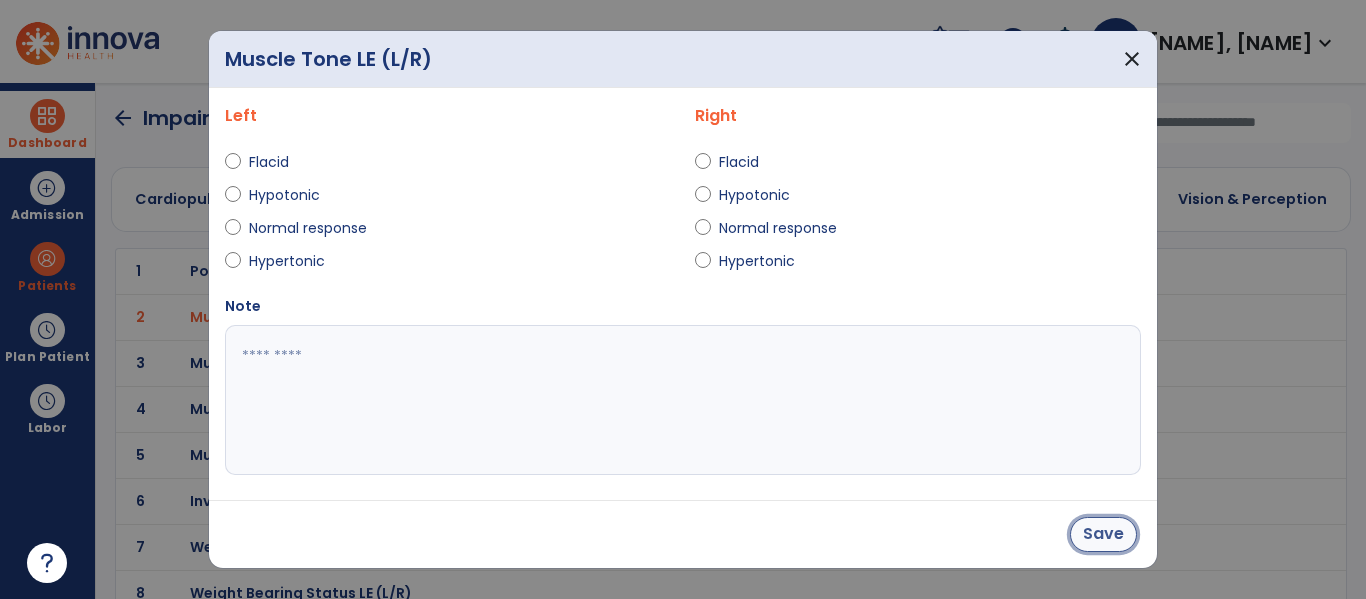 click on "Save" at bounding box center (1103, 534) 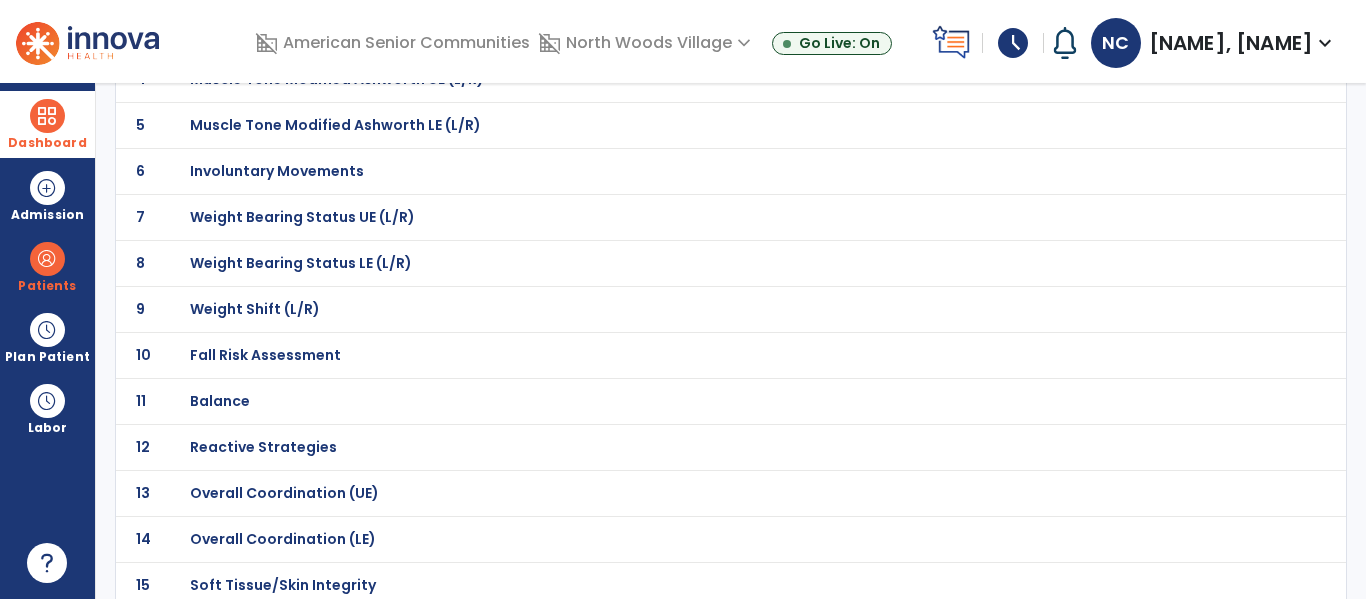 scroll, scrollTop: 333, scrollLeft: 0, axis: vertical 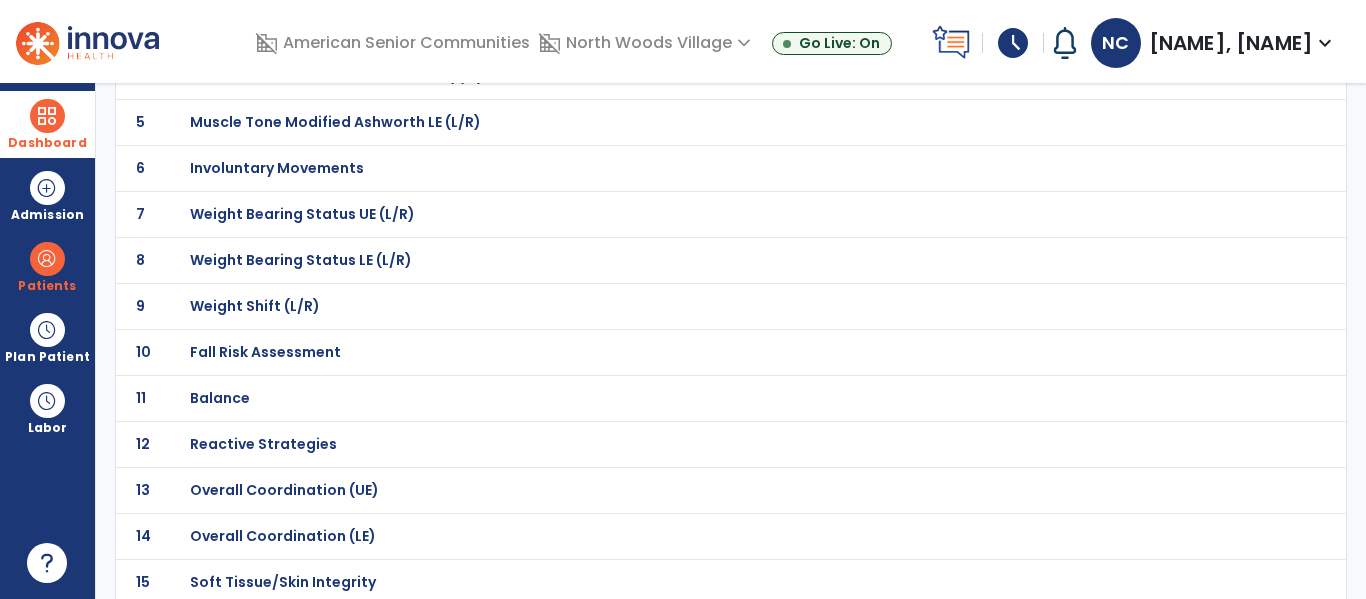 click on "Weight Bearing Status UE (L/R)" at bounding box center (687, -62) 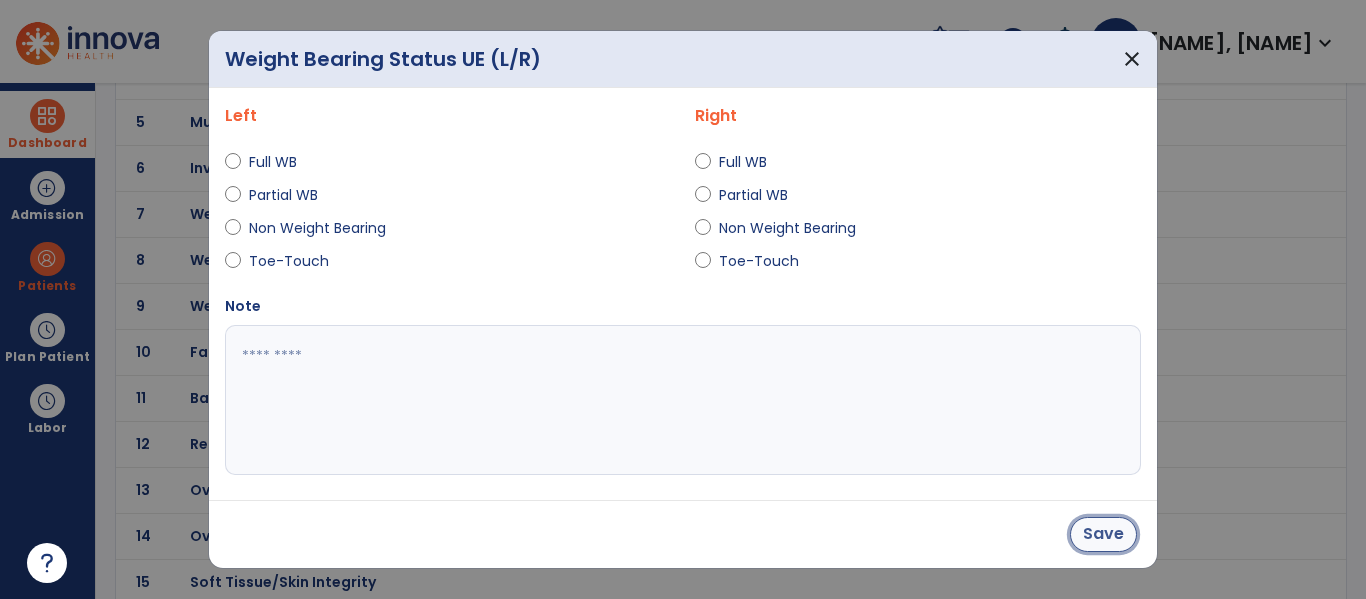 click on "Save" at bounding box center [1103, 534] 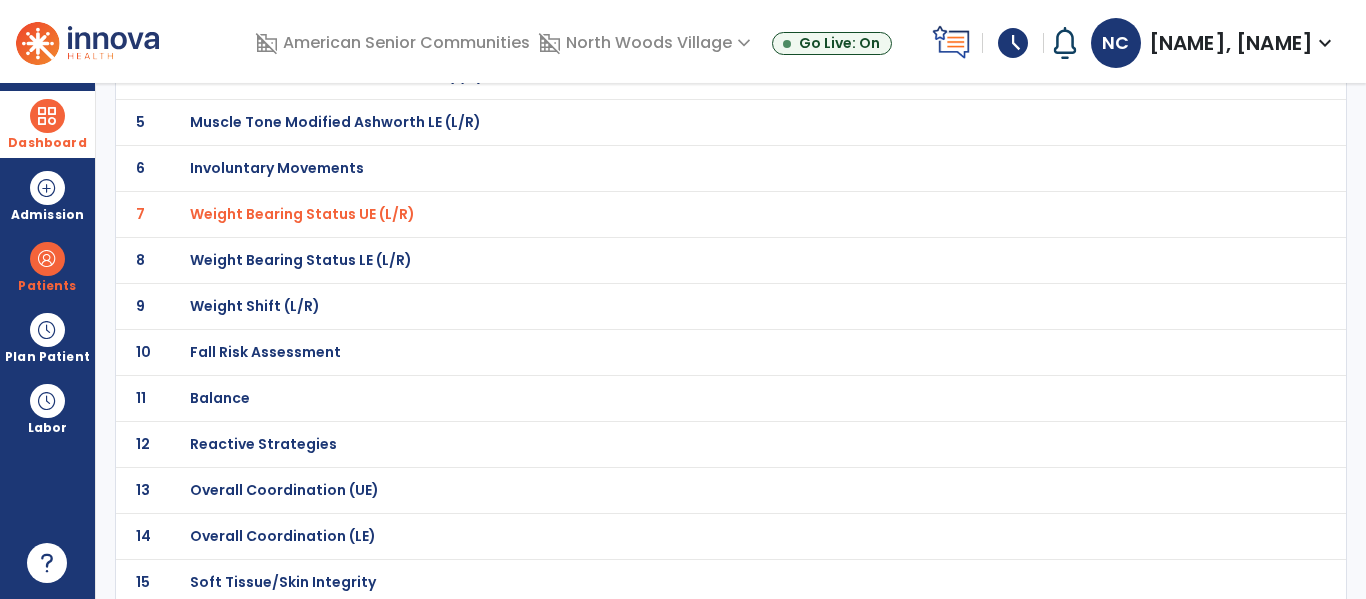 click on "Weight Bearing Status LE (L/R)" at bounding box center [261, -62] 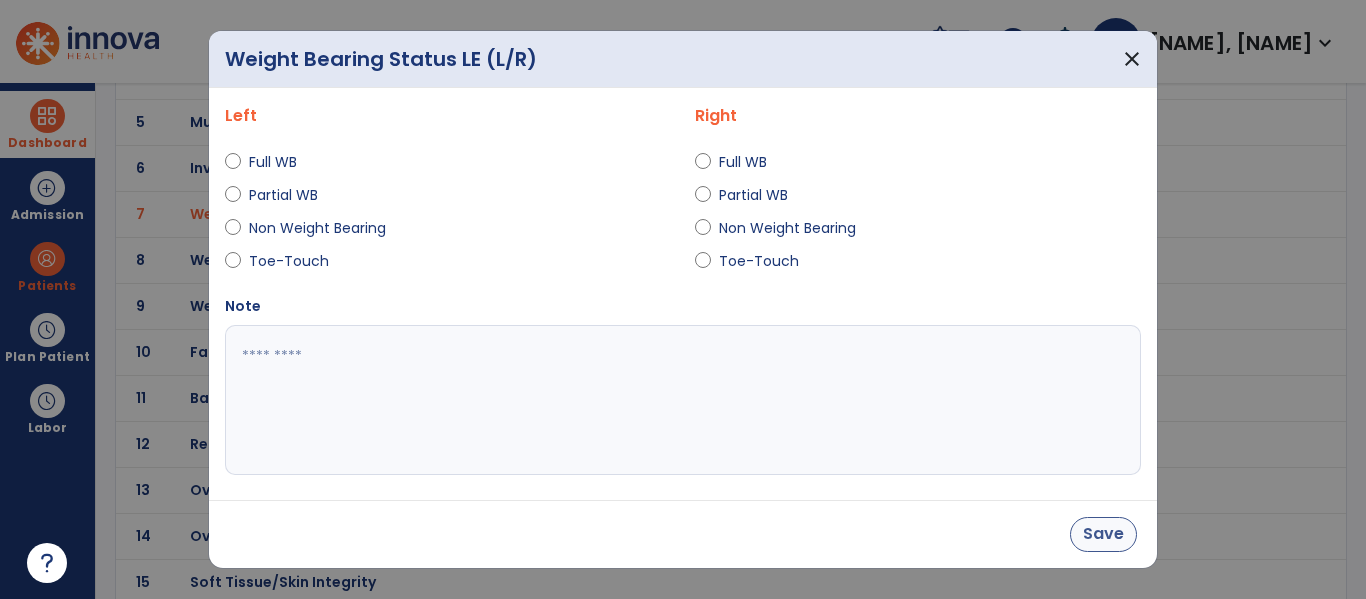 click on "Save" at bounding box center (1103, 534) 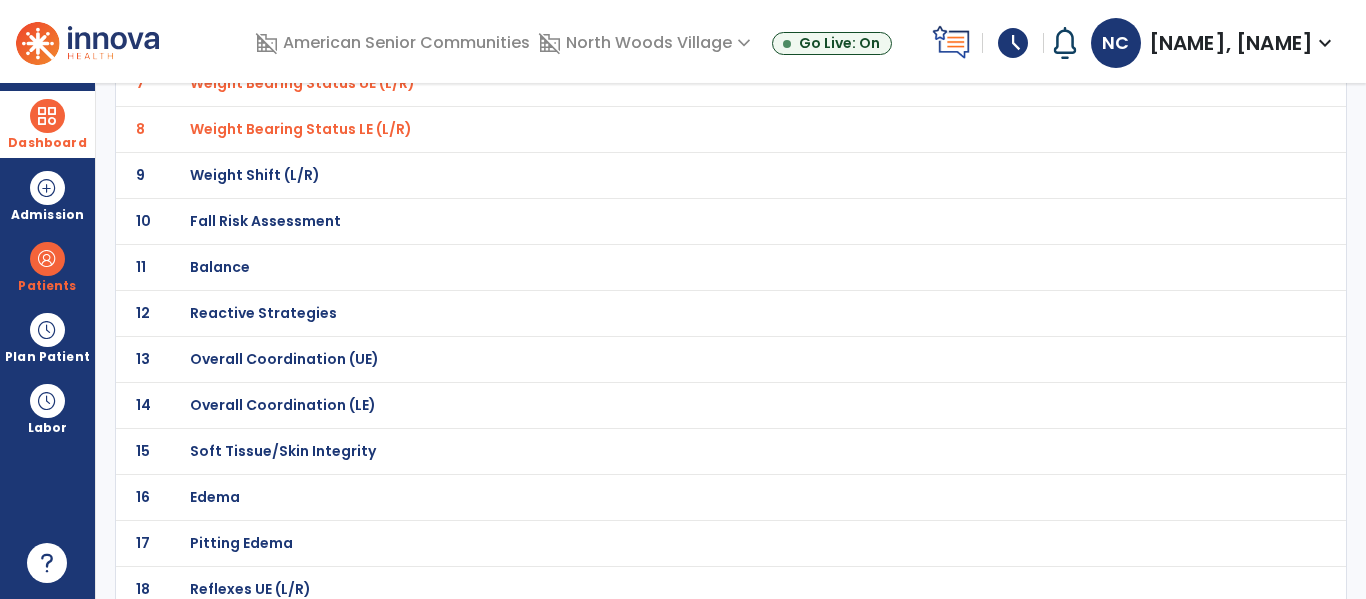 scroll, scrollTop: 474, scrollLeft: 0, axis: vertical 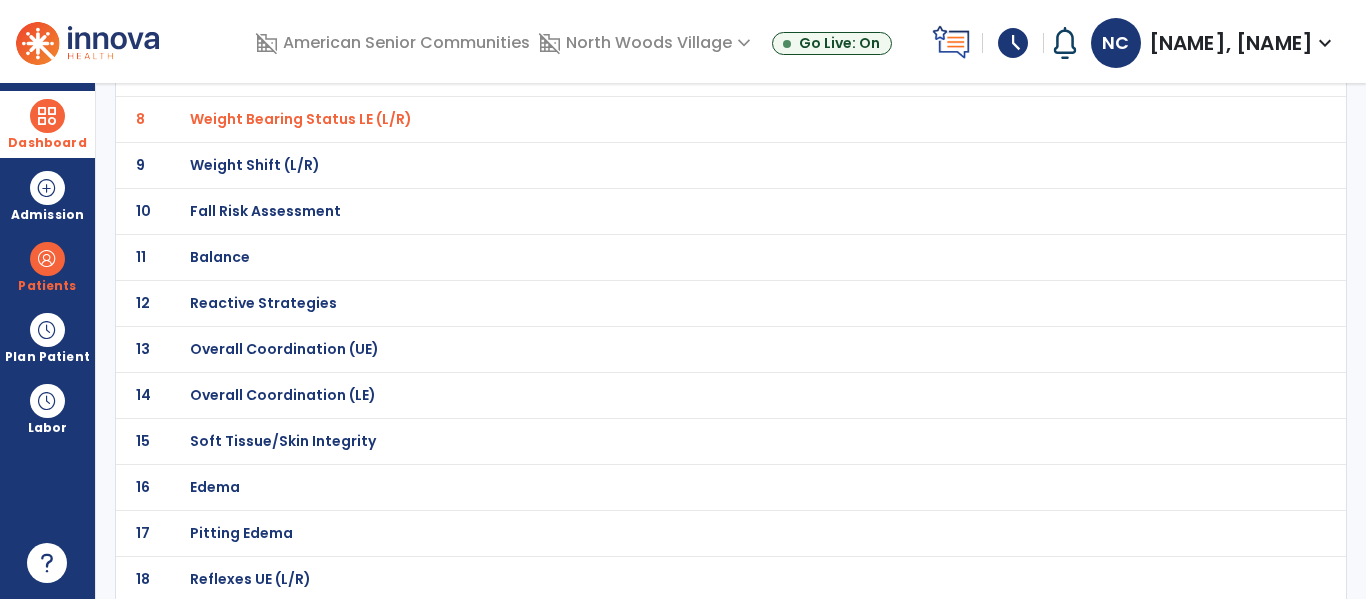 click on "Overall Coordination (UE)" at bounding box center (687, -203) 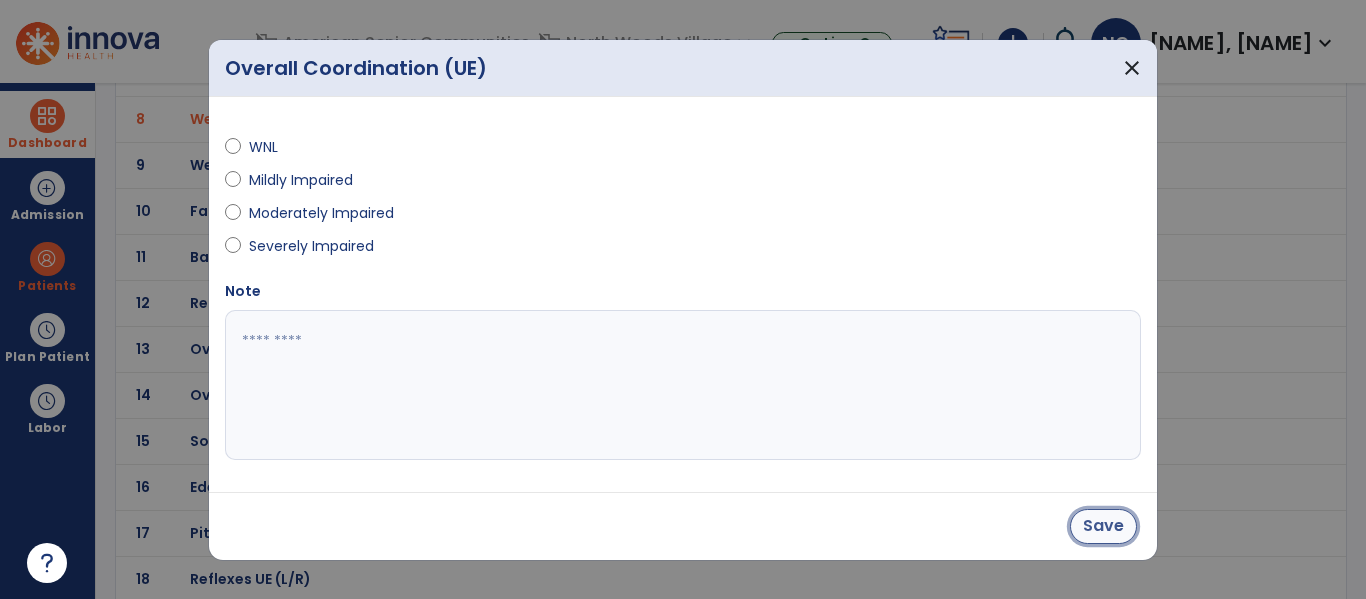 click on "Save" at bounding box center [1103, 526] 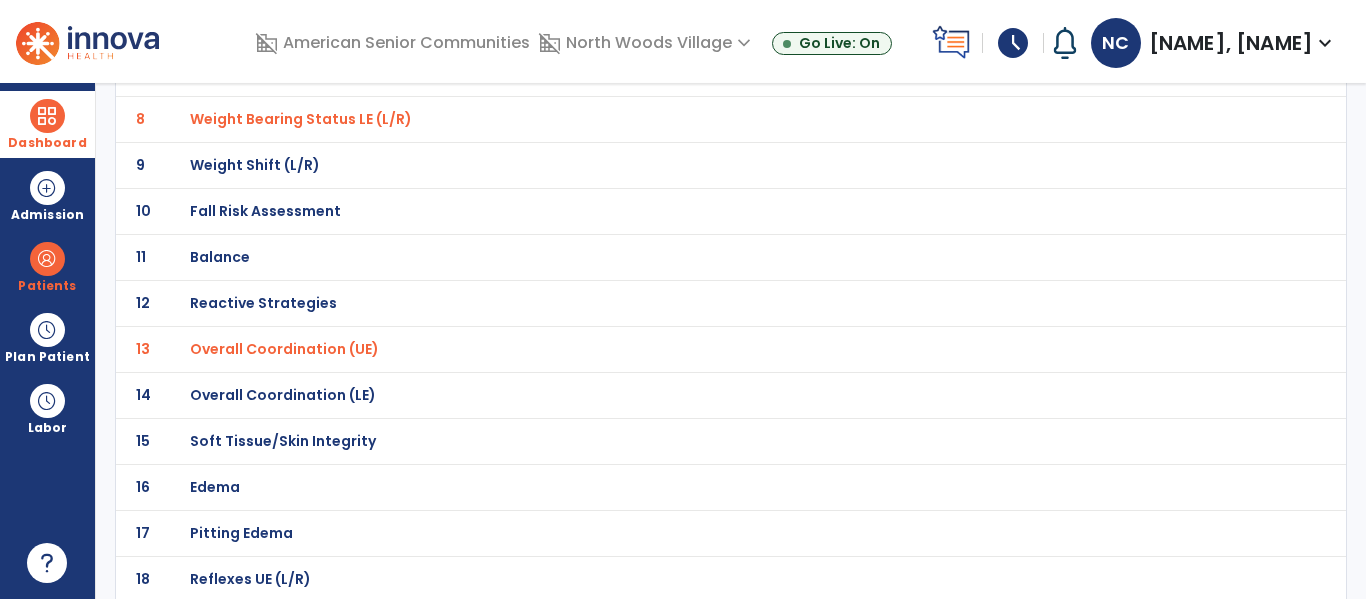click on "Overall Coordination (LE)" at bounding box center (687, -203) 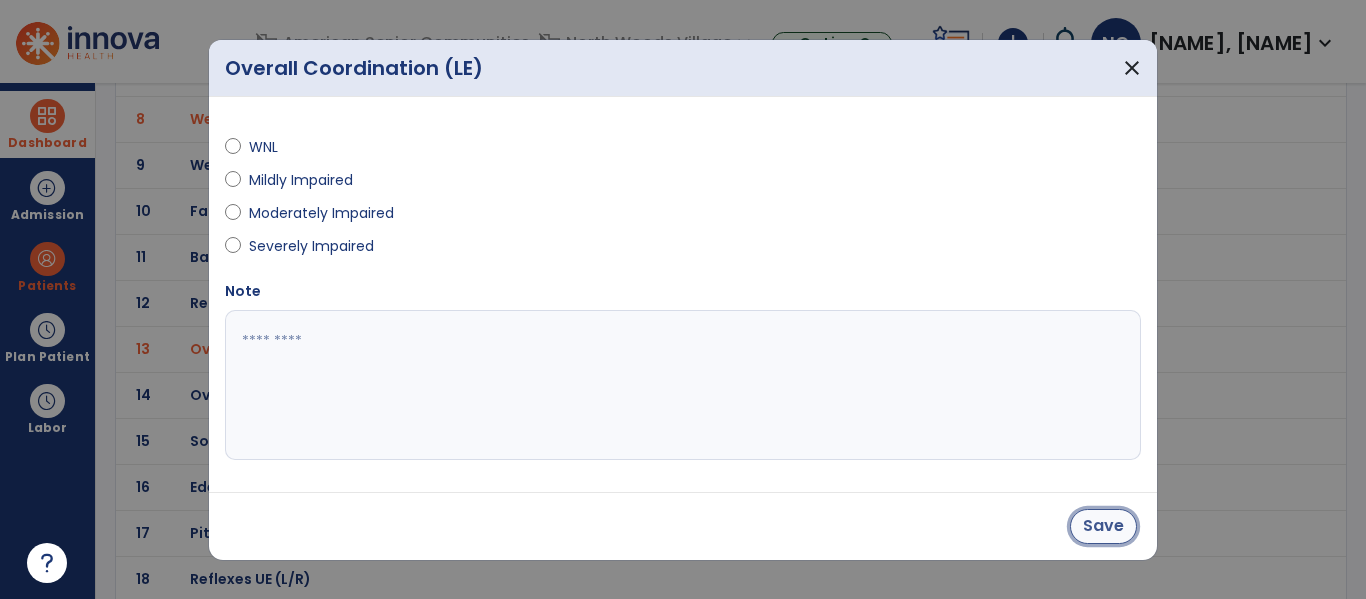 click on "Save" at bounding box center (1103, 526) 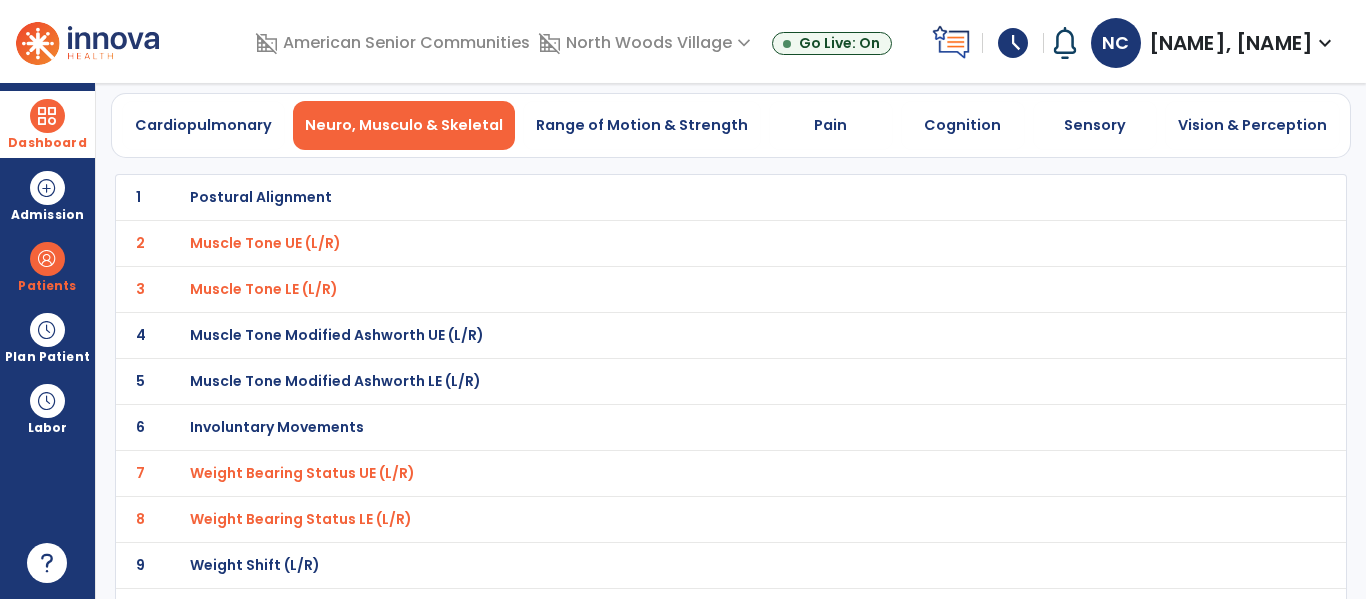 scroll, scrollTop: 0, scrollLeft: 0, axis: both 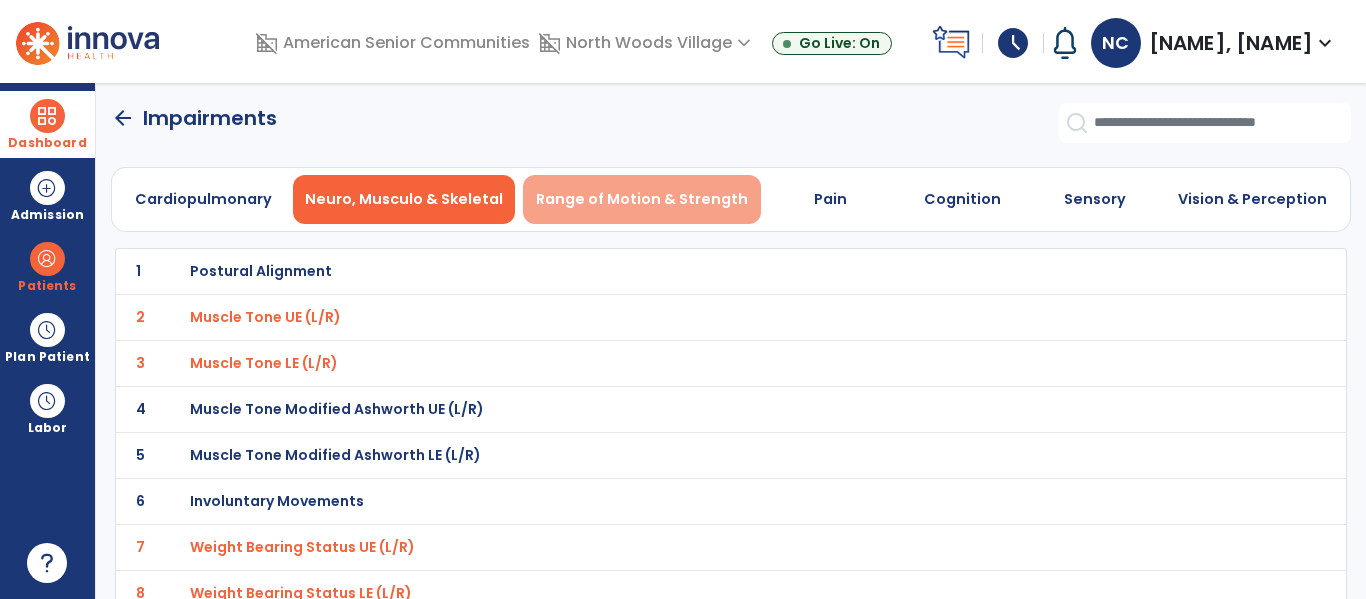 click on "Range of Motion & Strength" at bounding box center [642, 199] 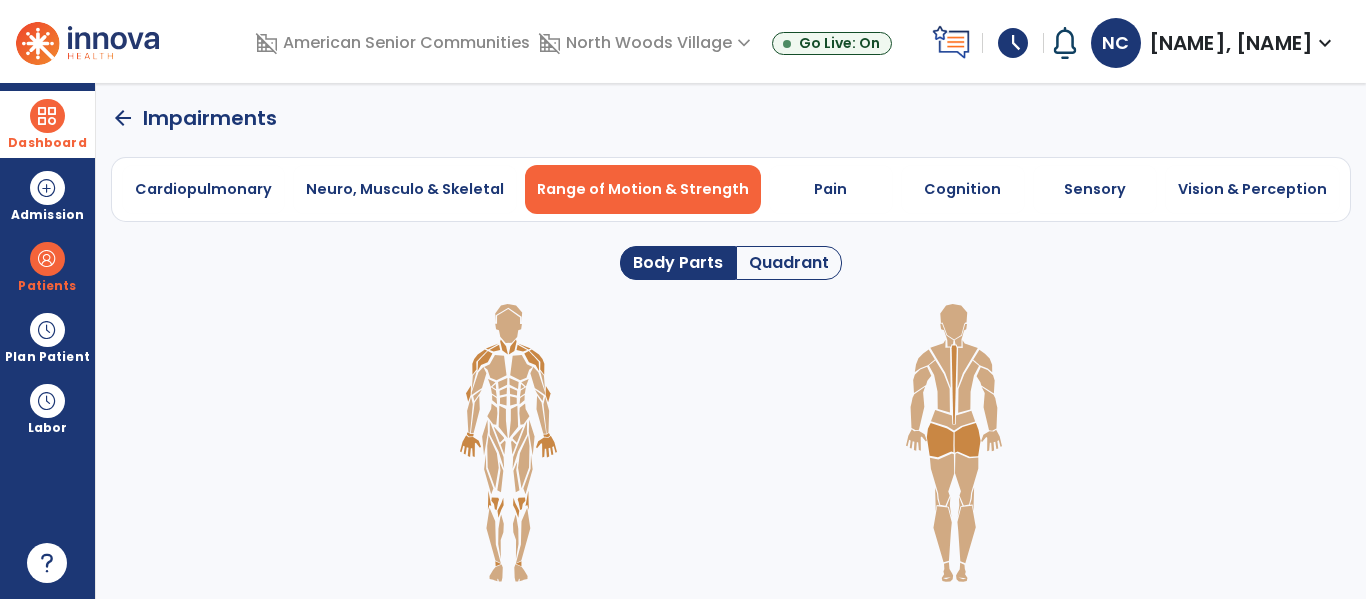 click 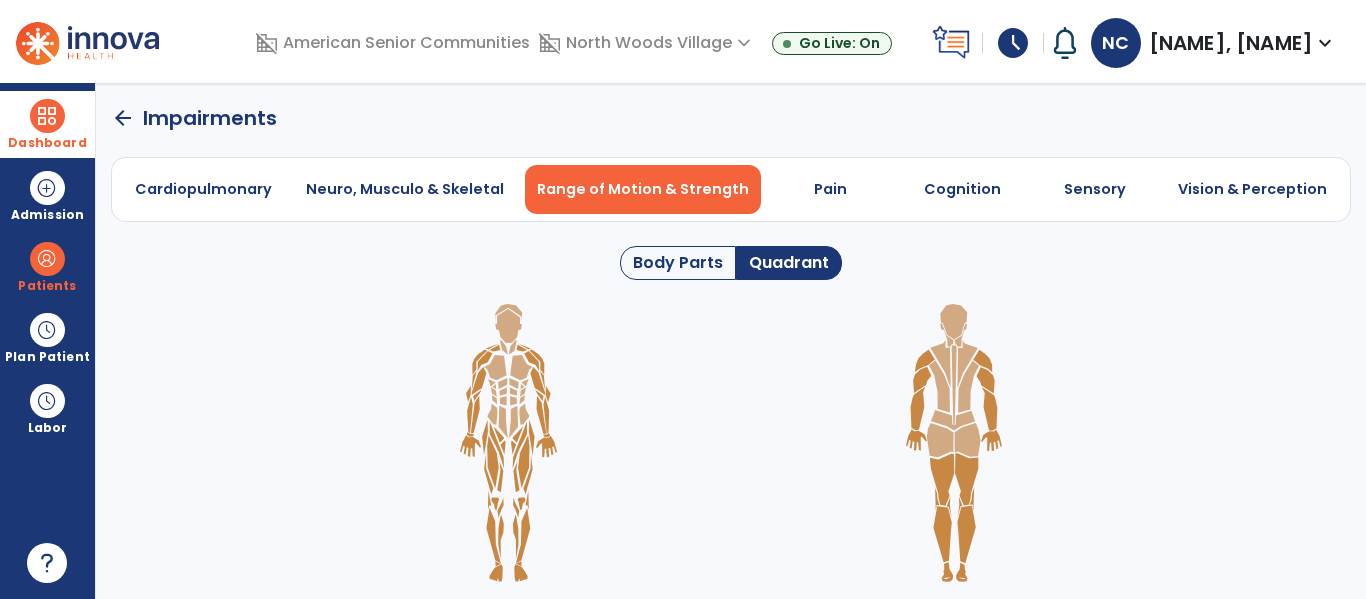 click 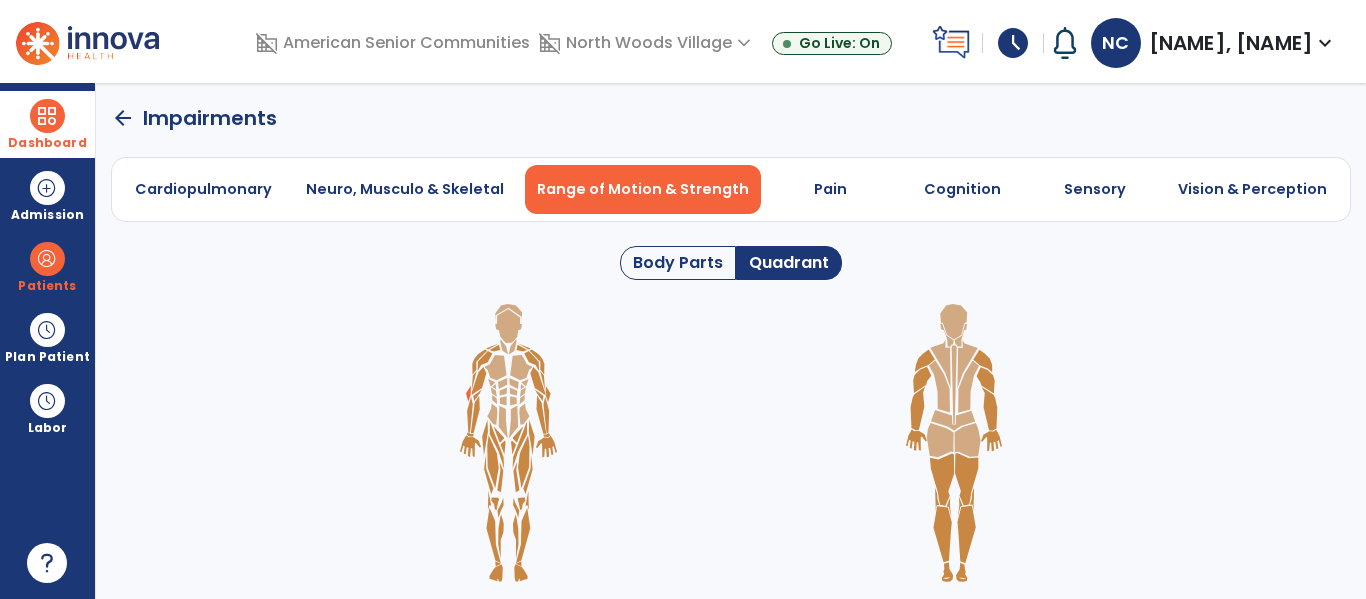 click 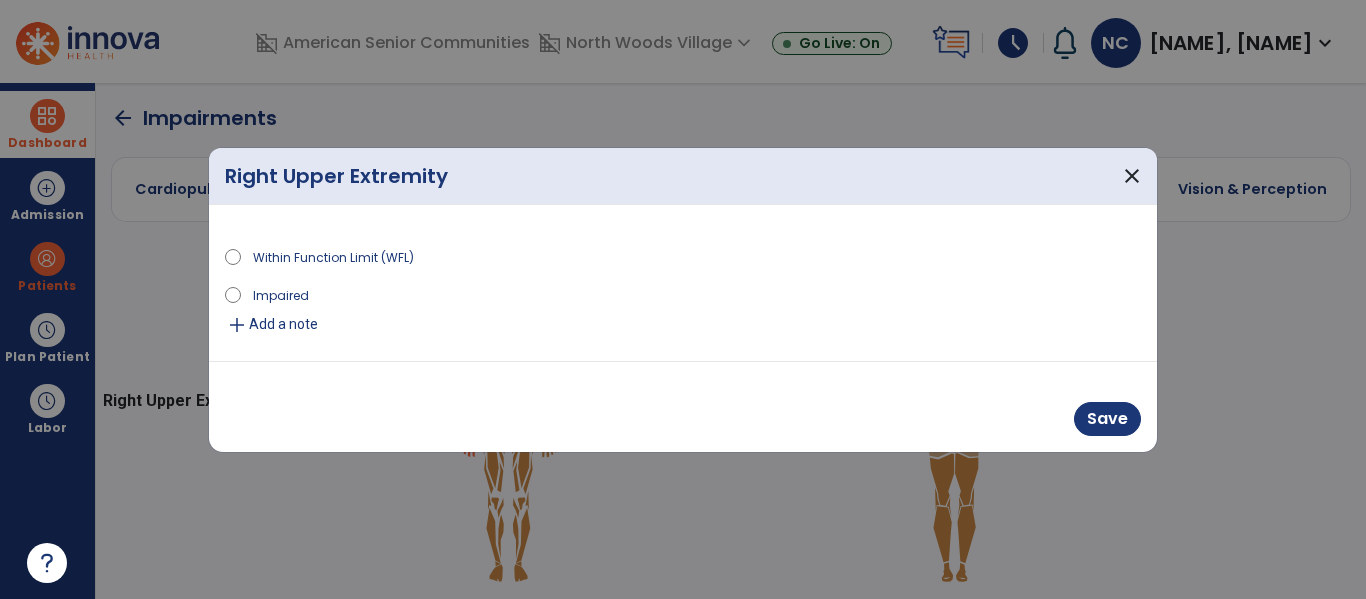 click on "add Add a note" at bounding box center (683, 325) 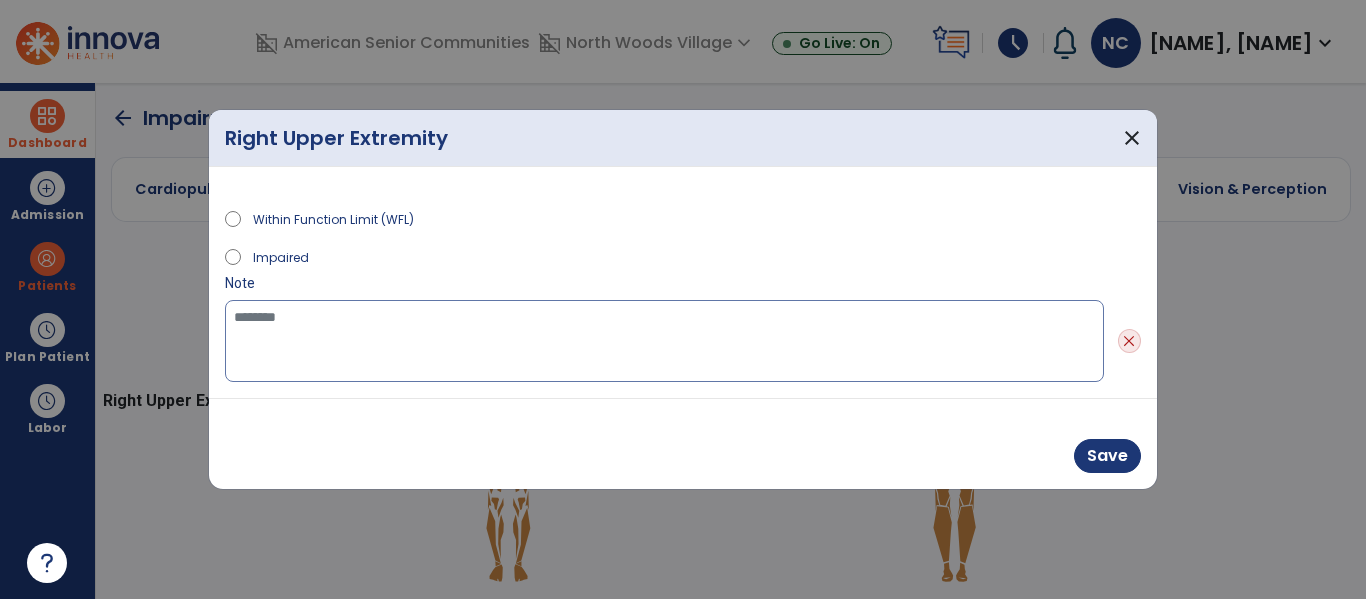 click at bounding box center (664, 341) 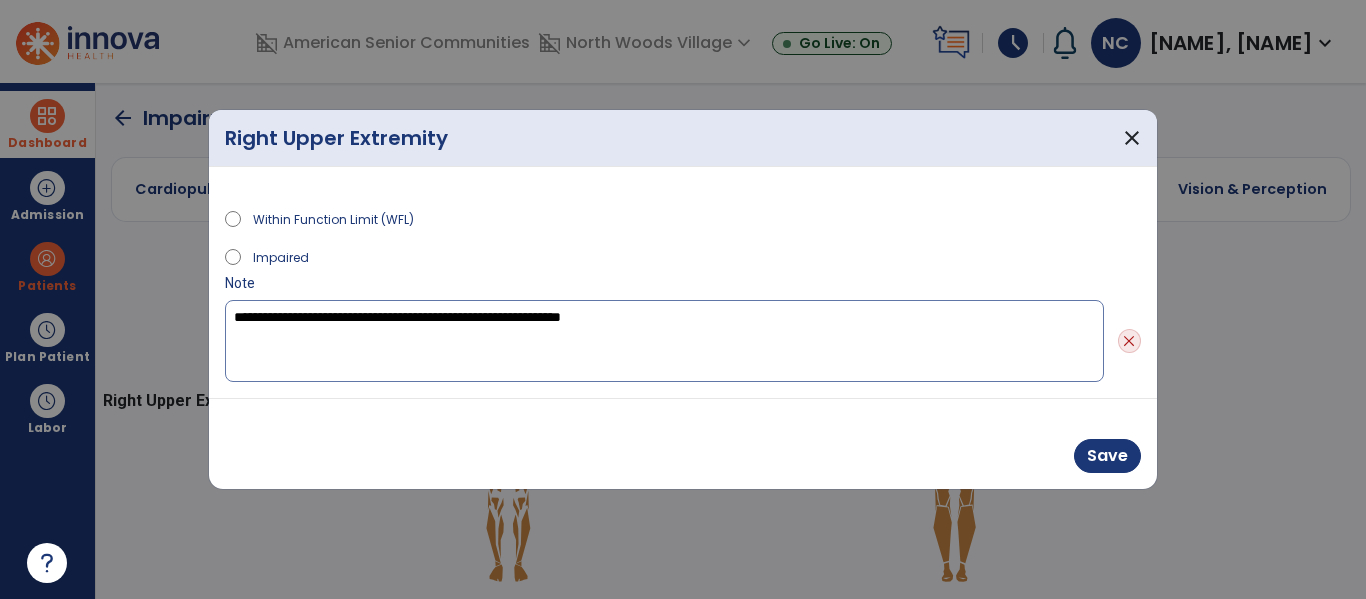 type on "**********" 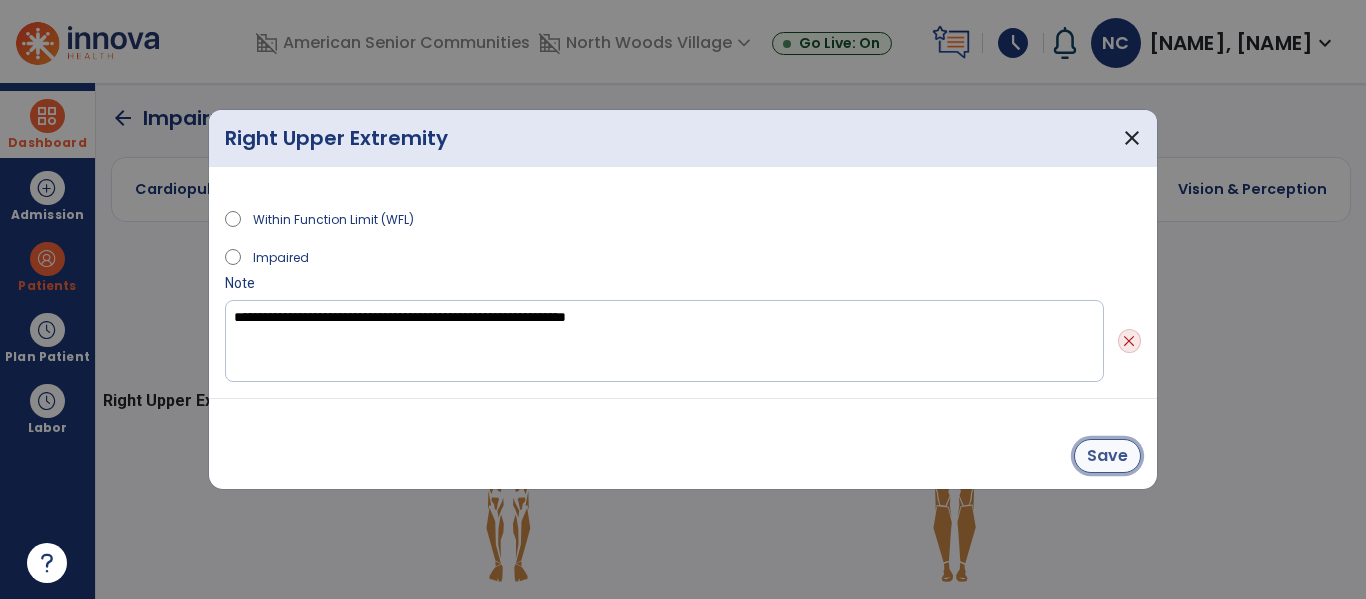 click on "Save" at bounding box center [1107, 456] 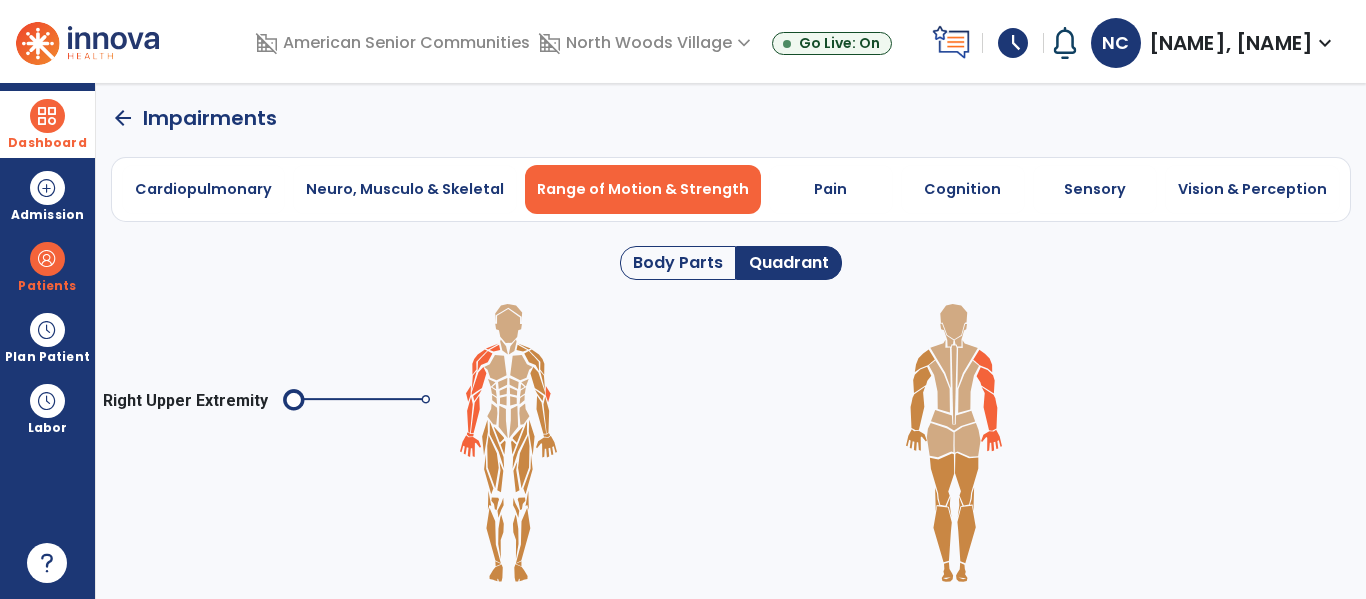 click 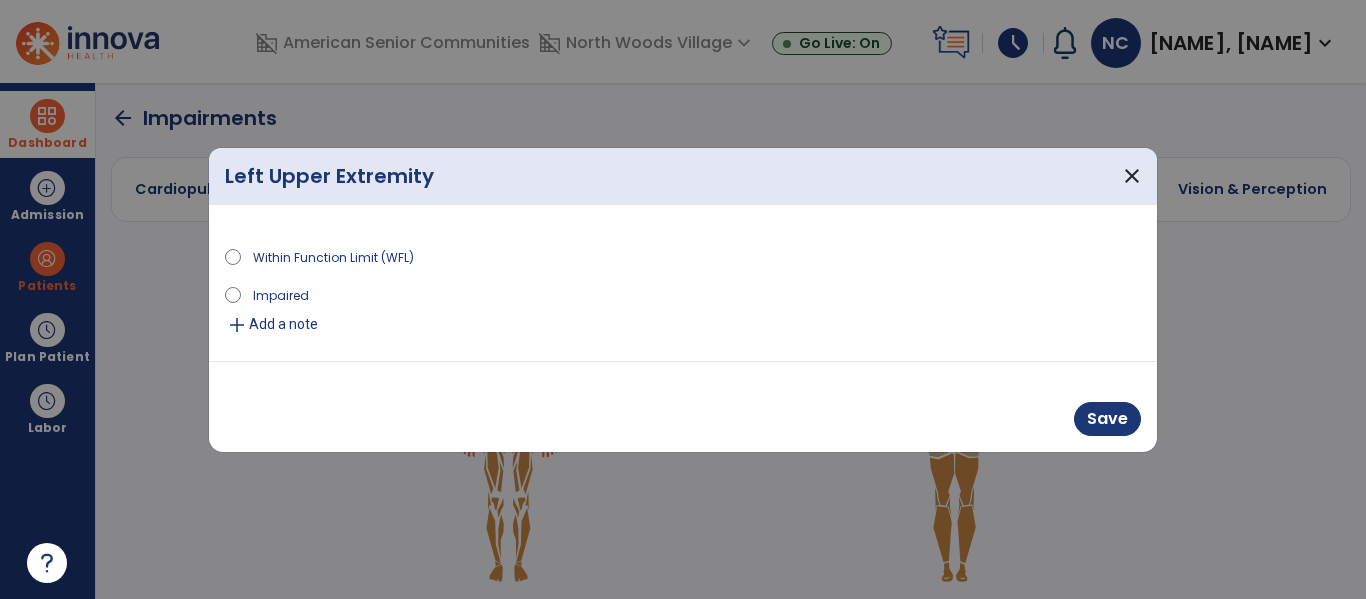 click on "add Add a note" at bounding box center [683, 325] 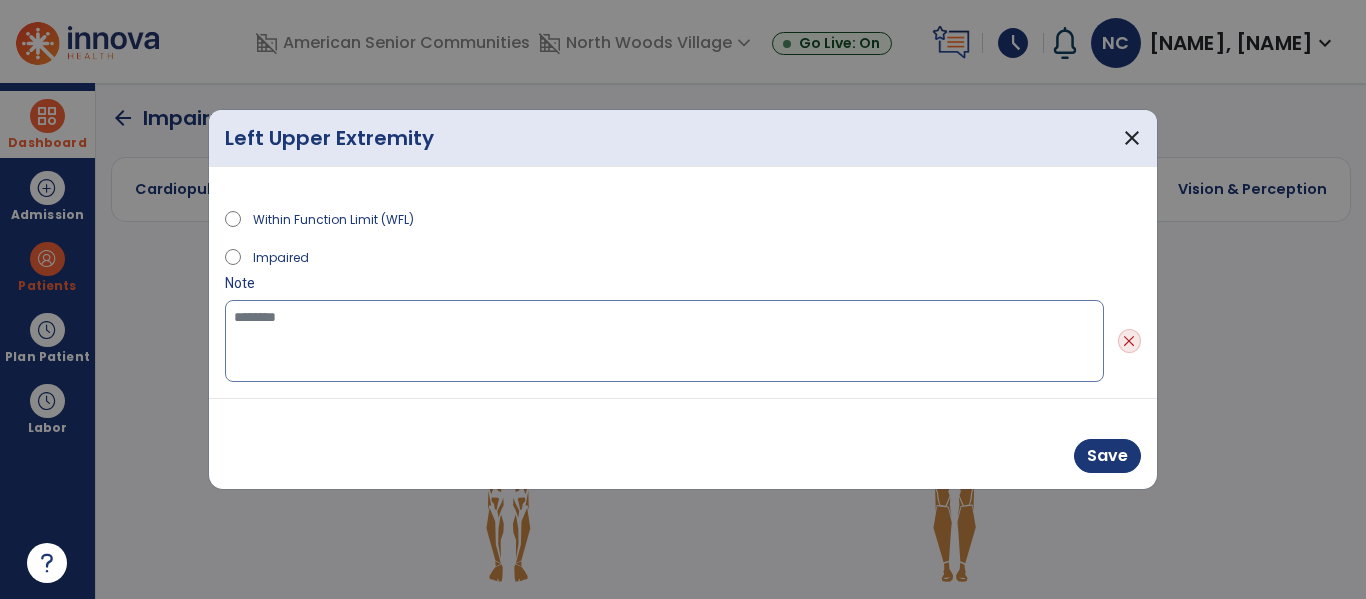 click at bounding box center [664, 341] 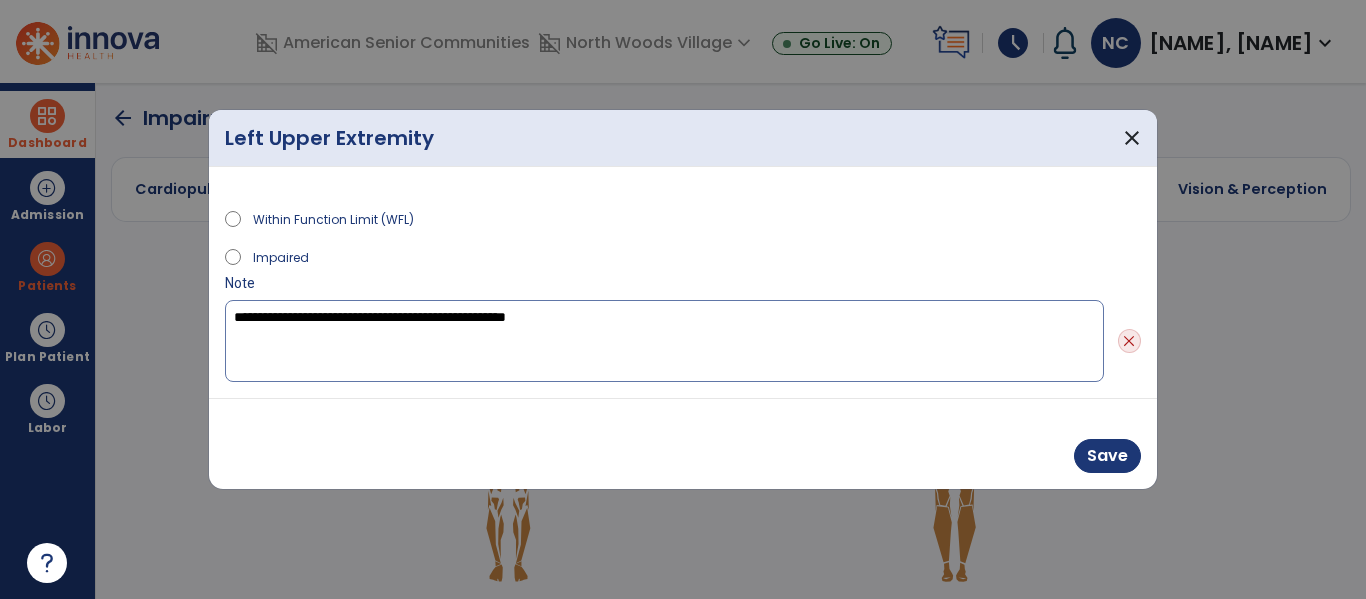 type on "**********" 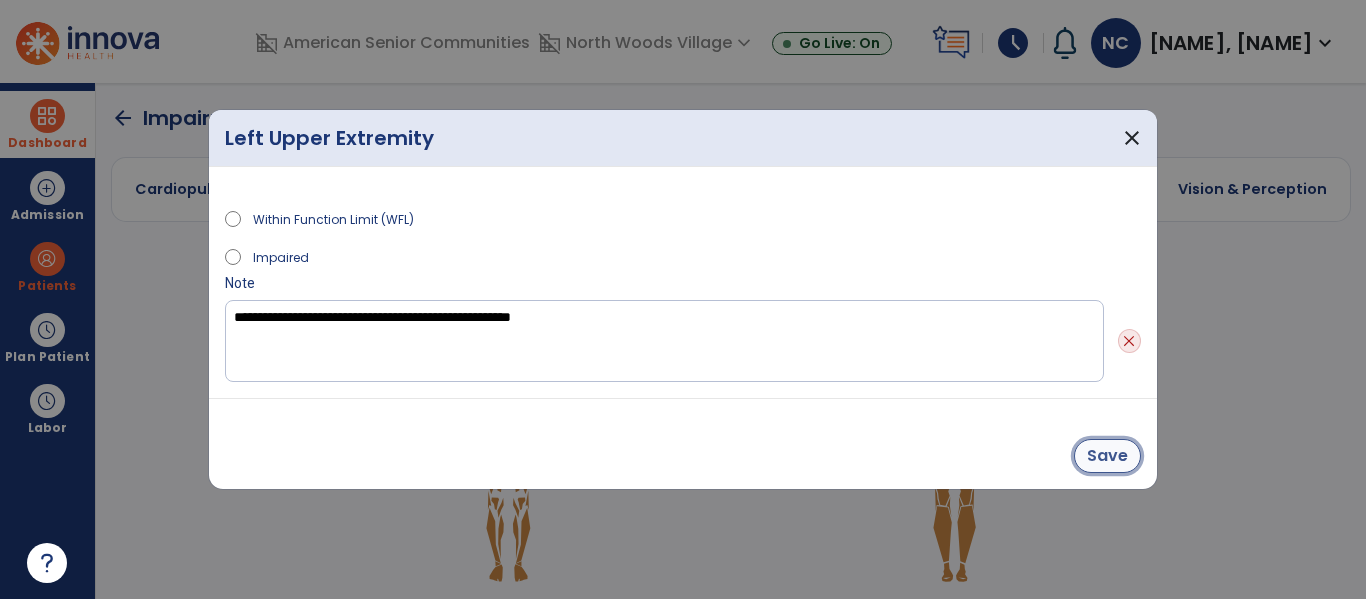 click on "Save" at bounding box center (1107, 456) 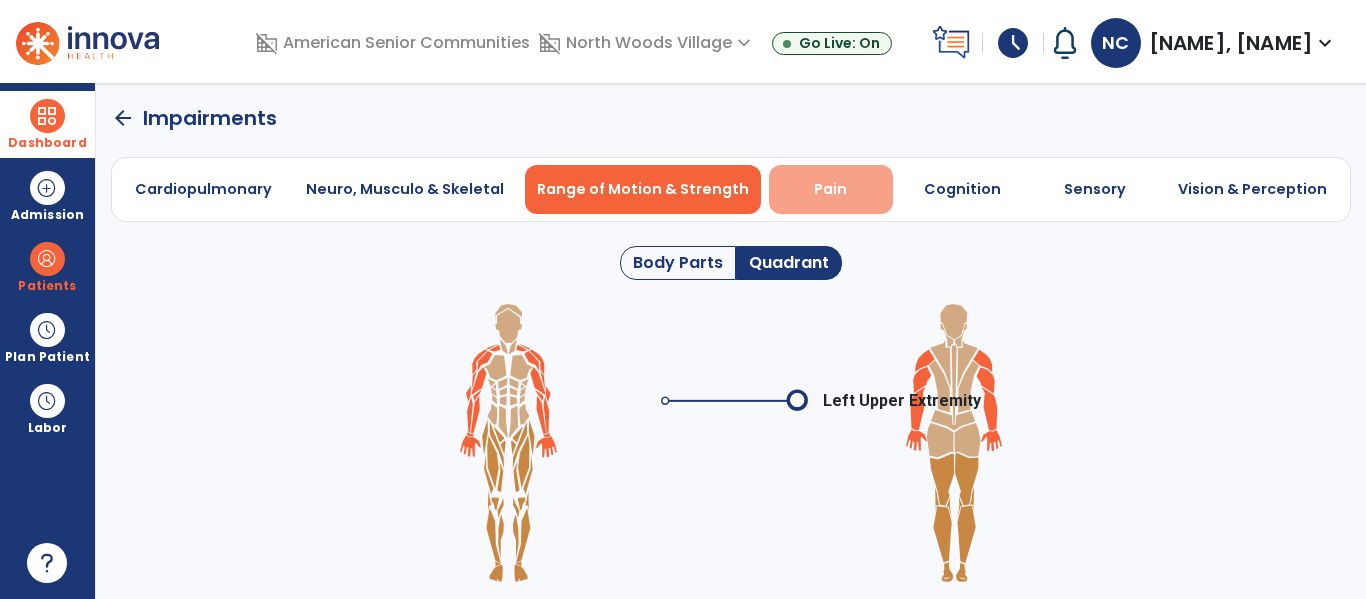 click on "Pain" at bounding box center [830, 189] 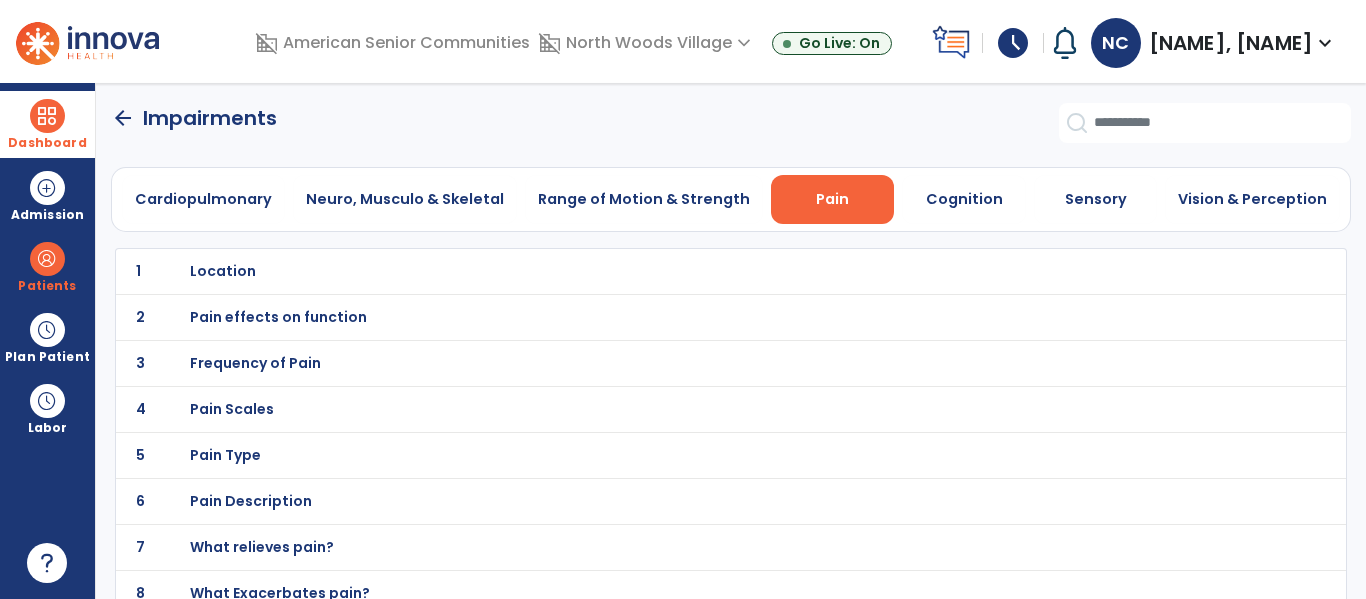 click on "Location" at bounding box center (687, 271) 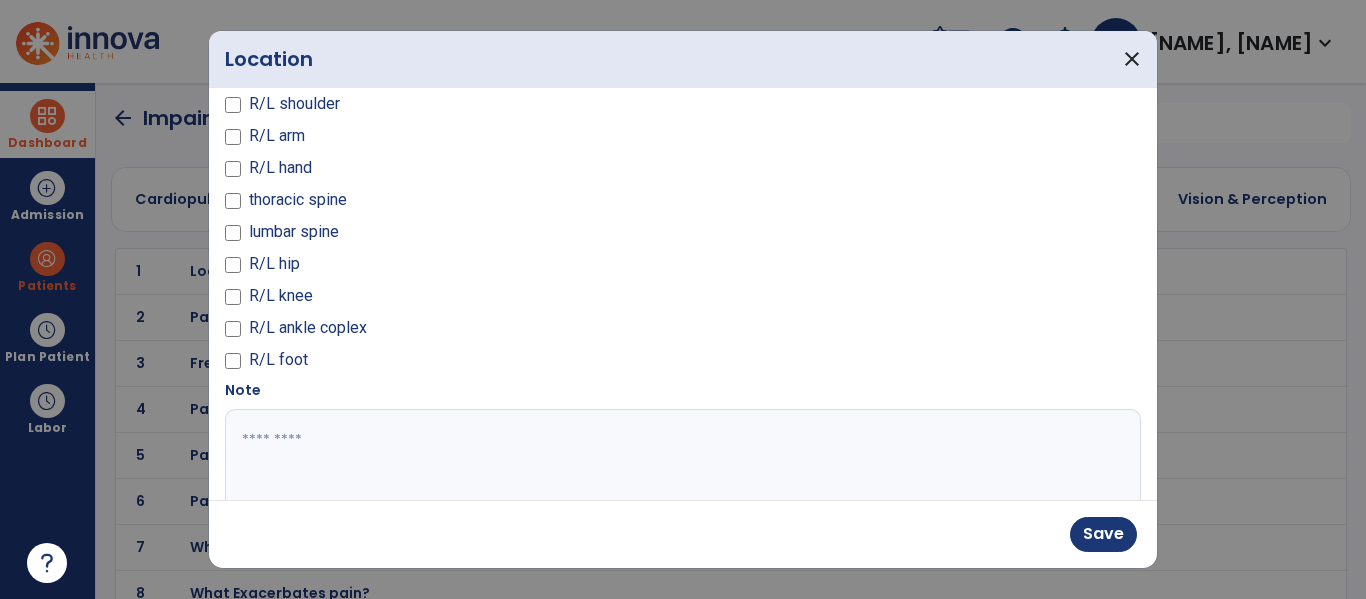 scroll, scrollTop: 191, scrollLeft: 0, axis: vertical 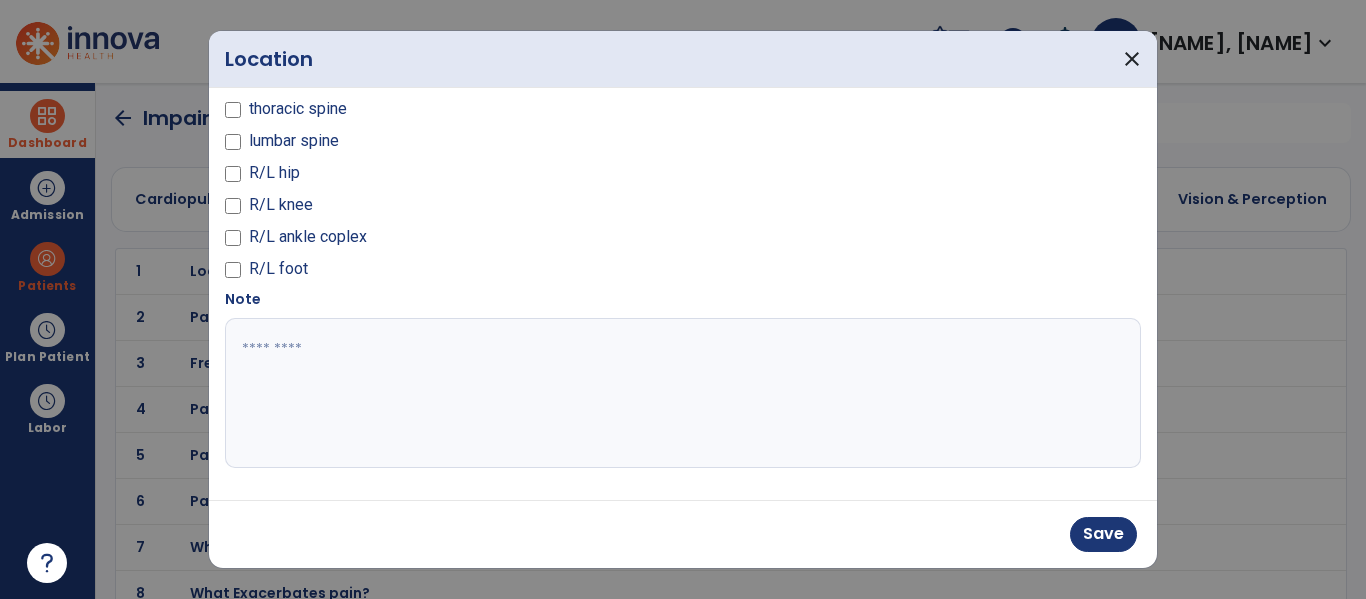 click at bounding box center (680, 393) 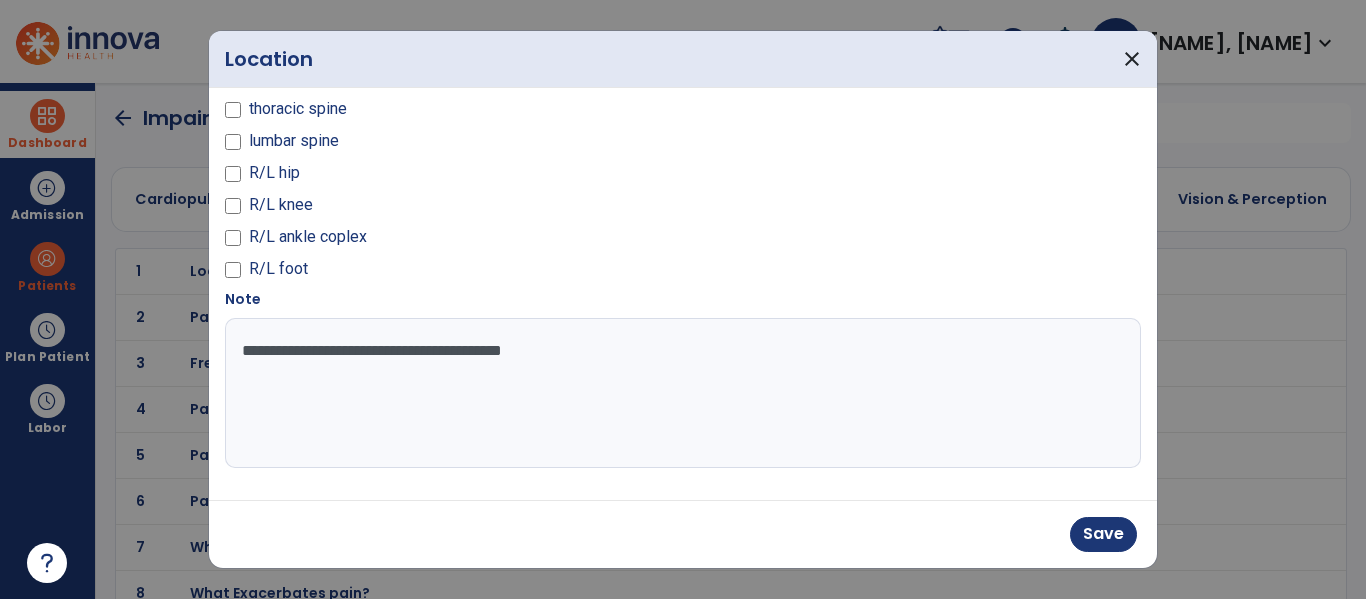 type on "**********" 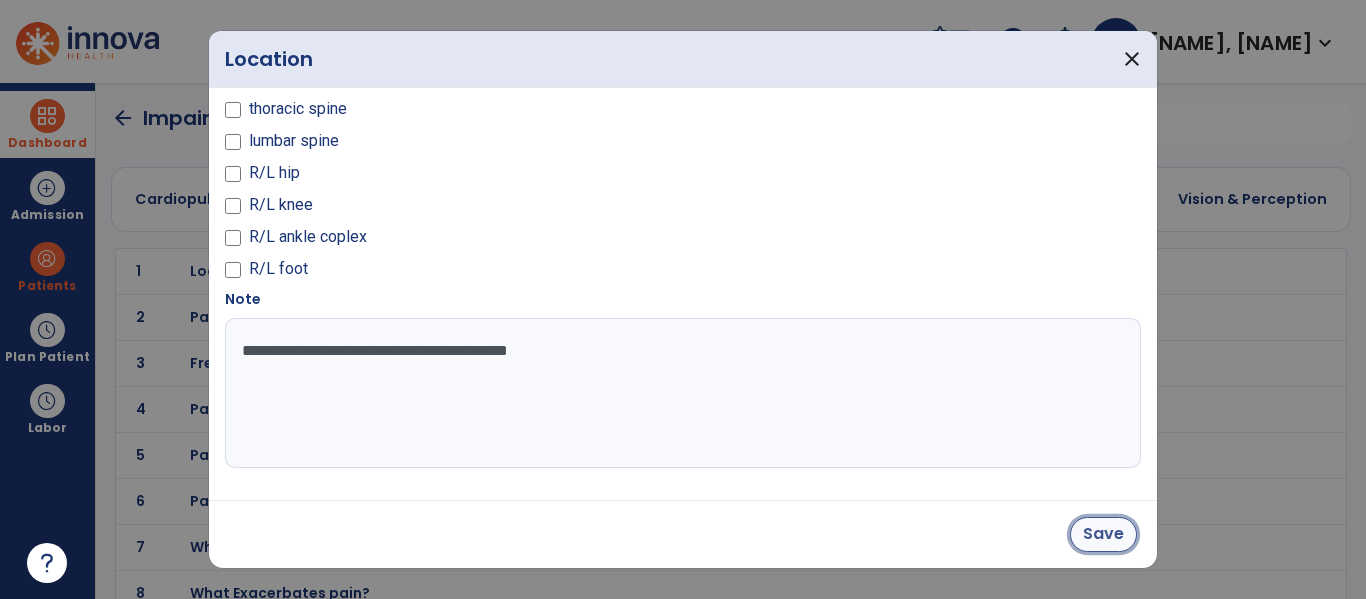 click on "Save" at bounding box center [1103, 534] 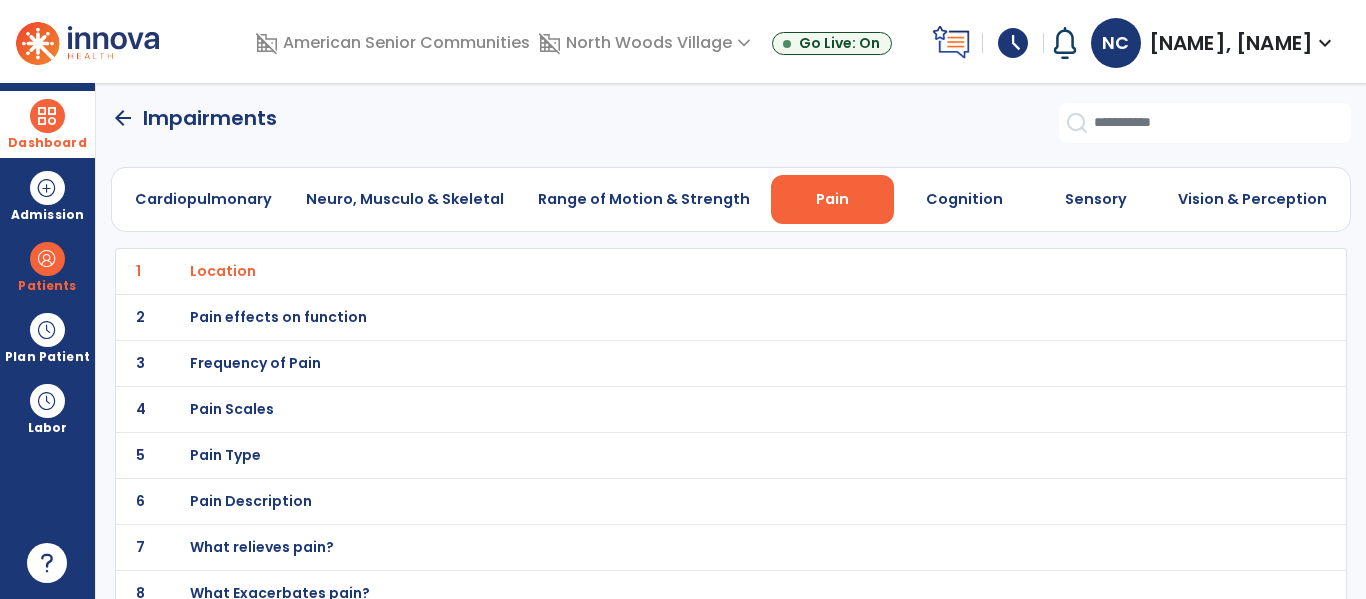 click on "Pain Scales" at bounding box center [687, 271] 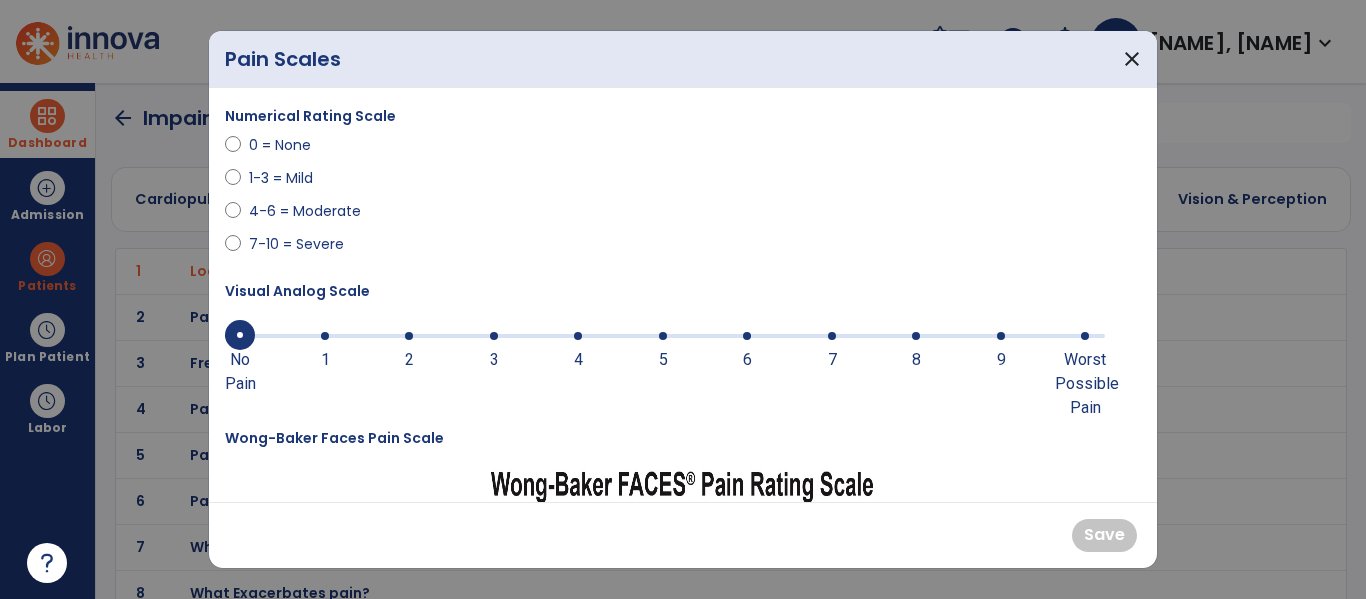 click at bounding box center [916, 336] 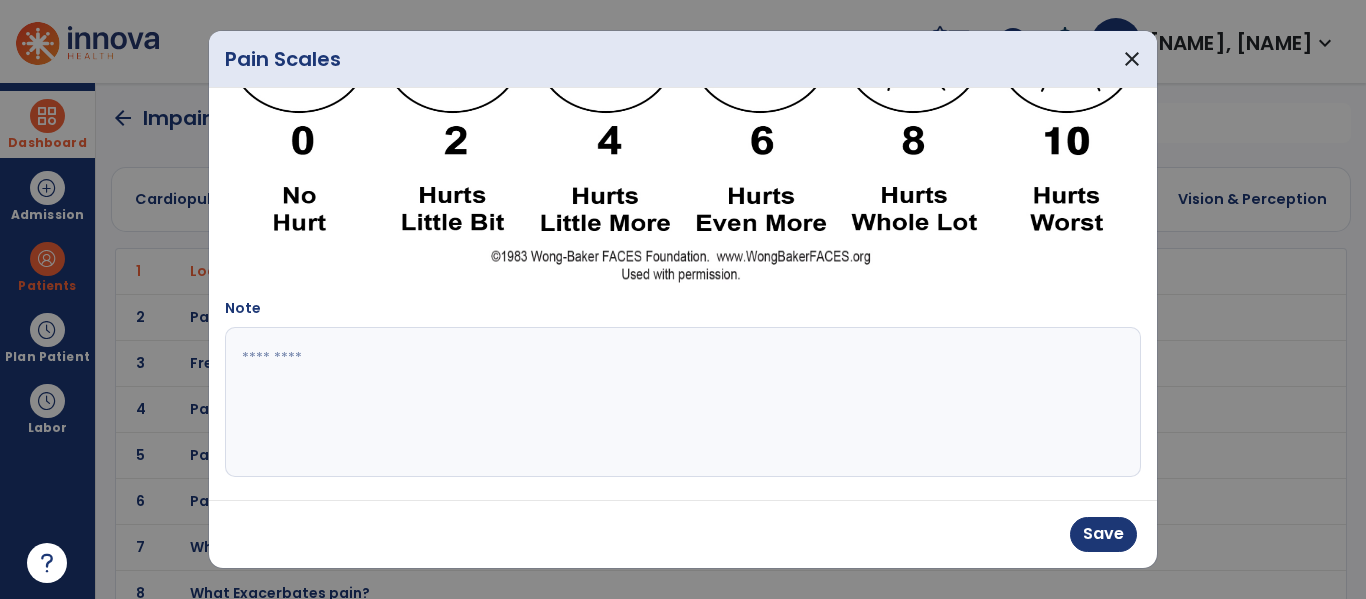 scroll, scrollTop: 532, scrollLeft: 0, axis: vertical 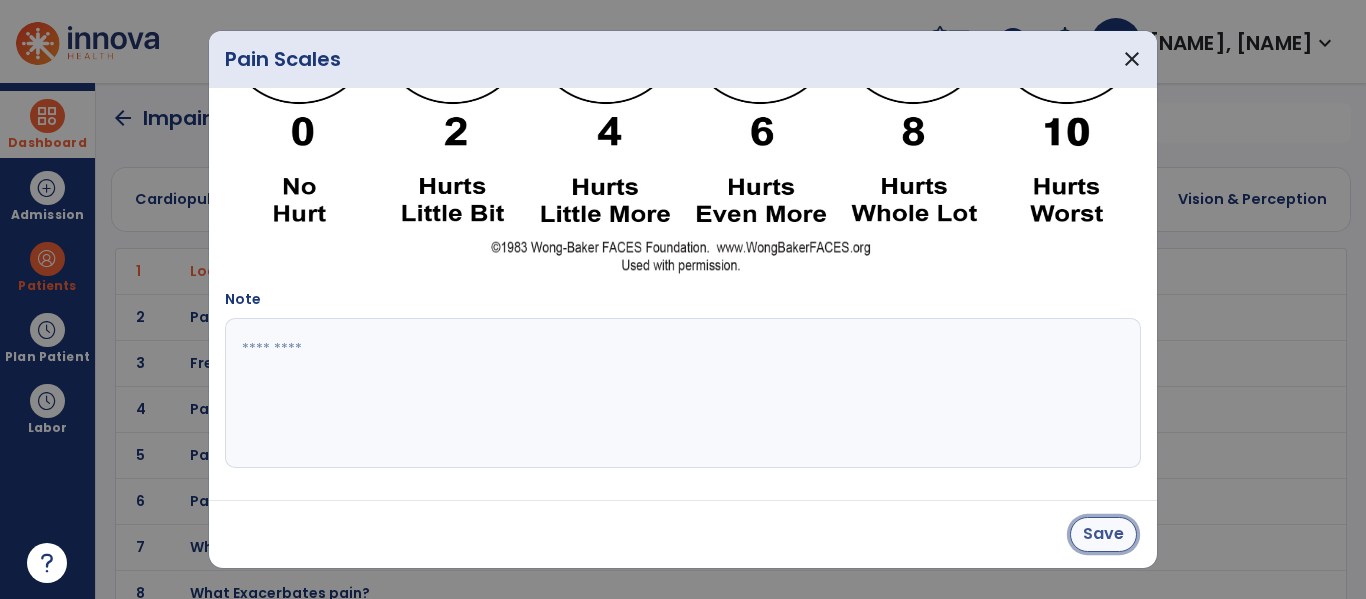 click on "Save" at bounding box center (1103, 534) 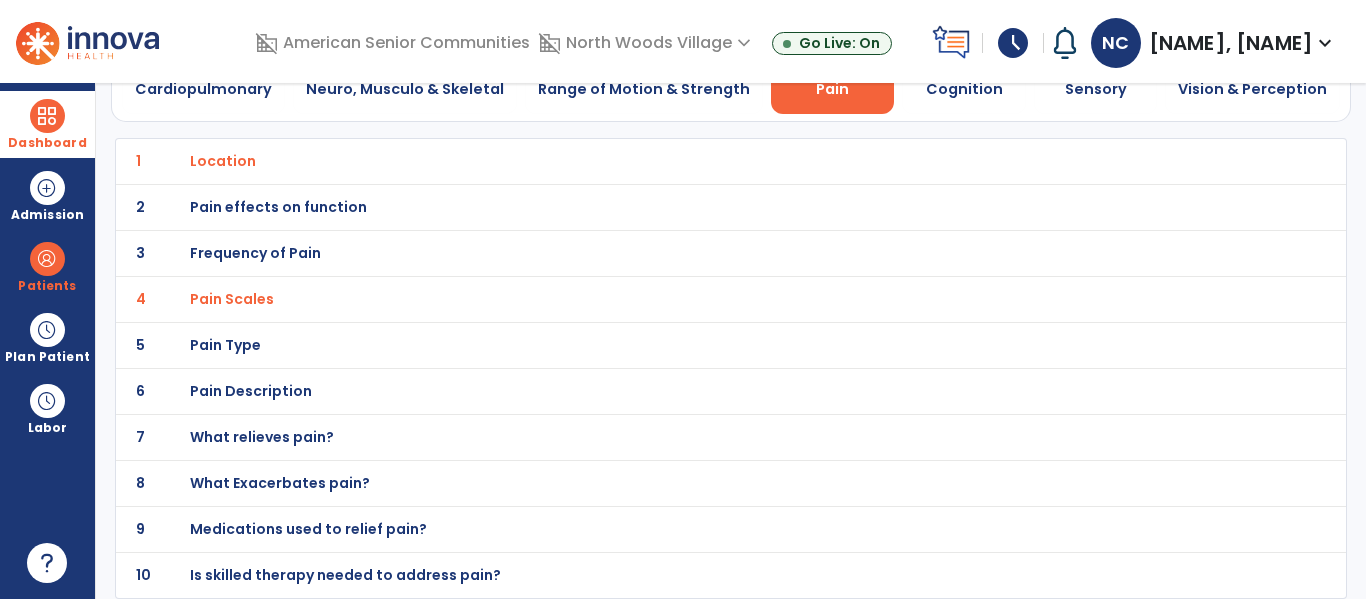 scroll, scrollTop: 0, scrollLeft: 0, axis: both 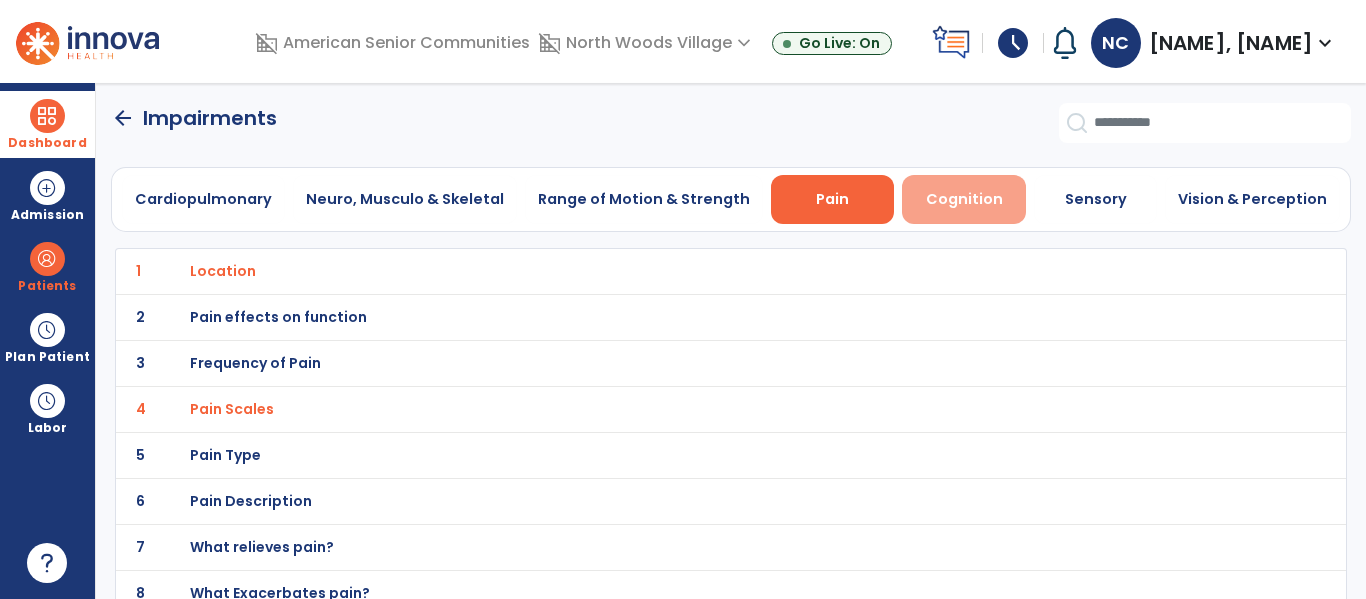 click on "Cognition" at bounding box center (964, 199) 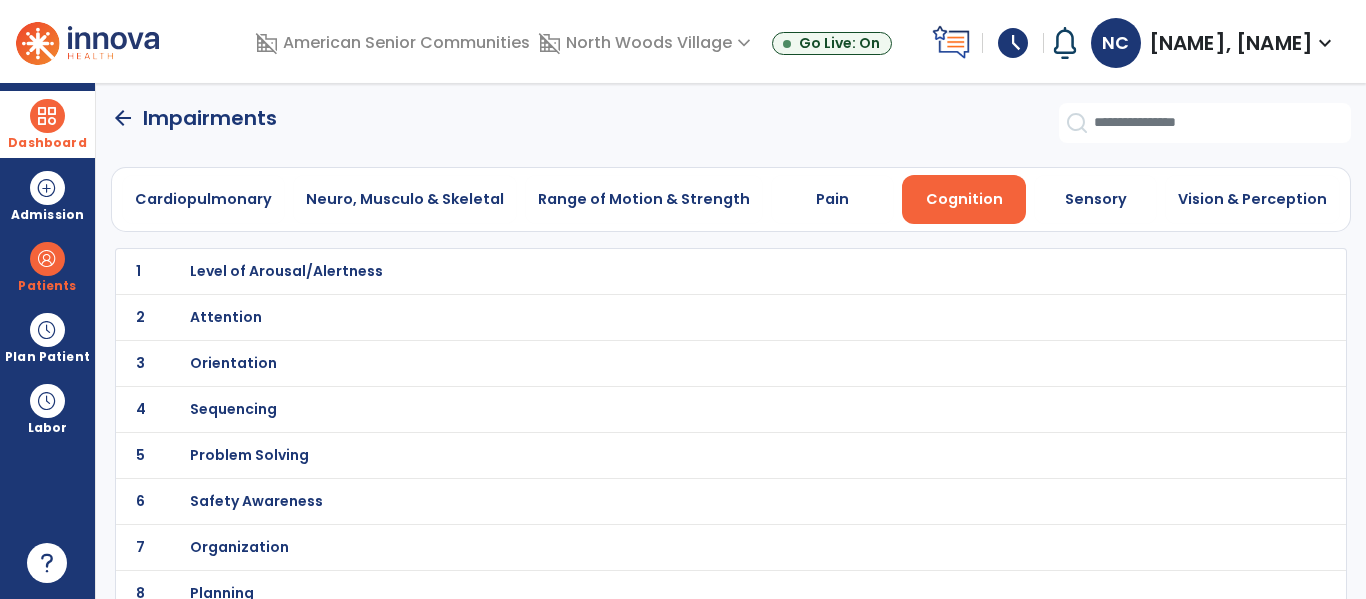 click on "Level of Arousal/Alertness" at bounding box center [687, 271] 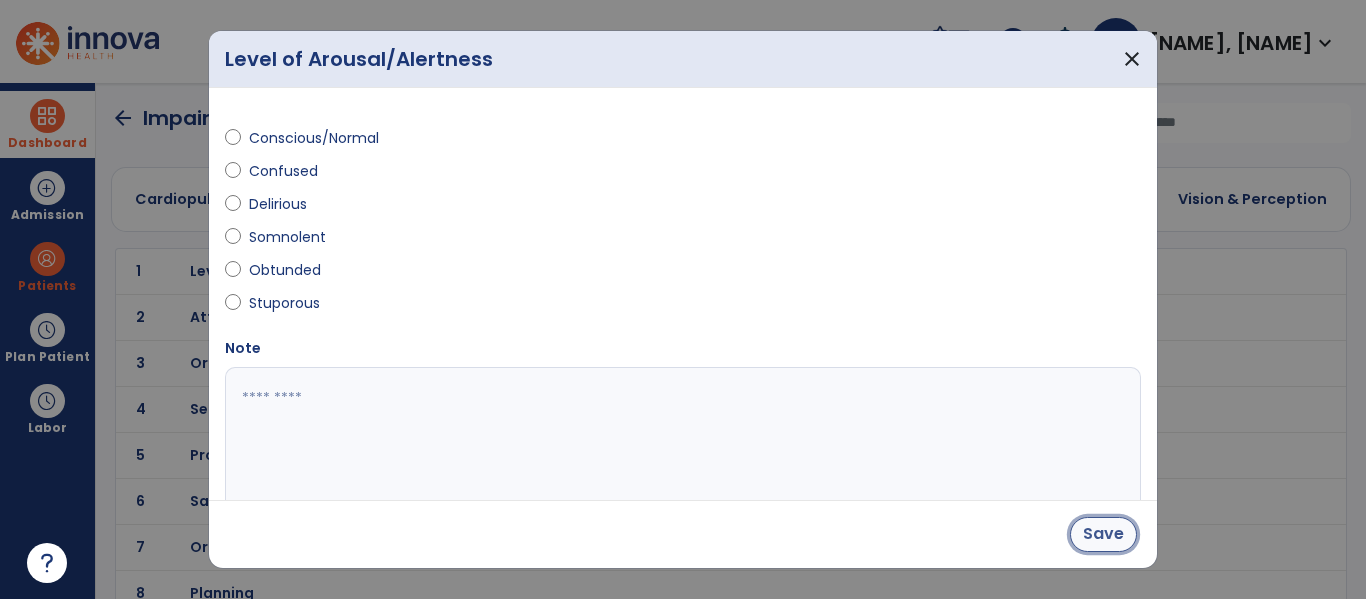 click on "Save" at bounding box center (1103, 534) 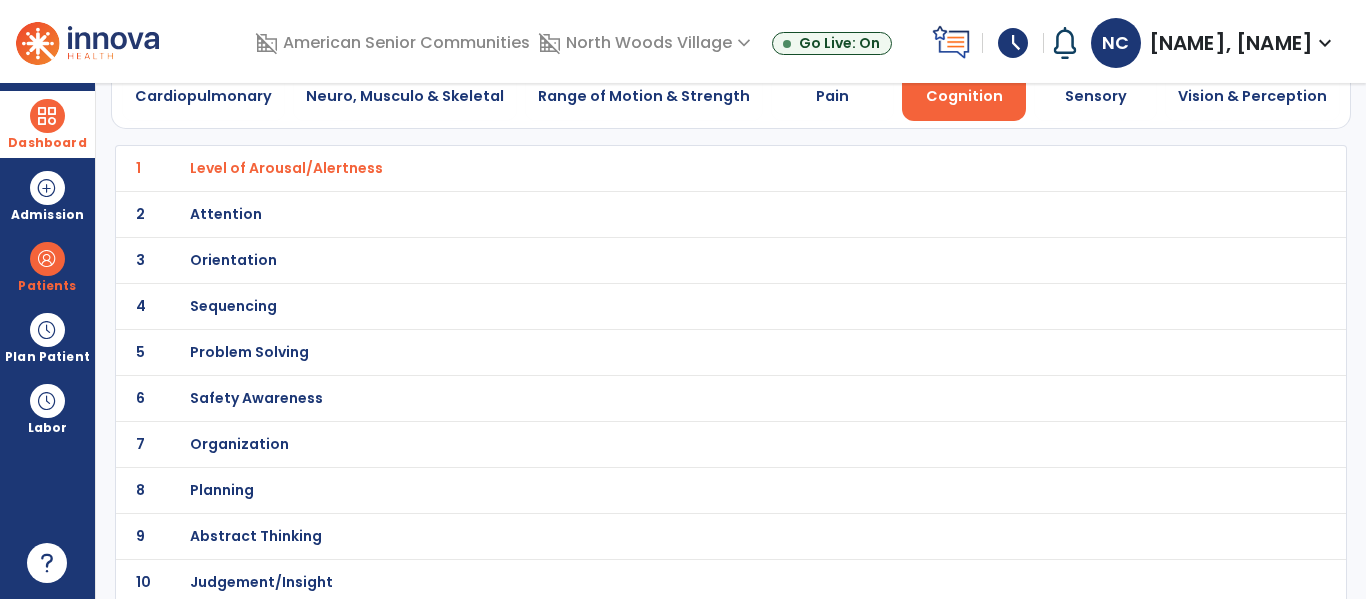 scroll, scrollTop: 105, scrollLeft: 0, axis: vertical 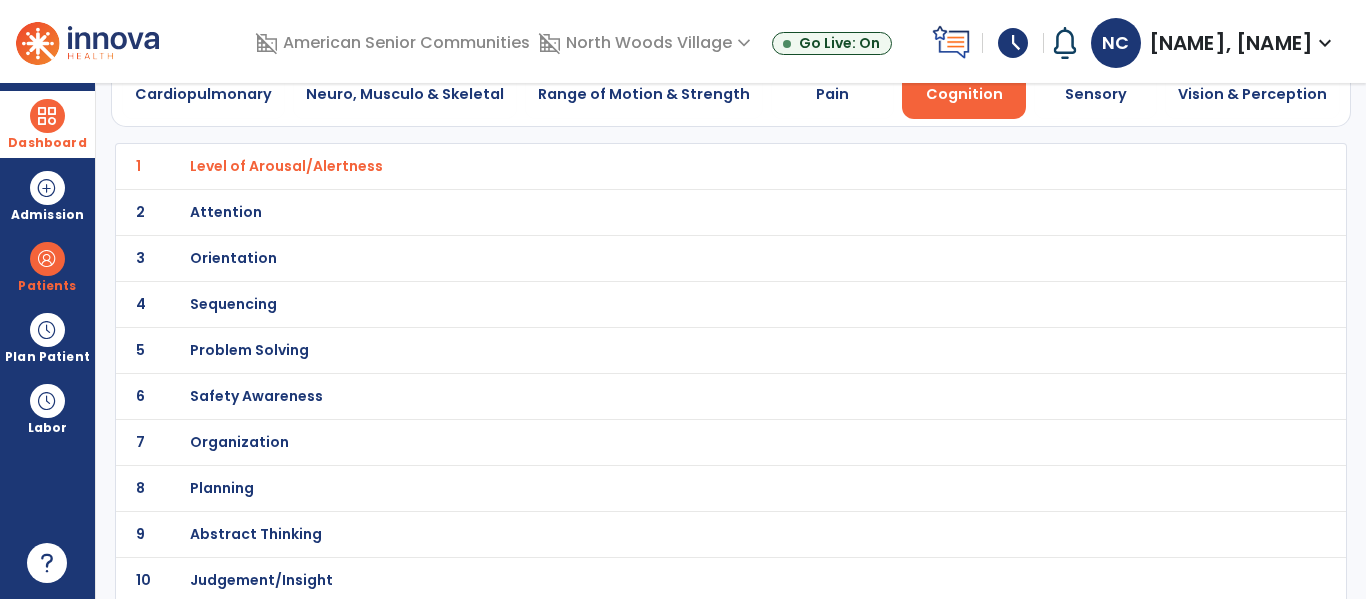 click on "Orientation" at bounding box center (687, 166) 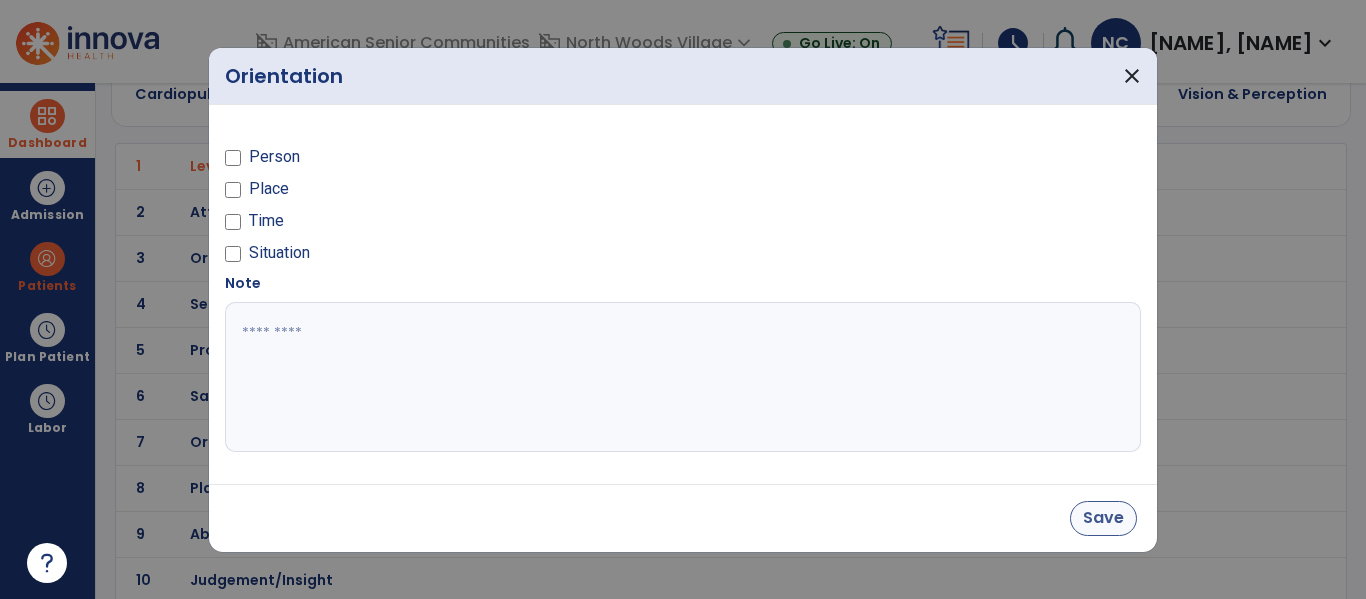 click on "Save" at bounding box center [1103, 518] 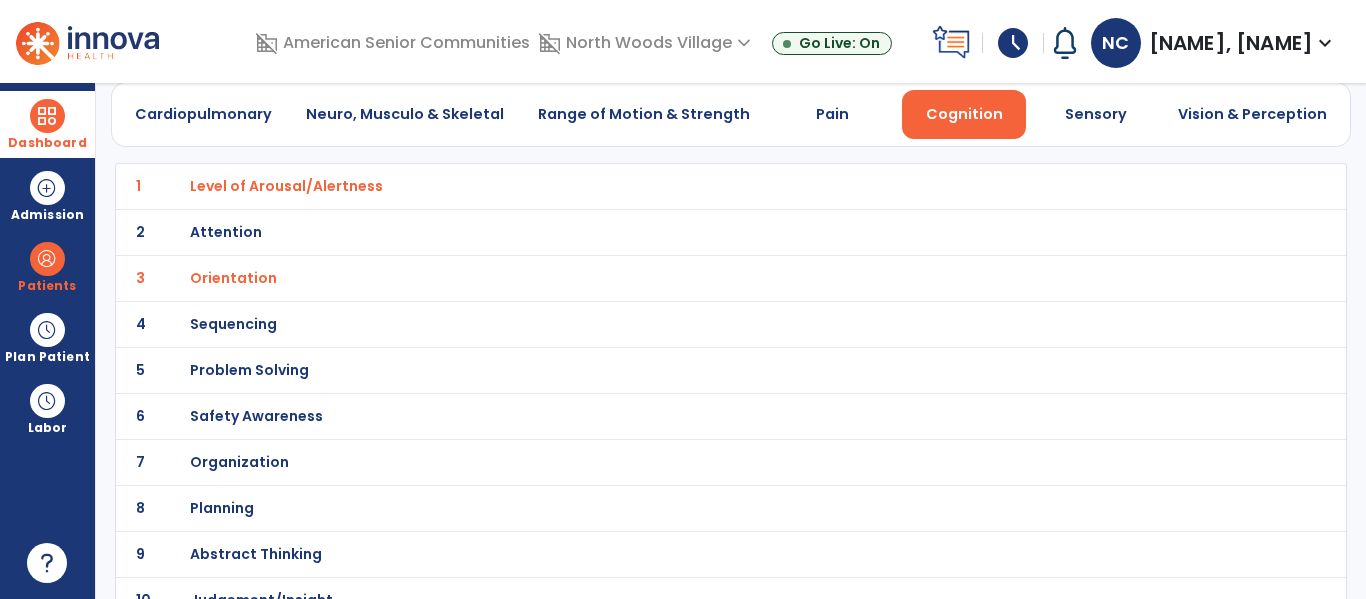 scroll, scrollTop: 0, scrollLeft: 0, axis: both 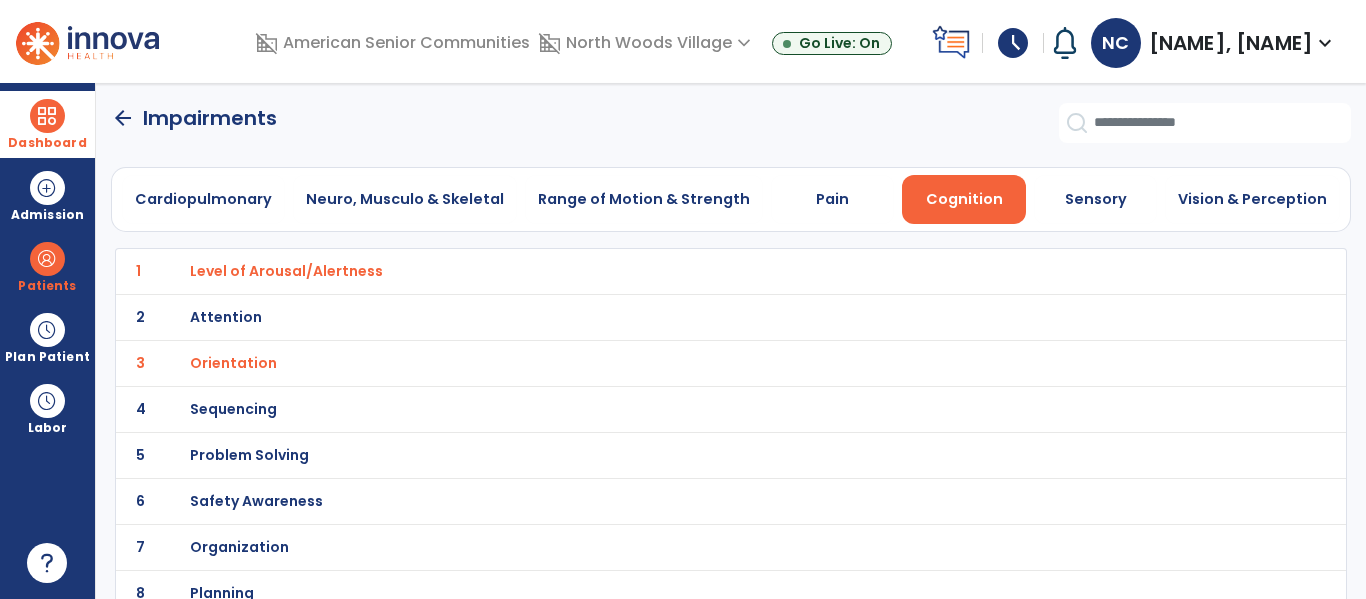 click on "arrow_back" 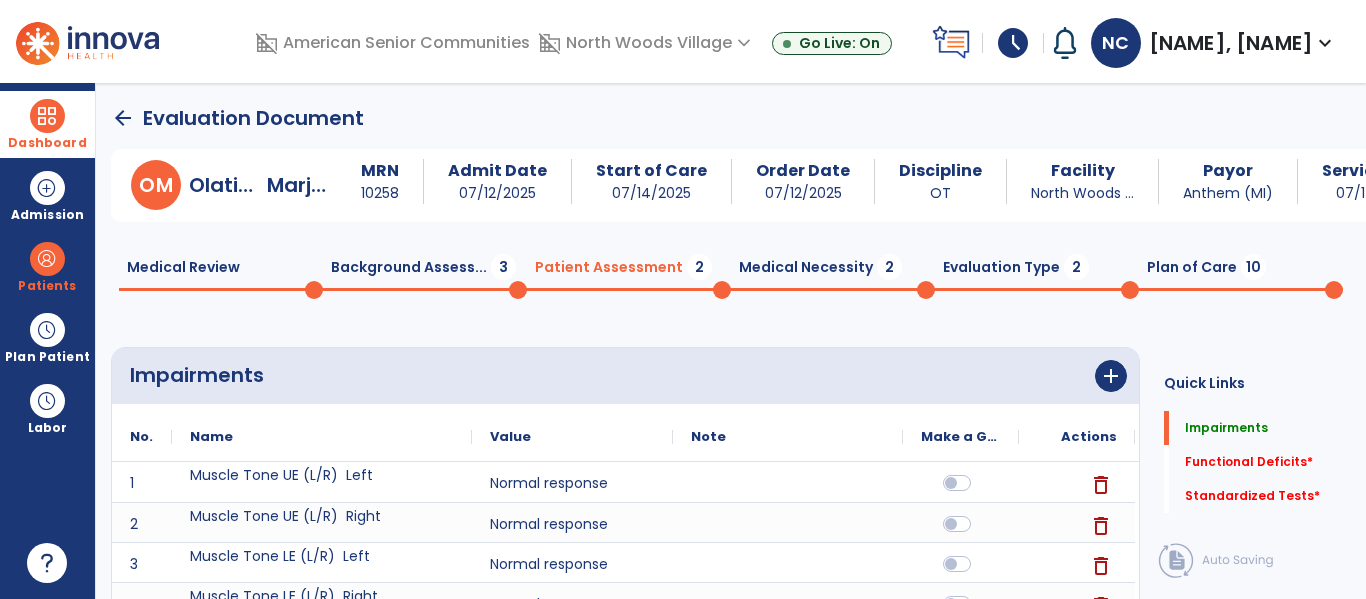 click on "Medical Necessity  2" 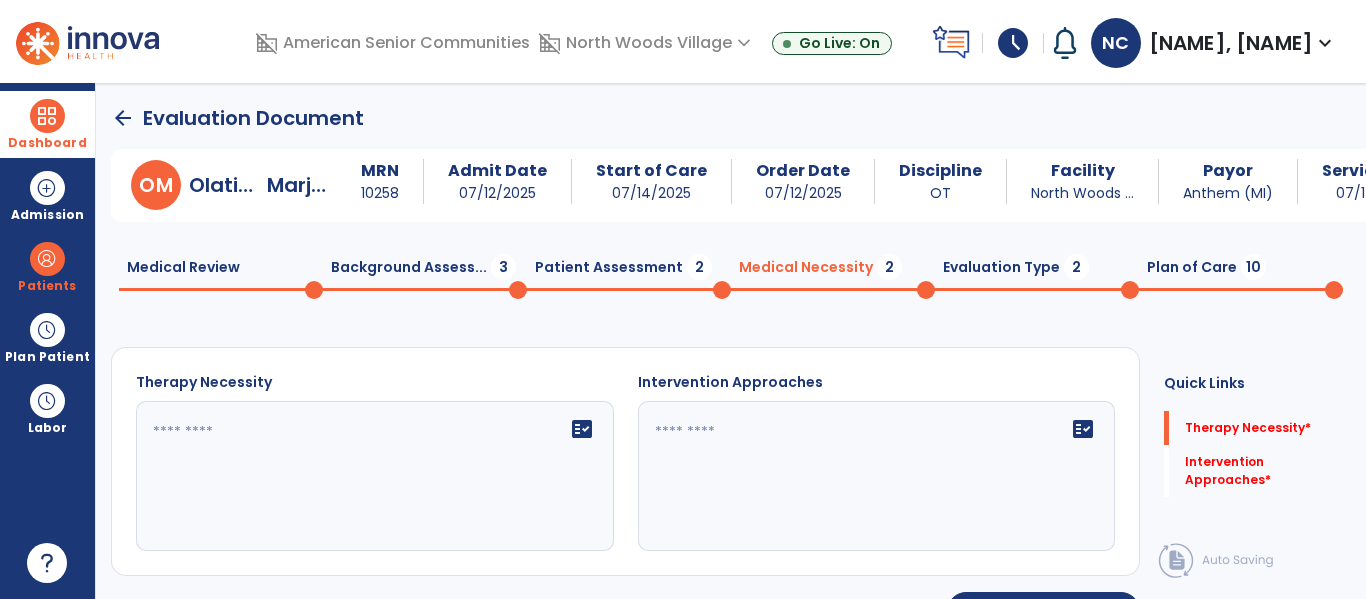 click on "fact_check" 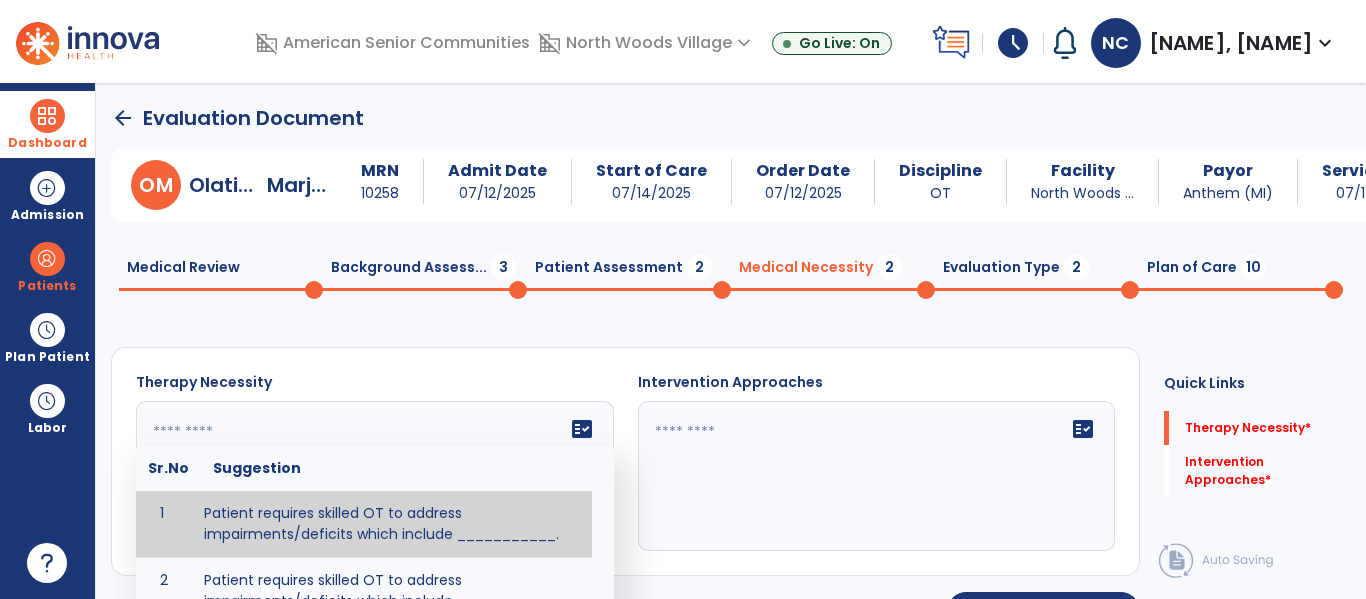 type on "**********" 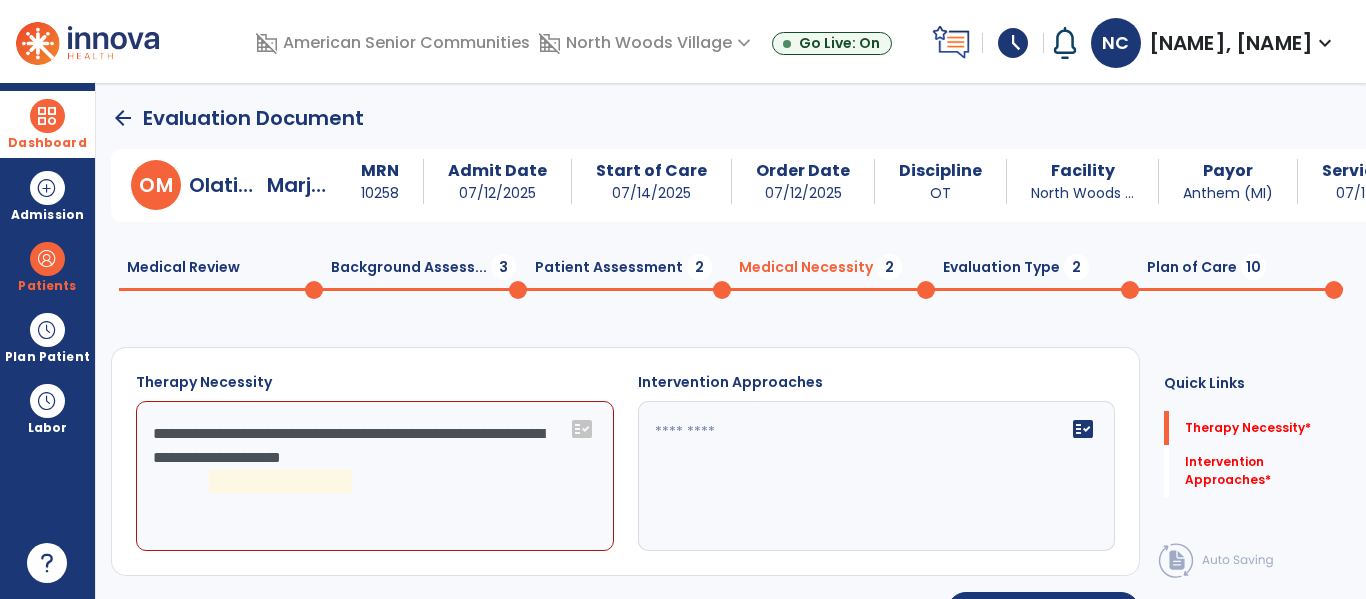 click on "fact_check" 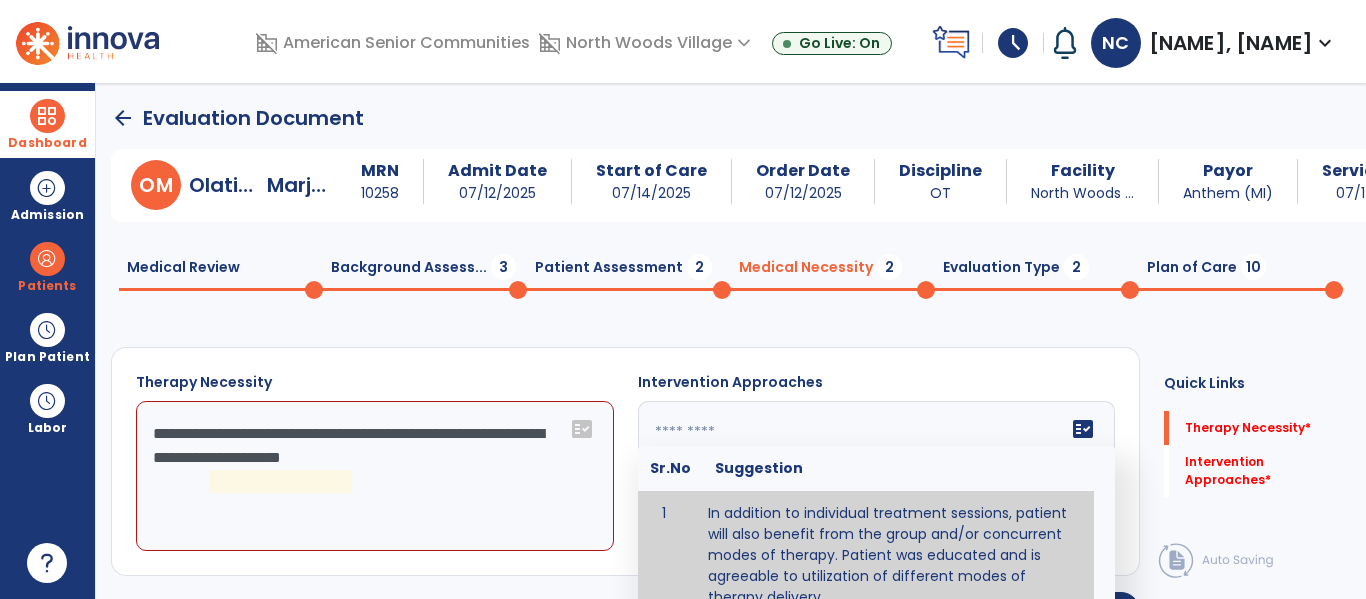 type on "**********" 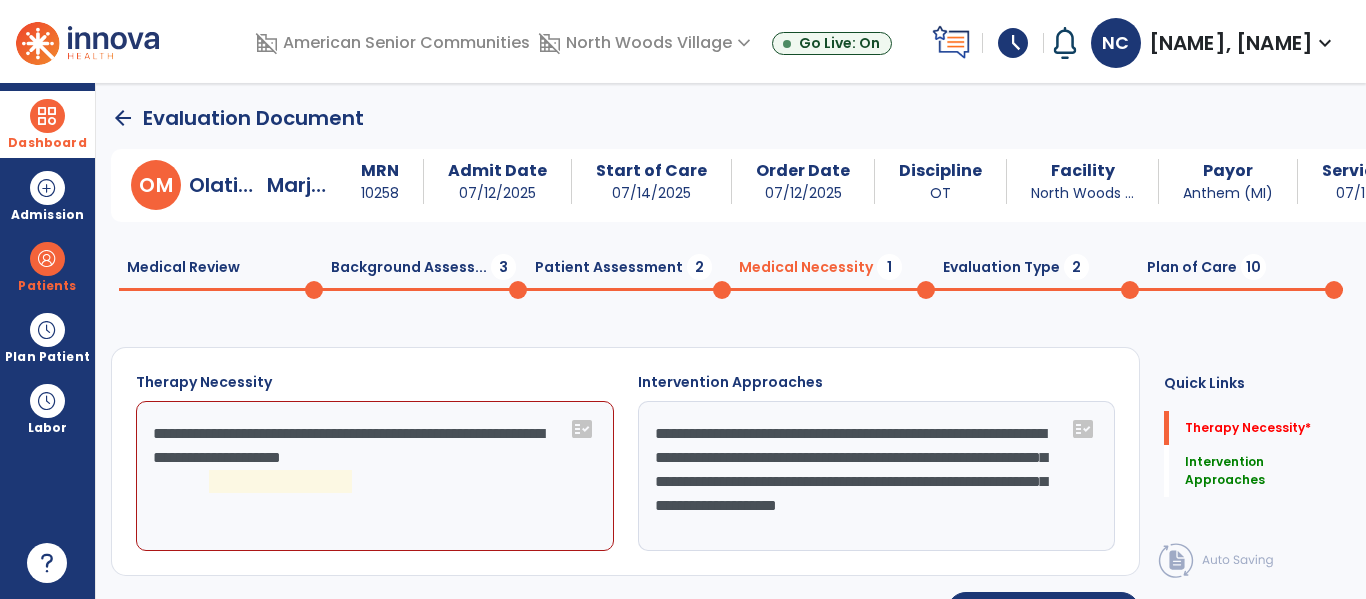 click on "Evaluation Type  2" 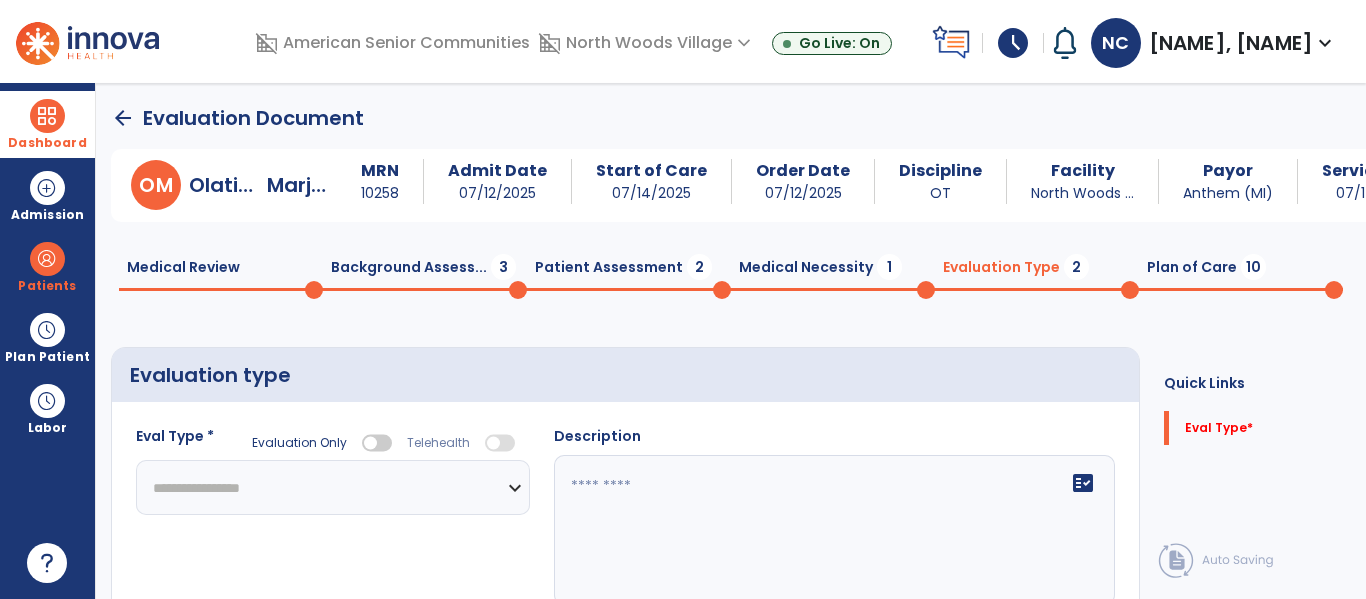 click on "**********" 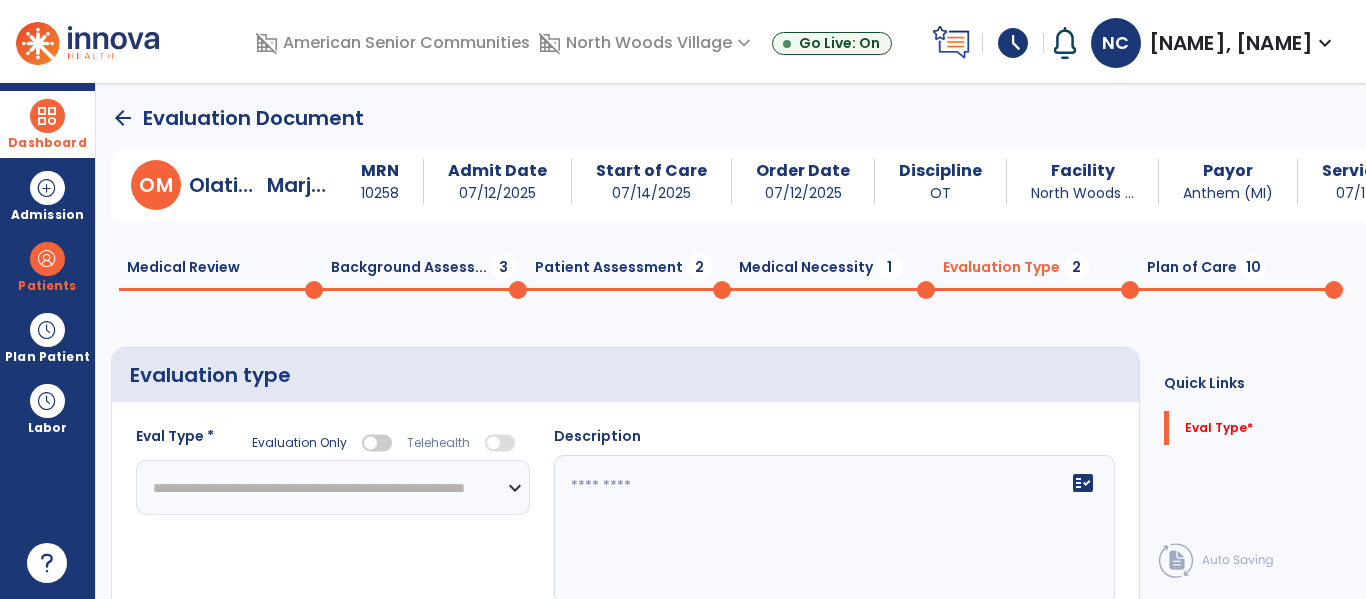 click on "**********" 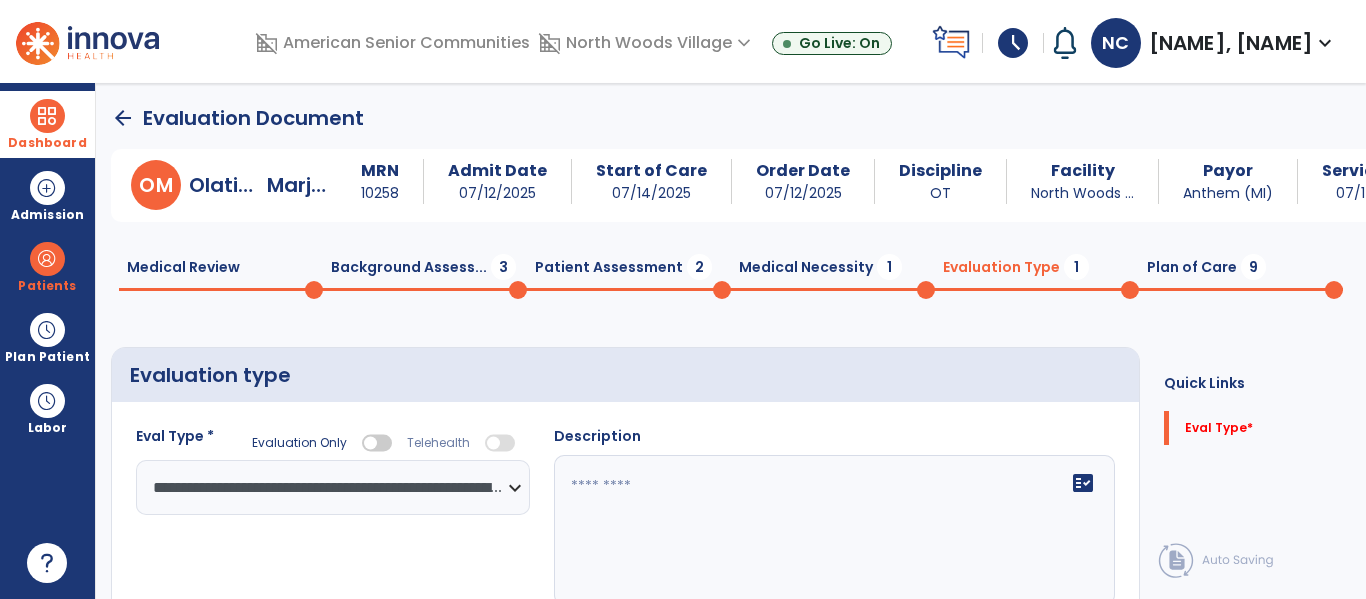 click 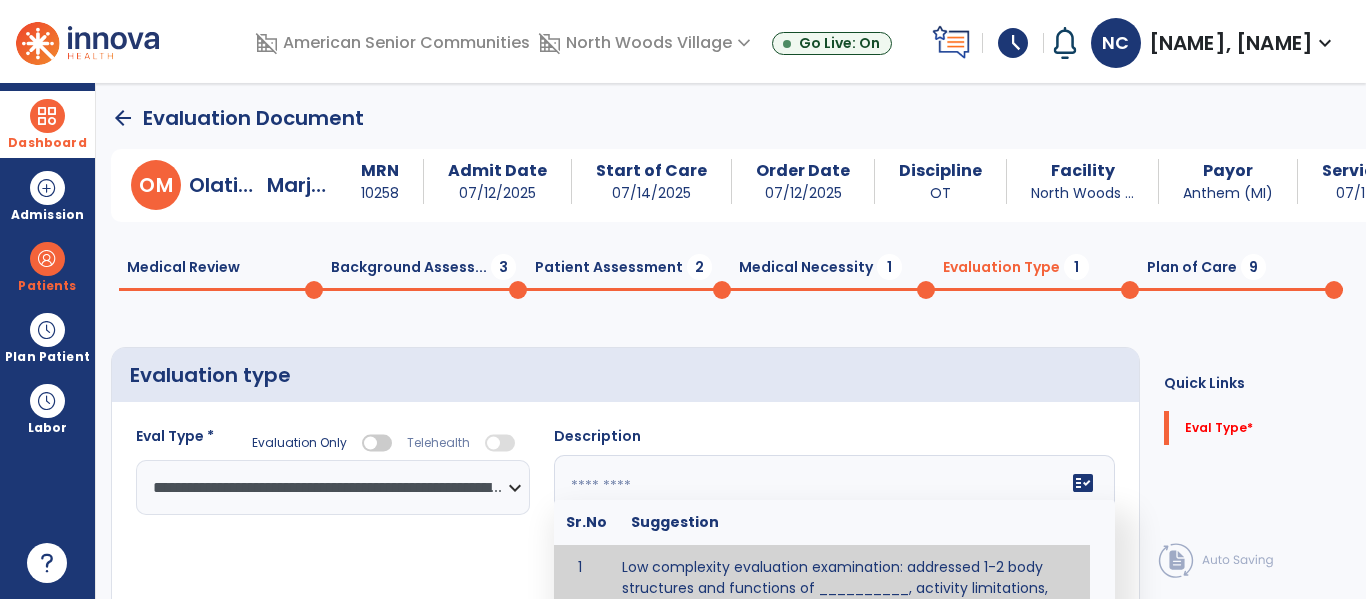click on "Evaluation type" 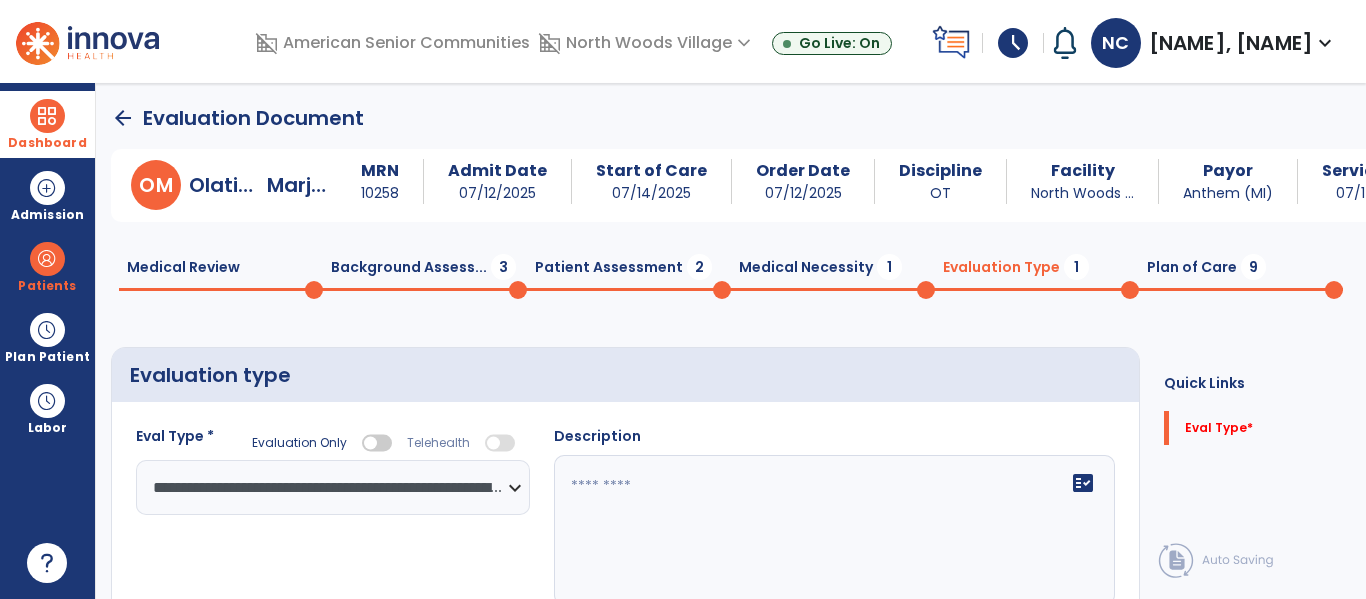click on "Plan of Care  9" 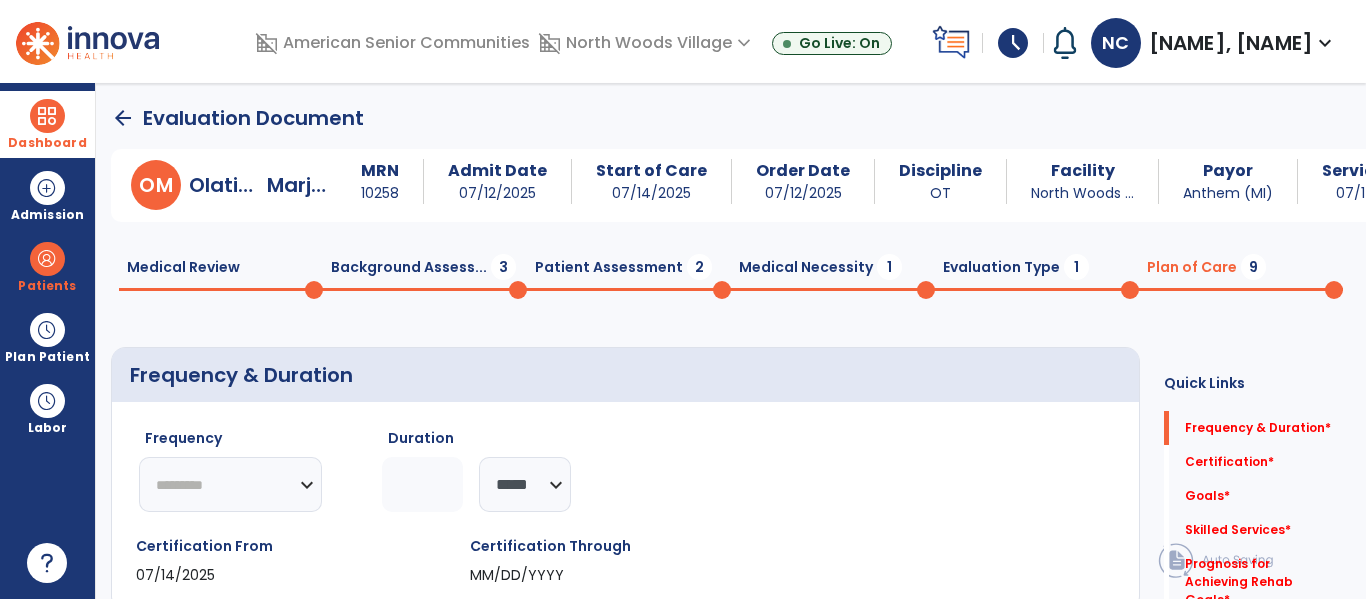 click on "********* ** ** ** ** ** ** **" 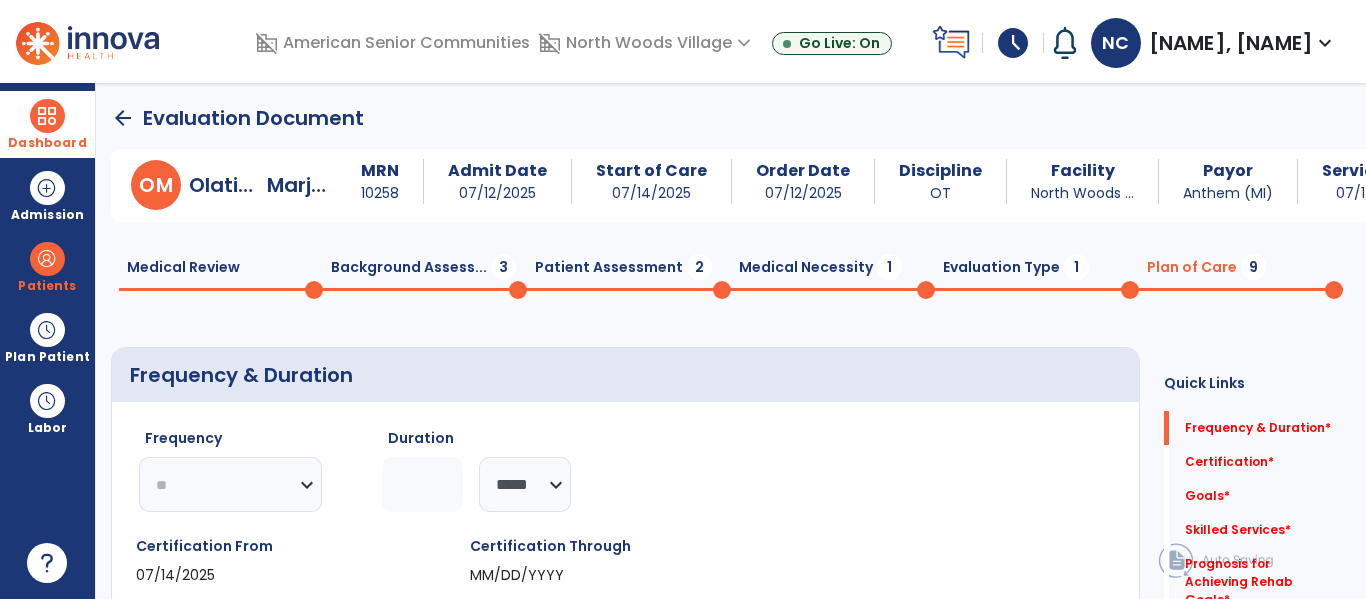 click on "********* ** ** ** ** ** ** **" 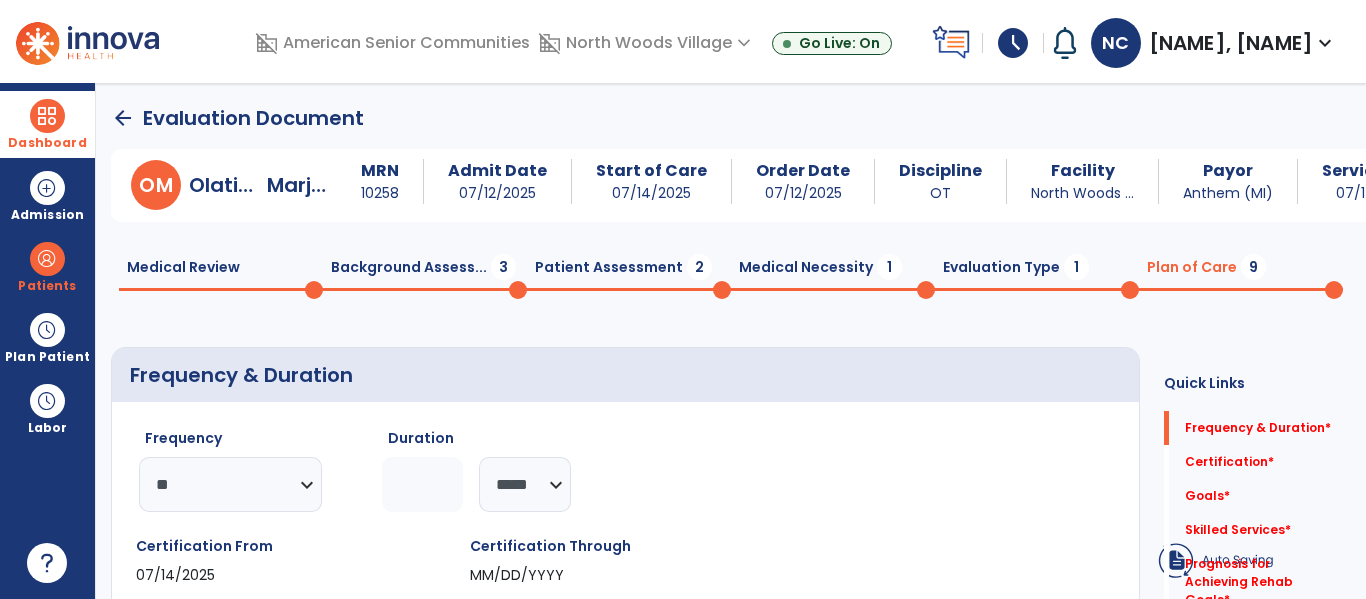 click 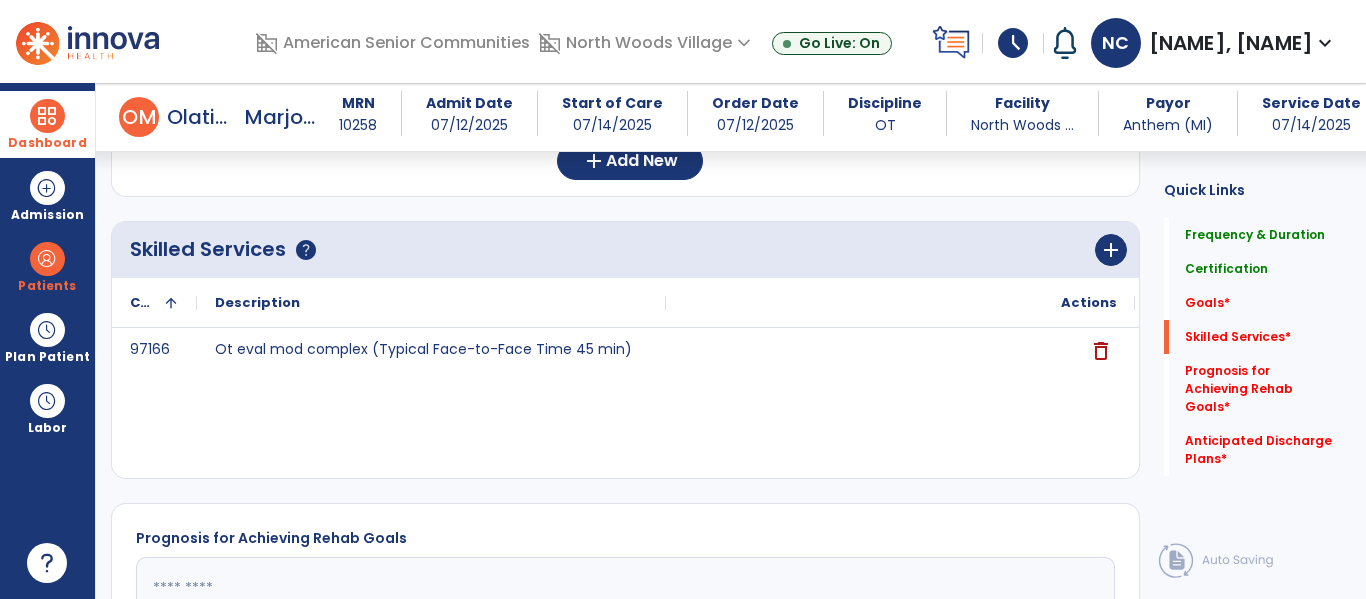 scroll, scrollTop: 593, scrollLeft: 0, axis: vertical 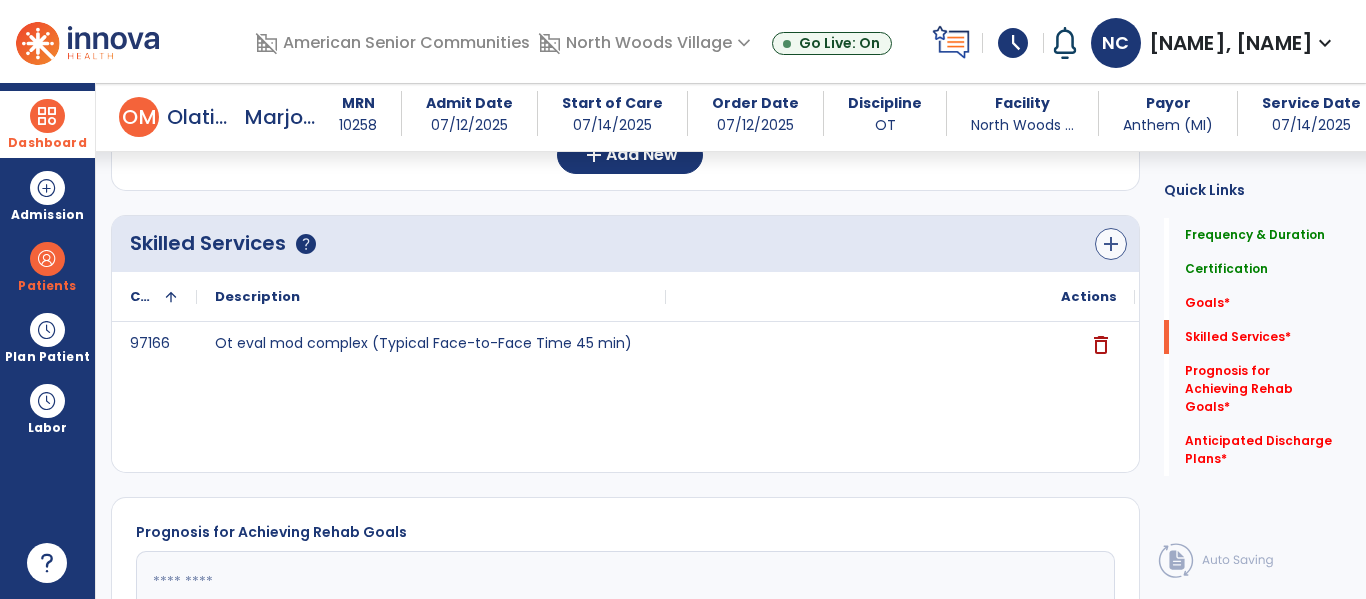 type on "**" 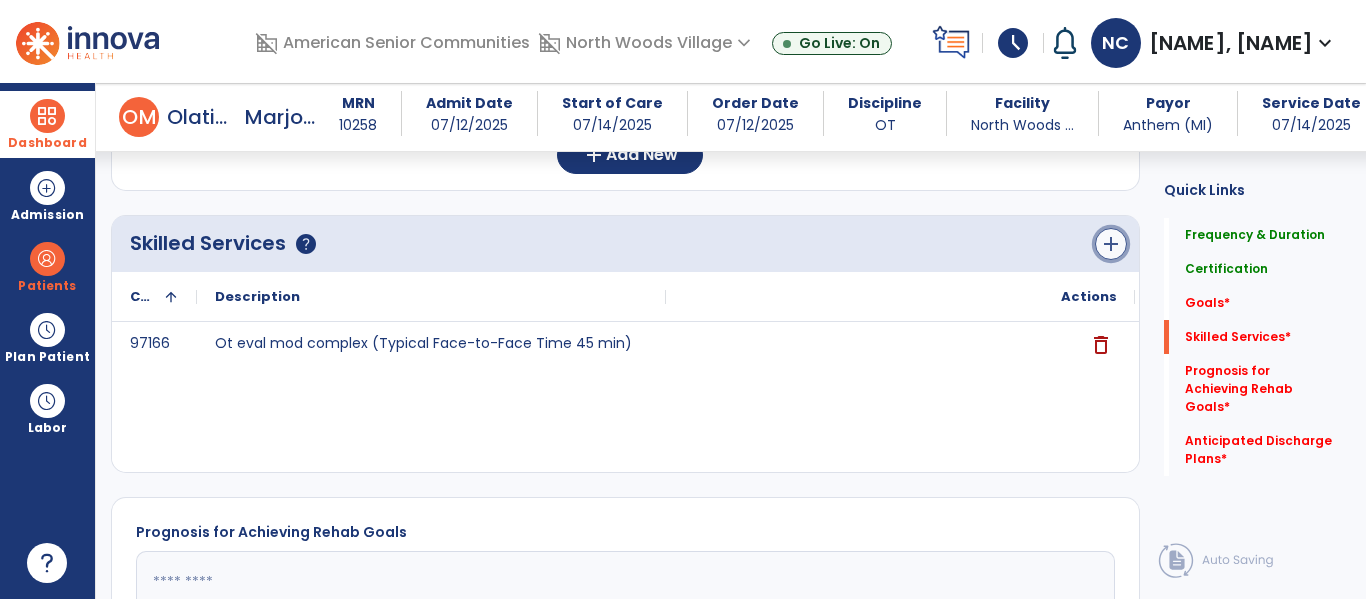 click on "add" 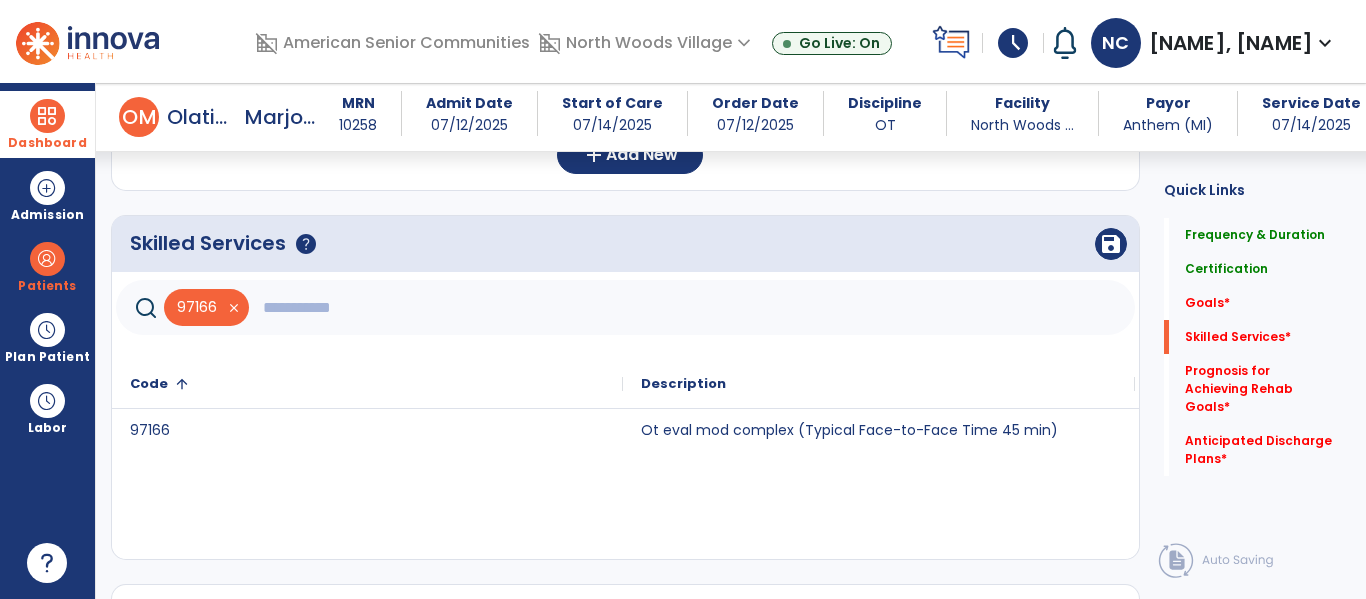 click 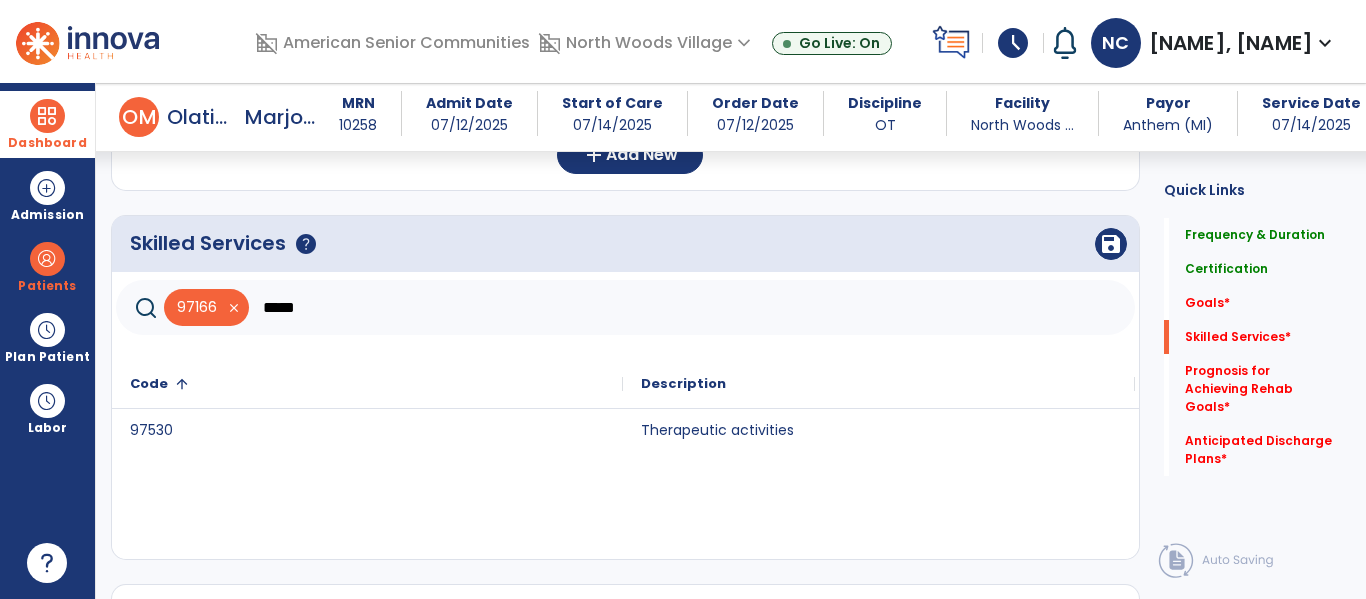 type on "*****" 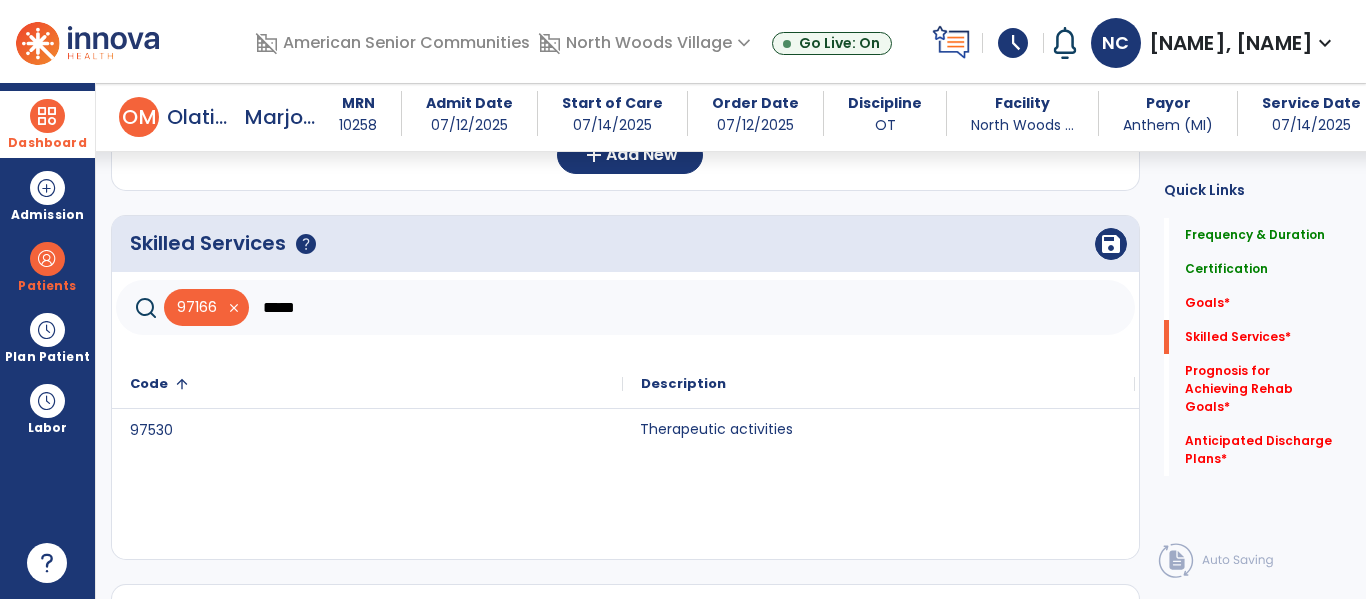 click on "Therapeutic activities" 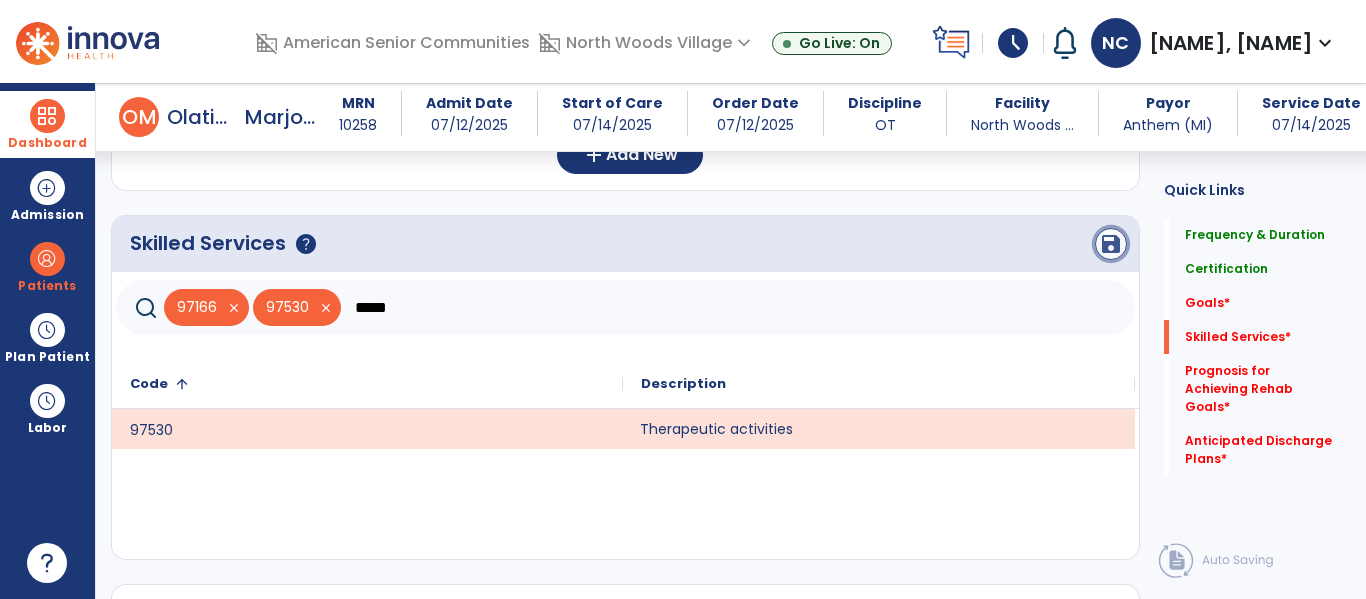 click on "save" 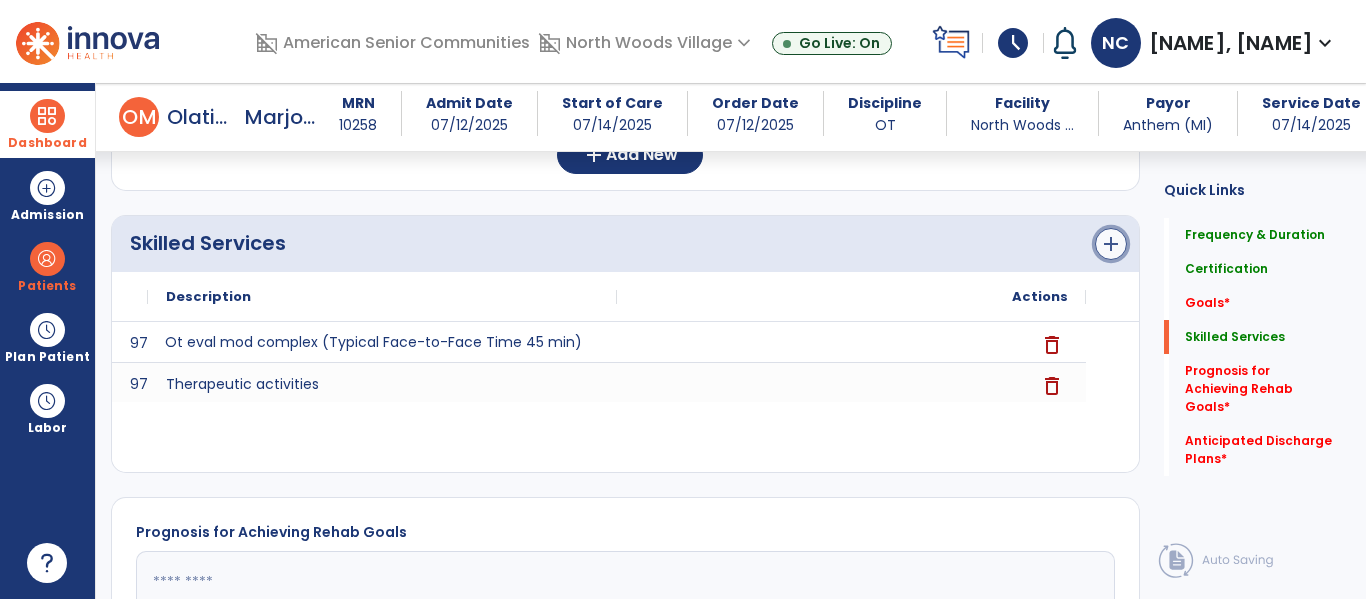 click on "add" 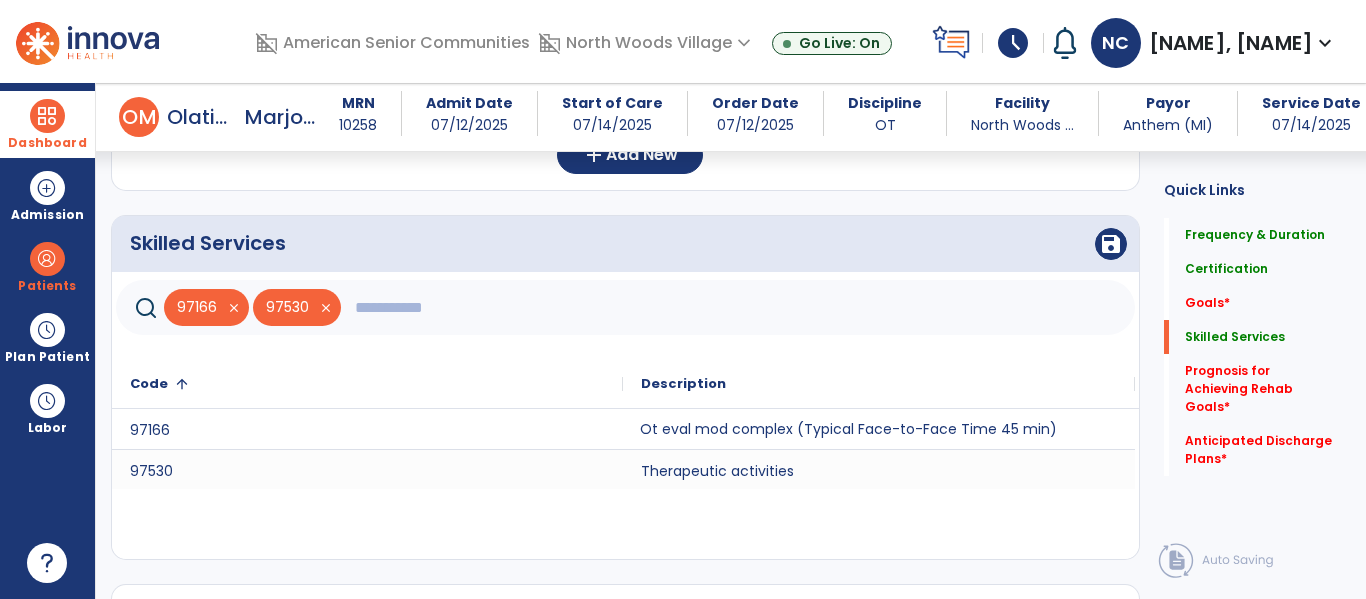click 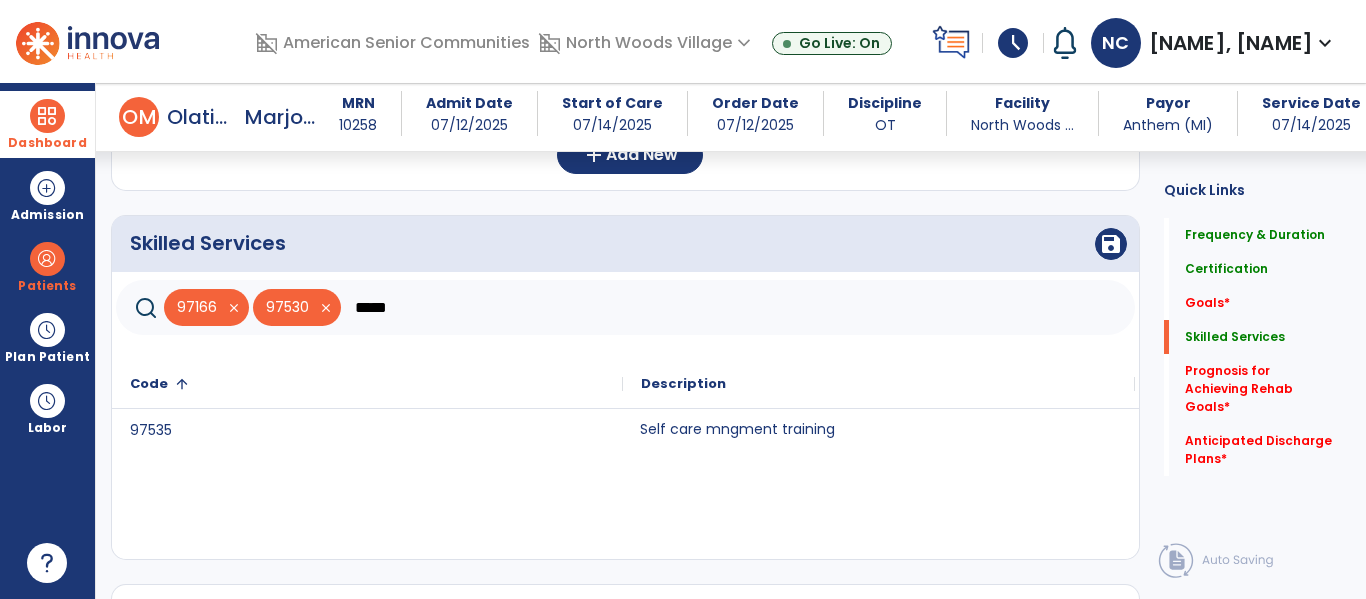 type on "*****" 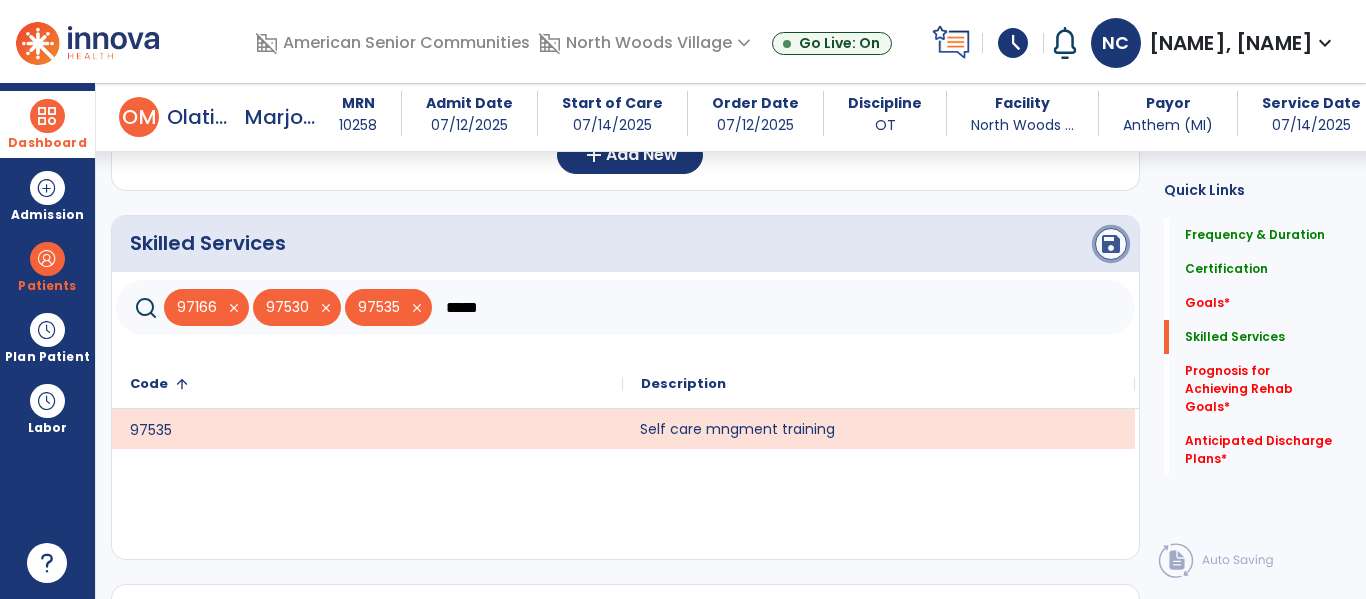click on "save" 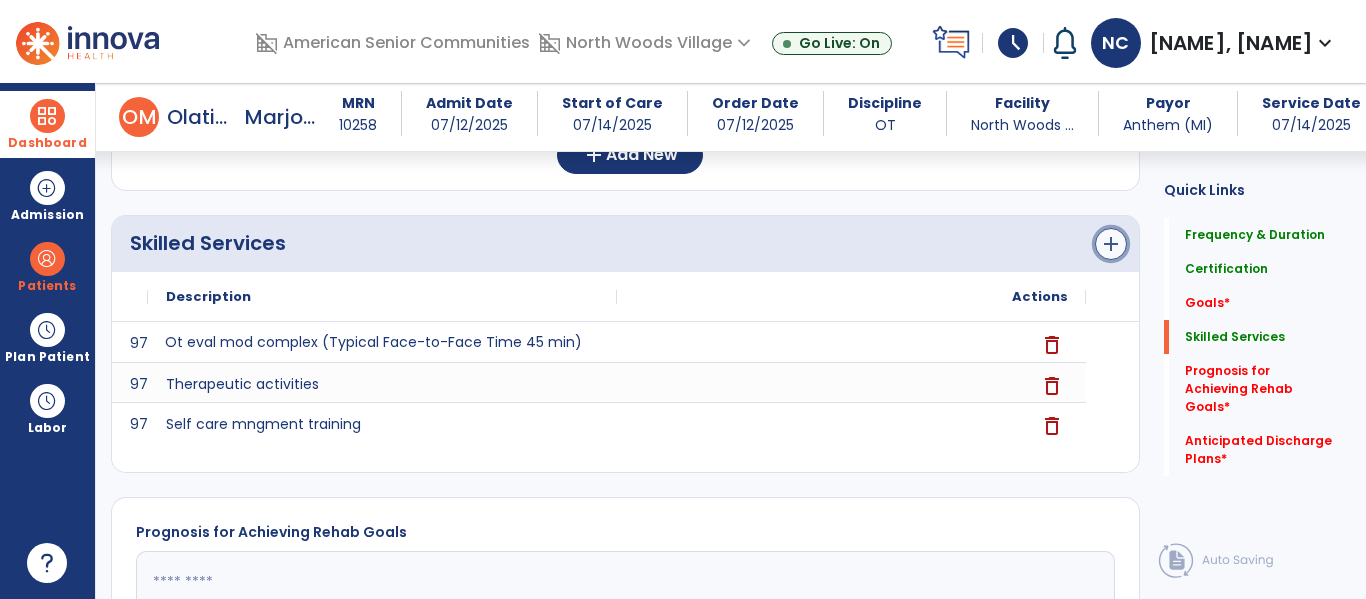 click on "add" 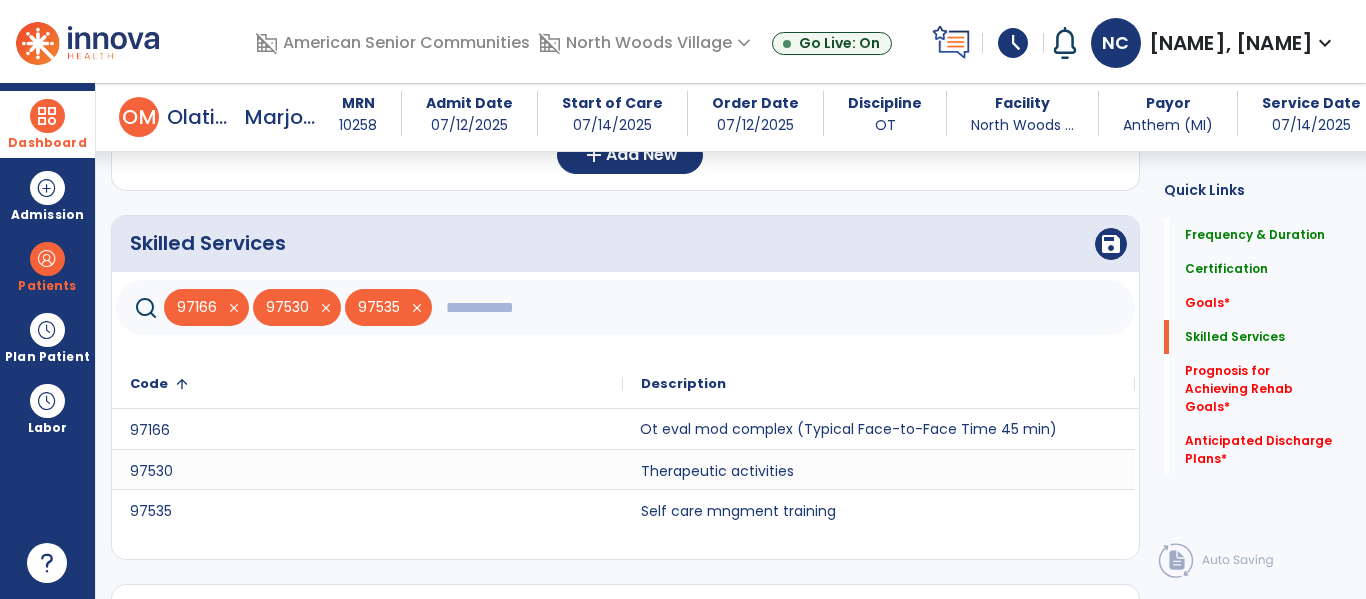 click 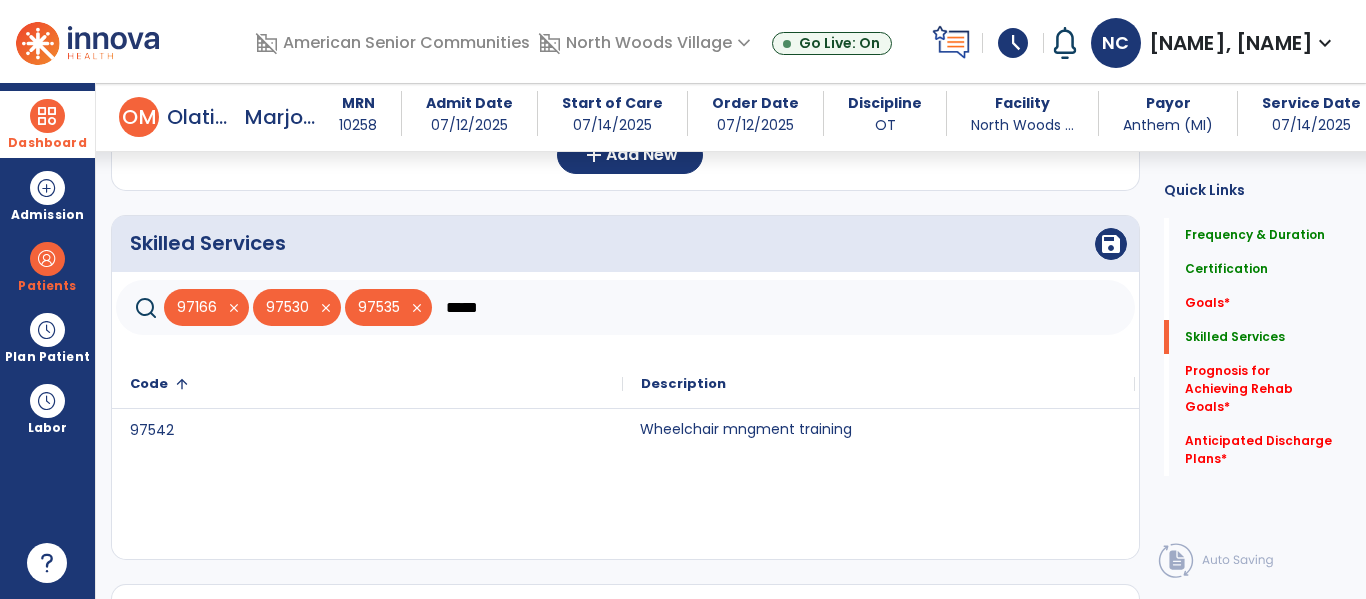 type on "*****" 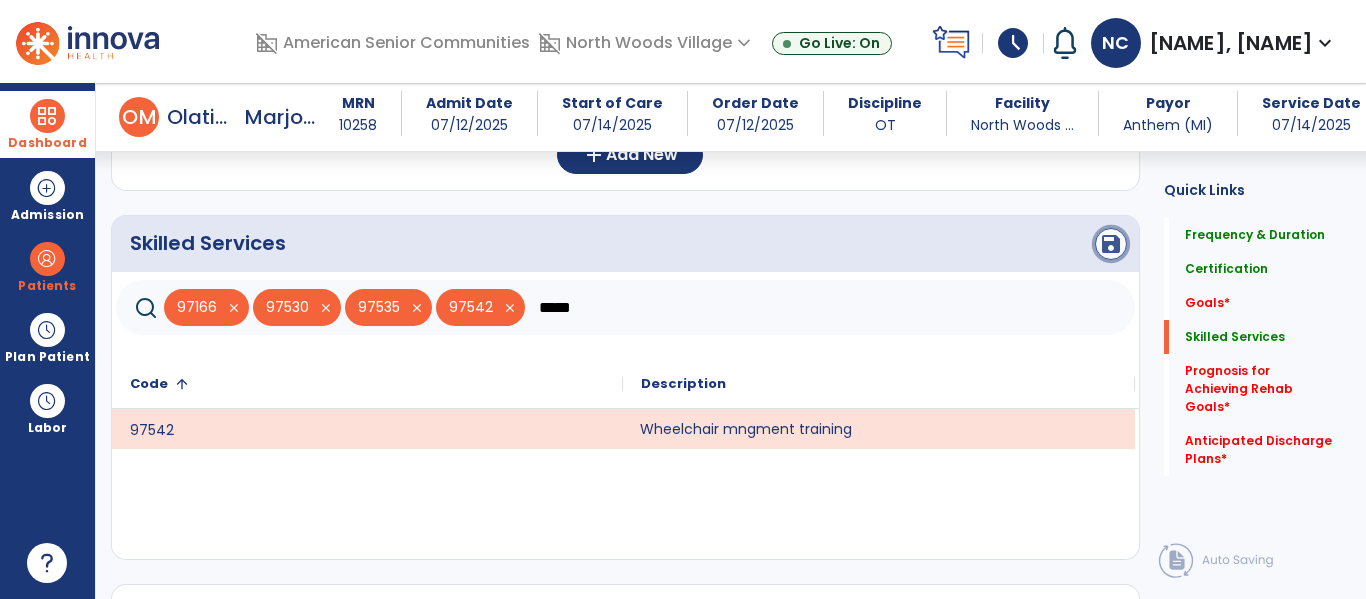 click on "save" 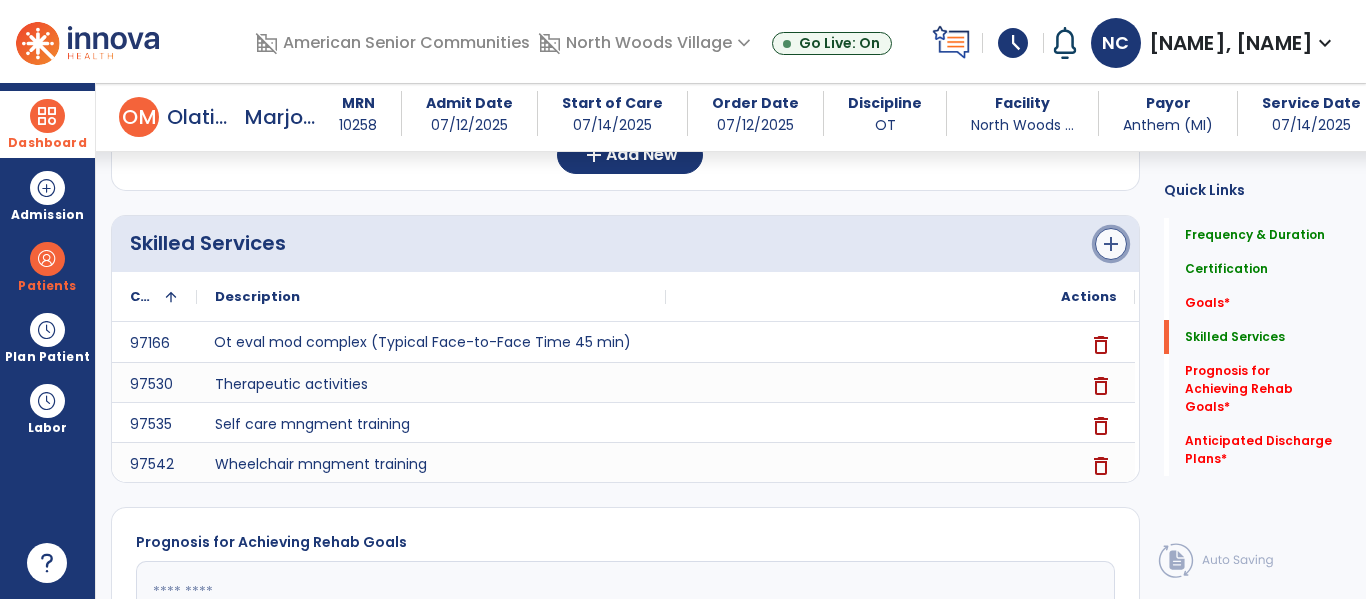 click on "add" 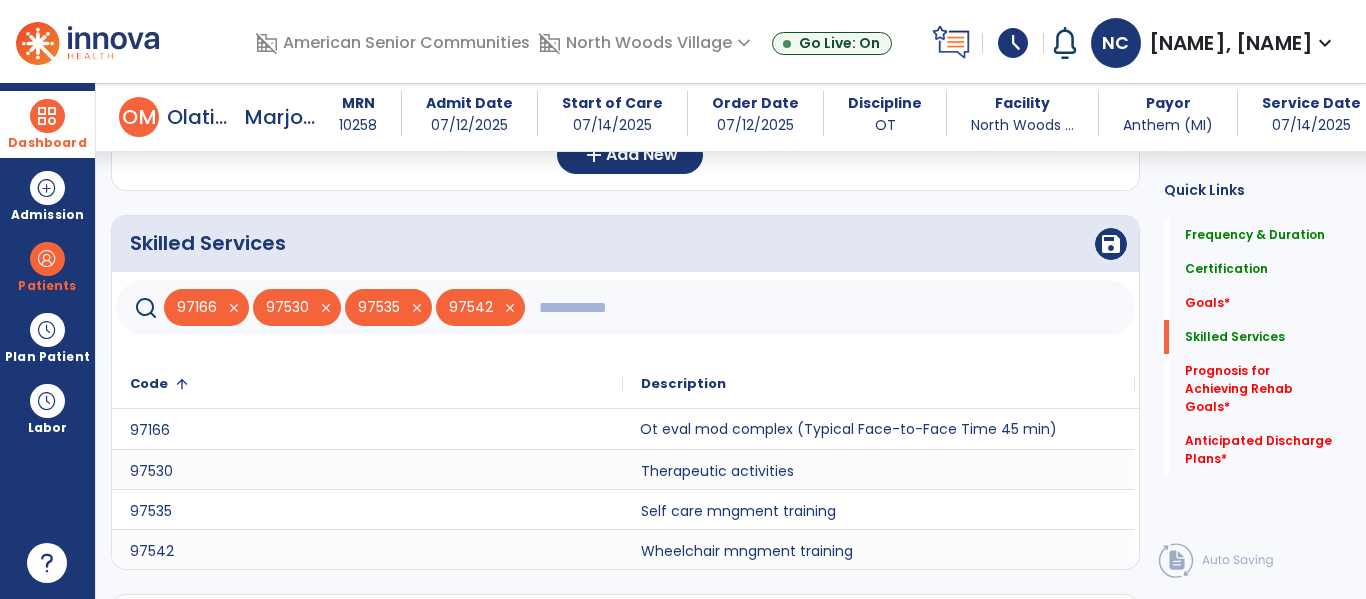 click 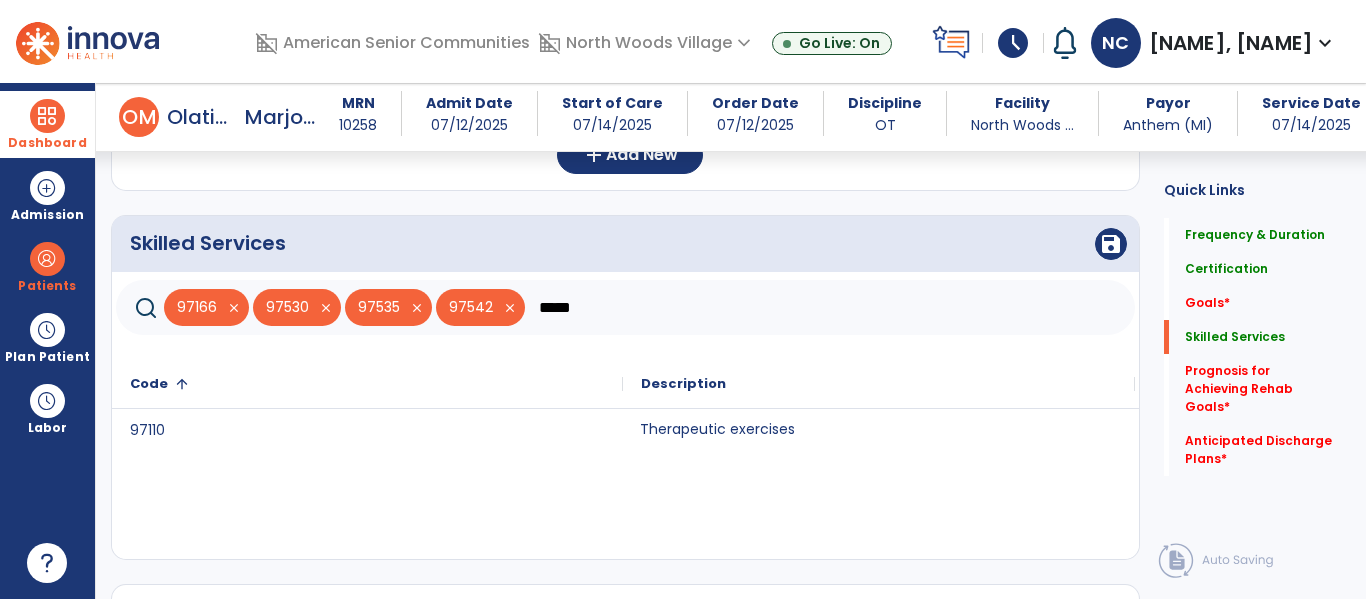 type on "*****" 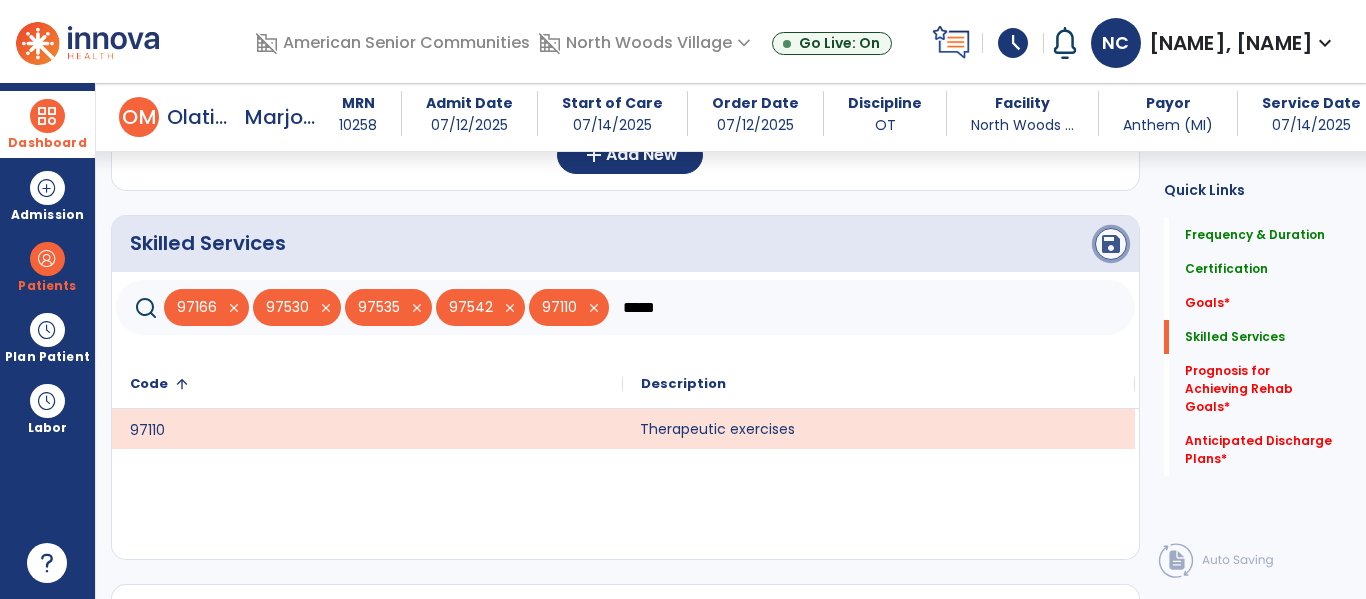 click on "save" 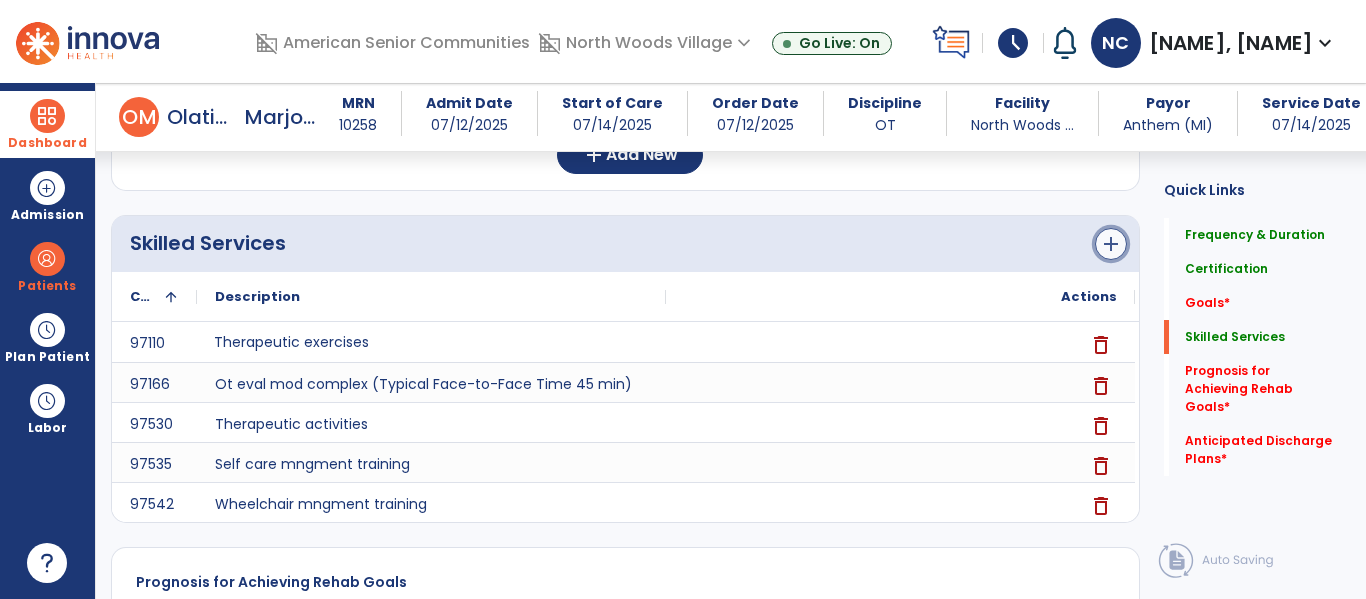 click on "add" 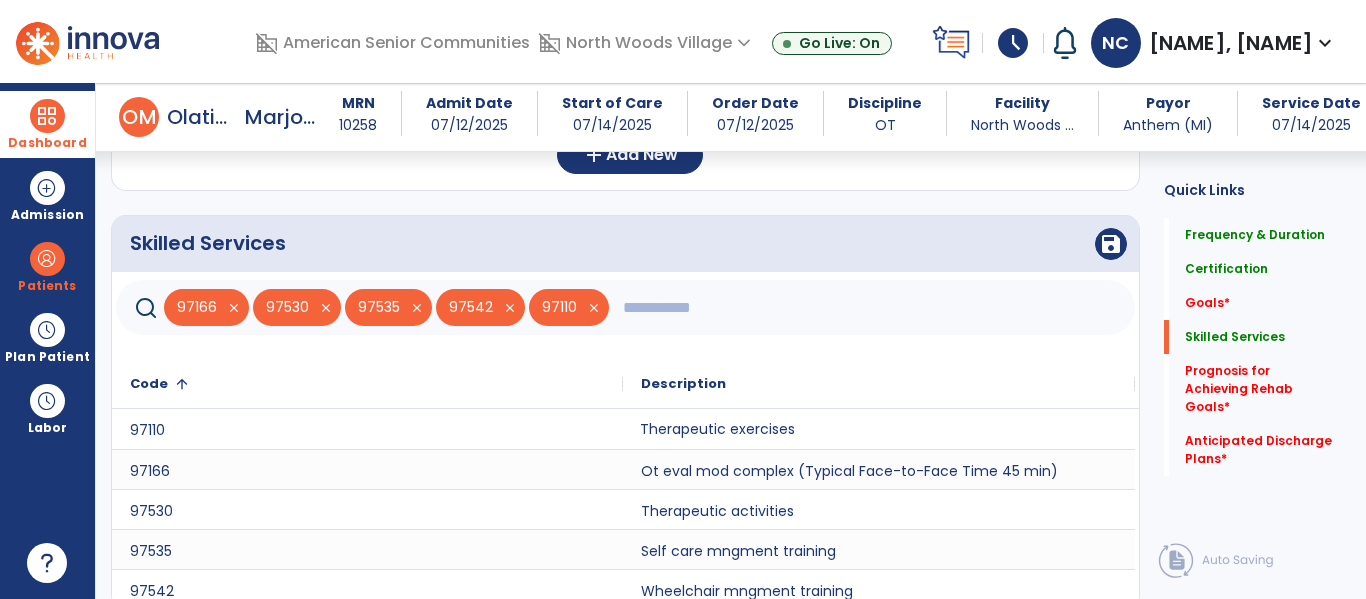 click 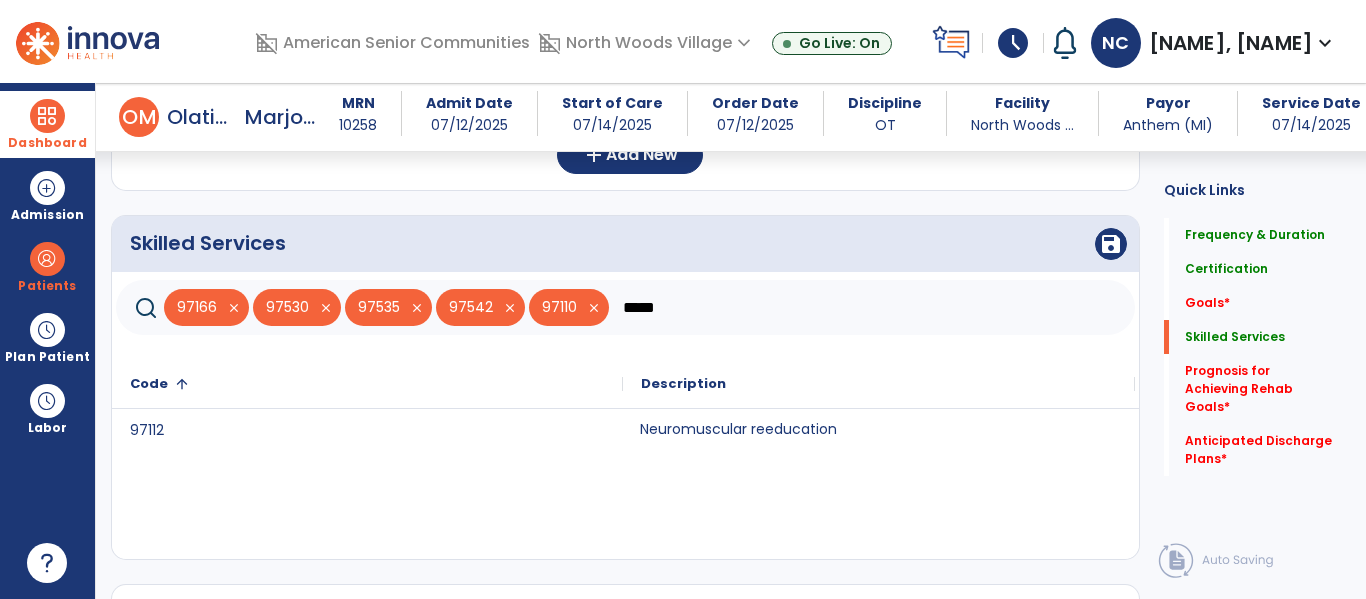 type on "*****" 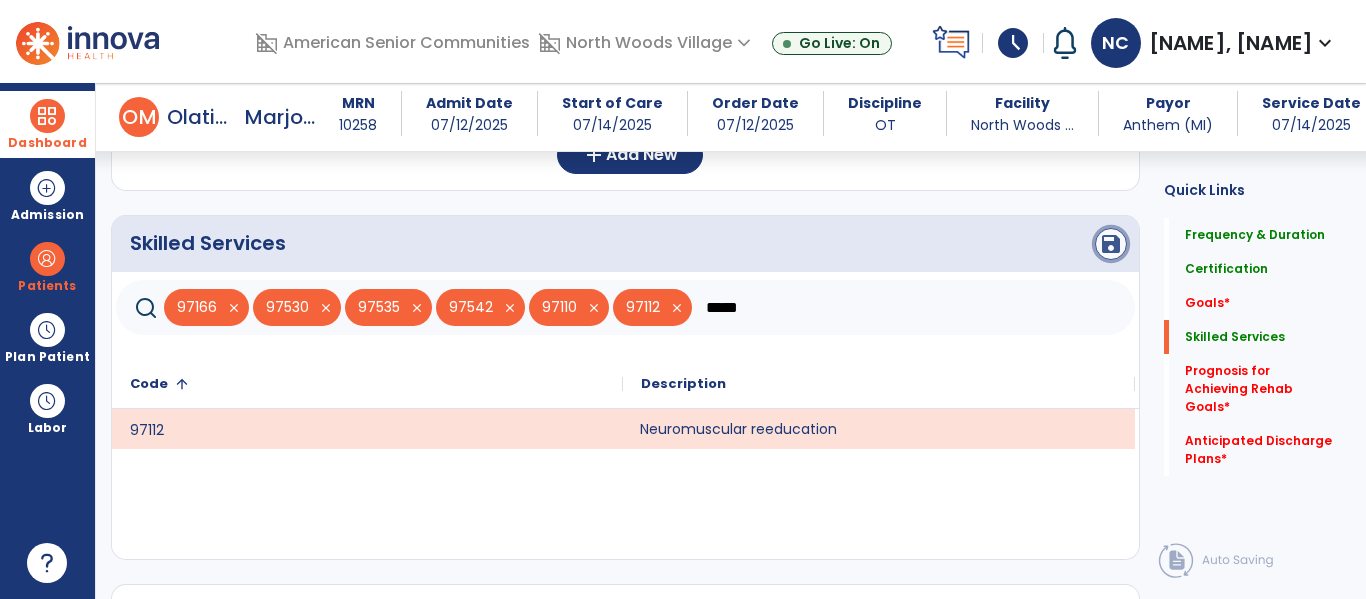 click on "save" 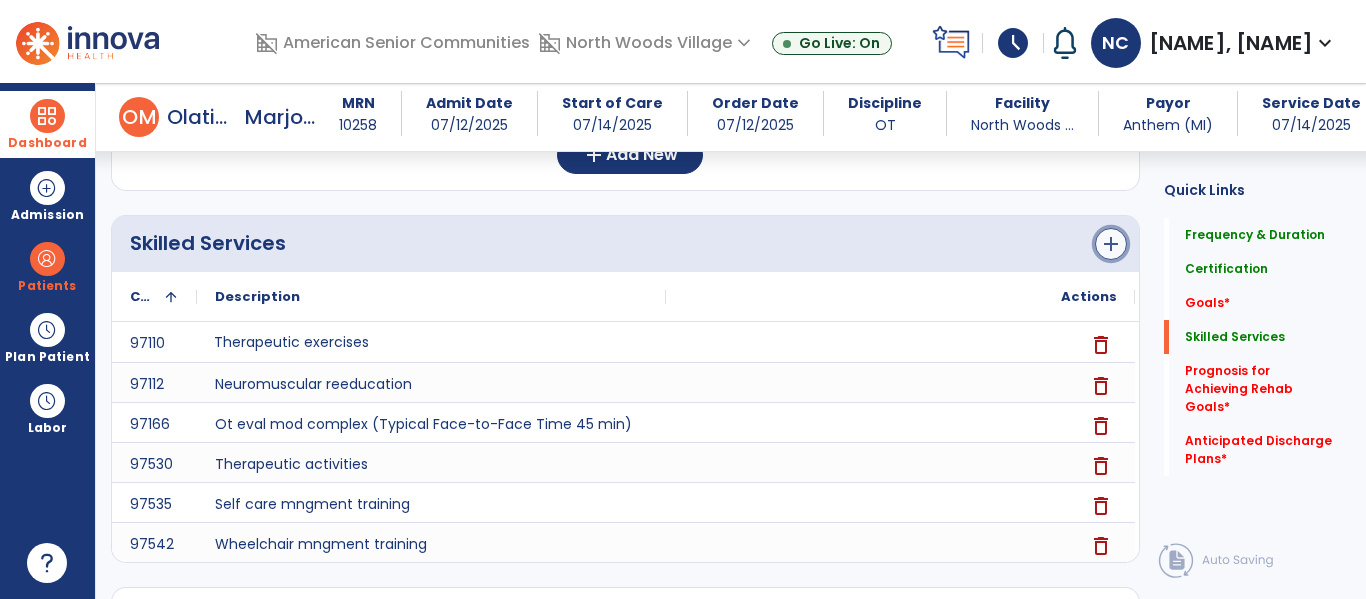 click on "add" 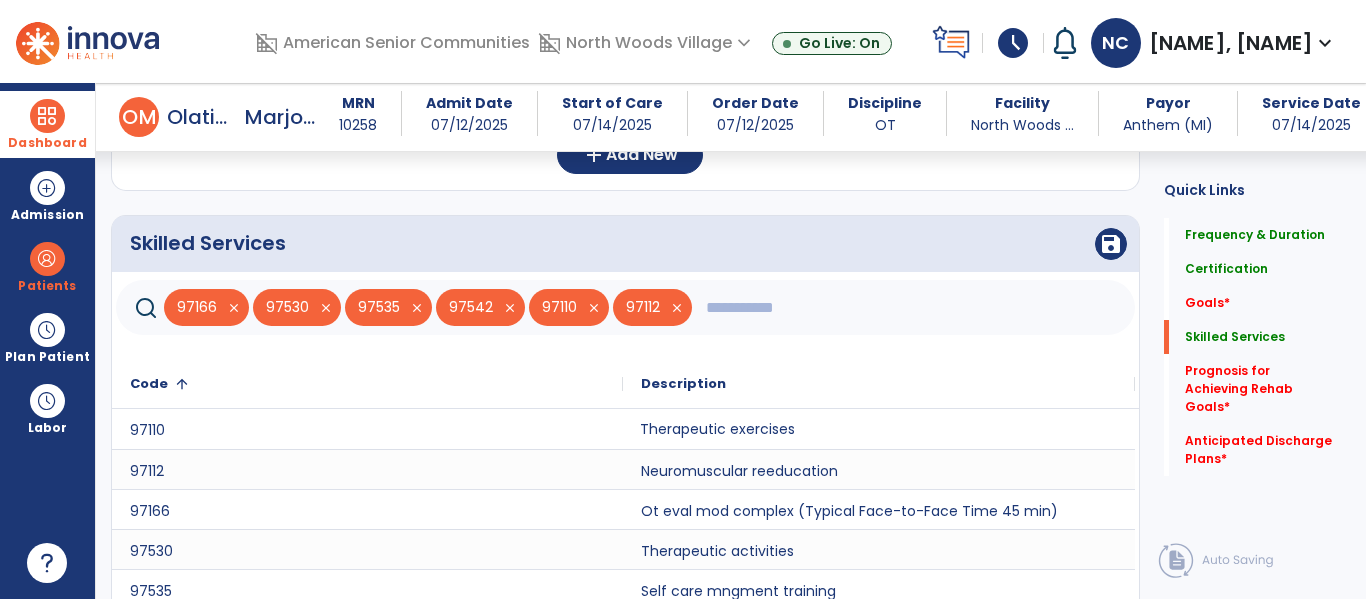 click 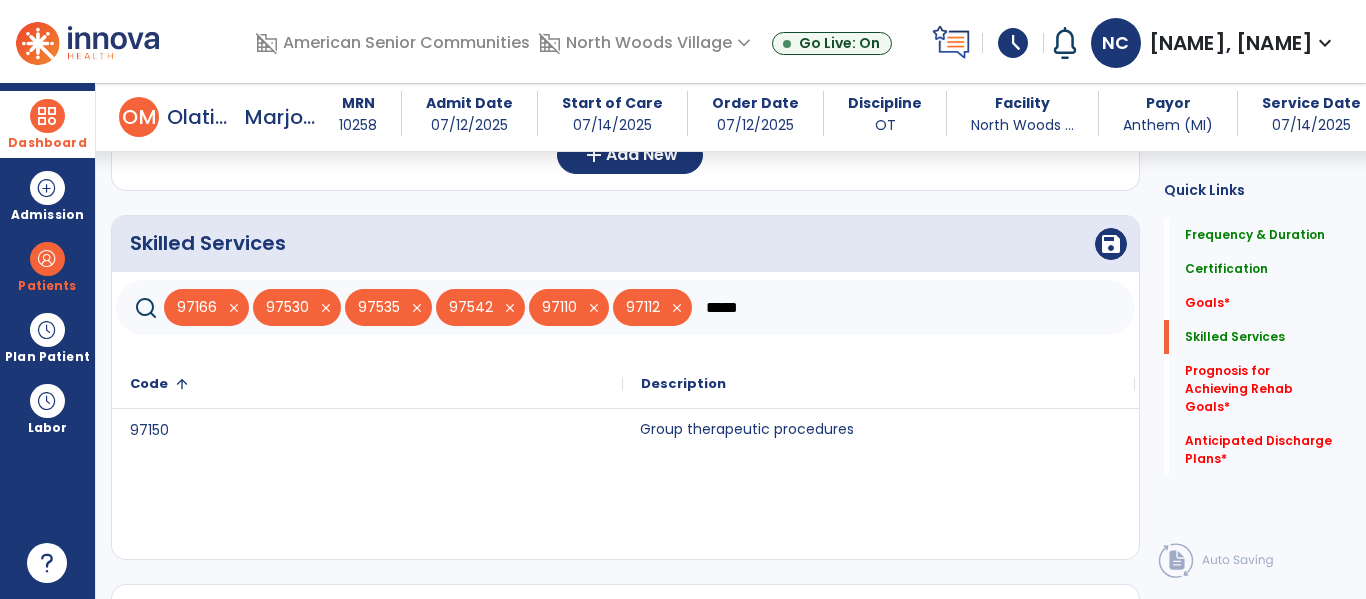 type on "*****" 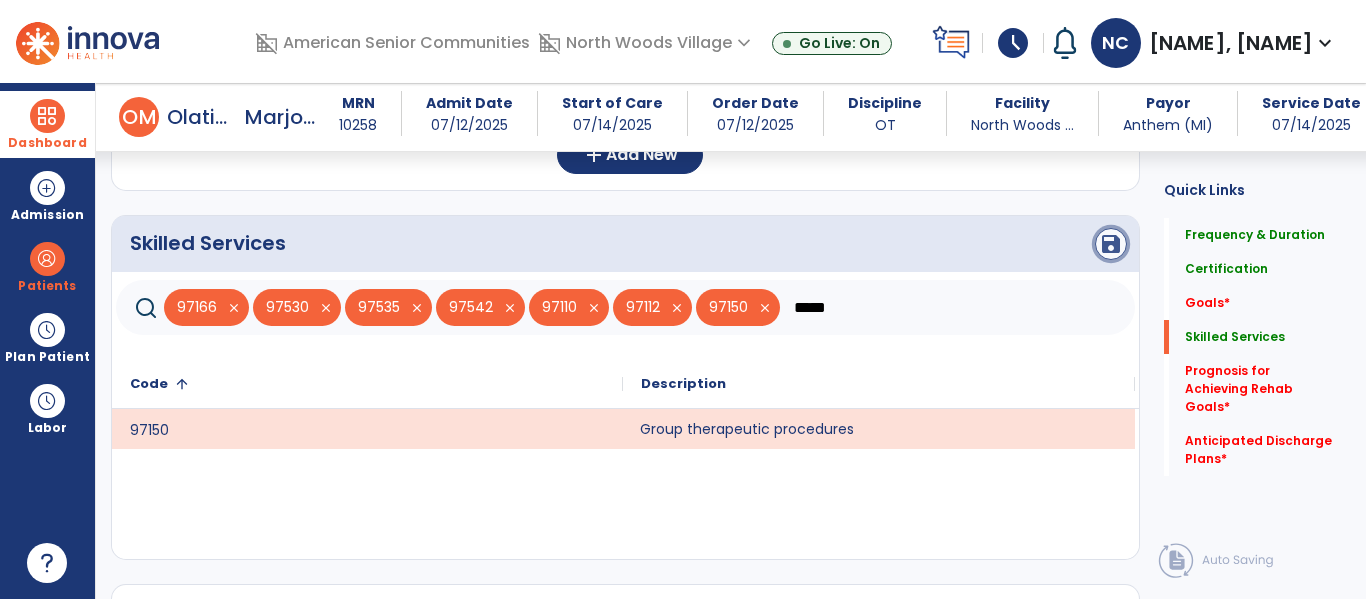 click on "save" 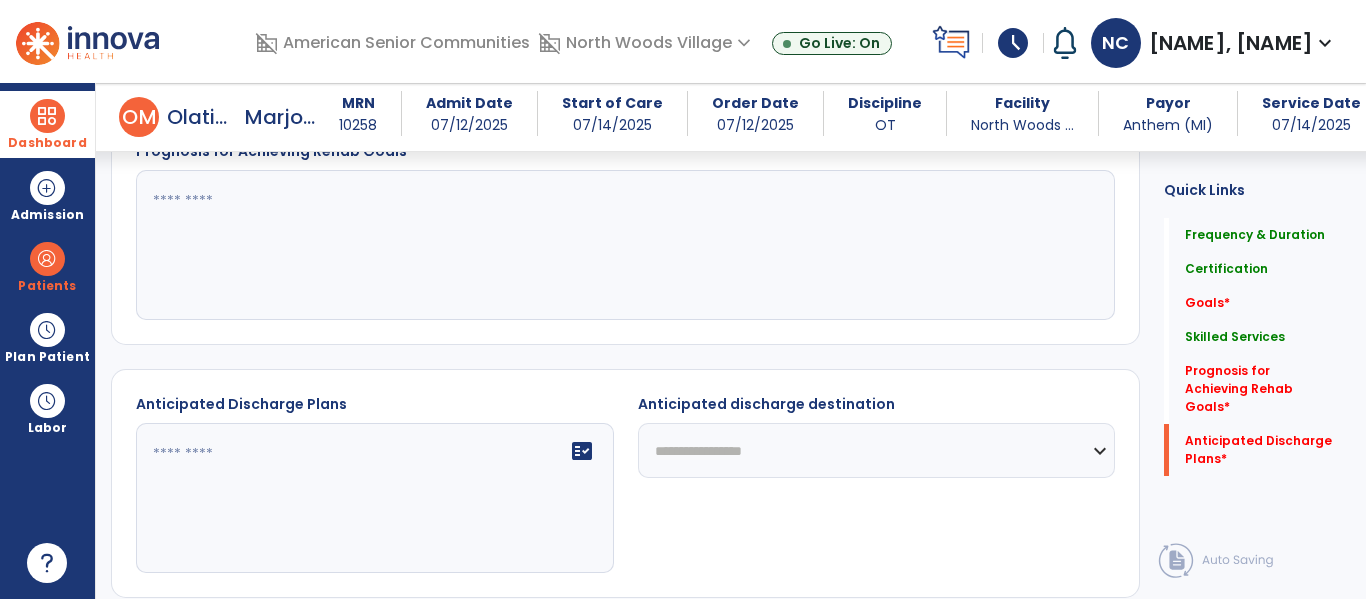 scroll, scrollTop: 1126, scrollLeft: 0, axis: vertical 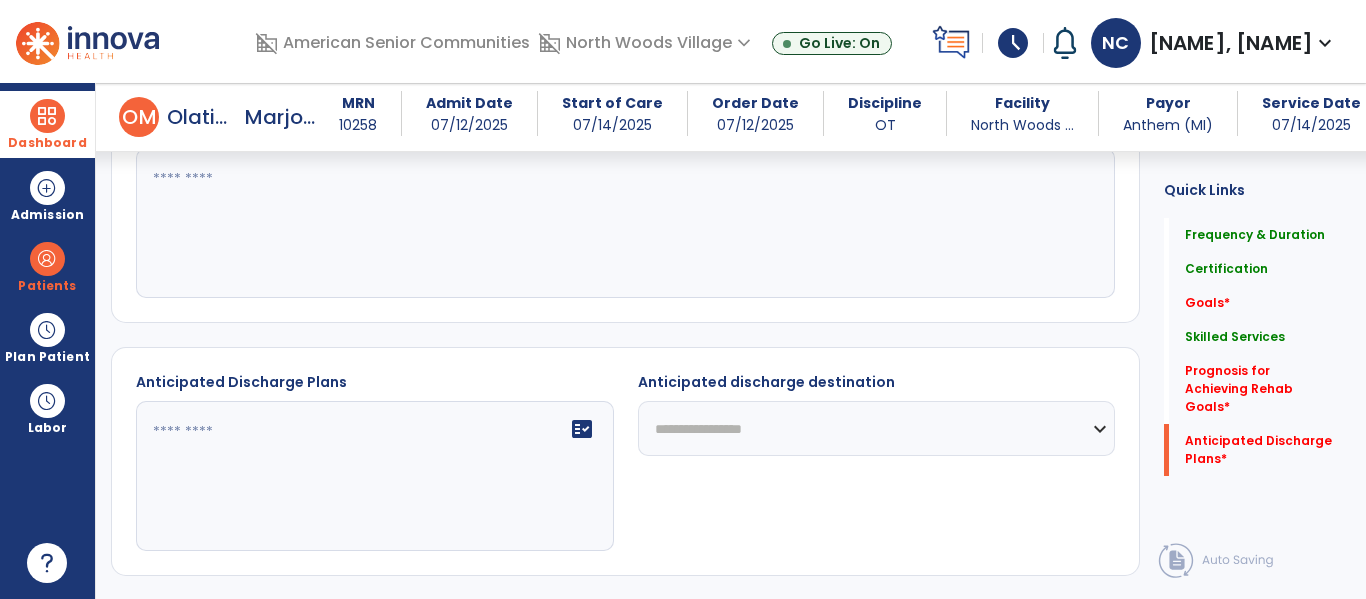 click on "**********" 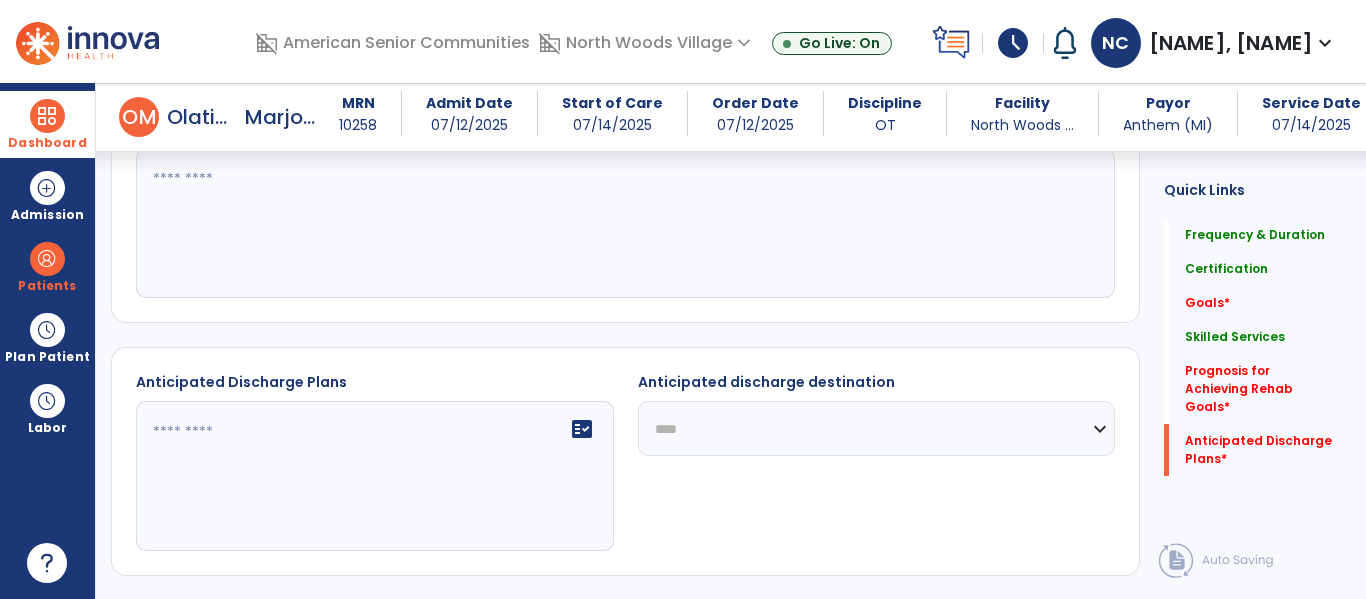 click on "**********" 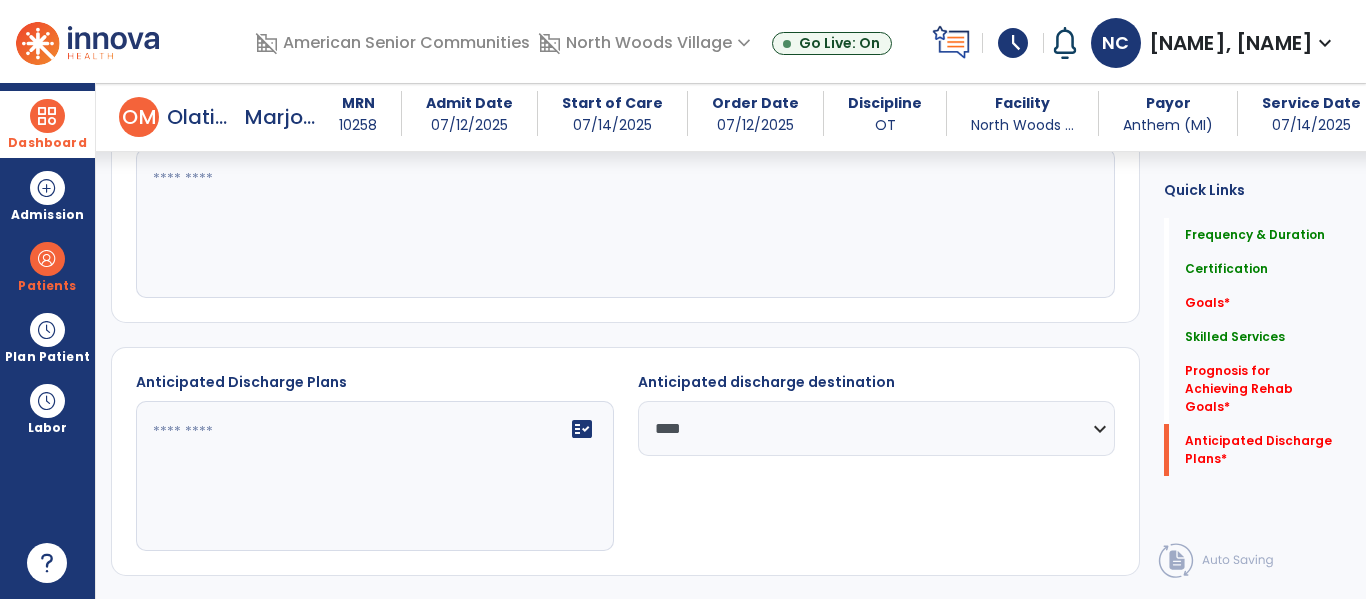 click on "fact_check" 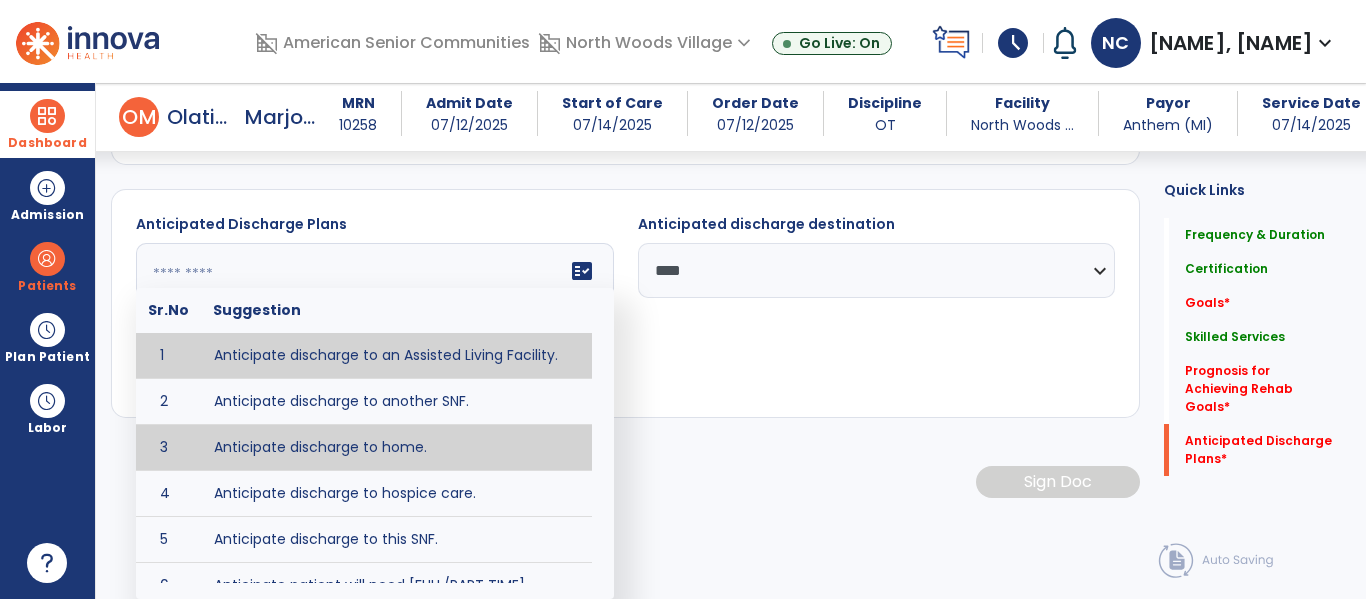 type on "**********" 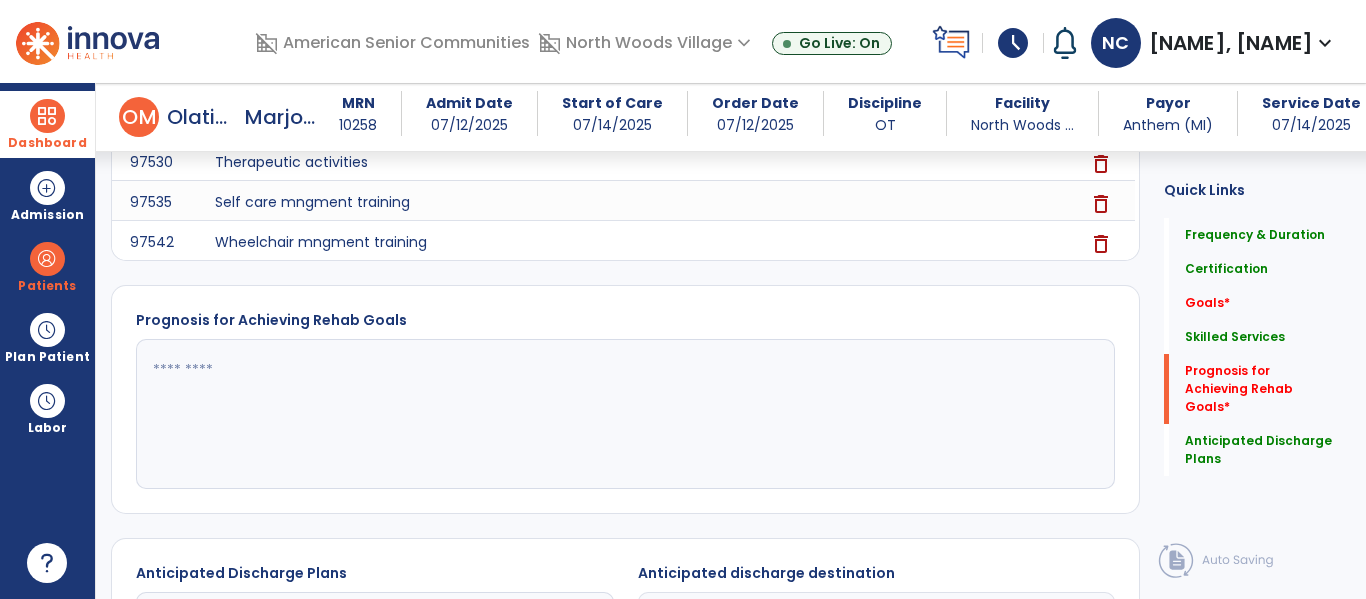 scroll, scrollTop: 924, scrollLeft: 0, axis: vertical 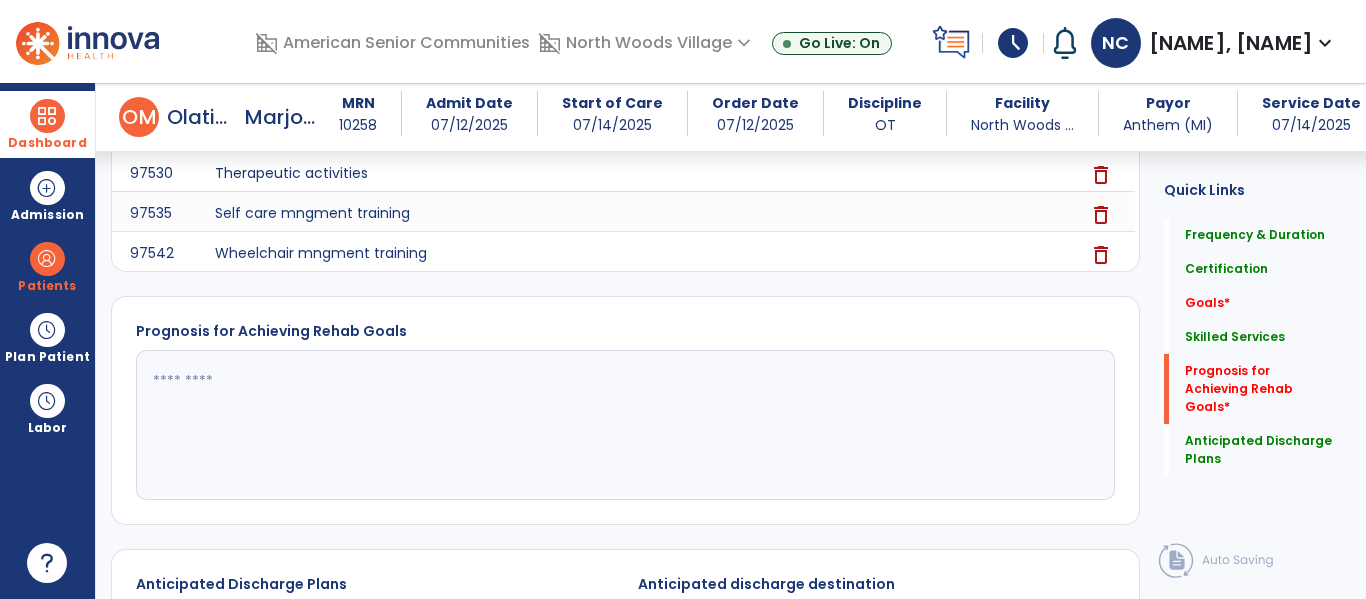 click 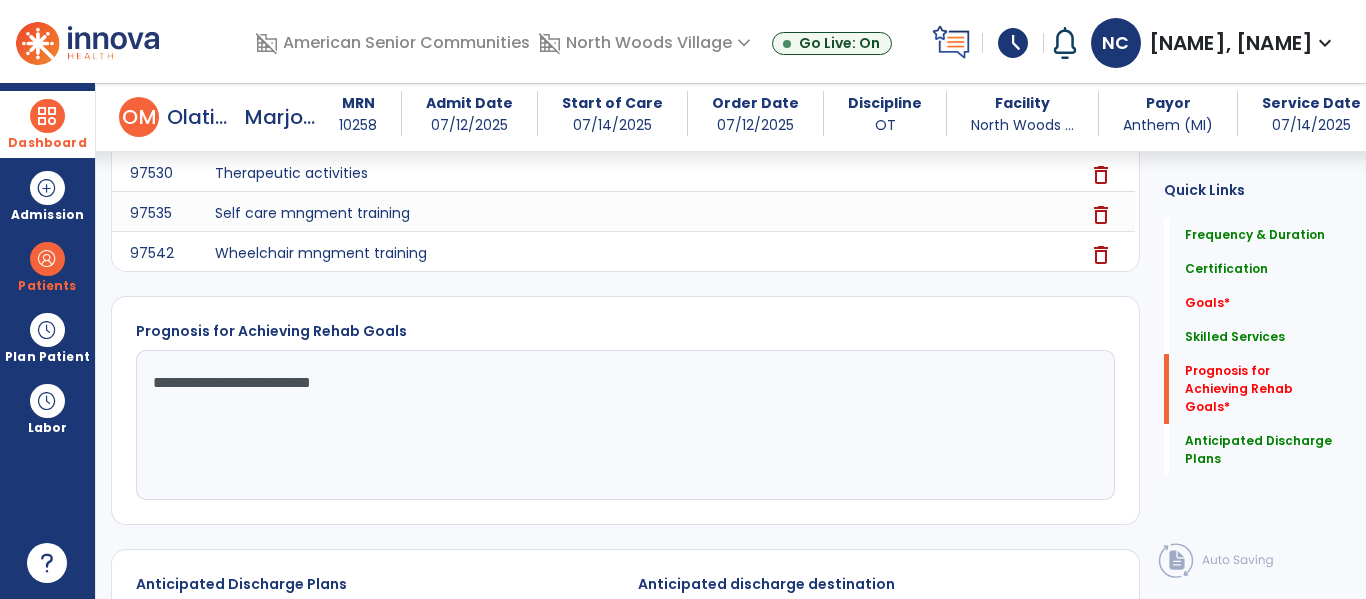 type on "**********" 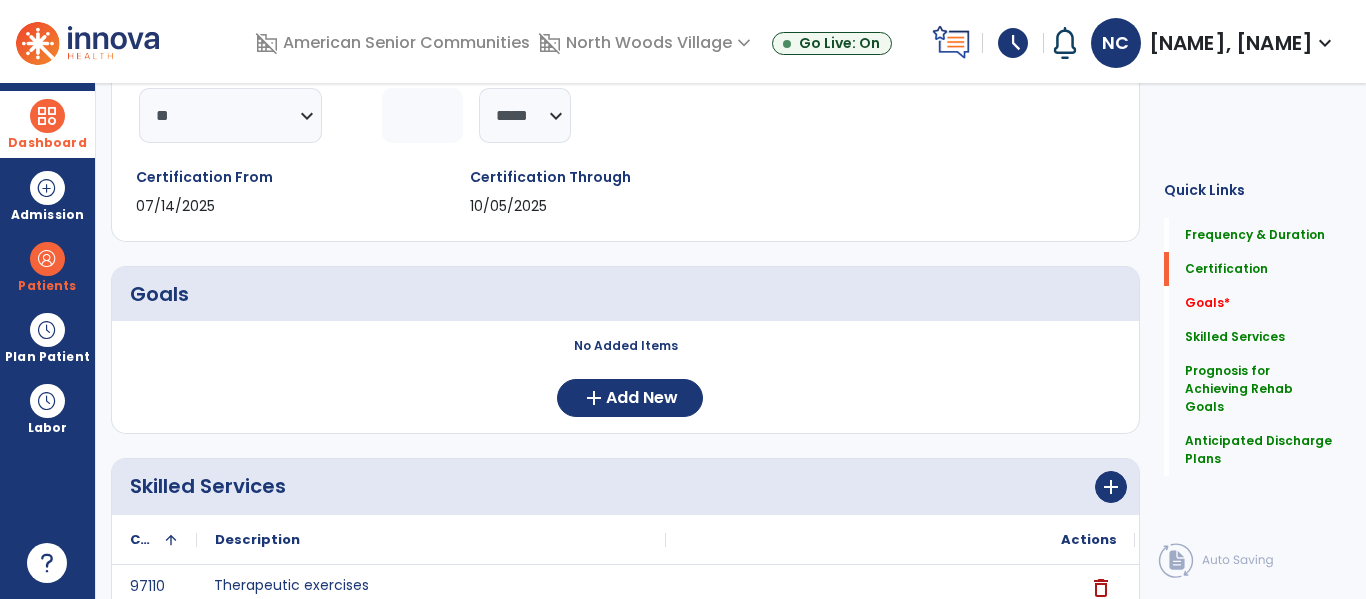 scroll, scrollTop: 0, scrollLeft: 0, axis: both 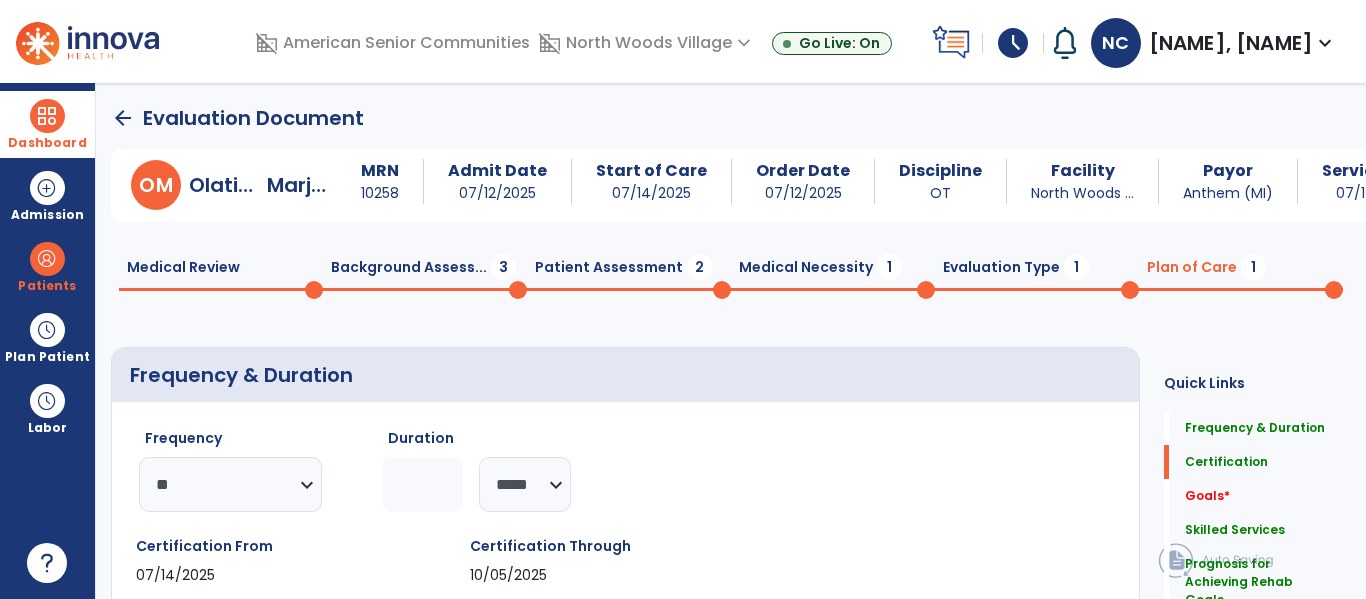 click on "Background Assess...  3" 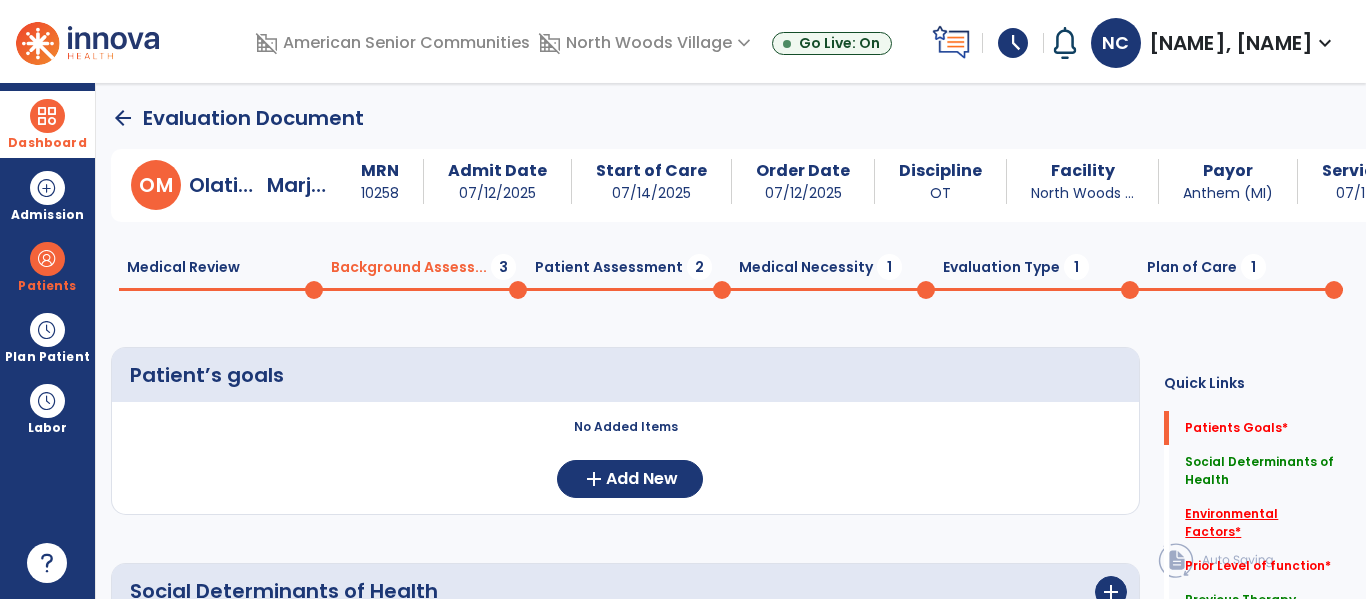 click on "Environmental Factors   *" 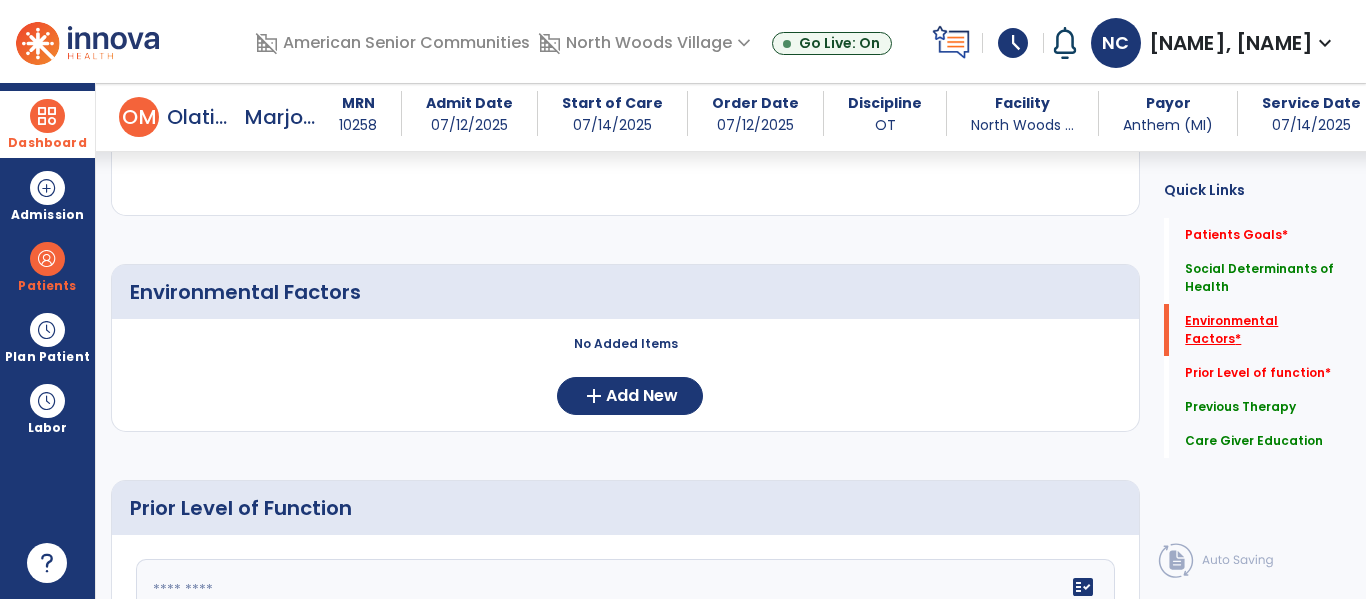 scroll, scrollTop: 612, scrollLeft: 0, axis: vertical 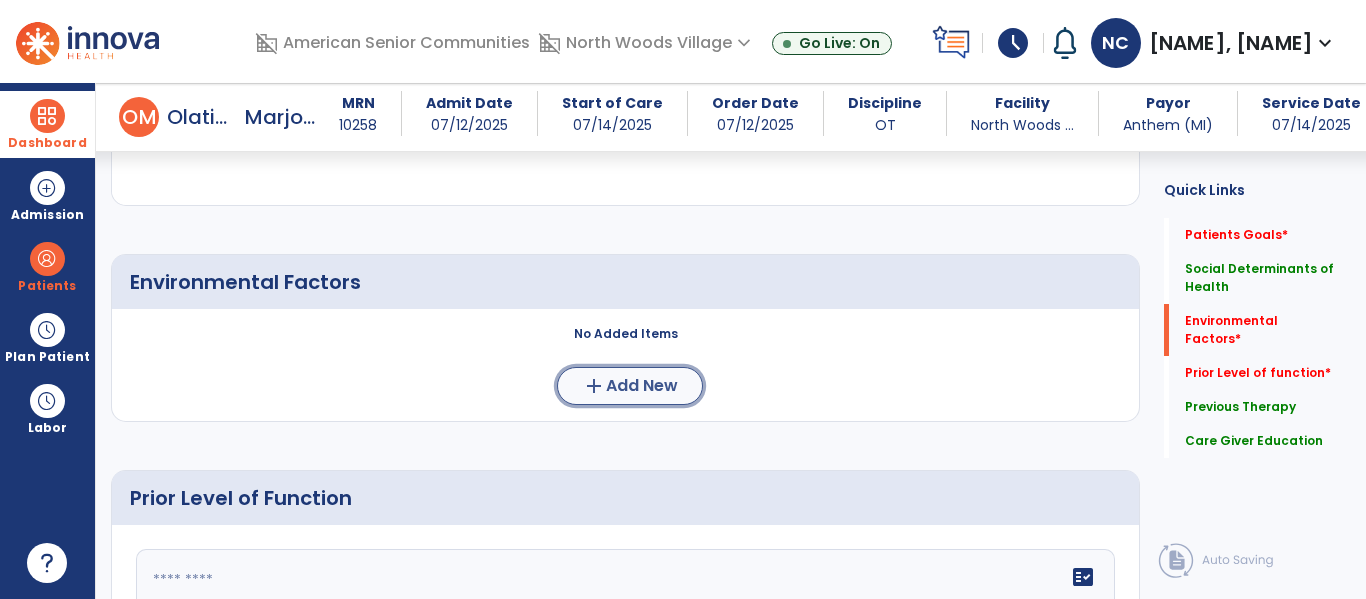 click on "Add New" 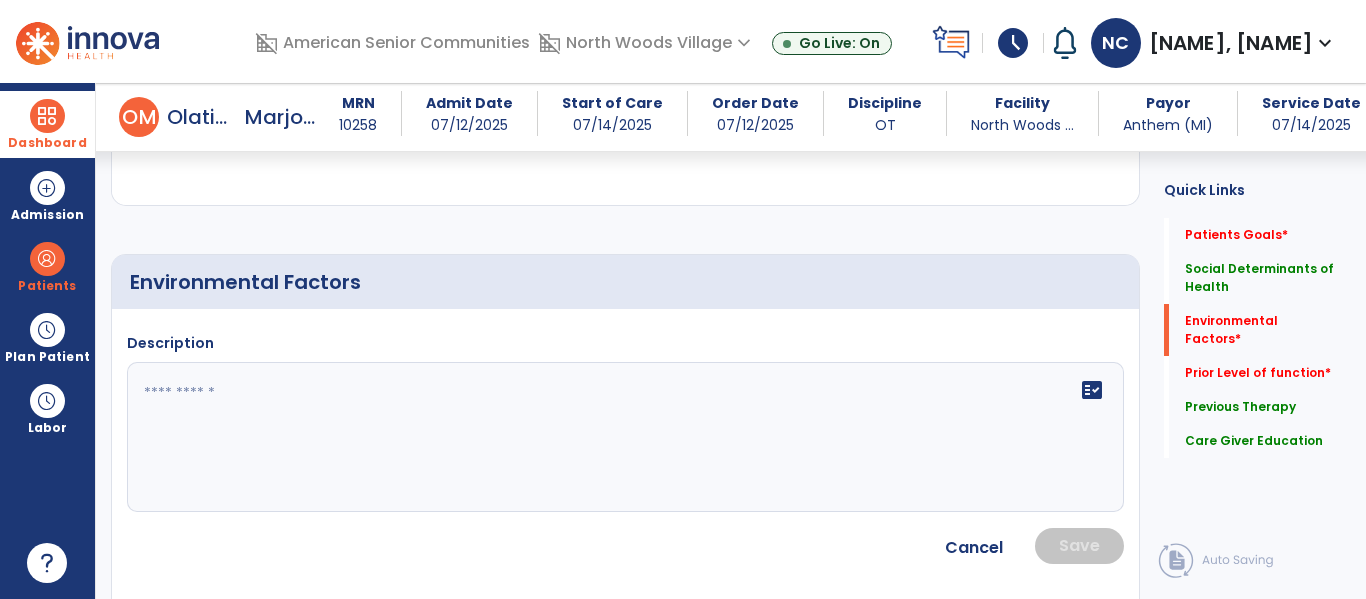 click on "fact_check" 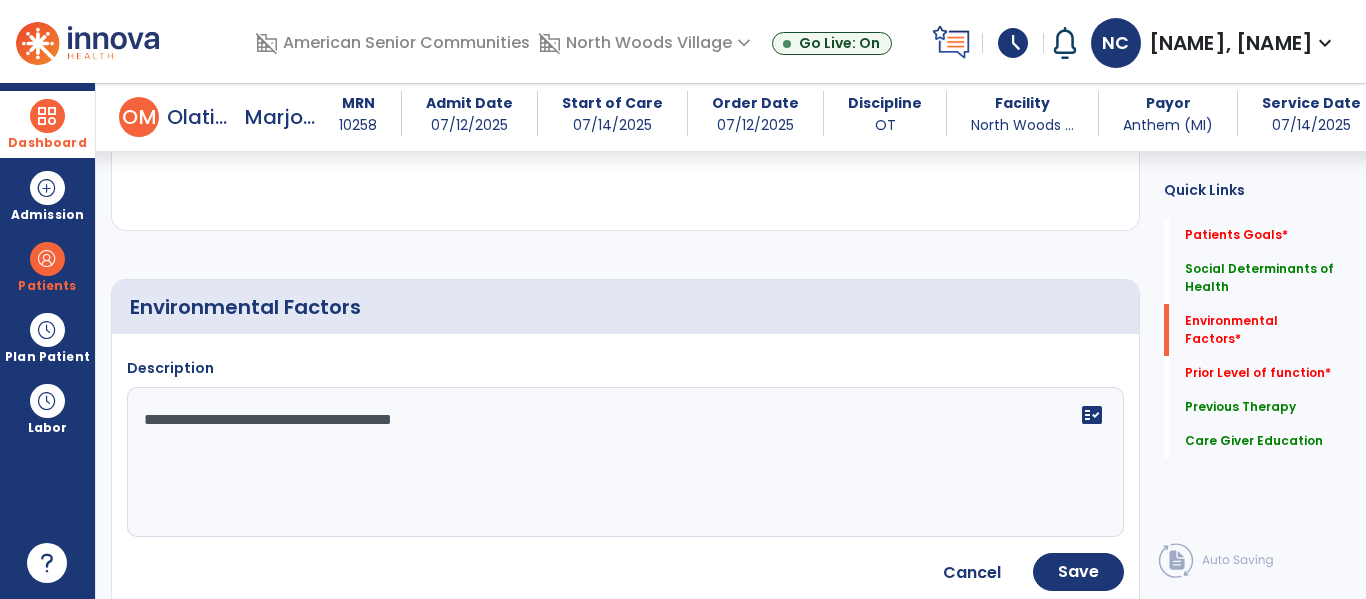 scroll, scrollTop: 586, scrollLeft: 0, axis: vertical 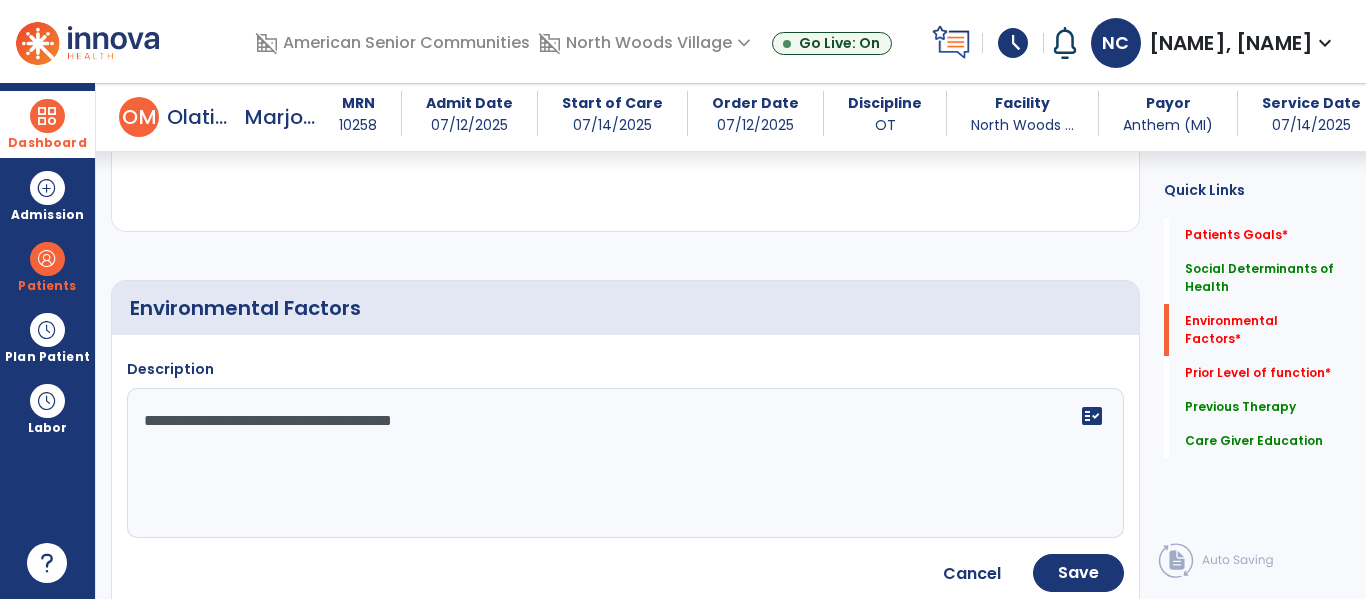 click on "**********" 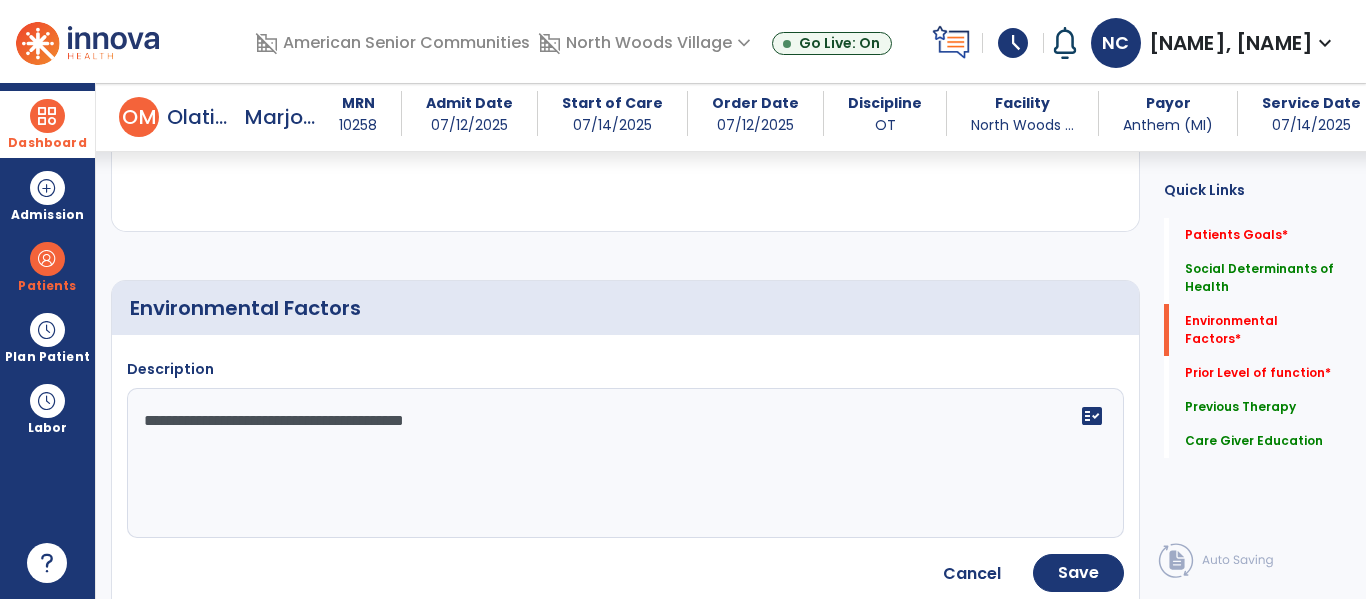 click on "**********" 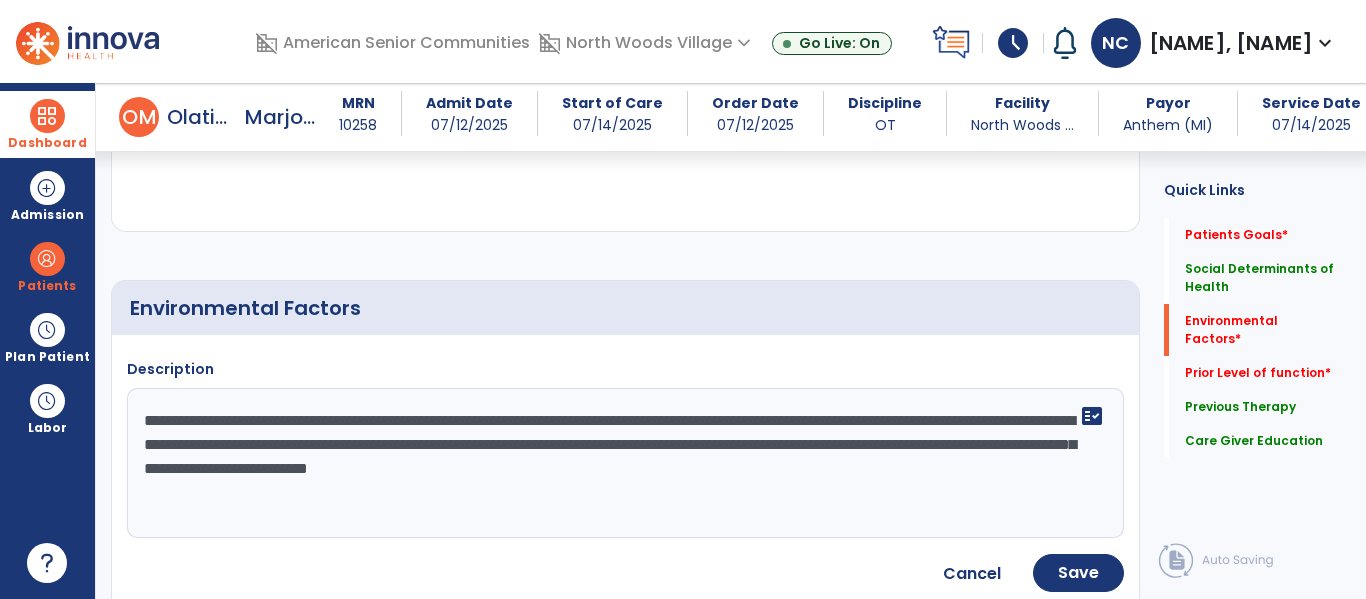 type on "**********" 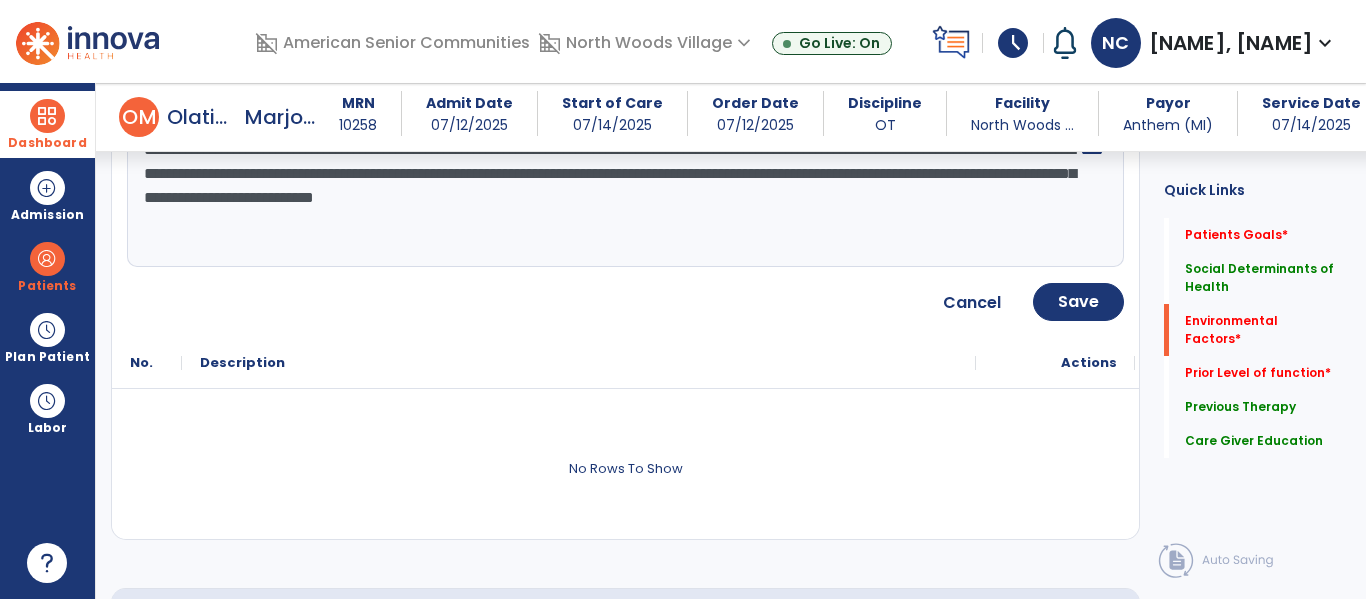 scroll, scrollTop: 865, scrollLeft: 0, axis: vertical 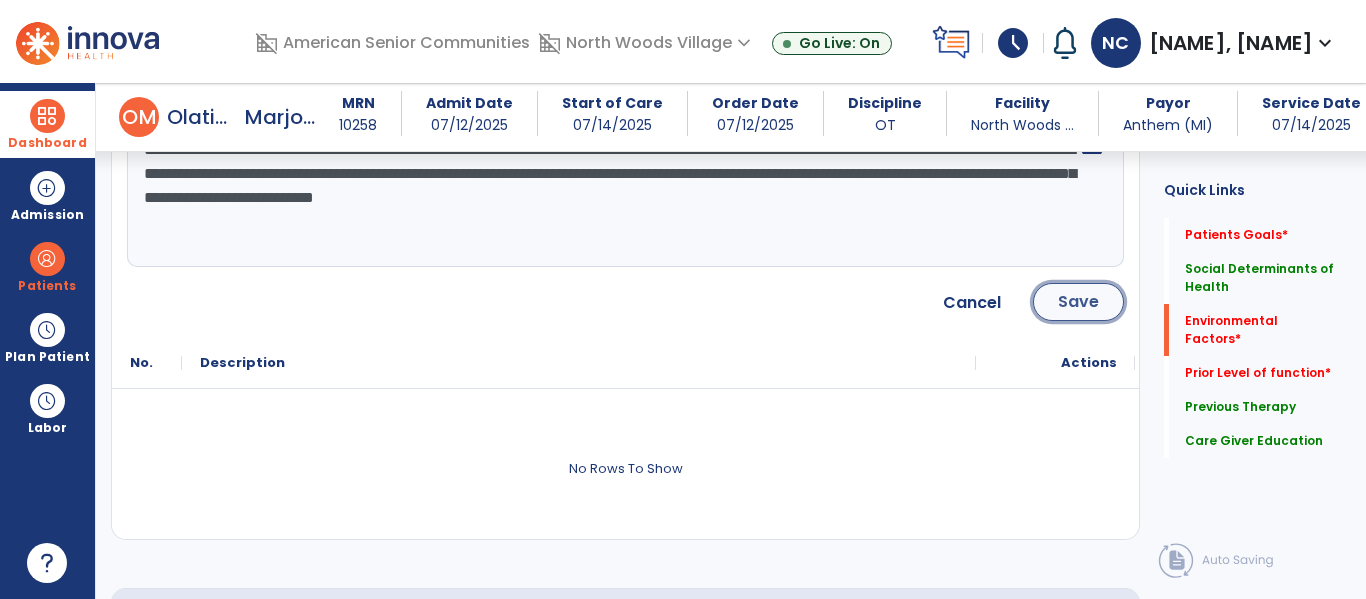 click on "Save" 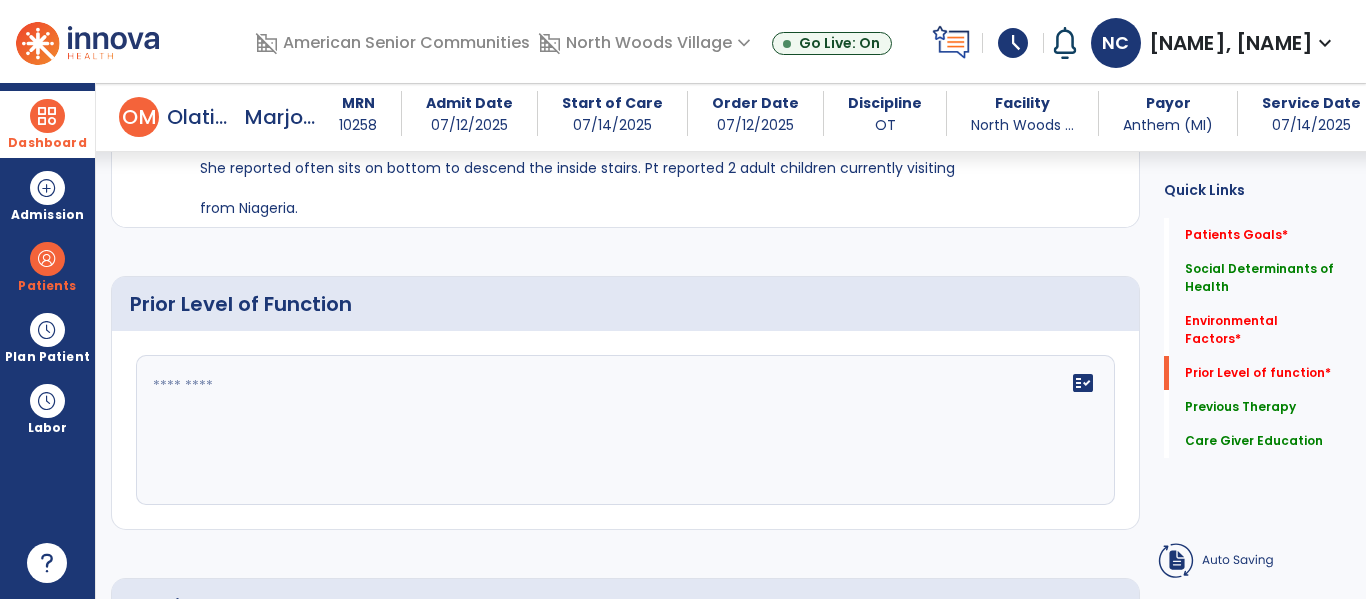 scroll, scrollTop: 919, scrollLeft: 0, axis: vertical 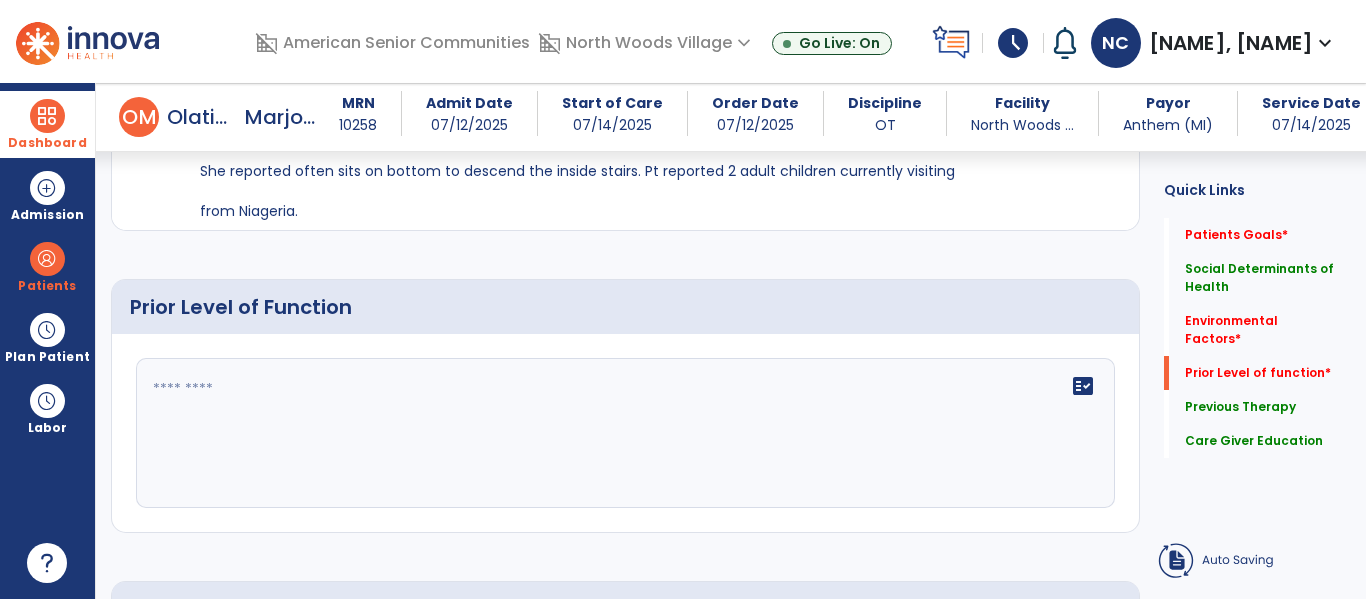 click 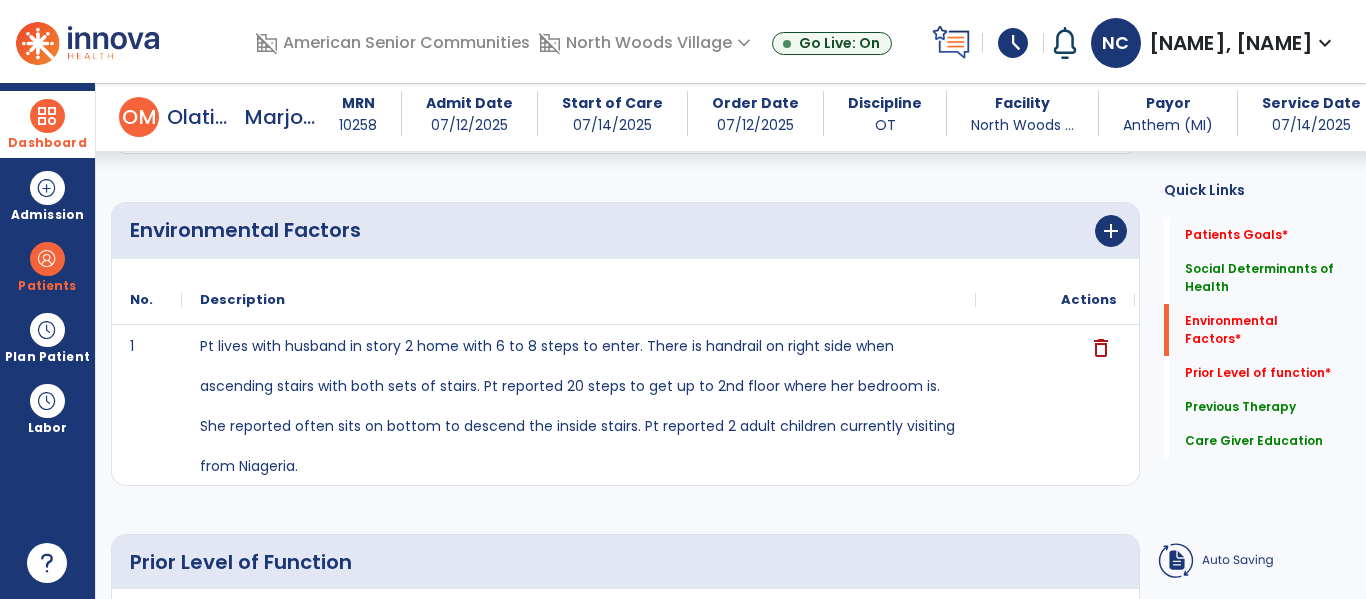 scroll, scrollTop: 669, scrollLeft: 0, axis: vertical 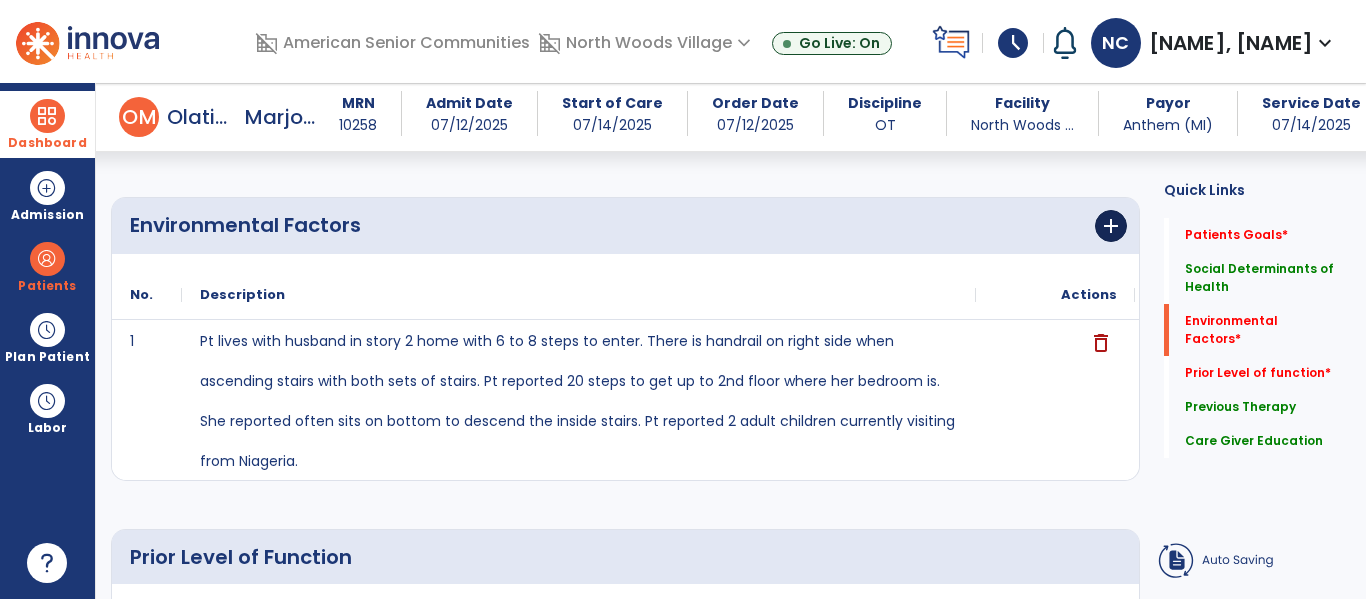 type on "**********" 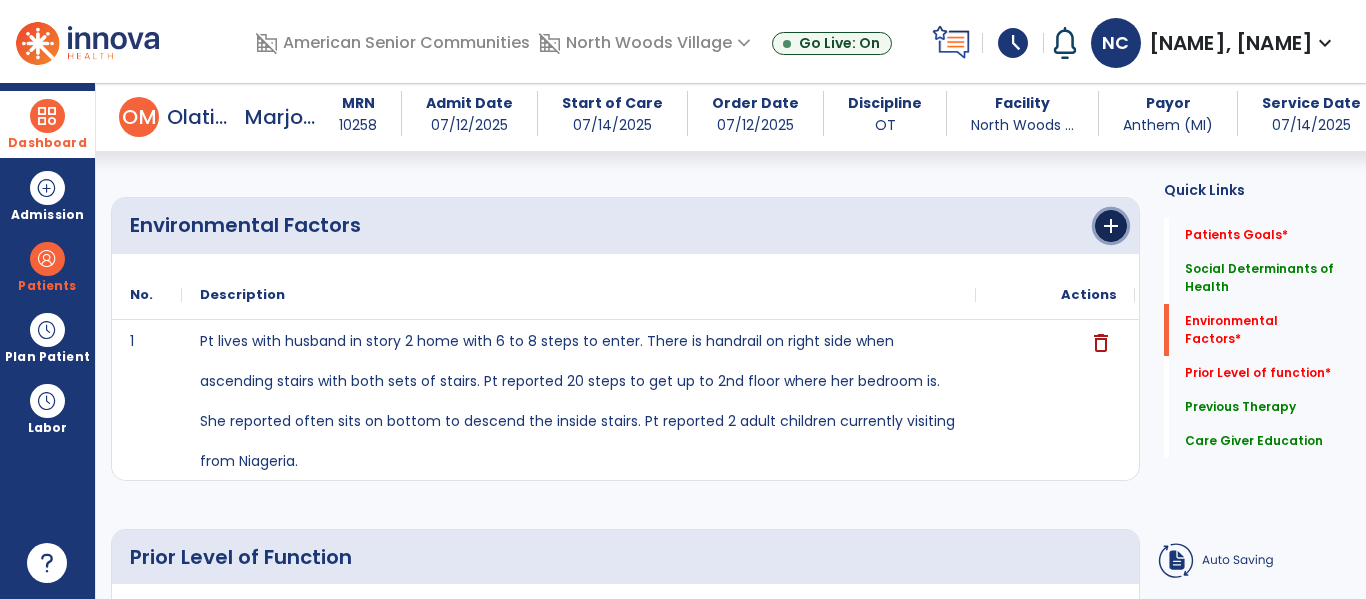click on "add" 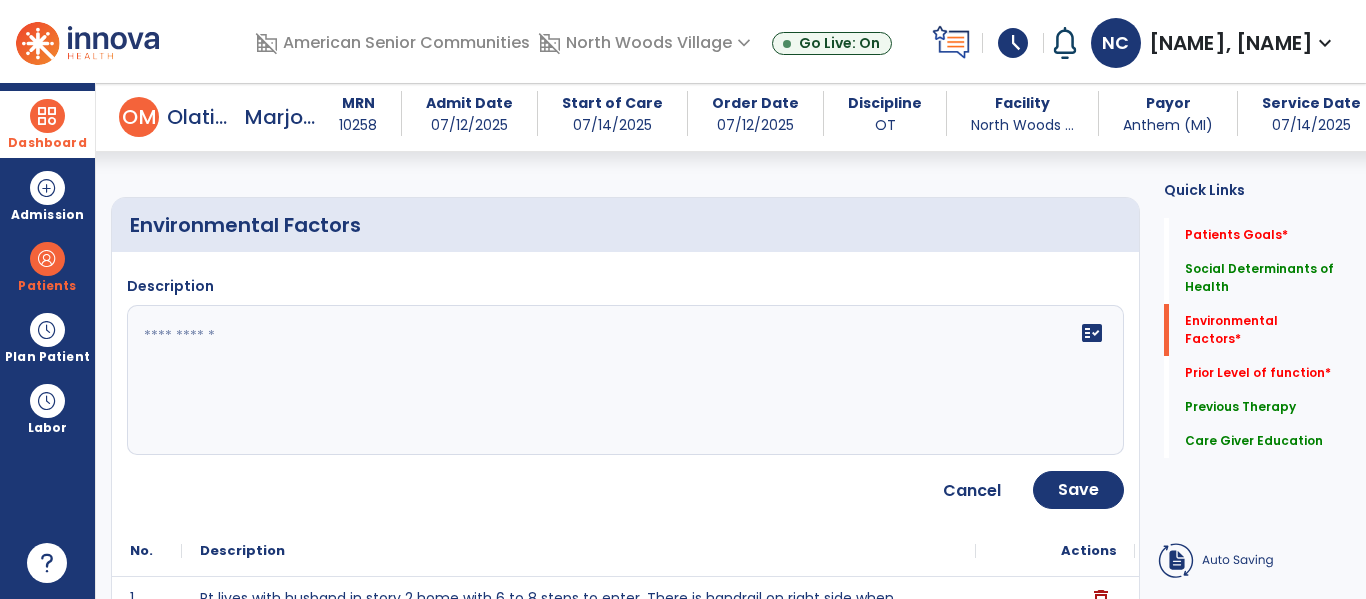 click 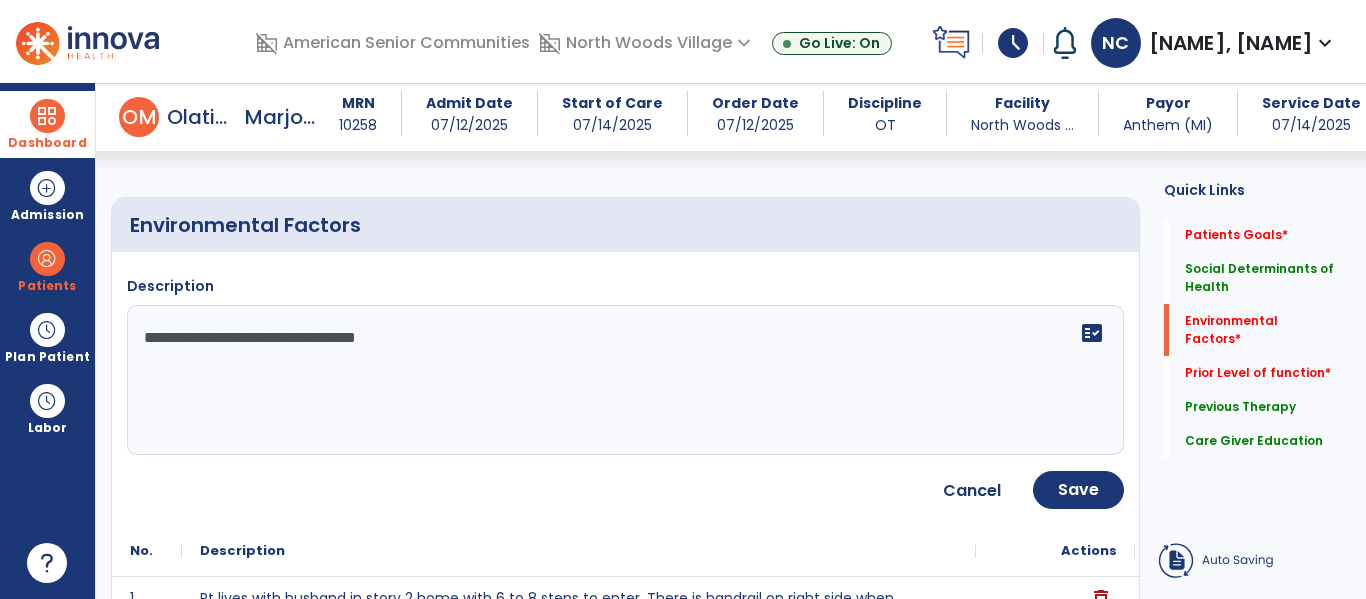 type on "**********" 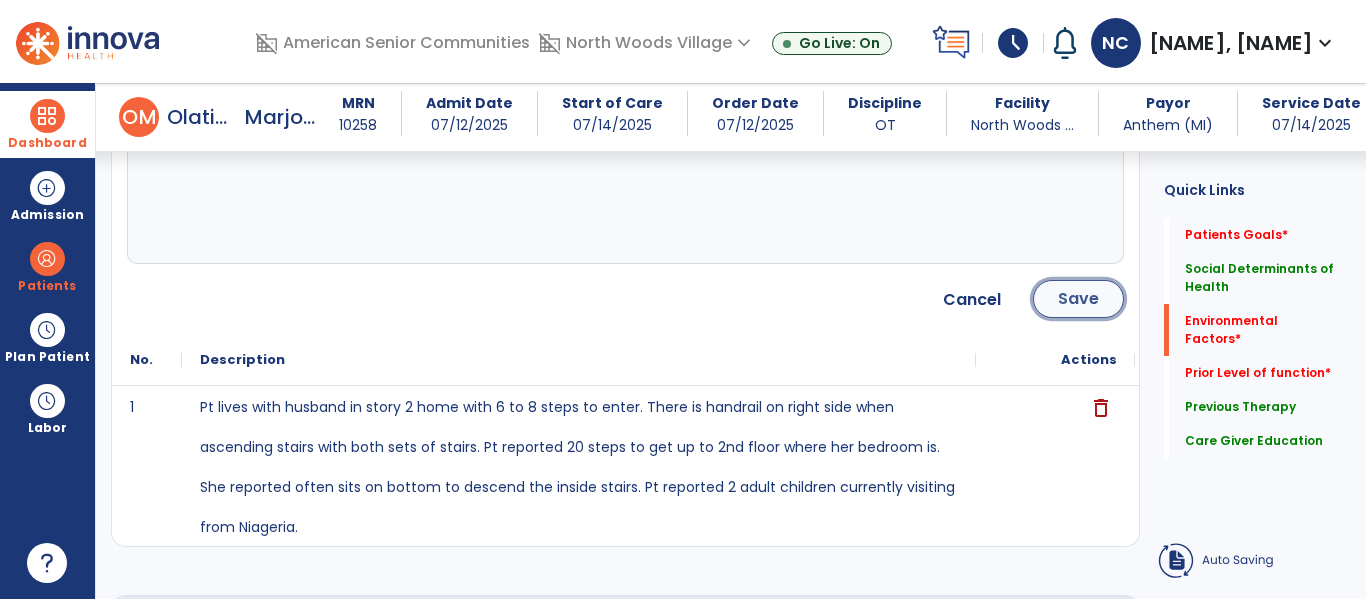 click on "Save" 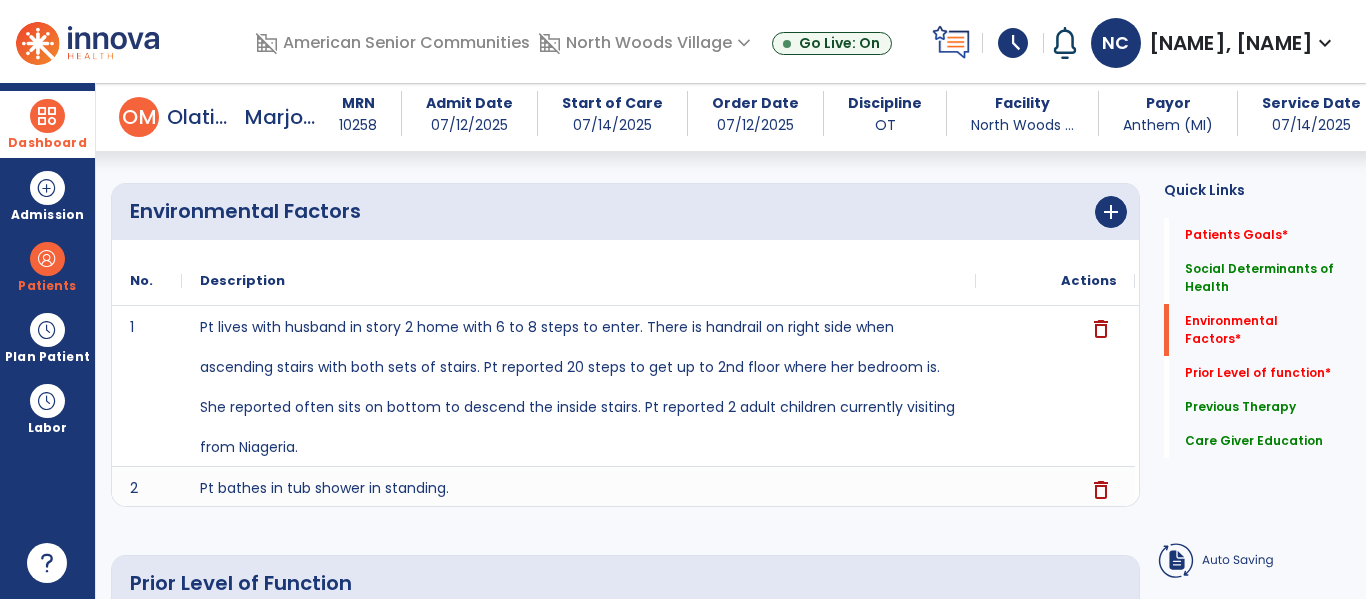 scroll, scrollTop: 634, scrollLeft: 0, axis: vertical 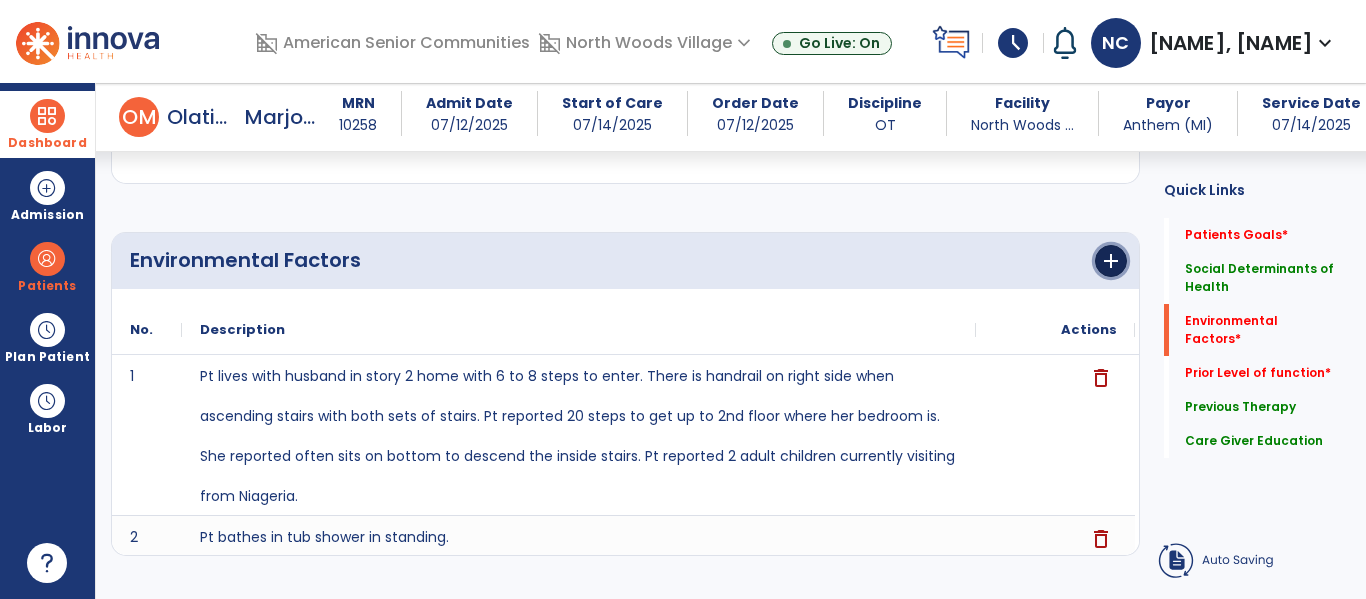 click on "add" 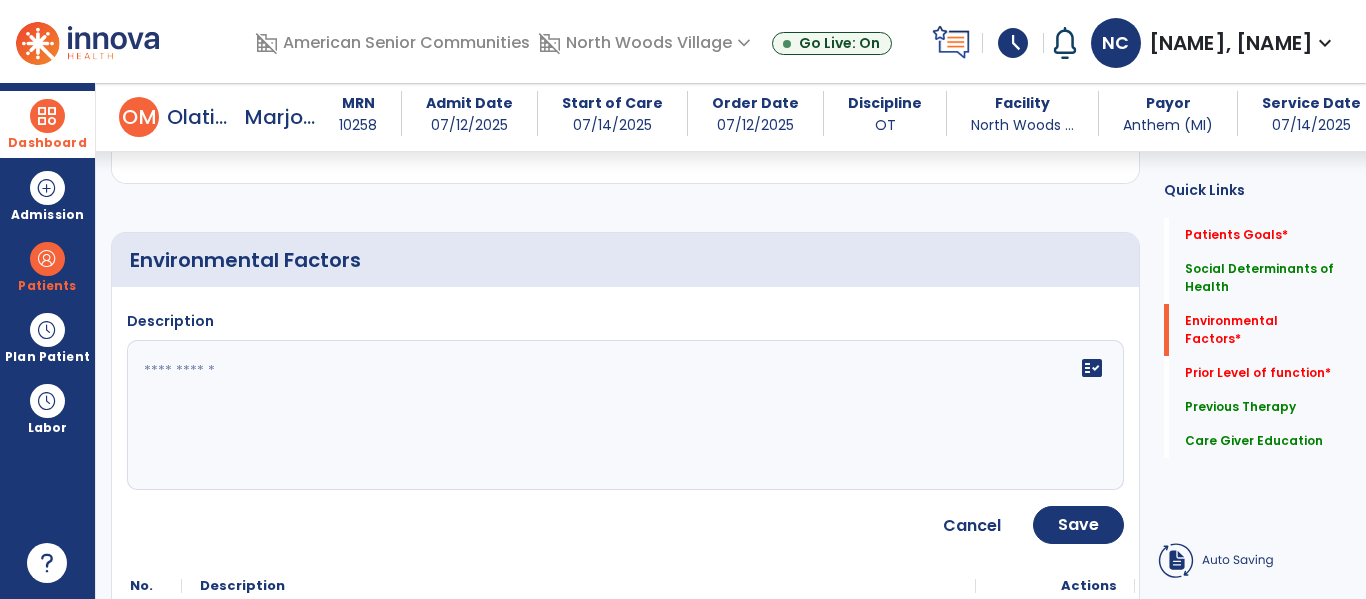 click 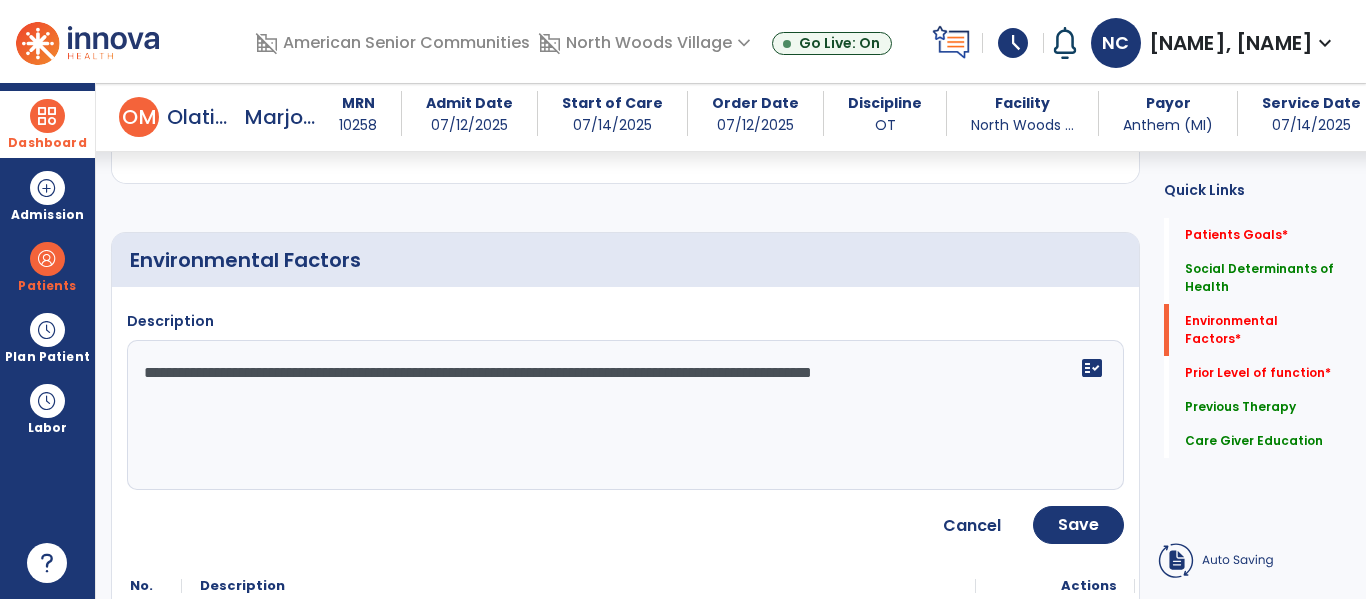 type on "**********" 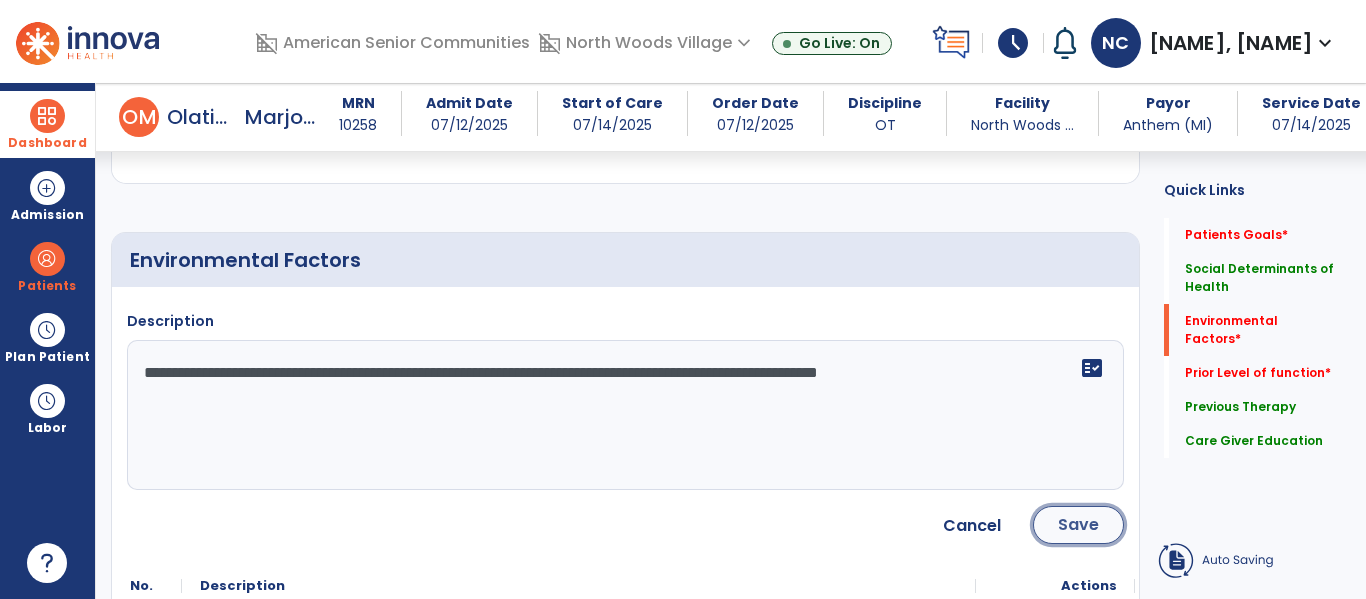 click on "Save" 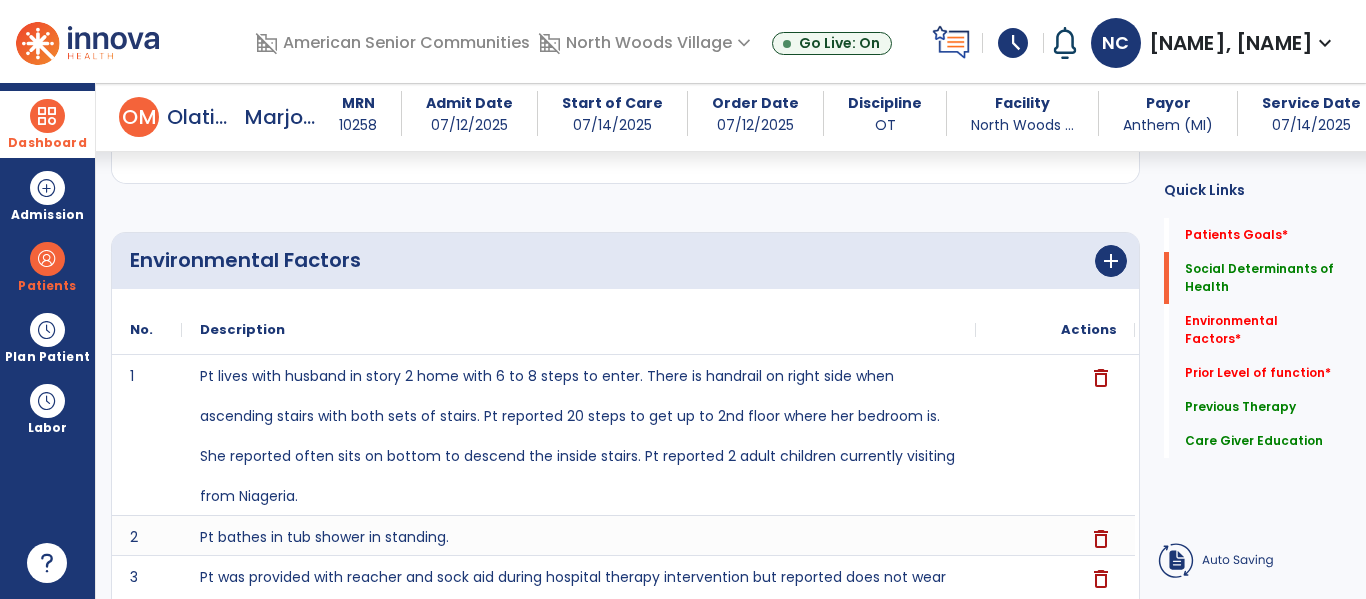 scroll, scrollTop: 0, scrollLeft: 0, axis: both 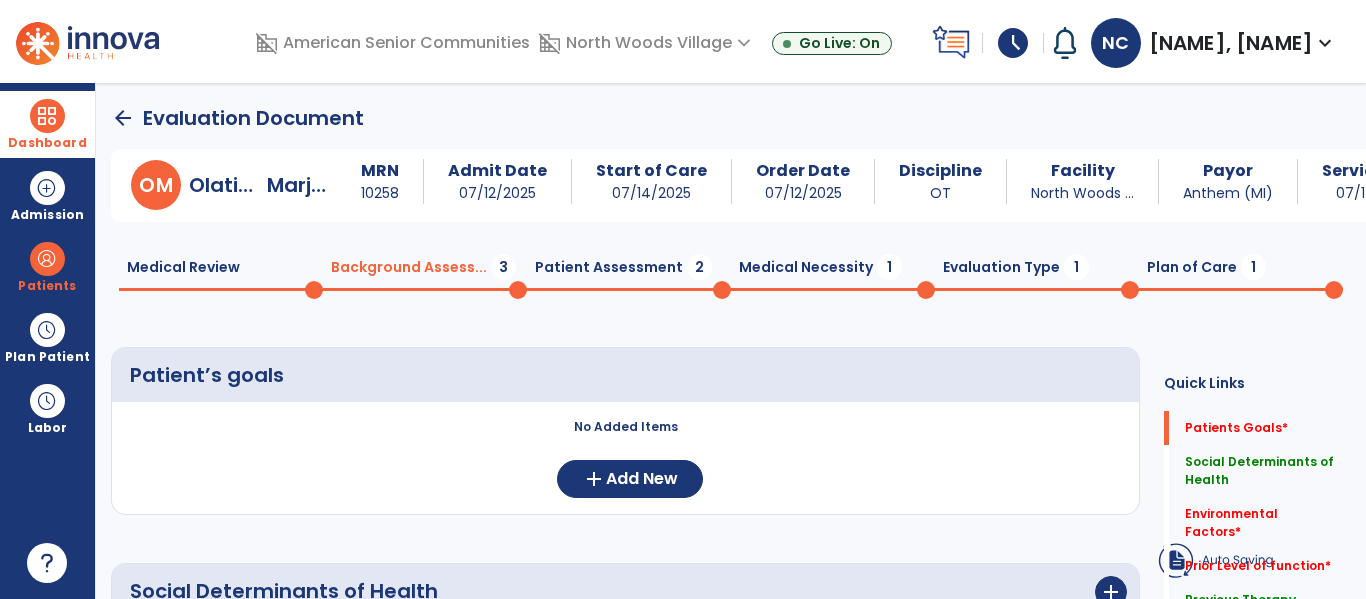 click on "Patient Assessment  2" 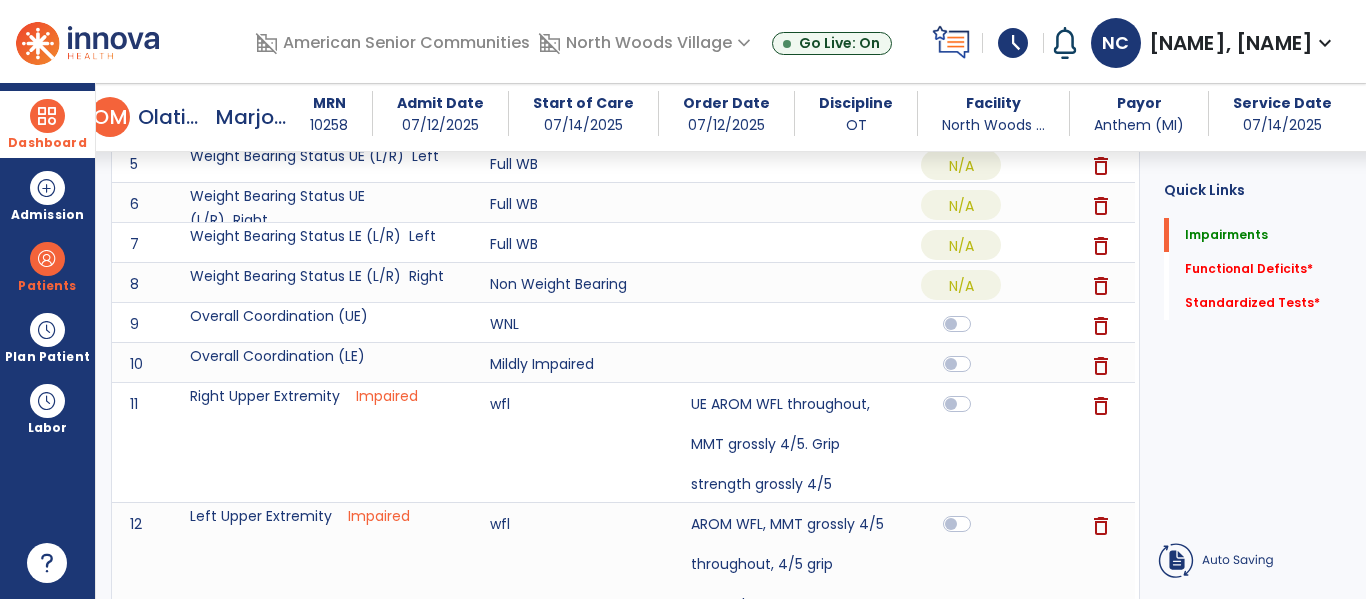 scroll, scrollTop: 0, scrollLeft: 0, axis: both 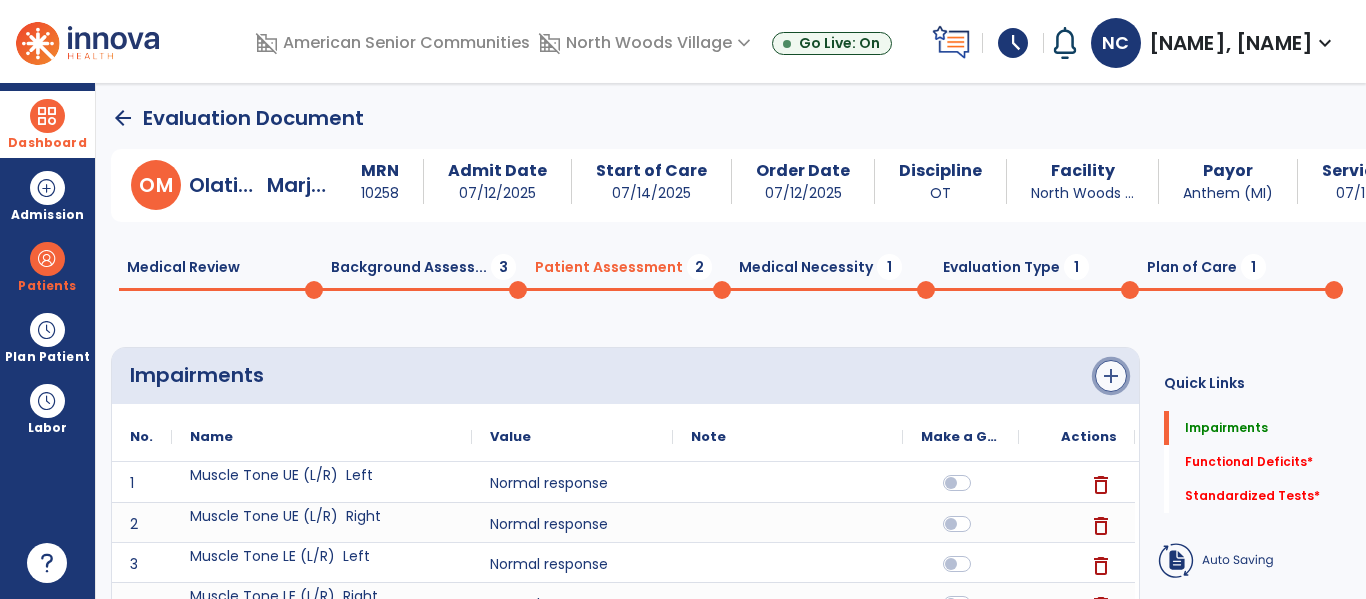 click on "add" 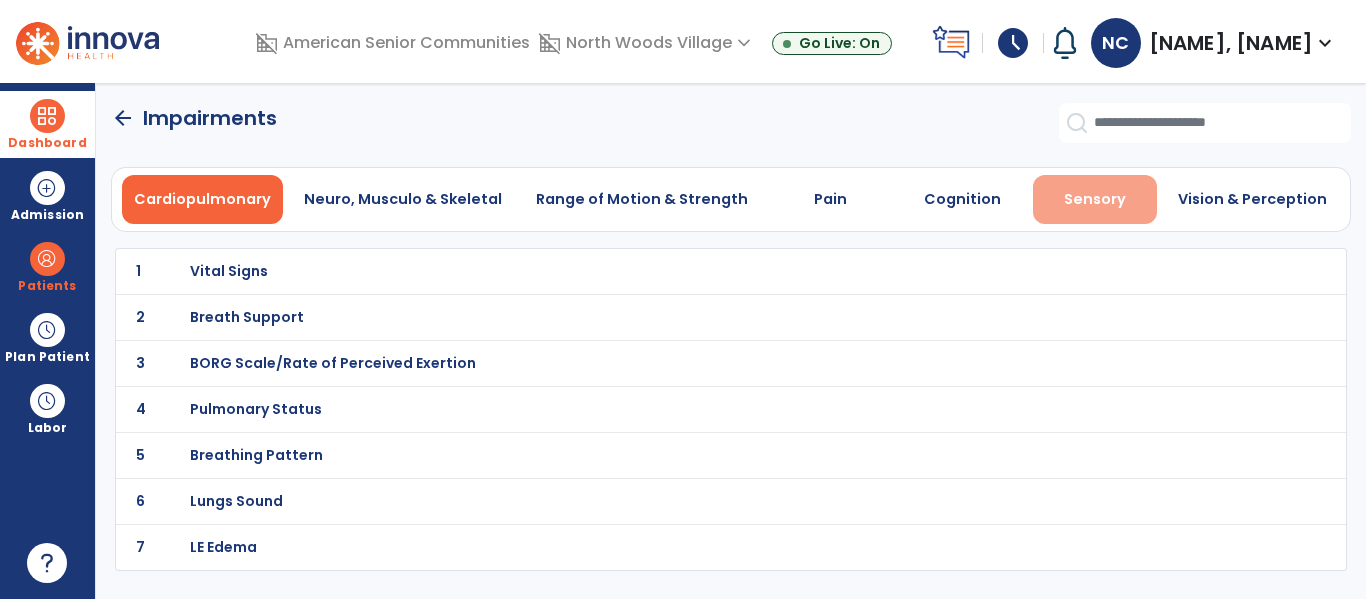 click on "Sensory" at bounding box center [1095, 199] 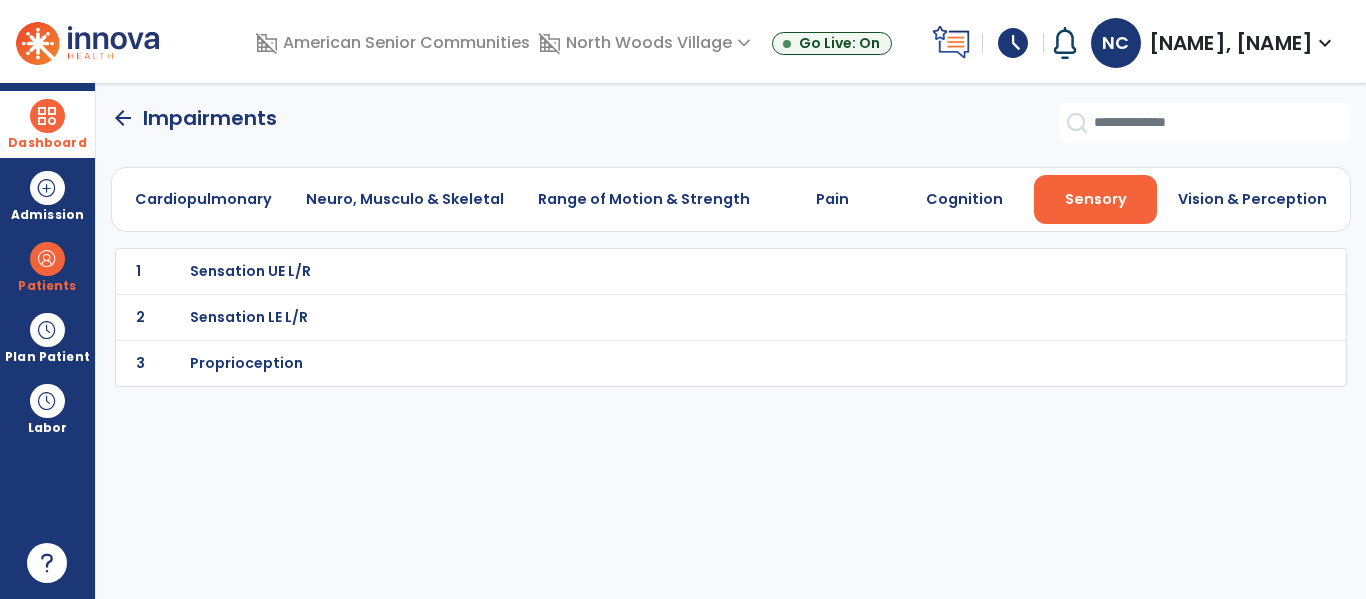 click on "Sensation UE L/R" at bounding box center (687, 271) 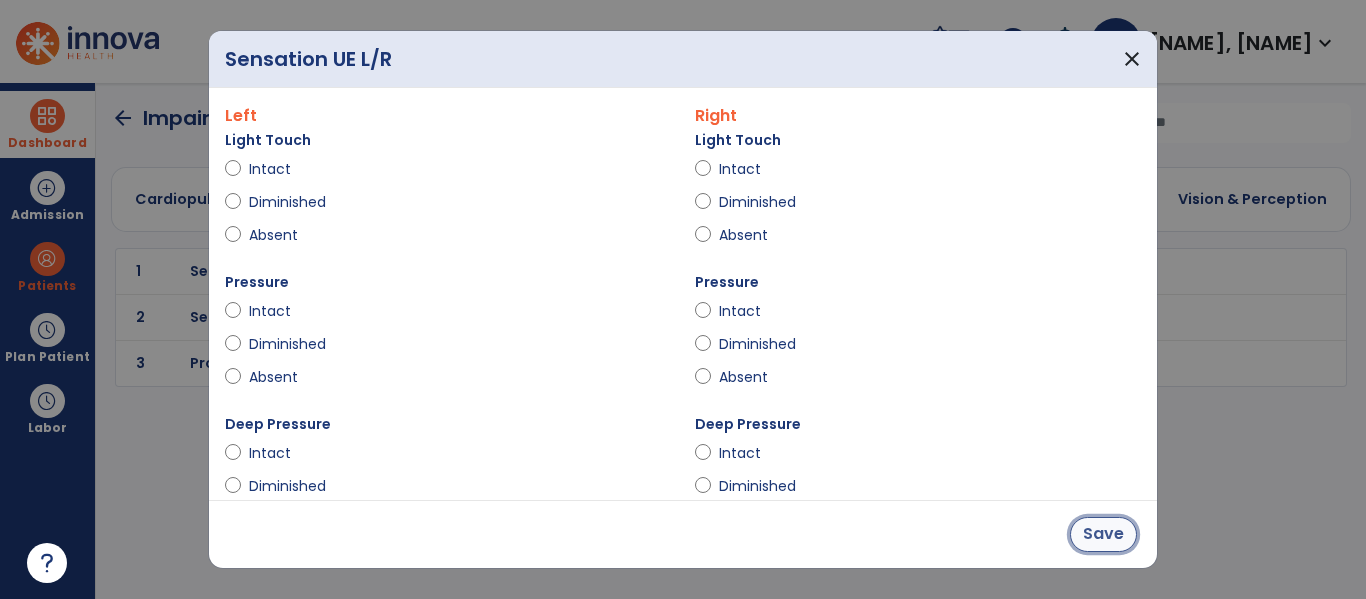 click on "Save" at bounding box center (1103, 534) 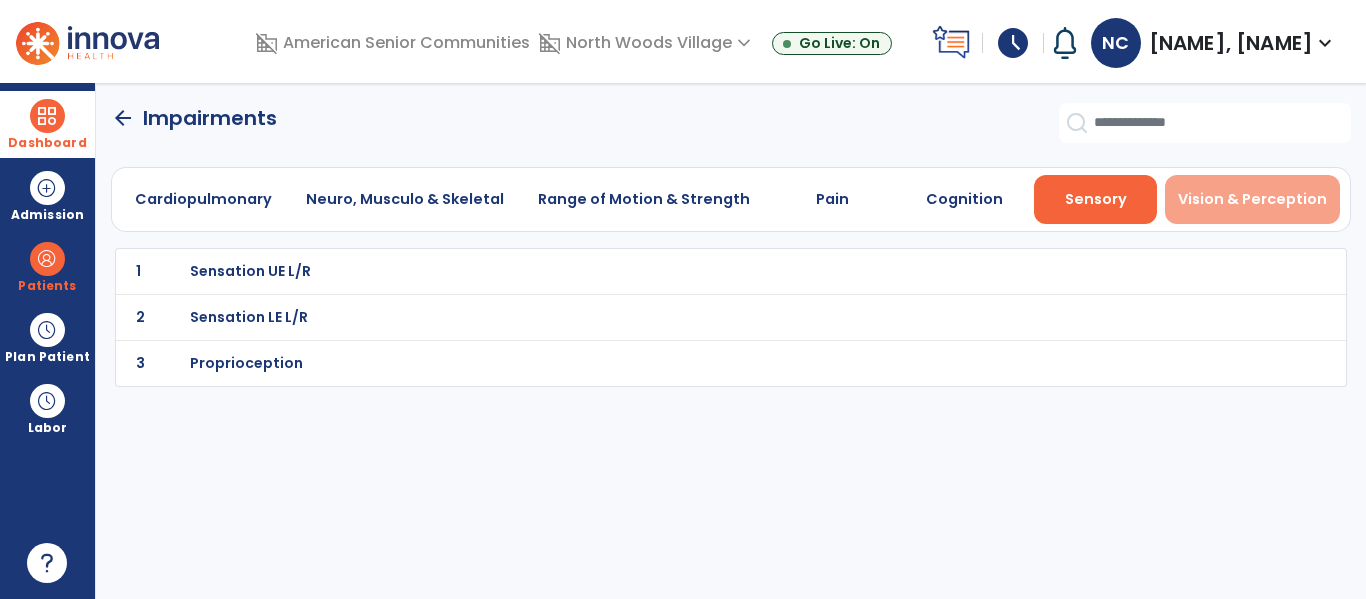 click on "Vision & Perception" at bounding box center [1252, 199] 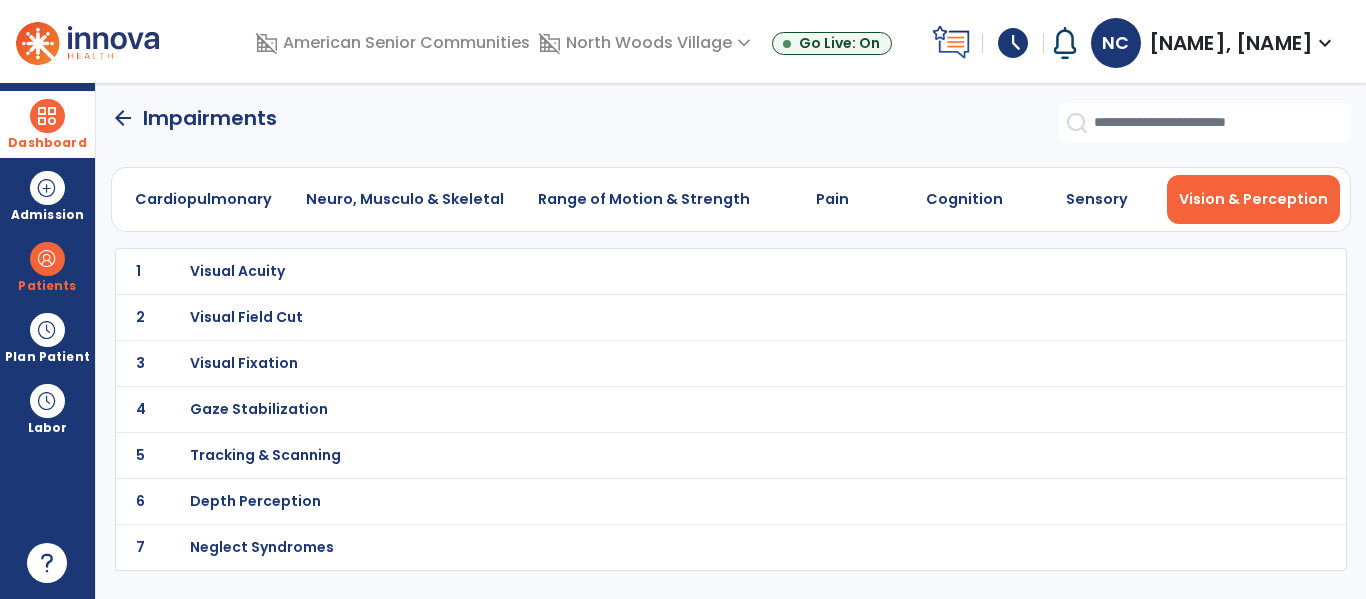 click on "1 Visual Acuity" 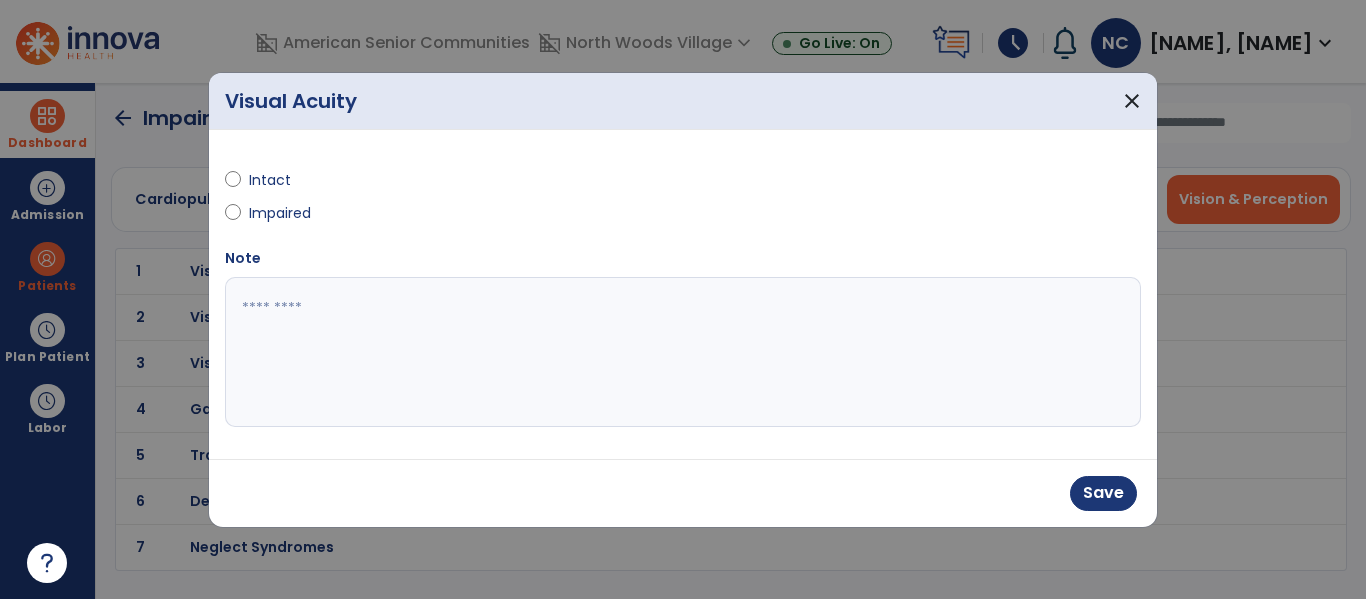 click at bounding box center (683, 352) 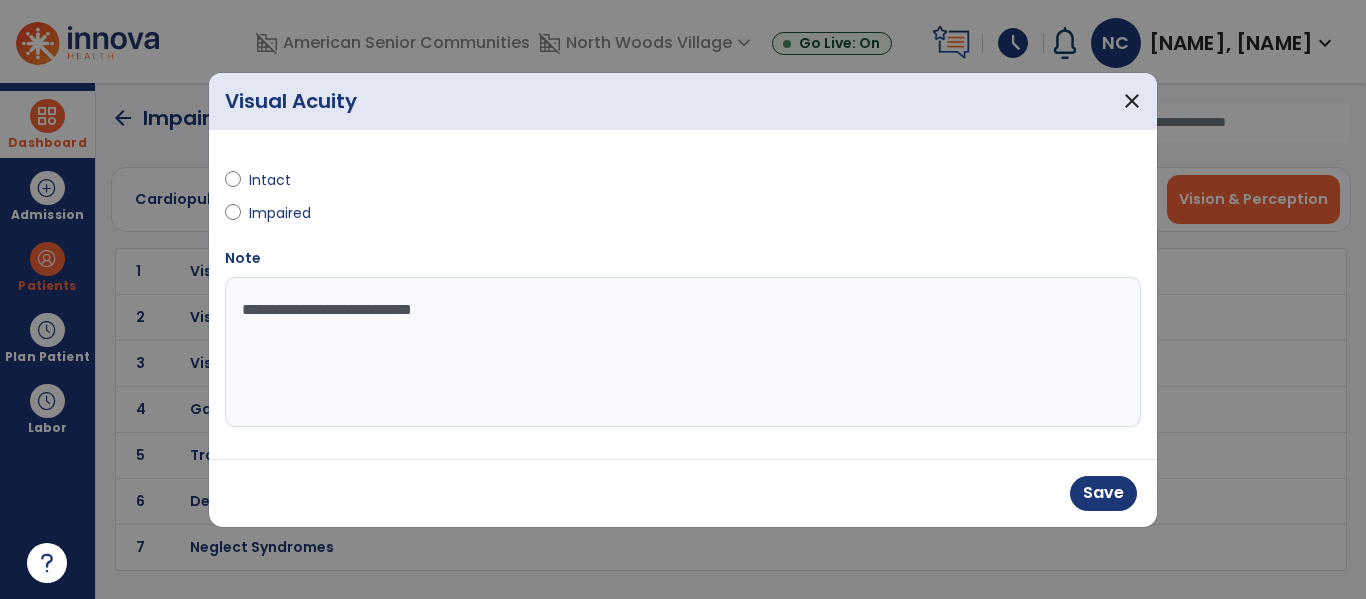 type on "**********" 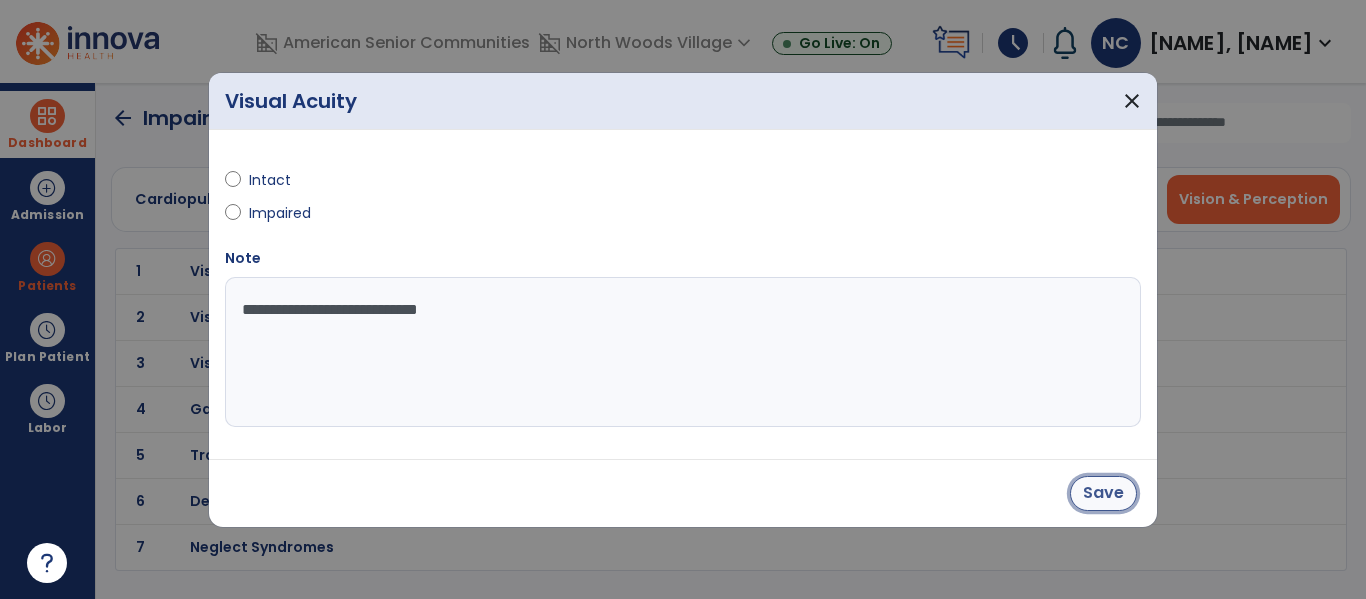 click on "Save" at bounding box center (1103, 493) 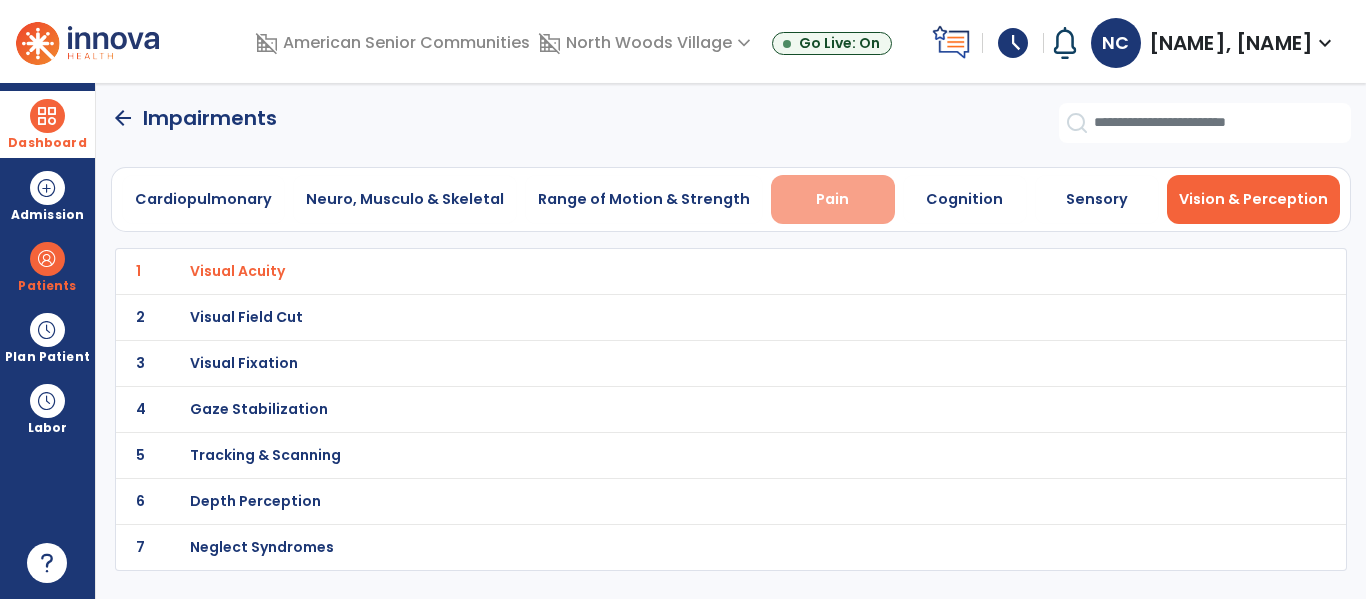 click on "Pain" at bounding box center [832, 199] 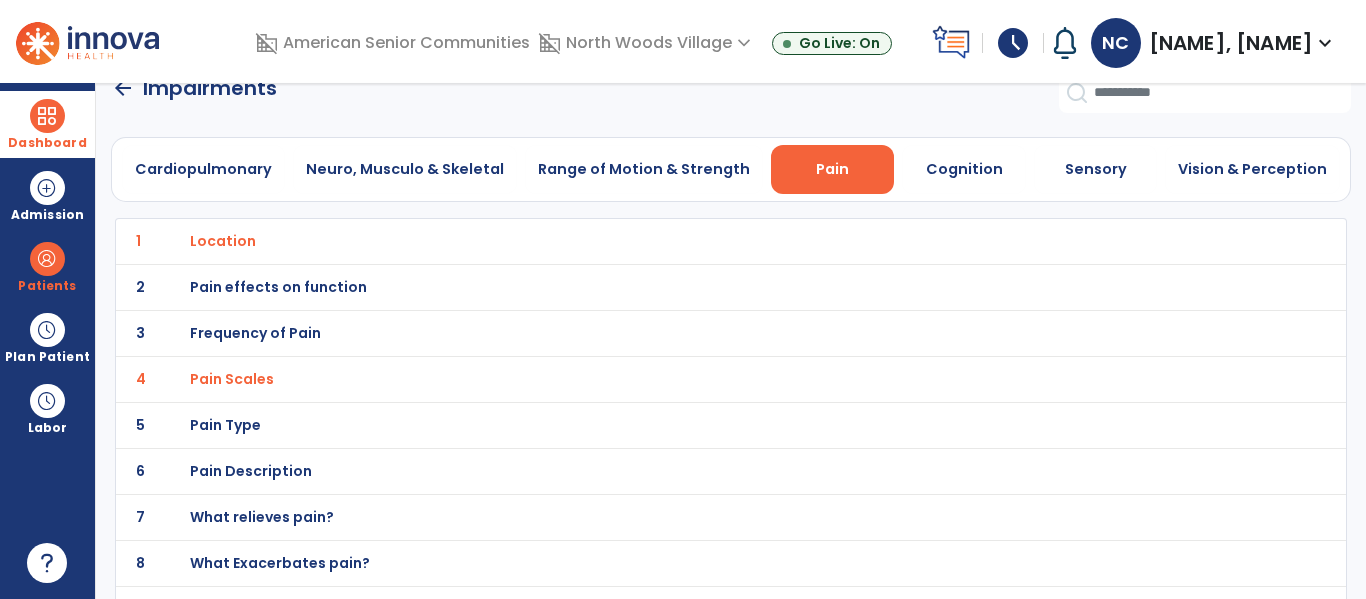 scroll, scrollTop: 0, scrollLeft: 0, axis: both 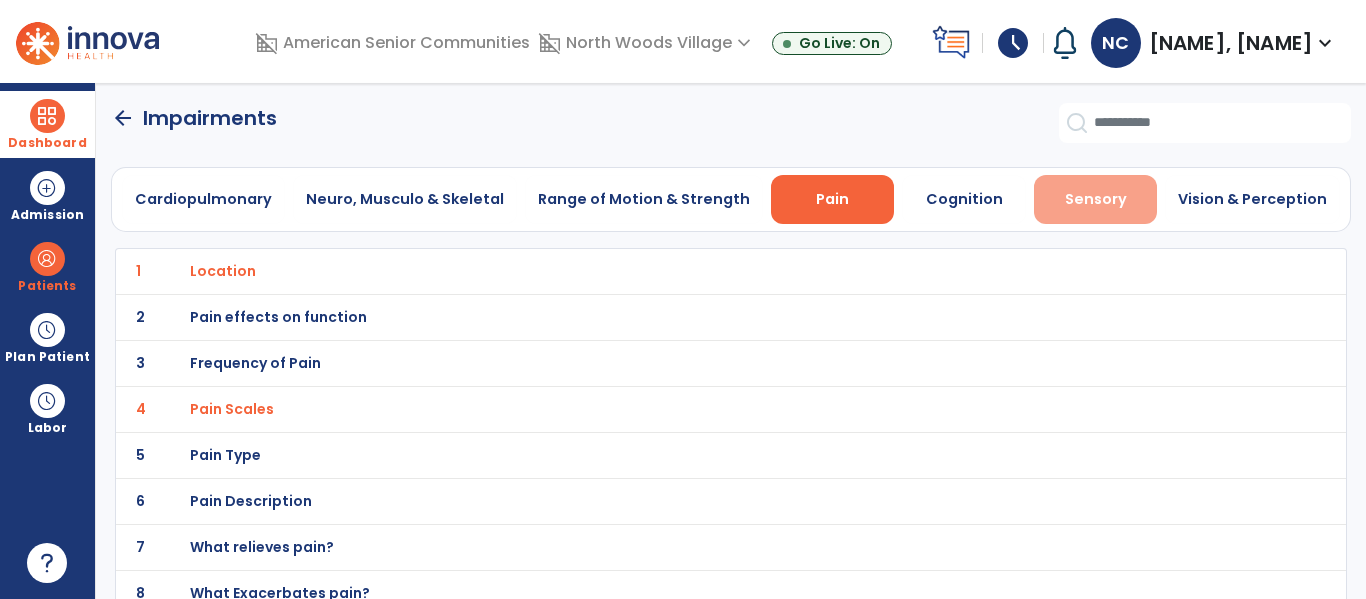 click on "Sensory" at bounding box center [1096, 199] 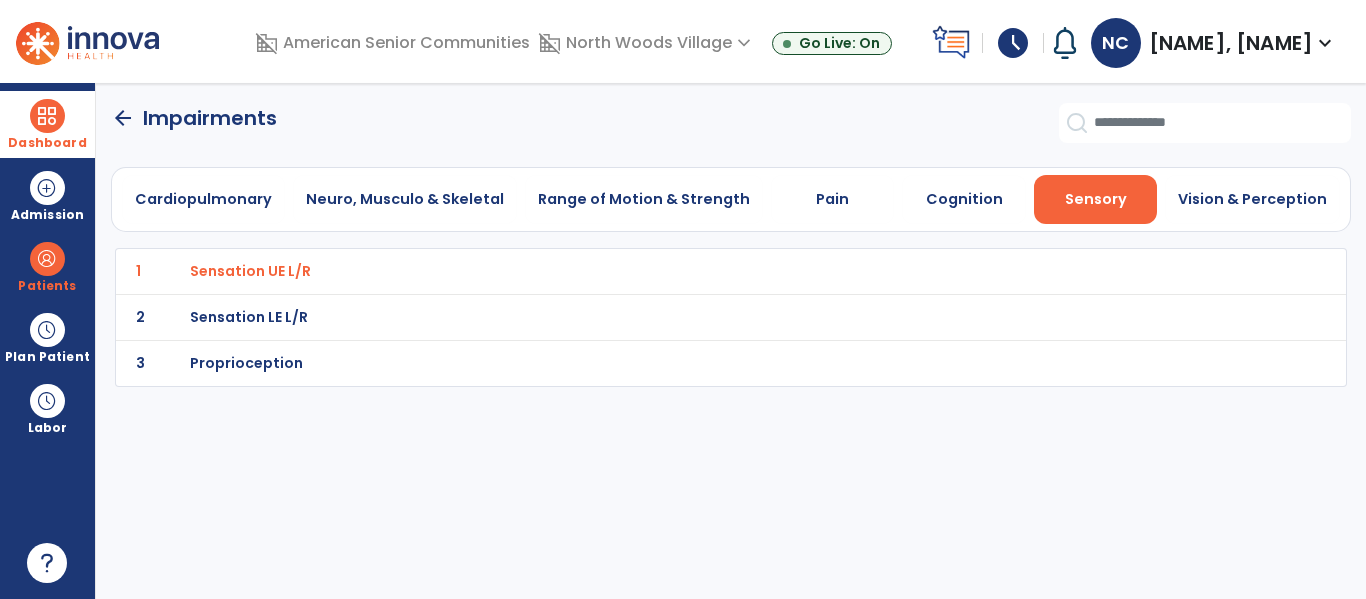 click on "Sensation UE L/R" at bounding box center [687, 271] 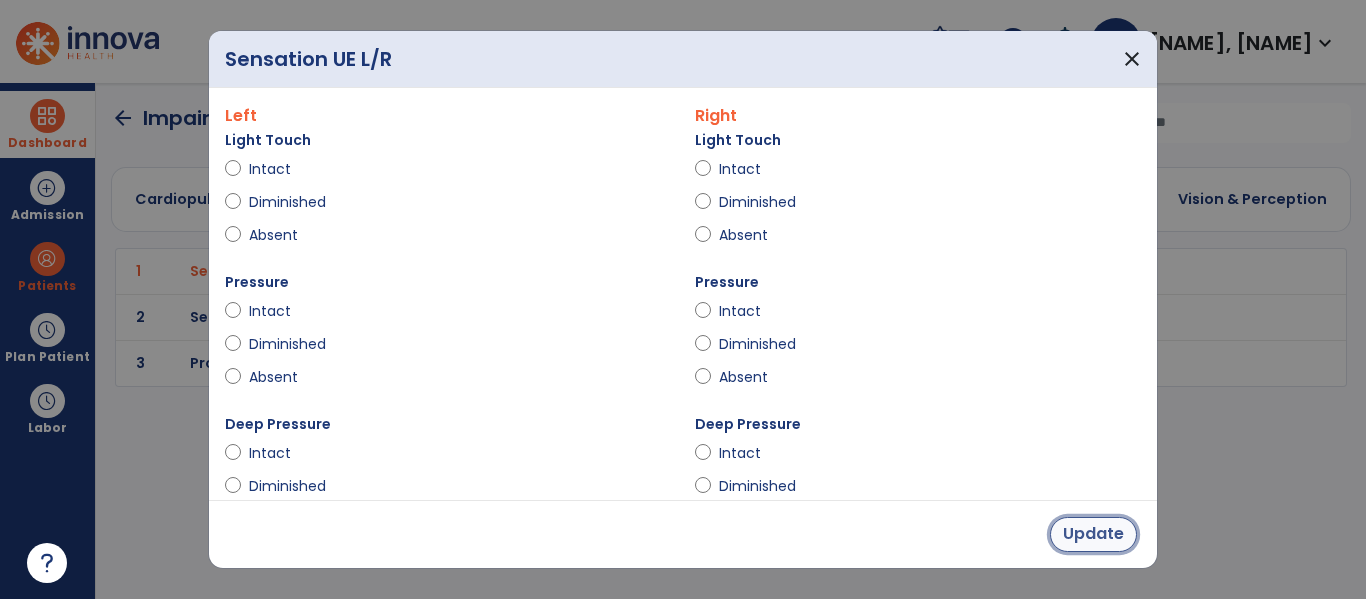 click on "Update" at bounding box center [1093, 534] 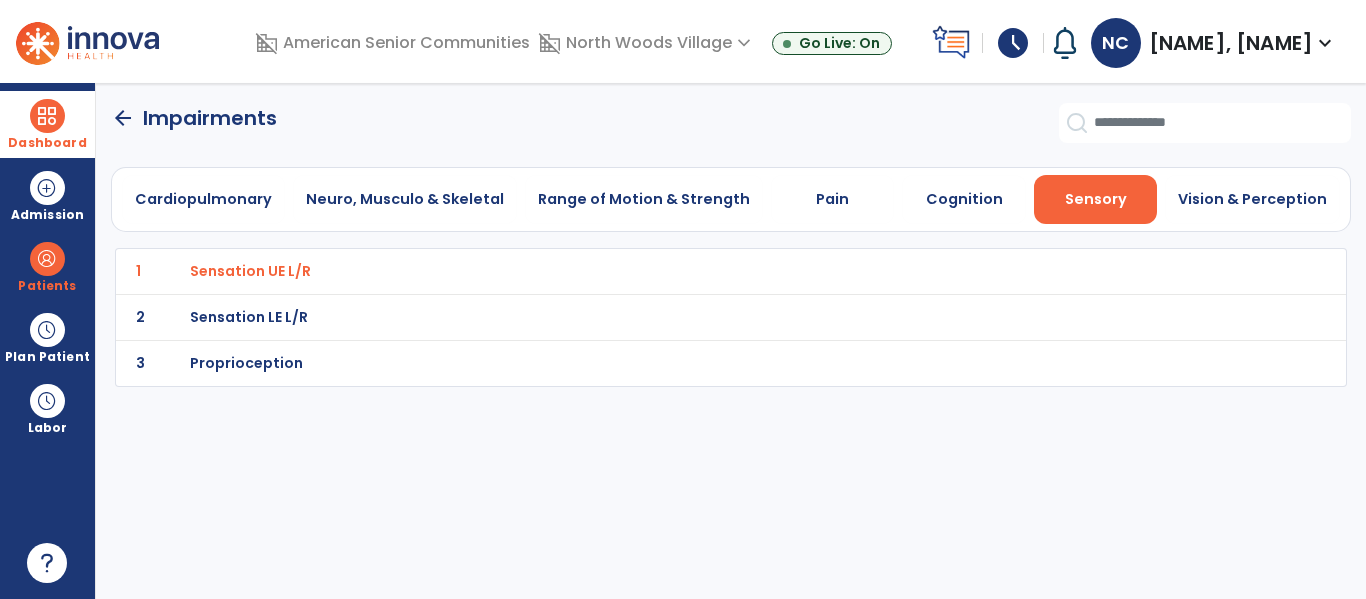 click on "Sensation LE L/R" at bounding box center (687, 271) 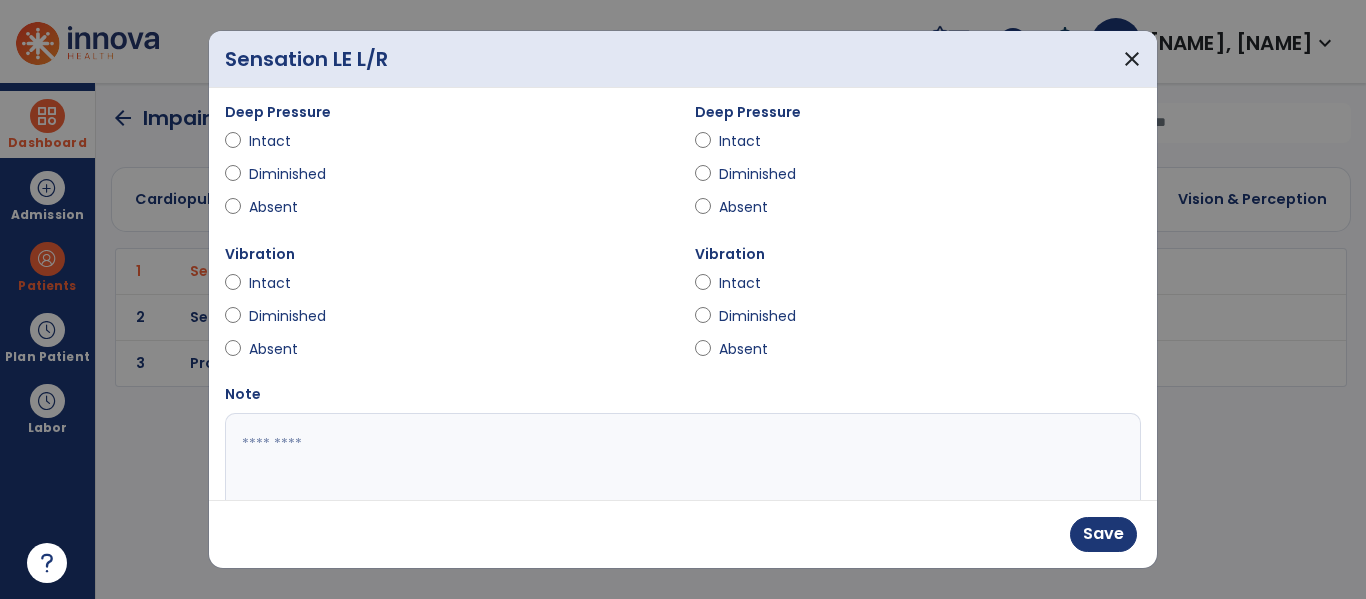 scroll, scrollTop: 407, scrollLeft: 0, axis: vertical 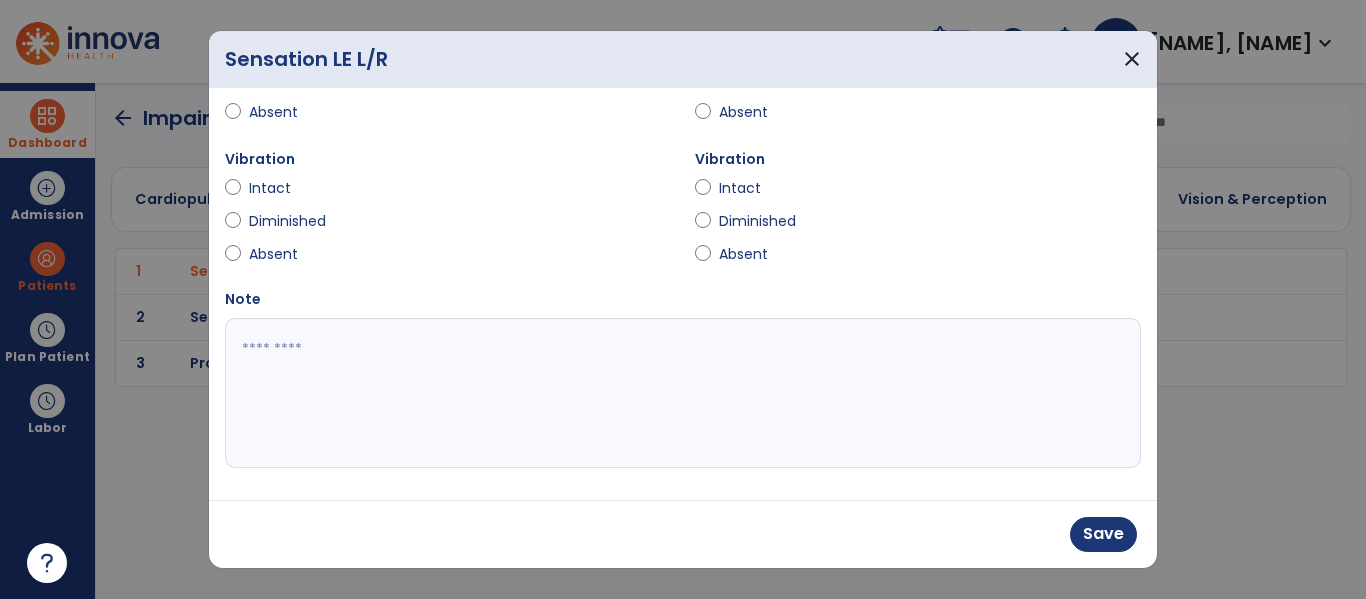 click at bounding box center [680, 393] 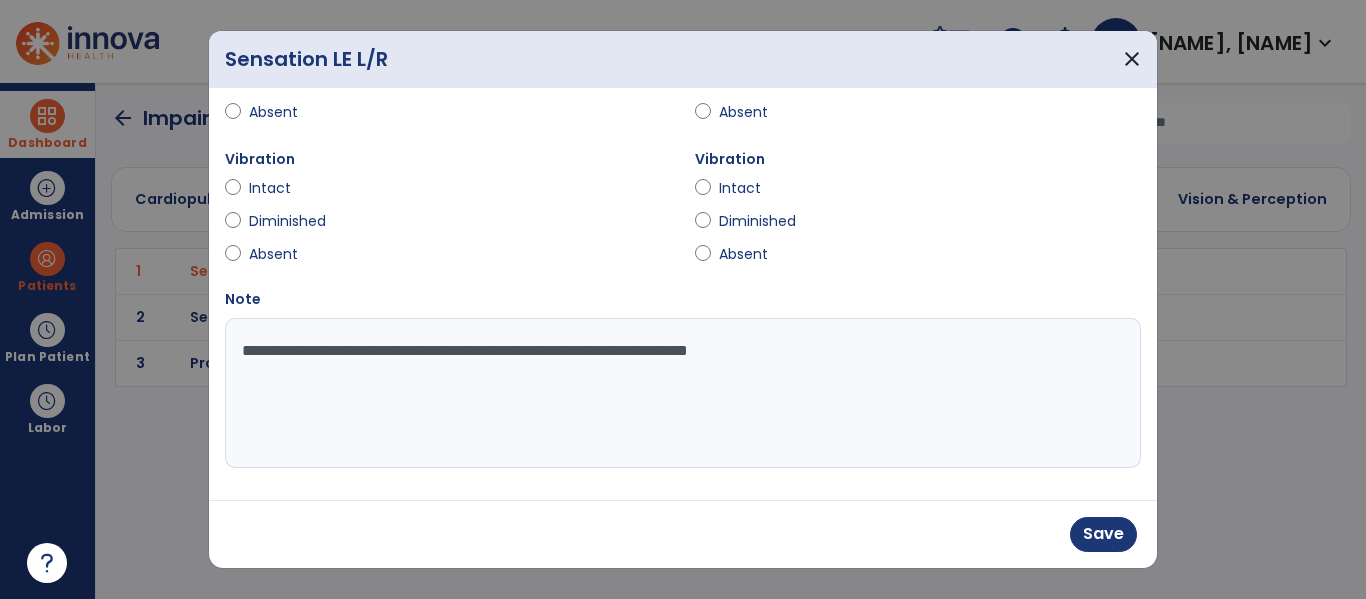 type on "**********" 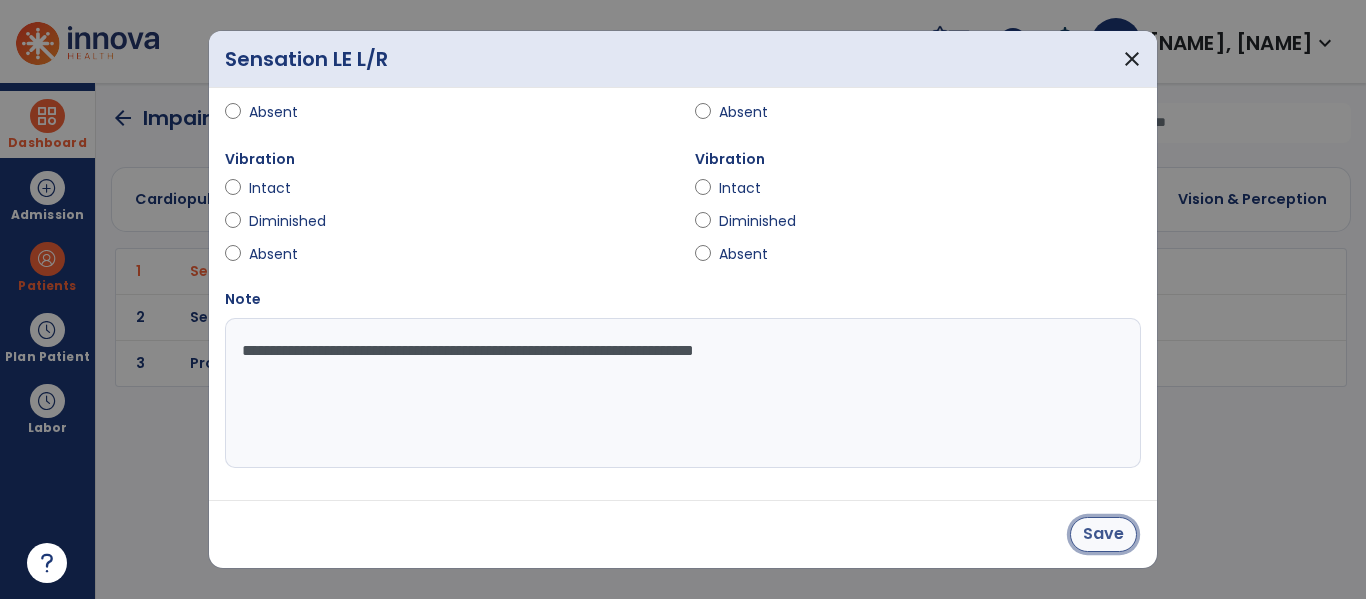 click on "Save" at bounding box center (1103, 534) 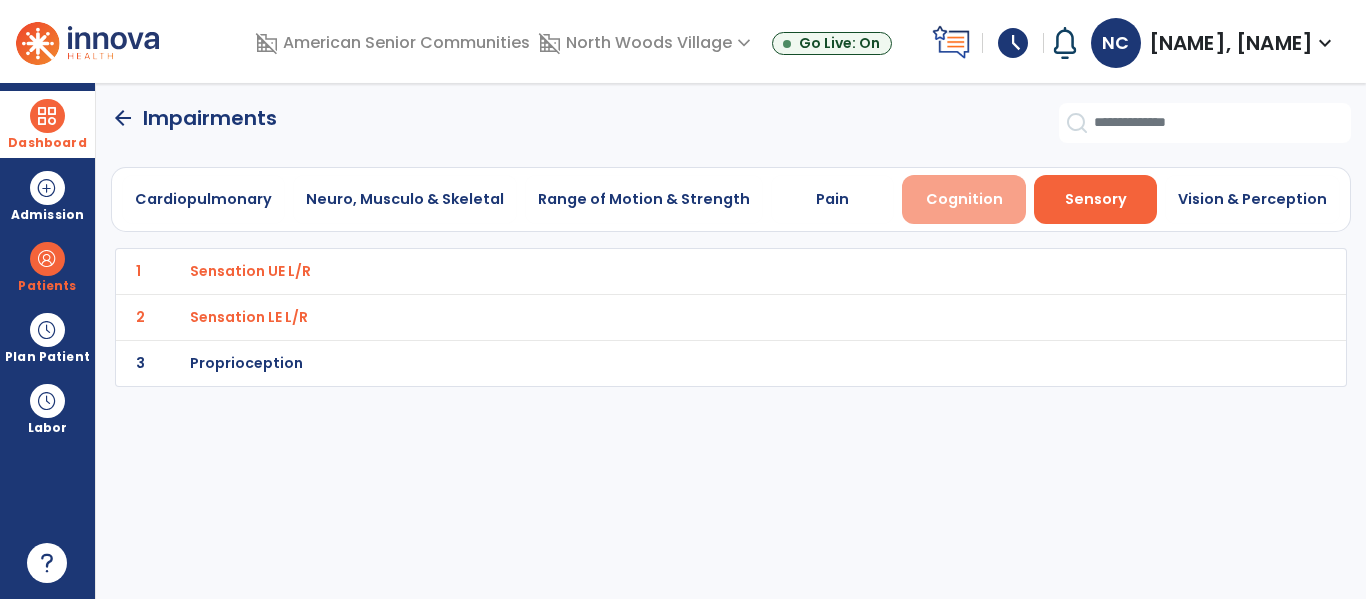 click on "Cognition" at bounding box center (964, 199) 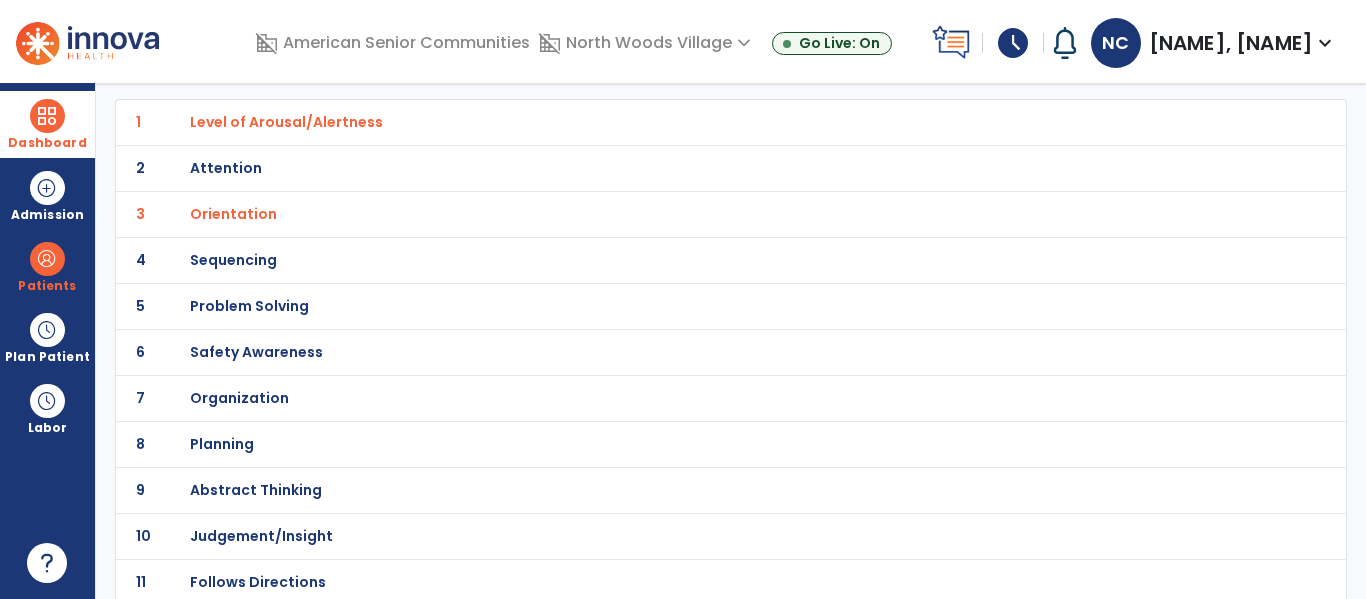 scroll, scrollTop: 0, scrollLeft: 0, axis: both 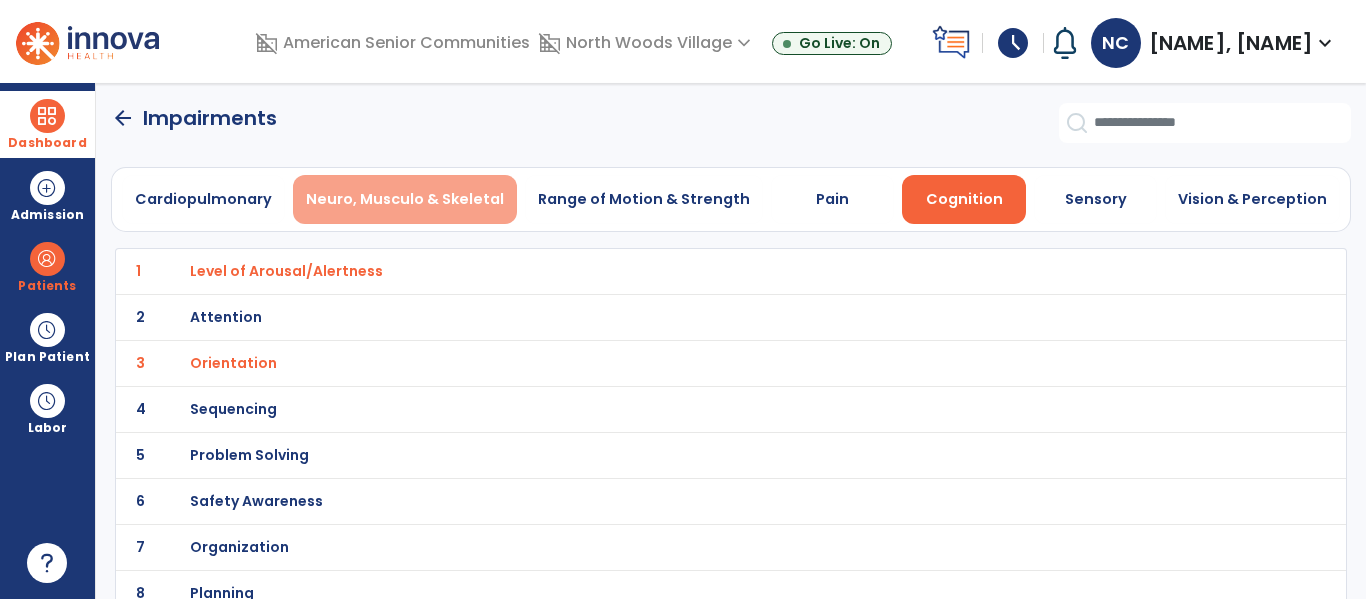 click on "Neuro, Musculo & Skeletal" at bounding box center (405, 199) 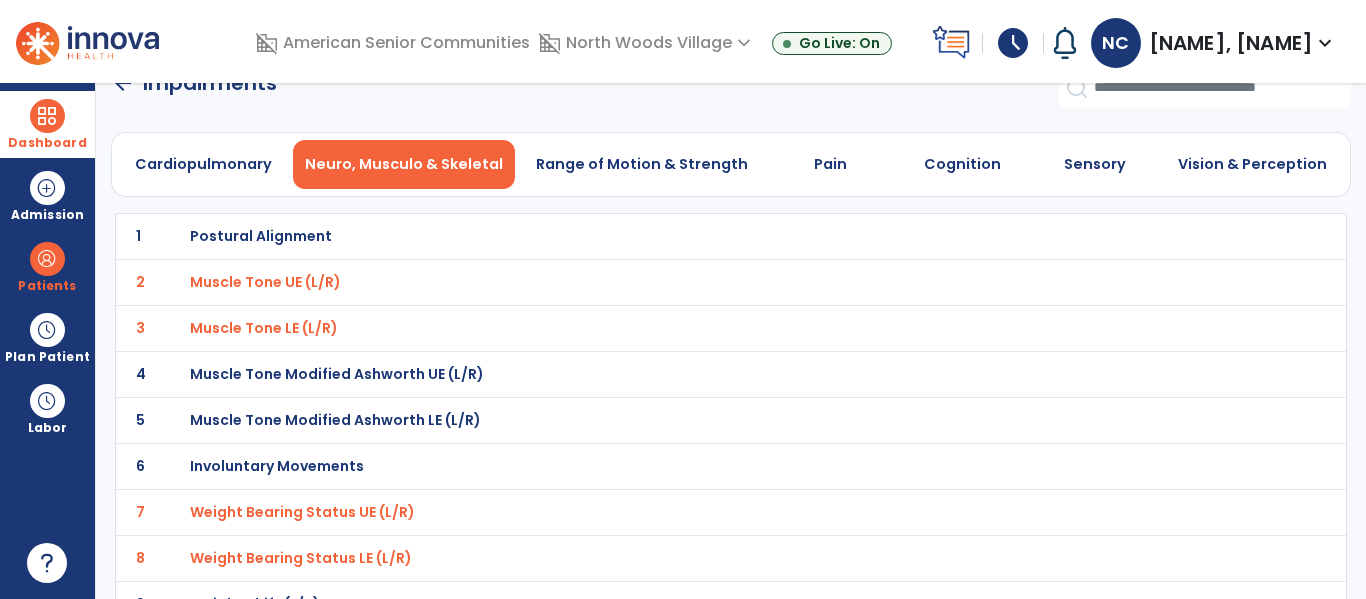 scroll, scrollTop: 0, scrollLeft: 0, axis: both 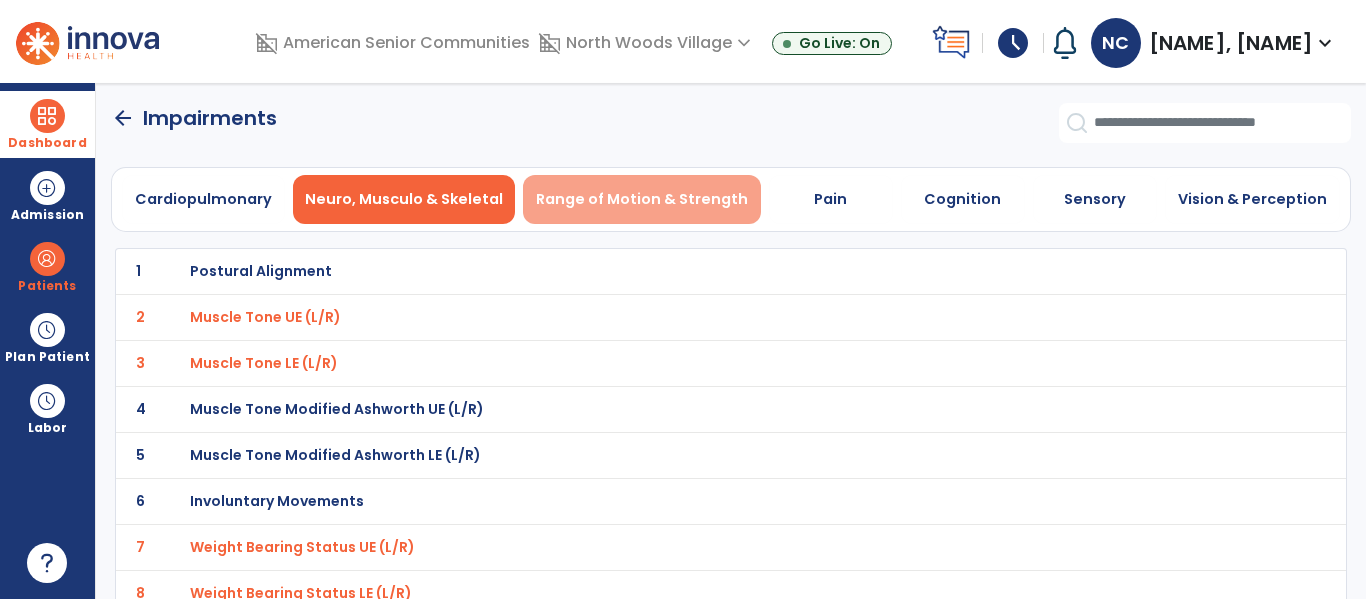 click on "Range of Motion & Strength" at bounding box center [642, 199] 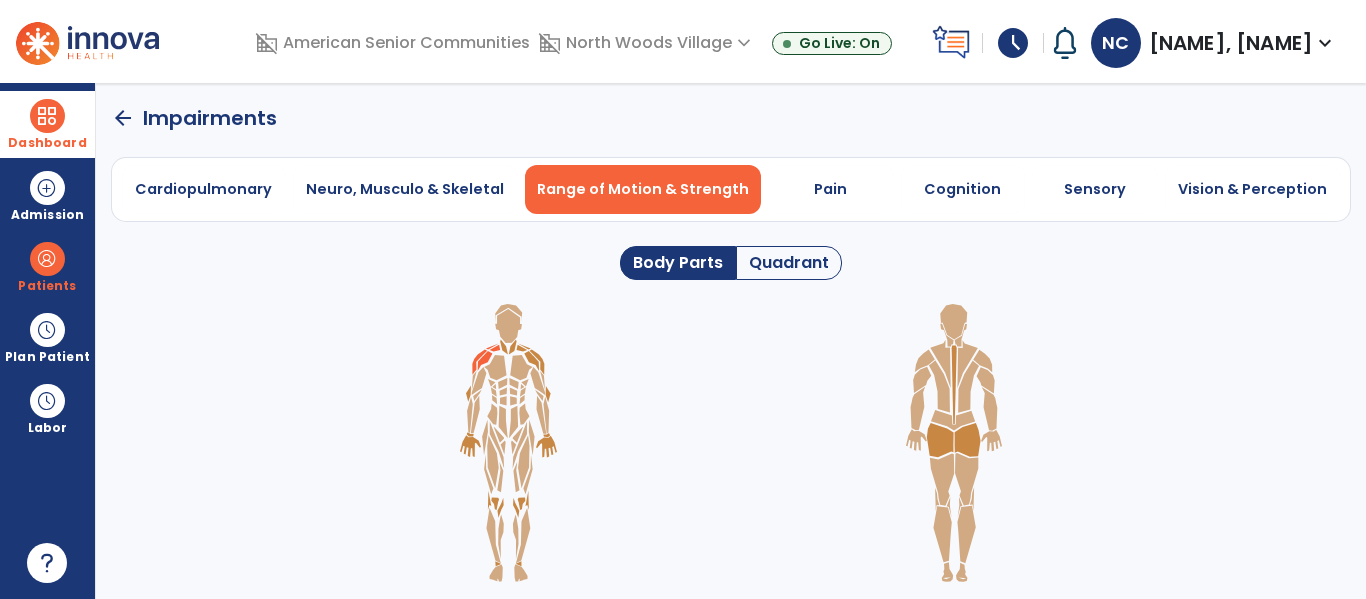 click 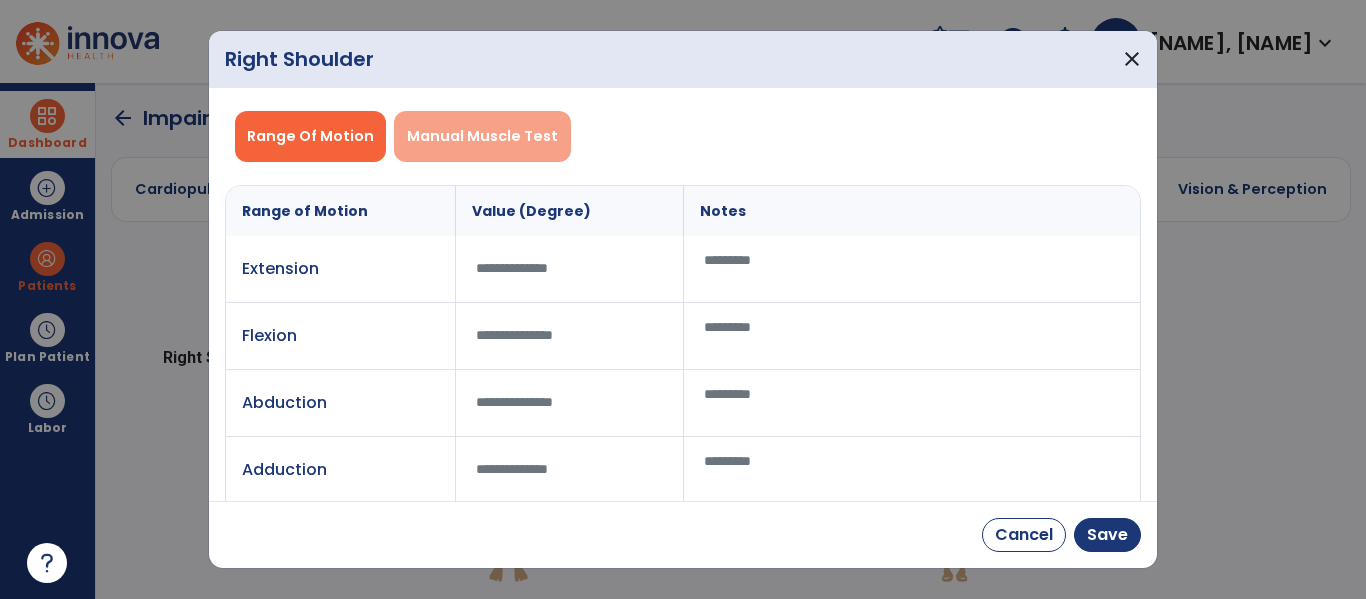 click on "Manual Muscle Test" at bounding box center [482, 136] 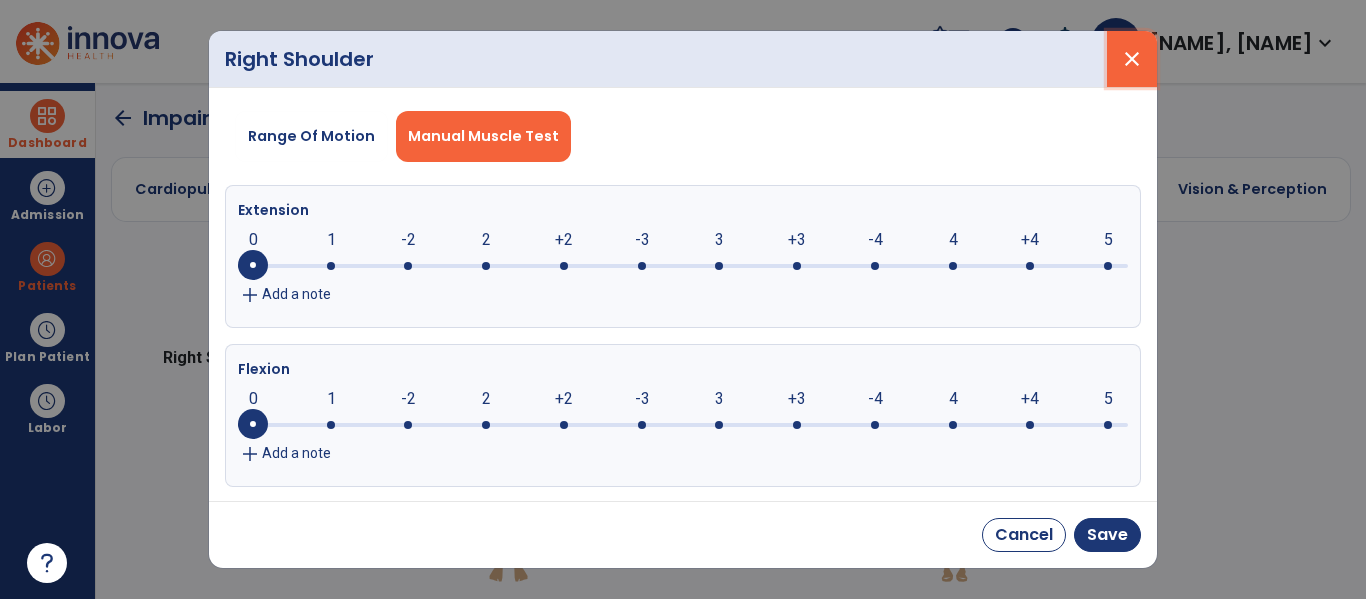 click on "close" at bounding box center [1132, 59] 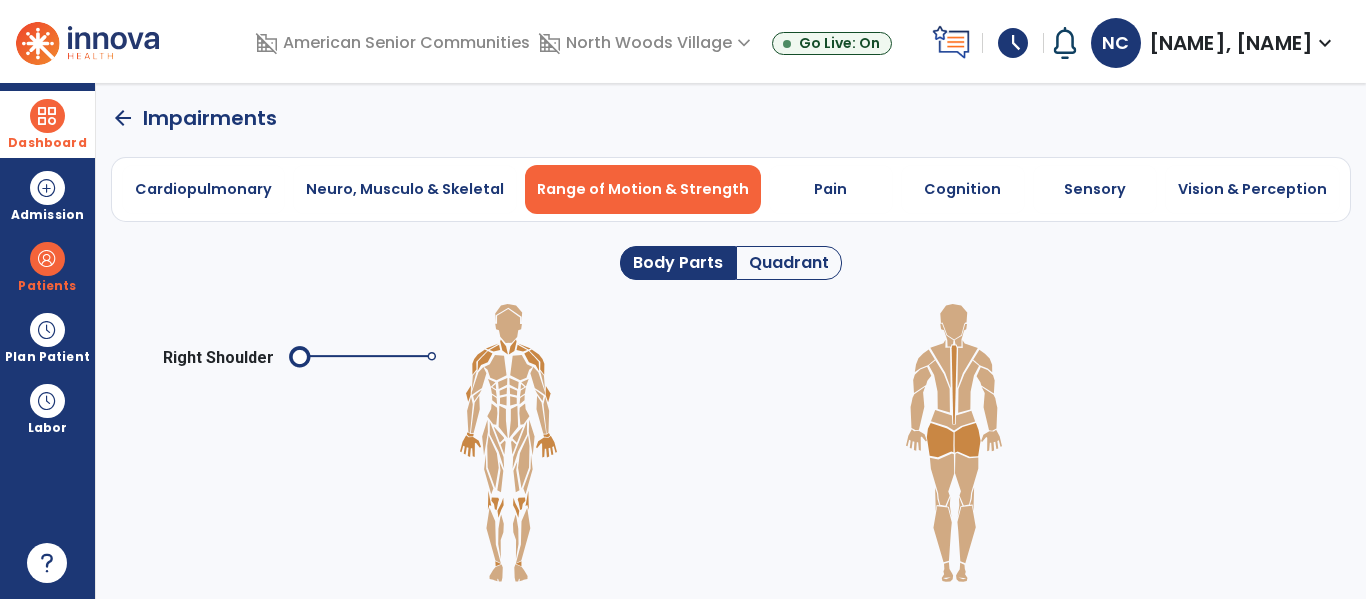 click on "Quadrant" 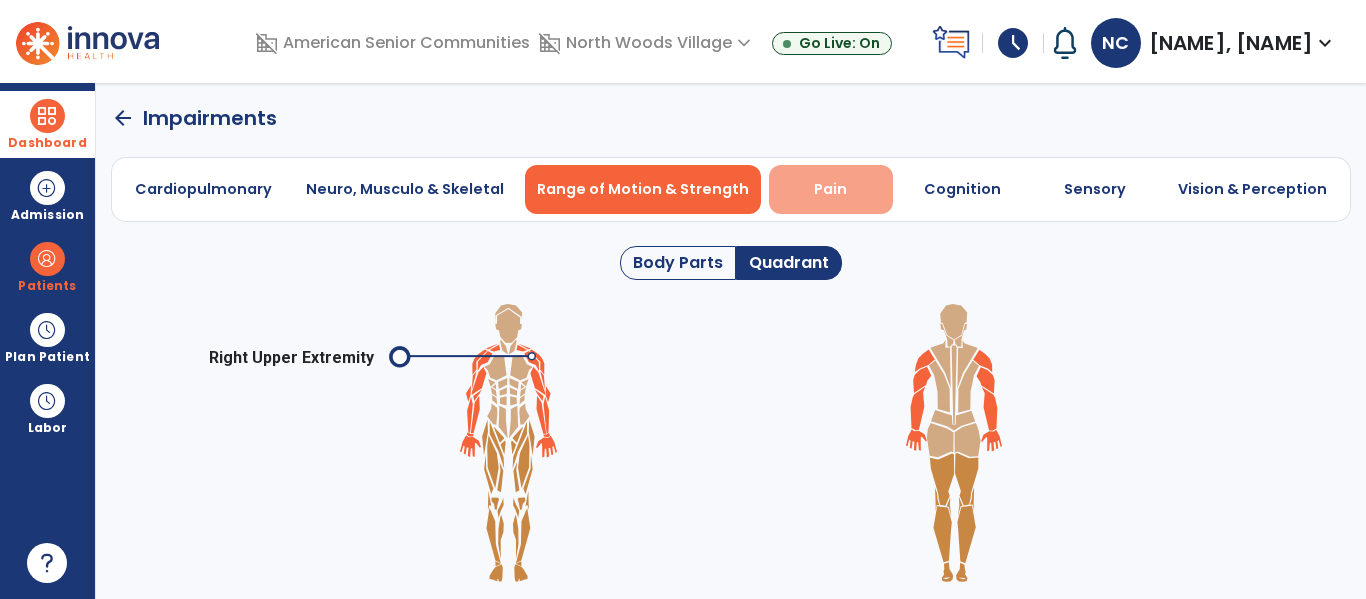 click on "Pain" at bounding box center (830, 189) 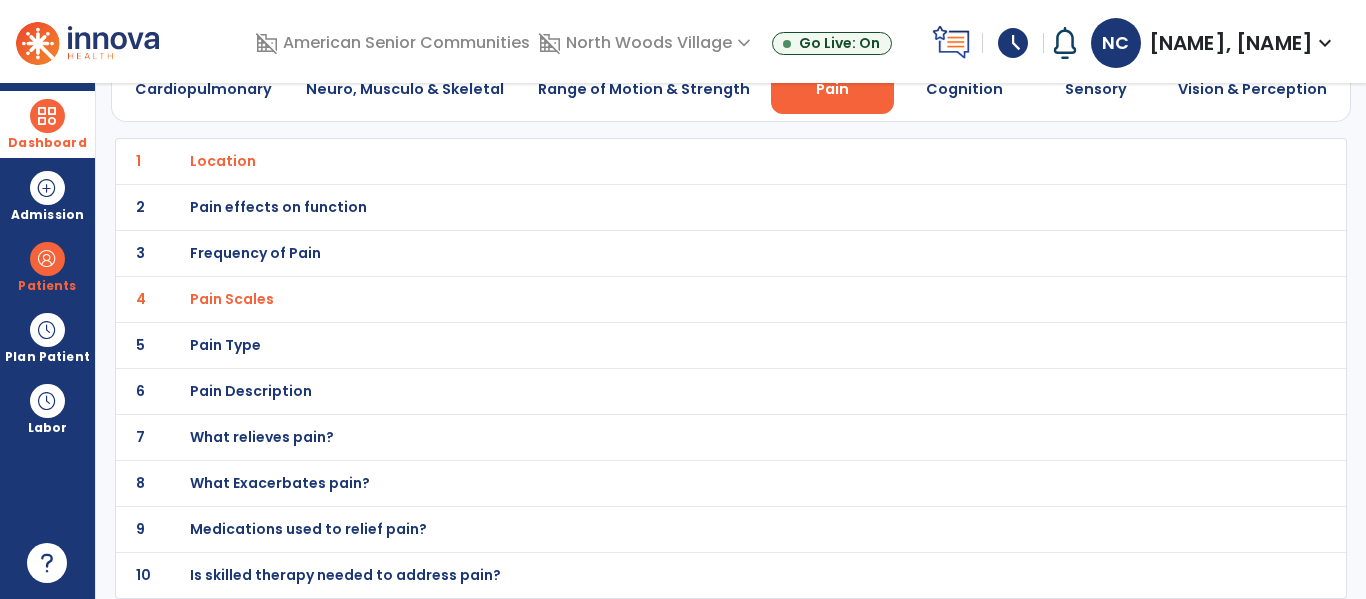 scroll, scrollTop: 0, scrollLeft: 0, axis: both 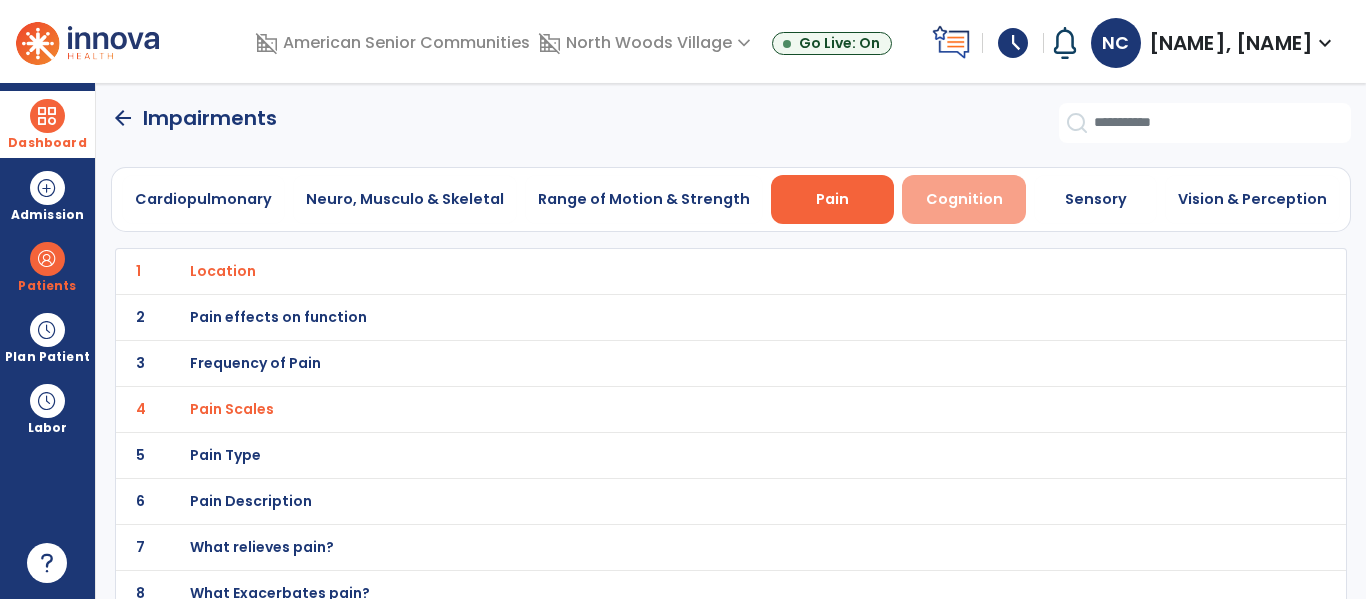click on "Cognition" at bounding box center (964, 199) 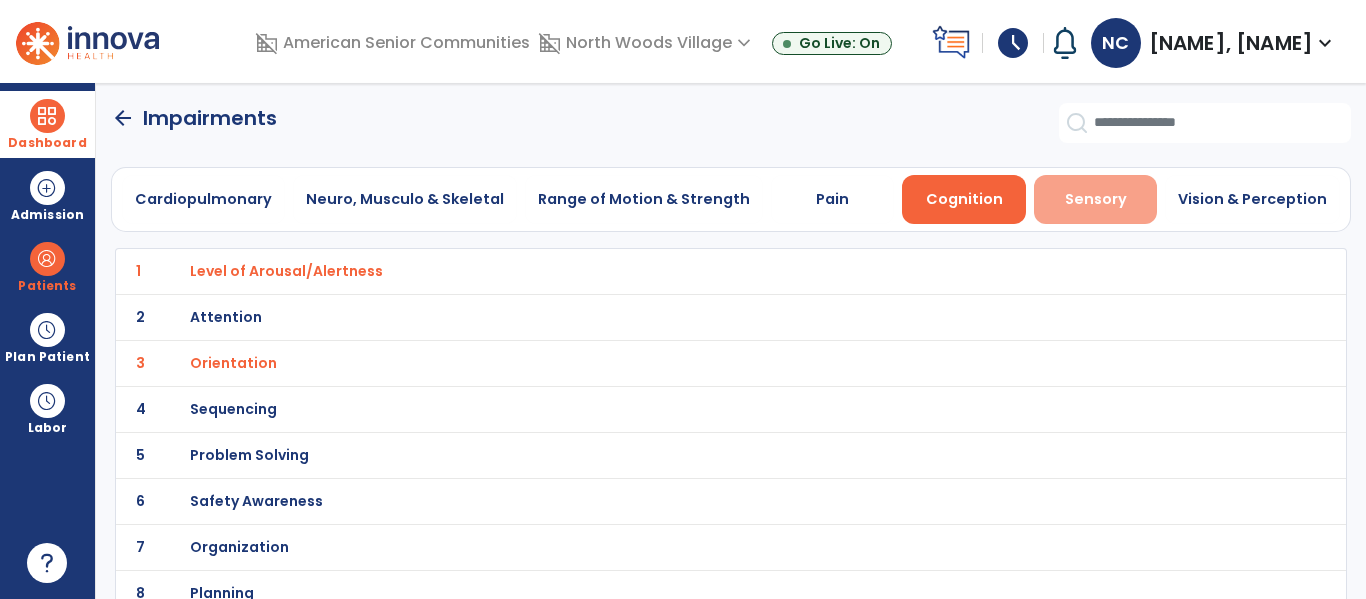 click on "Sensory" at bounding box center (1096, 199) 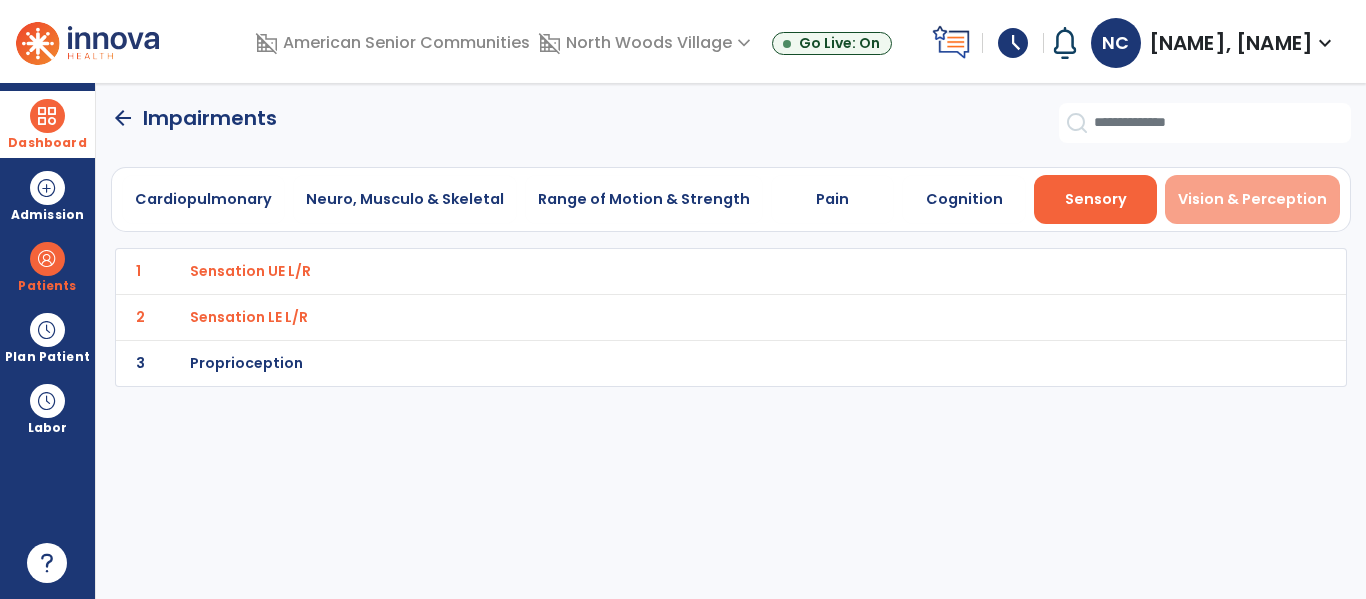 click on "Vision & Perception" at bounding box center [1252, 199] 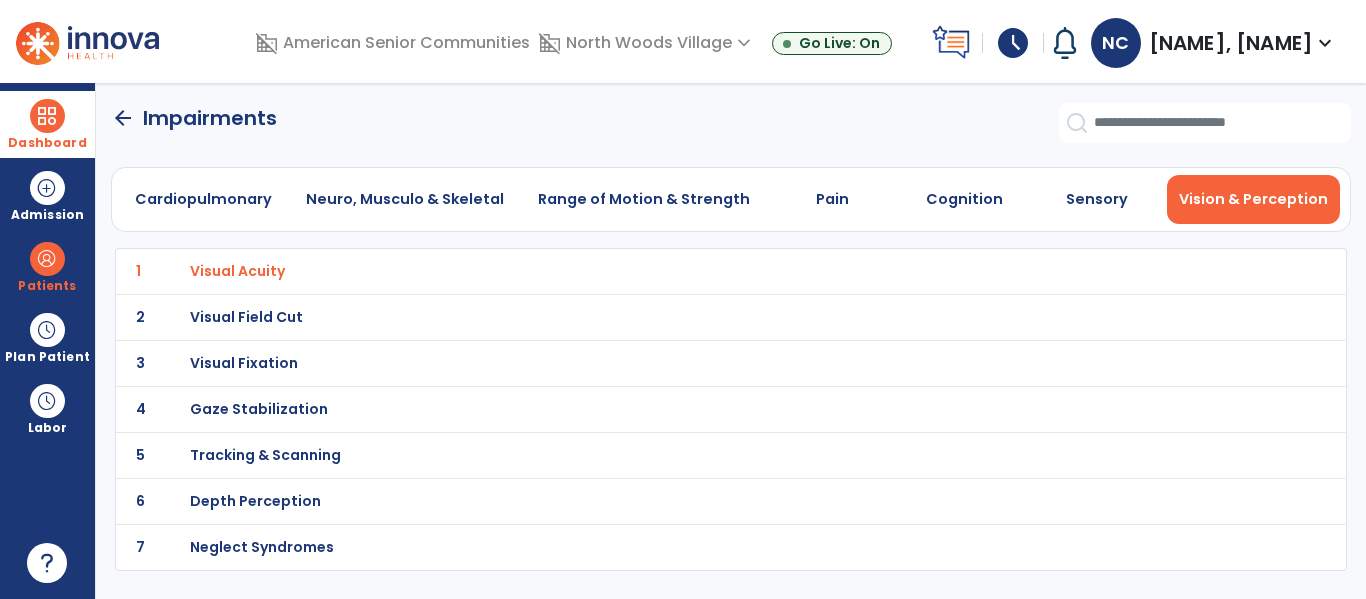 click on "arrow_back" 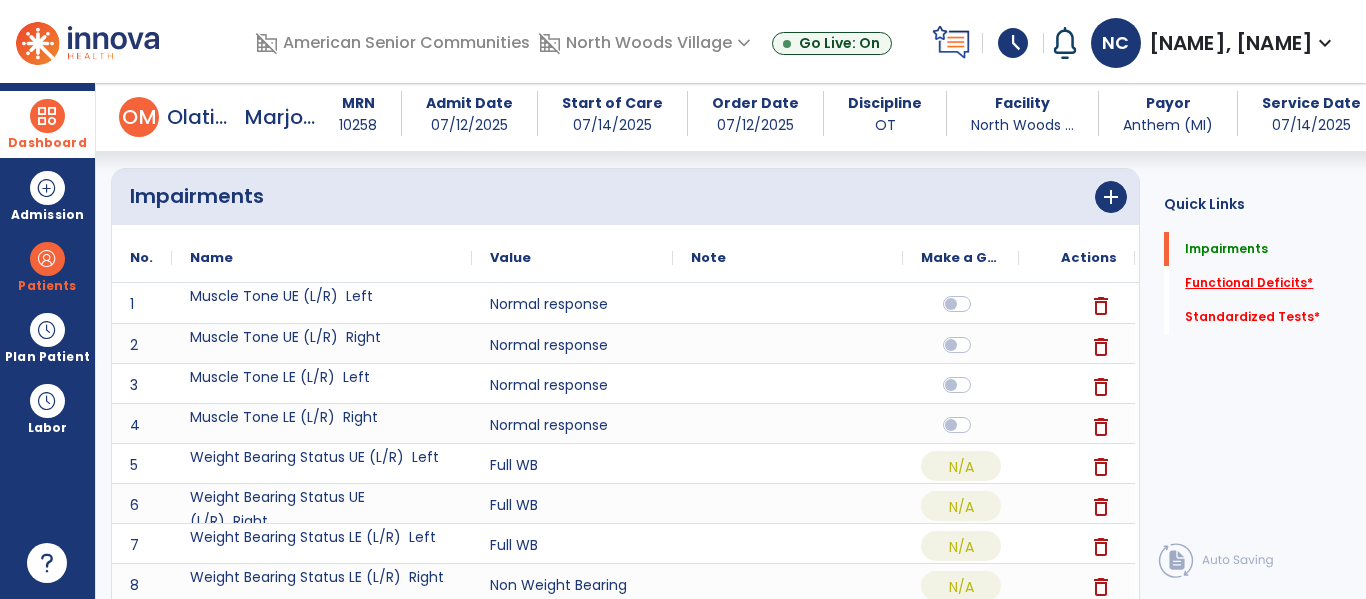 click on "Functional Deficits   *" 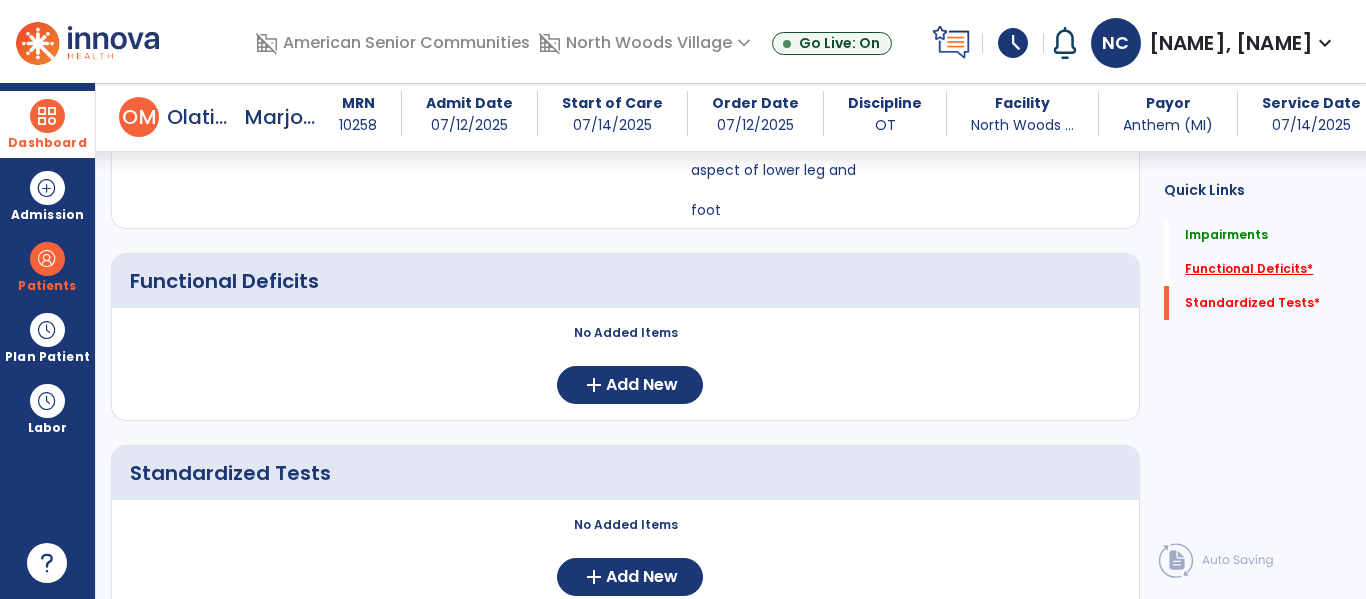 scroll, scrollTop: 1577, scrollLeft: 0, axis: vertical 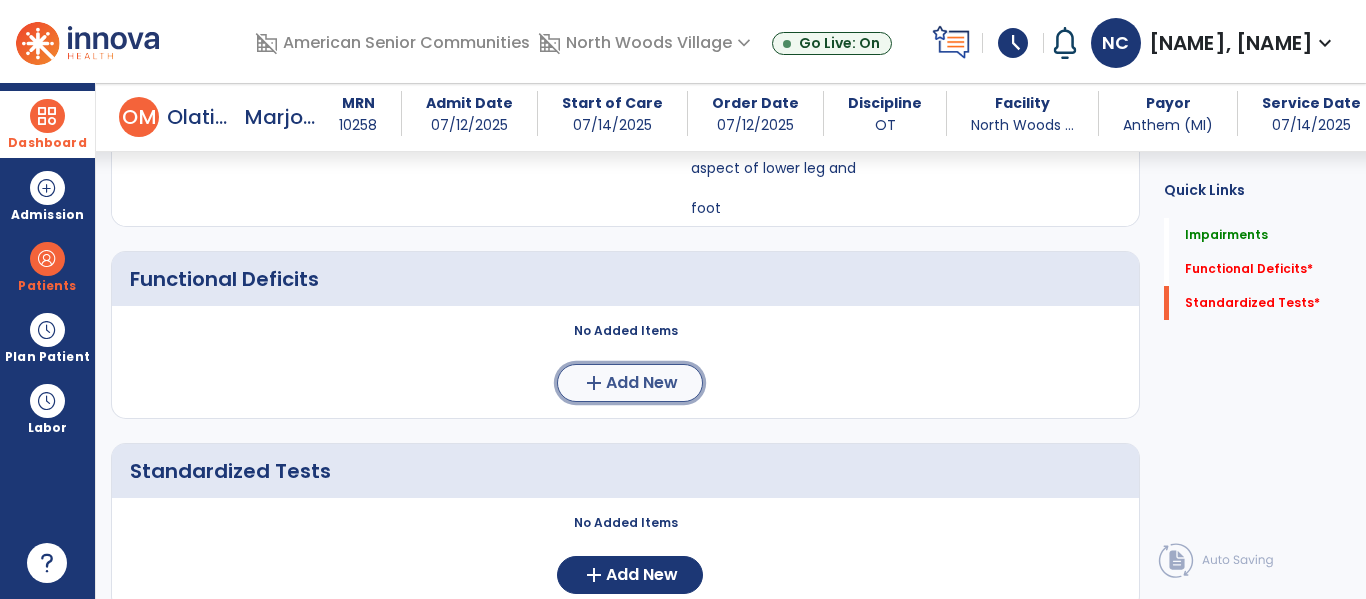 click on "Add New" 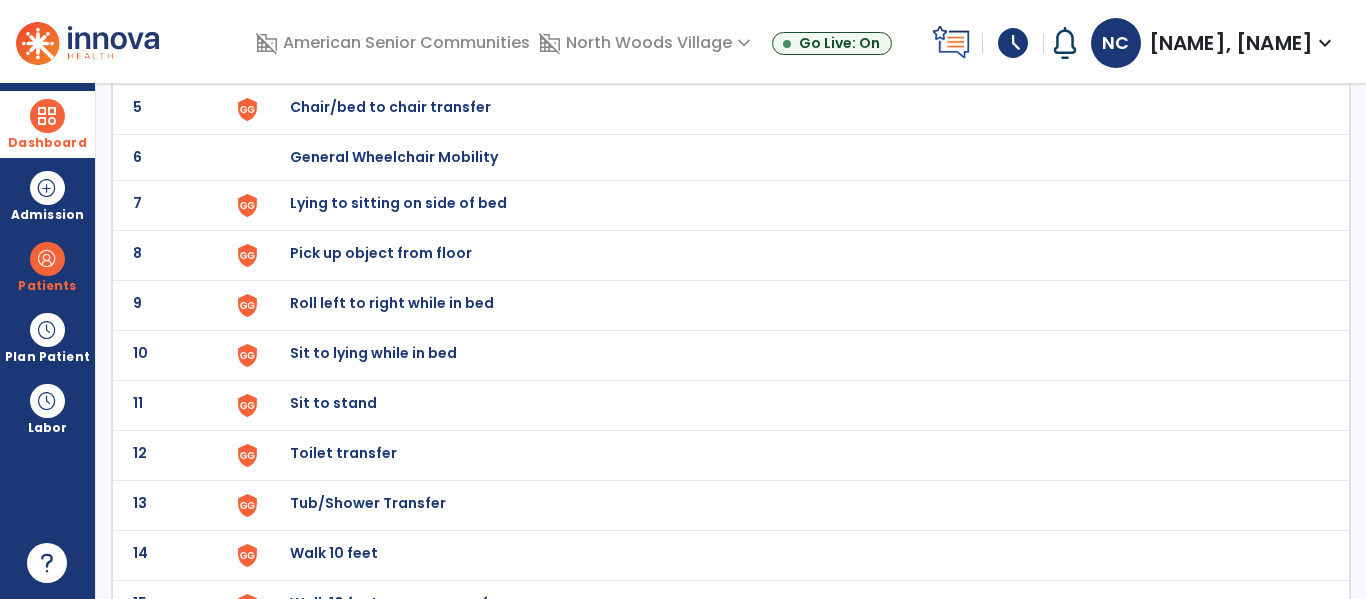 scroll, scrollTop: 358, scrollLeft: 0, axis: vertical 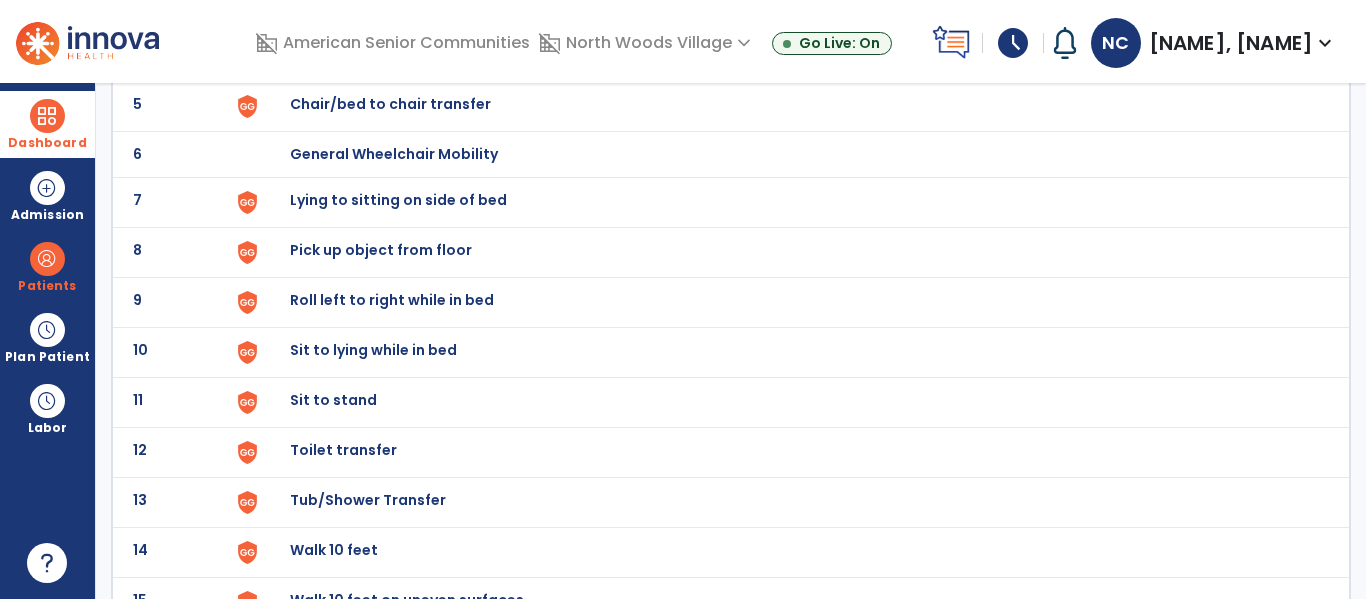 click on "Sit to stand" at bounding box center [789, -94] 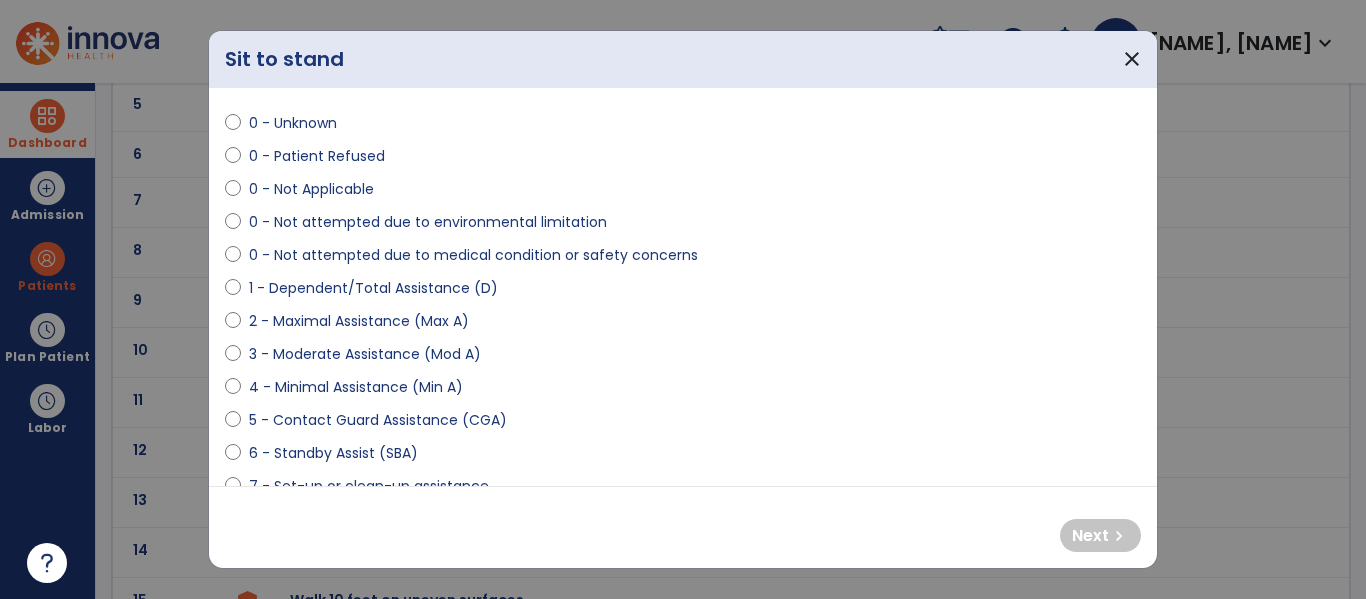scroll, scrollTop: 42, scrollLeft: 0, axis: vertical 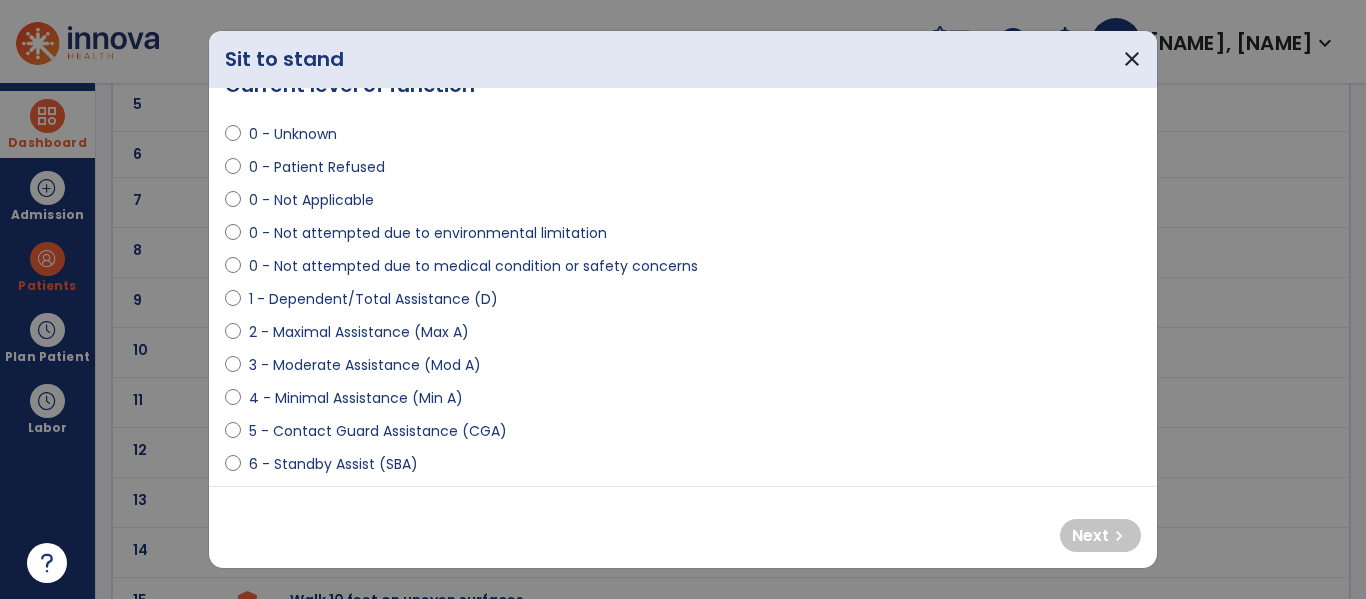 select on "**********" 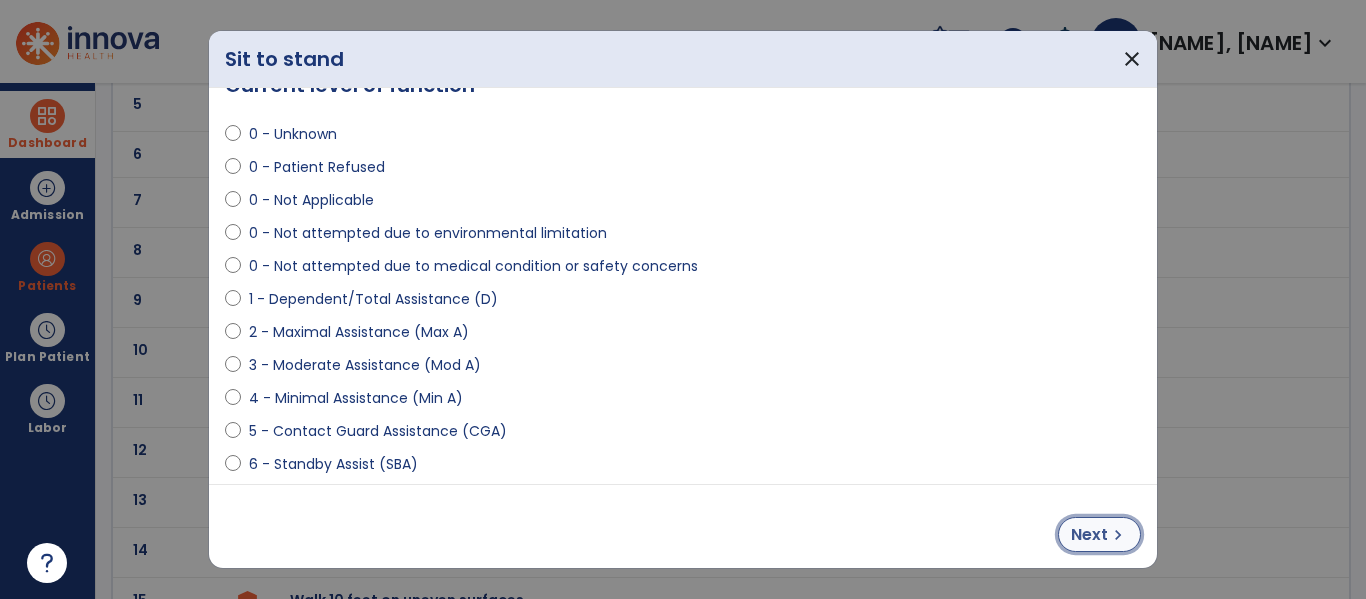 click on "Next" at bounding box center (1089, 535) 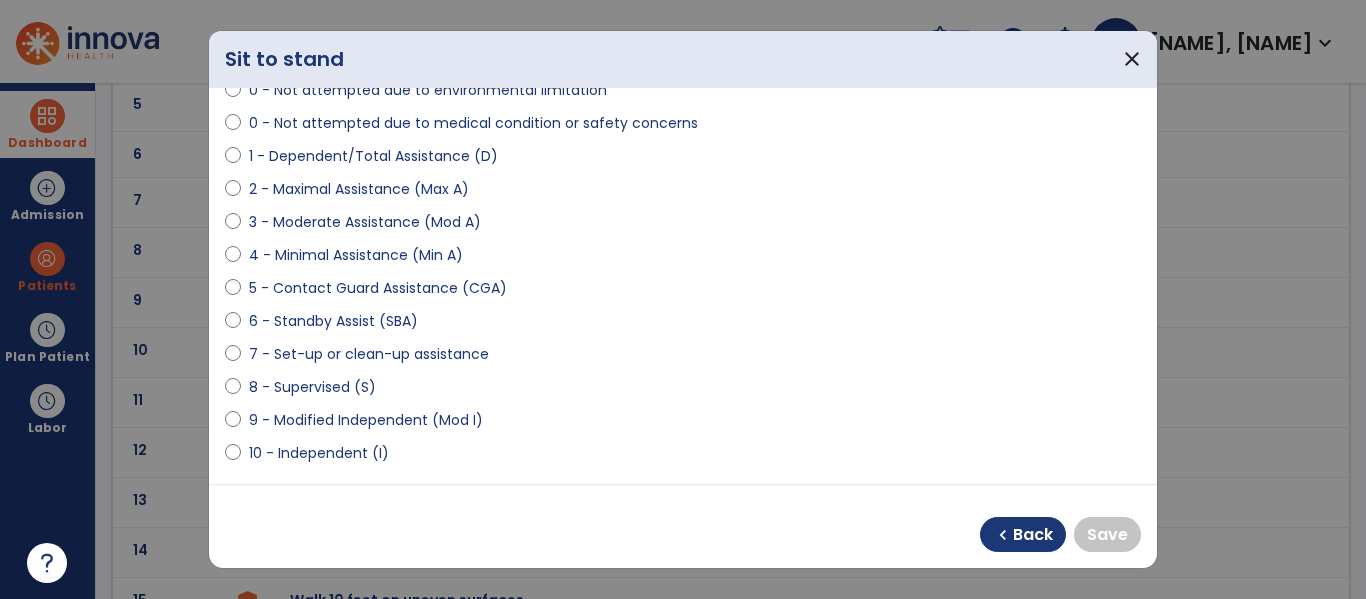 scroll, scrollTop: 192, scrollLeft: 0, axis: vertical 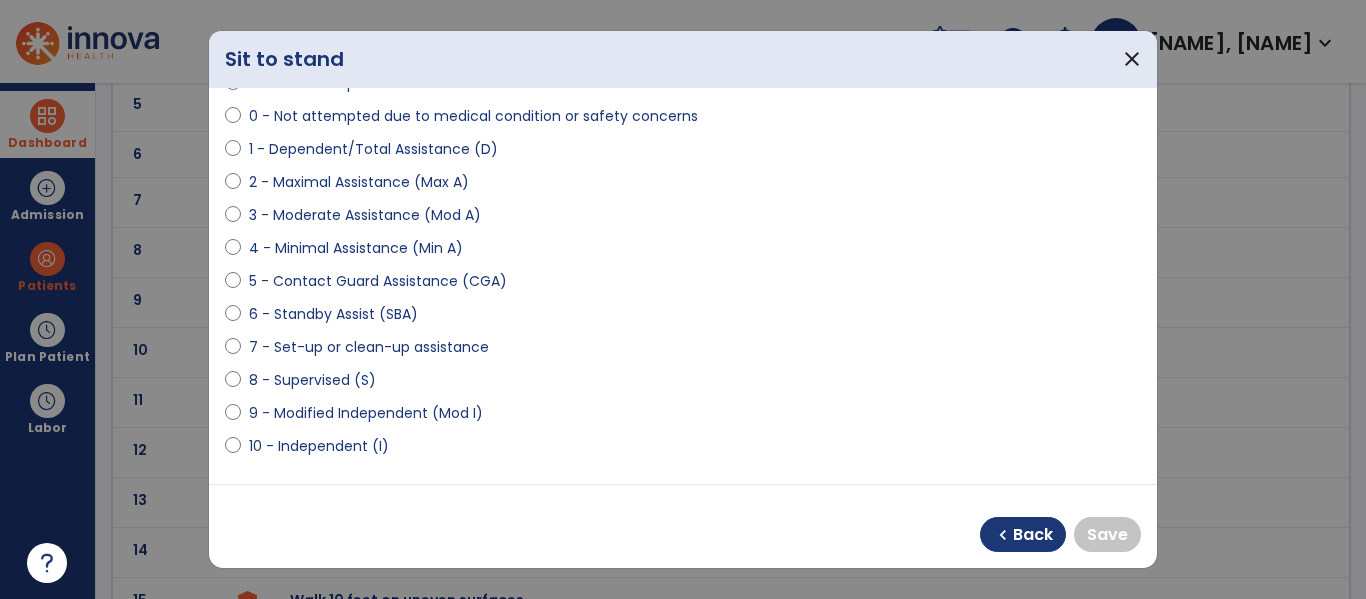 select on "**********" 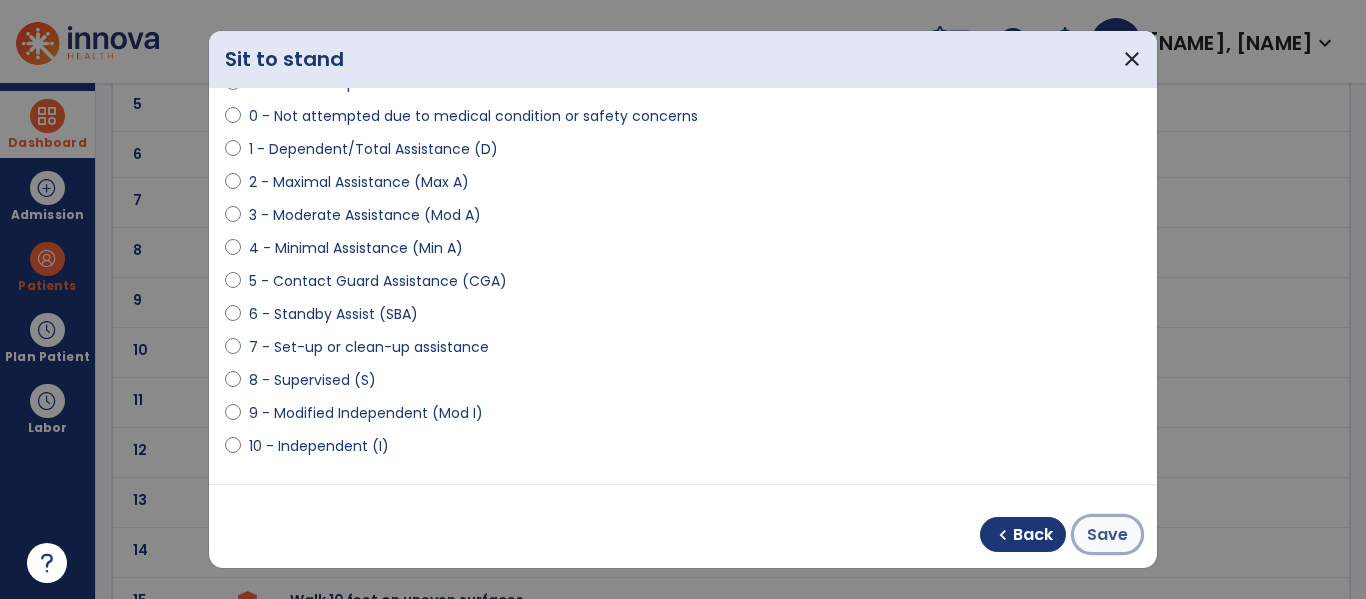 click on "Save" at bounding box center (1107, 535) 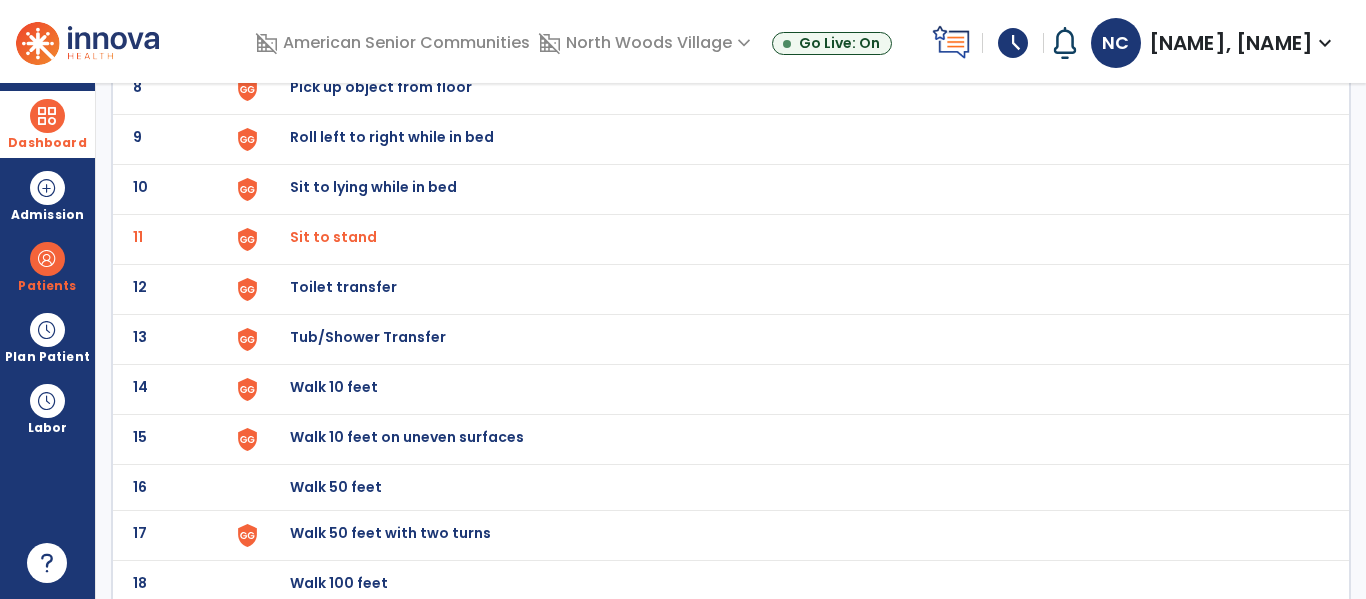 scroll, scrollTop: 530, scrollLeft: 0, axis: vertical 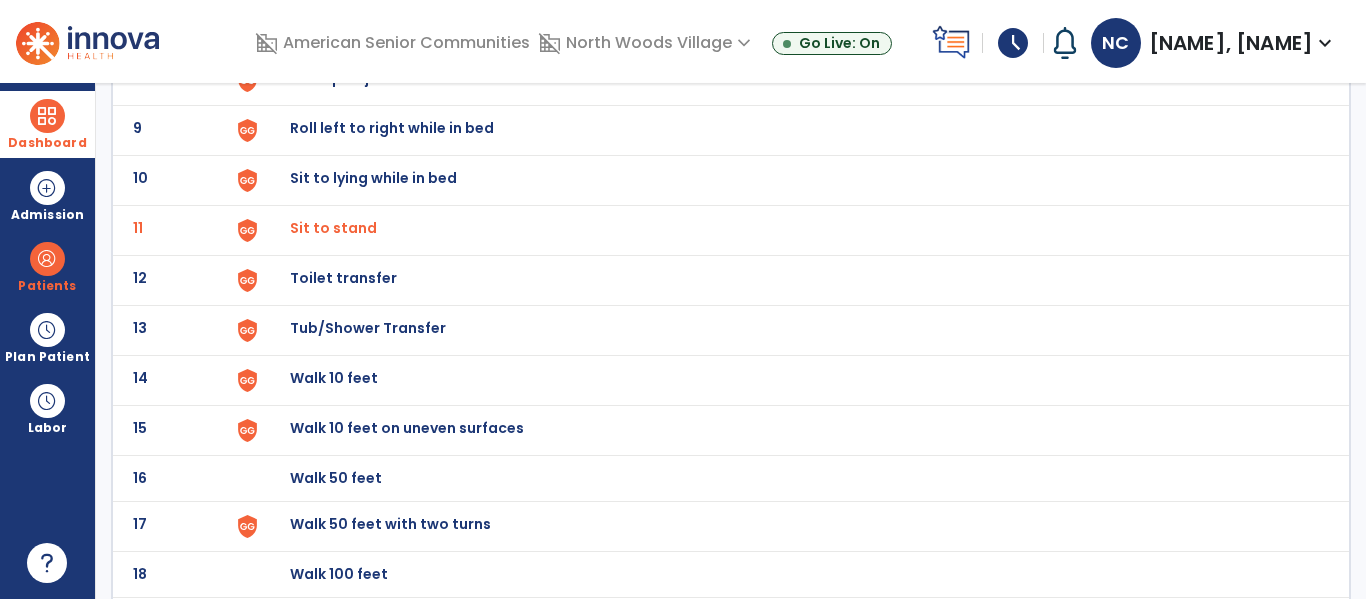 click on "Toilet transfer" at bounding box center (789, -266) 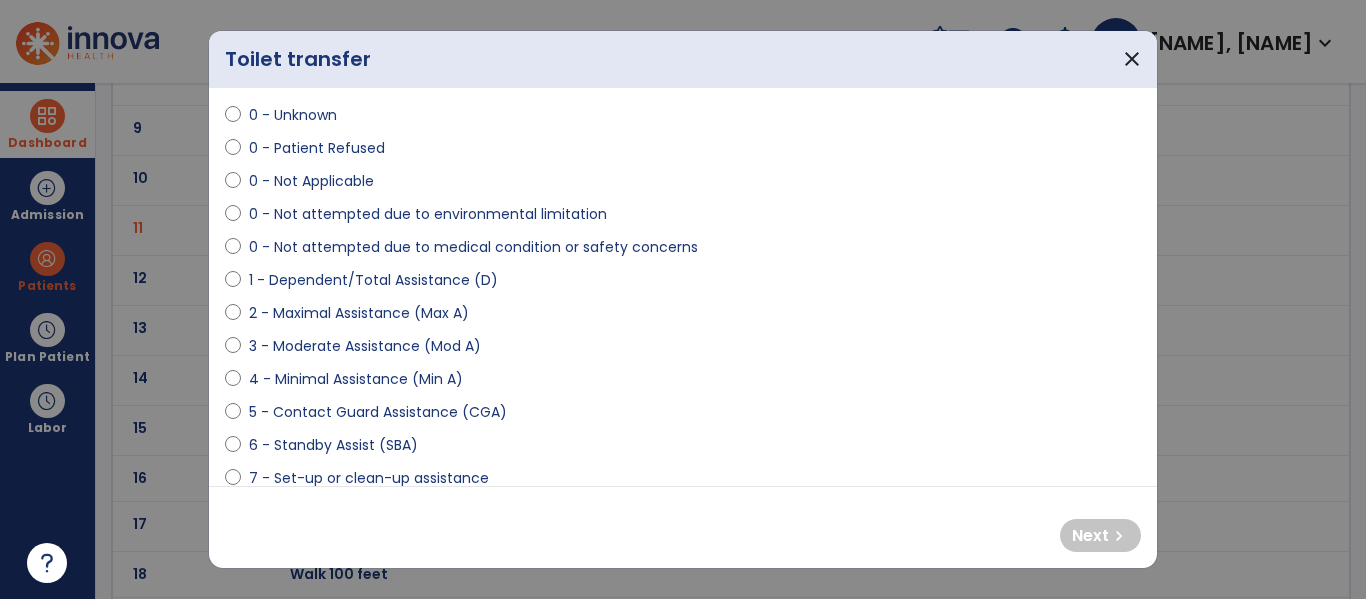 scroll, scrollTop: 65, scrollLeft: 0, axis: vertical 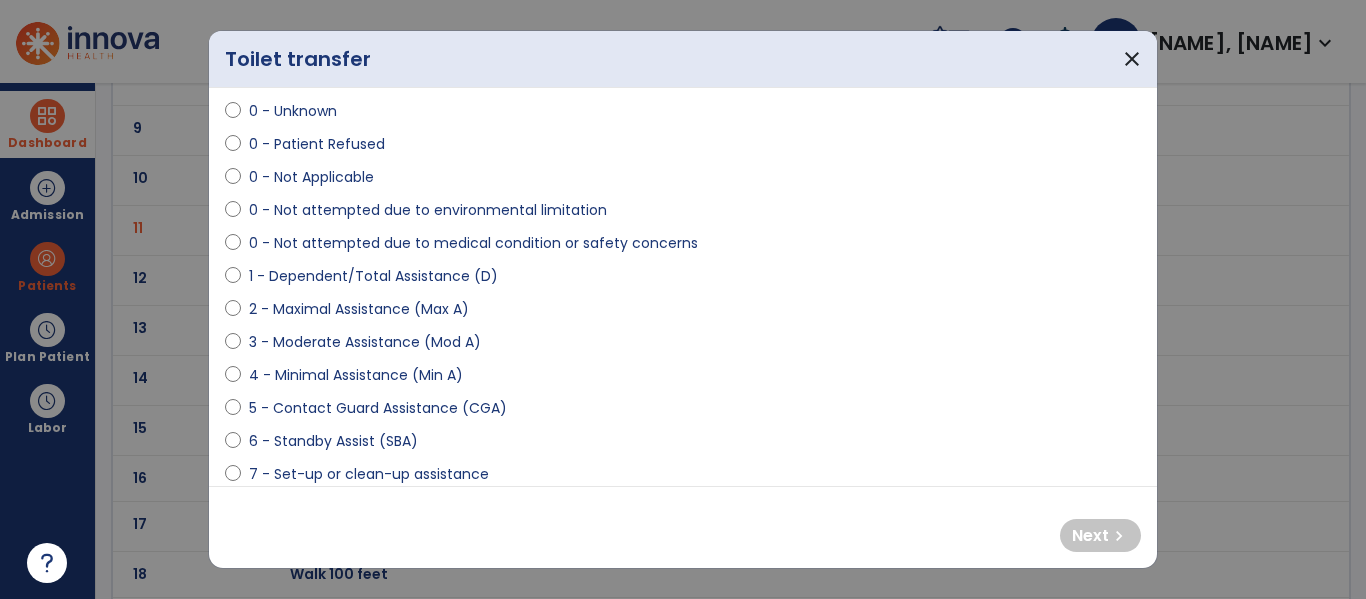 select on "**********" 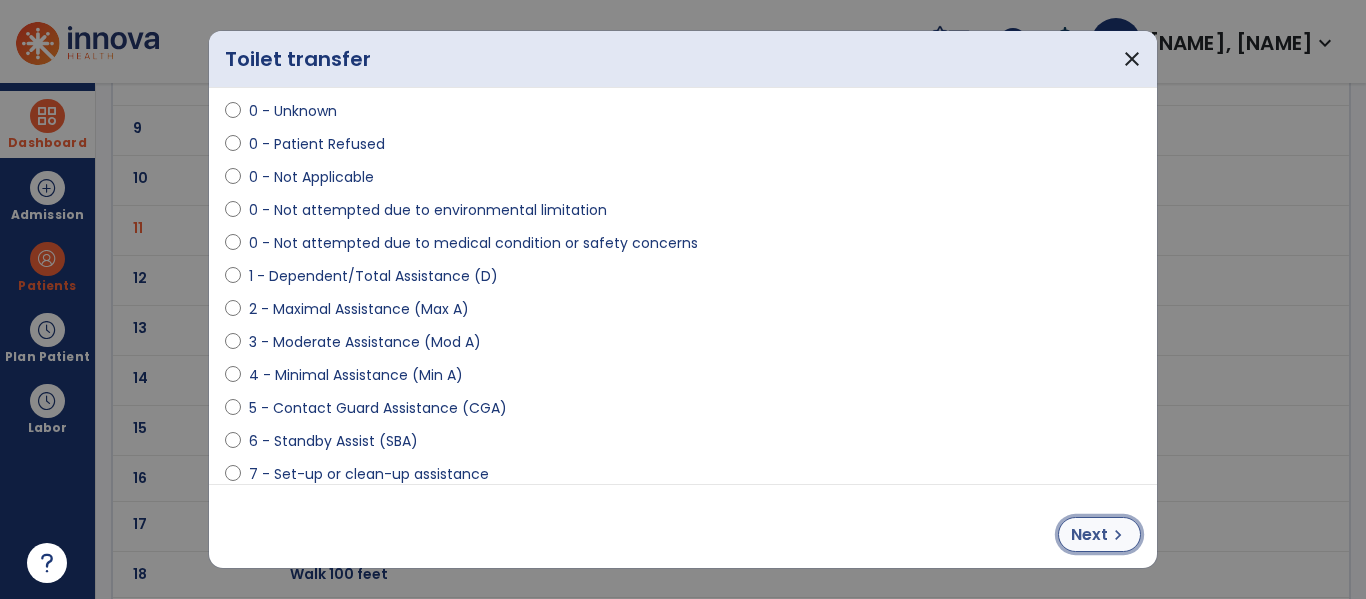 click on "Next" at bounding box center (1089, 535) 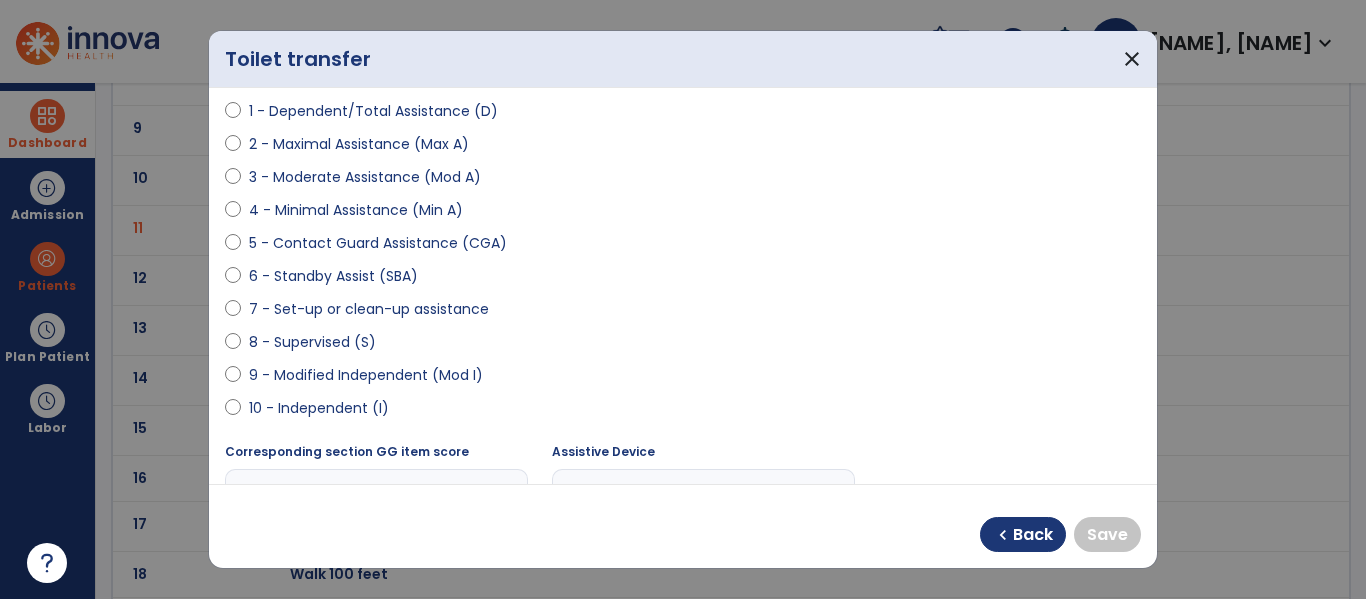 scroll, scrollTop: 234, scrollLeft: 0, axis: vertical 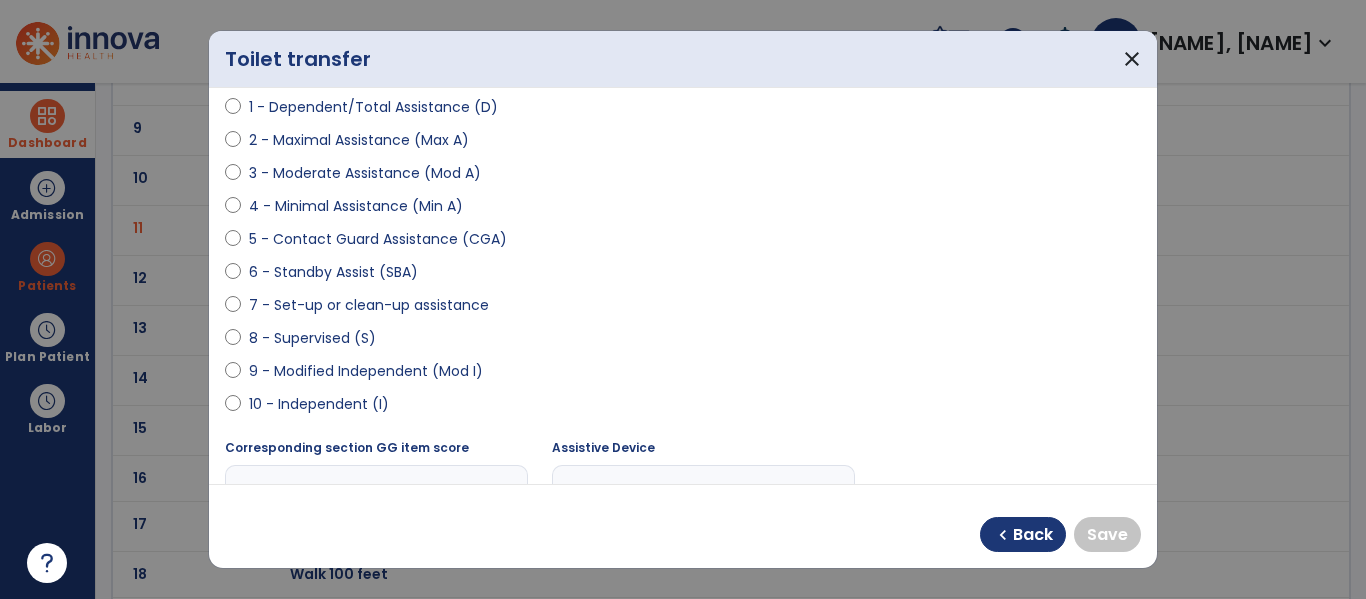 select on "**********" 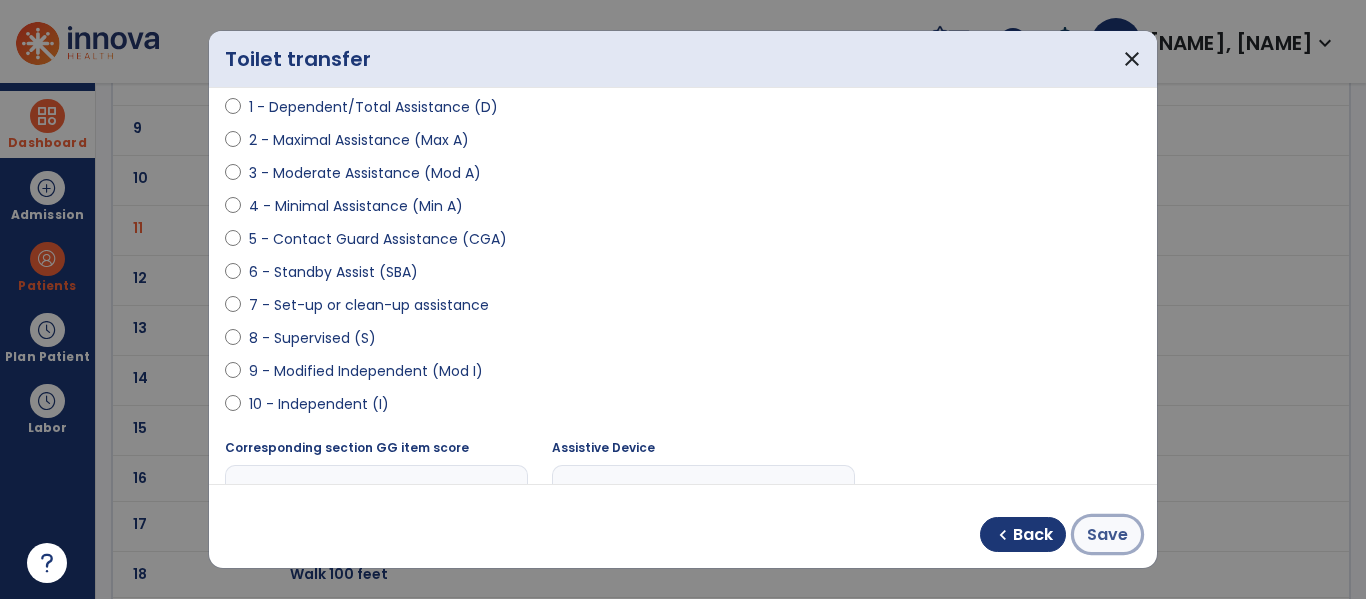 click on "Save" at bounding box center (1107, 535) 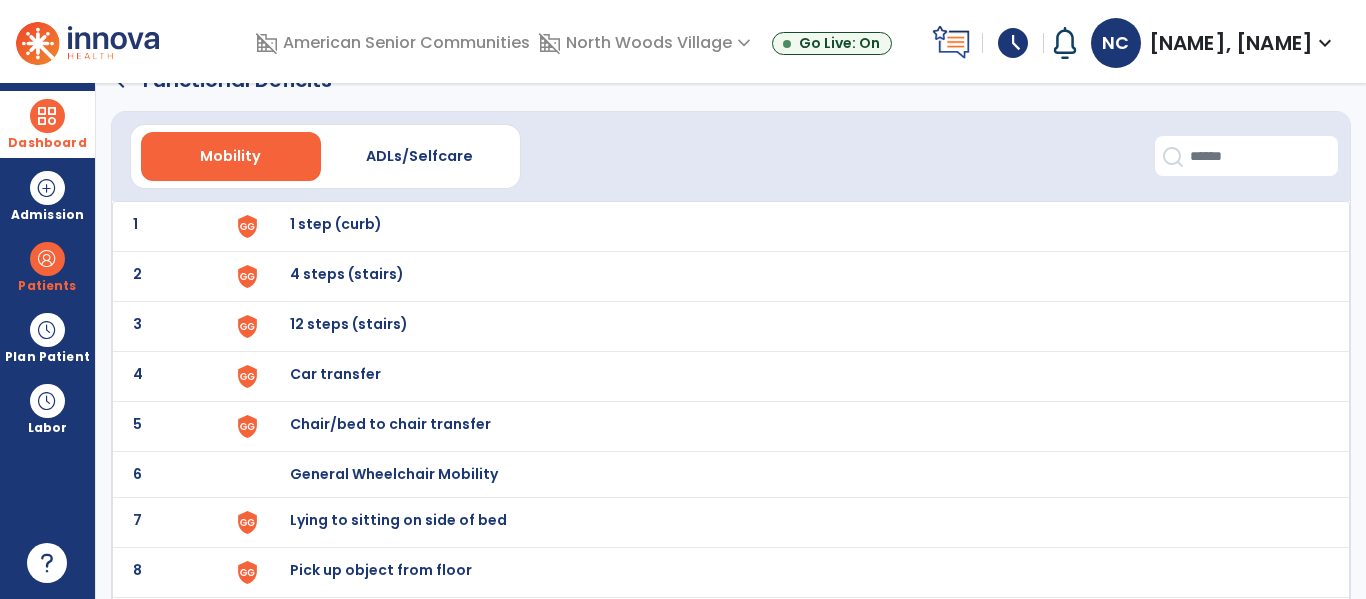 scroll, scrollTop: 0, scrollLeft: 0, axis: both 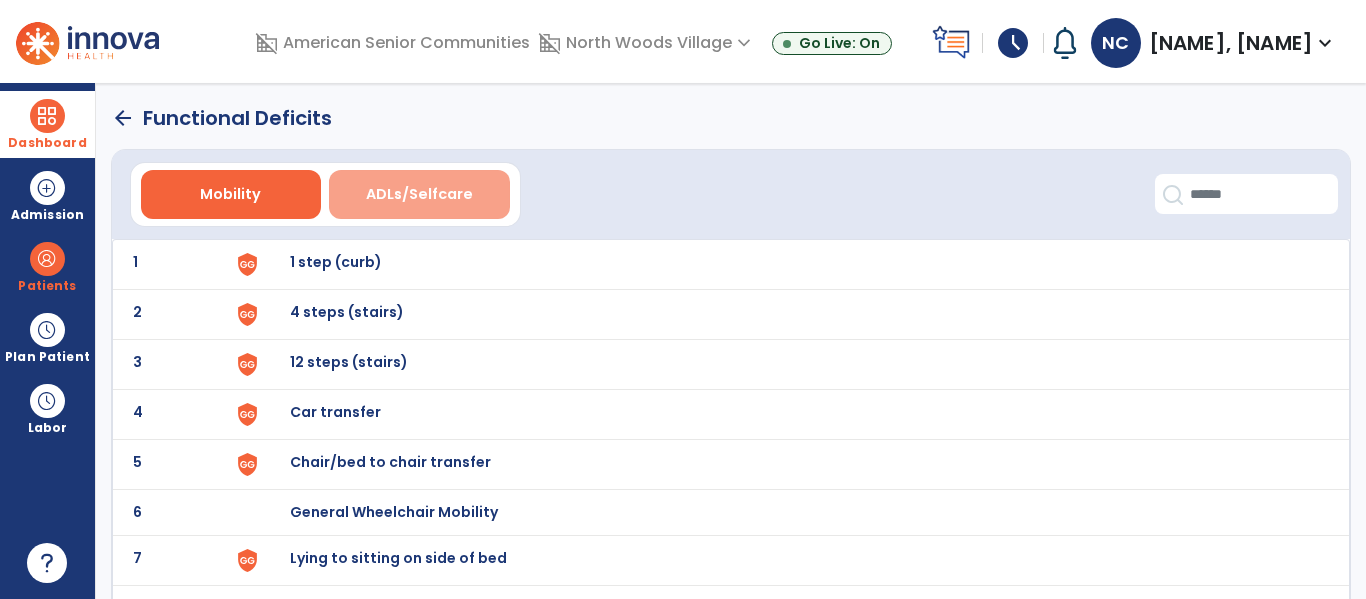 click on "ADLs/Selfcare" at bounding box center [419, 194] 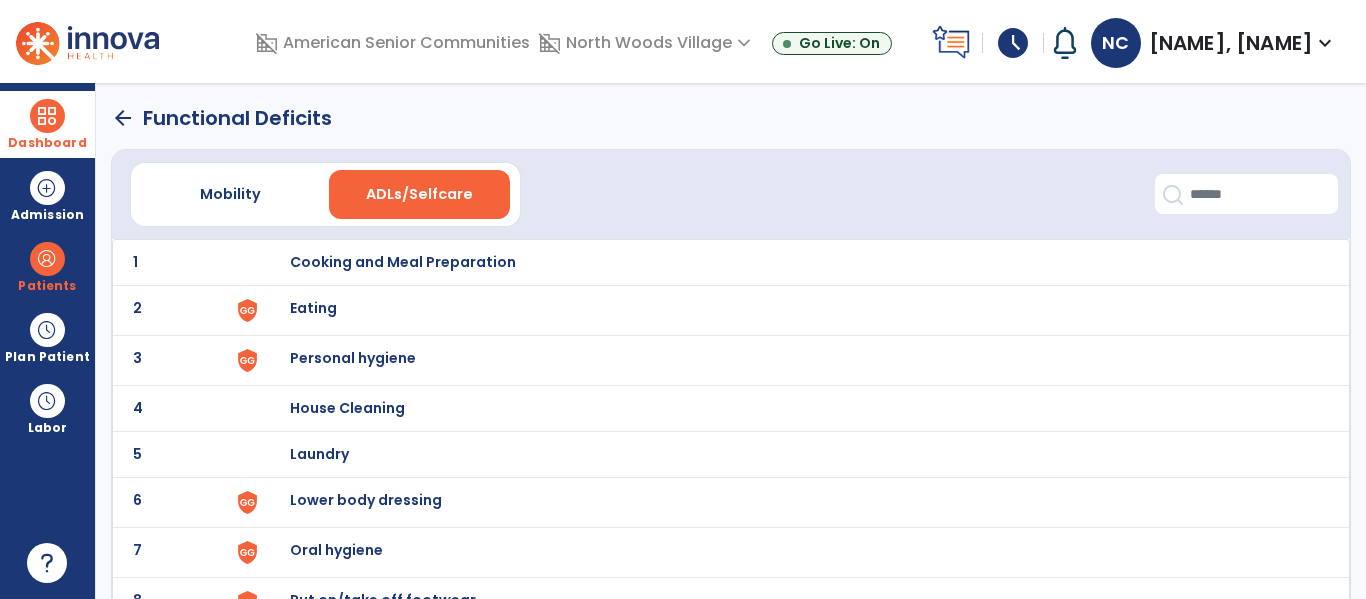 click on "Eating" at bounding box center (789, 262) 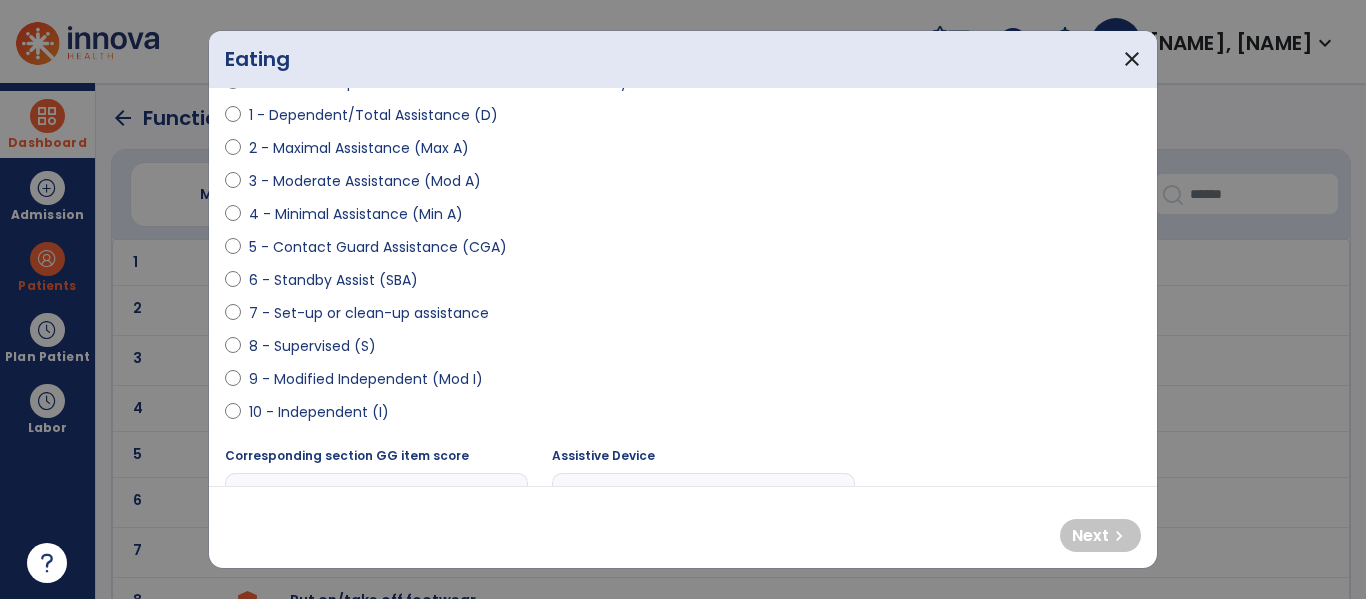 scroll, scrollTop: 243, scrollLeft: 0, axis: vertical 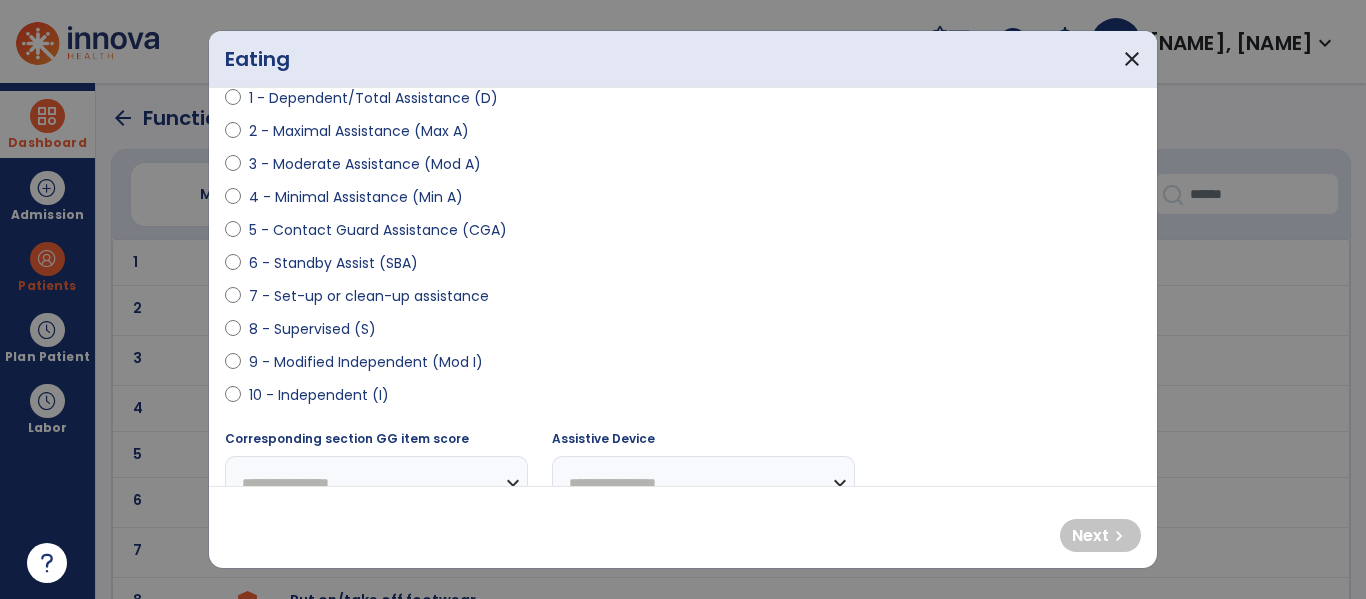 select on "**********" 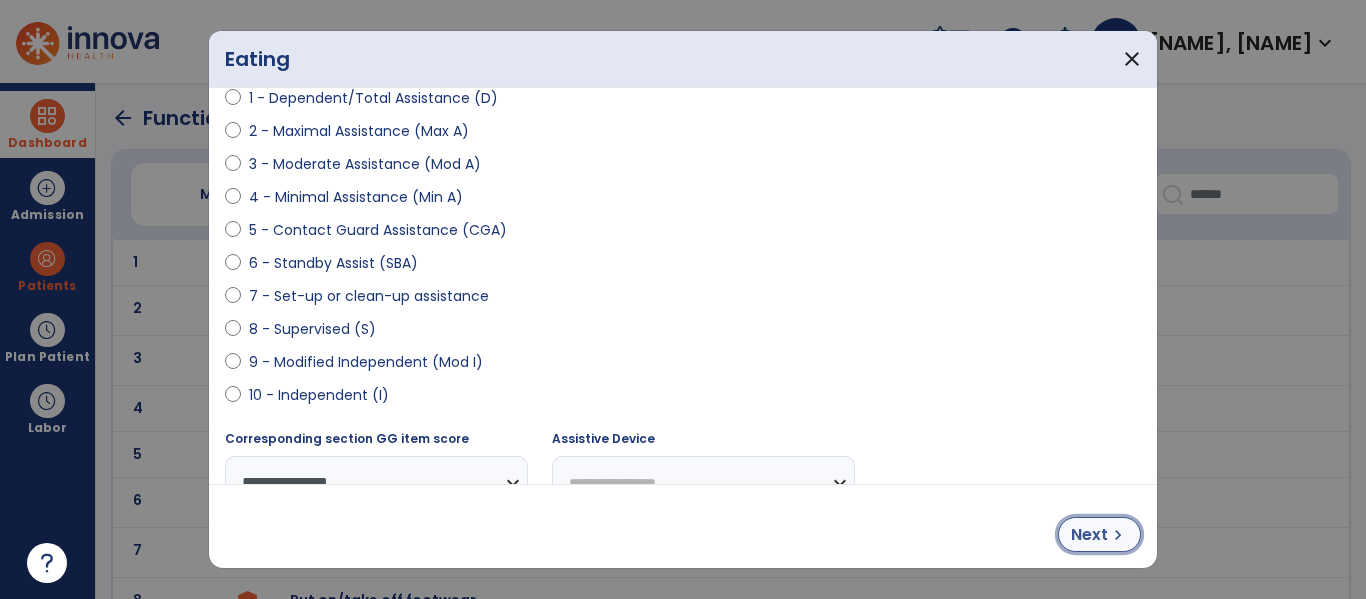 click on "chevron_right" at bounding box center (1118, 535) 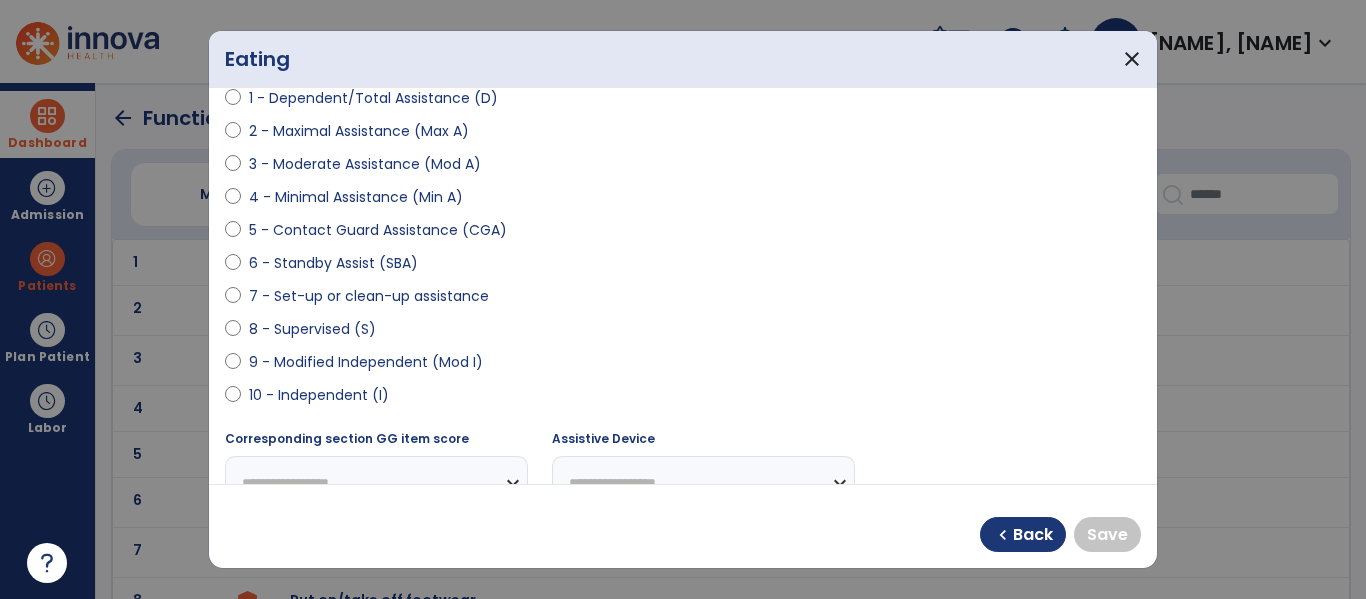 select on "**********" 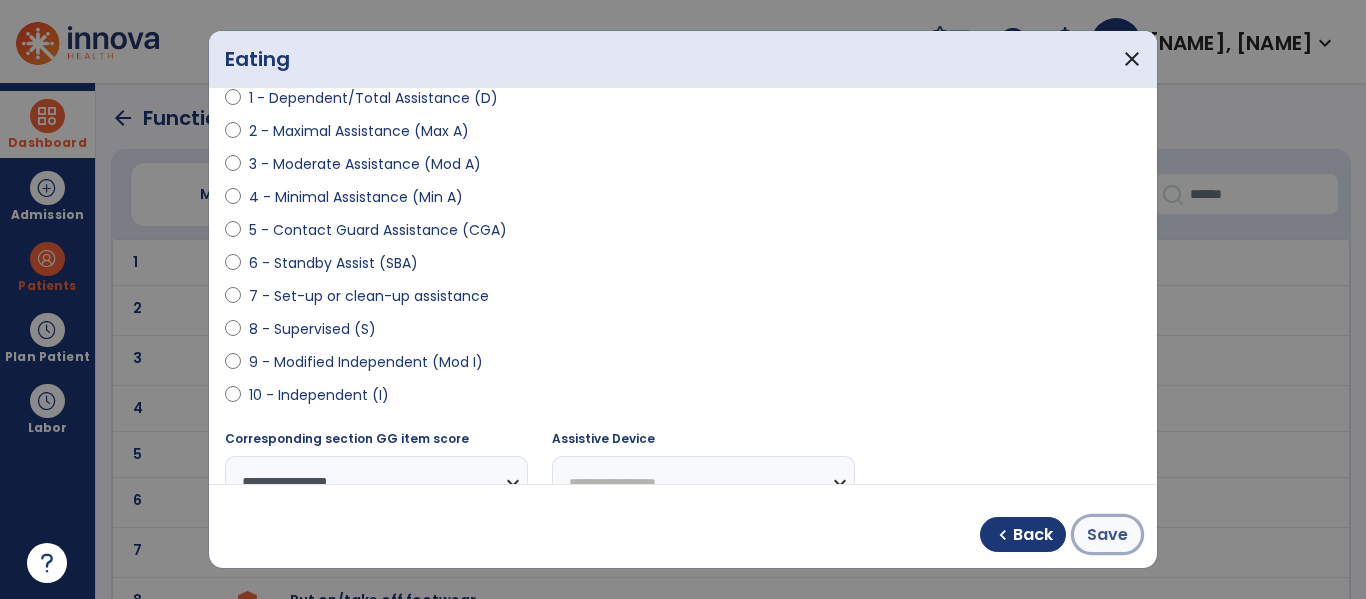 click on "Save" at bounding box center (1107, 535) 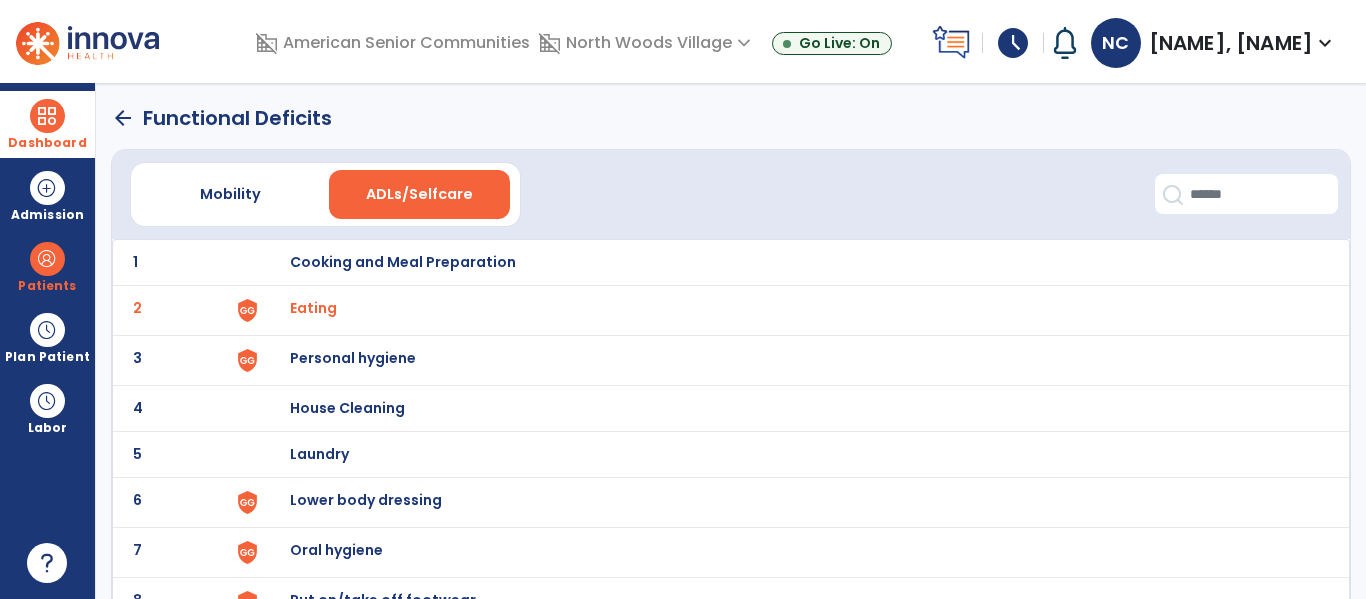 click on "Personal hygiene" at bounding box center (789, 262) 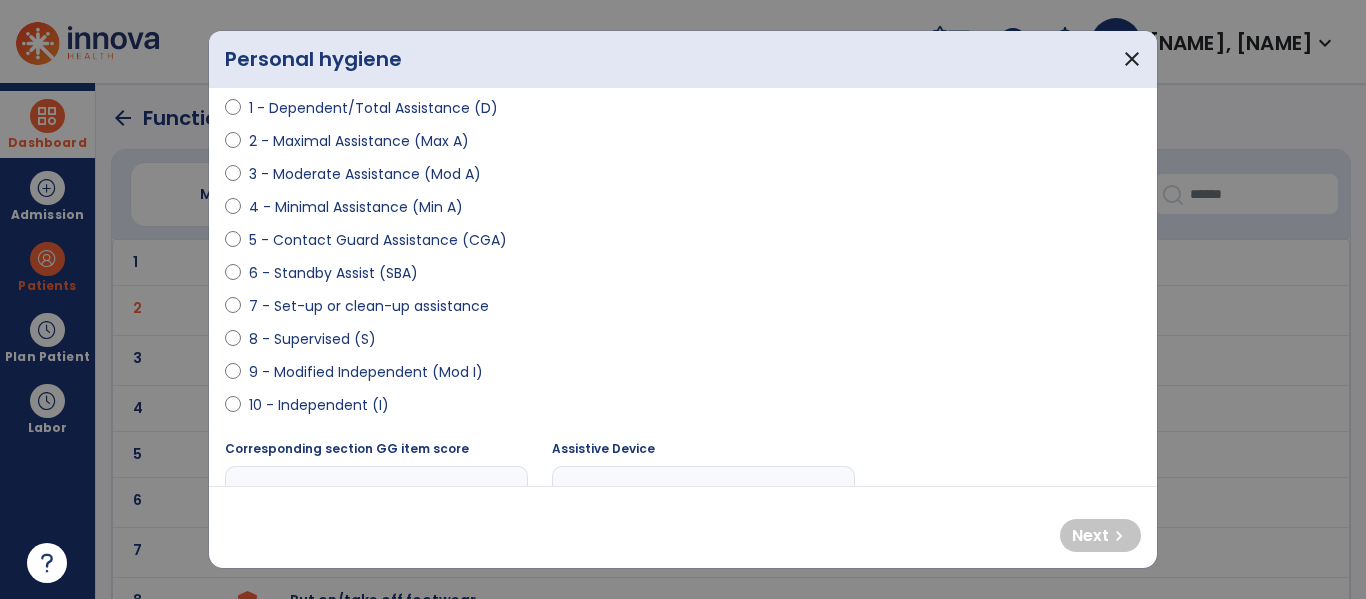 scroll, scrollTop: 238, scrollLeft: 0, axis: vertical 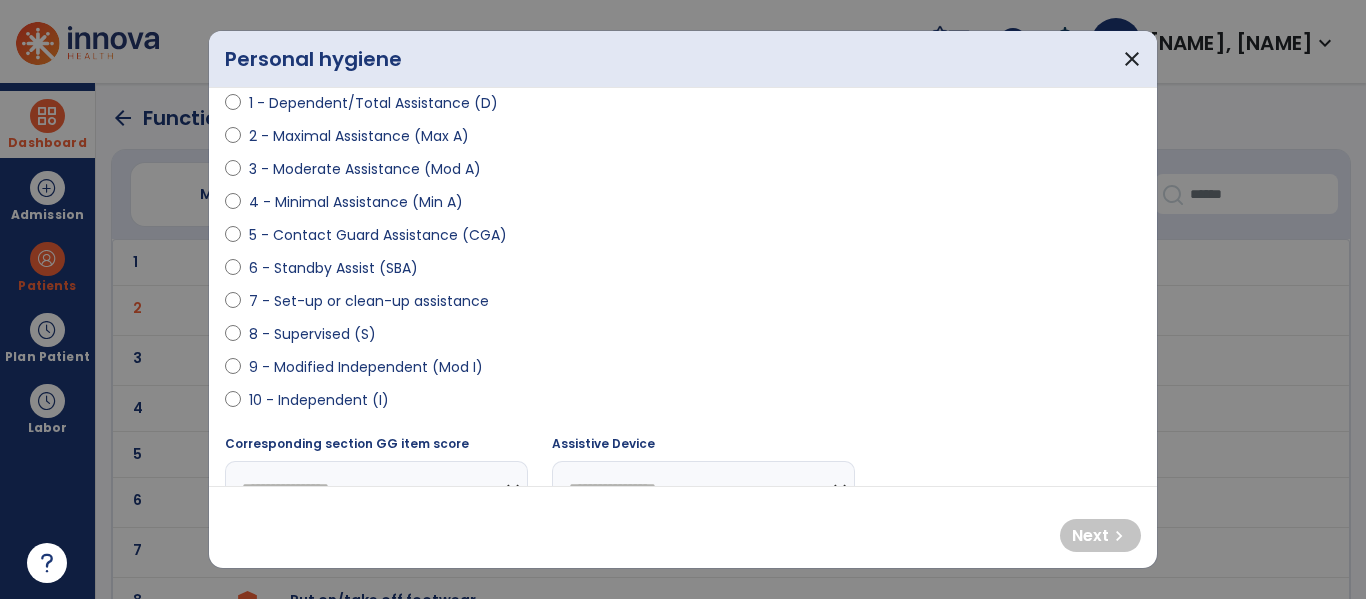 select on "**********" 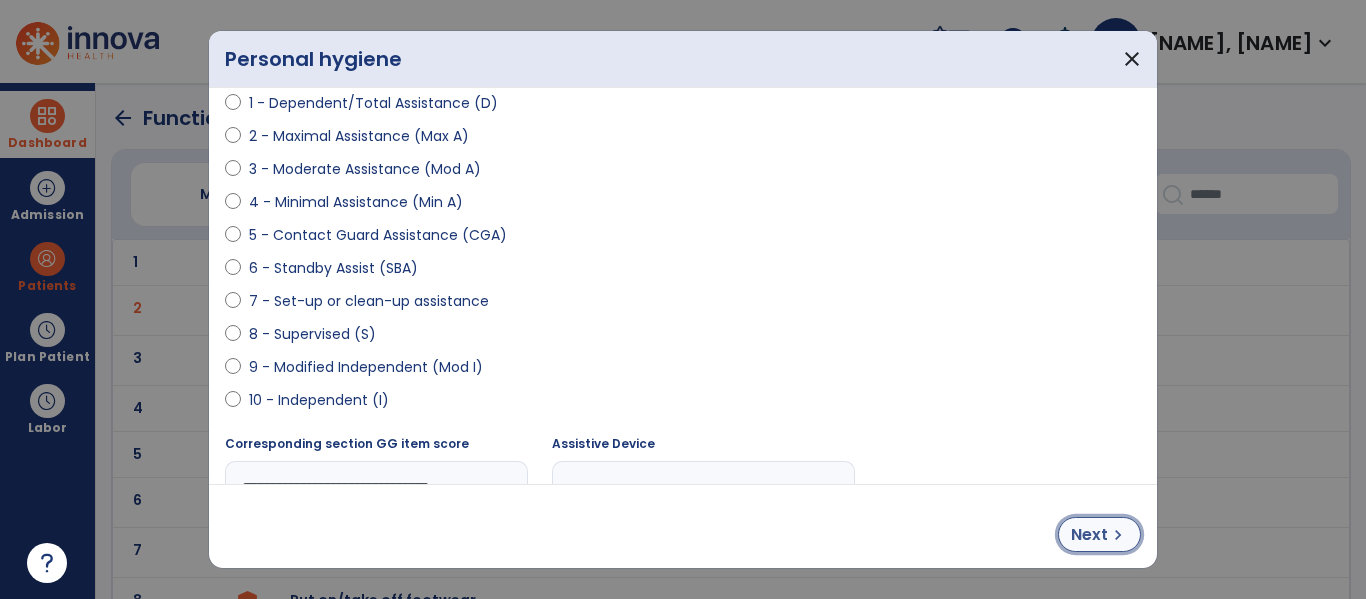 click on "Next" at bounding box center [1089, 535] 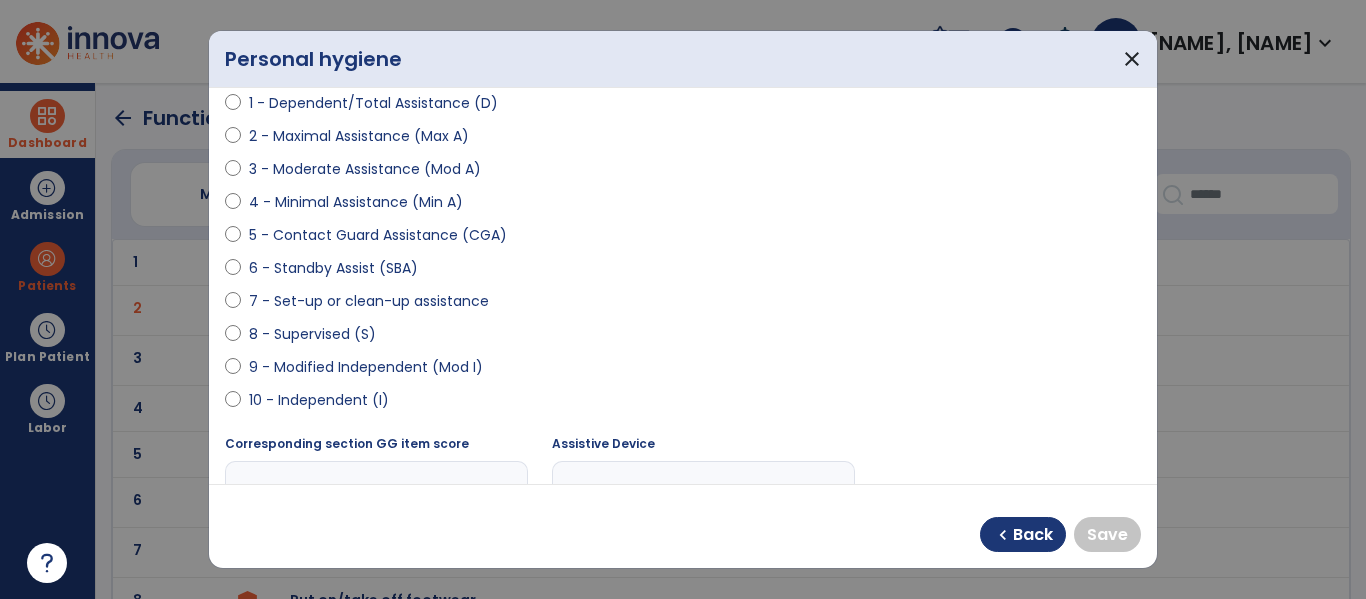 select on "**********" 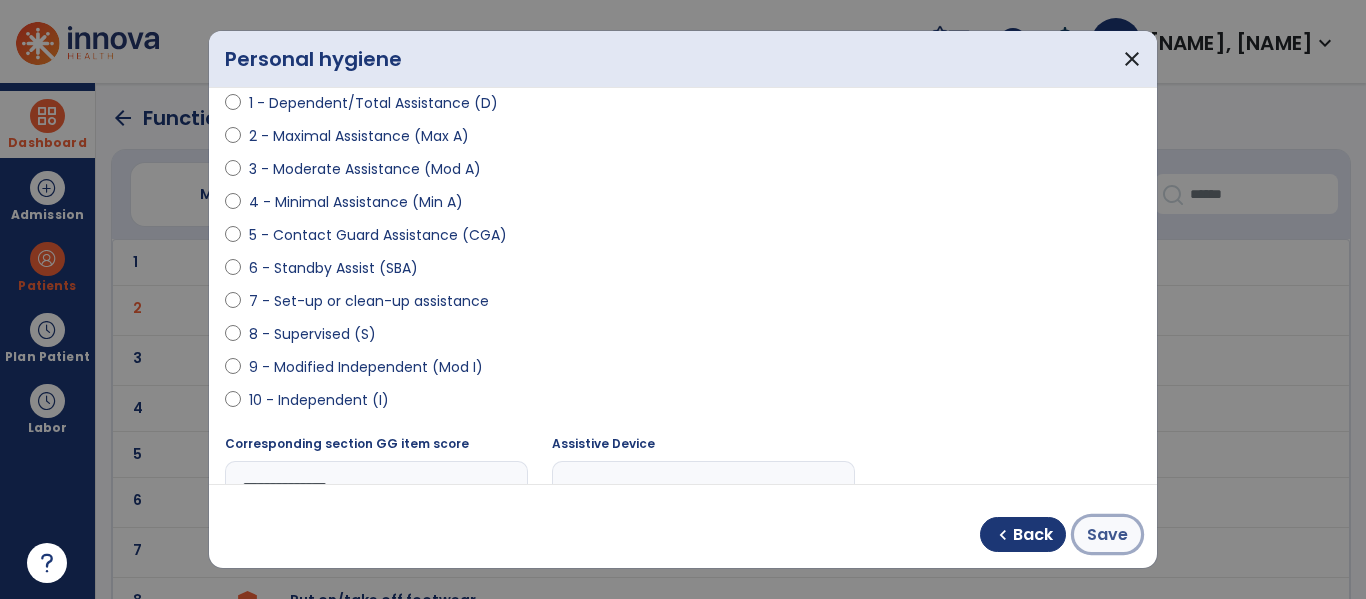 click on "Save" at bounding box center [1107, 535] 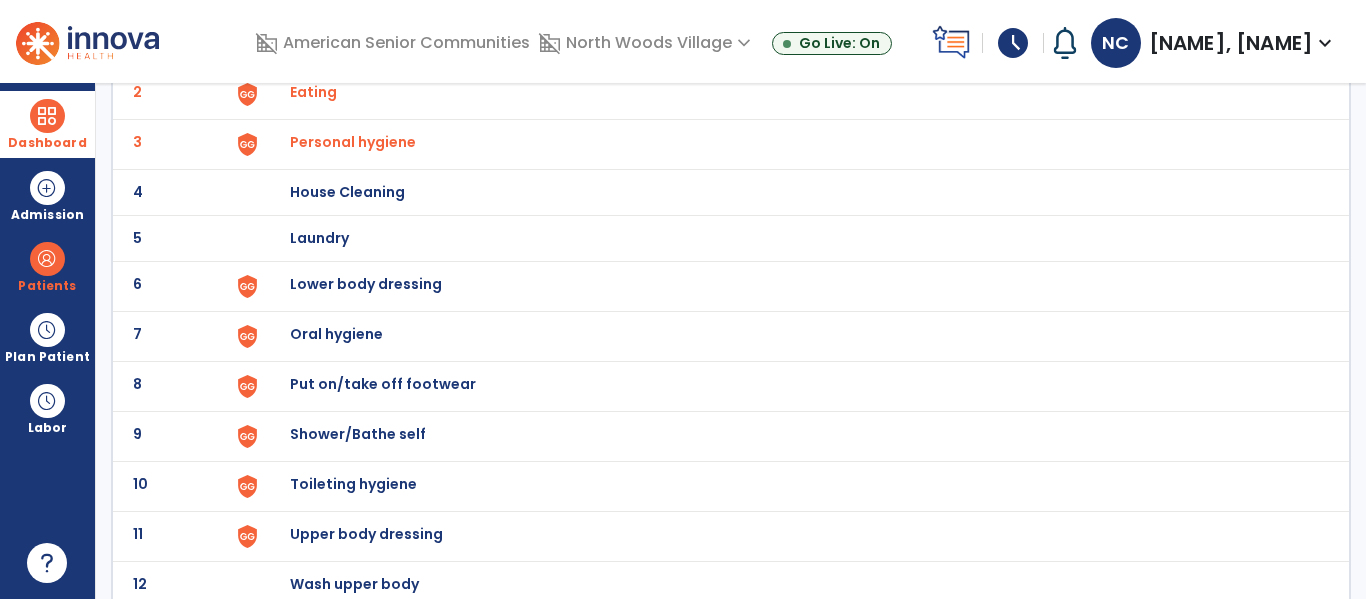 scroll, scrollTop: 217, scrollLeft: 0, axis: vertical 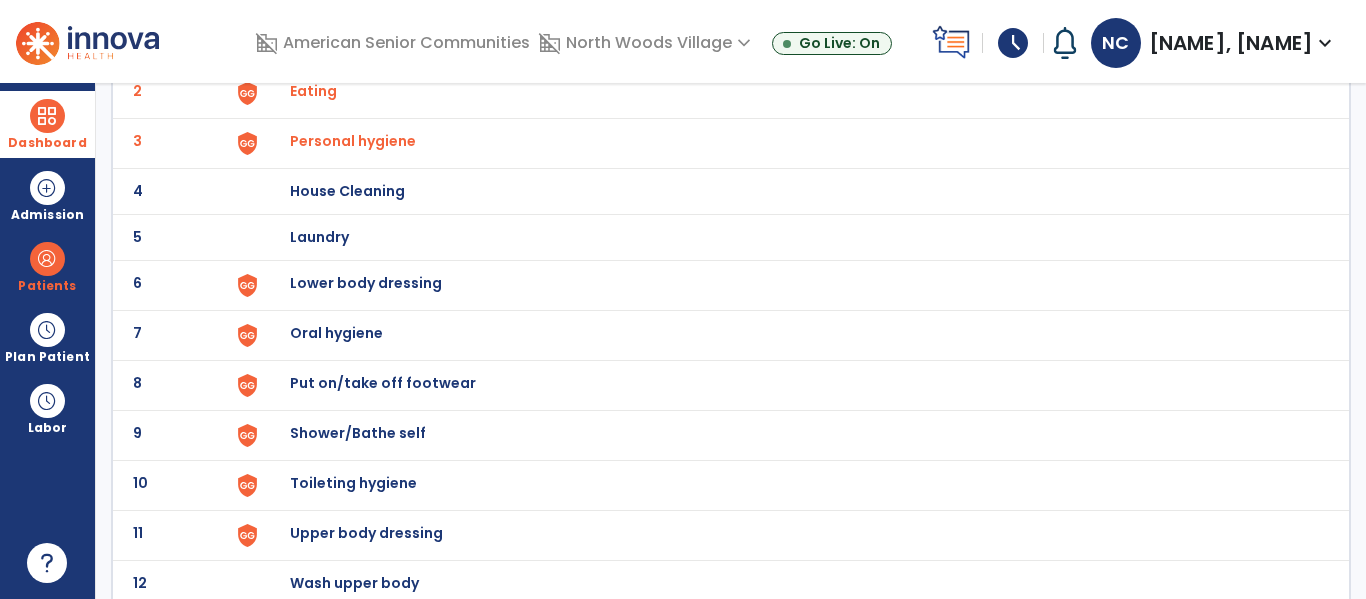 click on "Lower body dressing" at bounding box center (789, 45) 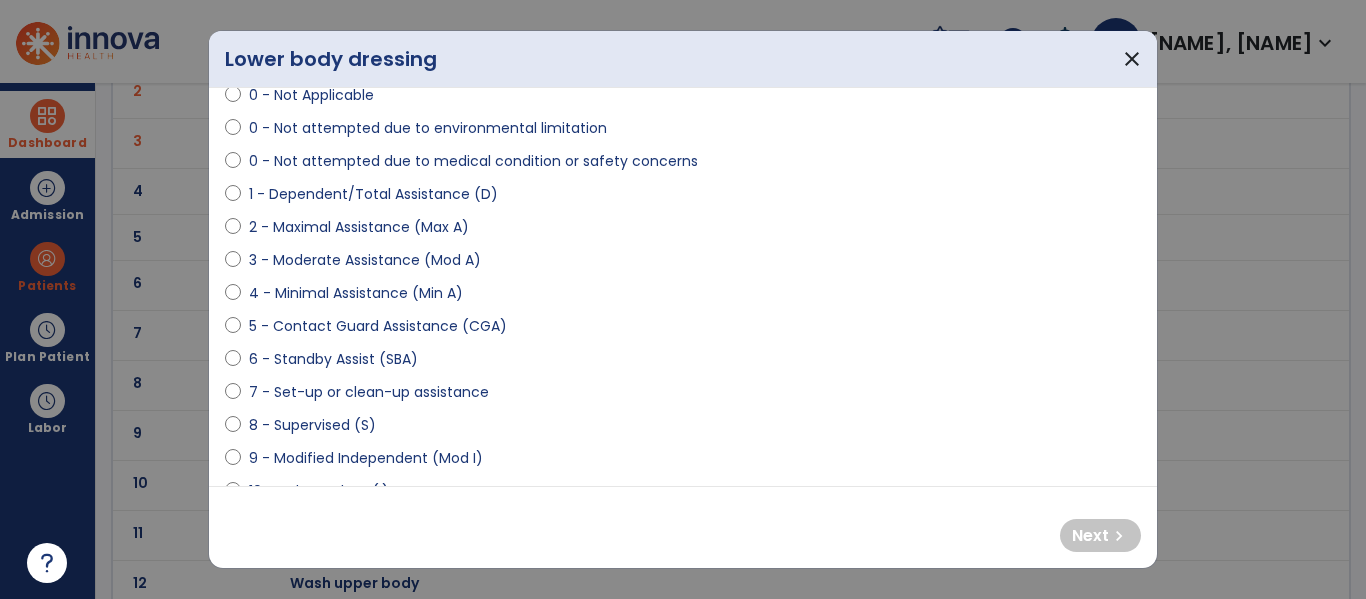 scroll, scrollTop: 148, scrollLeft: 0, axis: vertical 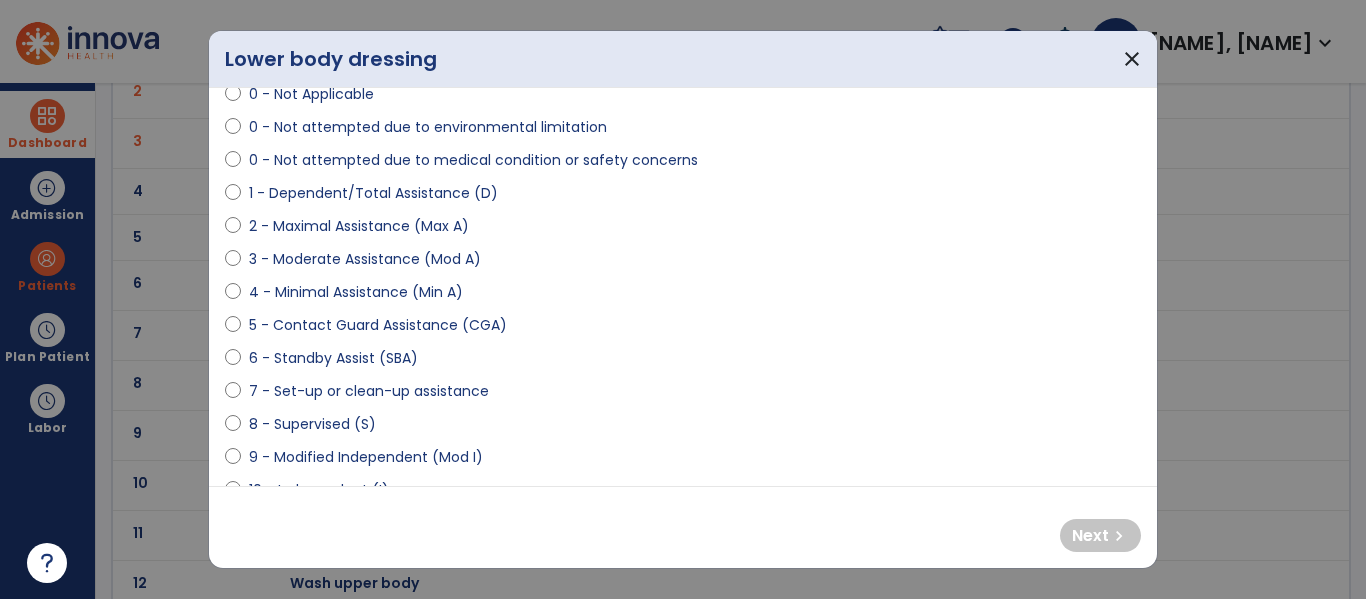 select on "**********" 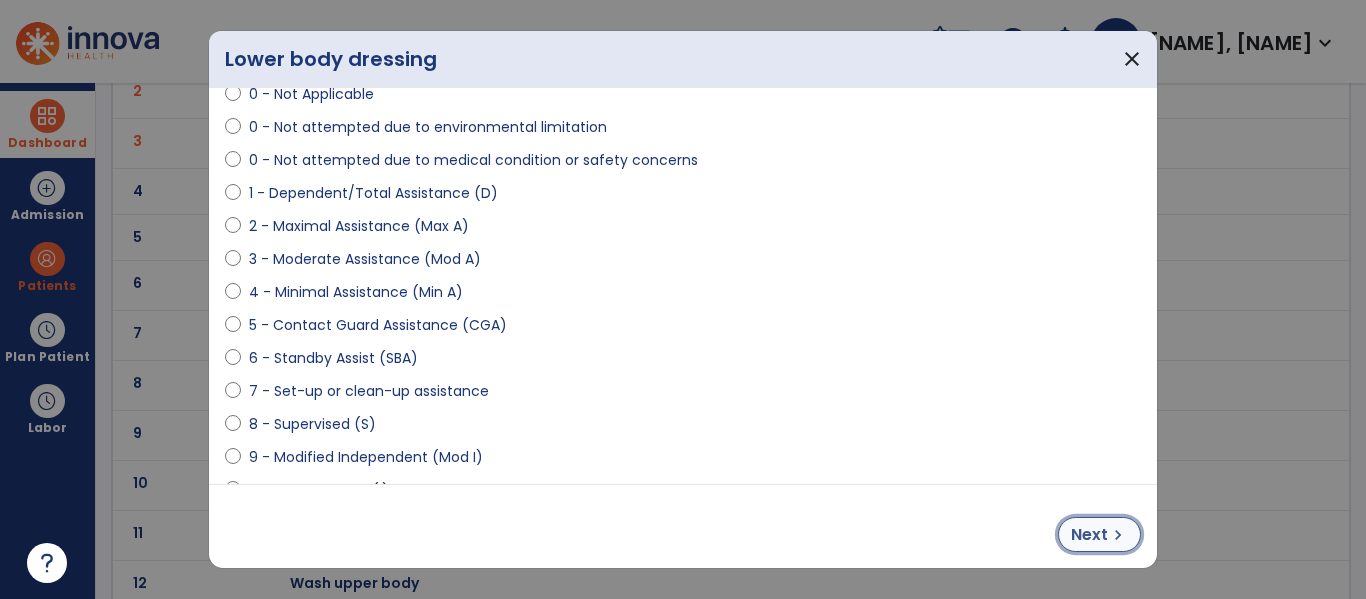 click on "Next" at bounding box center [1089, 535] 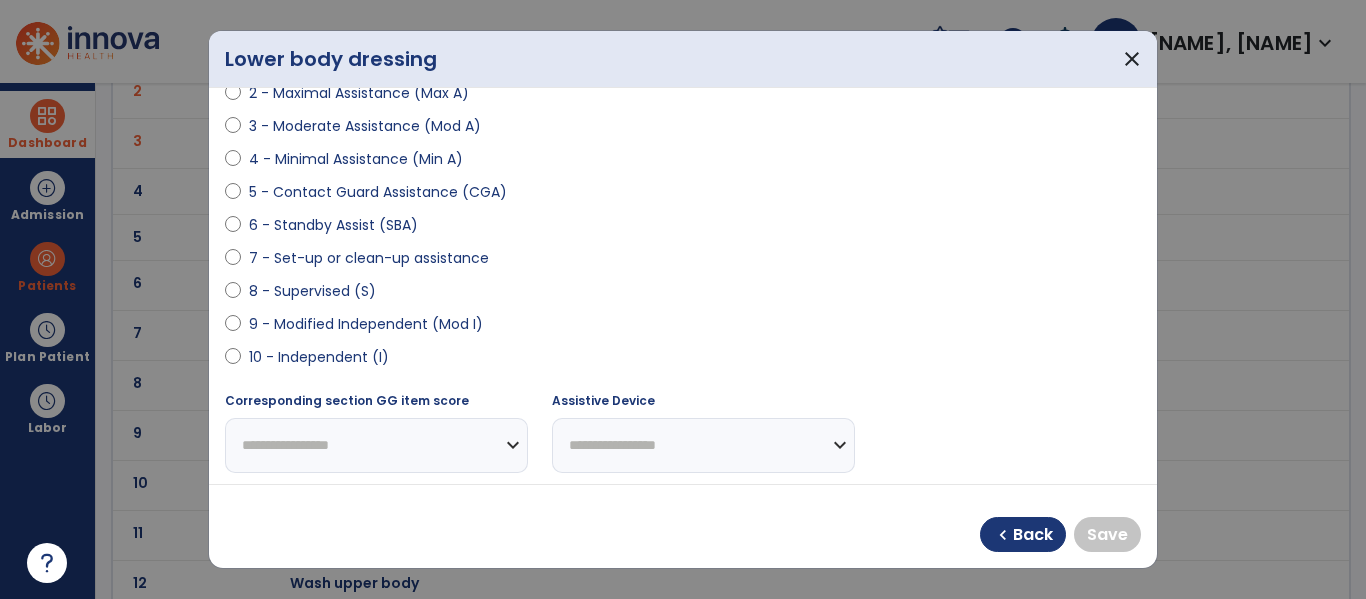 scroll, scrollTop: 293, scrollLeft: 0, axis: vertical 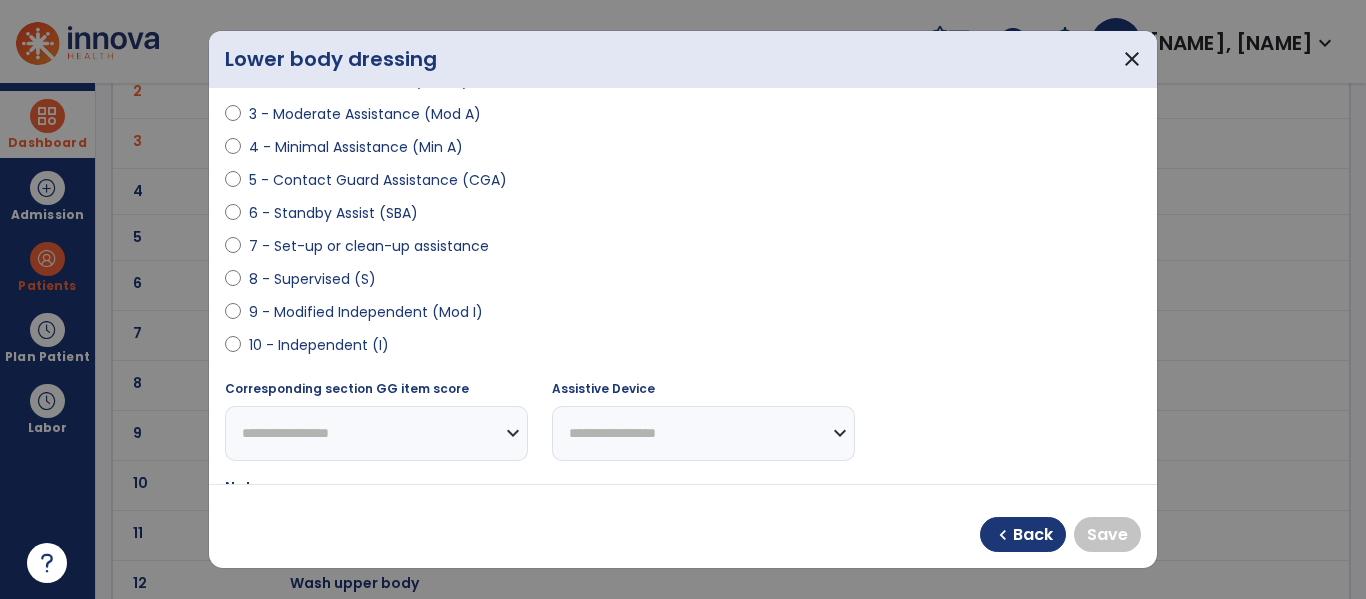 select on "**********" 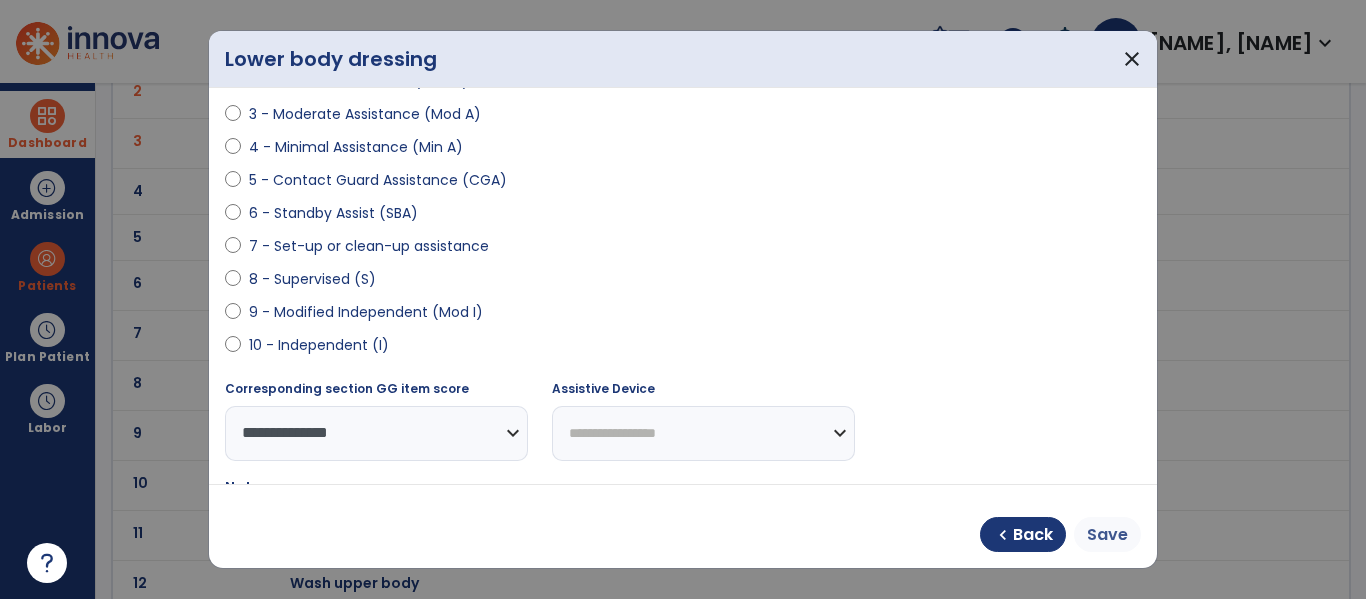 click on "Save" at bounding box center (1107, 535) 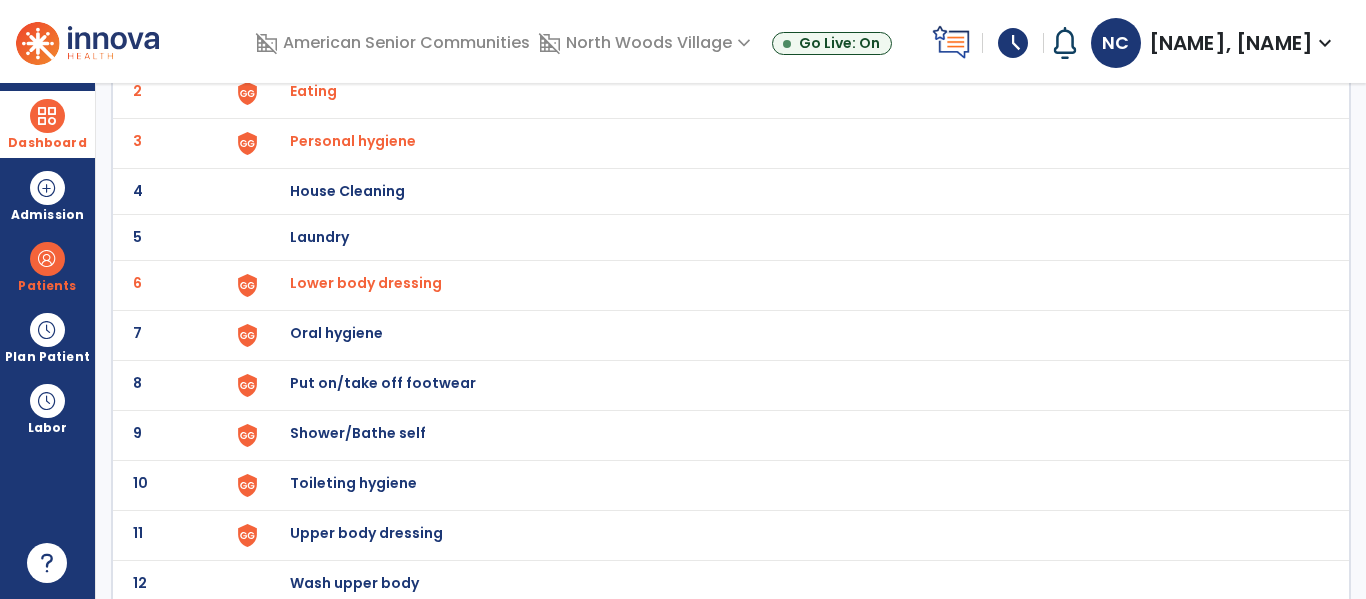 click on "Oral hygiene" at bounding box center (789, 45) 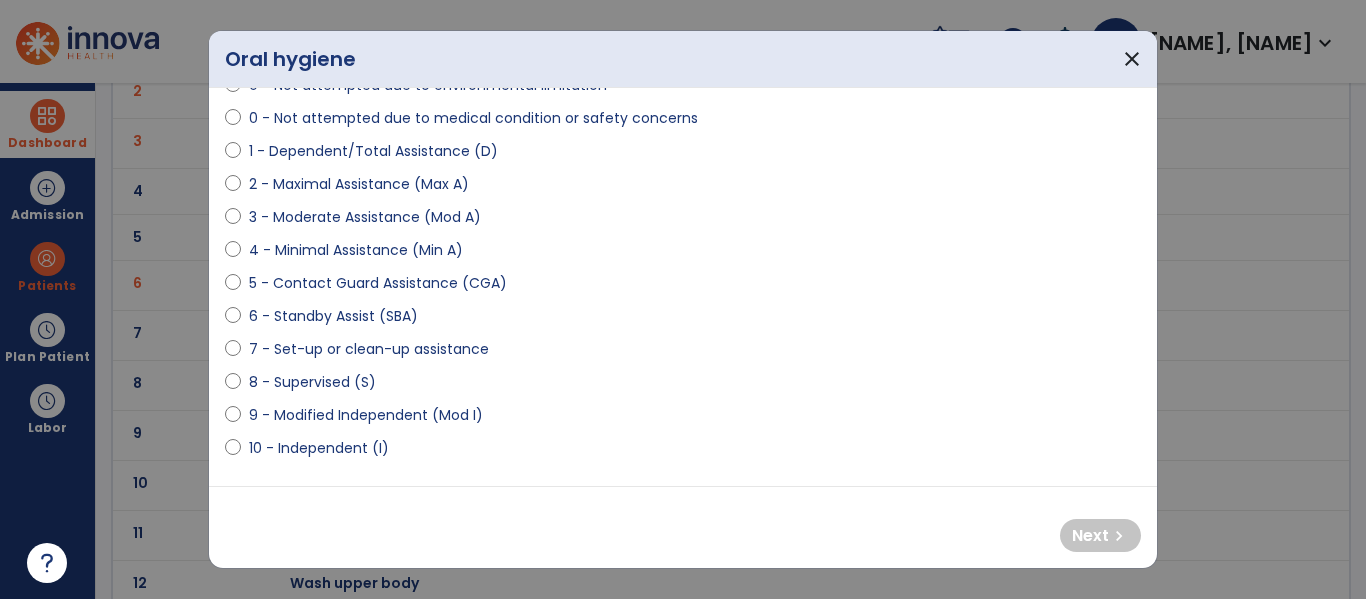 scroll, scrollTop: 191, scrollLeft: 0, axis: vertical 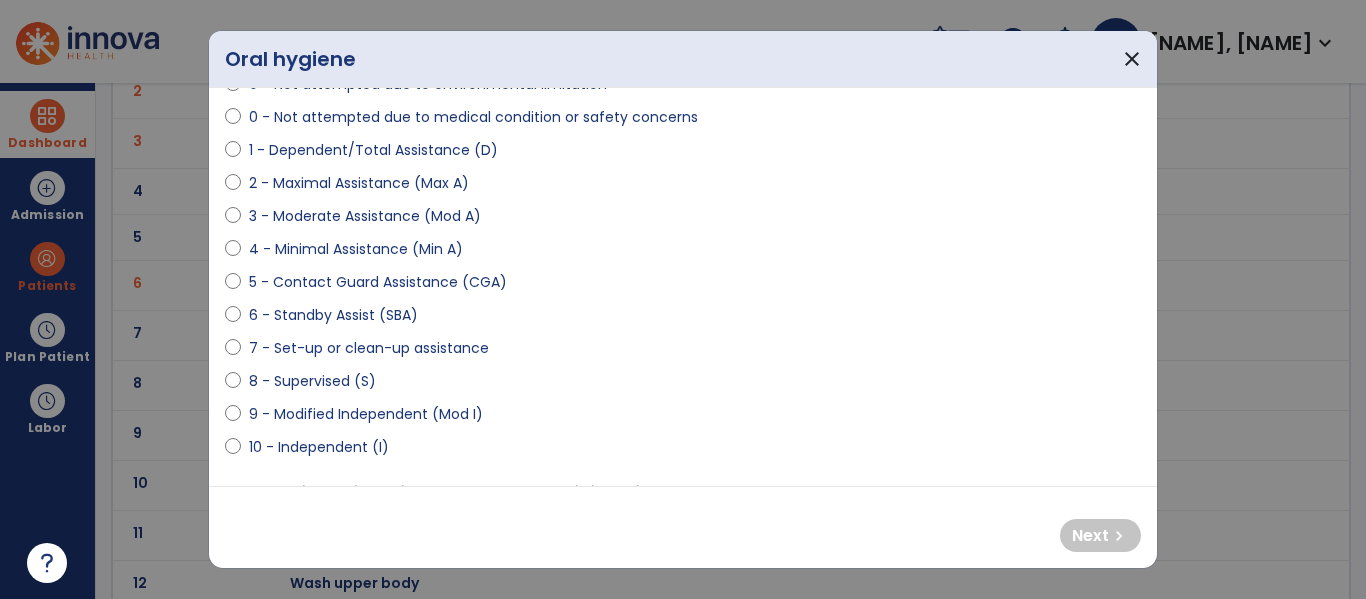 select on "**********" 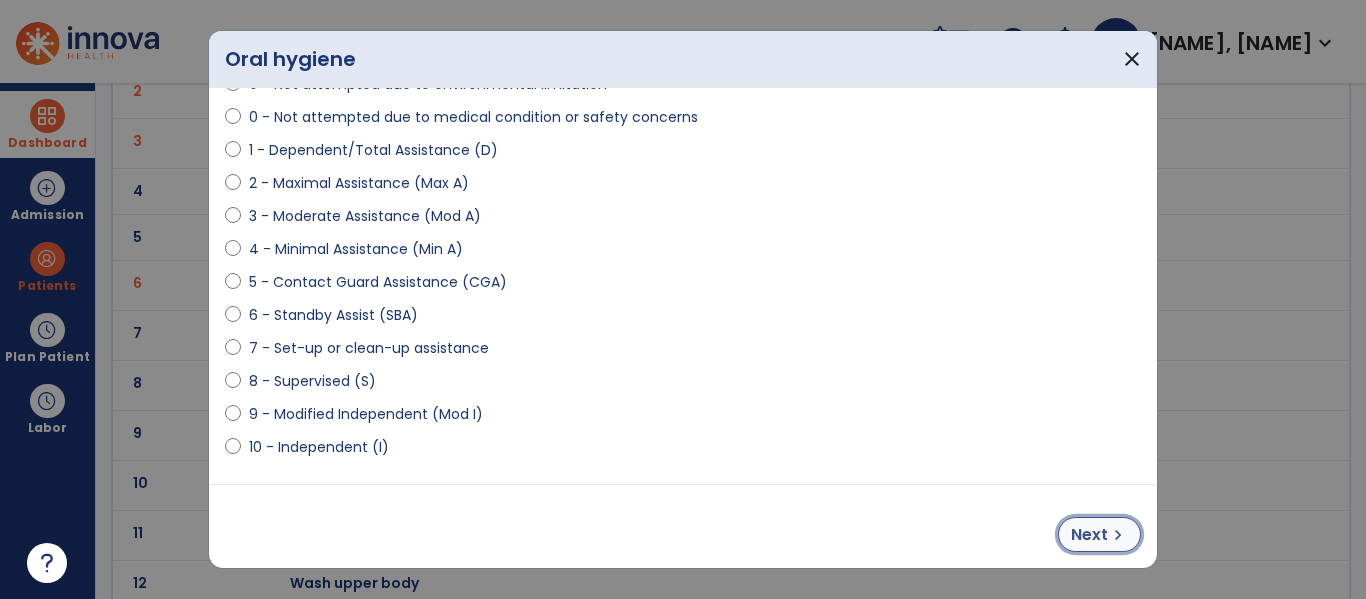 click on "Next" at bounding box center [1089, 535] 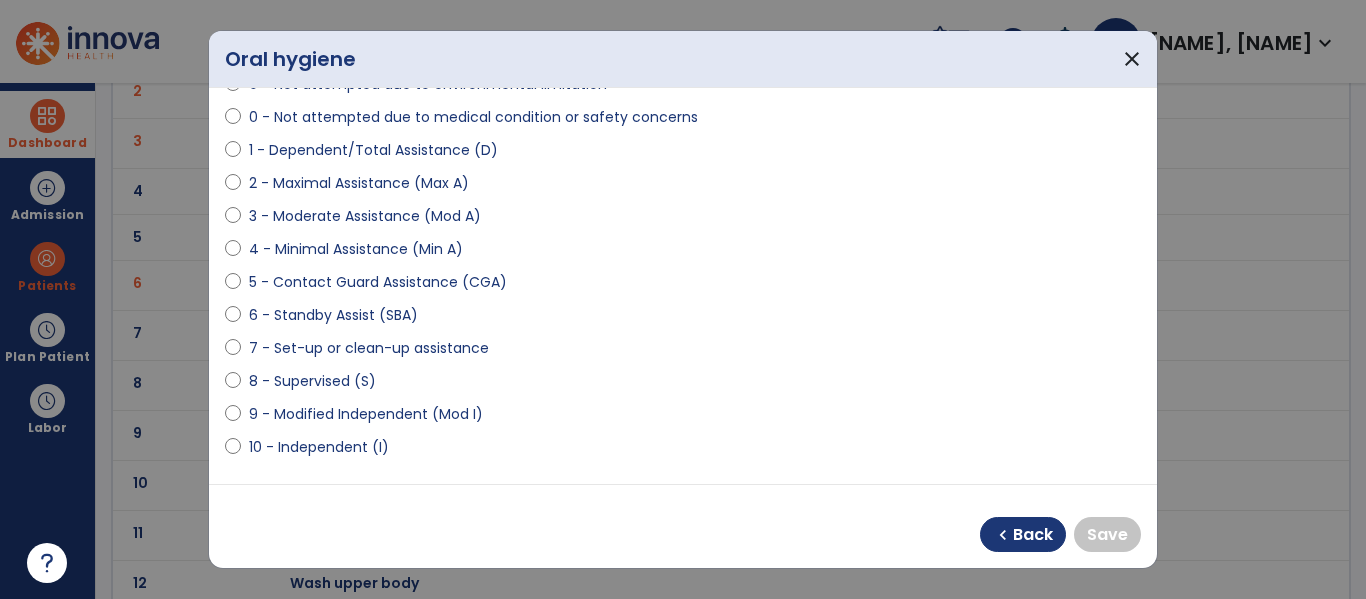 select on "**********" 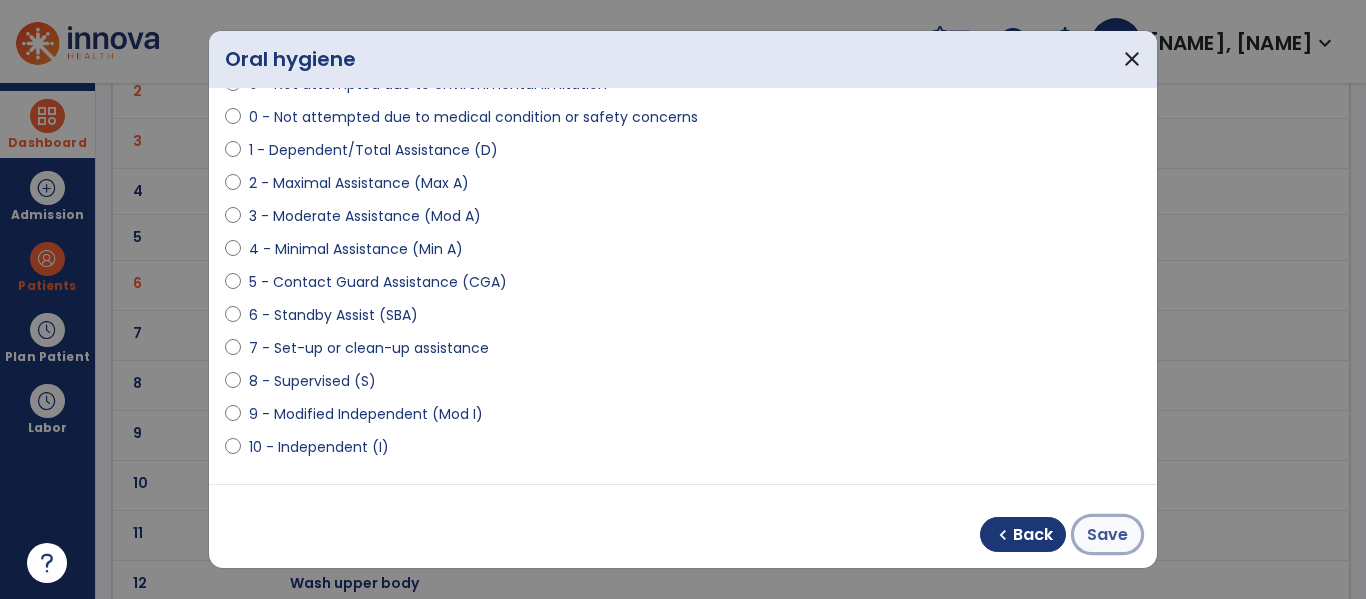 click on "Save" at bounding box center [1107, 535] 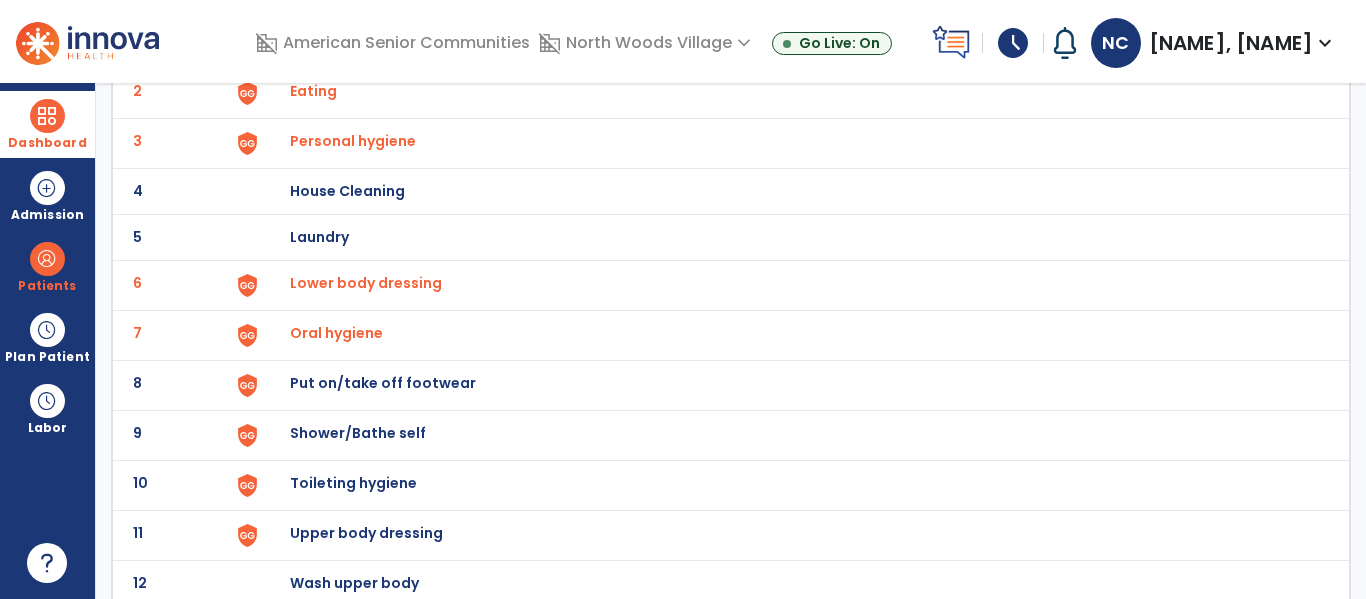 click on "Put on/take off footwear" at bounding box center [789, 45] 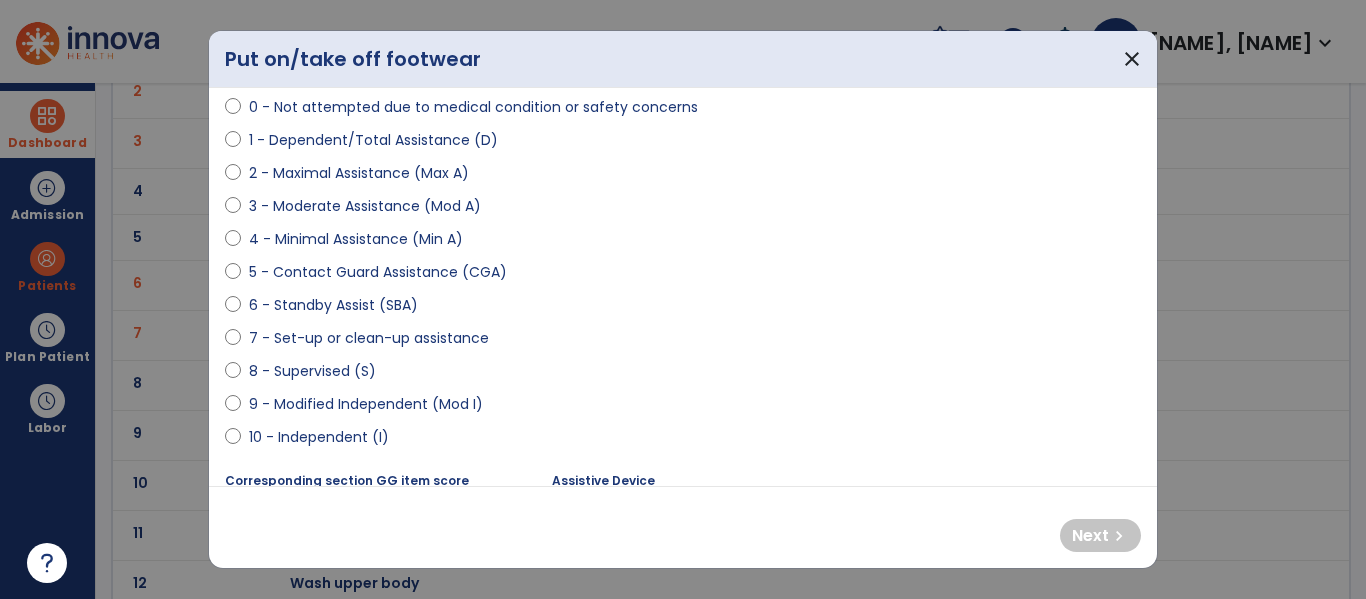 scroll, scrollTop: 210, scrollLeft: 0, axis: vertical 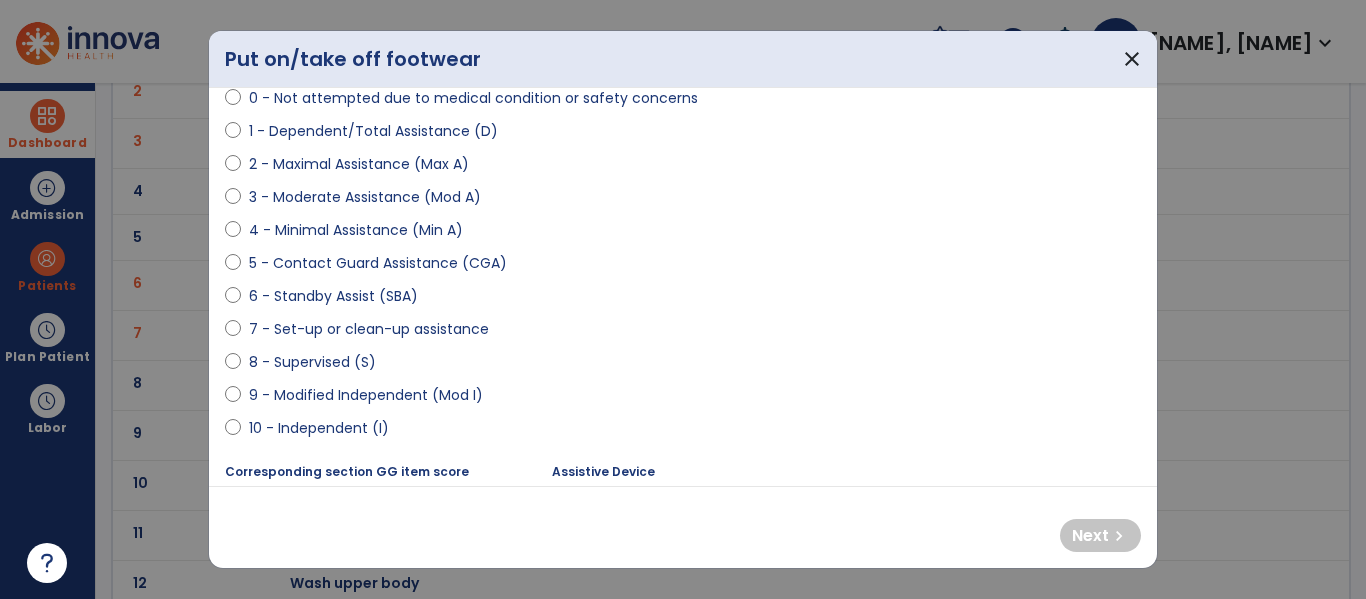 select on "**********" 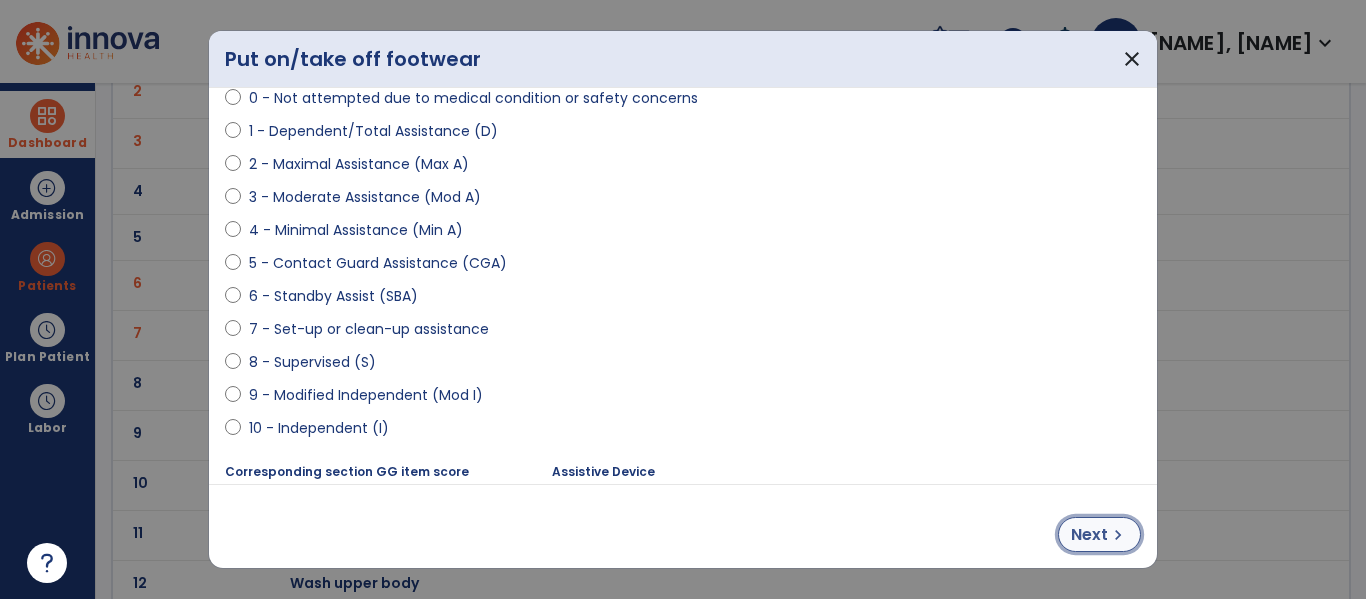 click on "chevron_right" at bounding box center (1118, 535) 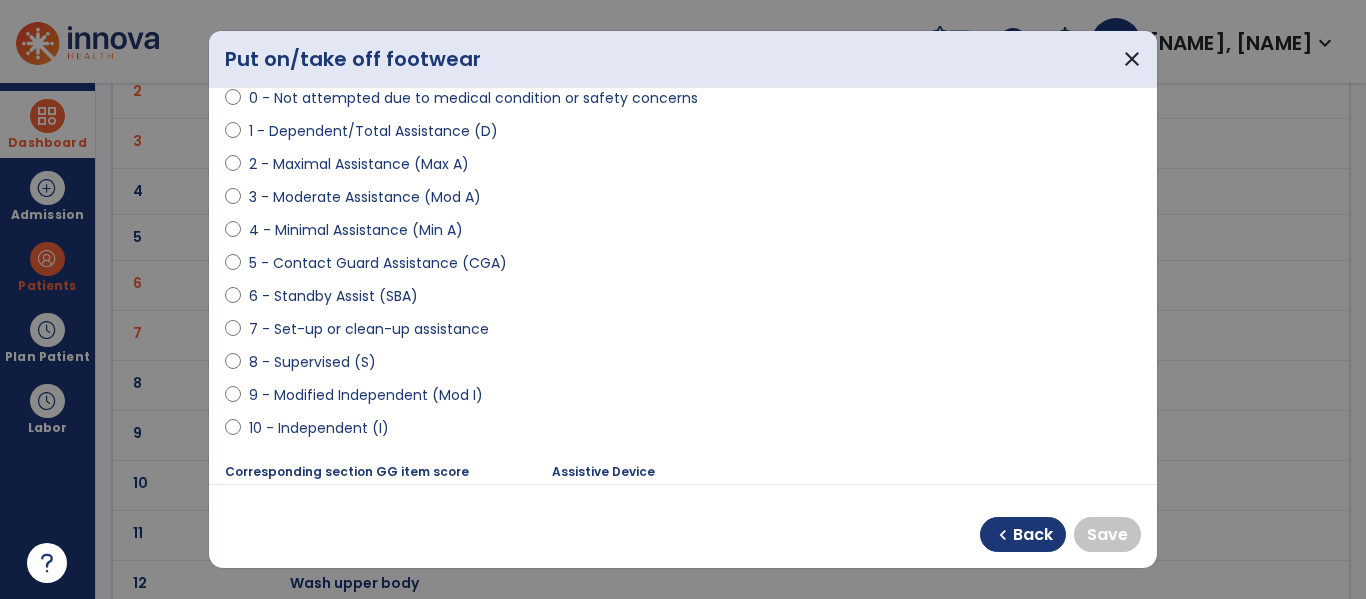 select on "**********" 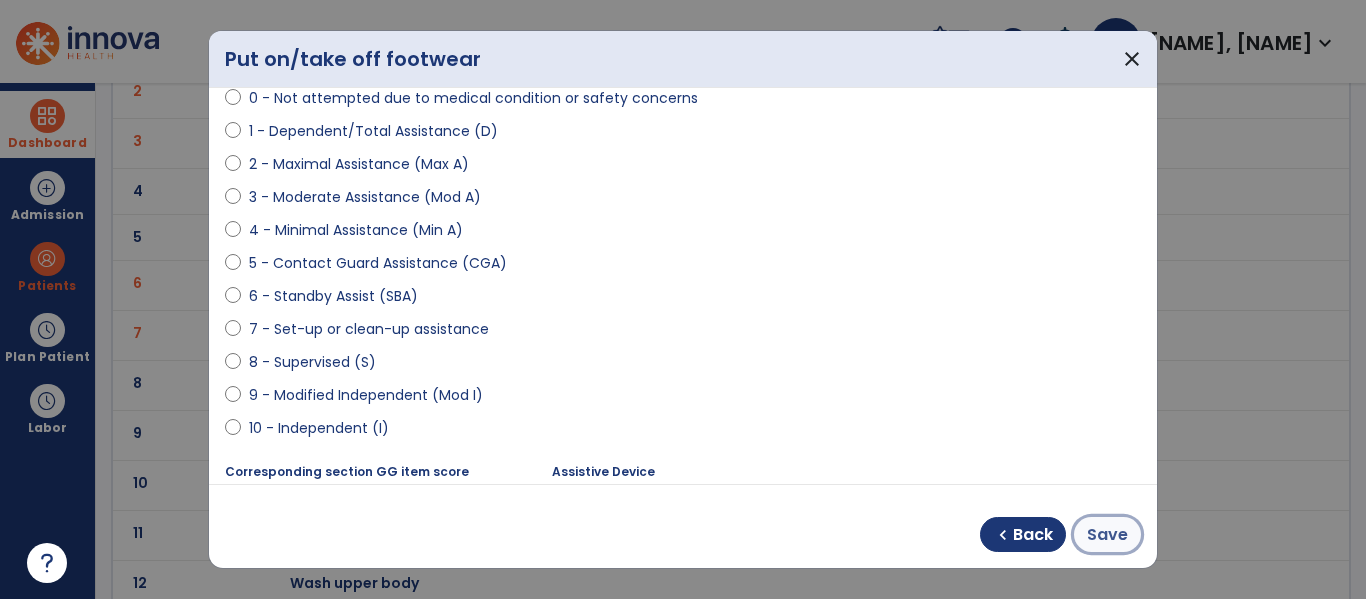 click on "Save" at bounding box center (1107, 535) 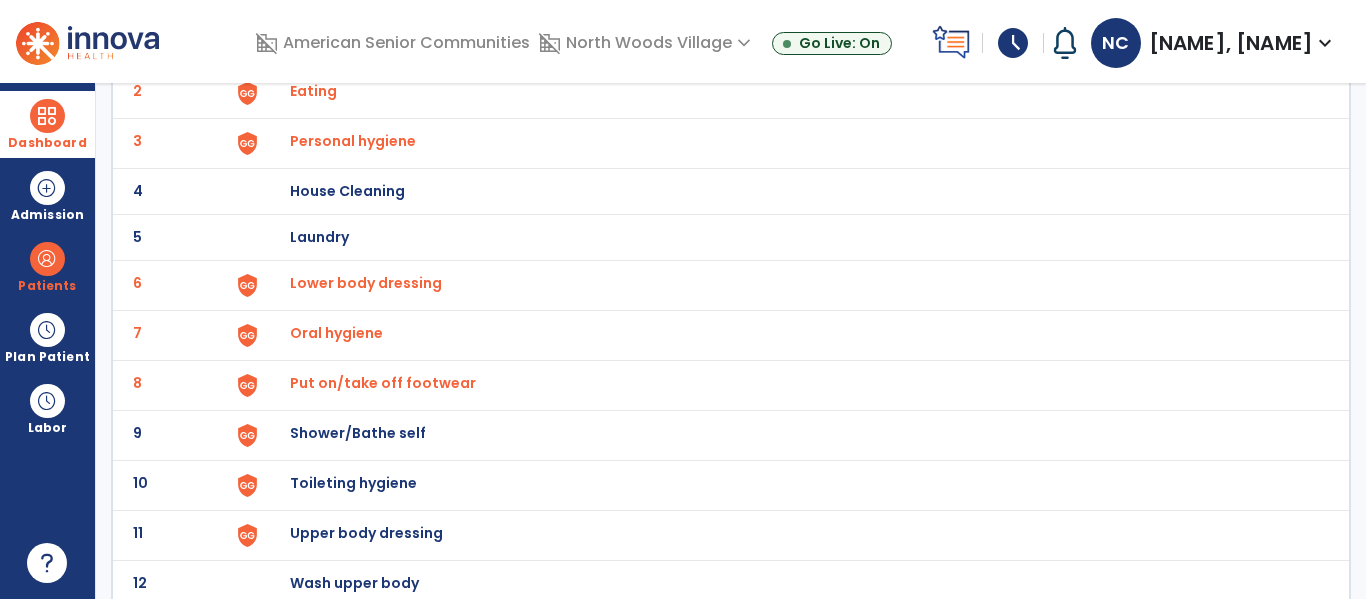 click on "Put on/take off footwear" at bounding box center [789, 45] 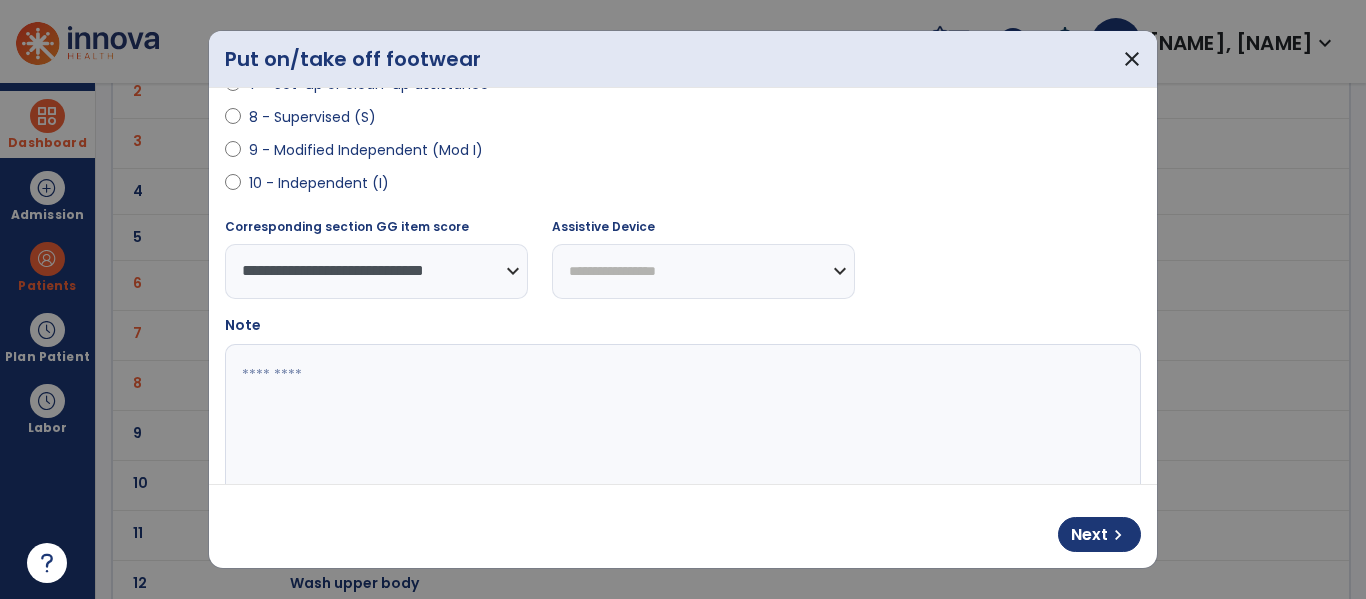 scroll, scrollTop: 496, scrollLeft: 0, axis: vertical 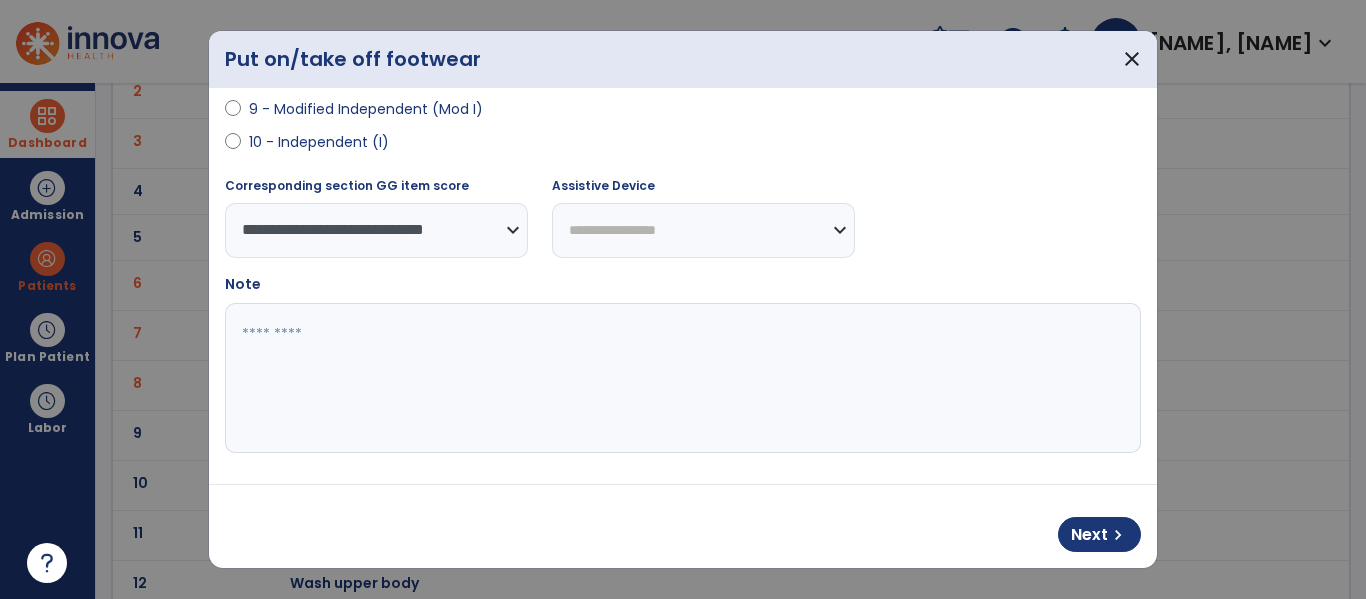 click at bounding box center (680, 378) 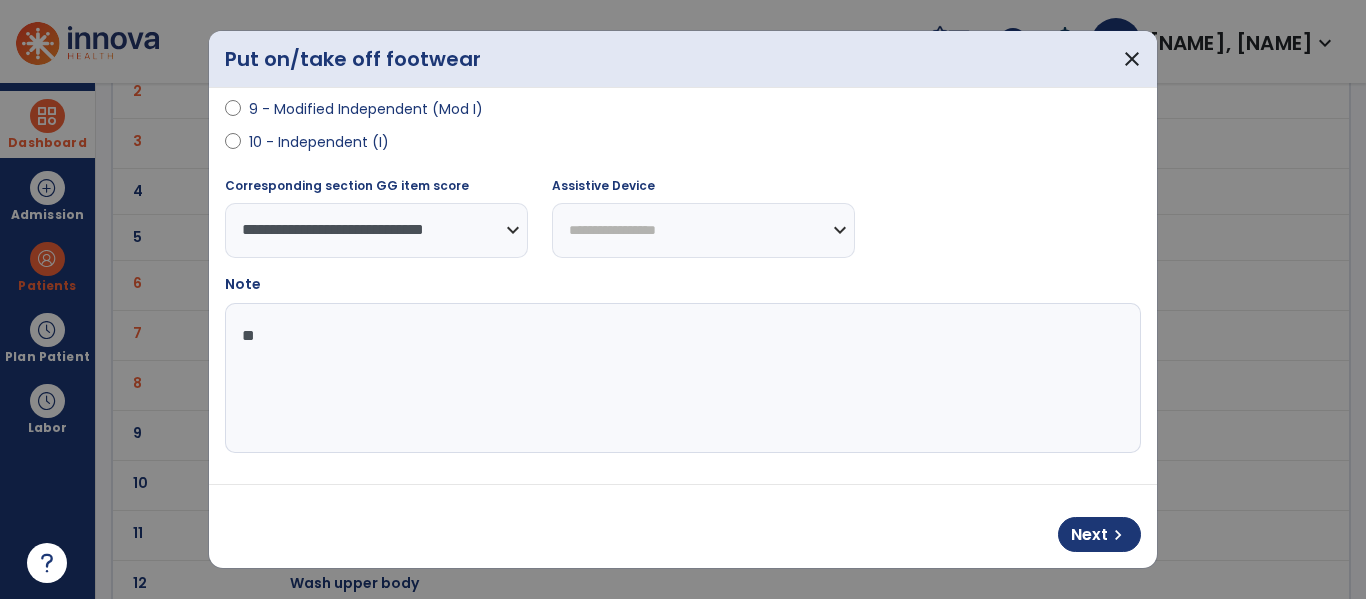 type on "*" 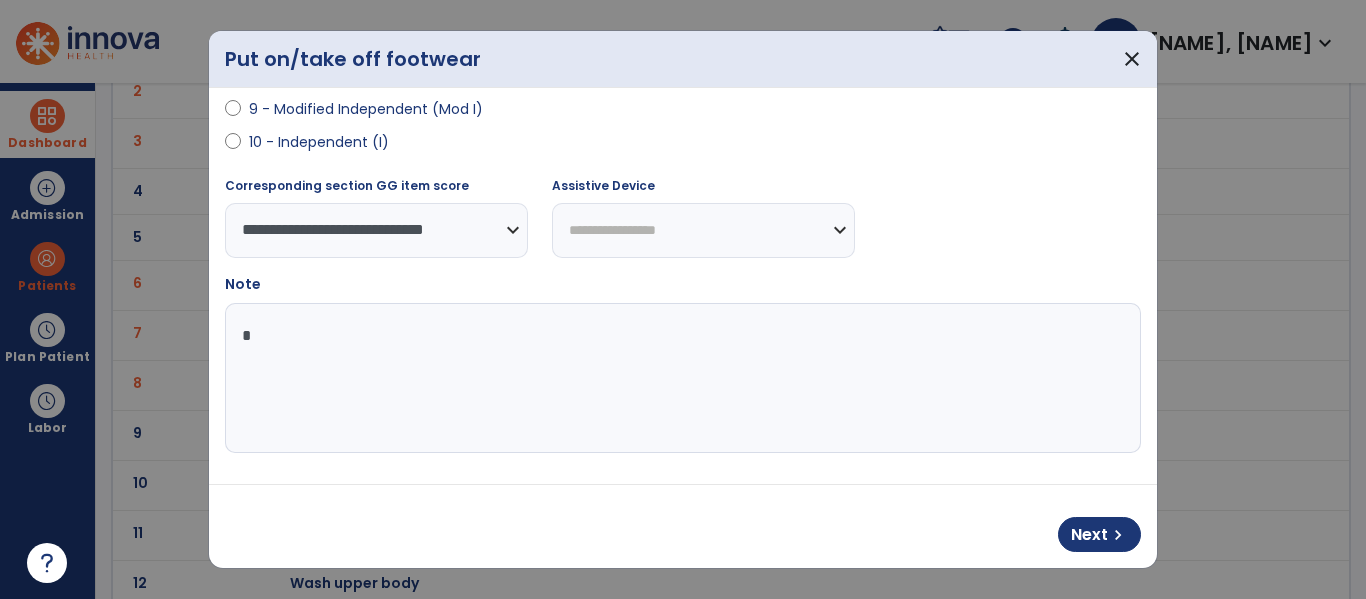type 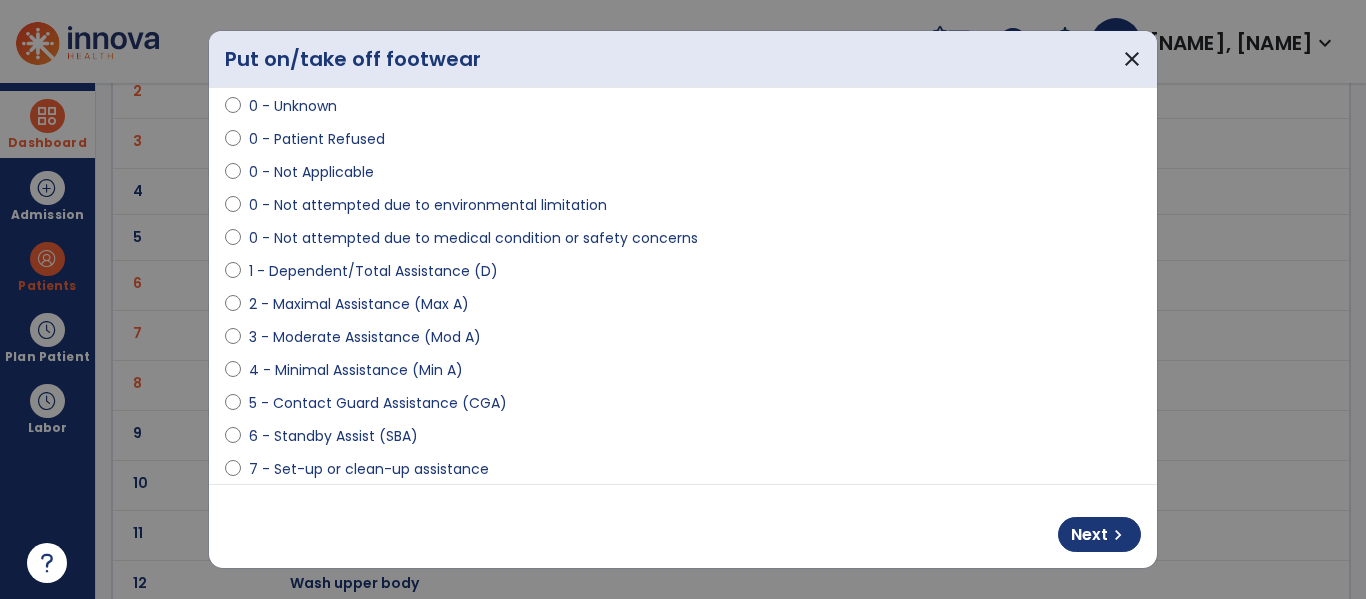 scroll, scrollTop: 60, scrollLeft: 0, axis: vertical 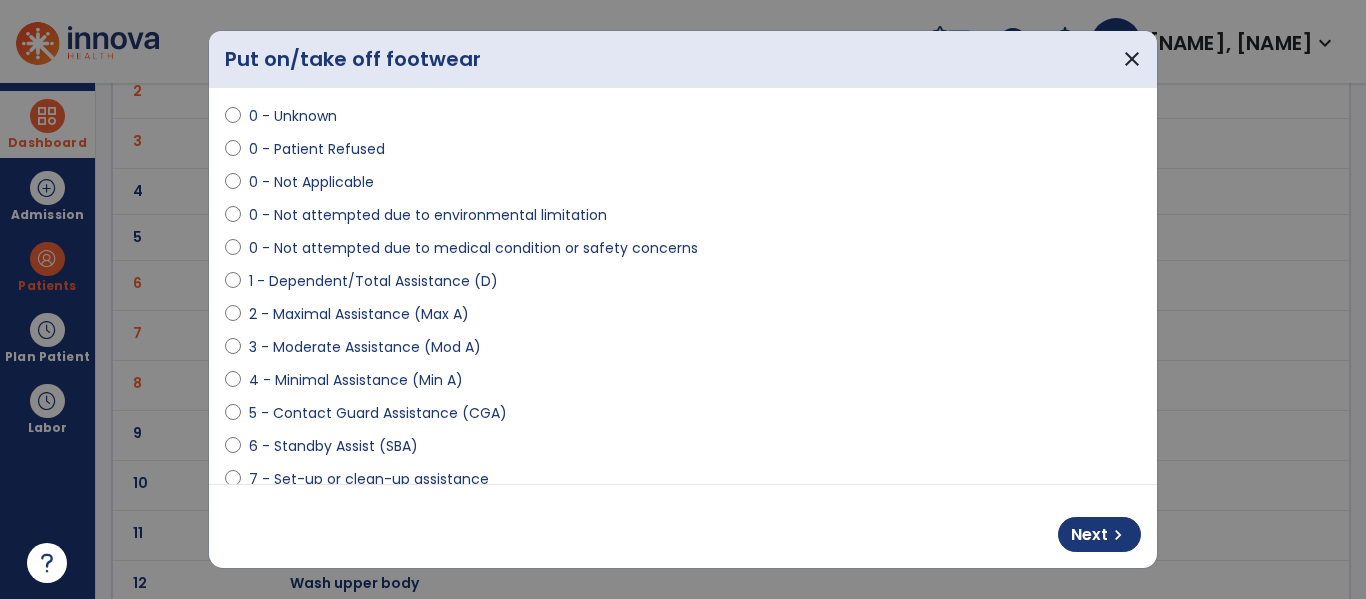 select on "**********" 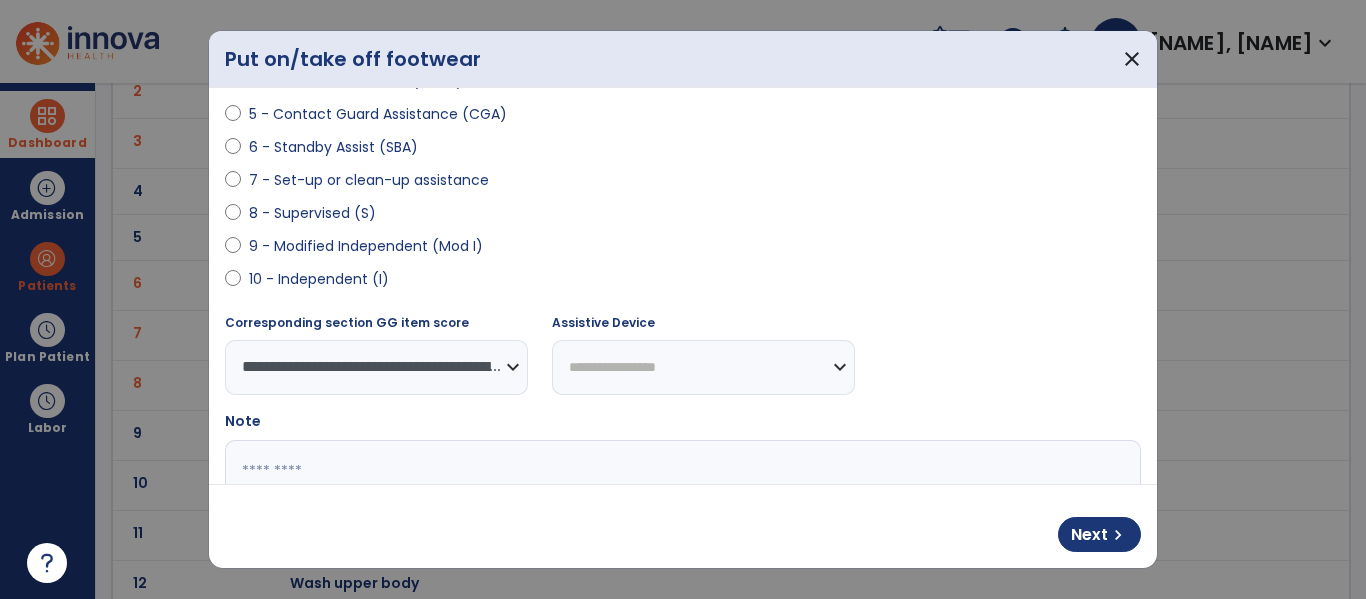 scroll, scrollTop: 363, scrollLeft: 0, axis: vertical 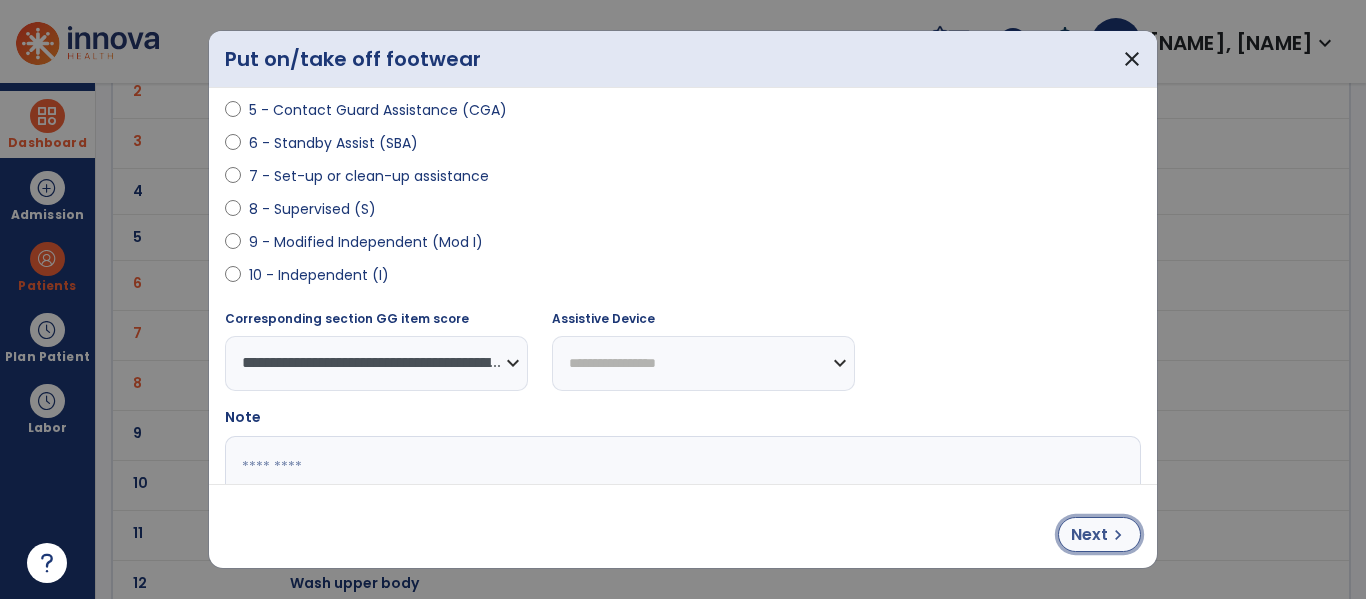 click on "chevron_right" at bounding box center (1118, 535) 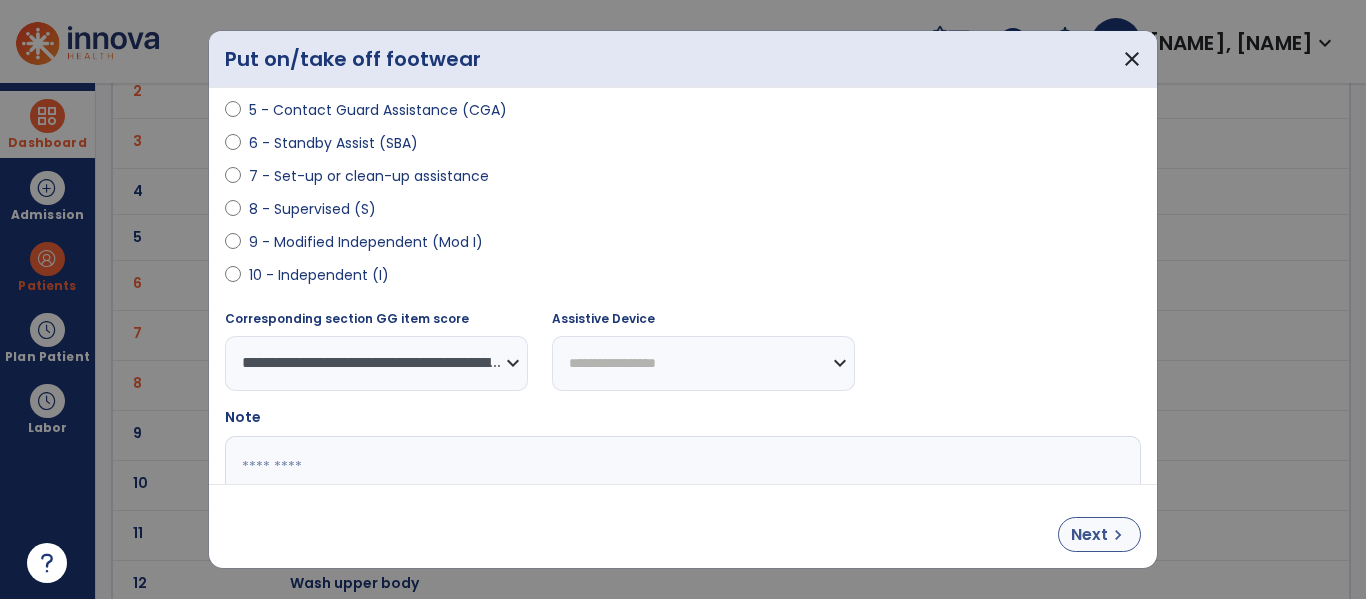 select on "**********" 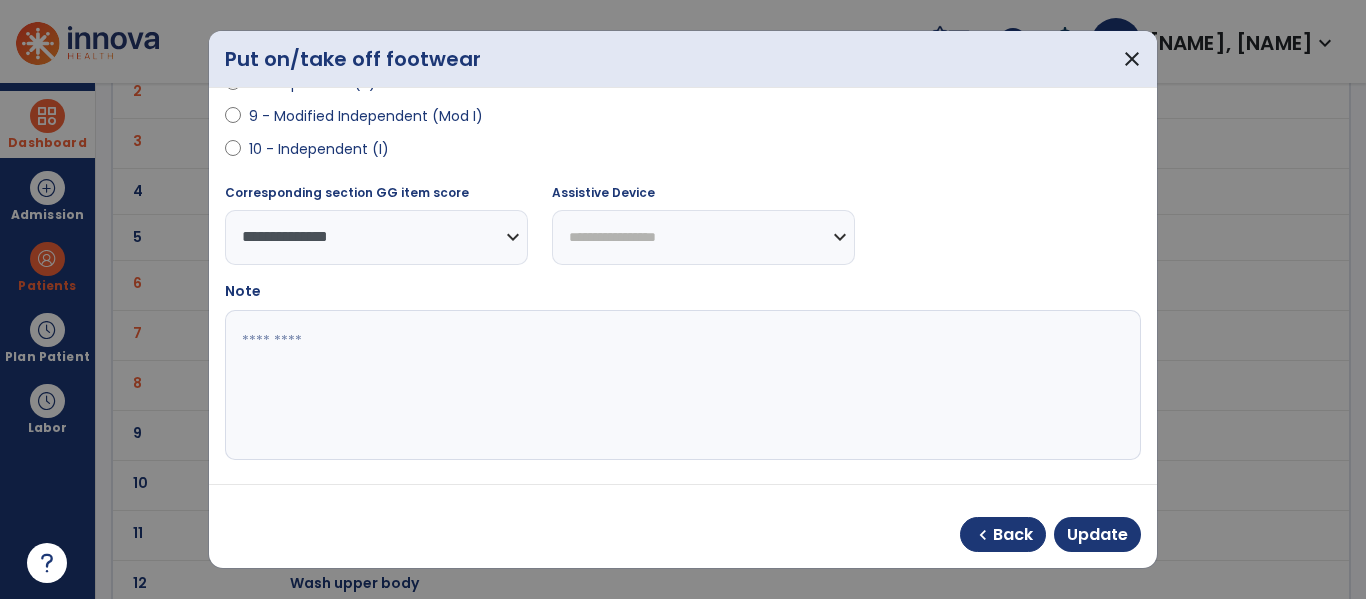 scroll, scrollTop: 492, scrollLeft: 0, axis: vertical 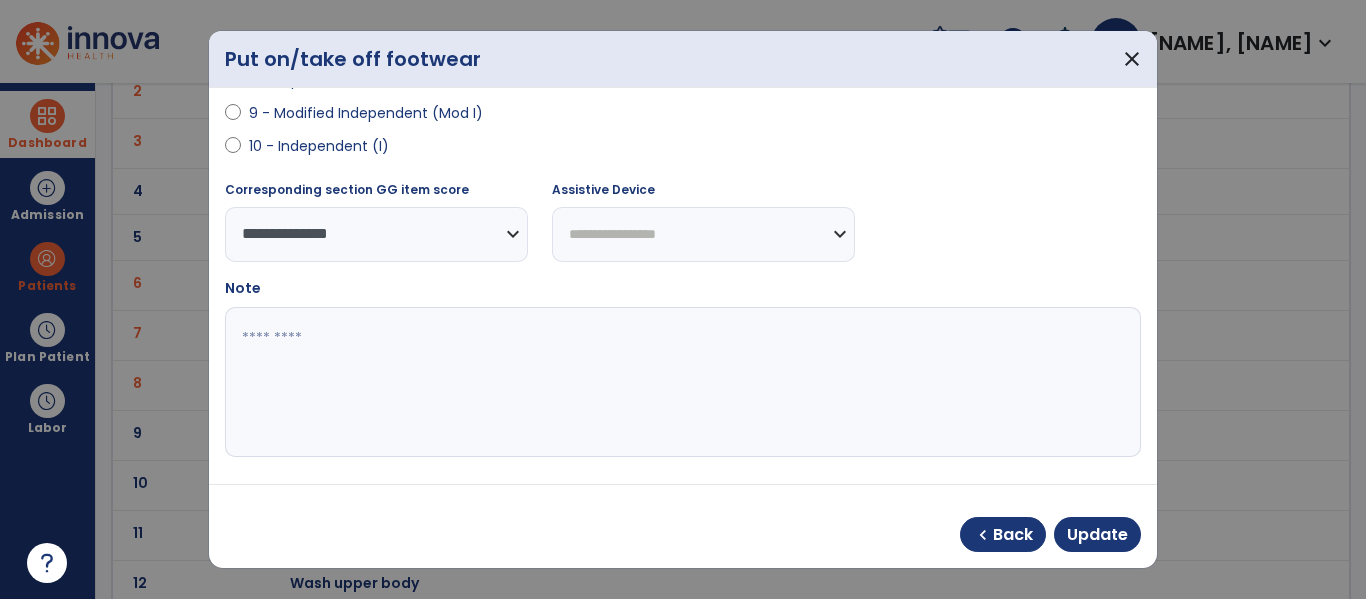 click at bounding box center (680, 382) 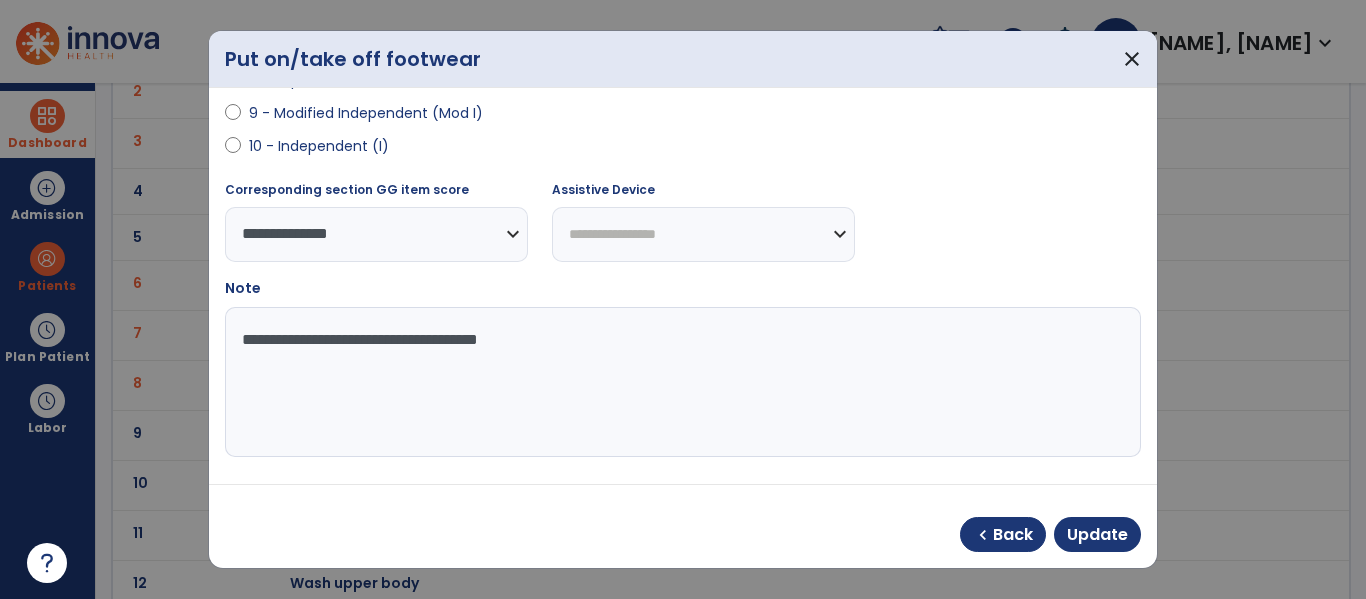 type on "**********" 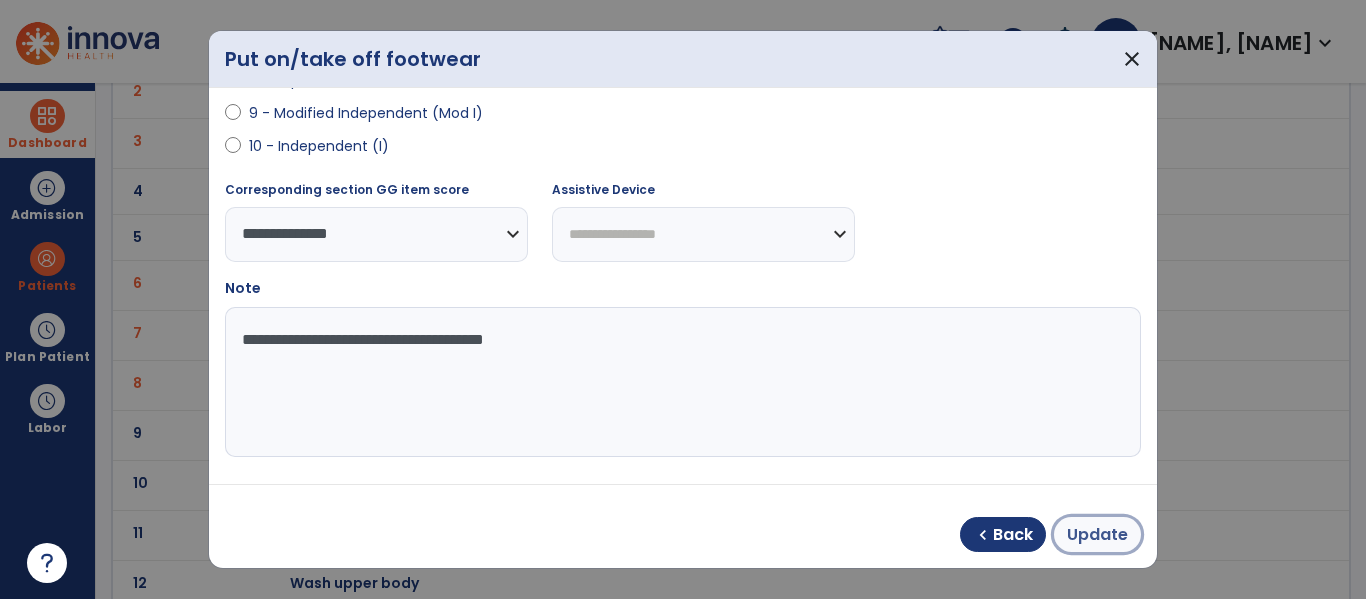 click on "Update" at bounding box center [1097, 535] 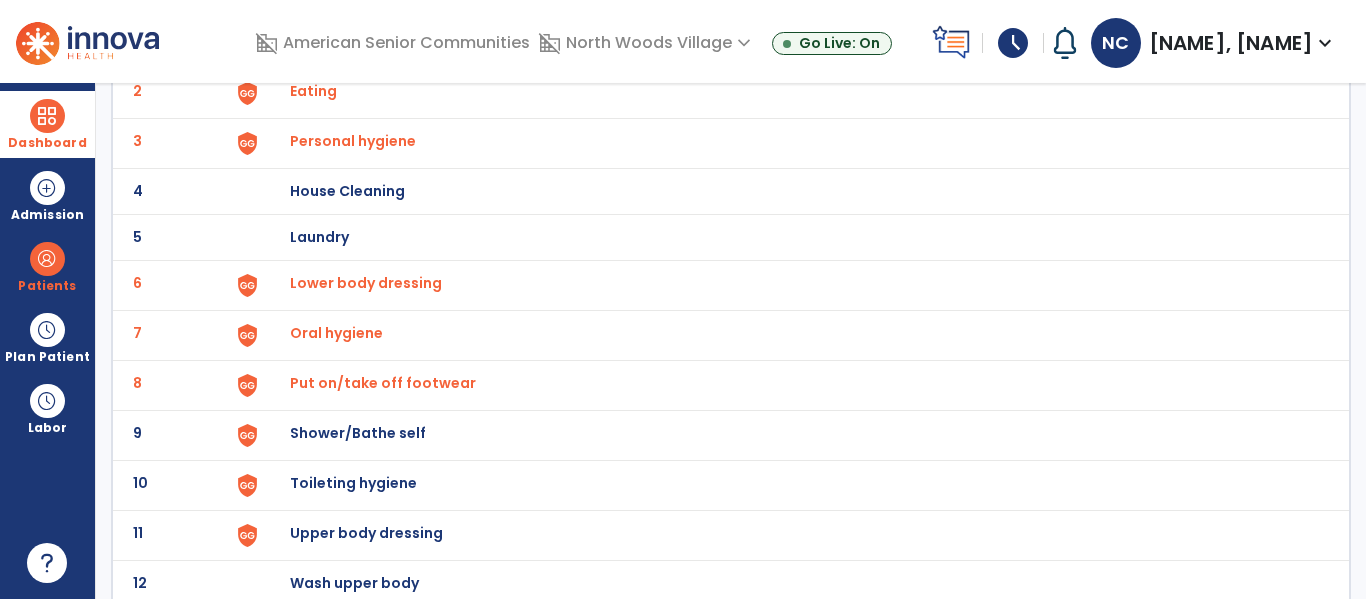 click on "Shower/Bathe self" at bounding box center [789, 45] 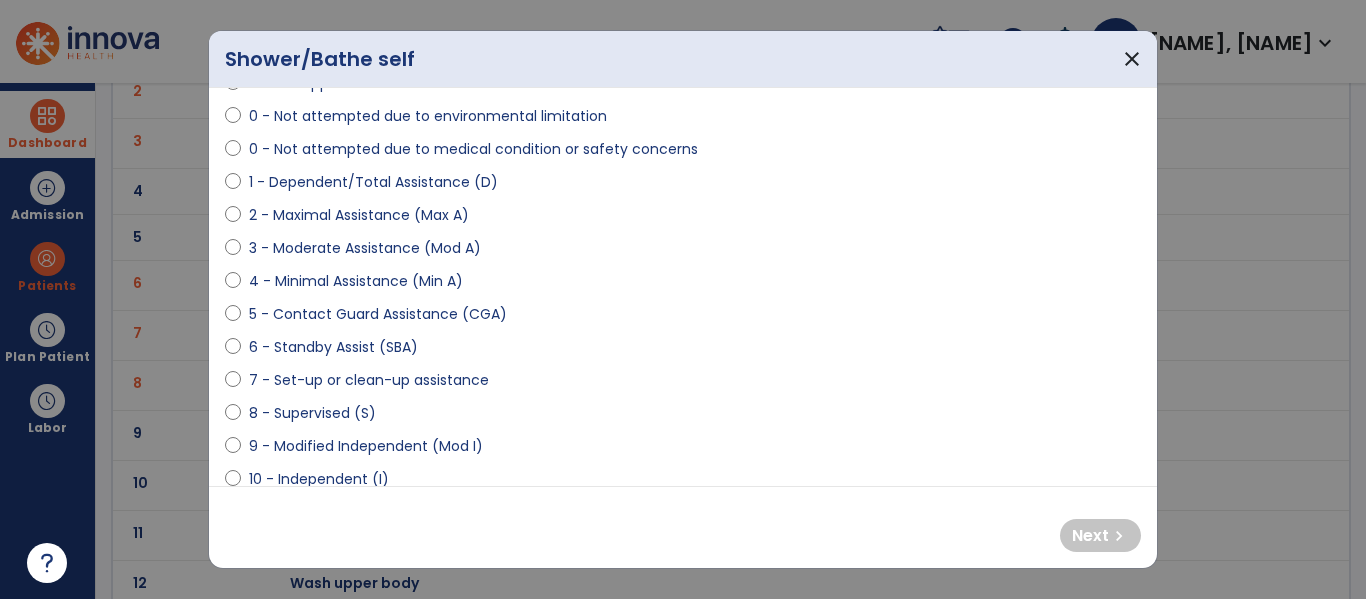 scroll, scrollTop: 169, scrollLeft: 0, axis: vertical 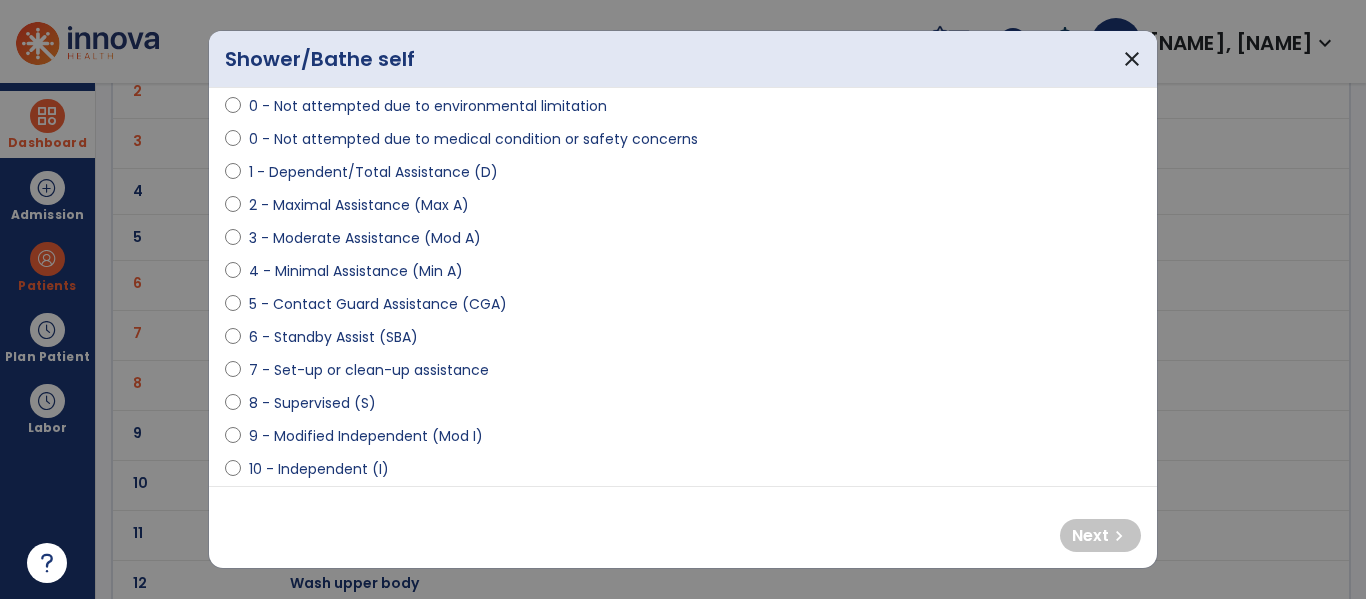 select on "**********" 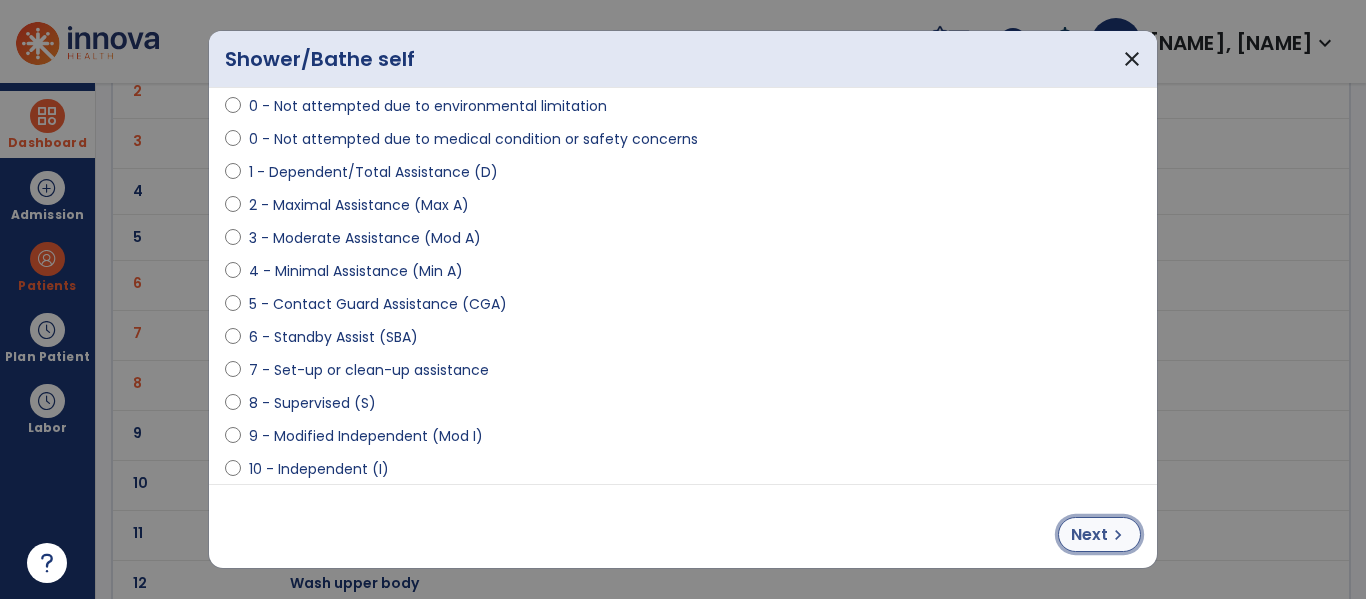 click on "chevron_right" at bounding box center (1118, 535) 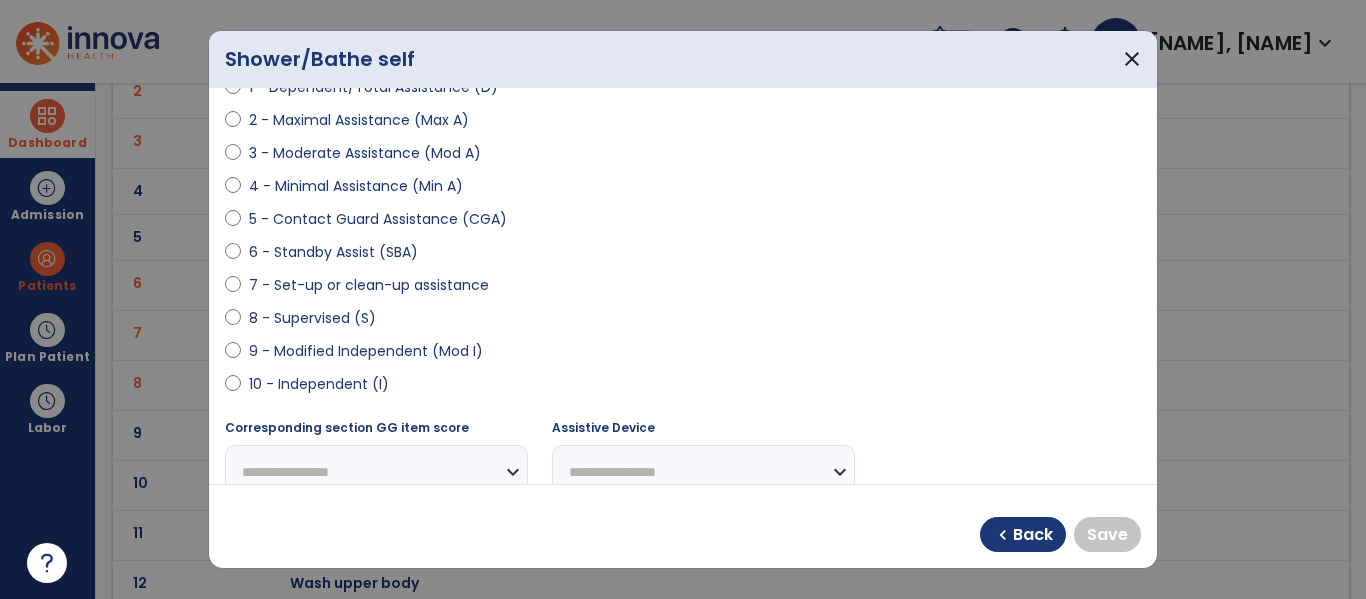 scroll, scrollTop: 263, scrollLeft: 0, axis: vertical 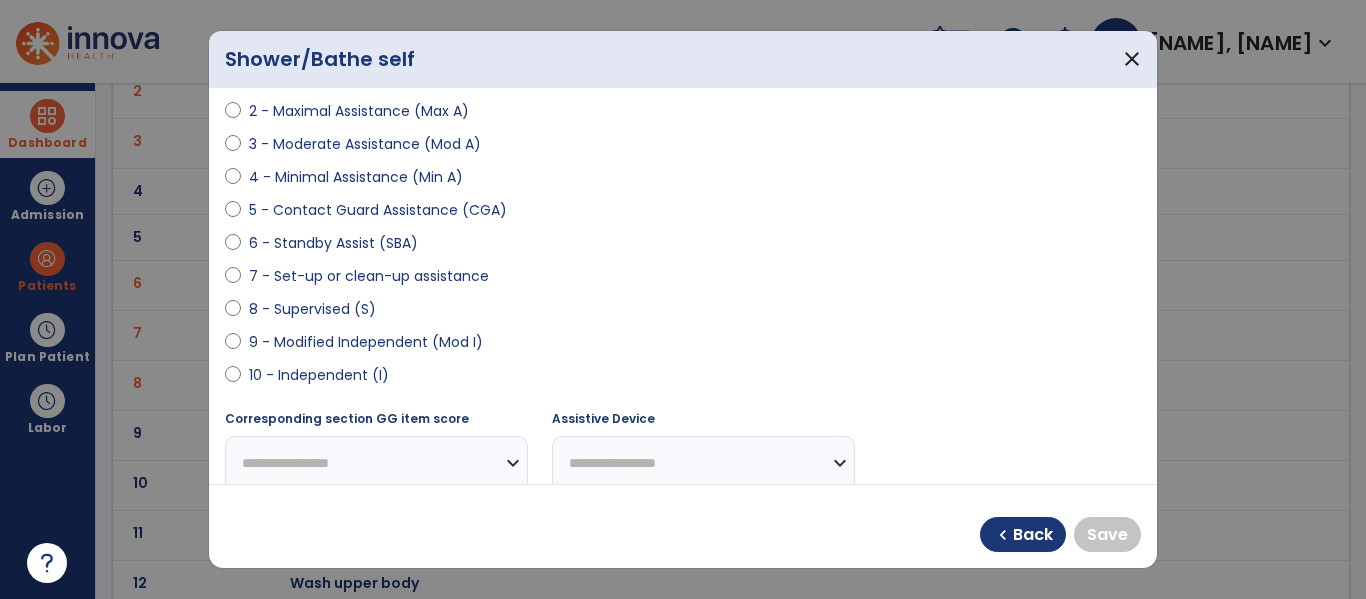 select on "**********" 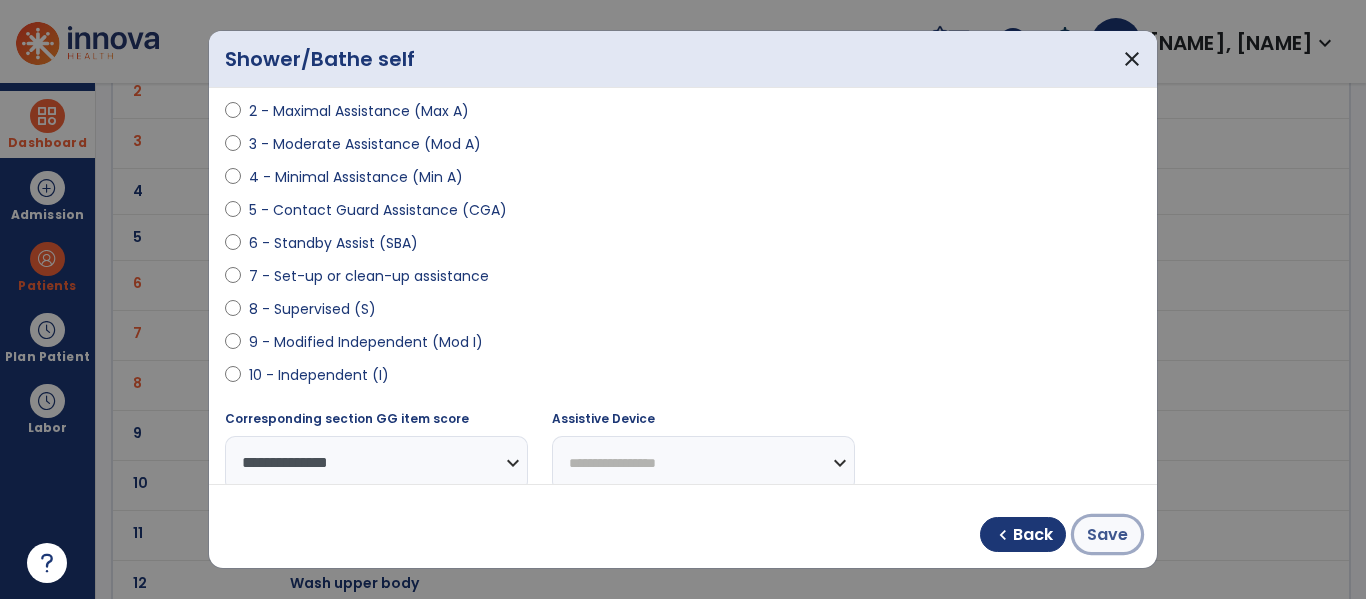 click on "Save" at bounding box center [1107, 535] 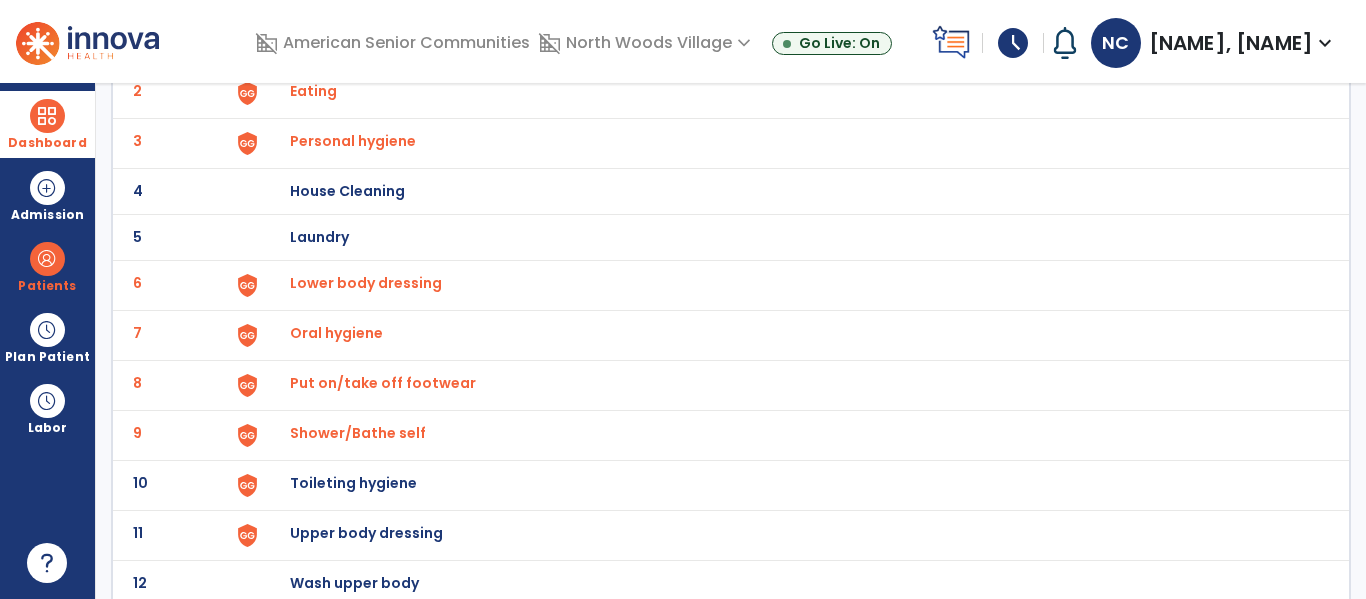 click on "Toileting hygiene" at bounding box center (789, 45) 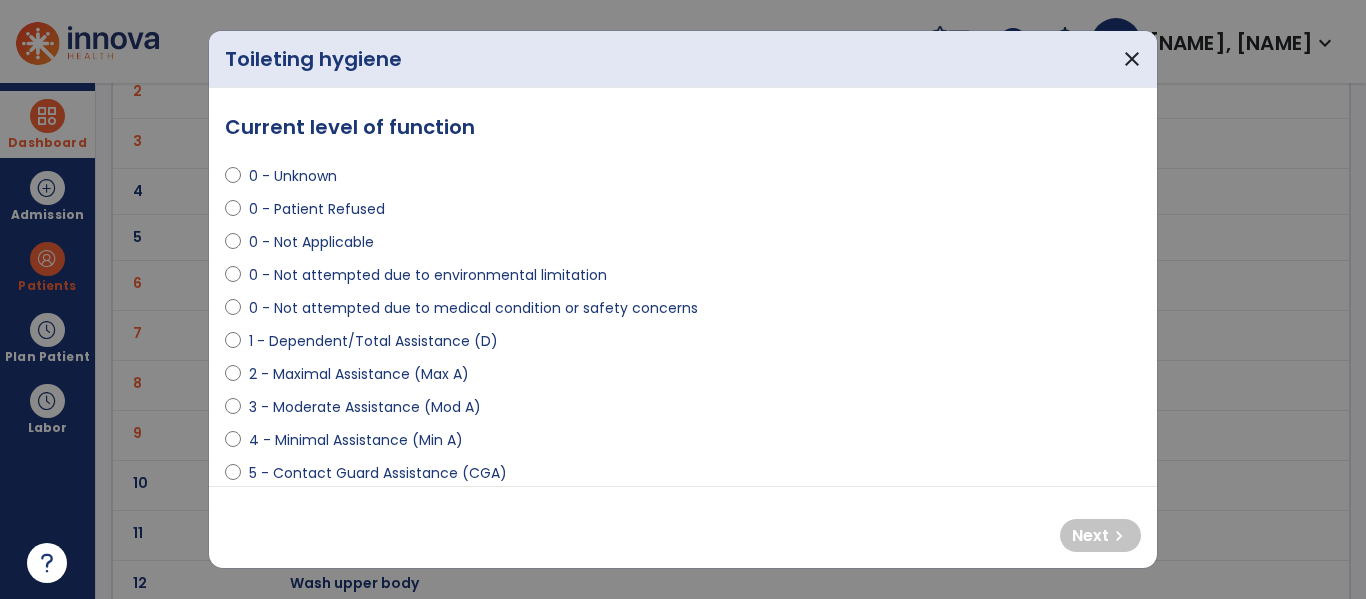select on "**********" 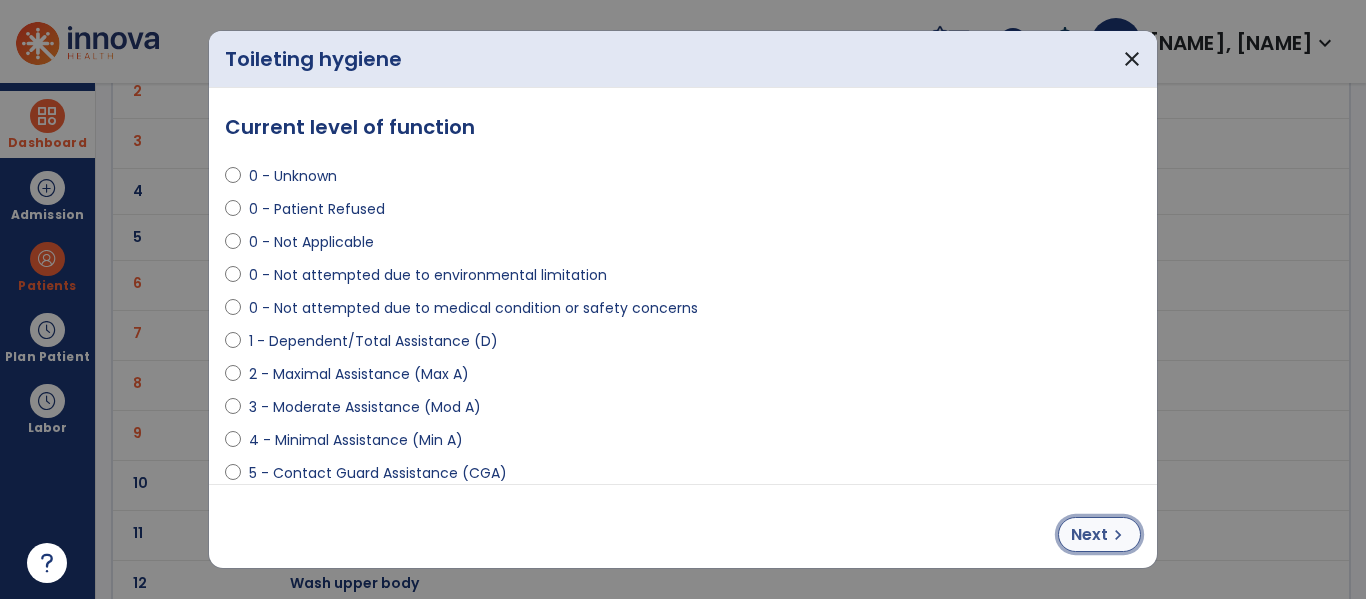click on "chevron_right" at bounding box center [1118, 535] 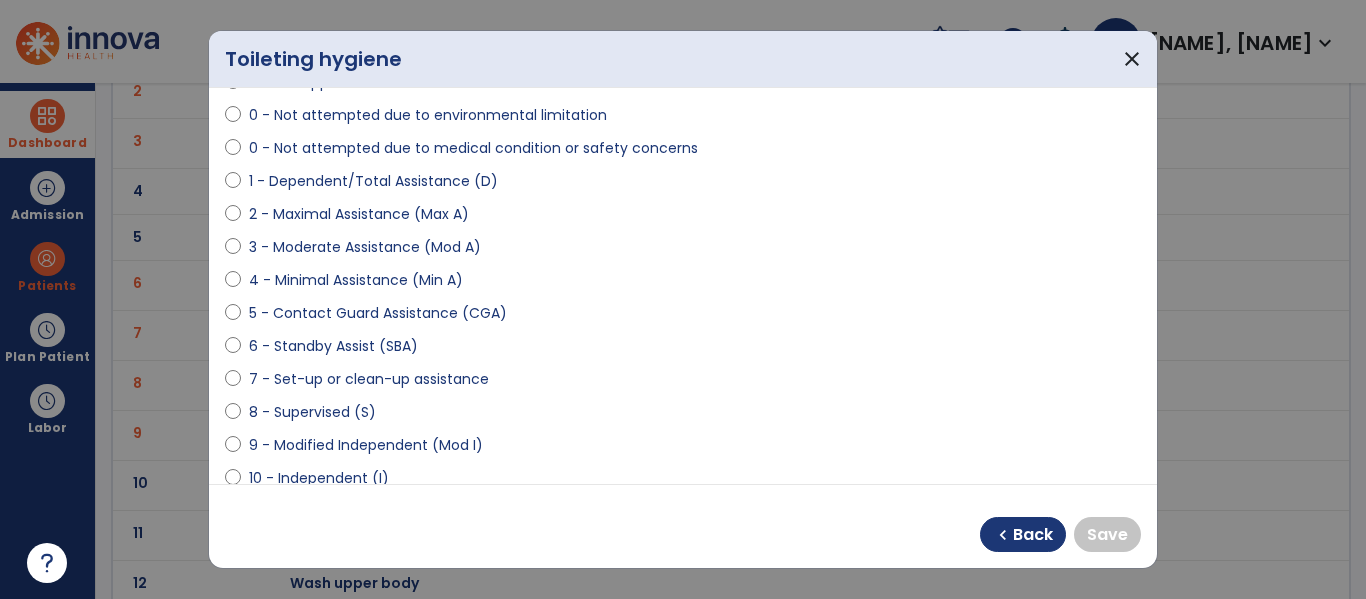 scroll, scrollTop: 162, scrollLeft: 0, axis: vertical 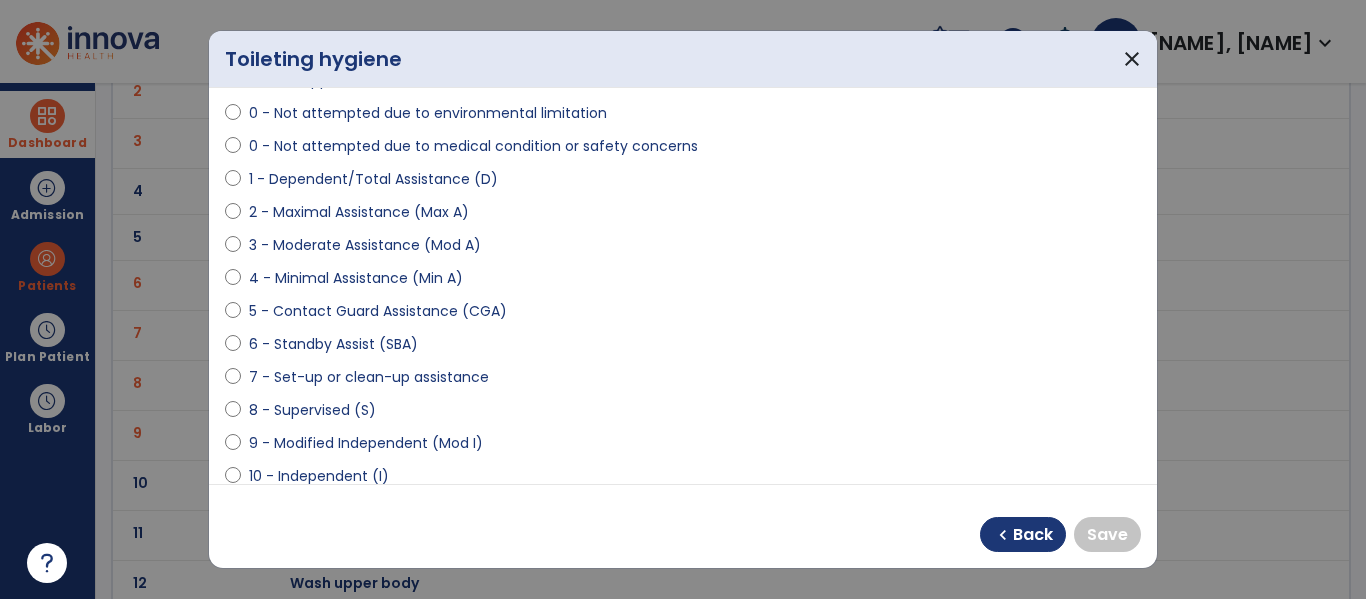 select on "**********" 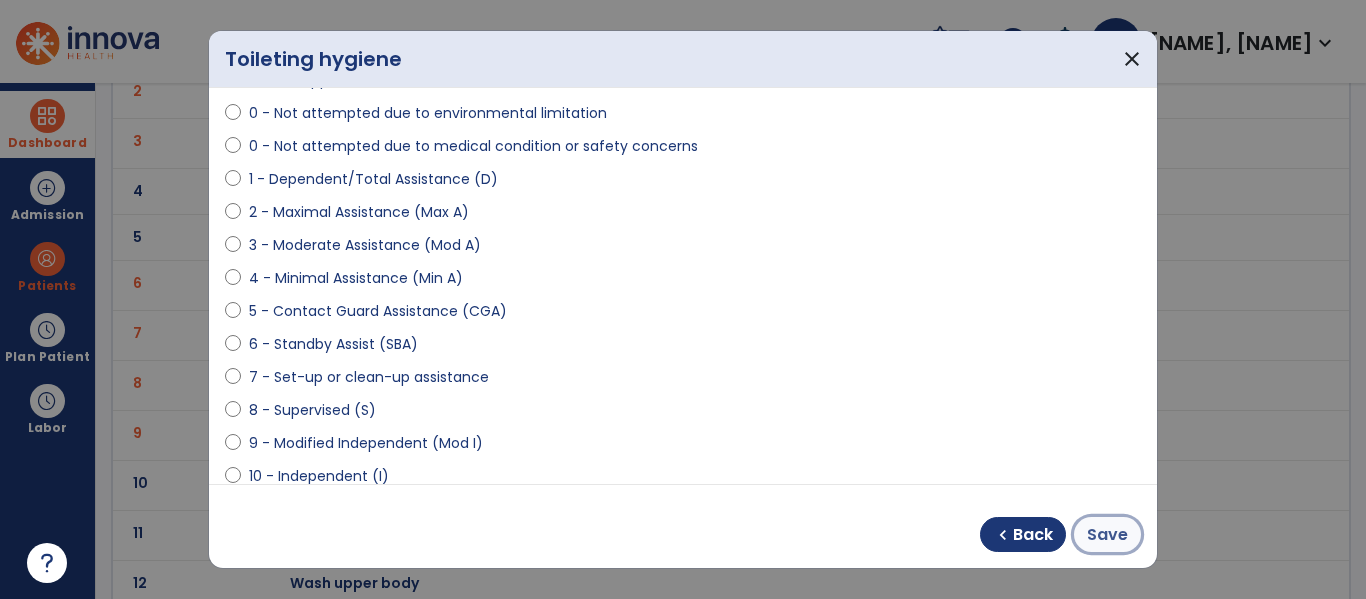 click on "Save" at bounding box center [1107, 535] 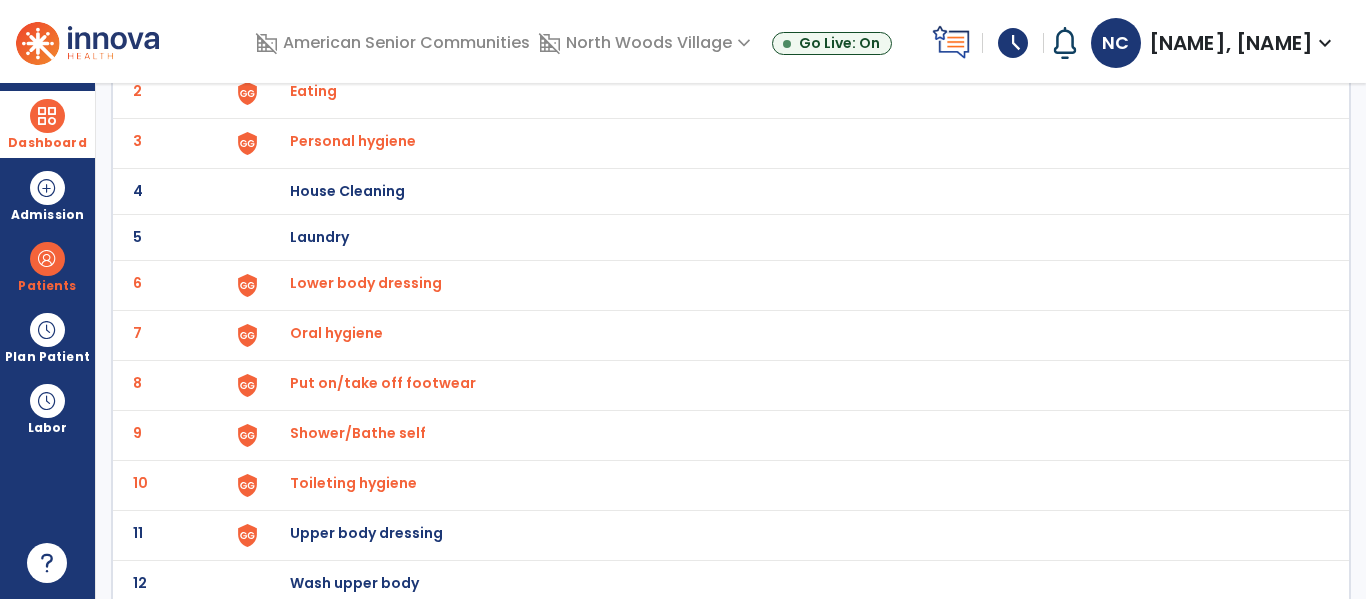 scroll, scrollTop: 272, scrollLeft: 0, axis: vertical 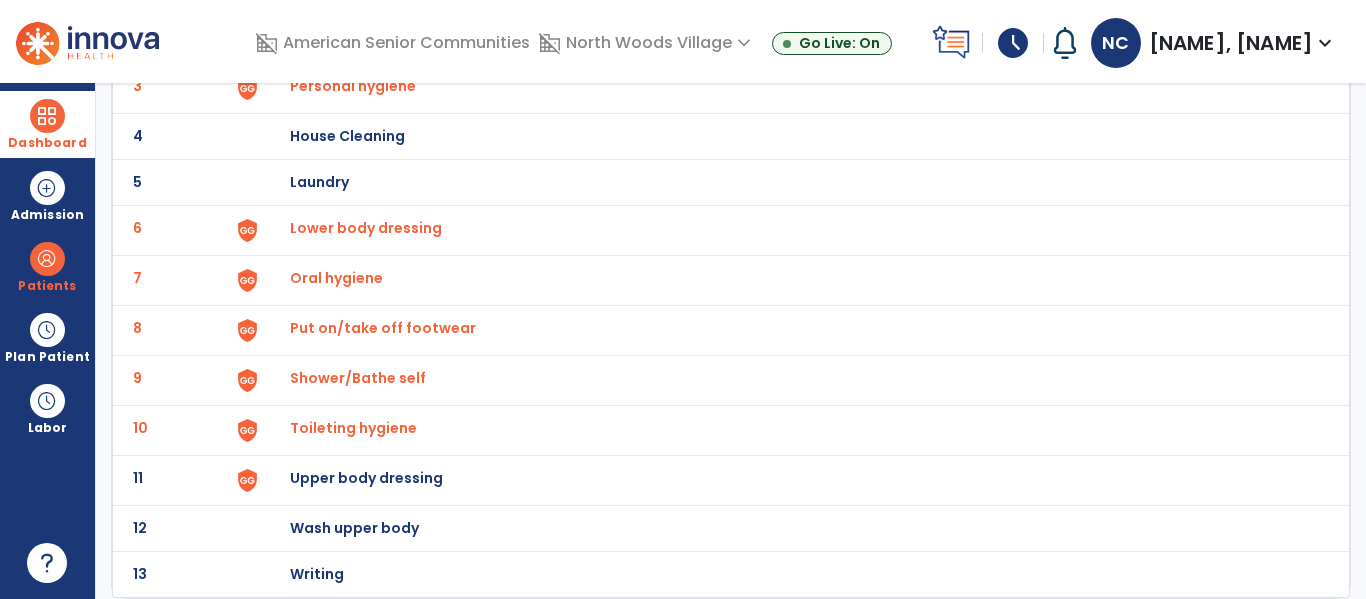 click on "Upper body dressing" at bounding box center (789, -10) 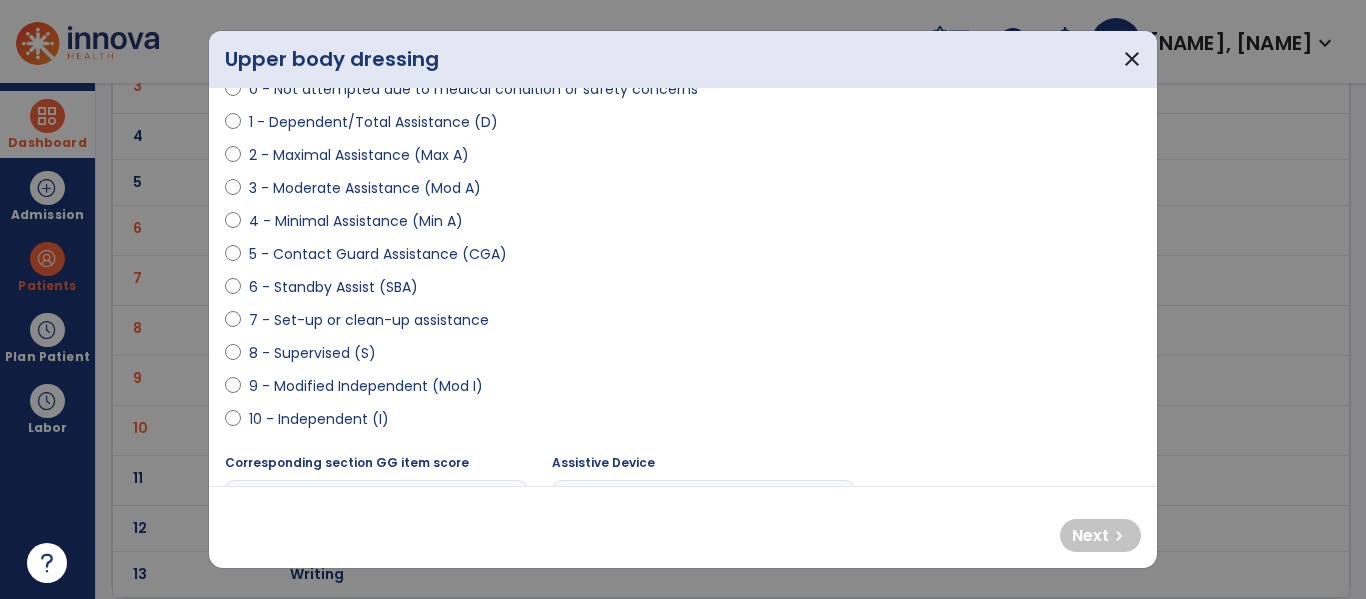 scroll, scrollTop: 222, scrollLeft: 0, axis: vertical 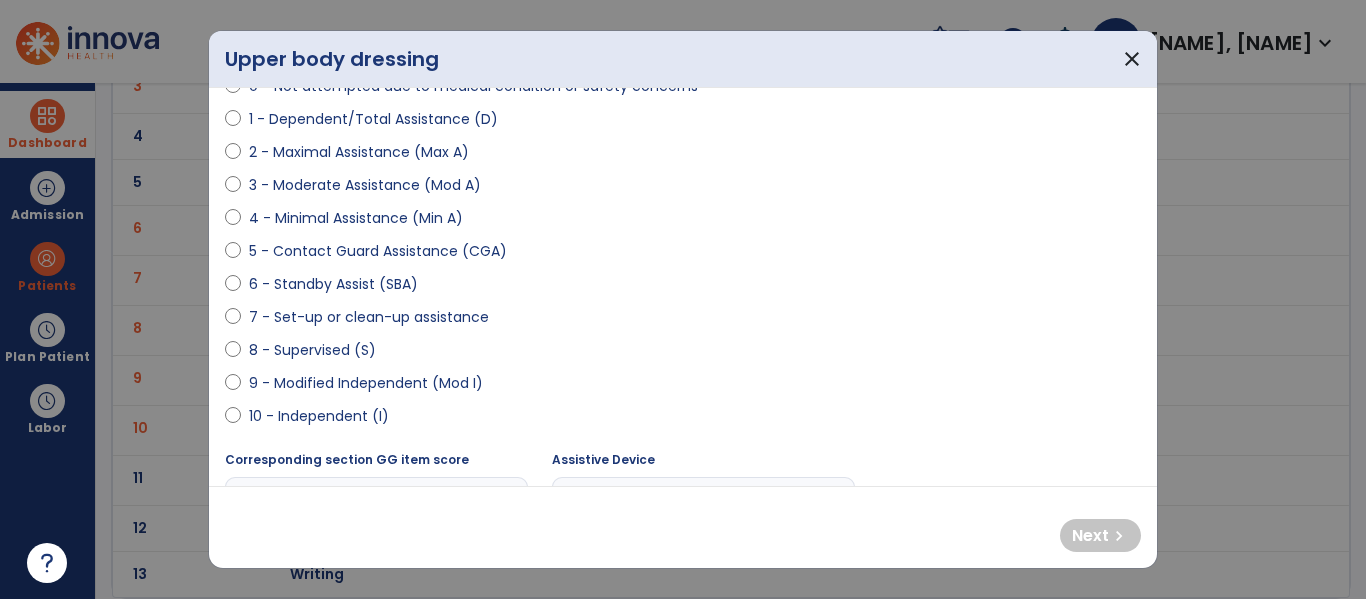 click on "7 - Set-up or clean-up assistance" at bounding box center (369, 317) 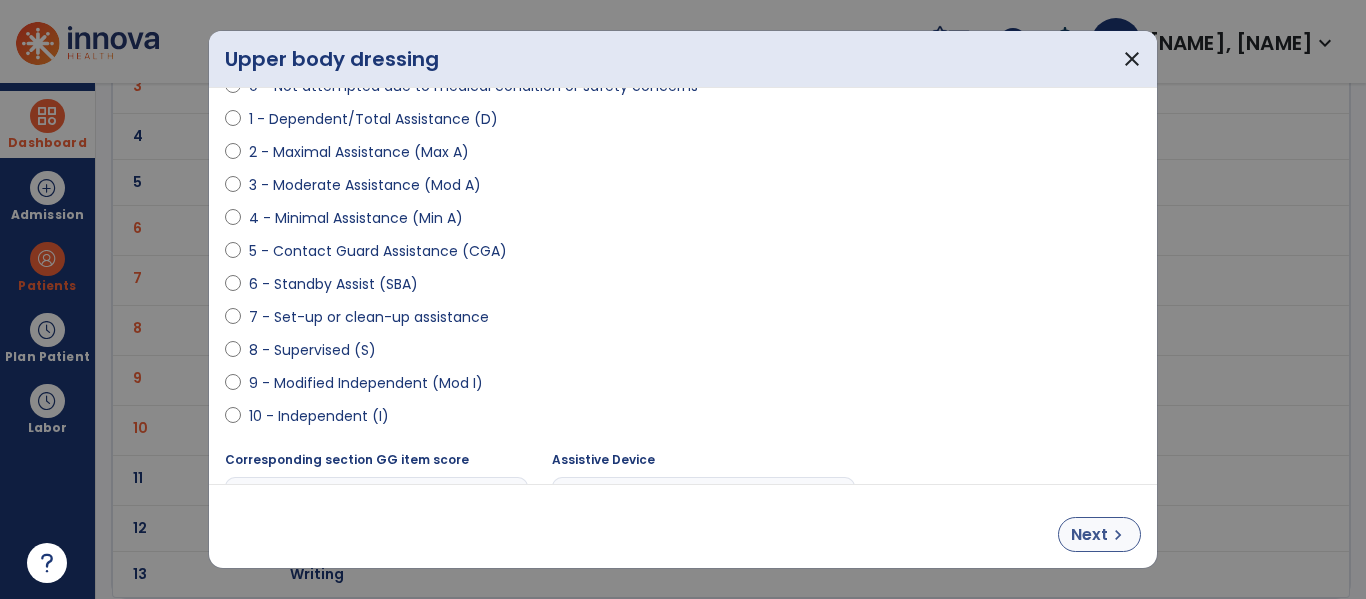 click on "Next  chevron_right" at bounding box center [1099, 534] 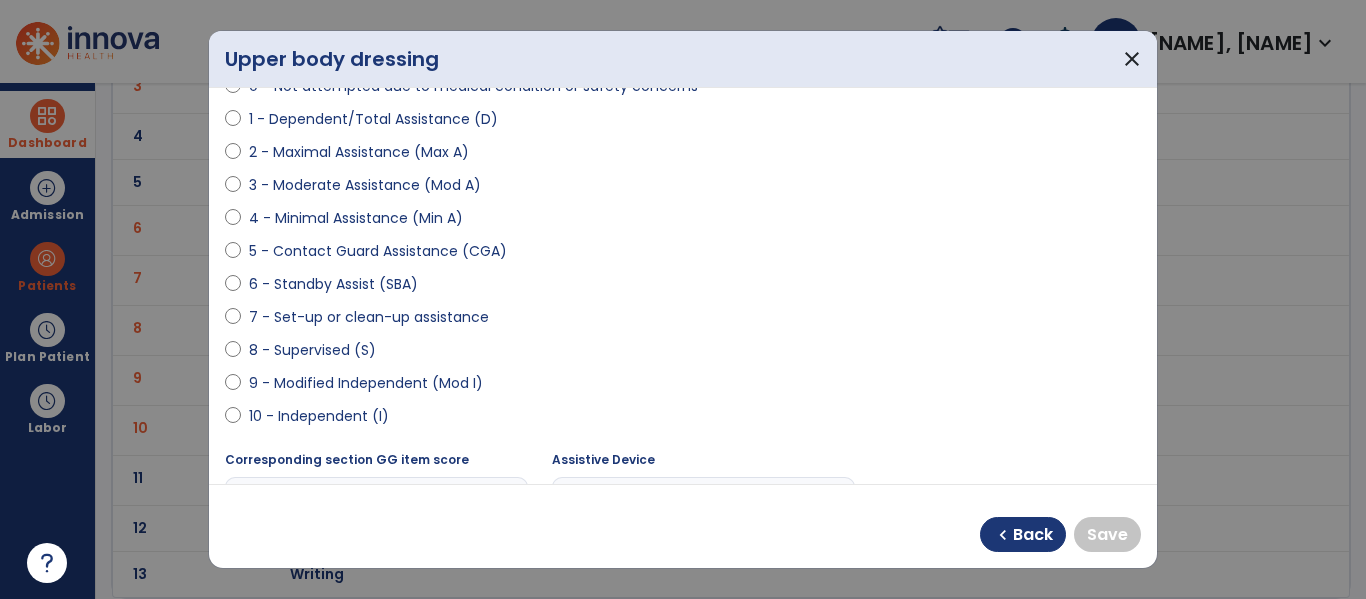 select on "**********" 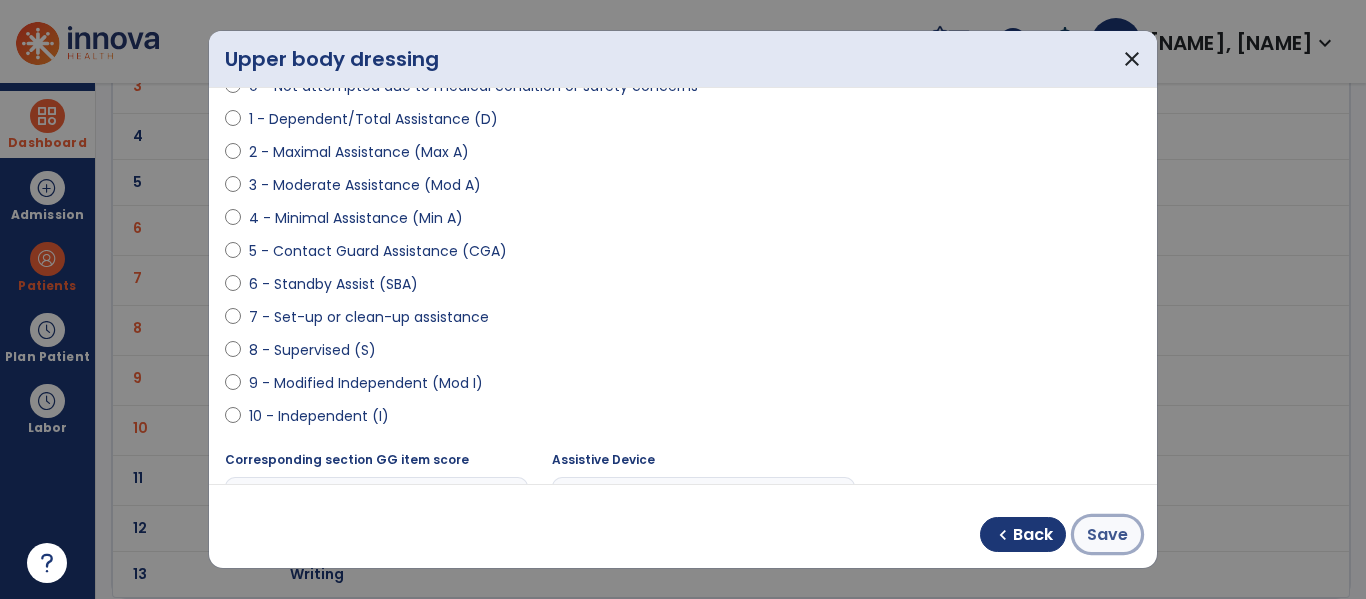 click on "Save" at bounding box center [1107, 535] 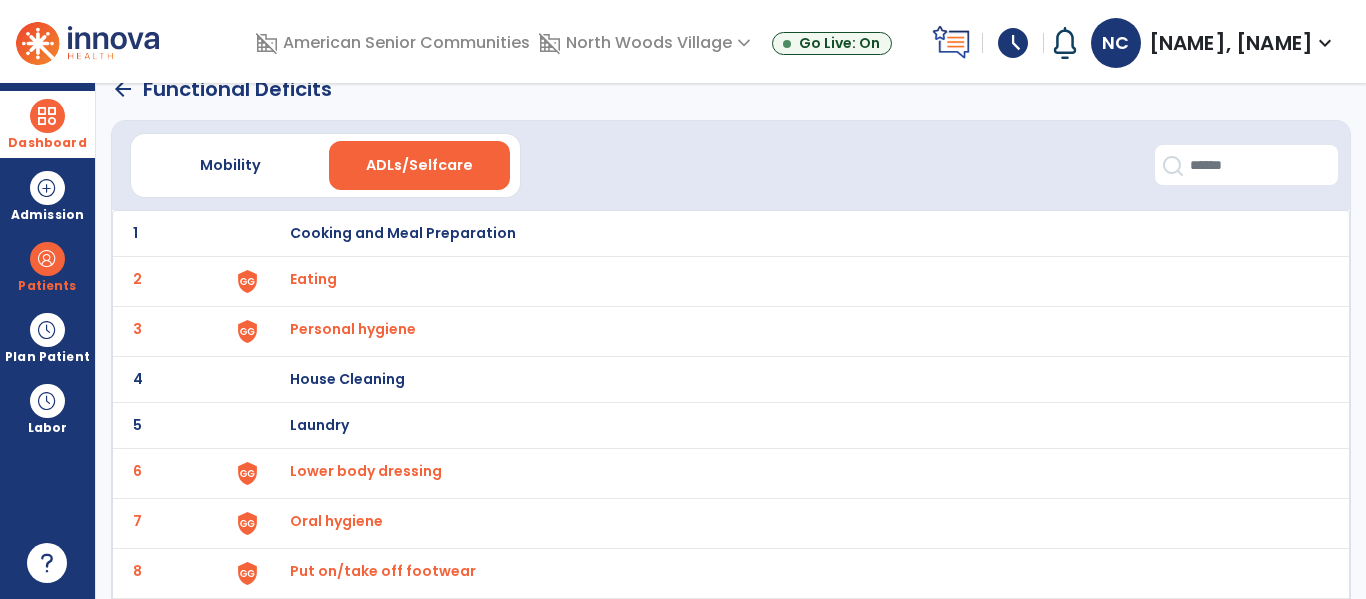 scroll, scrollTop: 0, scrollLeft: 0, axis: both 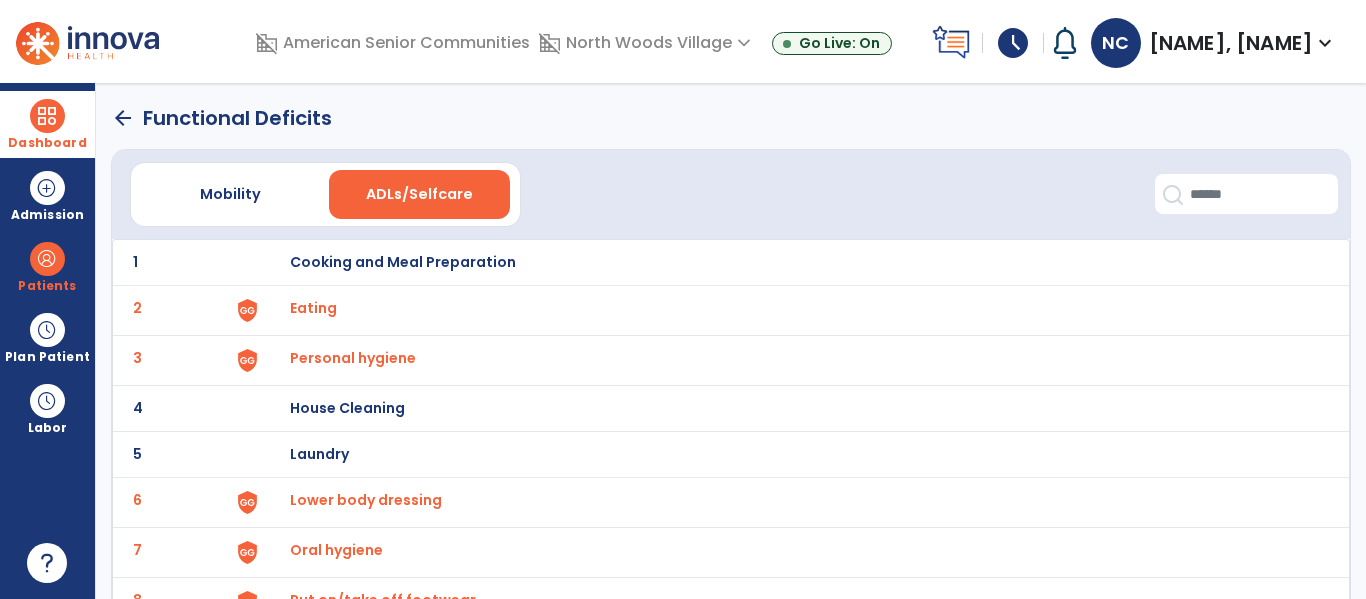 click on "arrow_back" 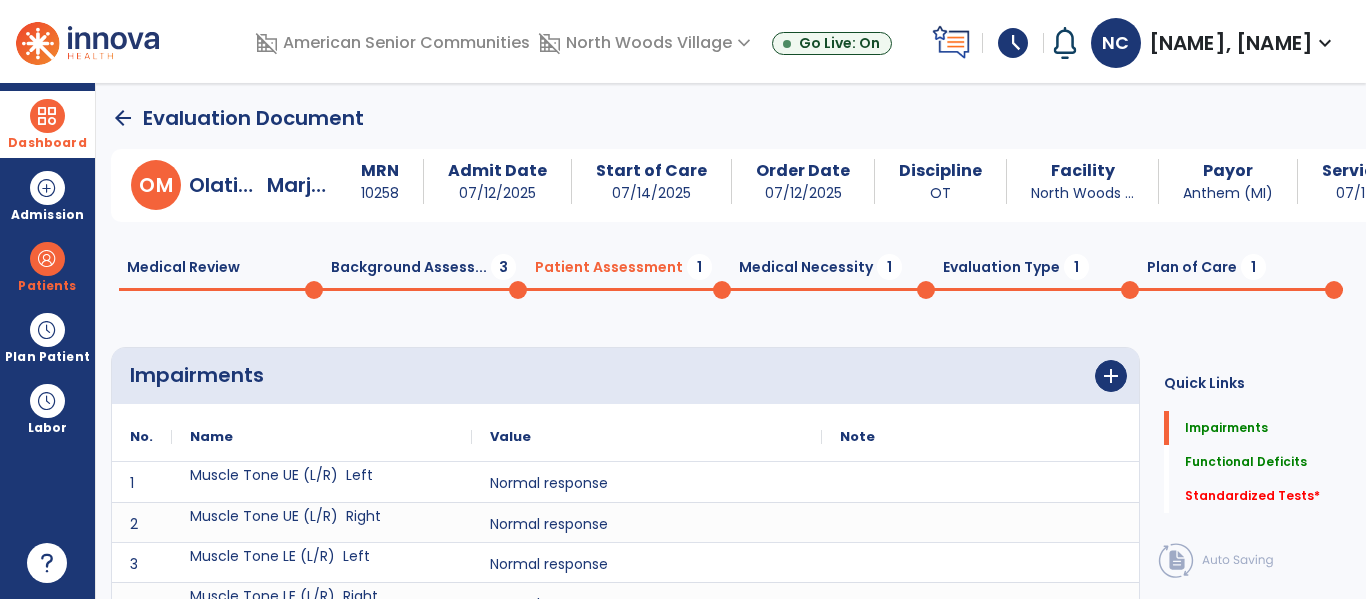 scroll, scrollTop: 20, scrollLeft: 0, axis: vertical 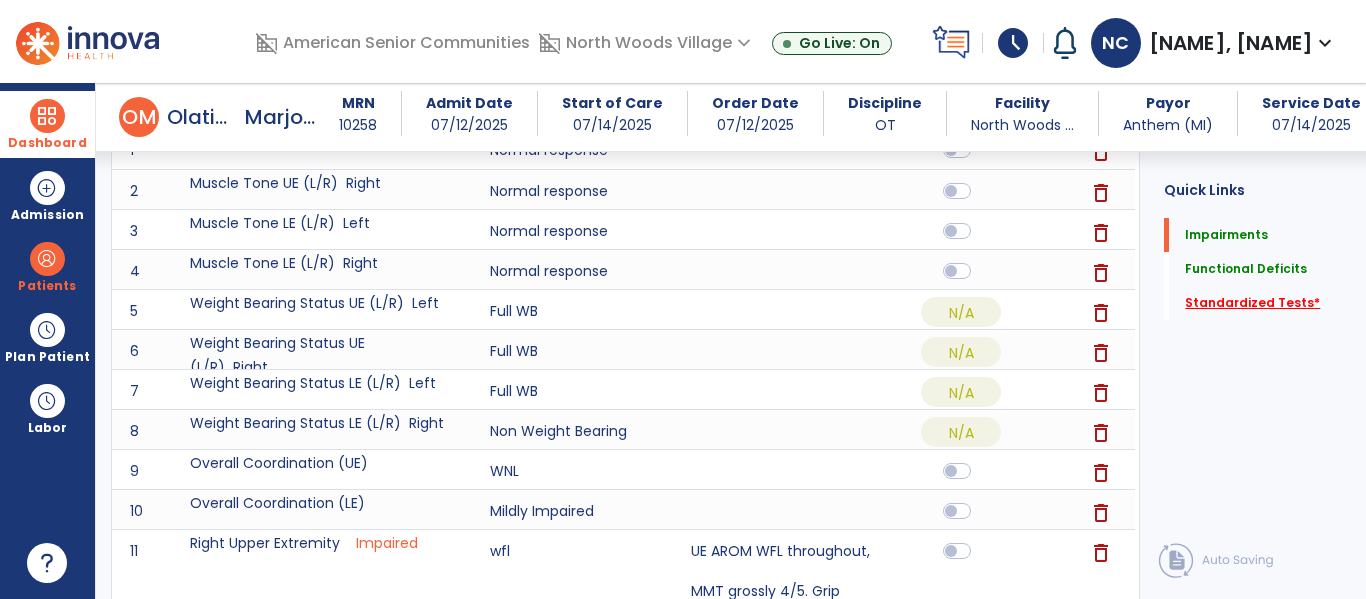 click on "Standardized Tests   *" 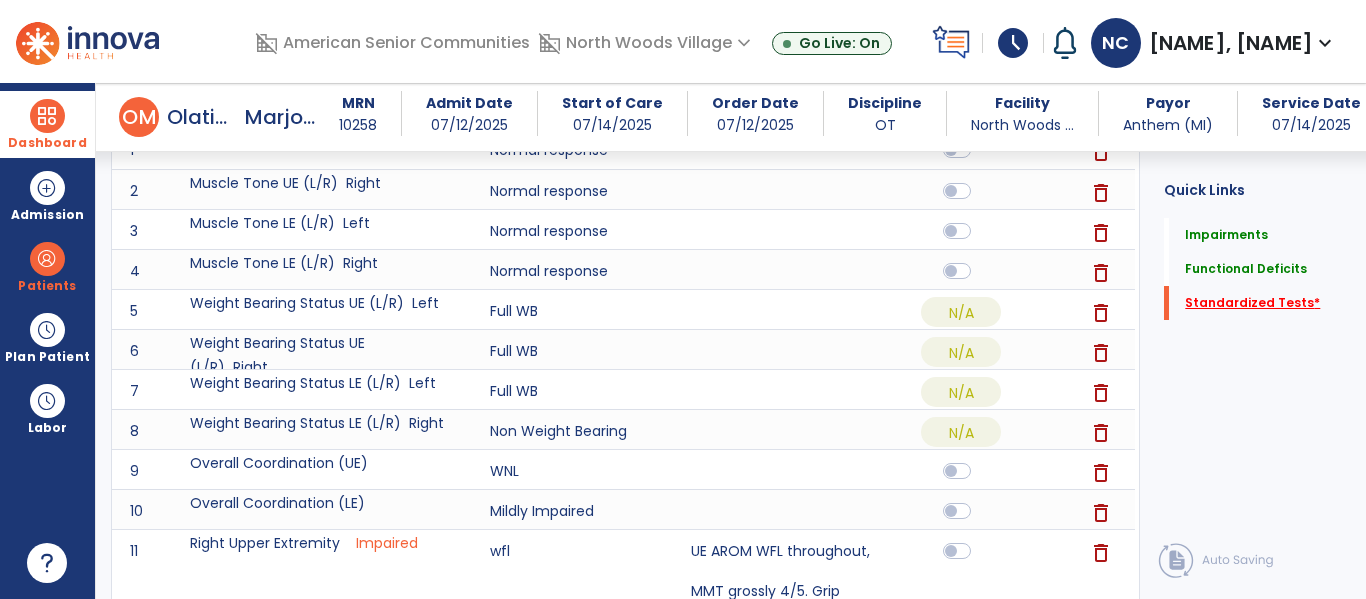 scroll, scrollTop: 2367, scrollLeft: 0, axis: vertical 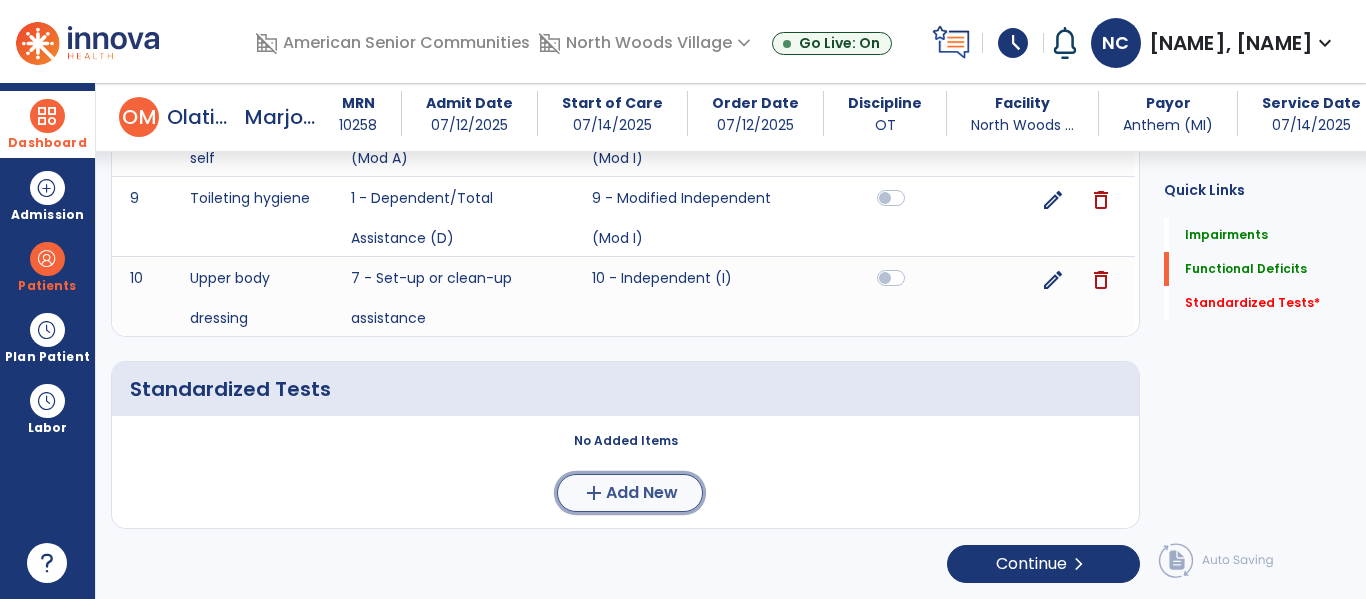 click on "Add New" 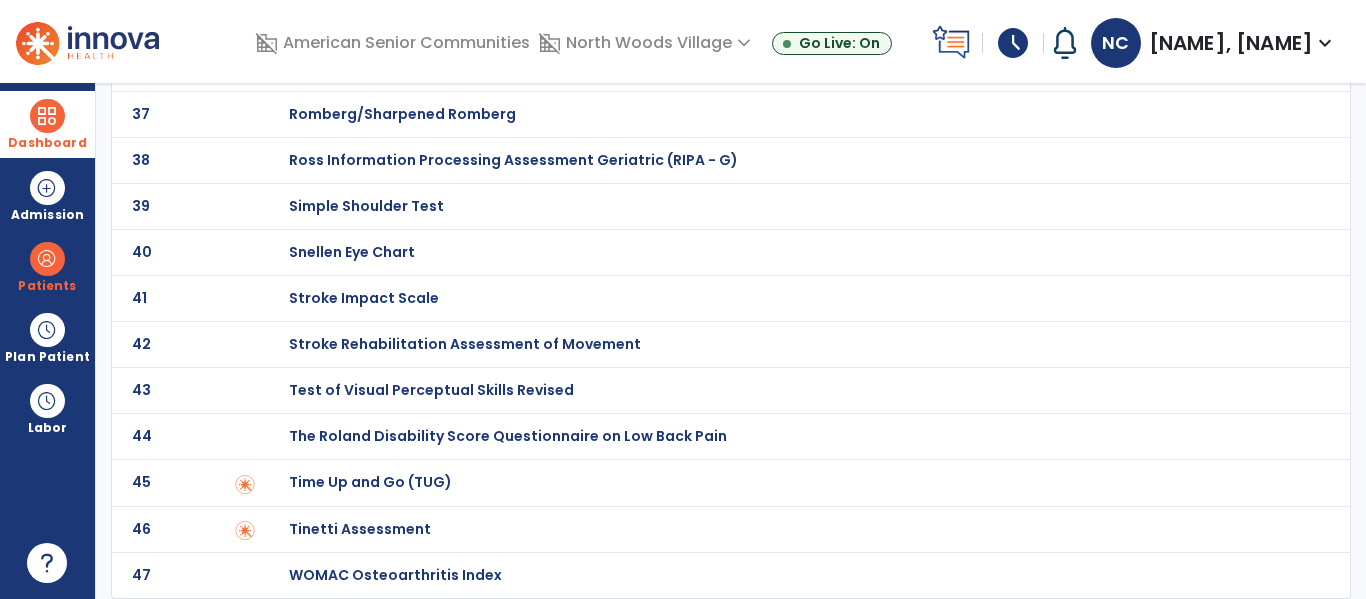 scroll, scrollTop: 0, scrollLeft: 0, axis: both 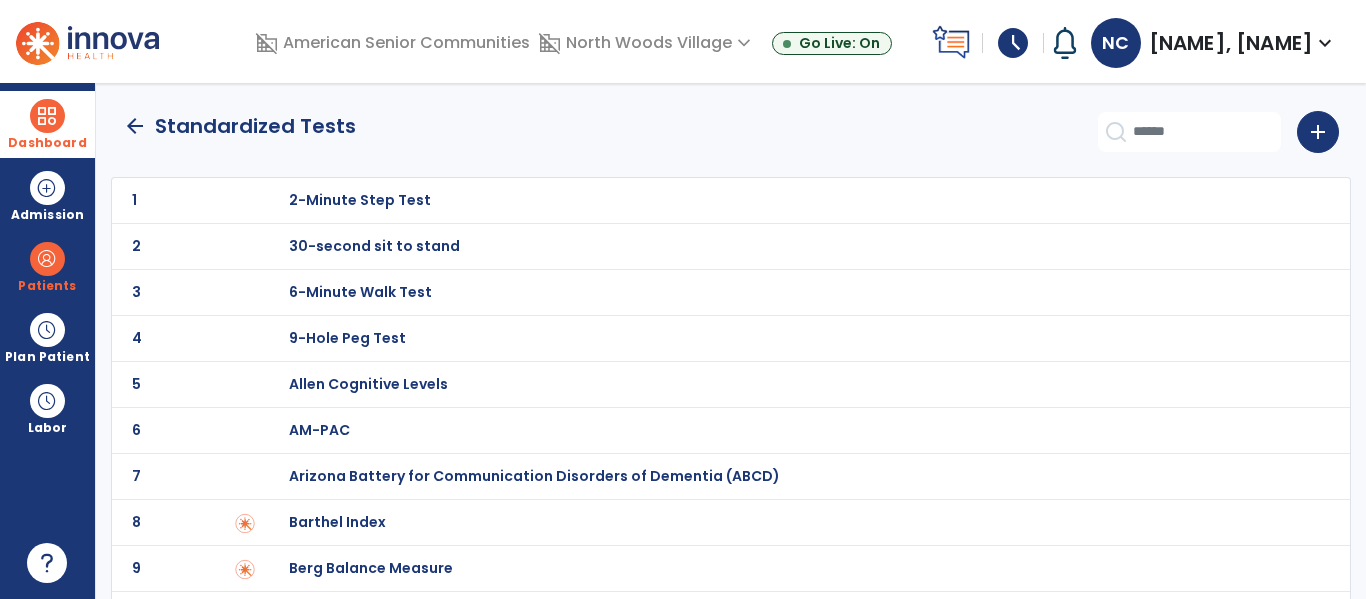 click on "Barthel Index" at bounding box center (789, 200) 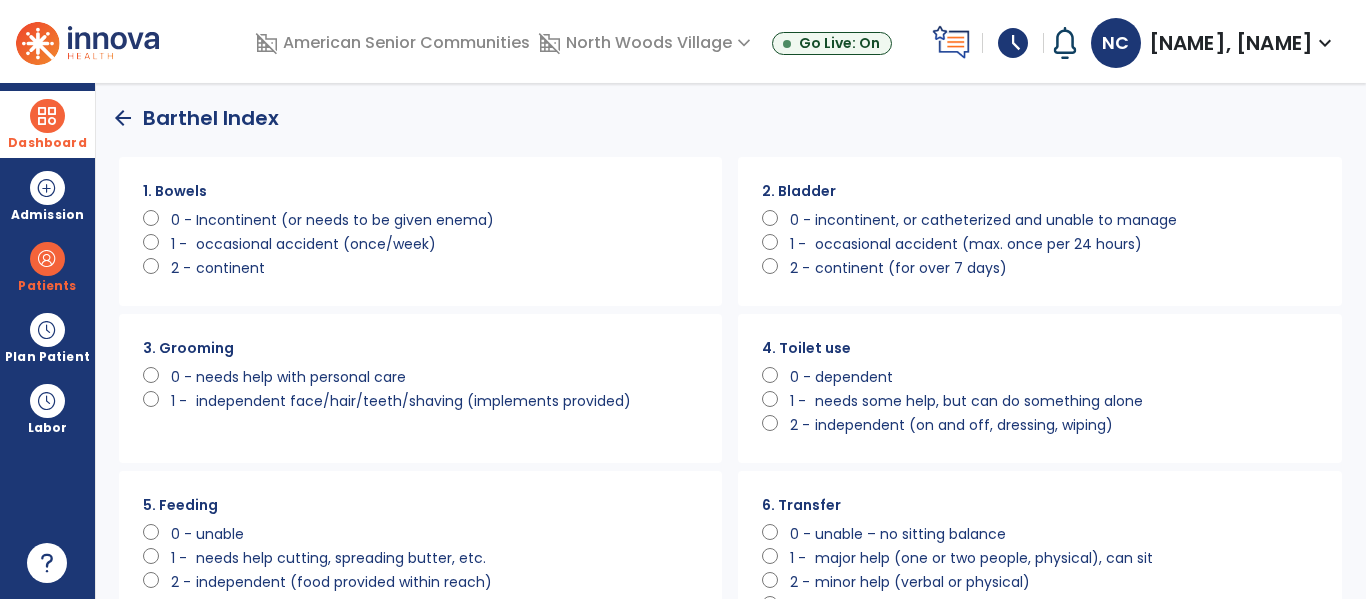 scroll, scrollTop: 0, scrollLeft: 0, axis: both 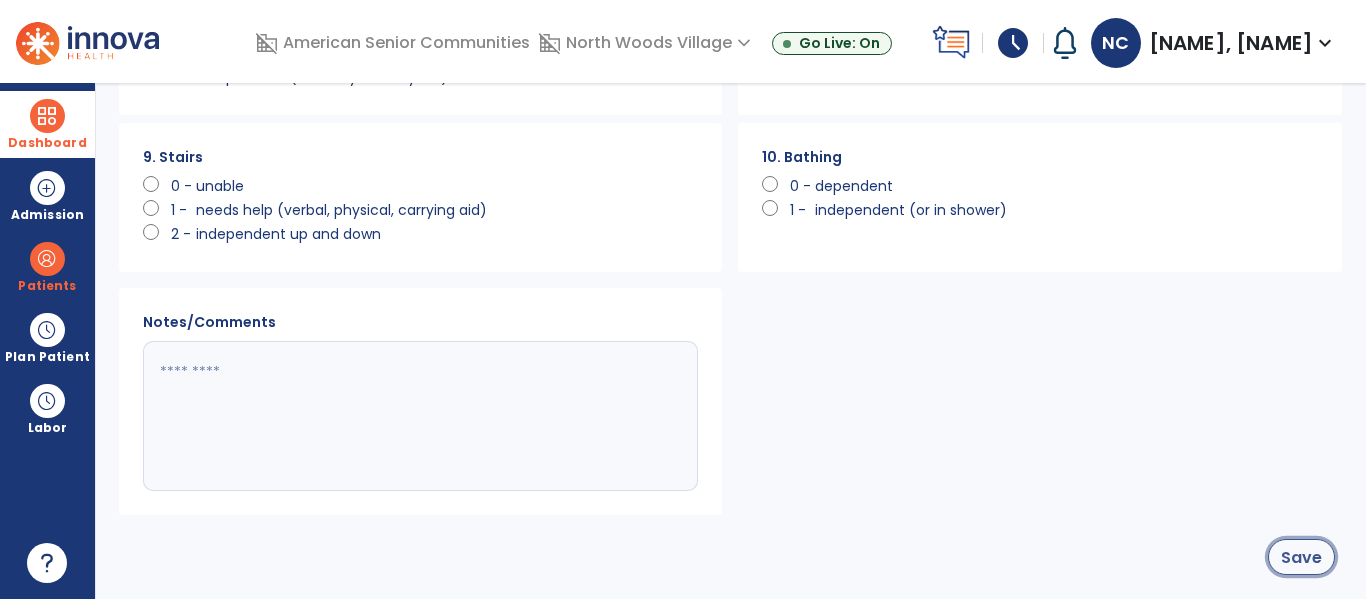 click on "Save" 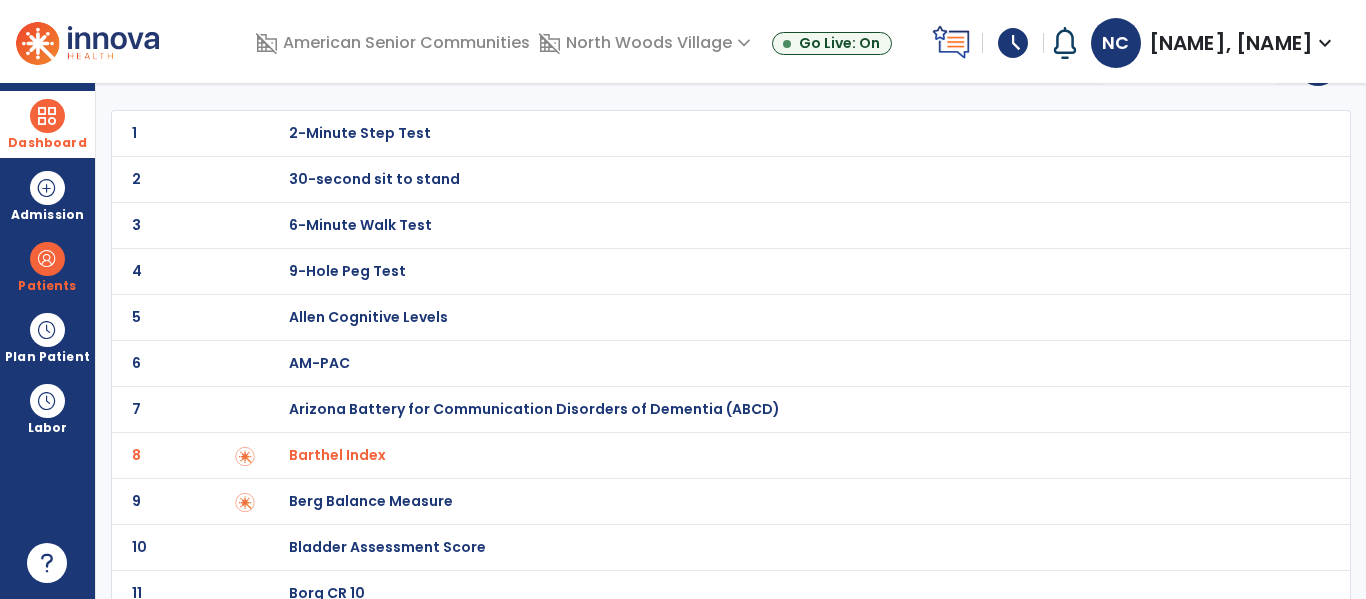 scroll, scrollTop: 0, scrollLeft: 0, axis: both 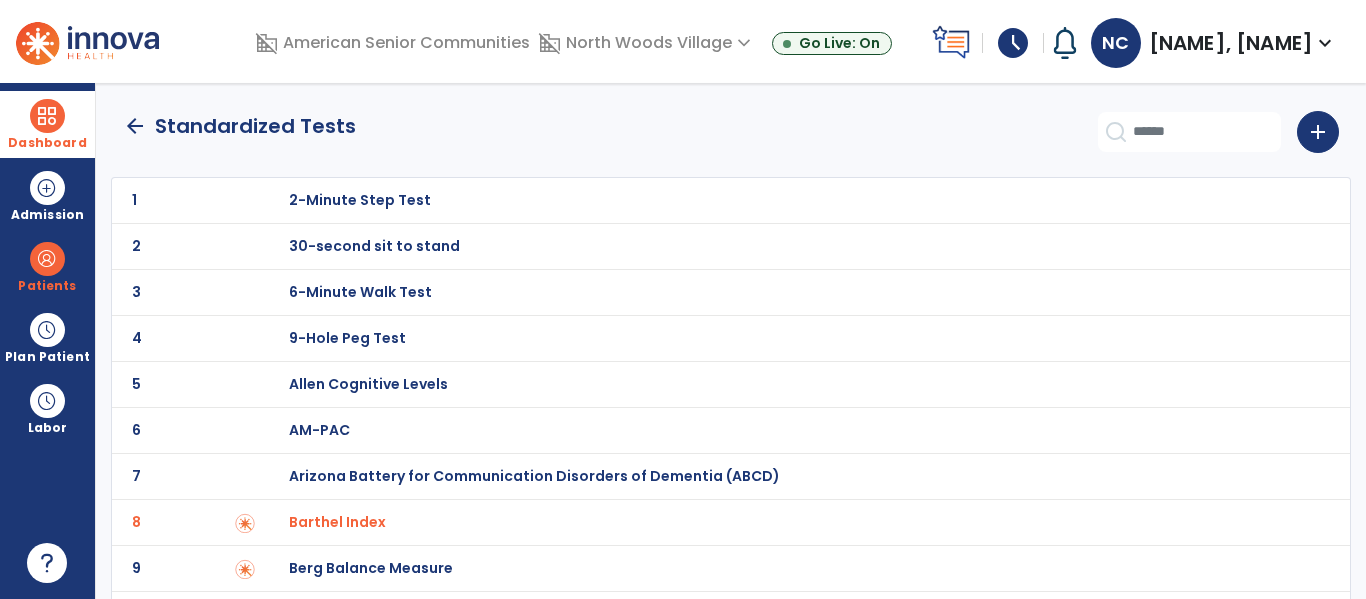 click on "arrow_back" 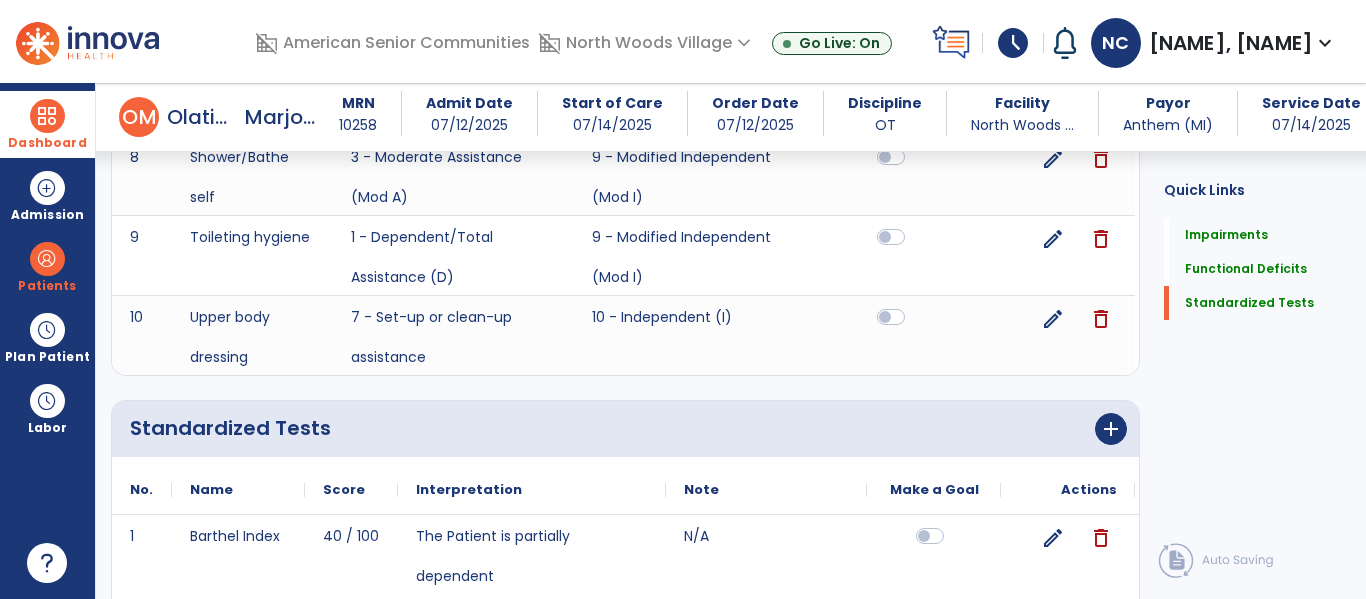 scroll, scrollTop: 2465, scrollLeft: 0, axis: vertical 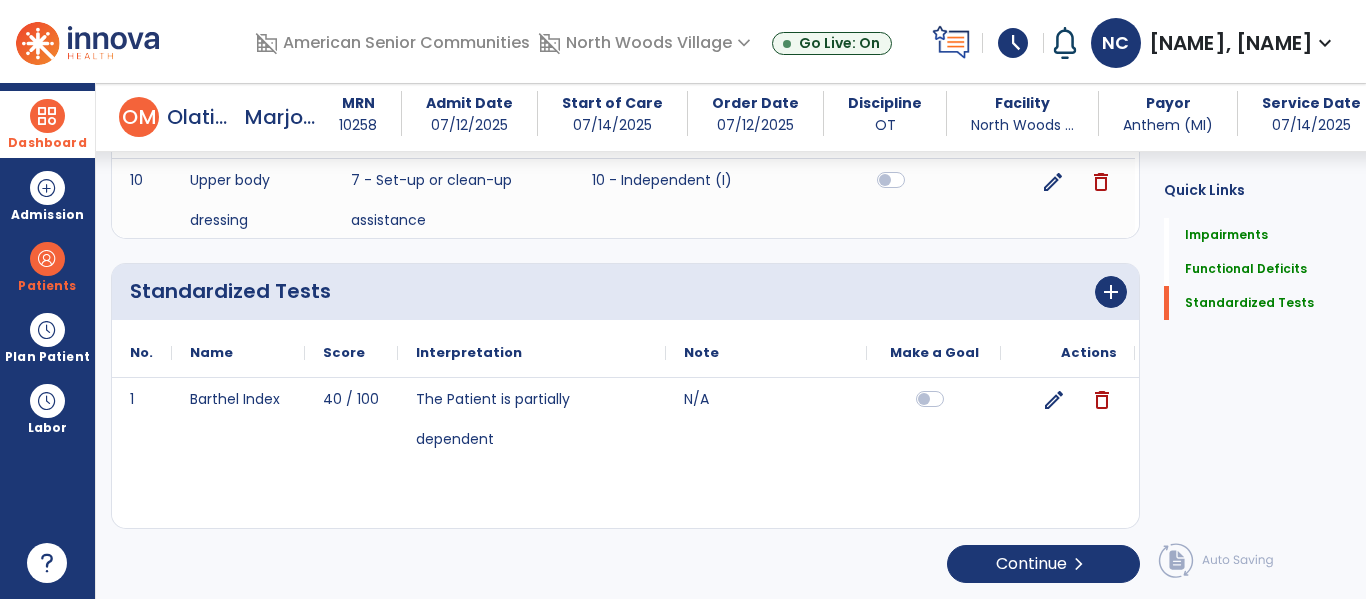 click on "edit" 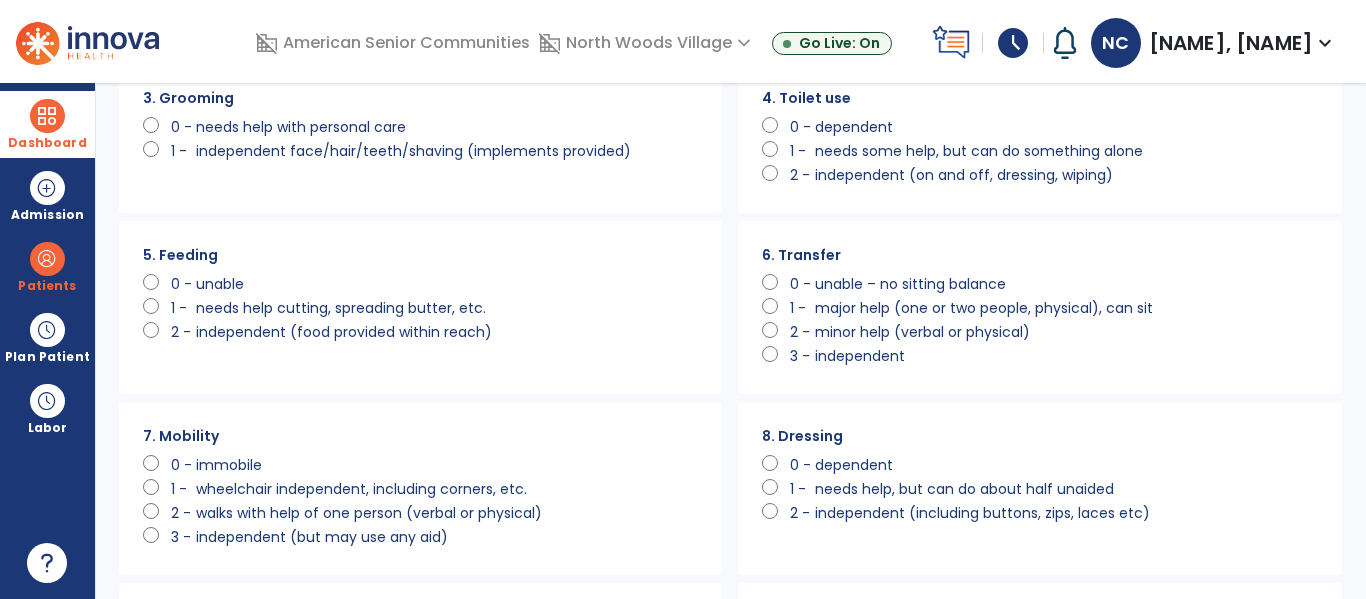 scroll, scrollTop: 710, scrollLeft: 0, axis: vertical 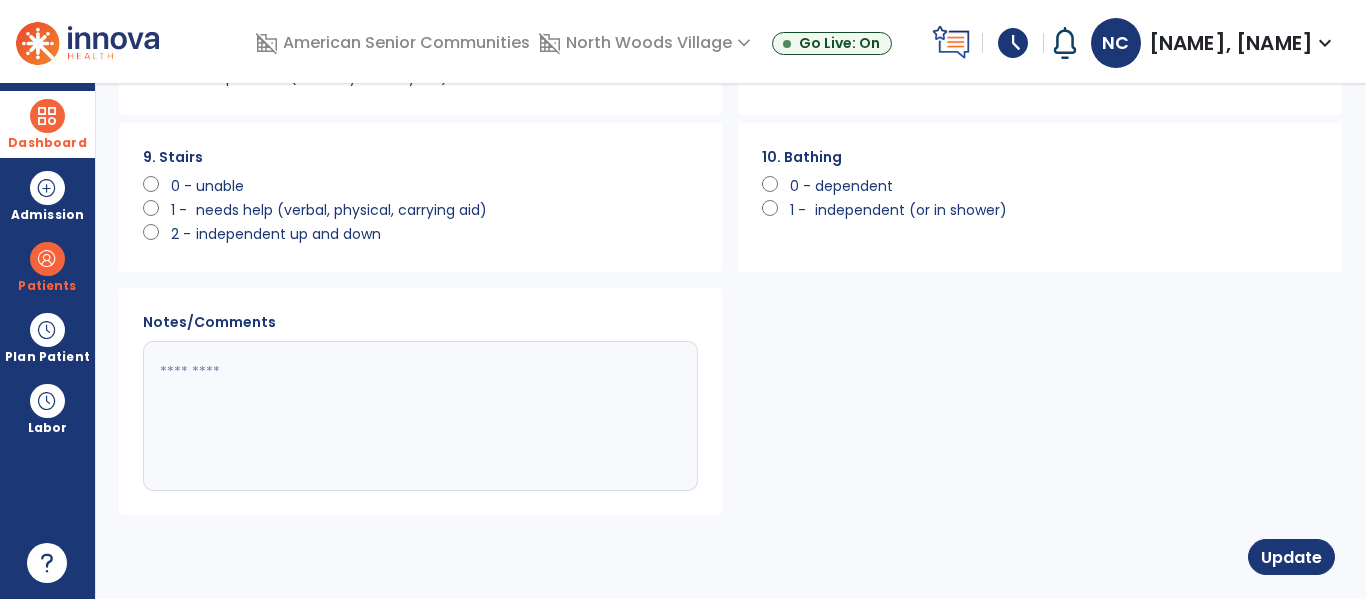 click 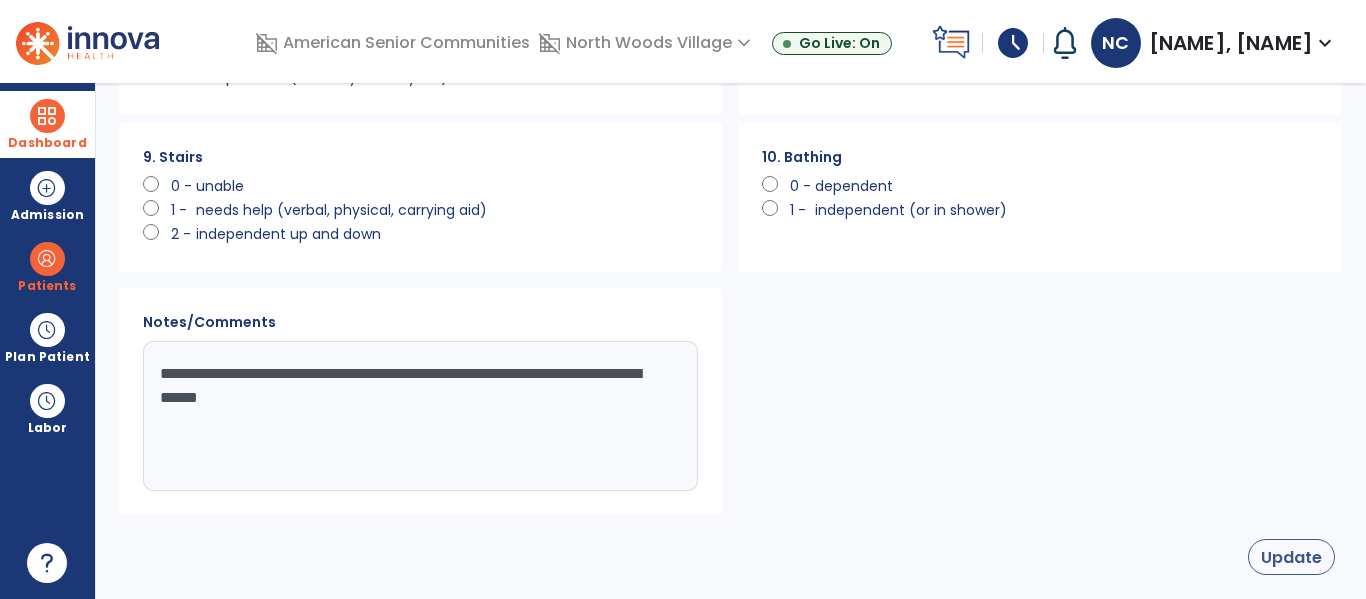 type on "**********" 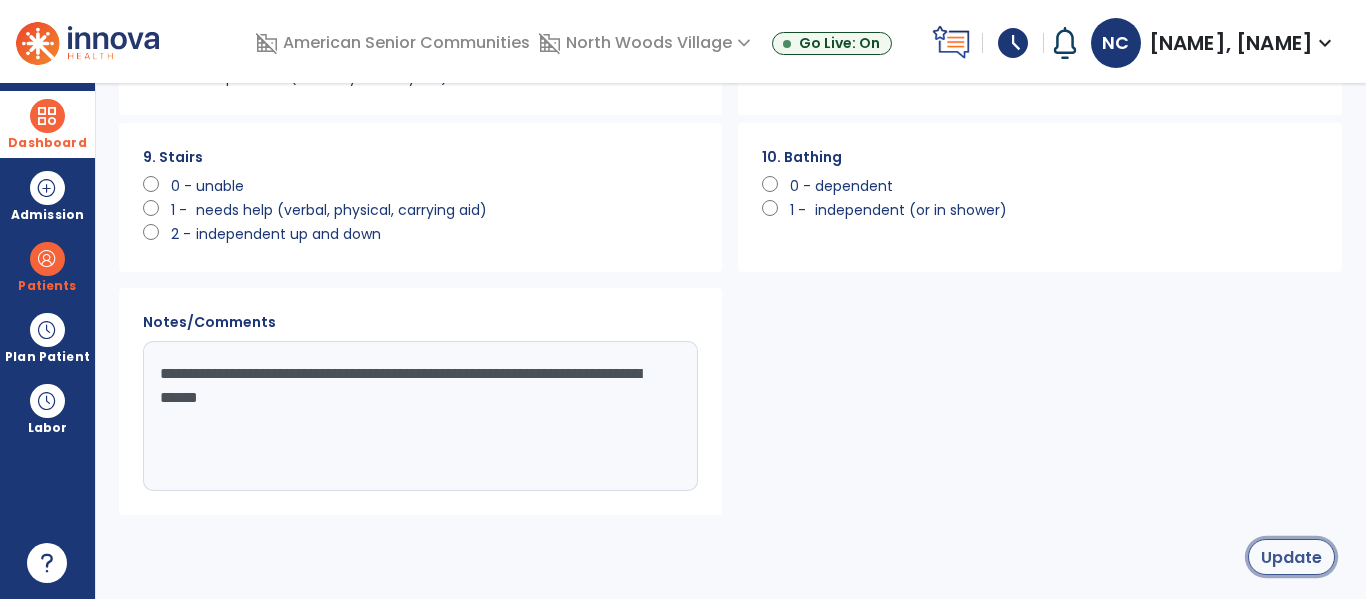 click on "Update" 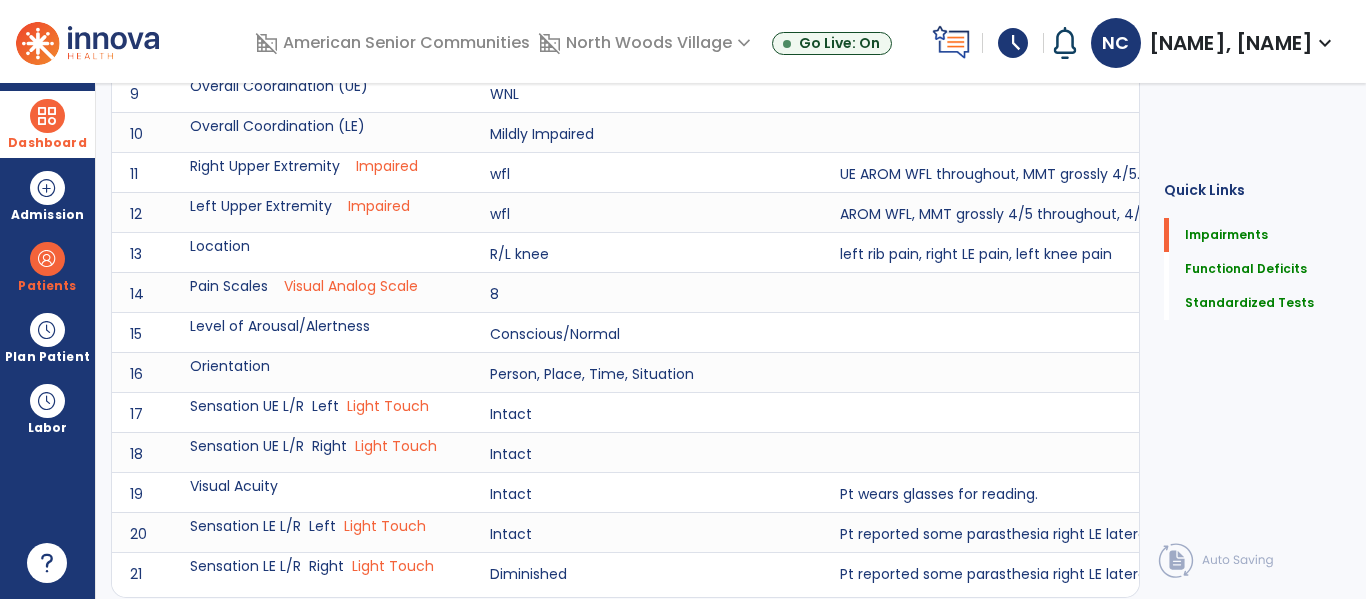 scroll, scrollTop: 20, scrollLeft: 0, axis: vertical 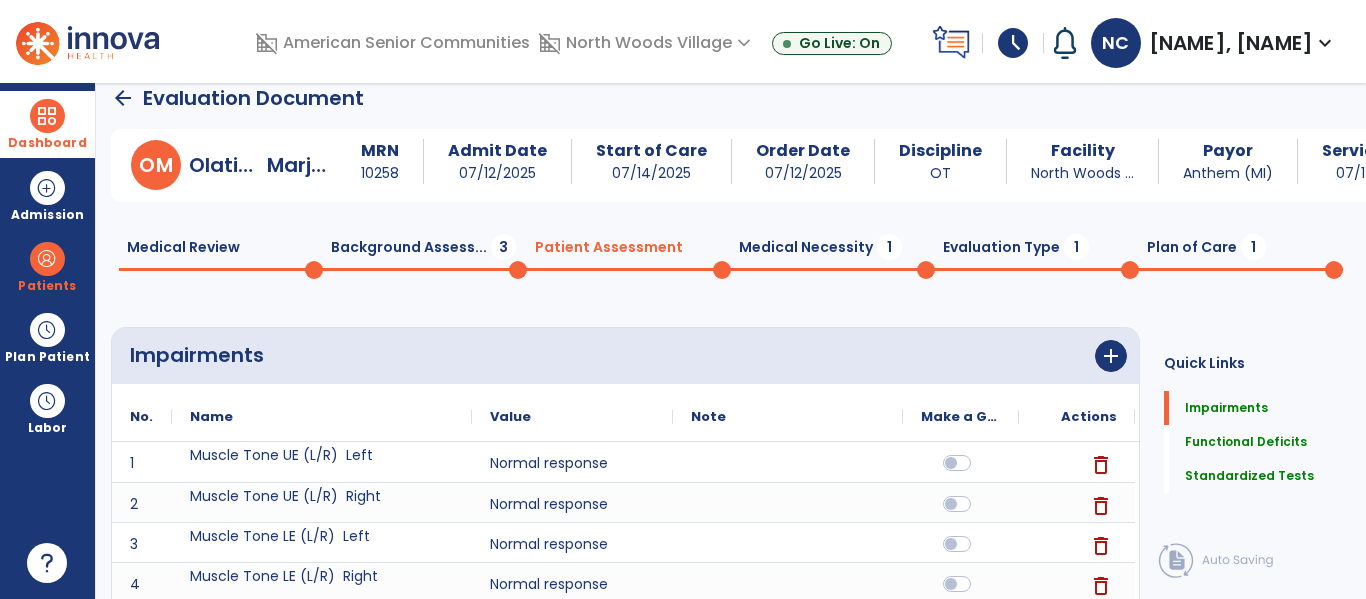 click on "Medical Necessity  1" 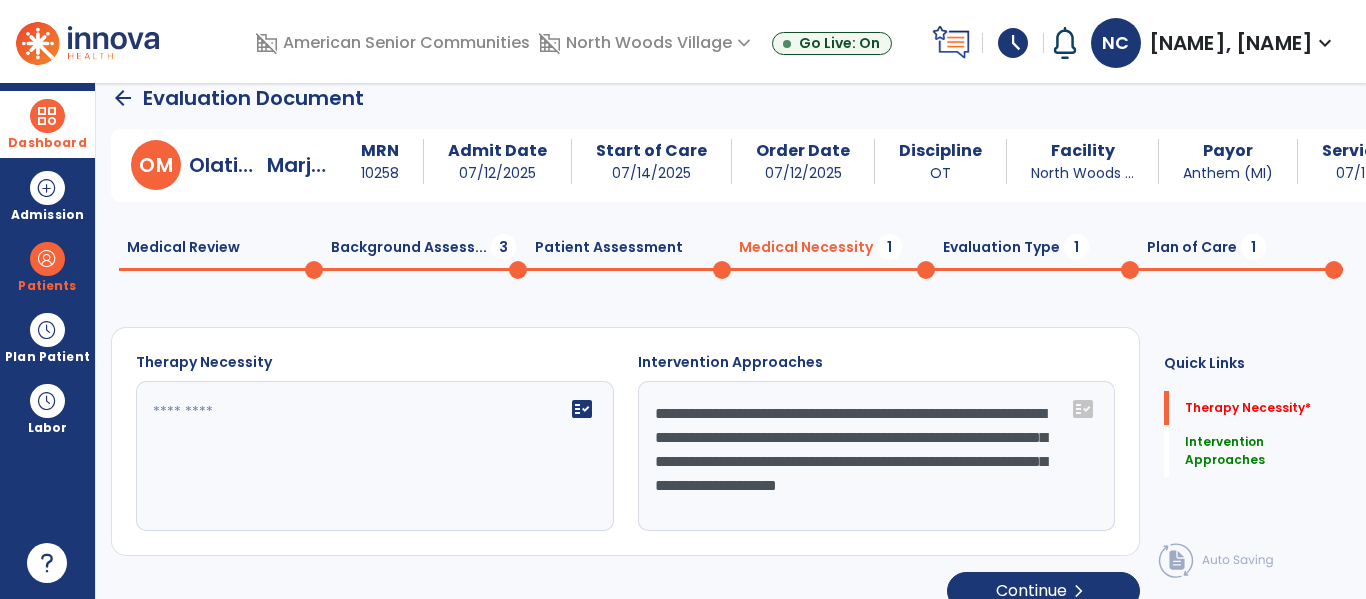 click on "fact_check" 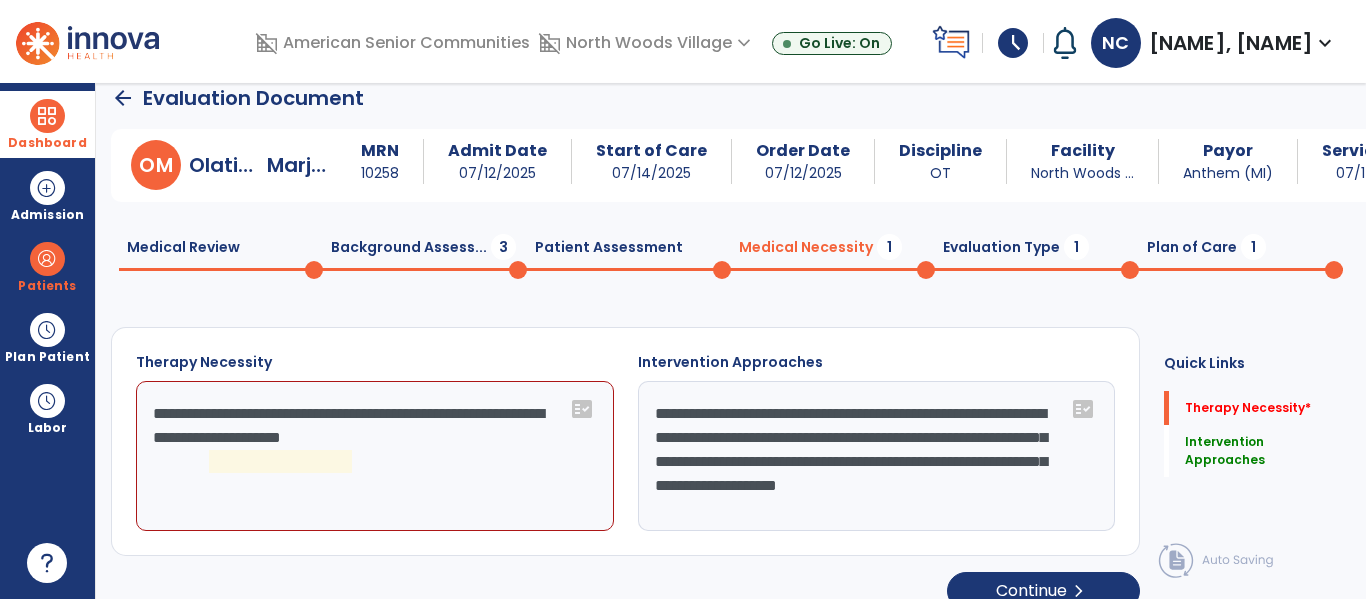click on "**********" 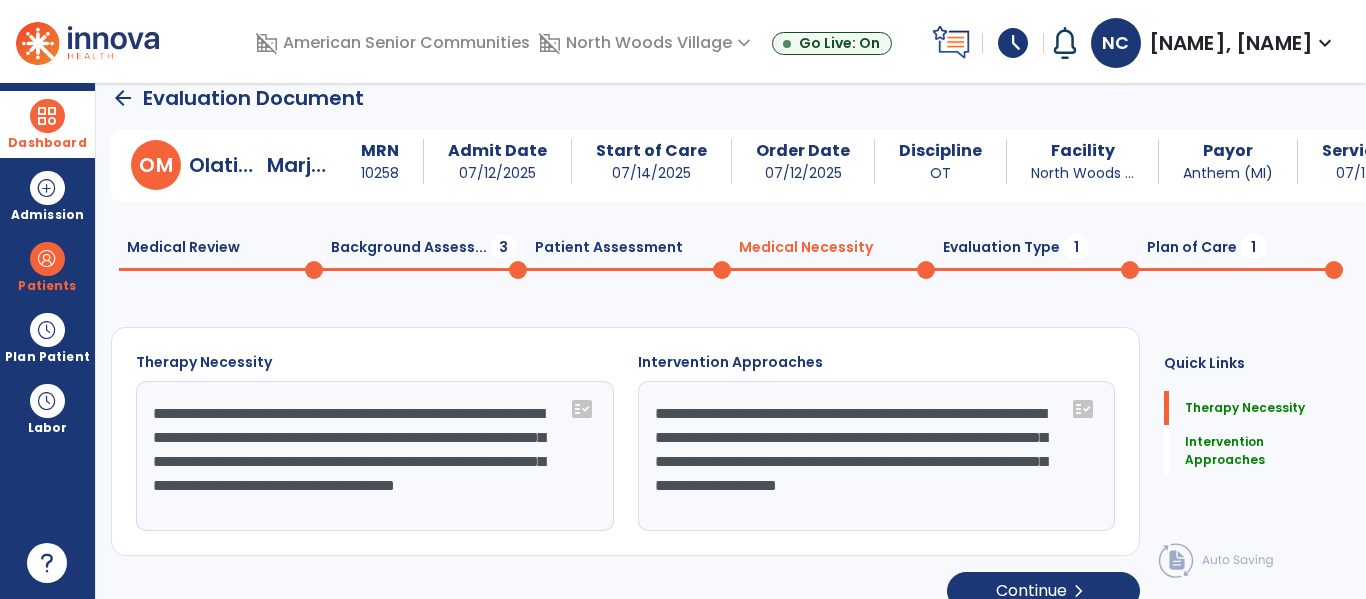 type on "**********" 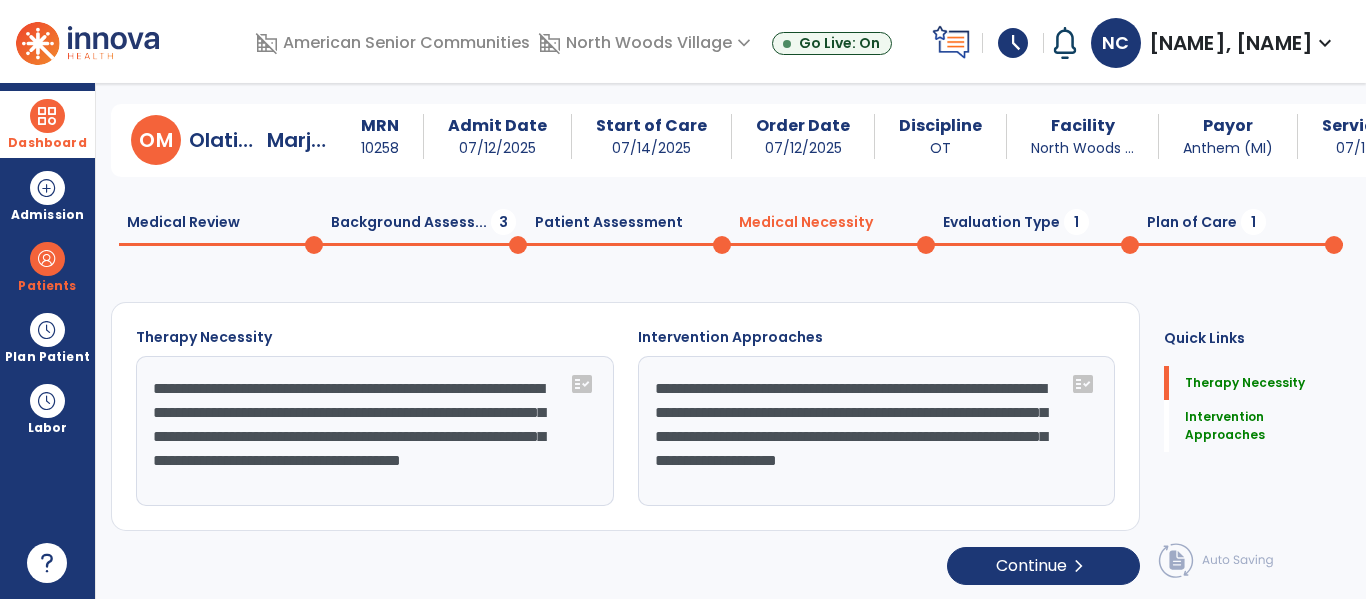 scroll, scrollTop: 47, scrollLeft: 0, axis: vertical 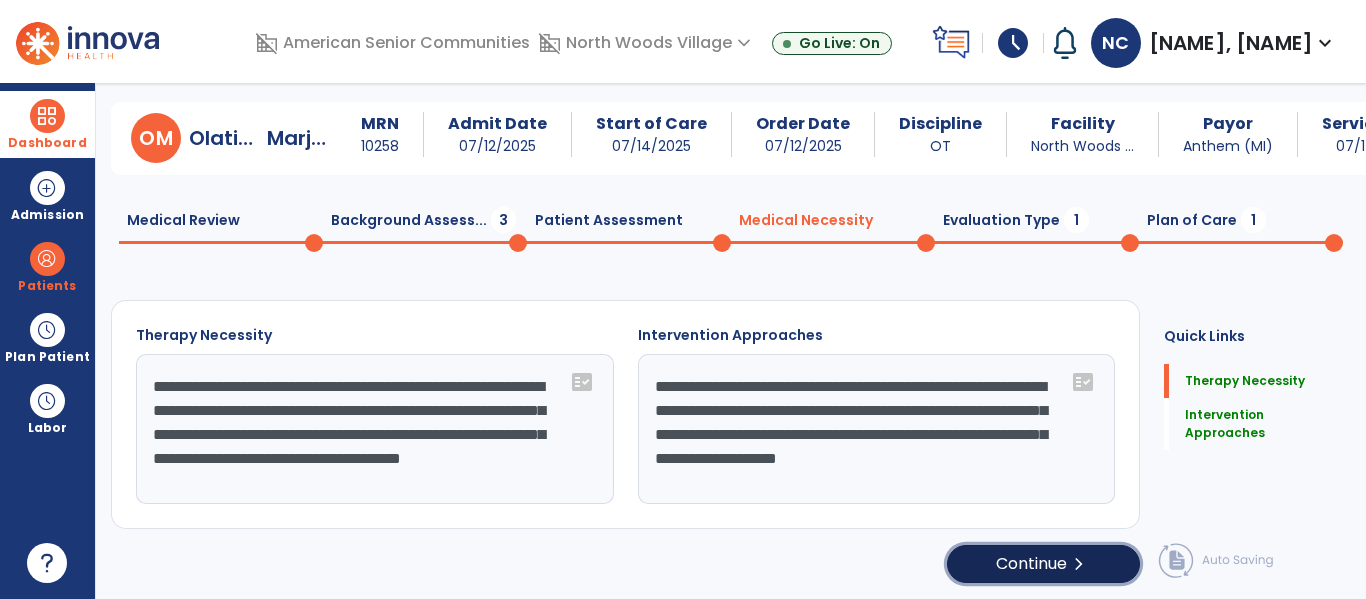 click on "Continue  chevron_right" 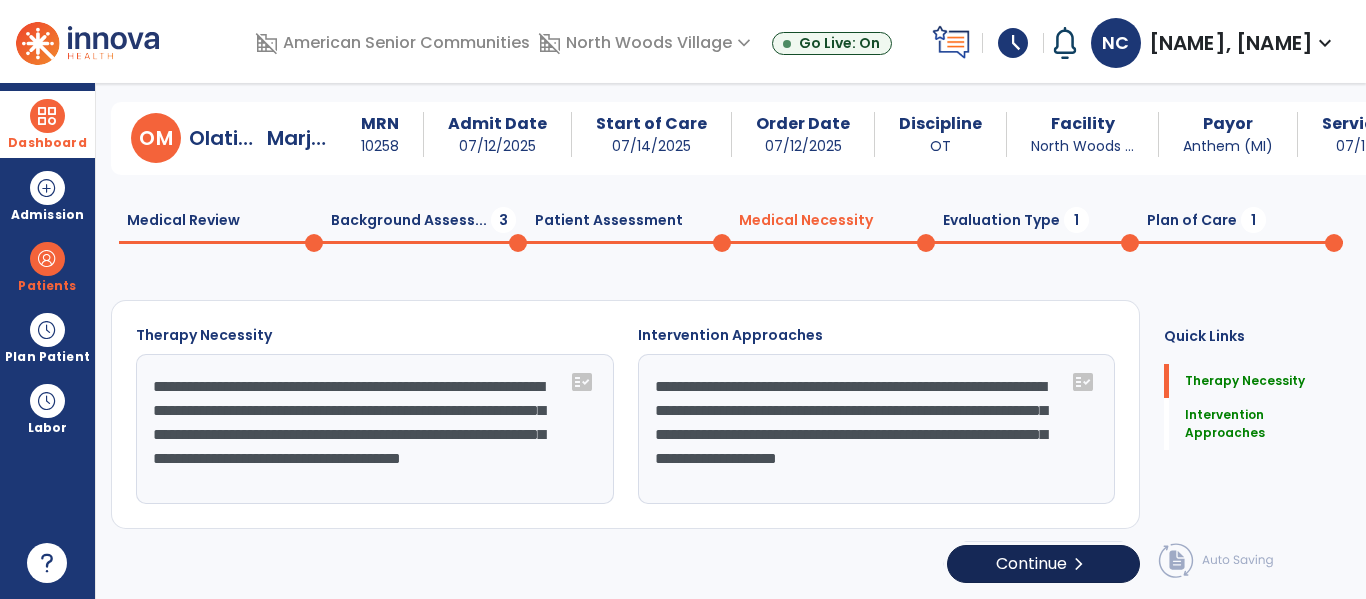 select on "**********" 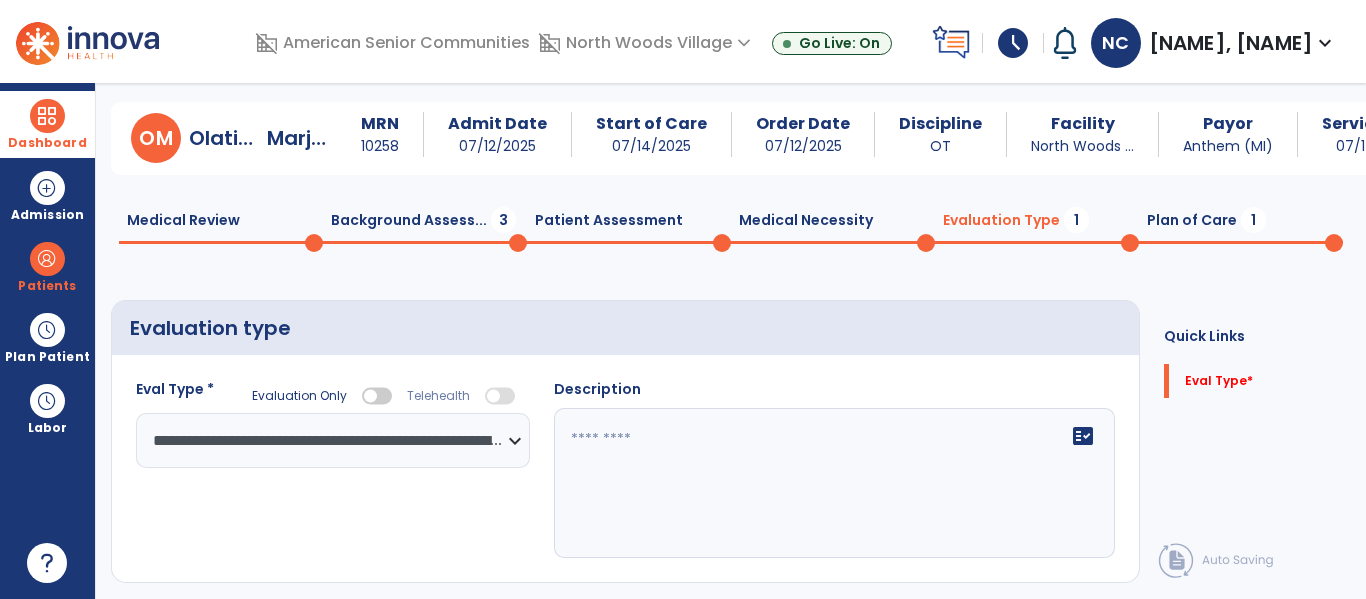 click on "fact_check" 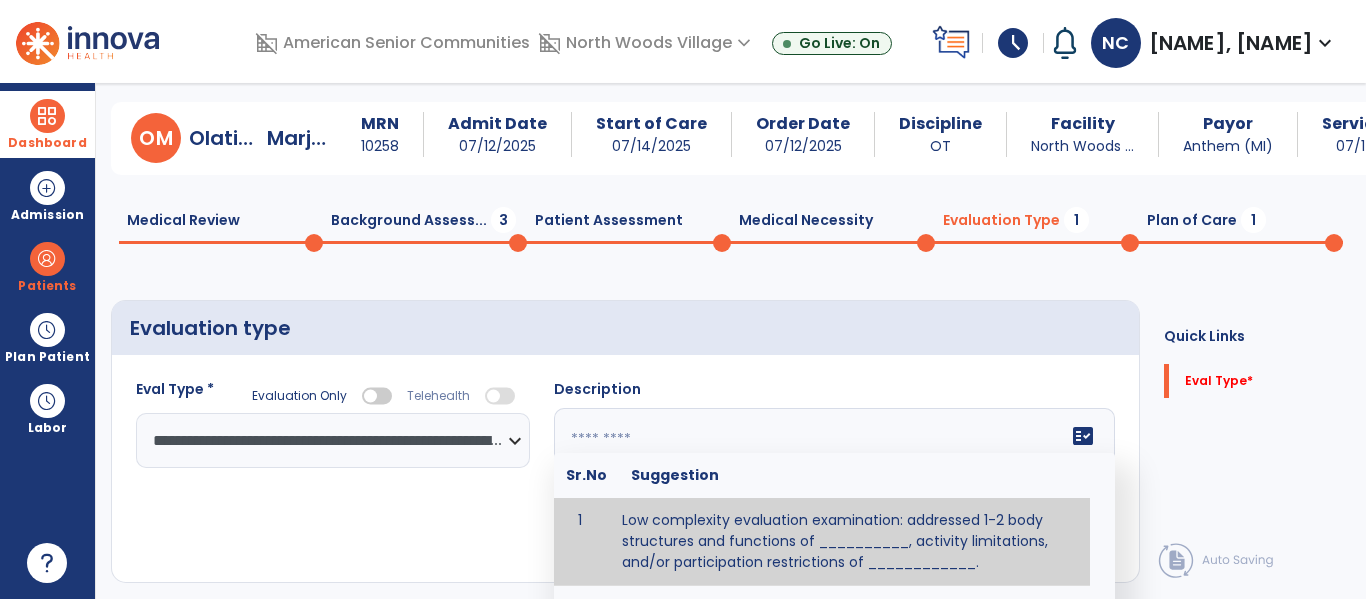 click 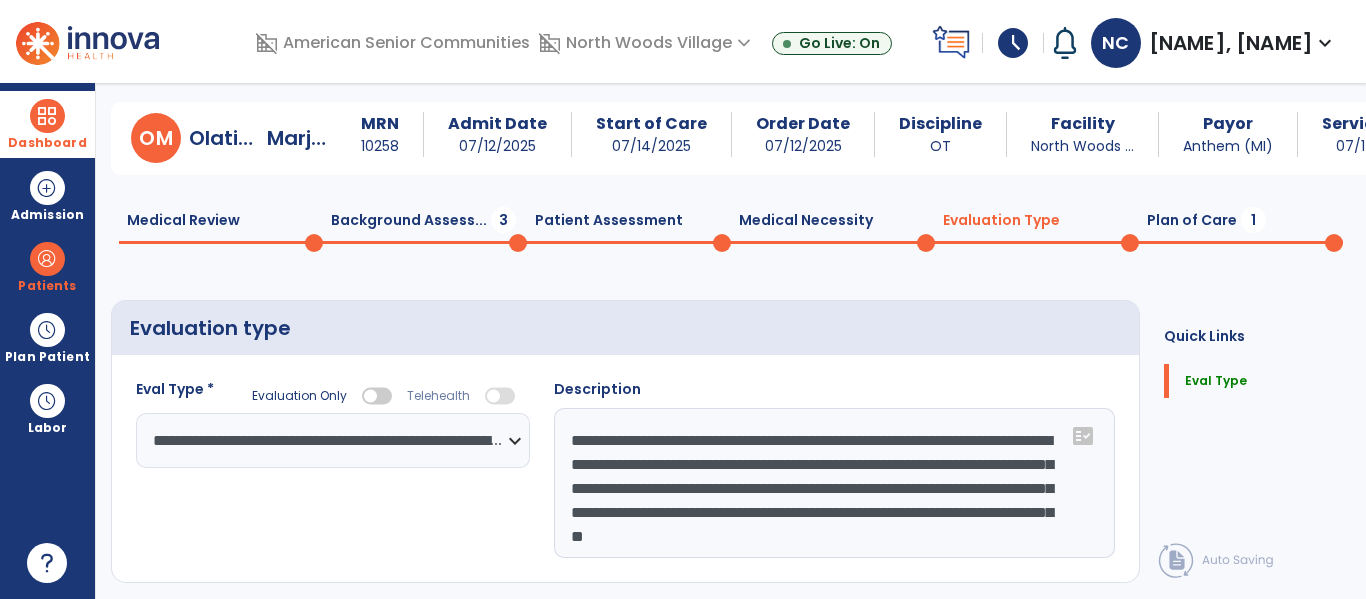 scroll, scrollTop: 16, scrollLeft: 0, axis: vertical 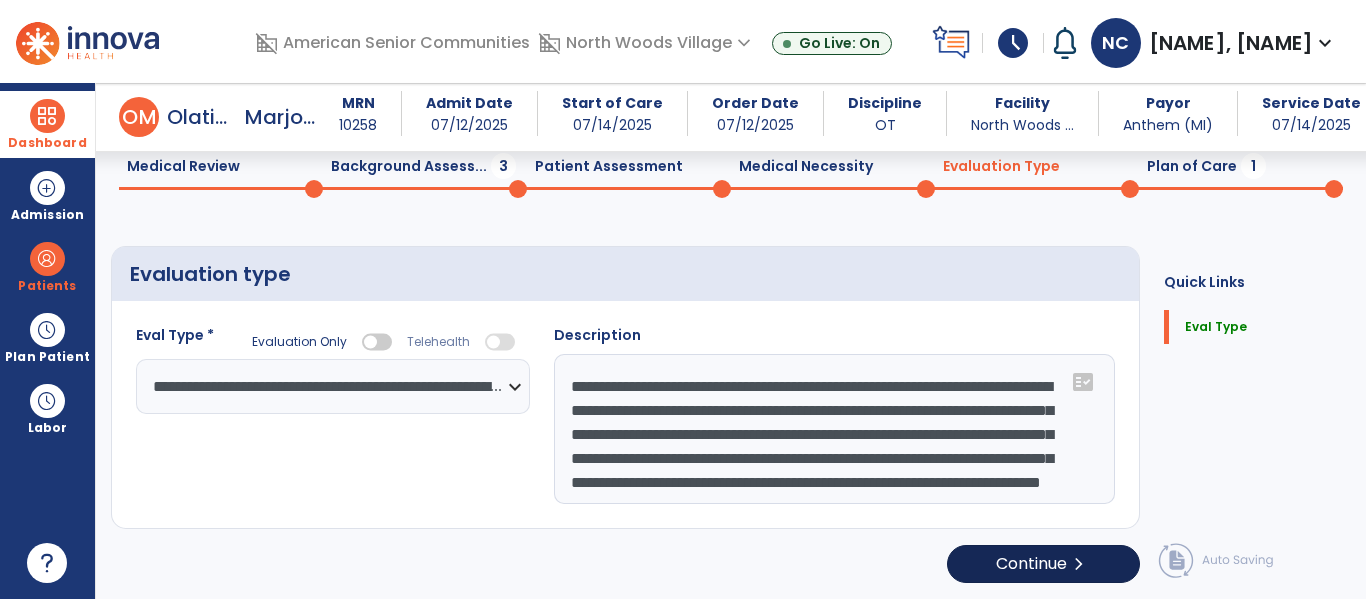 type on "**********" 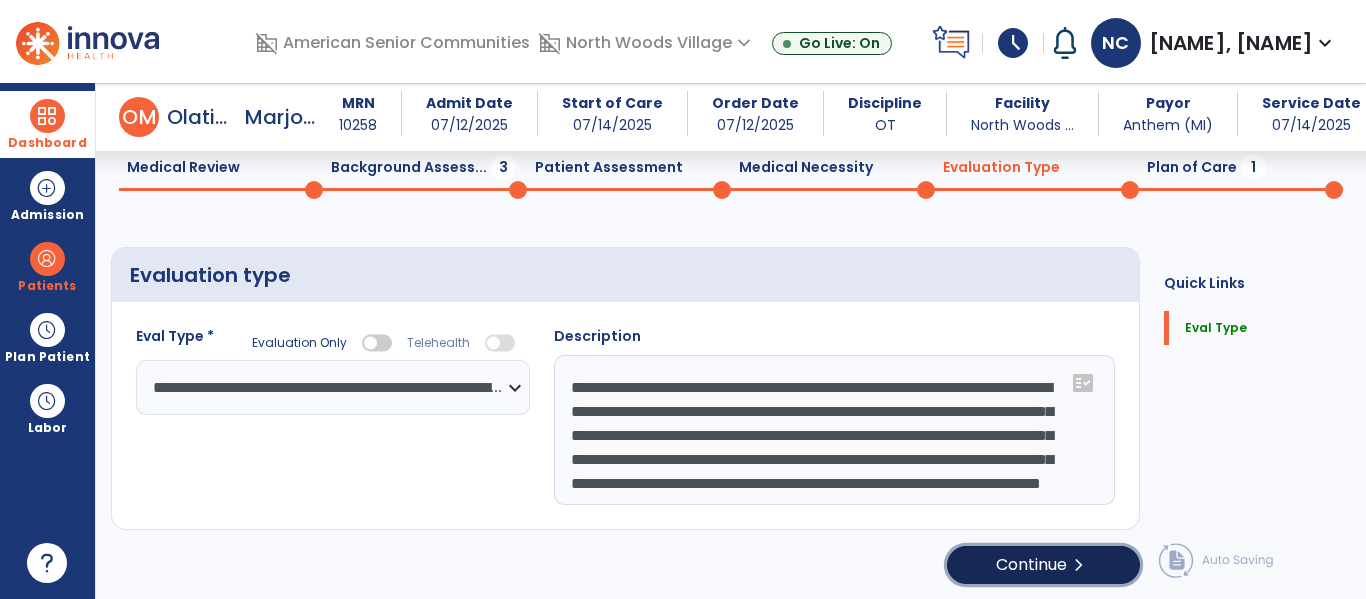 click on "Continue  chevron_right" 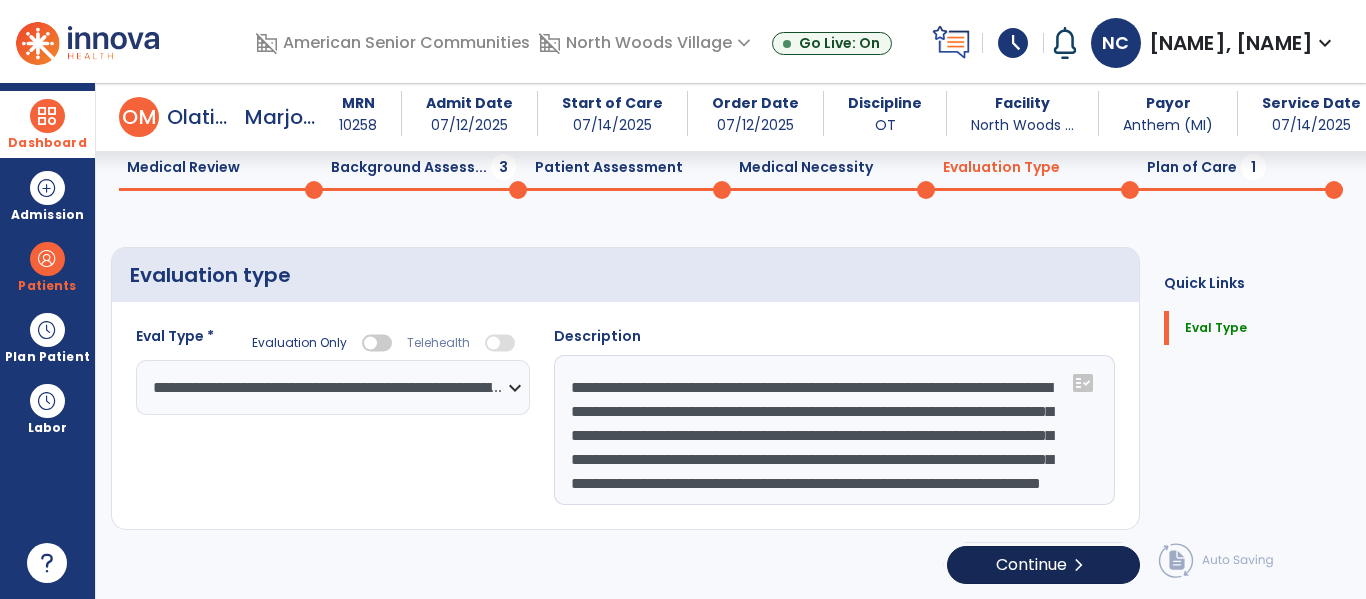 select on "**" 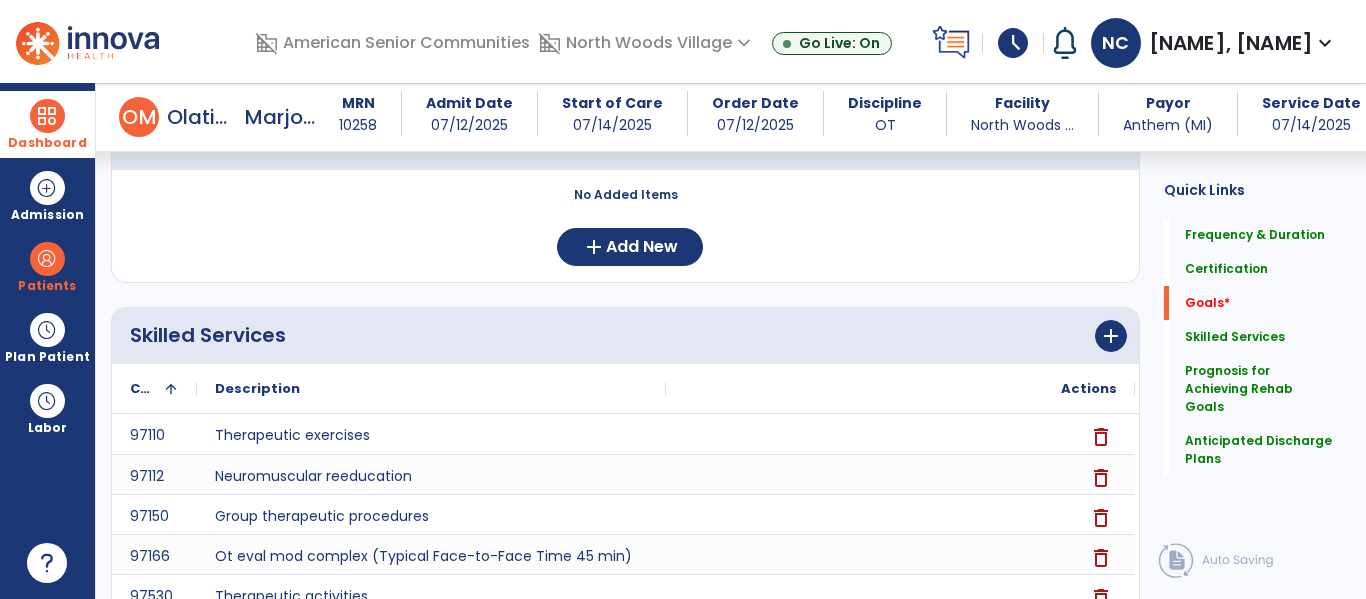 scroll, scrollTop: 0, scrollLeft: 0, axis: both 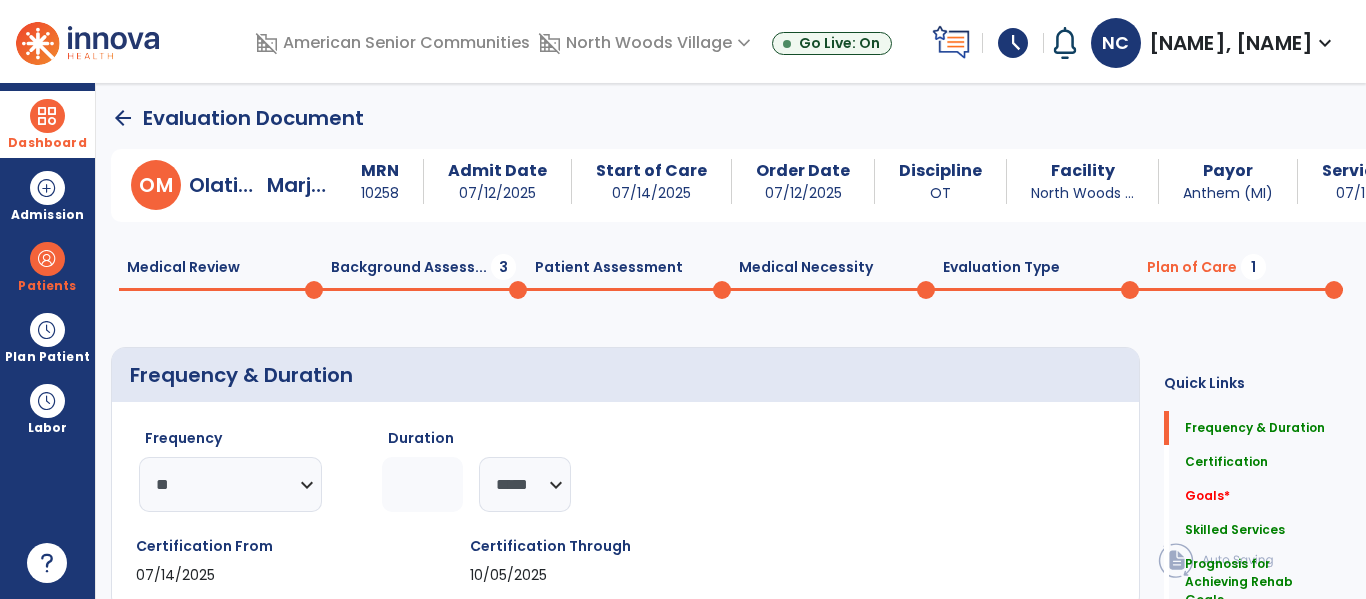 click on "Medical Review  0" 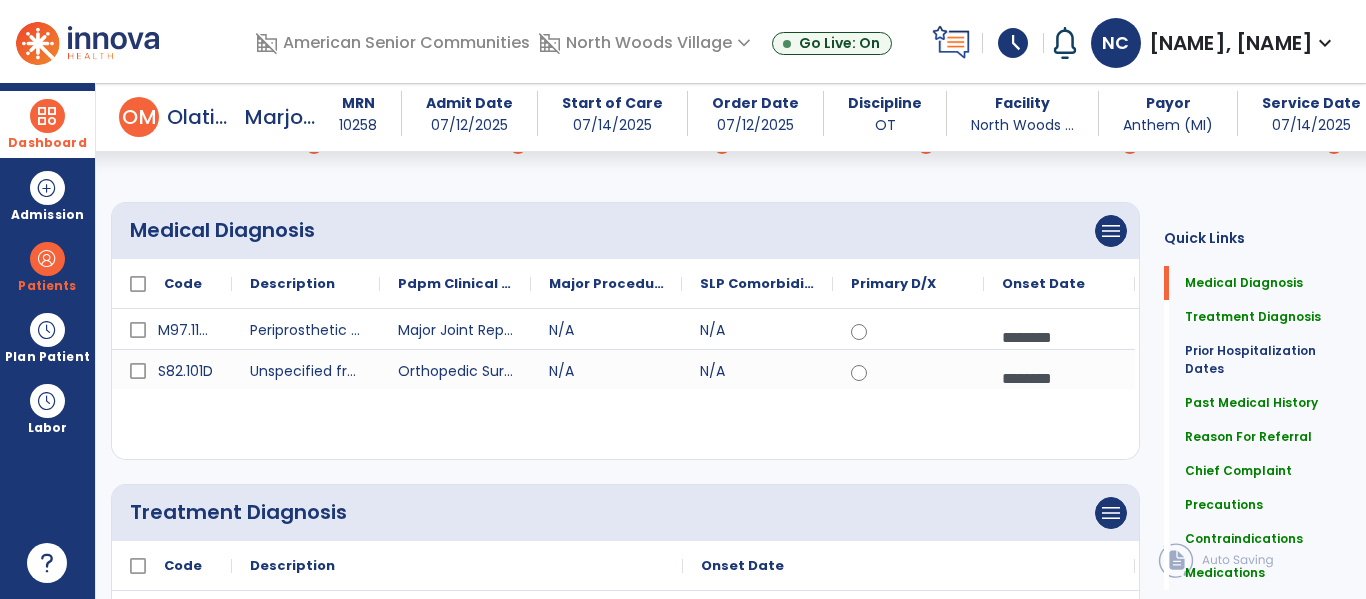 scroll, scrollTop: 0, scrollLeft: 0, axis: both 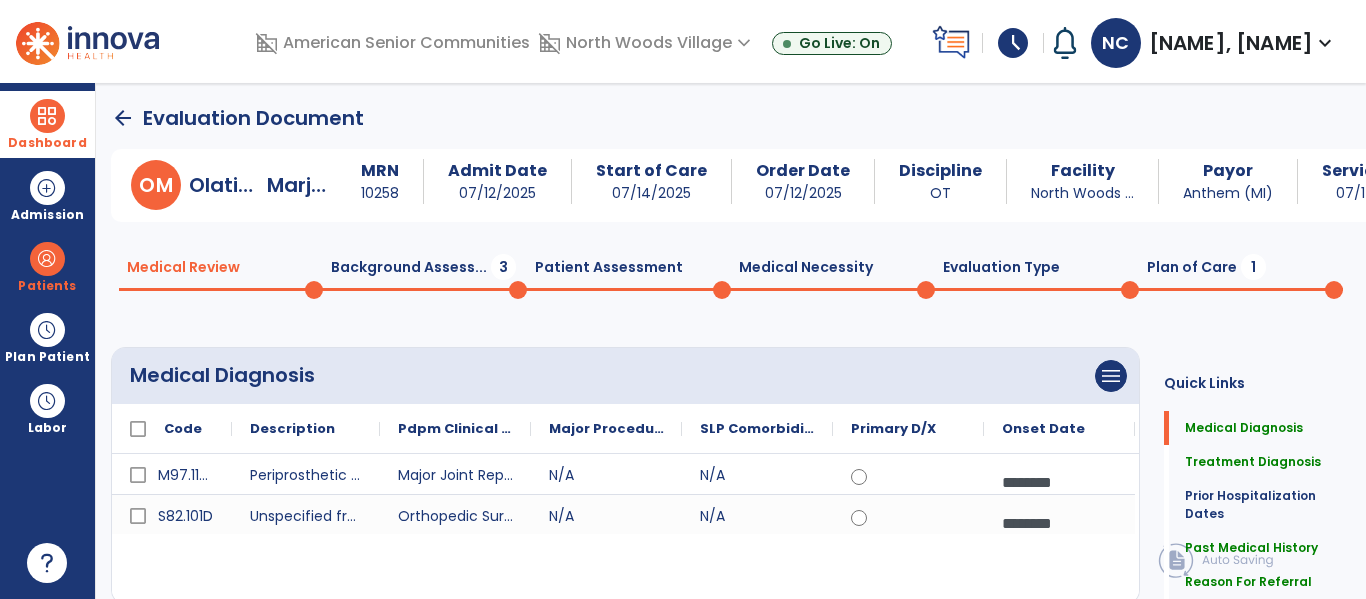 click on "Background Assess...  3" 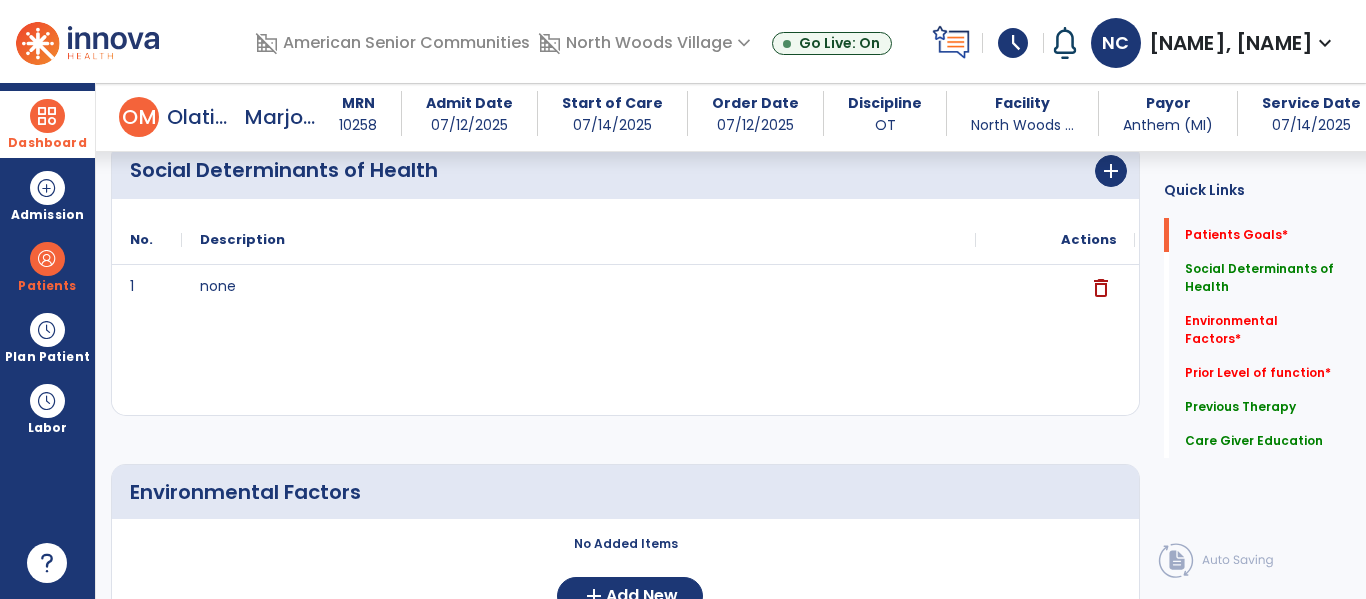 scroll, scrollTop: 403, scrollLeft: 0, axis: vertical 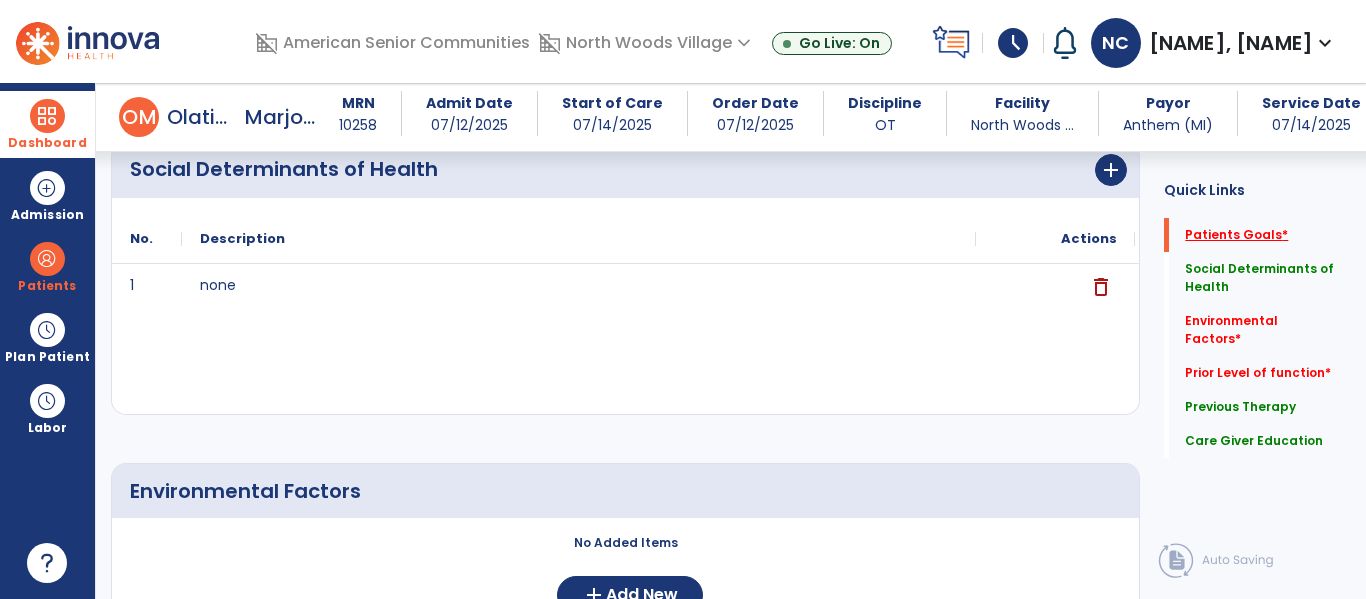 click on "Patients Goals   *" 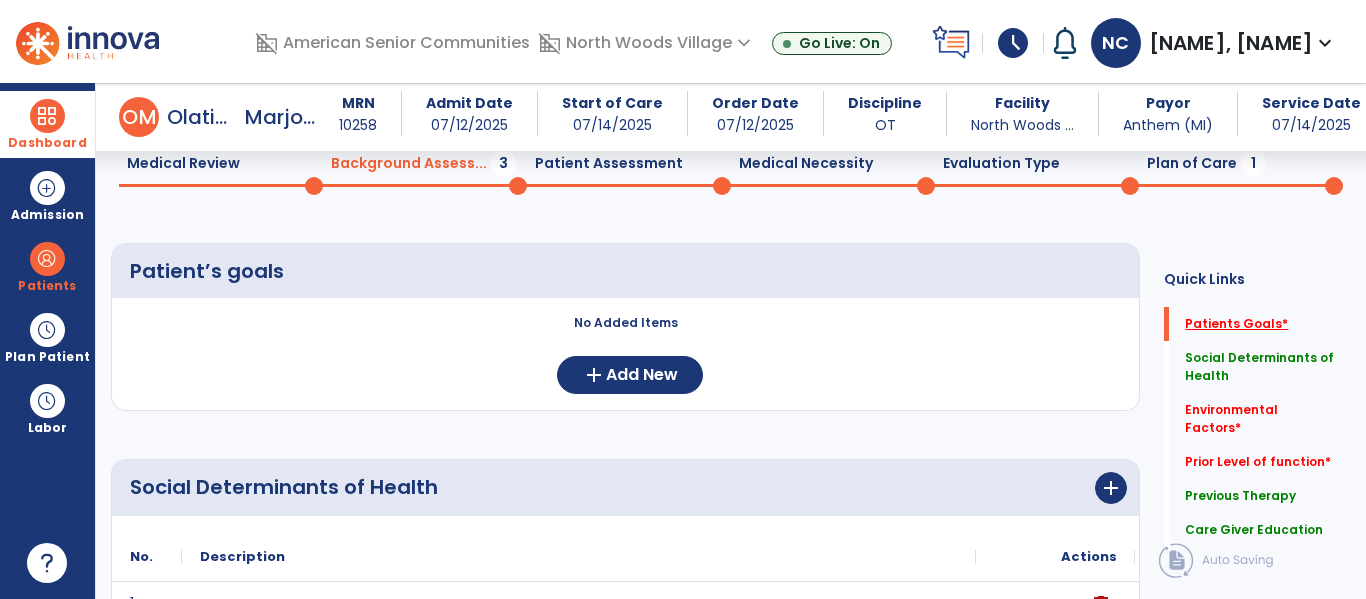 scroll, scrollTop: 60, scrollLeft: 0, axis: vertical 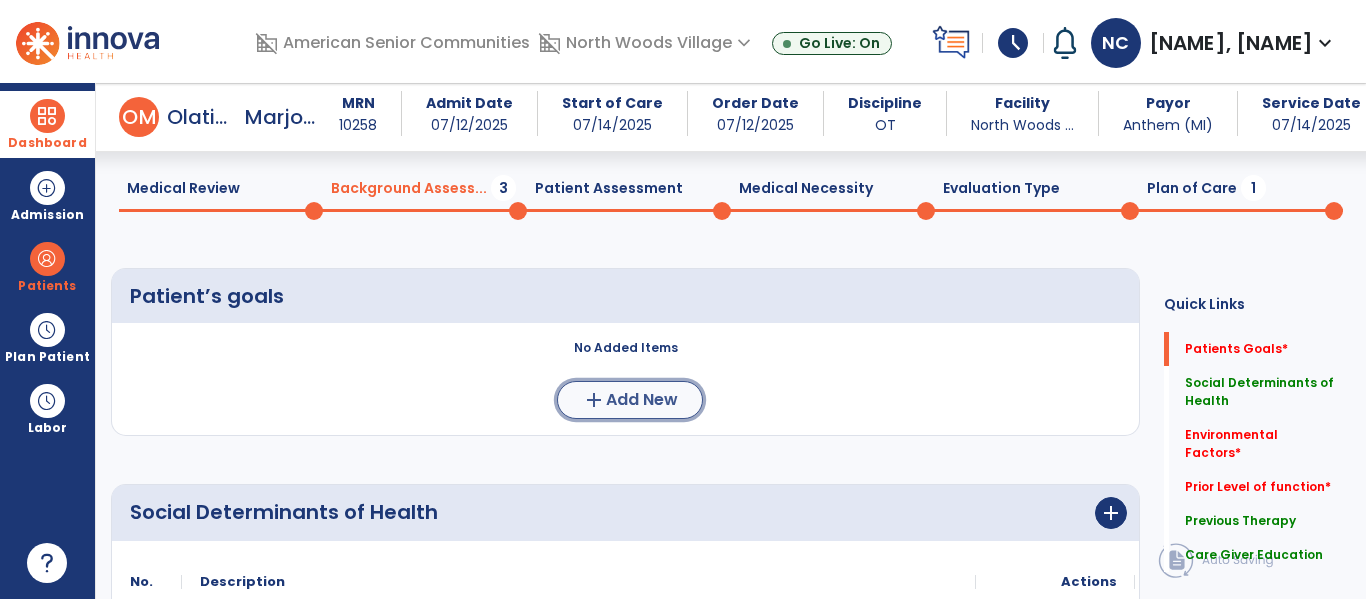 click on "Add New" 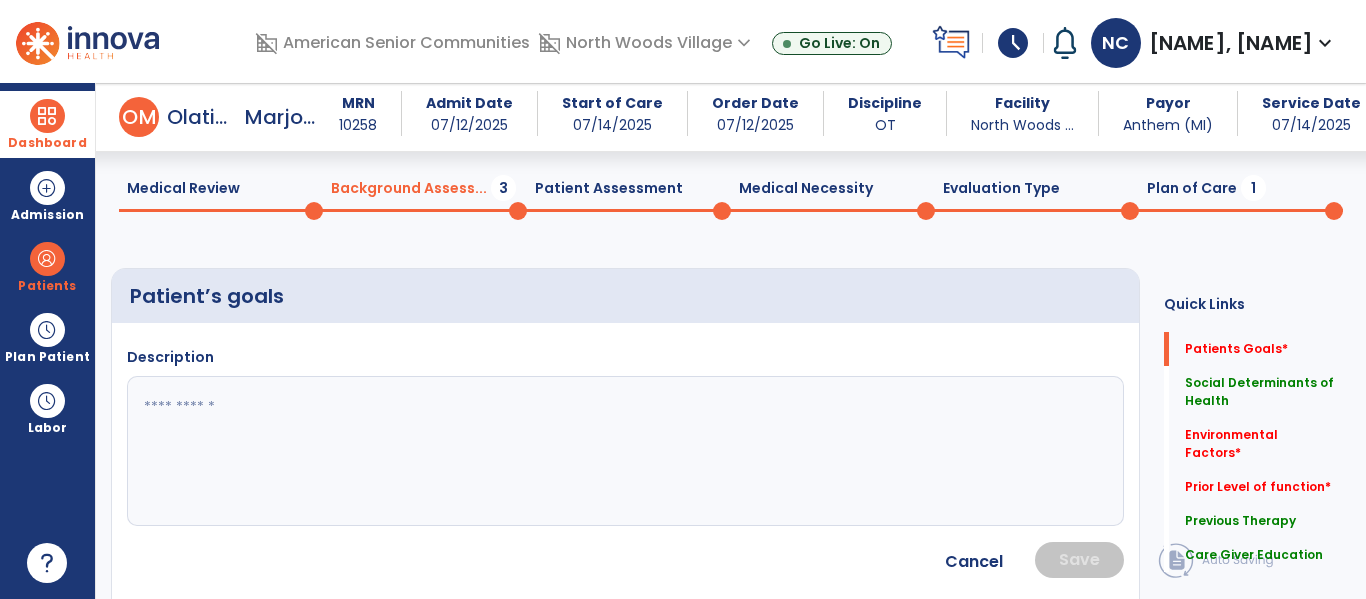click 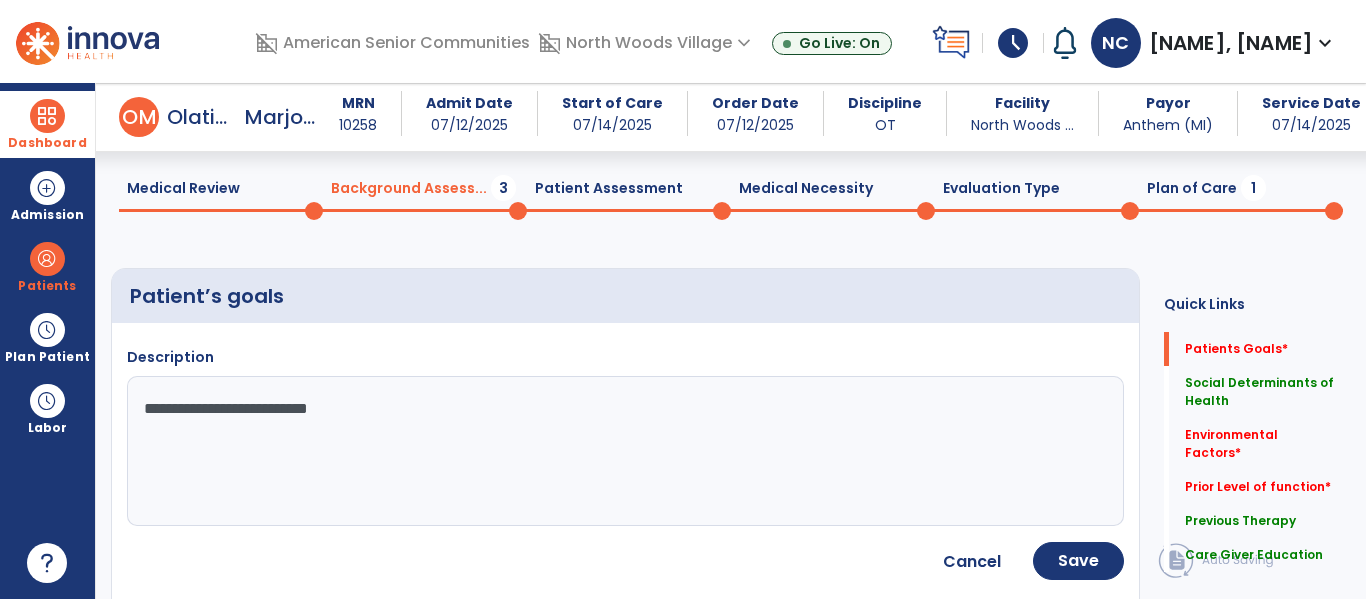 type on "**********" 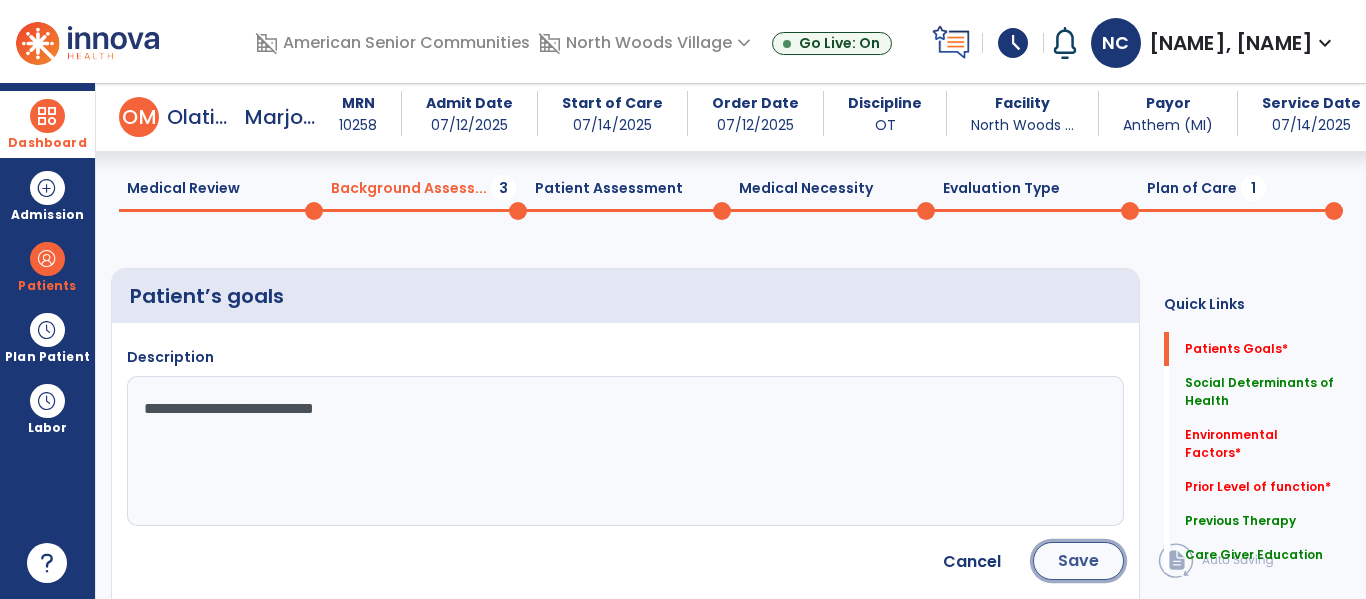 click on "Save" 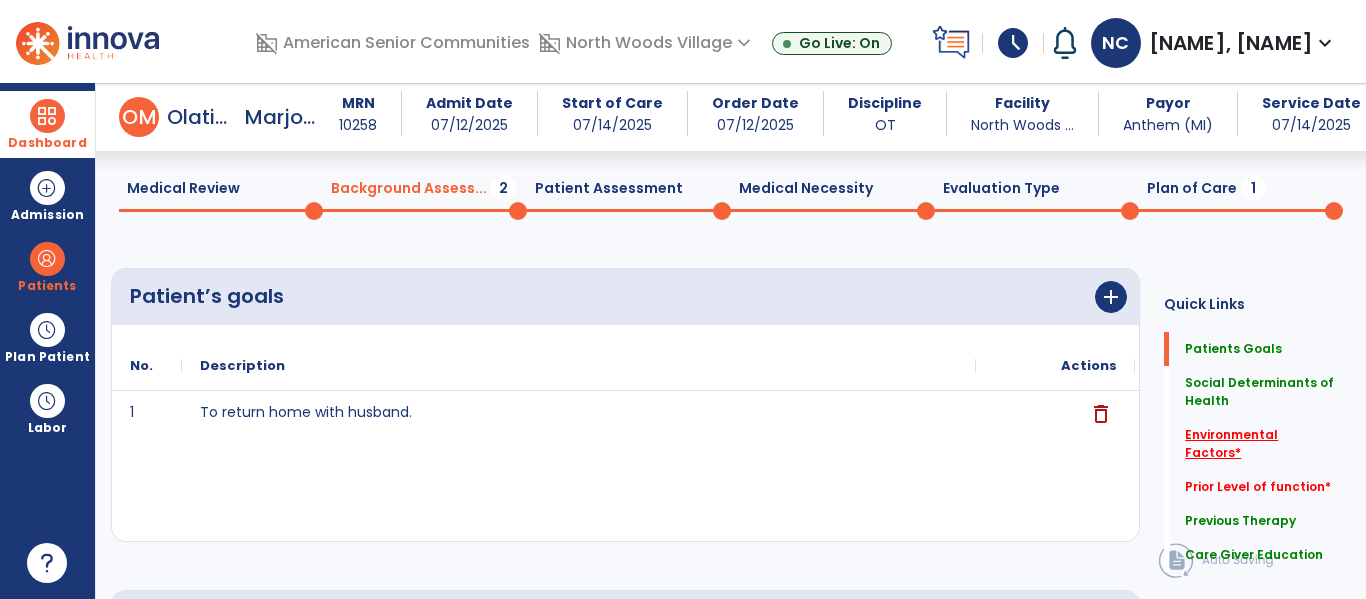 click on "Environmental Factors   *" 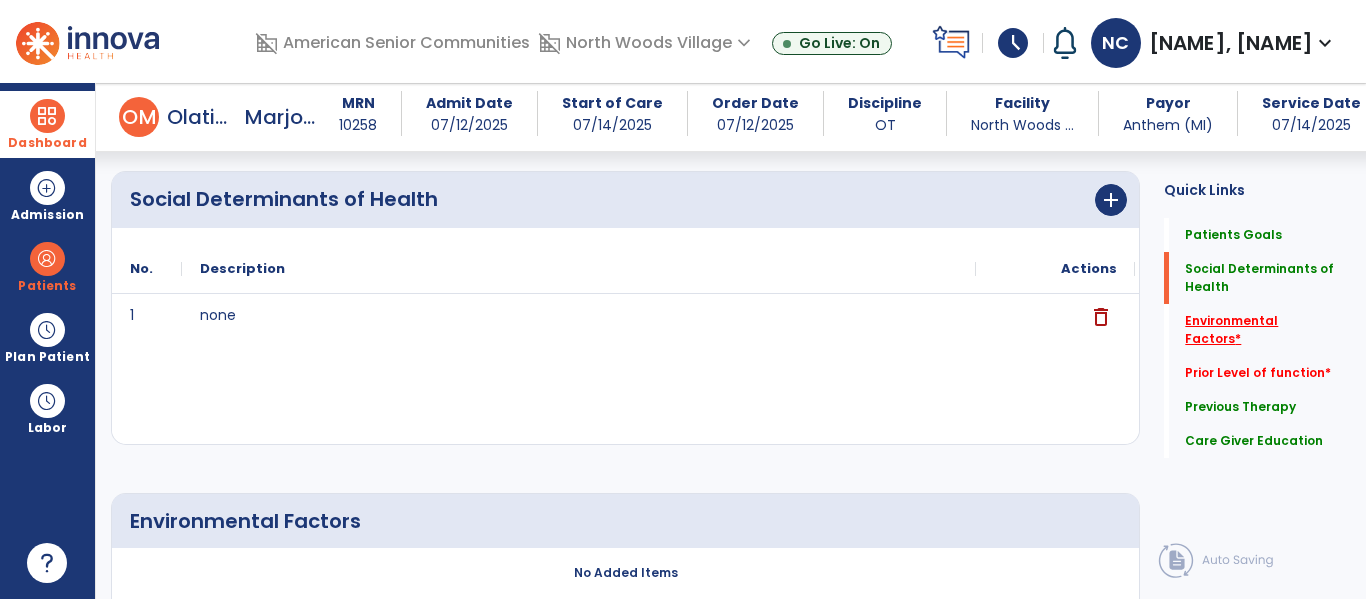 scroll, scrollTop: 692, scrollLeft: 0, axis: vertical 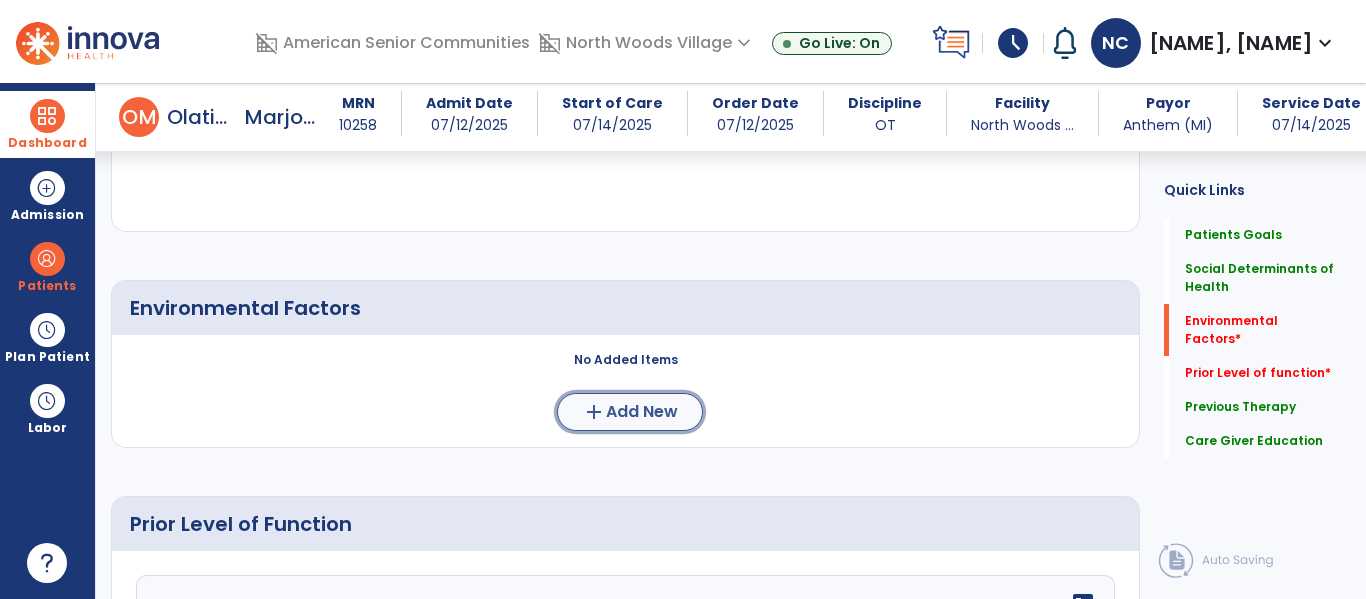 click on "Add New" 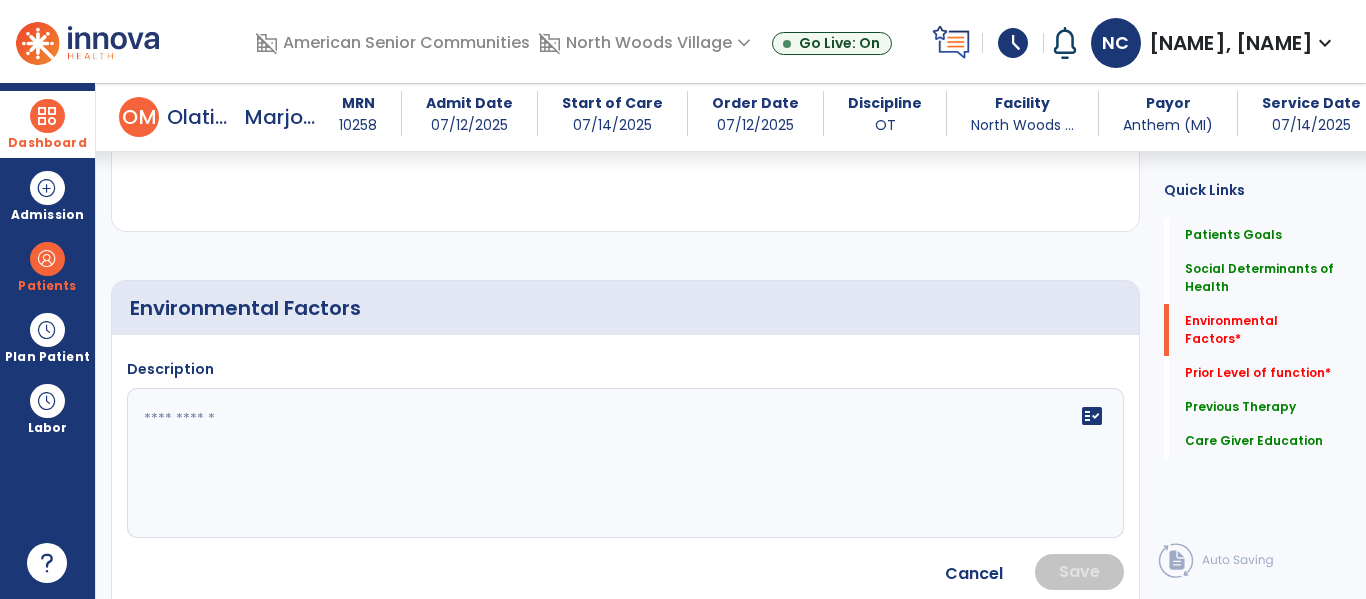 click 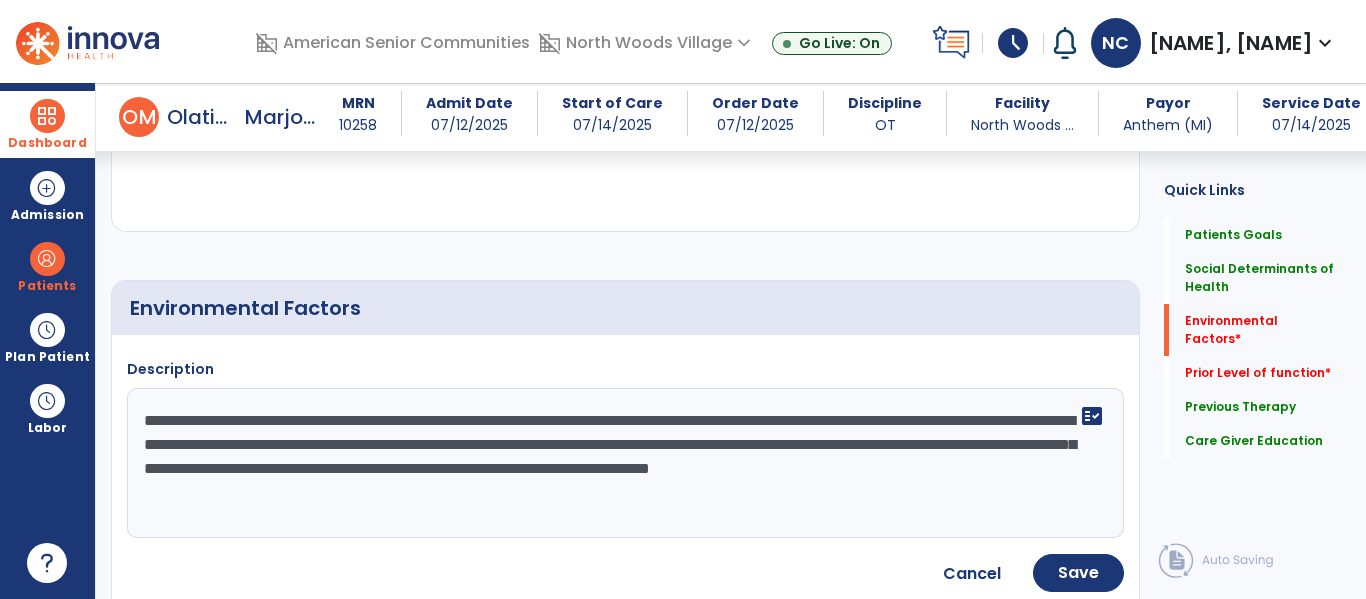type on "**********" 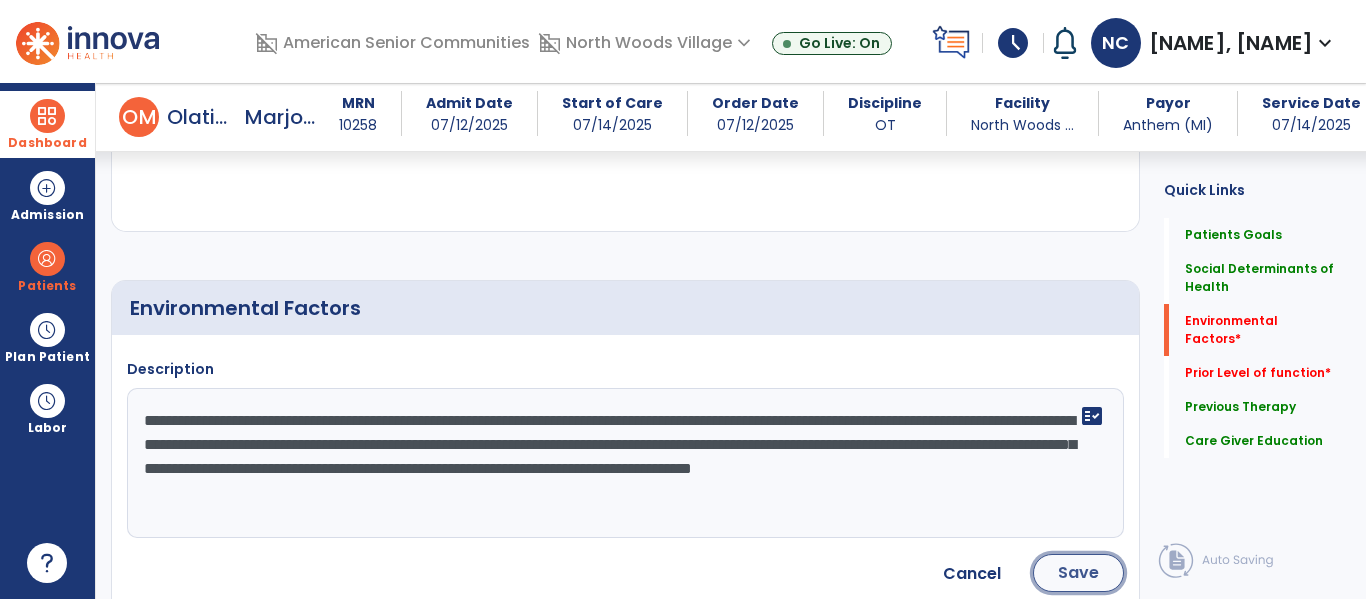 click on "Save" 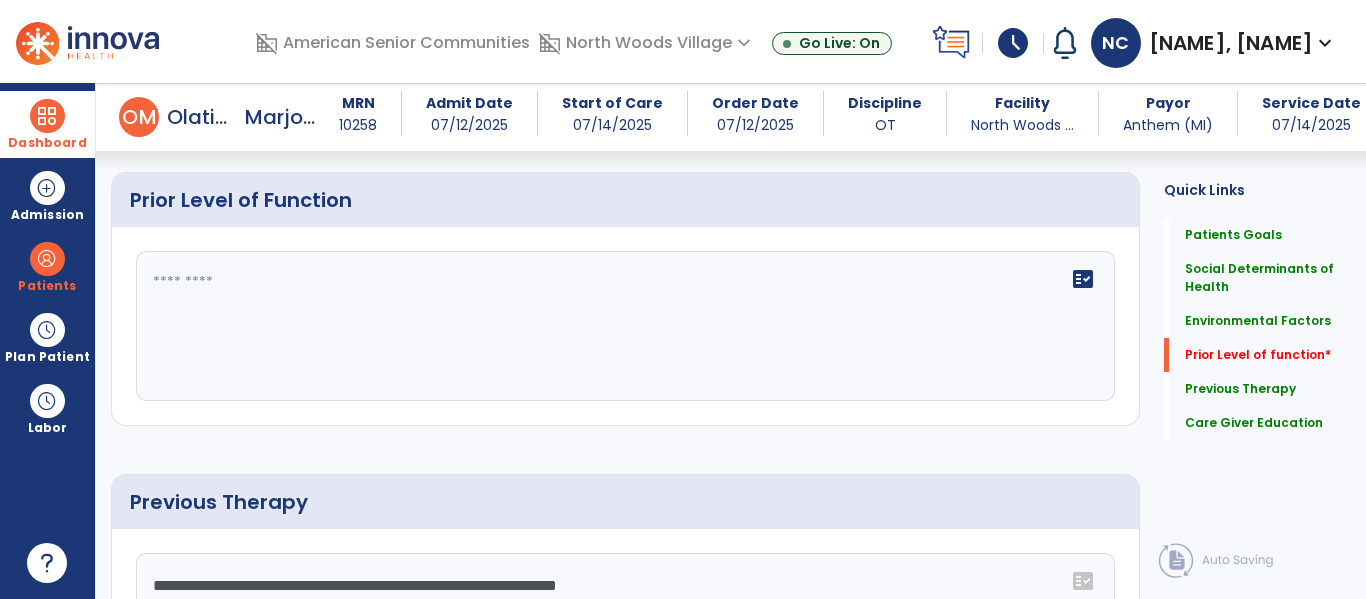 scroll, scrollTop: 1124, scrollLeft: 0, axis: vertical 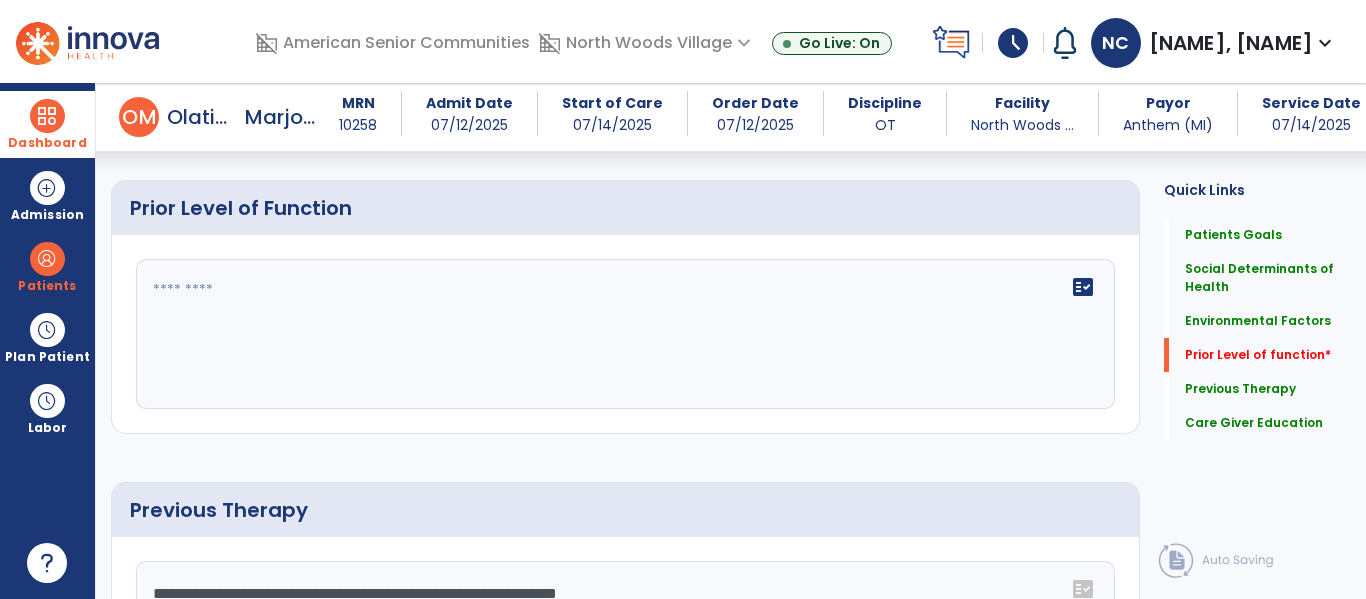 click 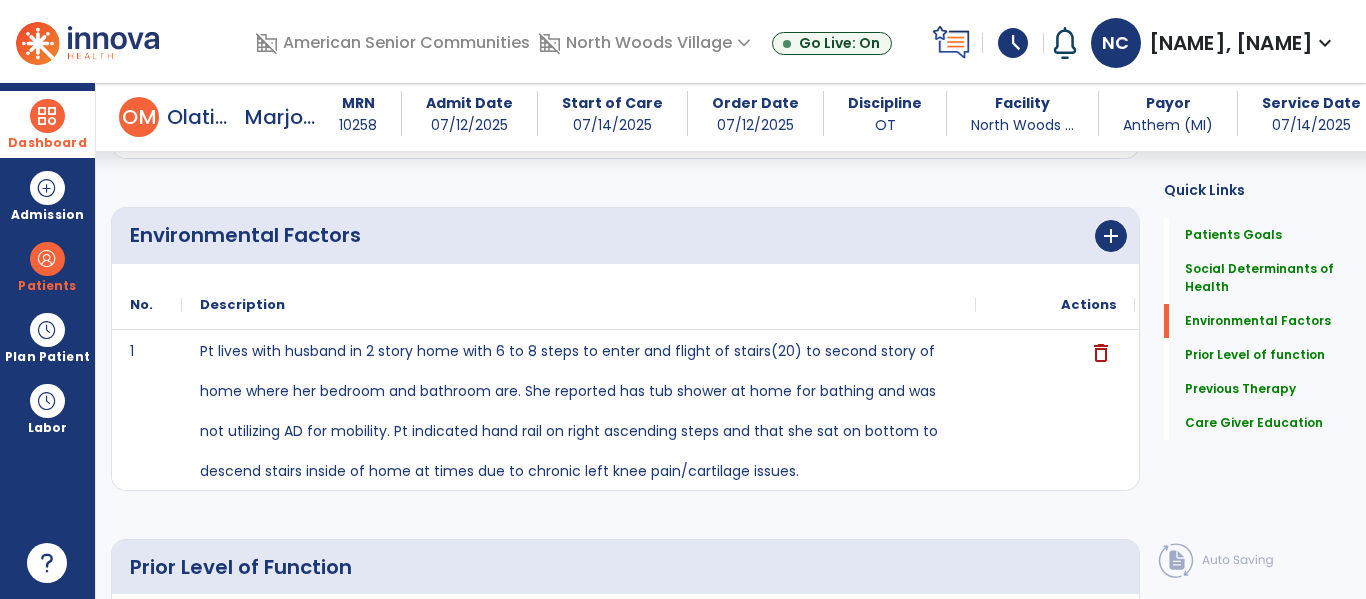 scroll, scrollTop: 767, scrollLeft: 0, axis: vertical 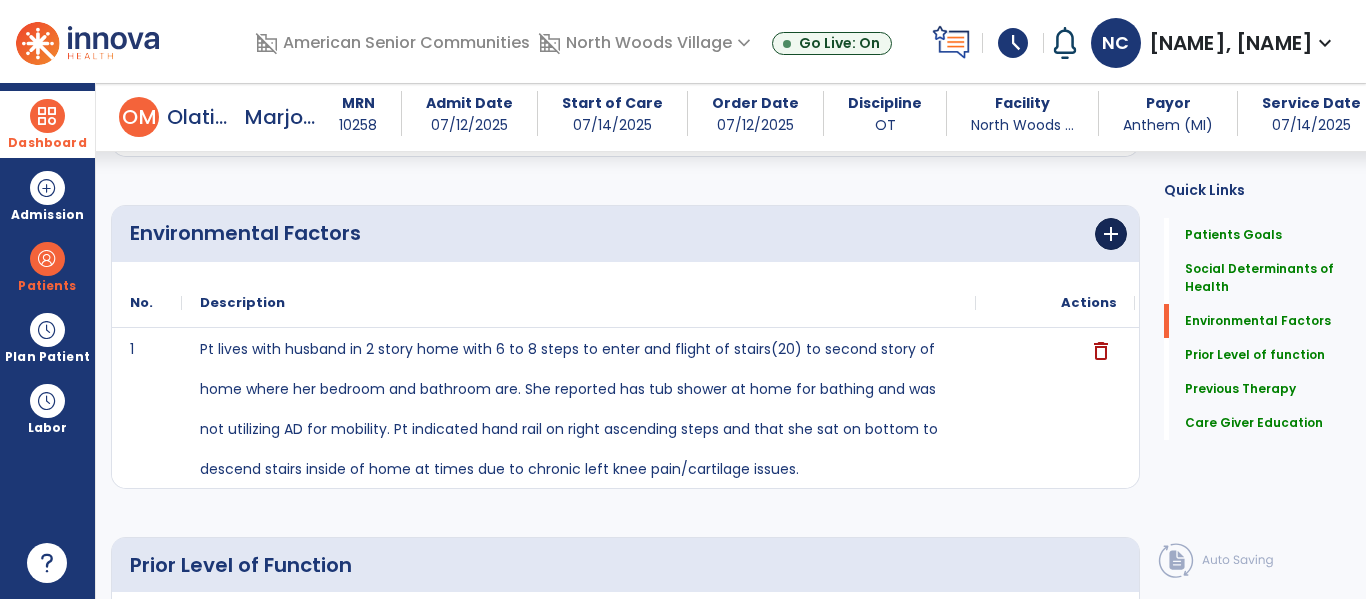 type on "**********" 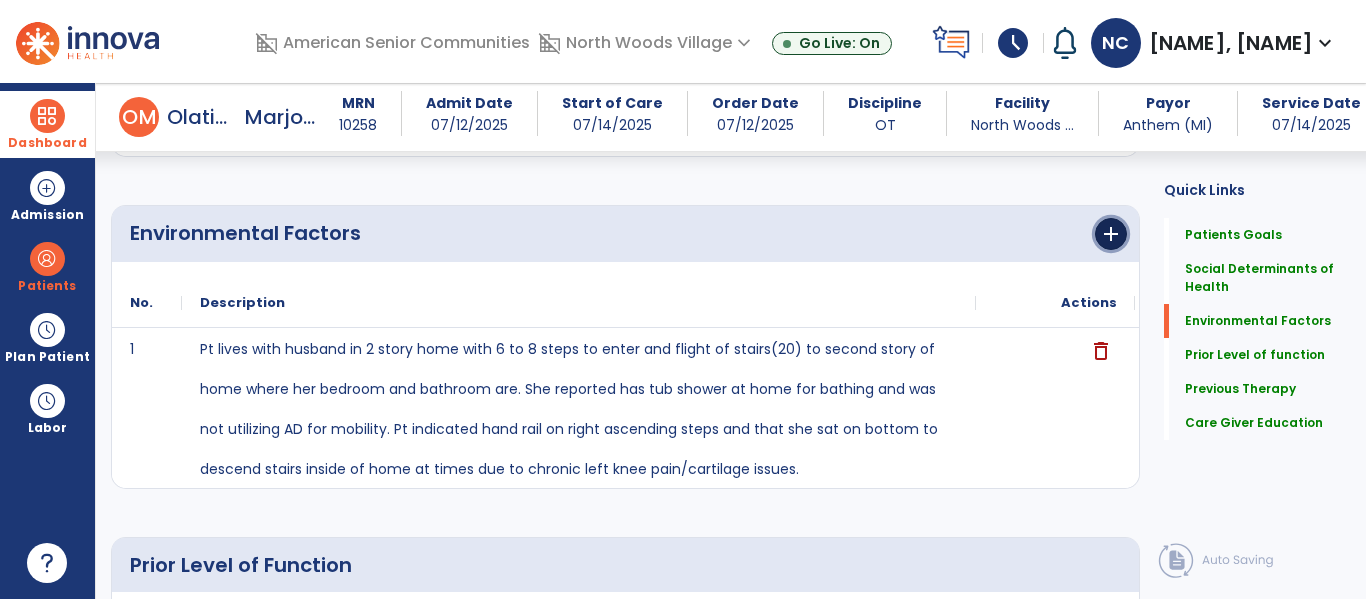 click on "add" 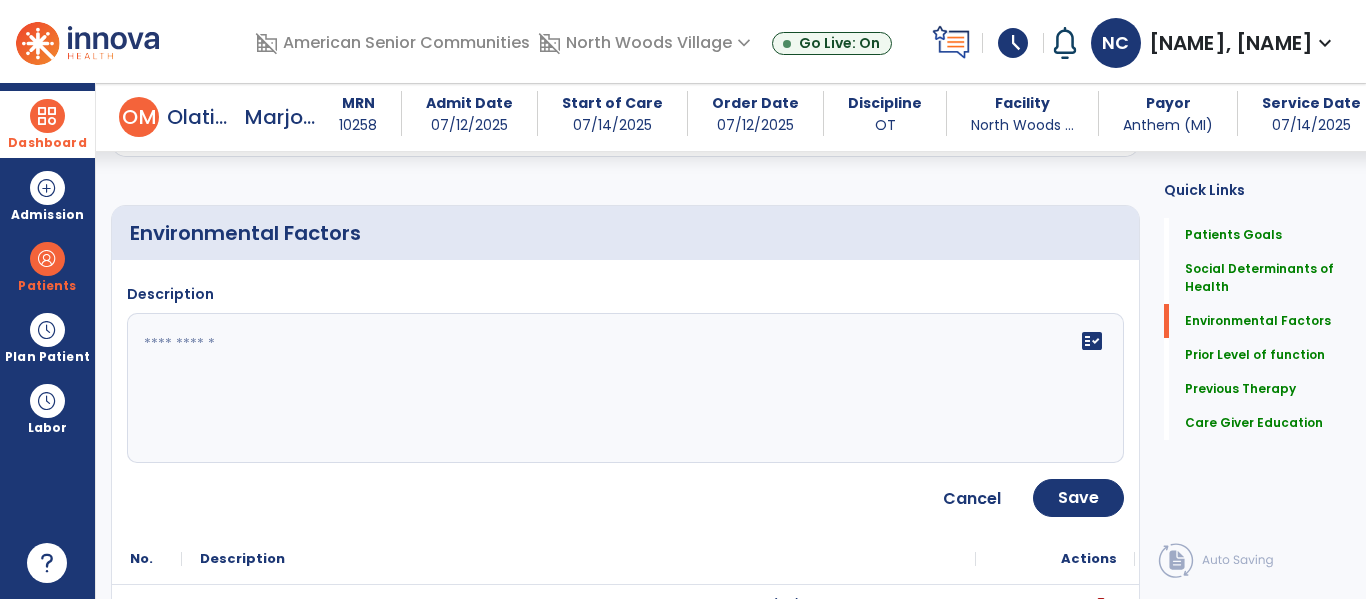 click on "fact_check" 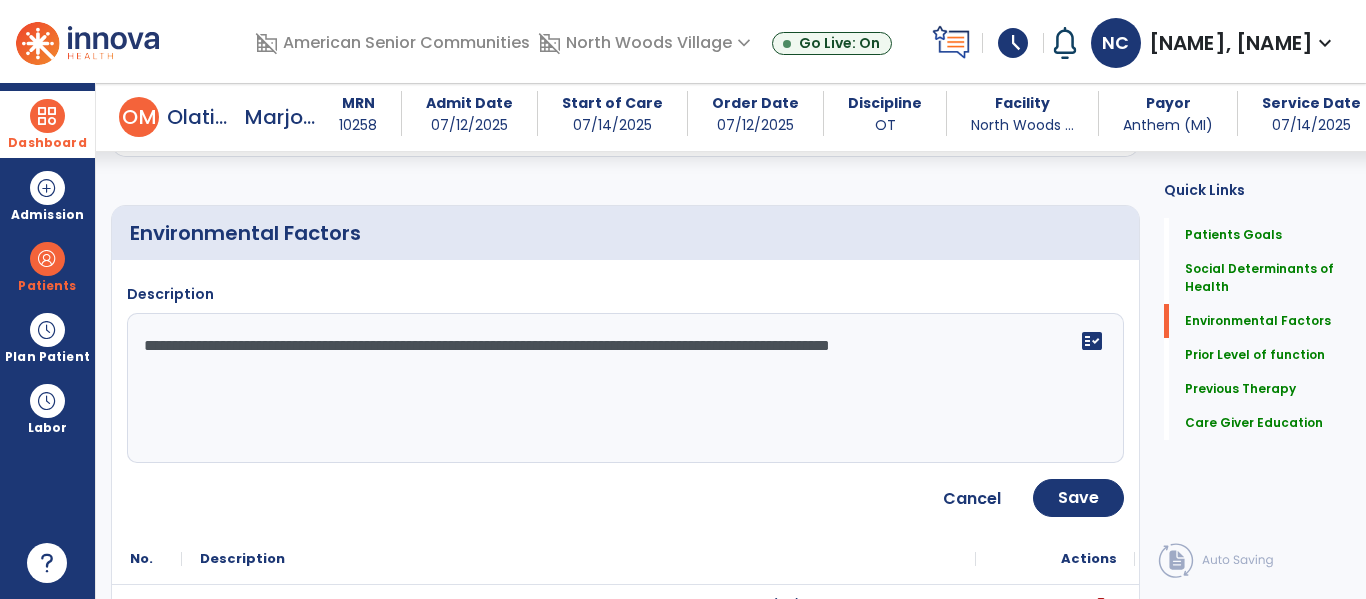 type on "**********" 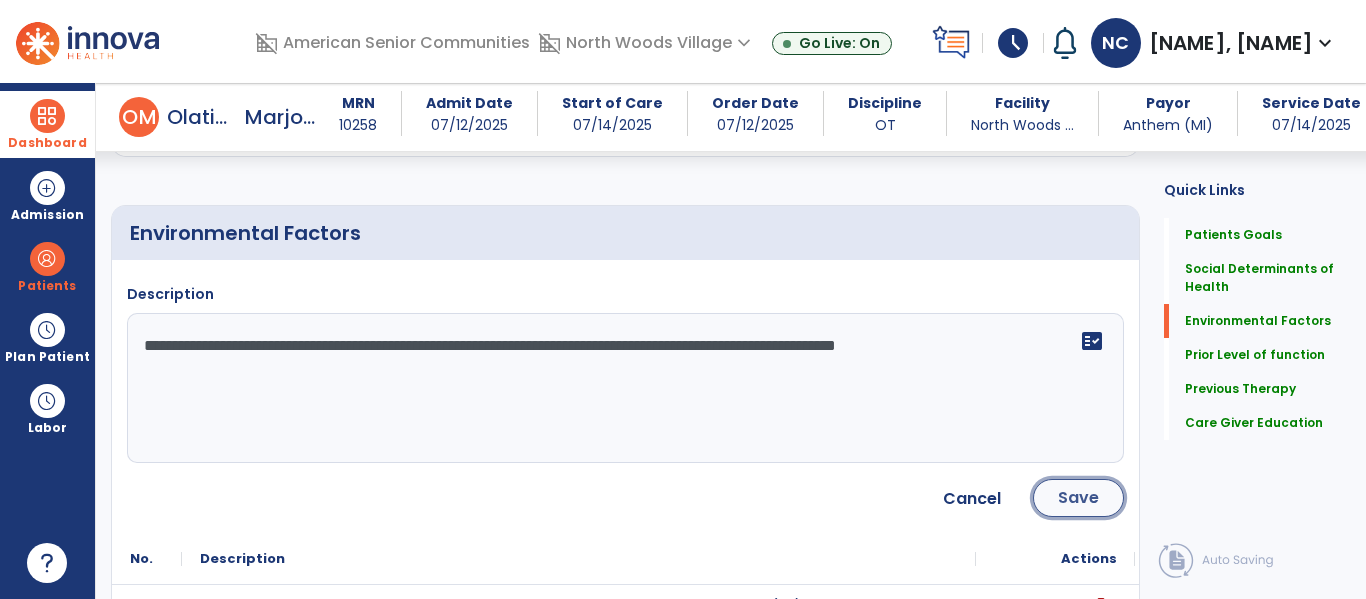 click on "Save" 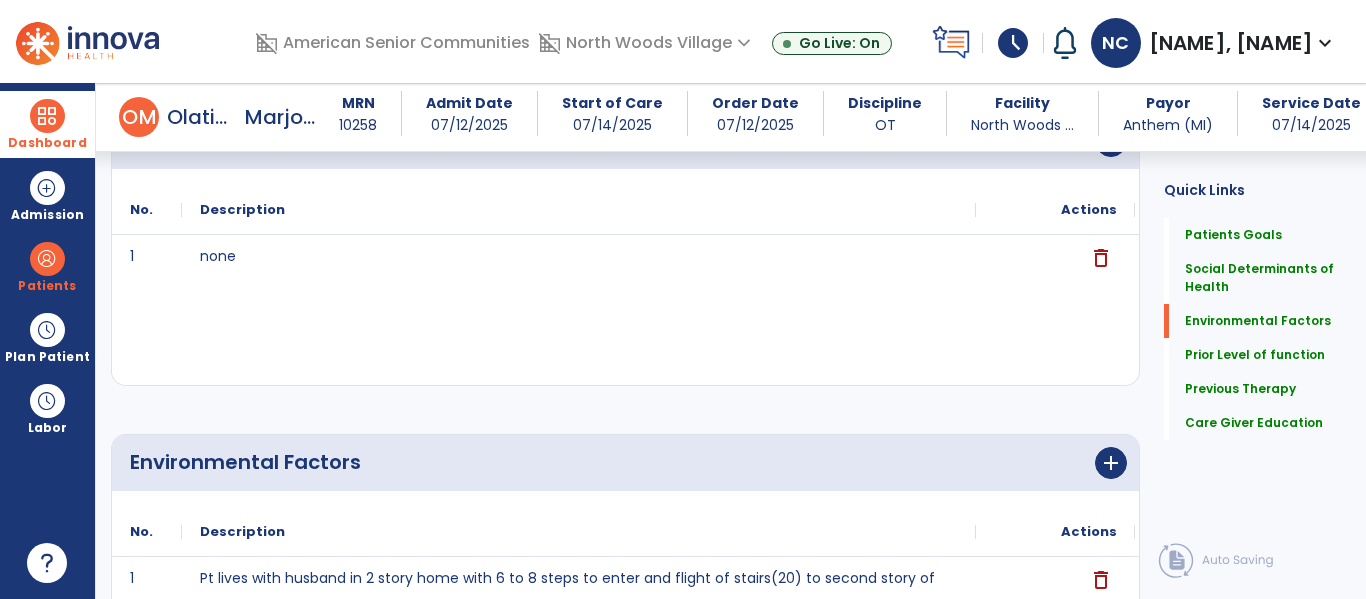 scroll, scrollTop: 0, scrollLeft: 0, axis: both 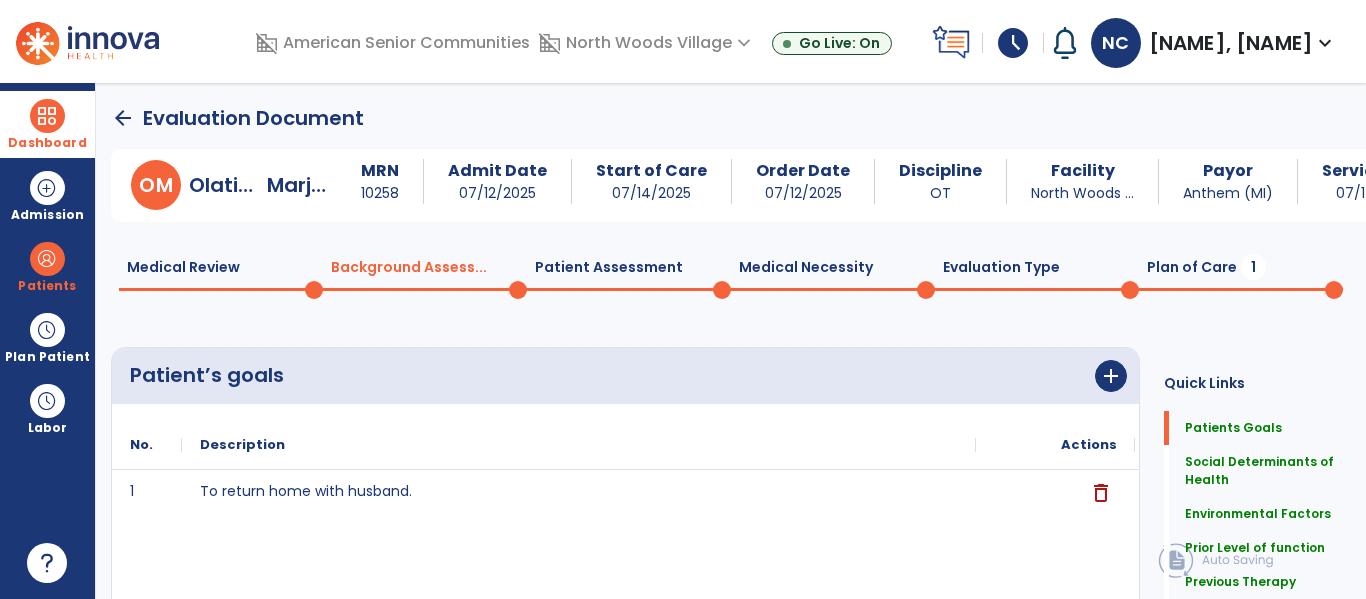 click on "Plan of Care  1" 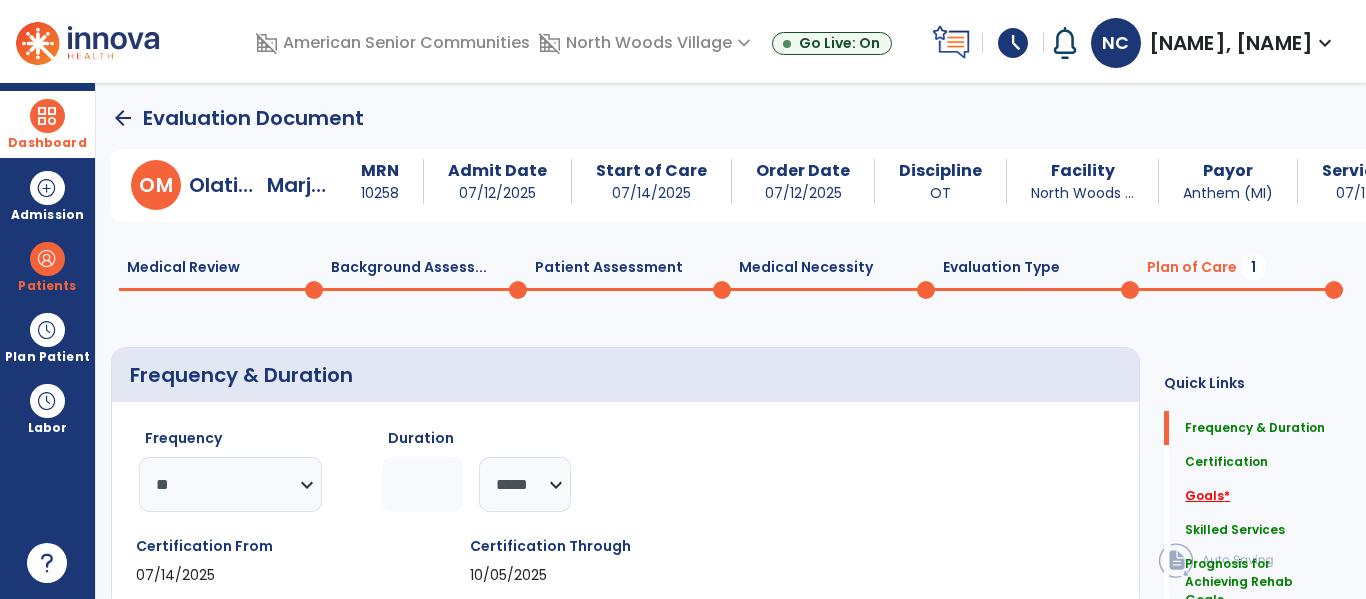 click on "*" 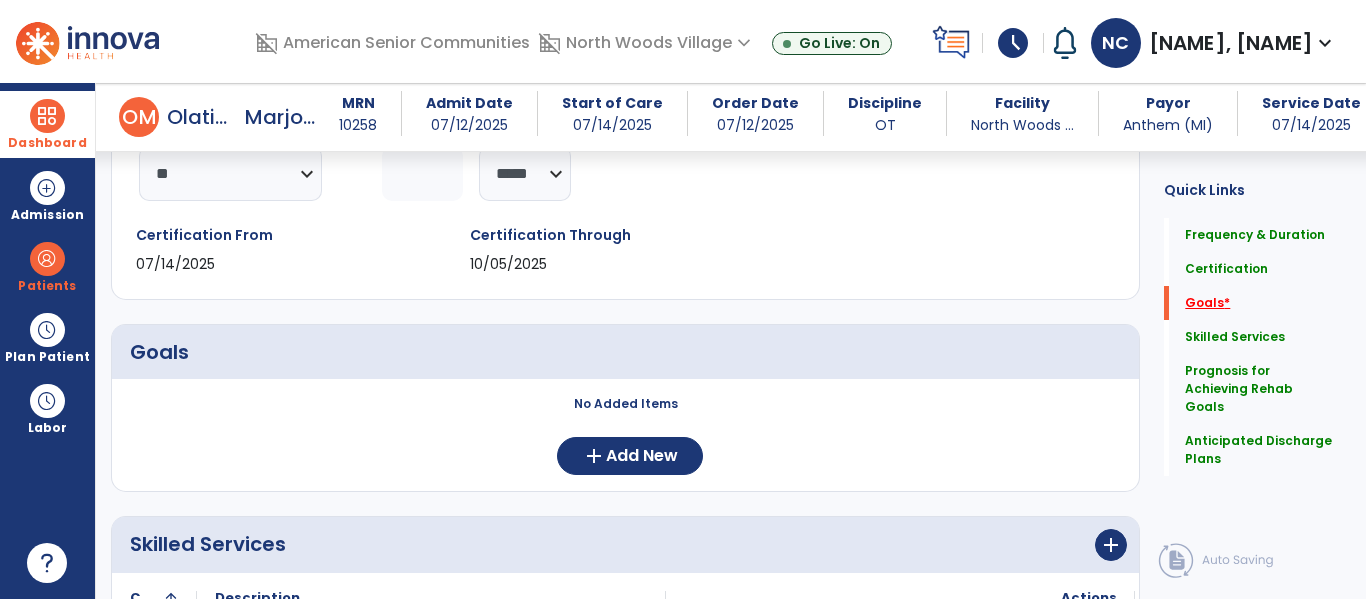 scroll, scrollTop: 379, scrollLeft: 0, axis: vertical 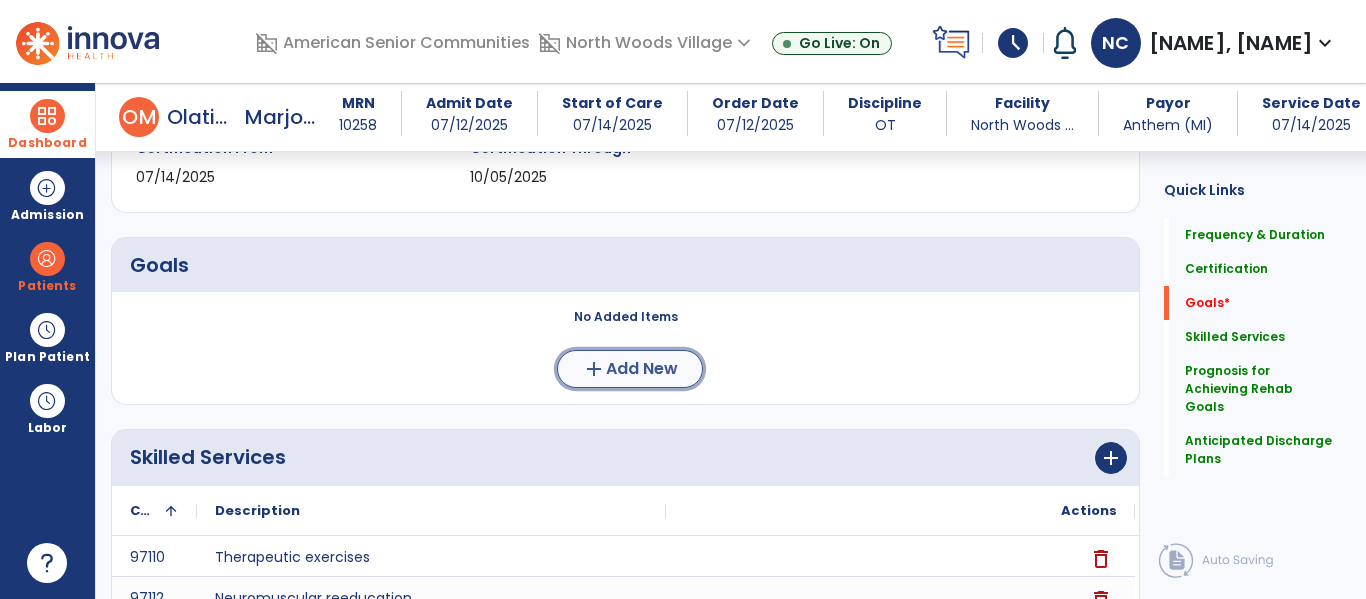 click on "Add New" at bounding box center [642, 369] 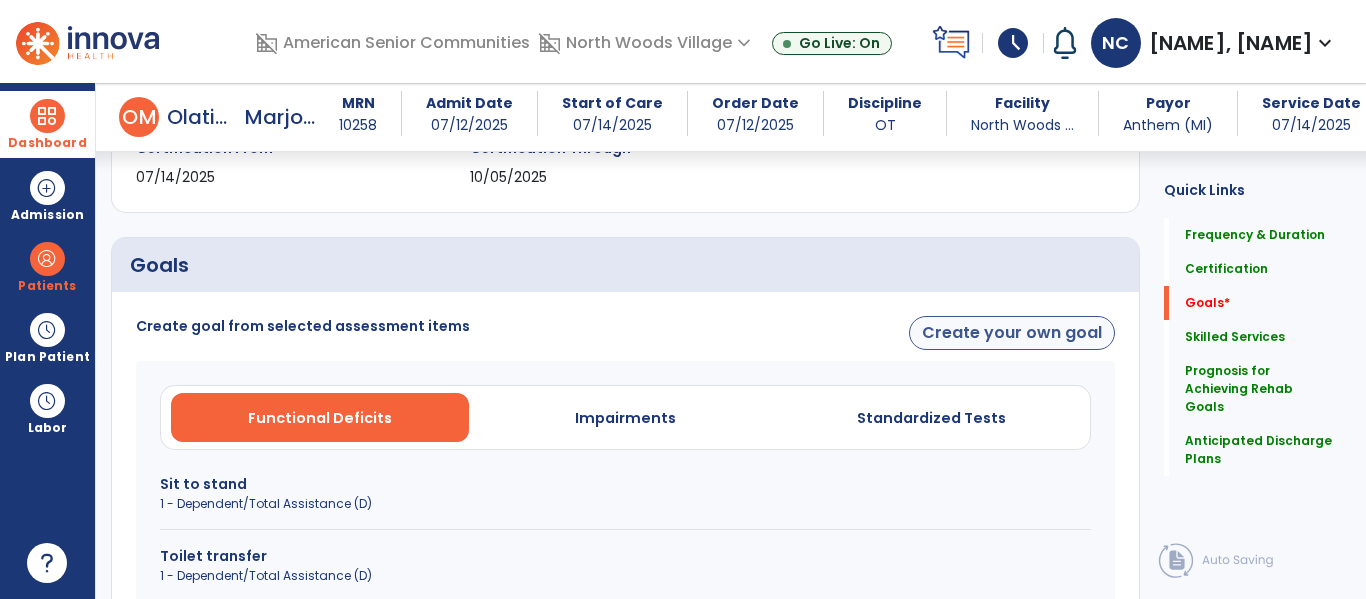 click on "Create your own goal" at bounding box center [1012, 333] 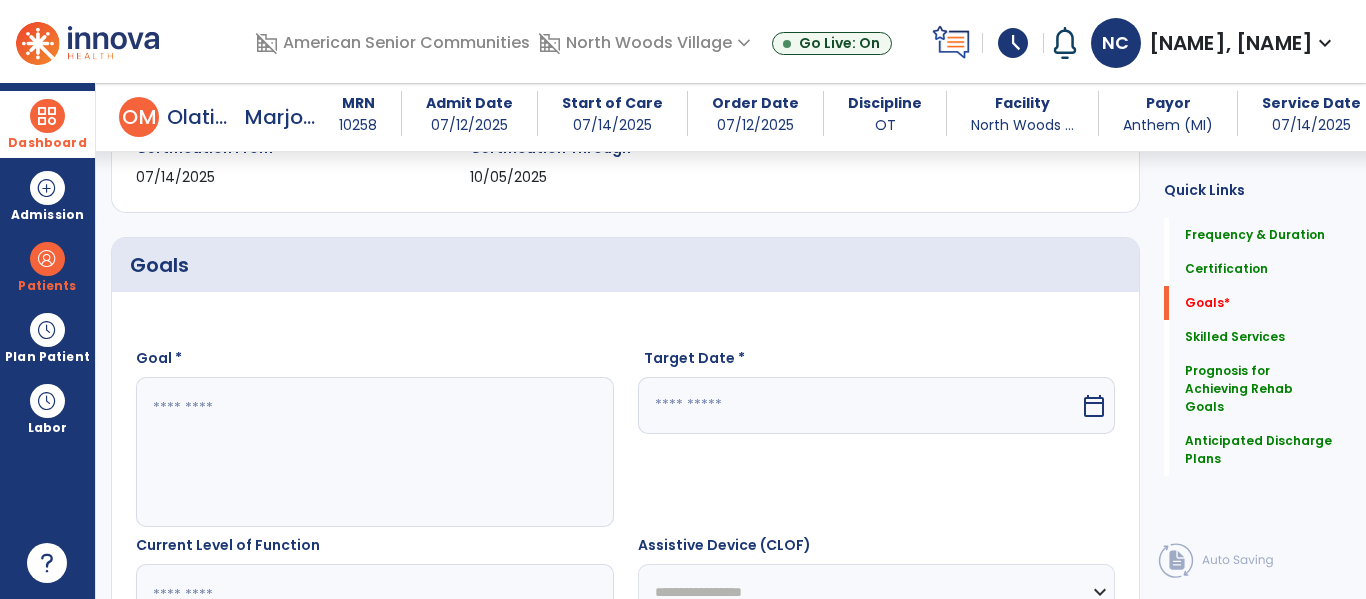 click at bounding box center [374, 452] 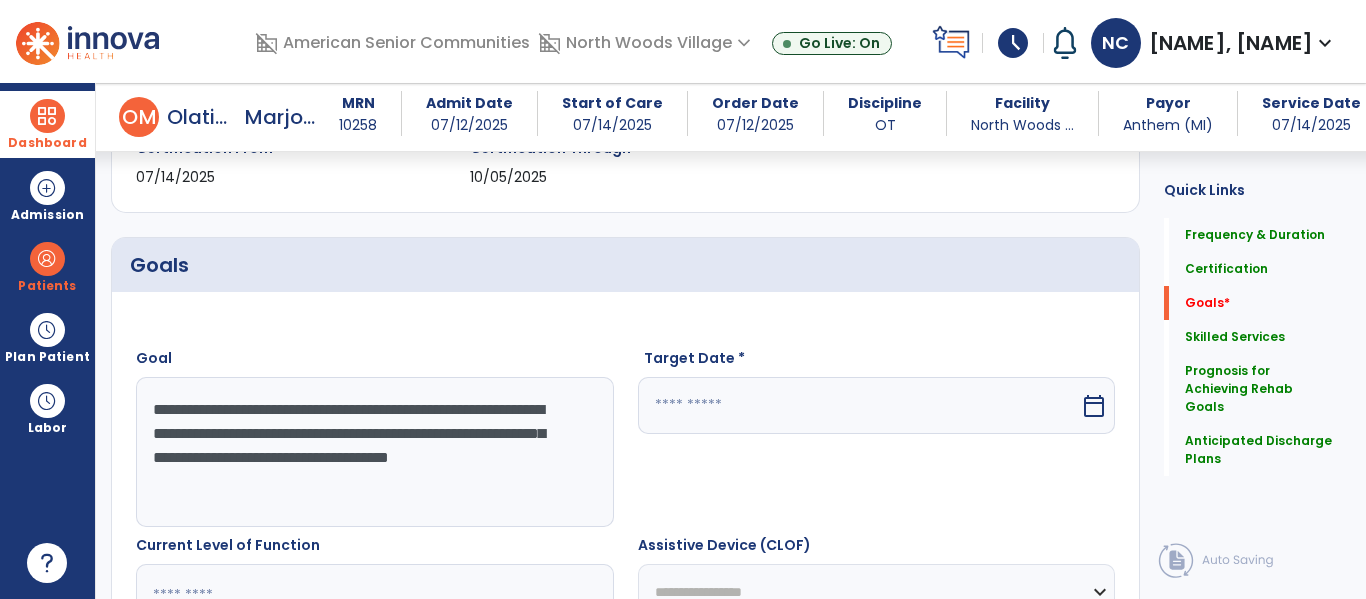 type on "**********" 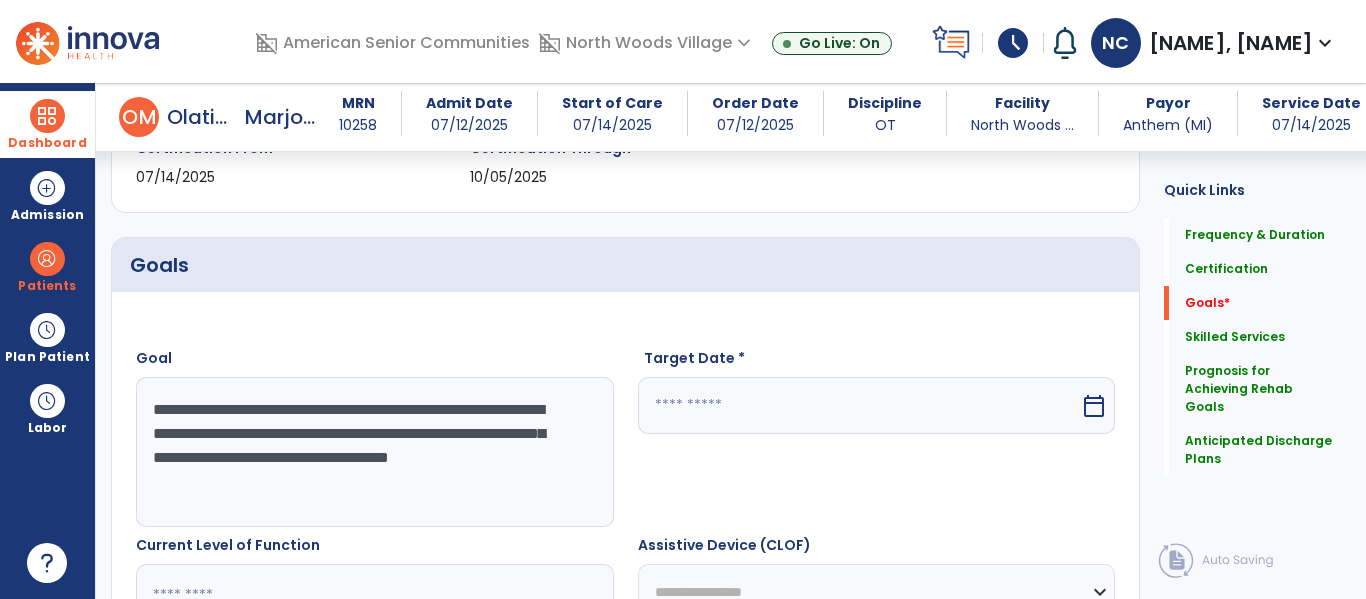click at bounding box center (859, 405) 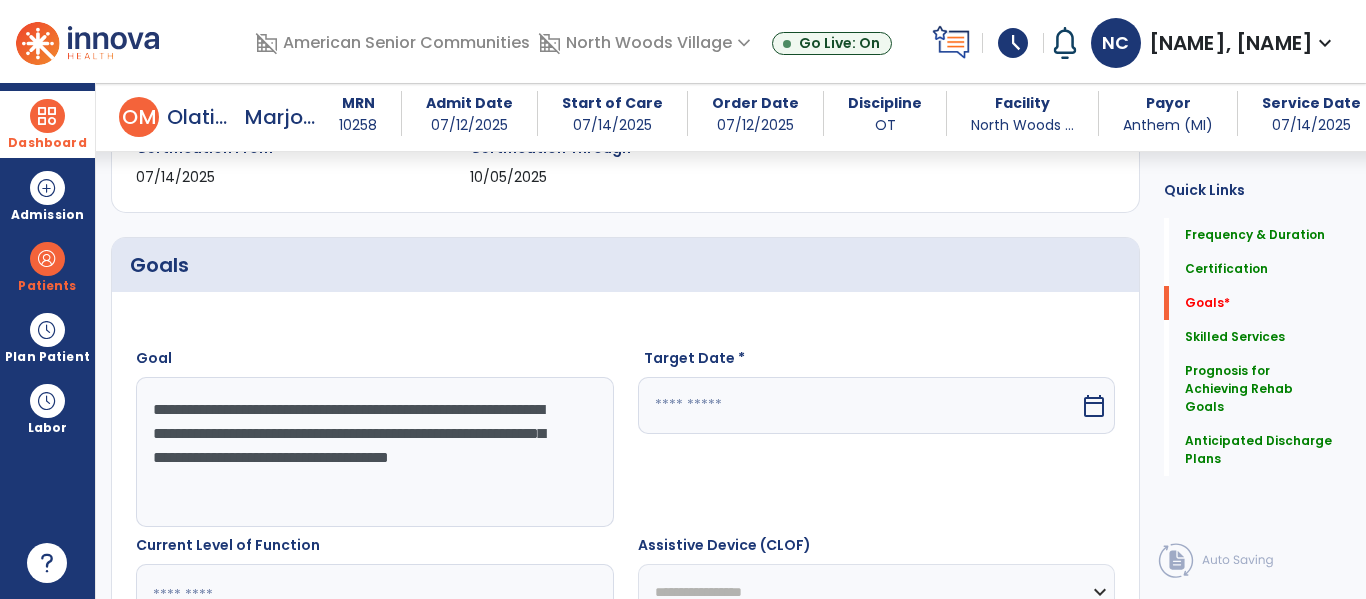 scroll, scrollTop: 400, scrollLeft: 0, axis: vertical 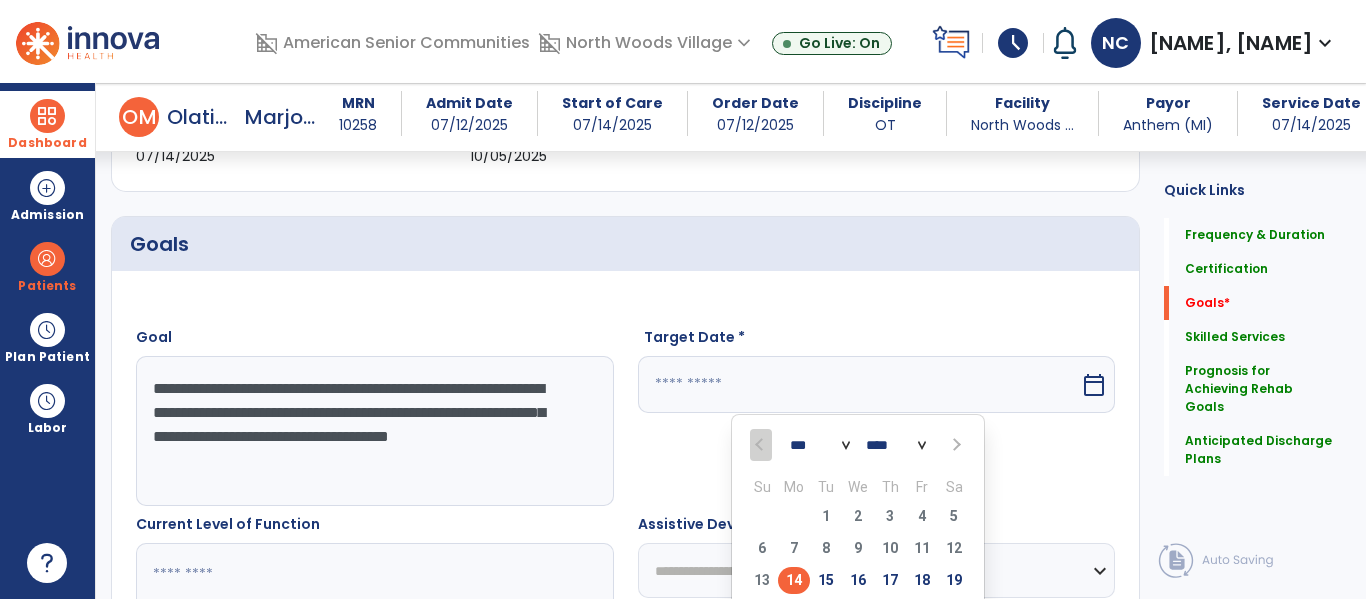 click at bounding box center [954, 445] 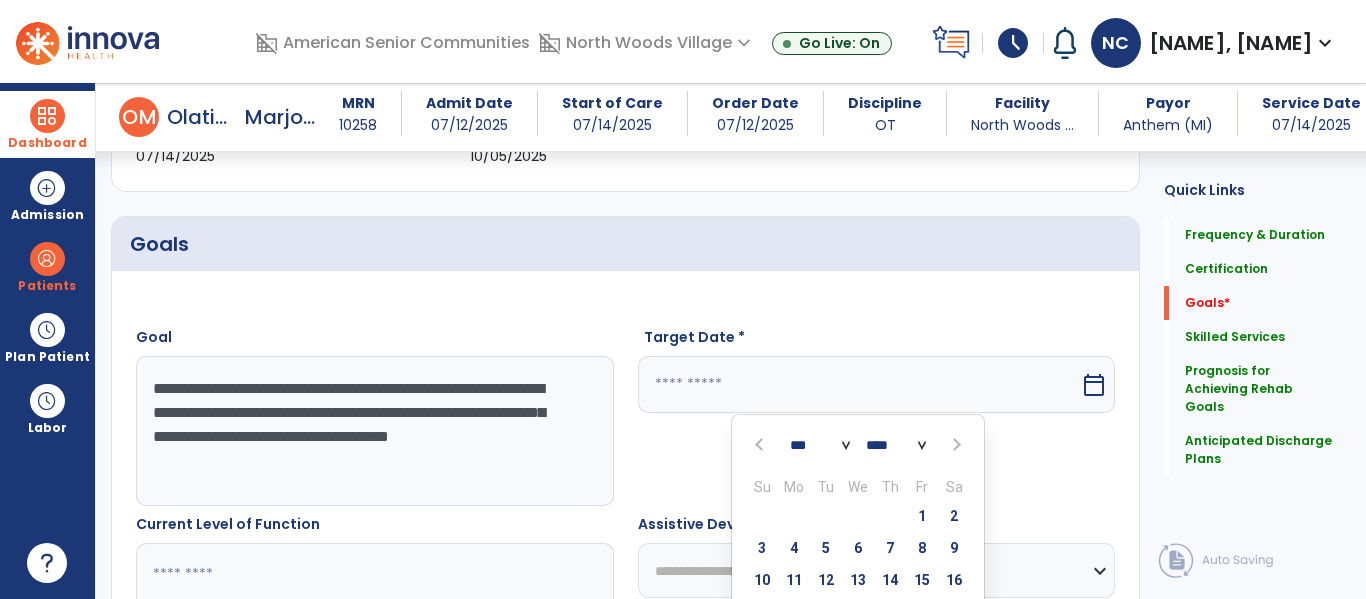 click at bounding box center (954, 445) 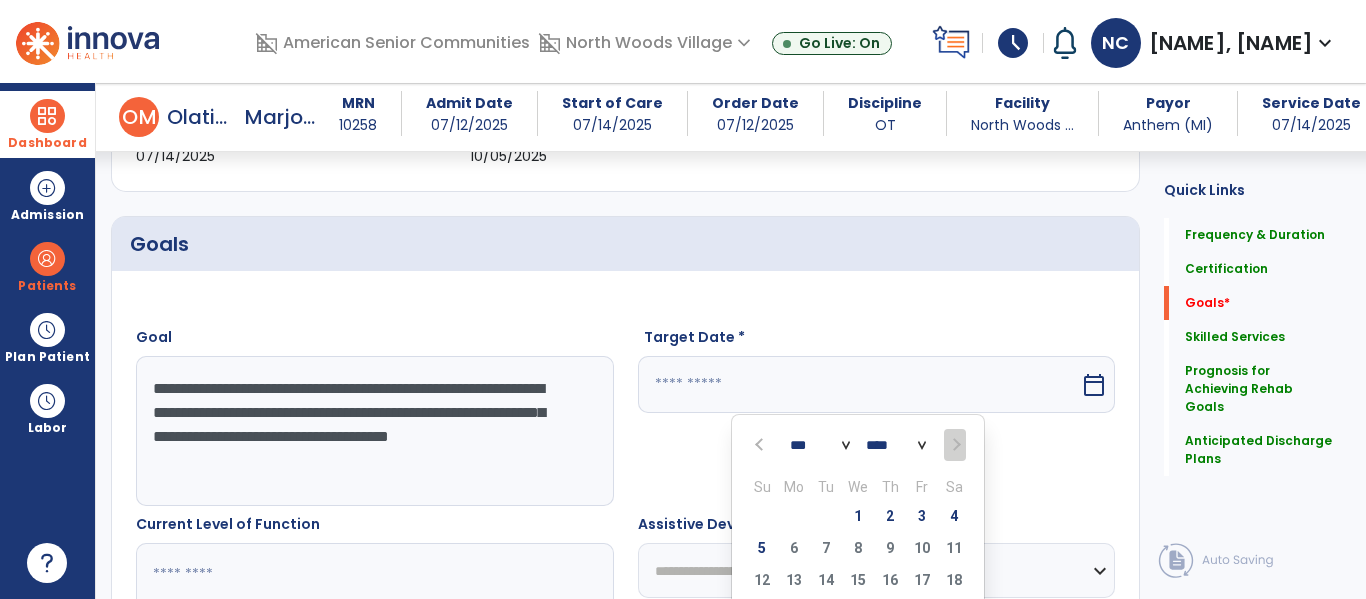 click at bounding box center [954, 445] 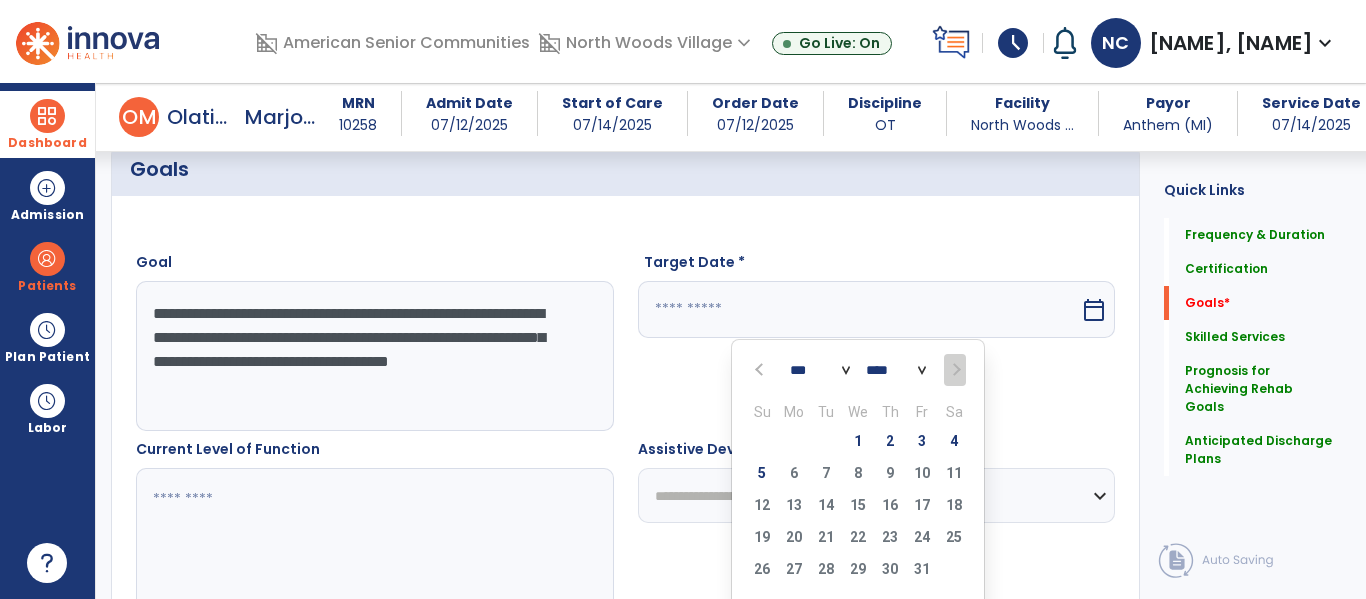scroll, scrollTop: 477, scrollLeft: 0, axis: vertical 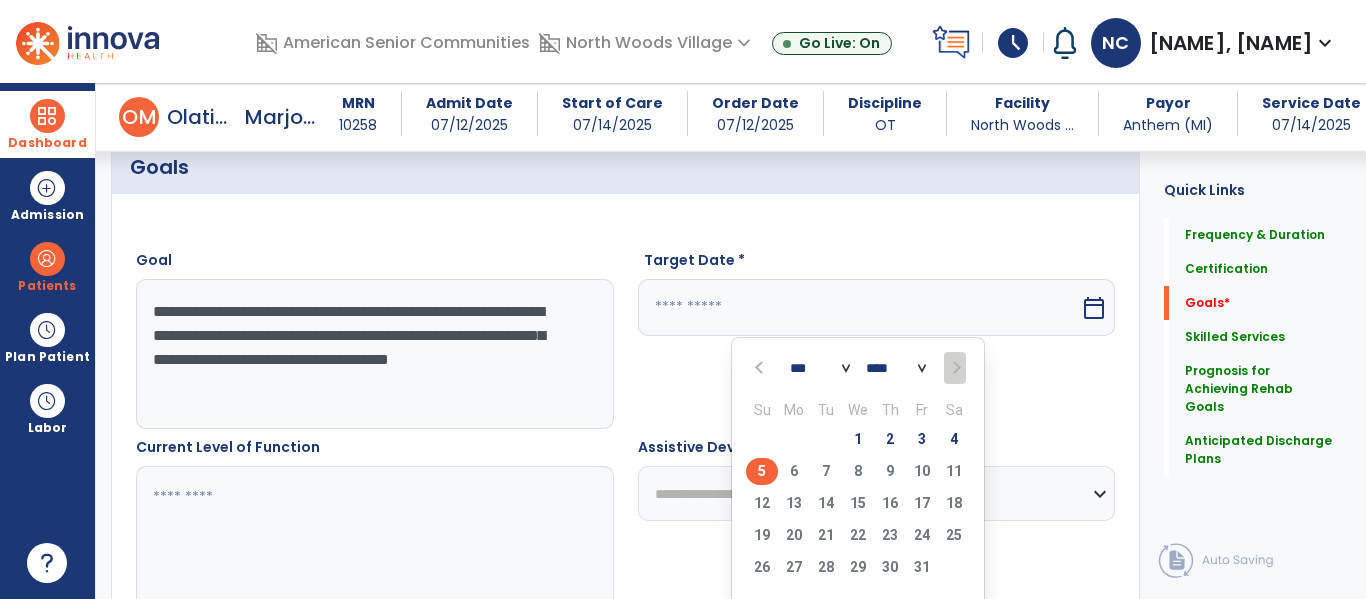 click on "5" at bounding box center [762, 471] 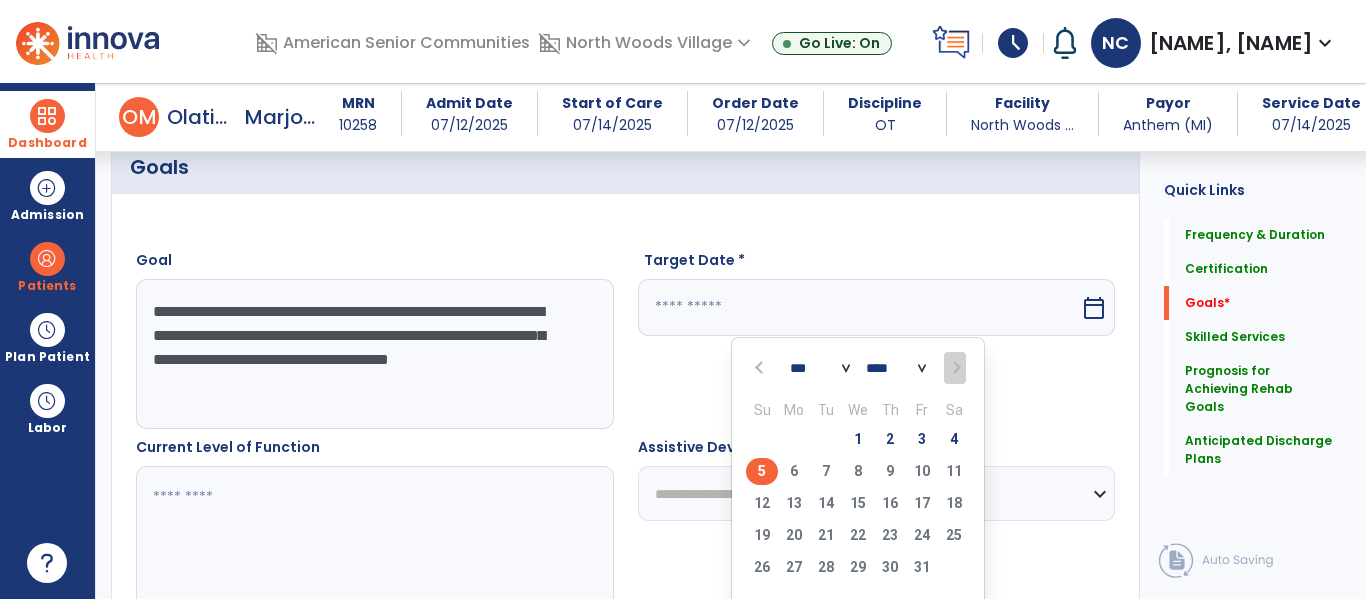 type on "*********" 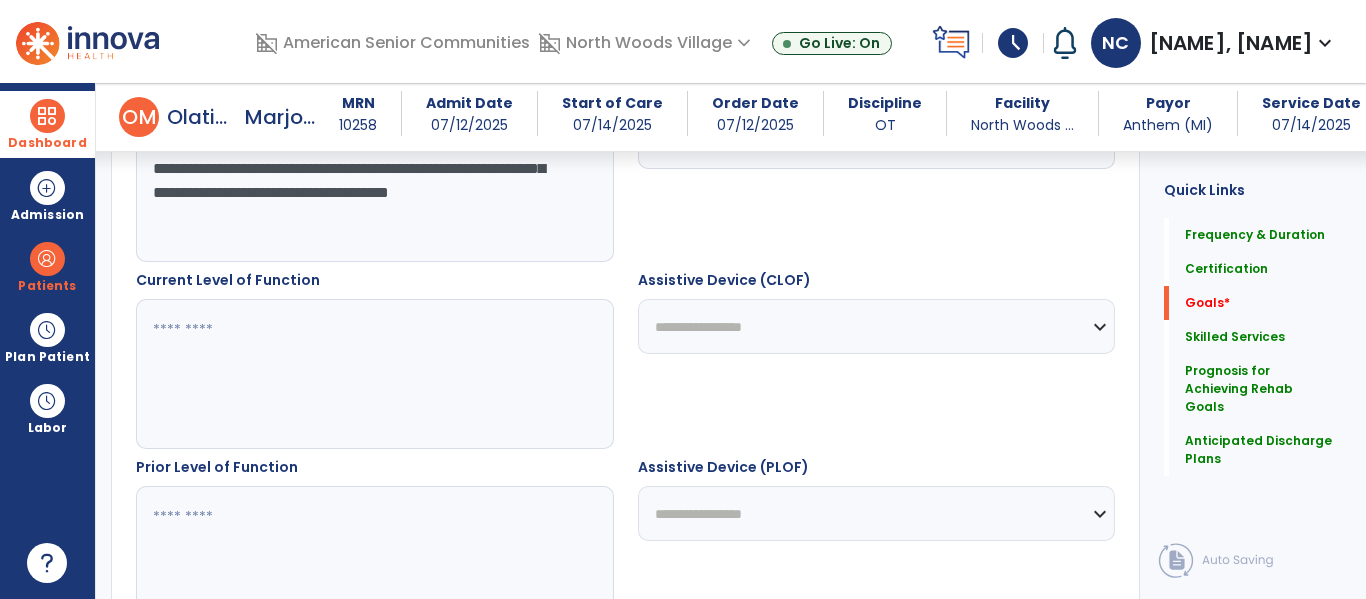 scroll, scrollTop: 647, scrollLeft: 0, axis: vertical 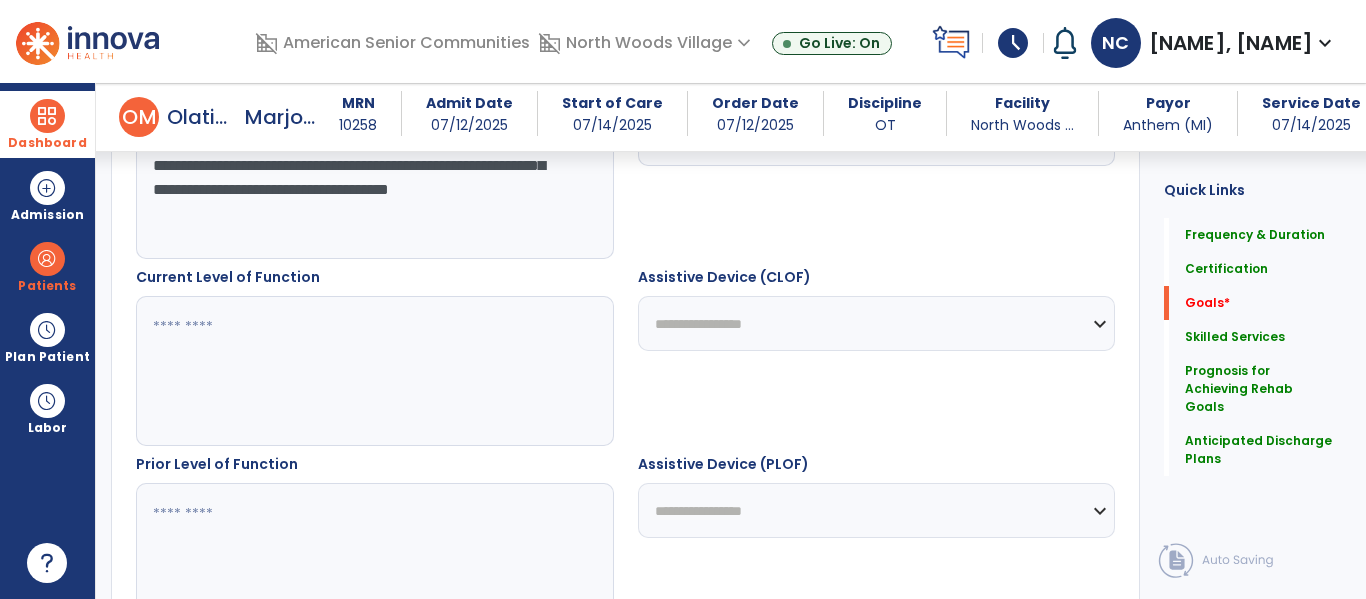 click at bounding box center (374, 371) 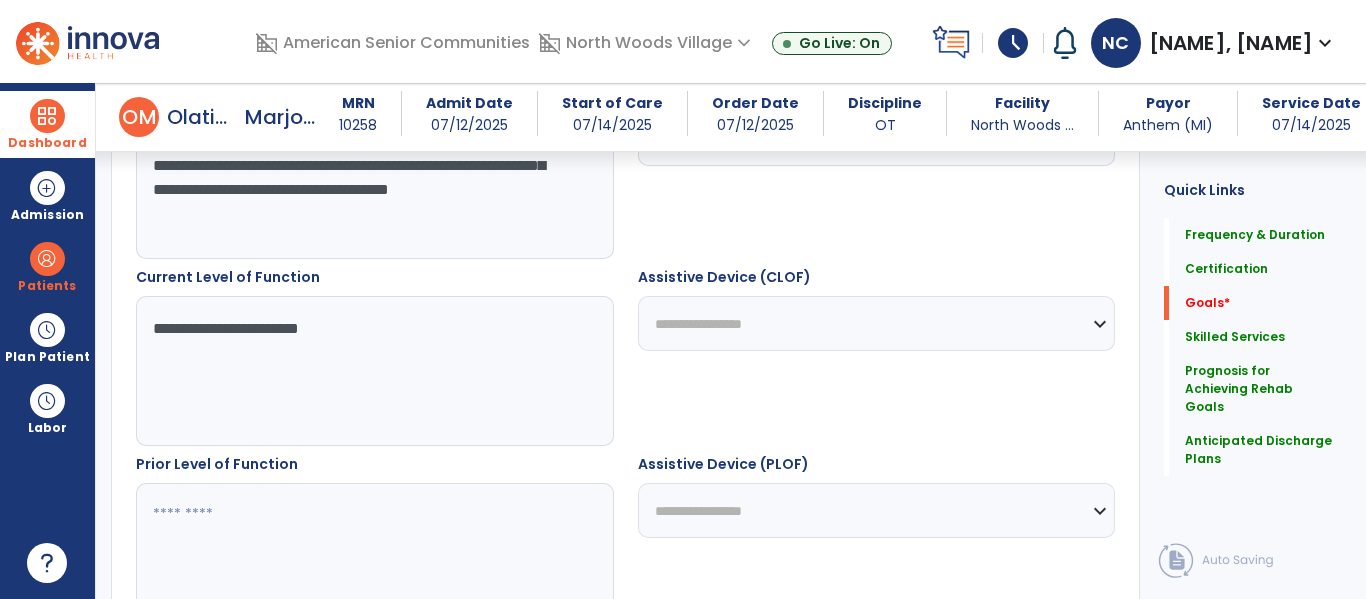 type on "**********" 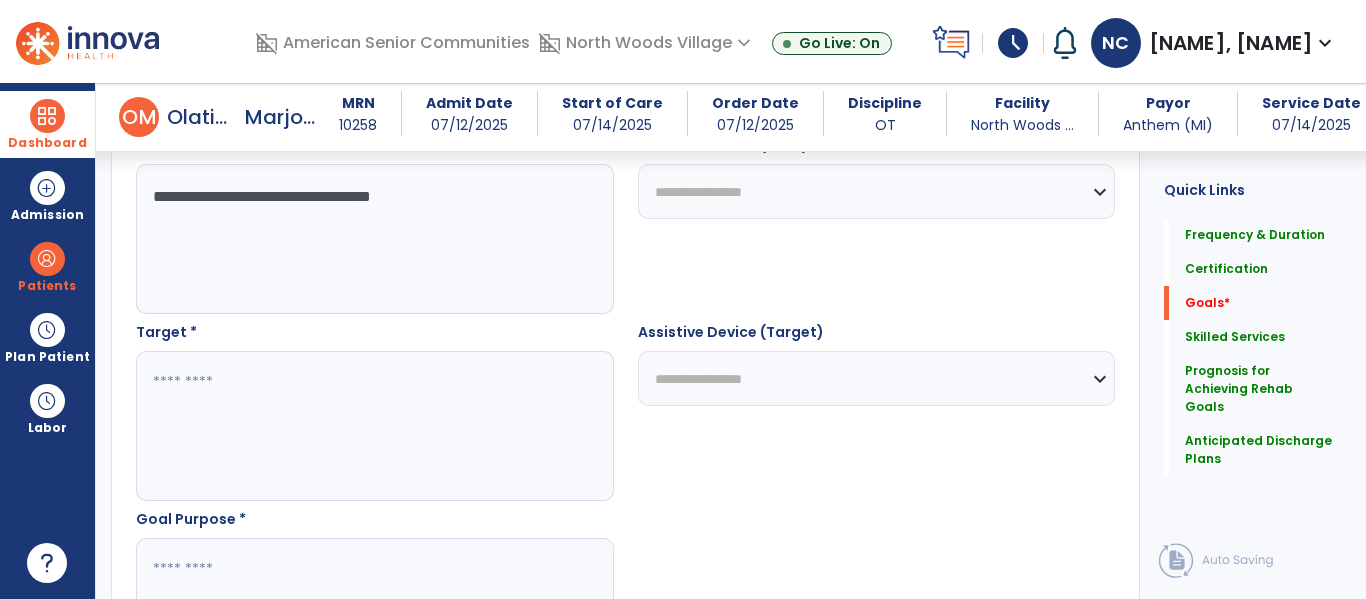scroll, scrollTop: 972, scrollLeft: 0, axis: vertical 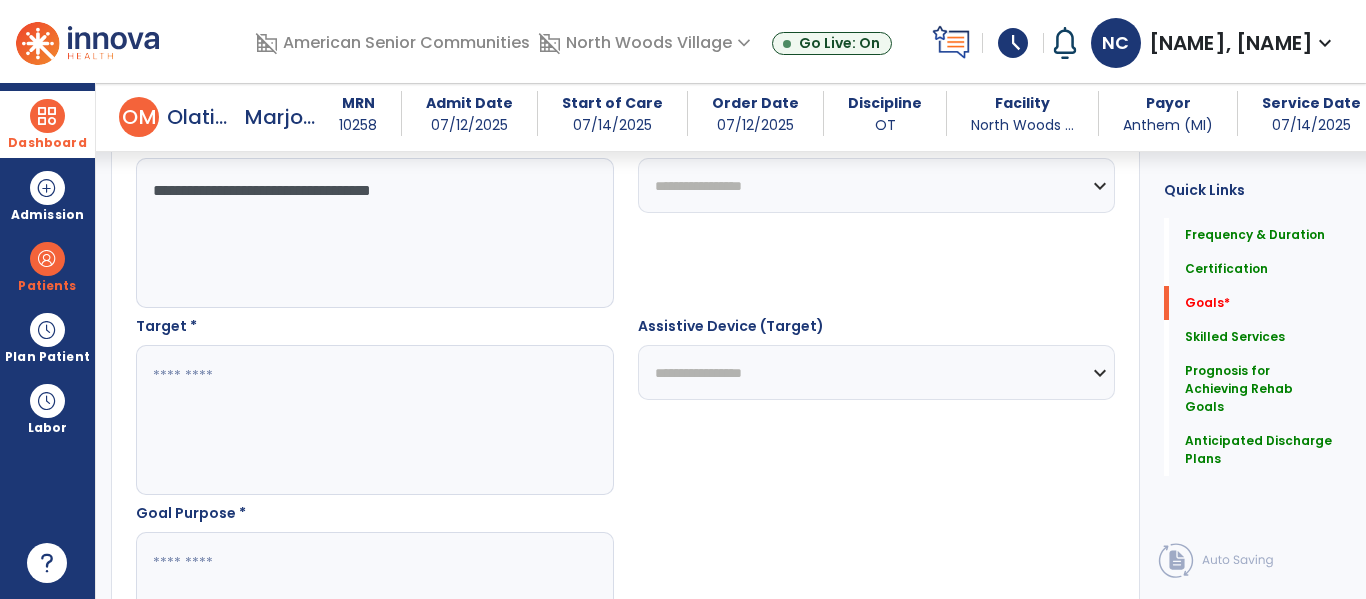 type on "**********" 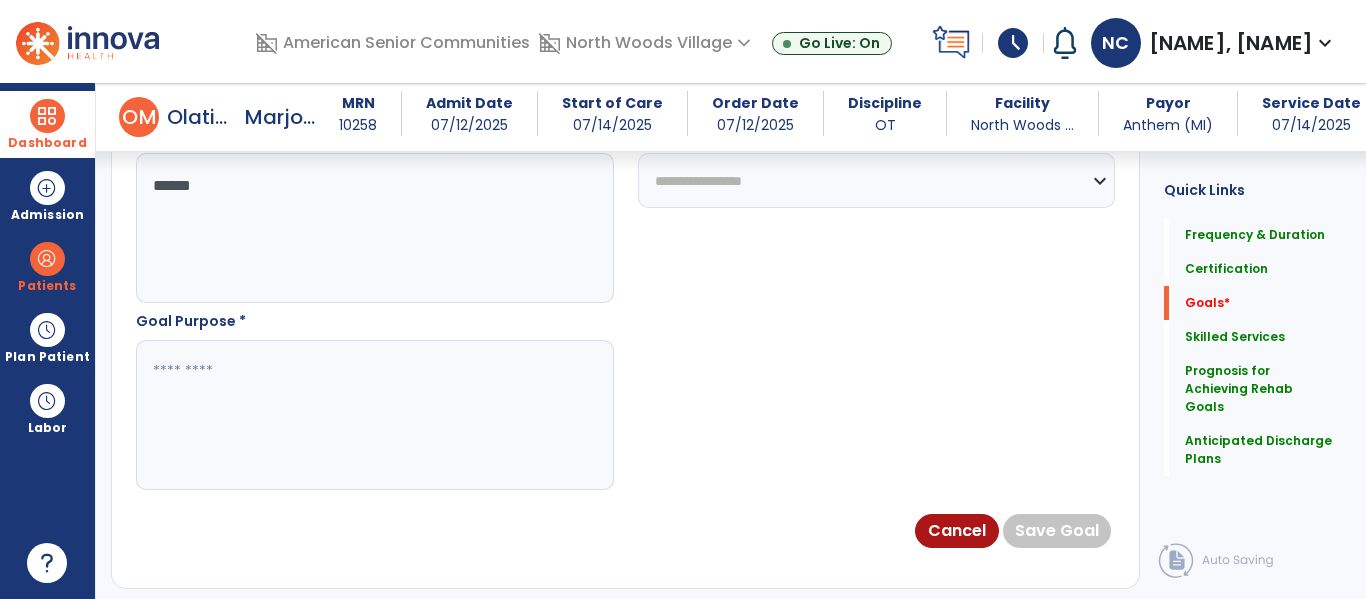 scroll, scrollTop: 1195, scrollLeft: 0, axis: vertical 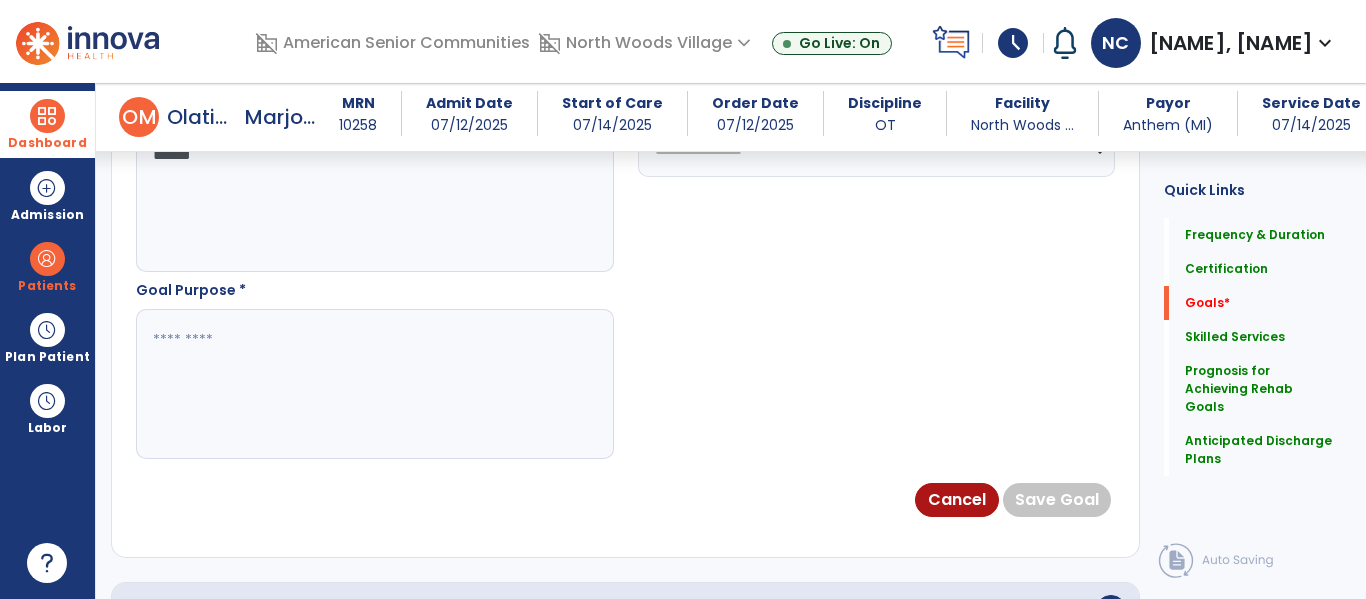 type on "*****" 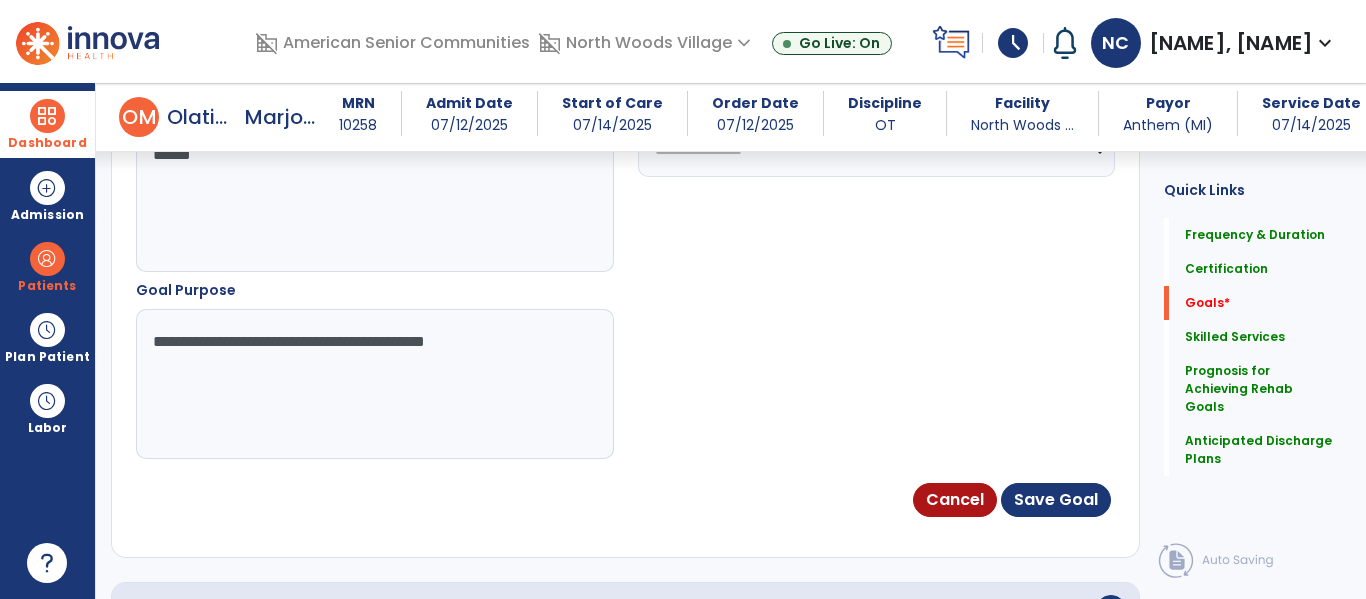 type on "**********" 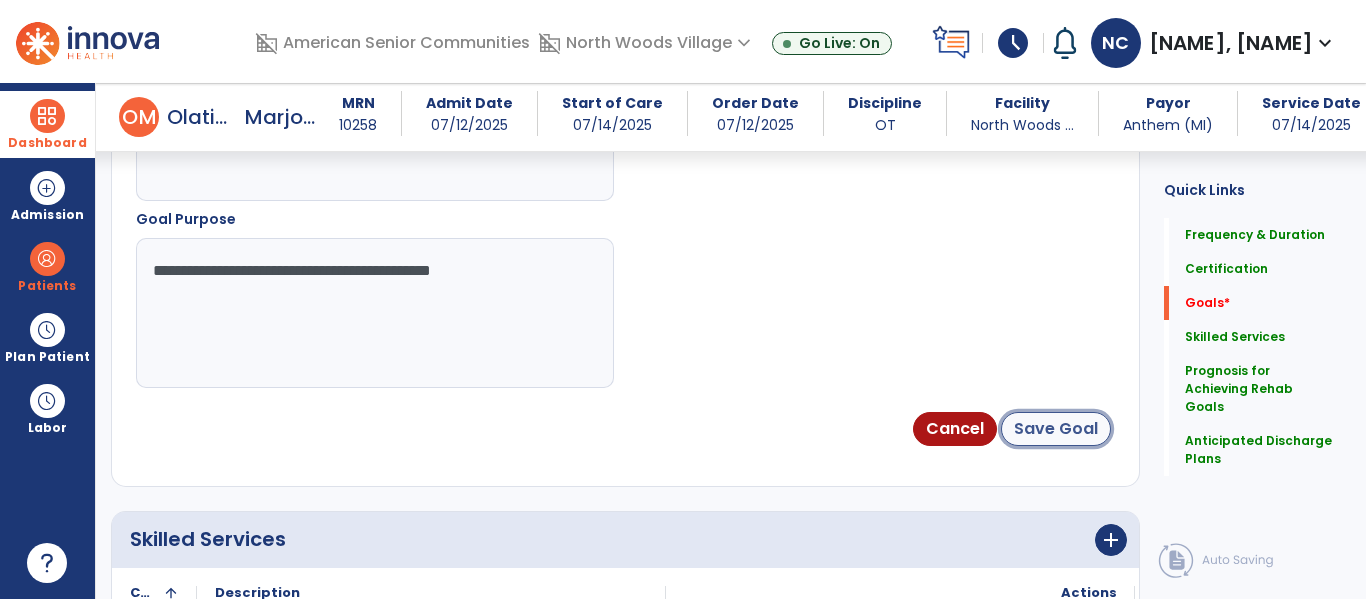 click on "Save Goal" at bounding box center [1056, 429] 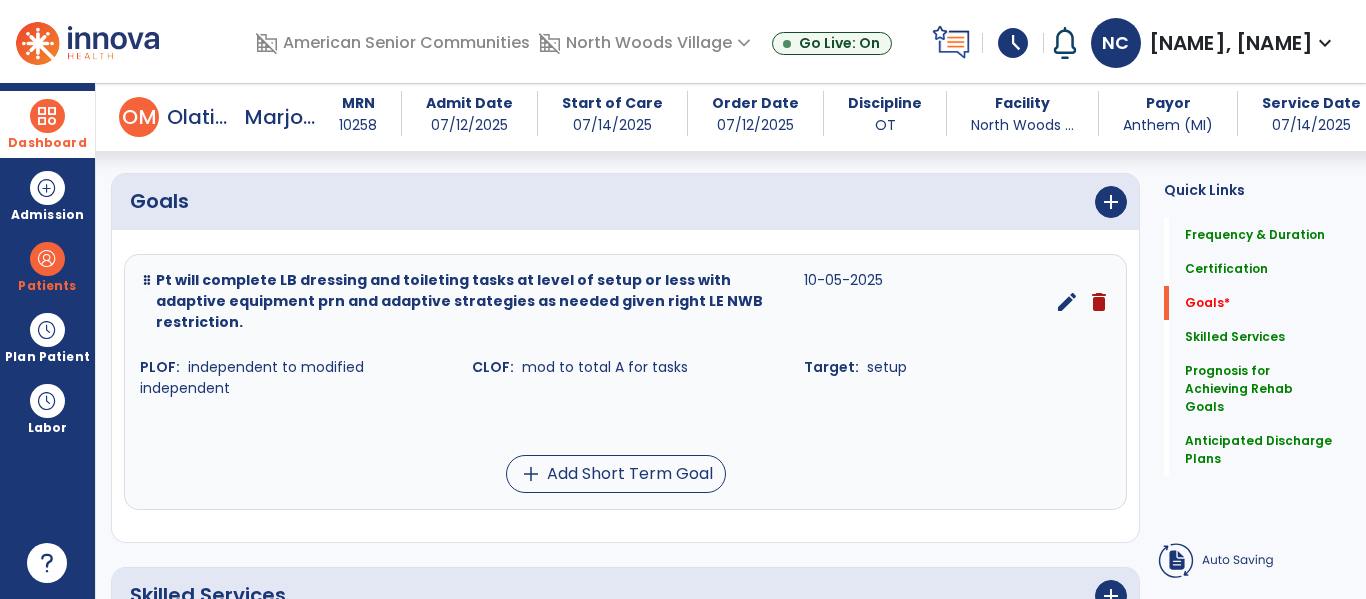 scroll, scrollTop: 447, scrollLeft: 0, axis: vertical 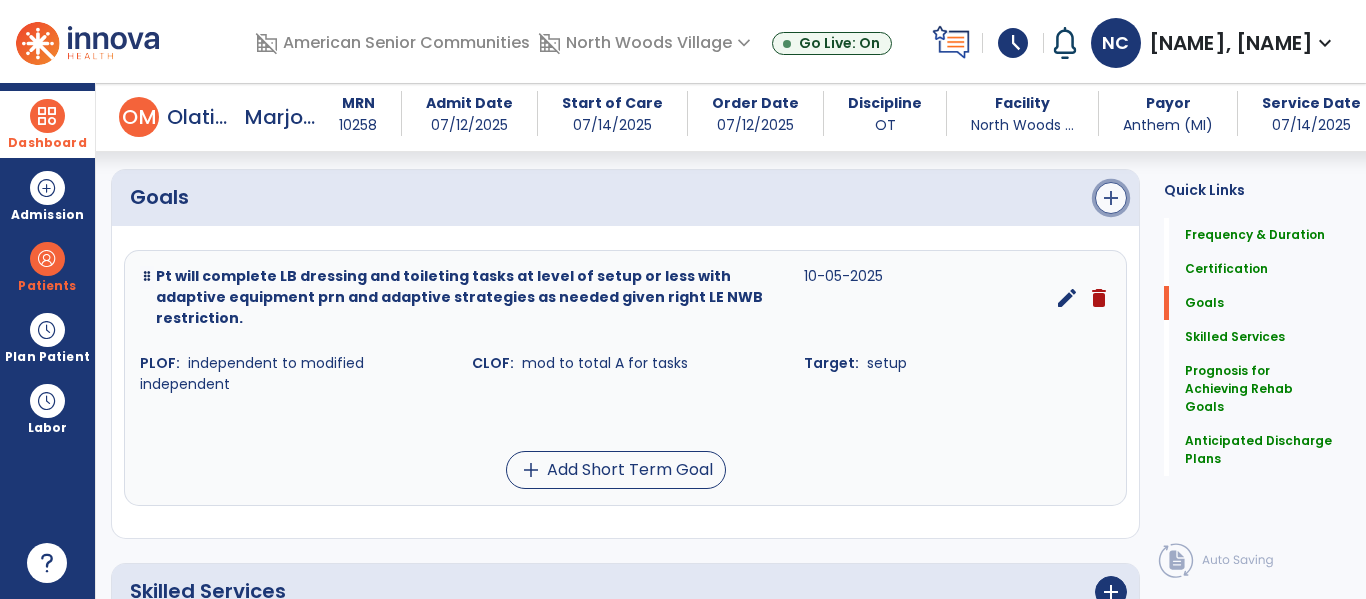 click on "add" at bounding box center [1111, 198] 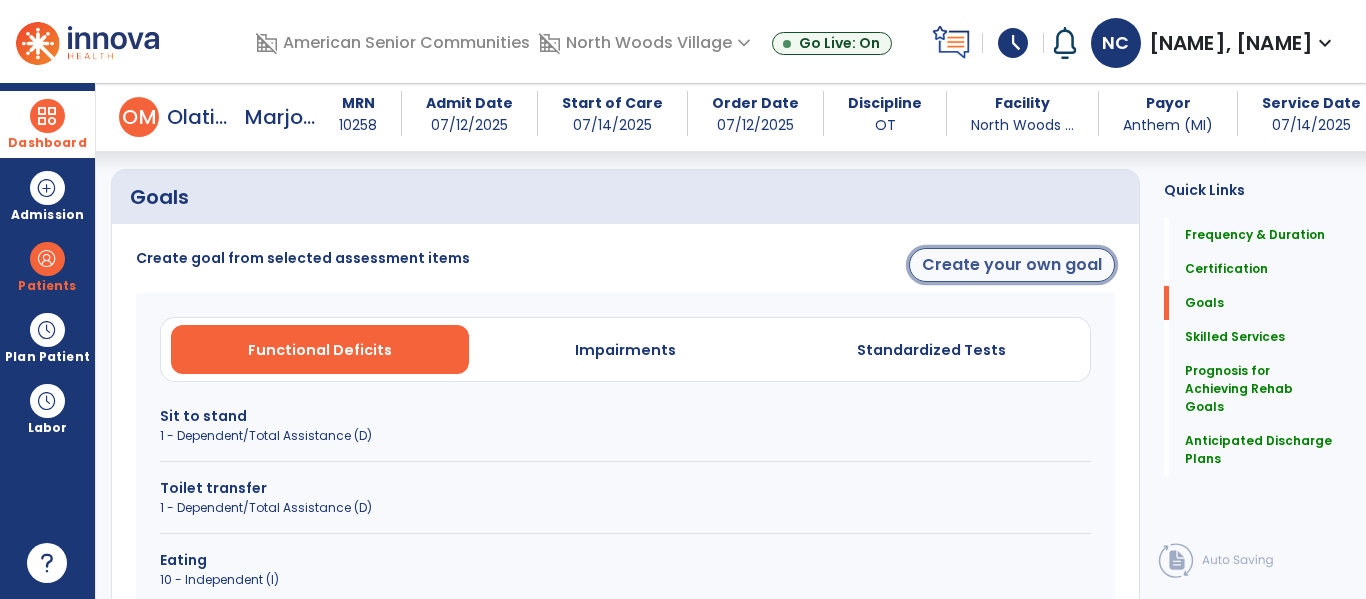 click on "Create your own goal" at bounding box center (1012, 265) 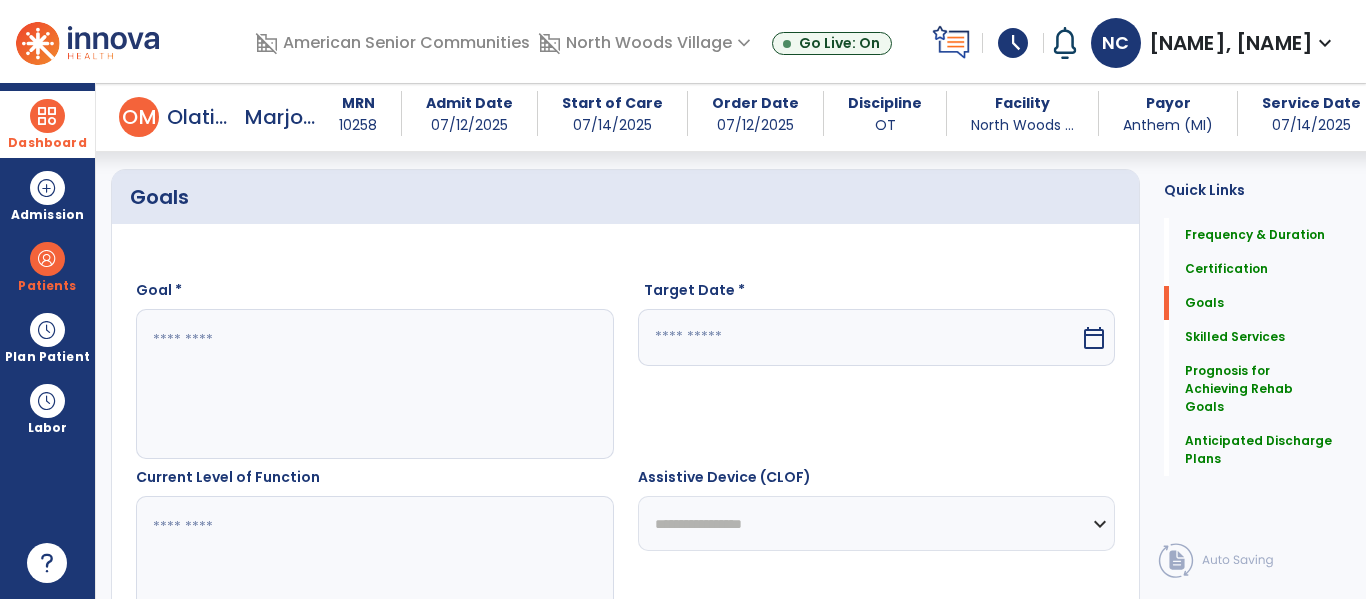 click at bounding box center (374, 384) 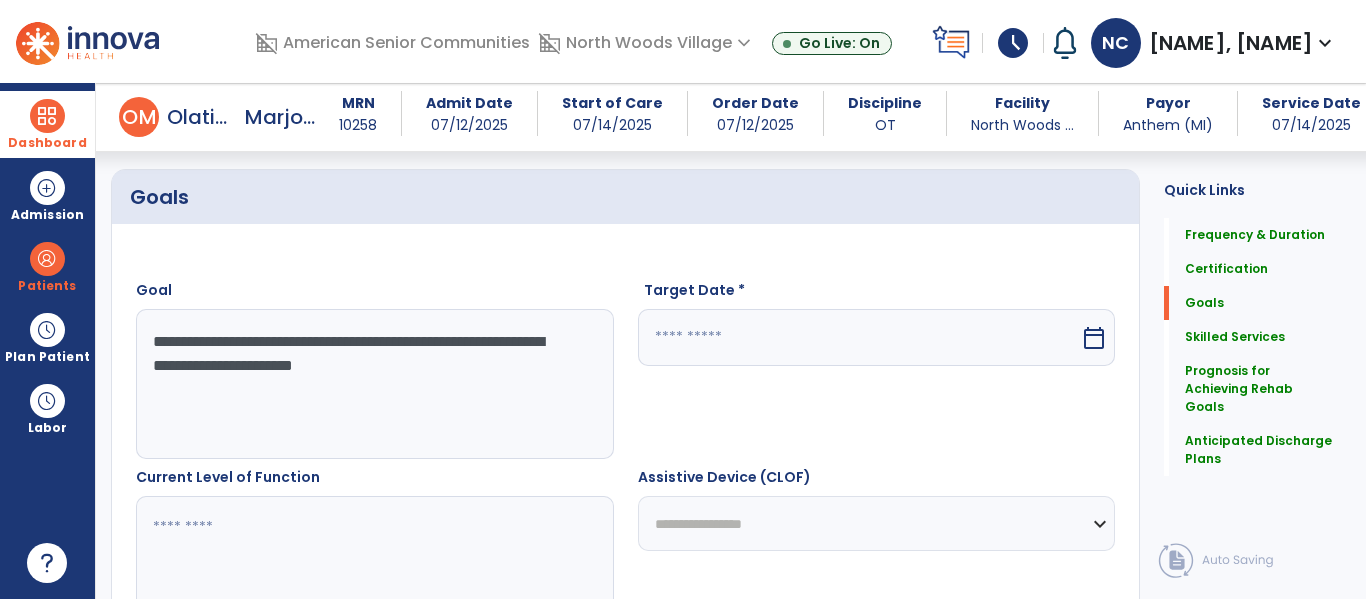 type on "**********" 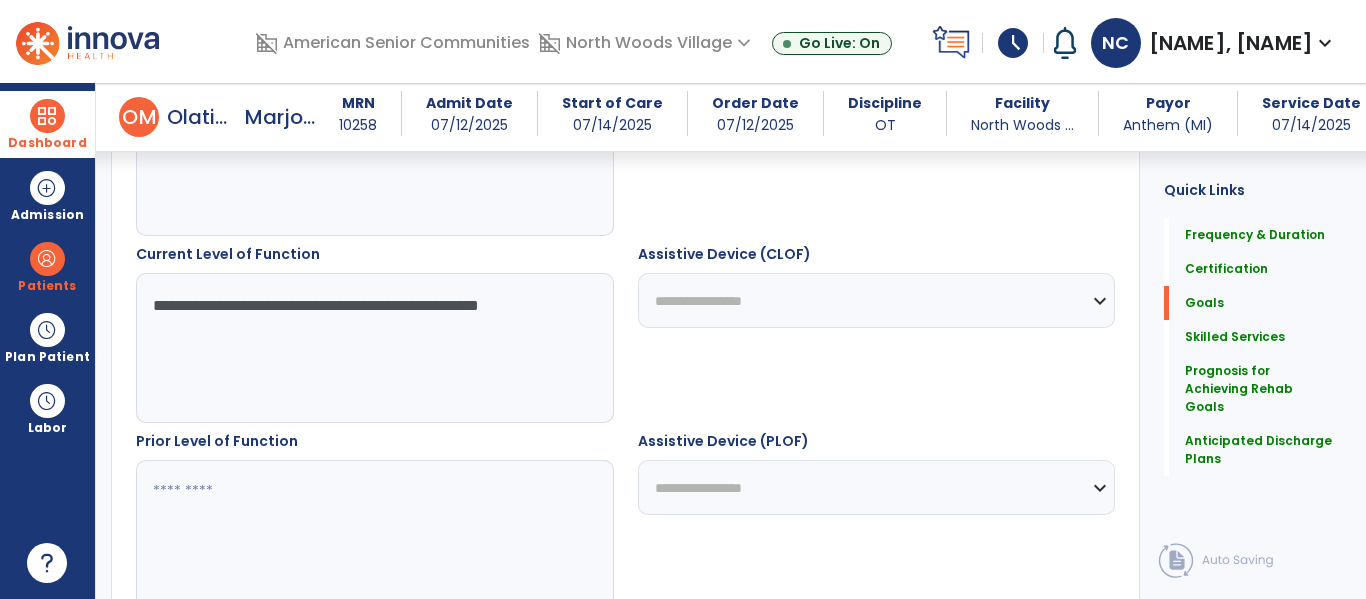 scroll, scrollTop: 672, scrollLeft: 0, axis: vertical 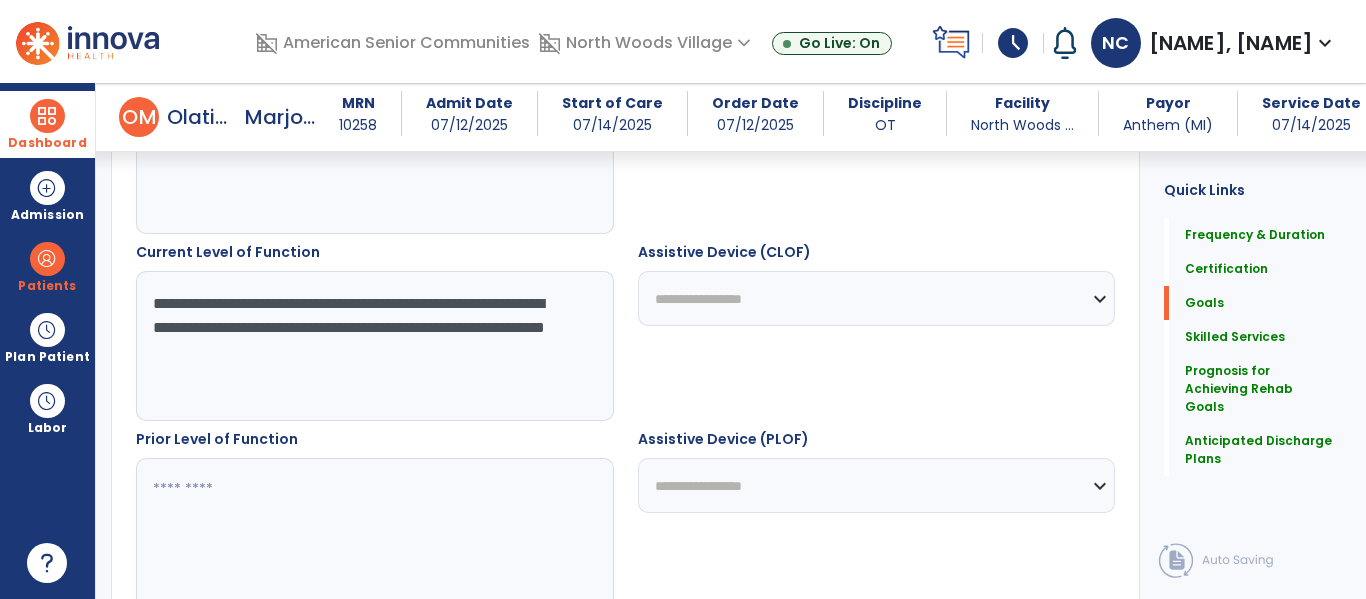 type on "**********" 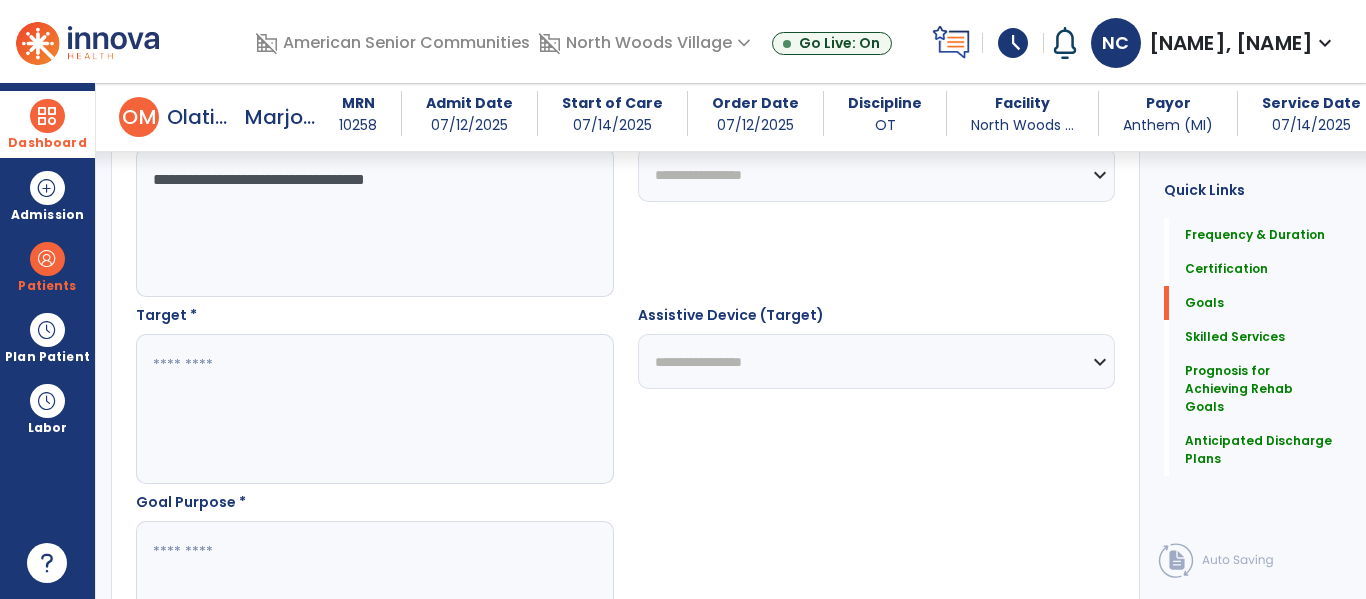 scroll, scrollTop: 981, scrollLeft: 0, axis: vertical 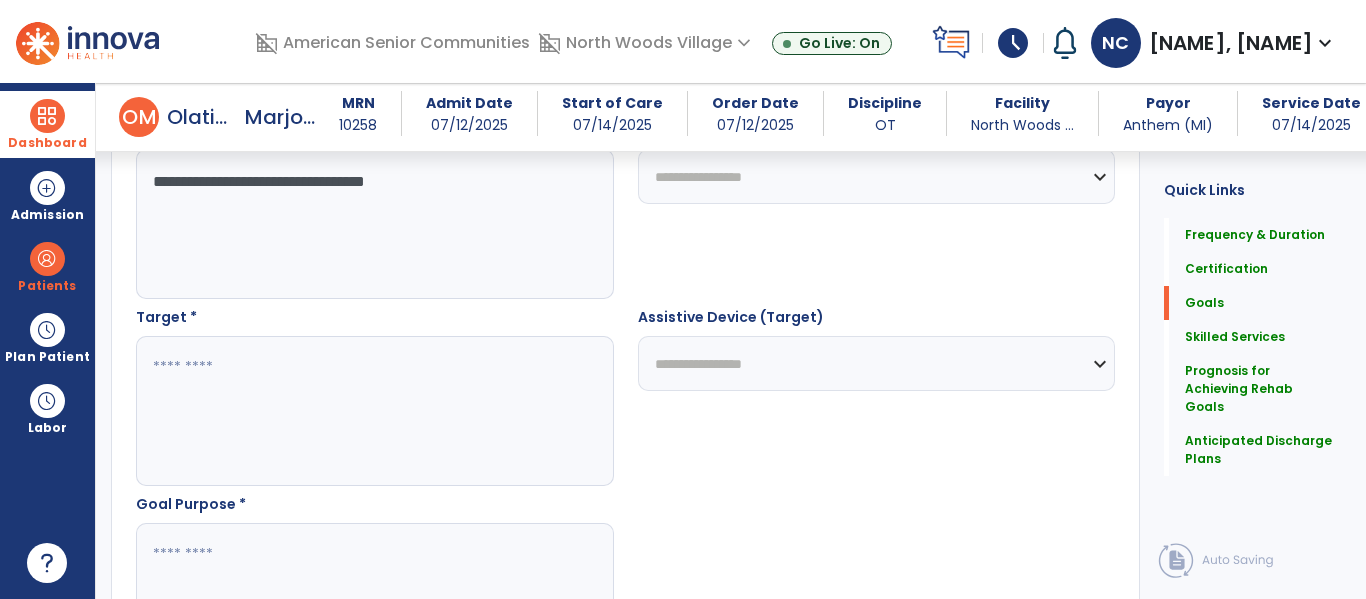 type on "**********" 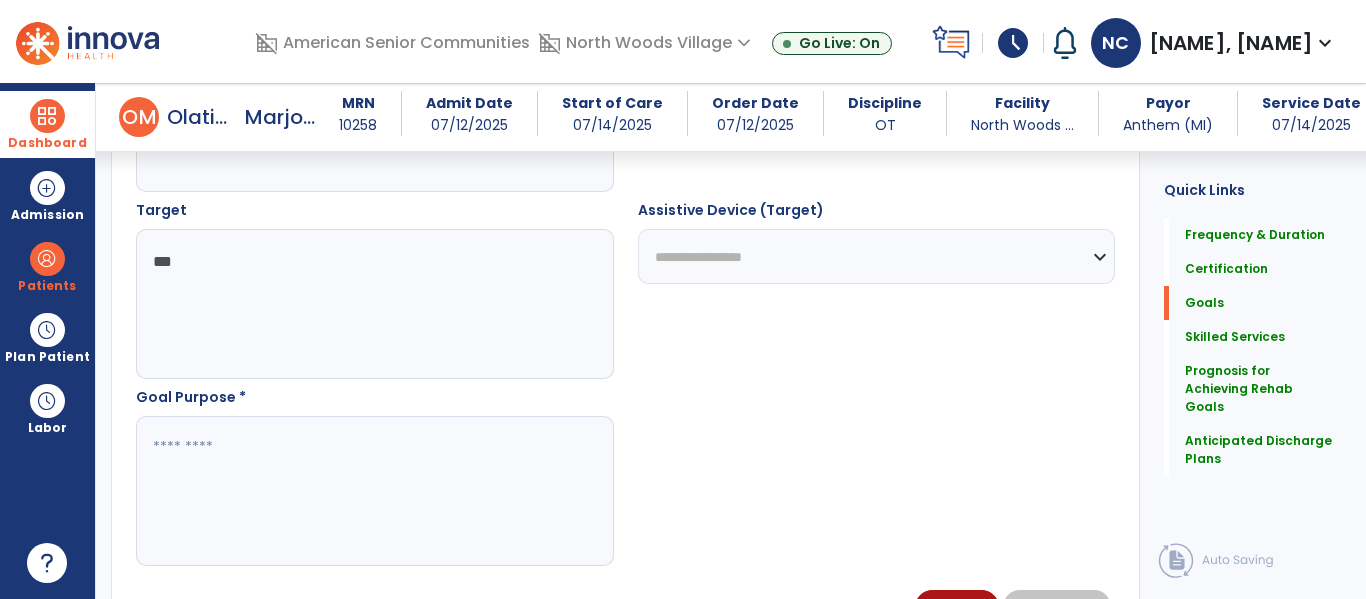 scroll, scrollTop: 1081, scrollLeft: 0, axis: vertical 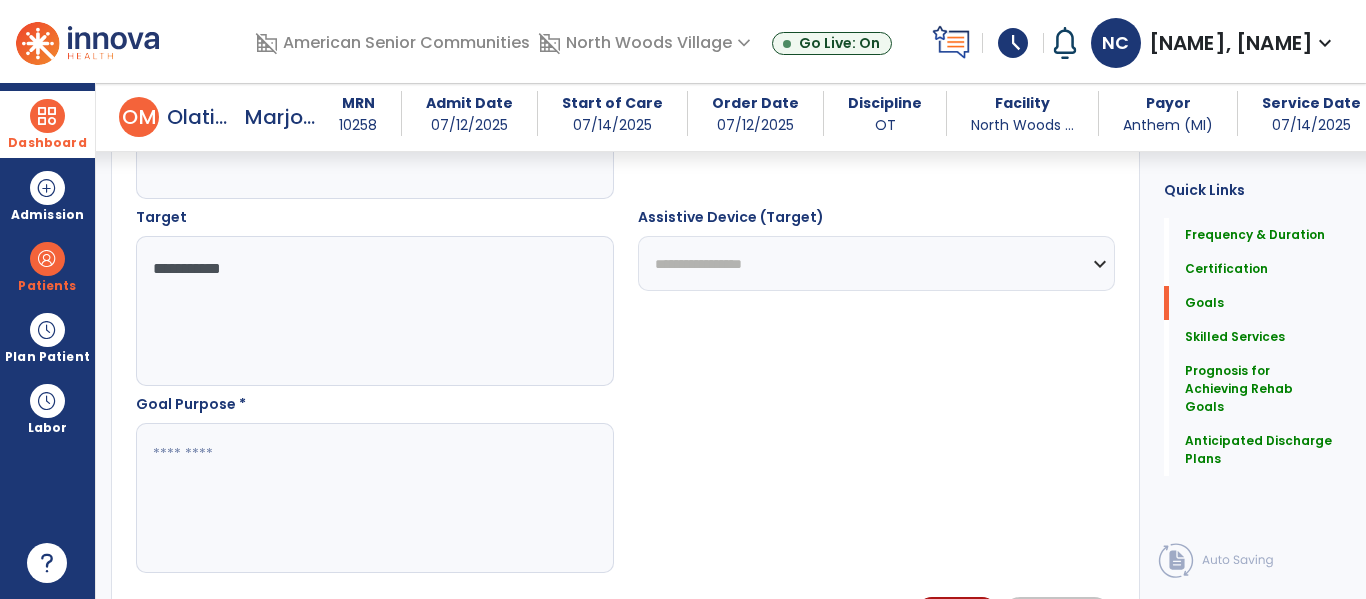 type on "**********" 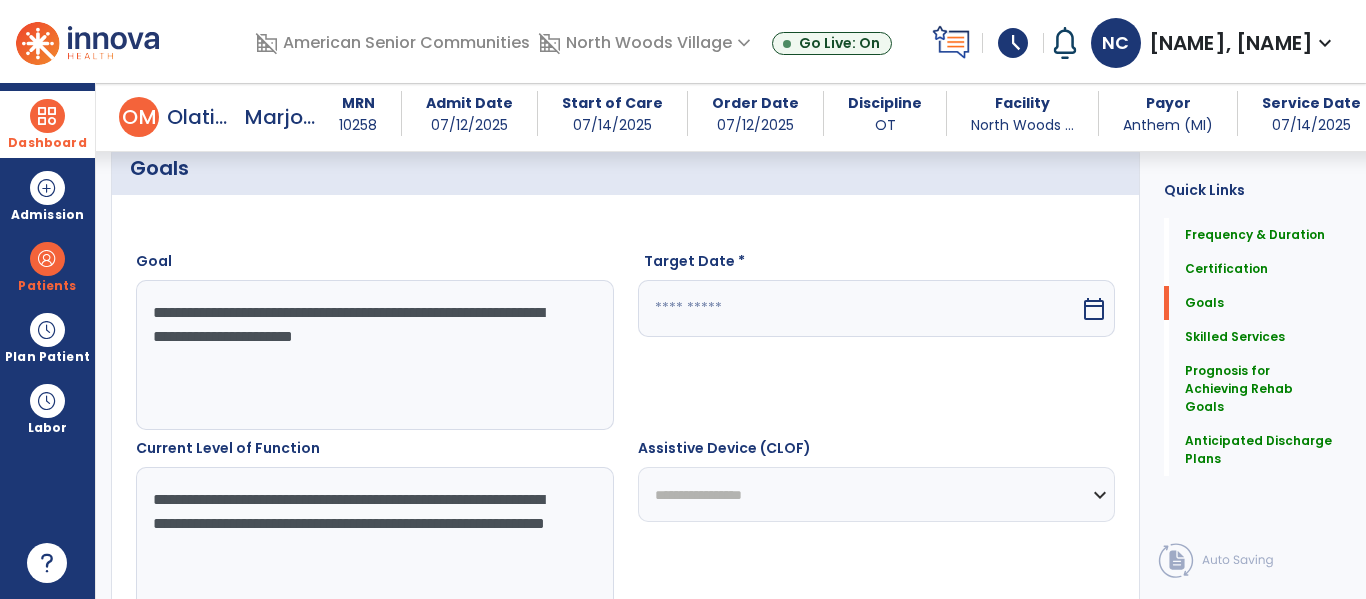 scroll, scrollTop: 473, scrollLeft: 0, axis: vertical 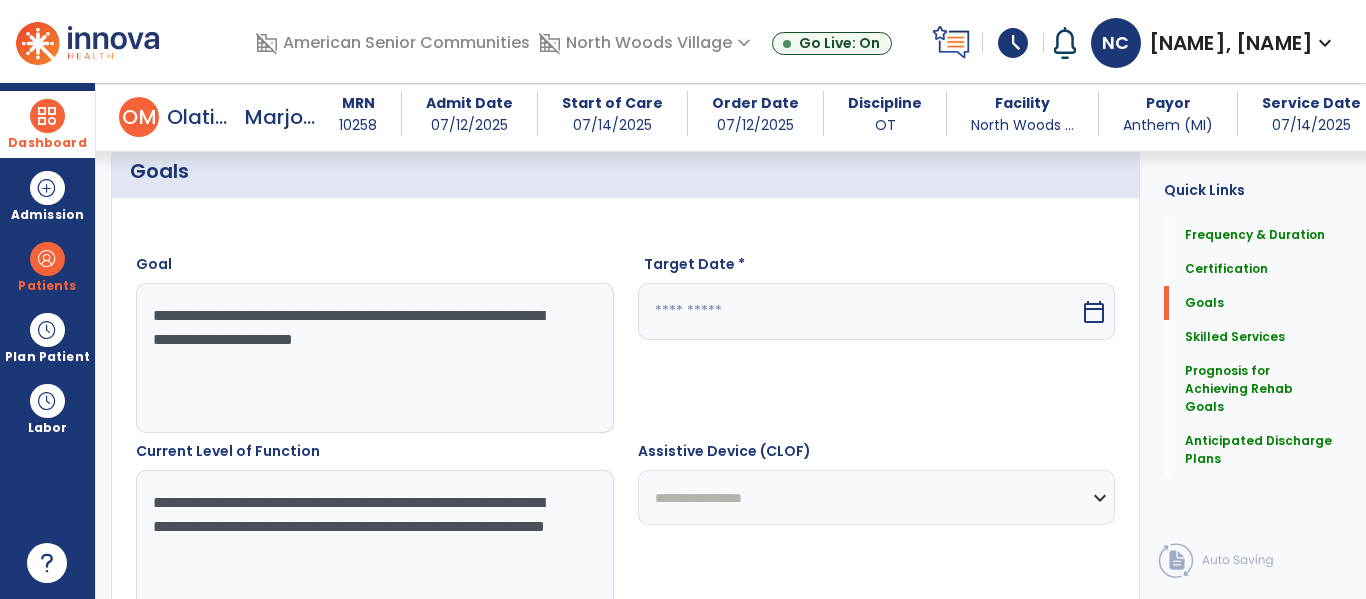 type on "**********" 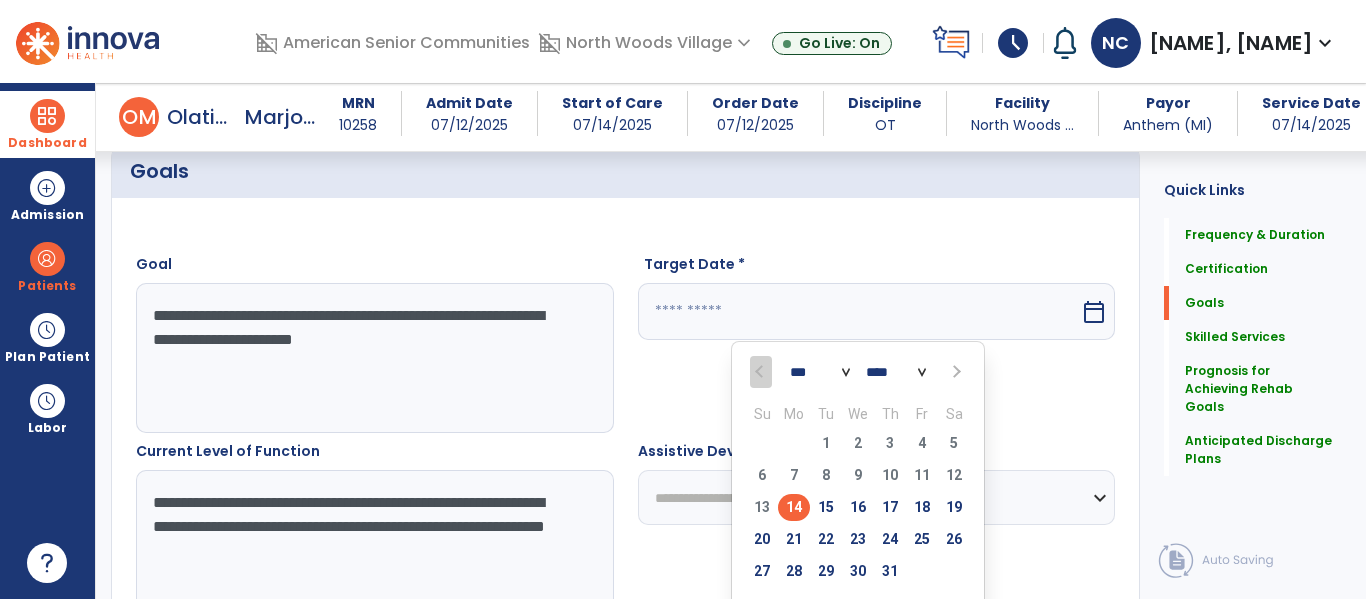 click at bounding box center [954, 372] 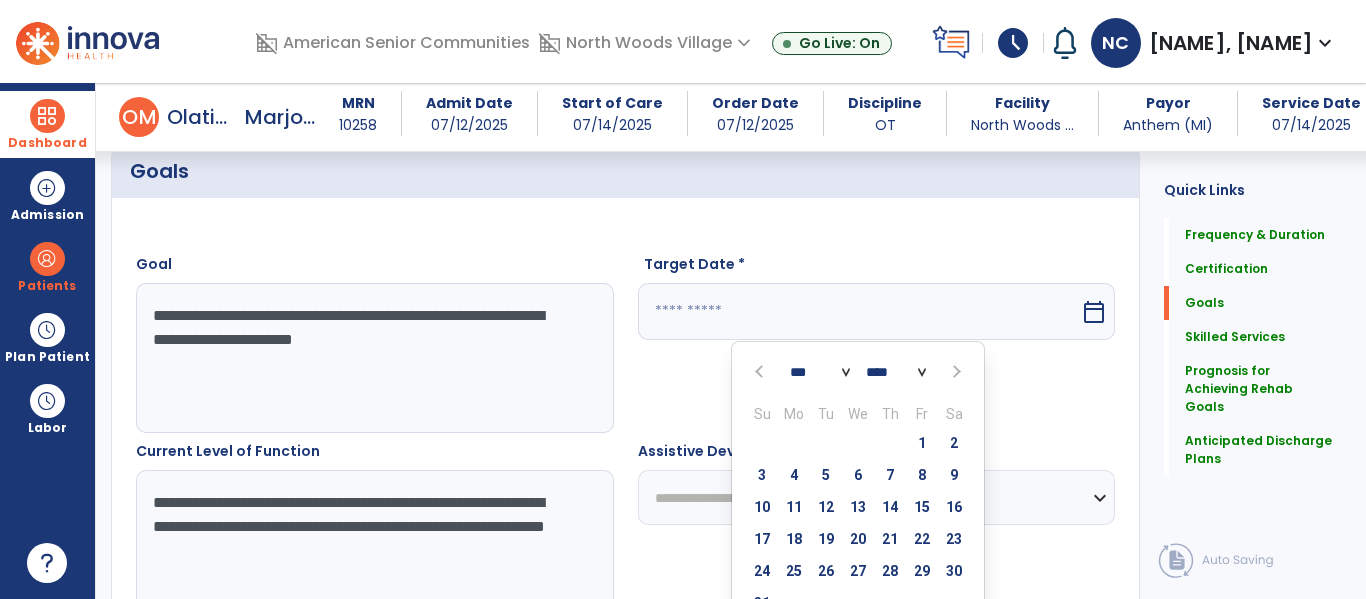 click at bounding box center [954, 372] 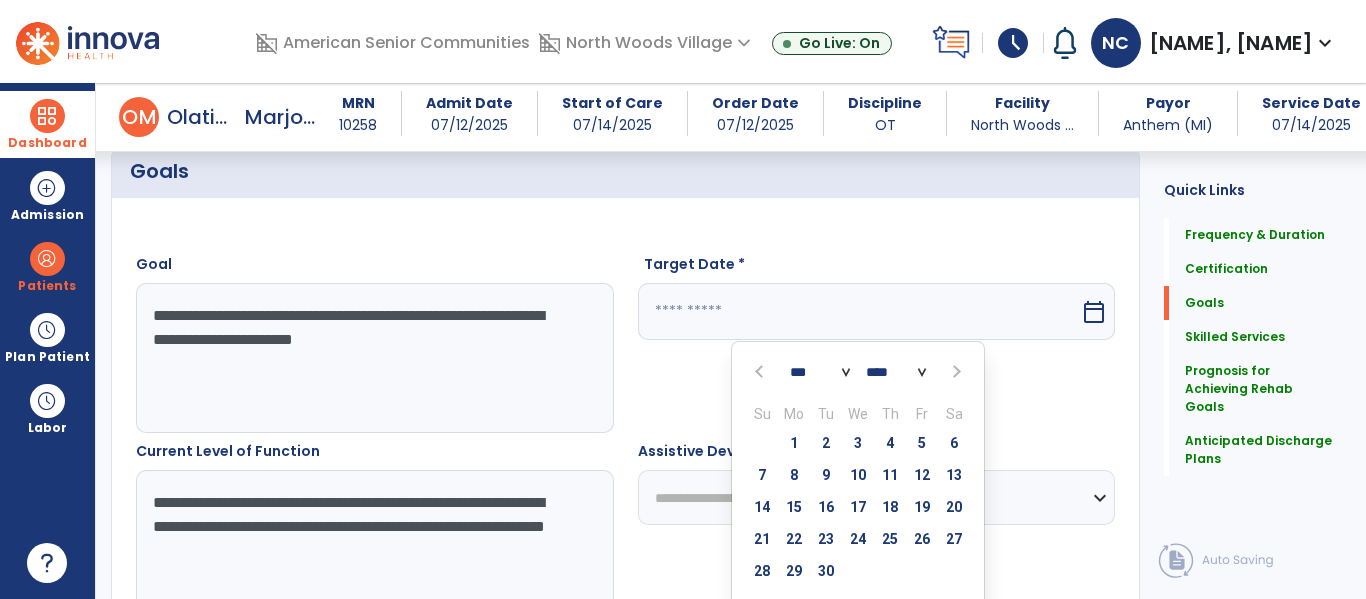 click at bounding box center (954, 372) 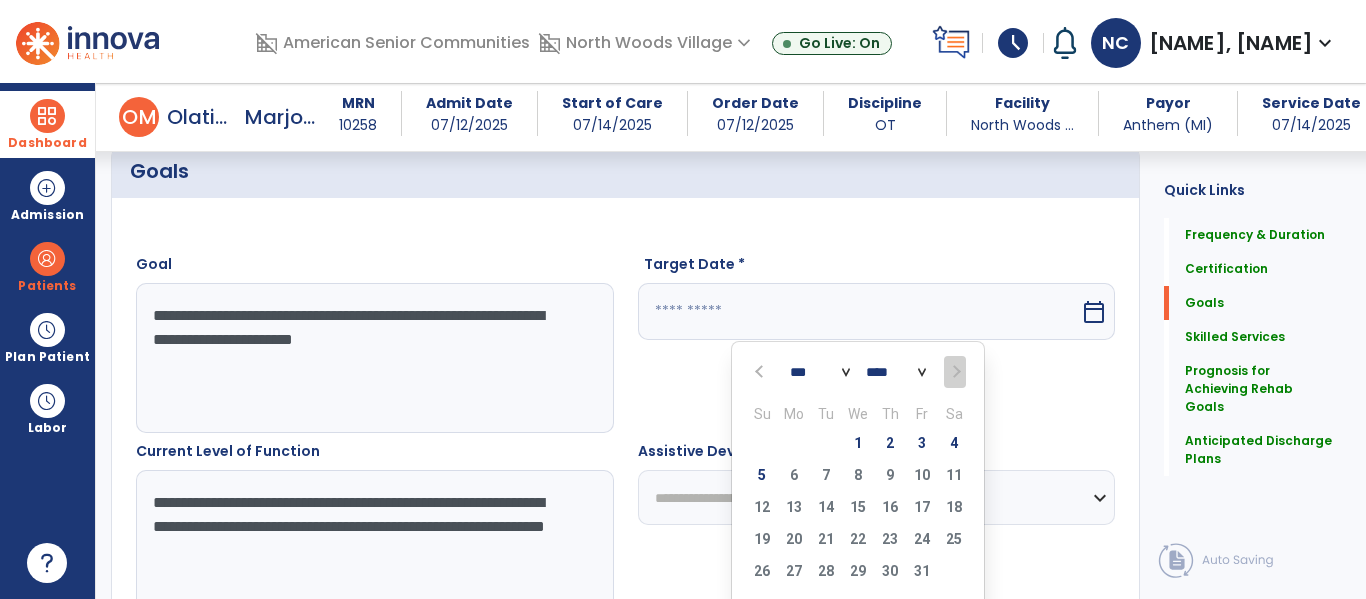 click on "****" at bounding box center (896, 373) 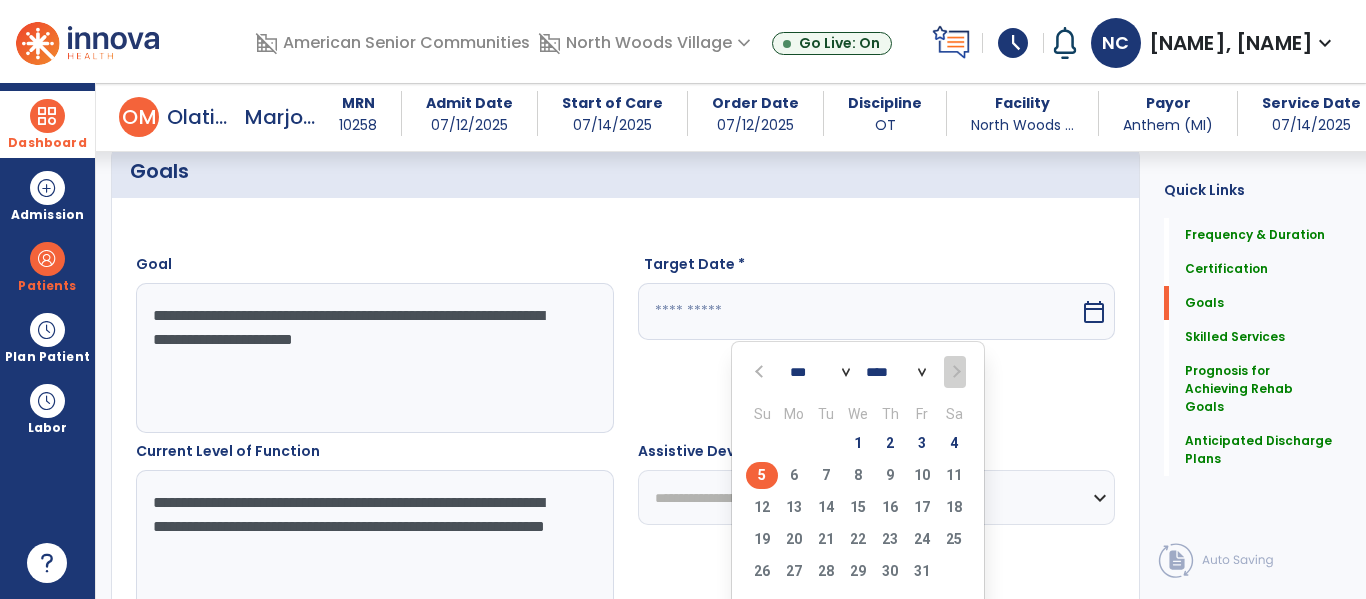 click on "5" at bounding box center [762, 475] 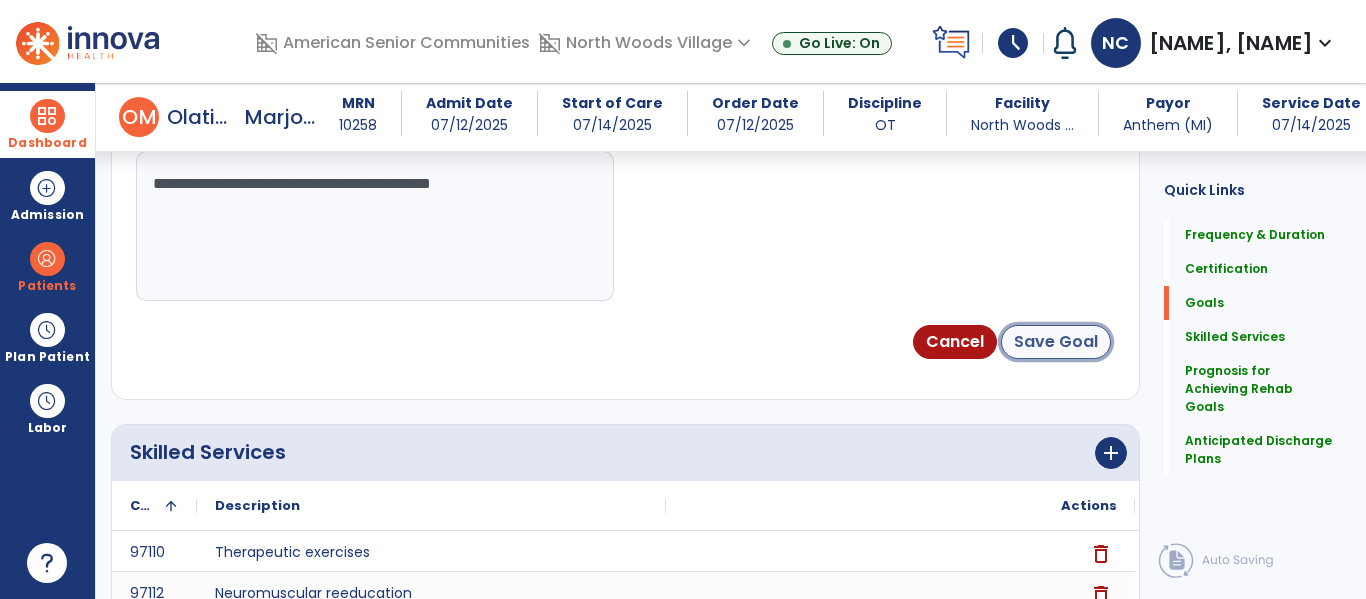 click on "Save Goal" at bounding box center (1056, 342) 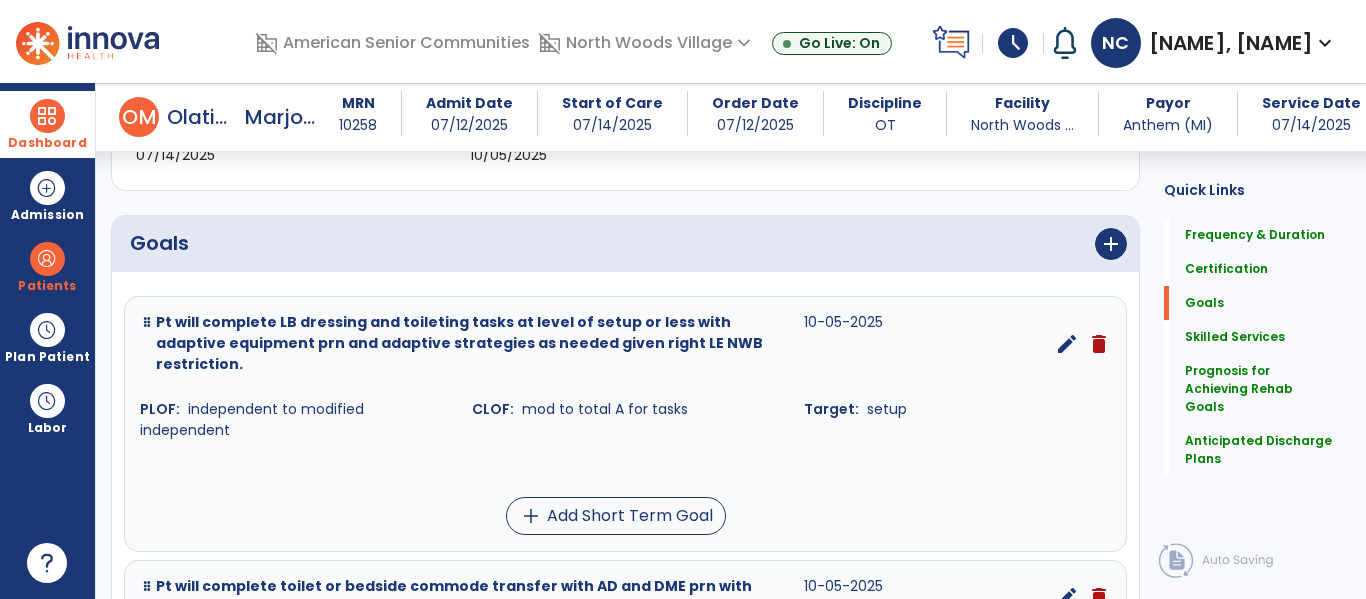 scroll, scrollTop: 399, scrollLeft: 0, axis: vertical 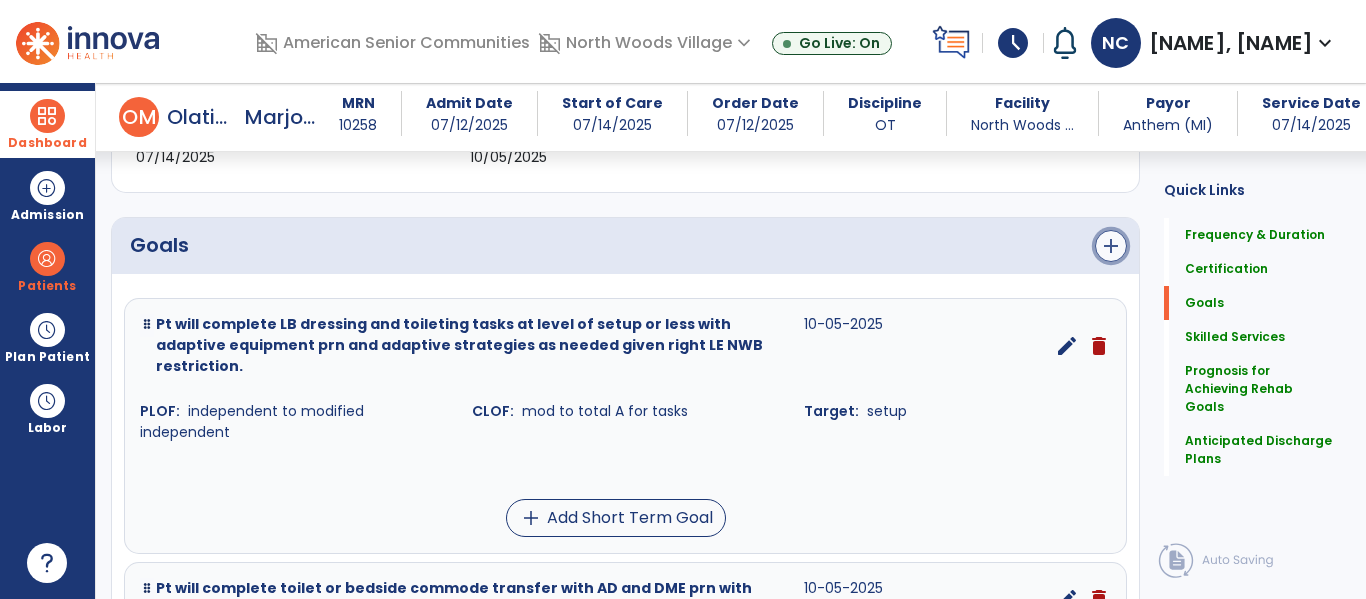 click on "add" at bounding box center [1111, 246] 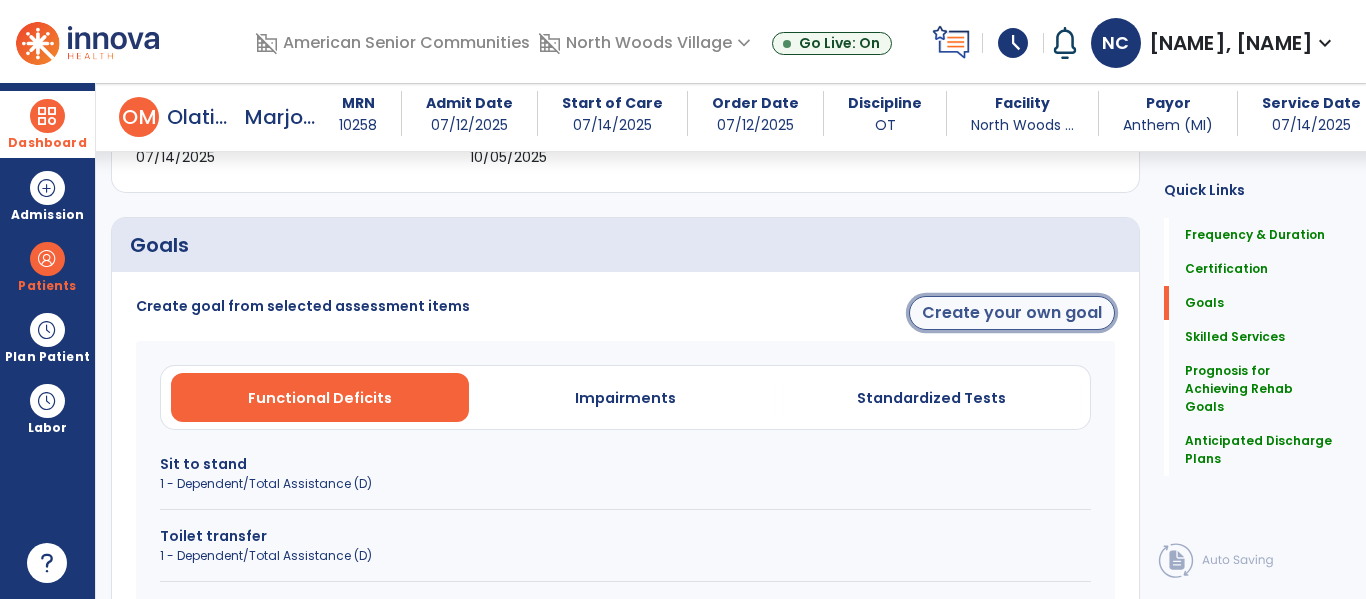 click on "Create your own goal" at bounding box center (1012, 313) 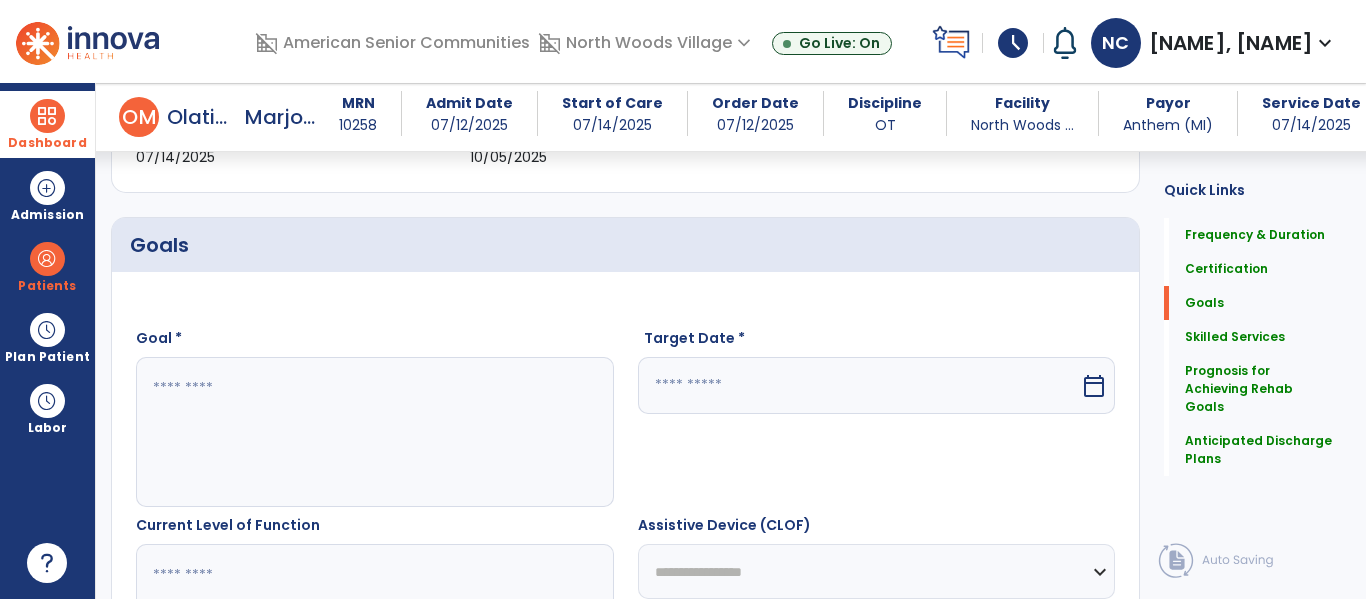 click at bounding box center [374, 432] 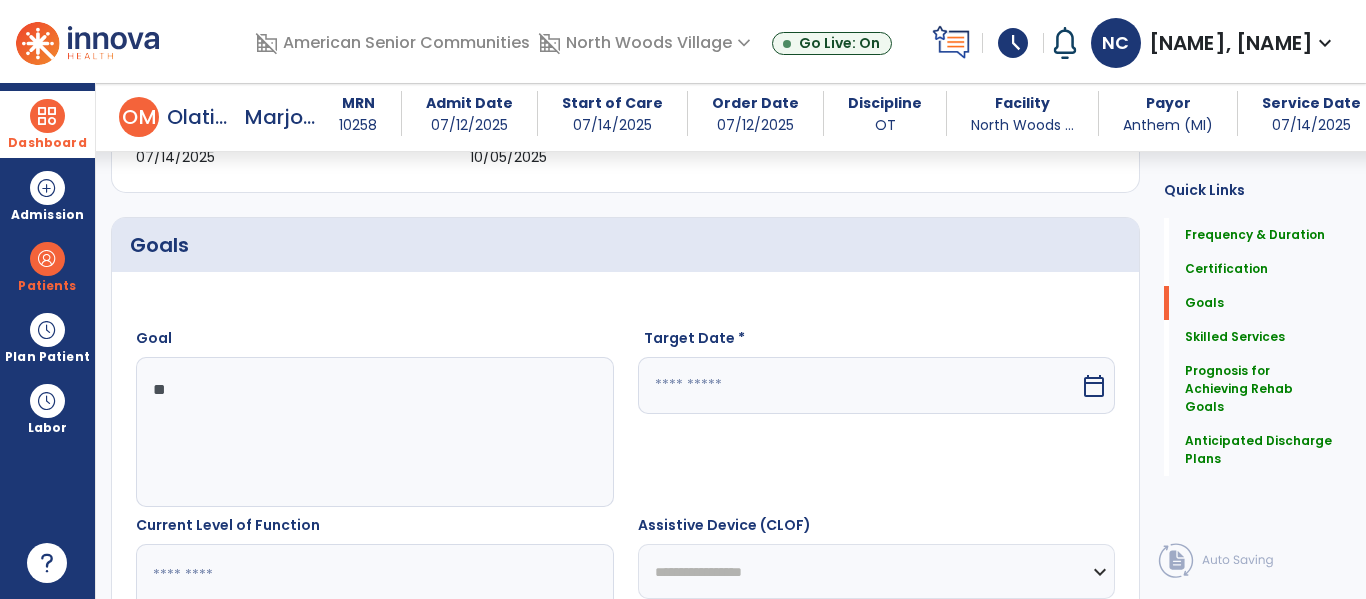 type on "*" 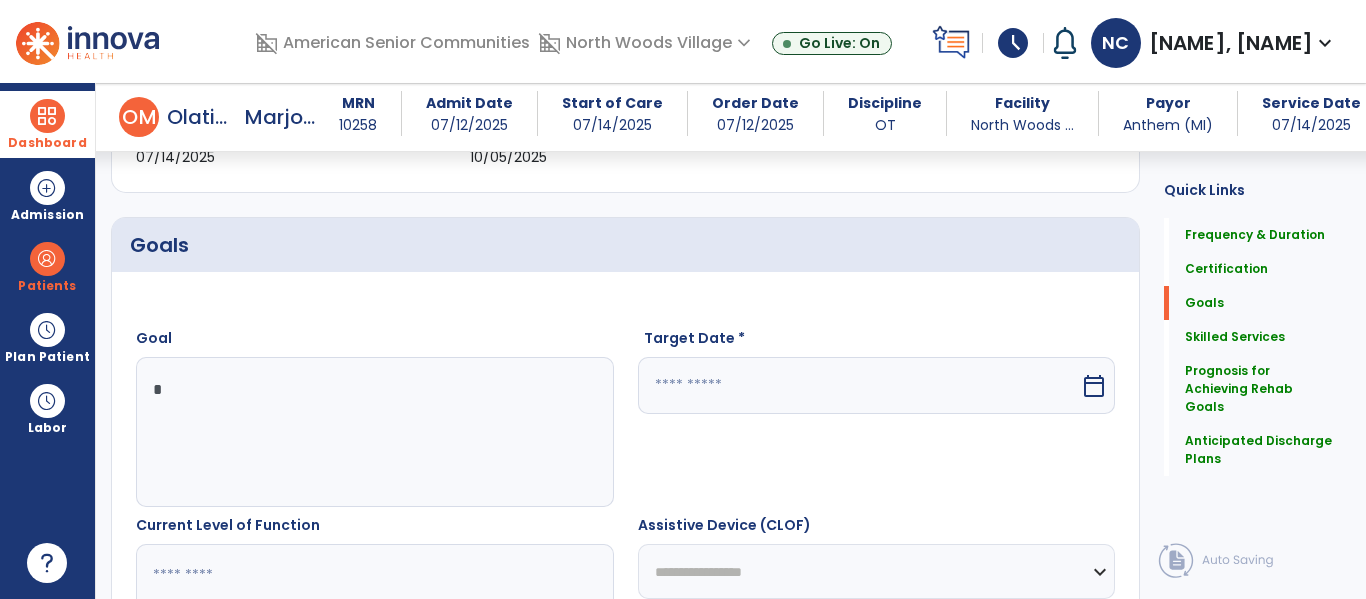 type 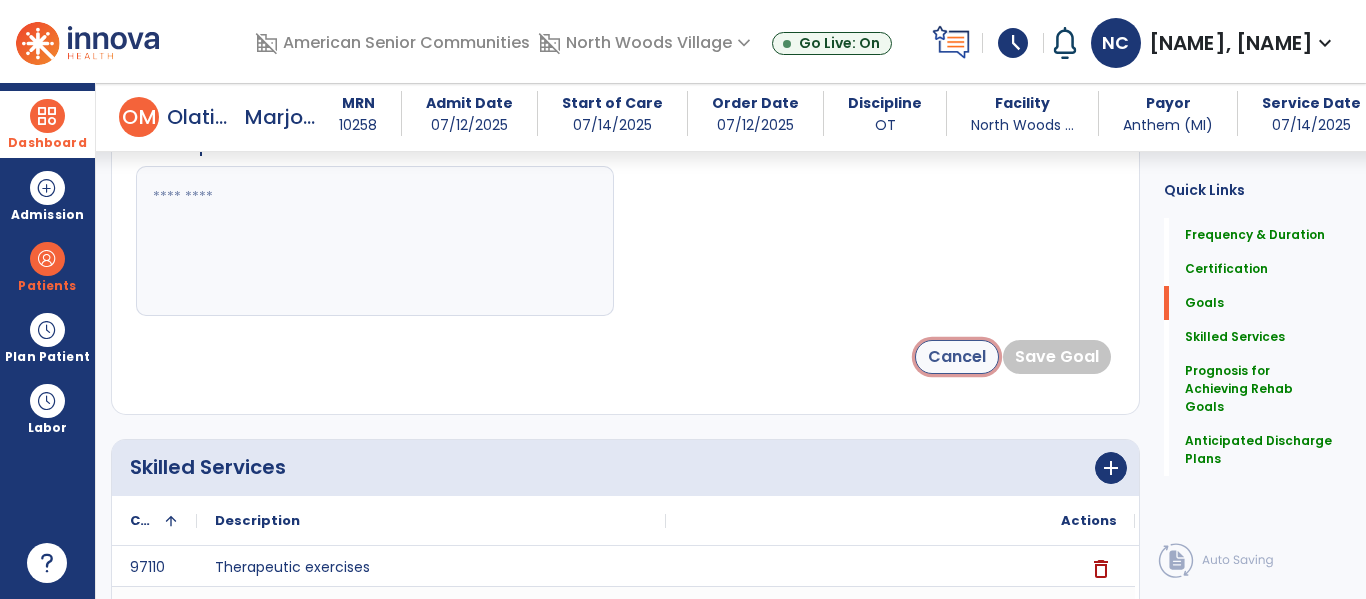 click on "Cancel" at bounding box center [957, 357] 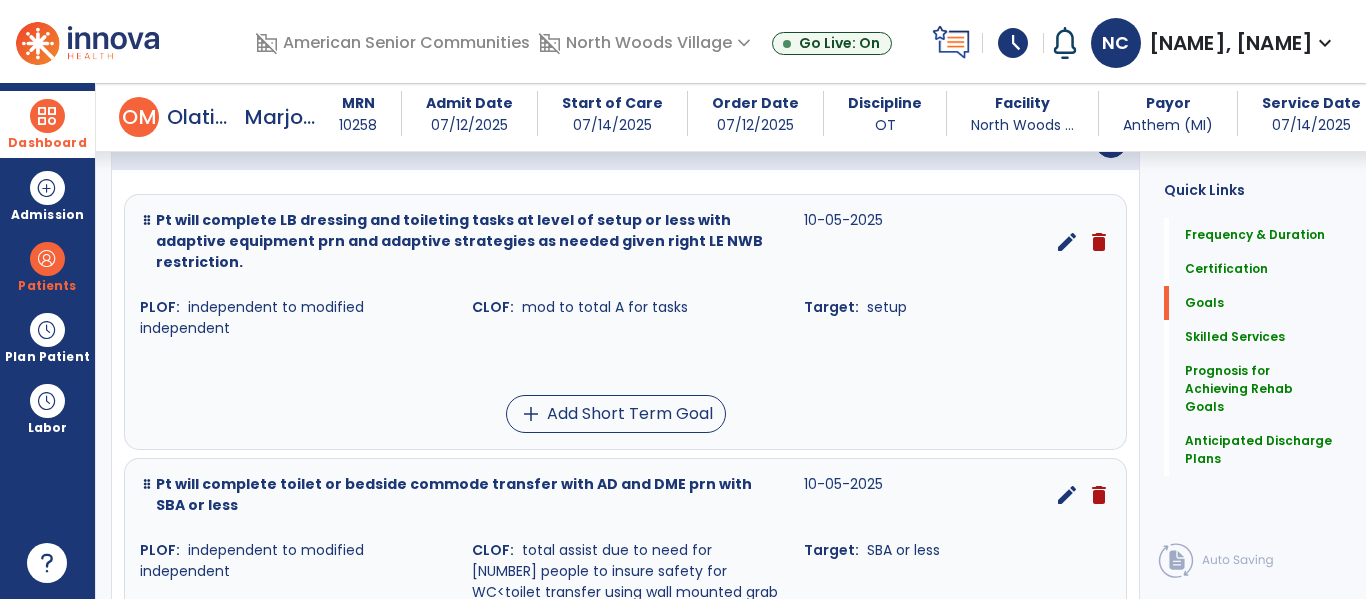 scroll, scrollTop: 501, scrollLeft: 0, axis: vertical 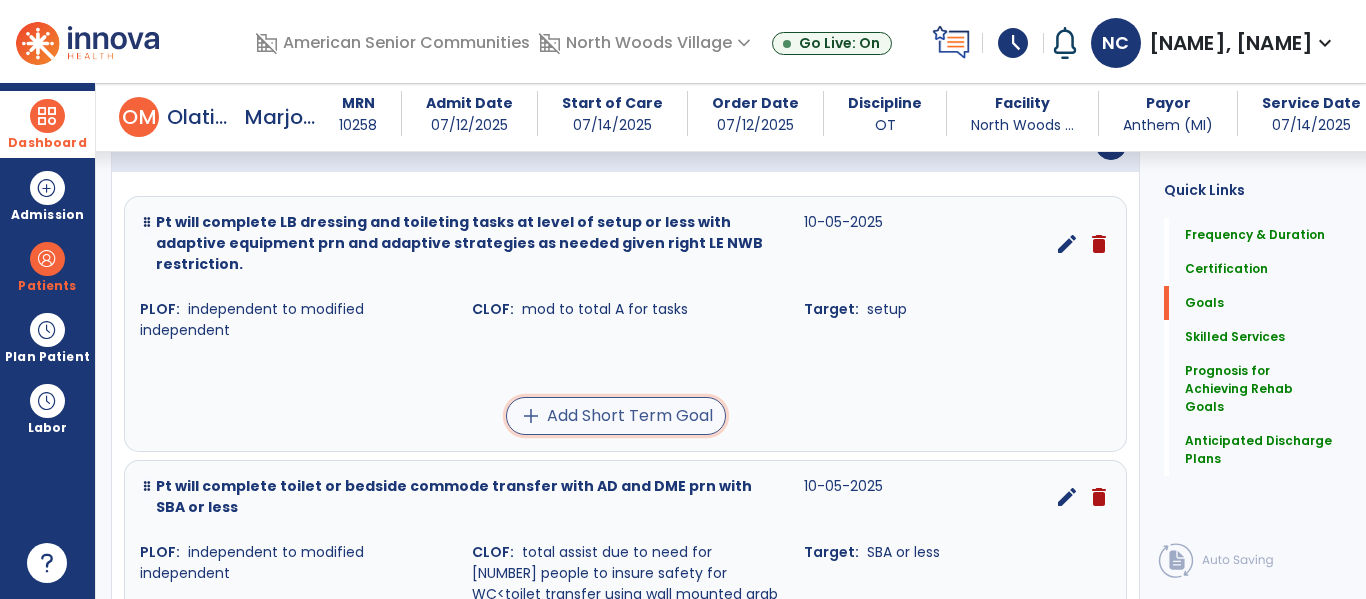 click on "add  Add Short Term Goal" at bounding box center (616, 416) 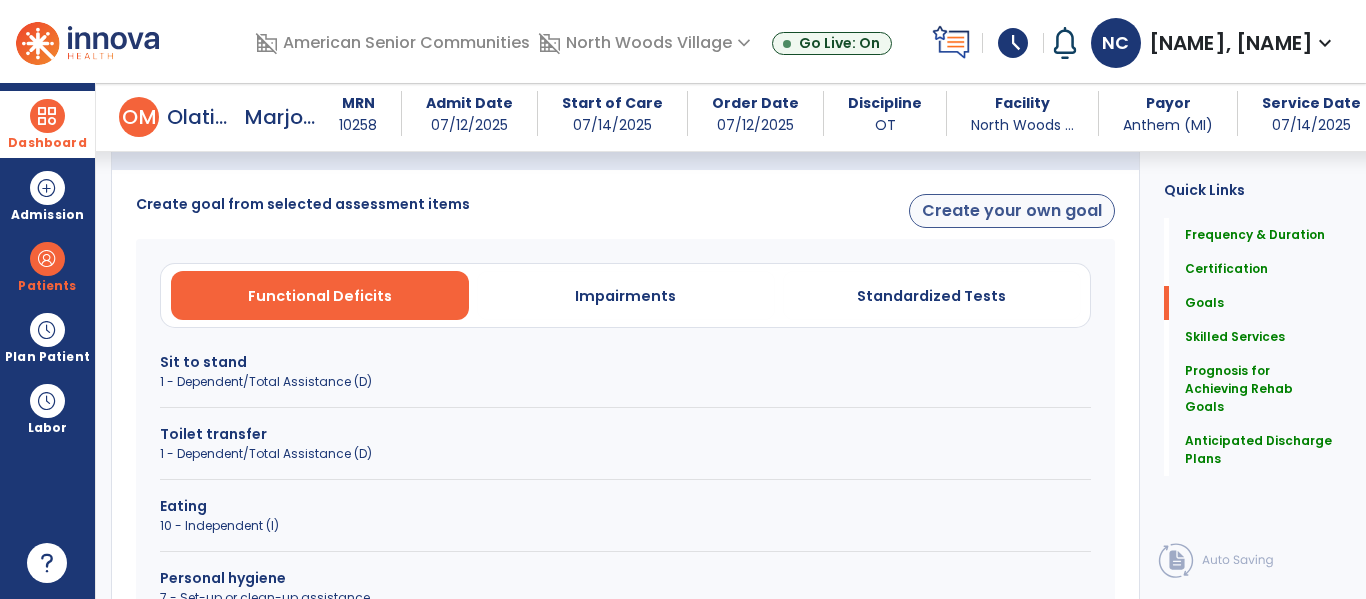 click on "Create your own goal" at bounding box center (1012, 211) 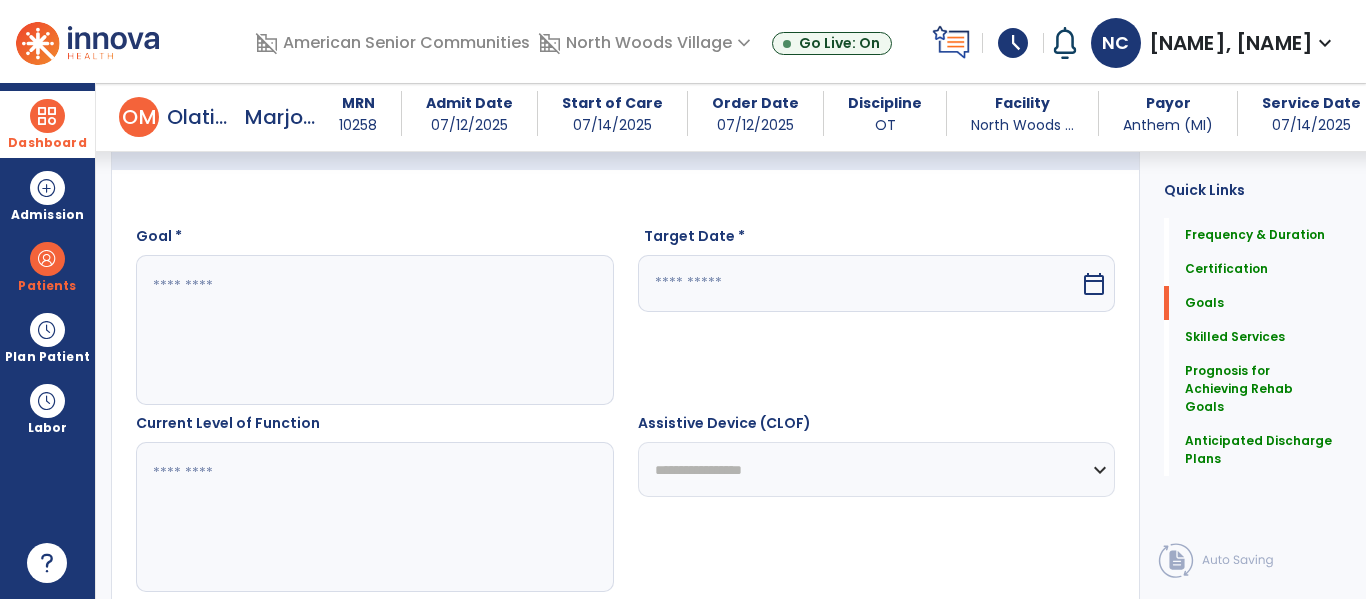 click at bounding box center (374, 330) 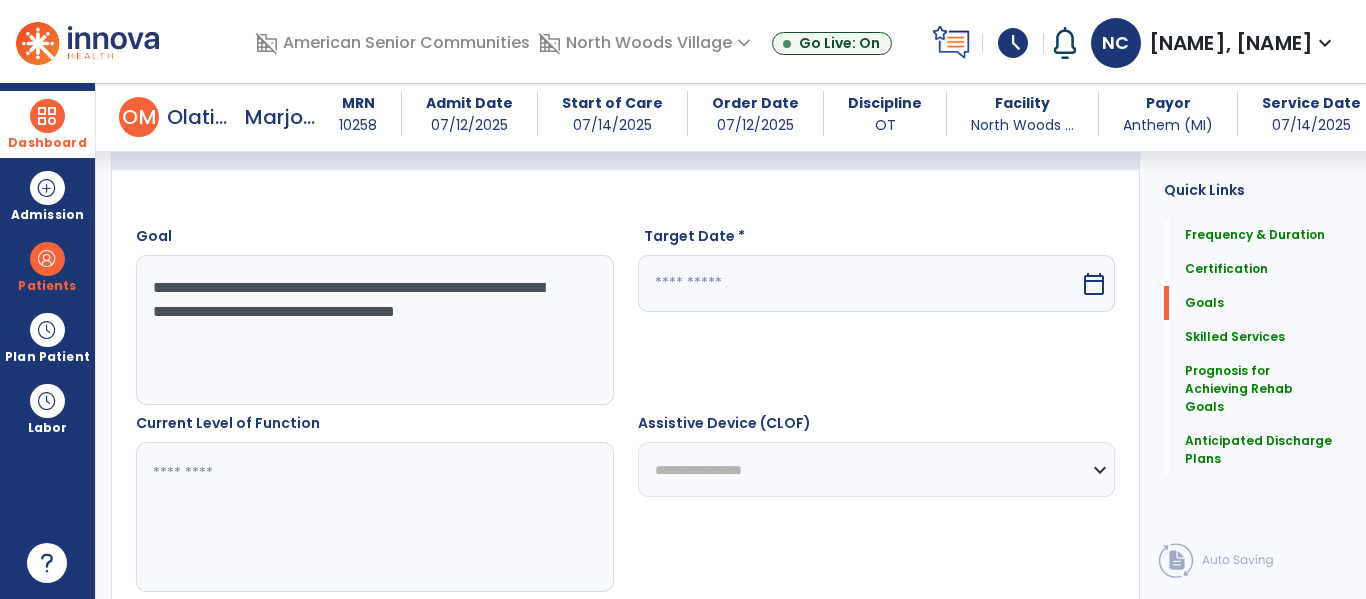 type on "**********" 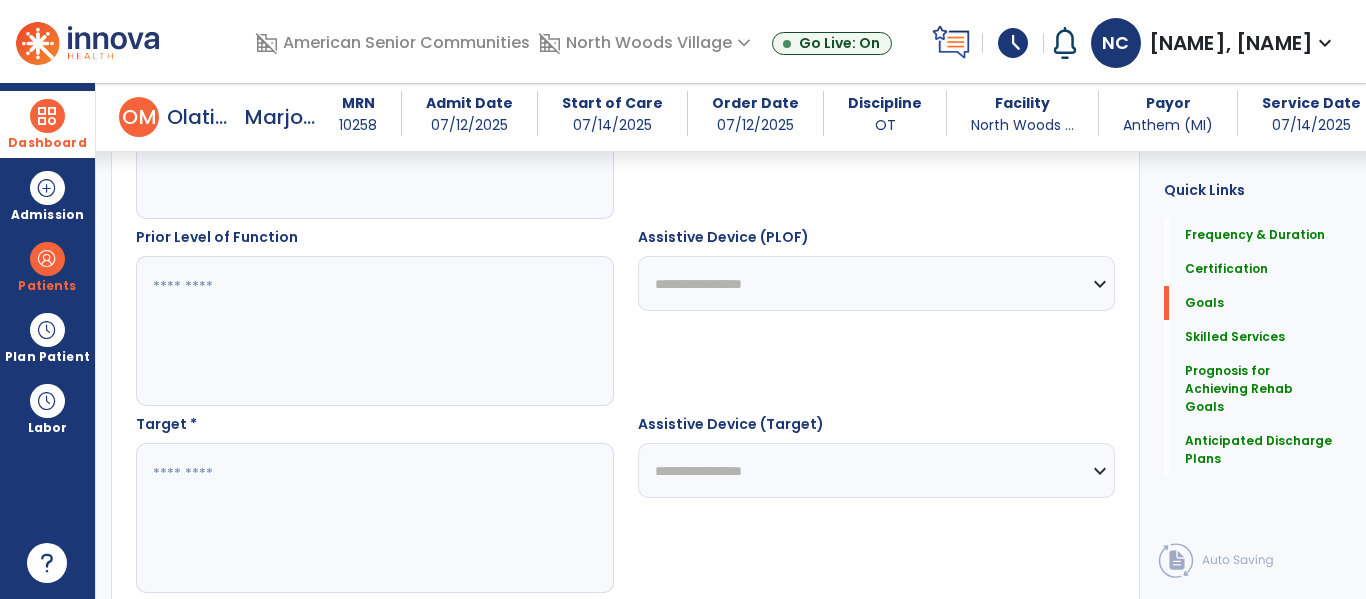scroll, scrollTop: 885, scrollLeft: 0, axis: vertical 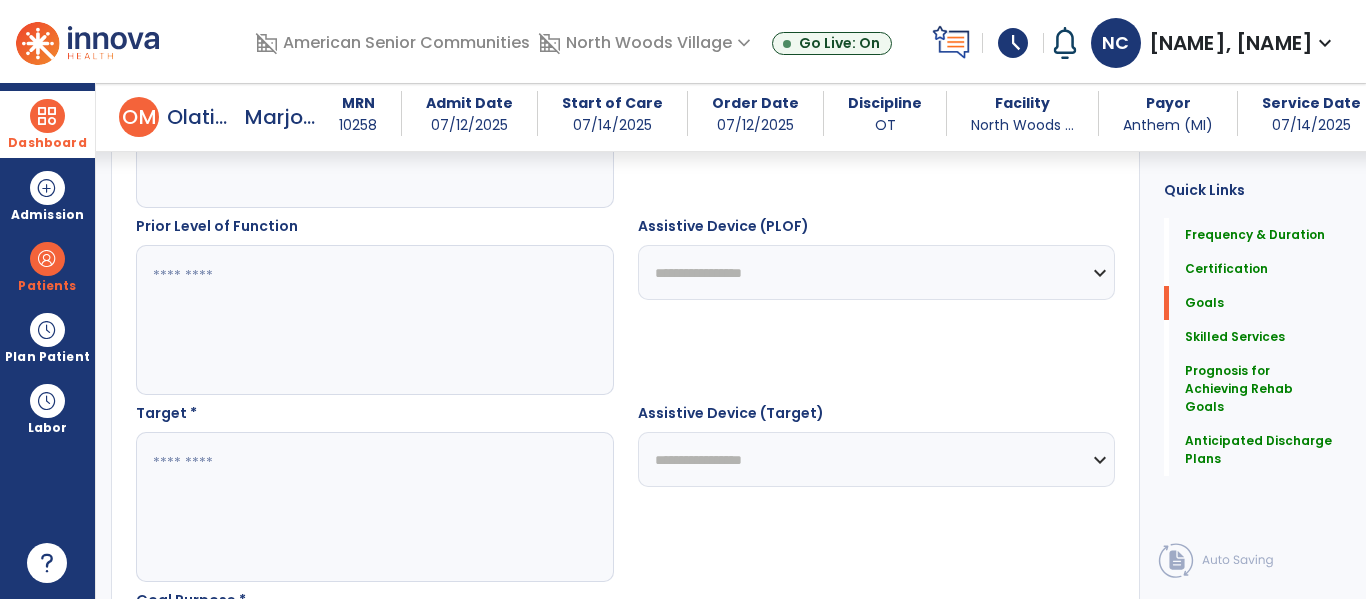 type on "**********" 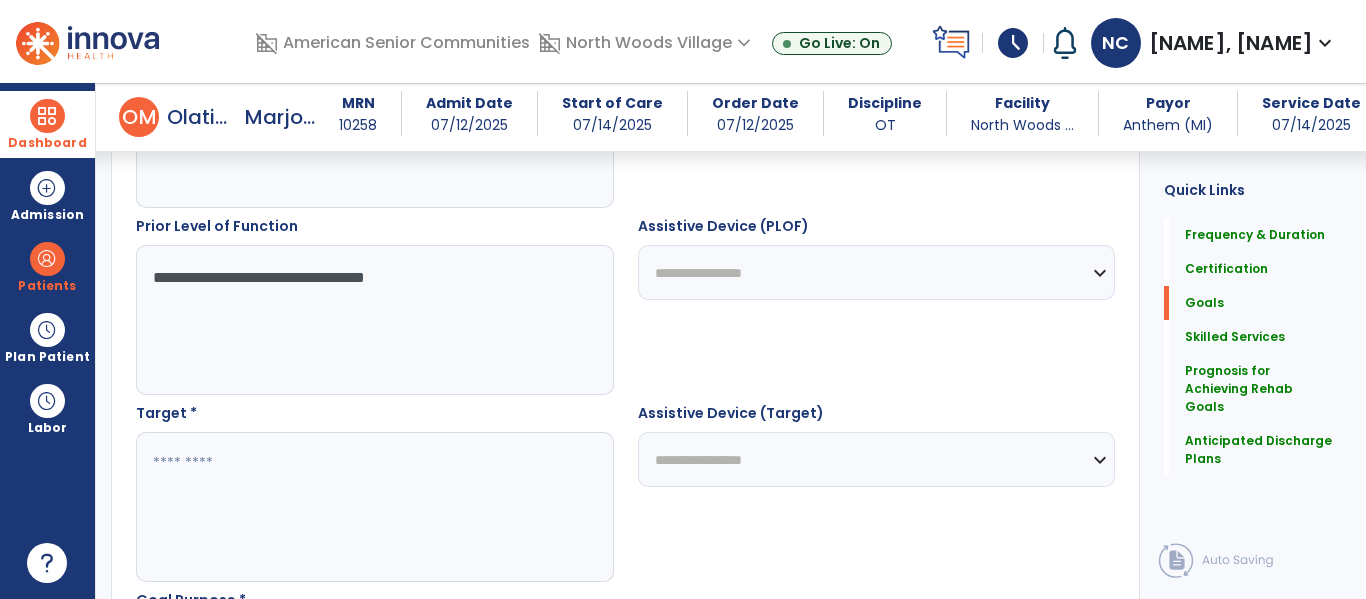 type on "**********" 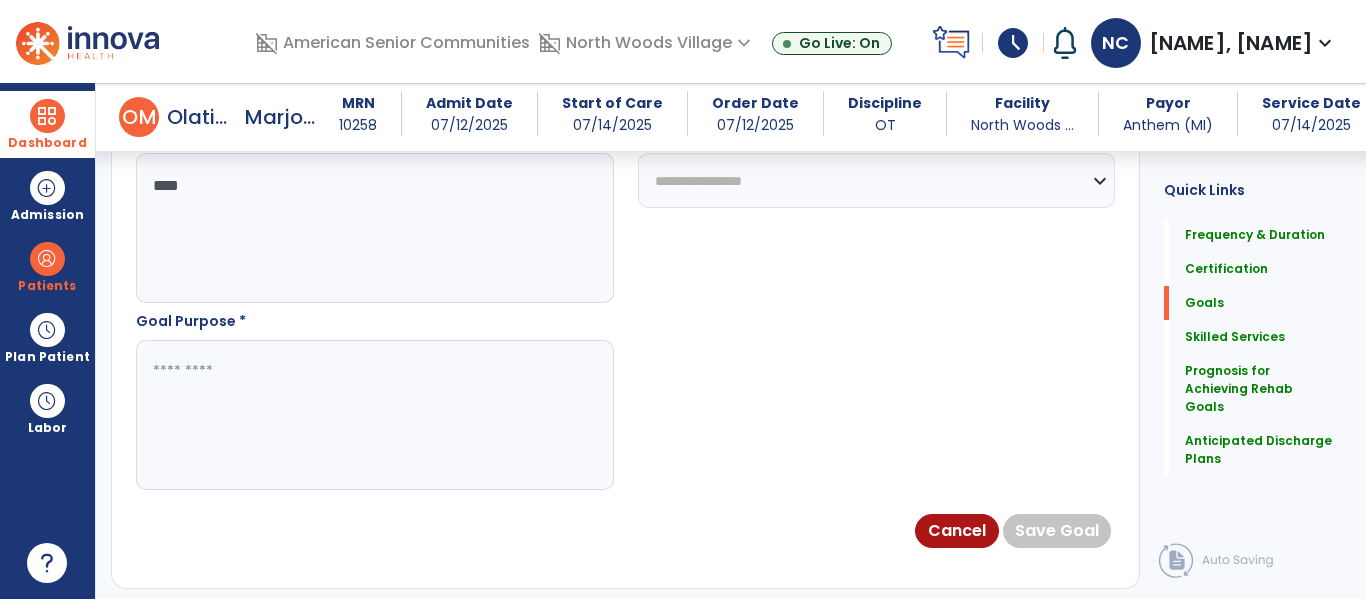 scroll, scrollTop: 1125, scrollLeft: 0, axis: vertical 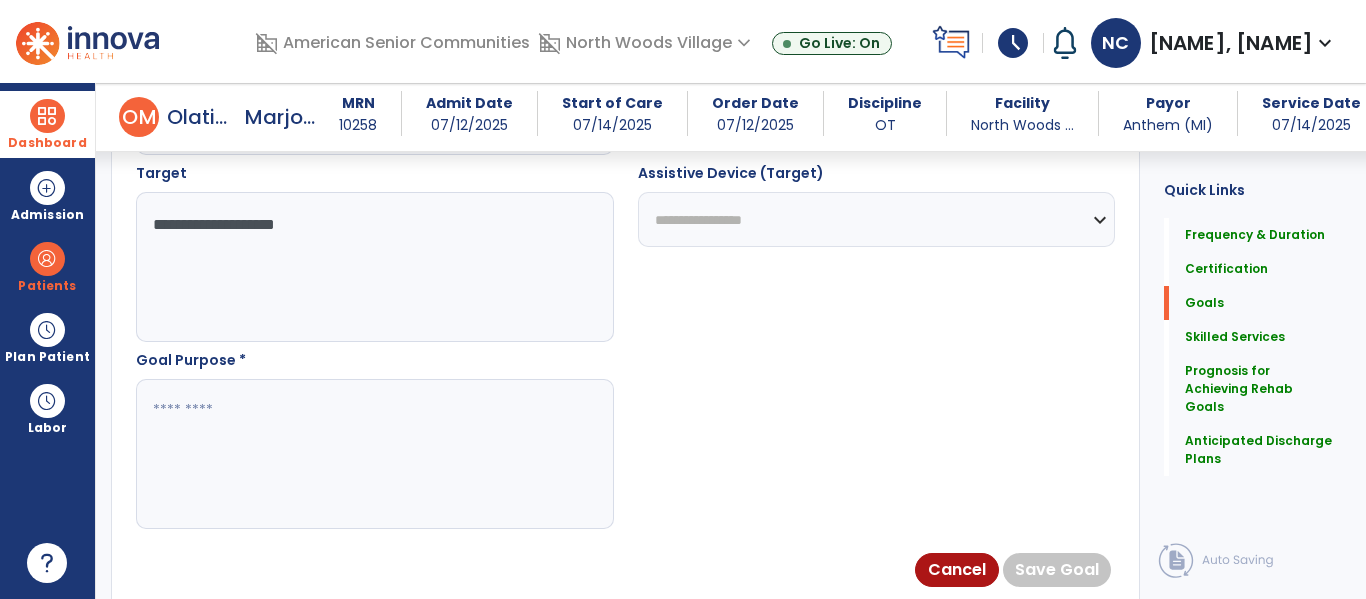 type on "**********" 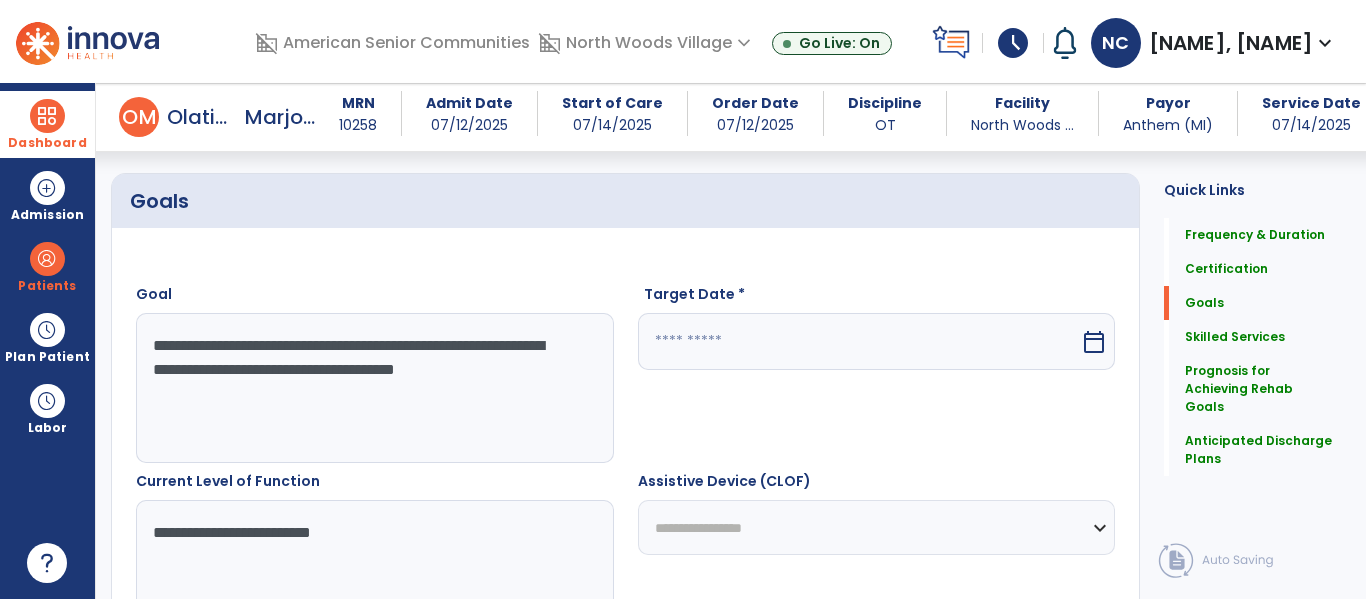 scroll, scrollTop: 445, scrollLeft: 0, axis: vertical 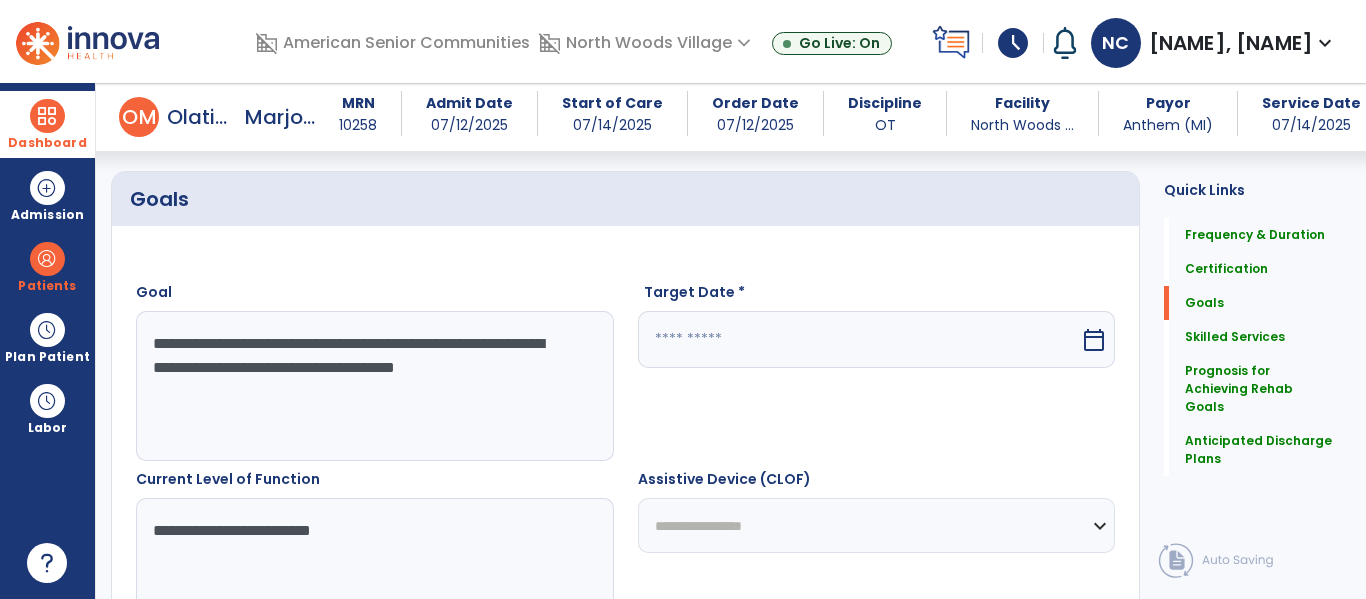 type on "**********" 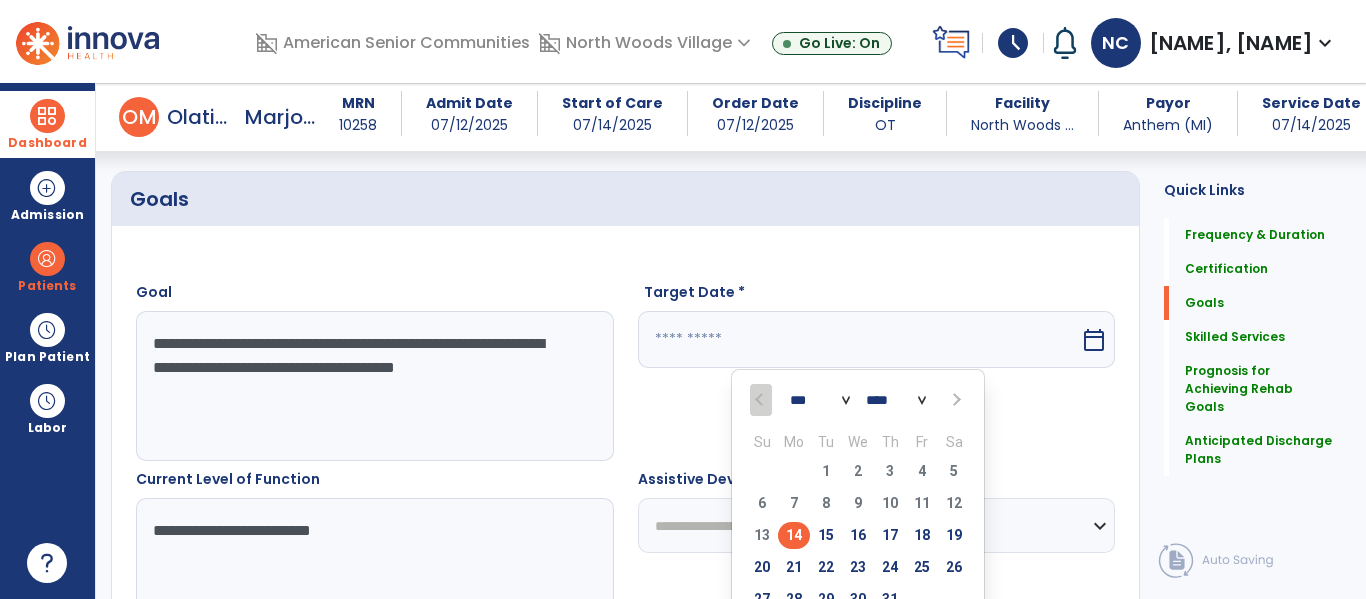 click on "14" at bounding box center [794, 535] 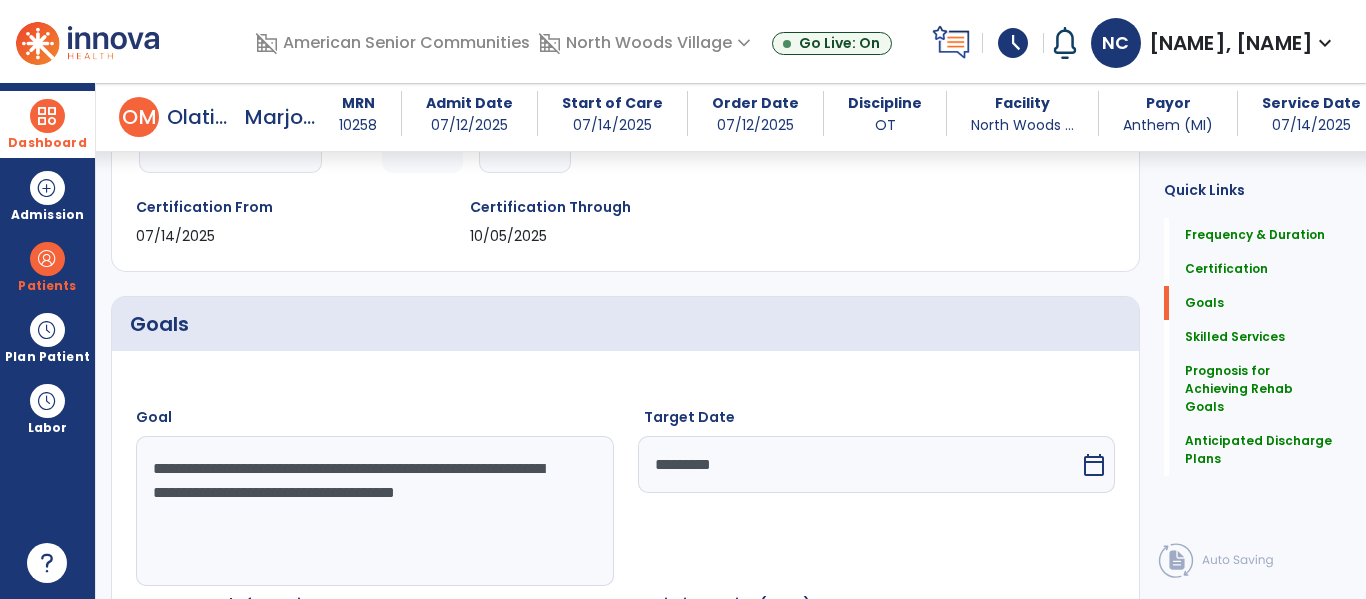 click on "calendar_today" at bounding box center (1094, 465) 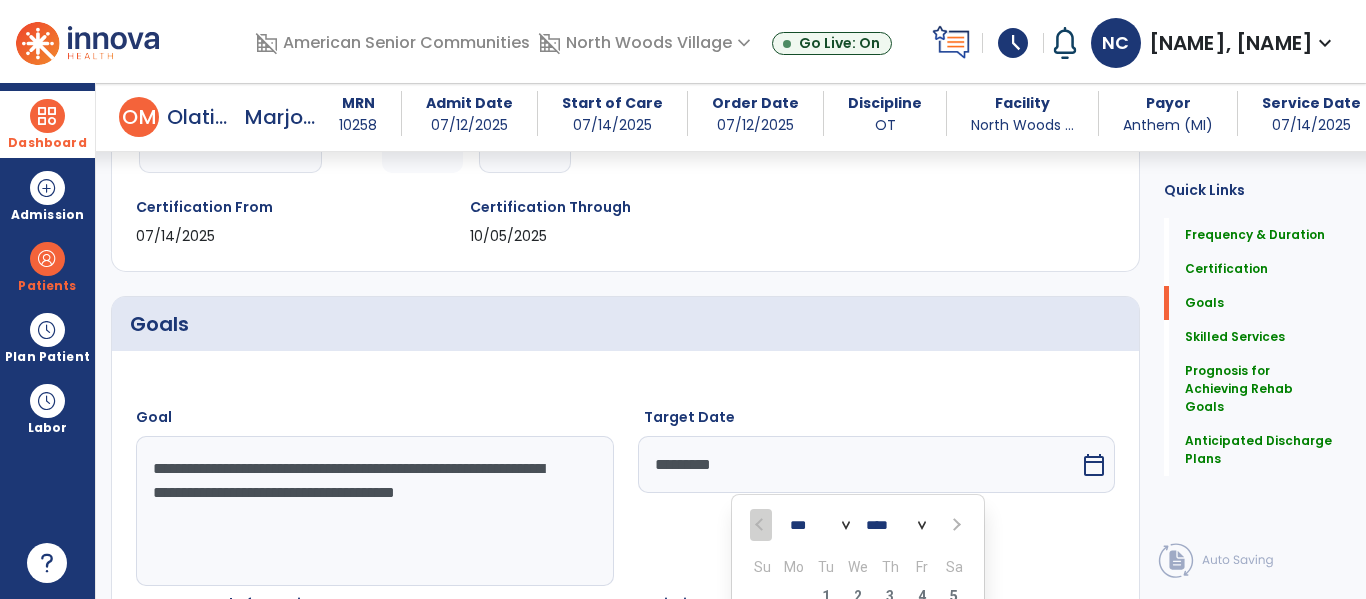 scroll, scrollTop: 643, scrollLeft: 0, axis: vertical 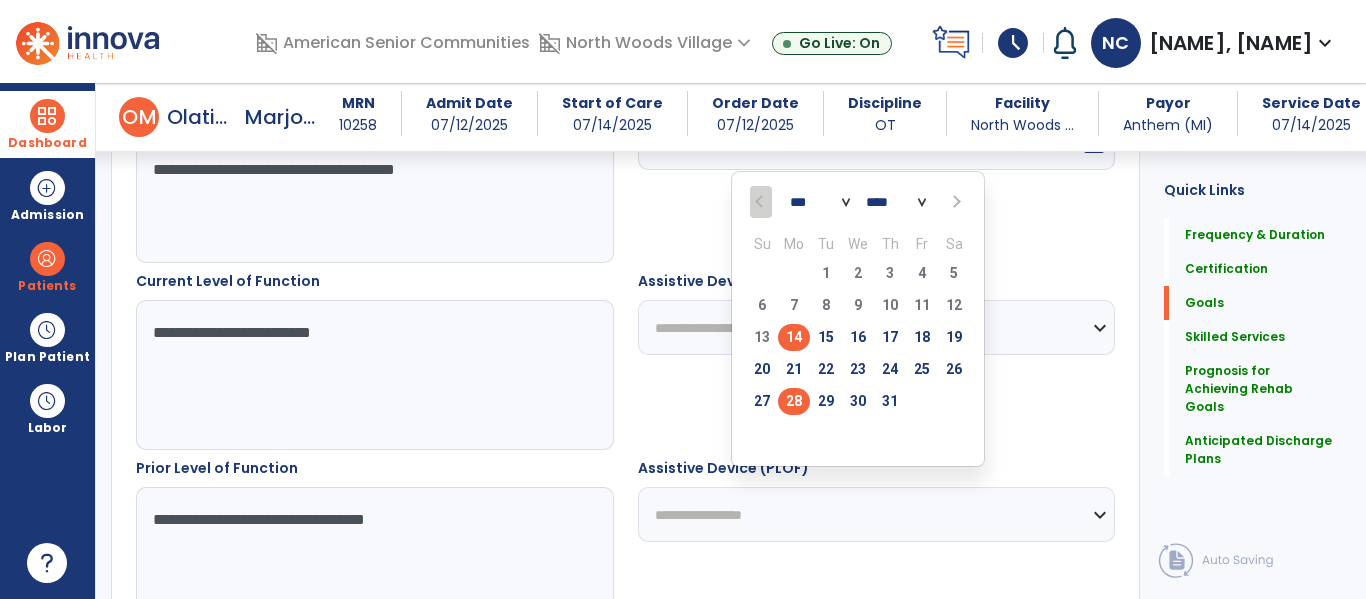 click on "28" at bounding box center (794, 401) 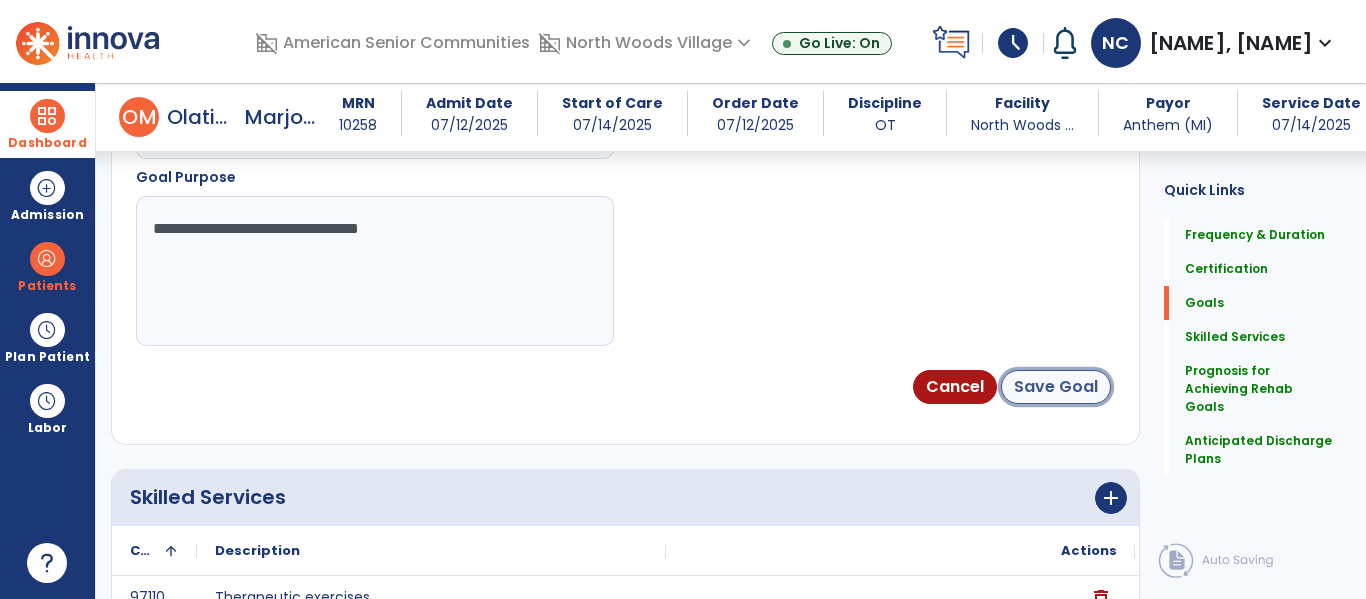 click on "Save Goal" at bounding box center (1056, 387) 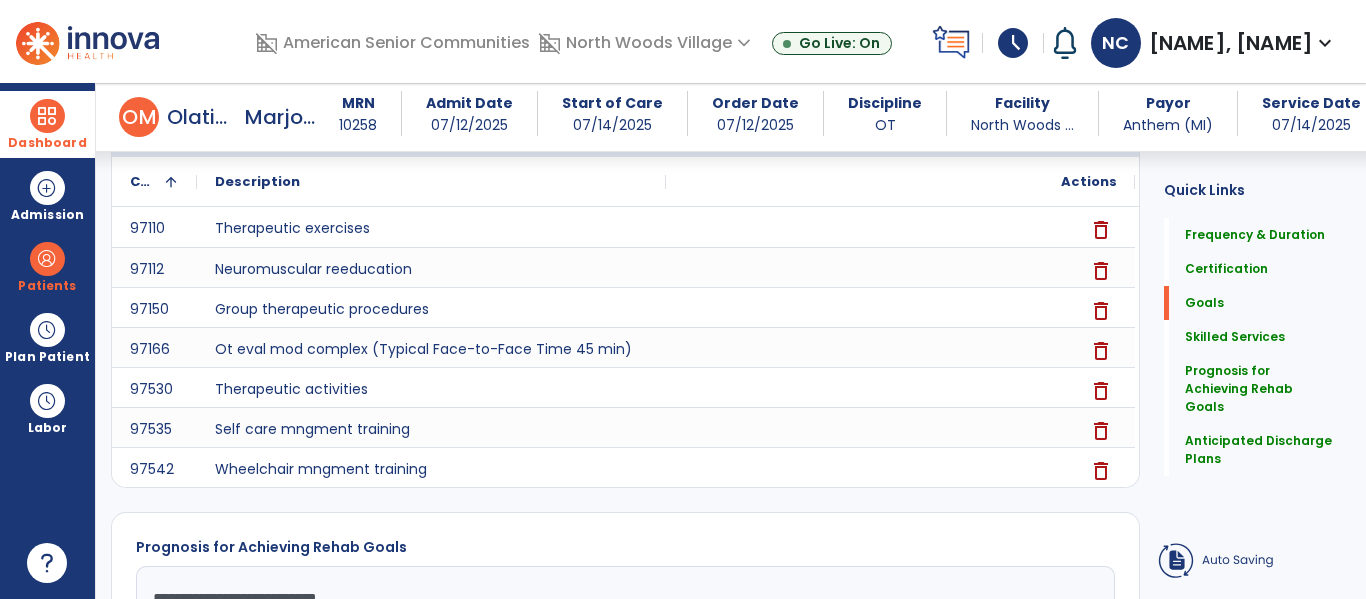 scroll, scrollTop: 229, scrollLeft: 0, axis: vertical 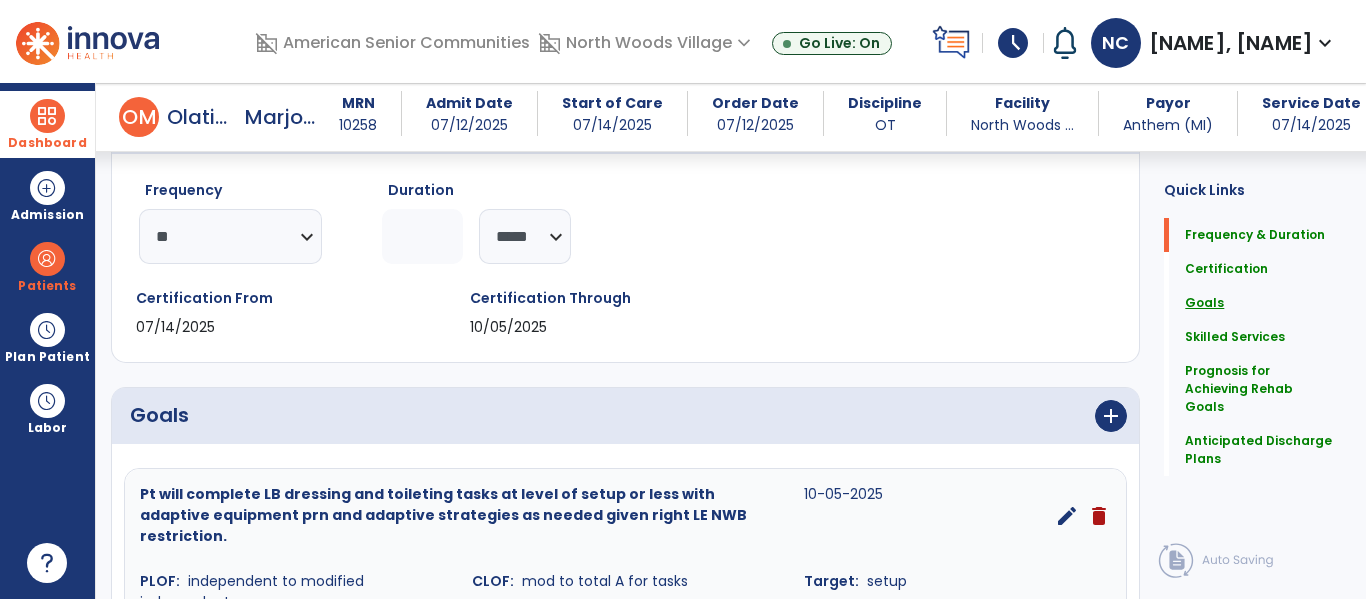 click on "Goals" 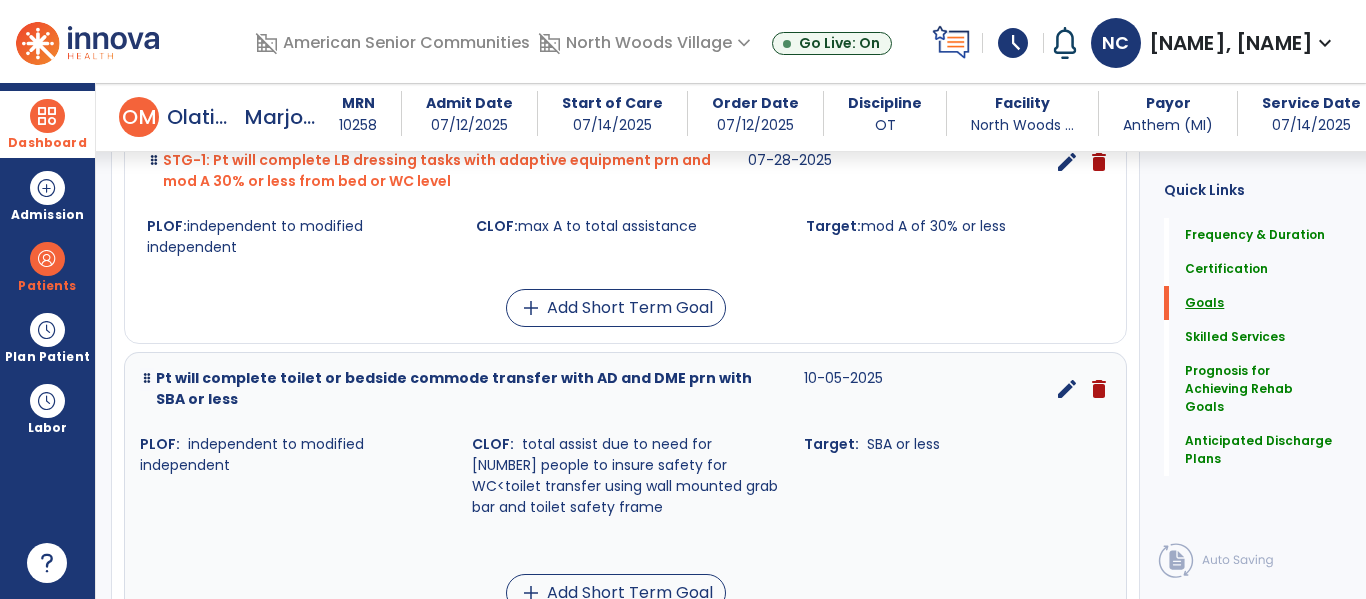 scroll, scrollTop: 750, scrollLeft: 0, axis: vertical 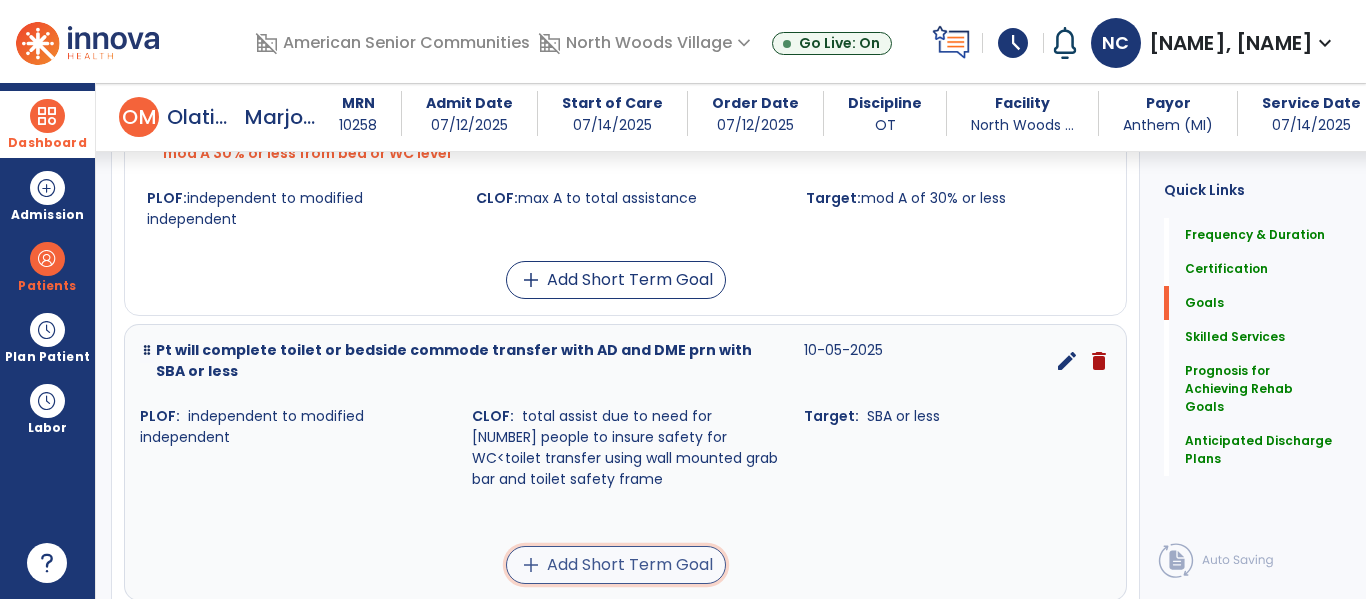 click on "add  Add Short Term Goal" at bounding box center [616, 565] 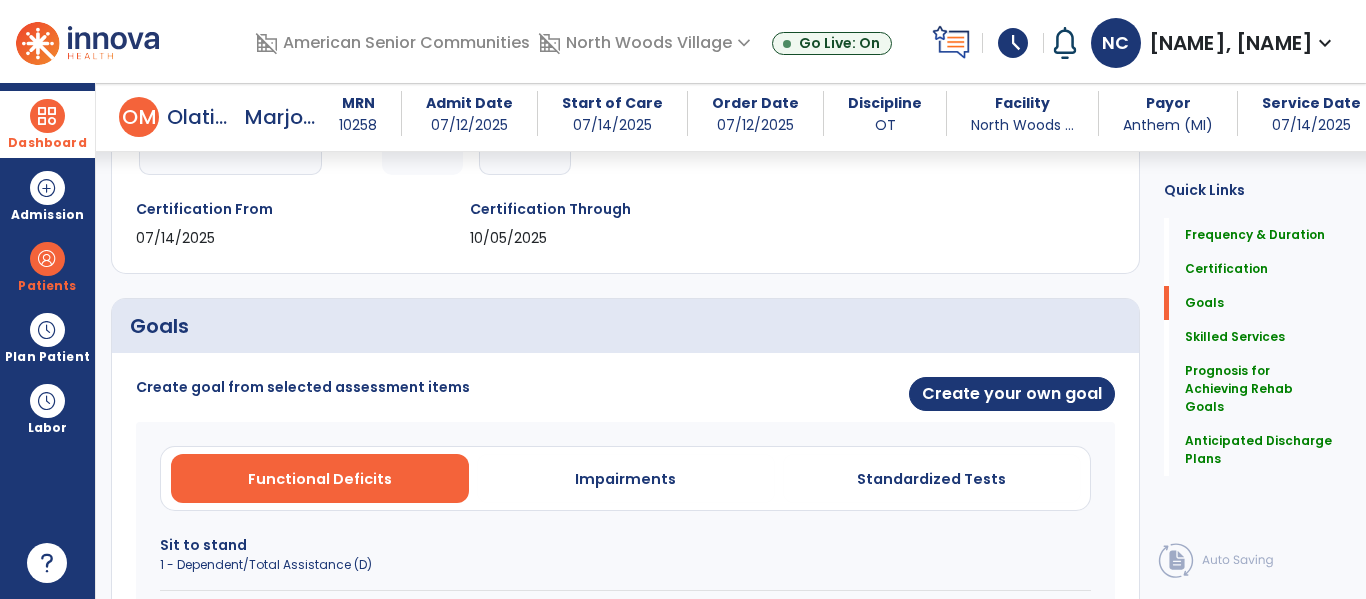 scroll, scrollTop: 322, scrollLeft: 0, axis: vertical 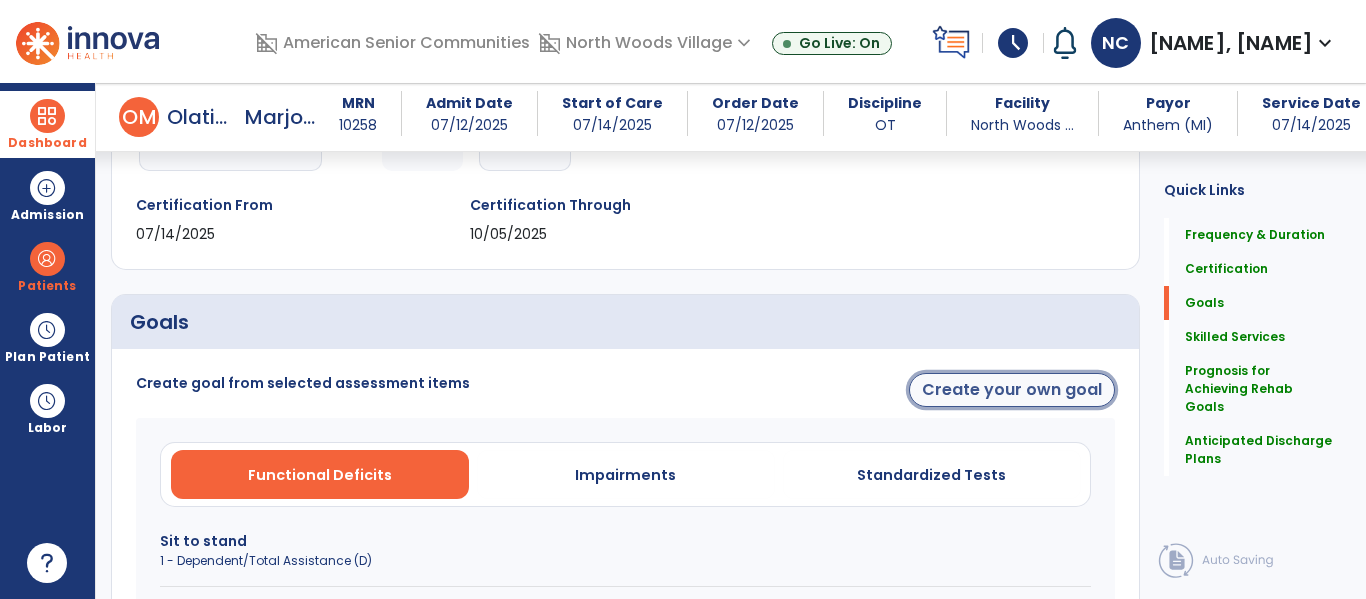 click on "Create your own goal" at bounding box center (1012, 390) 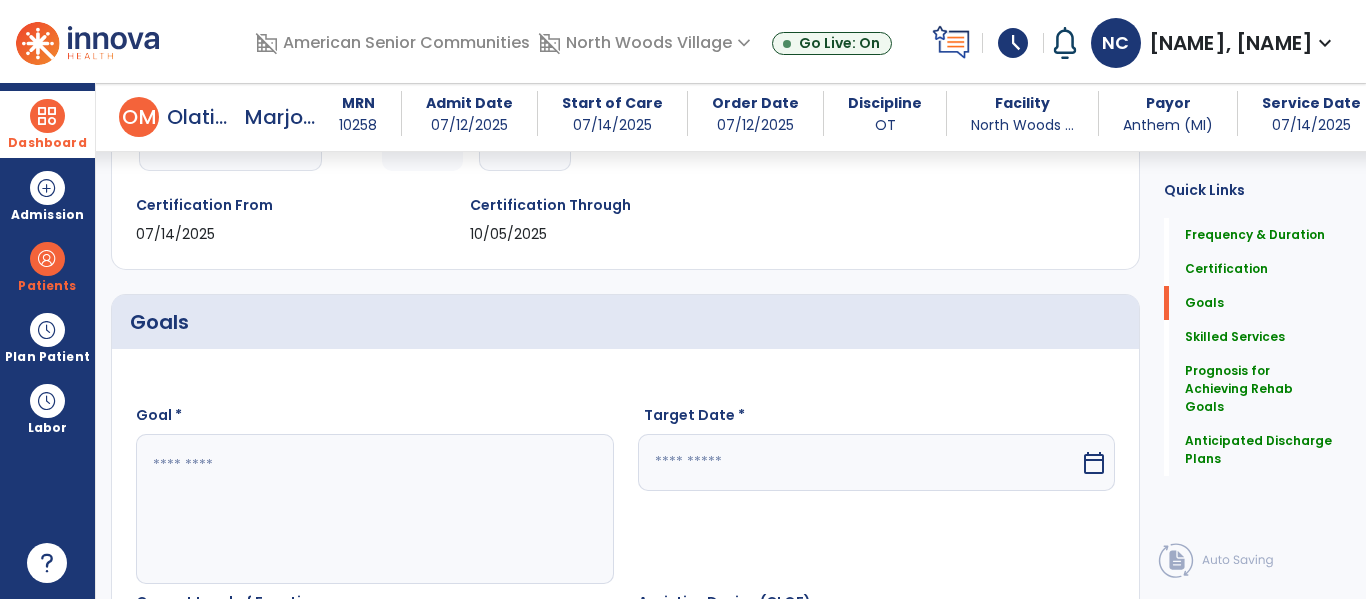 click at bounding box center [374, 509] 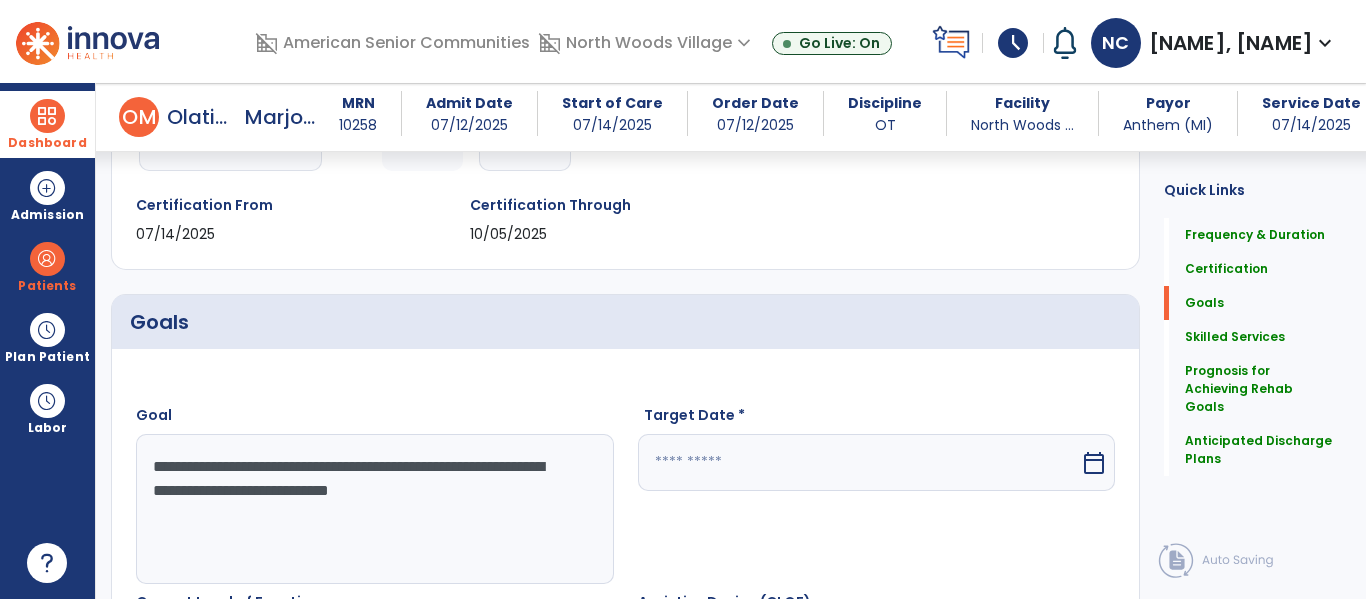 type on "**********" 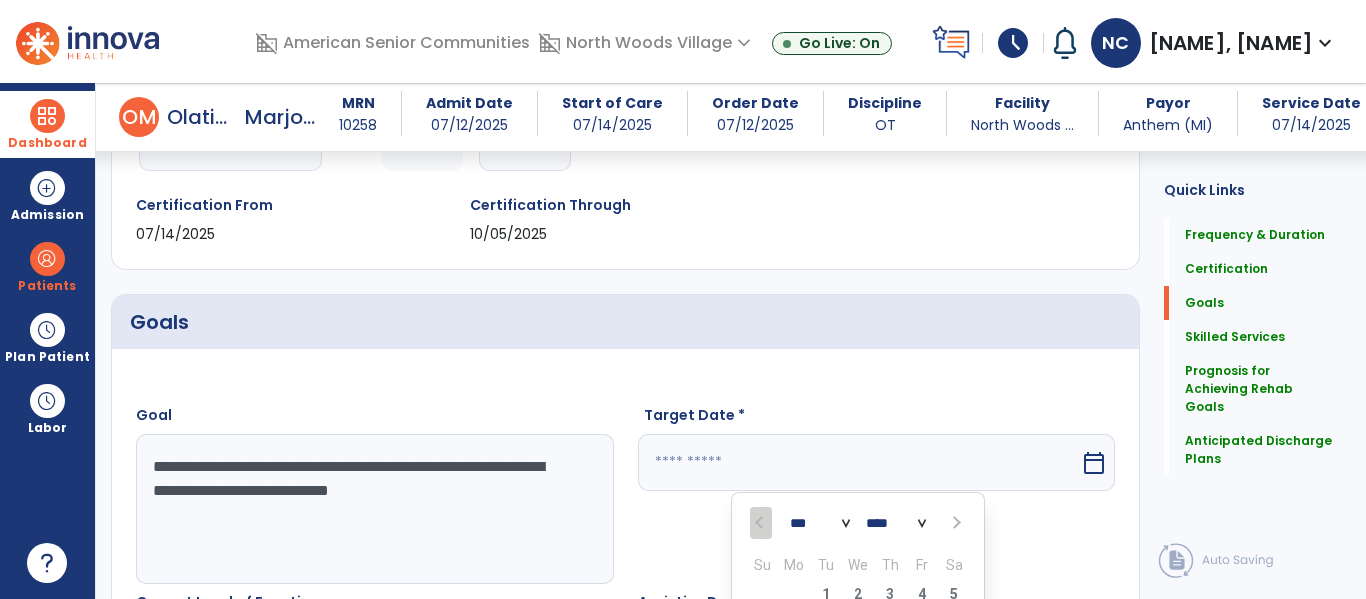 scroll, scrollTop: 643, scrollLeft: 0, axis: vertical 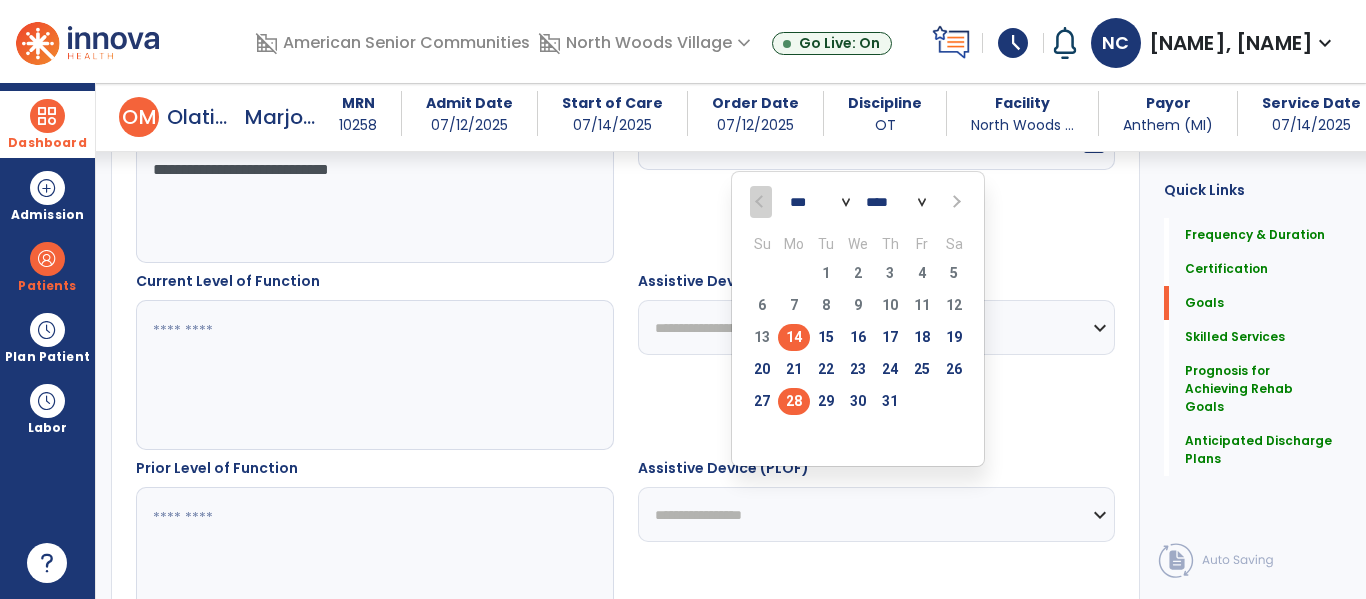 click on "28" at bounding box center [794, 401] 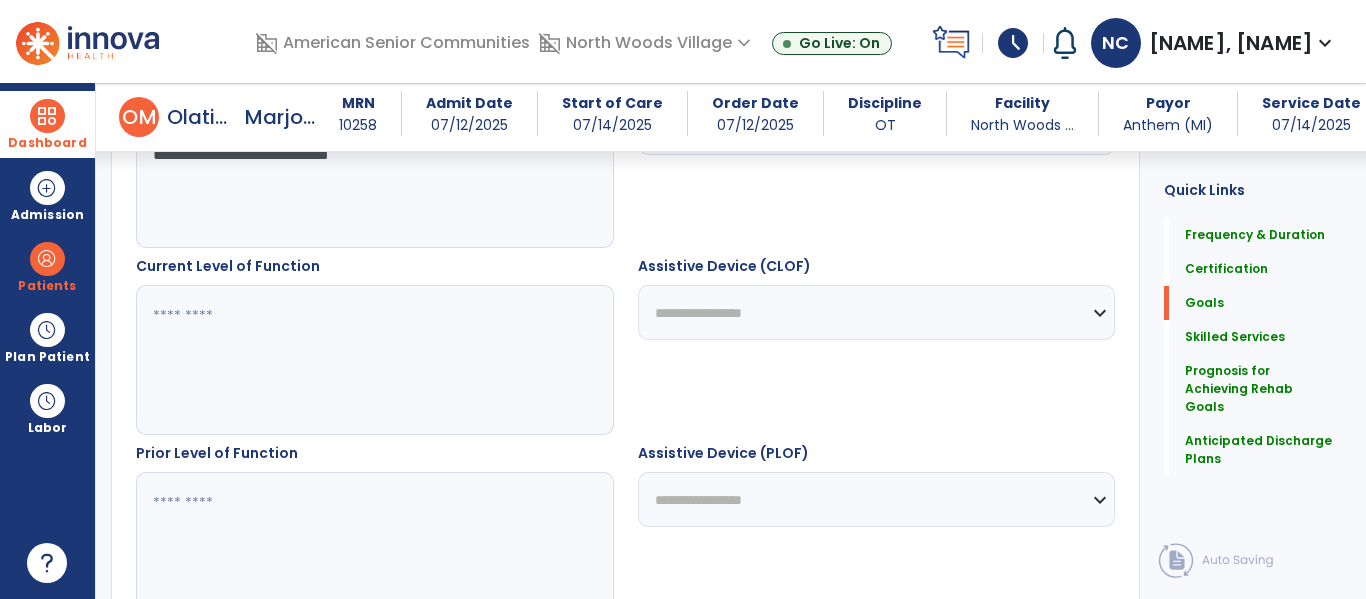scroll, scrollTop: 643, scrollLeft: 0, axis: vertical 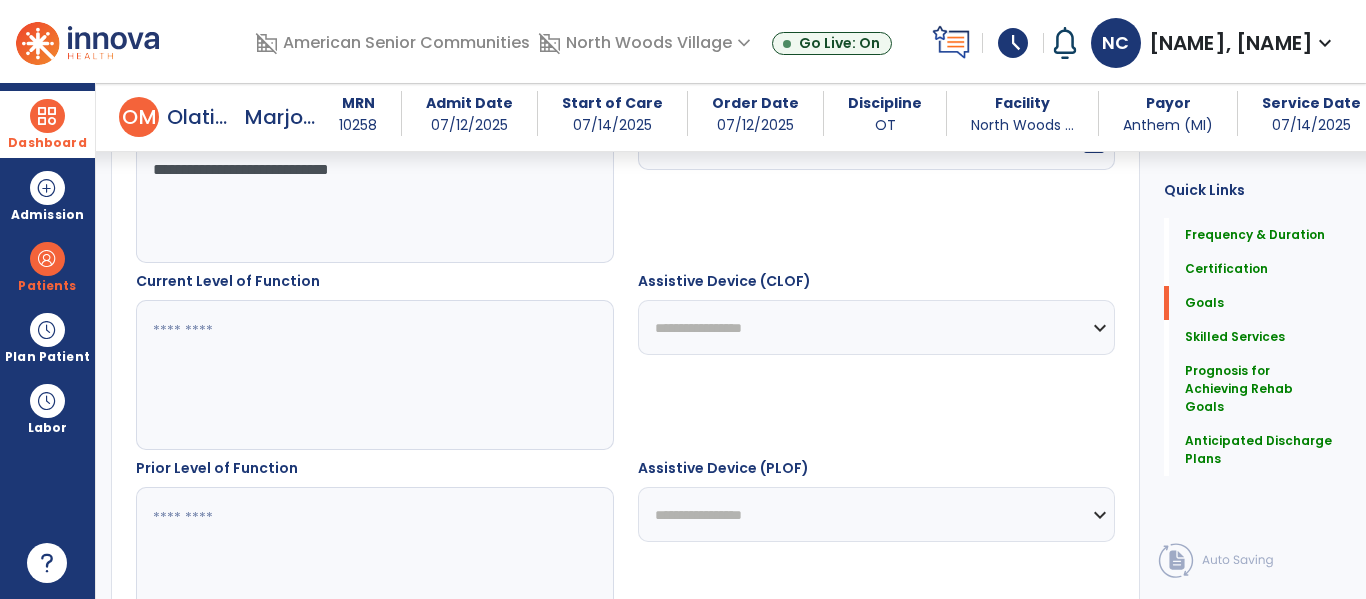 click at bounding box center [374, 375] 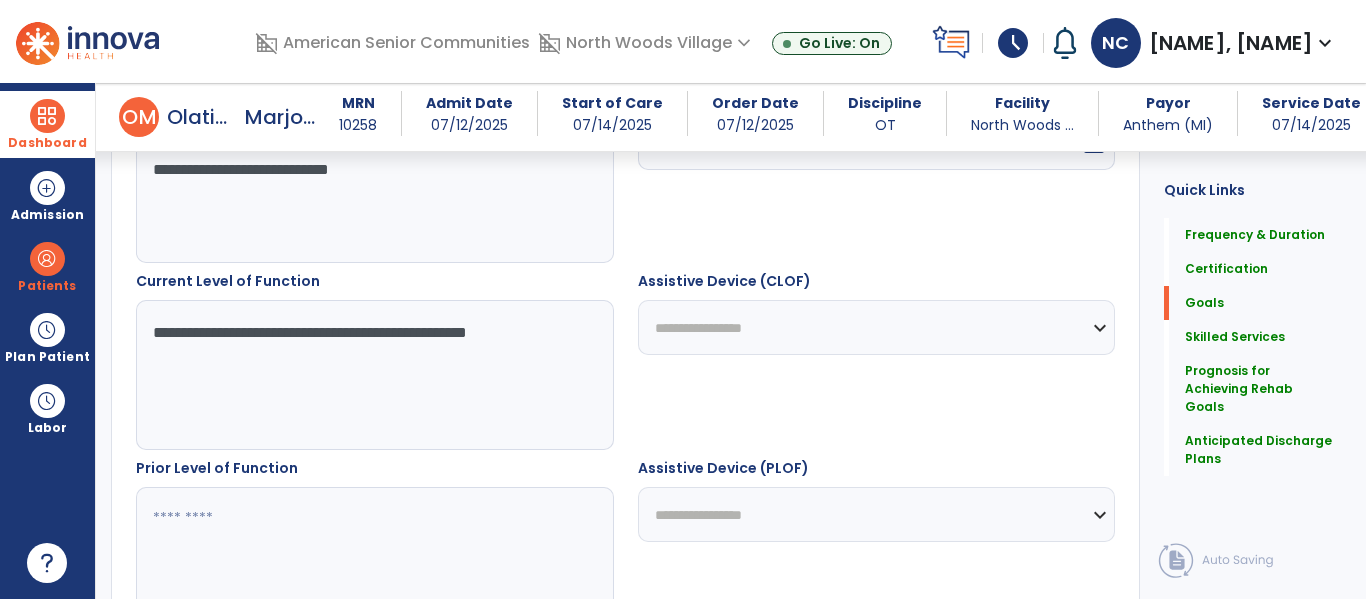type on "**********" 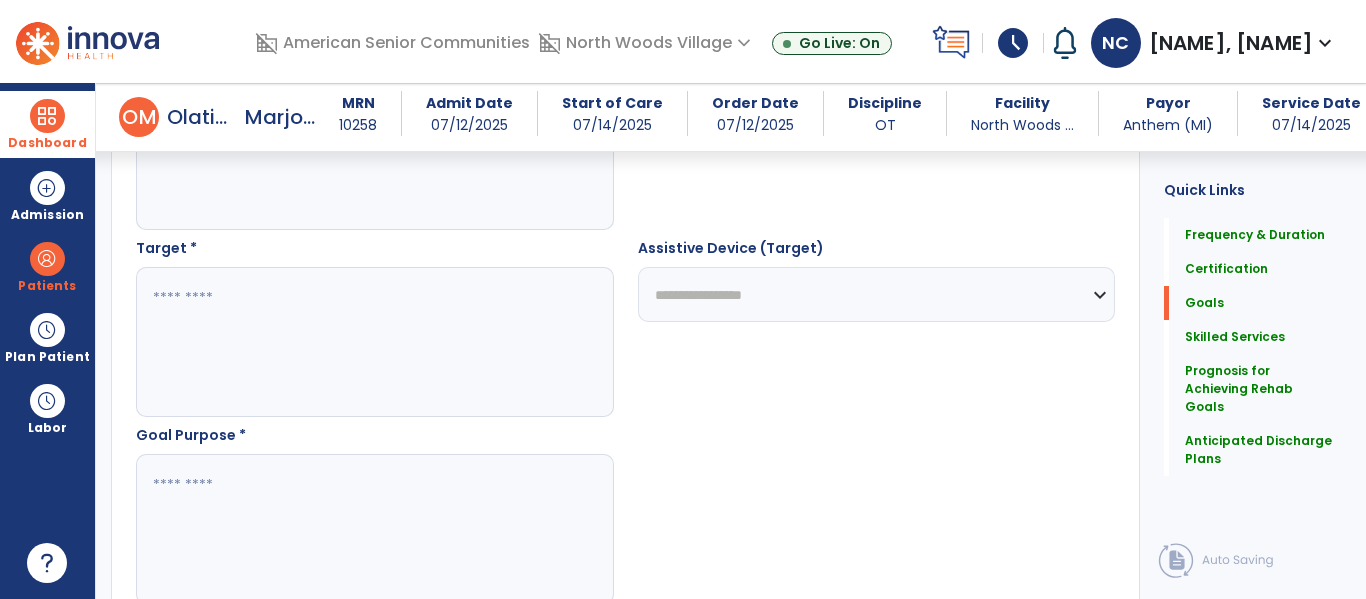 scroll, scrollTop: 1074, scrollLeft: 0, axis: vertical 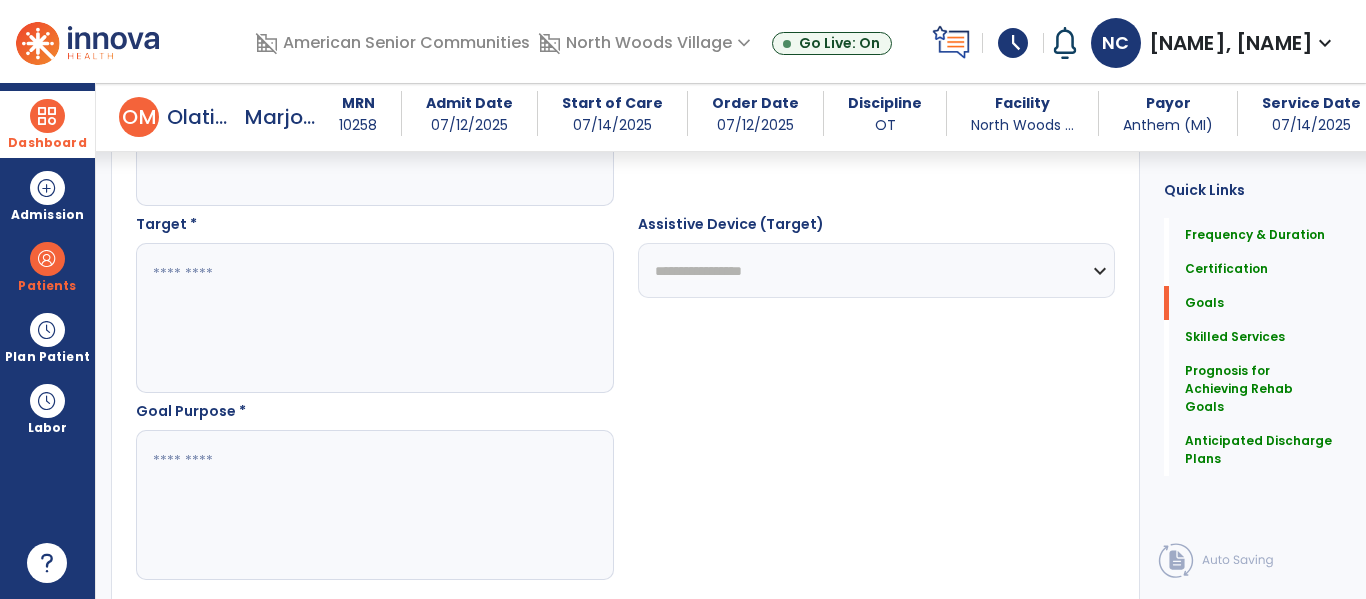 type on "**********" 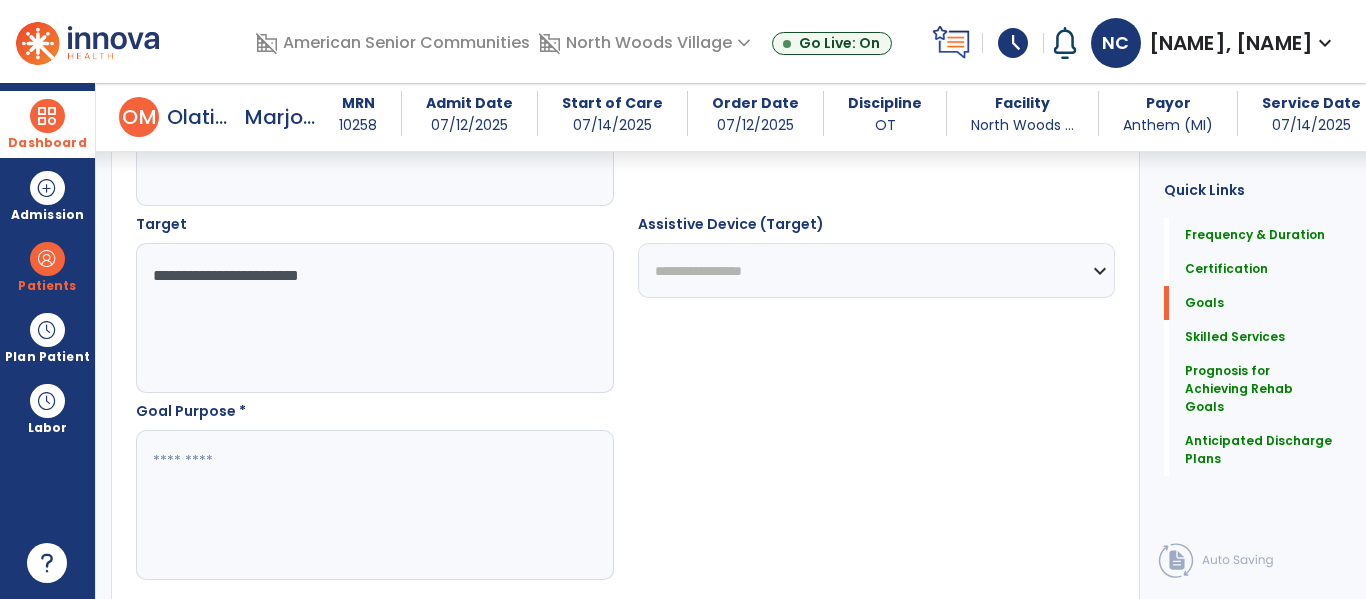 type on "**********" 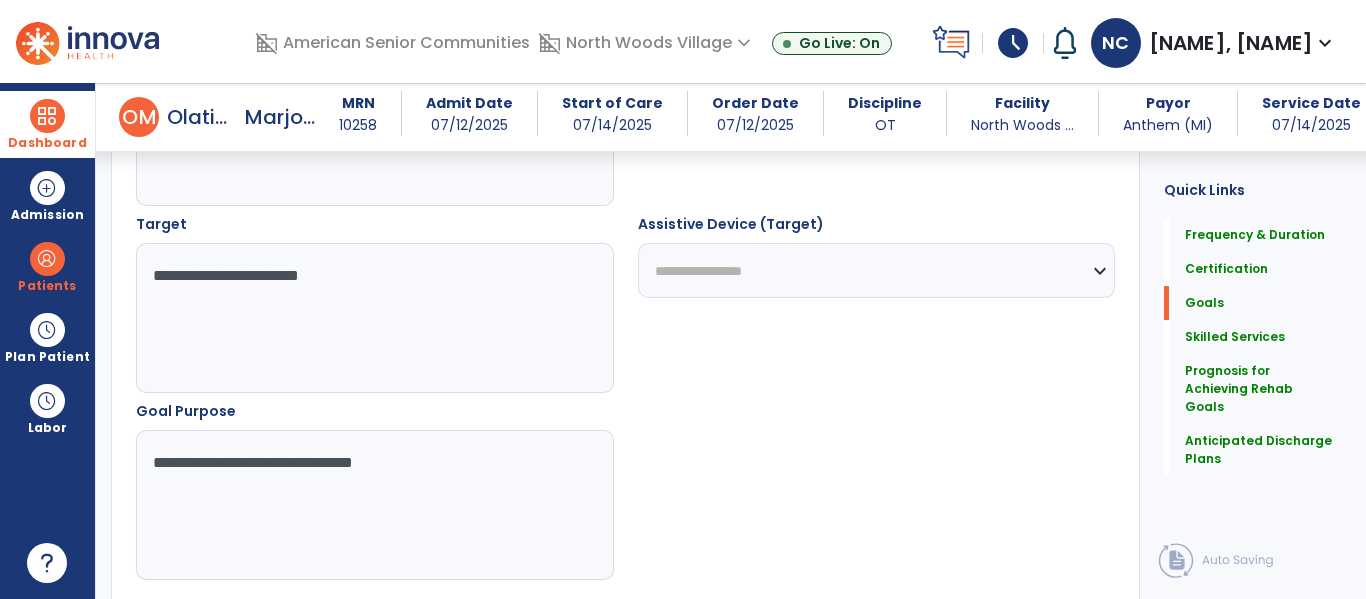 type on "**********" 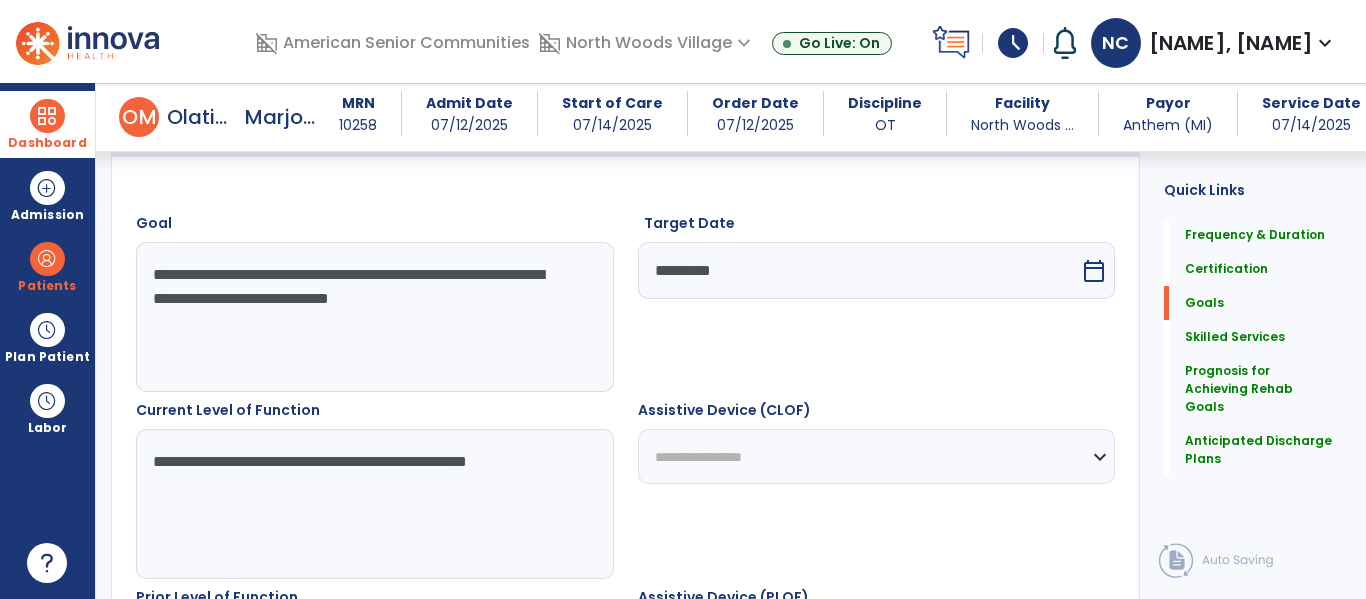 scroll, scrollTop: 631, scrollLeft: 0, axis: vertical 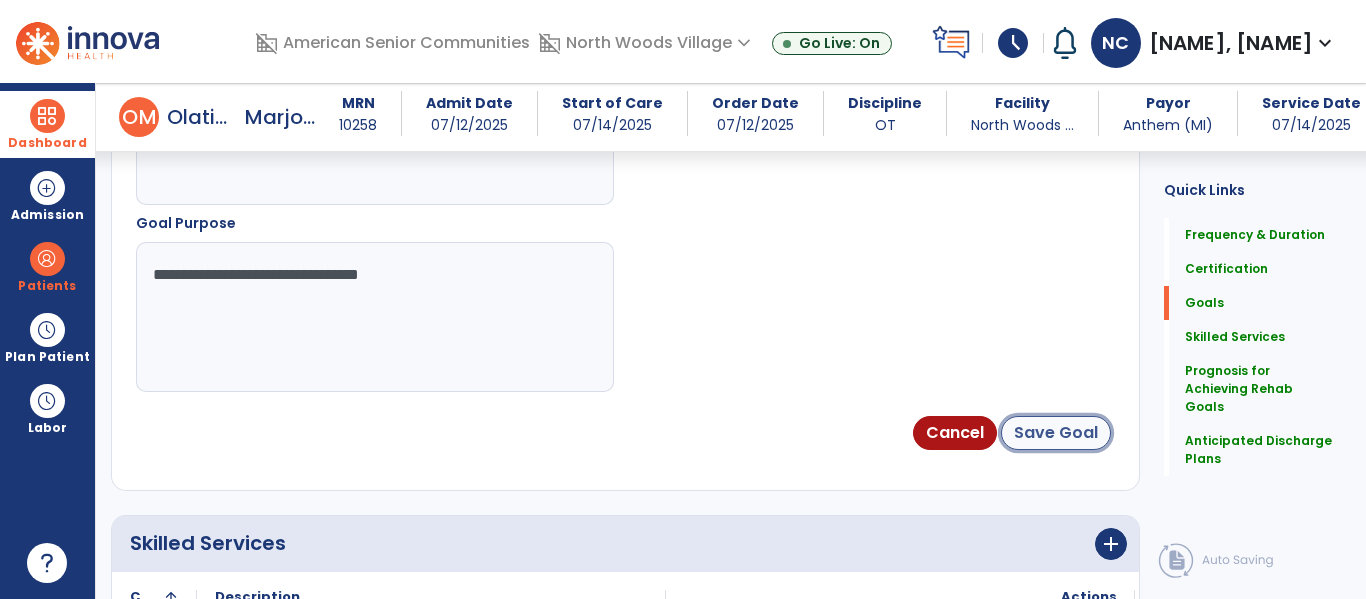 click on "Save Goal" at bounding box center (1056, 433) 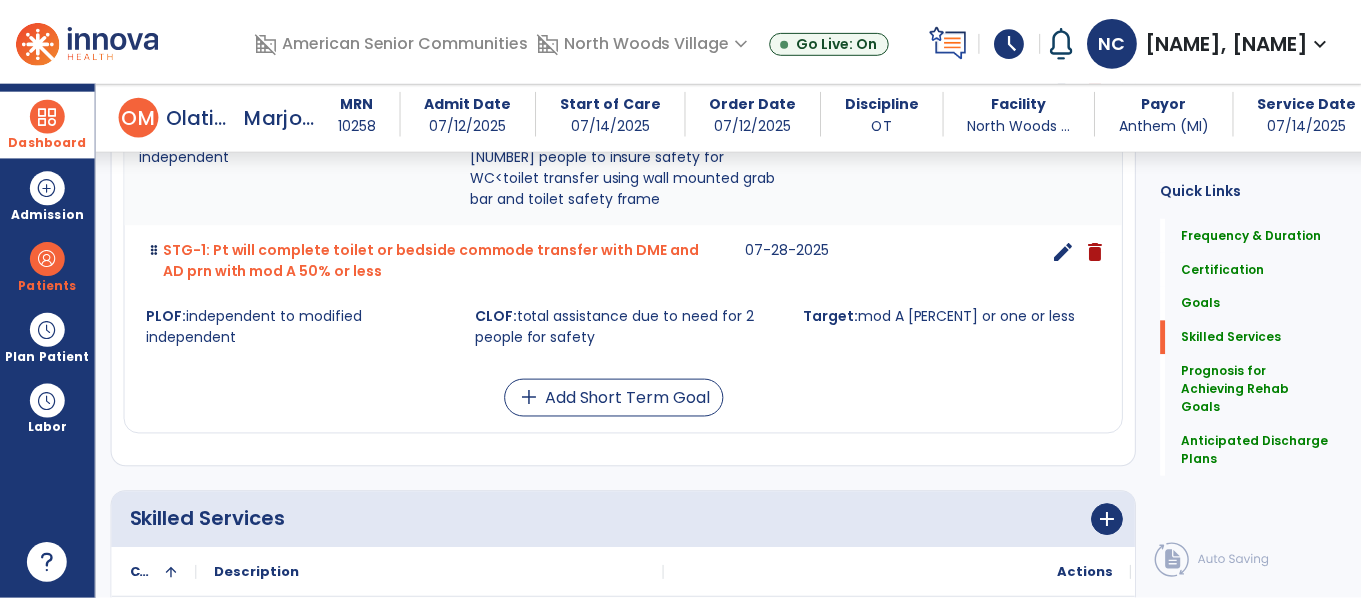 scroll, scrollTop: 1875, scrollLeft: 0, axis: vertical 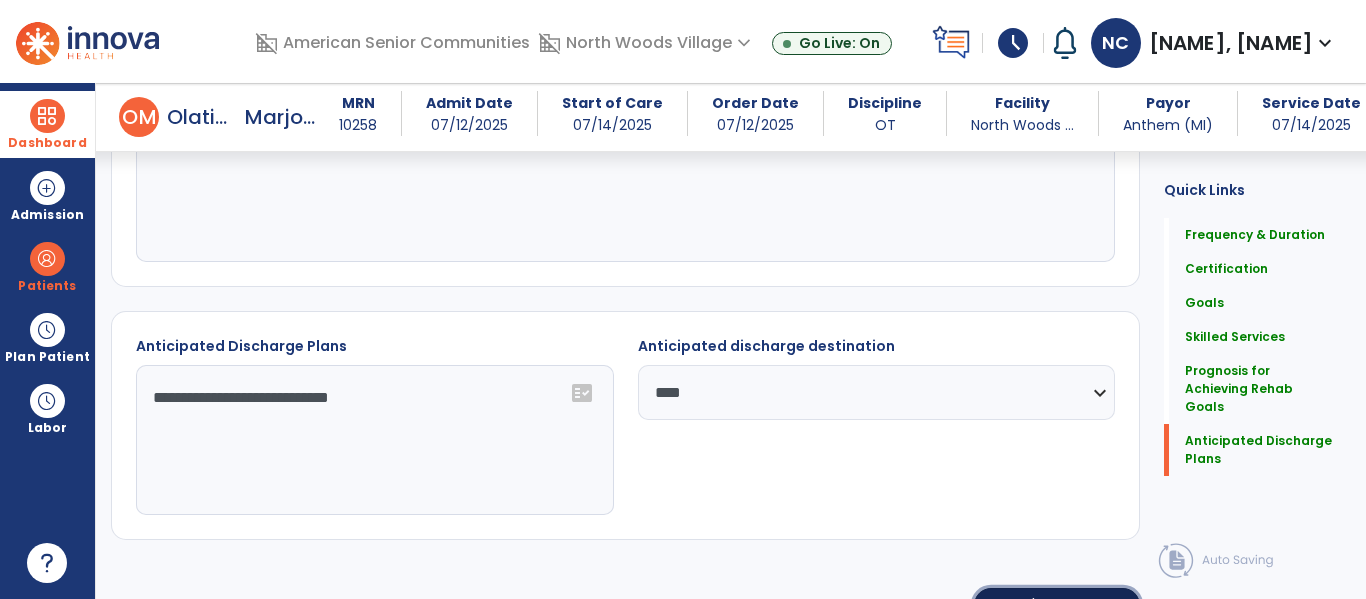 click on "Sign Doc" 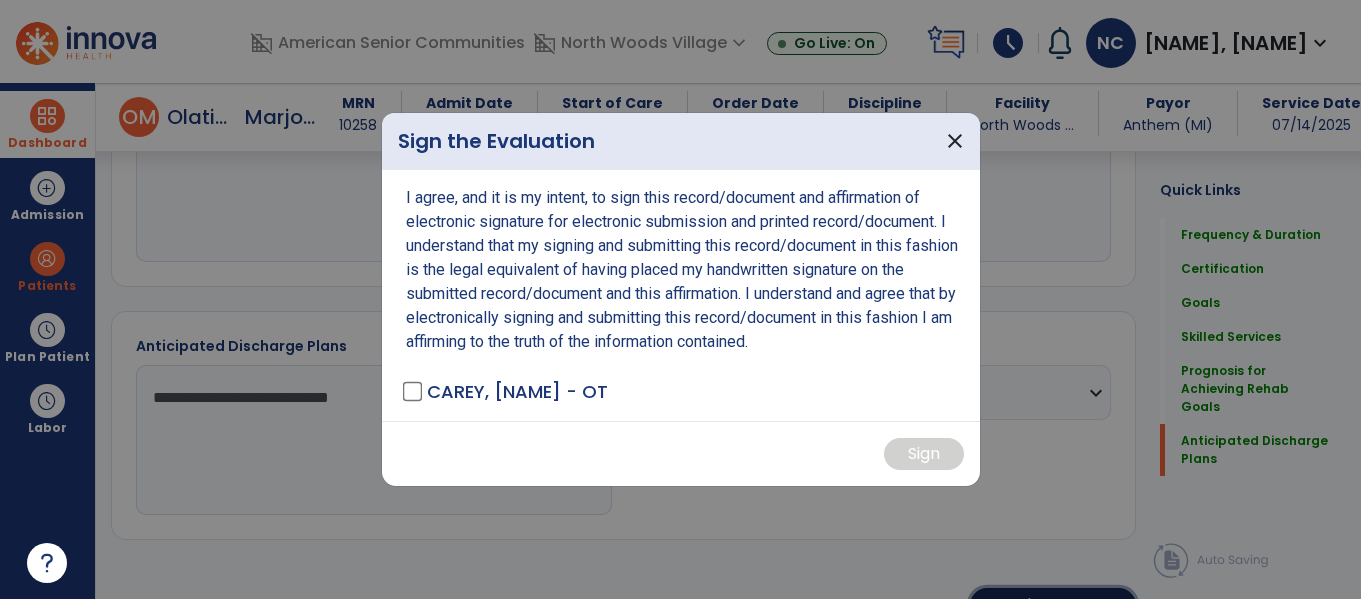 scroll, scrollTop: 1893, scrollLeft: 0, axis: vertical 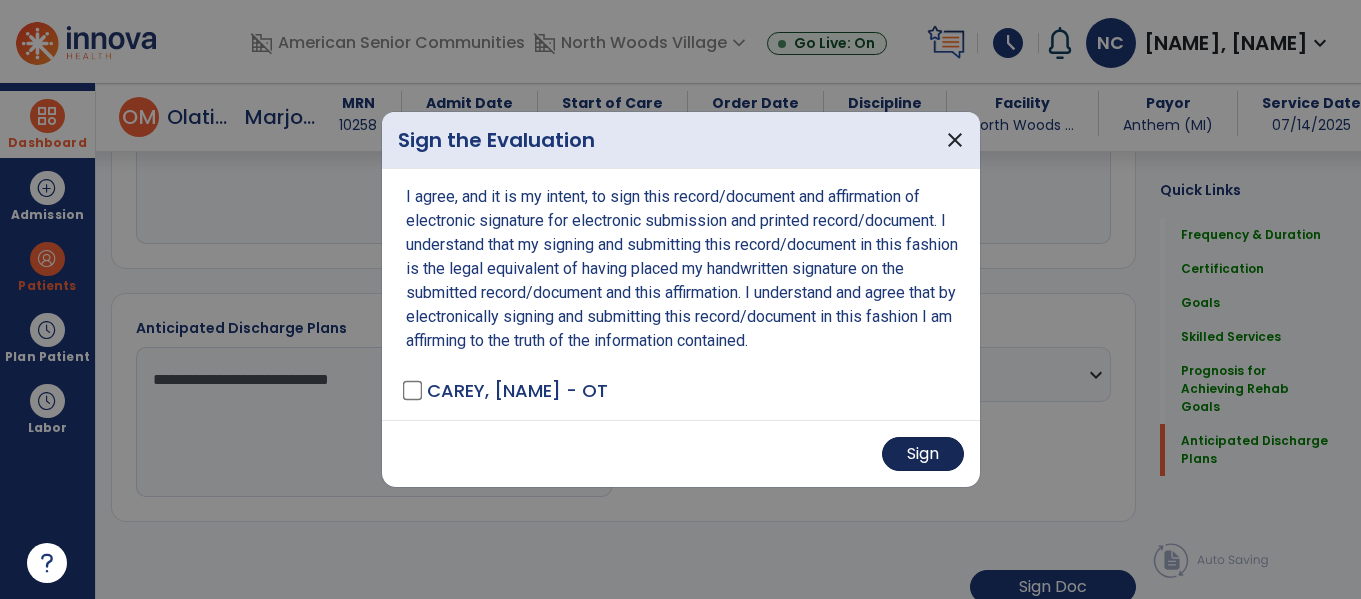 click on "Sign" at bounding box center [923, 454] 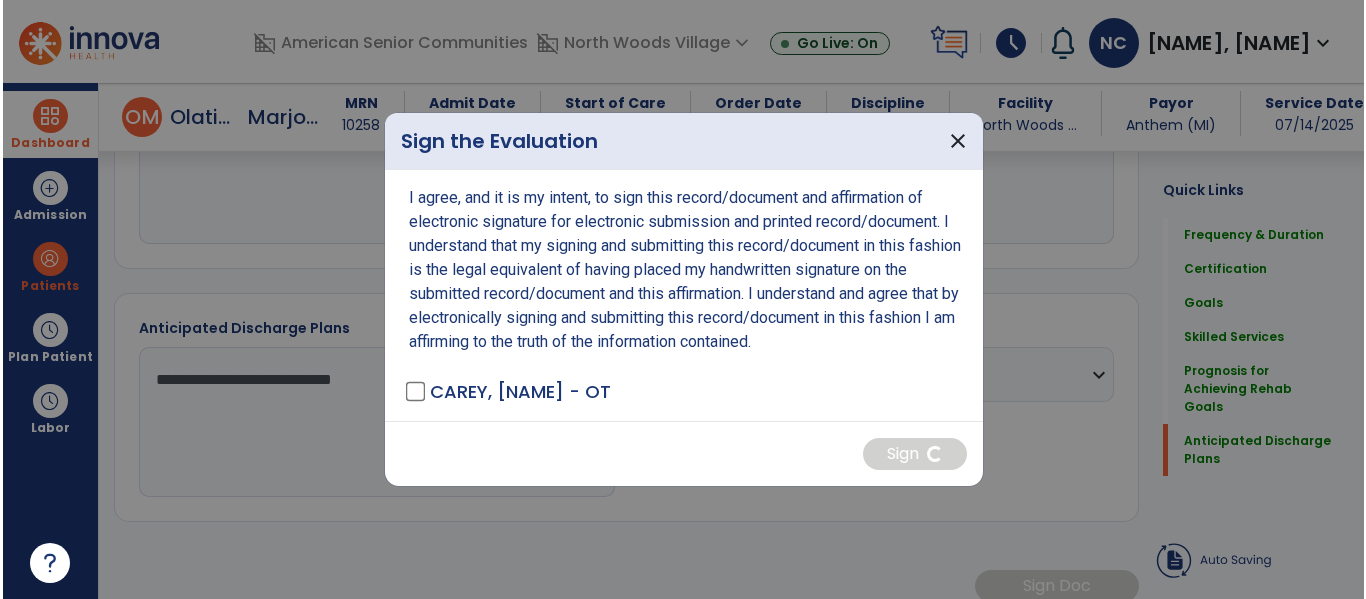 scroll, scrollTop: 1892, scrollLeft: 0, axis: vertical 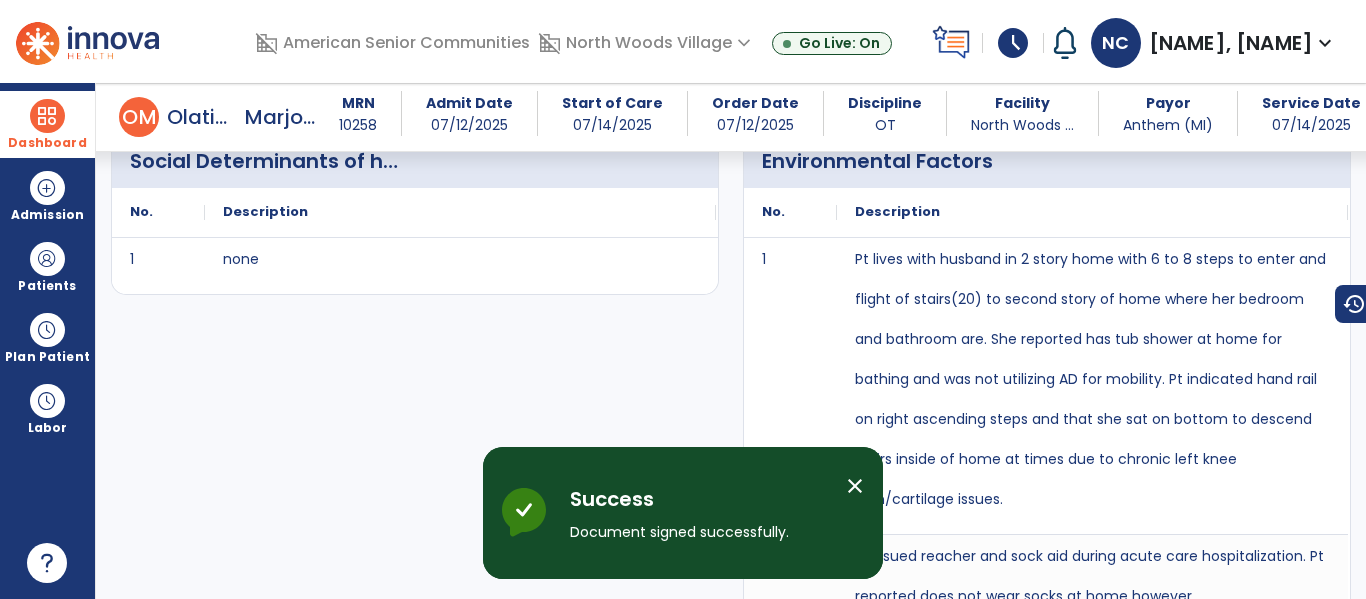 click on "Dashboard" at bounding box center (47, 143) 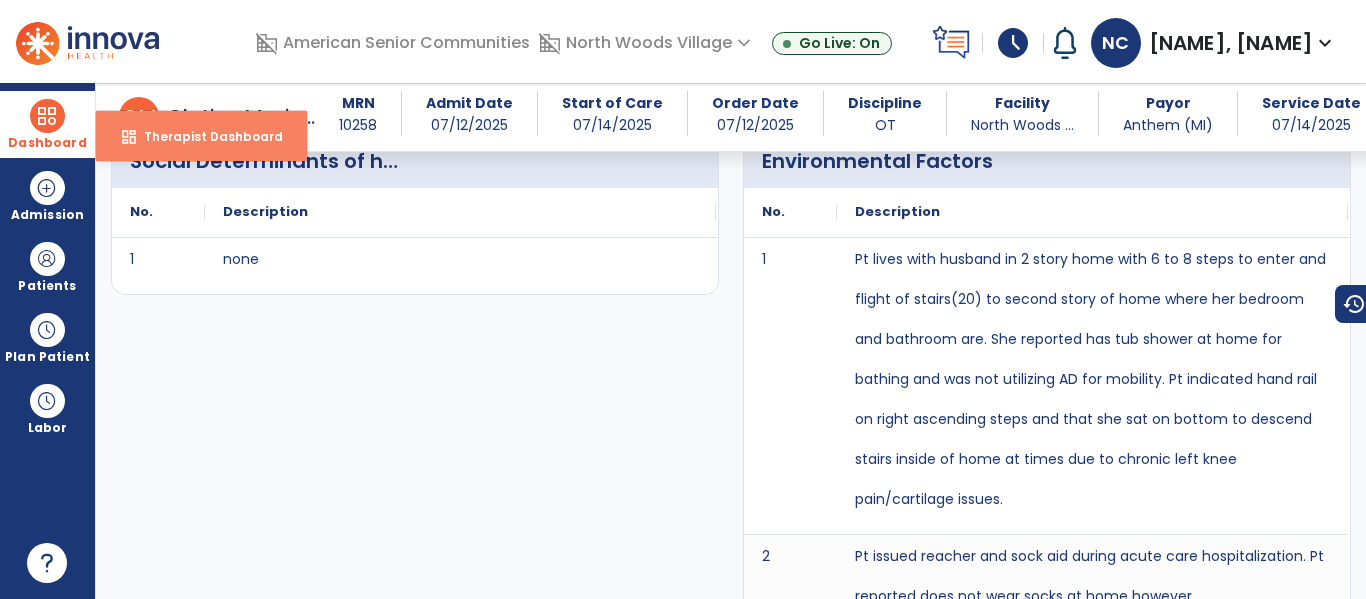 click on "Therapist Dashboard" at bounding box center (205, 136) 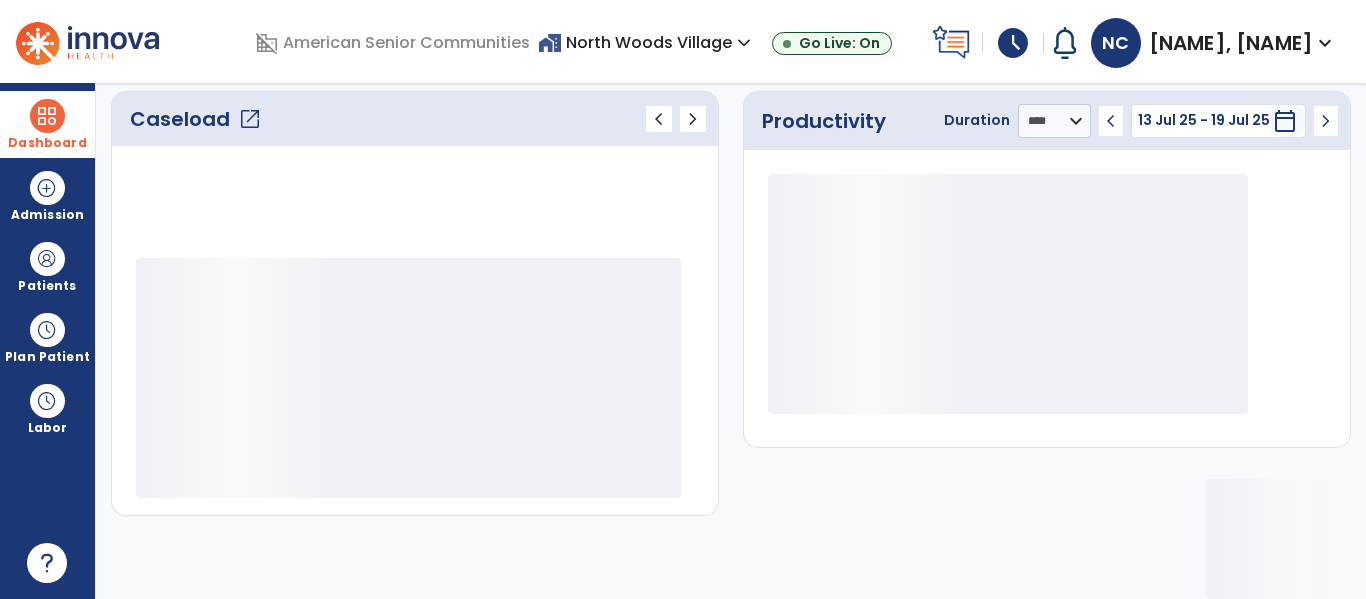 scroll, scrollTop: 278, scrollLeft: 0, axis: vertical 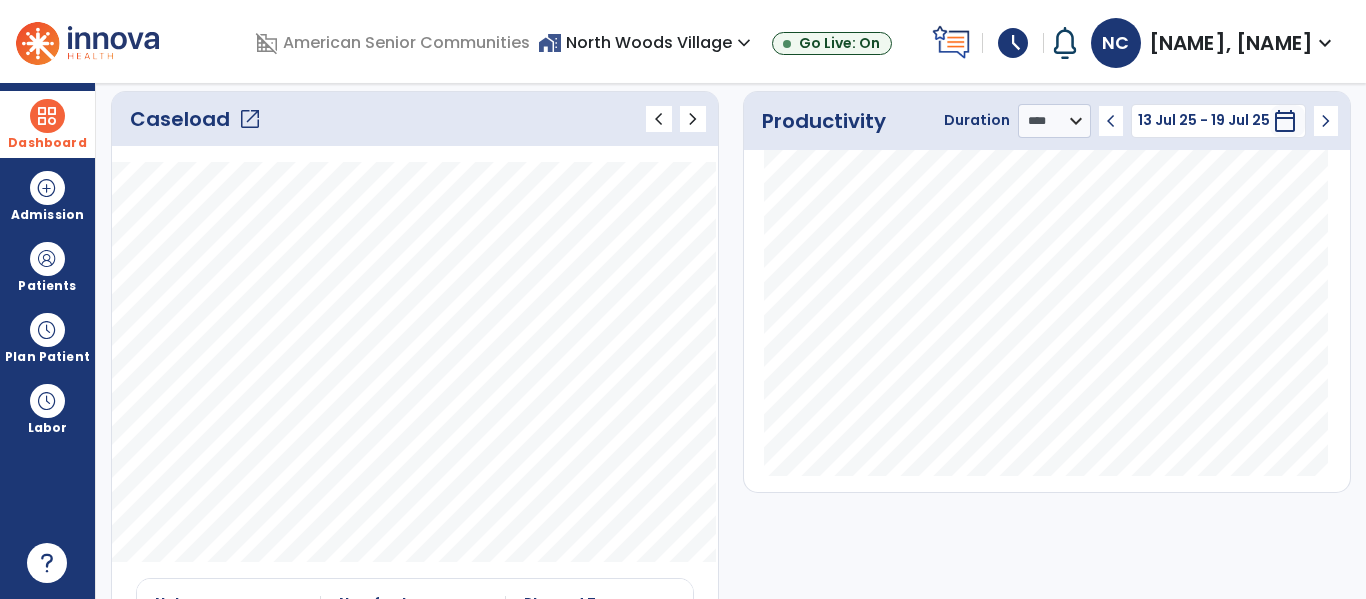 click on "open_in_new" 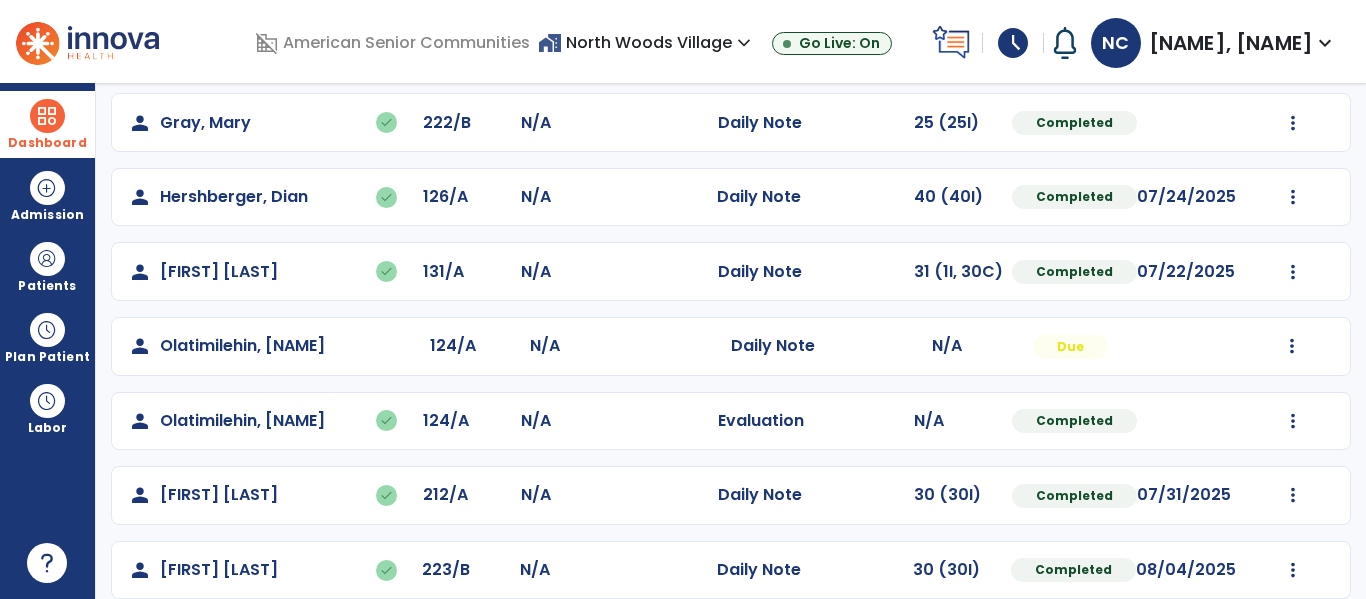 scroll, scrollTop: 318, scrollLeft: 0, axis: vertical 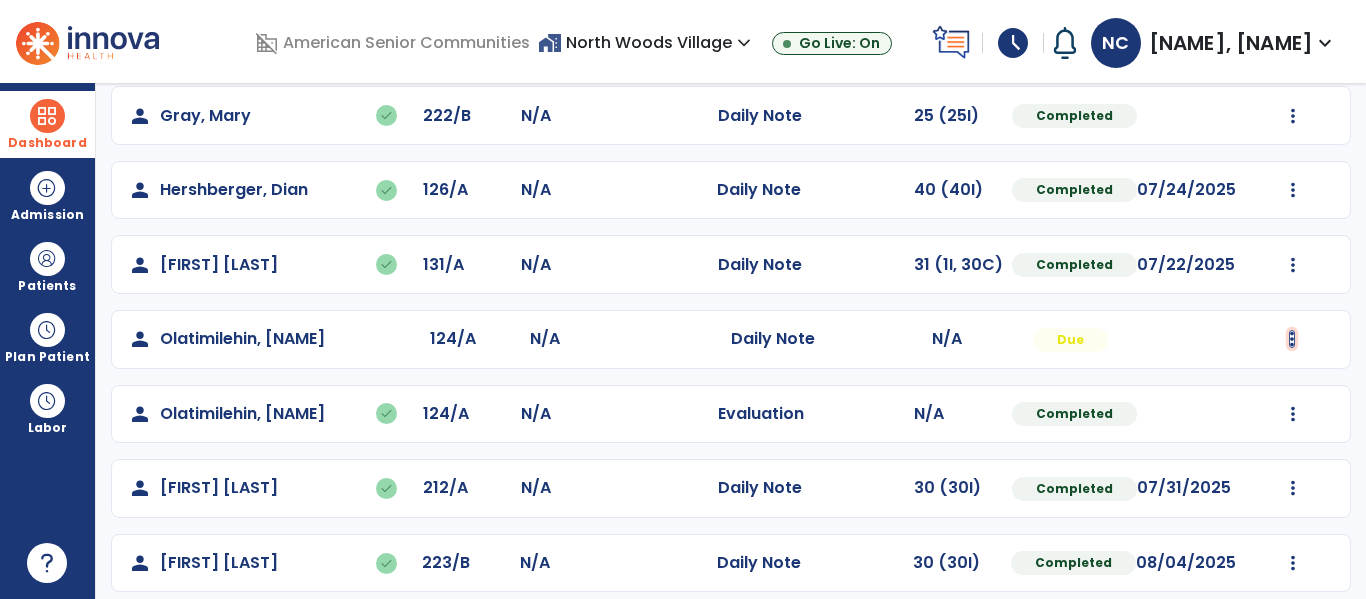 click at bounding box center [1293, 41] 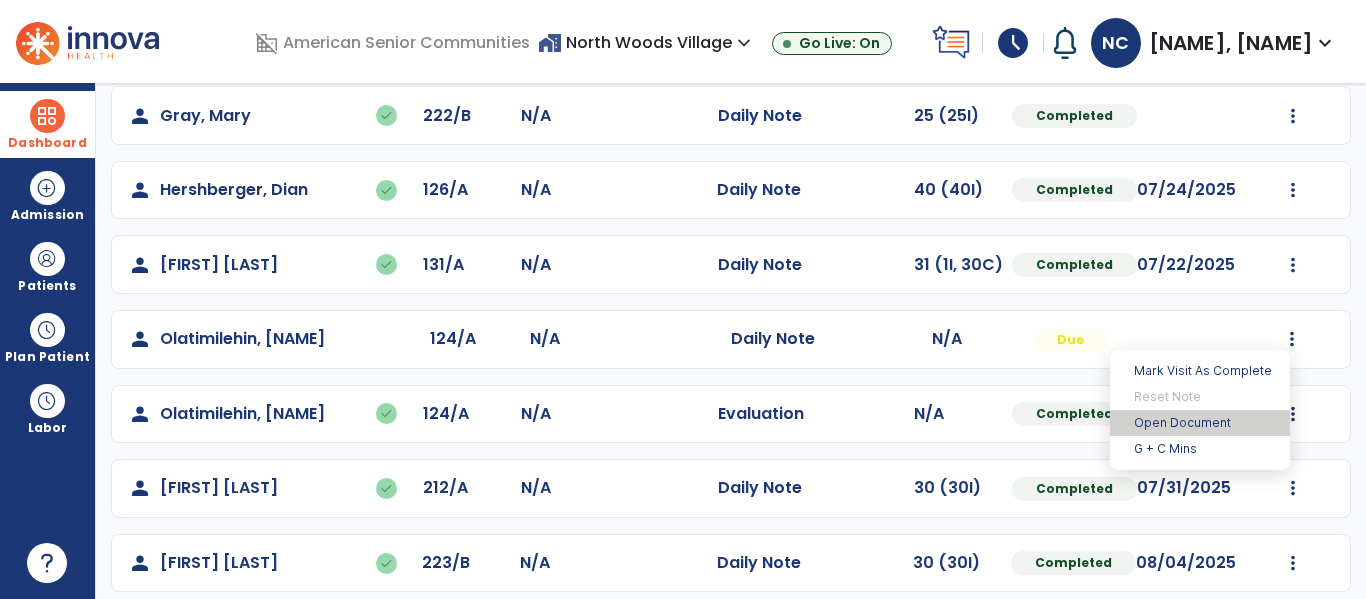 click on "Open Document" at bounding box center [1200, 423] 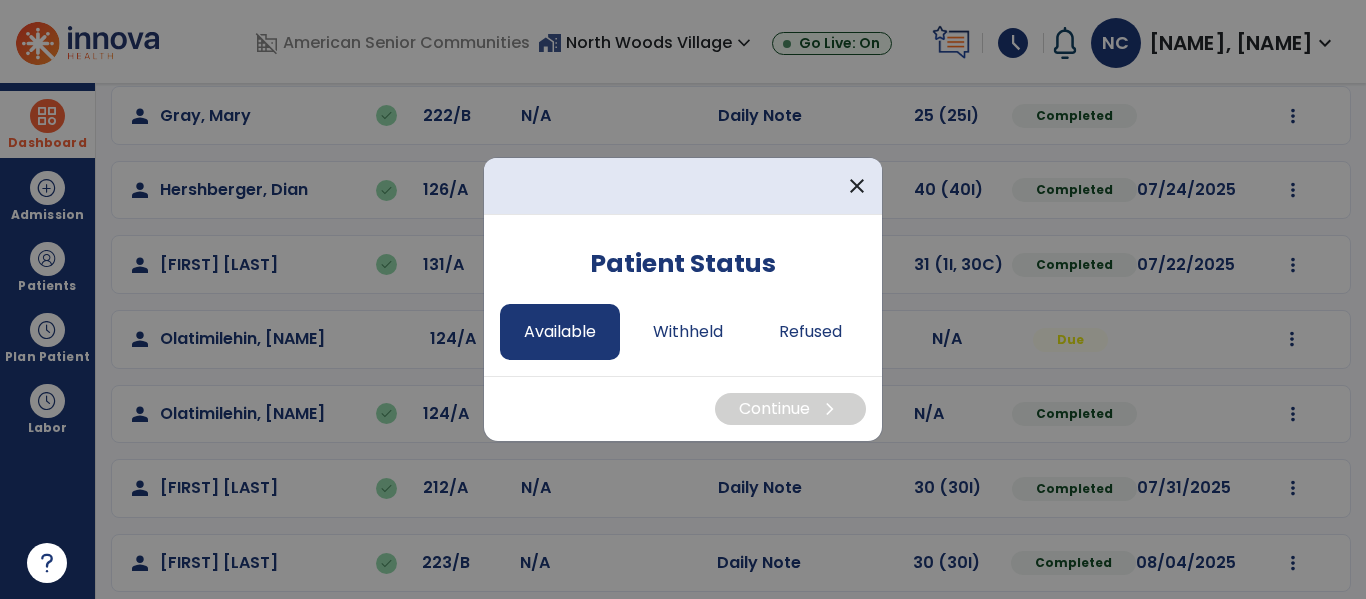 click on "Available" at bounding box center (560, 332) 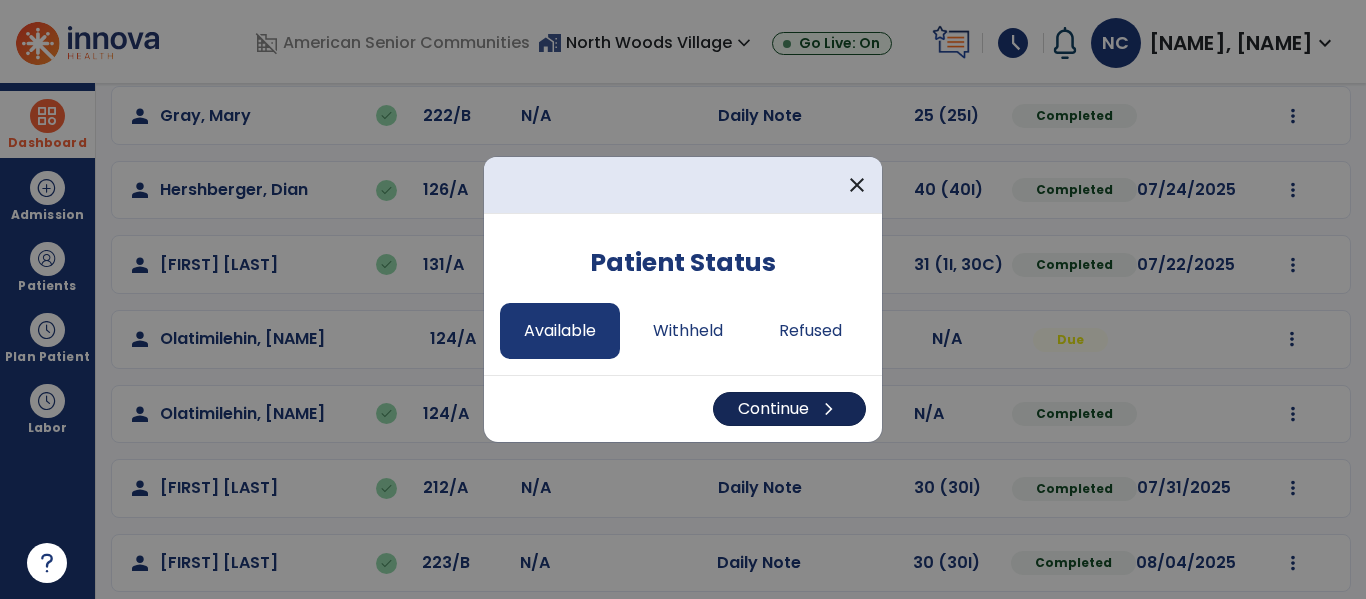 click on "Continue   chevron_right" at bounding box center [789, 409] 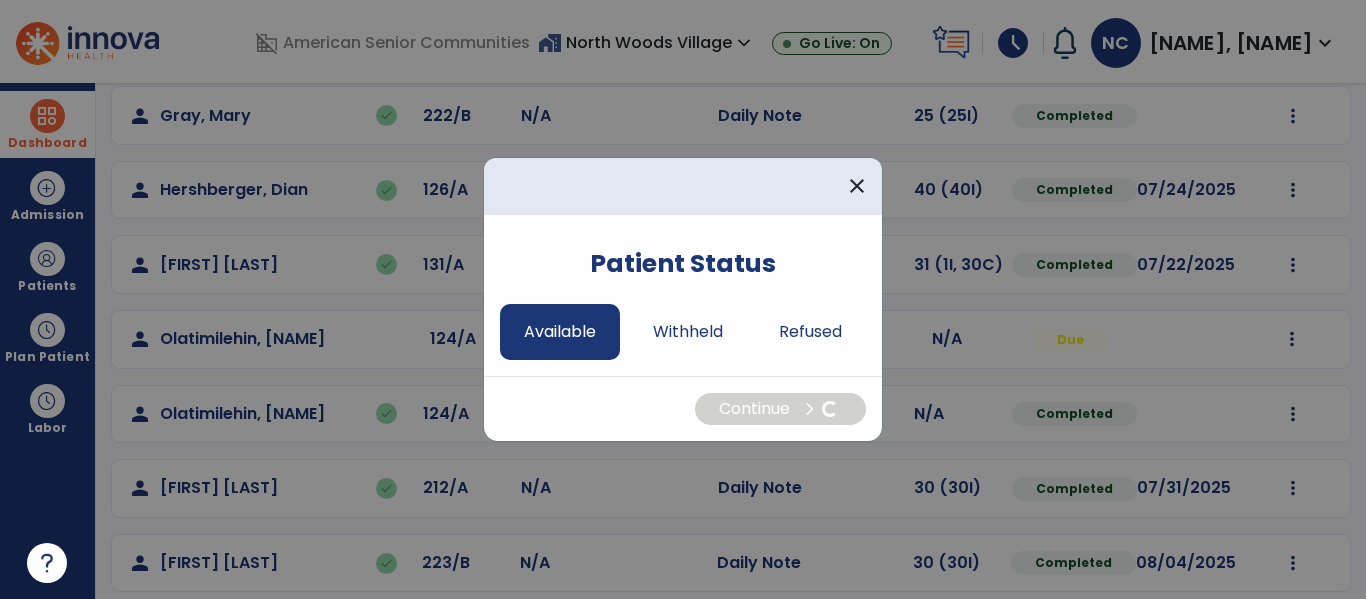 select on "*" 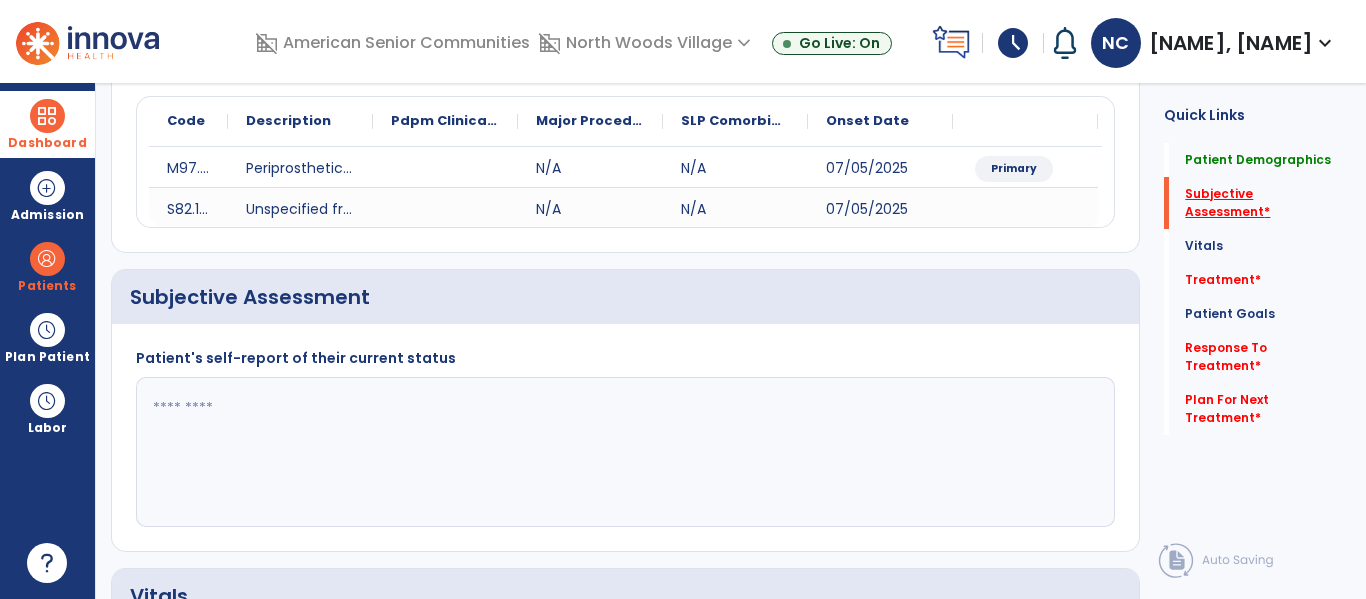 click on "Subjective Assessment   *" 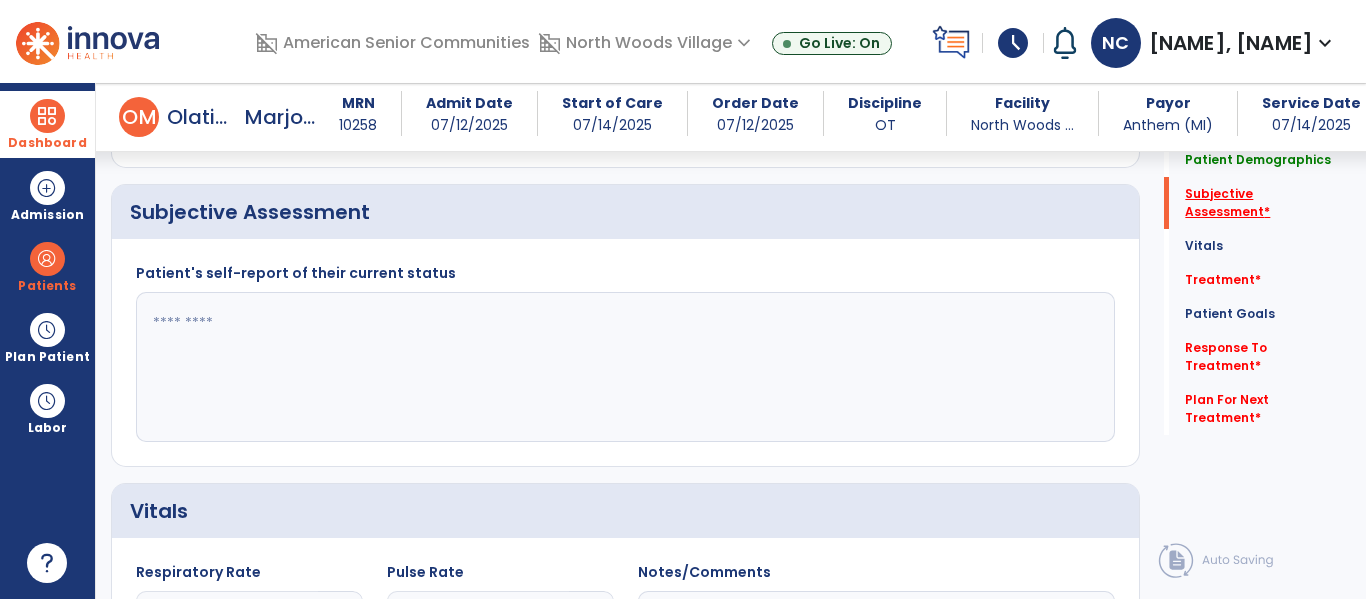 scroll, scrollTop: 387, scrollLeft: 0, axis: vertical 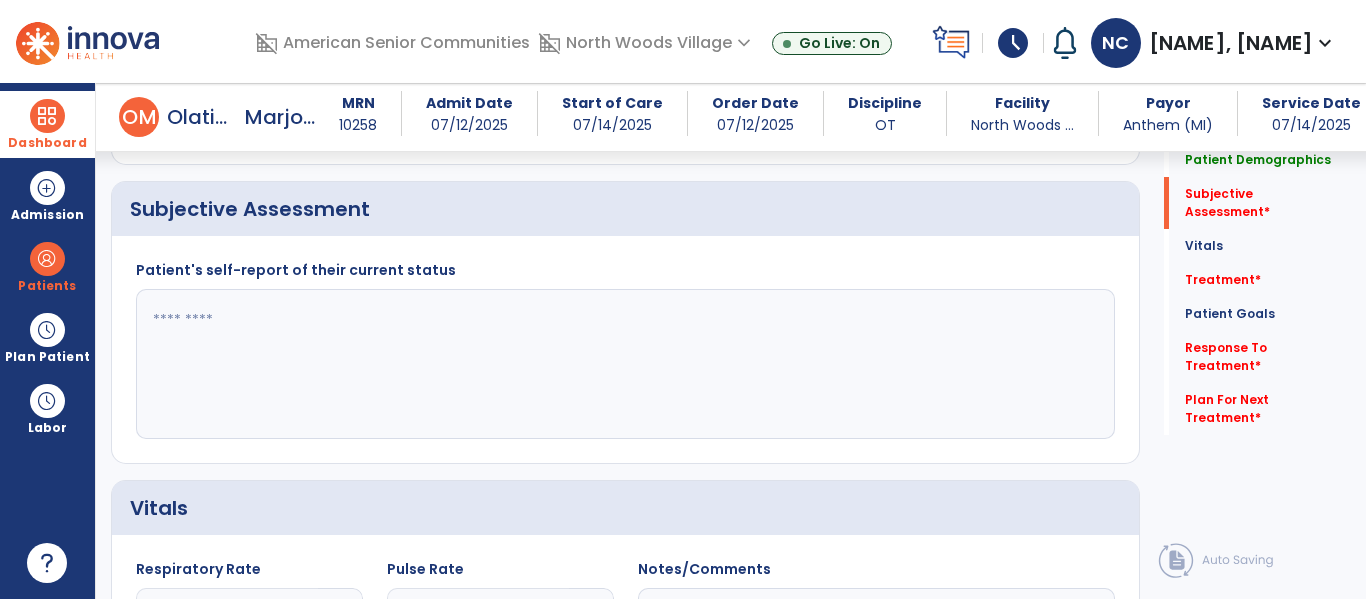 click 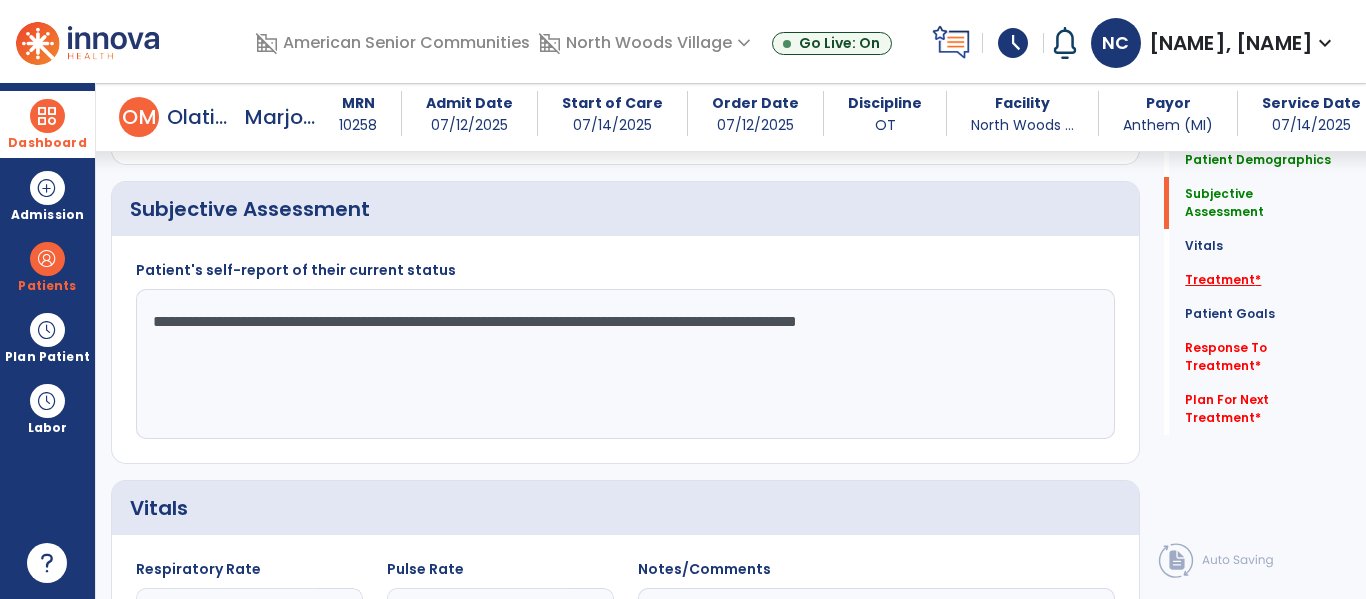 type on "**********" 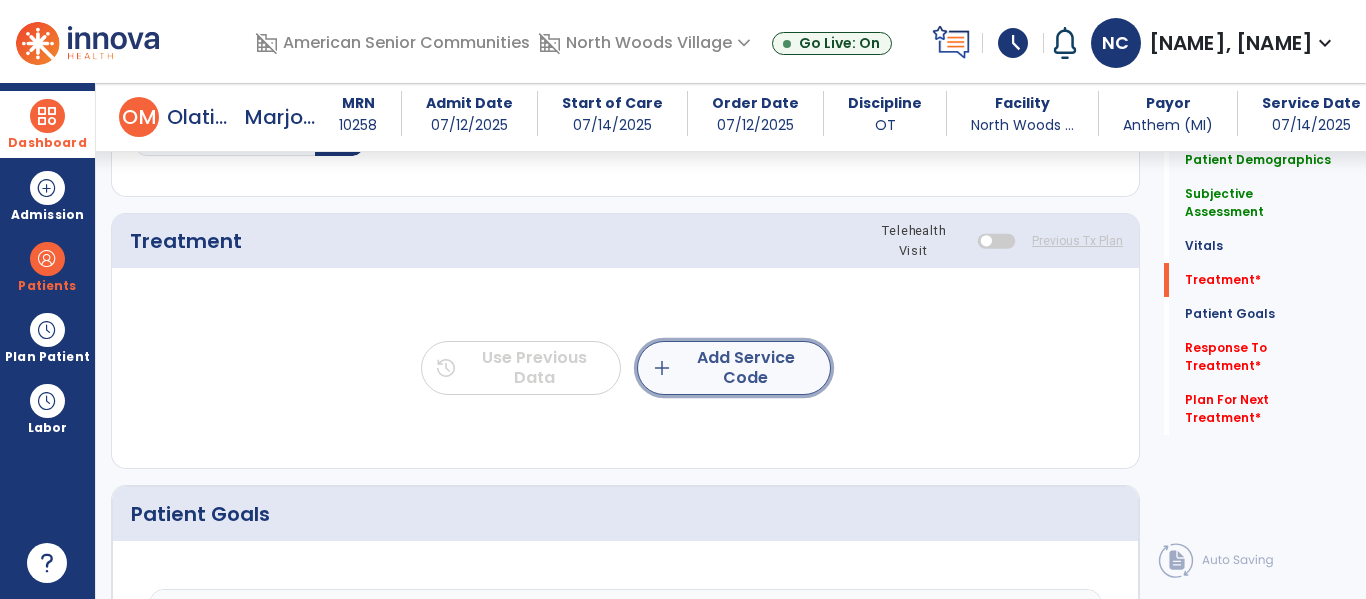 click on "add  Add Service Code" 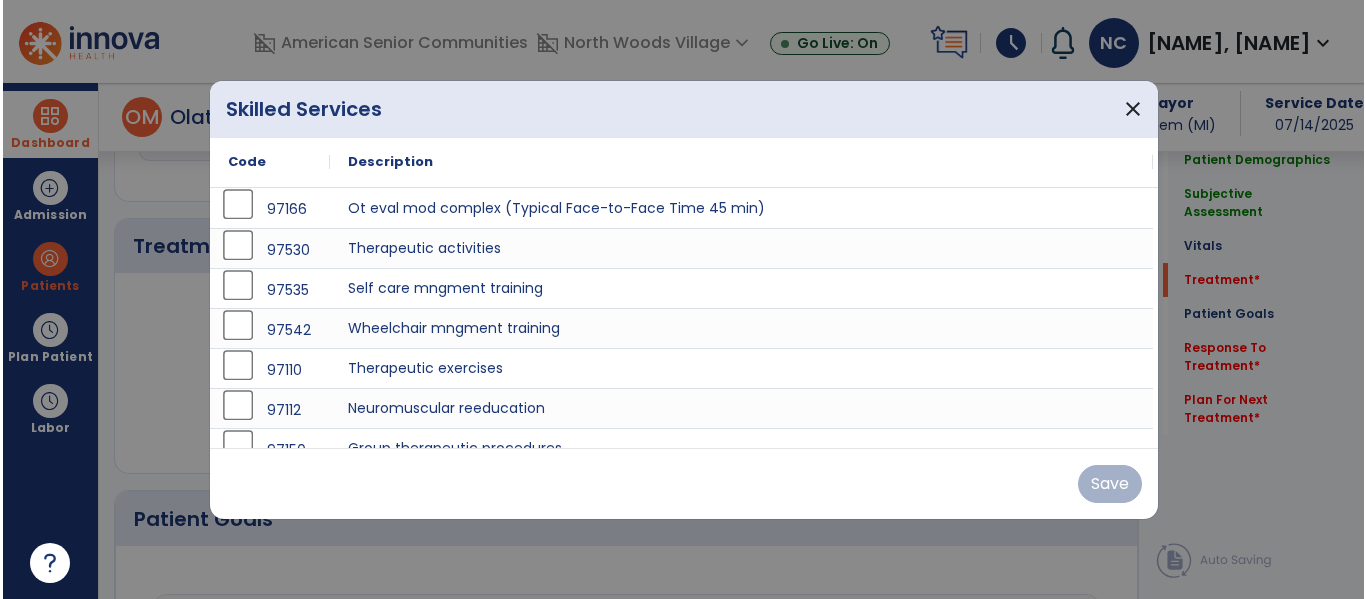 scroll, scrollTop: 1076, scrollLeft: 0, axis: vertical 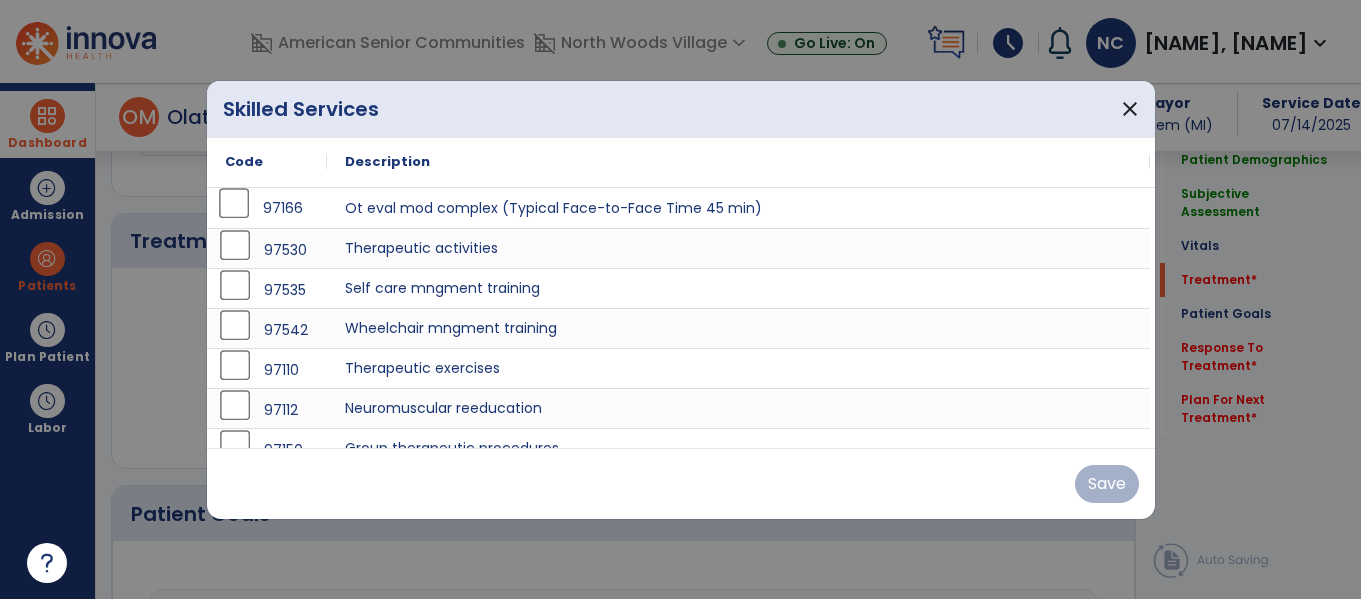 click on "97166" at bounding box center (267, 208) 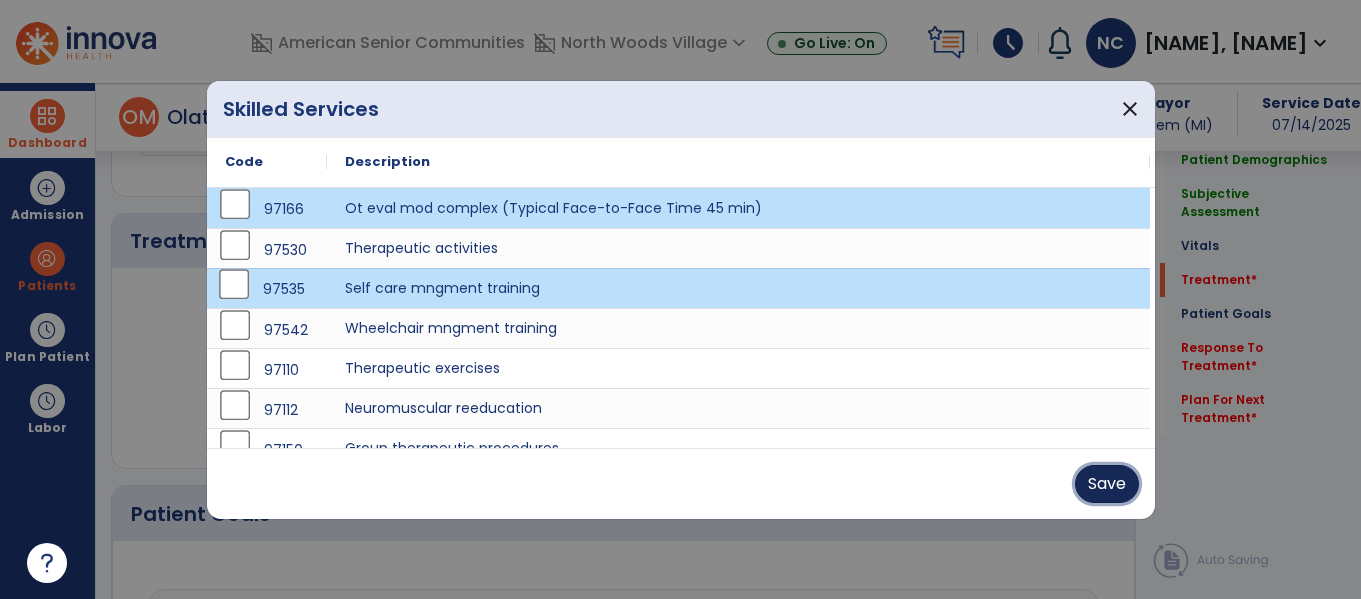 click on "Save" at bounding box center [1107, 484] 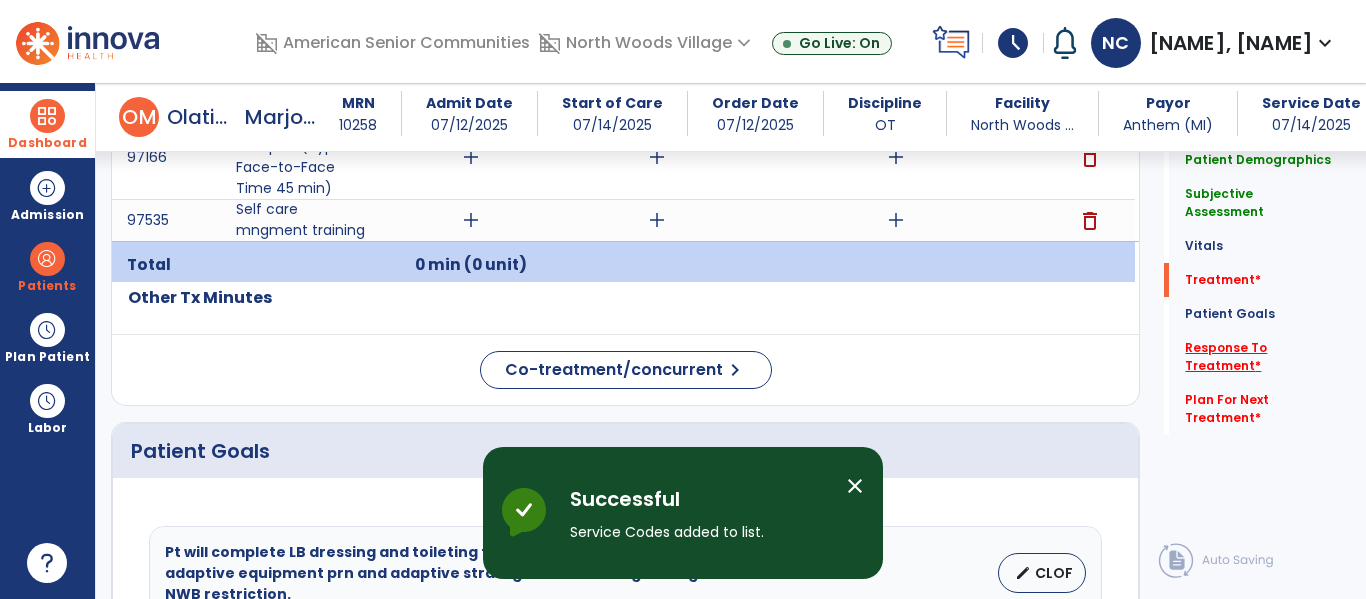 click on "Response To Treatment   *" 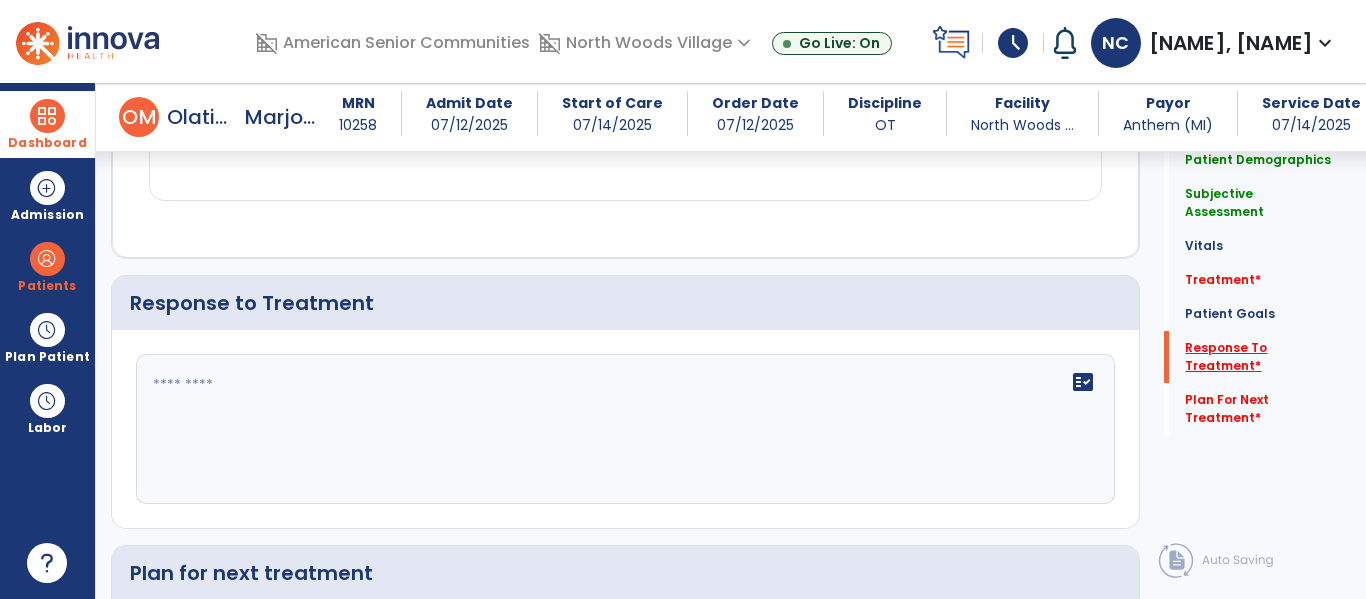 scroll, scrollTop: 2337, scrollLeft: 0, axis: vertical 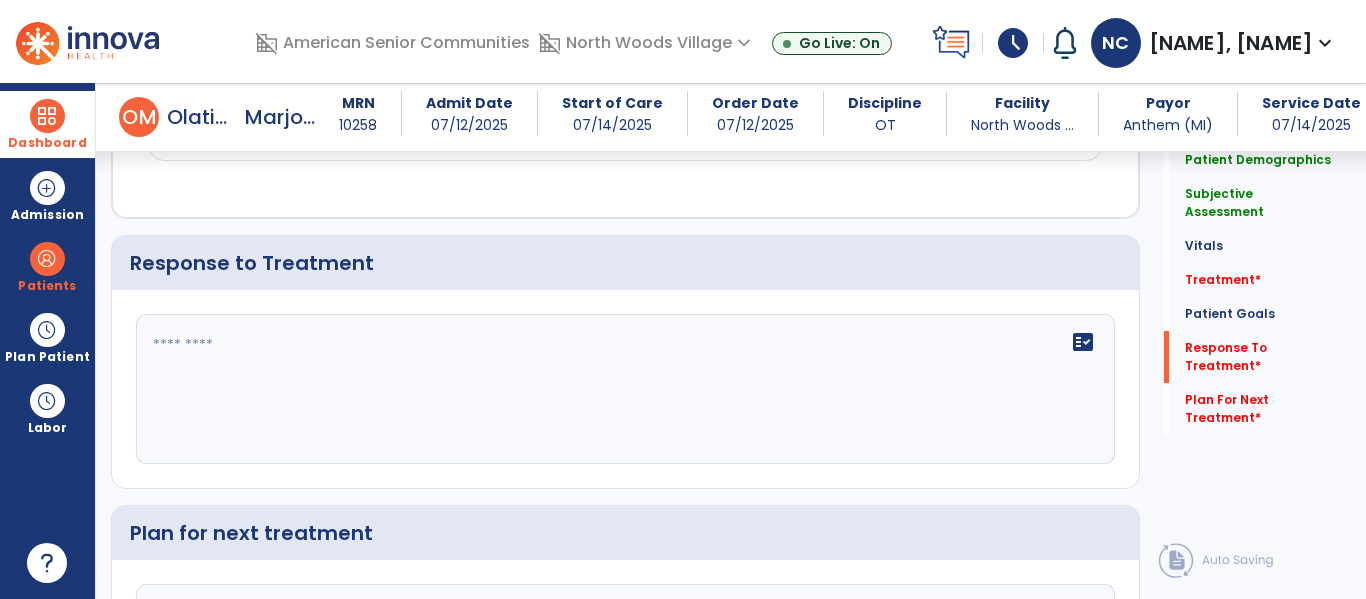 click on "fact_check" 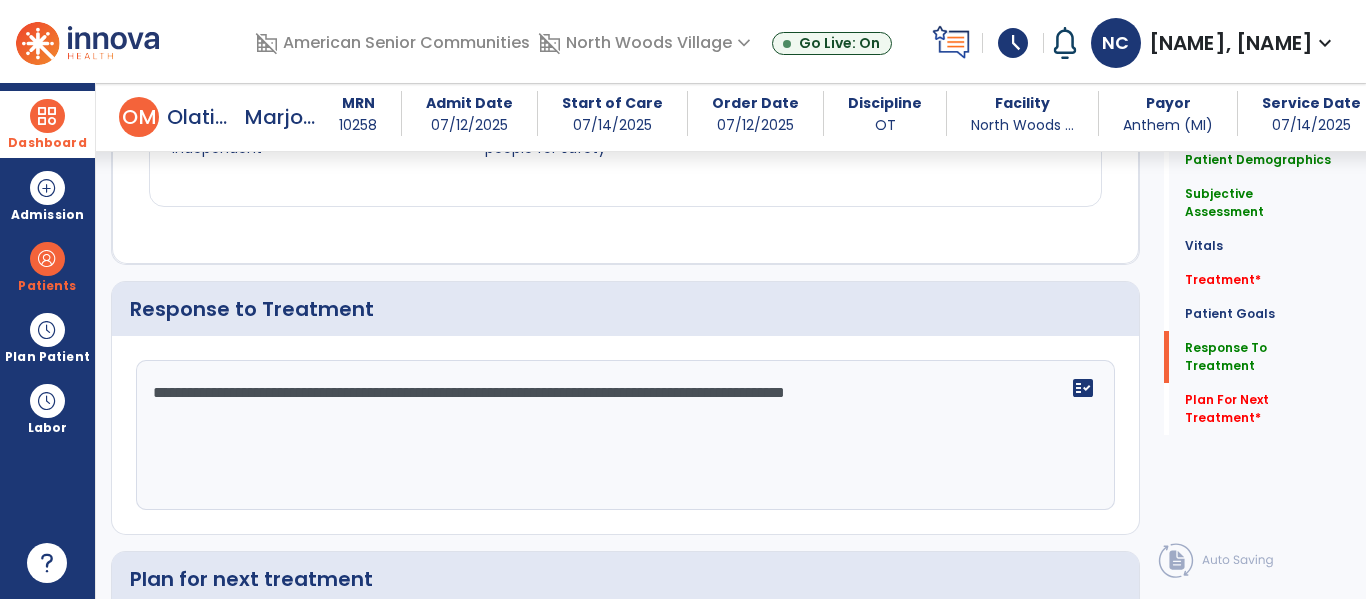 scroll, scrollTop: 2337, scrollLeft: 0, axis: vertical 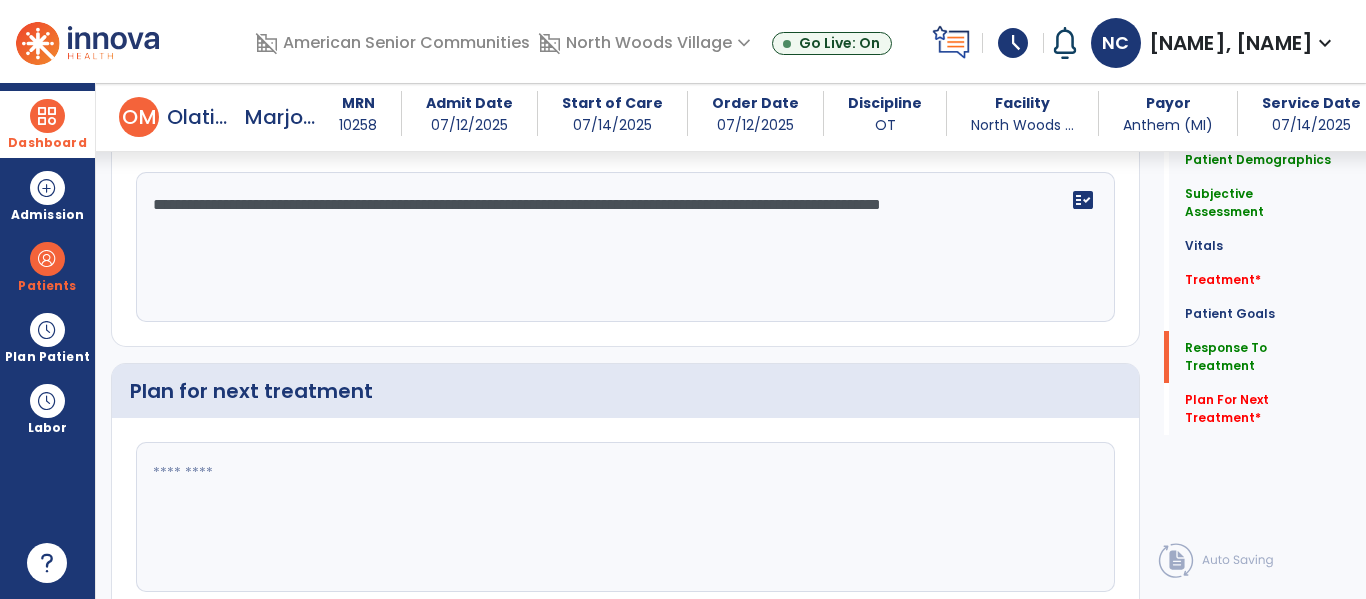type on "**********" 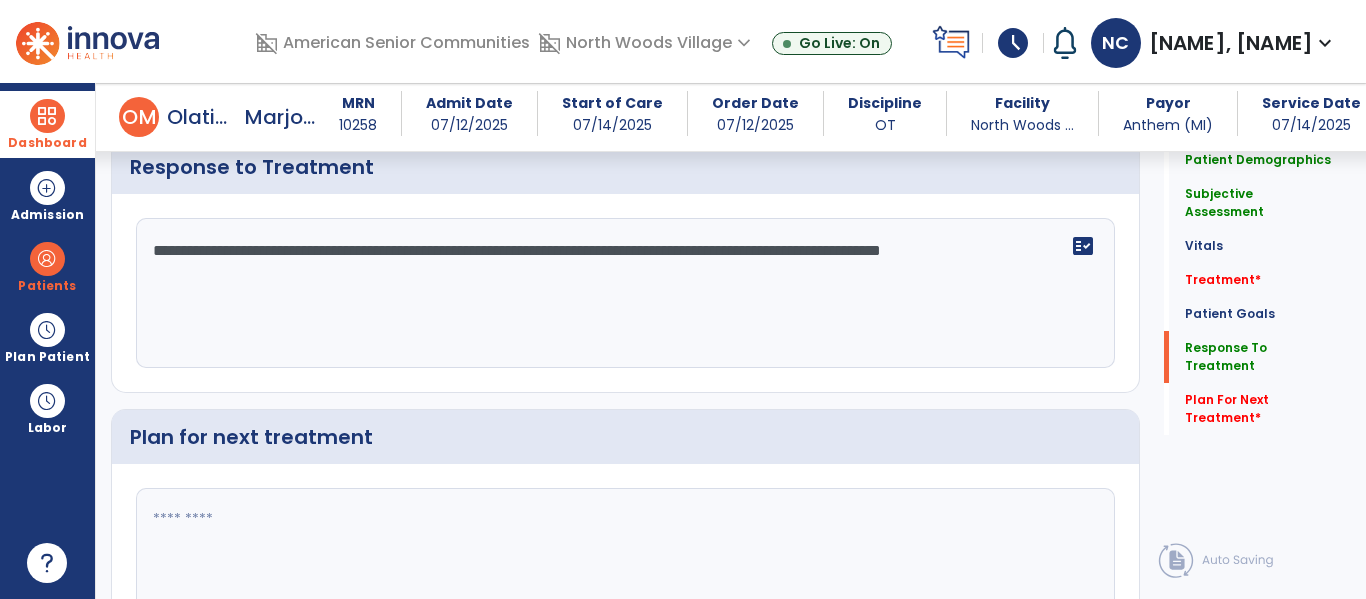 scroll, scrollTop: 2479, scrollLeft: 0, axis: vertical 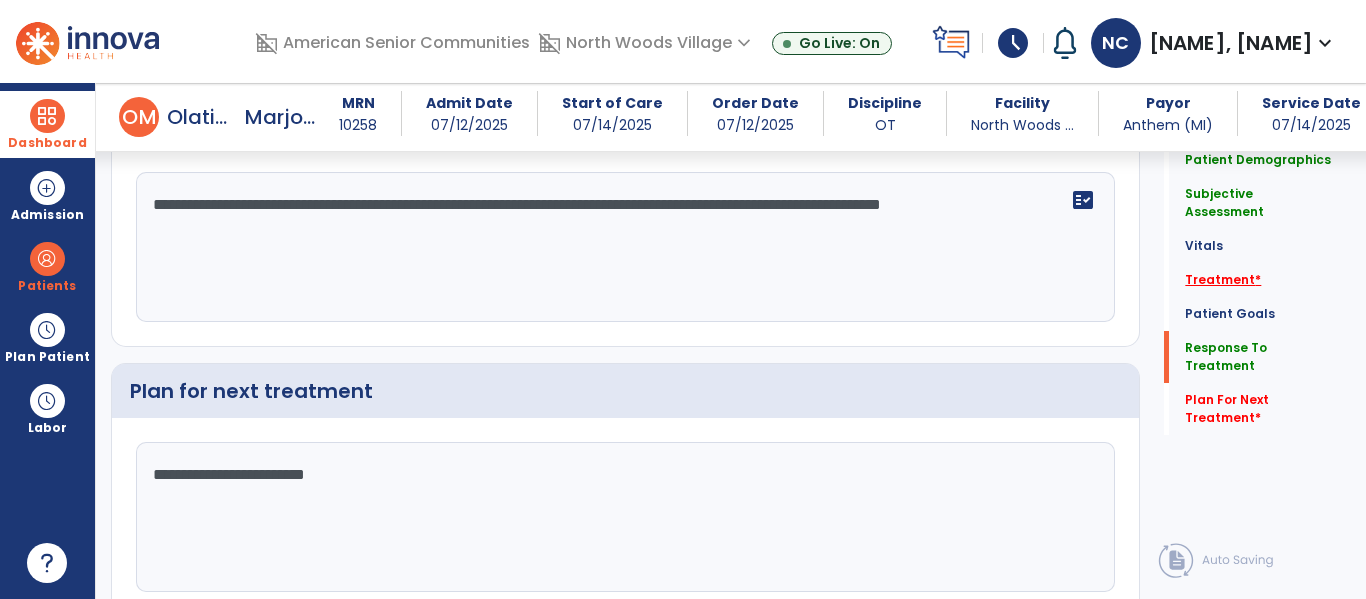 type on "**********" 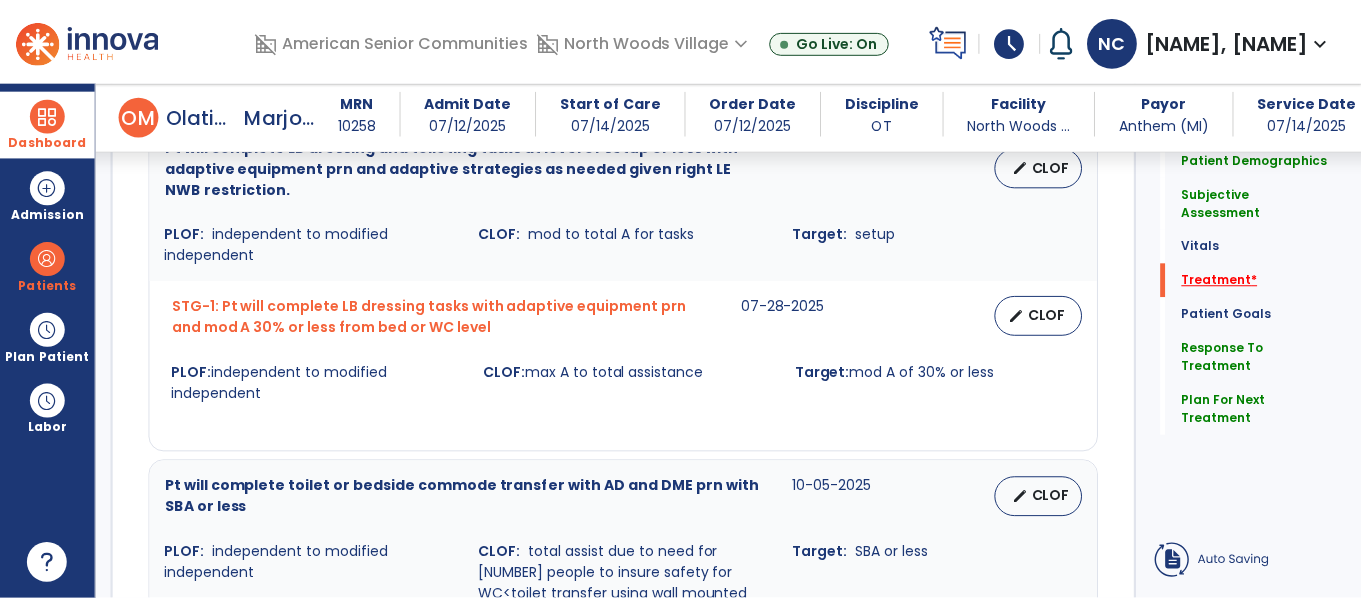 scroll, scrollTop: 1101, scrollLeft: 0, axis: vertical 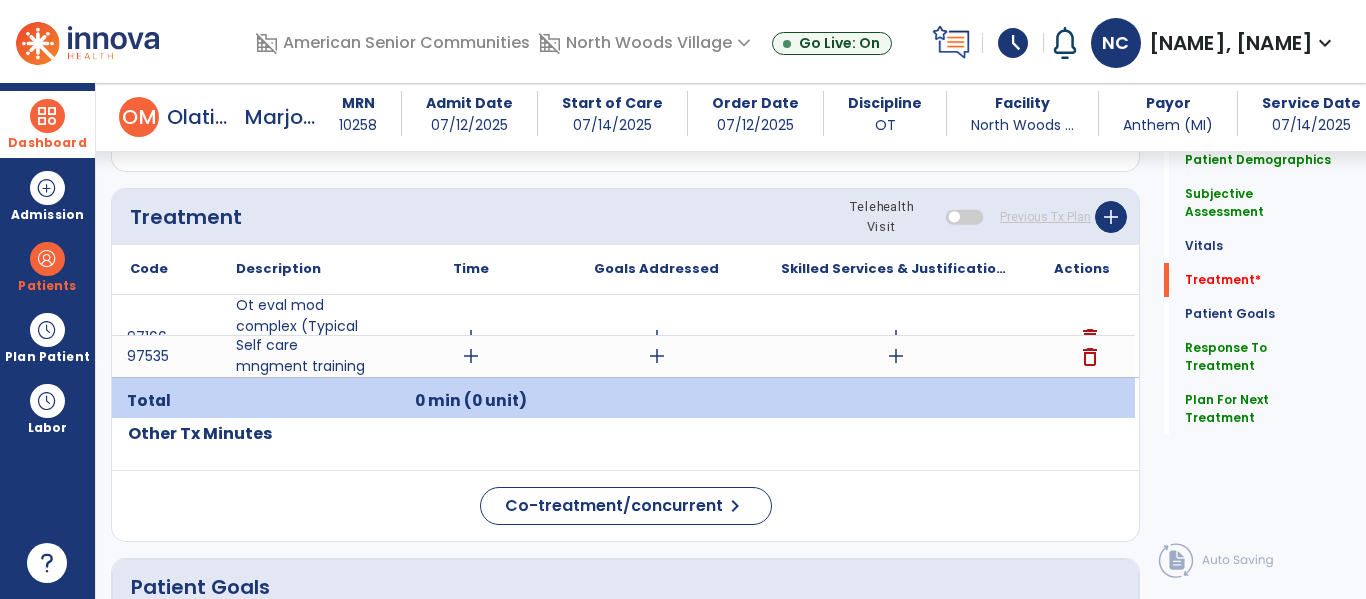 click on "add" at bounding box center [471, 337] 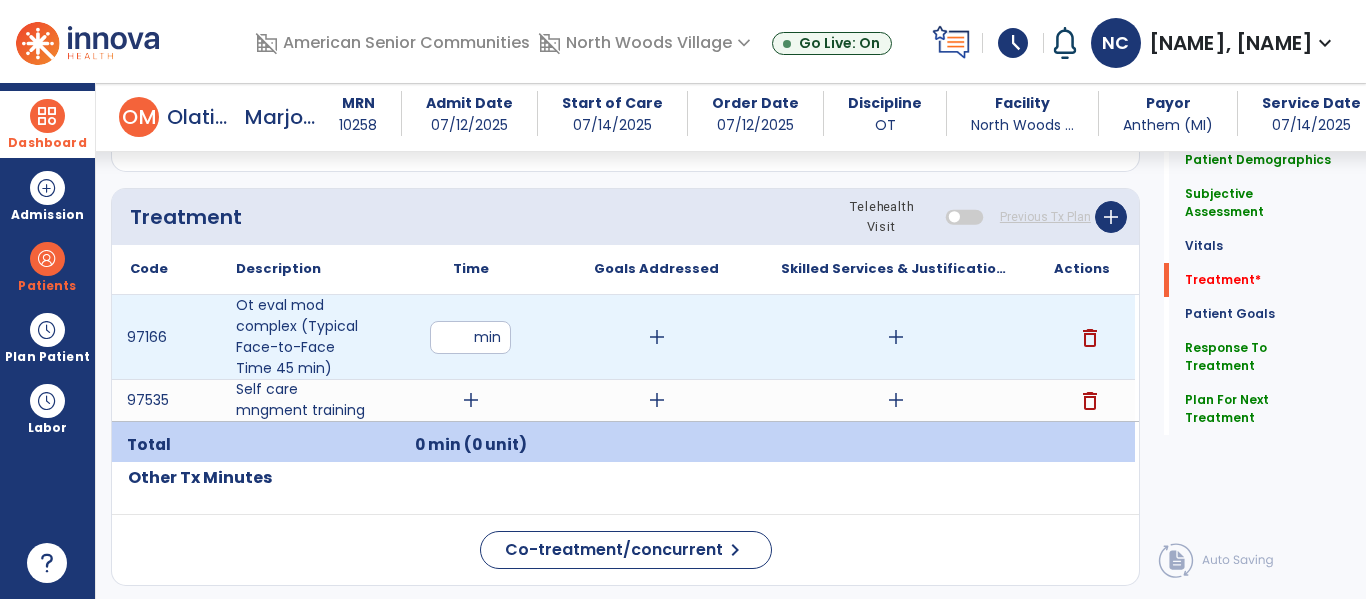 type on "**" 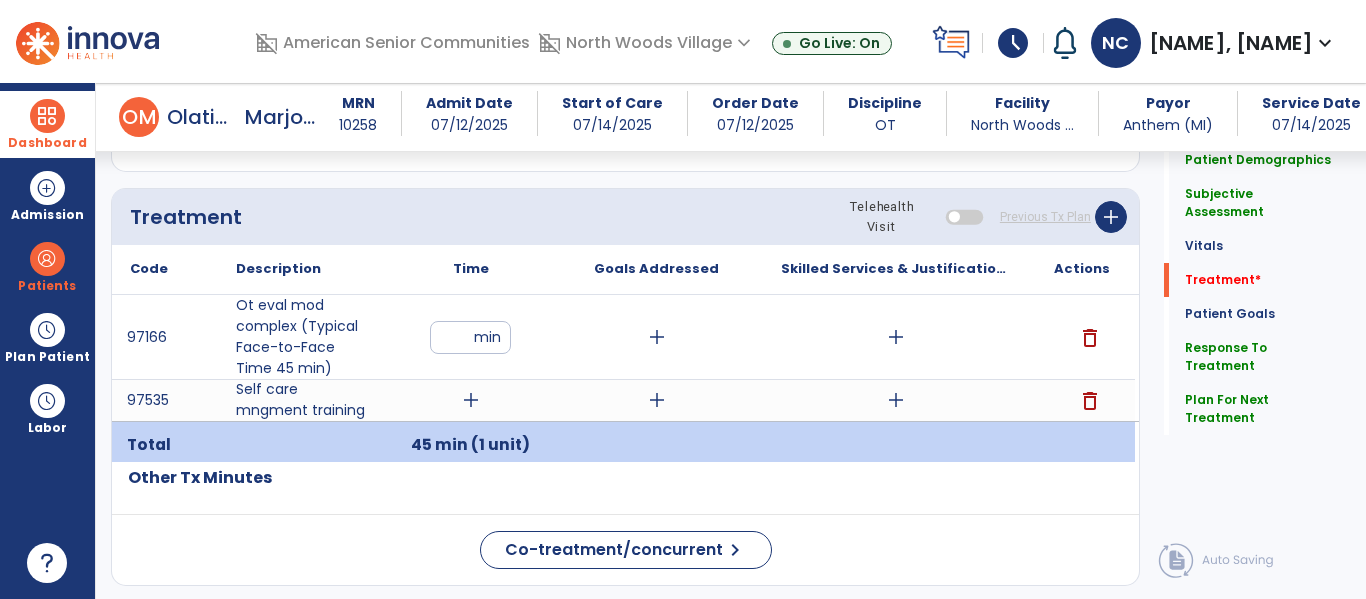 click on "add" at bounding box center [471, 400] 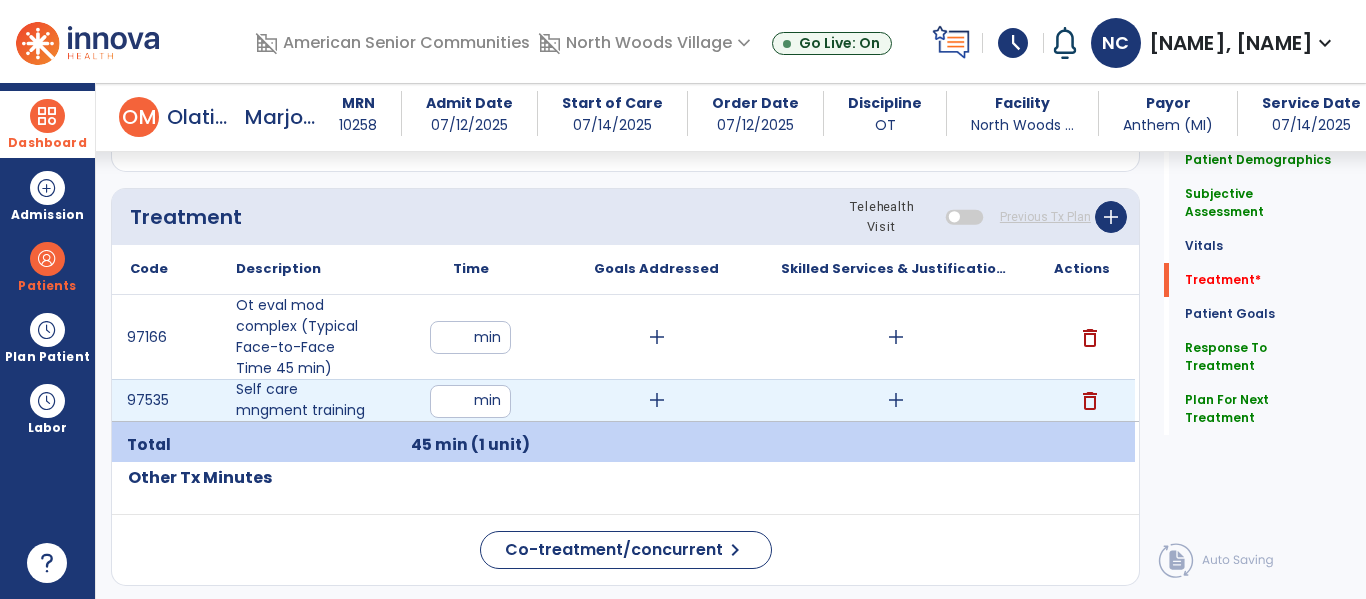 type on "**" 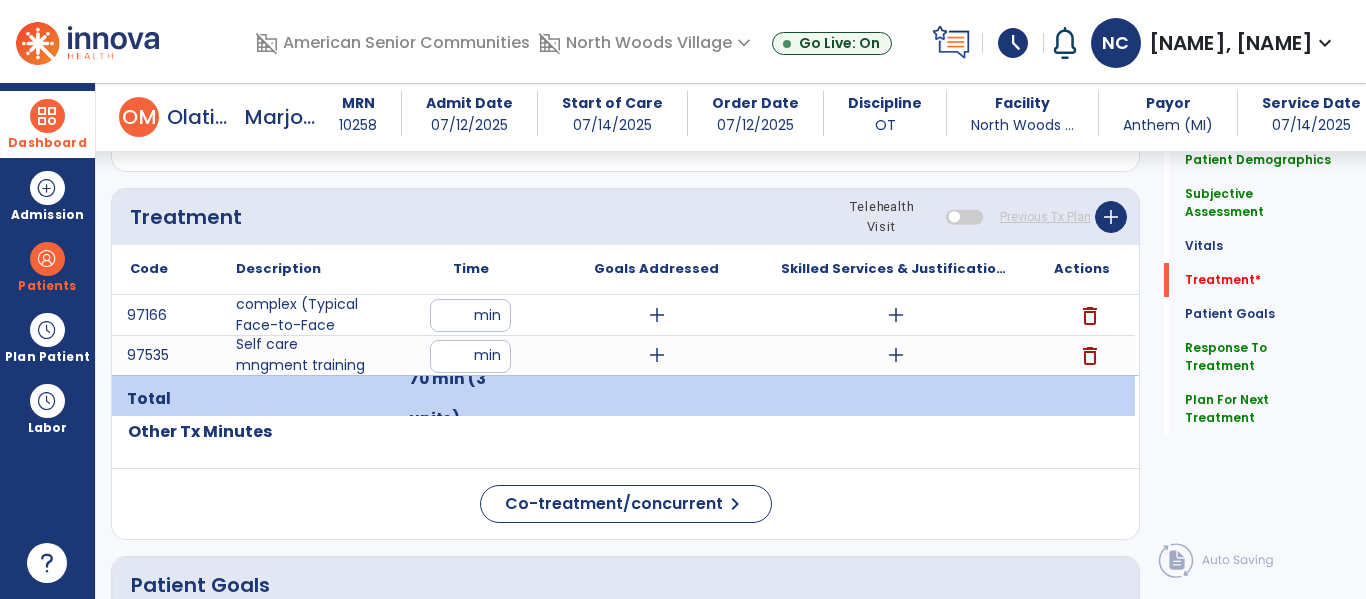click on "add" at bounding box center (656, 315) 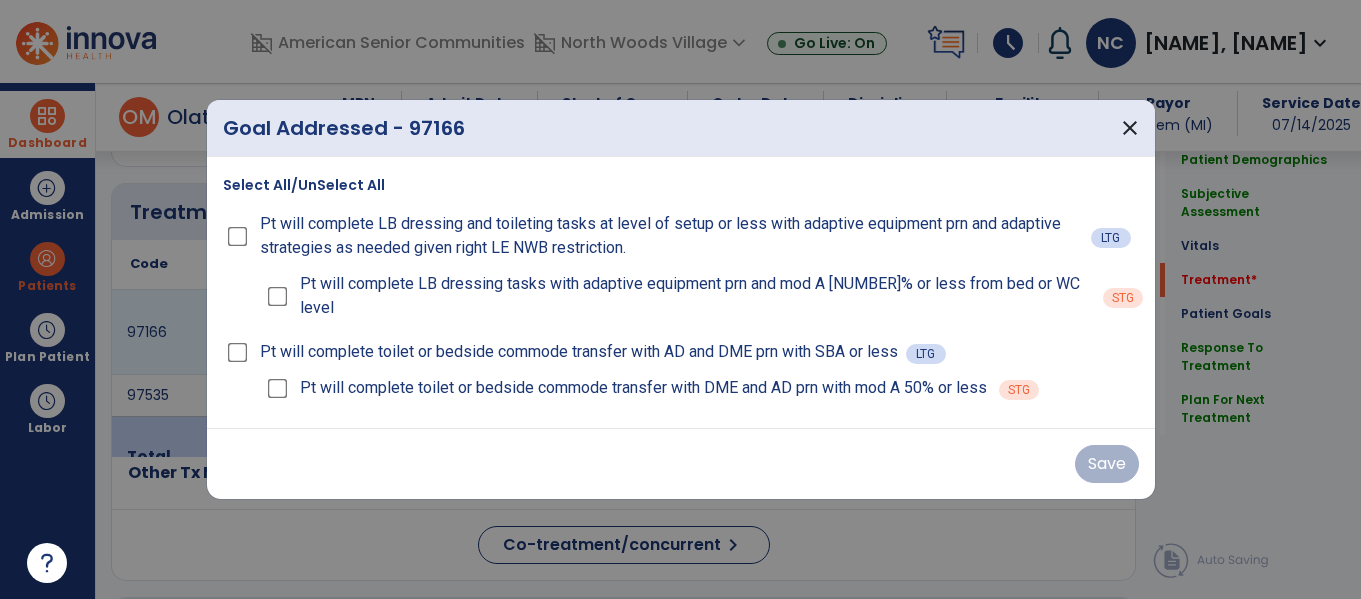 scroll, scrollTop: 1101, scrollLeft: 0, axis: vertical 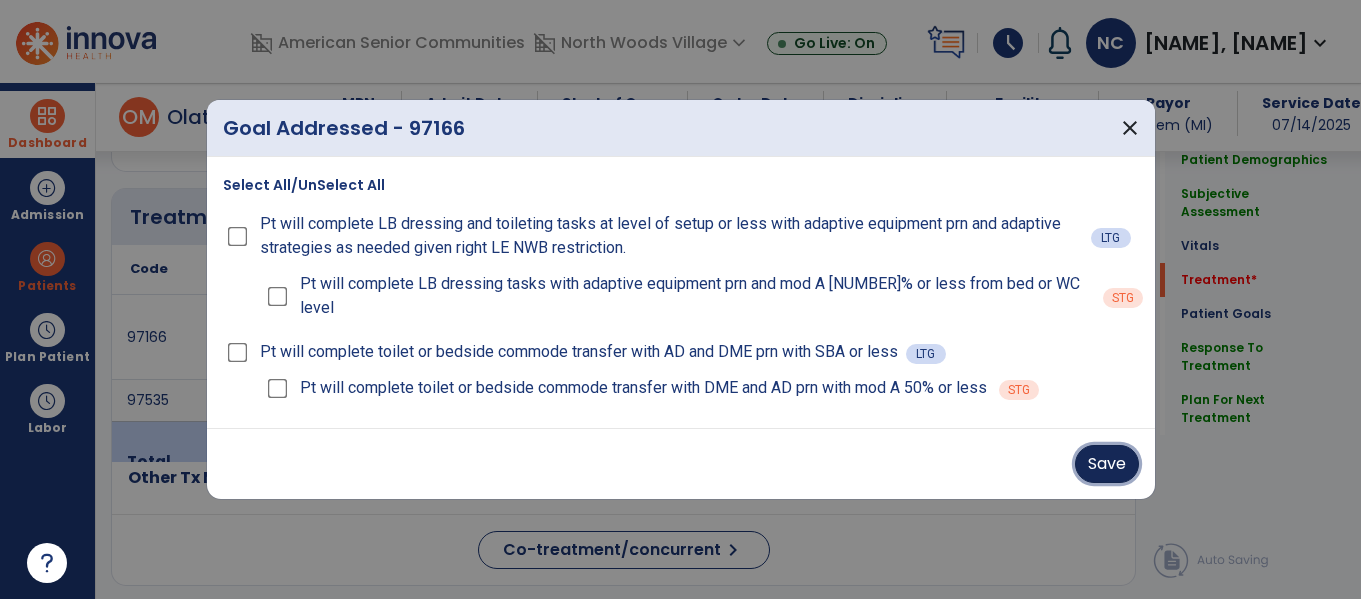click on "Save" at bounding box center [1107, 464] 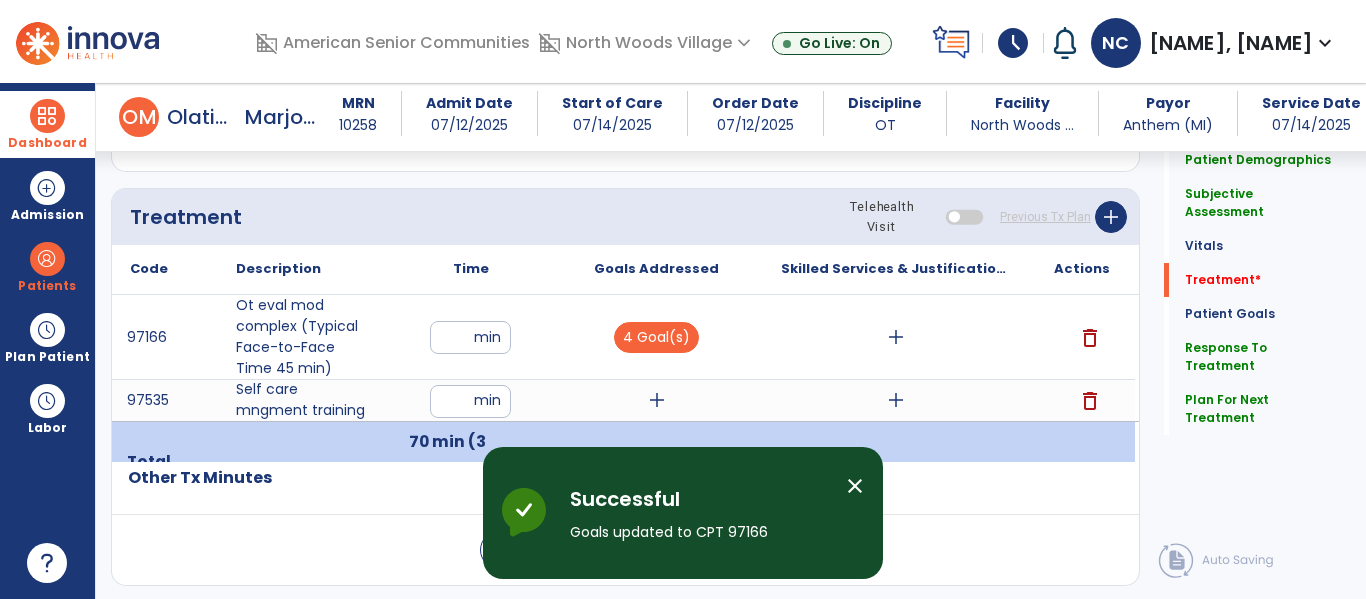 click on "add" at bounding box center (657, 400) 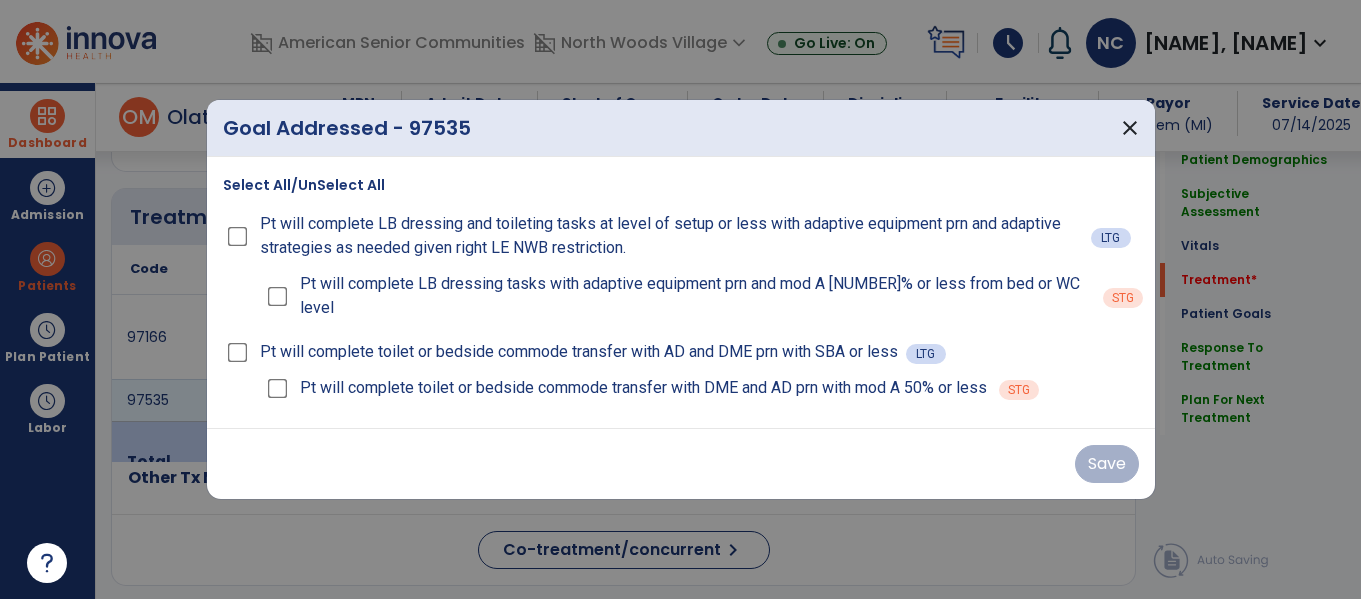 scroll, scrollTop: 1101, scrollLeft: 0, axis: vertical 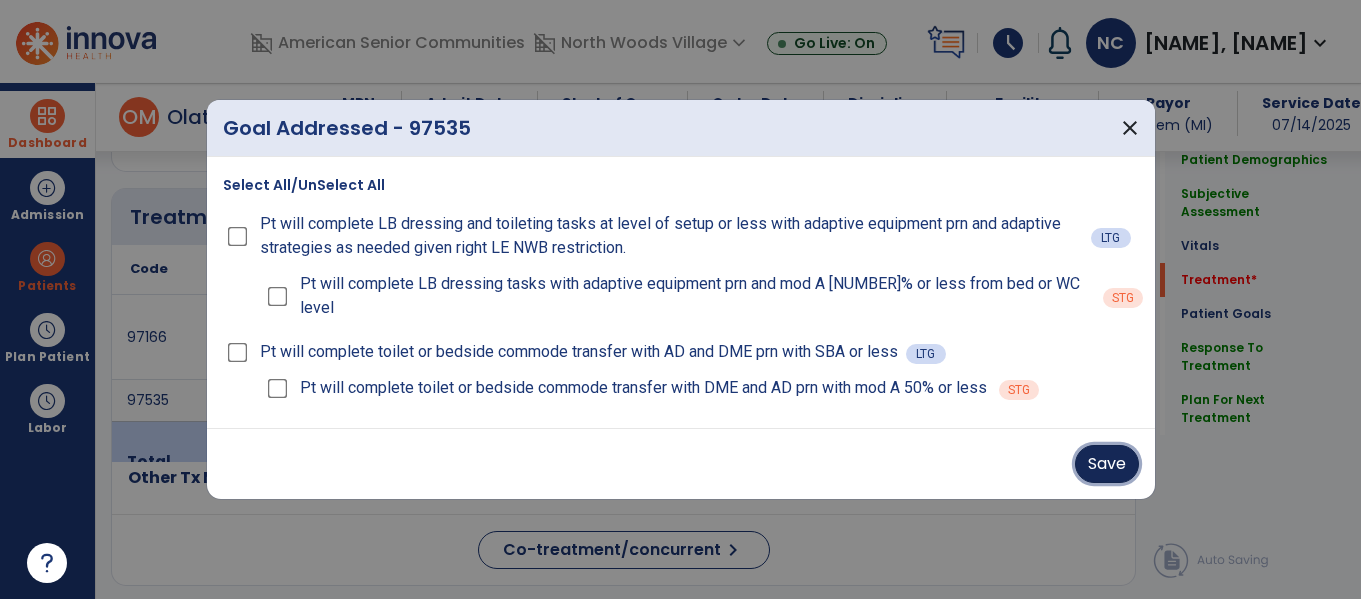 click on "Save" at bounding box center [1107, 464] 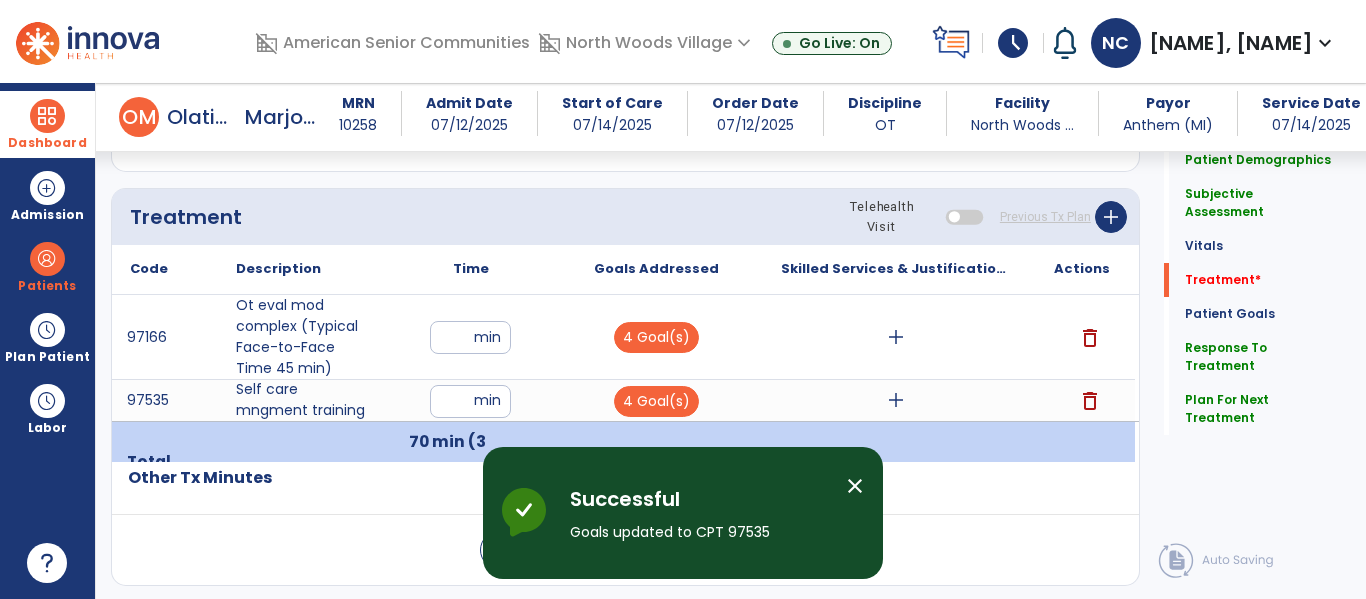 click on "add" at bounding box center [896, 337] 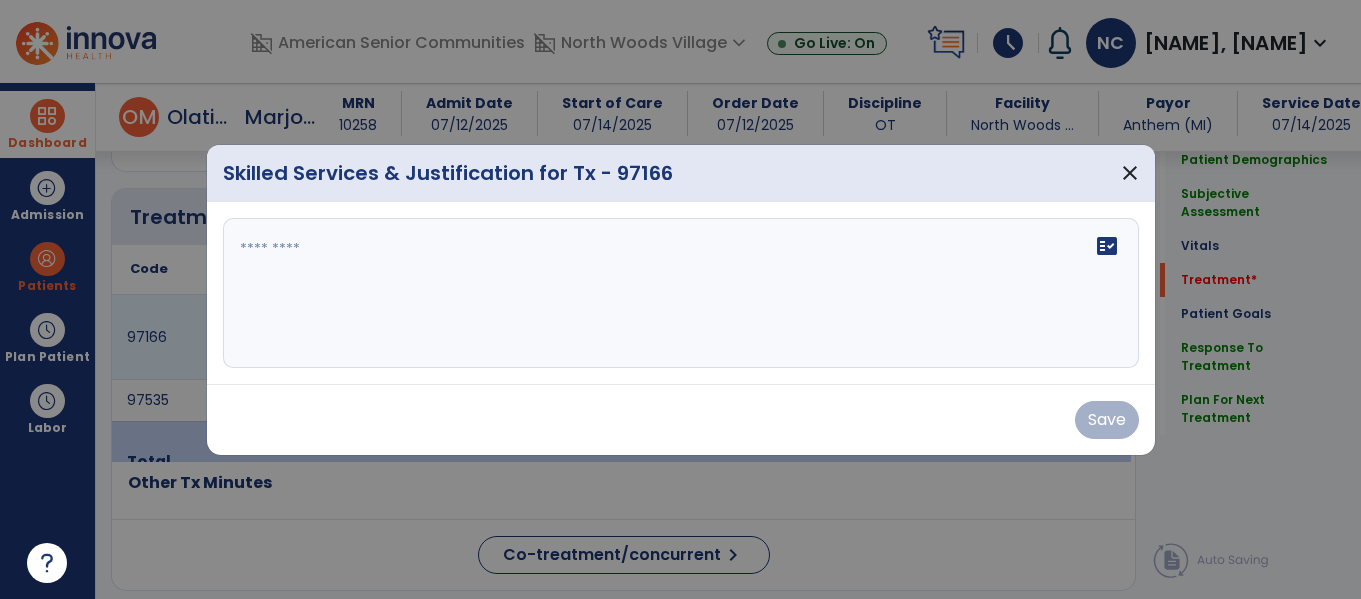 scroll, scrollTop: 1101, scrollLeft: 0, axis: vertical 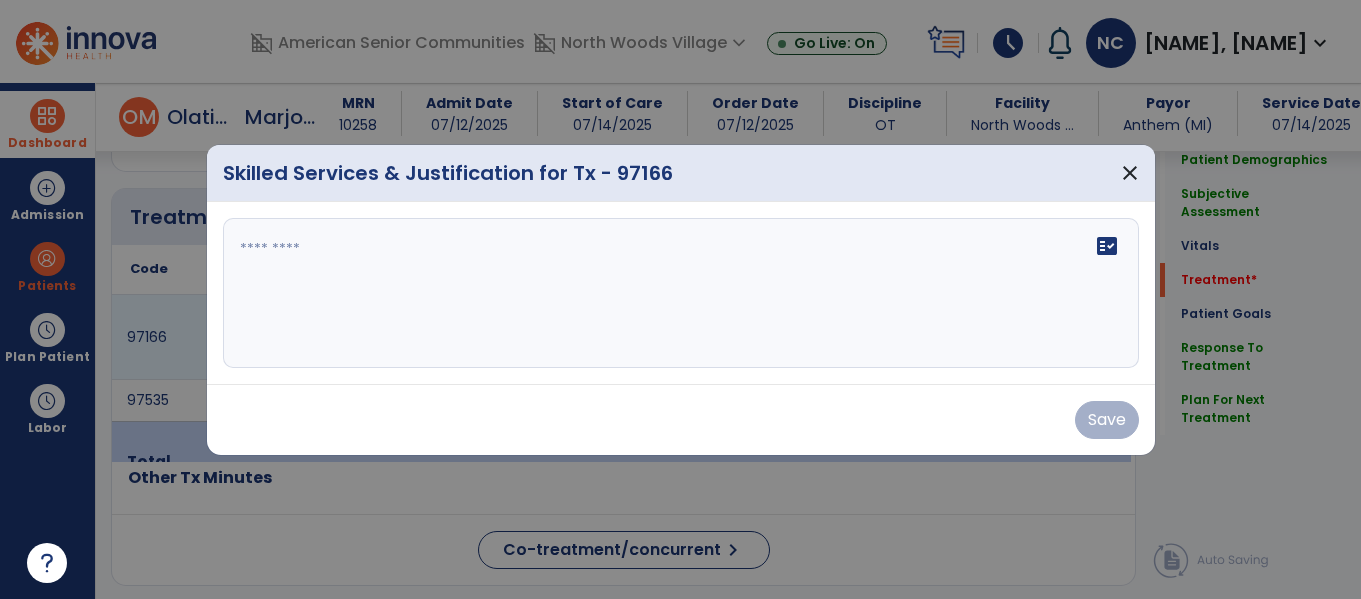click on "fact_check" at bounding box center [681, 293] 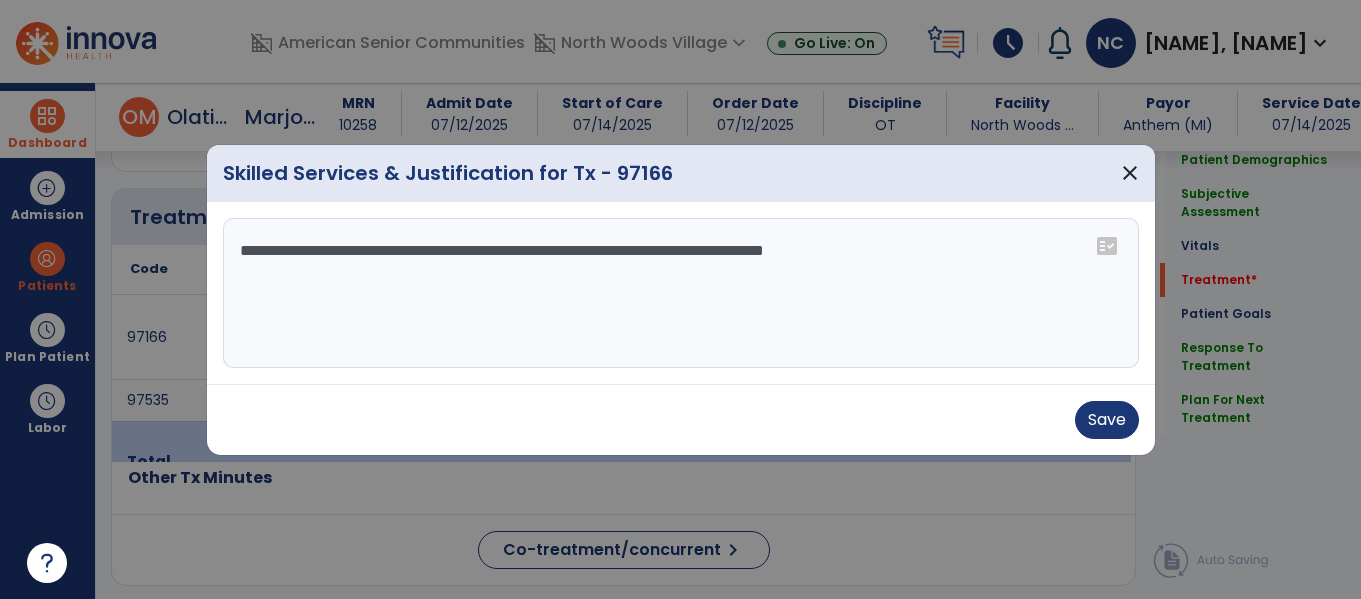 click on "**********" at bounding box center [681, 293] 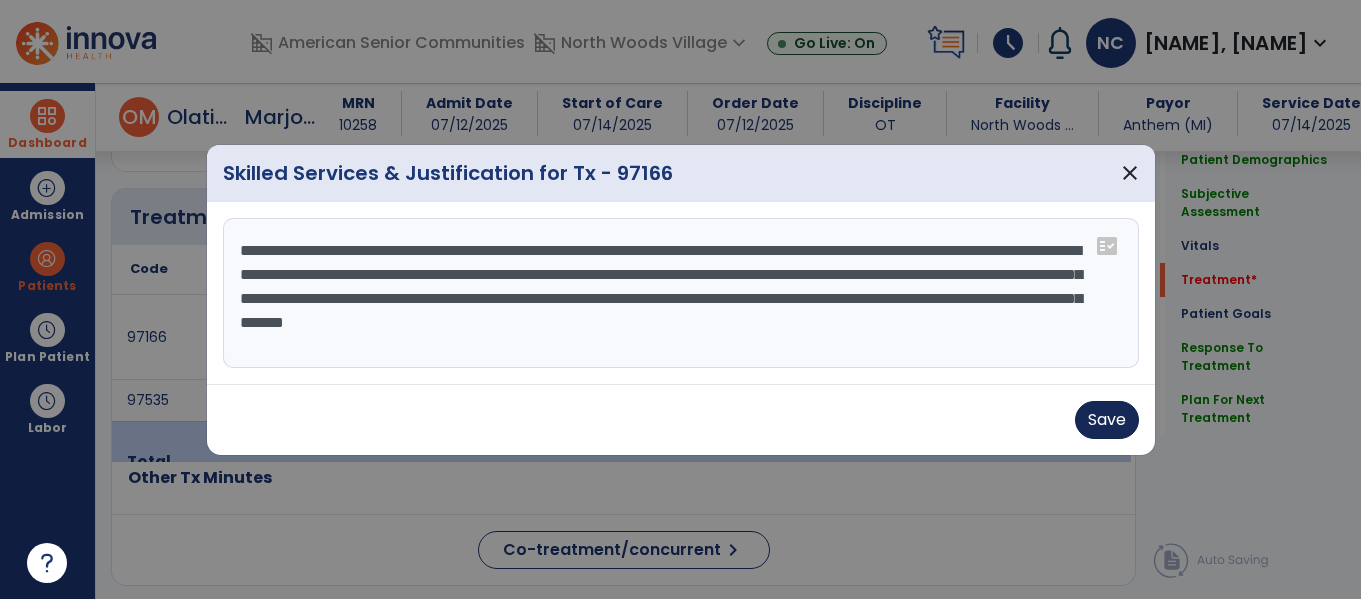 type on "**********" 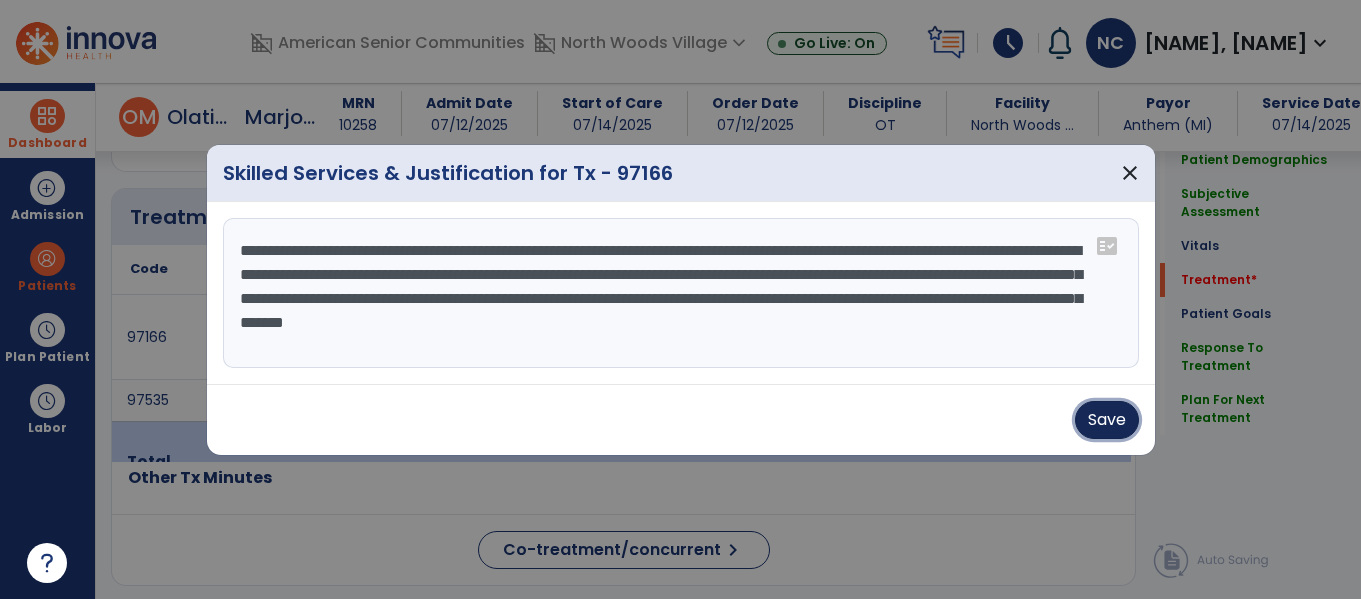 click on "Save" at bounding box center (1107, 420) 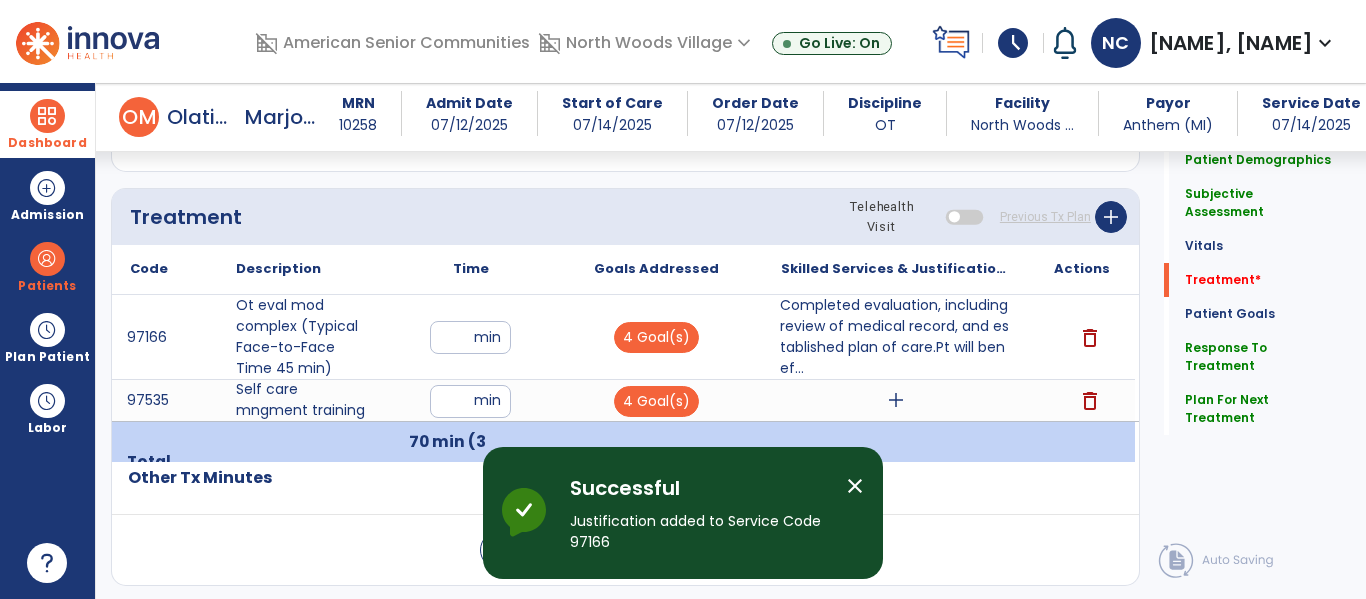 click on "add" at bounding box center (896, 400) 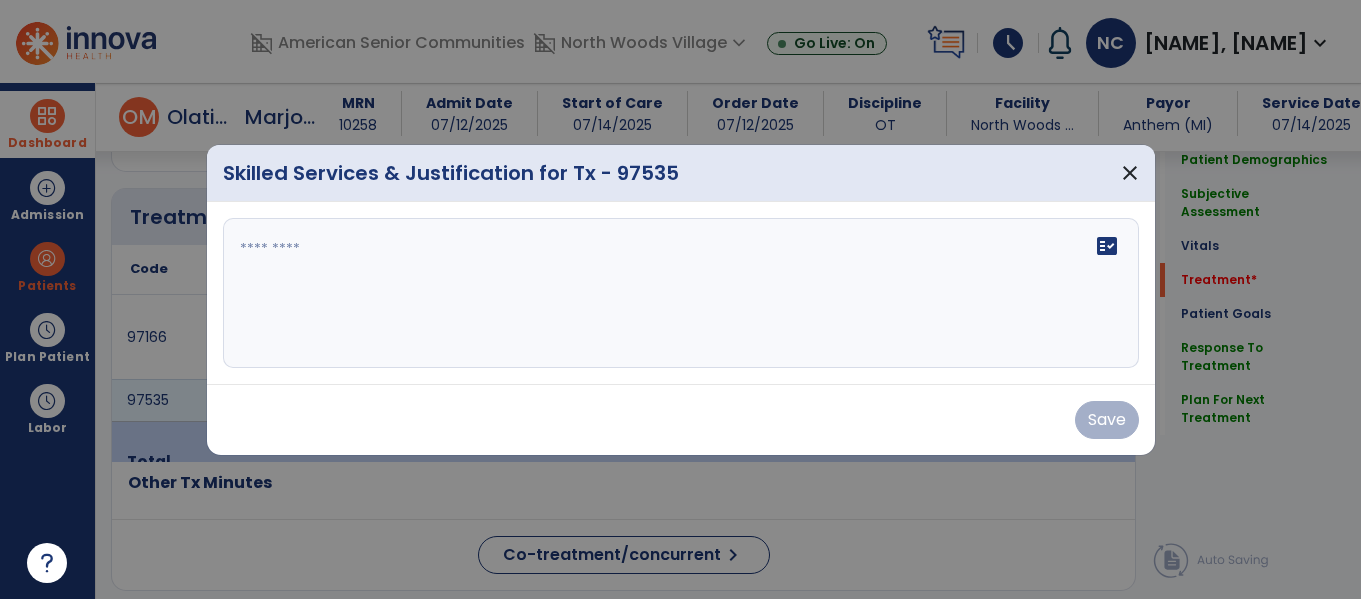 scroll, scrollTop: 1101, scrollLeft: 0, axis: vertical 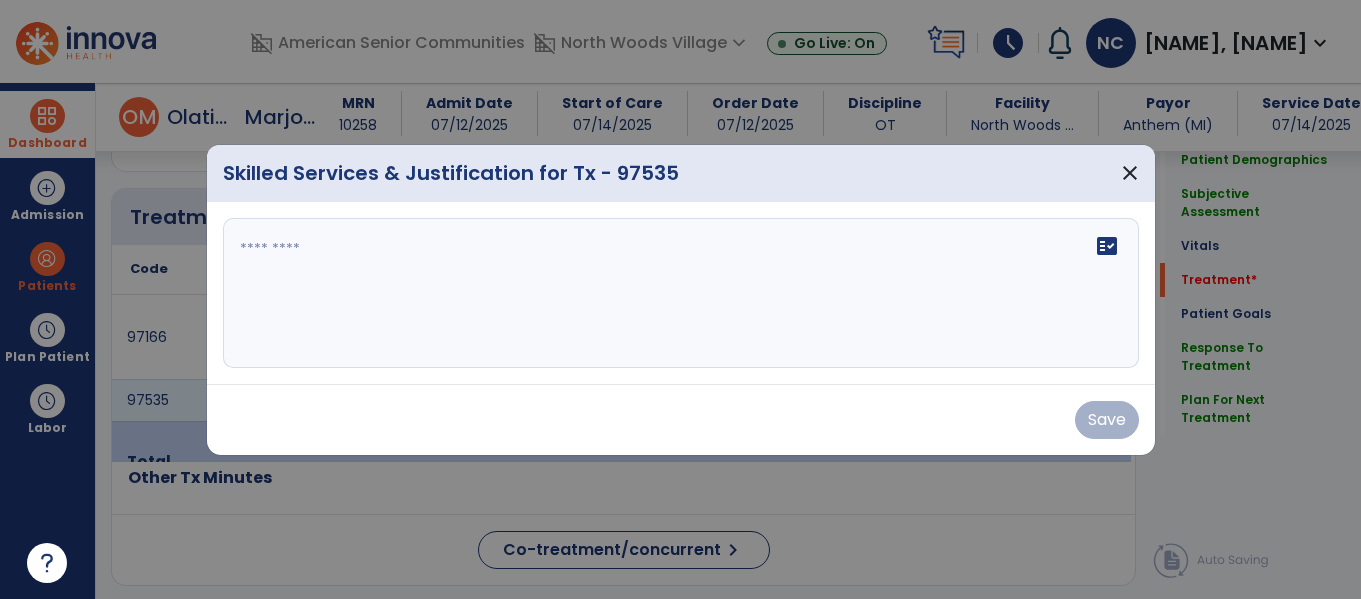 click on "fact_check" at bounding box center [681, 293] 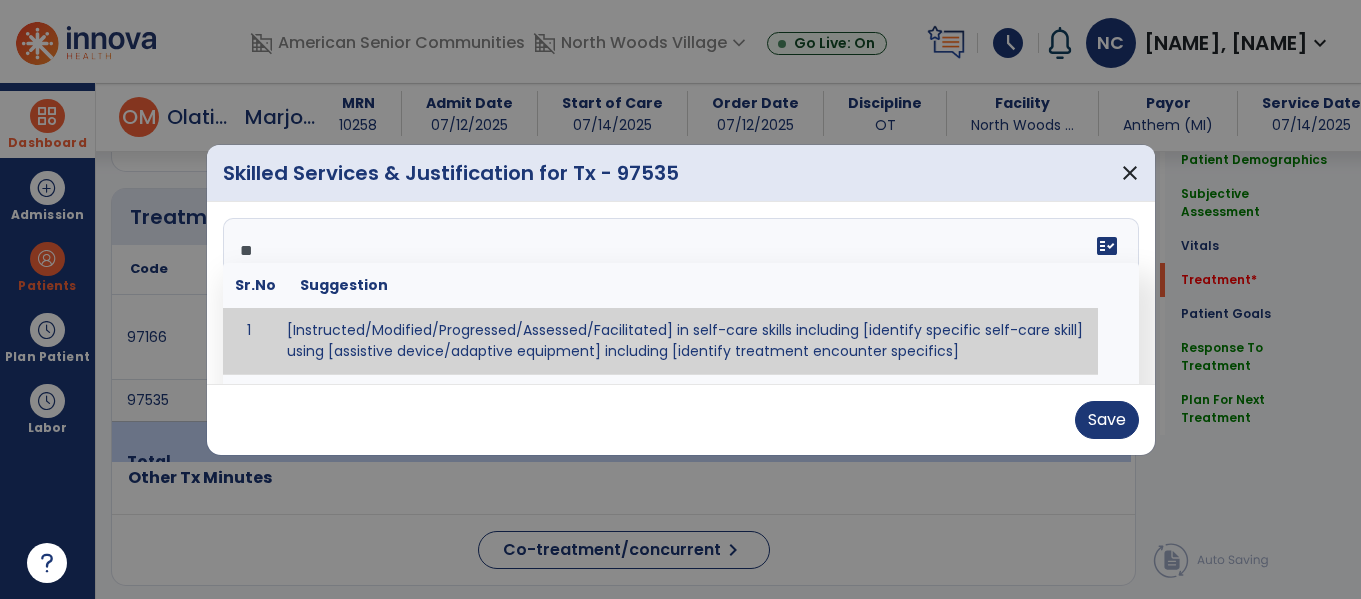 type on "***" 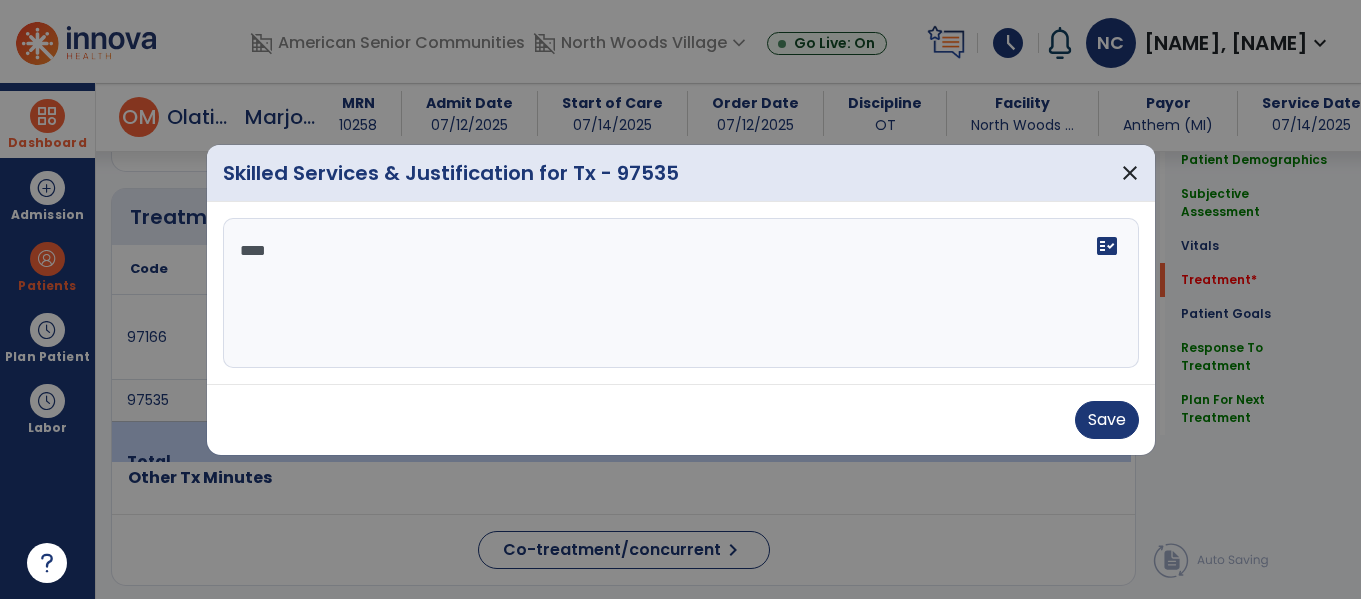 type on "*****" 